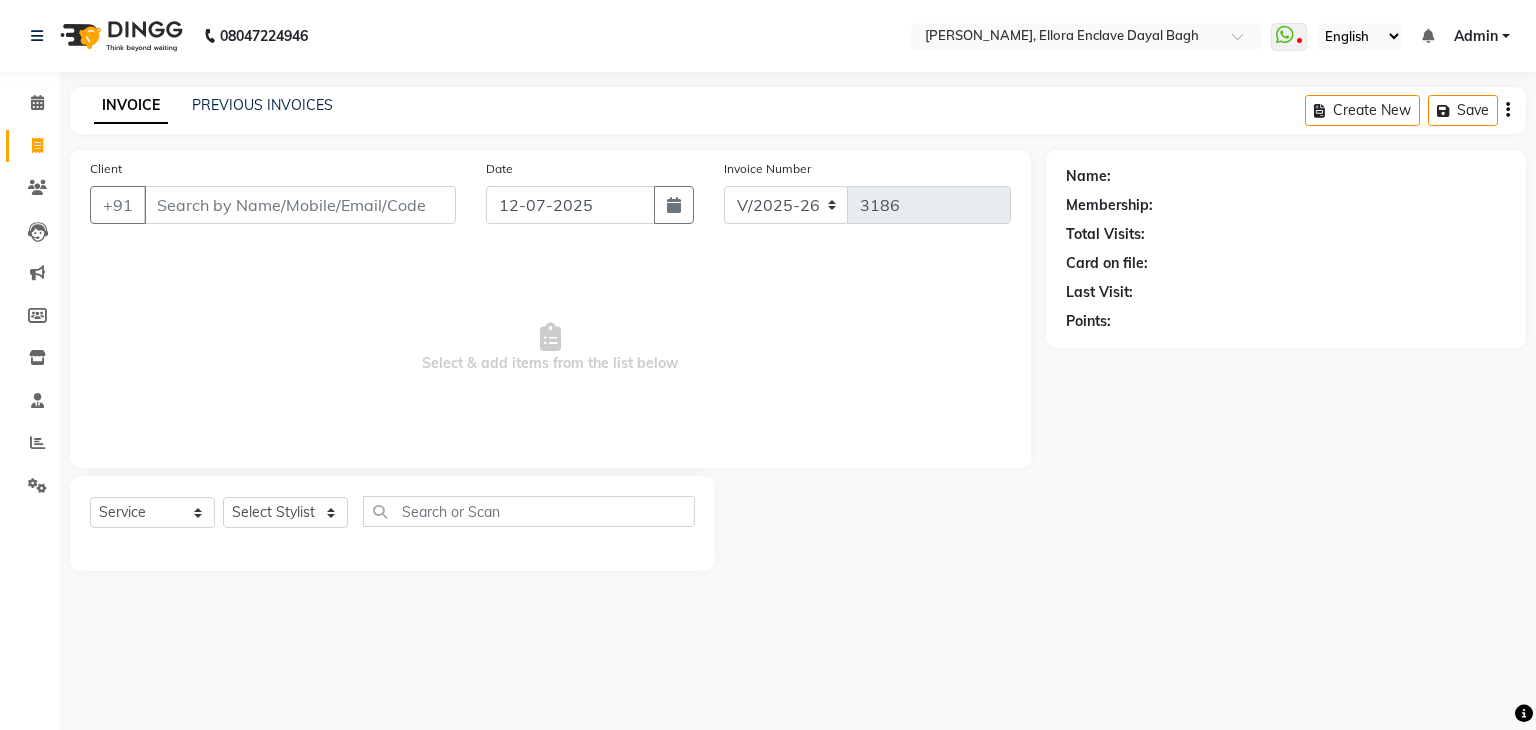 select on "6880" 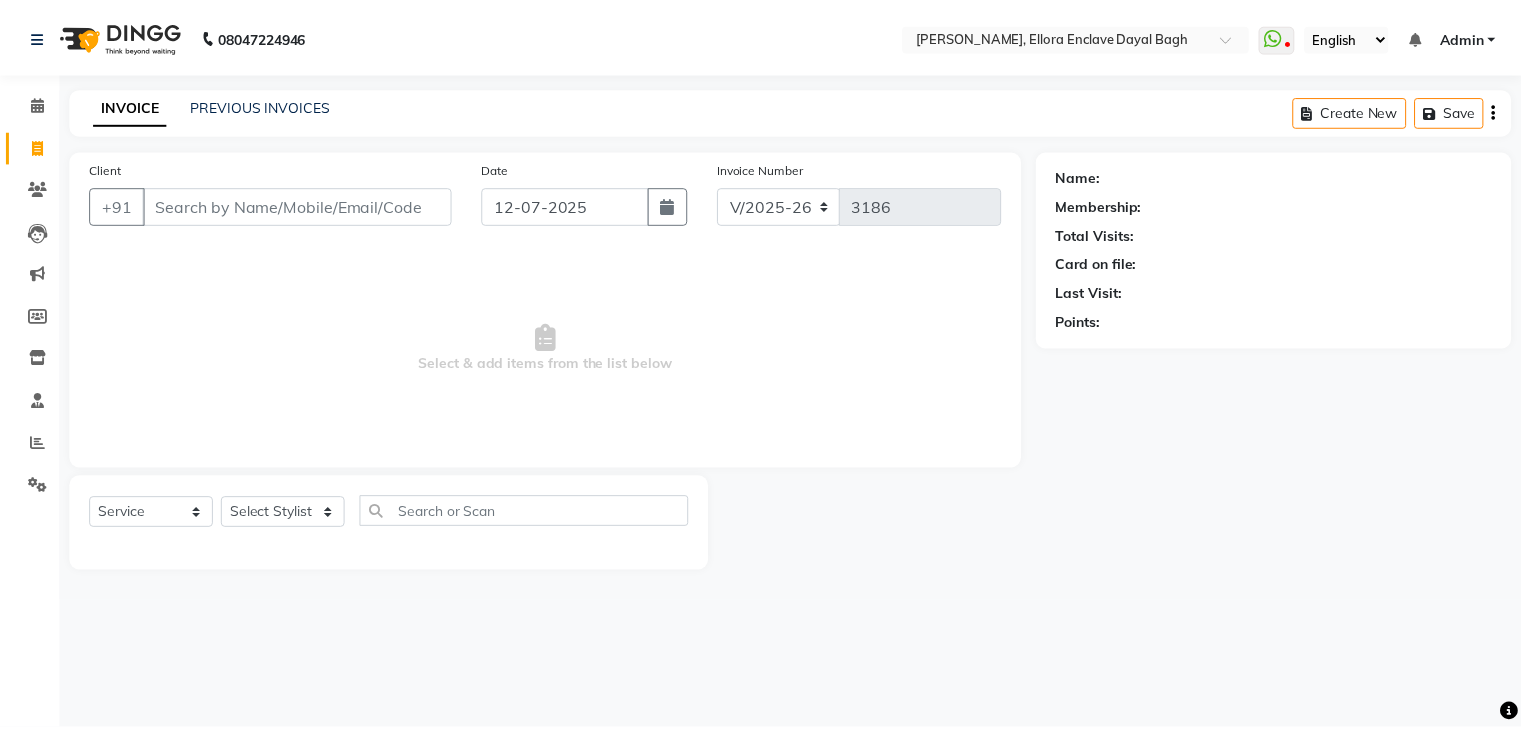 scroll, scrollTop: 0, scrollLeft: 0, axis: both 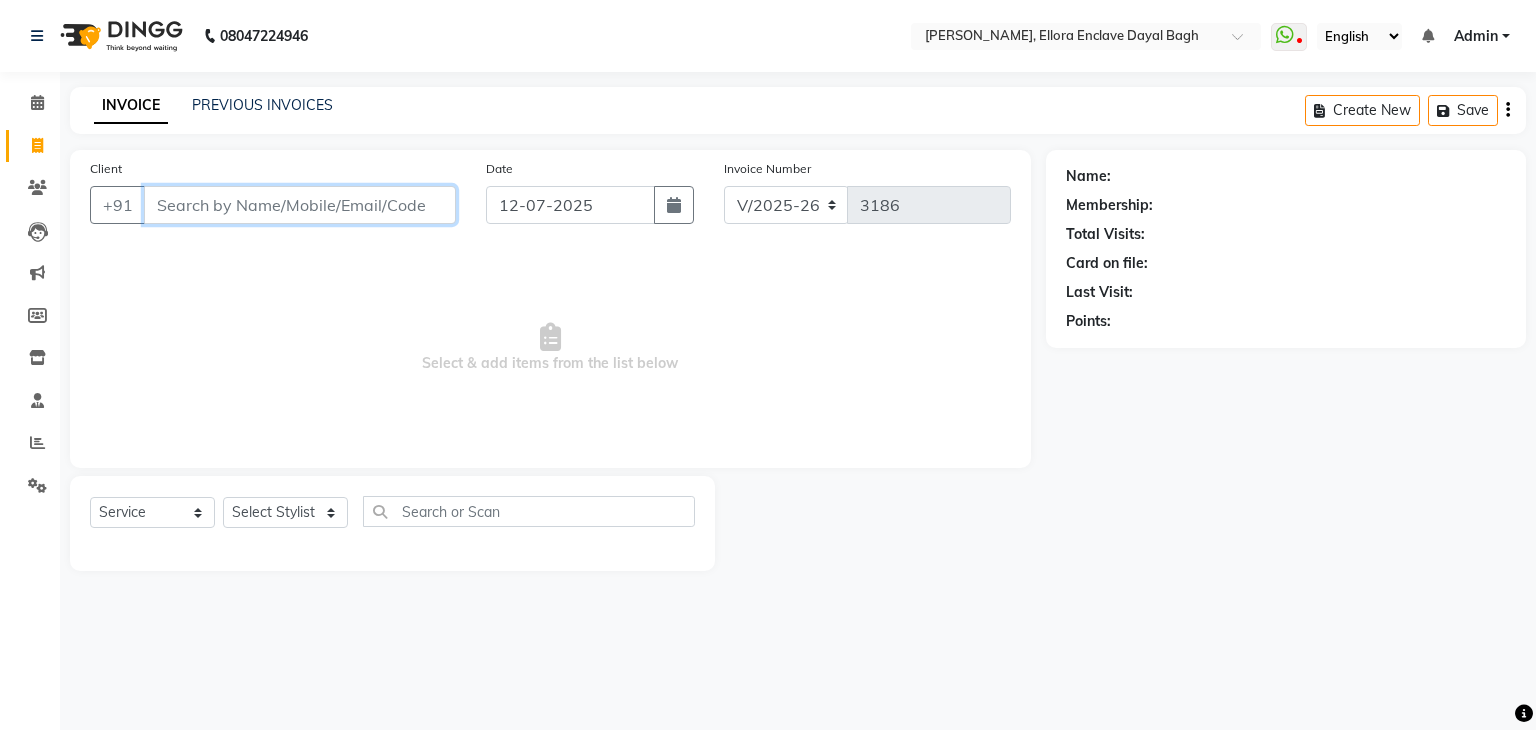 click on "Client" at bounding box center (300, 205) 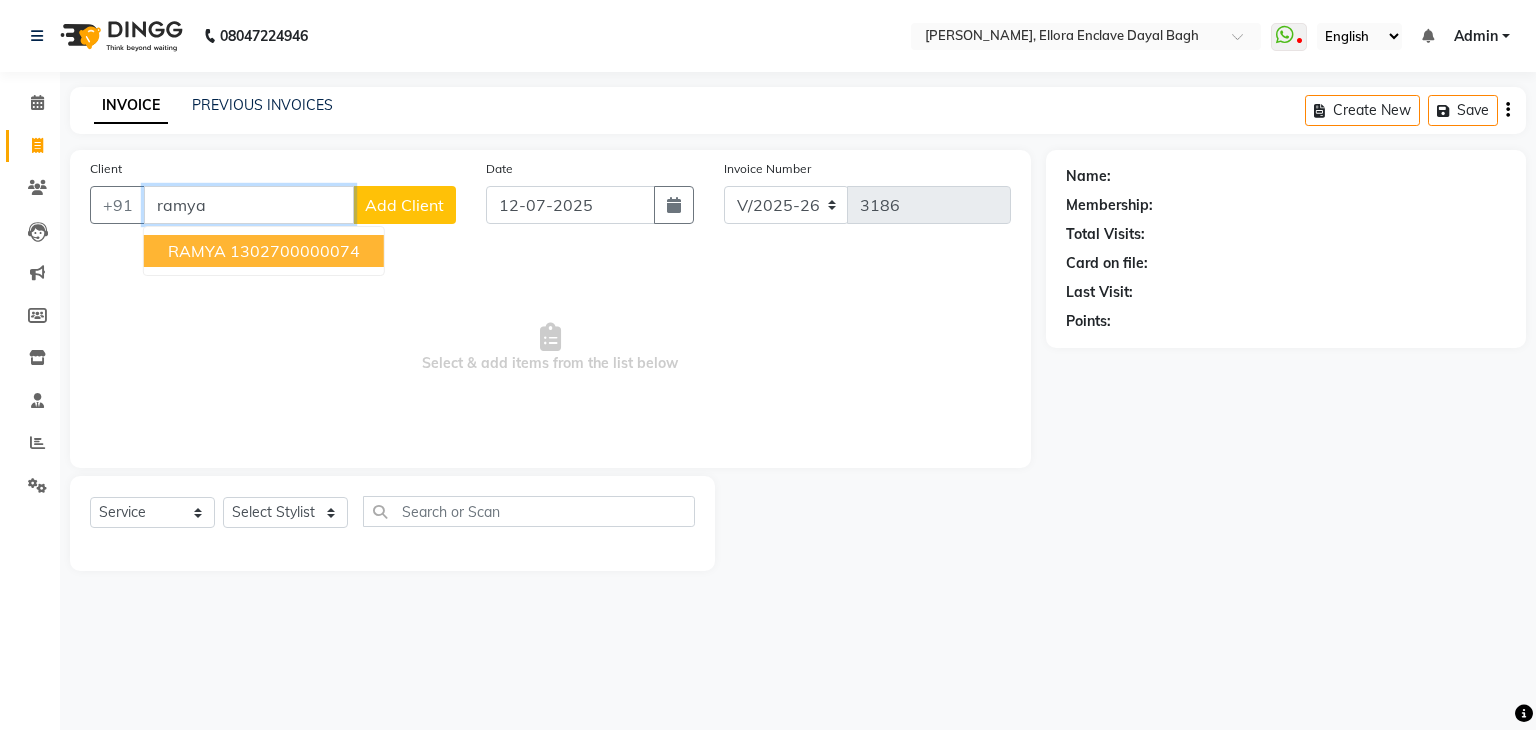 click on "1302700000074" at bounding box center [295, 251] 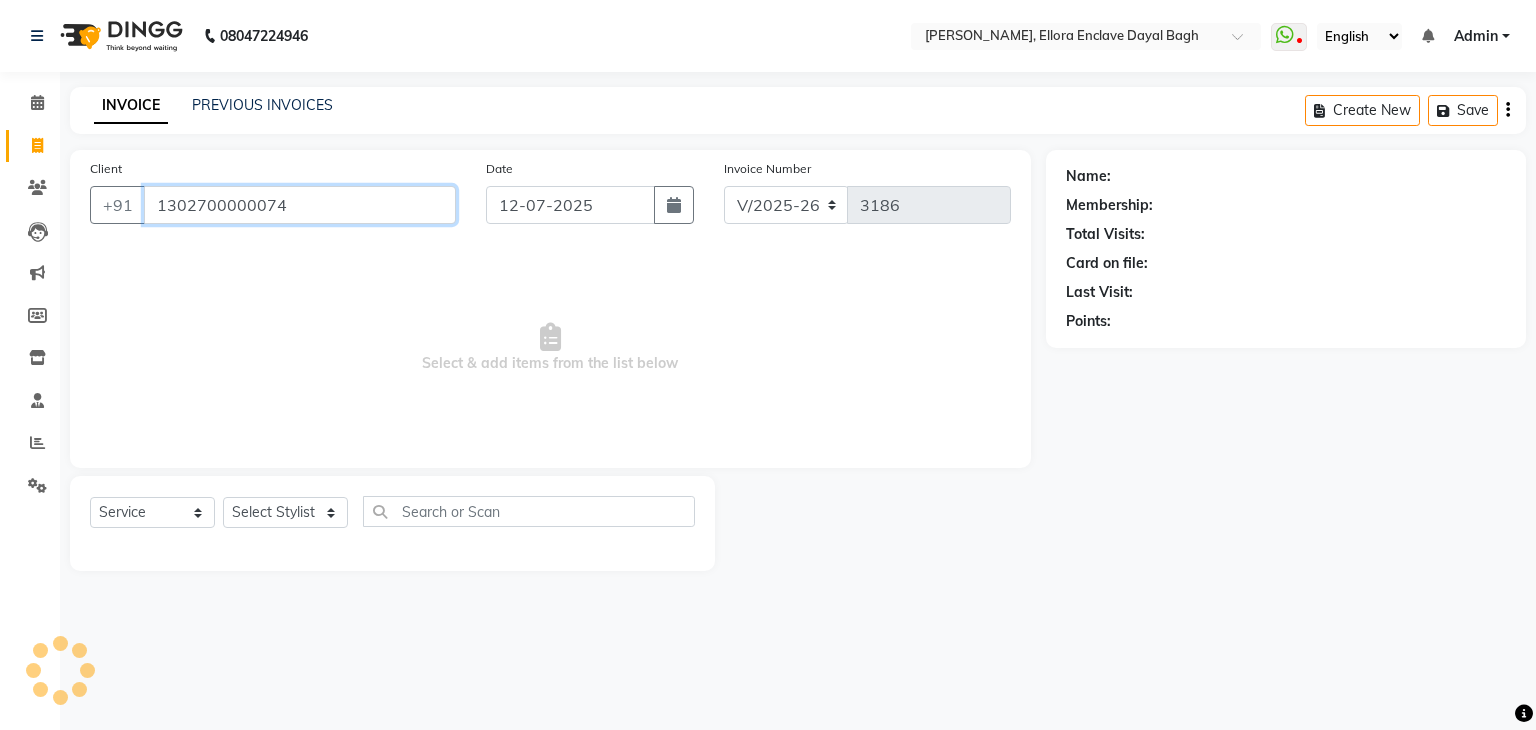 type on "1302700000074" 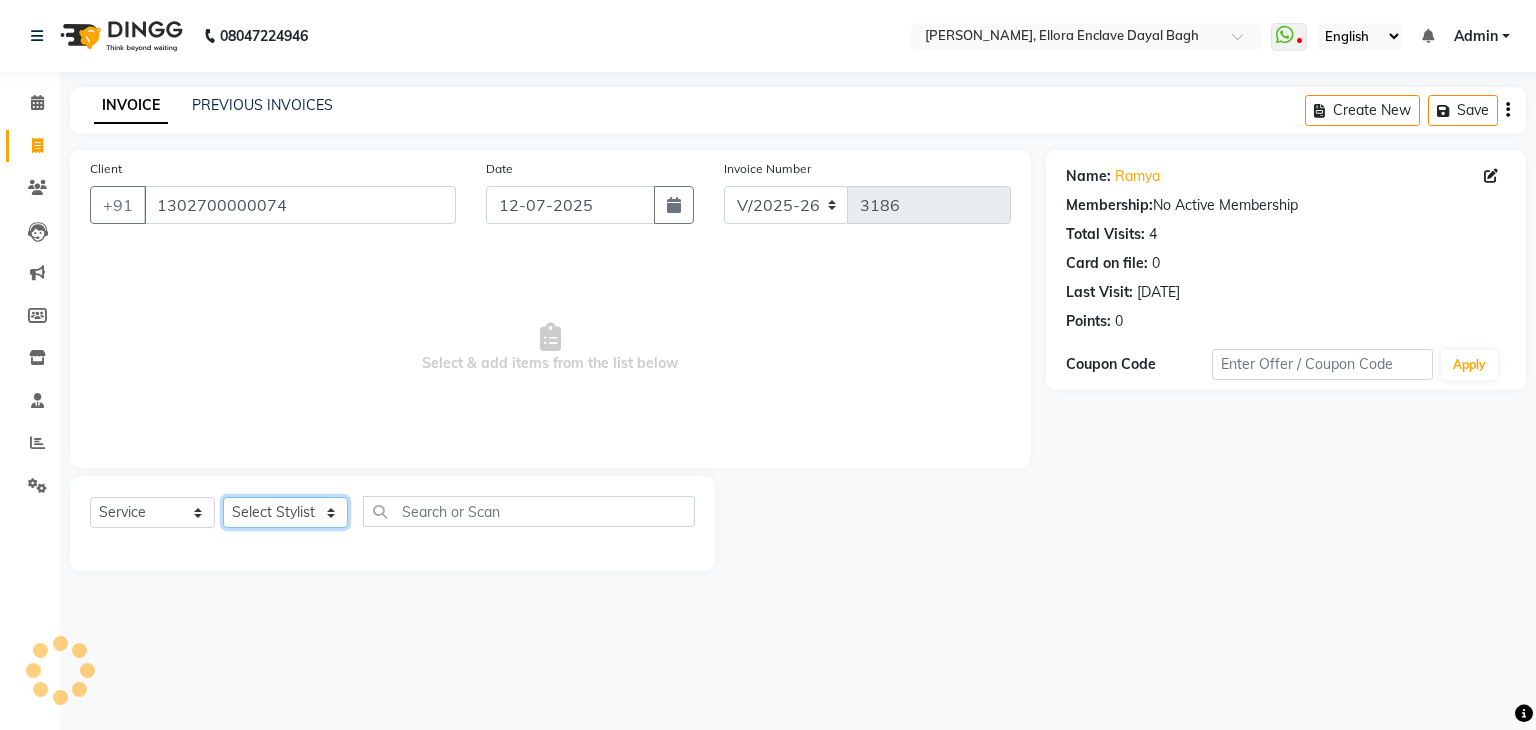 click on "Select Stylist AMAN DANISH SALMANI [PERSON_NAME] [PERSON_NAME] [PERSON_NAME] [PERSON_NAME] [PERSON_NAME] [PERSON_NAME] SHWETA SONA [PERSON_NAME] [PERSON_NAME] [PERSON_NAME]" 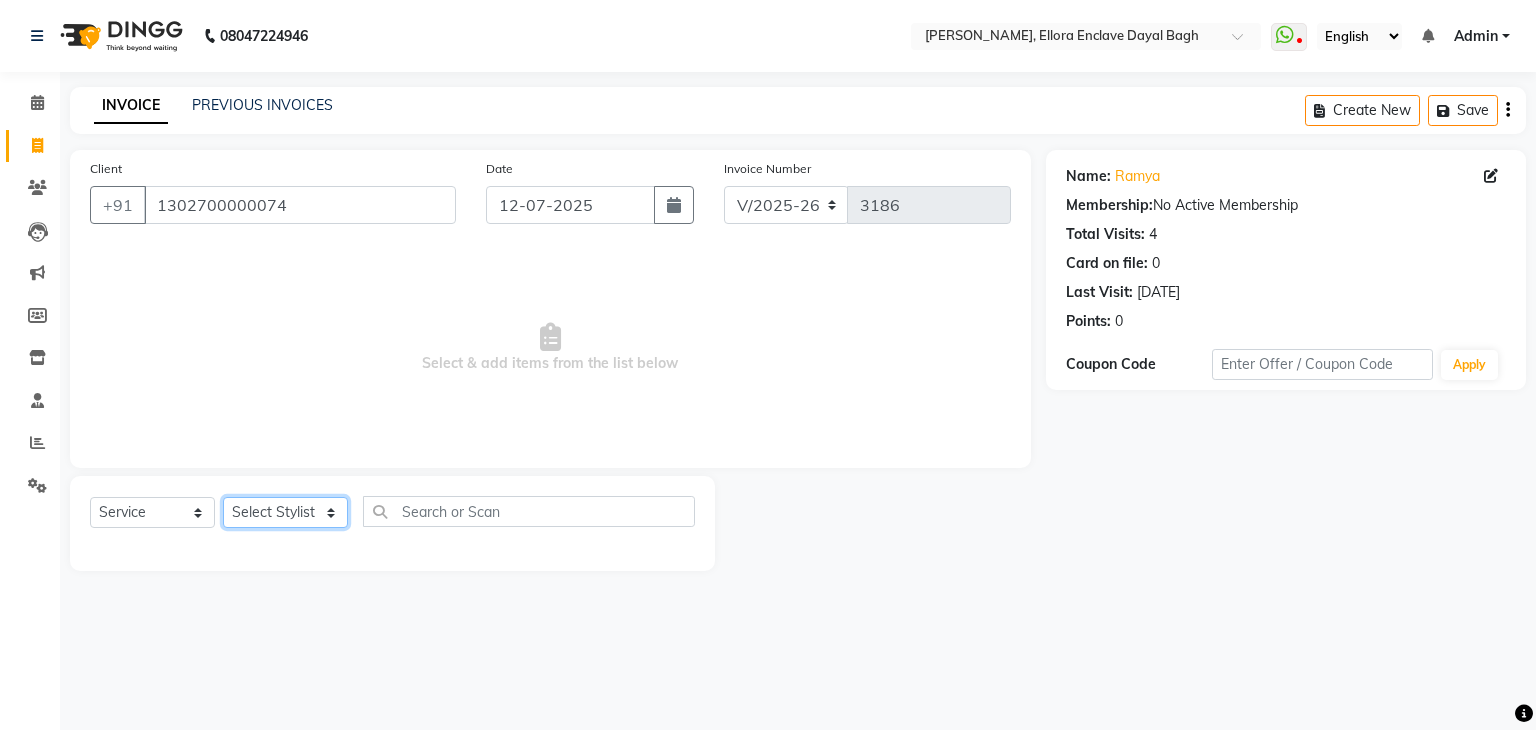 select on "53886" 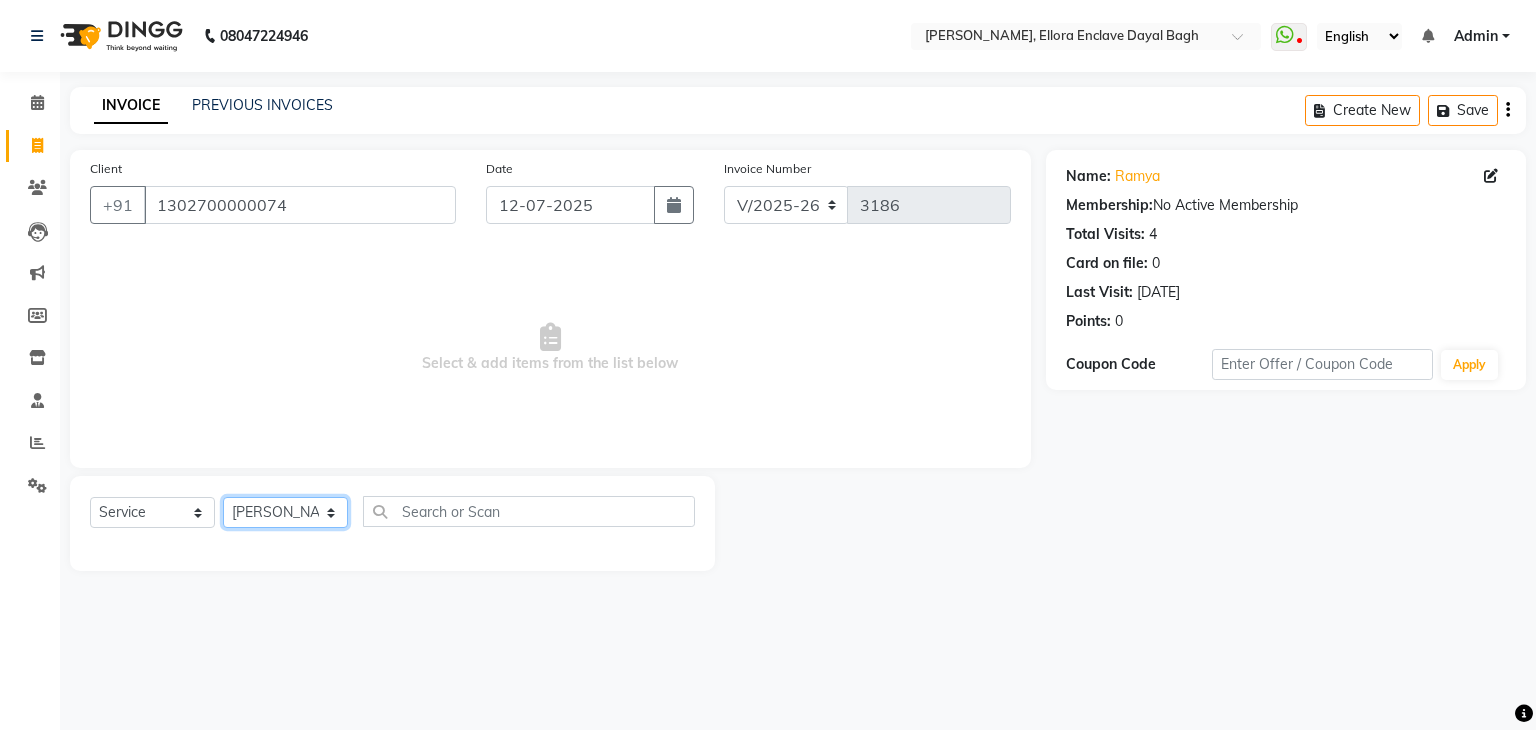 click on "Select Stylist AMAN DANISH SALMANI [PERSON_NAME] [PERSON_NAME] [PERSON_NAME] [PERSON_NAME] [PERSON_NAME] [PERSON_NAME] SHWETA SONA [PERSON_NAME] [PERSON_NAME] [PERSON_NAME]" 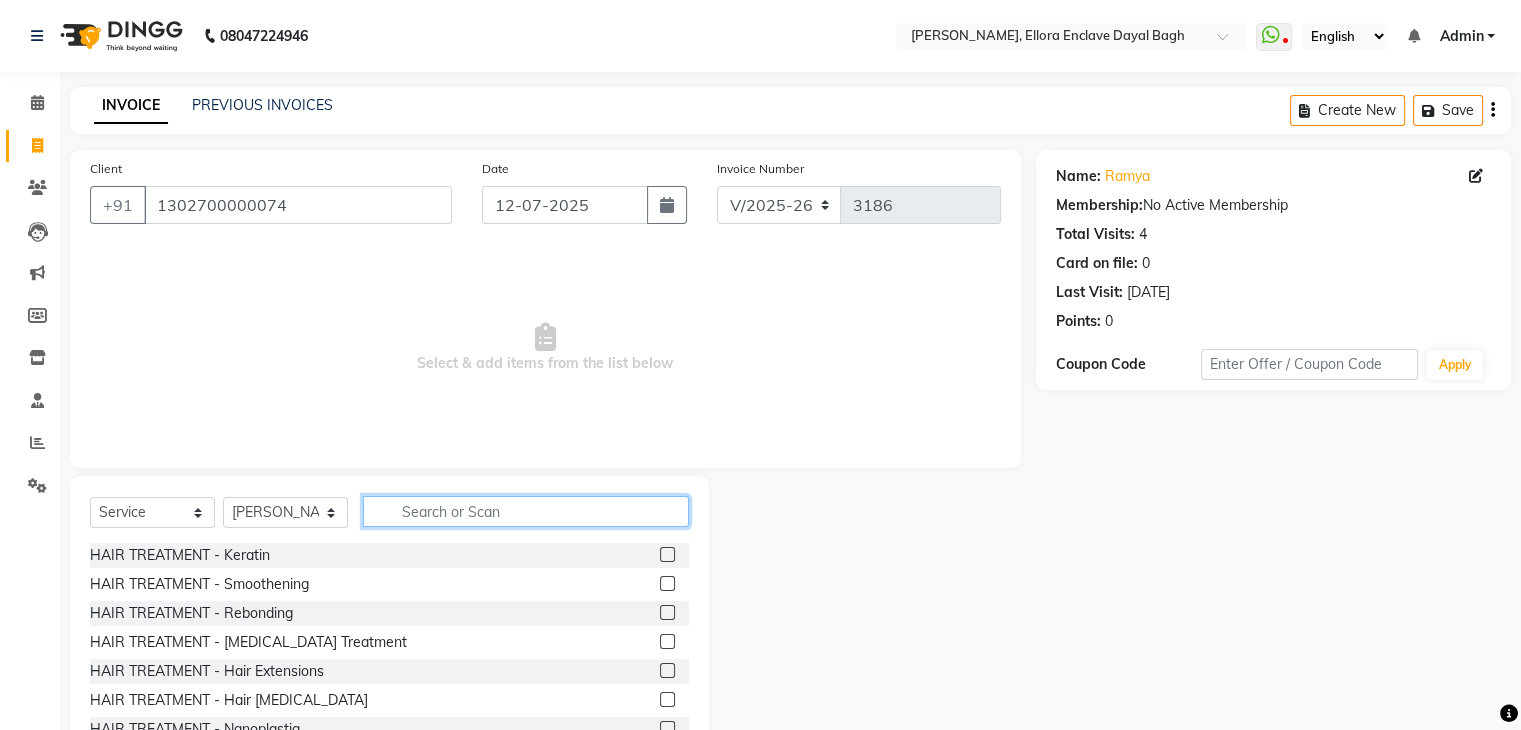 click 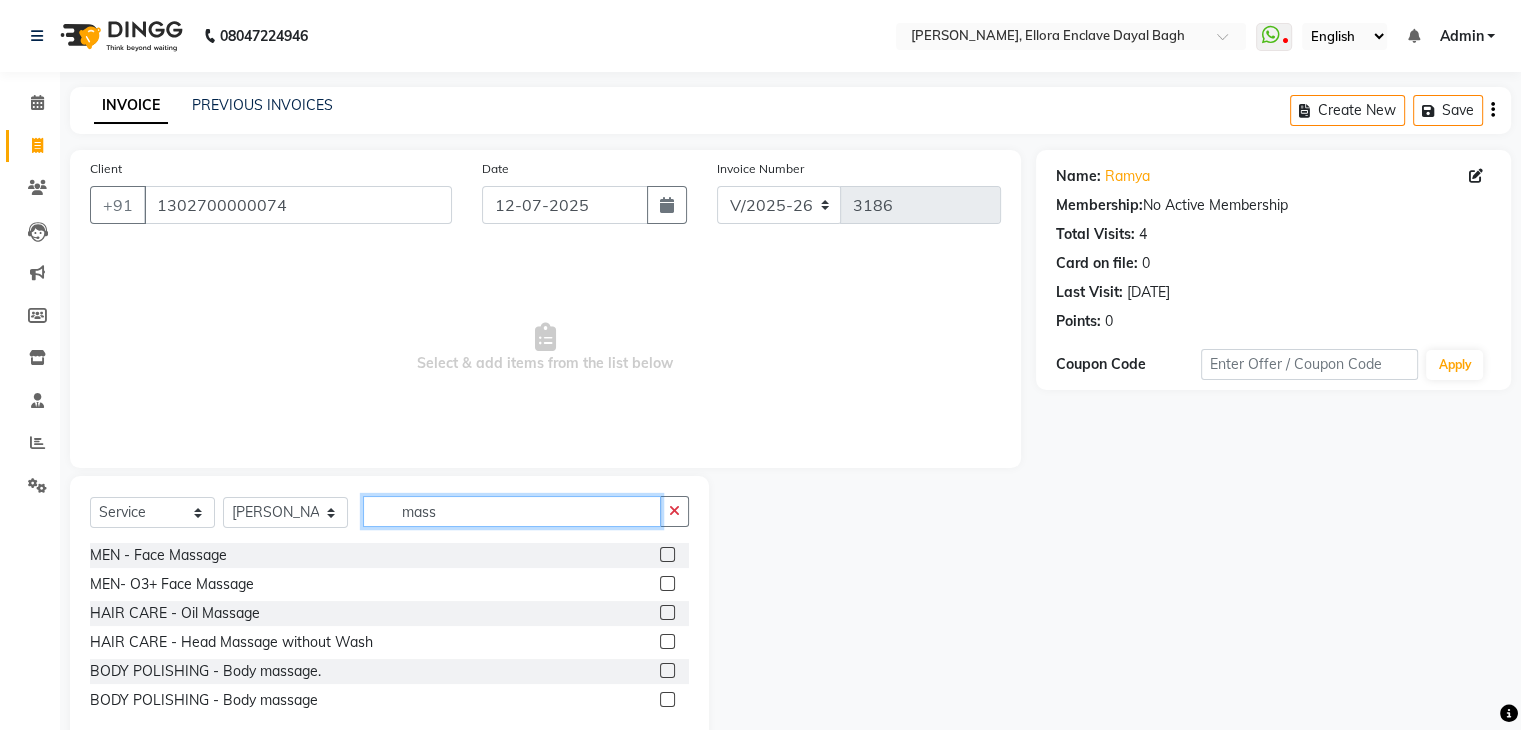 type on "mass" 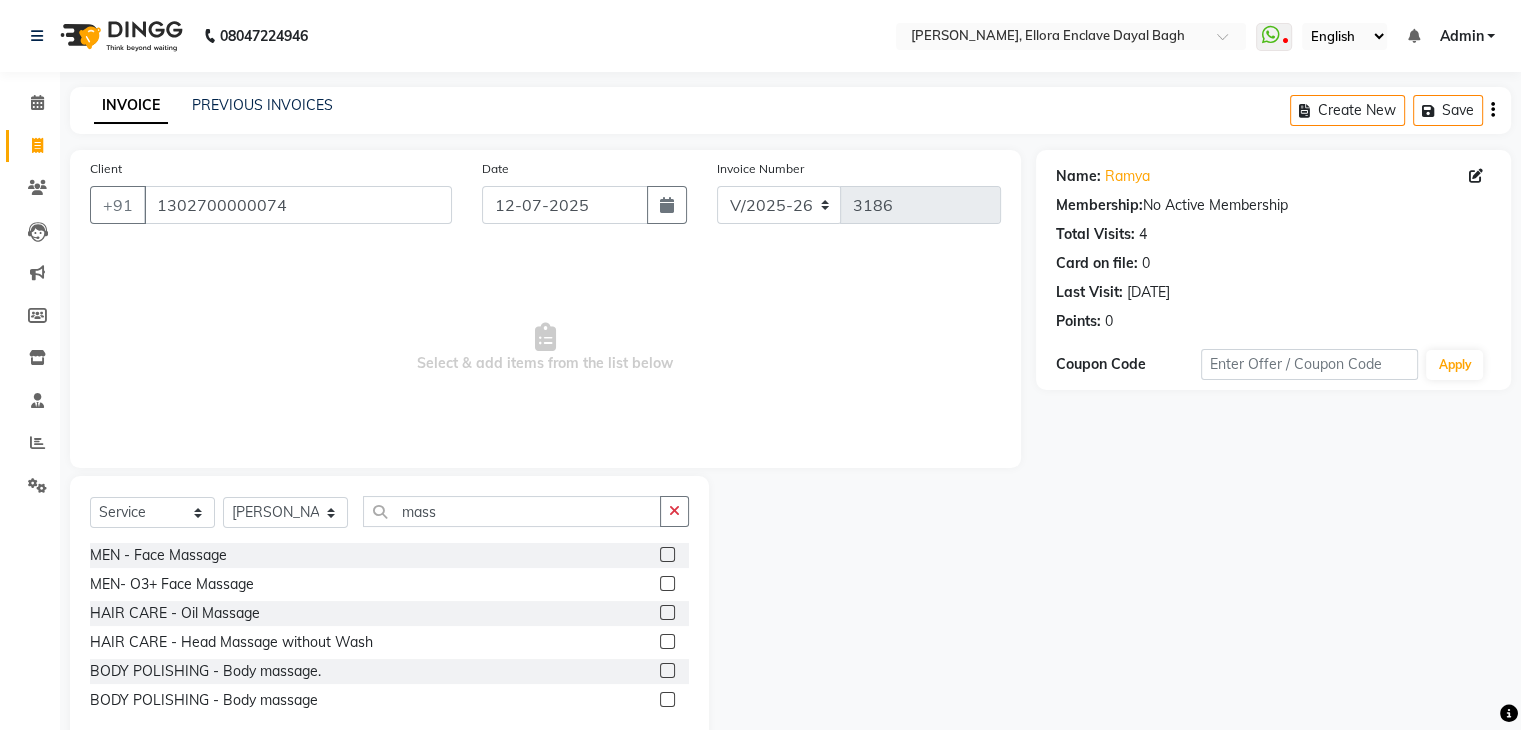 click 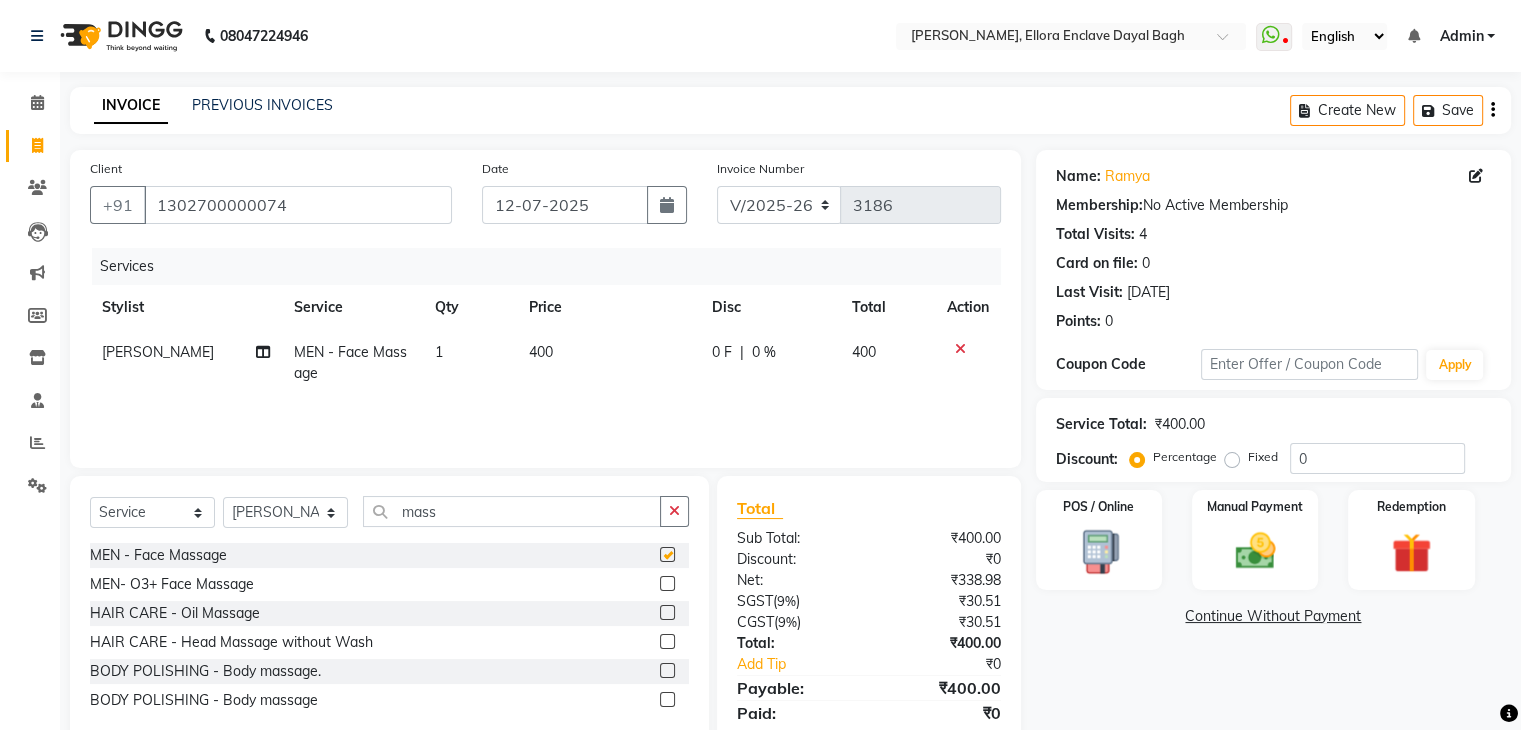 checkbox on "false" 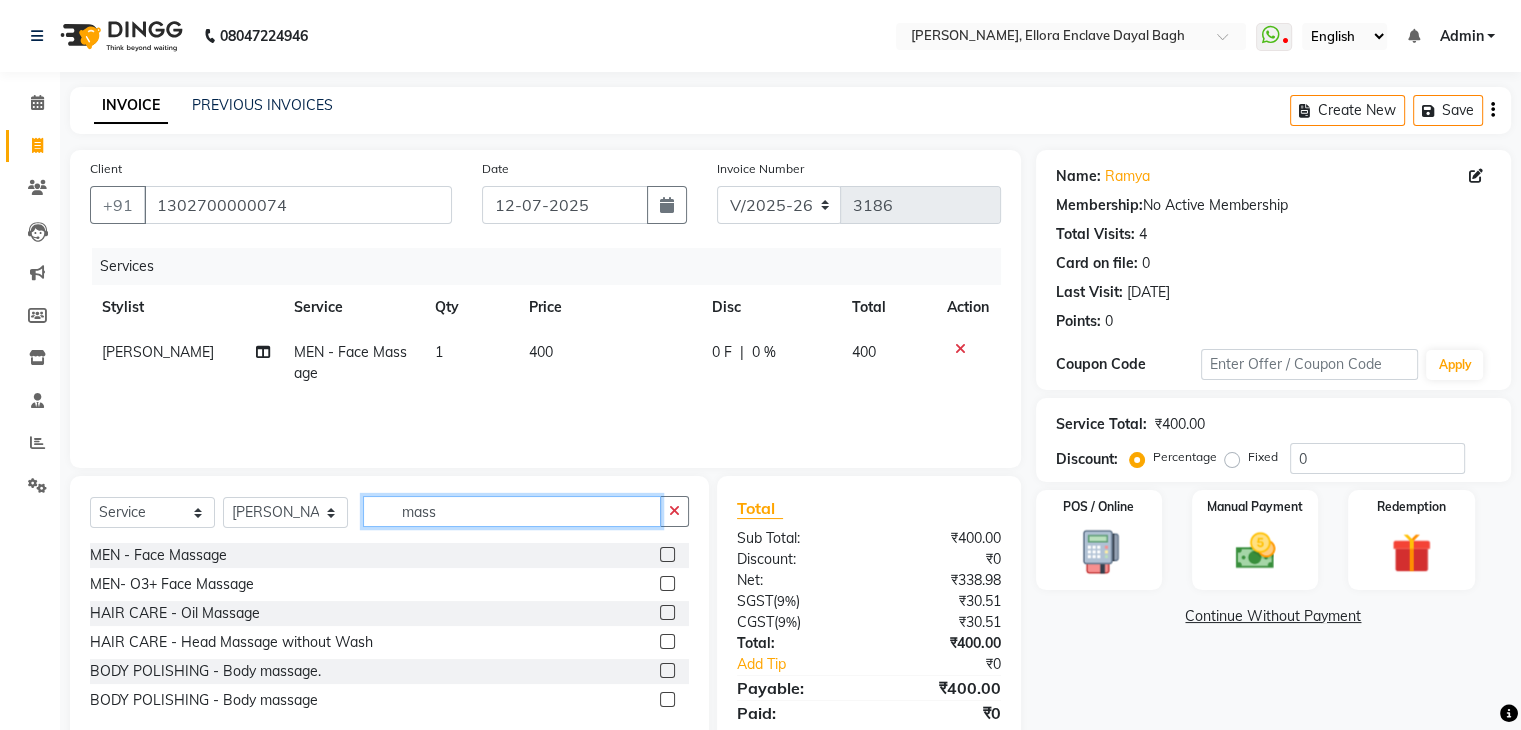 click on "mass" 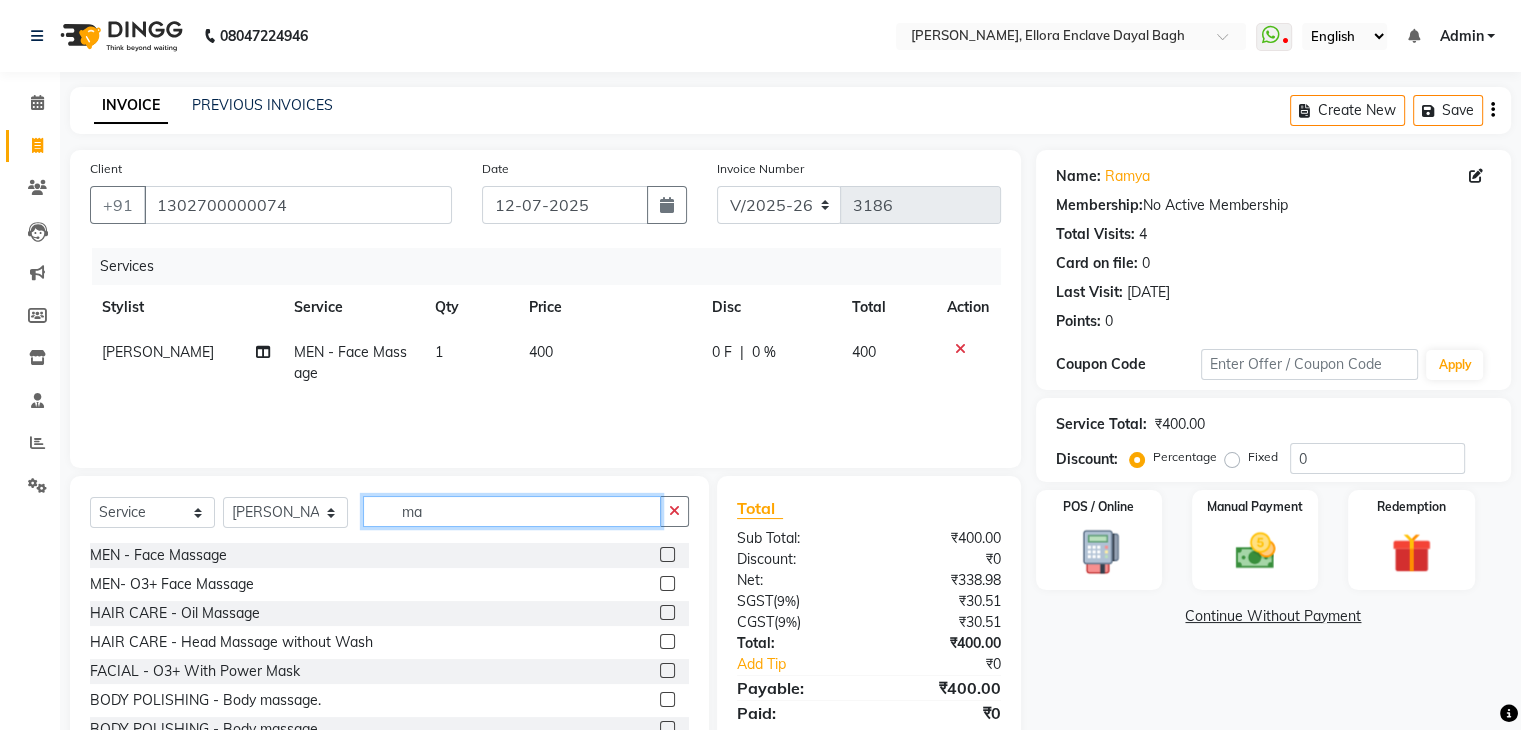 type on "m" 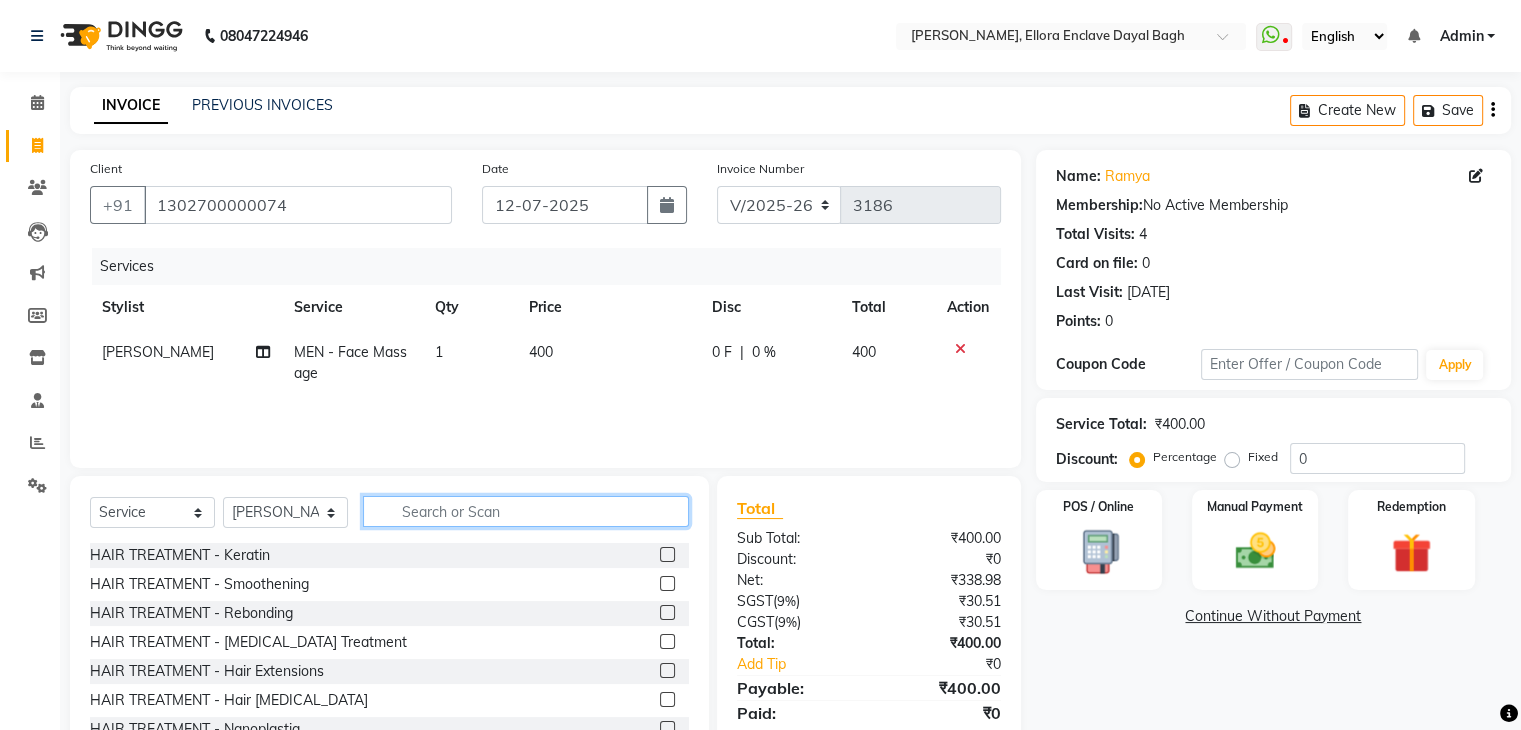type 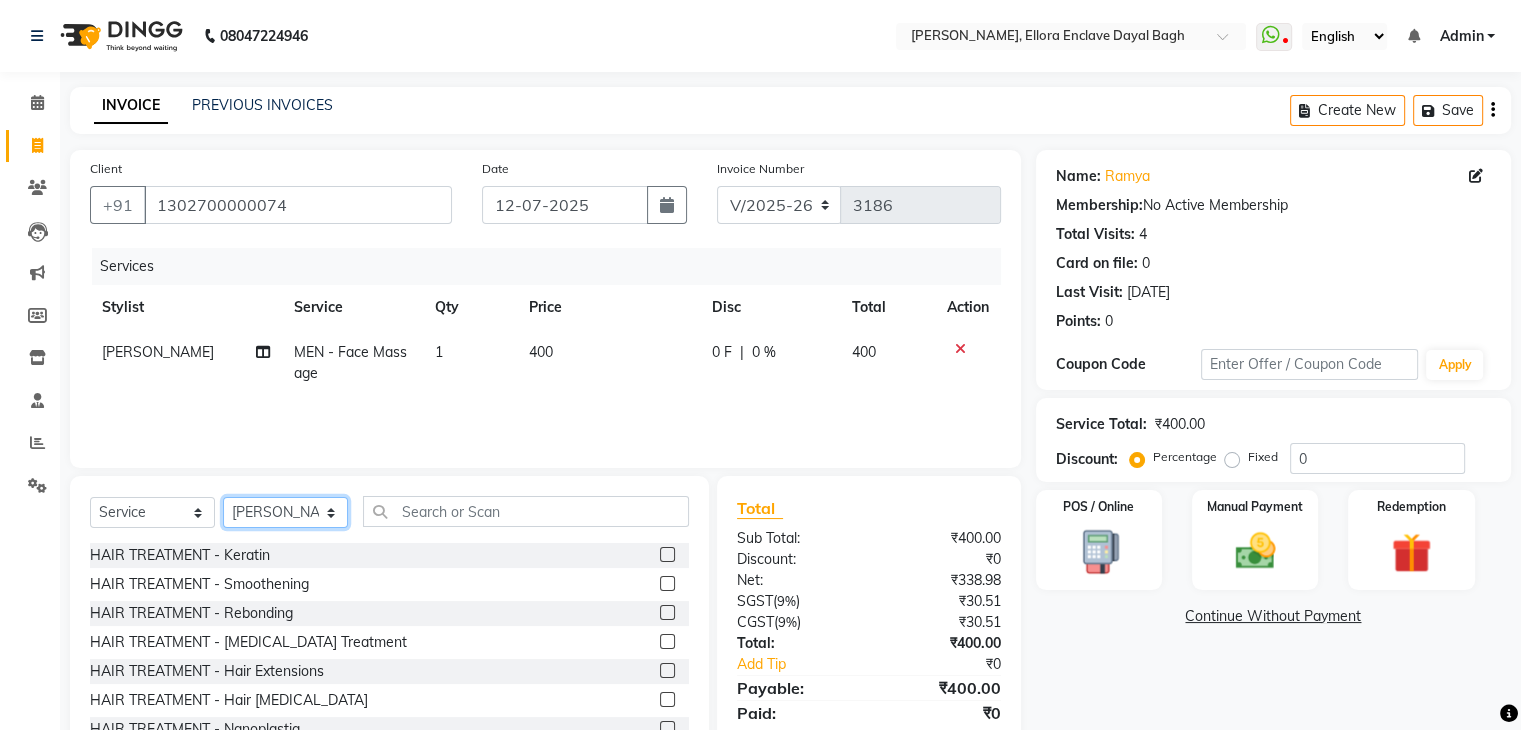 click on "Select Stylist AMAN DANISH SALMANI GOPAL PACHORI KANU KAVITA KIRAN KUMARI MEENU KUMARI NEHA NIKHIL CHAUDHARY PRIYANKA YADAV RASHMI SANDHYA SHAGUFTA SHWETA SONA SAXENA SOUMYA TUSHAR OTWAL VINAY KUMAR" 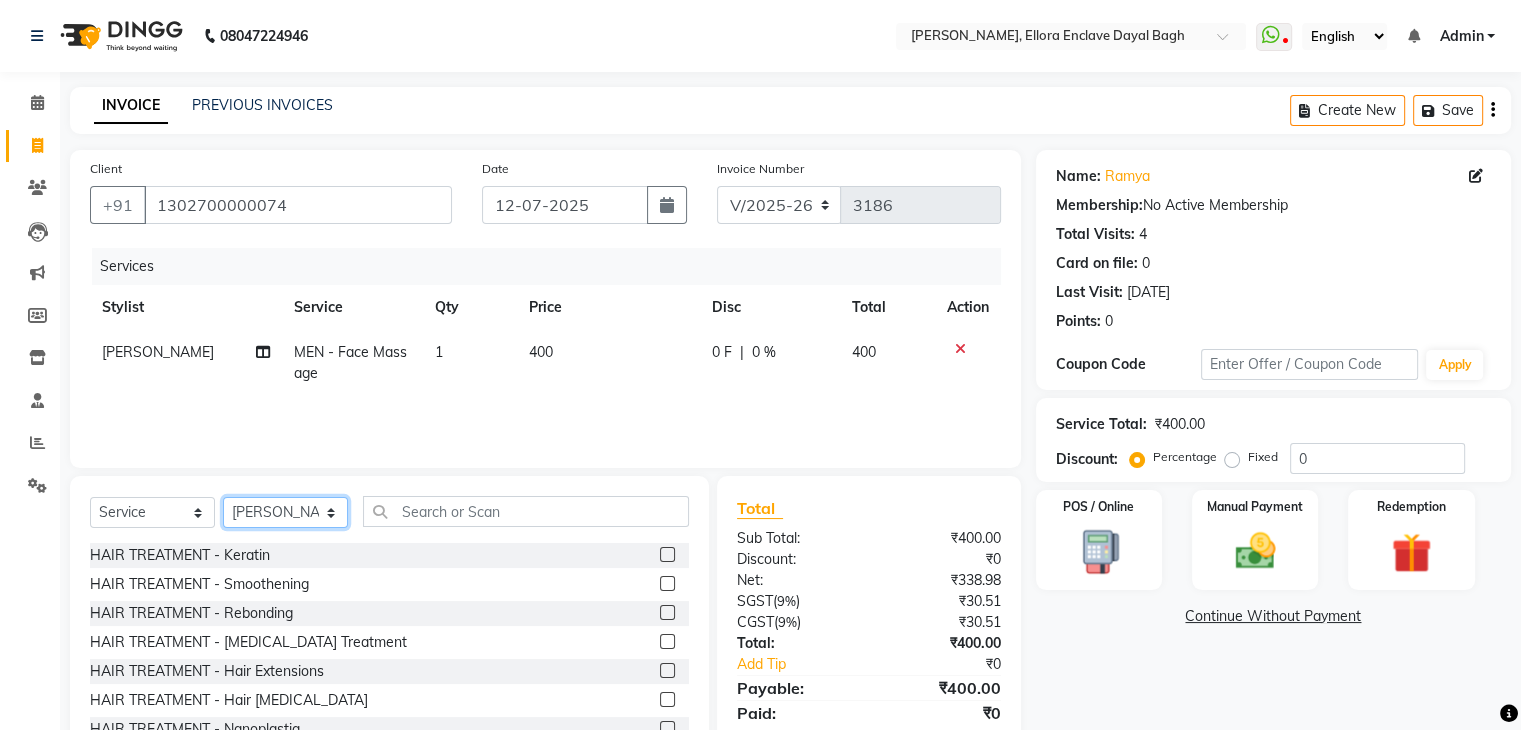 select on "53884" 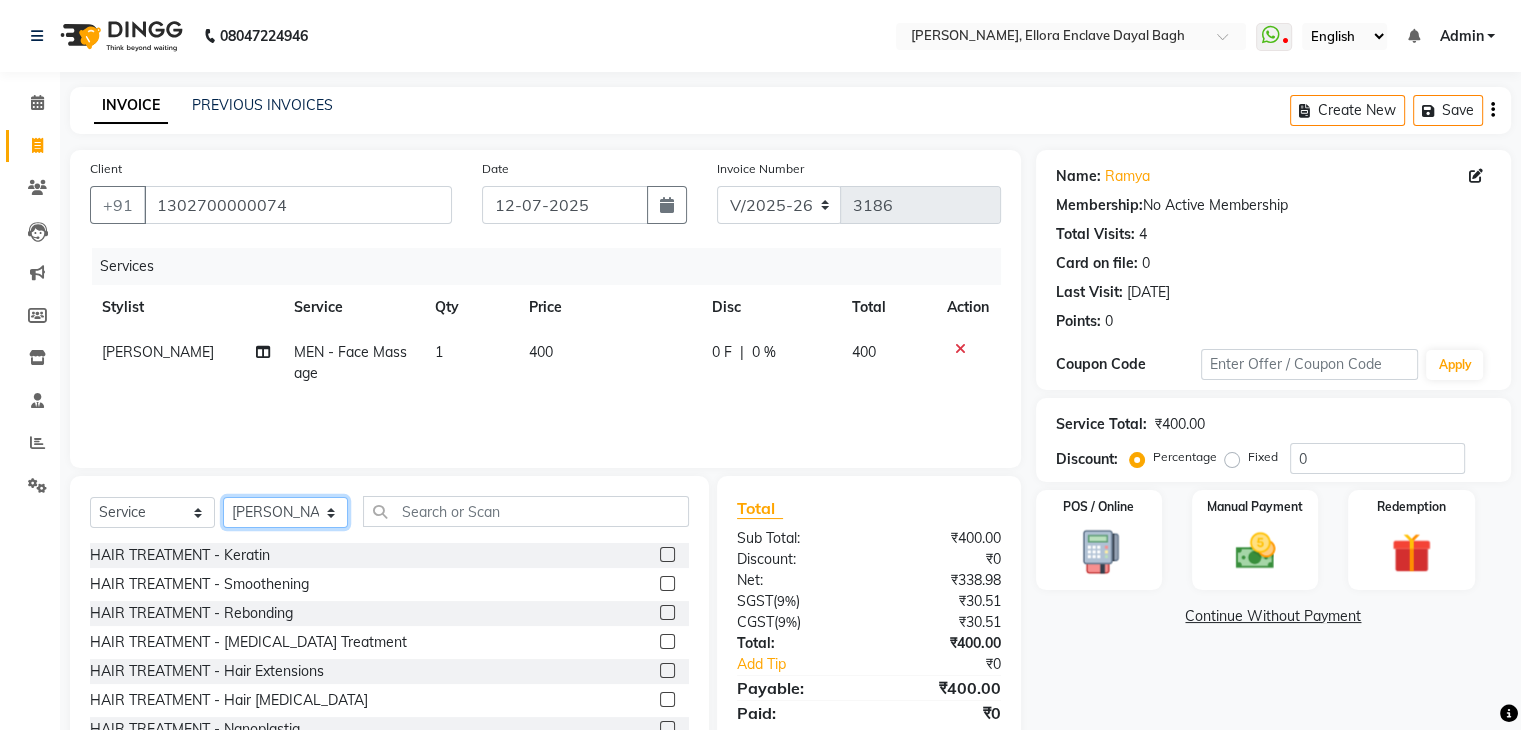 click on "Select Stylist AMAN DANISH SALMANI GOPAL PACHORI KANU KAVITA KIRAN KUMARI MEENU KUMARI NEHA NIKHIL CHAUDHARY PRIYANKA YADAV RASHMI SANDHYA SHAGUFTA SHWETA SONA SAXENA SOUMYA TUSHAR OTWAL VINAY KUMAR" 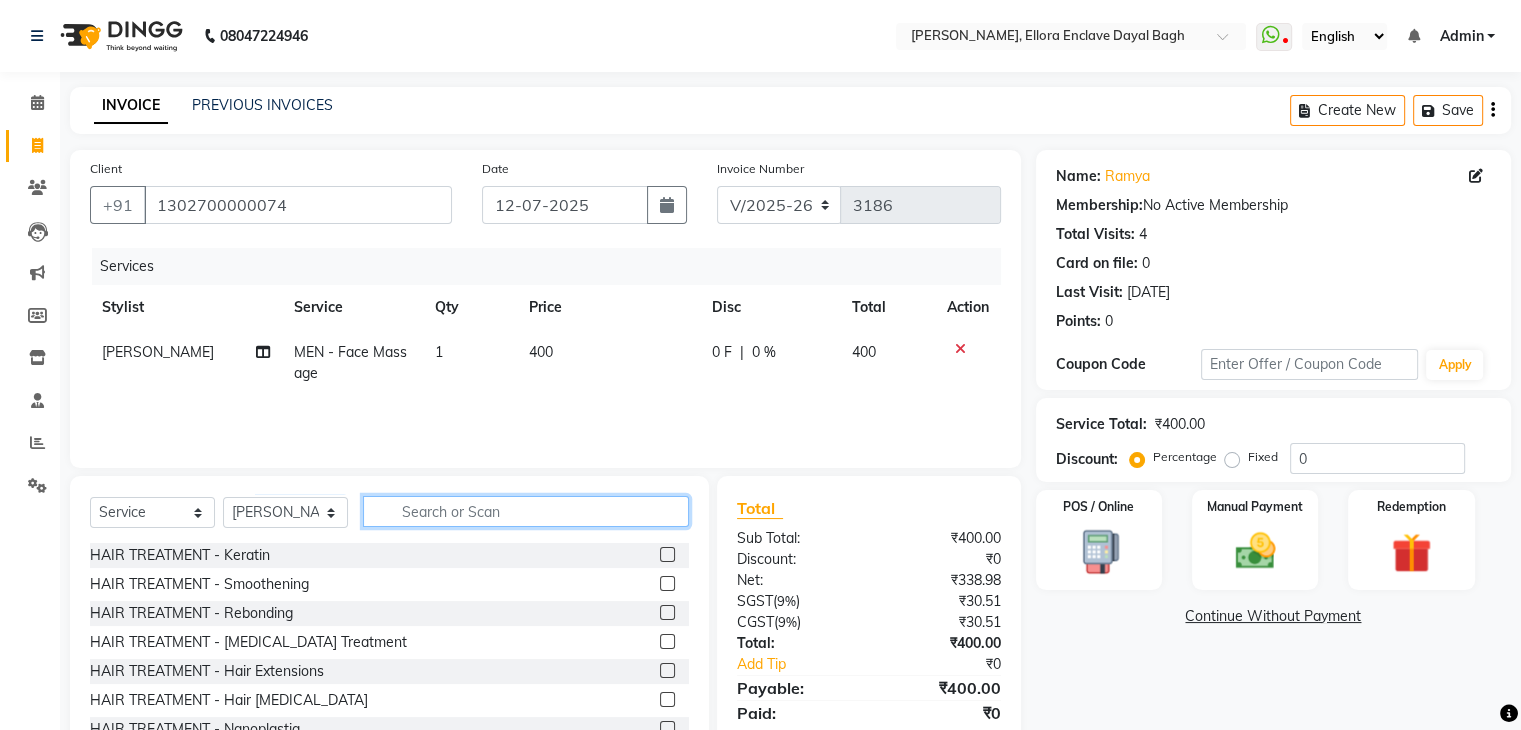 click 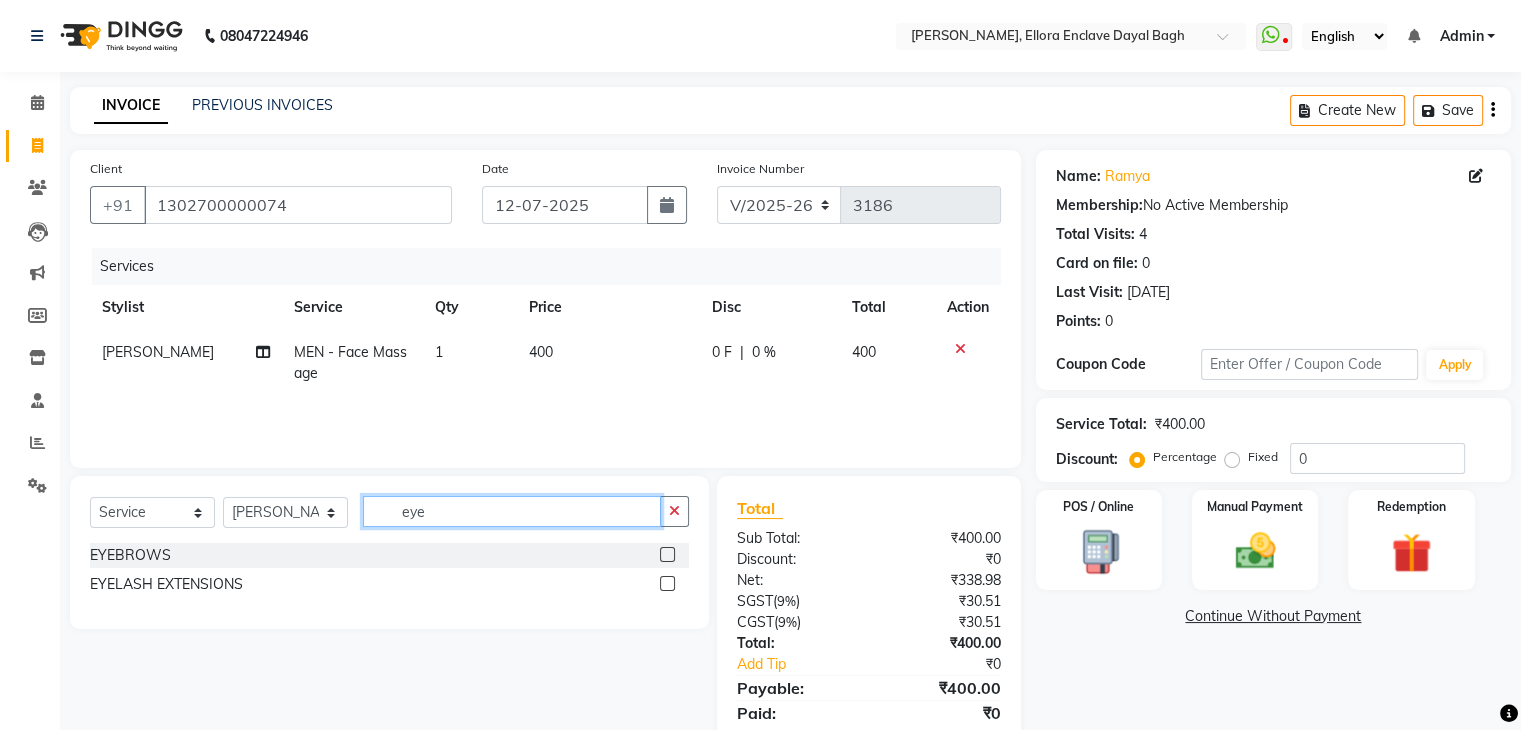 type on "eye" 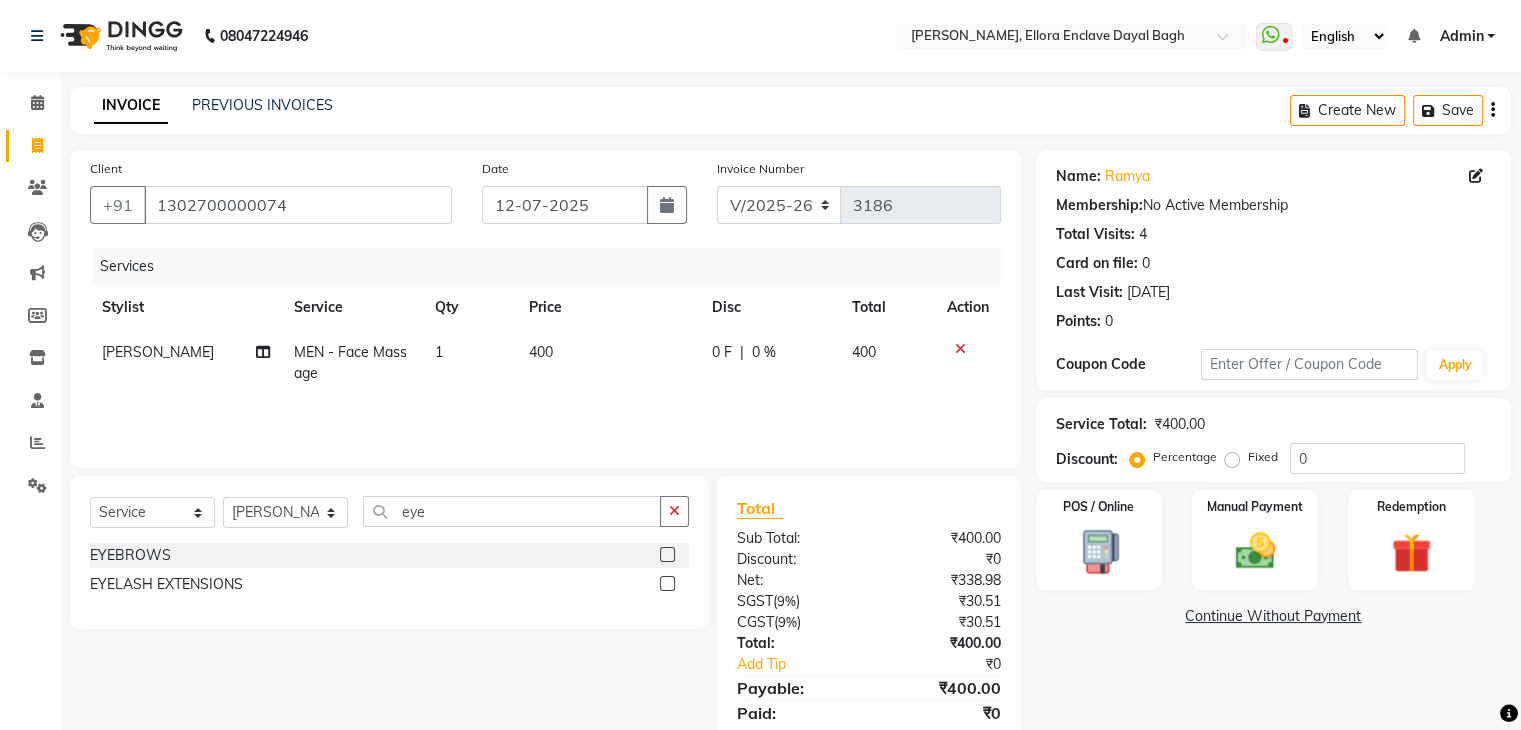 click 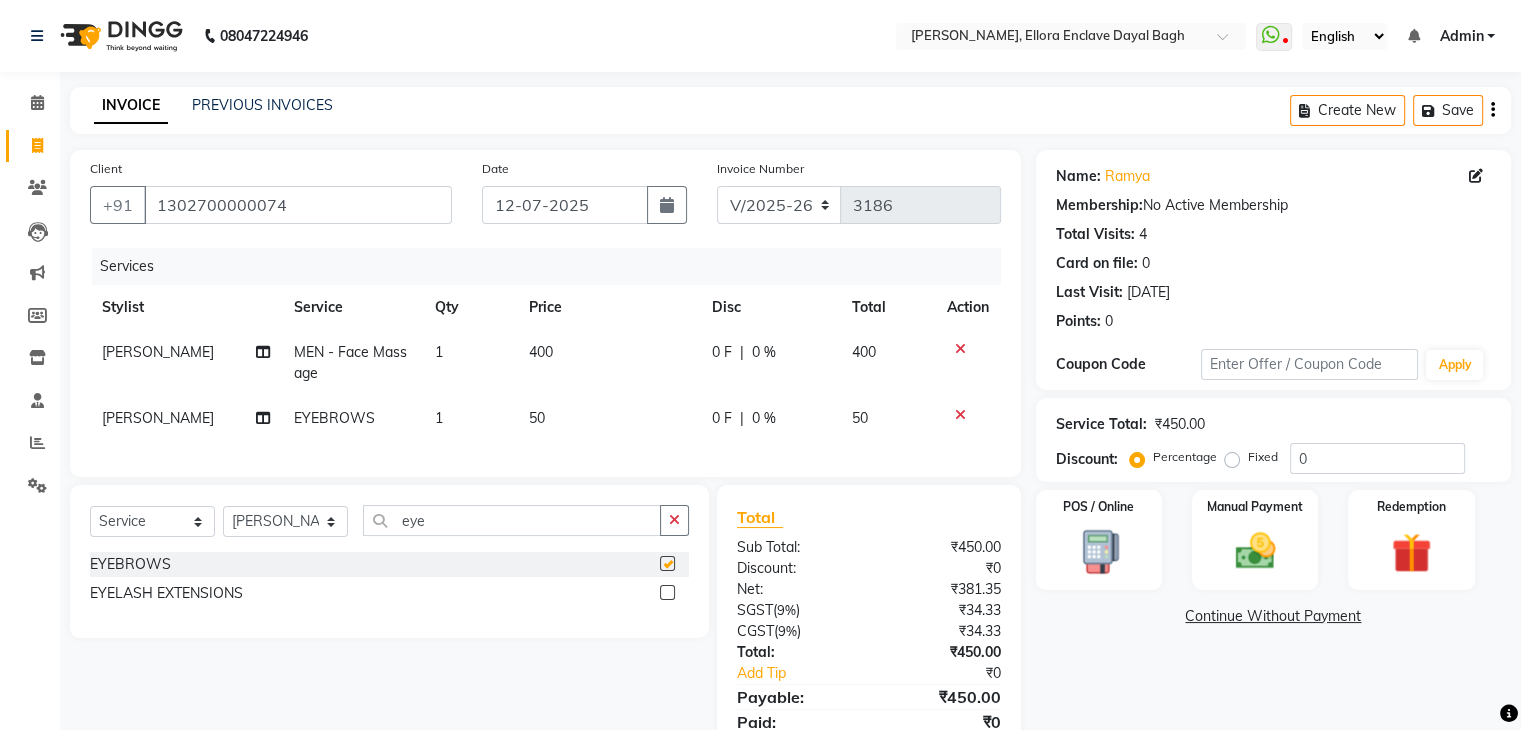 checkbox on "false" 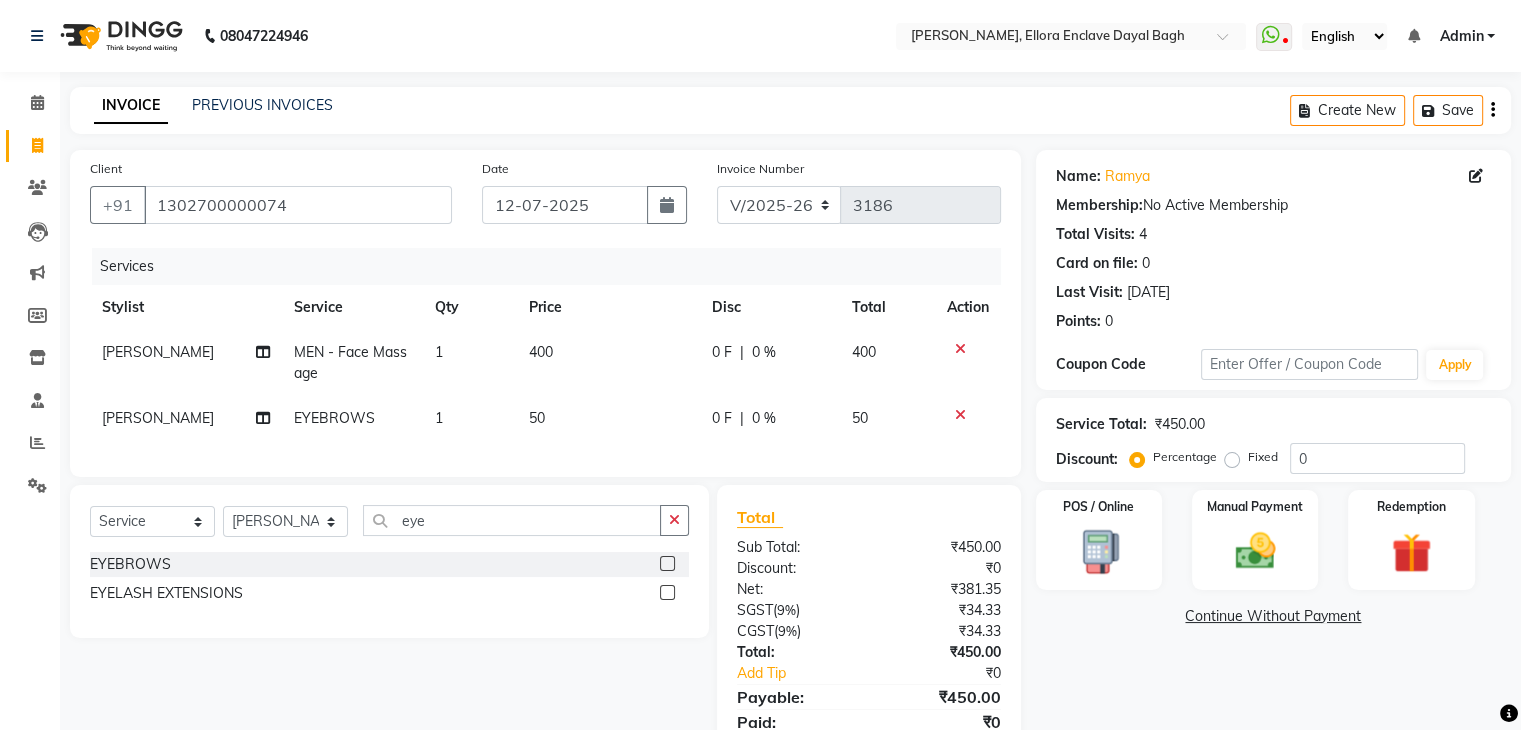 click on "50" 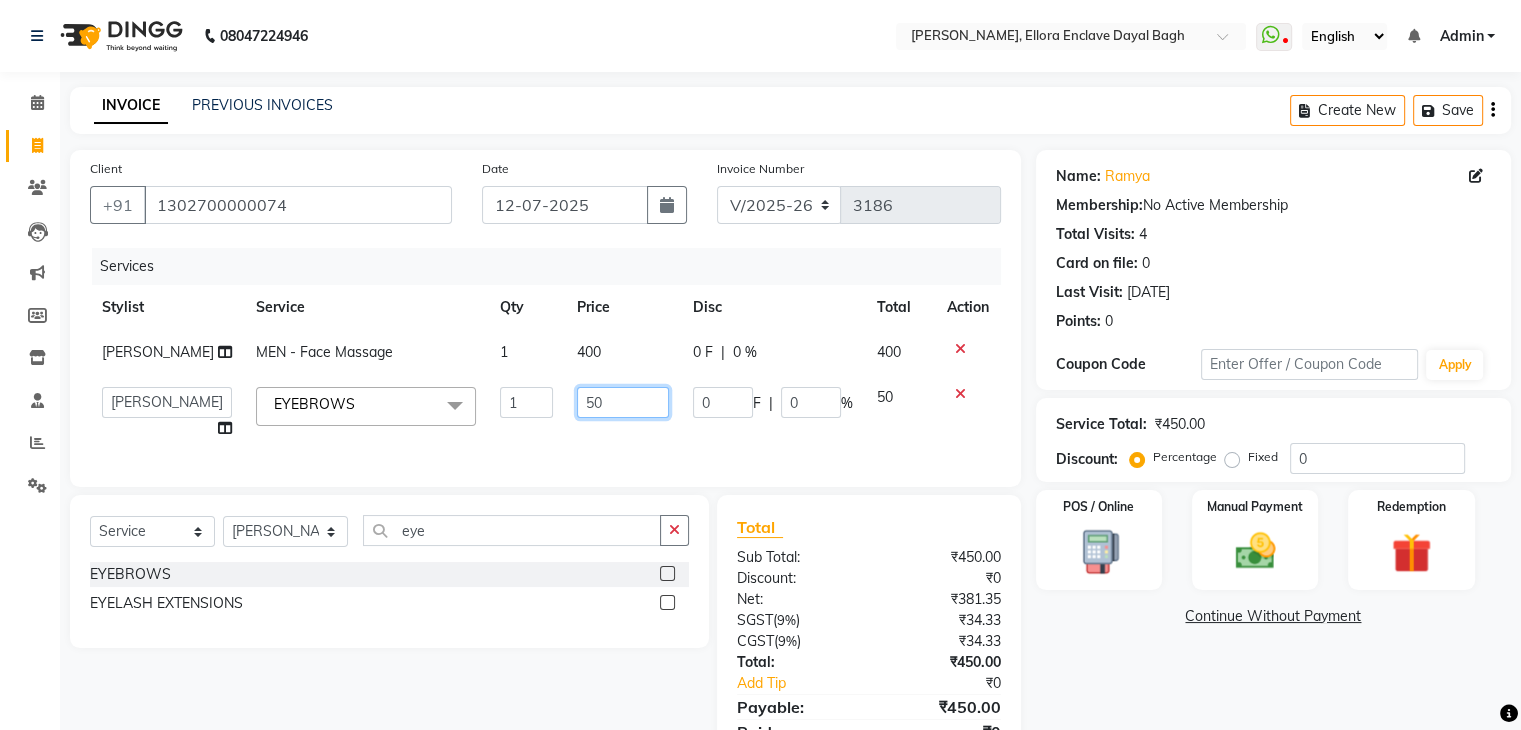 click on "50" 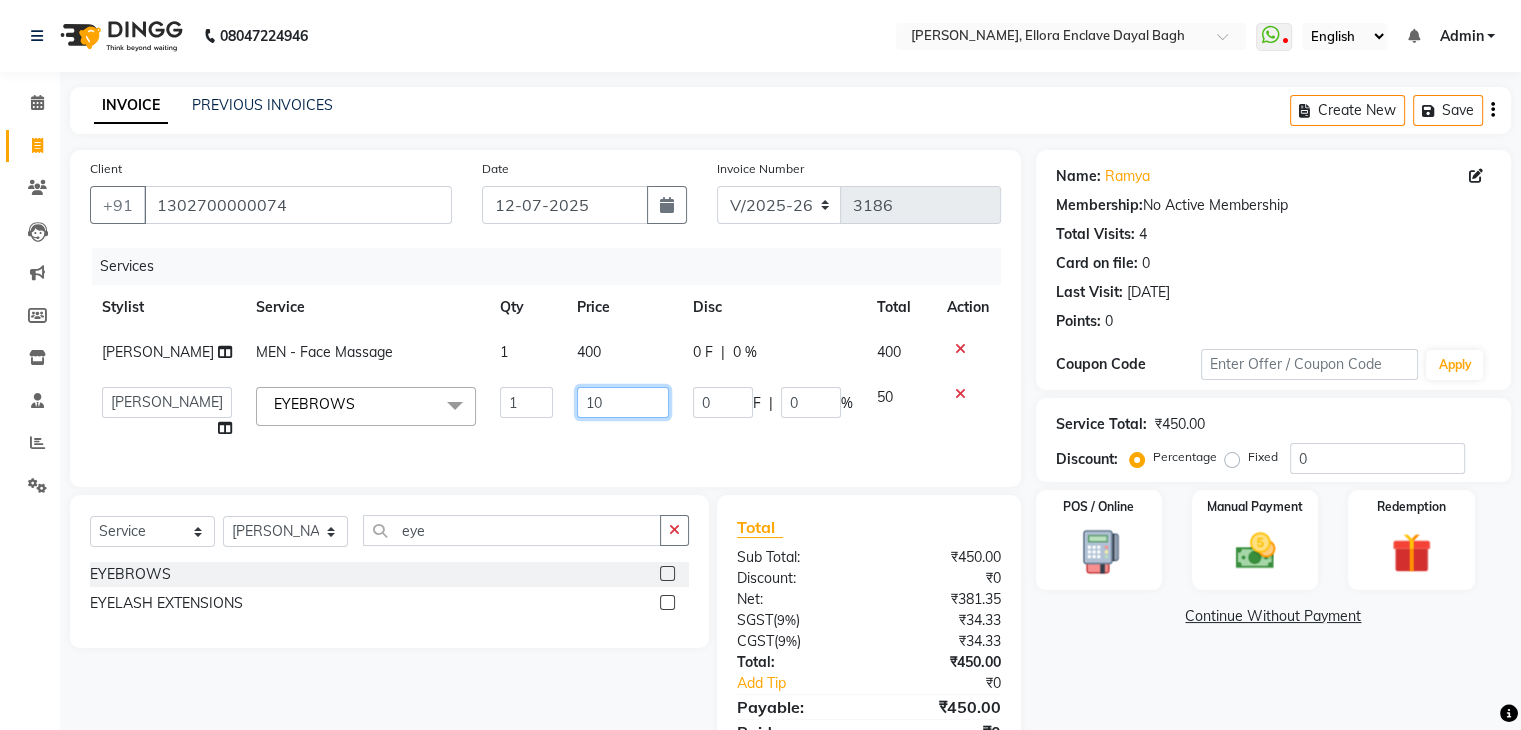 type on "100" 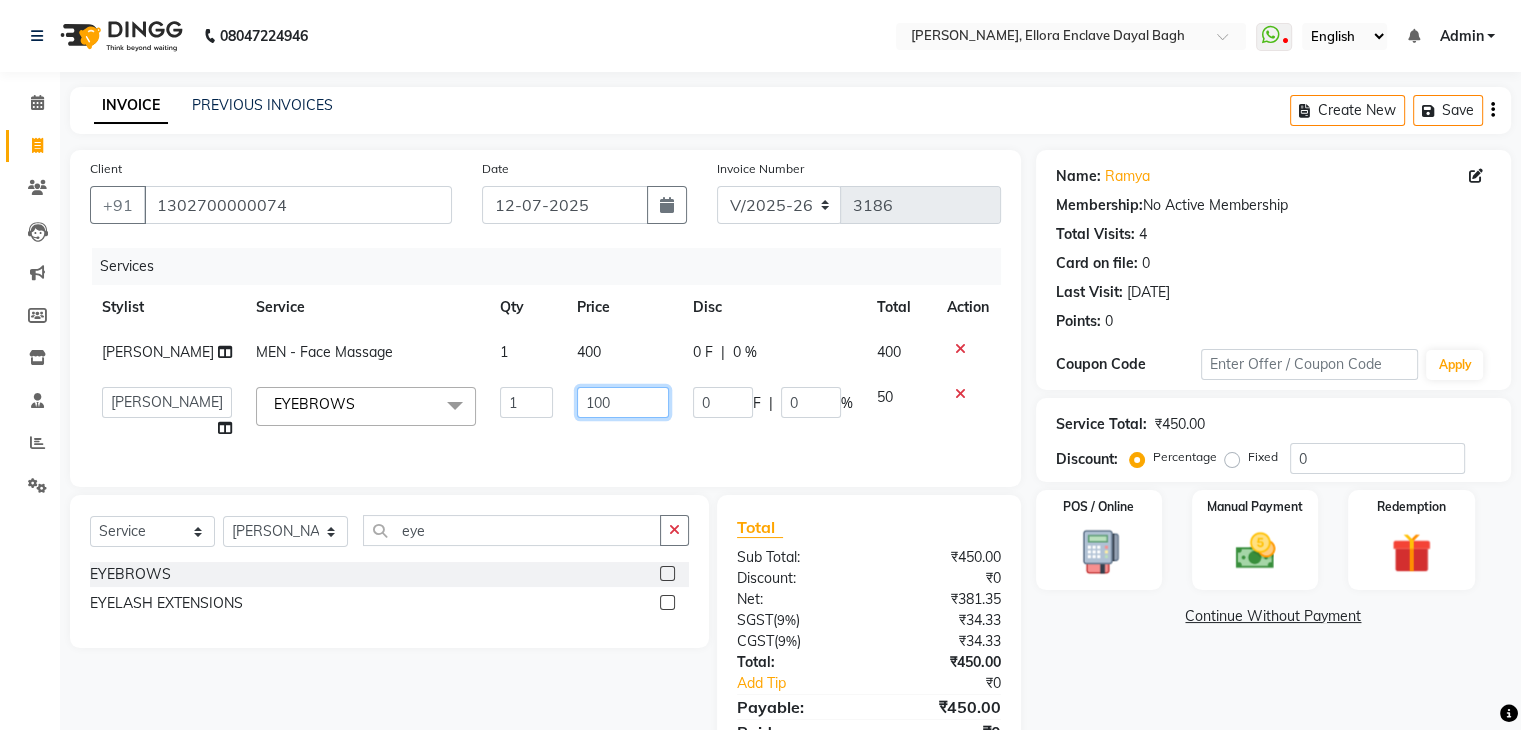 scroll, scrollTop: 126, scrollLeft: 0, axis: vertical 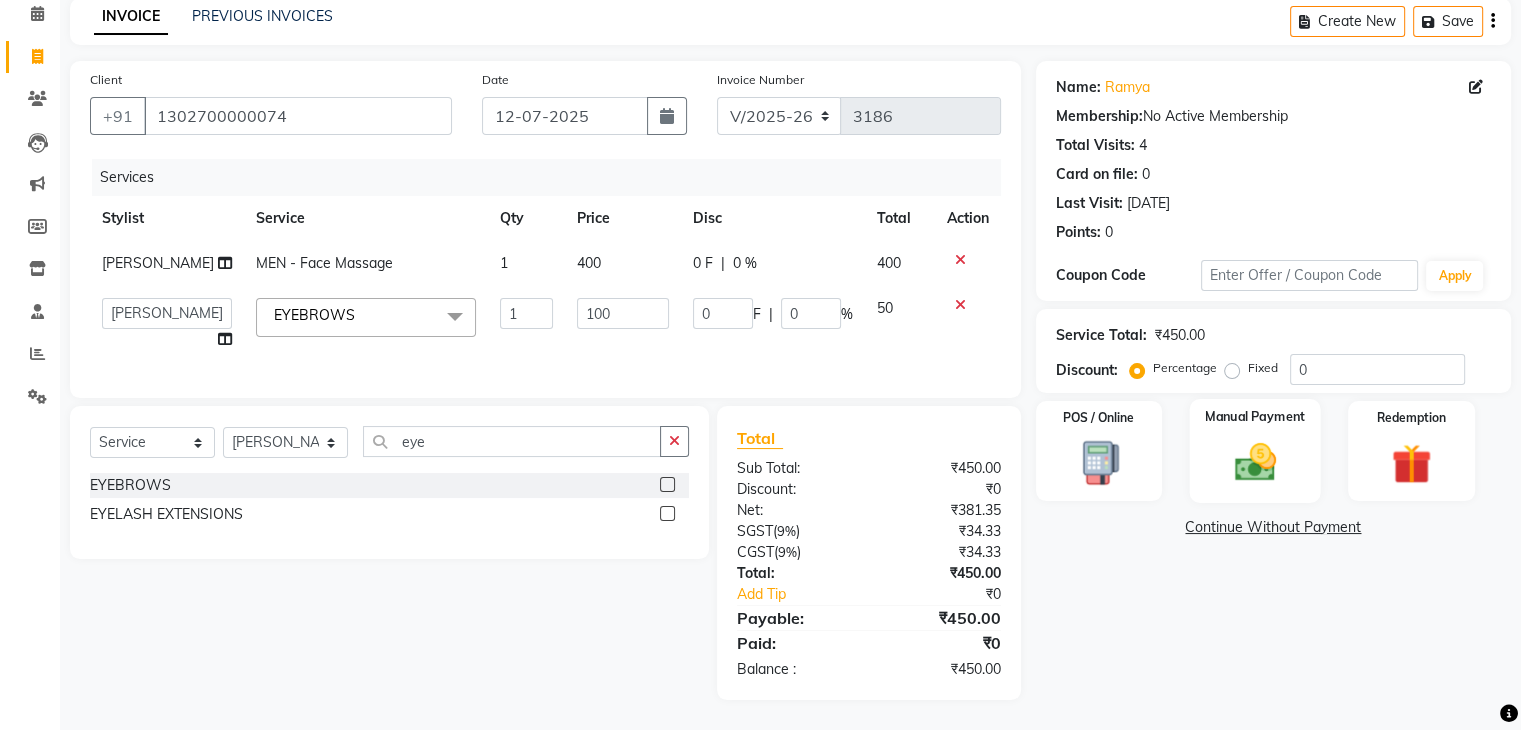 click on "Manual Payment" 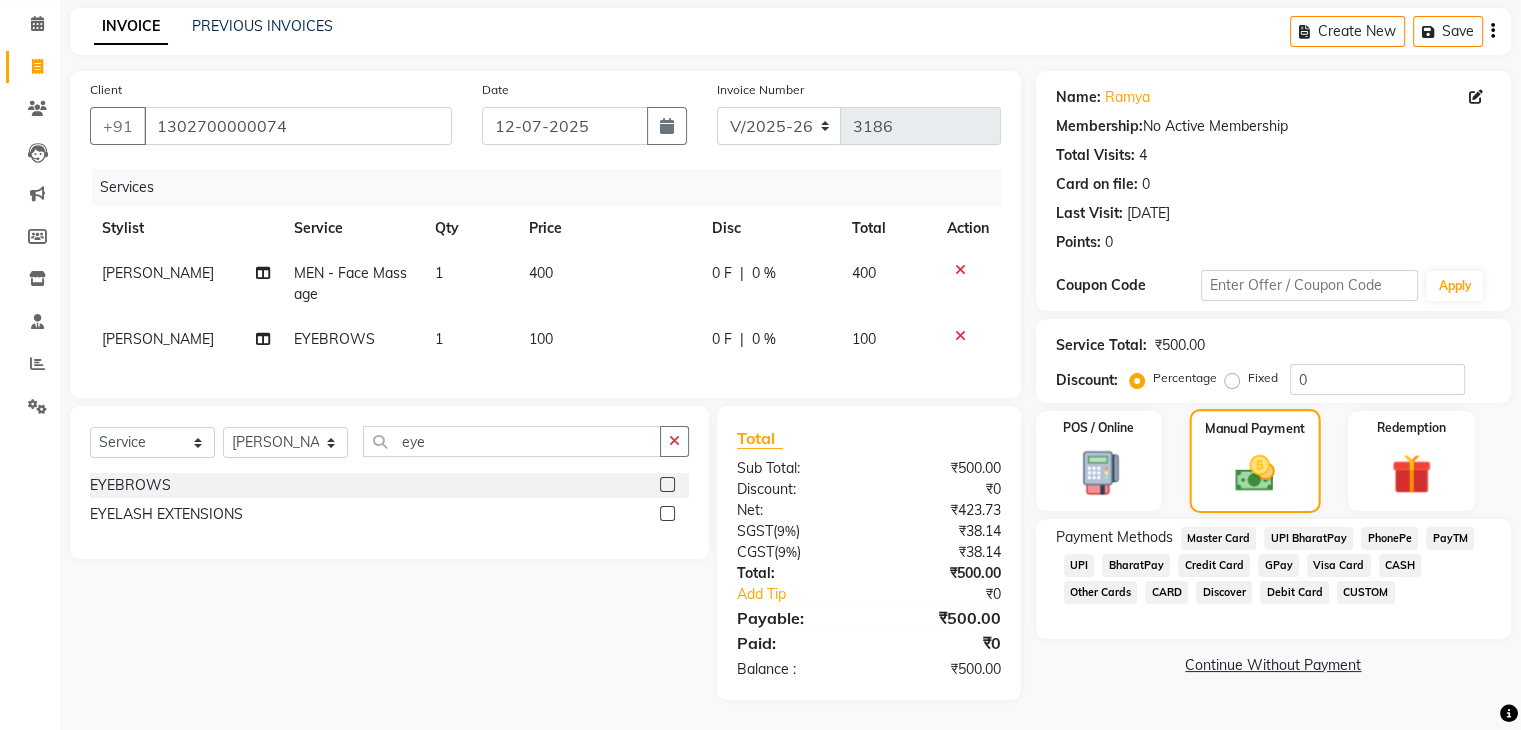 scroll, scrollTop: 14, scrollLeft: 0, axis: vertical 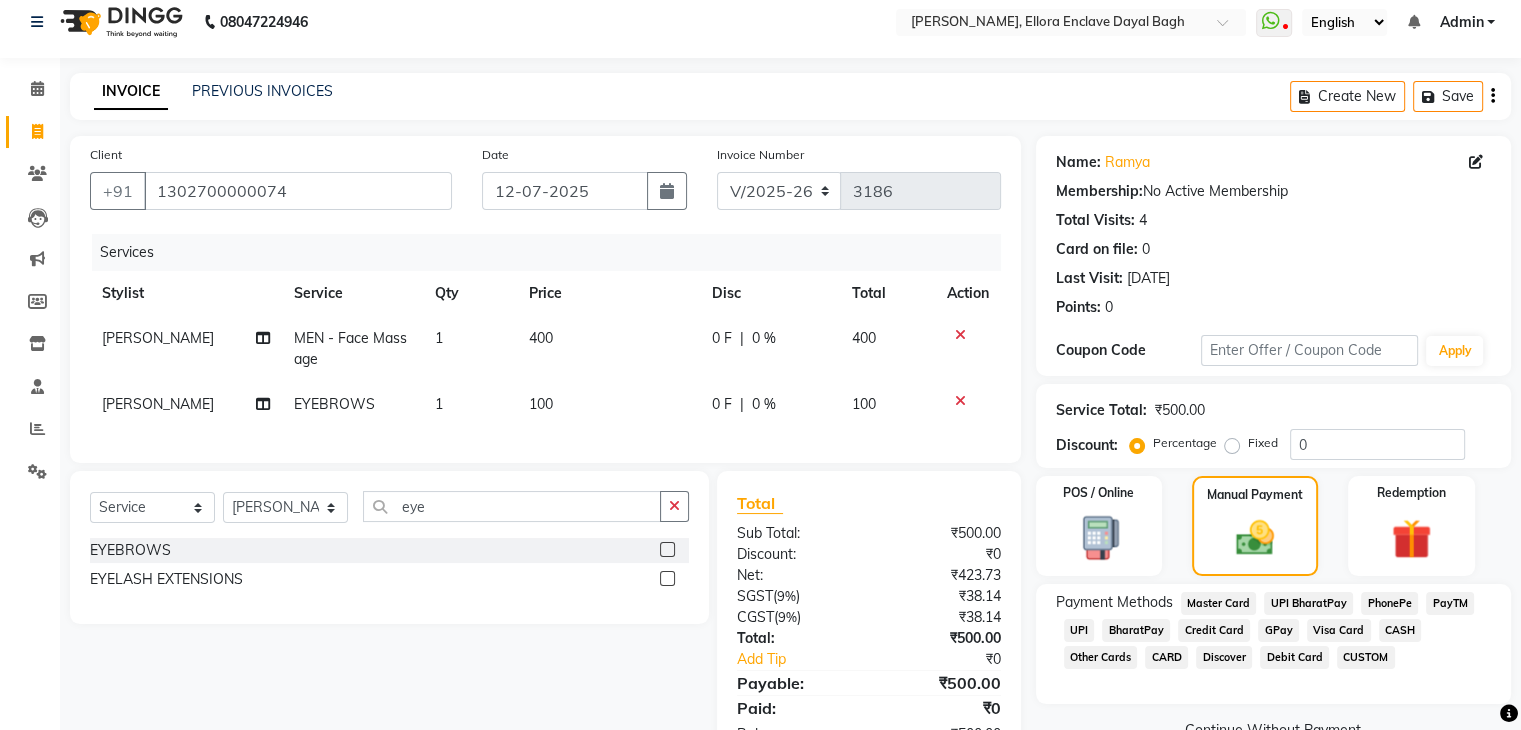 click on "CASH" 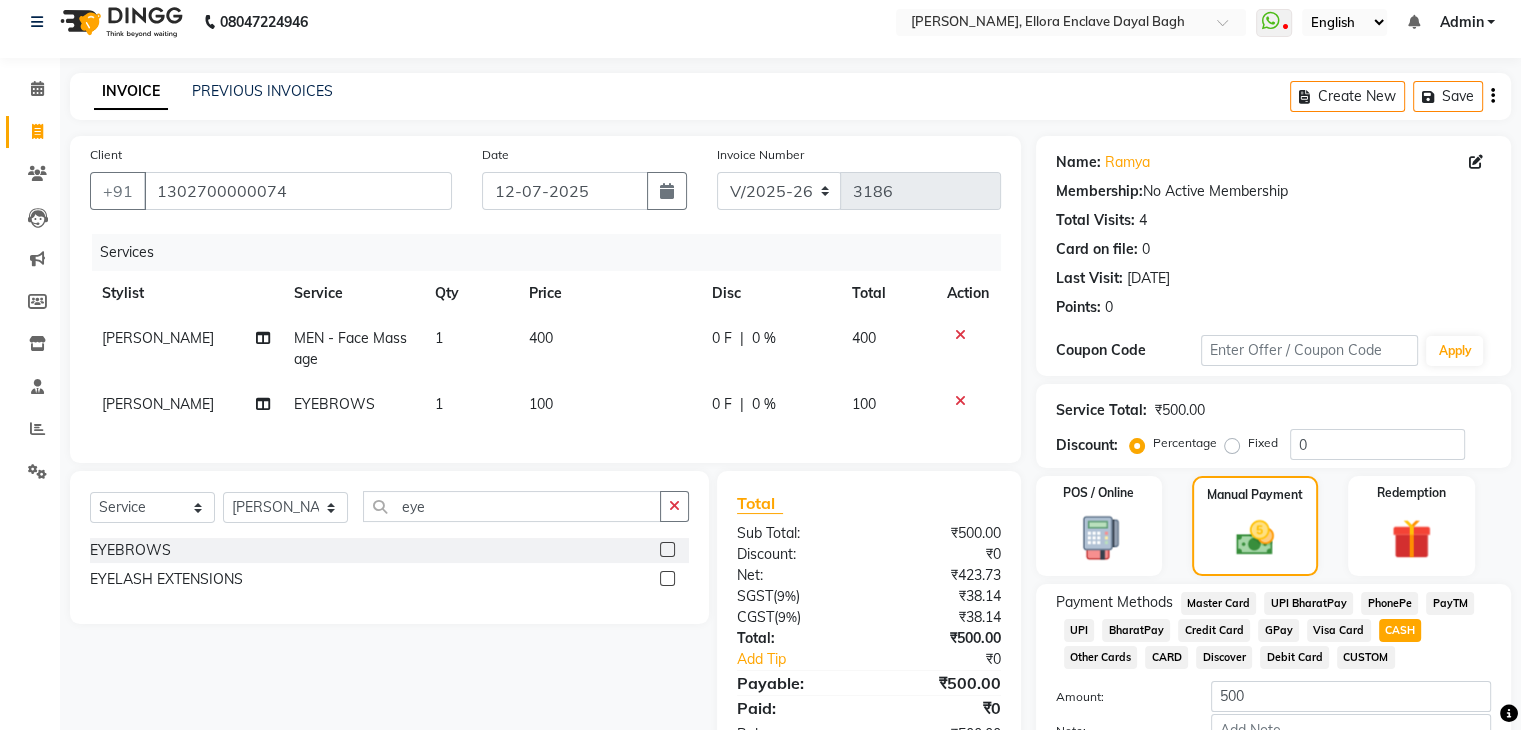 scroll, scrollTop: 145, scrollLeft: 0, axis: vertical 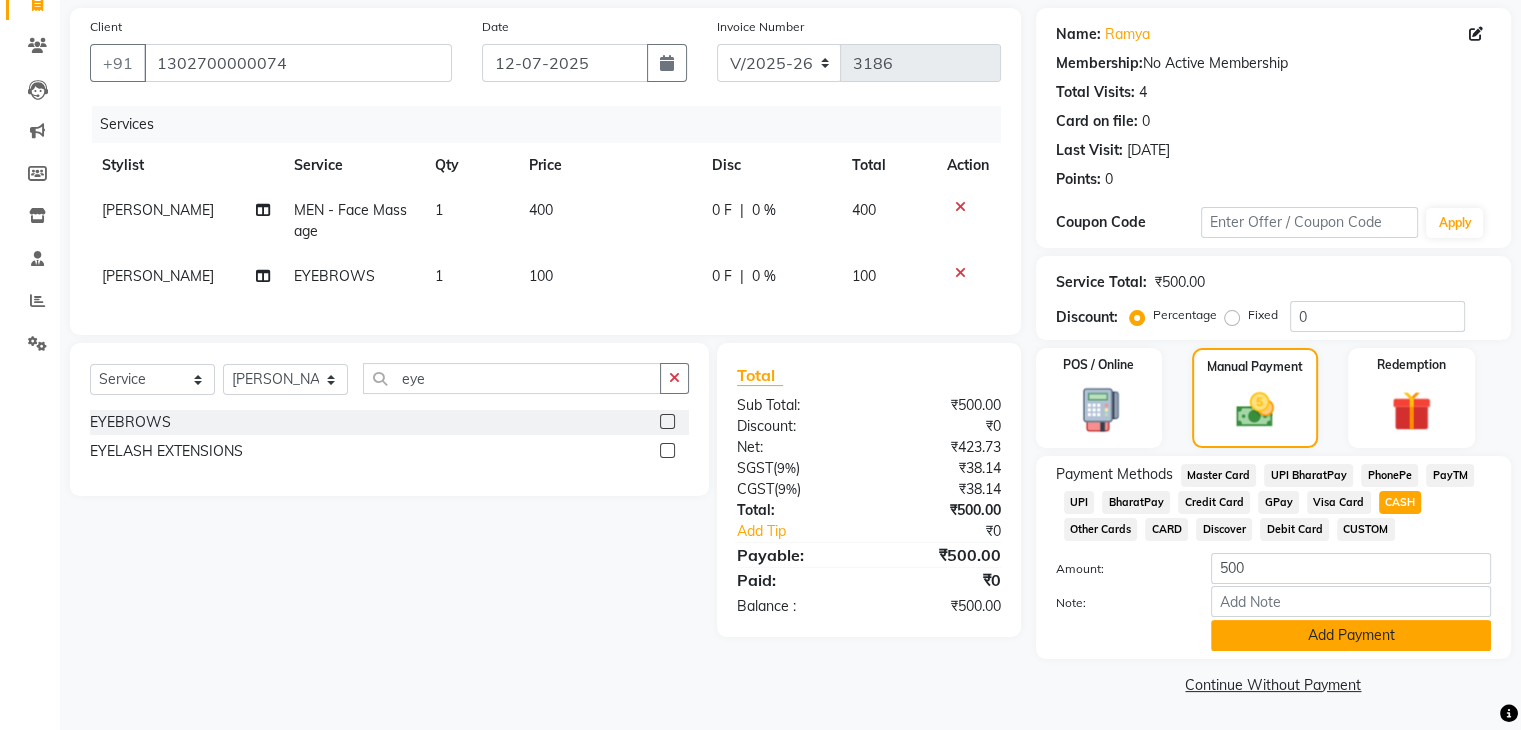 click on "Add Payment" 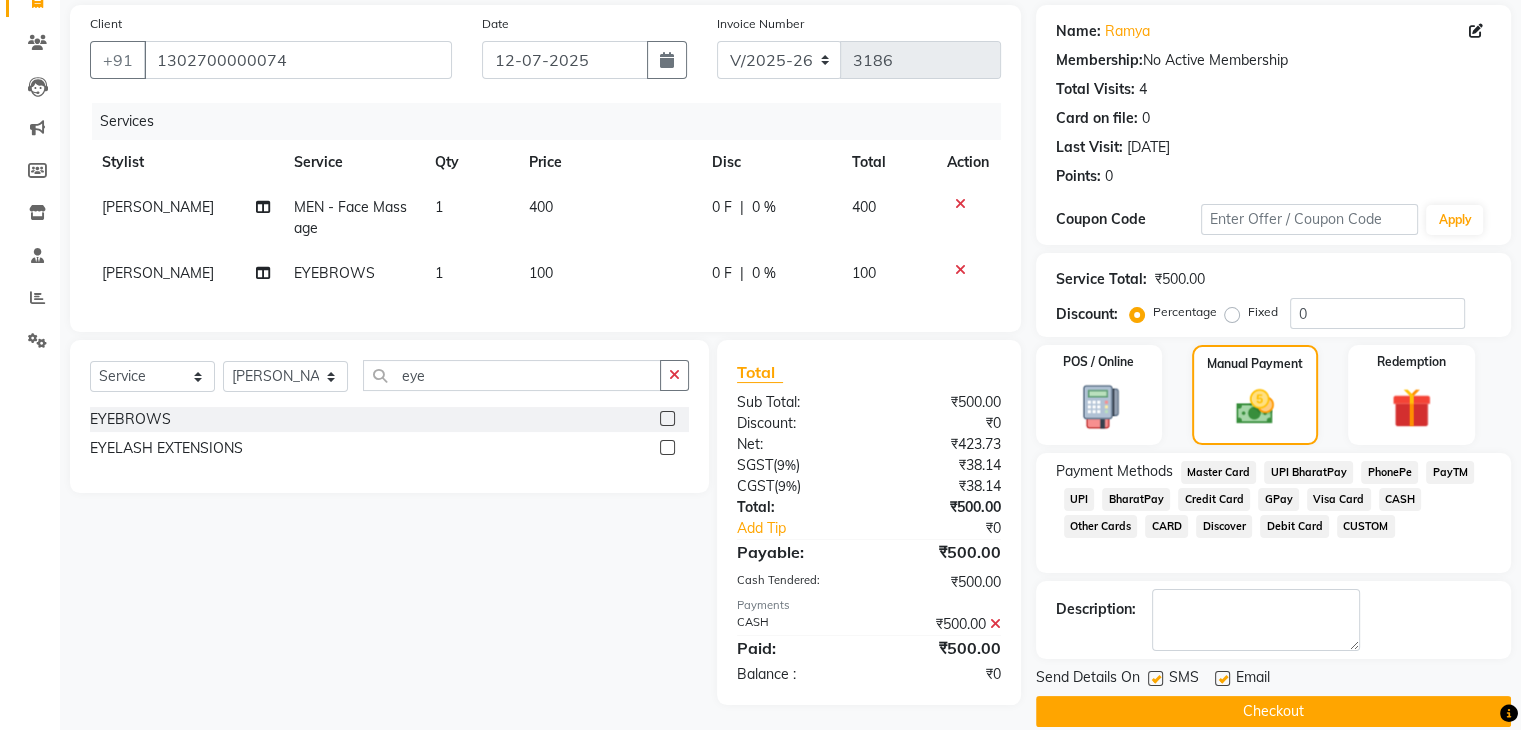 click on "Checkout" 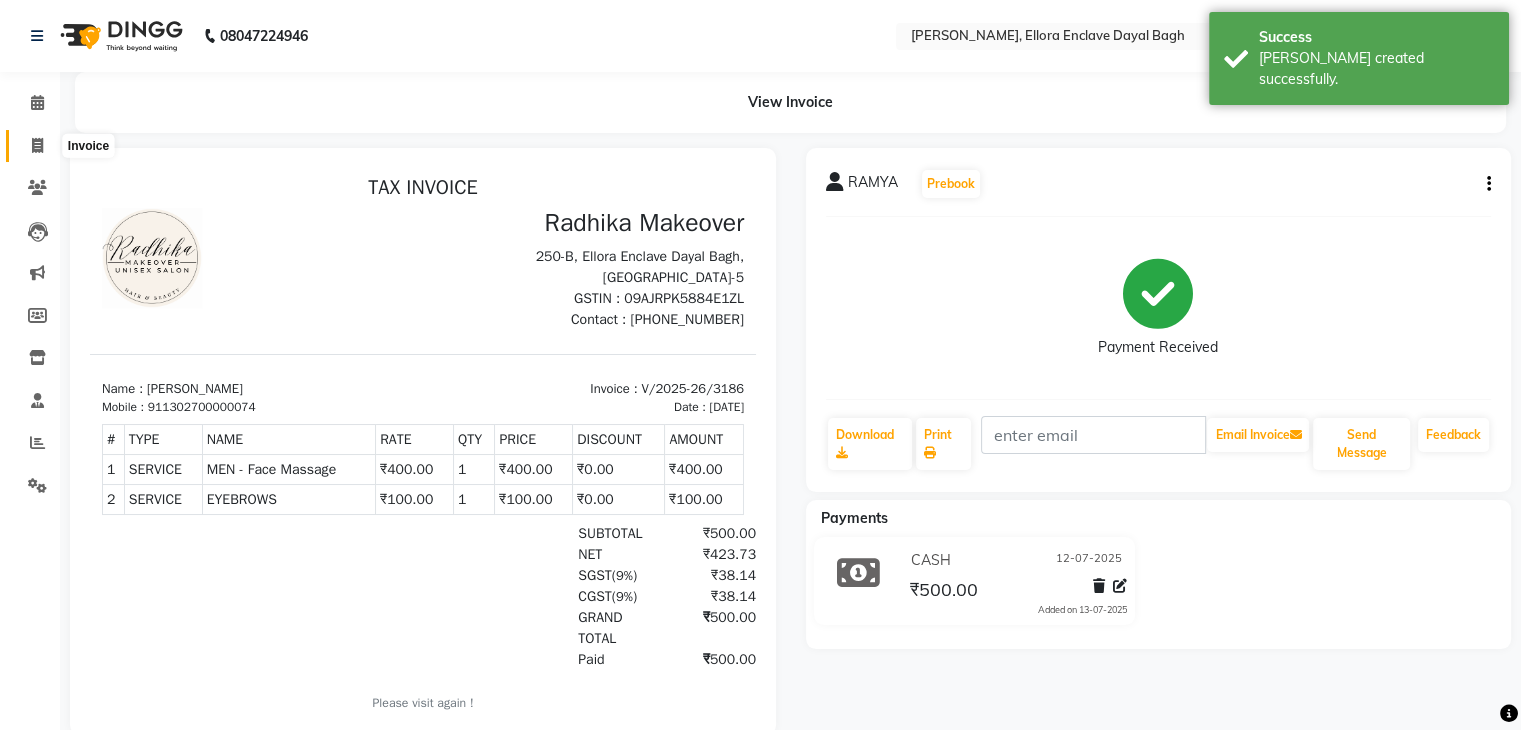 scroll, scrollTop: 0, scrollLeft: 0, axis: both 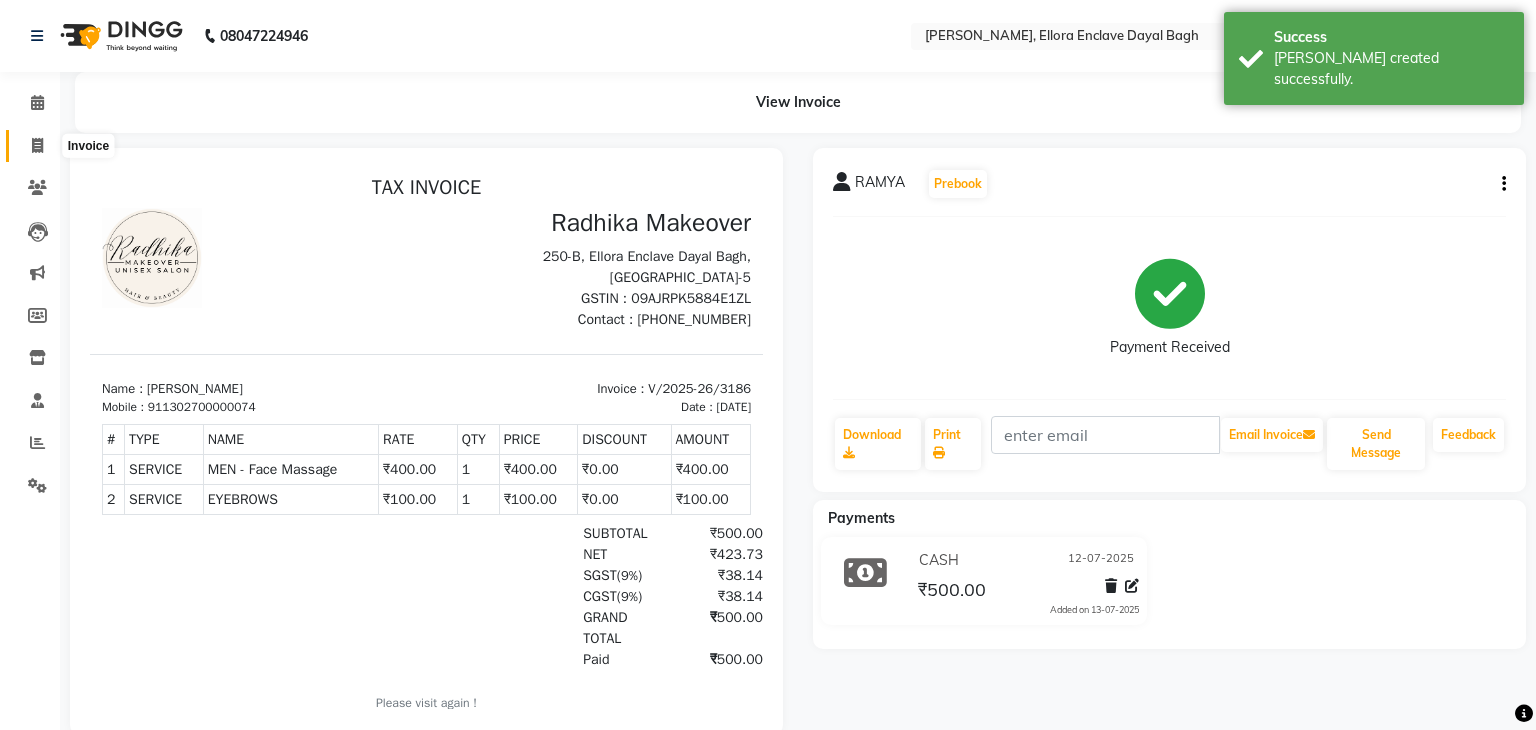 select on "6880" 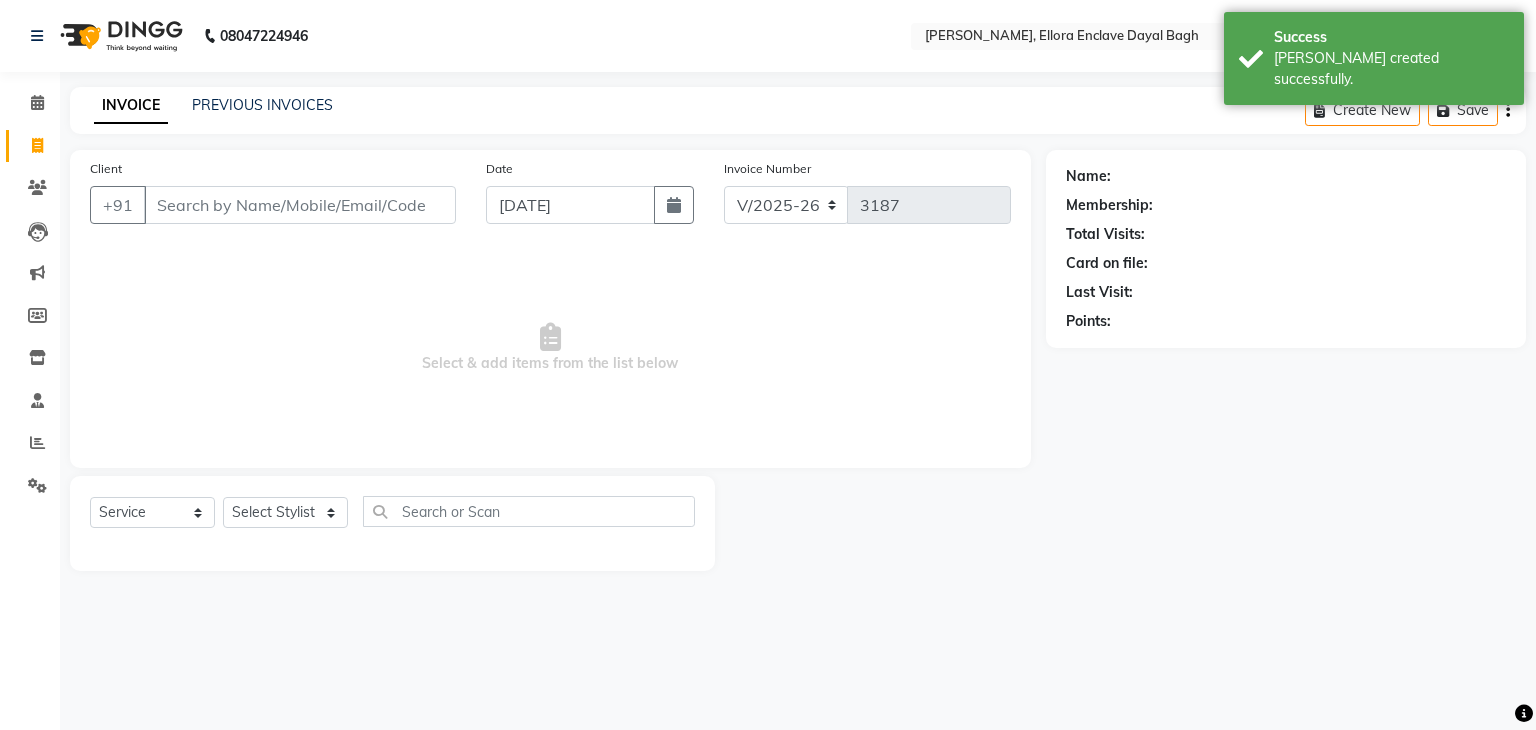 click on "Client" at bounding box center [300, 205] 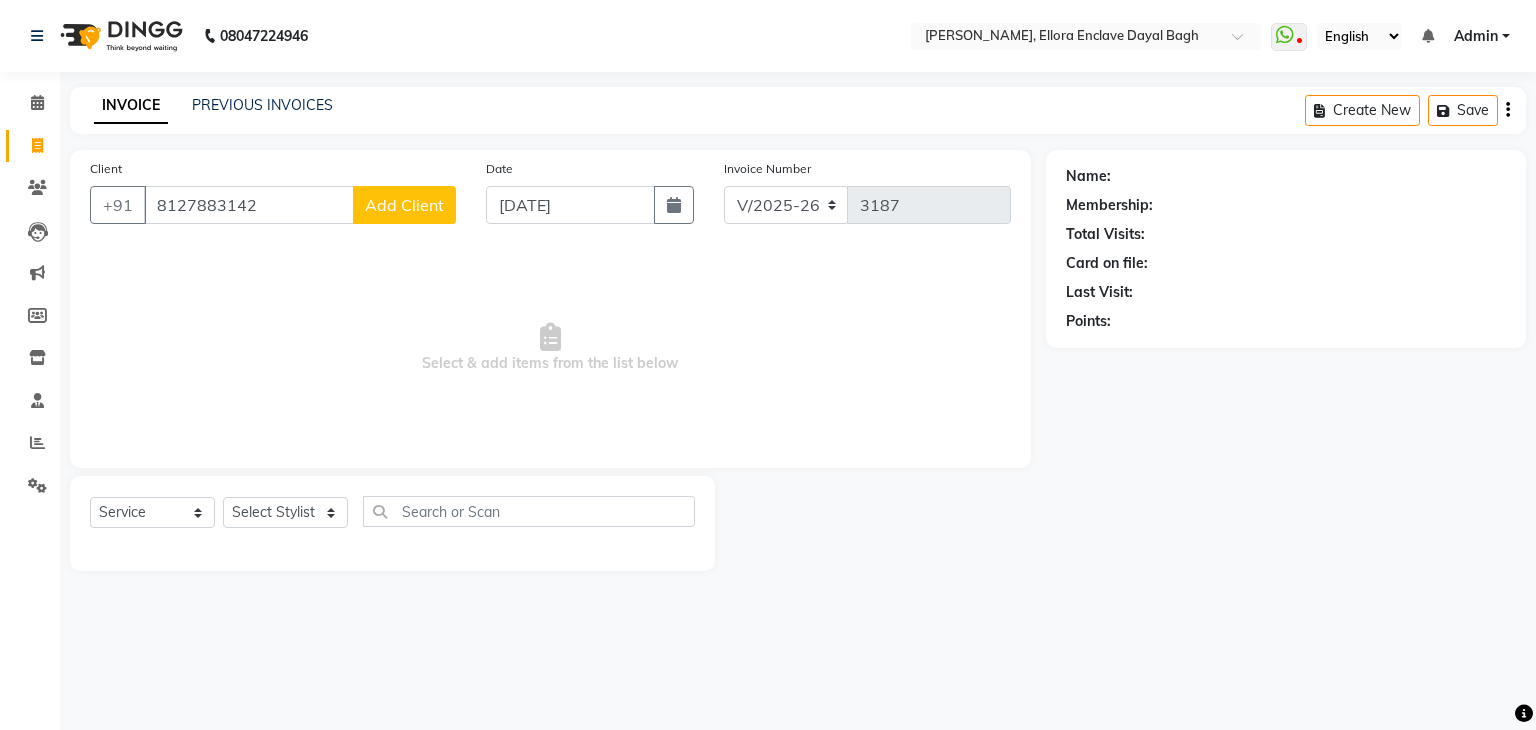 click on "8127883142" at bounding box center [249, 205] 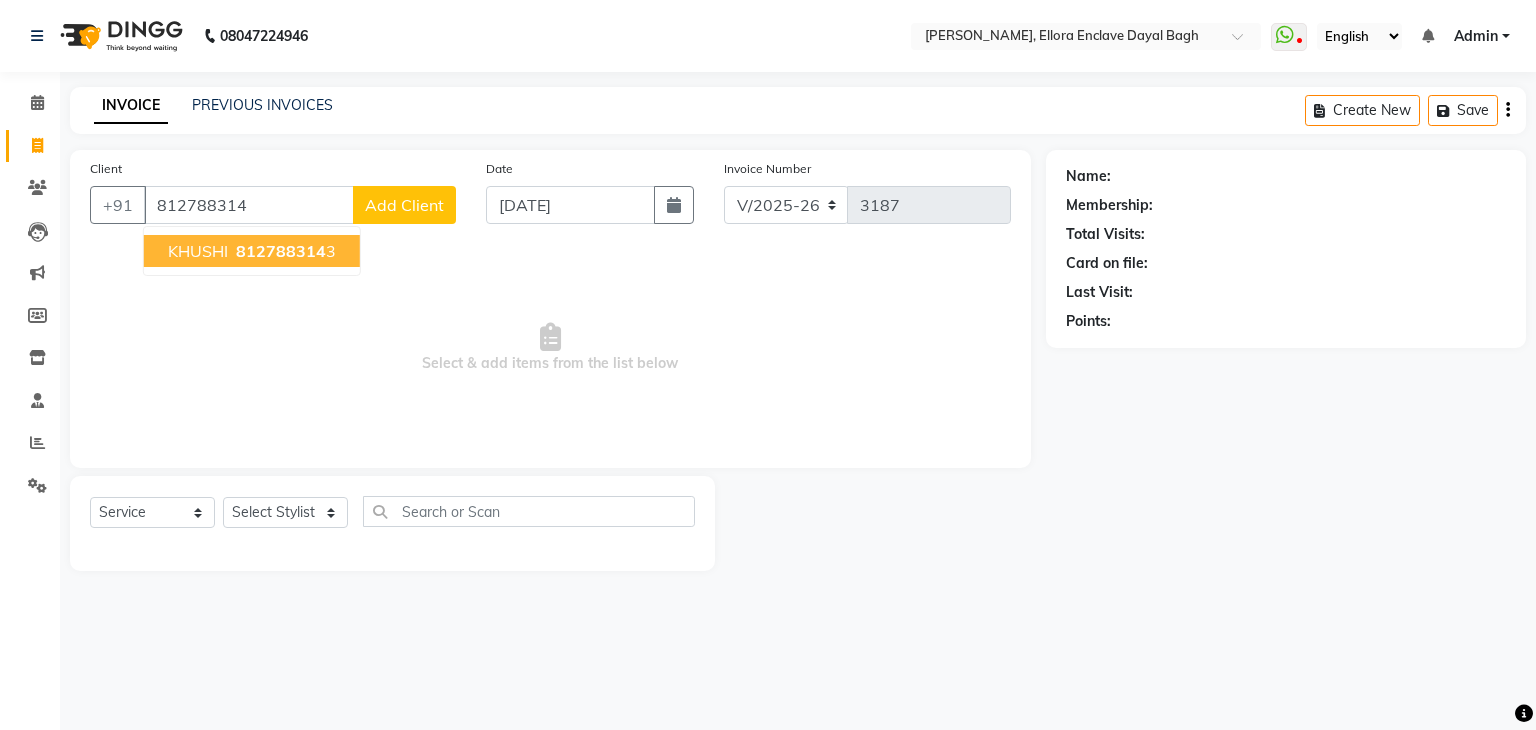 click on "812788314 3" at bounding box center (284, 251) 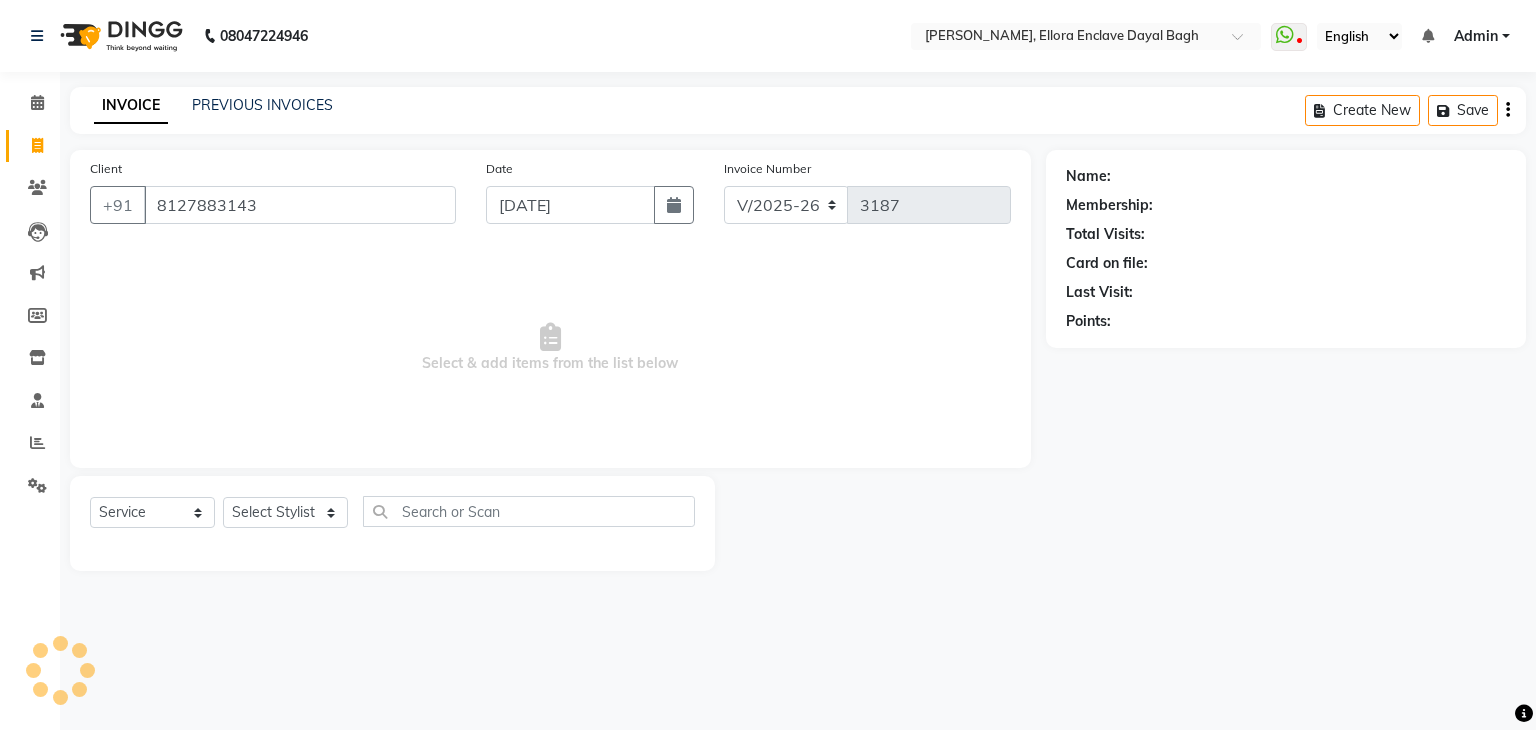 type on "8127883143" 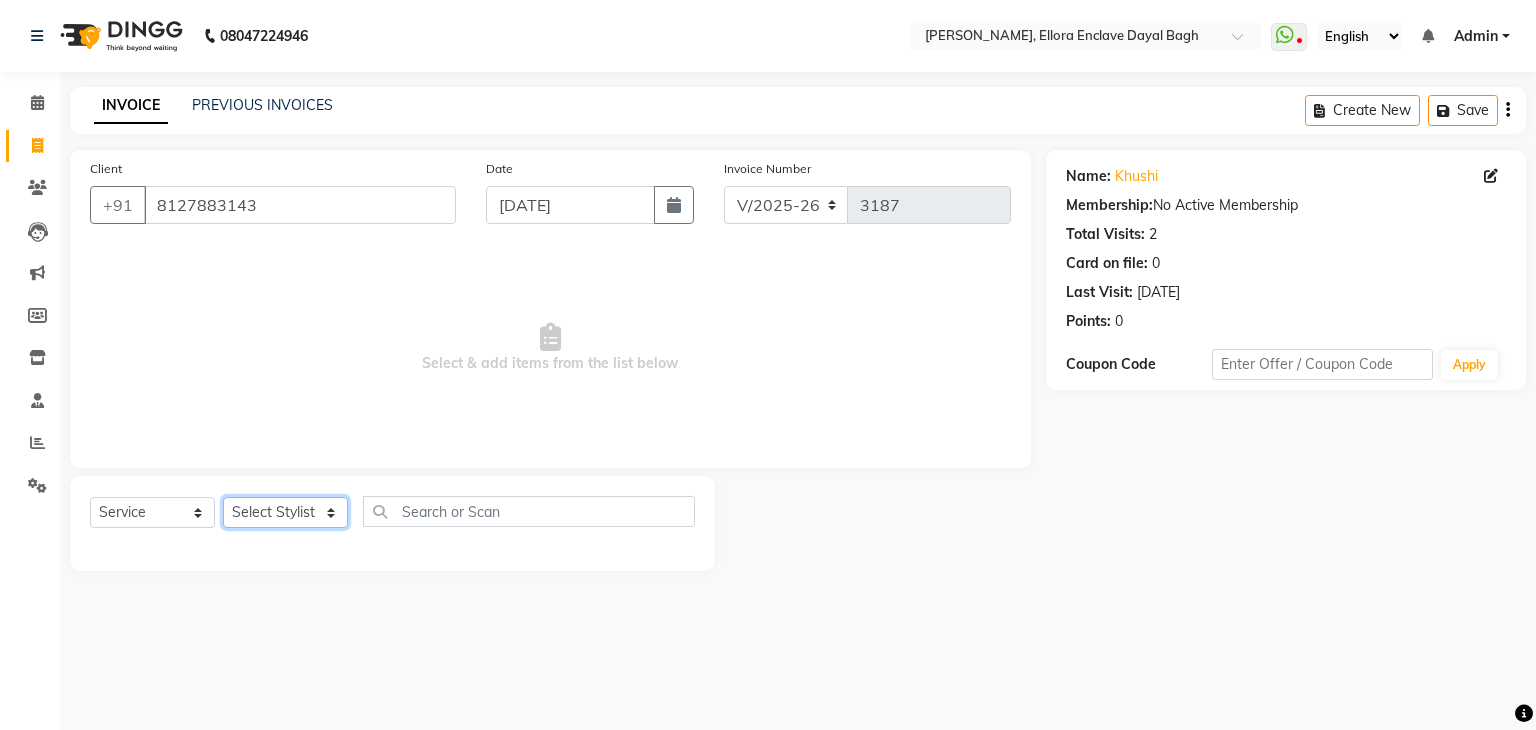click on "Select Stylist AMAN DANISH SALMANI GOPAL PACHORI KANU KAVITA KIRAN KUMARI MEENU KUMARI NEHA NIKHIL CHAUDHARY PRIYANKA YADAV RASHMI SANDHYA SHAGUFTA SHWETA SONA SAXENA SOUMYA TUSHAR OTWAL VINAY KUMAR" 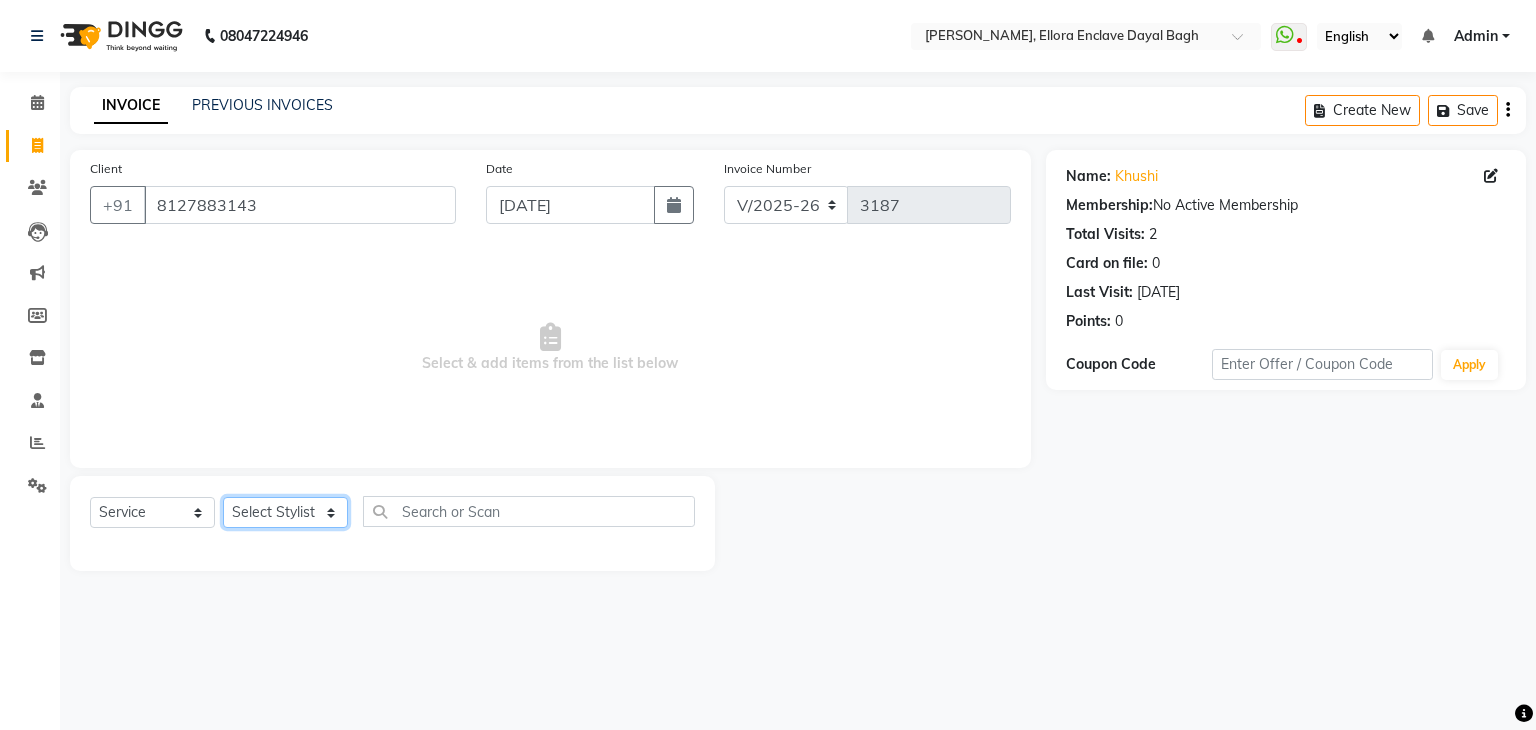 select on "53885" 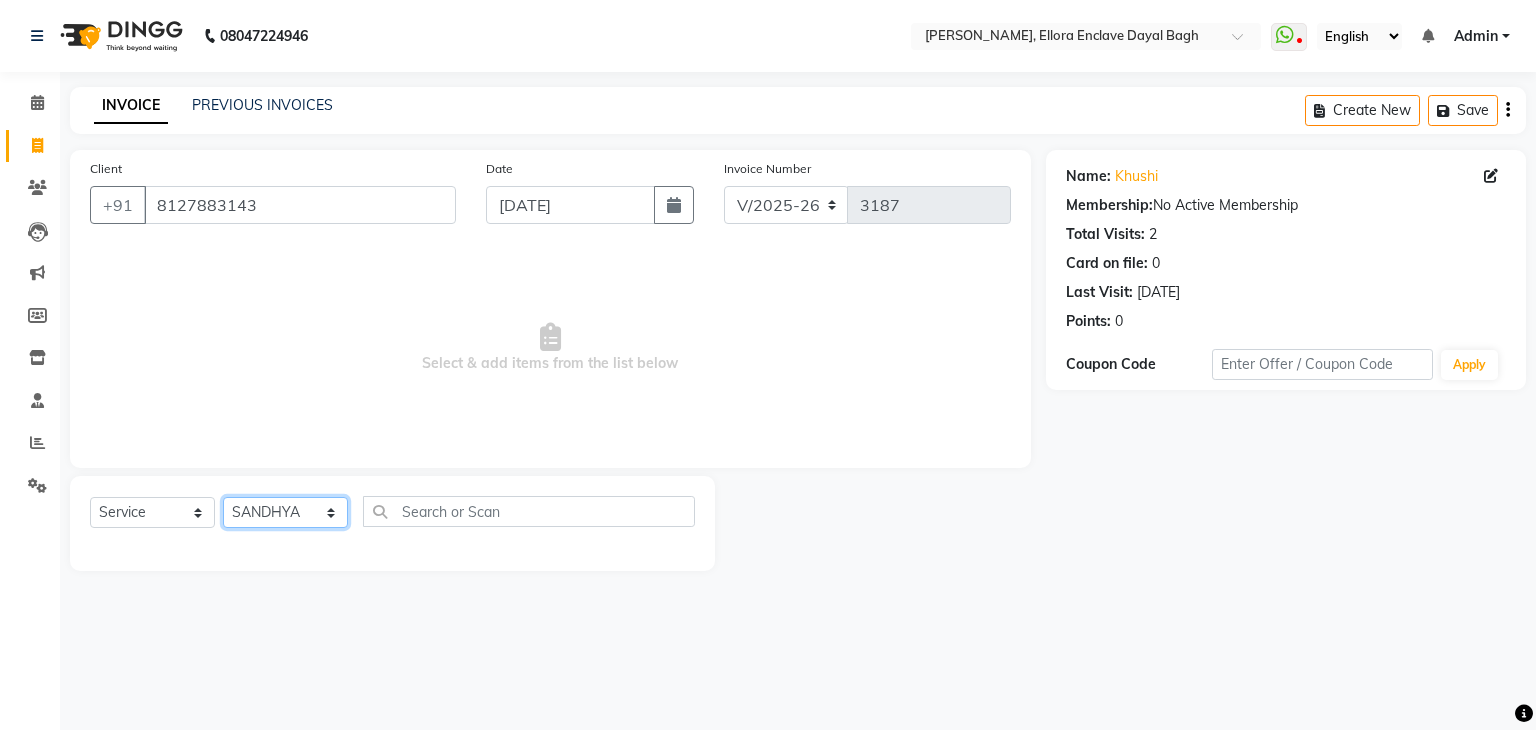 click on "Select Stylist AMAN DANISH SALMANI GOPAL PACHORI KANU KAVITA KIRAN KUMARI MEENU KUMARI NEHA NIKHIL CHAUDHARY PRIYANKA YADAV RASHMI SANDHYA SHAGUFTA SHWETA SONA SAXENA SOUMYA TUSHAR OTWAL VINAY KUMAR" 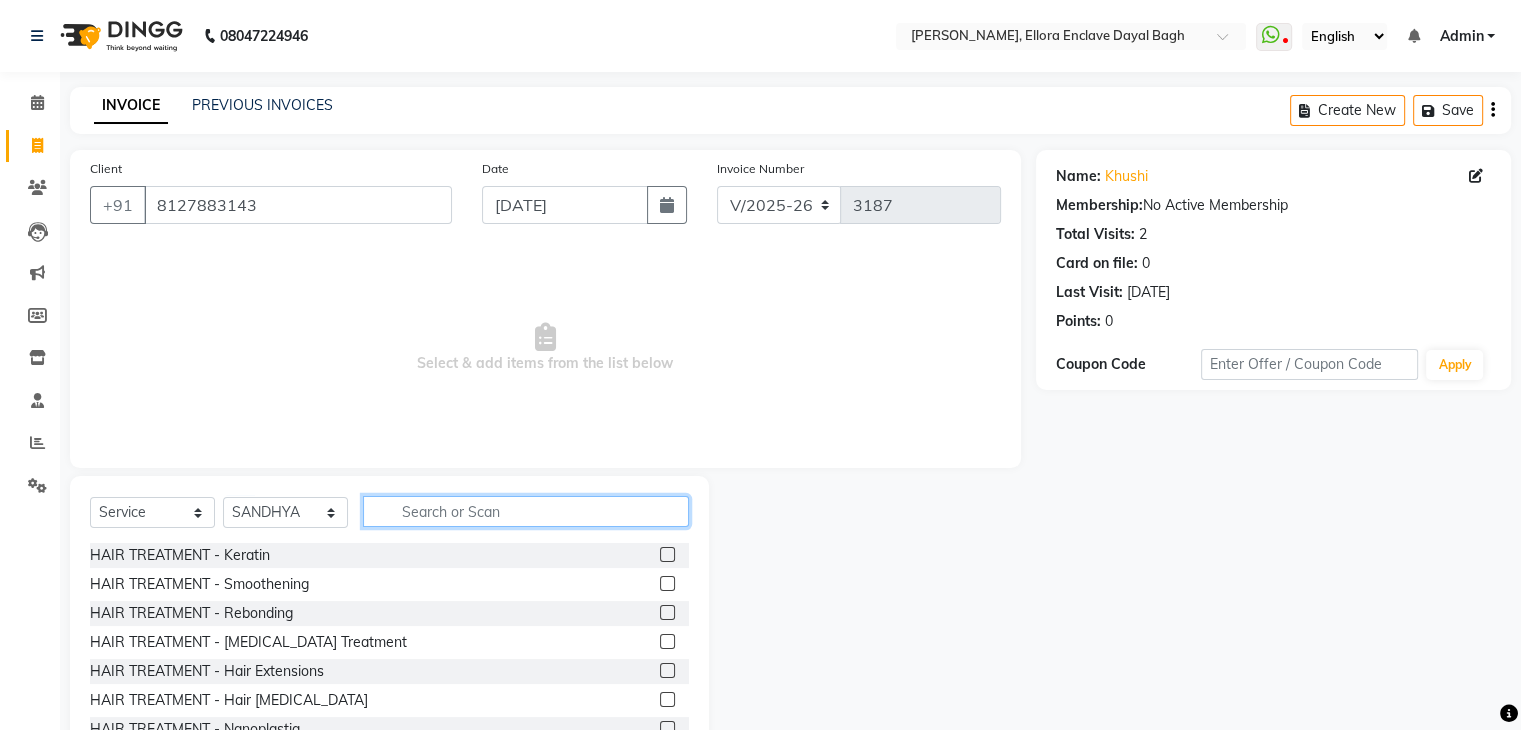 click 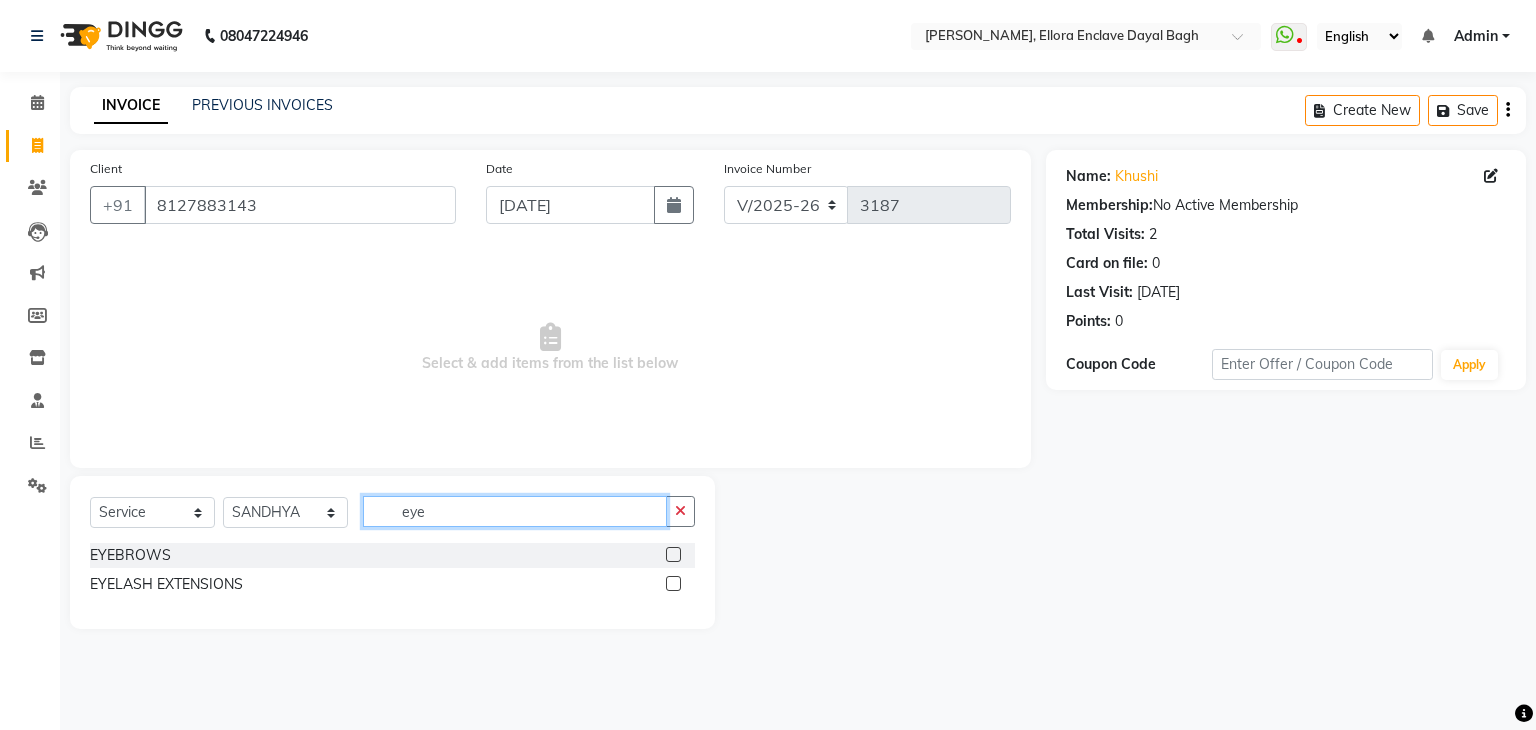 type on "eye" 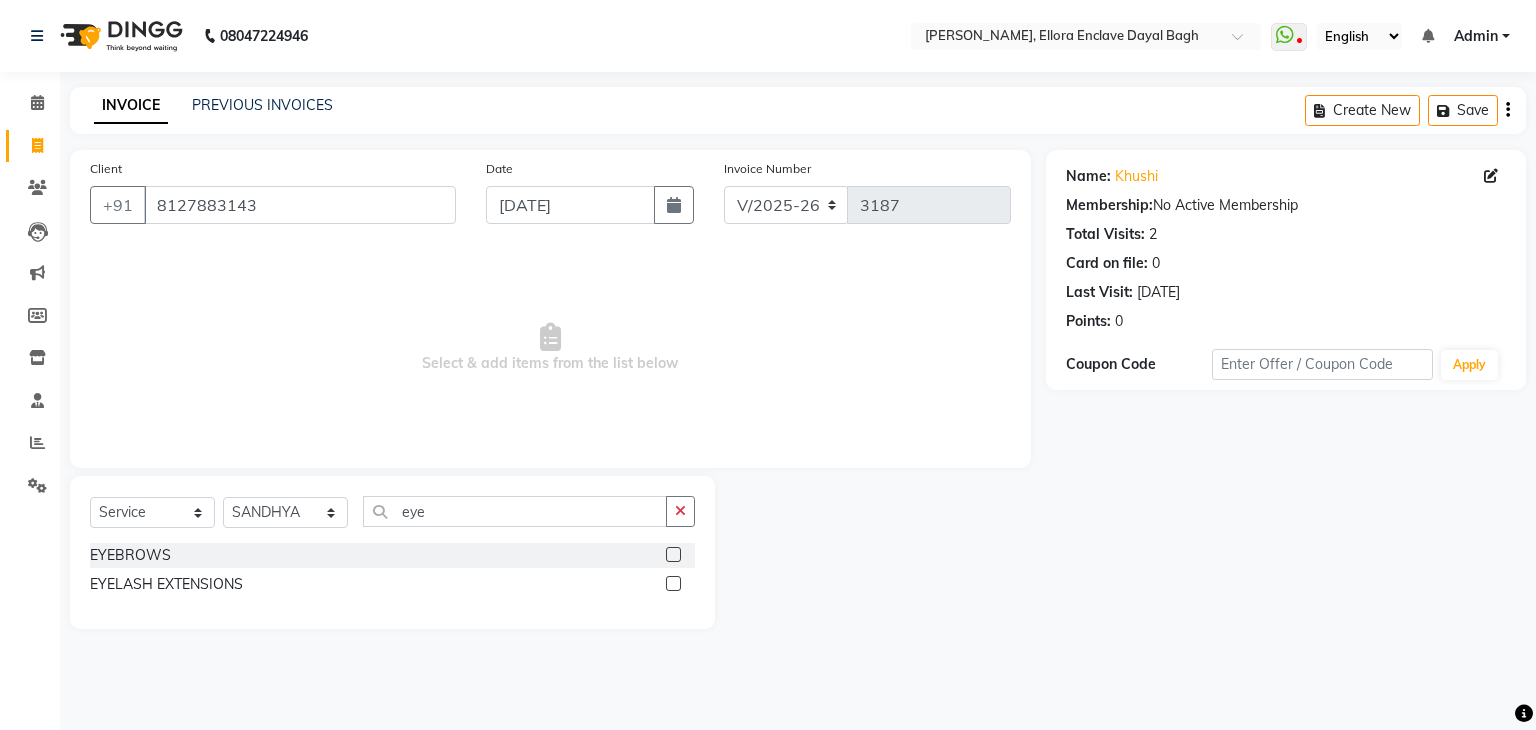 click 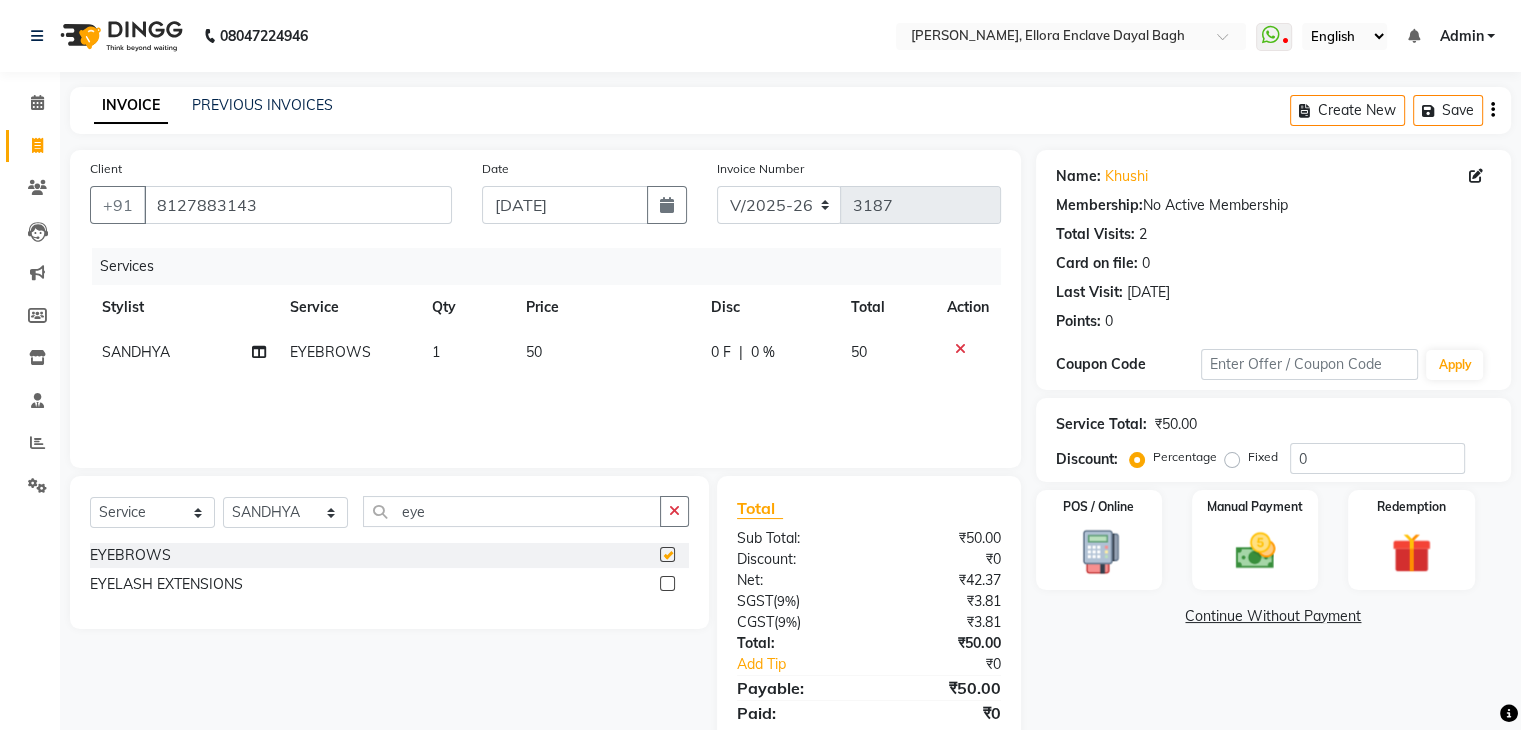 scroll, scrollTop: 71, scrollLeft: 0, axis: vertical 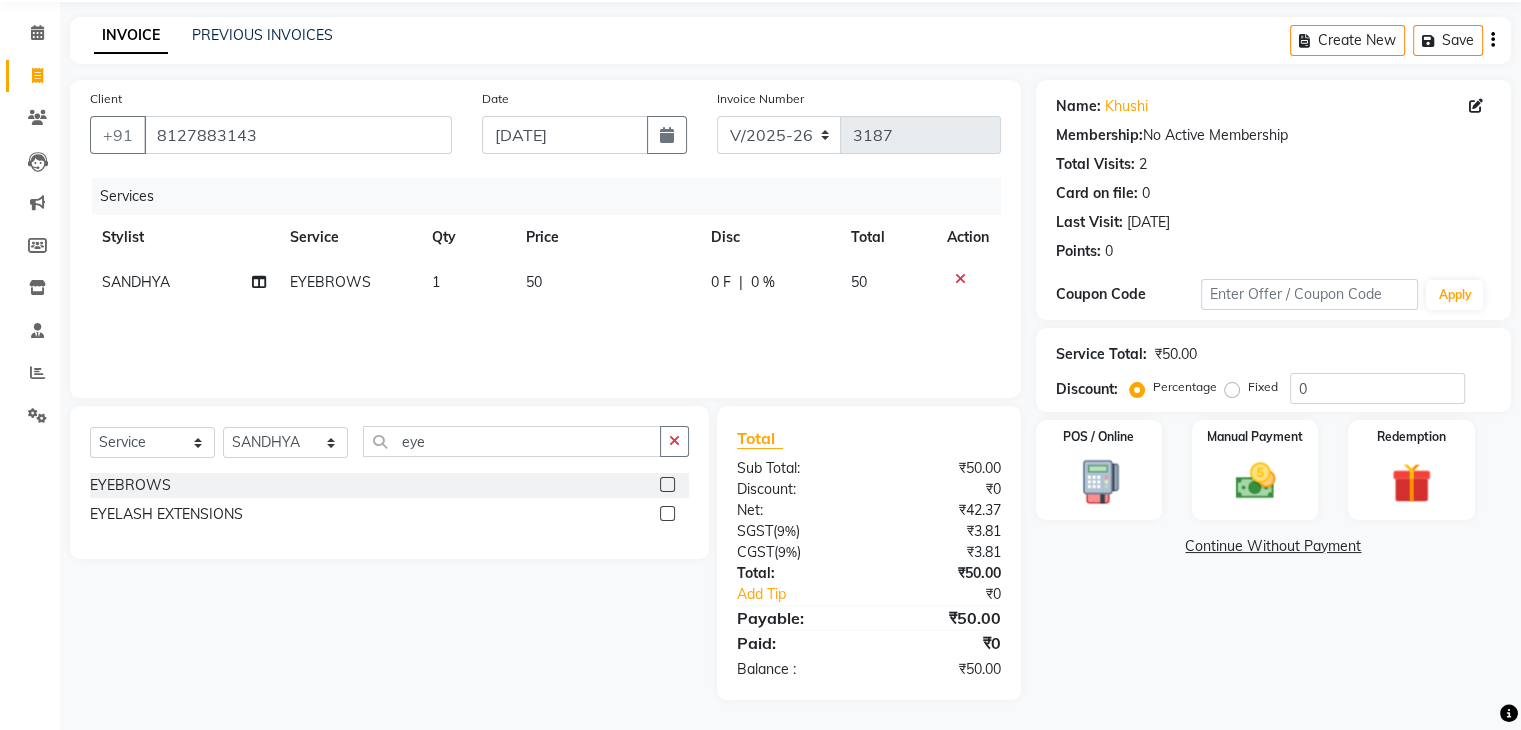 checkbox on "false" 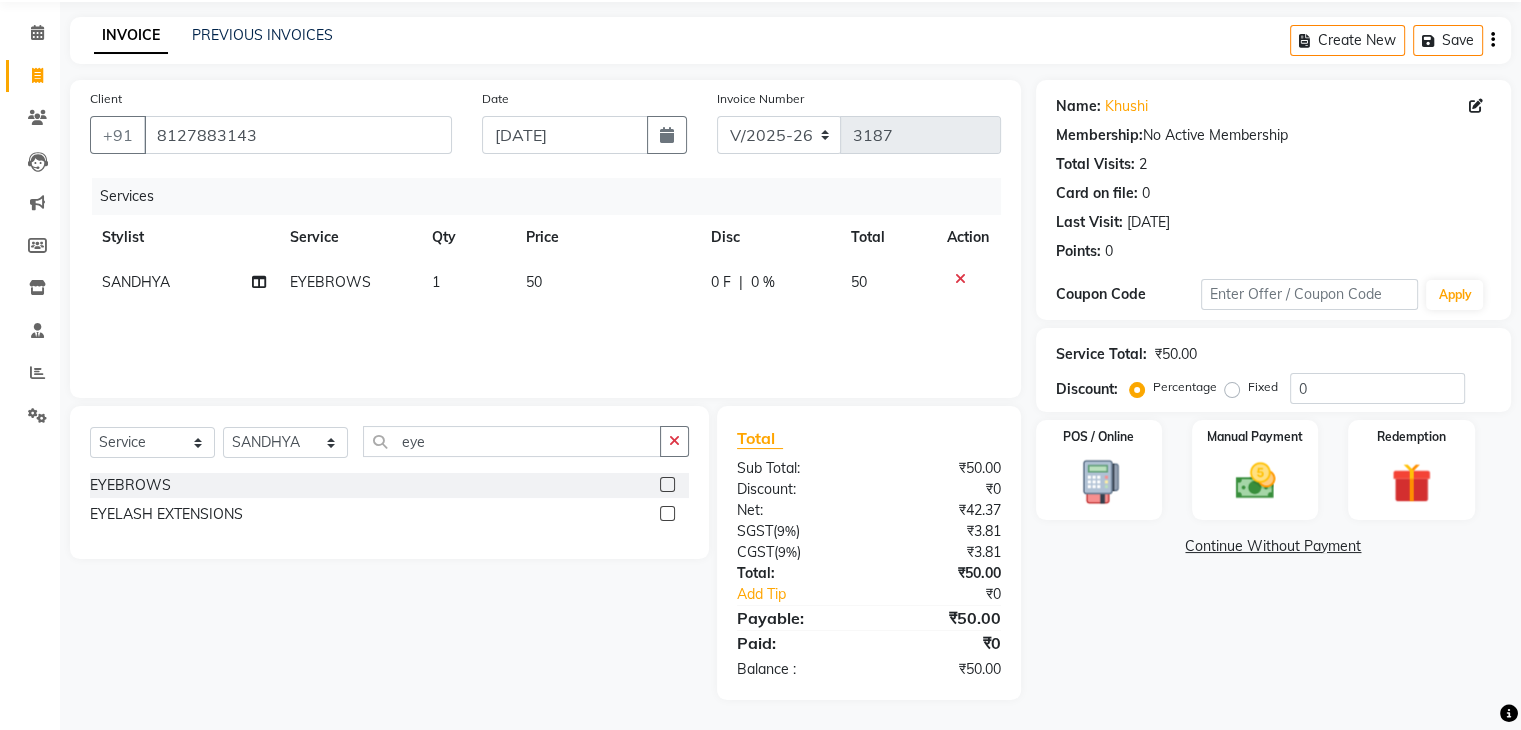 click on "50" 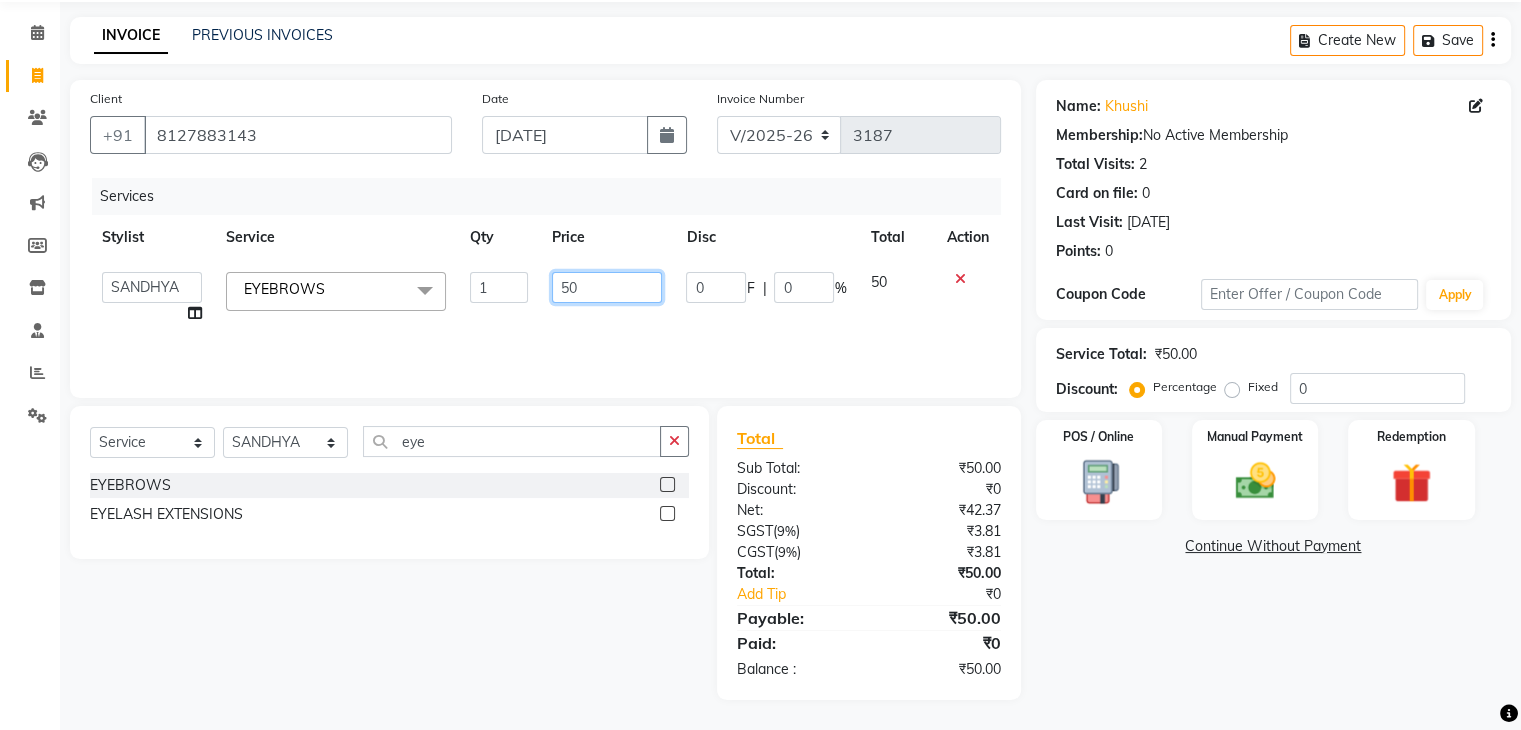click on "50" 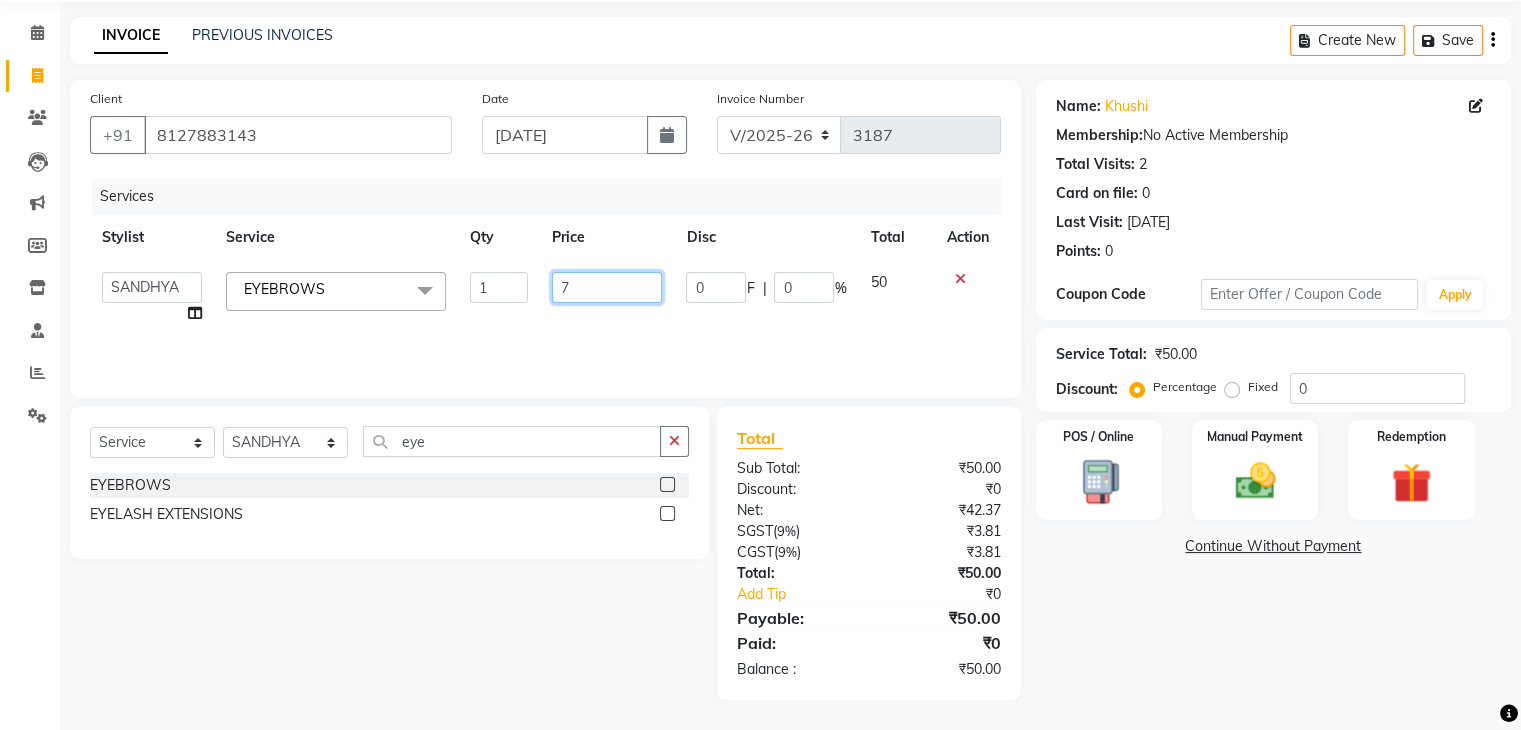 type on "70" 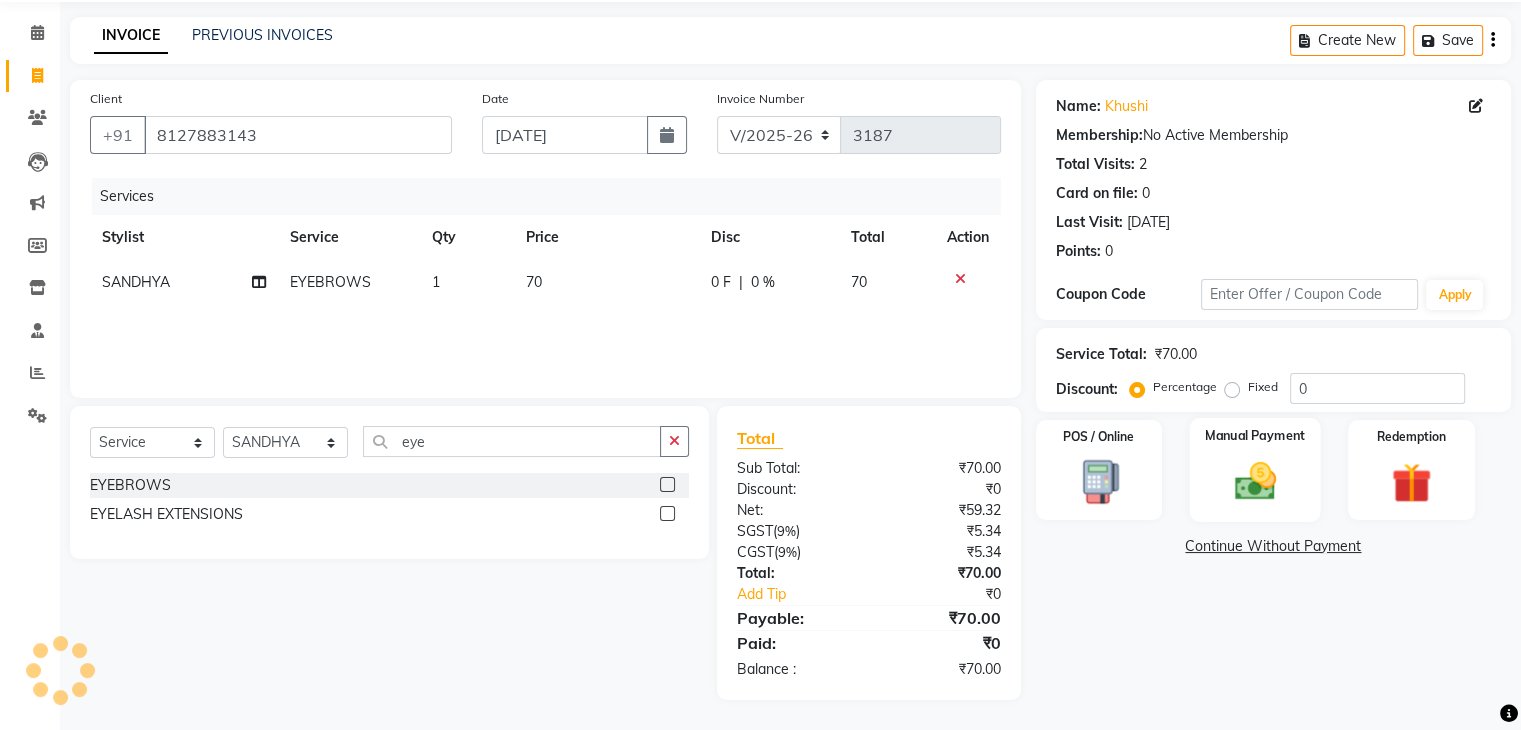 click on "Manual Payment" 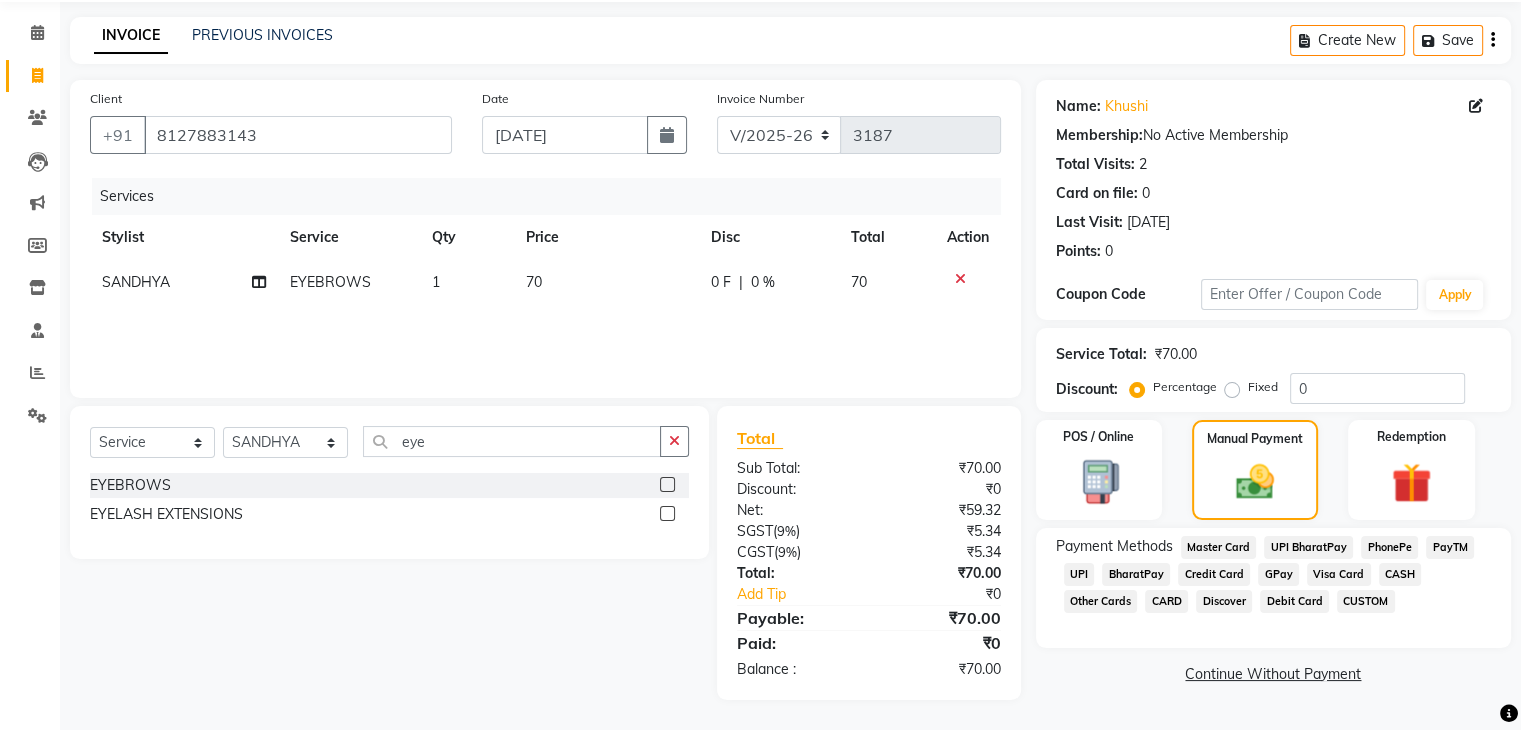click on "CASH" 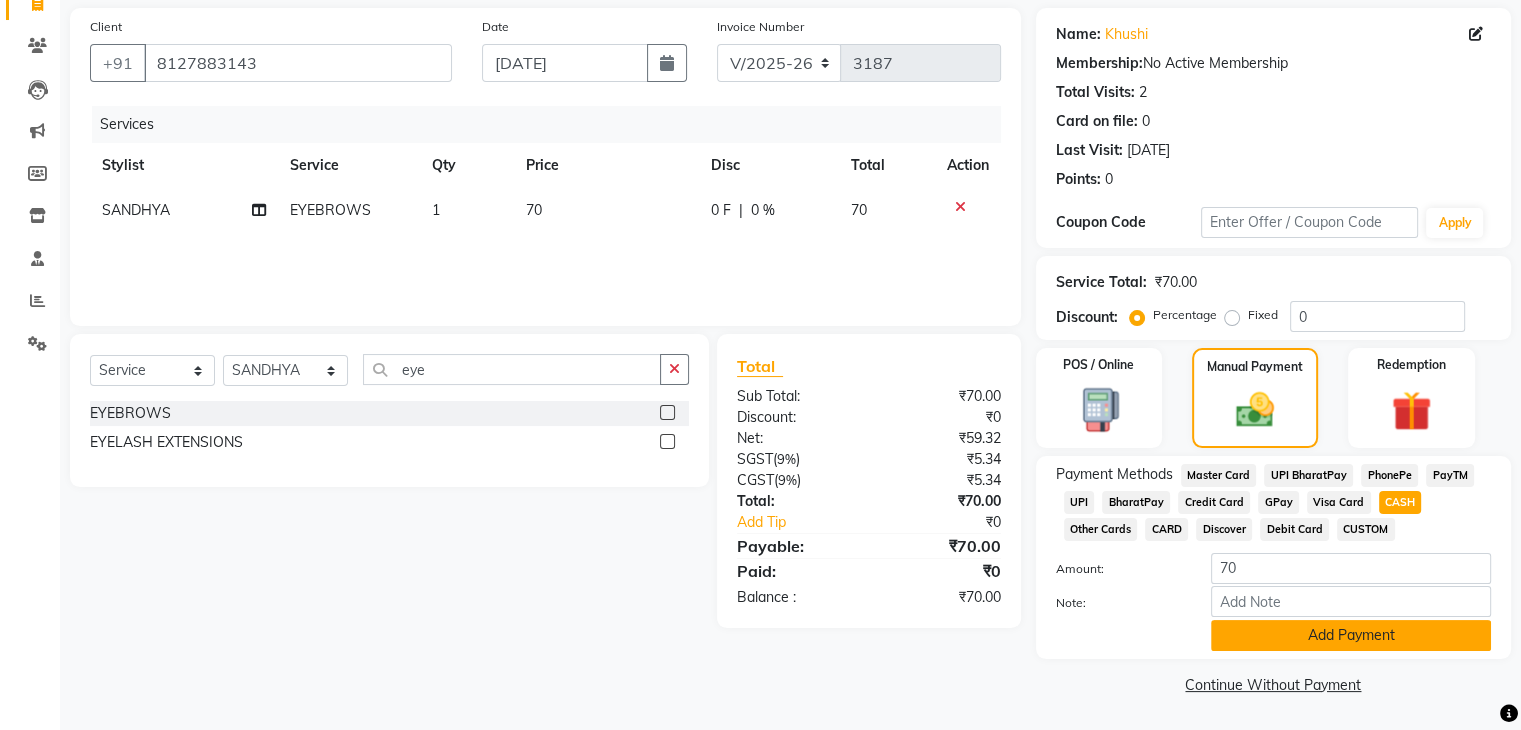 click on "Add Payment" 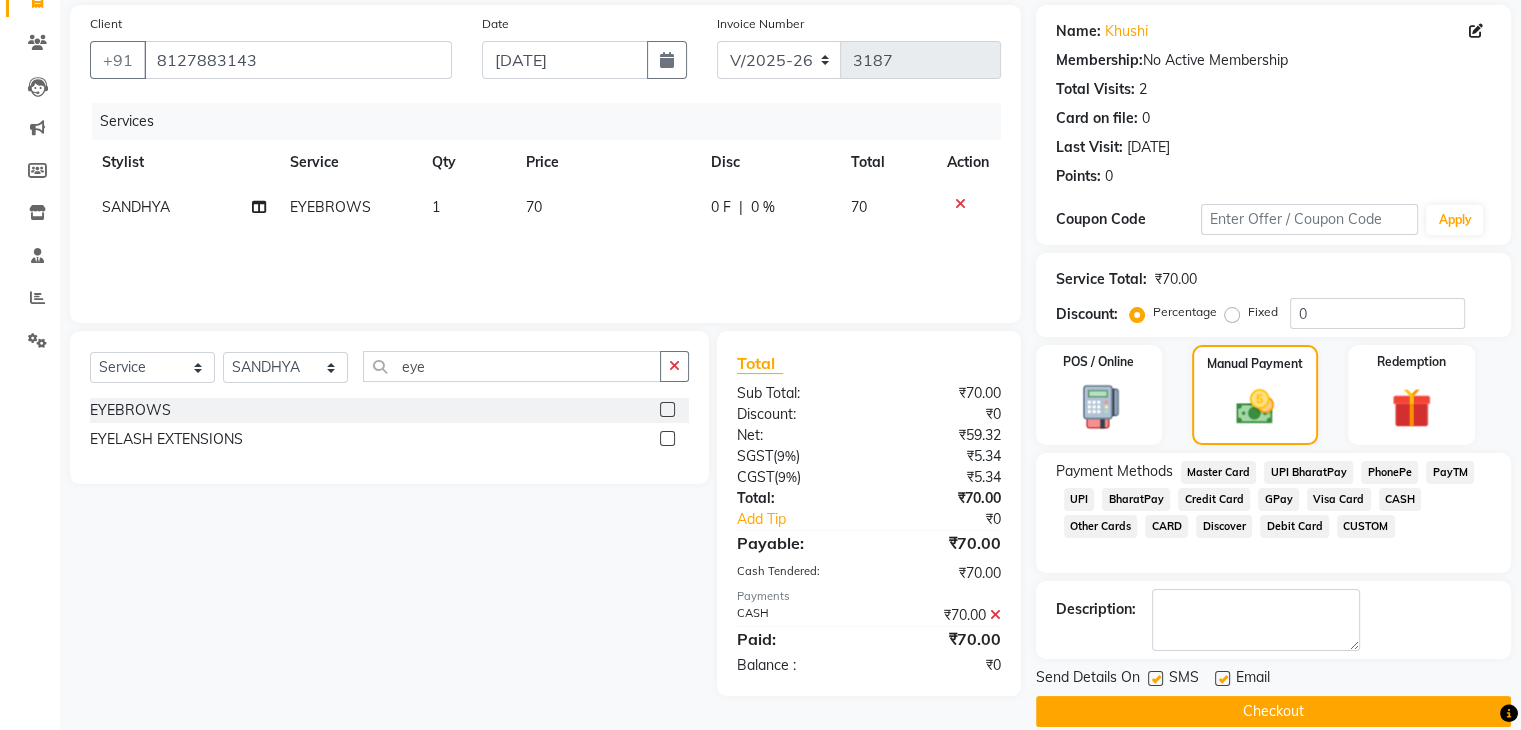 scroll, scrollTop: 171, scrollLeft: 0, axis: vertical 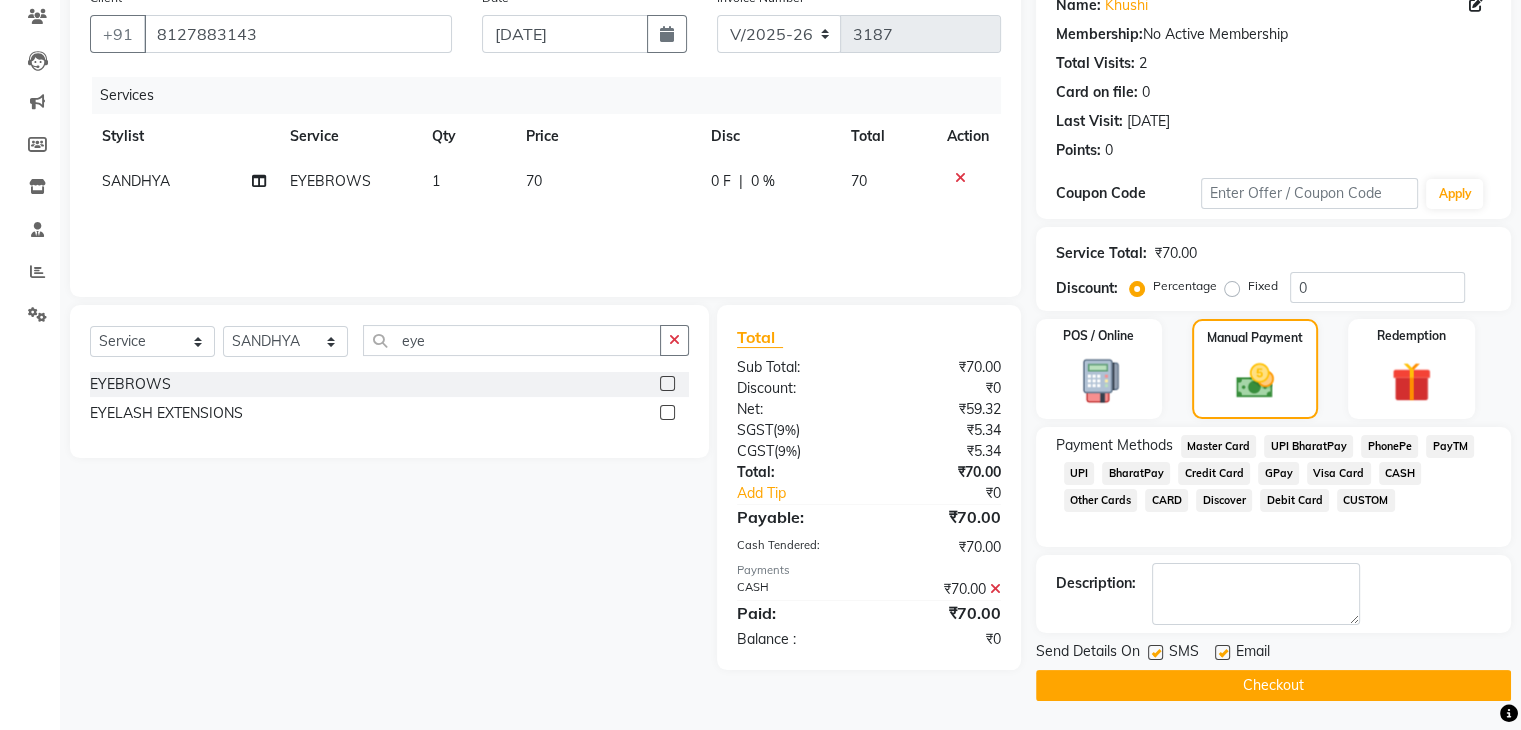click on "Checkout" 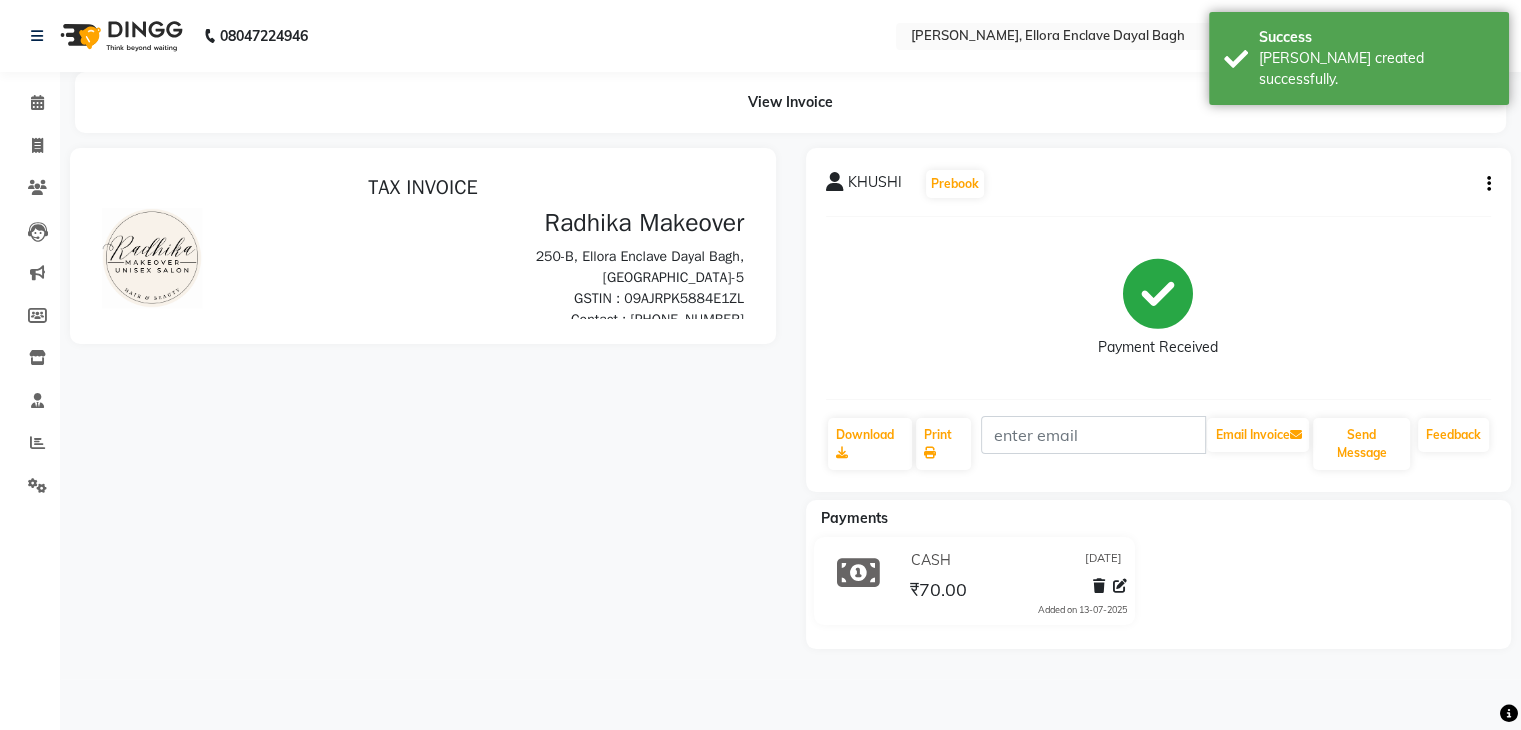 scroll, scrollTop: 0, scrollLeft: 0, axis: both 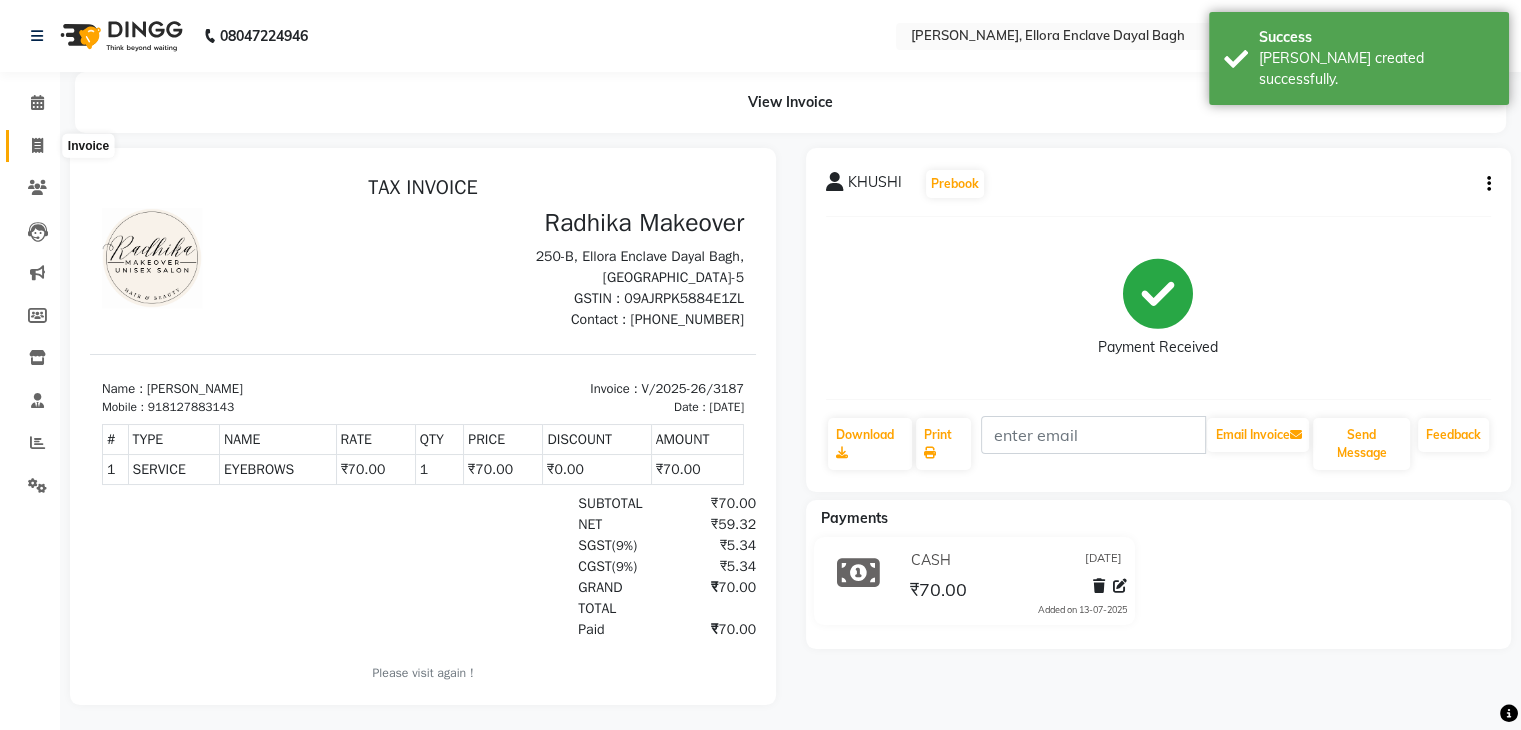 click 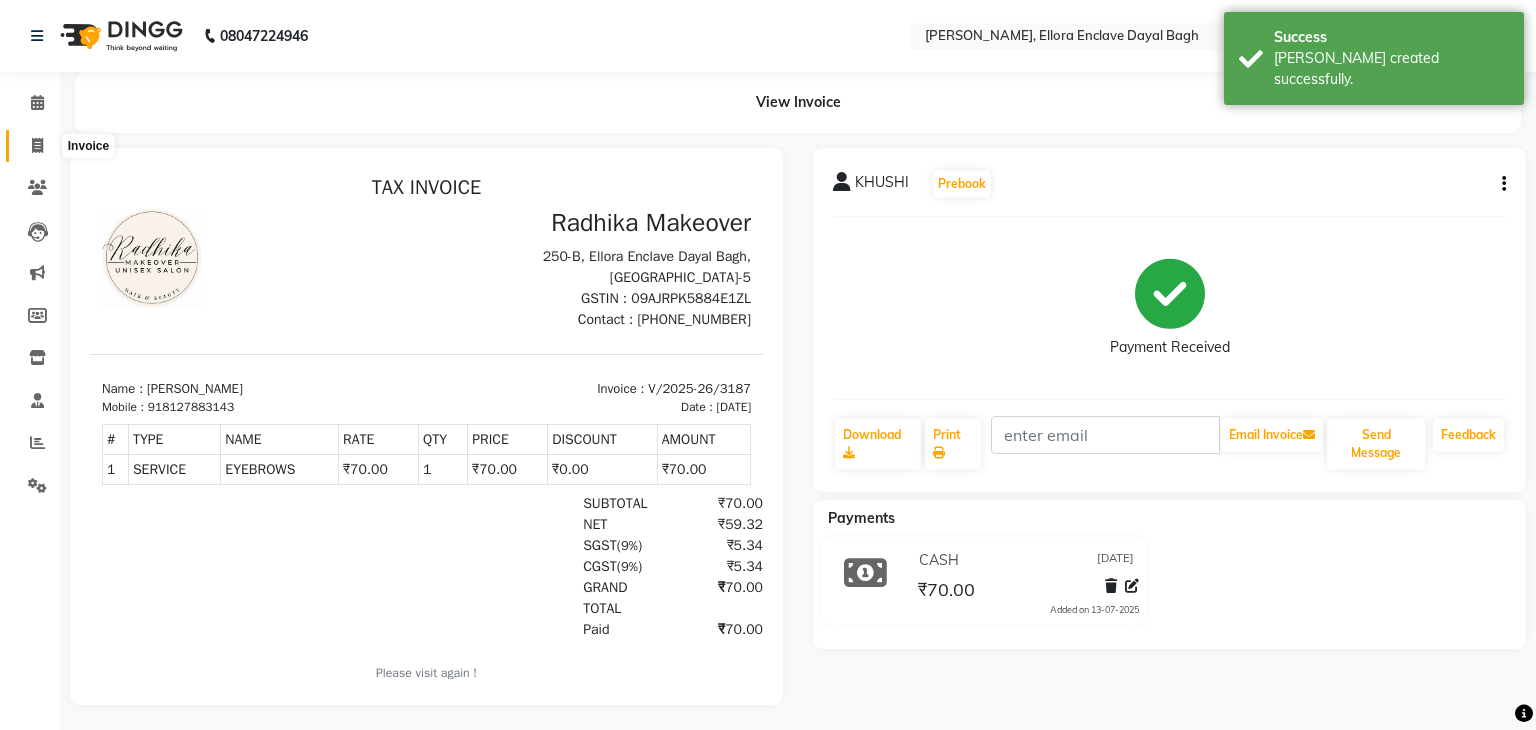 select on "6880" 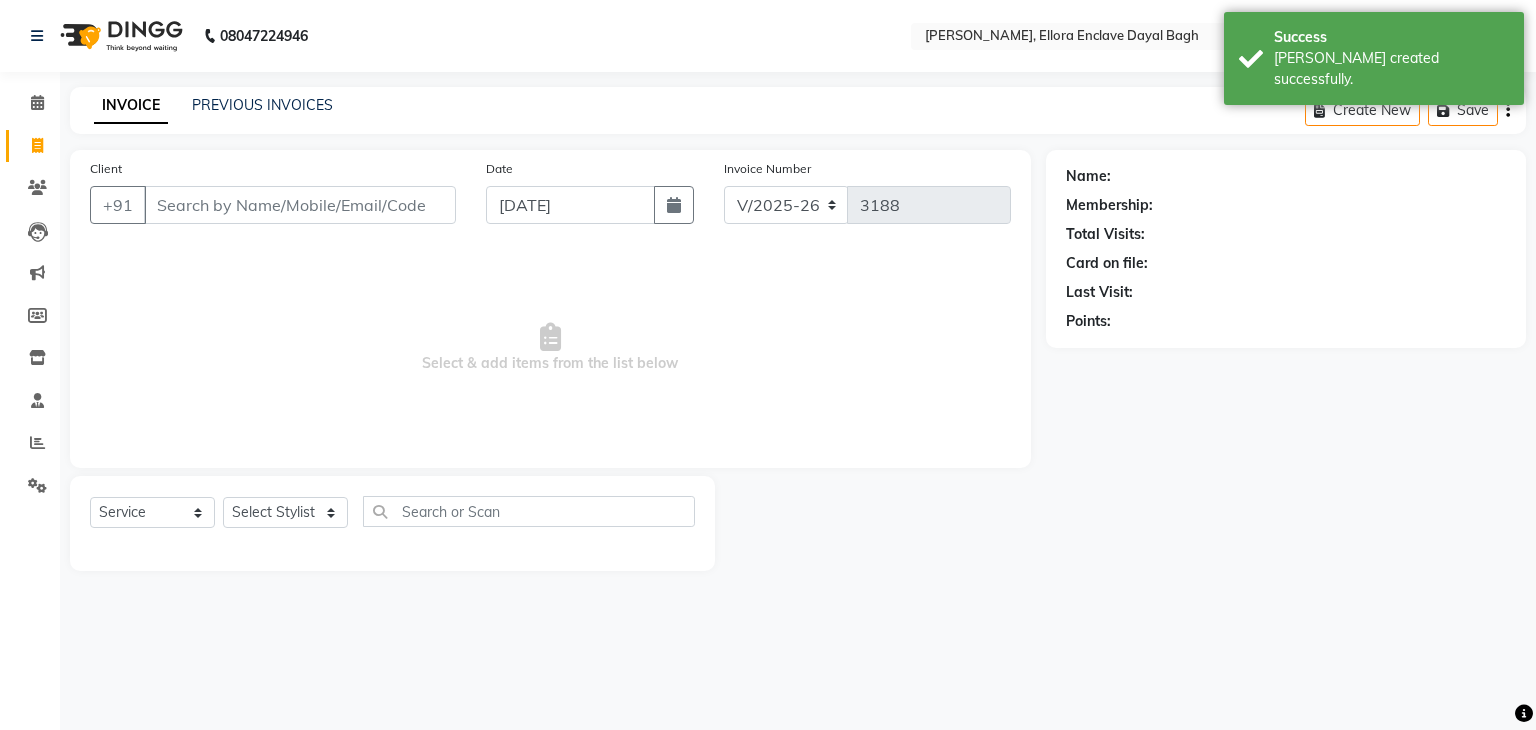 click on "Client" at bounding box center [300, 205] 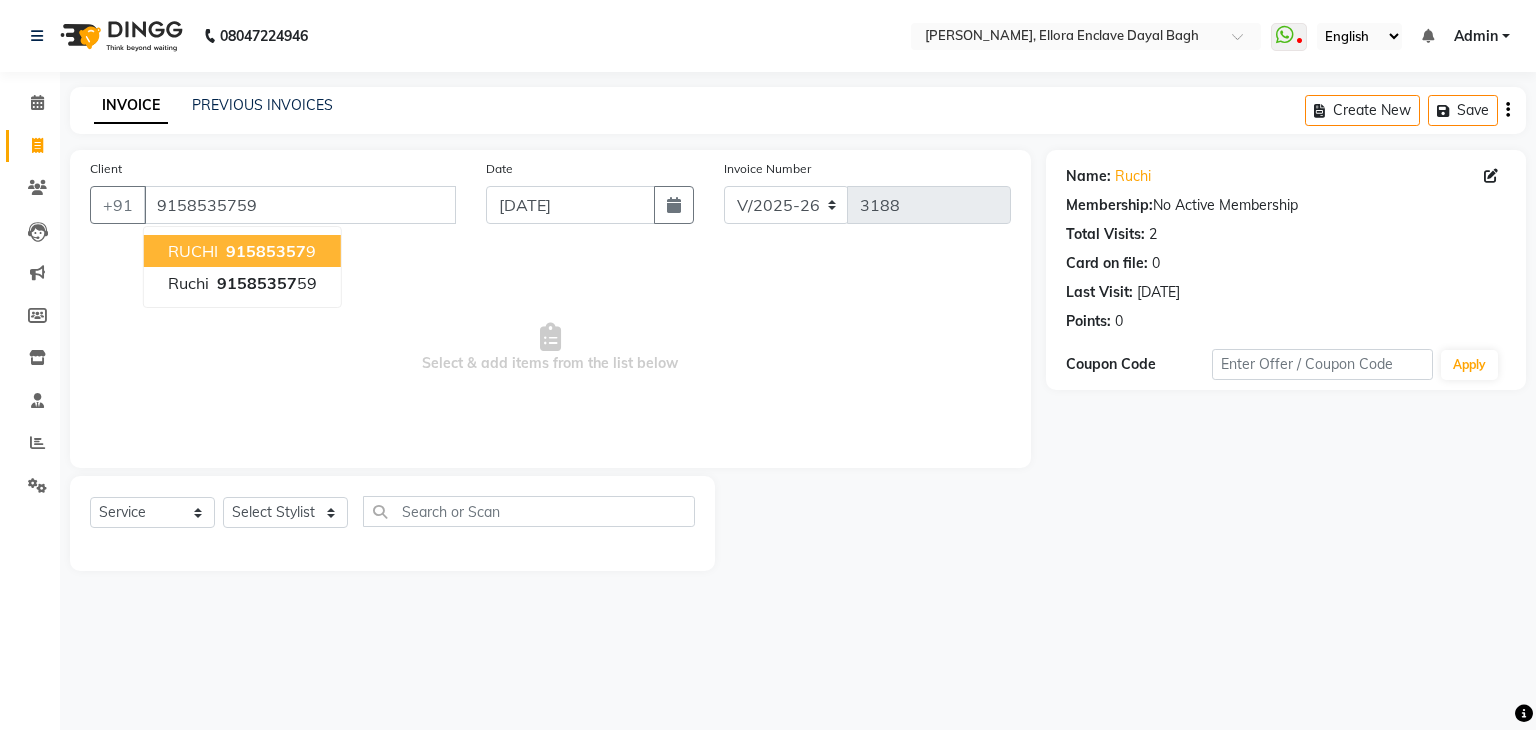 click on "91585357" at bounding box center (266, 251) 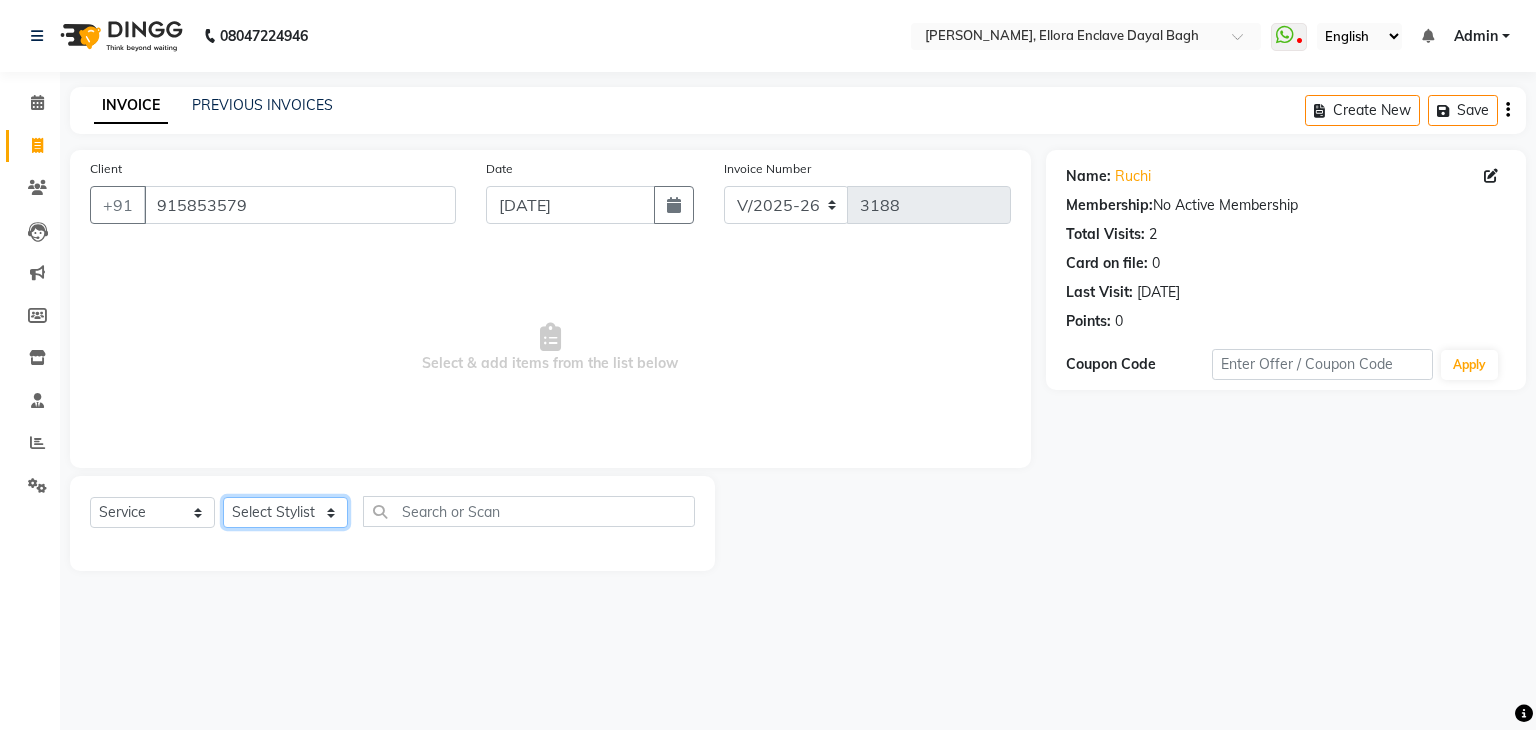 click on "Select Stylist AMAN DANISH SALMANI GOPAL PACHORI KANU KAVITA KIRAN KUMARI MEENU KUMARI NEHA NIKHIL CHAUDHARY PRIYANKA YADAV RASHMI SANDHYA SHAGUFTA SHWETA SONA SAXENA SOUMYA TUSHAR OTWAL VINAY KUMAR" 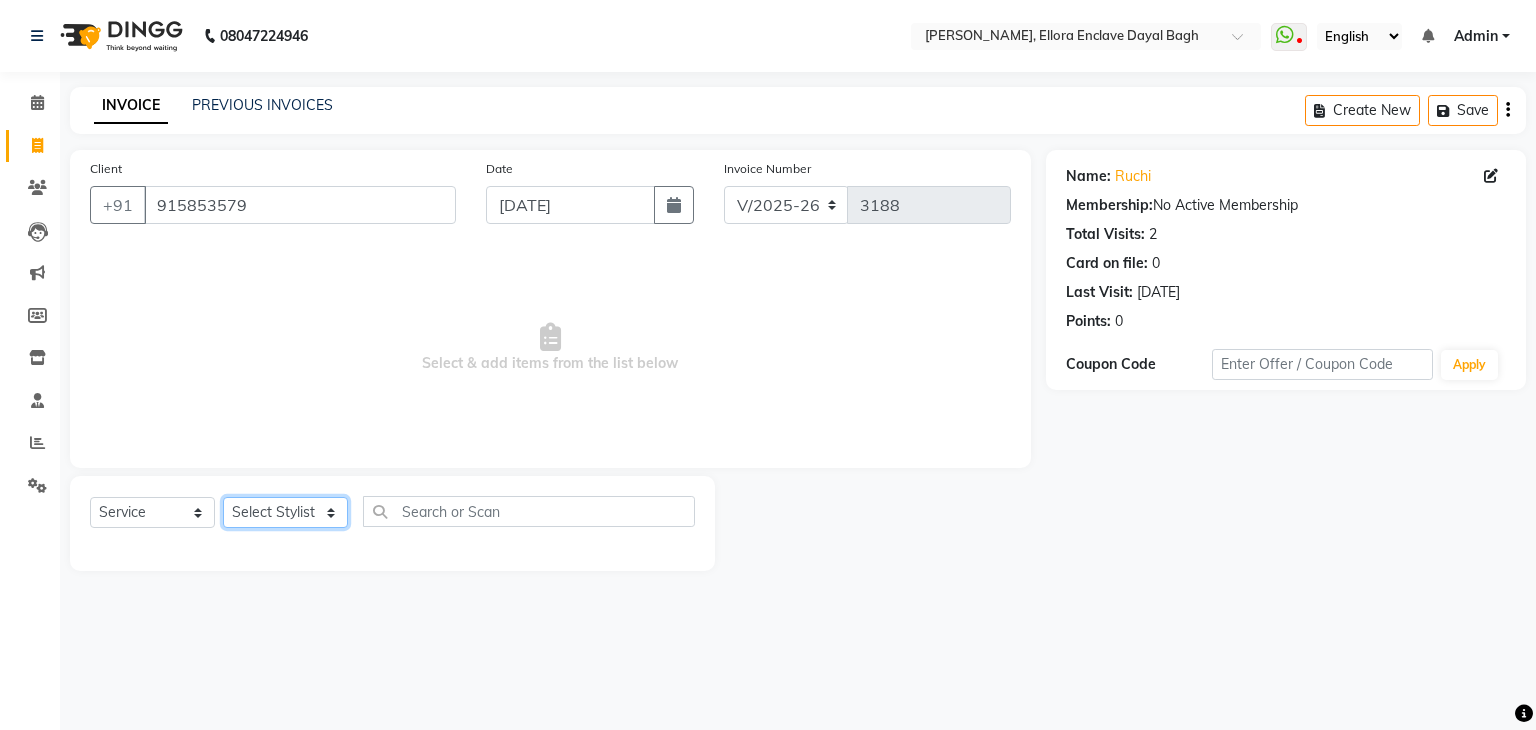 select on "53887" 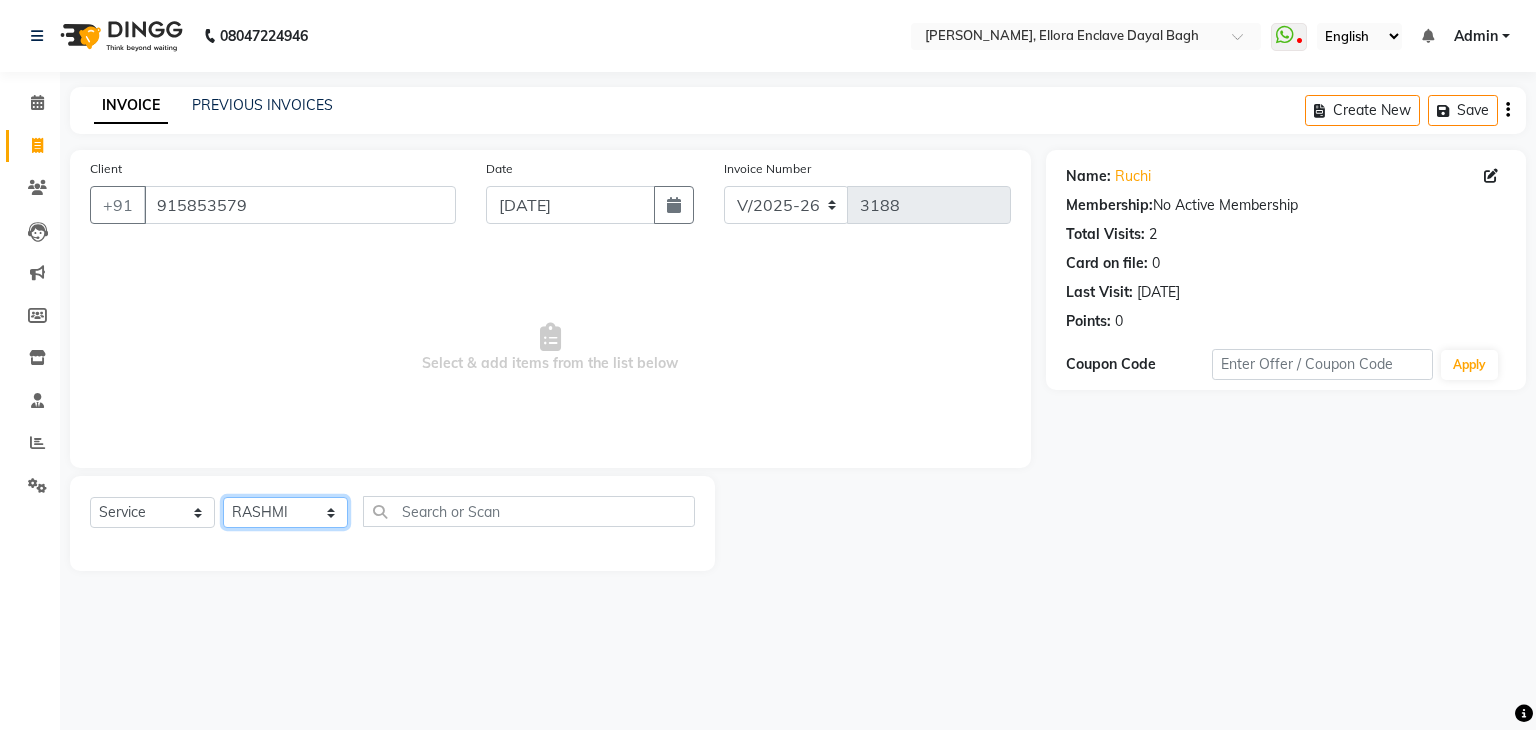 click on "Select Stylist AMAN DANISH SALMANI GOPAL PACHORI KANU KAVITA KIRAN KUMARI MEENU KUMARI NEHA NIKHIL CHAUDHARY PRIYANKA YADAV RASHMI SANDHYA SHAGUFTA SHWETA SONA SAXENA SOUMYA TUSHAR OTWAL VINAY KUMAR" 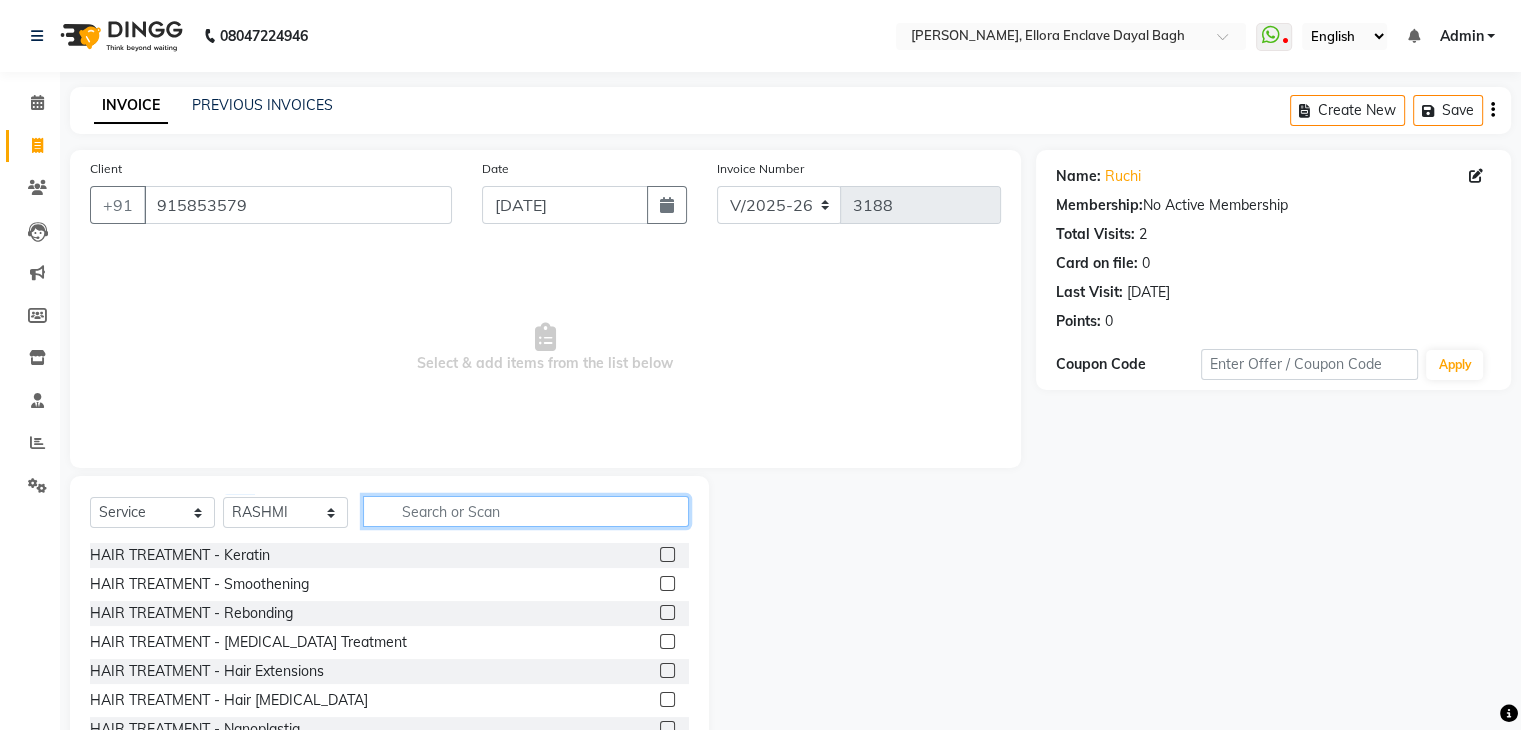 click 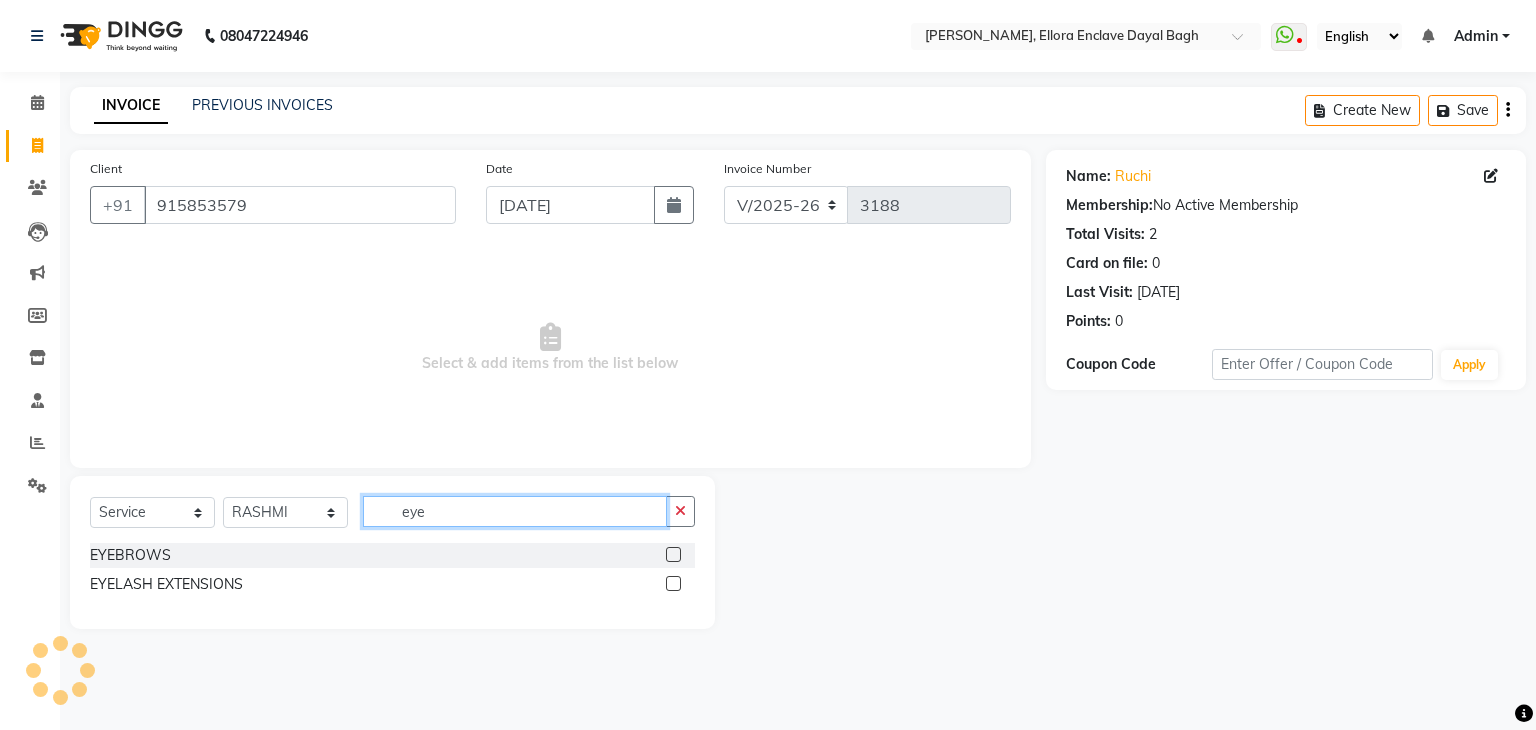 type on "eye" 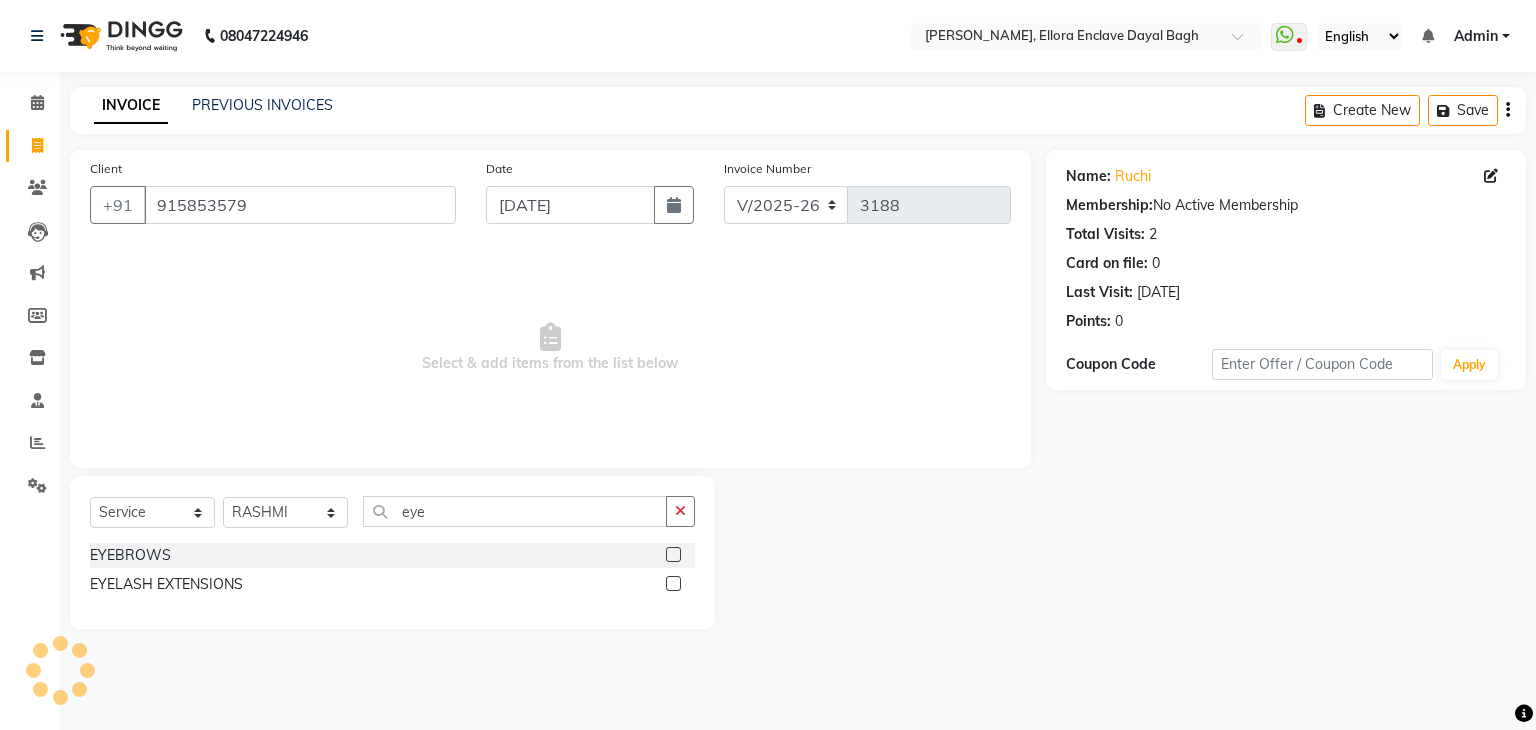 click 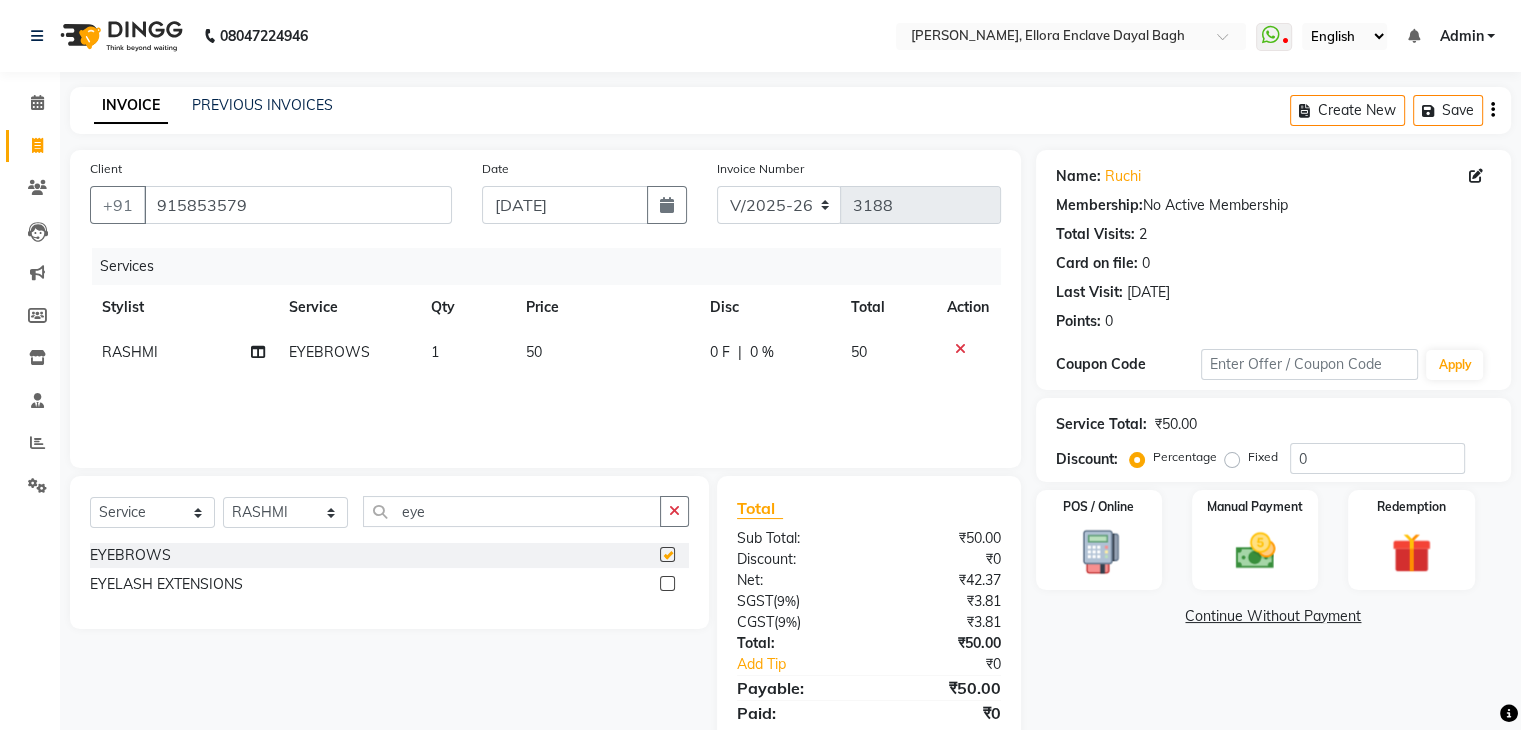 checkbox on "false" 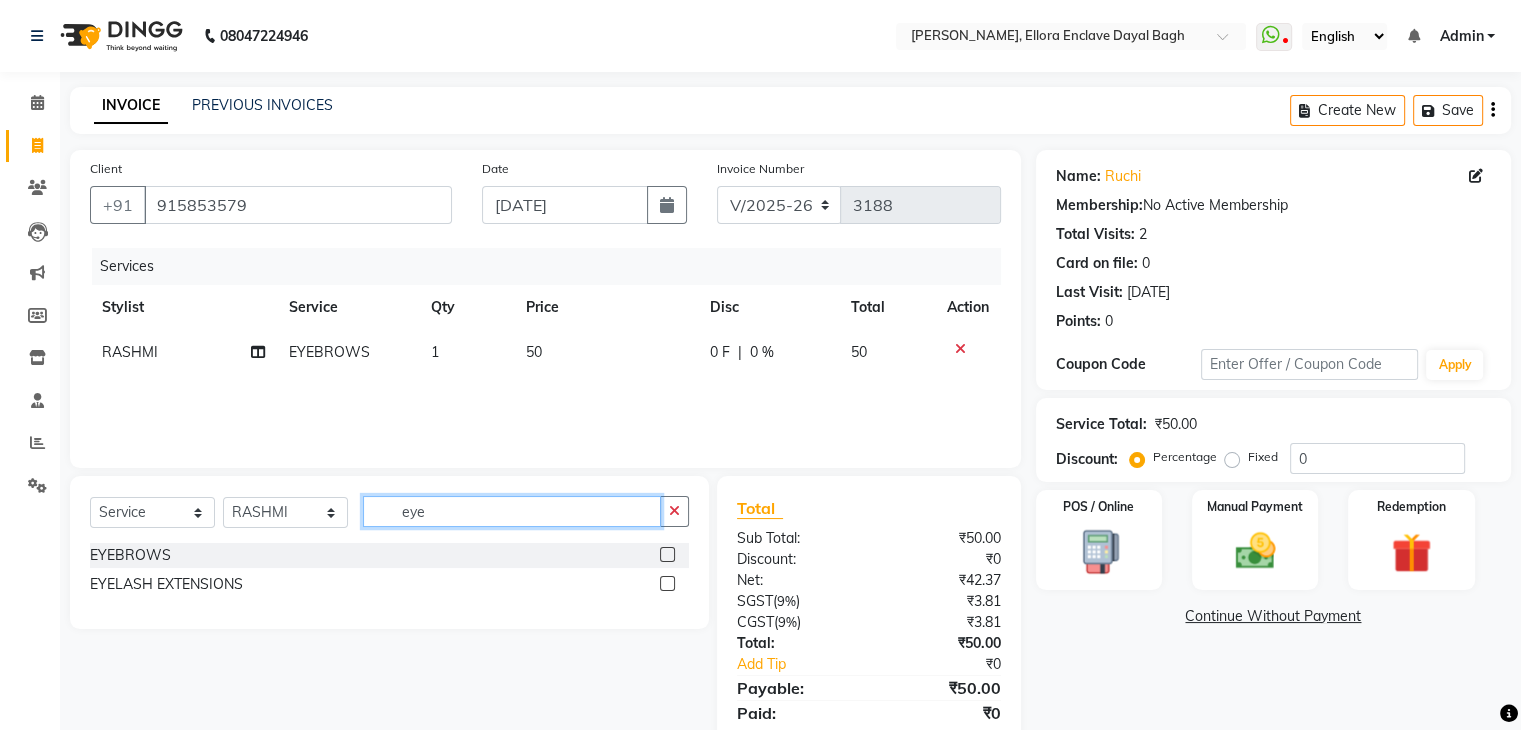 click on "eye" 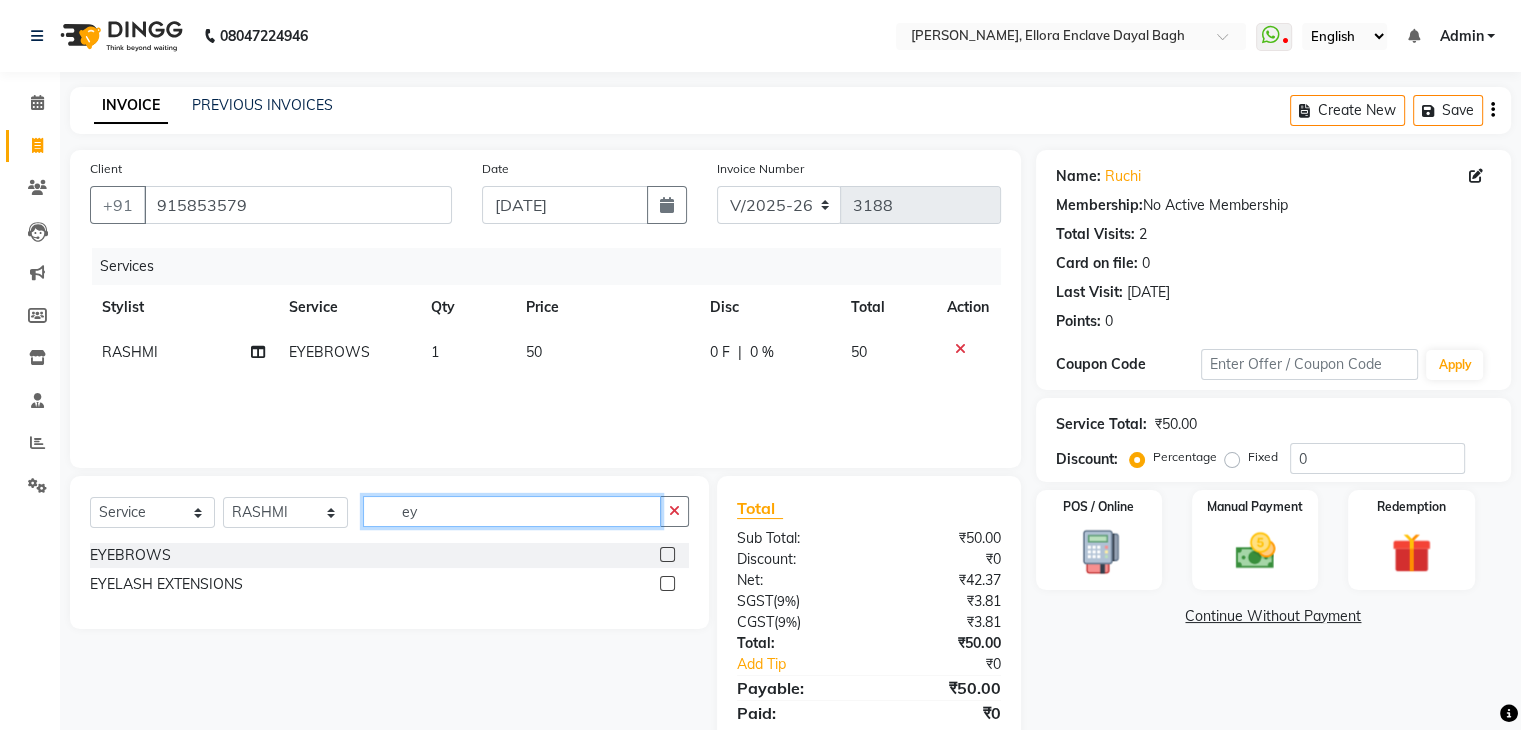 type on "e" 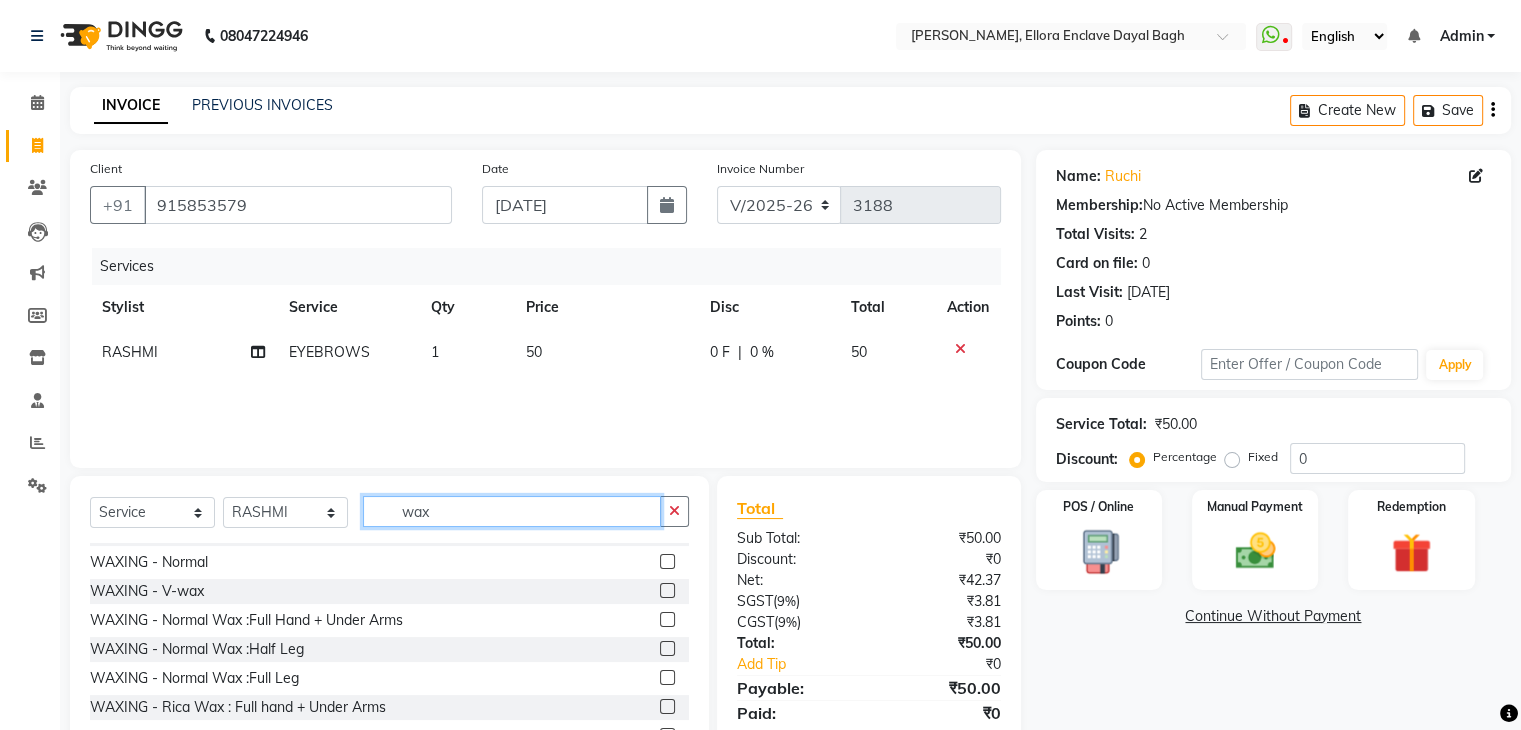 scroll, scrollTop: 196, scrollLeft: 0, axis: vertical 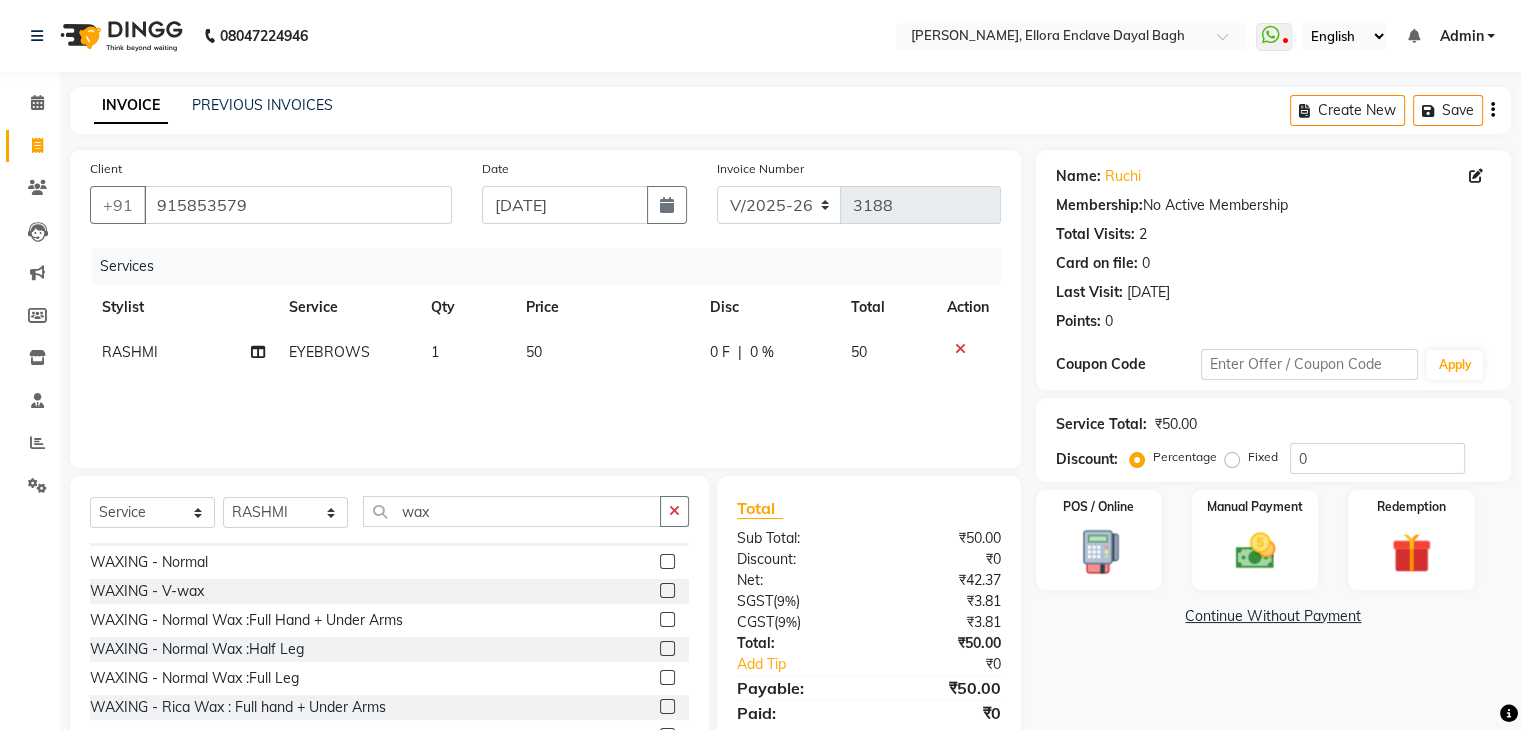 click 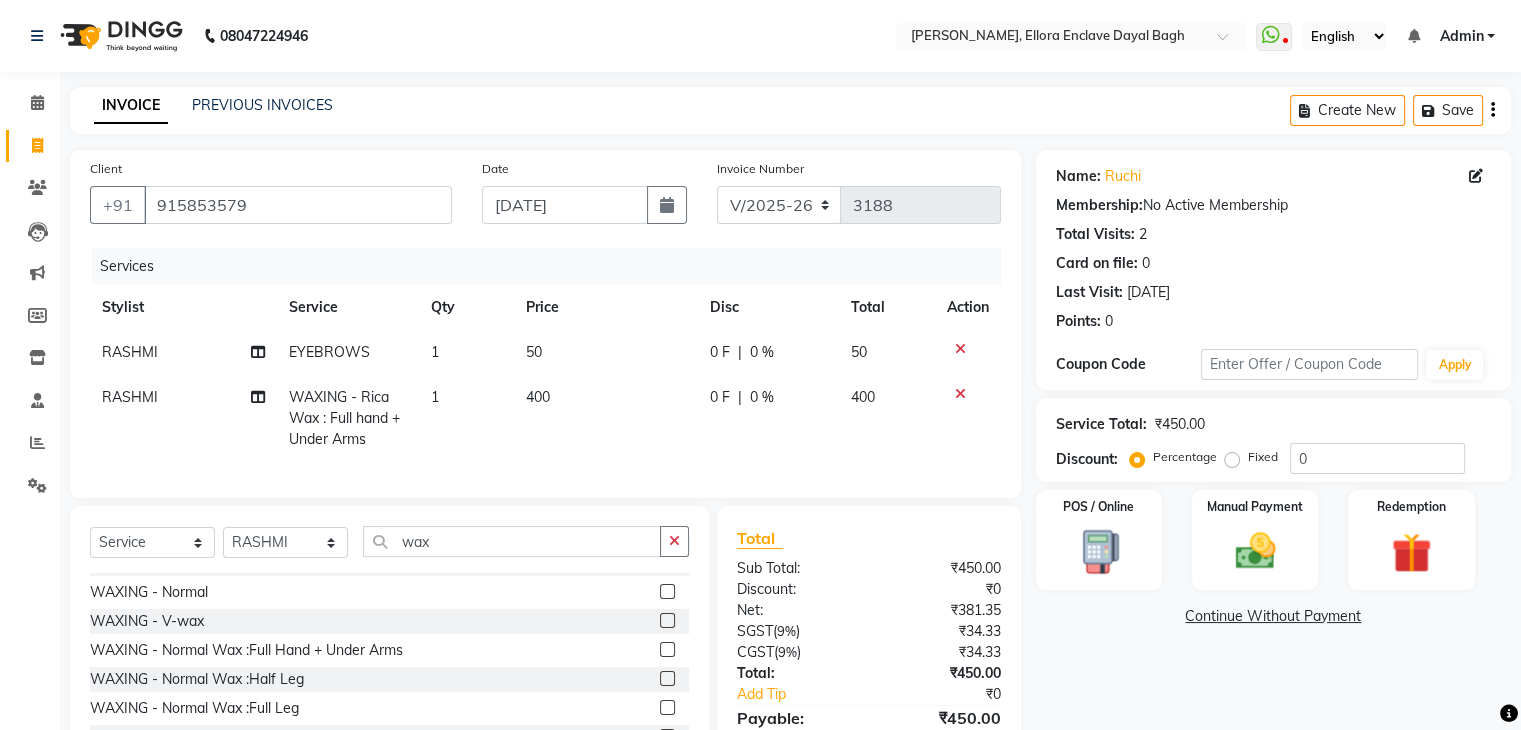 checkbox on "false" 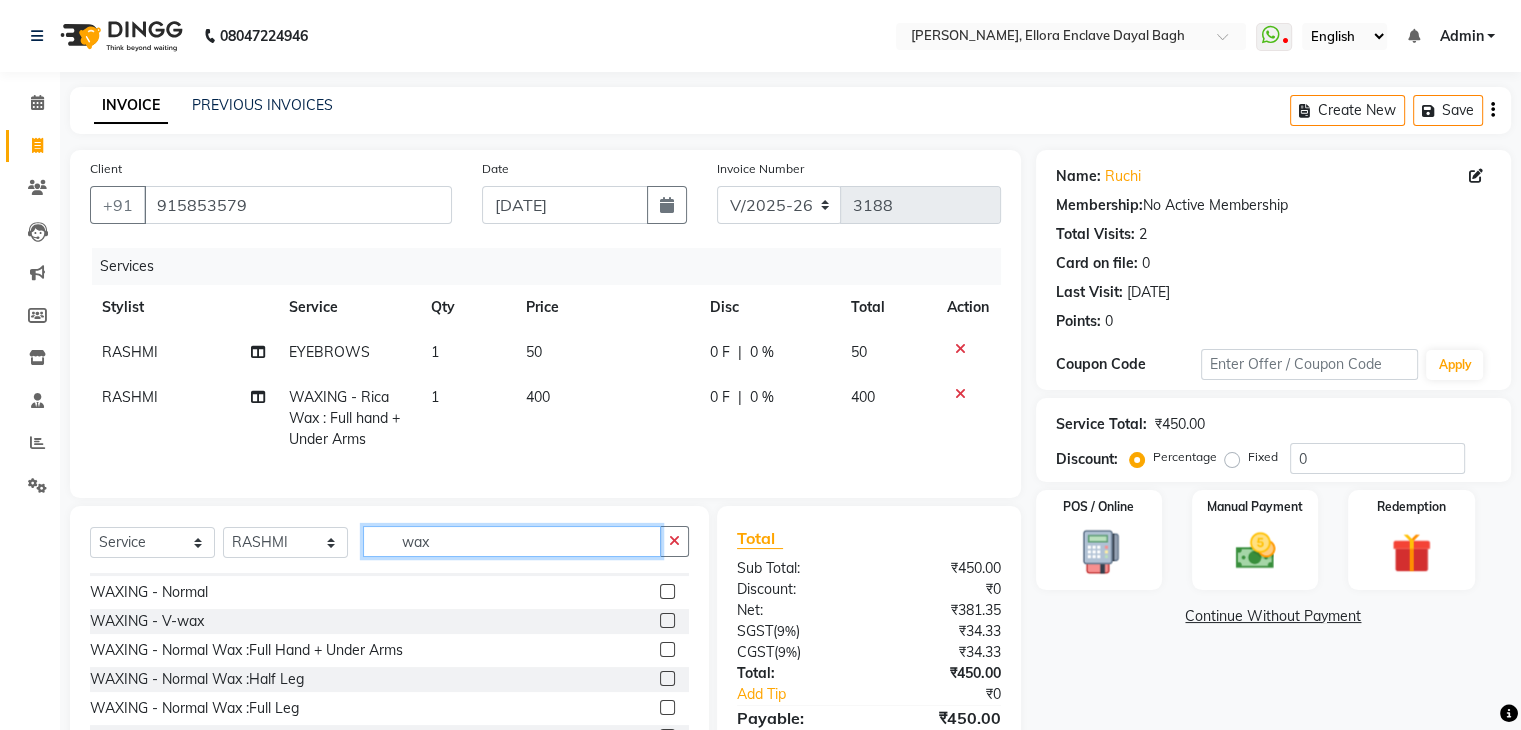 click on "wax" 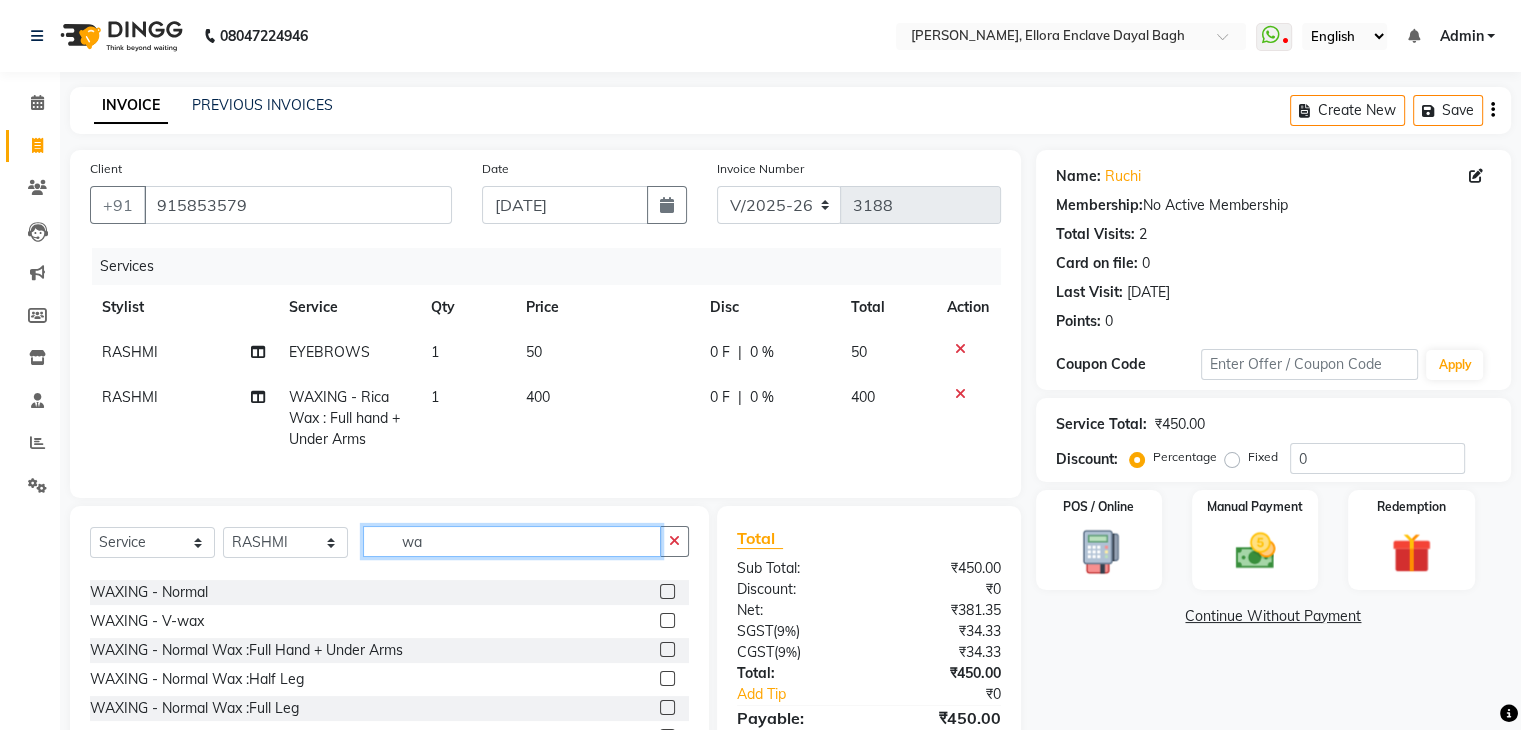 type on "w" 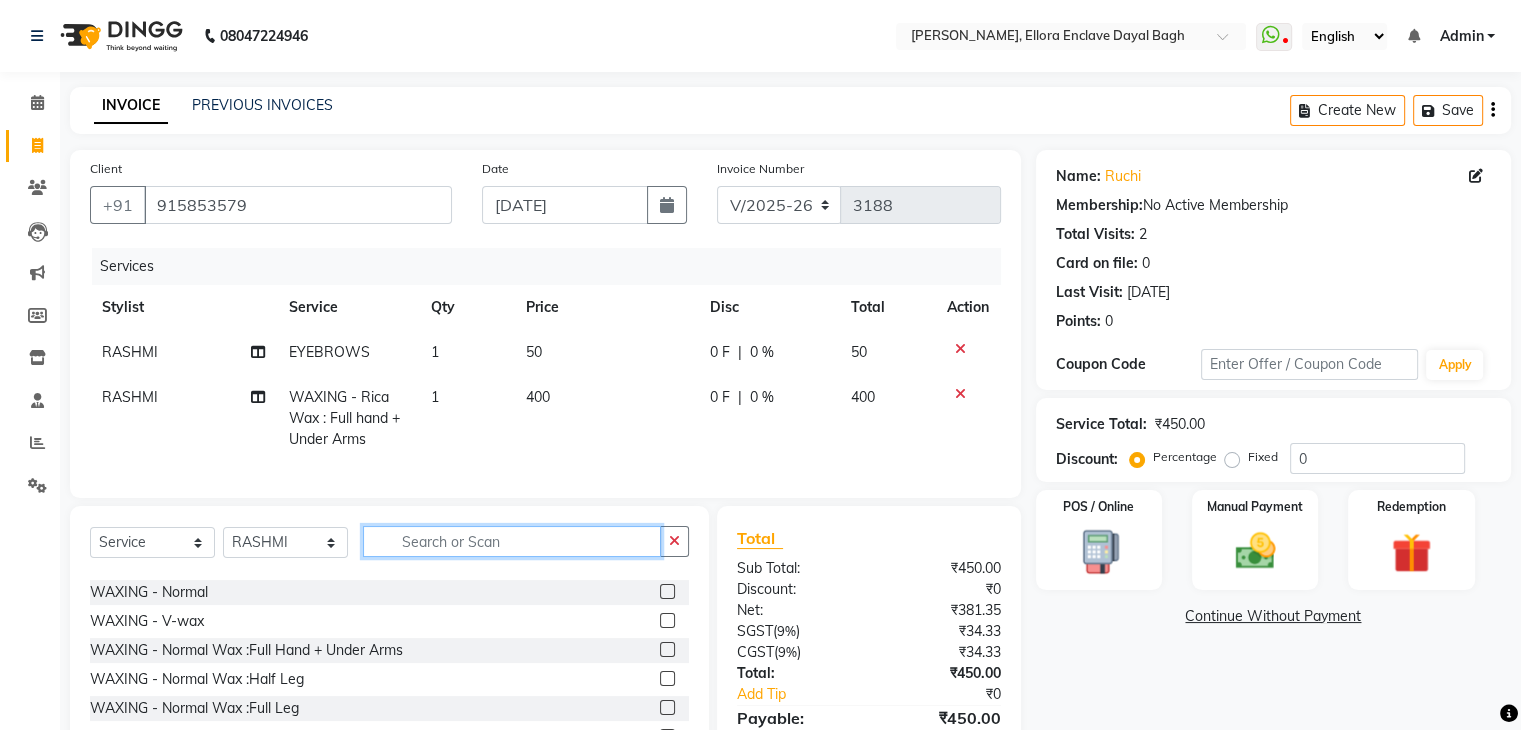 scroll, scrollTop: 689, scrollLeft: 0, axis: vertical 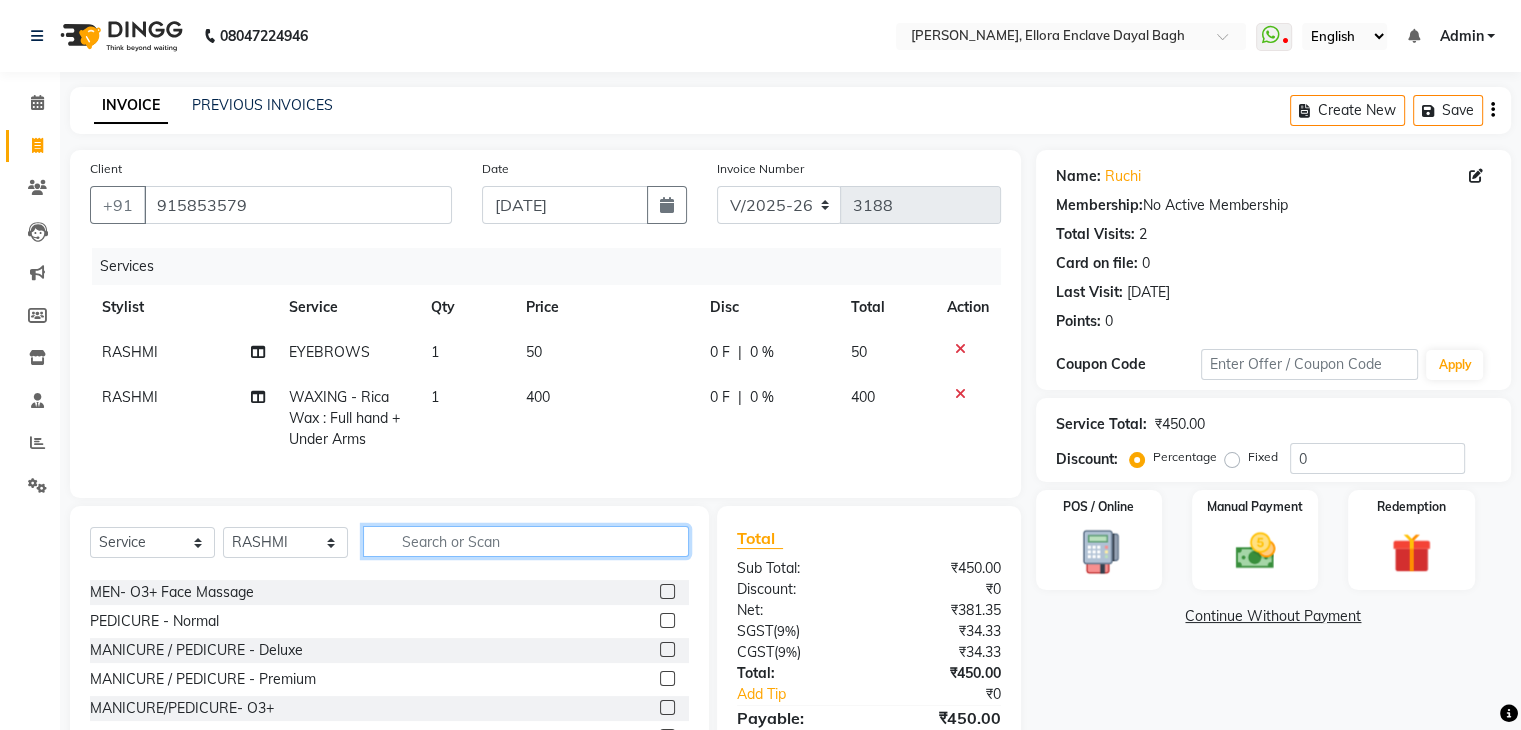 type 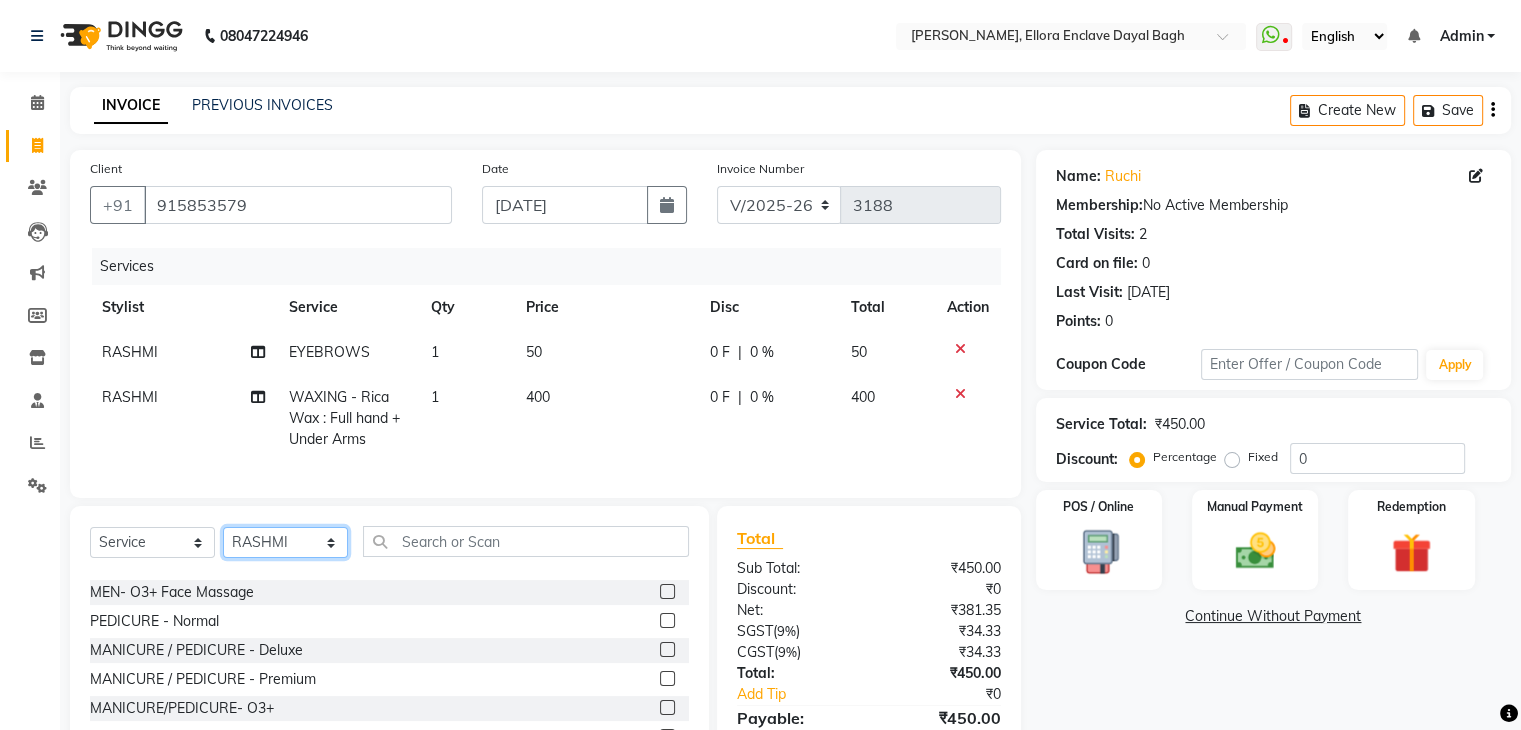click on "Select Stylist AMAN DANISH SALMANI GOPAL PACHORI KANU KAVITA KIRAN KUMARI MEENU KUMARI NEHA NIKHIL CHAUDHARY PRIYANKA YADAV RASHMI SANDHYA SHAGUFTA SHWETA SONA SAXENA SOUMYA TUSHAR OTWAL VINAY KUMAR" 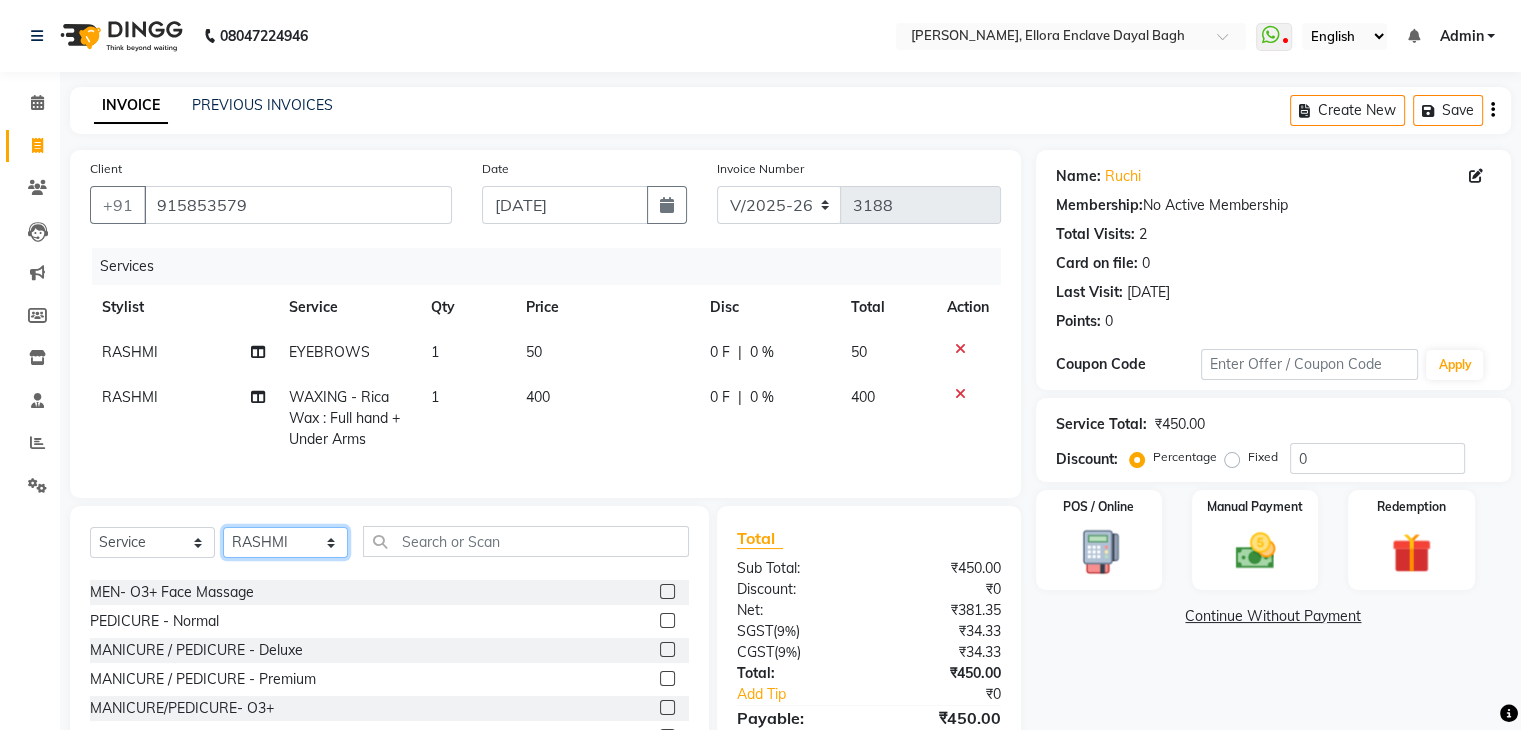 select on "53885" 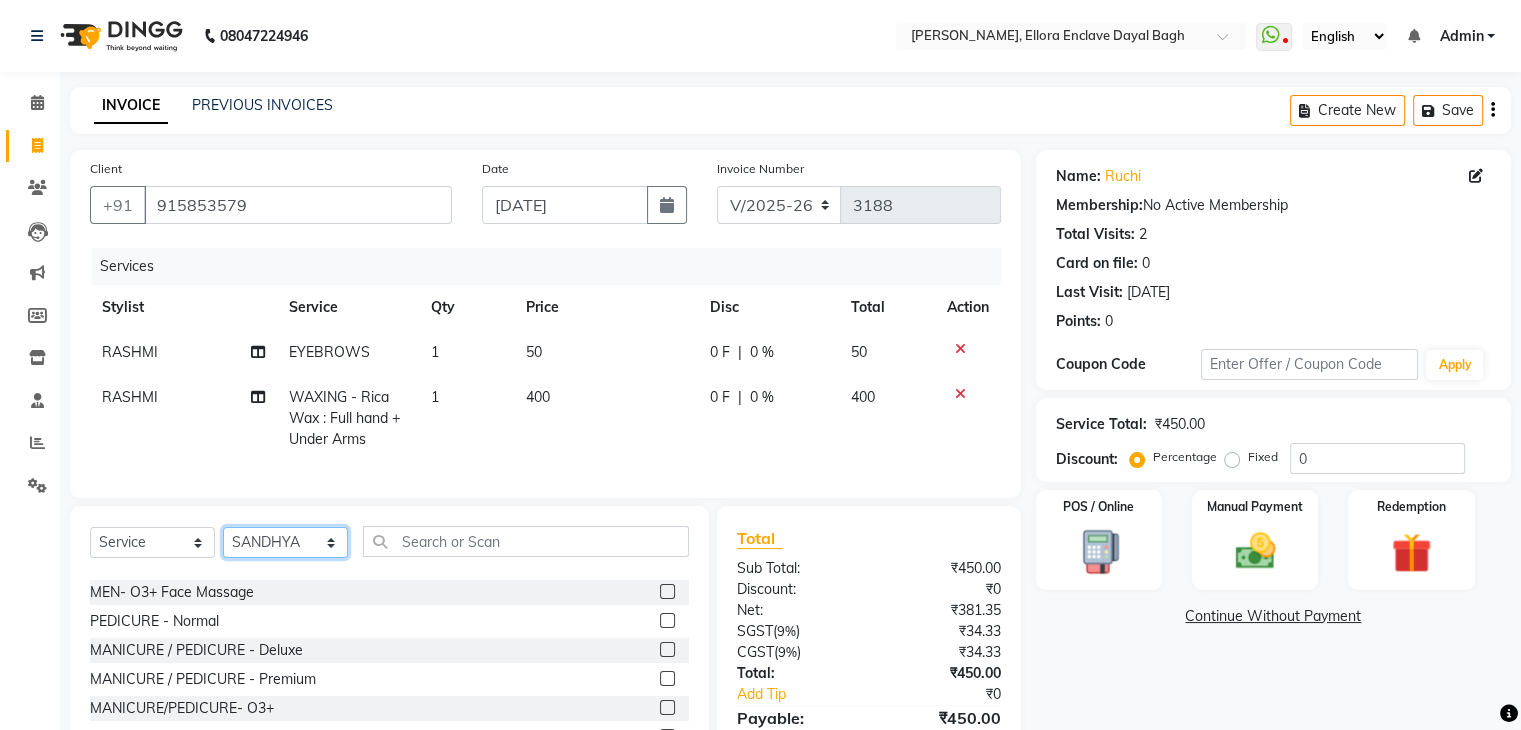 click on "Select Stylist AMAN DANISH SALMANI GOPAL PACHORI KANU KAVITA KIRAN KUMARI MEENU KUMARI NEHA NIKHIL CHAUDHARY PRIYANKA YADAV RASHMI SANDHYA SHAGUFTA SHWETA SONA SAXENA SOUMYA TUSHAR OTWAL VINAY KUMAR" 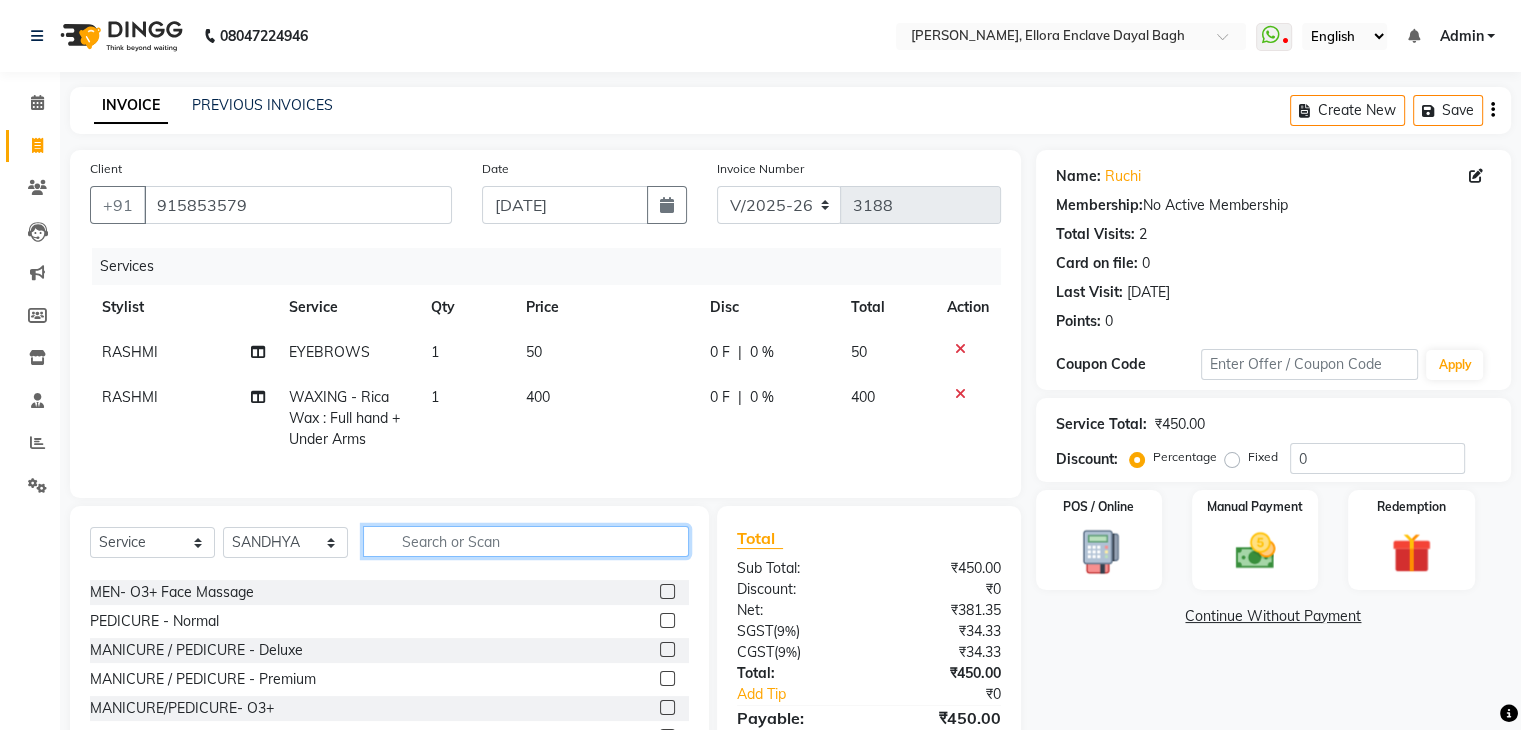 click 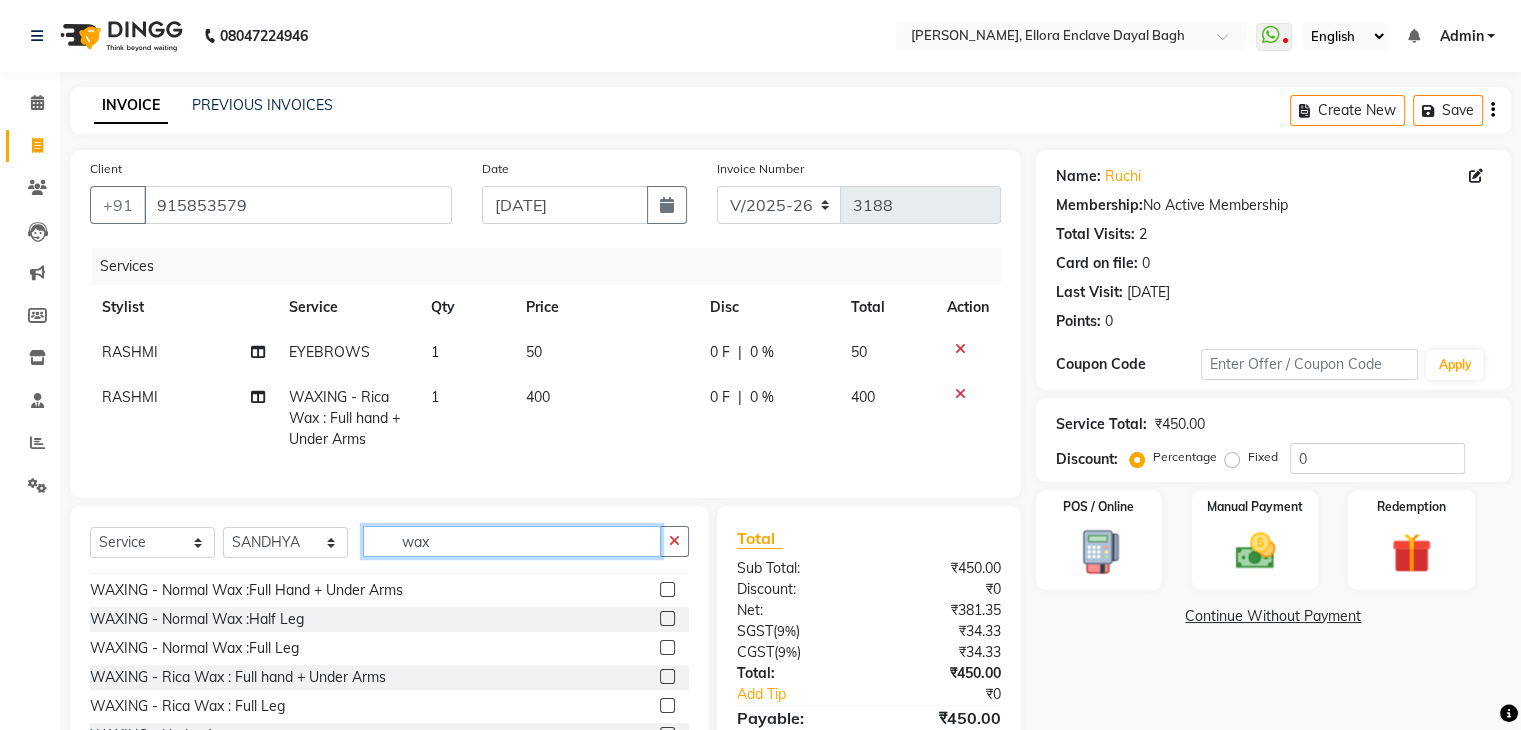 scroll, scrollTop: 280, scrollLeft: 0, axis: vertical 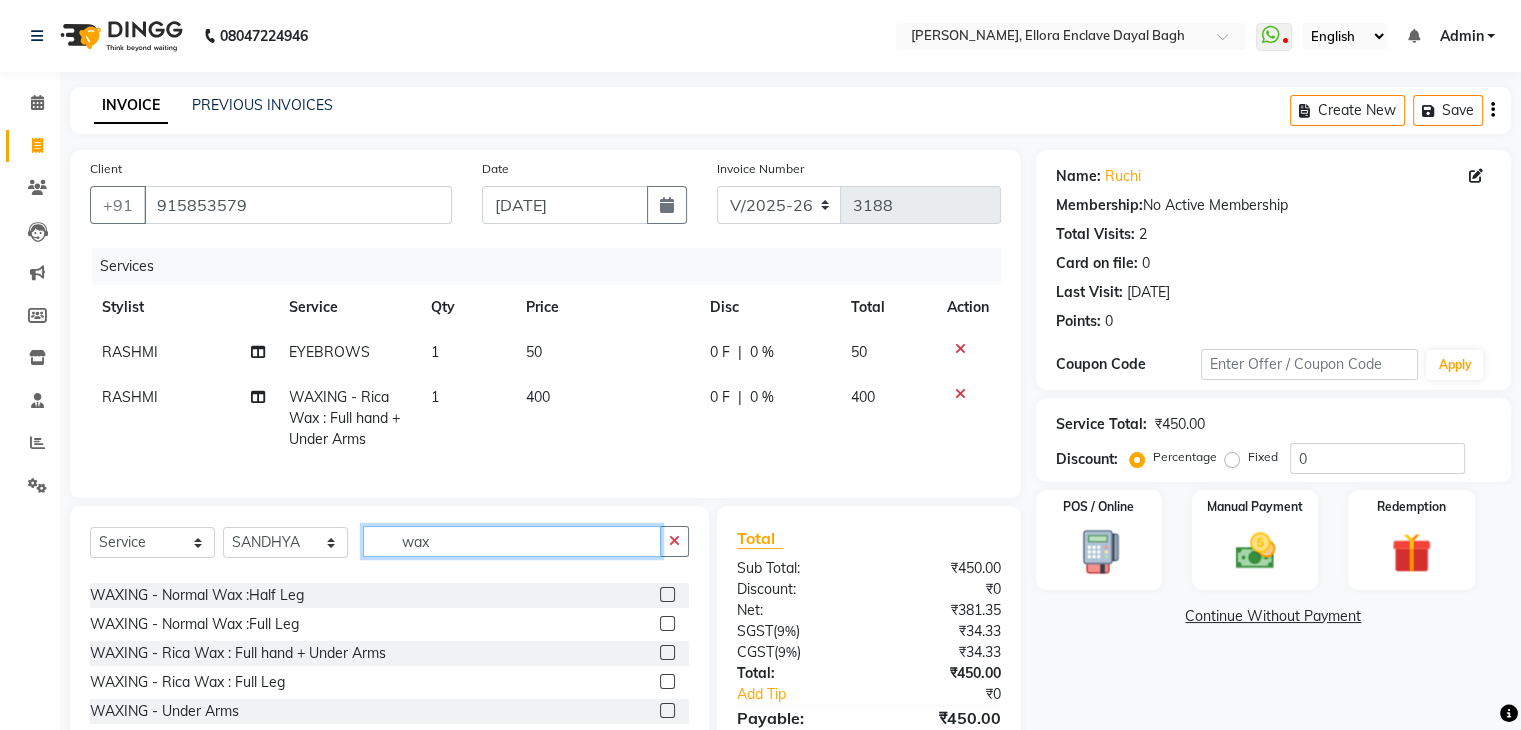 type on "wax" 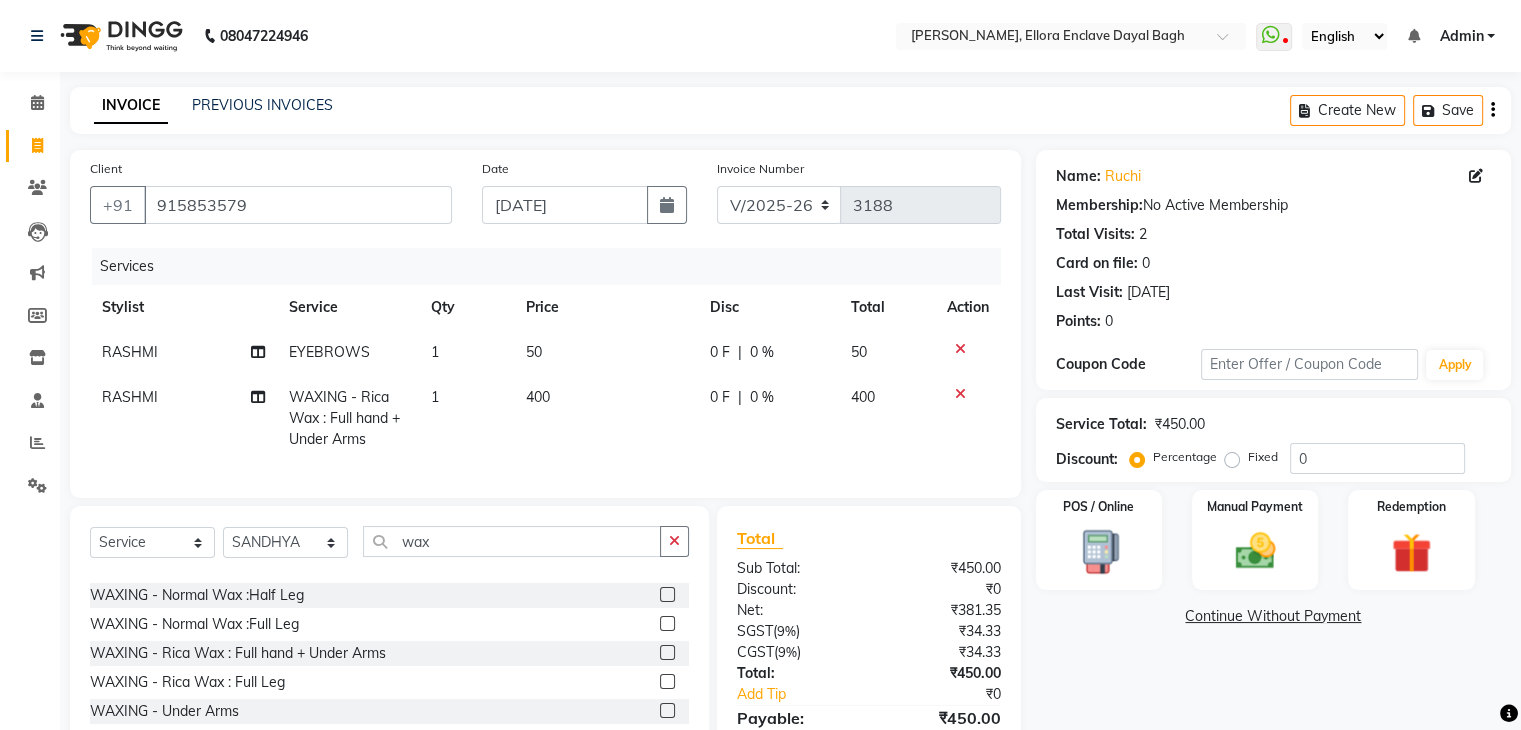 click 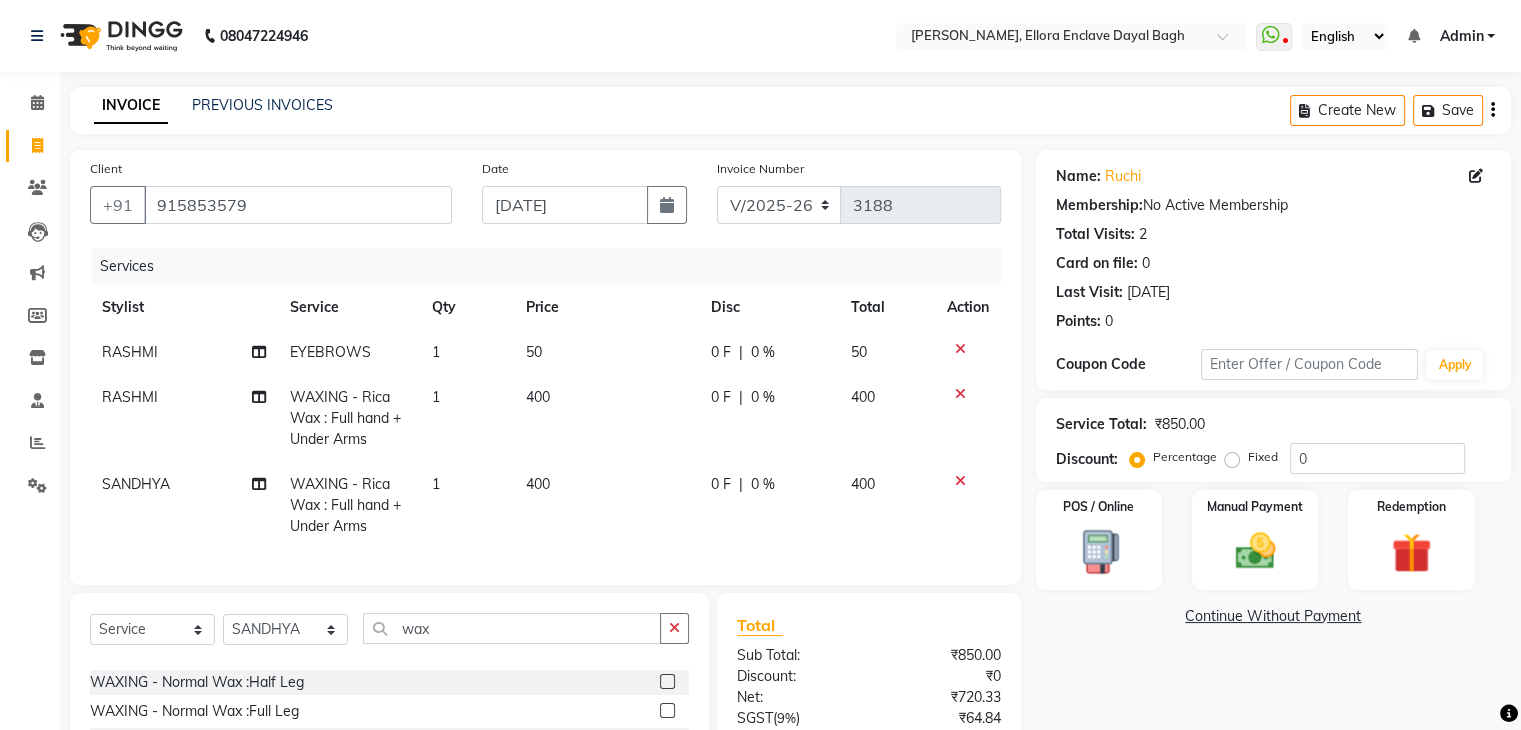 checkbox on "false" 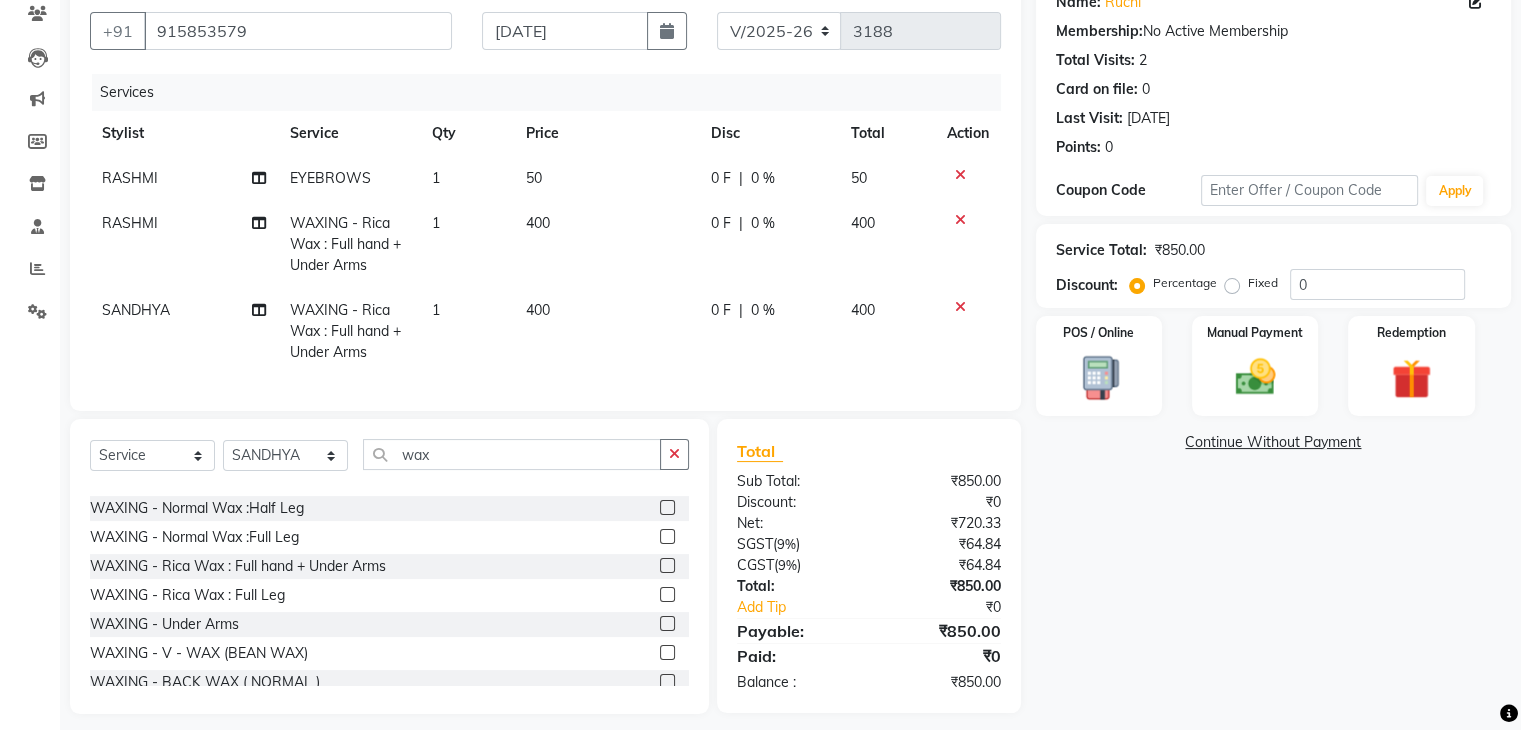 scroll, scrollTop: 204, scrollLeft: 0, axis: vertical 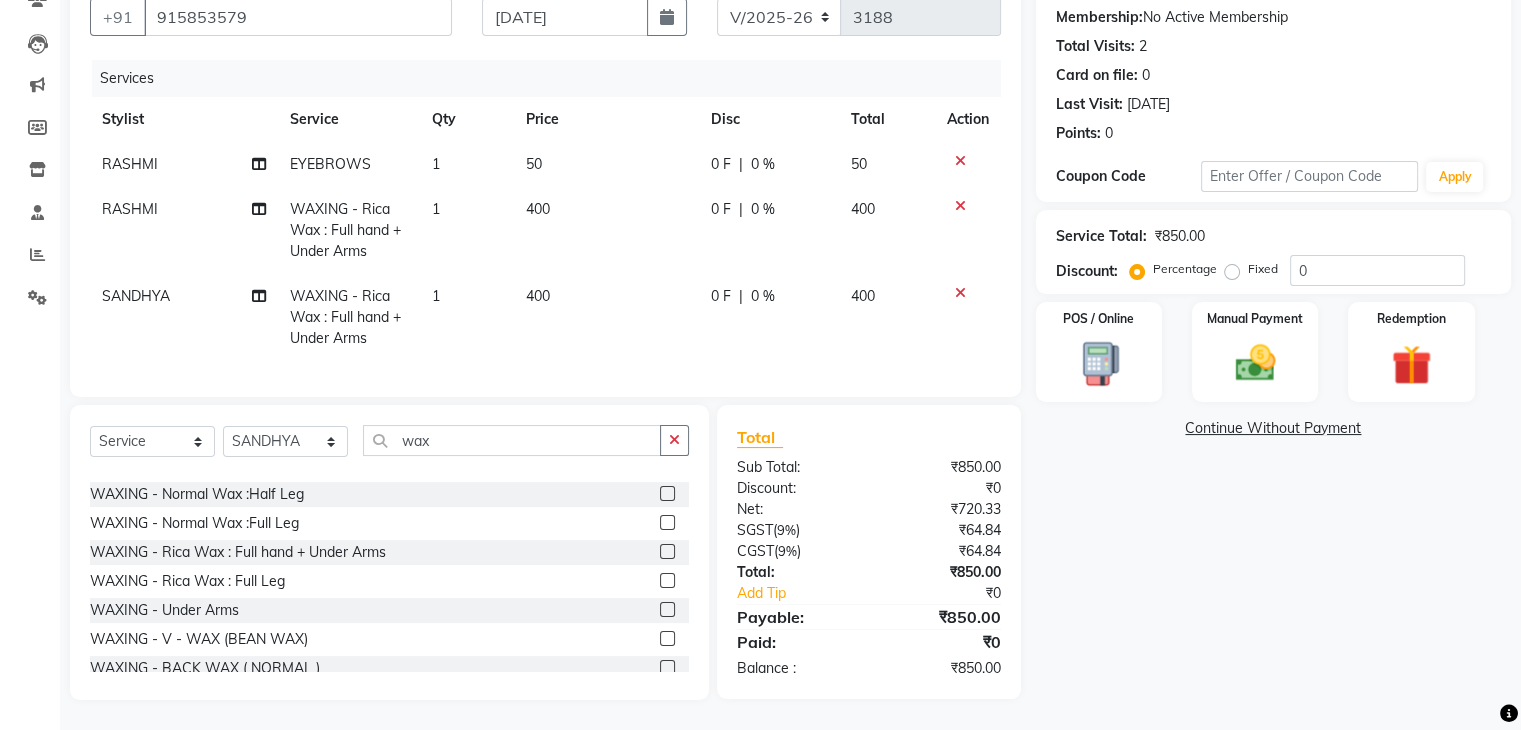 click on "Name: Ruchi  Membership:  No Active Membership  Total Visits:  2 Card on file:  0 Last Visit:   29-04-2025 Points:   0  Coupon Code Apply Service Total:  ₹850.00  Discount:  Percentage   Fixed  0 POS / Online  Manual Payment Redemption  Continue Without Payment" 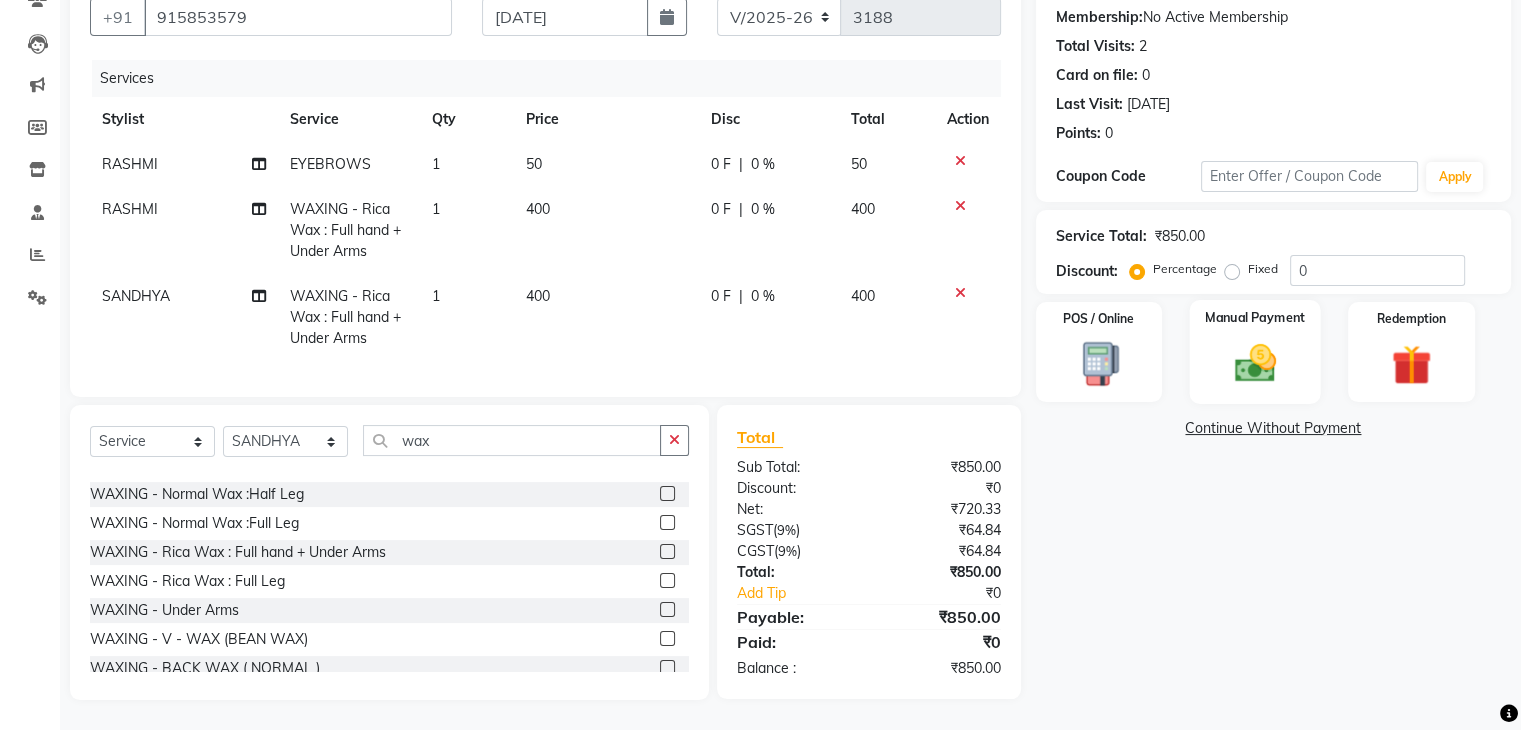 click 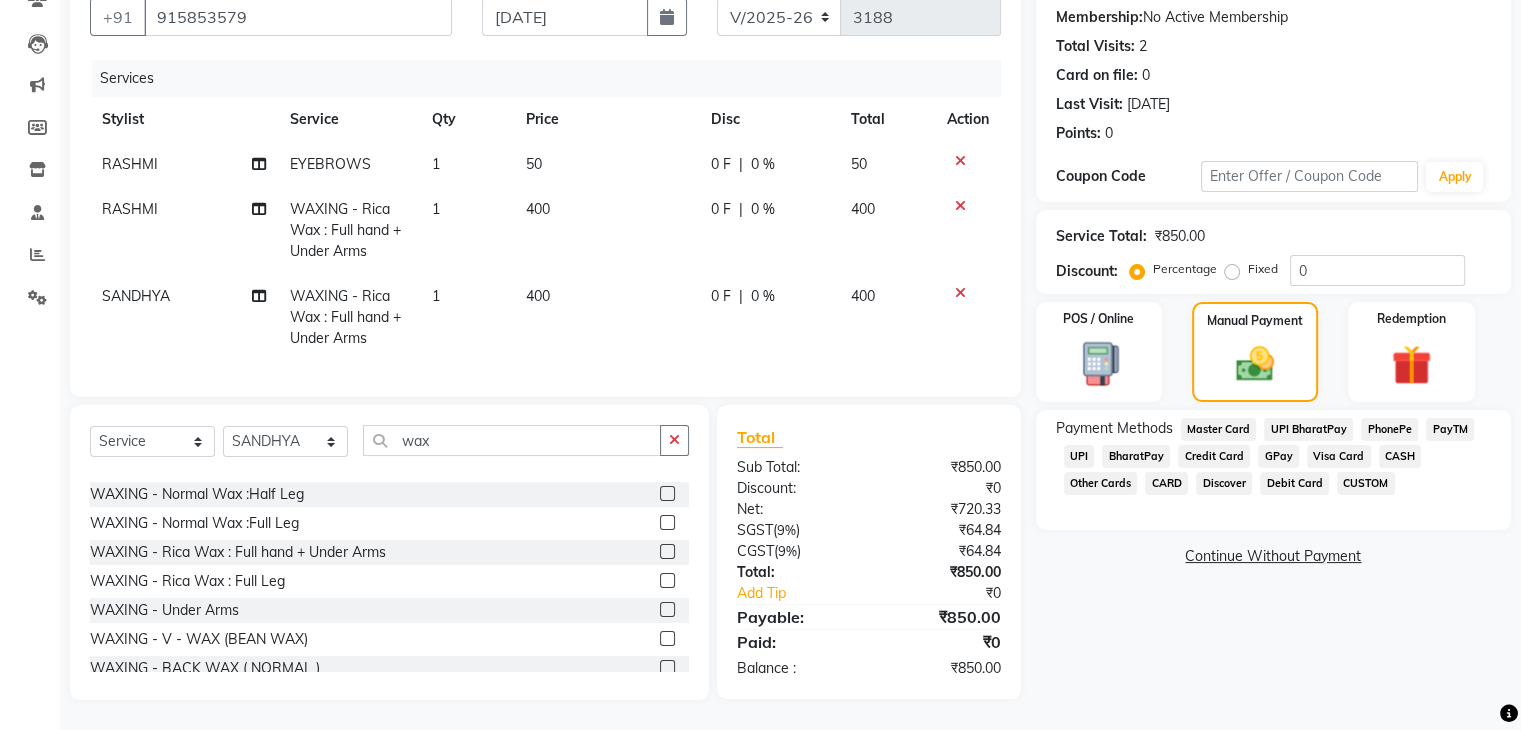 click on "CASH" 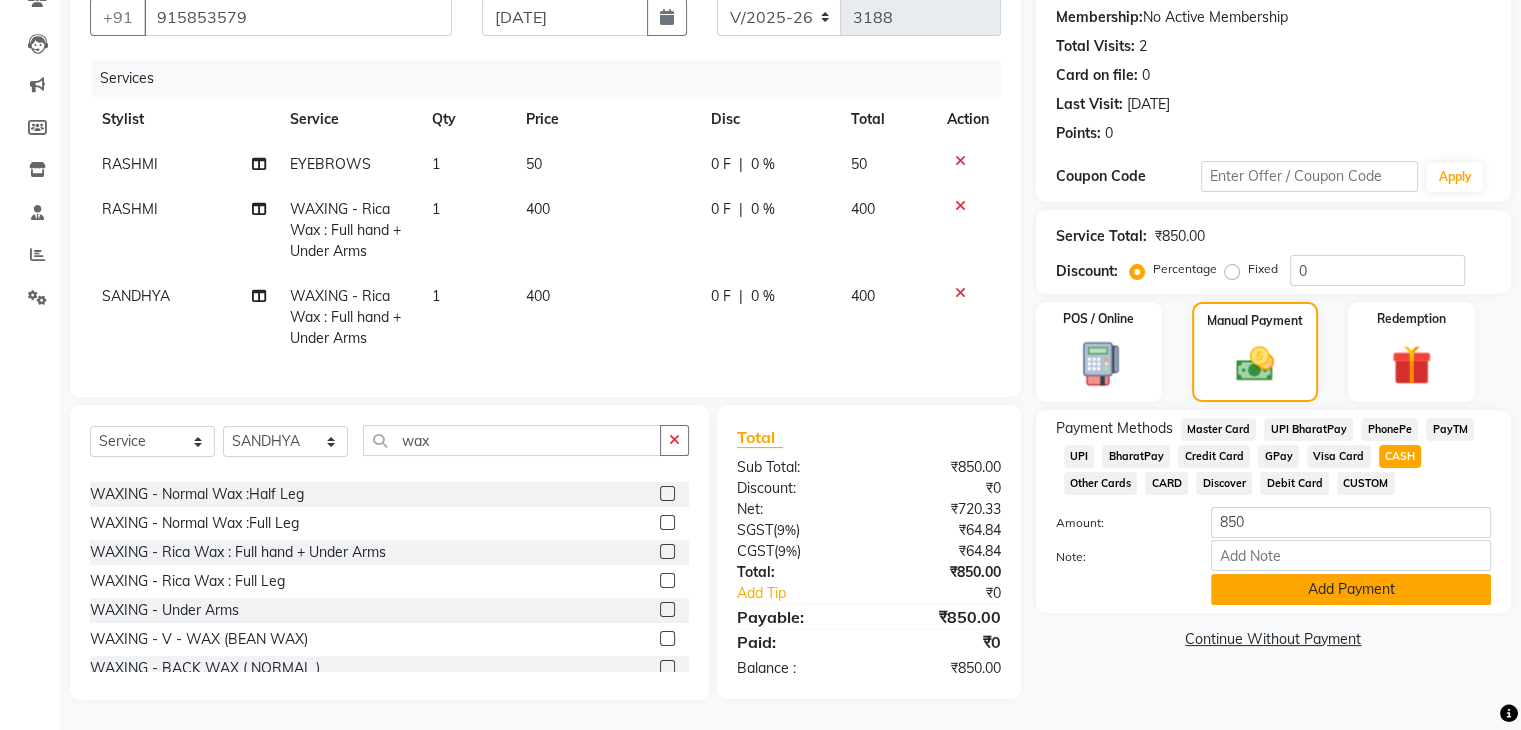 click on "Add Payment" 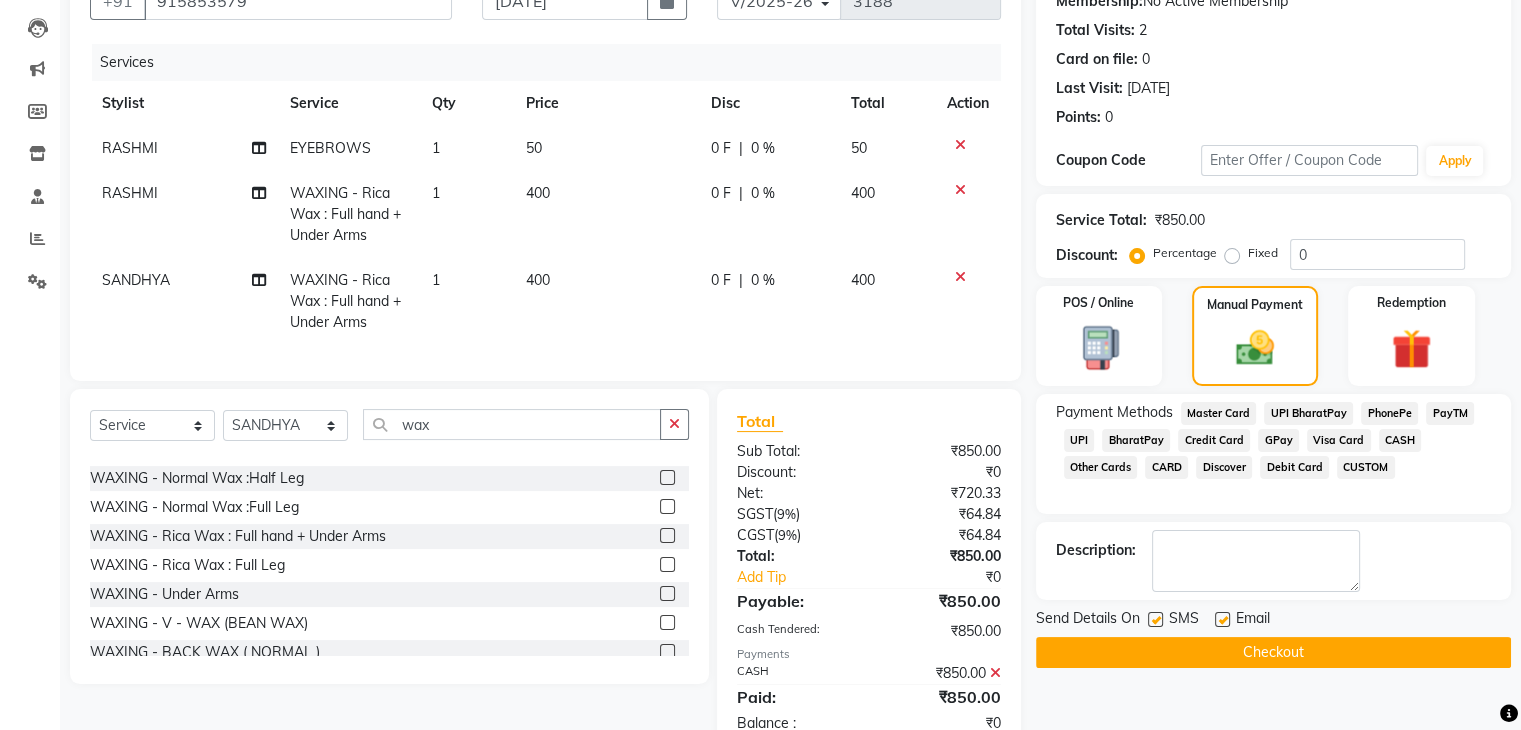 scroll, scrollTop: 274, scrollLeft: 0, axis: vertical 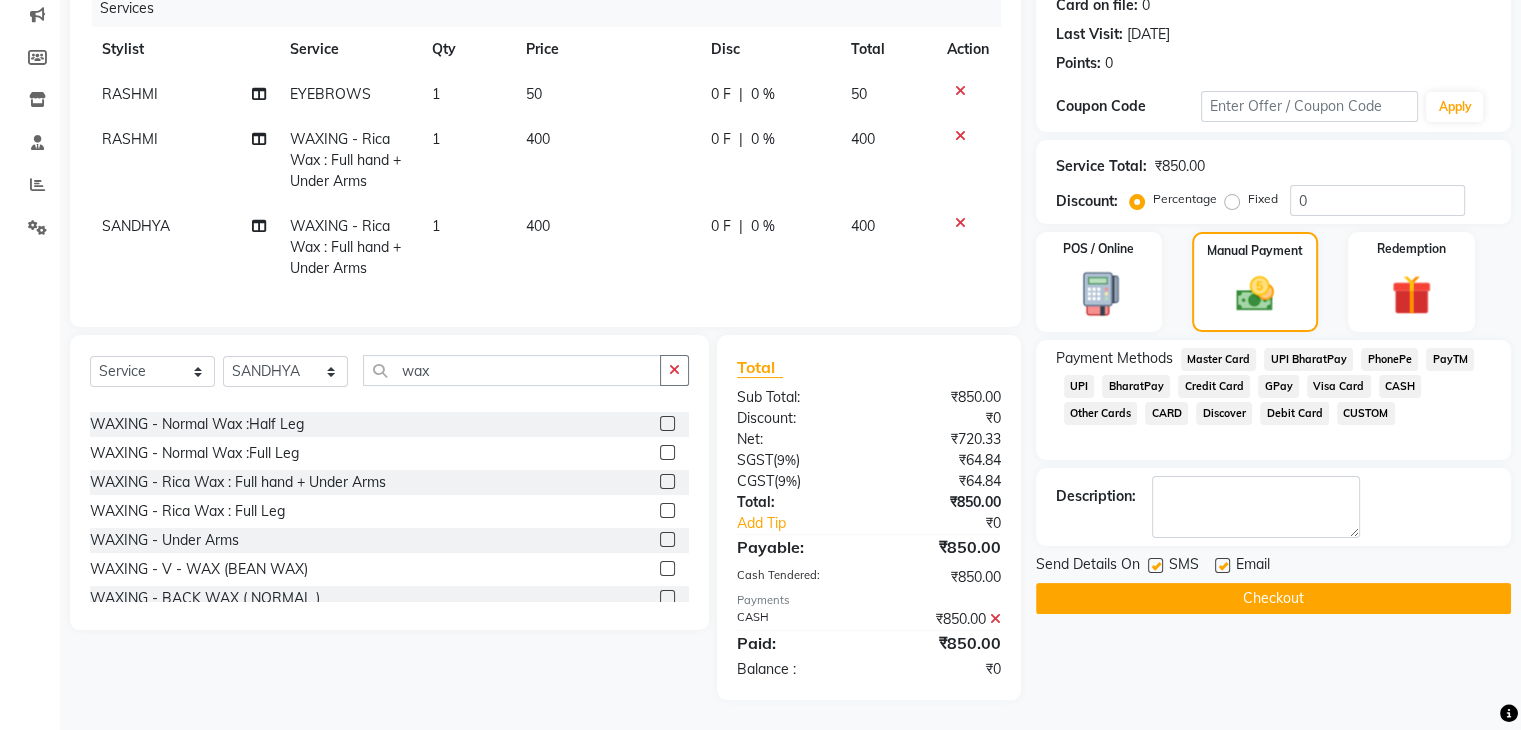 click on "Checkout" 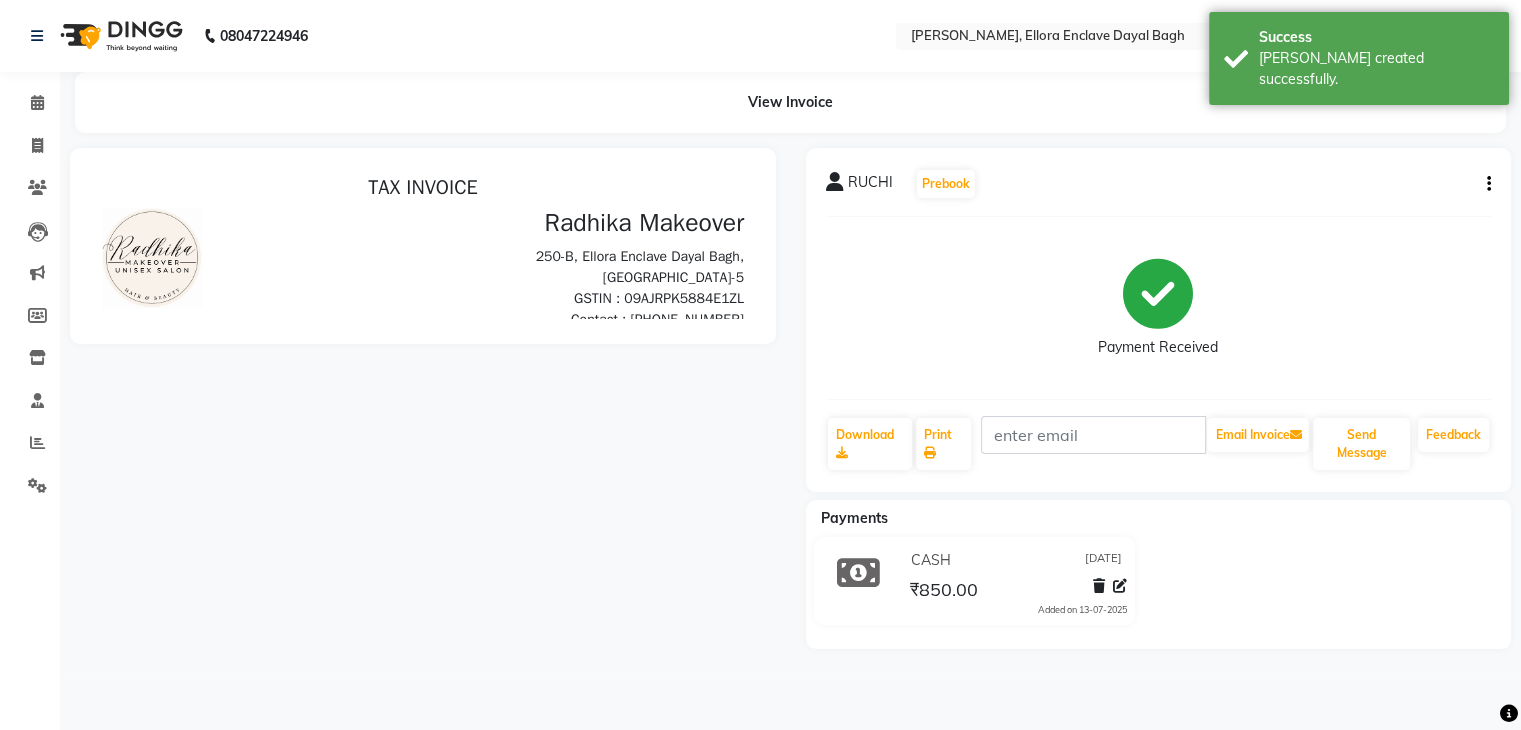 scroll, scrollTop: 0, scrollLeft: 0, axis: both 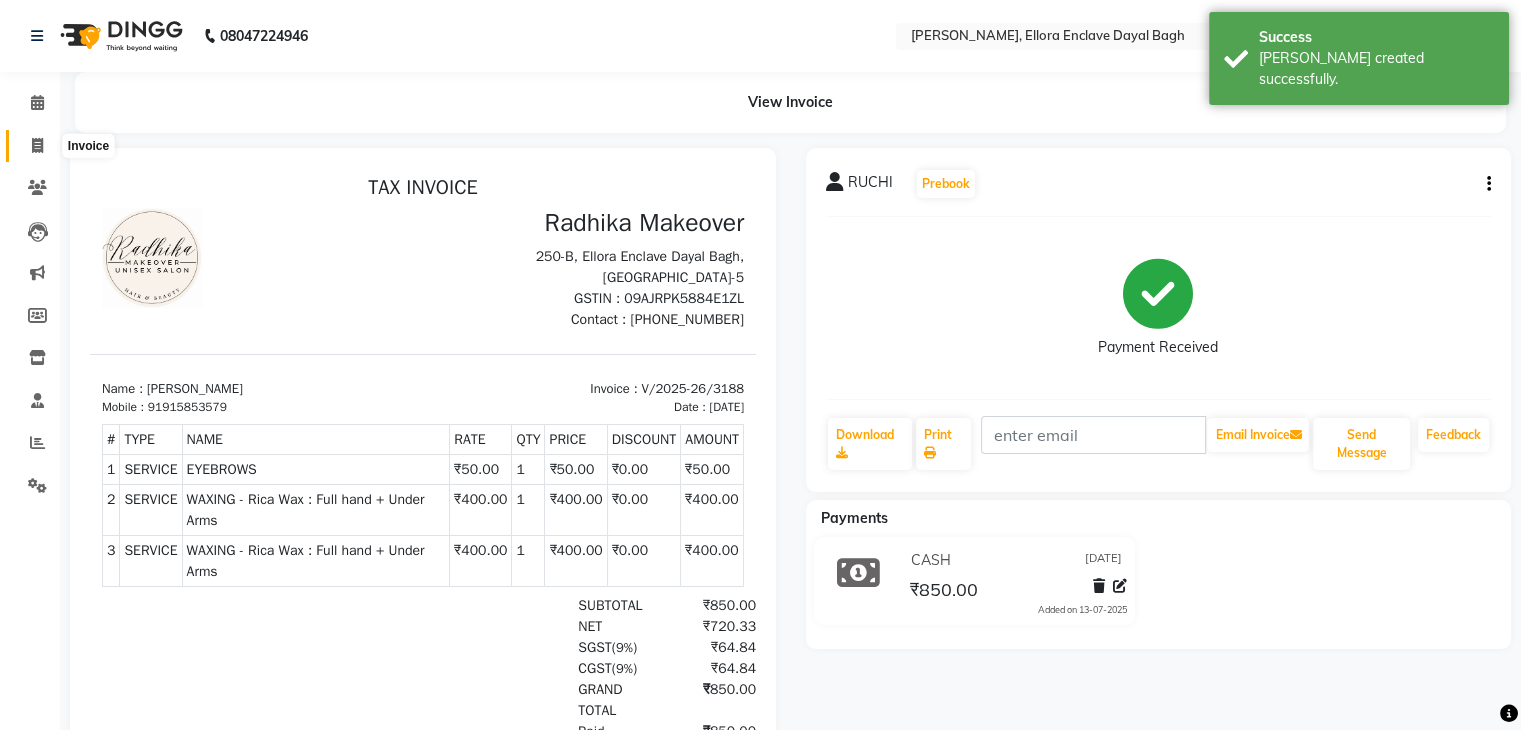click 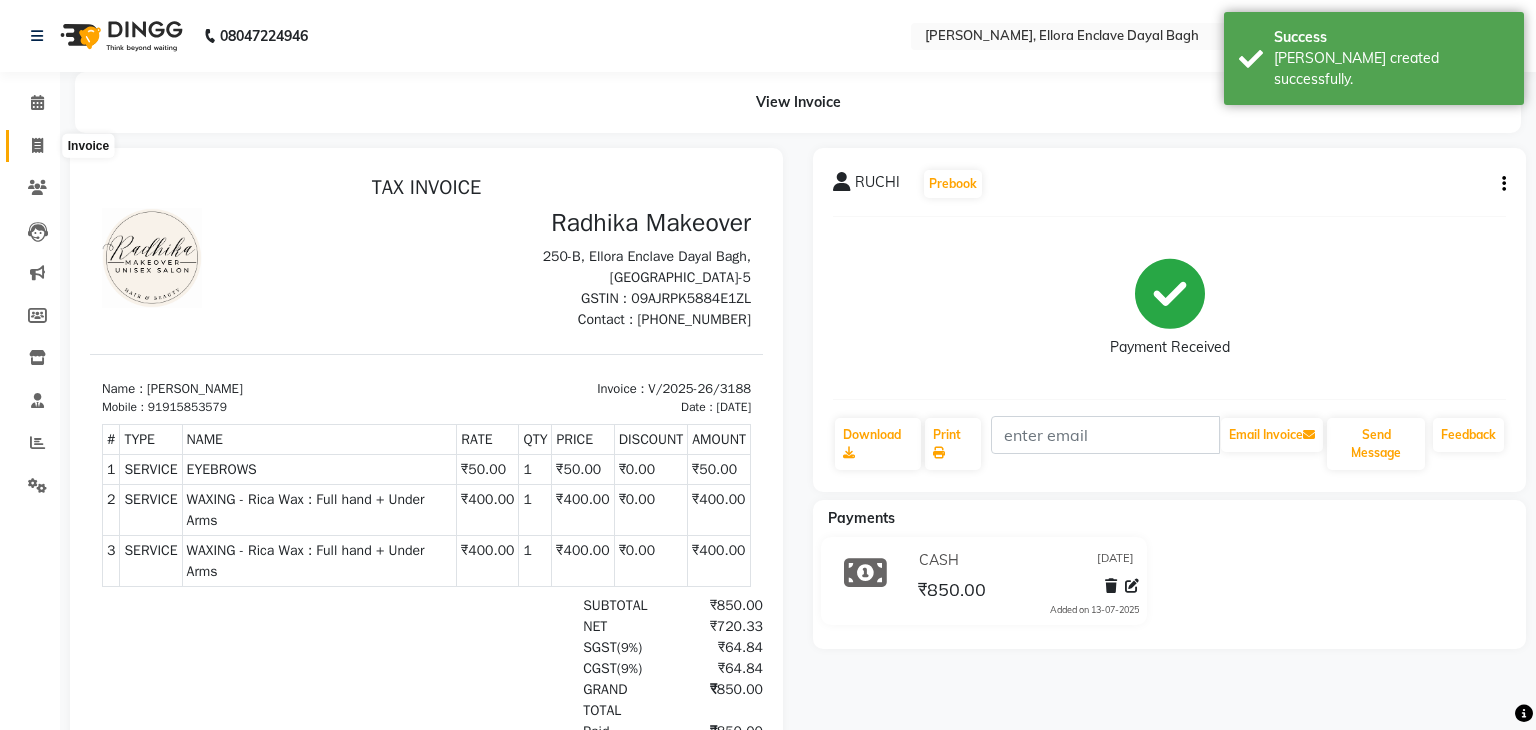 select on "6880" 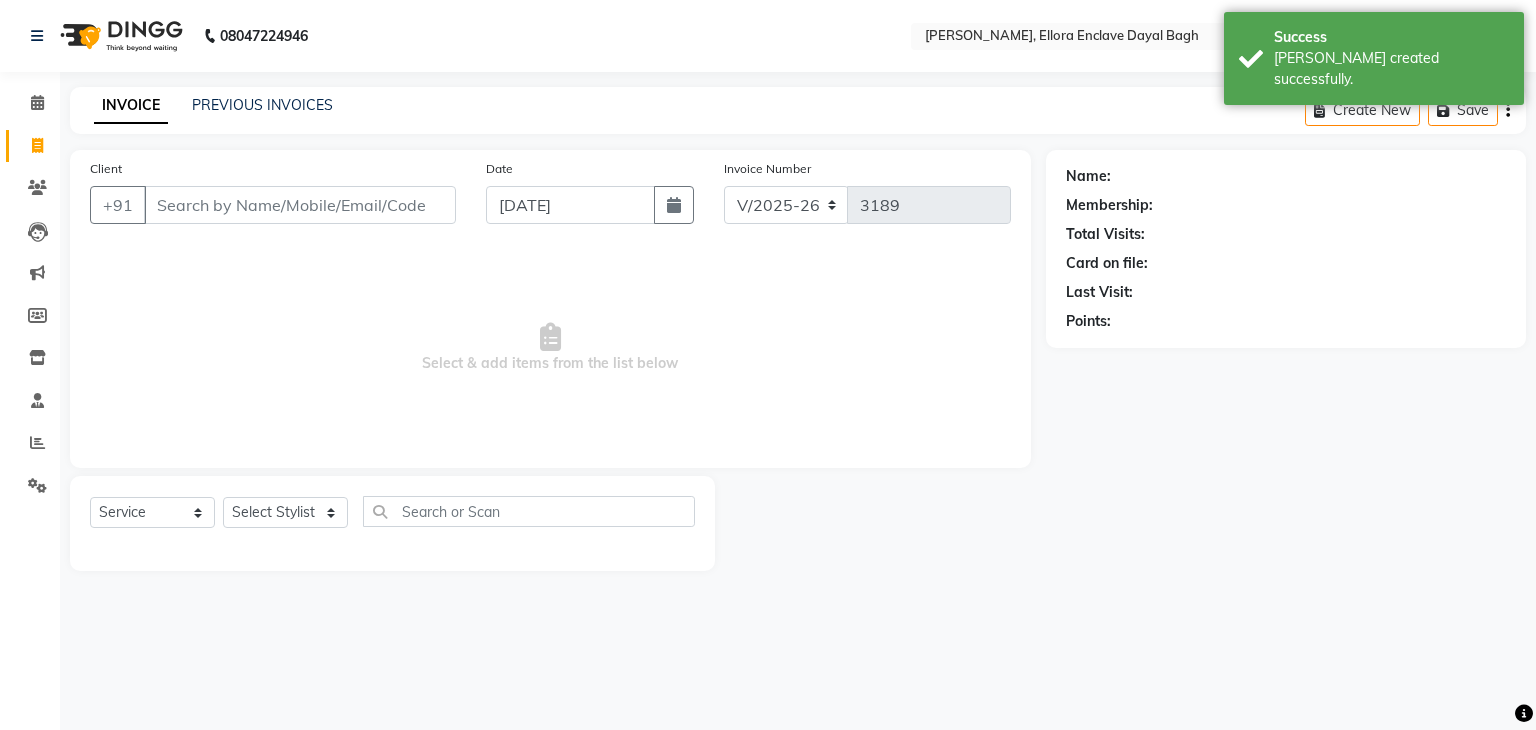 click on "Client" at bounding box center [300, 205] 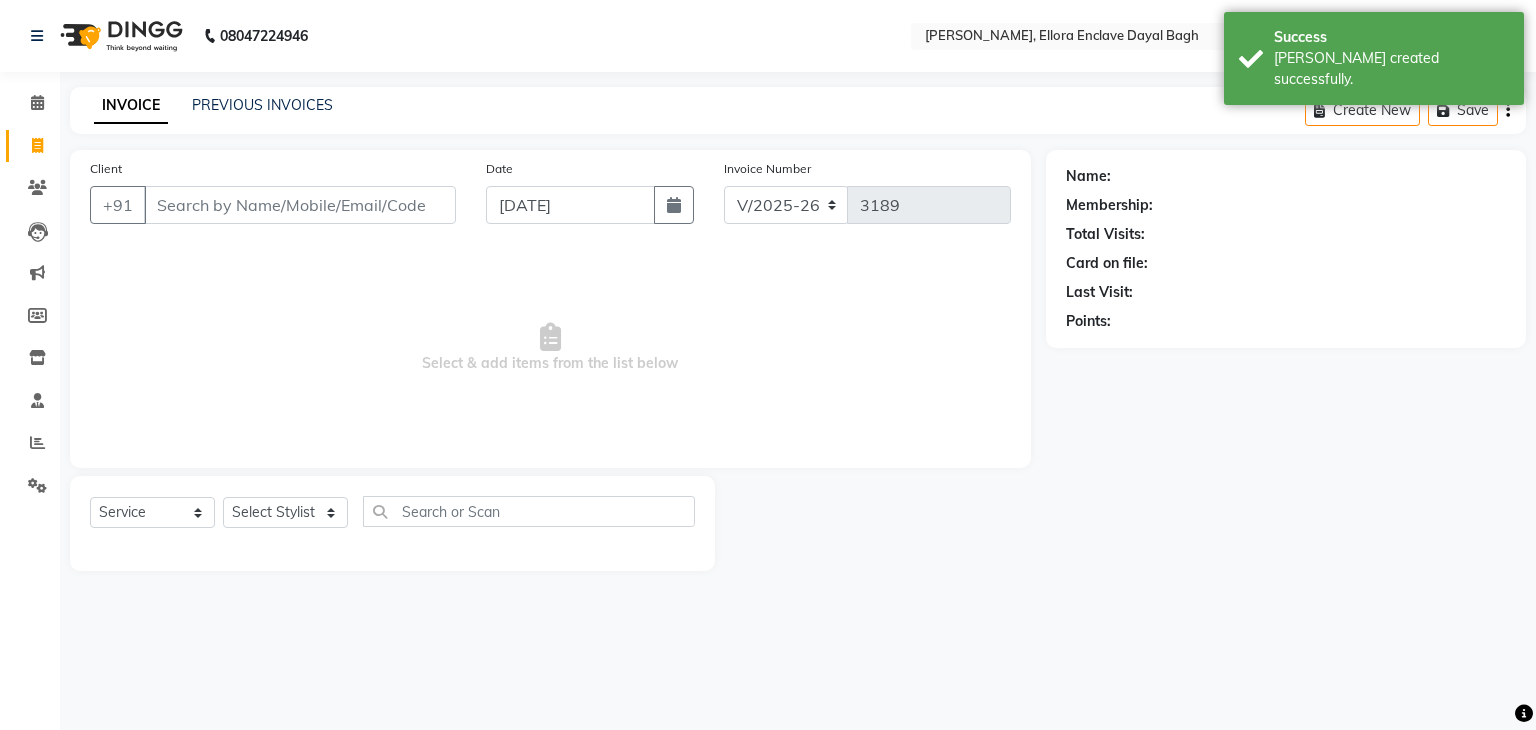 click on "Client" at bounding box center [300, 205] 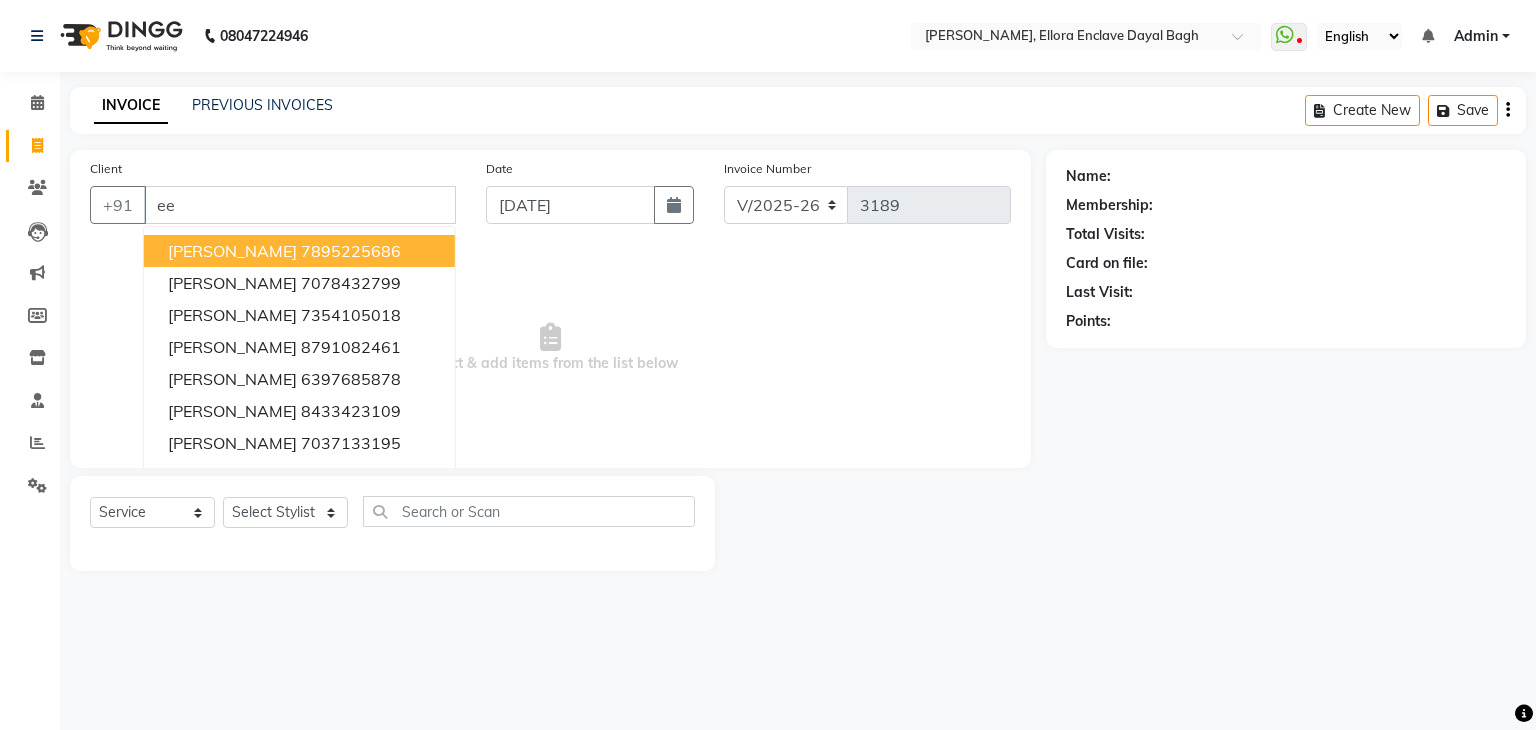 type on "e" 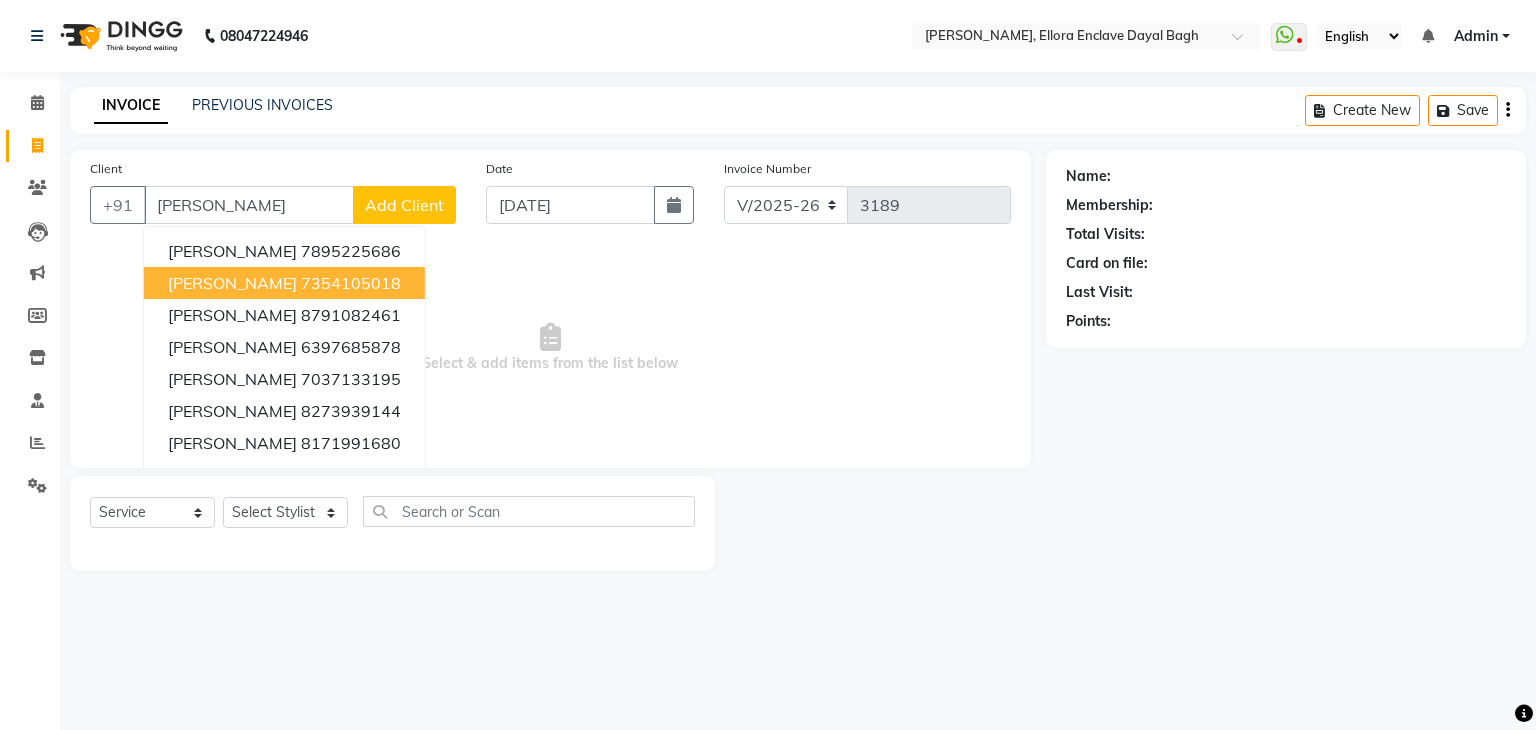 click on "7354105018" at bounding box center [351, 283] 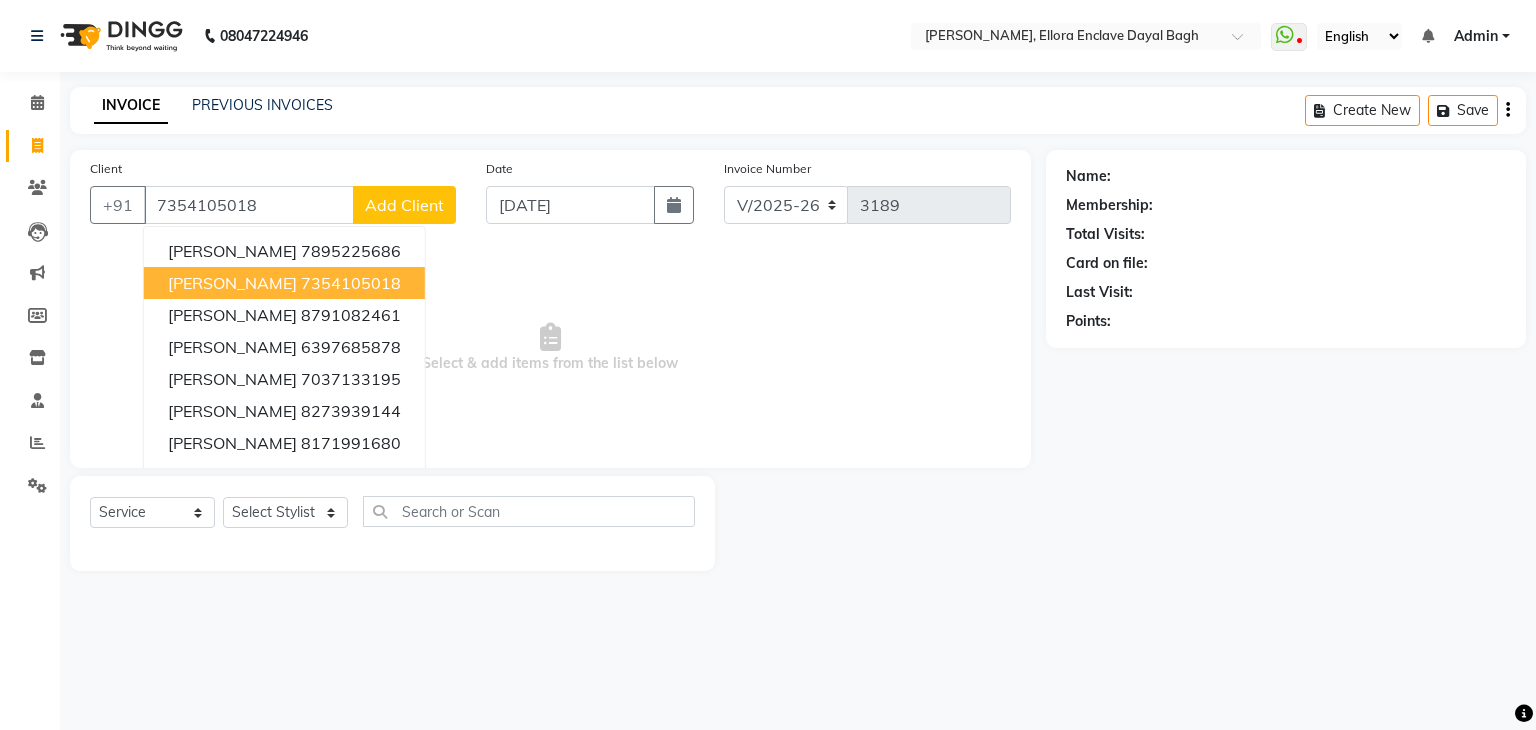 type on "7354105018" 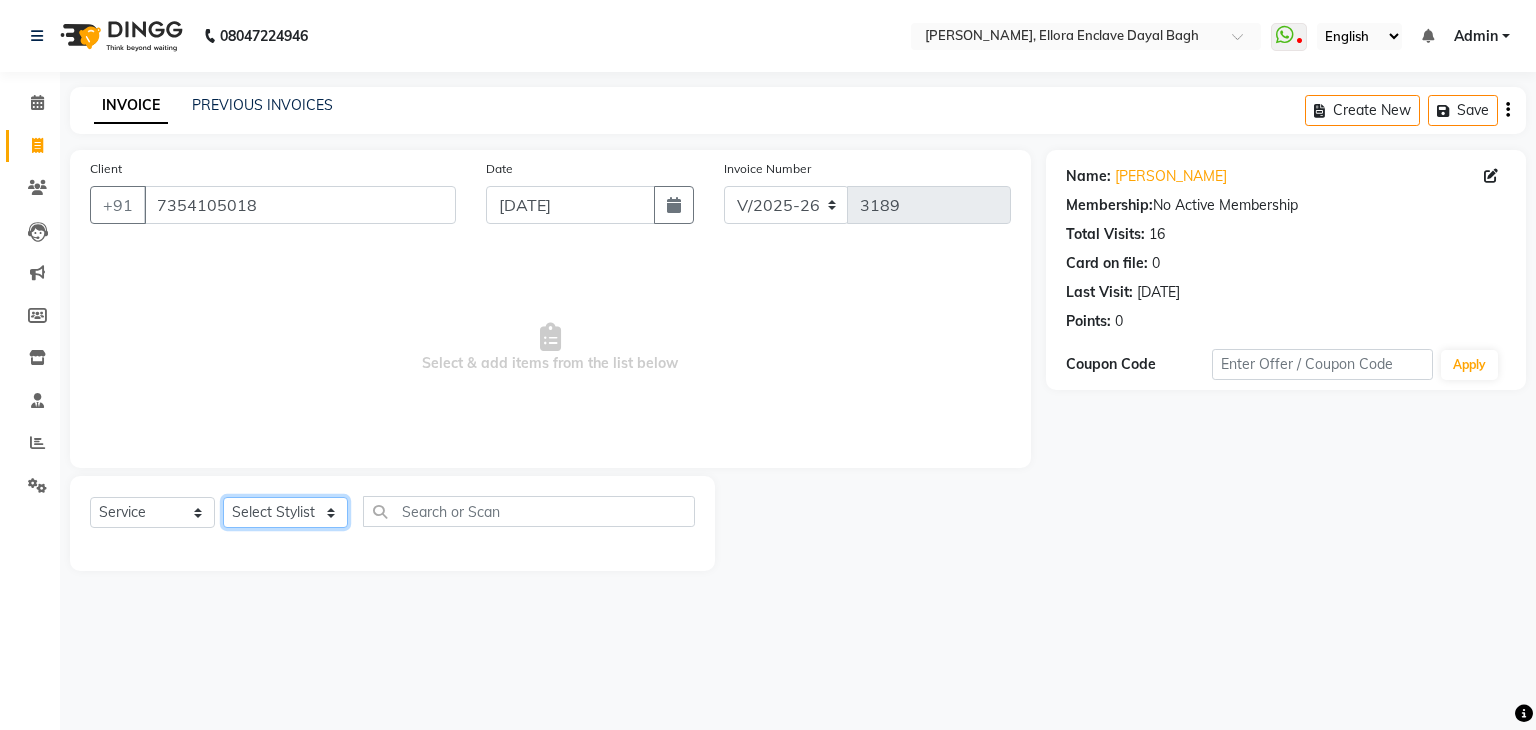 click on "Select Stylist AMAN DANISH SALMANI GOPAL PACHORI KANU KAVITA KIRAN KUMARI MEENU KUMARI NEHA NIKHIL CHAUDHARY PRIYANKA YADAV RASHMI SANDHYA SHAGUFTA SHWETA SONA SAXENA SOUMYA TUSHAR OTWAL VINAY KUMAR" 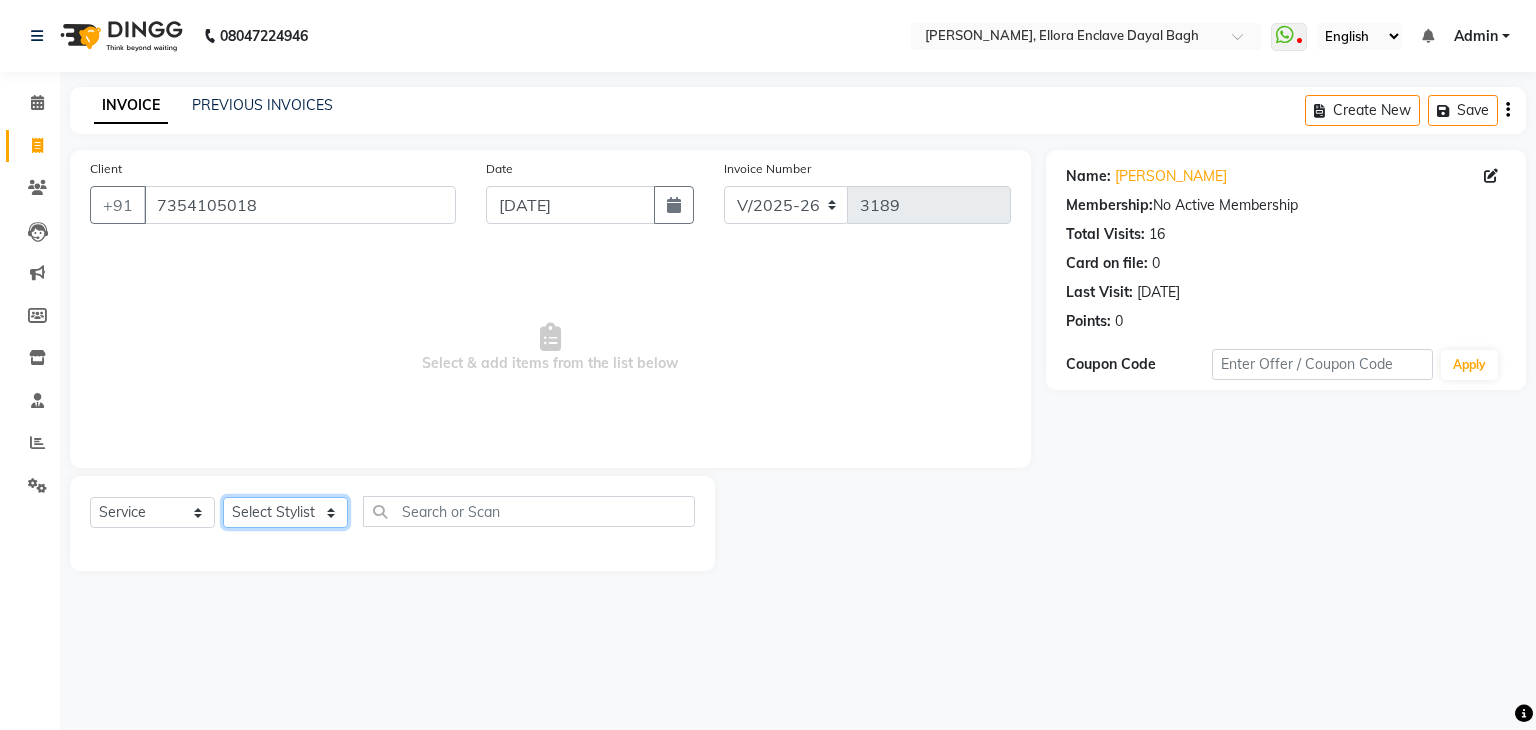 select on "53887" 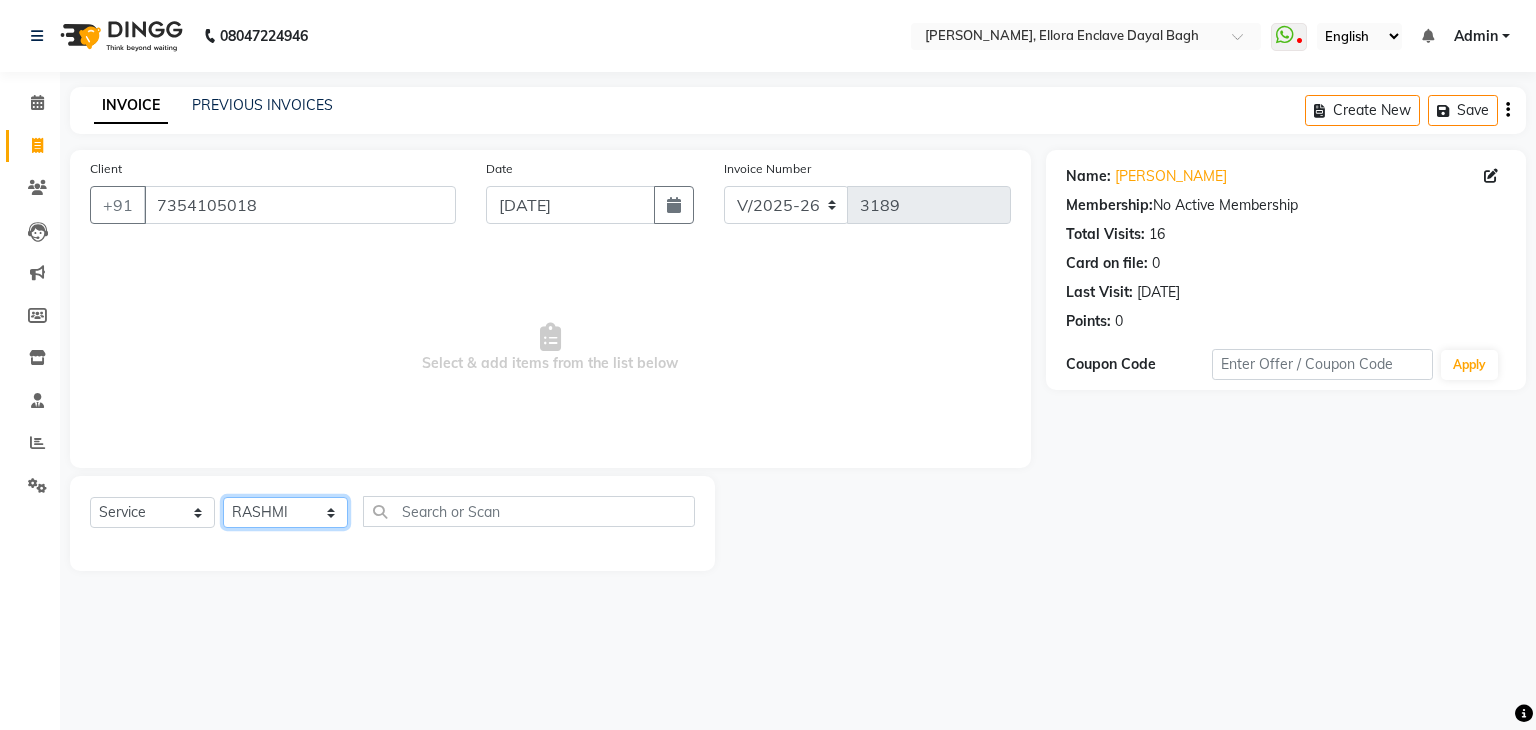 click on "Select Stylist AMAN DANISH SALMANI GOPAL PACHORI KANU KAVITA KIRAN KUMARI MEENU KUMARI NEHA NIKHIL CHAUDHARY PRIYANKA YADAV RASHMI SANDHYA SHAGUFTA SHWETA SONA SAXENA SOUMYA TUSHAR OTWAL VINAY KUMAR" 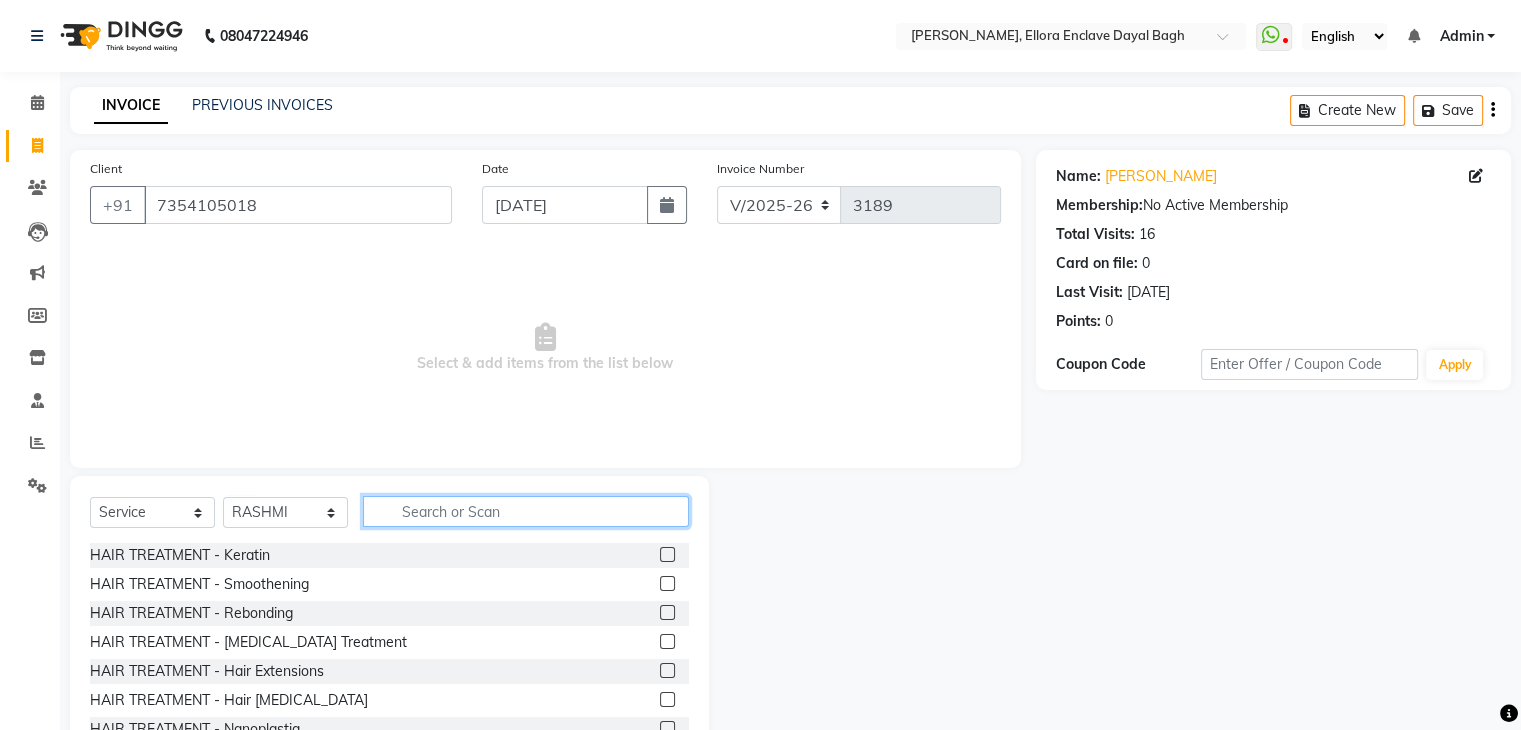 click 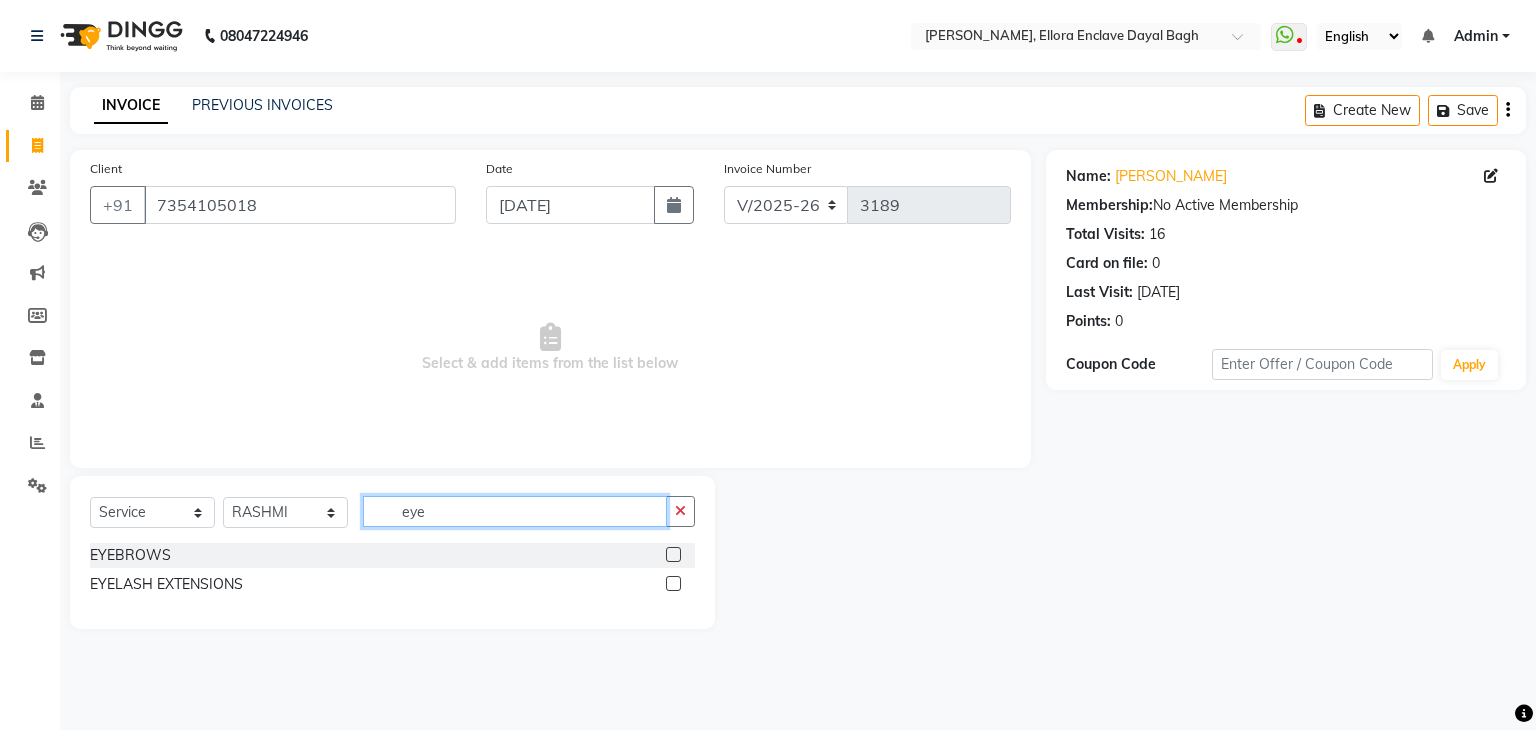 type on "eye" 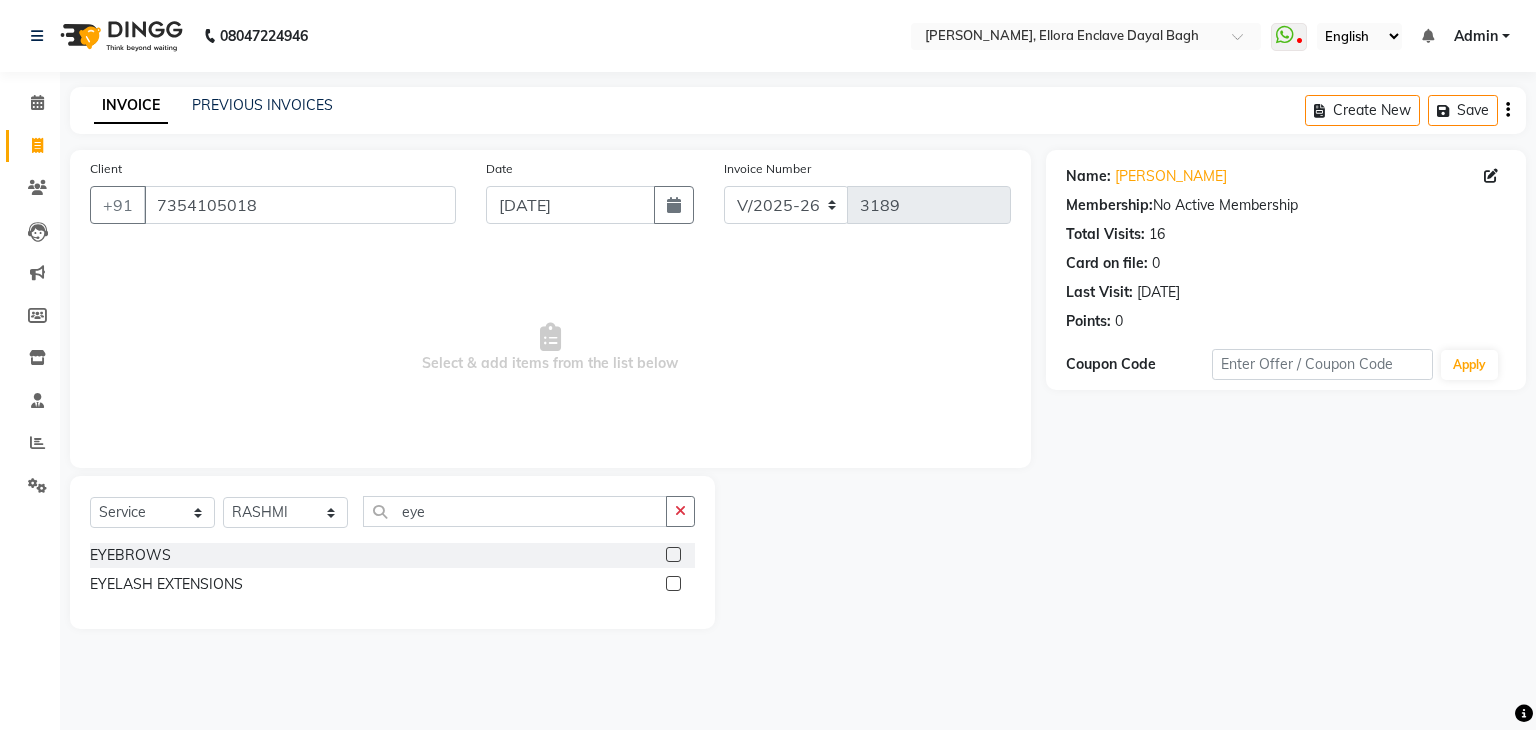 click 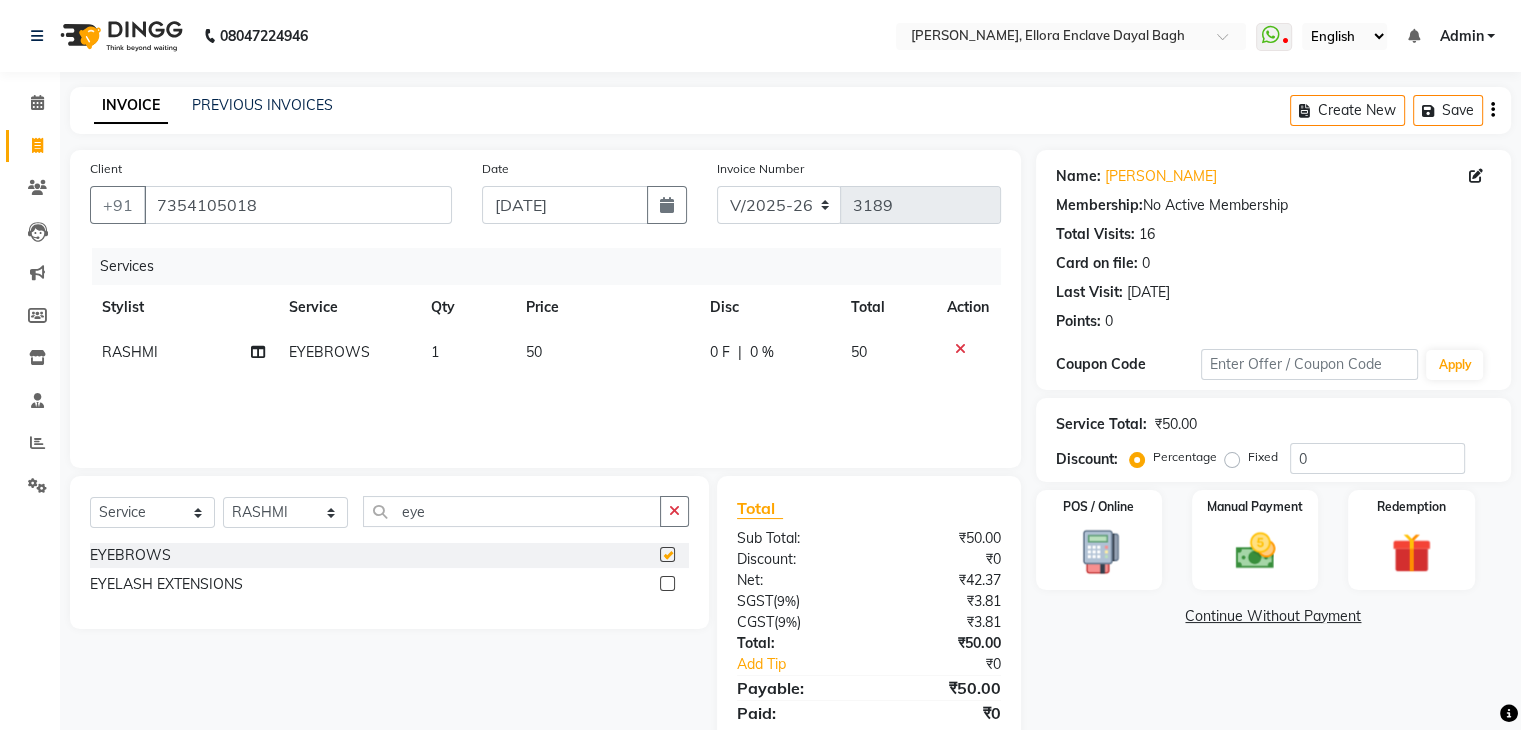 checkbox on "false" 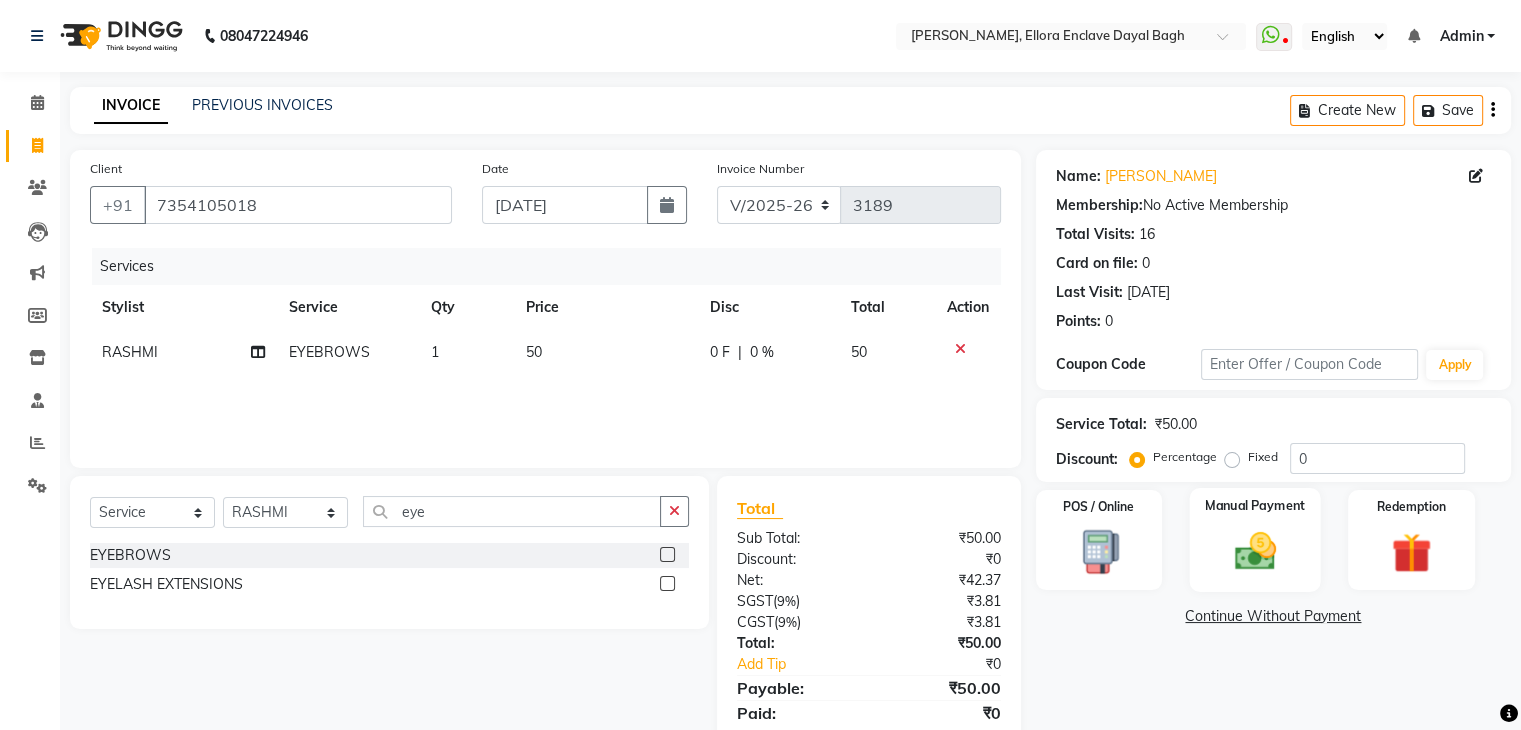 click 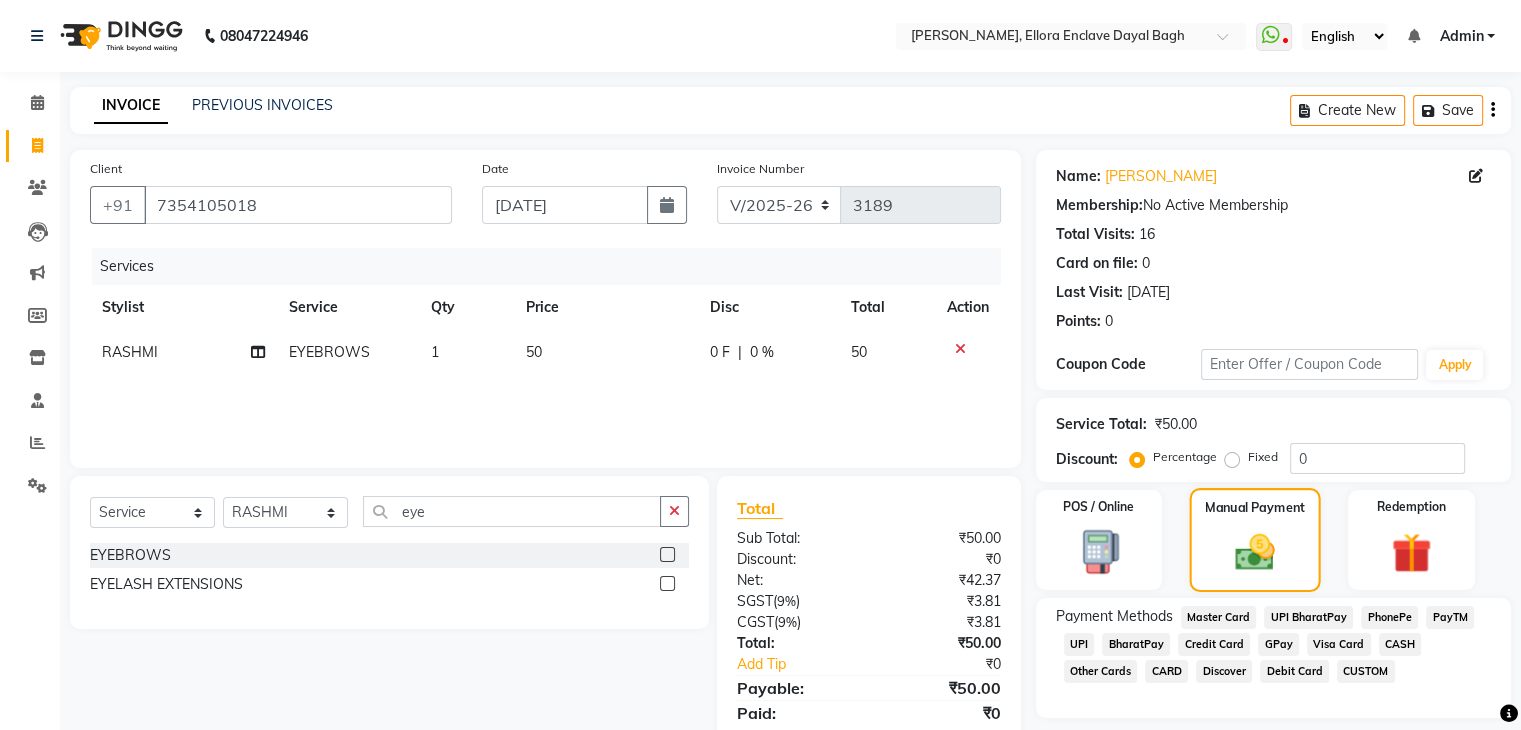scroll, scrollTop: 71, scrollLeft: 0, axis: vertical 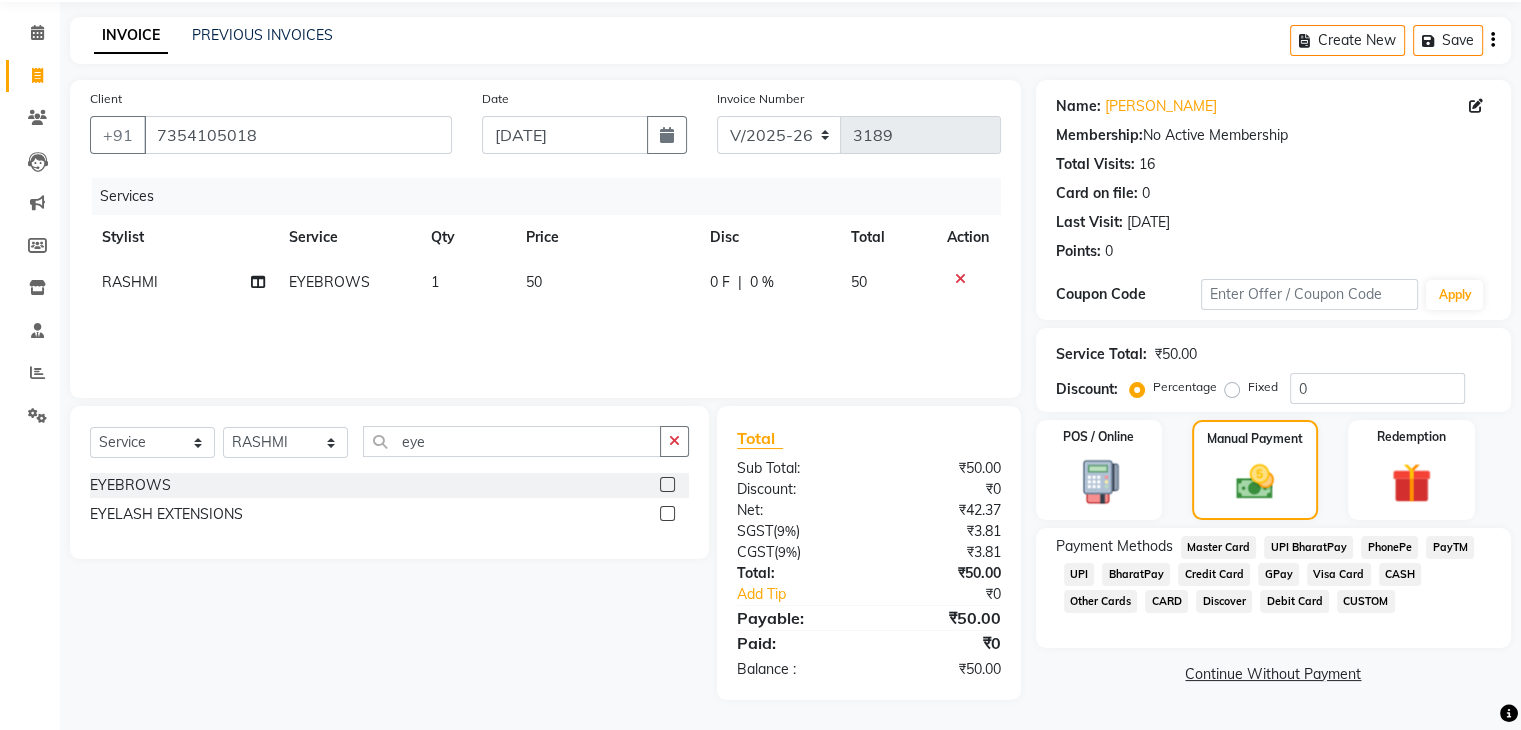 click on "CUSTOM" 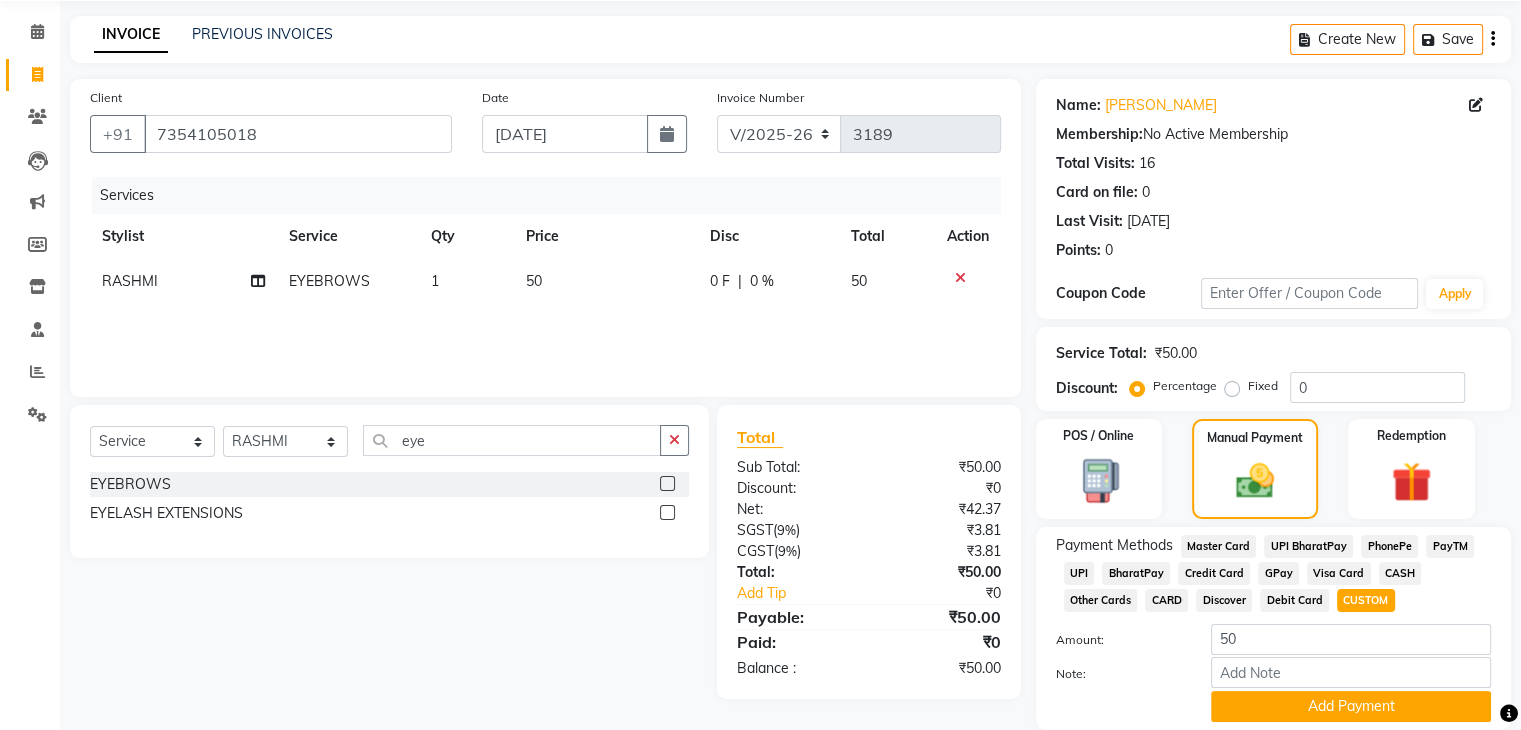 scroll, scrollTop: 145, scrollLeft: 0, axis: vertical 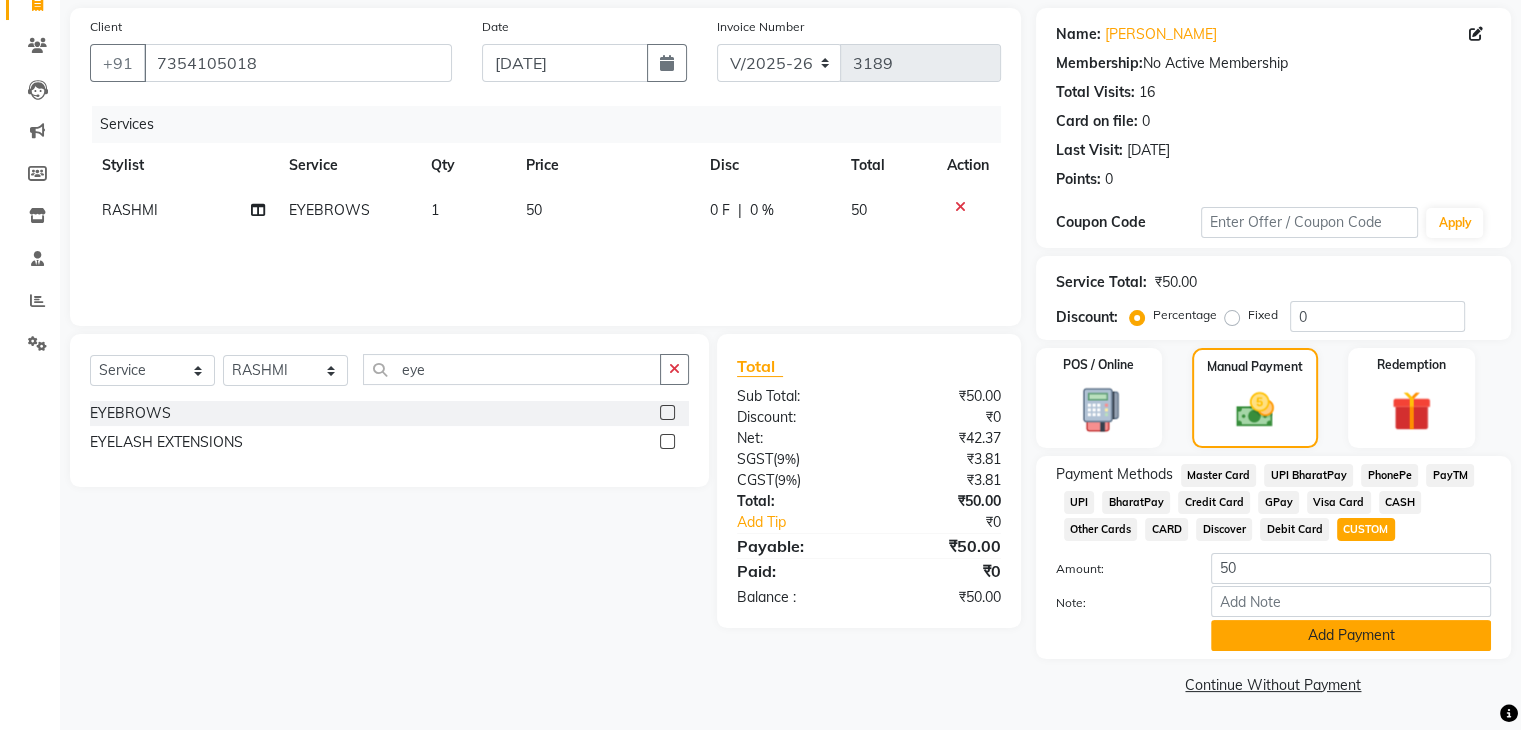 click on "Add Payment" 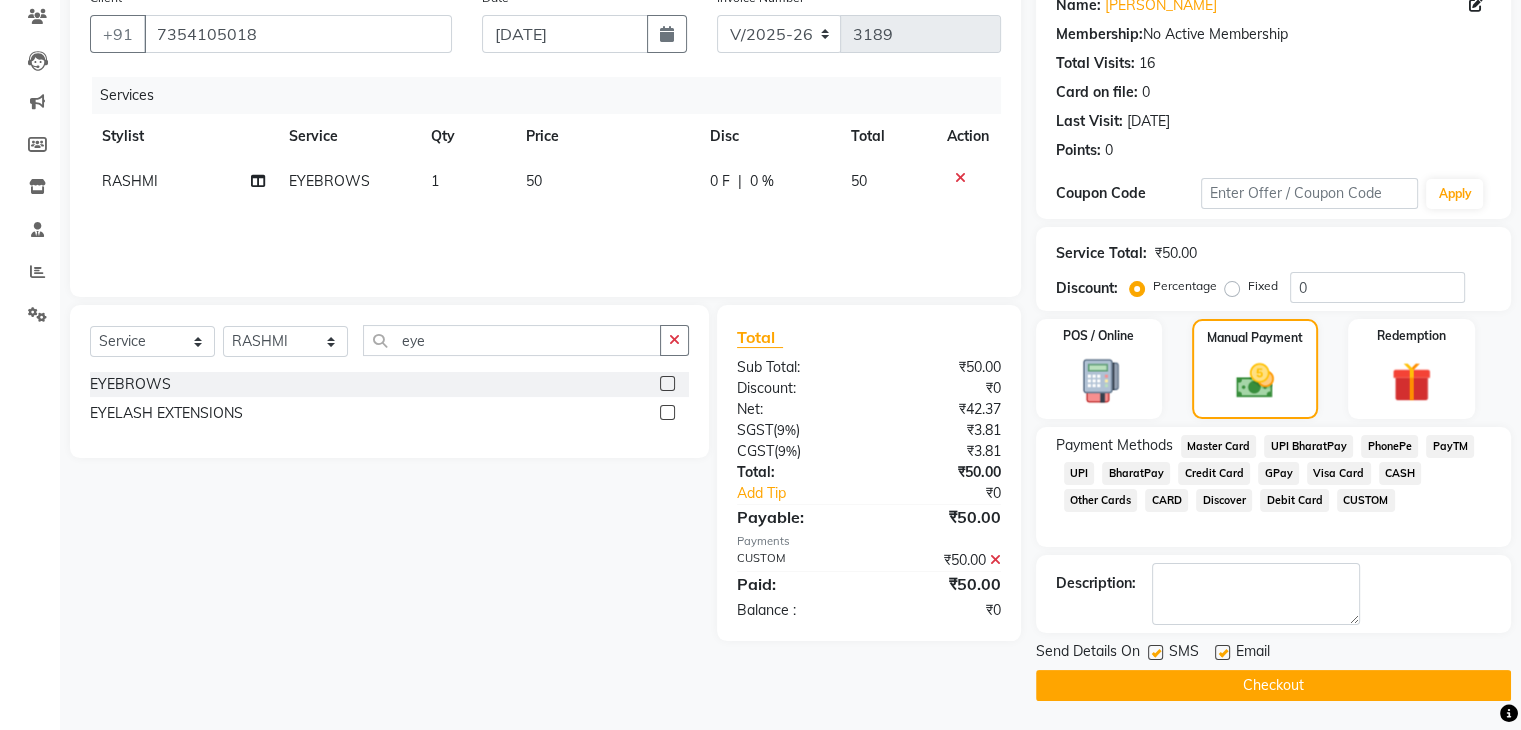 click on "Checkout" 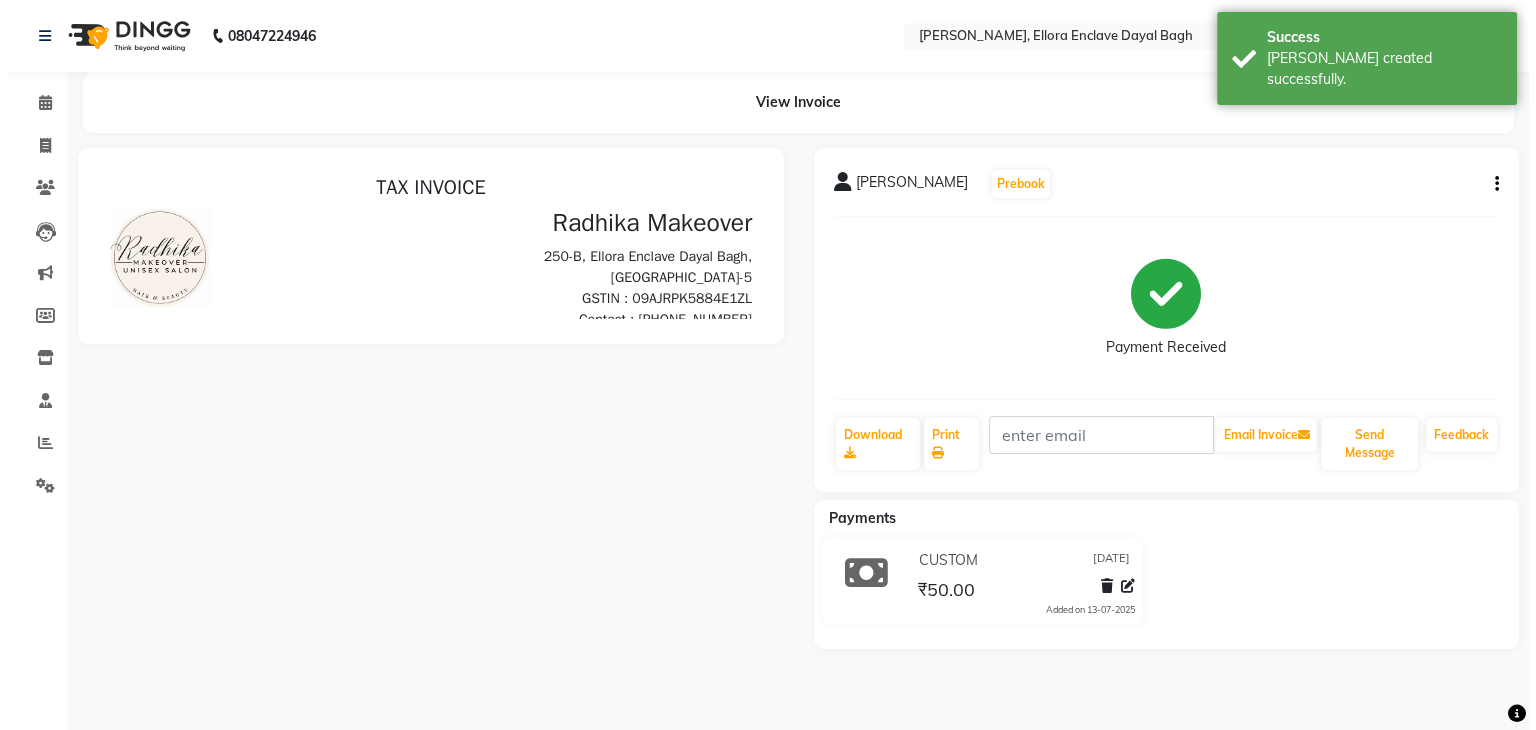 scroll, scrollTop: 0, scrollLeft: 0, axis: both 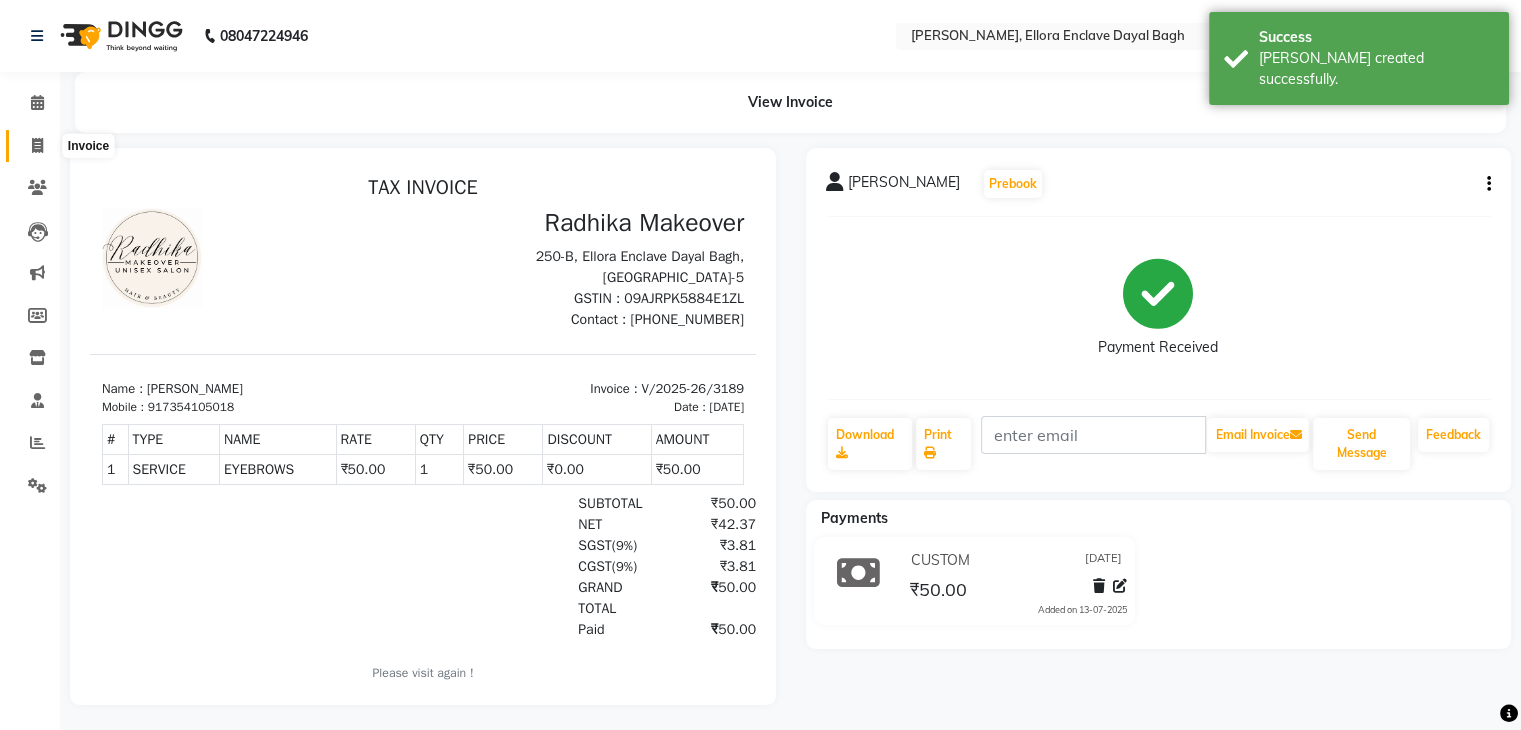 click 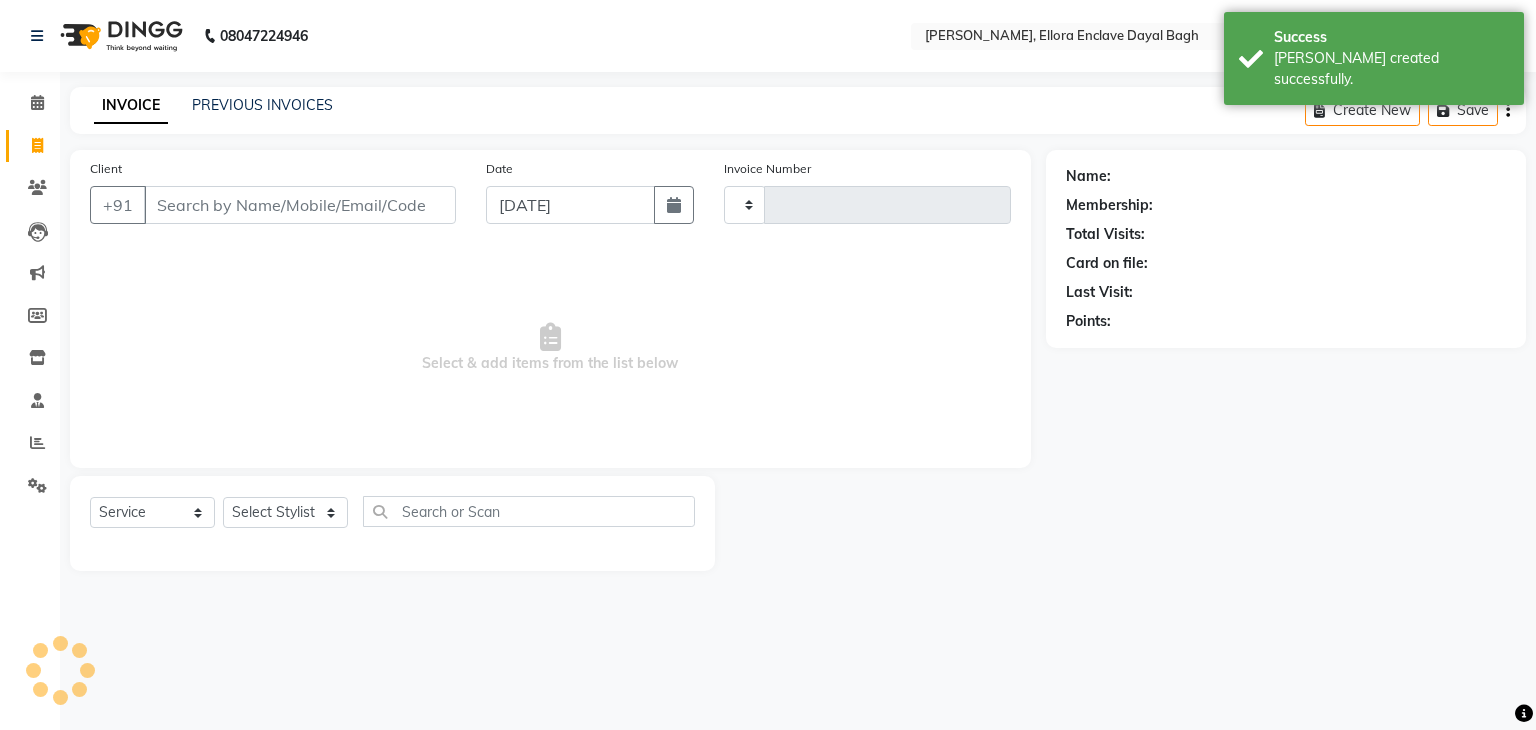 type on "3190" 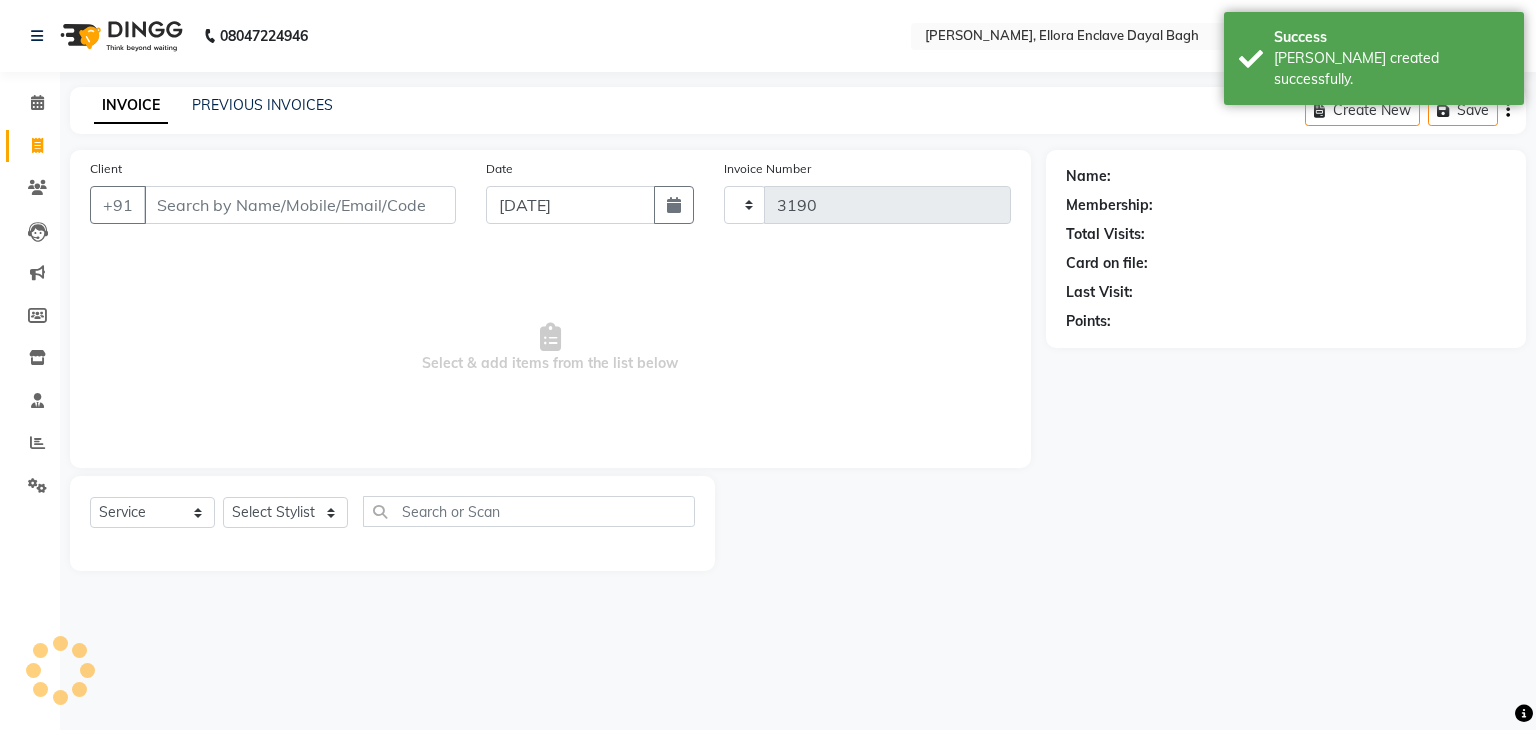 select on "6880" 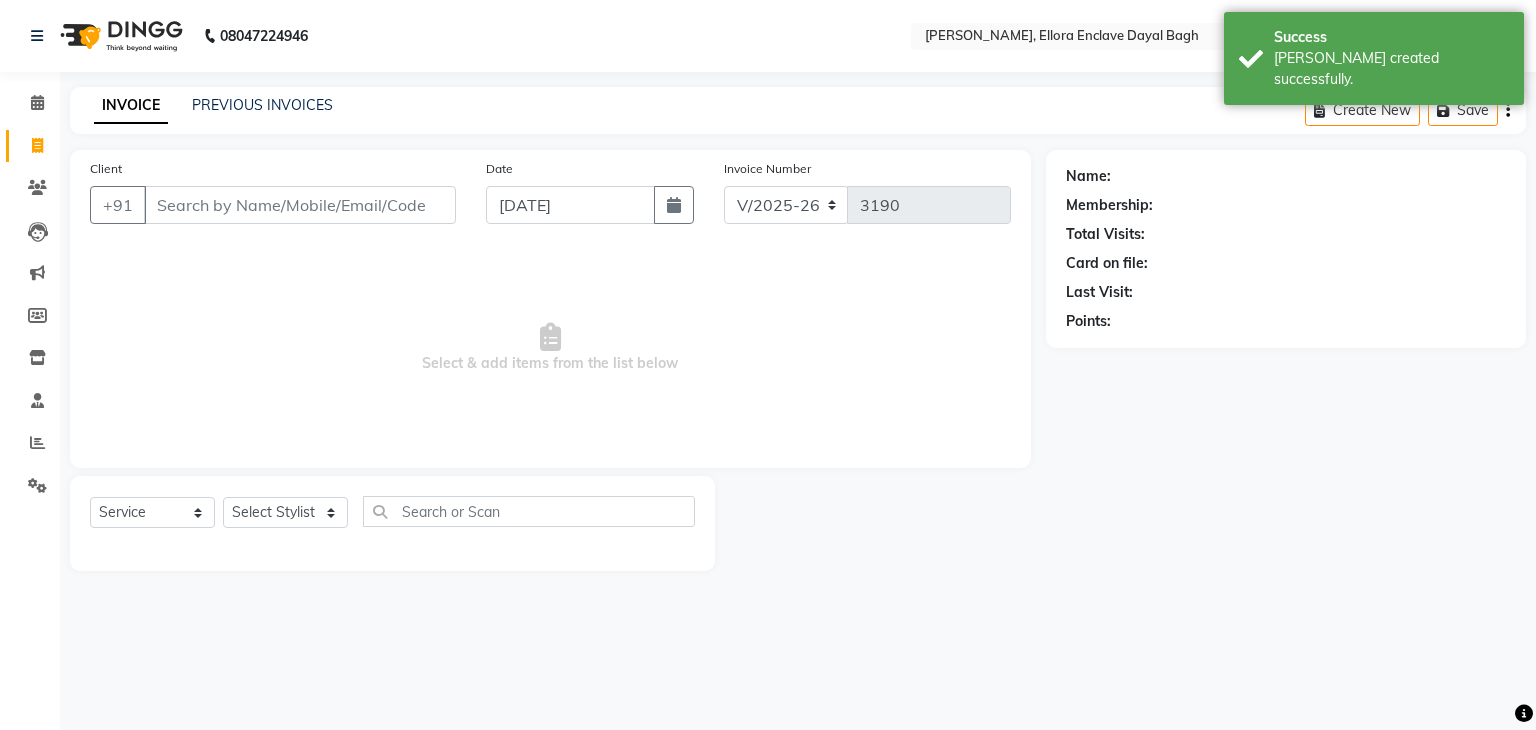 click on "Client" at bounding box center (300, 205) 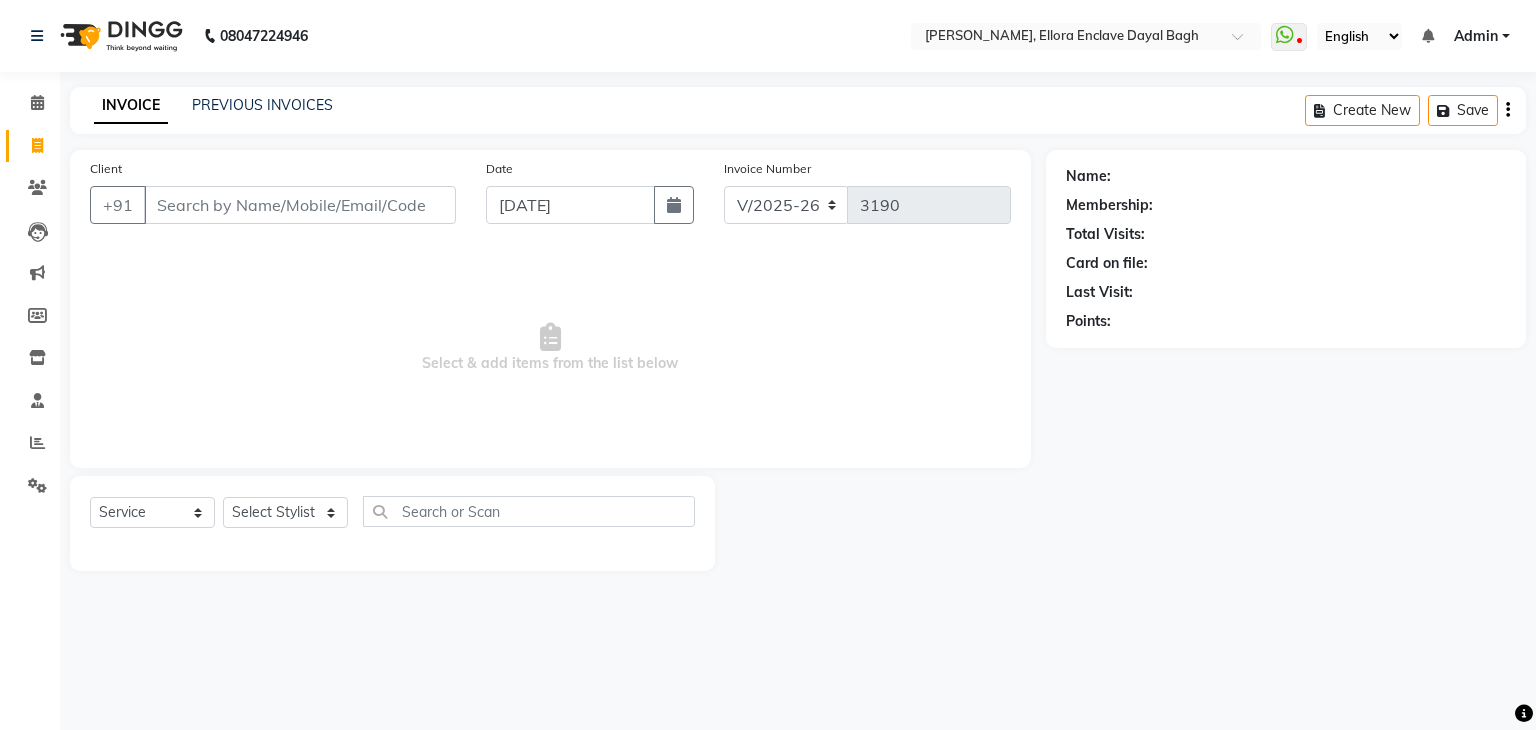 click on "Client" at bounding box center [300, 205] 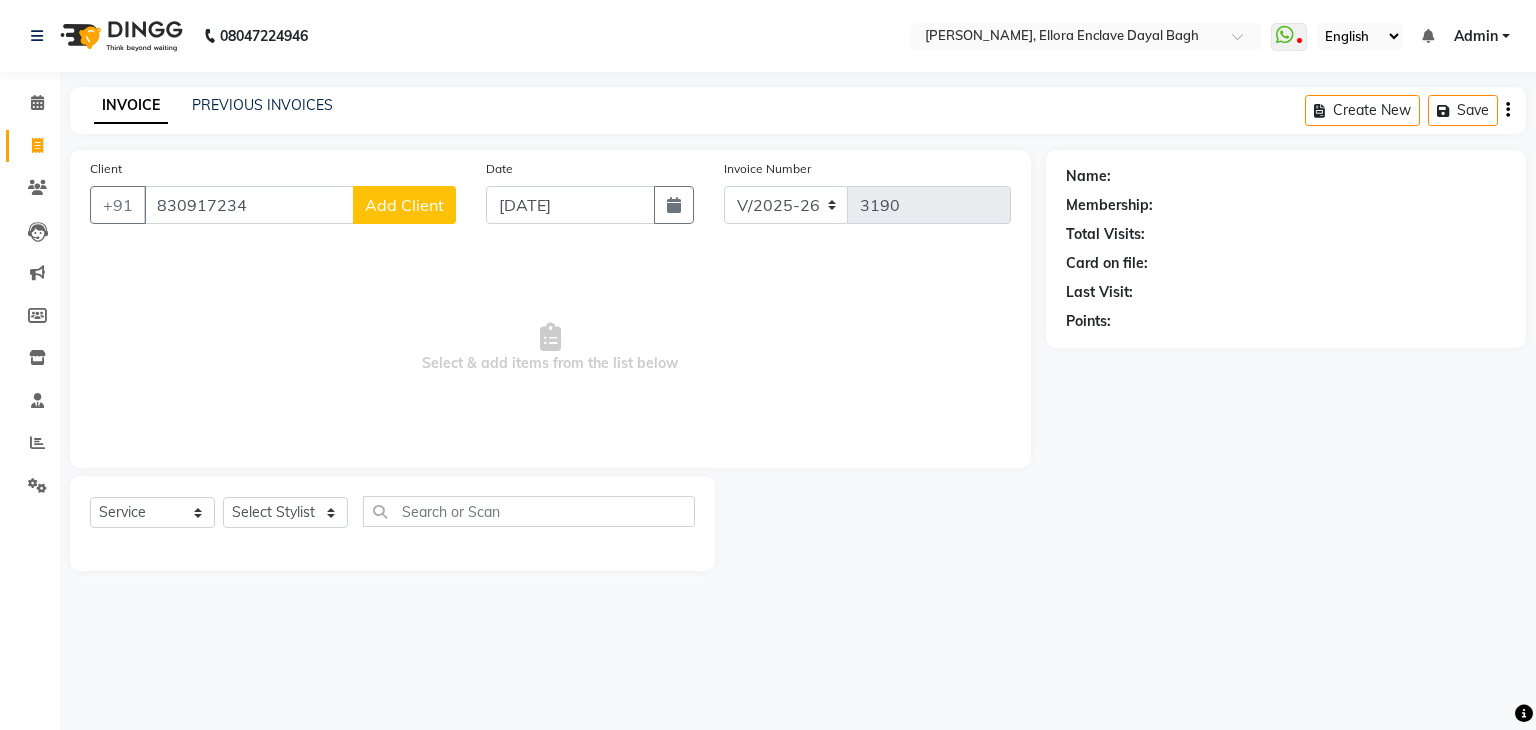 type on "830917234" 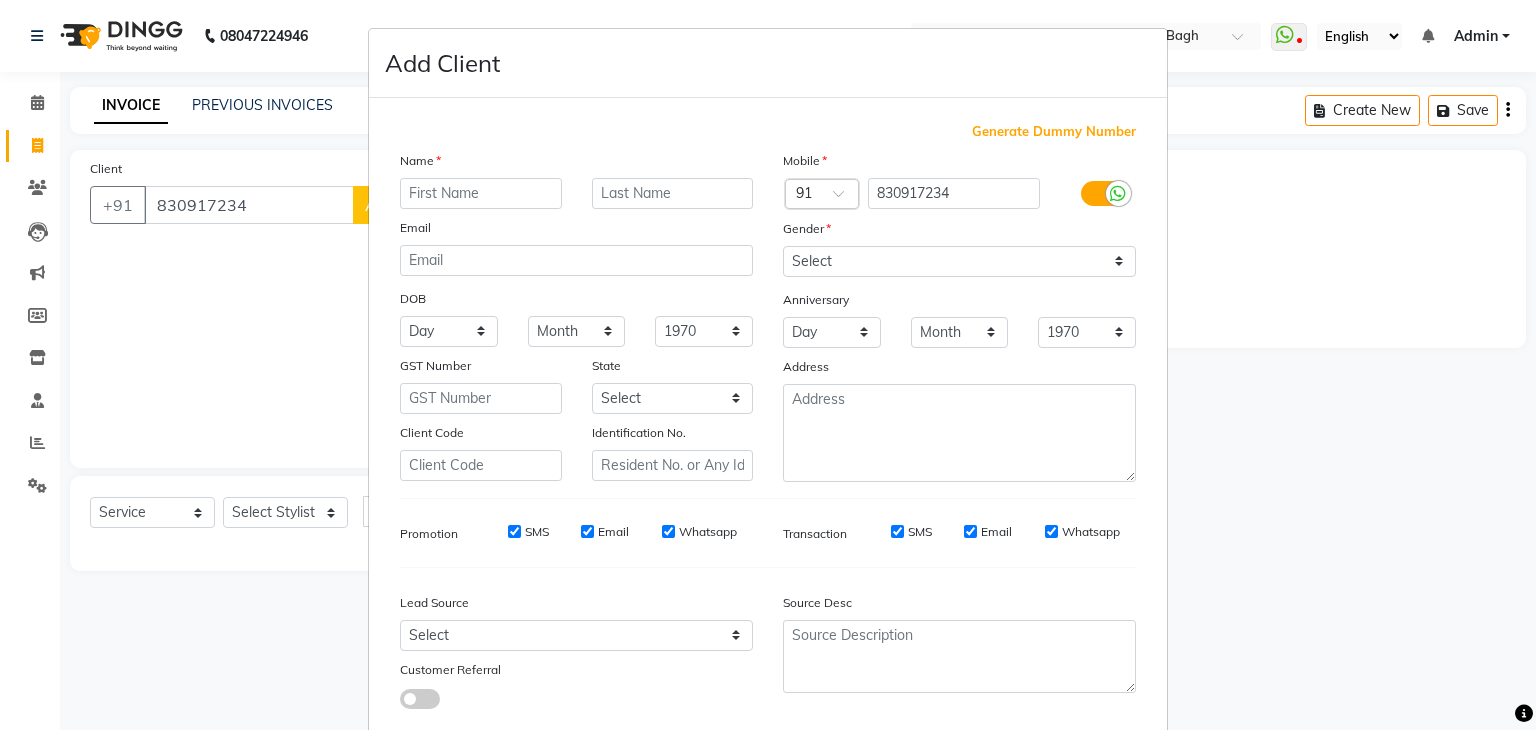 click at bounding box center (481, 193) 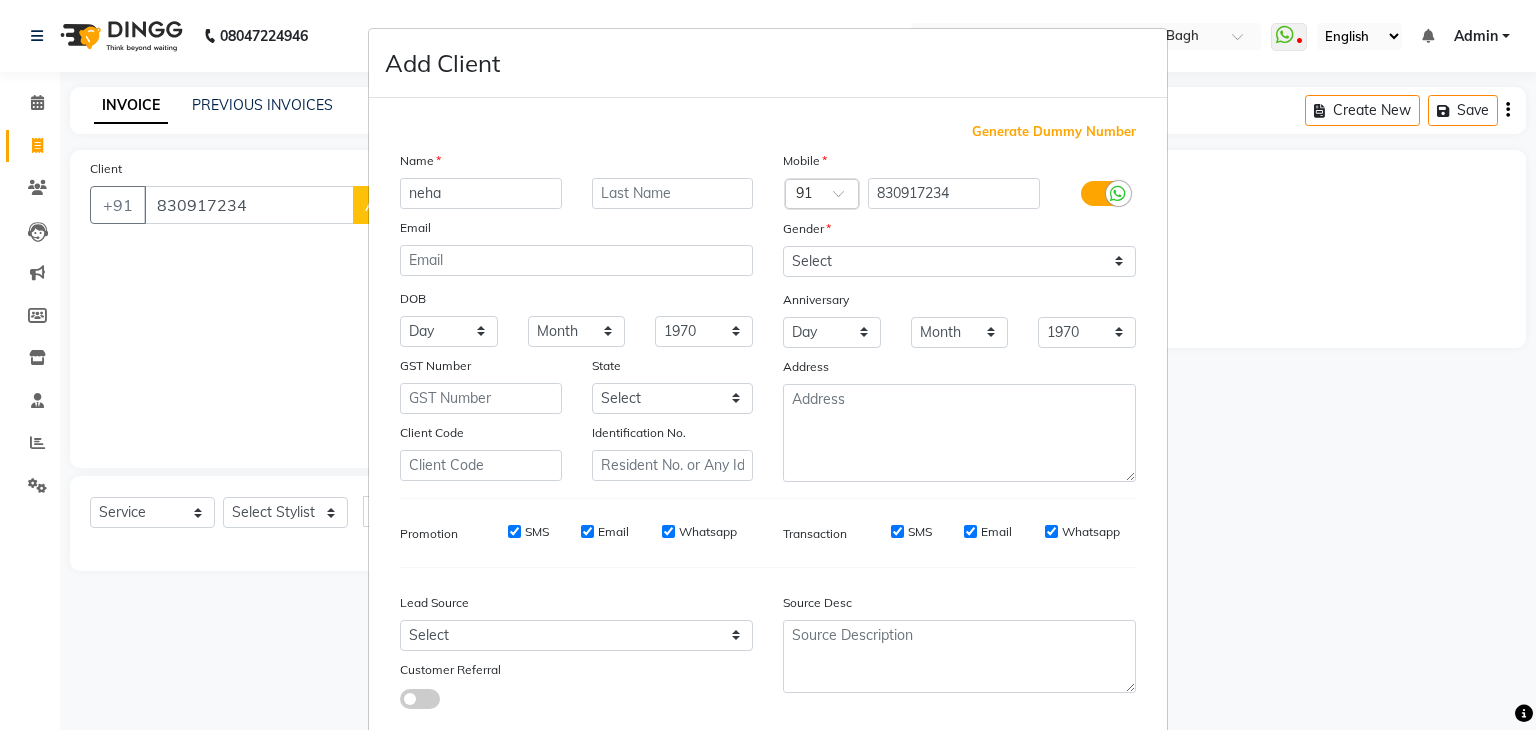 type on "neha" 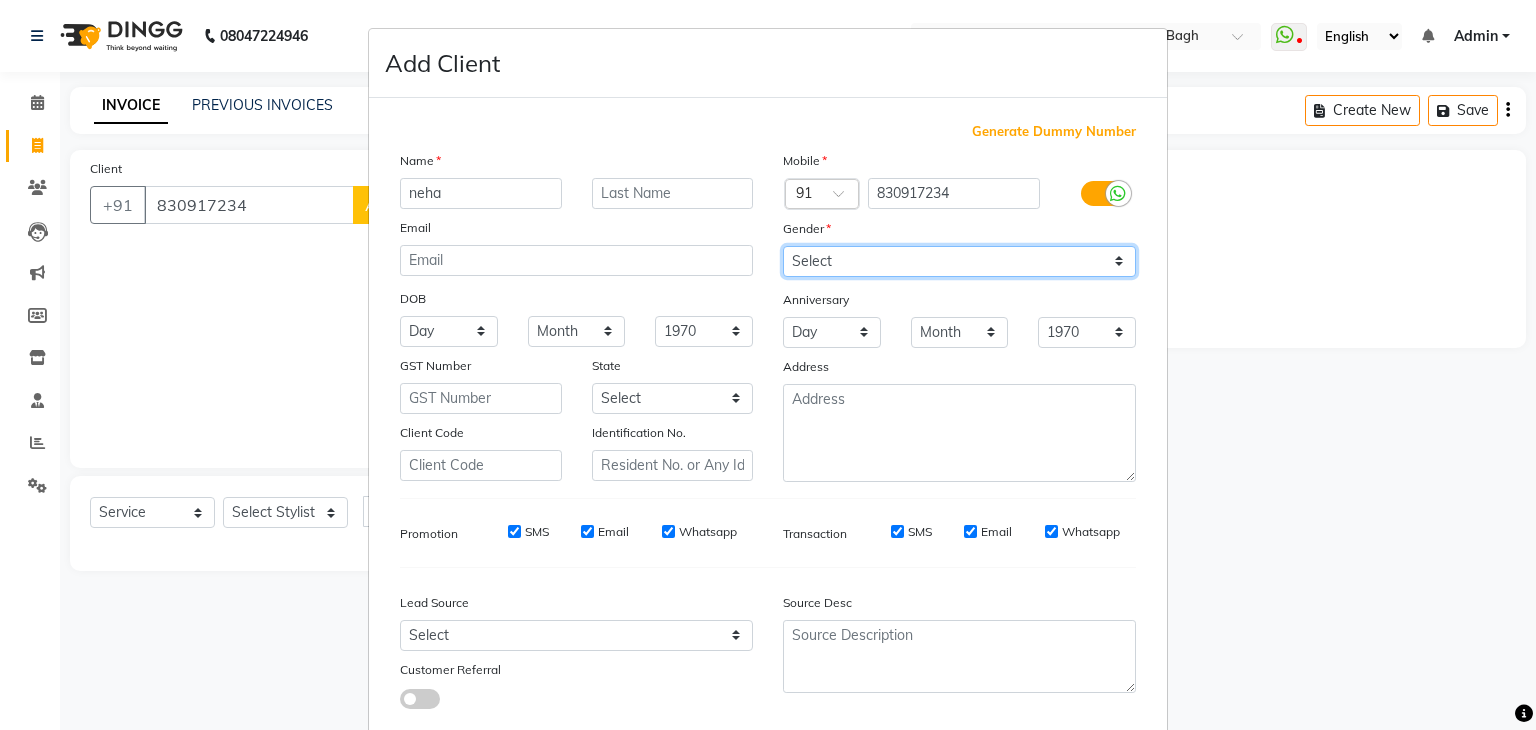 drag, startPoint x: 1008, startPoint y: 251, endPoint x: 955, endPoint y: 349, distance: 111.41364 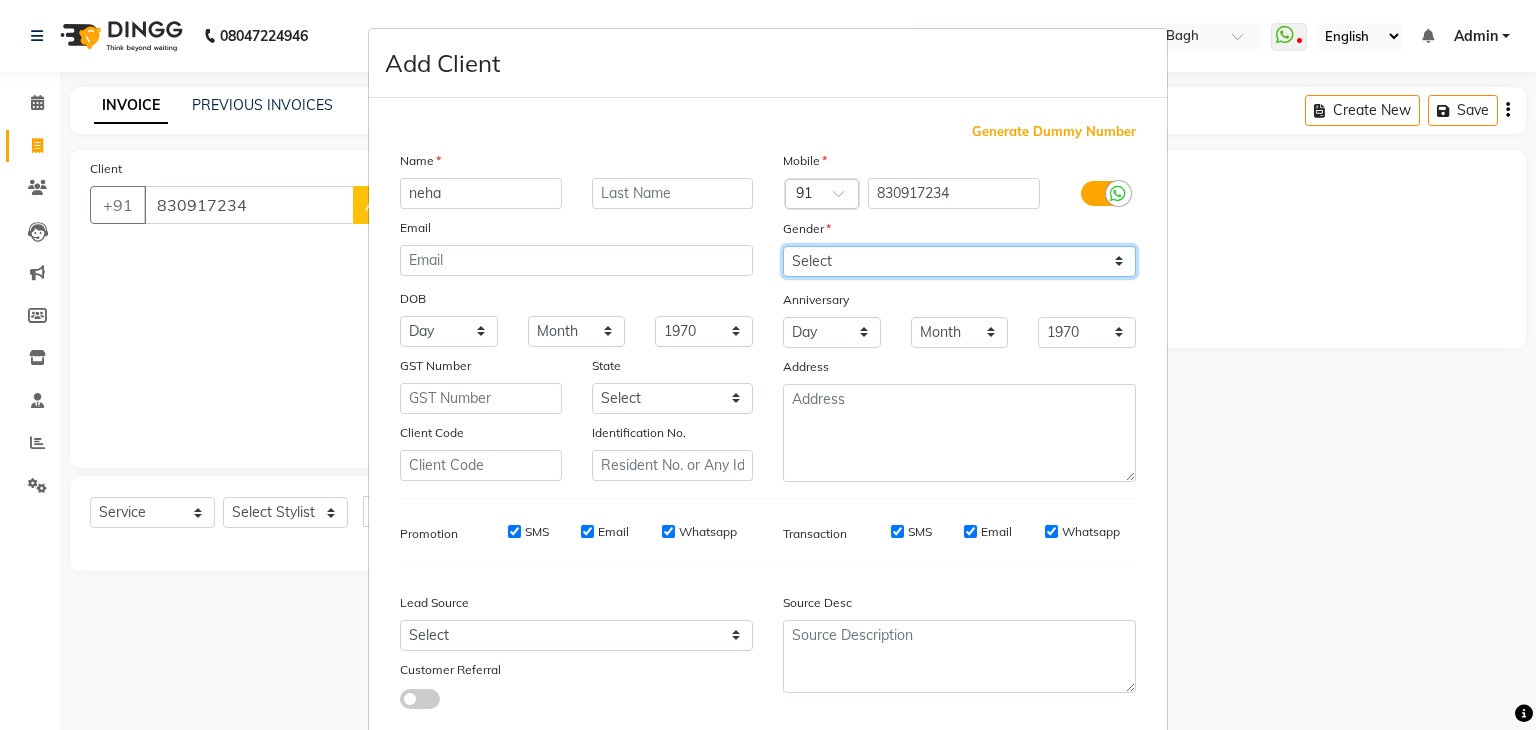 click on "Mobile Country Code × 91 830917234 Gender Select Male Female Other Prefer Not To Say Anniversary Day 01 02 03 04 05 06 07 08 09 10 11 12 13 14 15 16 17 18 19 20 21 22 23 24 25 26 27 28 29 30 31 Month January February March April May June July August September October November December 1970 1971 1972 1973 1974 1975 1976 1977 1978 1979 1980 1981 1982 1983 1984 1985 1986 1987 1988 1989 1990 1991 1992 1993 1994 1995 1996 1997 1998 1999 2000 2001 2002 2003 2004 2005 2006 2007 2008 2009 2010 2011 2012 2013 2014 2015 2016 2017 2018 2019 2020 2021 2022 2023 2024 2025 Address" at bounding box center (959, 316) 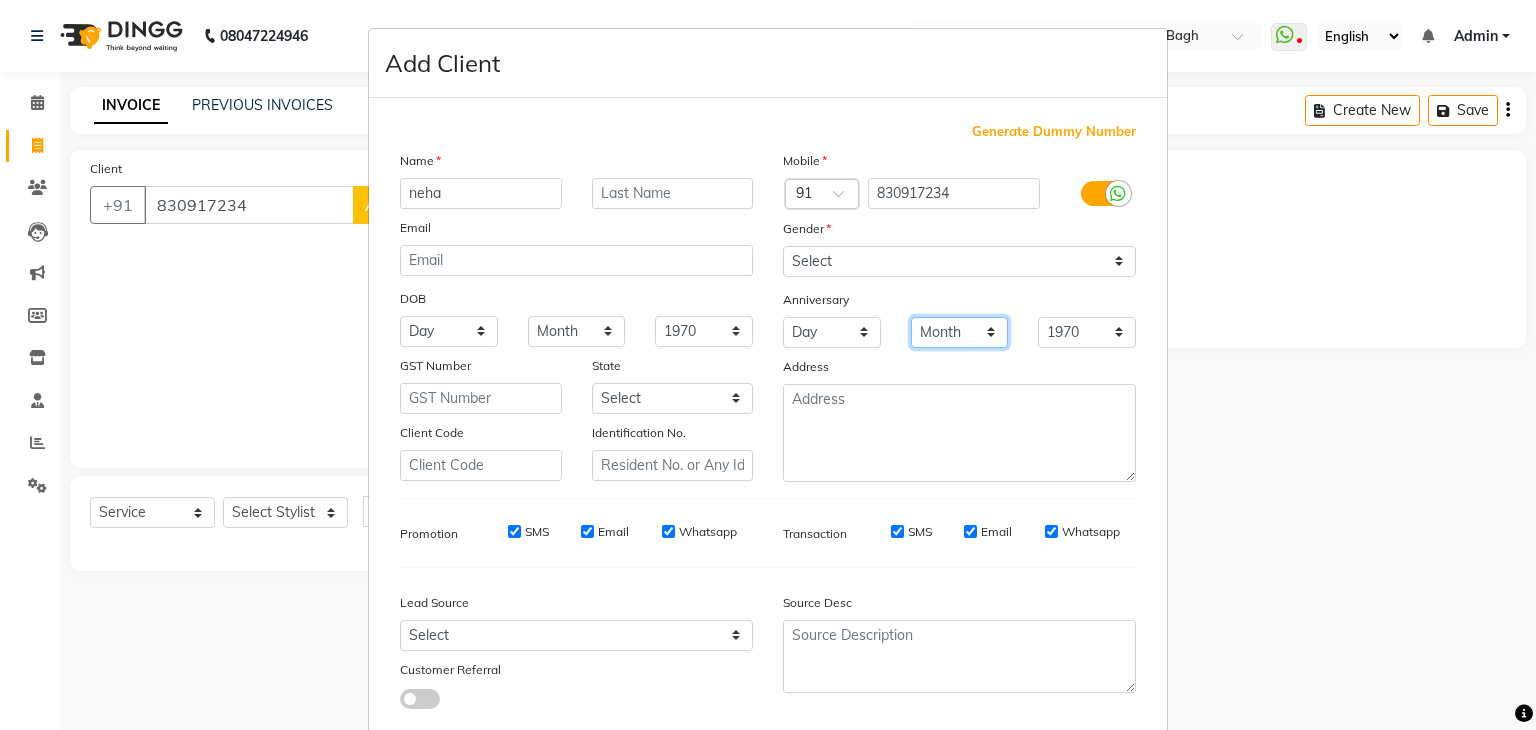 click on "Month January February March April May June July August September October November December" at bounding box center [960, 332] 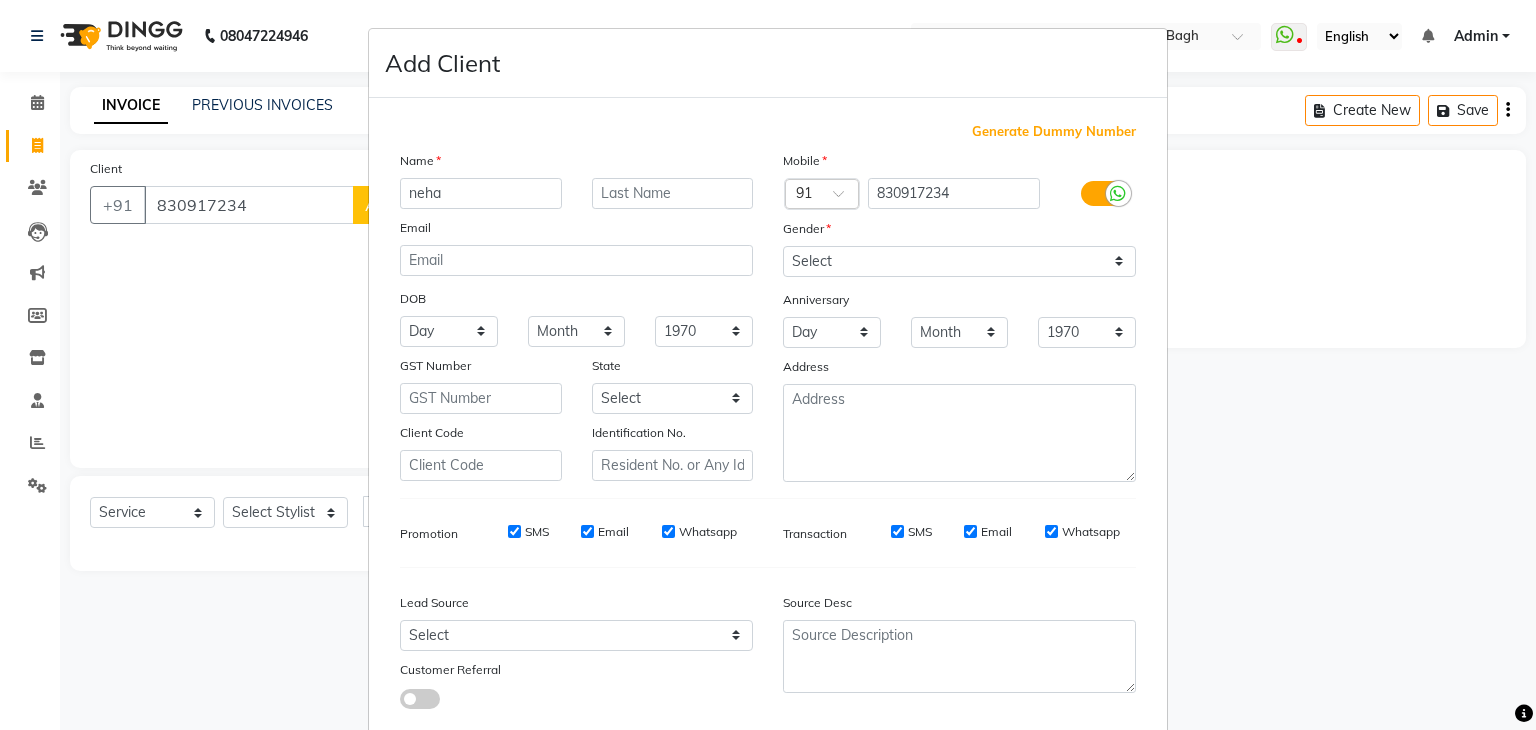 click on "Add Client Generate Dummy Number Name neha Email DOB Day 01 02 03 04 05 06 07 08 09 10 11 12 13 14 15 16 17 18 19 20 21 22 23 24 25 26 27 28 29 30 31 Month January February March April May June July August September October November December 1940 1941 1942 1943 1944 1945 1946 1947 1948 1949 1950 1951 1952 1953 1954 1955 1956 1957 1958 1959 1960 1961 1962 1963 1964 1965 1966 1967 1968 1969 1970 1971 1972 1973 1974 1975 1976 1977 1978 1979 1980 1981 1982 1983 1984 1985 1986 1987 1988 1989 1990 1991 1992 1993 1994 1995 1996 1997 1998 1999 2000 2001 2002 2003 2004 2005 2006 2007 2008 2009 2010 2011 2012 2013 2014 2015 2016 2017 2018 2019 2020 2021 2022 2023 2024 GST Number State Select Andaman and Nicobar Islands Andhra Pradesh Arunachal Pradesh Assam Bihar Chandigarh Chhattisgarh Dadra and Nagar Haveli Daman and Diu Delhi Goa Gujarat Haryana Himachal Pradesh Jammu and Kashmir Jharkhand Karnataka Kerala Lakshadweep Madhya Pradesh Maharashtra Manipur Meghalaya Mizoram Nagaland Odisha Pondicherry Punjab Rajasthan" at bounding box center (768, 365) 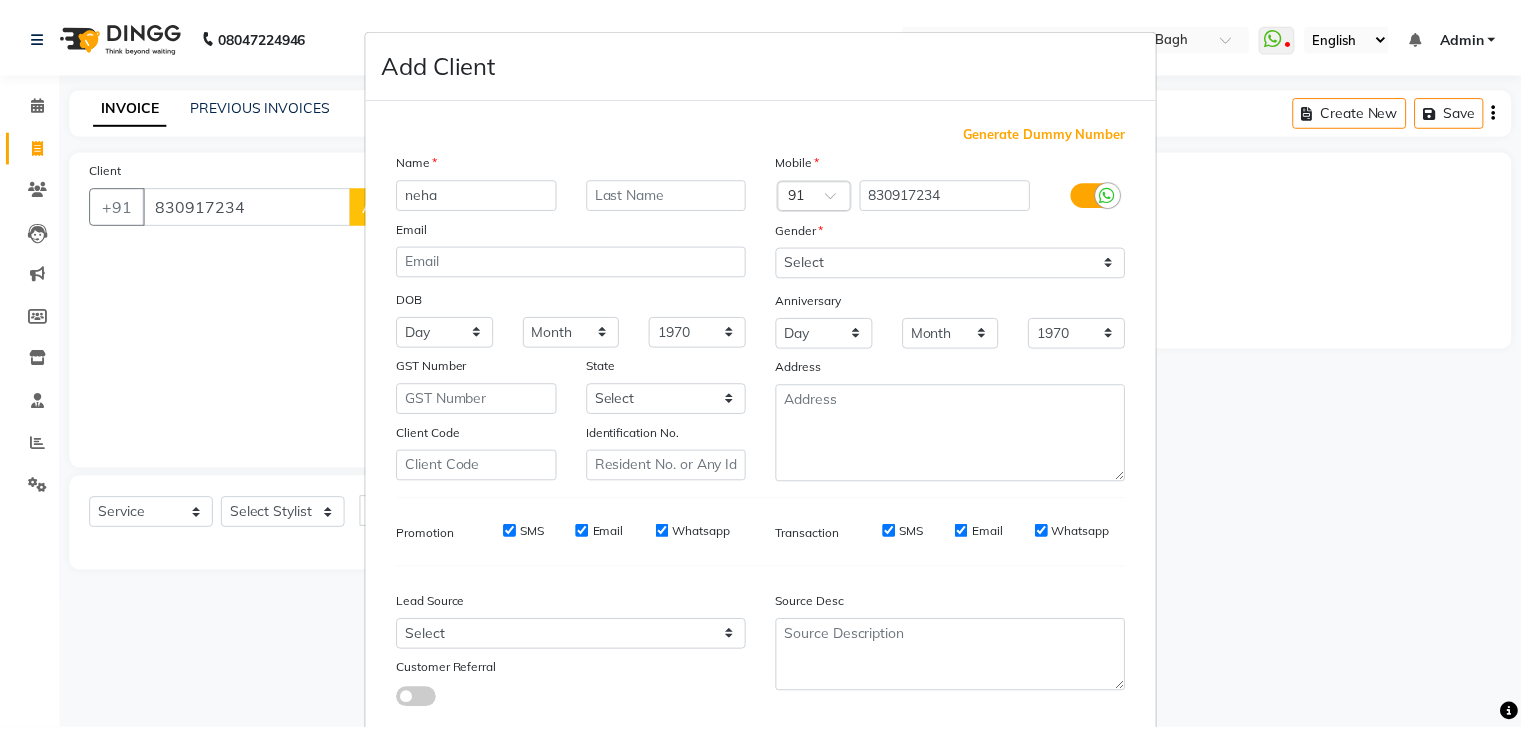 scroll, scrollTop: 127, scrollLeft: 0, axis: vertical 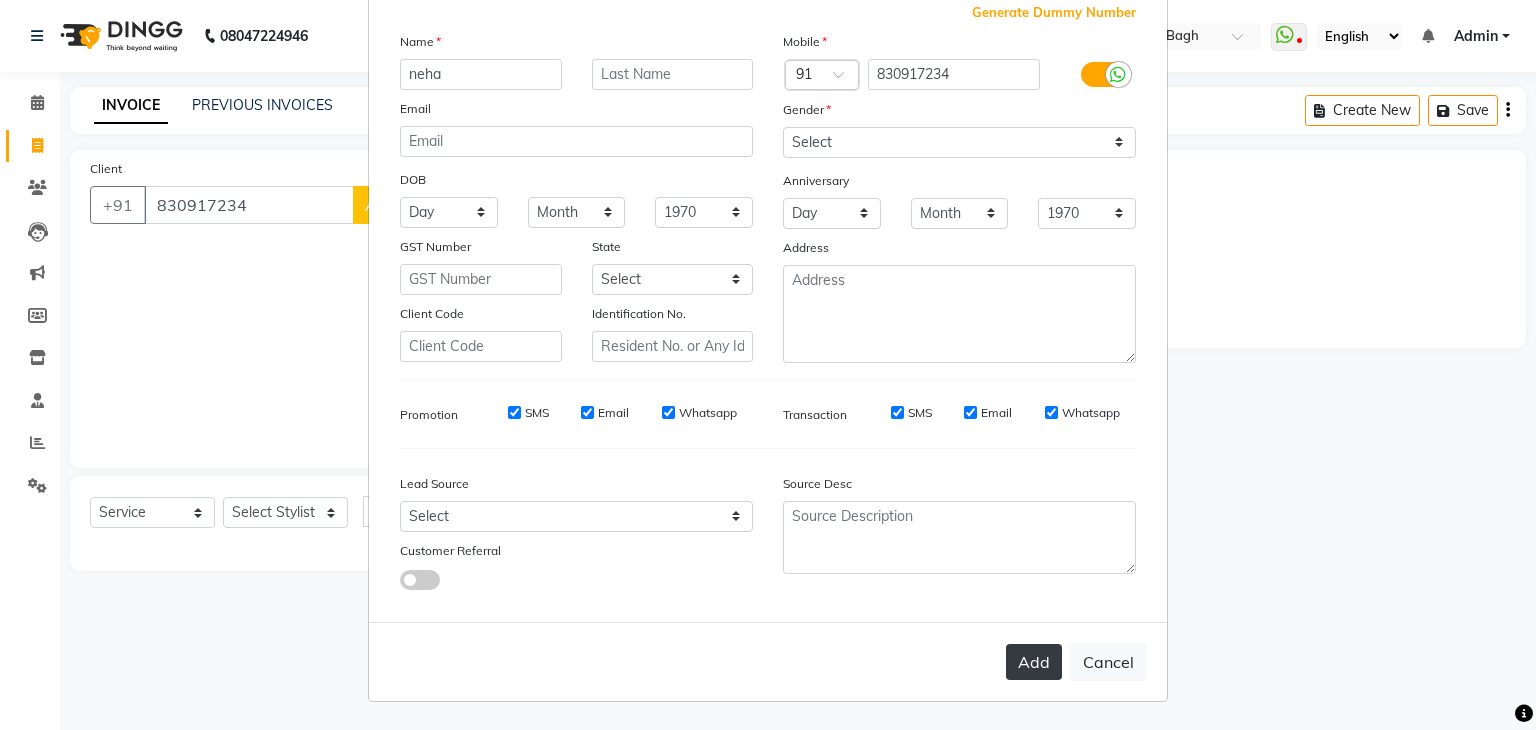 click on "Add" at bounding box center (1034, 662) 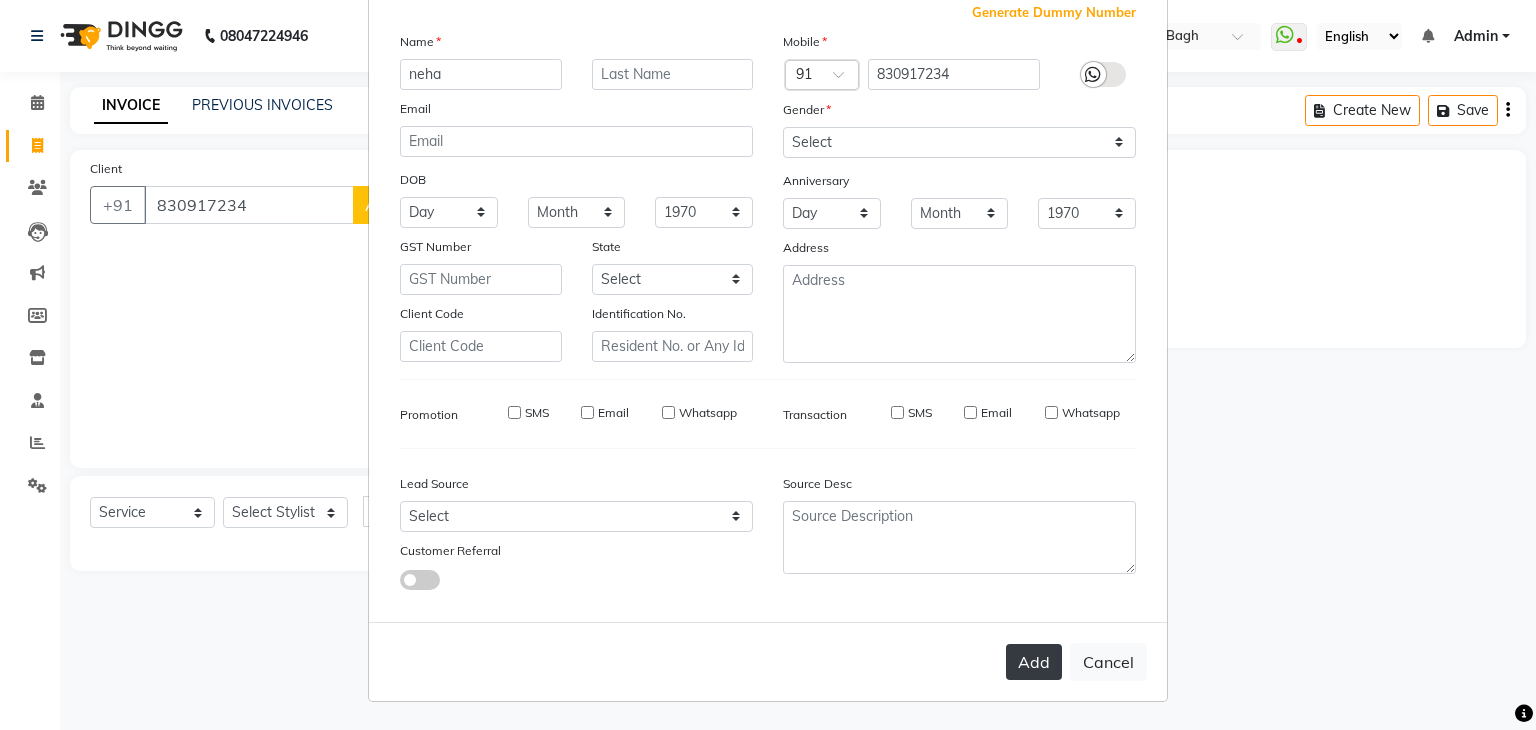 type 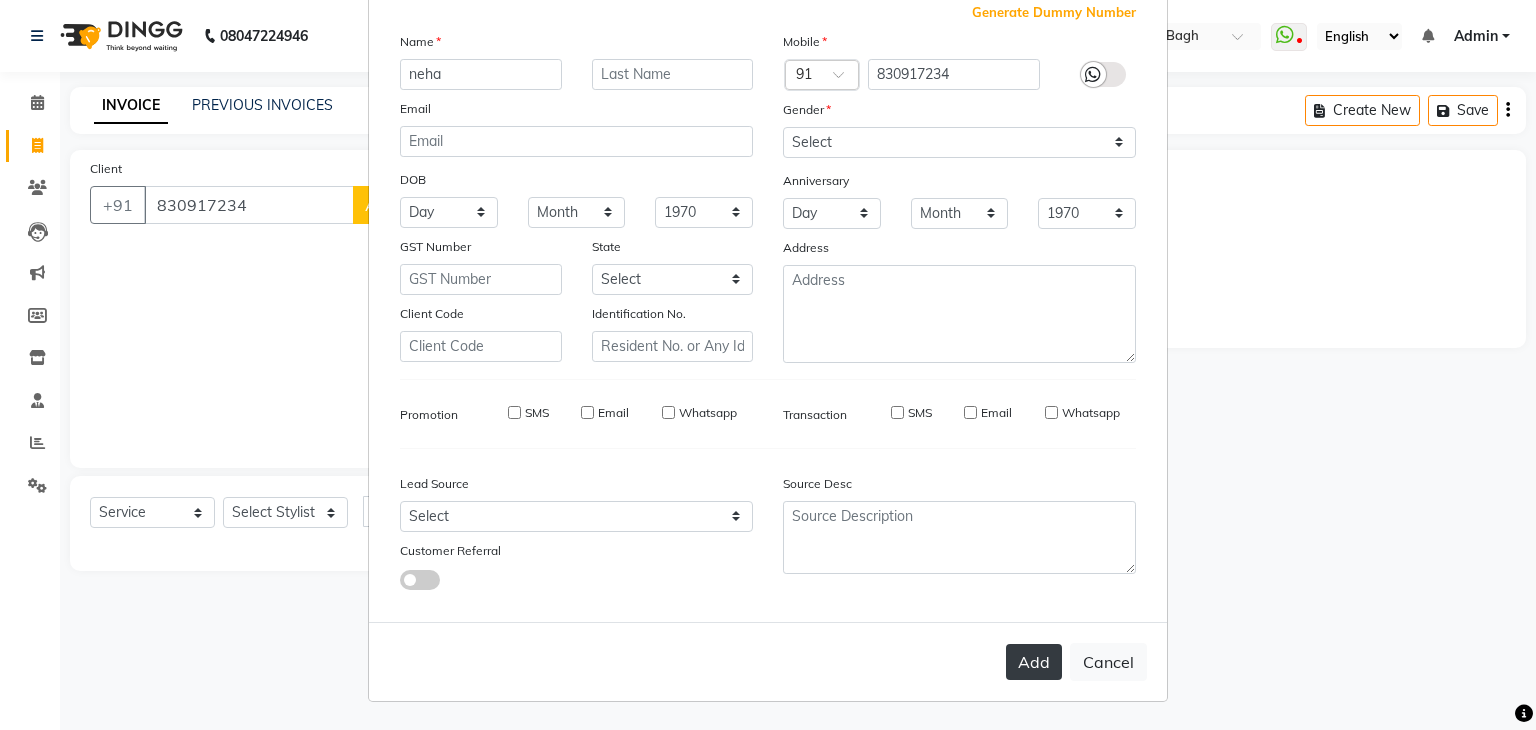 select 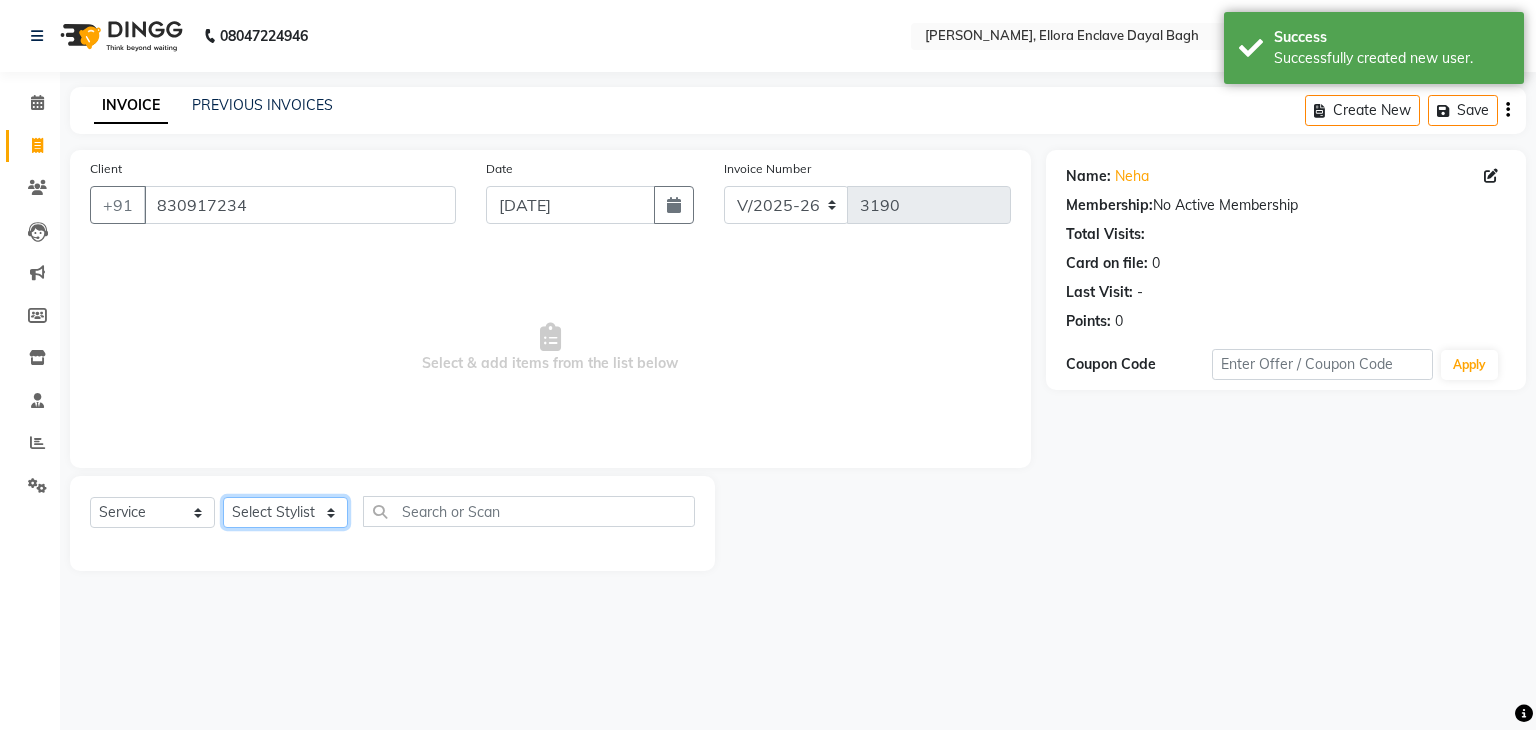 click on "Select Stylist AMAN DANISH SALMANI GOPAL PACHORI KANU KAVITA KIRAN KUMARI MEENU KUMARI NEHA NIKHIL CHAUDHARY PRIYANKA YADAV RASHMI SANDHYA SHAGUFTA SHWETA SONA SAXENA SOUMYA TUSHAR OTWAL VINAY KUMAR" 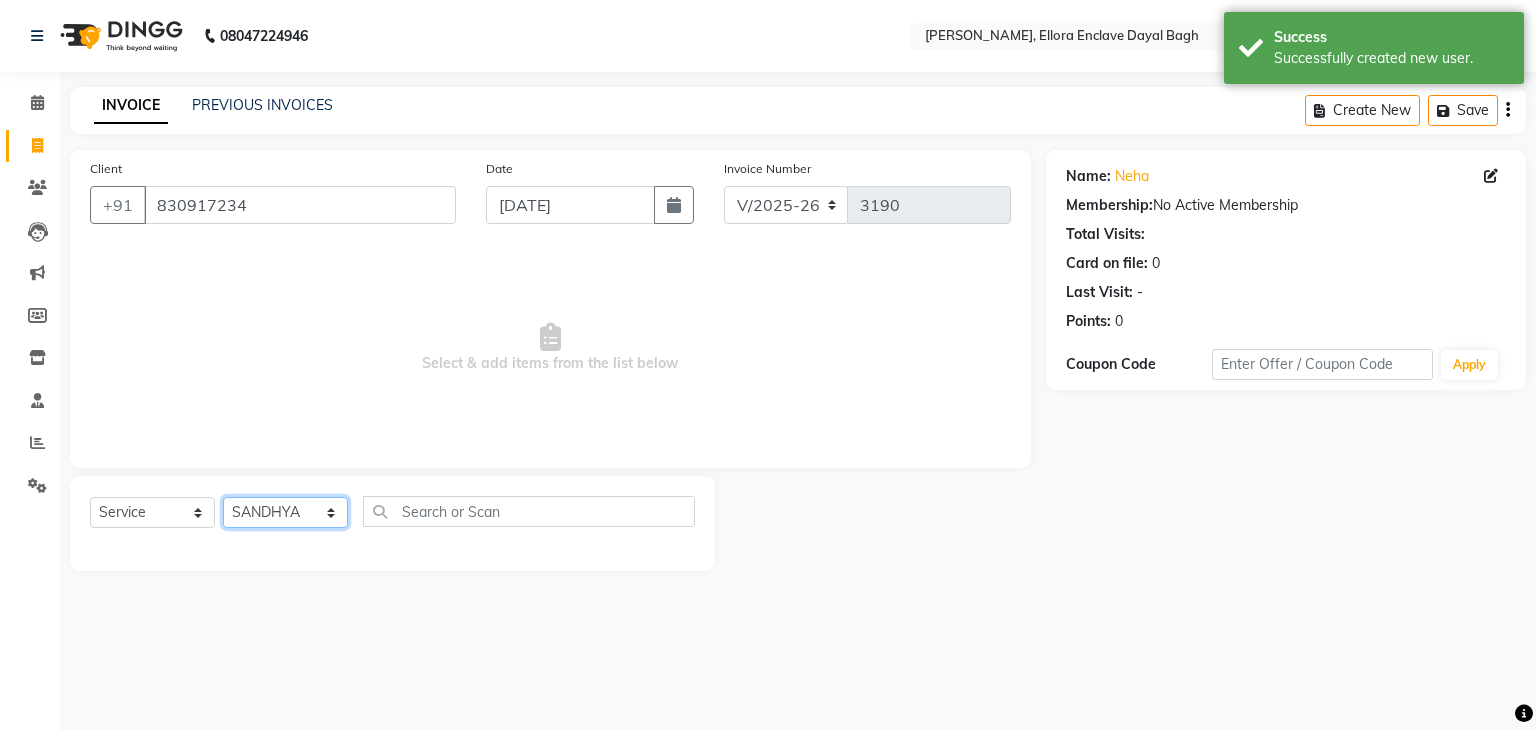 click on "Select Stylist AMAN DANISH SALMANI GOPAL PACHORI KANU KAVITA KIRAN KUMARI MEENU KUMARI NEHA NIKHIL CHAUDHARY PRIYANKA YADAV RASHMI SANDHYA SHAGUFTA SHWETA SONA SAXENA SOUMYA TUSHAR OTWAL VINAY KUMAR" 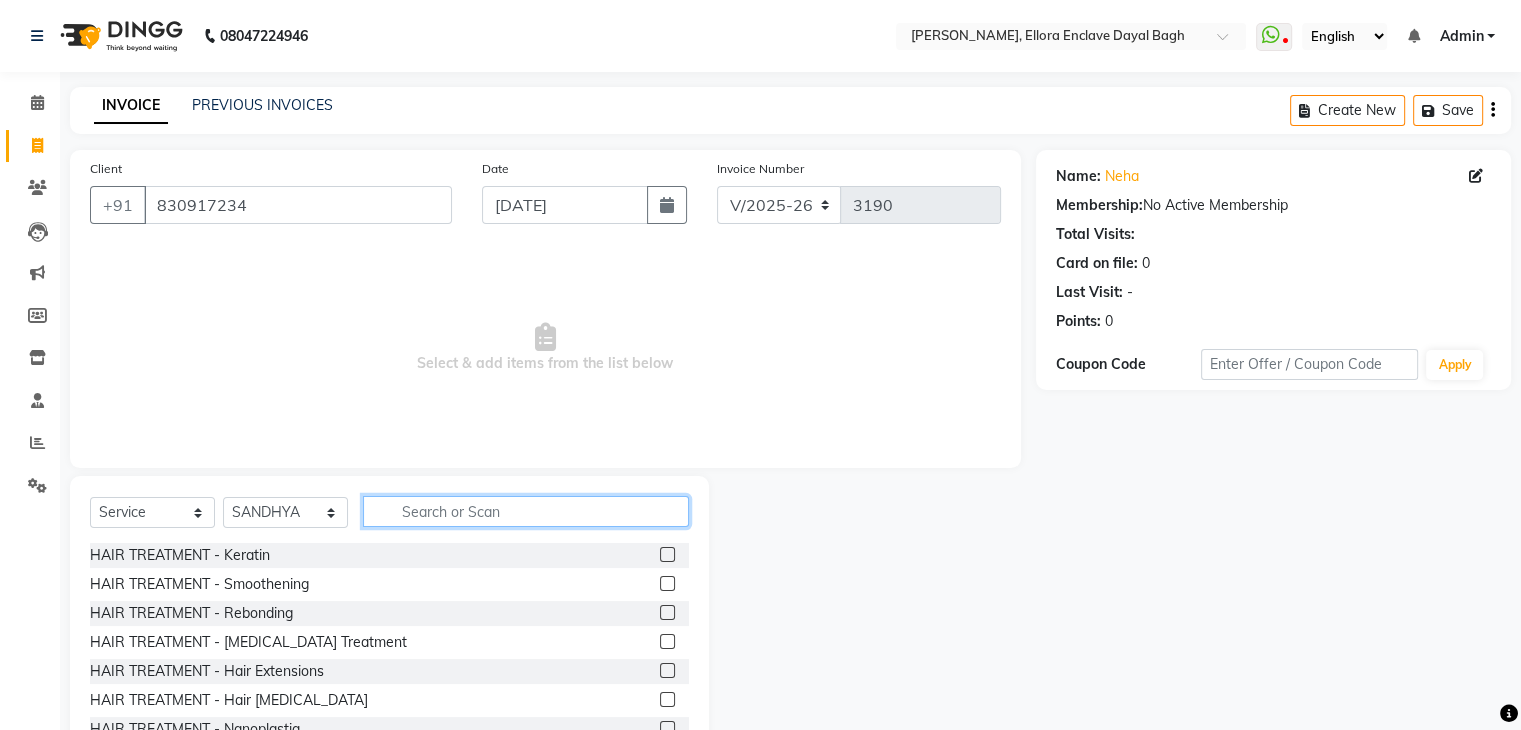 click 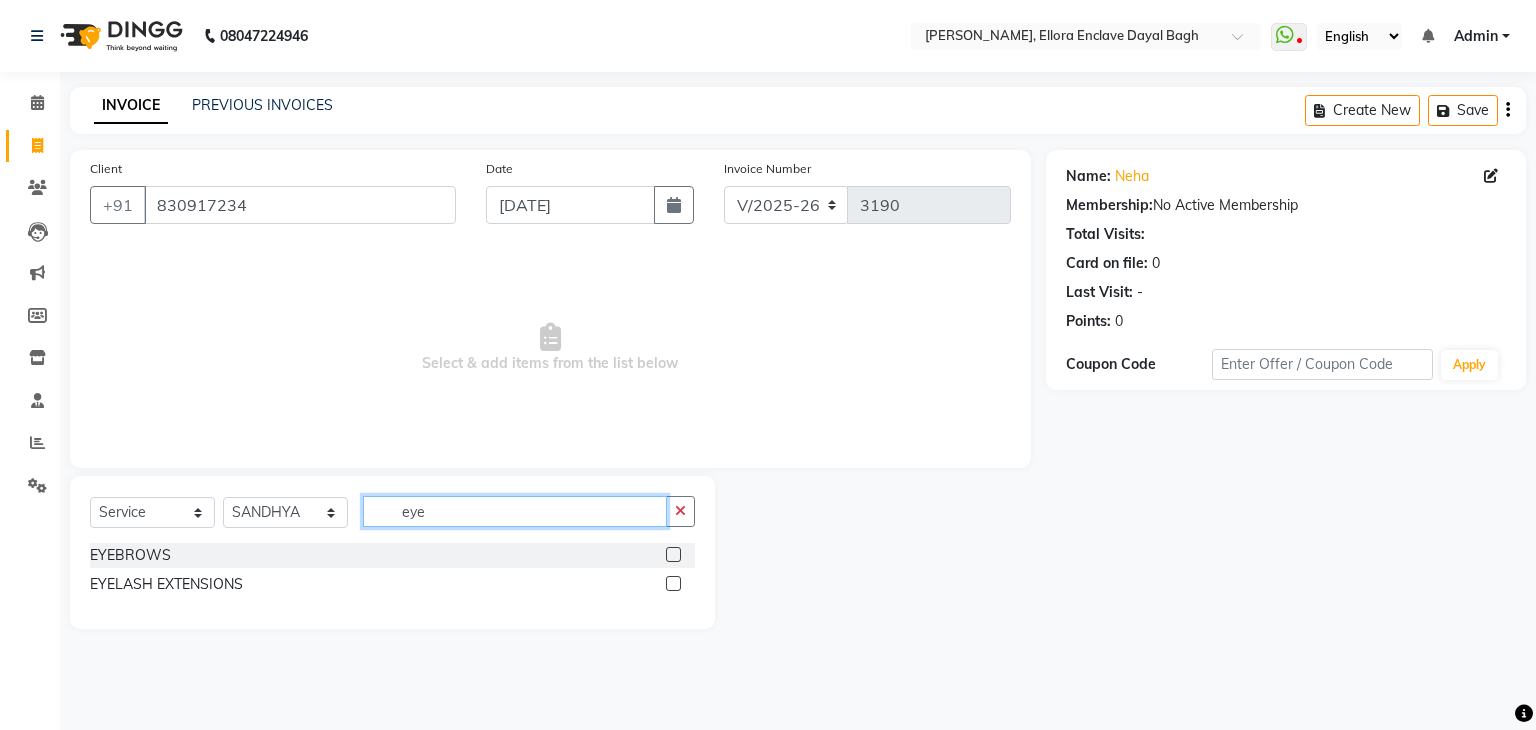 type on "eye" 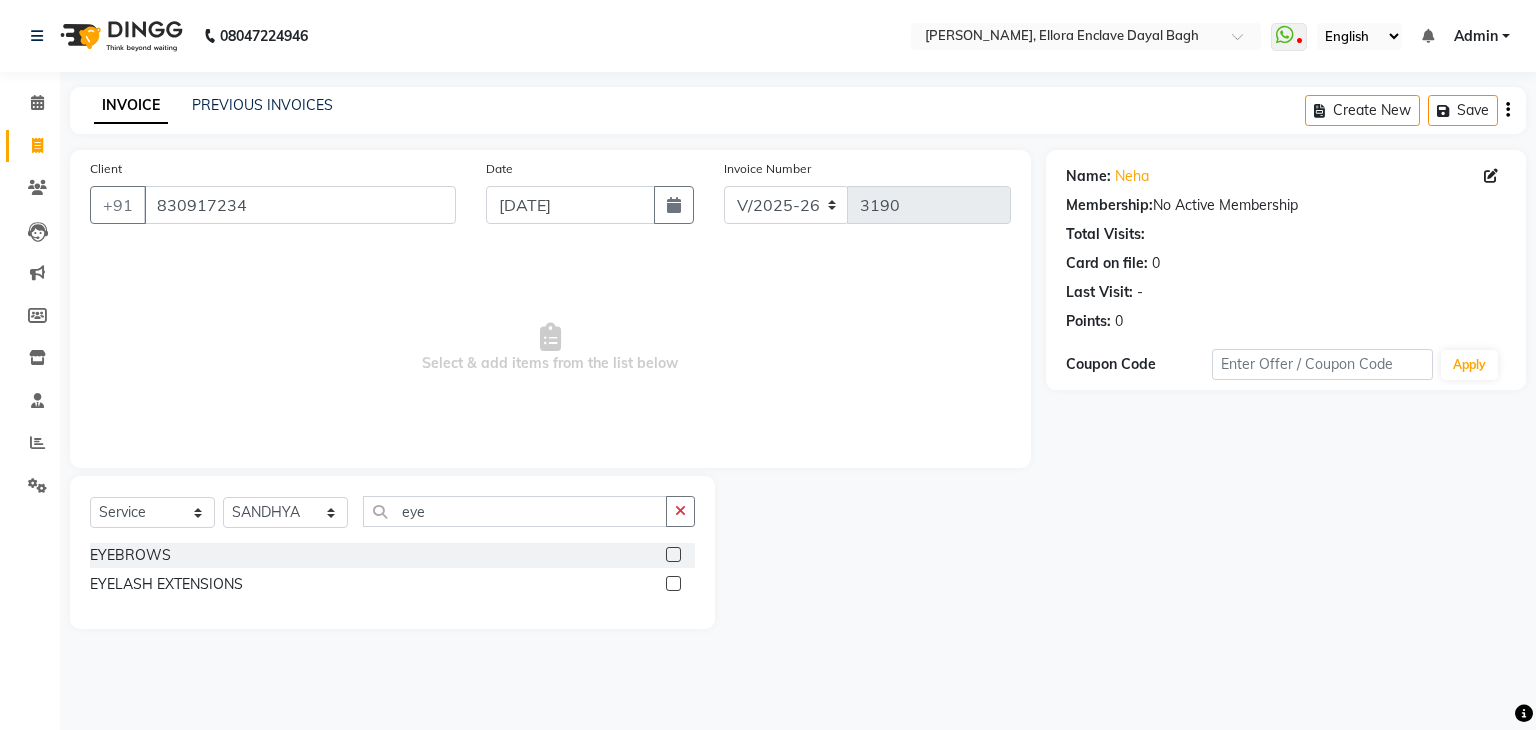 click 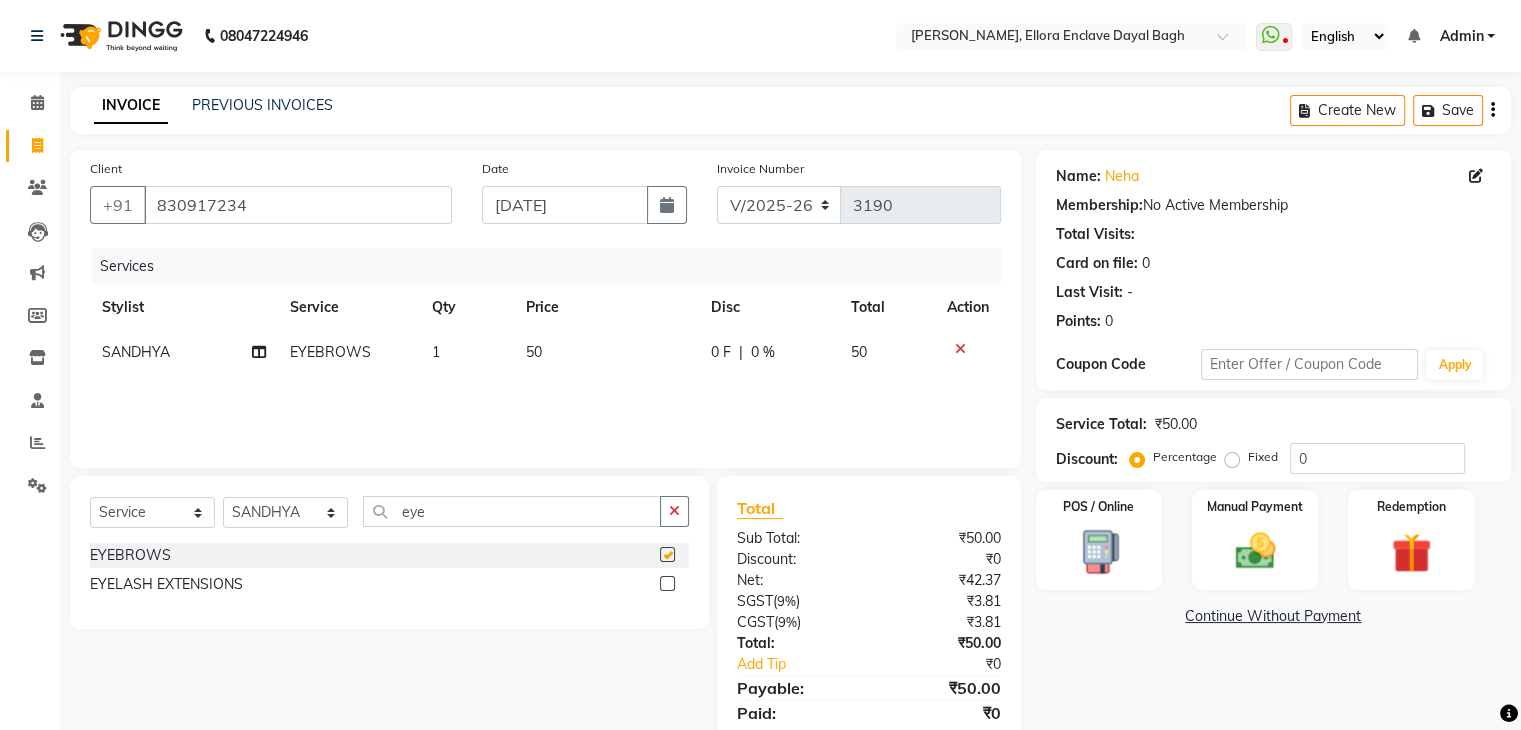 checkbox on "false" 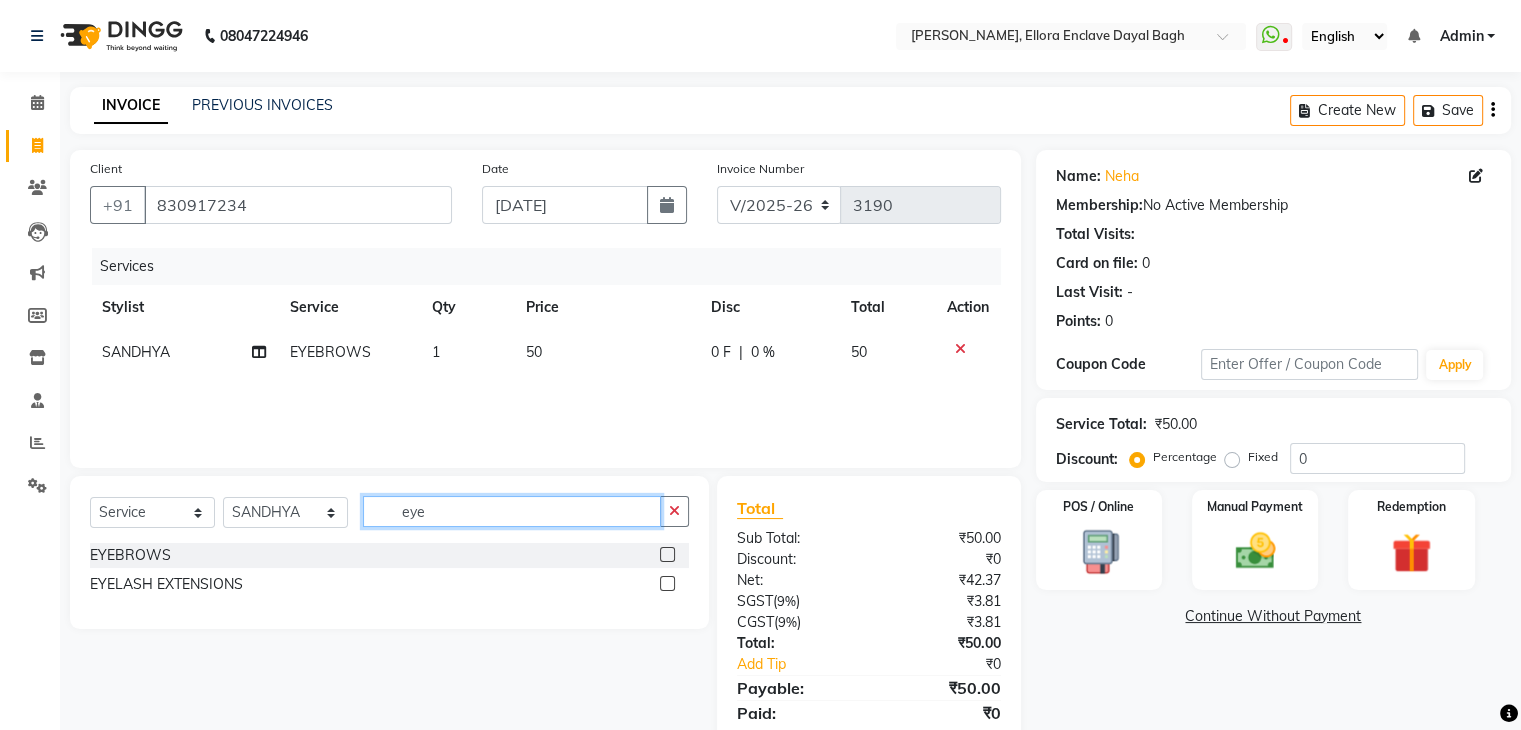 click on "eye" 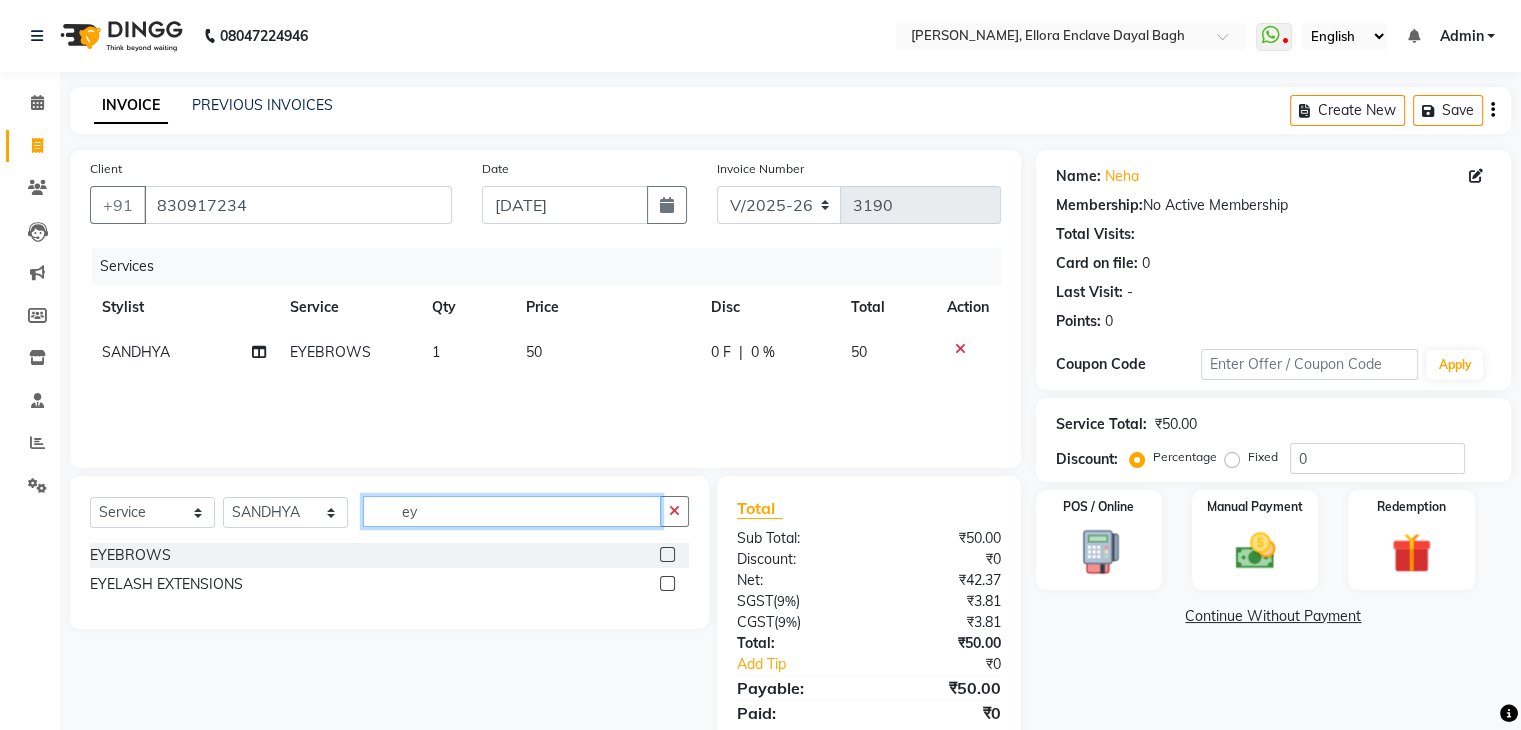 type on "e" 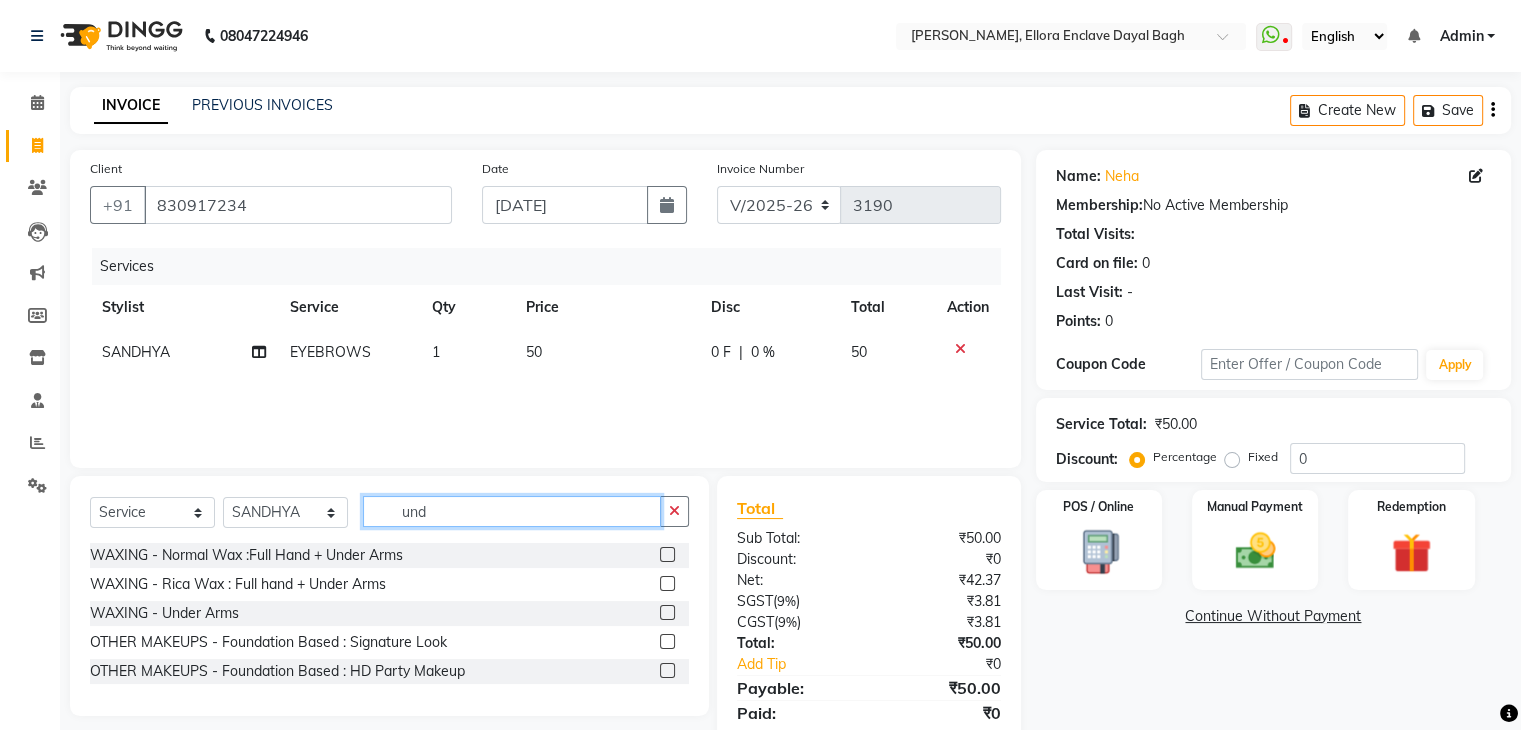 type on "und" 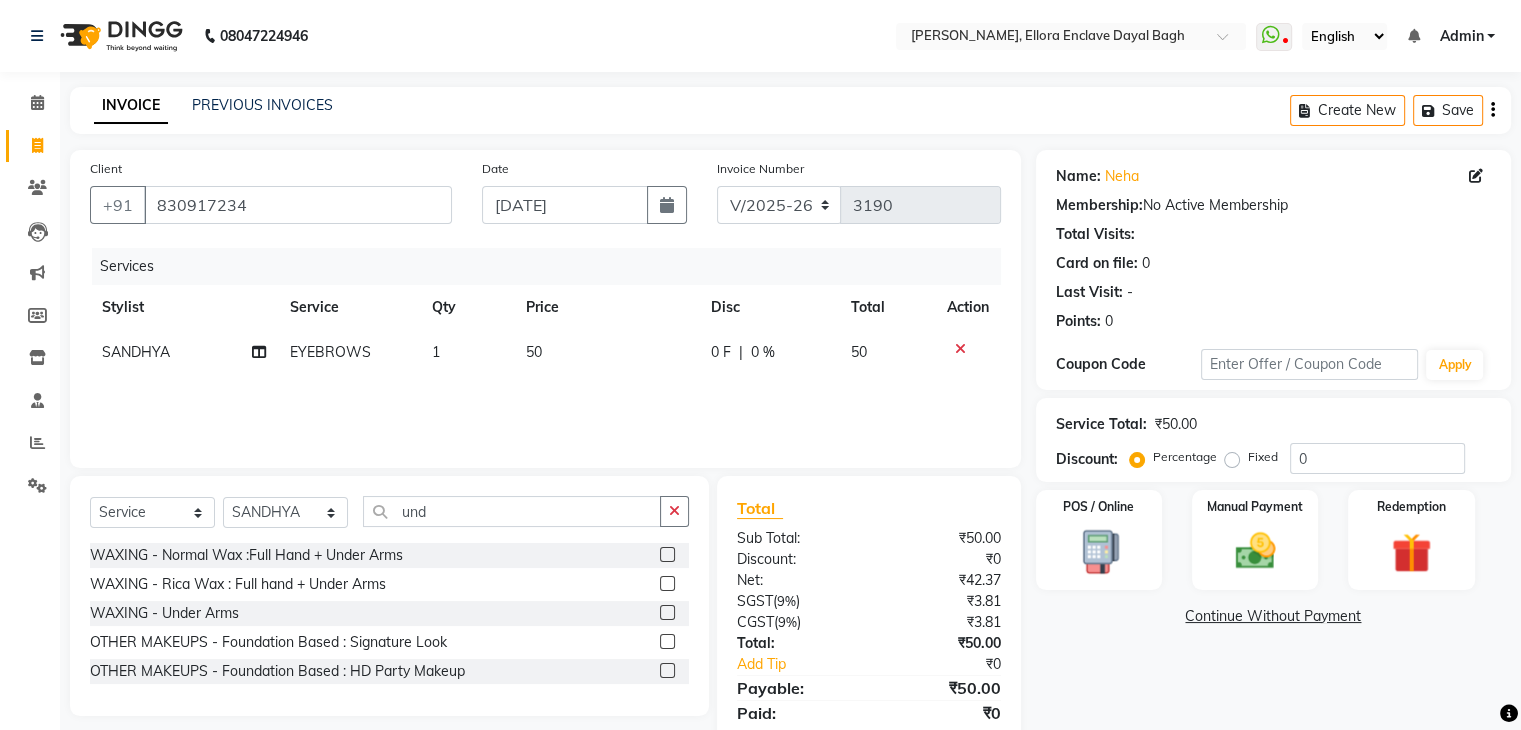 click 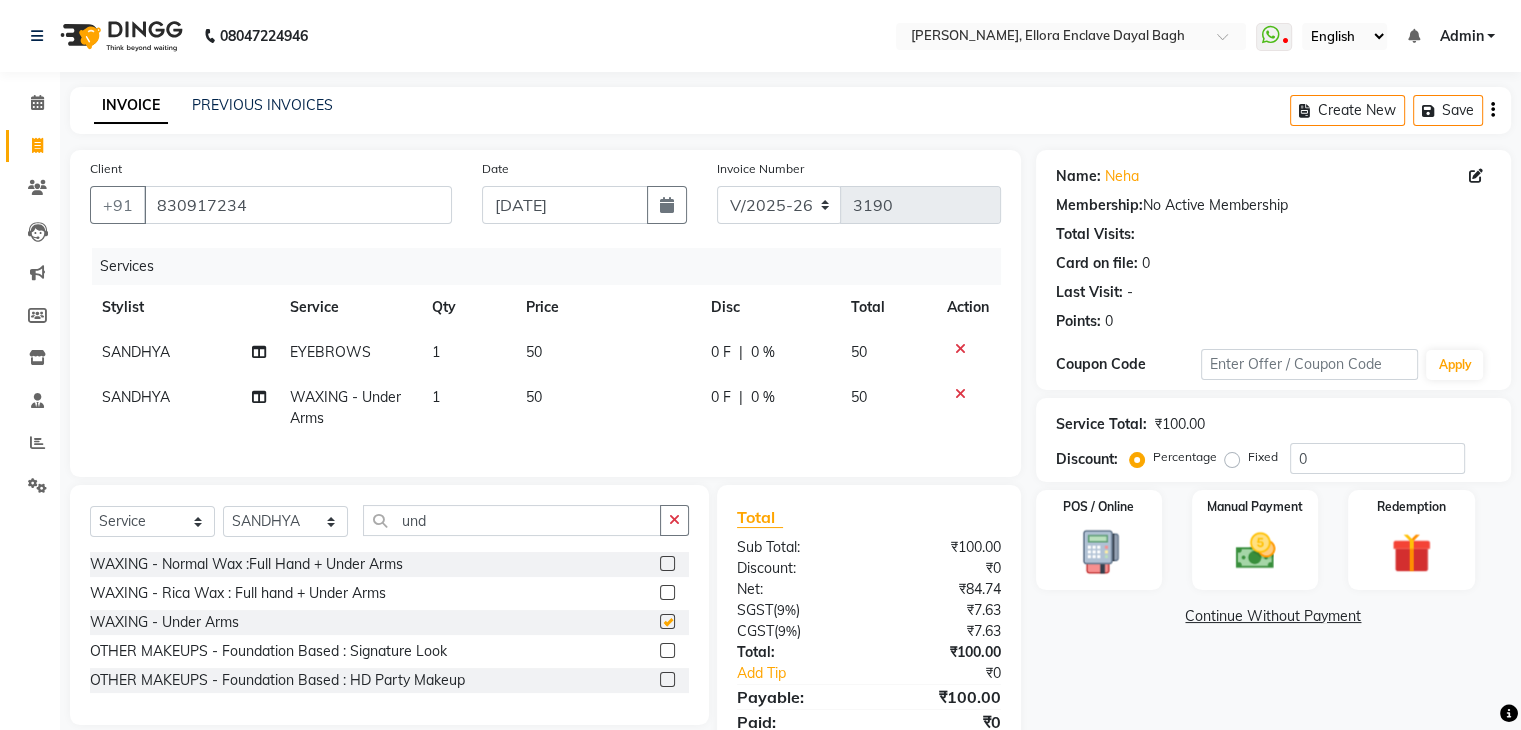 checkbox on "false" 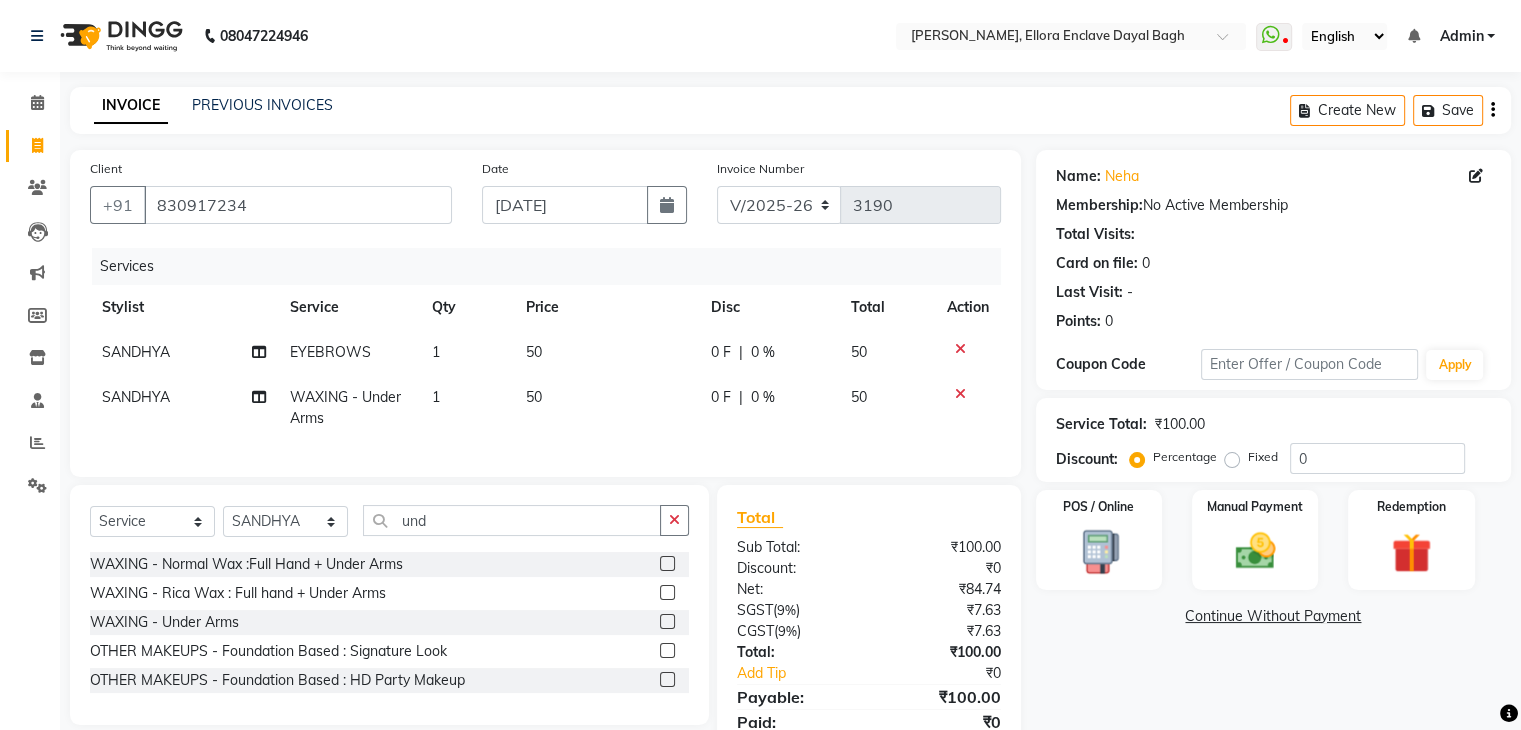 click on "50" 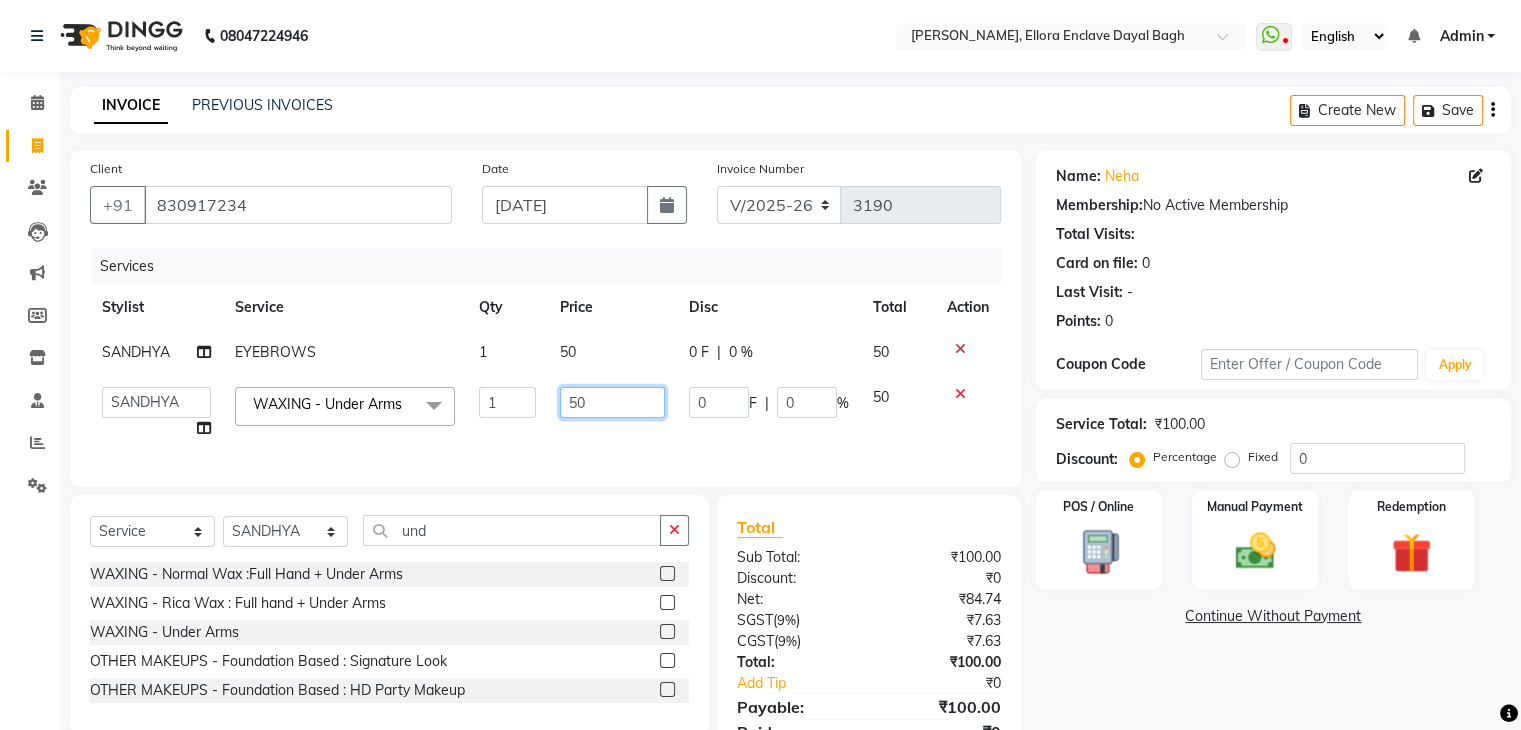 click on "50" 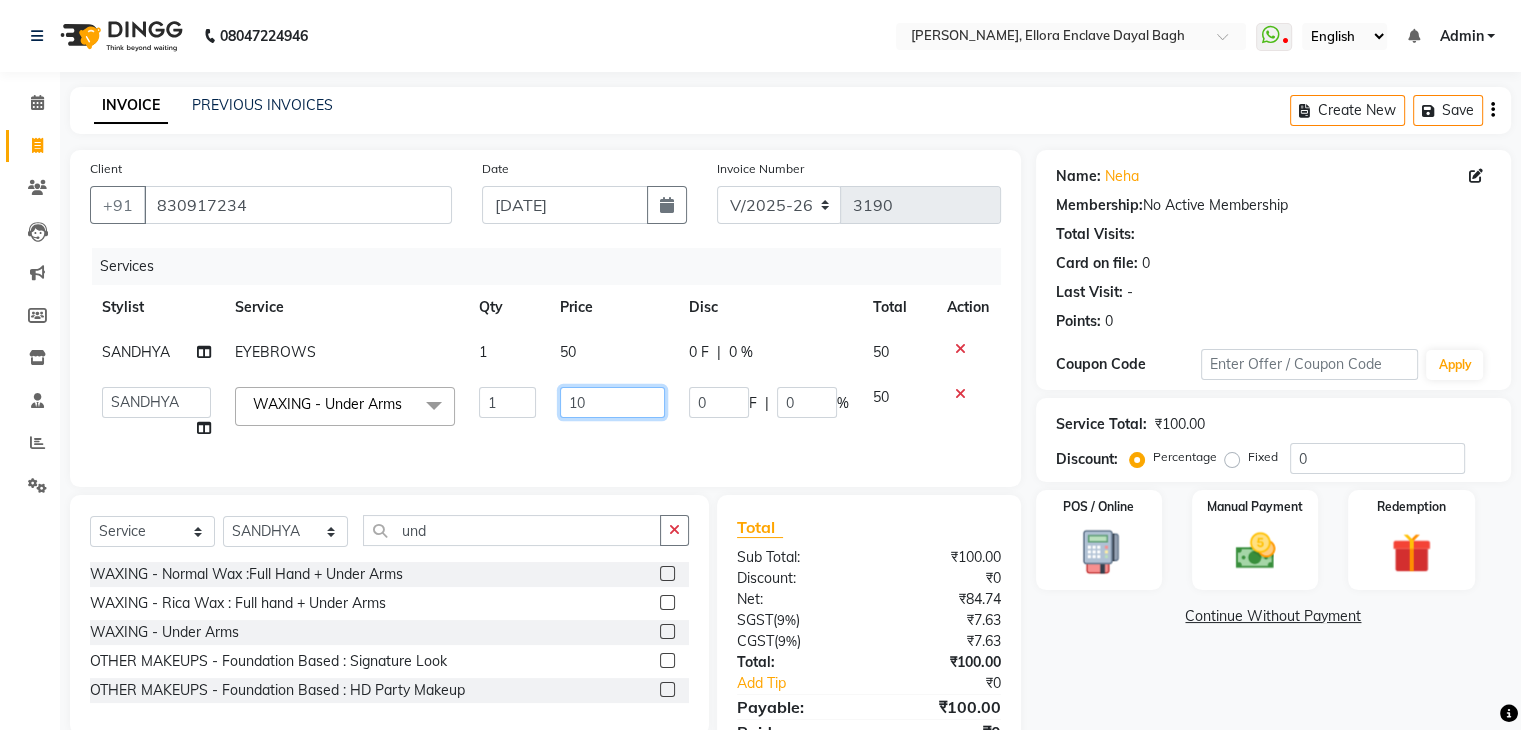 type on "100" 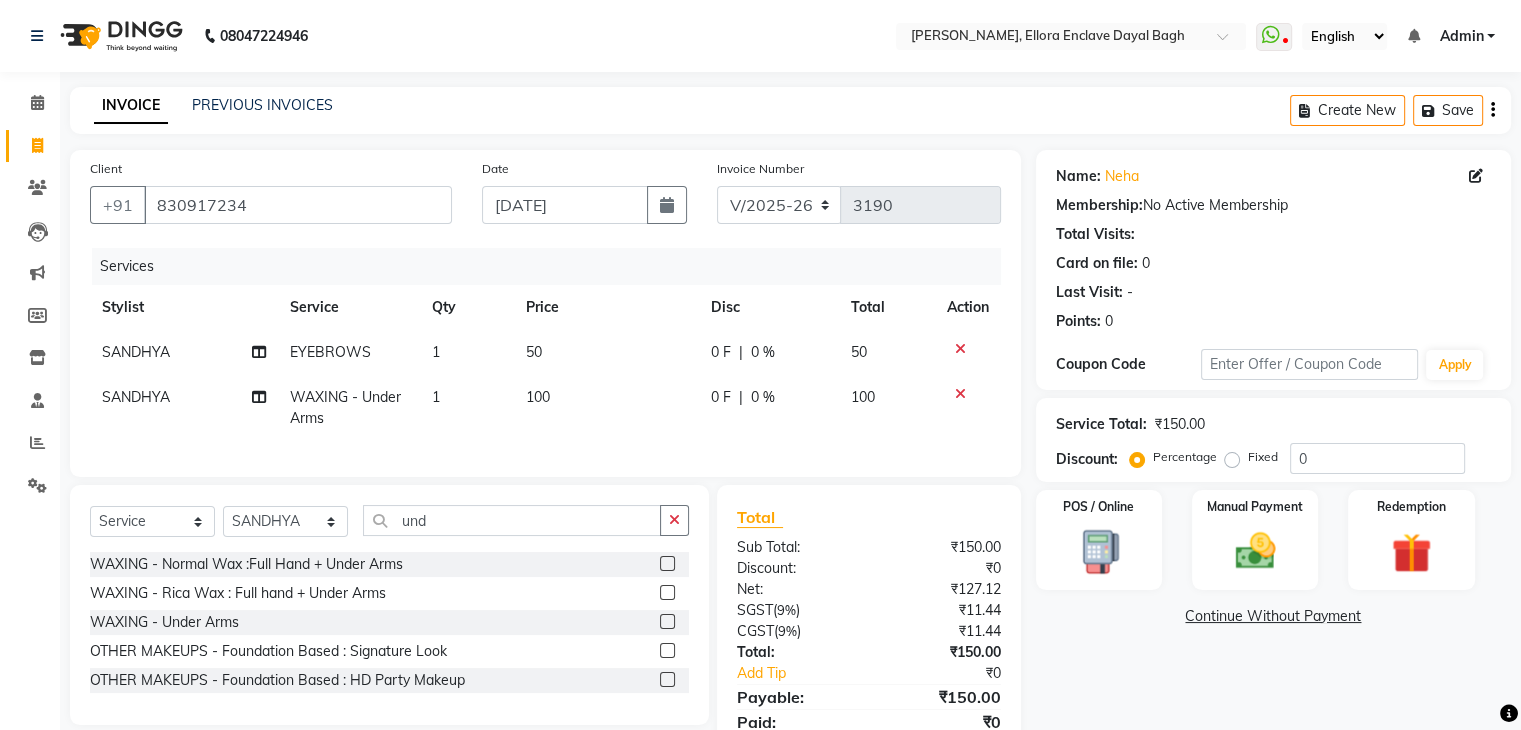 click on "Name: Neha  Membership:  No Active Membership  Total Visits:   Card on file:  0 Last Visit:   - Points:   0  Coupon Code Apply Service Total:  ₹150.00  Discount:  Percentage   Fixed  0 POS / Online  Manual Payment Redemption  Continue Without Payment" 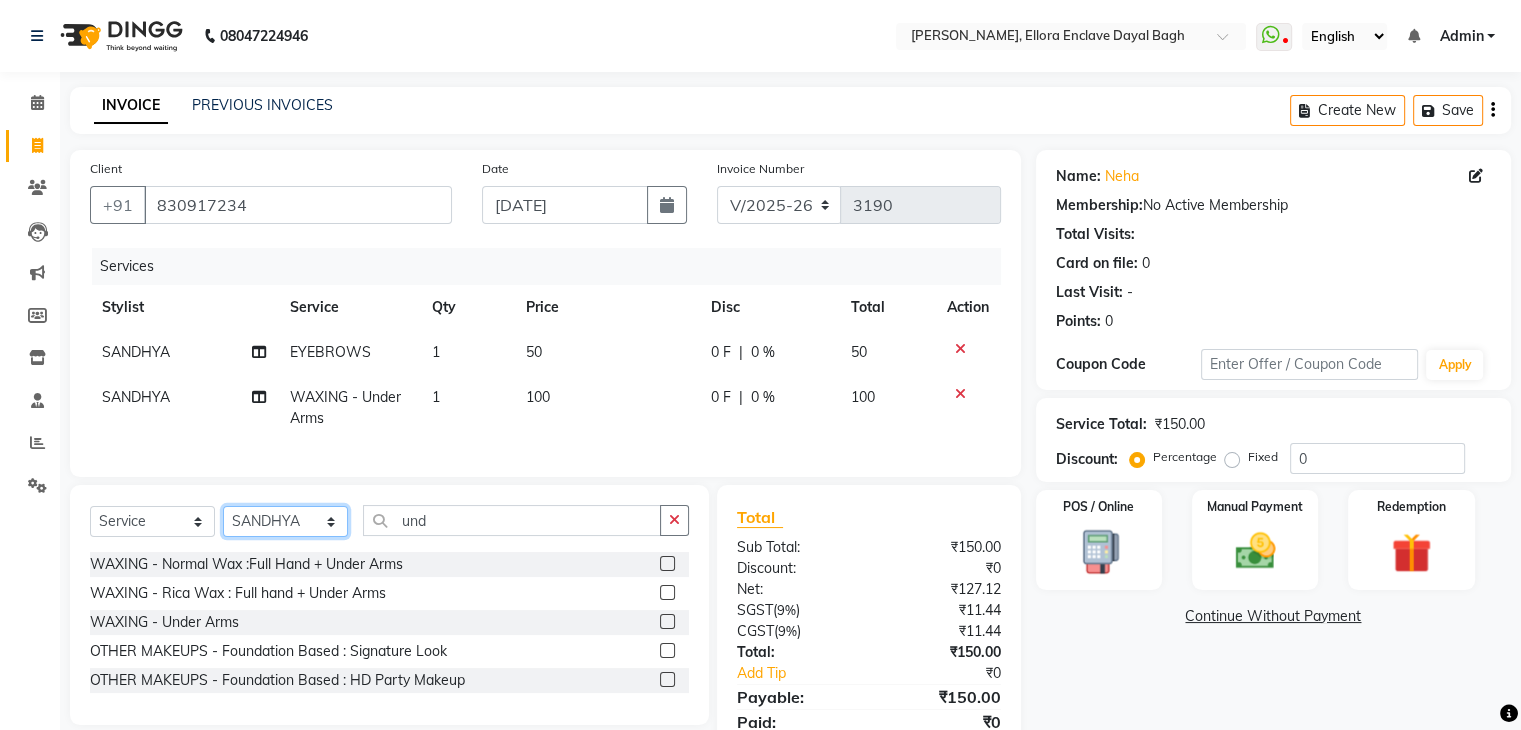 click on "Select Stylist AMAN DANISH SALMANI GOPAL PACHORI KANU KAVITA KIRAN KUMARI MEENU KUMARI NEHA NIKHIL CHAUDHARY PRIYANKA YADAV RASHMI SANDHYA SHAGUFTA SHWETA SONA SAXENA SOUMYA TUSHAR OTWAL VINAY KUMAR" 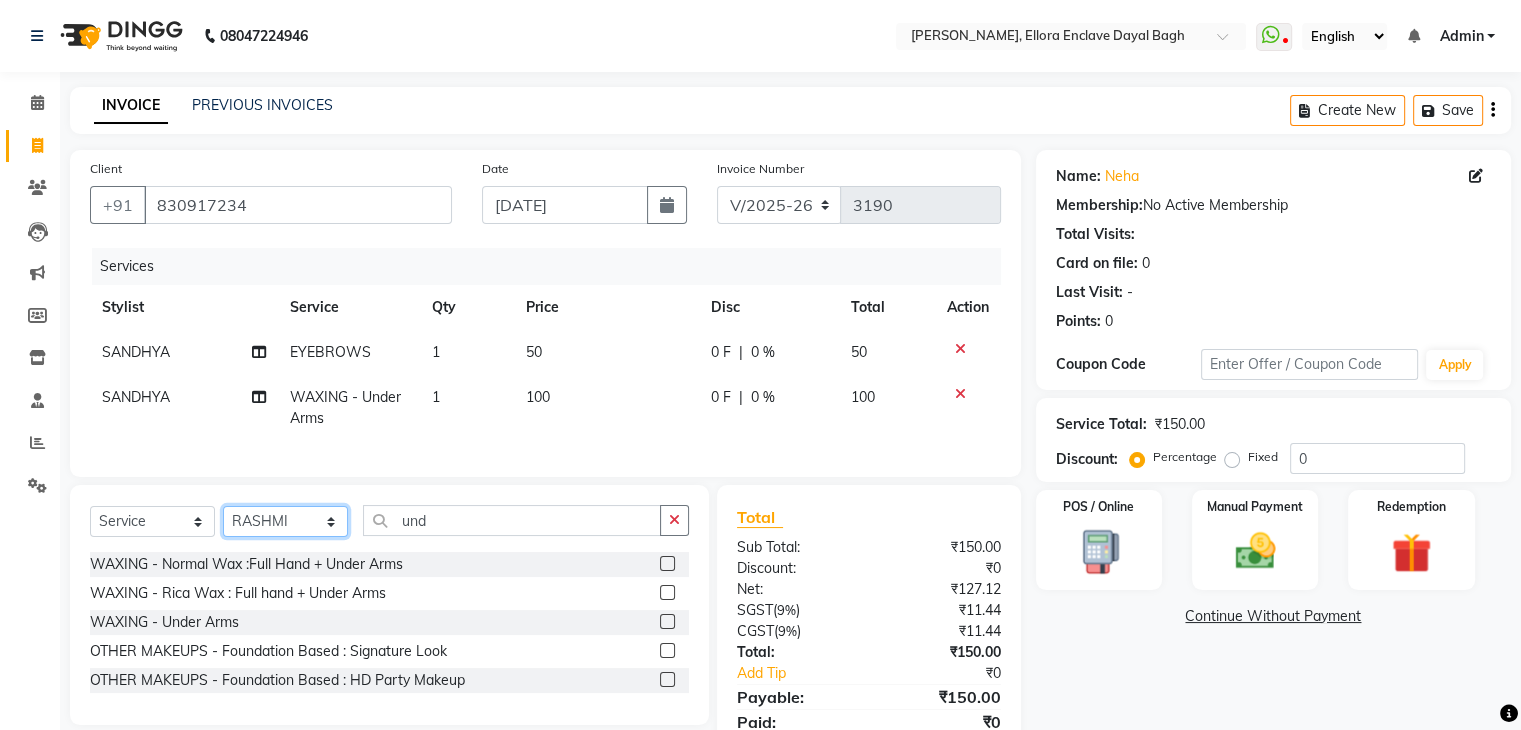 click on "Select Stylist AMAN DANISH SALMANI GOPAL PACHORI KANU KAVITA KIRAN KUMARI MEENU KUMARI NEHA NIKHIL CHAUDHARY PRIYANKA YADAV RASHMI SANDHYA SHAGUFTA SHWETA SONA SAXENA SOUMYA TUSHAR OTWAL VINAY KUMAR" 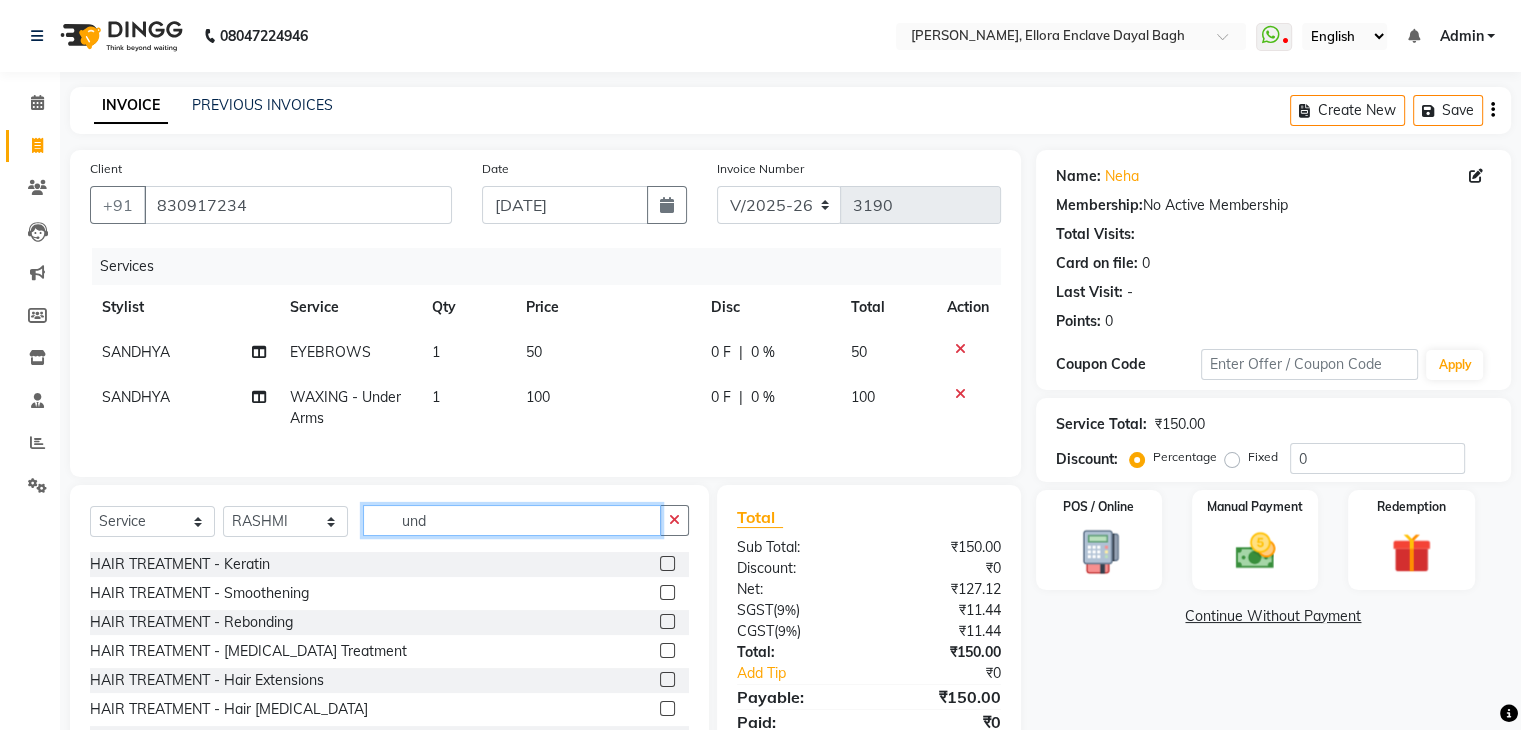 click on "und" 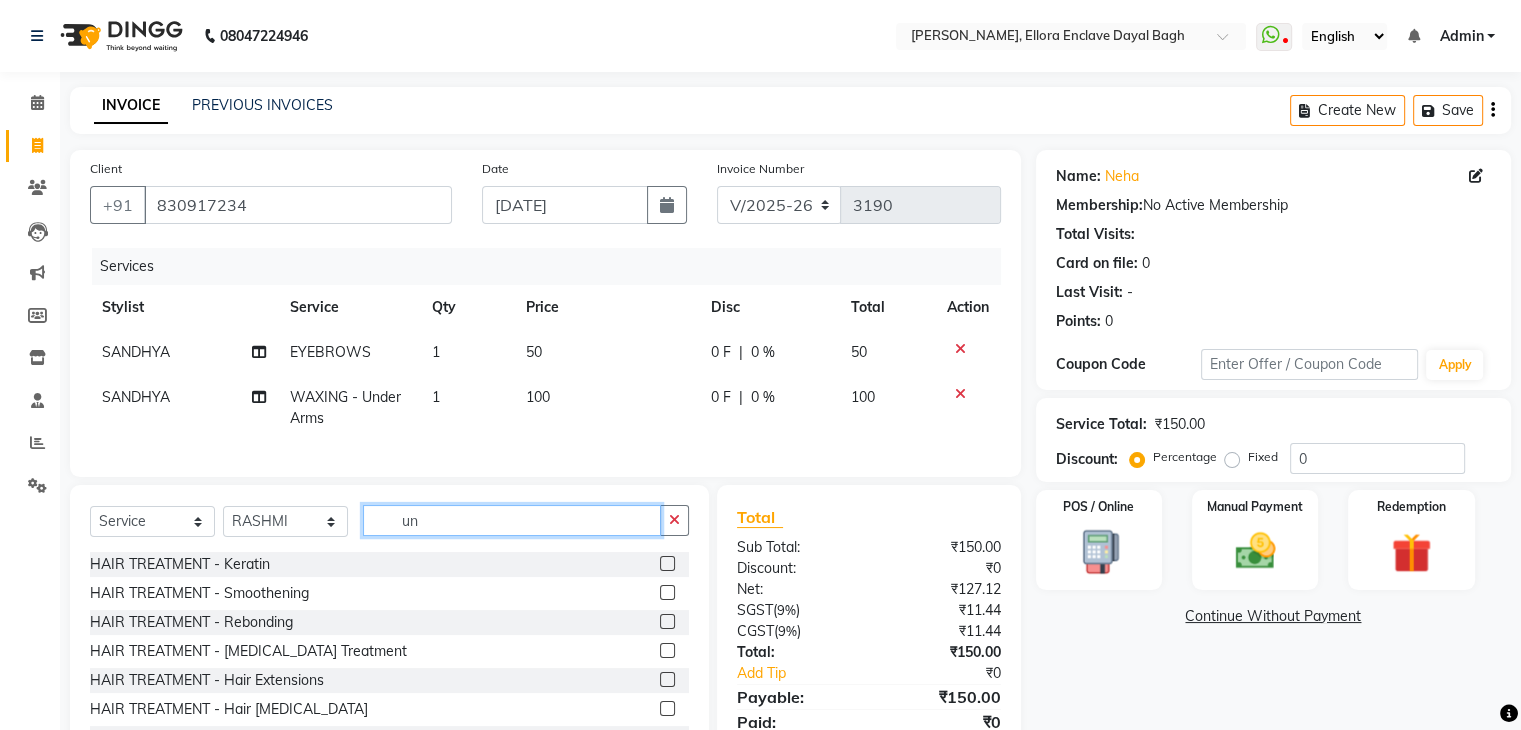 type on "u" 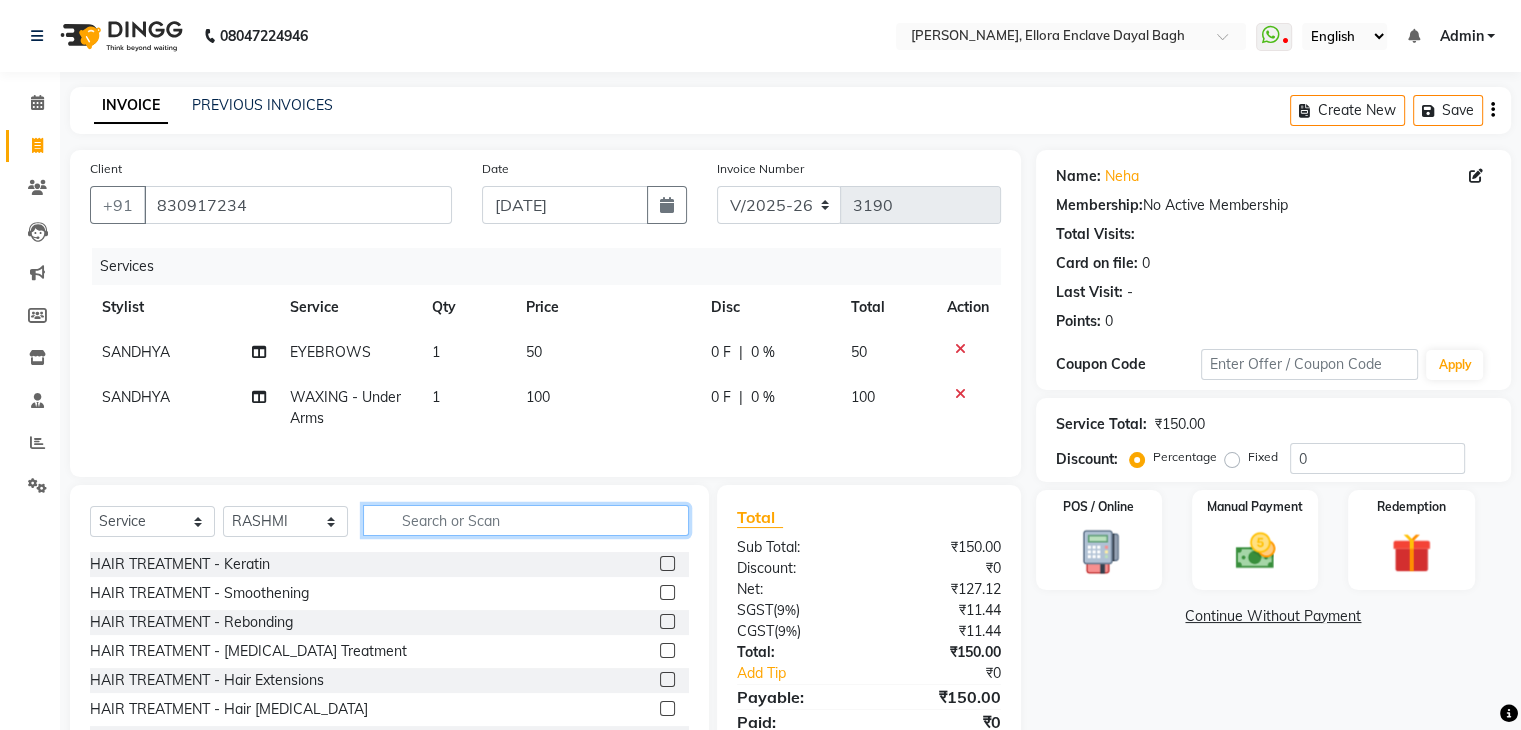click 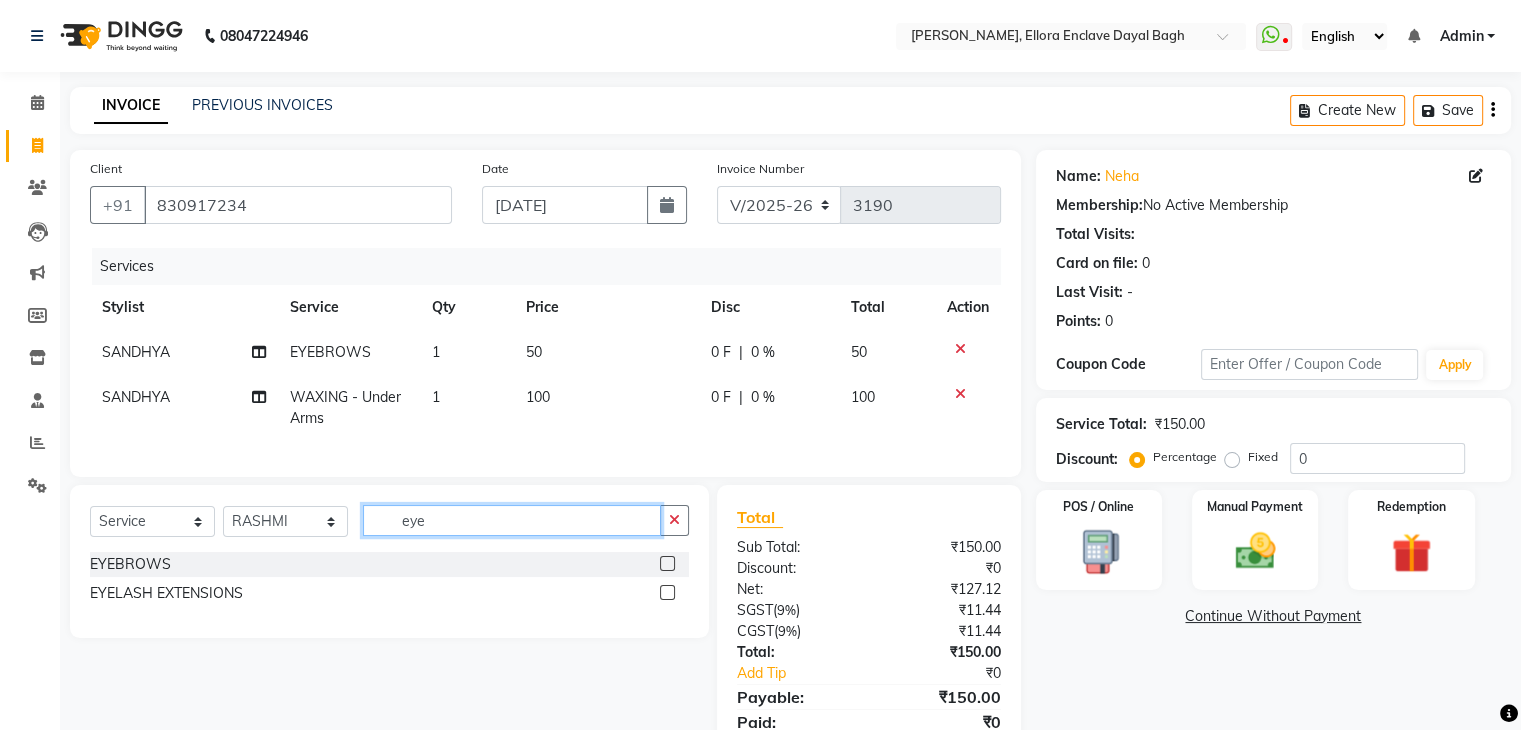 type on "eye" 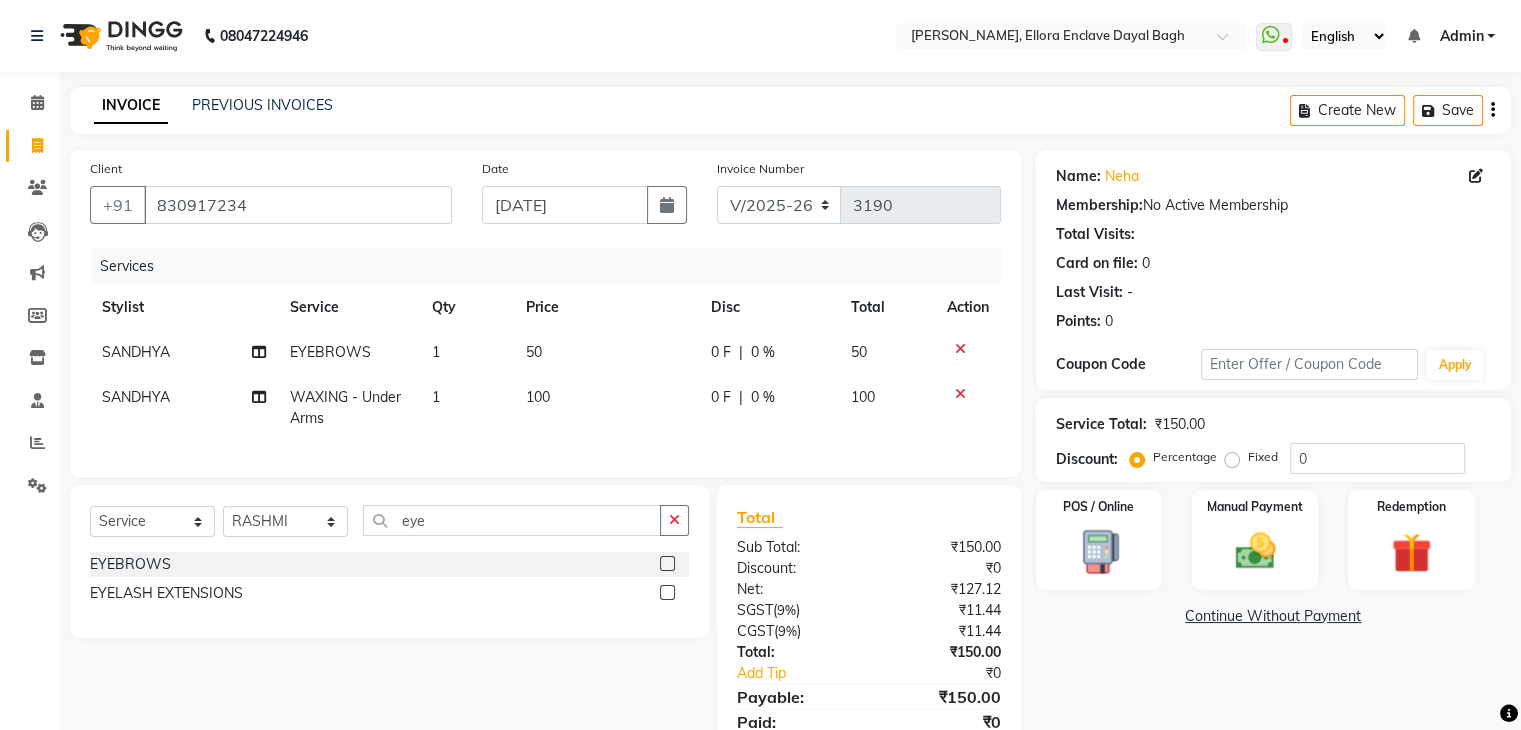 click 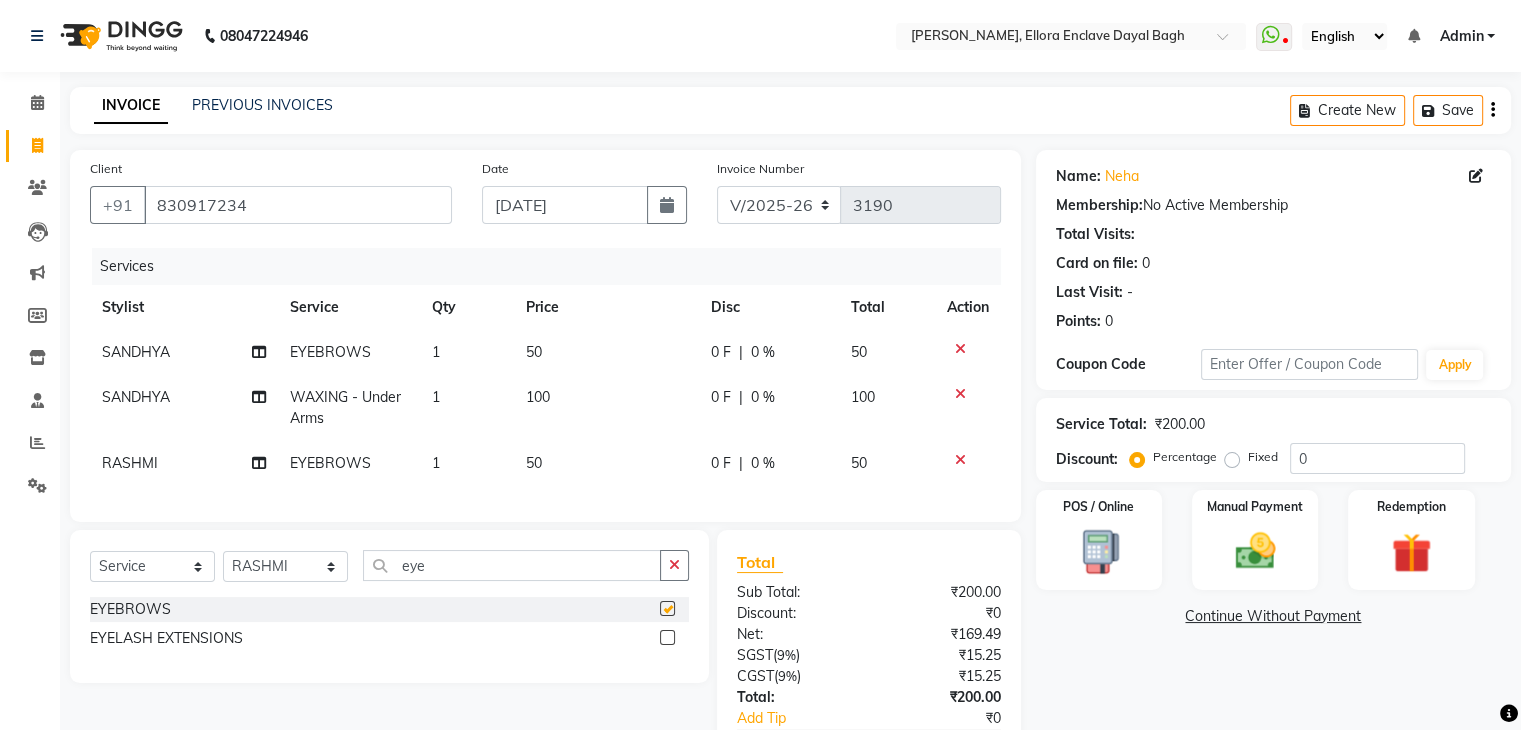 checkbox on "false" 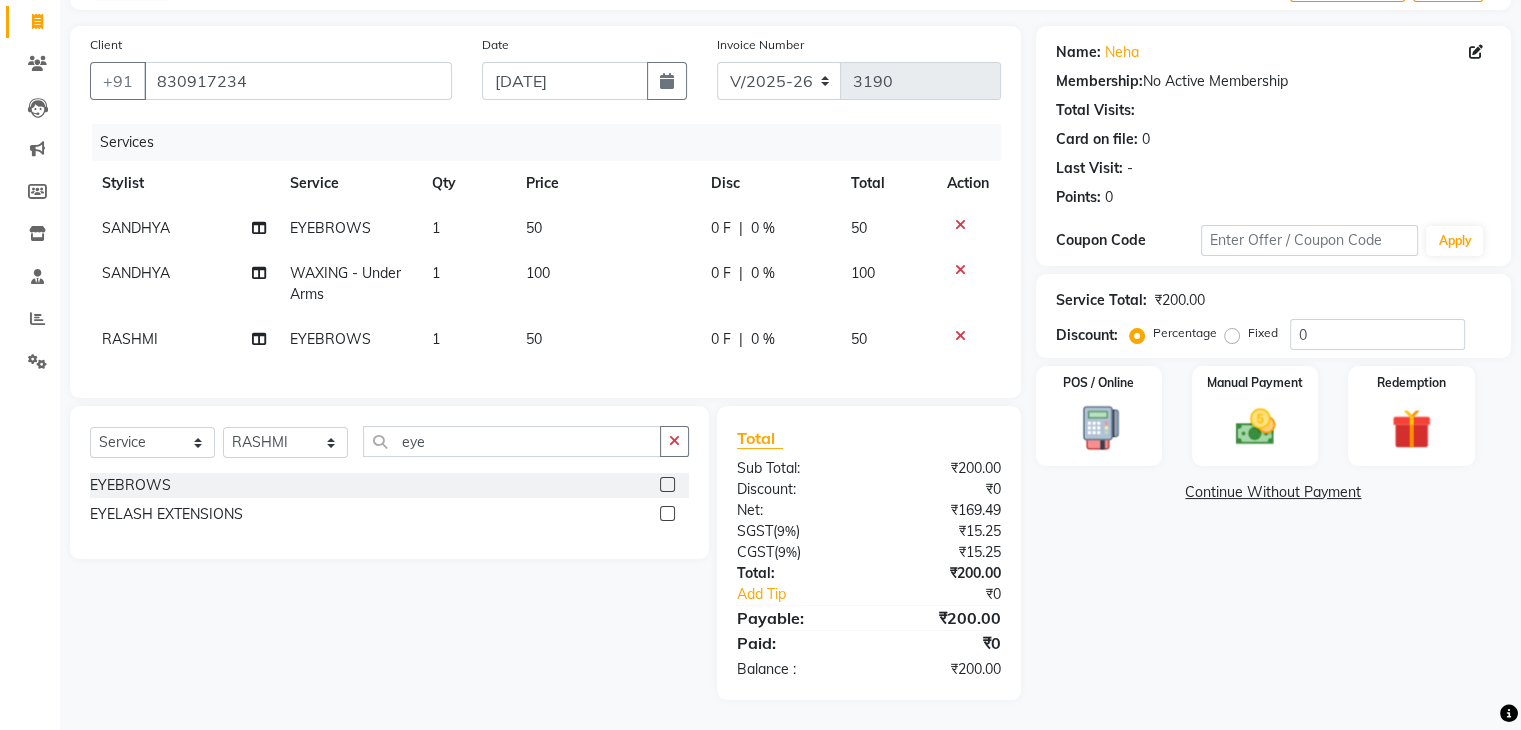 scroll, scrollTop: 130, scrollLeft: 0, axis: vertical 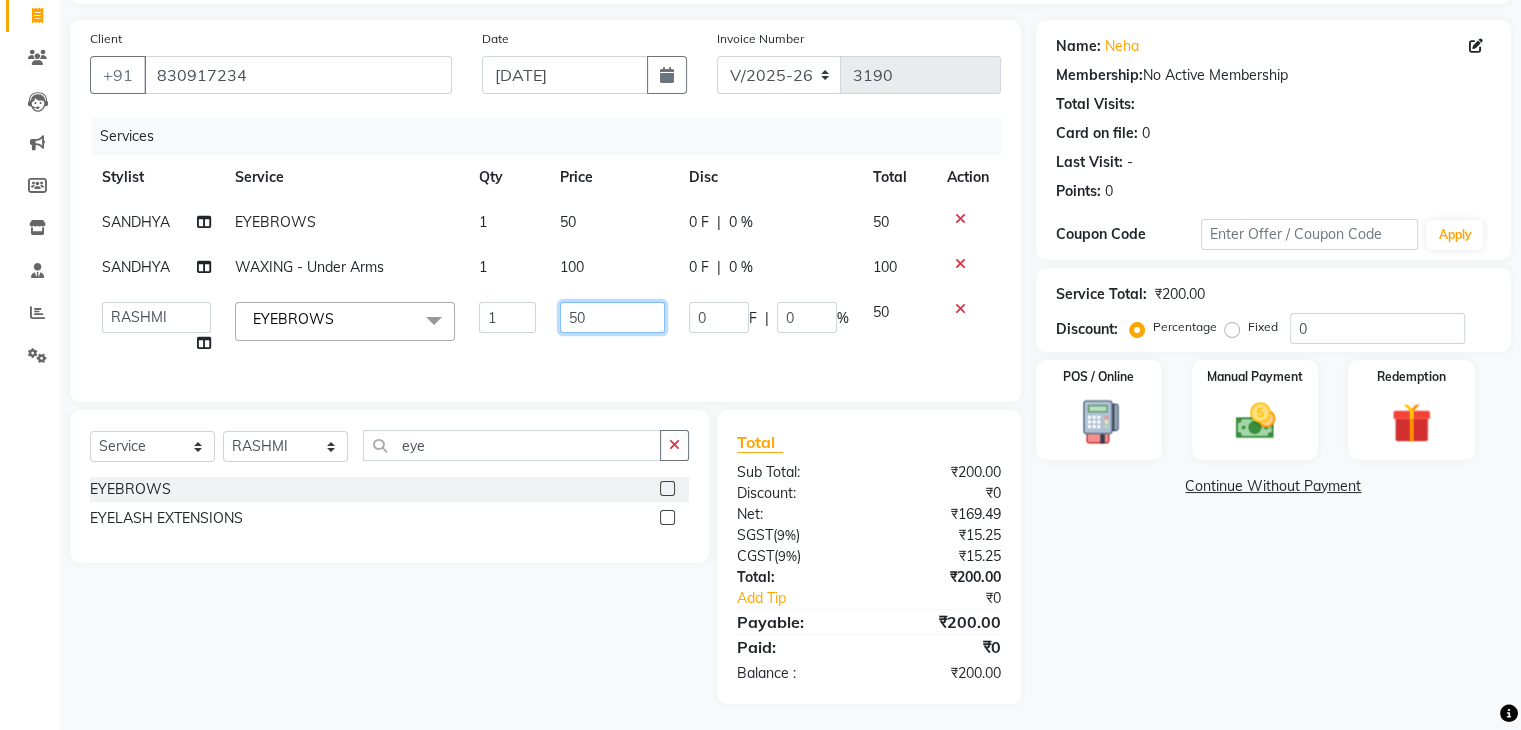 click on "50" 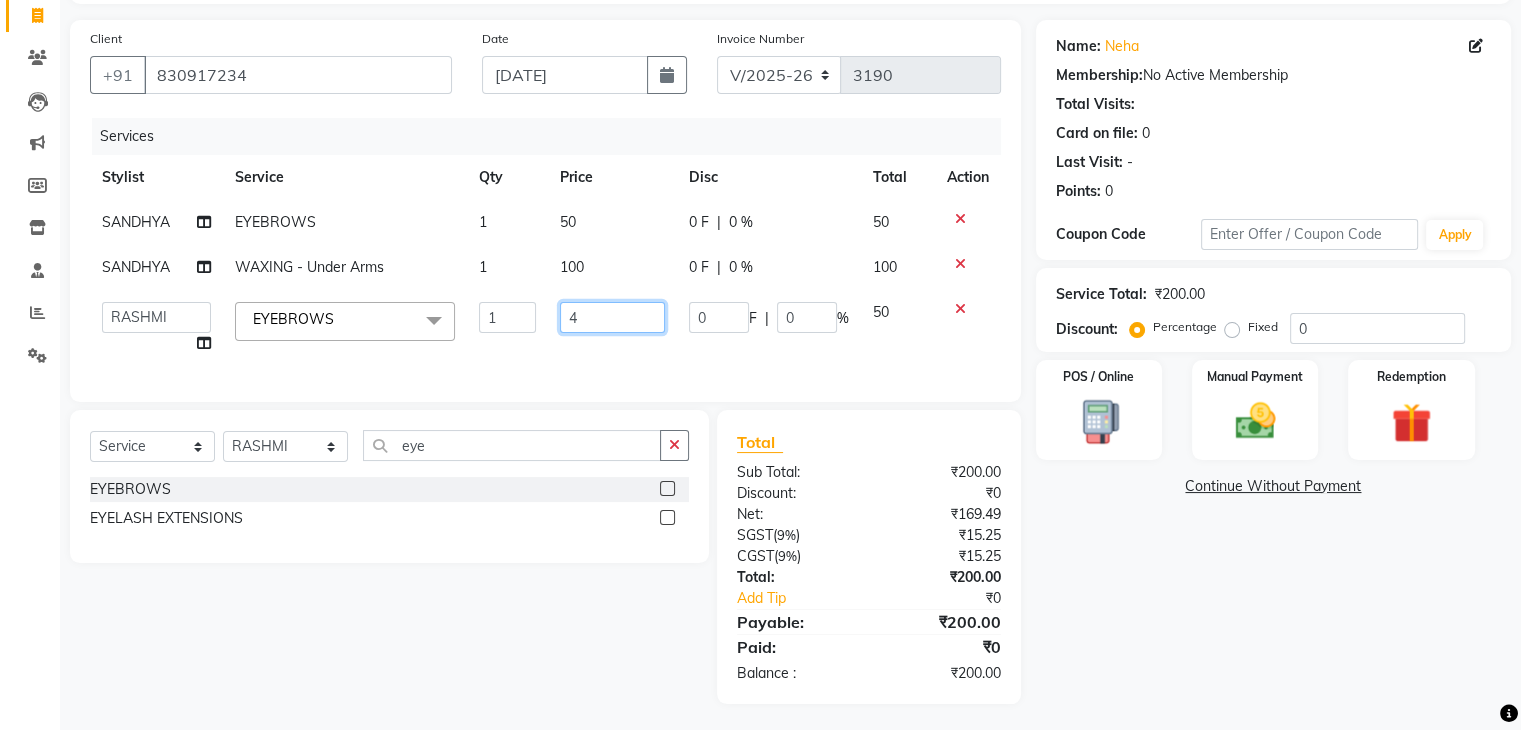 type on "40" 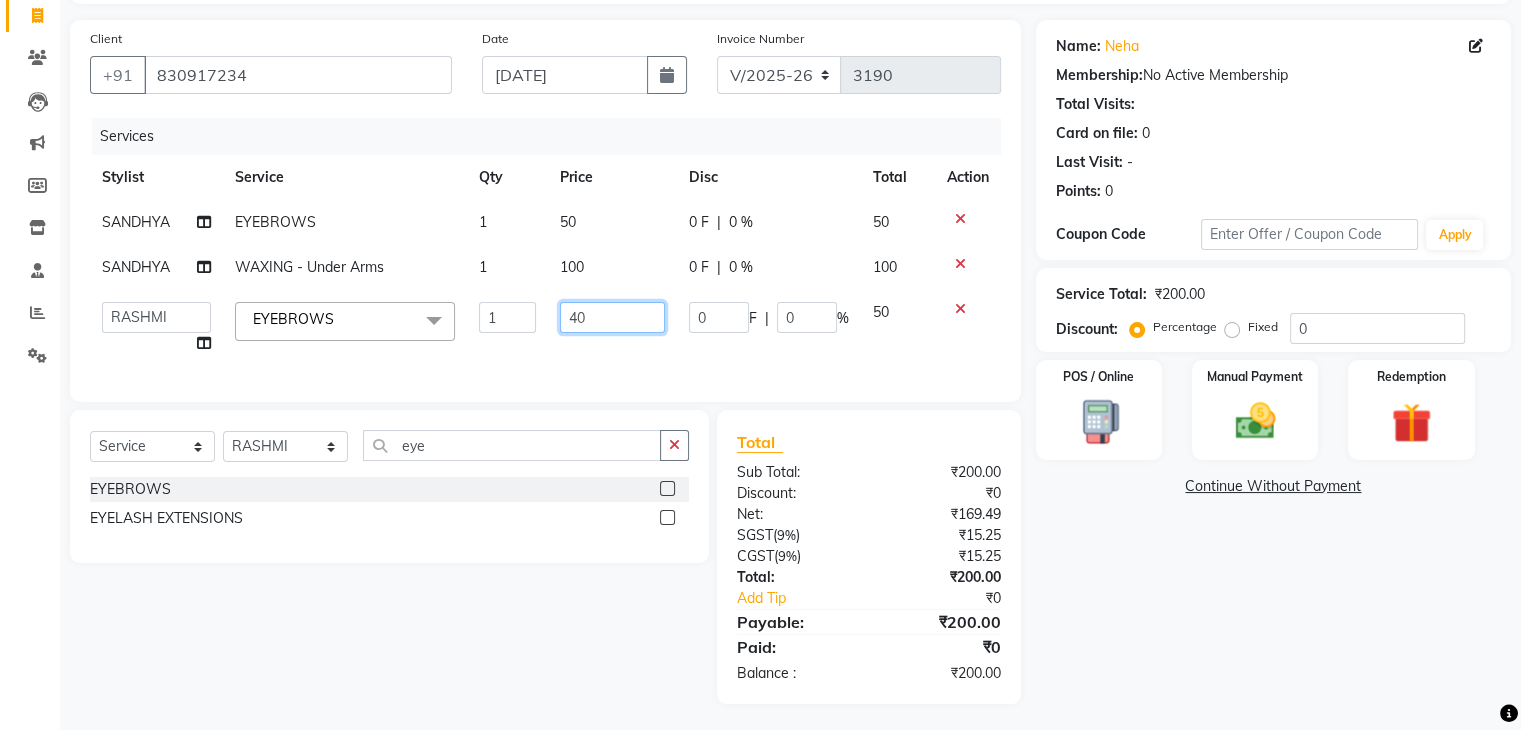 scroll, scrollTop: 0, scrollLeft: 0, axis: both 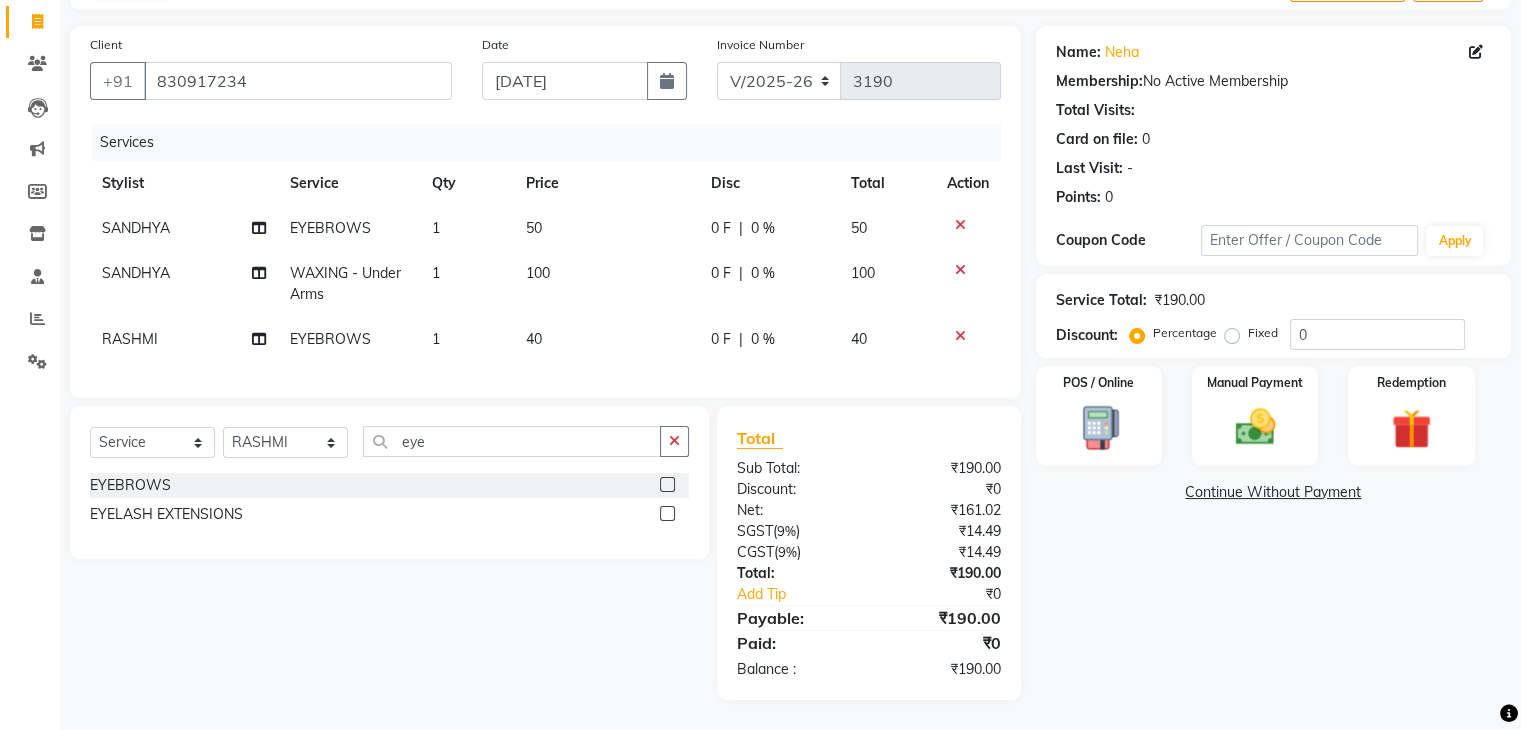 click on "Name: Neha  Membership:  No Active Membership  Total Visits:   Card on file:  0 Last Visit:   - Points:   0  Coupon Code Apply Service Total:  ₹190.00  Discount:  Percentage   Fixed  0 POS / Online  Manual Payment Redemption  Continue Without Payment" 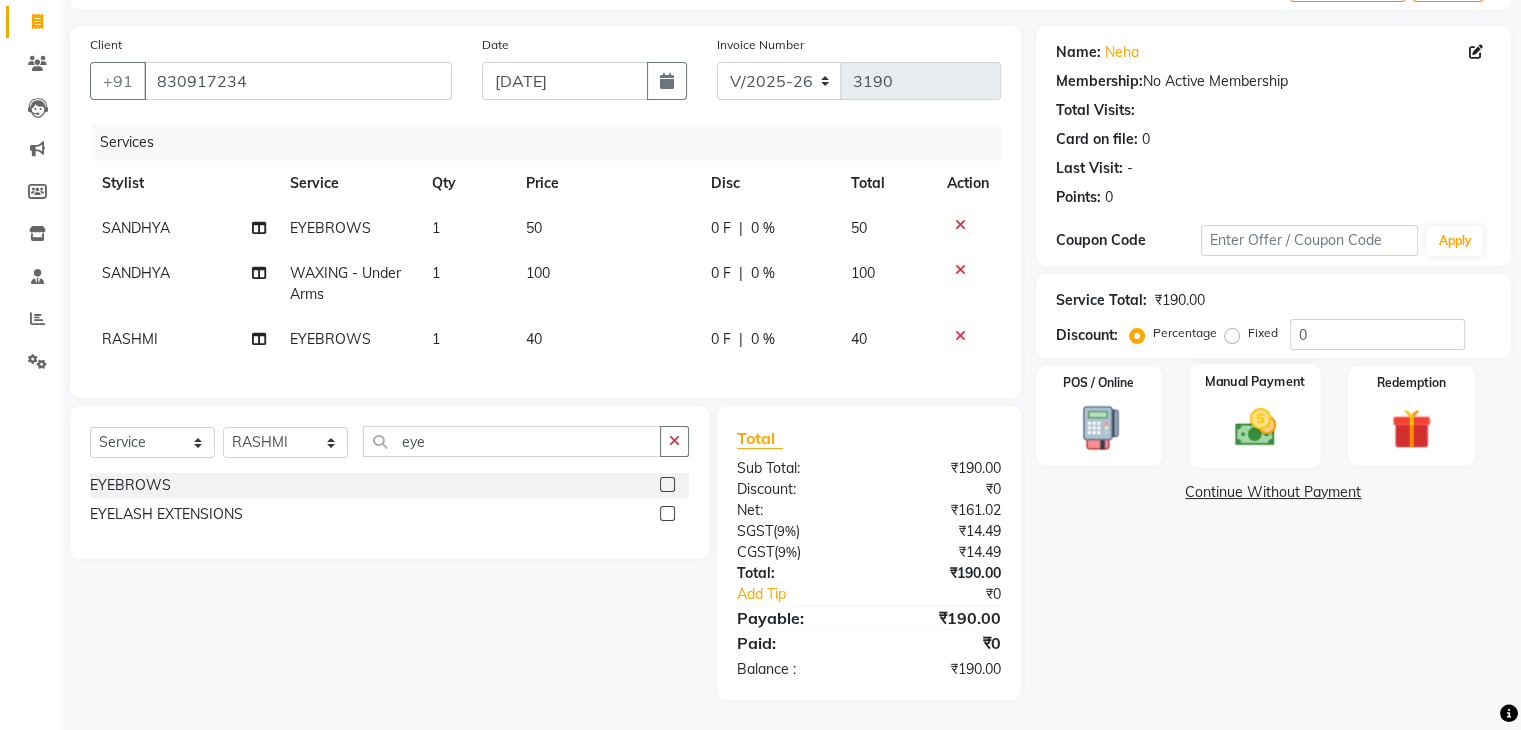 click on "Manual Payment" 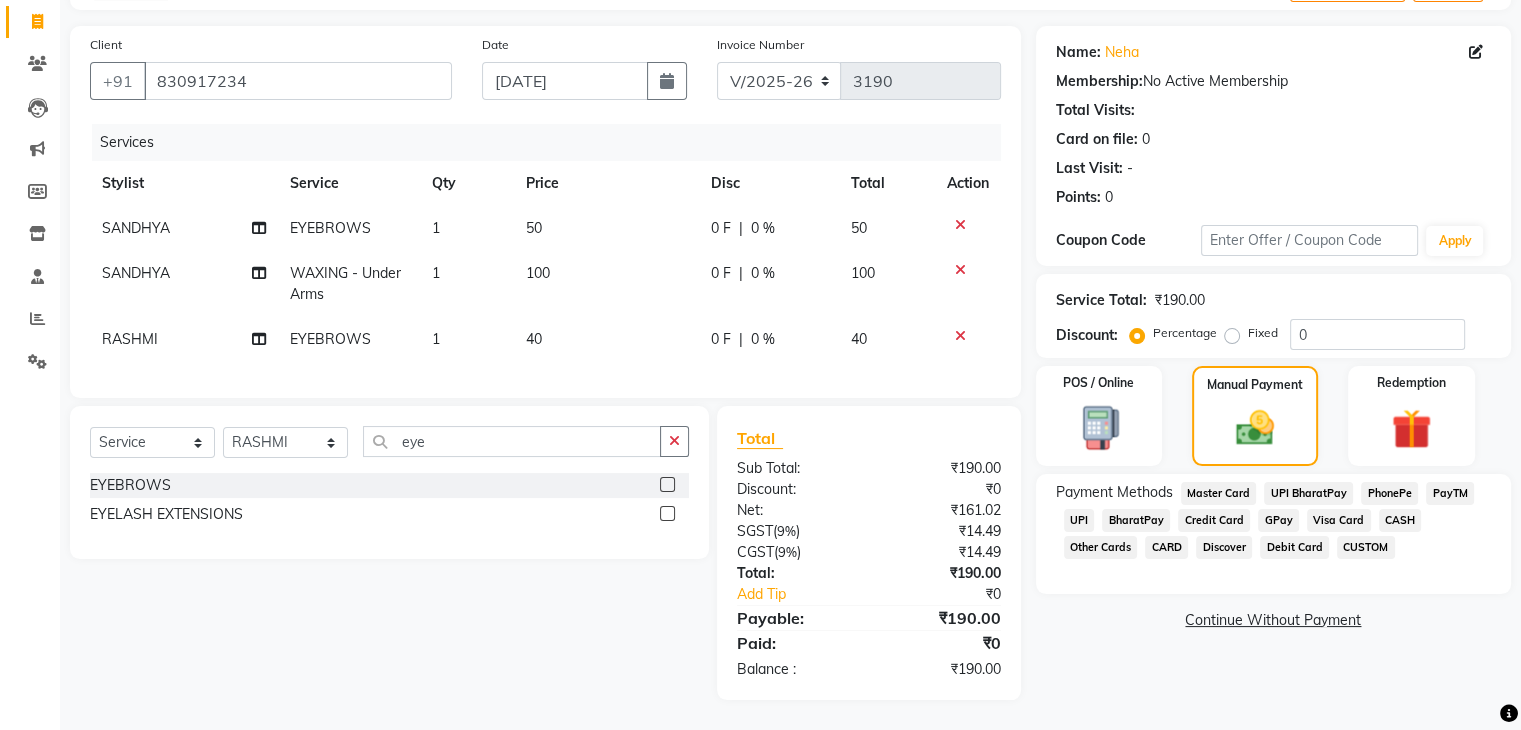 click on "CUSTOM" 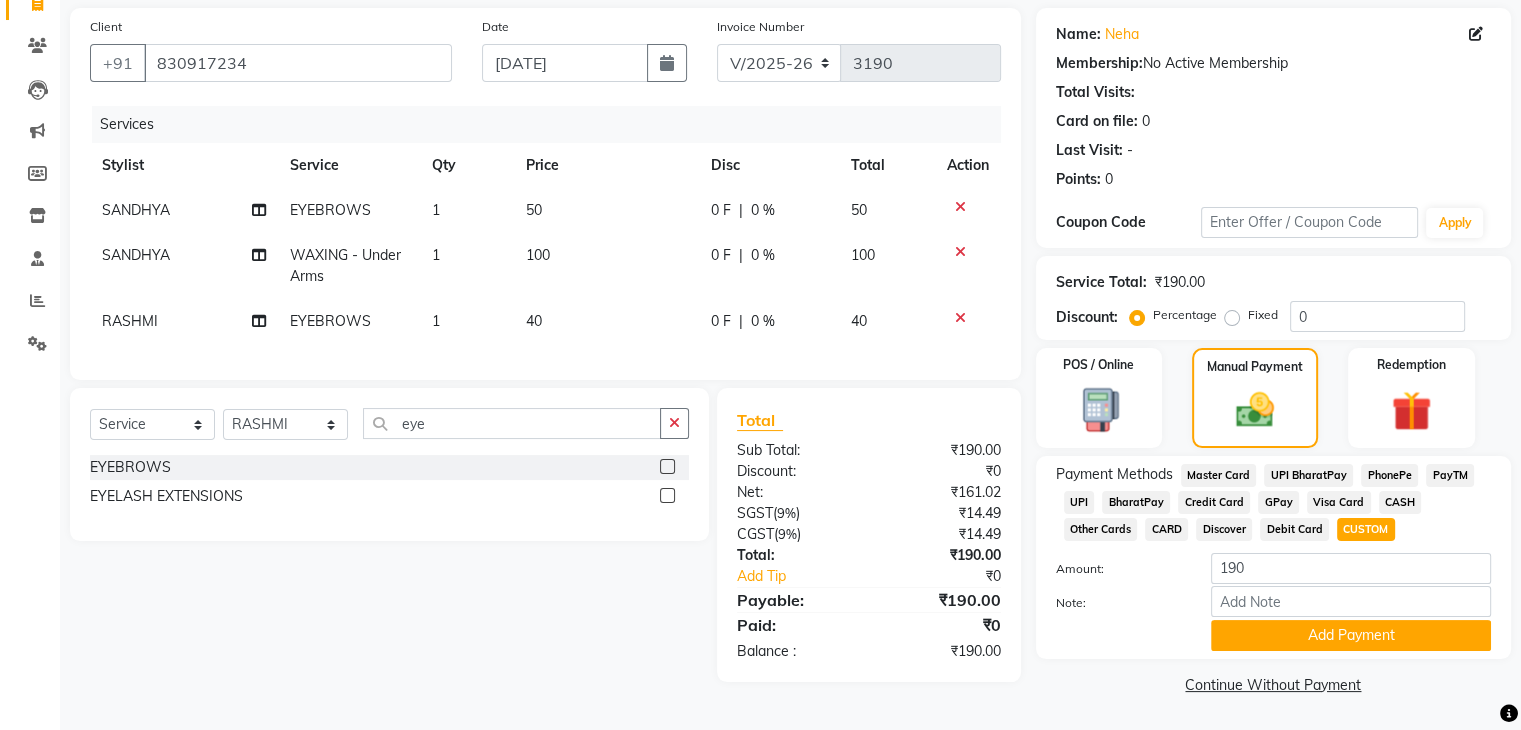 scroll, scrollTop: 144, scrollLeft: 0, axis: vertical 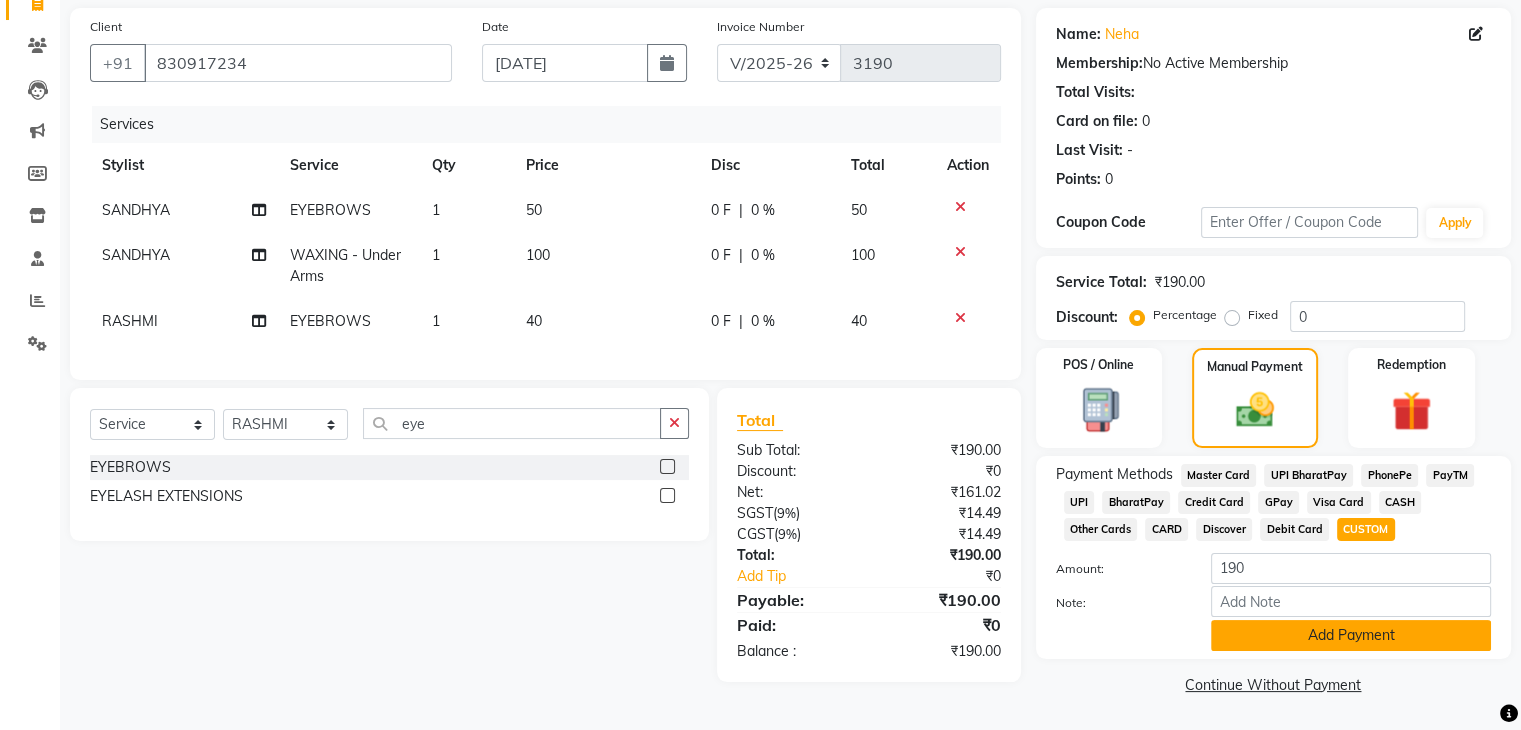 click on "Add Payment" 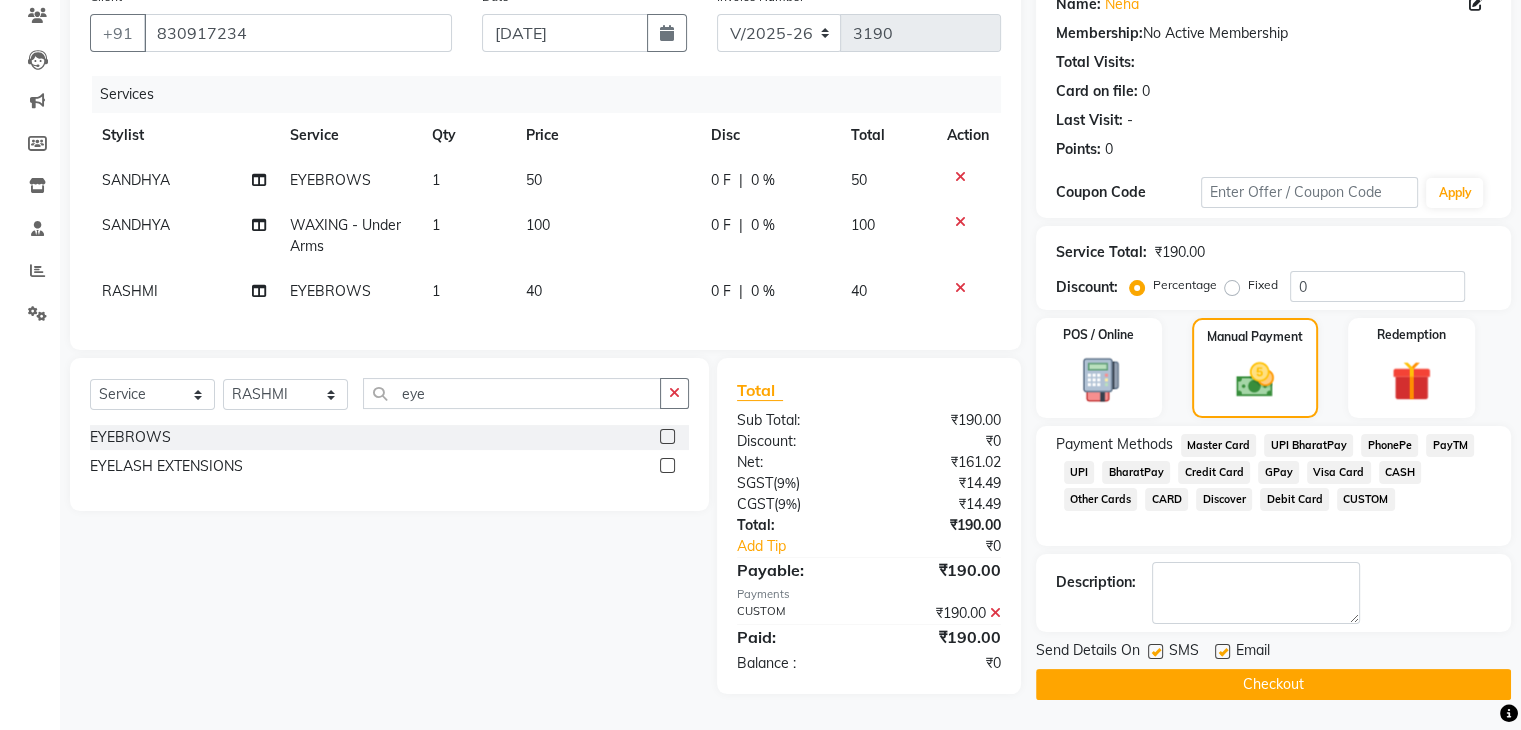 click on "Checkout" 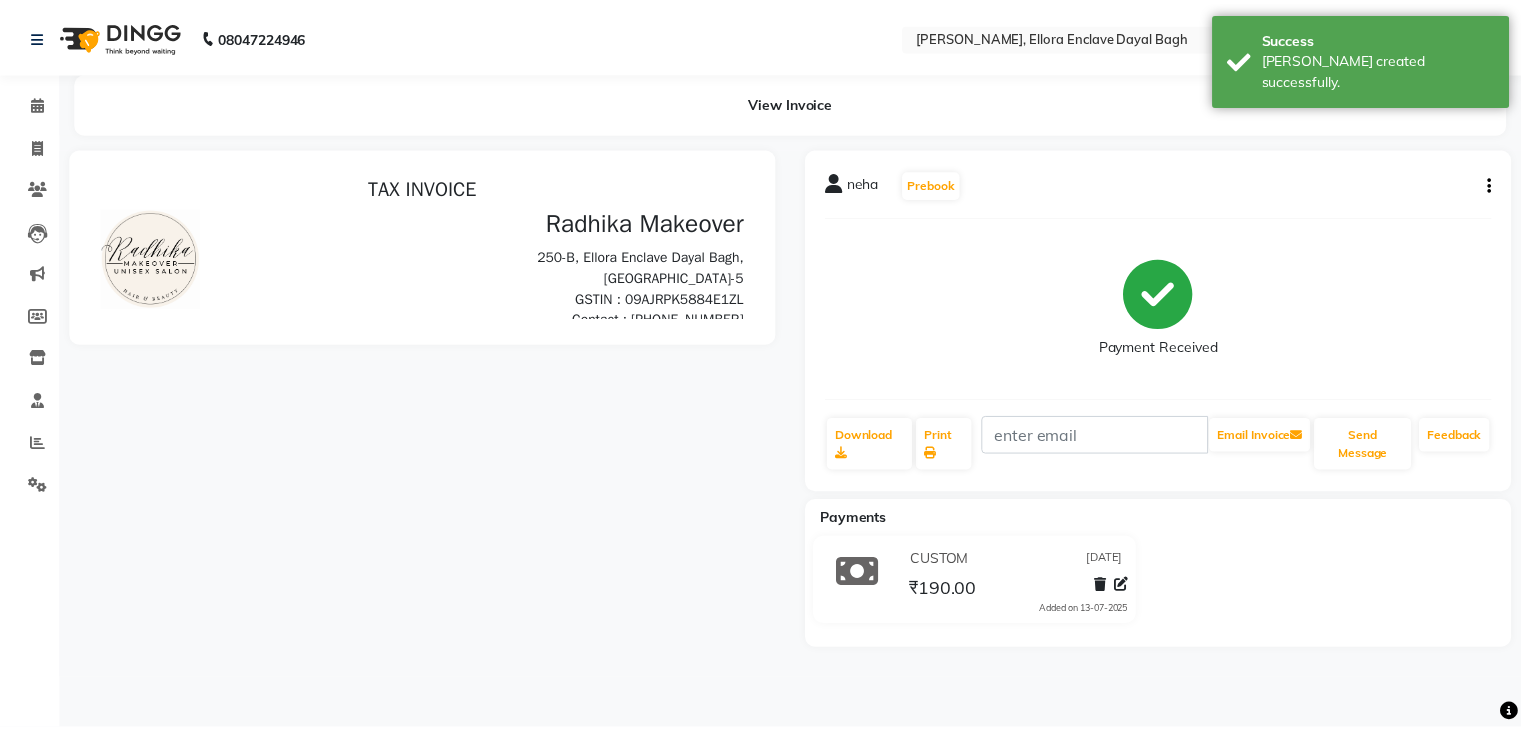 scroll, scrollTop: 0, scrollLeft: 0, axis: both 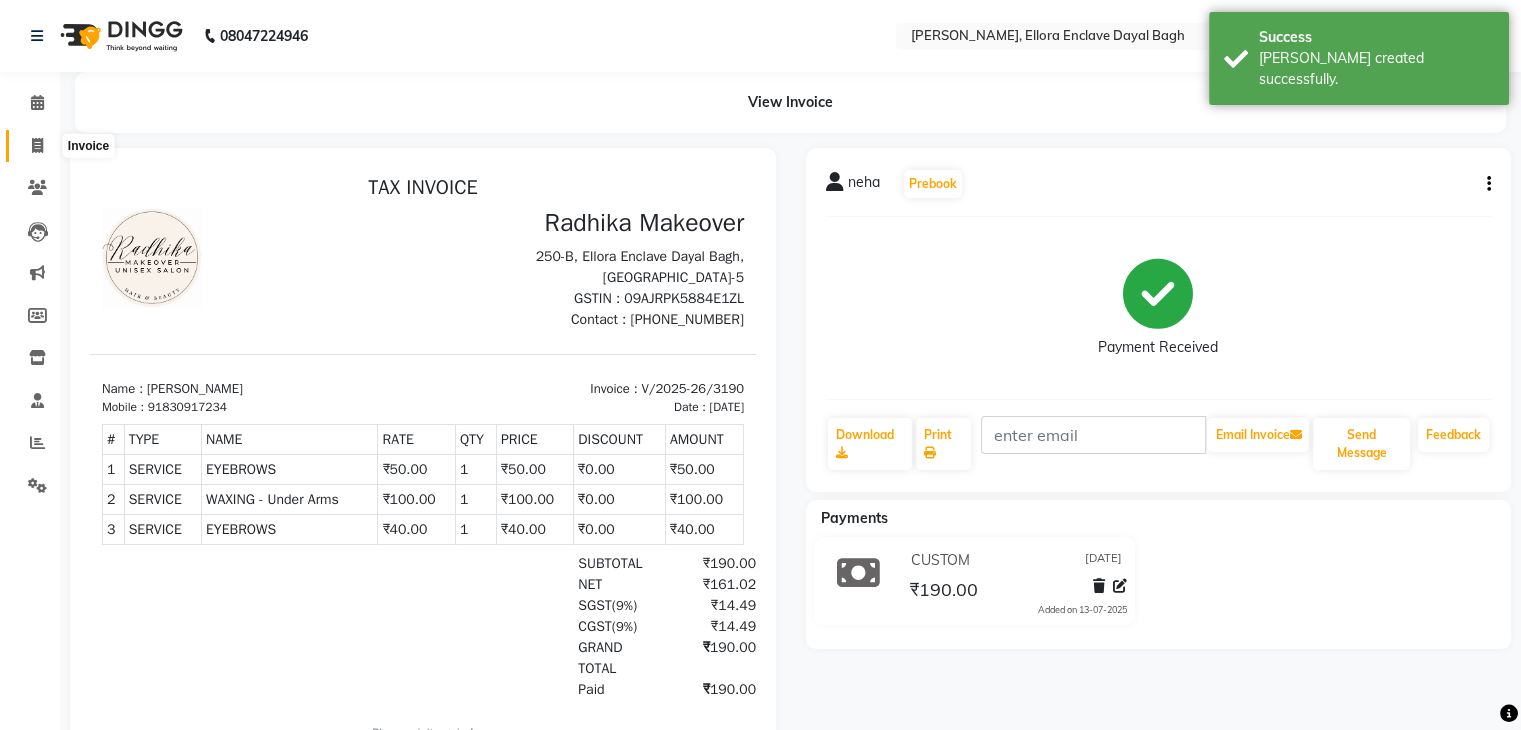 click 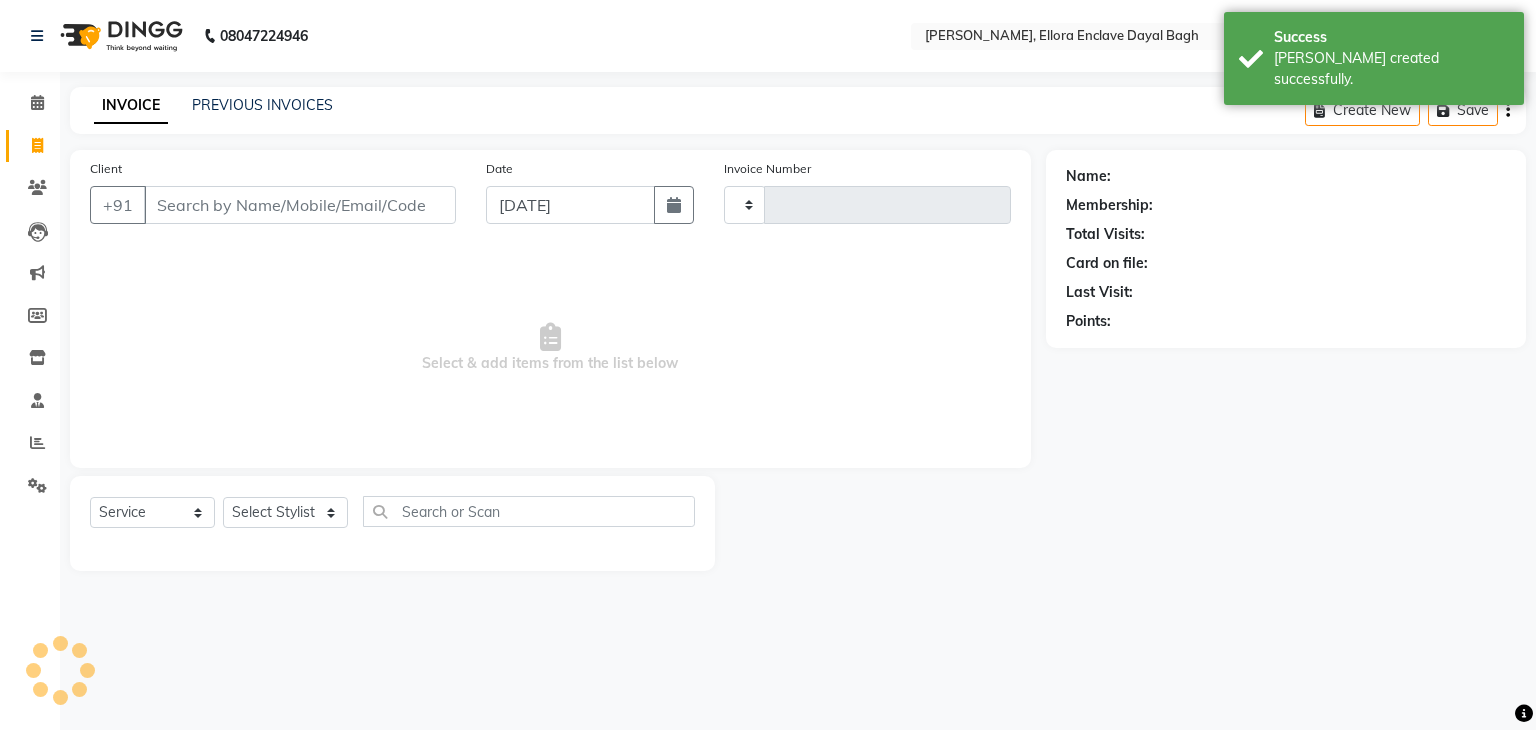 type on "3191" 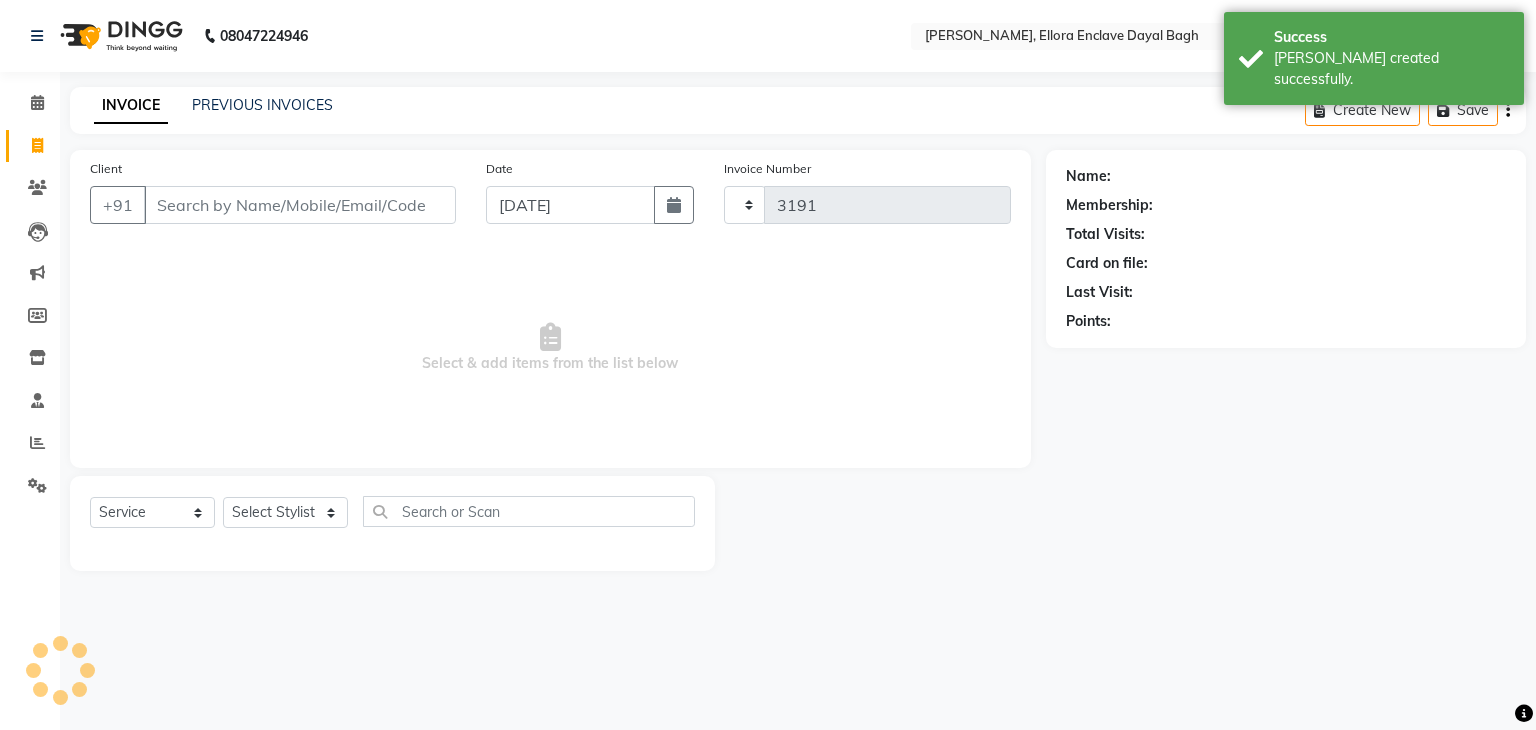 select on "6880" 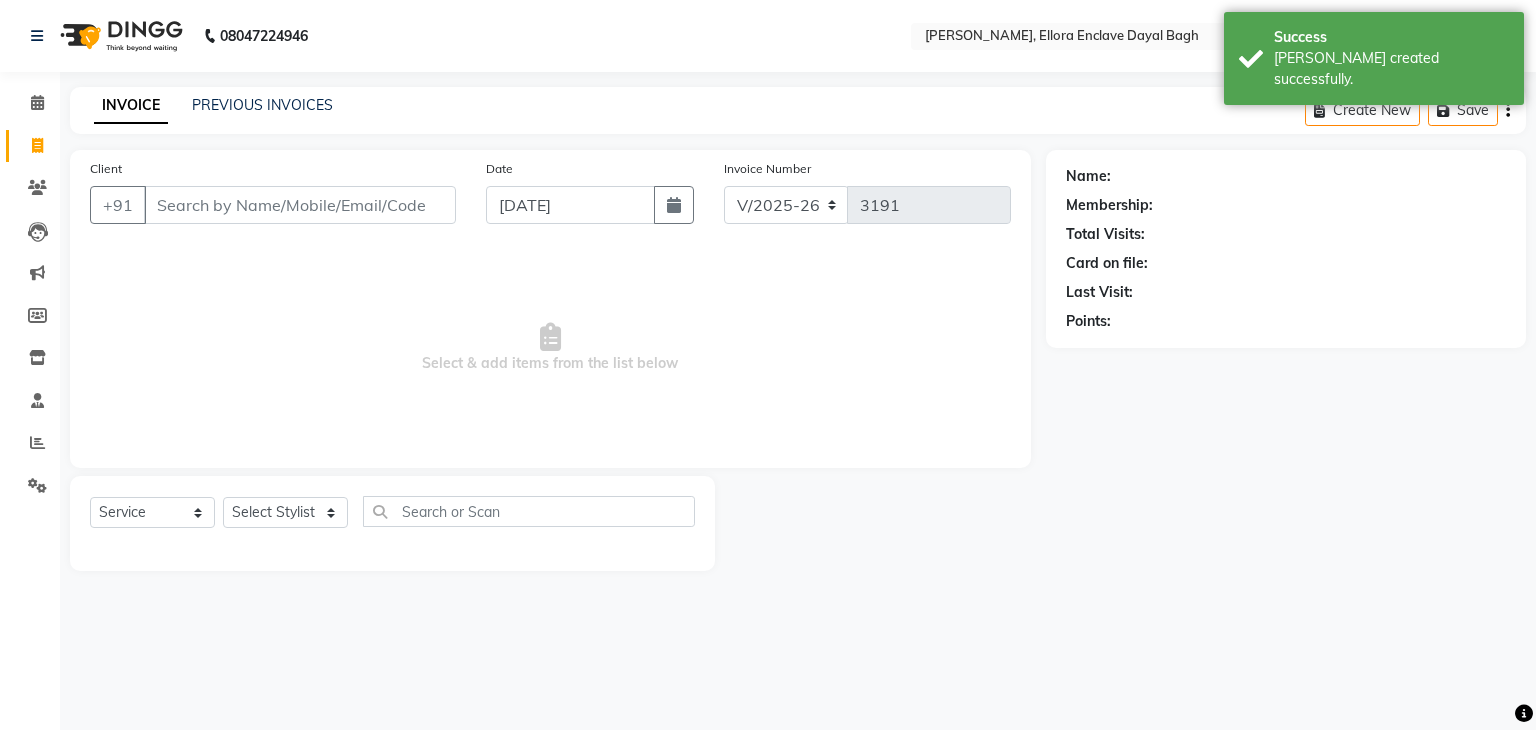 click on "Client +91" 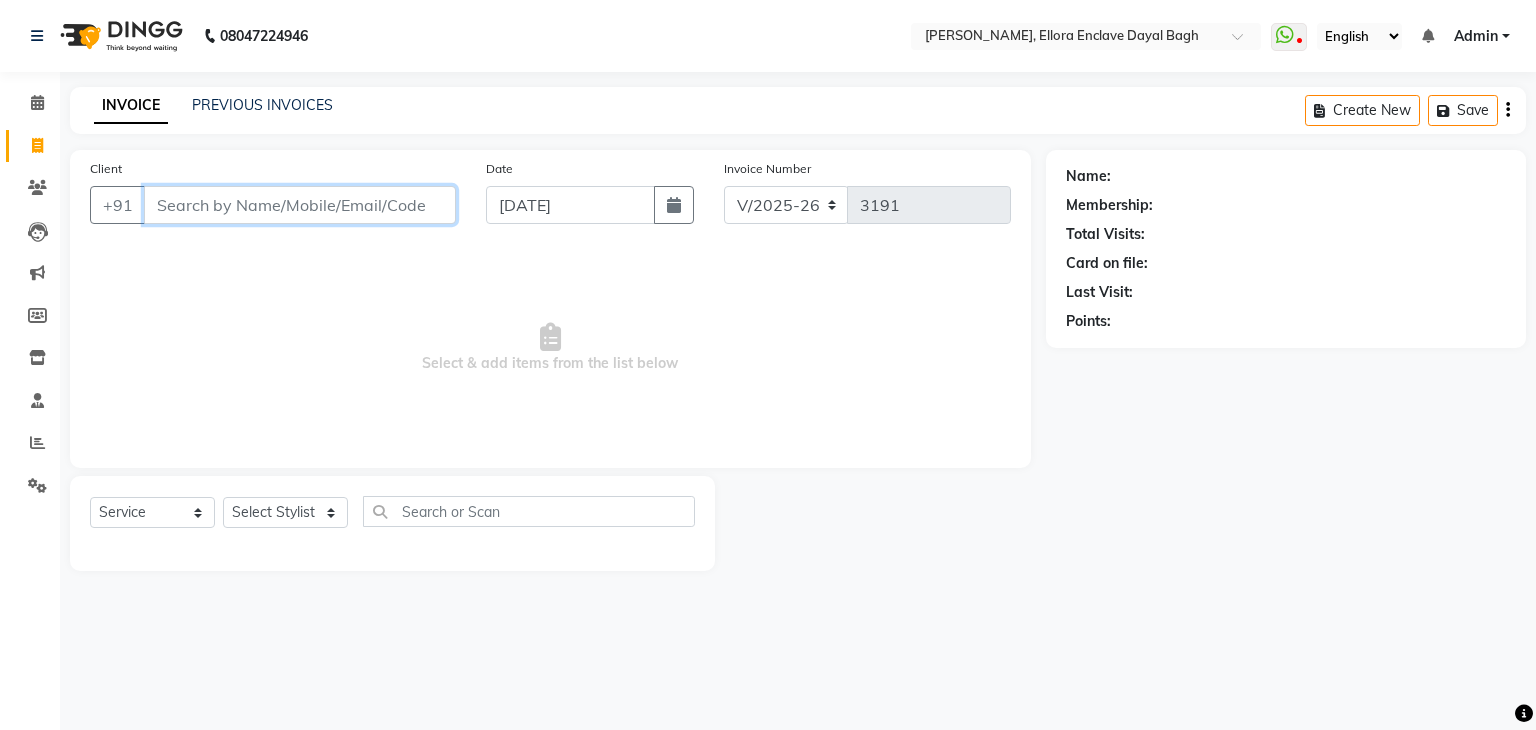 click on "Client" at bounding box center [300, 205] 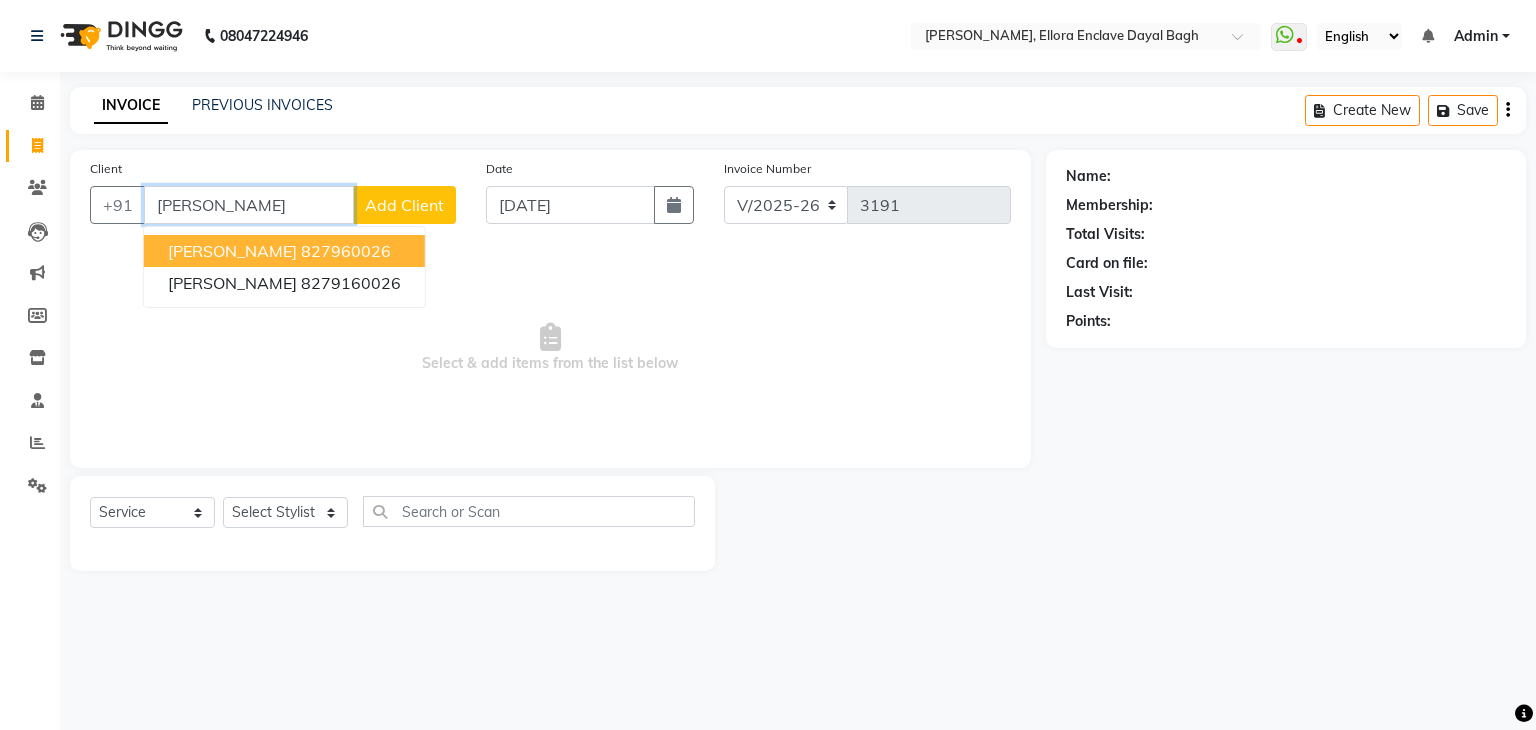 click on "827960026" at bounding box center [346, 251] 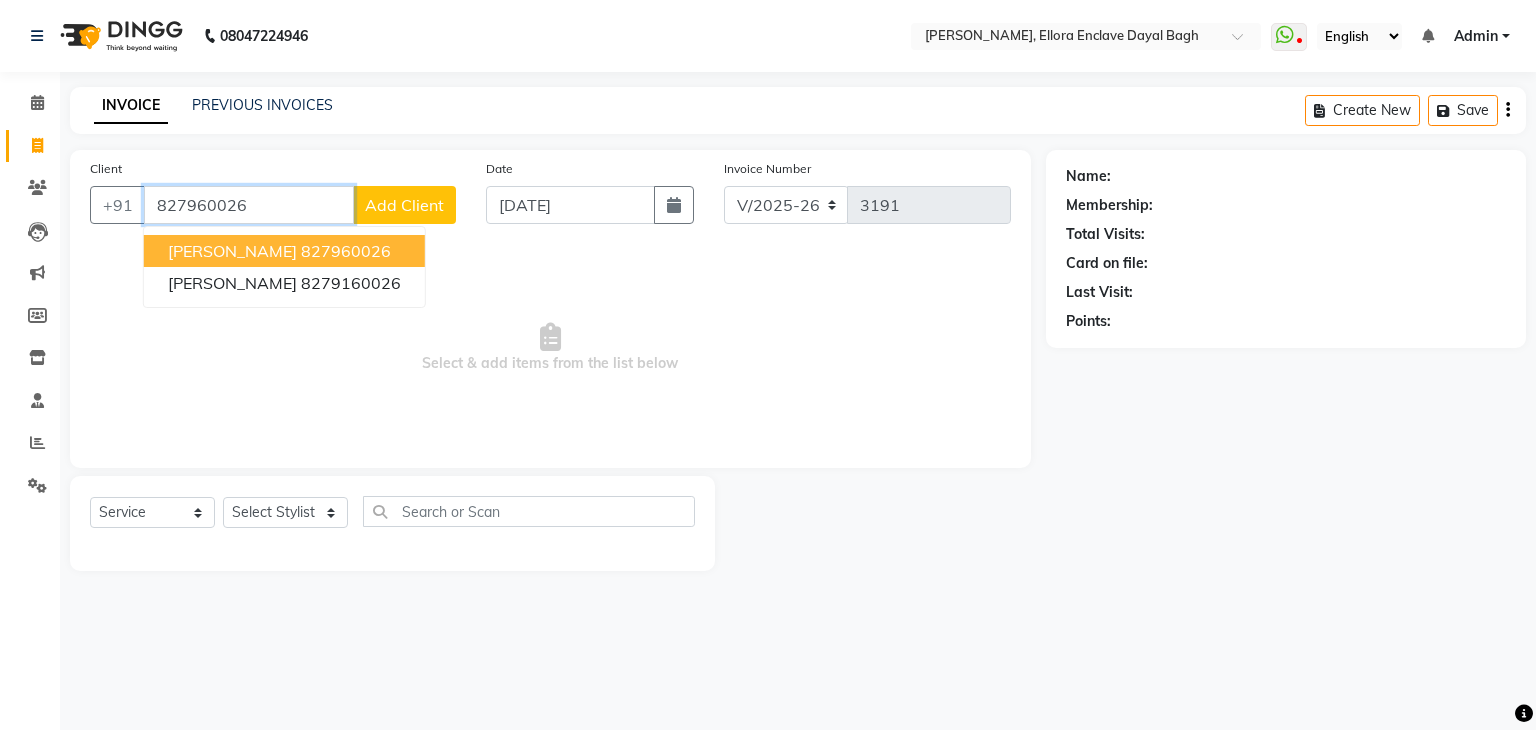 type on "827960026" 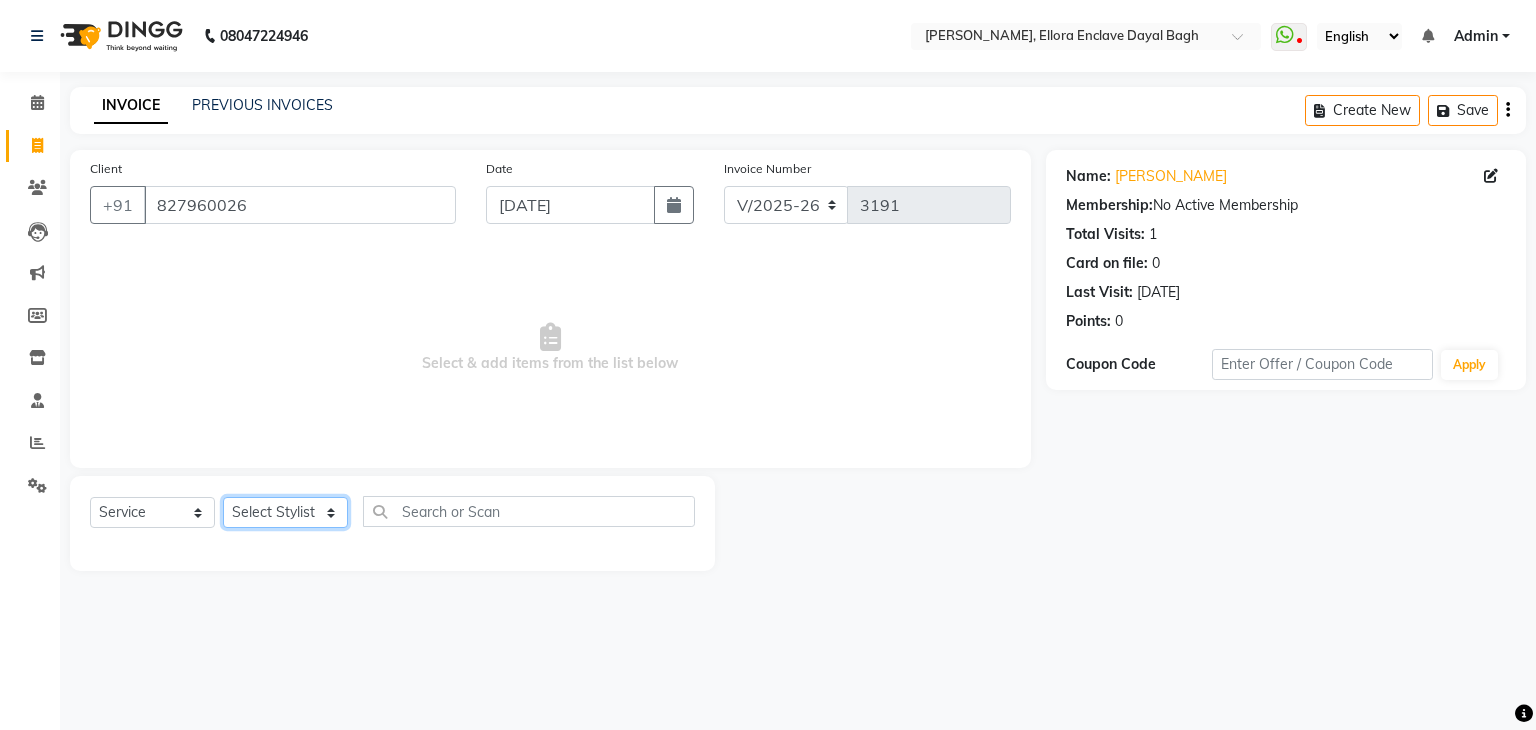 drag, startPoint x: 308, startPoint y: 516, endPoint x: 290, endPoint y: 243, distance: 273.59277 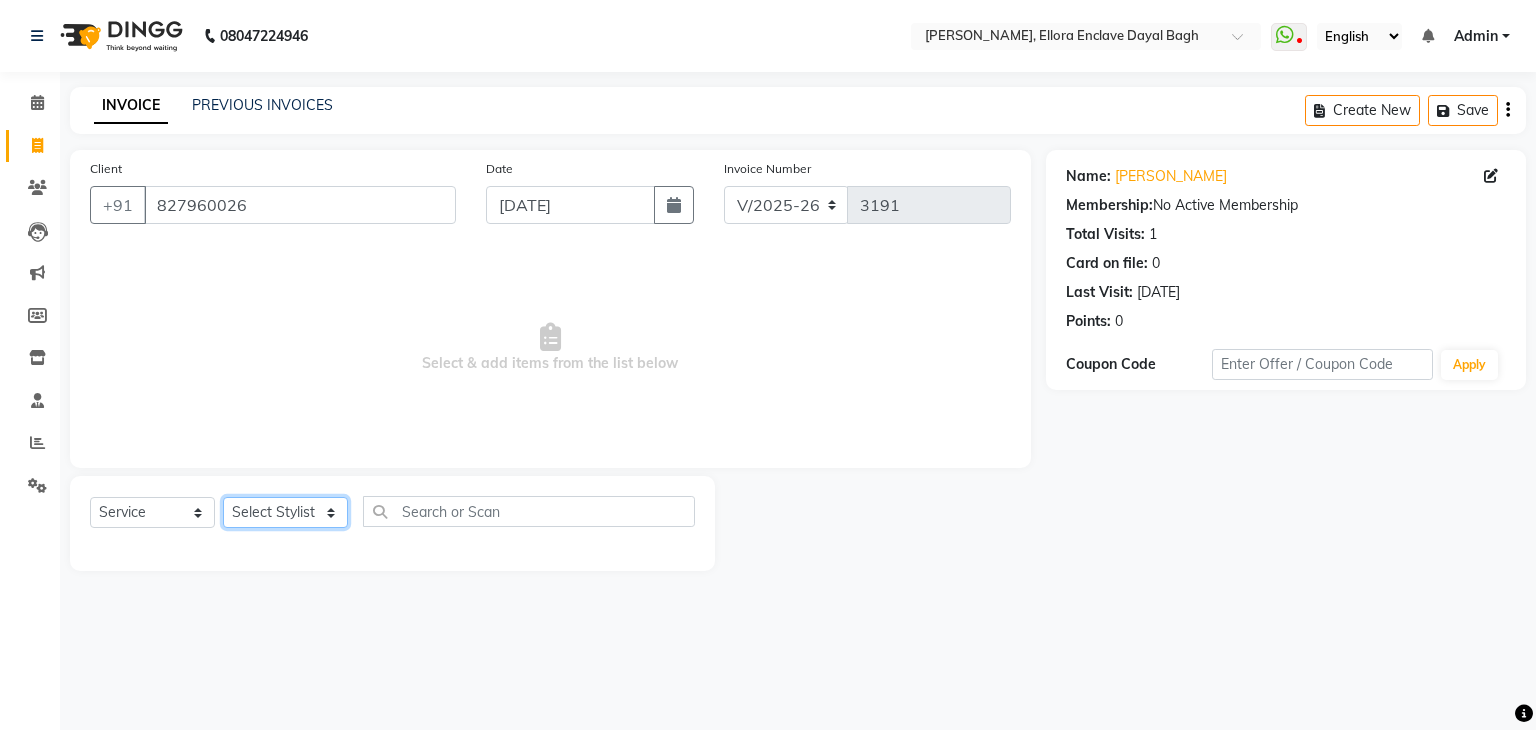 select on "53887" 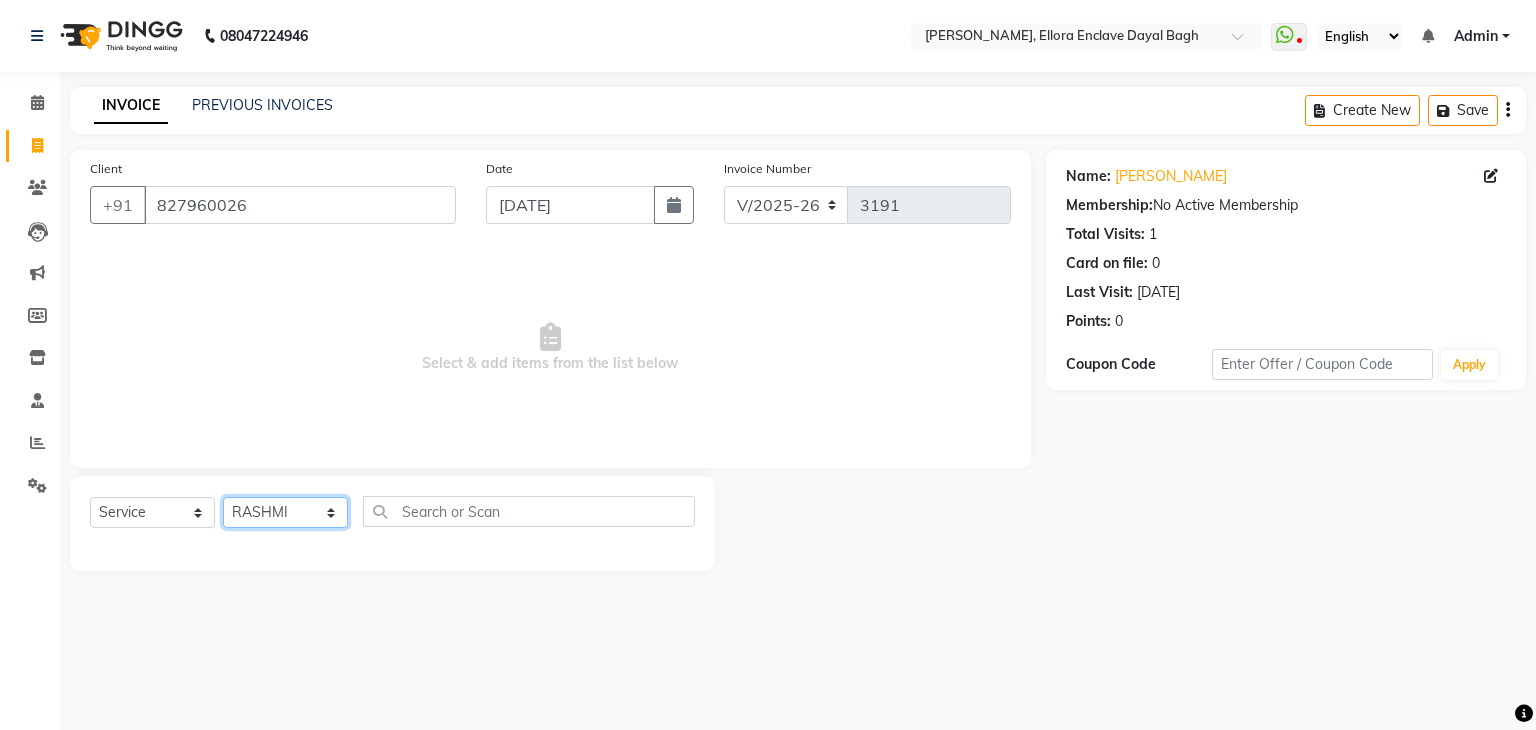 click on "Select Stylist AMAN DANISH SALMANI GOPAL PACHORI KANU KAVITA KIRAN KUMARI MEENU KUMARI NEHA NIKHIL CHAUDHARY PRIYANKA YADAV RASHMI SANDHYA SHAGUFTA SHWETA SONA SAXENA SOUMYA TUSHAR OTWAL VINAY KUMAR" 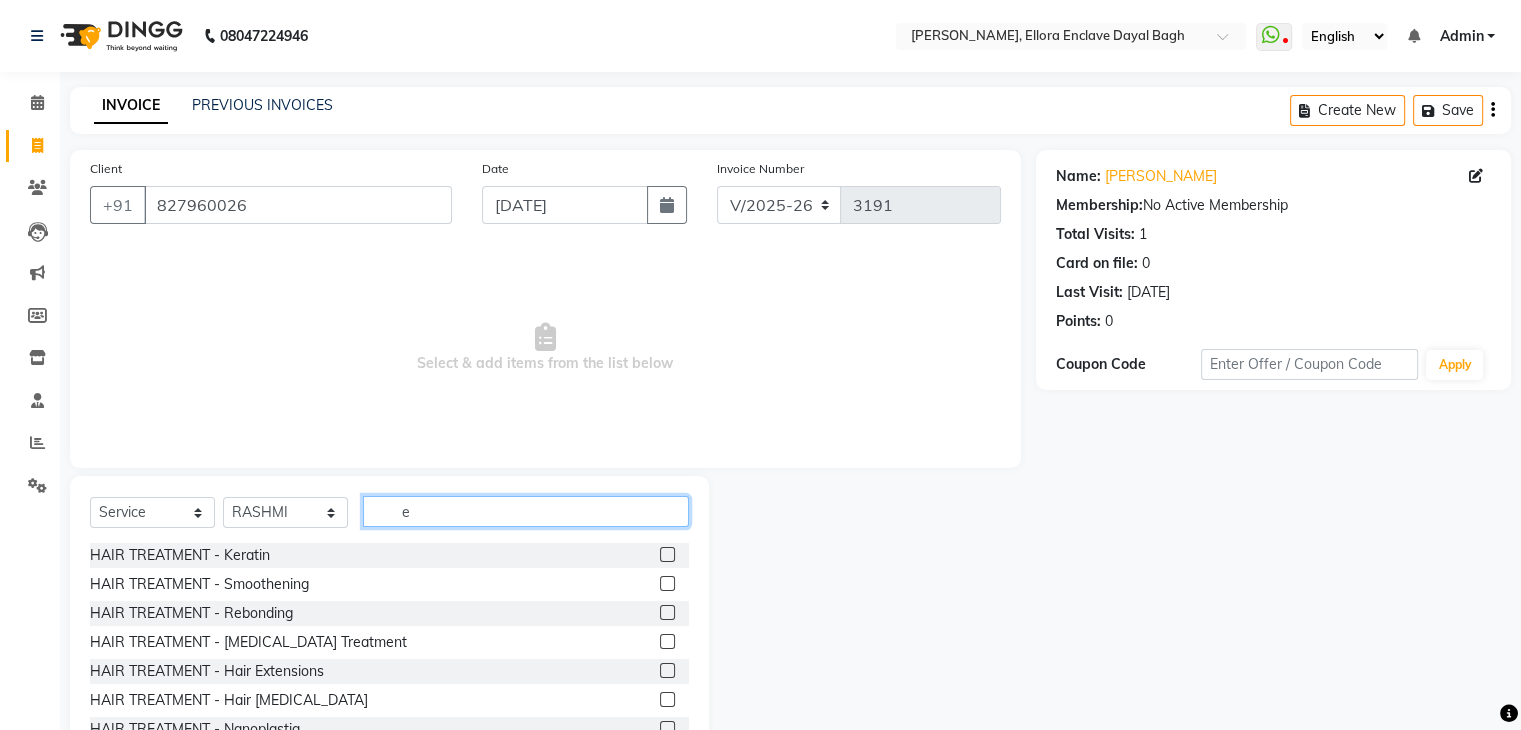 click on "e" 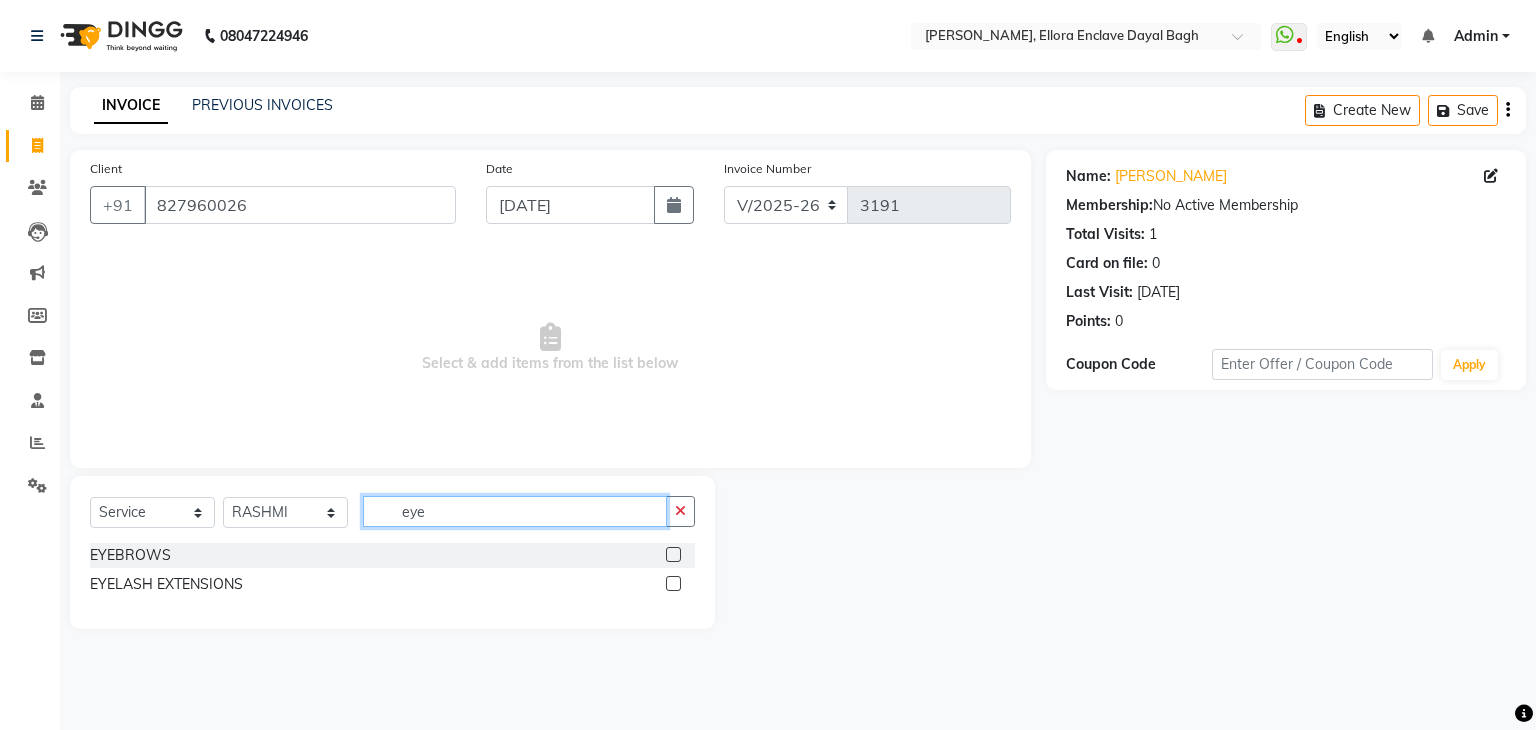 type on "eye" 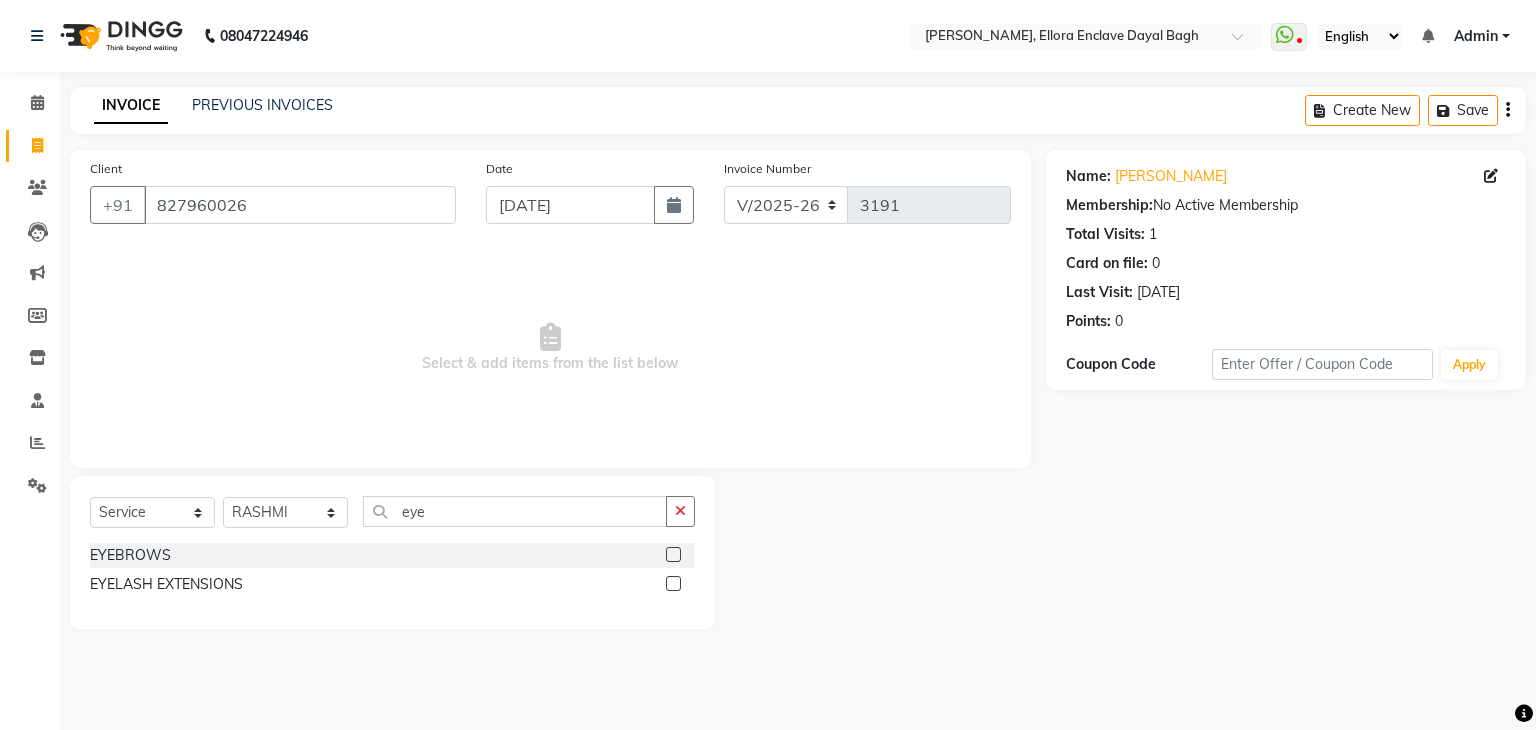 click 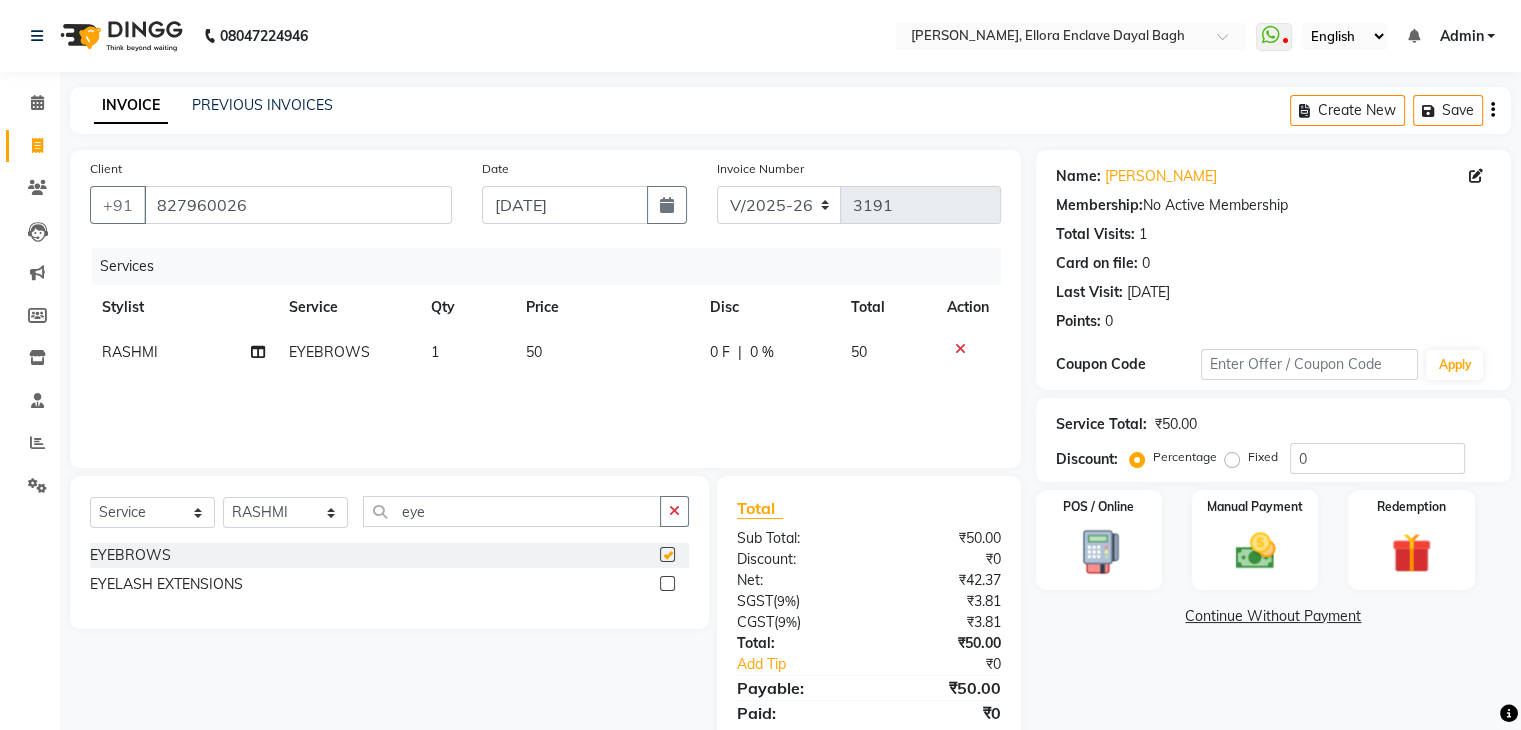 checkbox on "false" 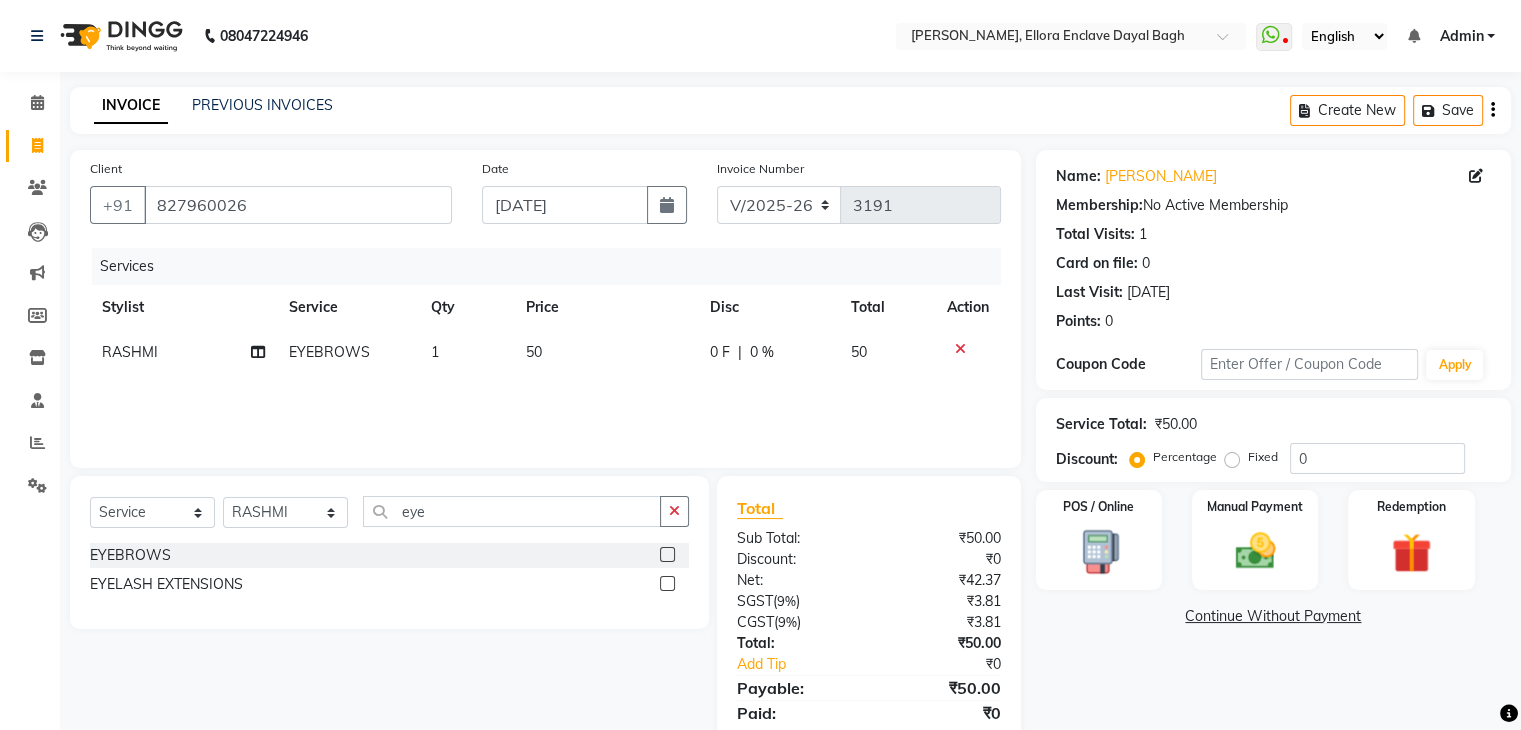 scroll, scrollTop: 71, scrollLeft: 0, axis: vertical 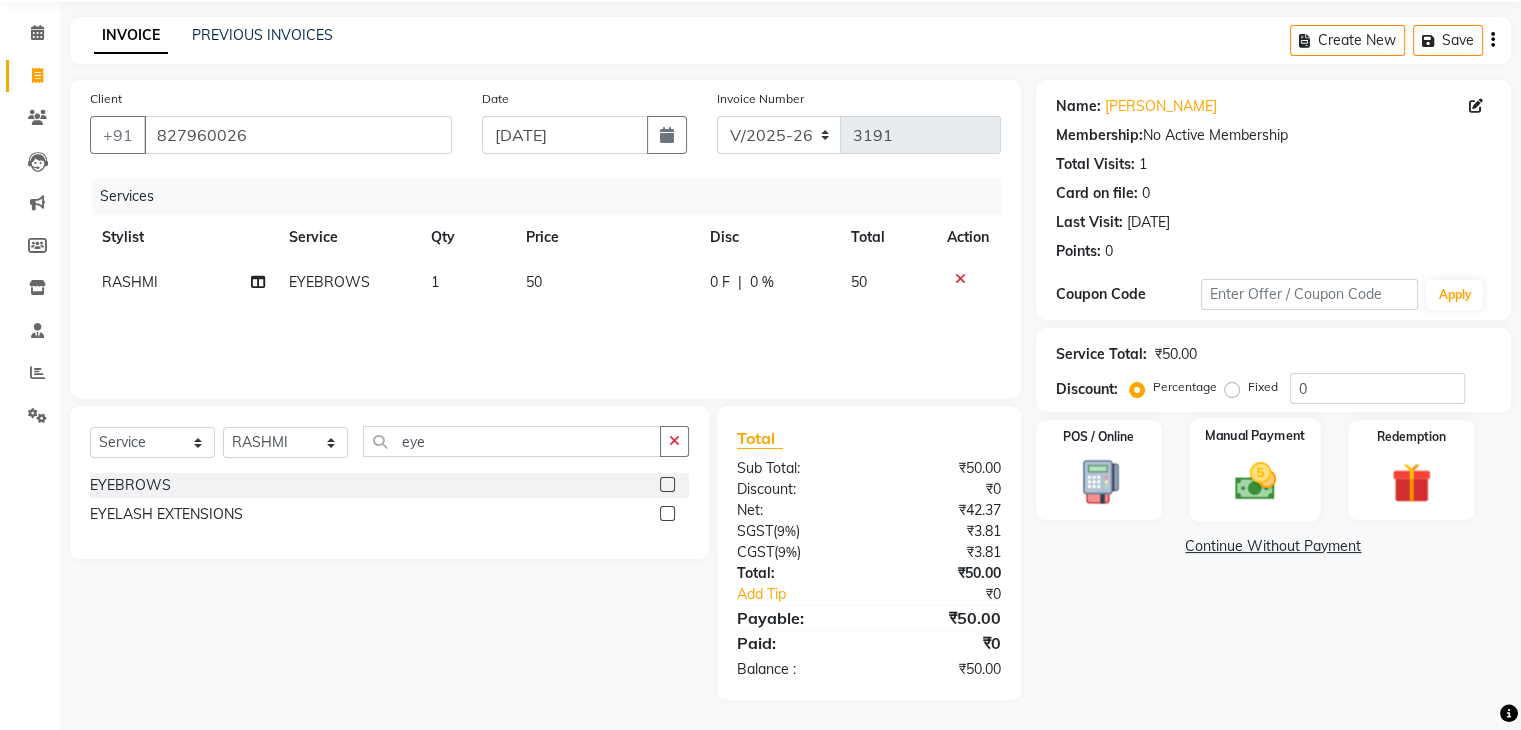 click on "Manual Payment" 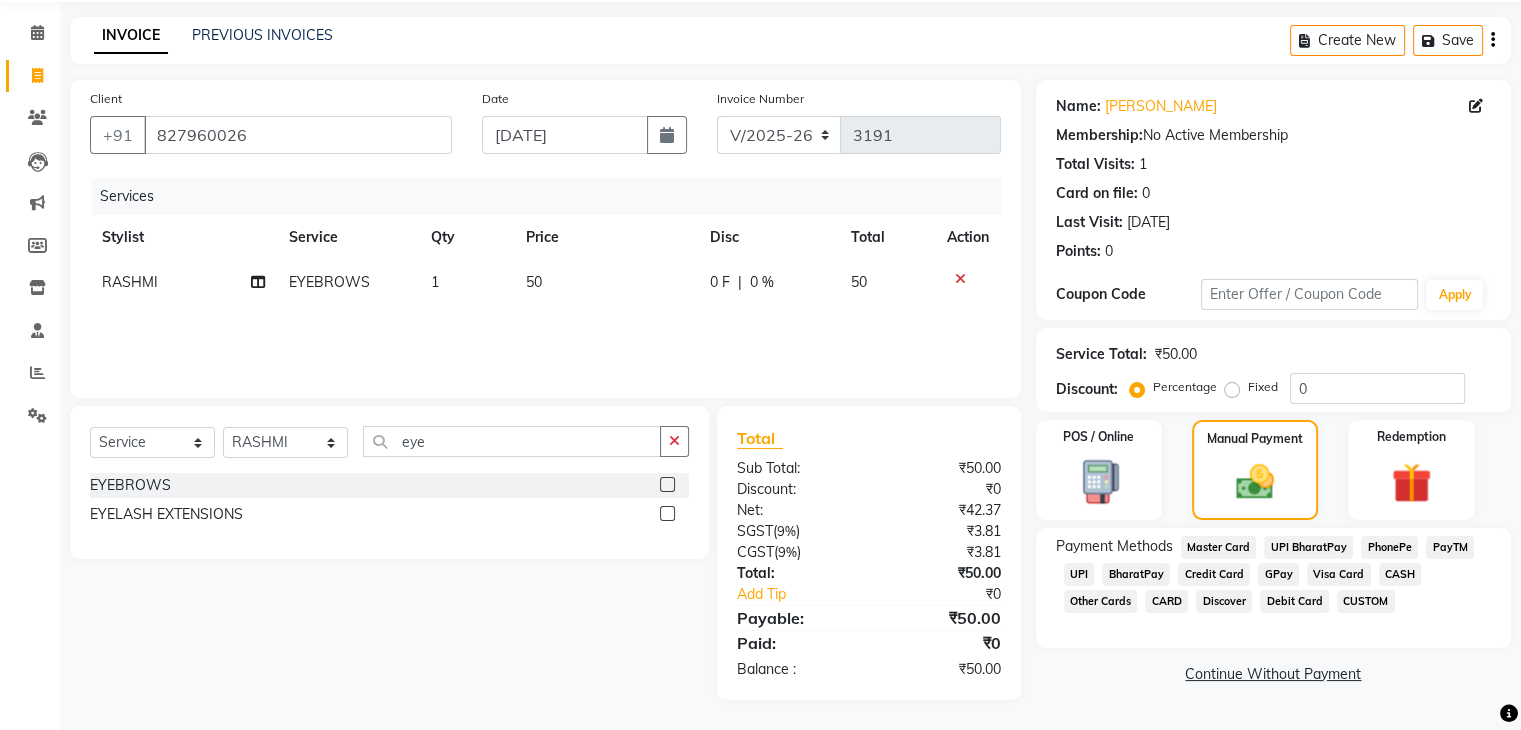 click on "CUSTOM" 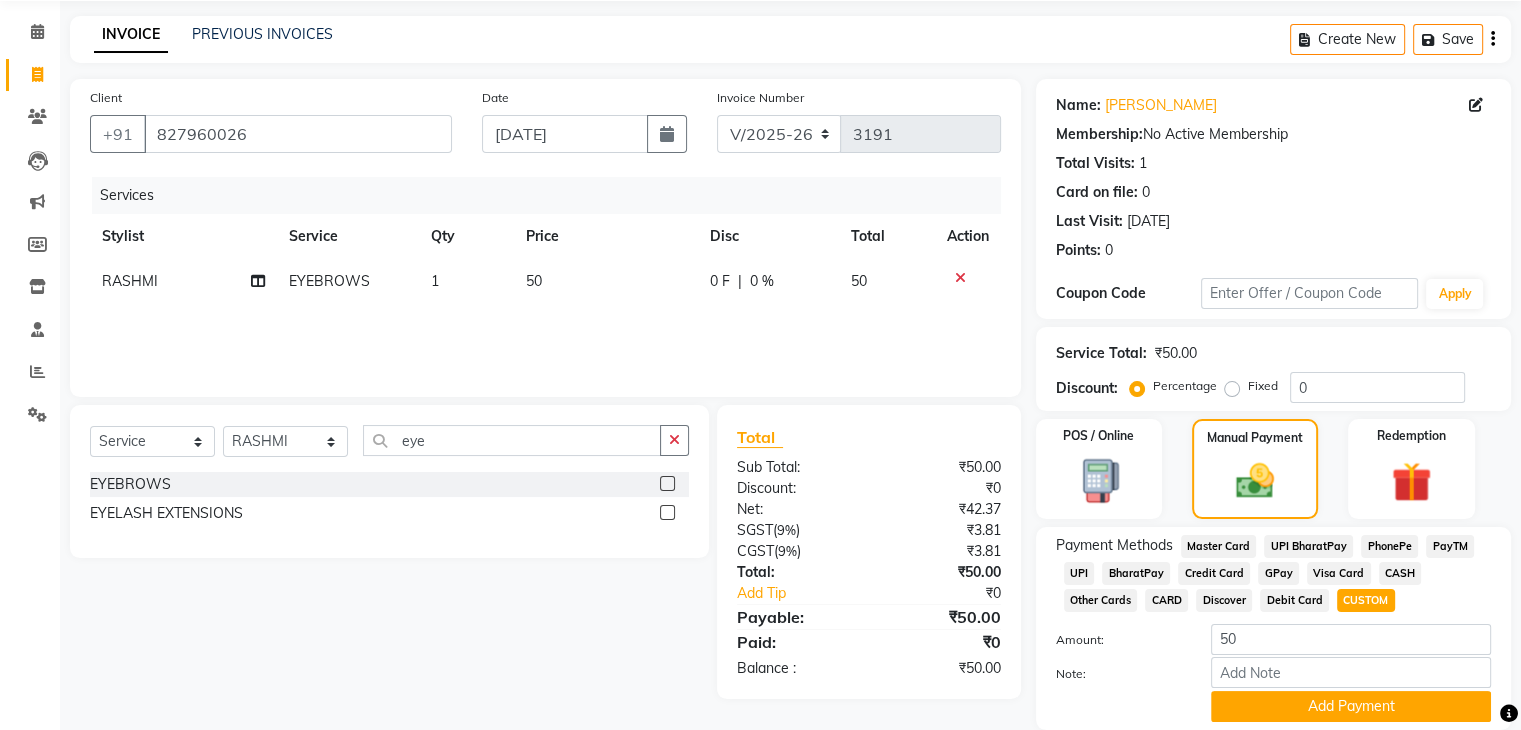 scroll, scrollTop: 145, scrollLeft: 0, axis: vertical 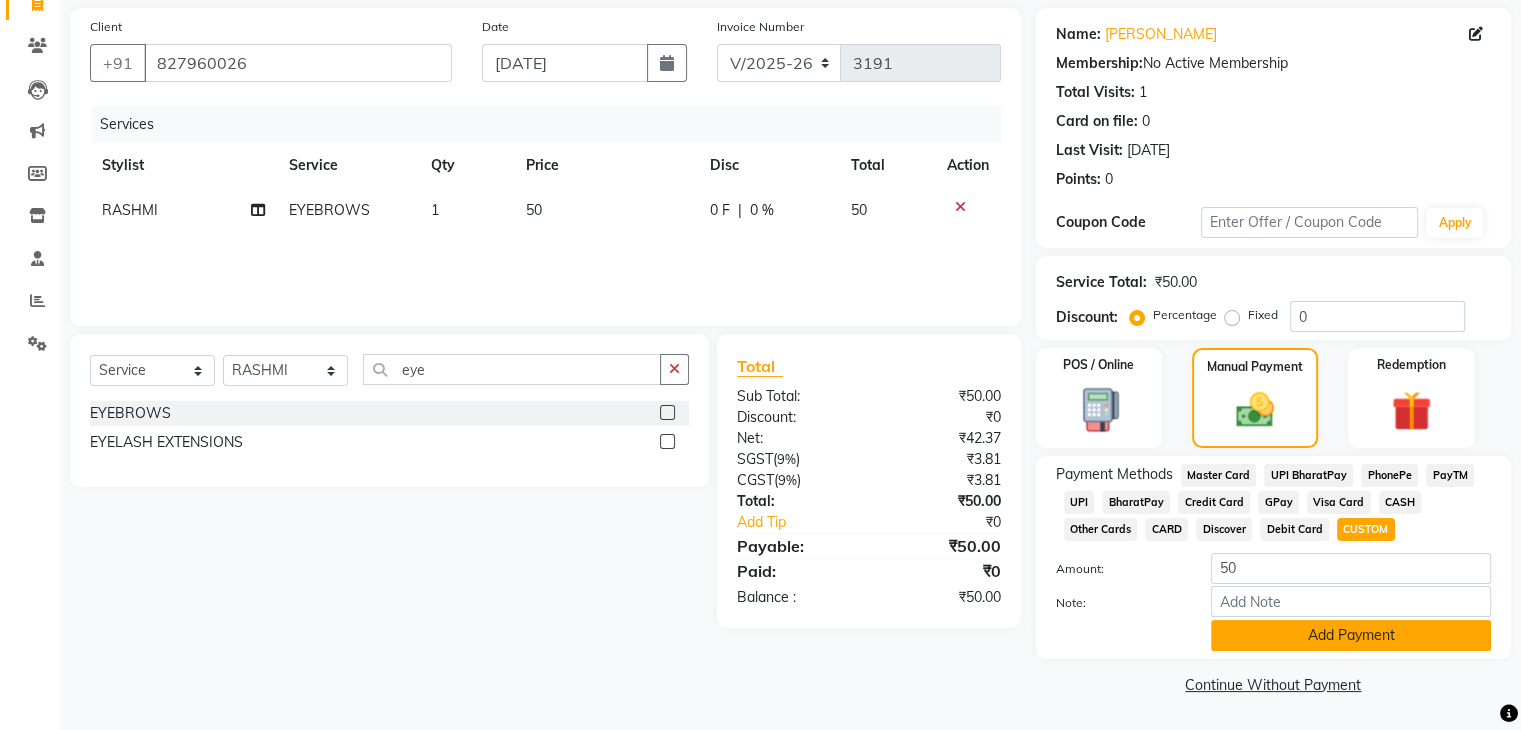 click on "Add Payment" 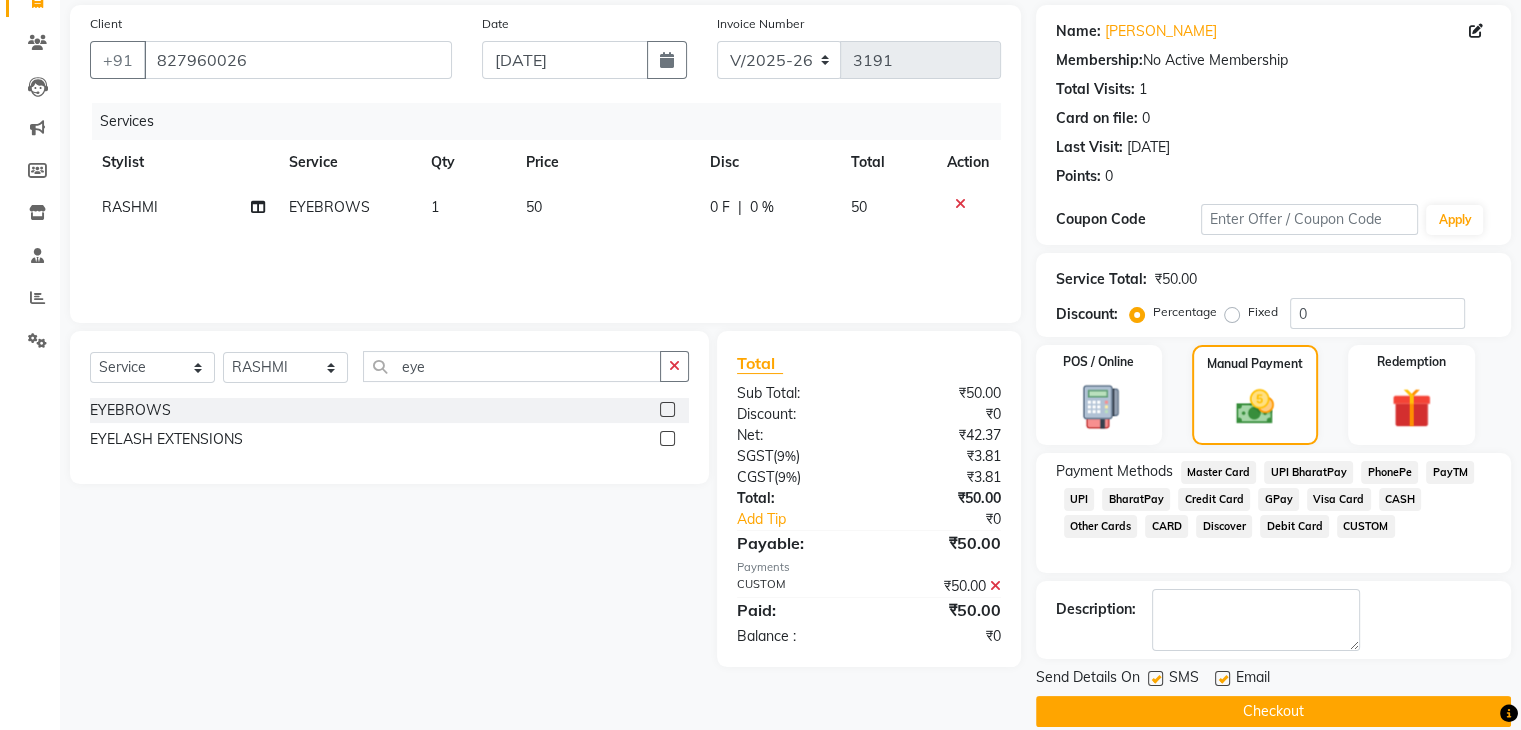 click on "Checkout" 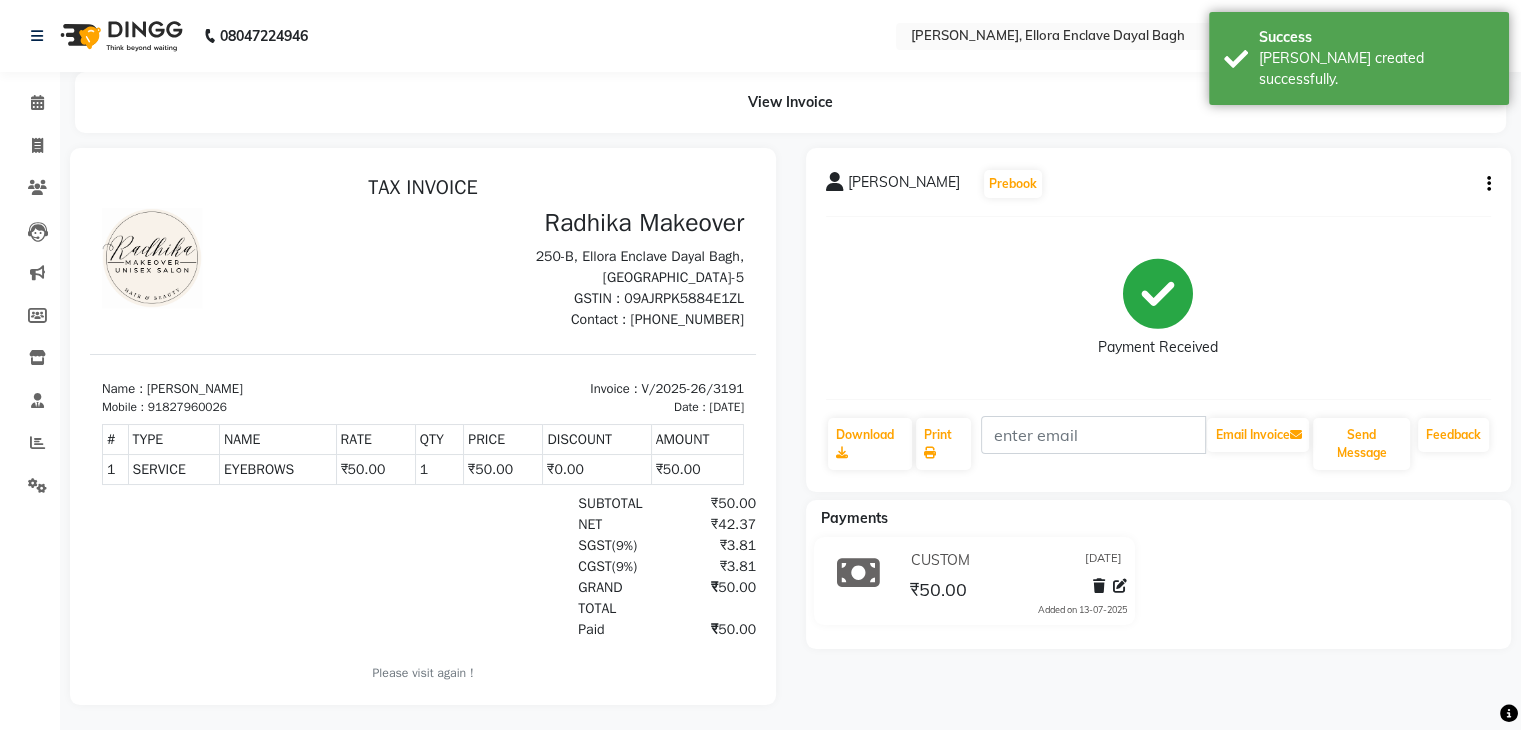 scroll, scrollTop: 0, scrollLeft: 0, axis: both 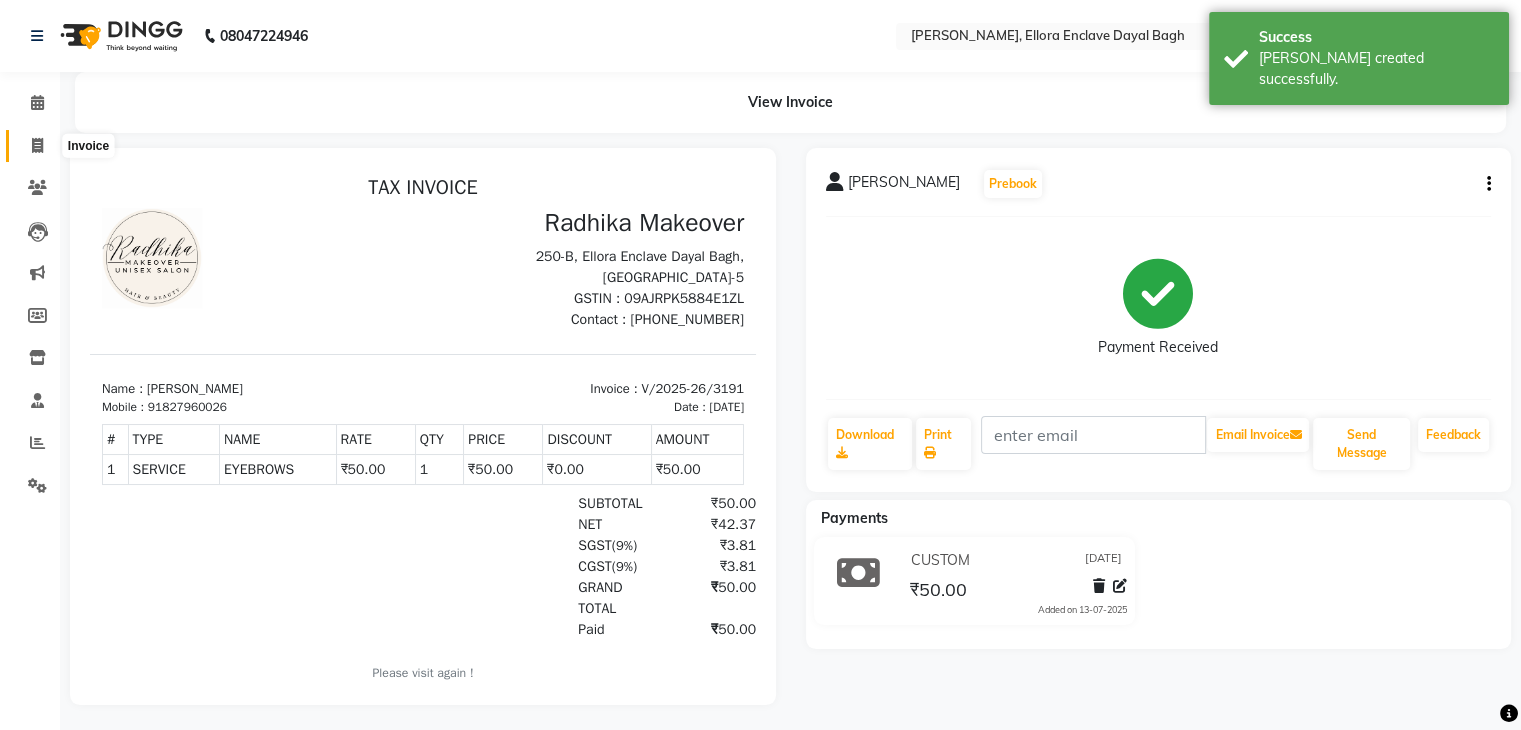 click 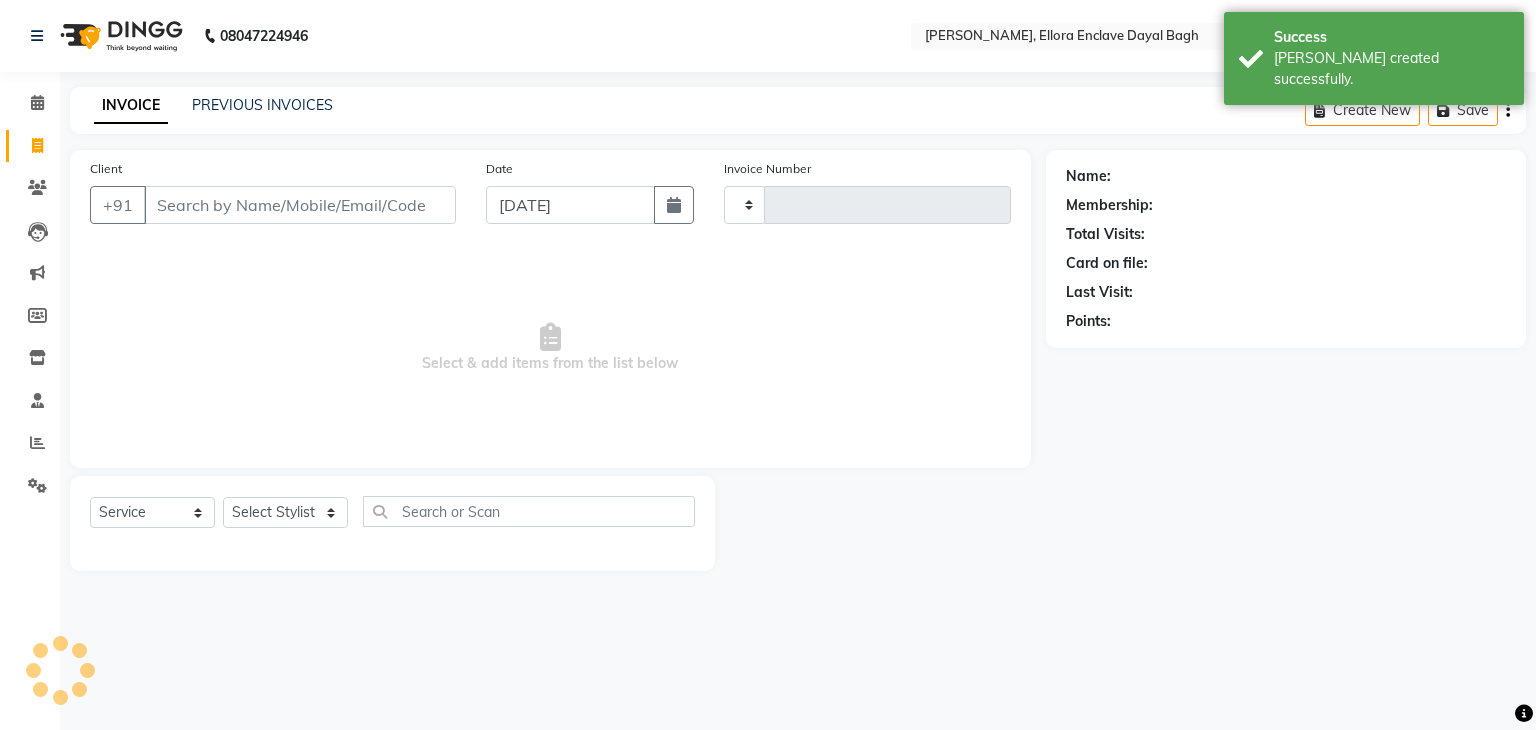 type on "3192" 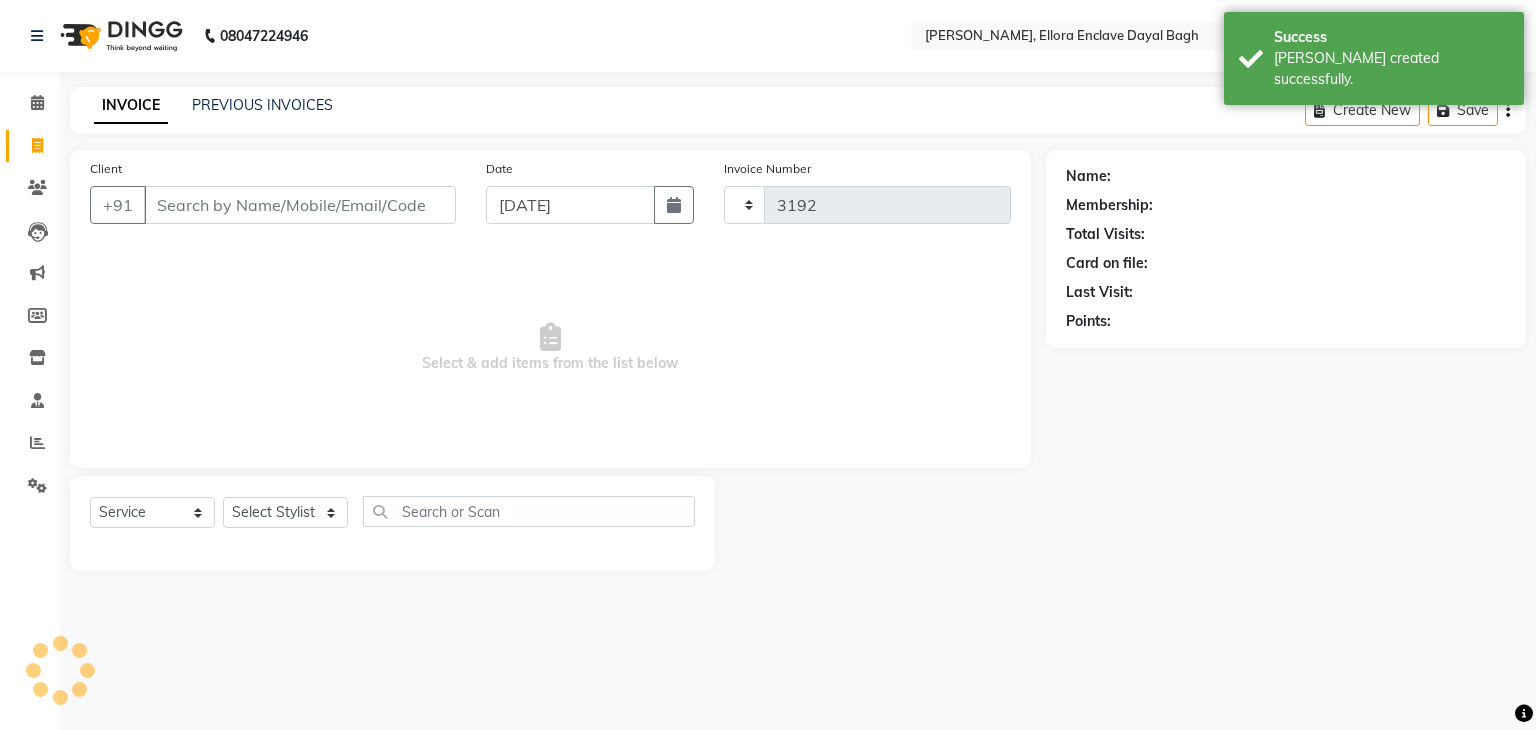 select on "6880" 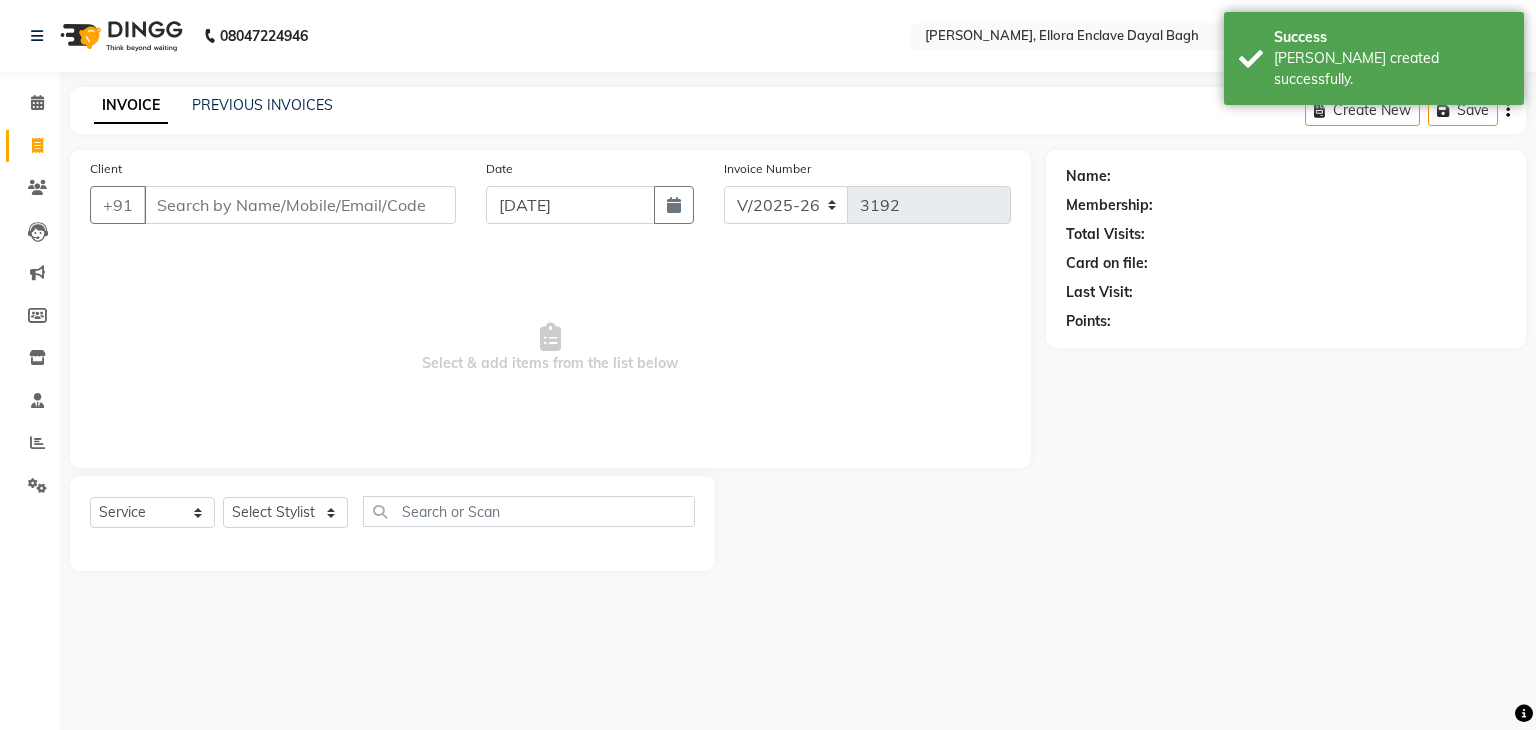 click on "Client" at bounding box center [300, 205] 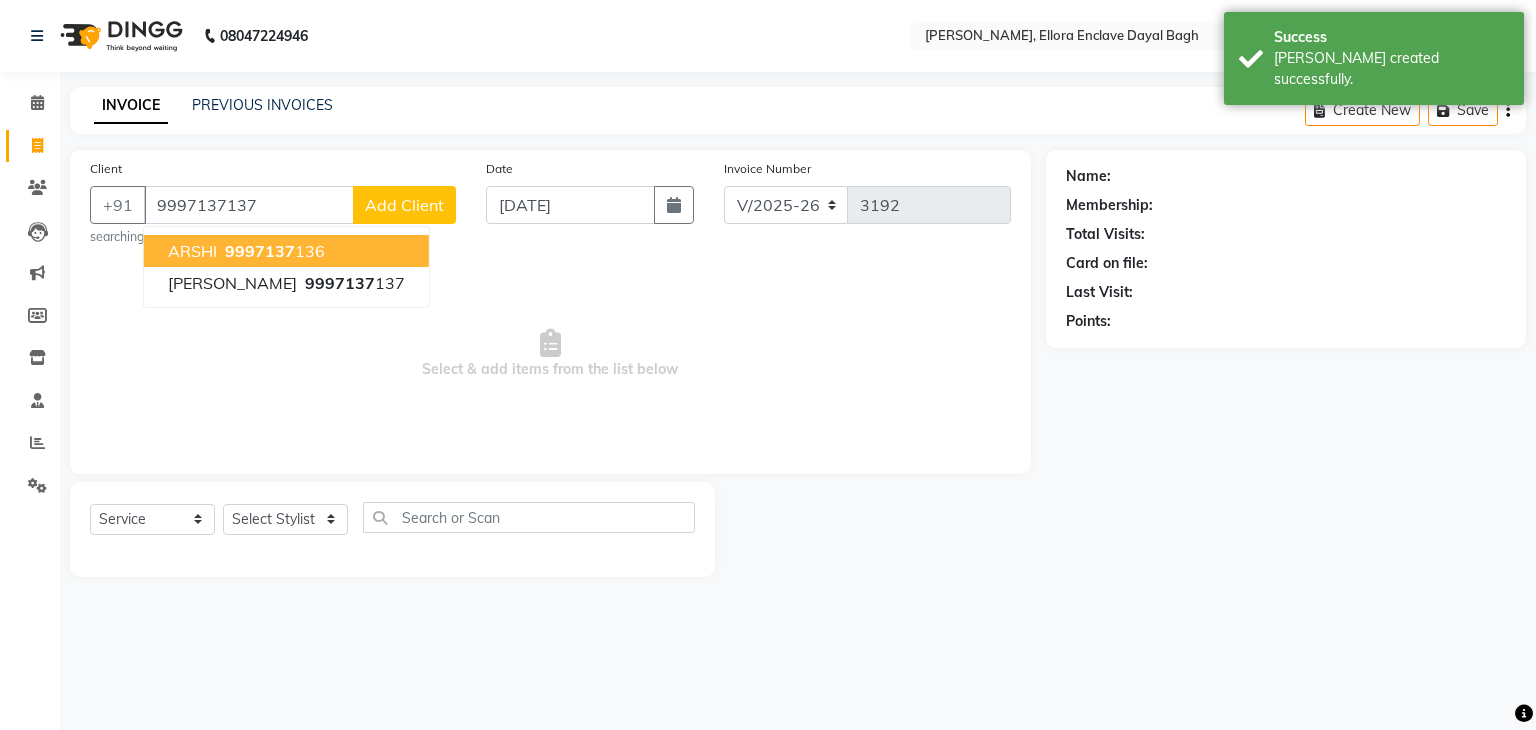type on "9997137137" 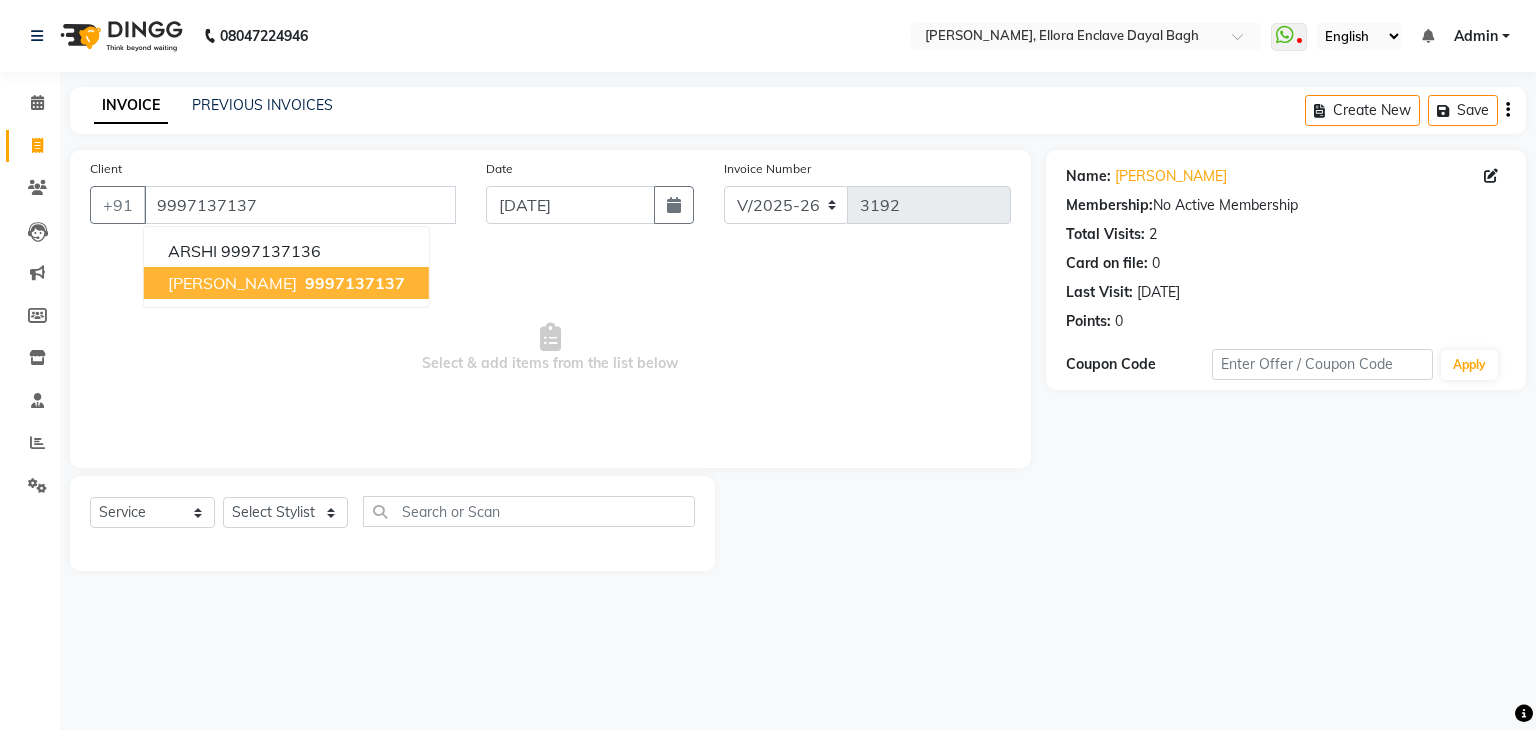 click on "9997137137" at bounding box center (355, 283) 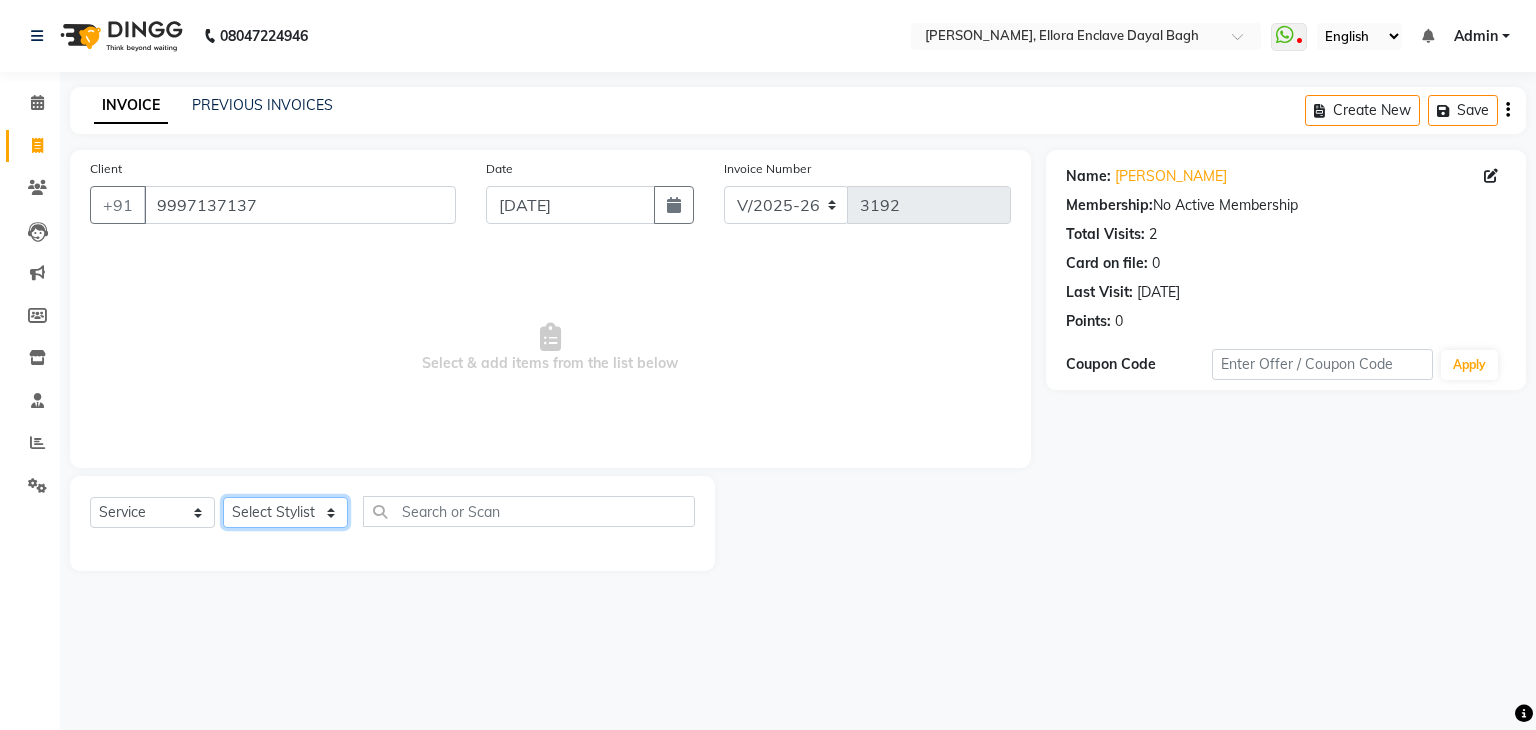 drag, startPoint x: 329, startPoint y: 522, endPoint x: 296, endPoint y: 323, distance: 201.71762 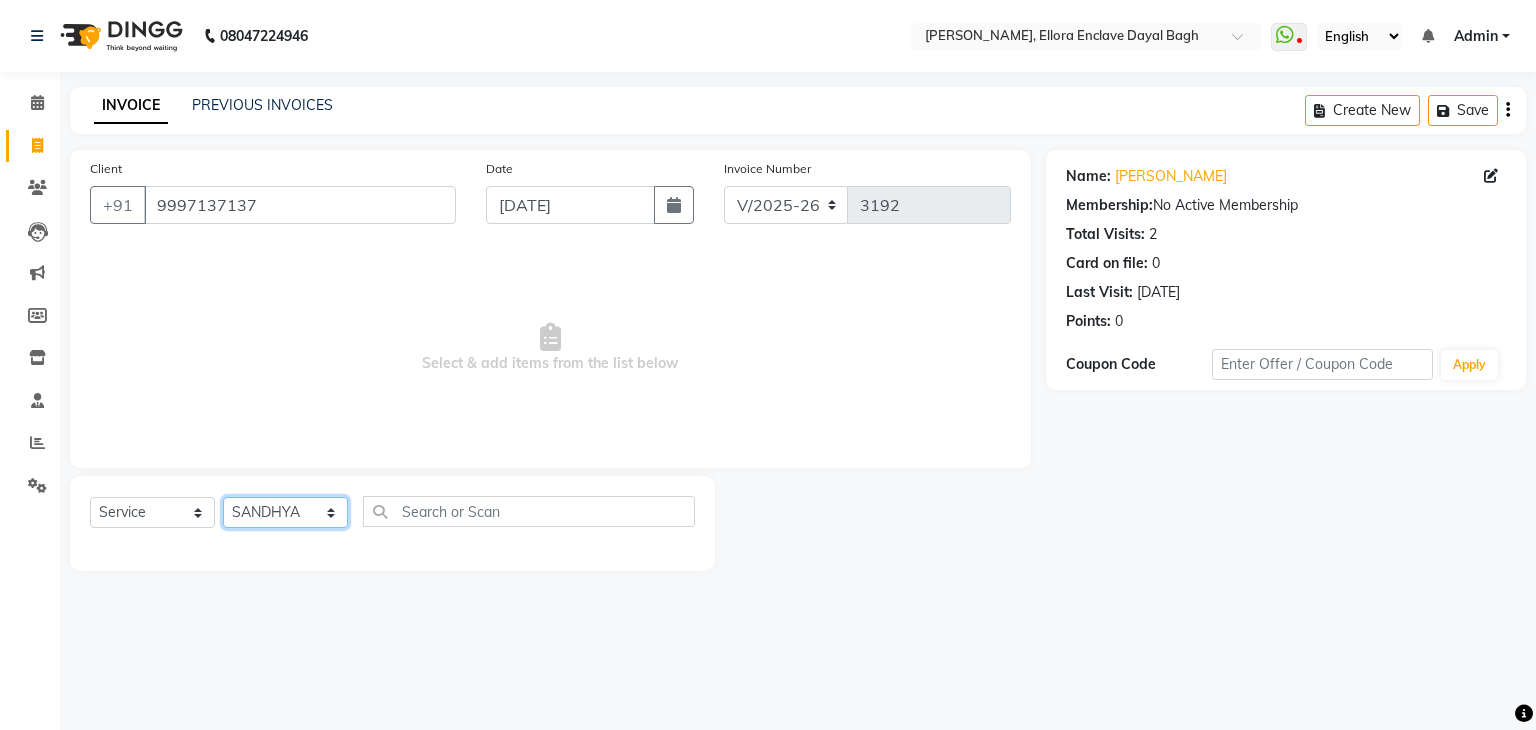 click on "Select Stylist AMAN DANISH SALMANI GOPAL PACHORI KANU KAVITA KIRAN KUMARI MEENU KUMARI NEHA NIKHIL CHAUDHARY PRIYANKA YADAV RASHMI SANDHYA SHAGUFTA SHWETA SONA SAXENA SOUMYA TUSHAR OTWAL VINAY KUMAR" 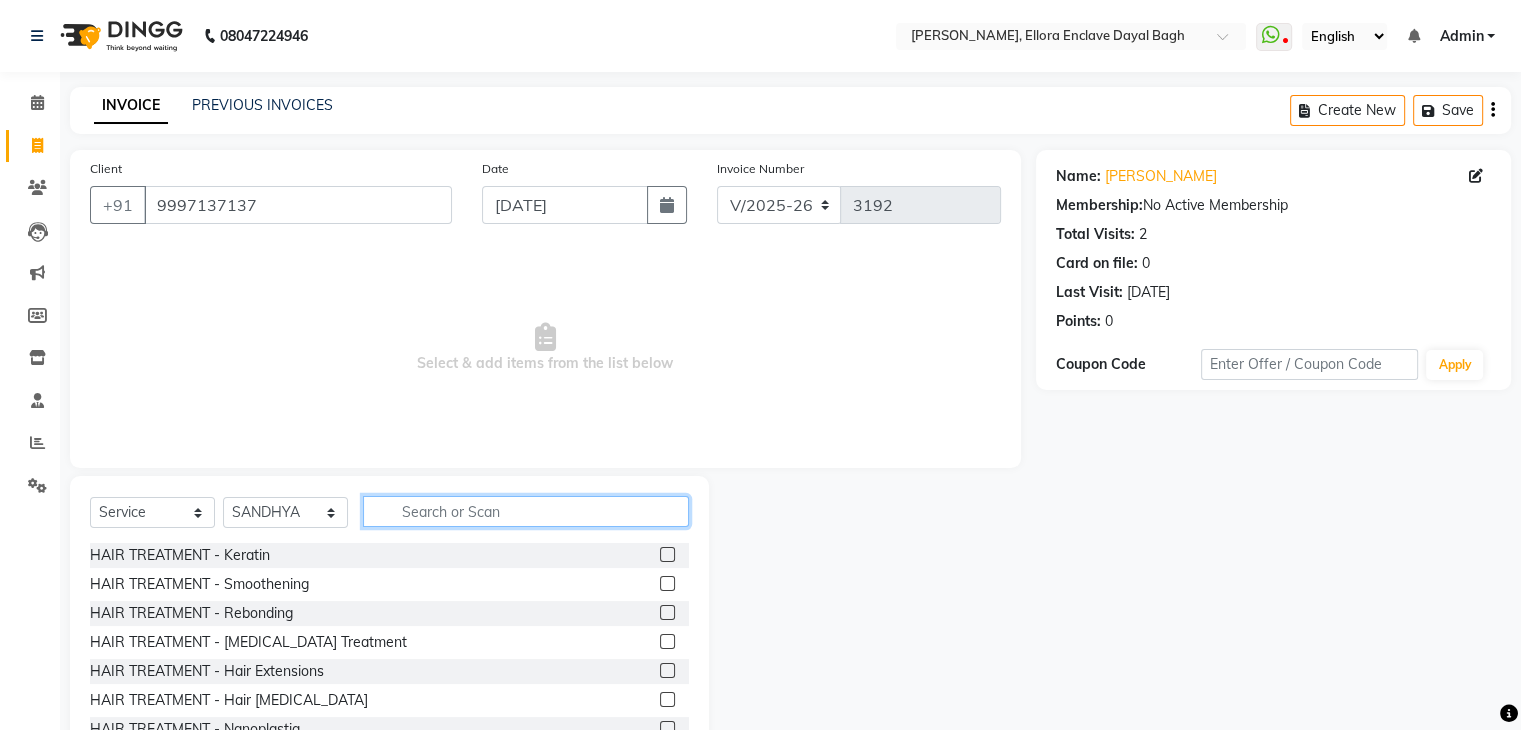 click 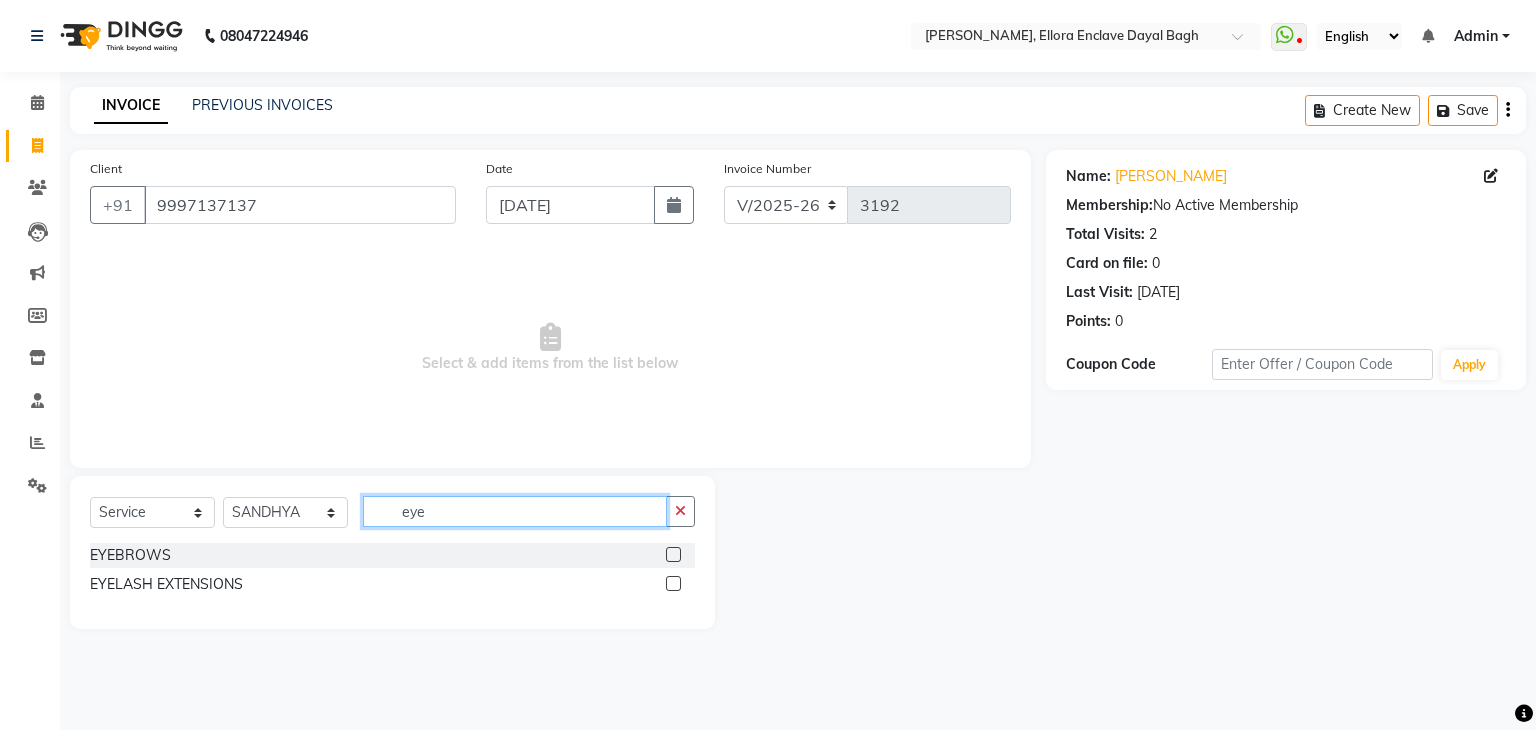 type on "eye" 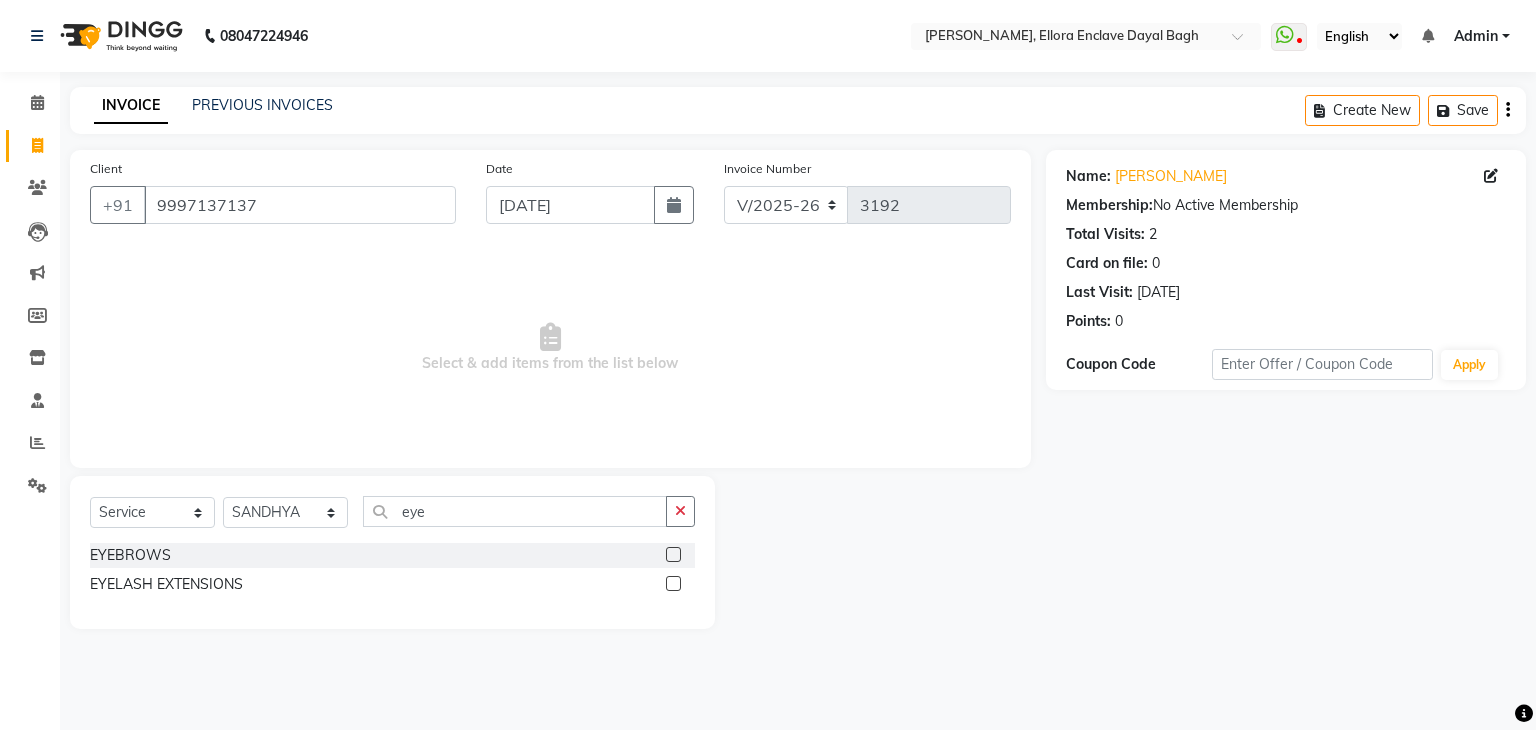 click 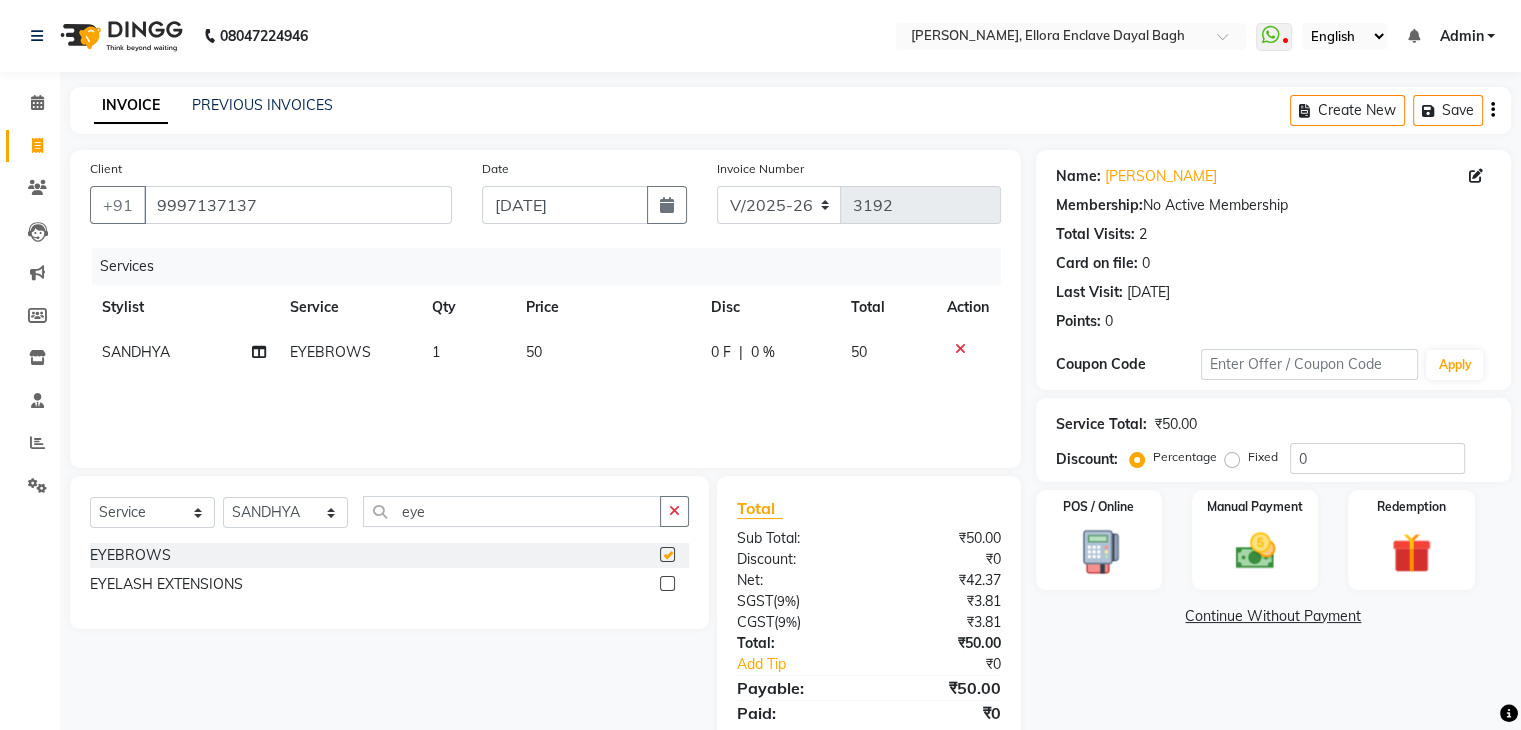 checkbox on "false" 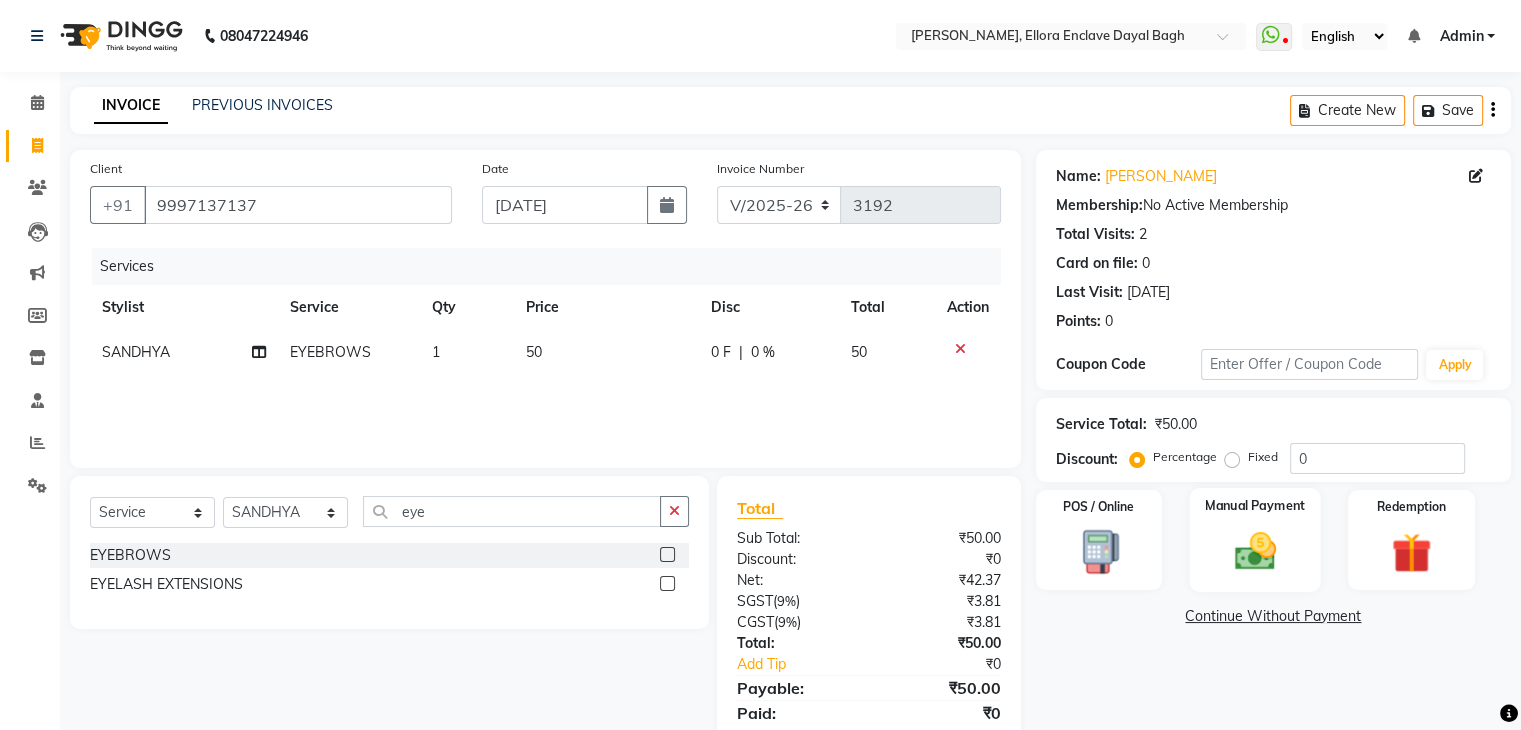 click 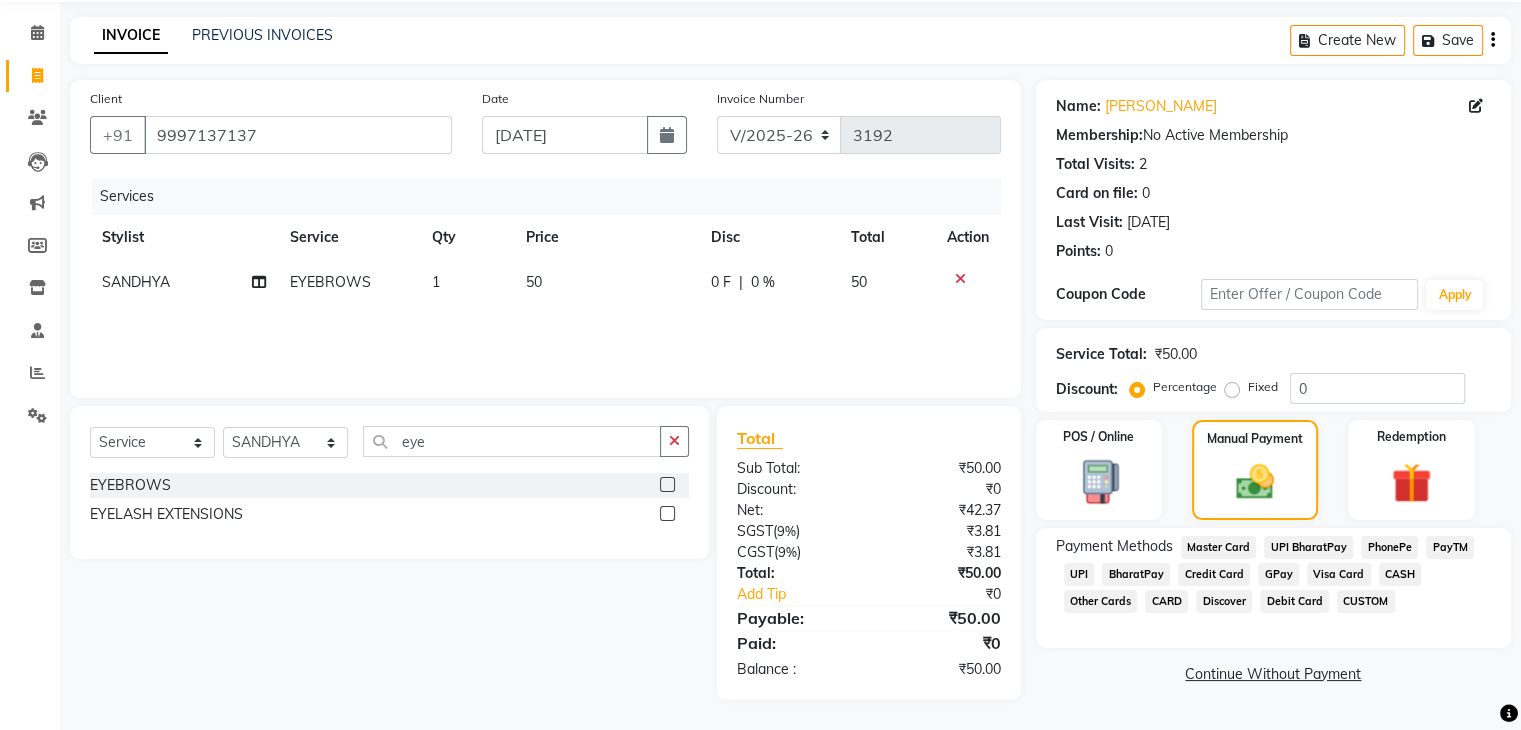 click on "CASH" 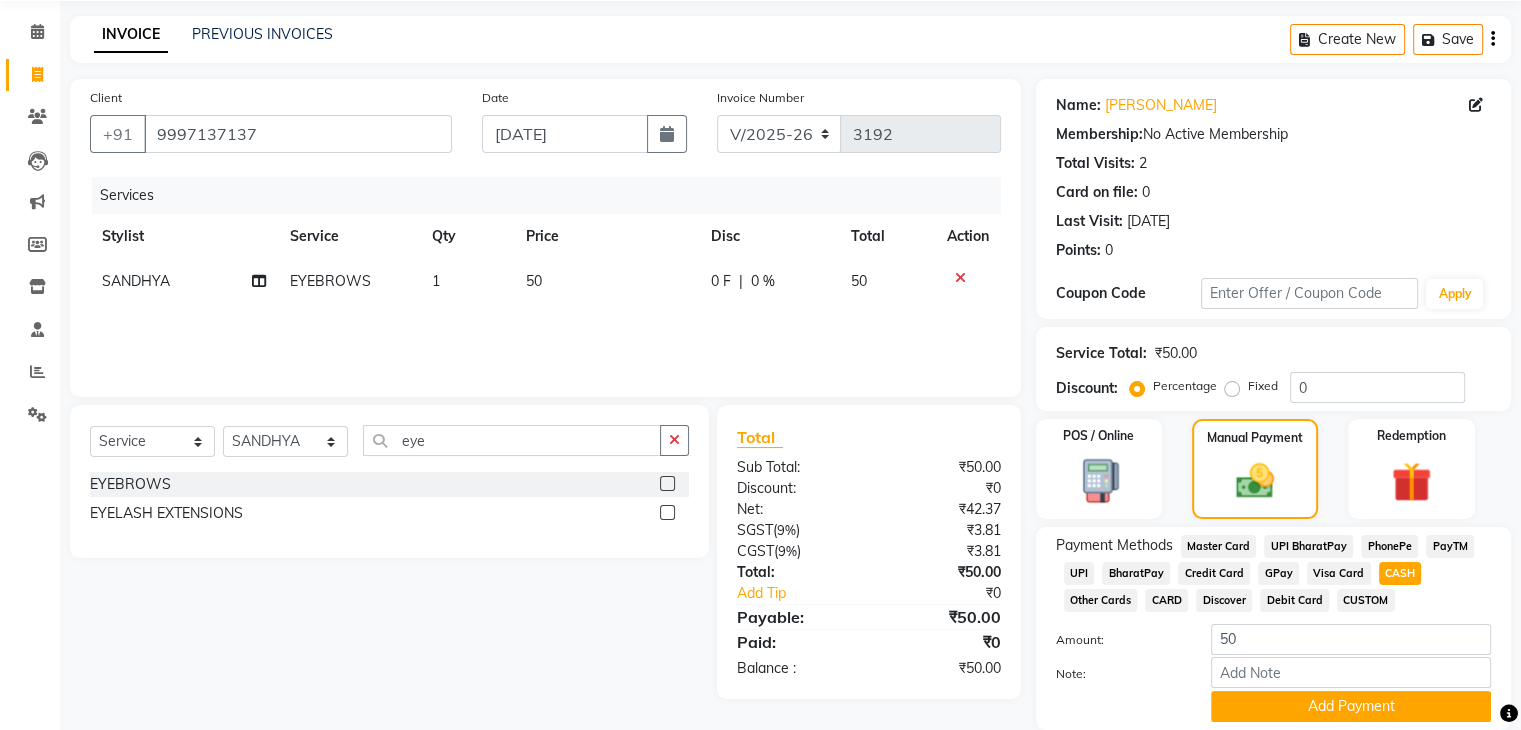 scroll, scrollTop: 145, scrollLeft: 0, axis: vertical 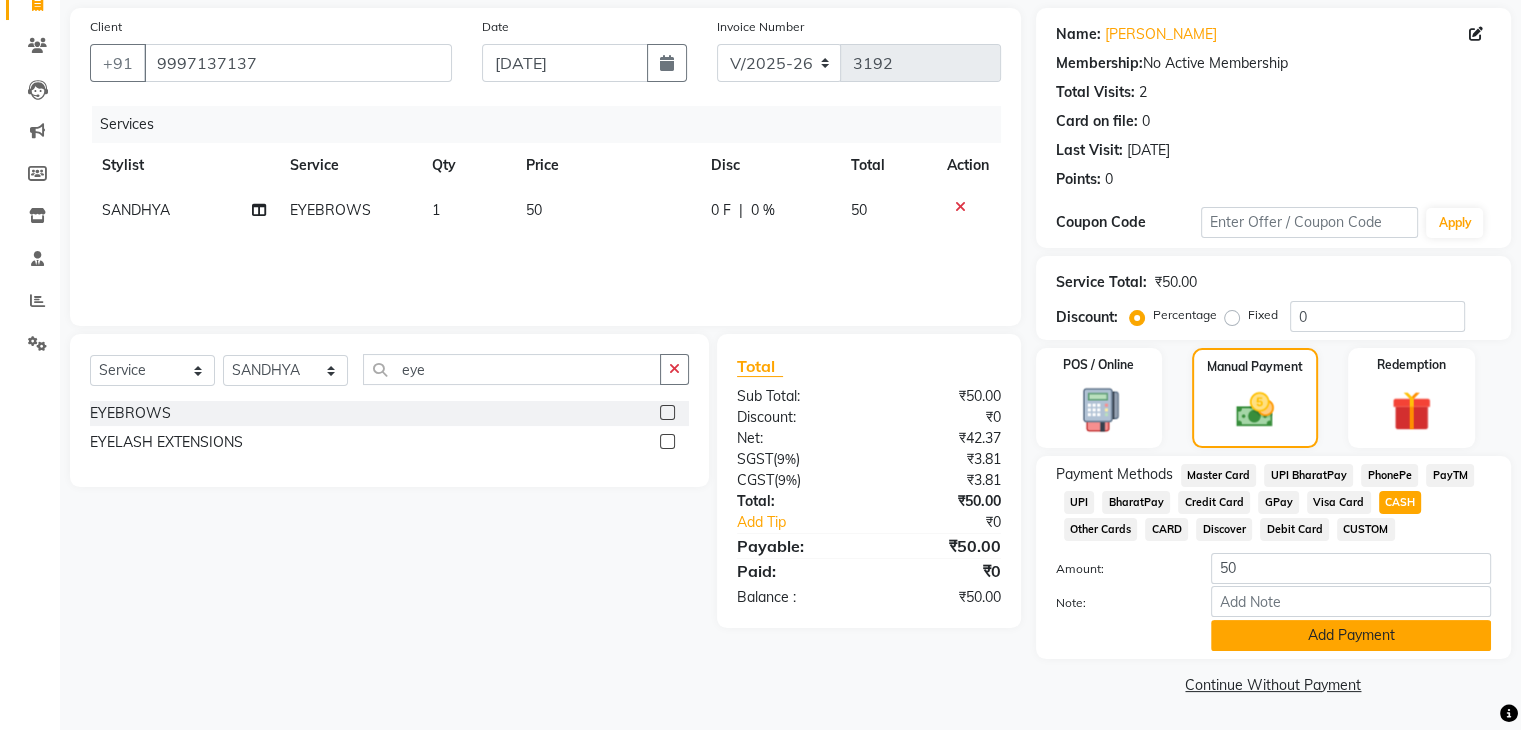 click on "Add Payment" 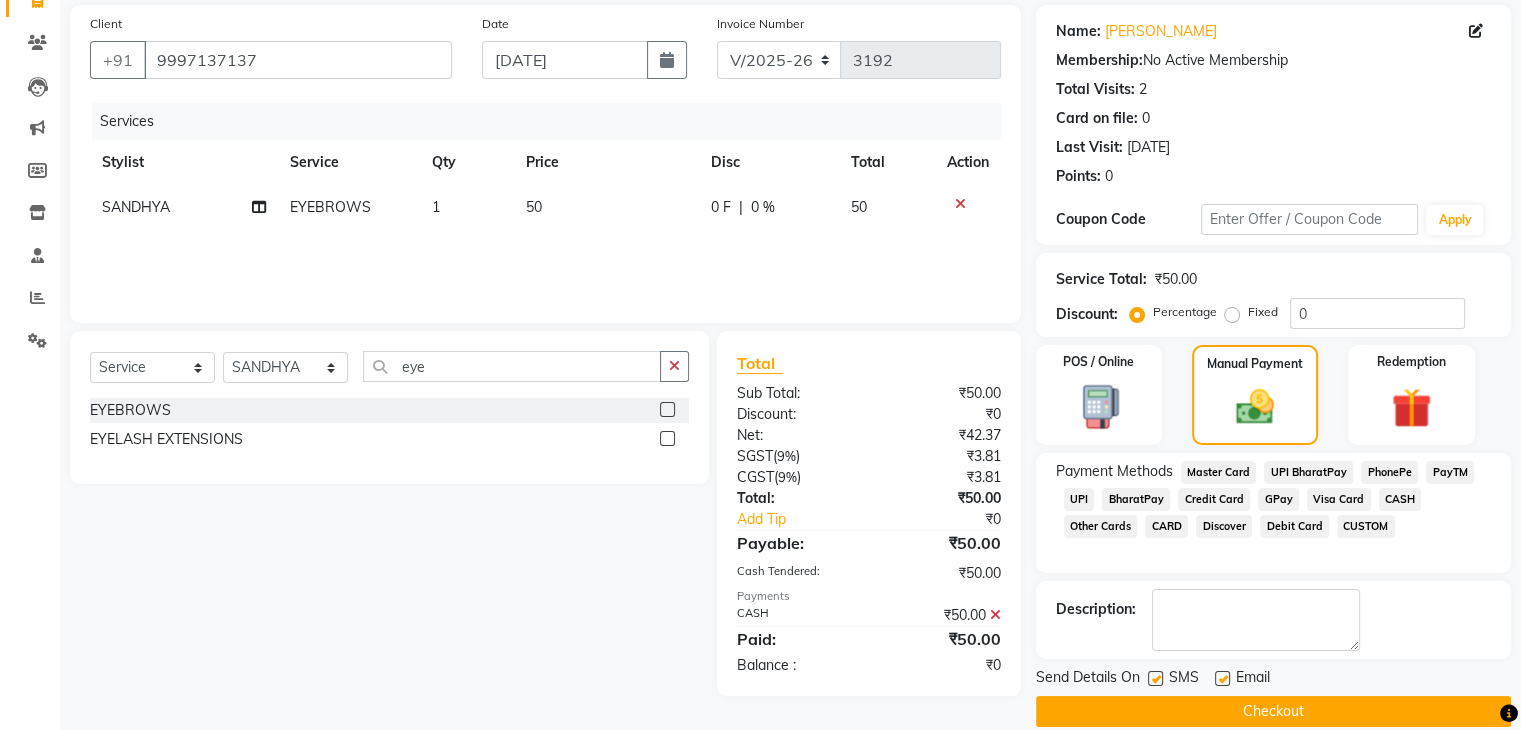 scroll, scrollTop: 171, scrollLeft: 0, axis: vertical 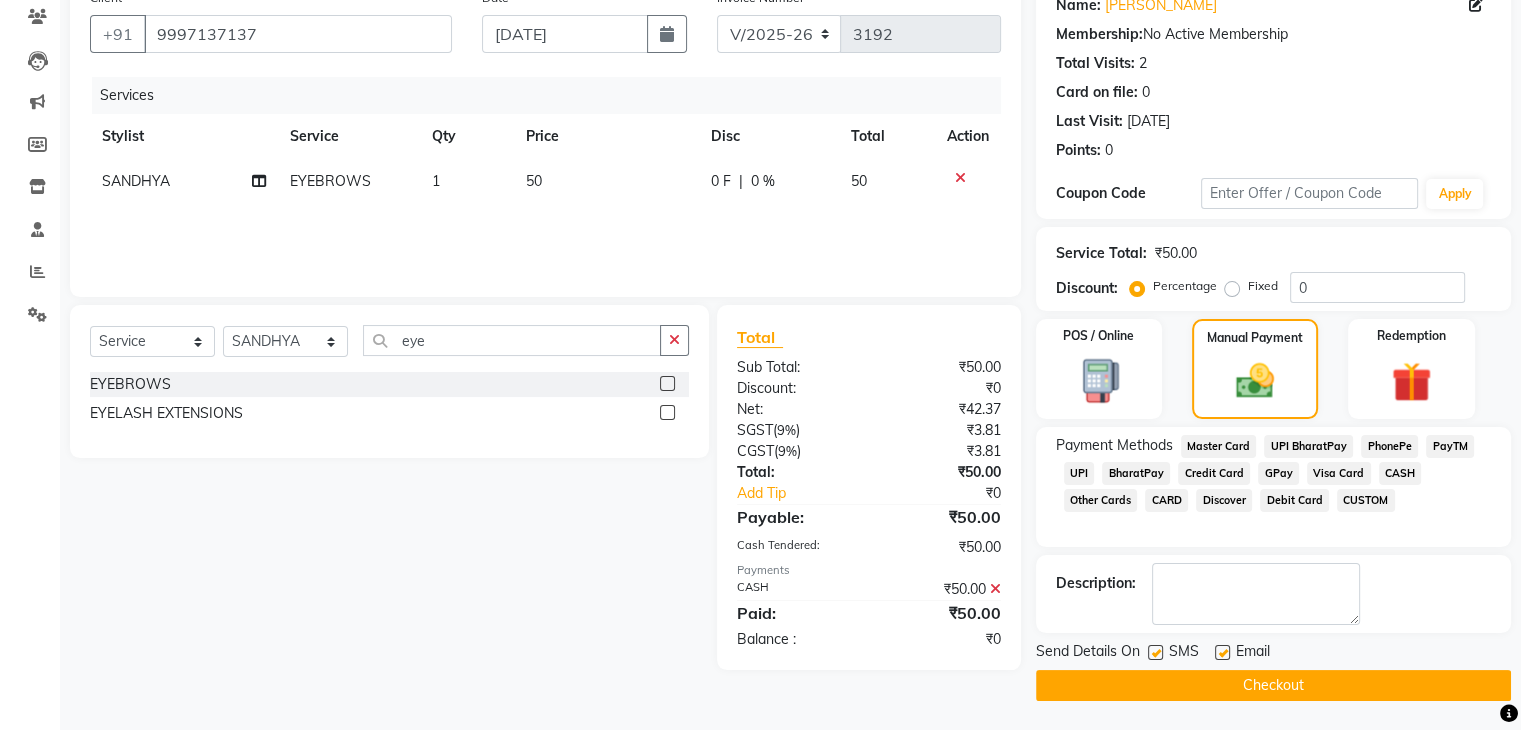 click on "Checkout" 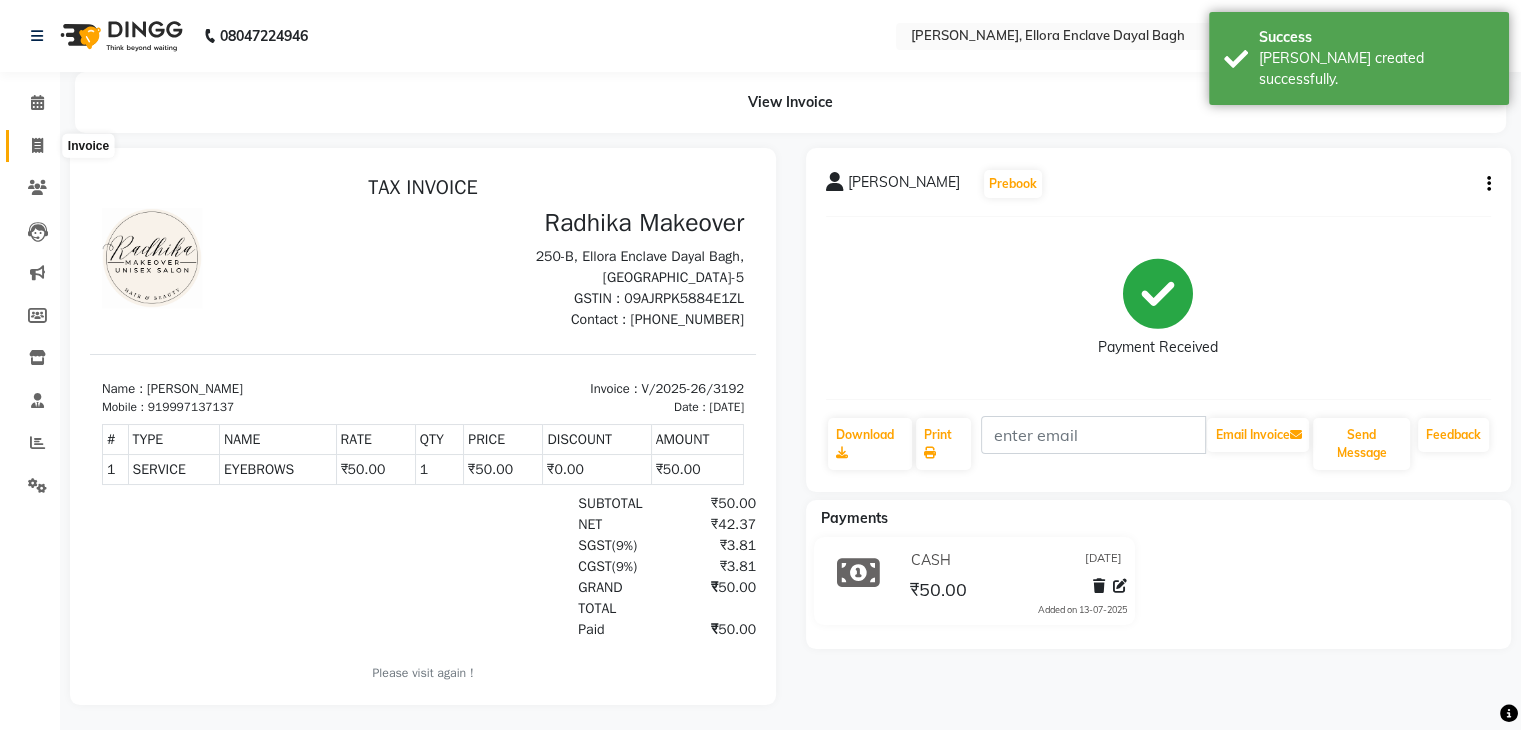 scroll, scrollTop: 0, scrollLeft: 0, axis: both 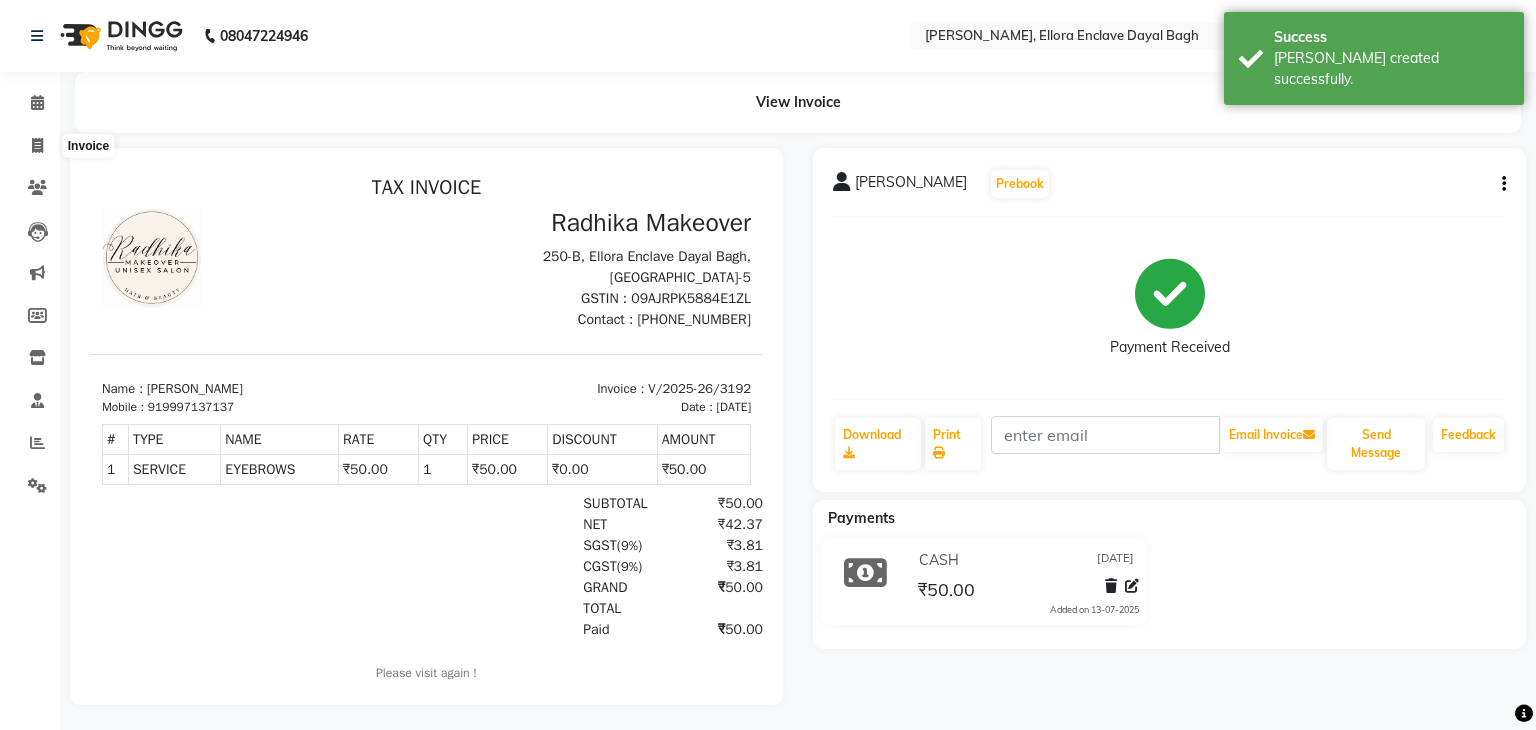 select on "6880" 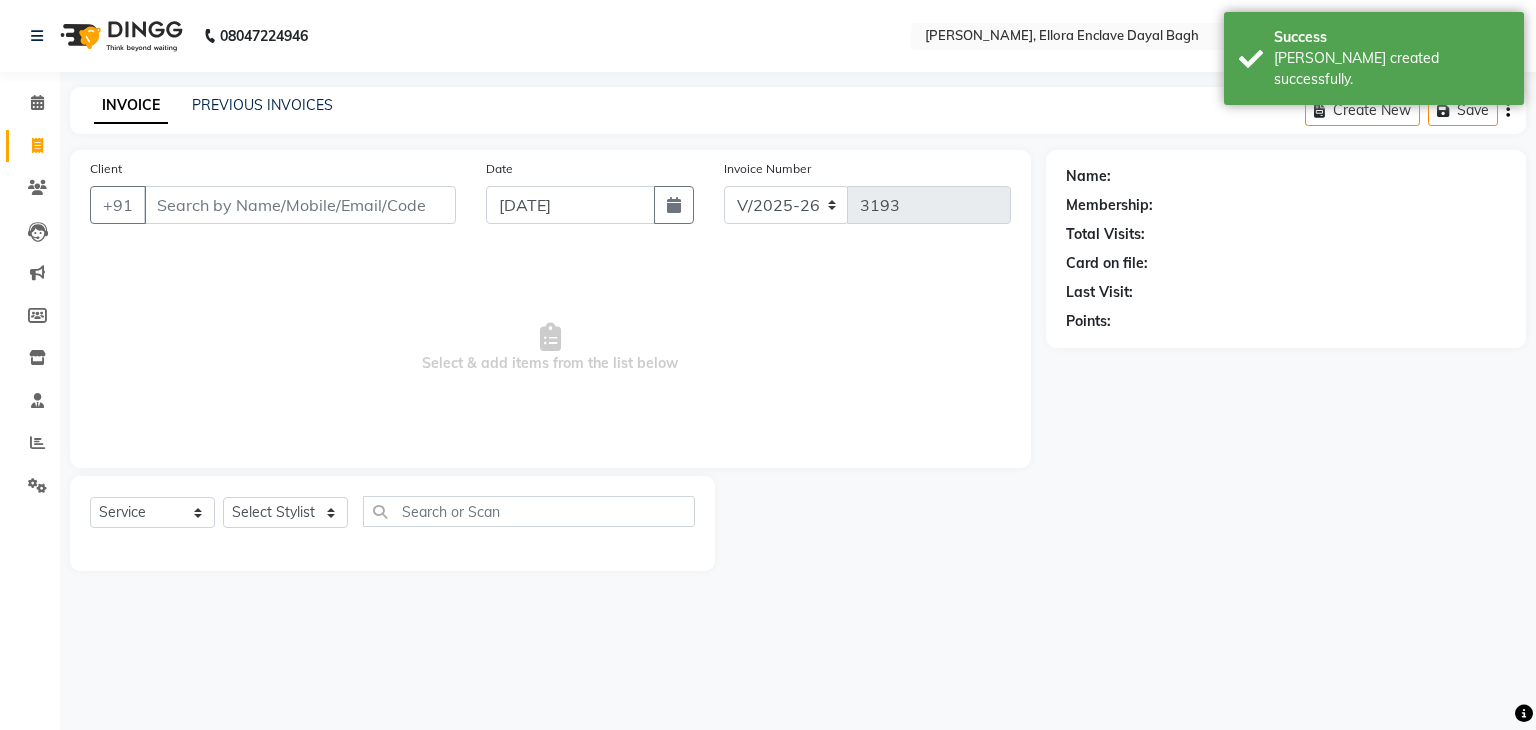 click on "Client" at bounding box center [300, 205] 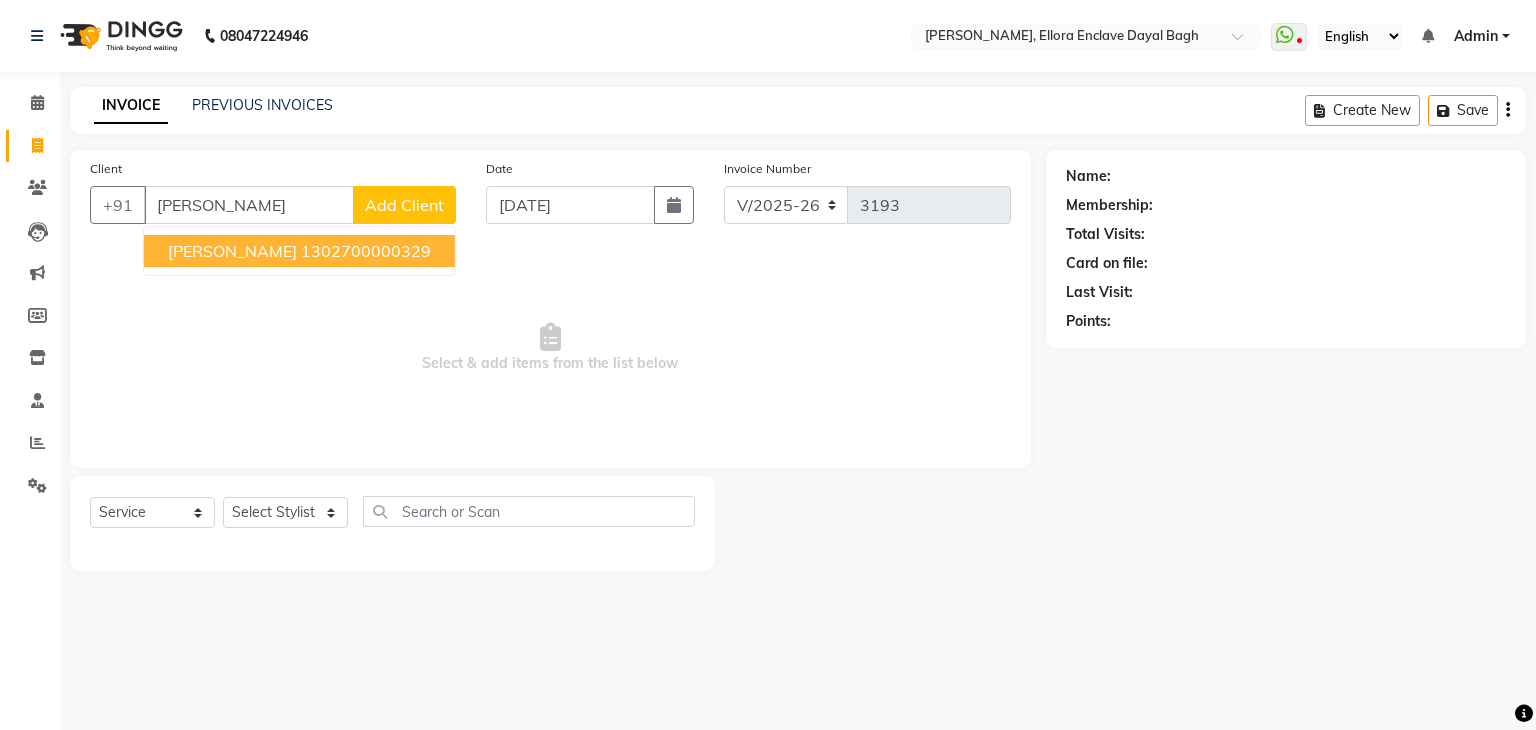 click on "1302700000329" at bounding box center [366, 251] 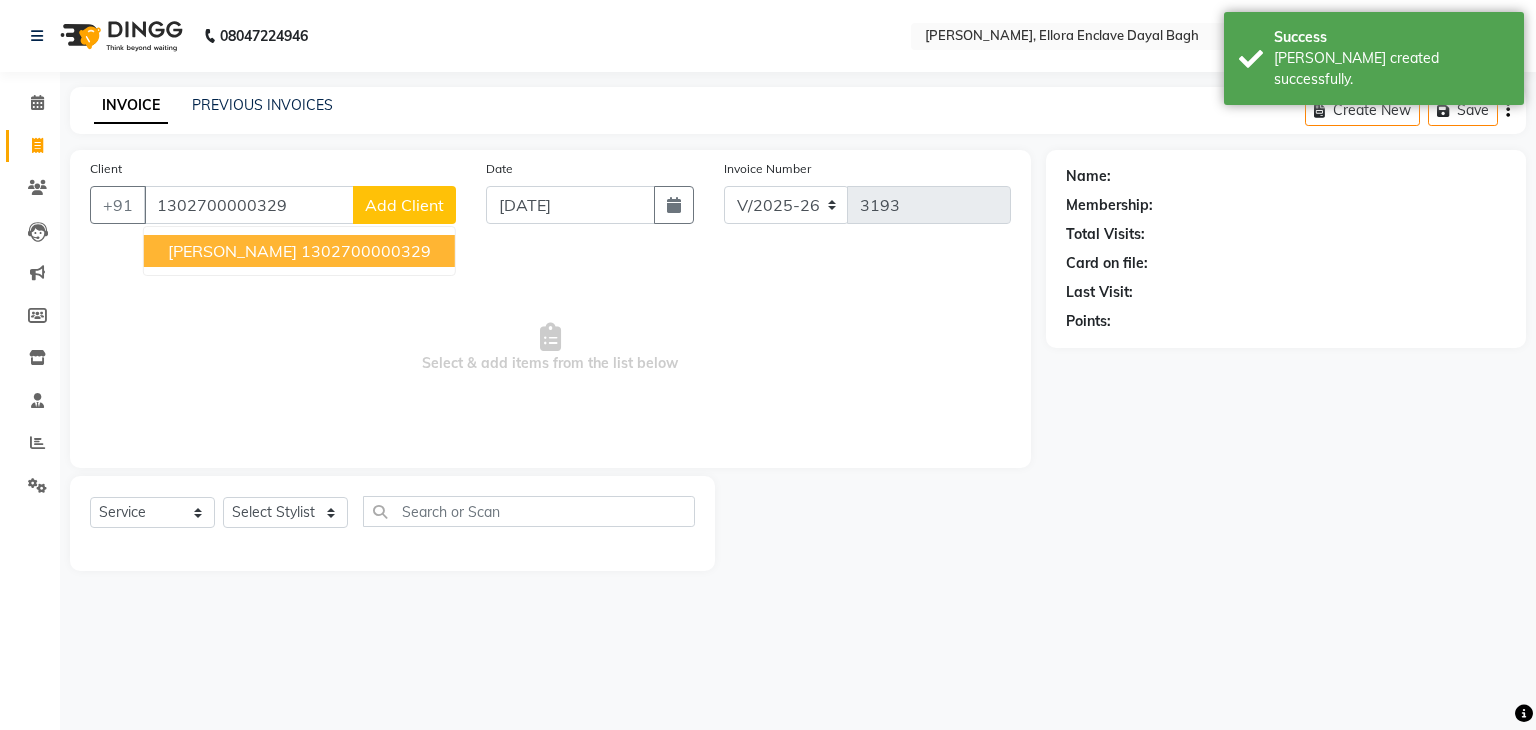 type on "1302700000329" 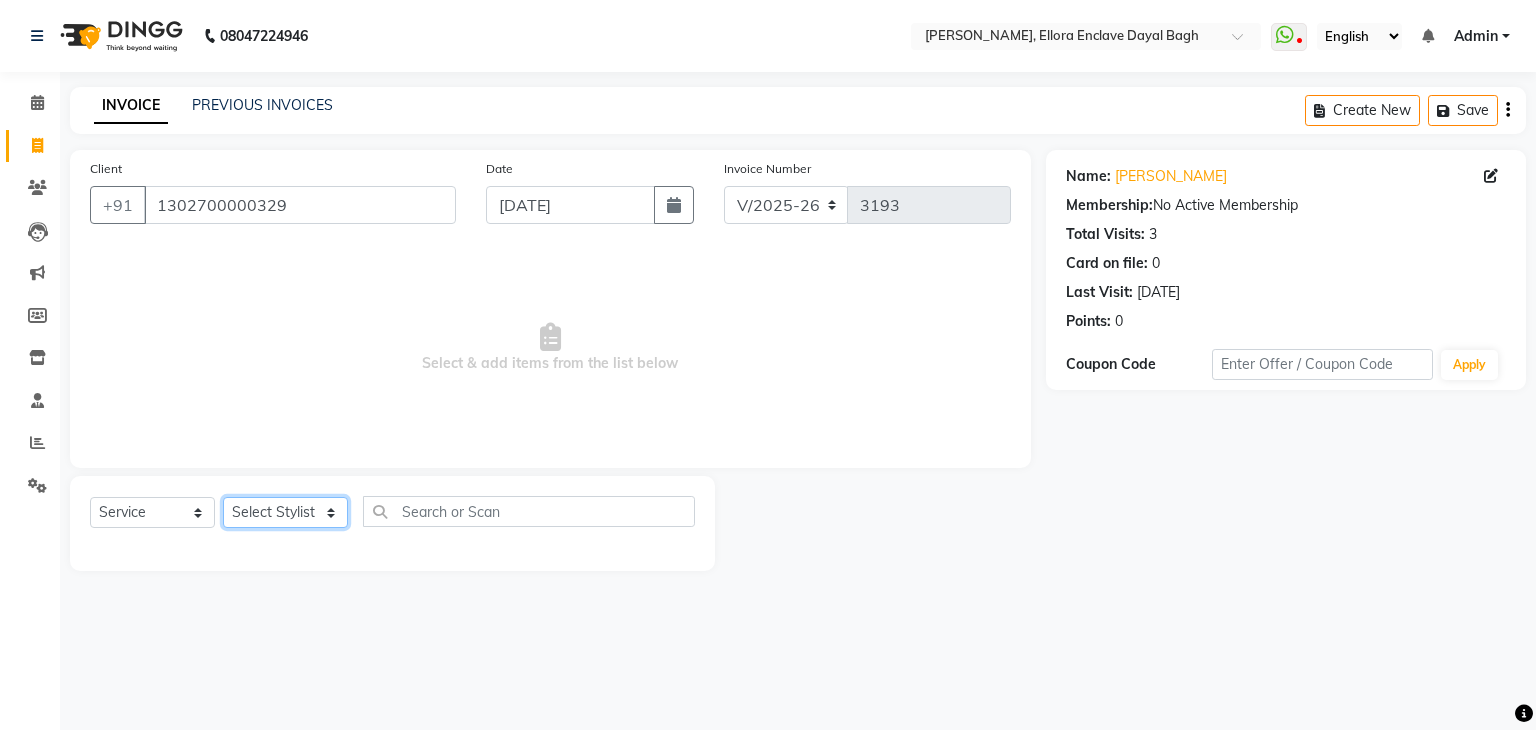 click on "Select Stylist AMAN DANISH SALMANI GOPAL PACHORI KANU KAVITA KIRAN KUMARI MEENU KUMARI NEHA NIKHIL CHAUDHARY PRIYANKA YADAV RASHMI SANDHYA SHAGUFTA SHWETA SONA SAXENA SOUMYA TUSHAR OTWAL VINAY KUMAR" 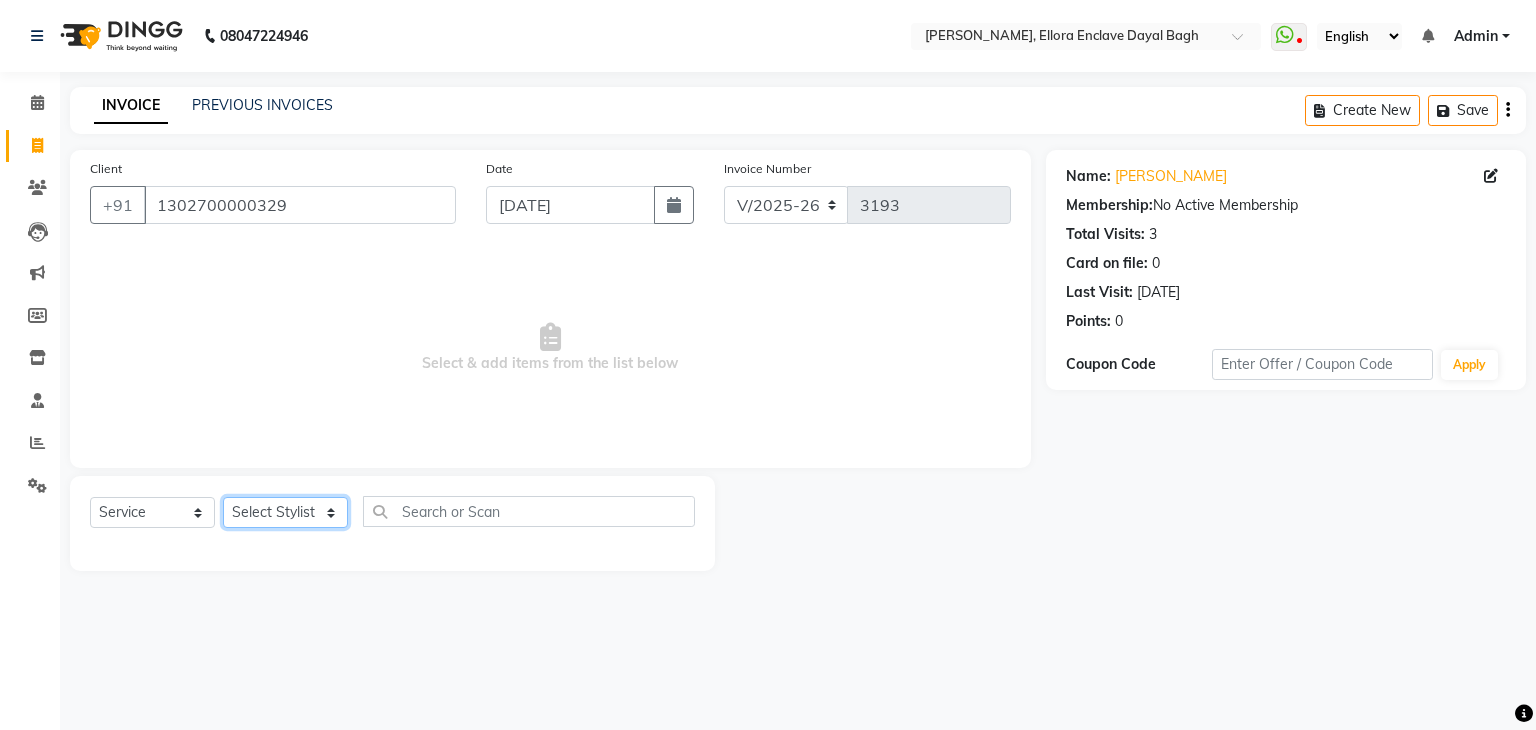 select on "53887" 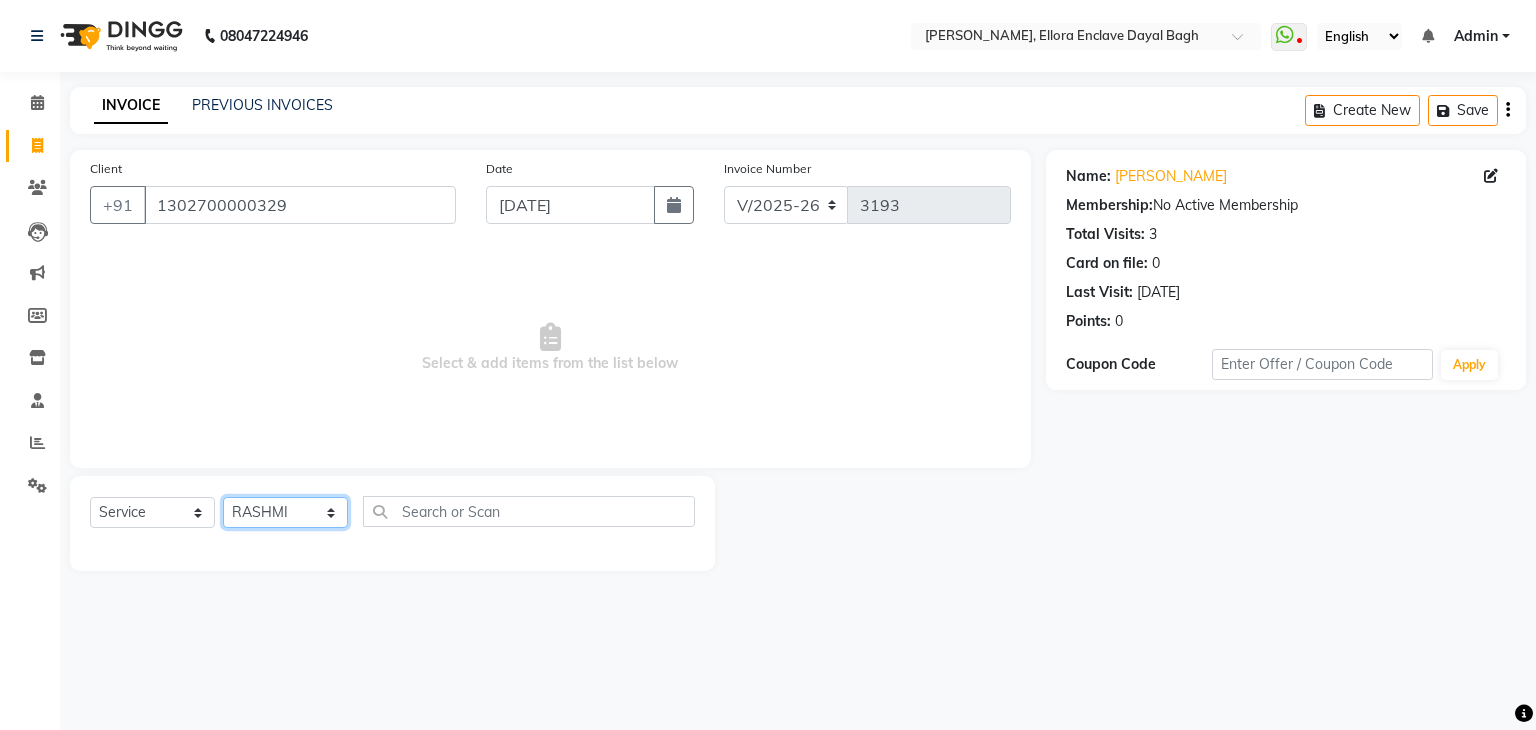 click on "Select Stylist AMAN DANISH SALMANI GOPAL PACHORI KANU KAVITA KIRAN KUMARI MEENU KUMARI NEHA NIKHIL CHAUDHARY PRIYANKA YADAV RASHMI SANDHYA SHAGUFTA SHWETA SONA SAXENA SOUMYA TUSHAR OTWAL VINAY KUMAR" 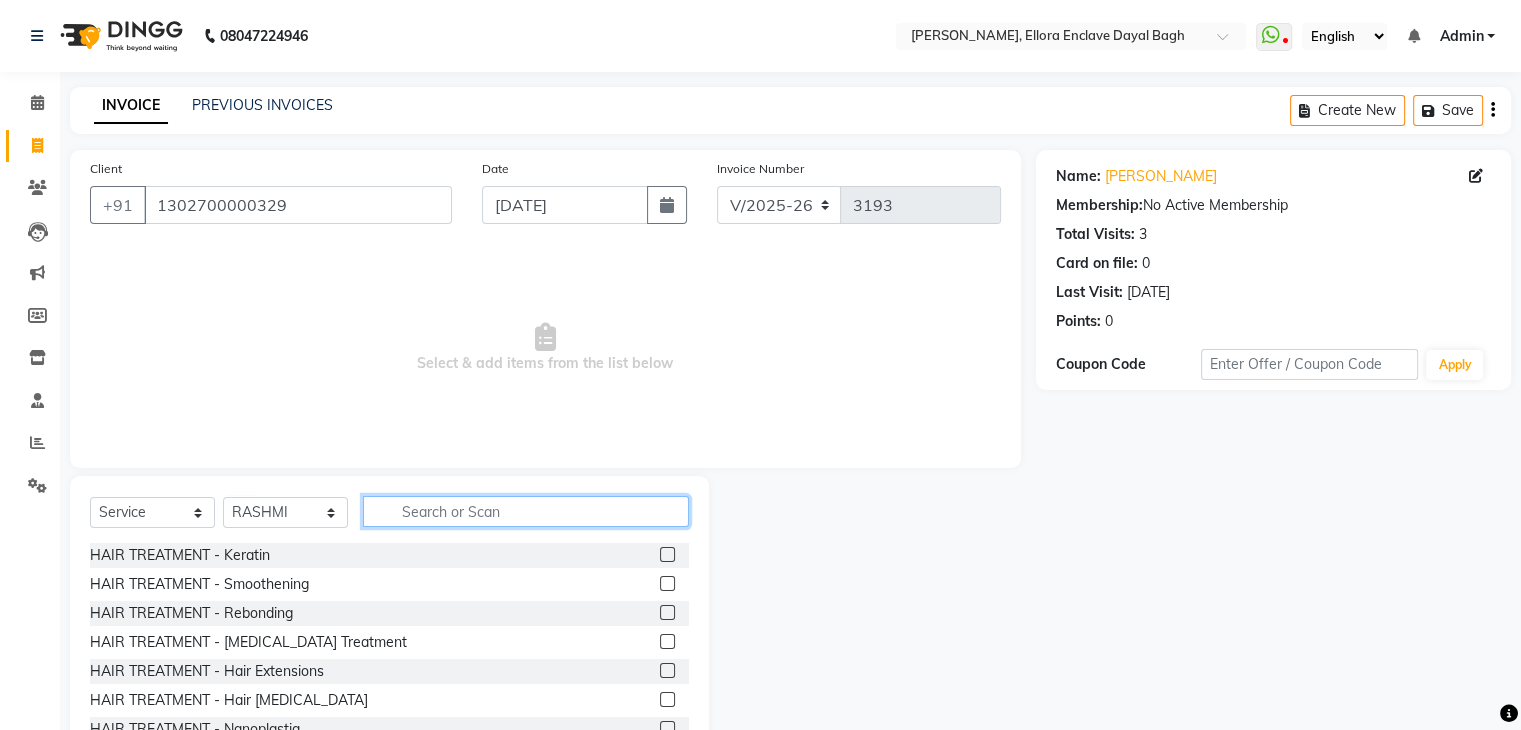 click 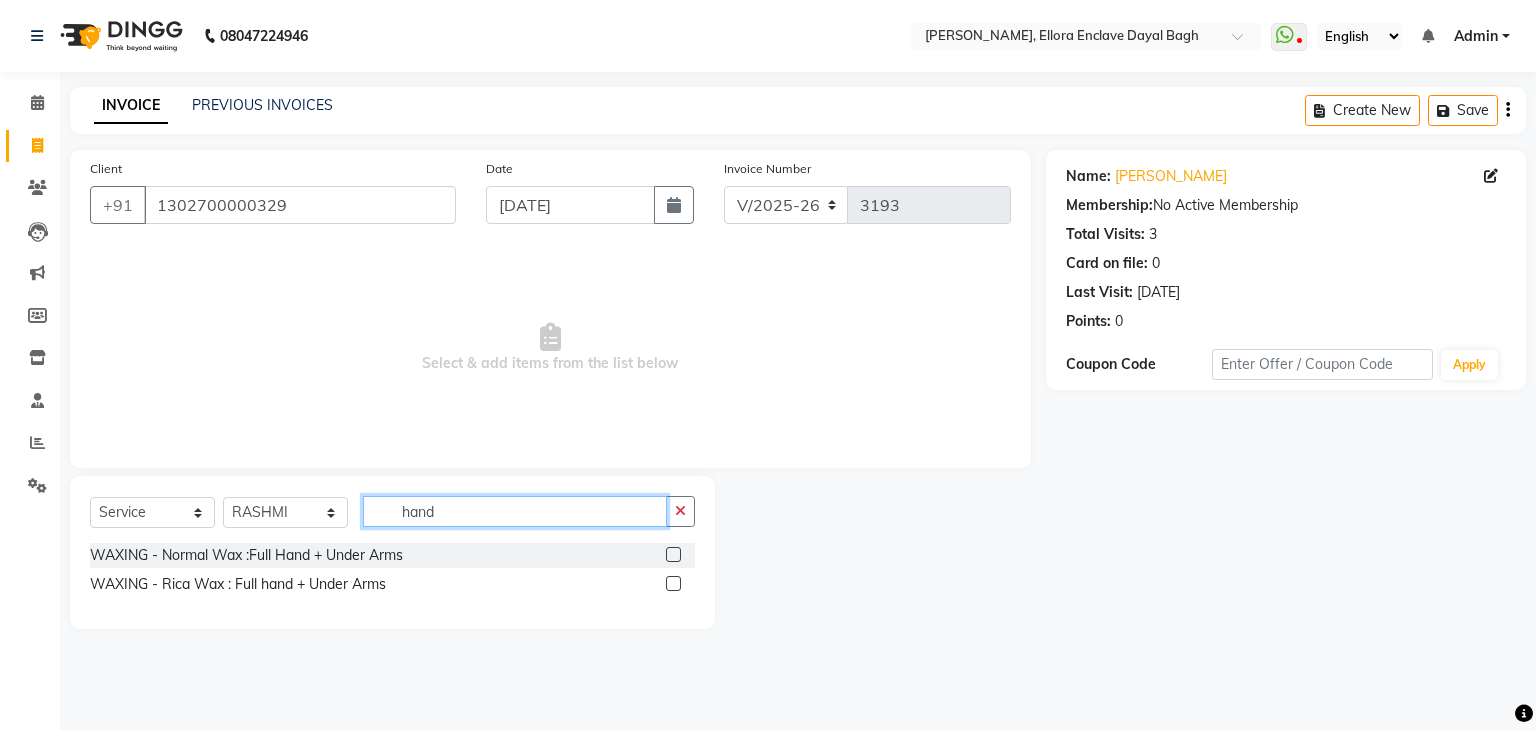type on "hand" 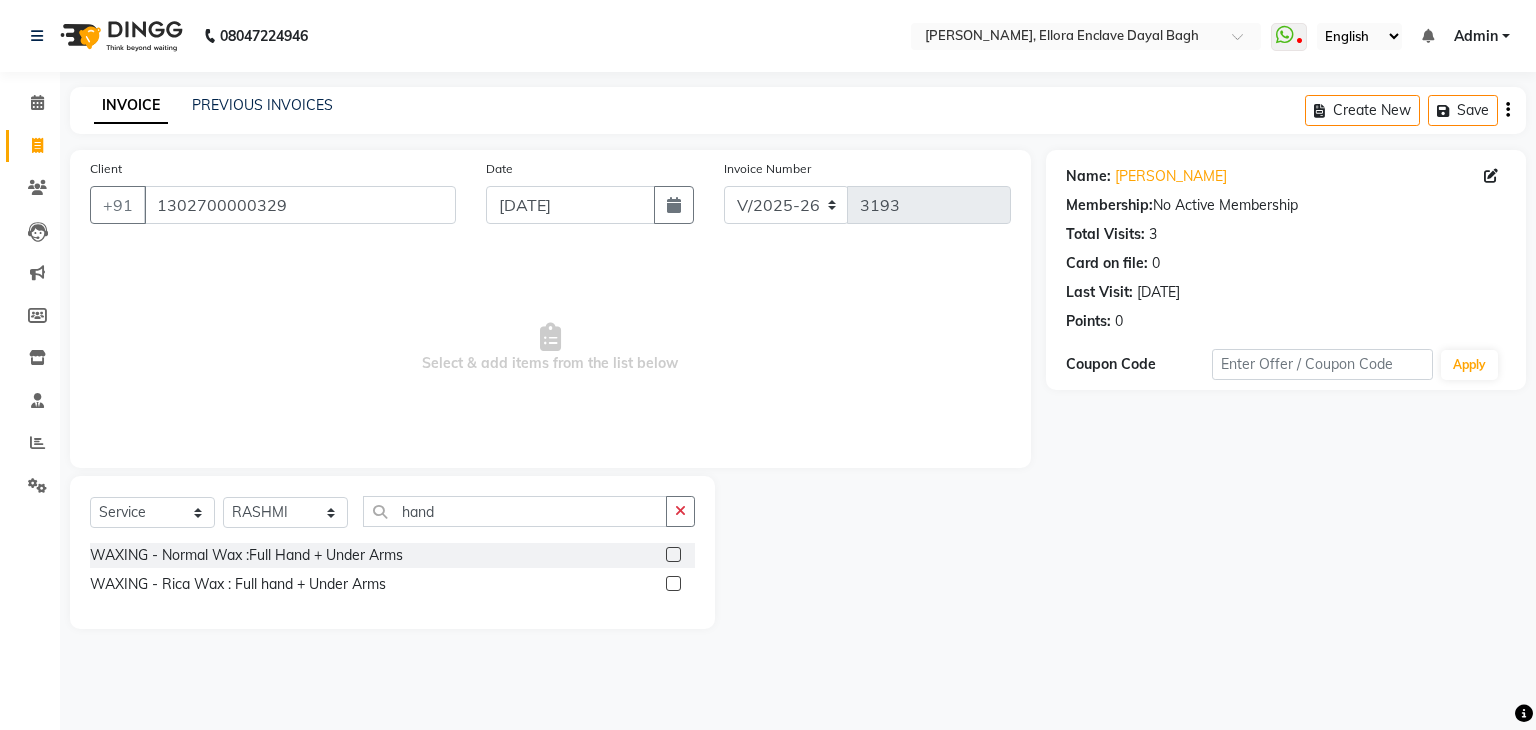 click 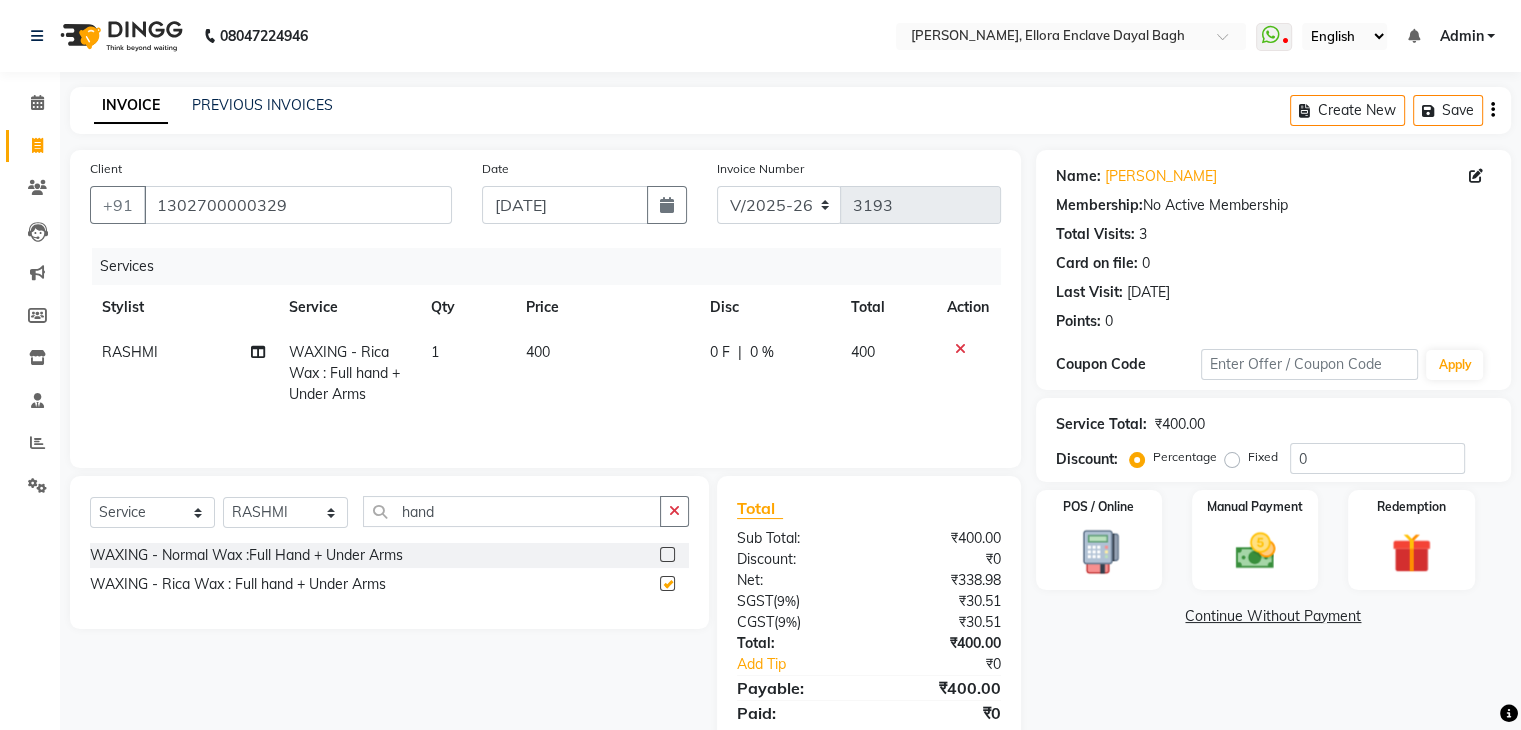 checkbox on "false" 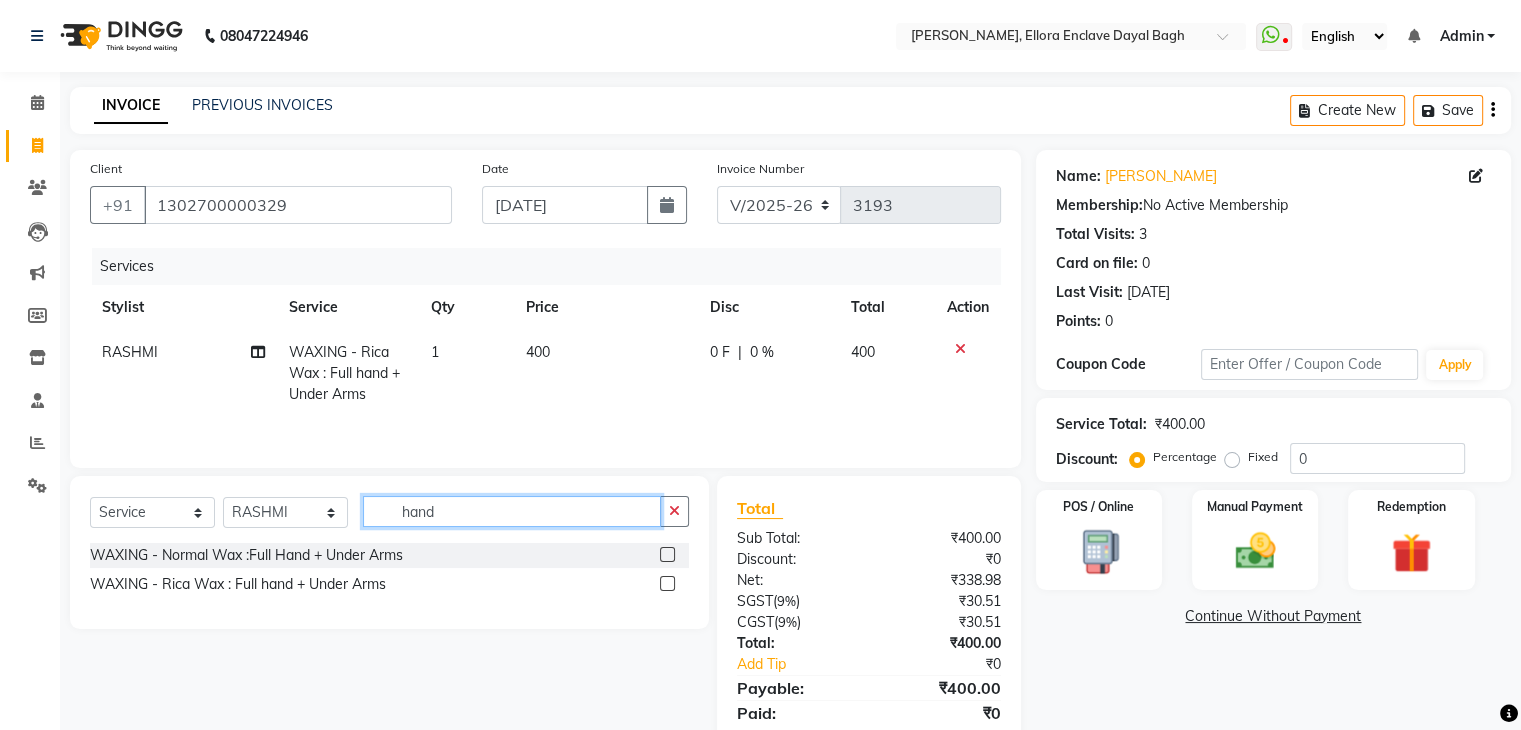 click on "hand" 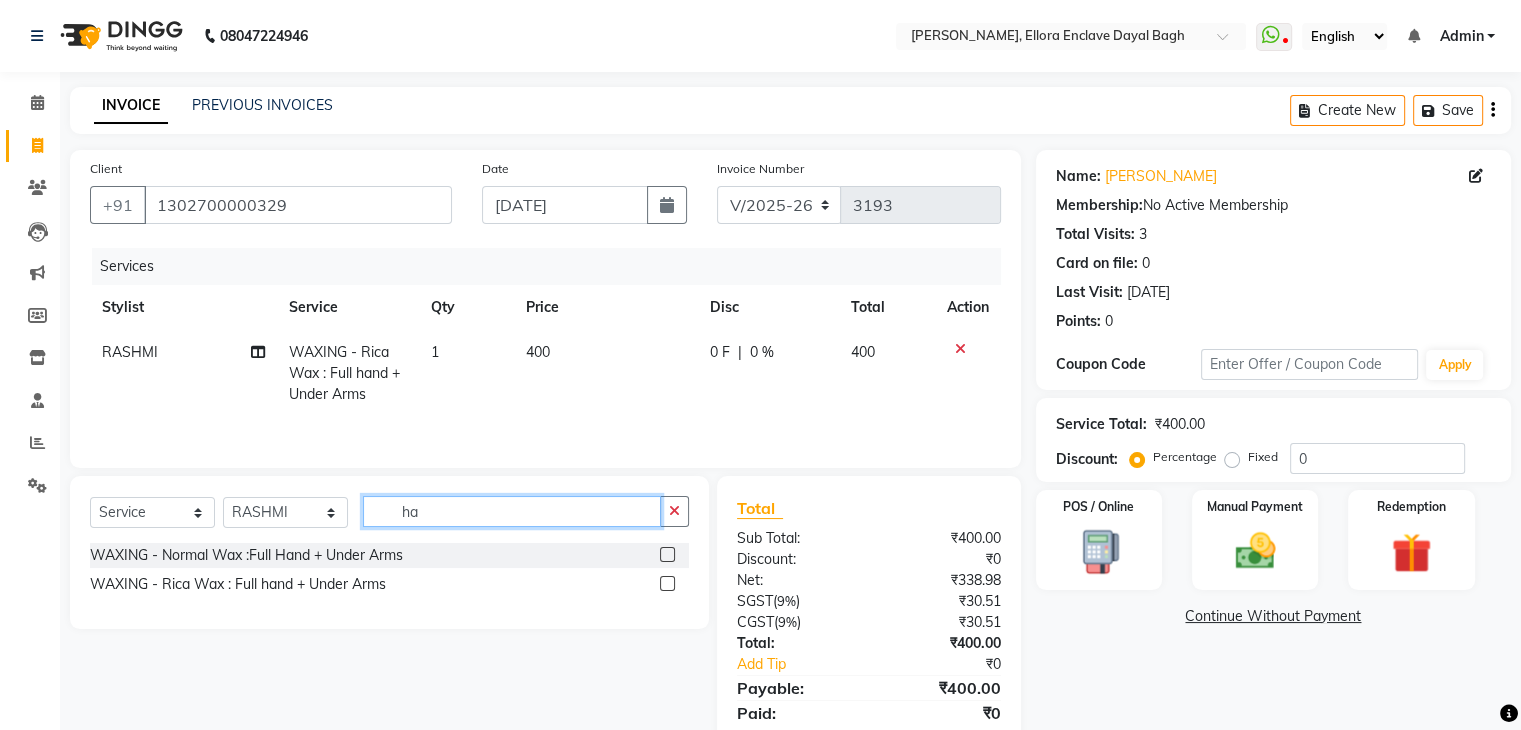 type on "h" 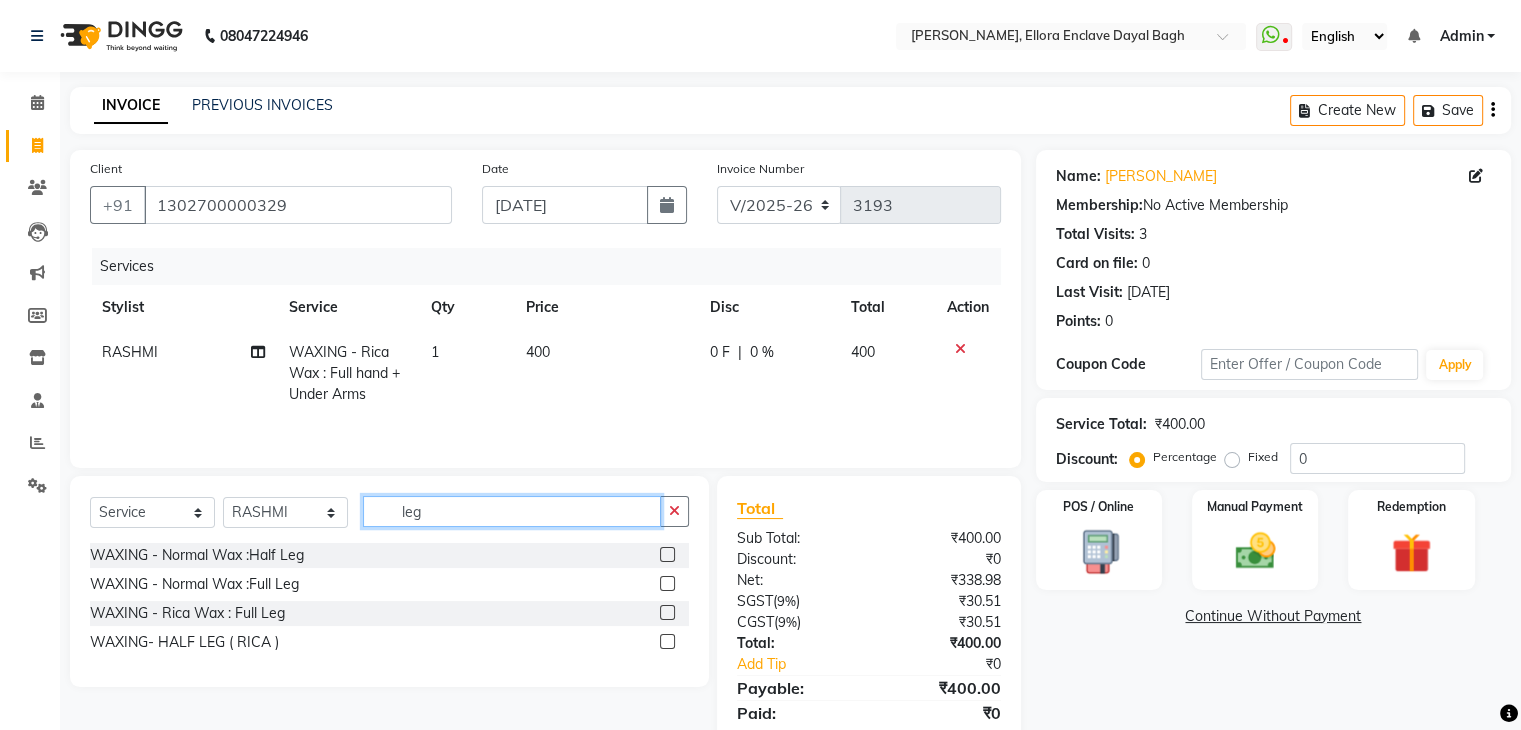 type on "leg" 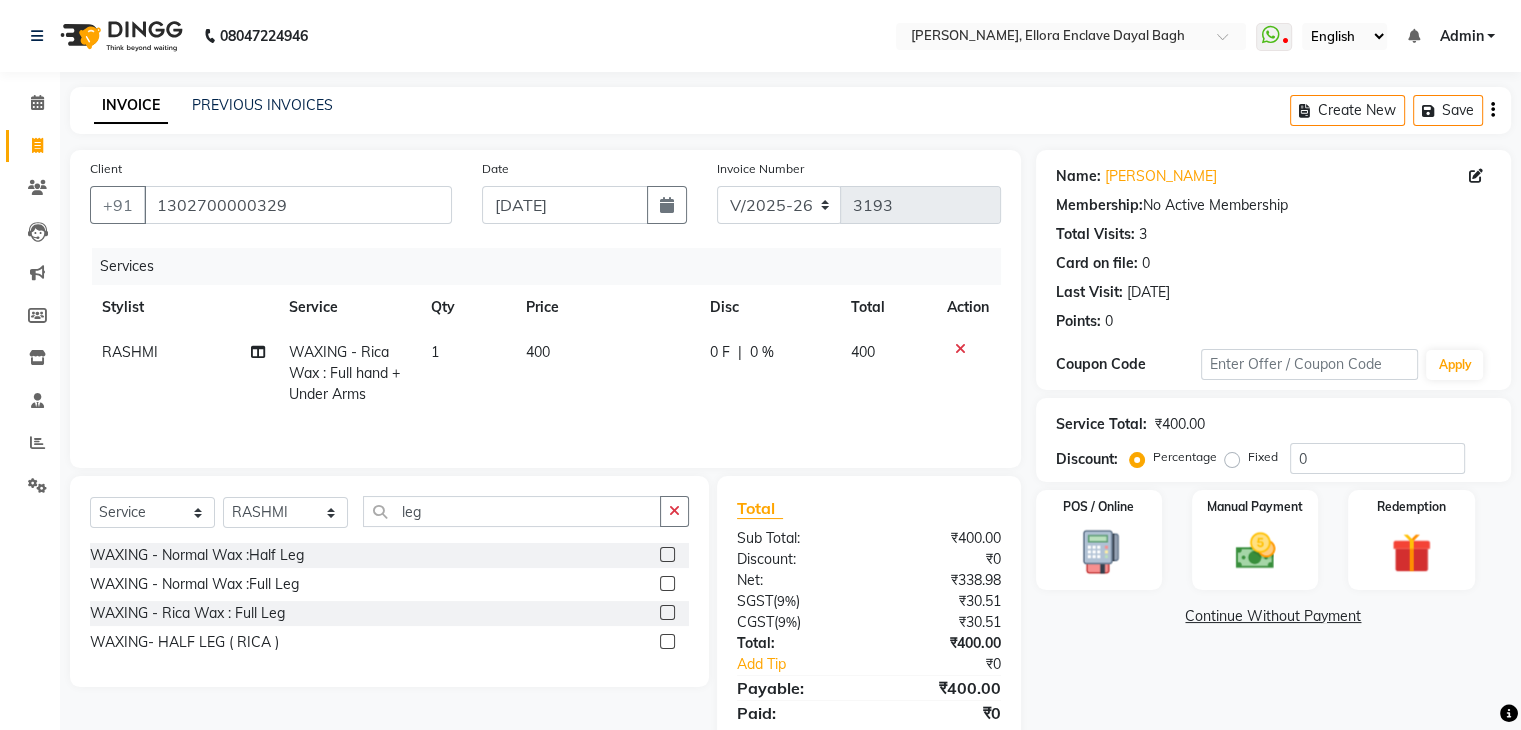click 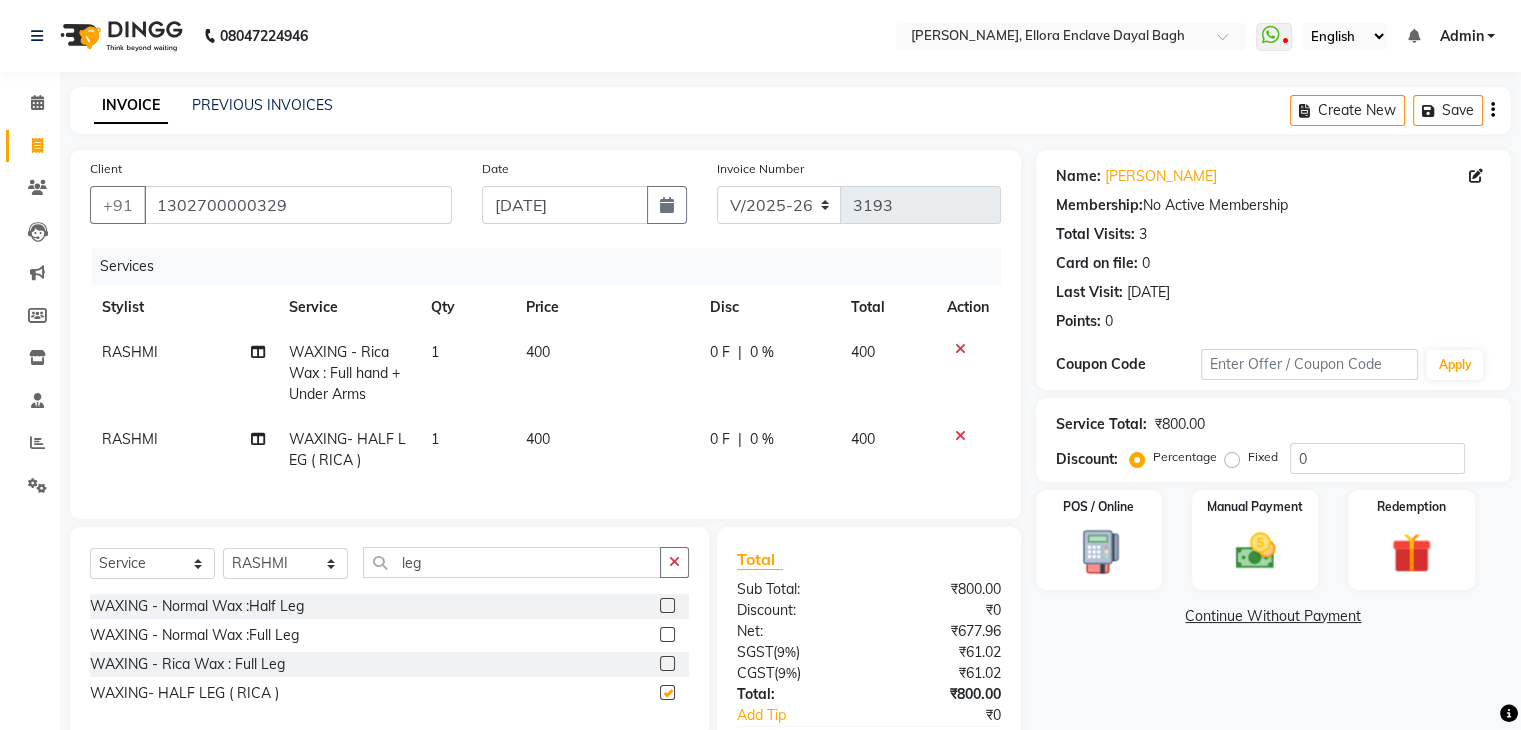 checkbox on "false" 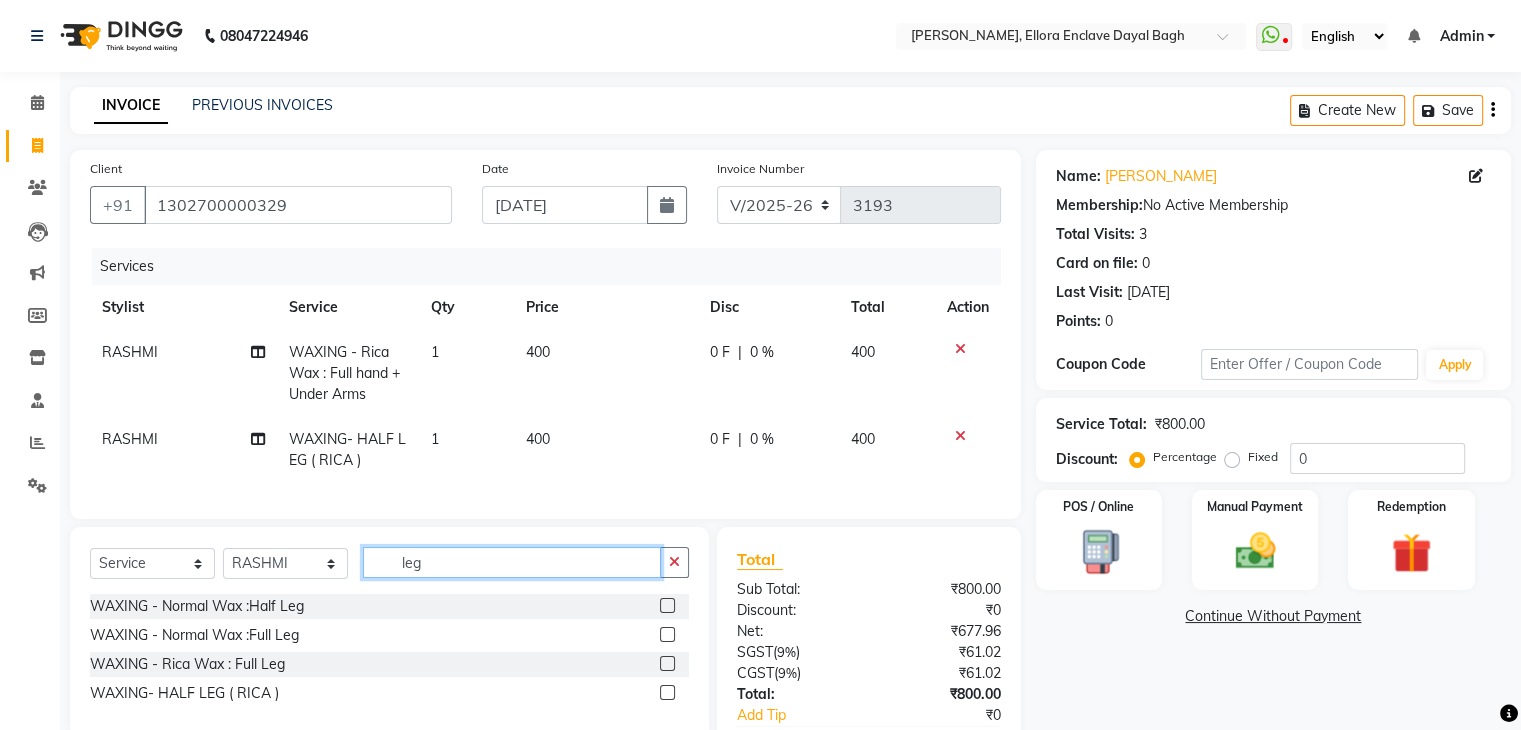 click on "leg" 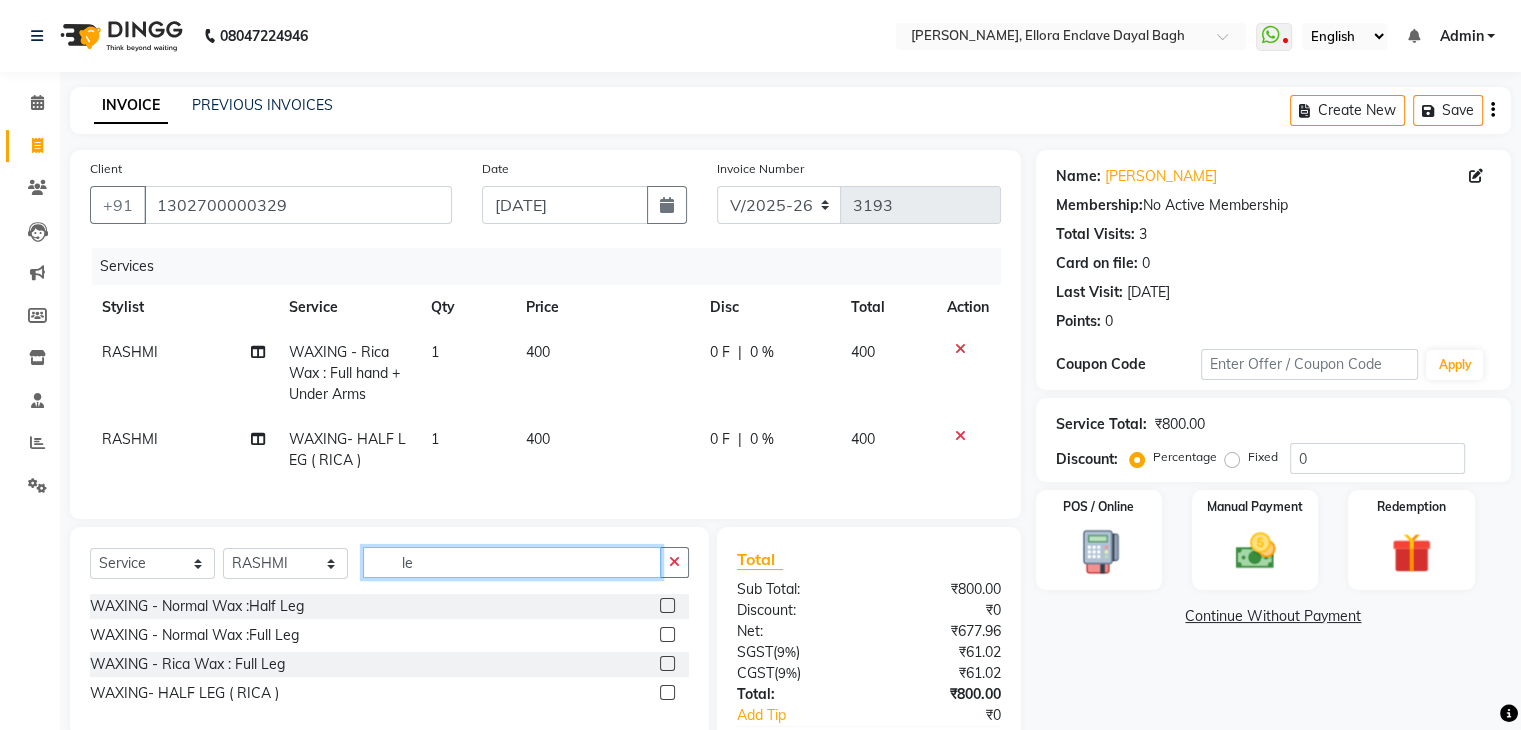 type on "l" 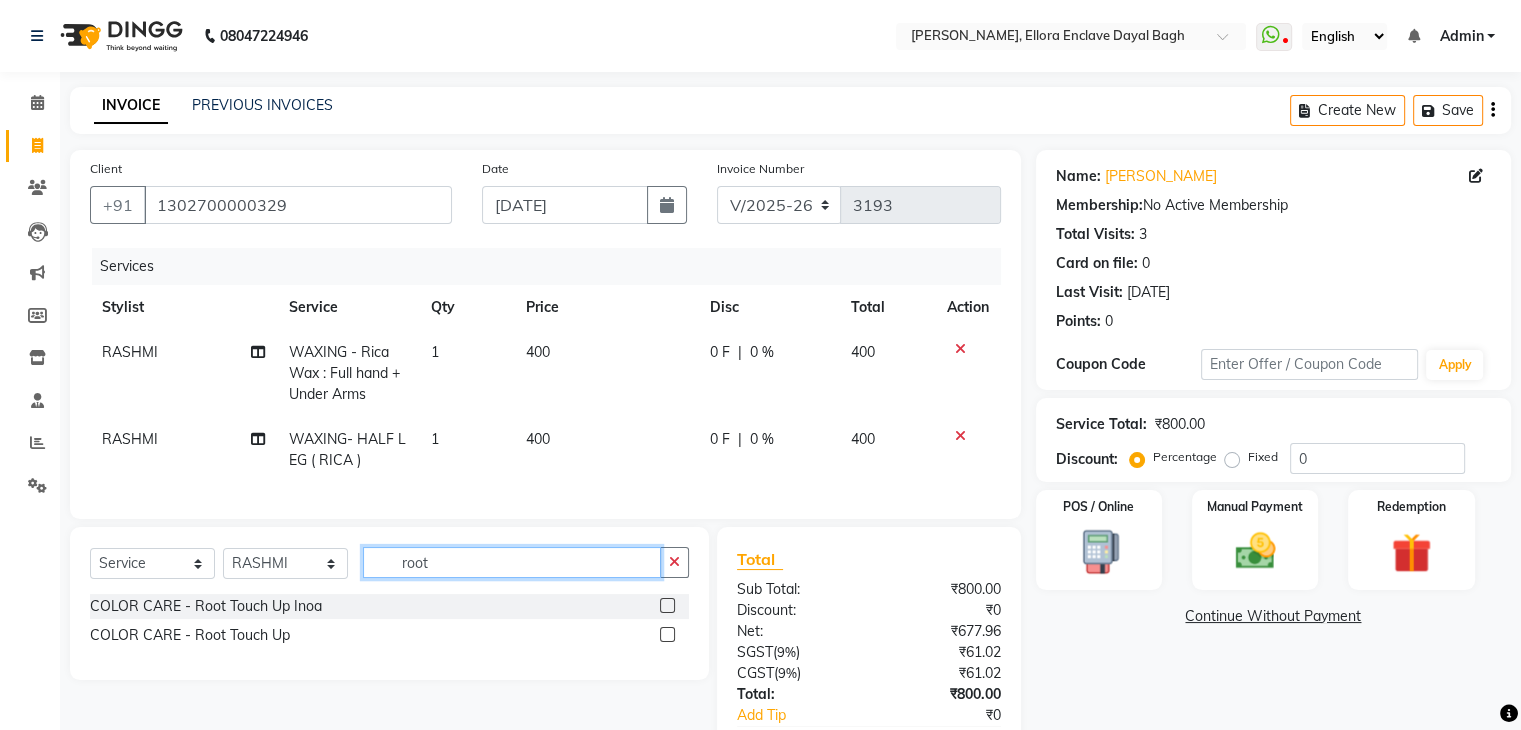 type on "root" 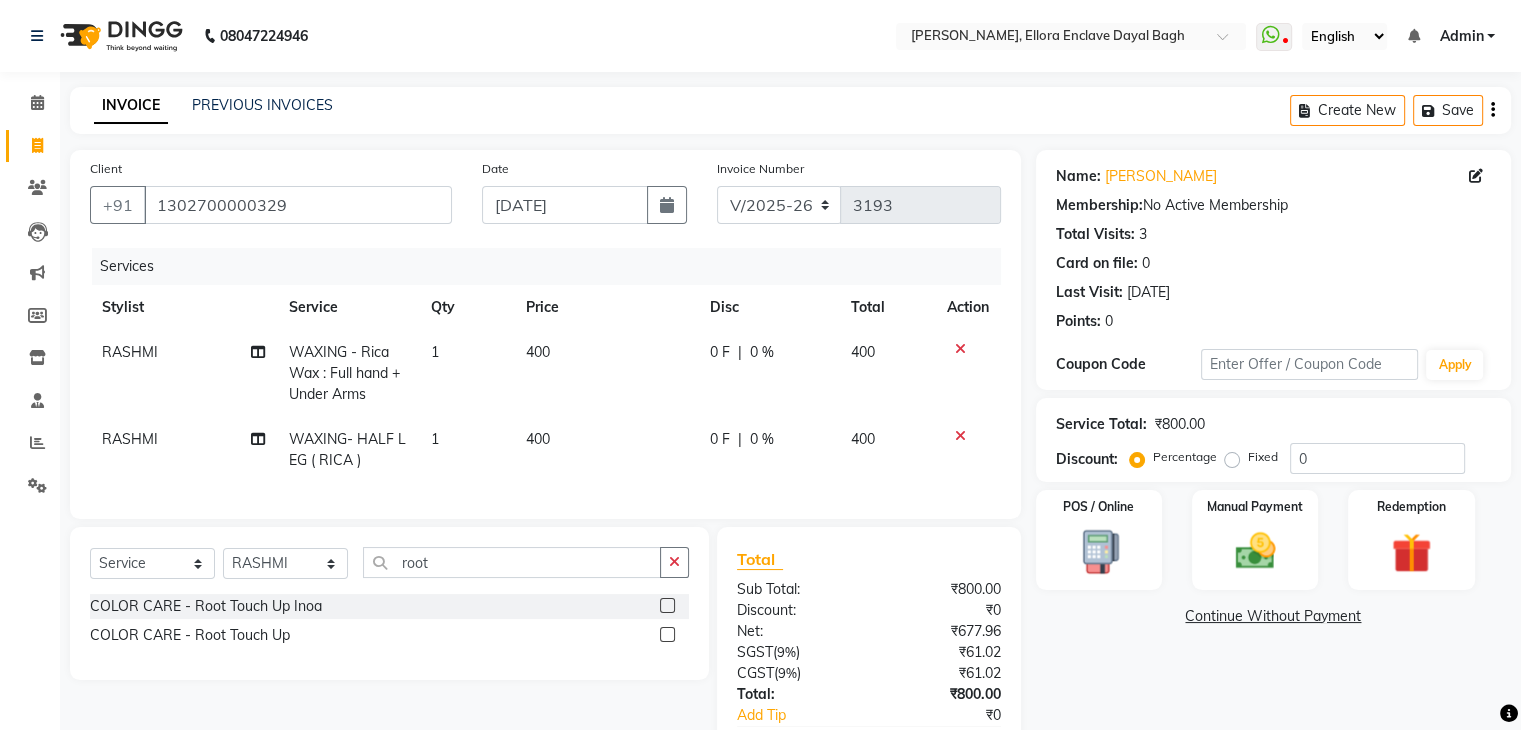 click 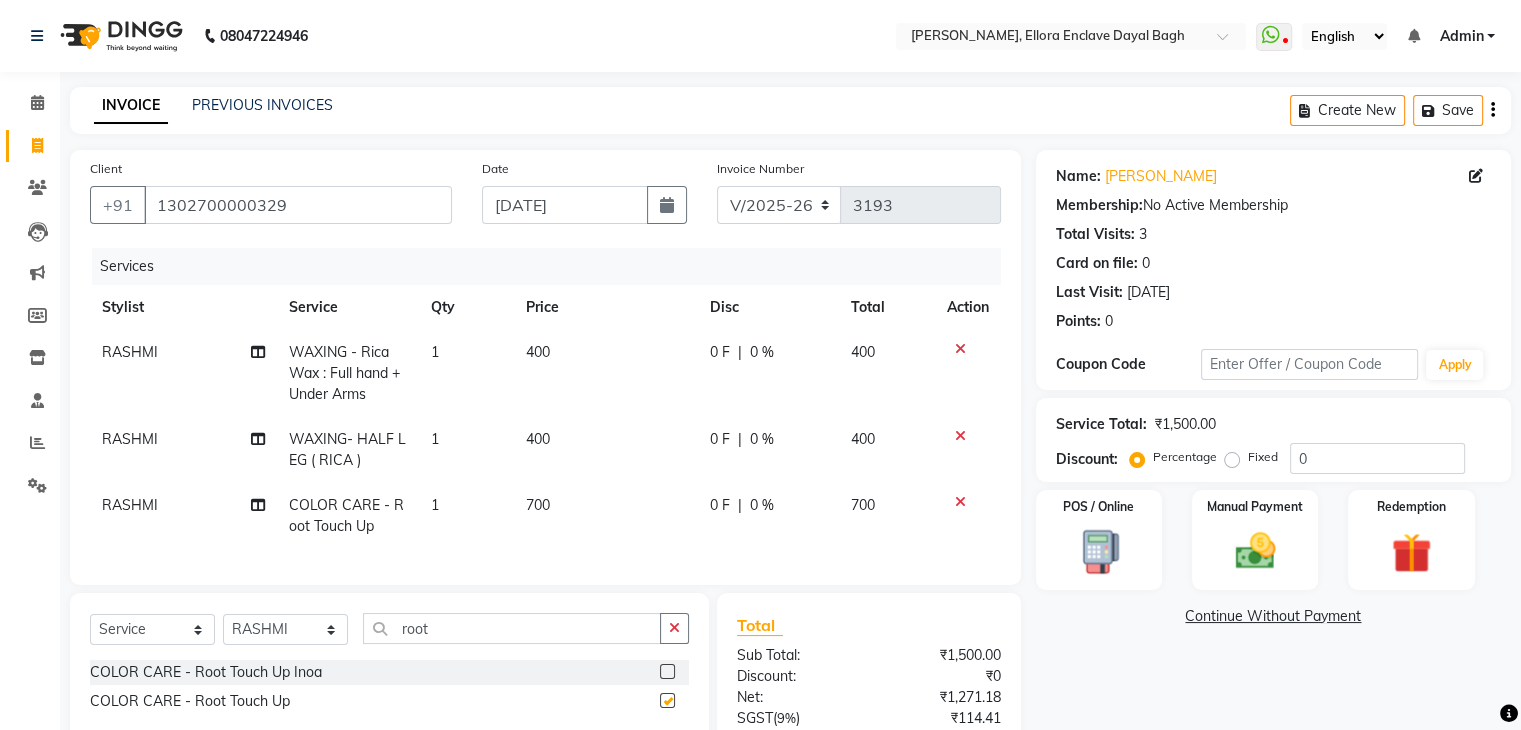 checkbox on "false" 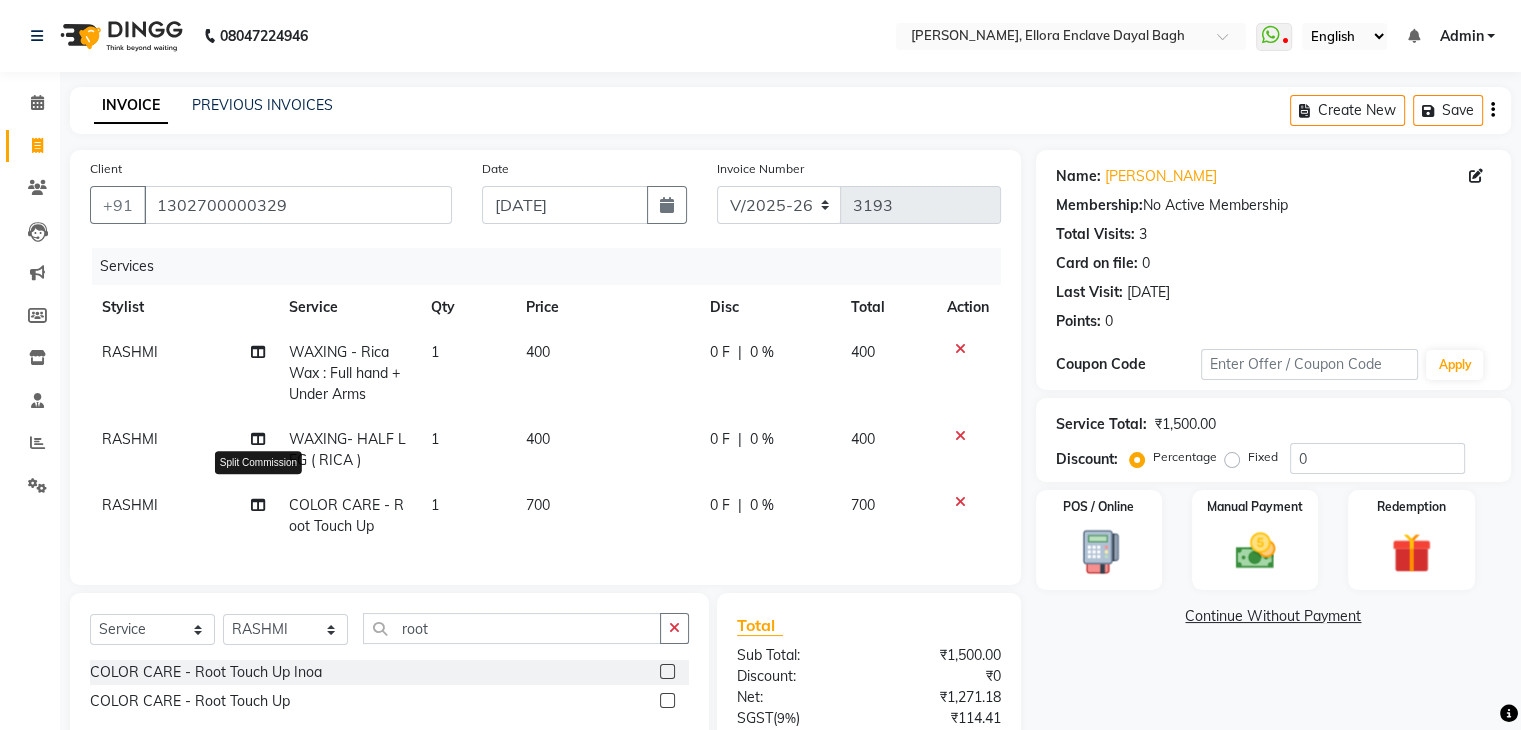 click 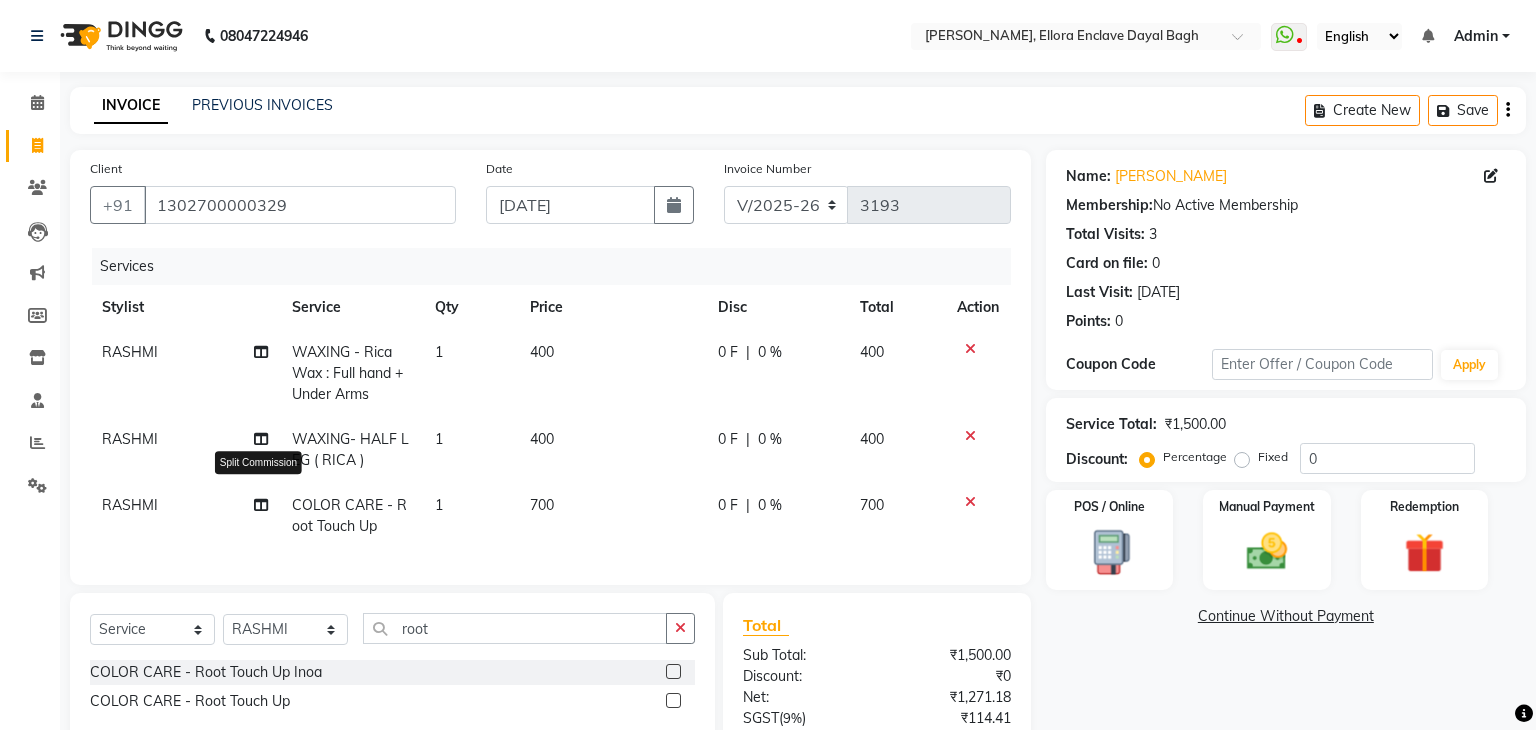 select on "53887" 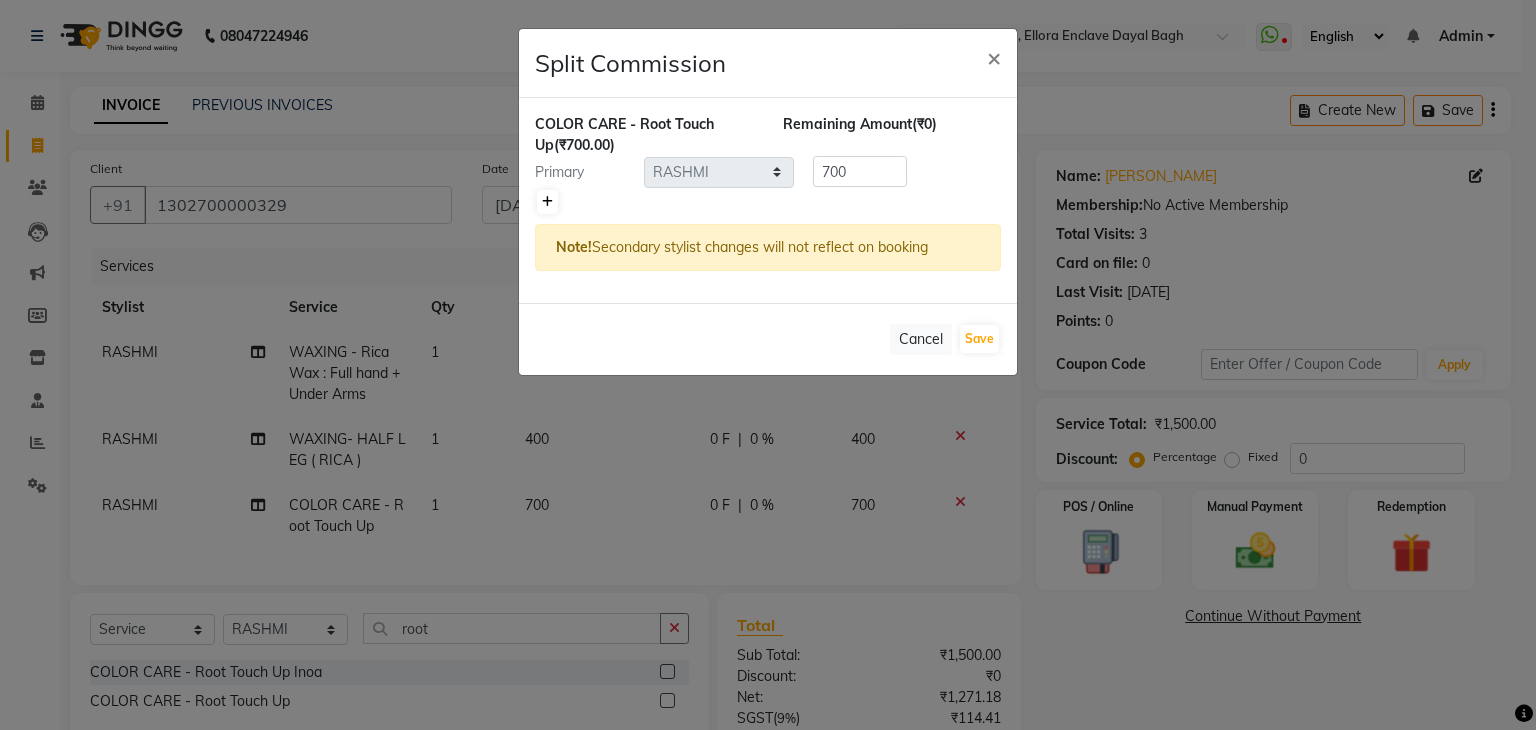 click 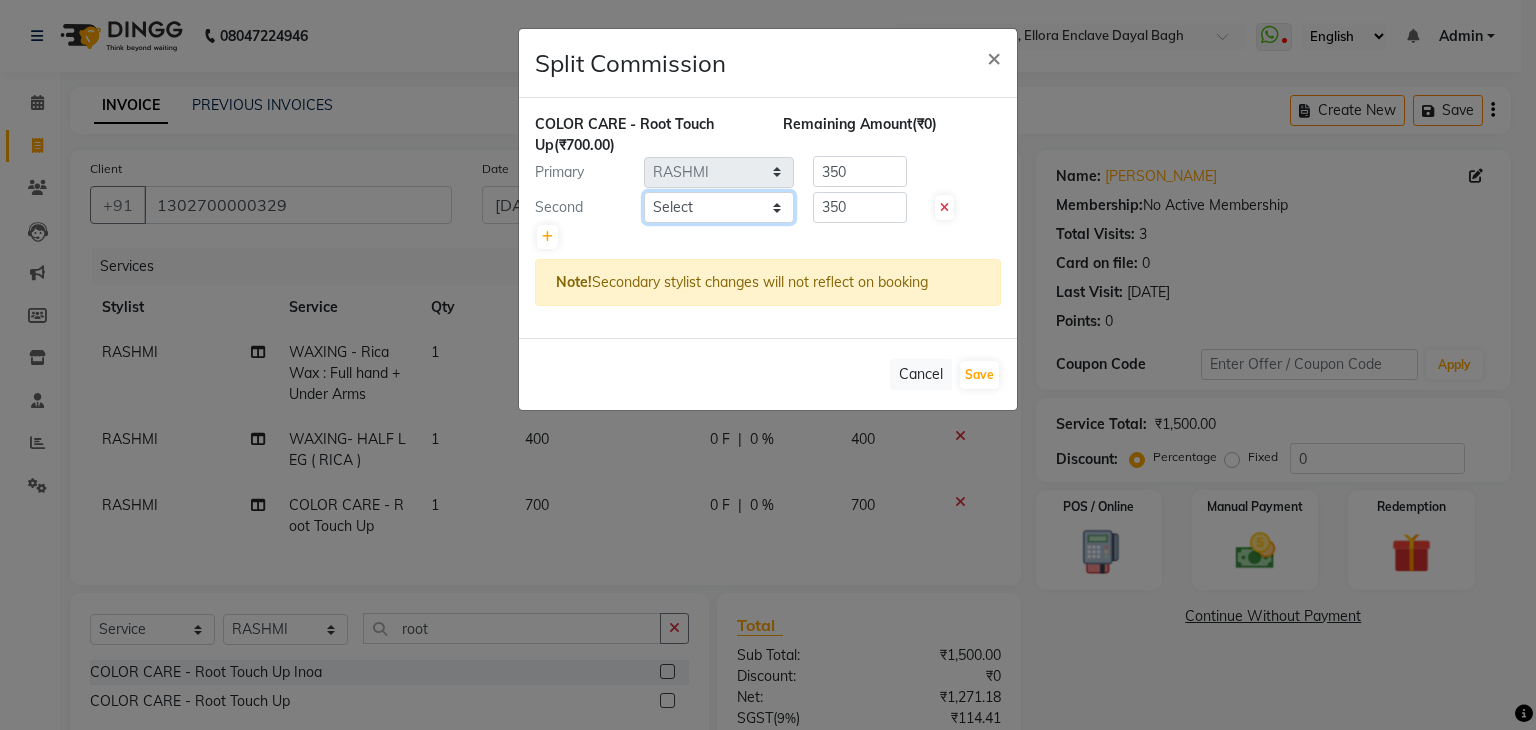click on "Select  AMAN   DANISH SALMANI   GOPAL PACHORI   KANU   KAVITA   KIRAN KUMARI   MEENU KUMARI   NEHA   NIKHIL CHAUDHARY   PRIYANKA YADAV   RASHMI   SANDHYA   SHAGUFTA   SHWETA   SONA SAXENA   SOUMYA   TUSHAR OTWAL   VINAY KUMAR" 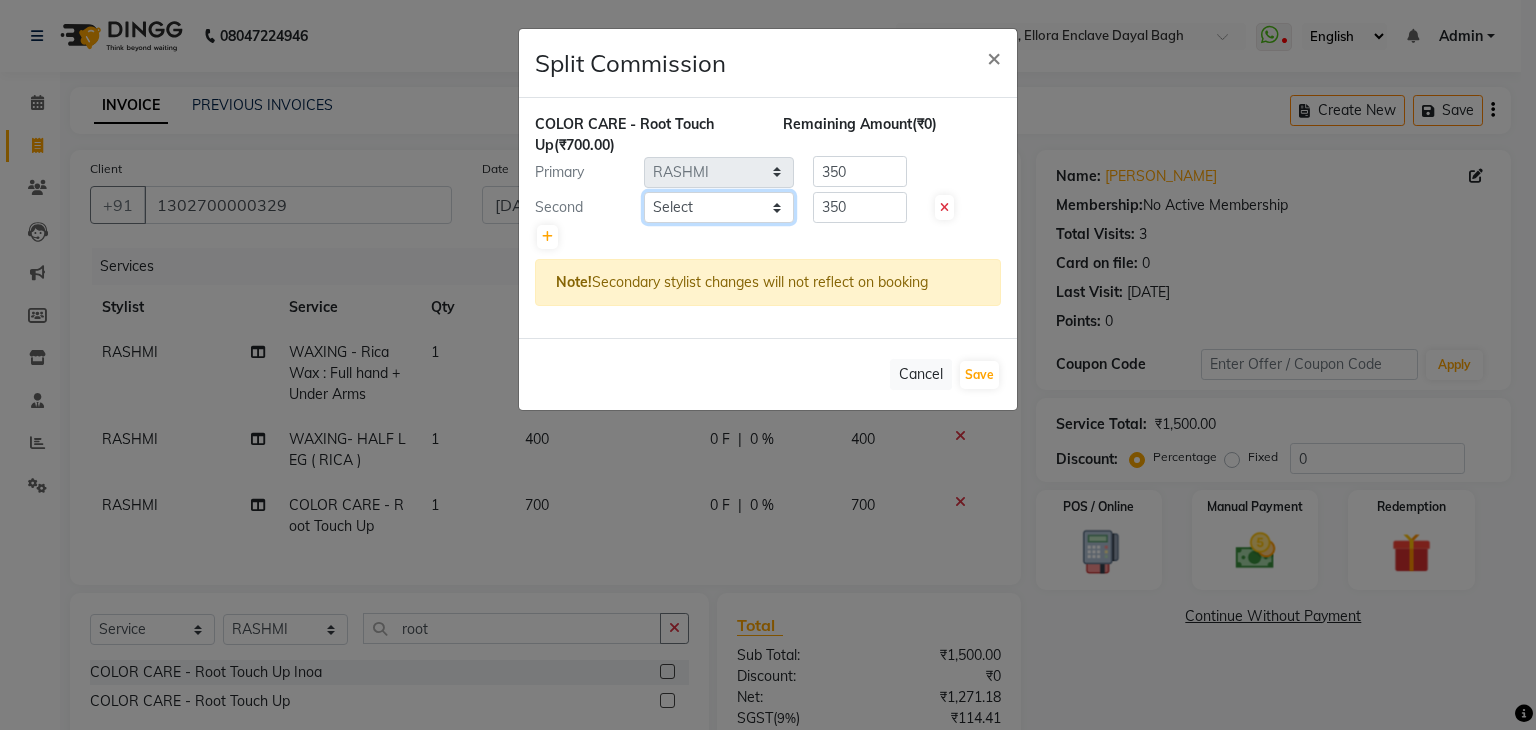 select on "53877" 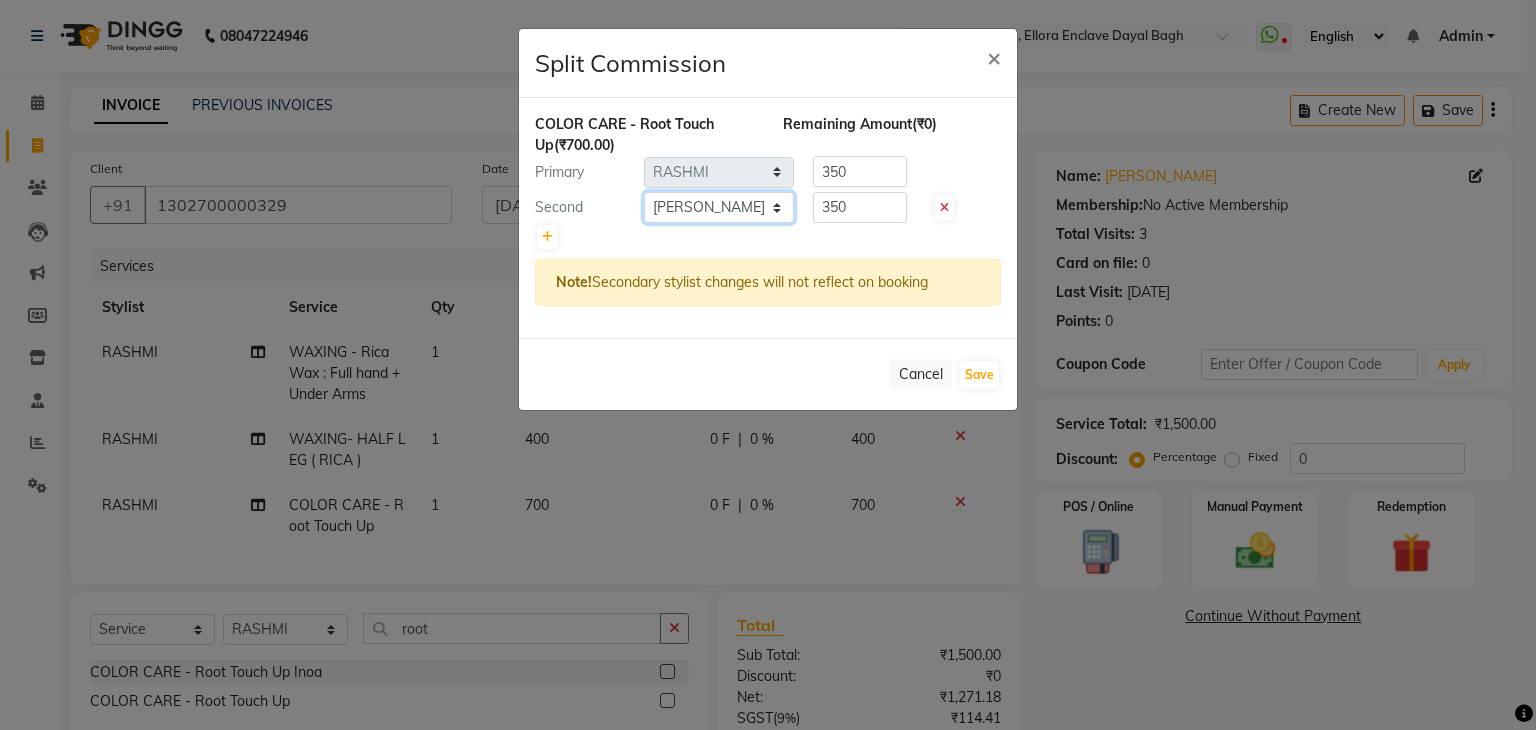 click on "Select  AMAN   DANISH SALMANI   GOPAL PACHORI   KANU   KAVITA   KIRAN KUMARI   MEENU KUMARI   NEHA   NIKHIL CHAUDHARY   PRIYANKA YADAV   RASHMI   SANDHYA   SHAGUFTA   SHWETA   SONA SAXENA   SOUMYA   TUSHAR OTWAL   VINAY KUMAR" 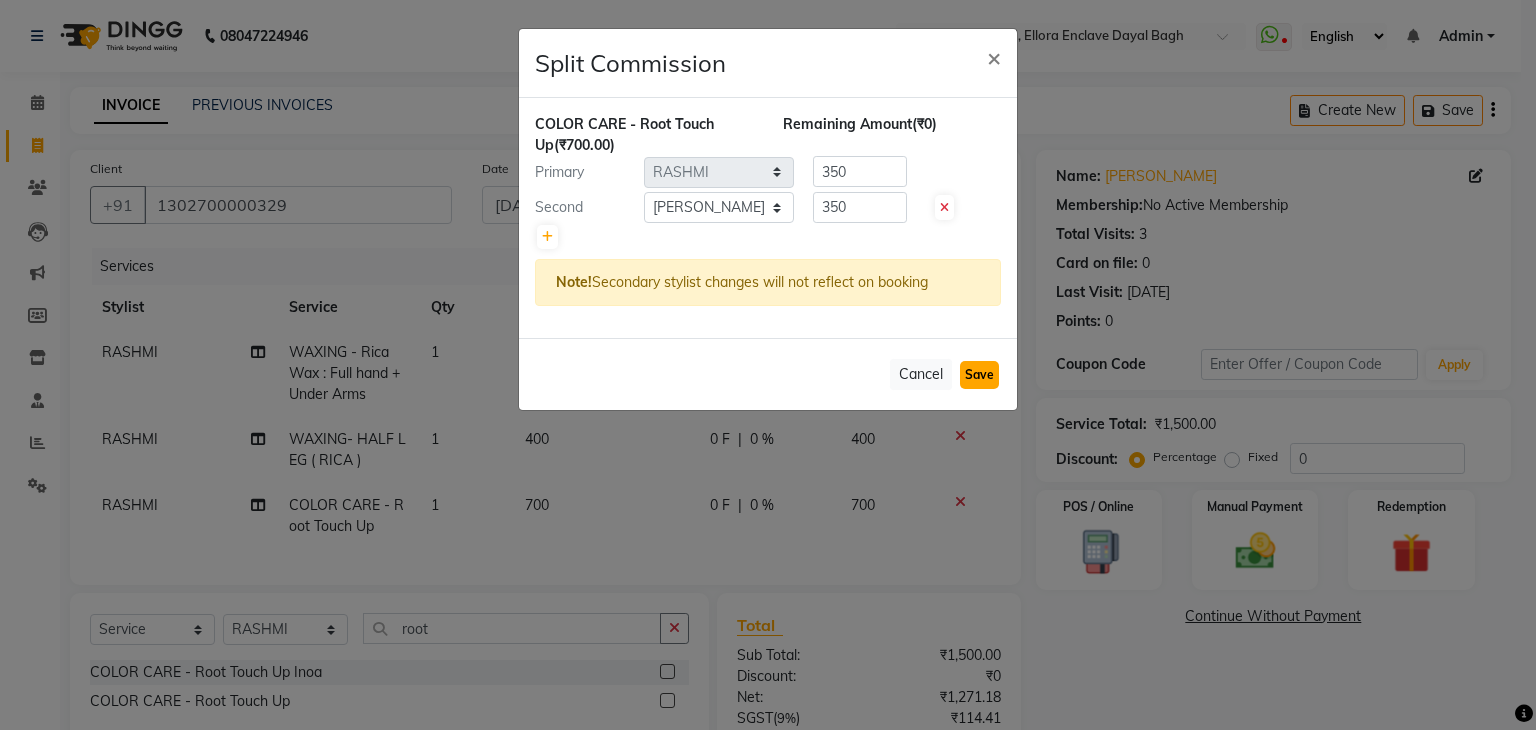 click on "Save" 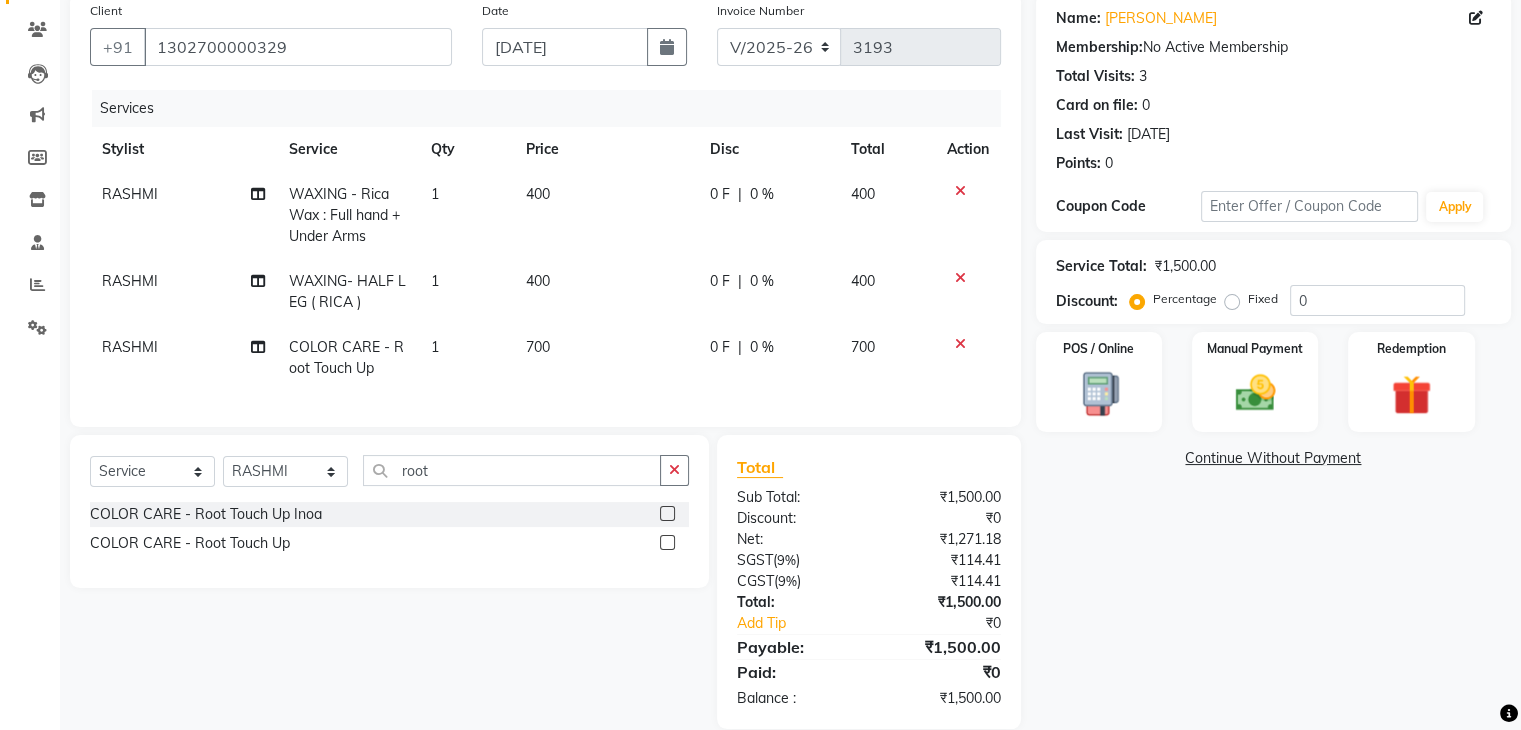 scroll, scrollTop: 164, scrollLeft: 0, axis: vertical 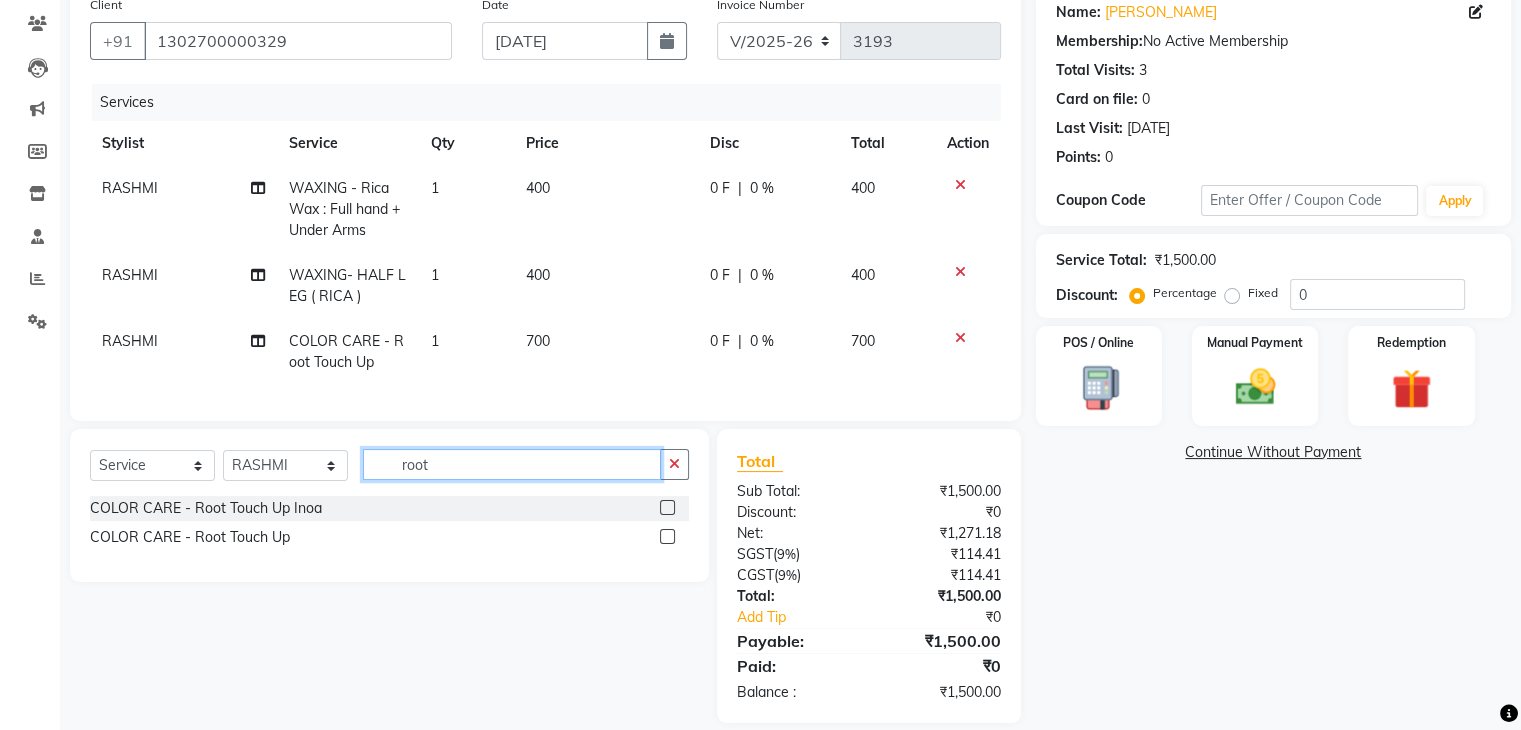 click on "root" 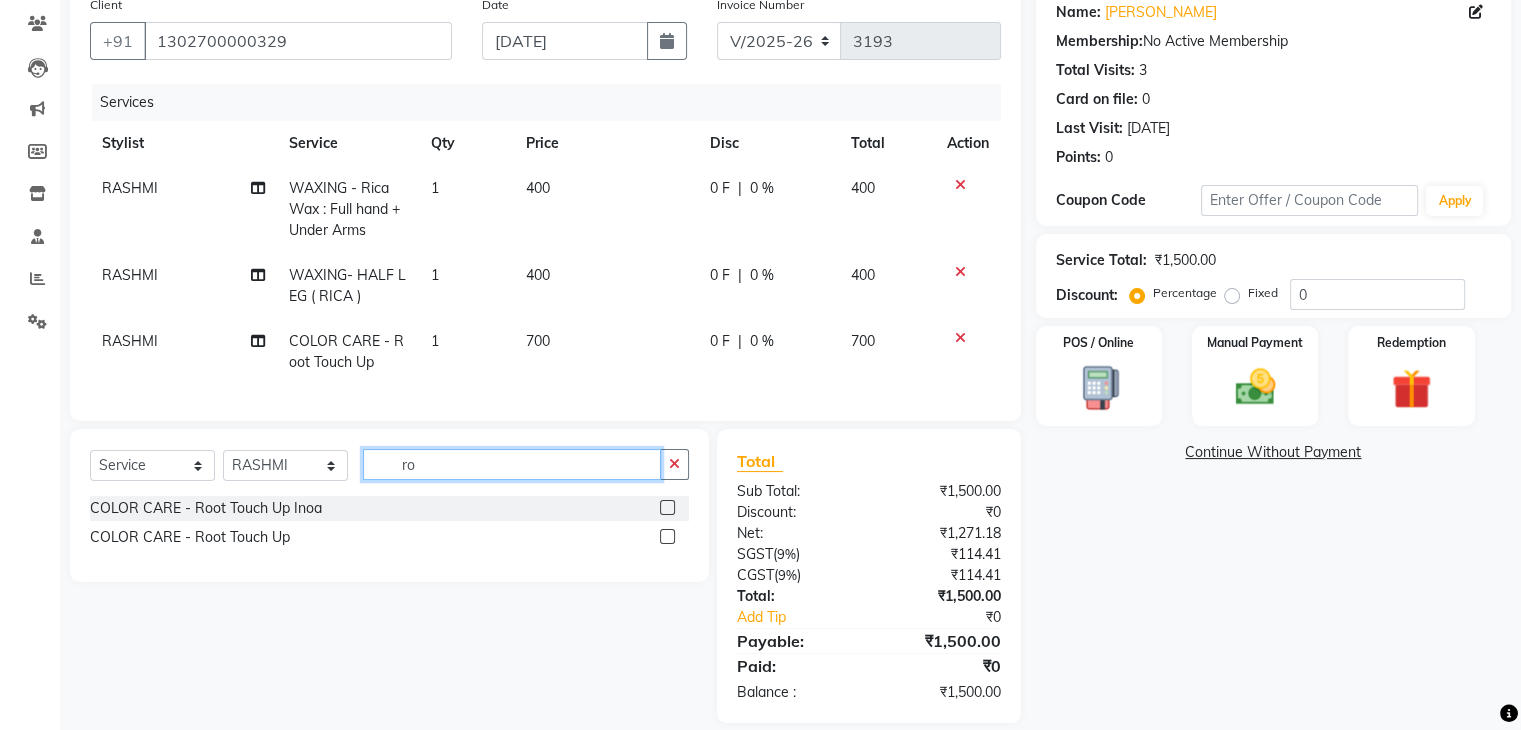 type on "r" 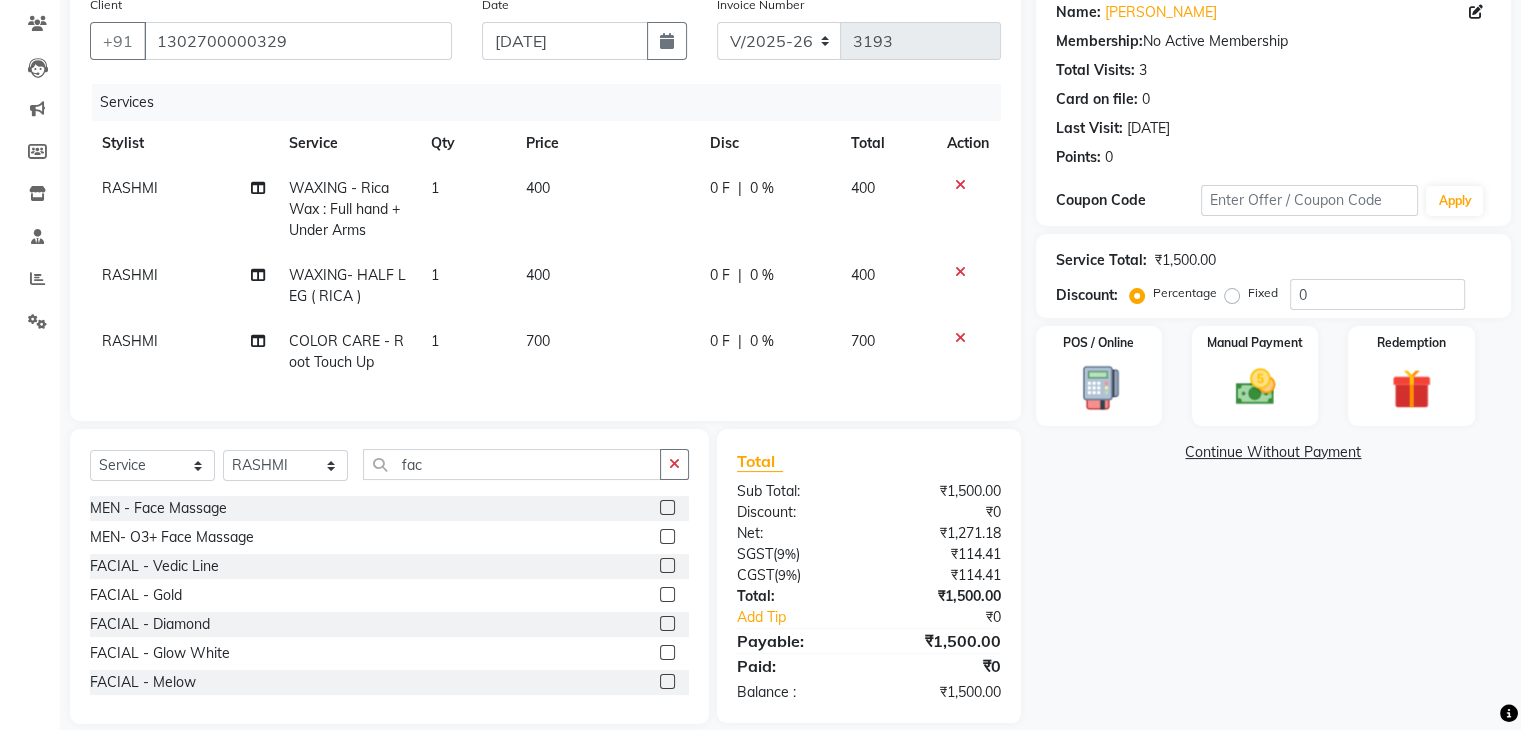 drag, startPoint x: 459, startPoint y: 501, endPoint x: 446, endPoint y: 483, distance: 22.203604 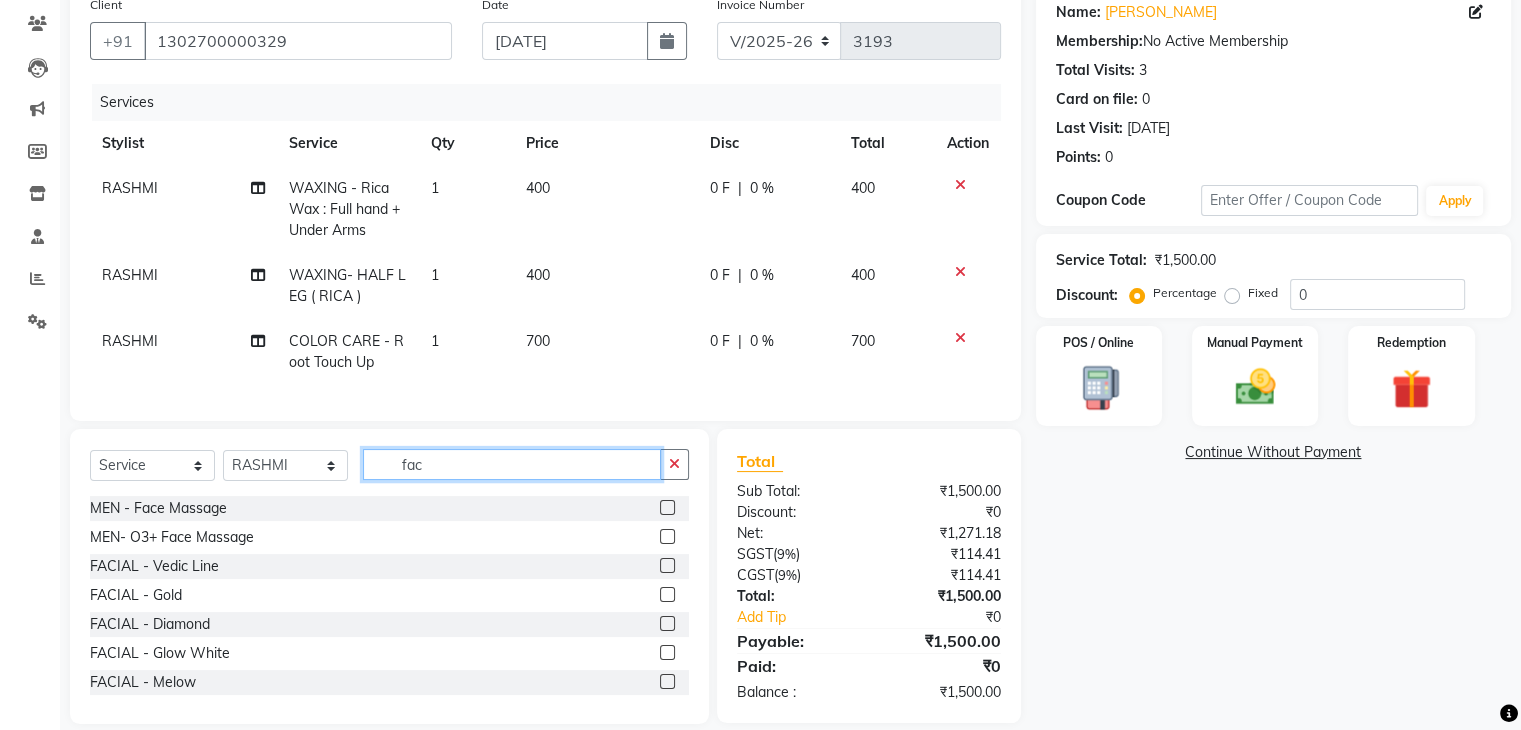 click on "fac" 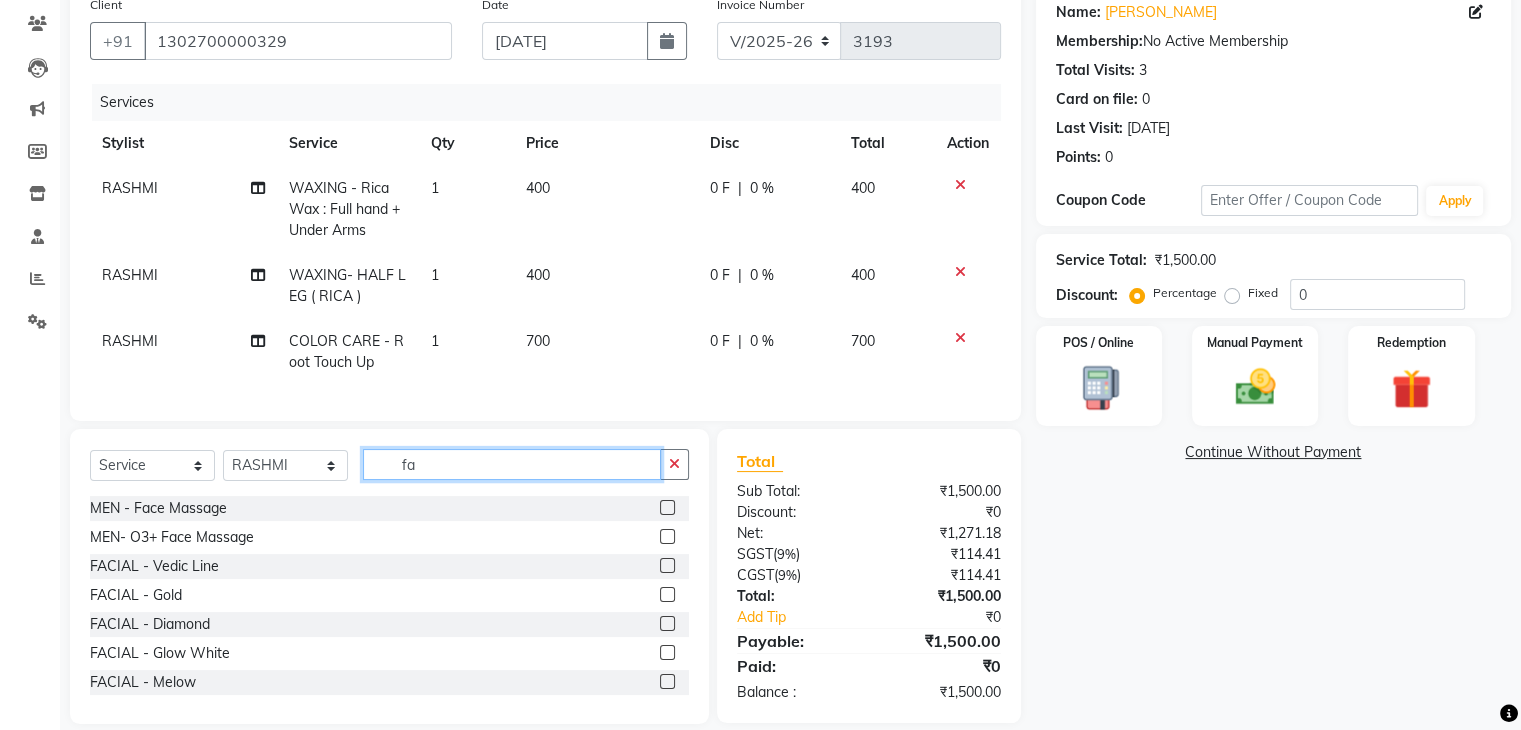 type on "f" 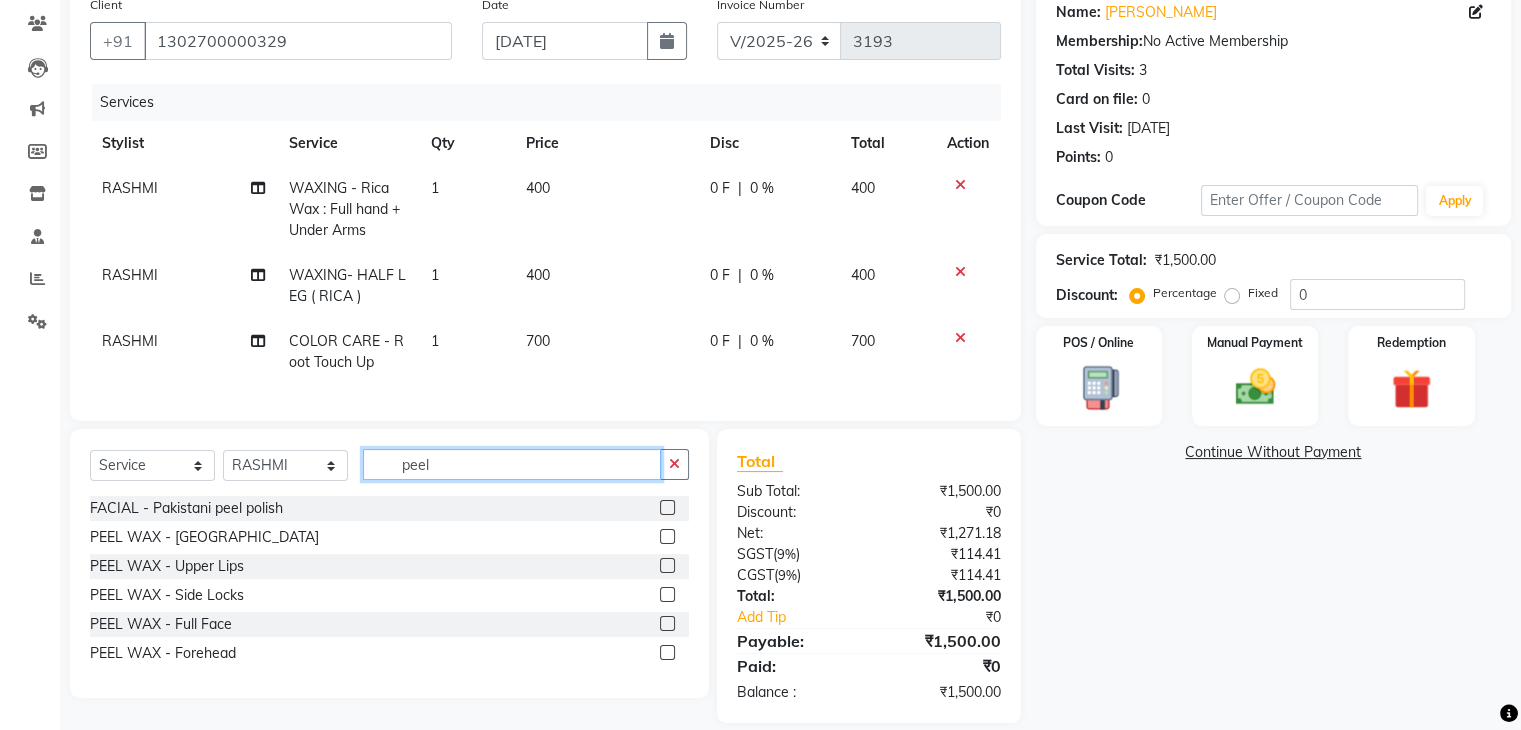 type on "peel" 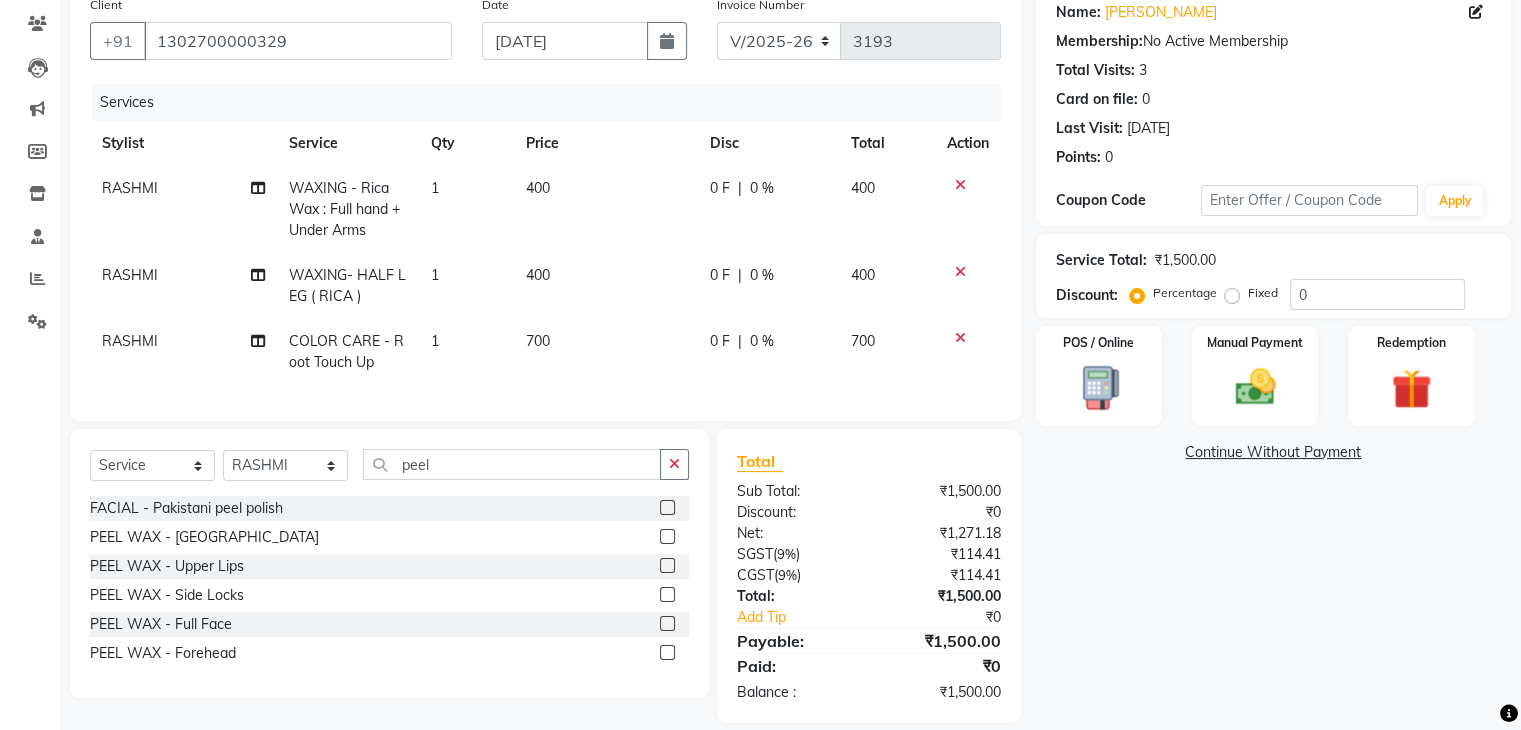 click 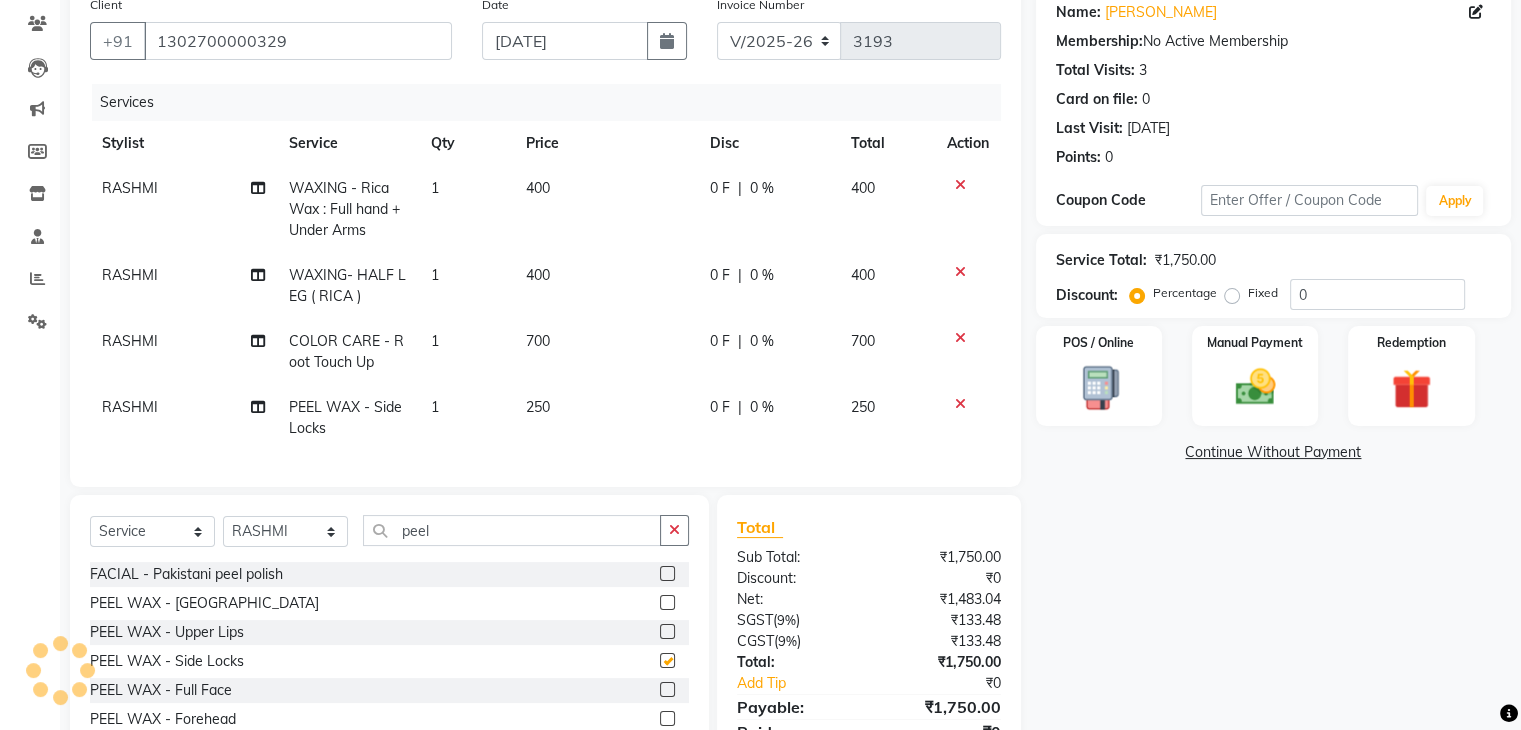 checkbox on "false" 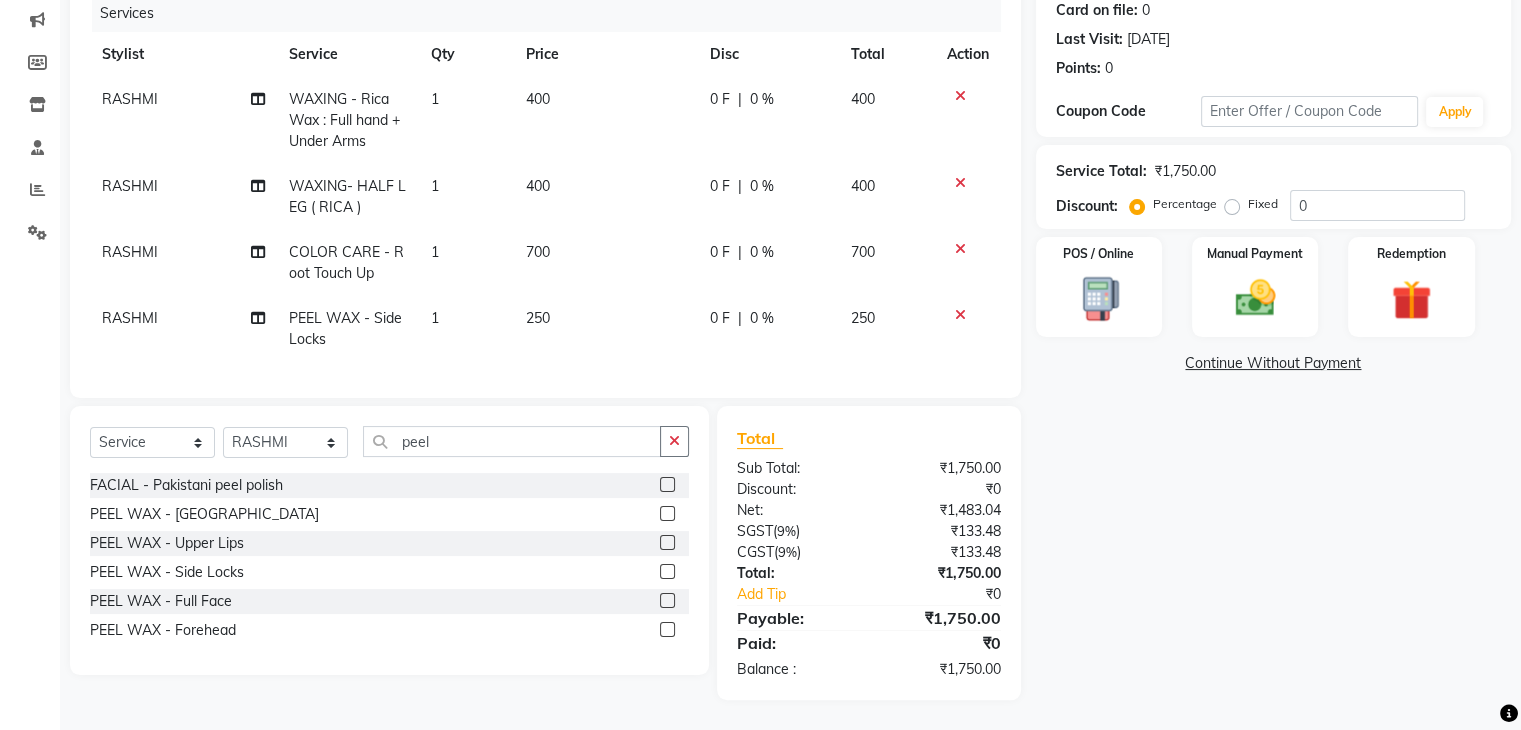 scroll, scrollTop: 268, scrollLeft: 0, axis: vertical 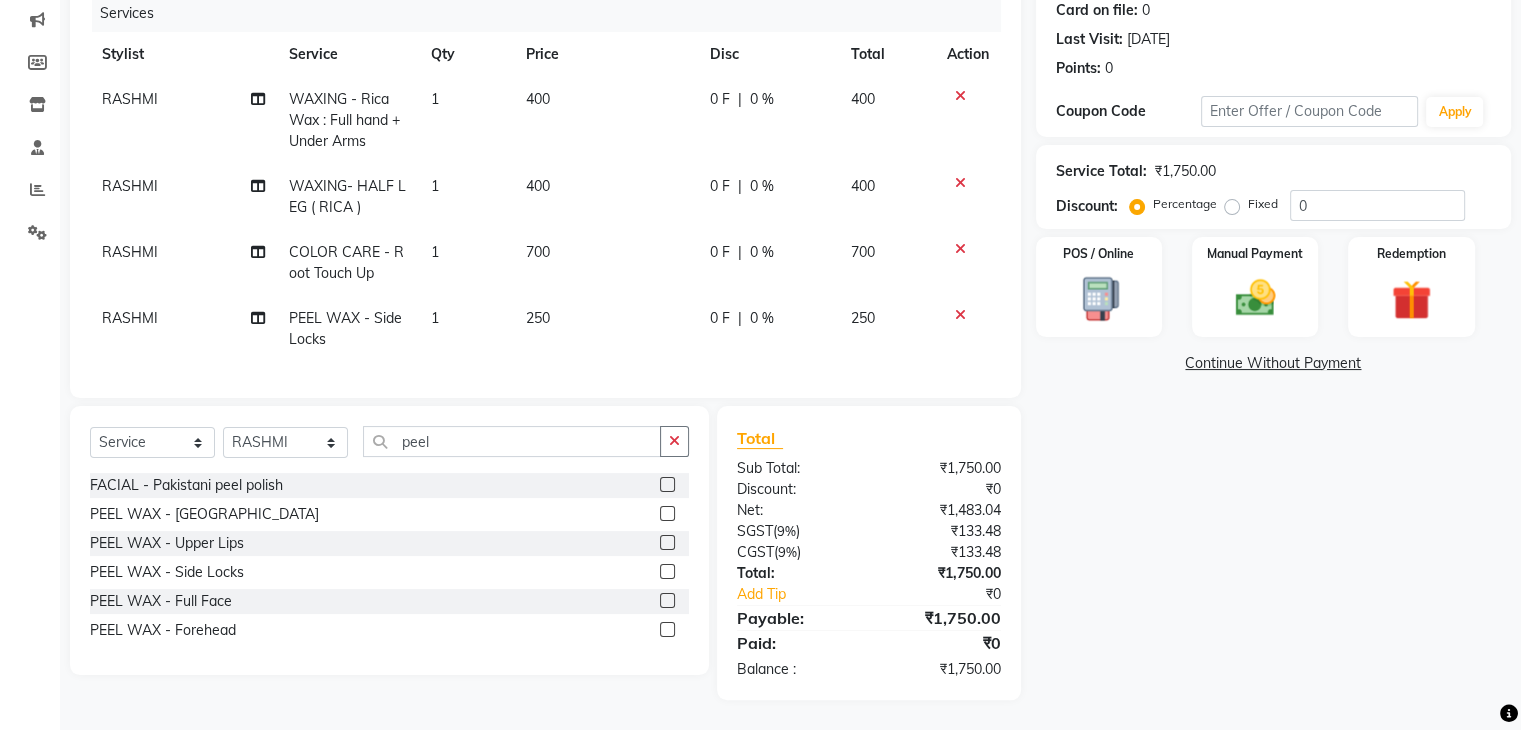 click 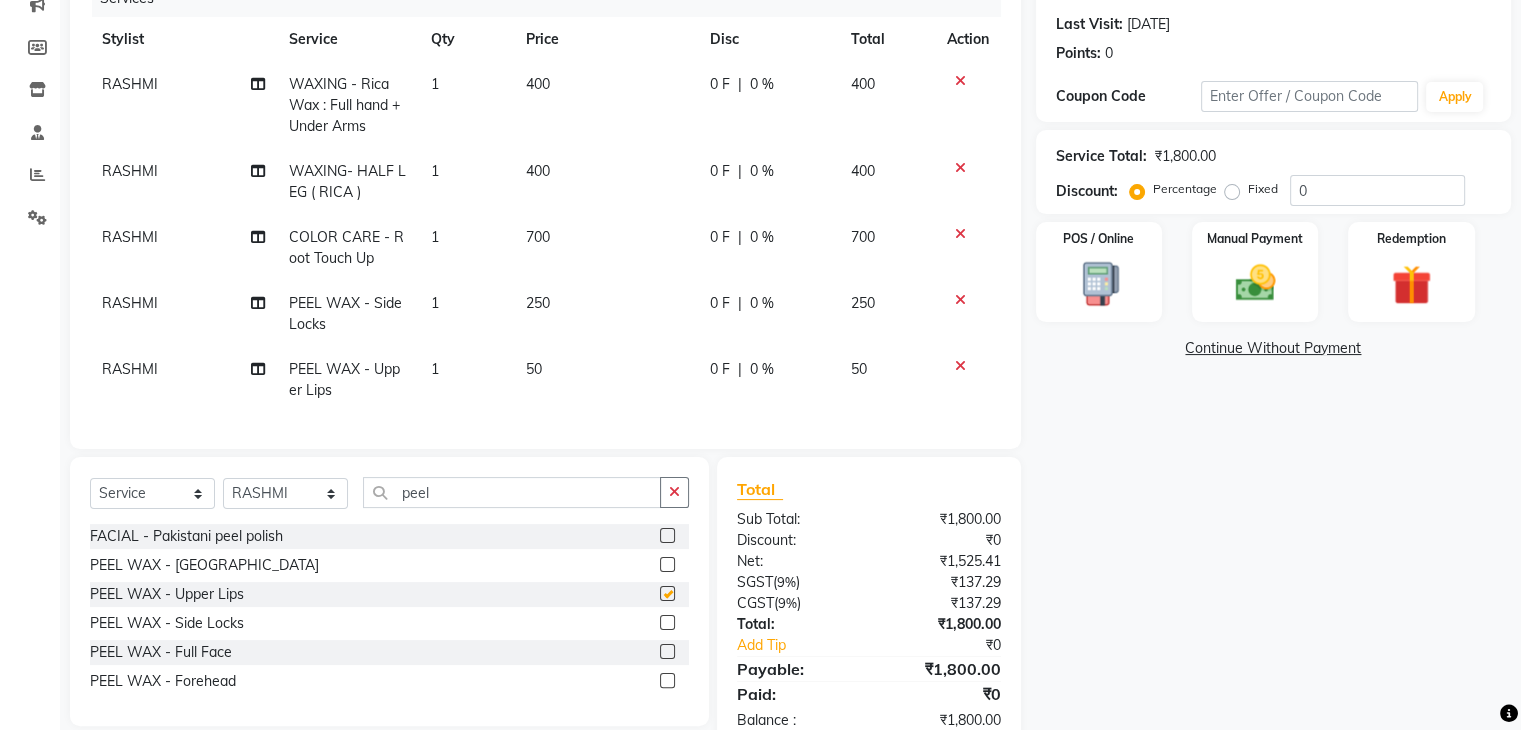 checkbox on "false" 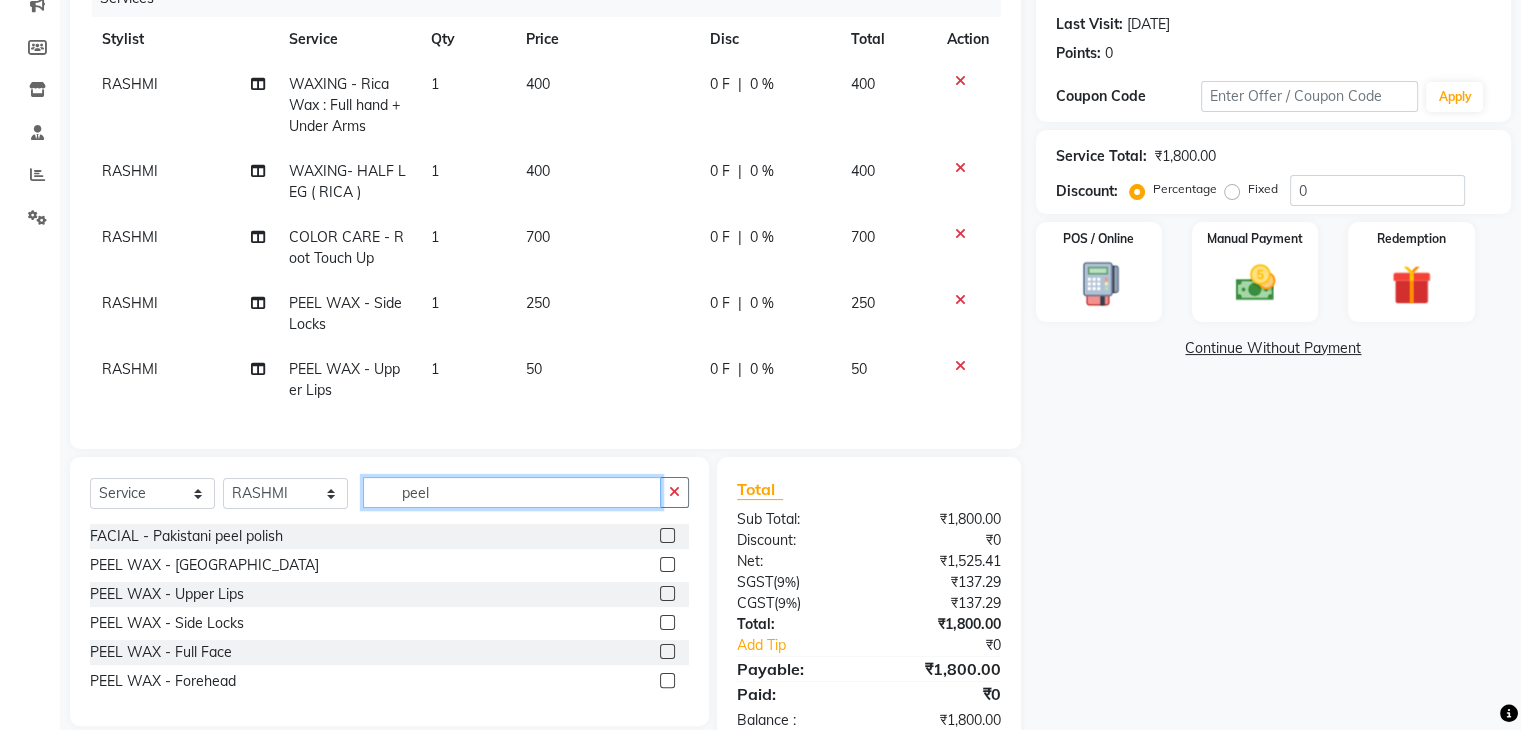 click on "peel" 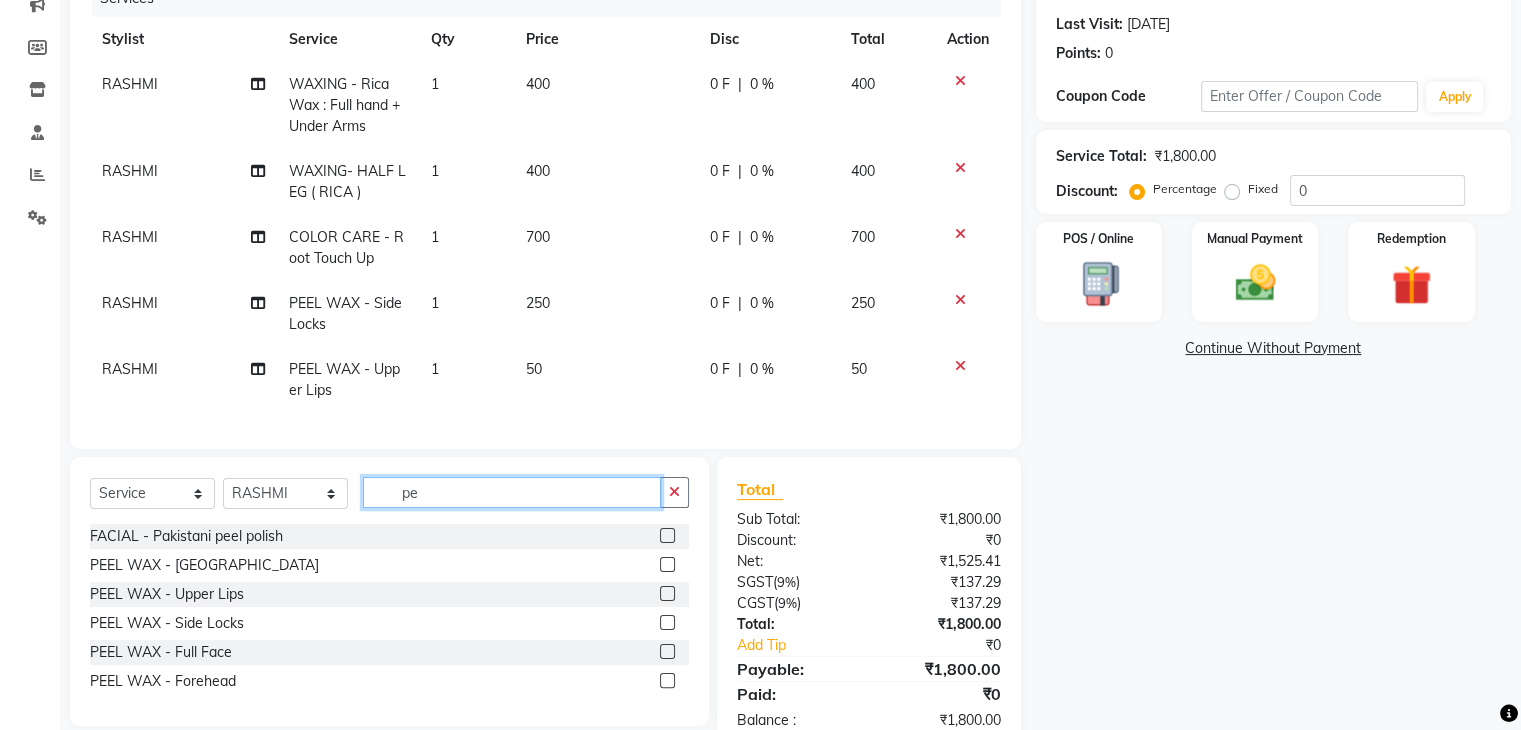 type on "p" 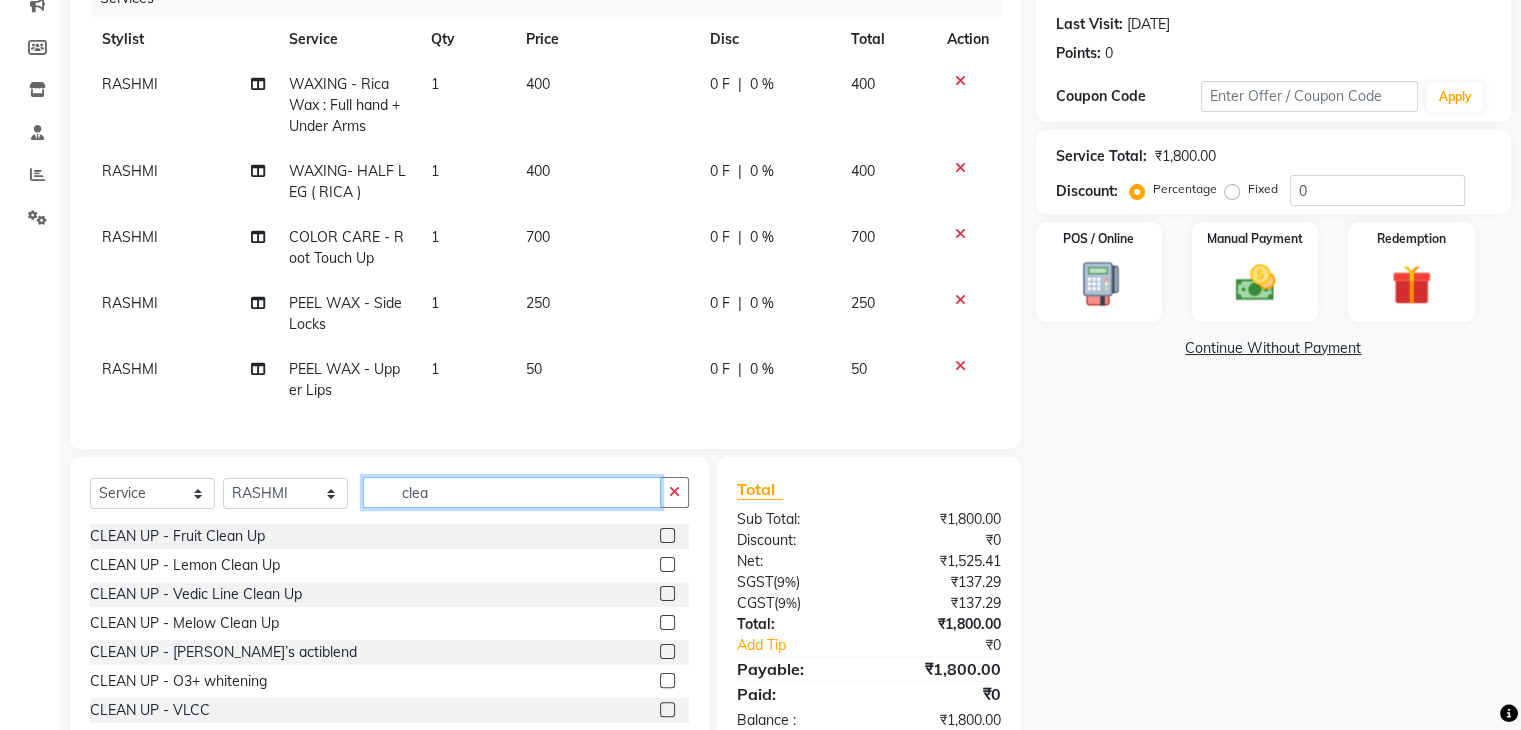 type on "clea" 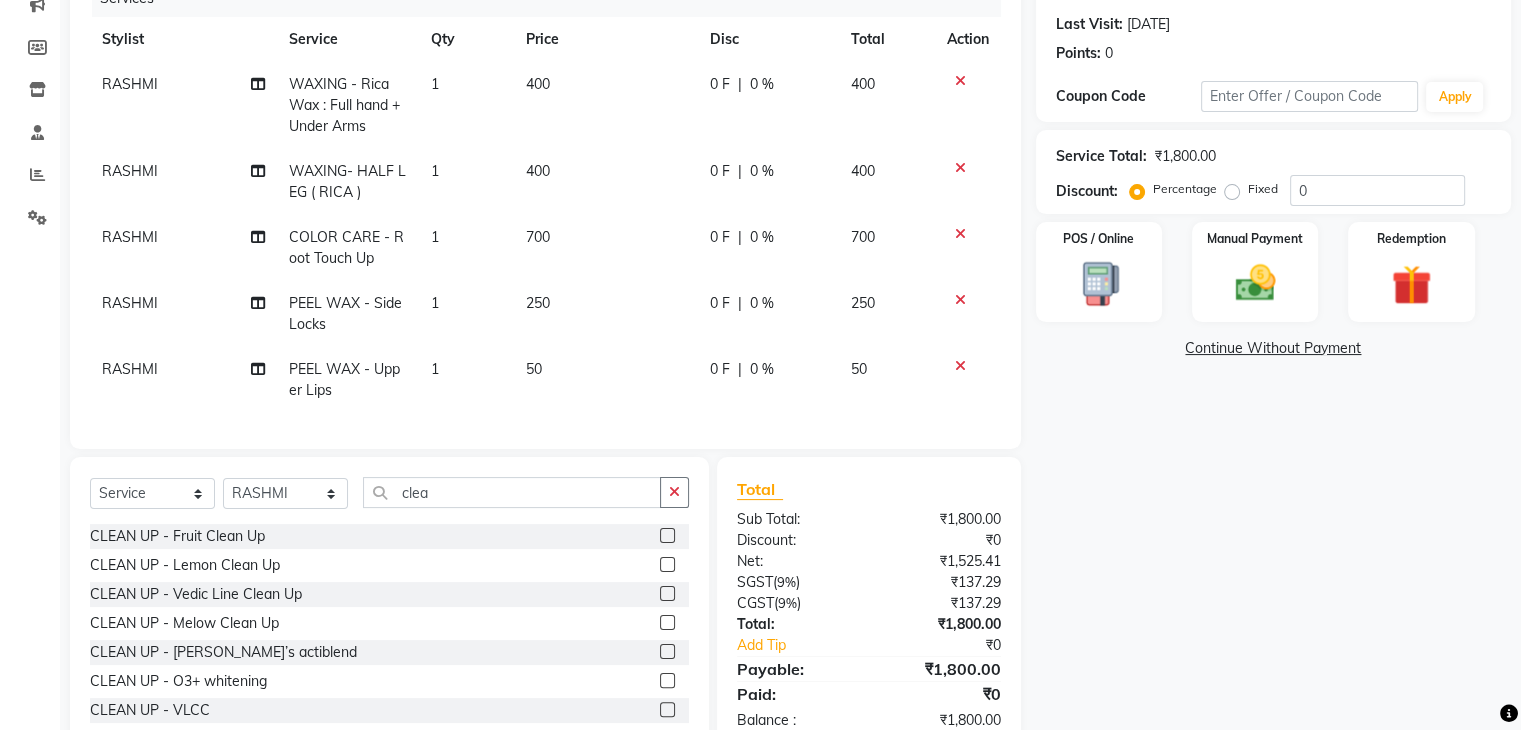click 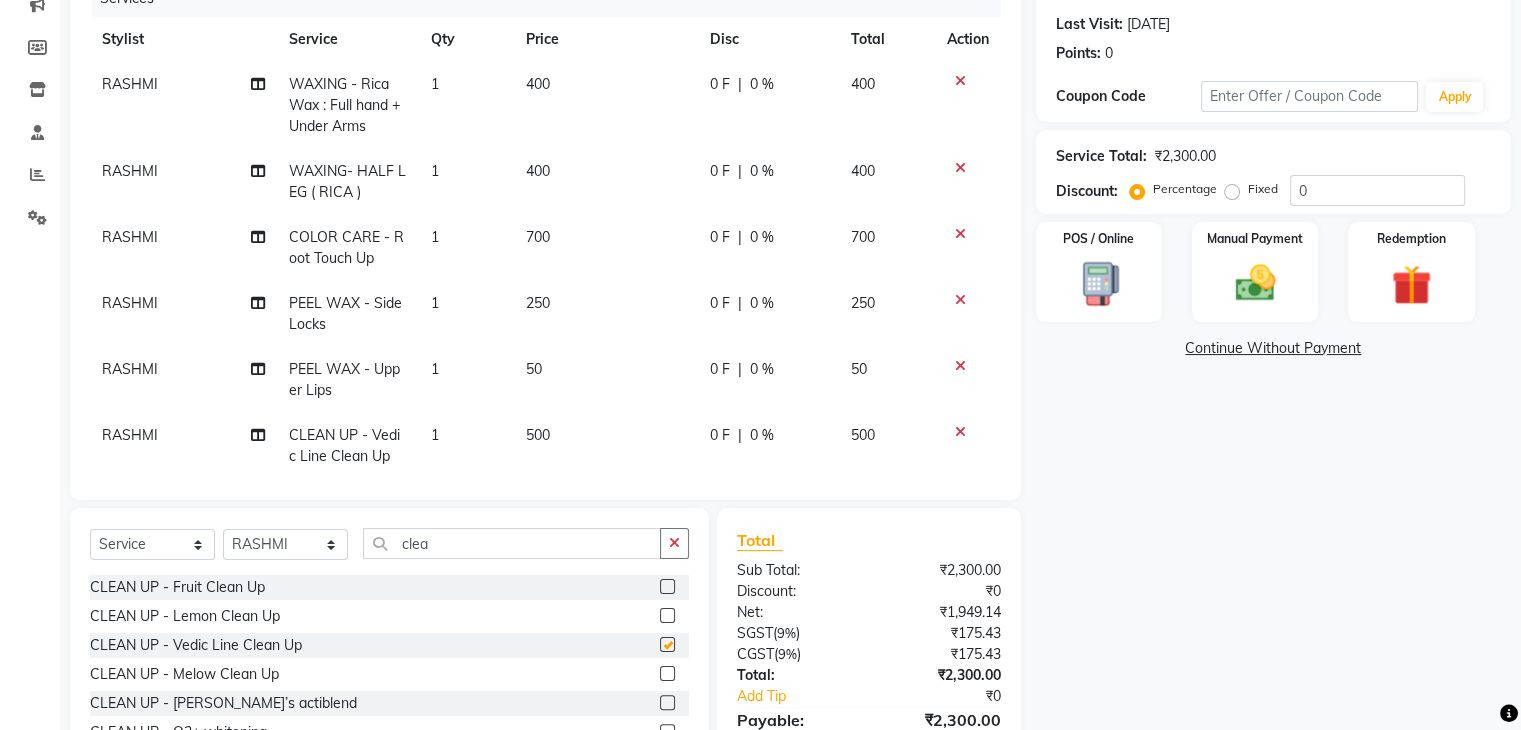 checkbox on "false" 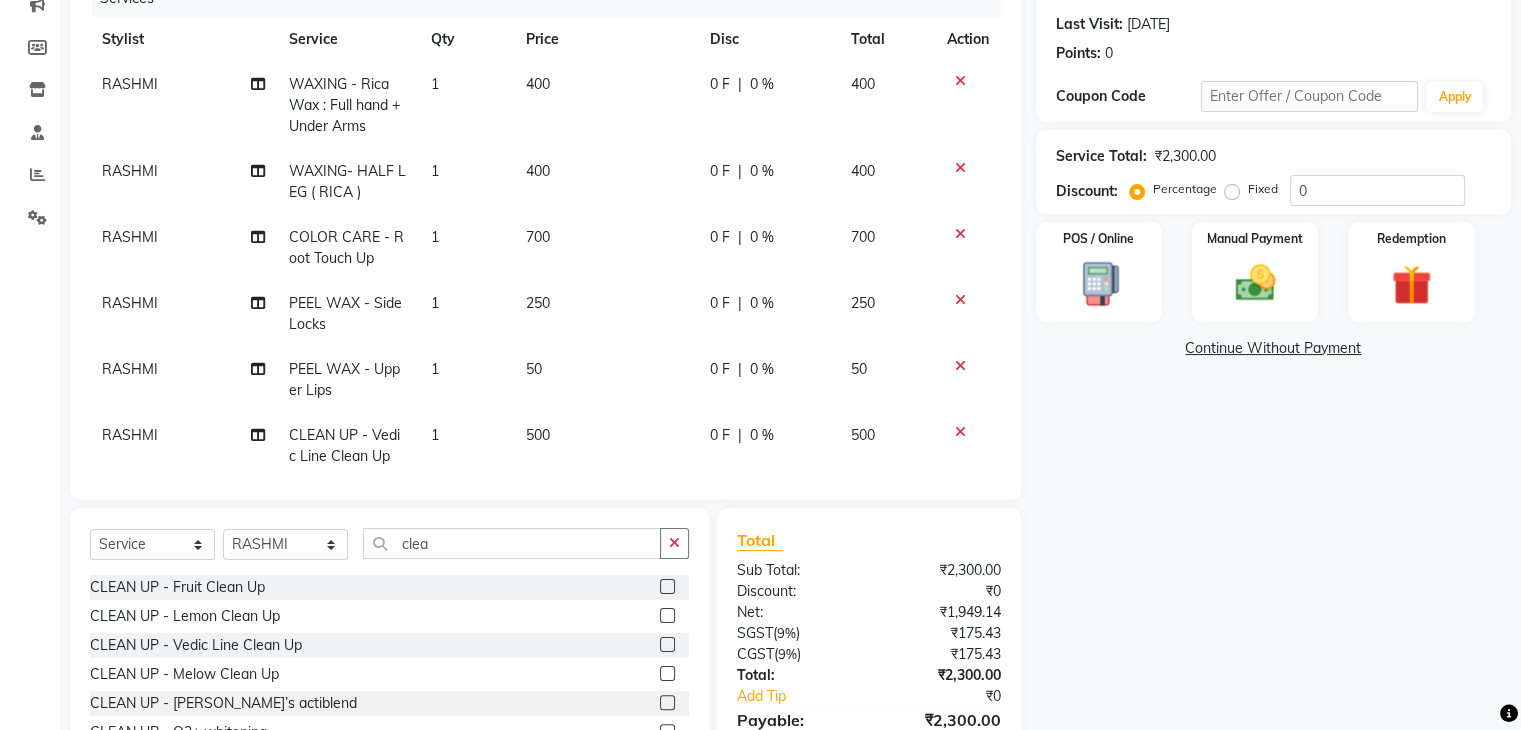 scroll, scrollTop: 30, scrollLeft: 14, axis: both 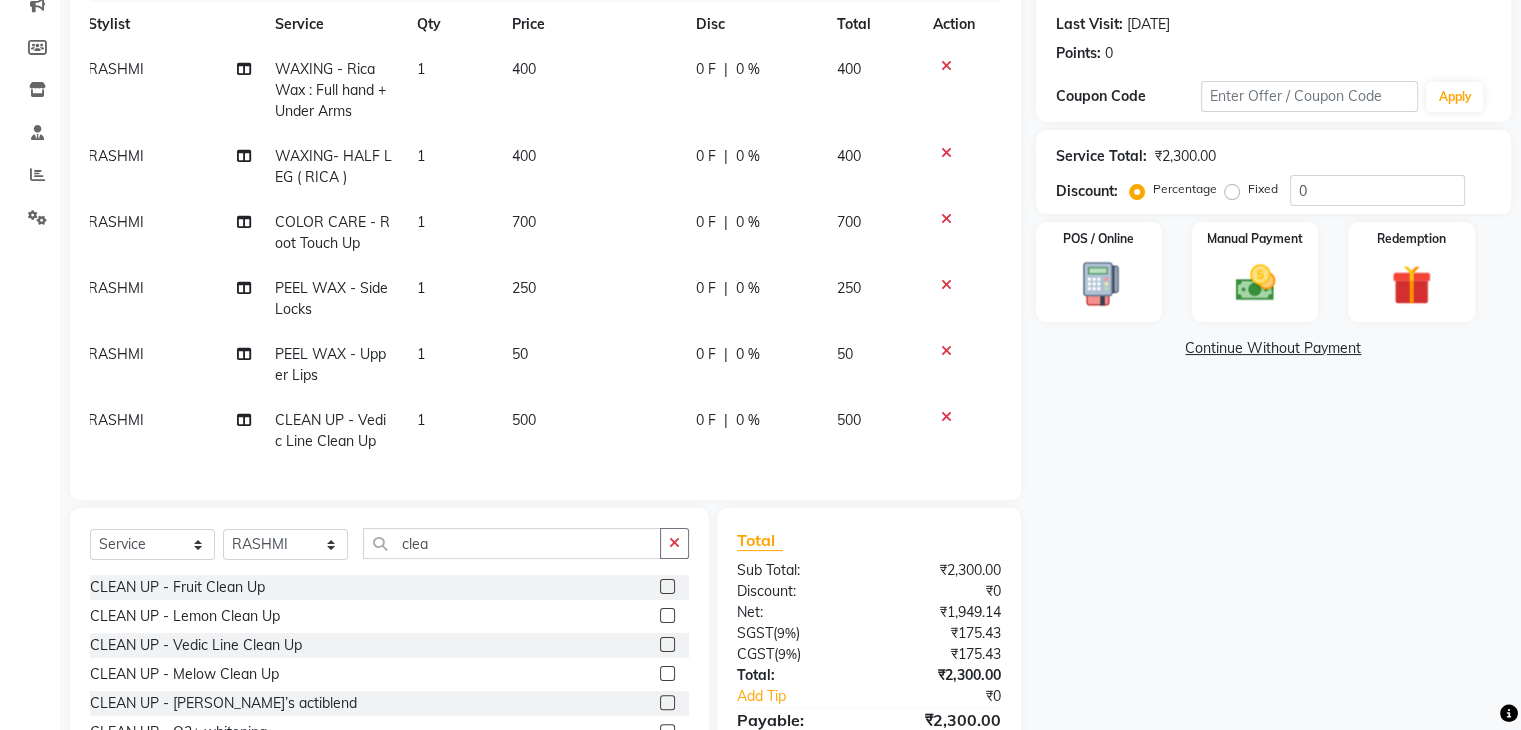 click on "Name: Somiya  Membership:  No Active Membership  Total Visits:  3 Card on file:  0 Last Visit:   27-06-2025 Points:   0  Coupon Code Apply Service Total:  ₹2,300.00  Discount:  Percentage   Fixed  0 POS / Online  Manual Payment Redemption  Continue Without Payment" 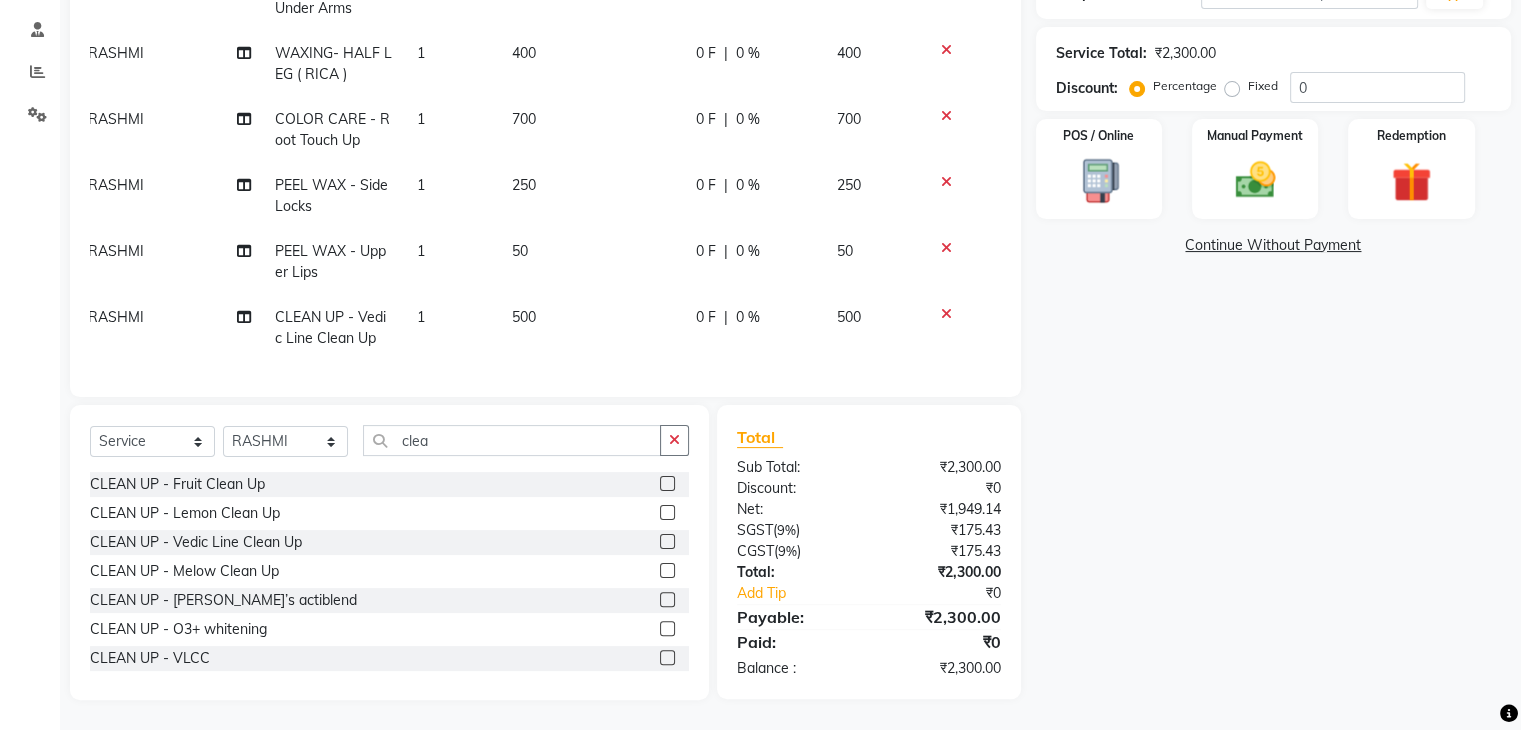 drag, startPoint x: 1422, startPoint y: 461, endPoint x: 1303, endPoint y: 529, distance: 137.05838 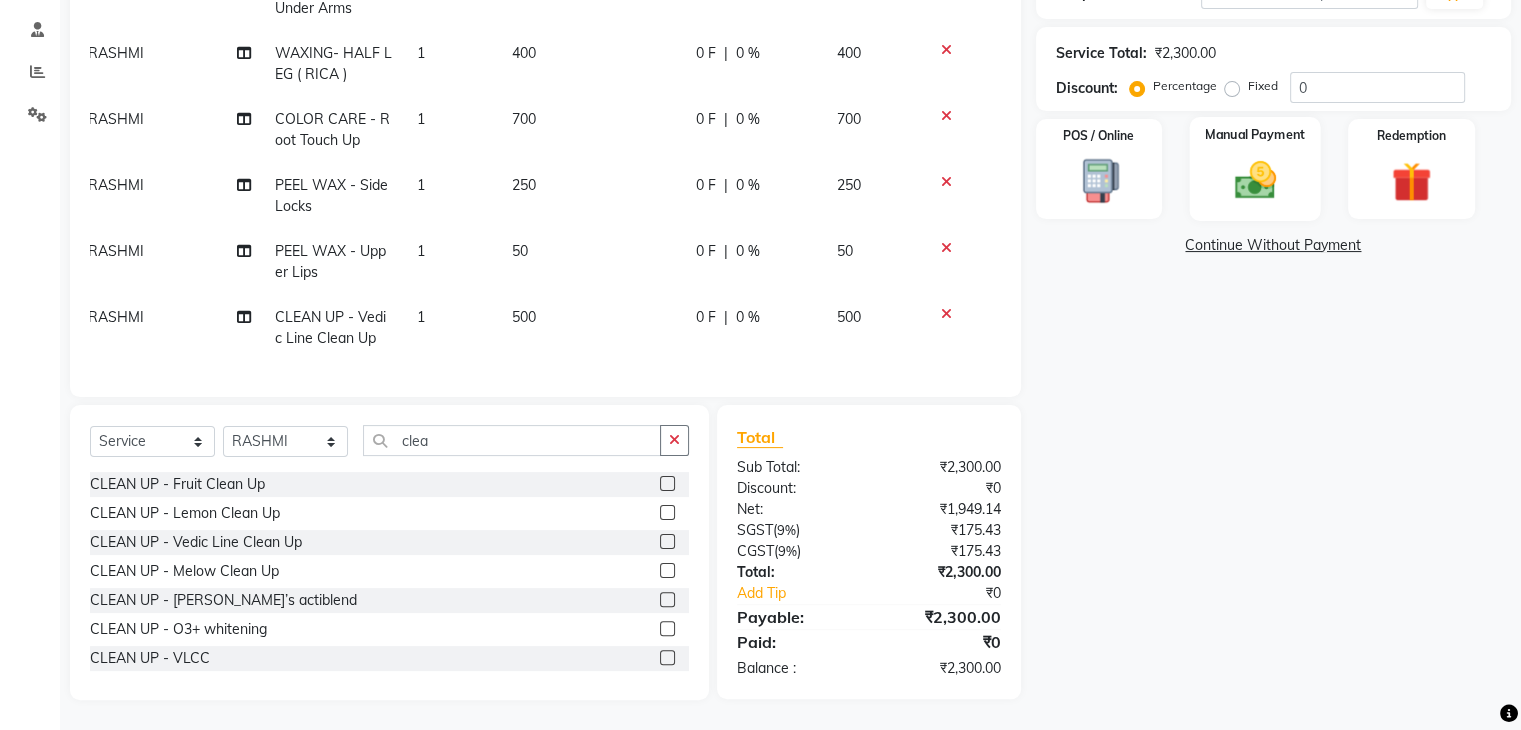 click 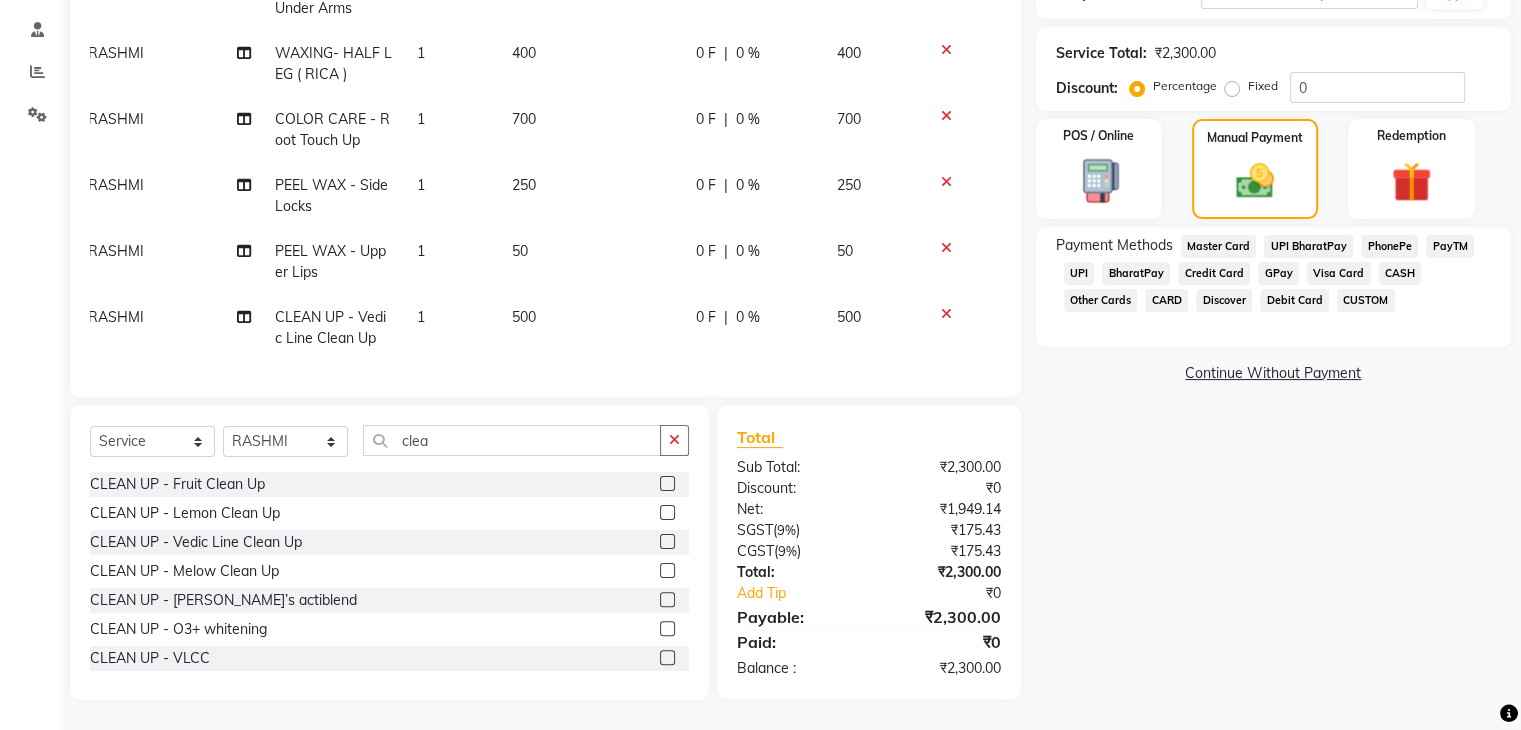 click on "CASH" 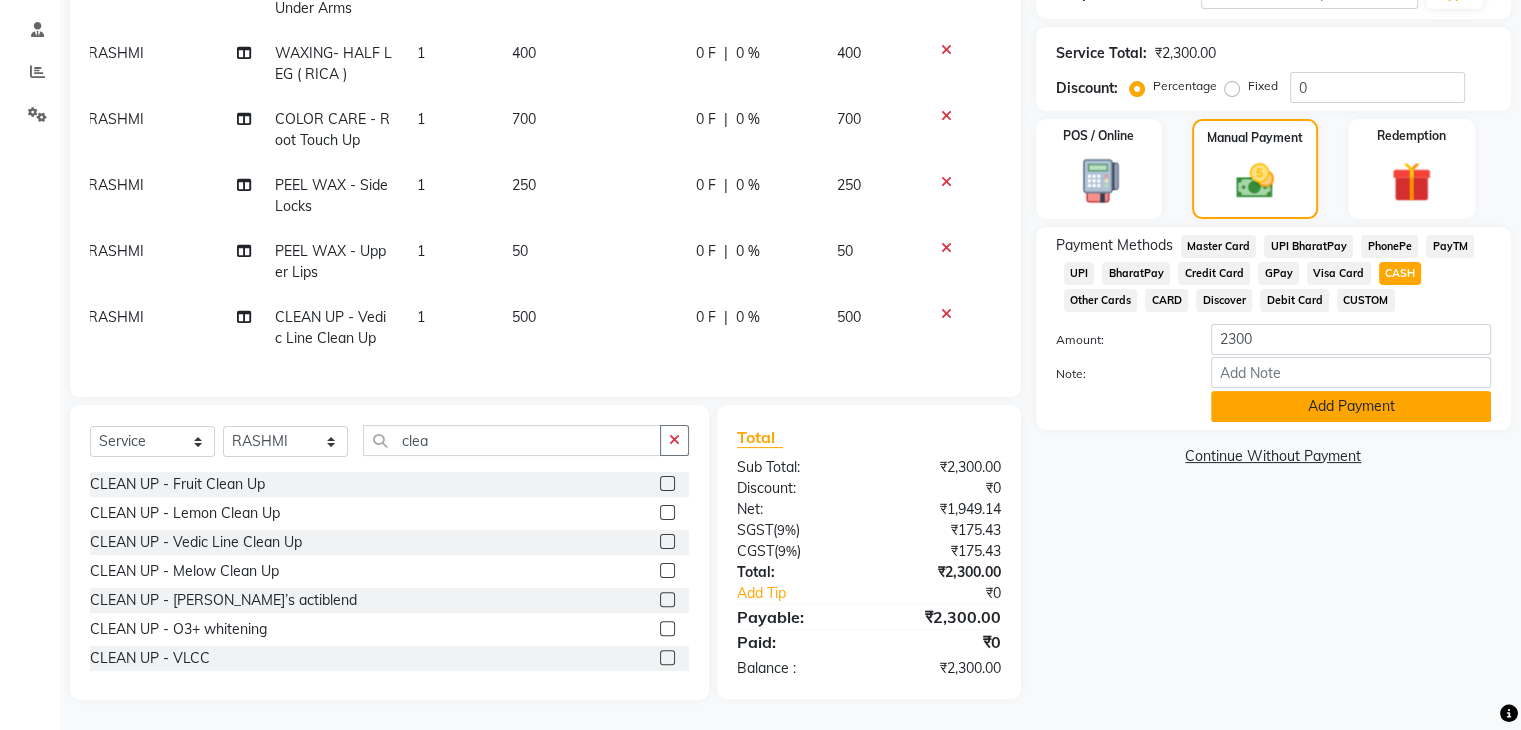 click on "Add Payment" 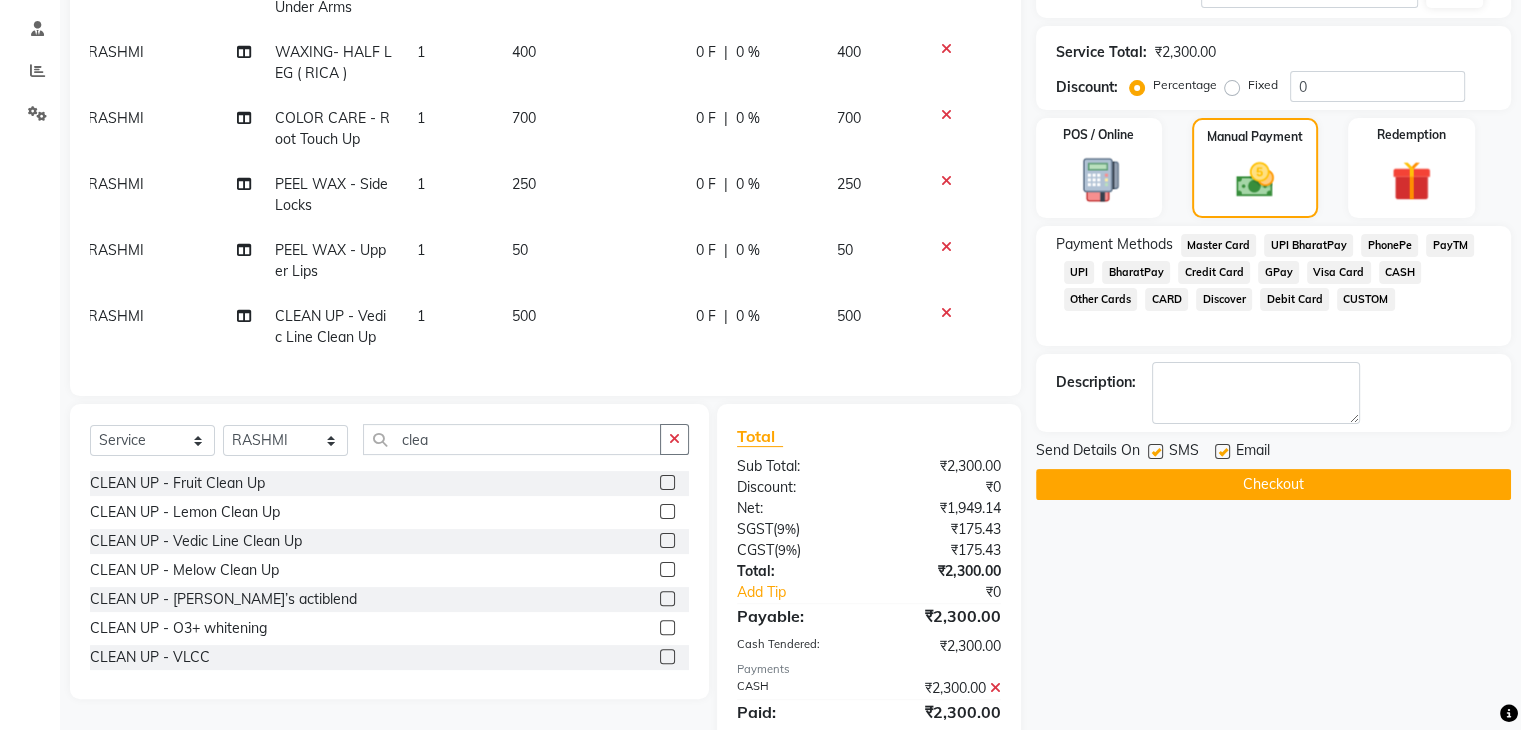 click on "Checkout" 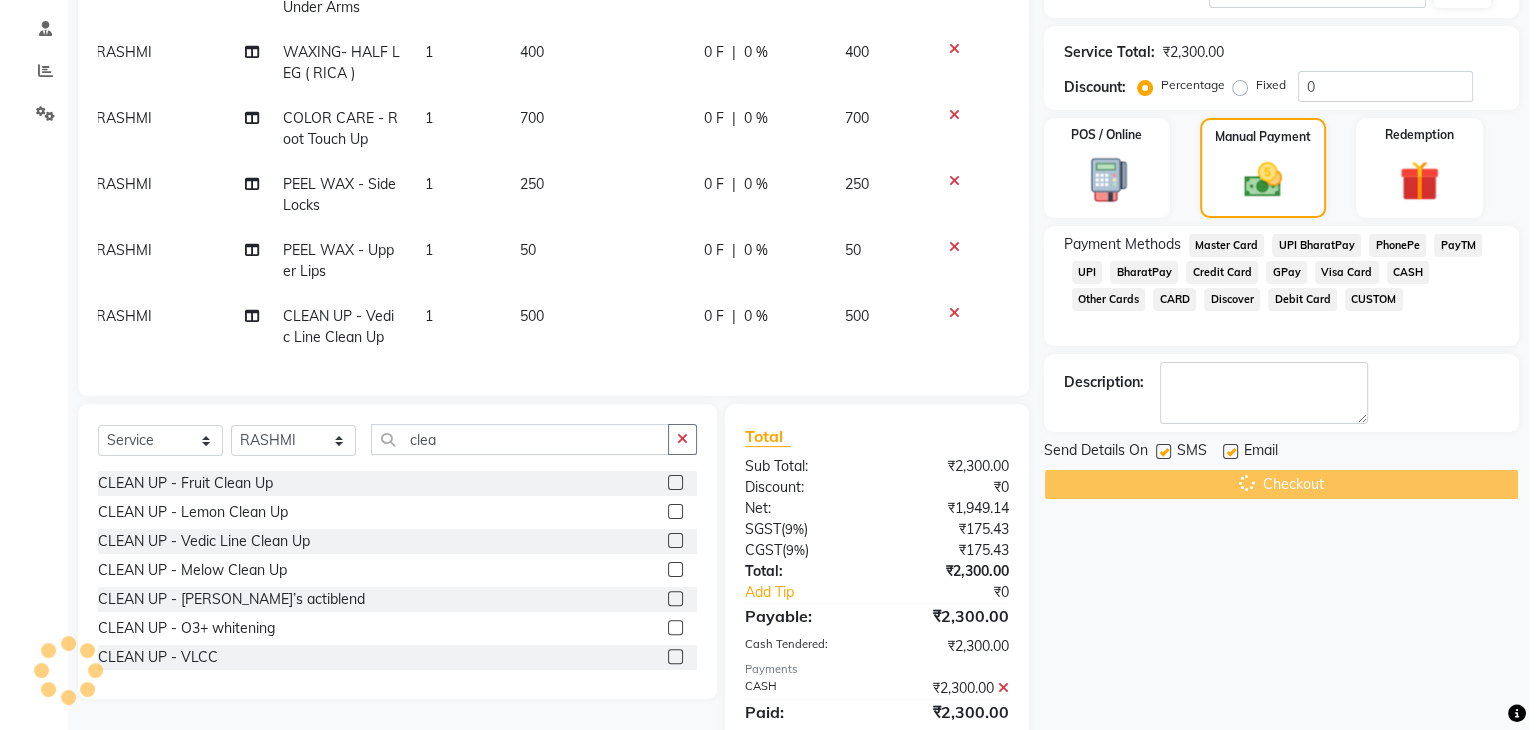 scroll, scrollTop: 0, scrollLeft: 0, axis: both 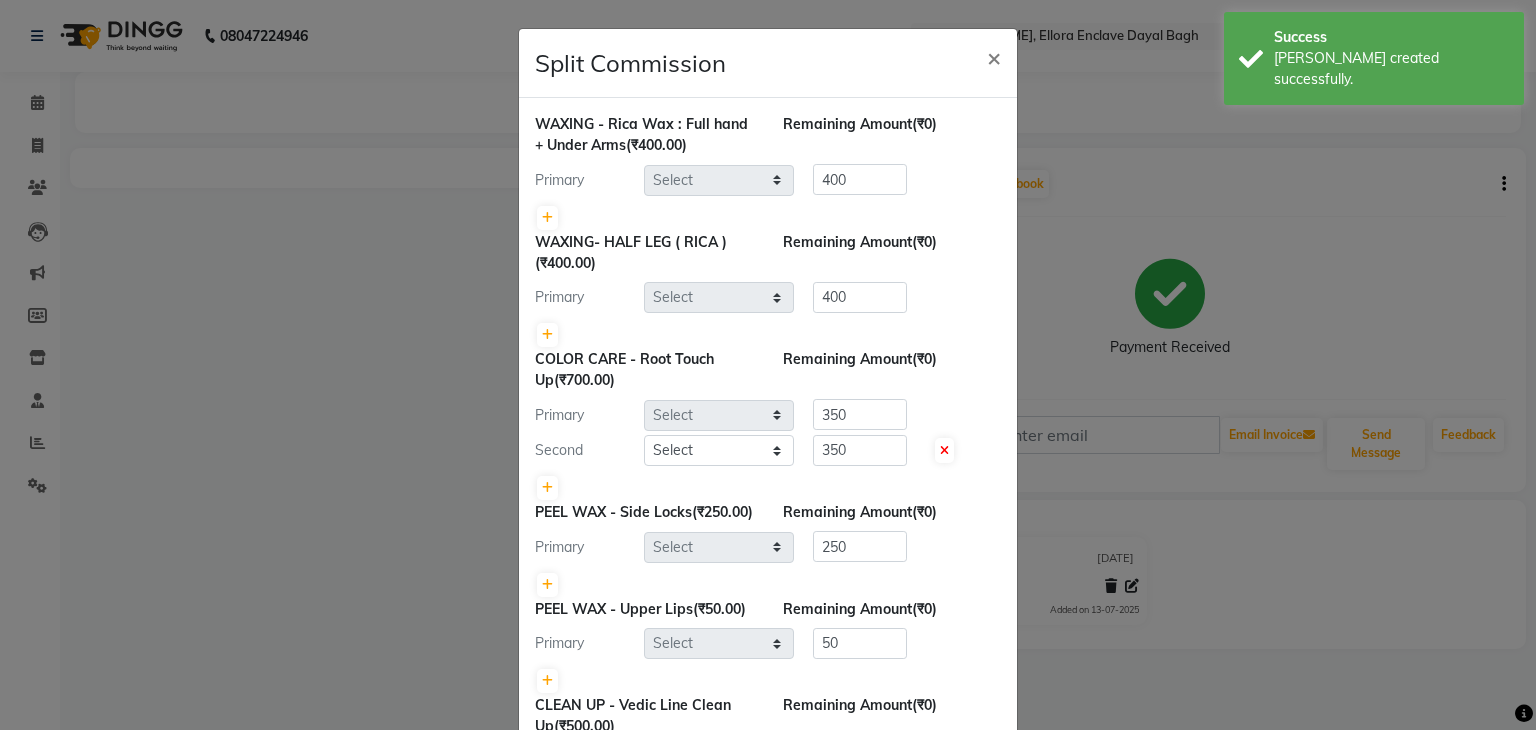 select on "53887" 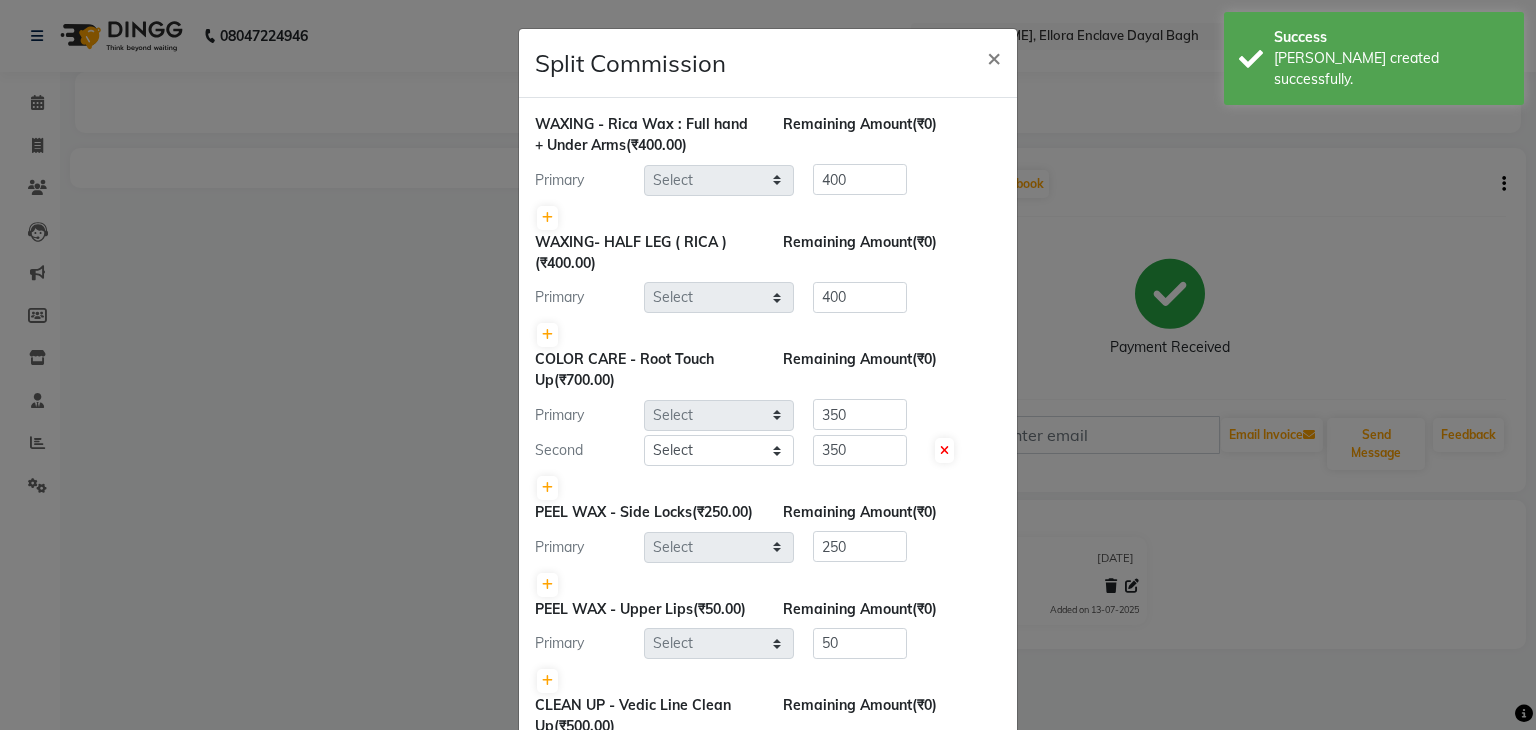 select on "53887" 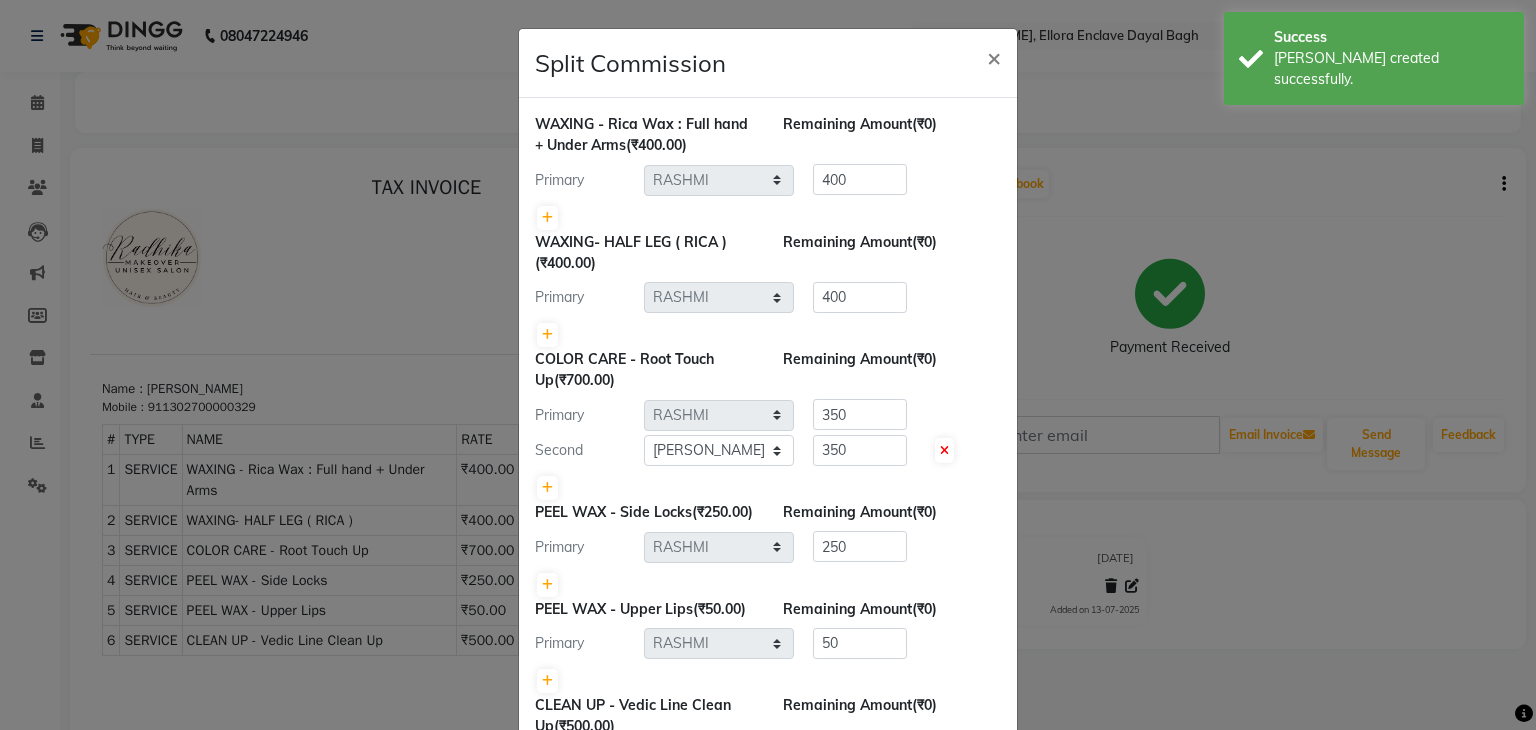 scroll, scrollTop: 0, scrollLeft: 0, axis: both 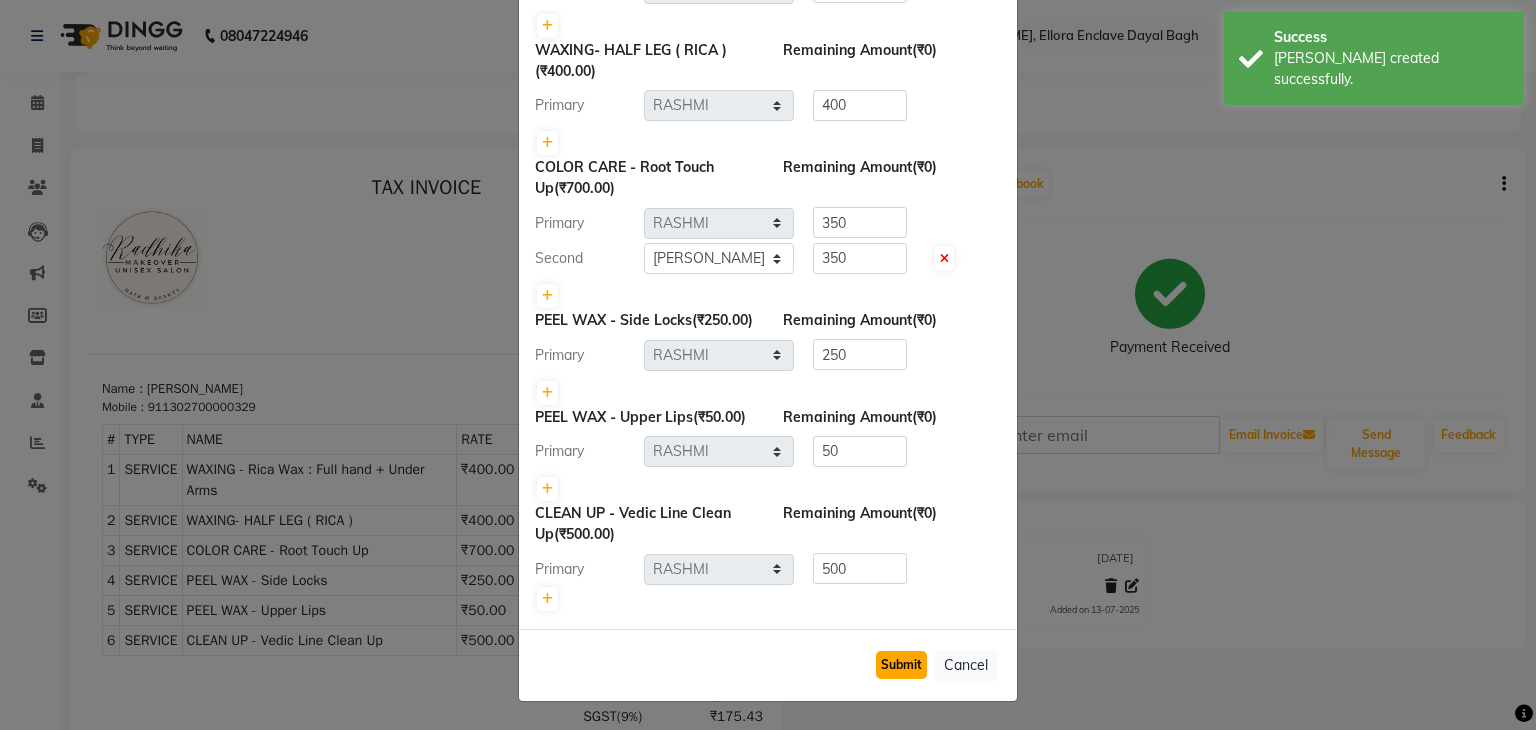 click on "Submit" 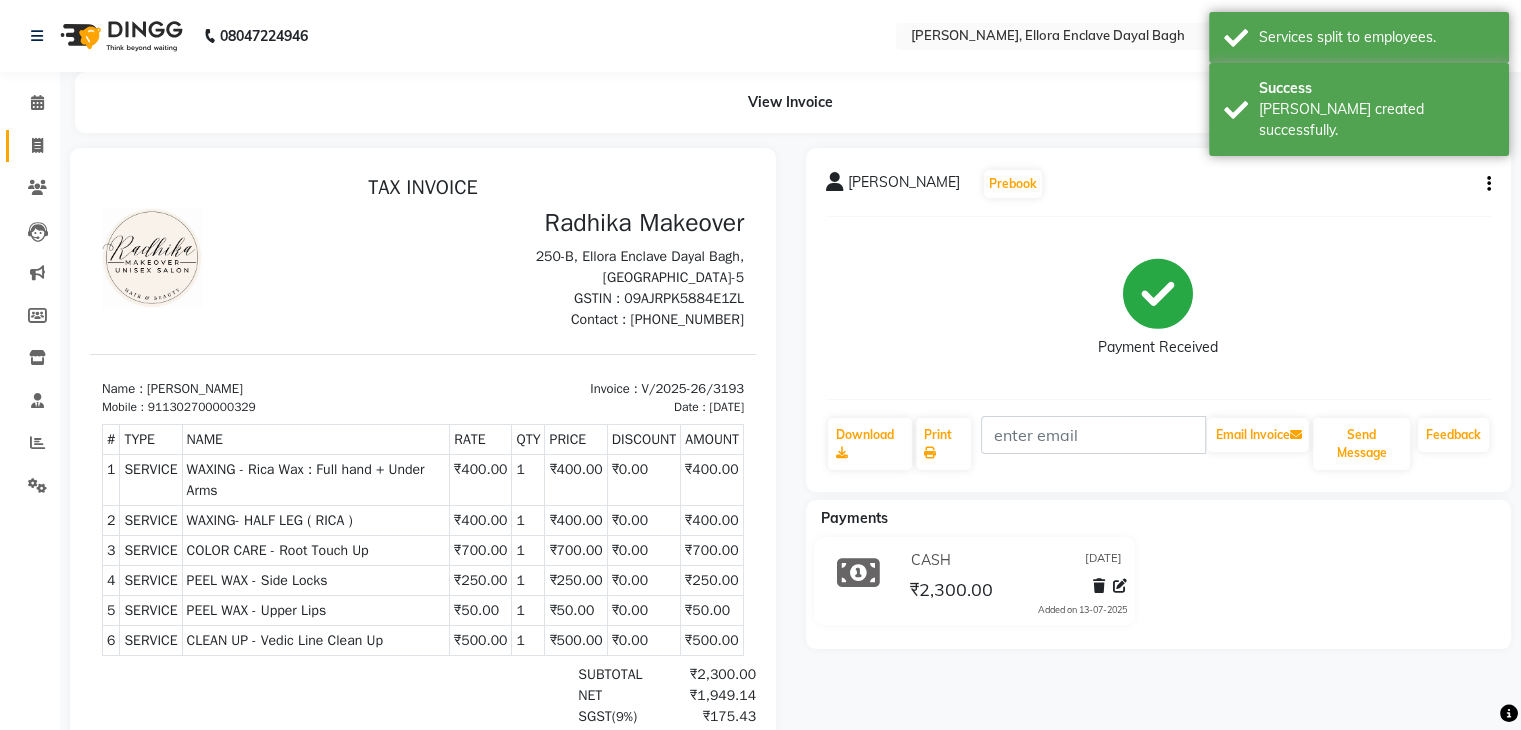click on "Invoice" 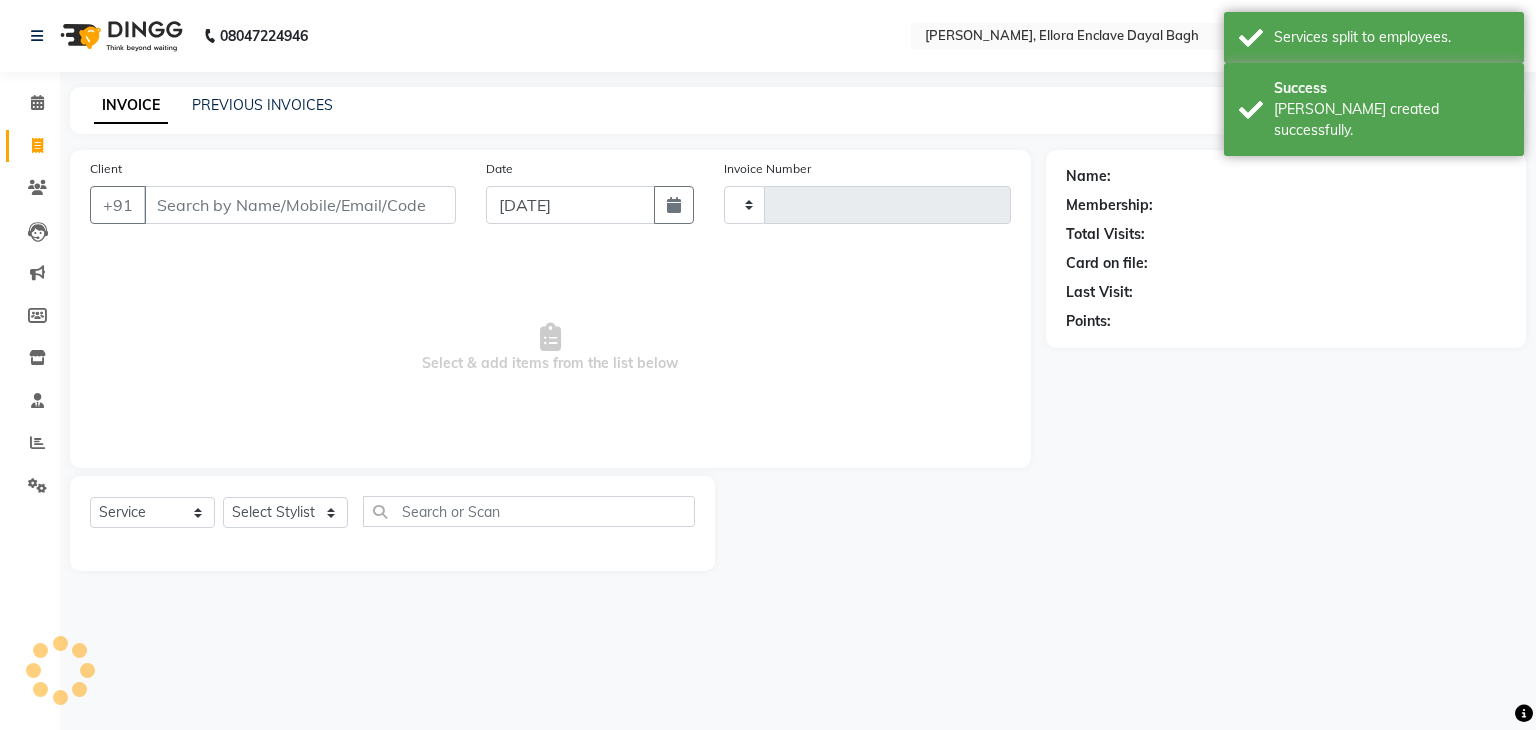 type on "3194" 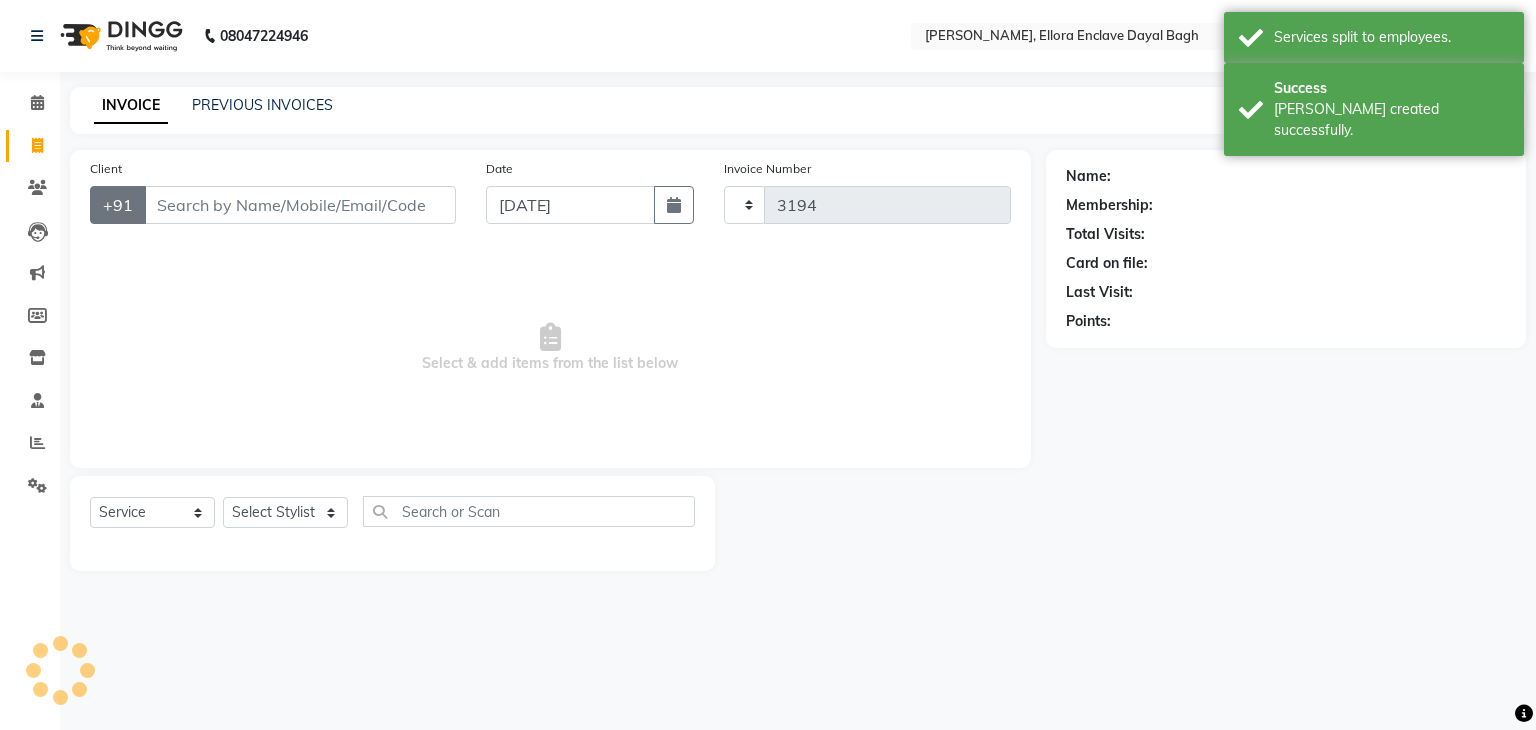 select on "6880" 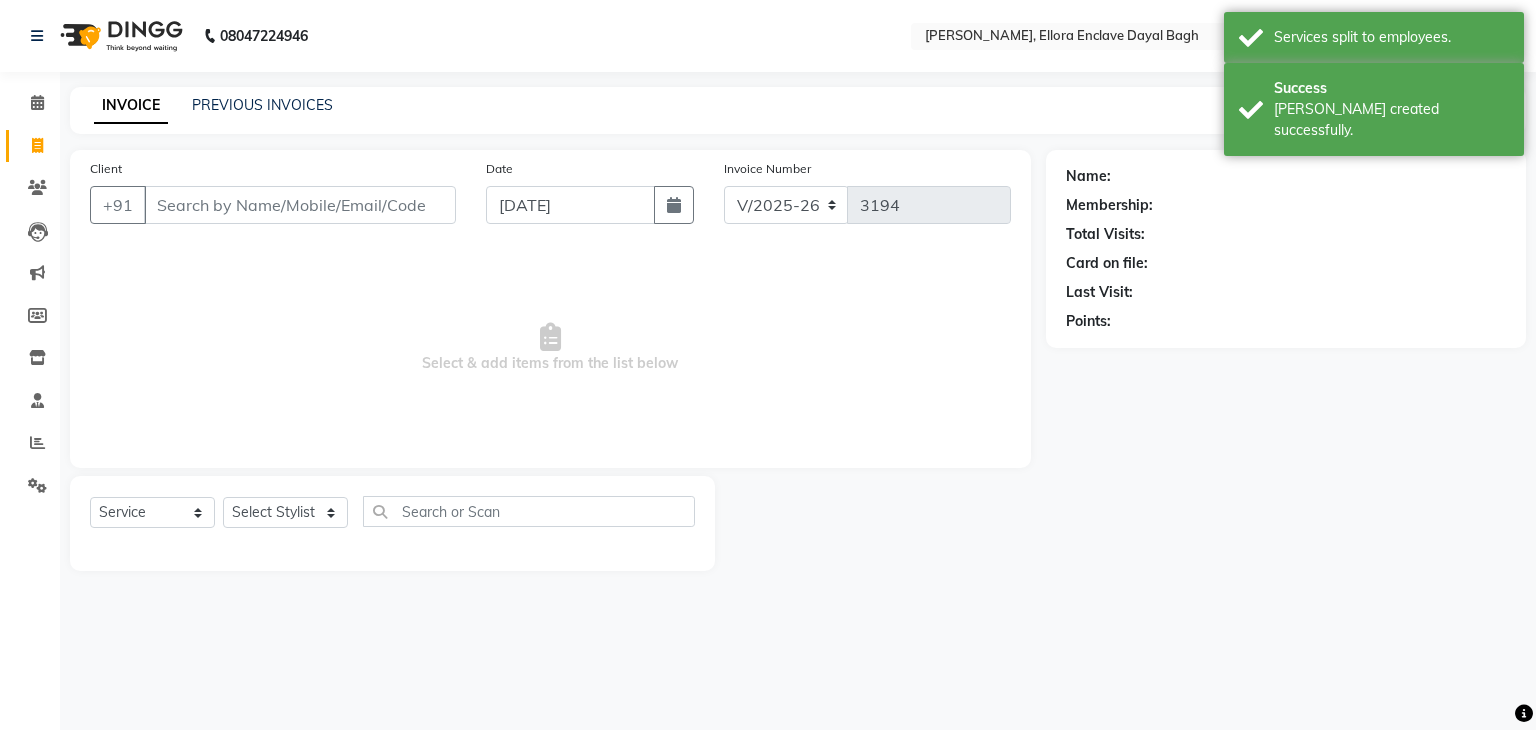 click on "Client" at bounding box center [300, 205] 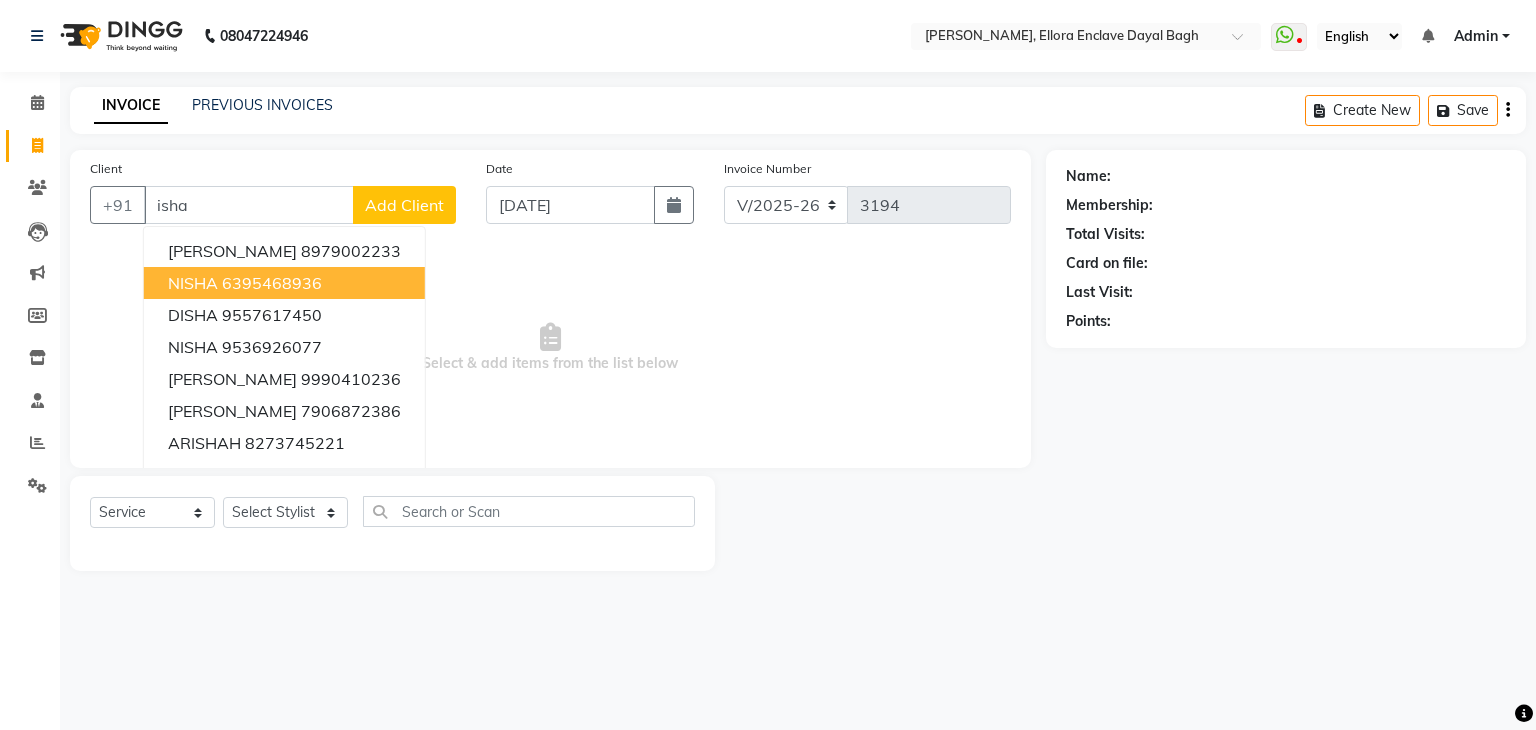 click on "6395468936" at bounding box center (272, 283) 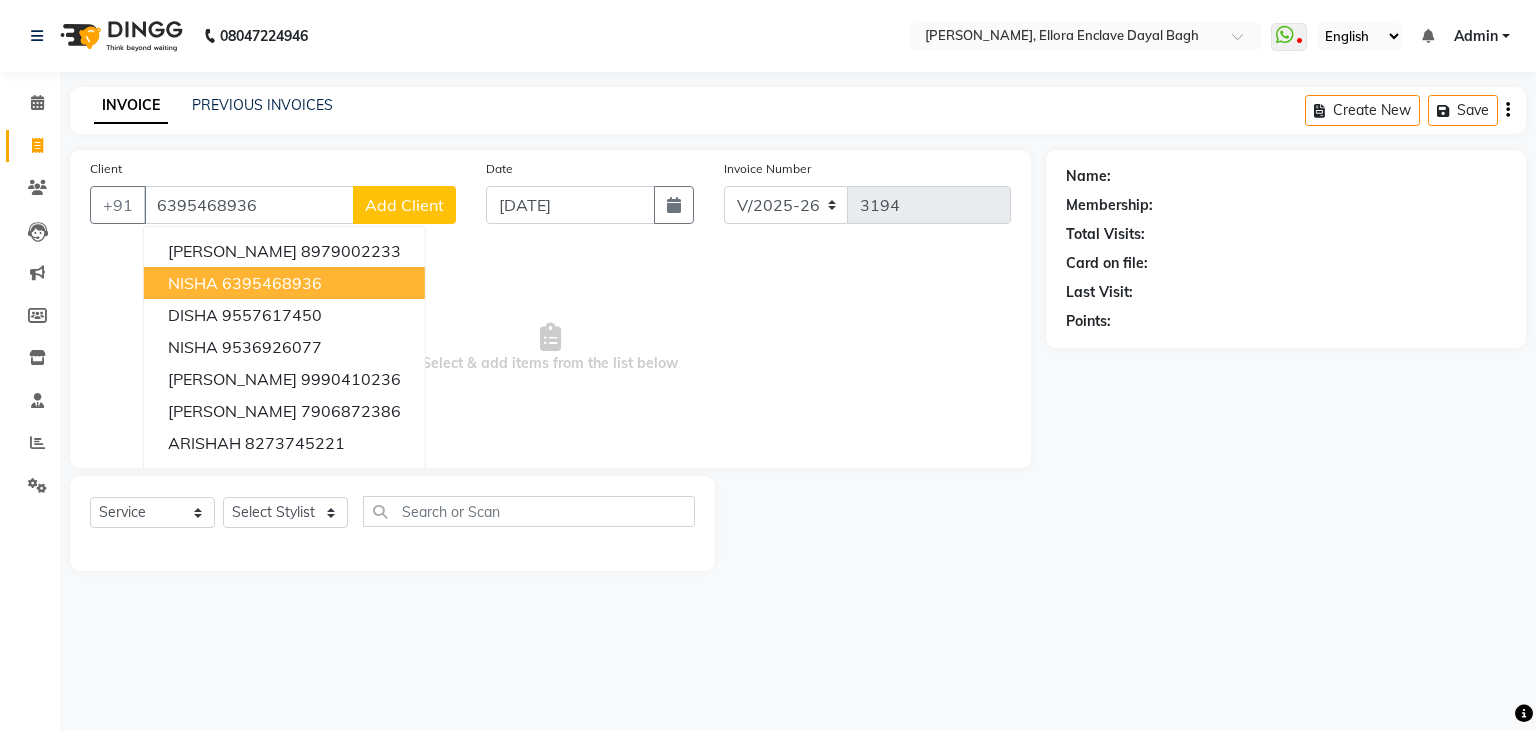 type on "6395468936" 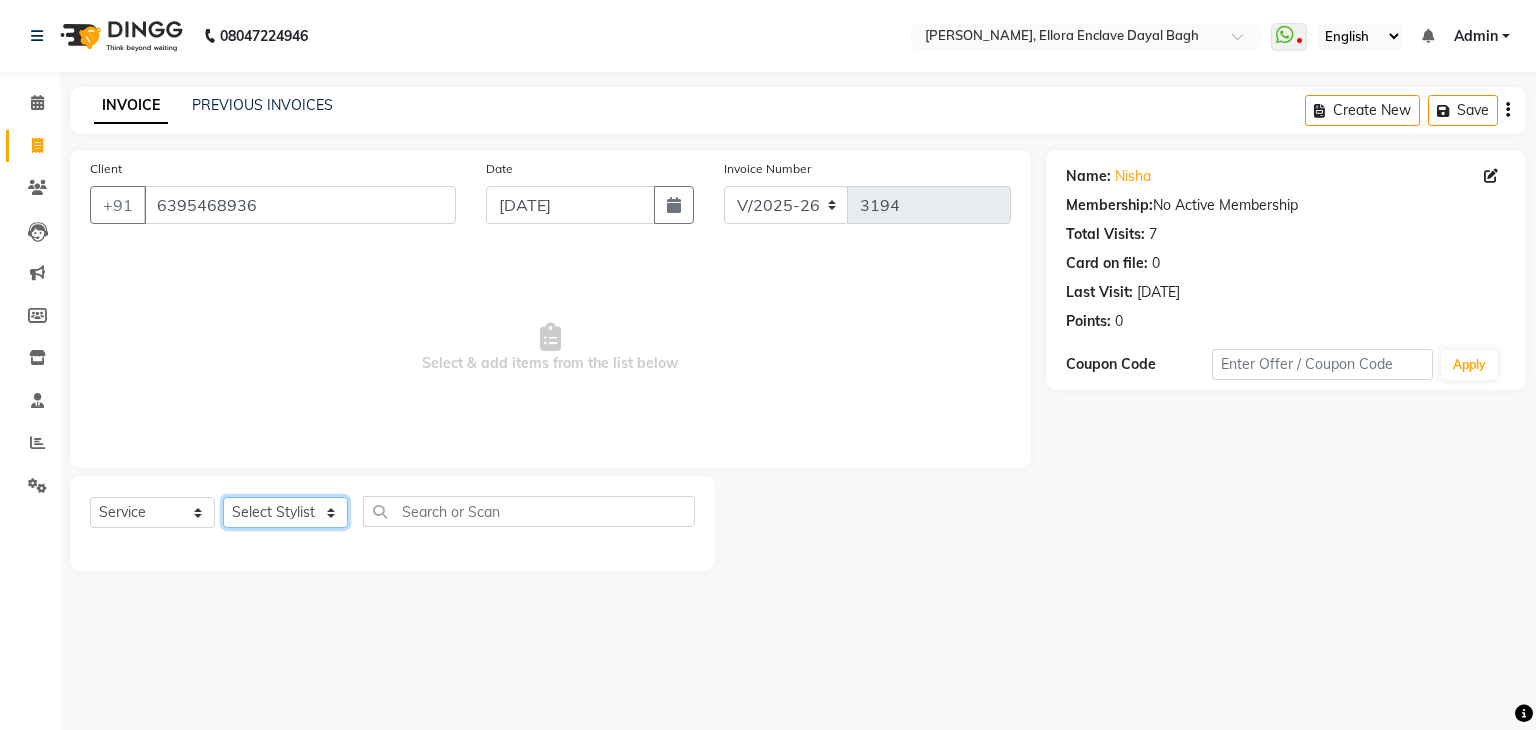 drag, startPoint x: 312, startPoint y: 514, endPoint x: 304, endPoint y: 369, distance: 145.22052 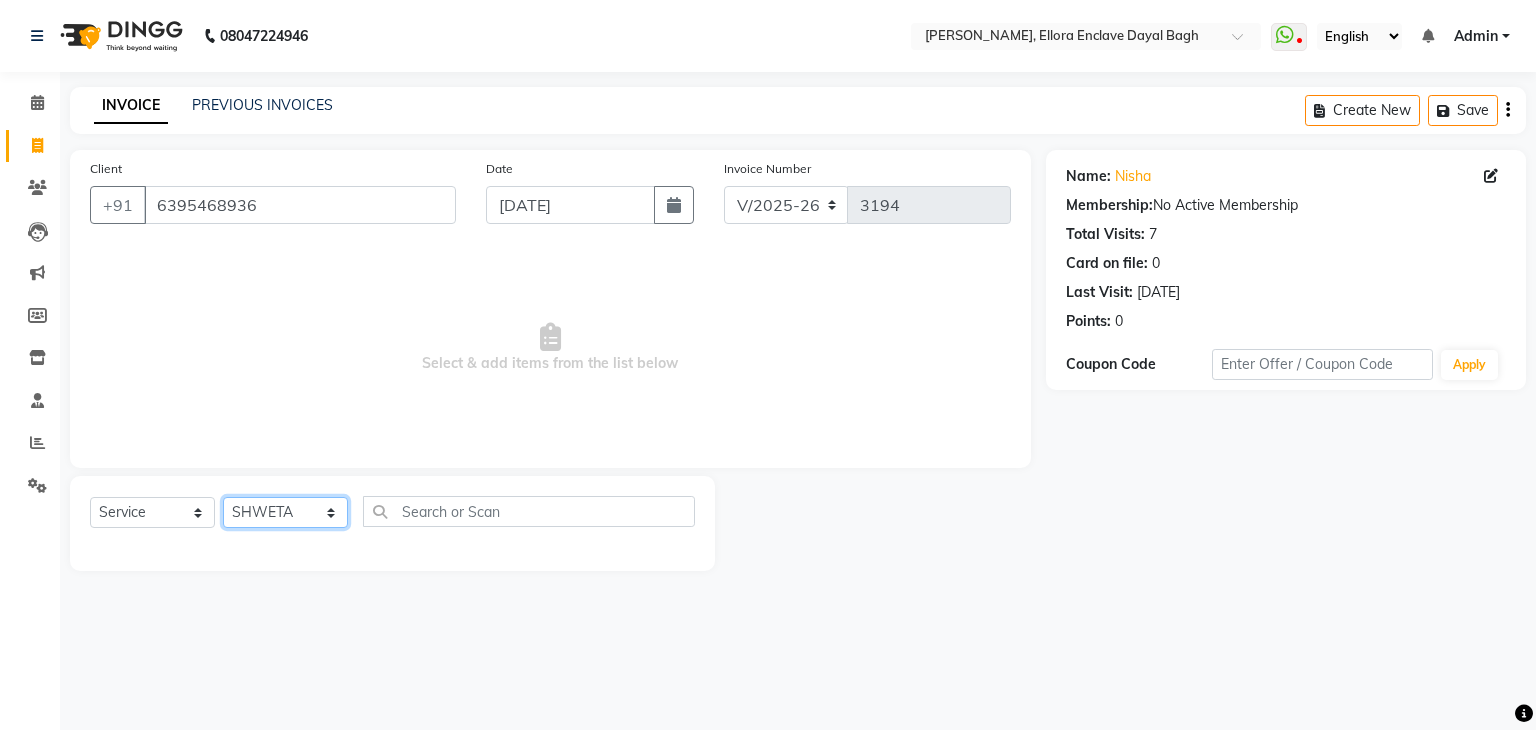 click on "Select Stylist AMAN DANISH SALMANI GOPAL PACHORI KANU KAVITA KIRAN KUMARI MEENU KUMARI NEHA NIKHIL CHAUDHARY PRIYANKA YADAV RASHMI SANDHYA SHAGUFTA SHWETA SONA SAXENA SOUMYA TUSHAR OTWAL VINAY KUMAR" 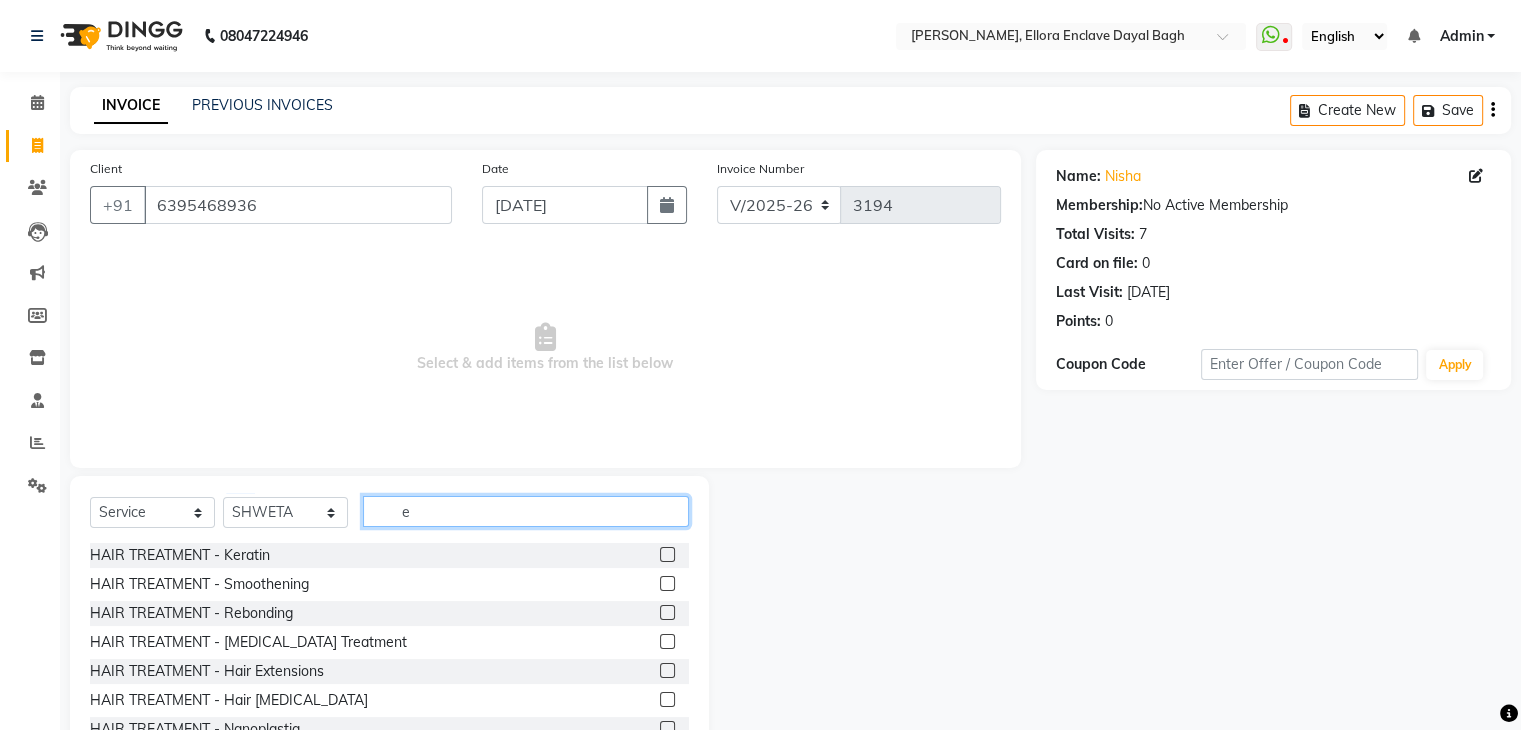 click on "e" 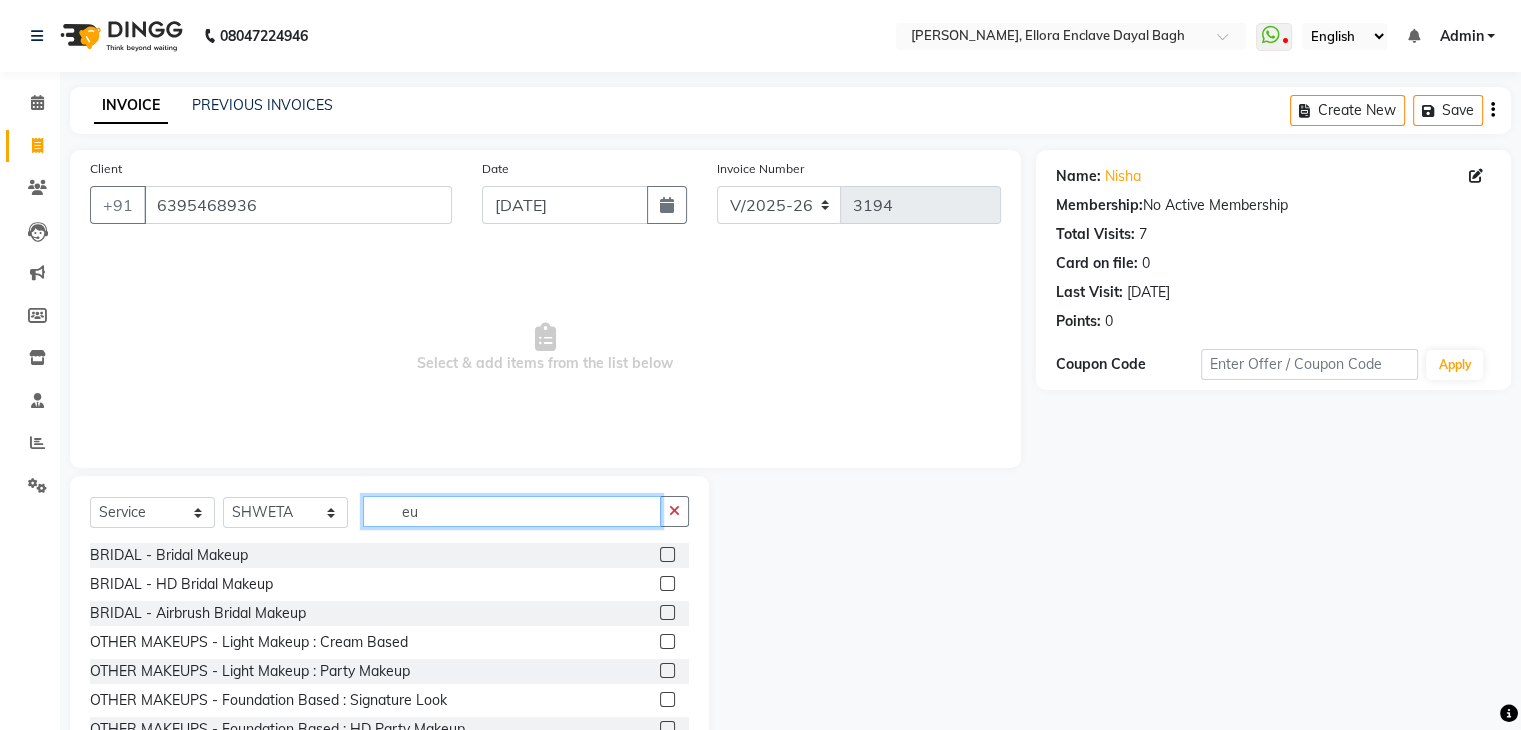 type on "e" 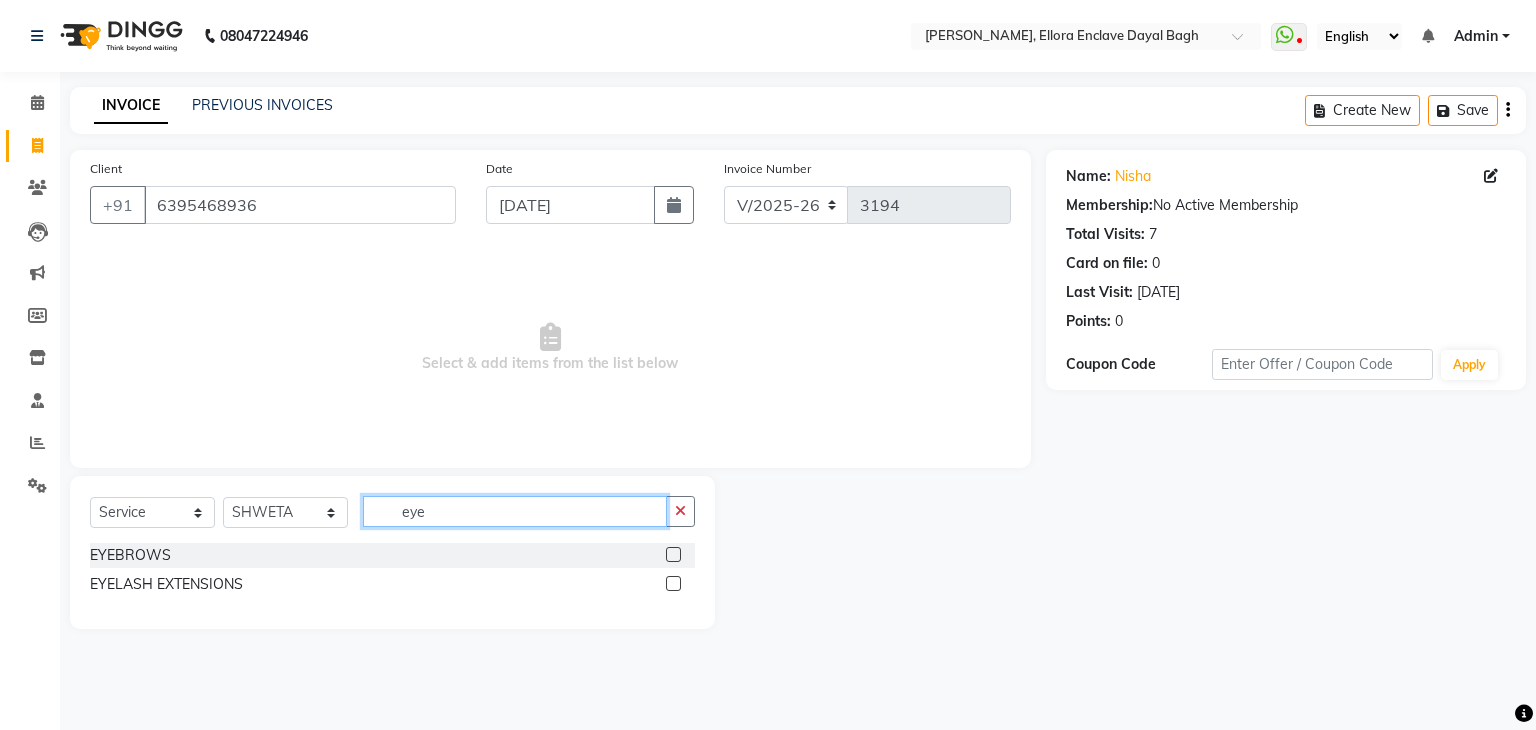 type on "eye" 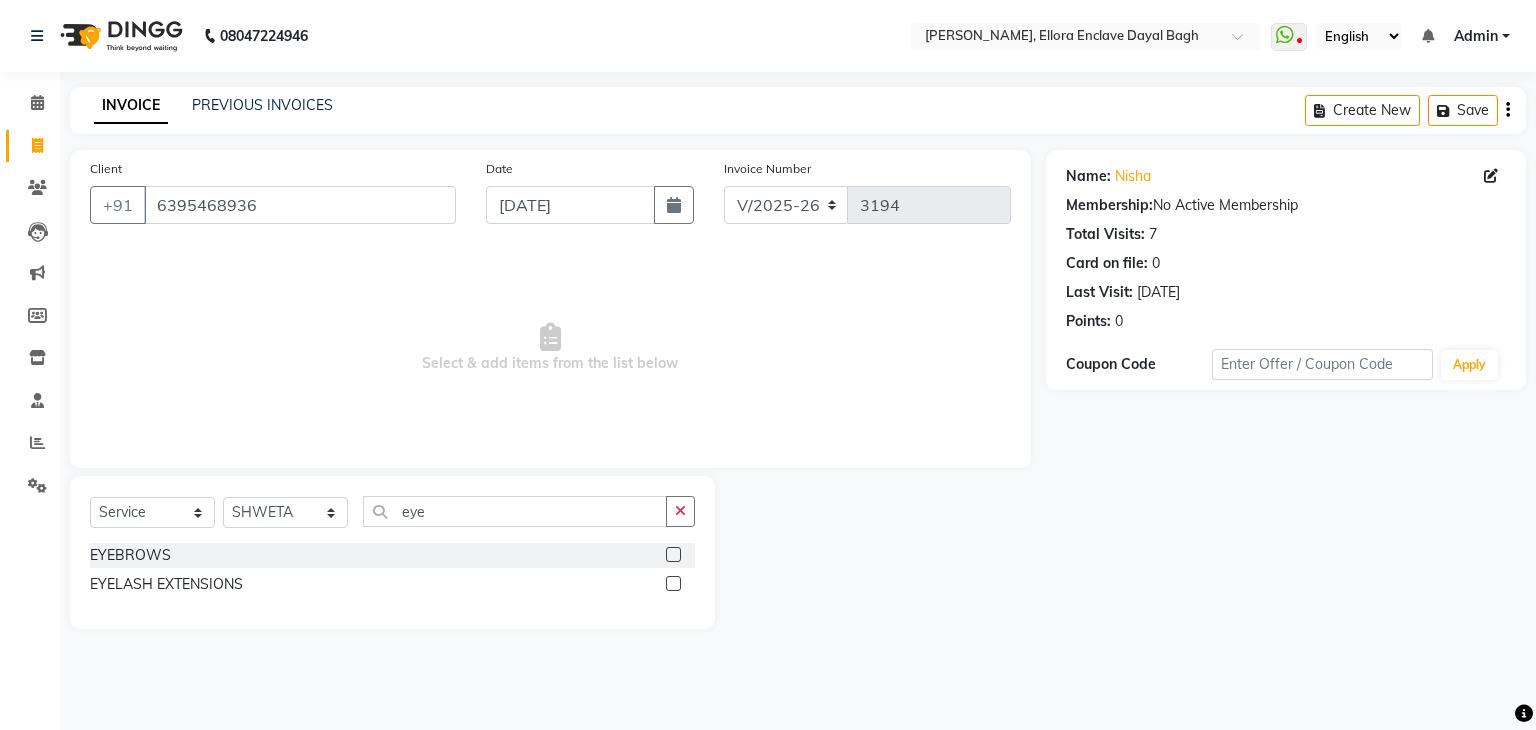 click 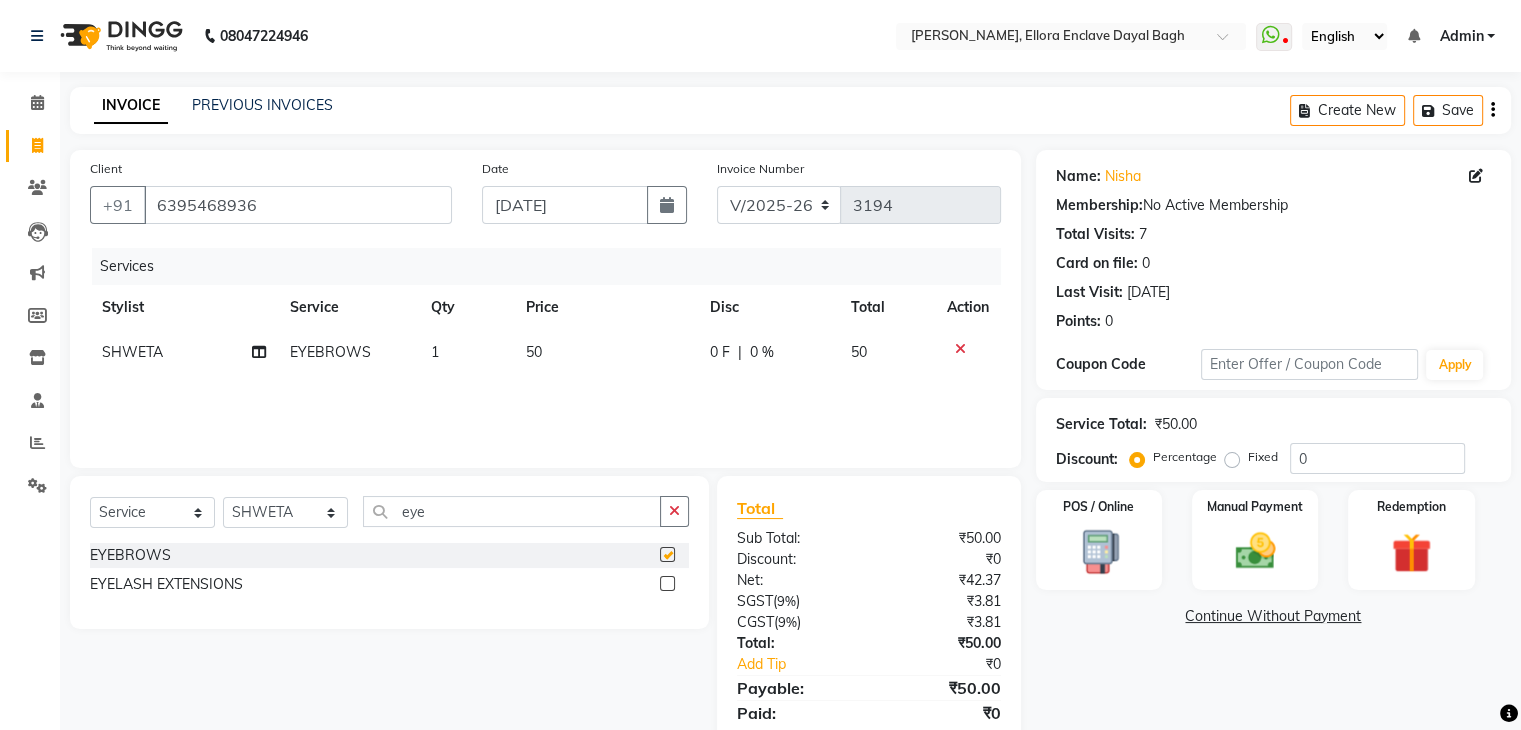 checkbox on "false" 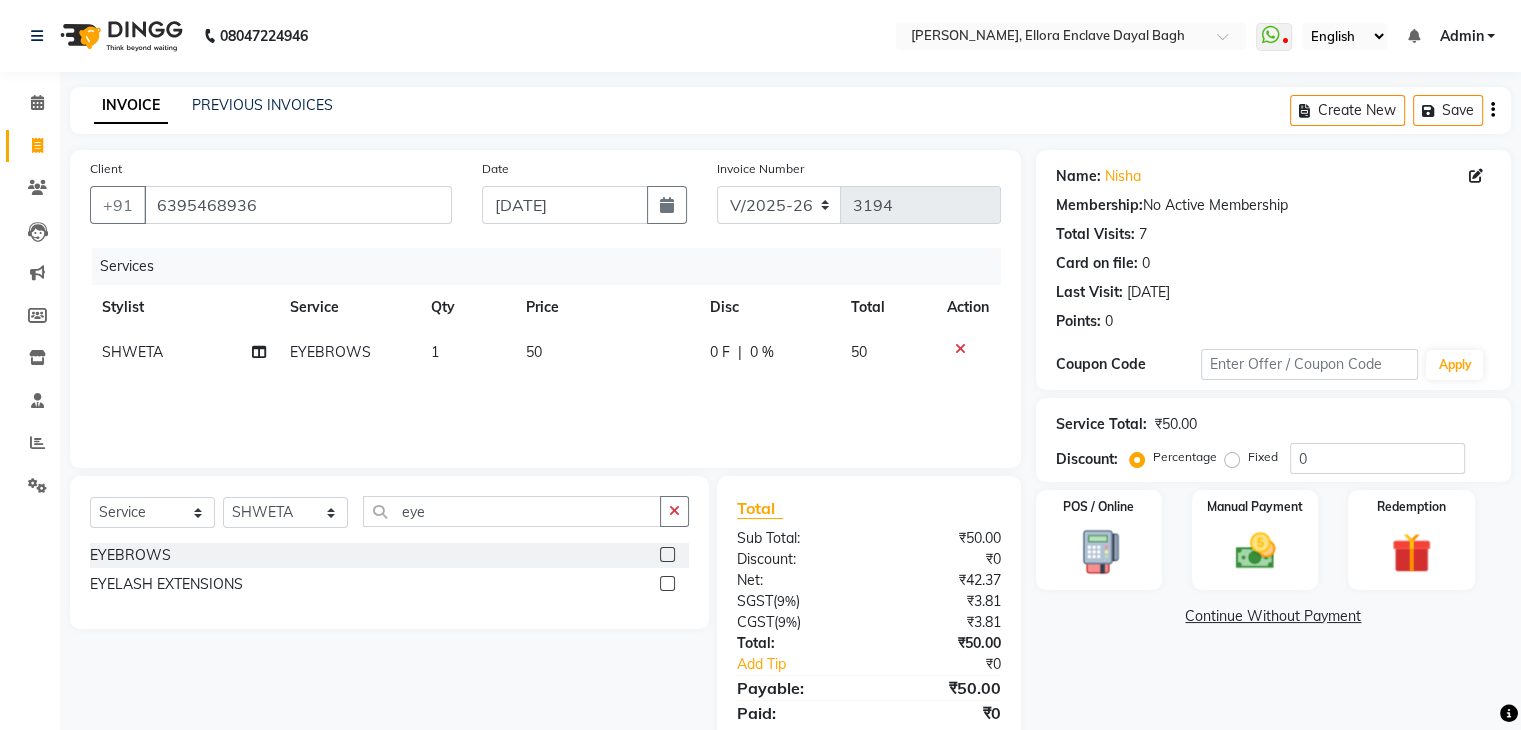 scroll, scrollTop: 71, scrollLeft: 0, axis: vertical 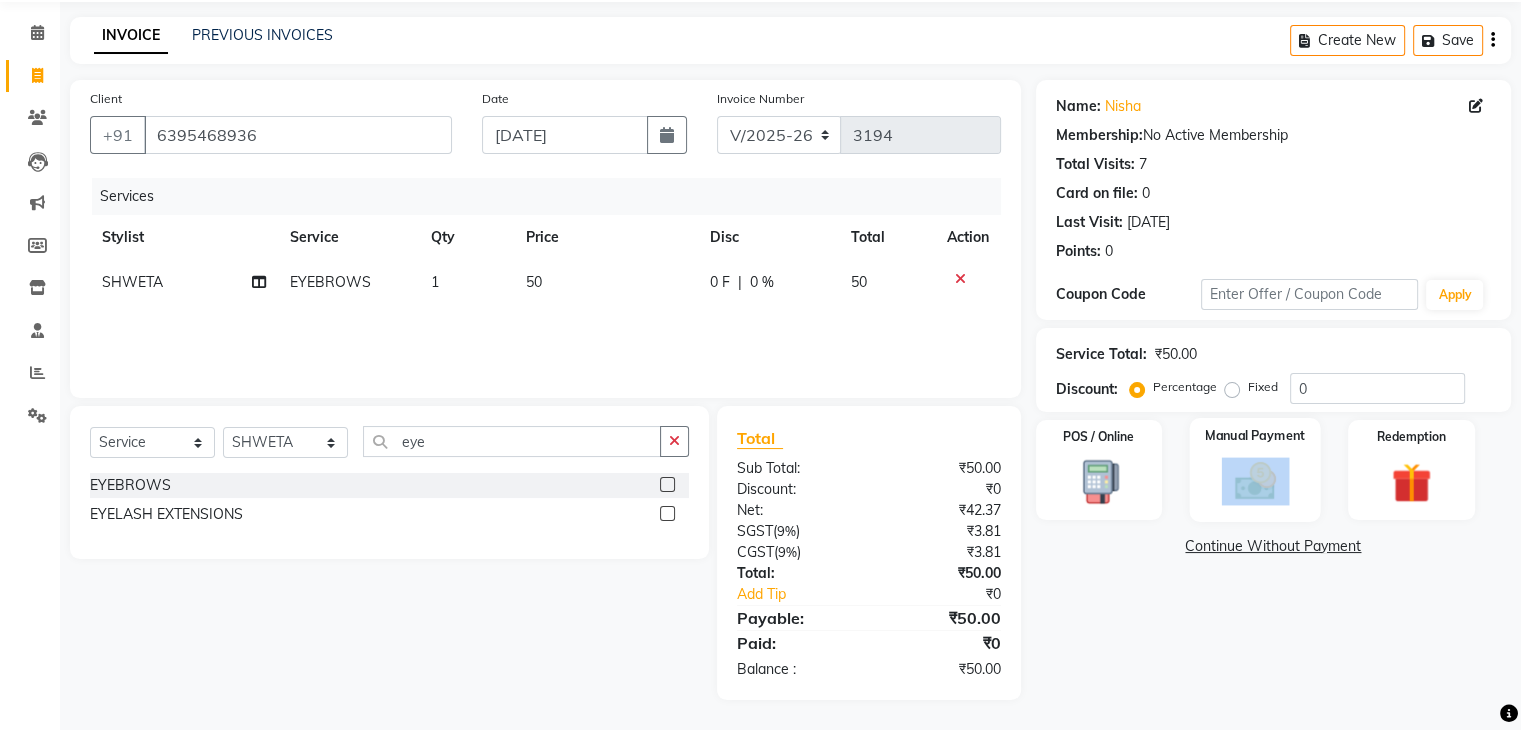 drag, startPoint x: 1335, startPoint y: 469, endPoint x: 1259, endPoint y: 469, distance: 76 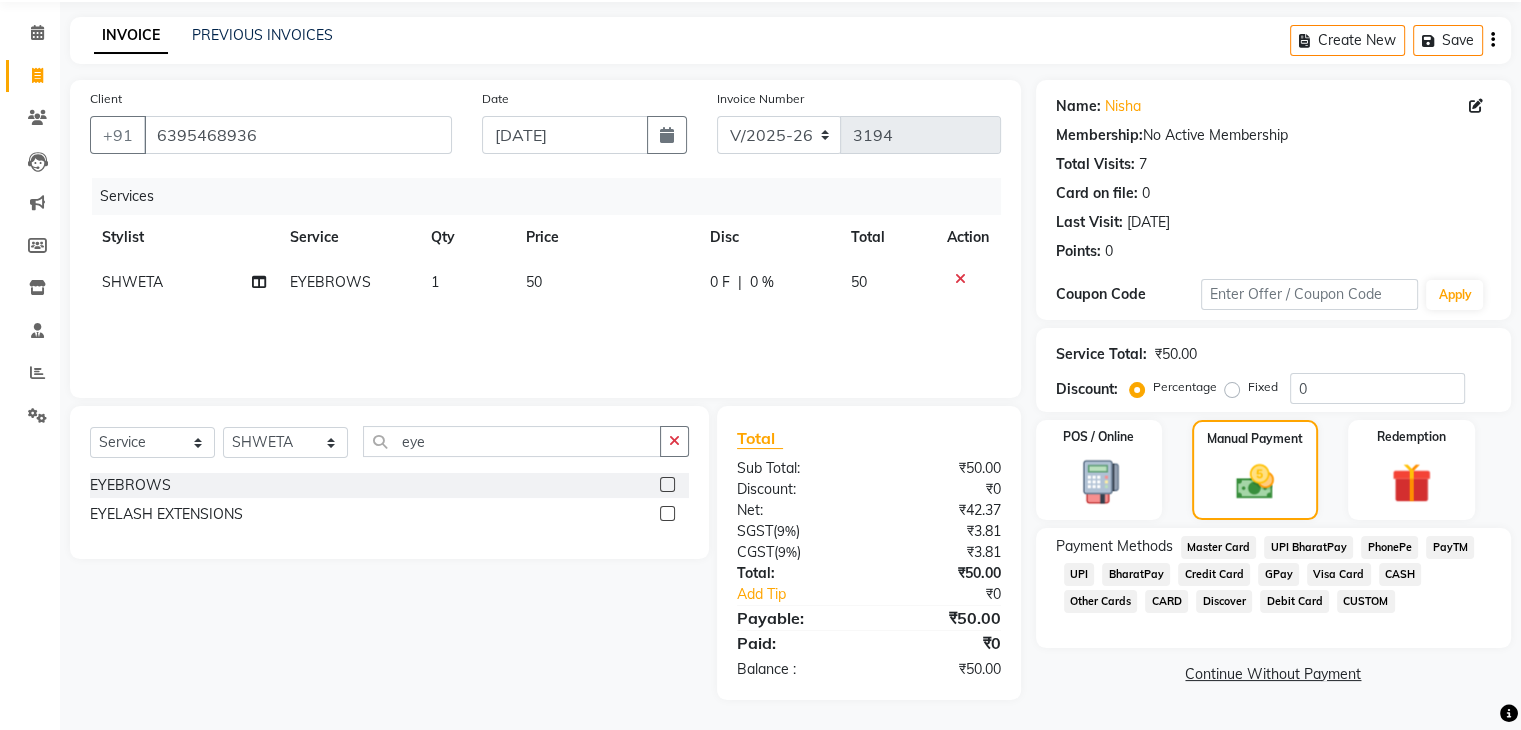 click on "CUSTOM" 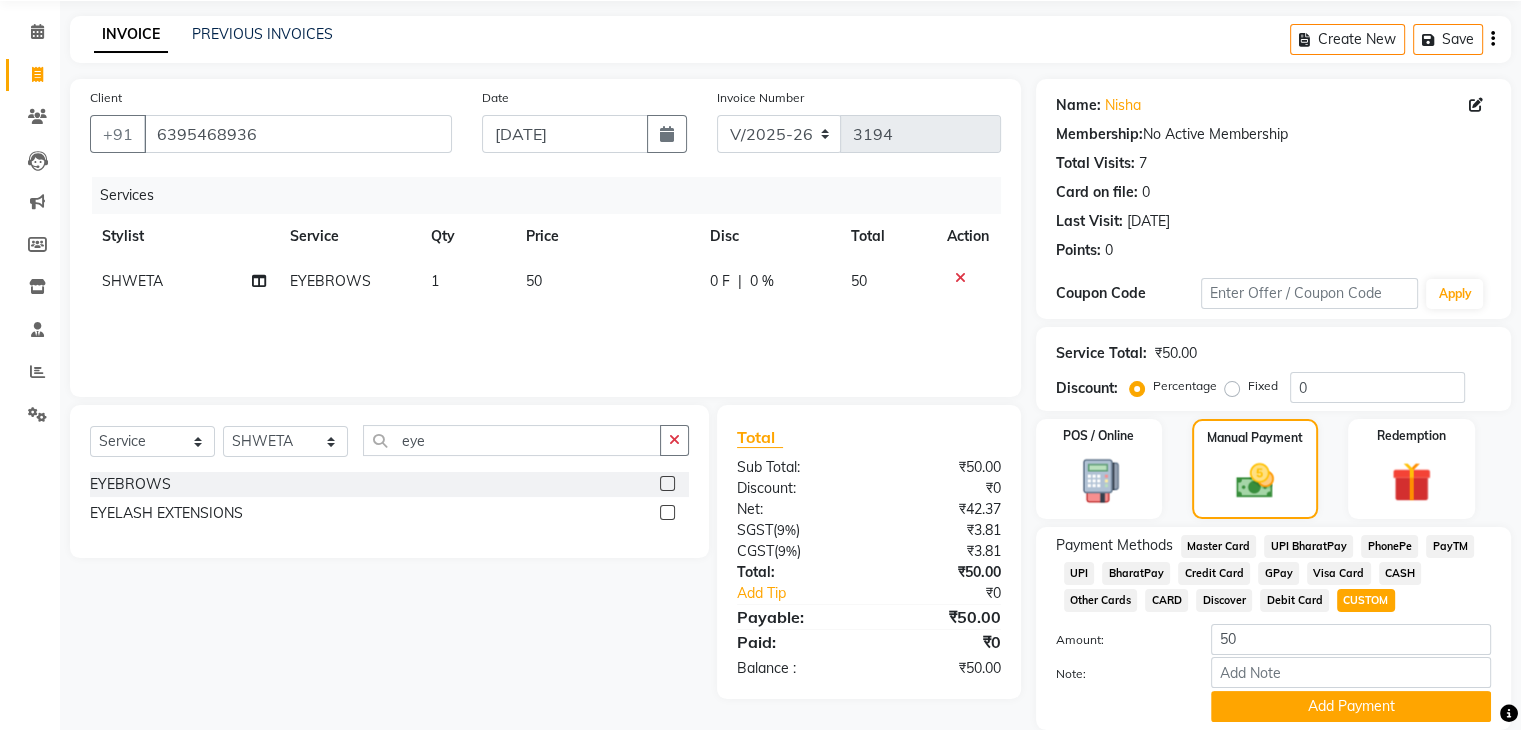 scroll, scrollTop: 145, scrollLeft: 0, axis: vertical 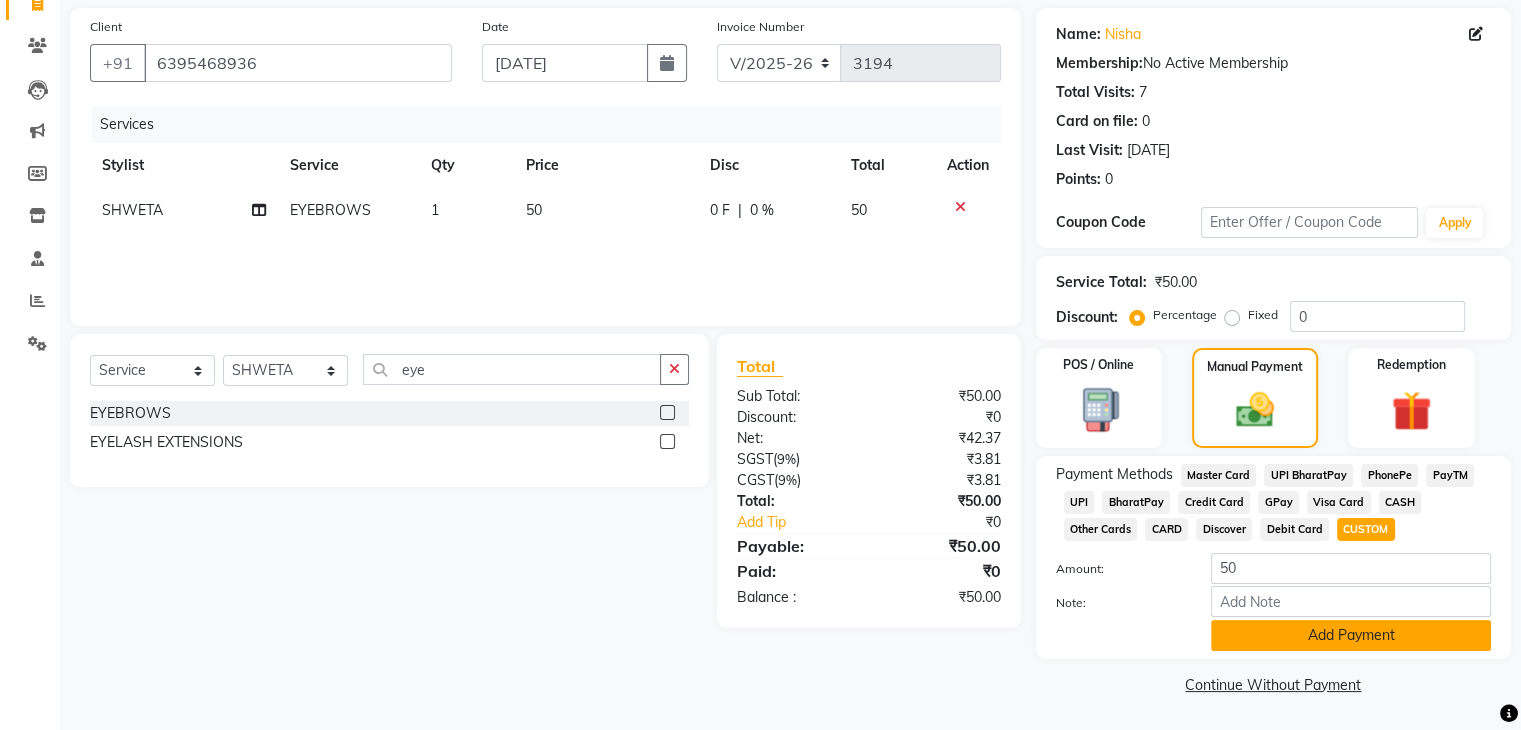 click on "Add Payment" 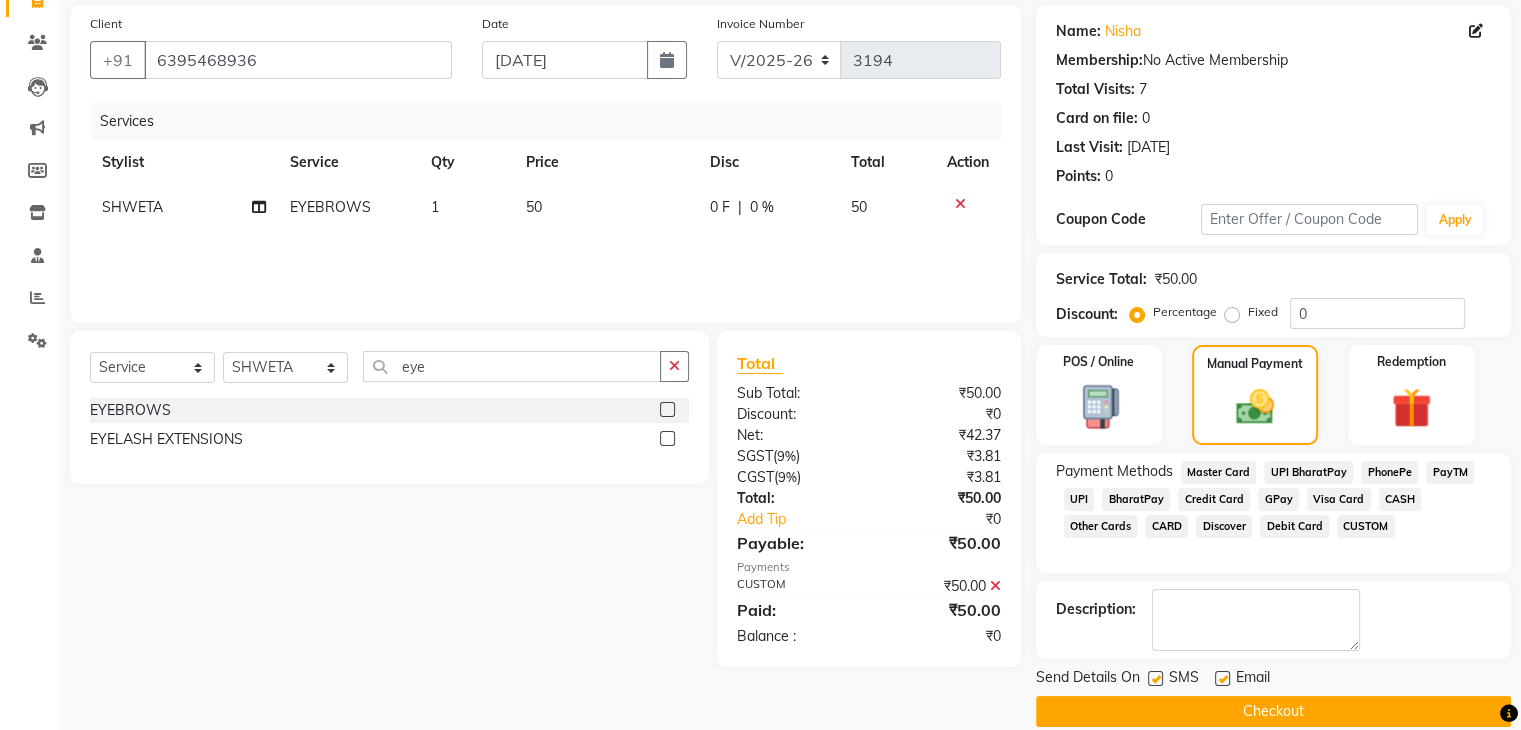 click on "Checkout" 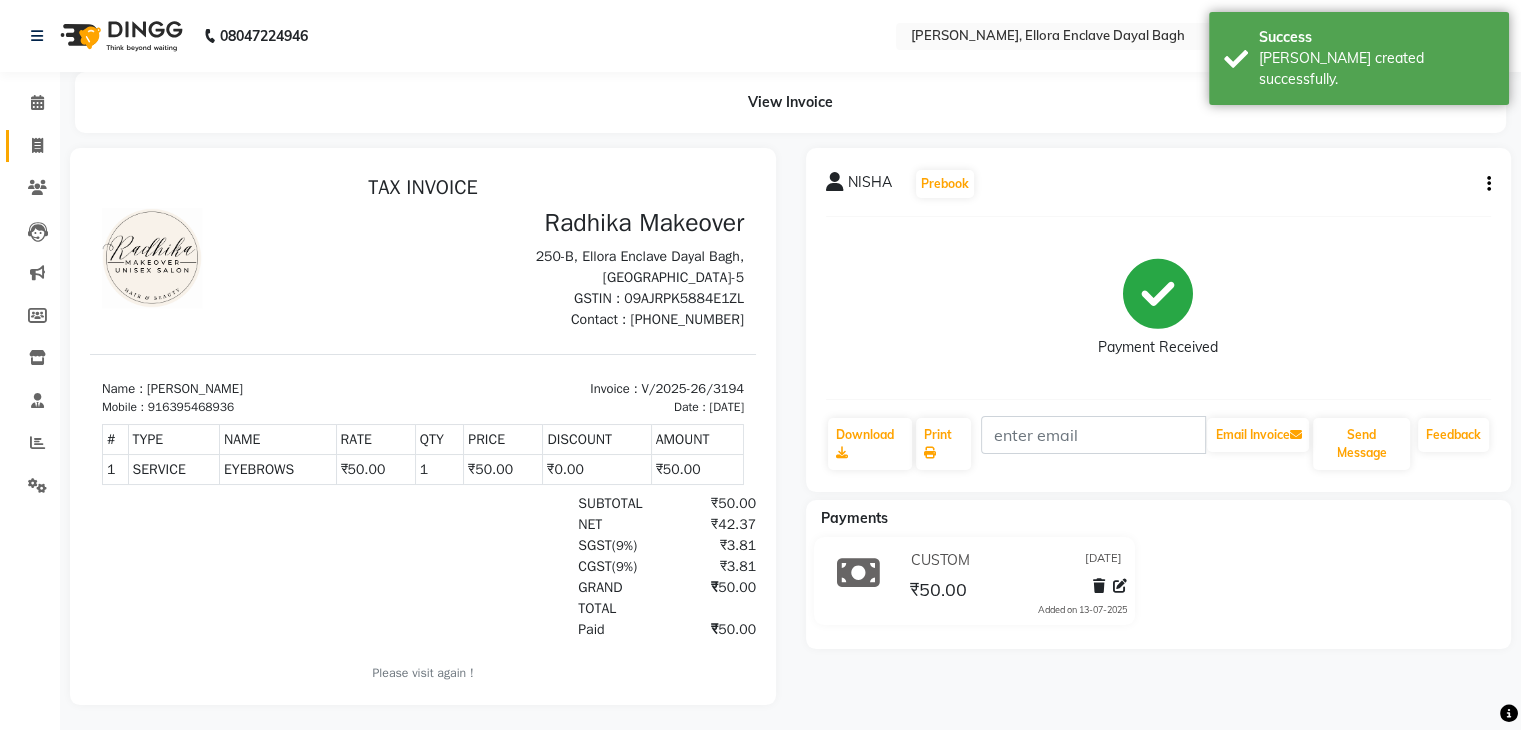 scroll, scrollTop: 0, scrollLeft: 0, axis: both 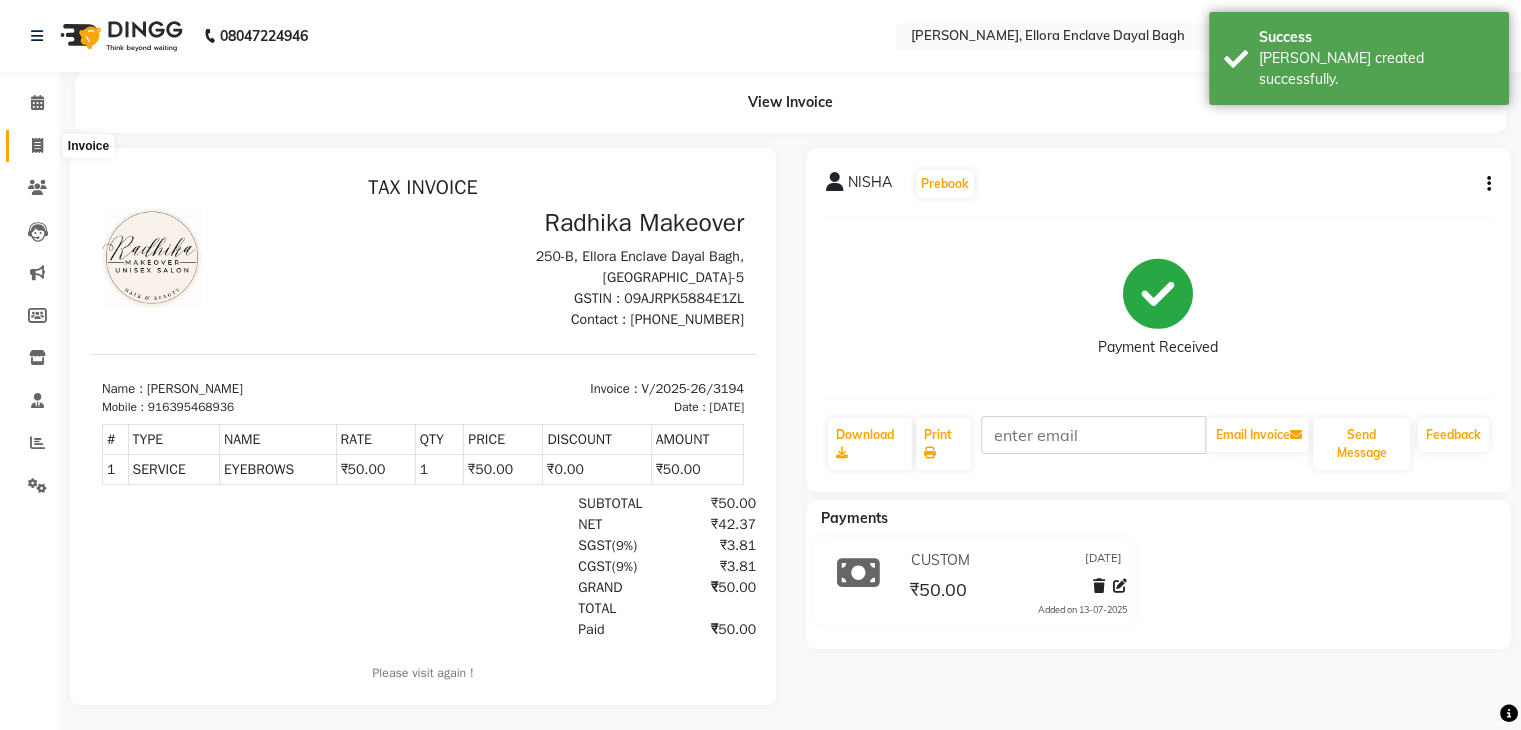 click 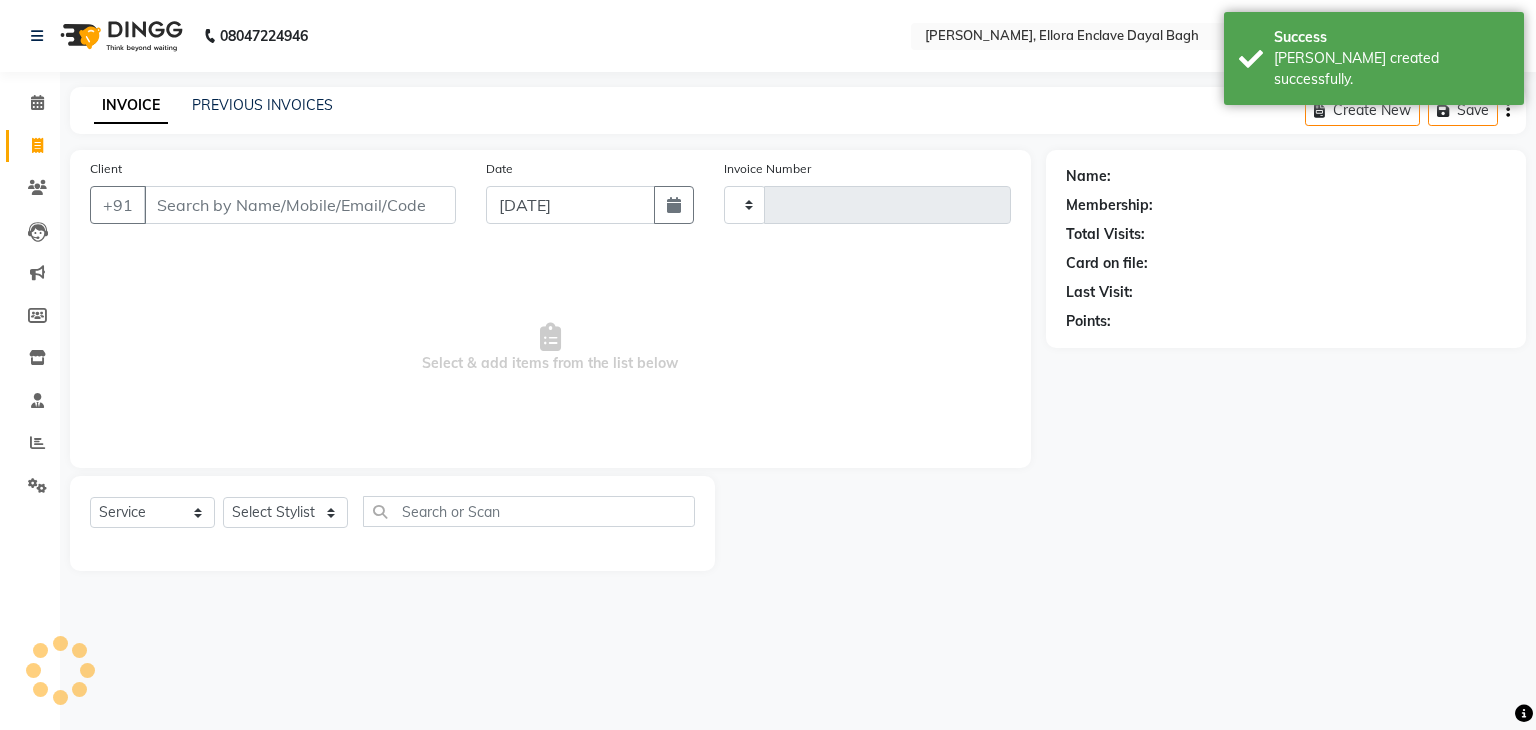 type on "3195" 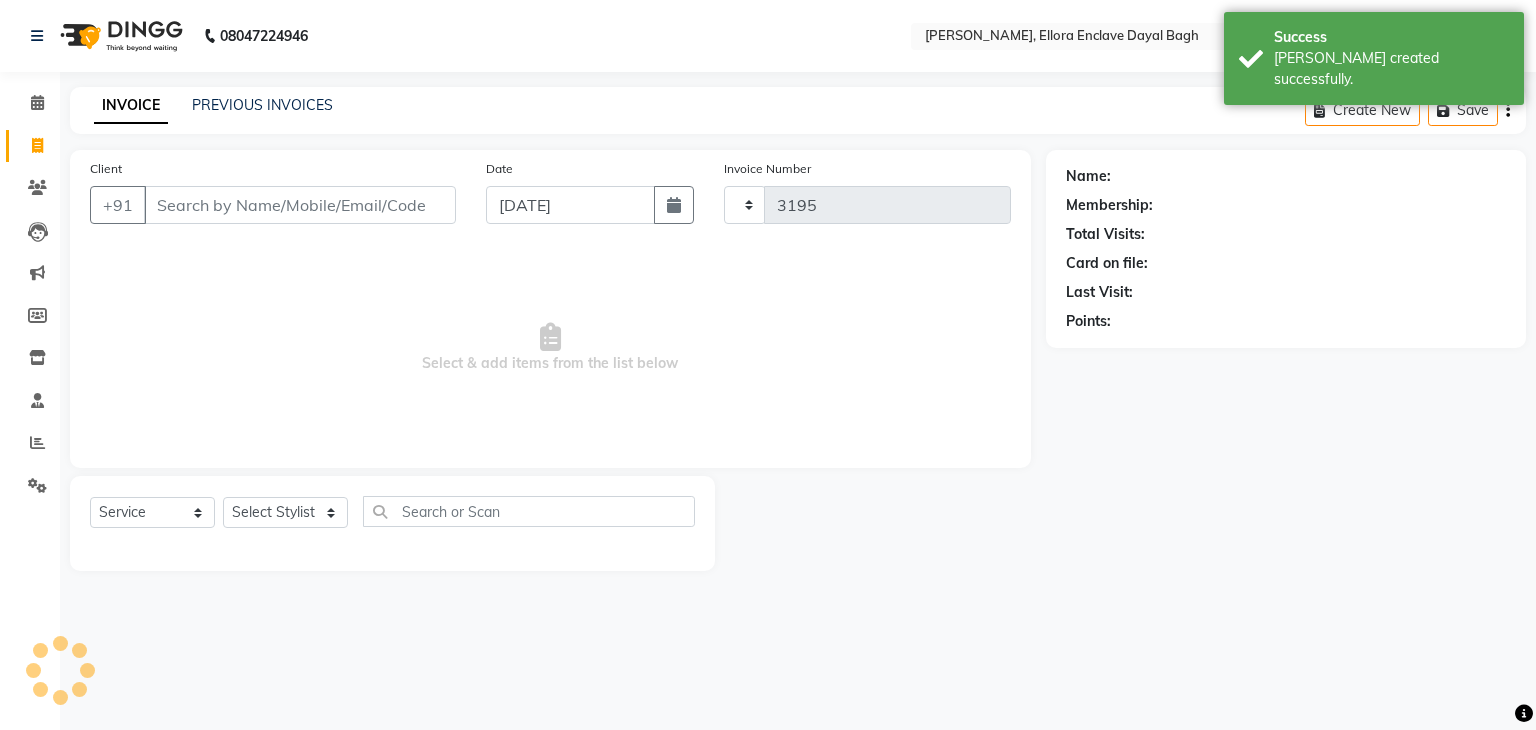 select on "6880" 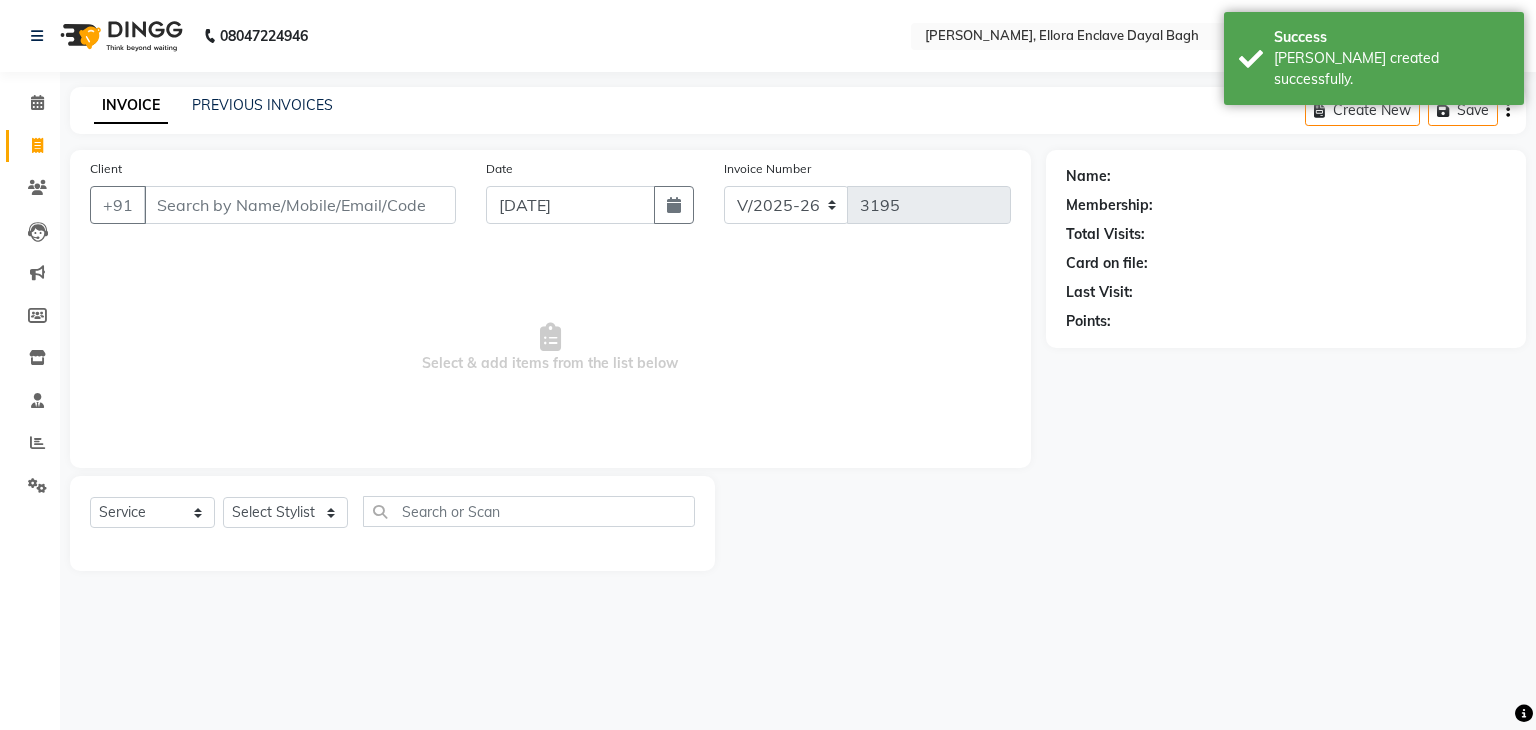 click on "Client" at bounding box center (300, 205) 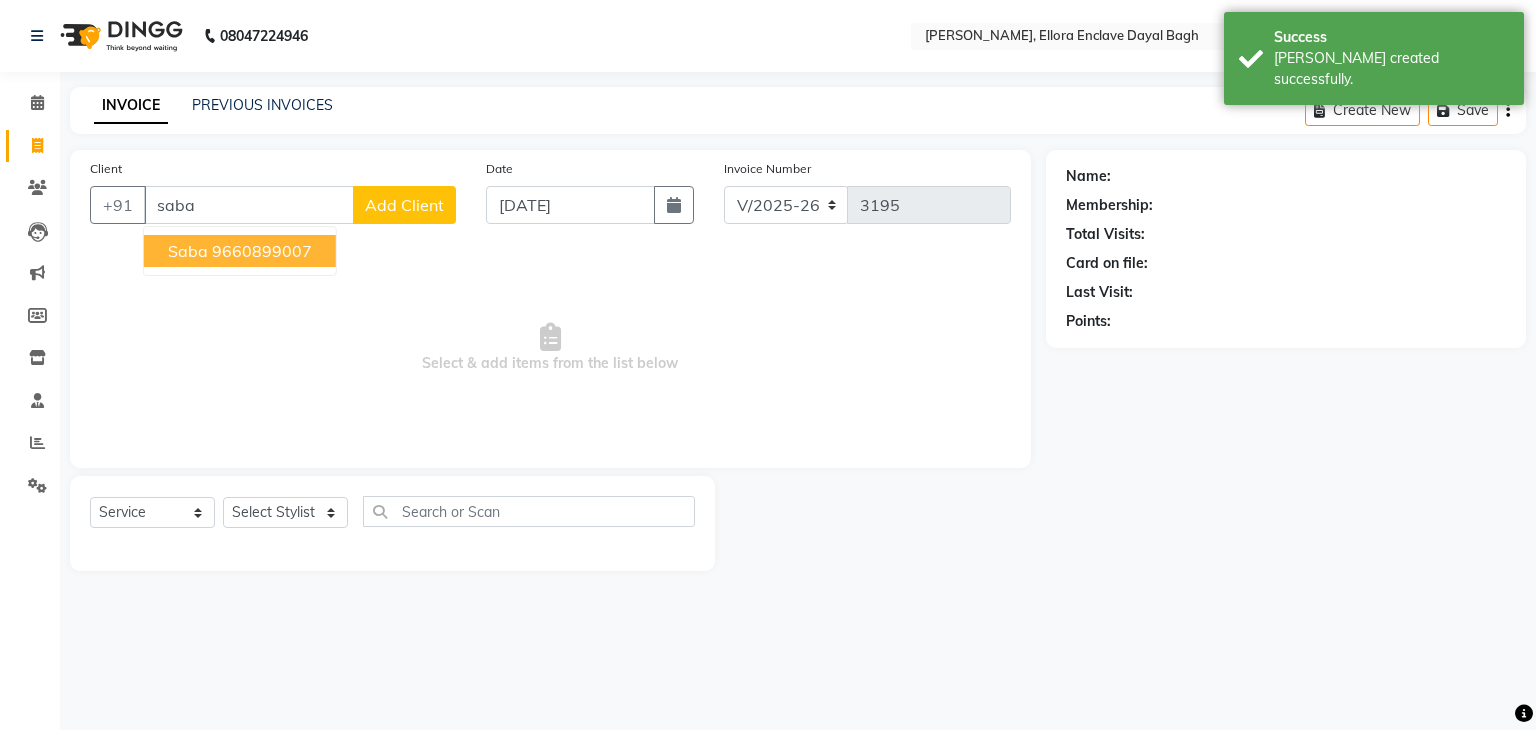 click on "9660899007" at bounding box center (262, 251) 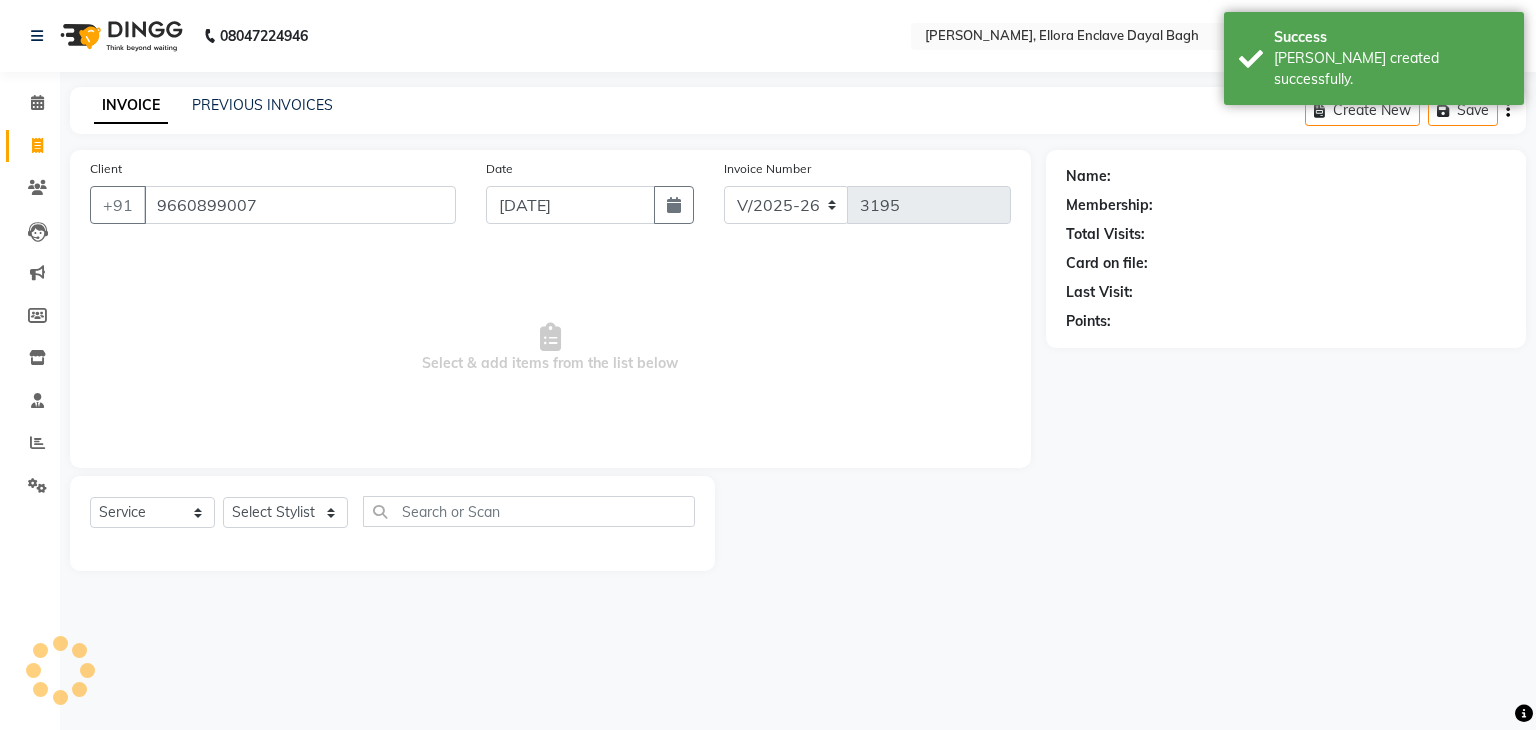 type on "9660899007" 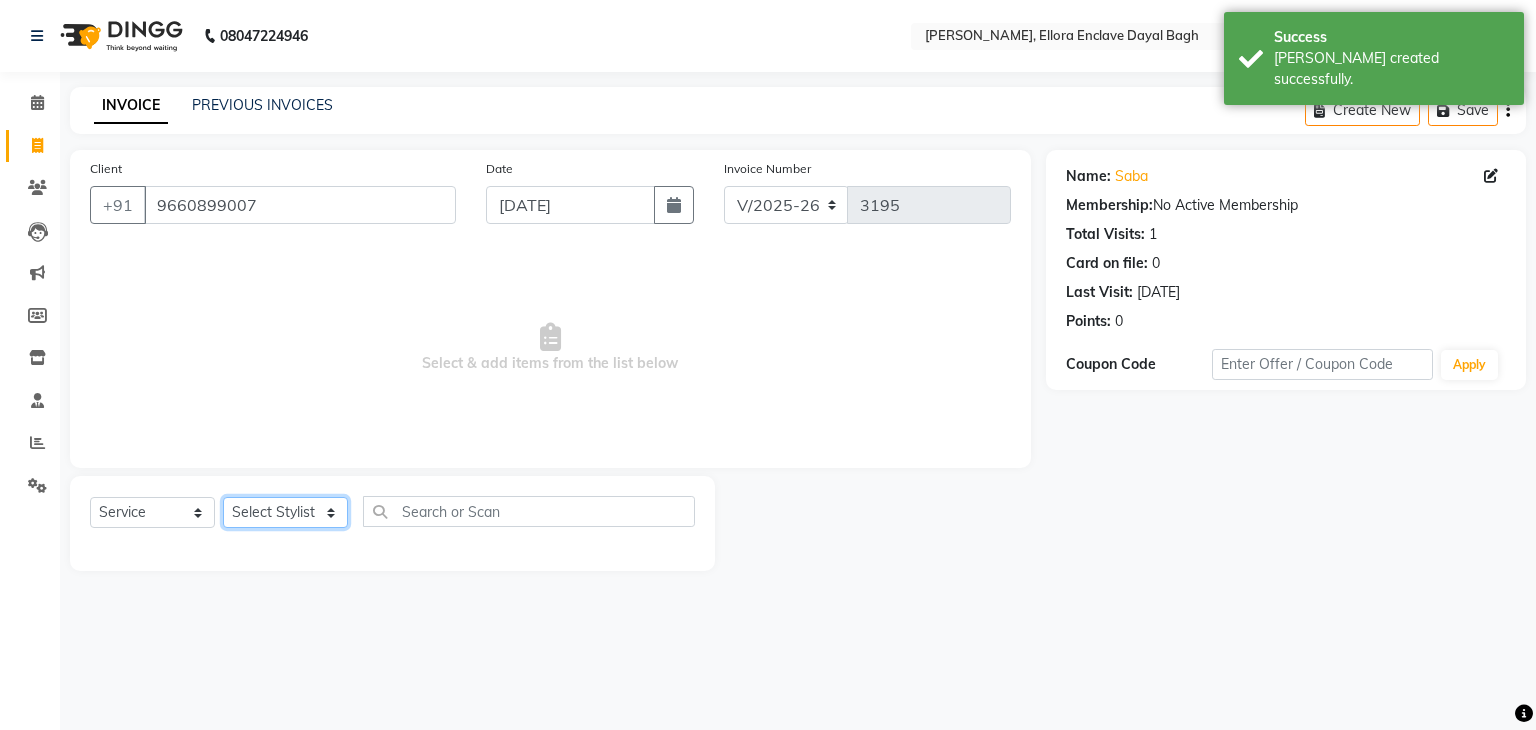 click on "Select Stylist AMAN DANISH SALMANI GOPAL PACHORI KANU KAVITA KIRAN KUMARI MEENU KUMARI NEHA NIKHIL CHAUDHARY PRIYANKA YADAV RASHMI SANDHYA SHAGUFTA SHWETA SONA SAXENA SOUMYA TUSHAR OTWAL VINAY KUMAR" 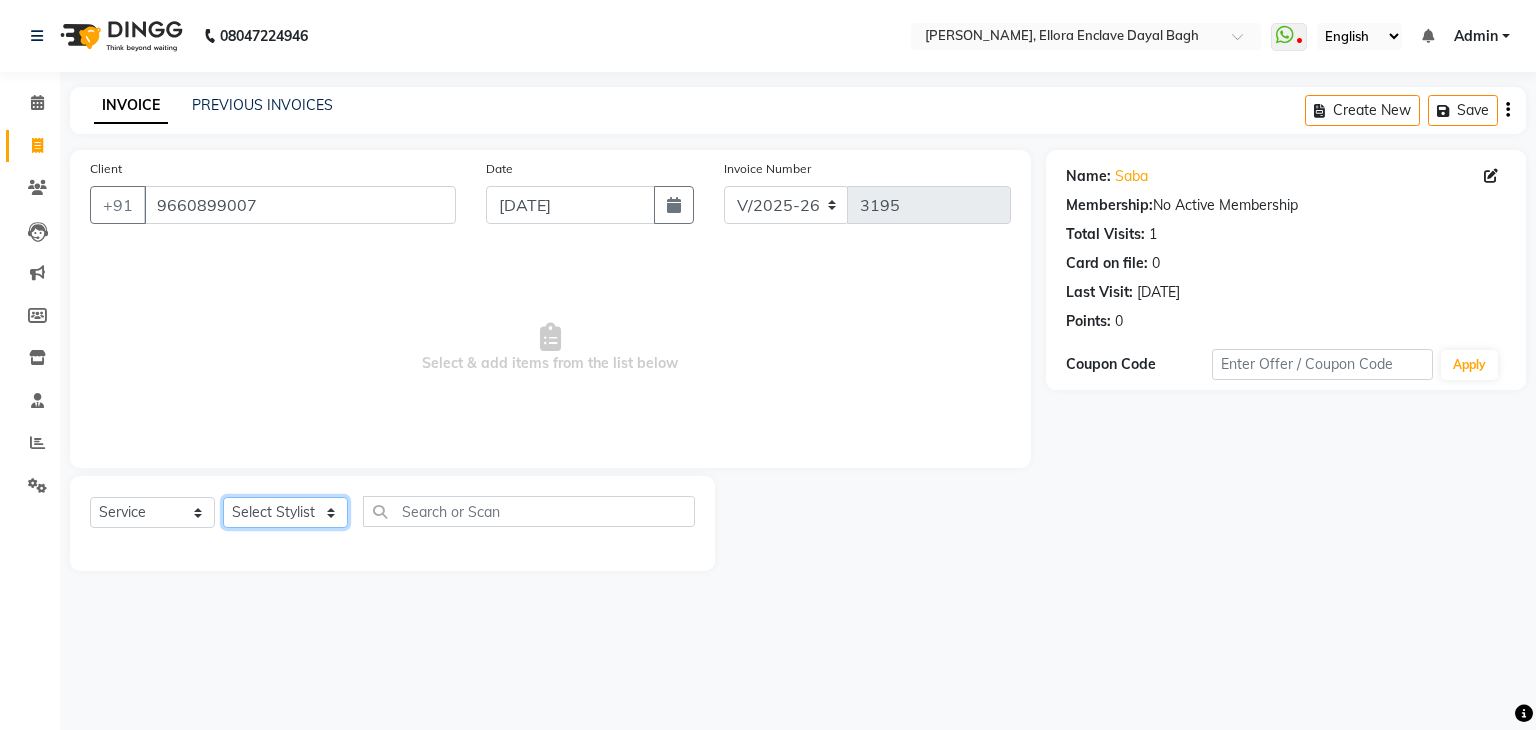 select on "53886" 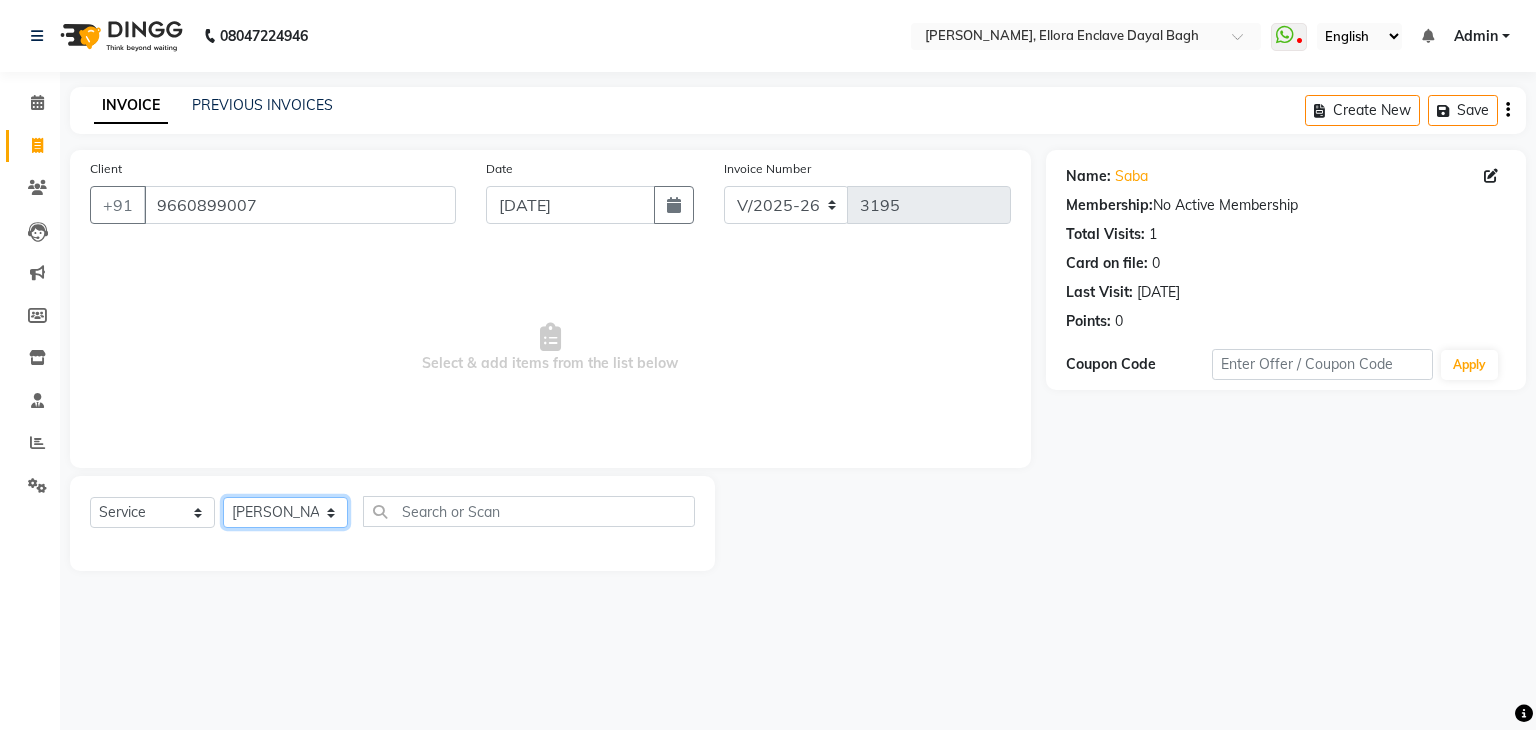click on "Select Stylist AMAN DANISH SALMANI GOPAL PACHORI KANU KAVITA KIRAN KUMARI MEENU KUMARI NEHA NIKHIL CHAUDHARY PRIYANKA YADAV RASHMI SANDHYA SHAGUFTA SHWETA SONA SAXENA SOUMYA TUSHAR OTWAL VINAY KUMAR" 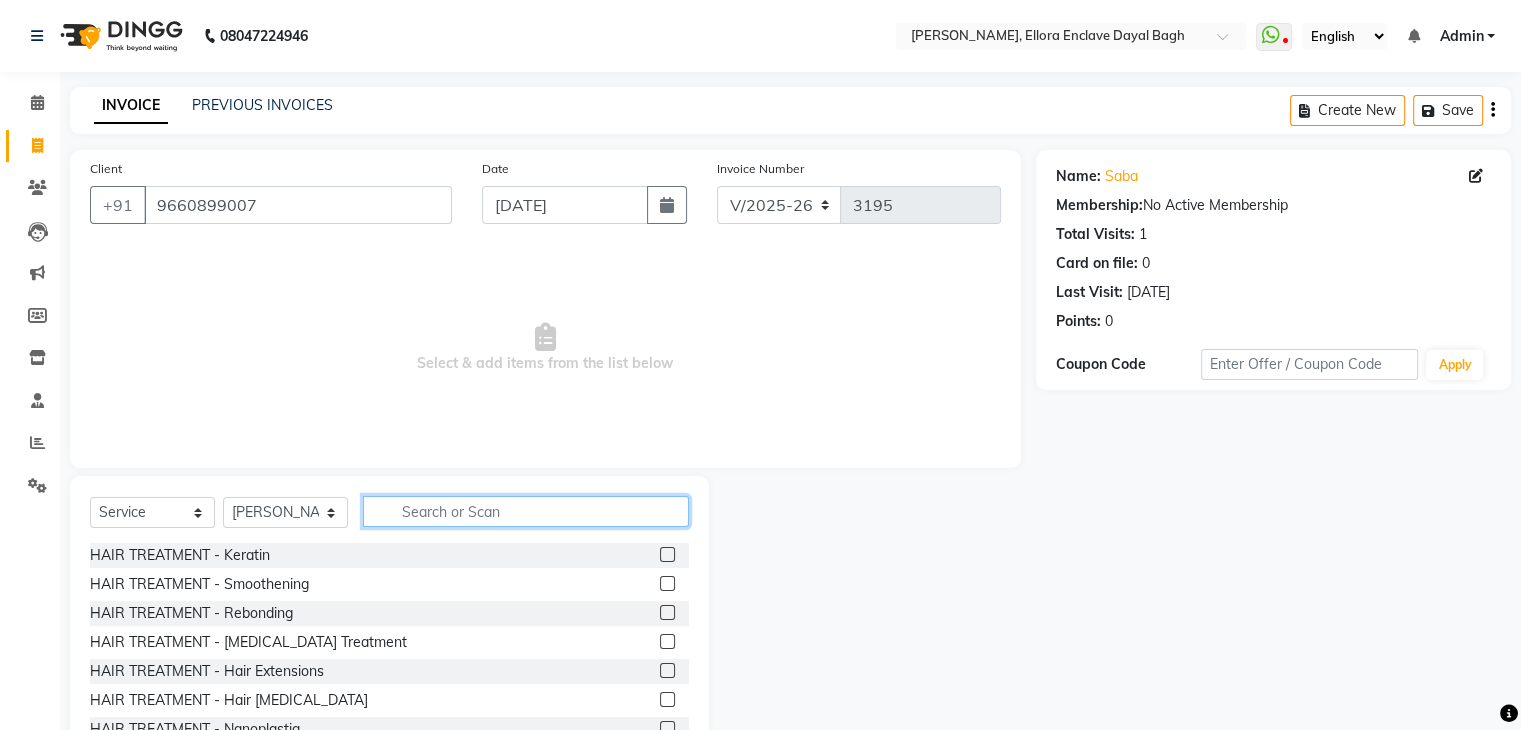 click 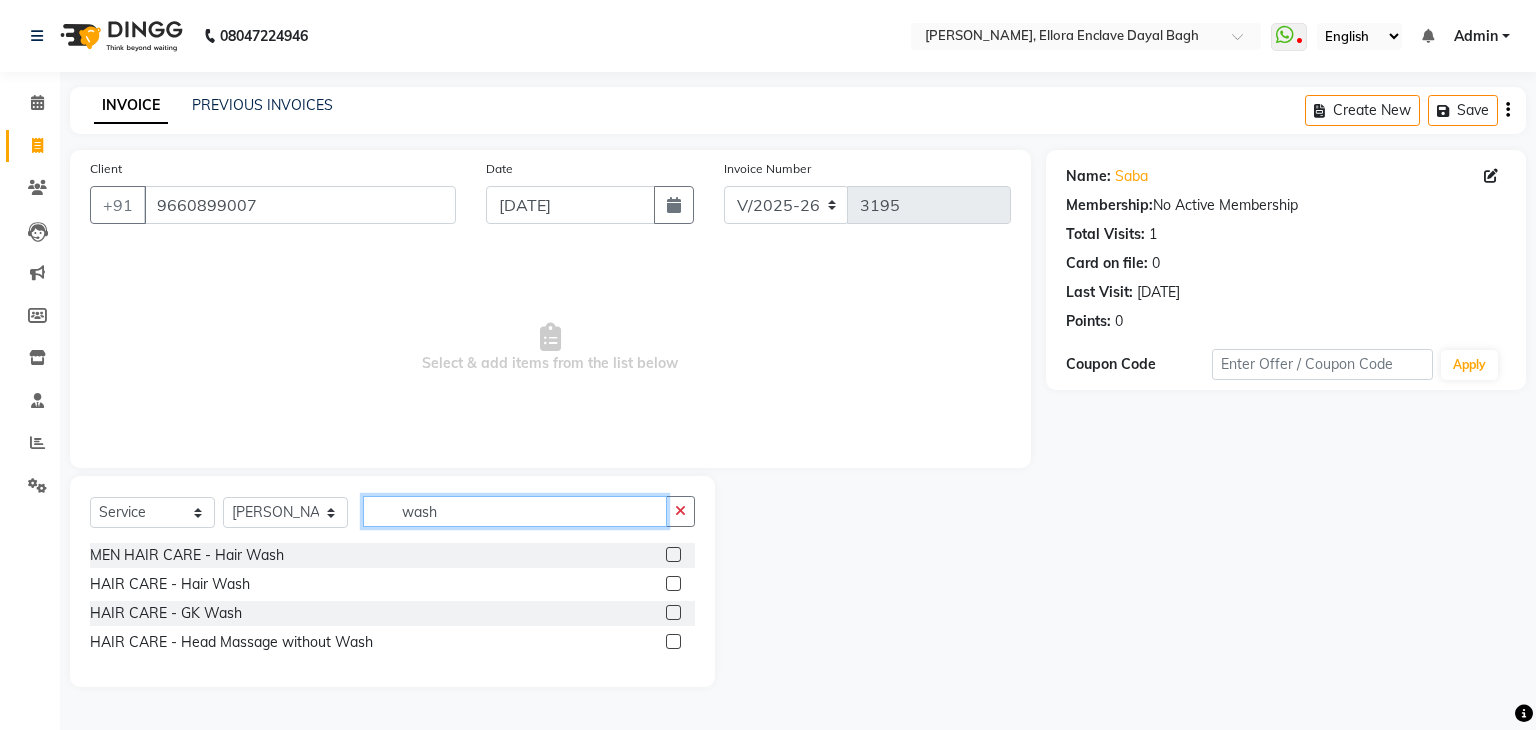 type on "wash" 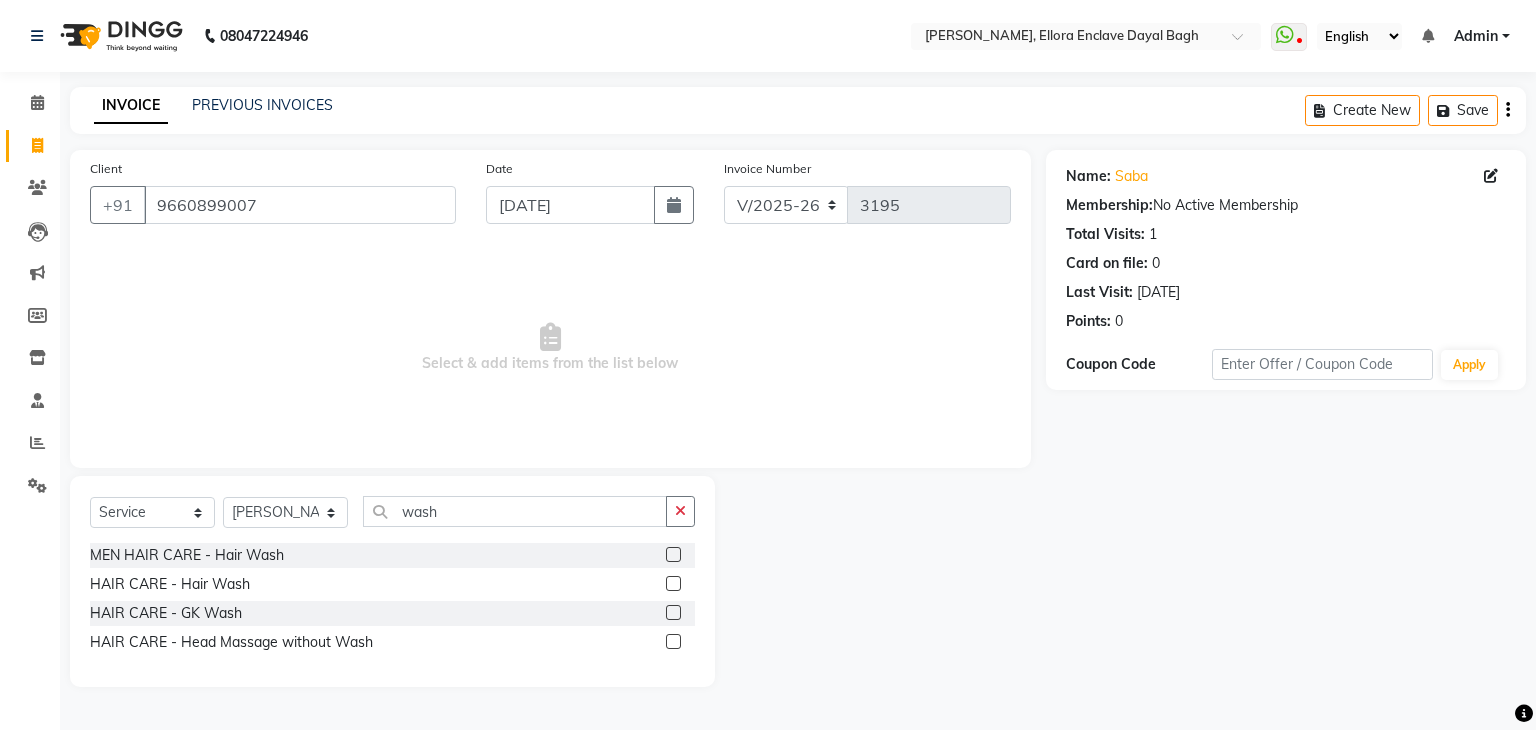 click 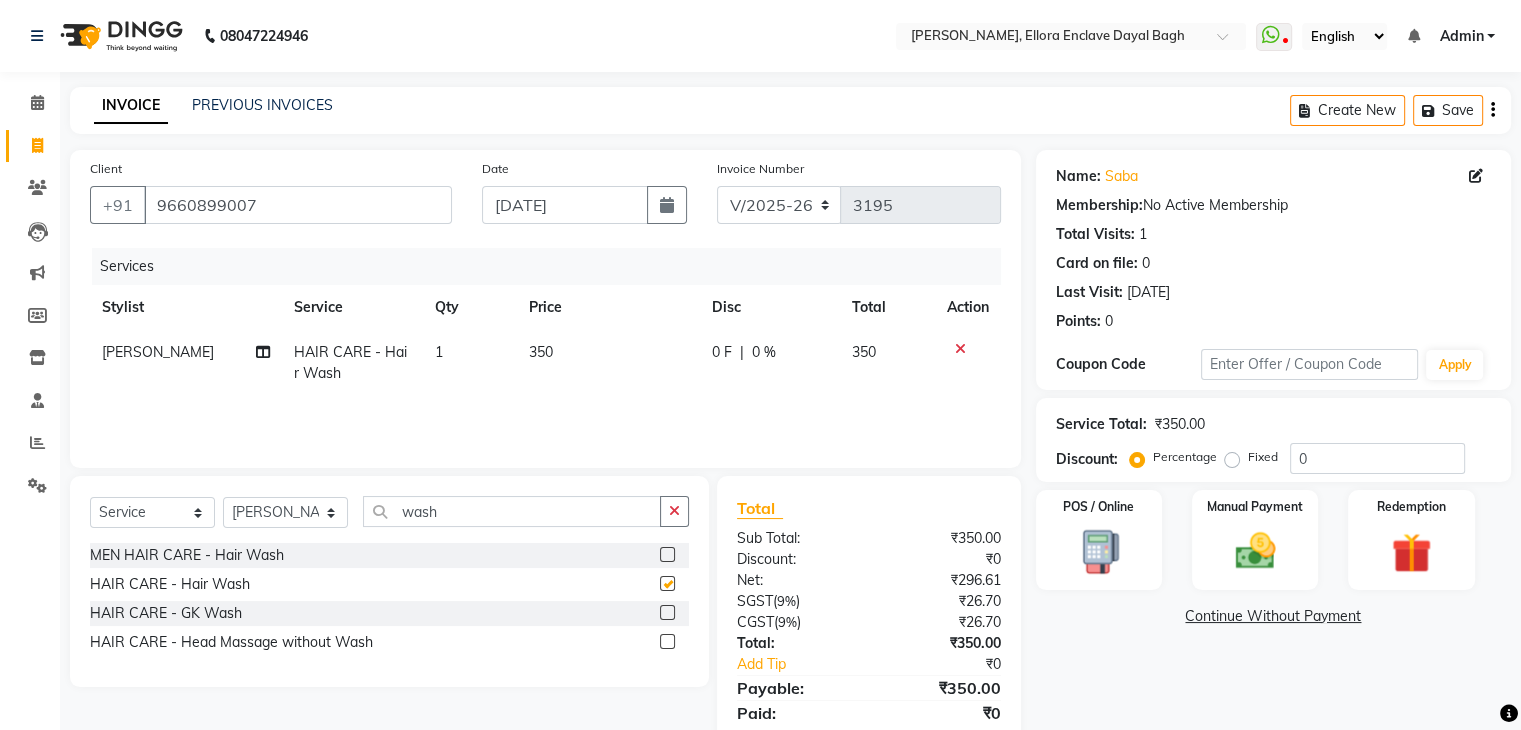checkbox on "false" 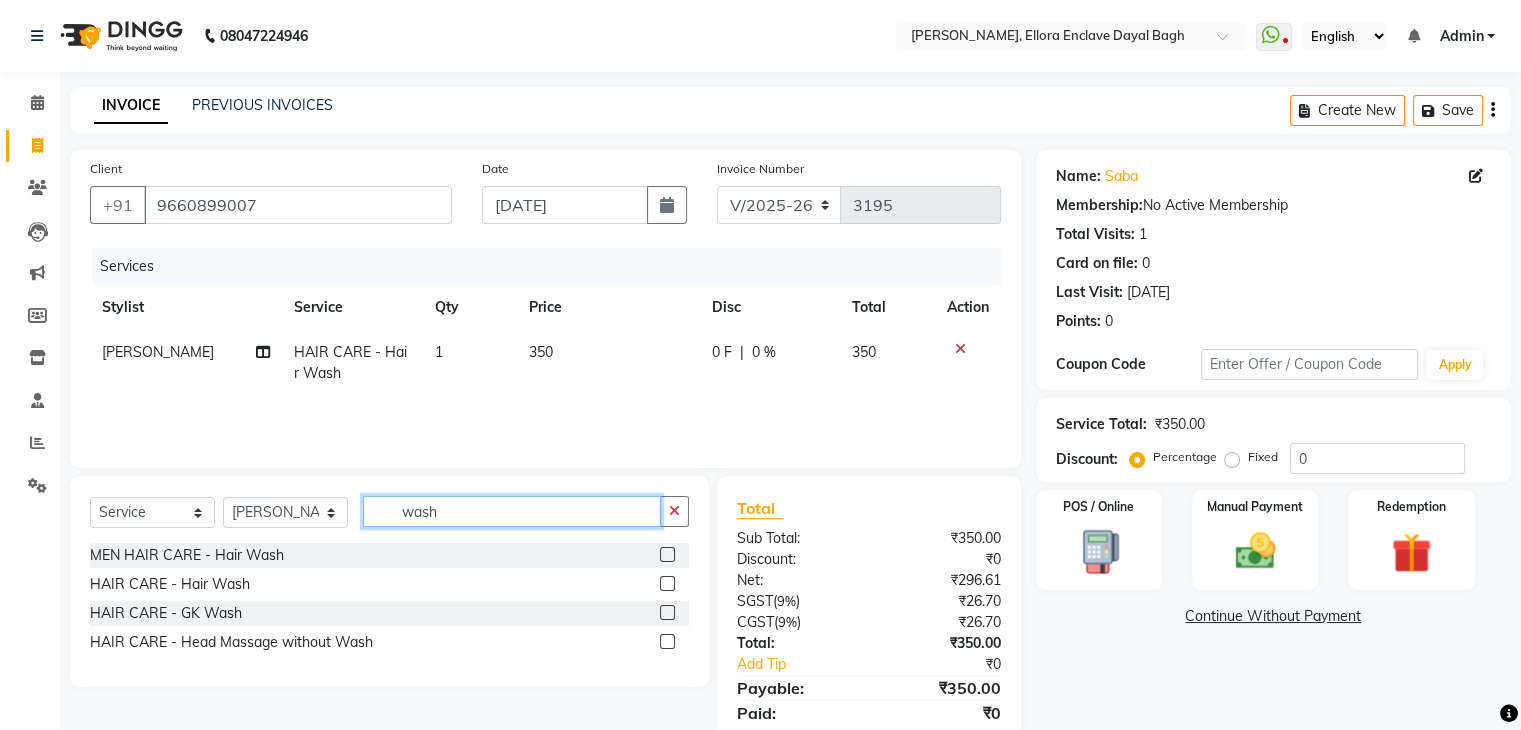 click on "wash" 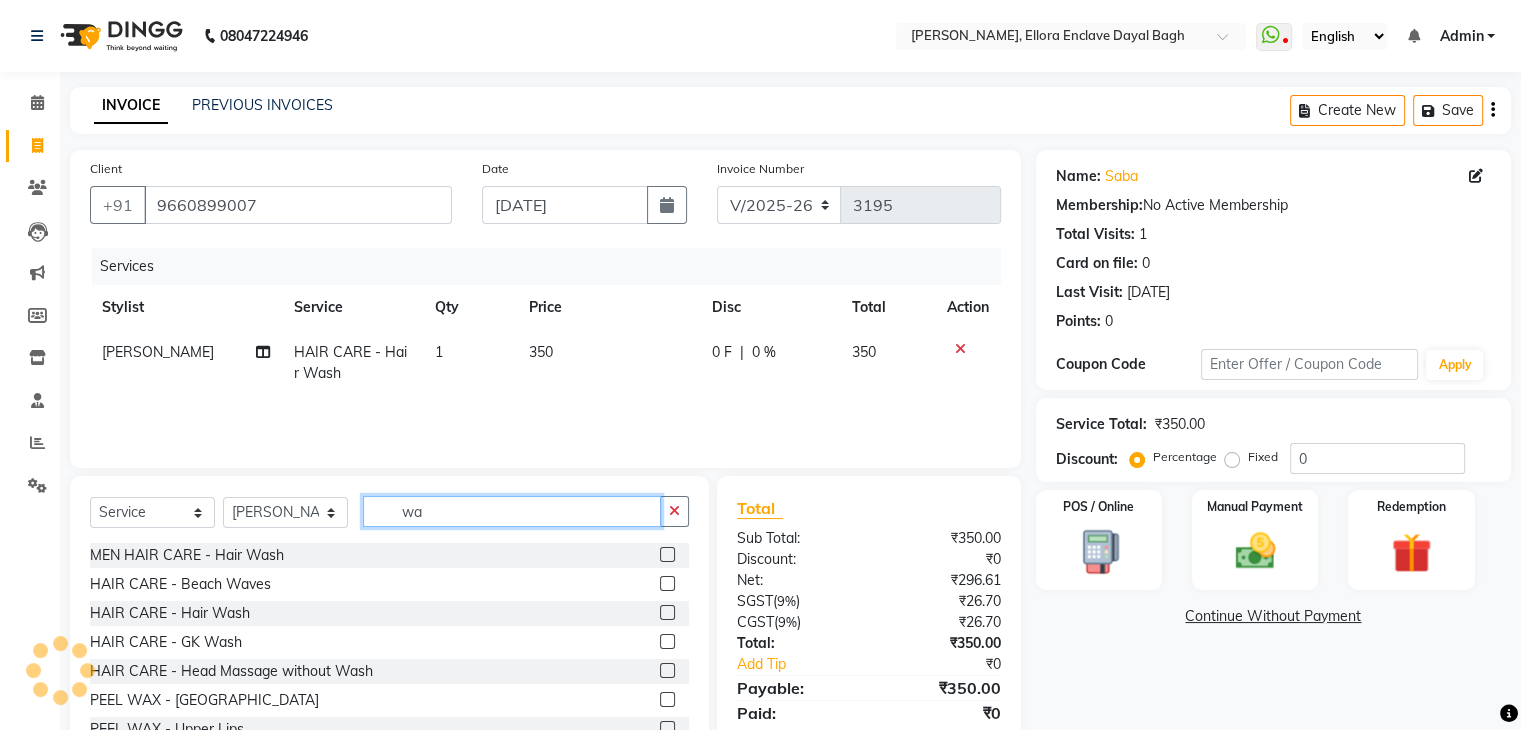 type on "w" 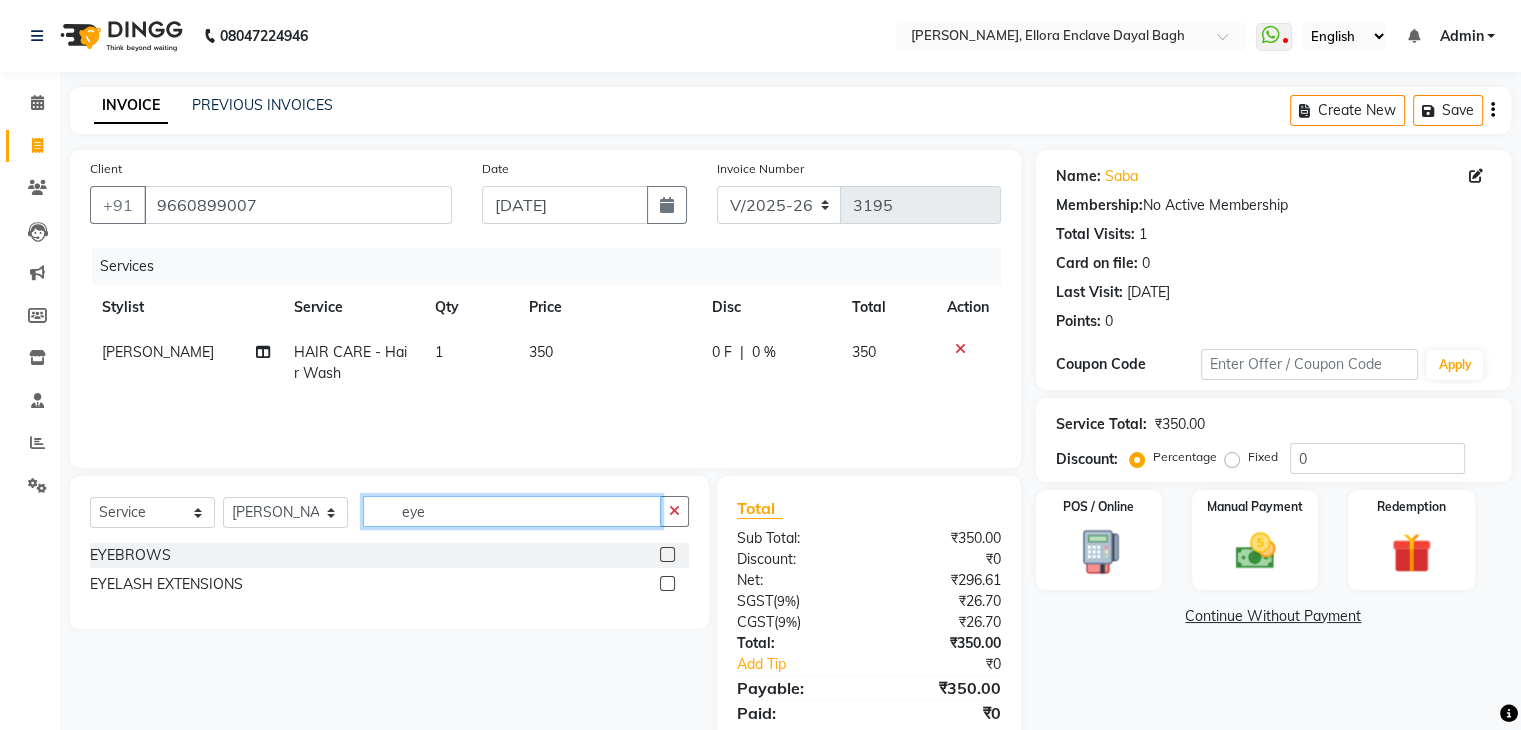 type on "eye" 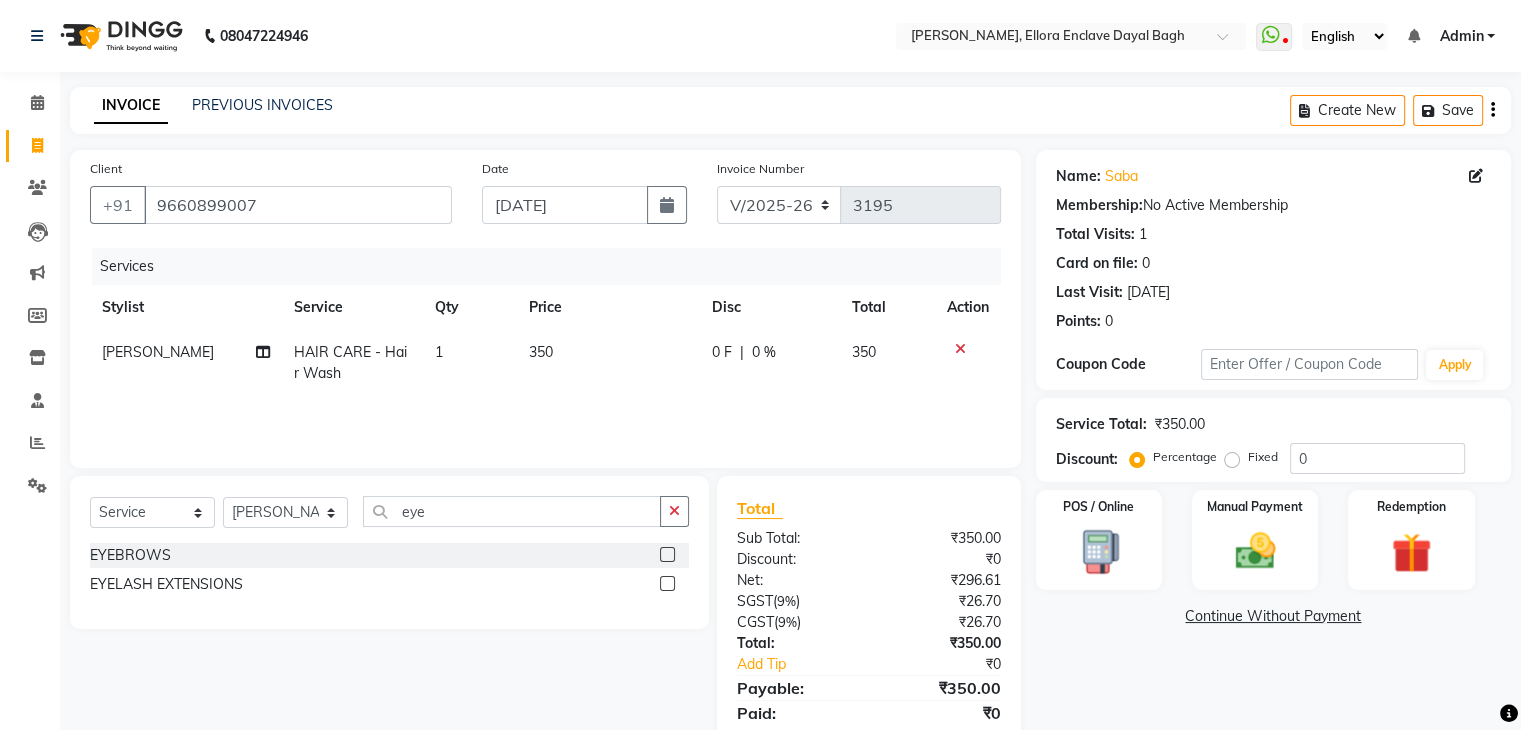 click 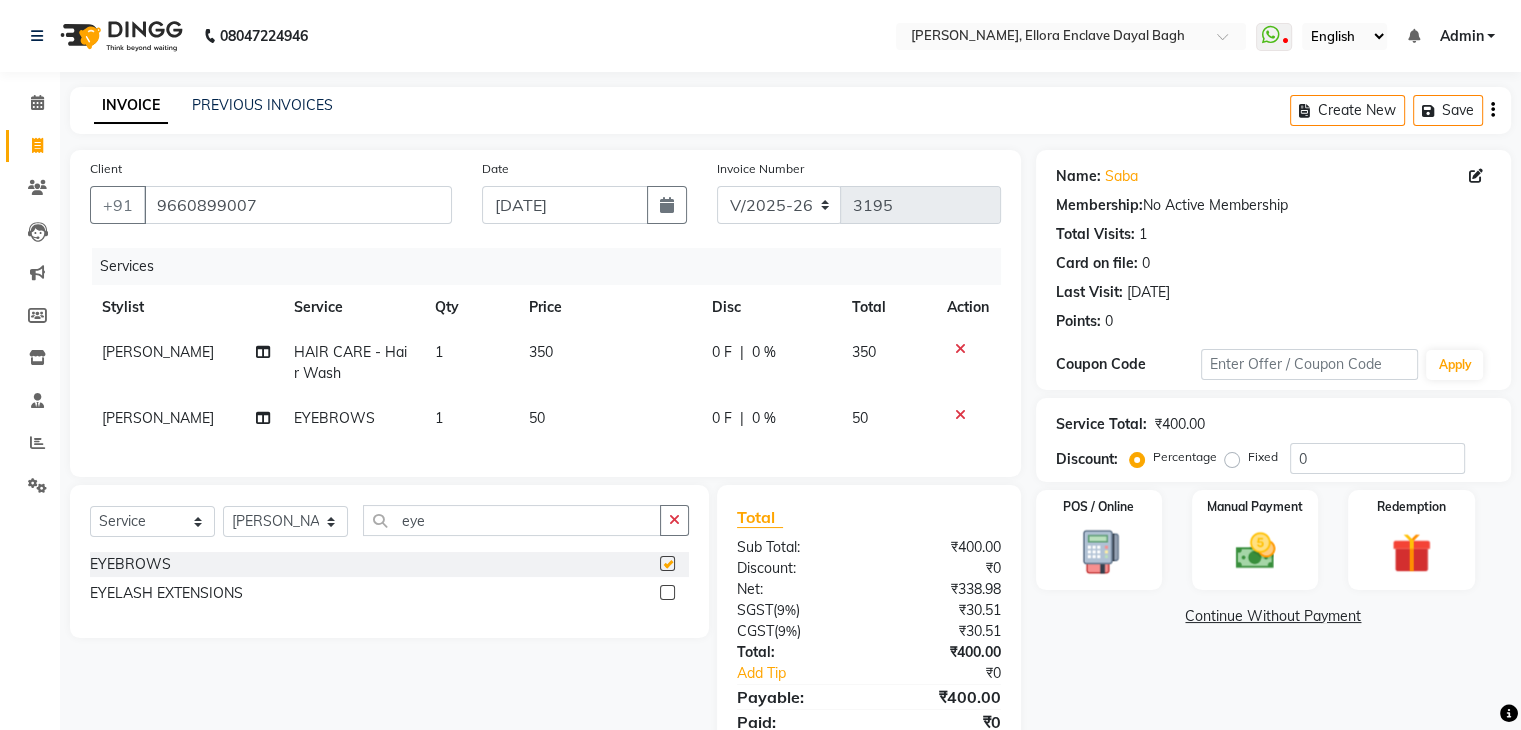 checkbox on "false" 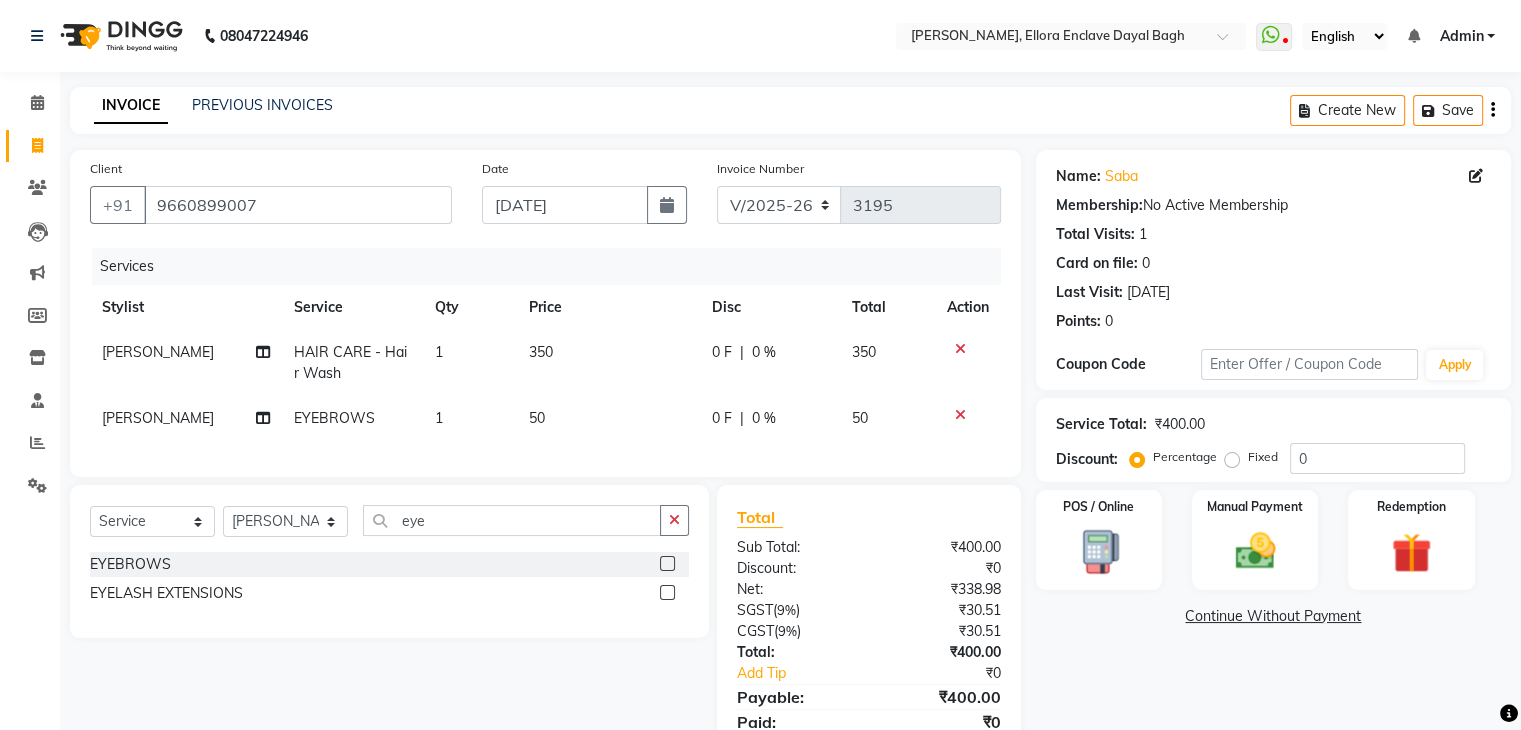 scroll, scrollTop: 0, scrollLeft: 2, axis: horizontal 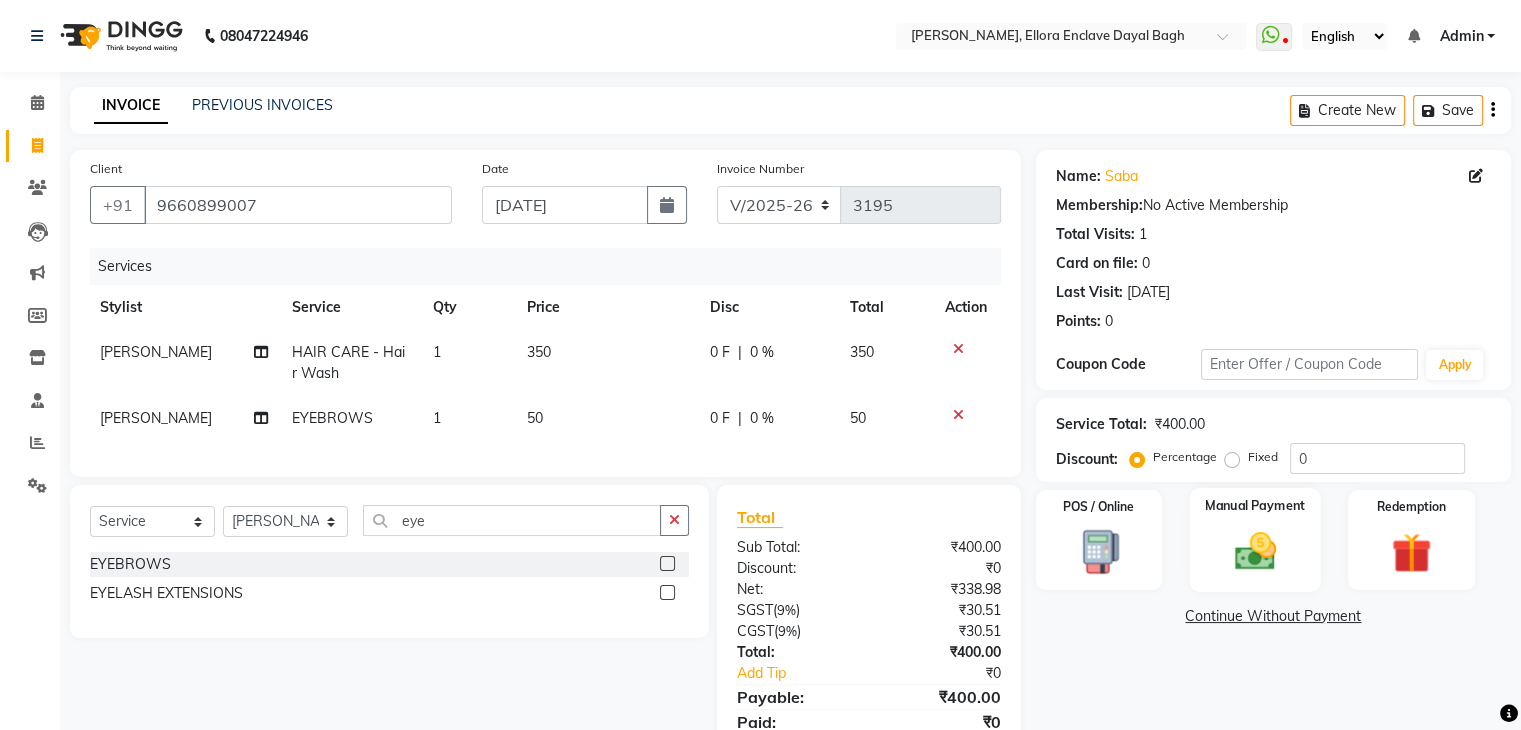click 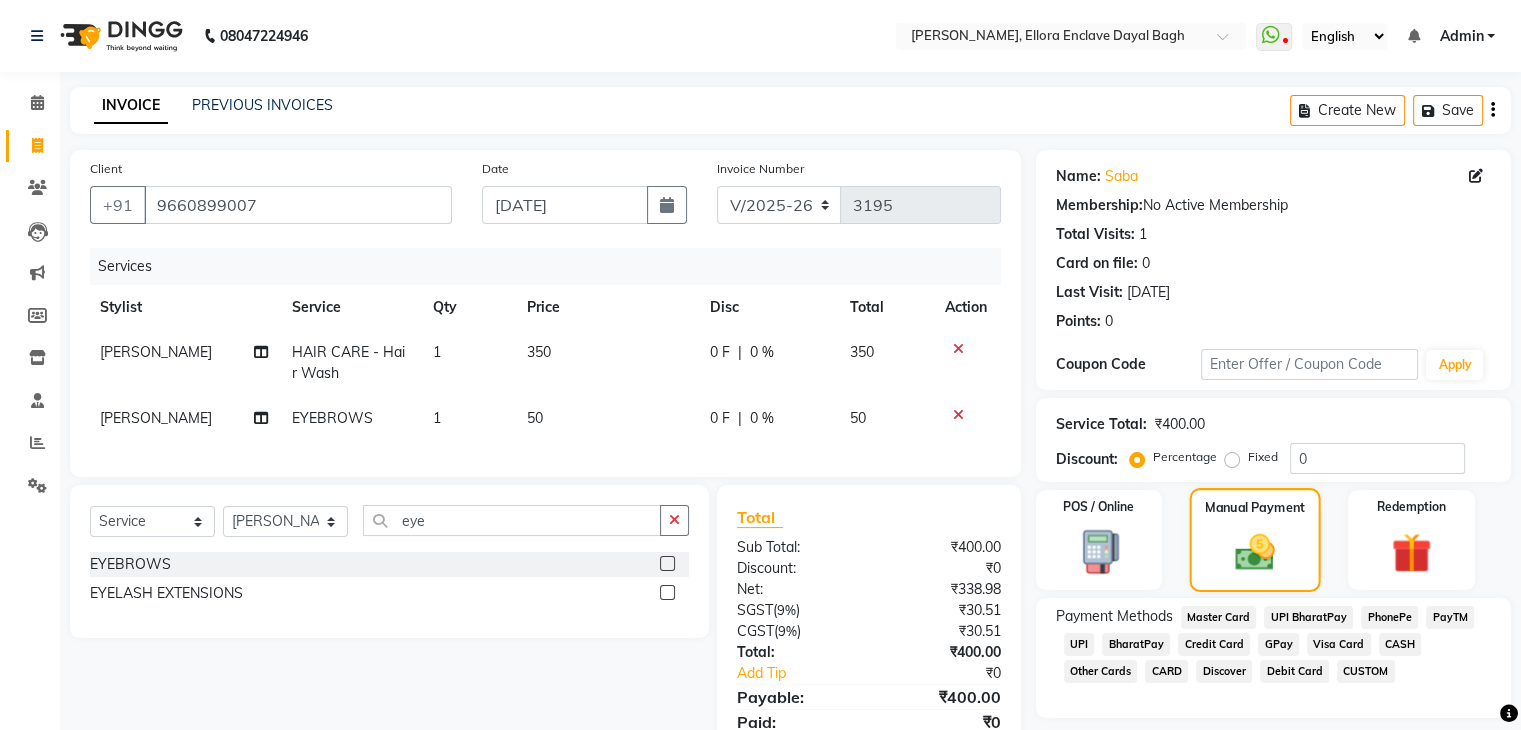 scroll, scrollTop: 95, scrollLeft: 0, axis: vertical 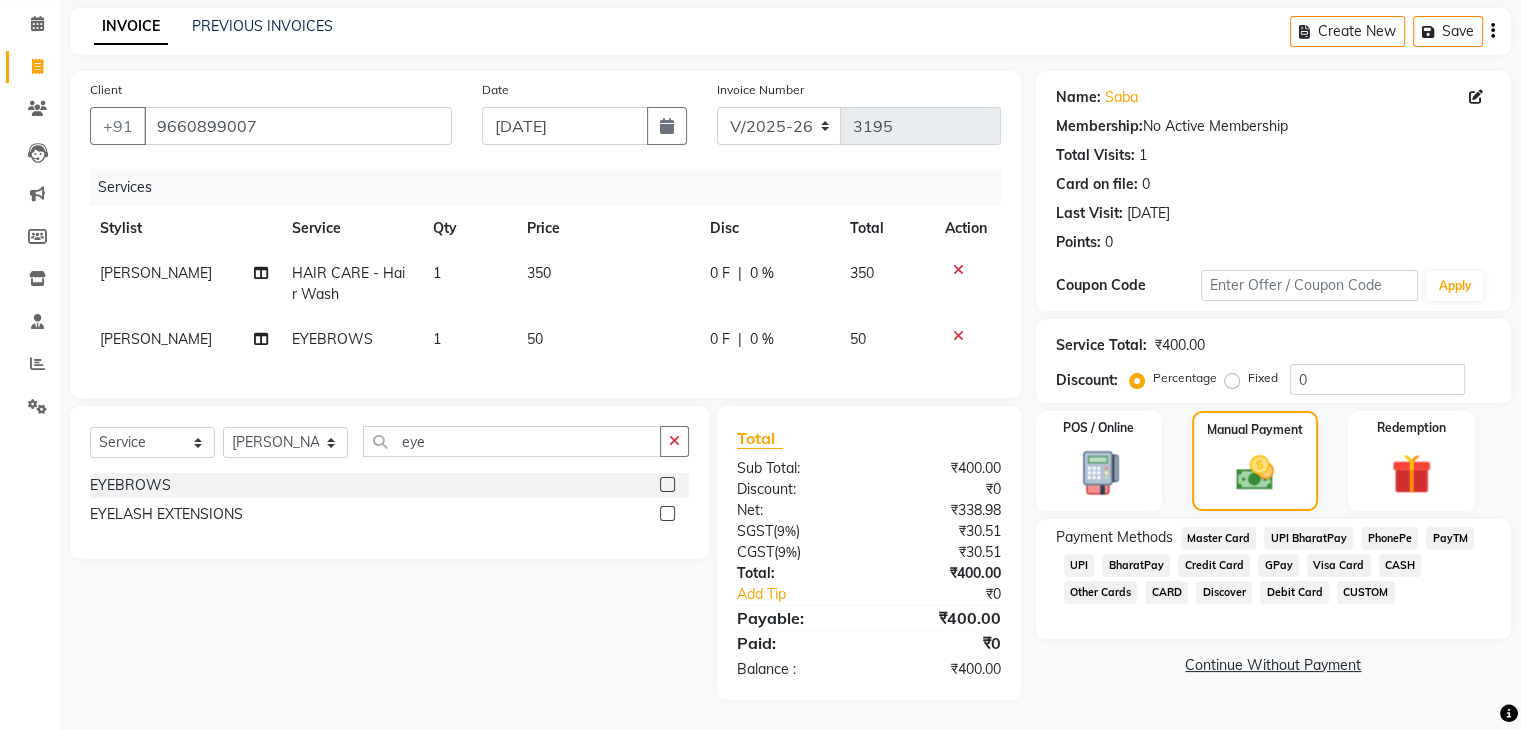 click on "CUSTOM" 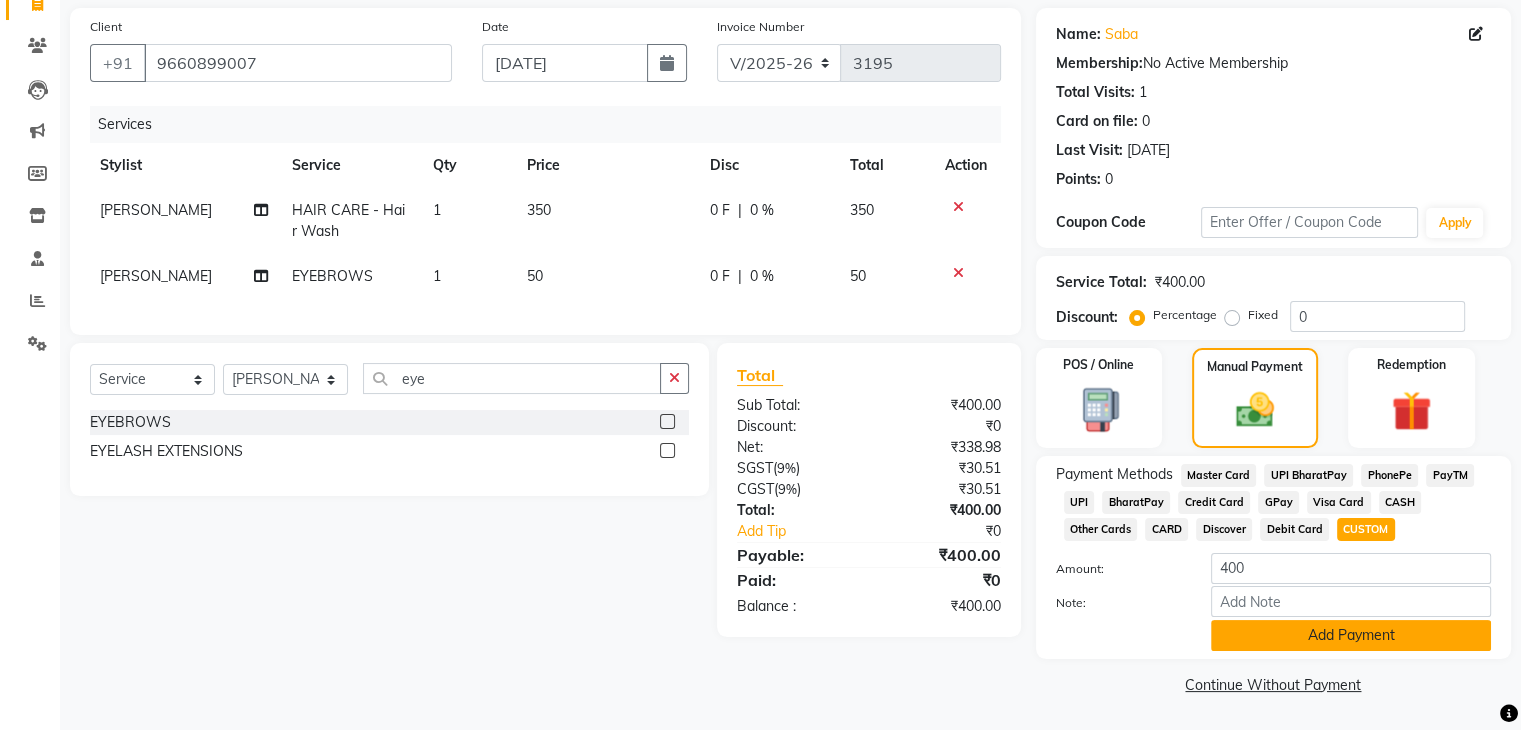 click on "Add Payment" 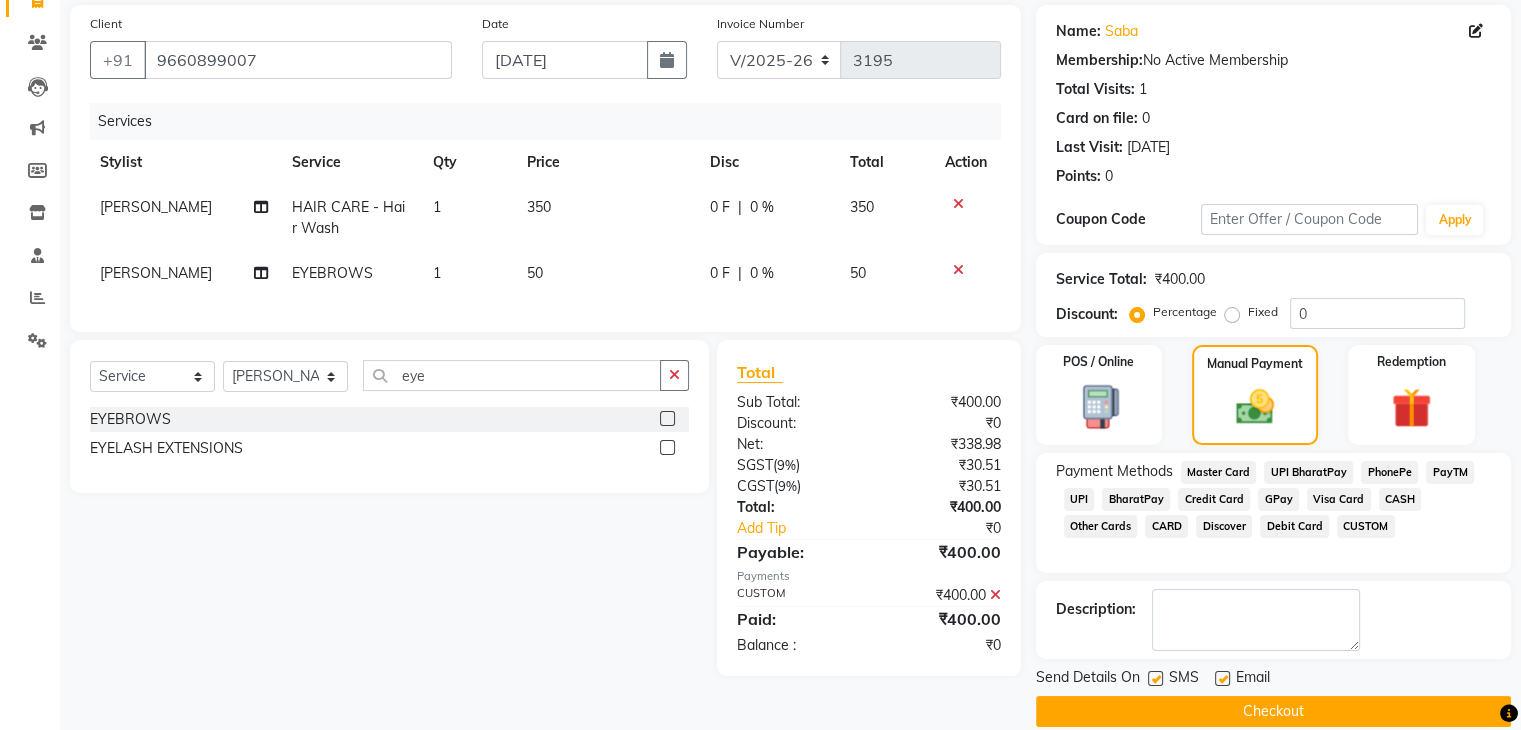 scroll, scrollTop: 171, scrollLeft: 0, axis: vertical 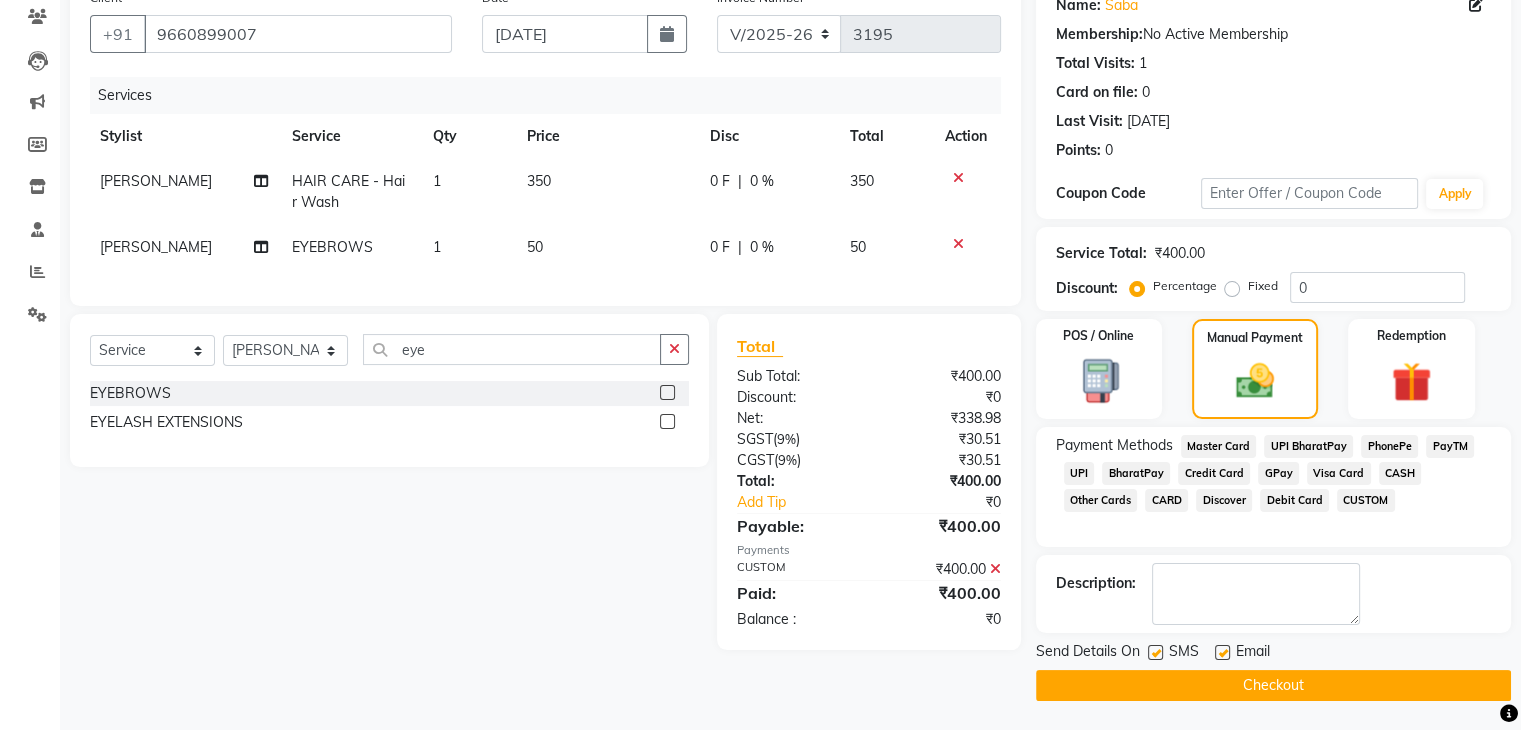 click on "Checkout" 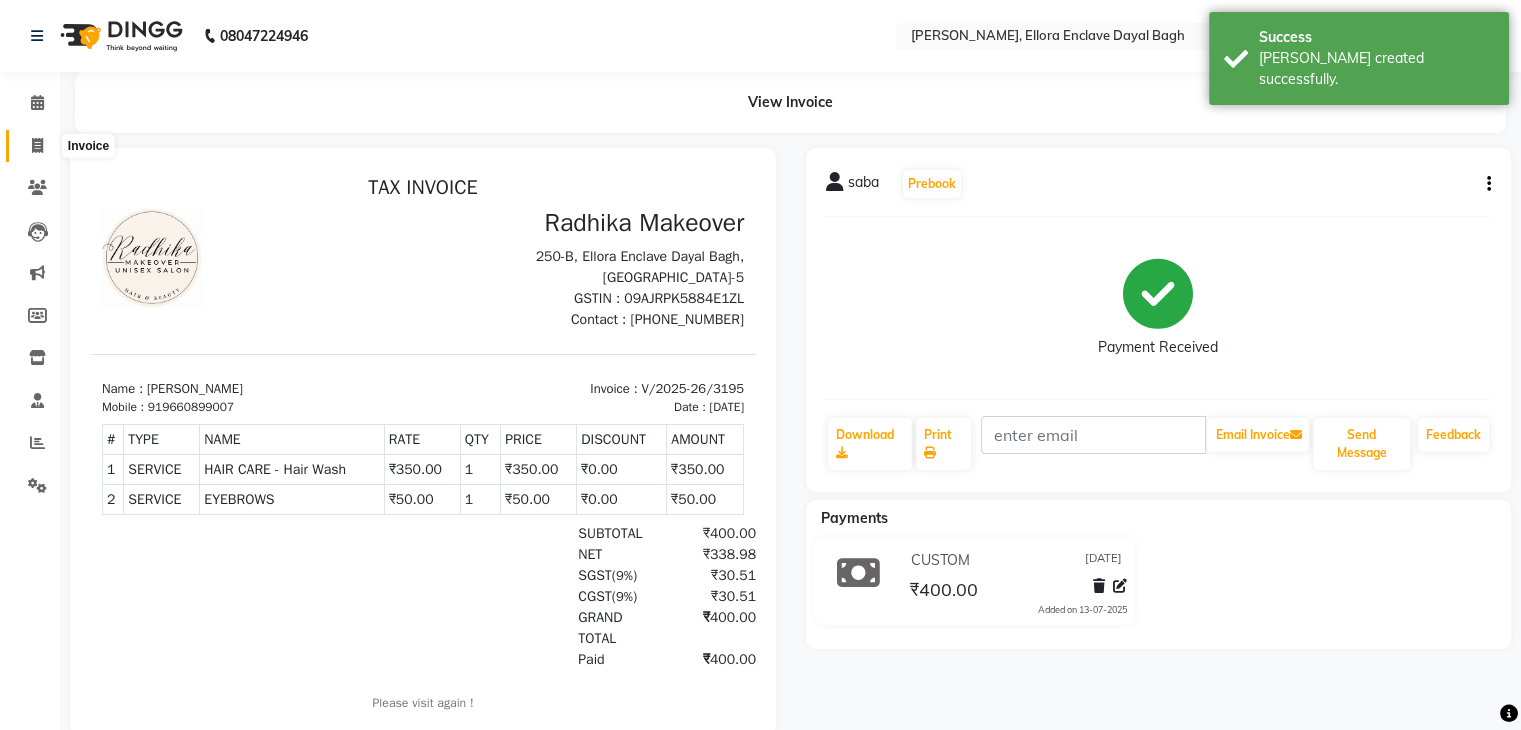 scroll, scrollTop: 0, scrollLeft: 0, axis: both 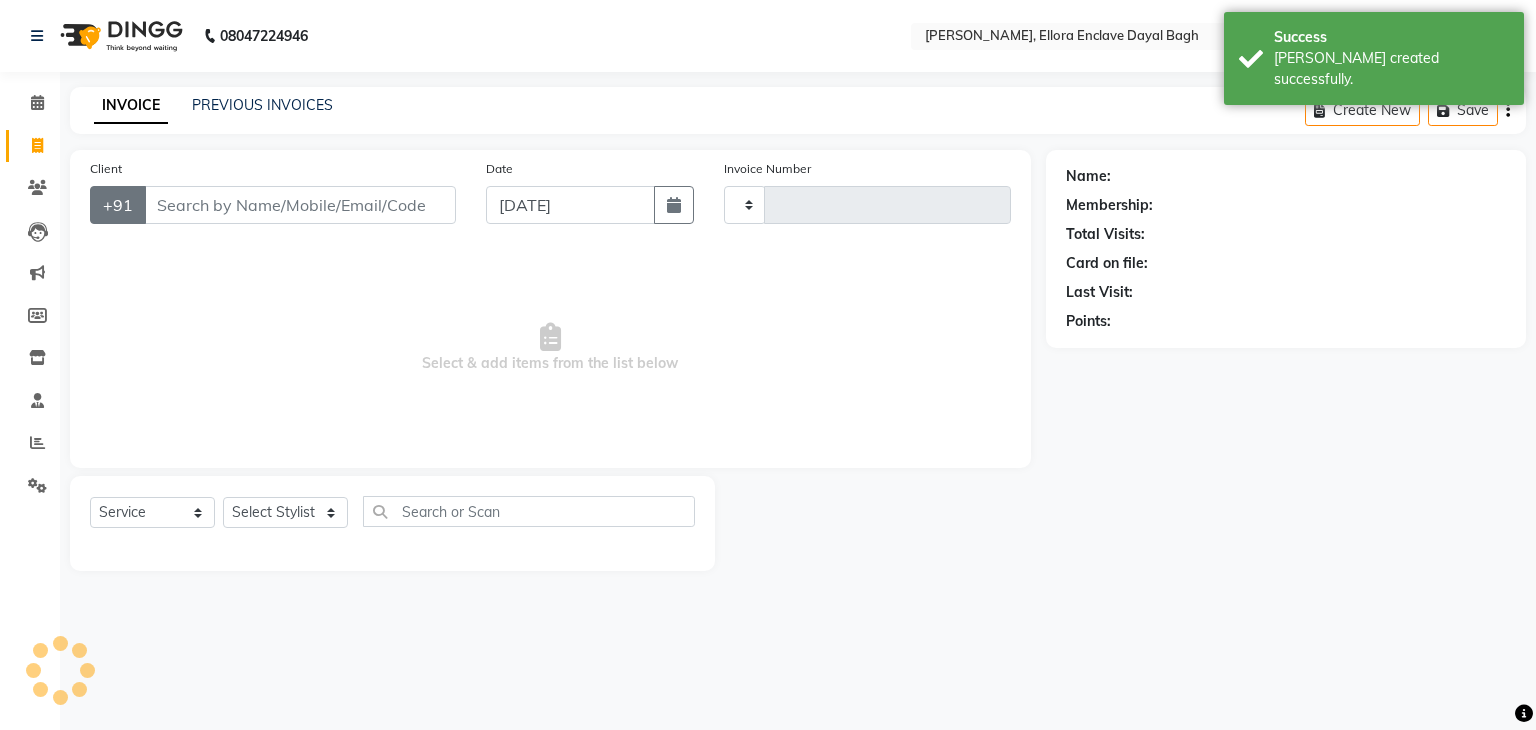 type on "3196" 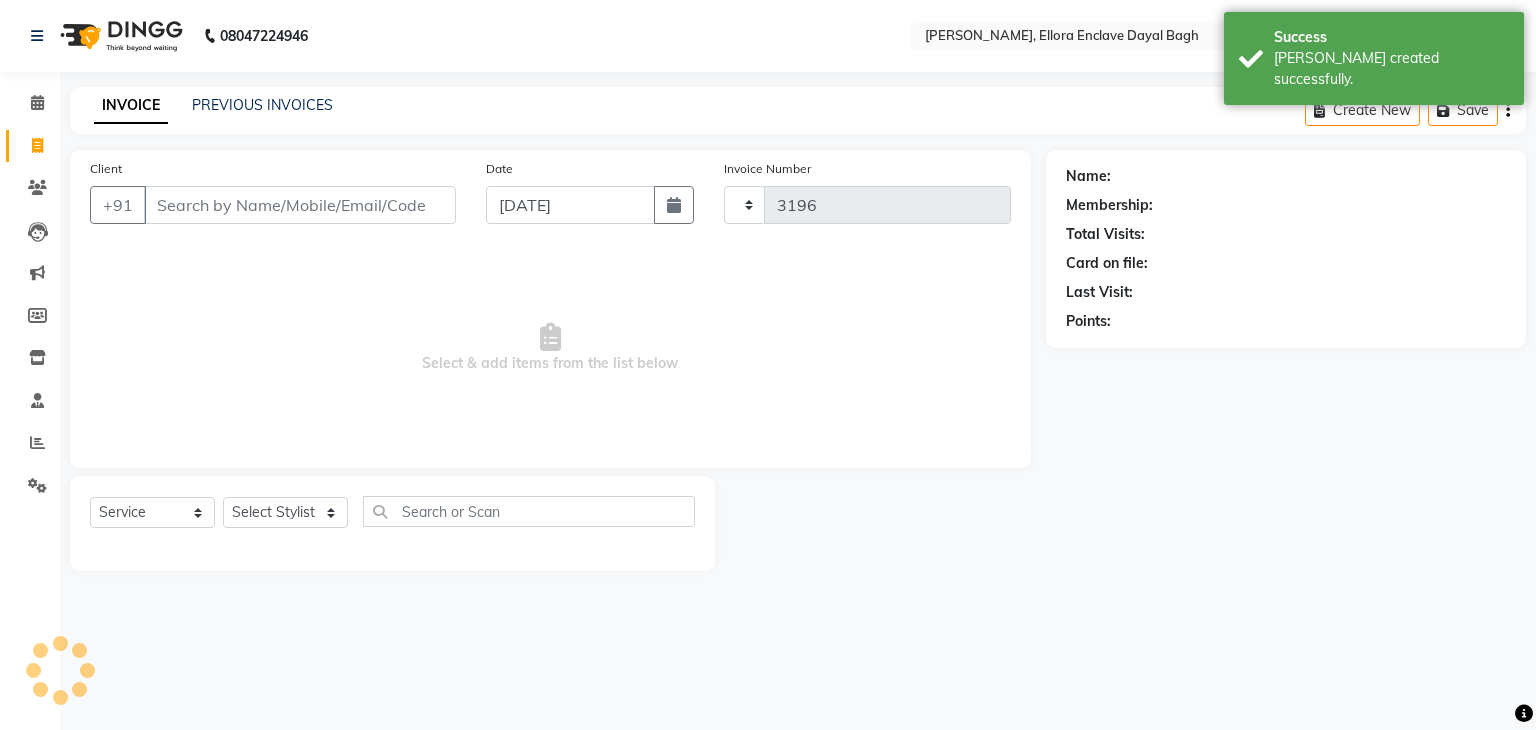 select on "6880" 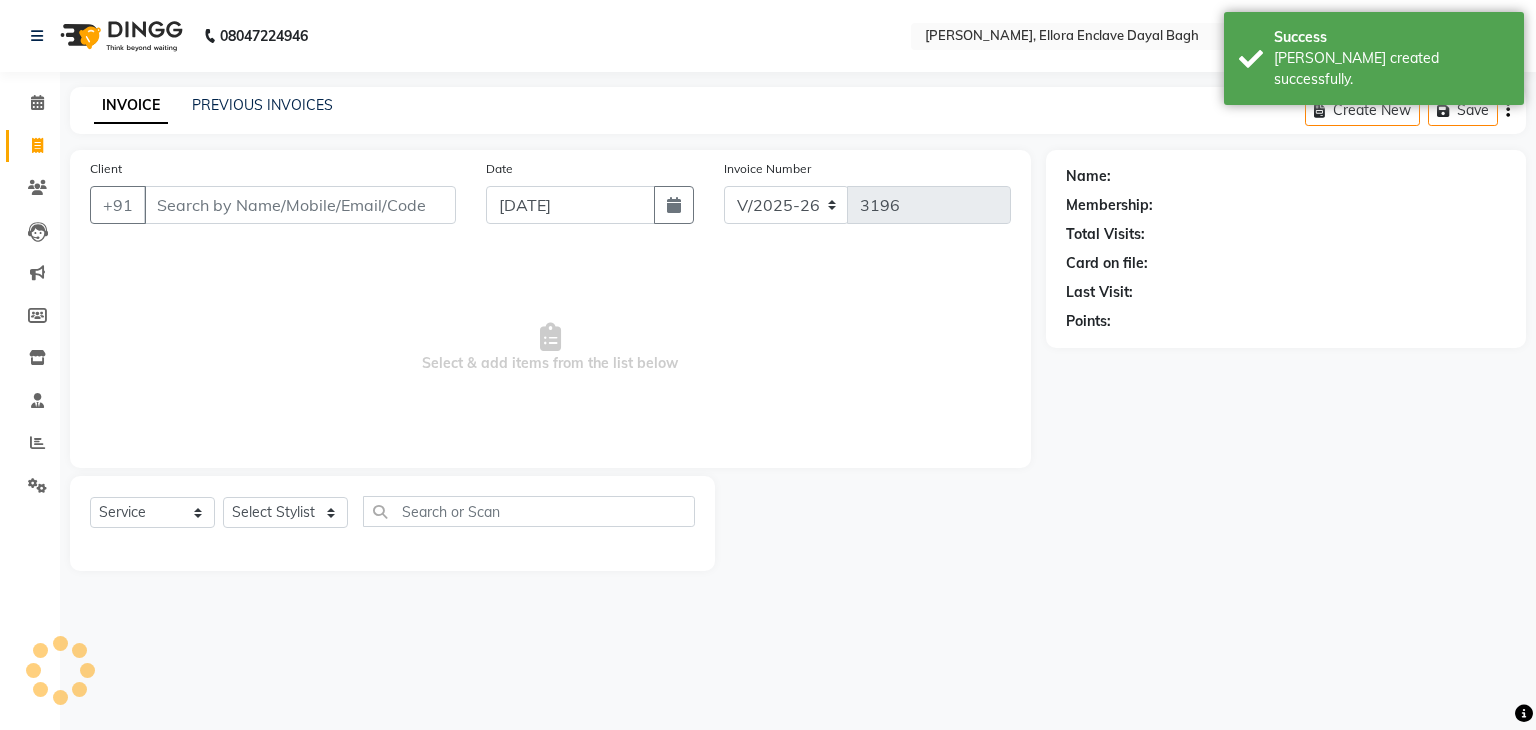 click on "Client" at bounding box center (300, 205) 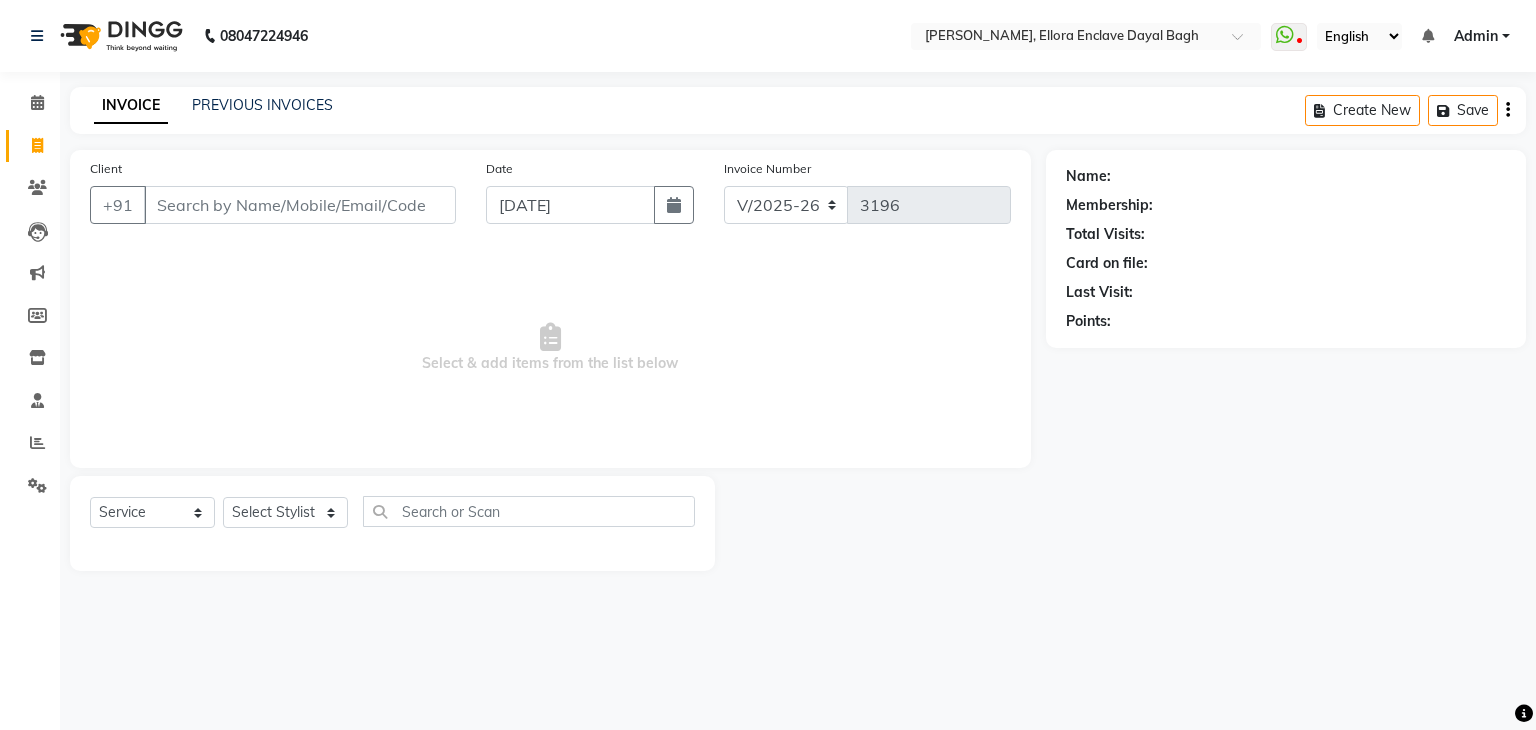 click on "Client" at bounding box center [300, 205] 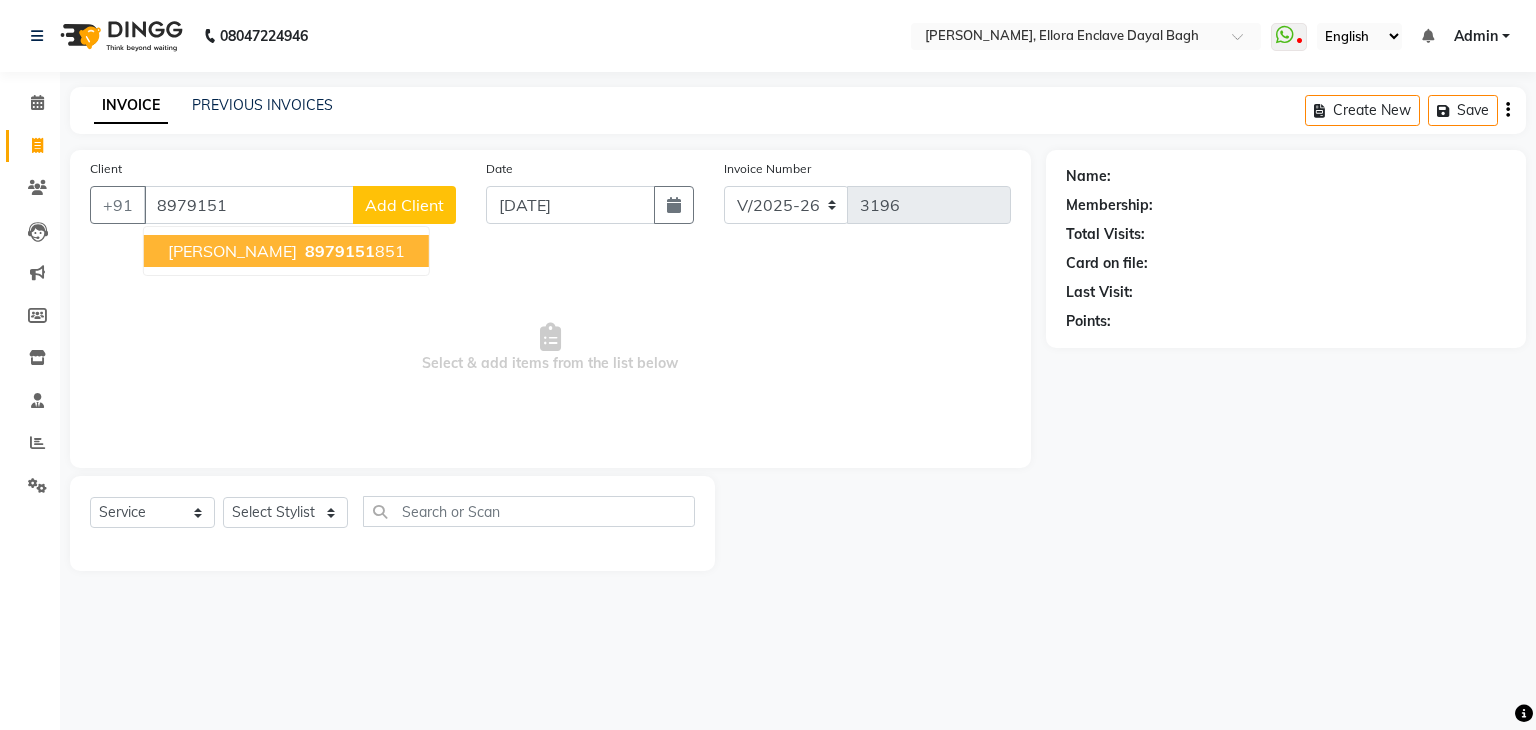 click on "VARSHA" at bounding box center [232, 251] 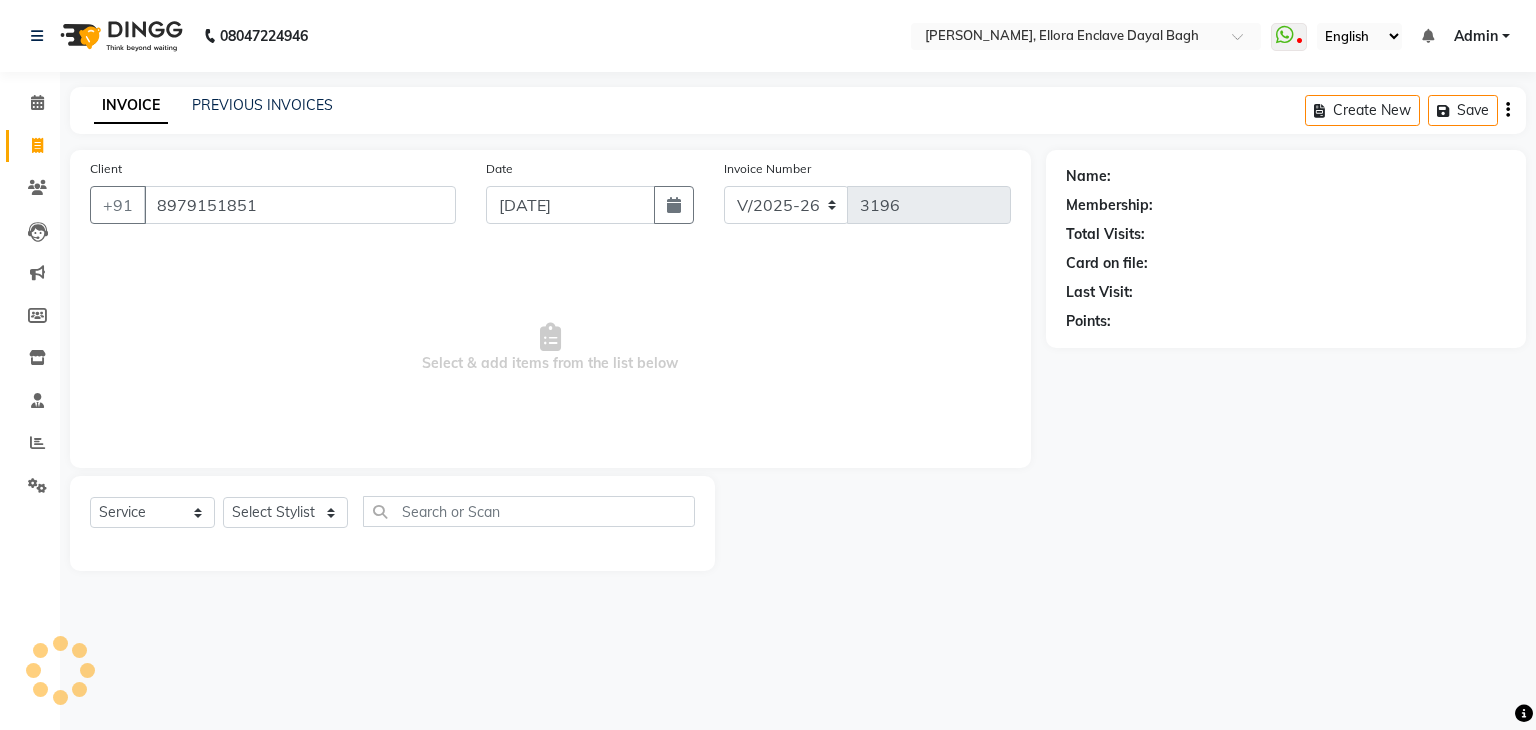 type on "8979151851" 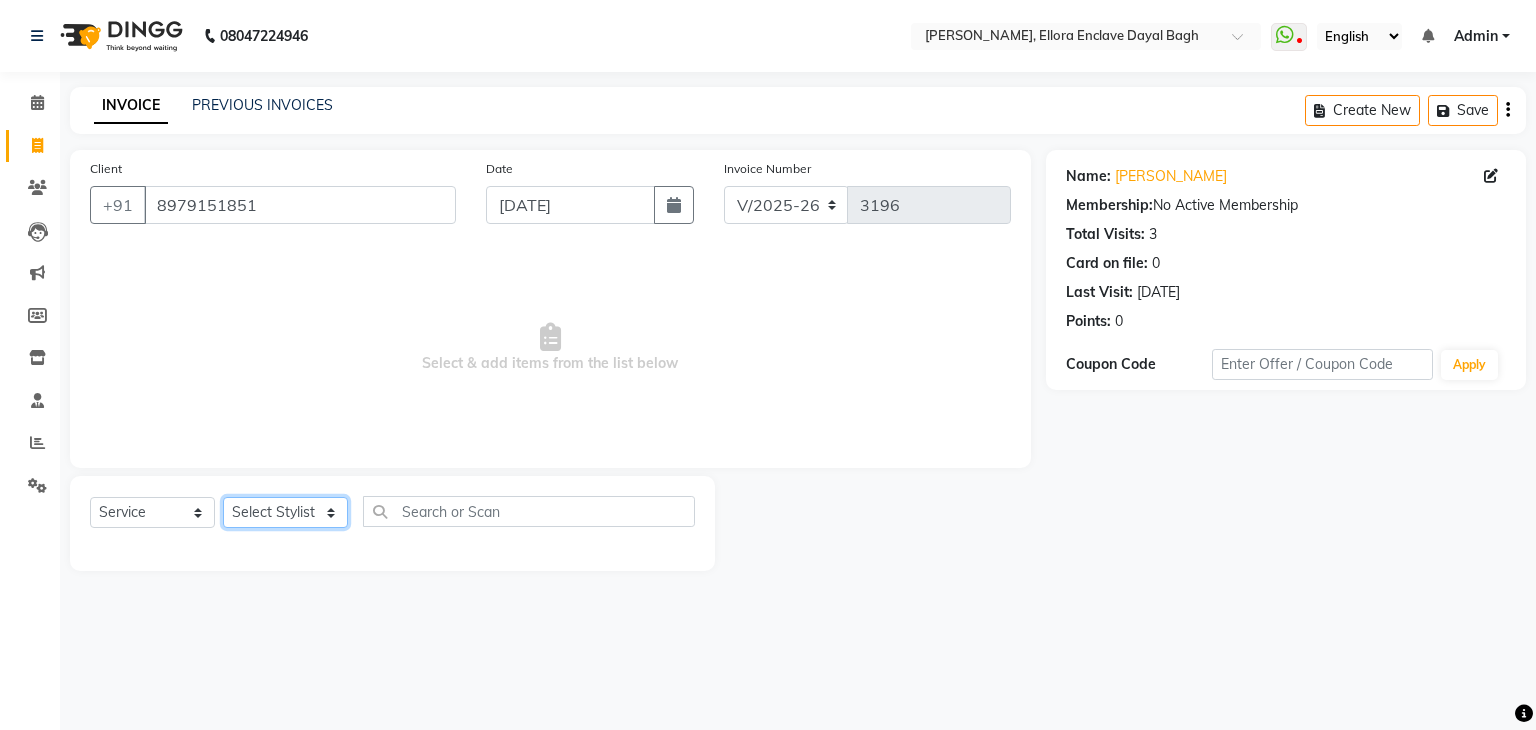 click on "Select Stylist AMAN DANISH SALMANI GOPAL PACHORI KANU KAVITA KIRAN KUMARI MEENU KUMARI NEHA NIKHIL CHAUDHARY PRIYANKA YADAV RASHMI SANDHYA SHAGUFTA SHWETA SONA SAXENA SOUMYA TUSHAR OTWAL VINAY KUMAR" 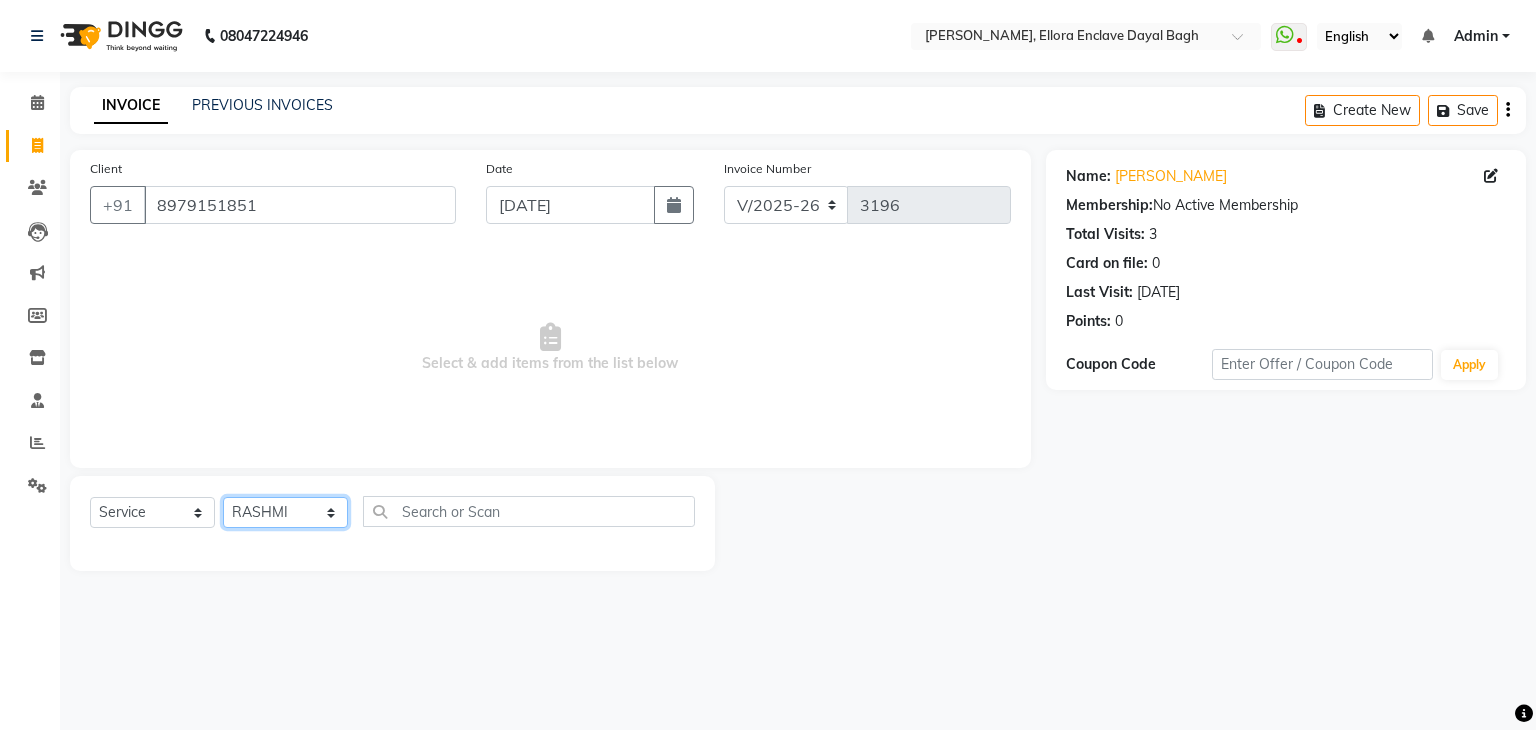 click on "Select Stylist AMAN DANISH SALMANI GOPAL PACHORI KANU KAVITA KIRAN KUMARI MEENU KUMARI NEHA NIKHIL CHAUDHARY PRIYANKA YADAV RASHMI SANDHYA SHAGUFTA SHWETA SONA SAXENA SOUMYA TUSHAR OTWAL VINAY KUMAR" 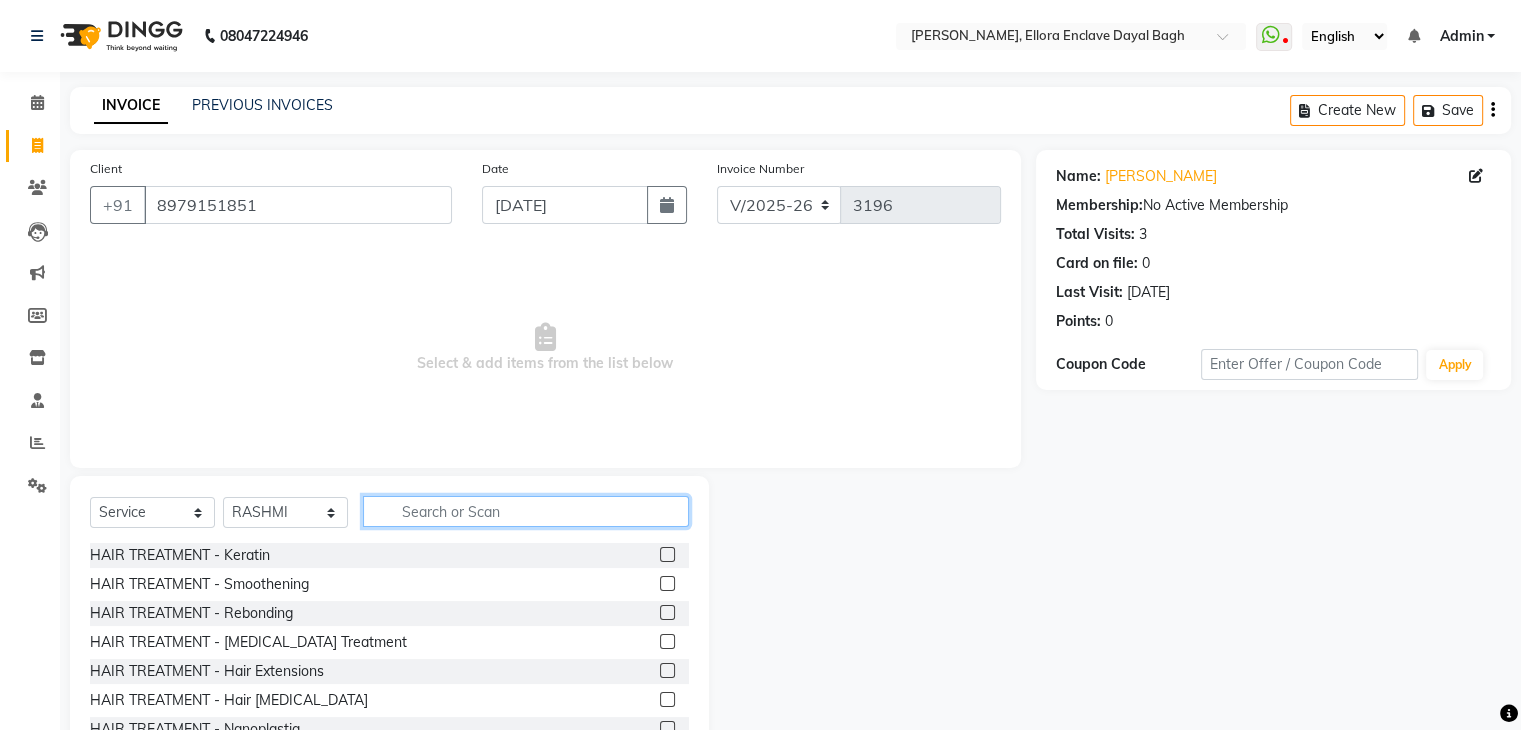 click 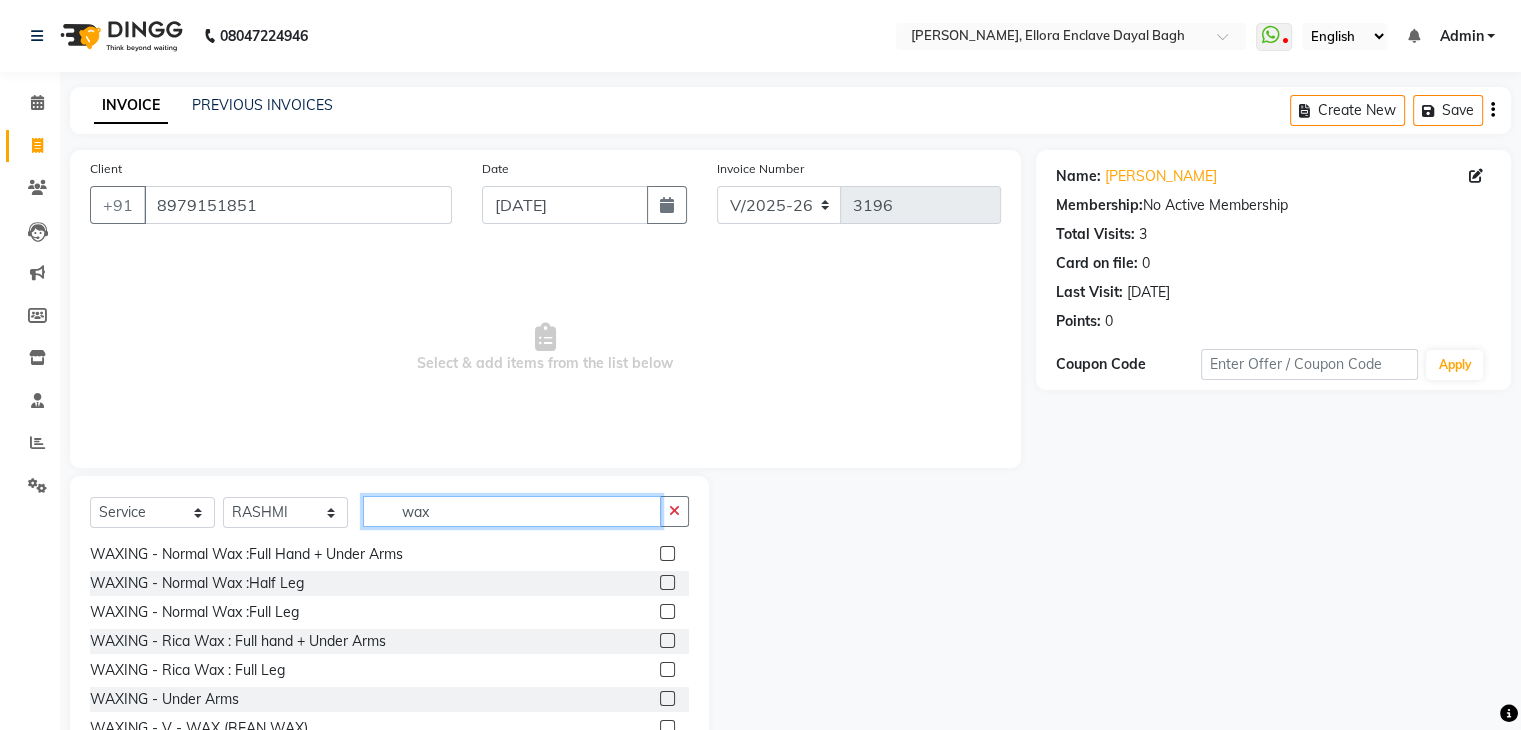 scroll, scrollTop: 264, scrollLeft: 0, axis: vertical 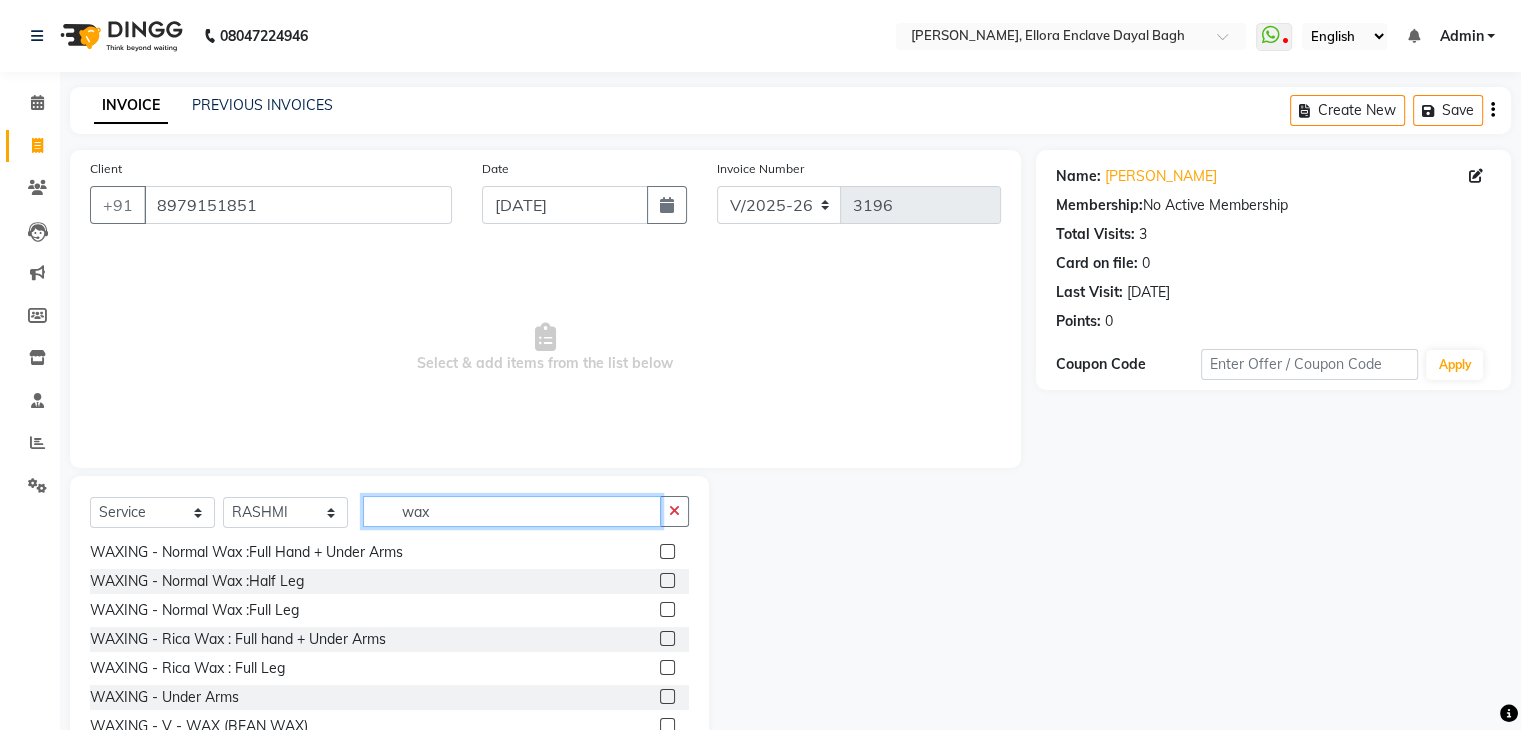 type on "wax" 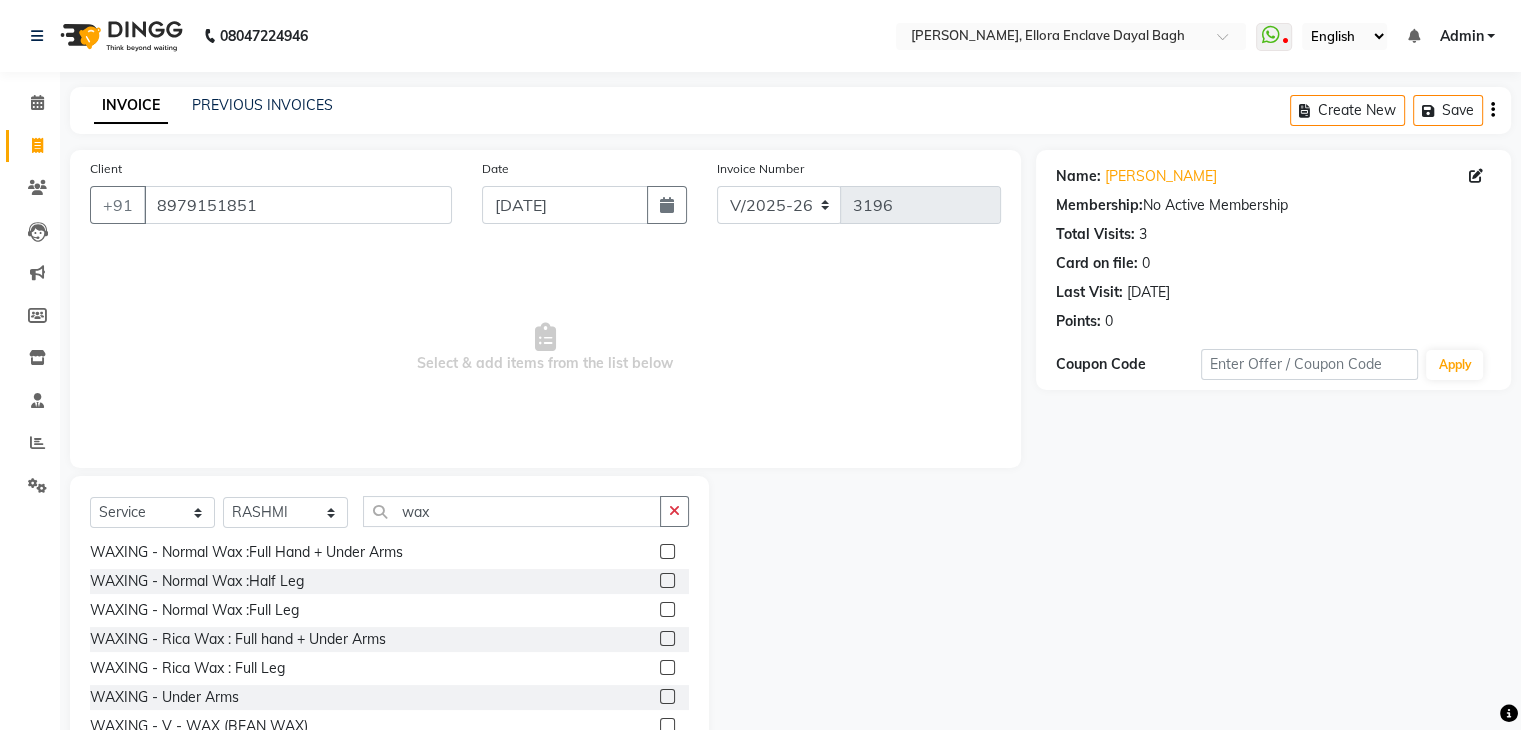 click 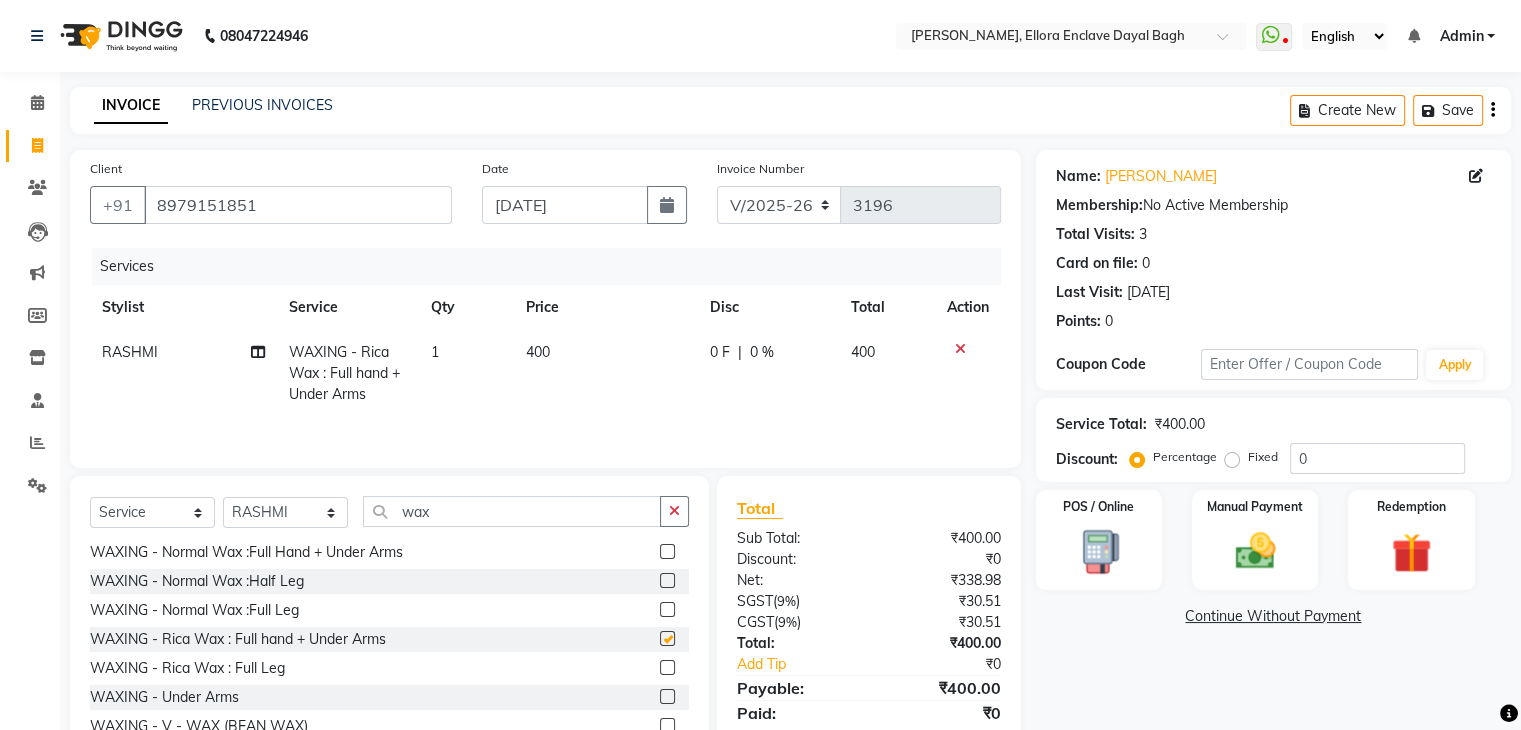 checkbox on "false" 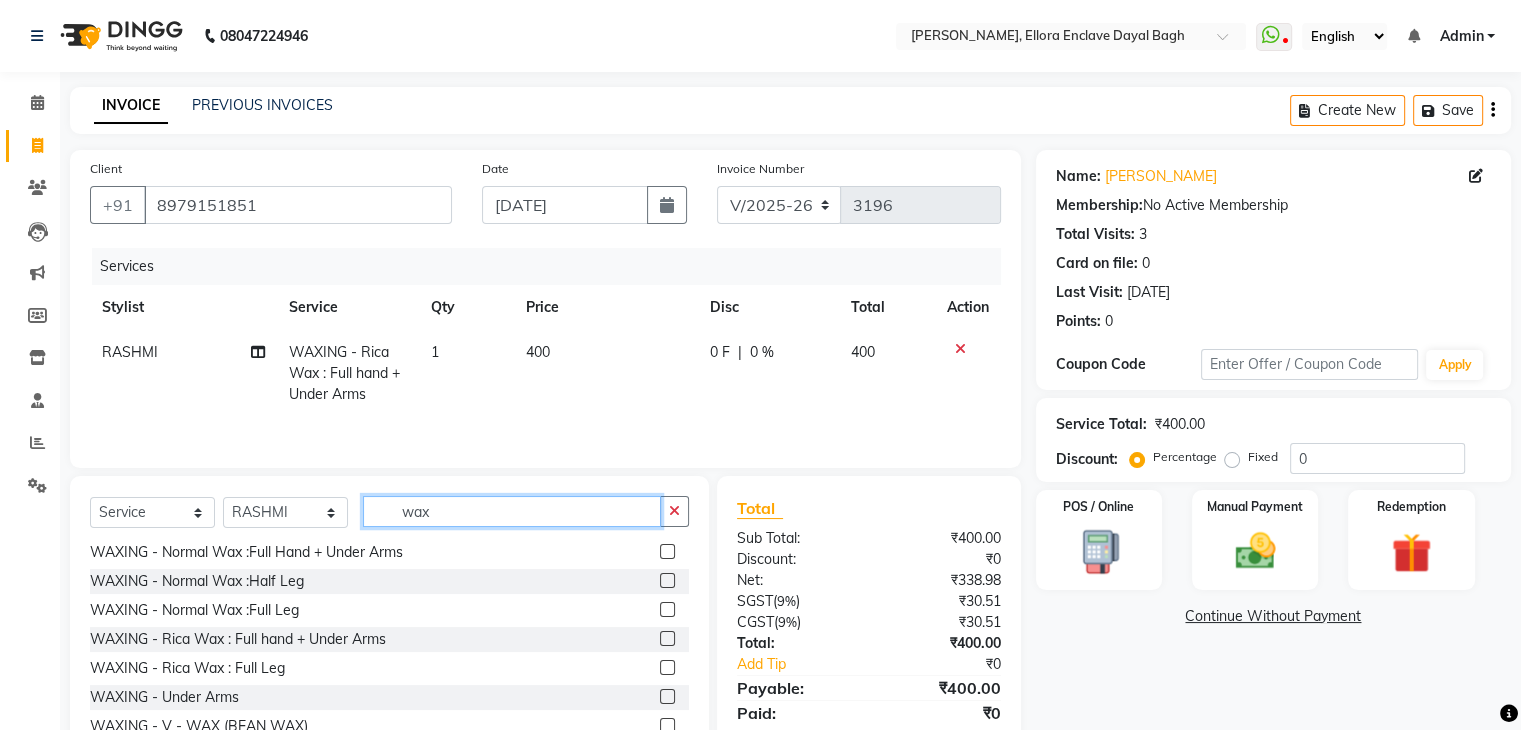 click on "wax" 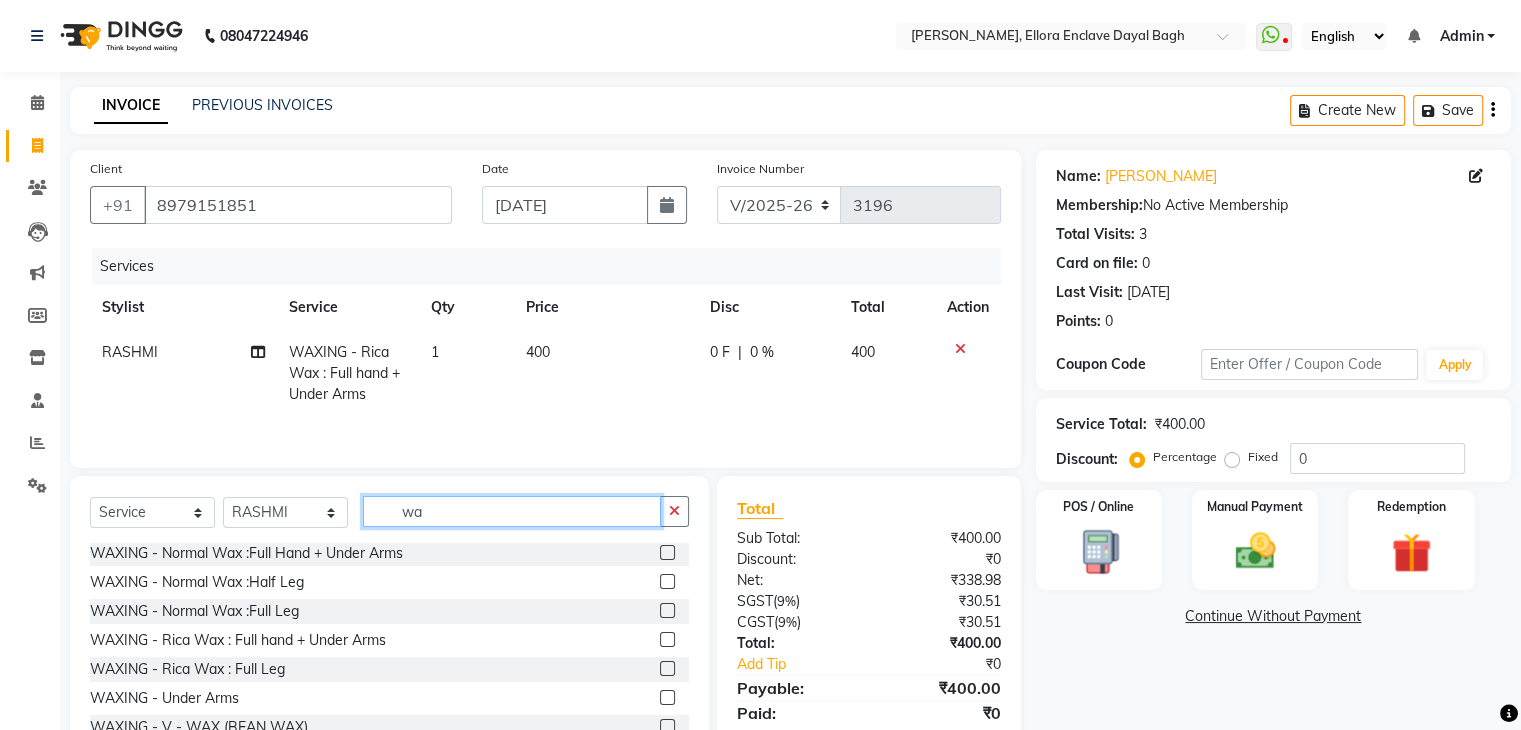 type on "w" 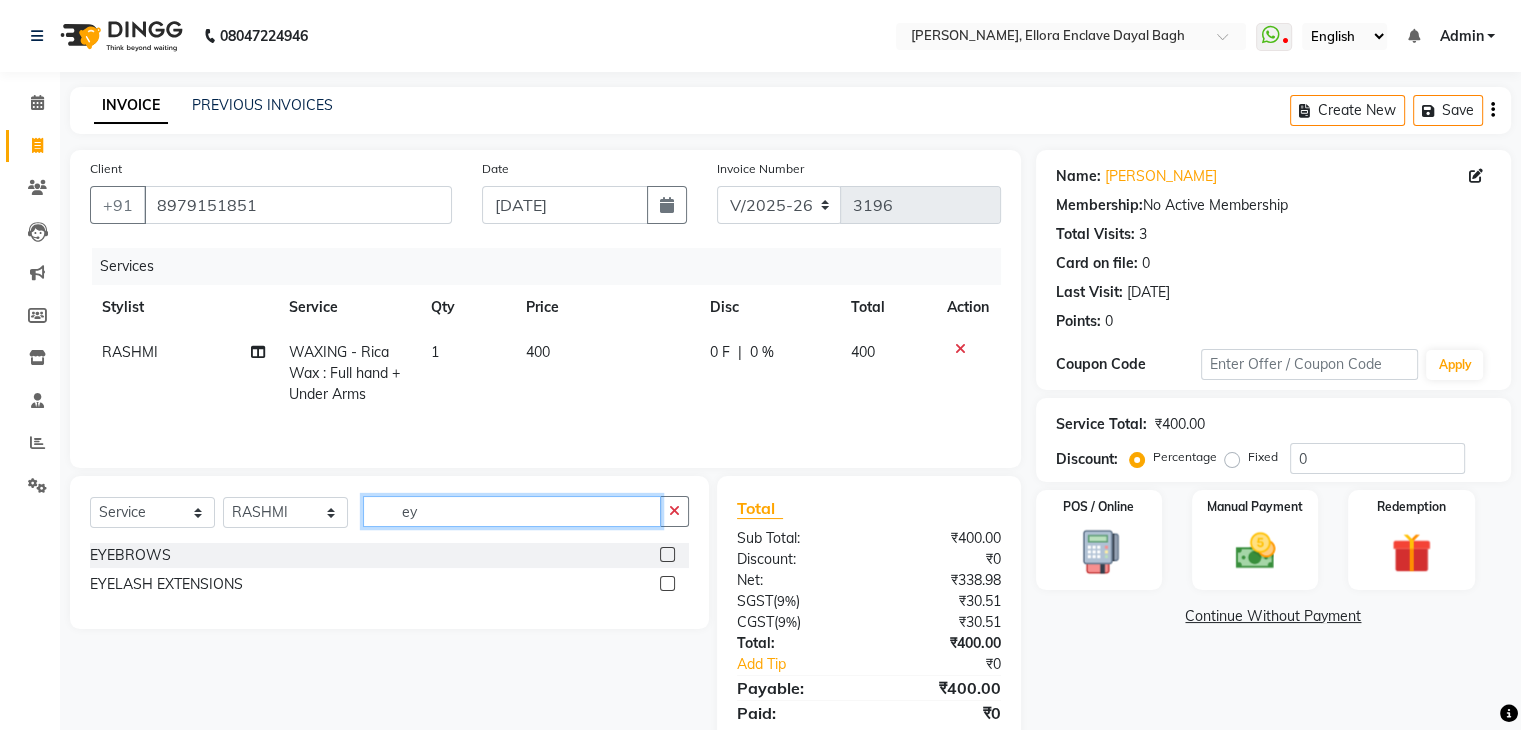 scroll, scrollTop: 0, scrollLeft: 0, axis: both 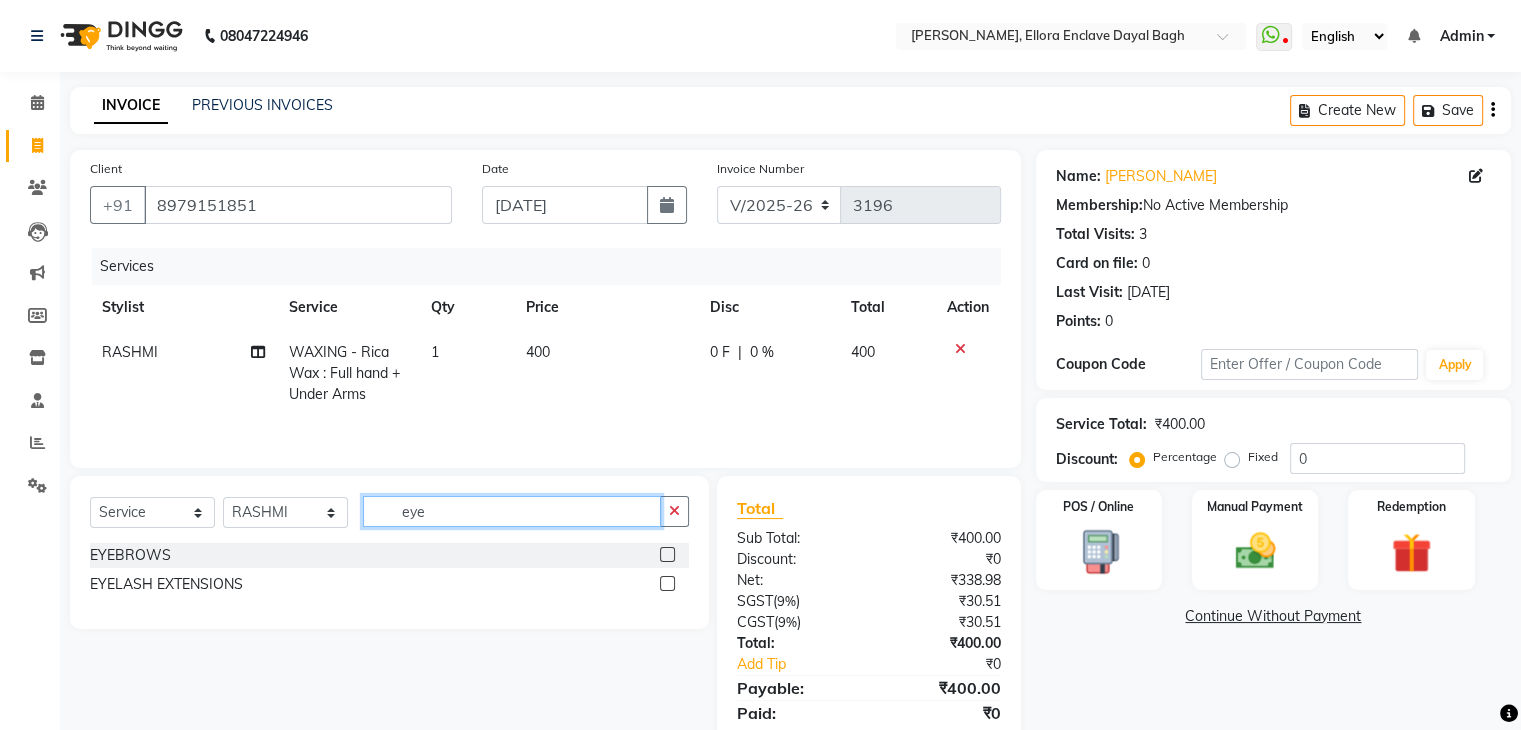 type on "eye" 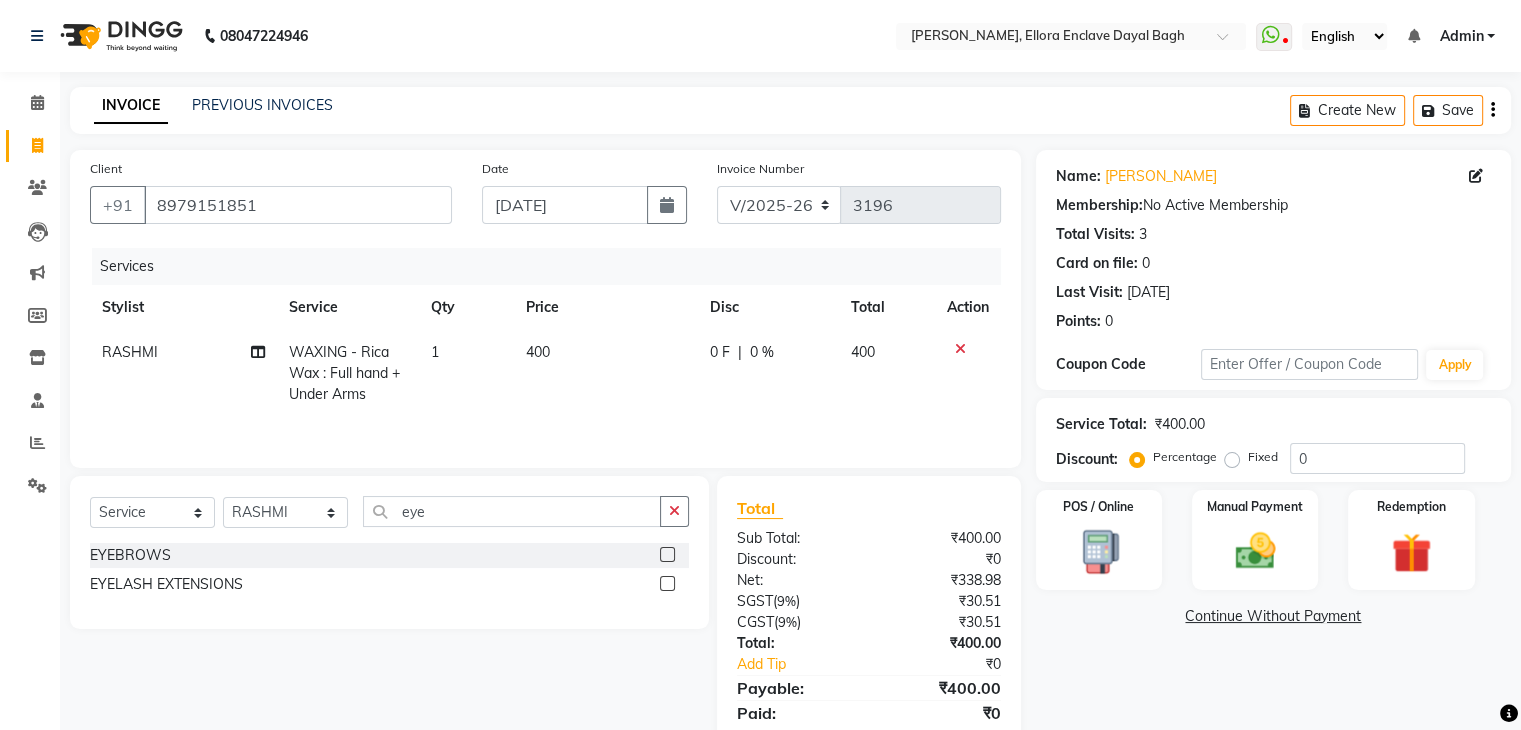 click 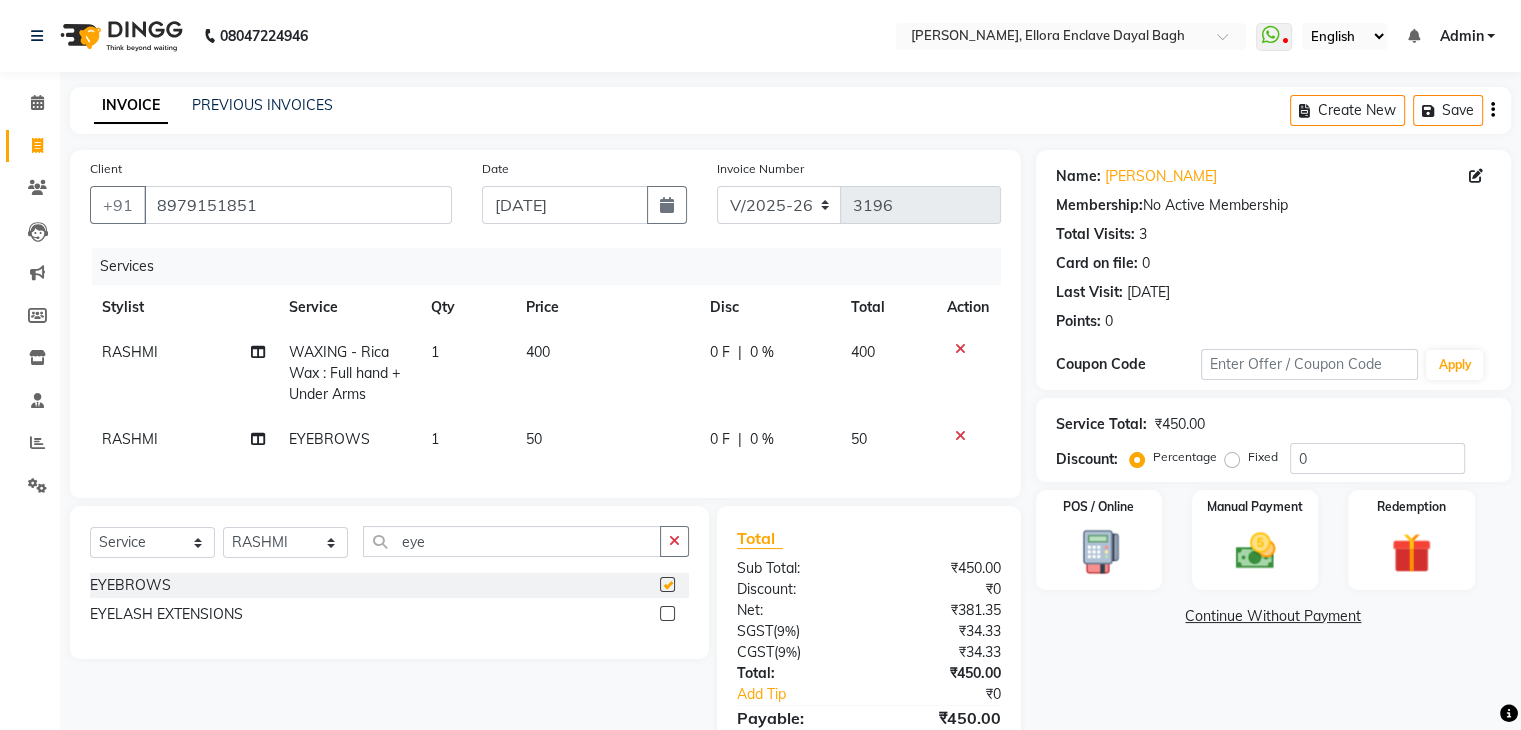 checkbox on "false" 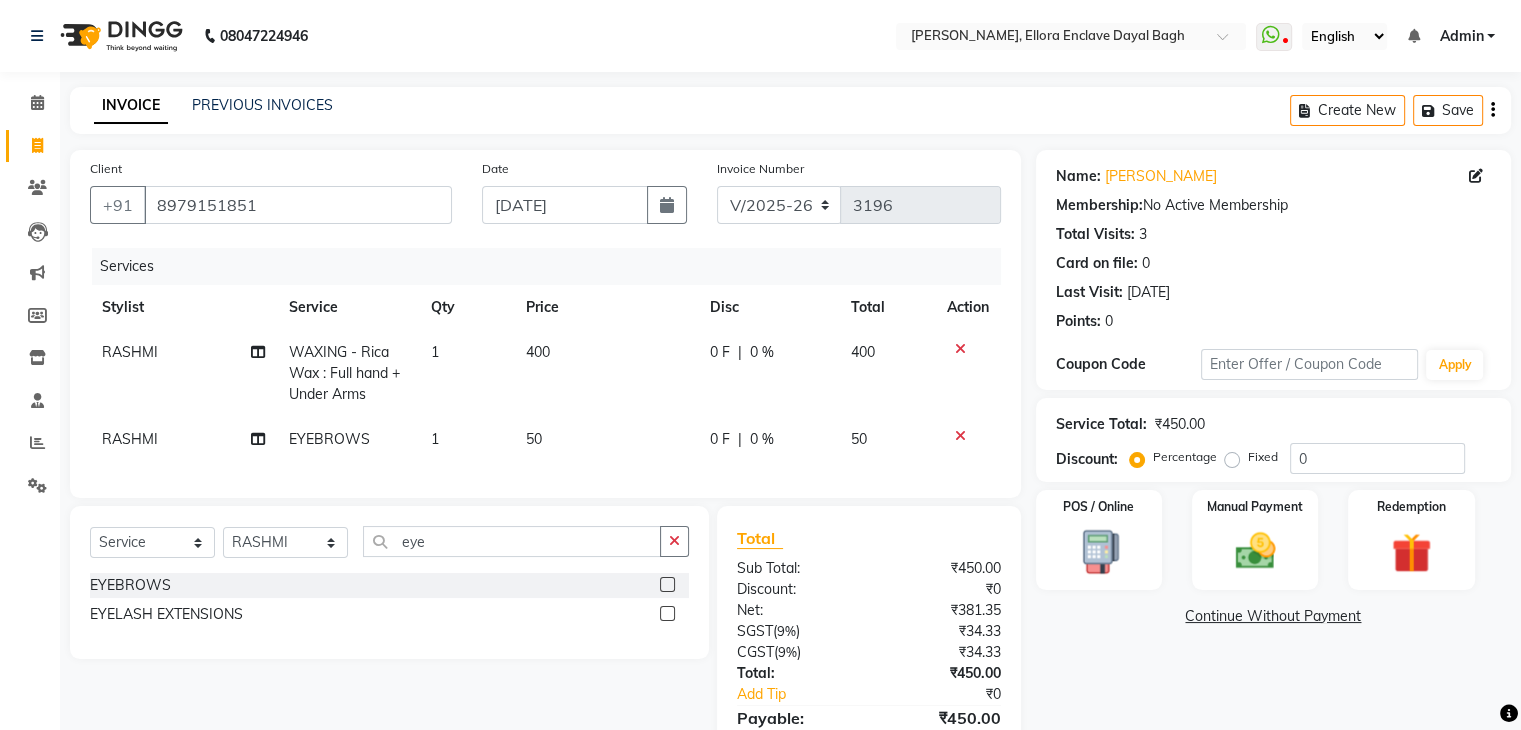 click on "Services Stylist Service Qty Price Disc Total Action RASHMI WAXING - Rica Wax : Full hand + Under Arms 1 400 0 F | 0 % 400 RASHMI EYEBROWS 1 50 0 F | 0 % 50" 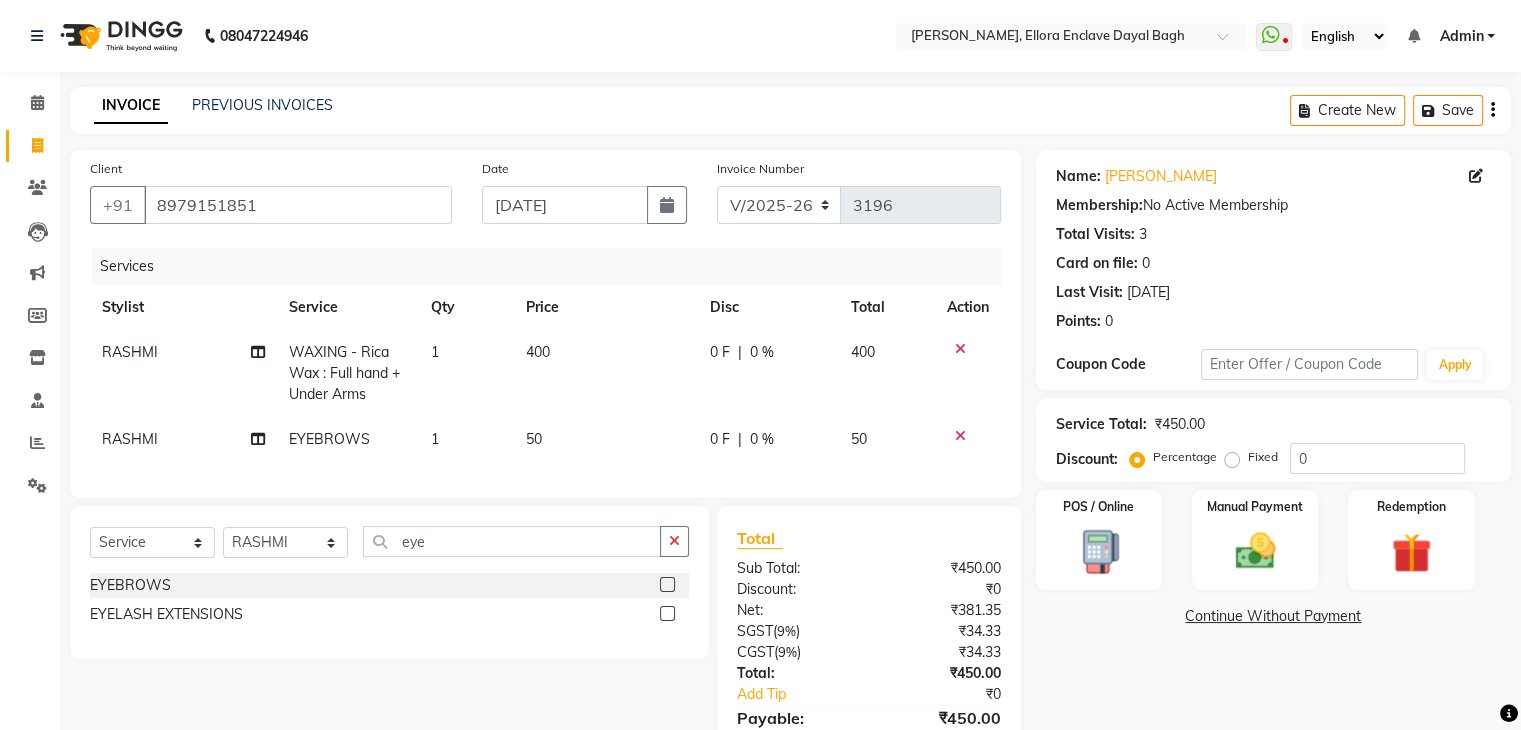 click on "50" 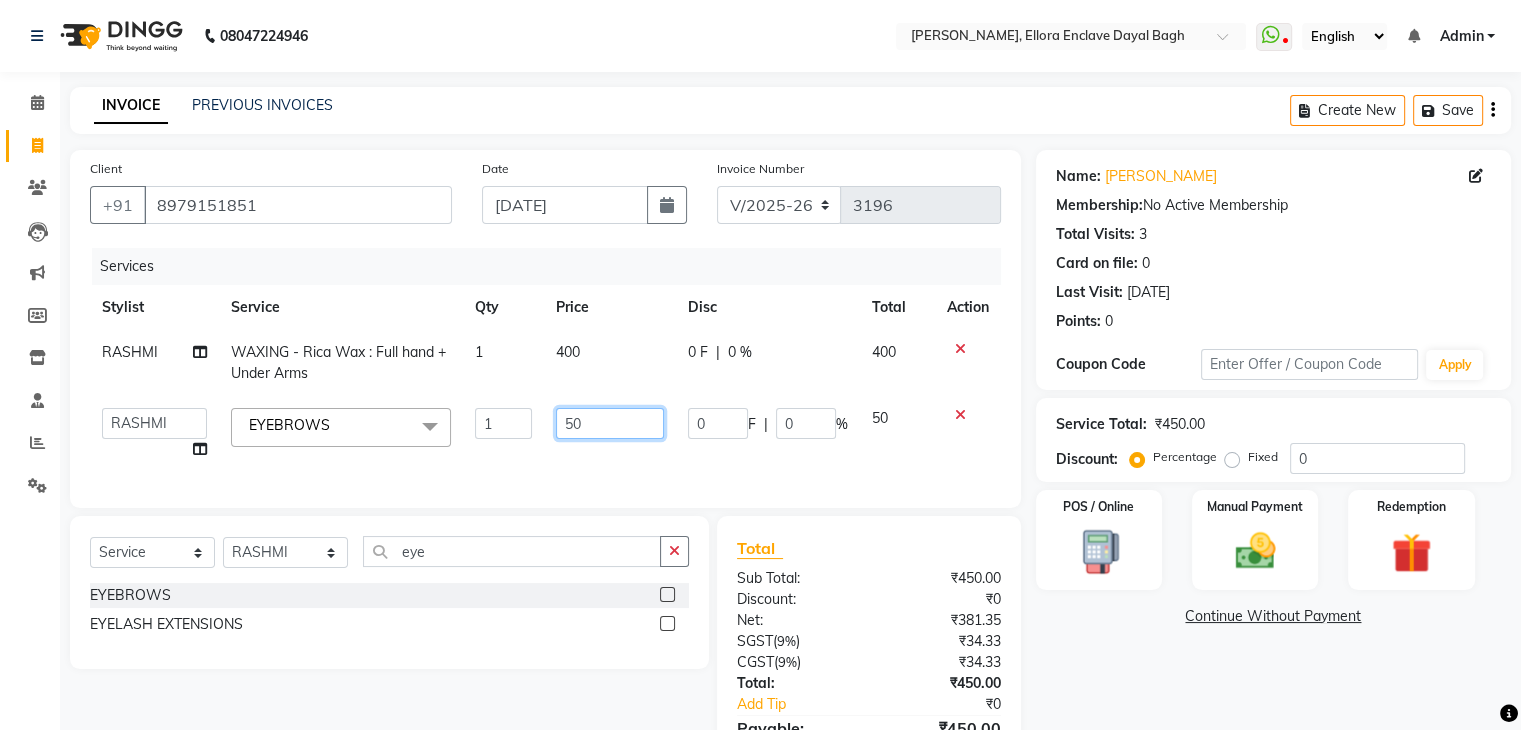 click on "50" 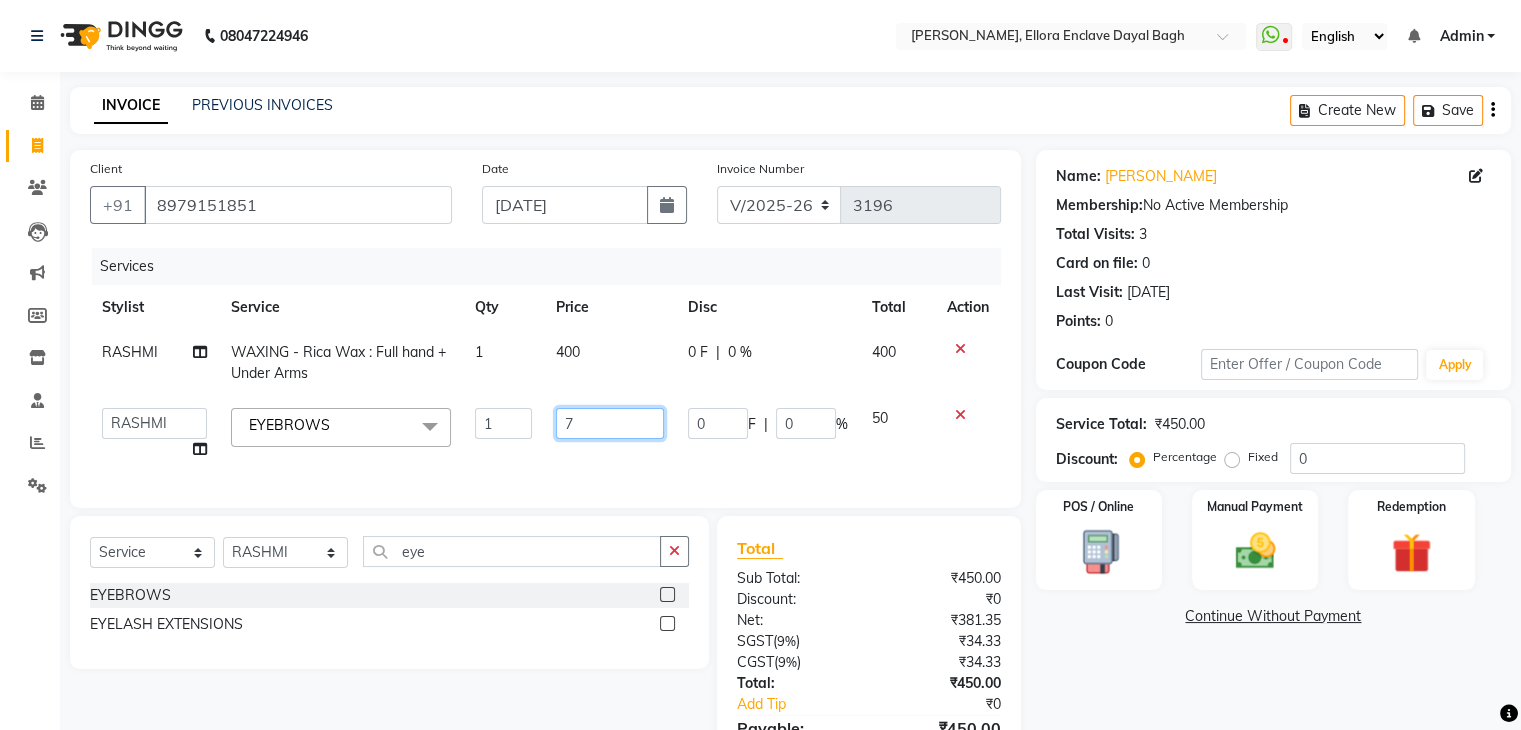 type on "70" 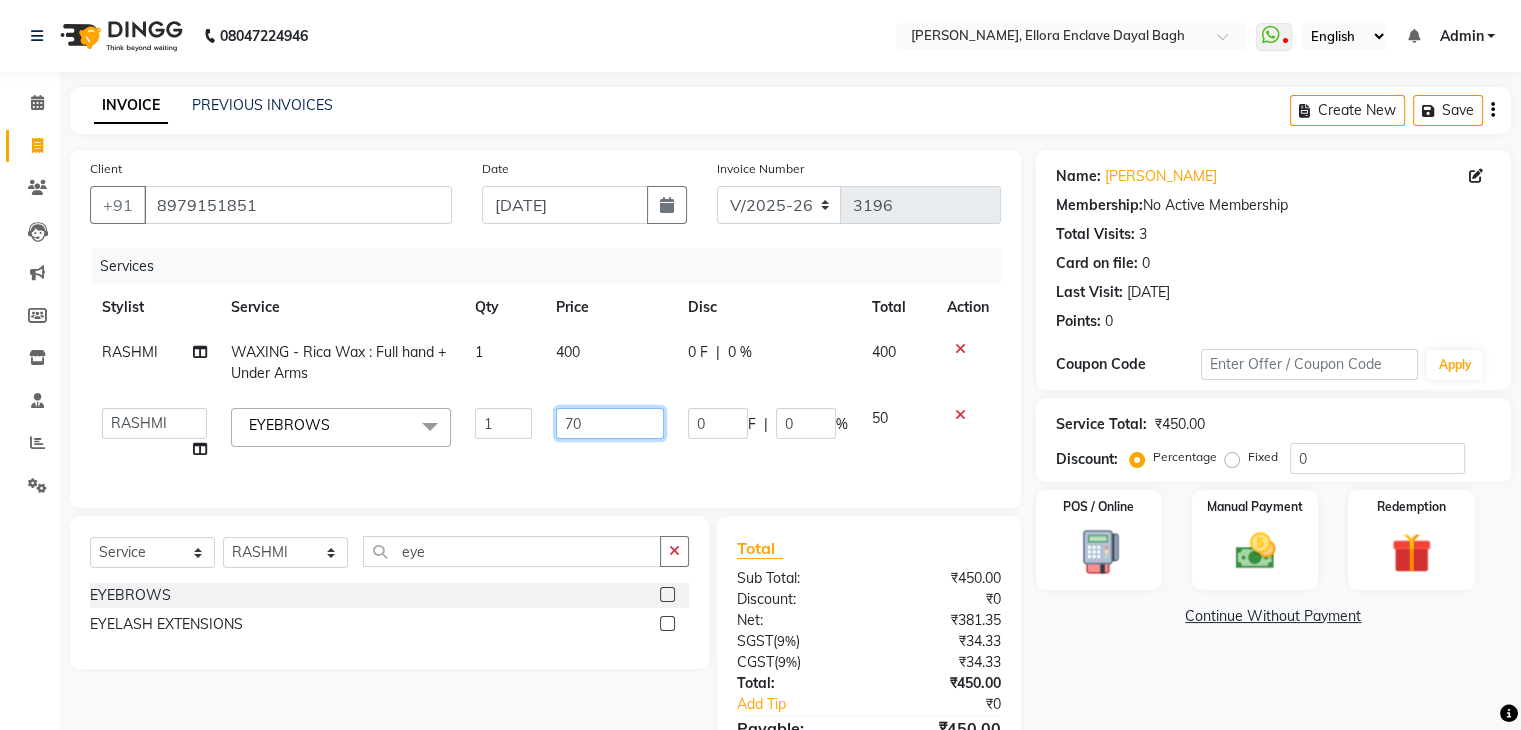 scroll, scrollTop: 0, scrollLeft: 0, axis: both 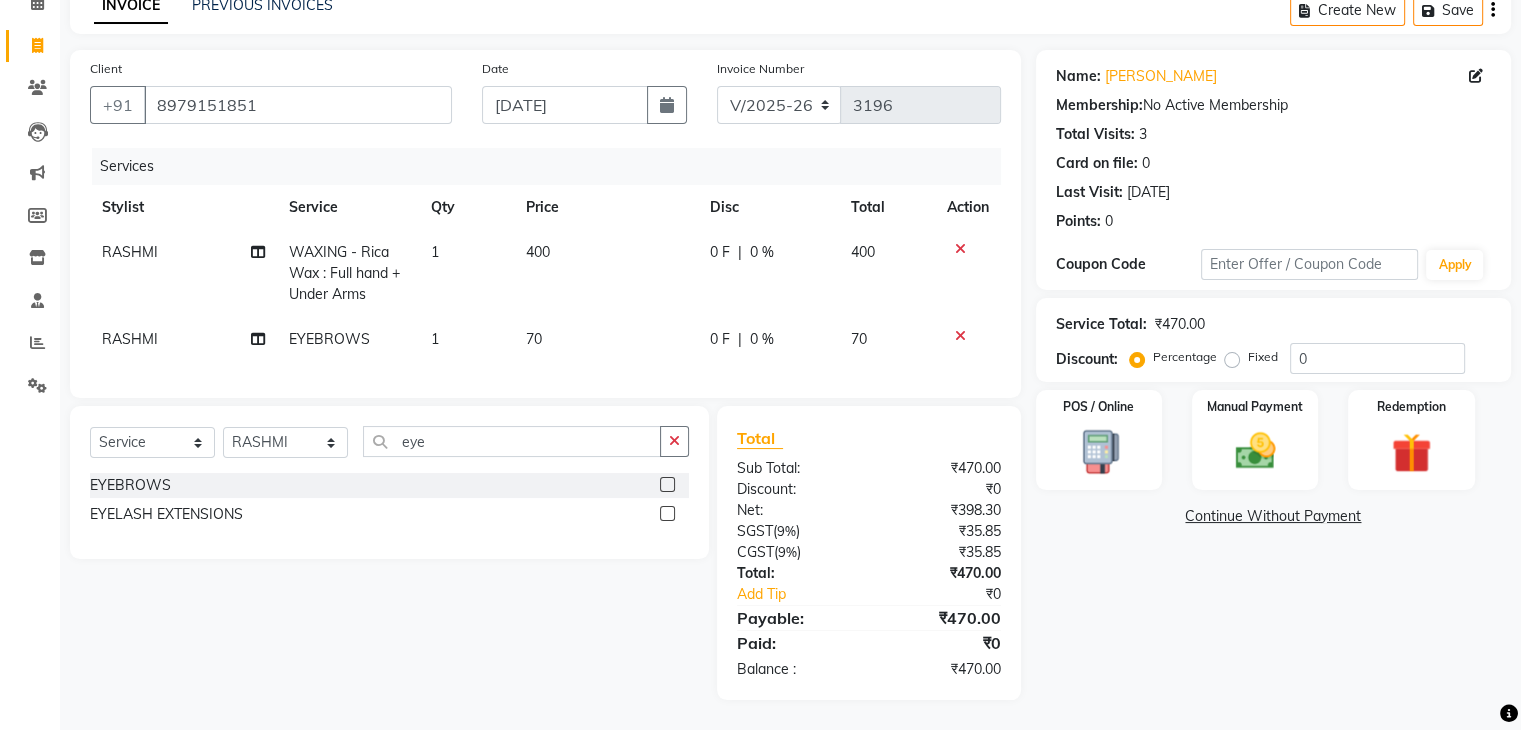 click on "Name: Varsha  Membership:  No Active Membership  Total Visits:  3 Card on file:  0 Last Visit:   05-03-2025 Points:   0  Coupon Code Apply Service Total:  ₹470.00  Discount:  Percentage   Fixed  0 POS / Online  Manual Payment Redemption  Continue Without Payment" 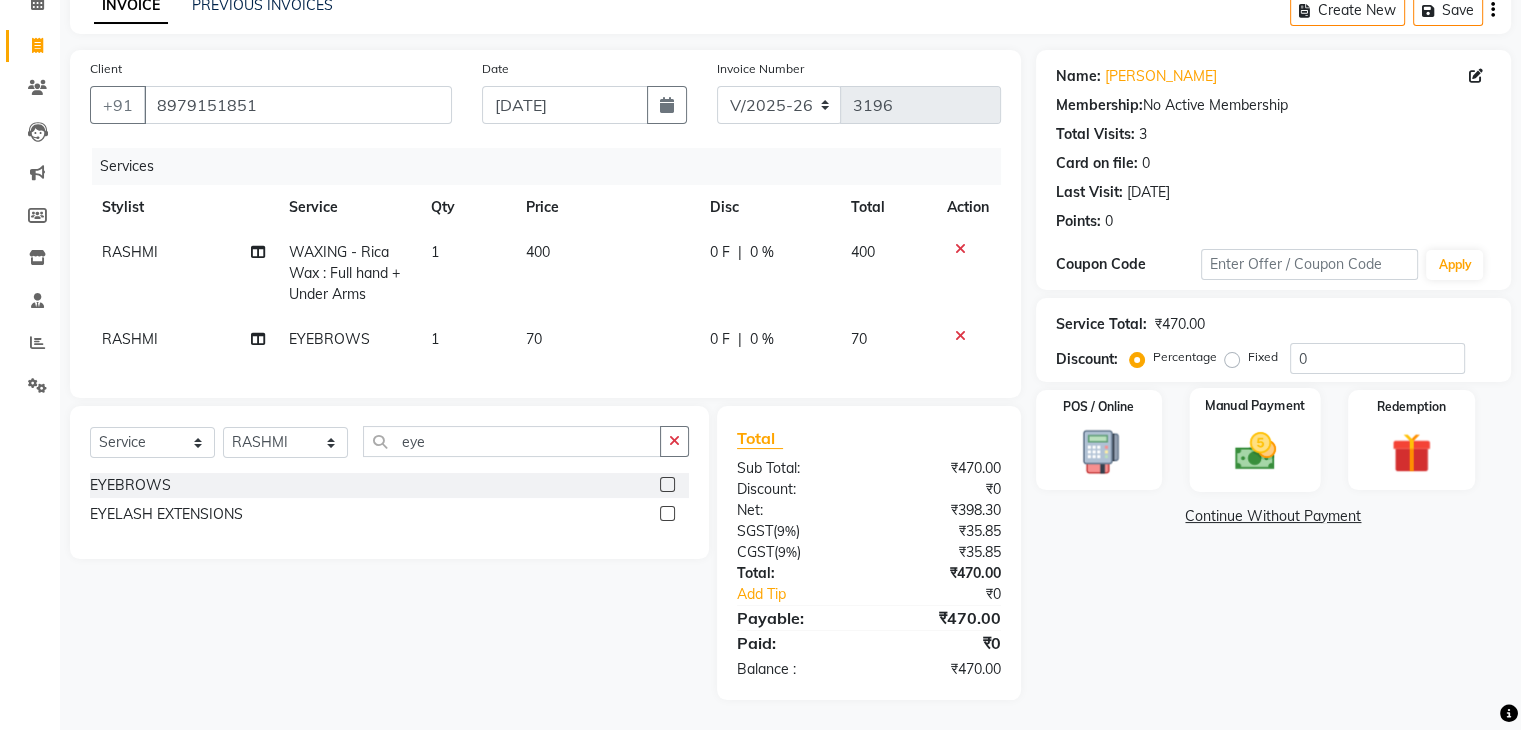 click 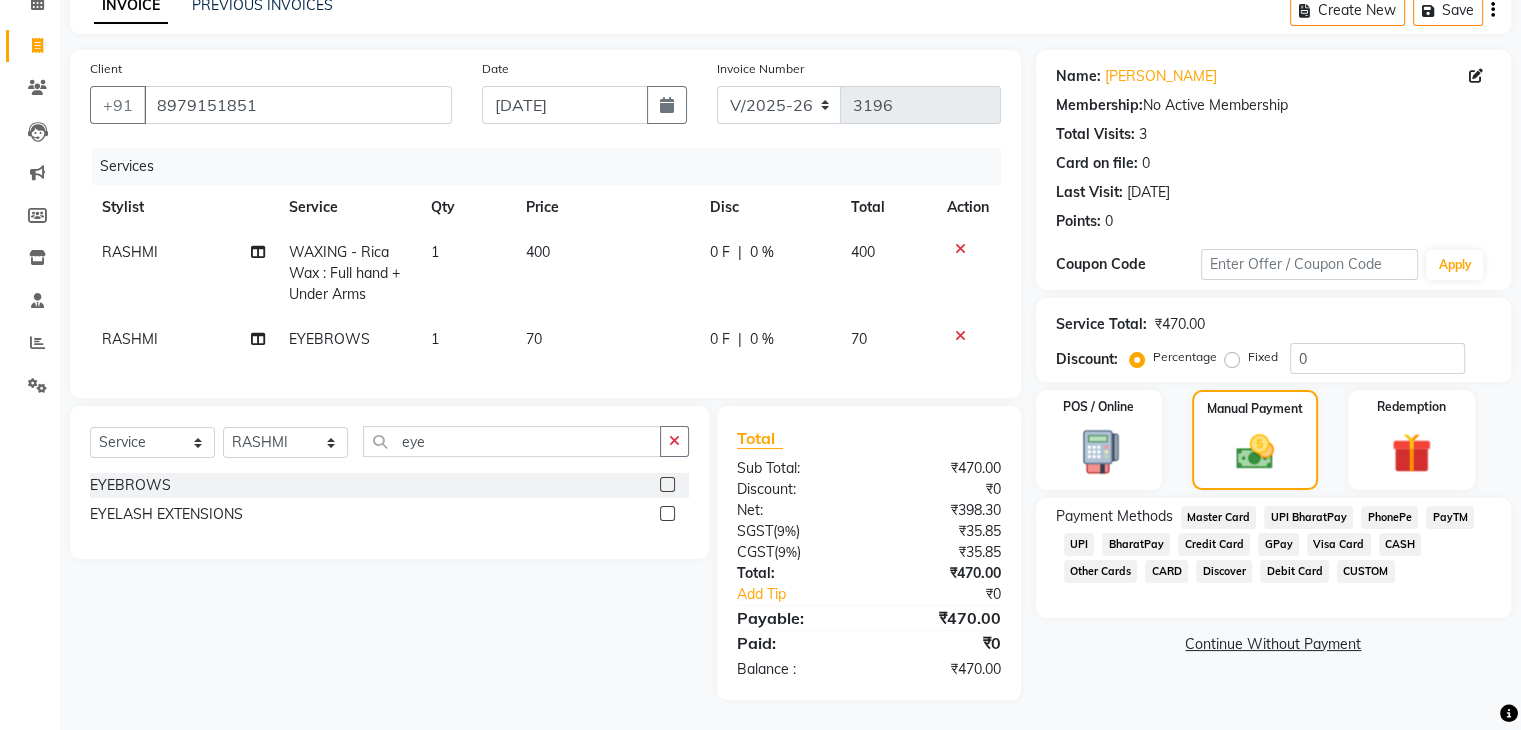 click on "CASH" 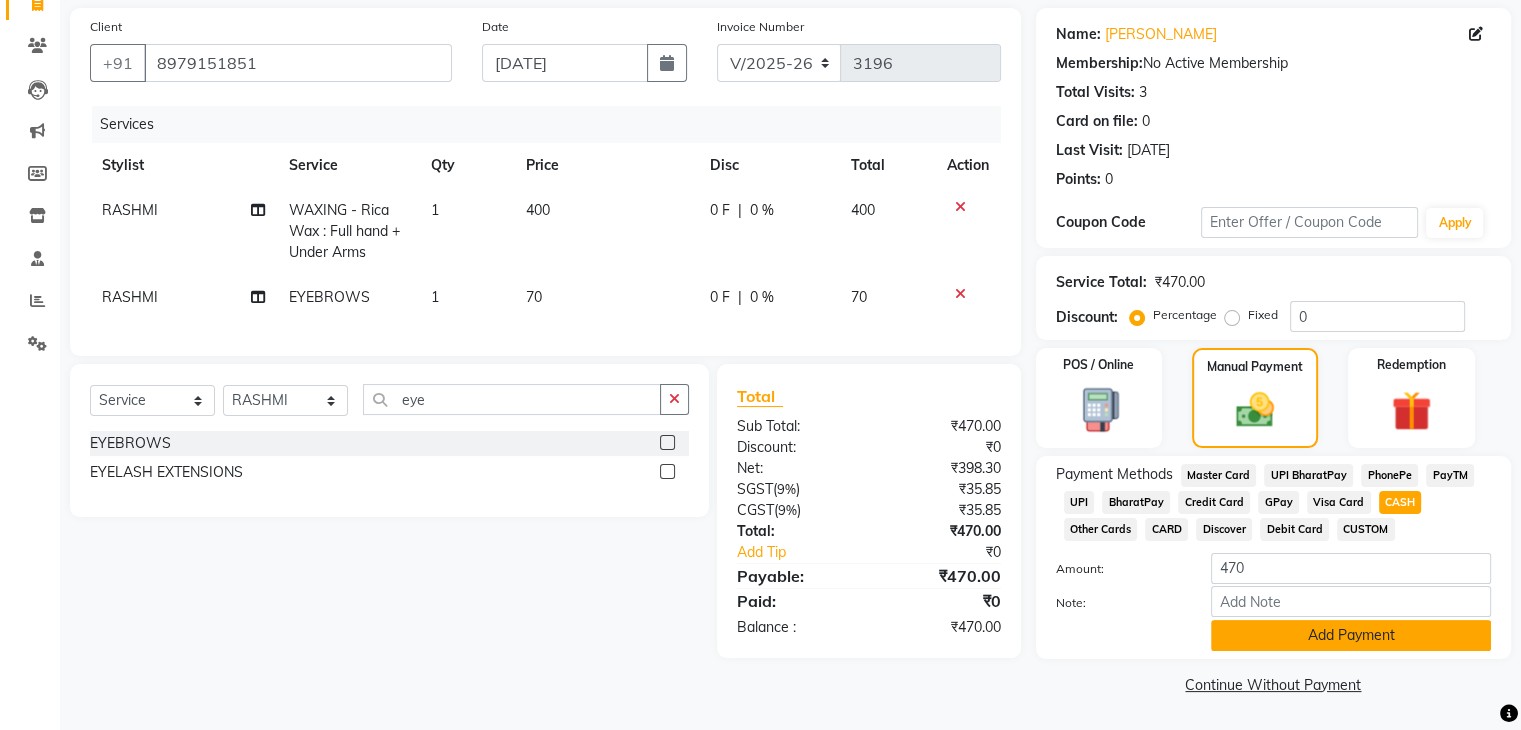 click on "Add Payment" 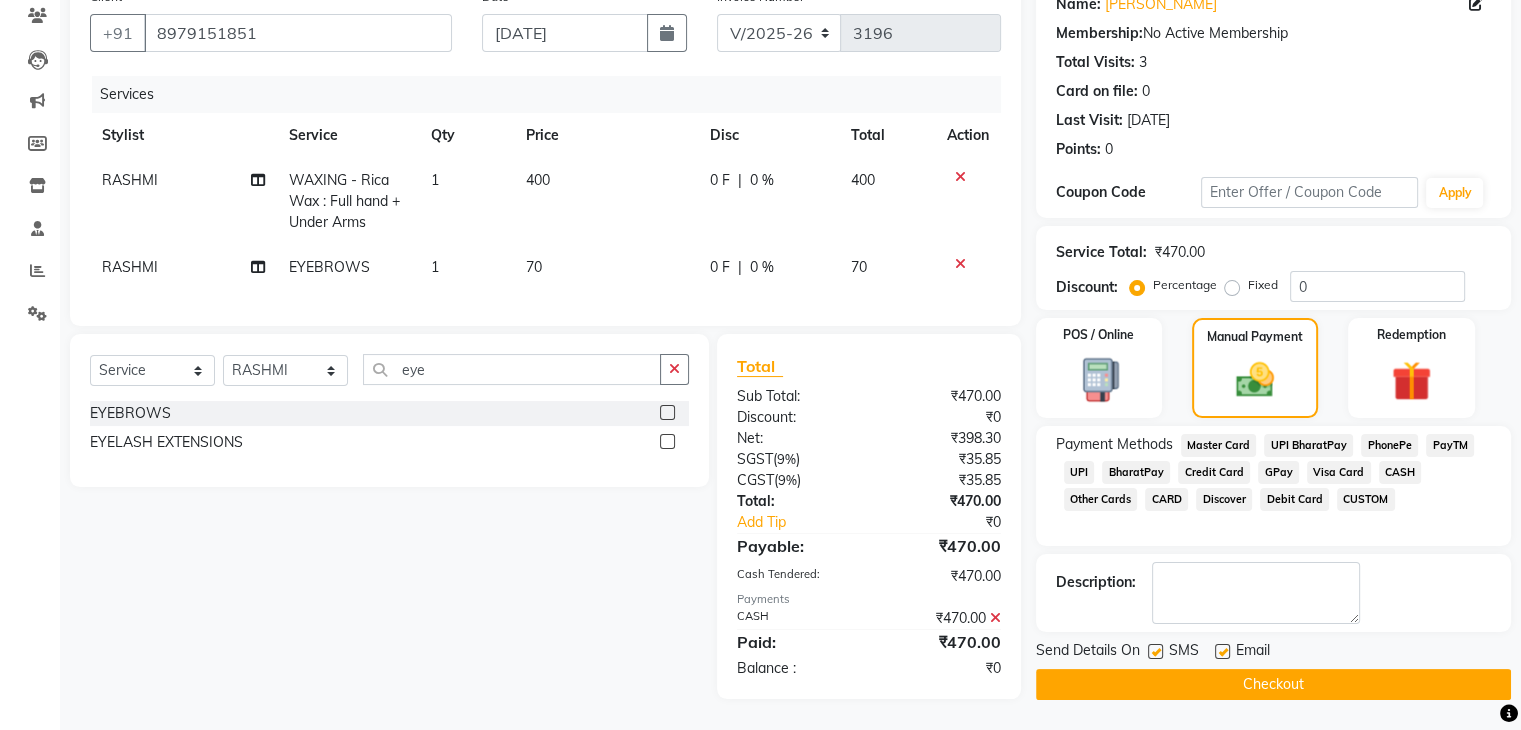 click on "Checkout" 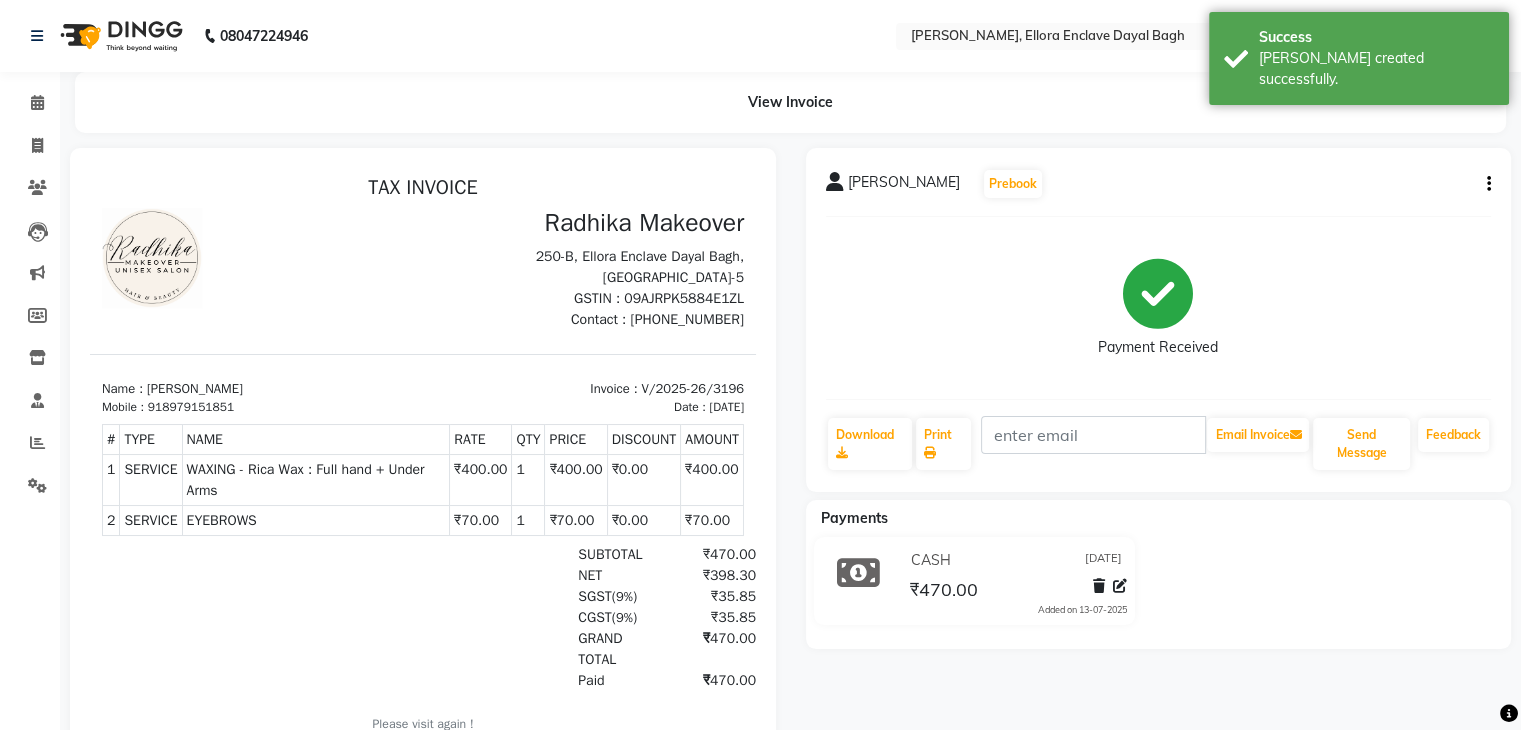 scroll, scrollTop: 0, scrollLeft: 0, axis: both 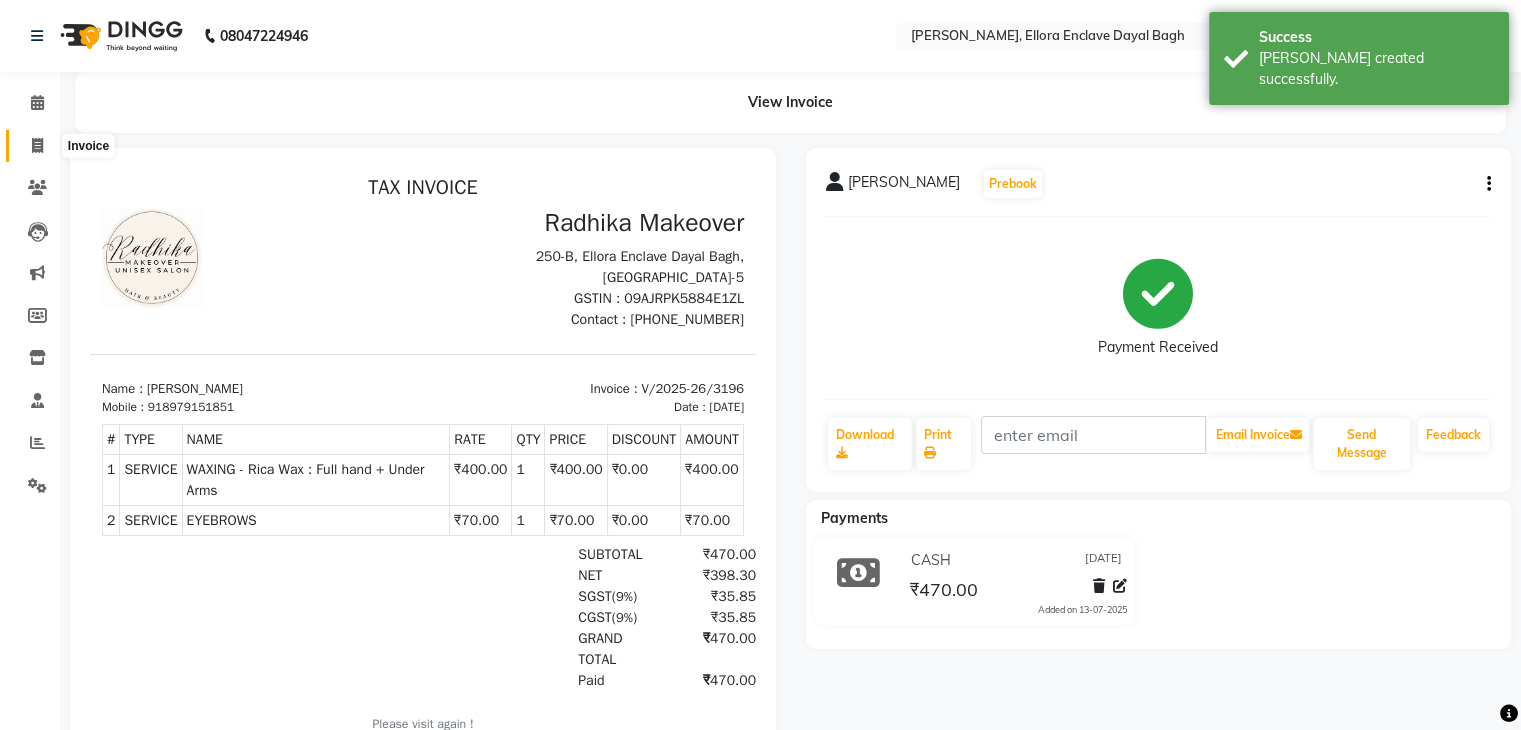 click 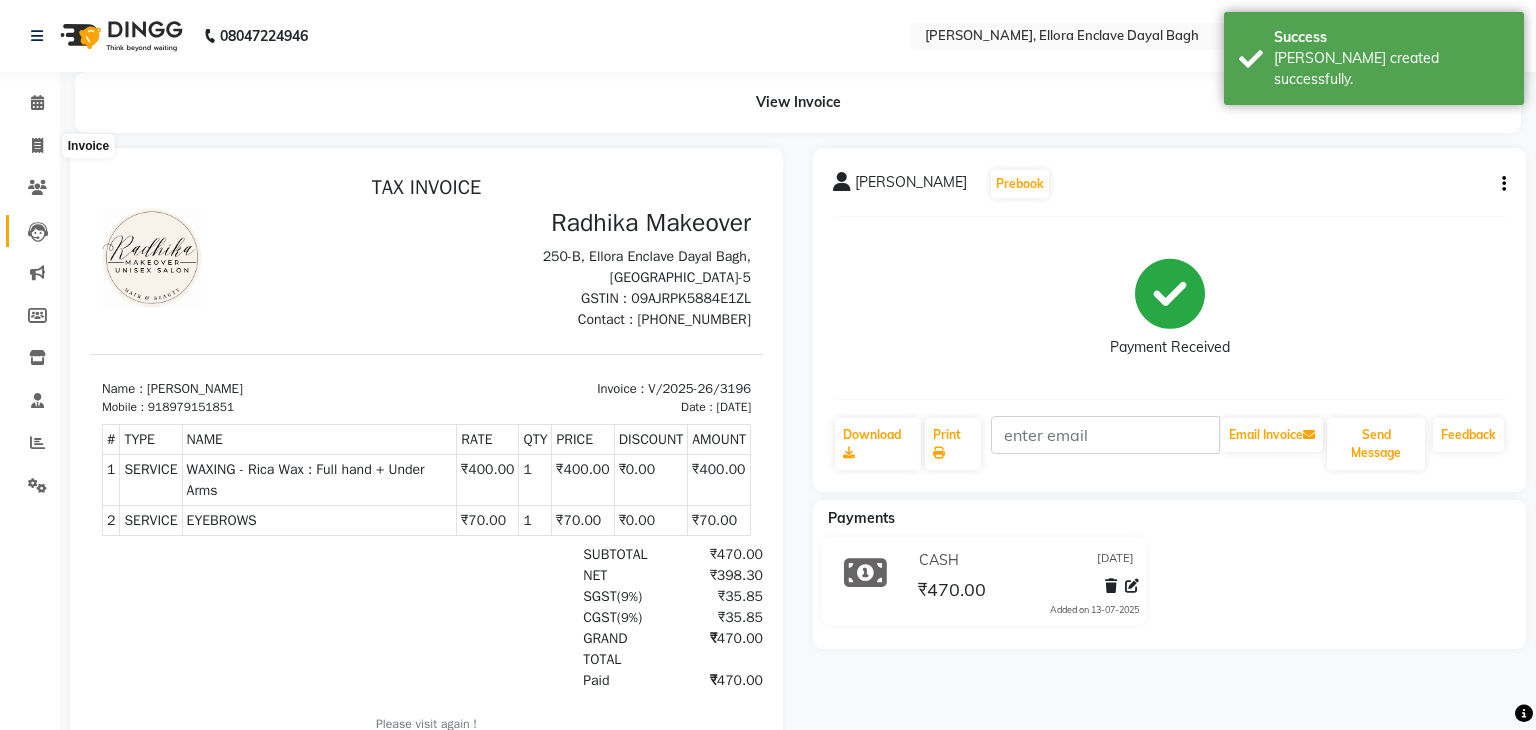 select on "6880" 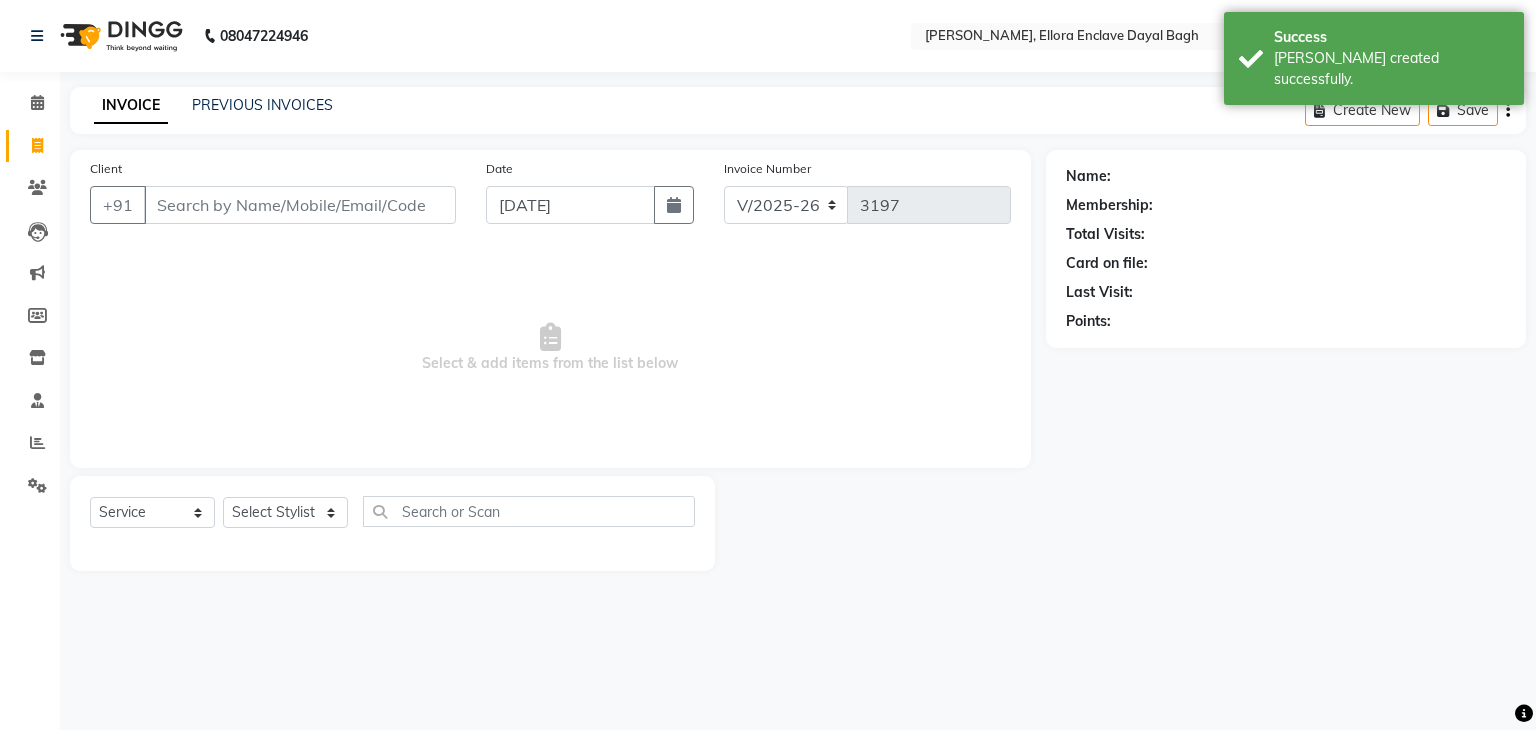 click on "Client" at bounding box center (300, 205) 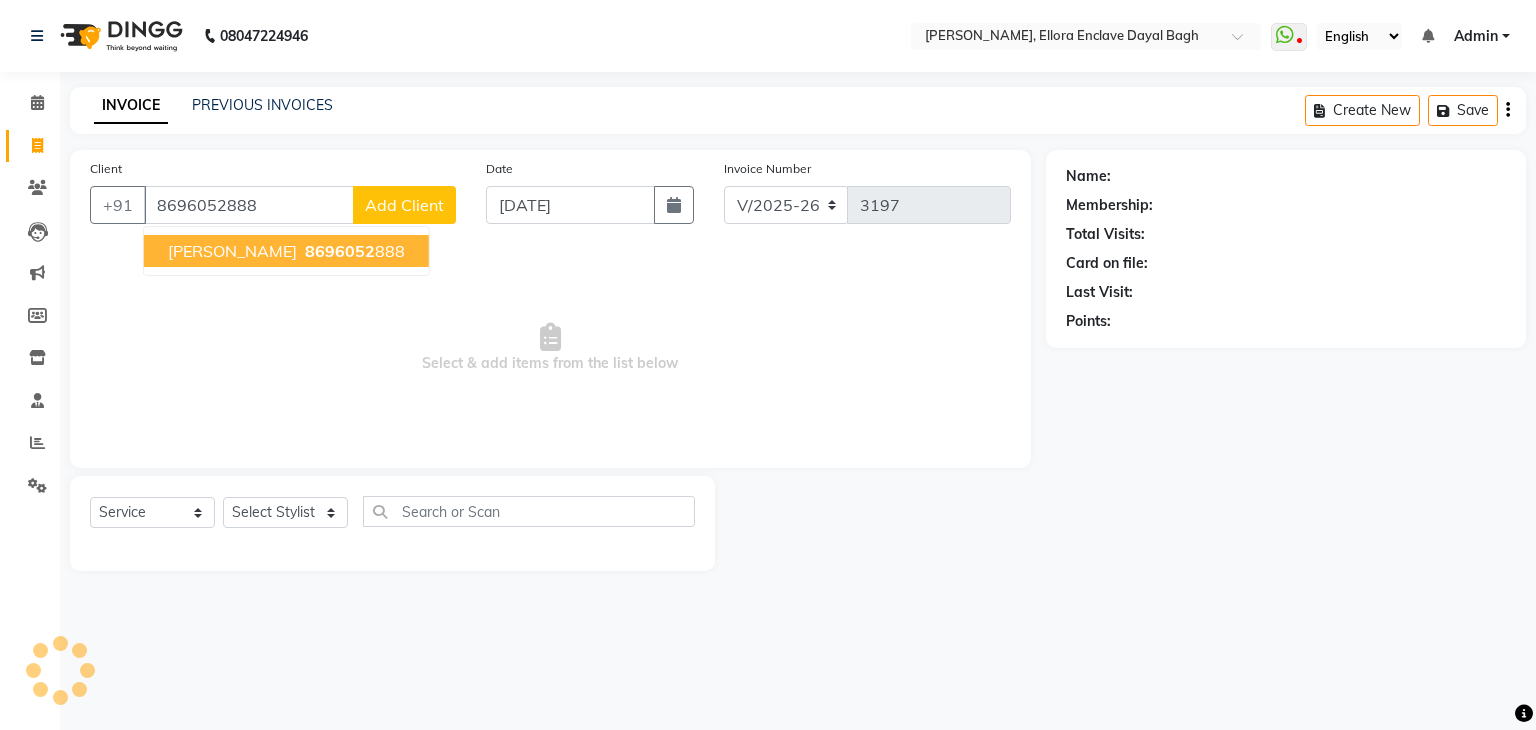 type on "8696052888" 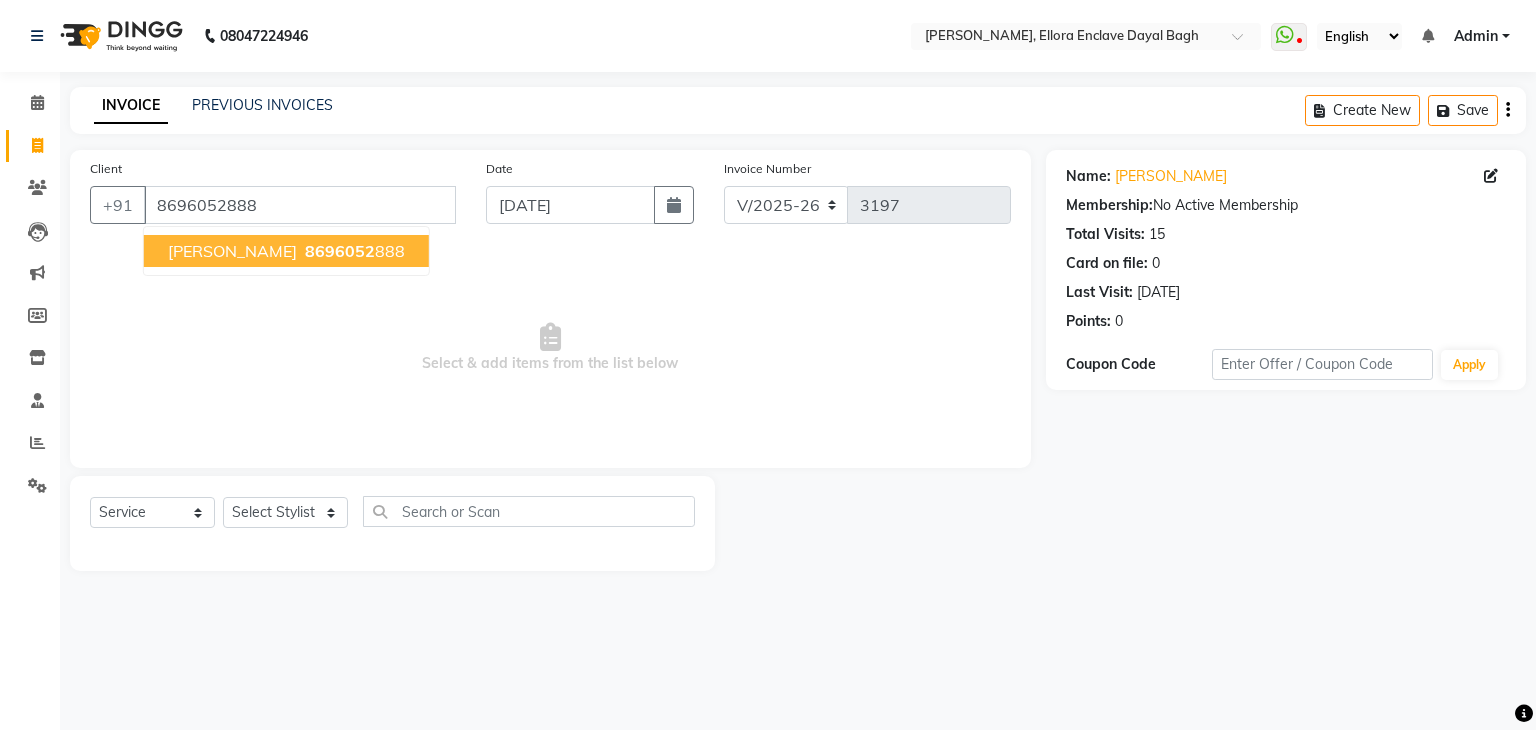 click on "ABOLI TALWAR   8696052 888" at bounding box center [286, 251] 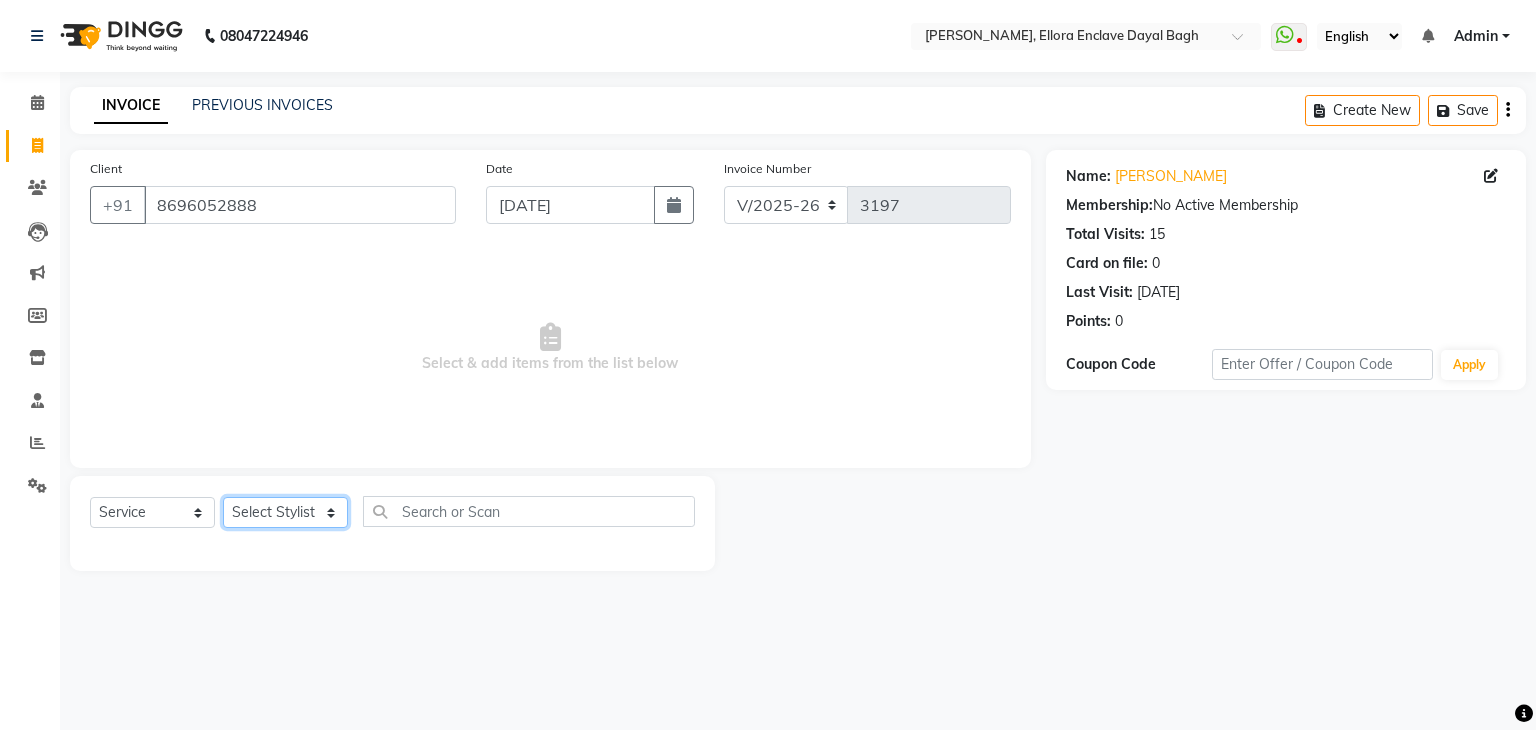 click on "Select Stylist AMAN DANISH SALMANI GOPAL PACHORI KANU KAVITA KIRAN KUMARI MEENU KUMARI NEHA NIKHIL CHAUDHARY PRIYANKA YADAV RASHMI SANDHYA SHAGUFTA SHWETA SONA SAXENA SOUMYA TUSHAR OTWAL VINAY KUMAR" 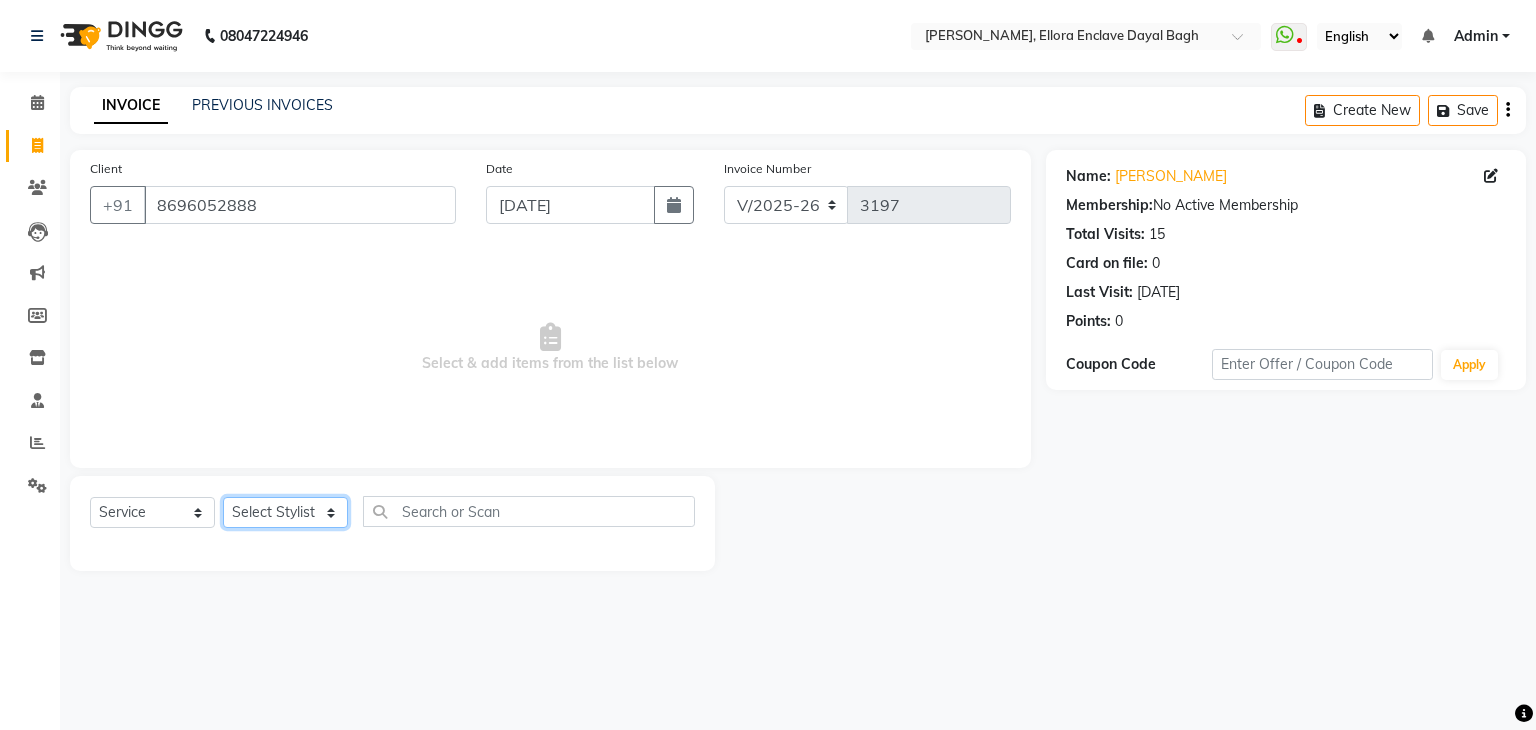 select on "53886" 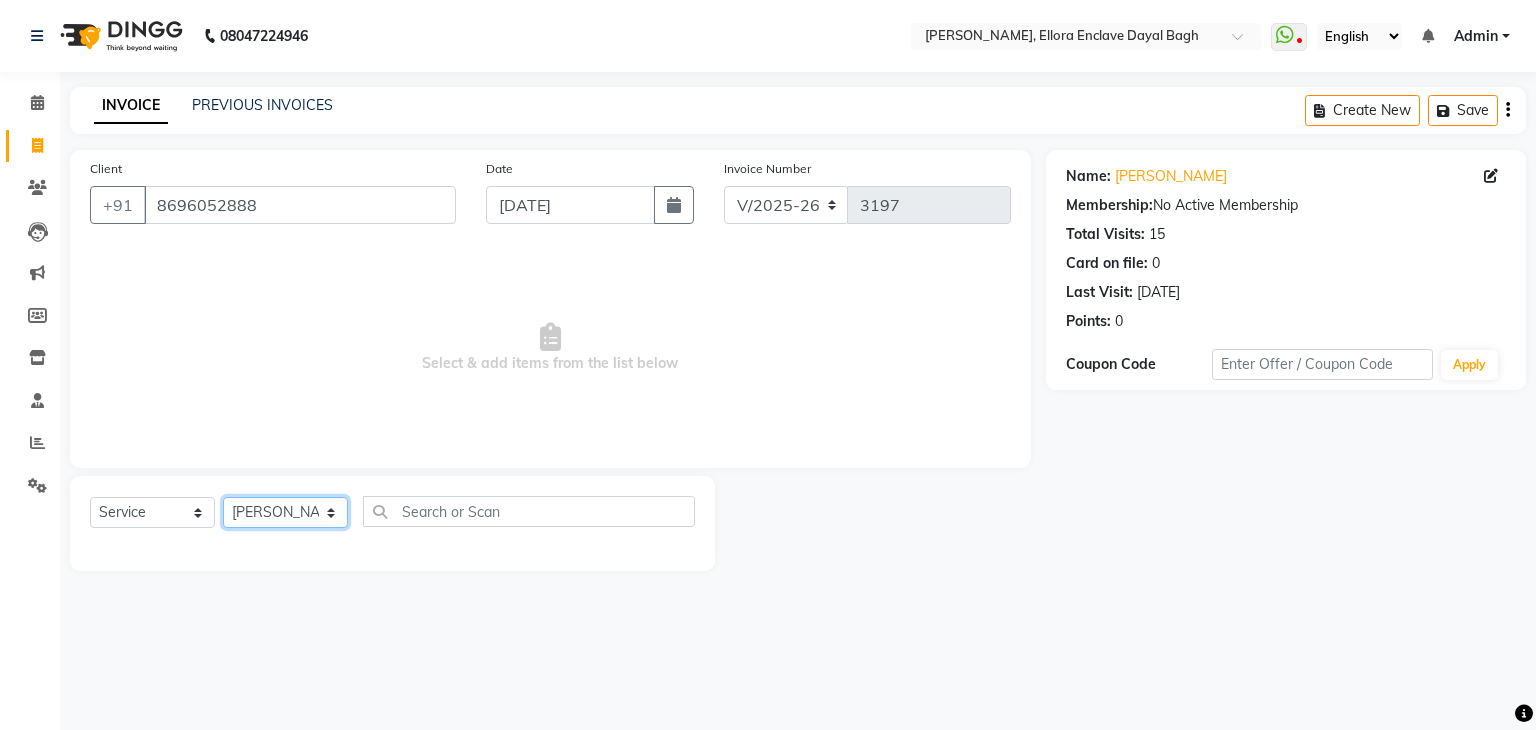 click on "Select Stylist AMAN DANISH SALMANI GOPAL PACHORI KANU KAVITA KIRAN KUMARI MEENU KUMARI NEHA NIKHIL CHAUDHARY PRIYANKA YADAV RASHMI SANDHYA SHAGUFTA SHWETA SONA SAXENA SOUMYA TUSHAR OTWAL VINAY KUMAR" 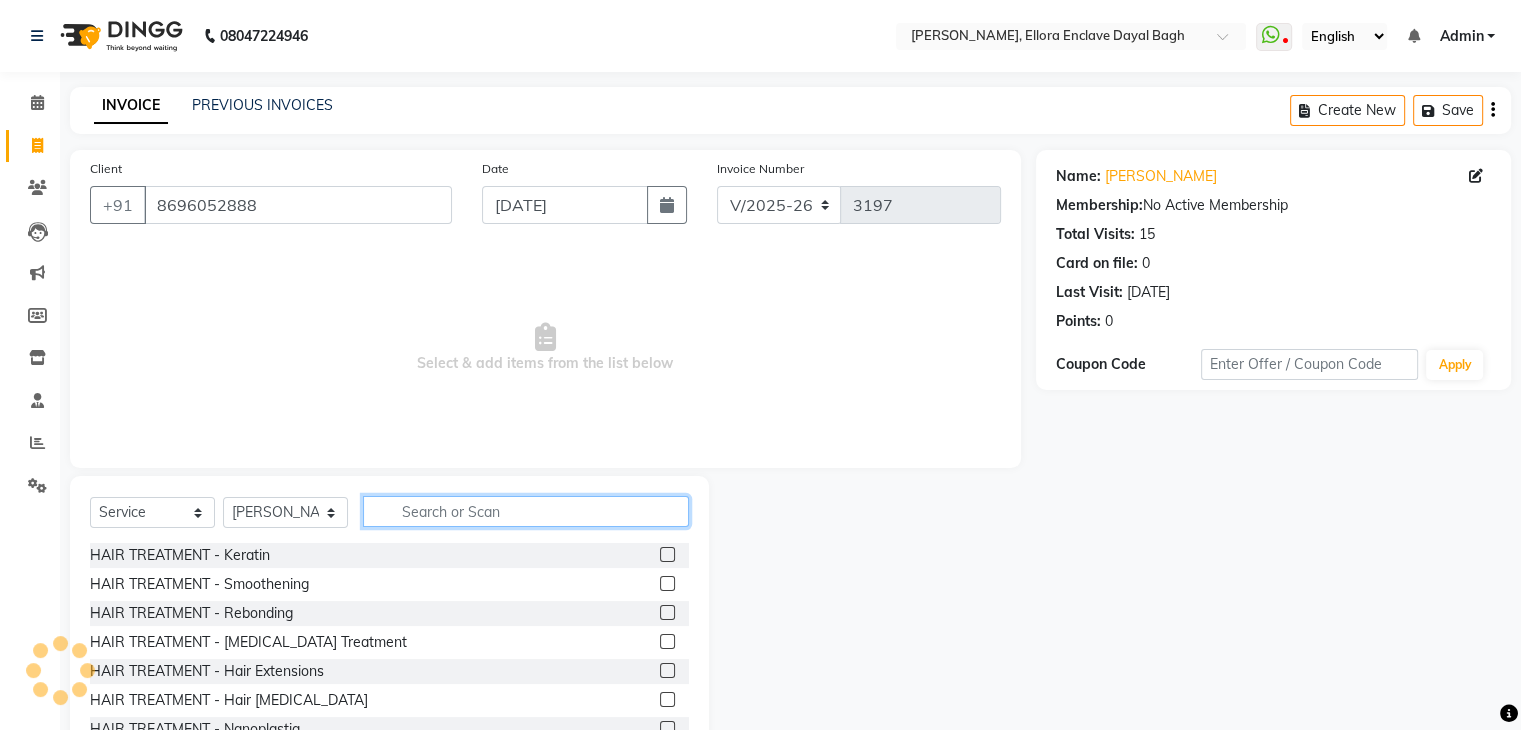 click 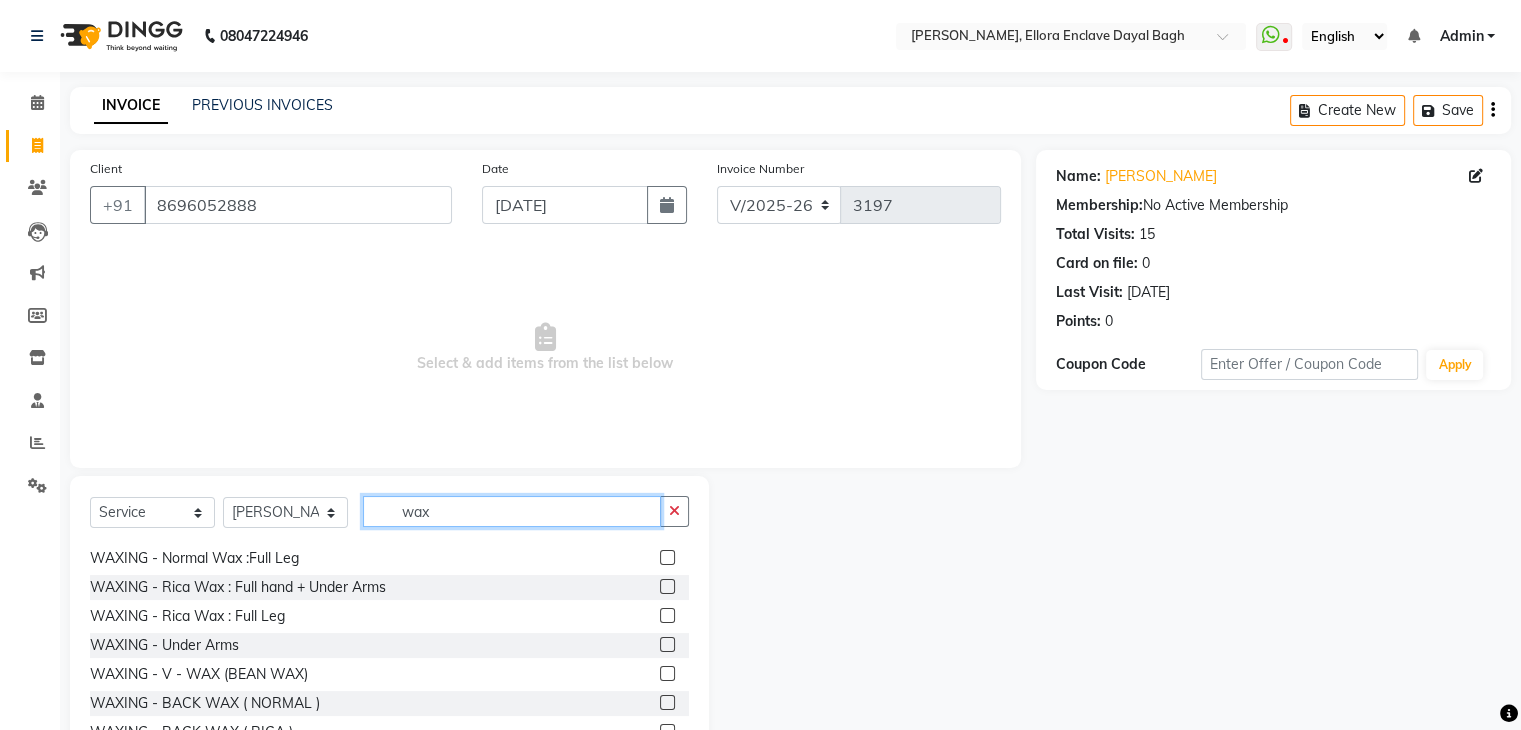 scroll, scrollTop: 303, scrollLeft: 0, axis: vertical 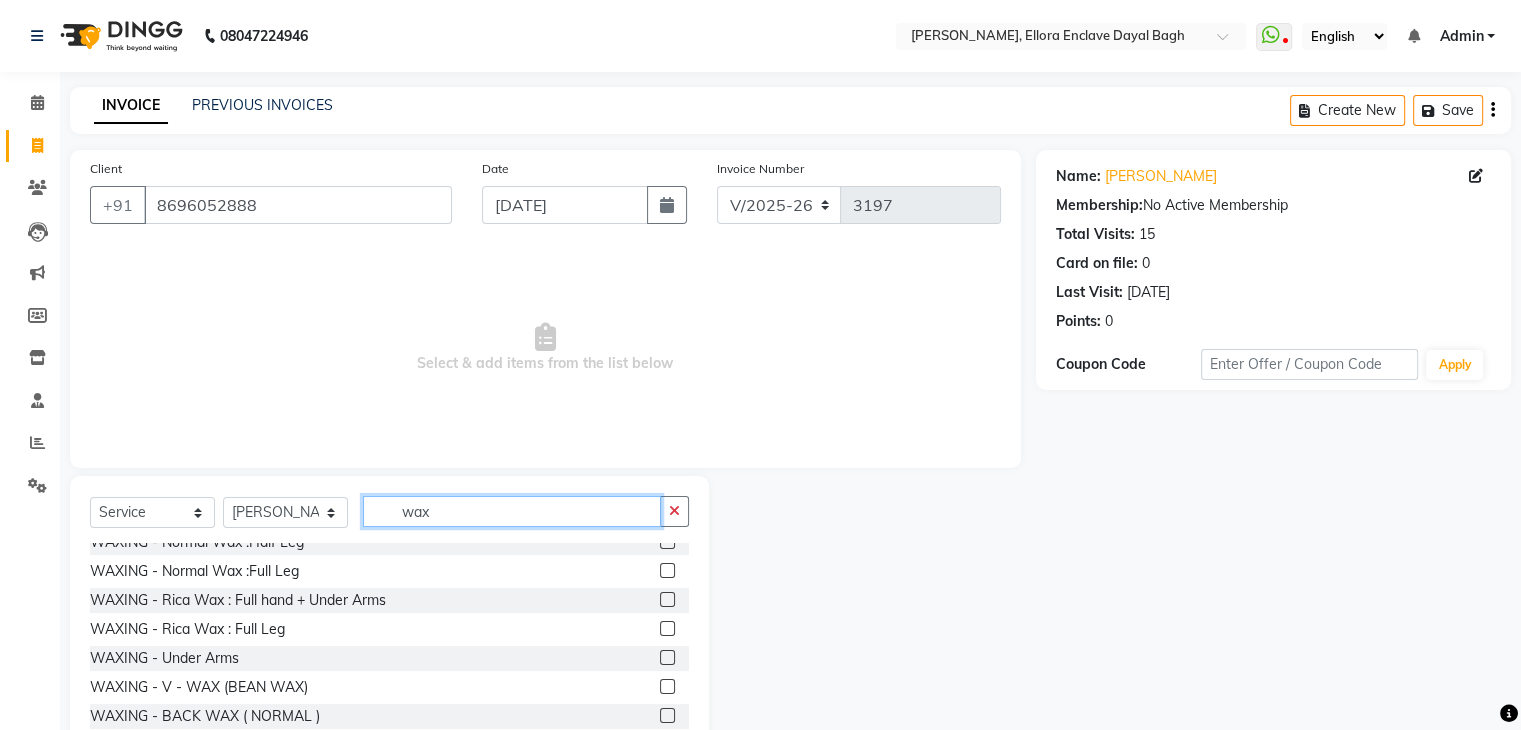 type on "wax" 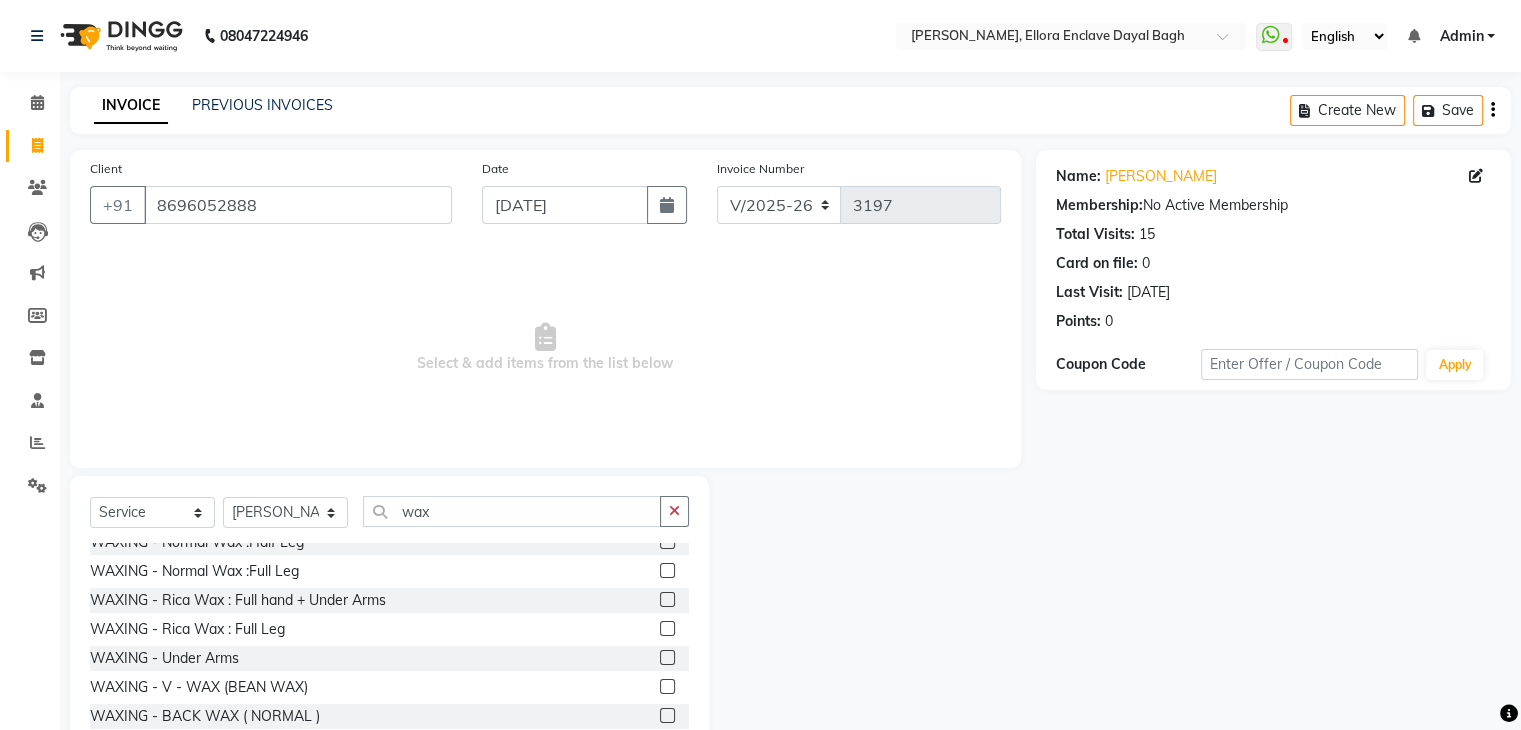 click 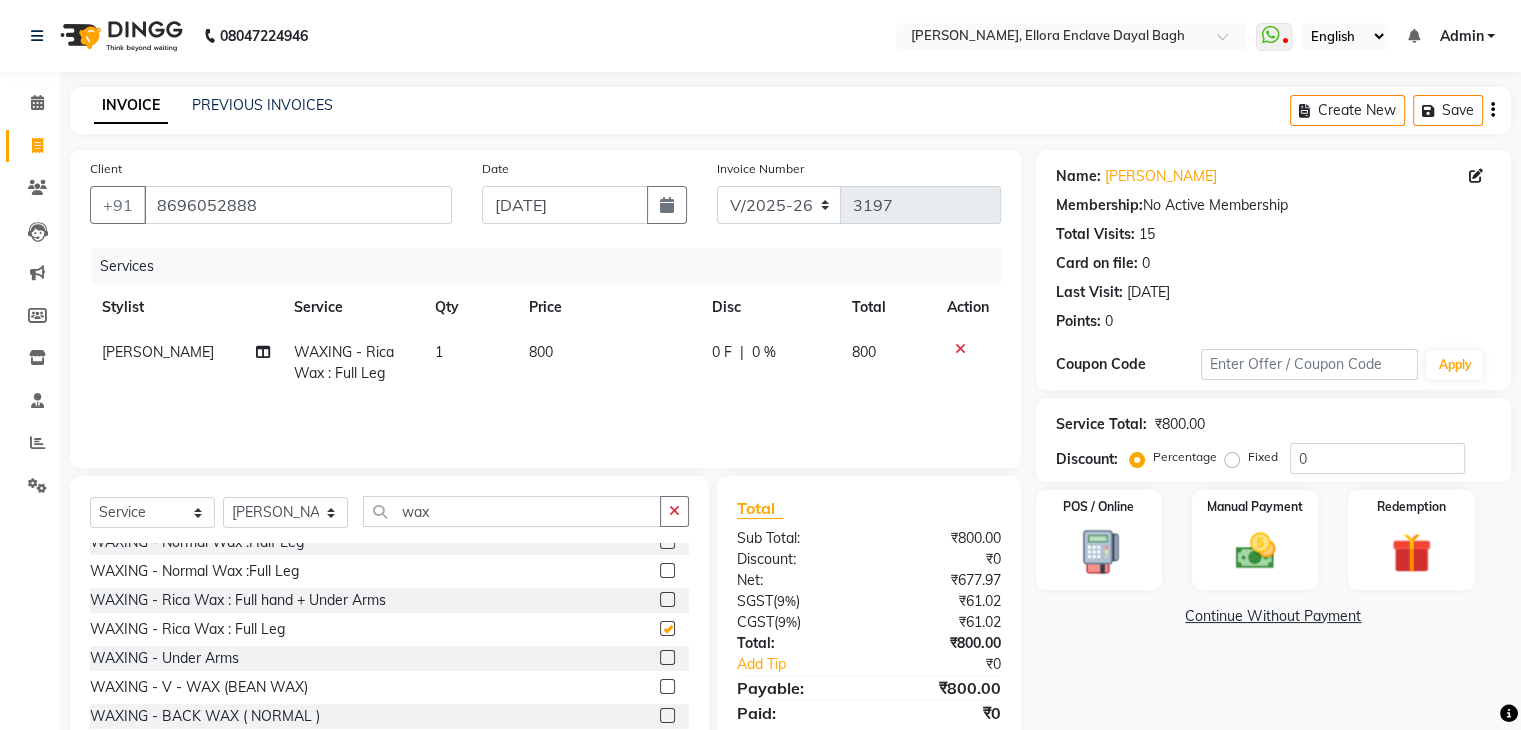checkbox on "false" 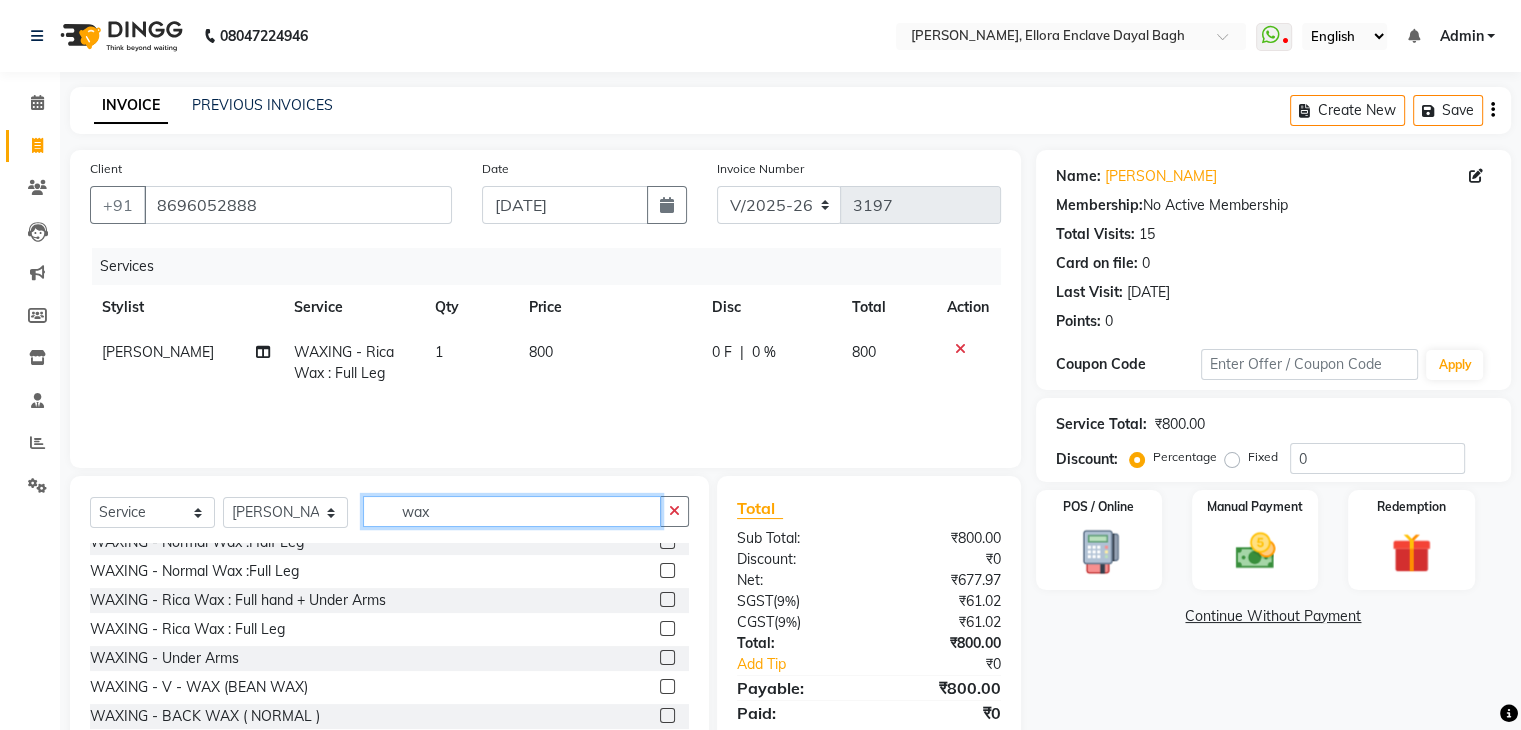 click on "wax" 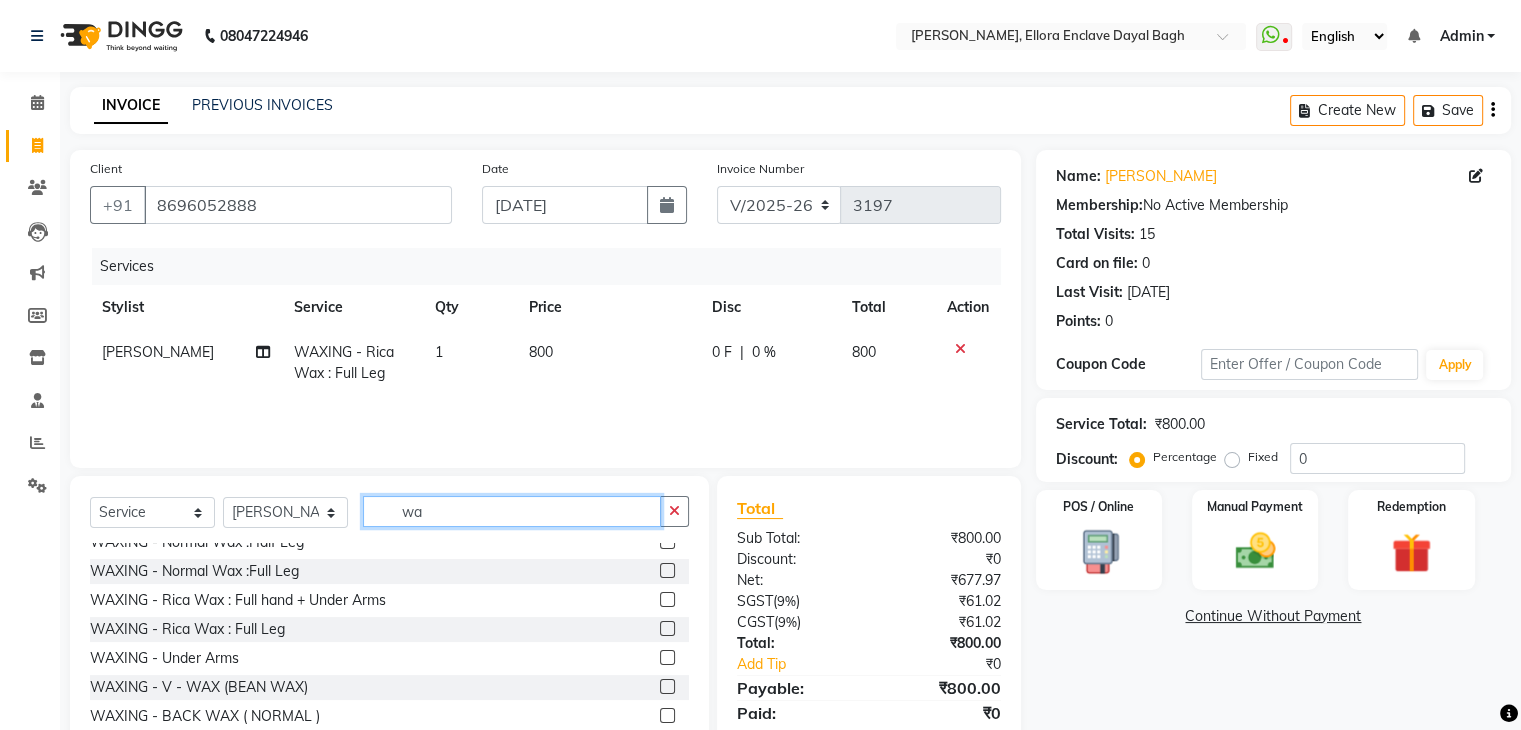 type on "w" 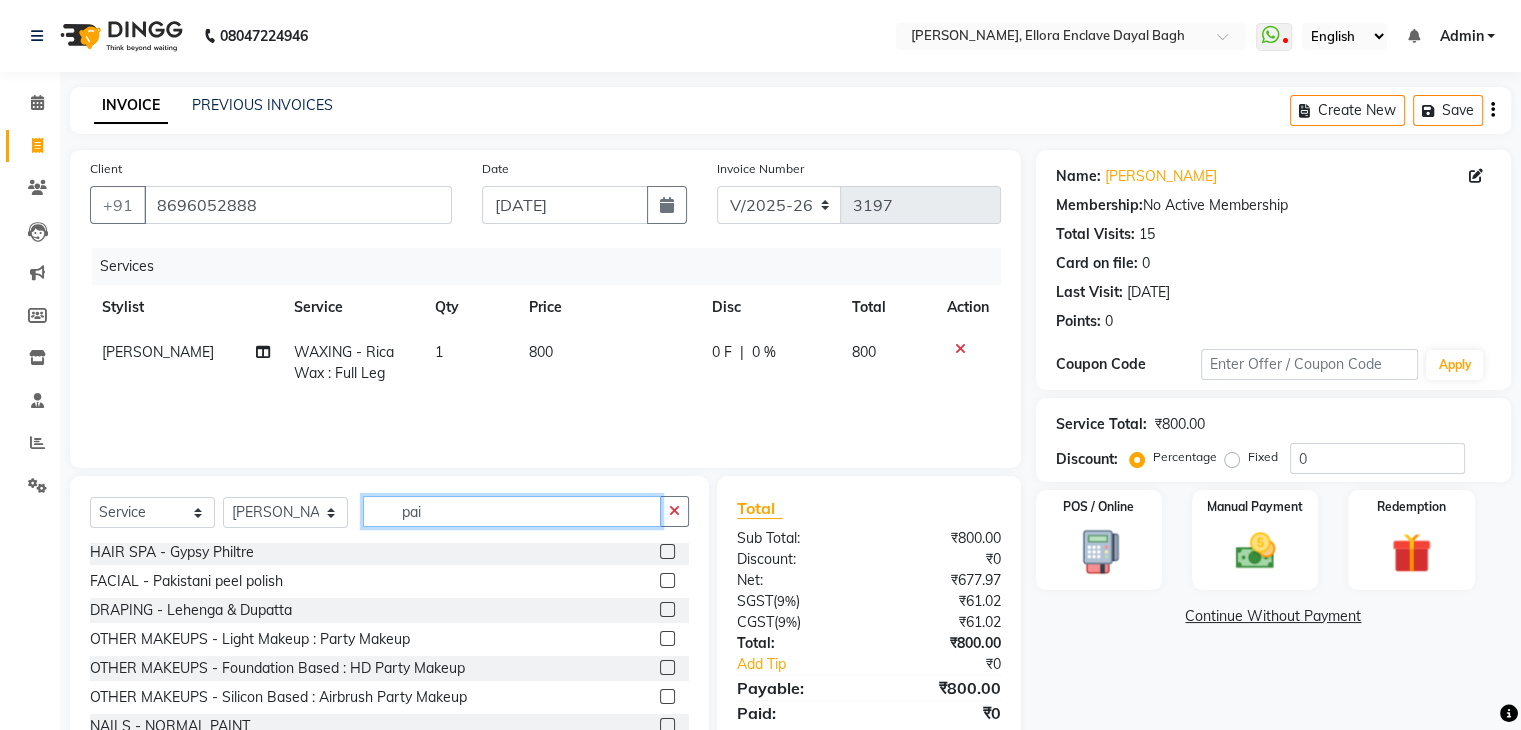 scroll, scrollTop: 0, scrollLeft: 0, axis: both 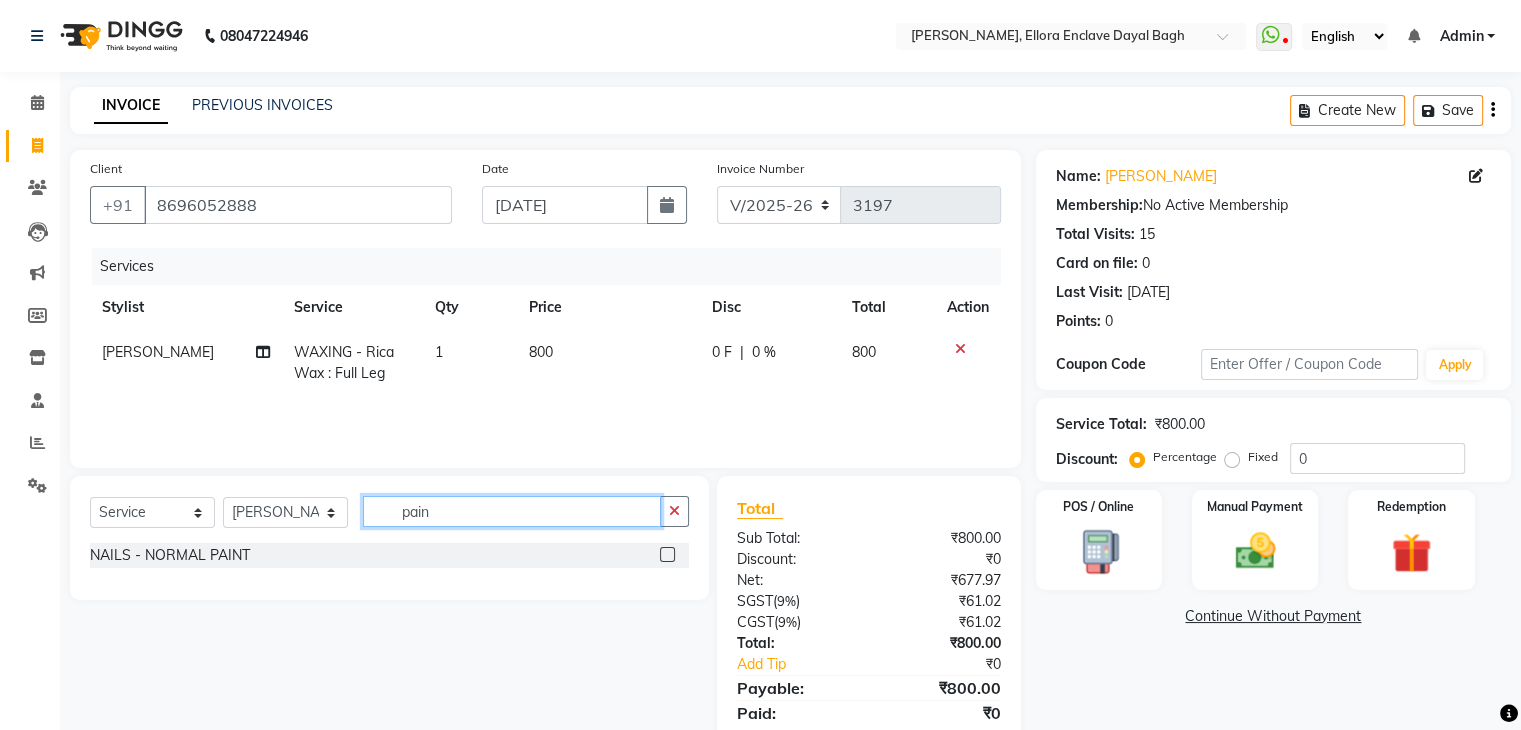 type on "pain" 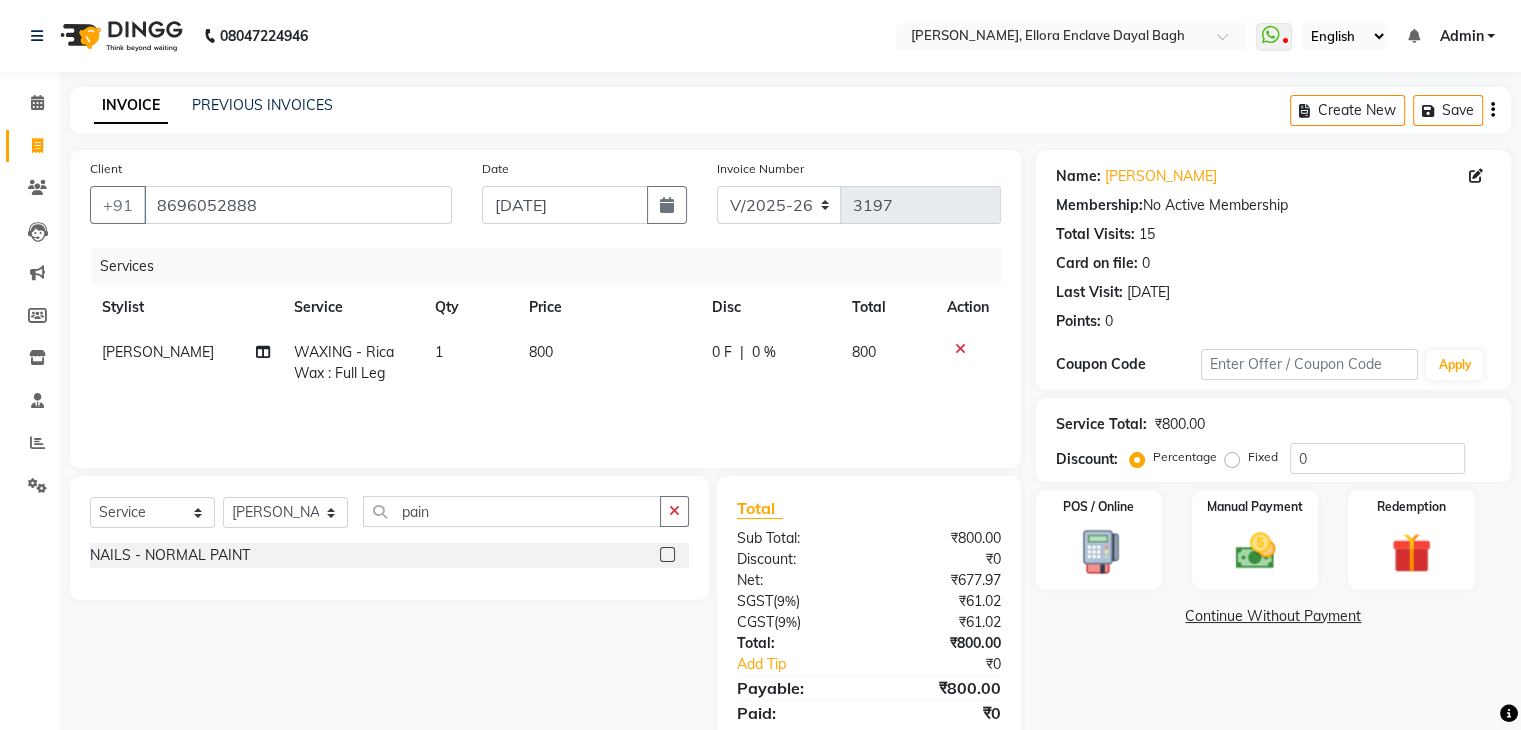 click 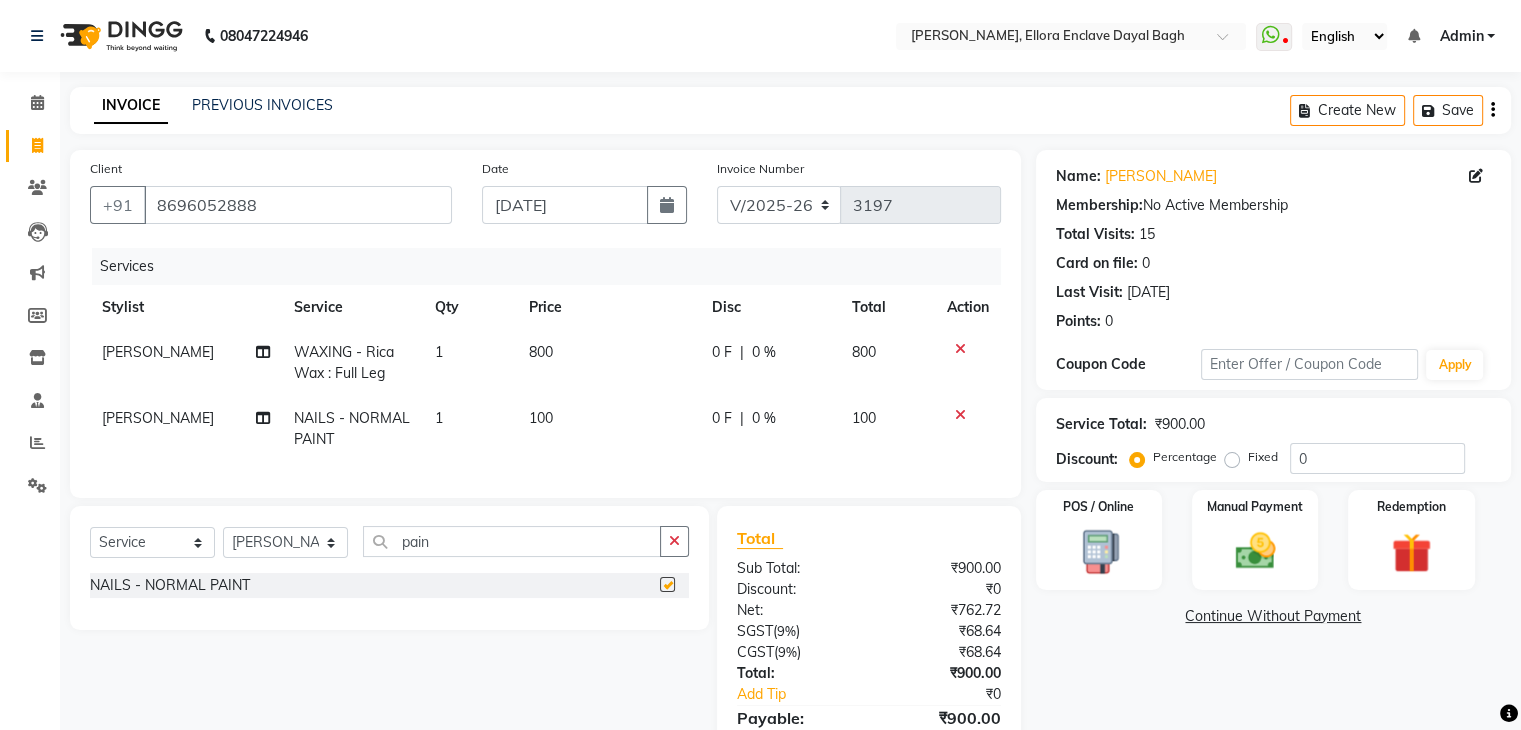 checkbox on "false" 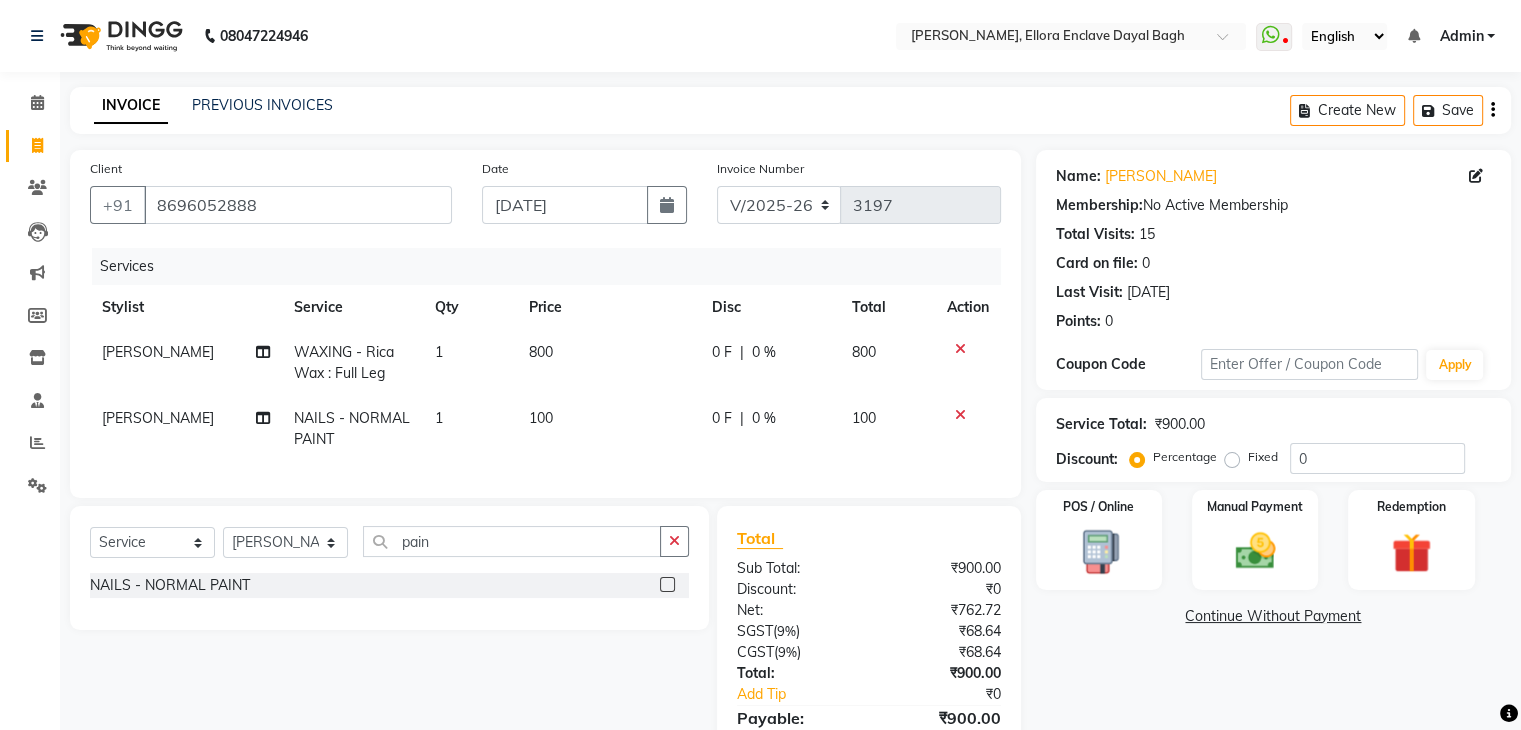 scroll, scrollTop: 116, scrollLeft: 0, axis: vertical 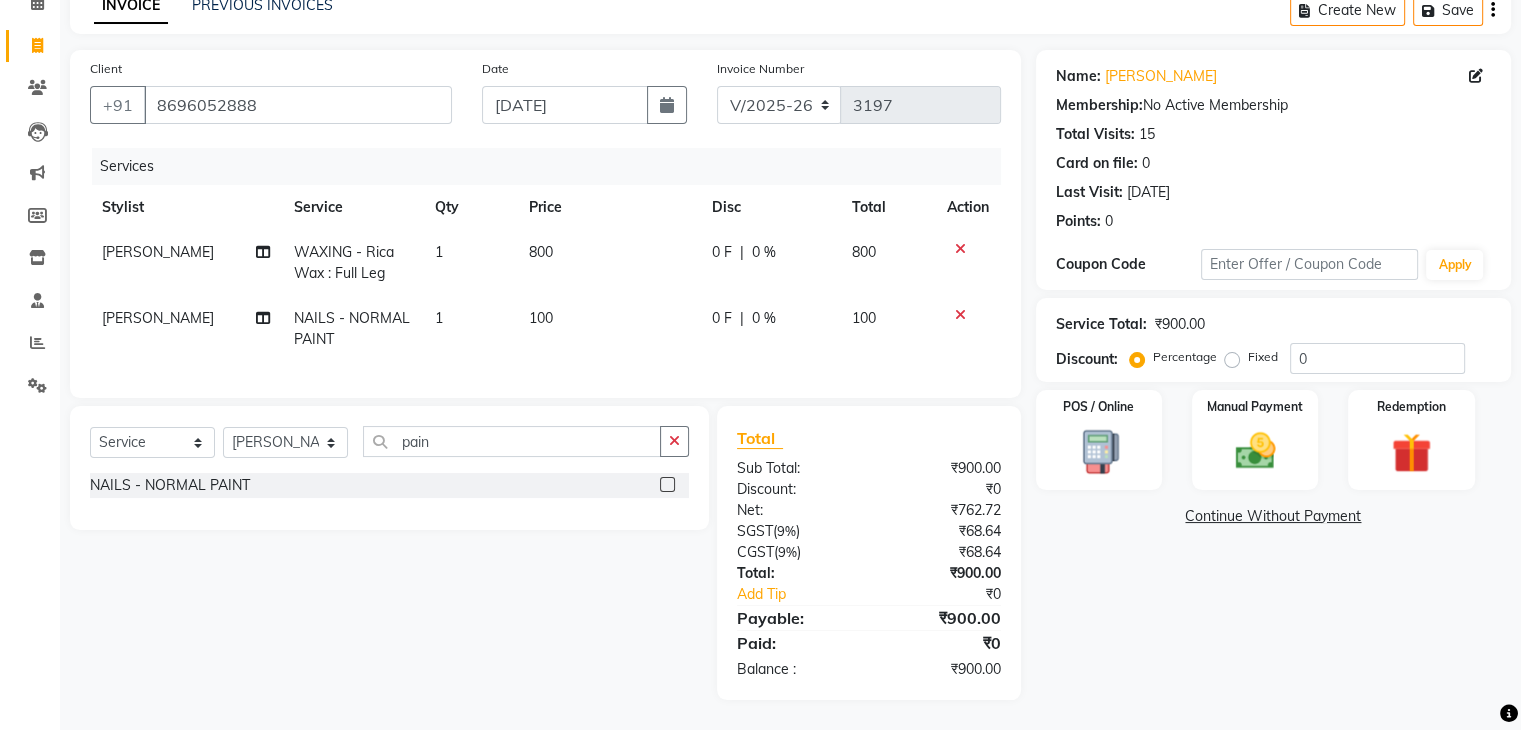 click on "Name: Aboli Talwar Membership:  No Active Membership  Total Visits:  15 Card on file:  0 Last Visit:   30-06-2025 Points:   0  Coupon Code Apply Service Total:  ₹900.00  Discount:  Percentage   Fixed  0 POS / Online  Manual Payment Redemption  Continue Without Payment" 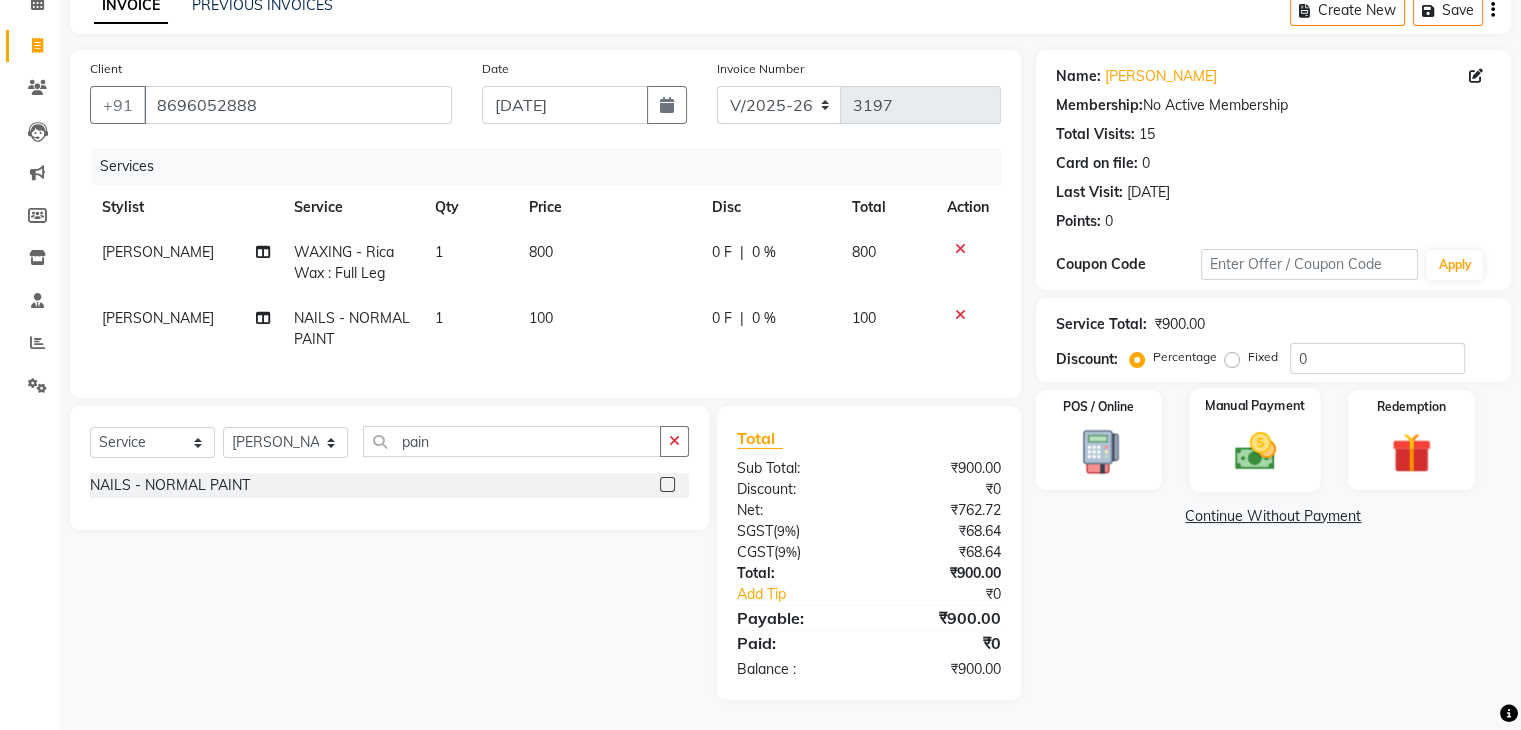 click 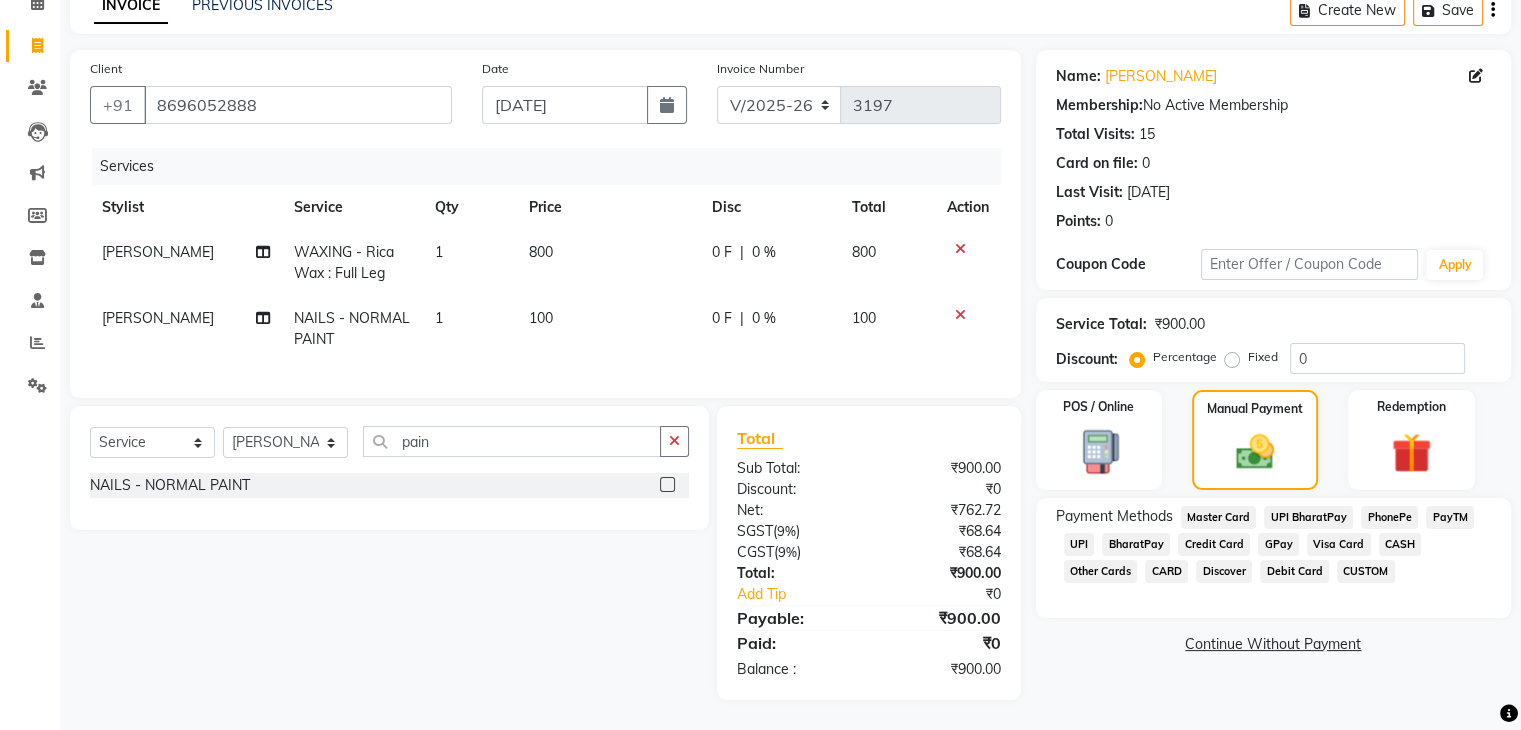 click on "CUSTOM" 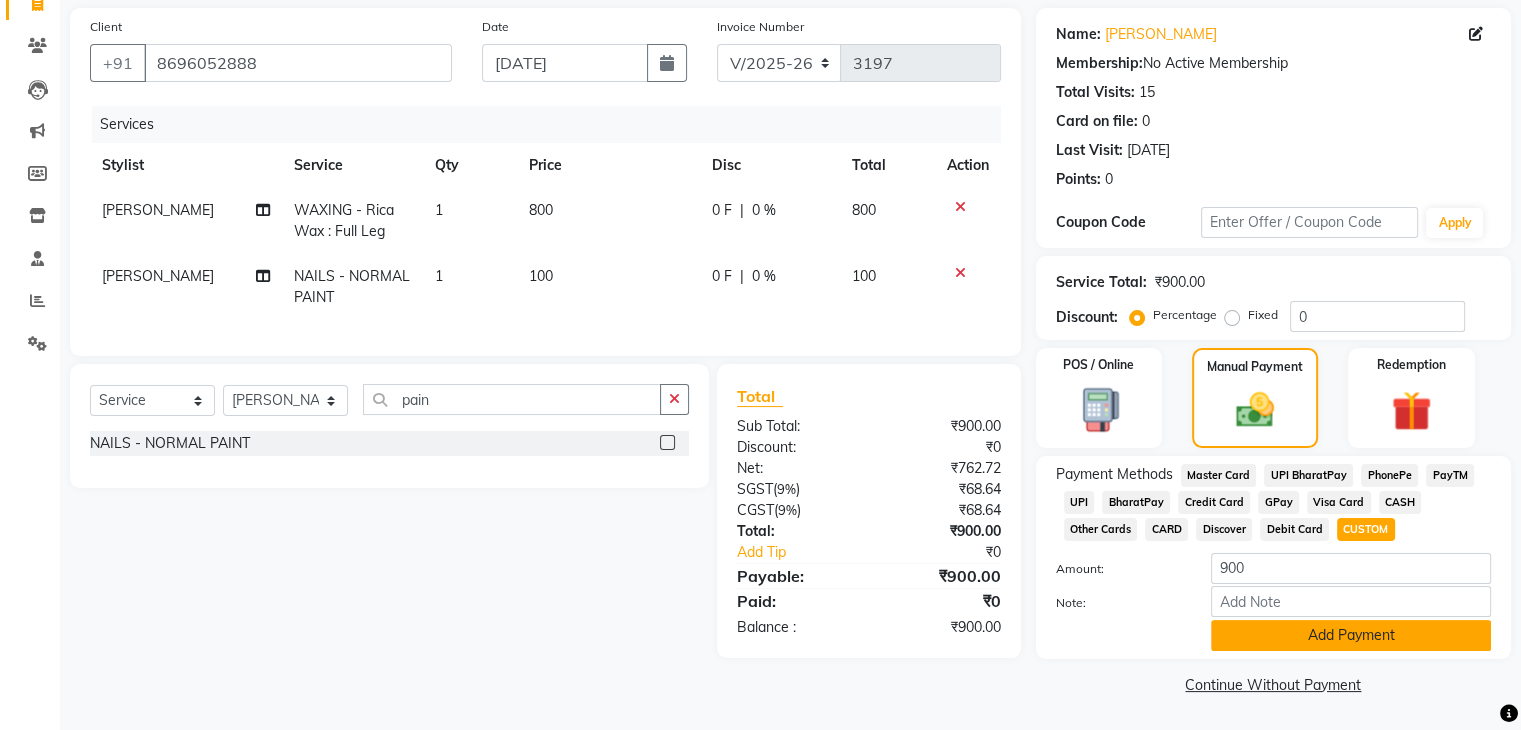 click on "Add Payment" 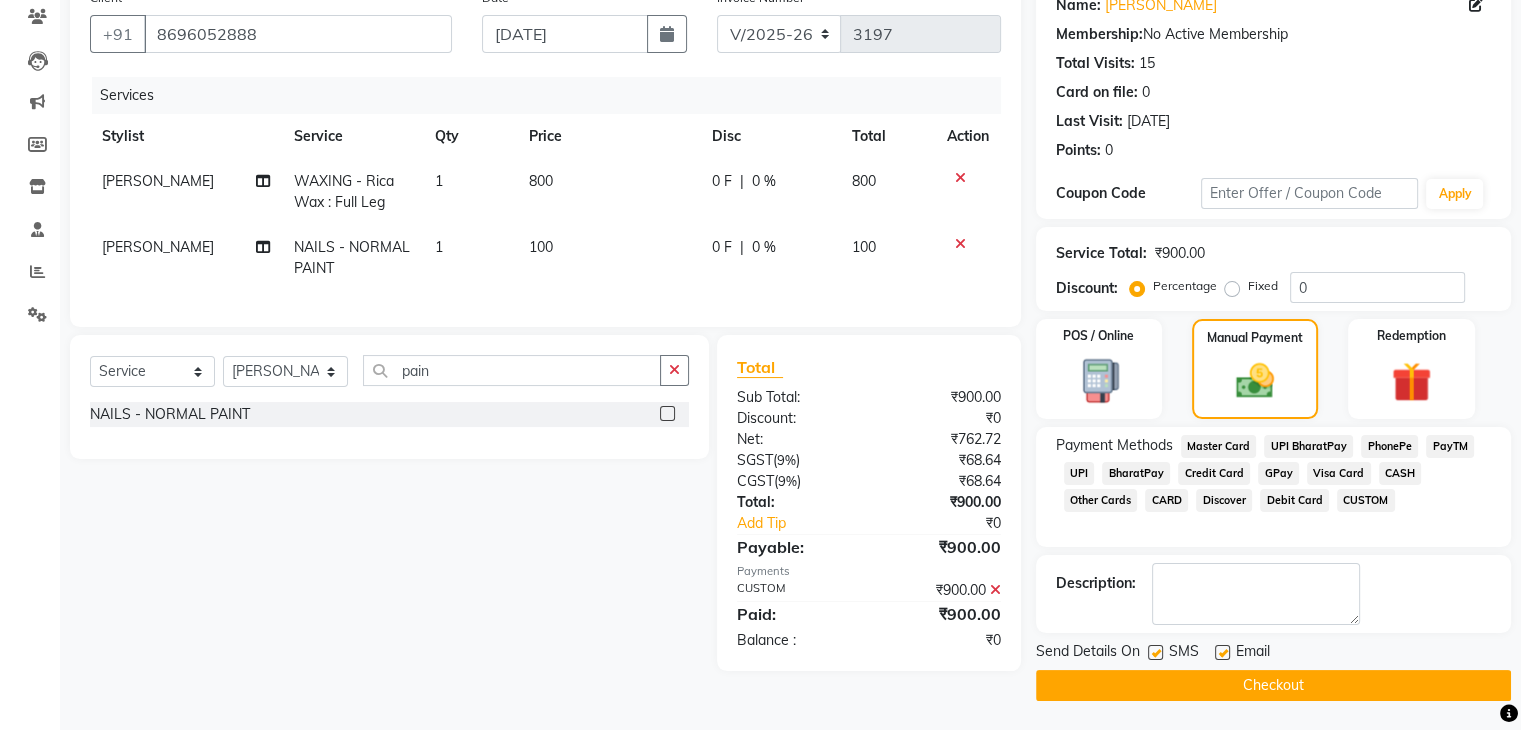 click on "Checkout" 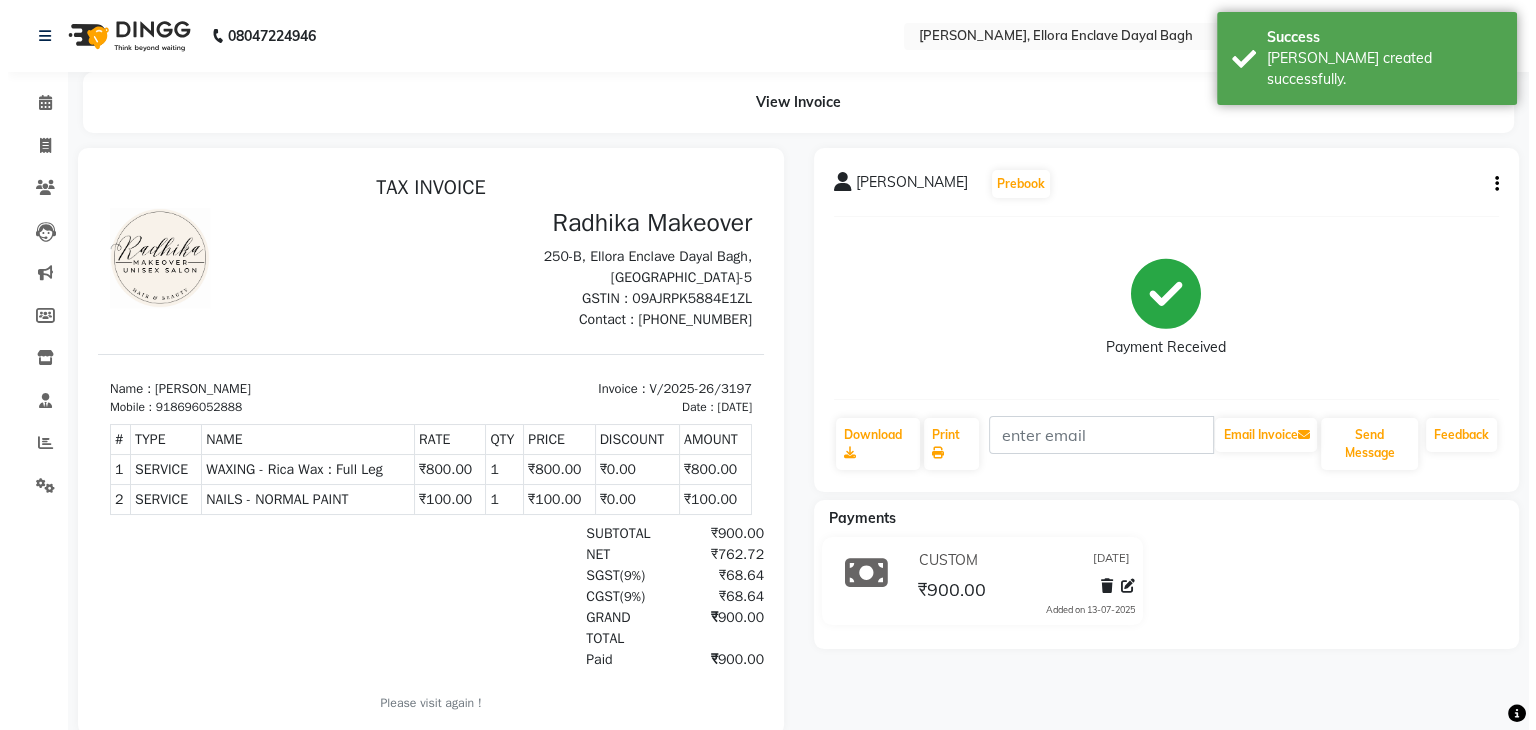 scroll, scrollTop: 0, scrollLeft: 0, axis: both 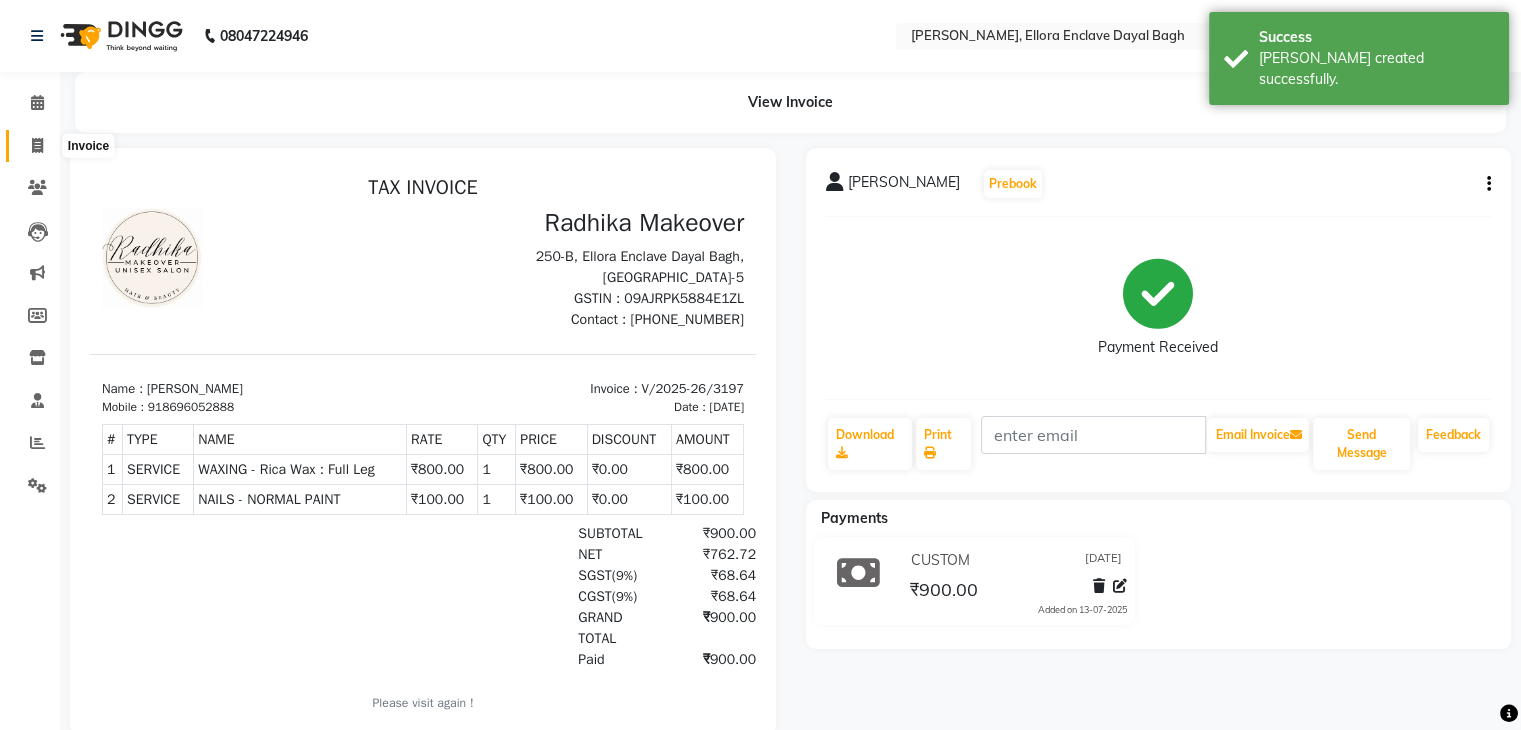 click 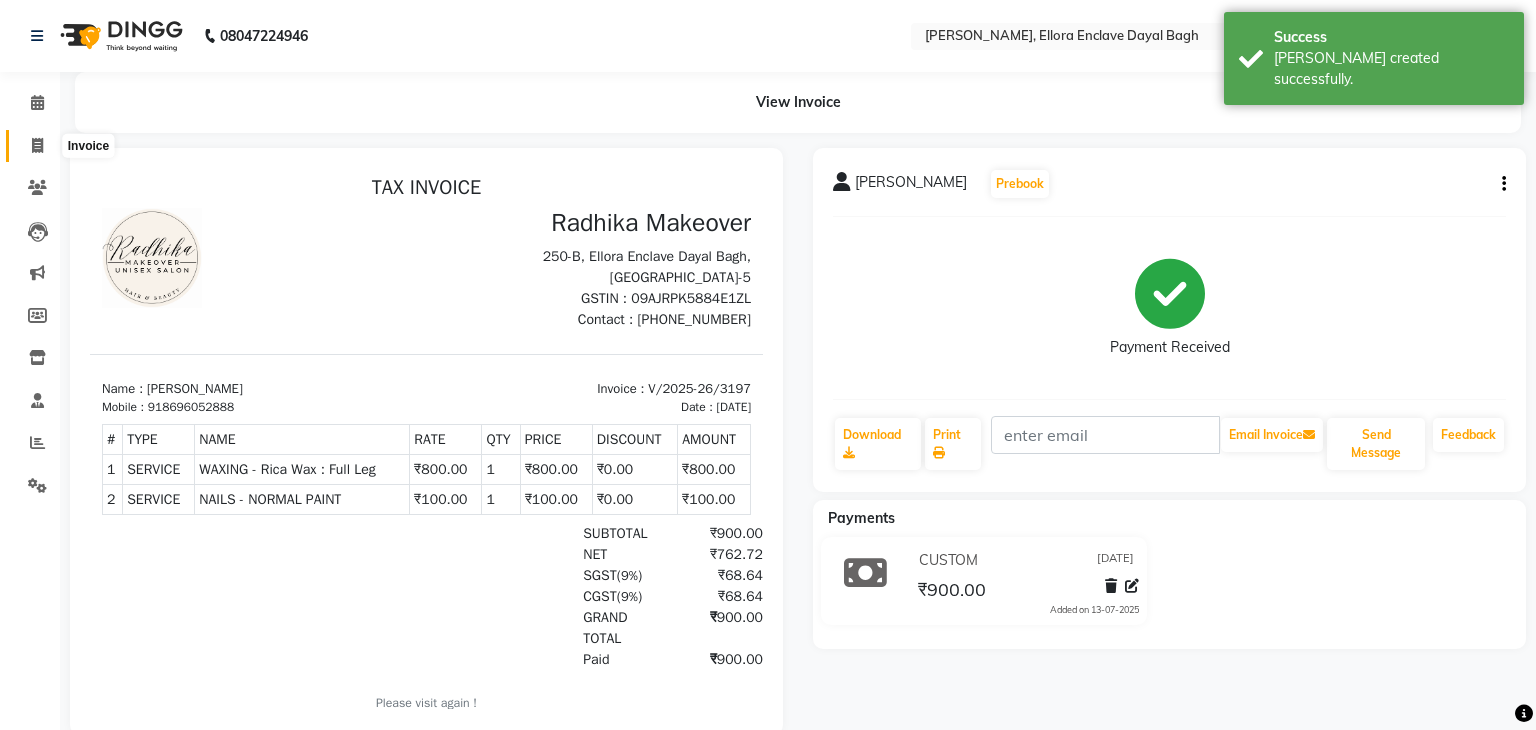 select on "service" 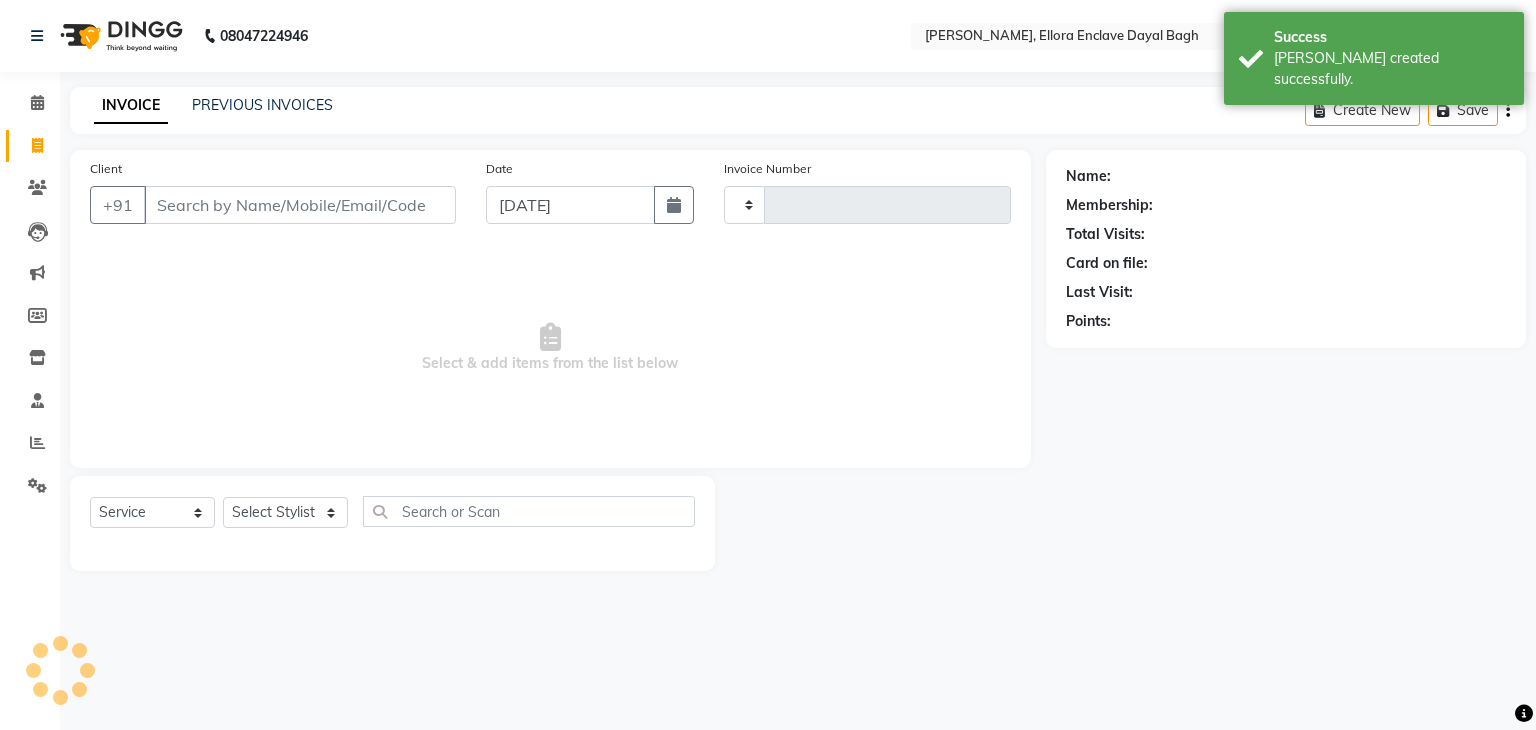click on "Client" at bounding box center (300, 205) 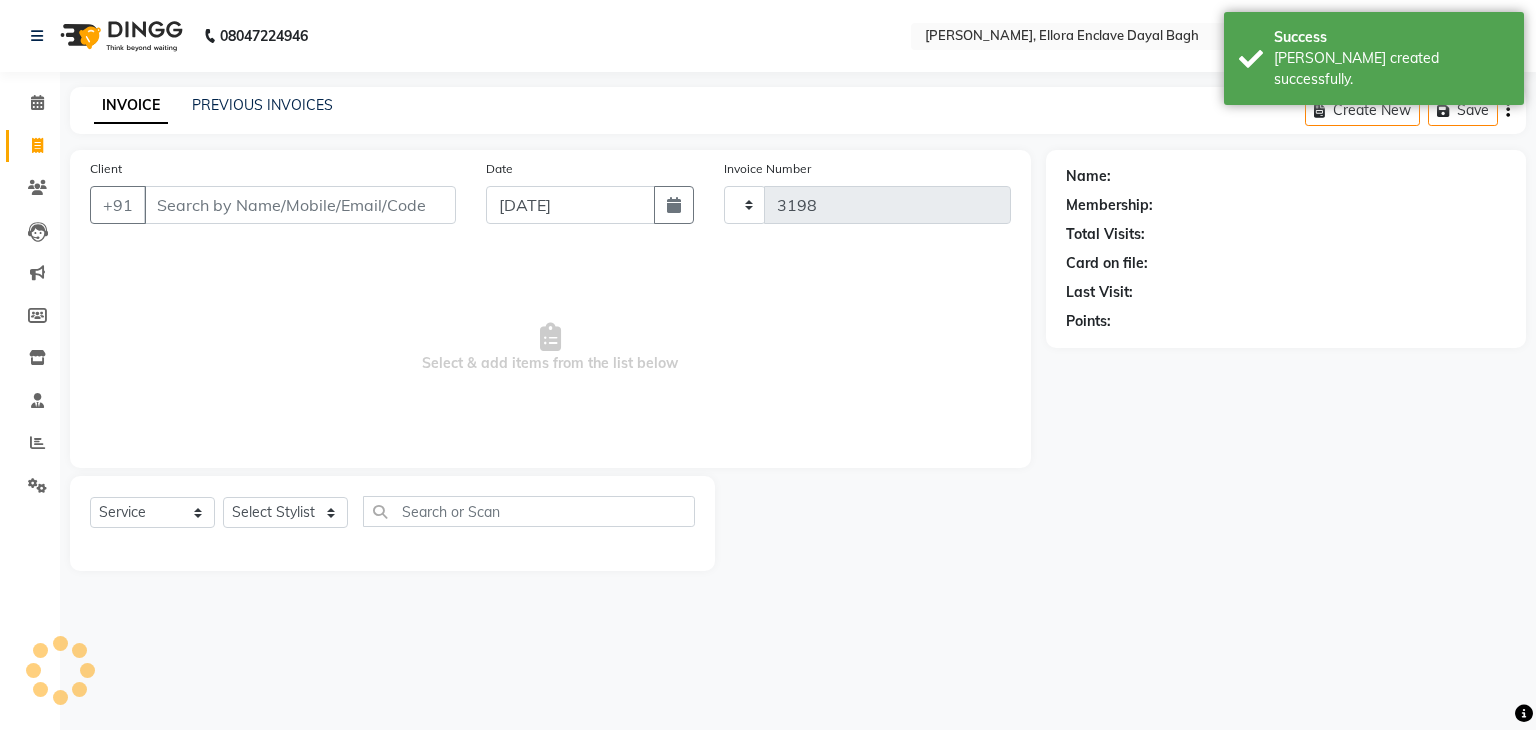 select on "6880" 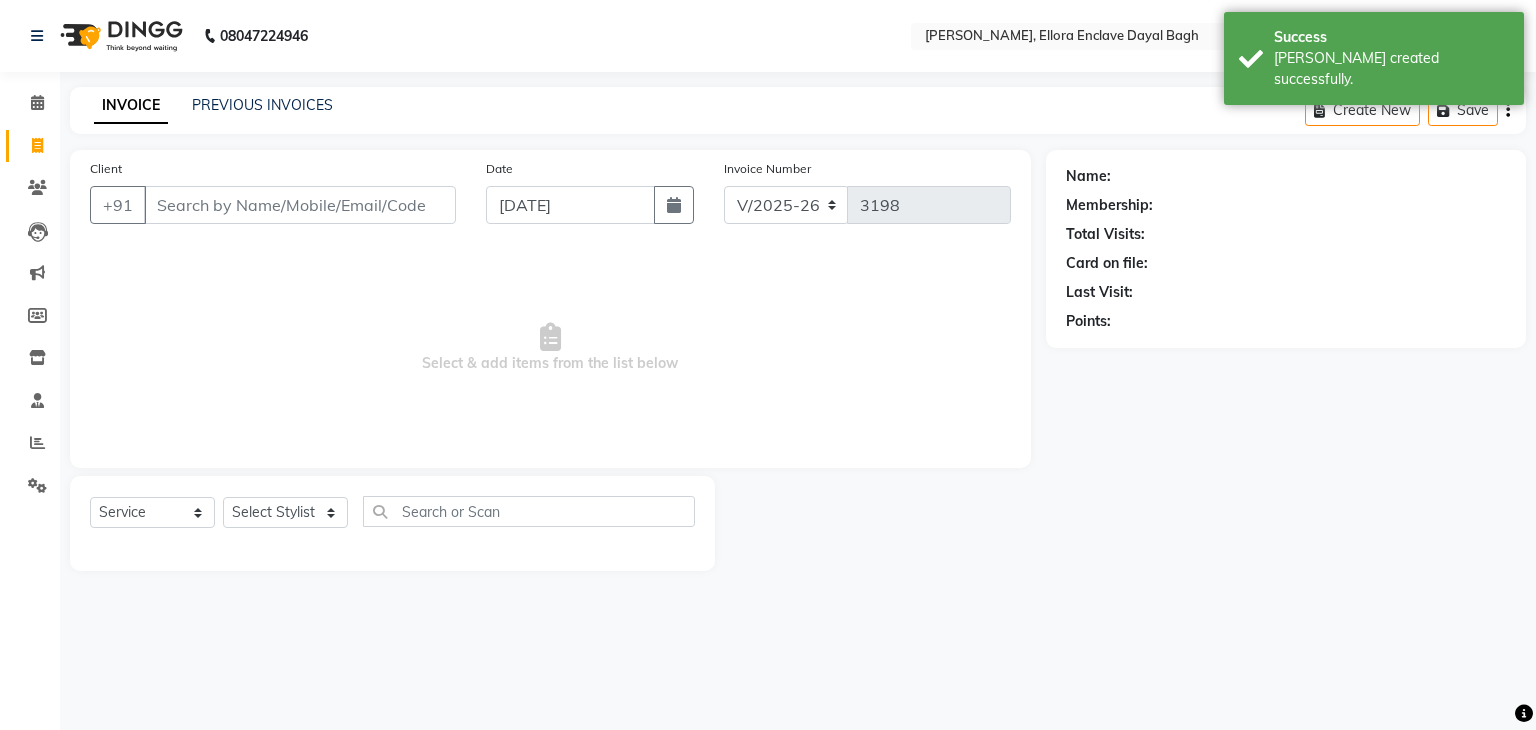 click on "Client" at bounding box center (300, 205) 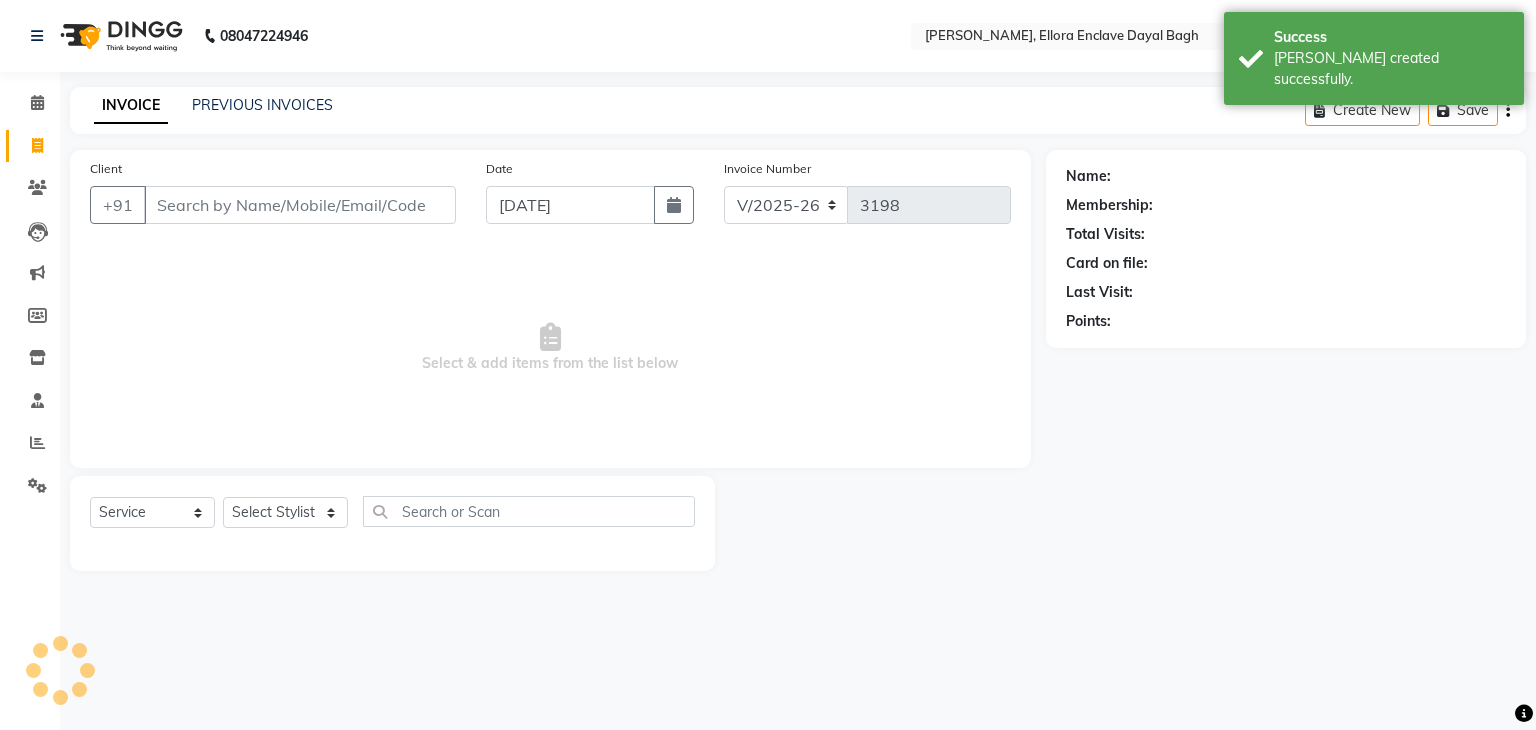 type on "9" 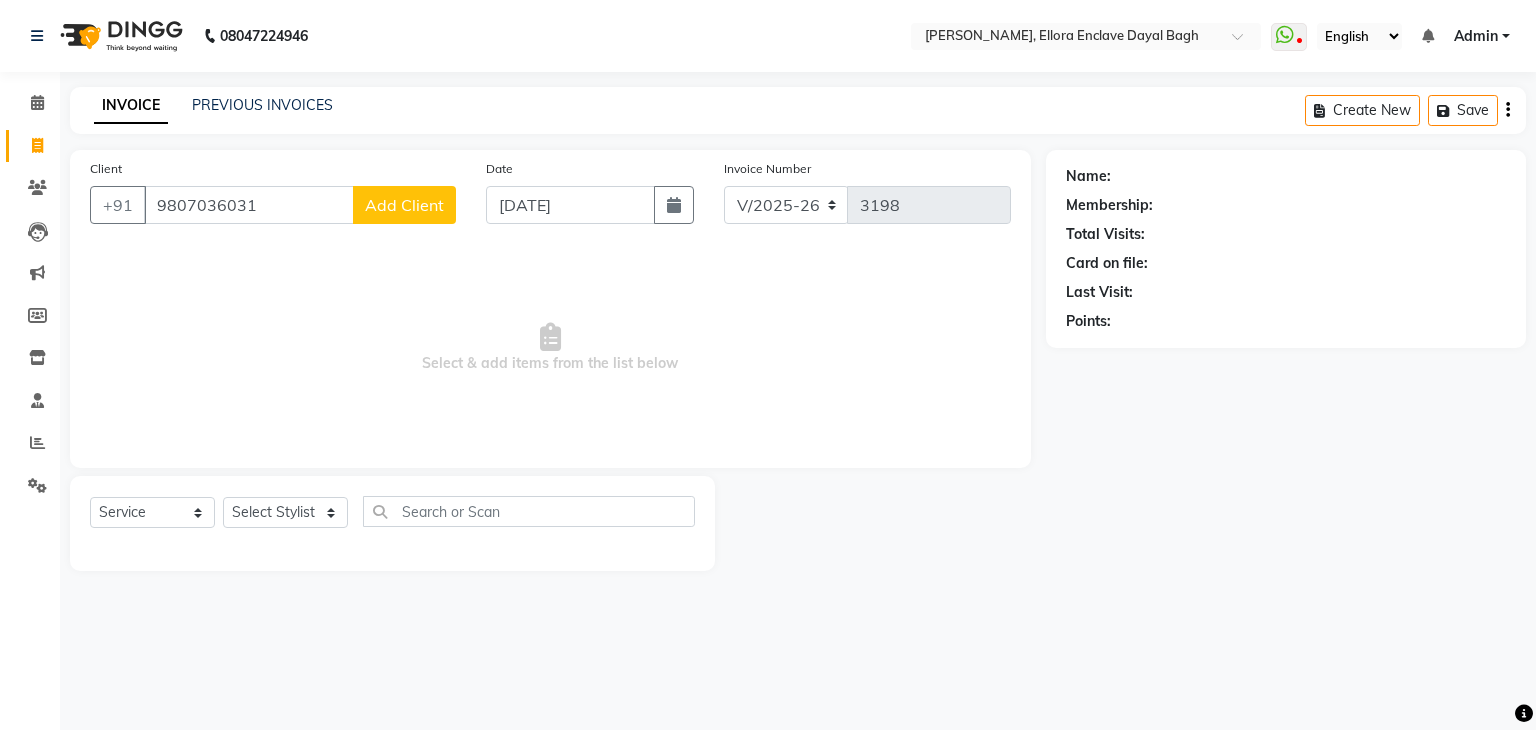 type on "9807036031" 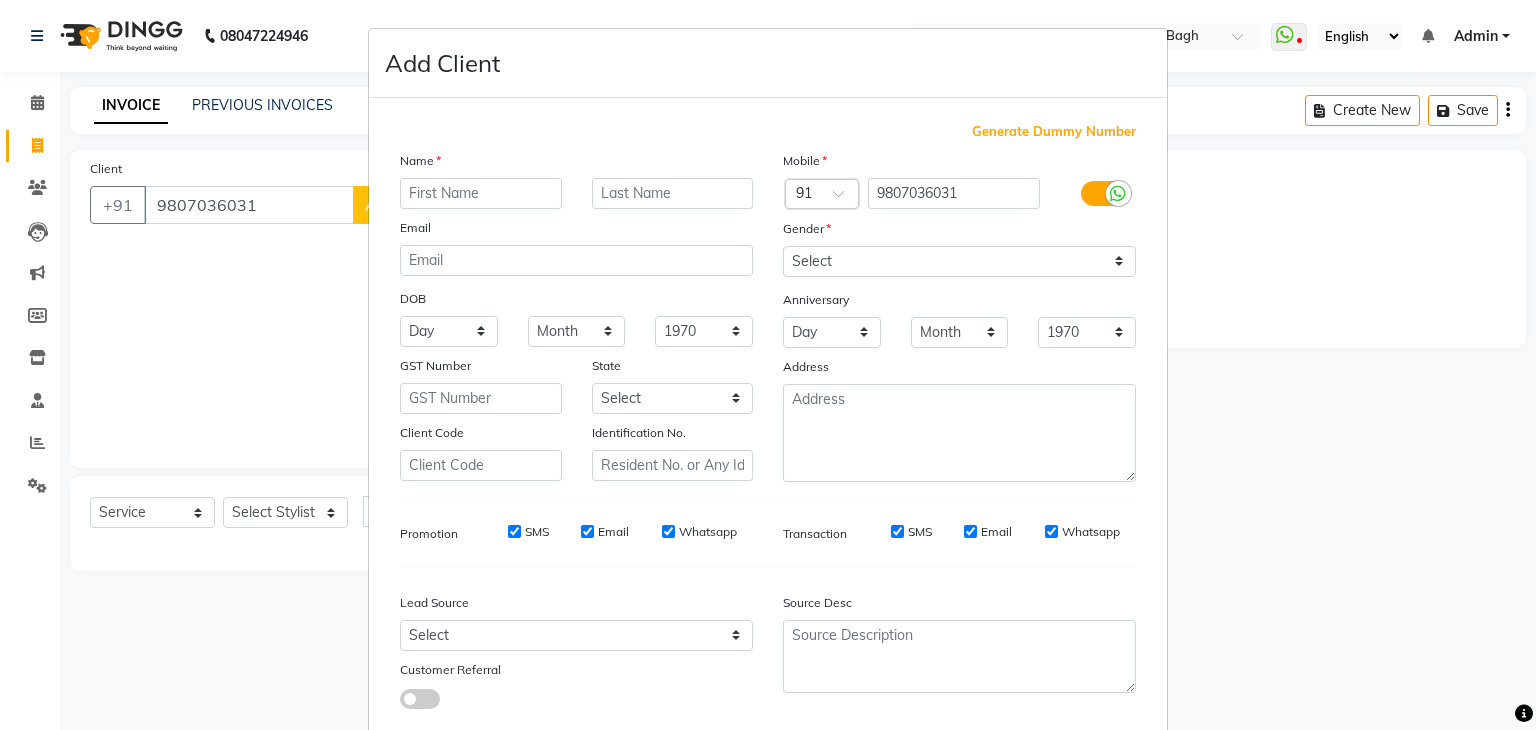 click at bounding box center (481, 193) 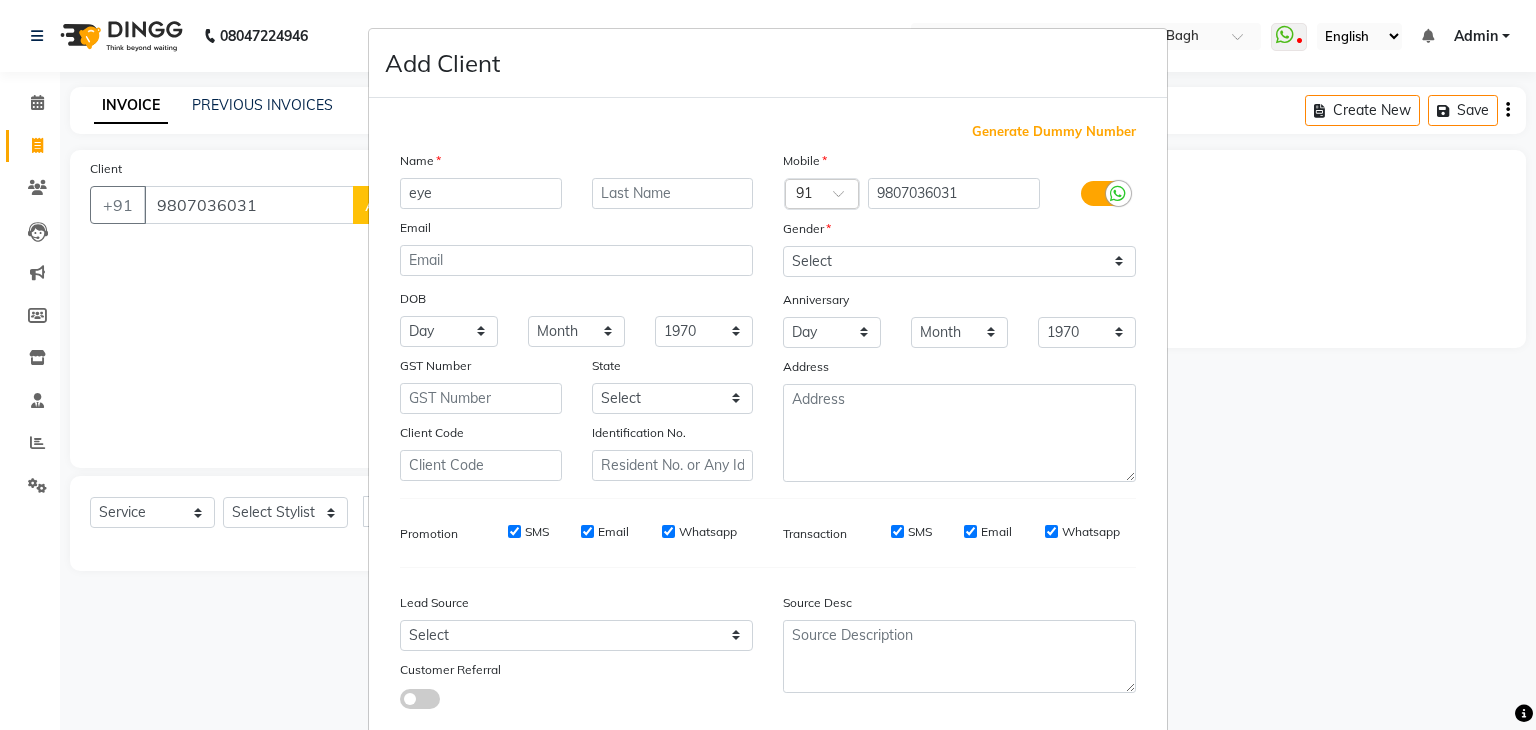 click on "eye" at bounding box center [481, 193] 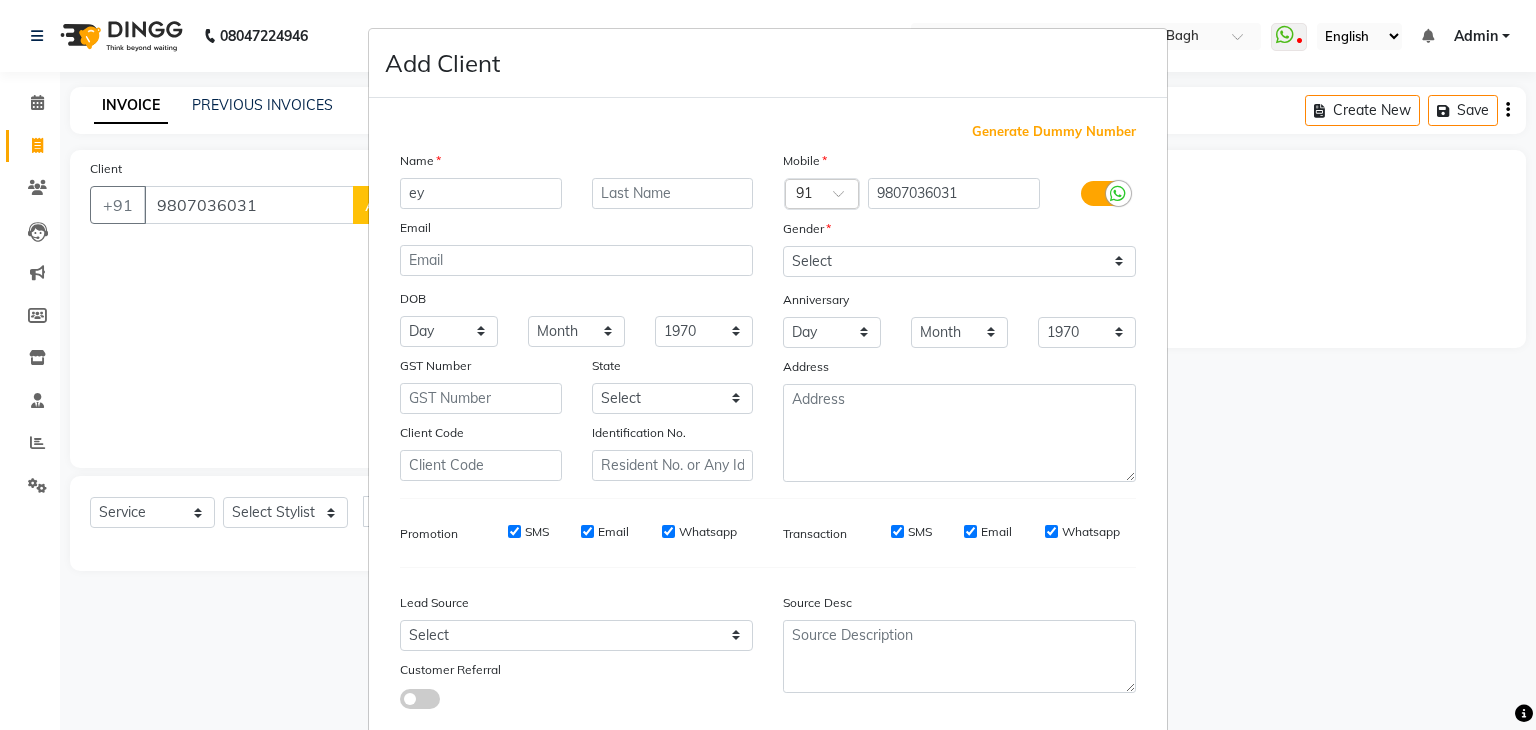 type on "e" 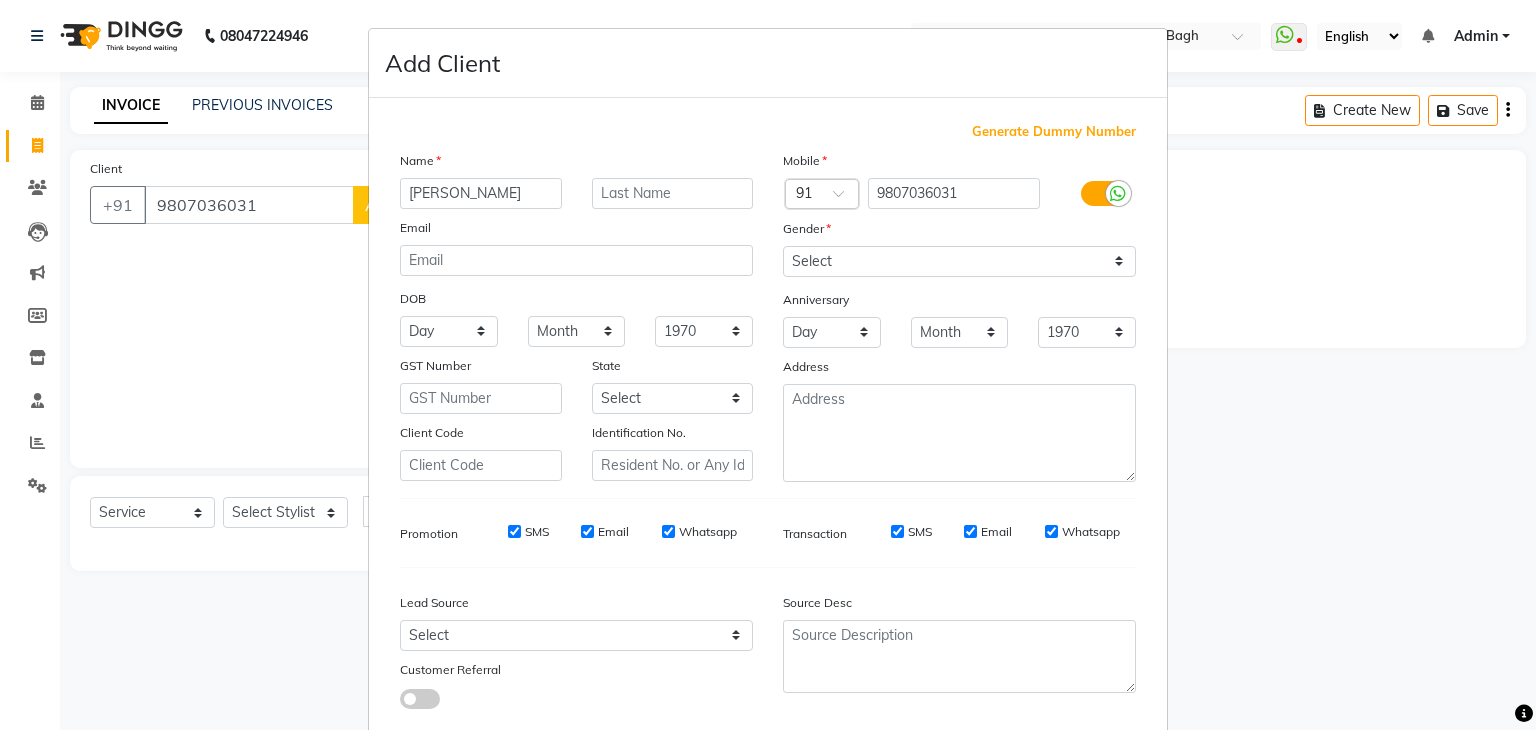 type on "anamika" 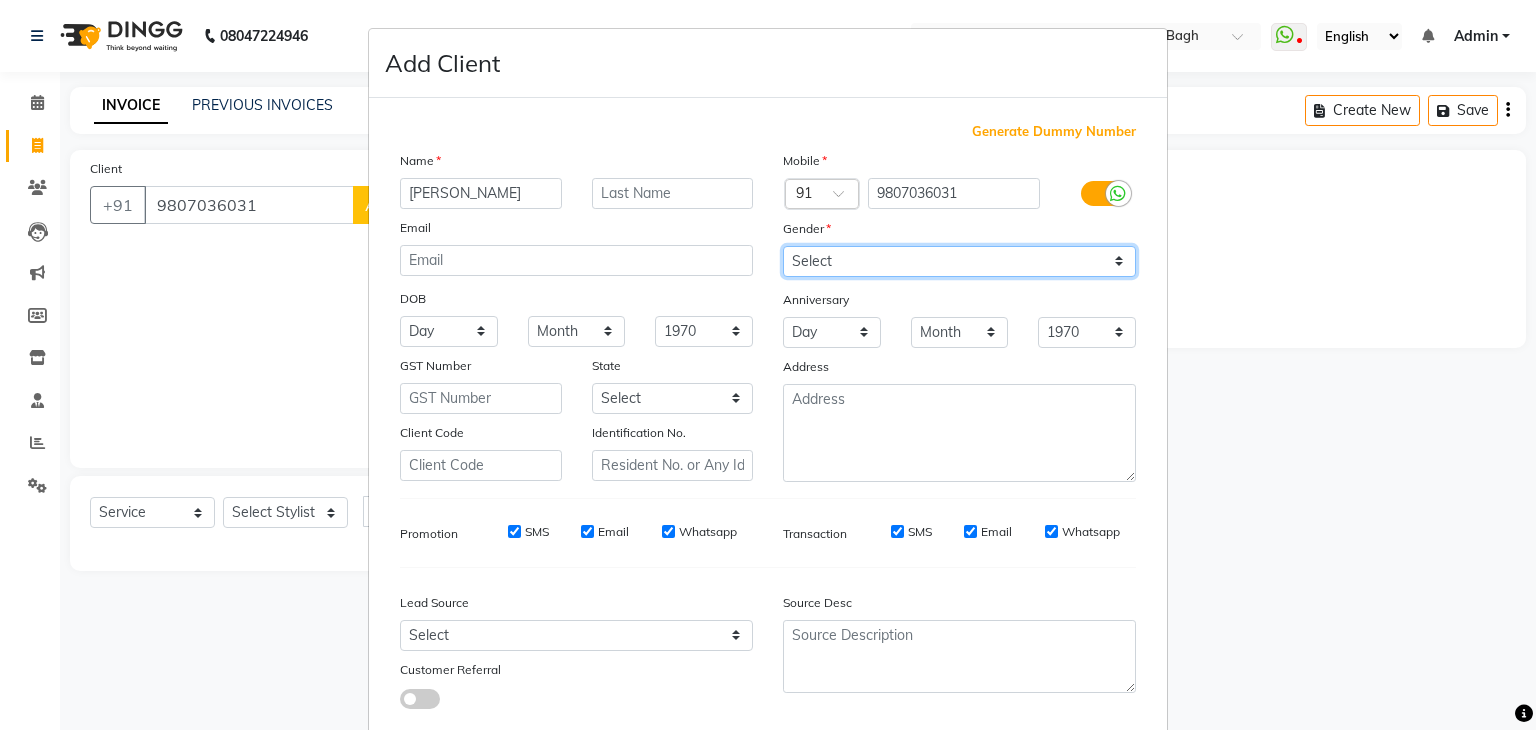 click on "Select Male Female Other Prefer Not To Say" at bounding box center (959, 261) 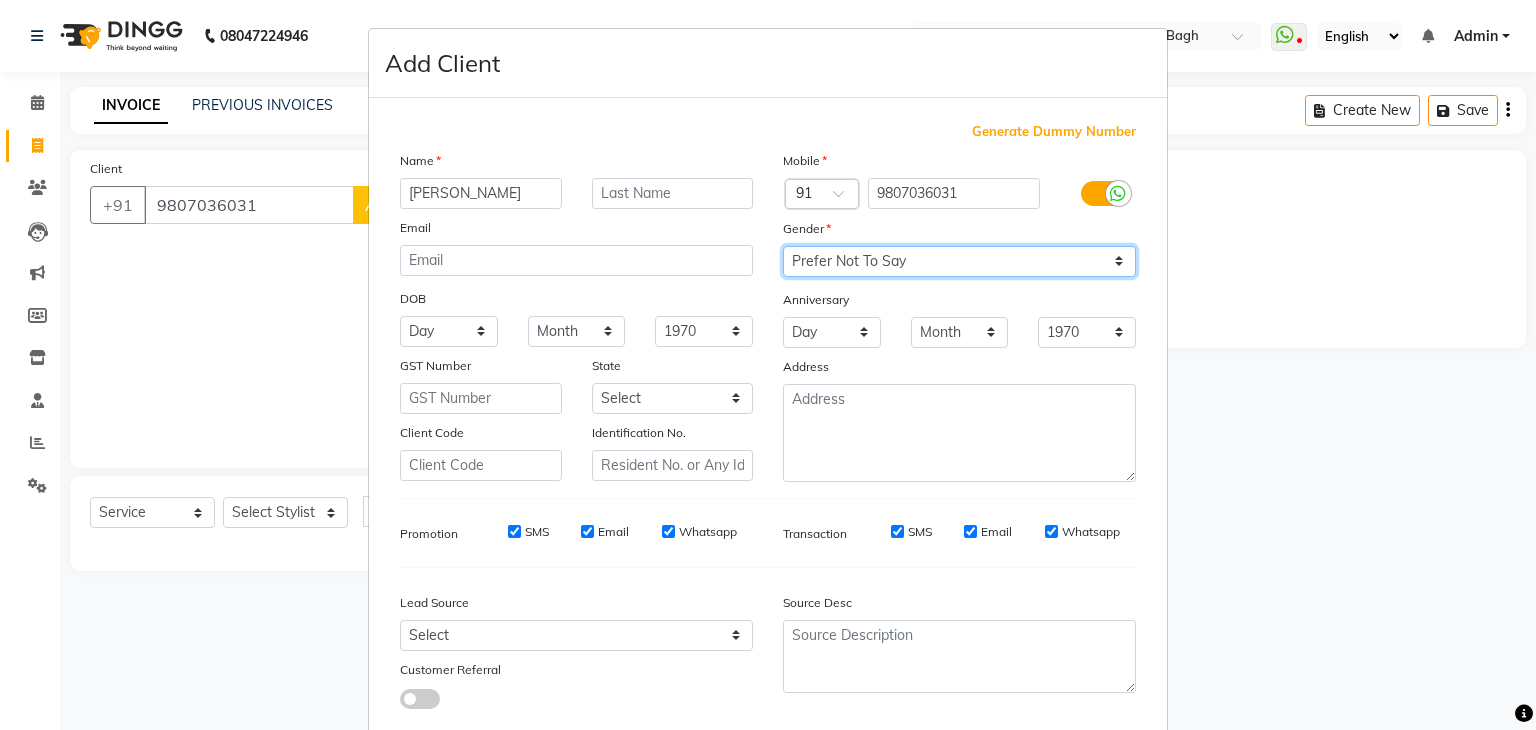 click on "Select Male Female Other Prefer Not To Say" at bounding box center [959, 261] 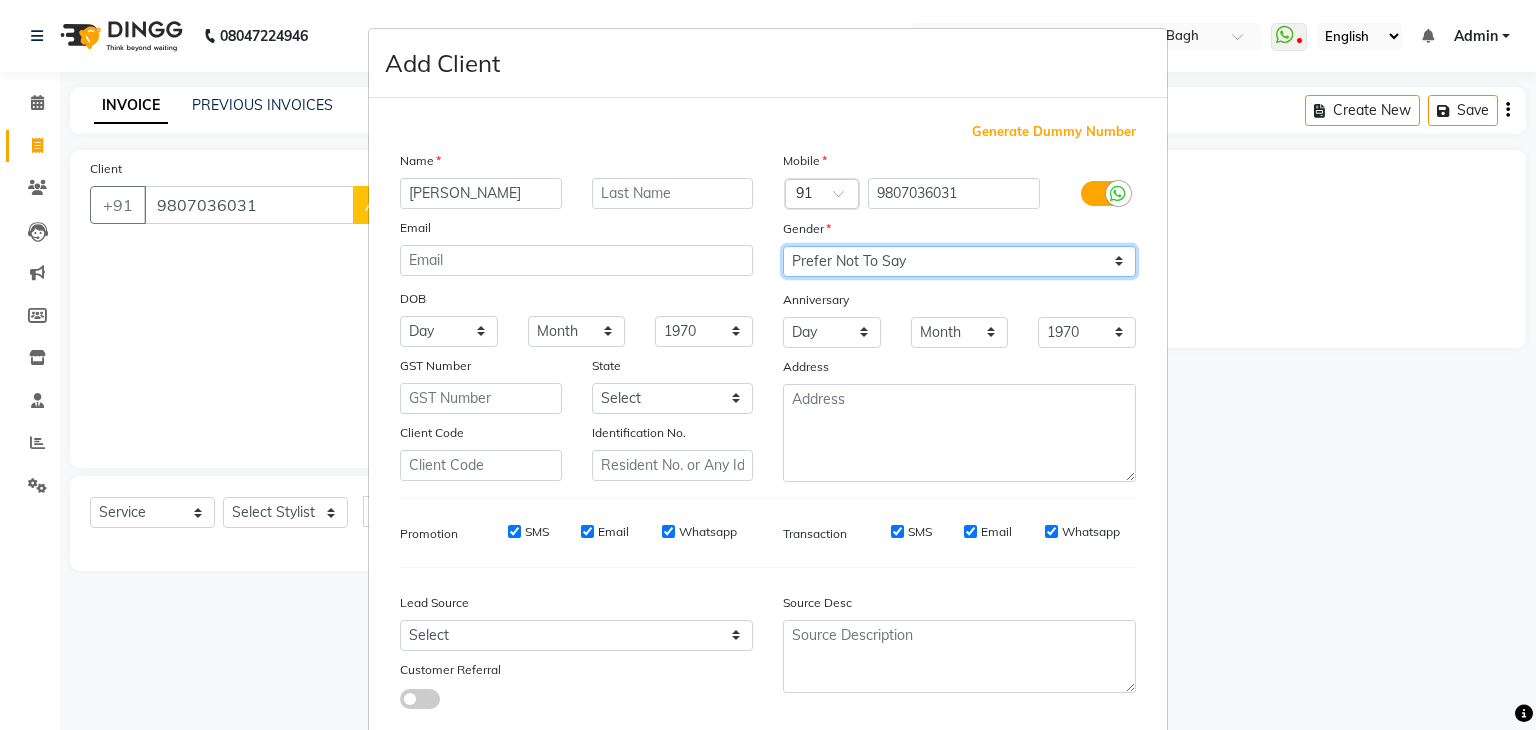 click on "Mobile Country Code × 91 9807036031 Gender Select Male Female Other Prefer Not To Say Anniversary Day 01 02 03 04 05 06 07 08 09 10 11 12 13 14 15 16 17 18 19 20 21 22 23 24 25 26 27 28 29 30 31 Month January February March April May June July August September October November December 1970 1971 1972 1973 1974 1975 1976 1977 1978 1979 1980 1981 1982 1983 1984 1985 1986 1987 1988 1989 1990 1991 1992 1993 1994 1995 1996 1997 1998 1999 2000 2001 2002 2003 2004 2005 2006 2007 2008 2009 2010 2011 2012 2013 2014 2015 2016 2017 2018 2019 2020 2021 2022 2023 2024 2025 Address" at bounding box center [959, 316] 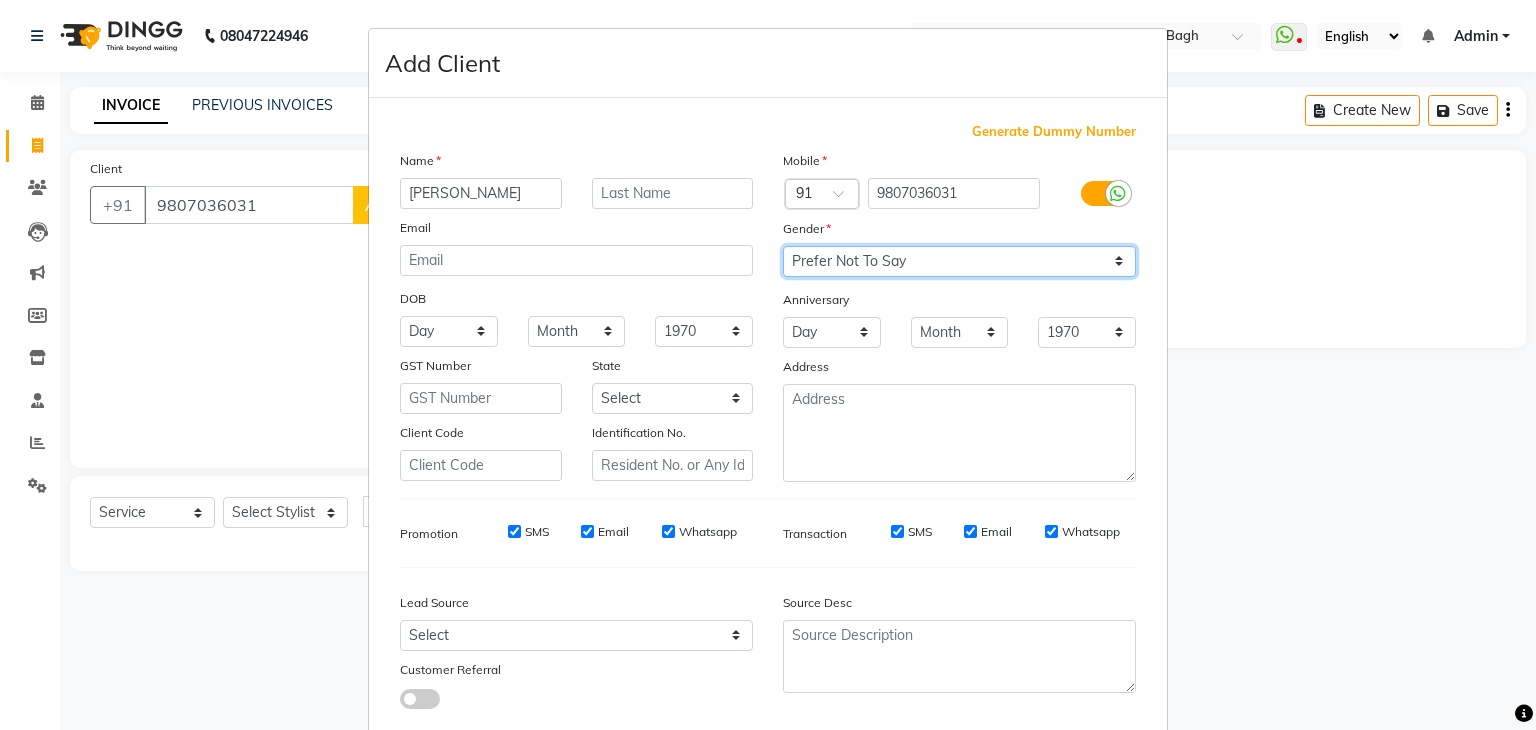 click on "Select Male Female Other Prefer Not To Say" at bounding box center [959, 261] 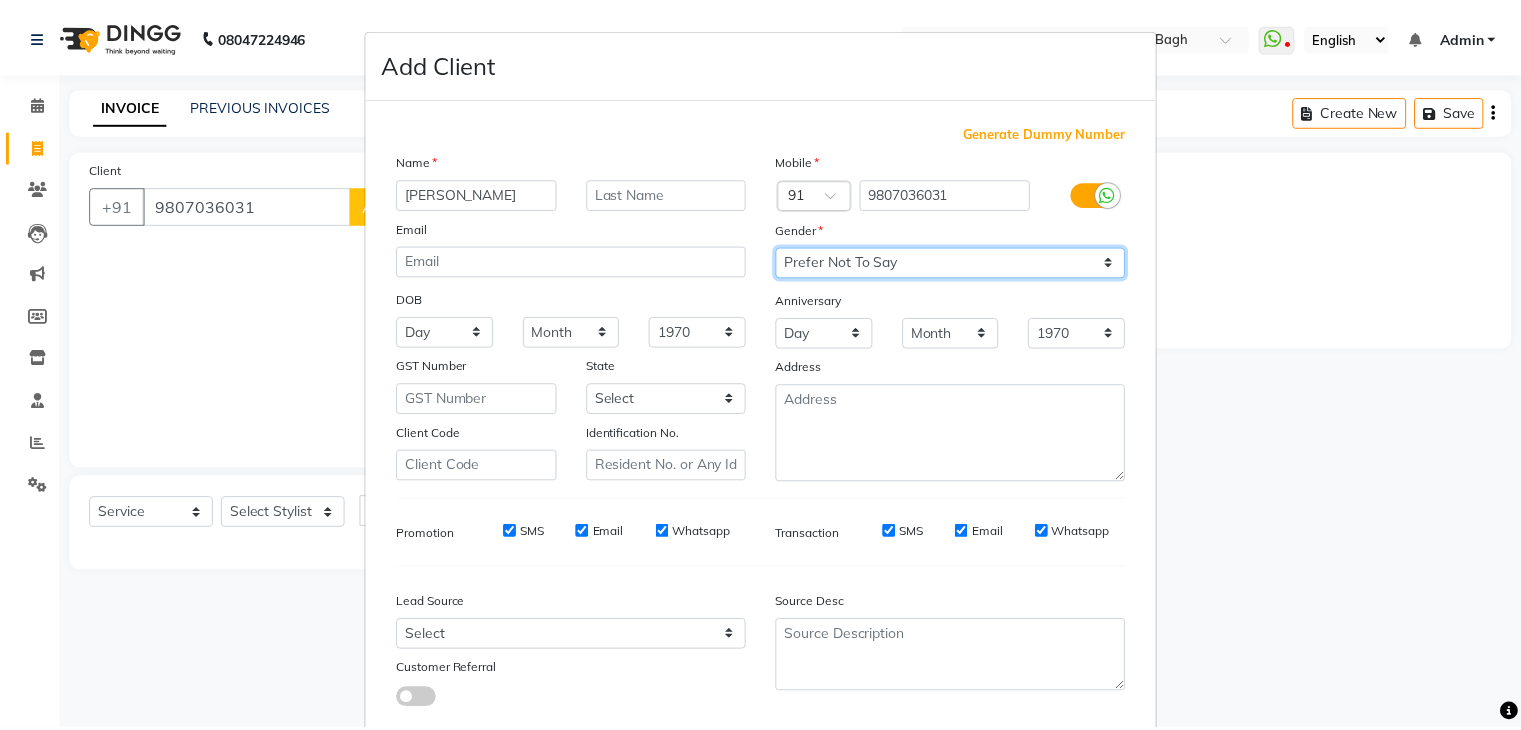 scroll, scrollTop: 127, scrollLeft: 0, axis: vertical 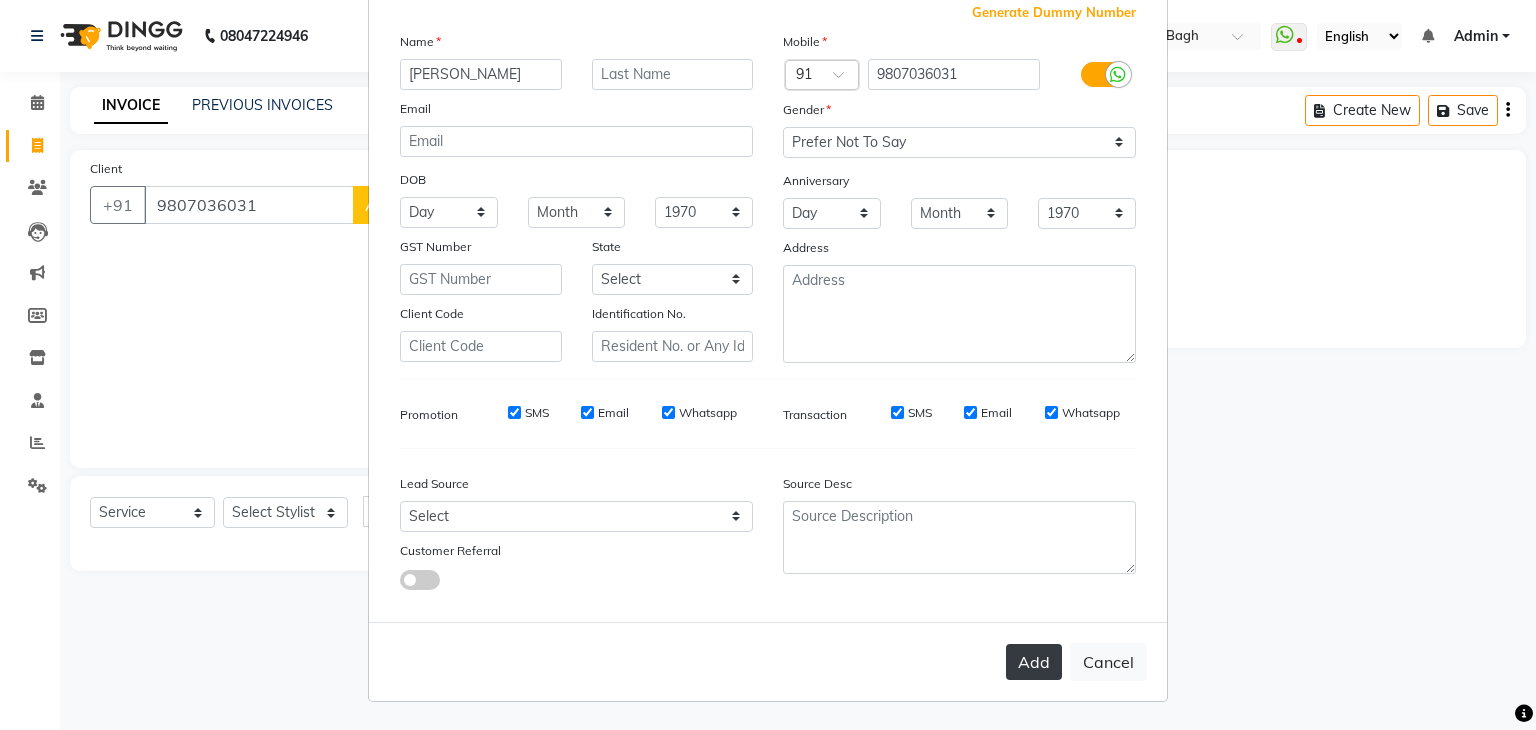 click on "Add" at bounding box center [1034, 662] 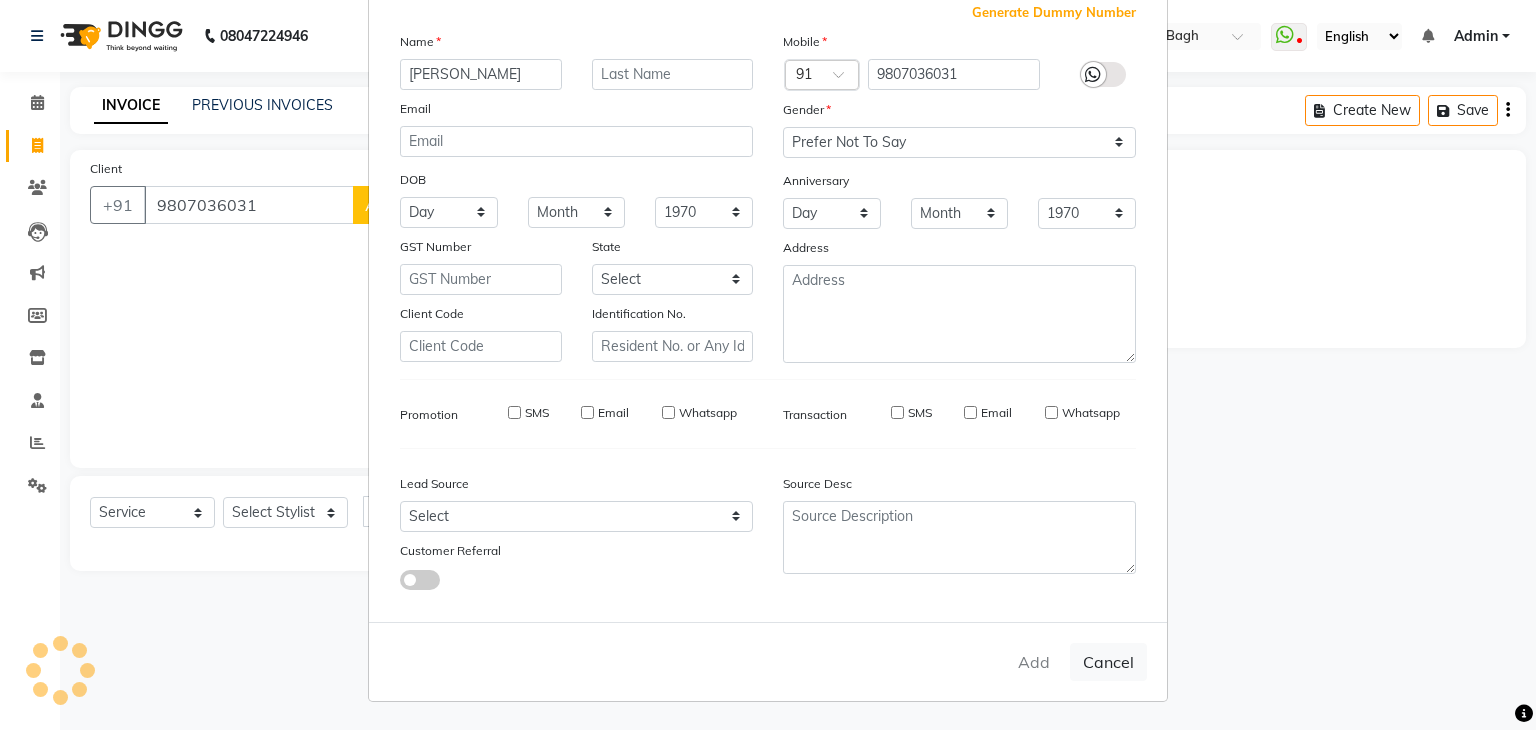 type 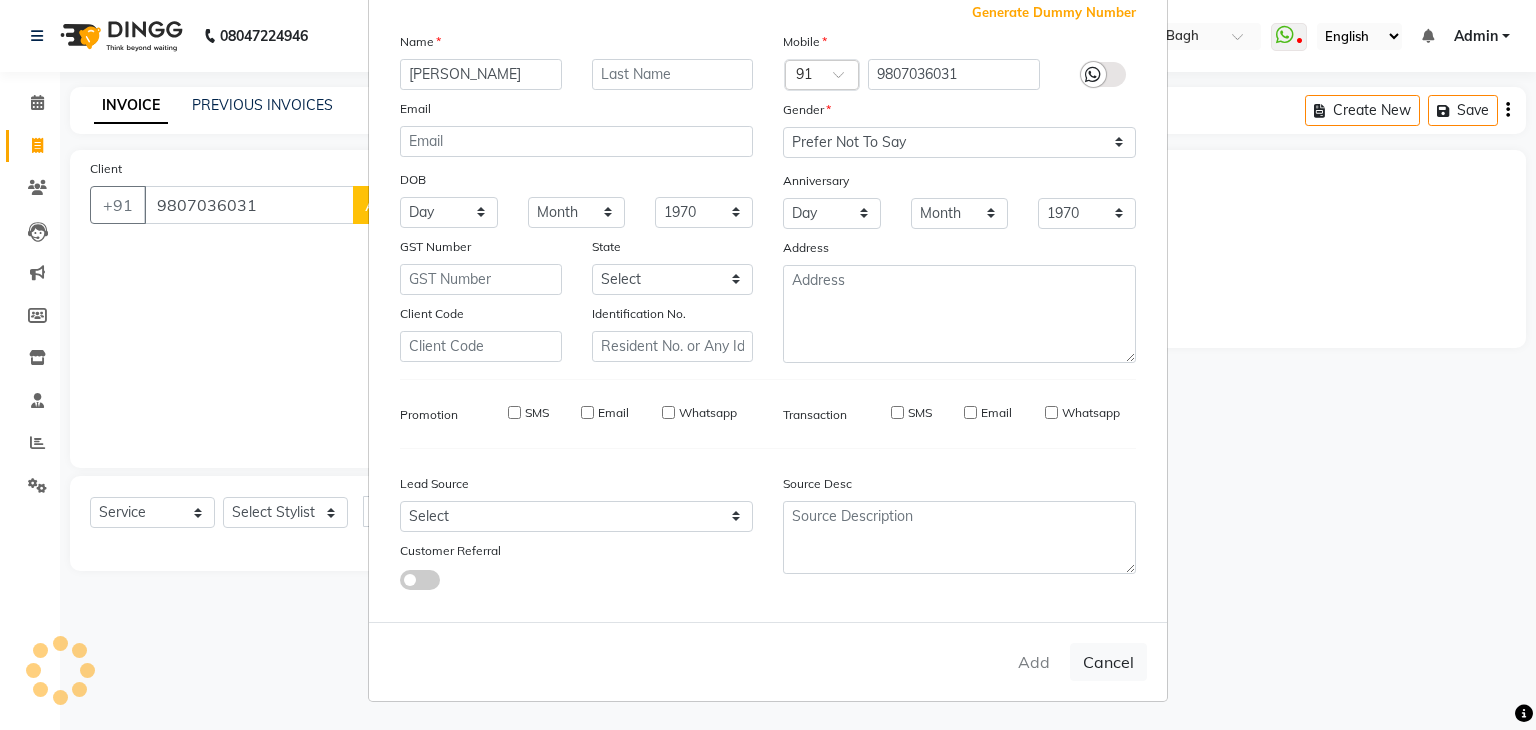 select 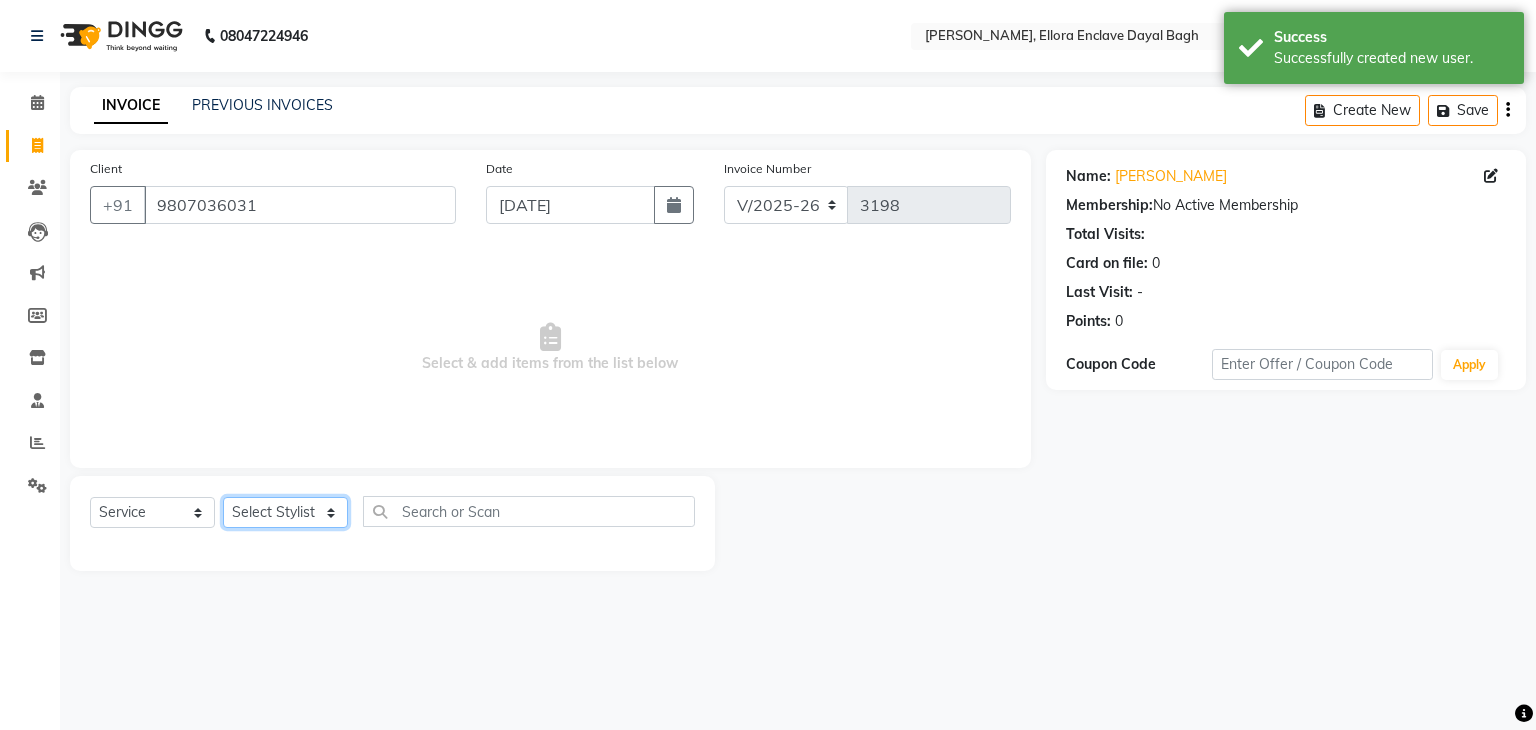 click on "Select Stylist AMAN DANISH SALMANI GOPAL PACHORI KANU KAVITA KIRAN KUMARI MEENU KUMARI NEHA NIKHIL CHAUDHARY PRIYANKA YADAV RASHMI SANDHYA SHAGUFTA SHWETA SONA SAXENA SOUMYA TUSHAR OTWAL VINAY KUMAR" 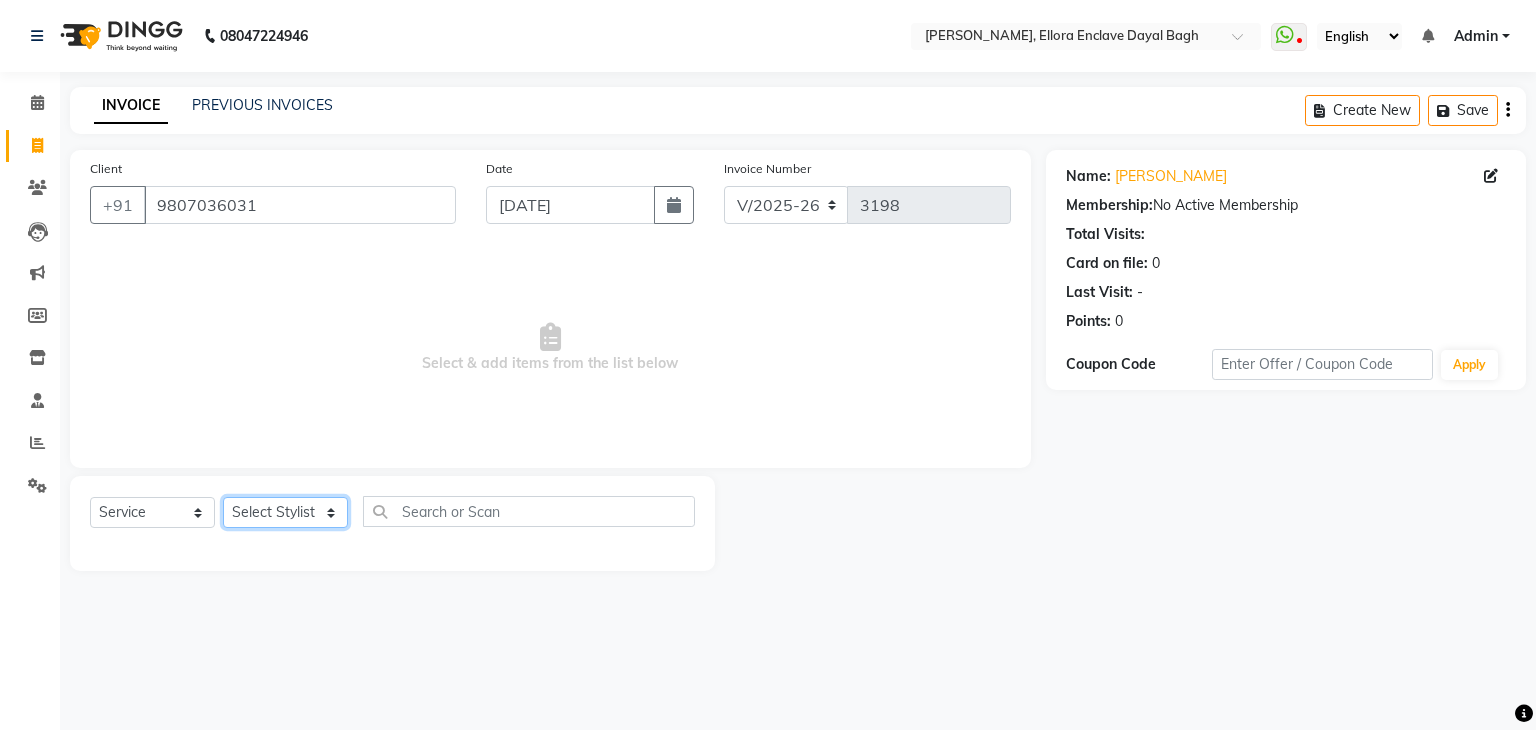 select on "53885" 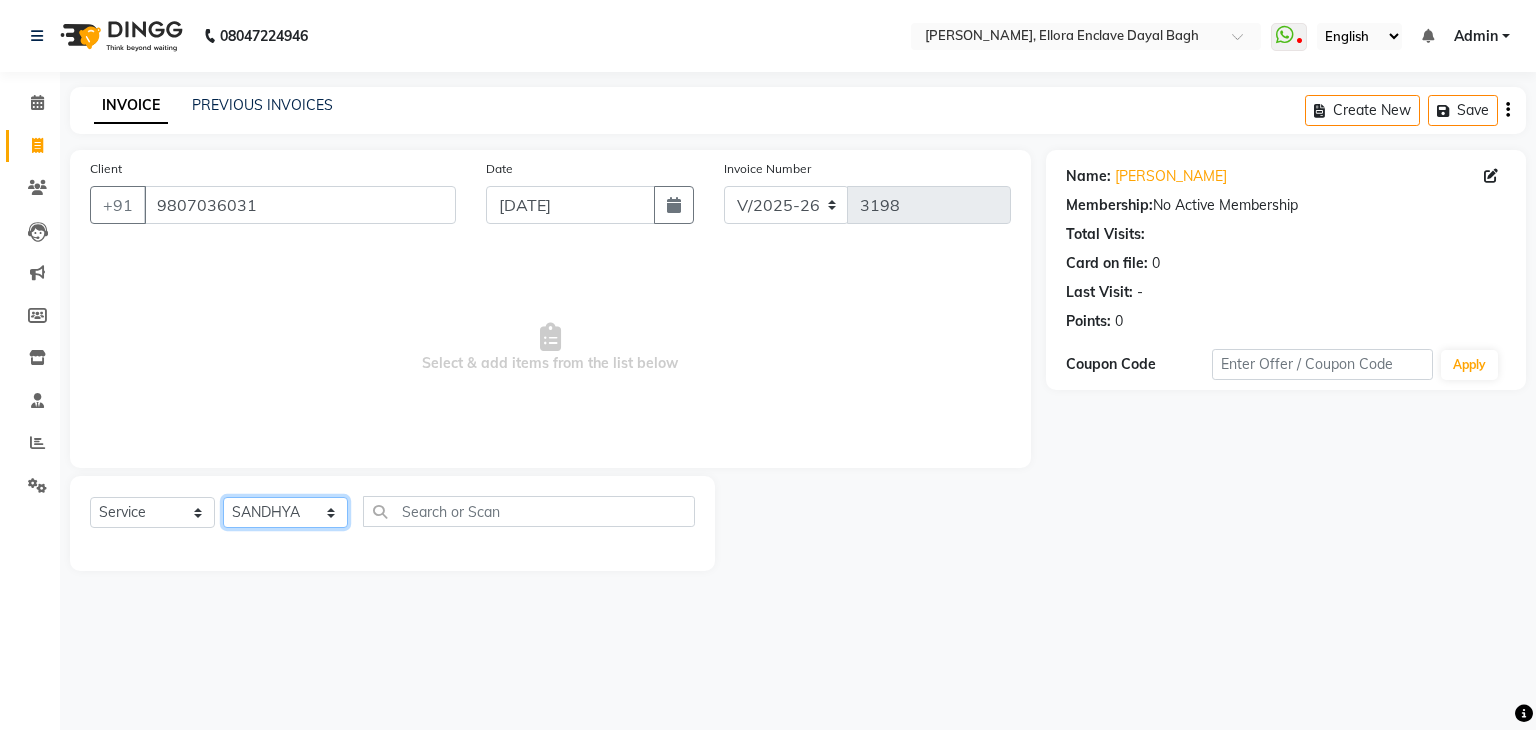 click on "Select Stylist AMAN DANISH SALMANI GOPAL PACHORI KANU KAVITA KIRAN KUMARI MEENU KUMARI NEHA NIKHIL CHAUDHARY PRIYANKA YADAV RASHMI SANDHYA SHAGUFTA SHWETA SONA SAXENA SOUMYA TUSHAR OTWAL VINAY KUMAR" 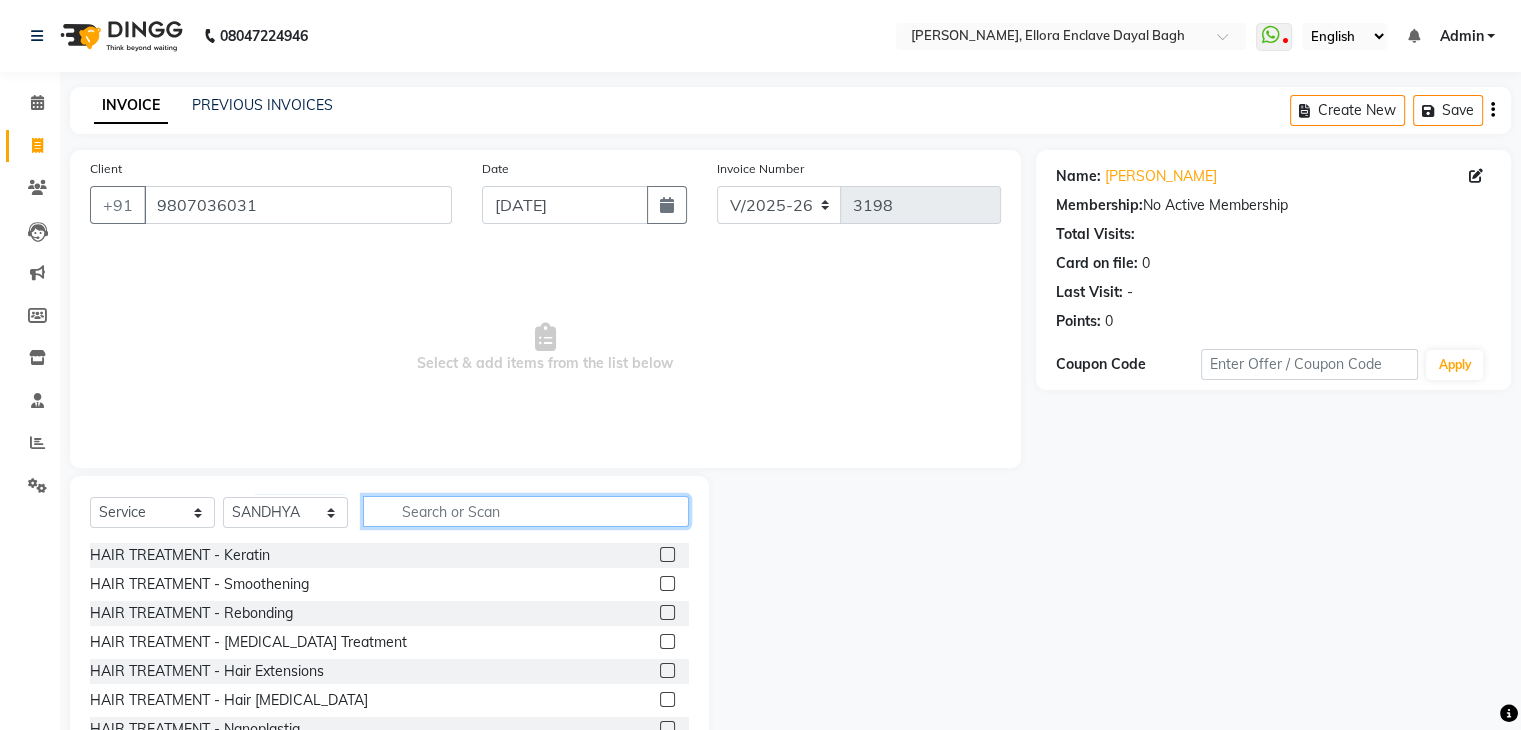 click 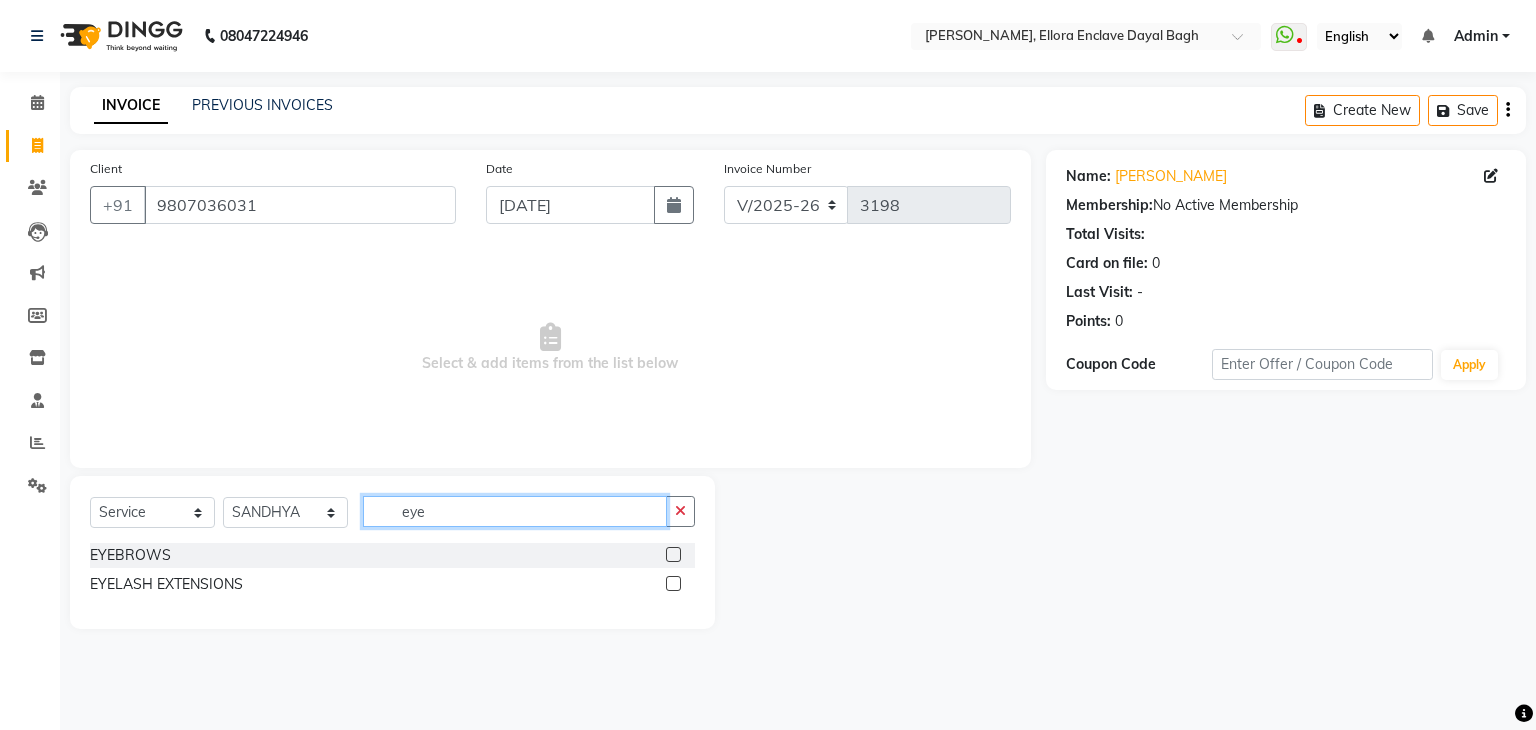 type on "eye" 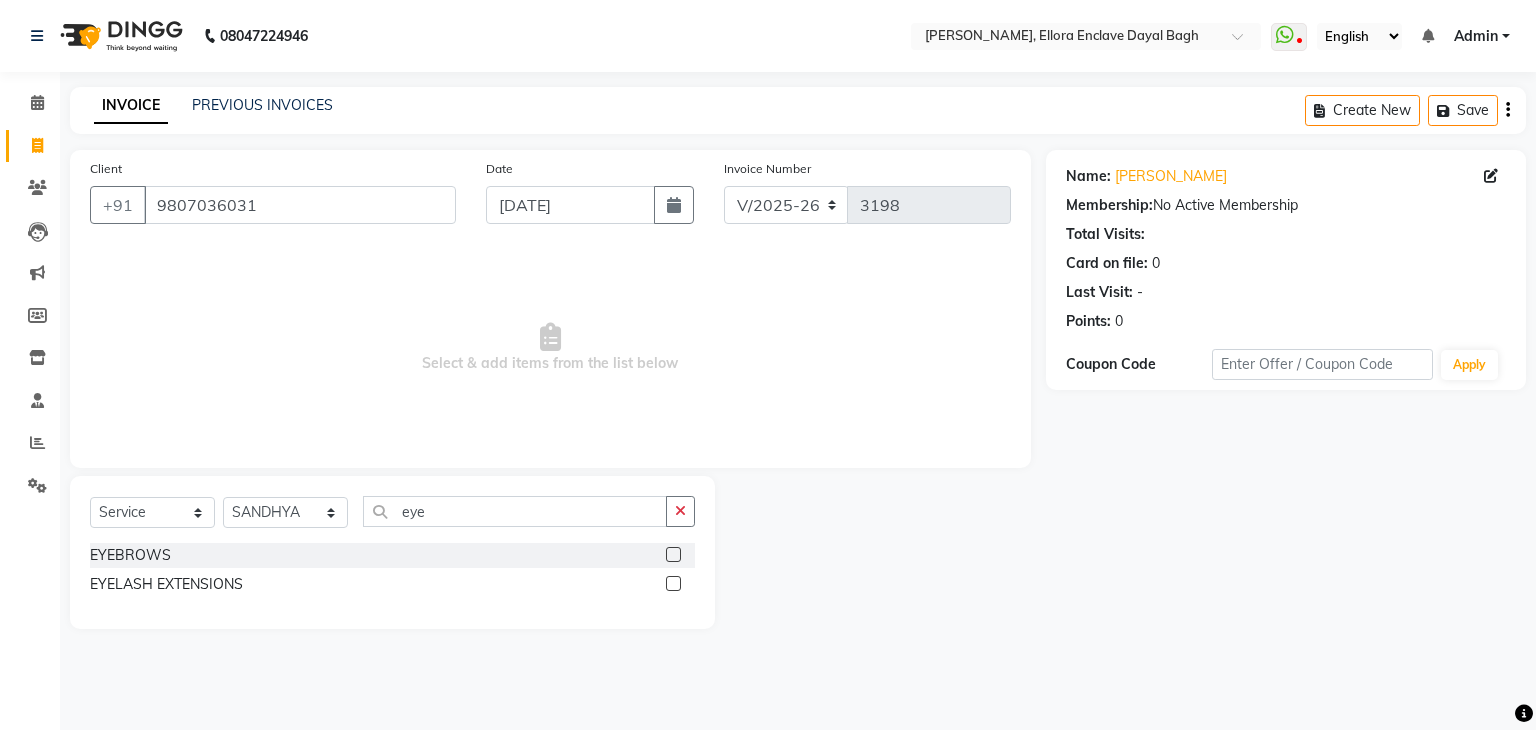 click 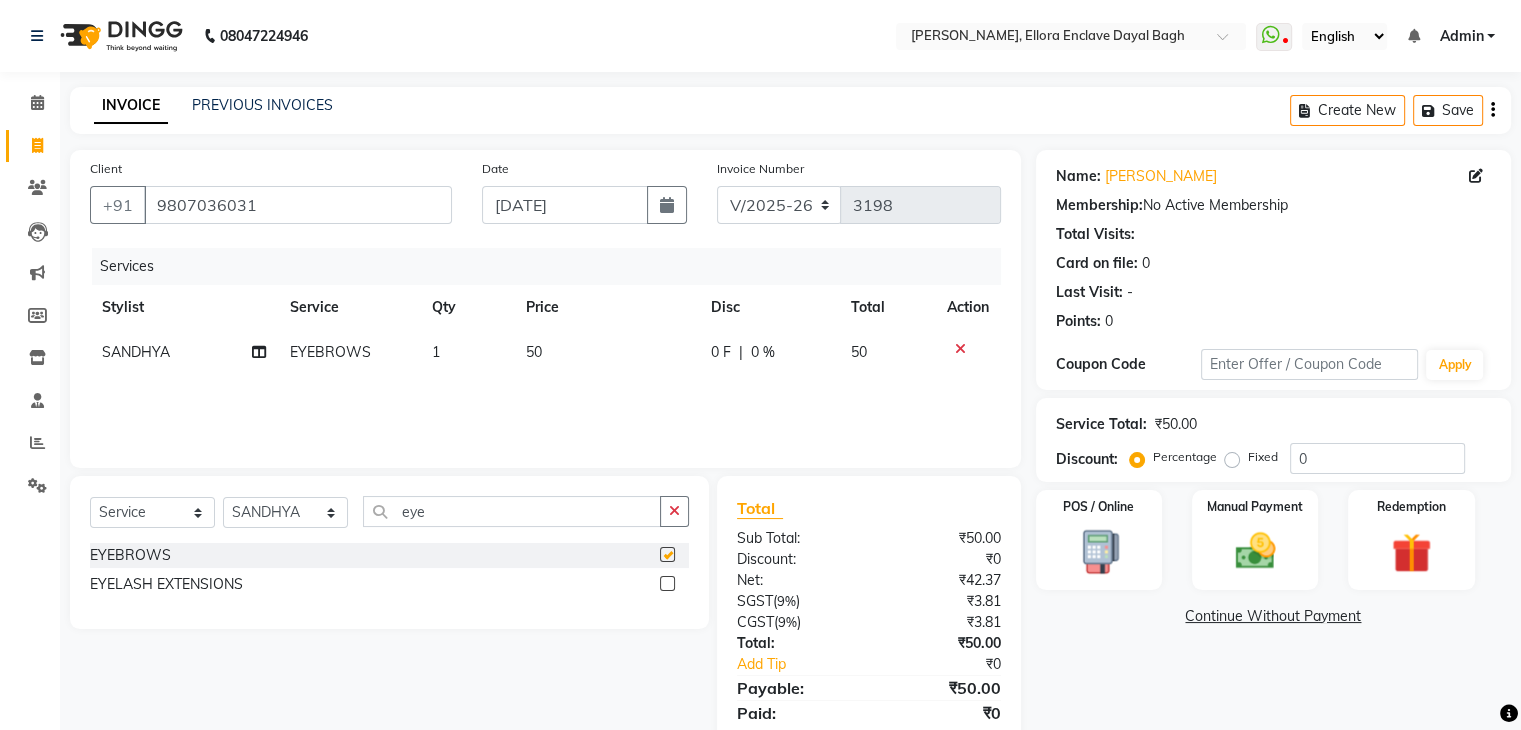 checkbox on "false" 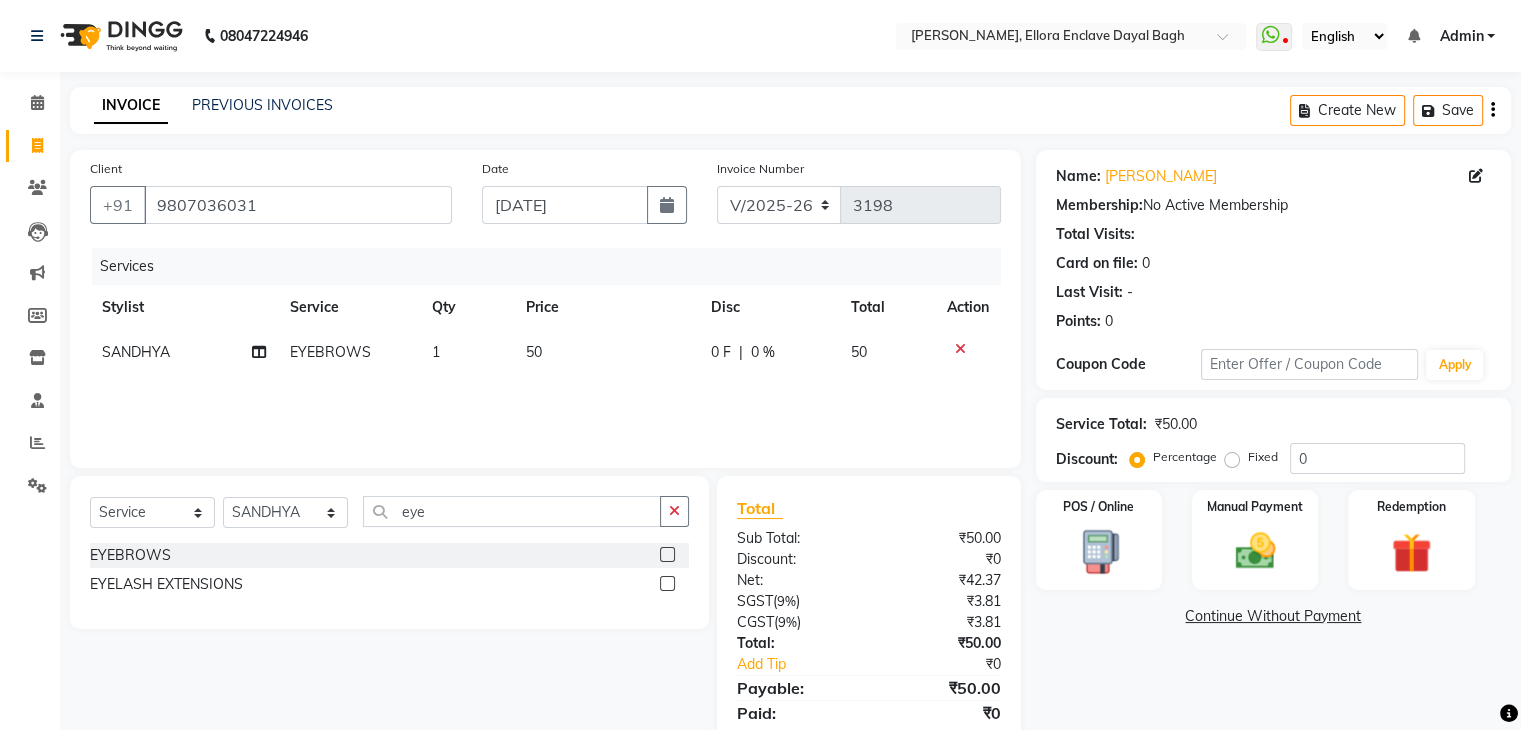 drag, startPoint x: 590, startPoint y: 345, endPoint x: 614, endPoint y: 342, distance: 24.186773 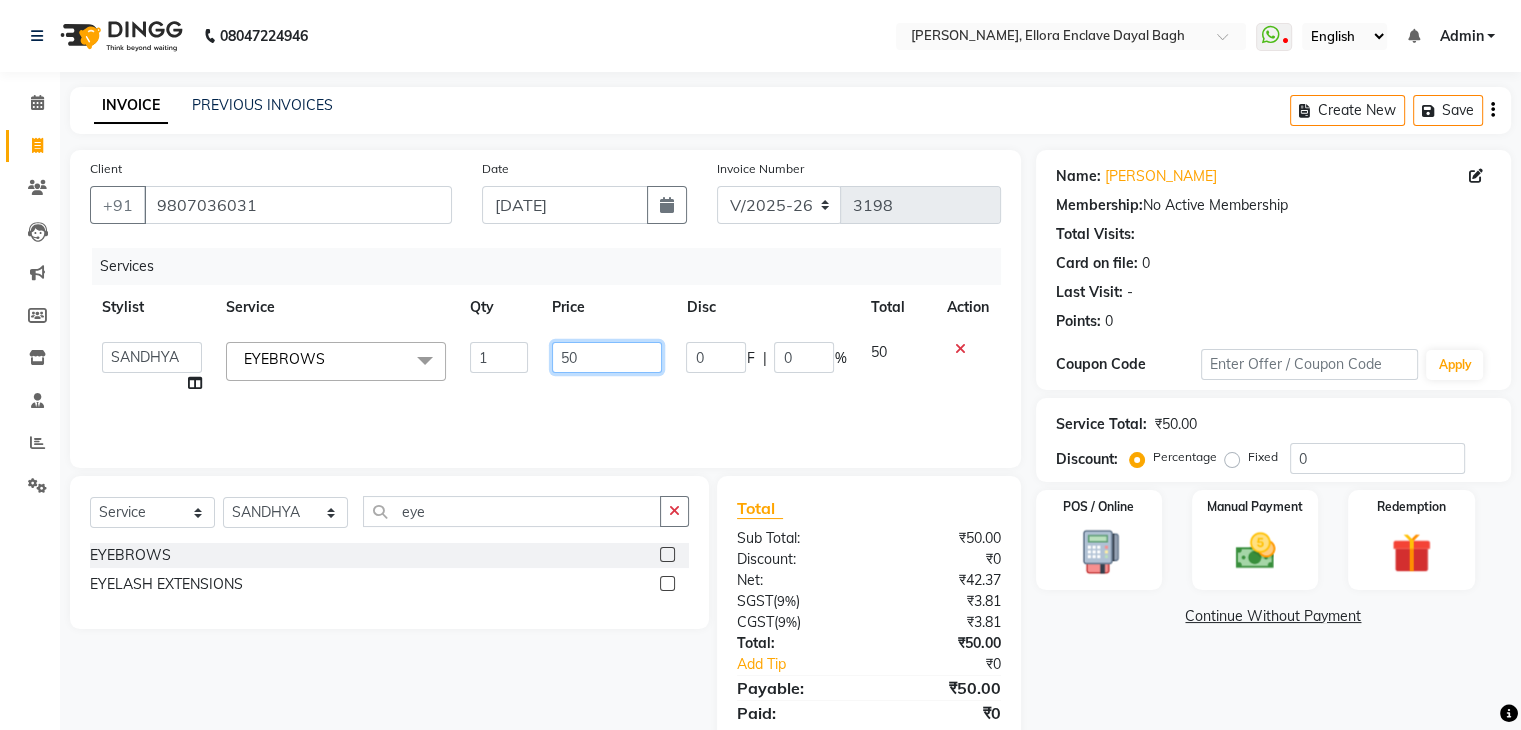 click on "50" 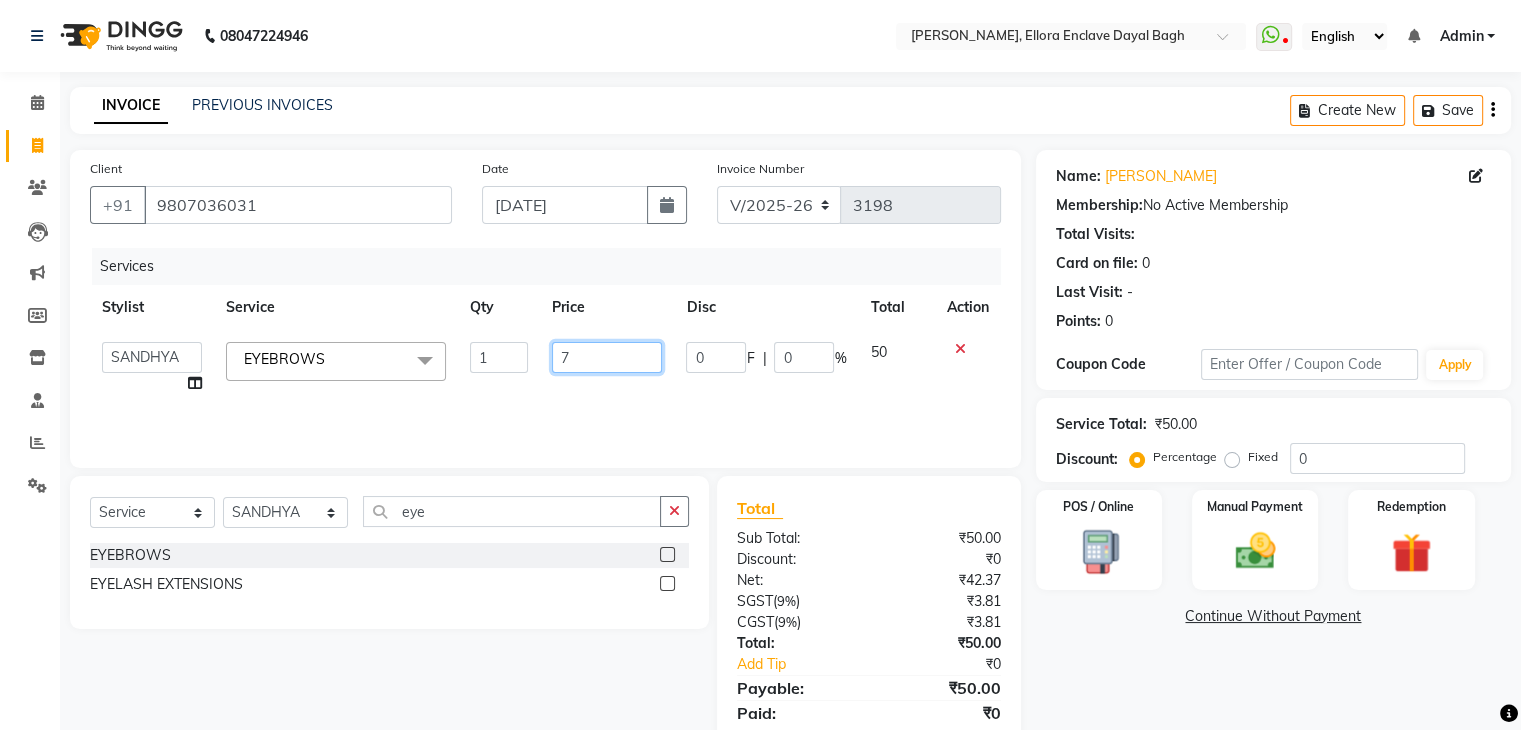 type on "70" 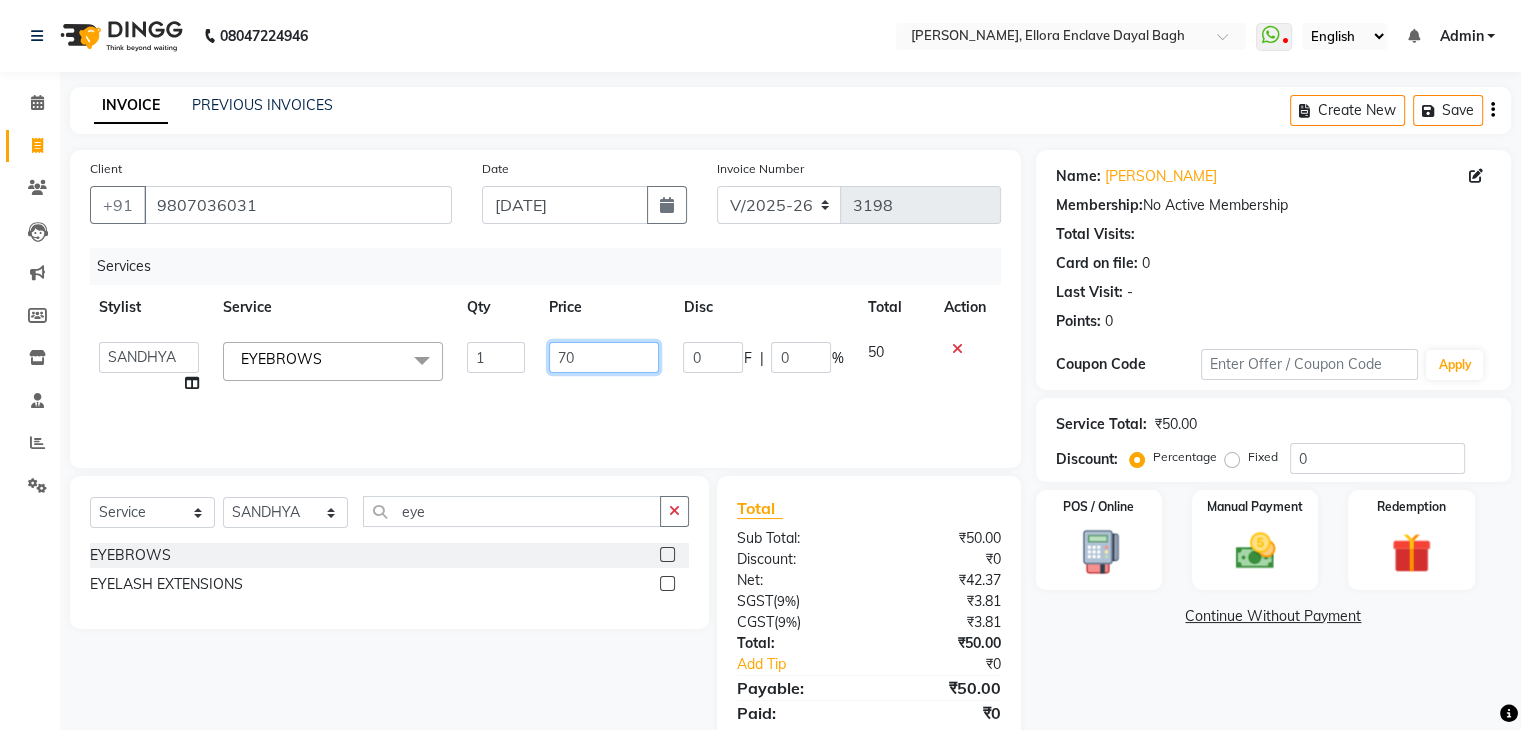 scroll, scrollTop: 0, scrollLeft: 0, axis: both 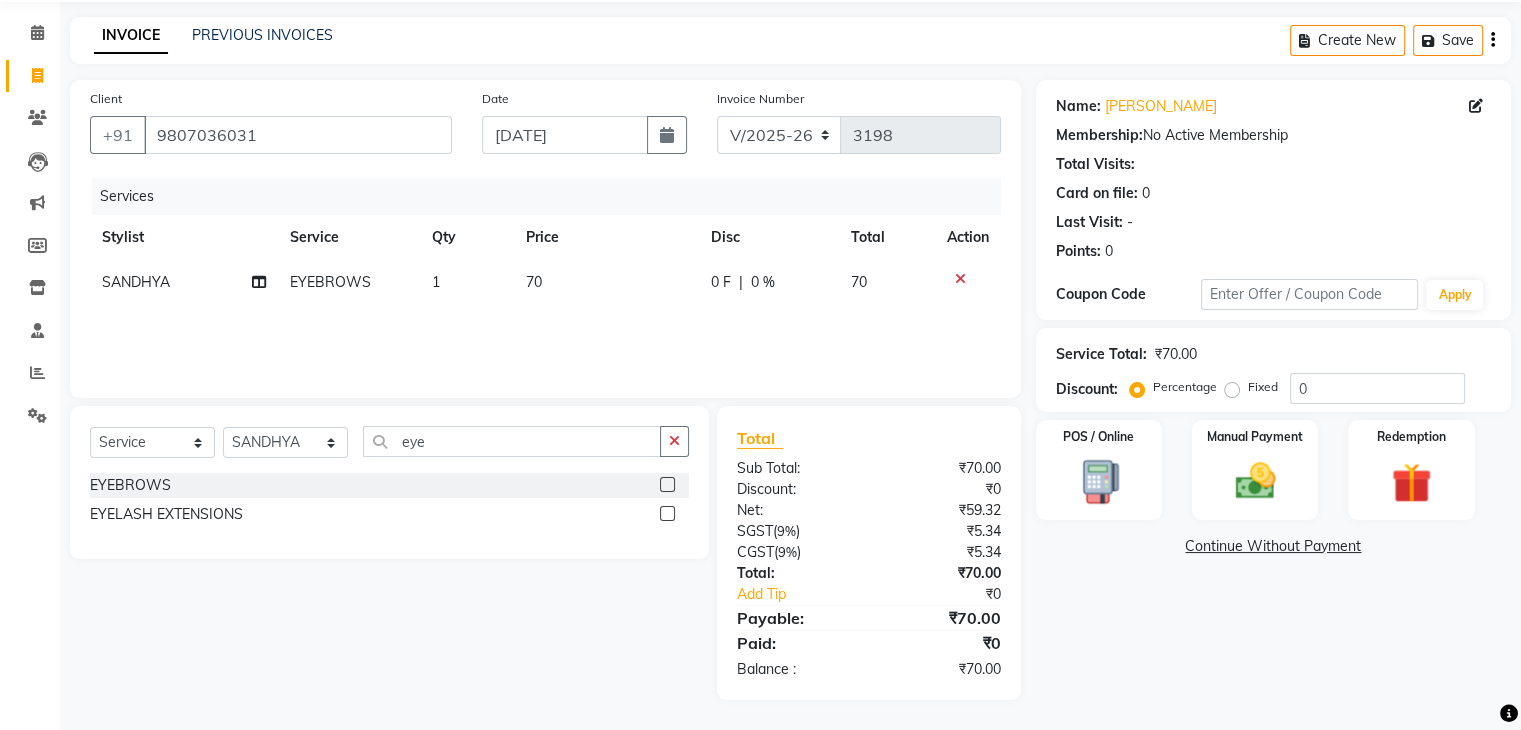 click on "Name: Anamika  Membership:  No Active Membership  Total Visits:   Card on file:  0 Last Visit:   - Points:   0  Coupon Code Apply Service Total:  ₹70.00  Discount:  Percentage   Fixed  0 POS / Online  Manual Payment Redemption  Continue Without Payment" 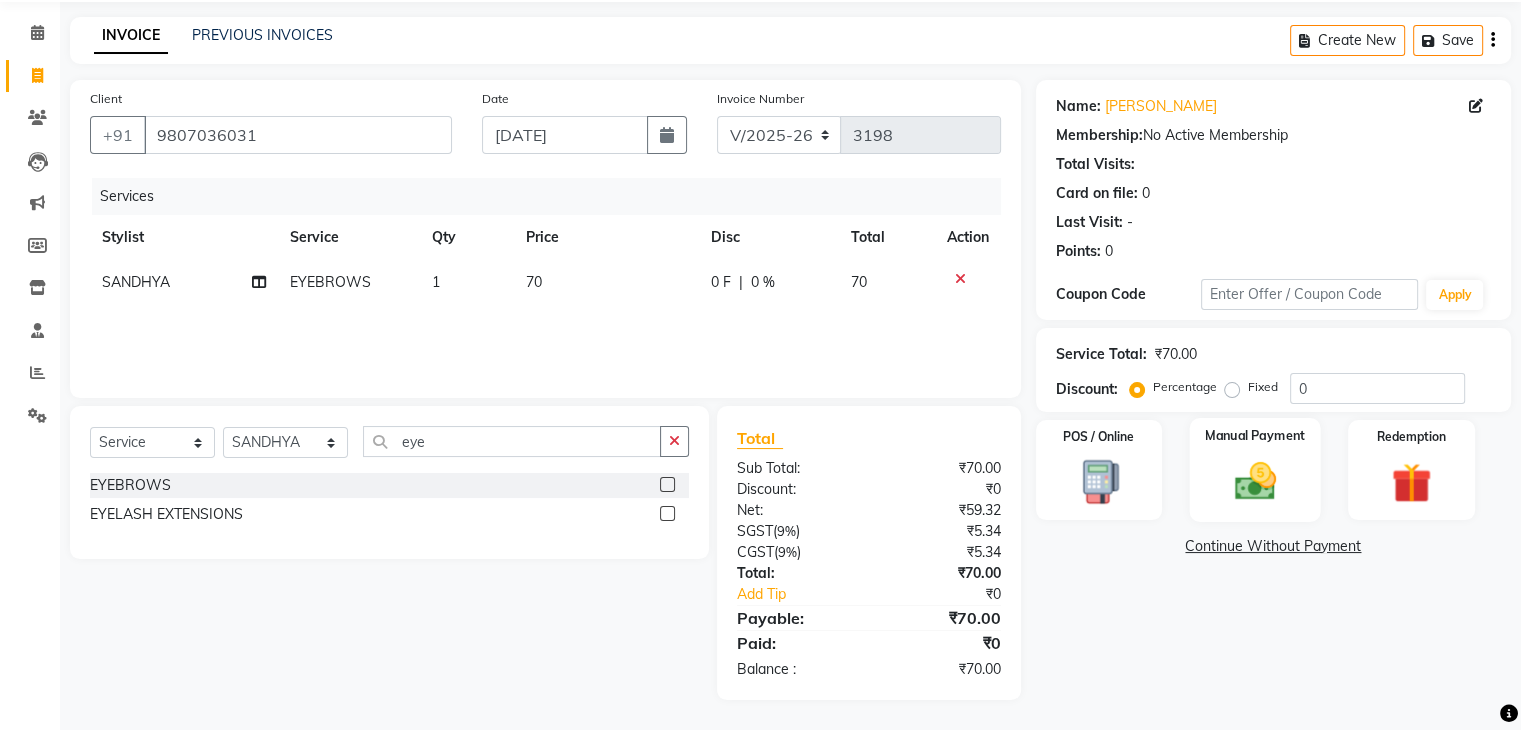 click 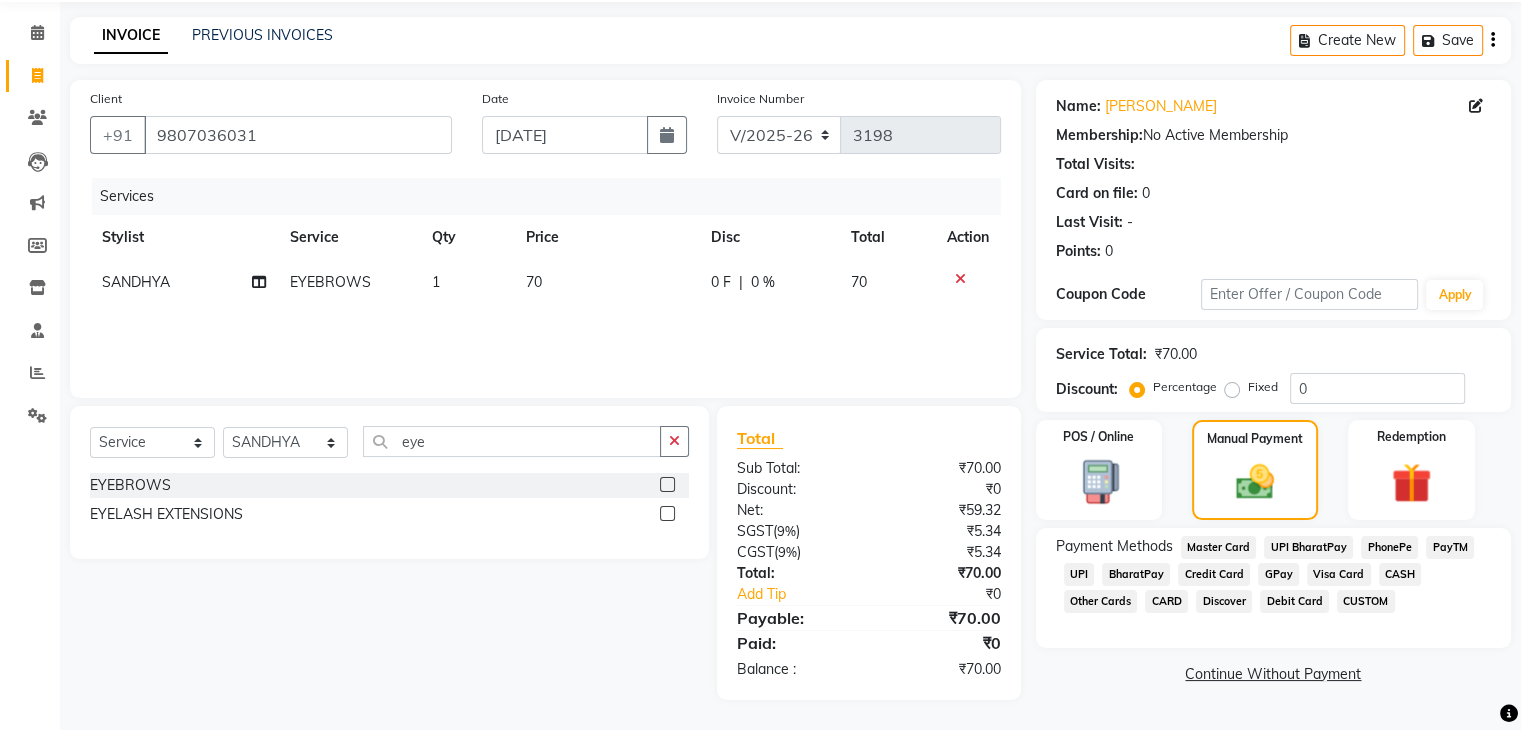 click on "CASH" 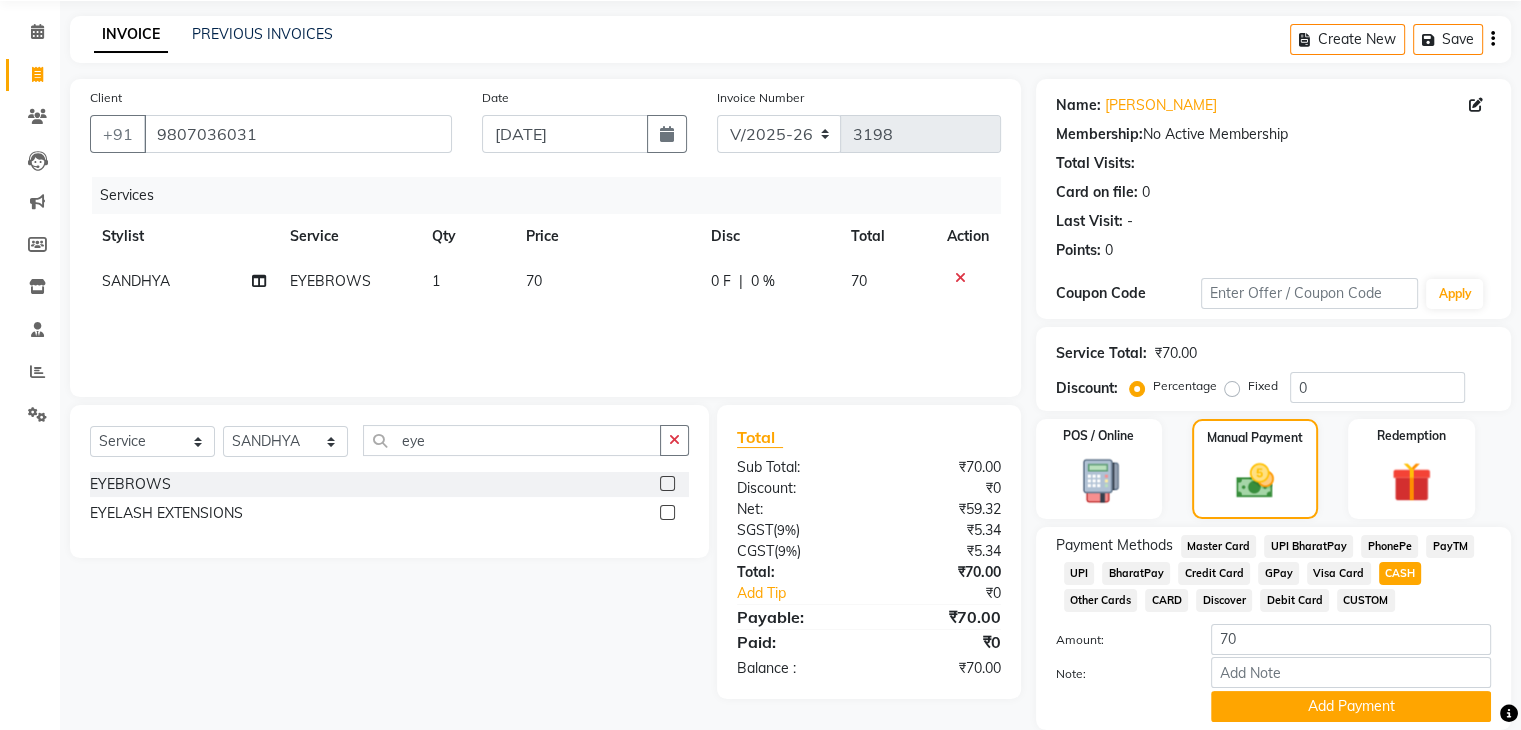 scroll, scrollTop: 145, scrollLeft: 0, axis: vertical 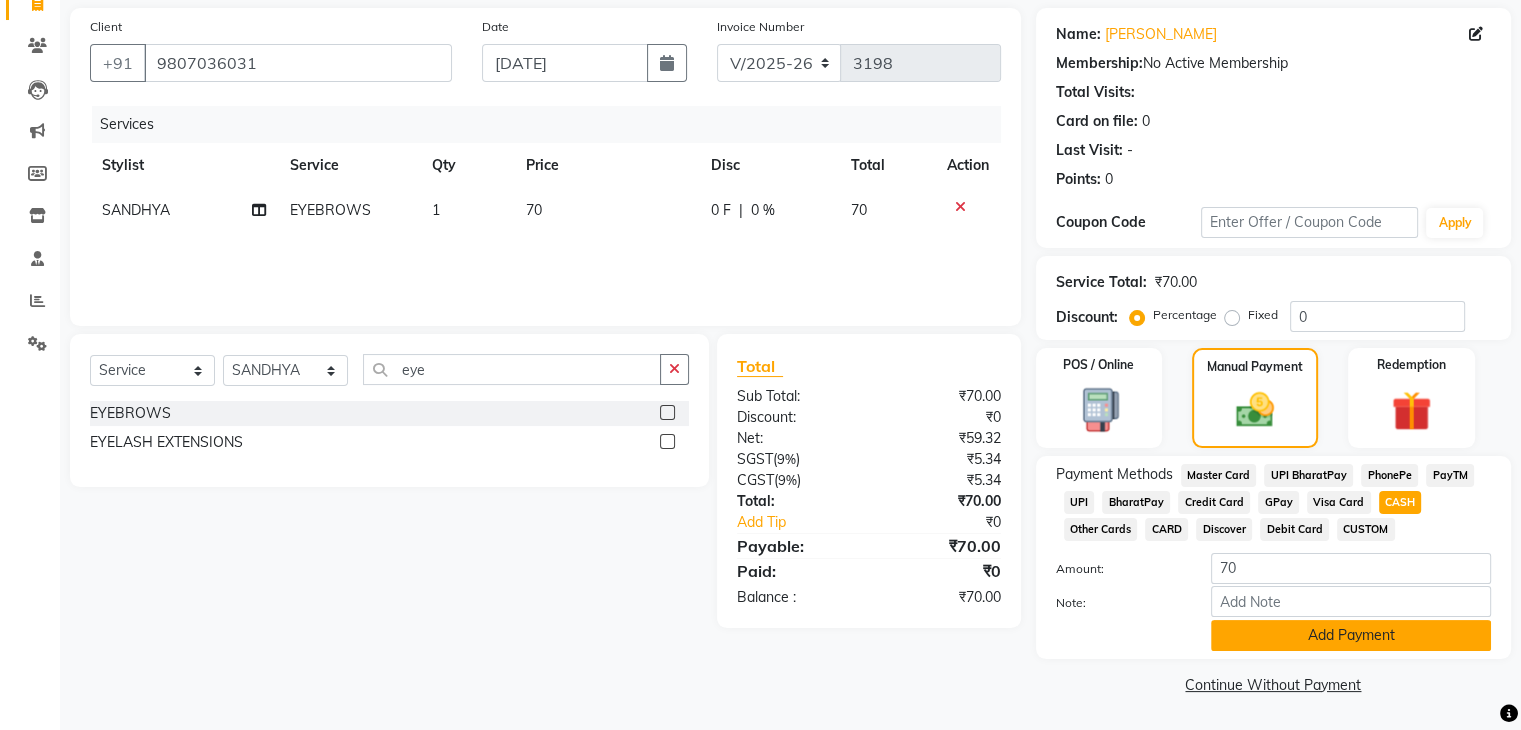 click on "Add Payment" 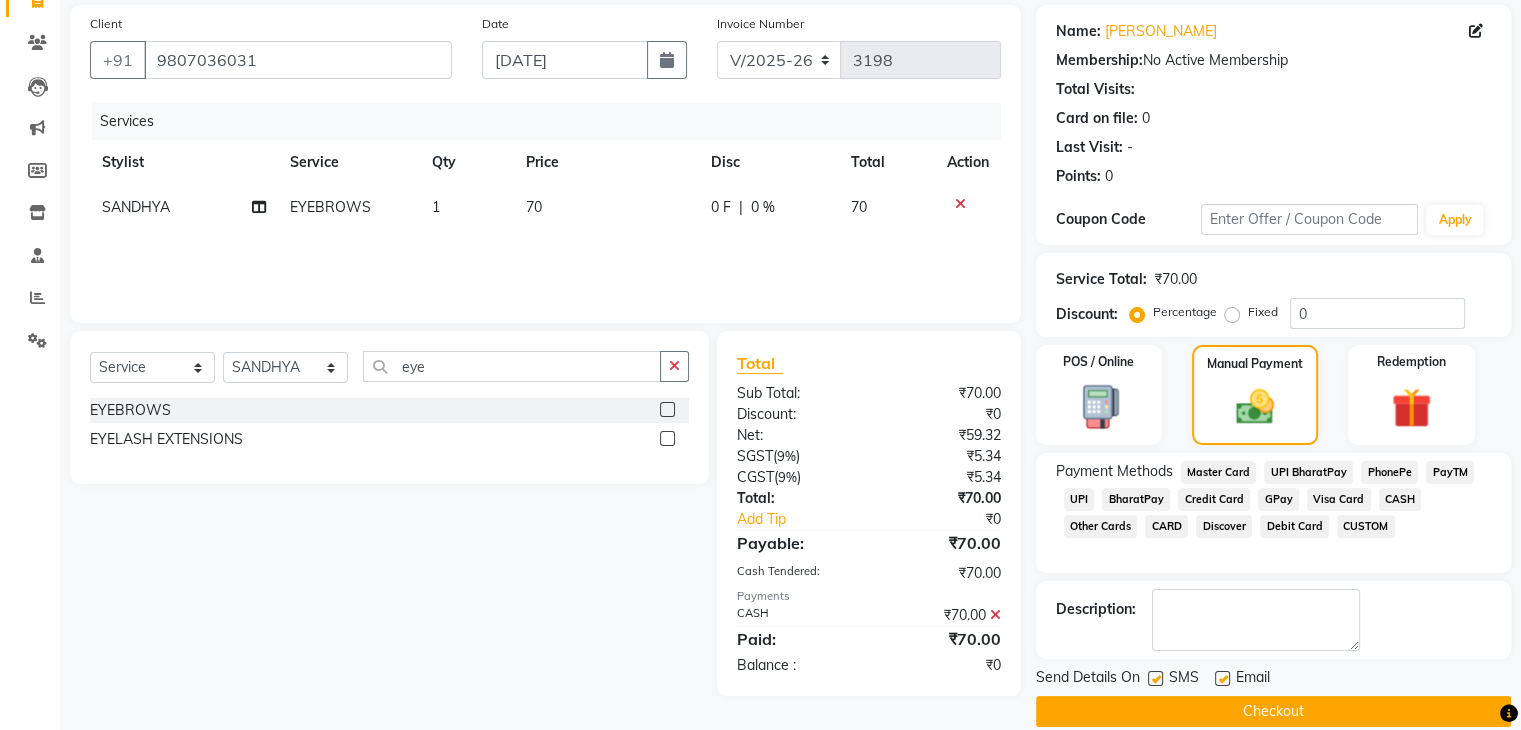 scroll, scrollTop: 171, scrollLeft: 0, axis: vertical 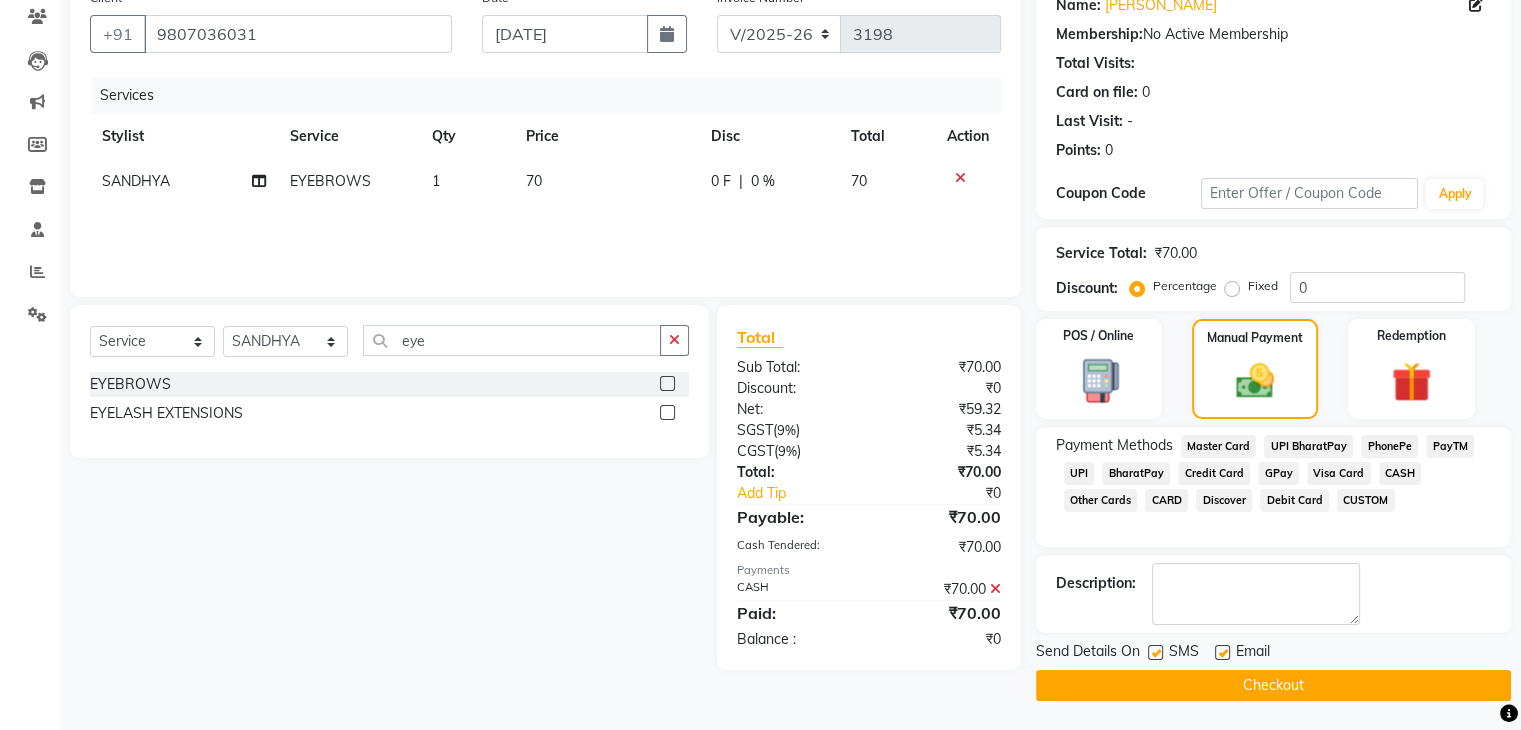 click on "Checkout" 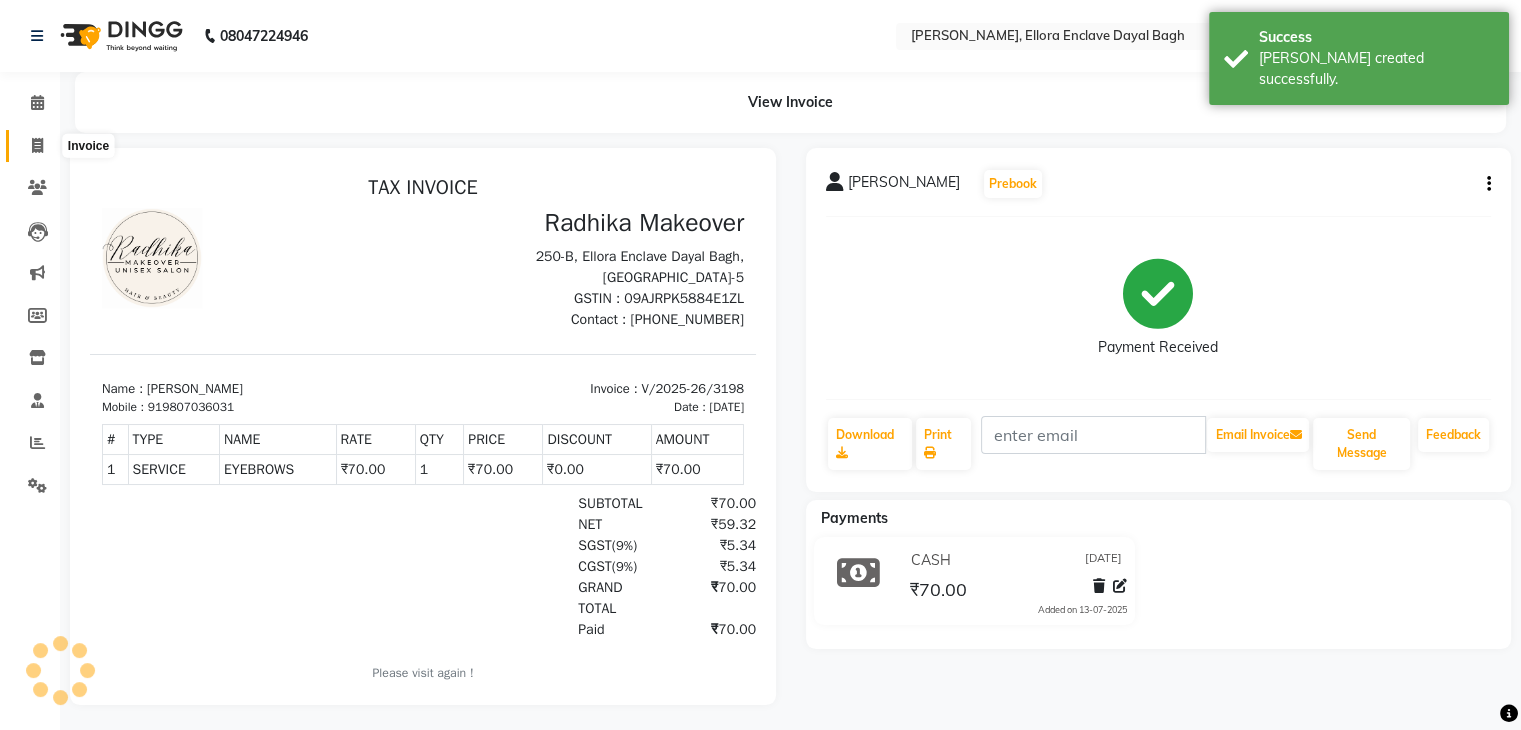 scroll, scrollTop: 0, scrollLeft: 0, axis: both 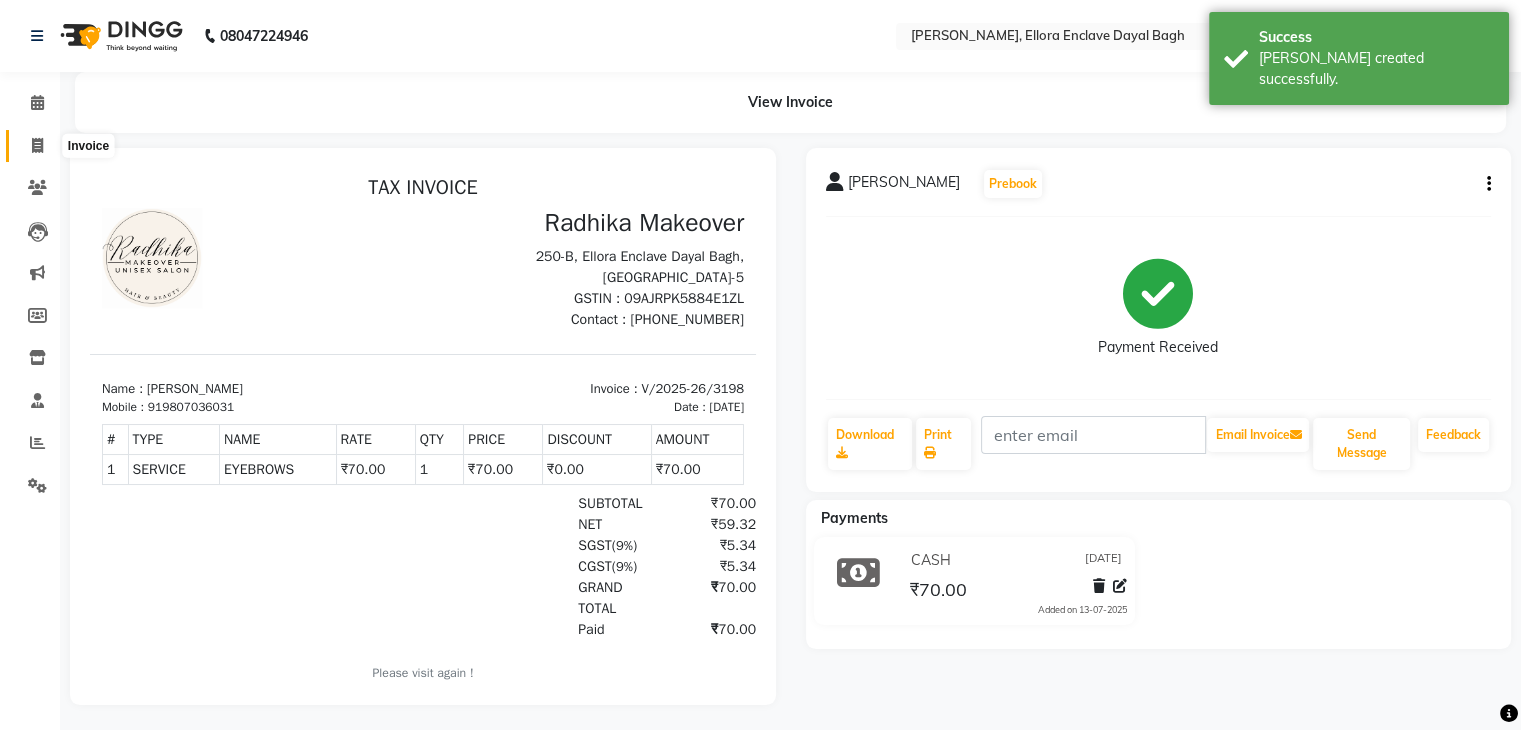 click 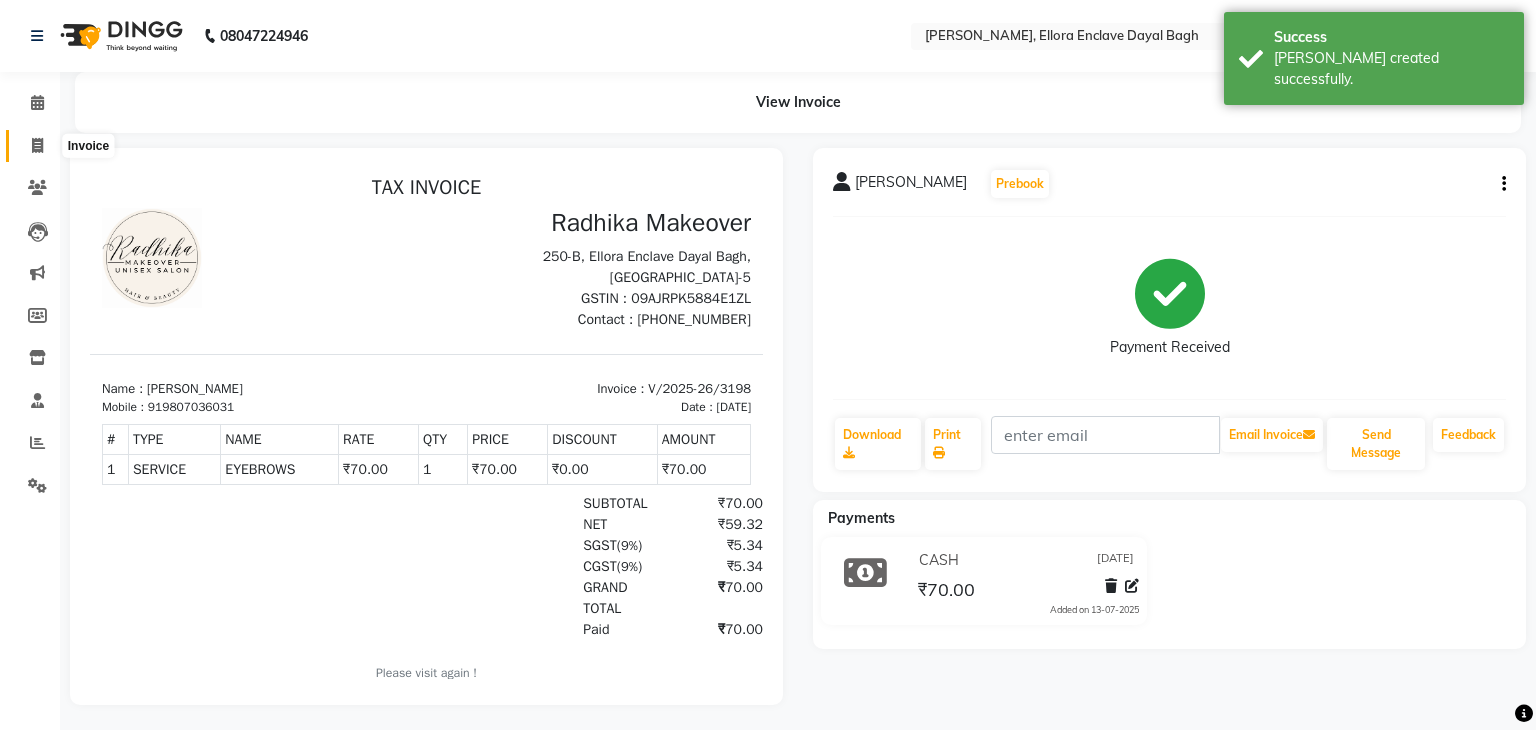 select on "6880" 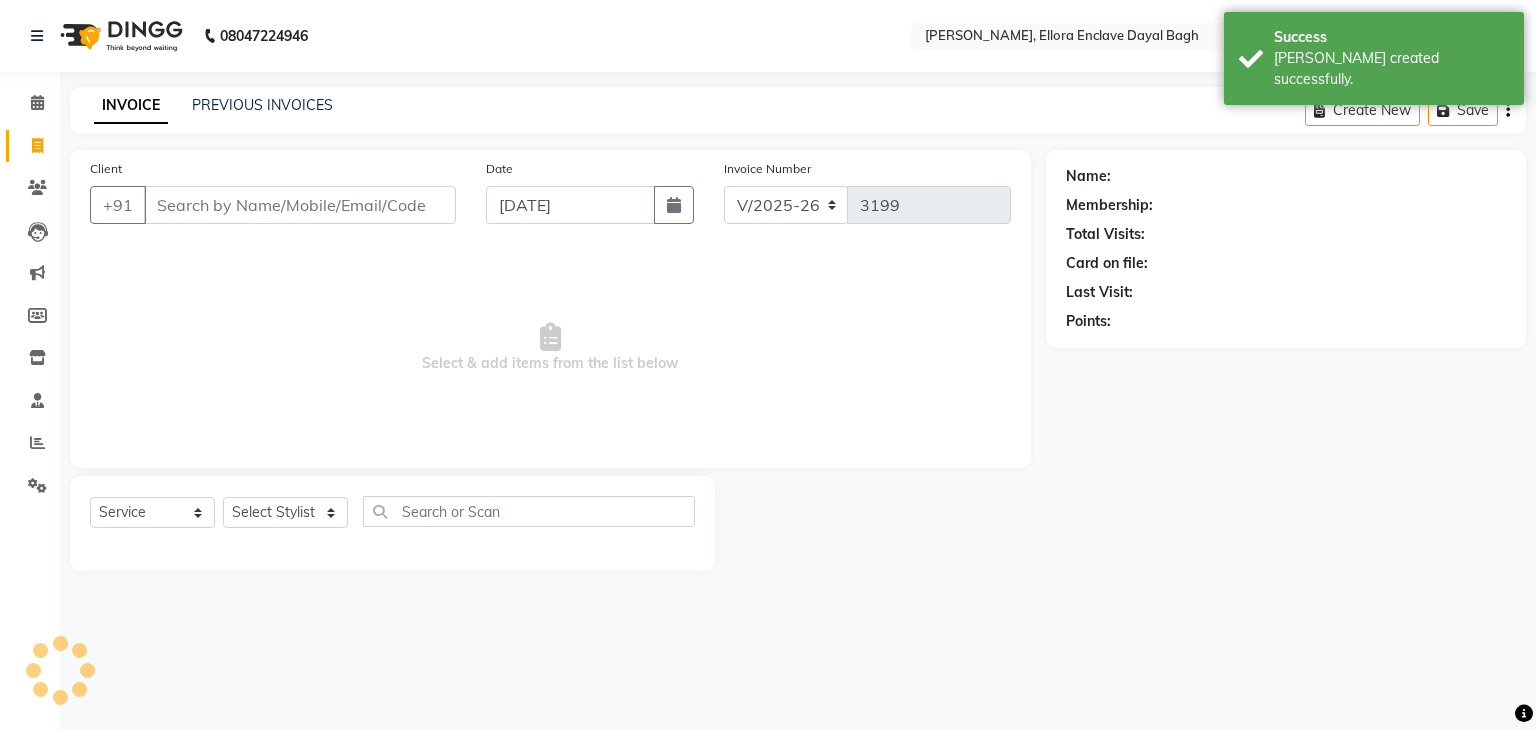 click on "Client" at bounding box center (300, 205) 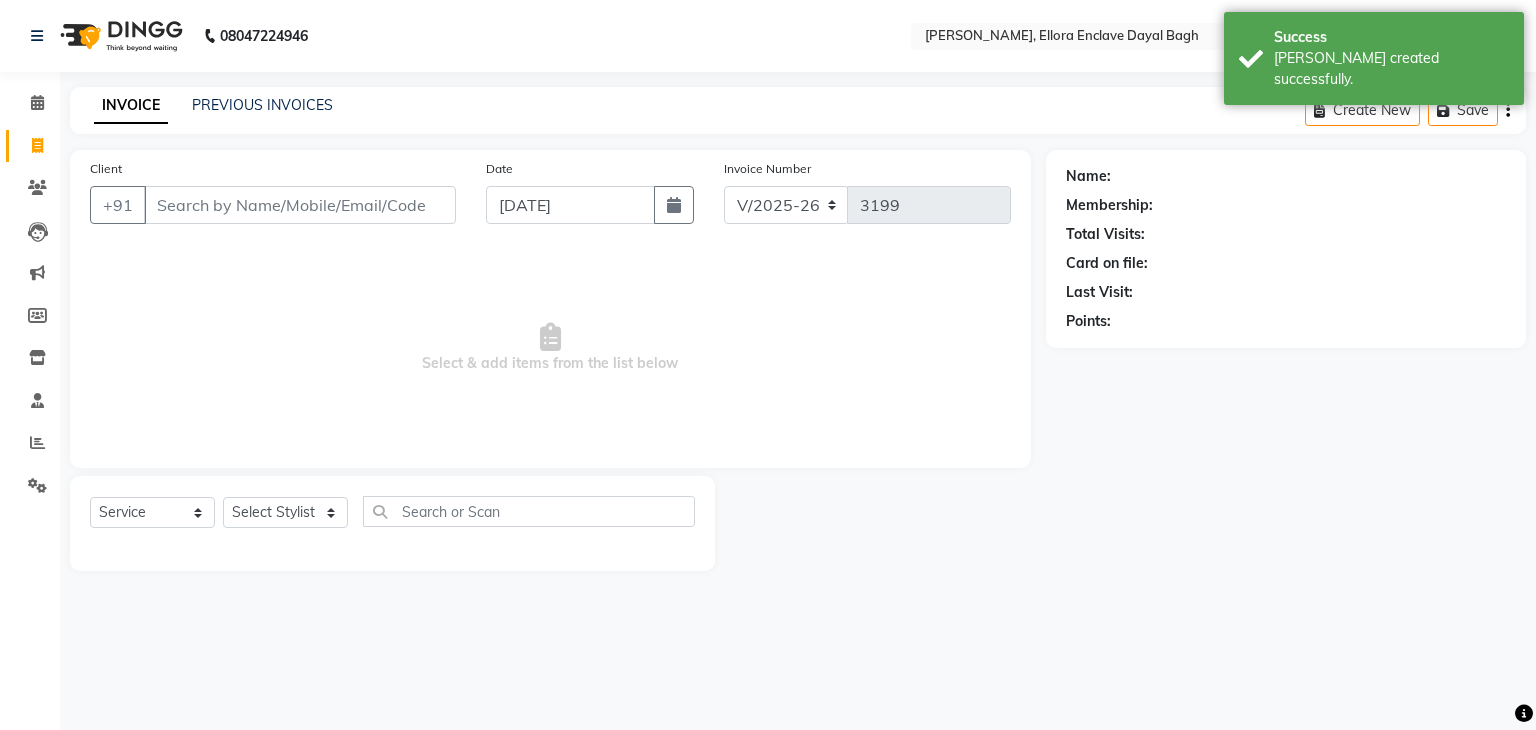 click on "Client" at bounding box center (300, 205) 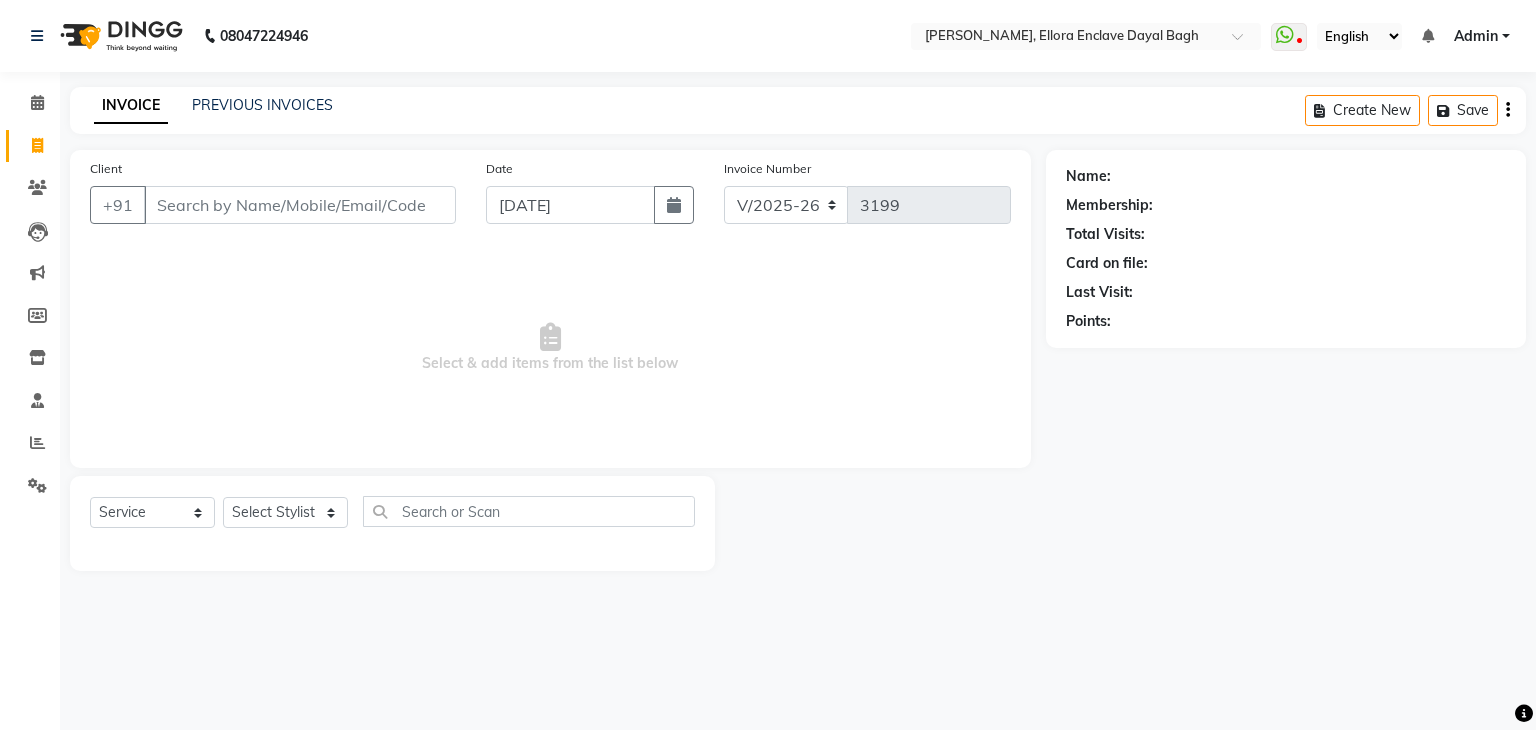 click on "Client" at bounding box center (300, 205) 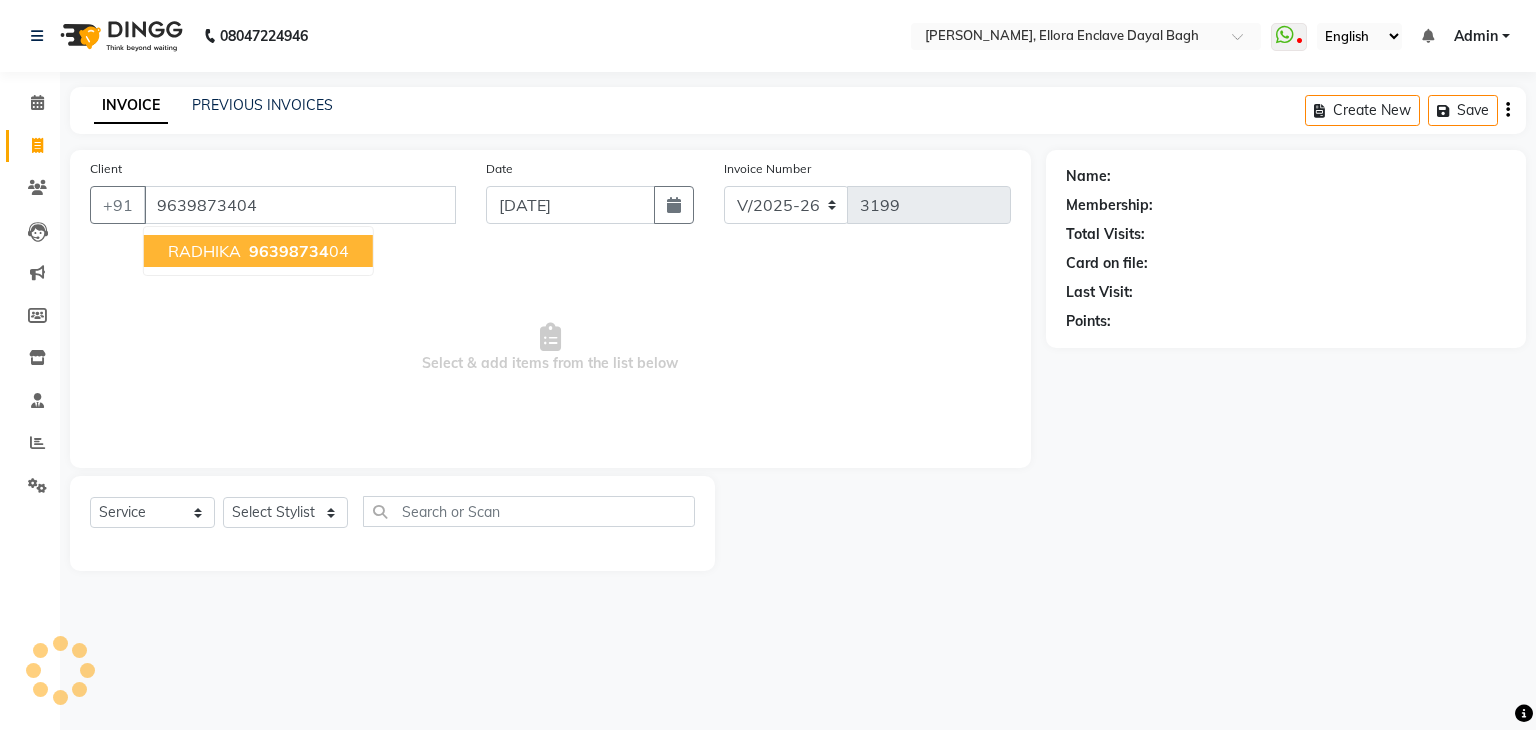 type on "9639873404" 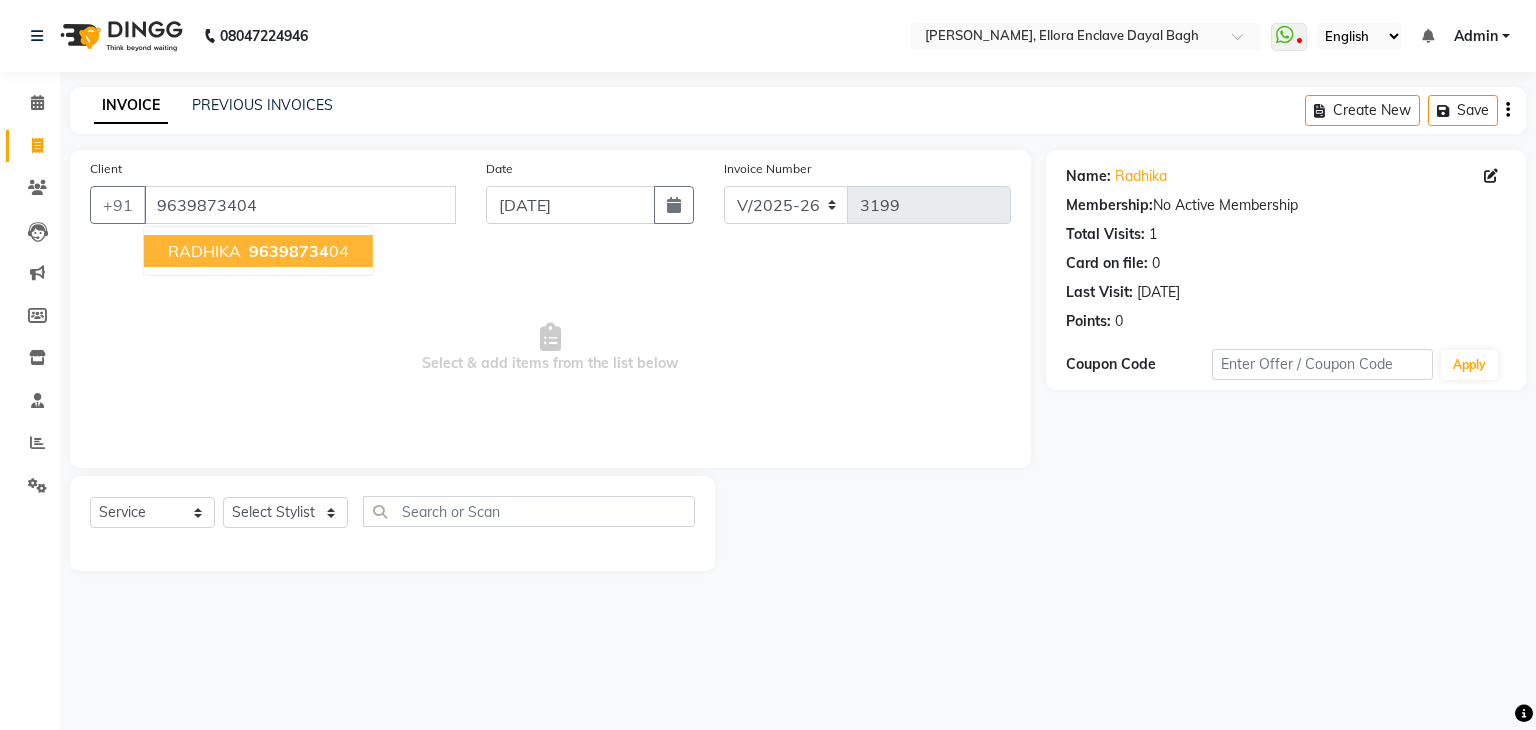 click on "RADHIKA   96398734 04" at bounding box center [258, 251] 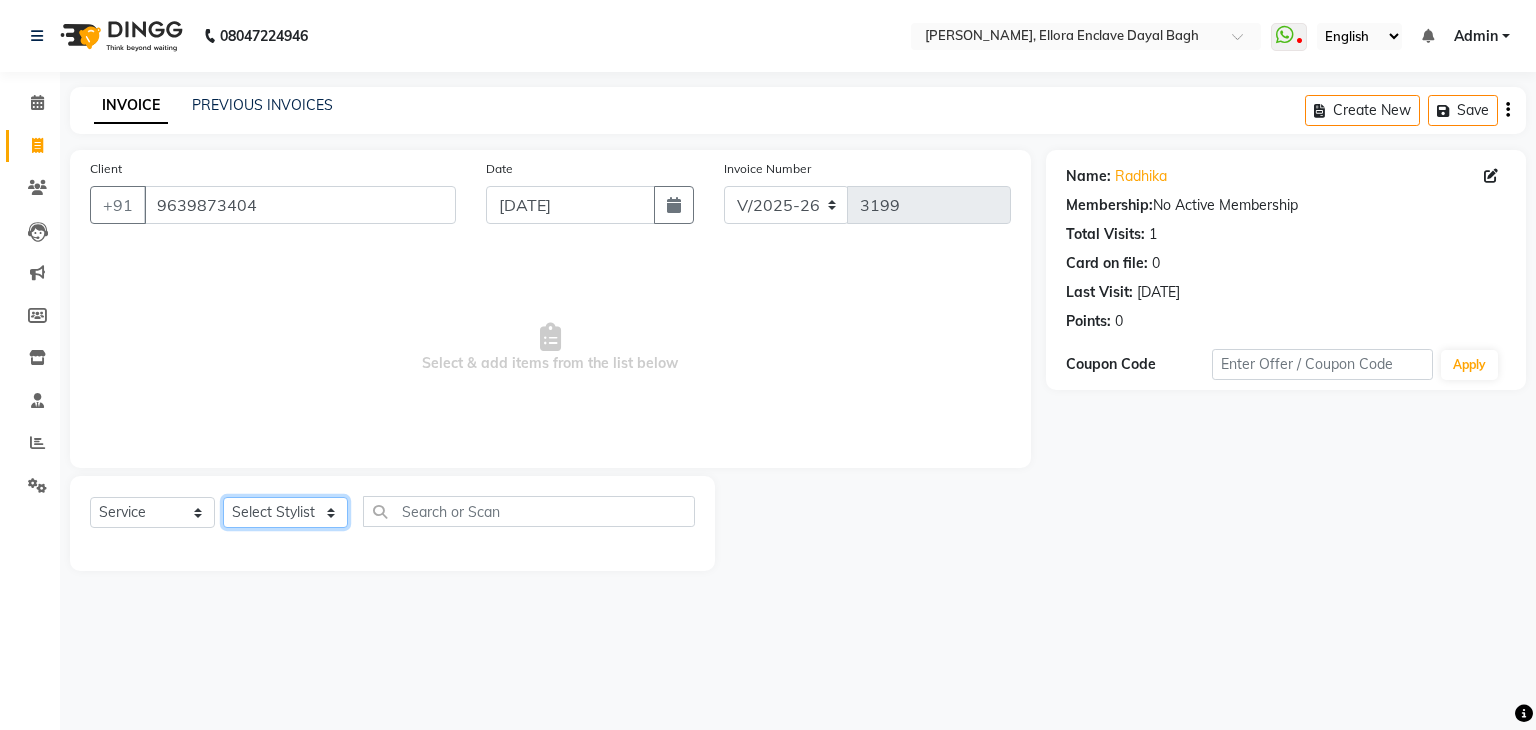 click on "Select Stylist AMAN DANISH SALMANI GOPAL PACHORI KANU KAVITA KIRAN KUMARI MEENU KUMARI NEHA NIKHIL CHAUDHARY PRIYANKA YADAV RASHMI SANDHYA SHAGUFTA SHWETA SONA SAXENA SOUMYA TUSHAR OTWAL VINAY KUMAR" 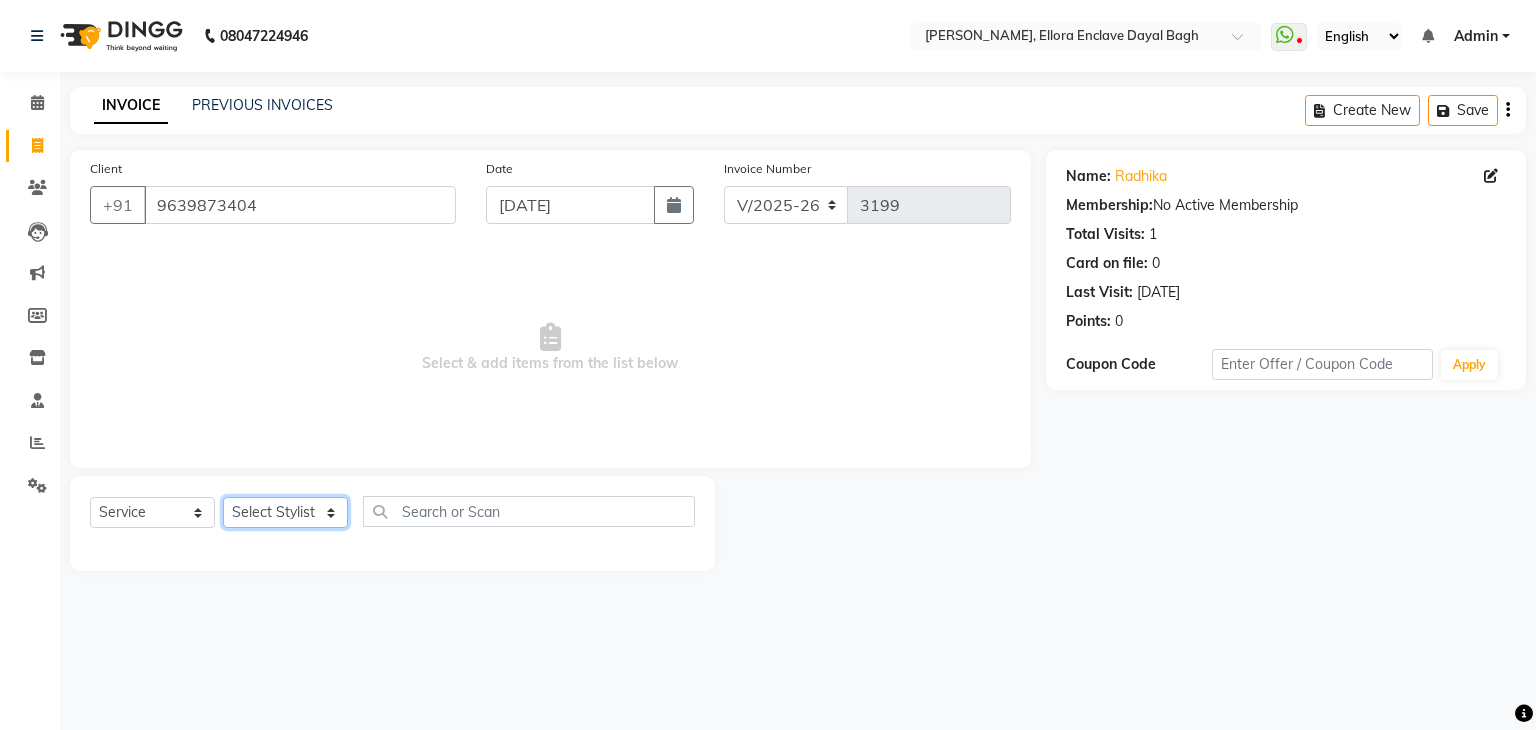 select on "53885" 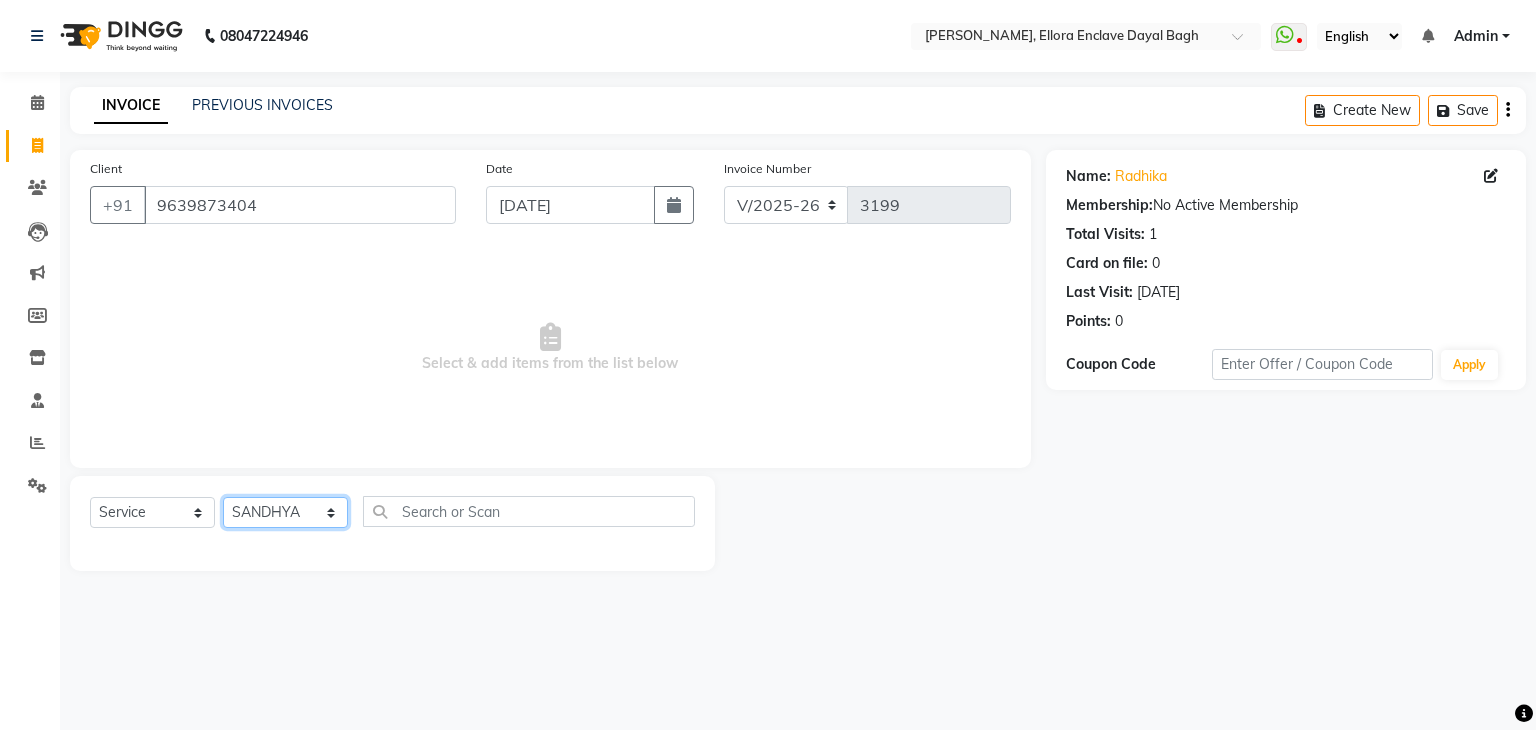 click on "Select Stylist AMAN DANISH SALMANI GOPAL PACHORI KANU KAVITA KIRAN KUMARI MEENU KUMARI NEHA NIKHIL CHAUDHARY PRIYANKA YADAV RASHMI SANDHYA SHAGUFTA SHWETA SONA SAXENA SOUMYA TUSHAR OTWAL VINAY KUMAR" 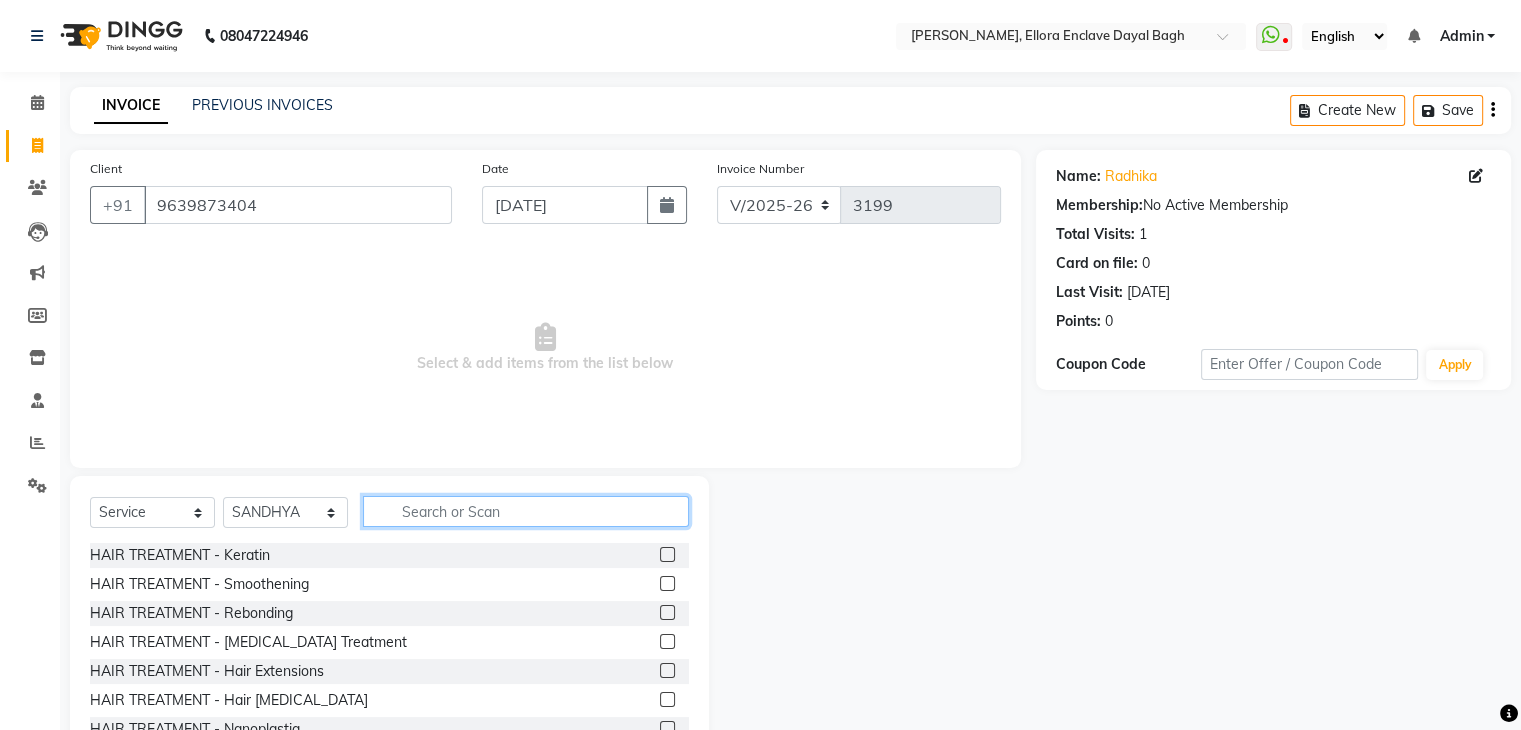 click 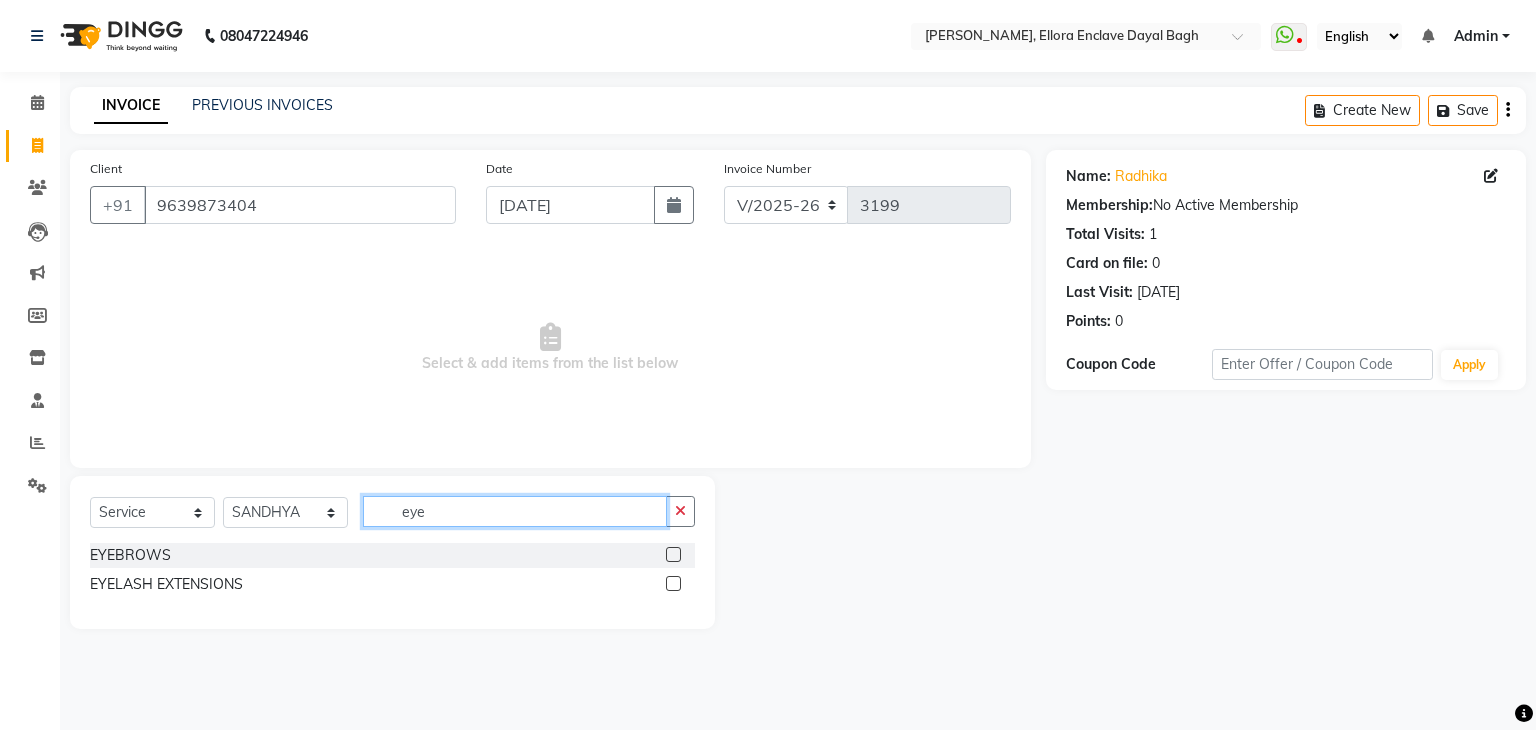 type on "eye" 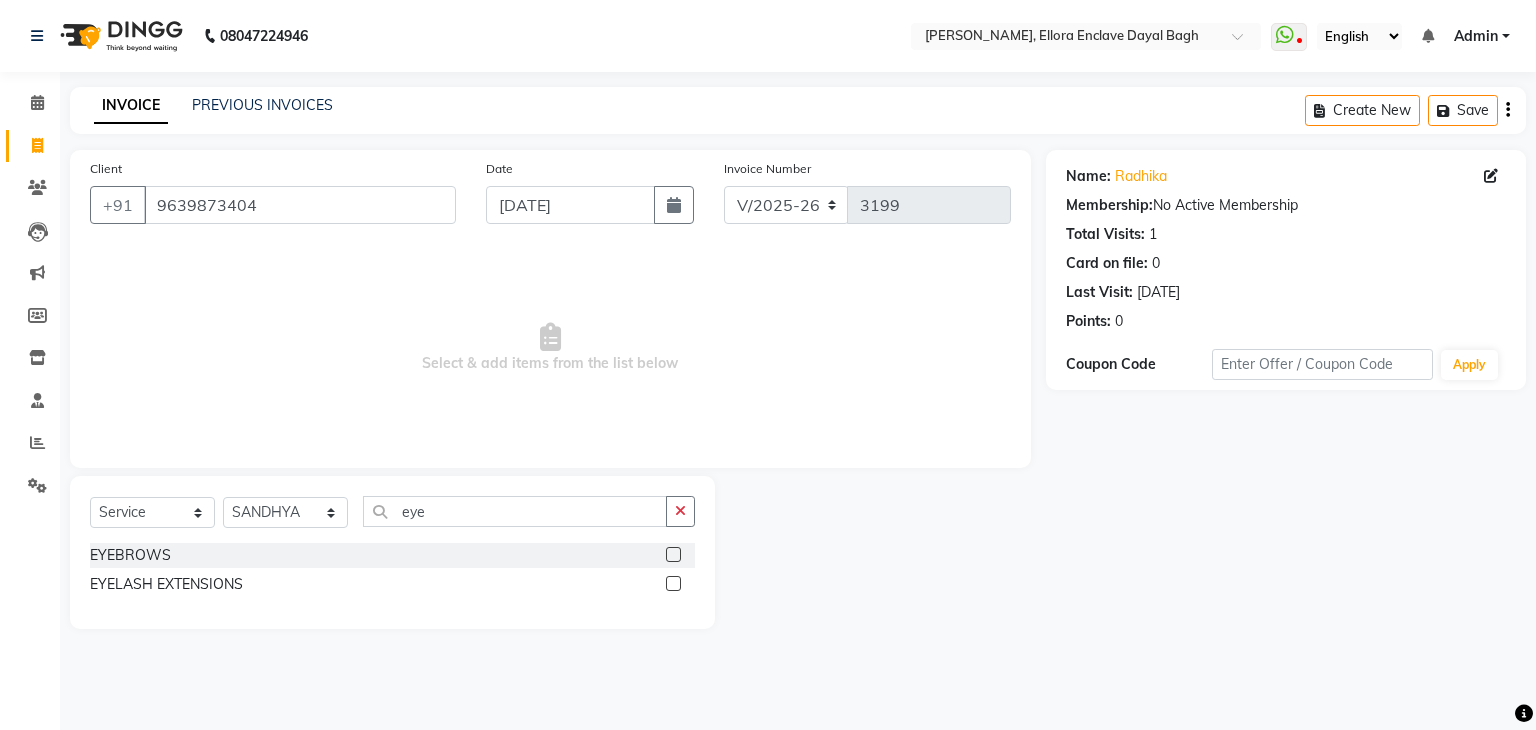 click 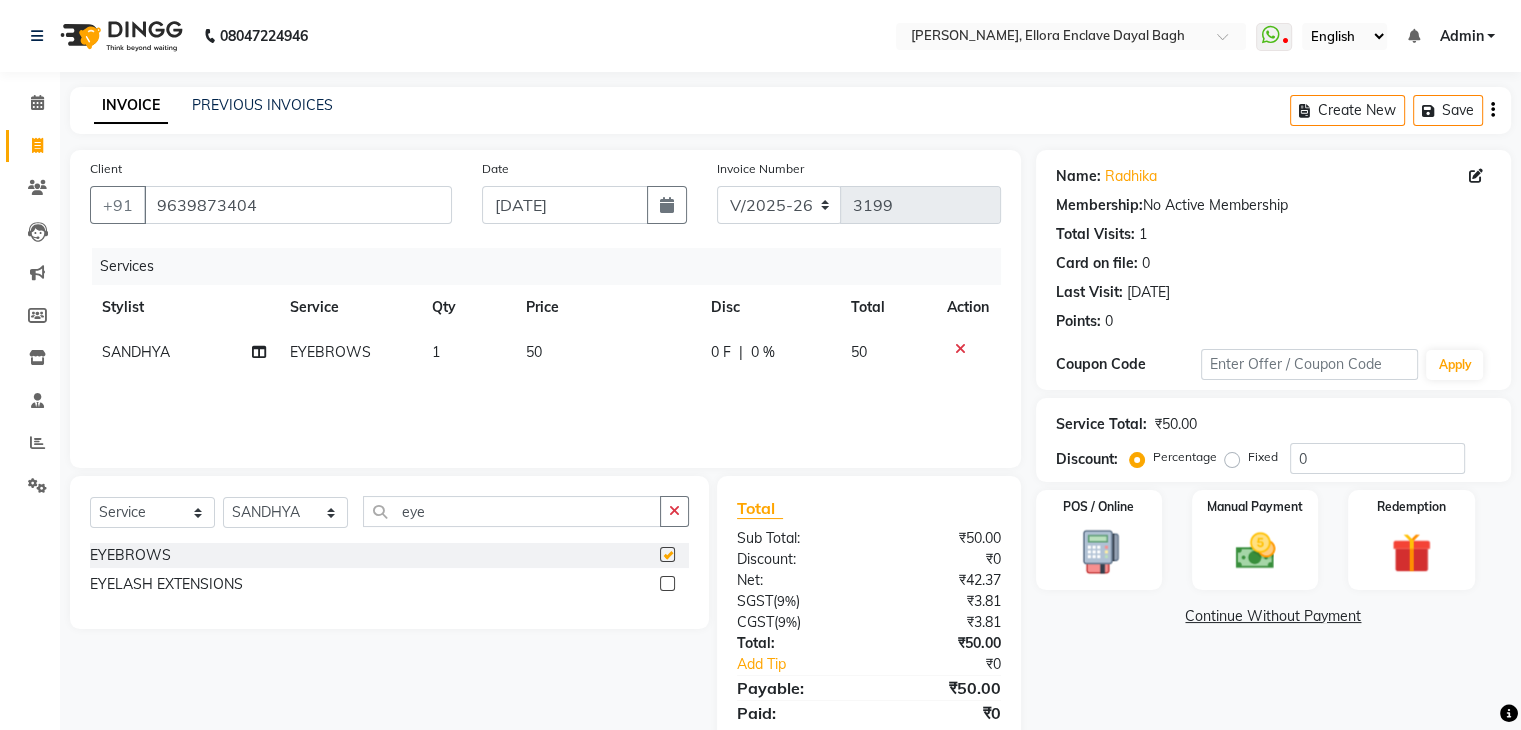 checkbox on "false" 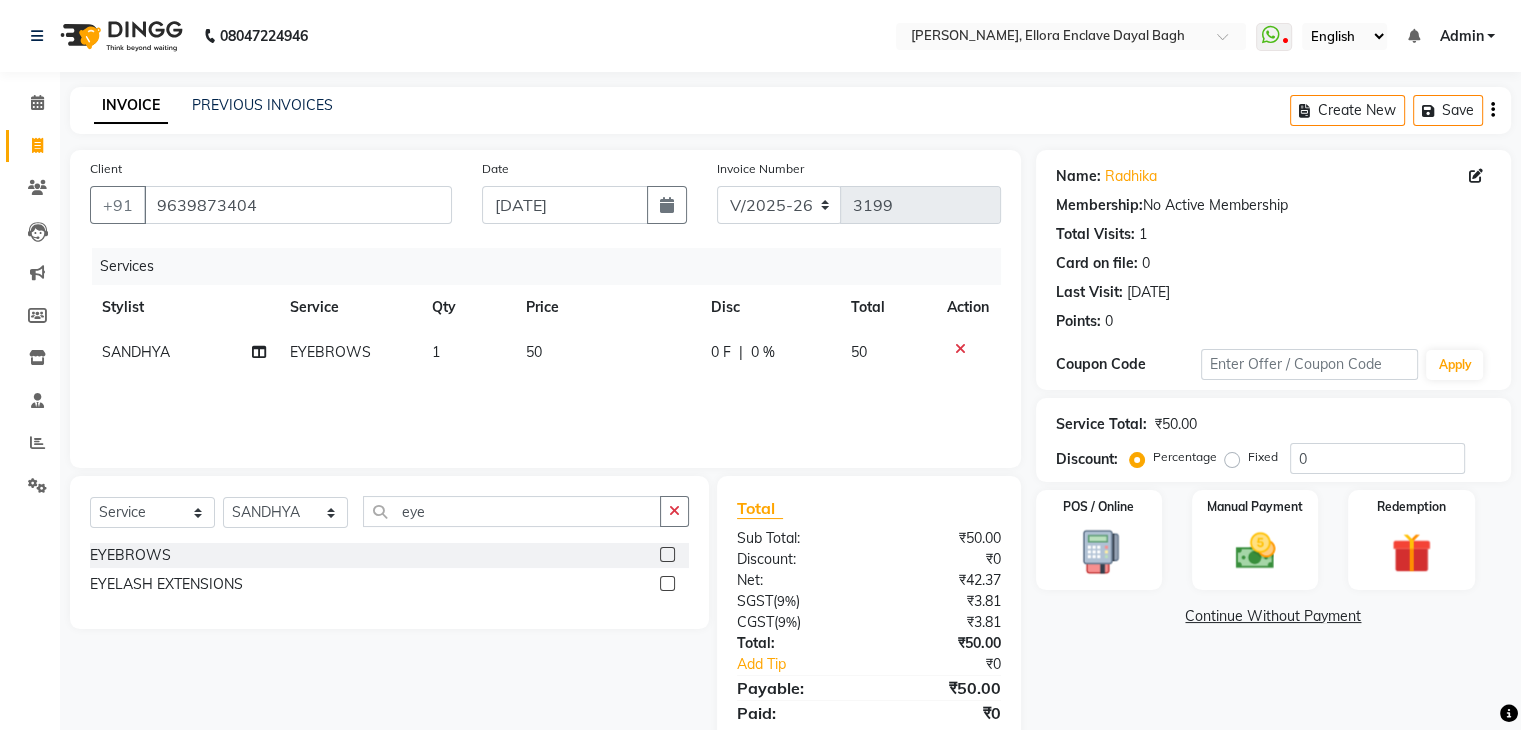 scroll, scrollTop: 71, scrollLeft: 0, axis: vertical 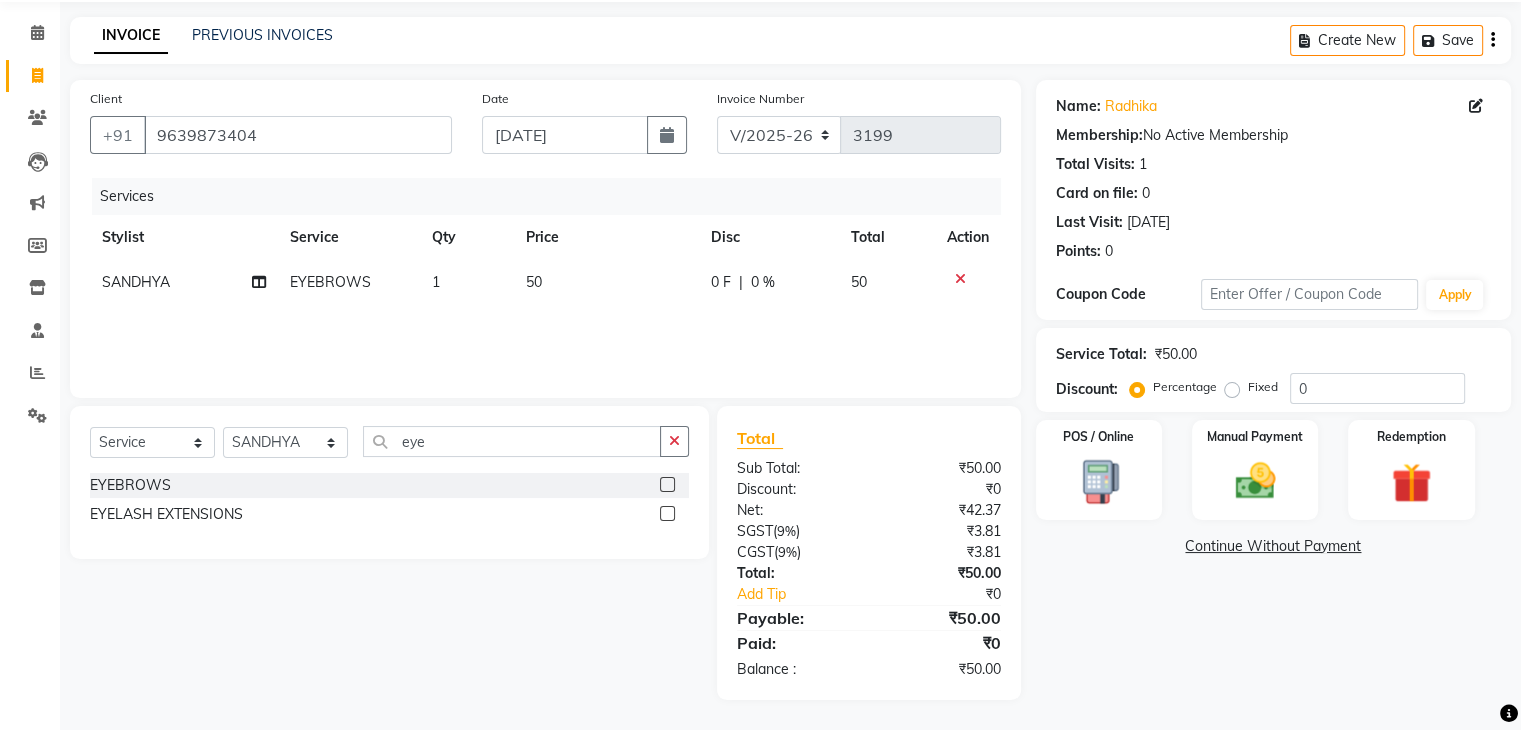 click on "50" 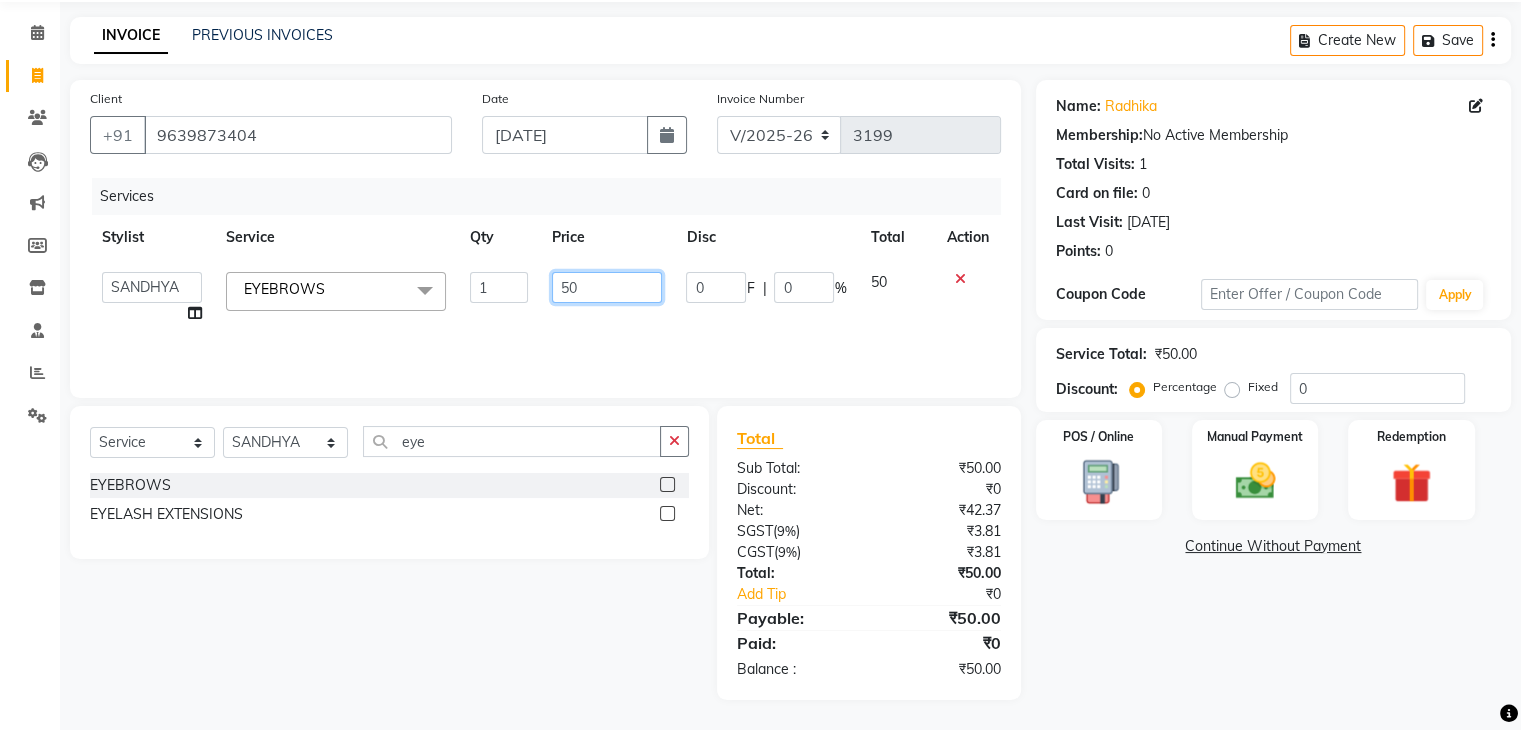 click on "50" 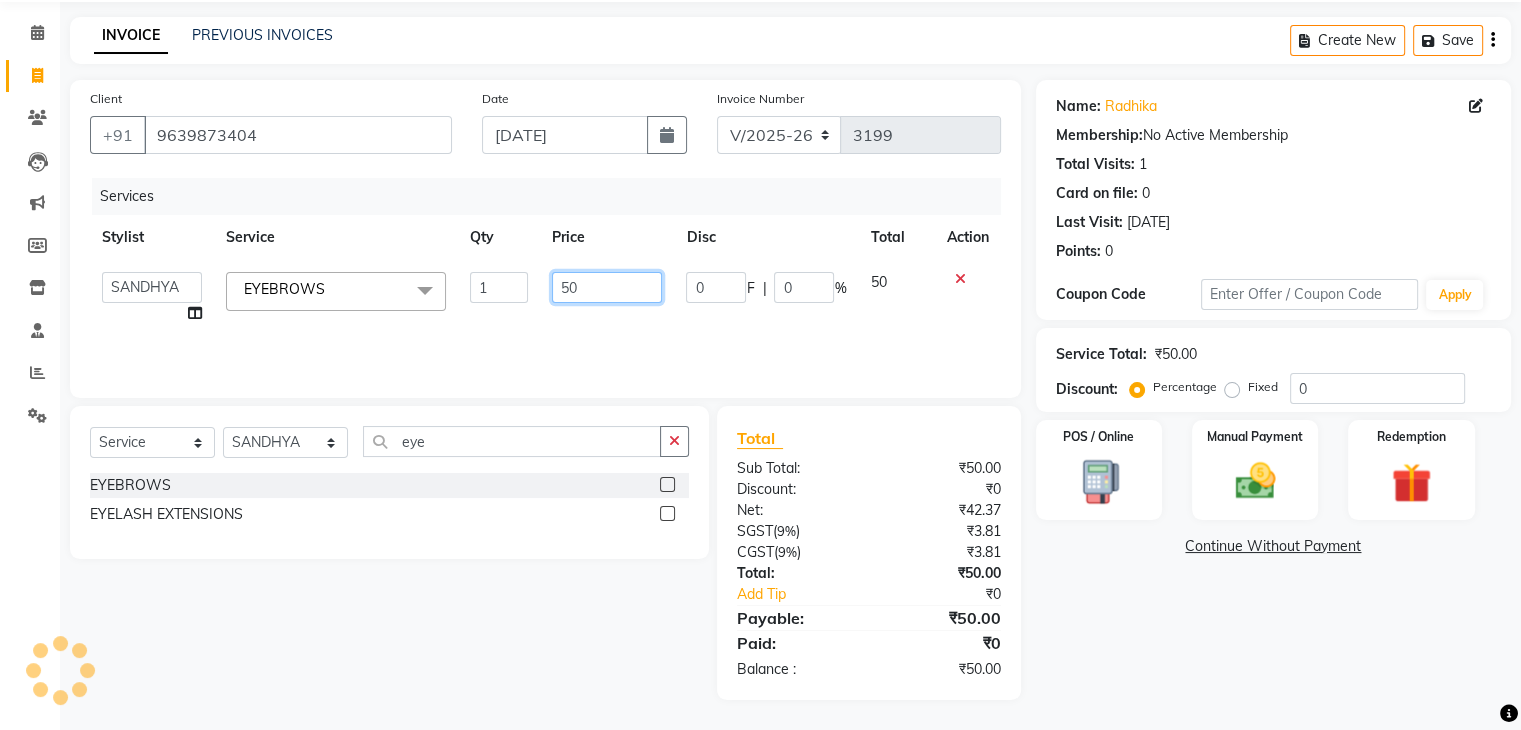 type 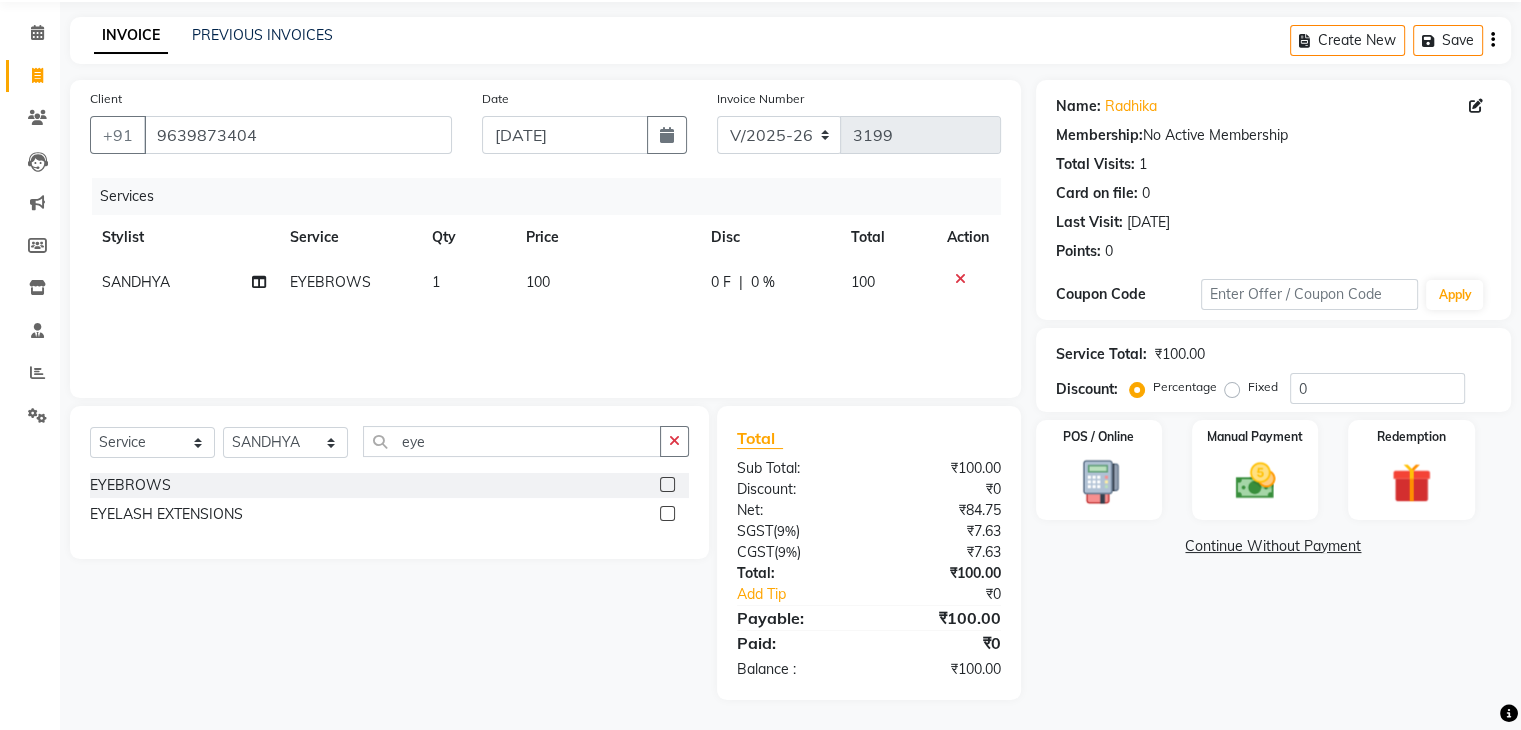 click on "Name: Radhika  Membership:  No Active Membership  Total Visits:  1 Card on file:  0 Last Visit:   30-03-2025 Points:   0  Coupon Code Apply Service Total:  ₹100.00  Discount:  Percentage   Fixed  0 POS / Online  Manual Payment Redemption  Continue Without Payment" 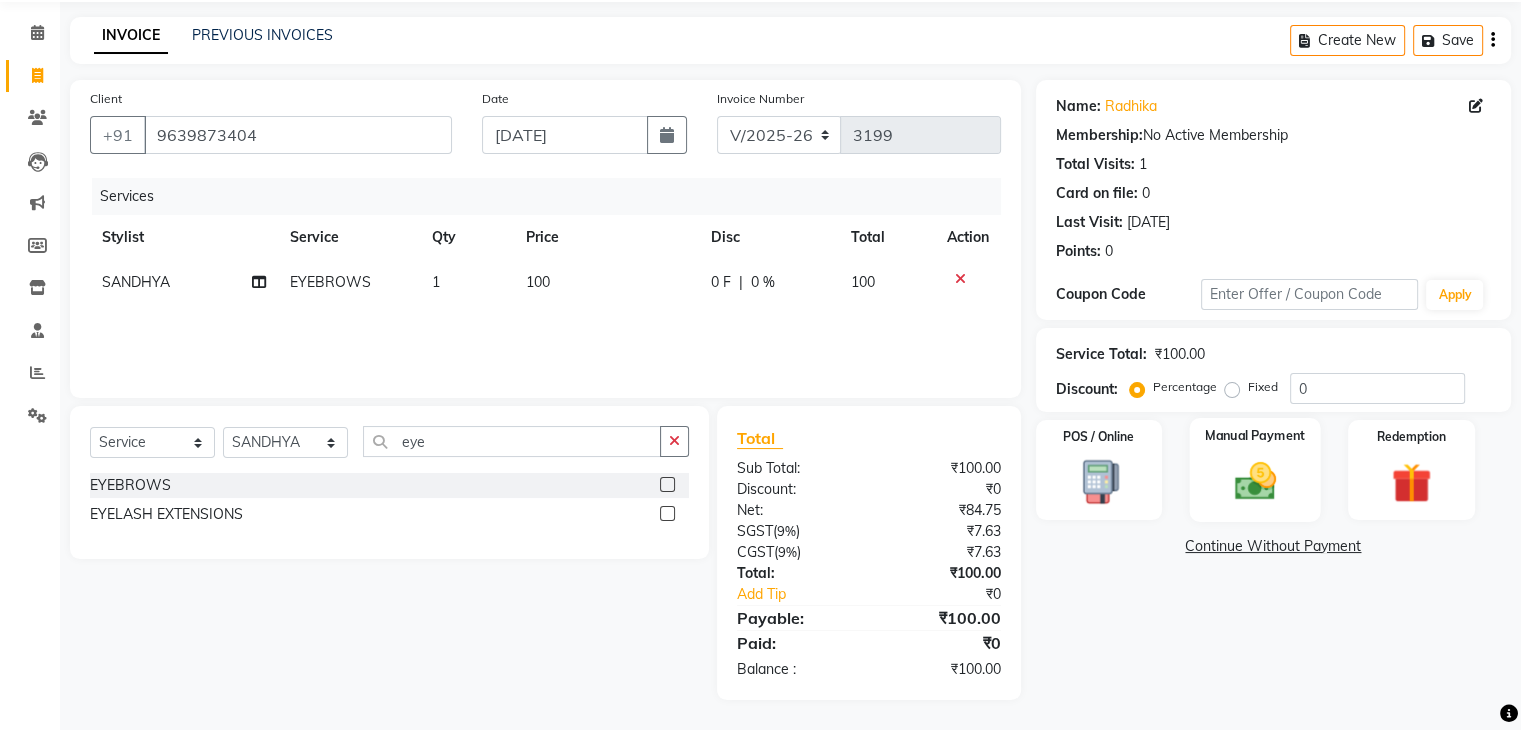 click on "Manual Payment" 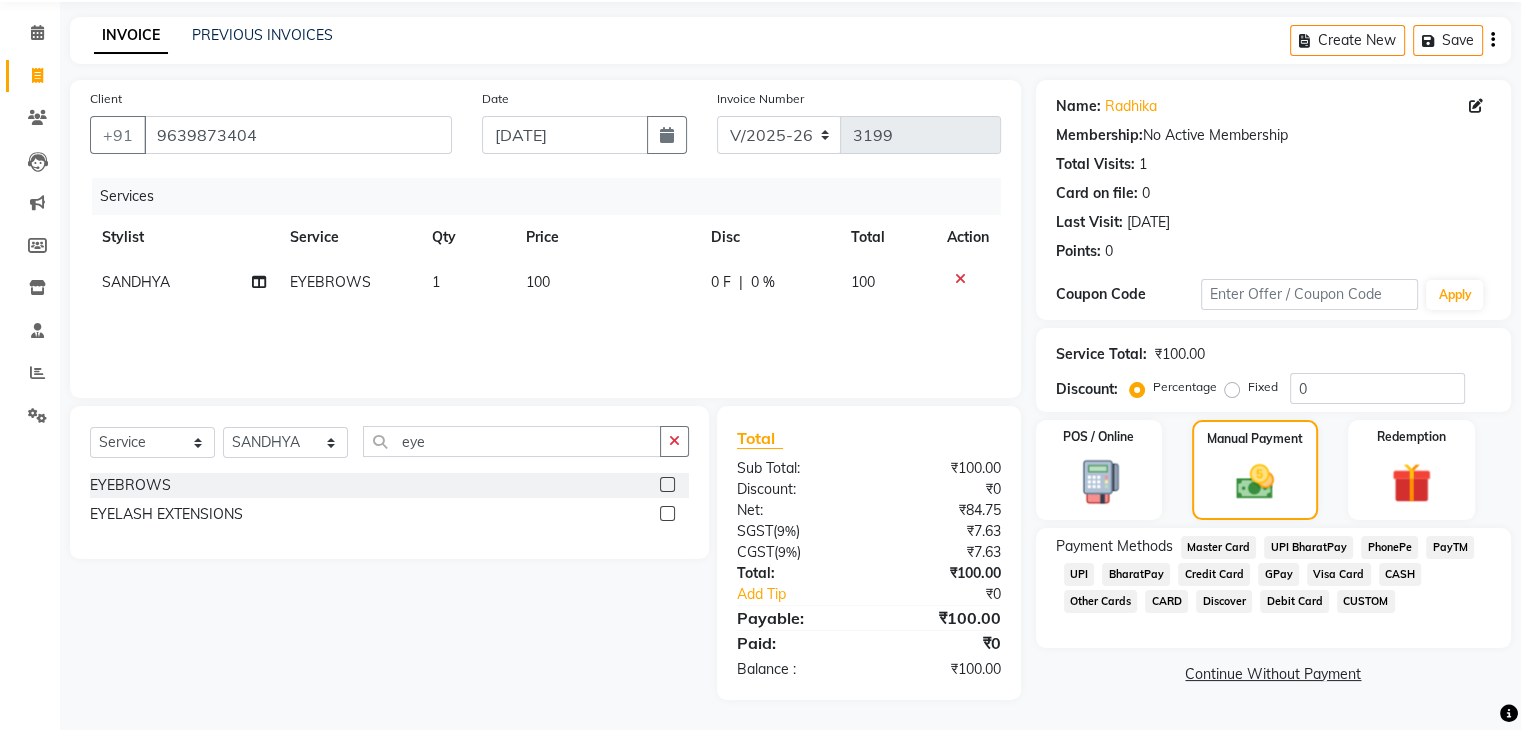 click on "CUSTOM" 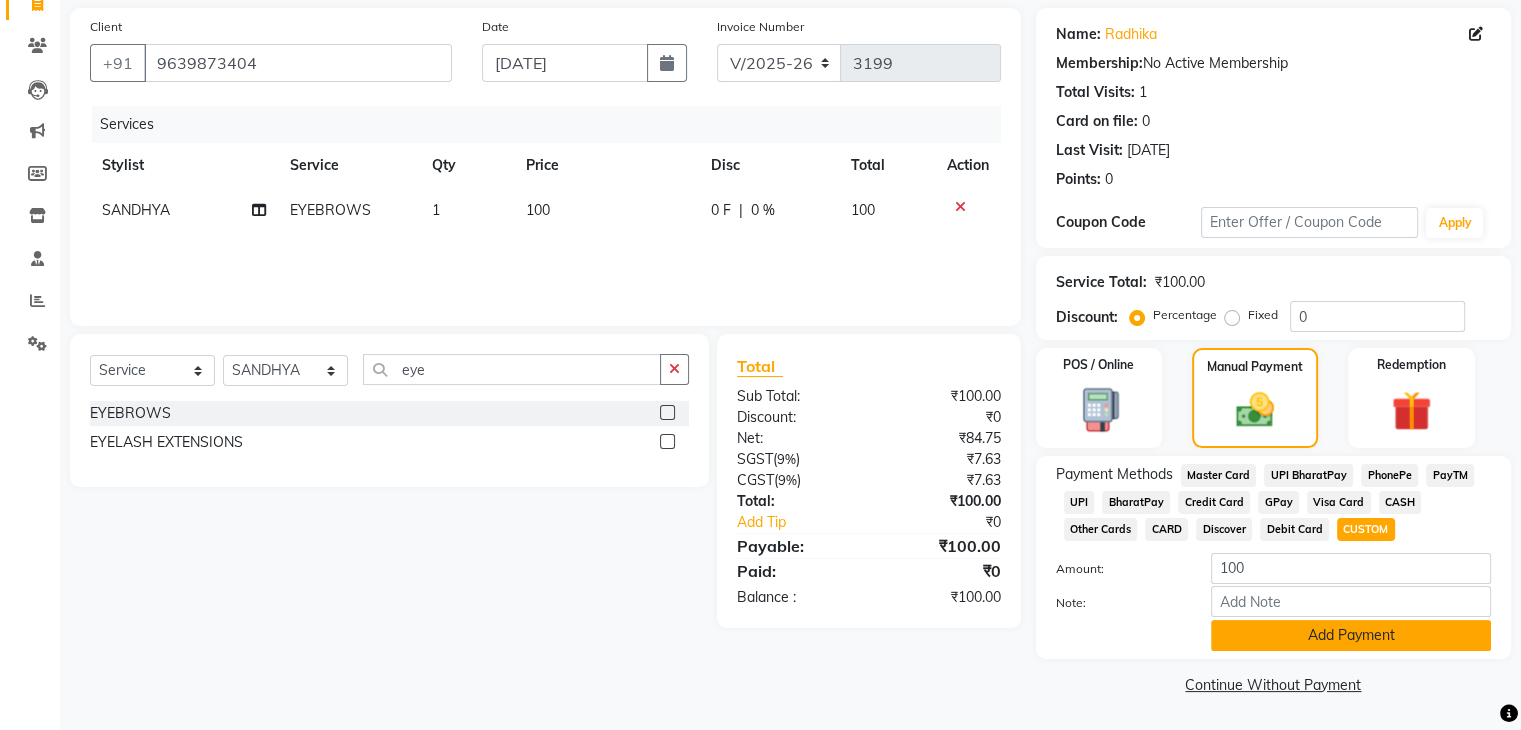 click on "Add Payment" 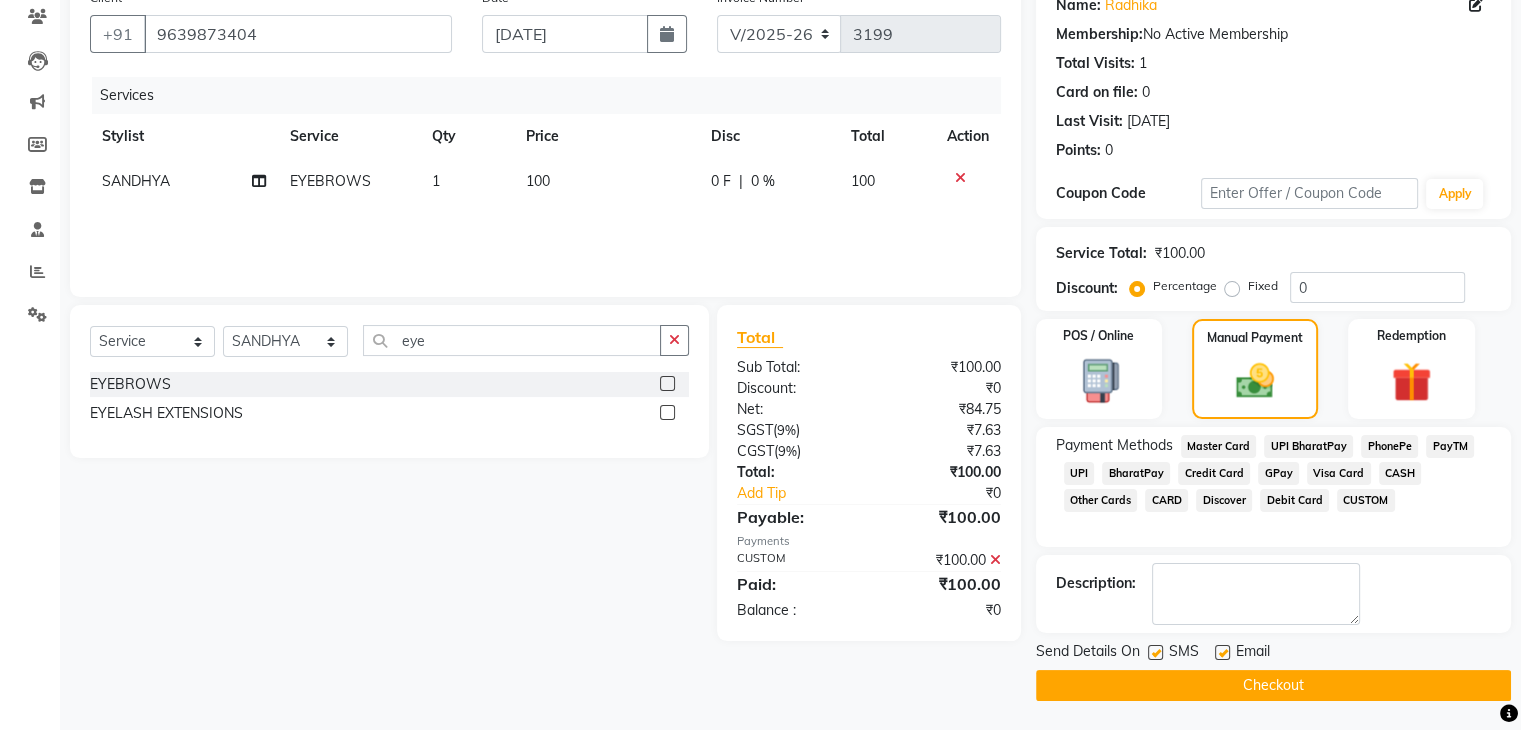 click on "Checkout" 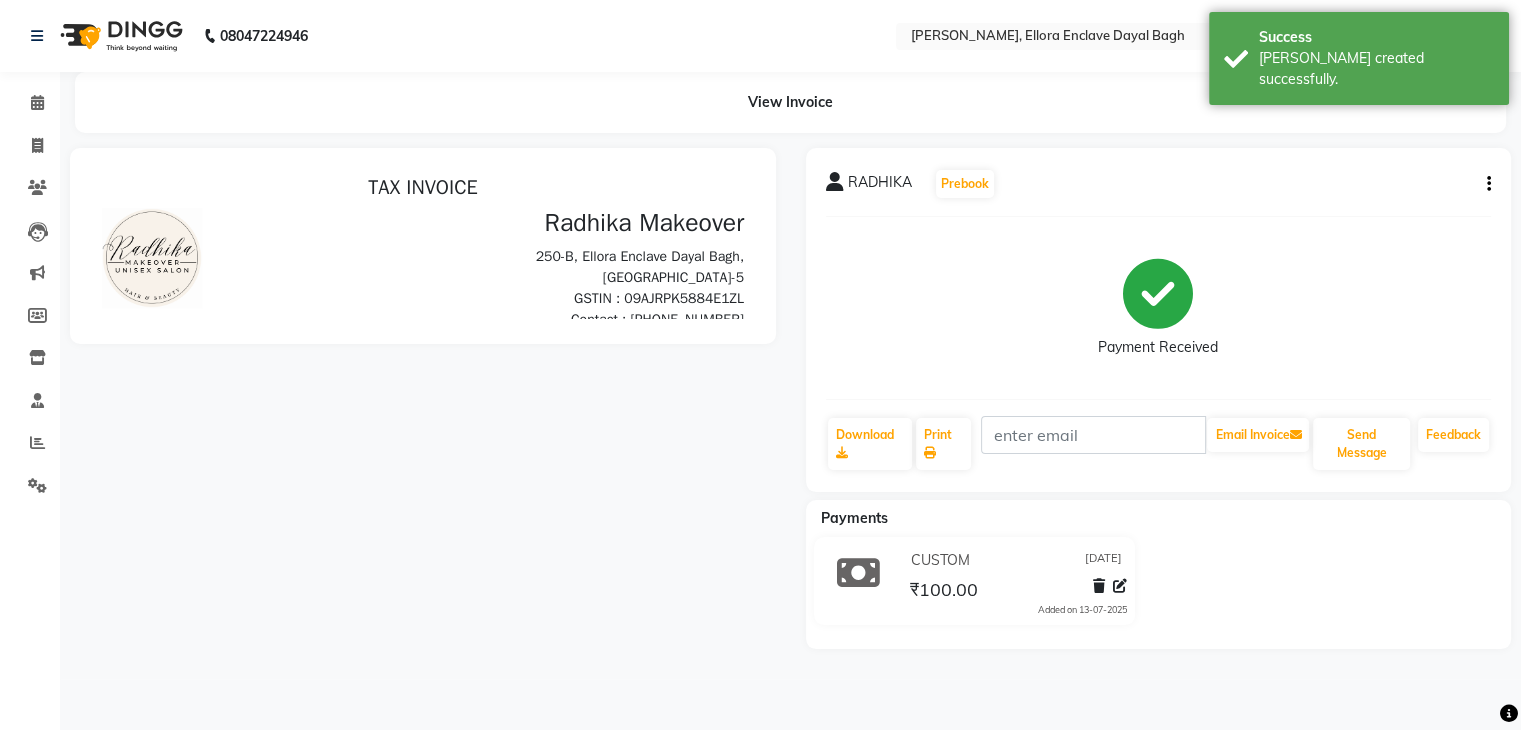 scroll, scrollTop: 0, scrollLeft: 0, axis: both 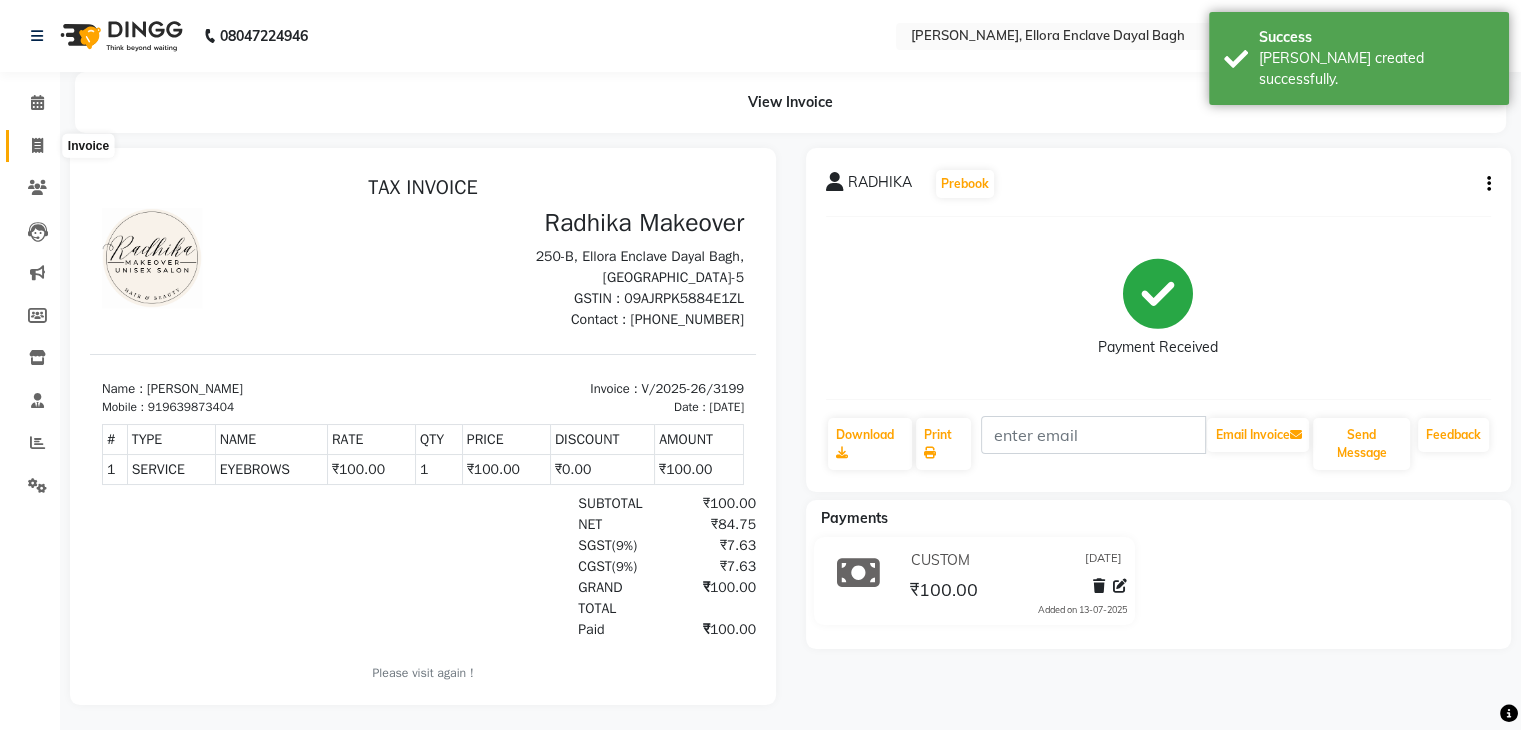 click 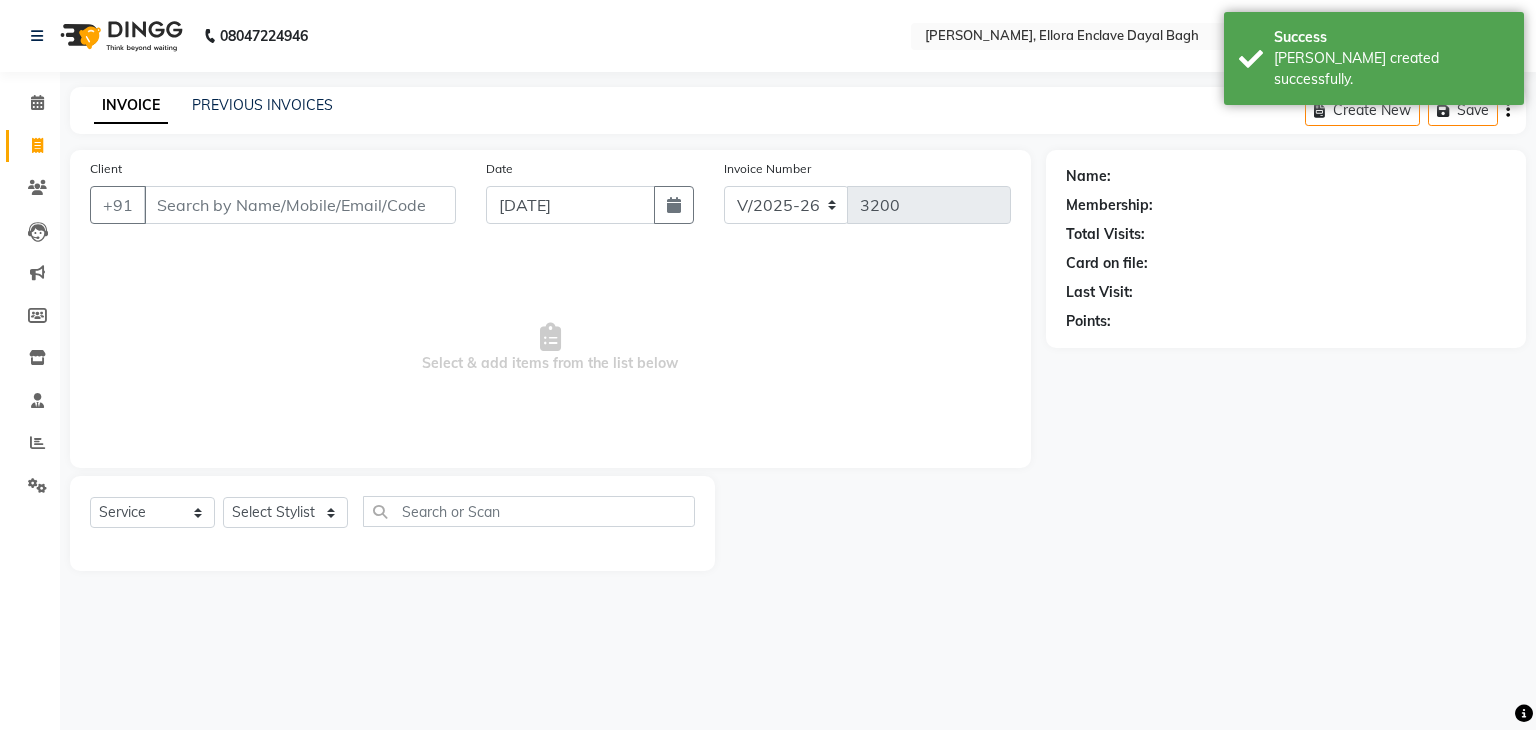 click on "Client" at bounding box center (300, 205) 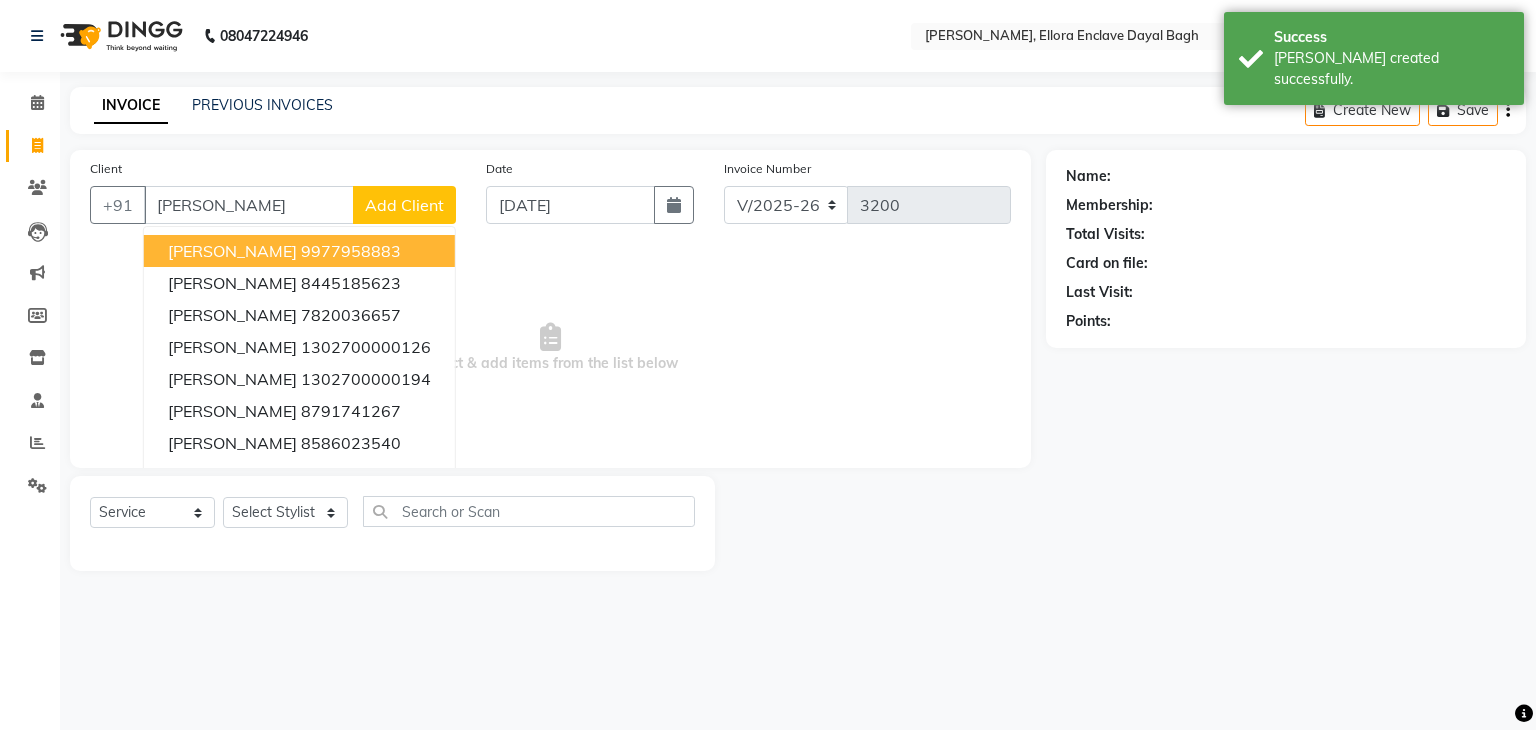 click on "HIMANSHI  9977958883" at bounding box center (299, 251) 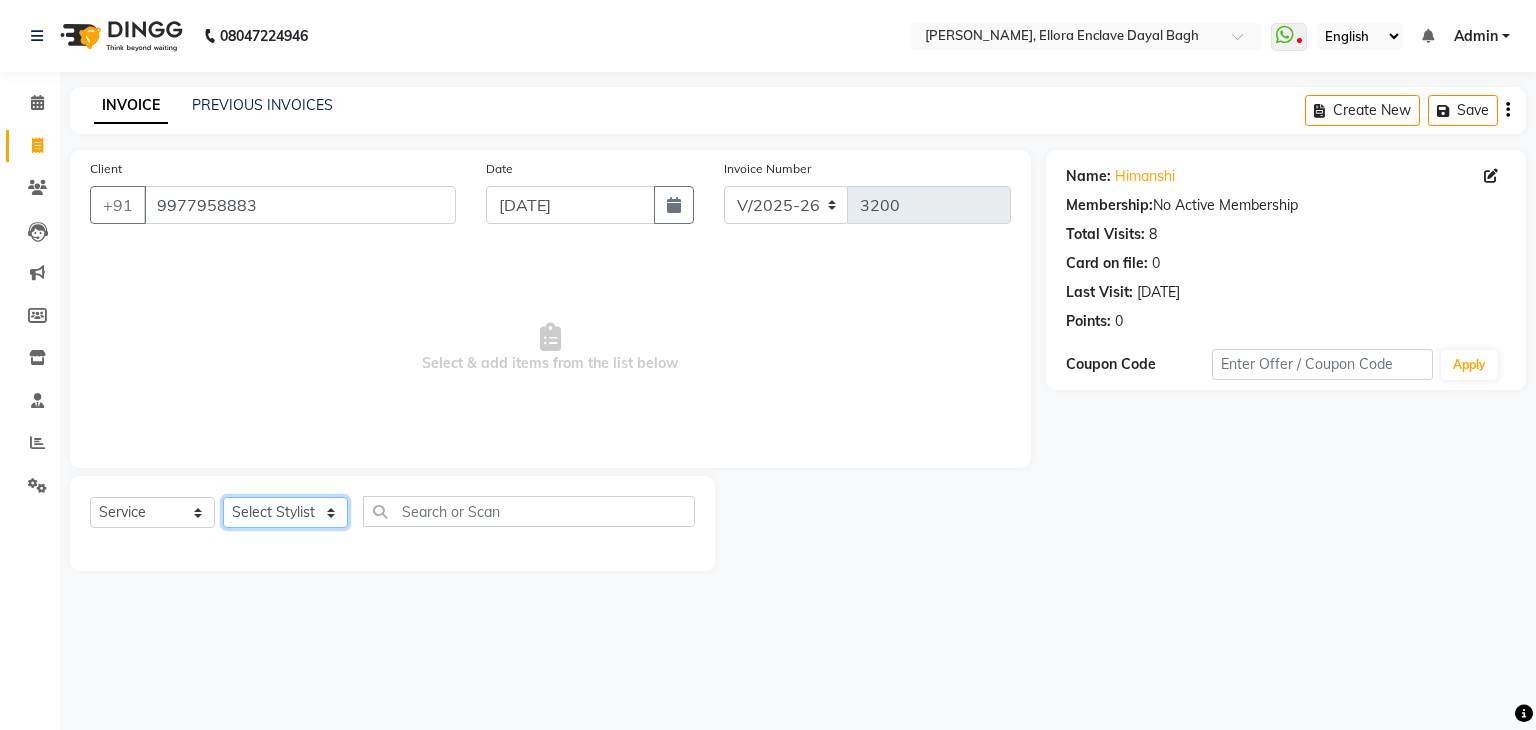 click on "Select Stylist AMAN DANISH SALMANI GOPAL PACHORI KANU KAVITA KIRAN KUMARI MEENU KUMARI NEHA NIKHIL CHAUDHARY PRIYANKA YADAV RASHMI SANDHYA SHAGUFTA SHWETA SONA SAXENA SOUMYA TUSHAR OTWAL VINAY KUMAR" 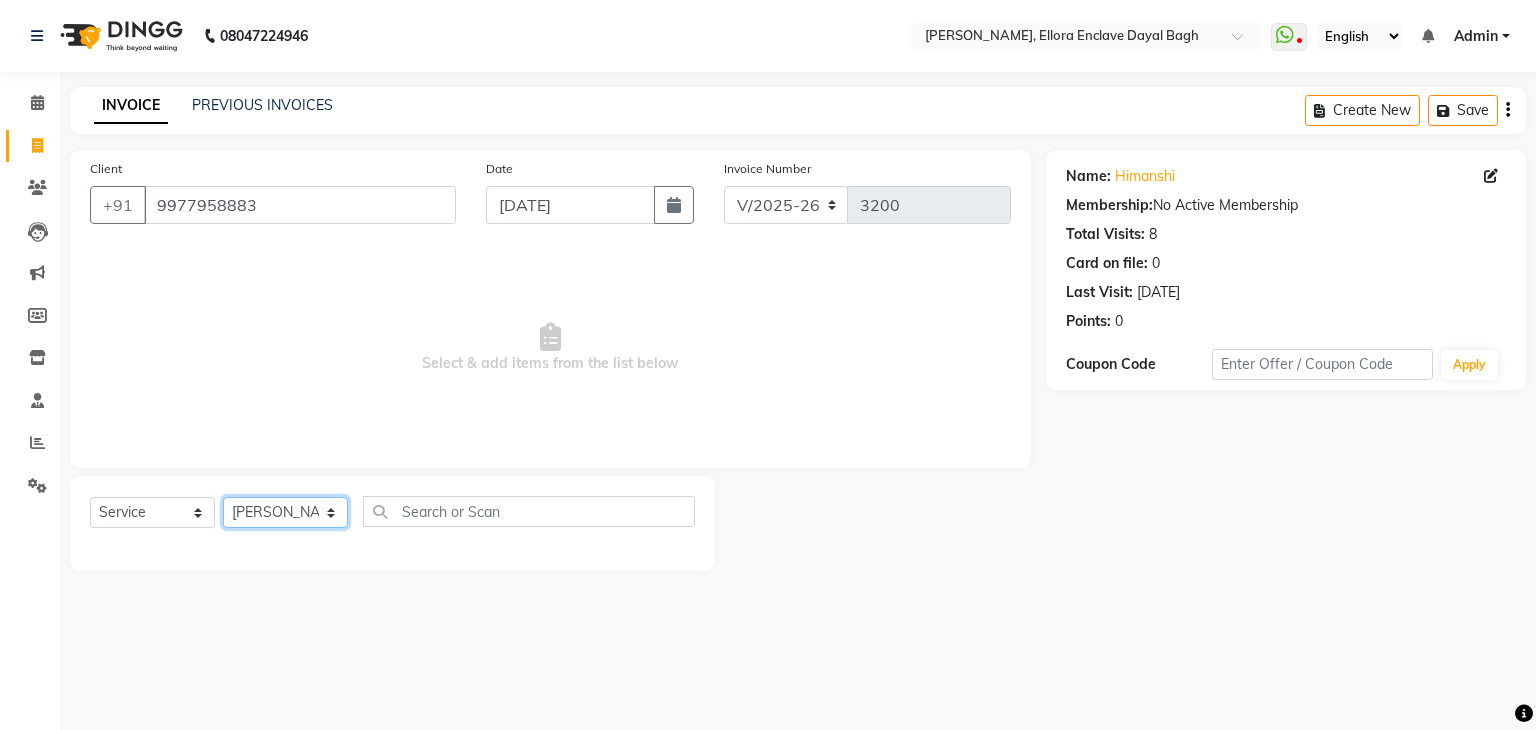 click on "Select Stylist AMAN DANISH SALMANI GOPAL PACHORI KANU KAVITA KIRAN KUMARI MEENU KUMARI NEHA NIKHIL CHAUDHARY PRIYANKA YADAV RASHMI SANDHYA SHAGUFTA SHWETA SONA SAXENA SOUMYA TUSHAR OTWAL VINAY KUMAR" 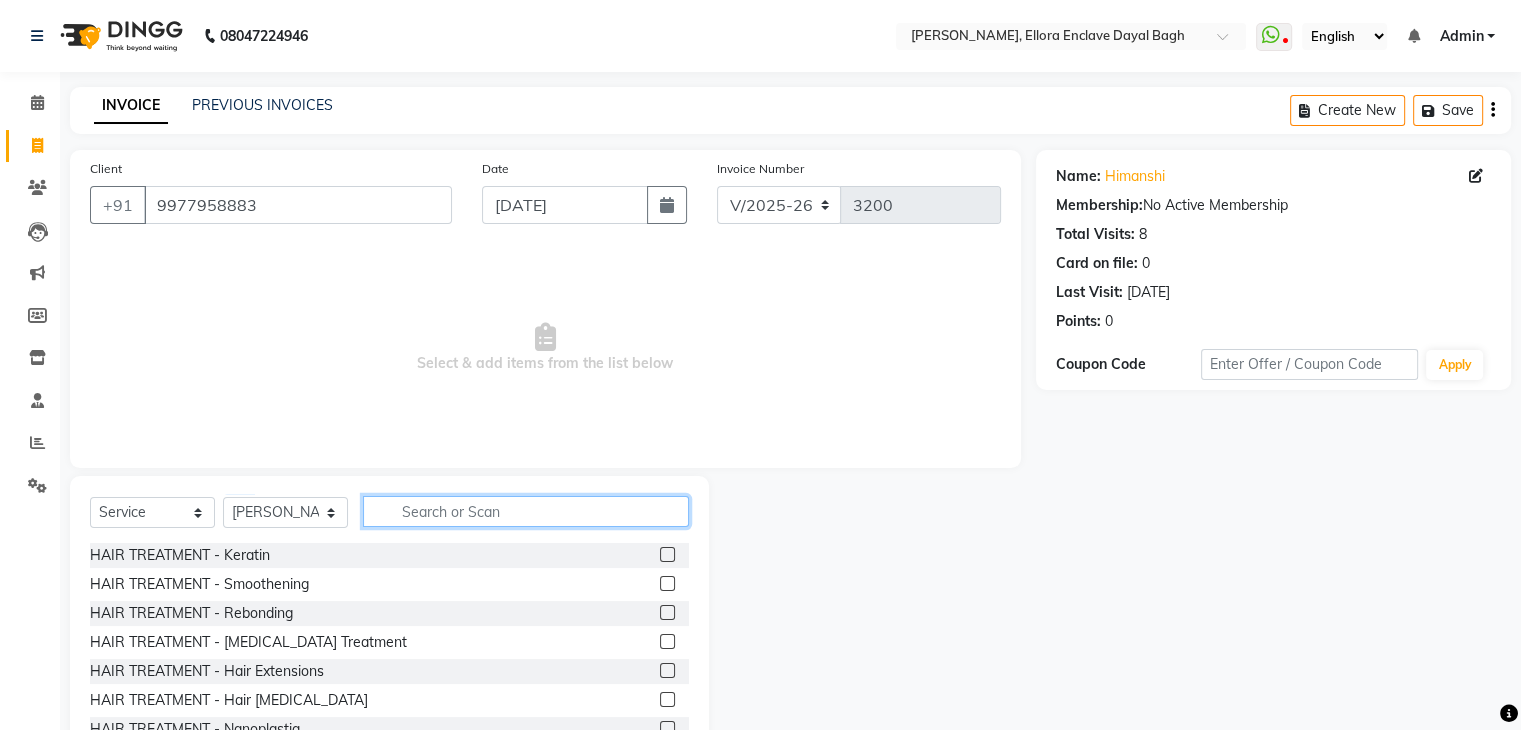click 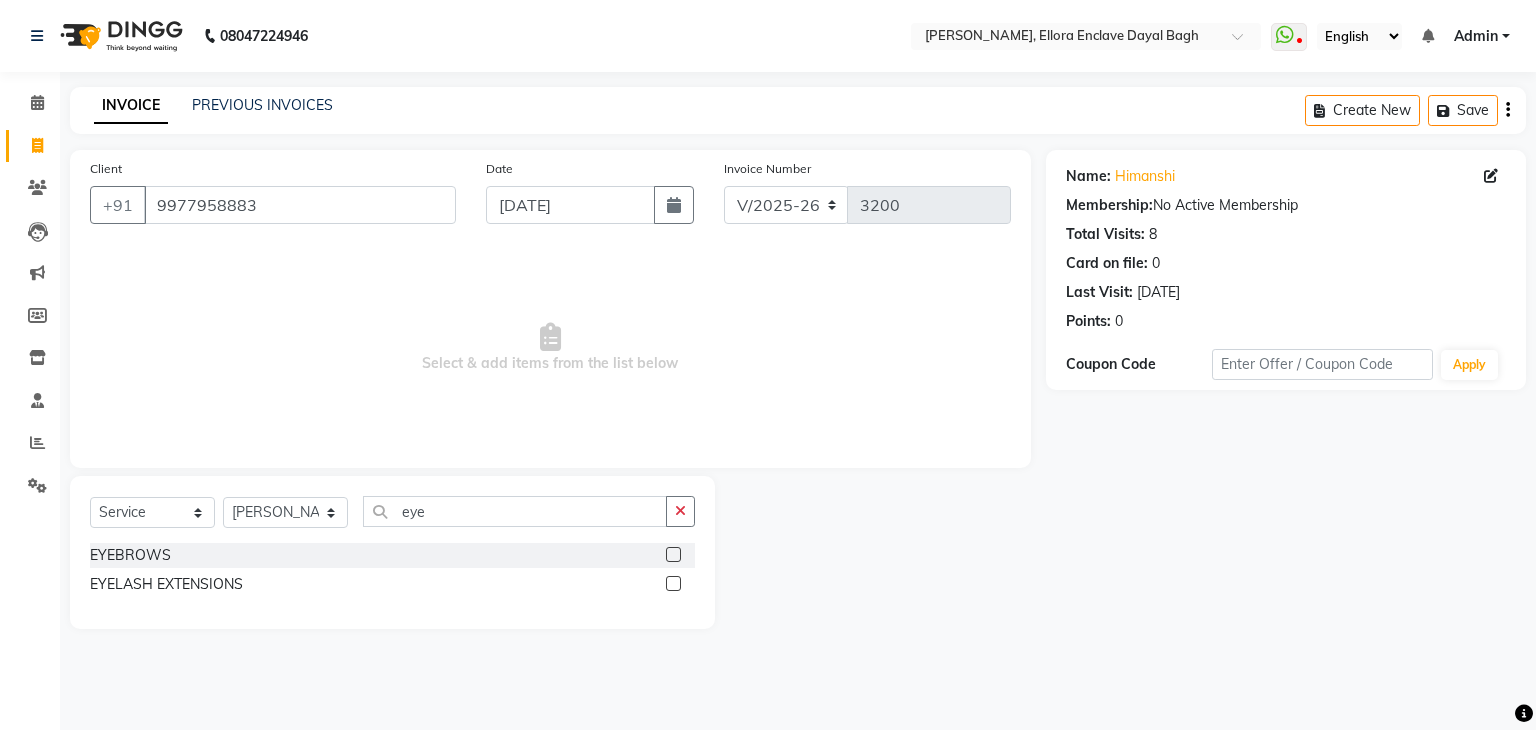 click 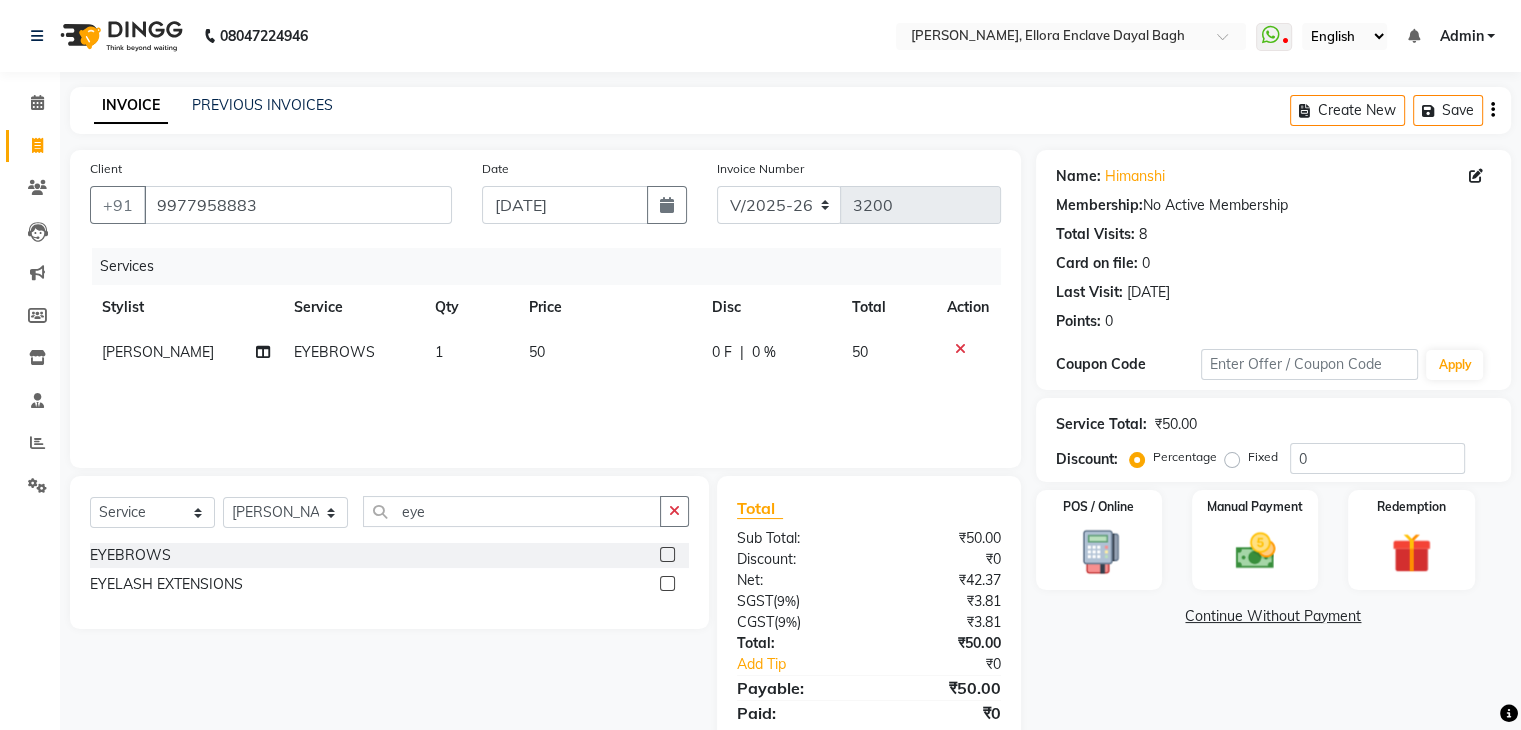 click on "50" 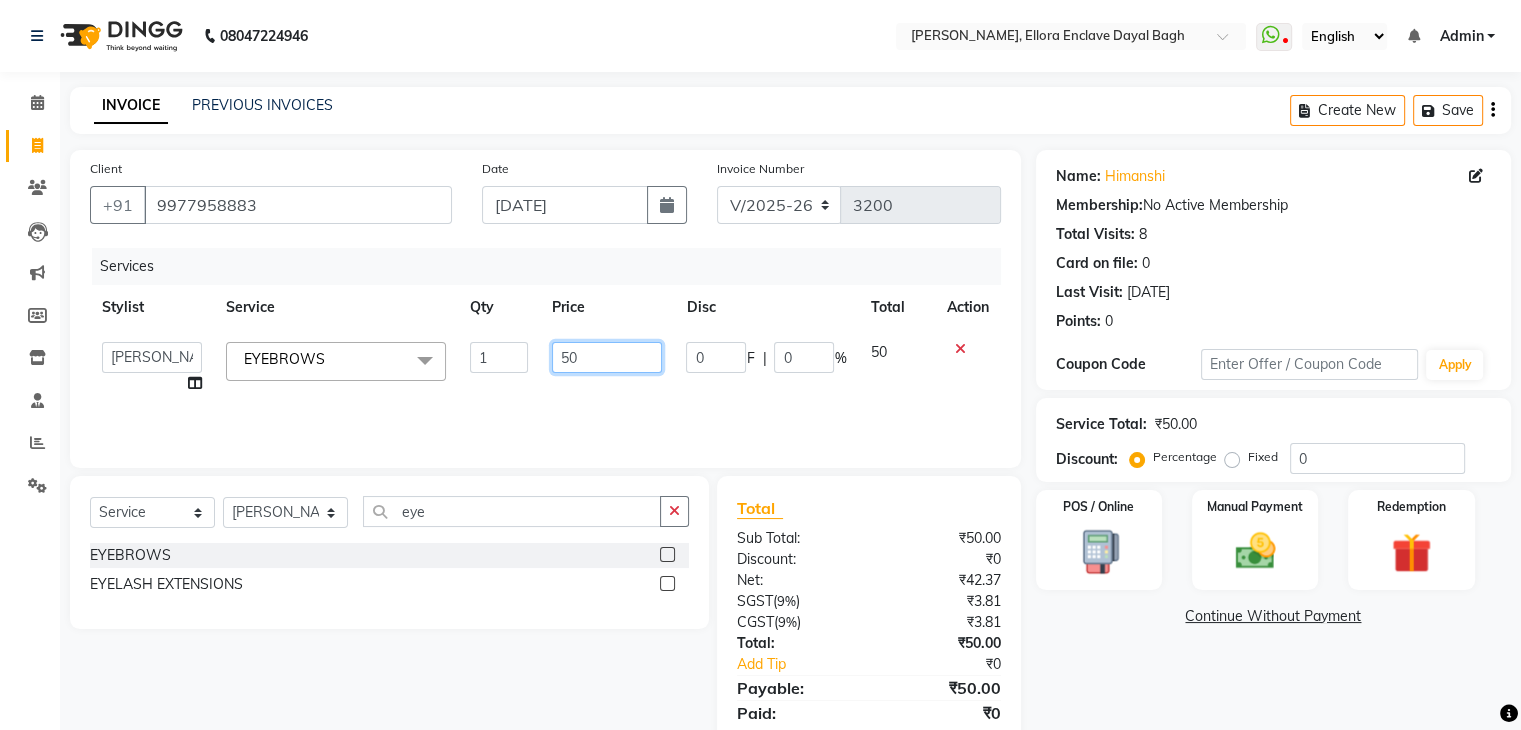 click on "50" 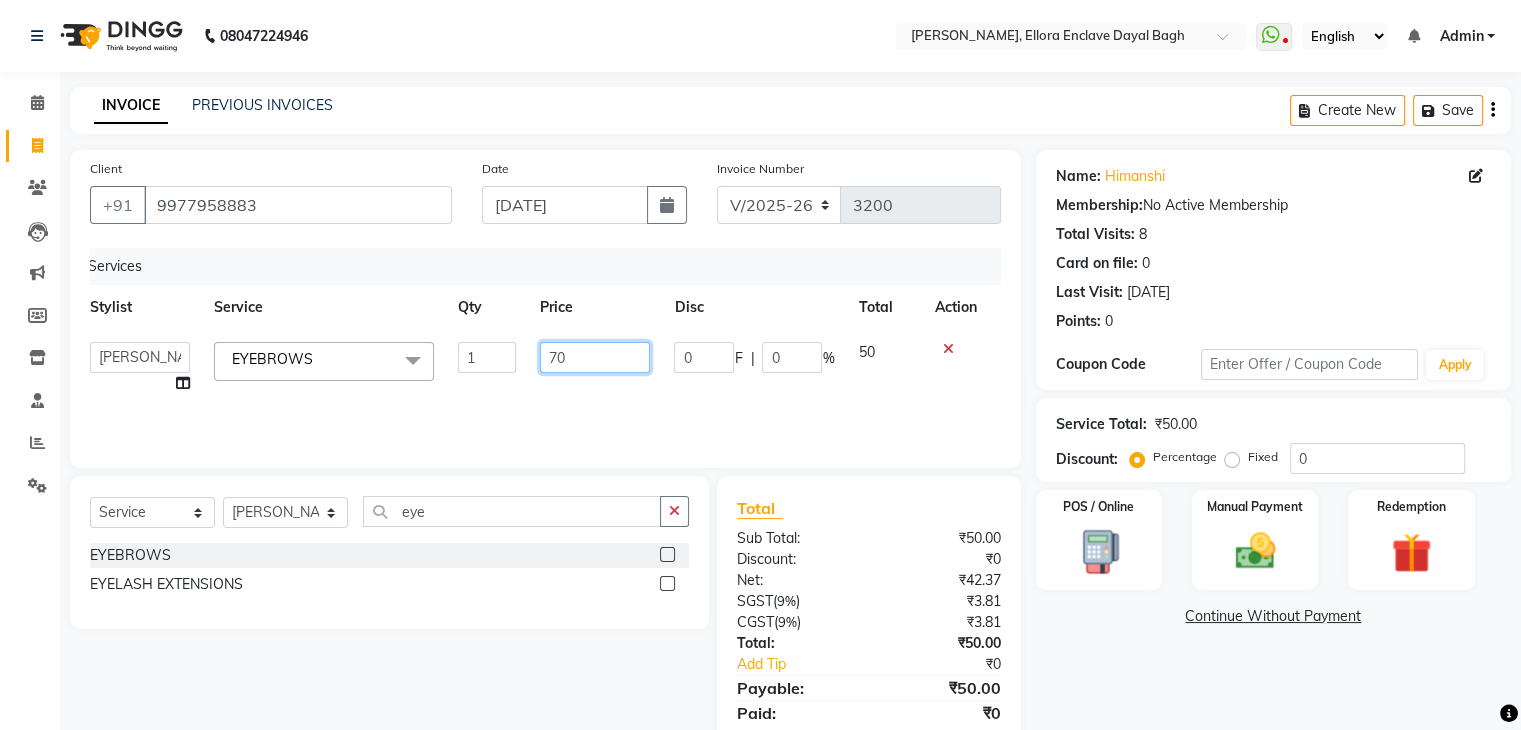 scroll, scrollTop: 0, scrollLeft: 9, axis: horizontal 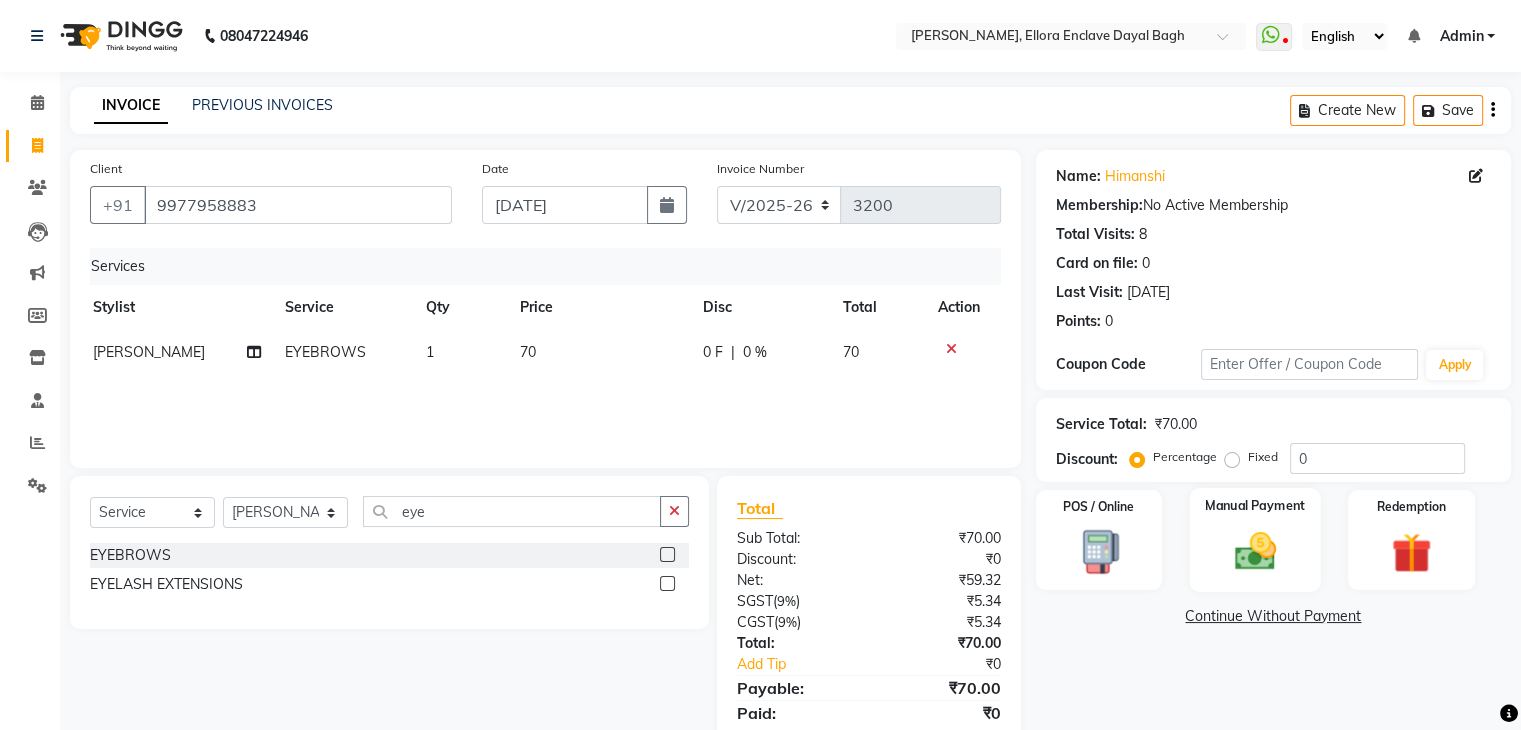 click on "Manual Payment" 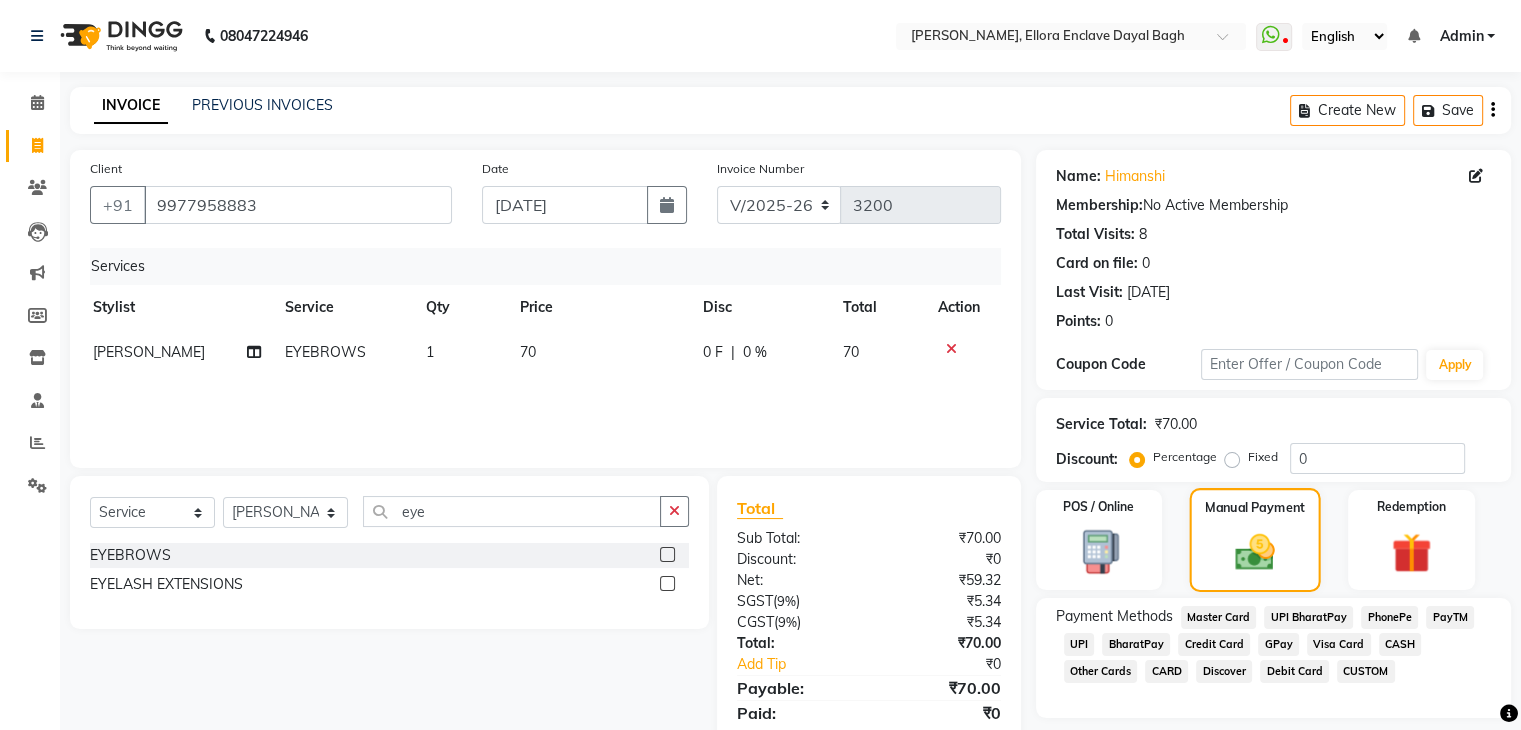 scroll, scrollTop: 71, scrollLeft: 0, axis: vertical 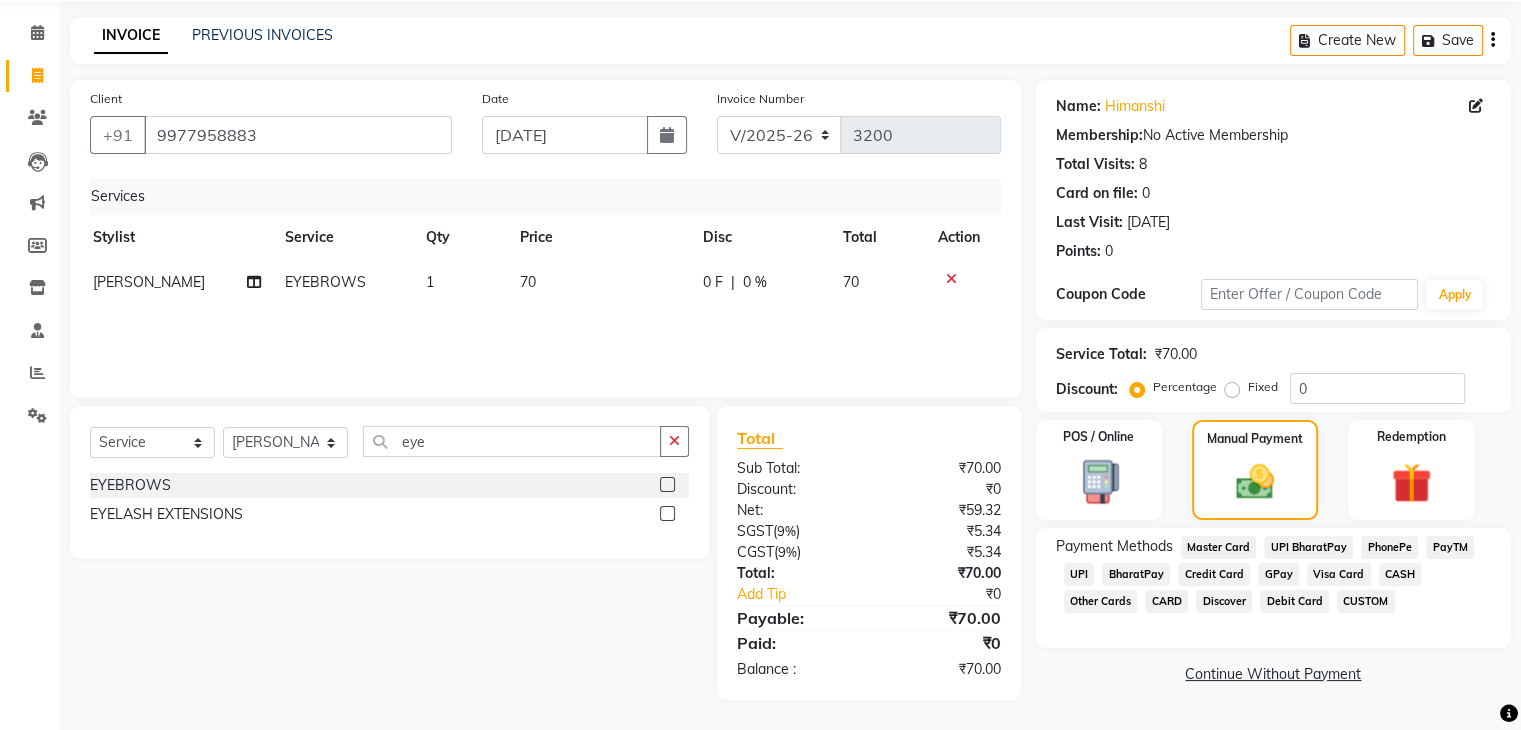 click on "CASH" 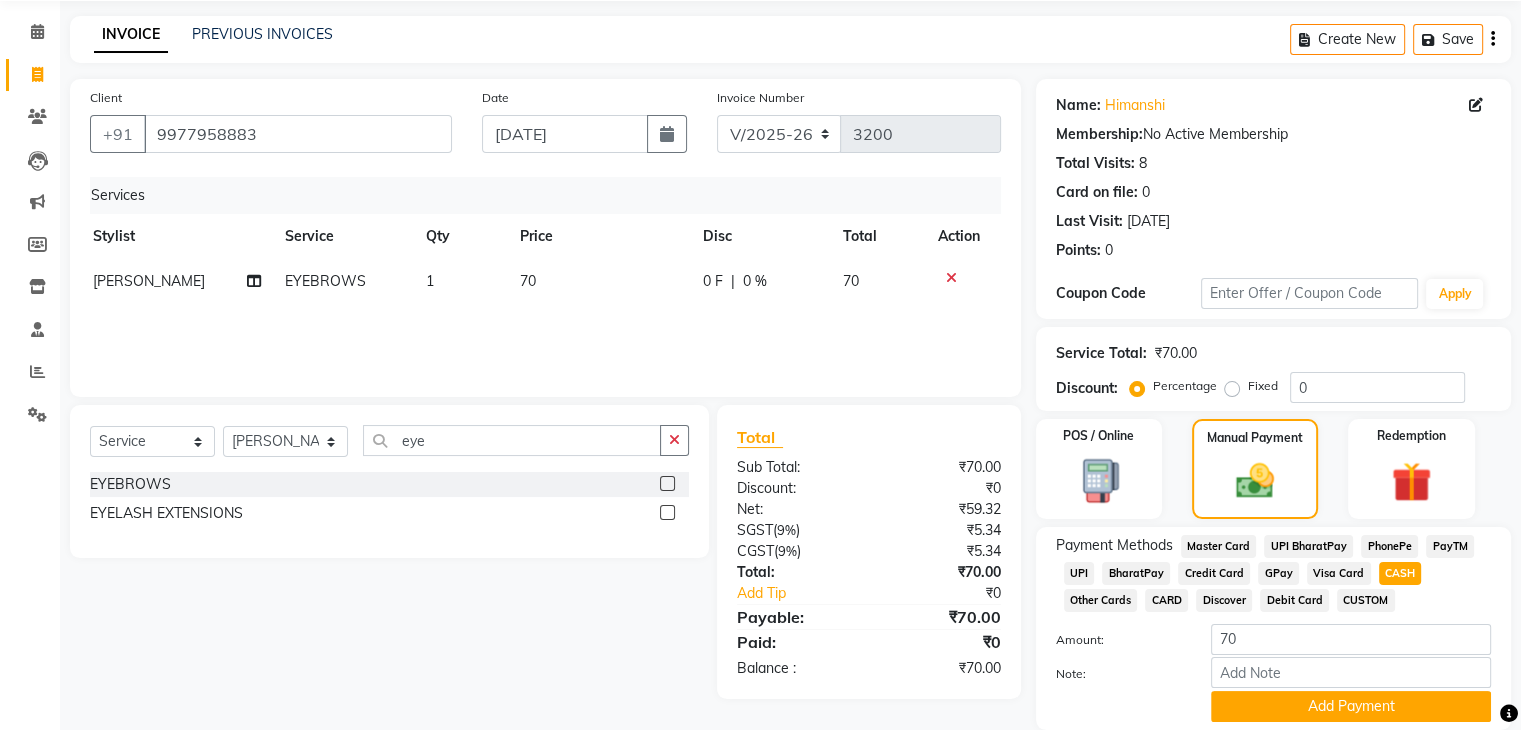 scroll, scrollTop: 145, scrollLeft: 0, axis: vertical 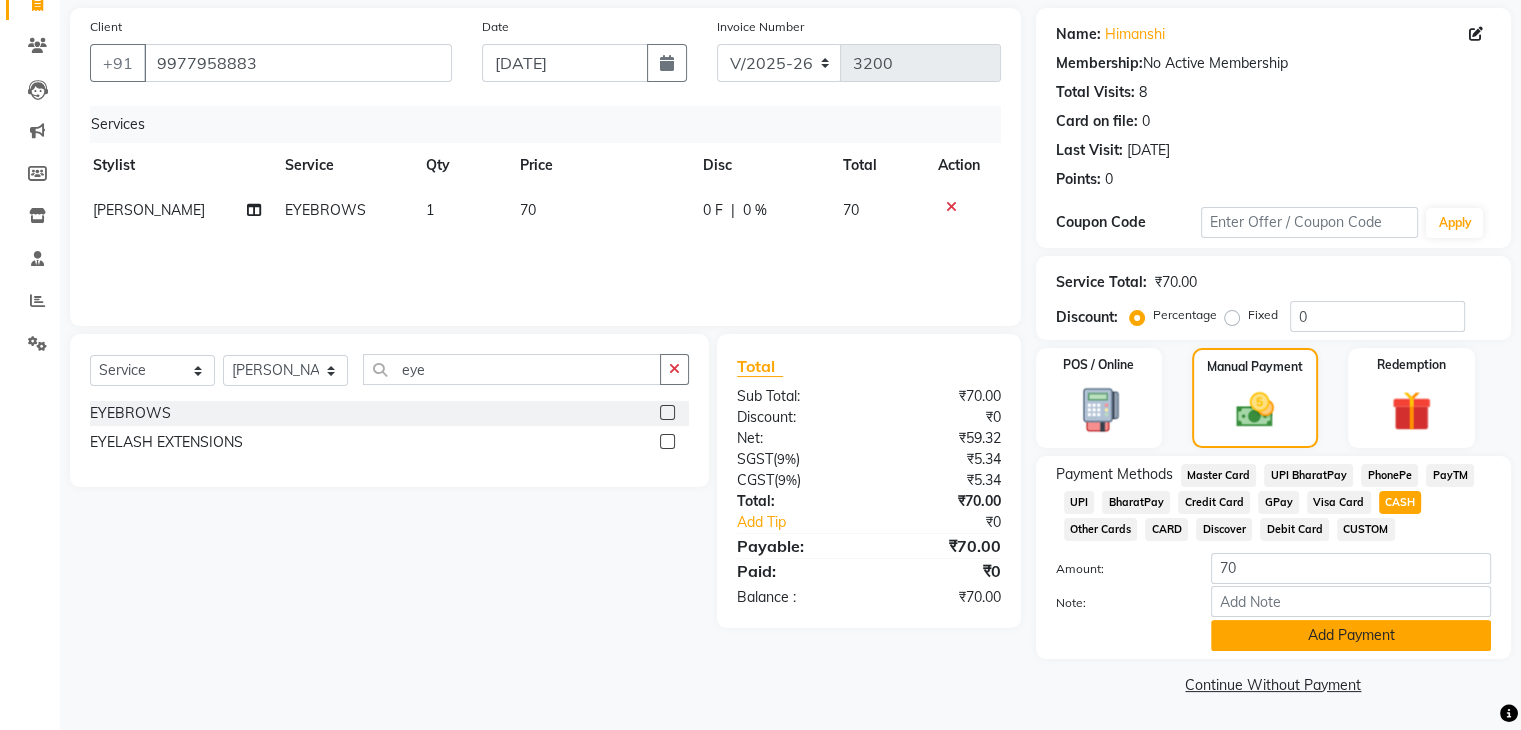click on "Add Payment" 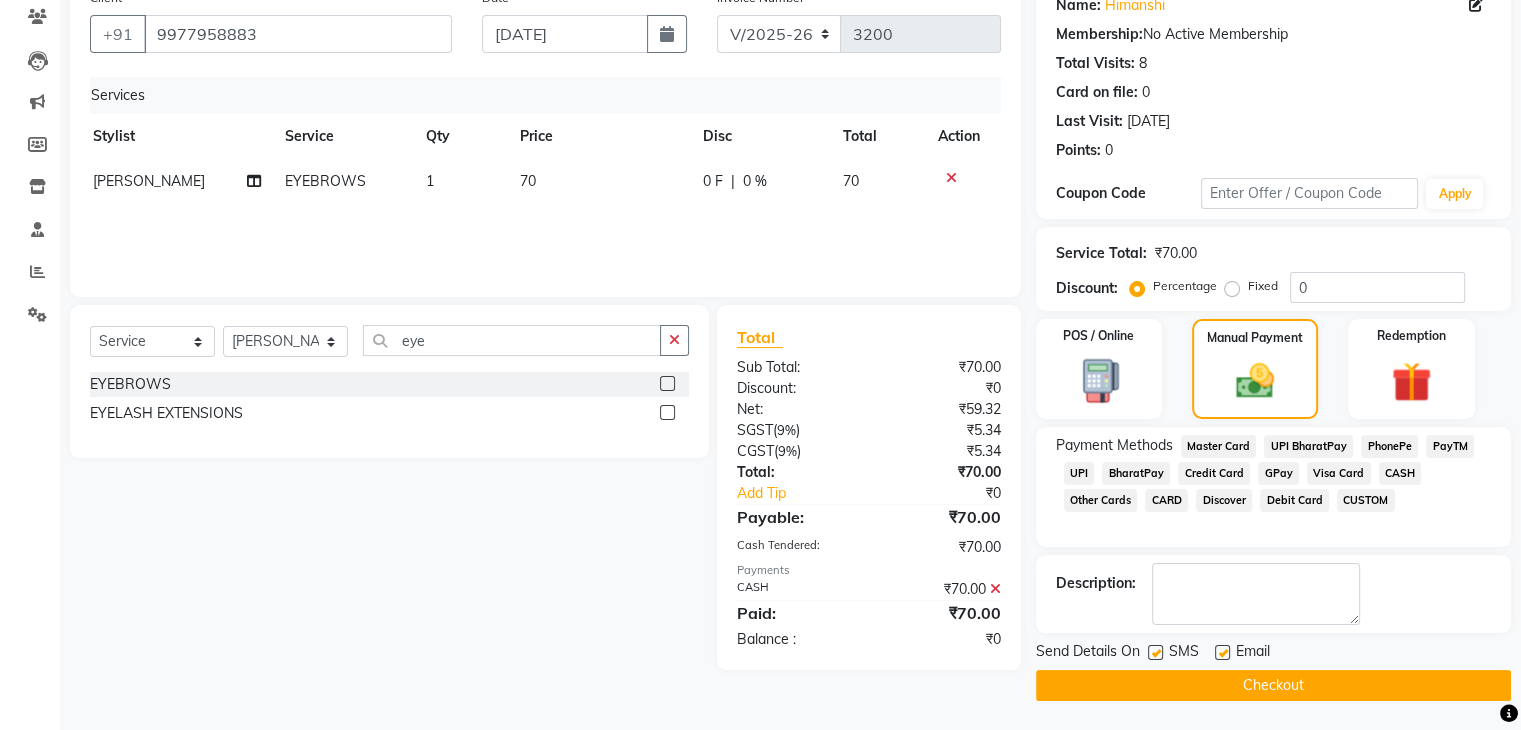 click on "Checkout" 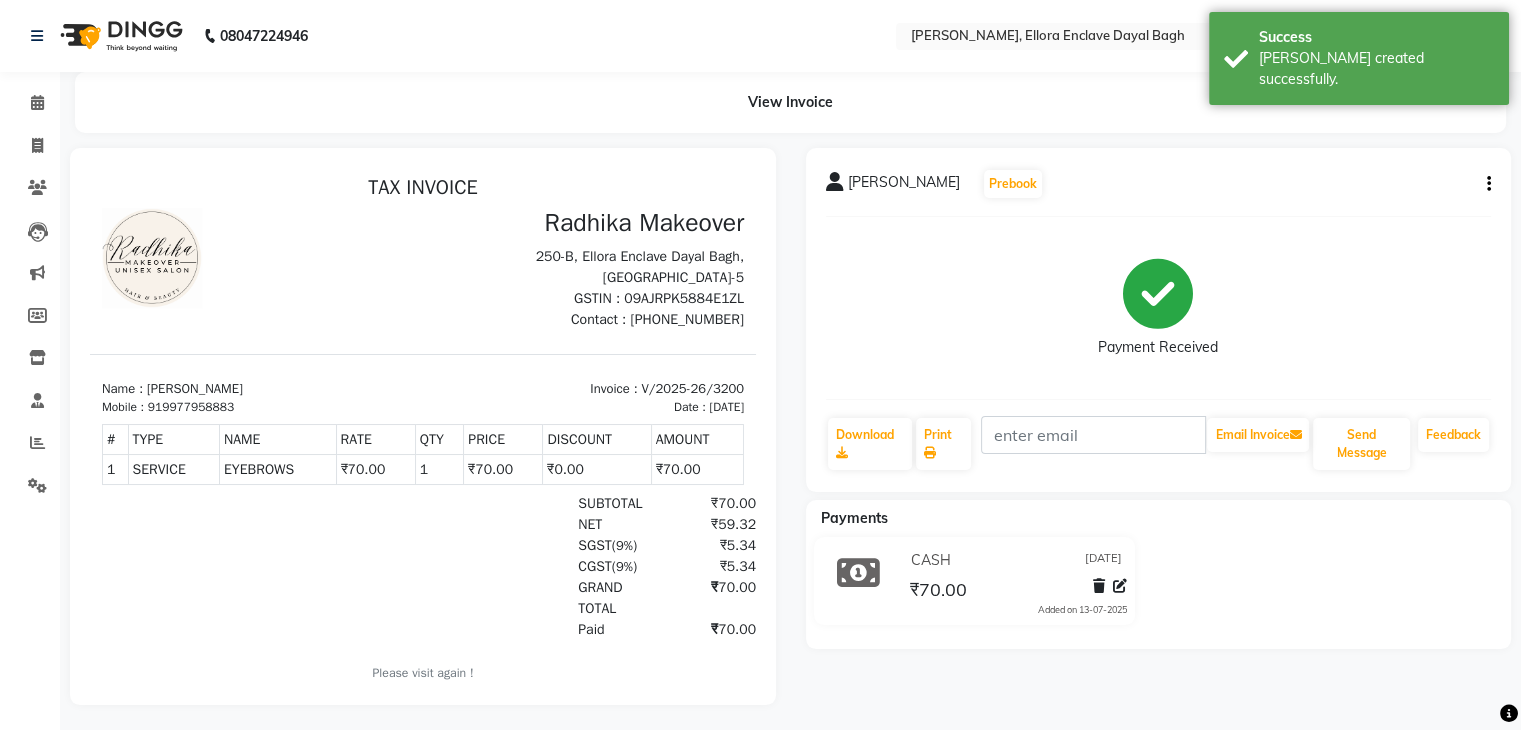 scroll, scrollTop: 0, scrollLeft: 0, axis: both 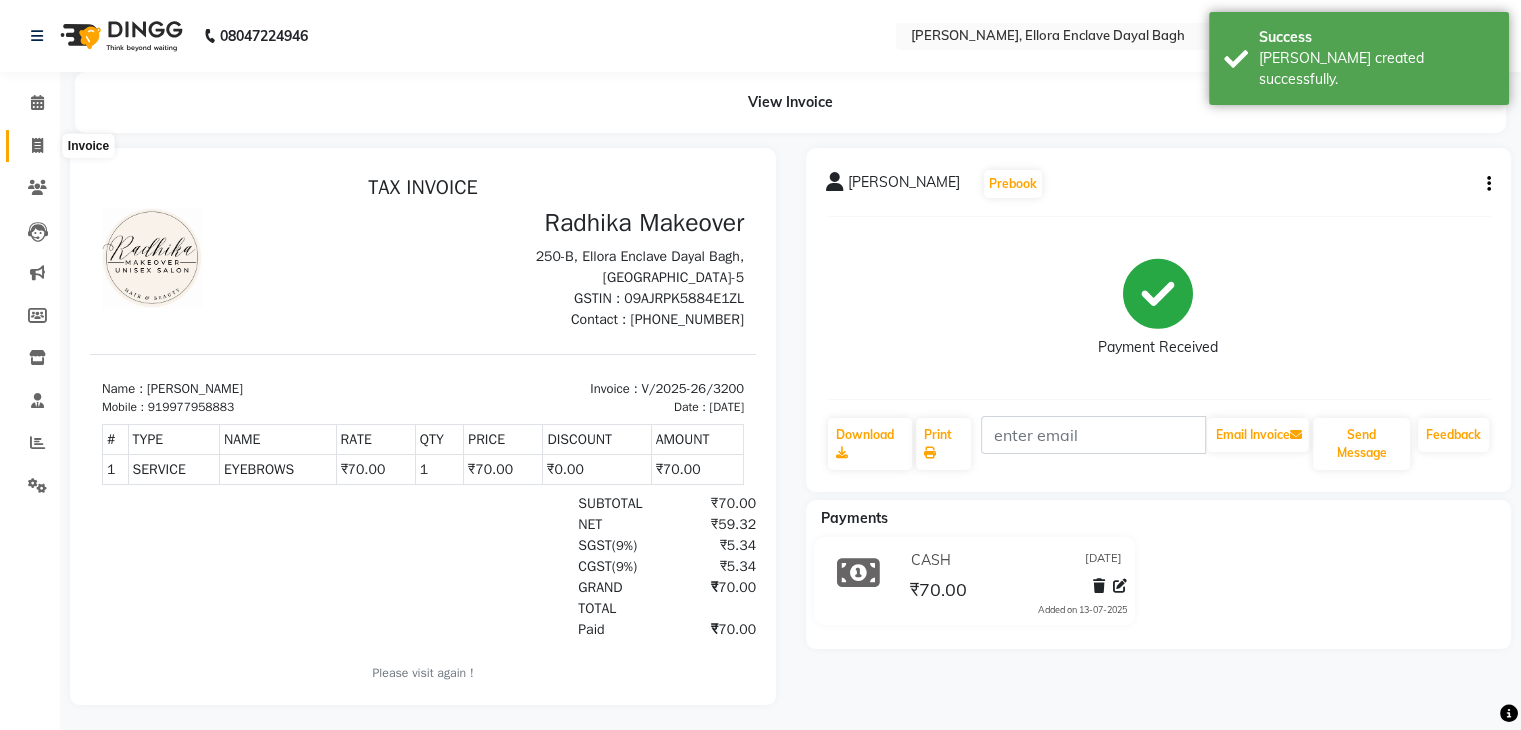 click 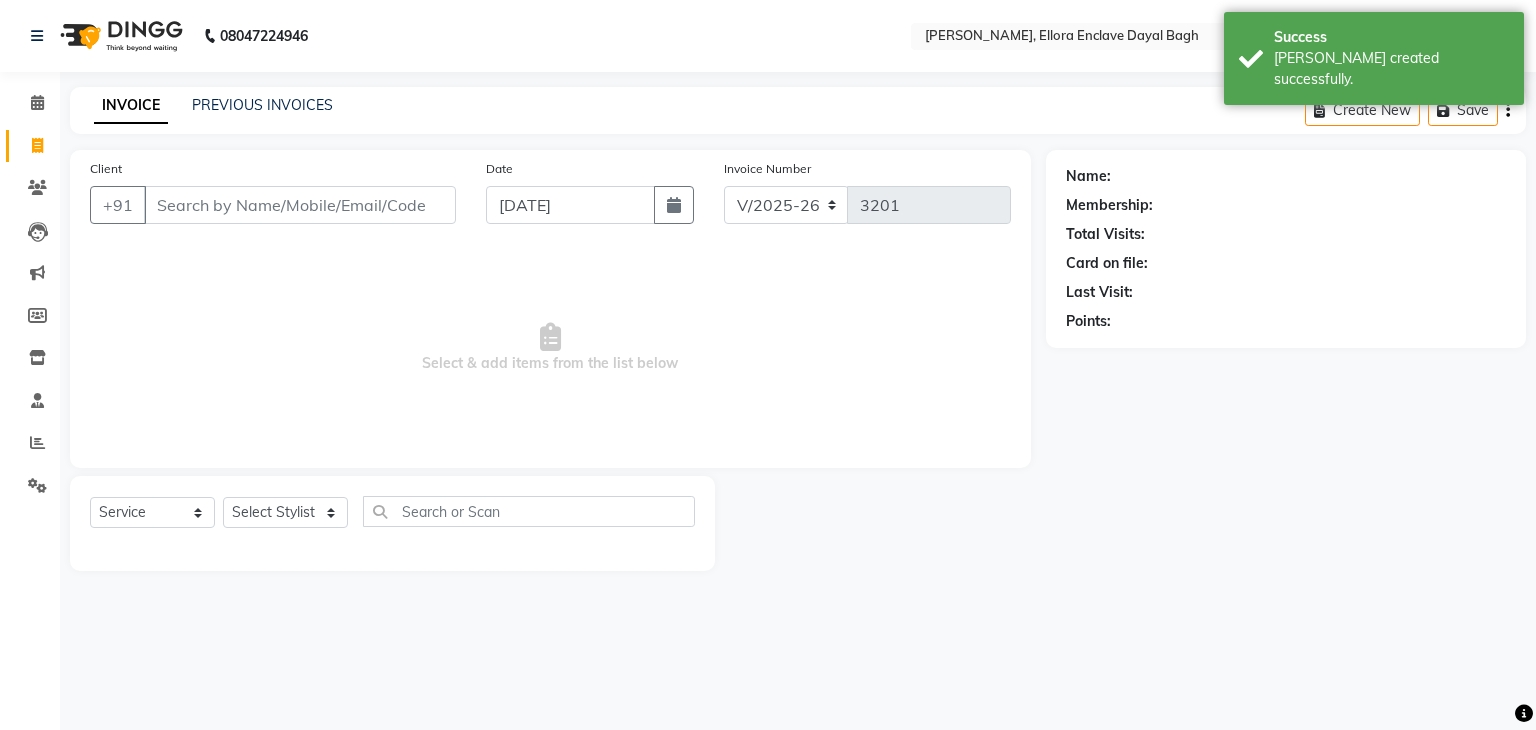 click on "Client +91" 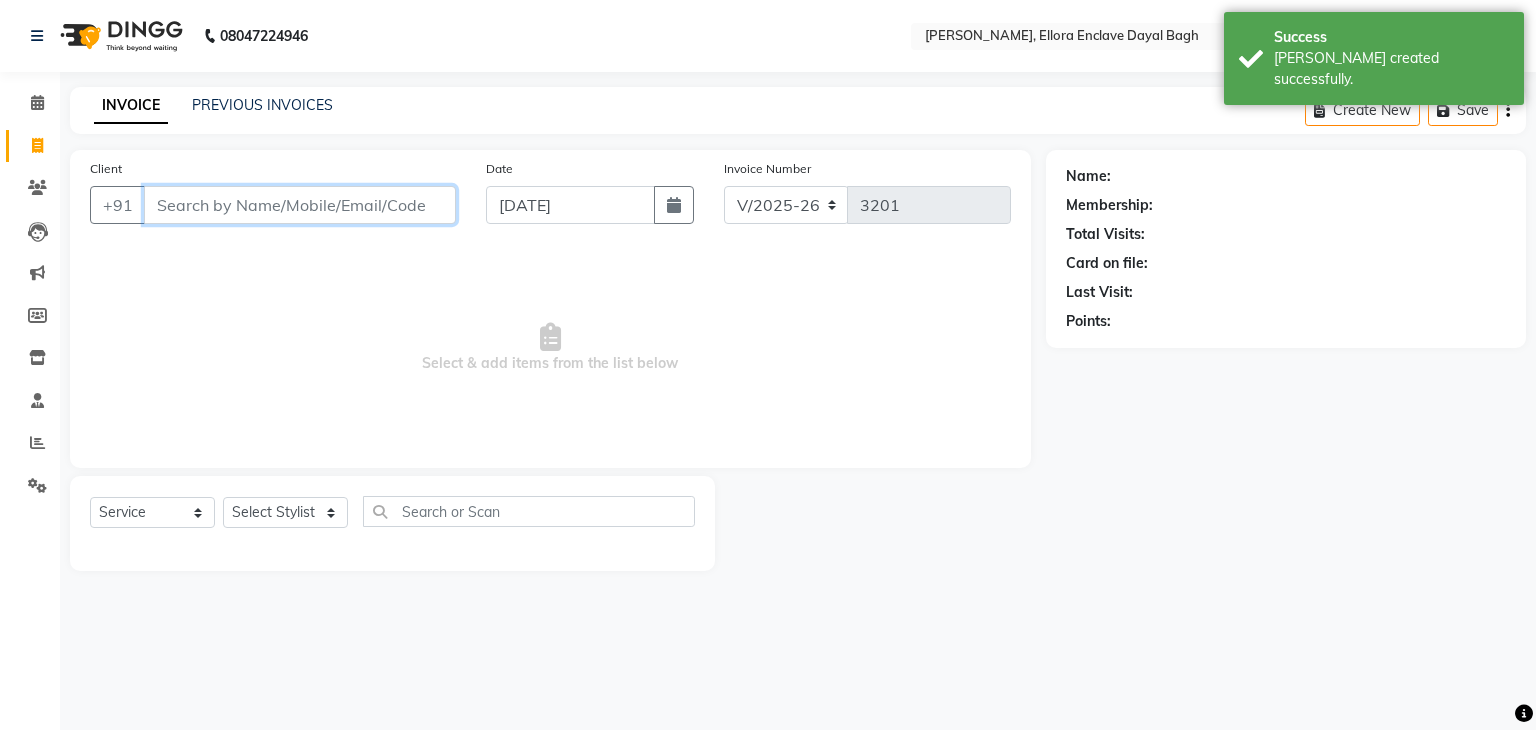click on "Client" at bounding box center [300, 205] 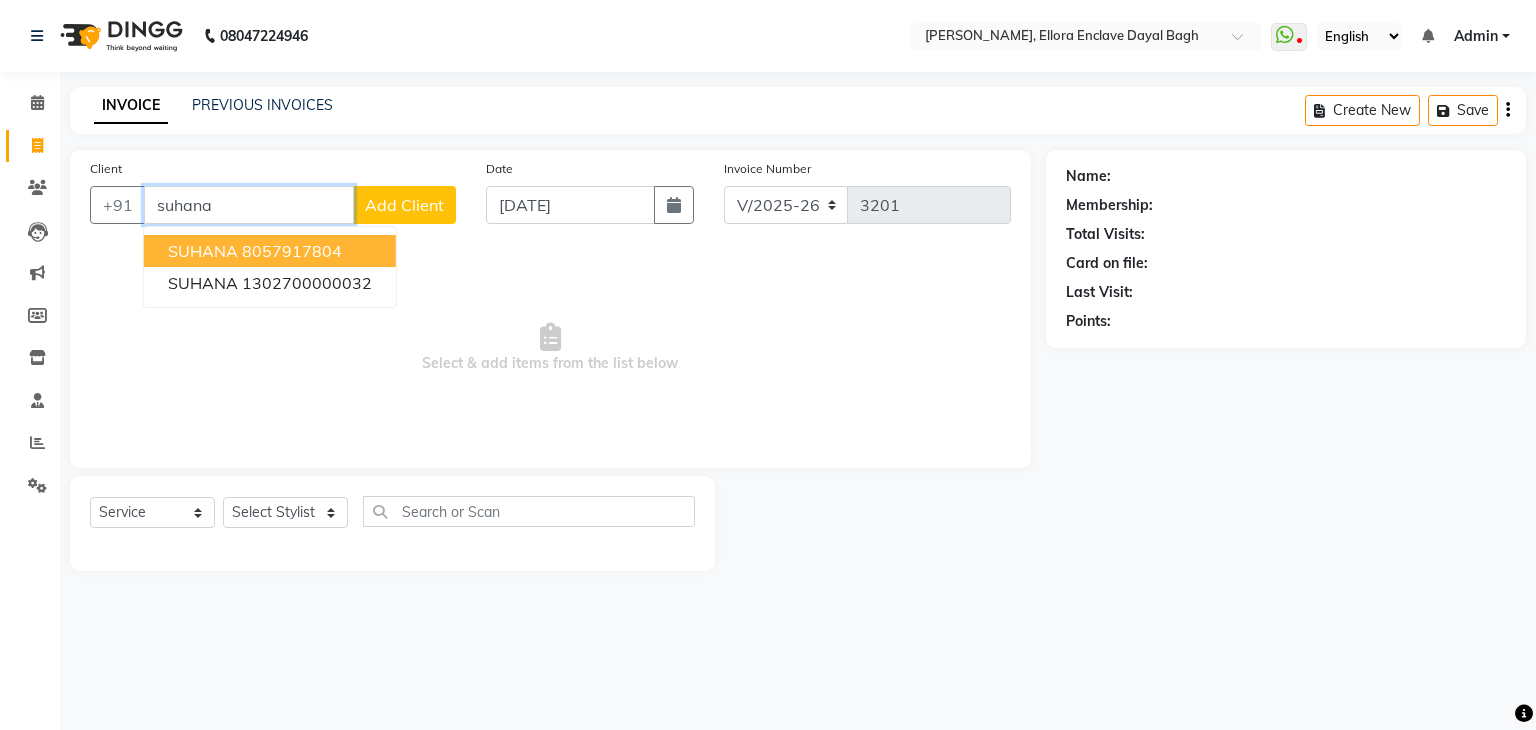 click on "8057917804" at bounding box center [292, 251] 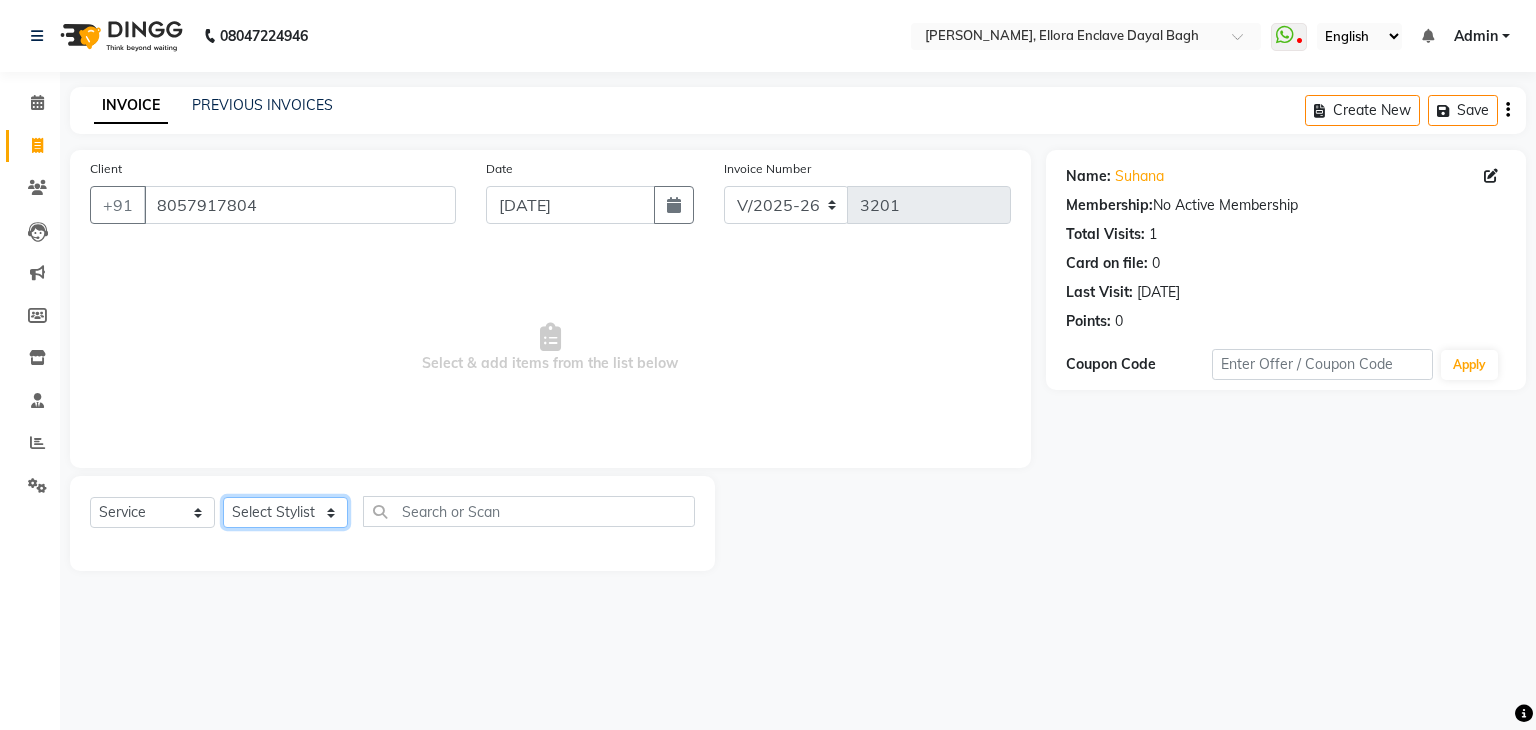 click on "Select Stylist AMAN DANISH SALMANI GOPAL PACHORI KANU KAVITA KIRAN KUMARI MEENU KUMARI NEHA NIKHIL CHAUDHARY PRIYANKA YADAV RASHMI SANDHYA SHAGUFTA SHWETA SONA SAXENA SOUMYA TUSHAR OTWAL VINAY KUMAR" 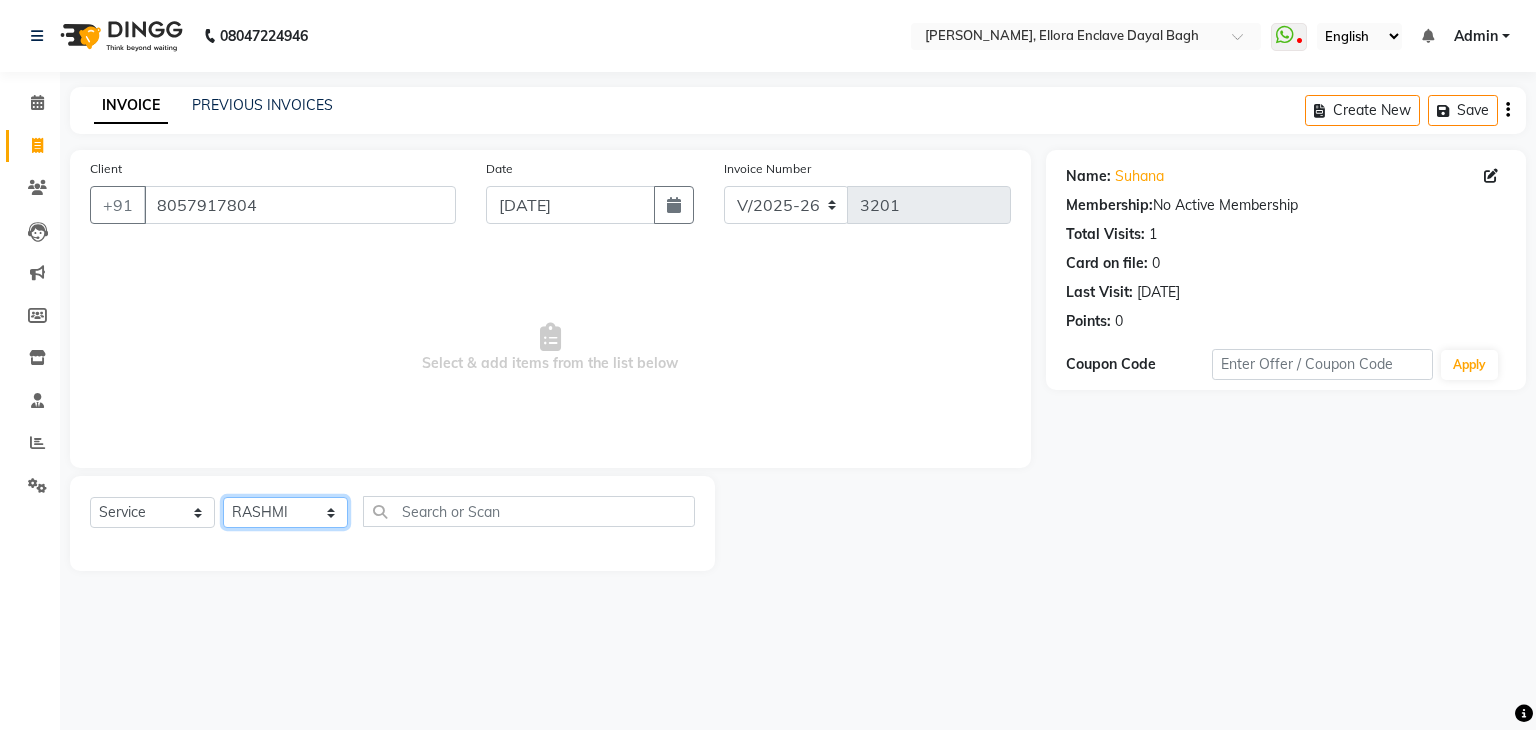 click on "Select Stylist AMAN DANISH SALMANI GOPAL PACHORI KANU KAVITA KIRAN KUMARI MEENU KUMARI NEHA NIKHIL CHAUDHARY PRIYANKA YADAV RASHMI SANDHYA SHAGUFTA SHWETA SONA SAXENA SOUMYA TUSHAR OTWAL VINAY KUMAR" 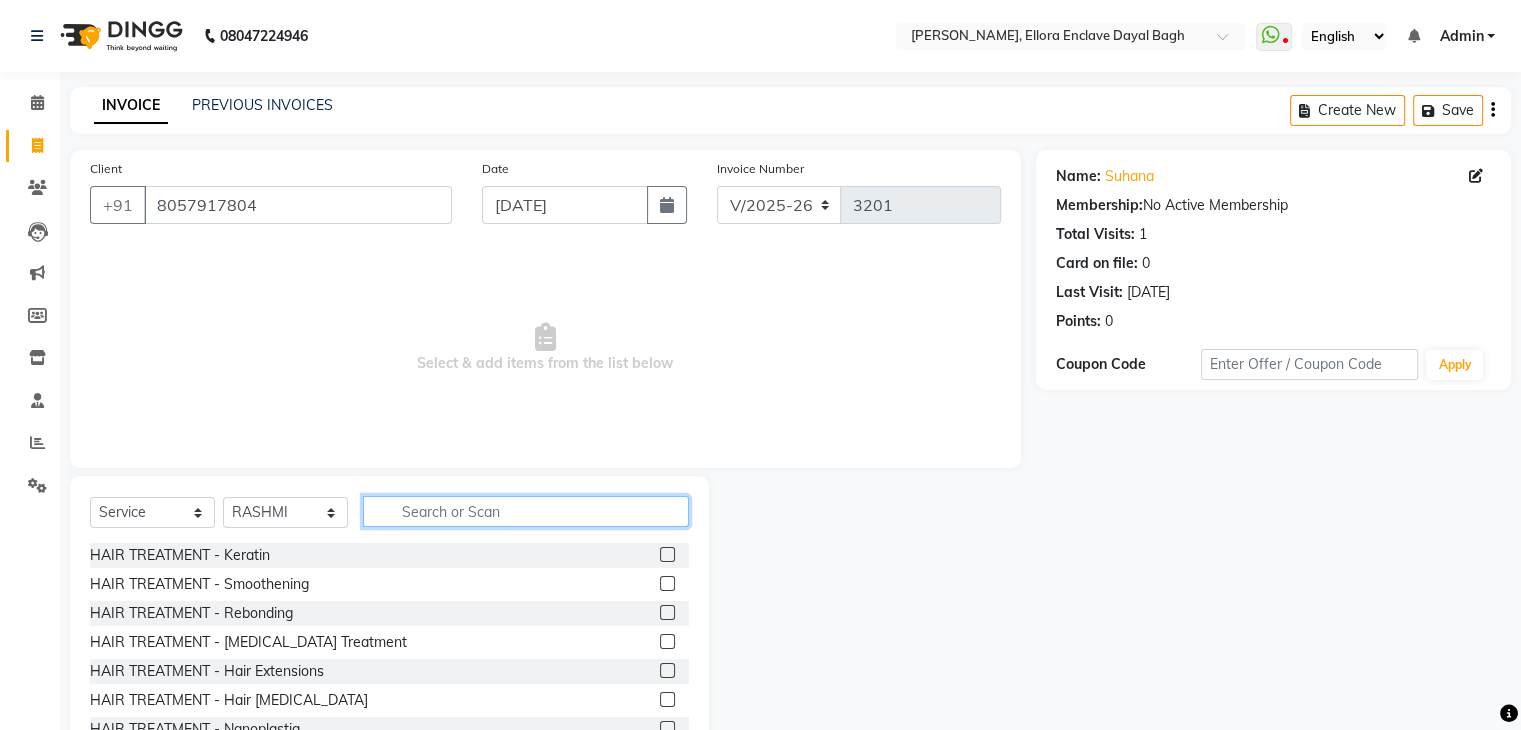 click 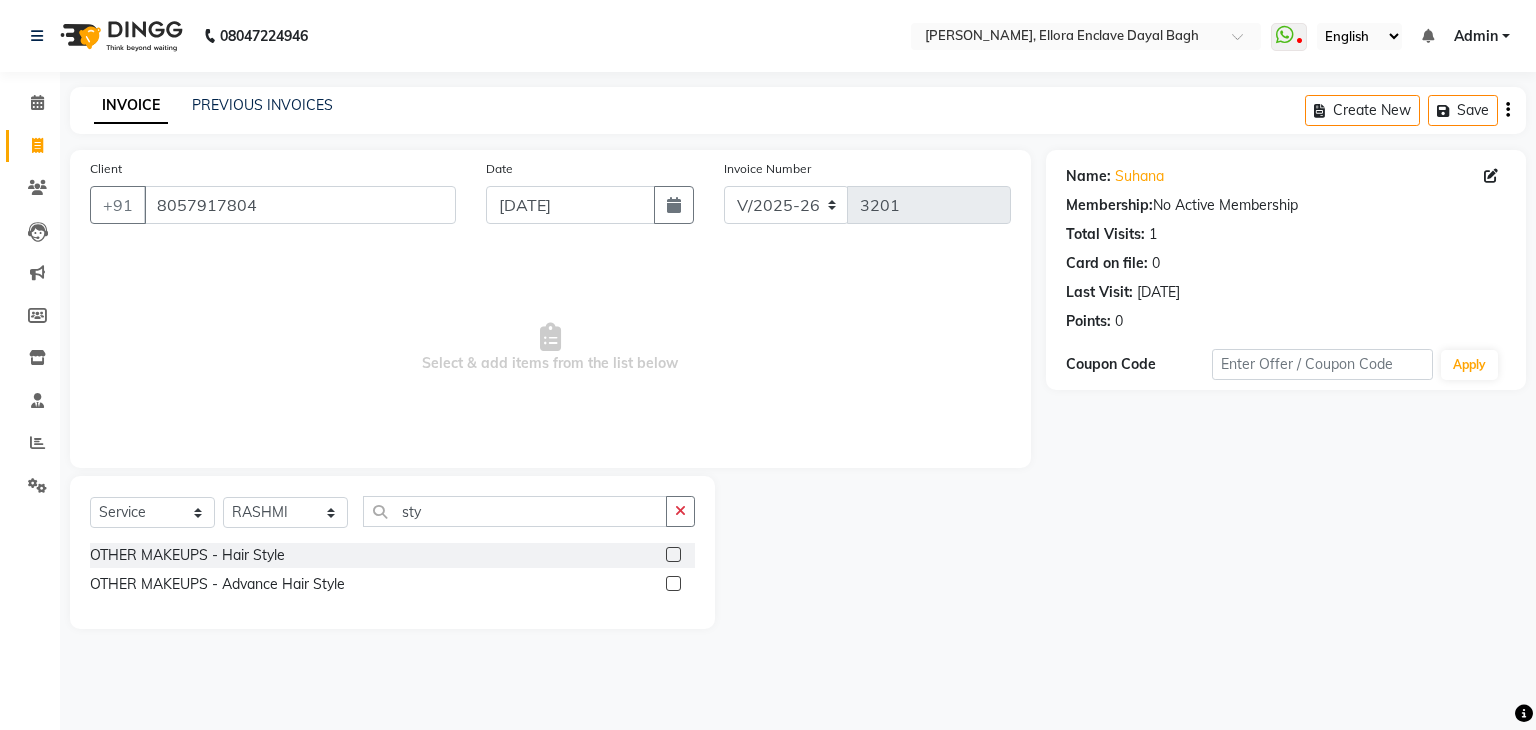 click 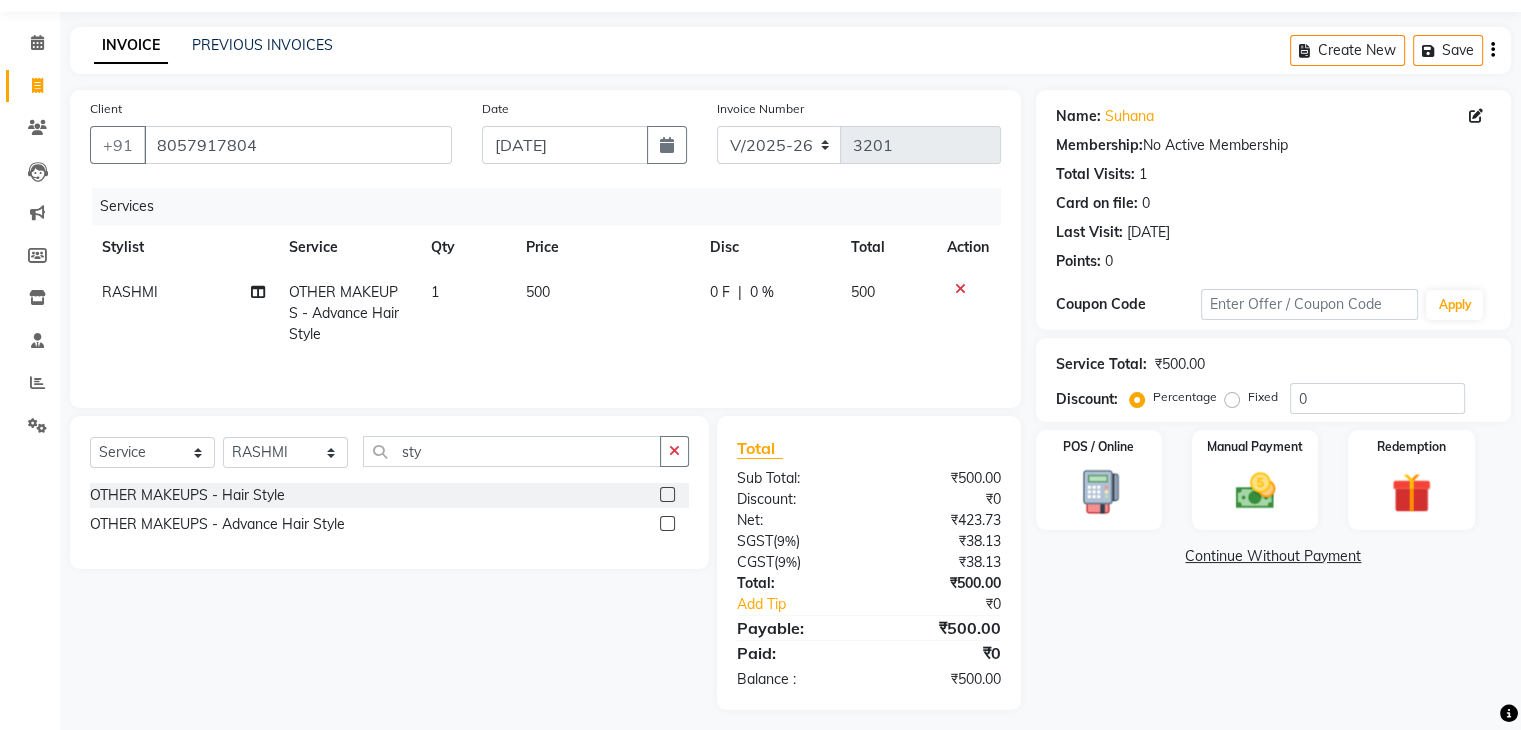 scroll, scrollTop: 71, scrollLeft: 0, axis: vertical 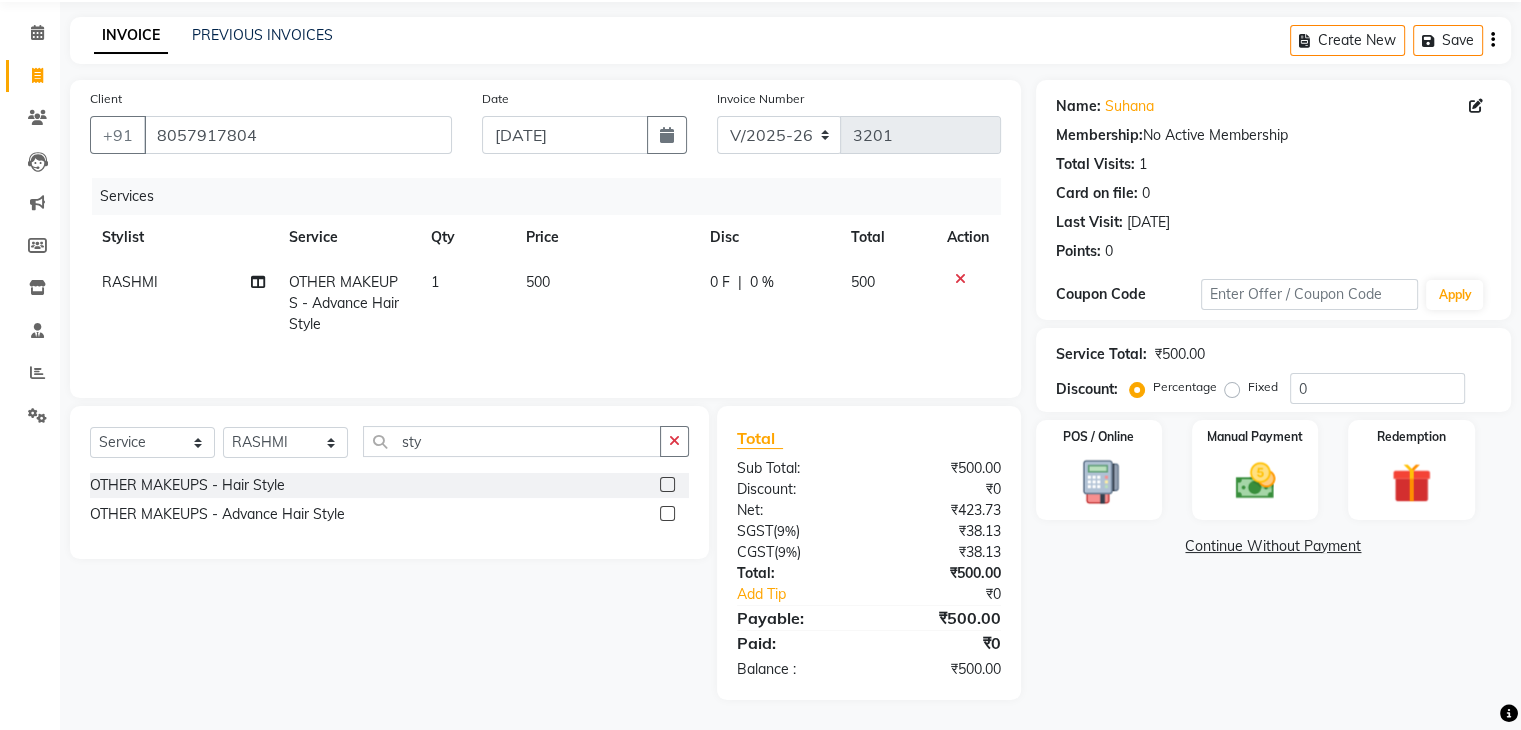 click on "500" 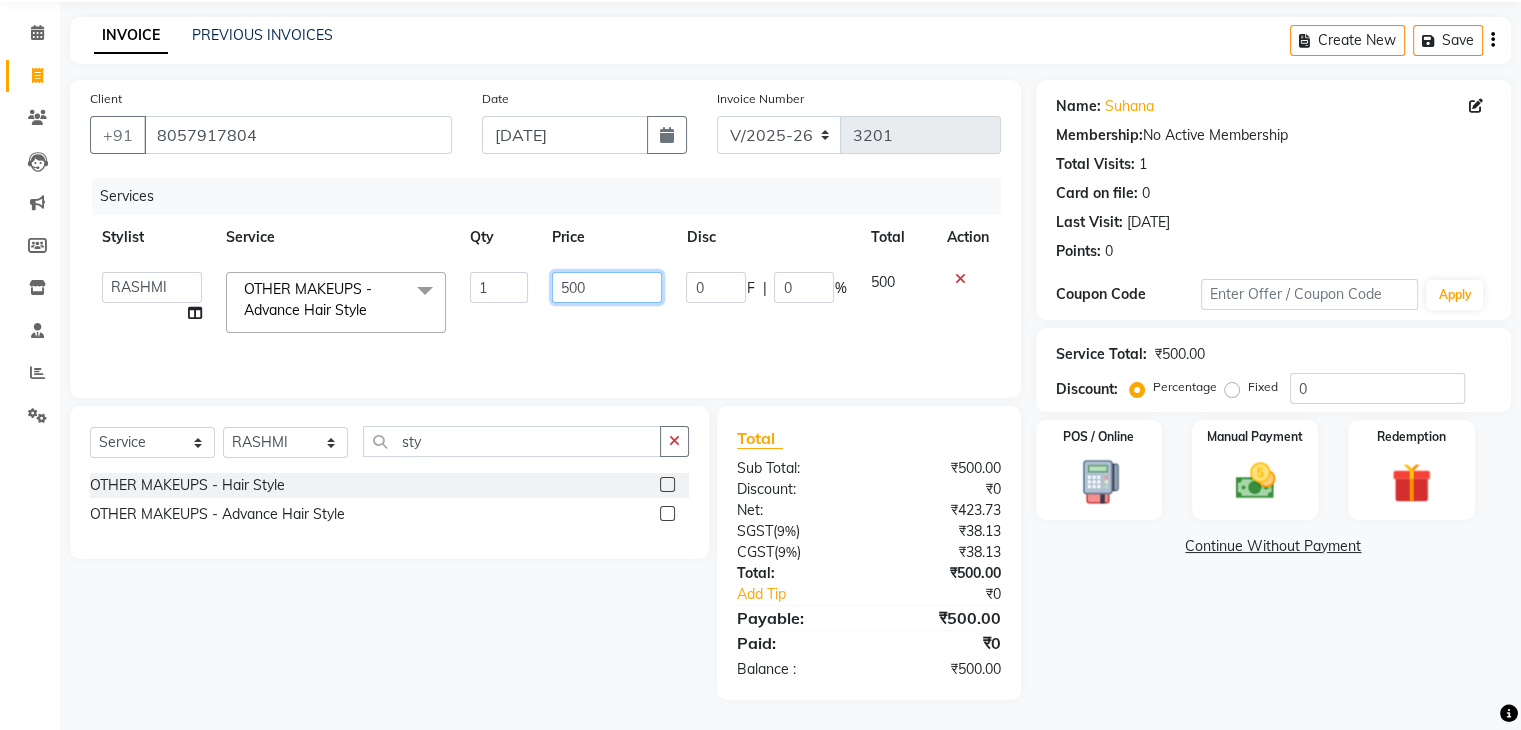 click on "500" 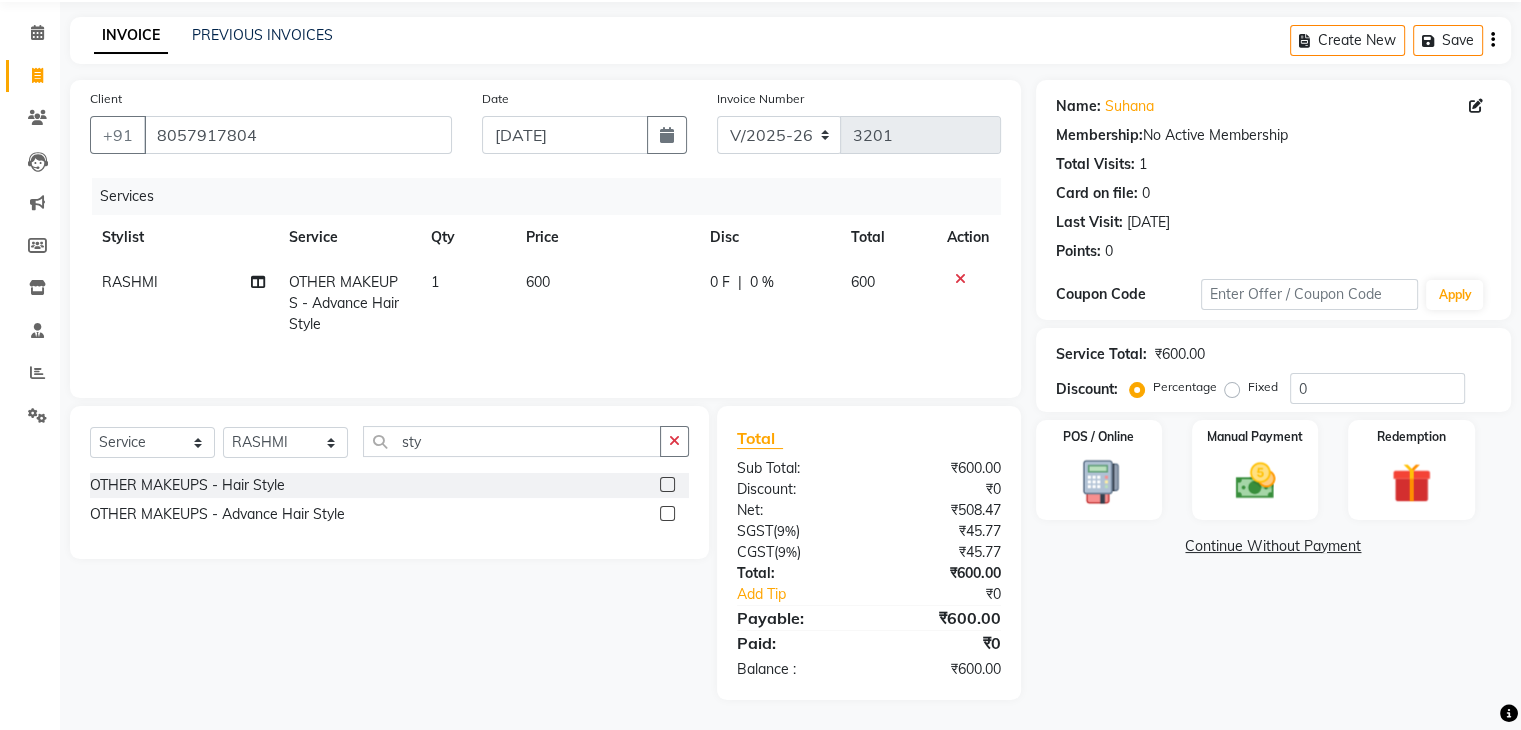 click on "Name: Suhana  Membership:  No Active Membership  Total Visits:  1 Card on file:  0 Last Visit:   30-10-2024 Points:   0  Coupon Code Apply Service Total:  ₹600.00  Discount:  Percentage   Fixed  0 POS / Online  Manual Payment Redemption  Continue Without Payment" 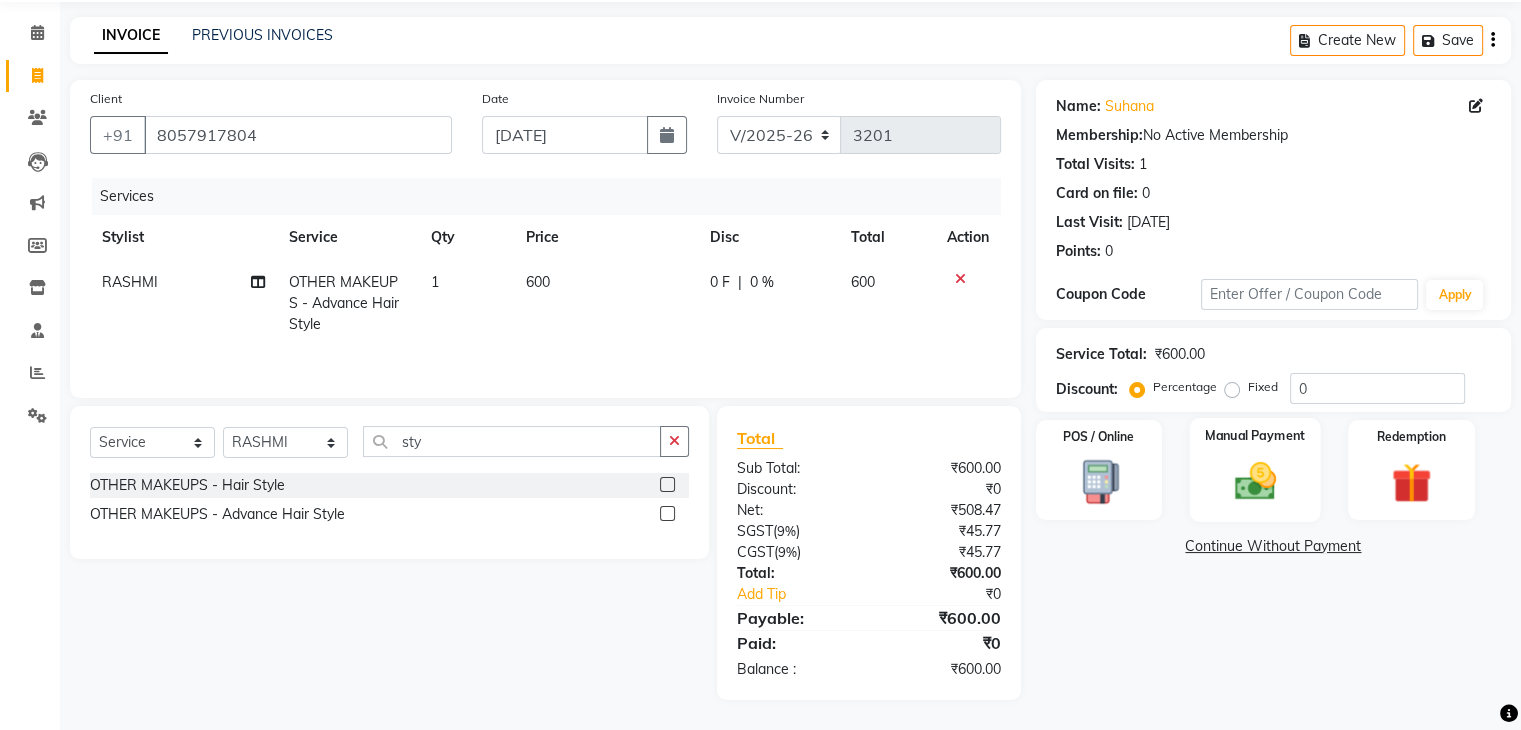 click 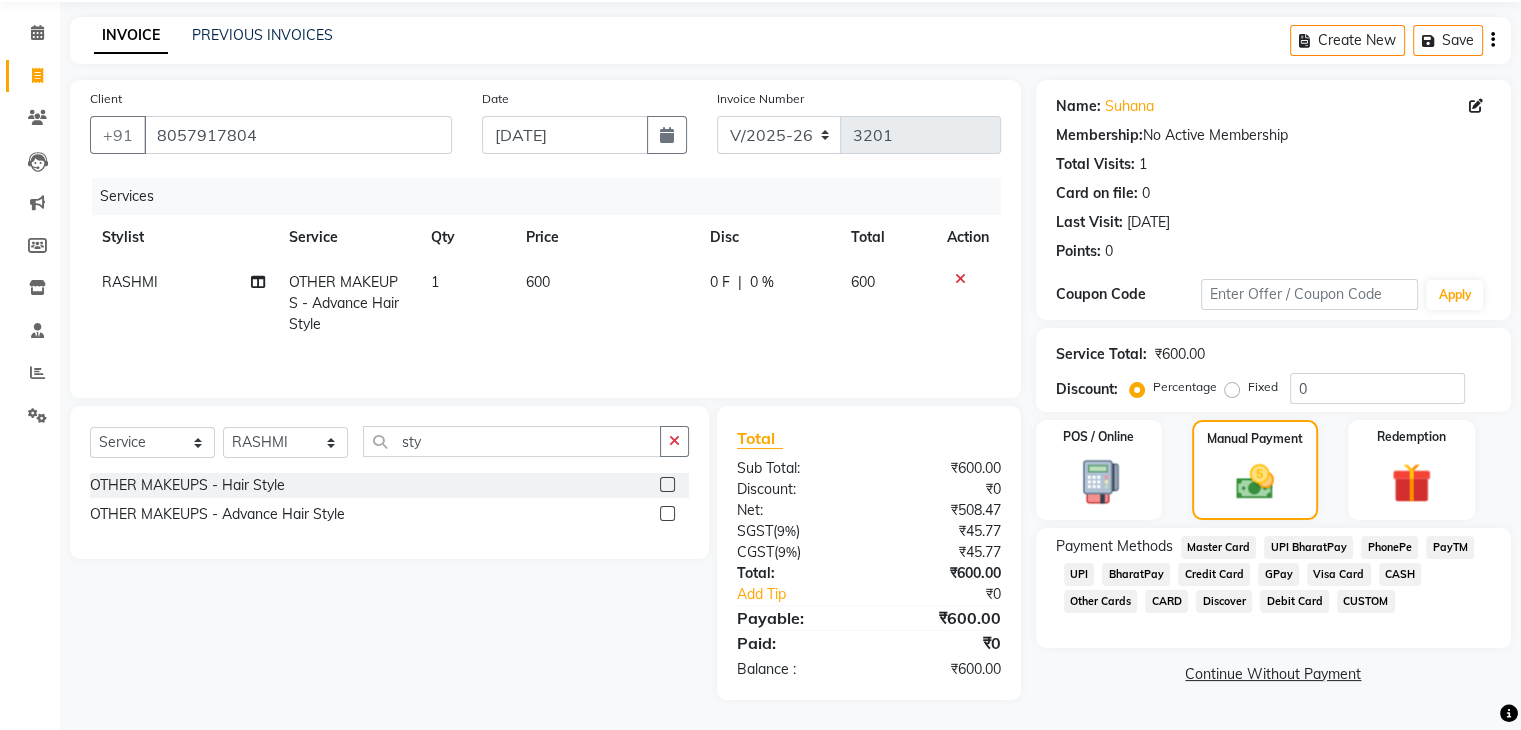 click on "CUSTOM" 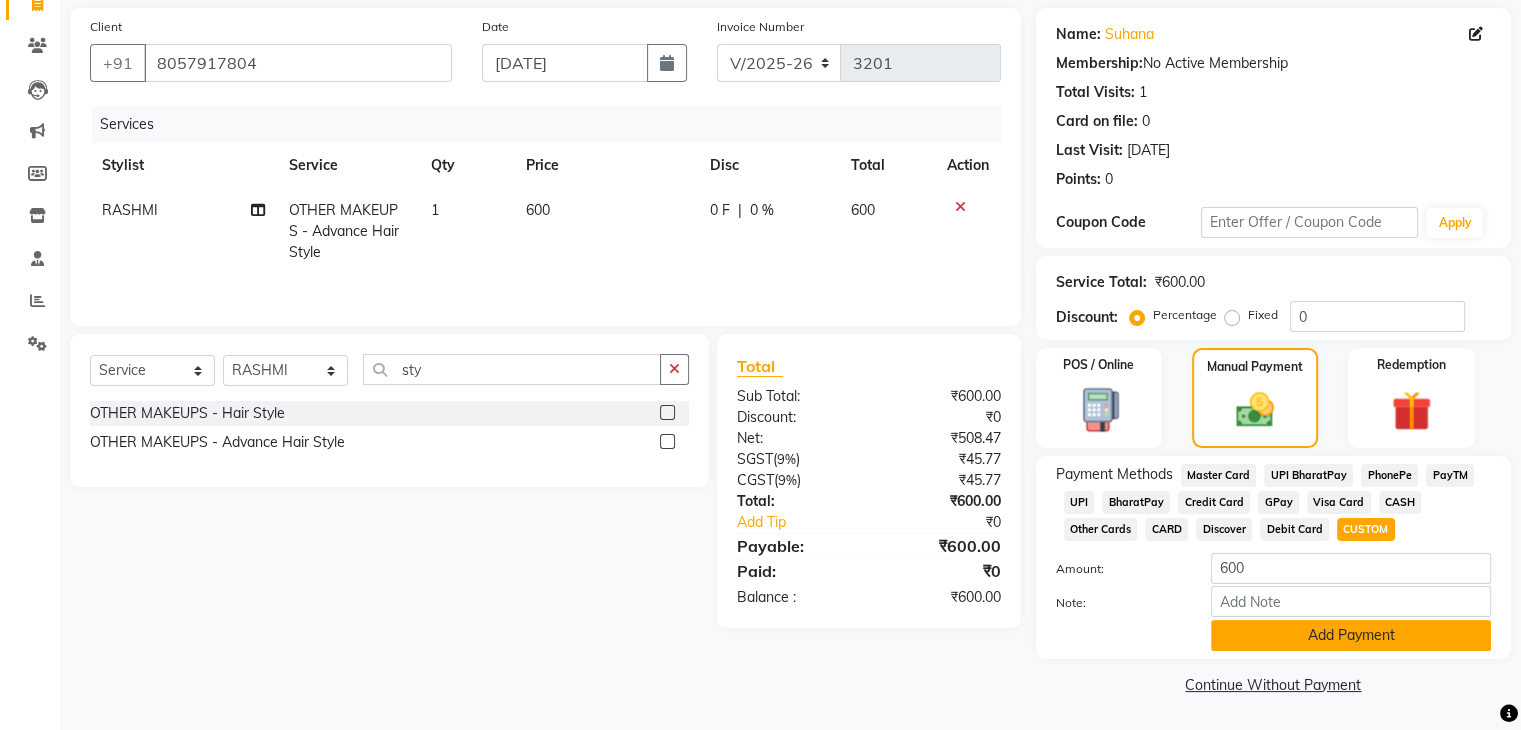 click on "Add Payment" 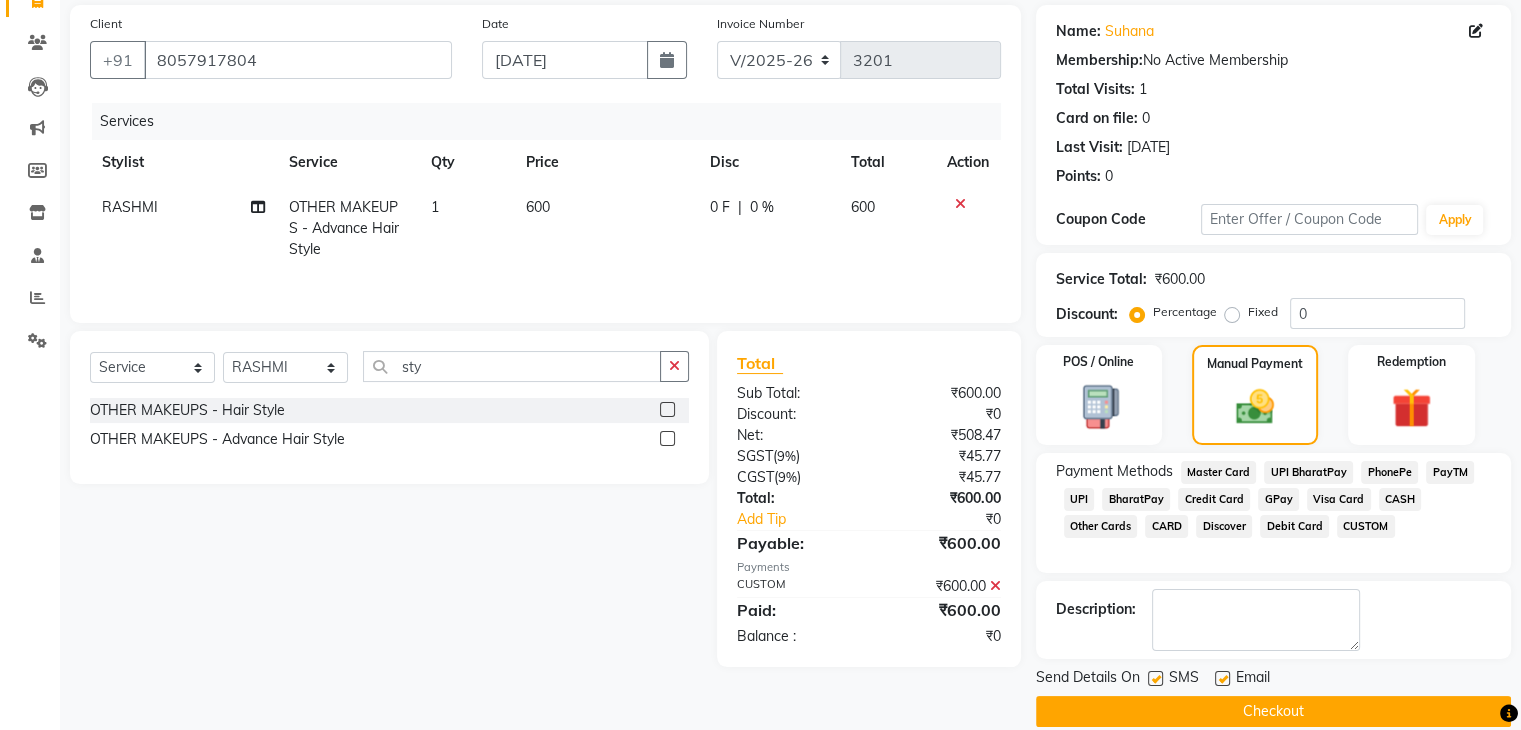 scroll, scrollTop: 171, scrollLeft: 0, axis: vertical 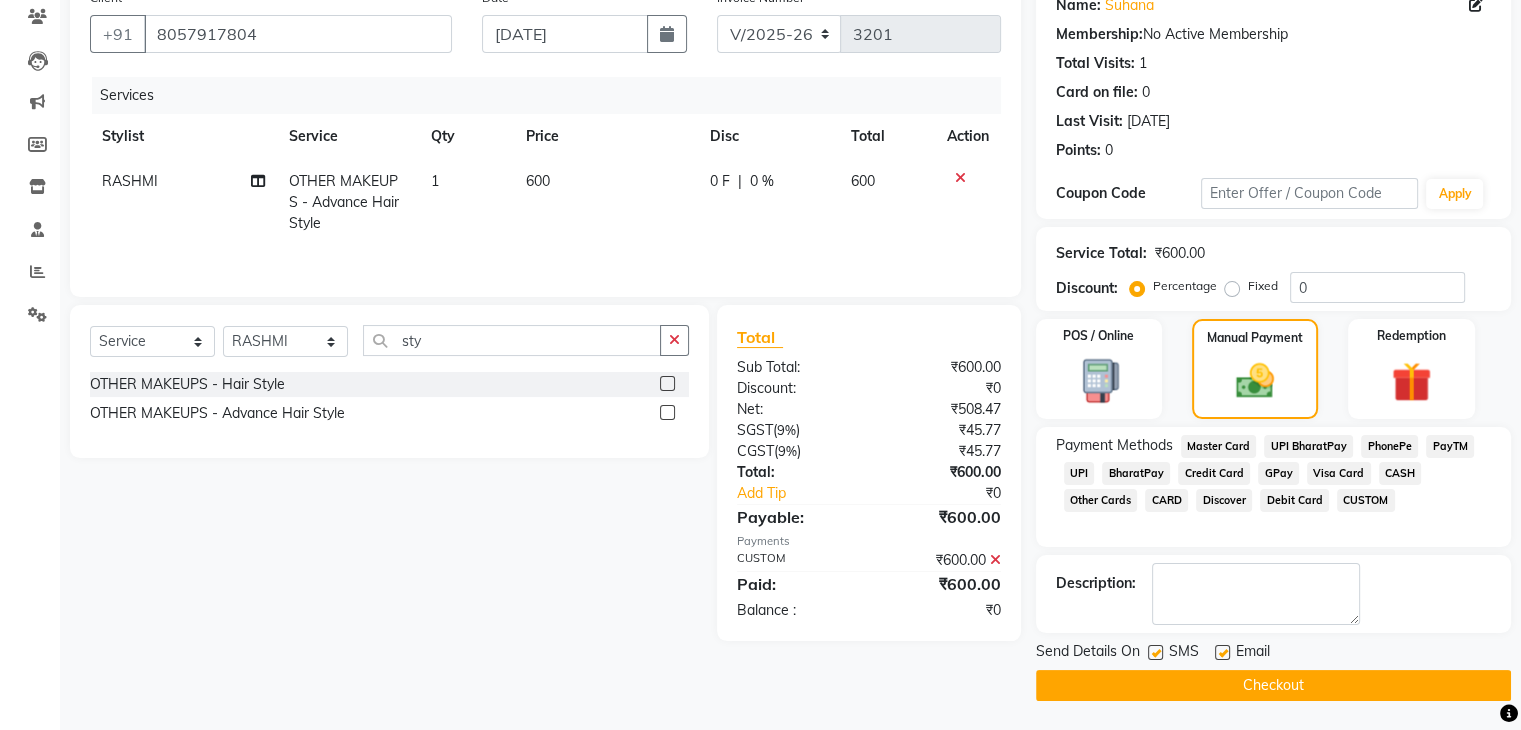 click on "Checkout" 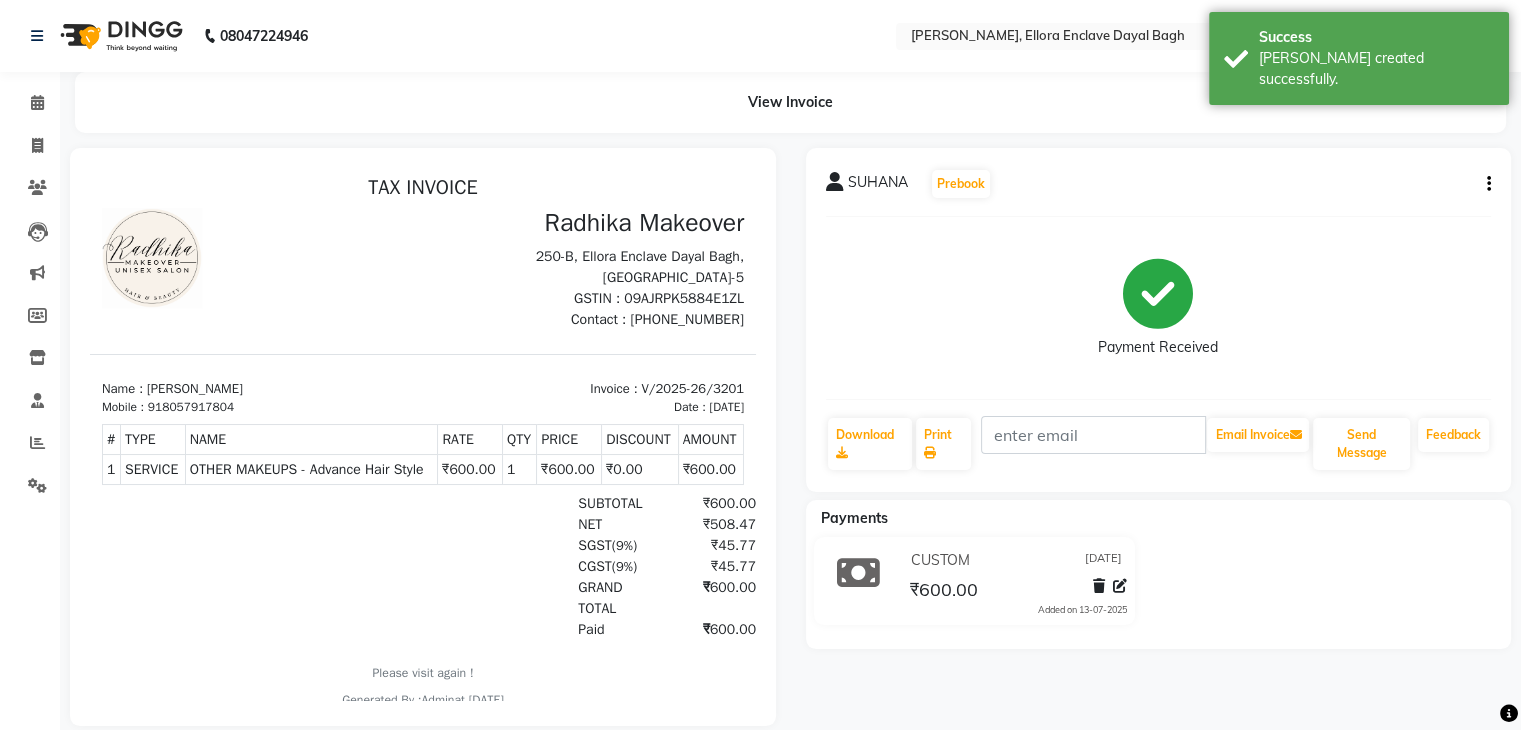 scroll, scrollTop: 0, scrollLeft: 0, axis: both 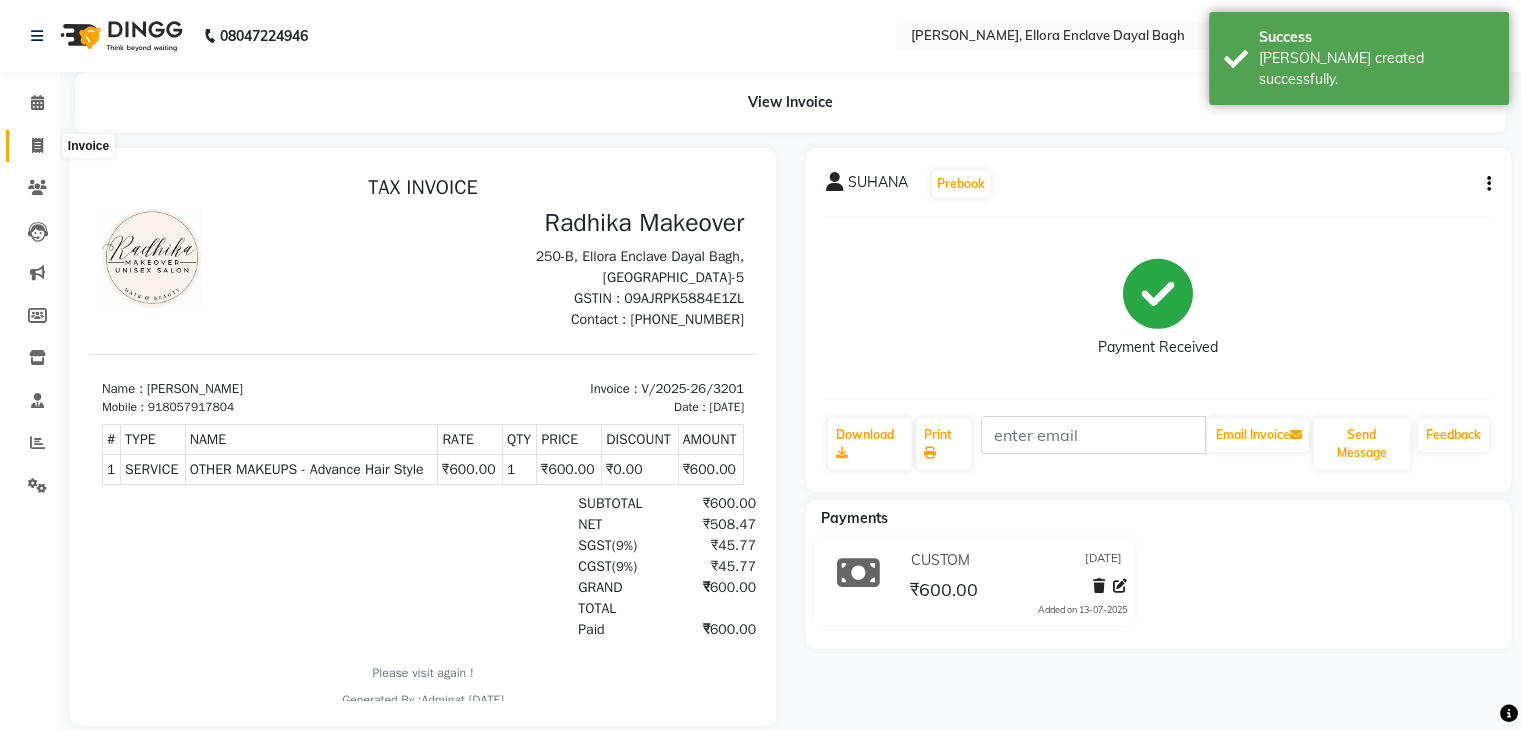 click 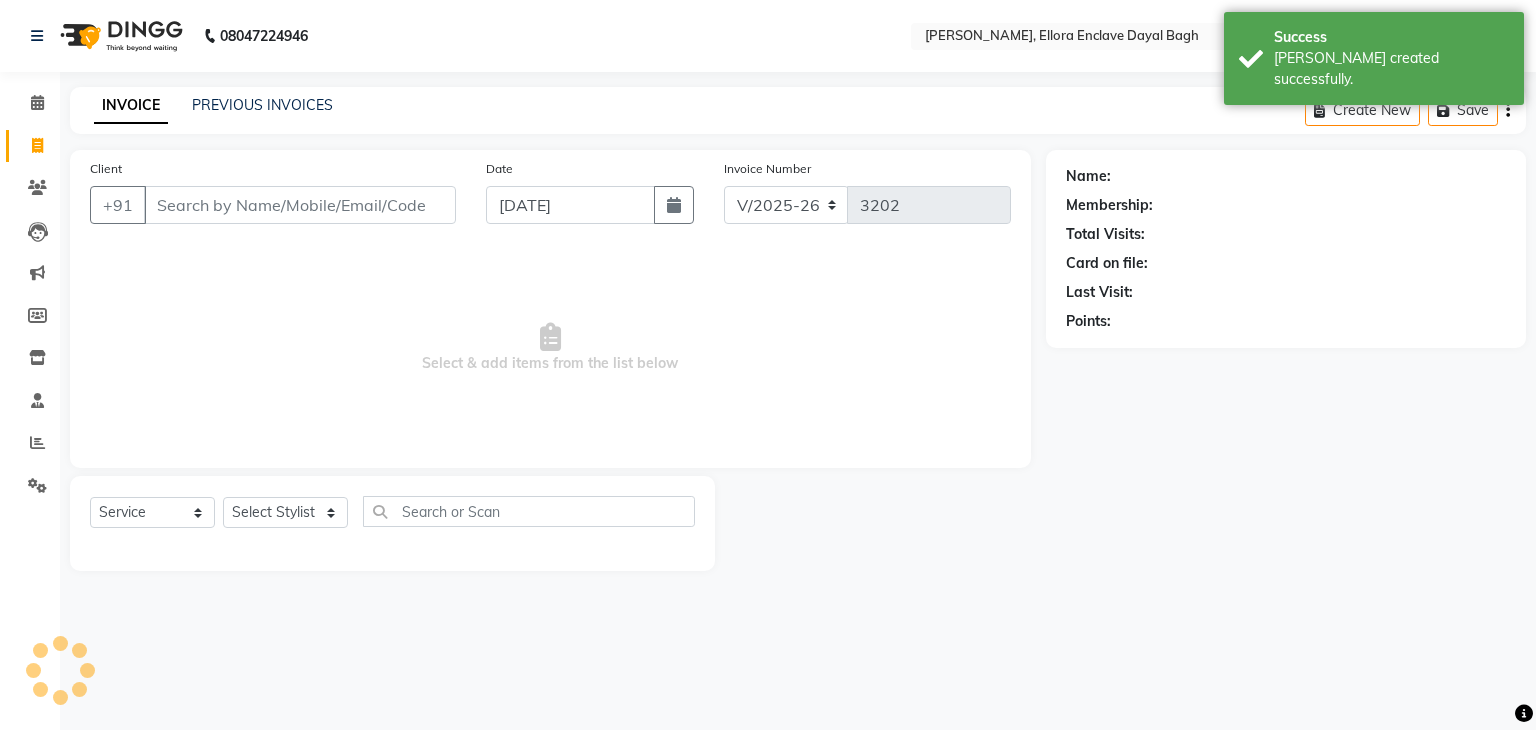 click on "Client" at bounding box center [300, 205] 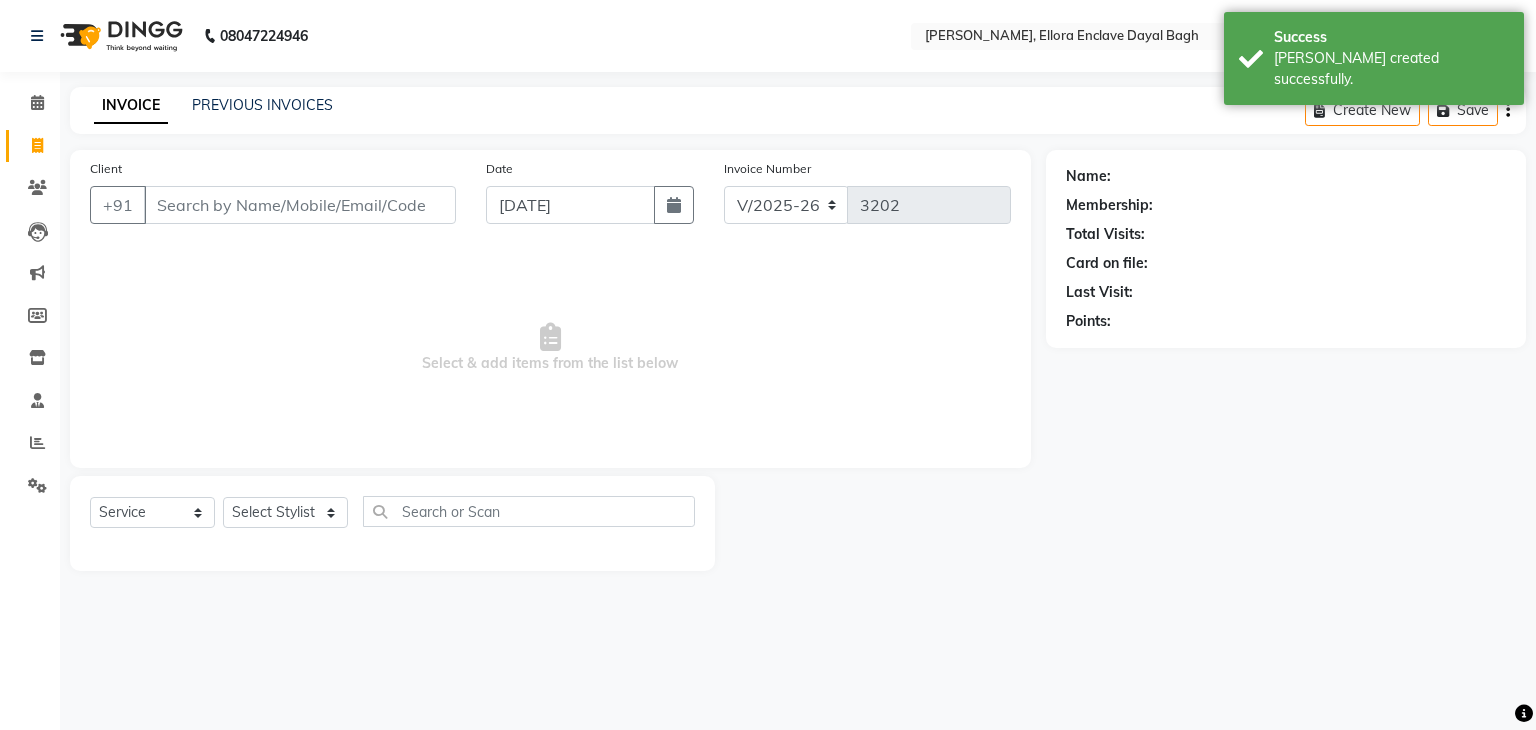 click on "Client" at bounding box center (300, 205) 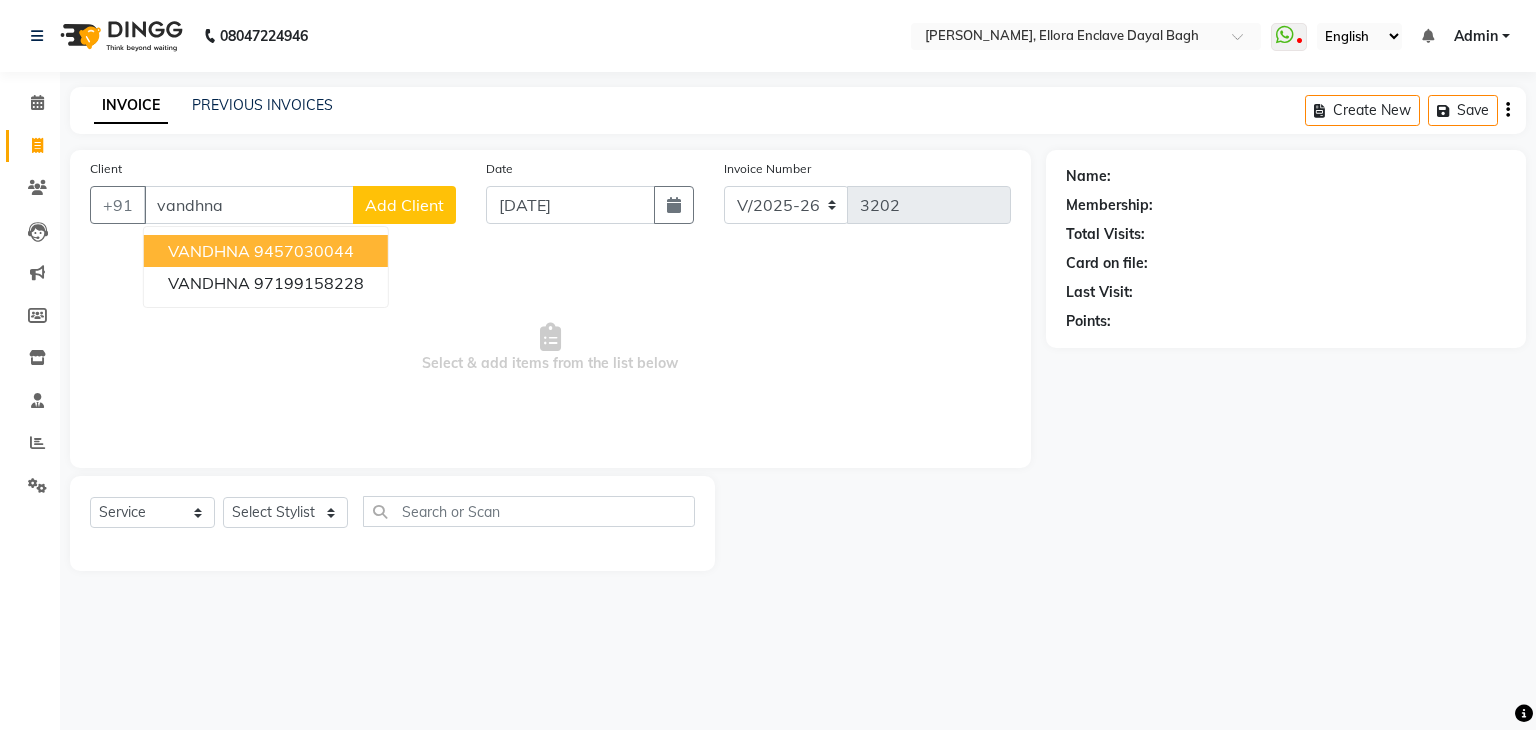 click on "VANDHNA  9457030044" at bounding box center [266, 251] 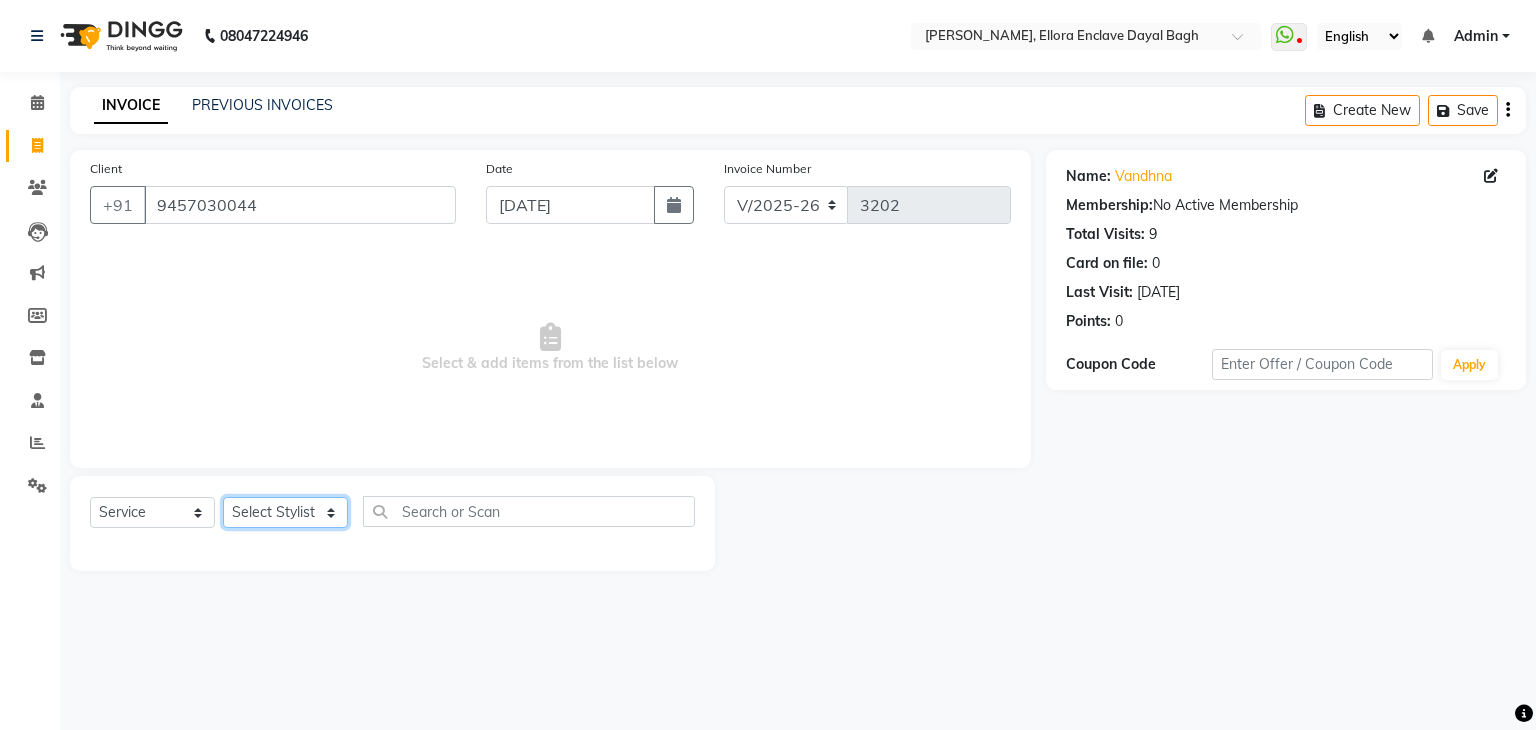 click on "Select Stylist AMAN DANISH SALMANI GOPAL PACHORI KANU KAVITA KIRAN KUMARI MEENU KUMARI NEHA NIKHIL CHAUDHARY PRIYANKA YADAV RASHMI SANDHYA SHAGUFTA SHWETA SONA SAXENA SOUMYA TUSHAR OTWAL VINAY KUMAR" 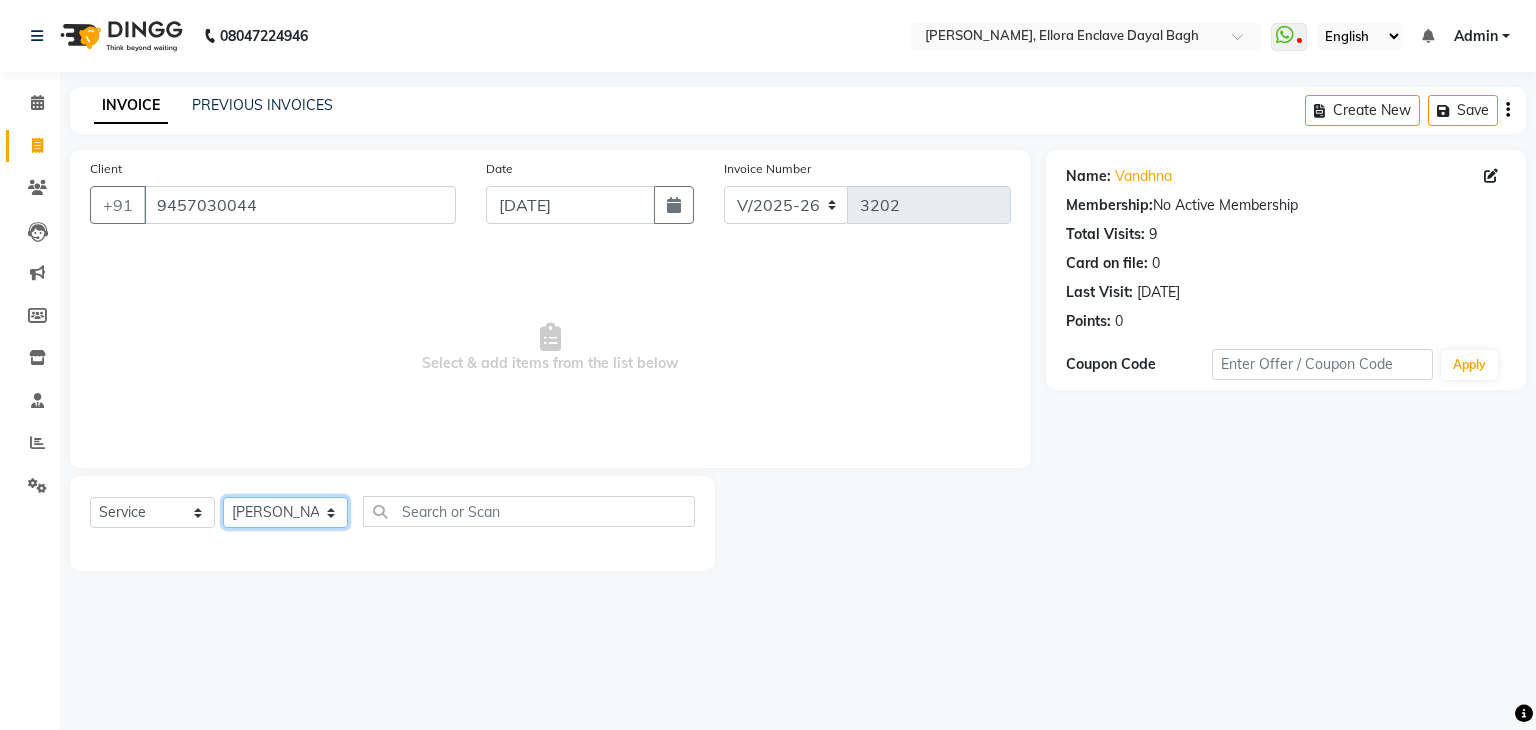 click on "Select Stylist AMAN DANISH SALMANI GOPAL PACHORI KANU KAVITA KIRAN KUMARI MEENU KUMARI NEHA NIKHIL CHAUDHARY PRIYANKA YADAV RASHMI SANDHYA SHAGUFTA SHWETA SONA SAXENA SOUMYA TUSHAR OTWAL VINAY KUMAR" 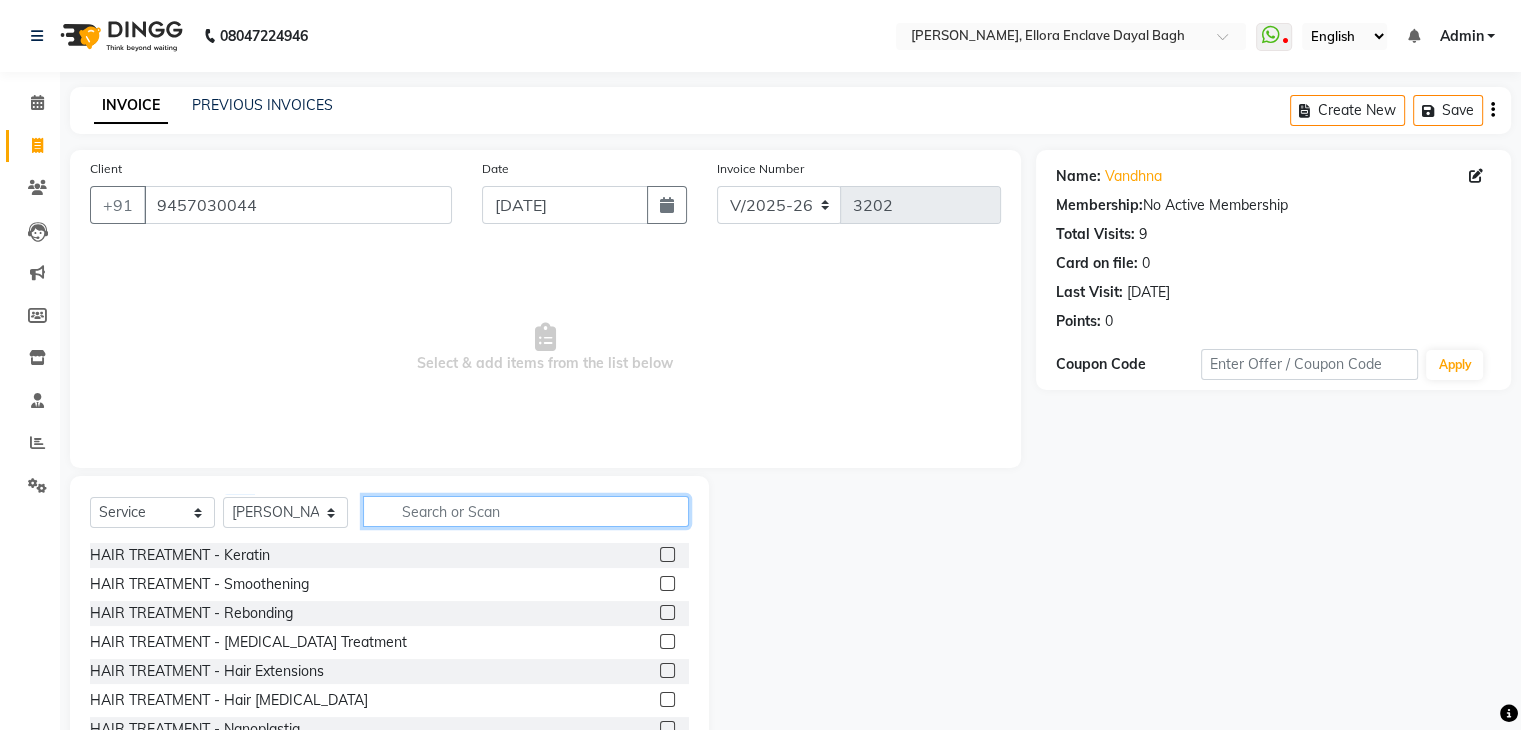 click 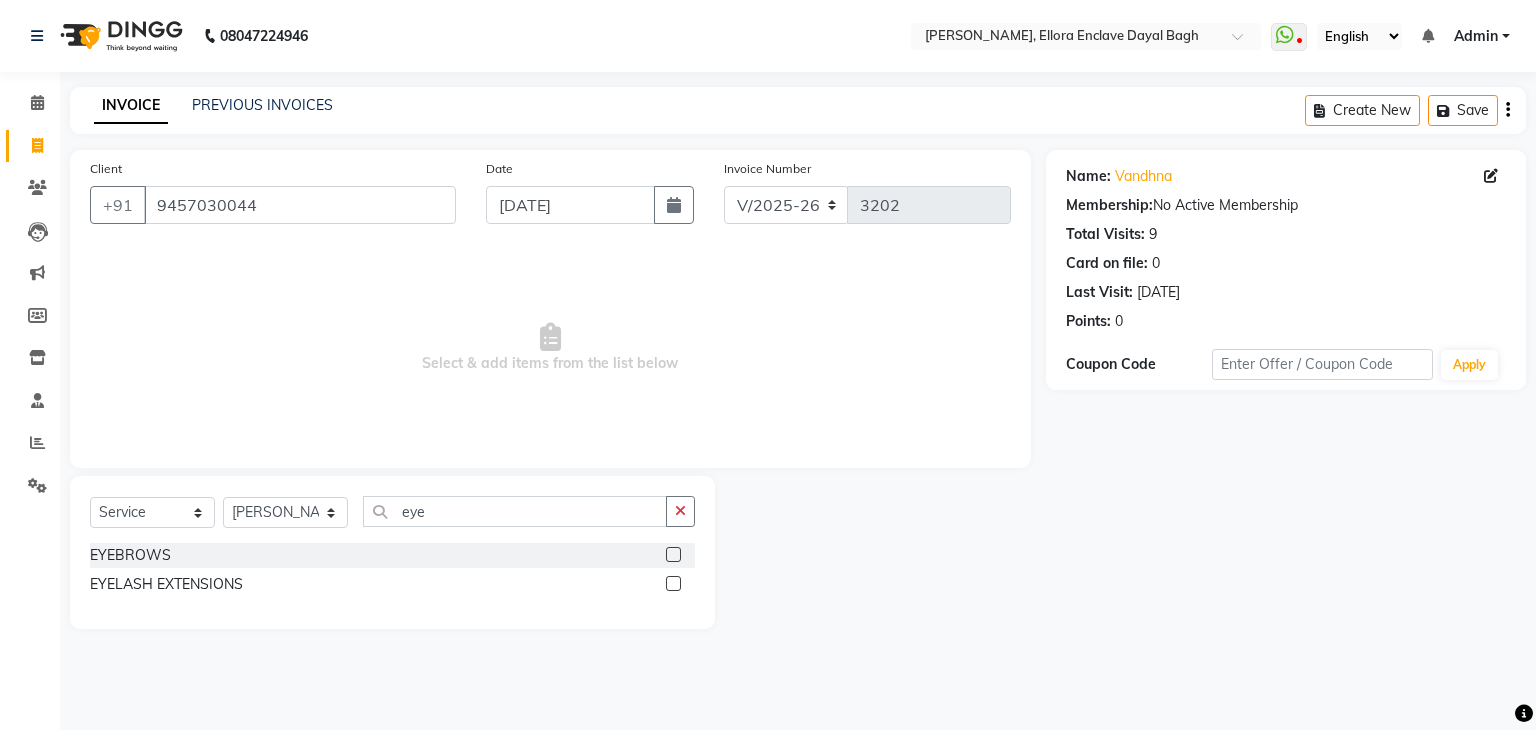 click 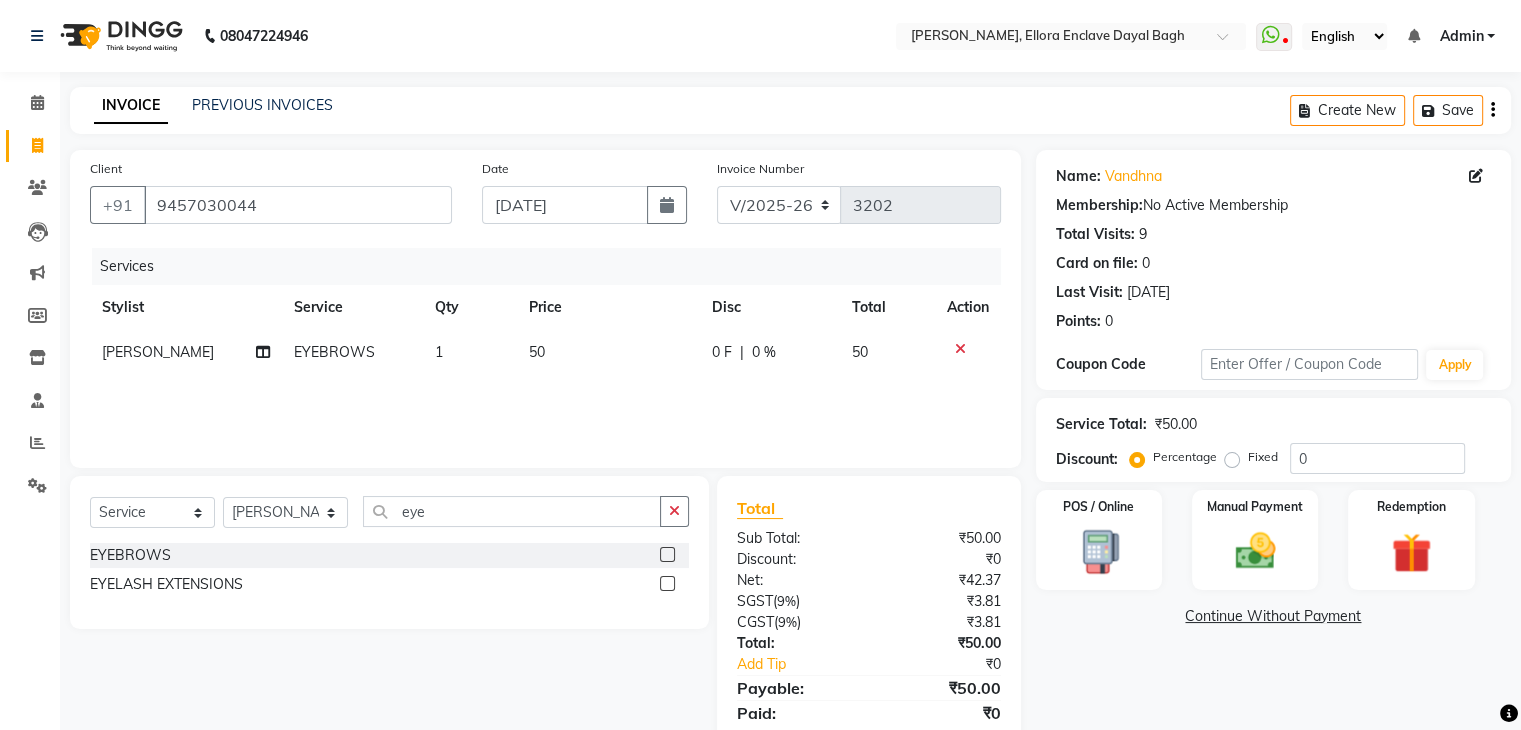 click on "50" 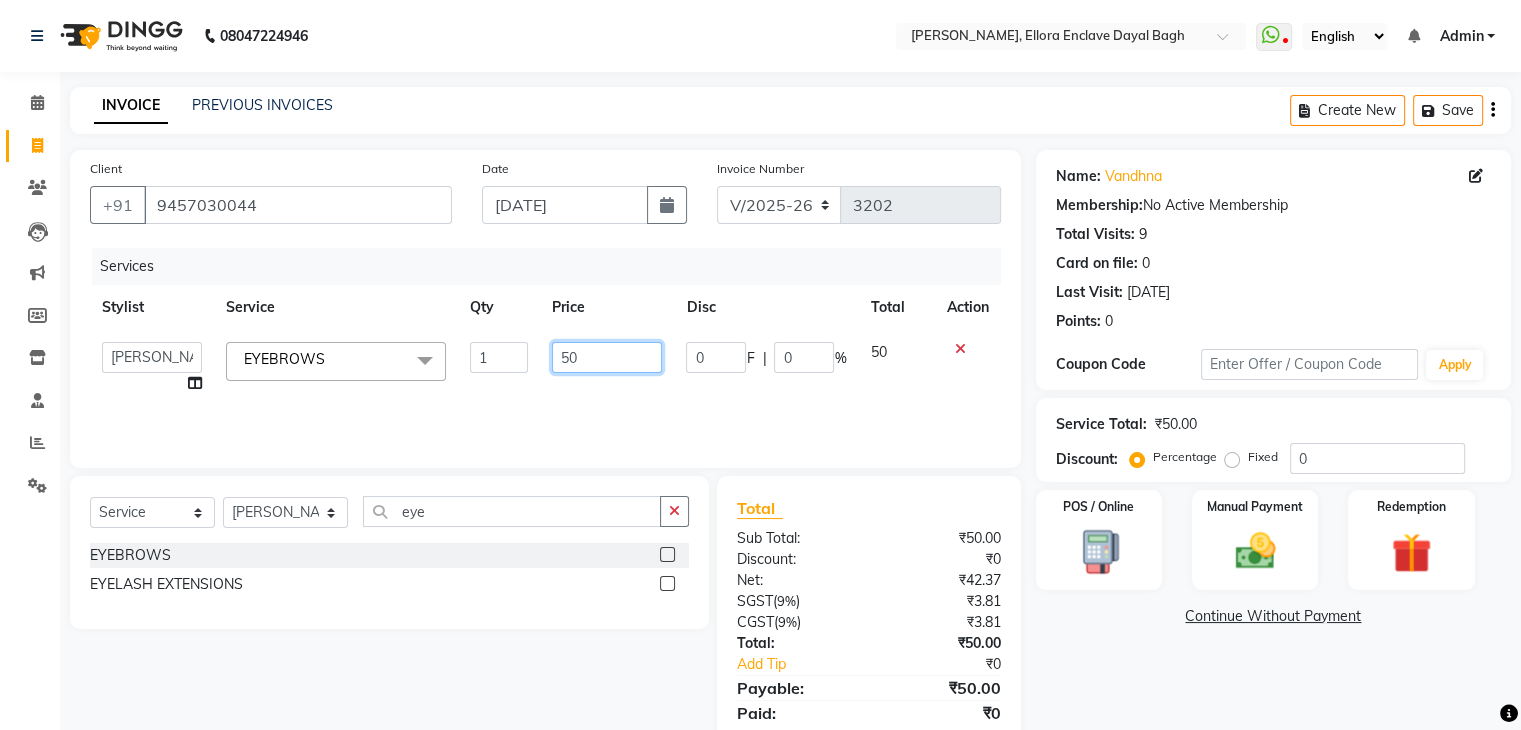 click on "50" 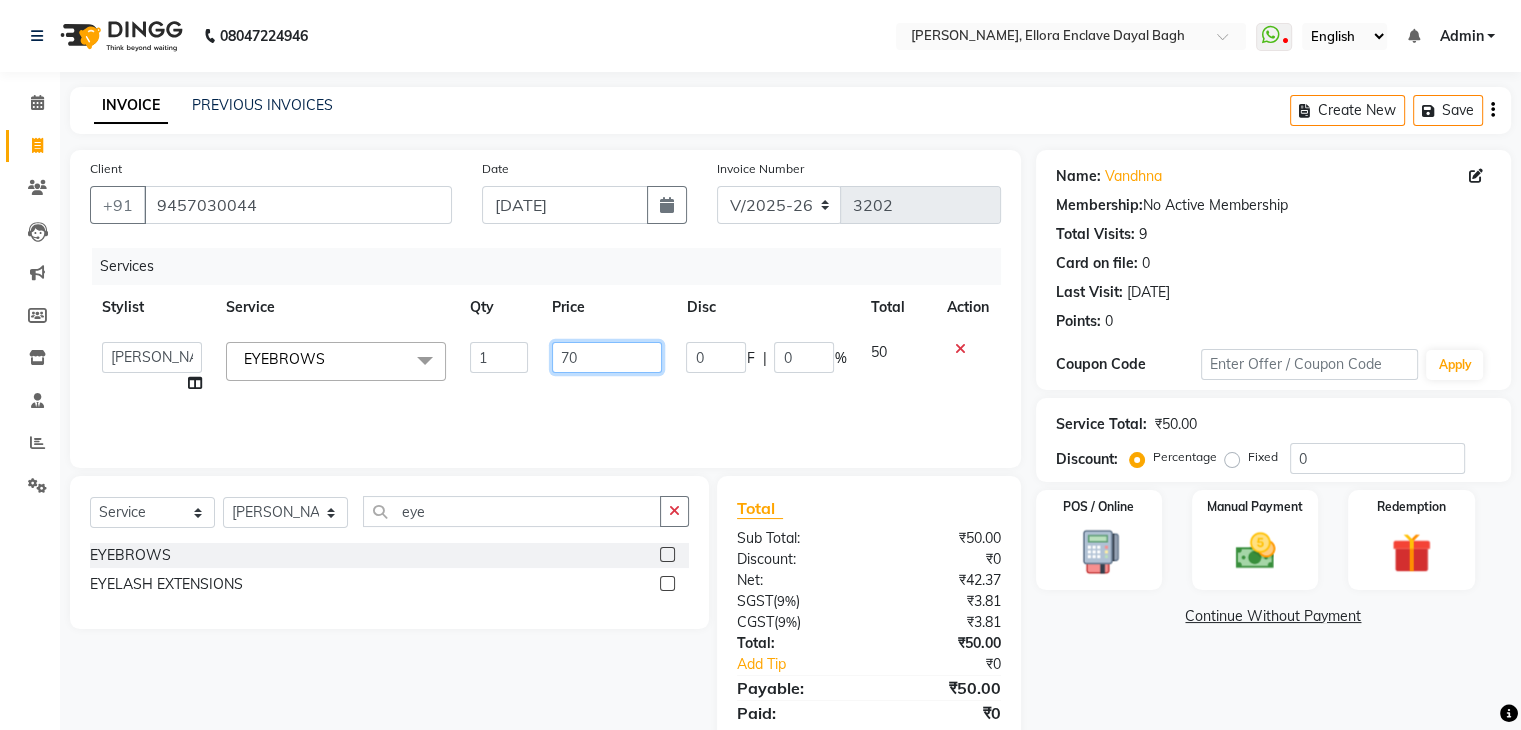 scroll, scrollTop: 71, scrollLeft: 0, axis: vertical 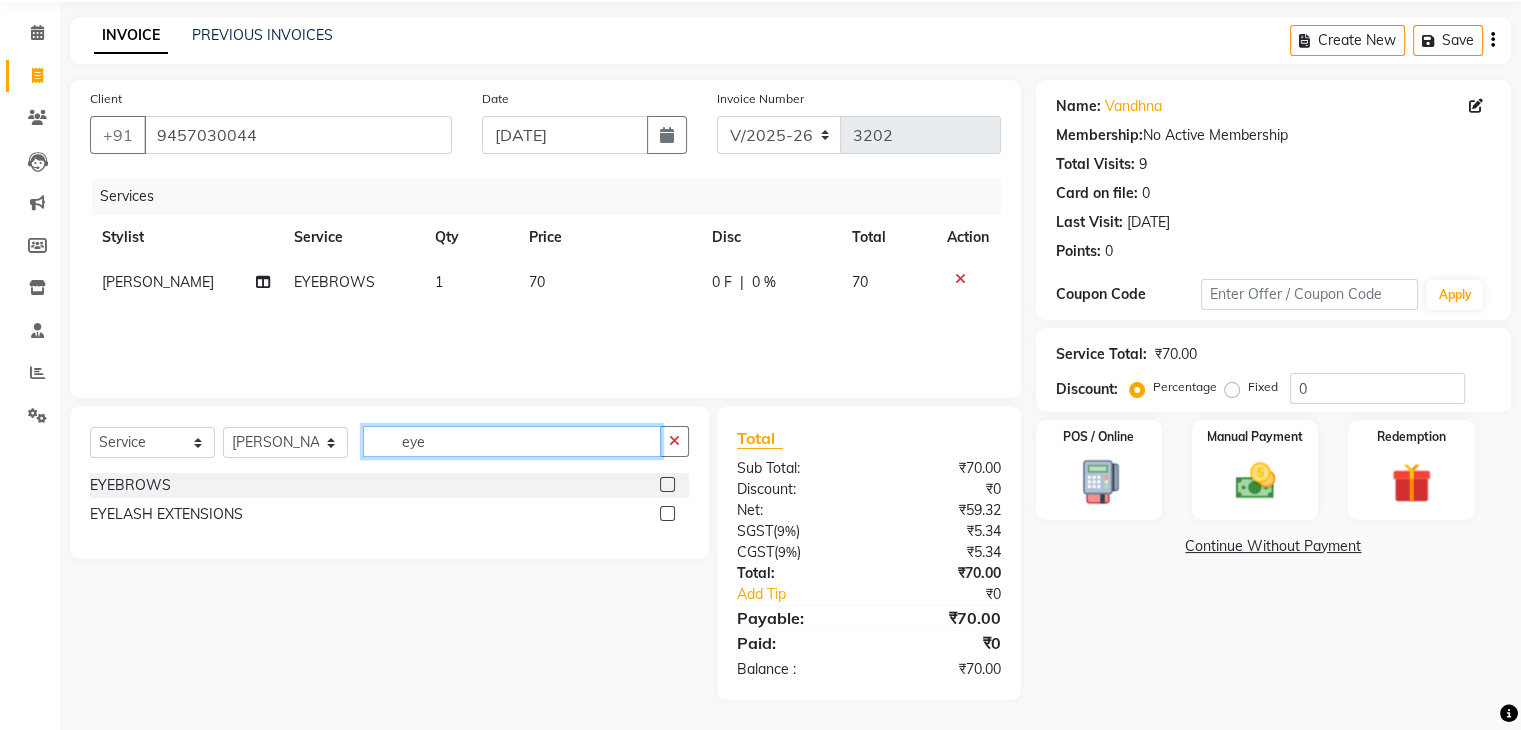 click on "eye" 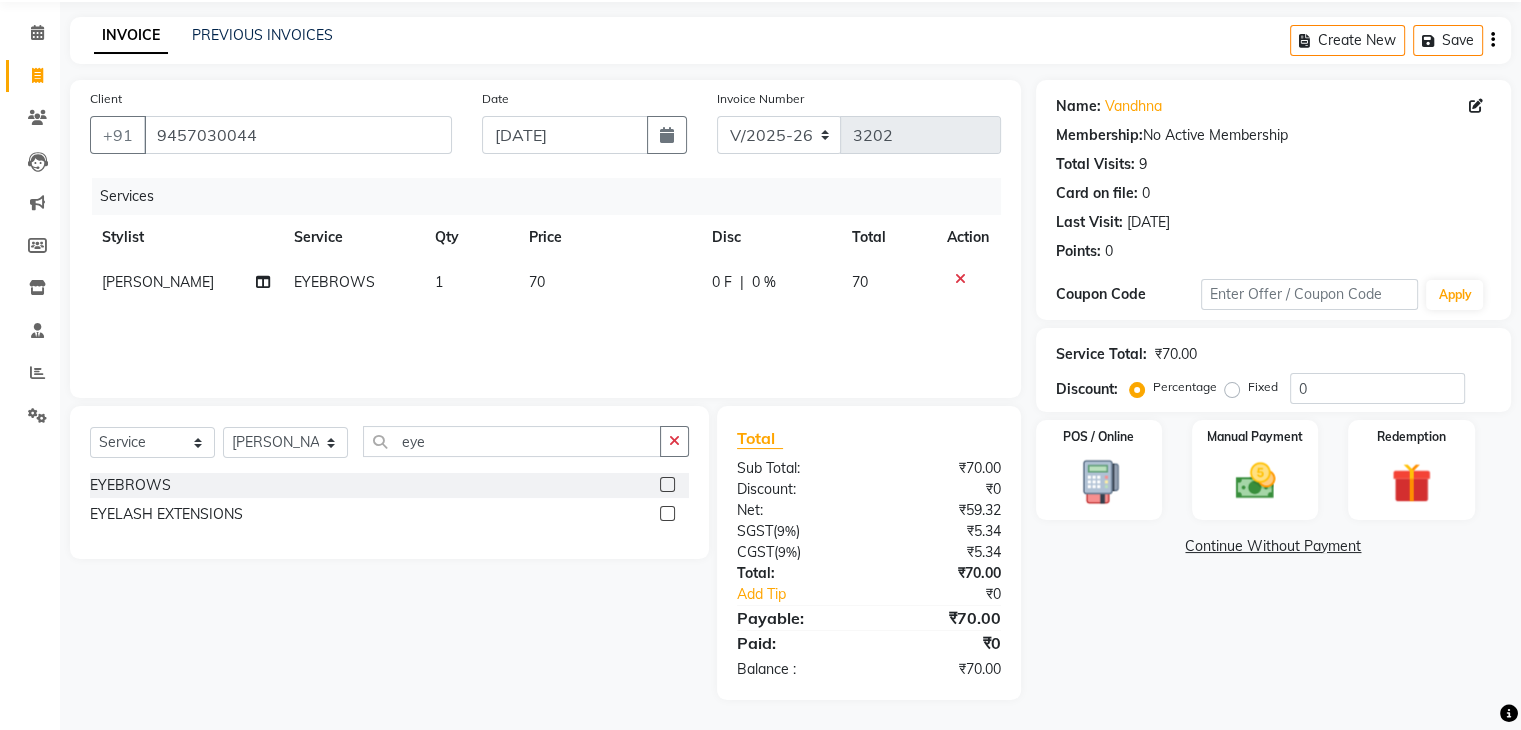 click 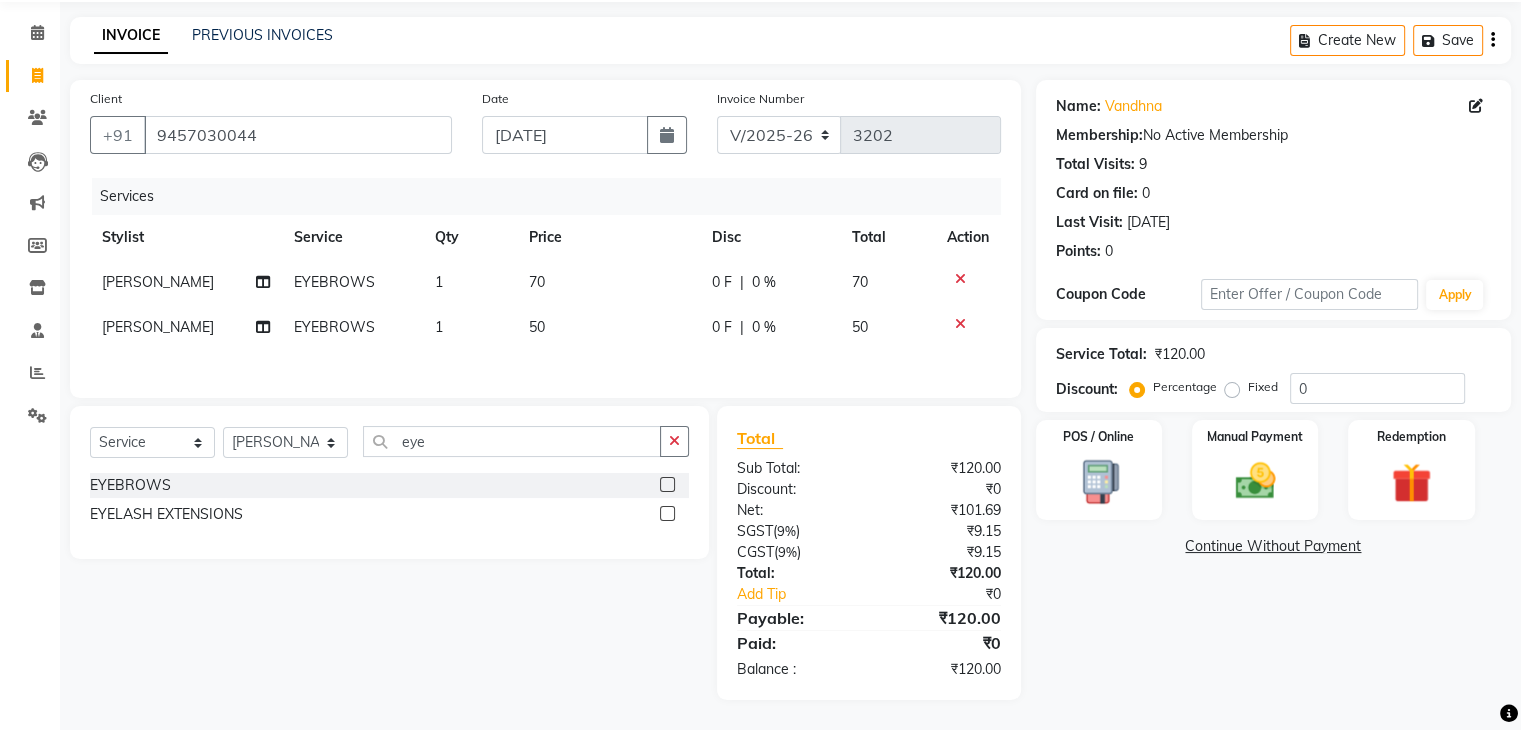 click on "KIRAN KUMARI" 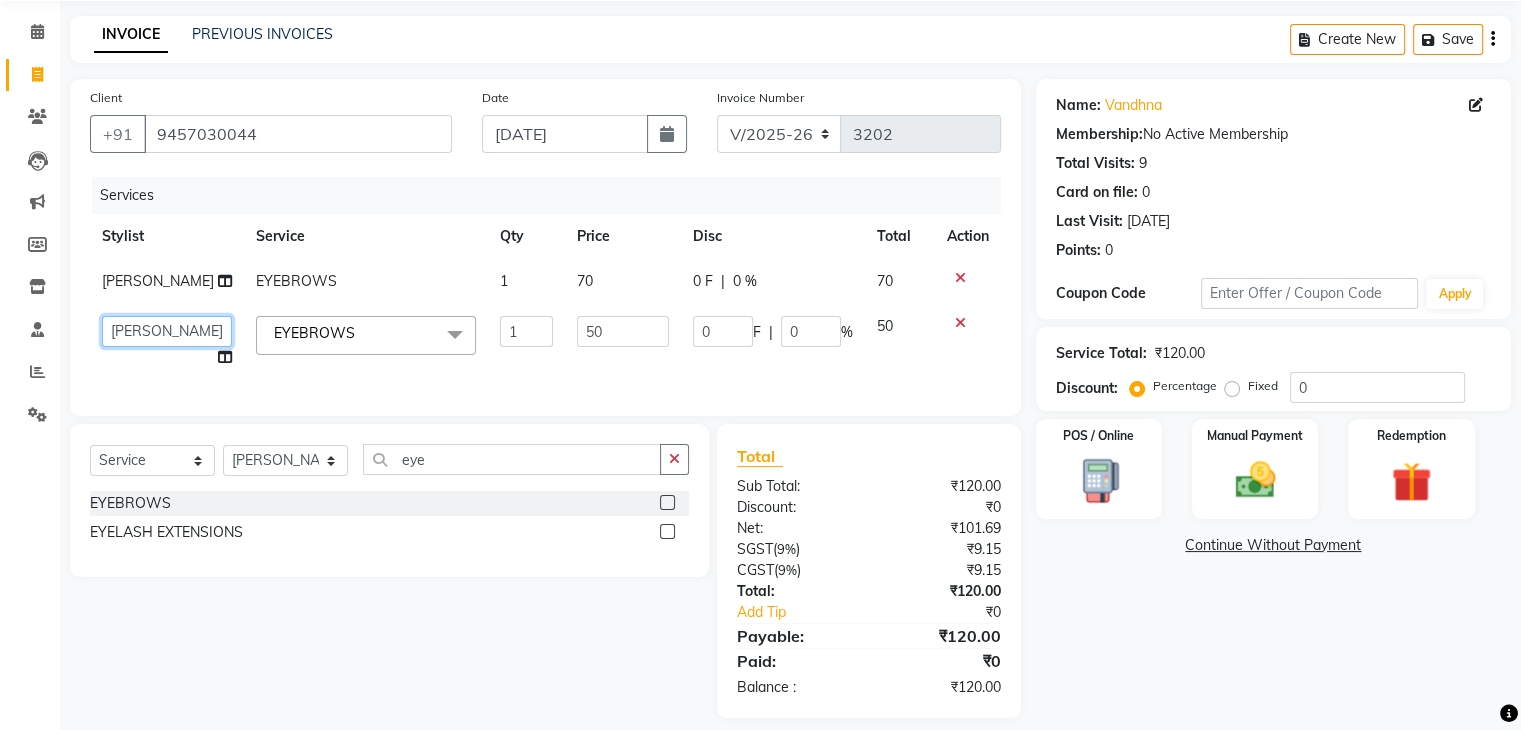 click on "AMAN   DANISH SALMANI   GOPAL PACHORI   KANU   KAVITA   KIRAN KUMARI   MEENU KUMARI   NEHA   NIKHIL CHAUDHARY   PRIYANKA YADAV   RASHMI   SANDHYA   SHAGUFTA   SHWETA   SONA SAXENA   SOUMYA   TUSHAR OTWAL   VINAY KUMAR" 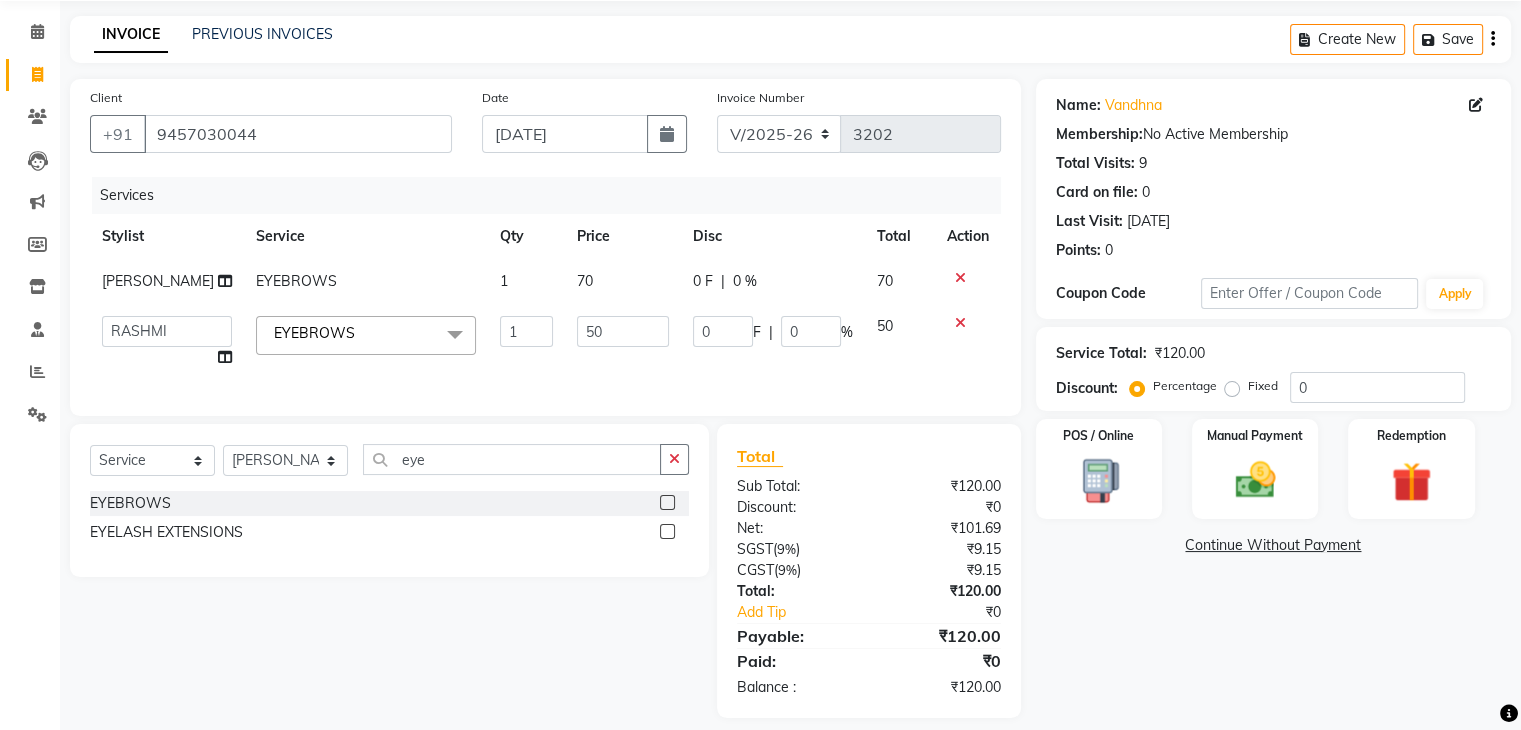scroll, scrollTop: 126, scrollLeft: 0, axis: vertical 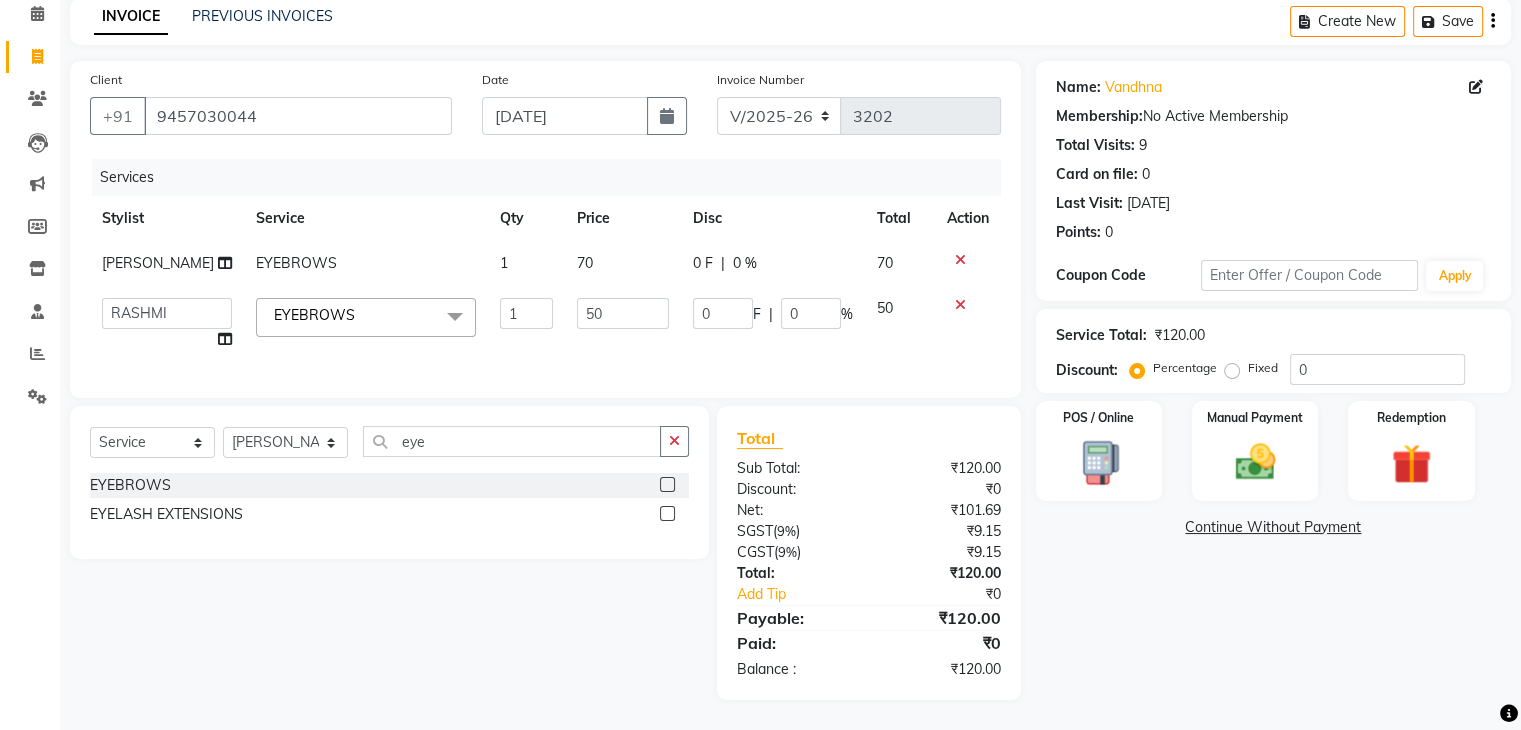 click on "Name: Vandhna  Membership:  No Active Membership  Total Visits:  9 Card on file:  0 Last Visit:   09-07-2025 Points:   0  Coupon Code Apply Service Total:  ₹120.00  Discount:  Percentage   Fixed  0 POS / Online  Manual Payment Redemption  Continue Without Payment" 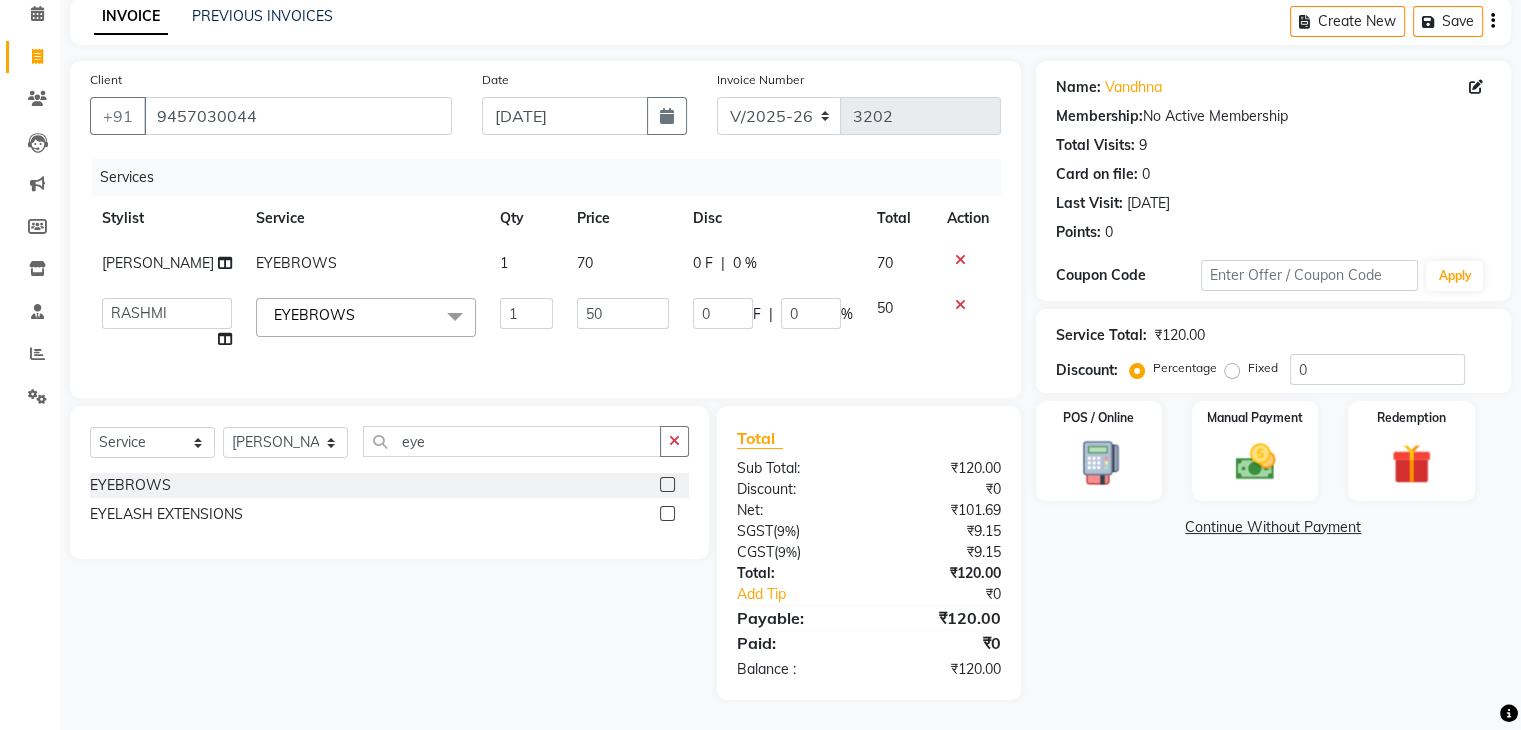 scroll, scrollTop: 125, scrollLeft: 0, axis: vertical 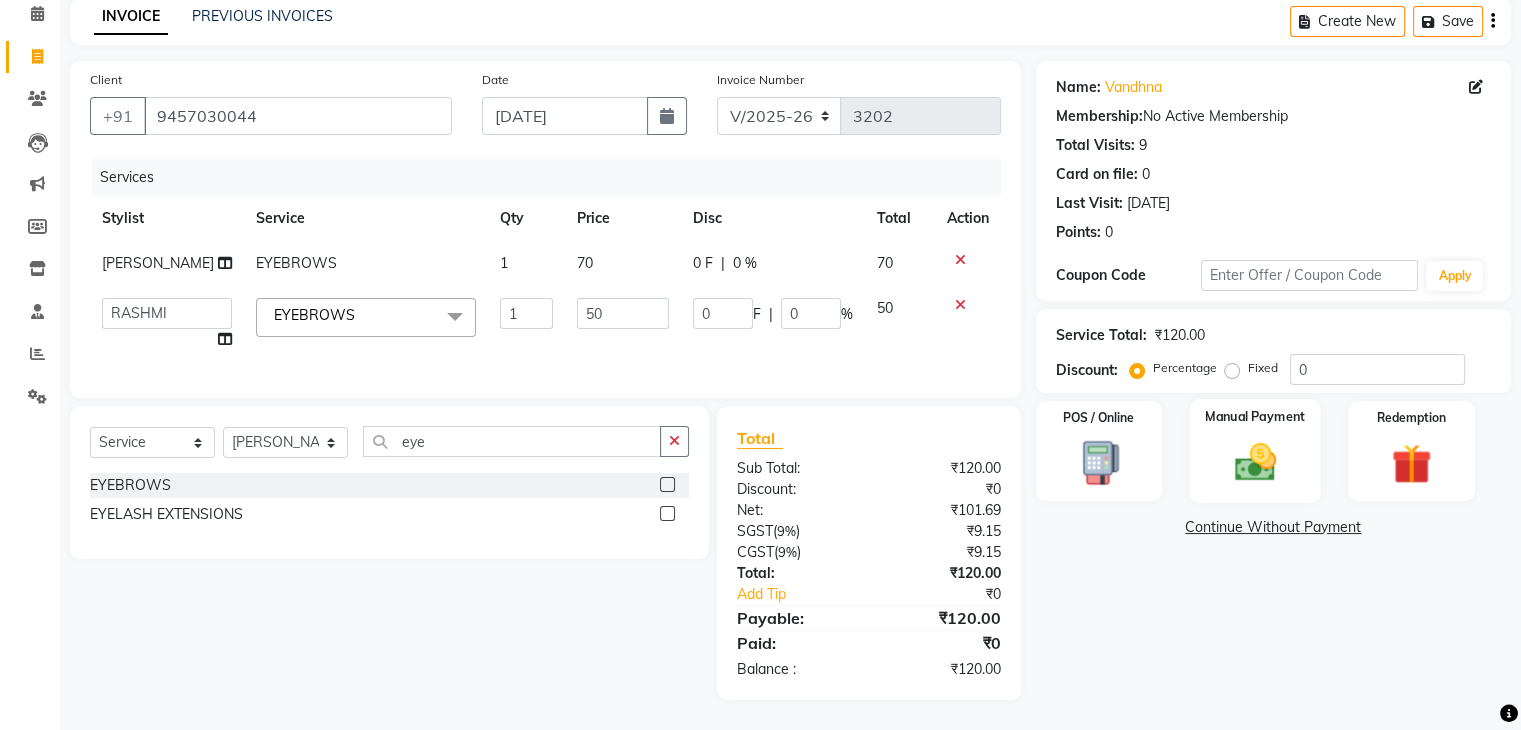 click 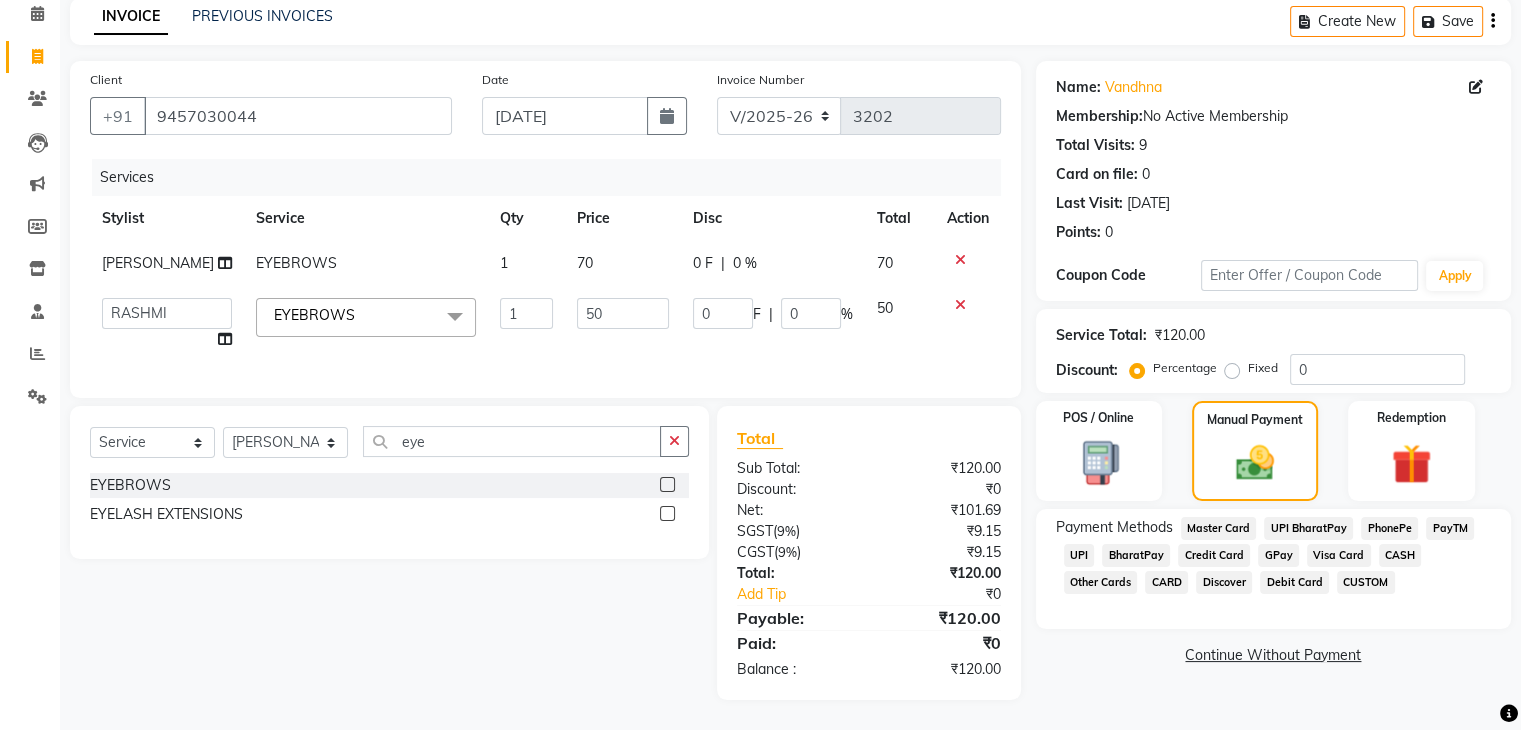 click on "CASH" 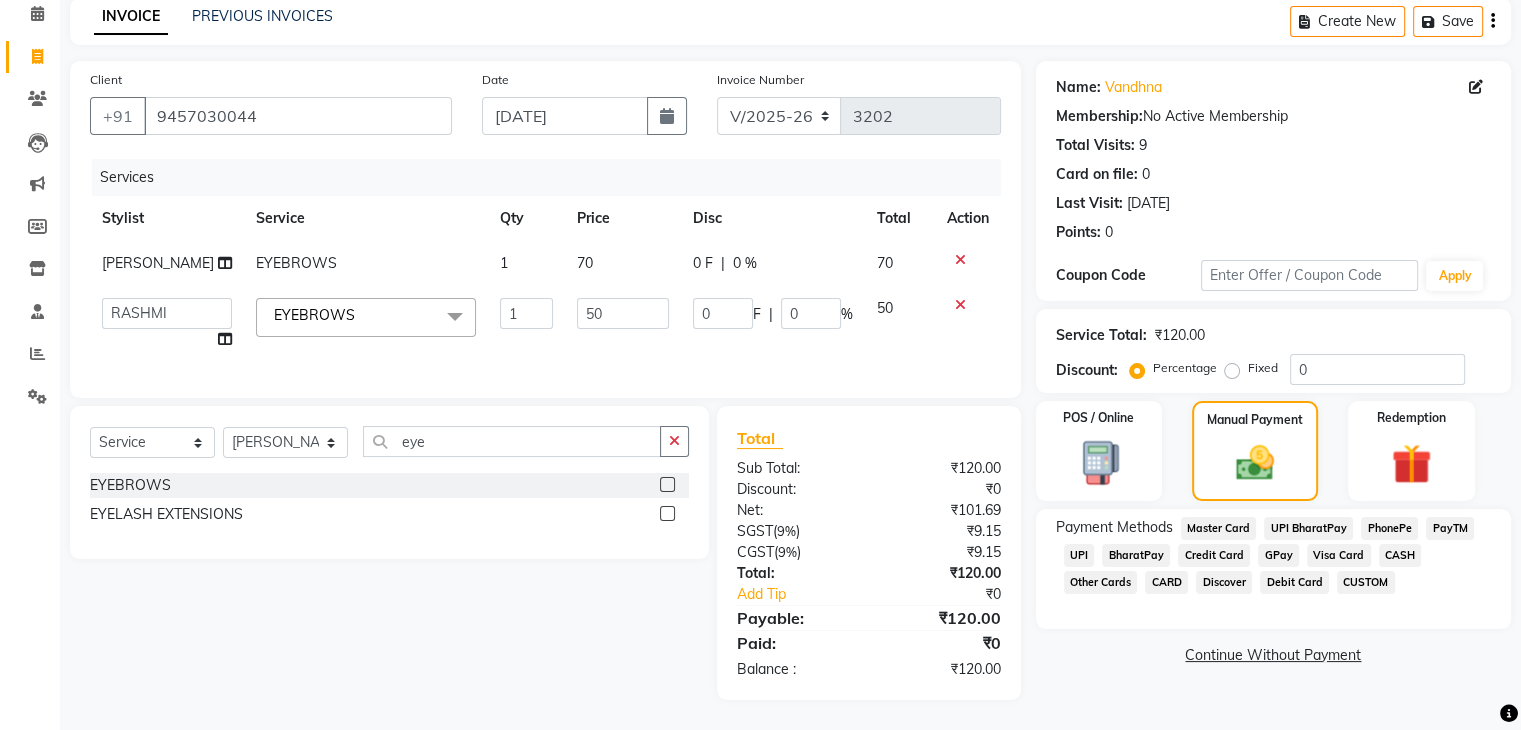 scroll, scrollTop: 145, scrollLeft: 0, axis: vertical 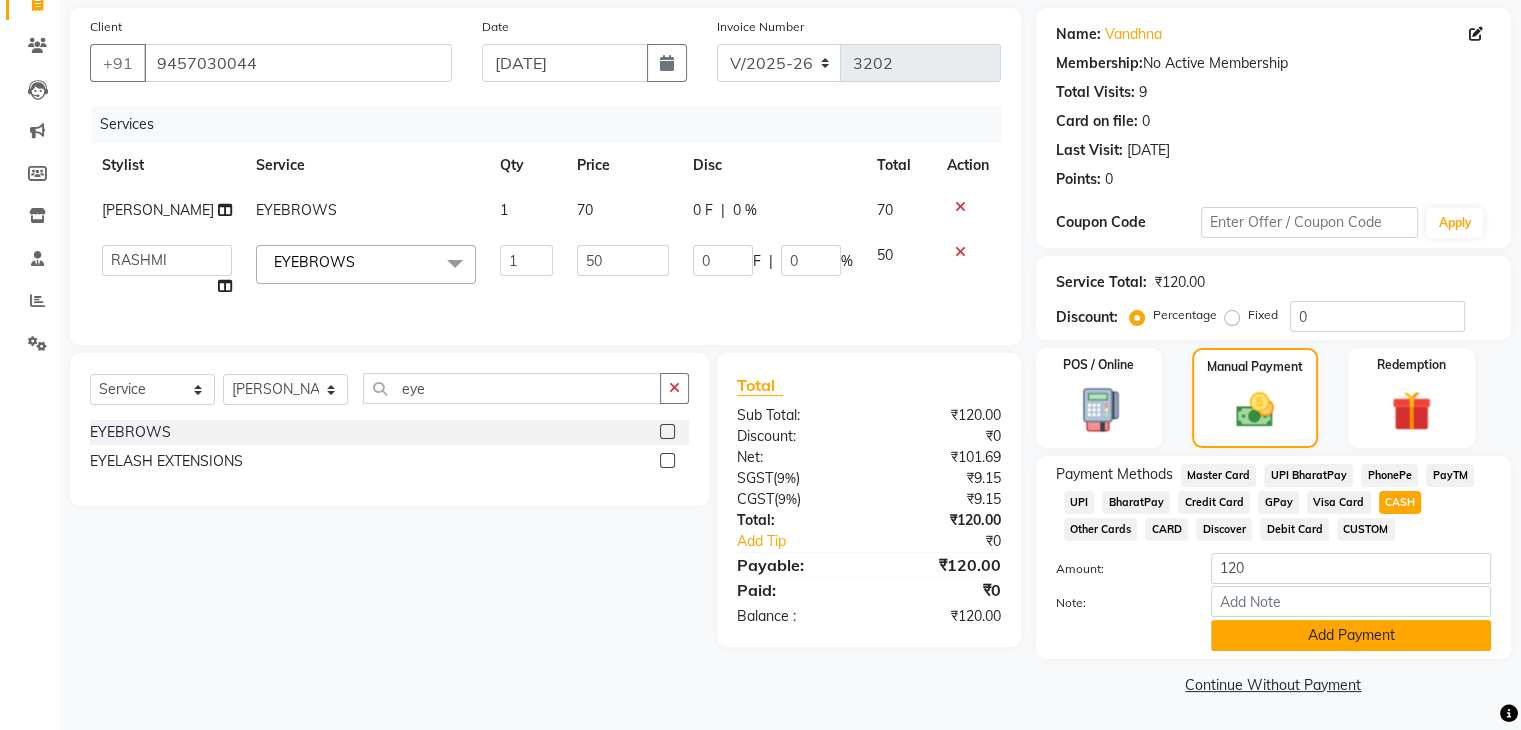 click on "Add Payment" 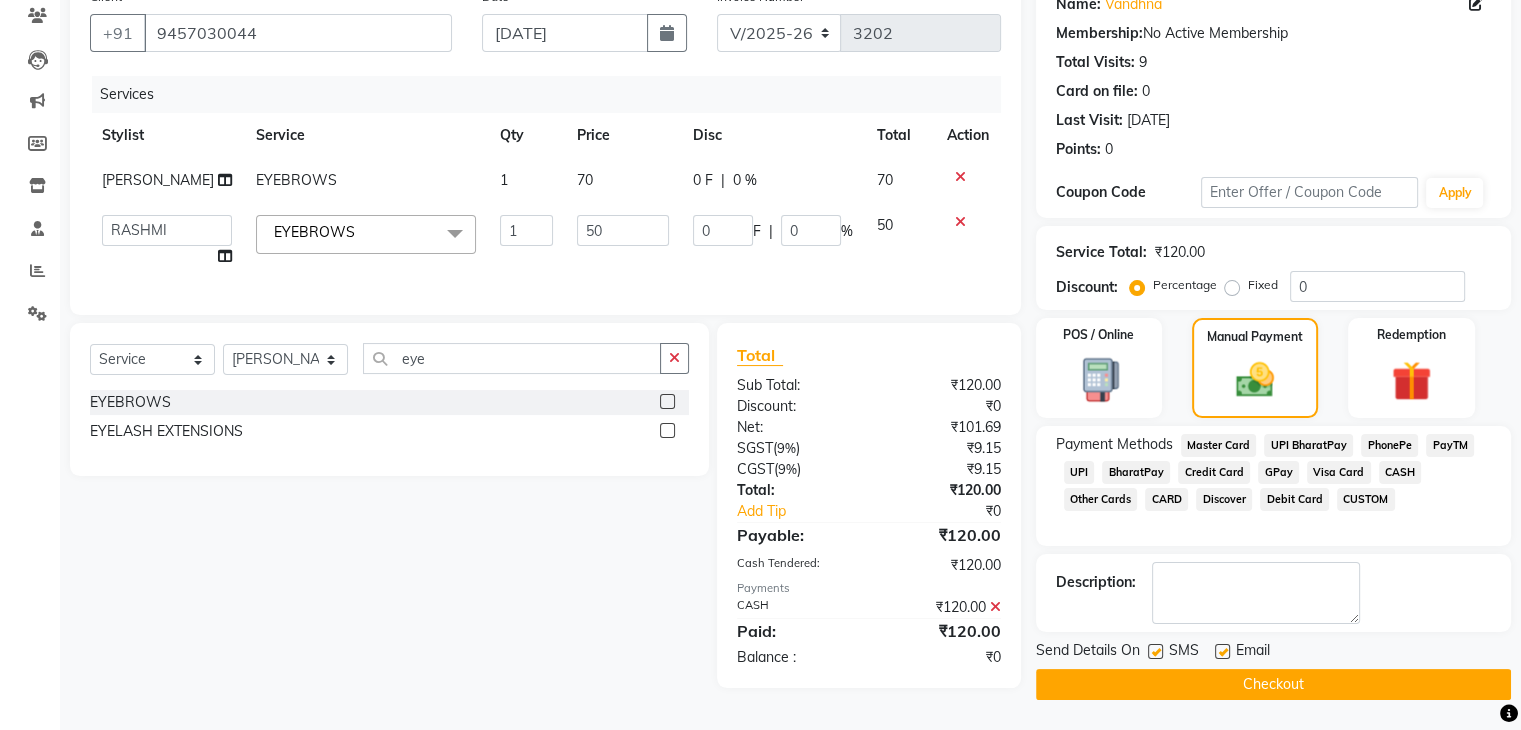 click on "Checkout" 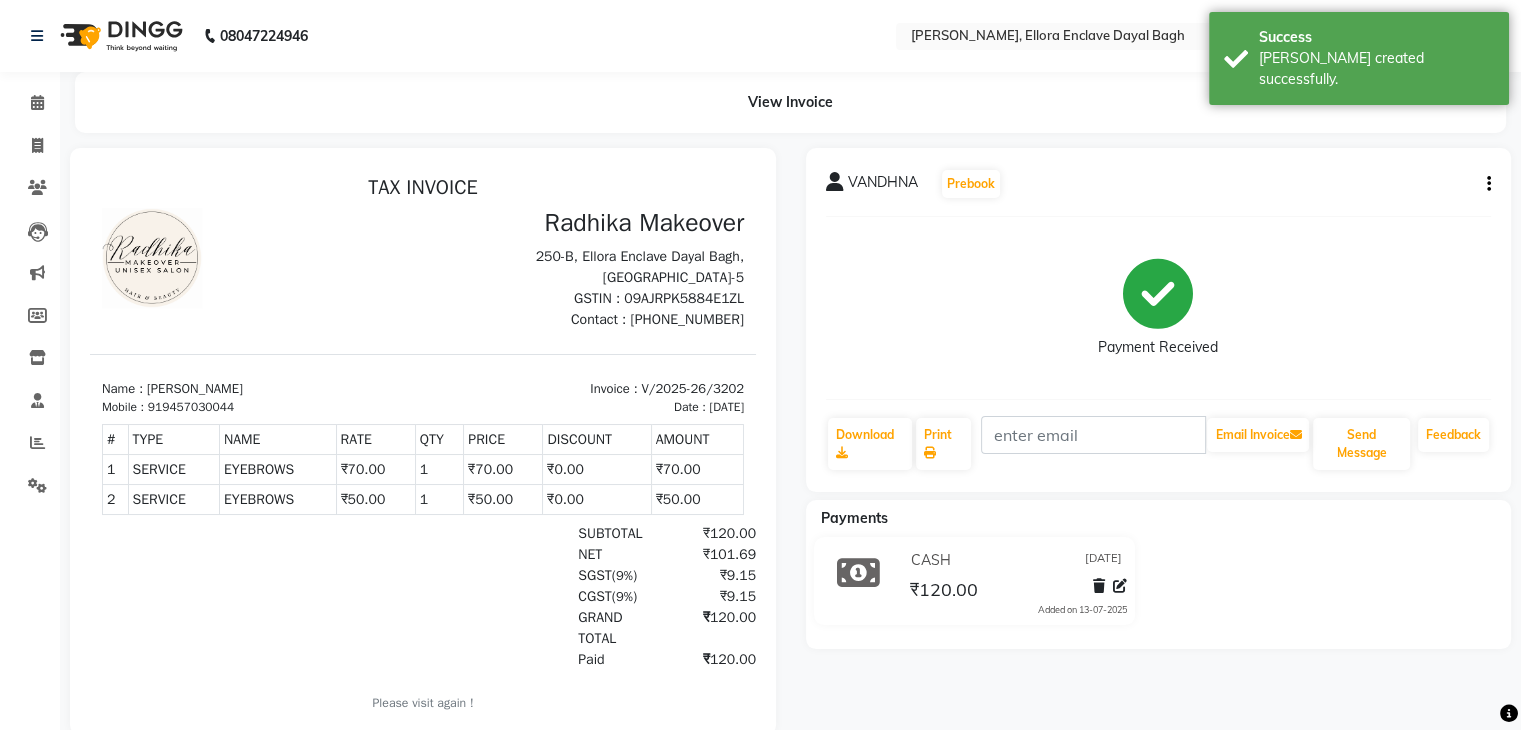 scroll, scrollTop: 0, scrollLeft: 0, axis: both 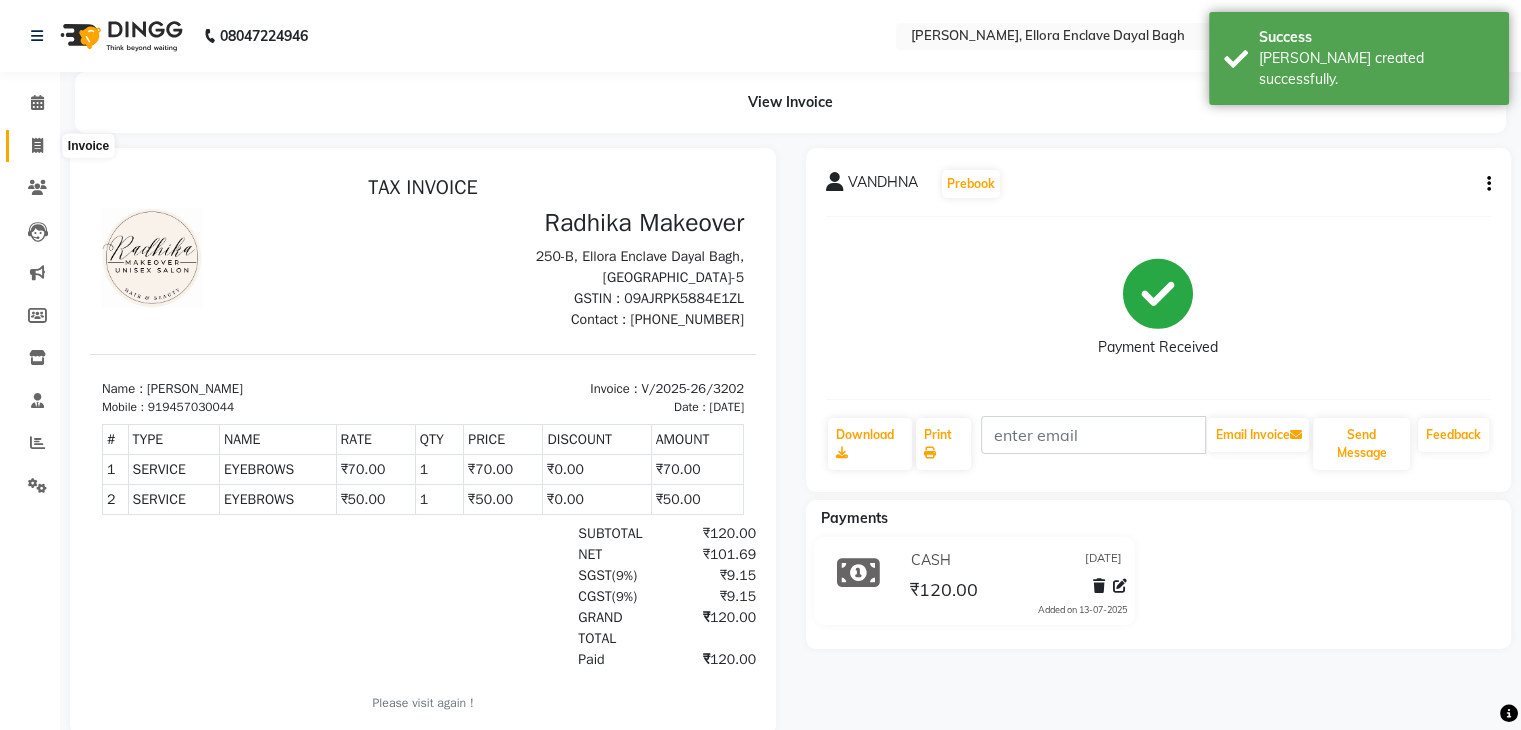 click 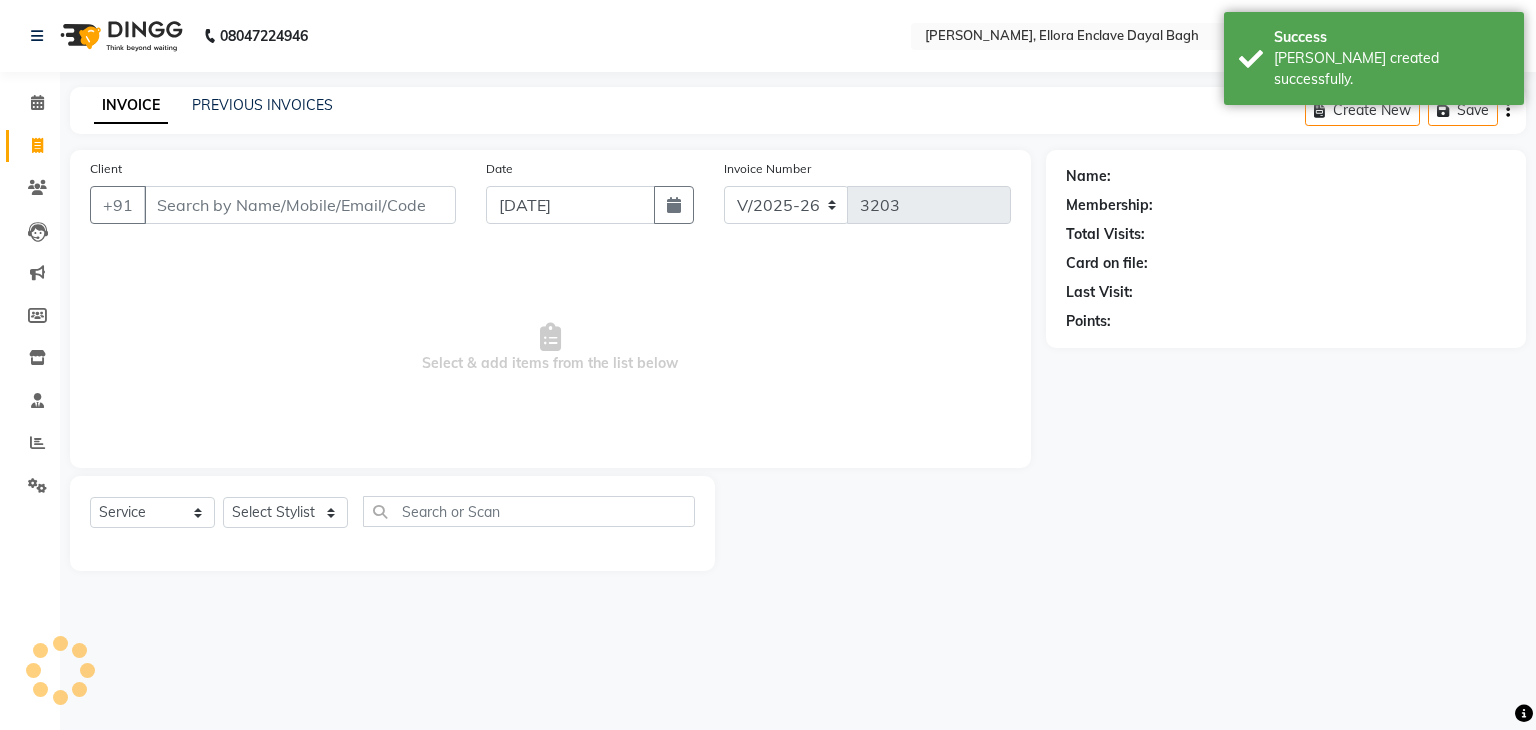 click on "Client" at bounding box center [300, 205] 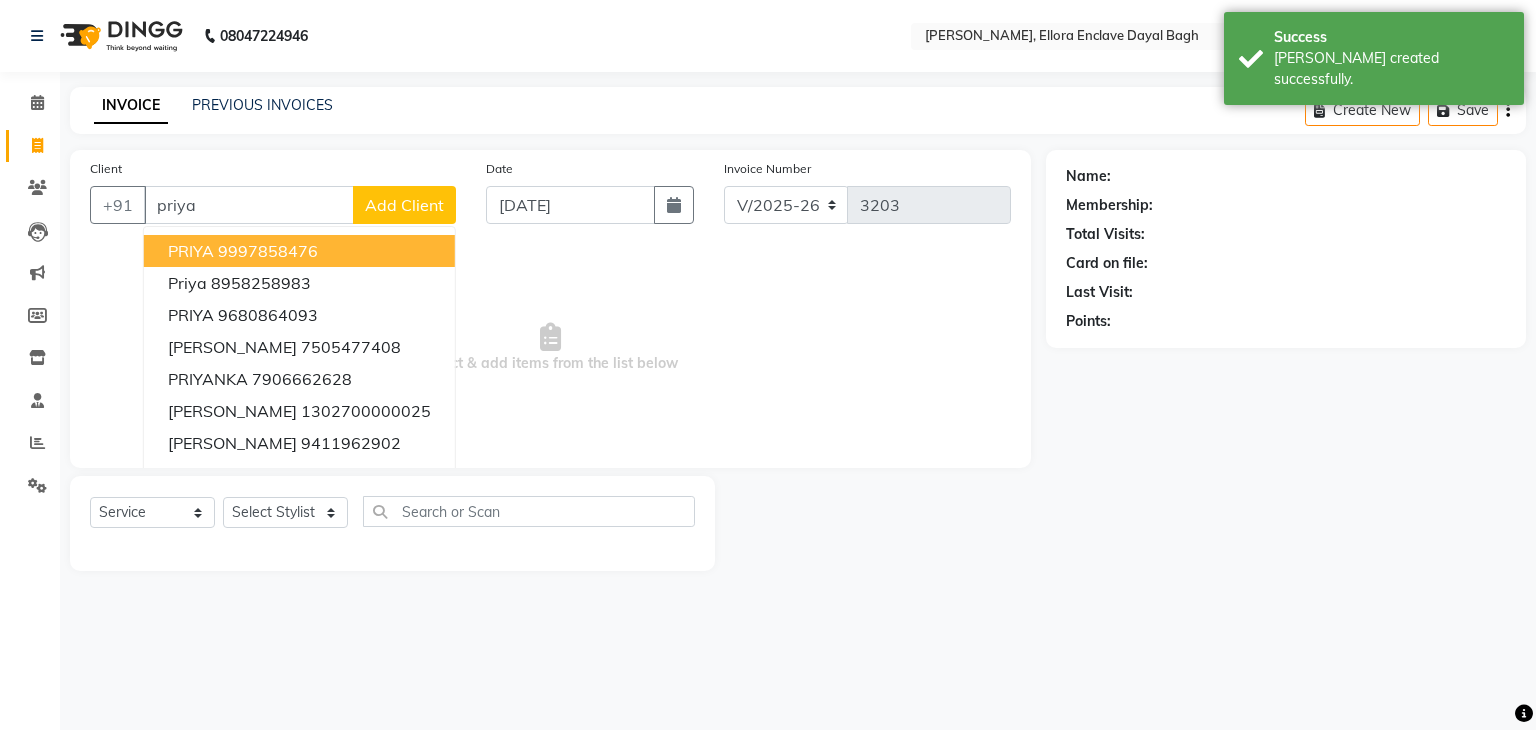 click on "PRIYA  9997858476" at bounding box center [299, 251] 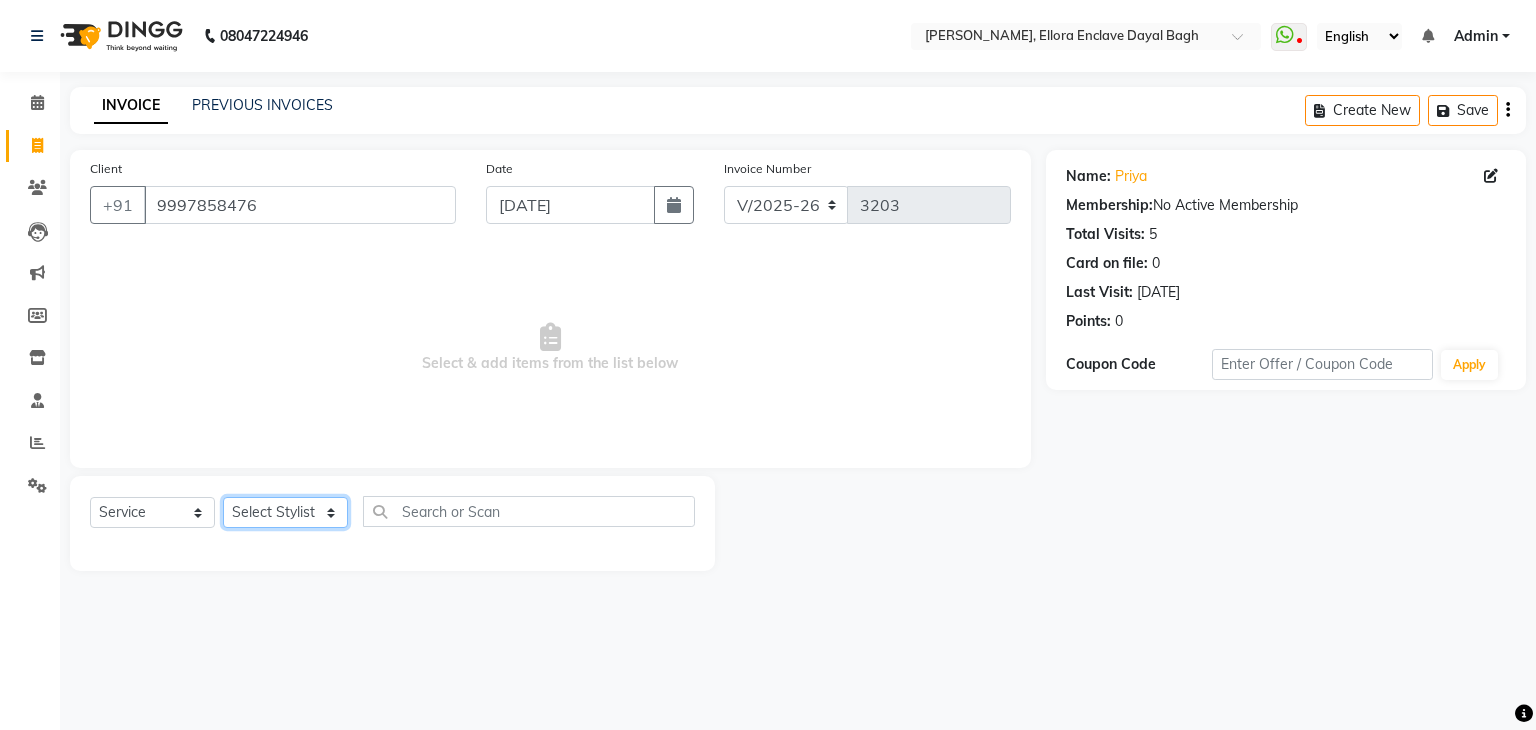 click on "Select Stylist AMAN DANISH SALMANI GOPAL PACHORI KANU KAVITA KIRAN KUMARI MEENU KUMARI NEHA NIKHIL CHAUDHARY PRIYANKA YADAV RASHMI SANDHYA SHAGUFTA SHWETA SONA SAXENA SOUMYA TUSHAR OTWAL VINAY KUMAR" 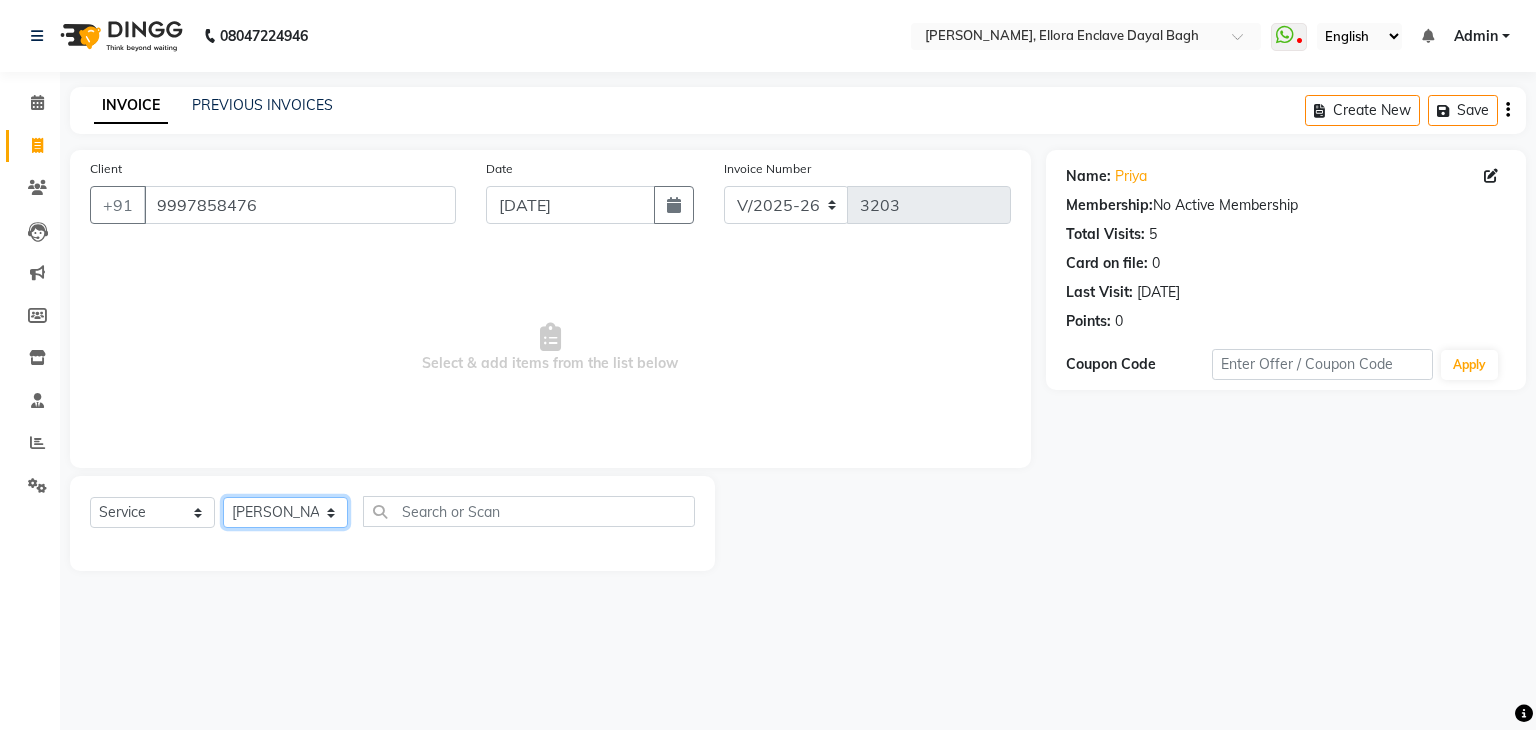 click on "Select Stylist AMAN DANISH SALMANI GOPAL PACHORI KANU KAVITA KIRAN KUMARI MEENU KUMARI NEHA NIKHIL CHAUDHARY PRIYANKA YADAV RASHMI SANDHYA SHAGUFTA SHWETA SONA SAXENA SOUMYA TUSHAR OTWAL VINAY KUMAR" 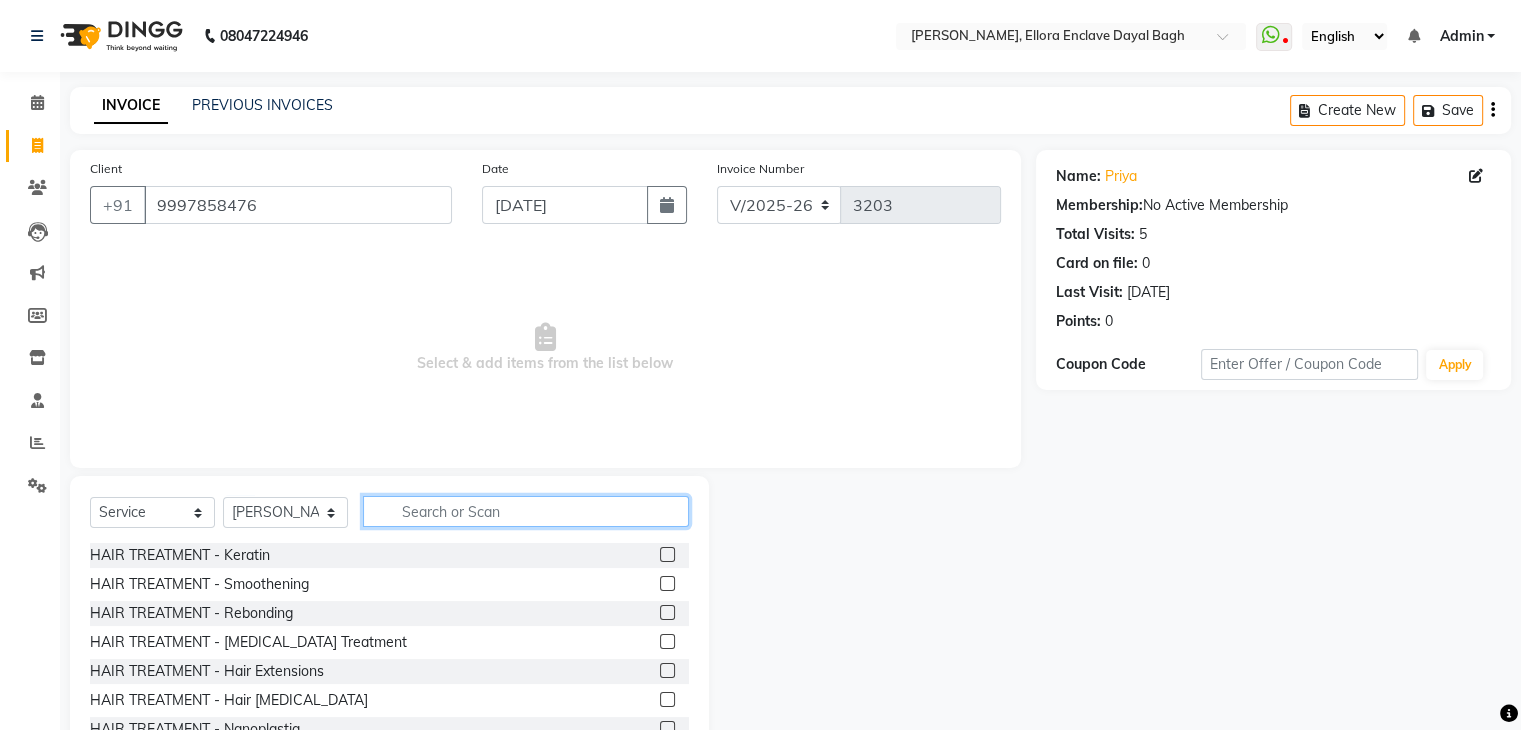 click 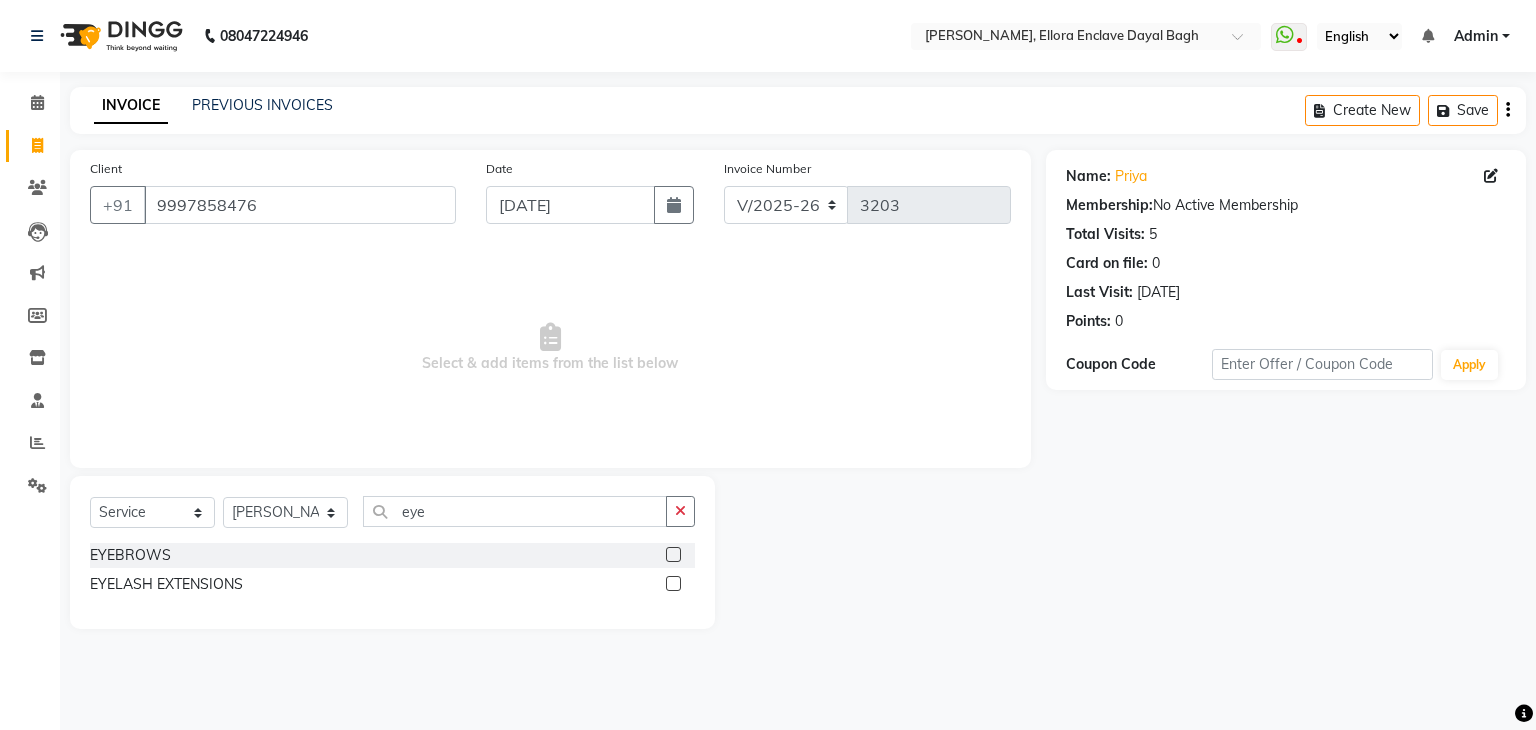 click 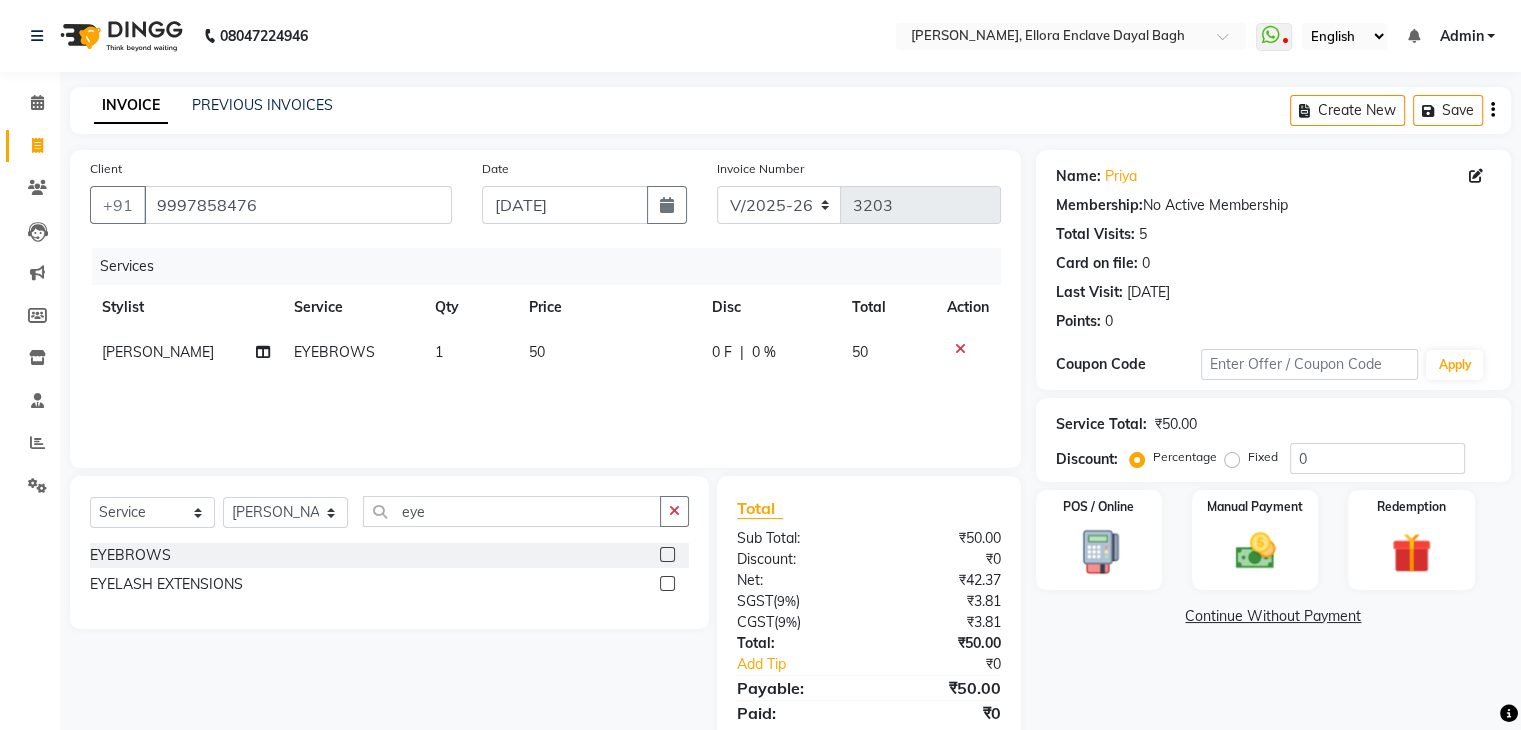 scroll, scrollTop: 71, scrollLeft: 0, axis: vertical 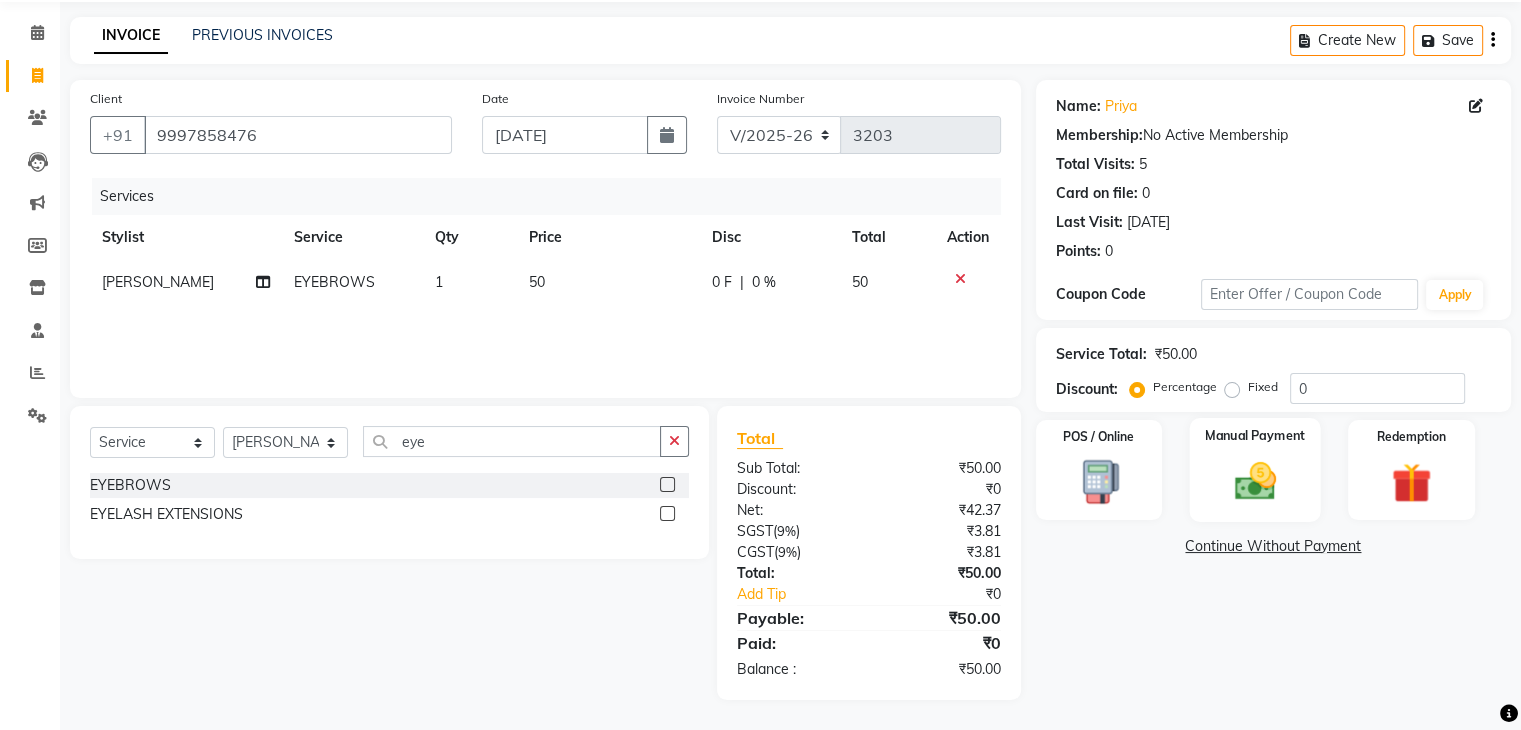 click 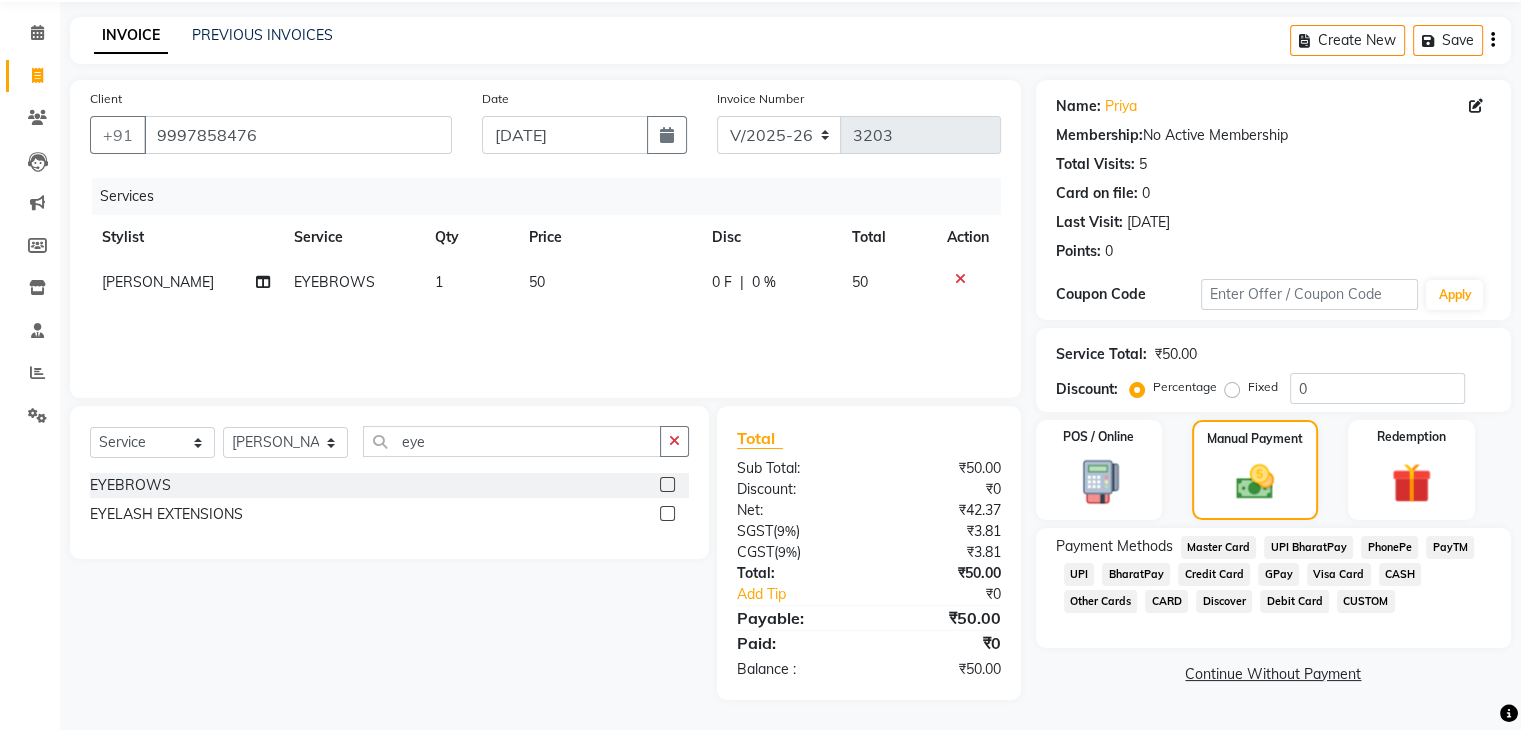 click on "CASH" 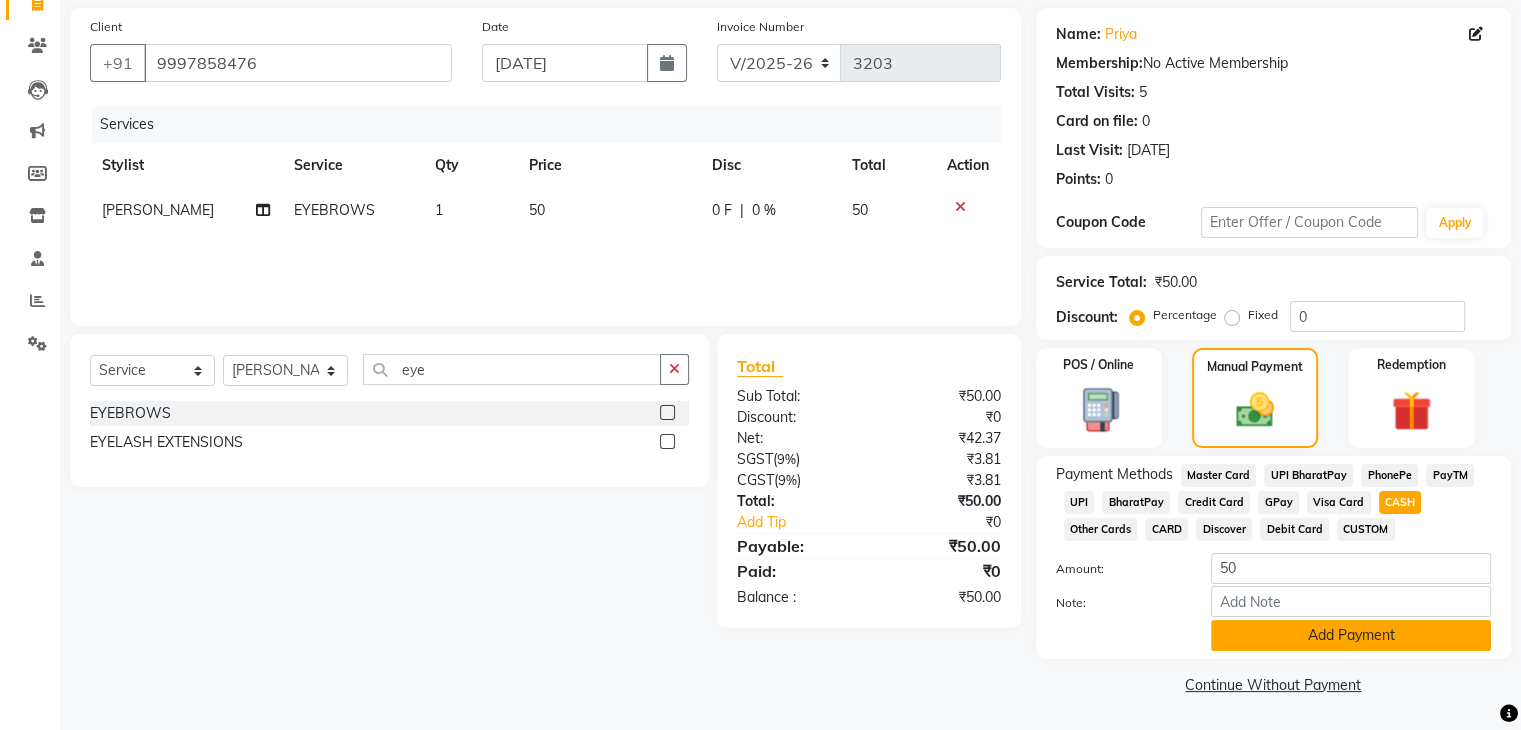 click on "Add Payment" 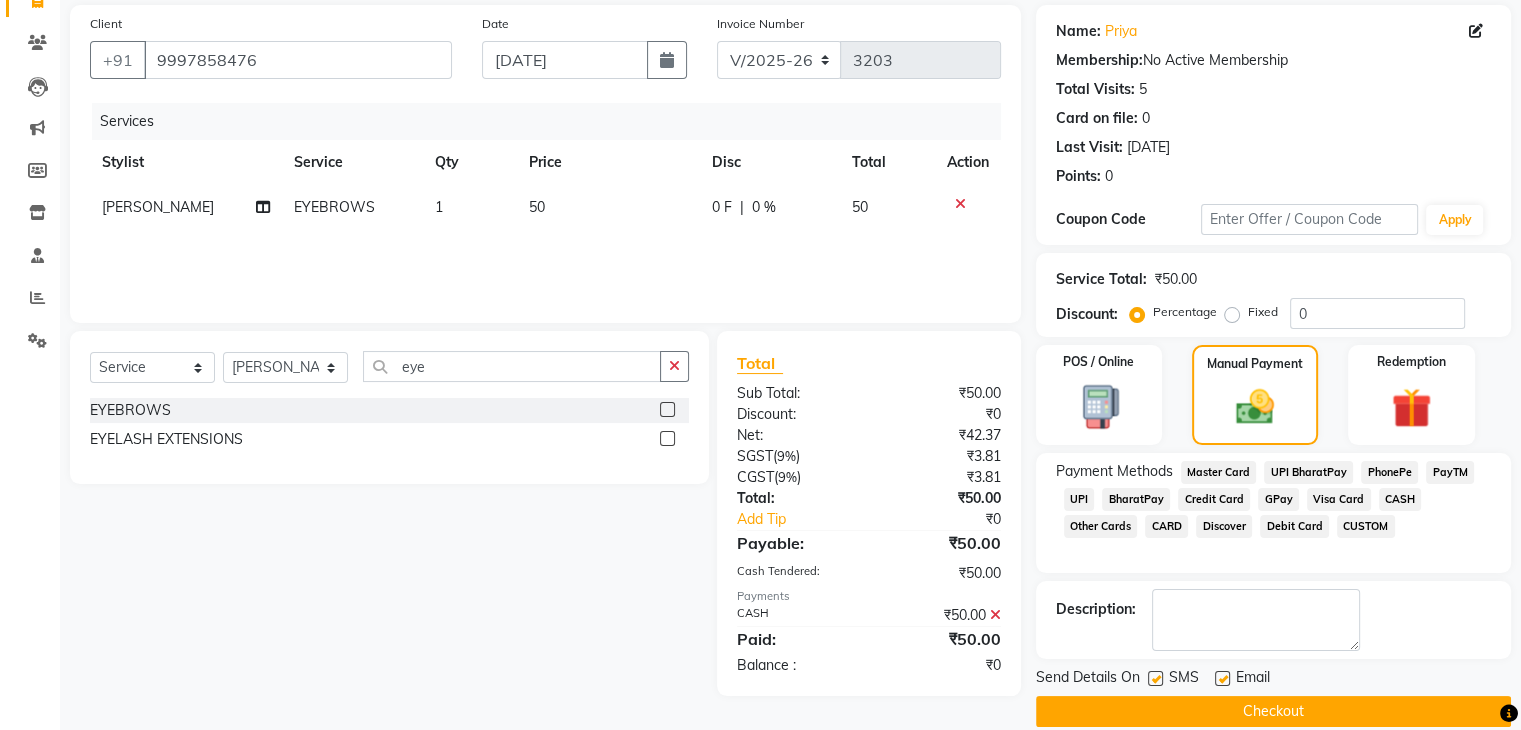 scroll, scrollTop: 171, scrollLeft: 0, axis: vertical 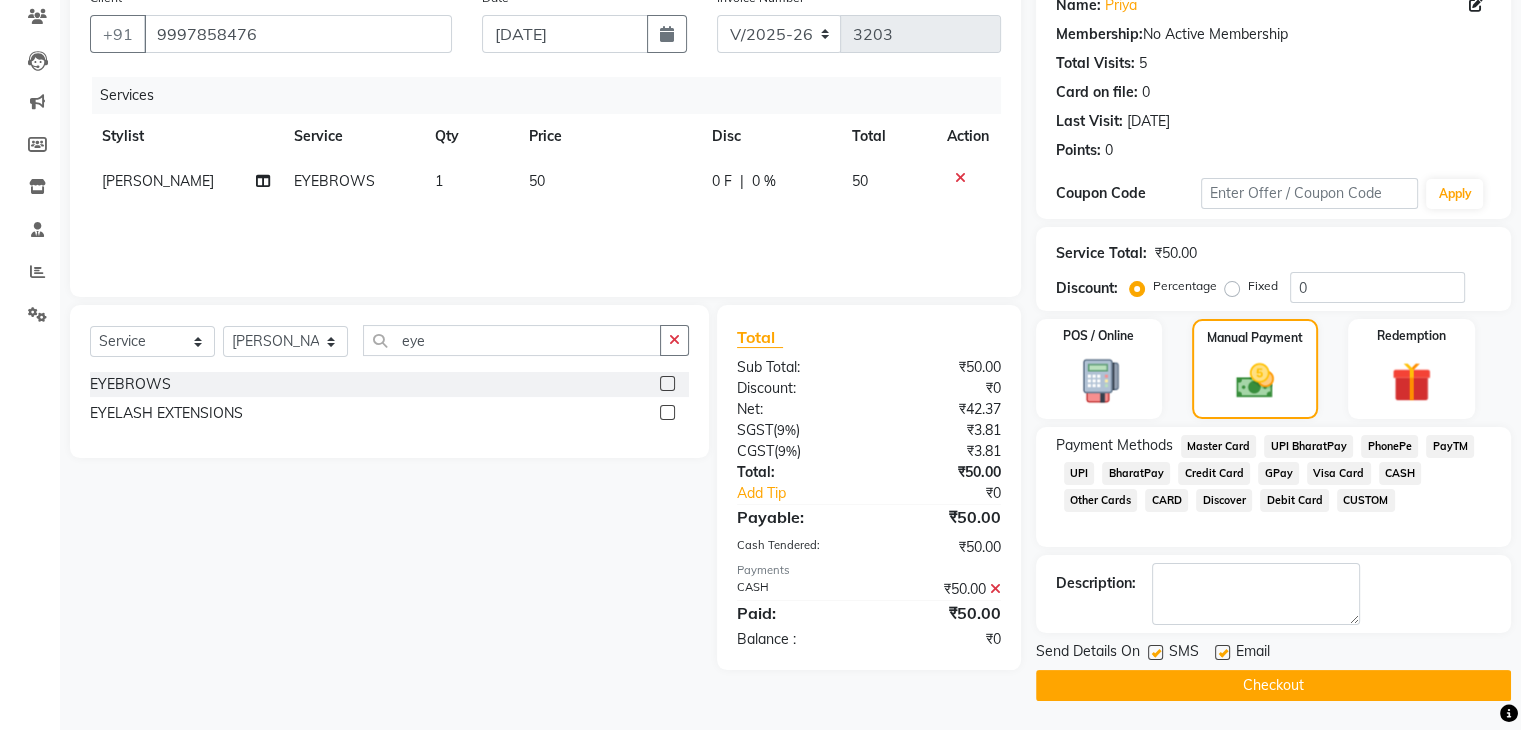 click on "Checkout" 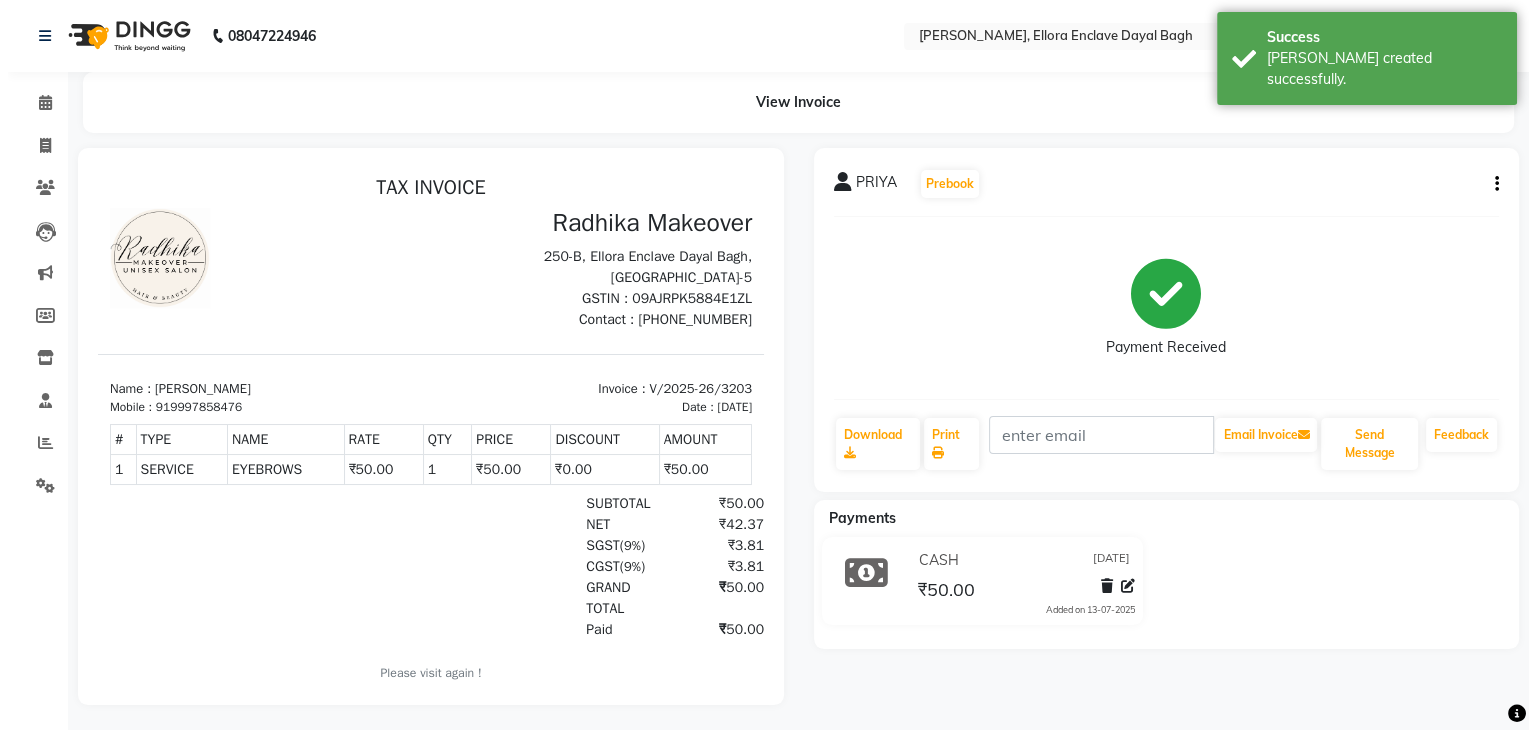 scroll, scrollTop: 0, scrollLeft: 0, axis: both 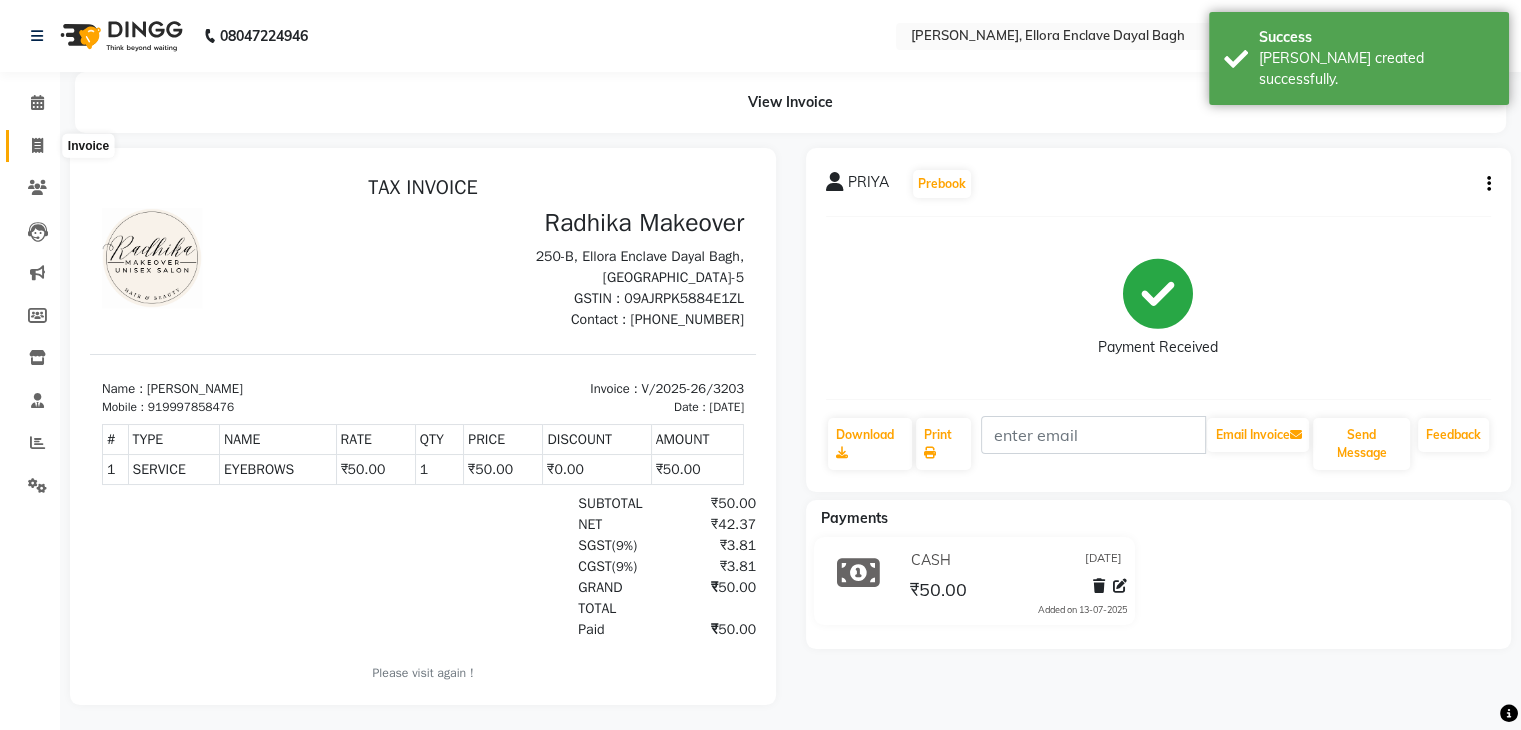 click 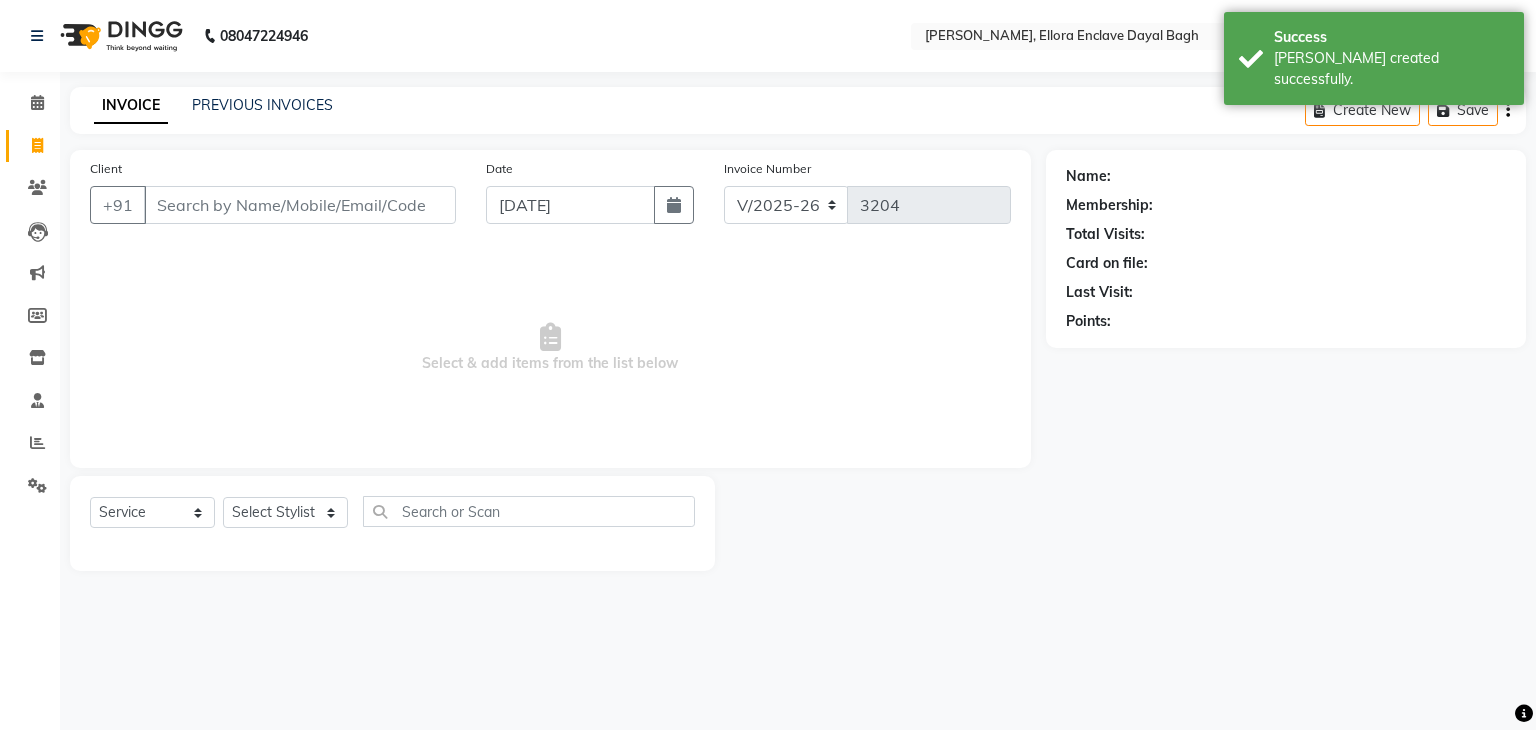 click on "Client +91" 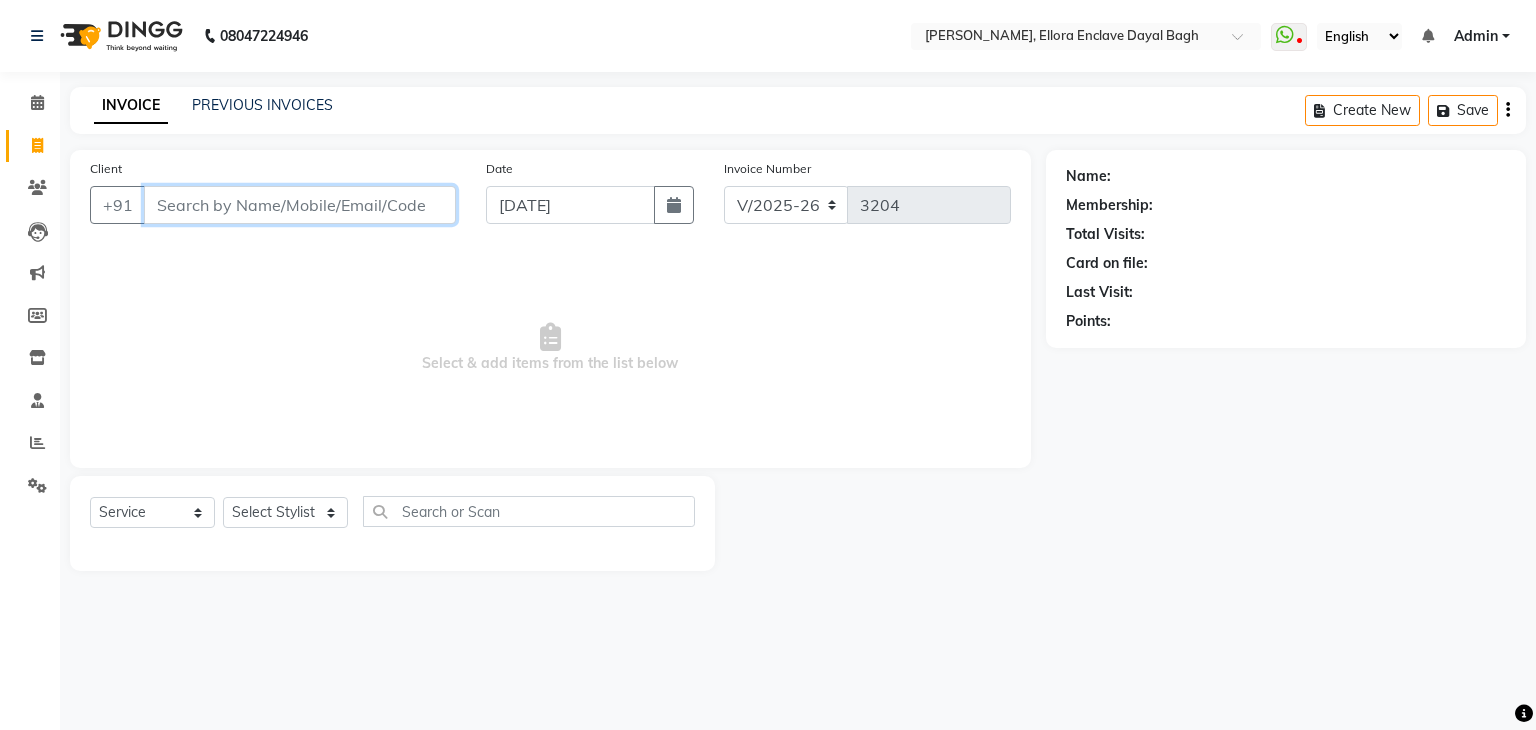 click on "Client" at bounding box center [300, 205] 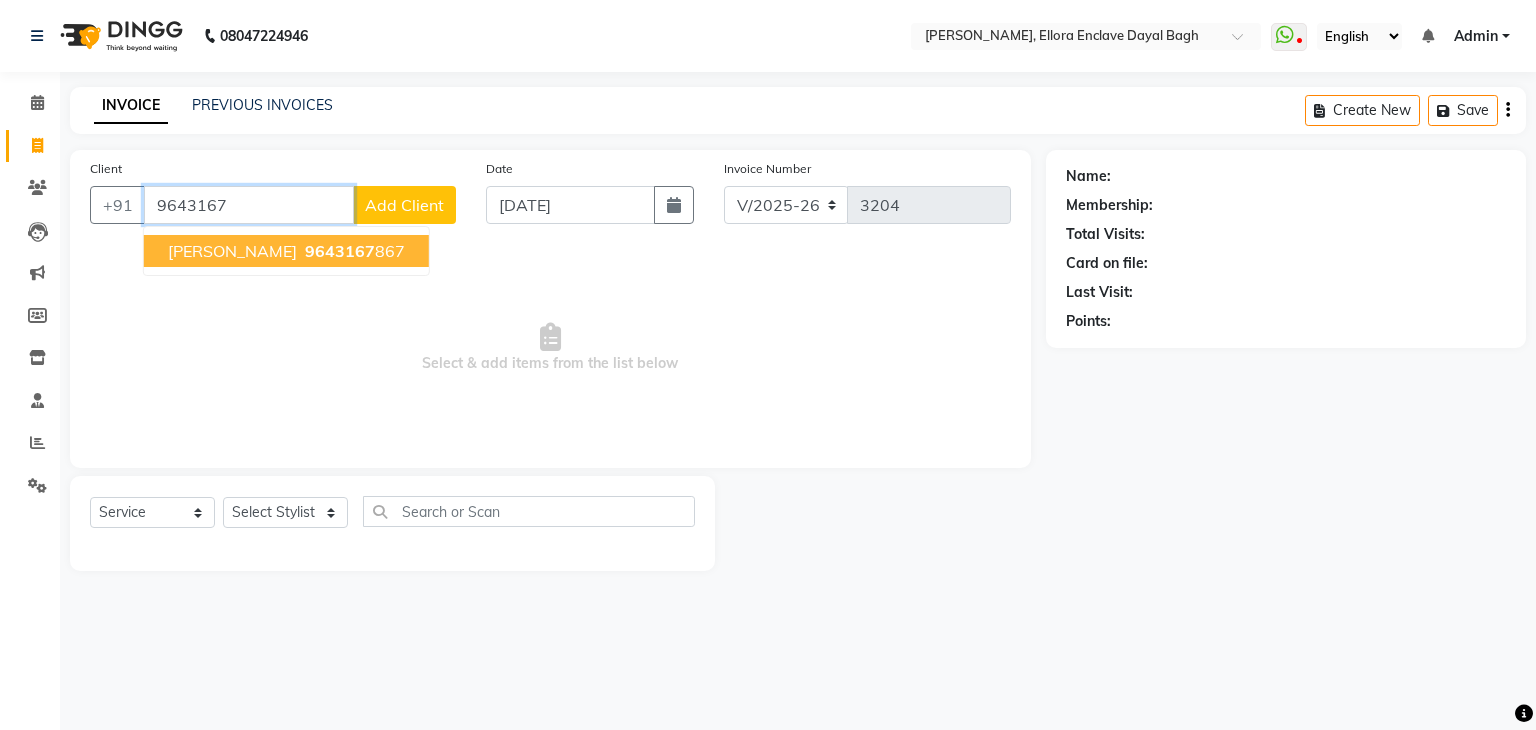 click on "9643167" at bounding box center (249, 205) 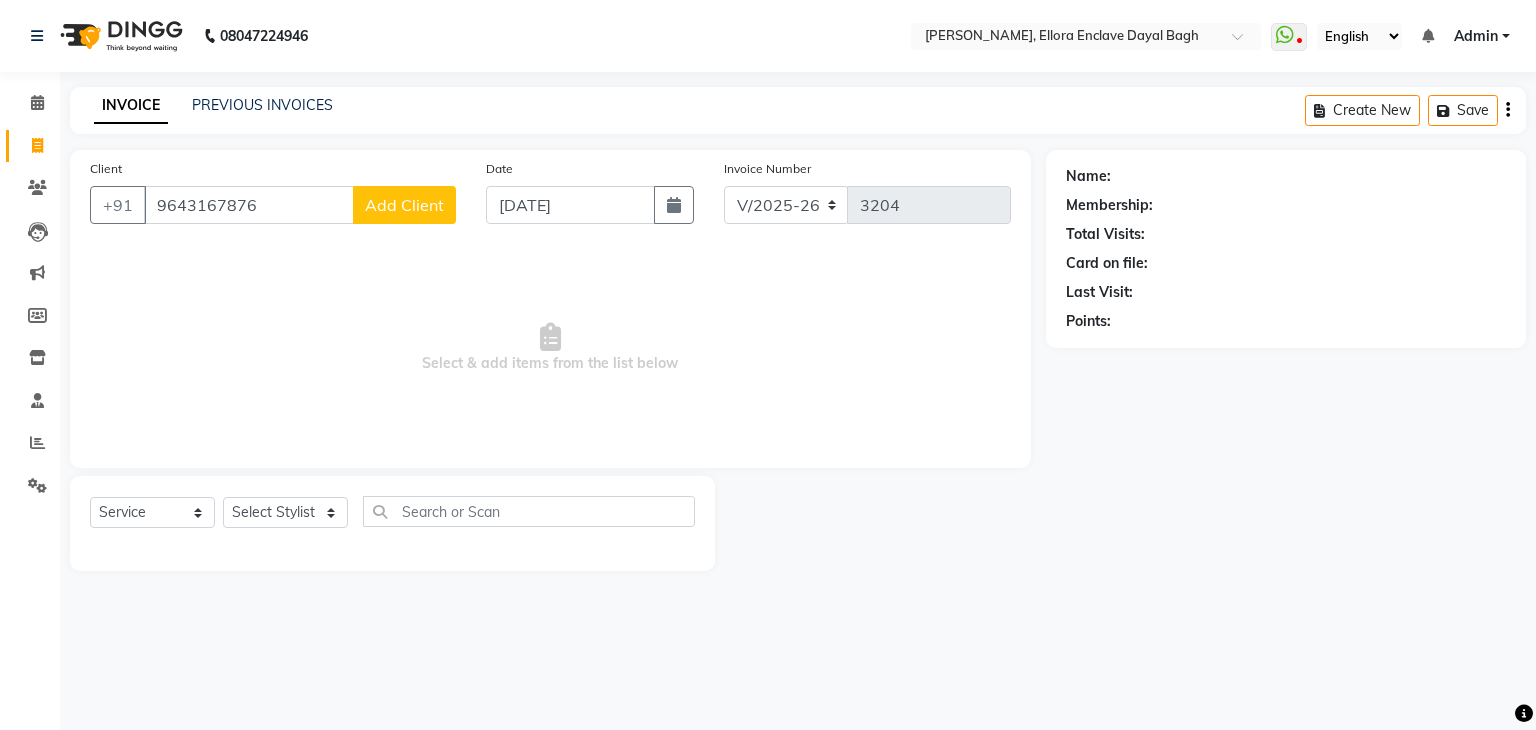 click on "Add Client" 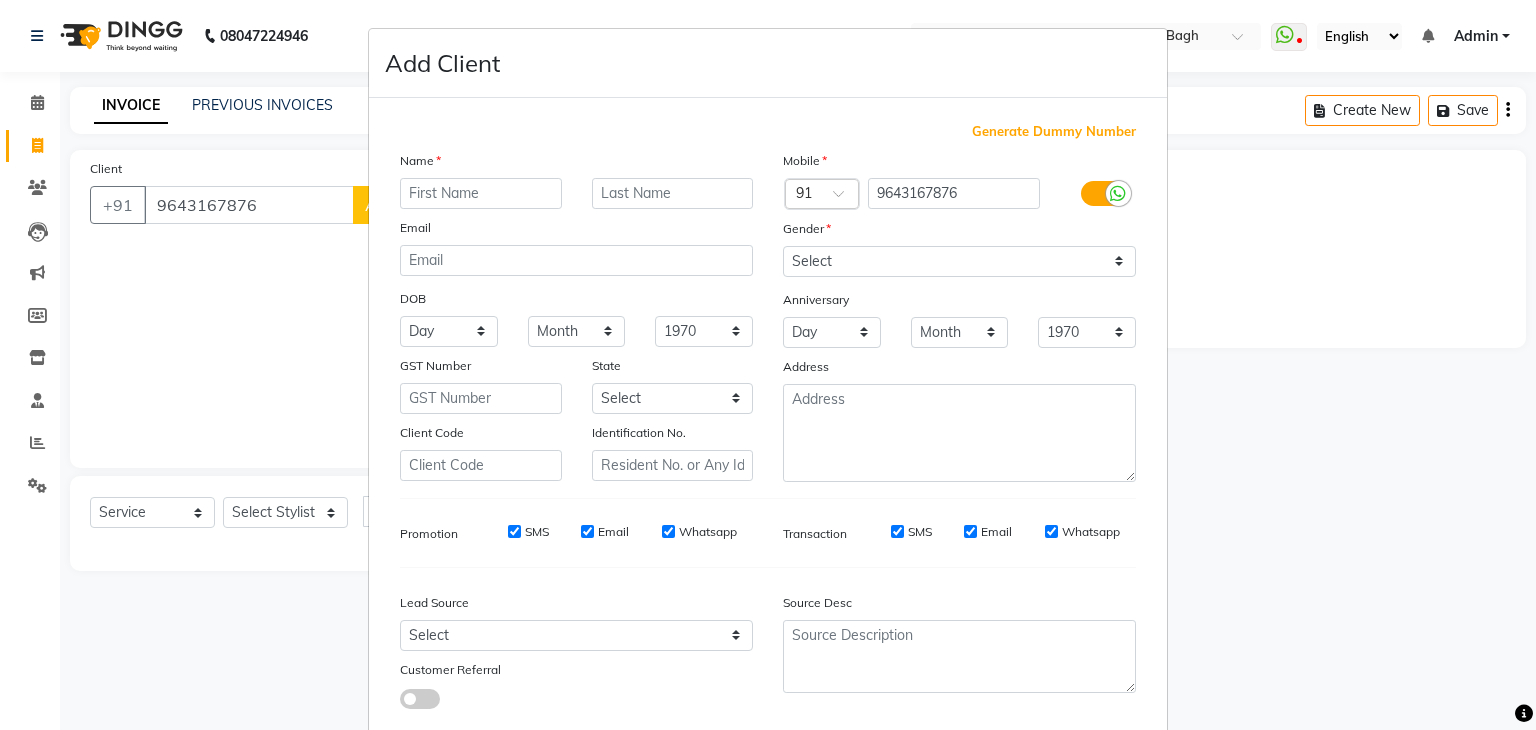 click at bounding box center (481, 193) 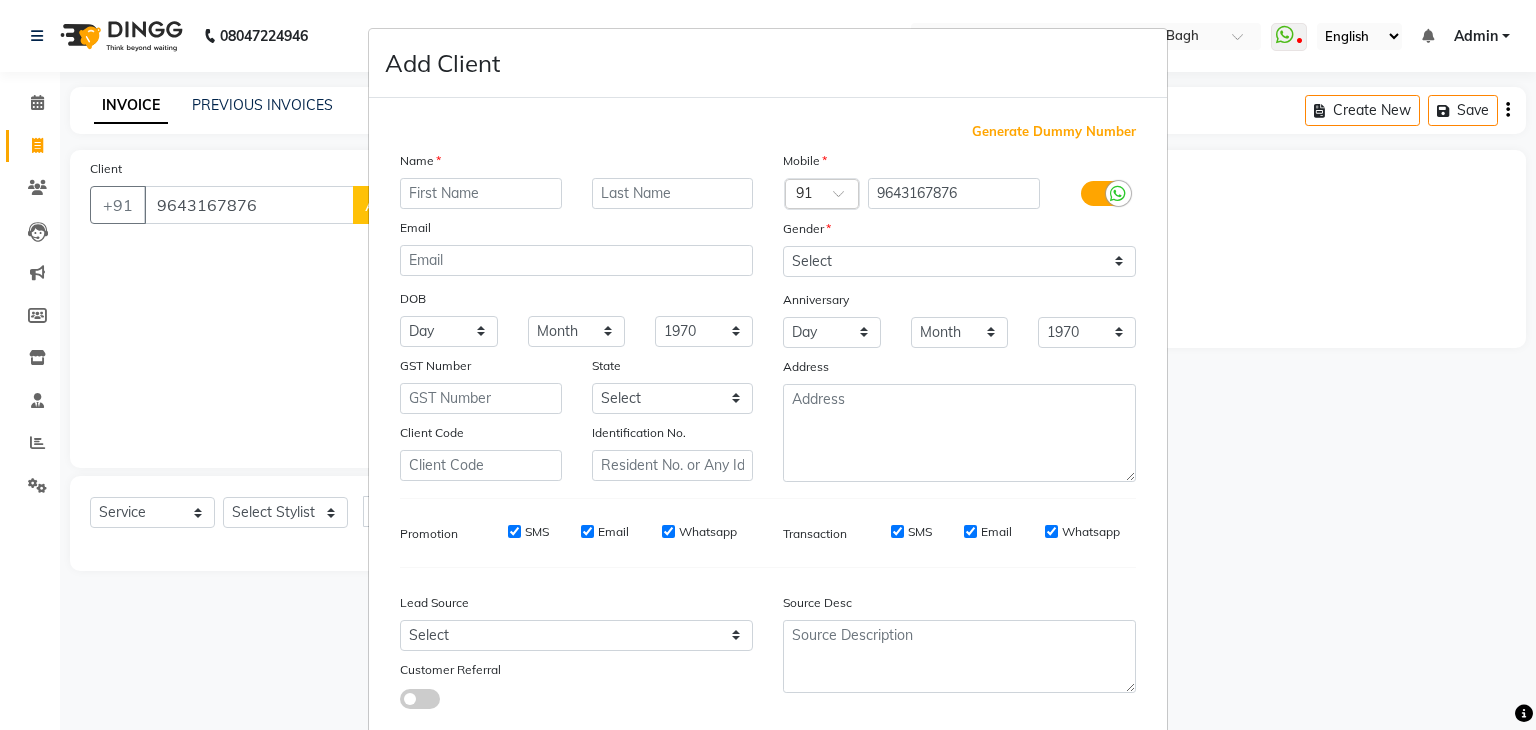 scroll, scrollTop: 127, scrollLeft: 0, axis: vertical 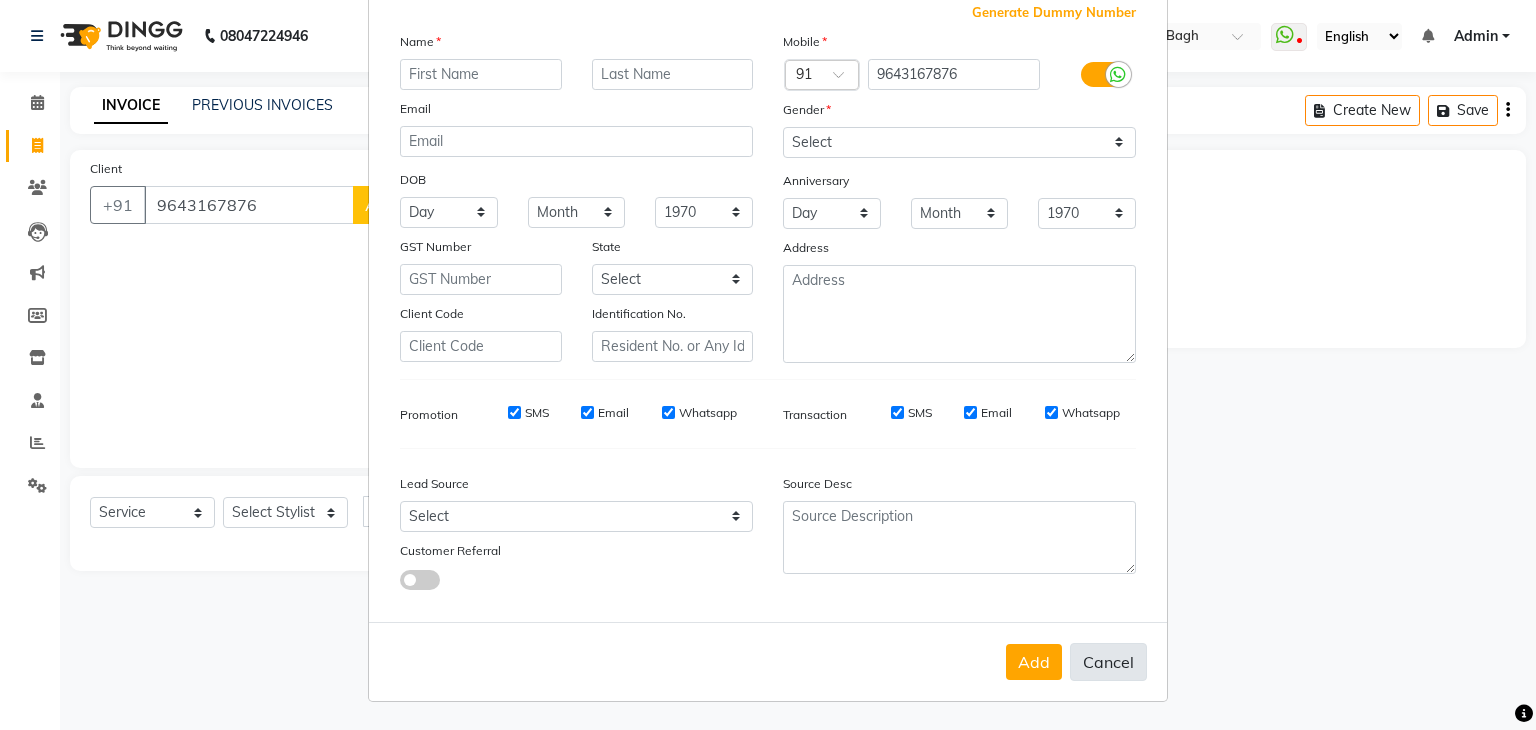 click on "Cancel" at bounding box center [1108, 662] 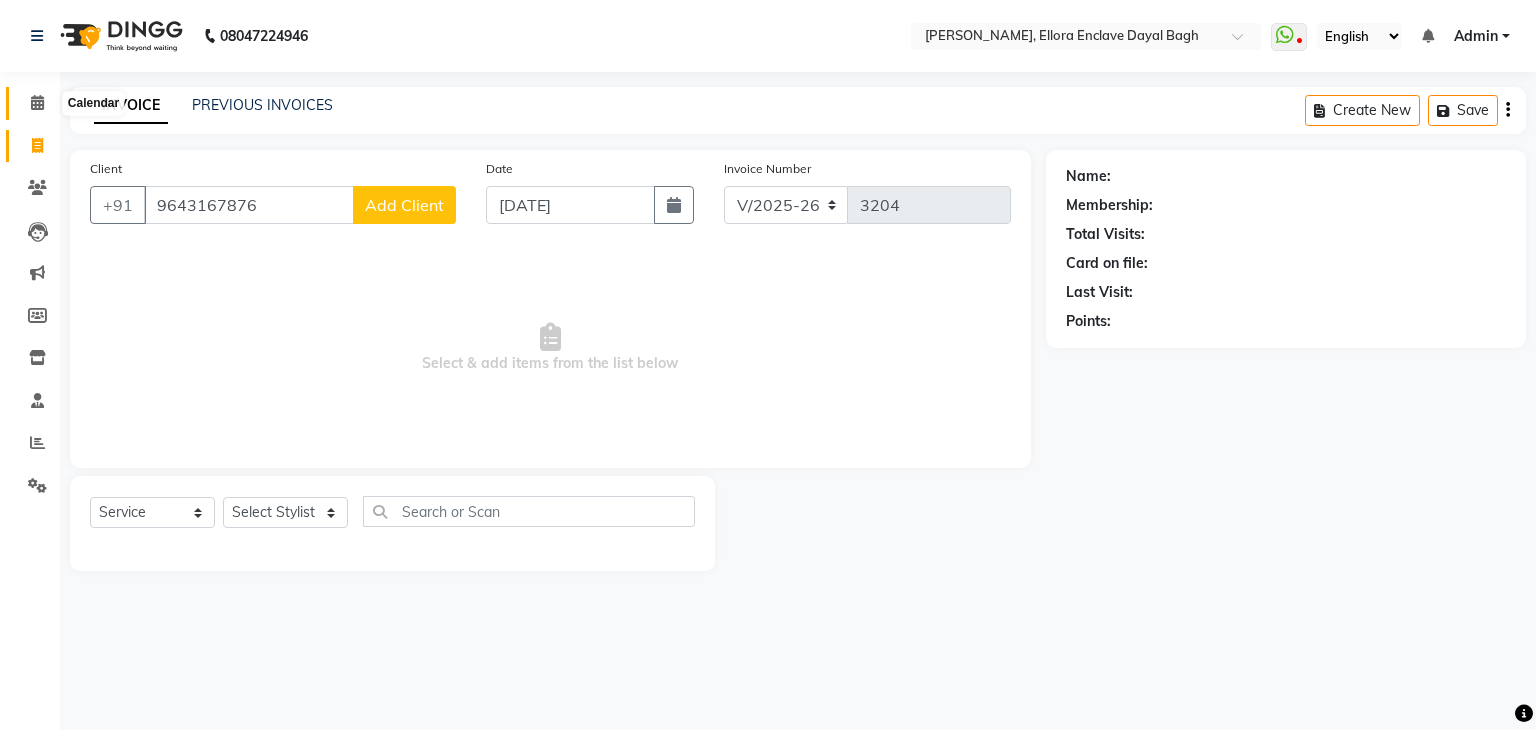 click 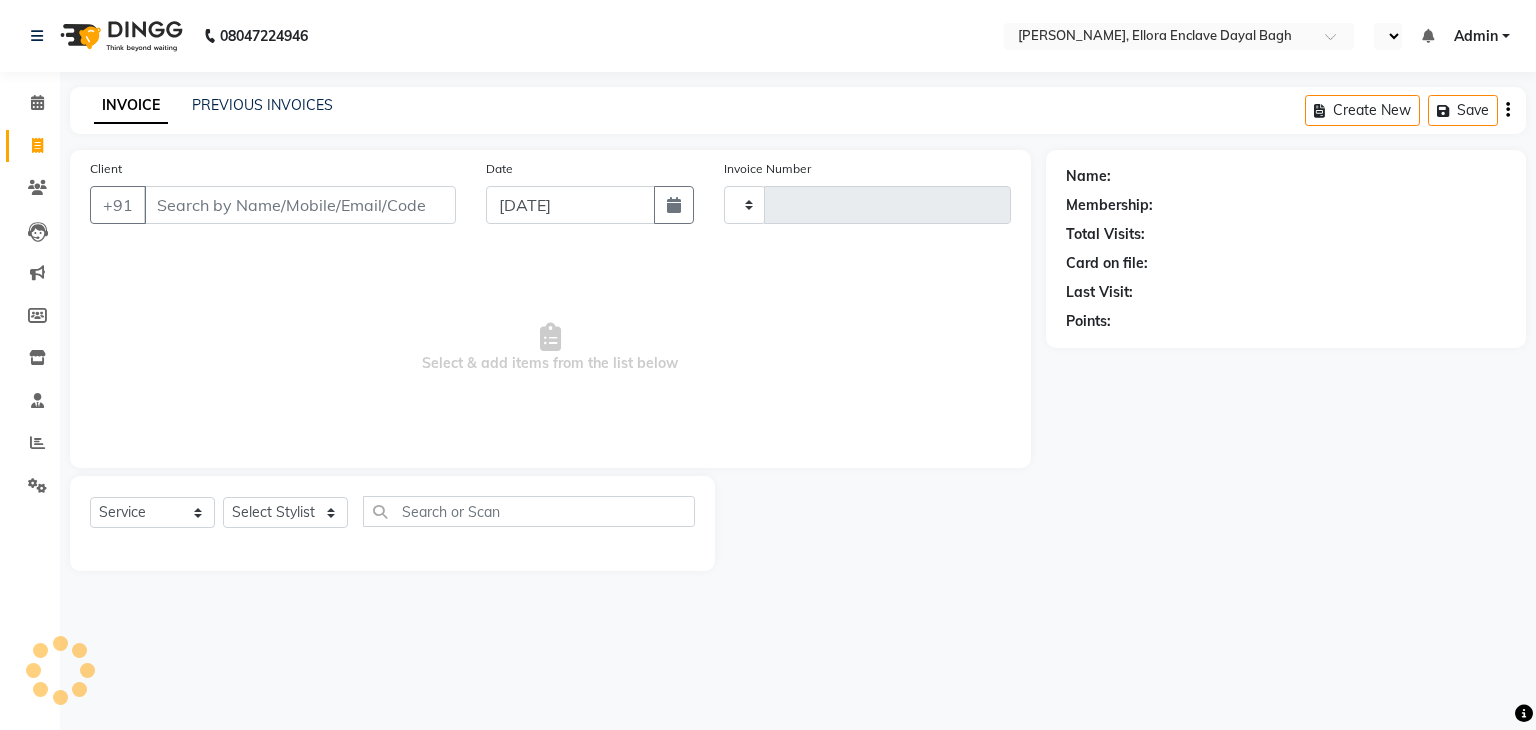 select on "service" 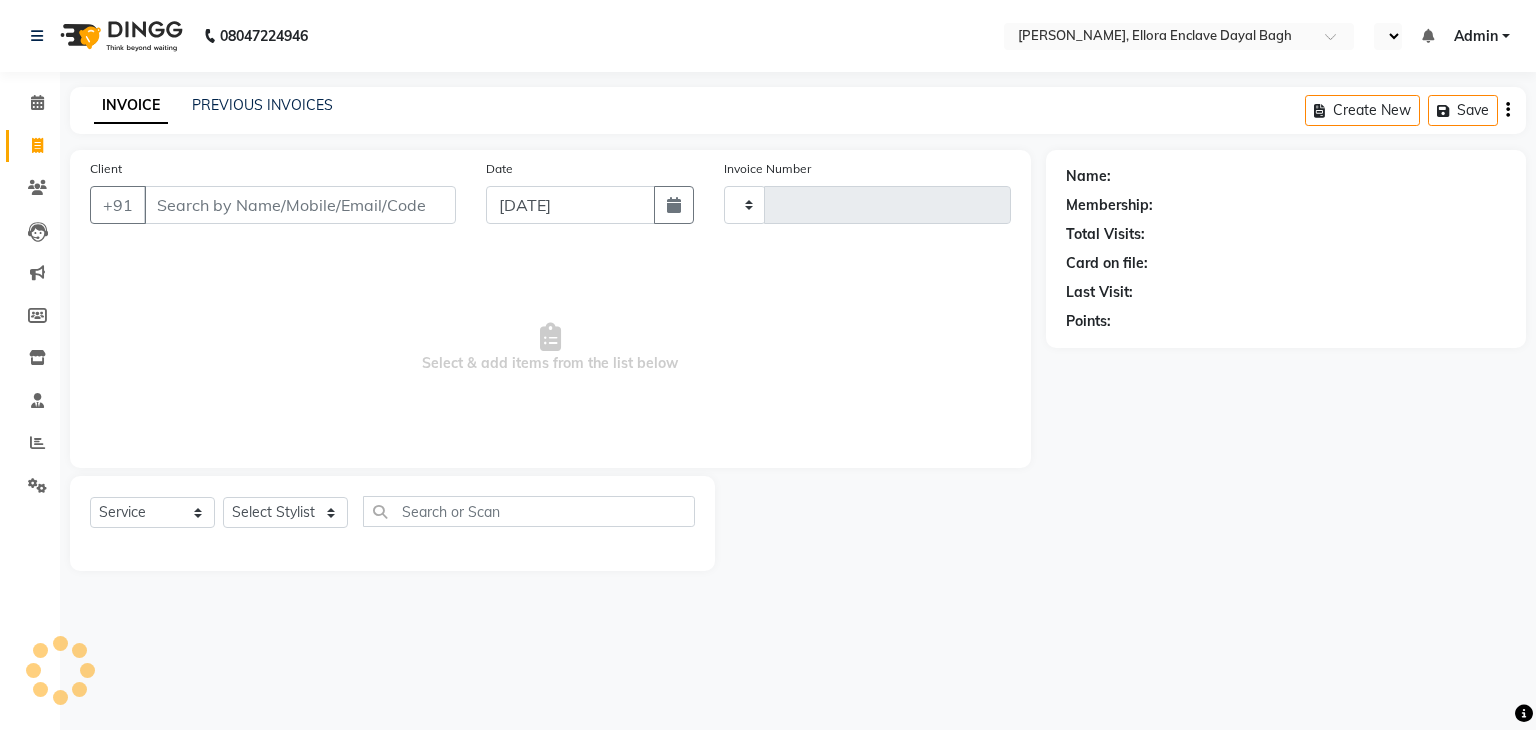 type on "3204" 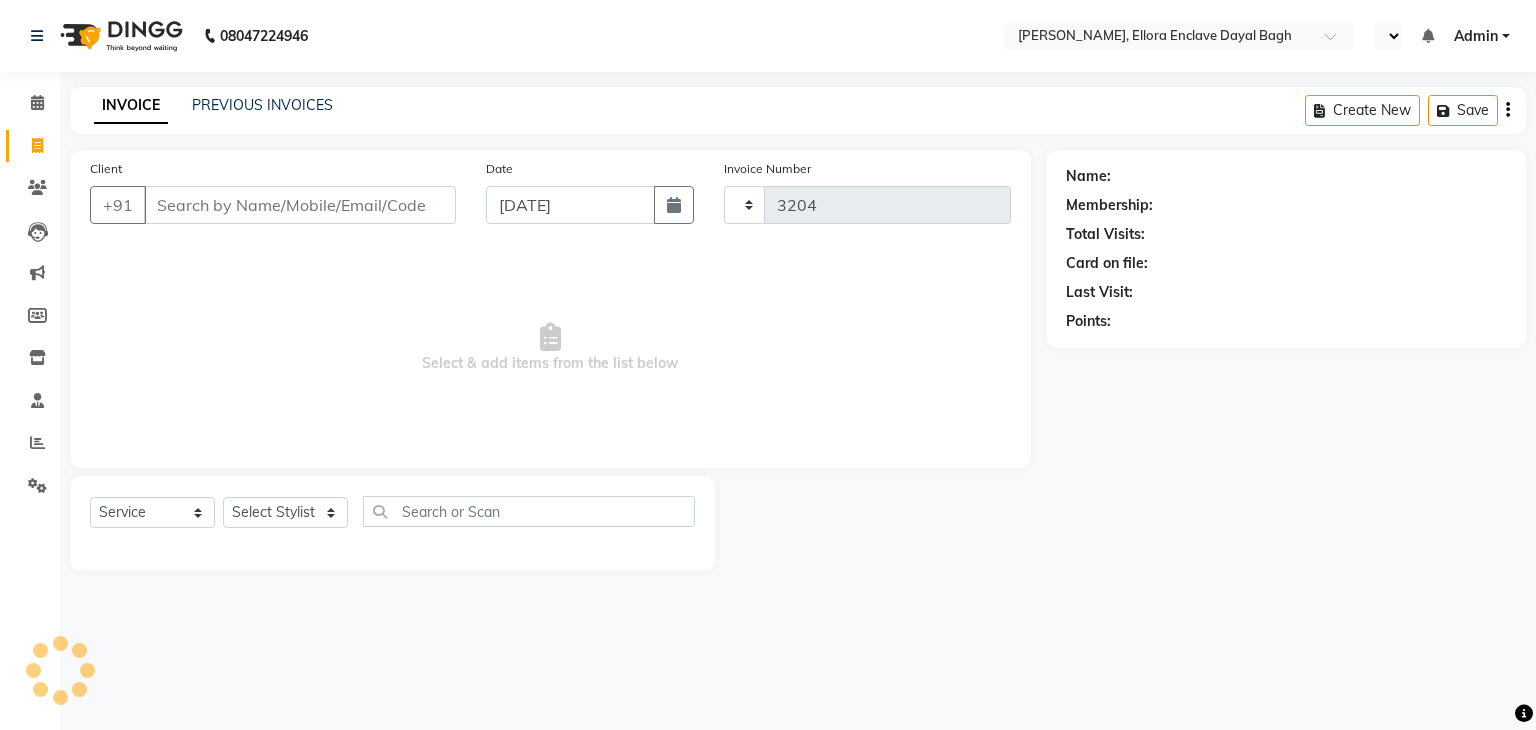 scroll, scrollTop: 0, scrollLeft: 0, axis: both 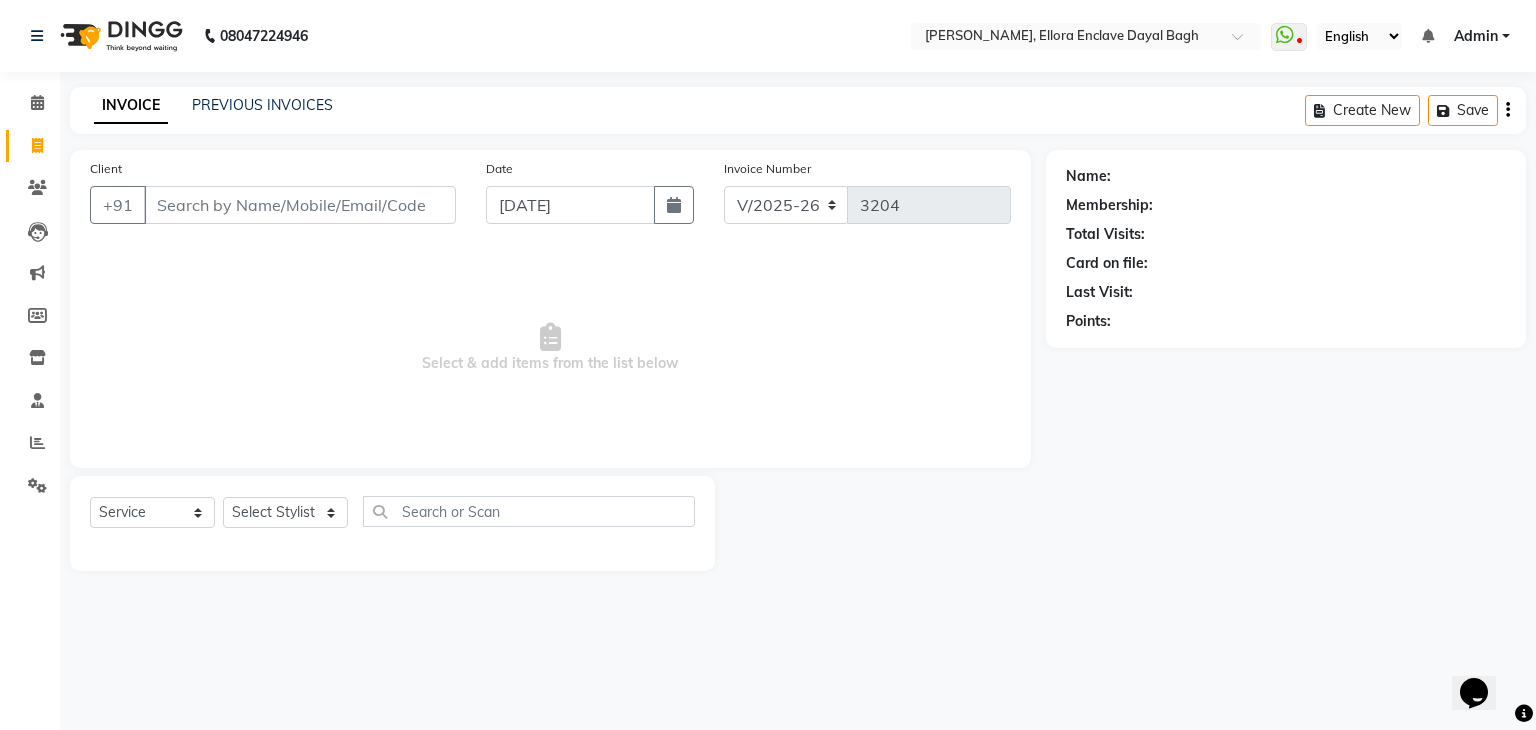 click on "Client" at bounding box center (300, 205) 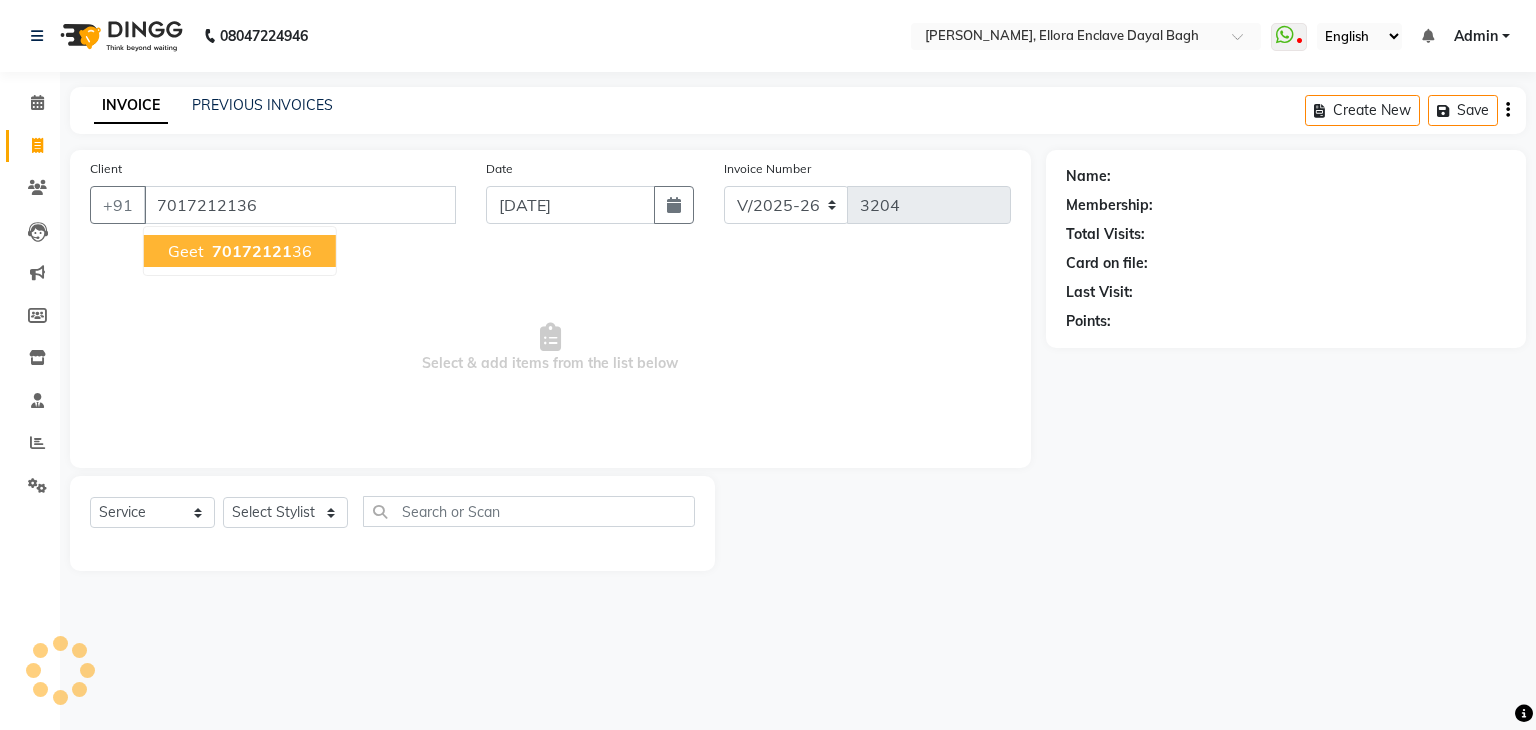 type on "7017212136" 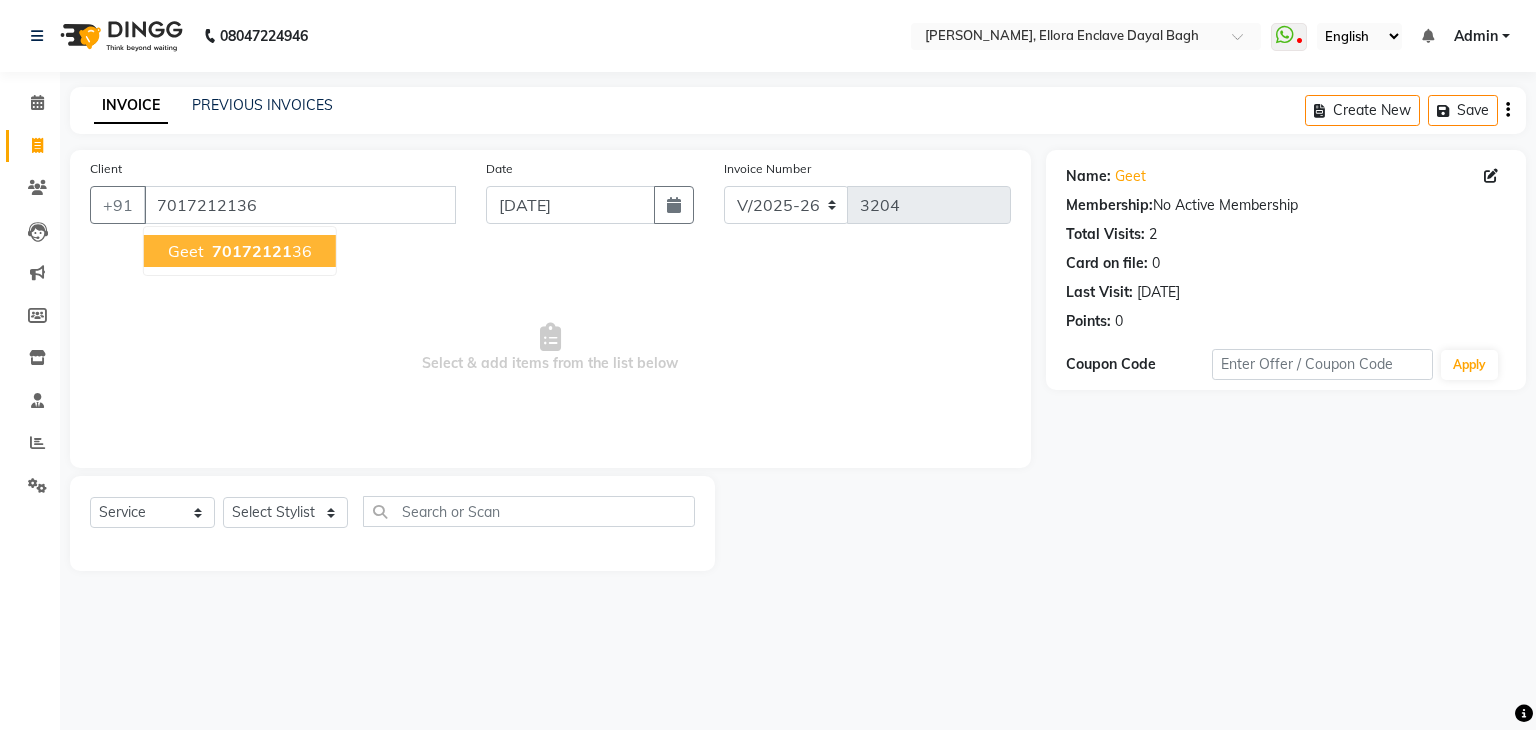 click on "70172121 36" at bounding box center (260, 251) 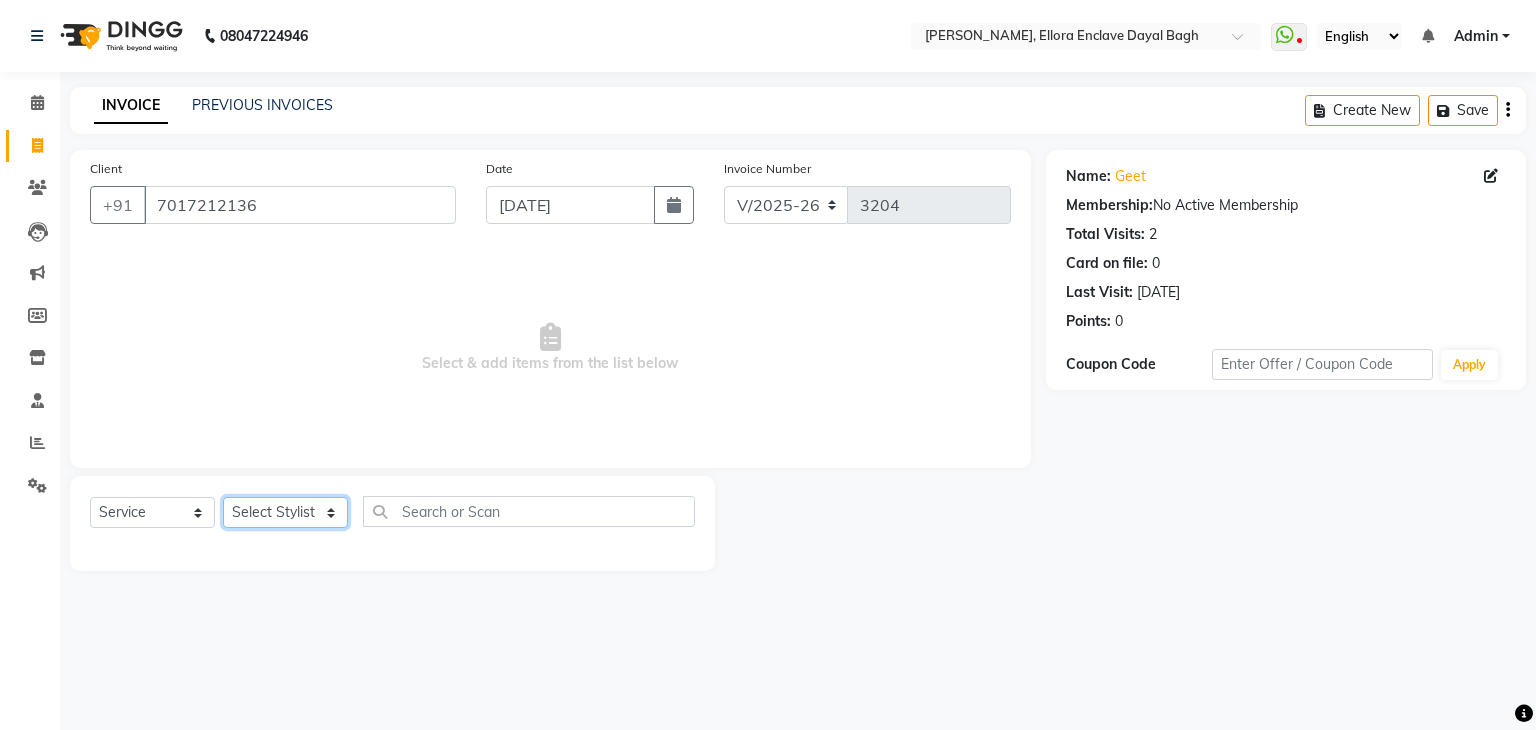 click on "Select Stylist AMAN DANISH SALMANI [PERSON_NAME] [PERSON_NAME] [PERSON_NAME] [PERSON_NAME] [PERSON_NAME] [PERSON_NAME] SHWETA SONA [PERSON_NAME] [PERSON_NAME] [PERSON_NAME]" 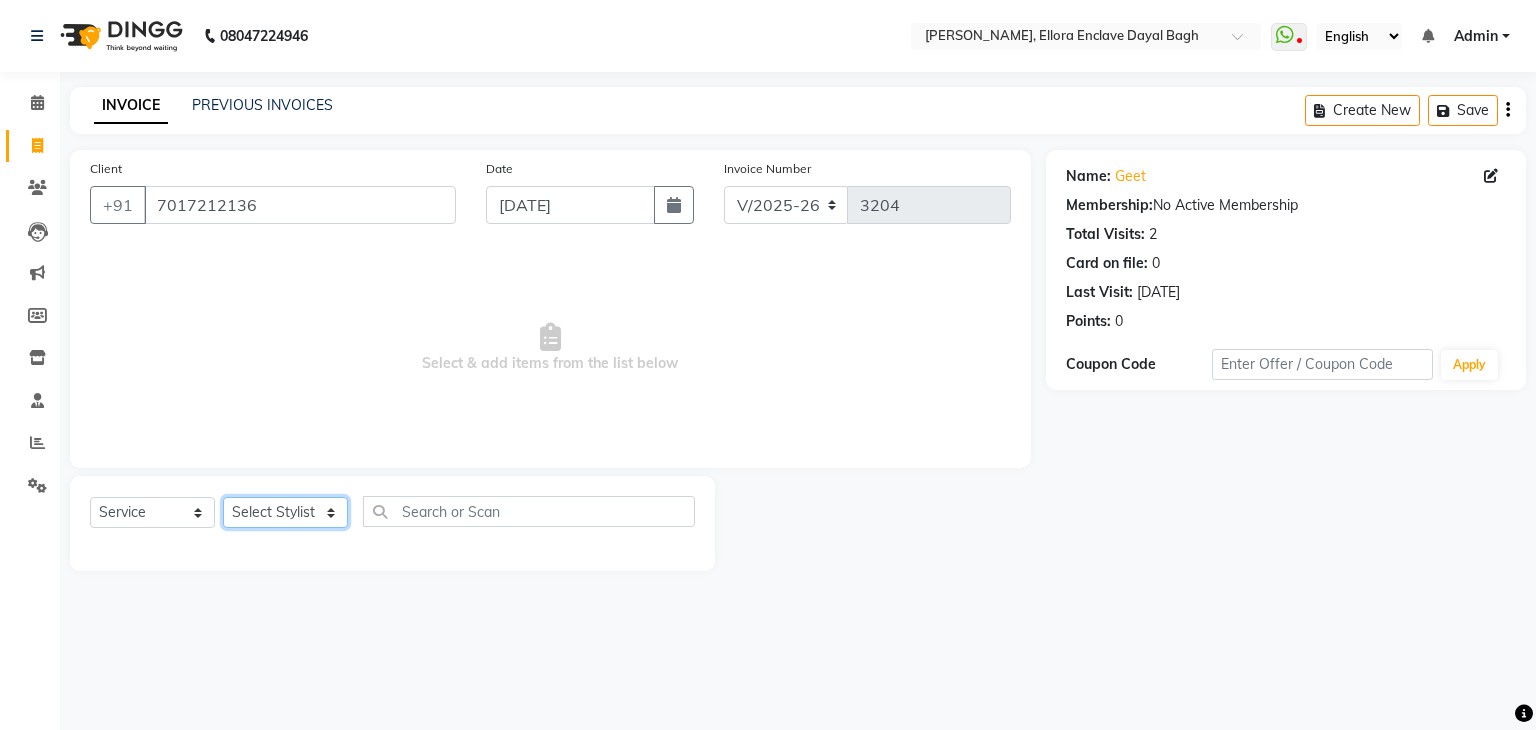 select on "53879" 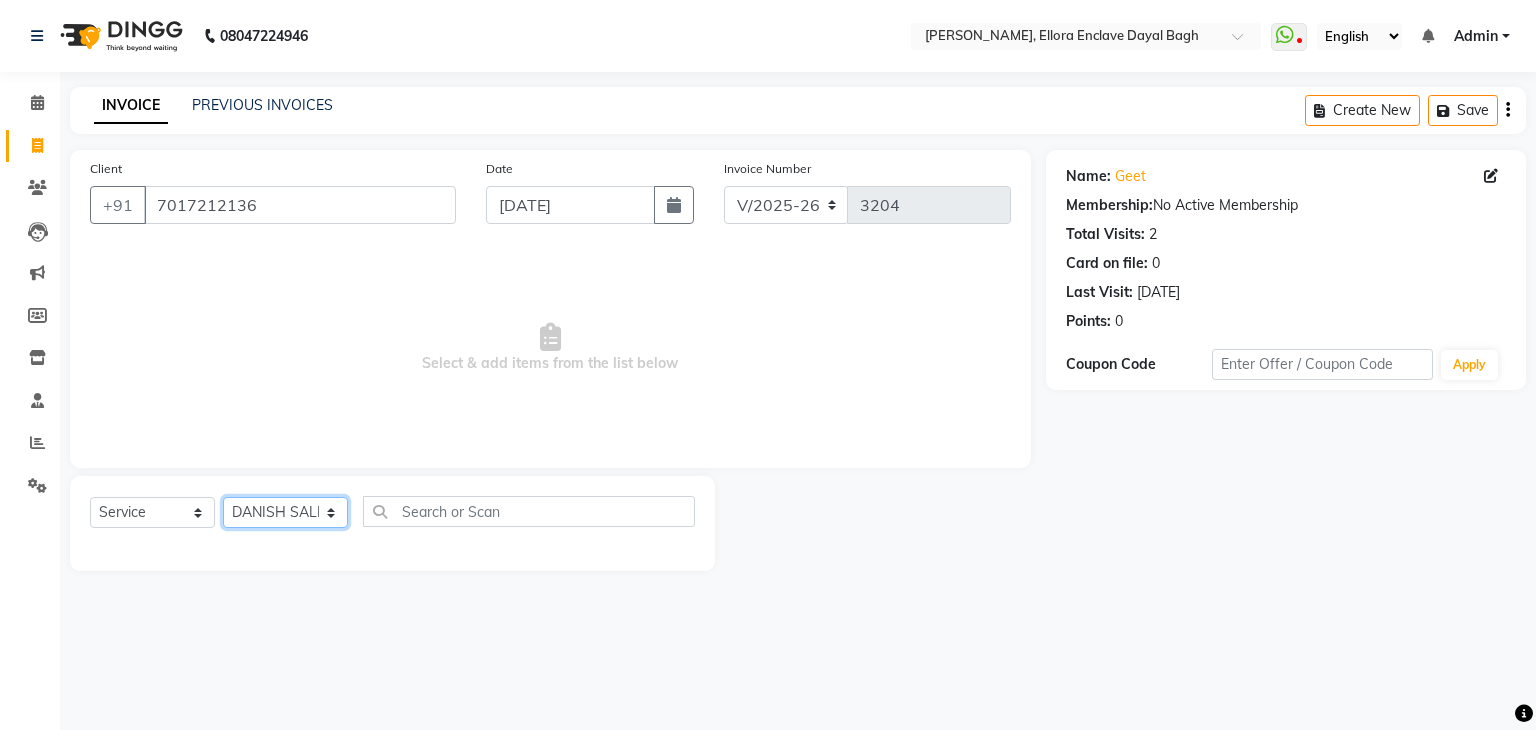 click on "Select Stylist AMAN DANISH SALMANI [PERSON_NAME] [PERSON_NAME] [PERSON_NAME] [PERSON_NAME] [PERSON_NAME] [PERSON_NAME] SHWETA SONA [PERSON_NAME] [PERSON_NAME] [PERSON_NAME]" 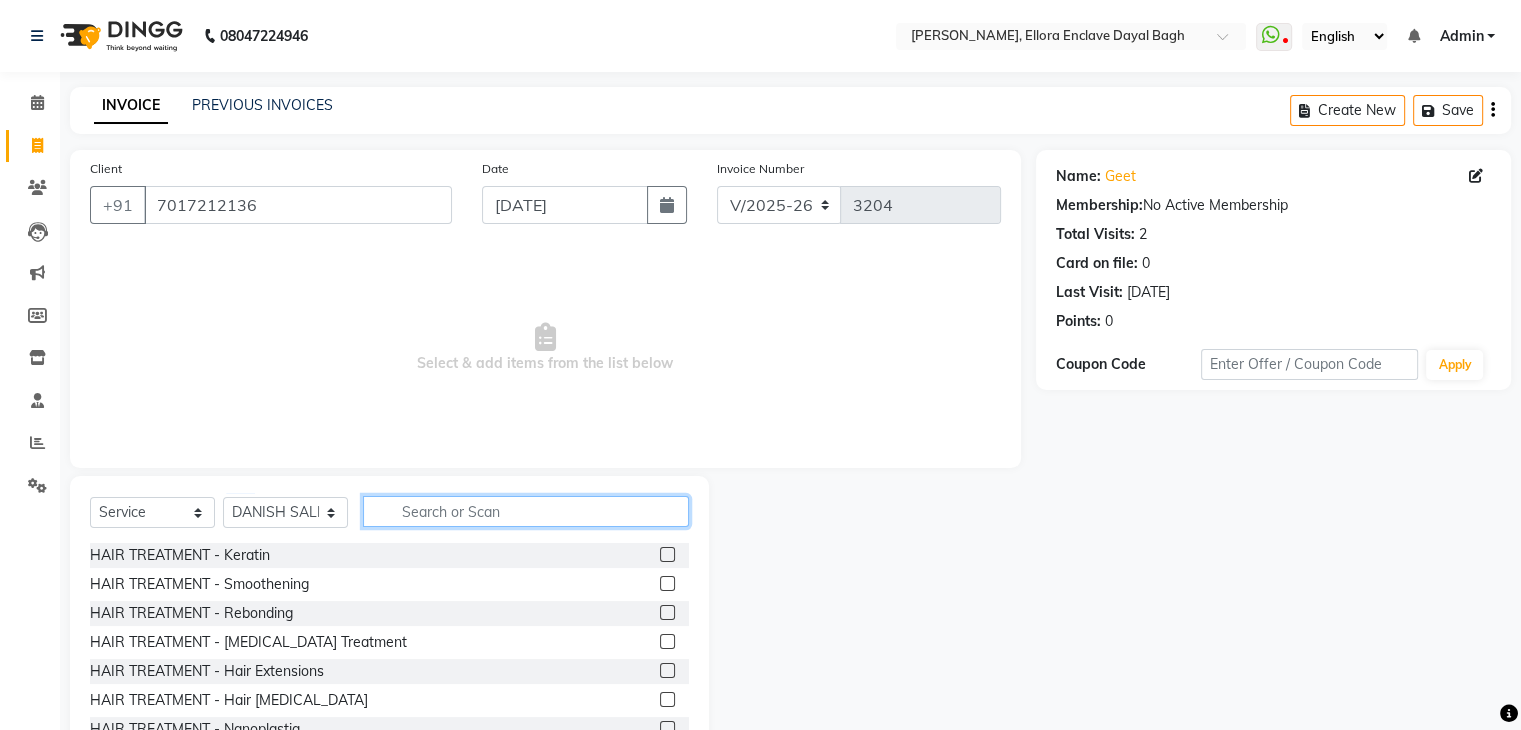 click 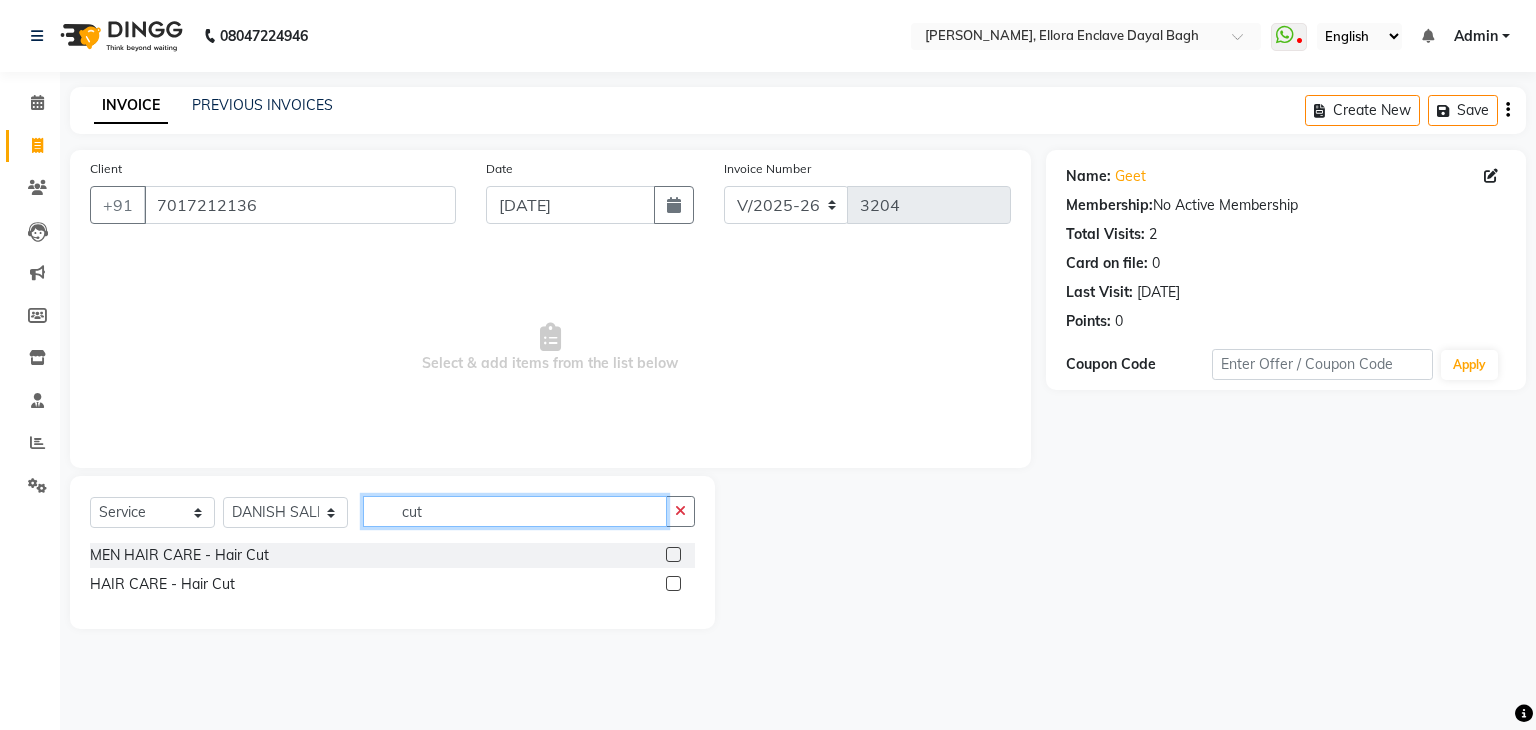 type on "cut" 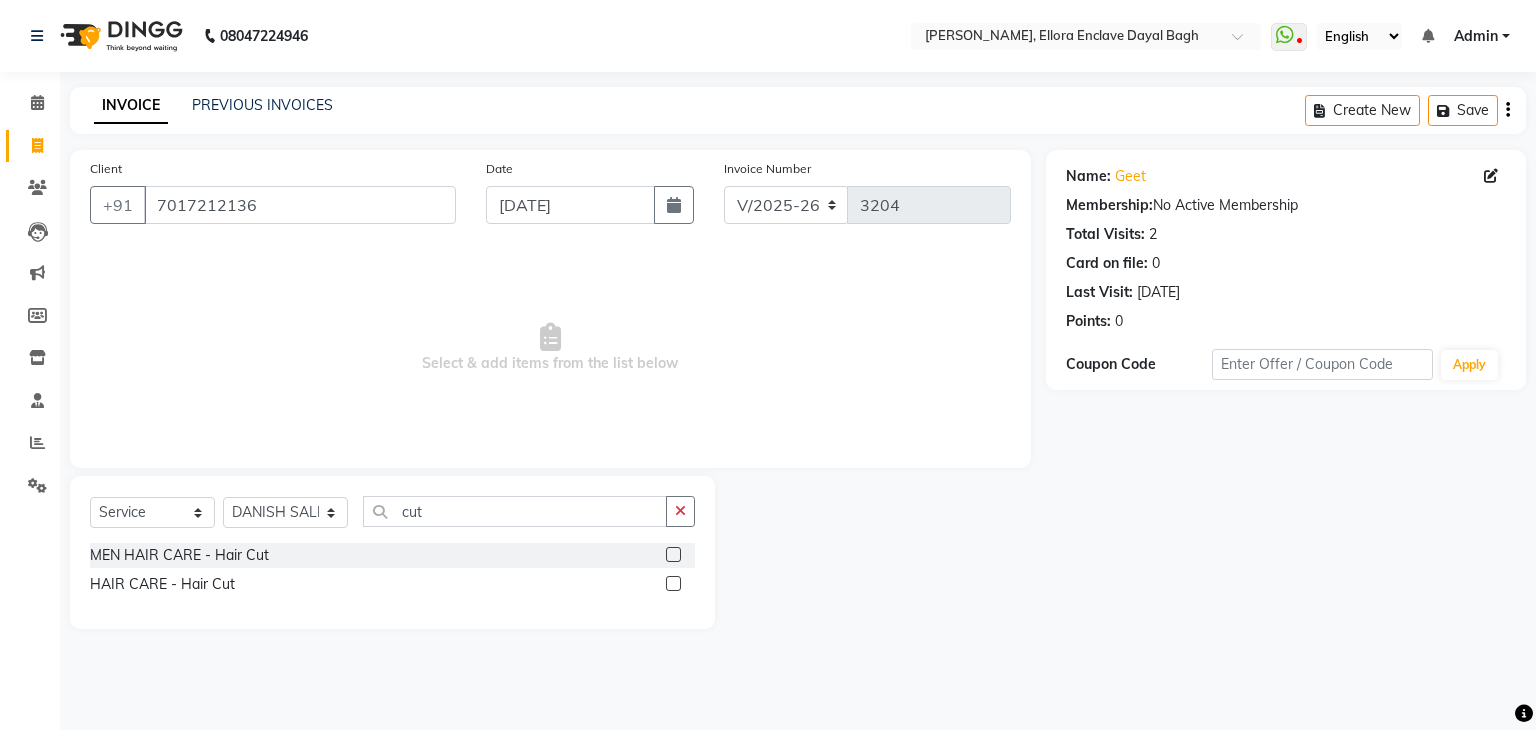 click 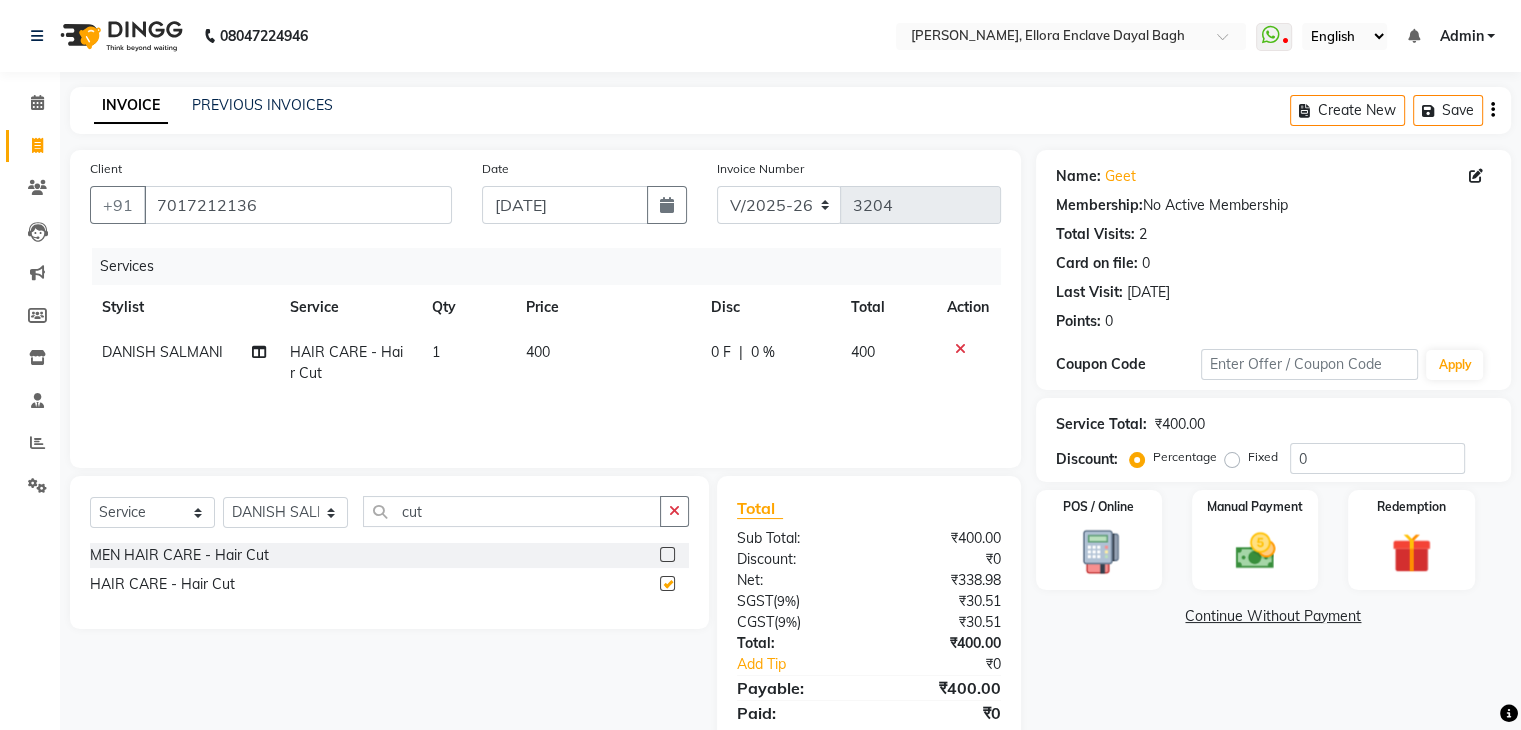 checkbox on "false" 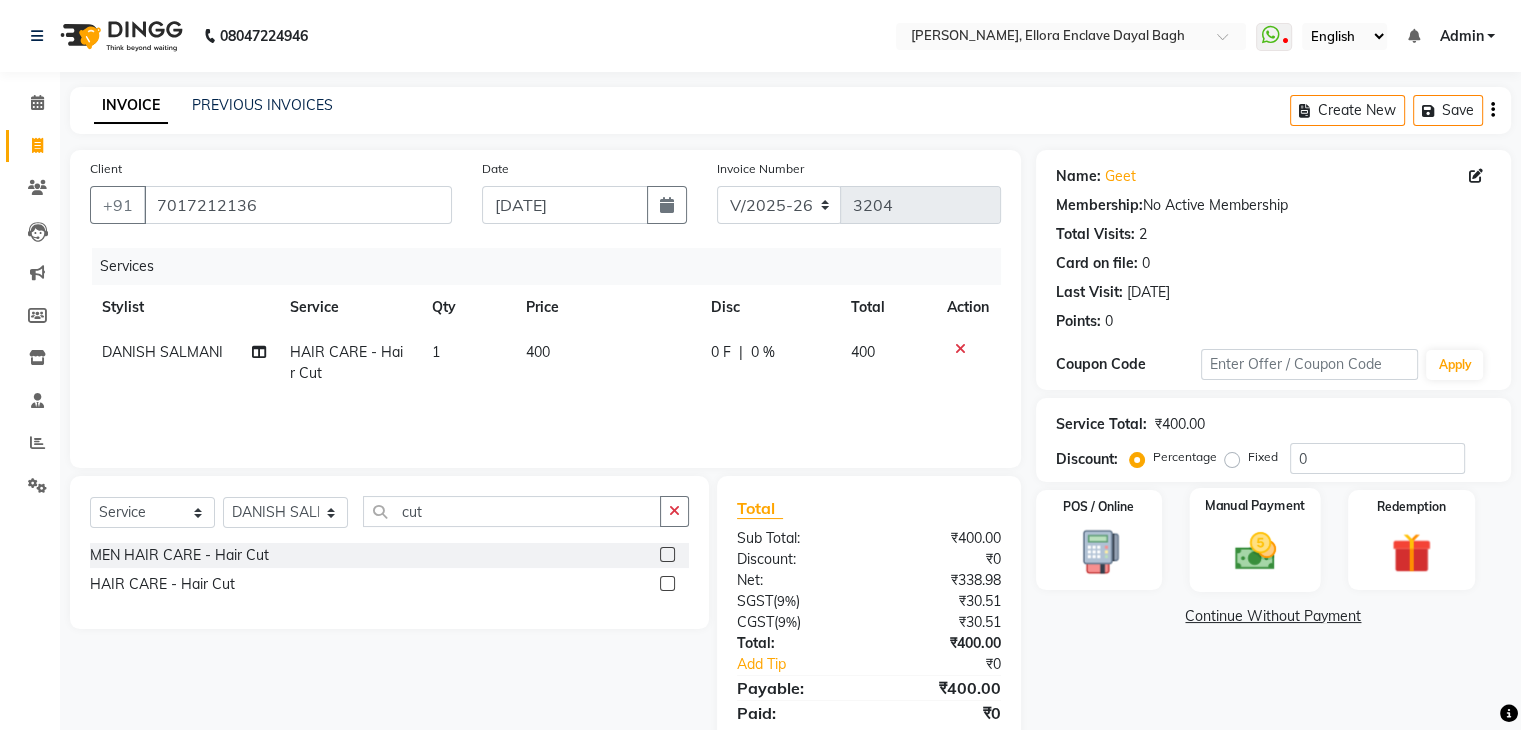 click on "Manual Payment" 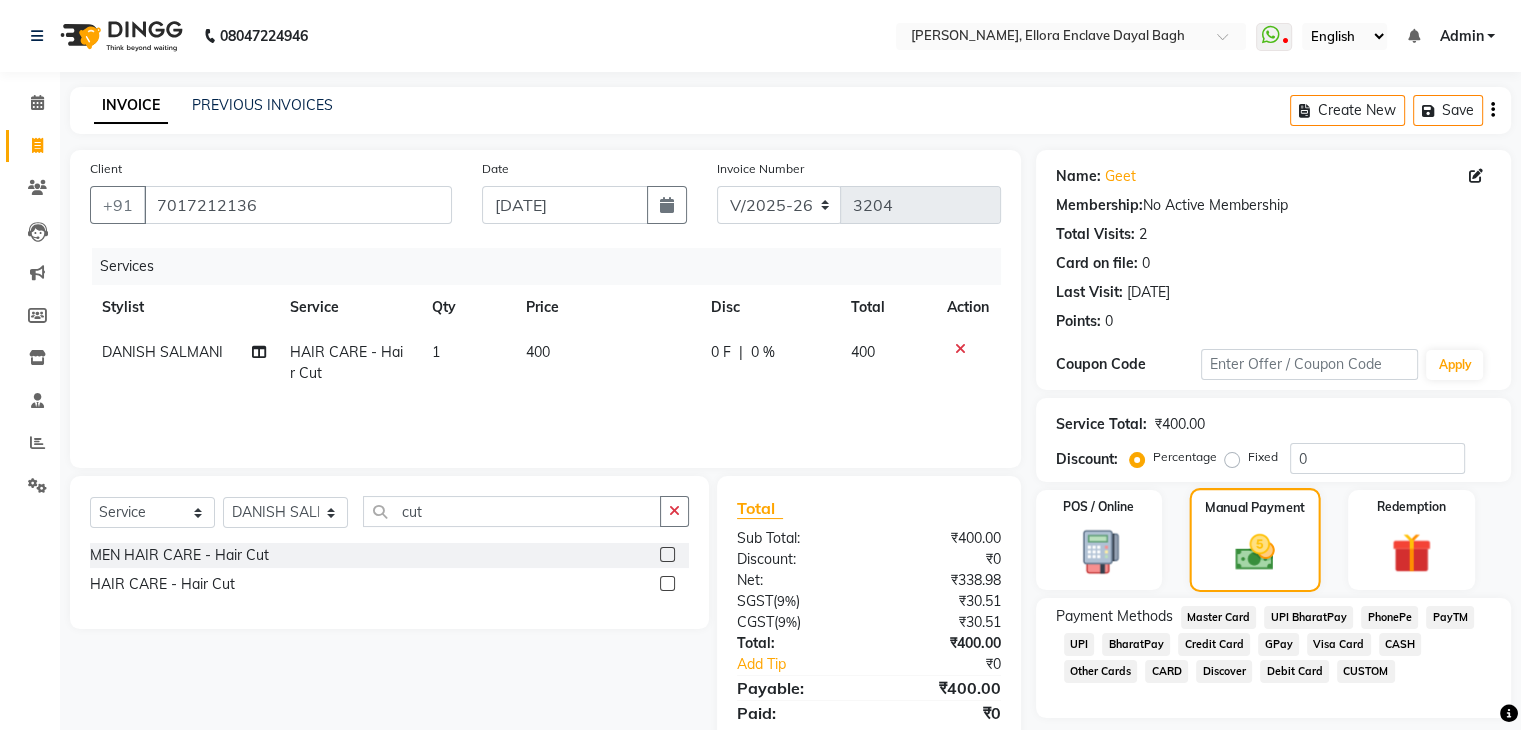 scroll, scrollTop: 71, scrollLeft: 0, axis: vertical 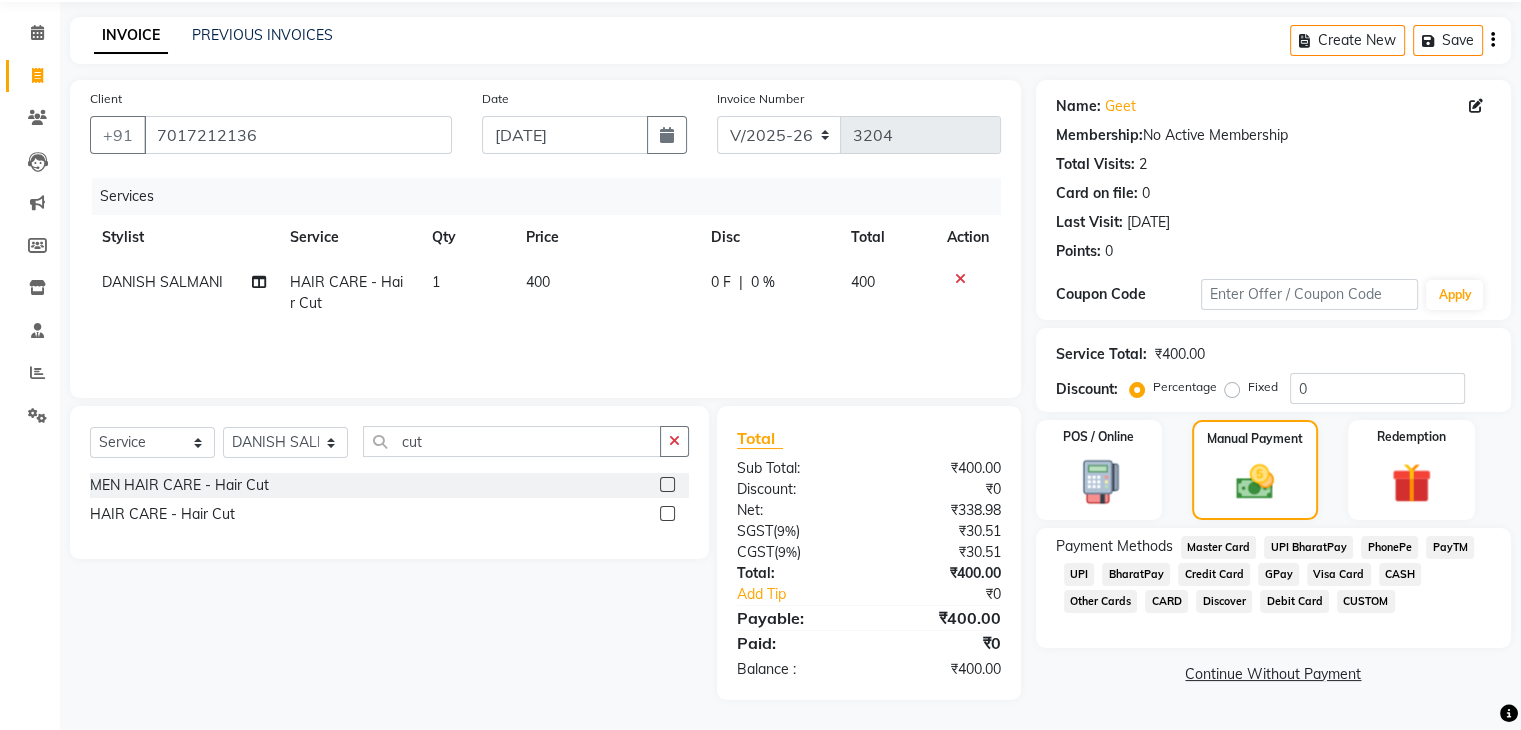 click on "CASH" 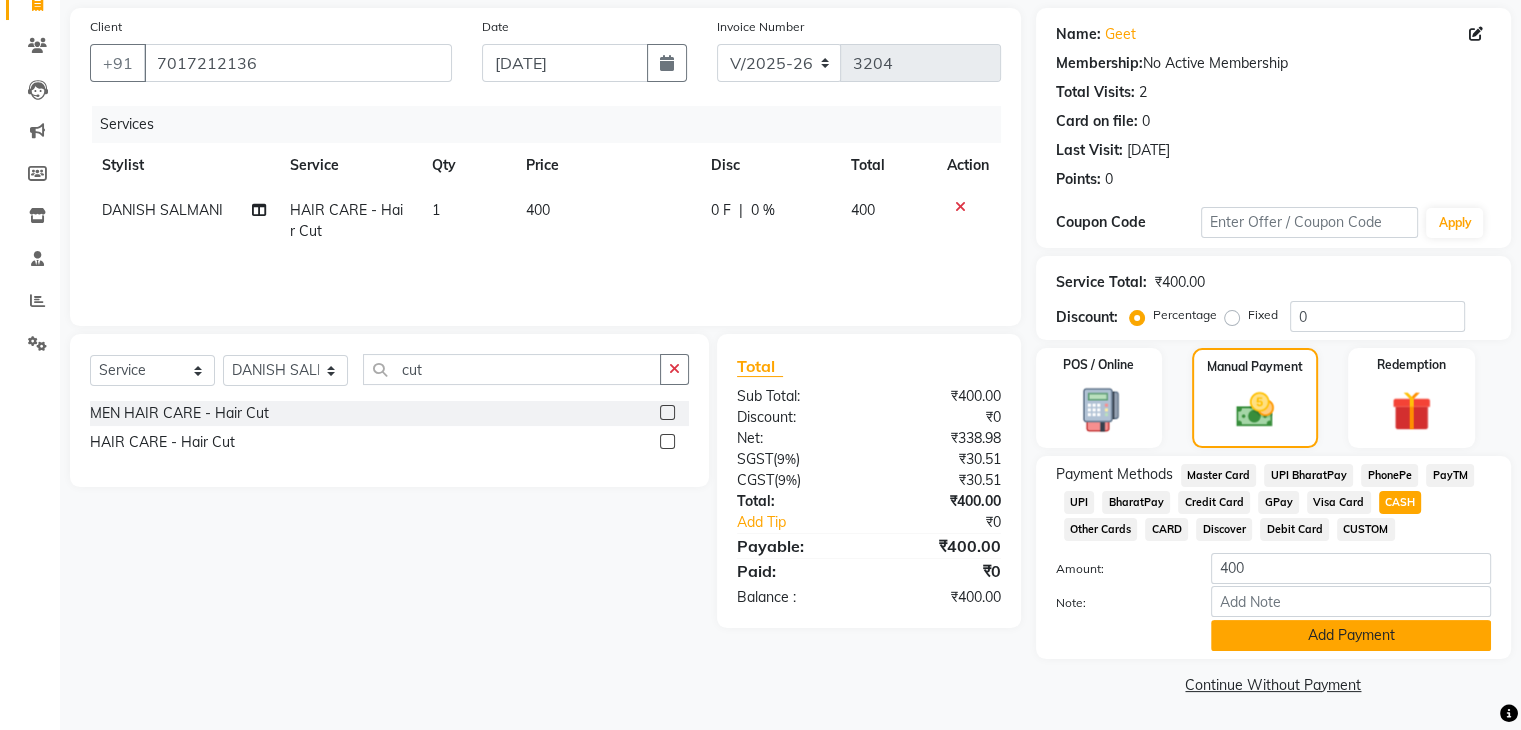 click on "Add Payment" 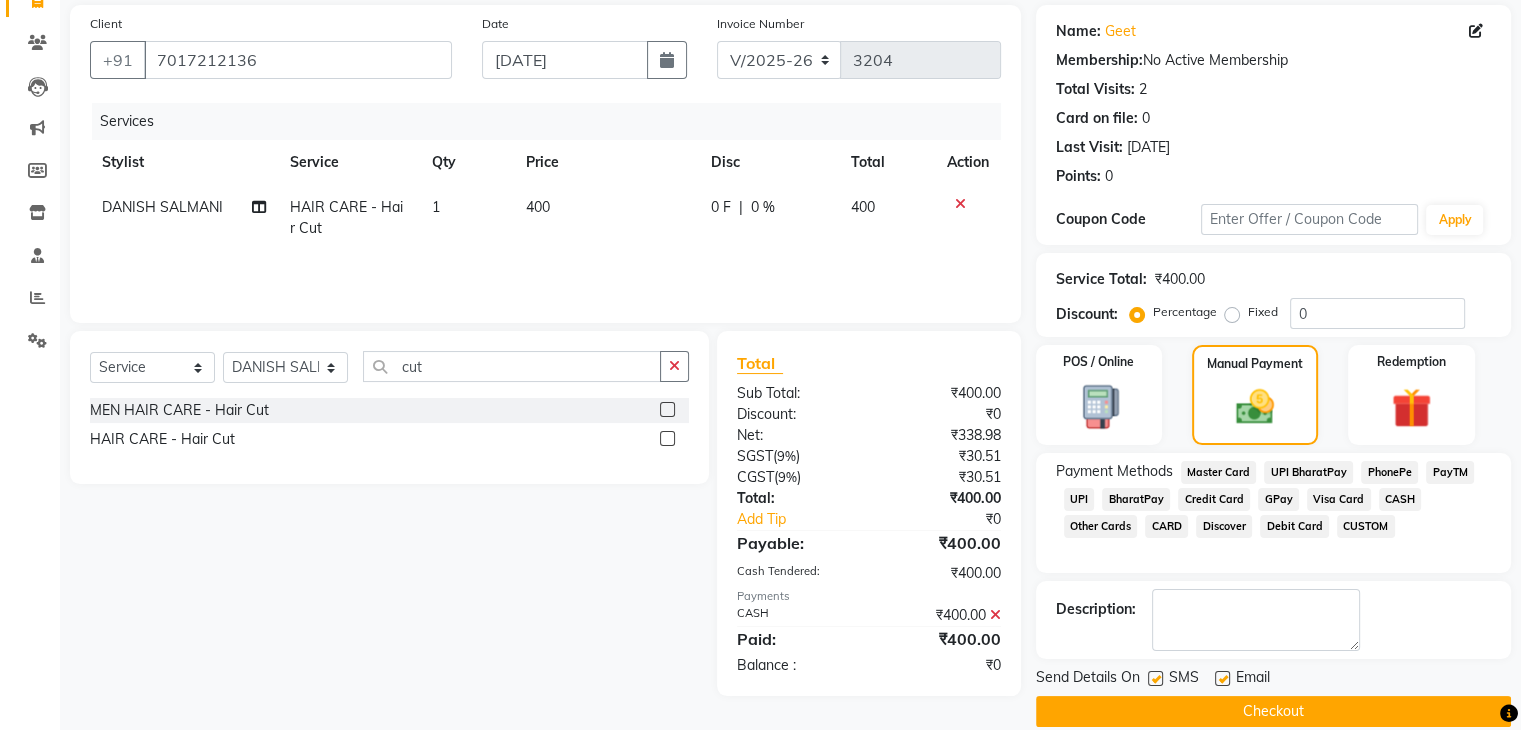 scroll, scrollTop: 171, scrollLeft: 0, axis: vertical 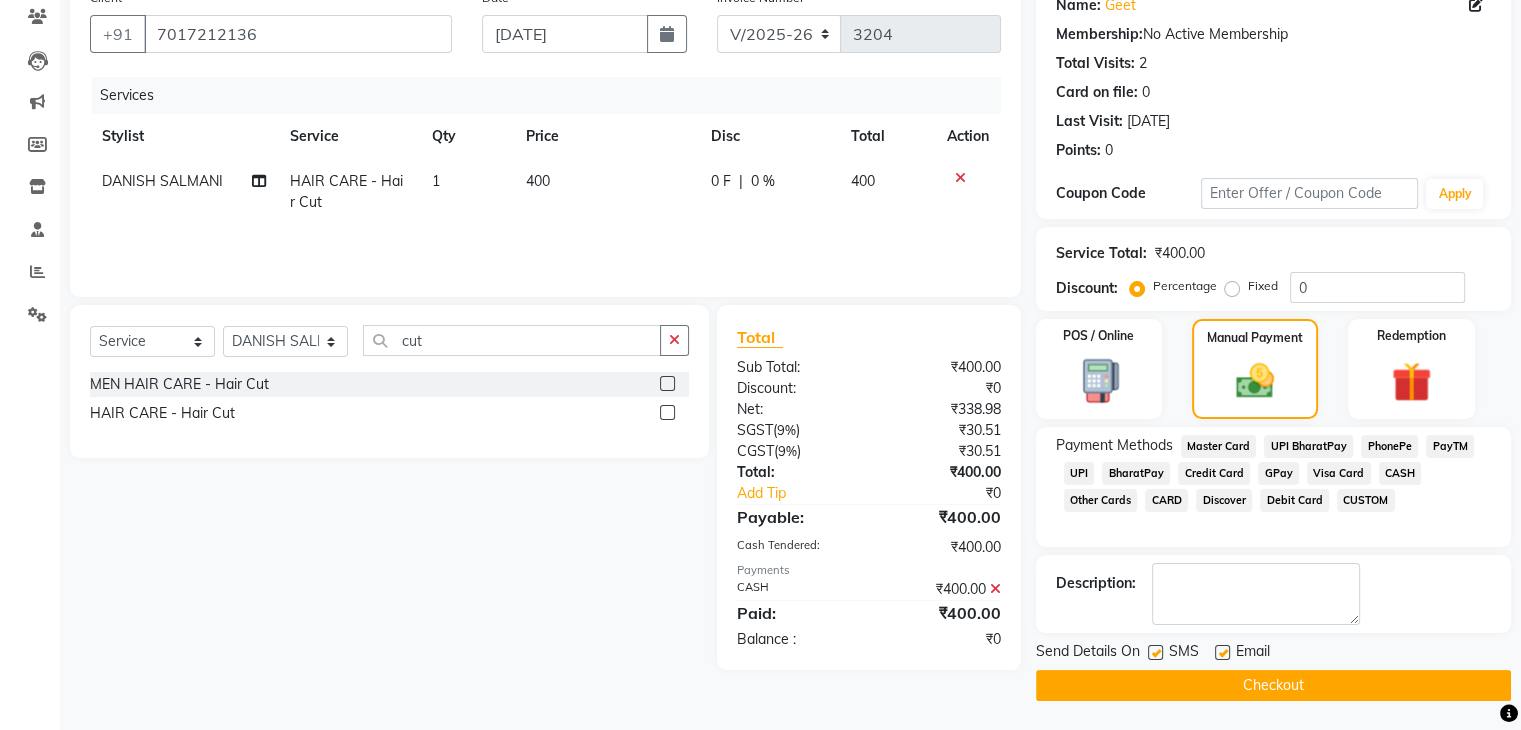 click on "Checkout" 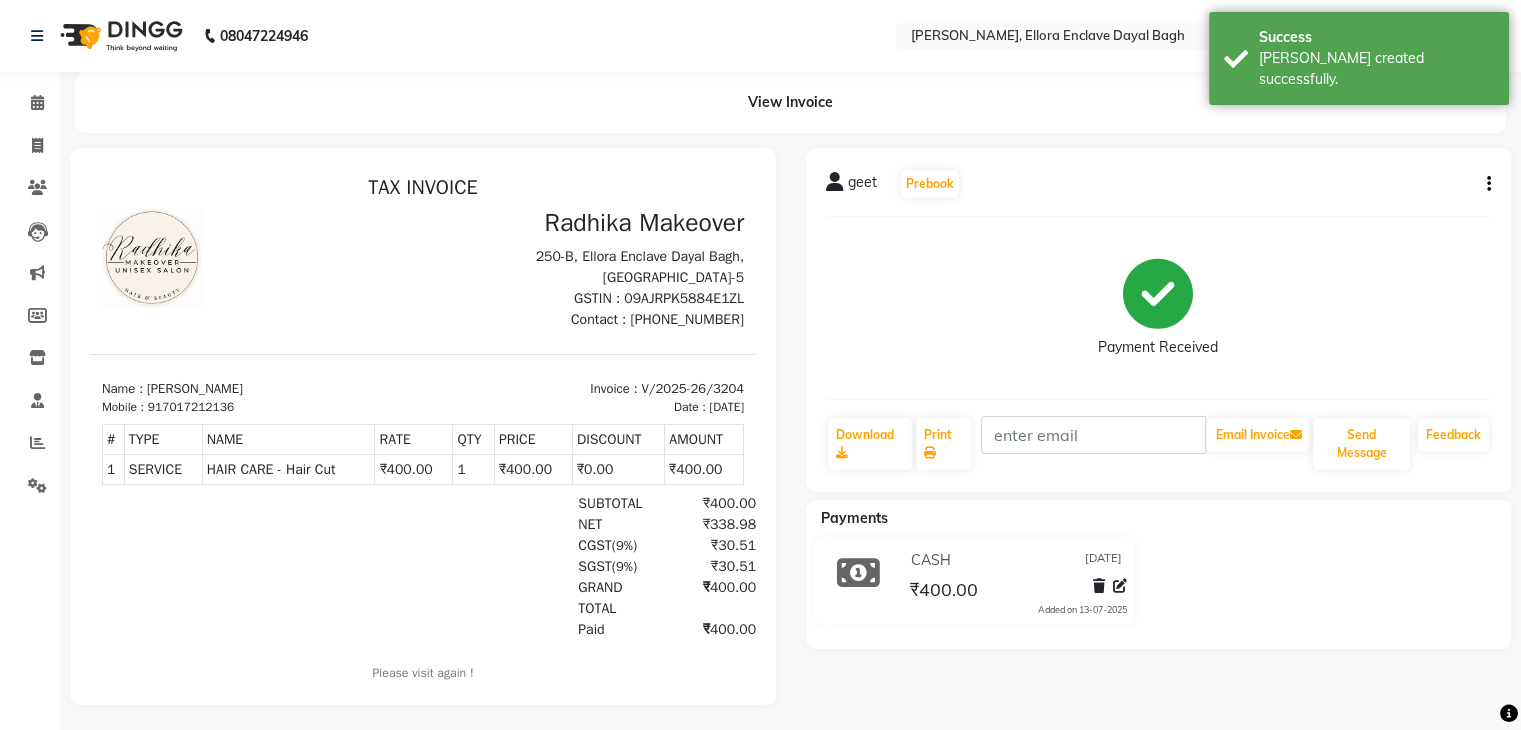 scroll, scrollTop: 0, scrollLeft: 0, axis: both 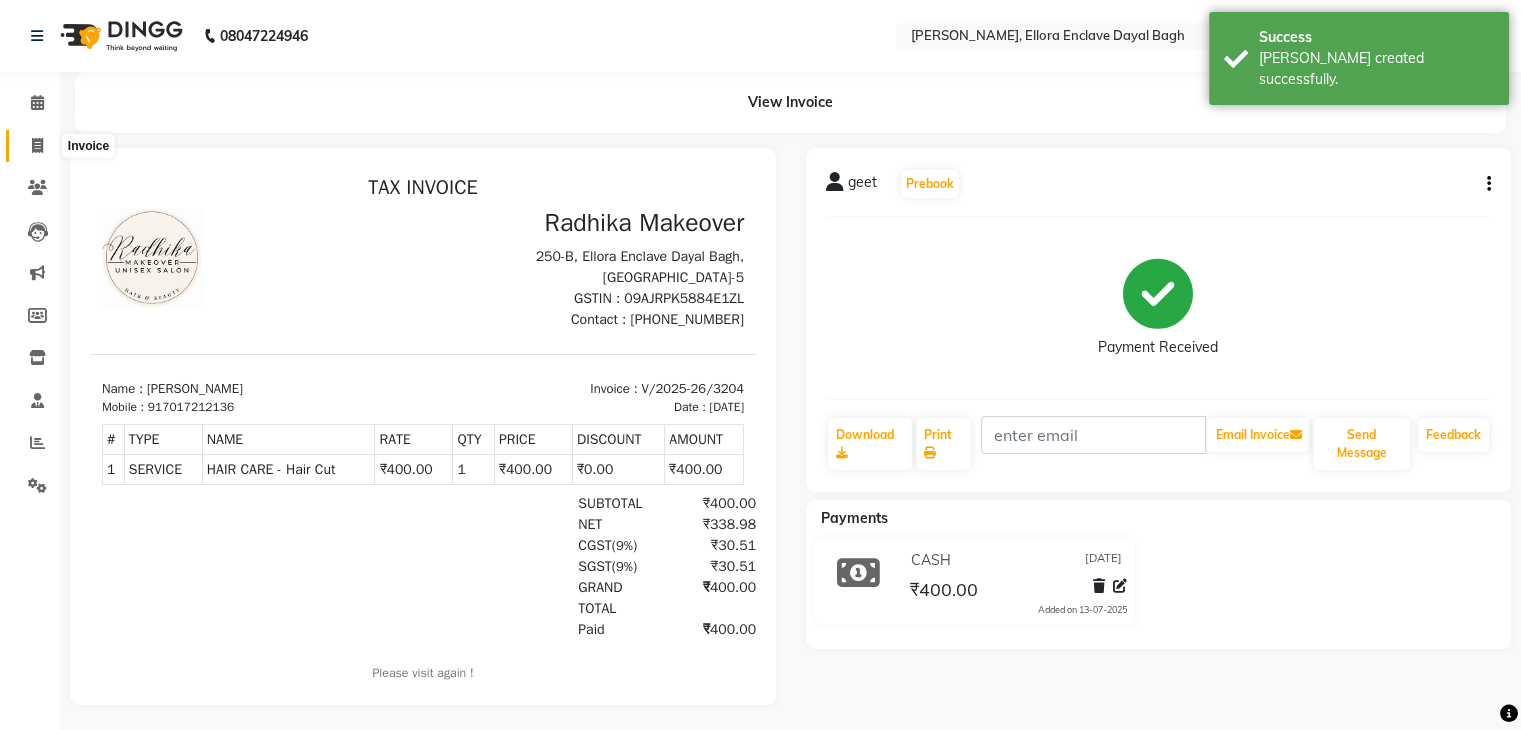 click 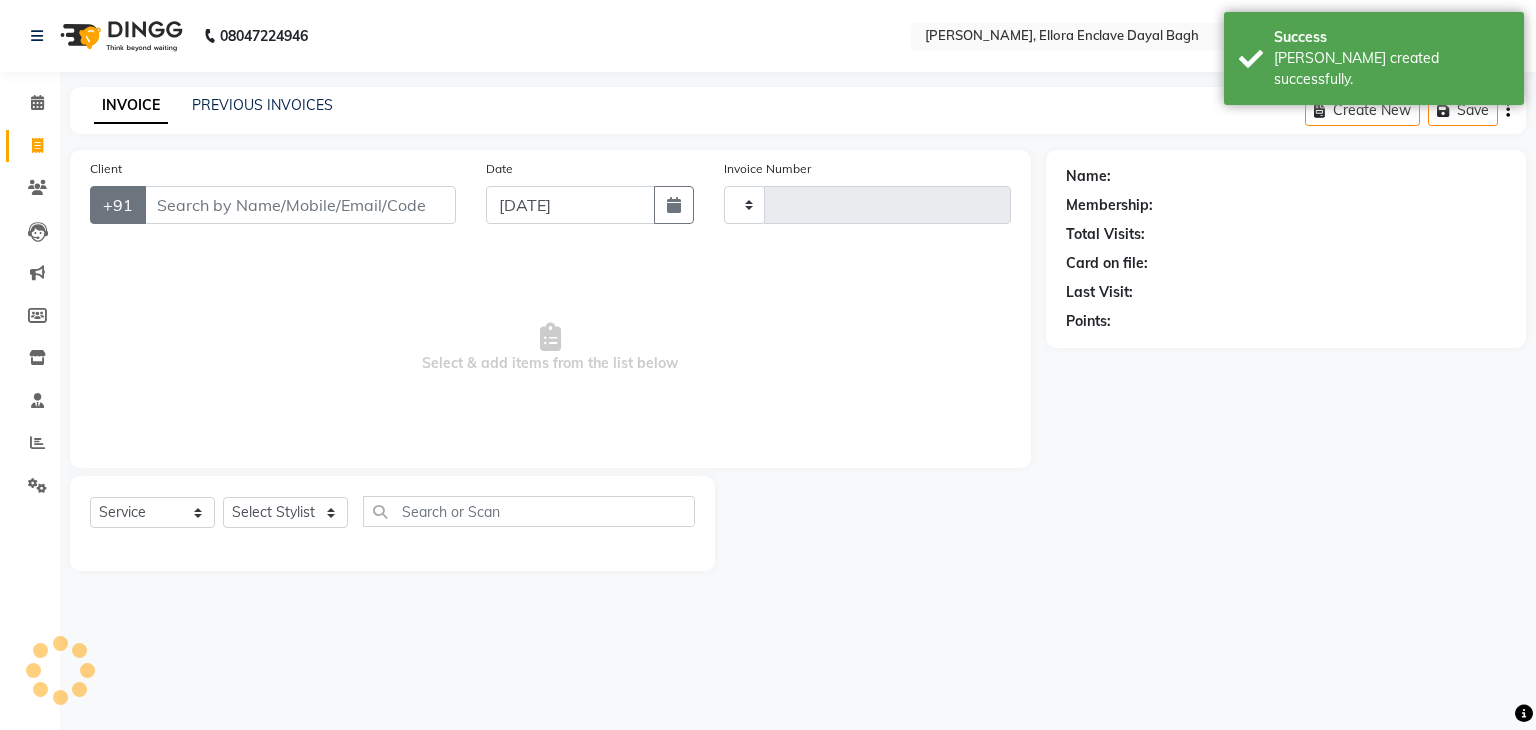 type on "3205" 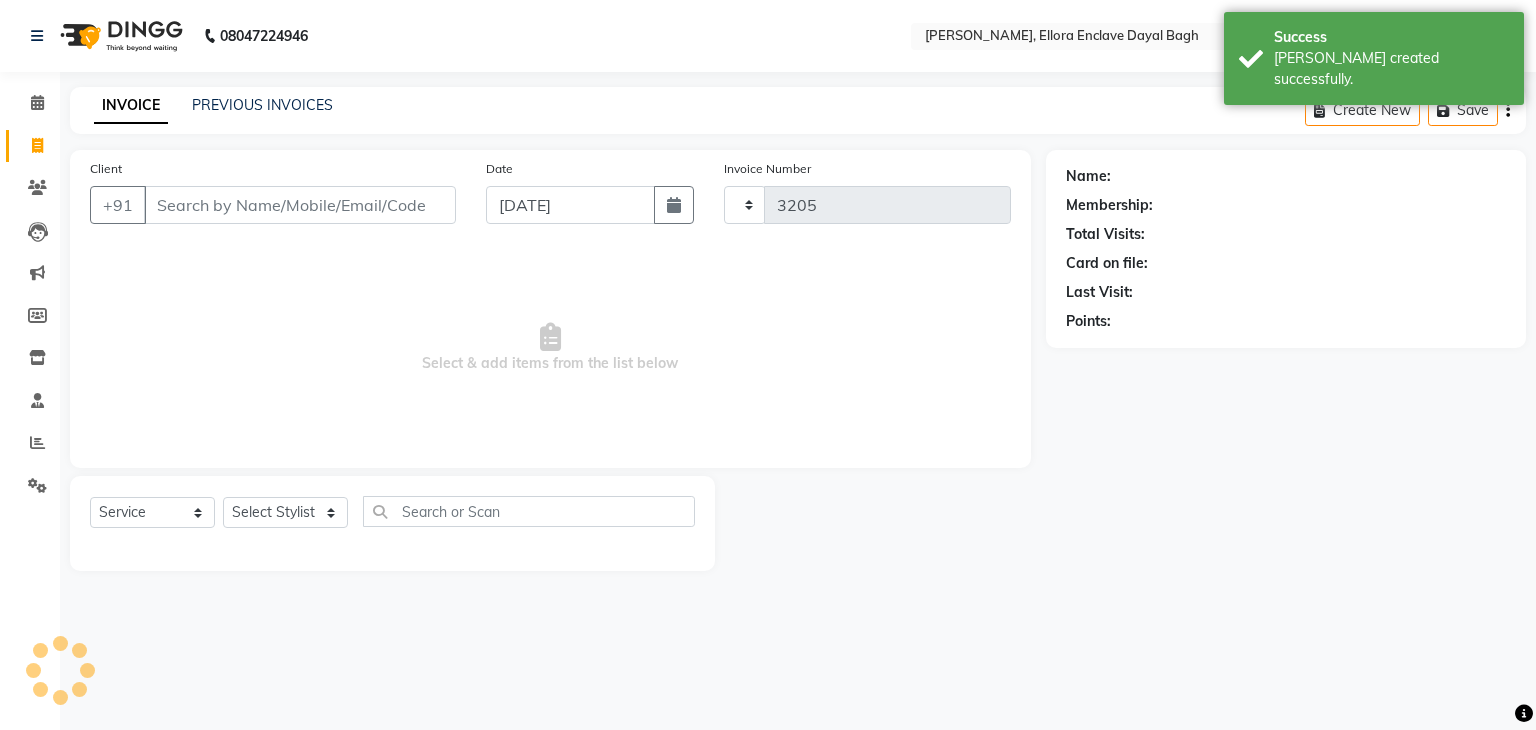 select on "6880" 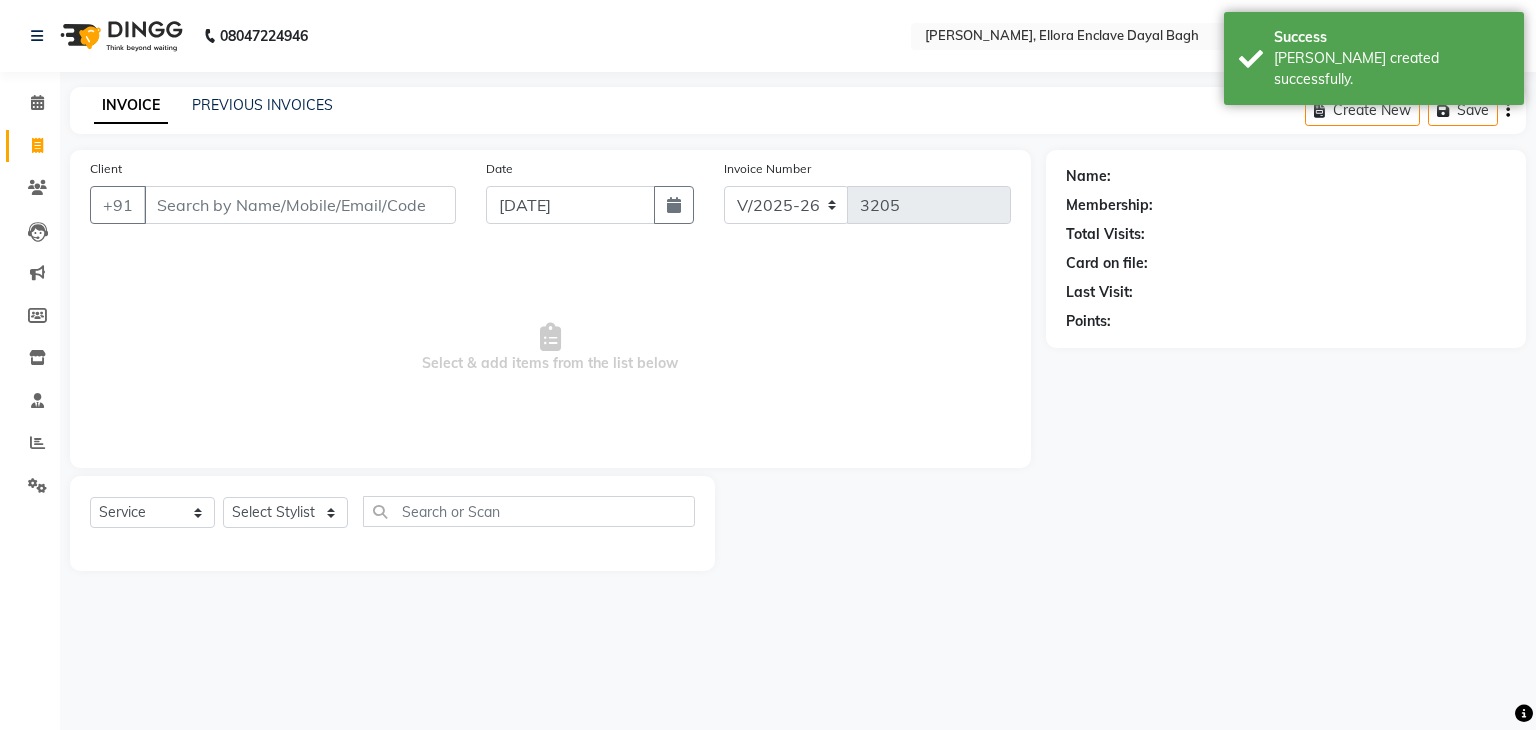 click on "Client" at bounding box center (300, 205) 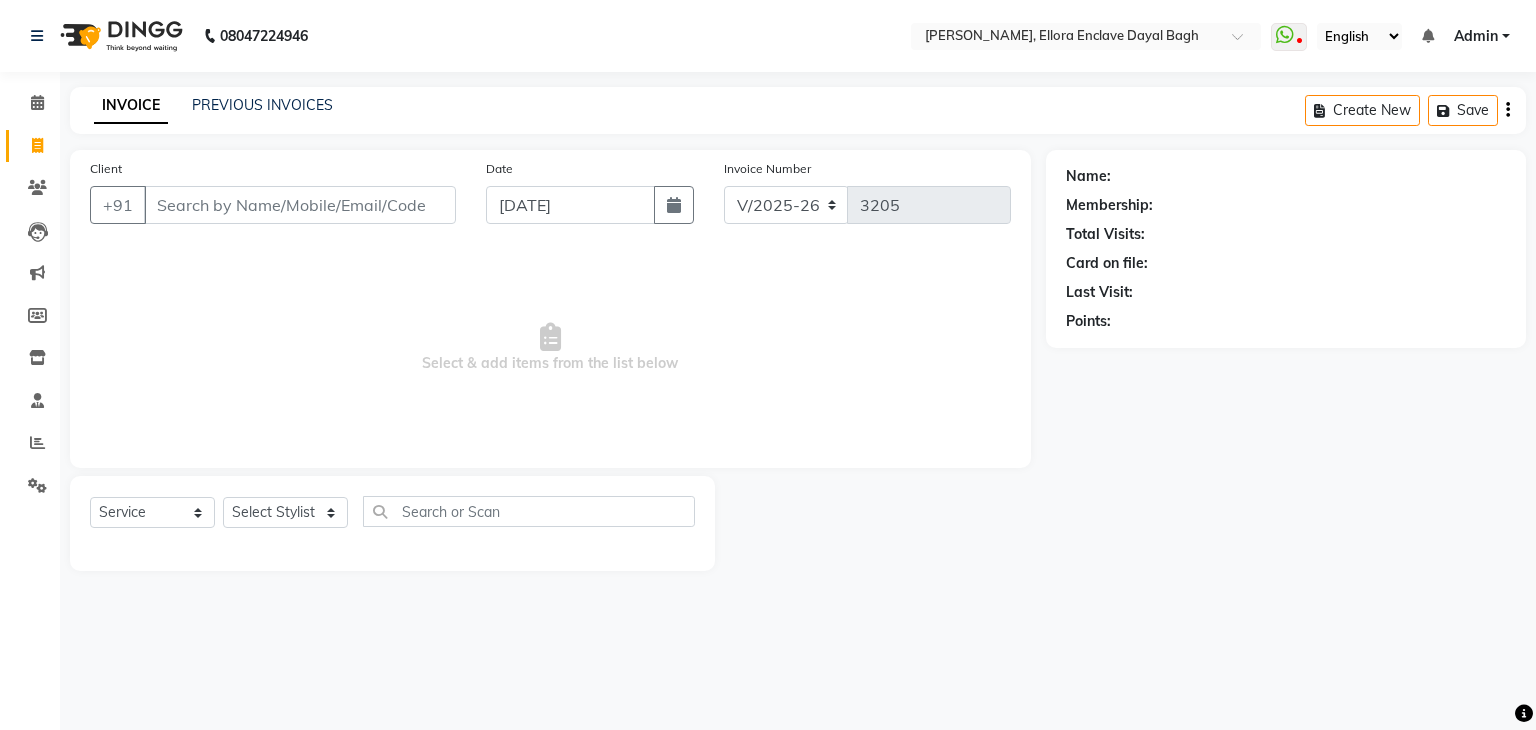 click on "Client" at bounding box center [300, 205] 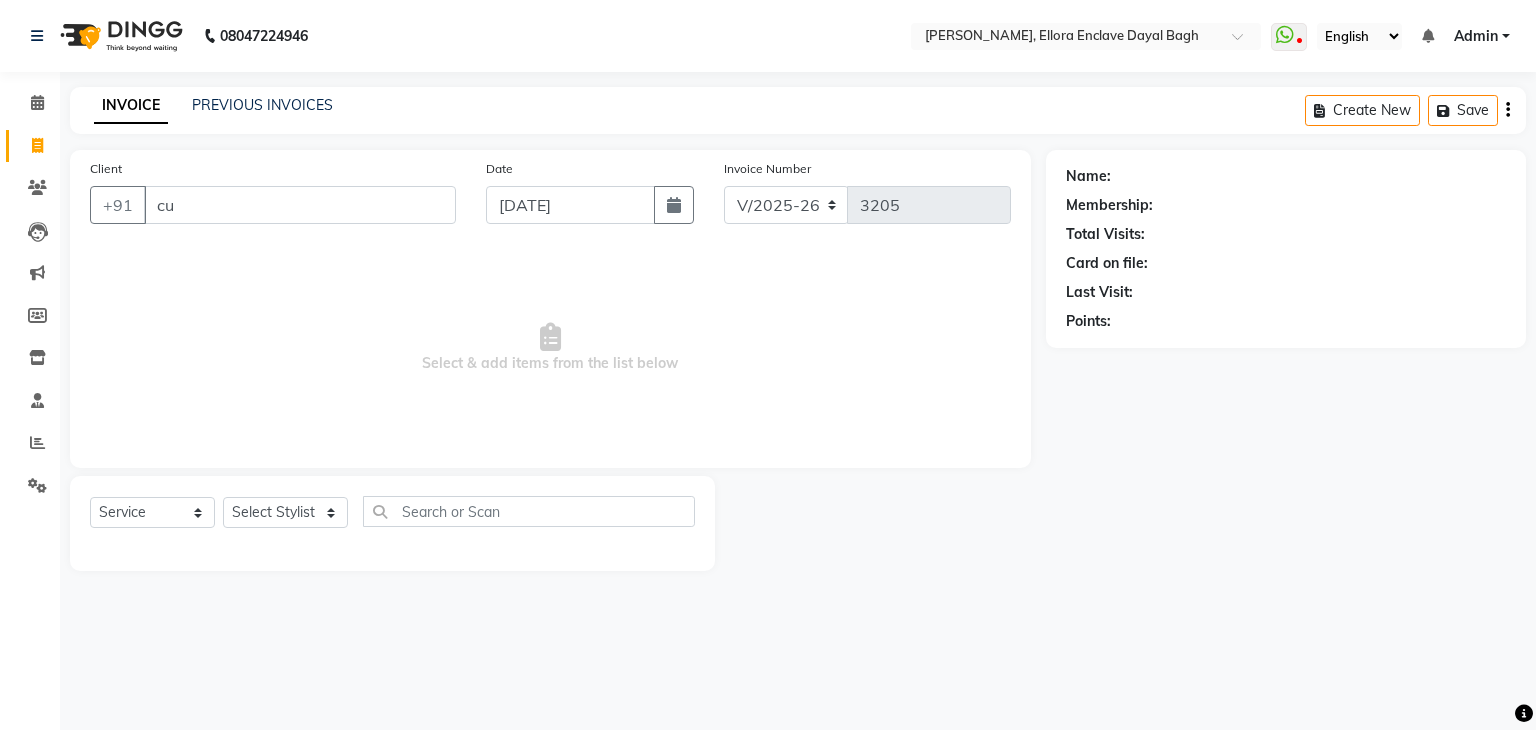 type on "c" 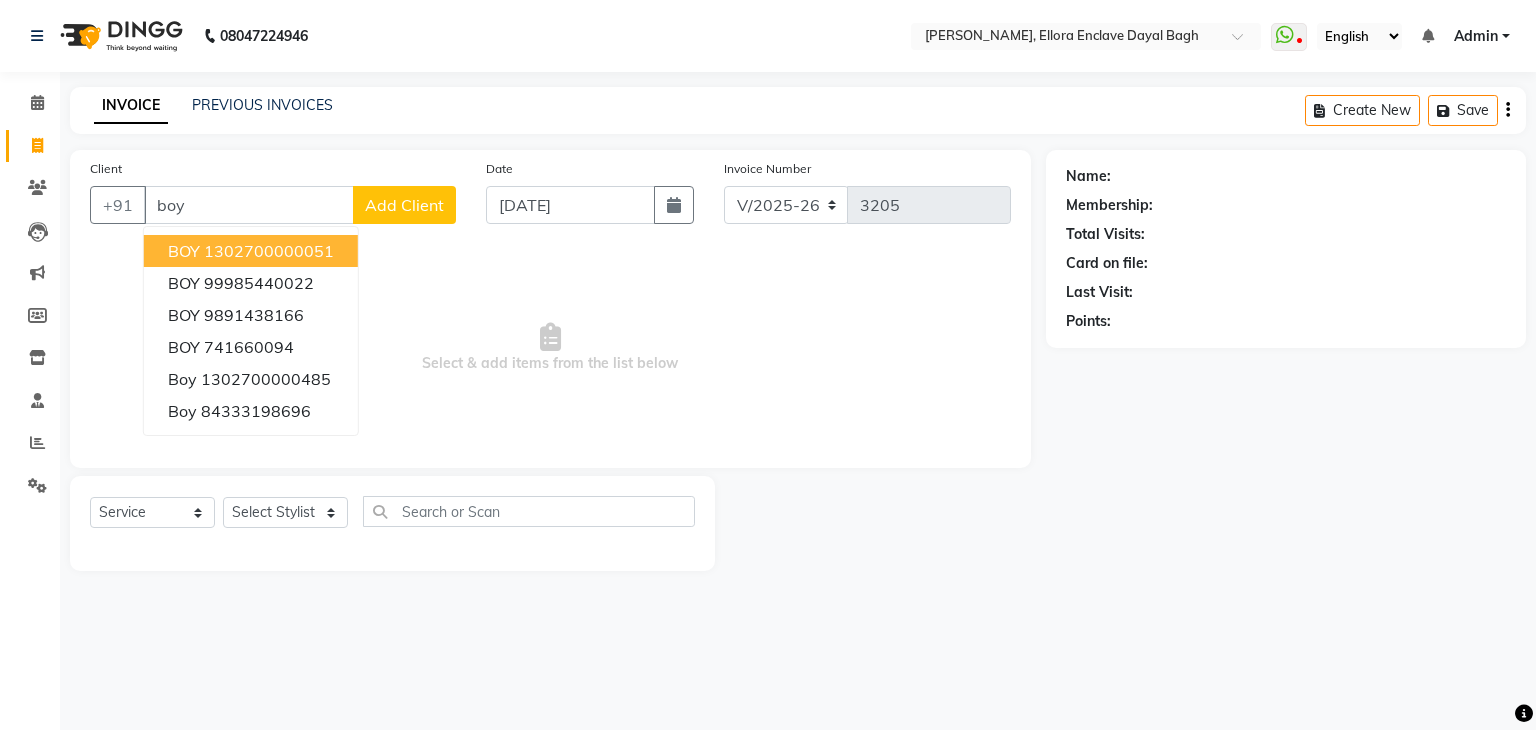 click on "1302700000051" at bounding box center [269, 251] 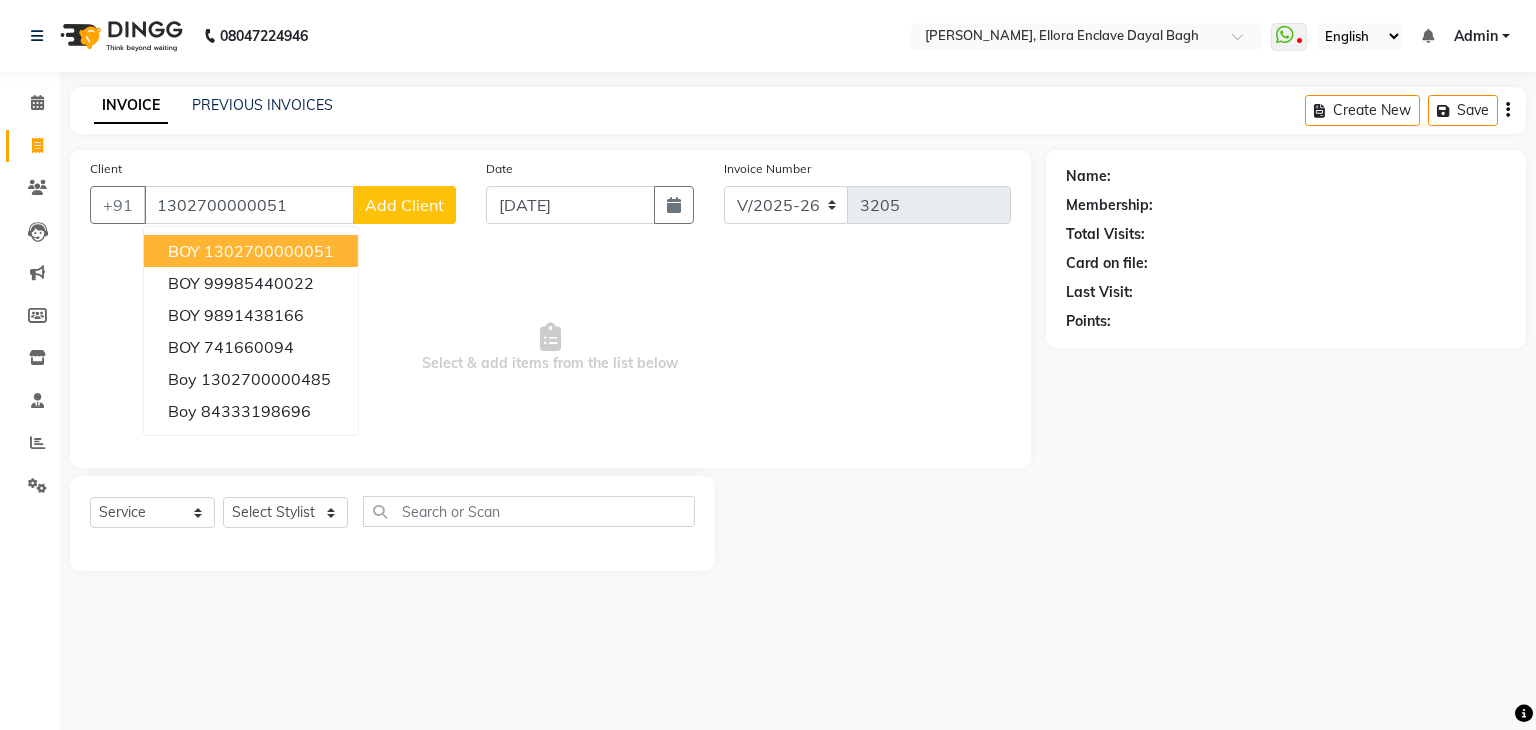 type on "1302700000051" 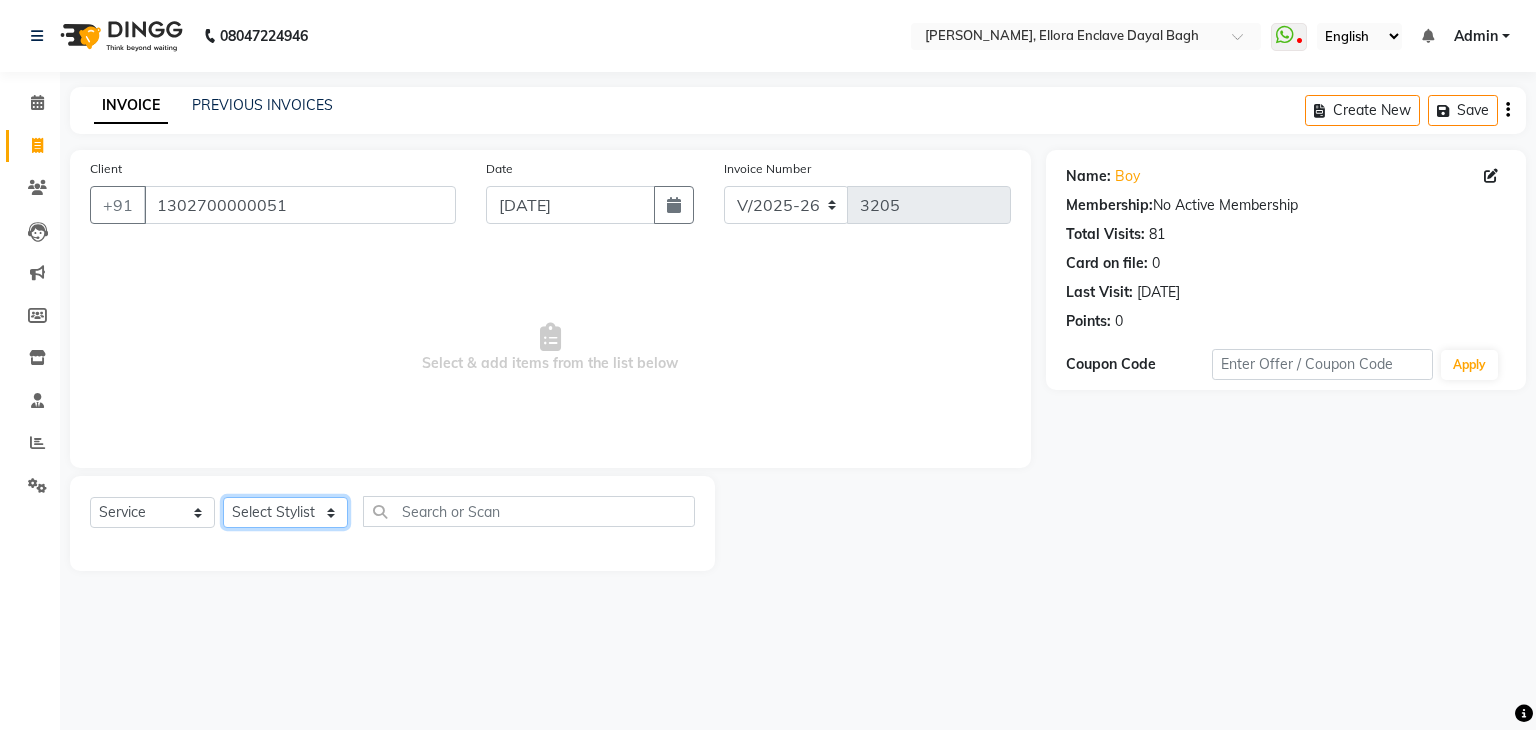 click on "Select Stylist AMAN DANISH SALMANI GOPAL PACHORI KANU KAVITA KIRAN KUMARI MEENU KUMARI NEHA NIKHIL CHAUDHARY PRIYANKA YADAV RASHMI SANDHYA SHAGUFTA SHWETA SONA SAXENA SOUMYA TUSHAR OTWAL VINAY KUMAR" 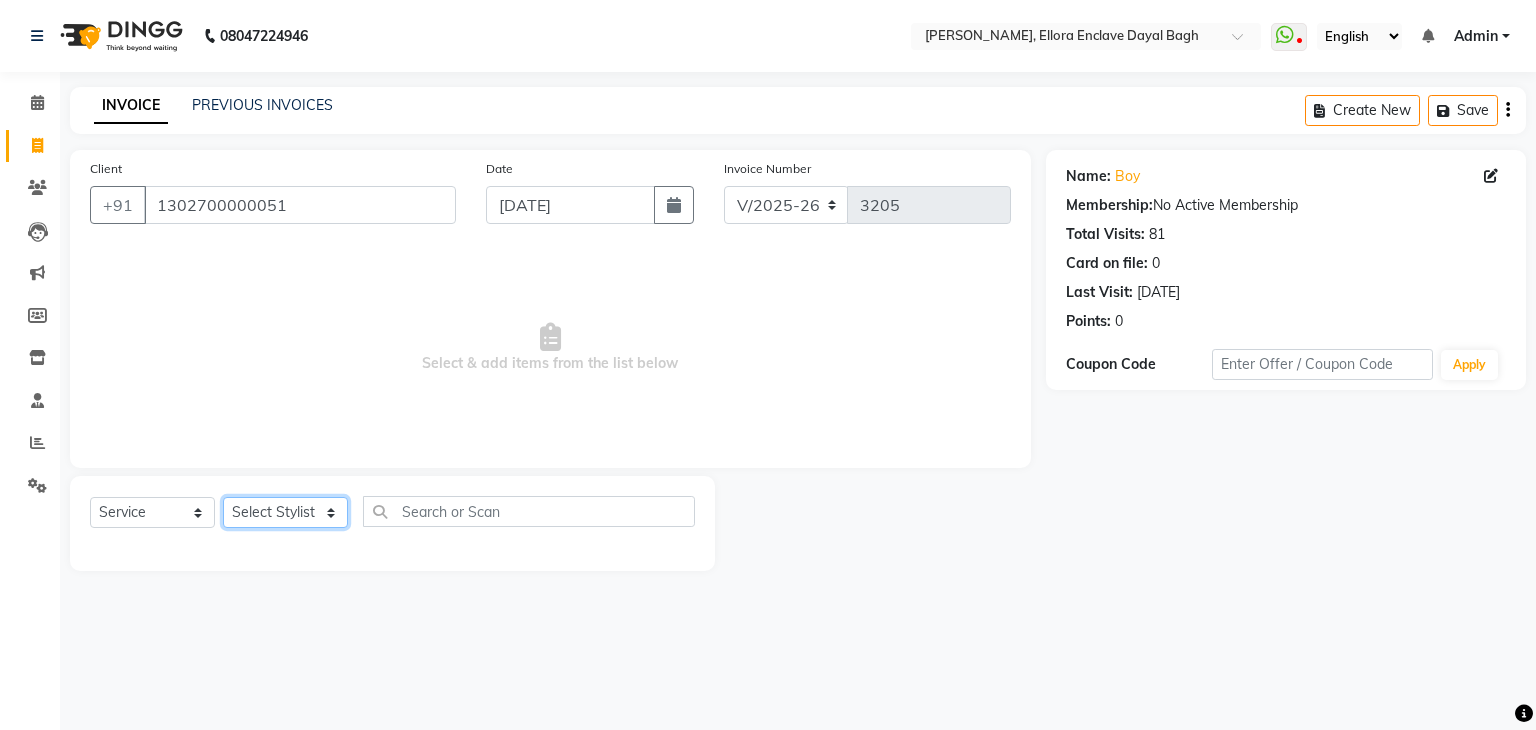 select on "58738" 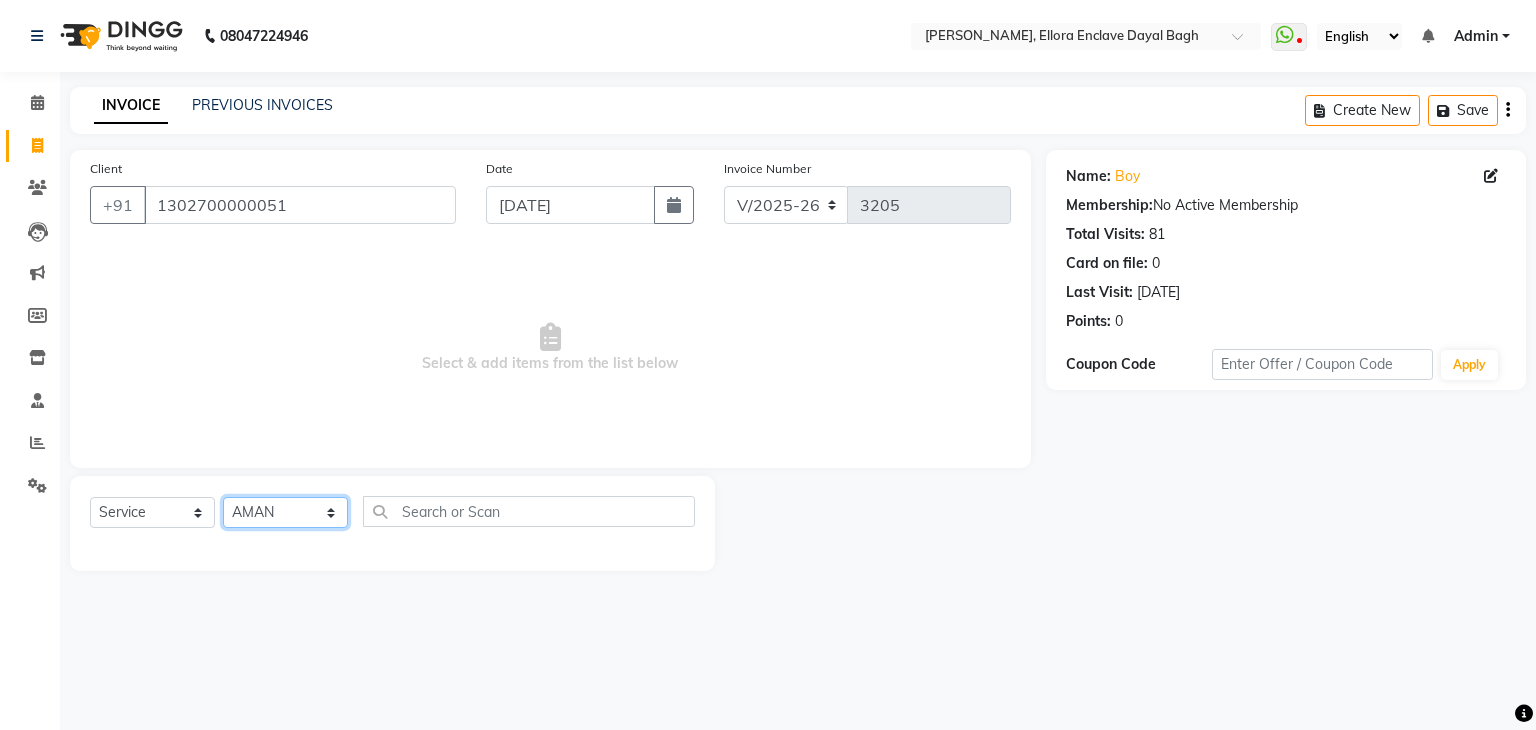 click on "Select Stylist AMAN DANISH SALMANI GOPAL PACHORI KANU KAVITA KIRAN KUMARI MEENU KUMARI NEHA NIKHIL CHAUDHARY PRIYANKA YADAV RASHMI SANDHYA SHAGUFTA SHWETA SONA SAXENA SOUMYA TUSHAR OTWAL VINAY KUMAR" 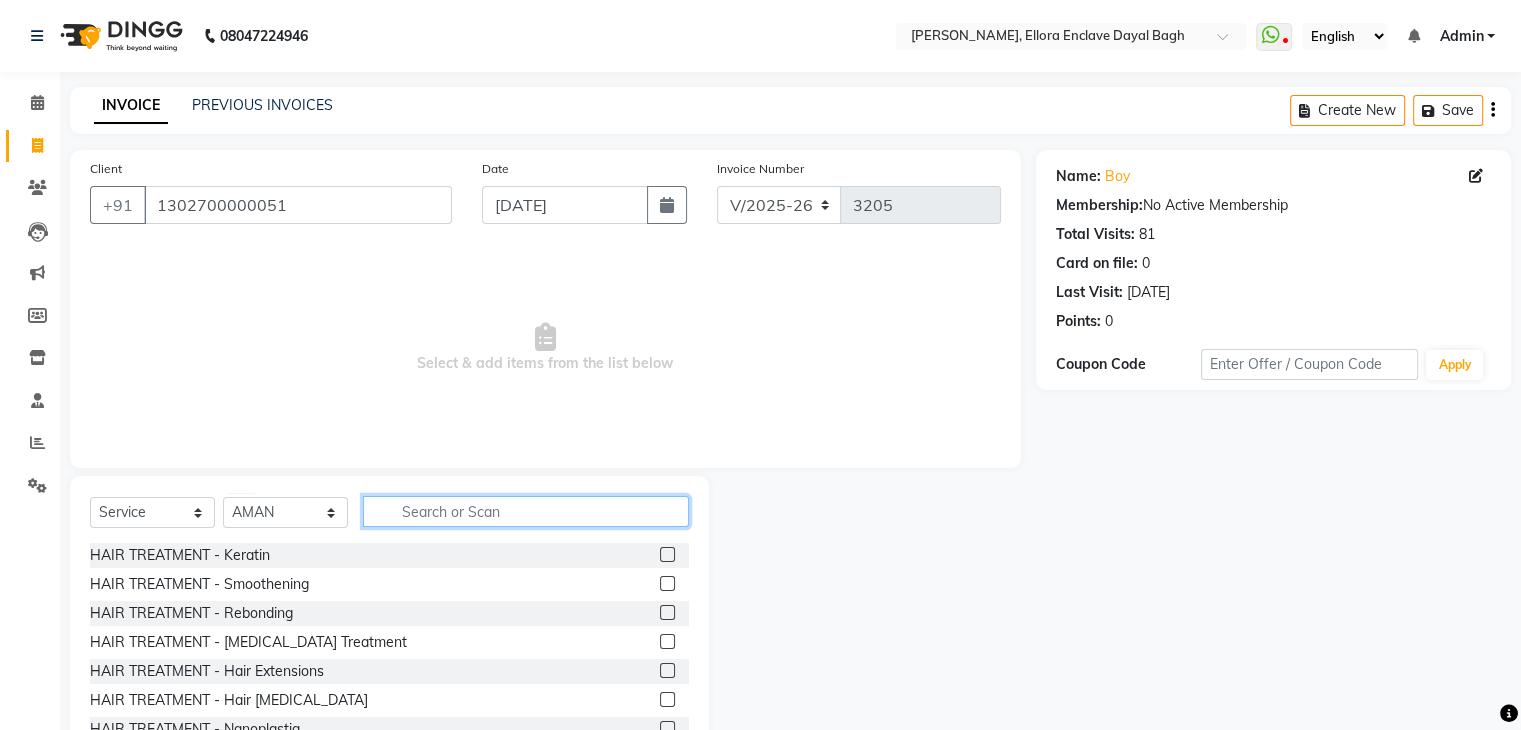 click 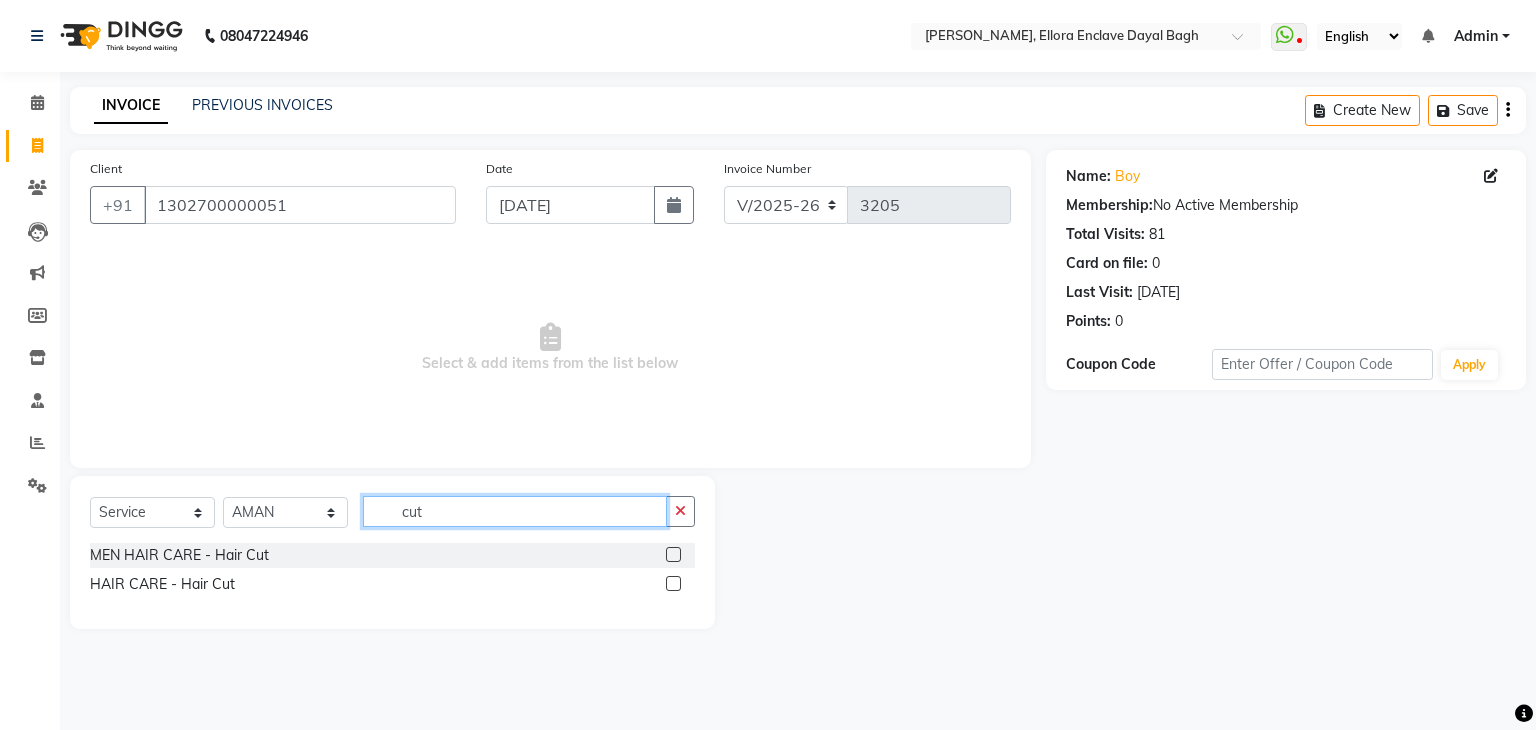 type on "cut" 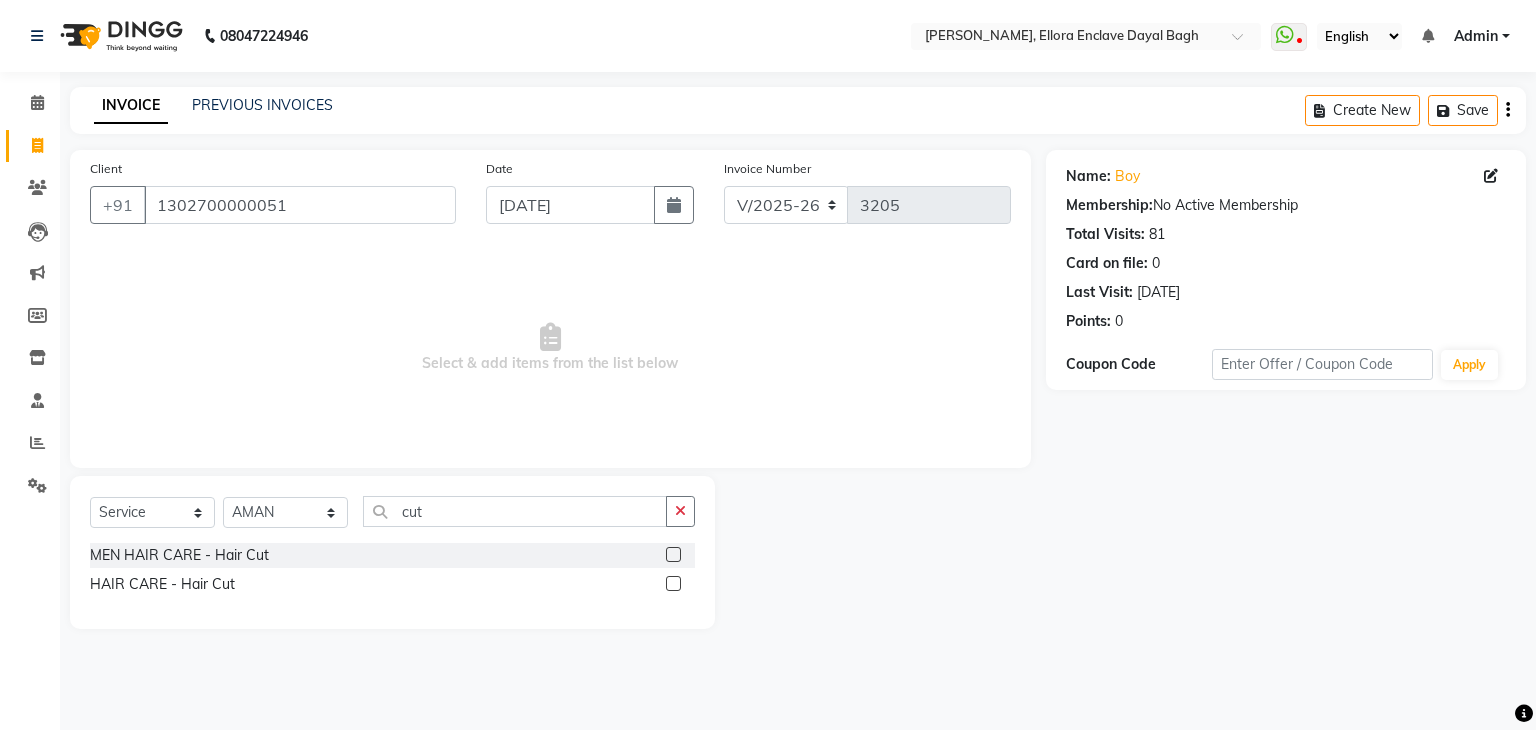 click 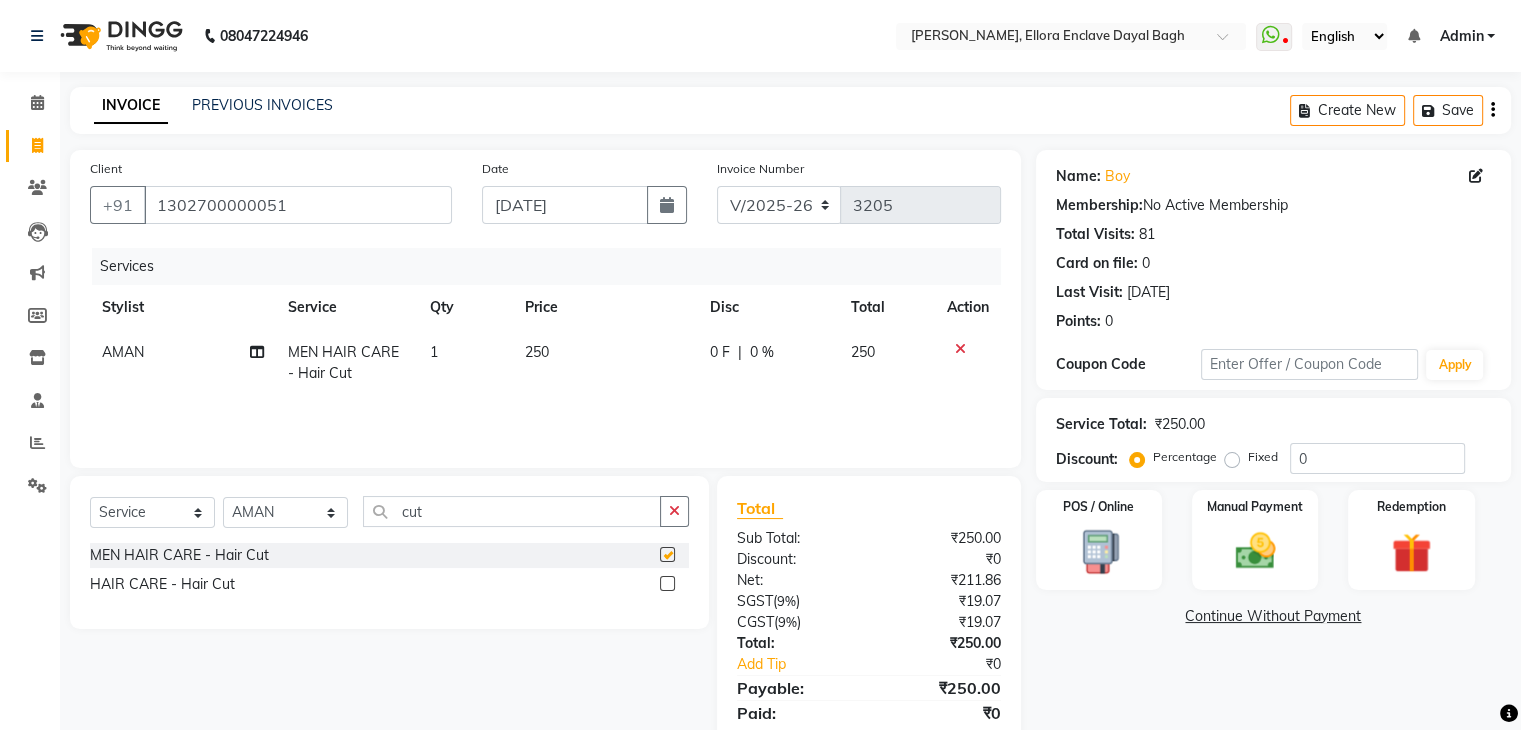 checkbox on "false" 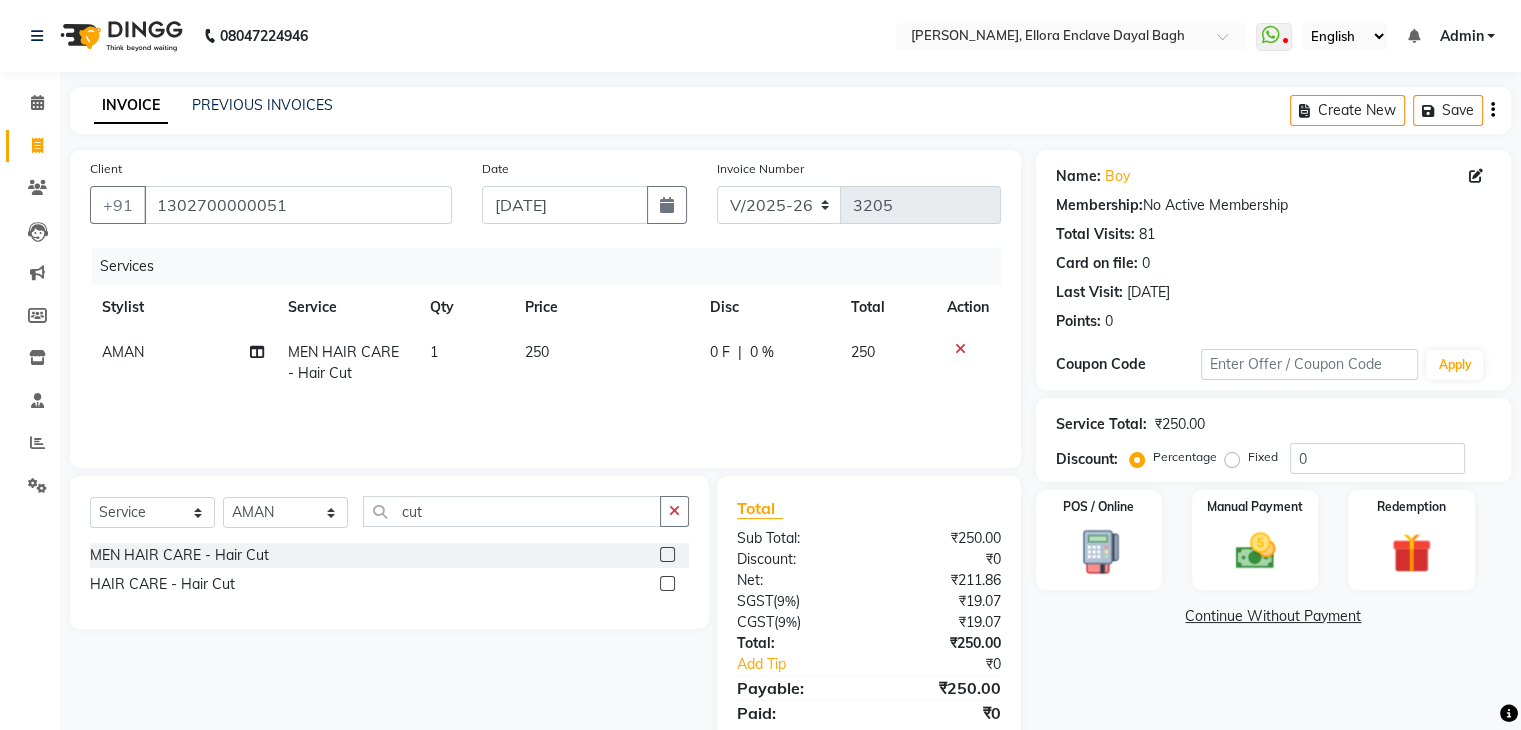 scroll, scrollTop: 71, scrollLeft: 0, axis: vertical 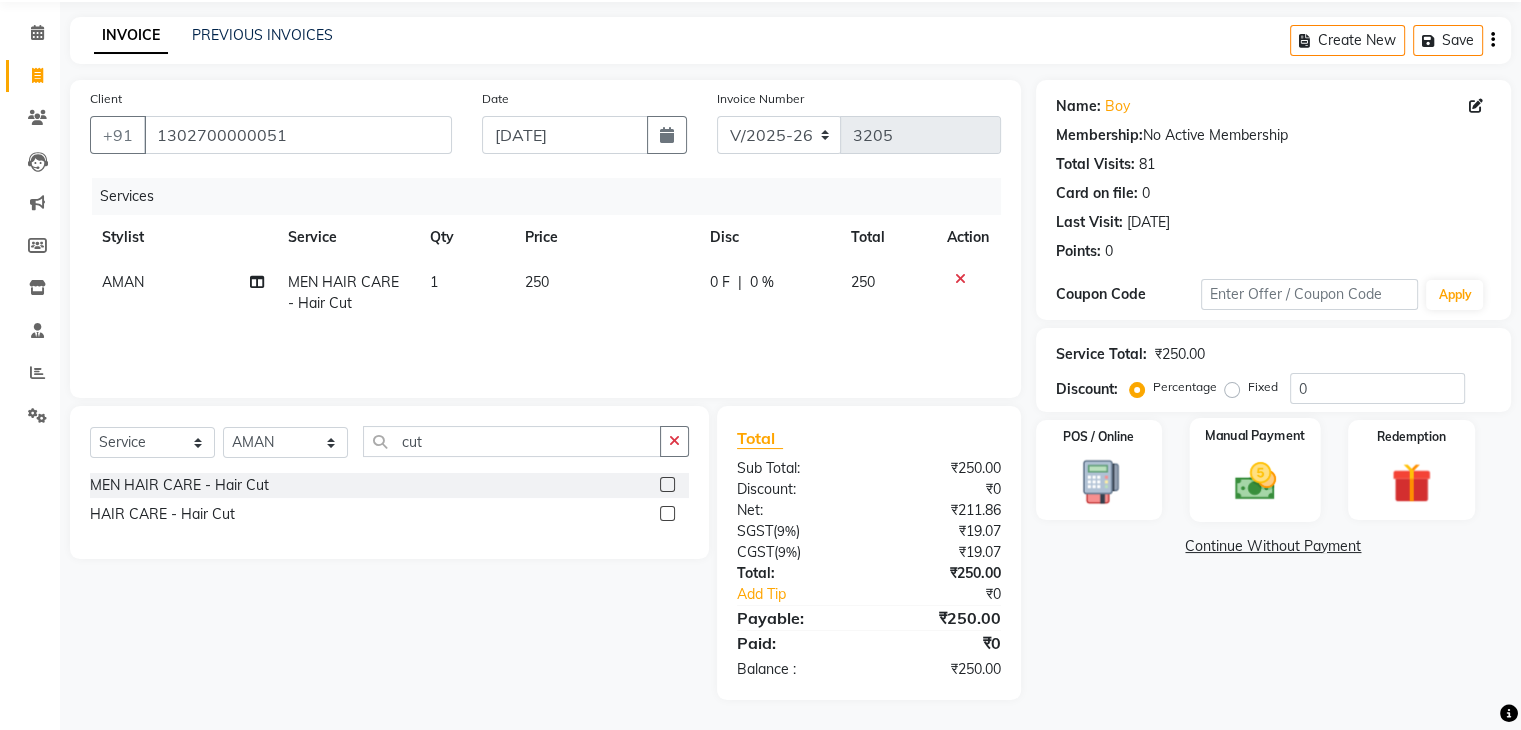 click 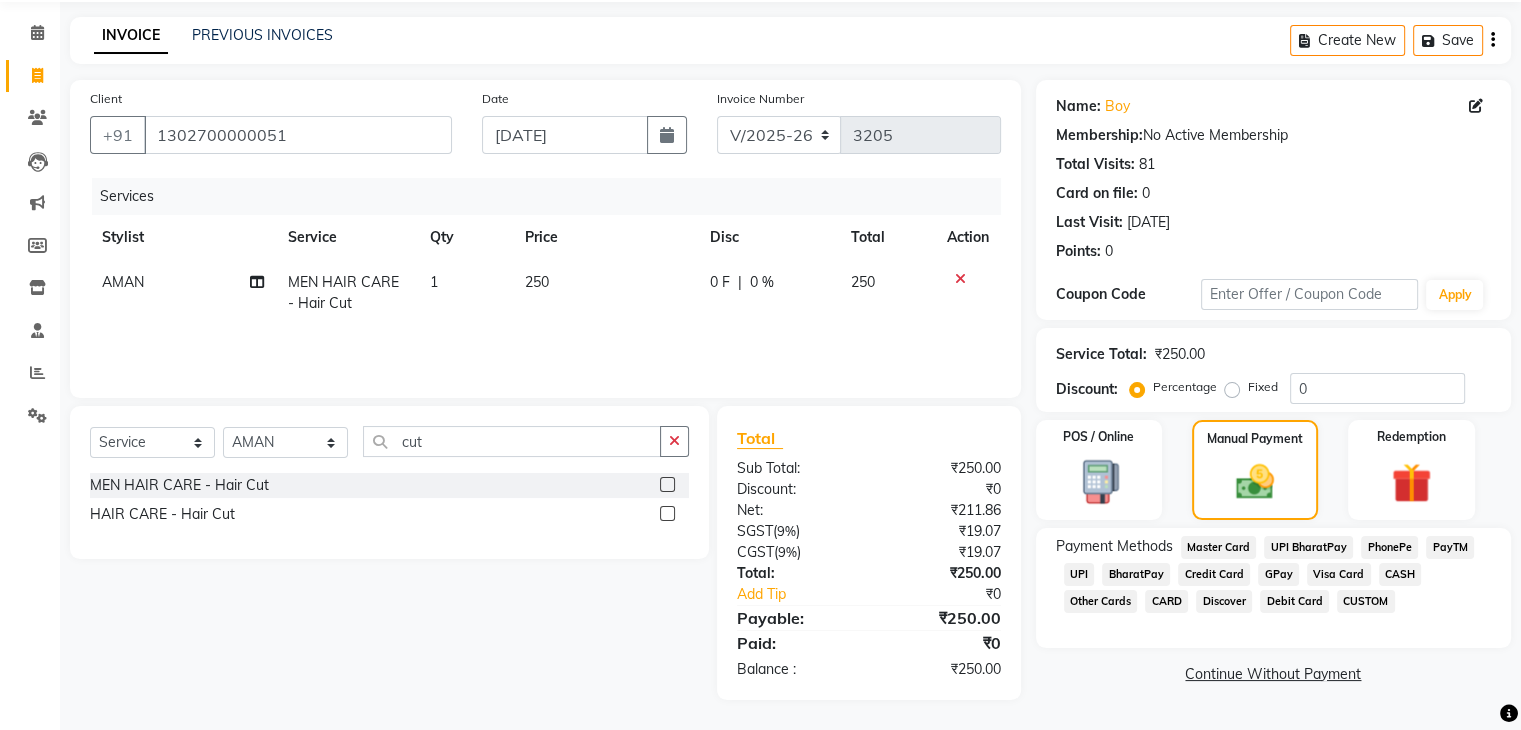 click on "CASH" 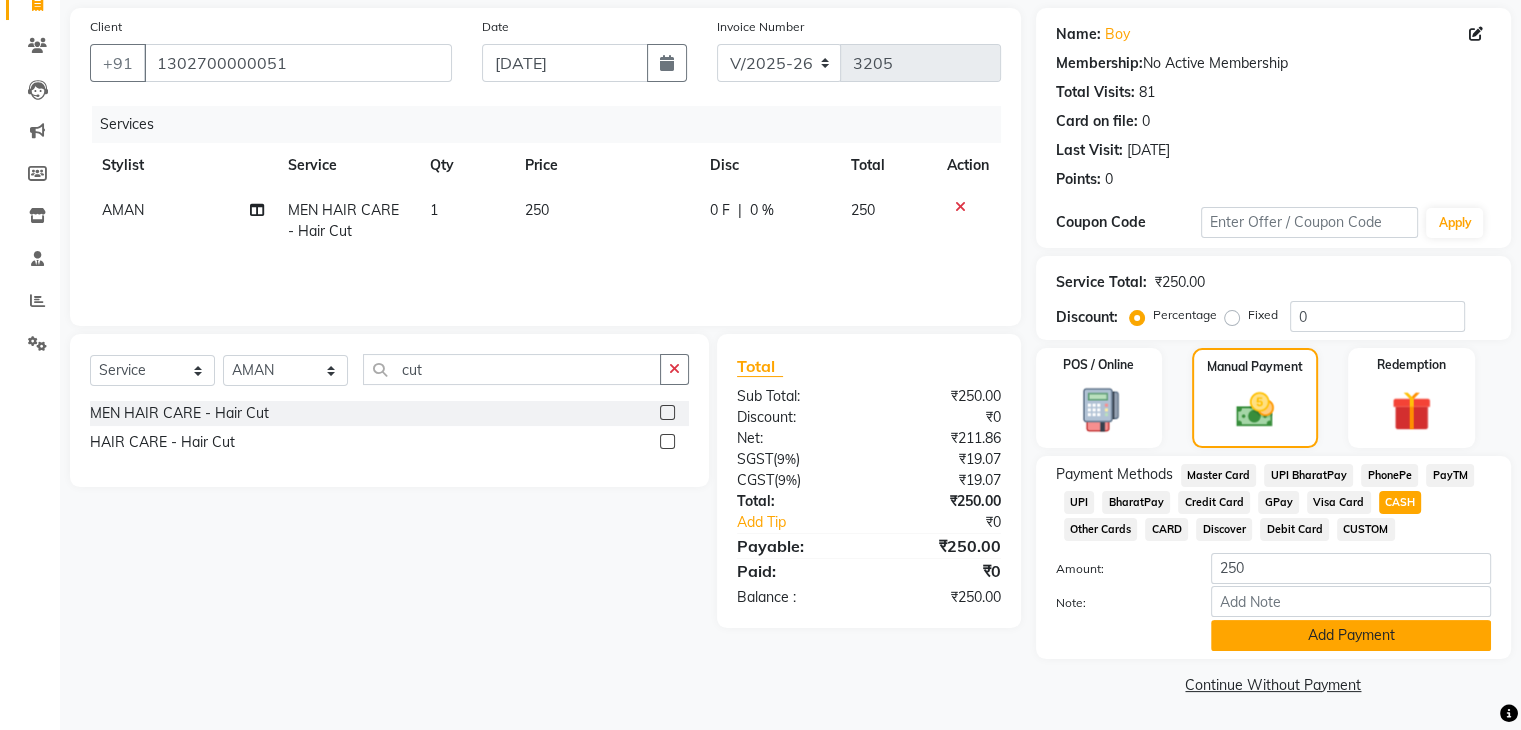 click on "Add Payment" 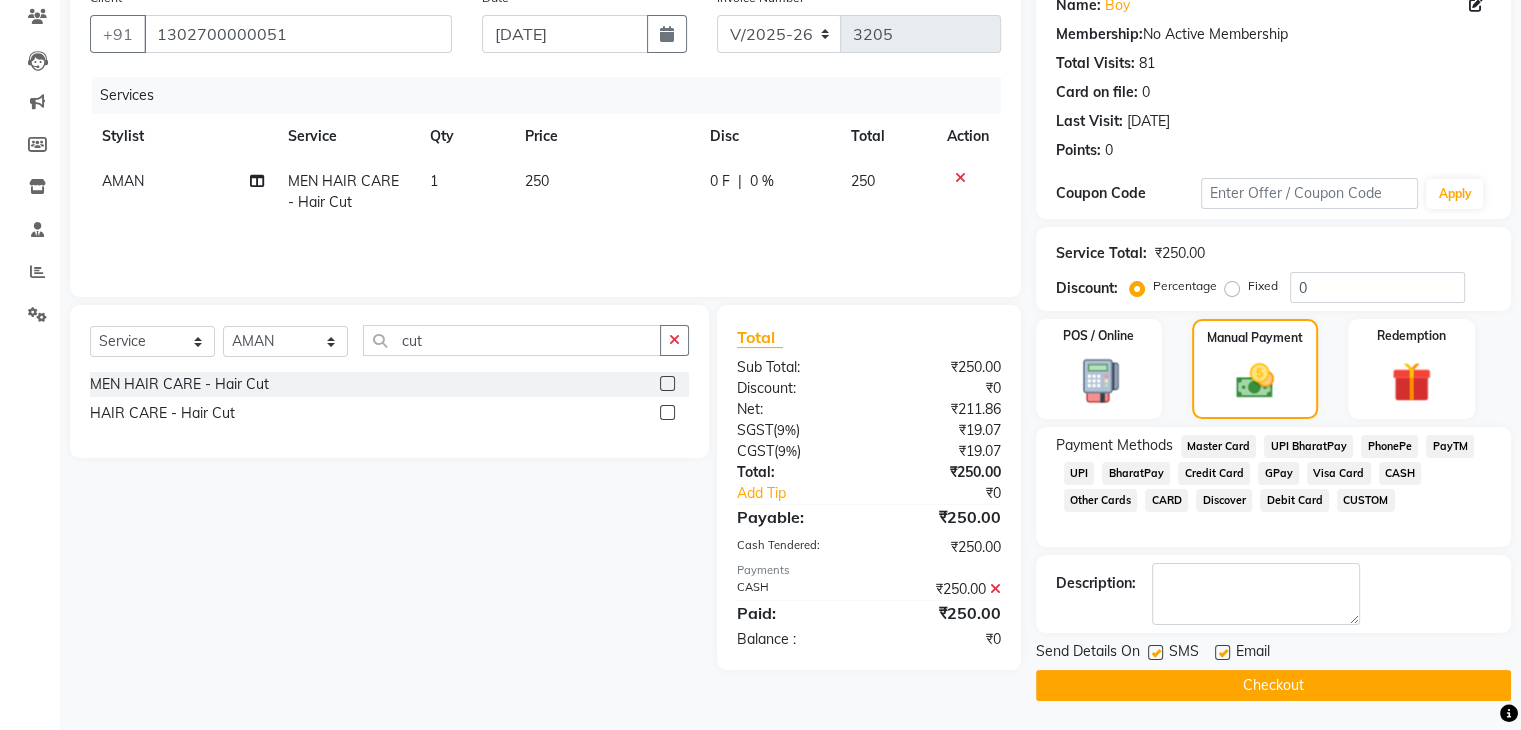 click on "Checkout" 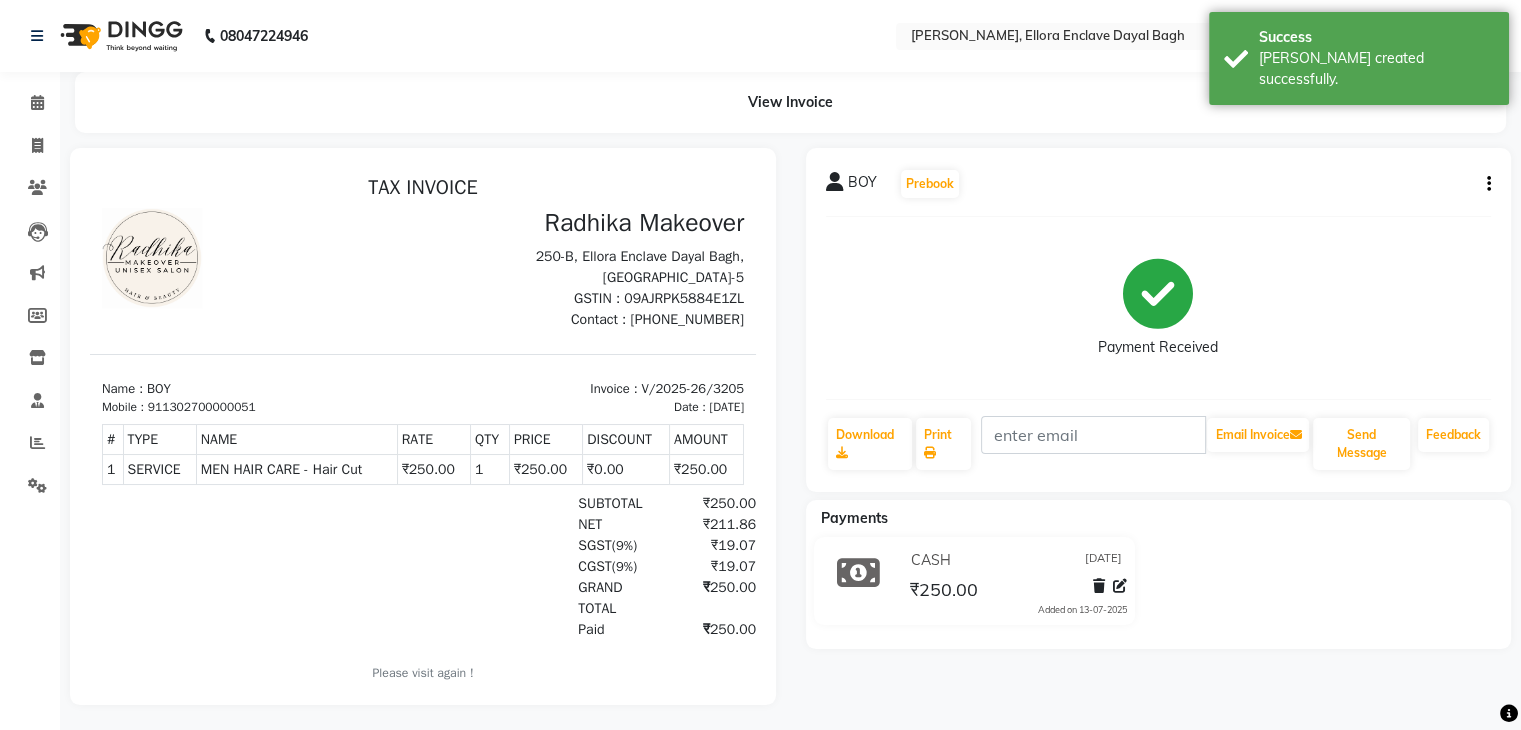 scroll, scrollTop: 0, scrollLeft: 0, axis: both 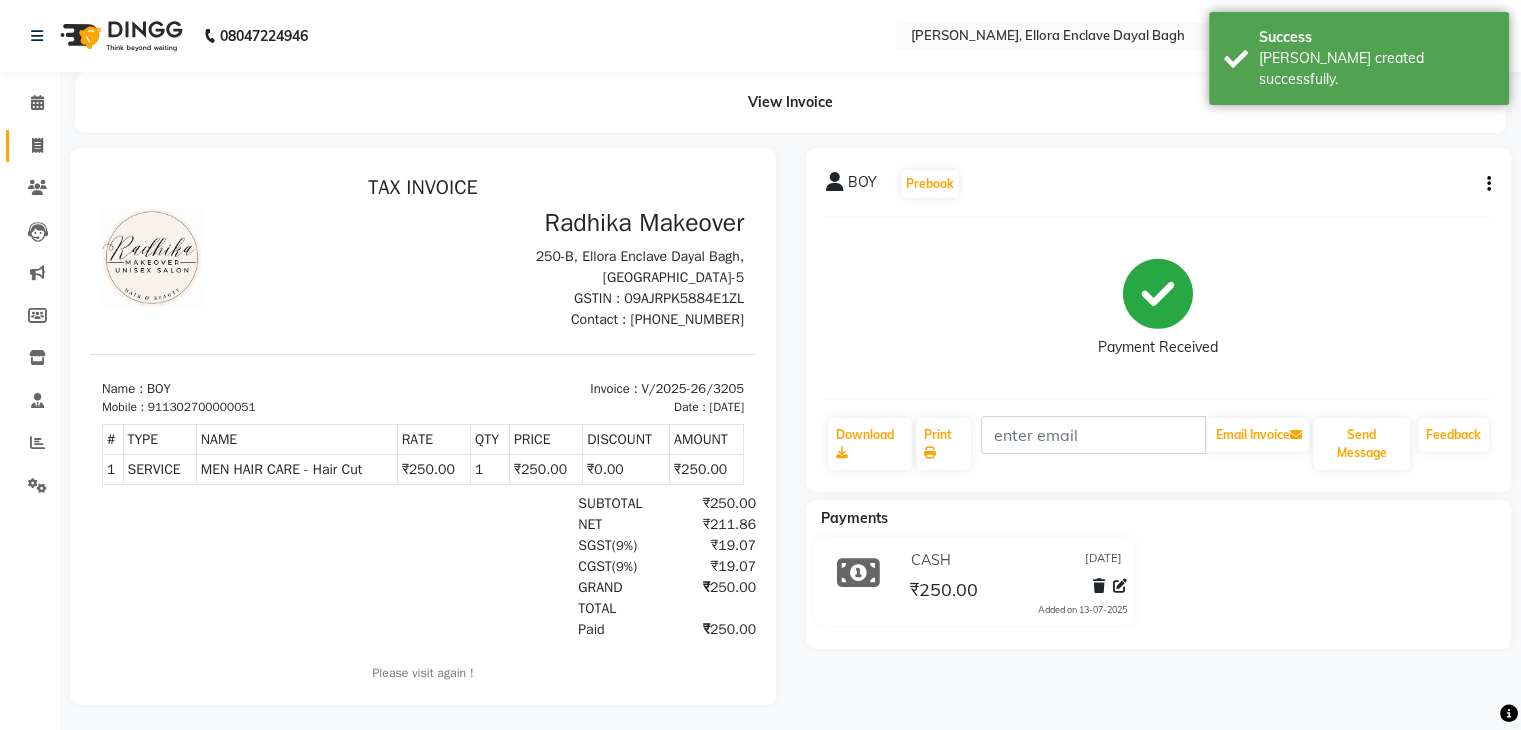 click on "Invoice" 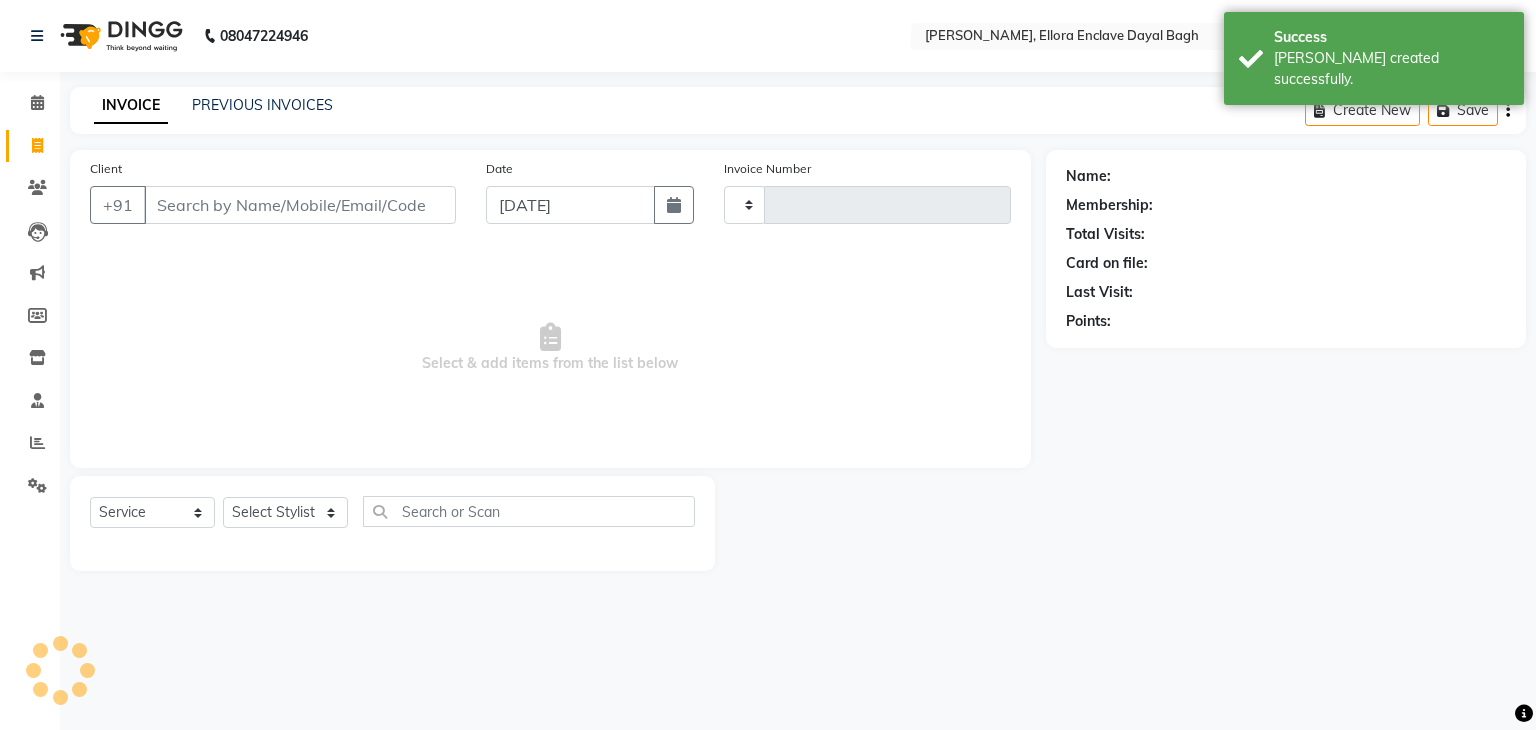 type on "3206" 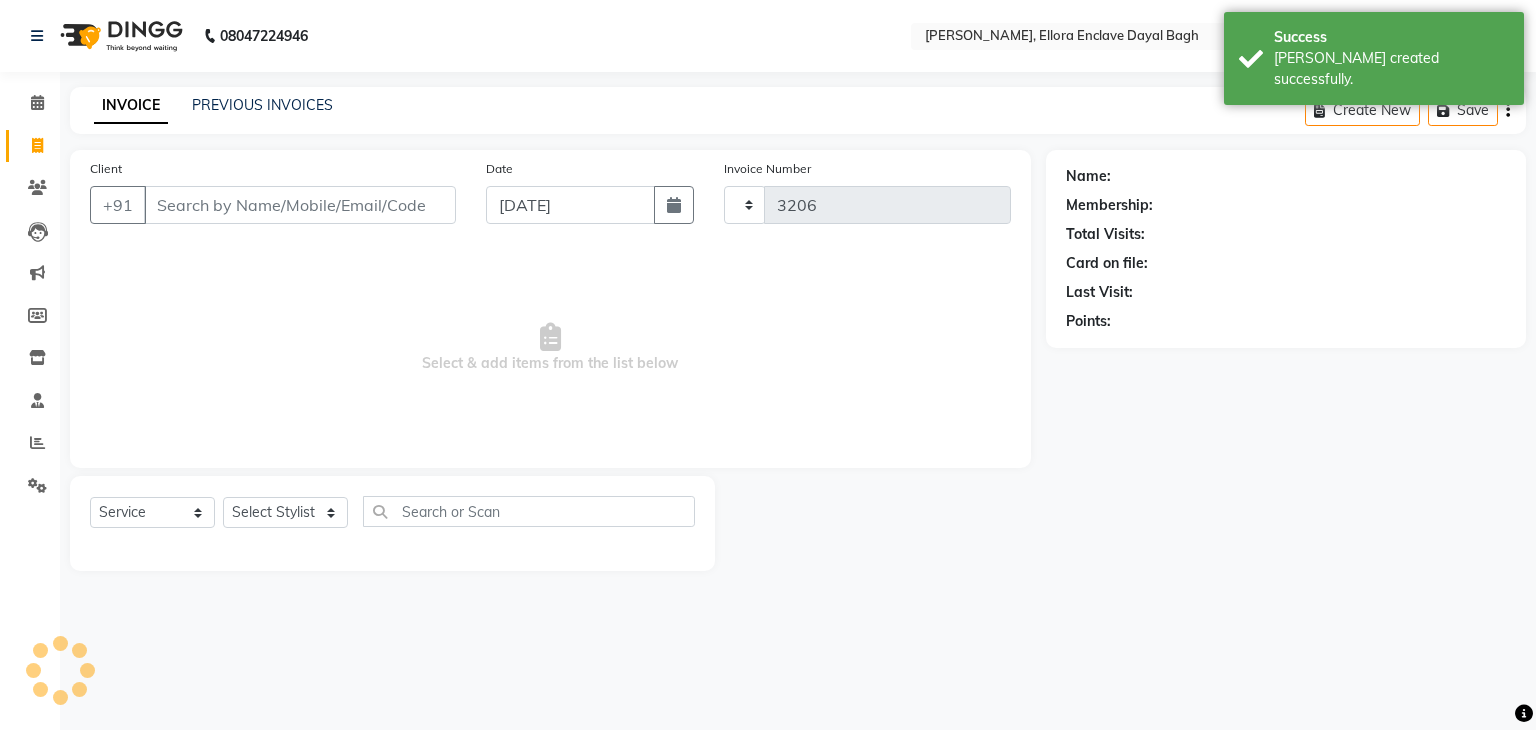select on "6880" 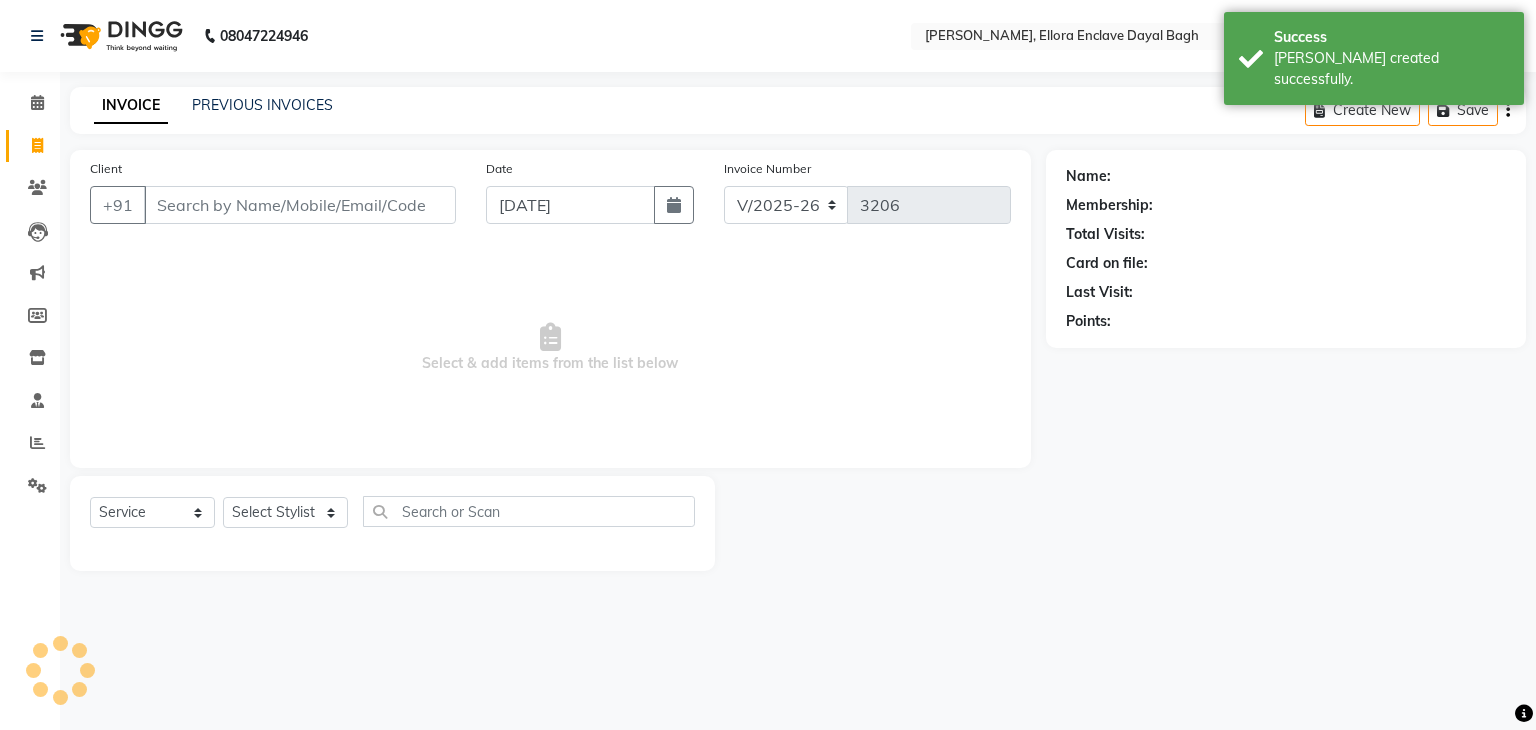 click on "Client" at bounding box center [300, 205] 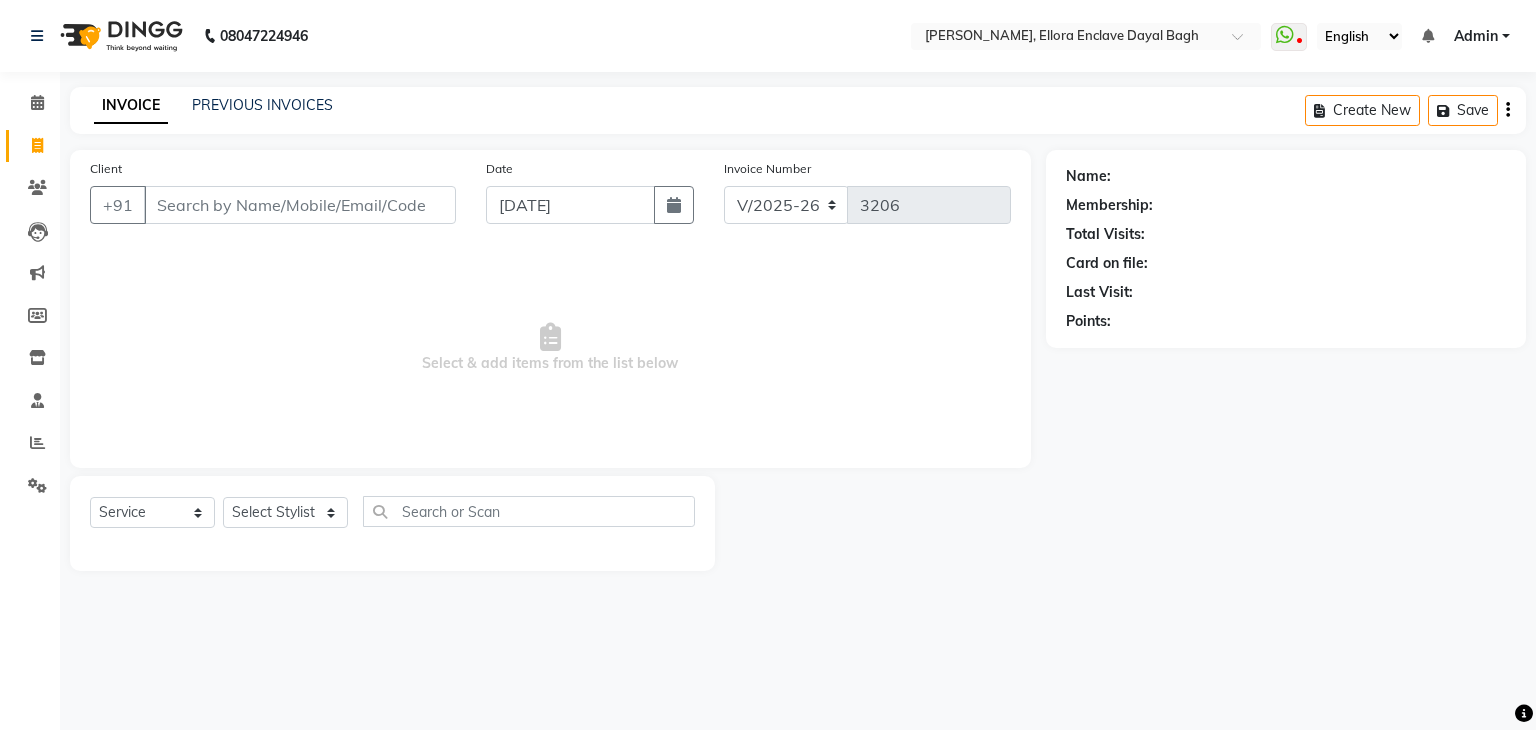 click on "Client" at bounding box center [300, 205] 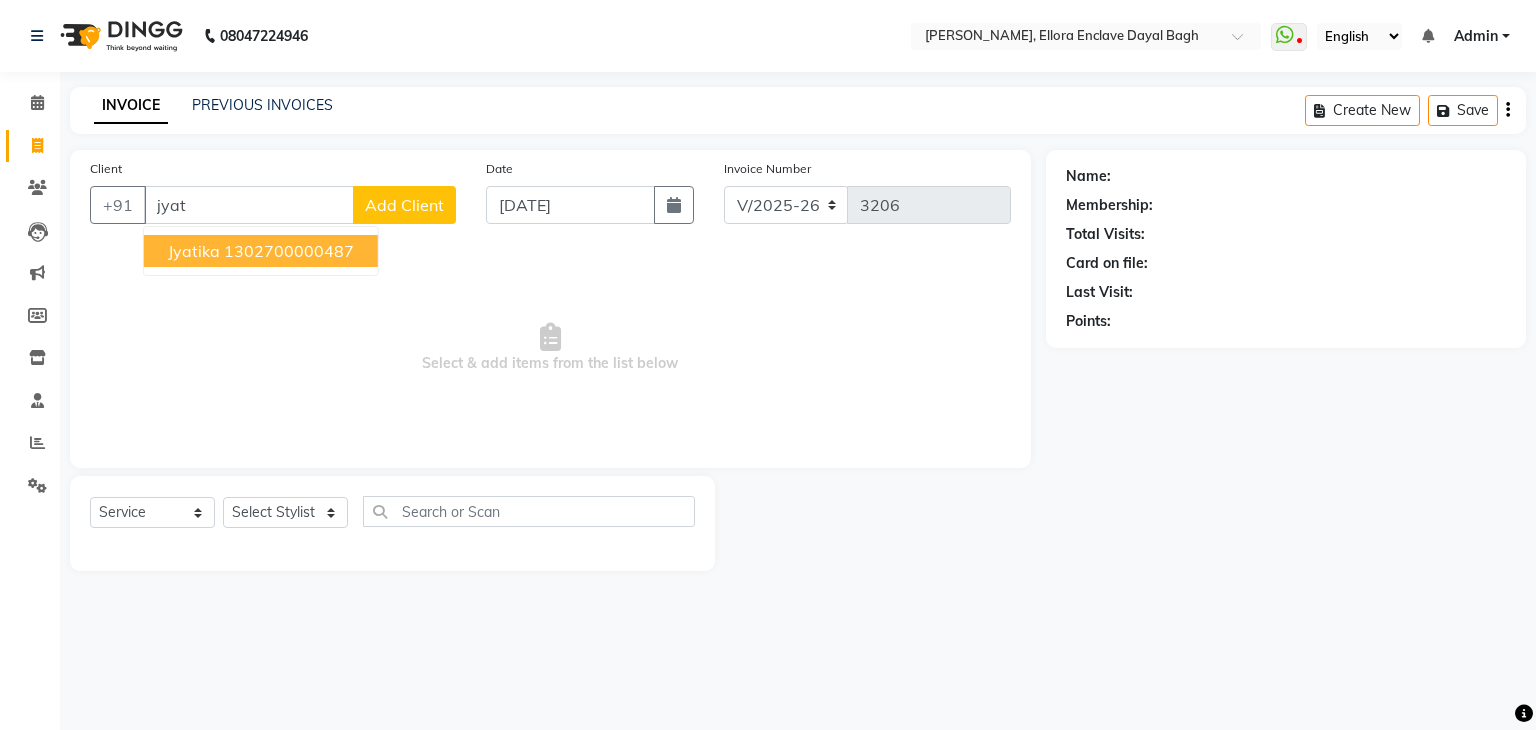 click on "1302700000487" at bounding box center [289, 251] 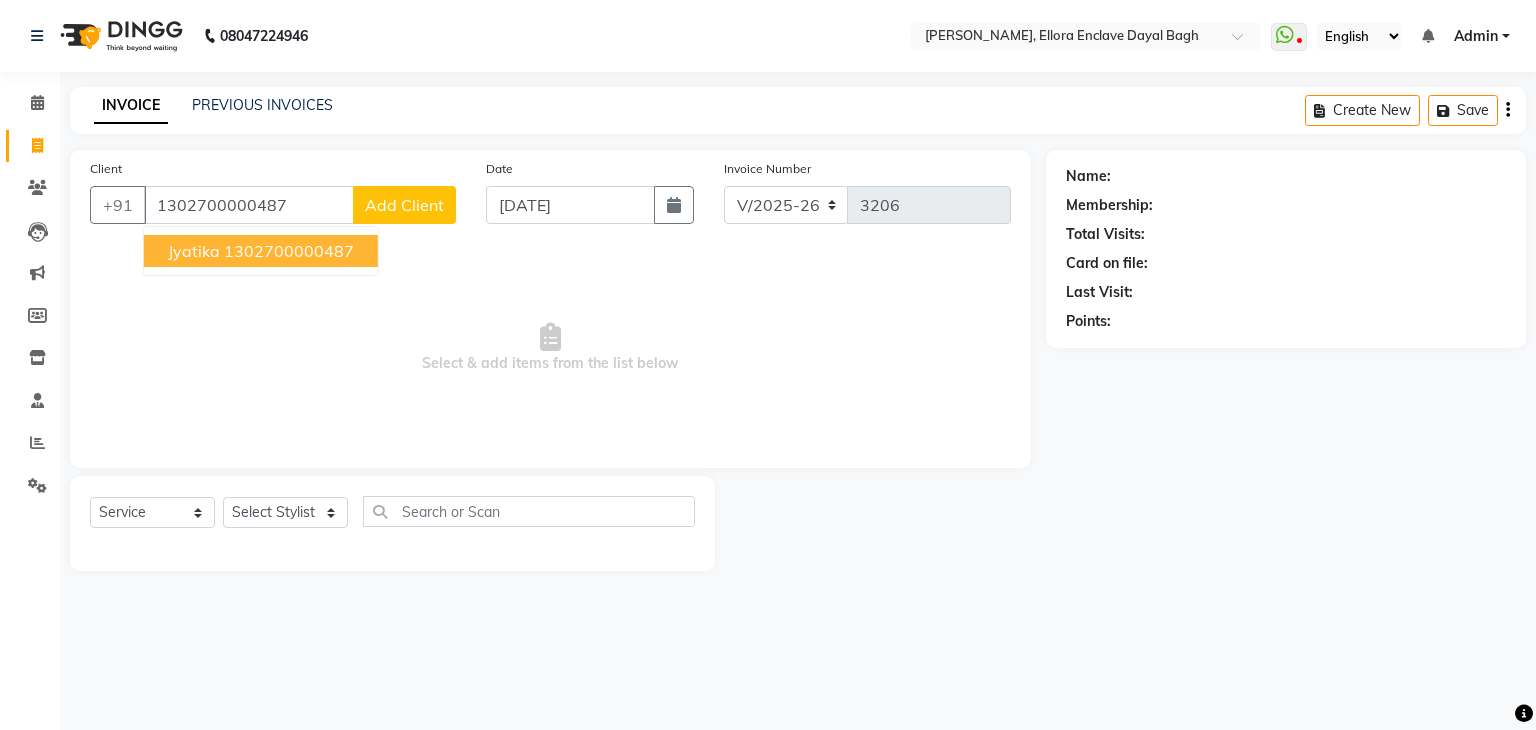 type on "1302700000487" 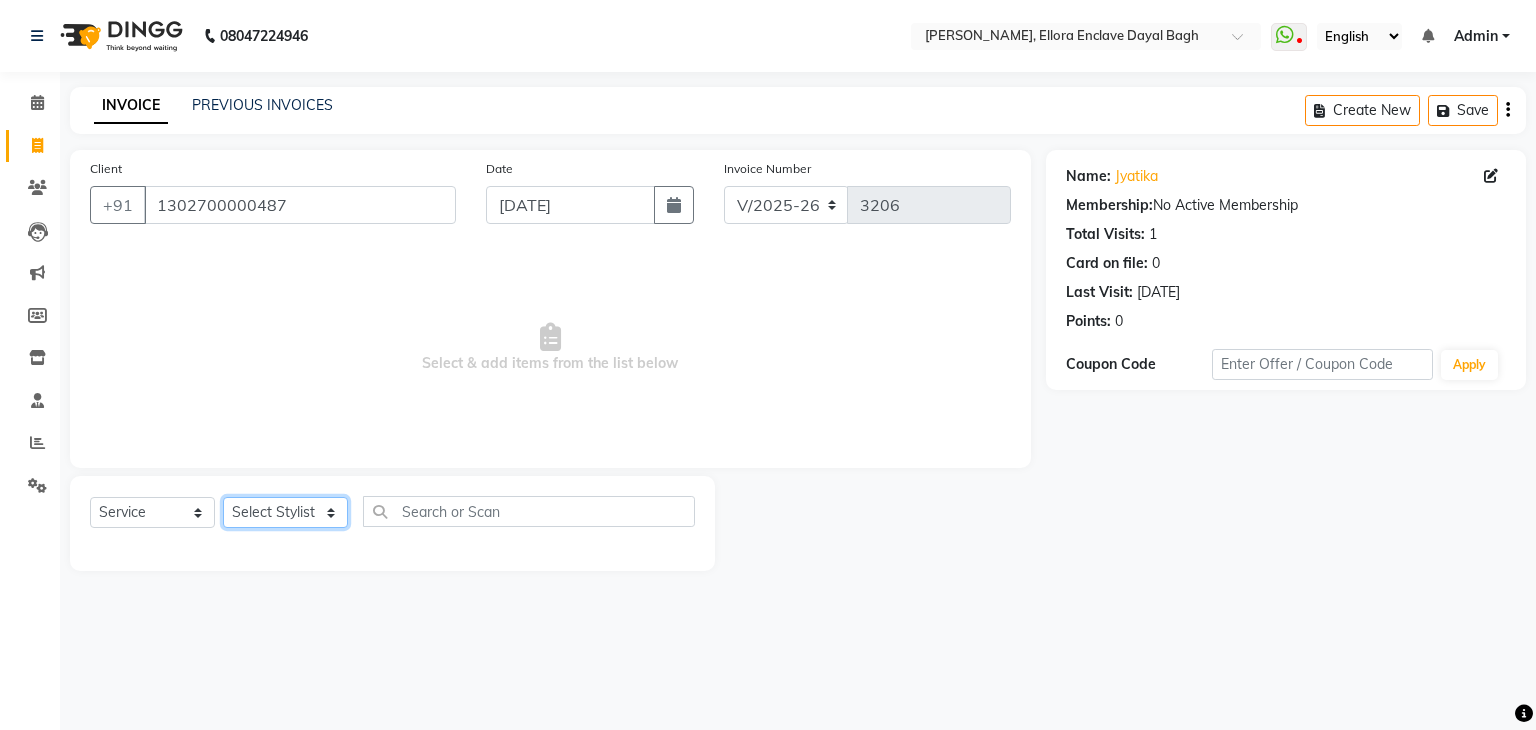 click on "Select Stylist AMAN DANISH SALMANI GOPAL PACHORI KANU KAVITA KIRAN KUMARI MEENU KUMARI NEHA NIKHIL CHAUDHARY PRIYANKA YADAV RASHMI SANDHYA SHAGUFTA SHWETA SONA SAXENA SOUMYA TUSHAR OTWAL VINAY KUMAR" 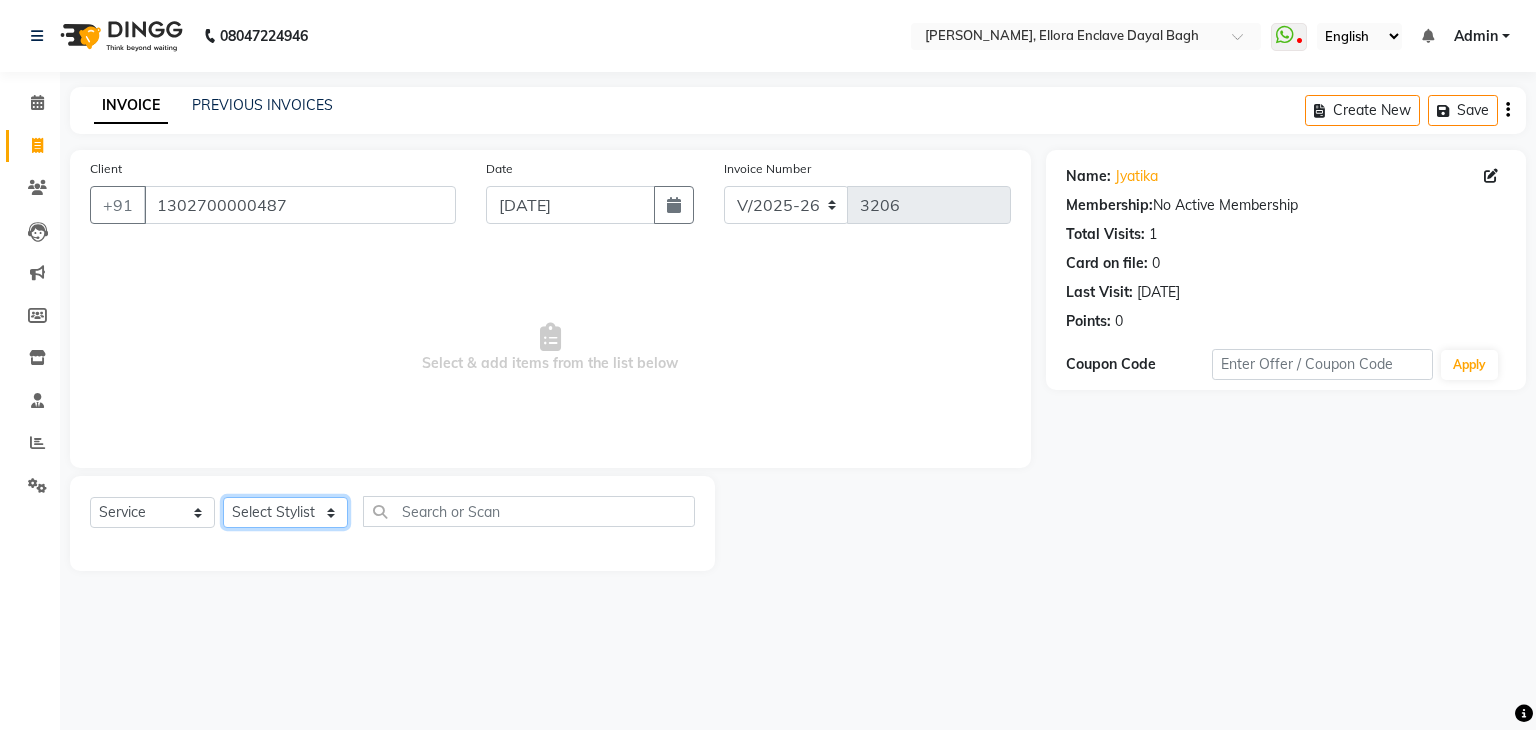 select on "53877" 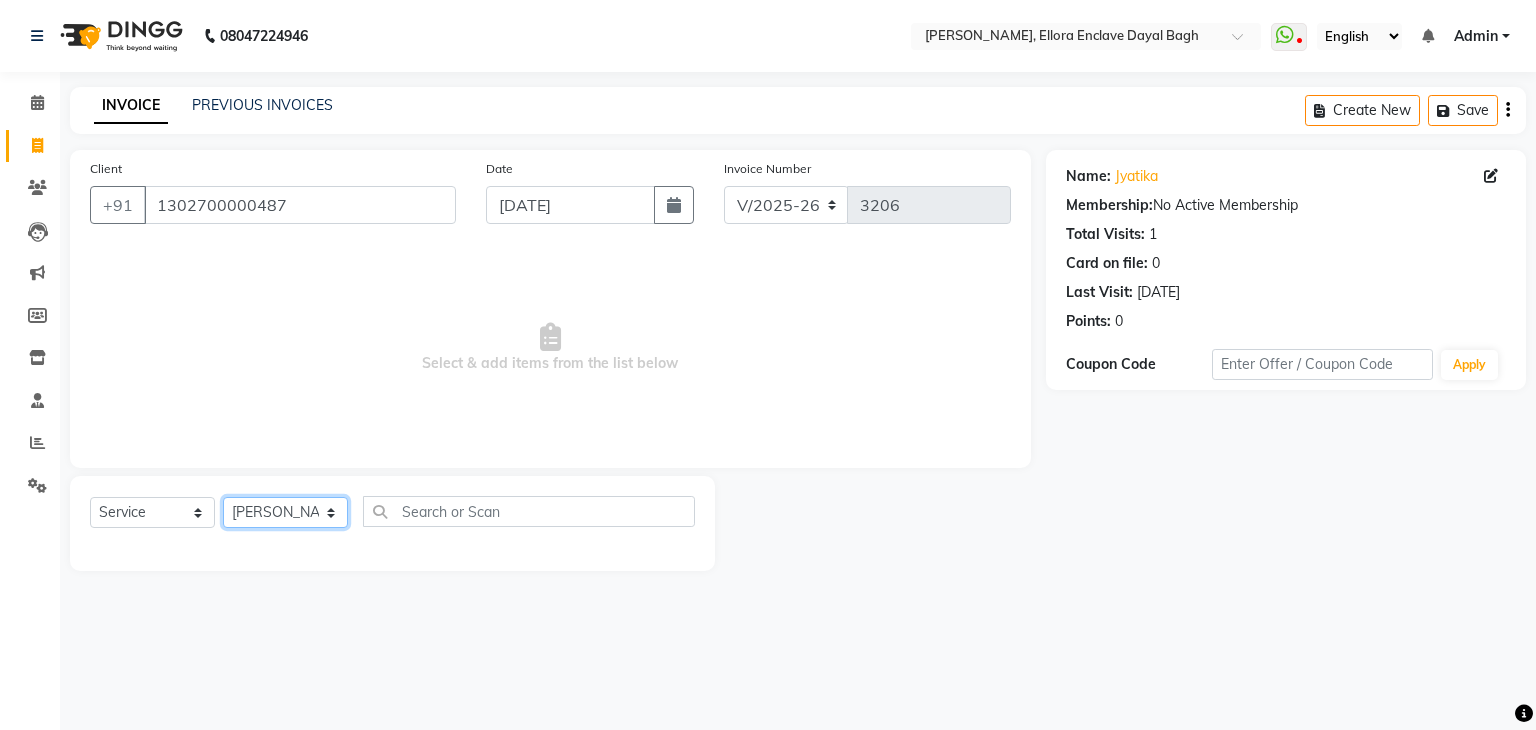 click on "Select Stylist AMAN DANISH SALMANI GOPAL PACHORI KANU KAVITA KIRAN KUMARI MEENU KUMARI NEHA NIKHIL CHAUDHARY PRIYANKA YADAV RASHMI SANDHYA SHAGUFTA SHWETA SONA SAXENA SOUMYA TUSHAR OTWAL VINAY KUMAR" 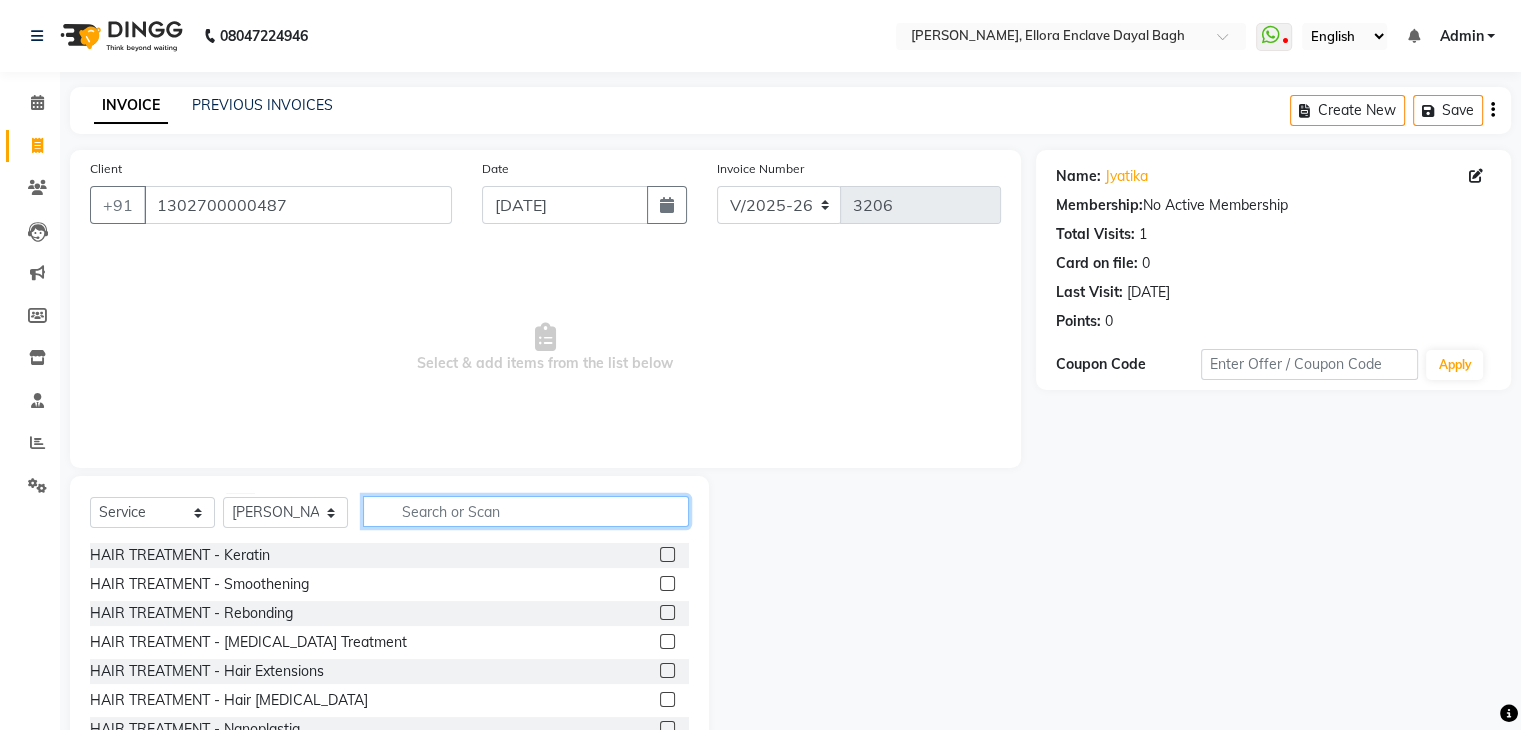 click 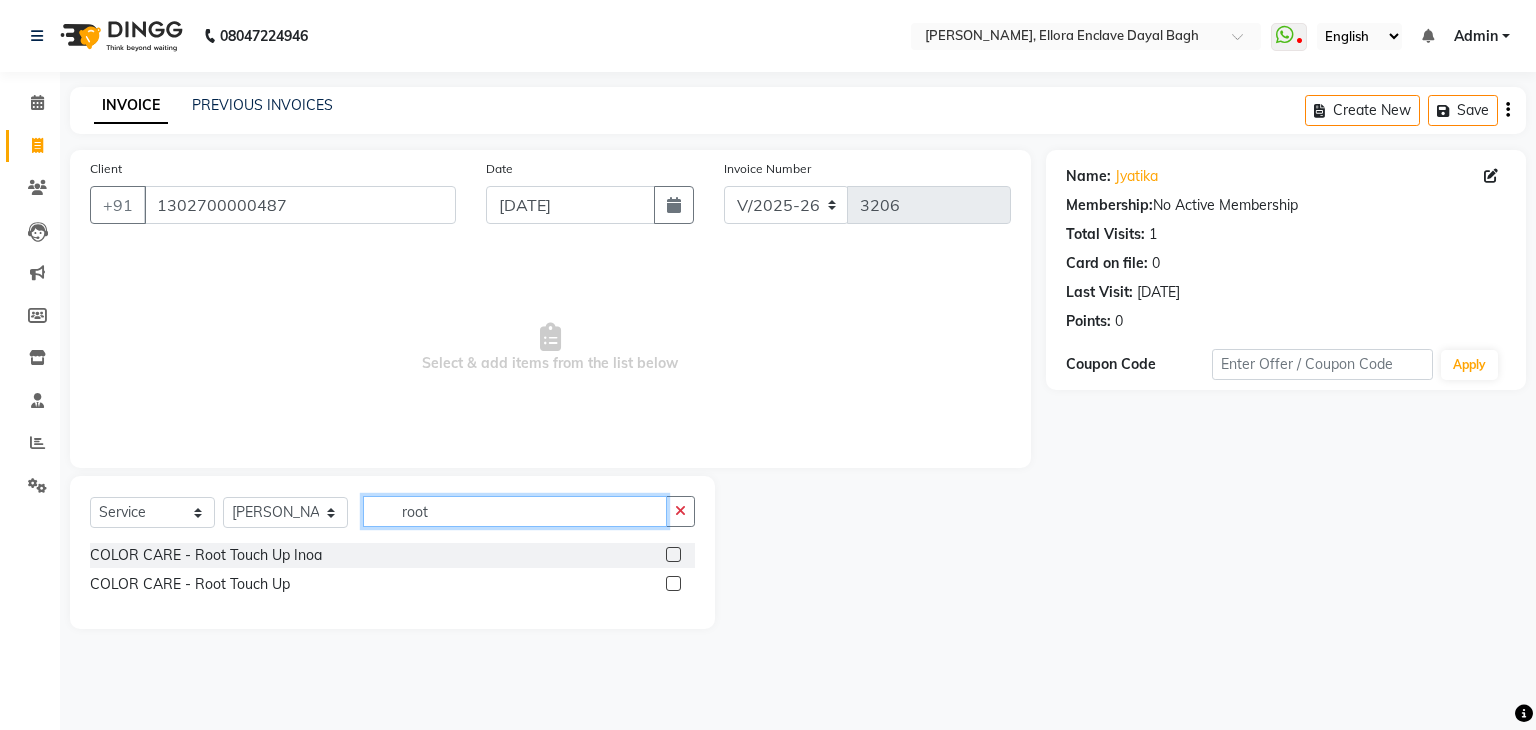type on "root" 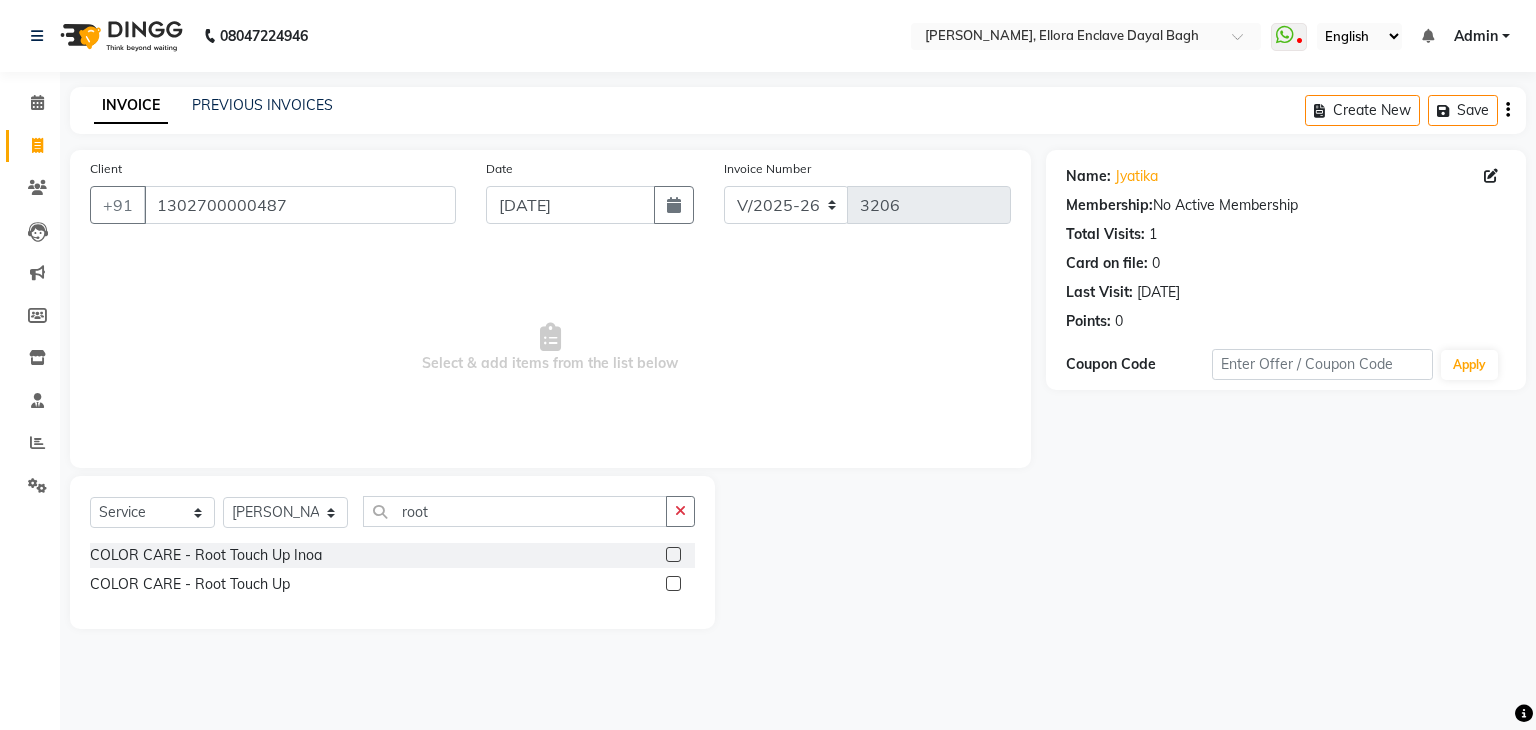 click 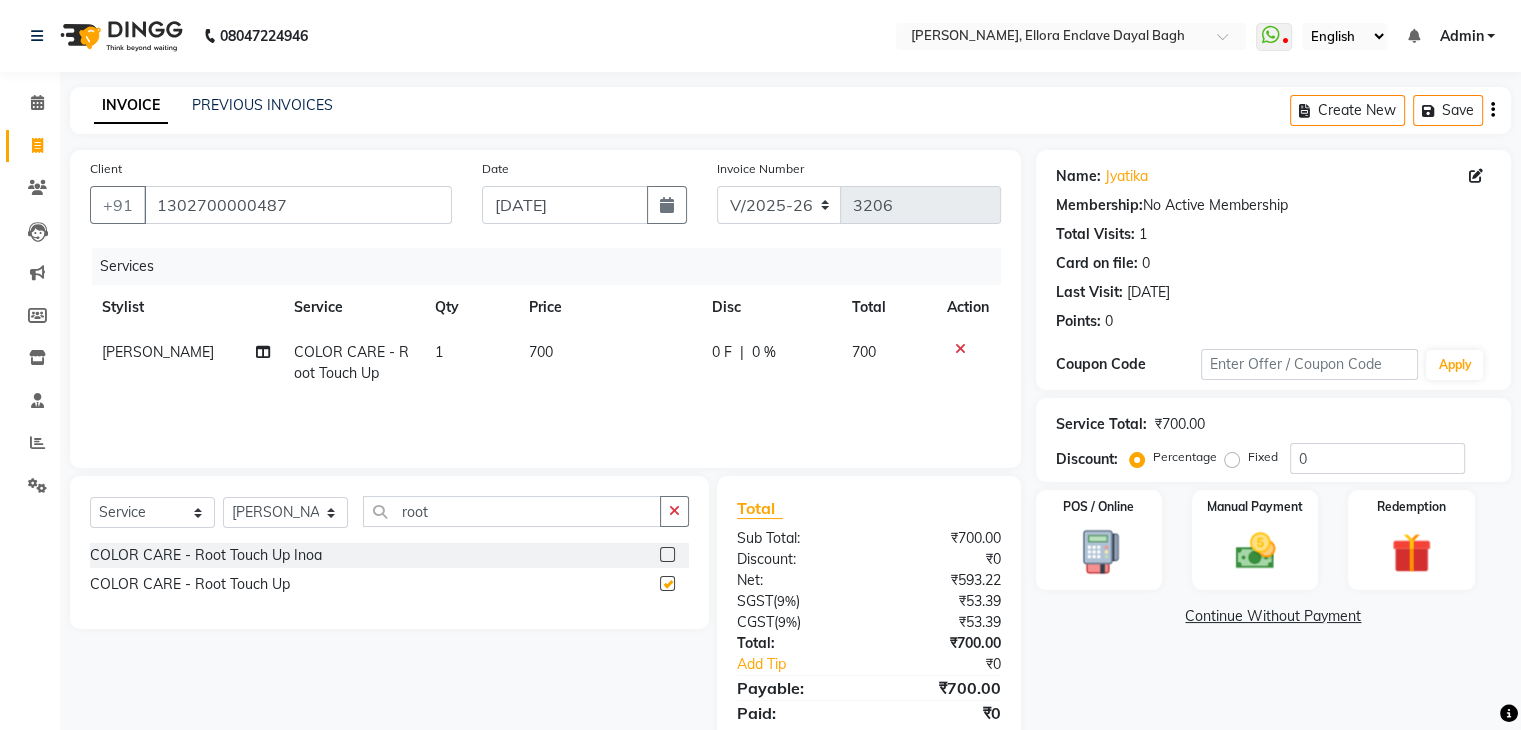 checkbox on "false" 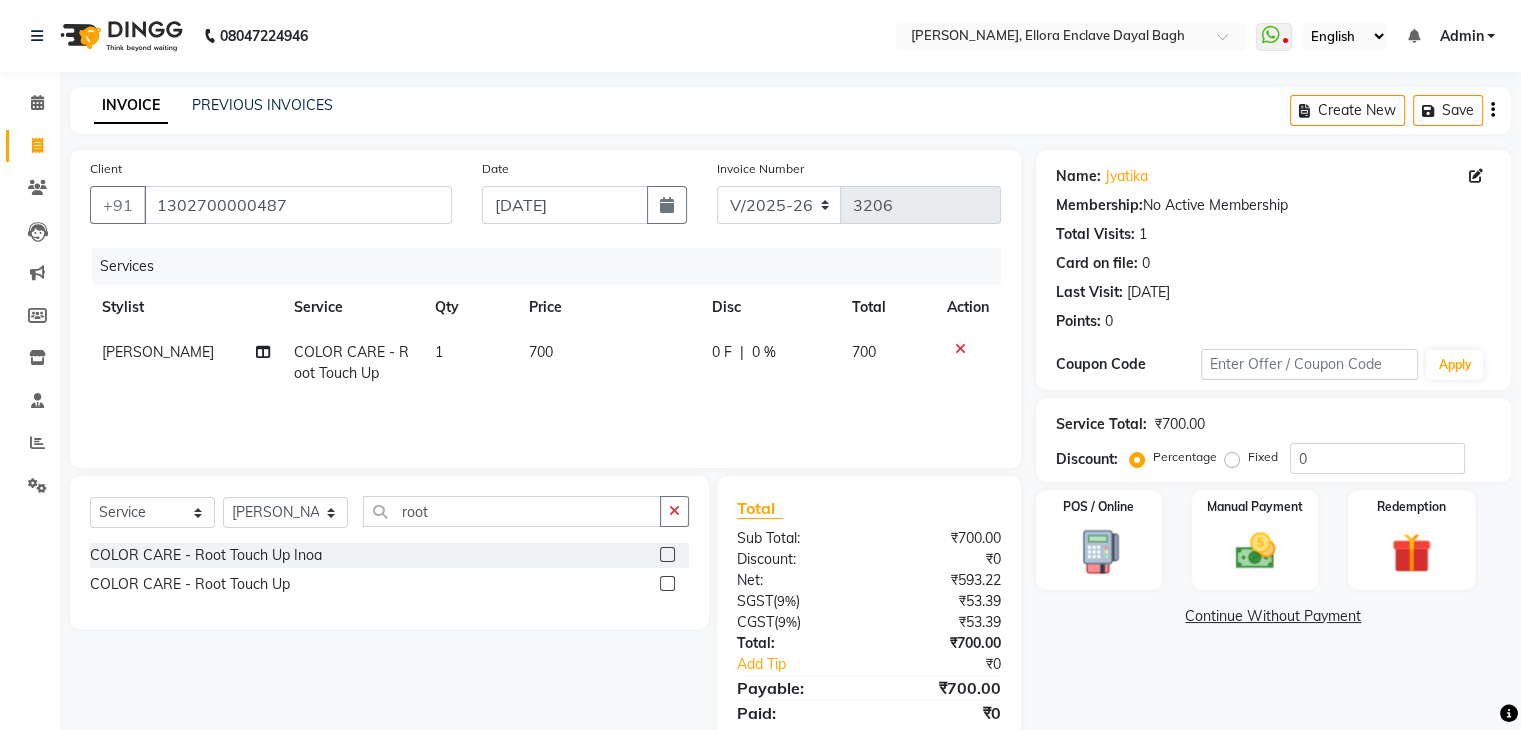 scroll, scrollTop: 71, scrollLeft: 0, axis: vertical 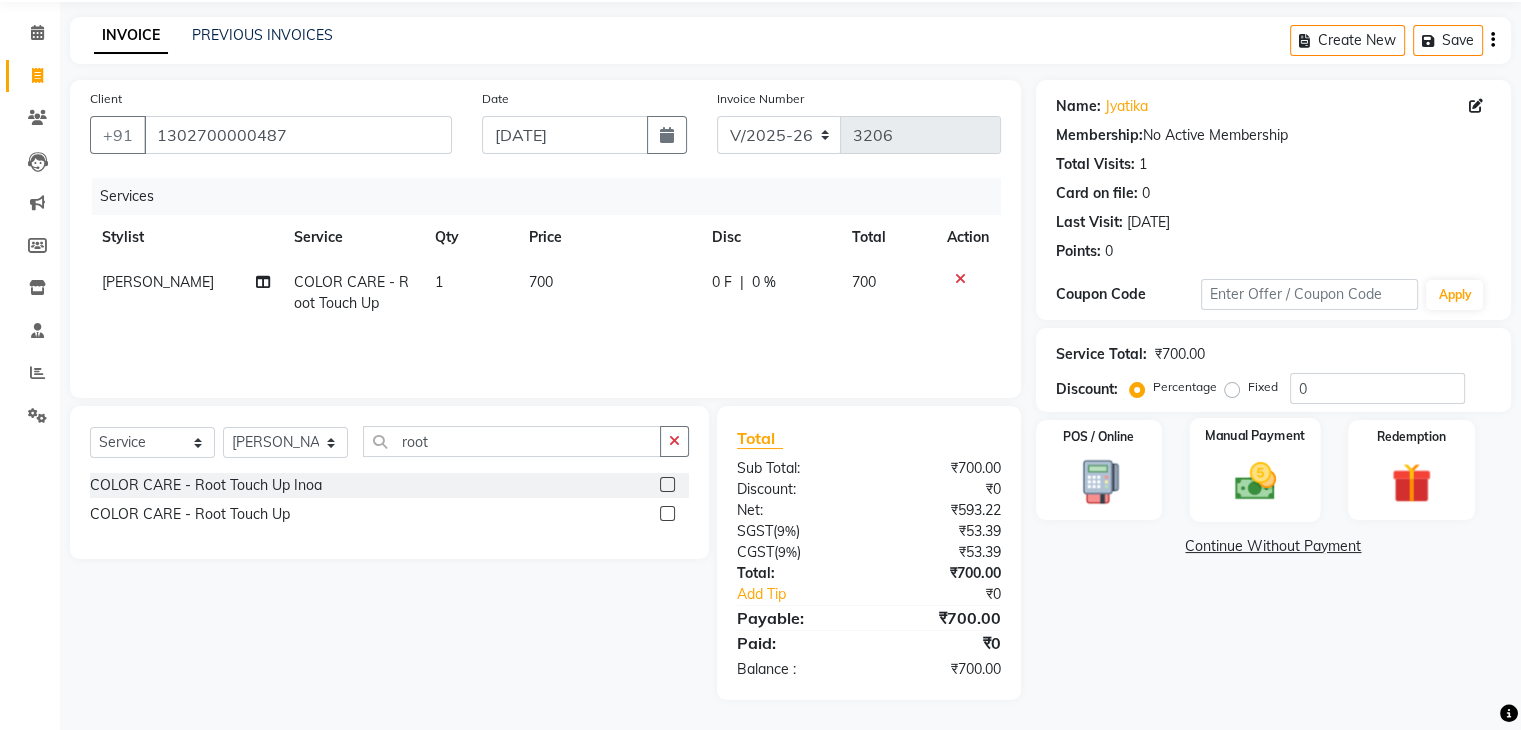 click 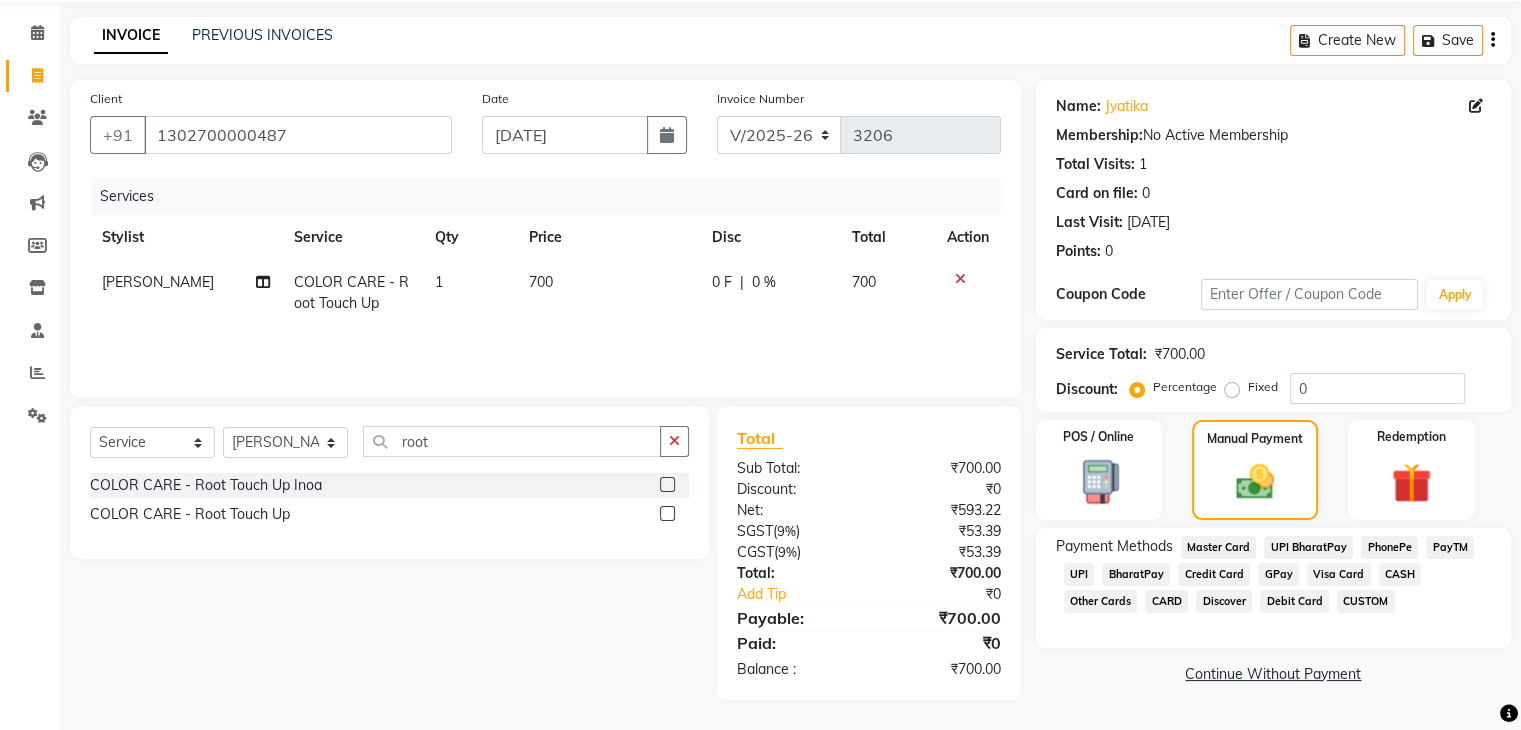 click on "CASH" 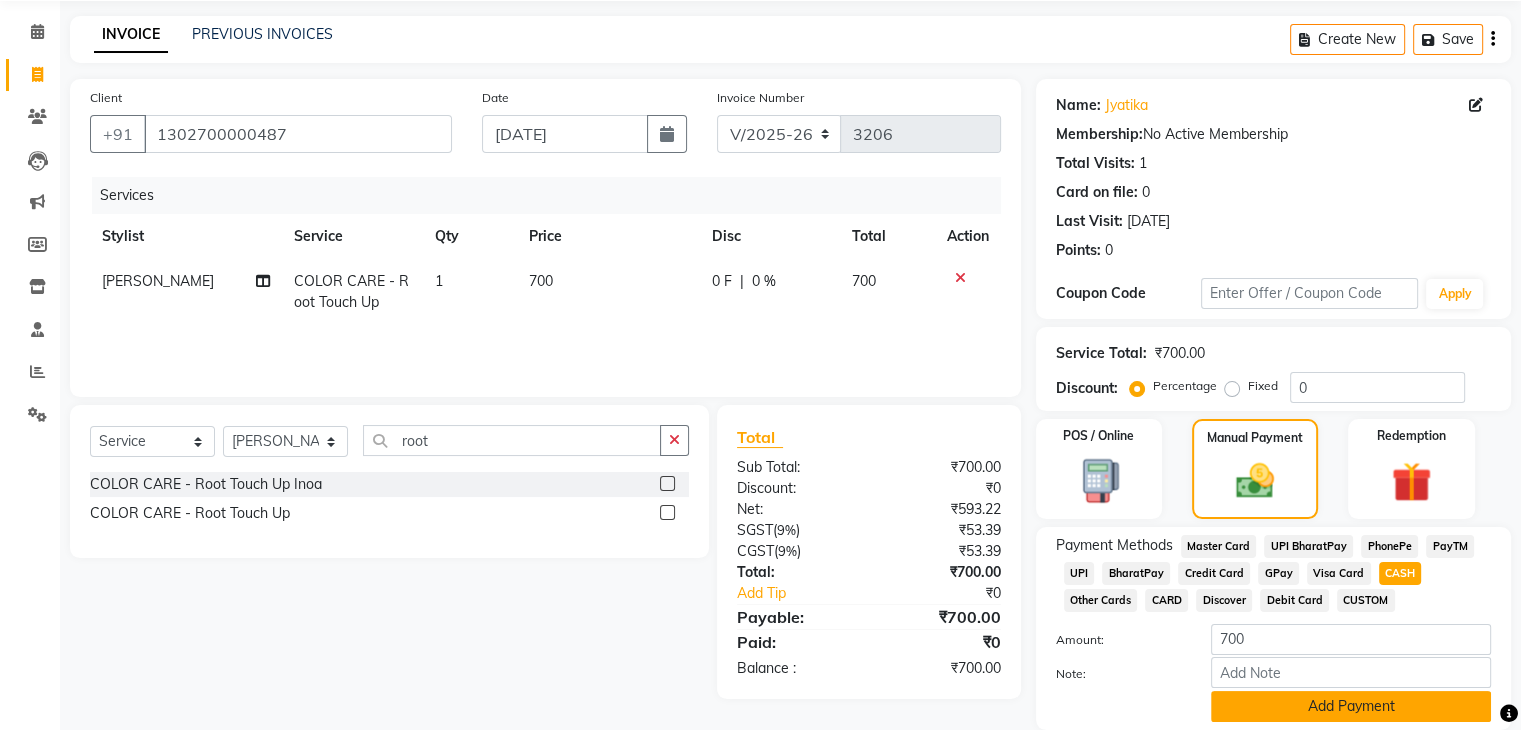 click on "Add Payment" 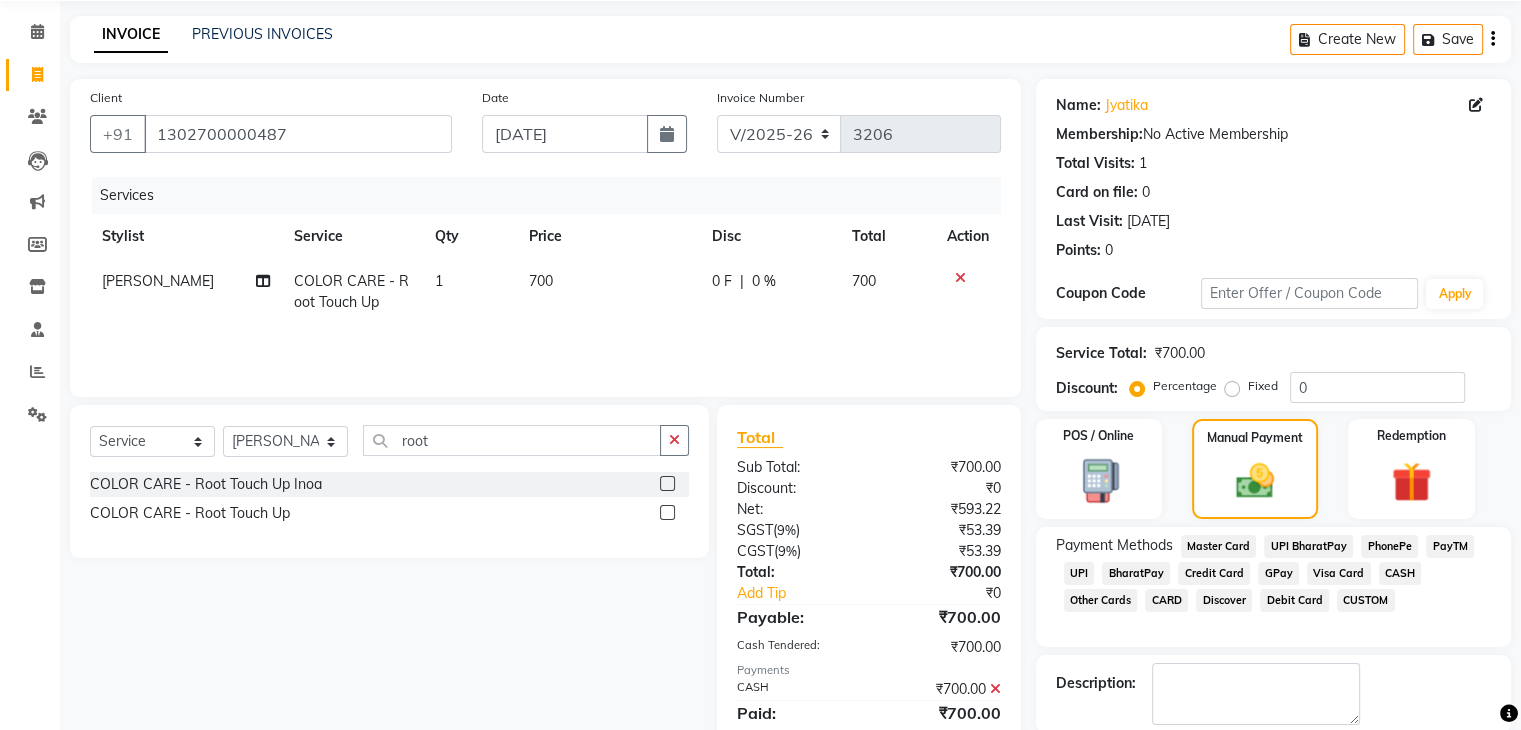 scroll, scrollTop: 171, scrollLeft: 0, axis: vertical 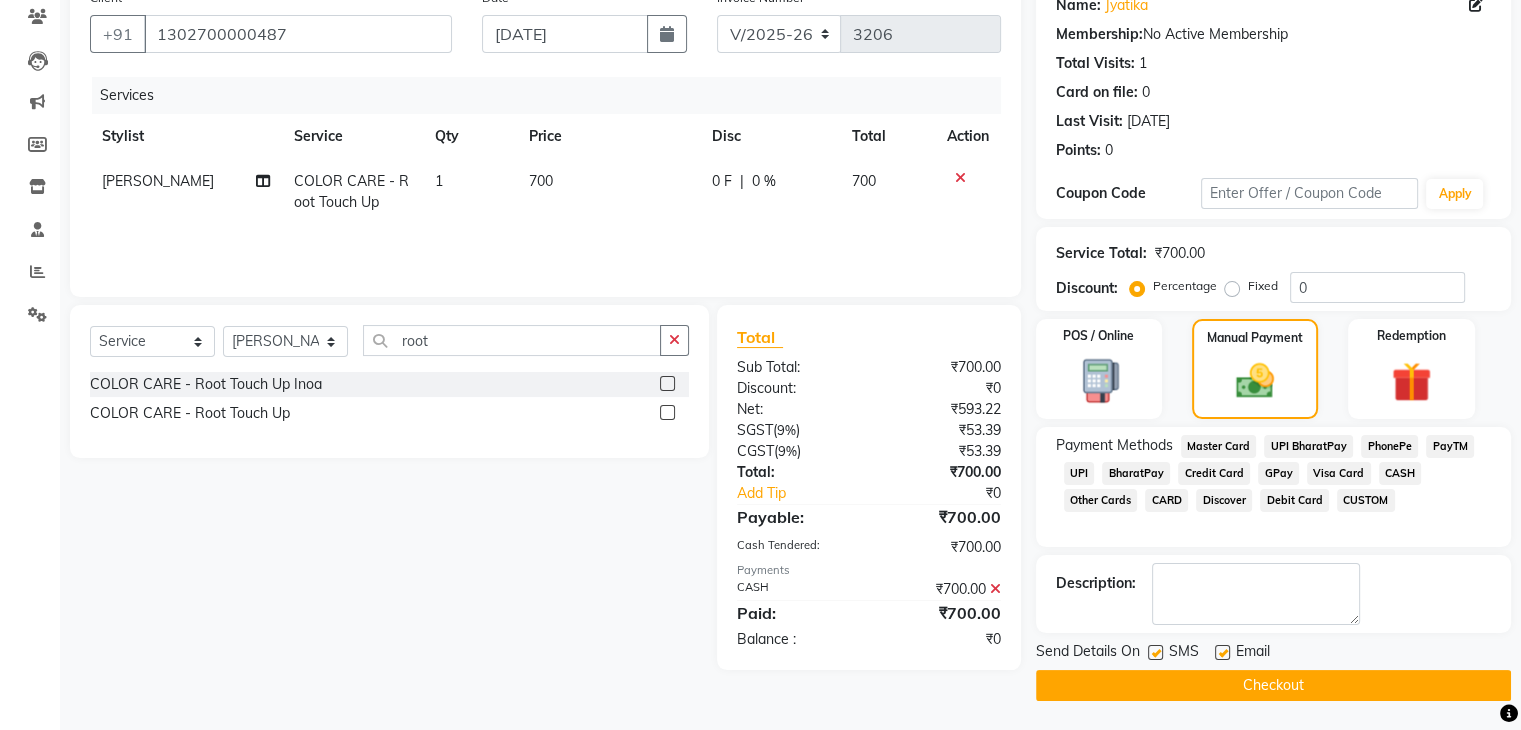 click on "Checkout" 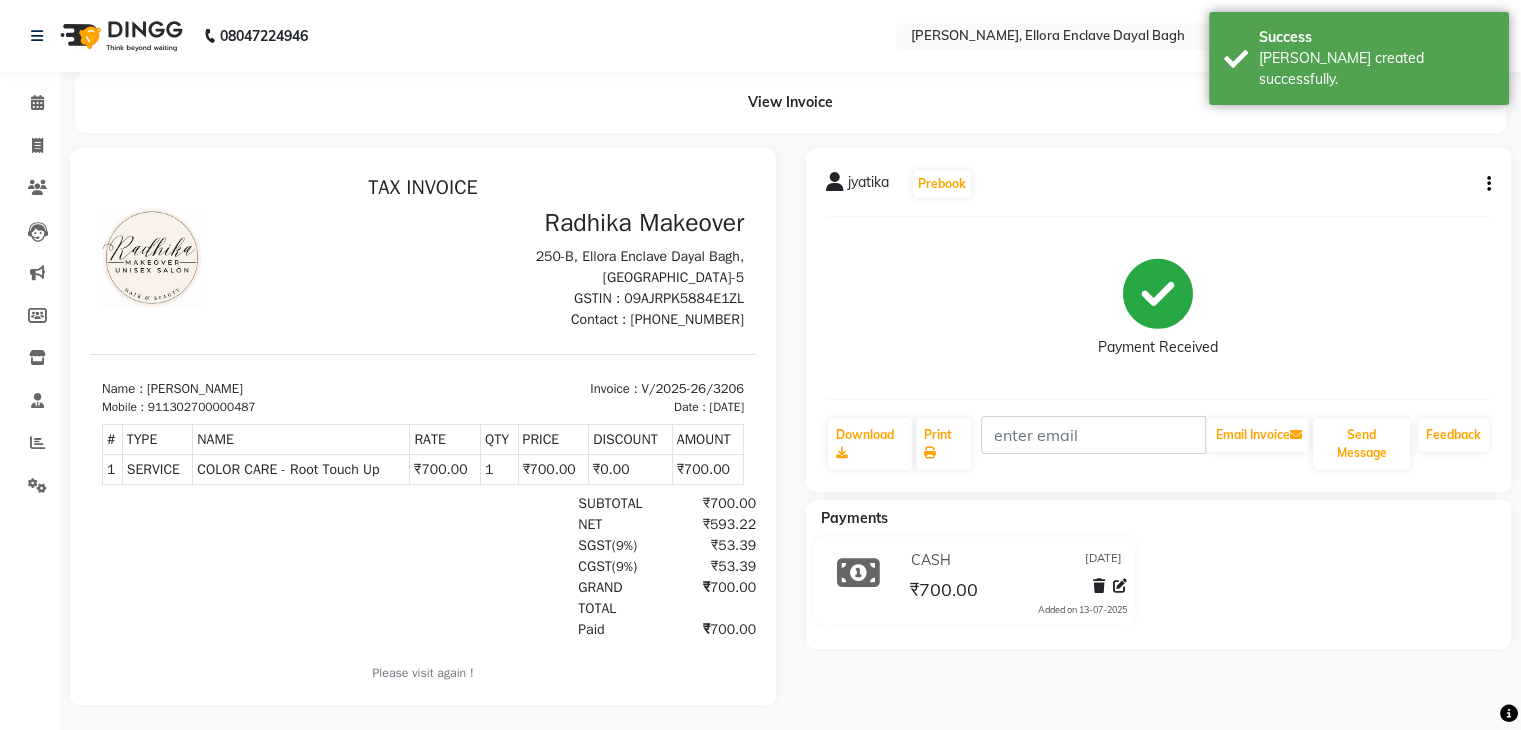 scroll, scrollTop: 0, scrollLeft: 0, axis: both 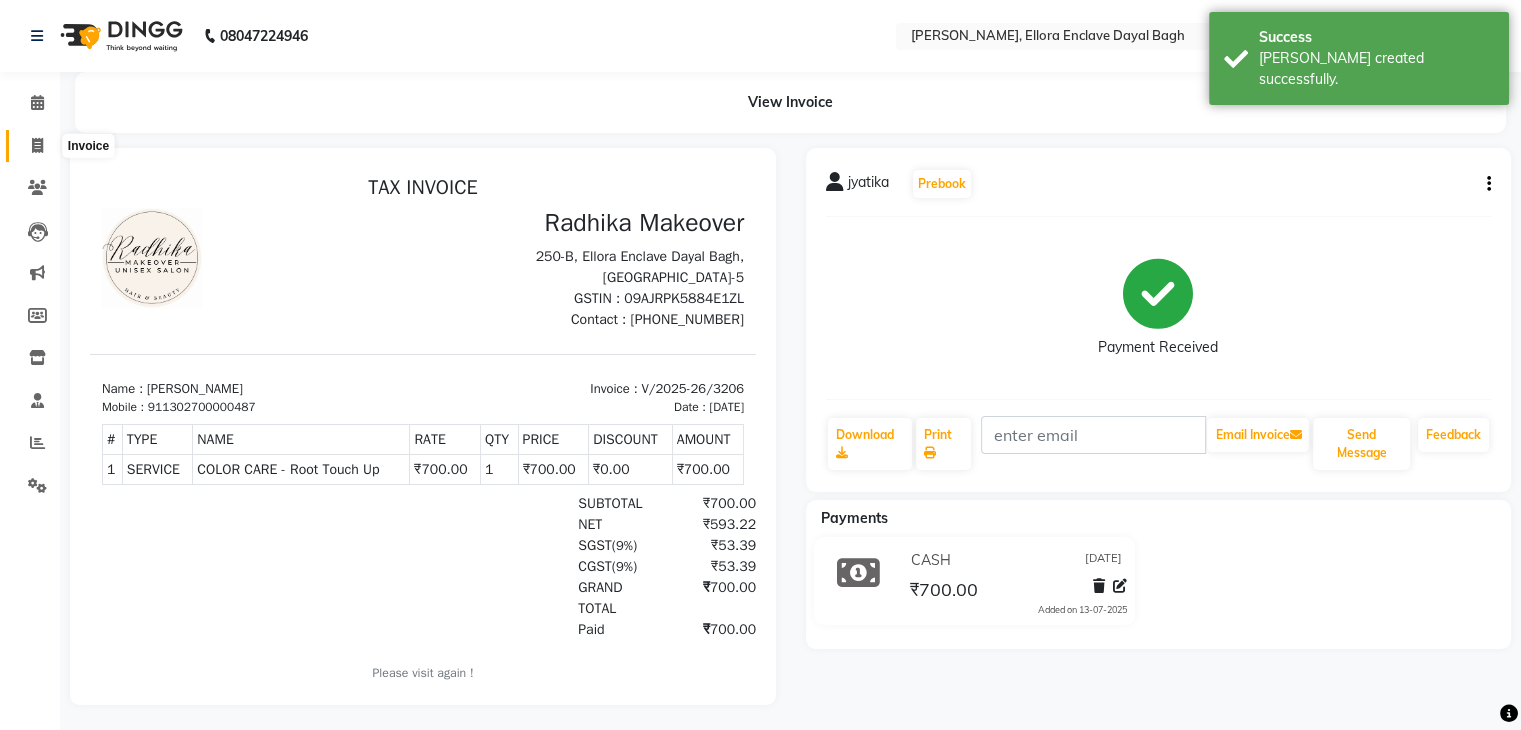 click 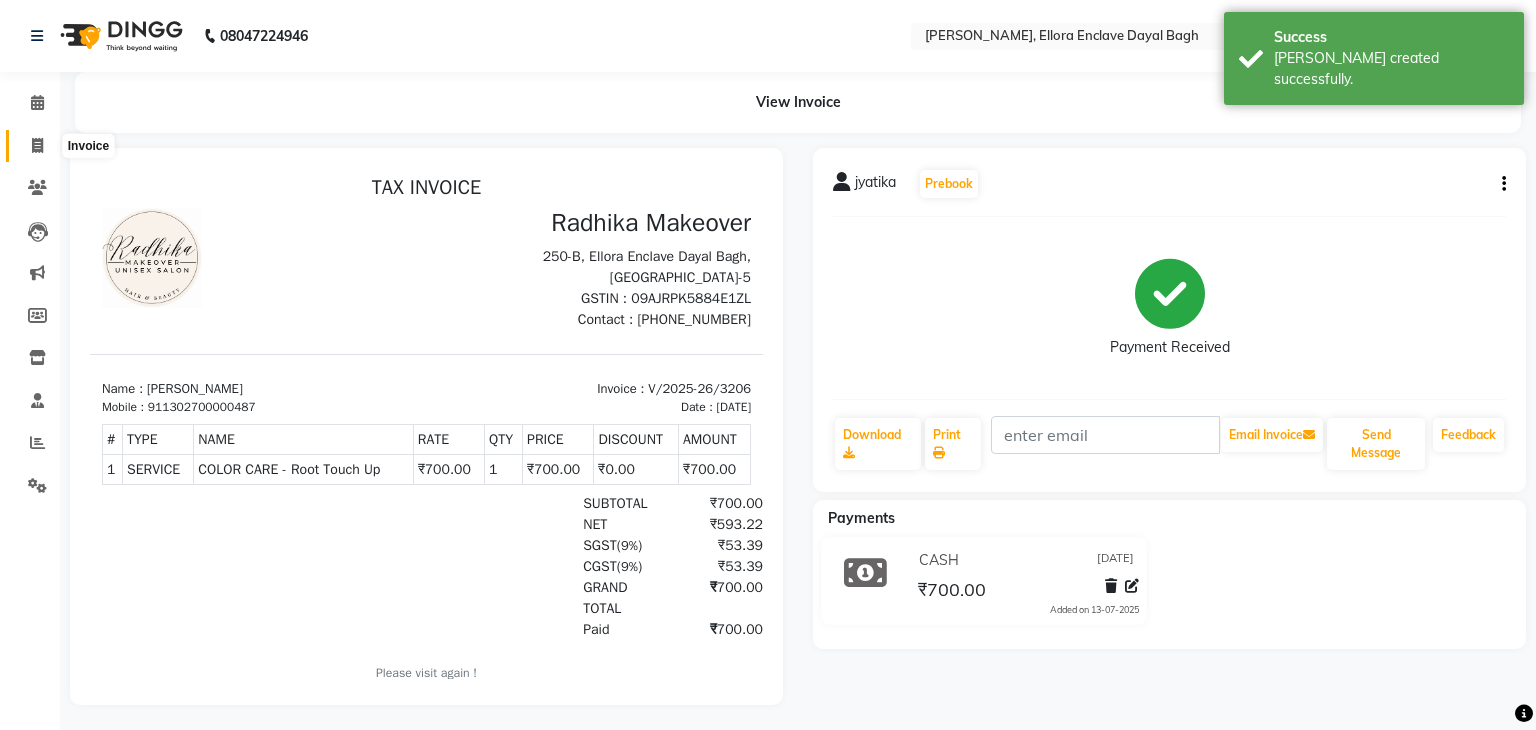 select on "6880" 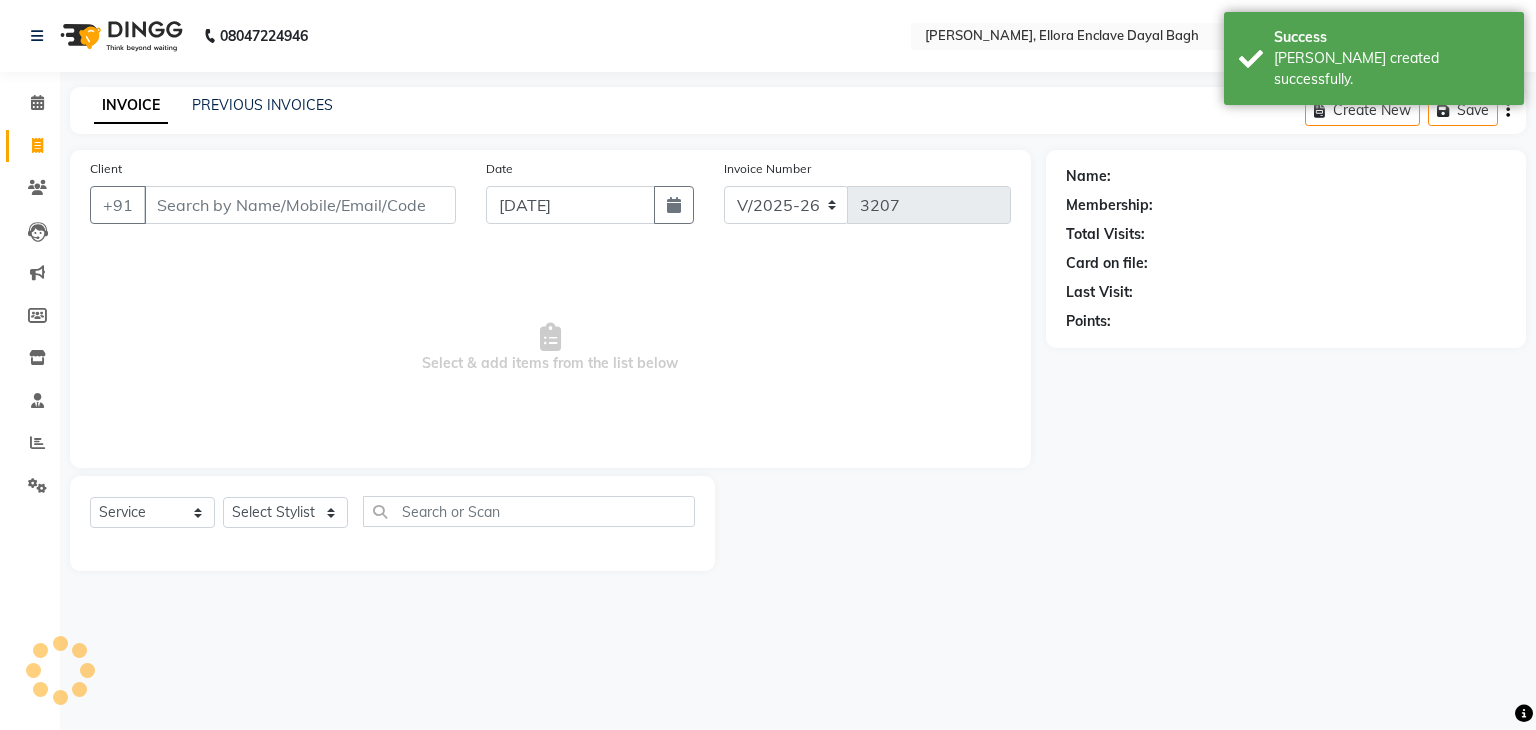 click on "Client" at bounding box center (300, 205) 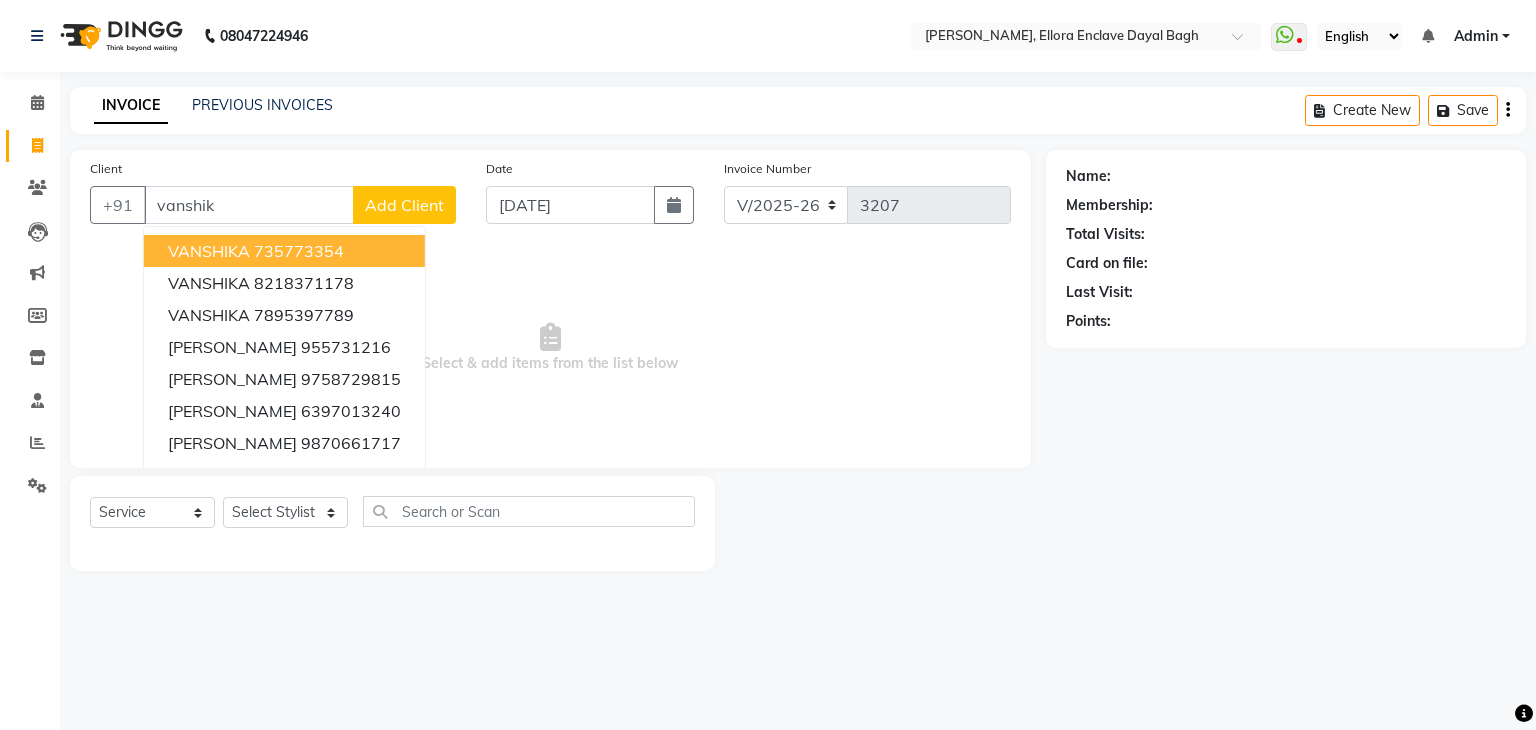 click on "735773354" at bounding box center (299, 251) 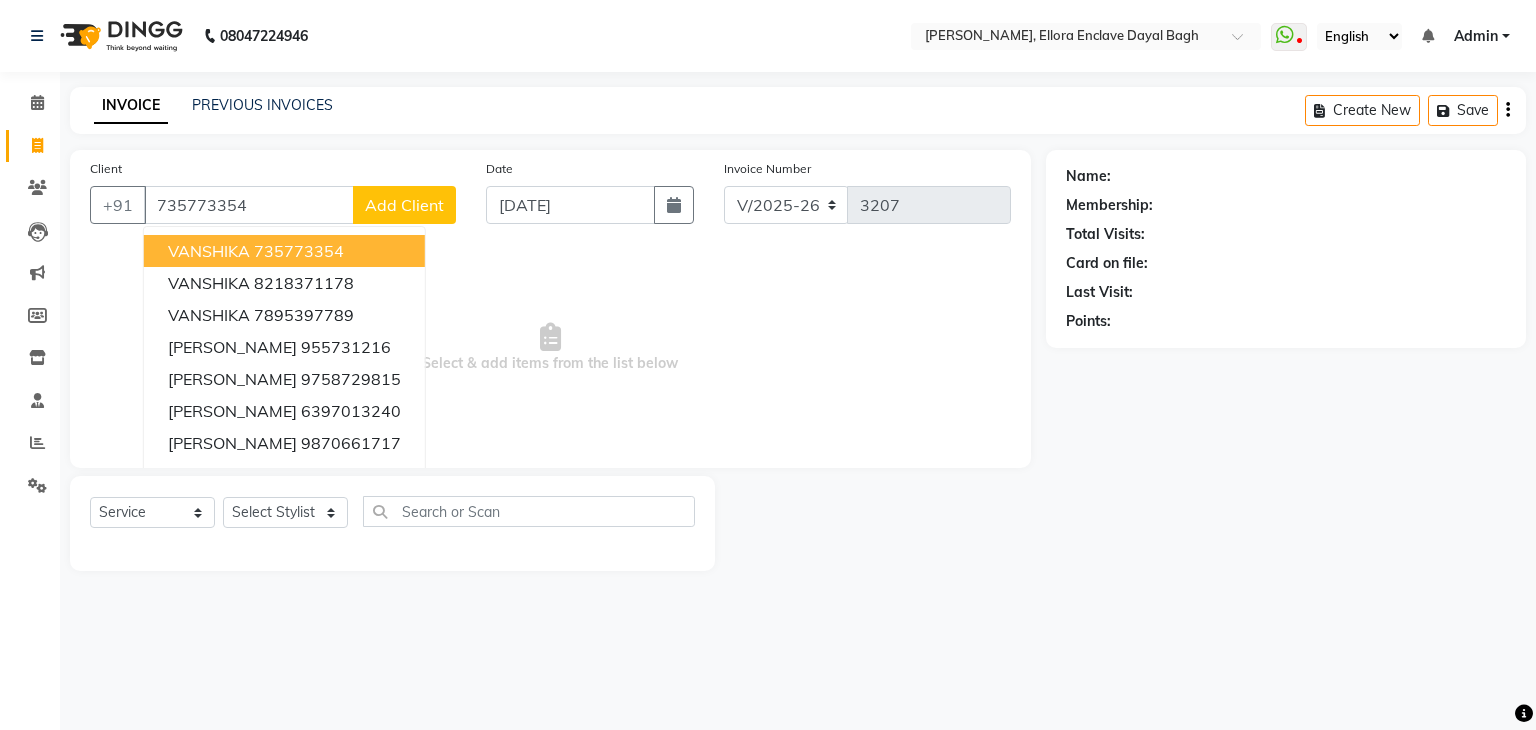type on "735773354" 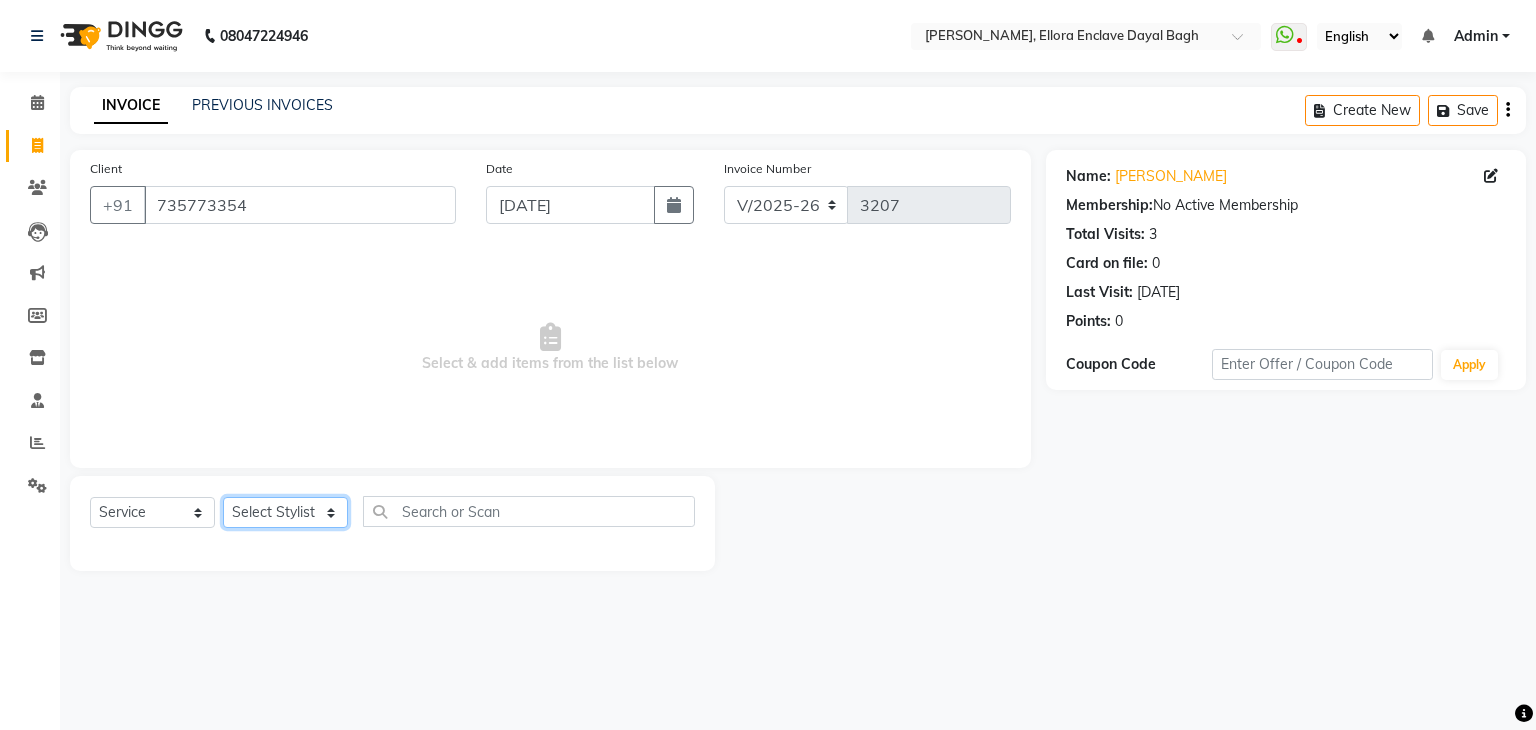 click on "Select Stylist AMAN DANISH SALMANI GOPAL PACHORI KANU KAVITA KIRAN KUMARI MEENU KUMARI NEHA NIKHIL CHAUDHARY PRIYANKA YADAV RASHMI SANDHYA SHAGUFTA SHWETA SONA SAXENA SOUMYA TUSHAR OTWAL VINAY KUMAR" 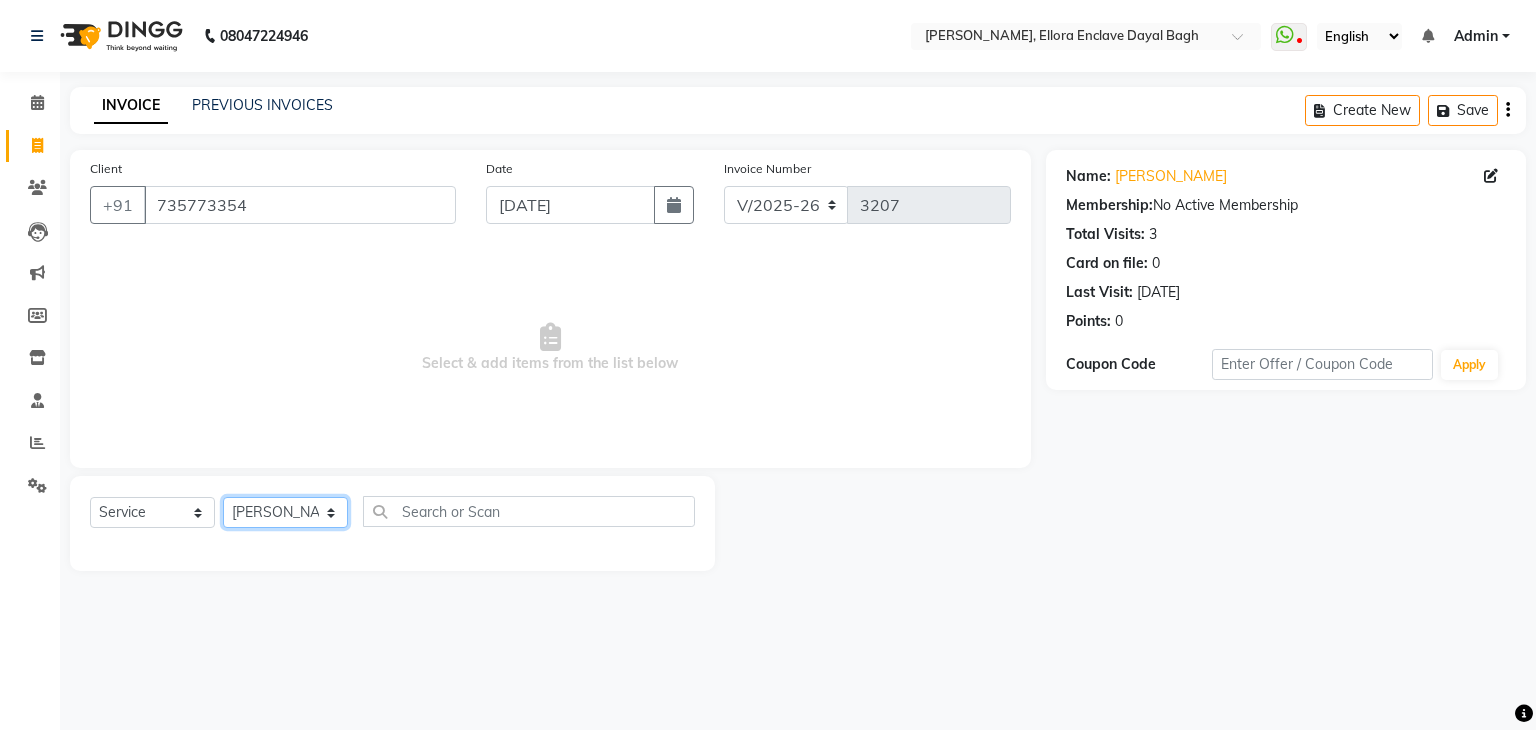 click on "Select Stylist AMAN DANISH SALMANI GOPAL PACHORI KANU KAVITA KIRAN KUMARI MEENU KUMARI NEHA NIKHIL CHAUDHARY PRIYANKA YADAV RASHMI SANDHYA SHAGUFTA SHWETA SONA SAXENA SOUMYA TUSHAR OTWAL VINAY KUMAR" 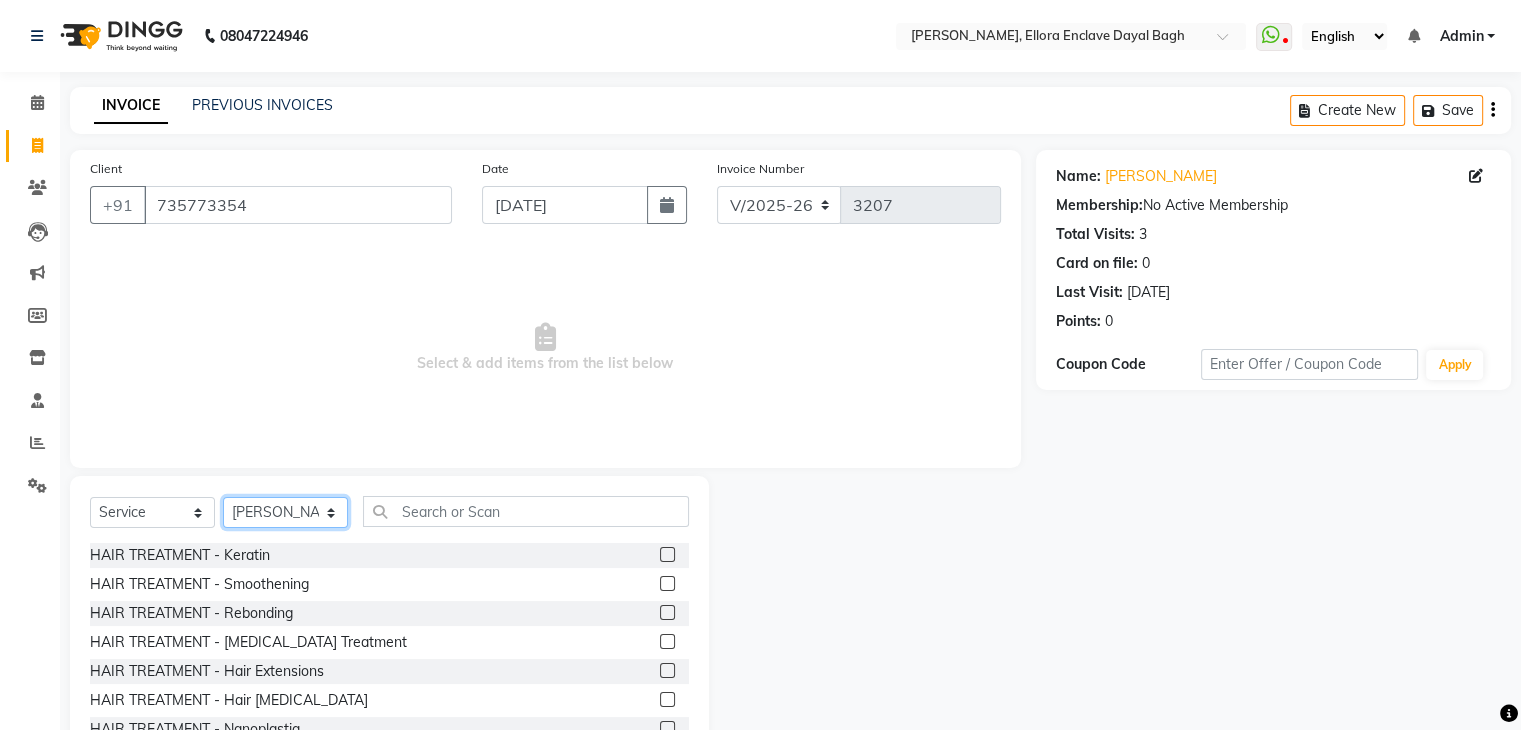 click on "Select Stylist AMAN DANISH SALMANI GOPAL PACHORI KANU KAVITA KIRAN KUMARI MEENU KUMARI NEHA NIKHIL CHAUDHARY PRIYANKA YADAV RASHMI SANDHYA SHAGUFTA SHWETA SONA SAXENA SOUMYA TUSHAR OTWAL VINAY KUMAR" 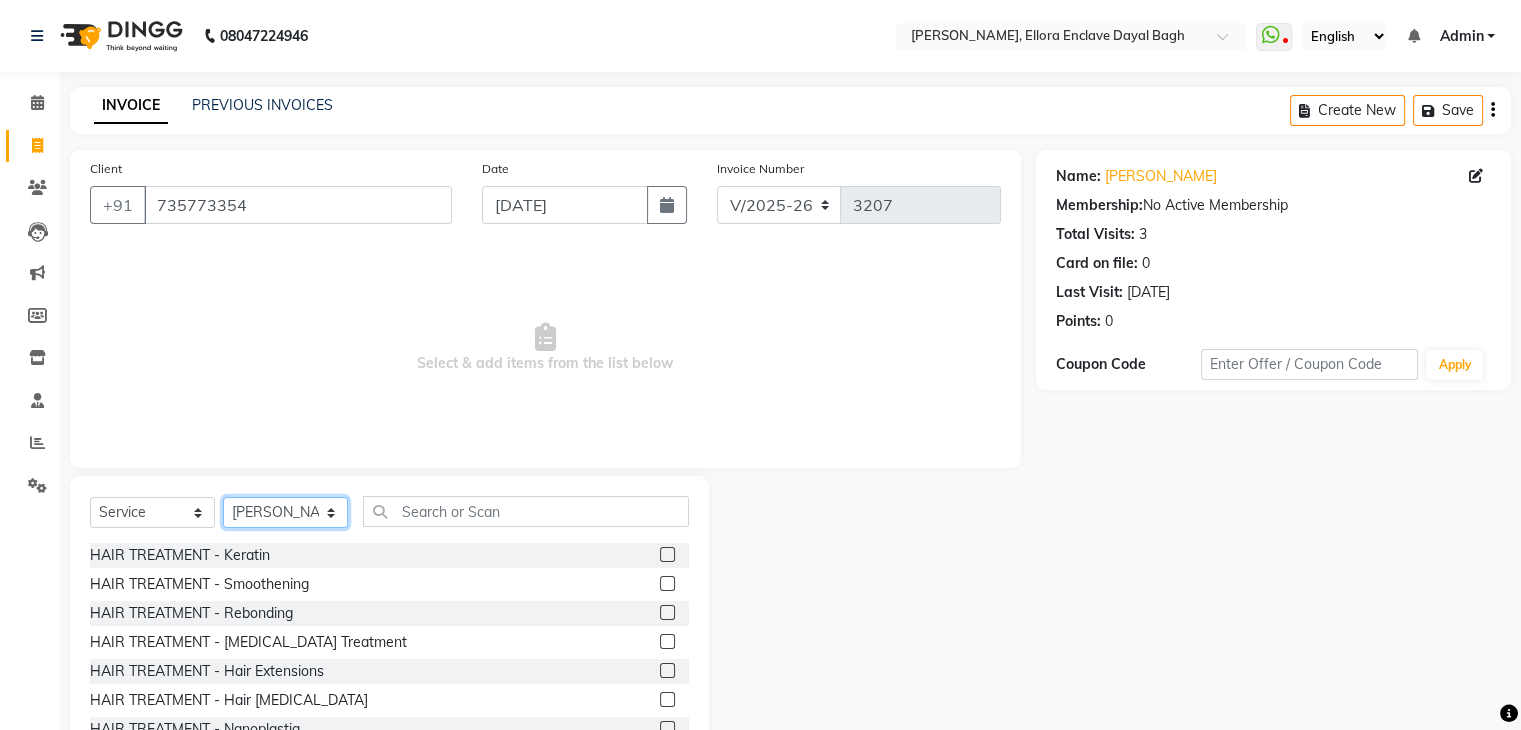 select on "53877" 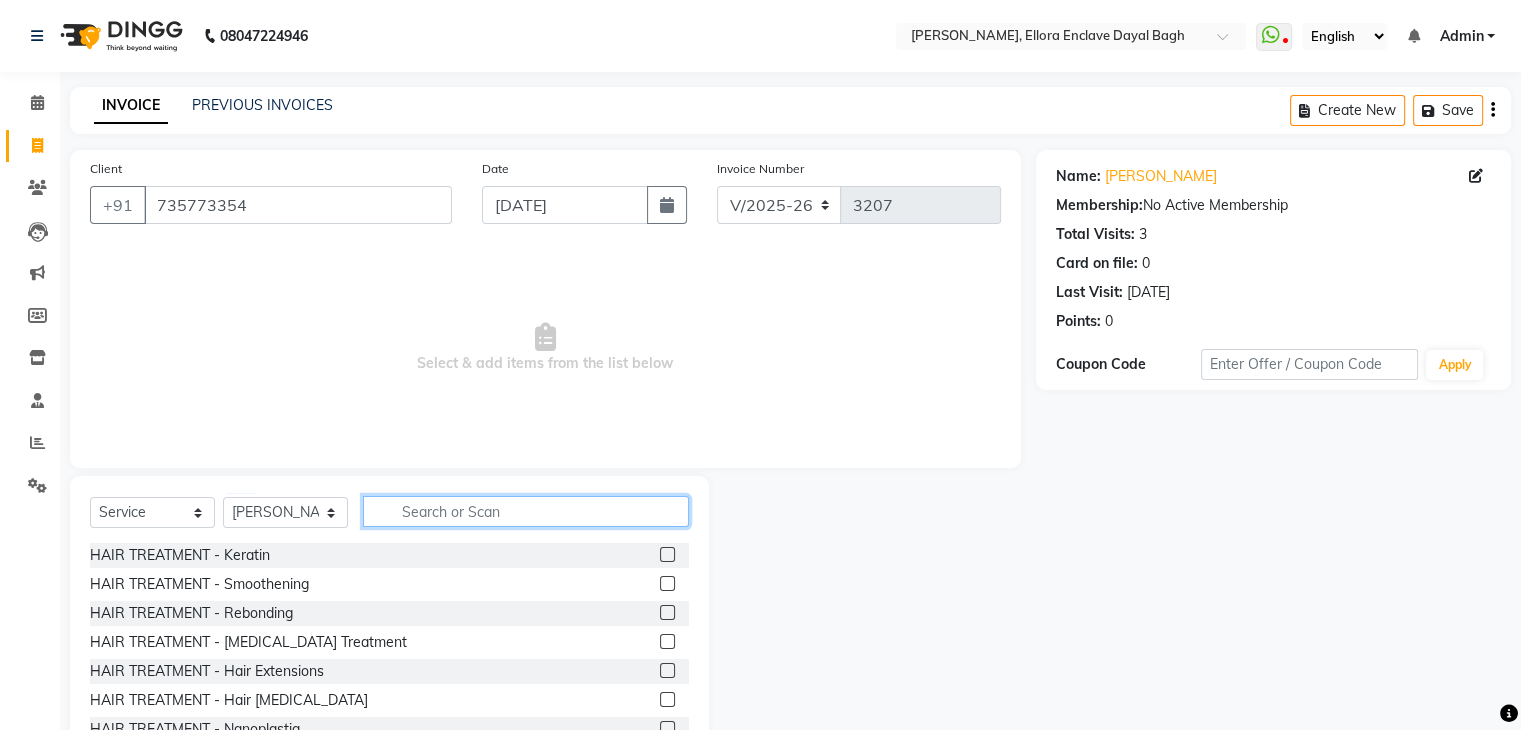 click 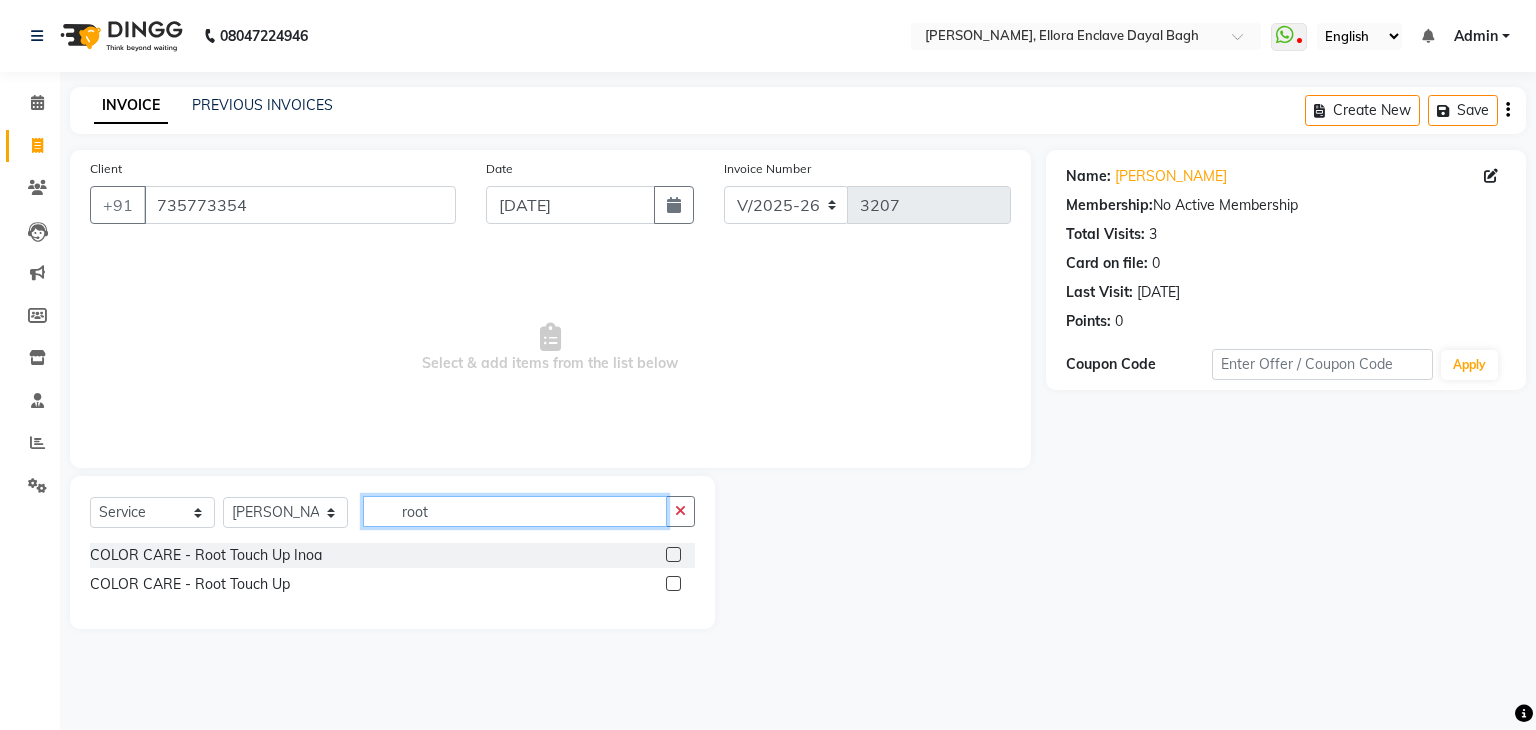 type on "root" 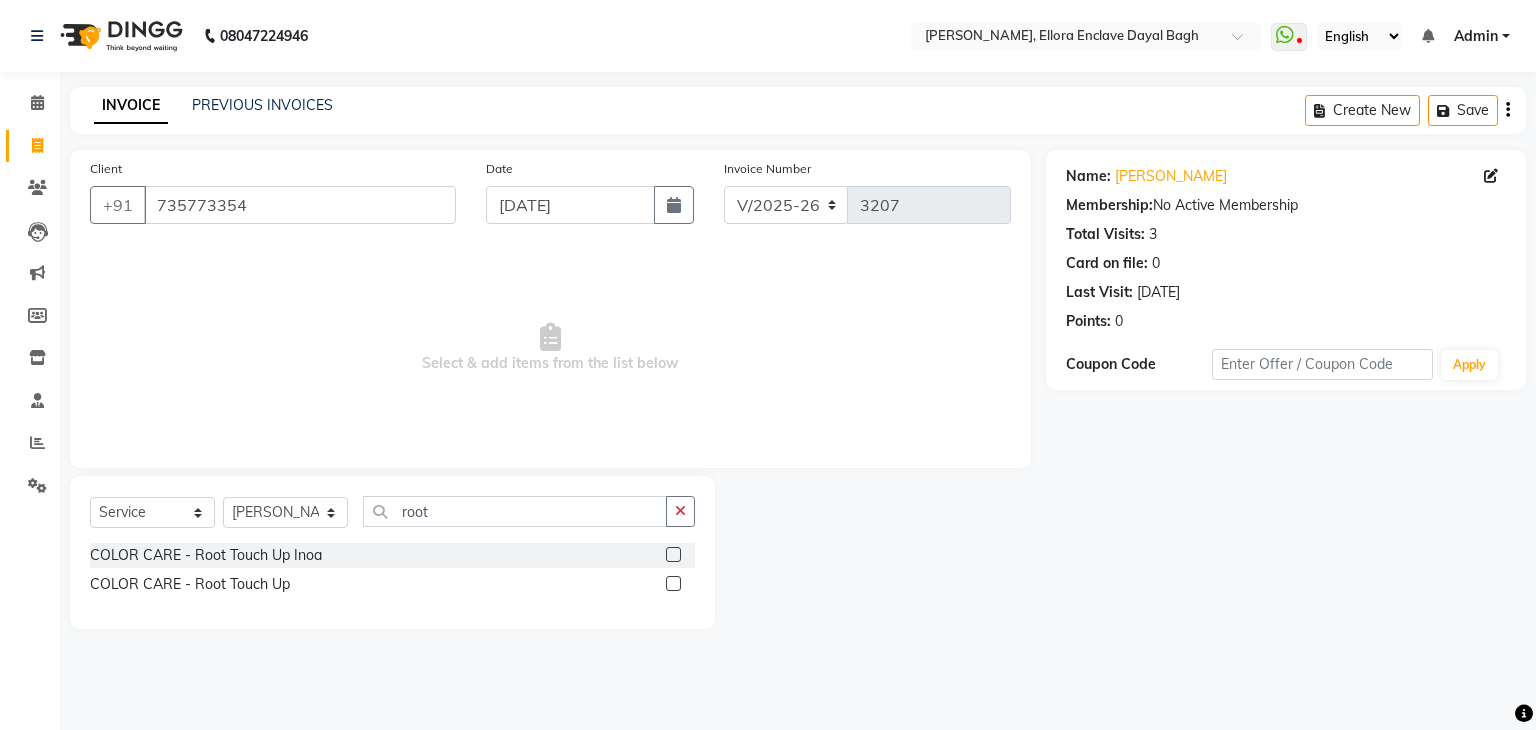 click 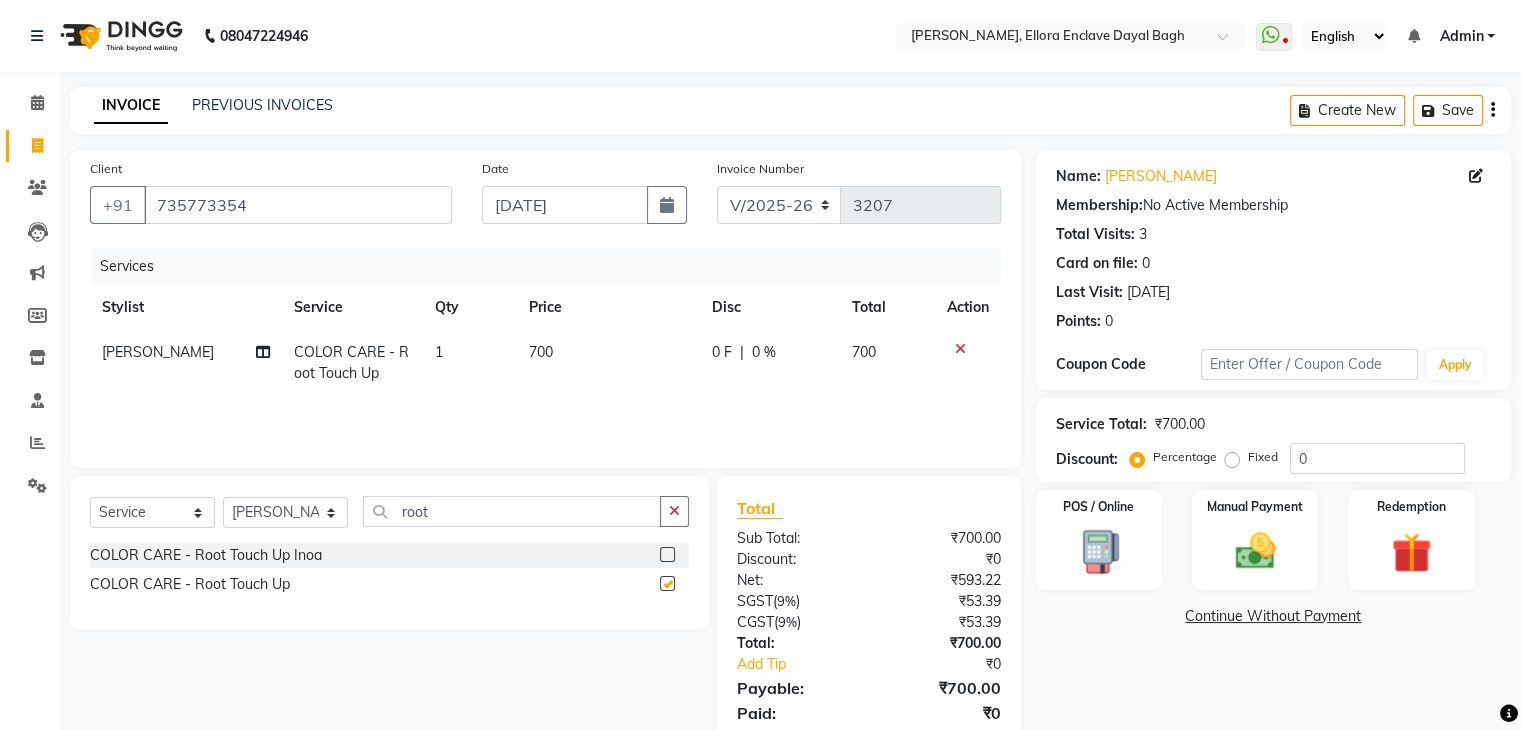 checkbox on "false" 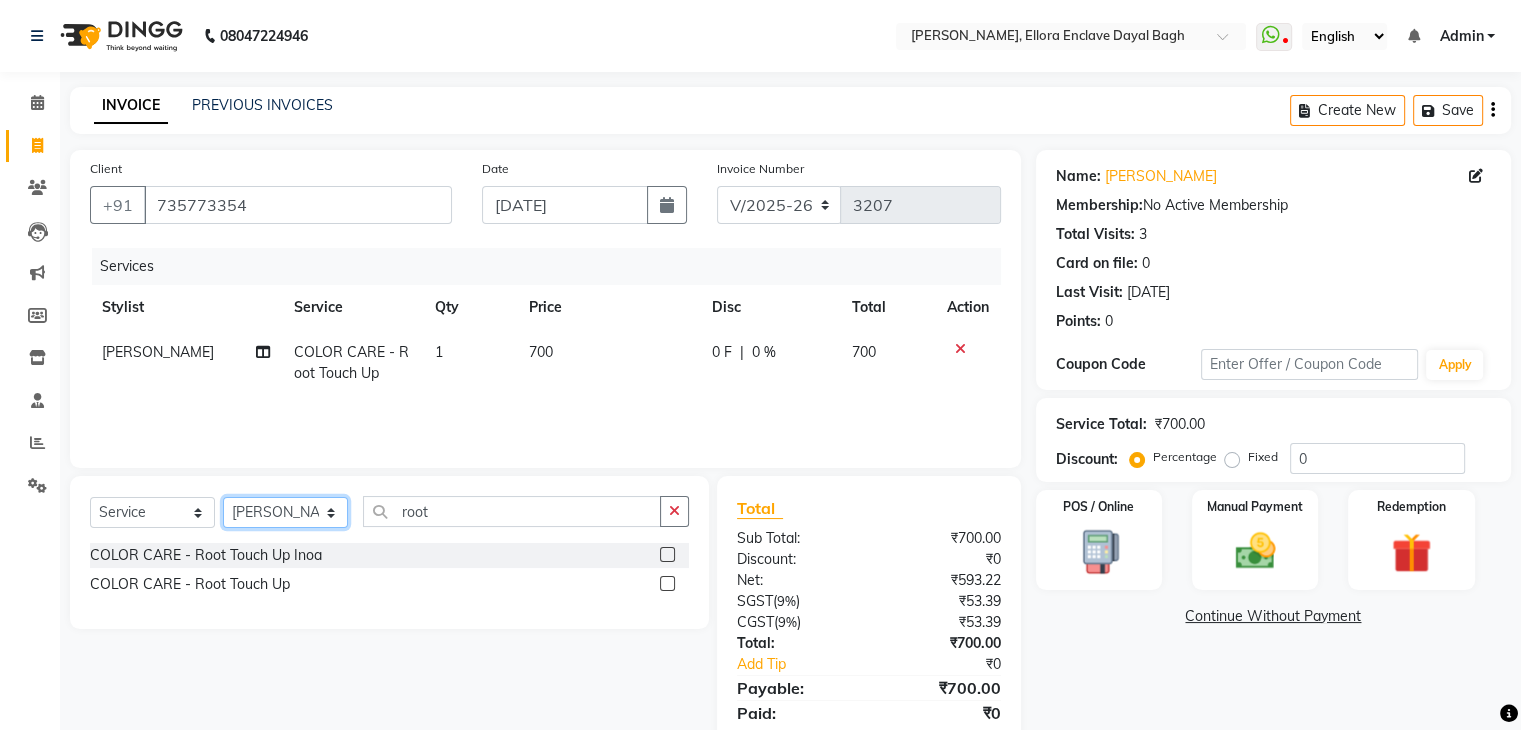 click on "Select Stylist AMAN DANISH SALMANI GOPAL PACHORI KANU KAVITA KIRAN KUMARI MEENU KUMARI NEHA NIKHIL CHAUDHARY PRIYANKA YADAV RASHMI SANDHYA SHAGUFTA SHWETA SONA SAXENA SOUMYA TUSHAR OTWAL VINAY KUMAR" 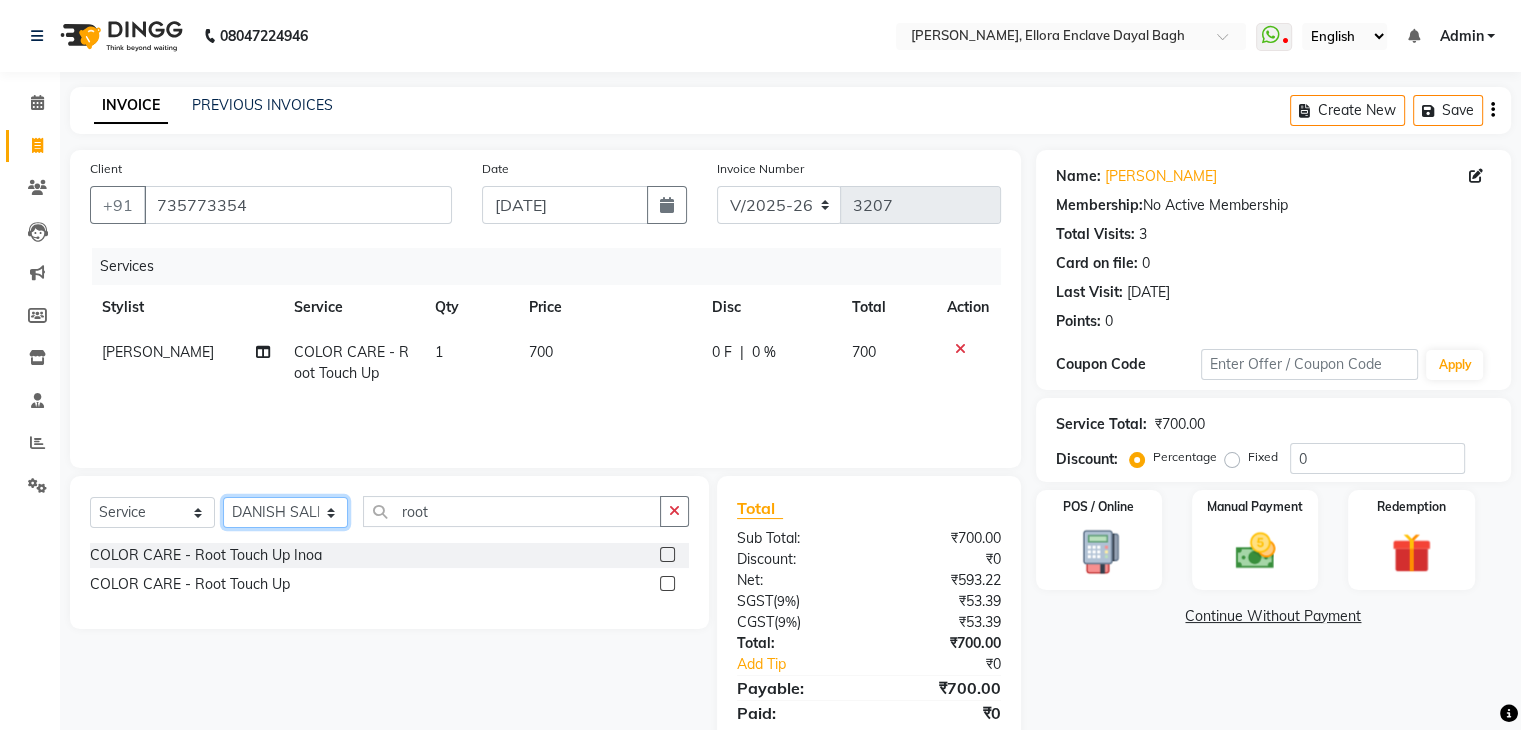 click on "Select Stylist AMAN DANISH SALMANI GOPAL PACHORI KANU KAVITA KIRAN KUMARI MEENU KUMARI NEHA NIKHIL CHAUDHARY PRIYANKA YADAV RASHMI SANDHYA SHAGUFTA SHWETA SONA SAXENA SOUMYA TUSHAR OTWAL VINAY KUMAR" 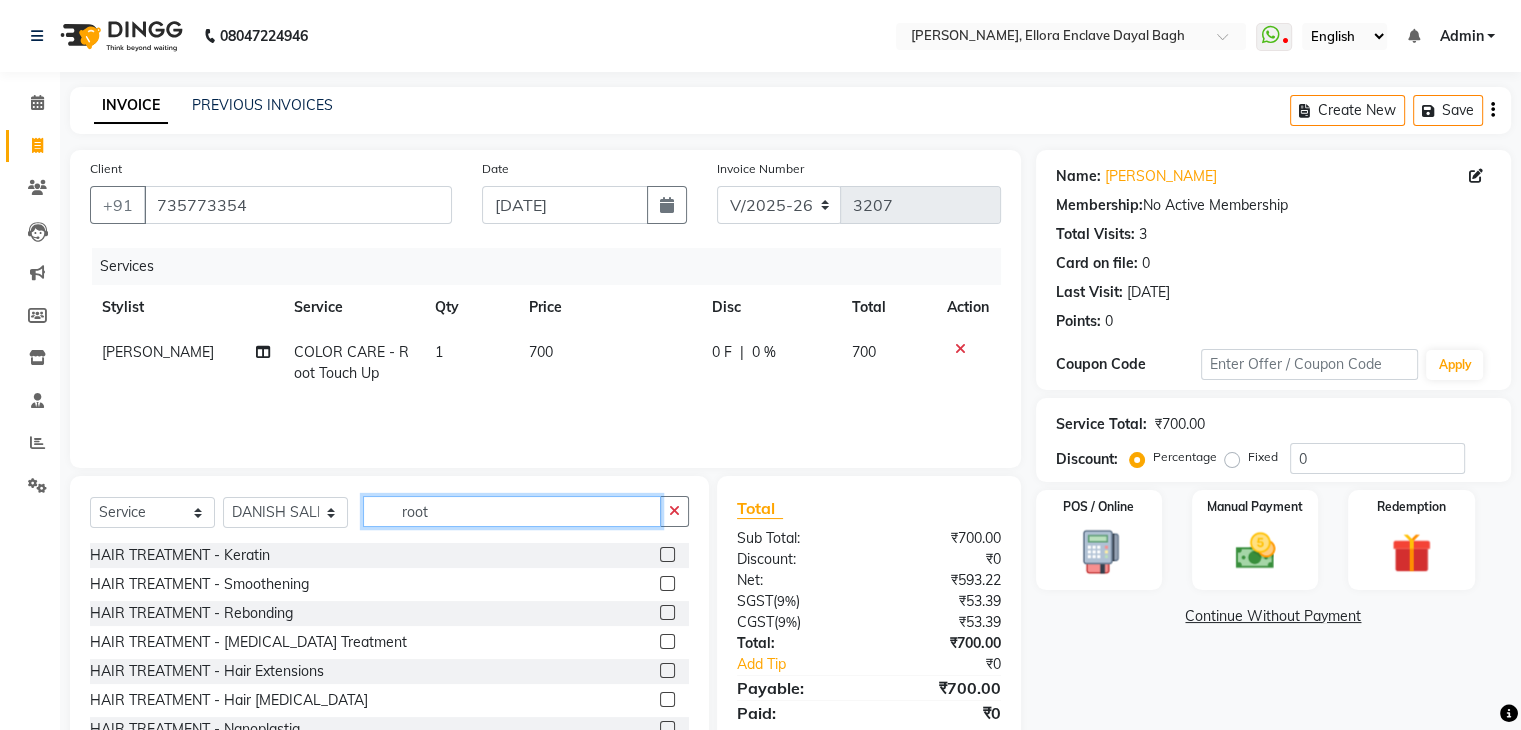 click on "root" 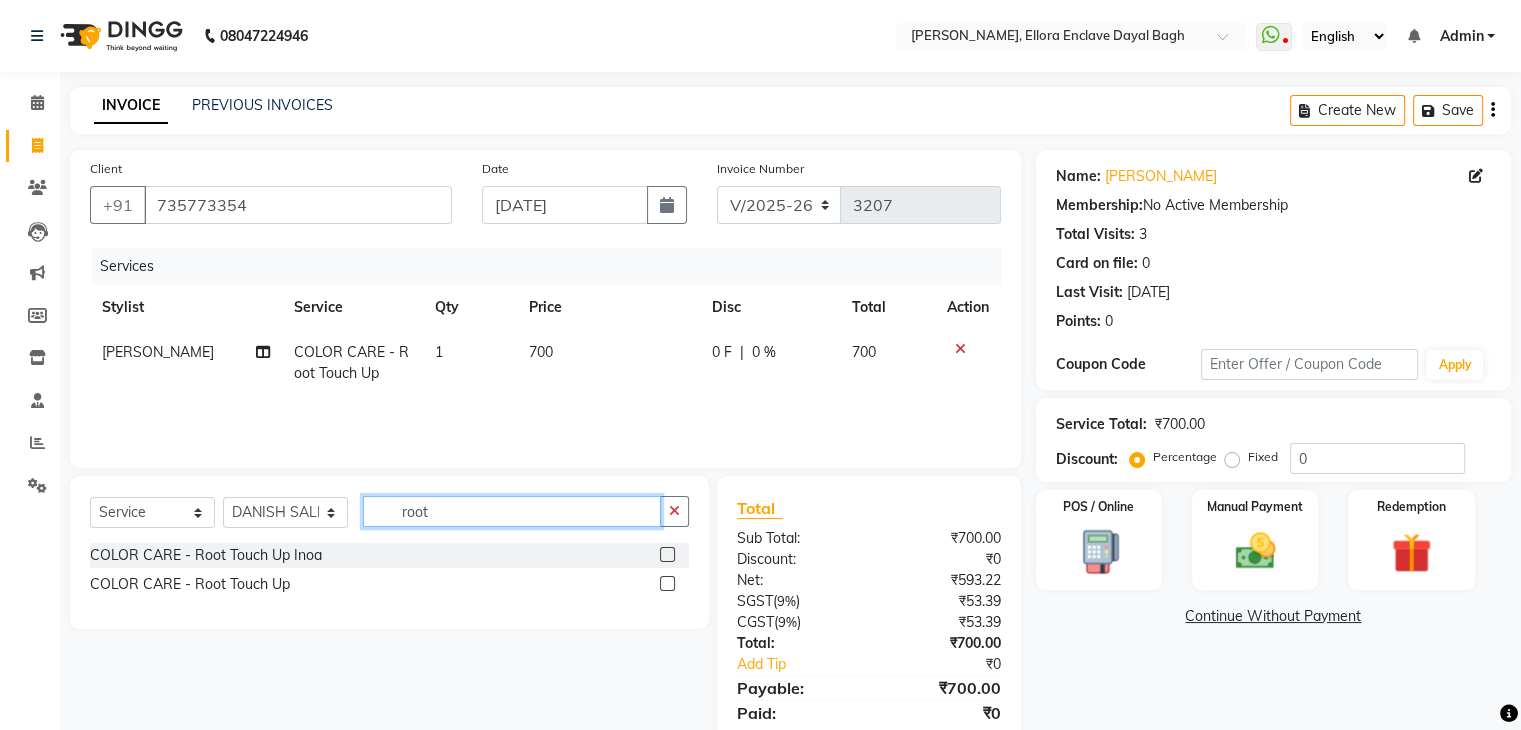 type on "root" 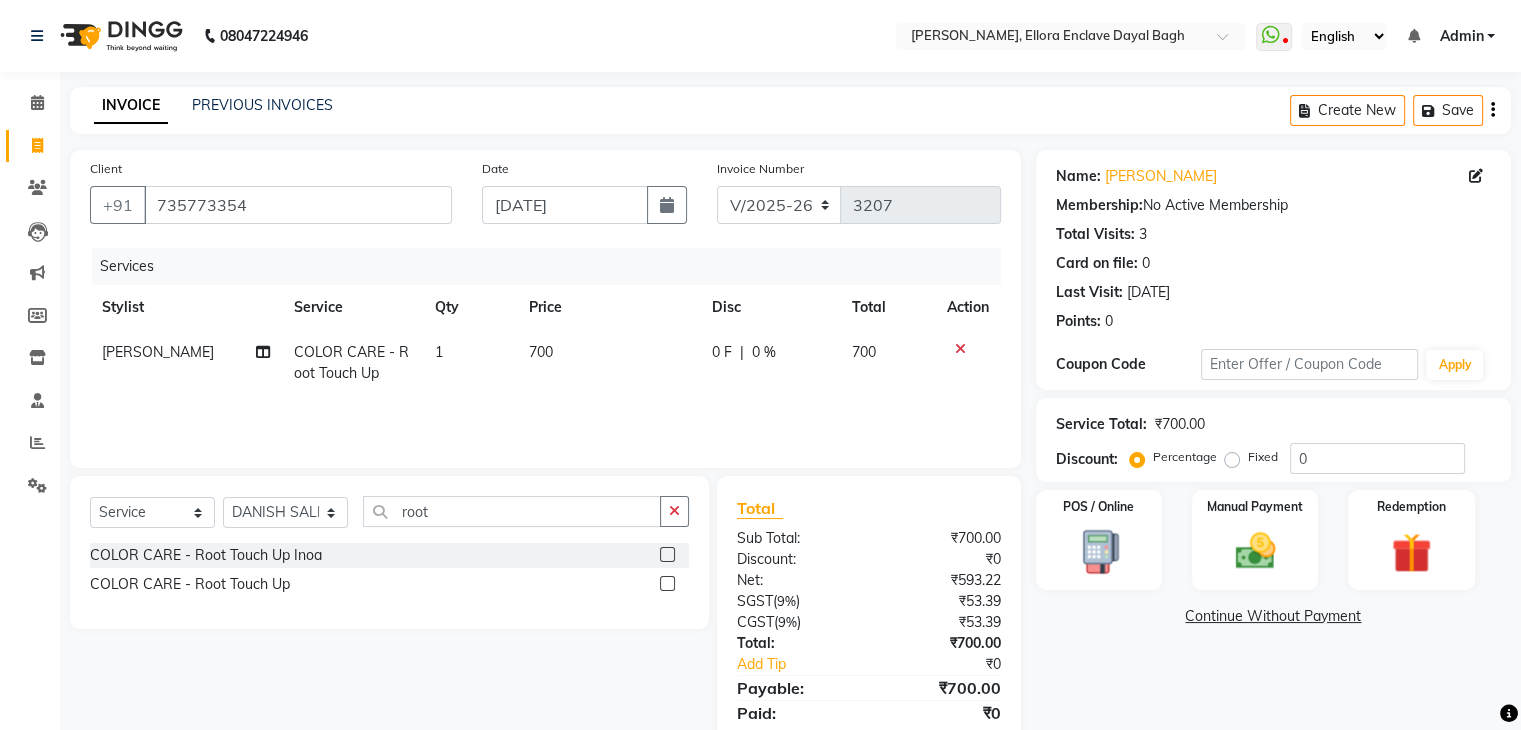 click 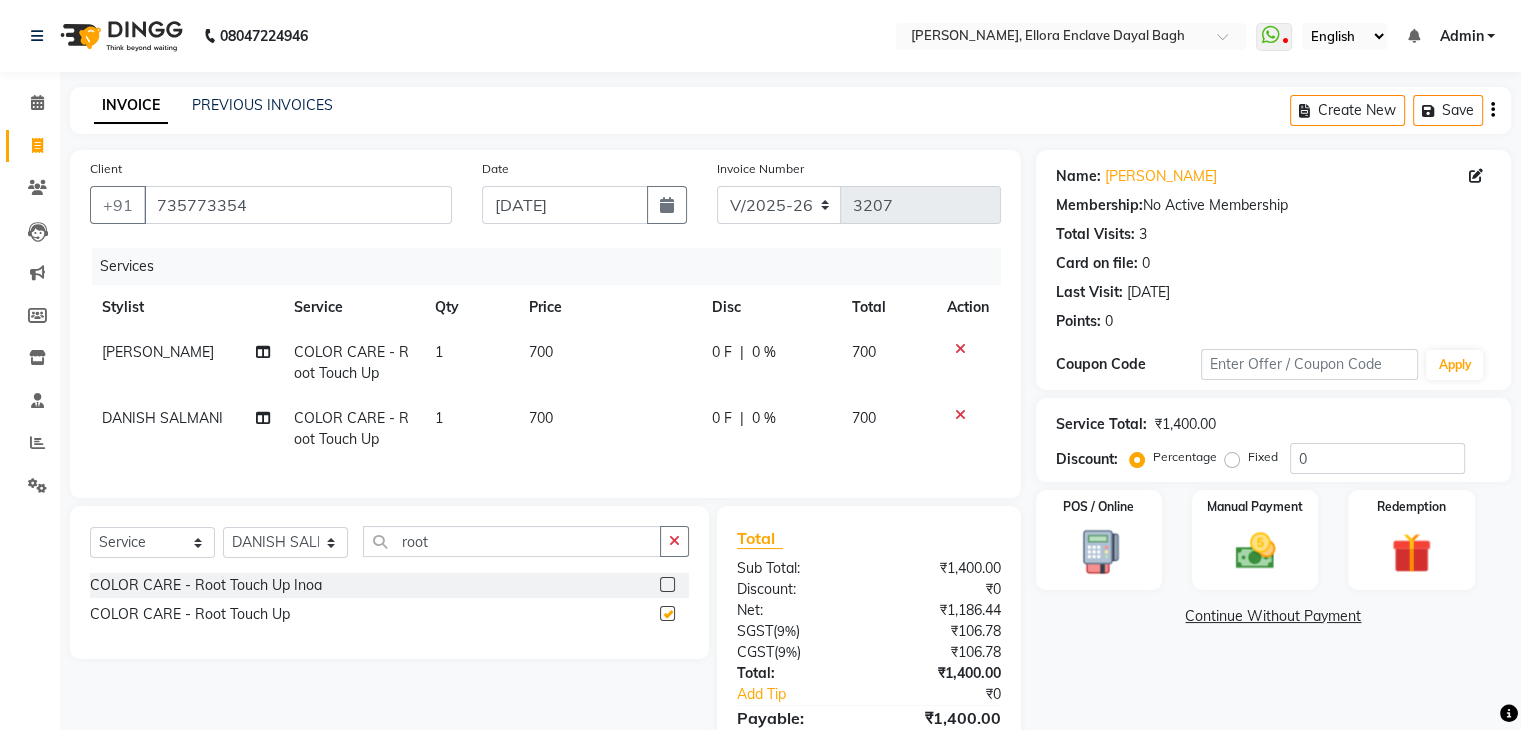 checkbox on "false" 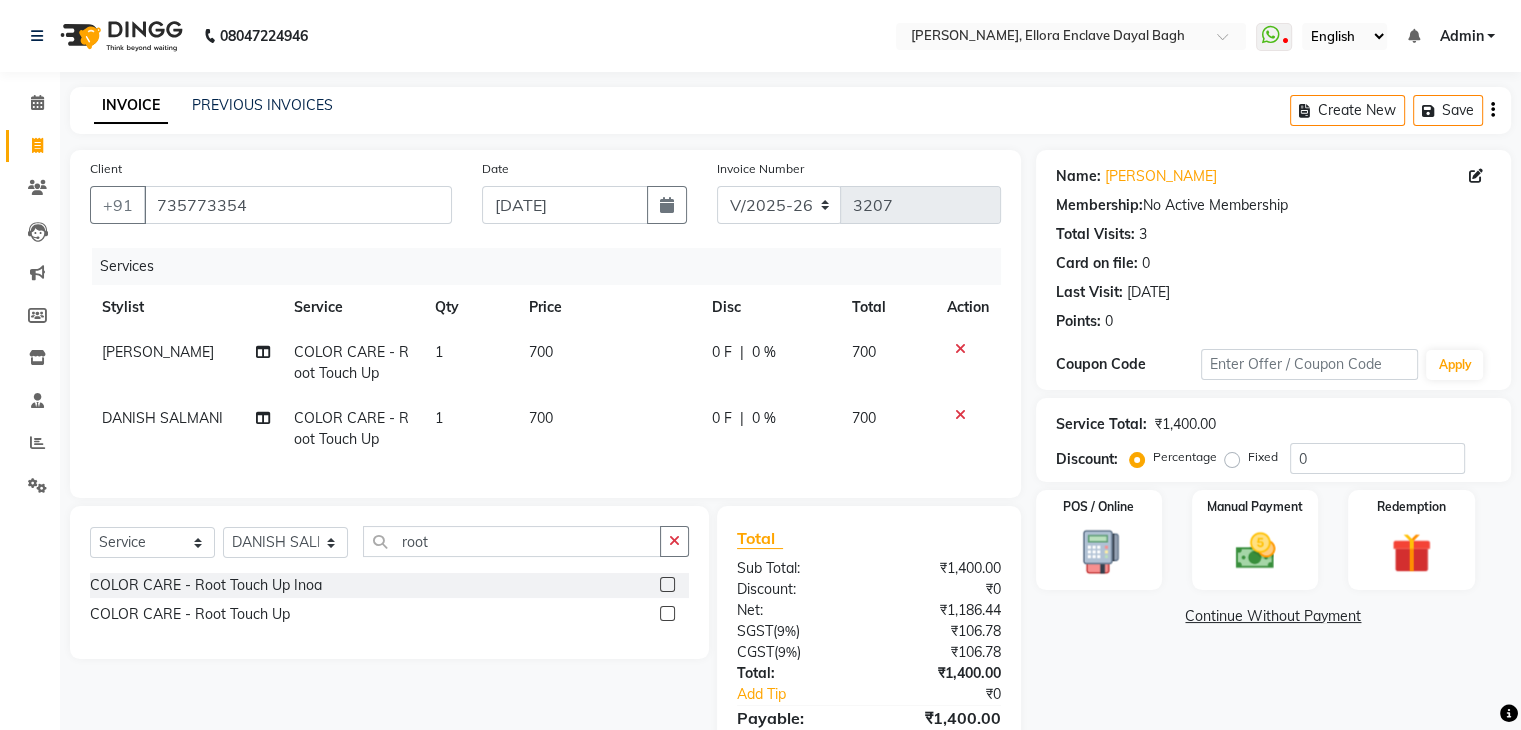 click 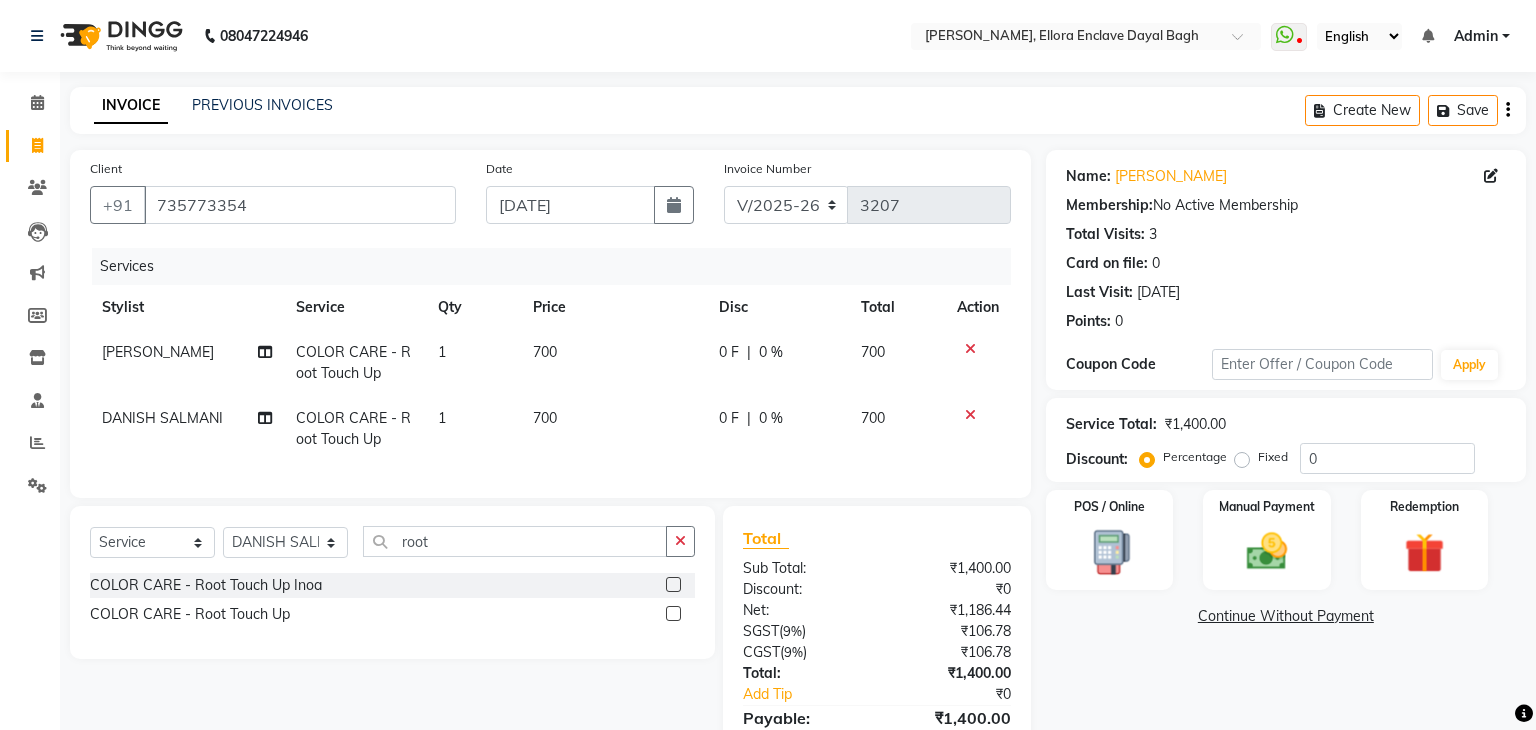 select on "53877" 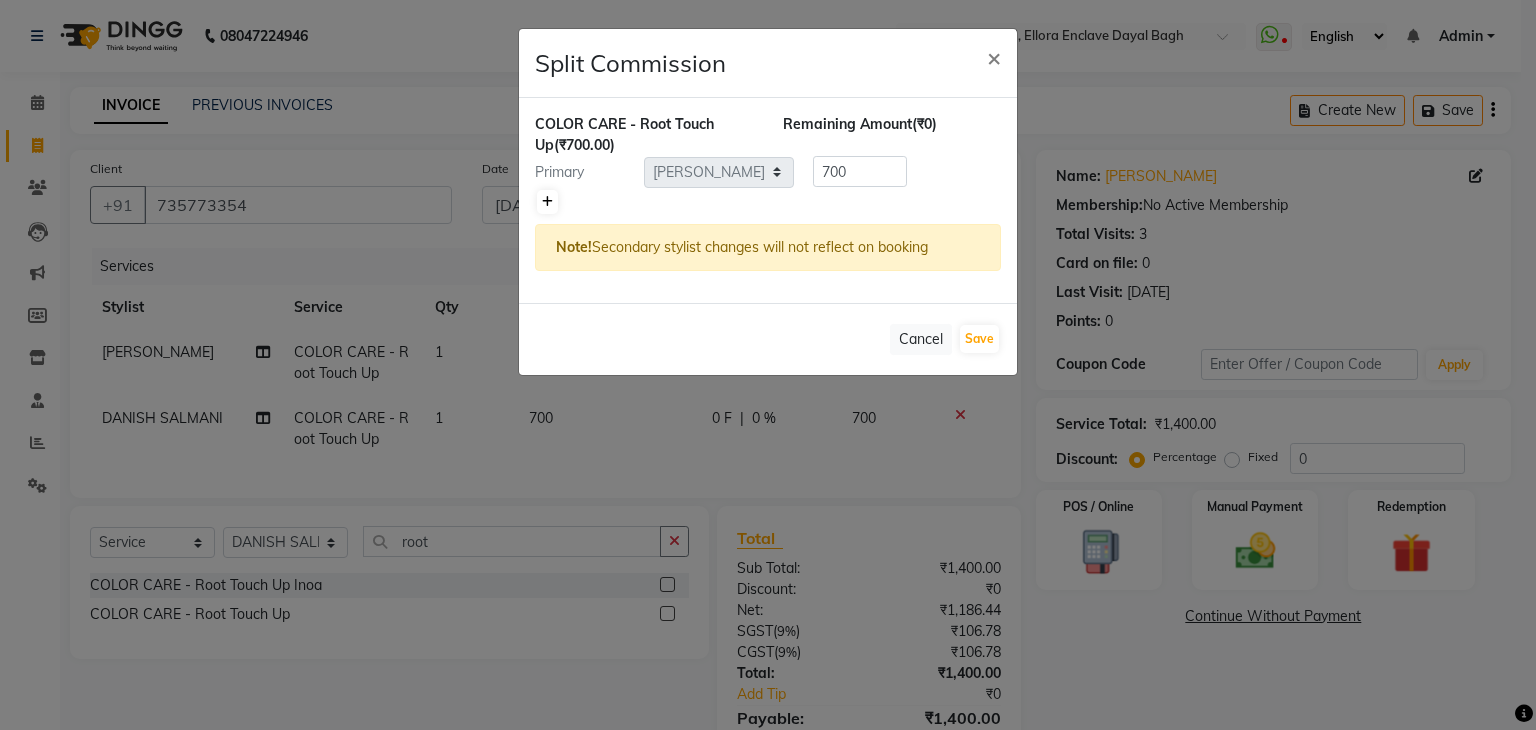 click 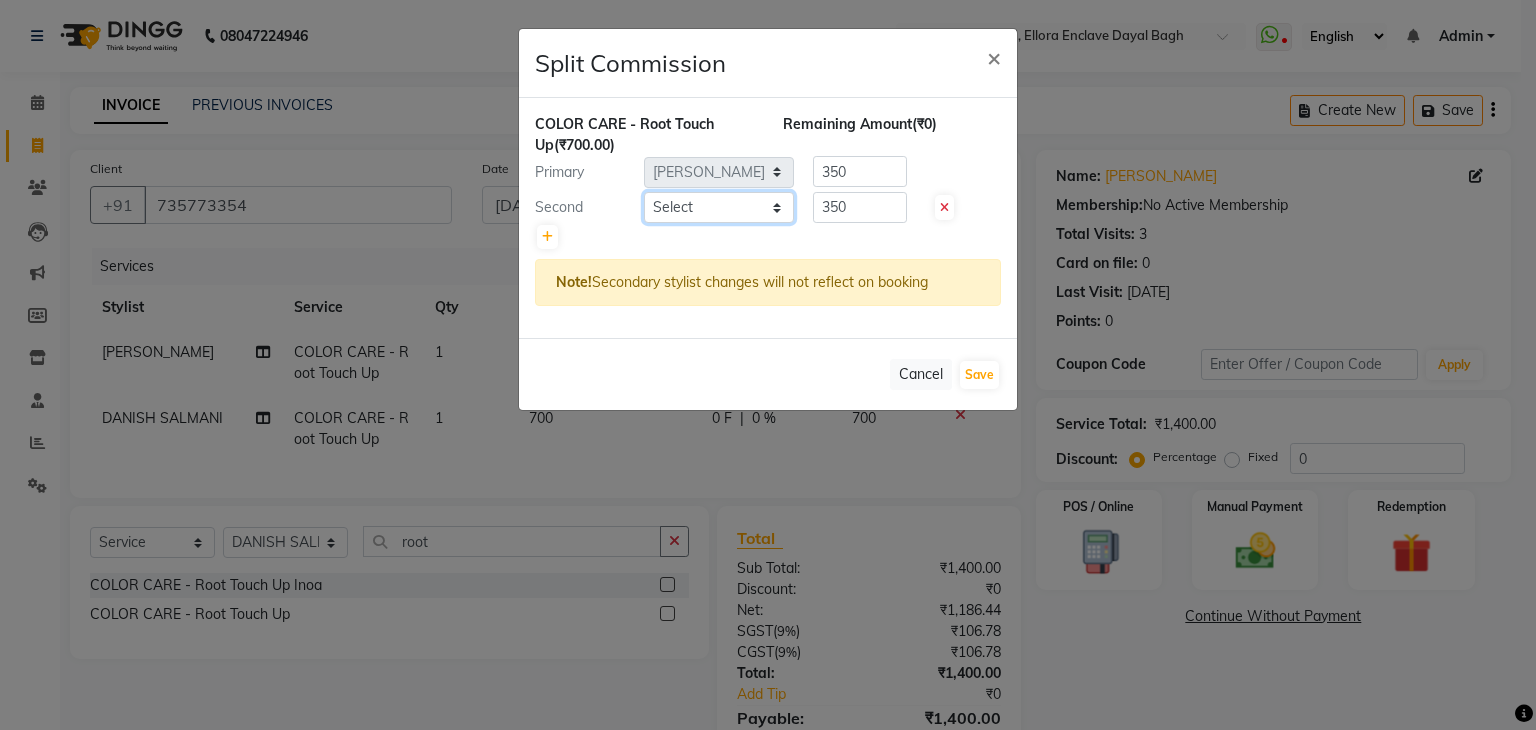 click on "Select  AMAN   DANISH SALMANI   GOPAL PACHORI   KANU   KAVITA   KIRAN KUMARI   MEENU KUMARI   NEHA   NIKHIL CHAUDHARY   PRIYANKA YADAV   RASHMI   SANDHYA   SHAGUFTA   SHWETA   SONA SAXENA   SOUMYA   TUSHAR OTWAL   VINAY KUMAR" 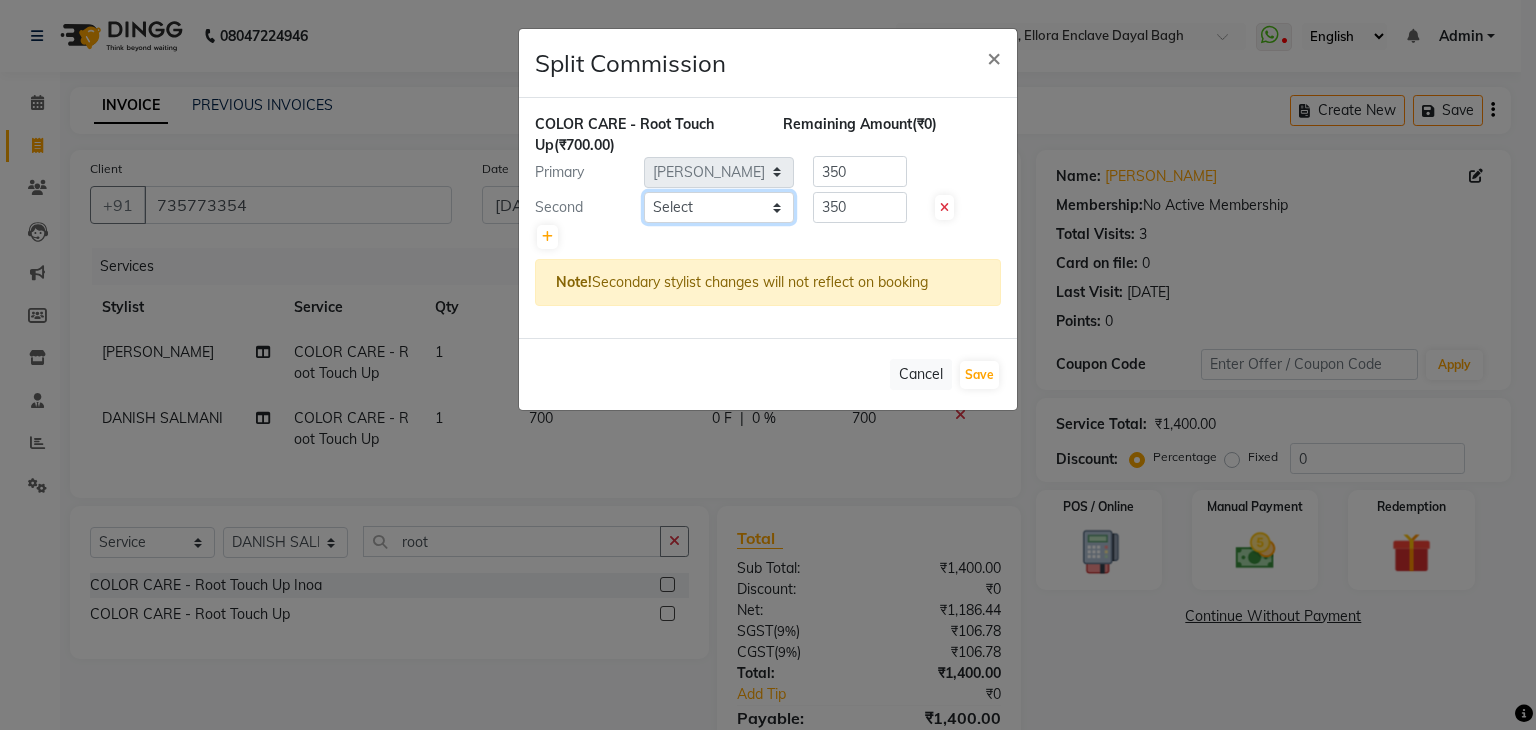 select on "53881" 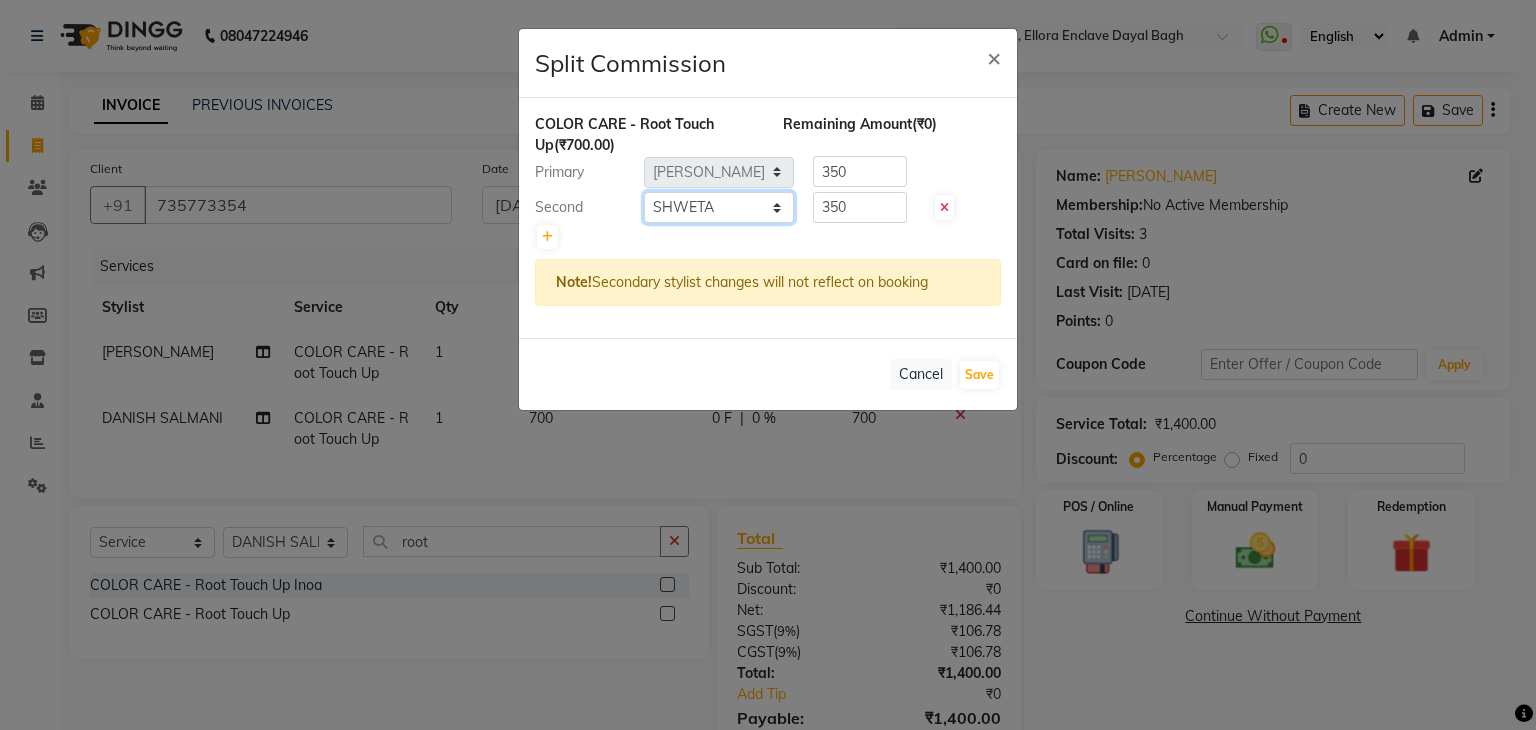 click on "Select  AMAN   DANISH SALMANI   GOPAL PACHORI   KANU   KAVITA   KIRAN KUMARI   MEENU KUMARI   NEHA   NIKHIL CHAUDHARY   PRIYANKA YADAV   RASHMI   SANDHYA   SHAGUFTA   SHWETA   SONA SAXENA   SOUMYA   TUSHAR OTWAL   VINAY KUMAR" 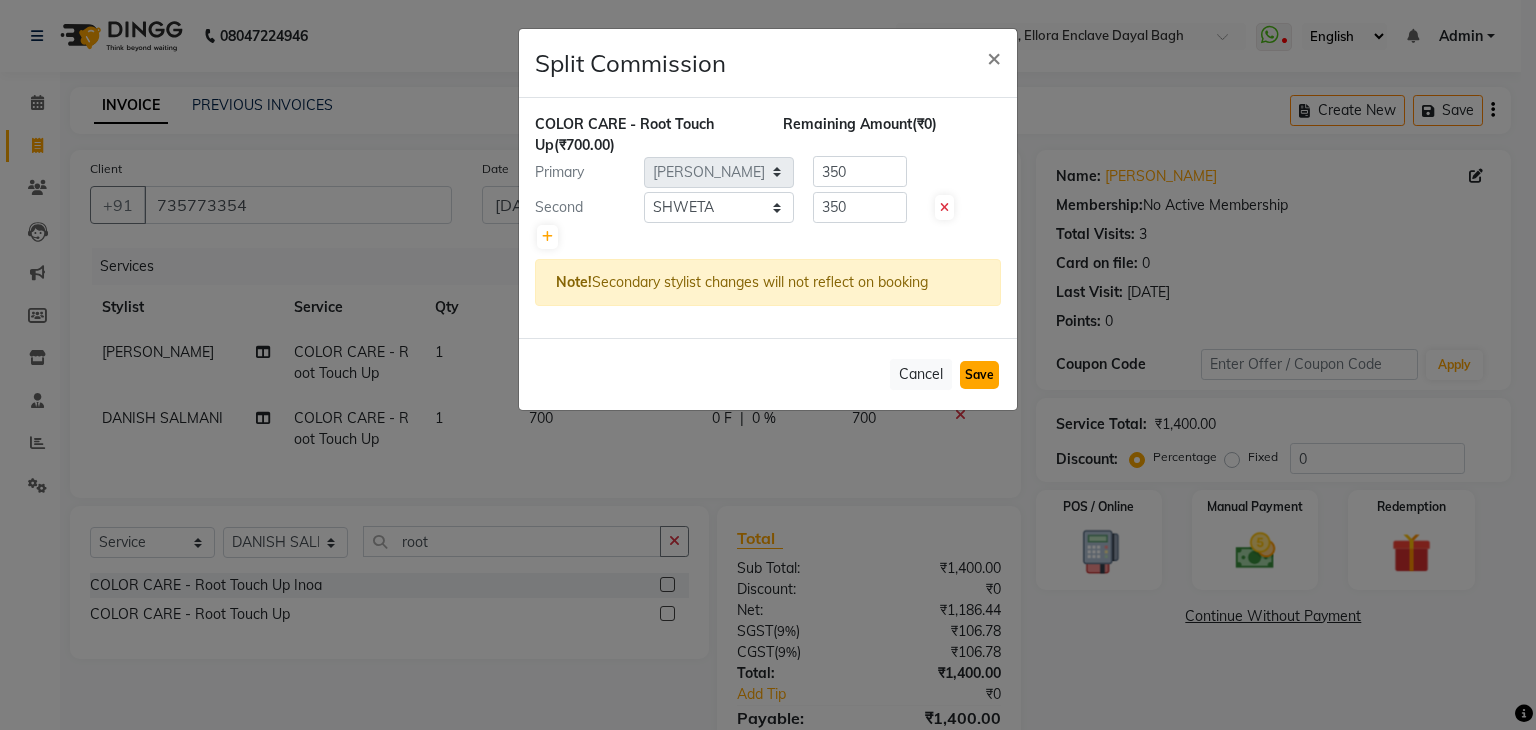 click on "Save" 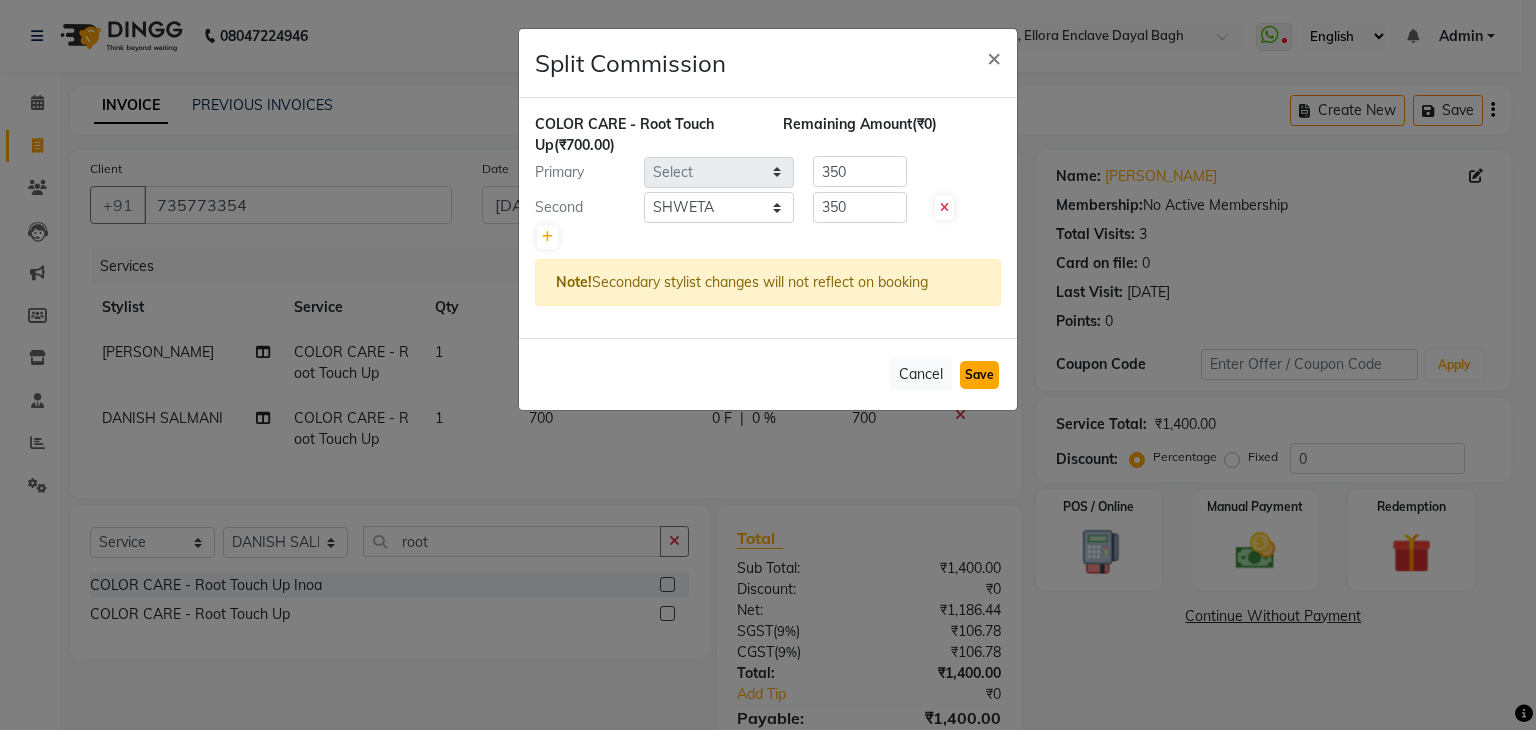 type 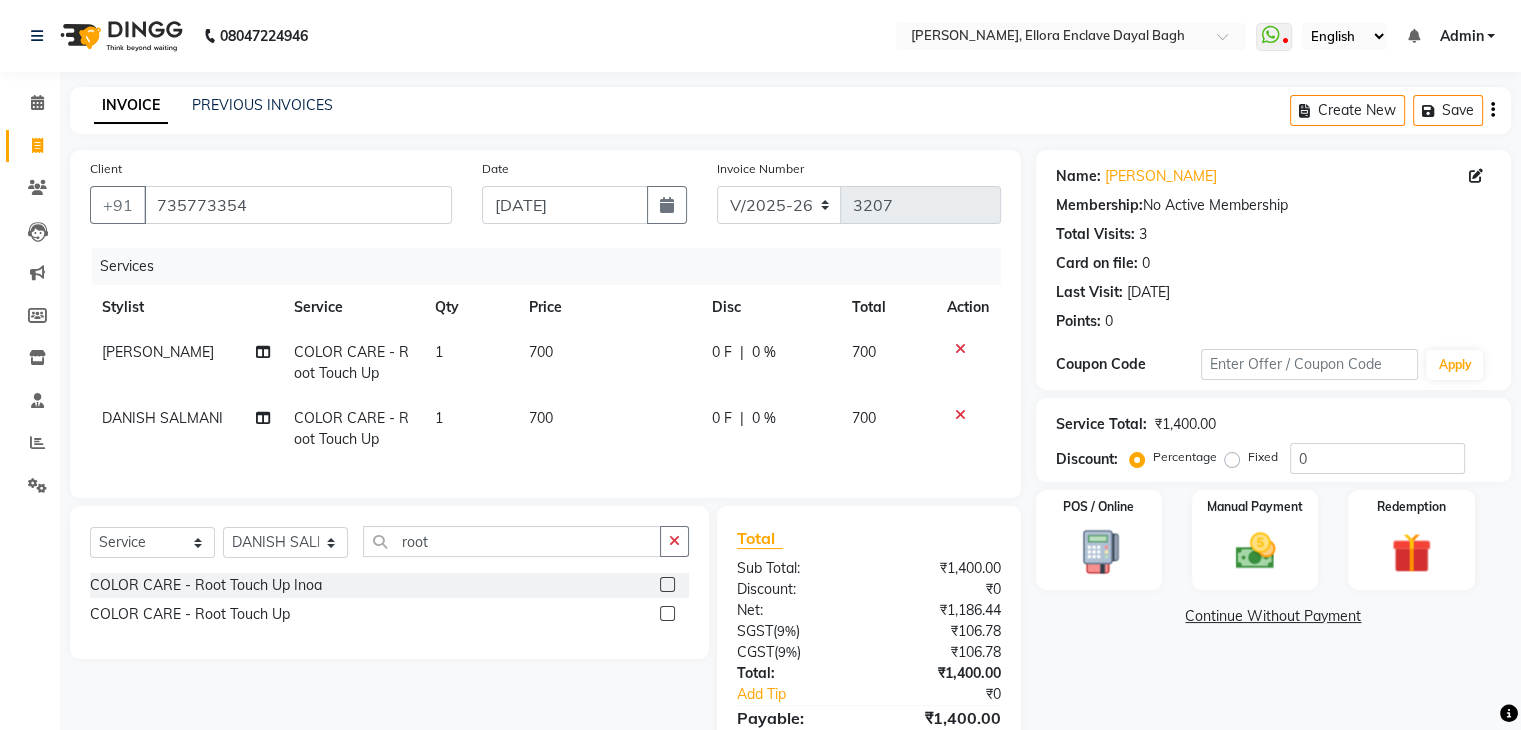 scroll, scrollTop: 0, scrollLeft: 0, axis: both 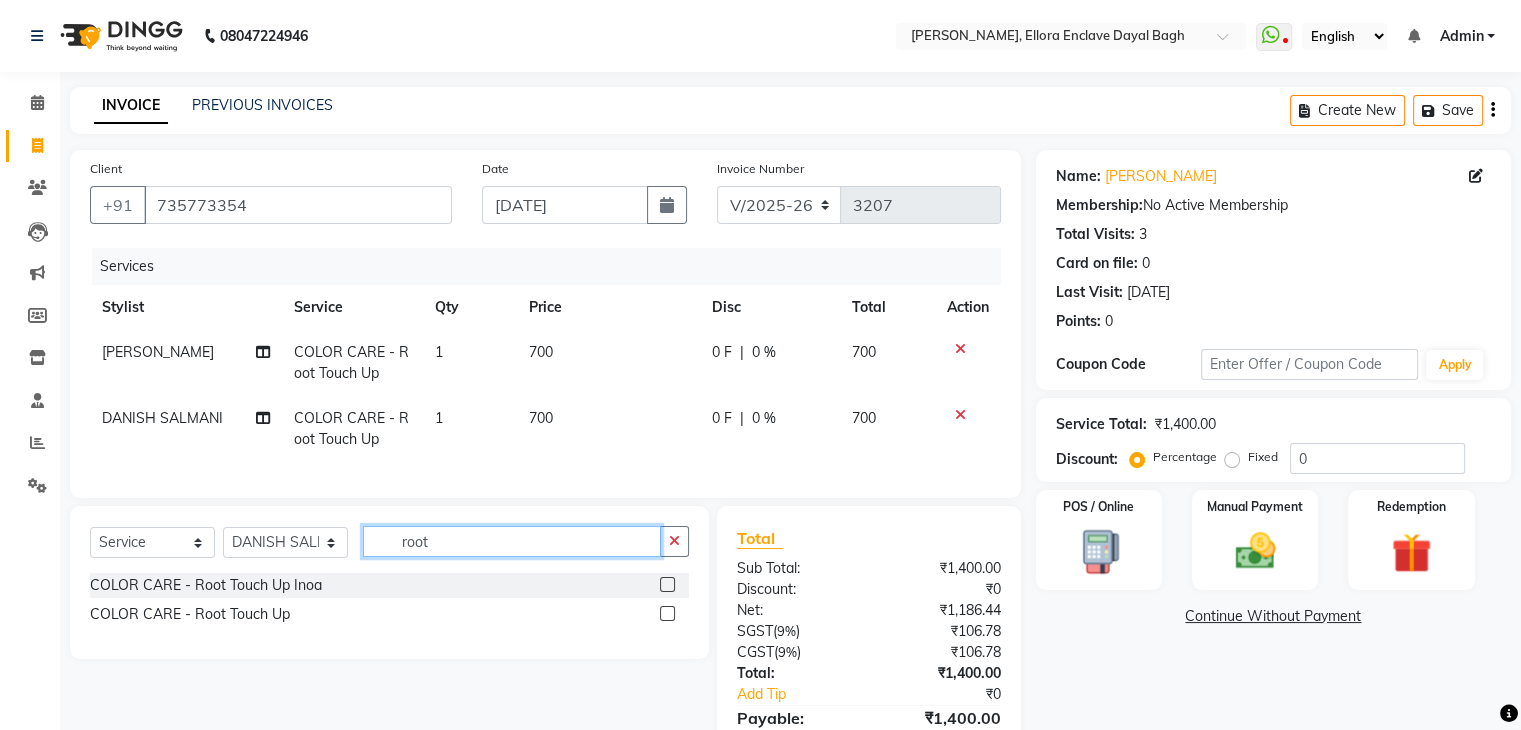 click on "root" 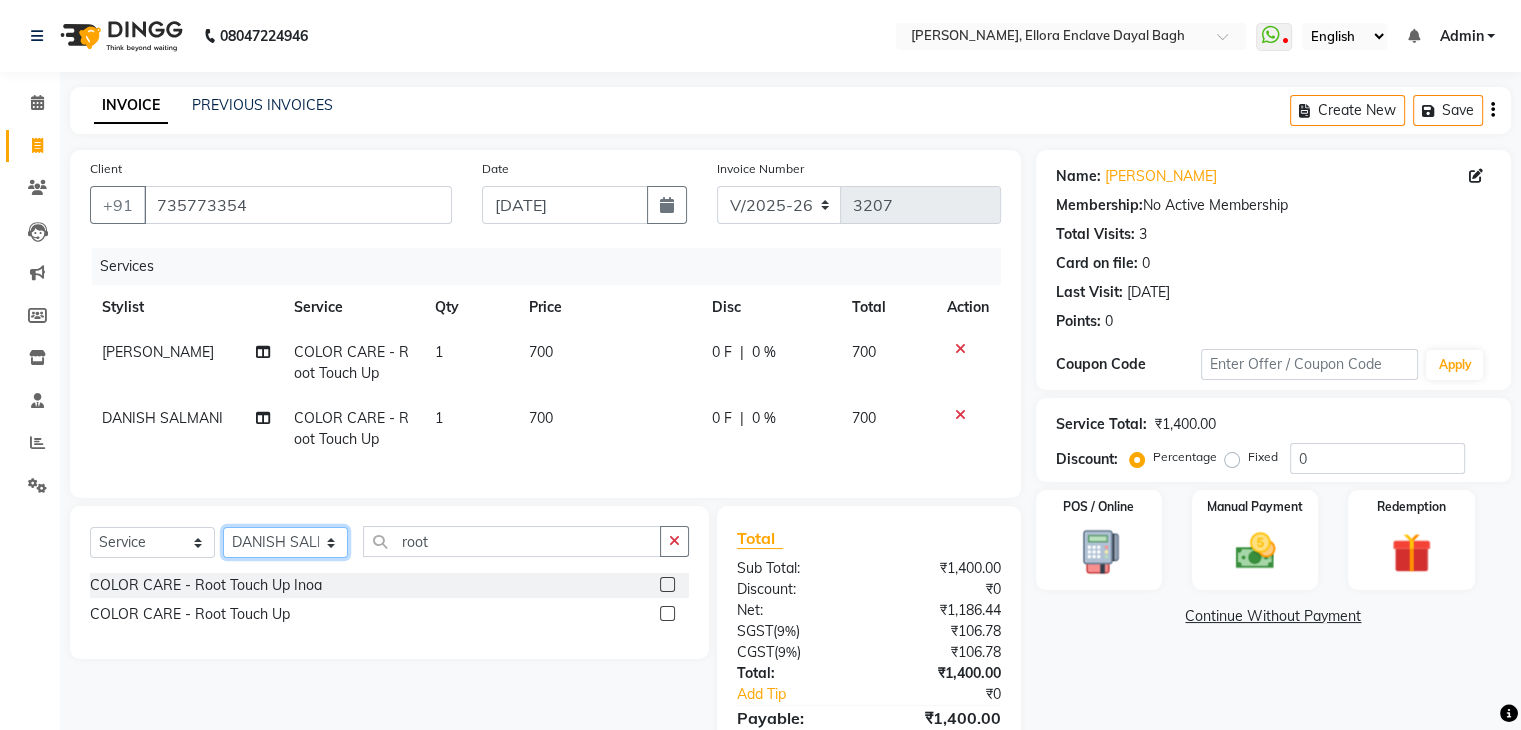 click on "Select Stylist AMAN DANISH SALMANI GOPAL PACHORI KANU KAVITA KIRAN KUMARI MEENU KUMARI NEHA NIKHIL CHAUDHARY PRIYANKA YADAV RASHMI SANDHYA SHAGUFTA SHWETA SONA SAXENA SOUMYA TUSHAR OTWAL VINAY KUMAR" 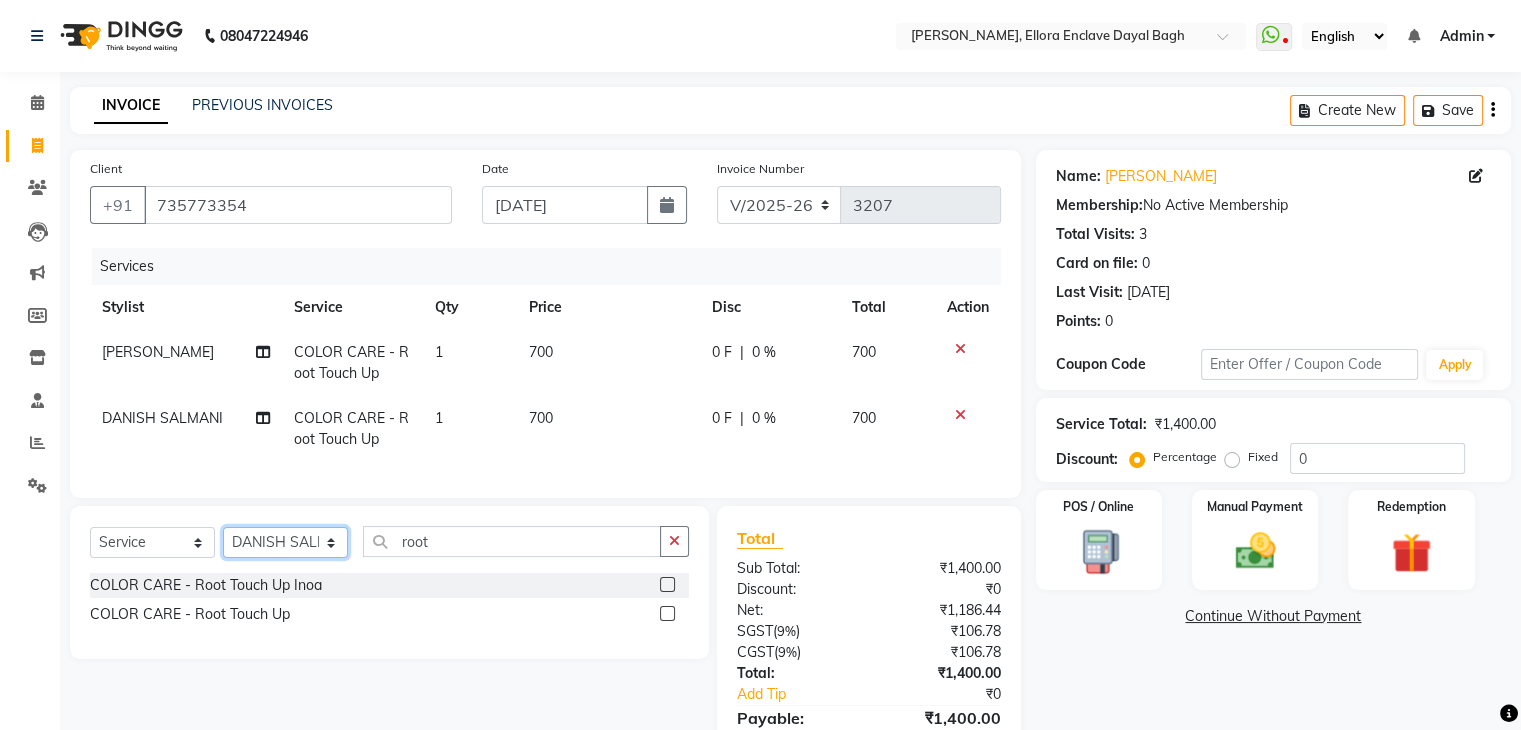 select on "53888" 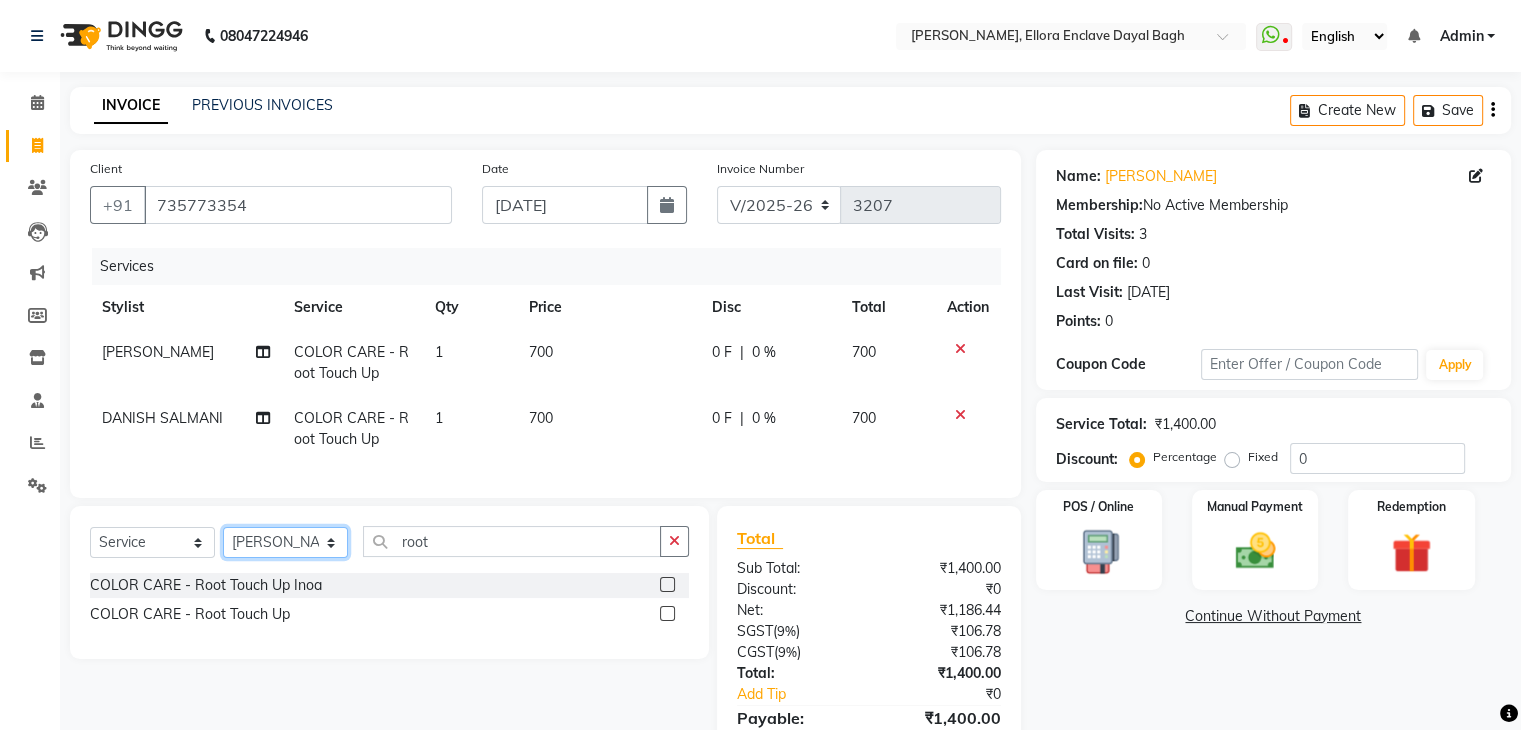 click on "Select Stylist AMAN DANISH SALMANI GOPAL PACHORI KANU KAVITA KIRAN KUMARI MEENU KUMARI NEHA NIKHIL CHAUDHARY PRIYANKA YADAV RASHMI SANDHYA SHAGUFTA SHWETA SONA SAXENA SOUMYA TUSHAR OTWAL VINAY KUMAR" 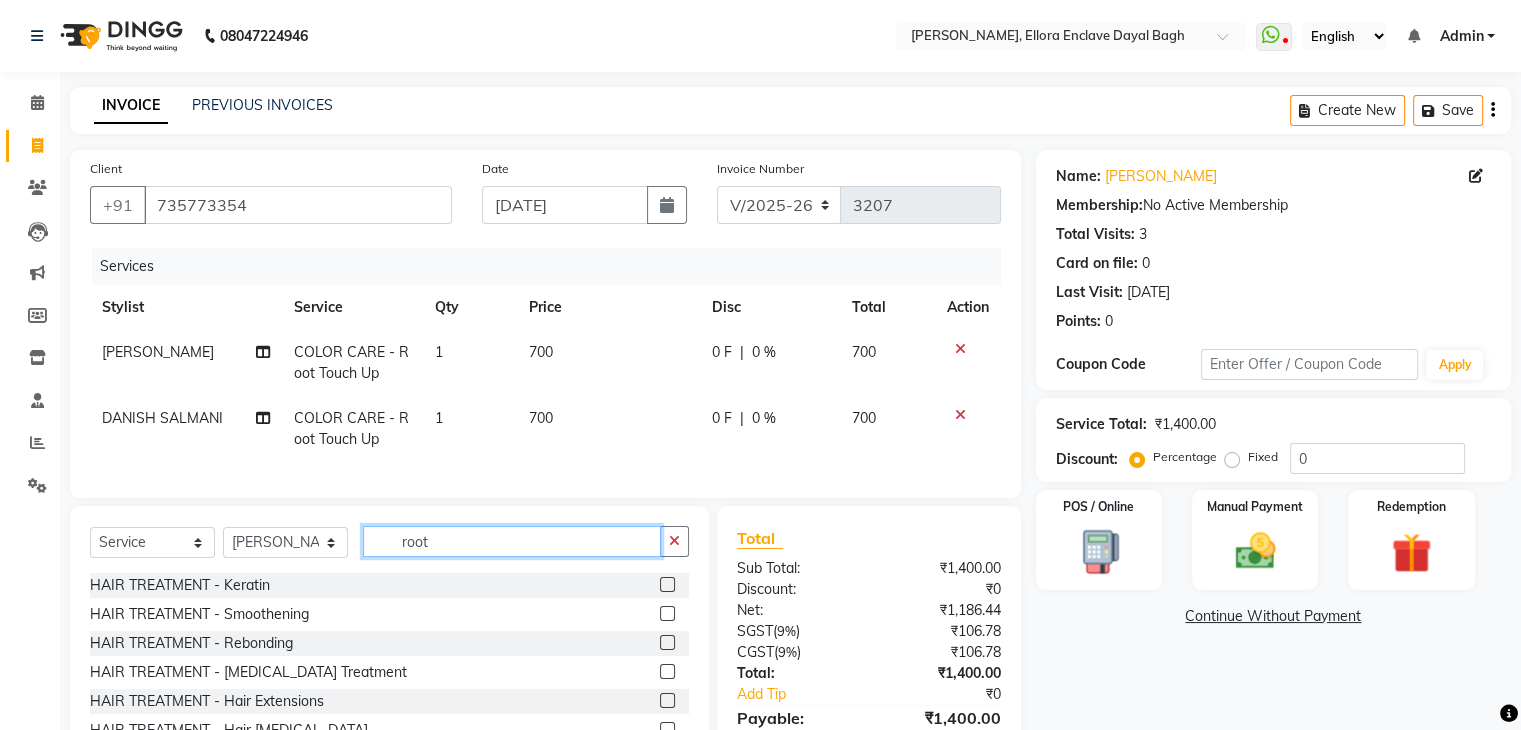 click on "root" 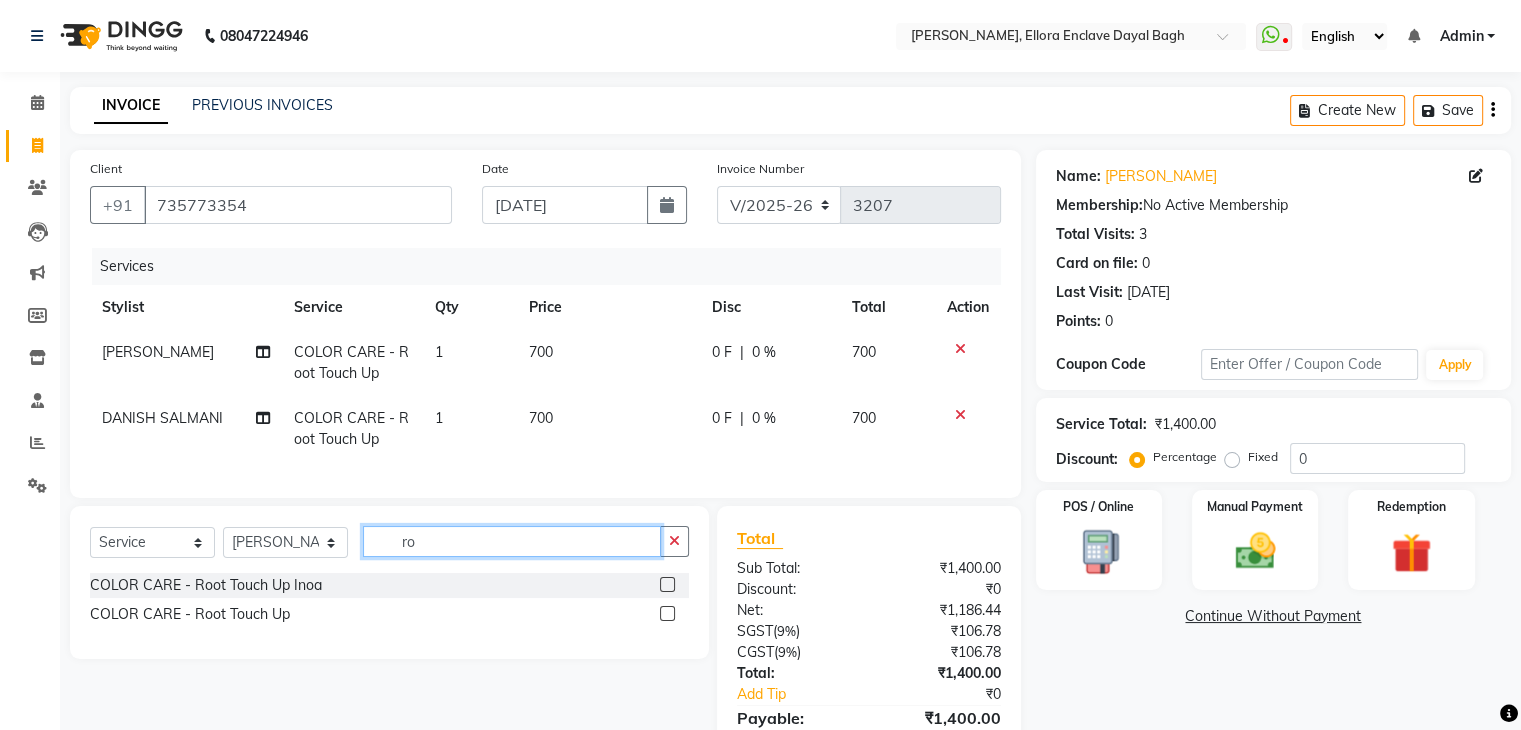 type on "r" 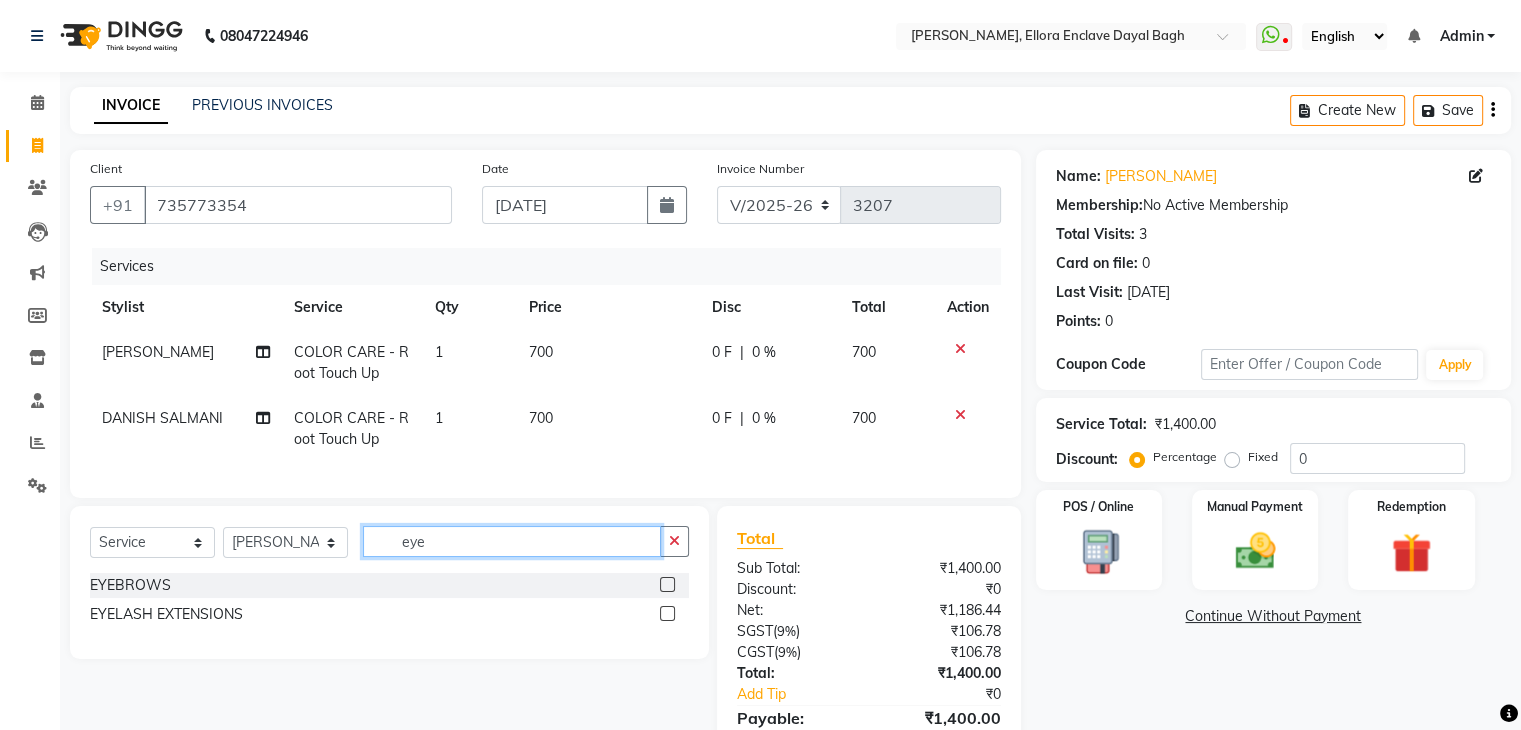 scroll, scrollTop: 116, scrollLeft: 0, axis: vertical 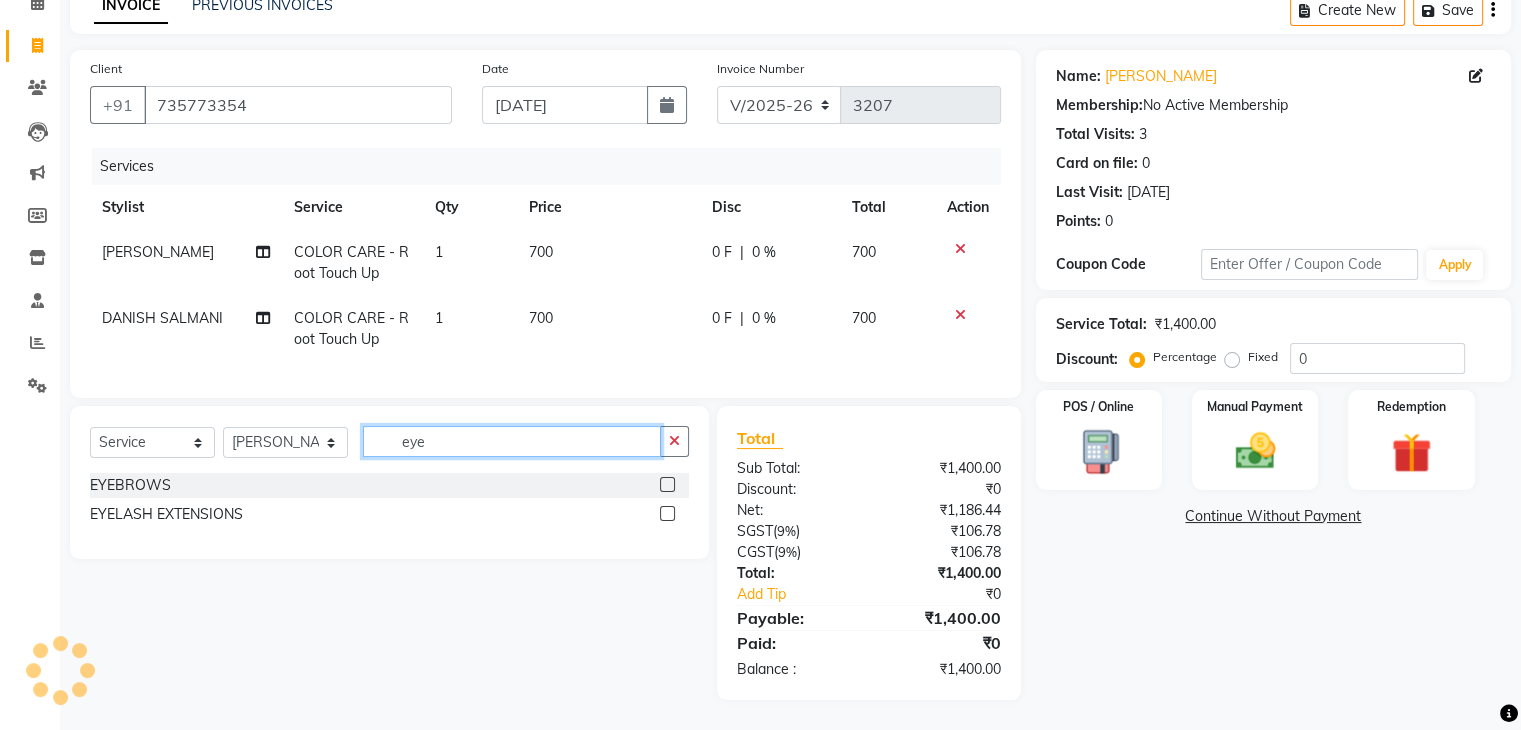 type on "eye" 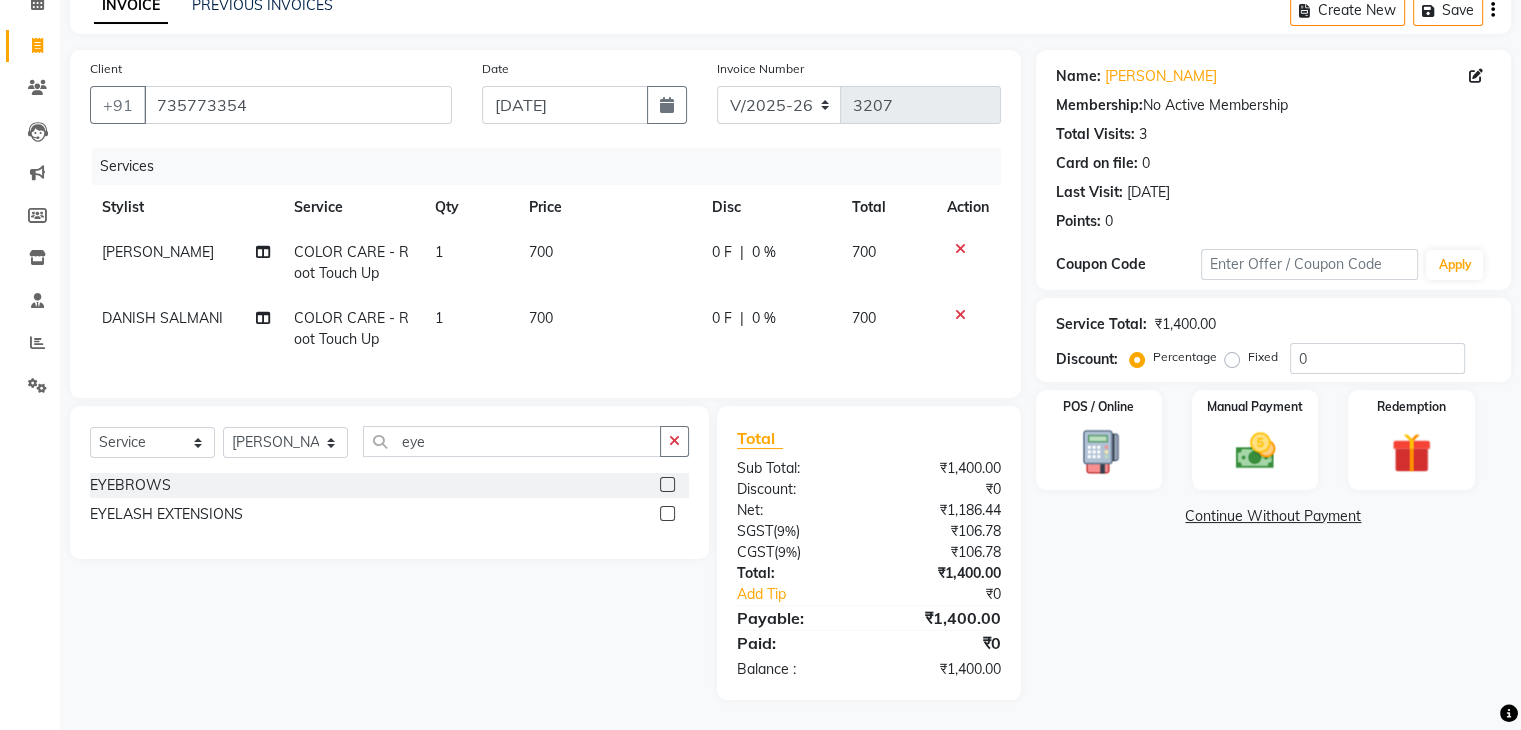 click 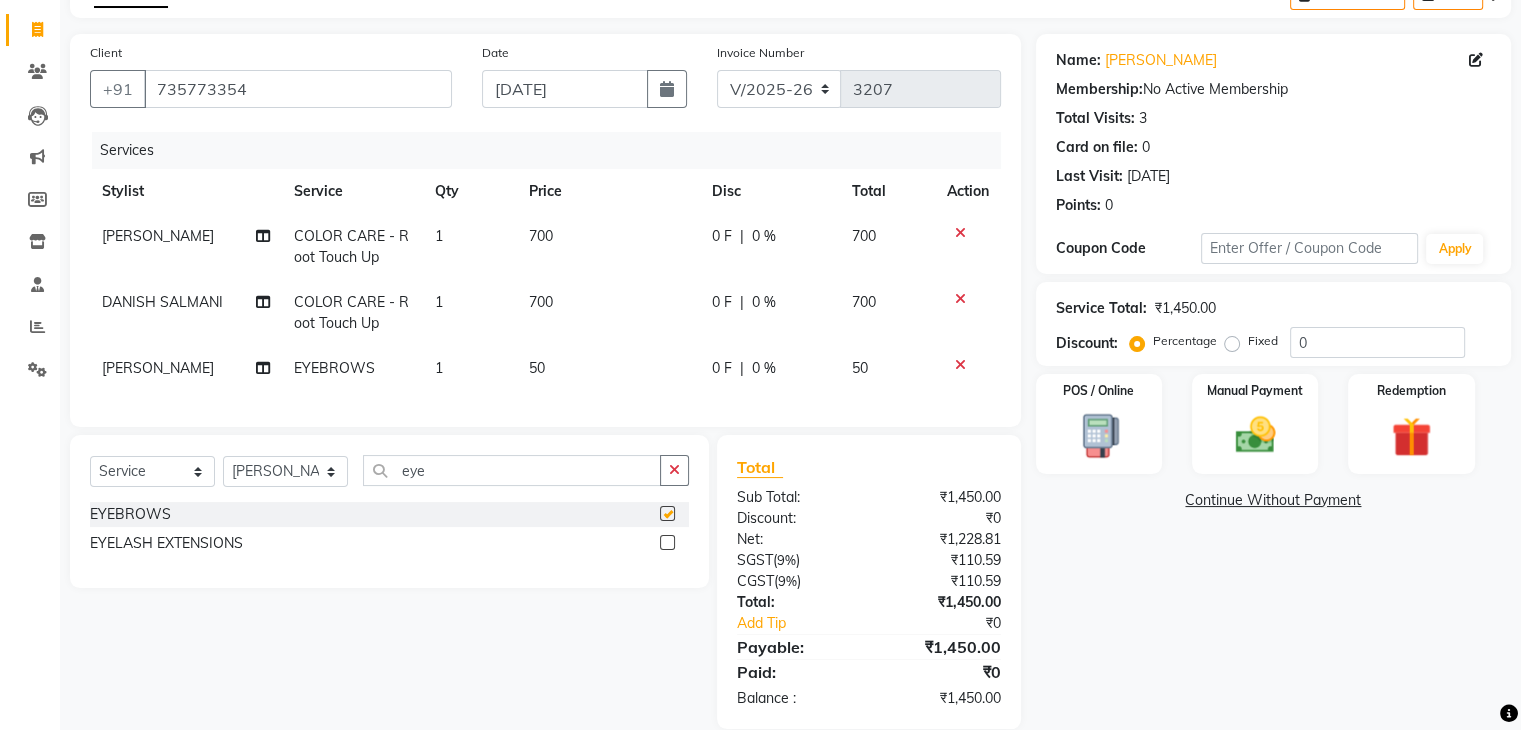 checkbox on "false" 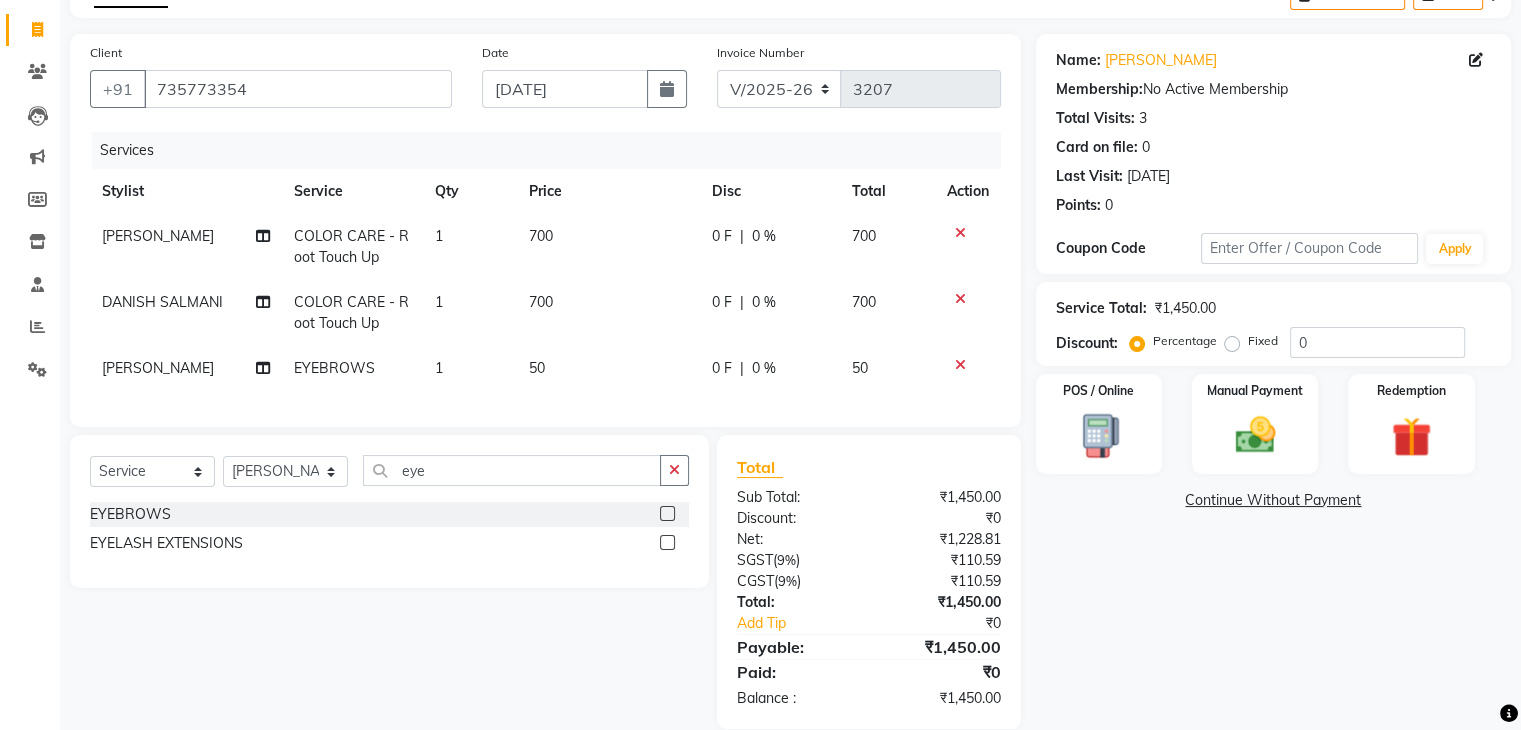click on "1" 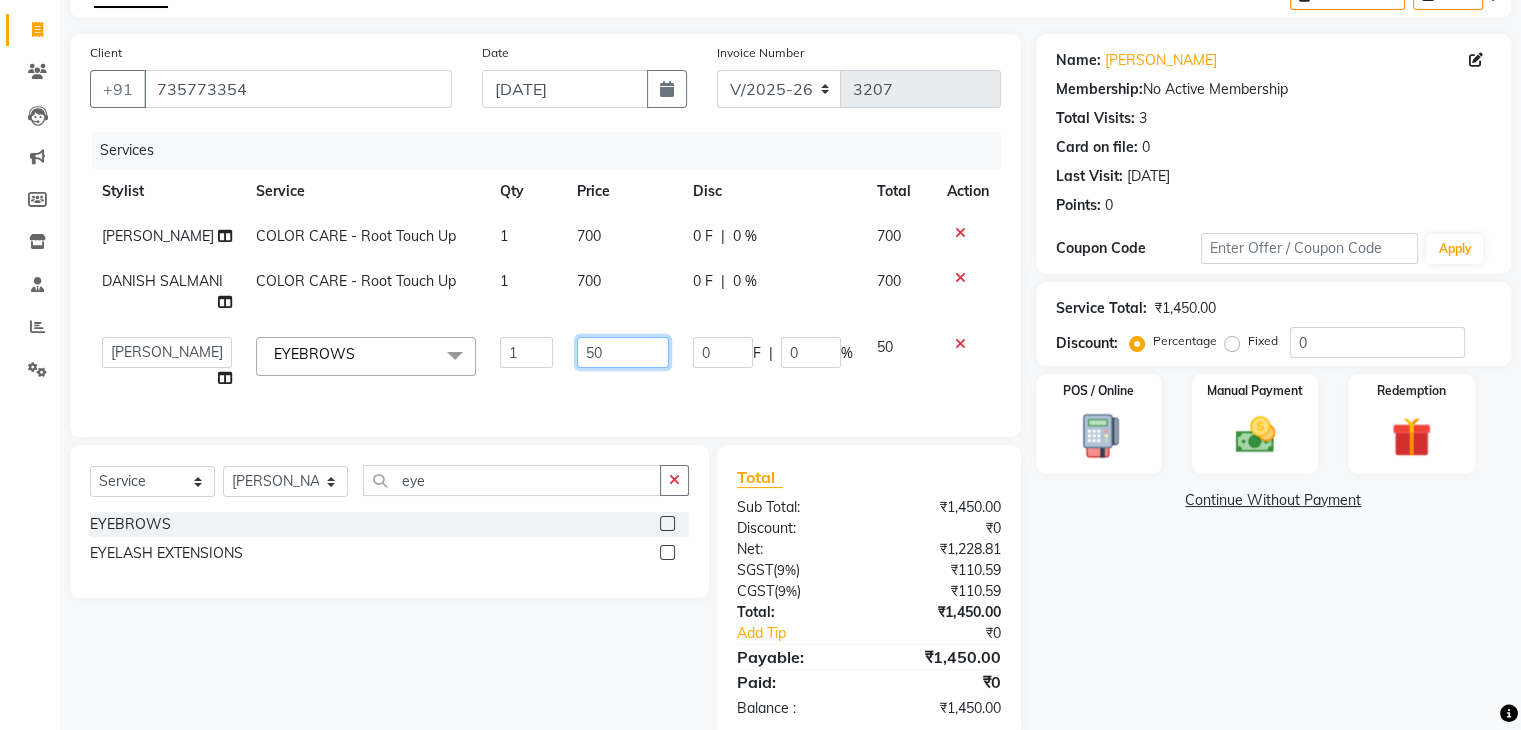 click on "50" 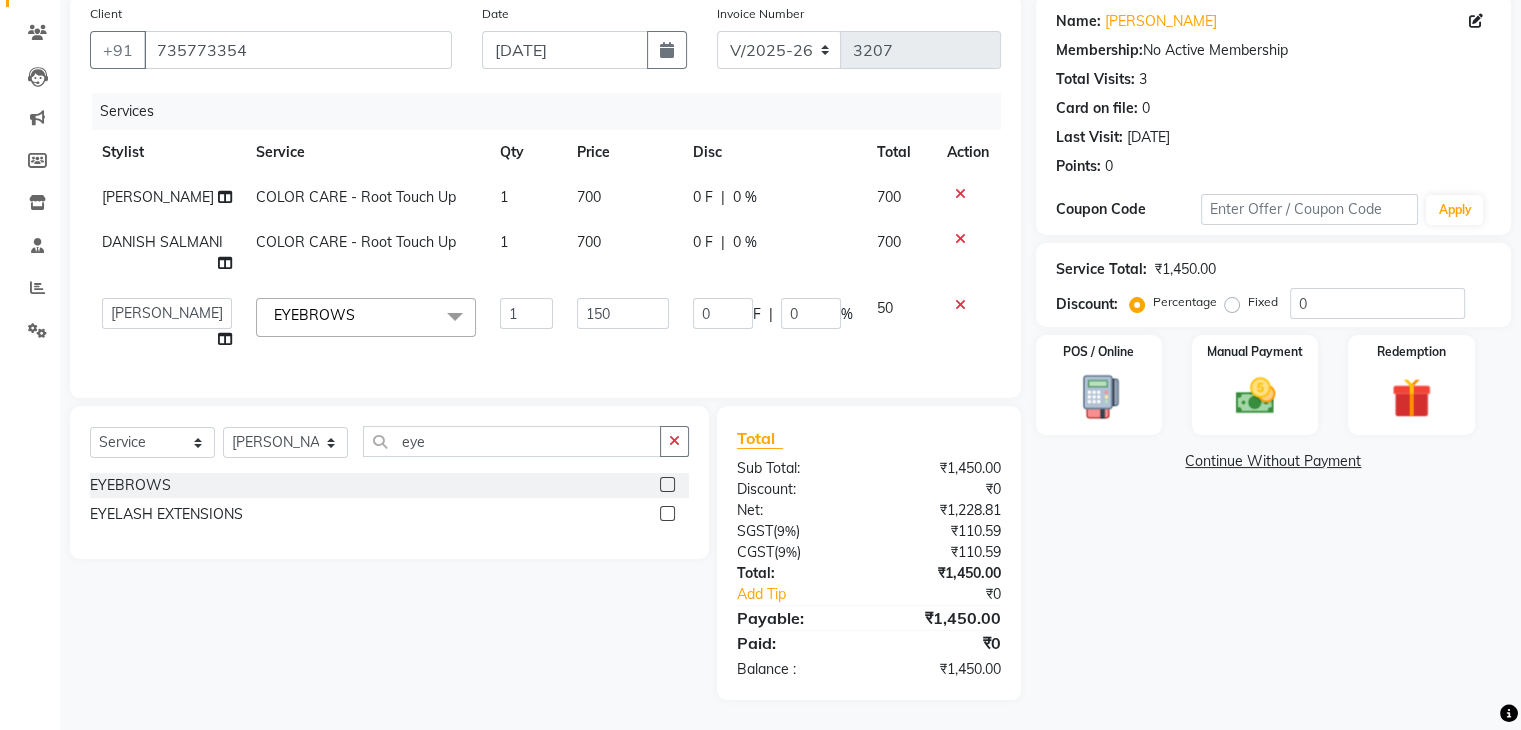 scroll, scrollTop: 161, scrollLeft: 0, axis: vertical 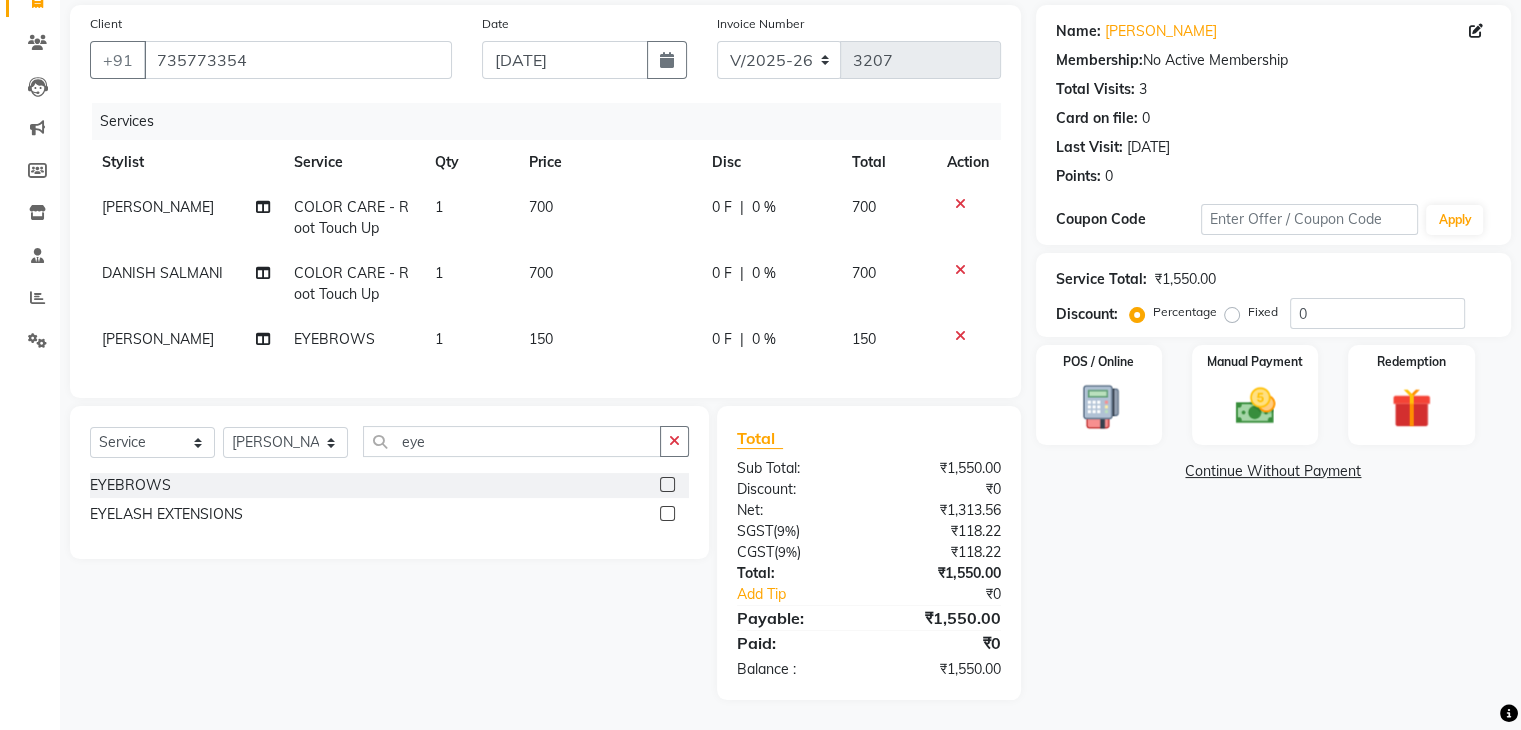 click on "Name: Vanshika  Membership:  No Active Membership  Total Visits:  3 Card on file:  0 Last Visit:   09-07-2025 Points:   0  Coupon Code Apply Service Total:  ₹1,550.00  Discount:  Percentage   Fixed  0 POS / Online  Manual Payment Redemption  Continue Without Payment" 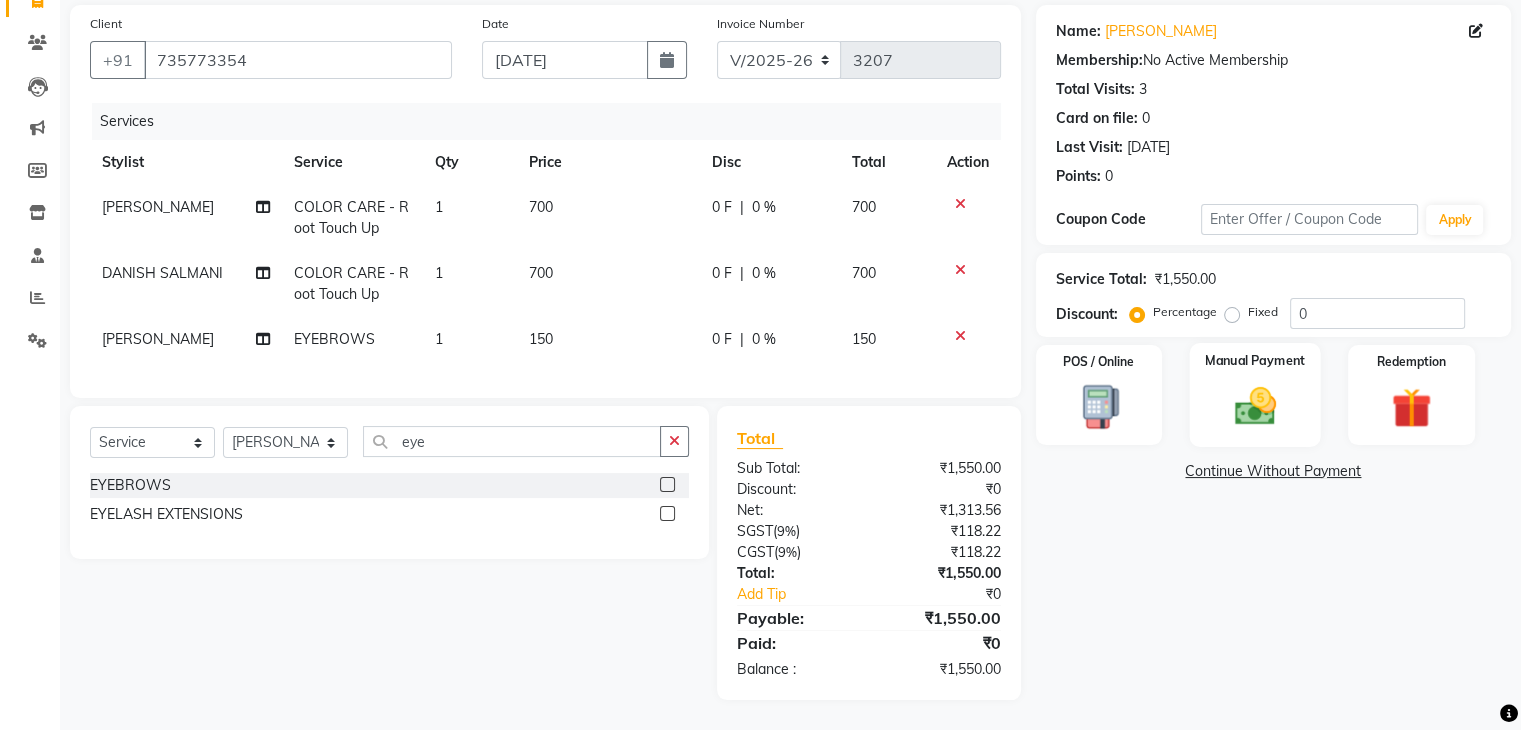 click 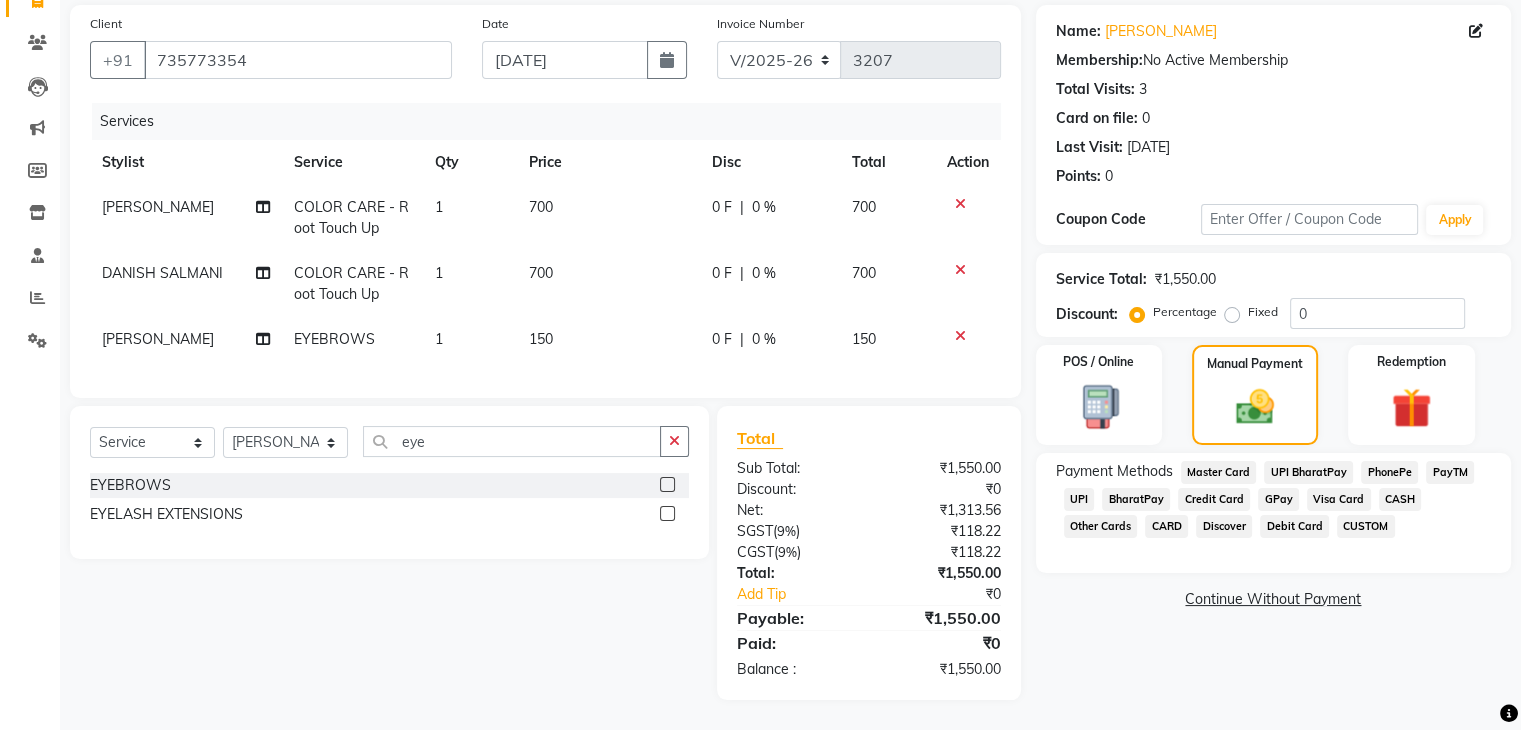 click on "CASH" 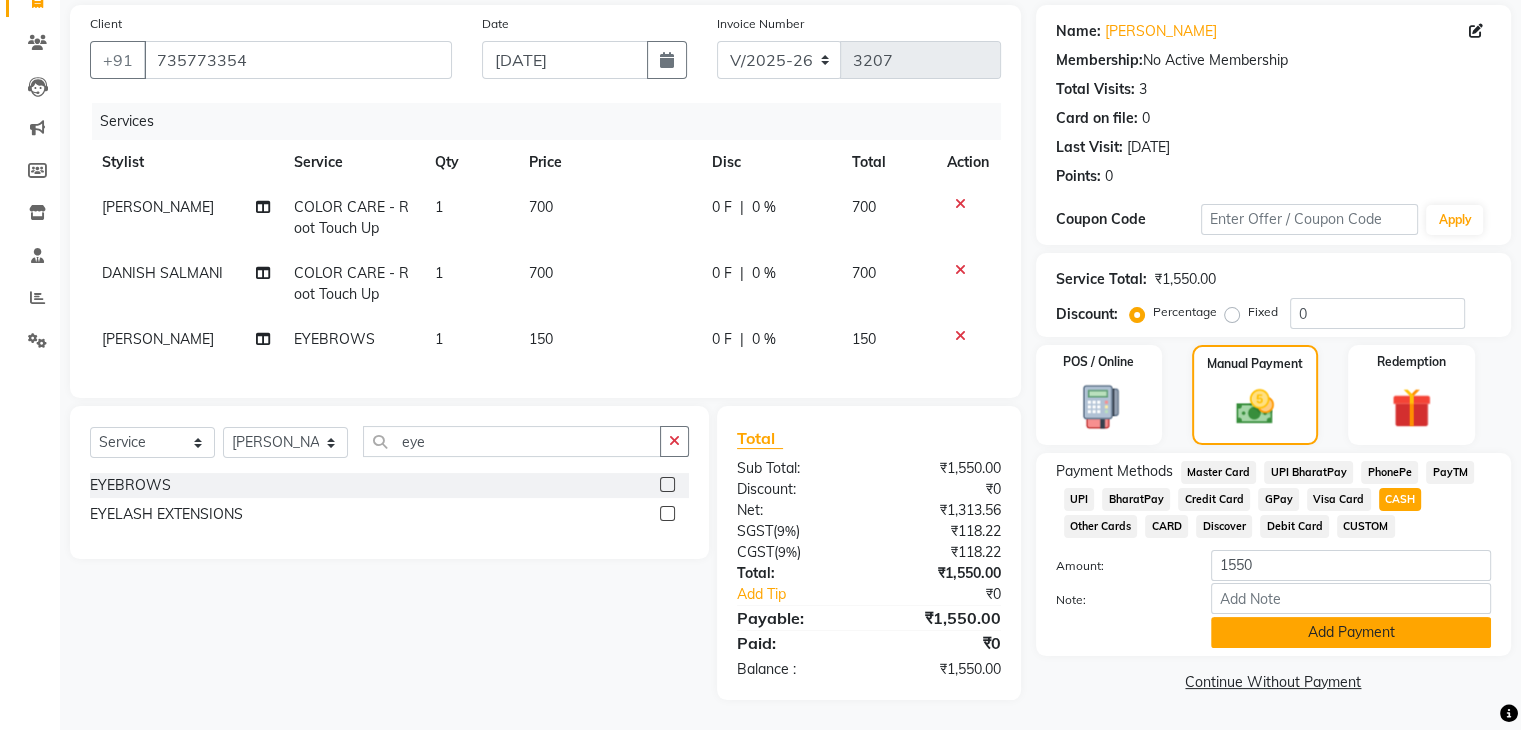 click on "Add Payment" 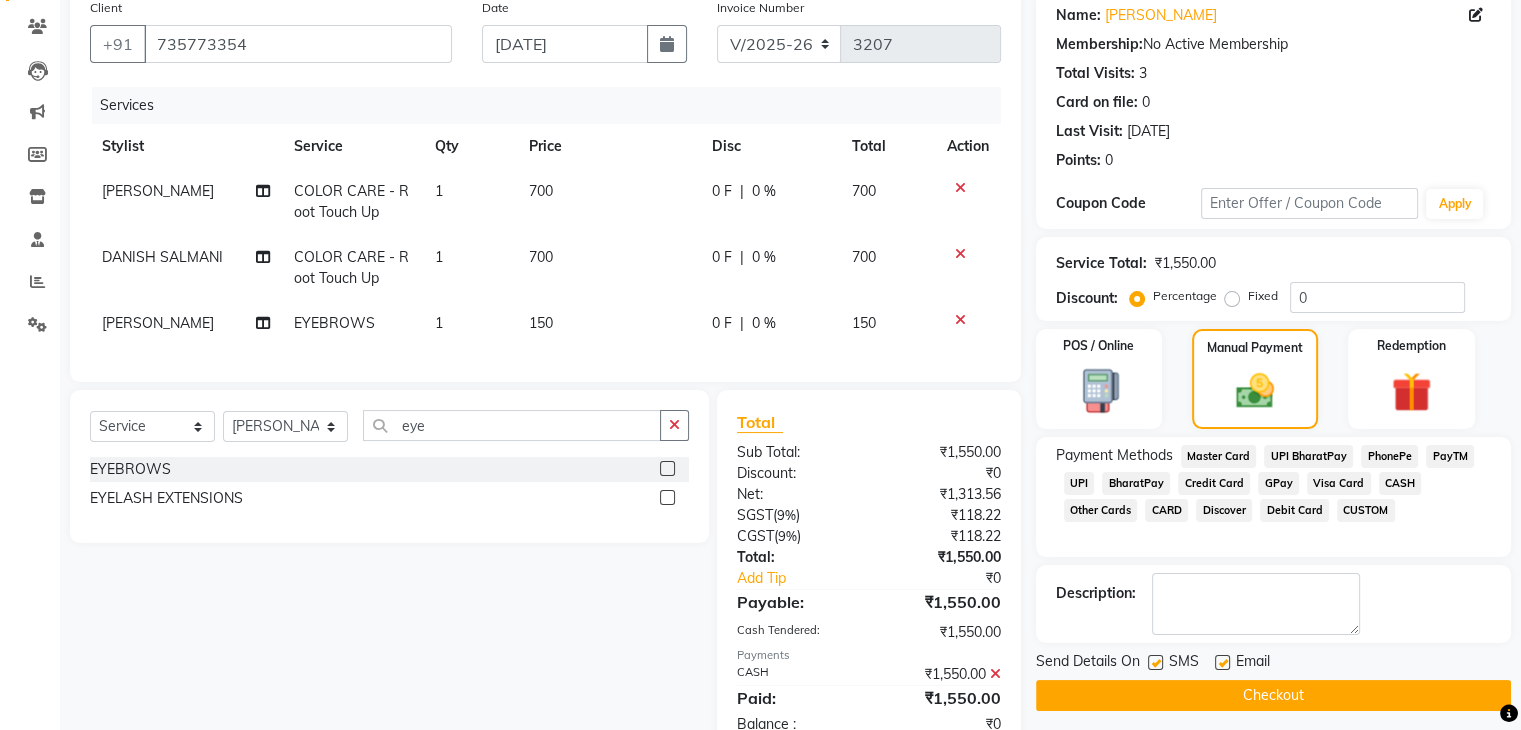 scroll, scrollTop: 232, scrollLeft: 0, axis: vertical 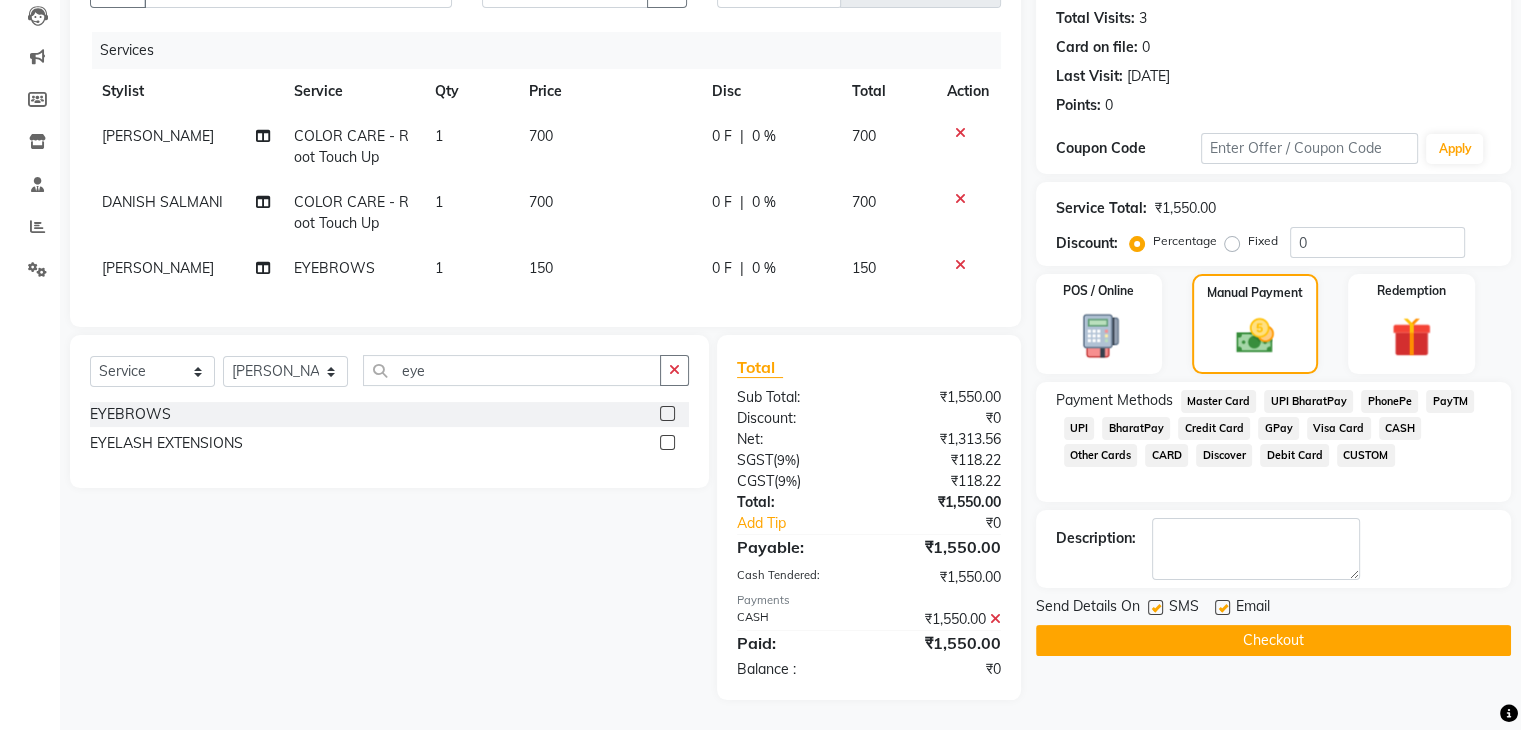 click on "Checkout" 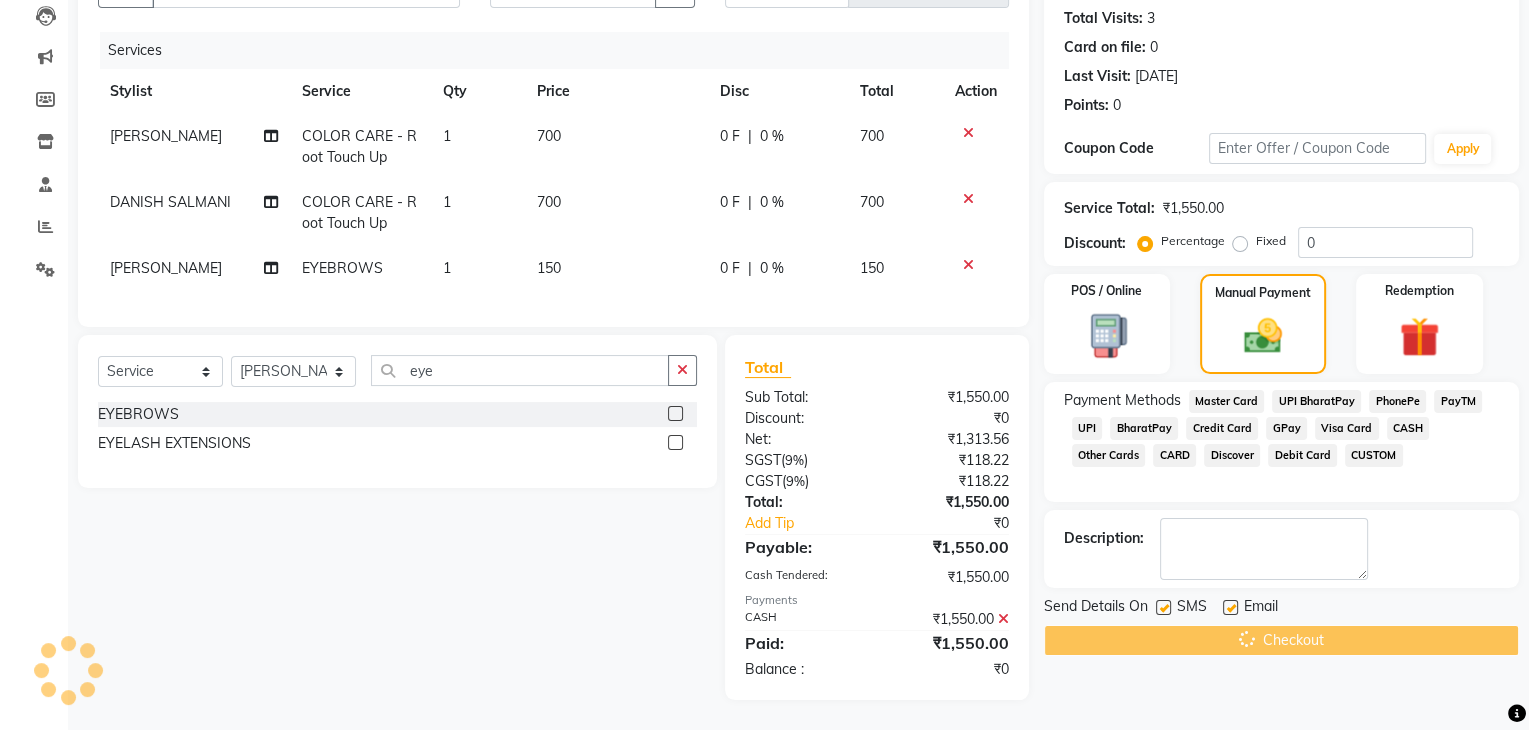 scroll, scrollTop: 0, scrollLeft: 0, axis: both 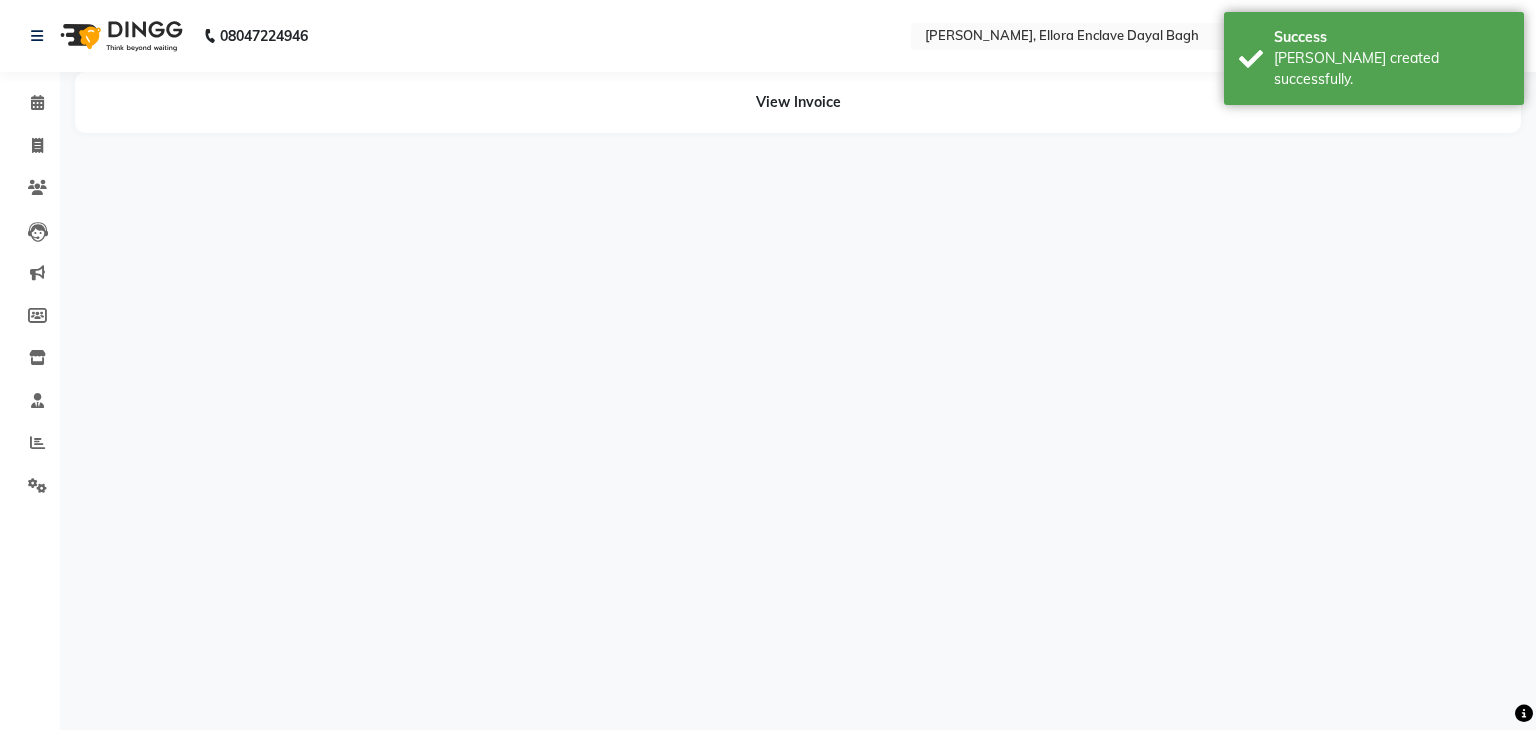 select on "53877" 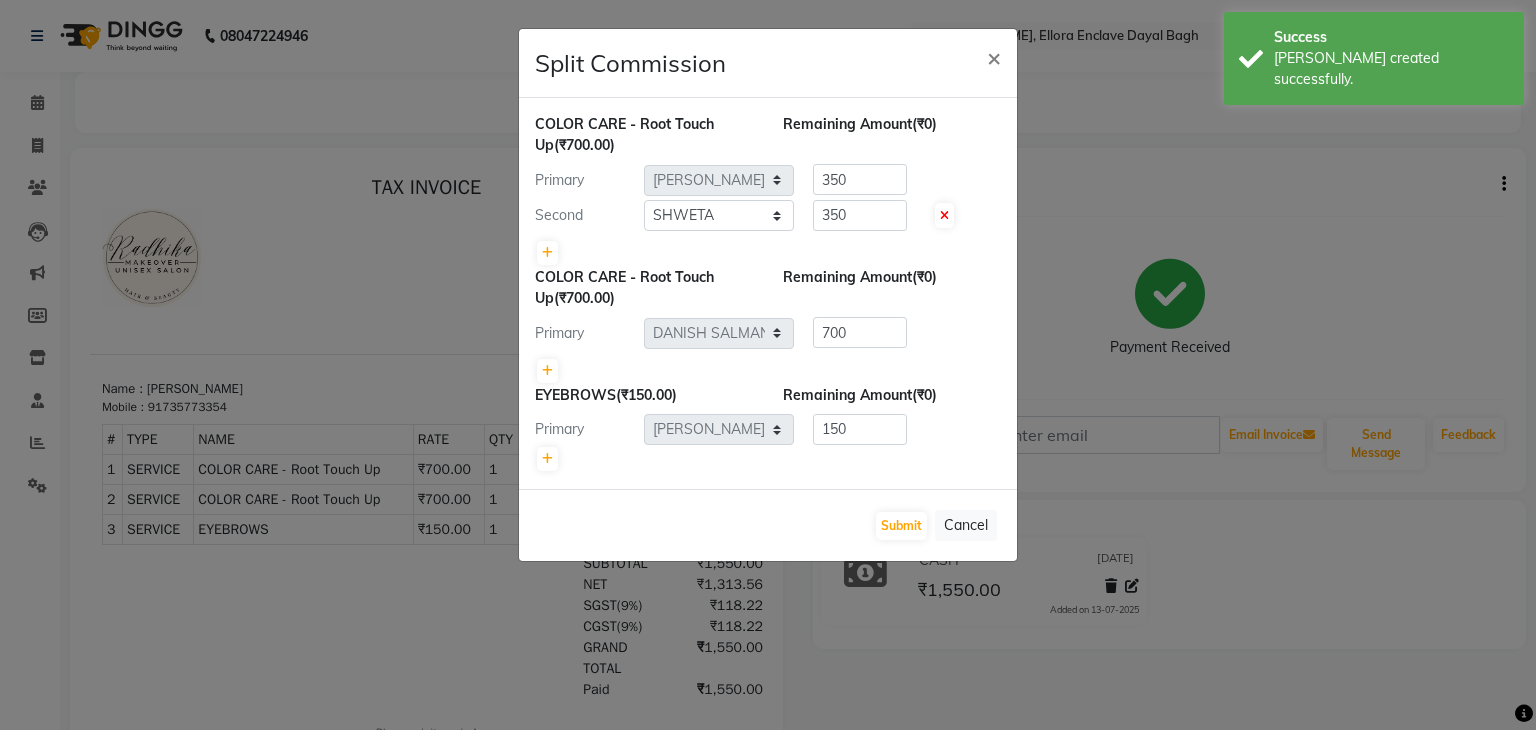 scroll, scrollTop: 0, scrollLeft: 0, axis: both 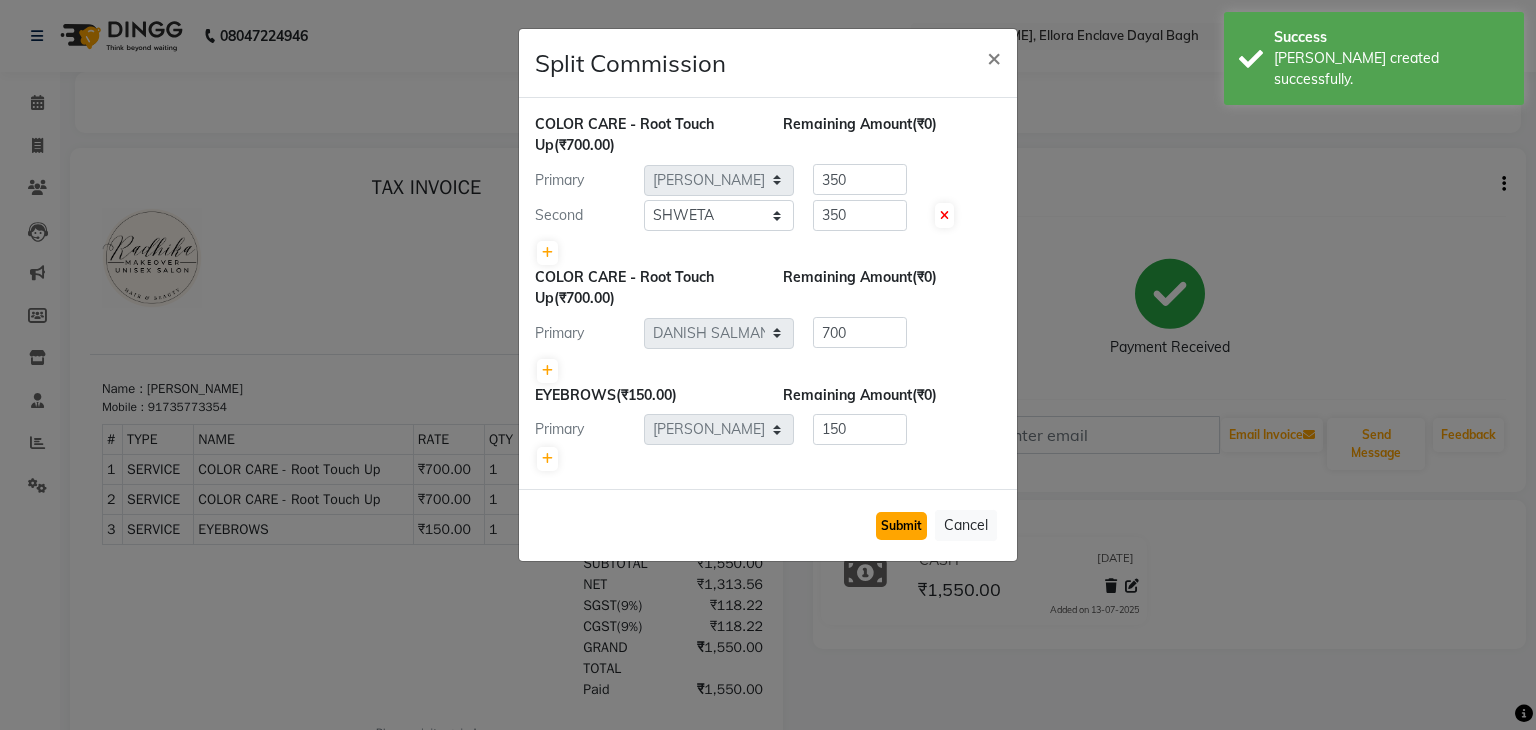 click on "Submit" 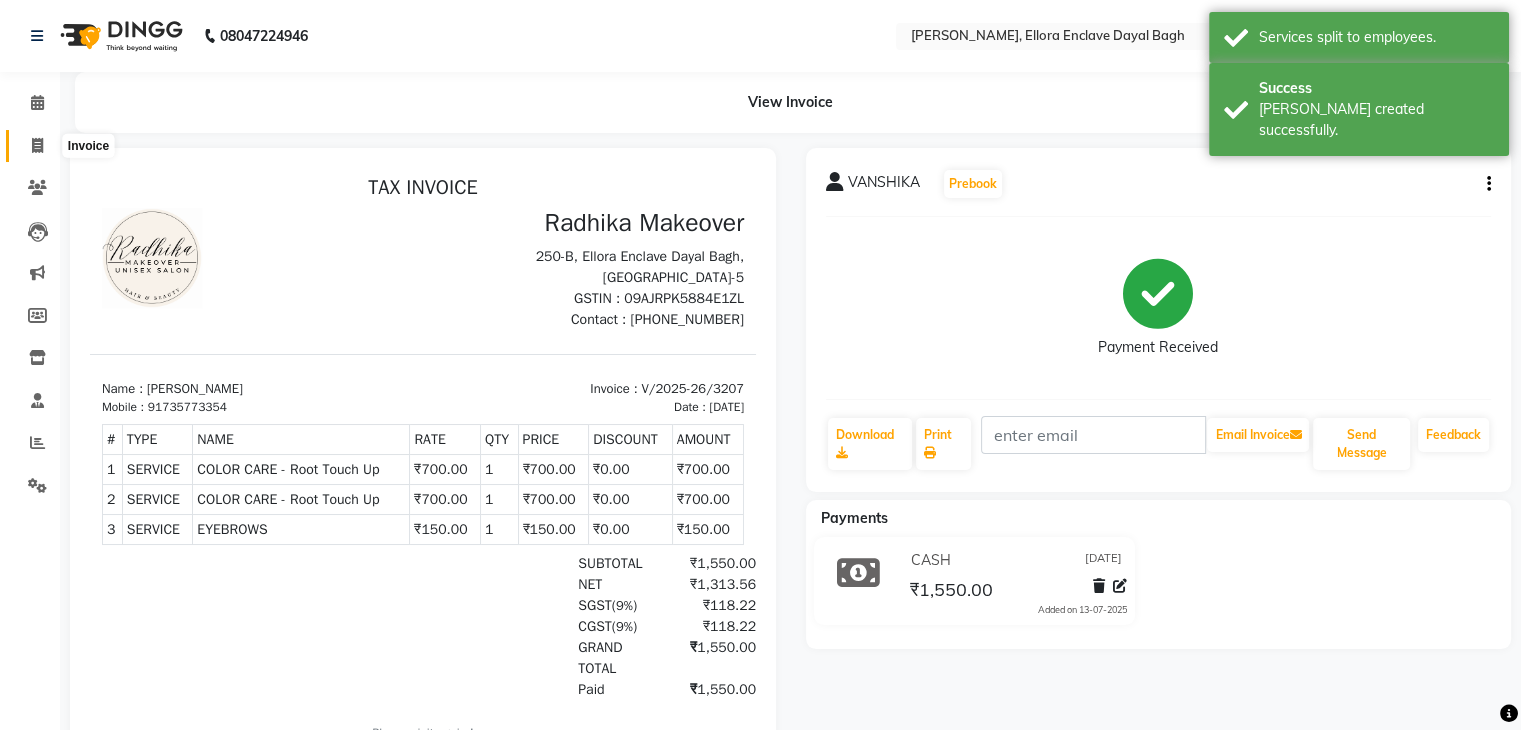 click 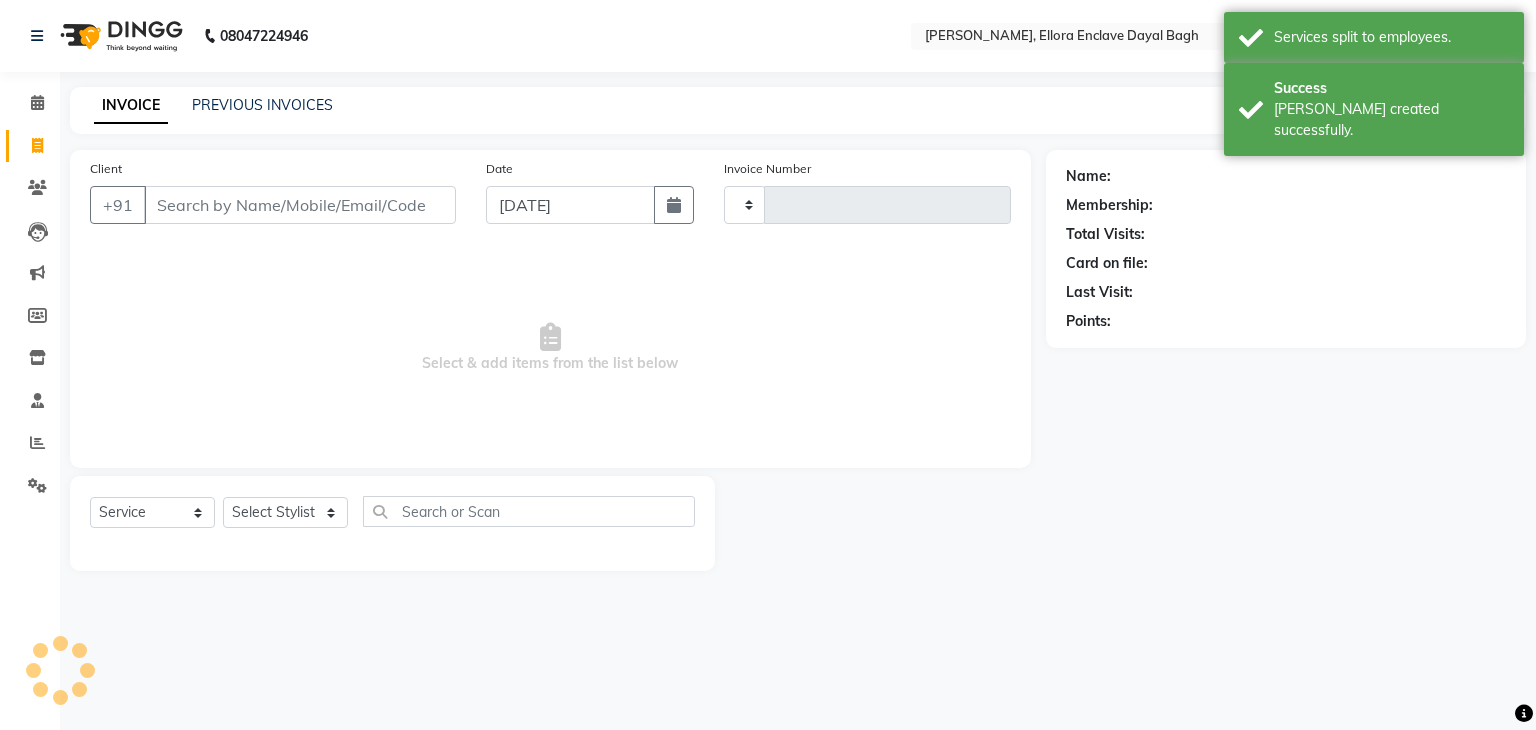 type on "3208" 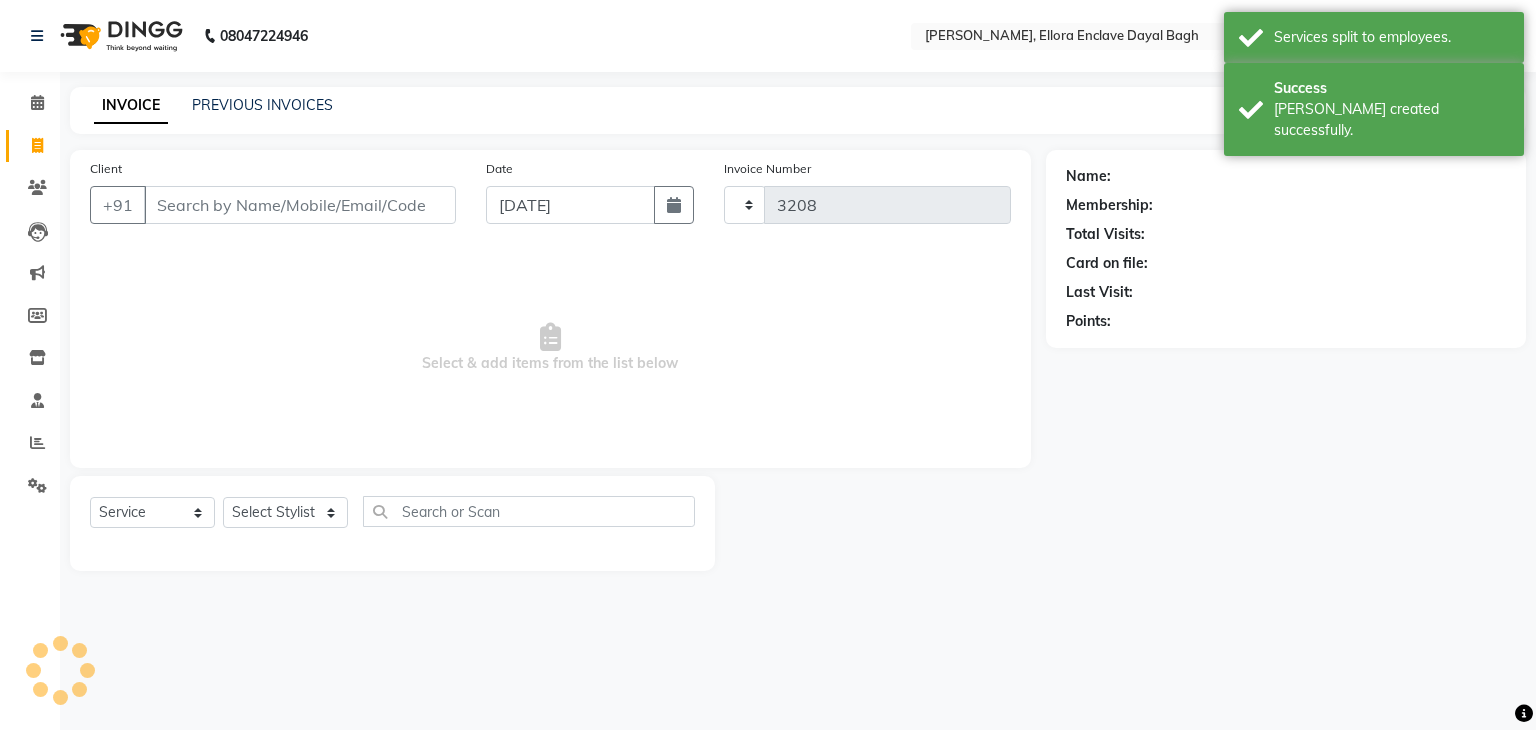 select on "6880" 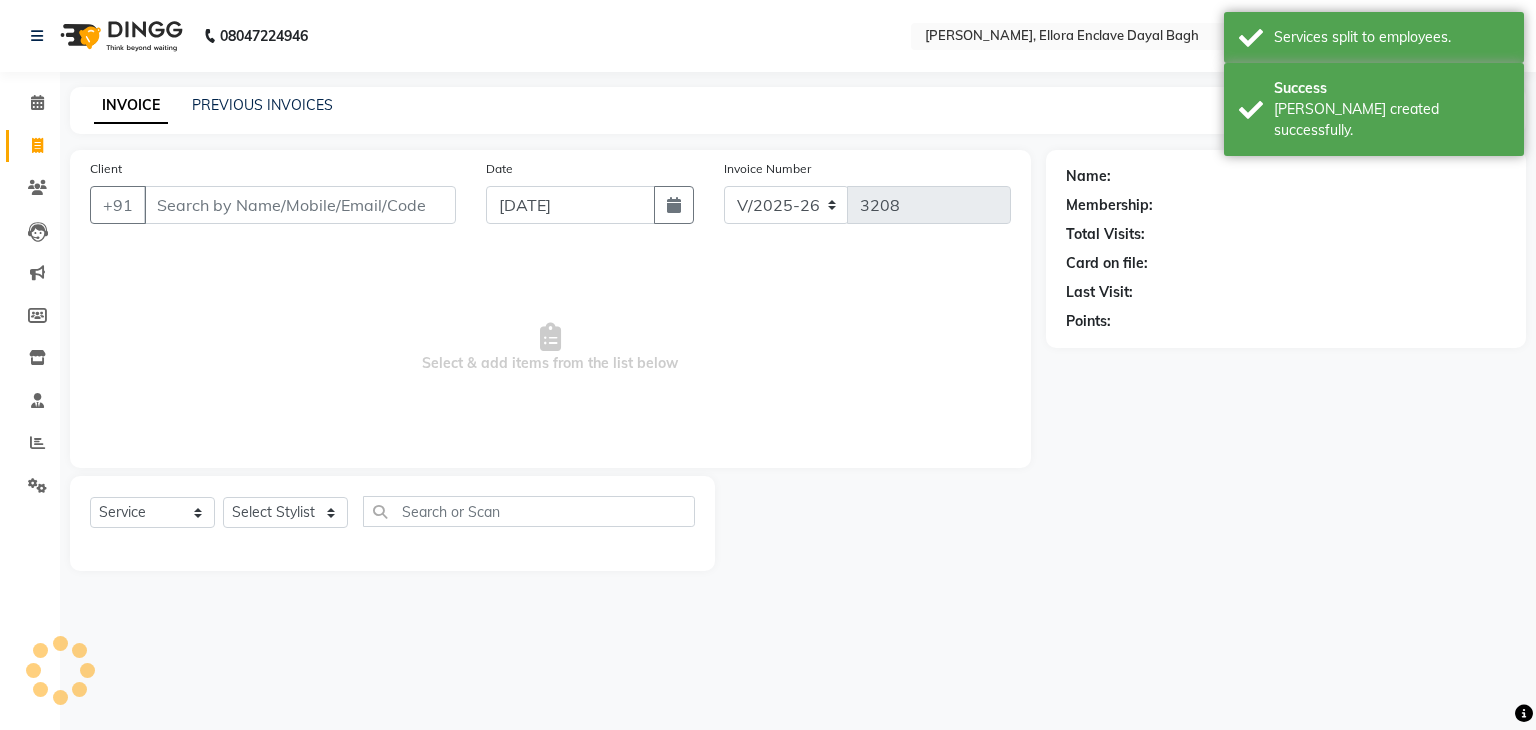 click on "Client +91" 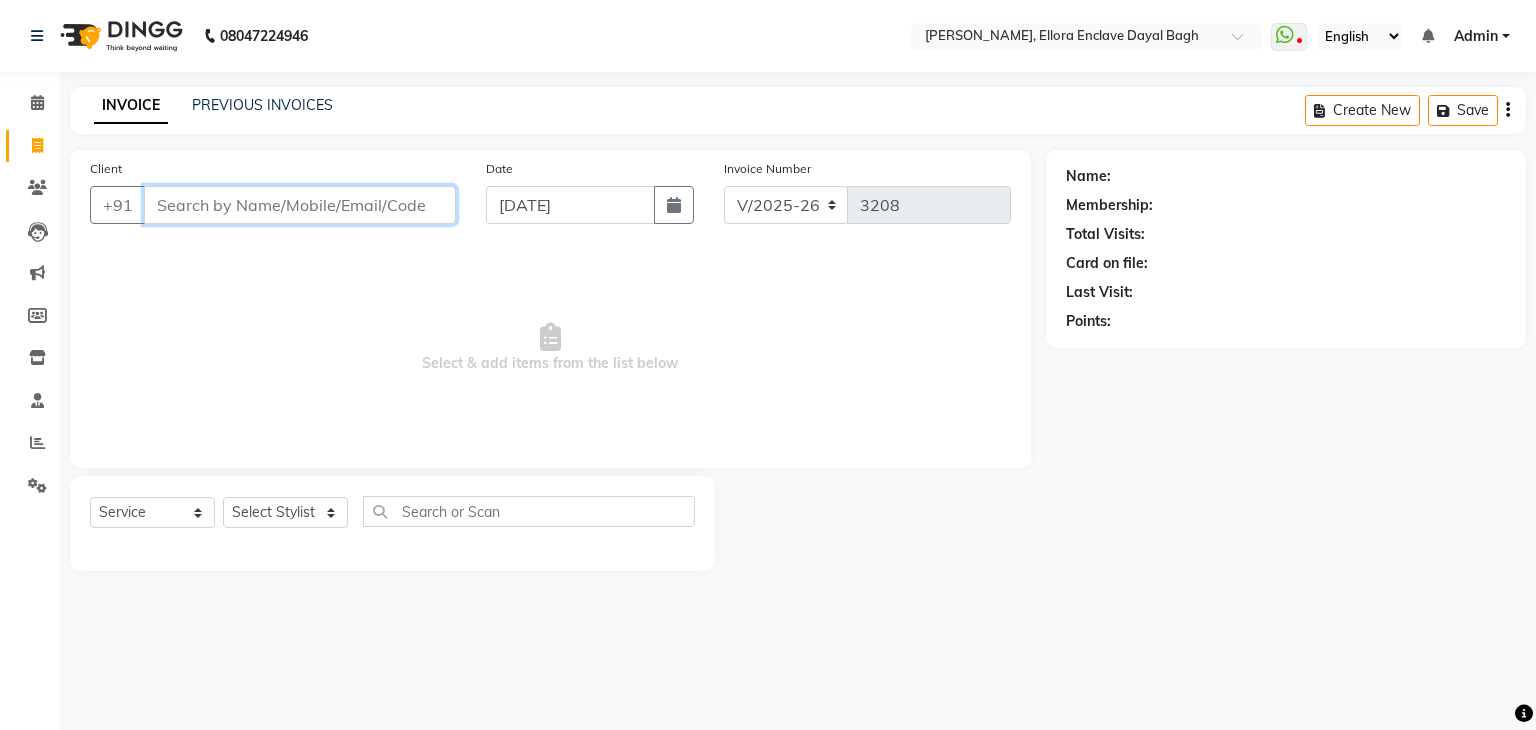 click on "Client" at bounding box center [300, 205] 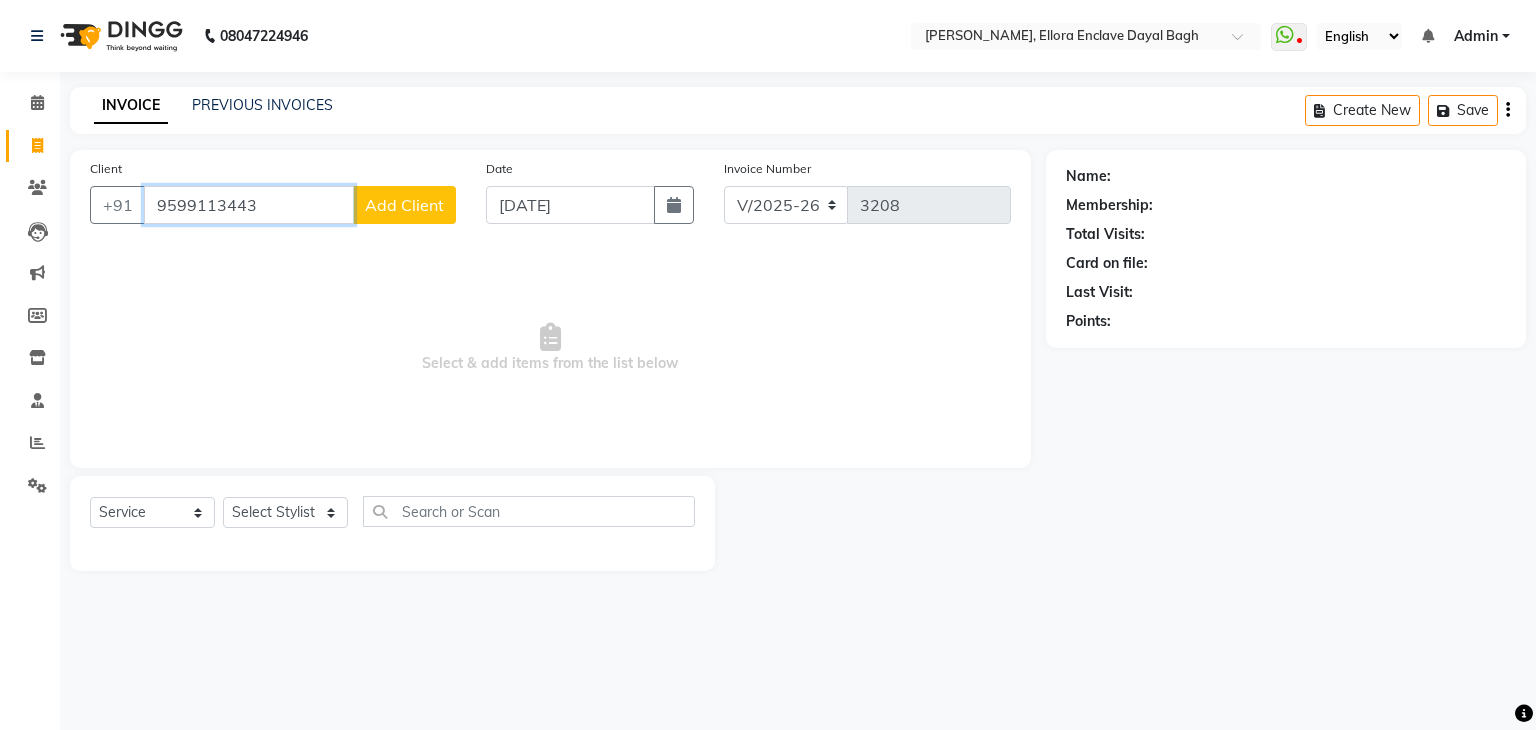 type on "9599113443" 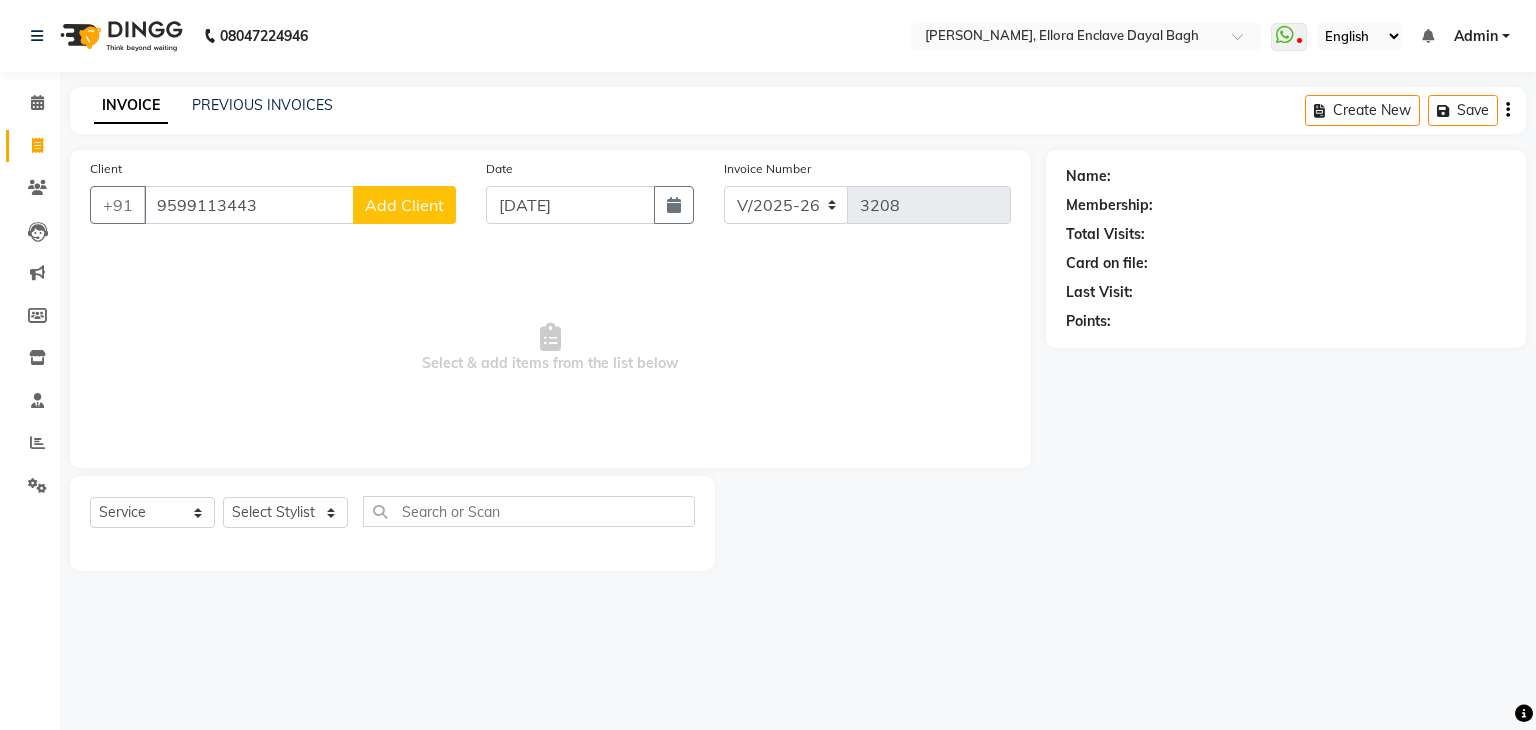 click on "Add Client" 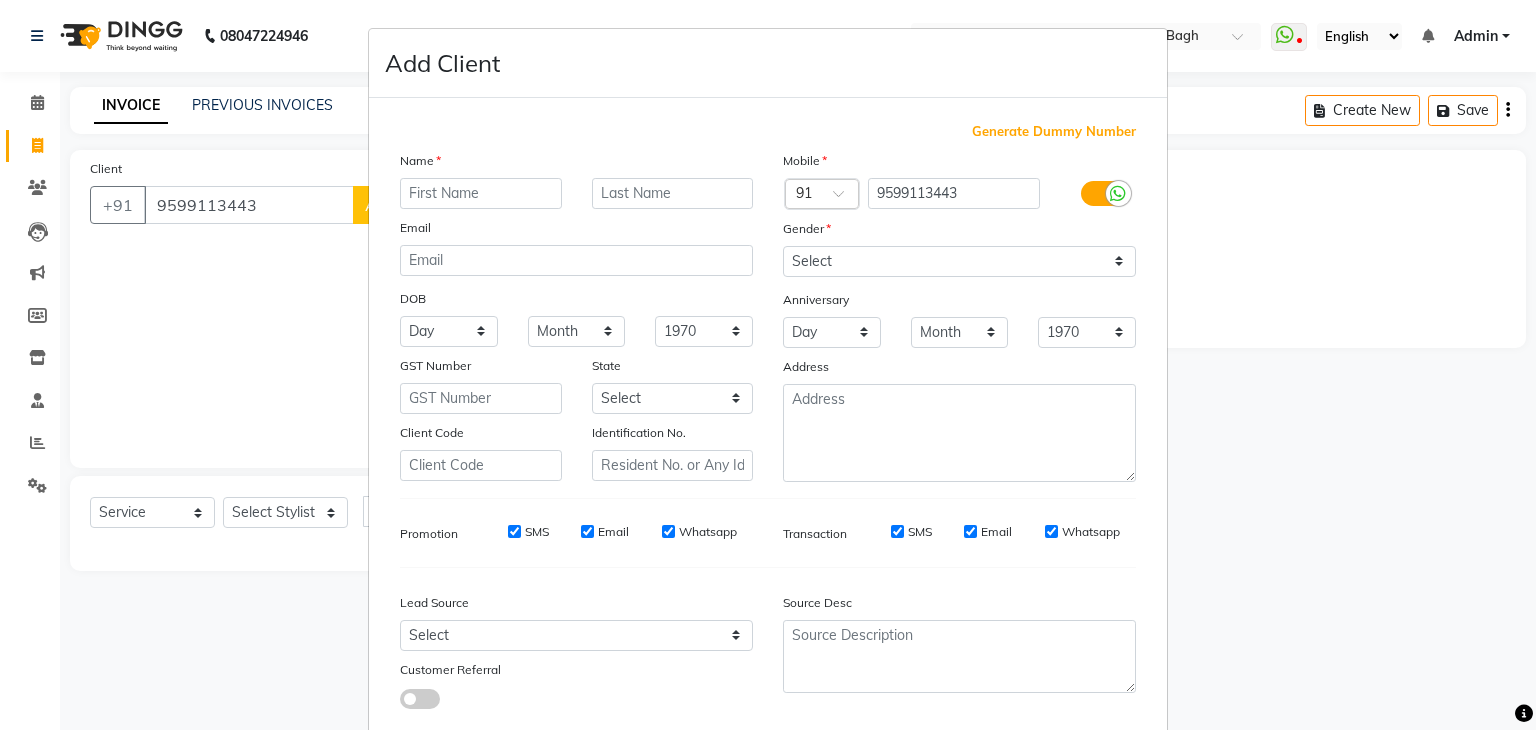 click at bounding box center [481, 193] 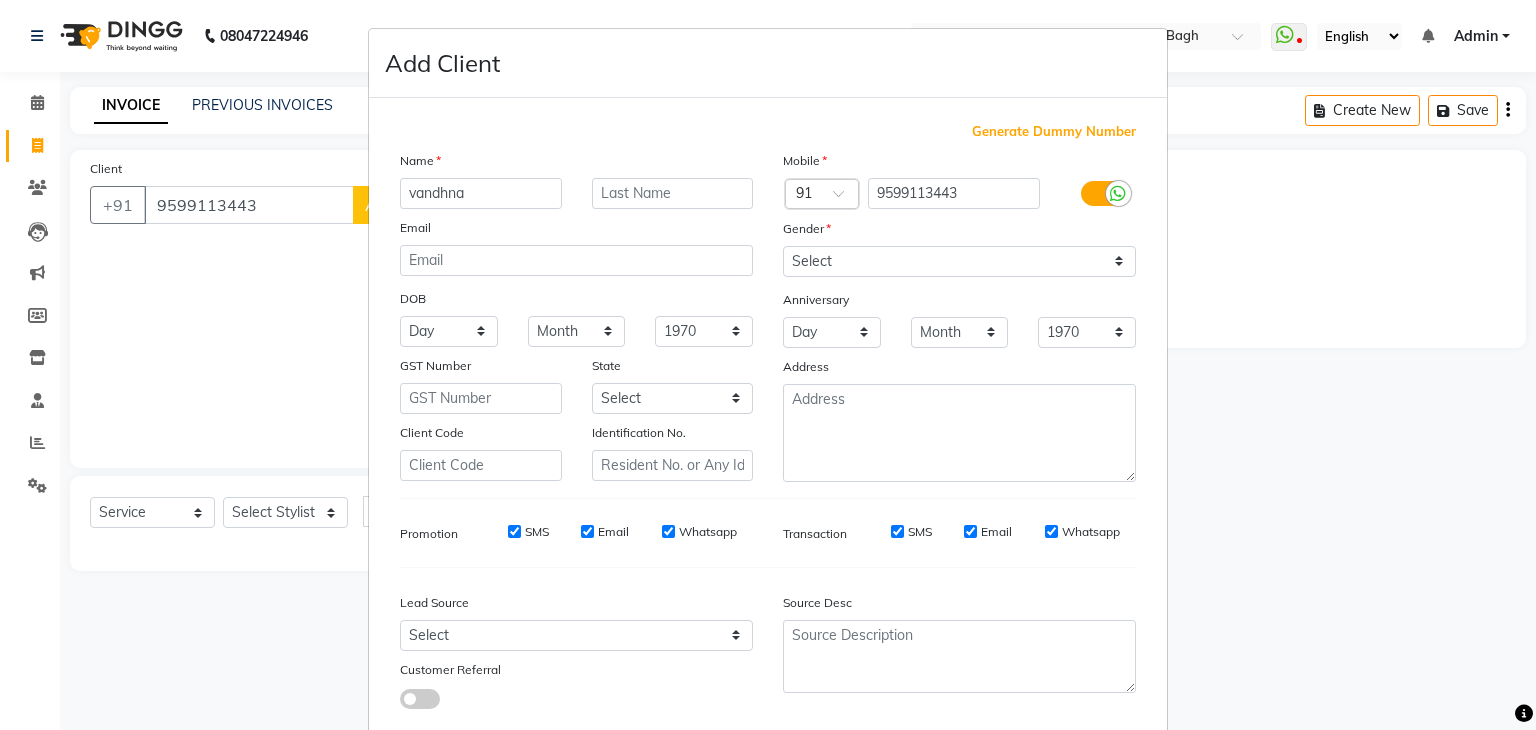 type on "vandhna" 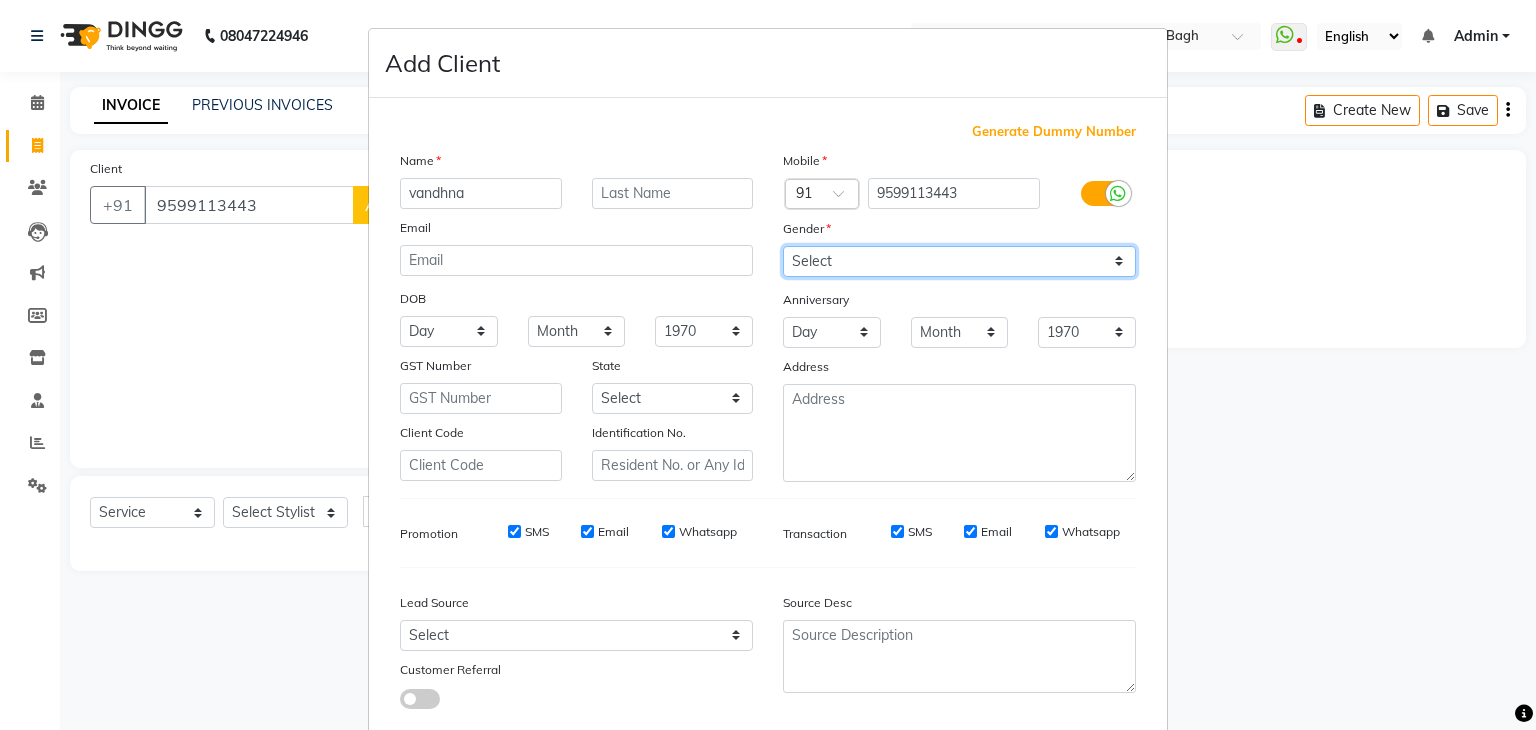 click on "Select Male Female Other Prefer Not To Say" at bounding box center [959, 261] 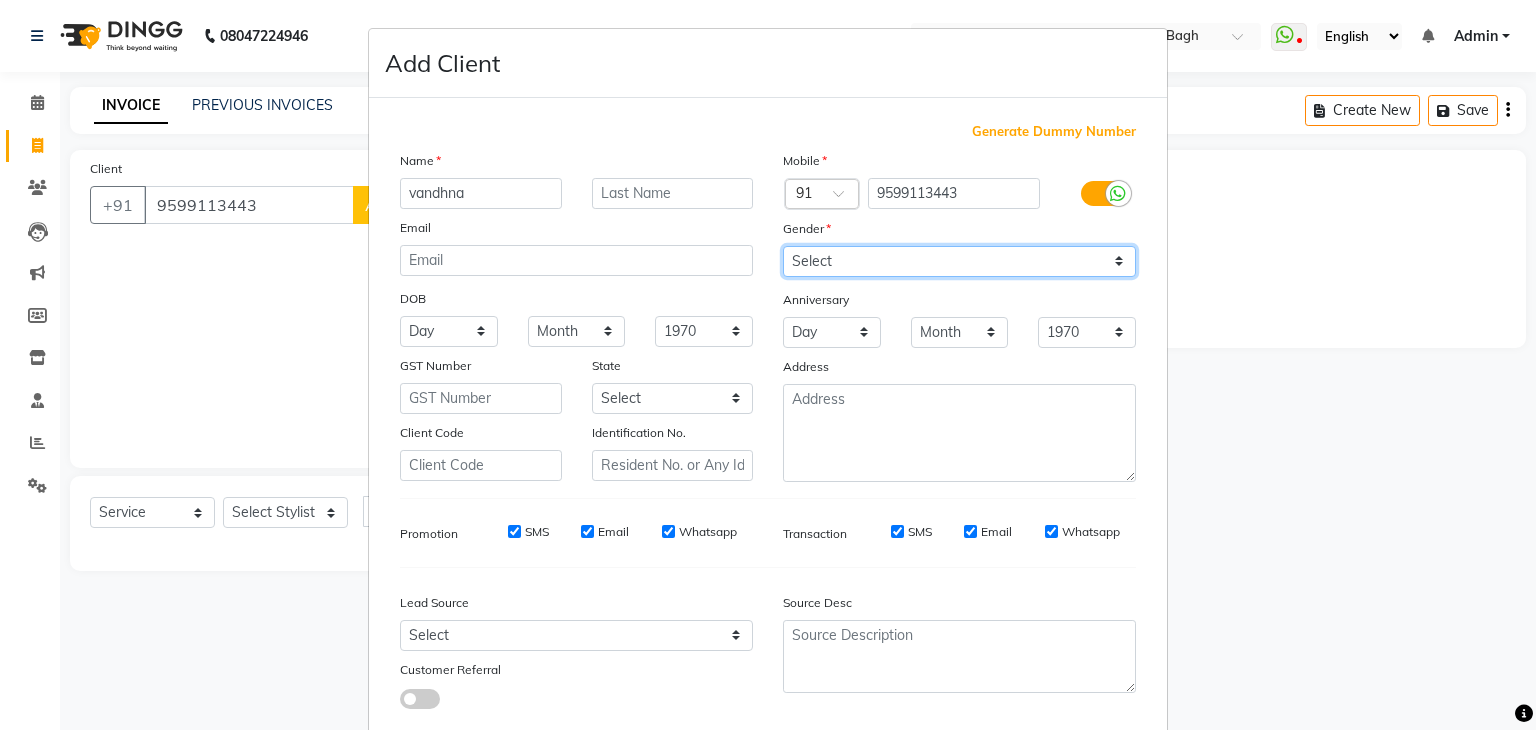 select on "female" 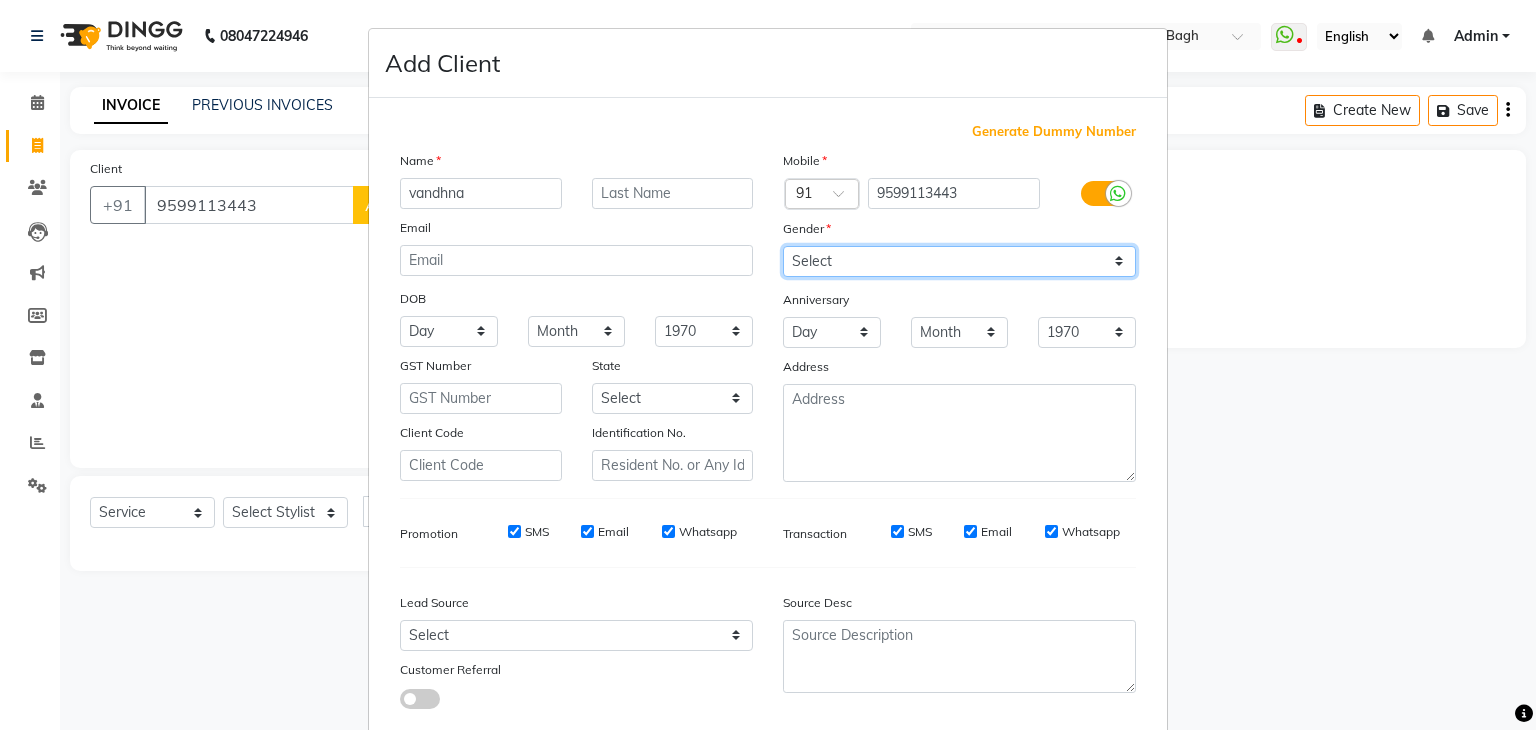 click on "Select Male Female Other Prefer Not To Say" at bounding box center [959, 261] 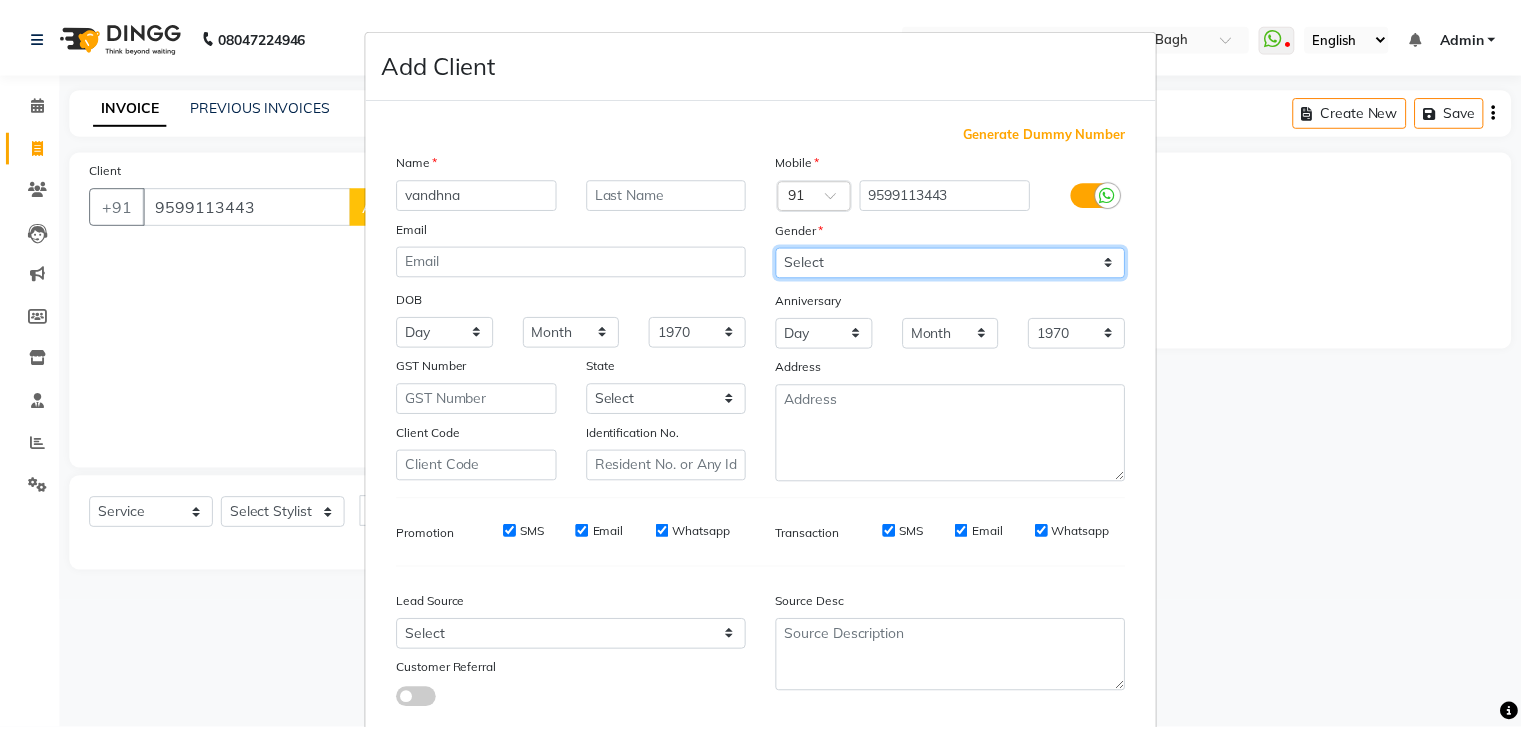 scroll, scrollTop: 127, scrollLeft: 0, axis: vertical 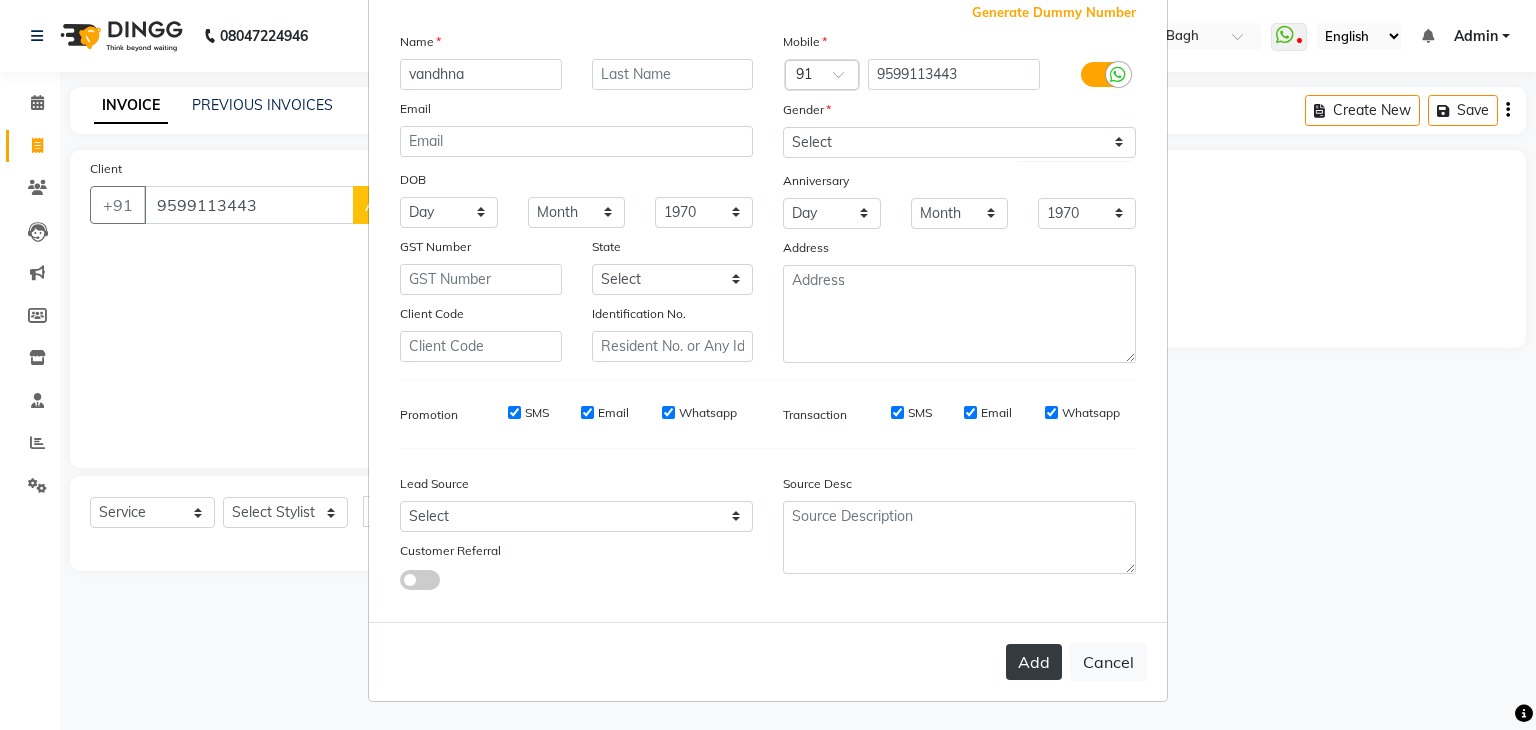 click on "Add" at bounding box center (1034, 662) 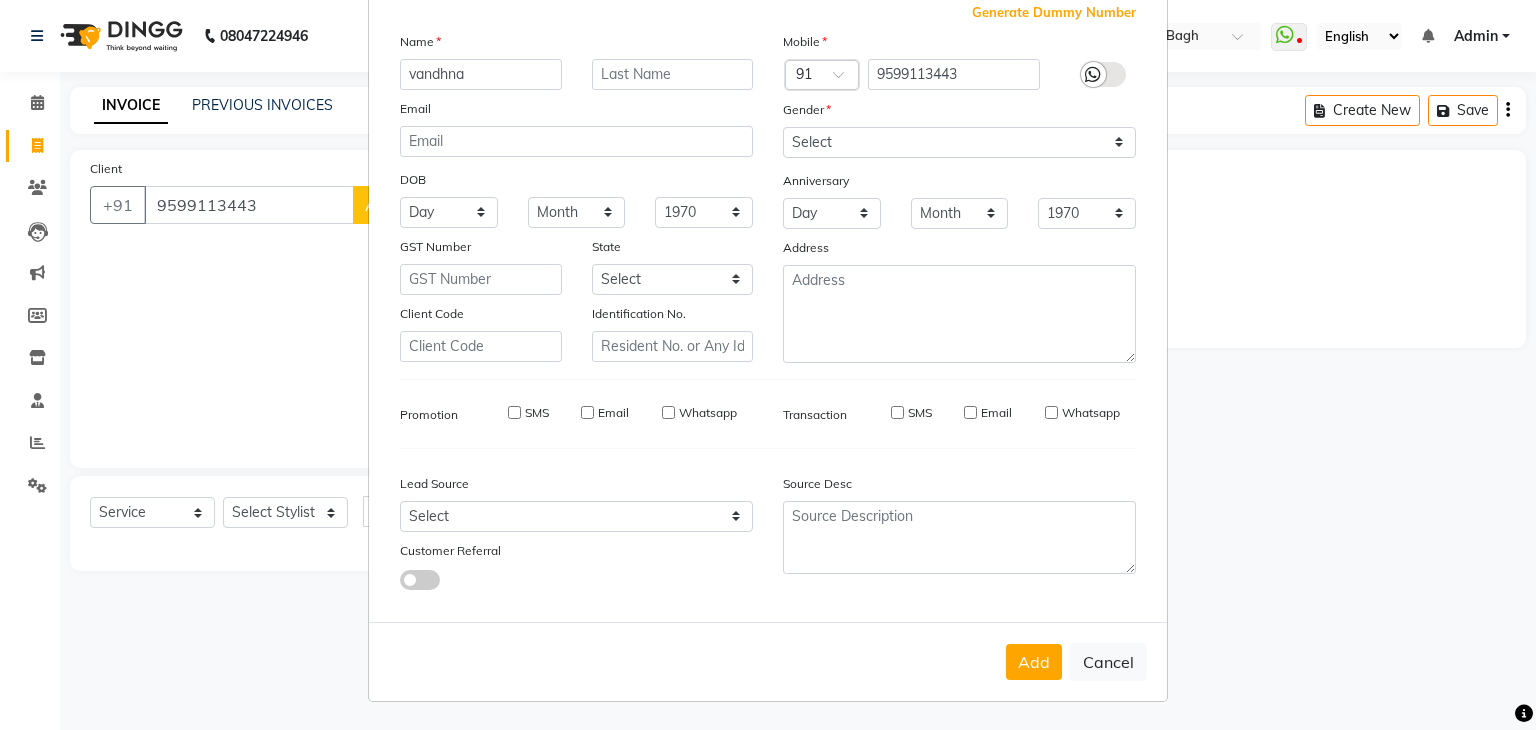 type 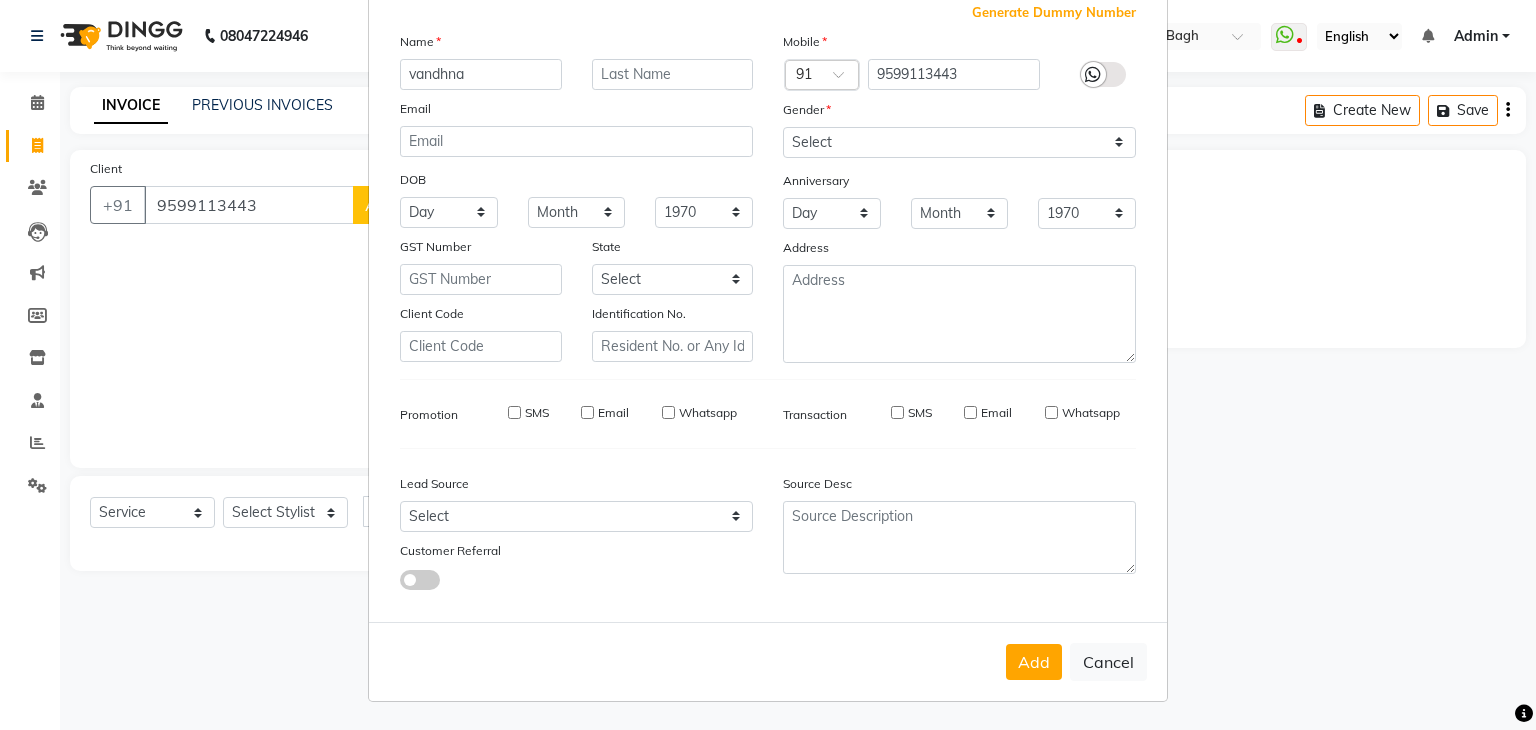 select 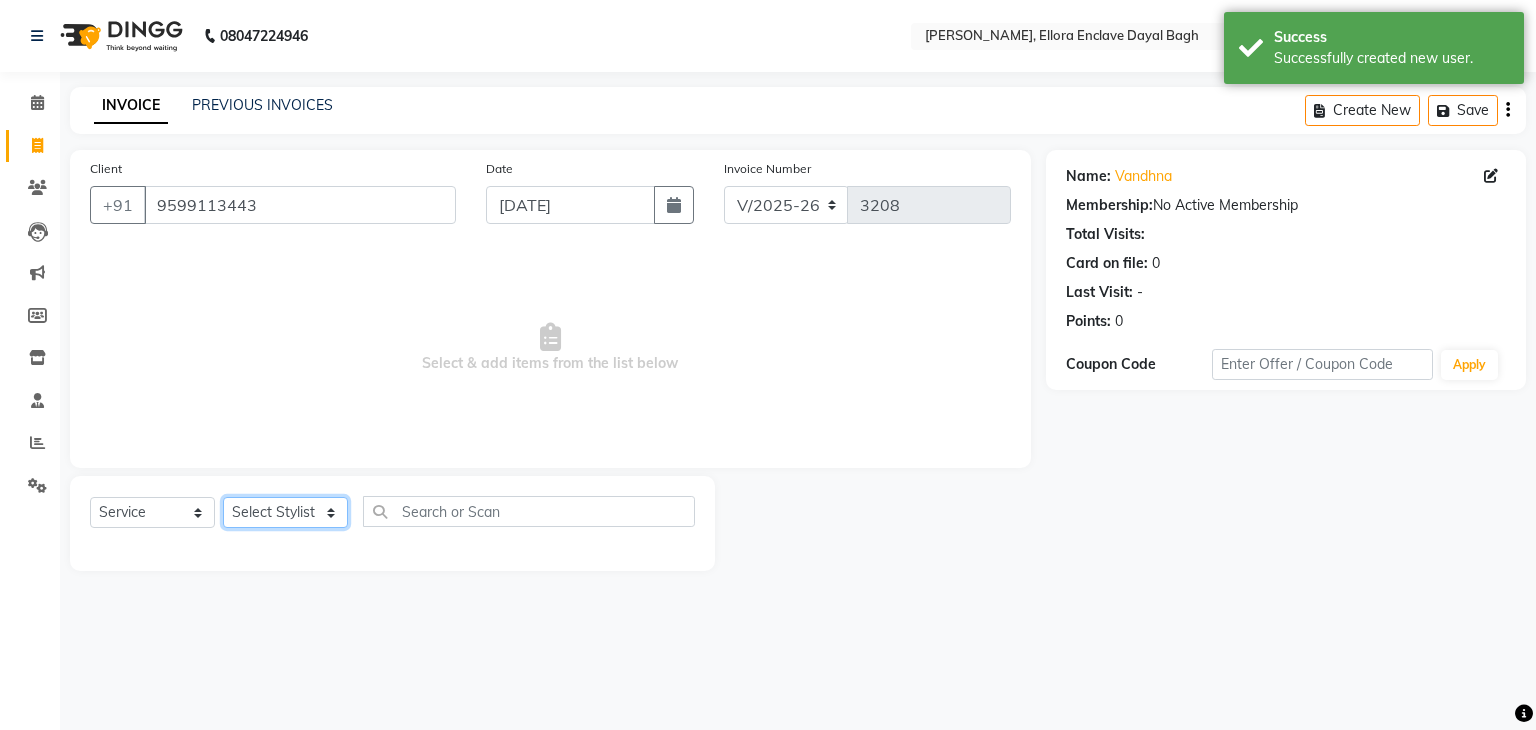 click on "Select Stylist AMAN DANISH SALMANI GOPAL PACHORI KANU KAVITA KIRAN KUMARI MEENU KUMARI NEHA NIKHIL CHAUDHARY PRIYANKA YADAV RASHMI SANDHYA SHAGUFTA SHWETA SONA SAXENA SOUMYA TUSHAR OTWAL VINAY KUMAR" 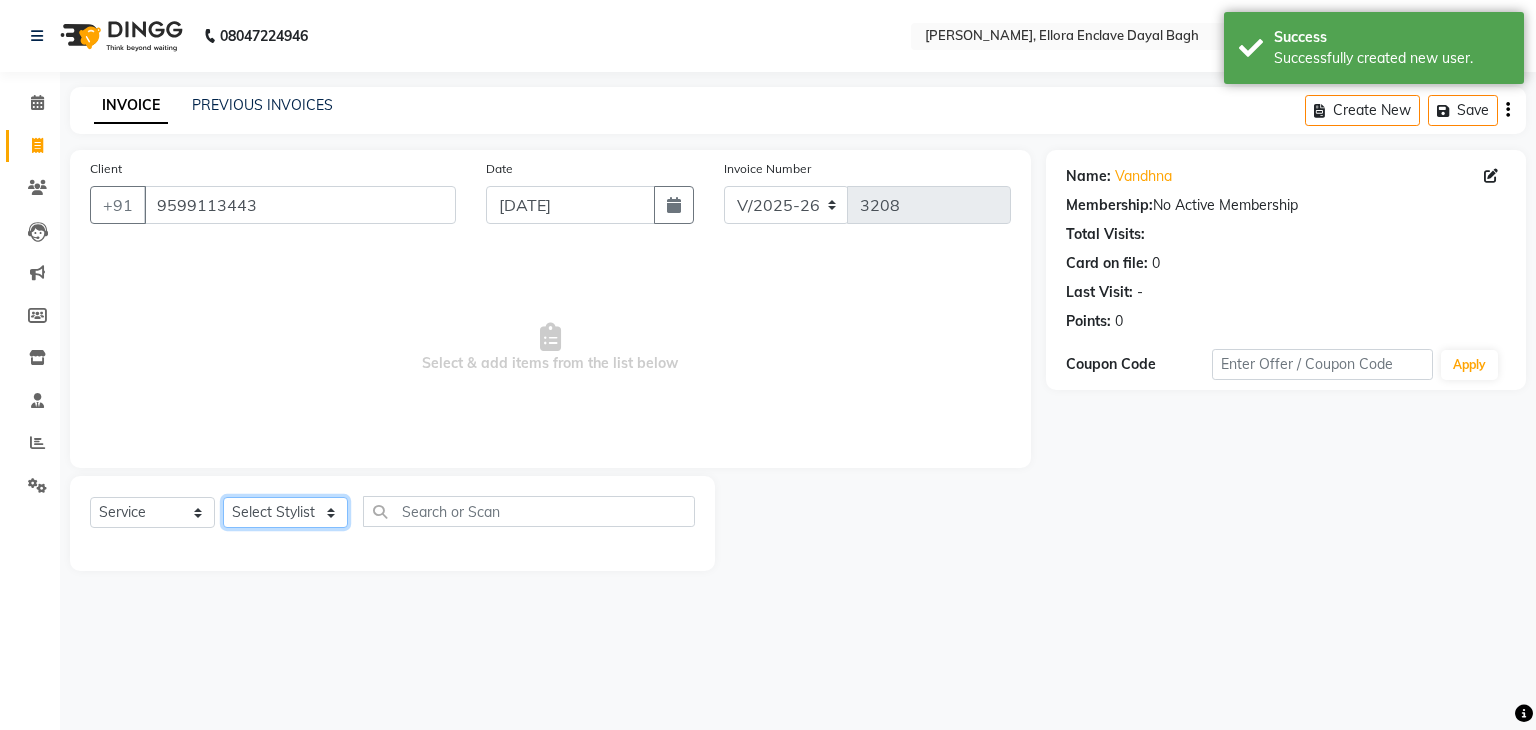 select on "58738" 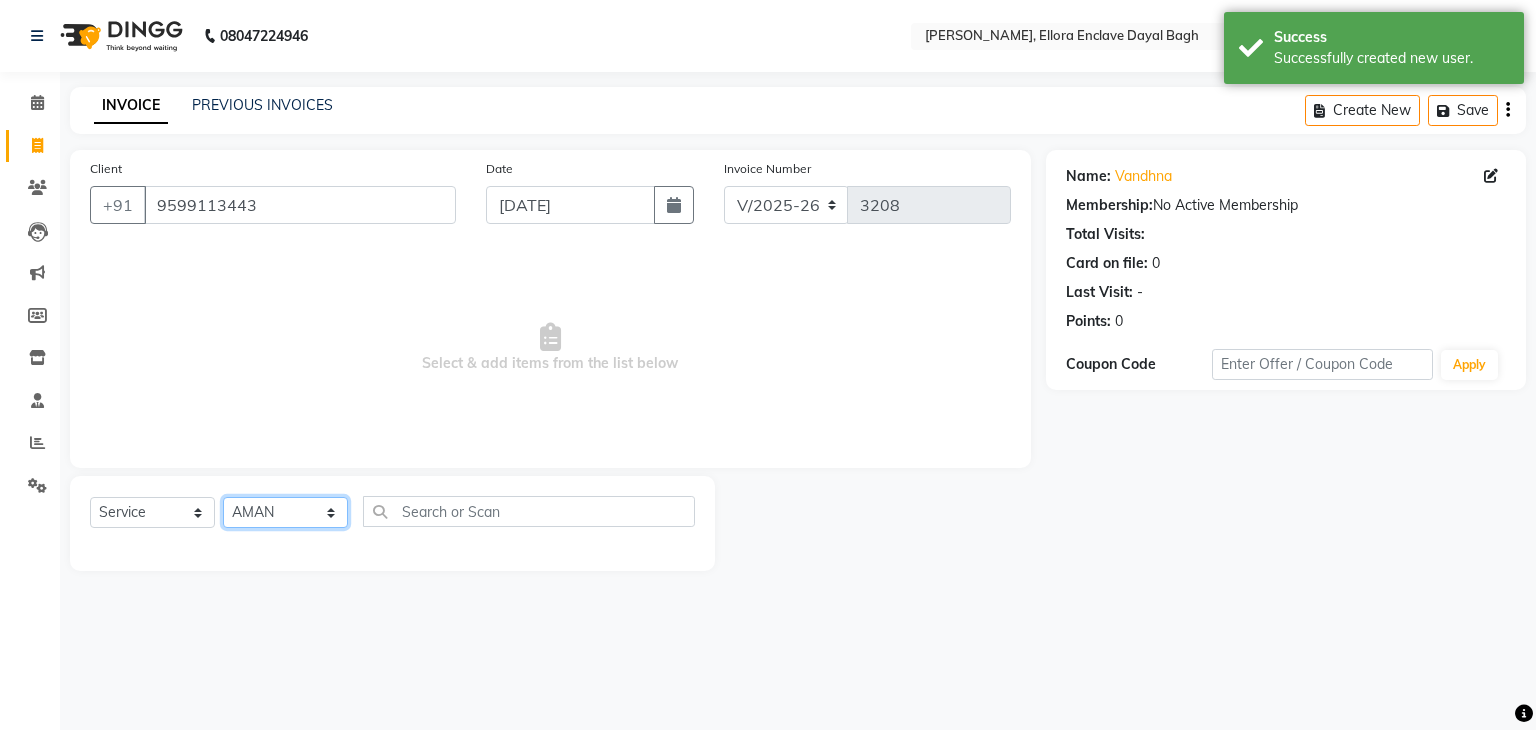 click on "Select Stylist AMAN DANISH SALMANI GOPAL PACHORI KANU KAVITA KIRAN KUMARI MEENU KUMARI NEHA NIKHIL CHAUDHARY PRIYANKA YADAV RASHMI SANDHYA SHAGUFTA SHWETA SONA SAXENA SOUMYA TUSHAR OTWAL VINAY KUMAR" 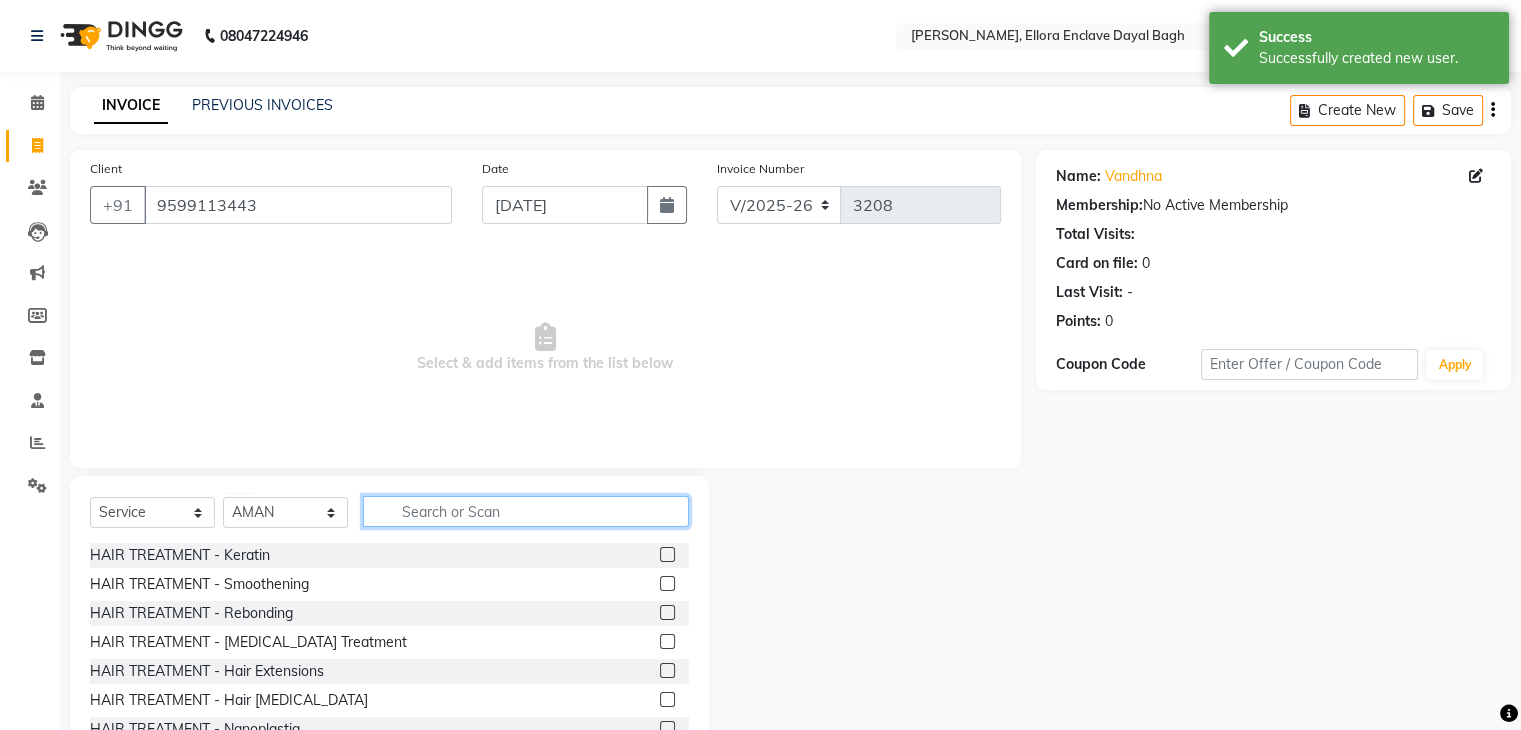 click 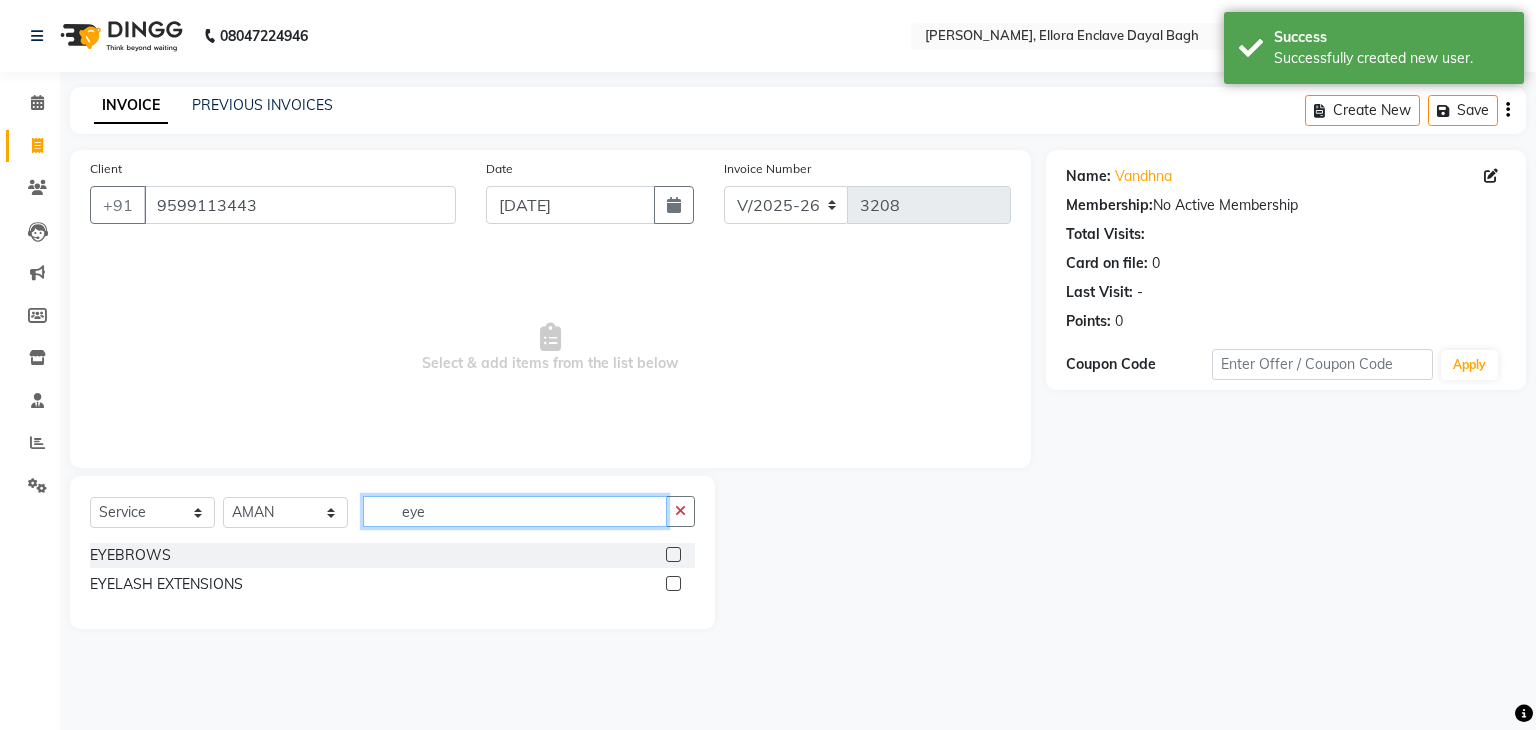 type on "eye" 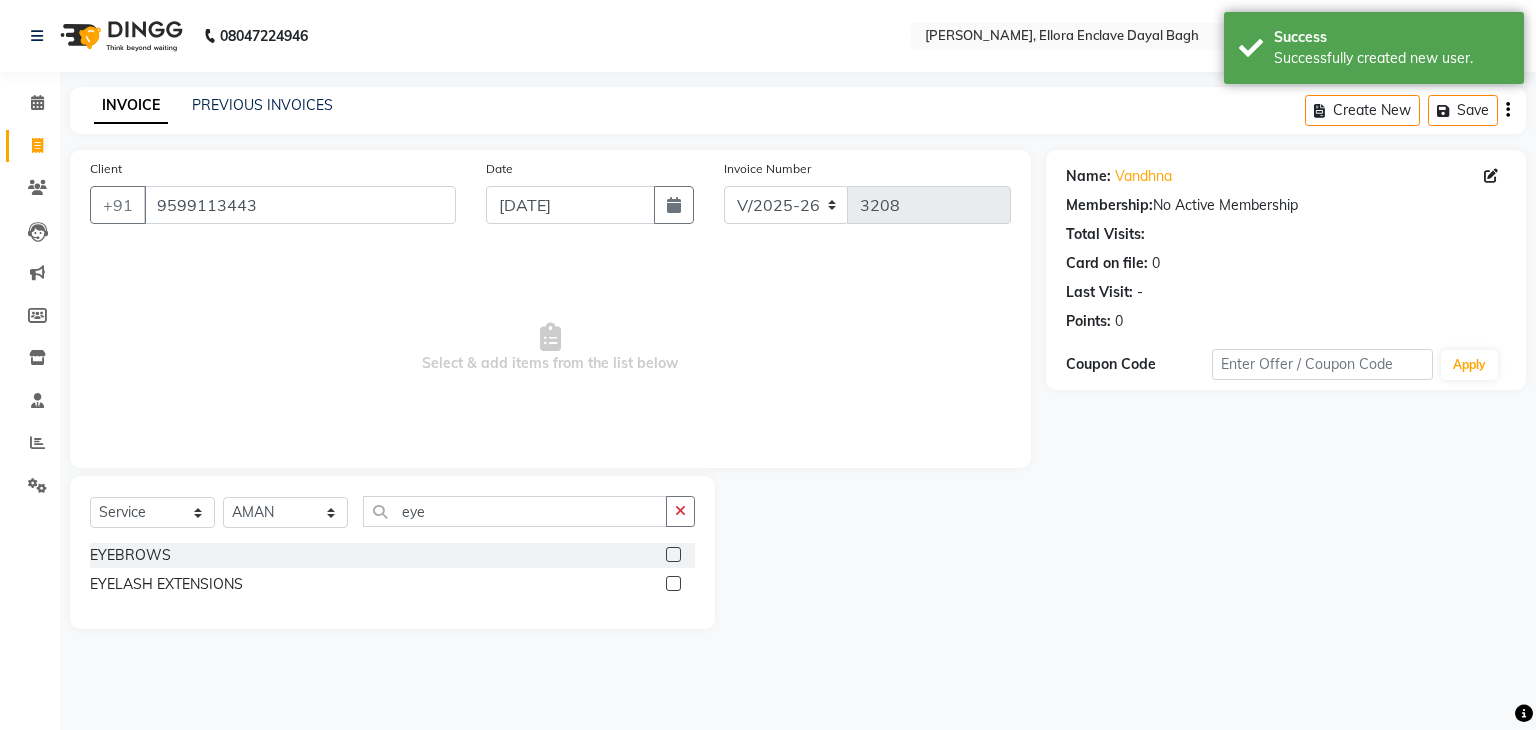 click 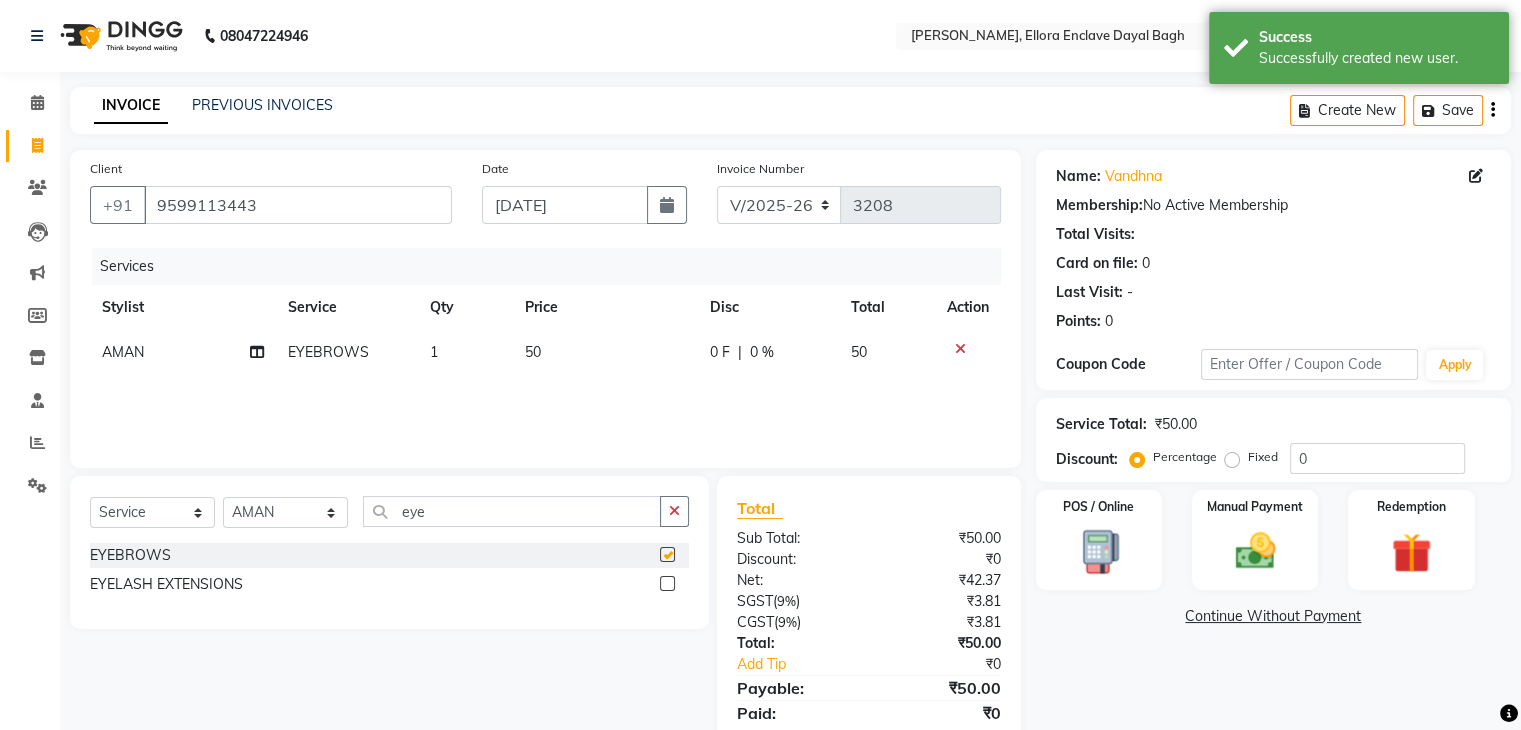 checkbox on "false" 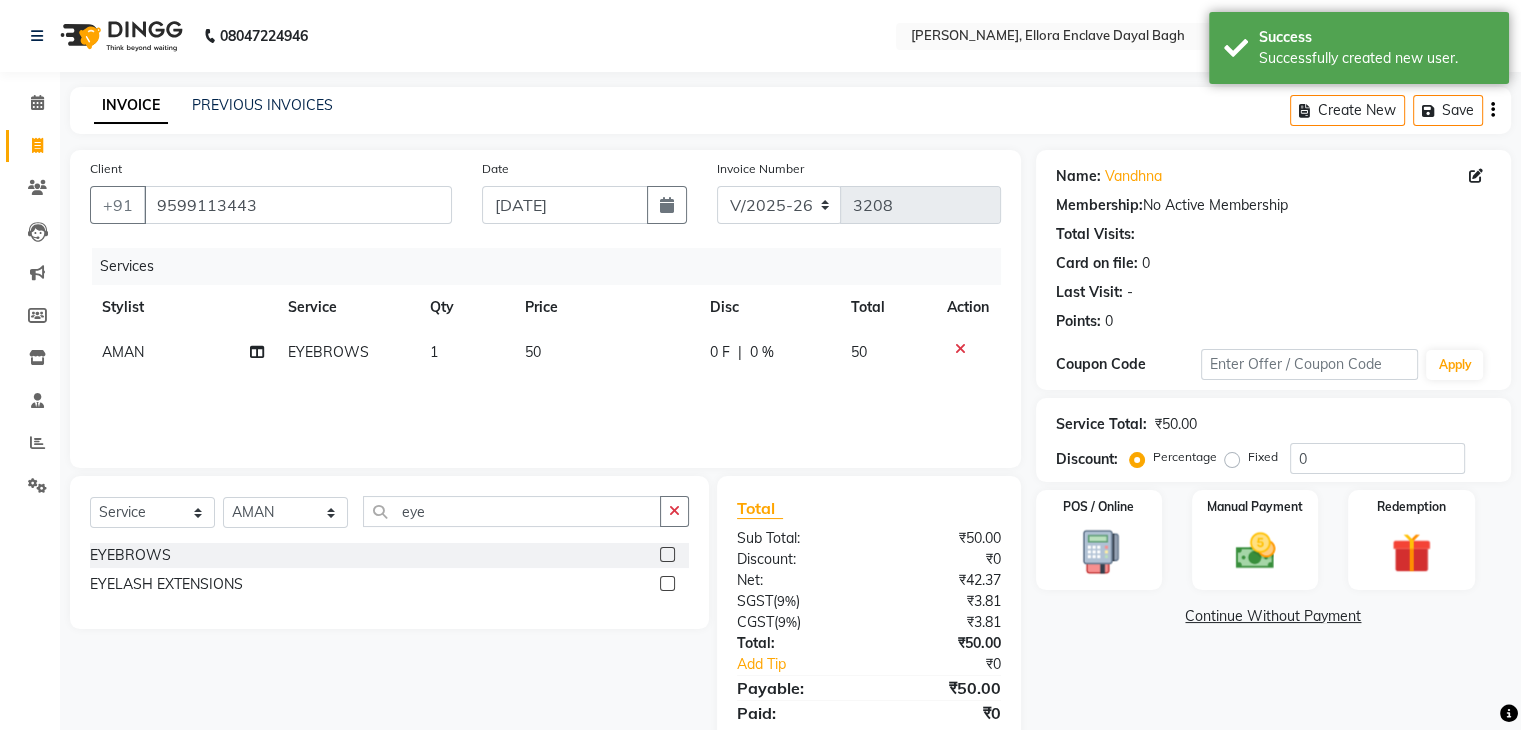 click on "50" 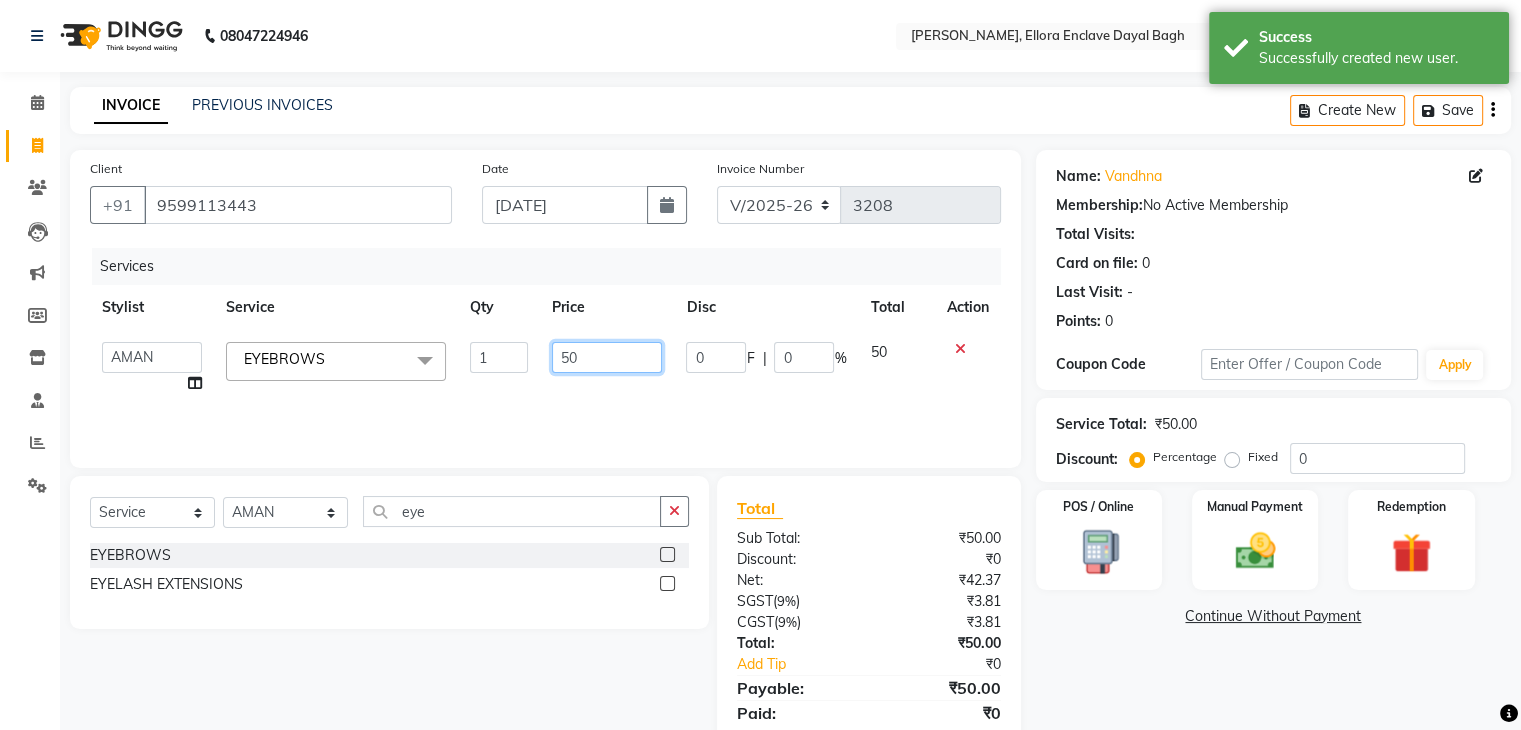 click on "50" 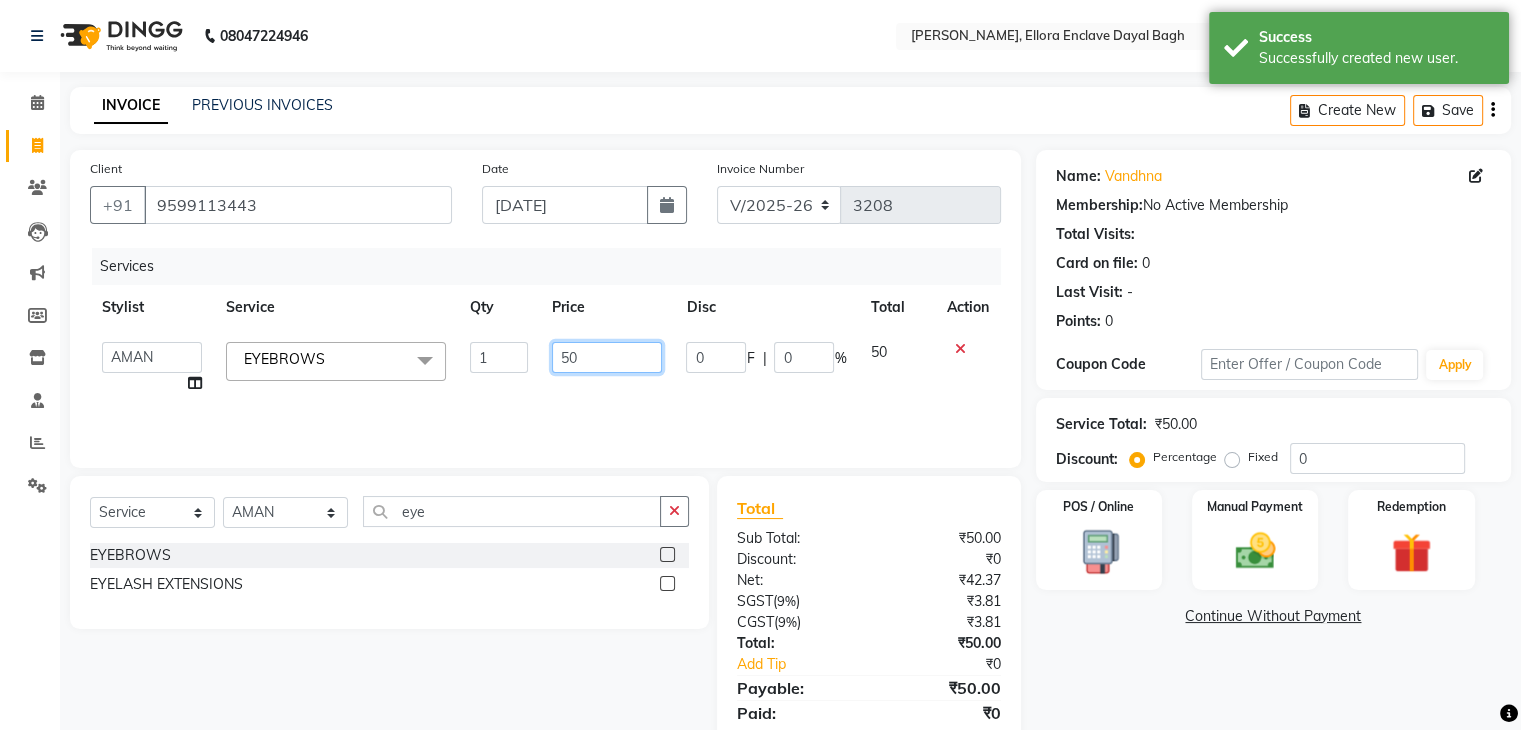 type on "5" 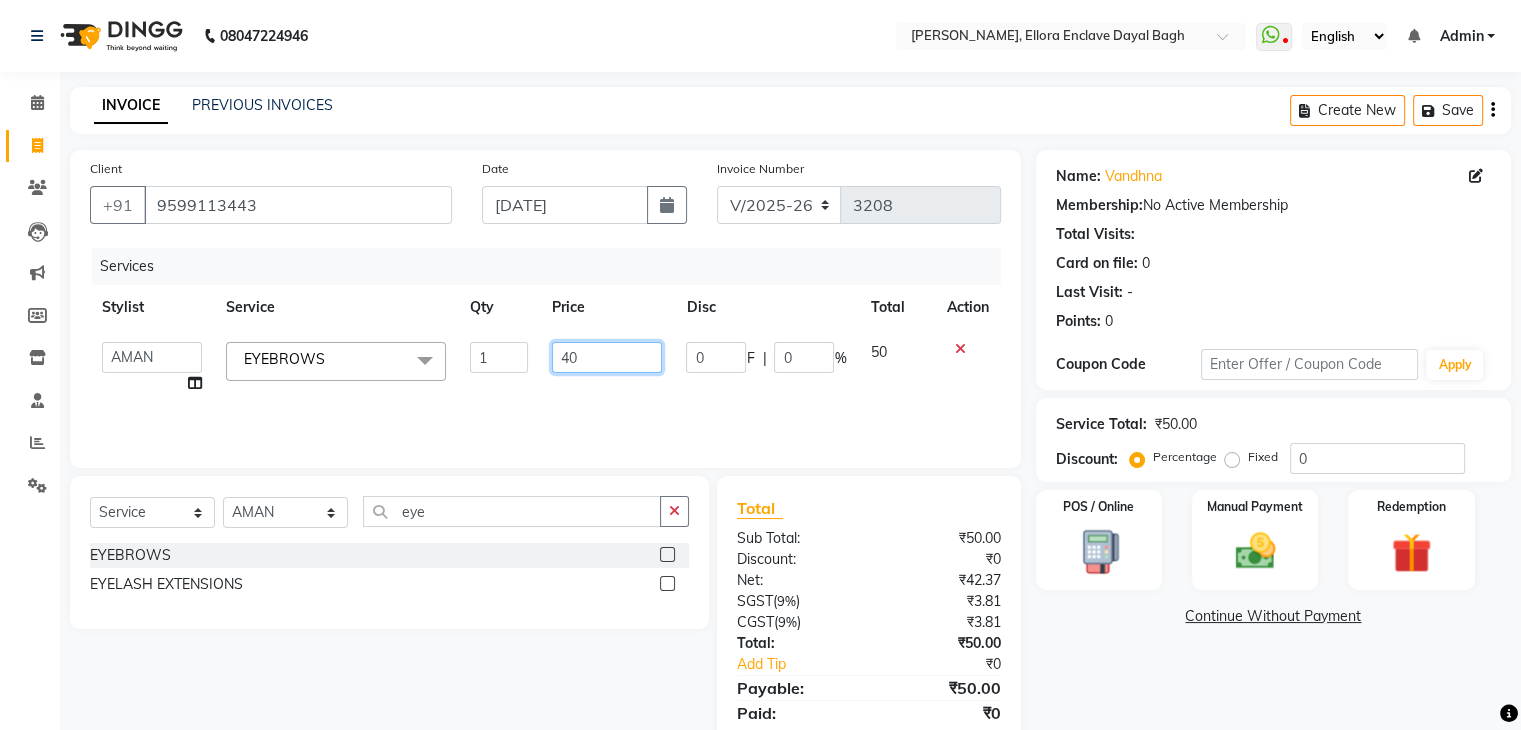 type on "400" 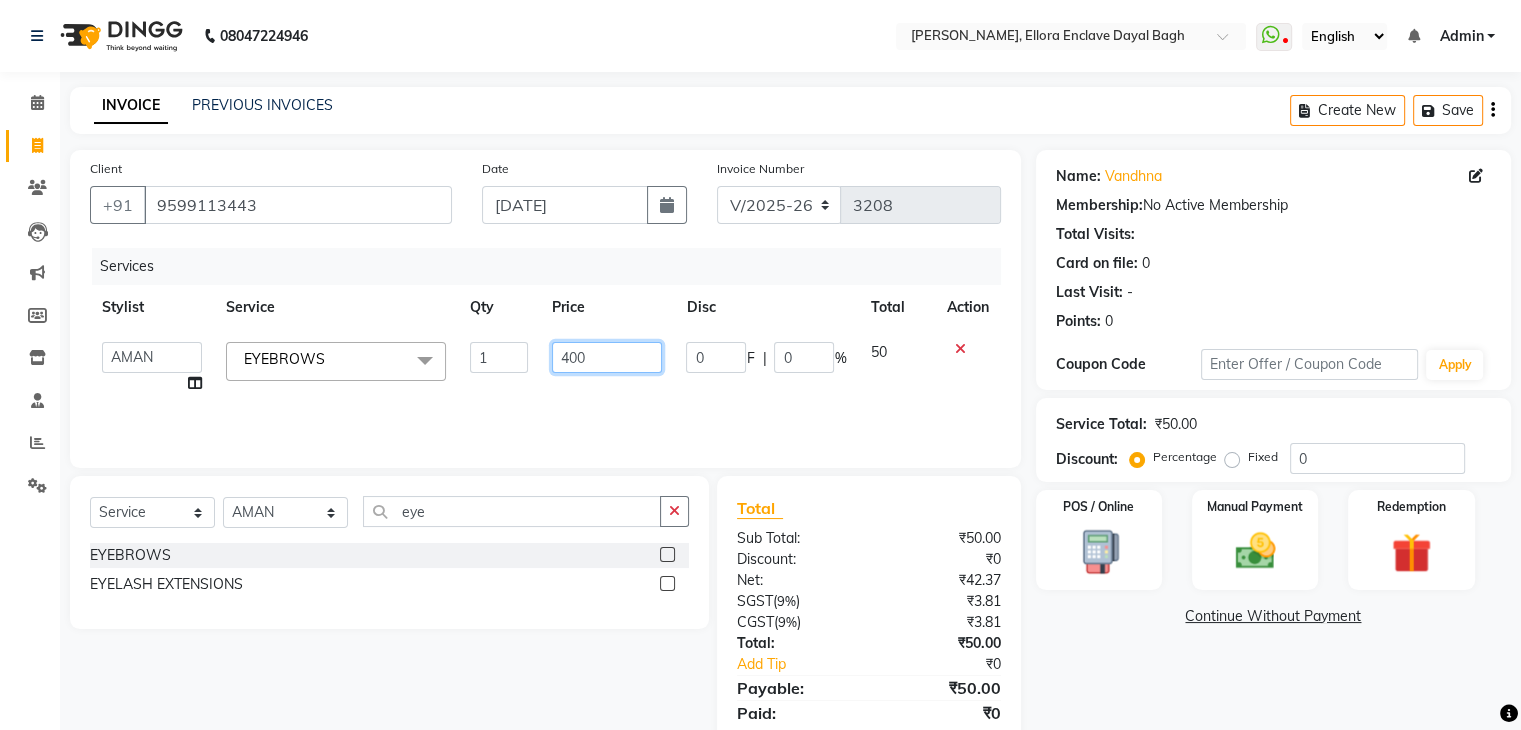 scroll, scrollTop: 71, scrollLeft: 0, axis: vertical 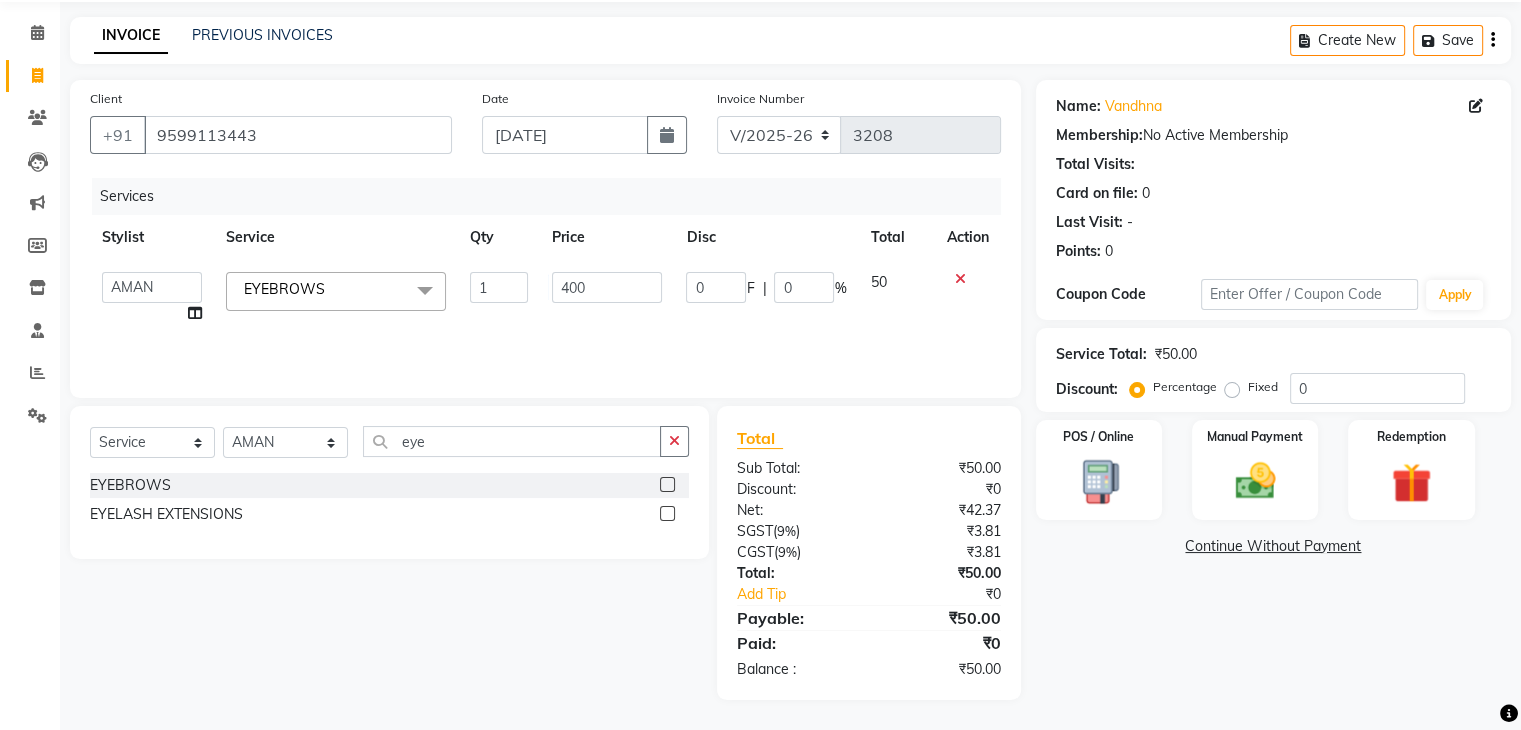 click on "Name: Vandhna  Membership:  No Active Membership  Total Visits:   Card on file:  0 Last Visit:   - Points:   0  Coupon Code Apply Service Total:  ₹50.00  Discount:  Percentage   Fixed  0 POS / Online  Manual Payment Redemption  Continue Without Payment" 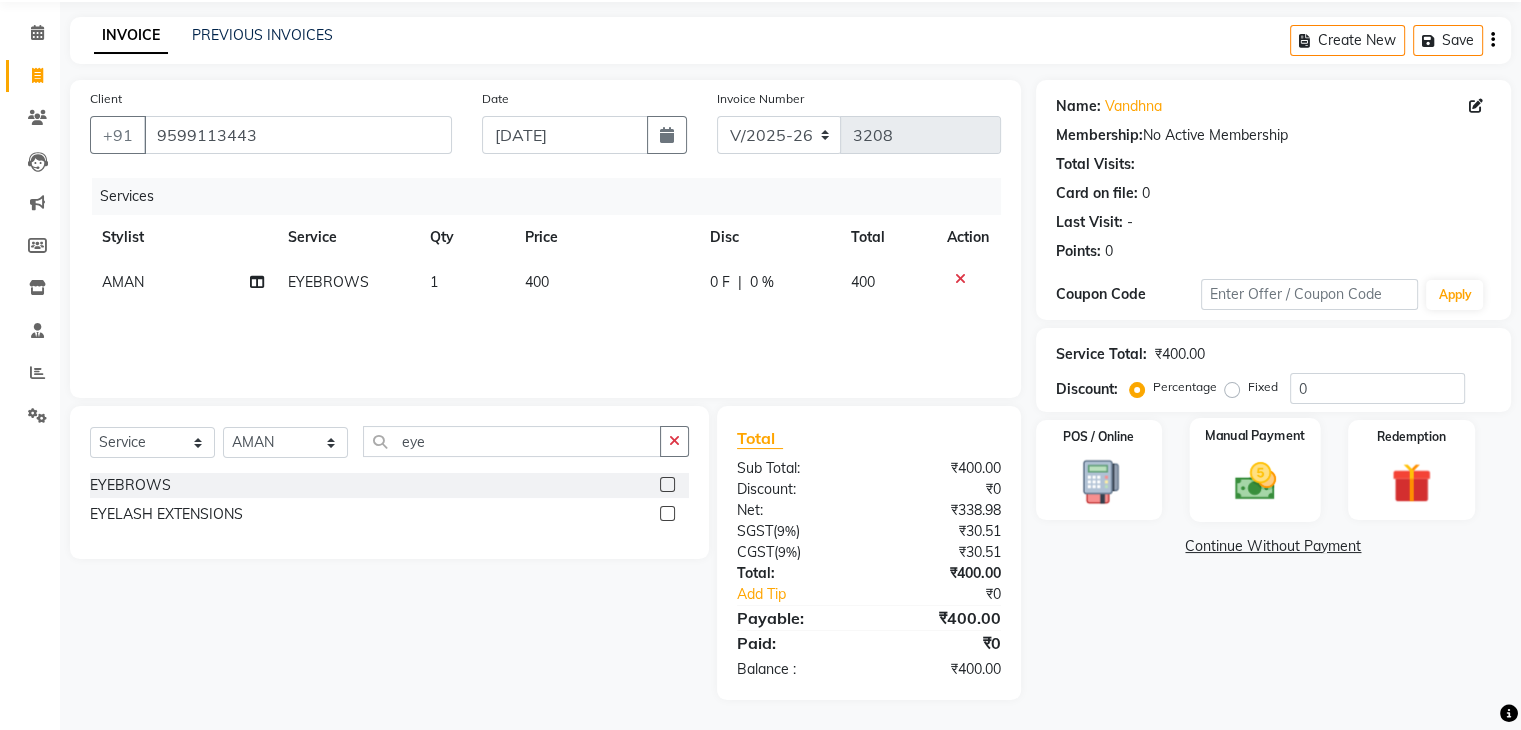 click 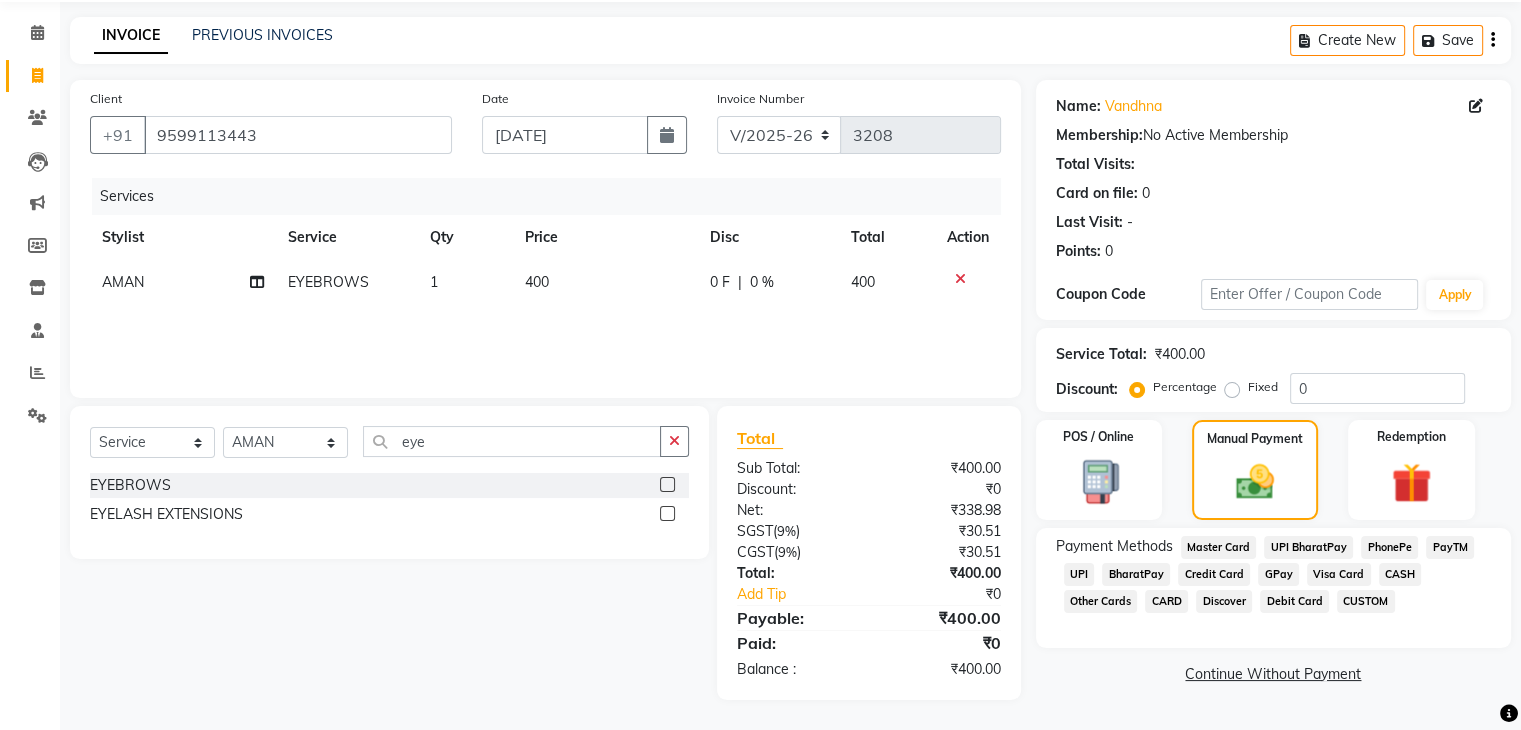 click on "CUSTOM" 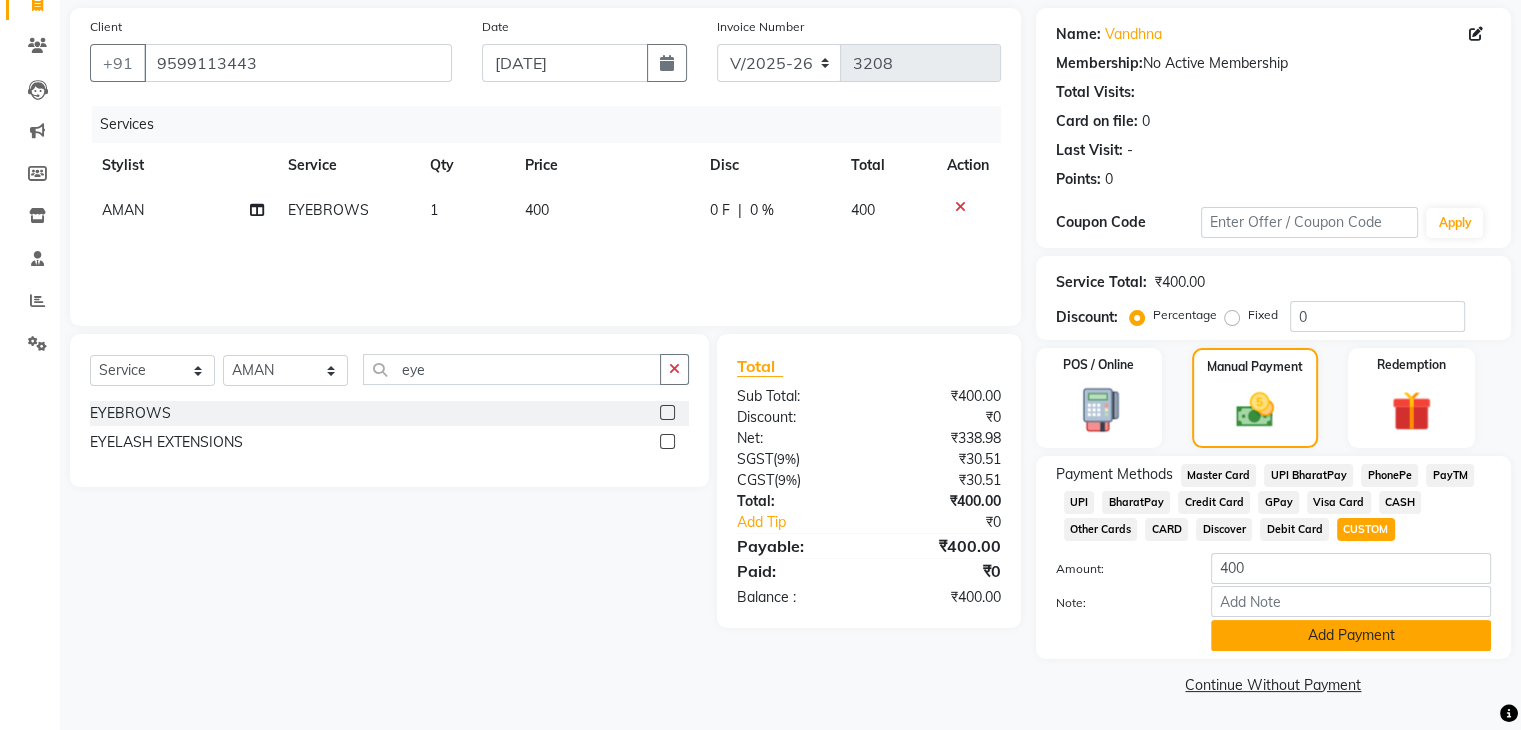 click on "Add Payment" 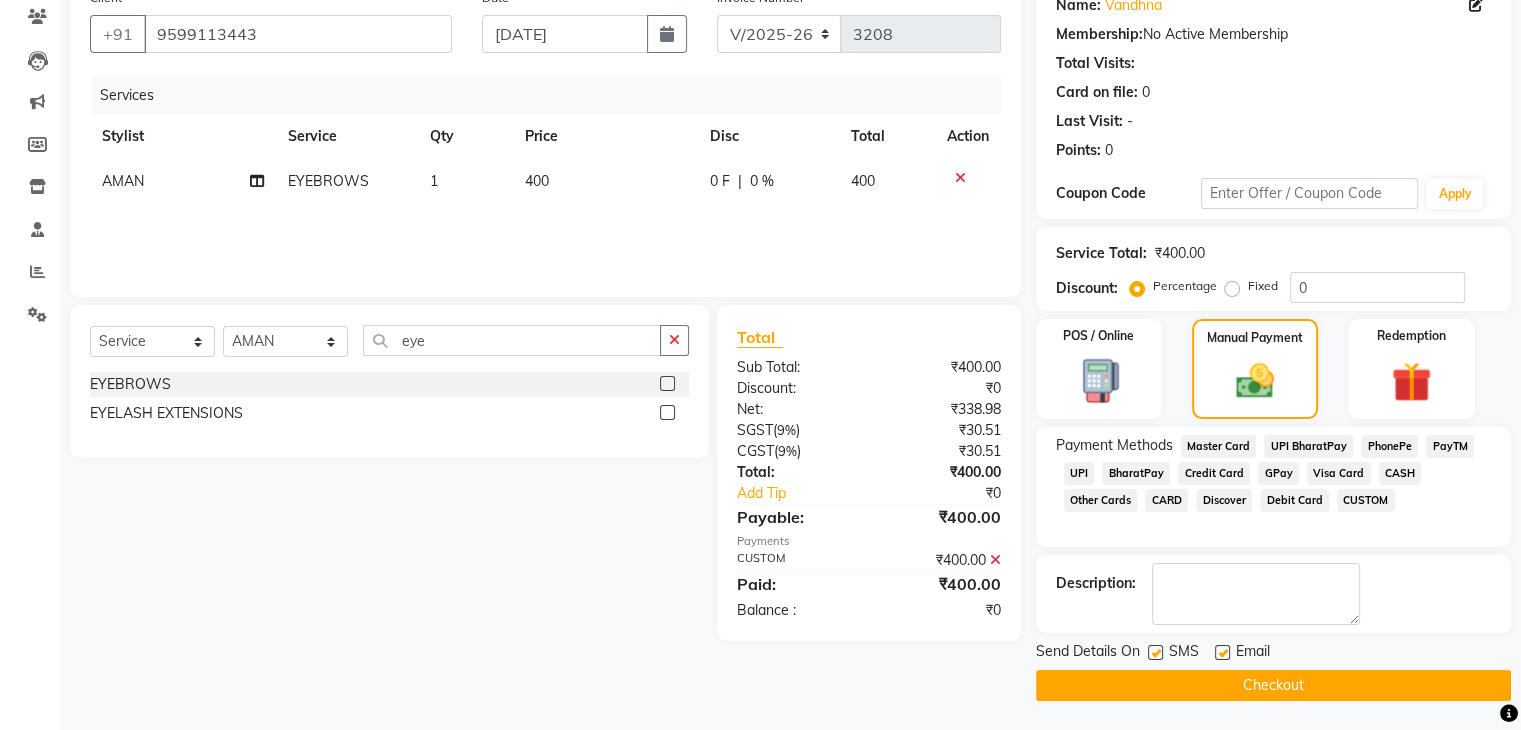 click on "Checkout" 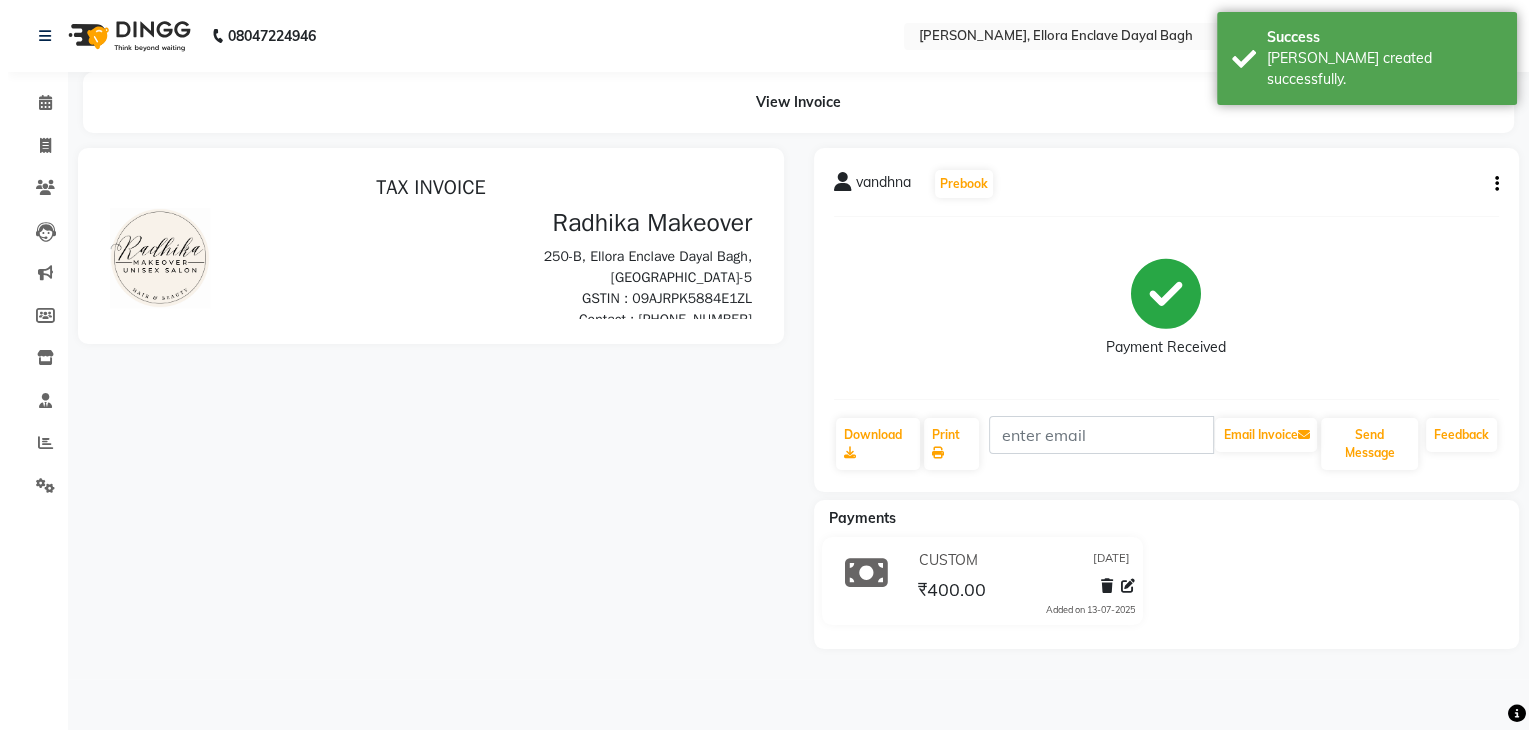 scroll, scrollTop: 0, scrollLeft: 0, axis: both 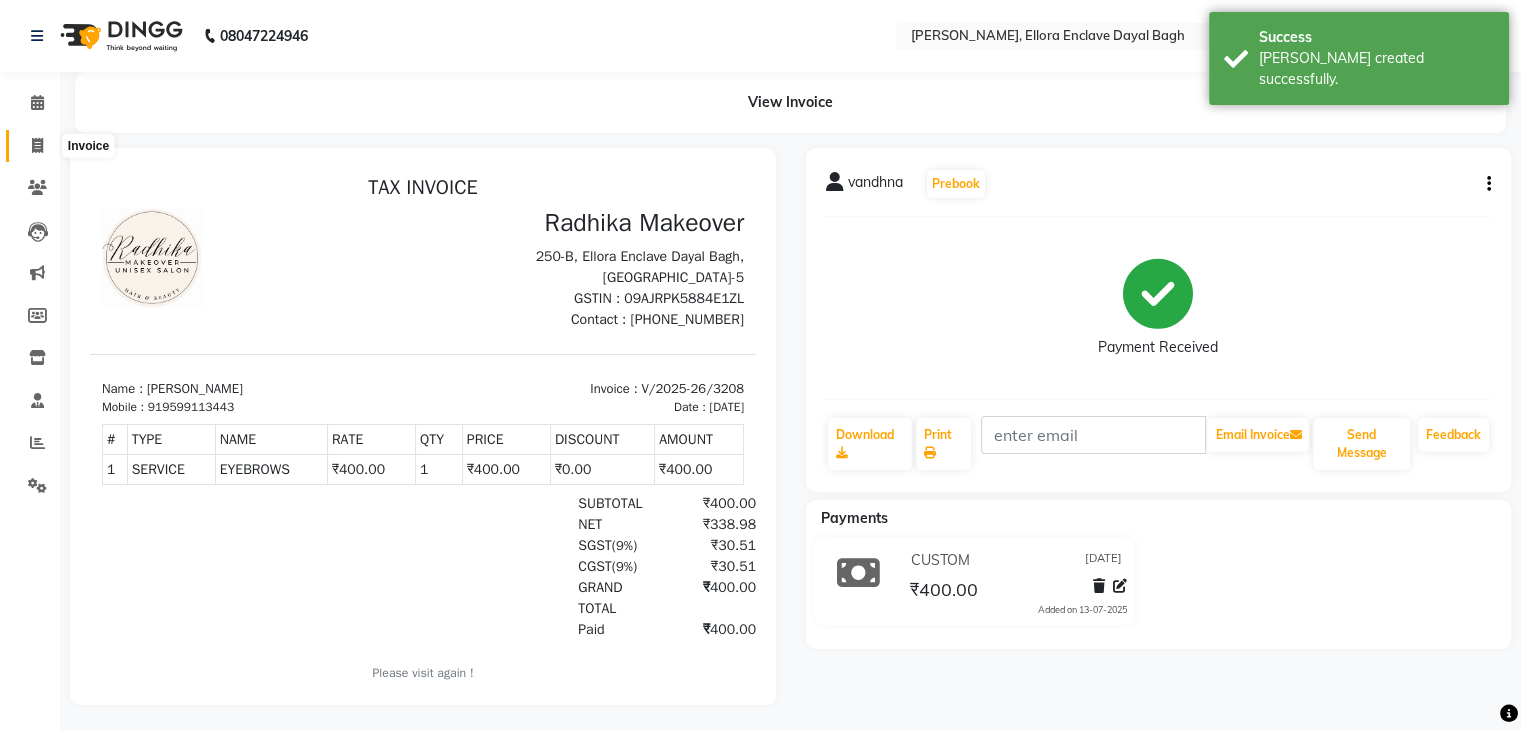 click 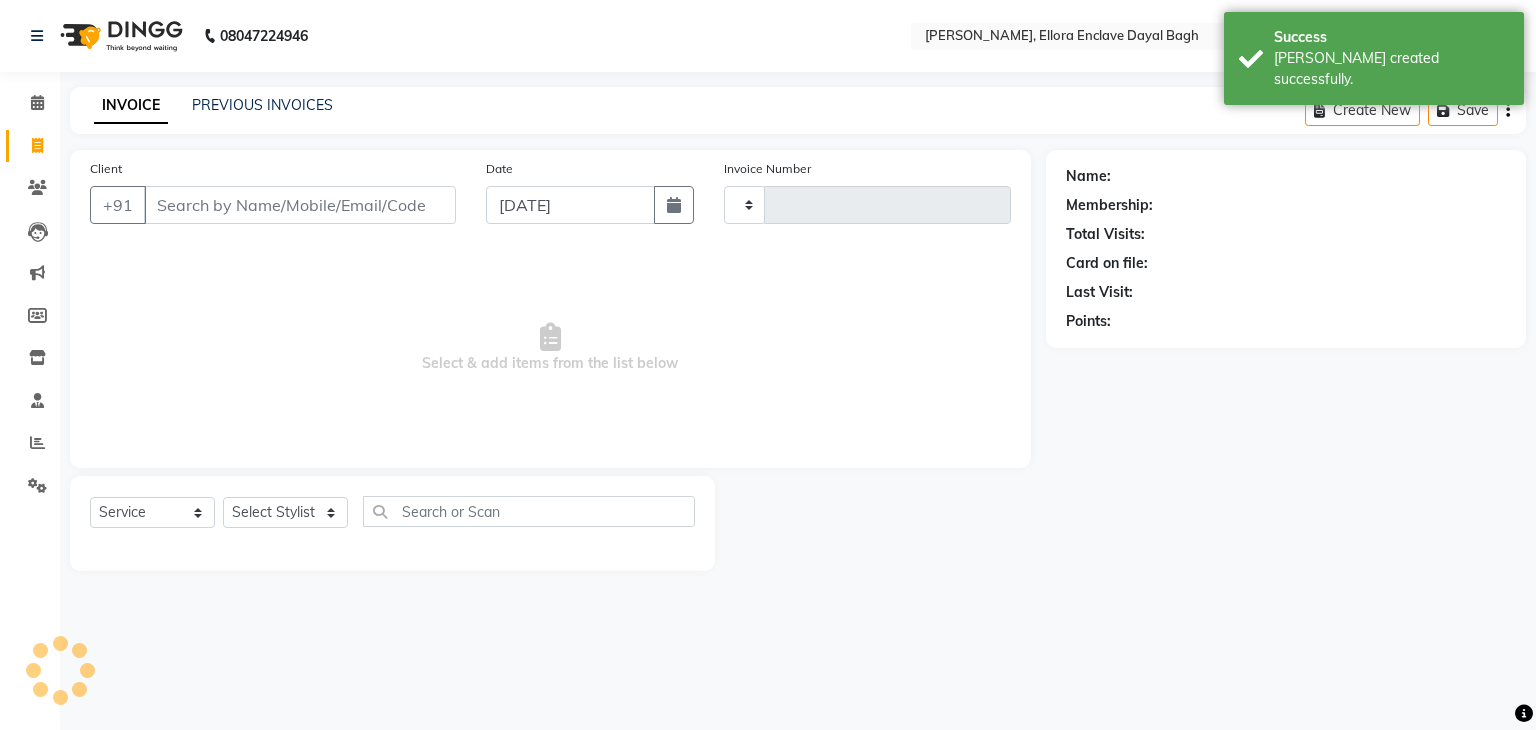 type on "3209" 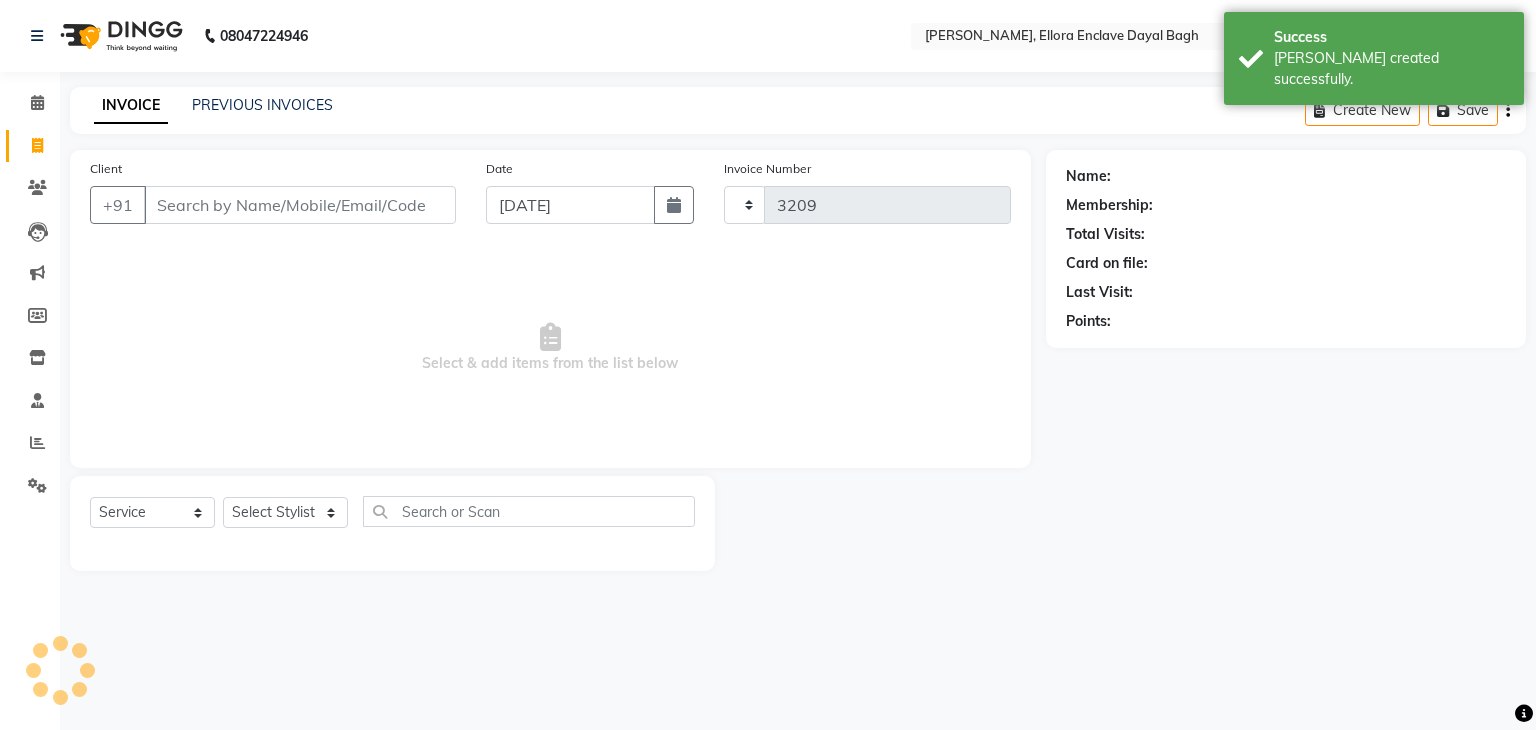 select on "6880" 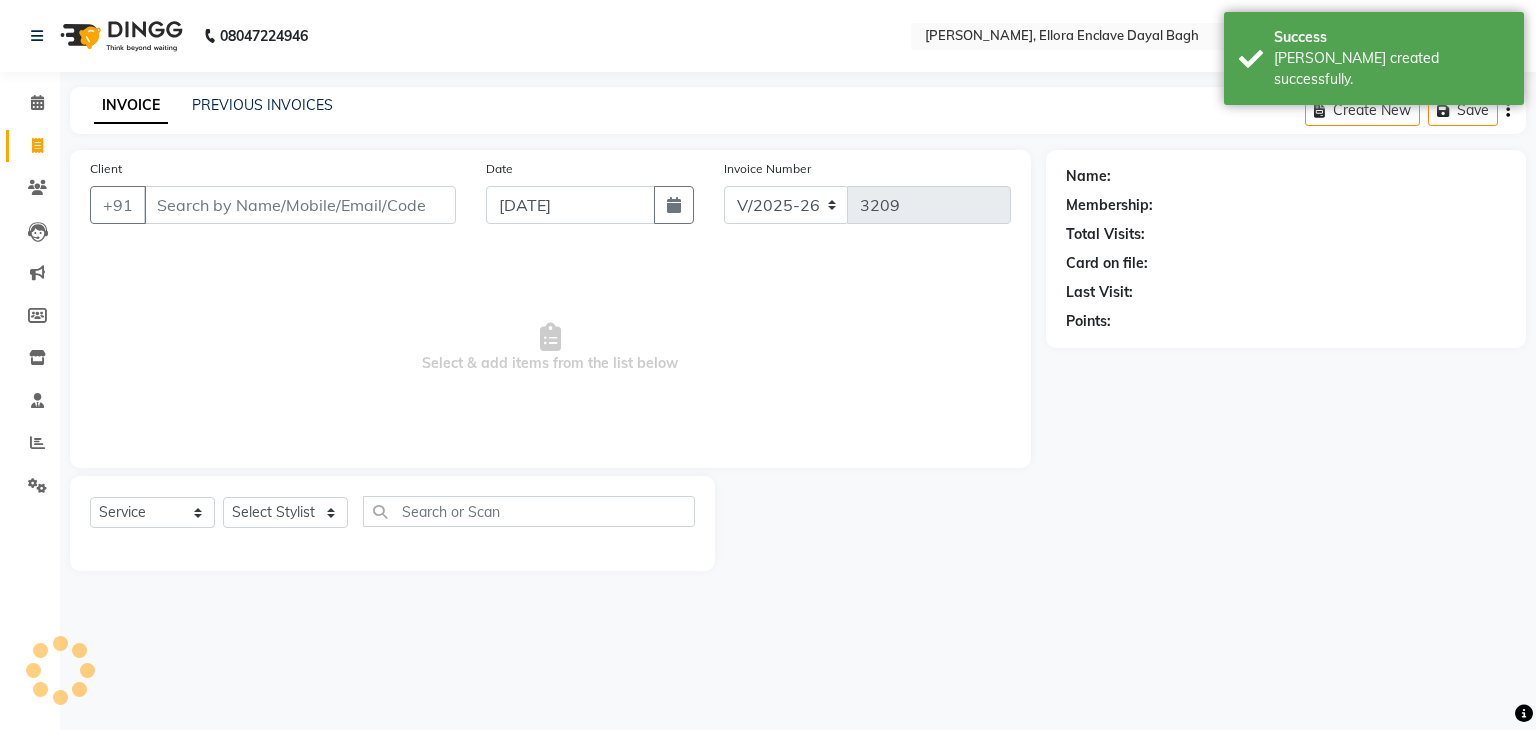 click on "Client" at bounding box center (300, 205) 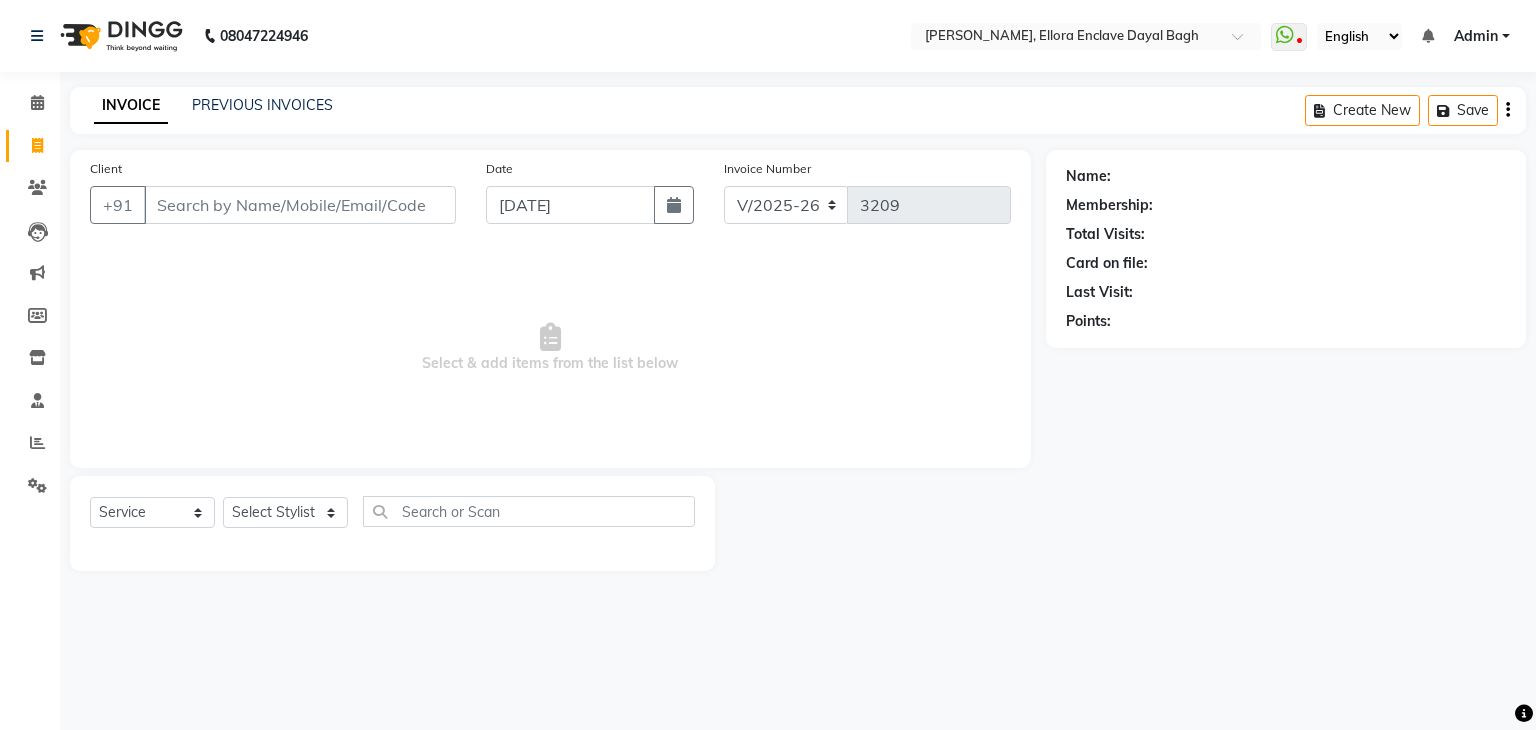 click on "Client" at bounding box center [300, 205] 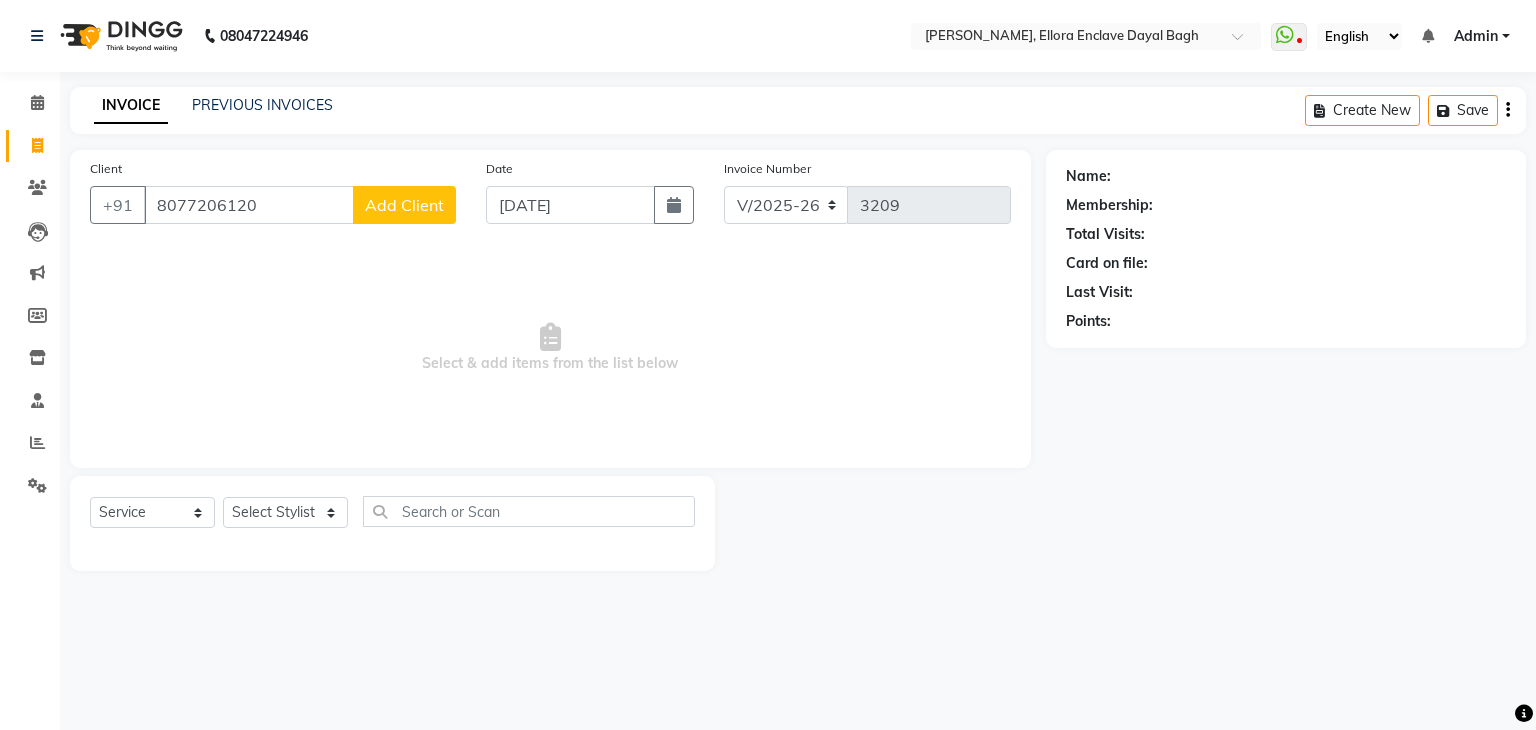 type on "8077206120" 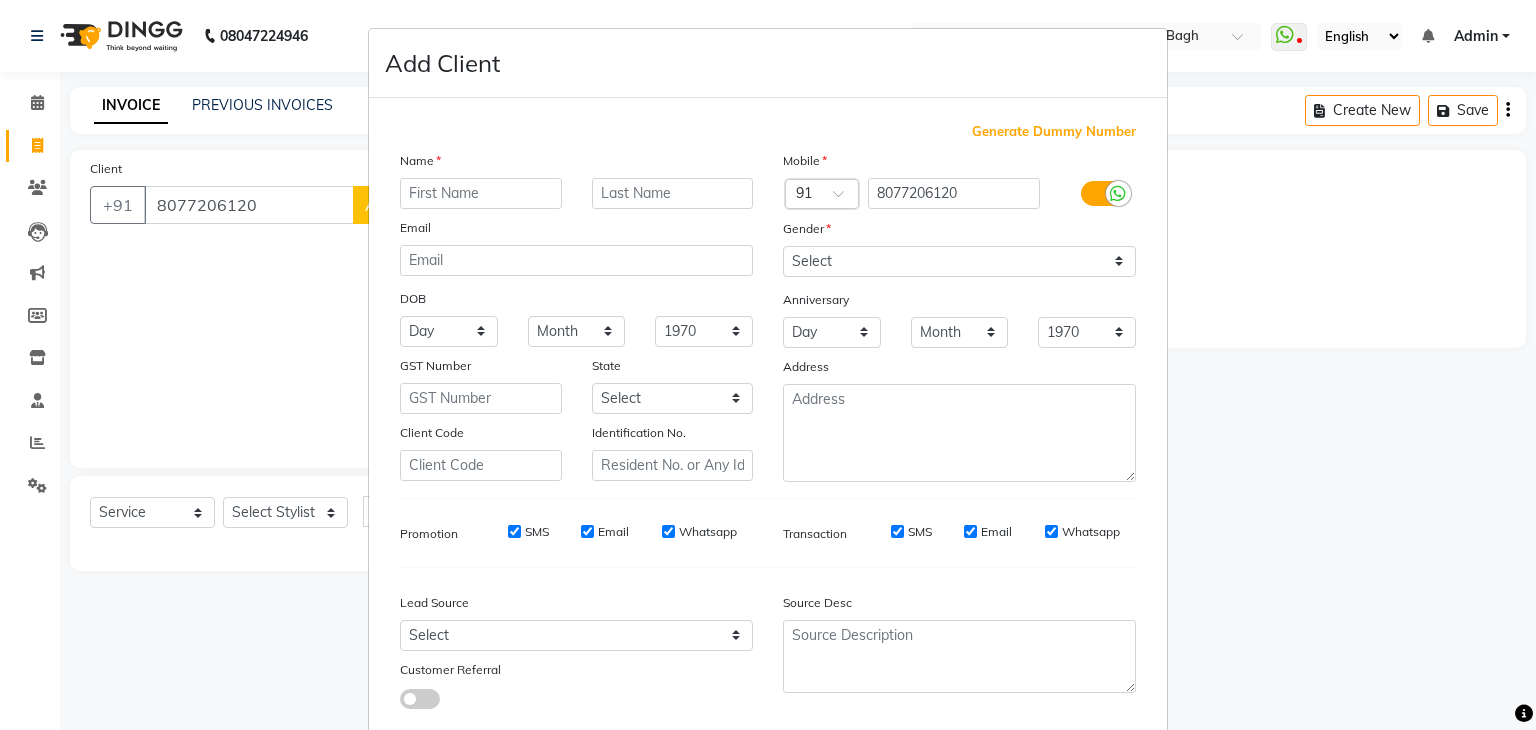 click at bounding box center (481, 193) 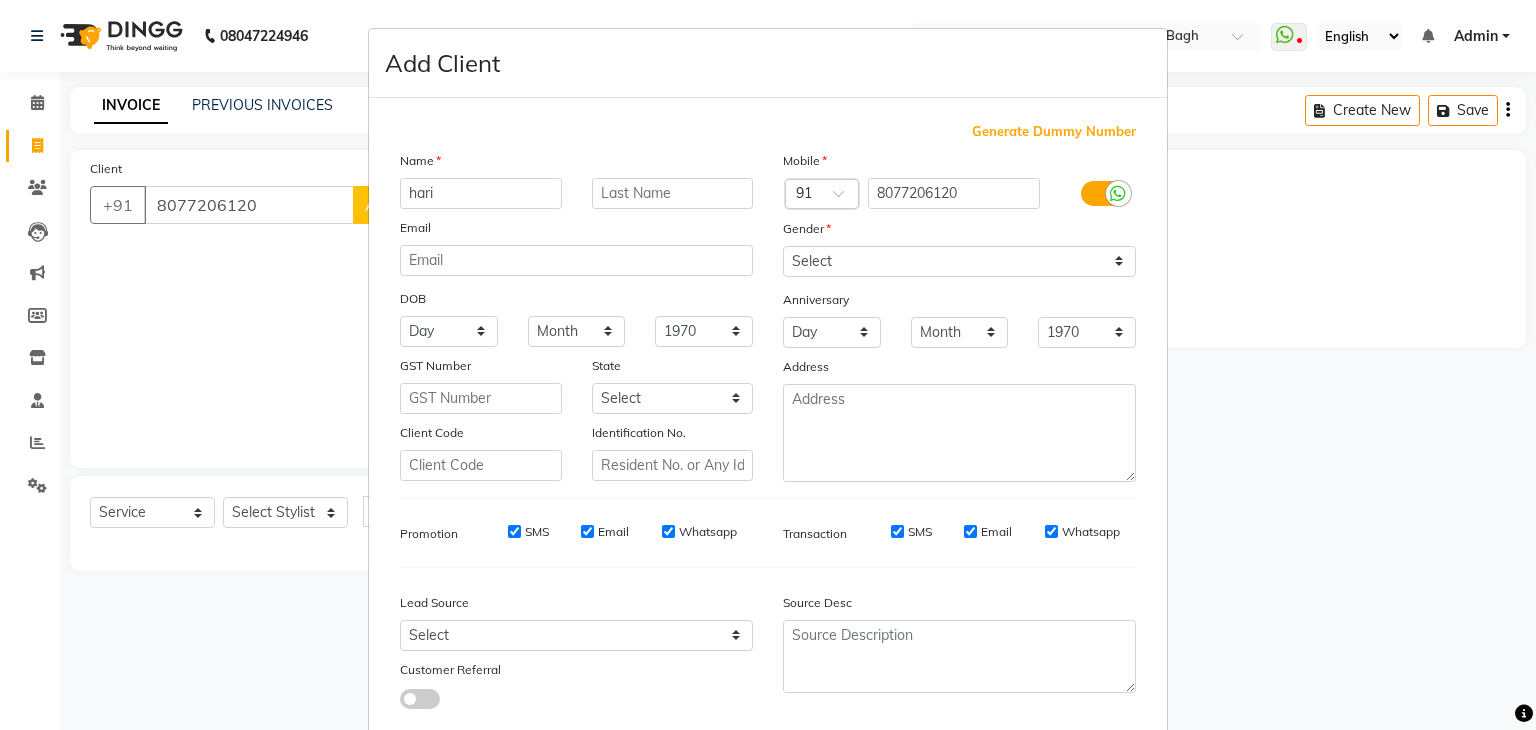 type on "hari" 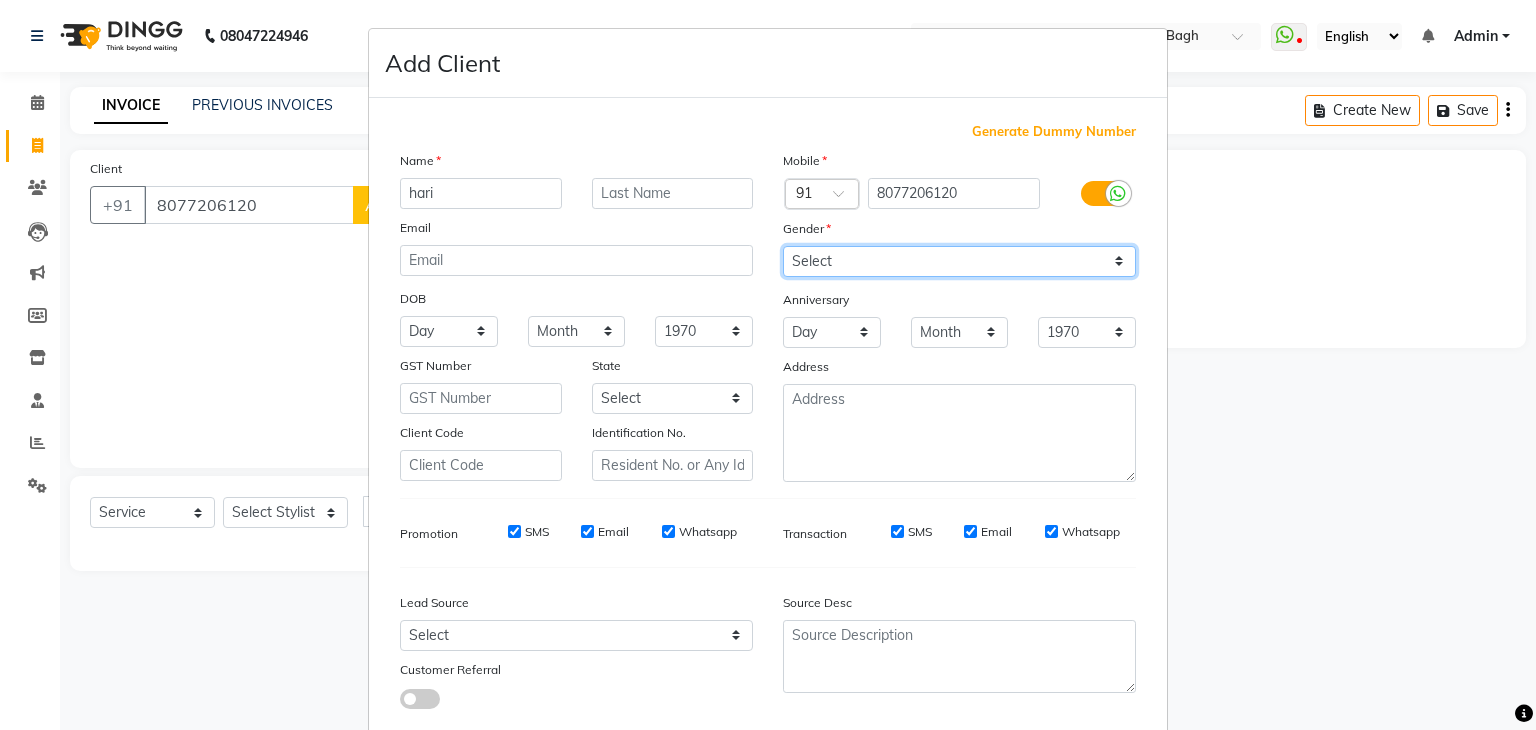click on "Select Male Female Other Prefer Not To Say" at bounding box center [959, 261] 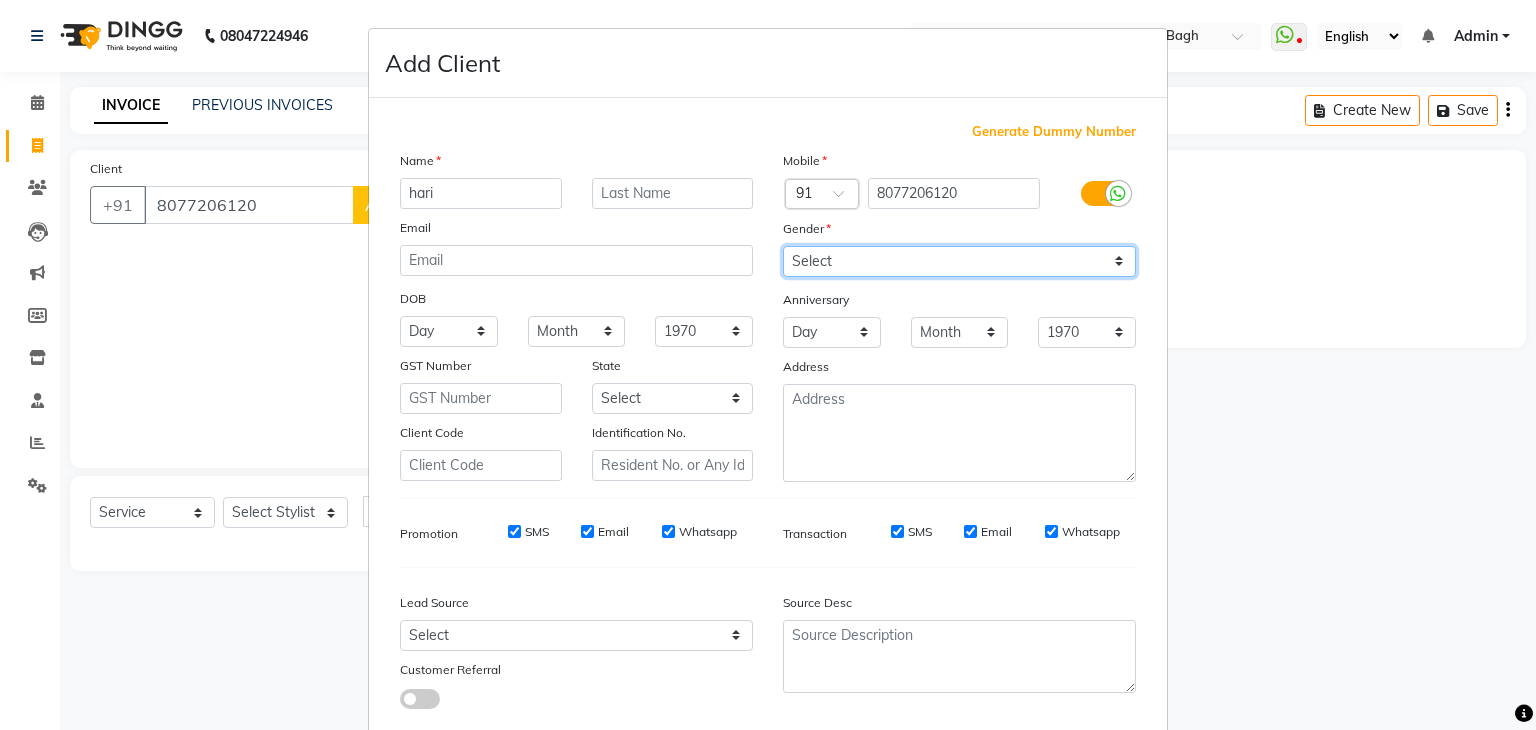 select on "male" 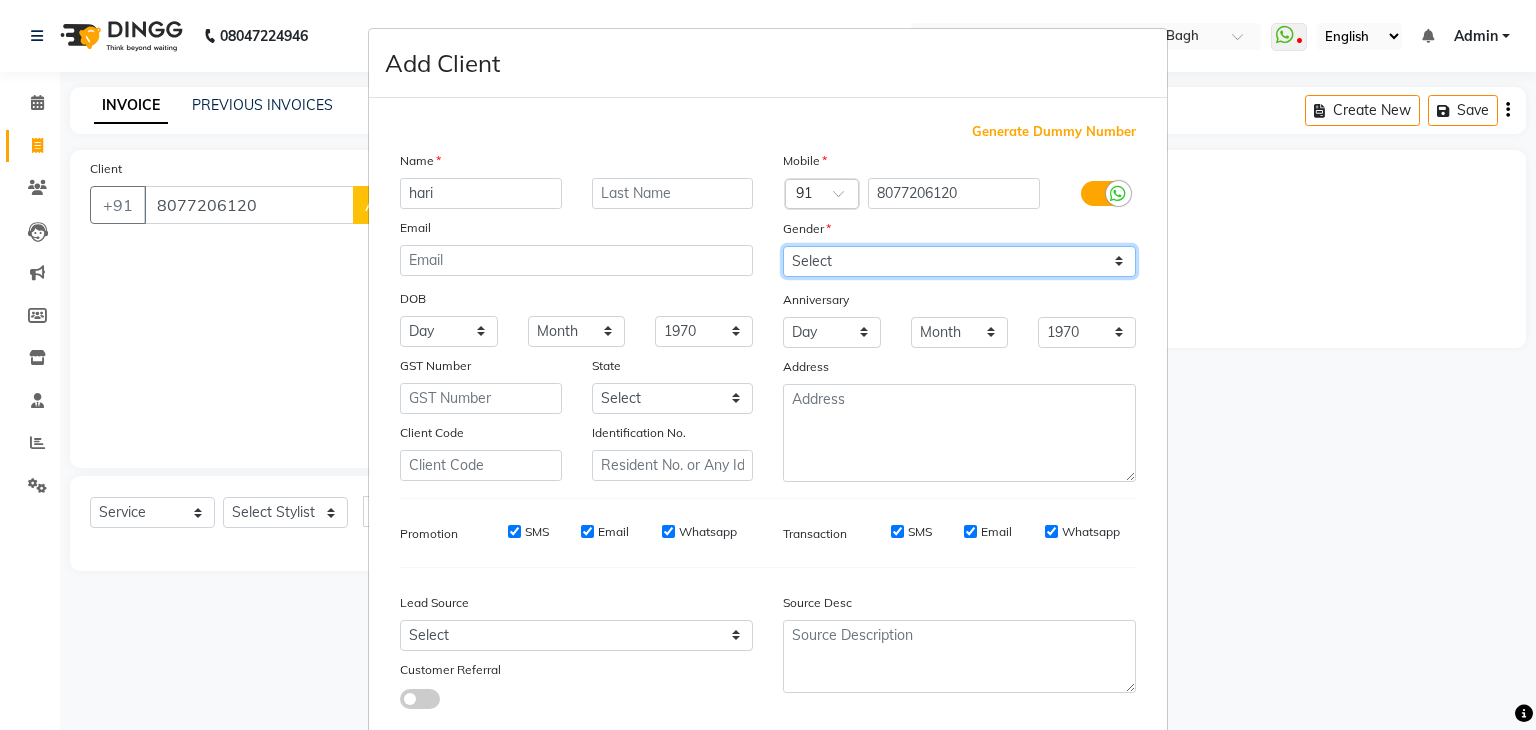 click on "Select Male Female Other Prefer Not To Say" at bounding box center (959, 261) 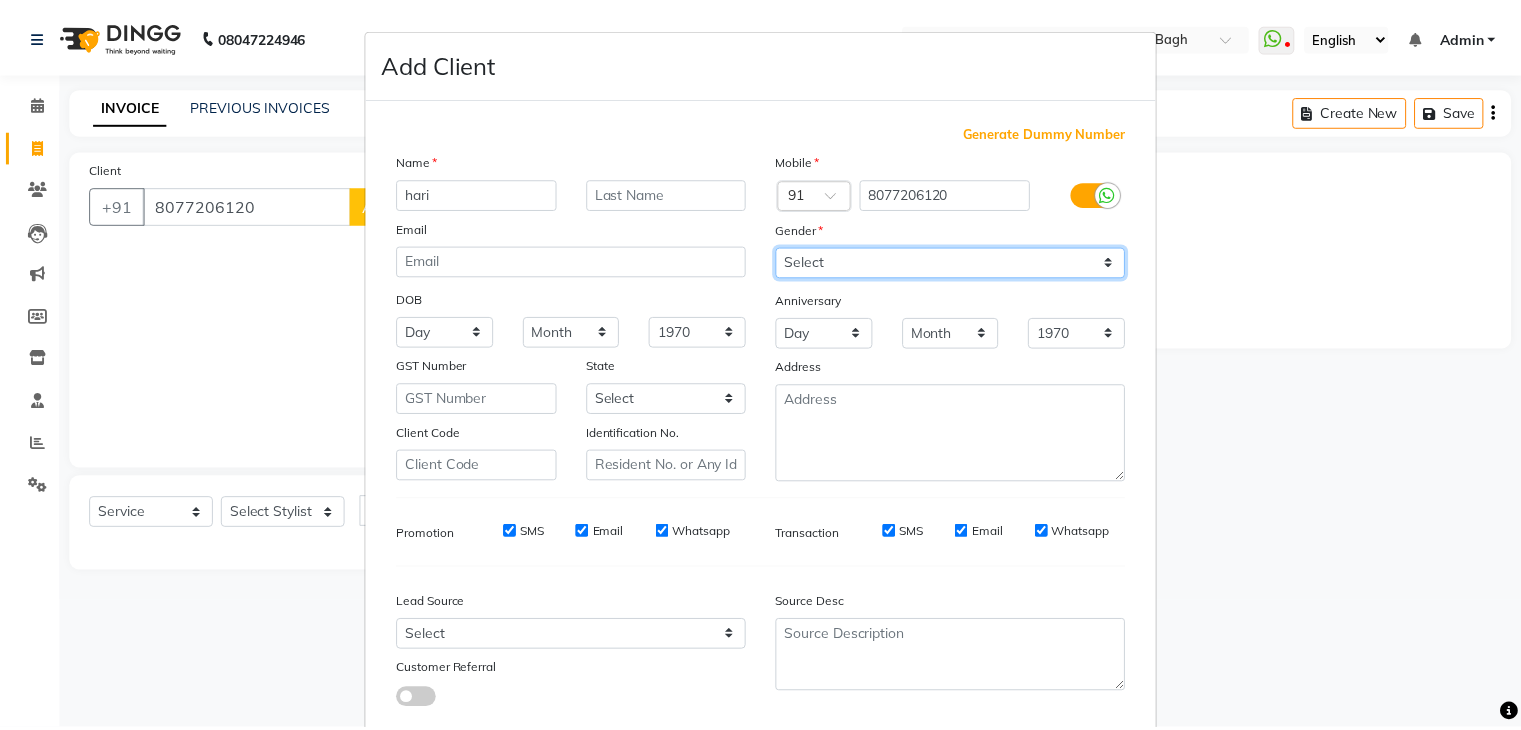 scroll, scrollTop: 127, scrollLeft: 0, axis: vertical 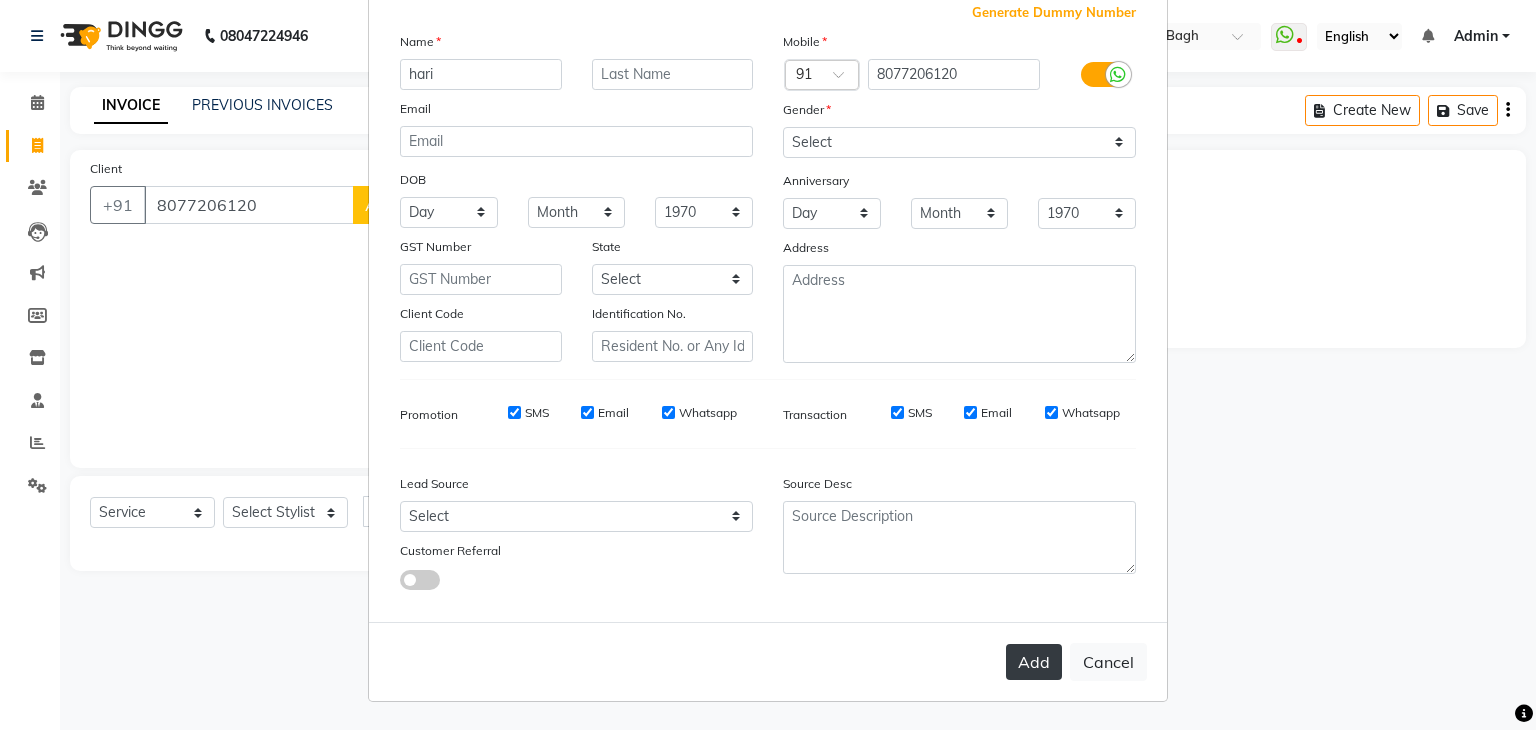 click on "Add" at bounding box center [1034, 662] 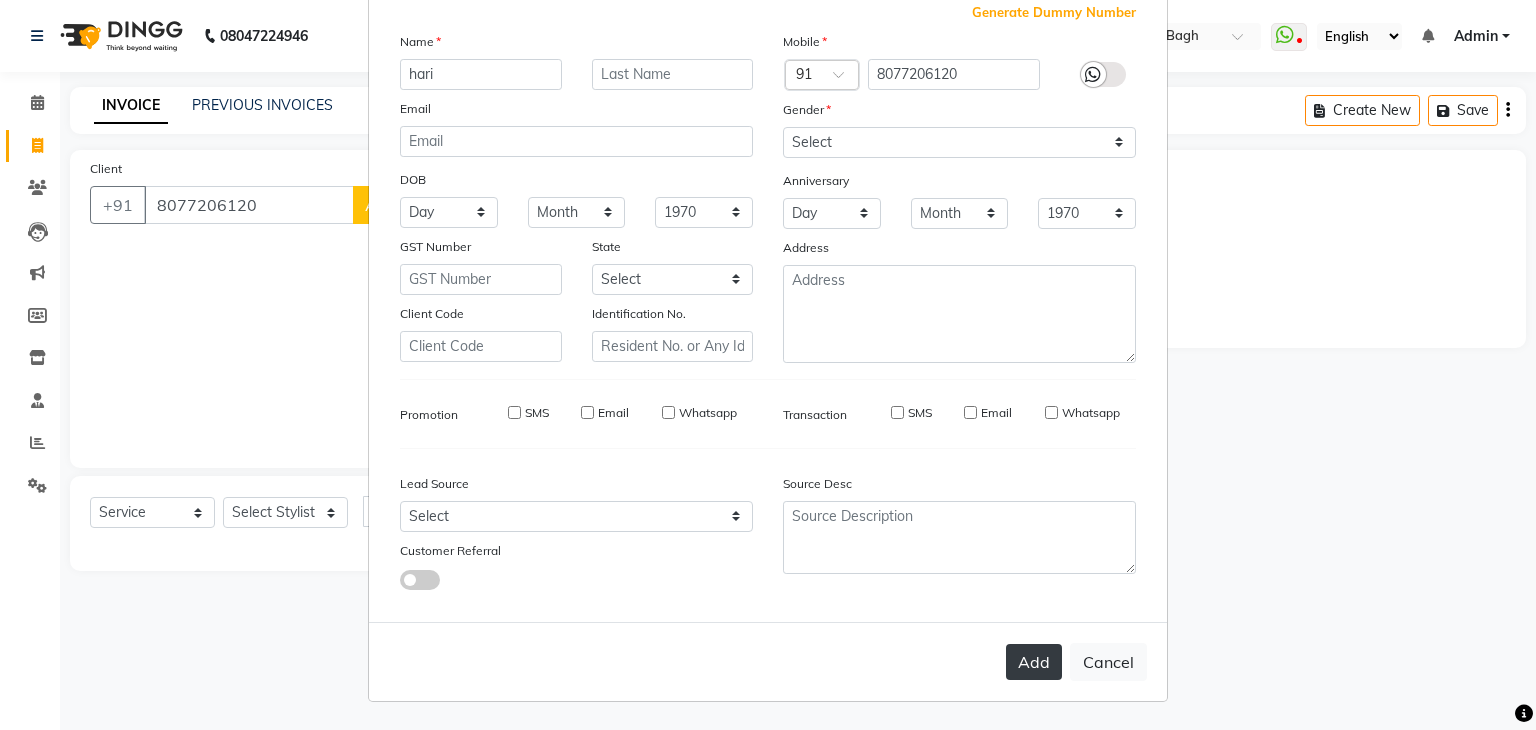 type 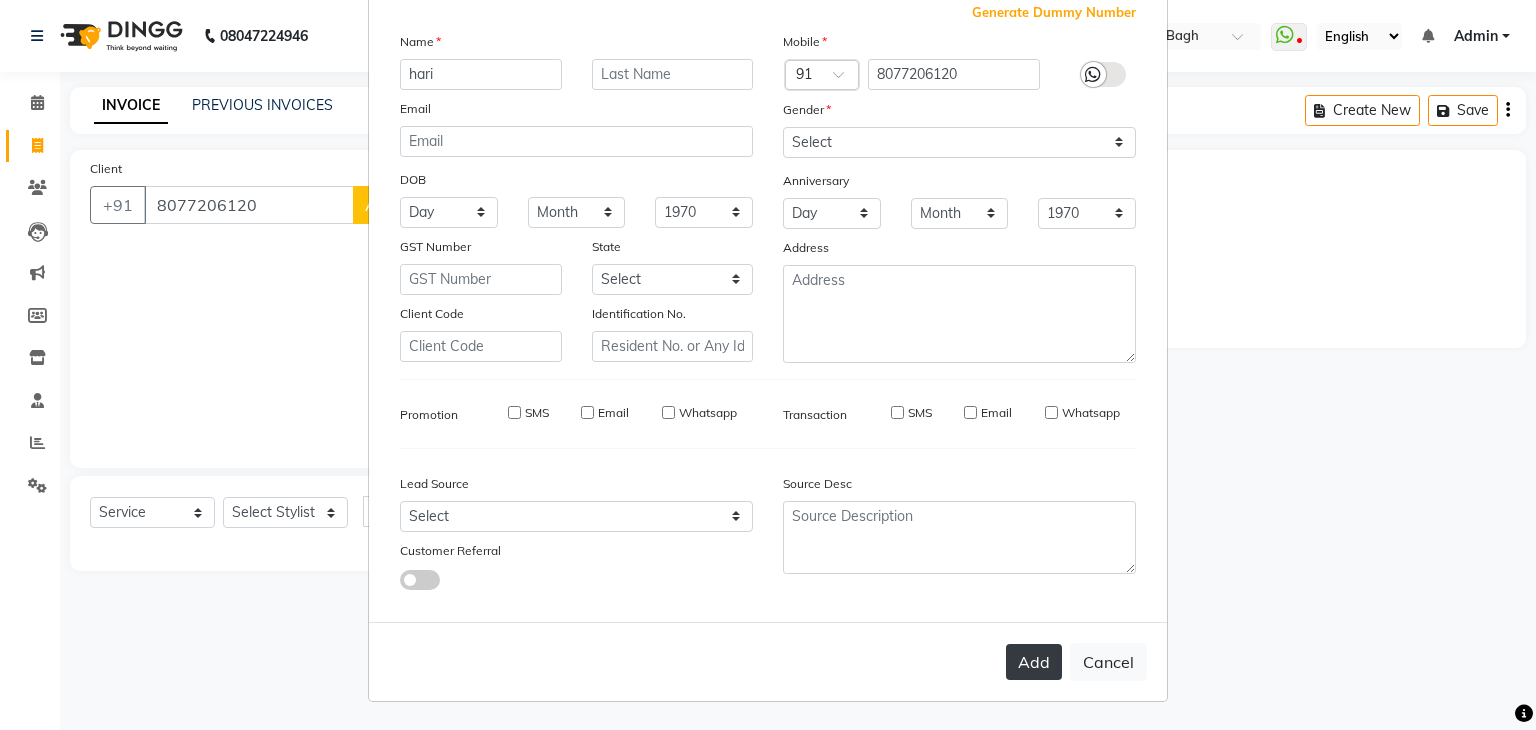 select 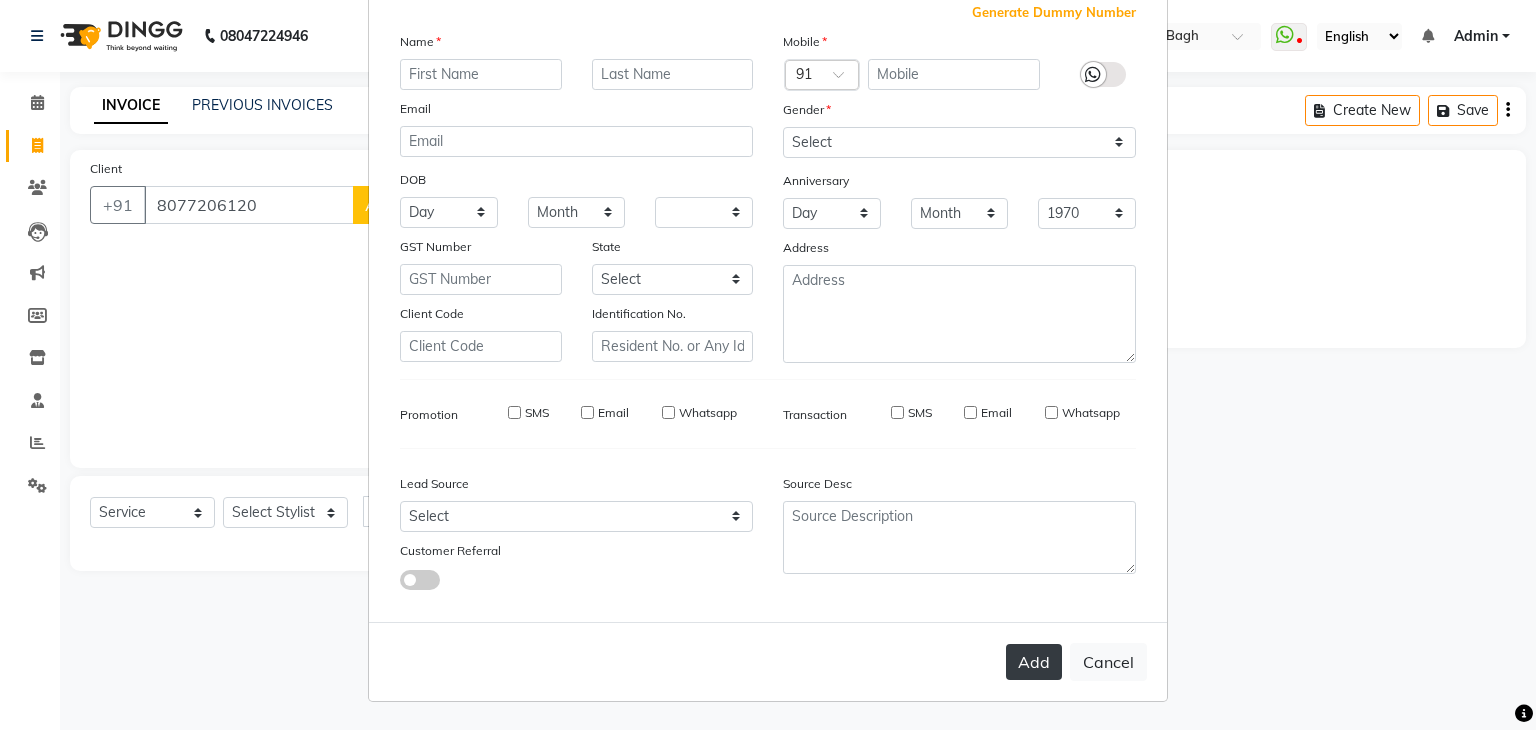 select 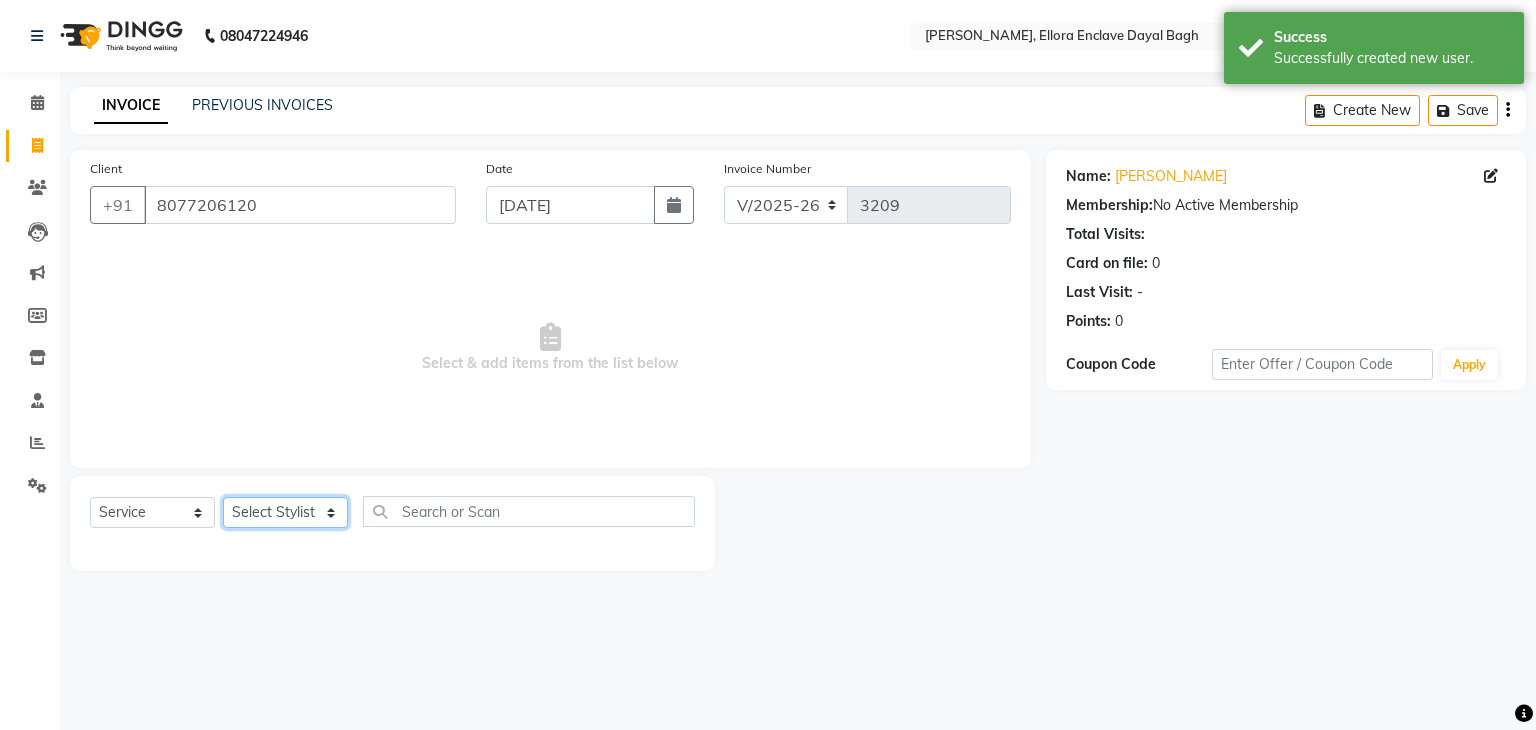 click on "Select Stylist AMAN DANISH SALMANI GOPAL PACHORI KANU KAVITA KIRAN KUMARI MEENU KUMARI NEHA NIKHIL CHAUDHARY PRIYANKA YADAV RASHMI SANDHYA SHAGUFTA SHWETA SONA SAXENA SOUMYA TUSHAR OTWAL VINAY KUMAR" 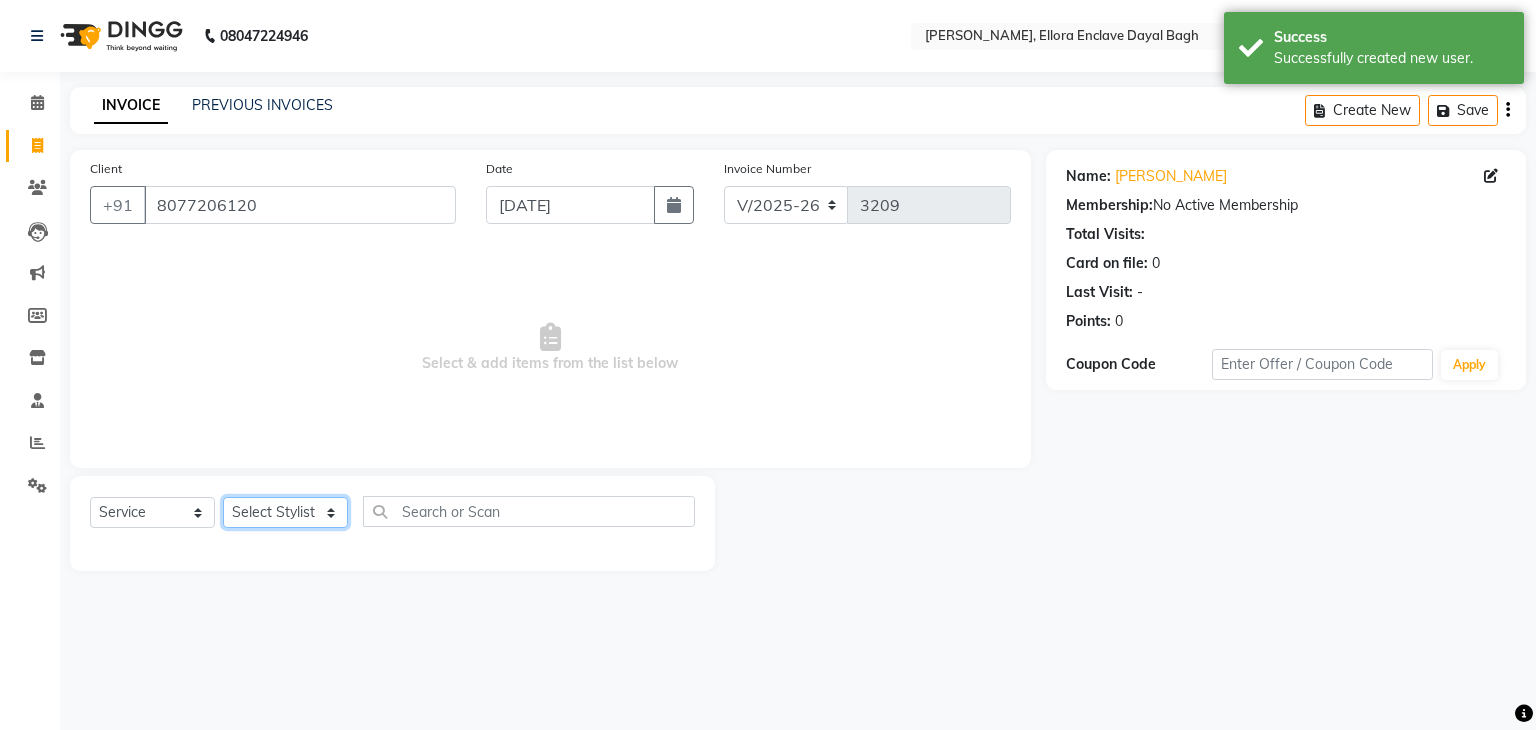 select on "53879" 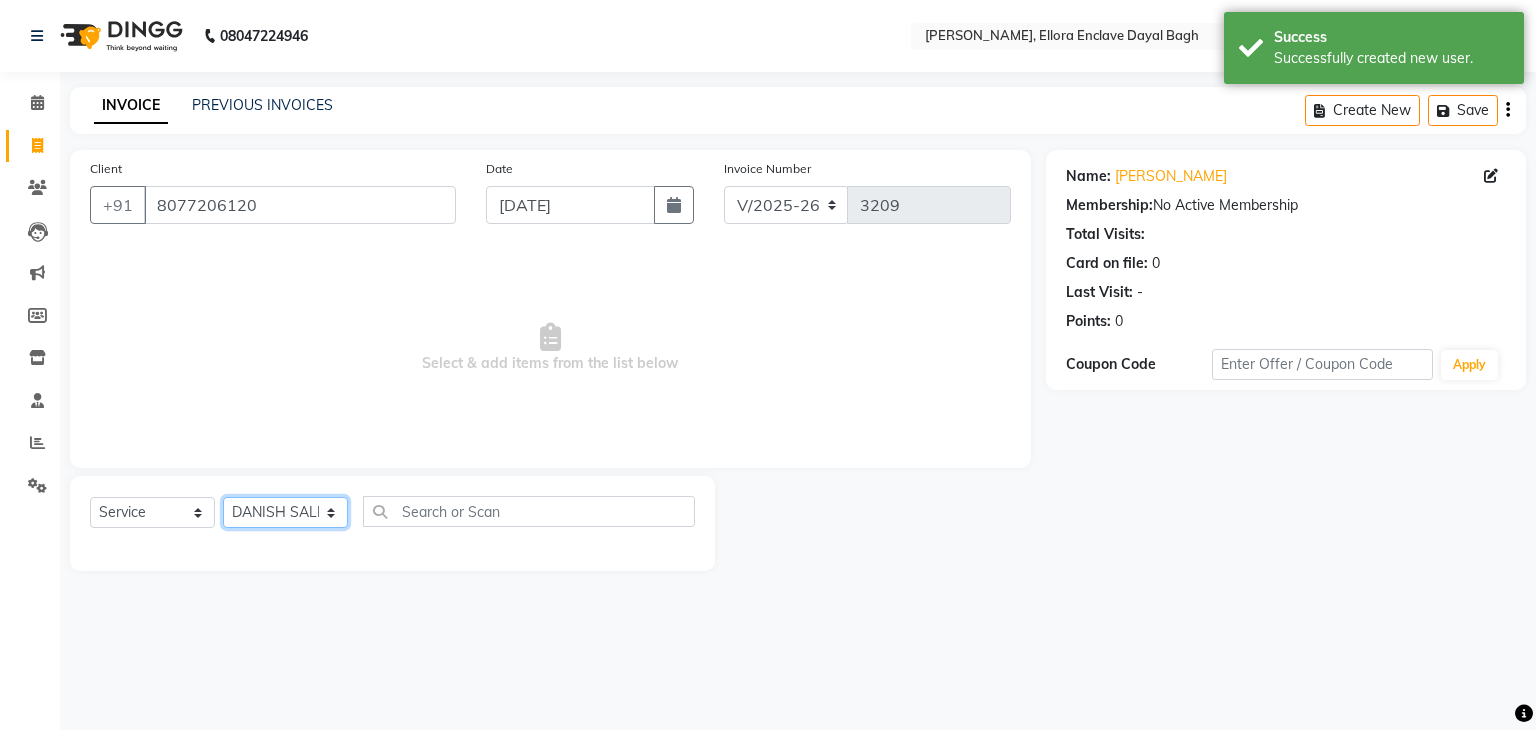click on "Select Stylist AMAN DANISH SALMANI GOPAL PACHORI KANU KAVITA KIRAN KUMARI MEENU KUMARI NEHA NIKHIL CHAUDHARY PRIYANKA YADAV RASHMI SANDHYA SHAGUFTA SHWETA SONA SAXENA SOUMYA TUSHAR OTWAL VINAY KUMAR" 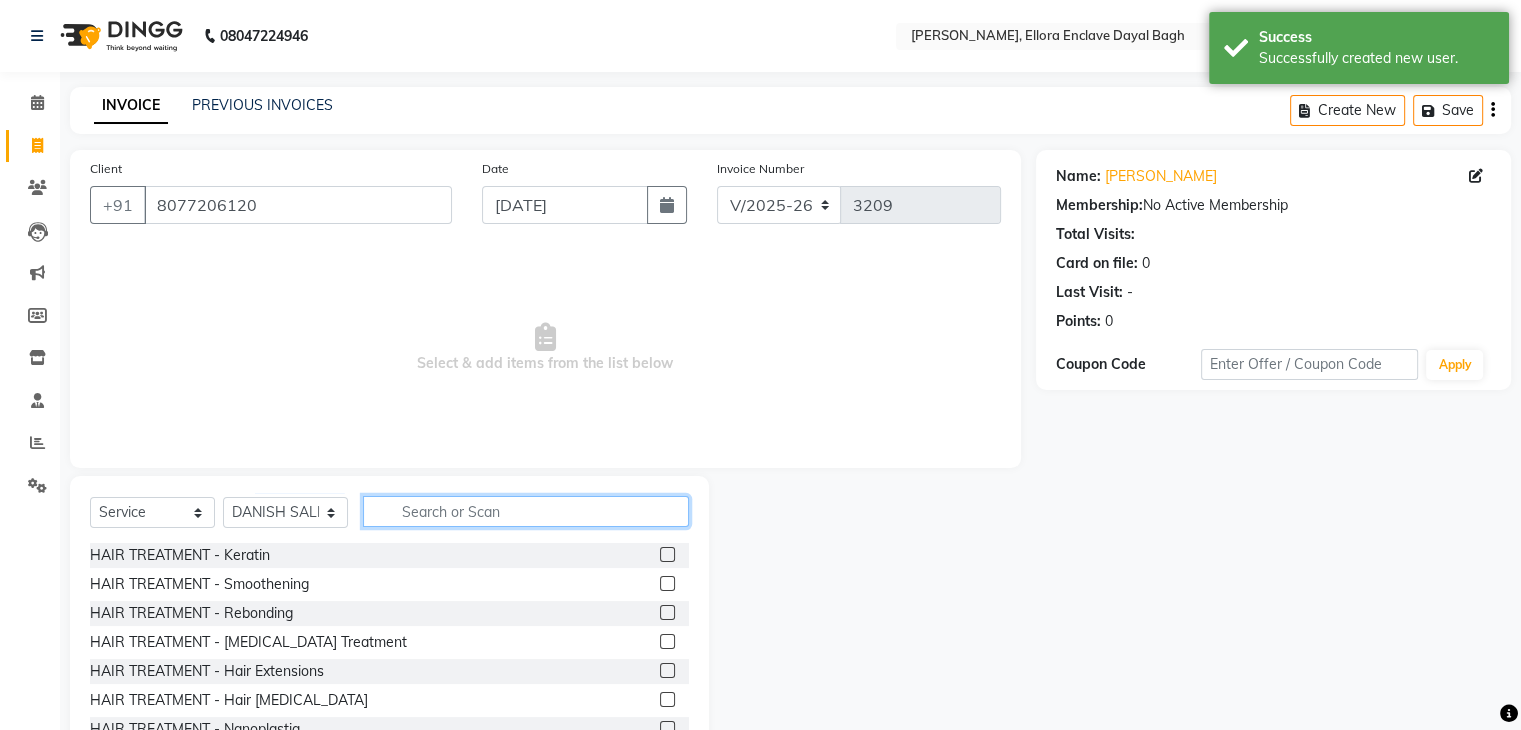 click 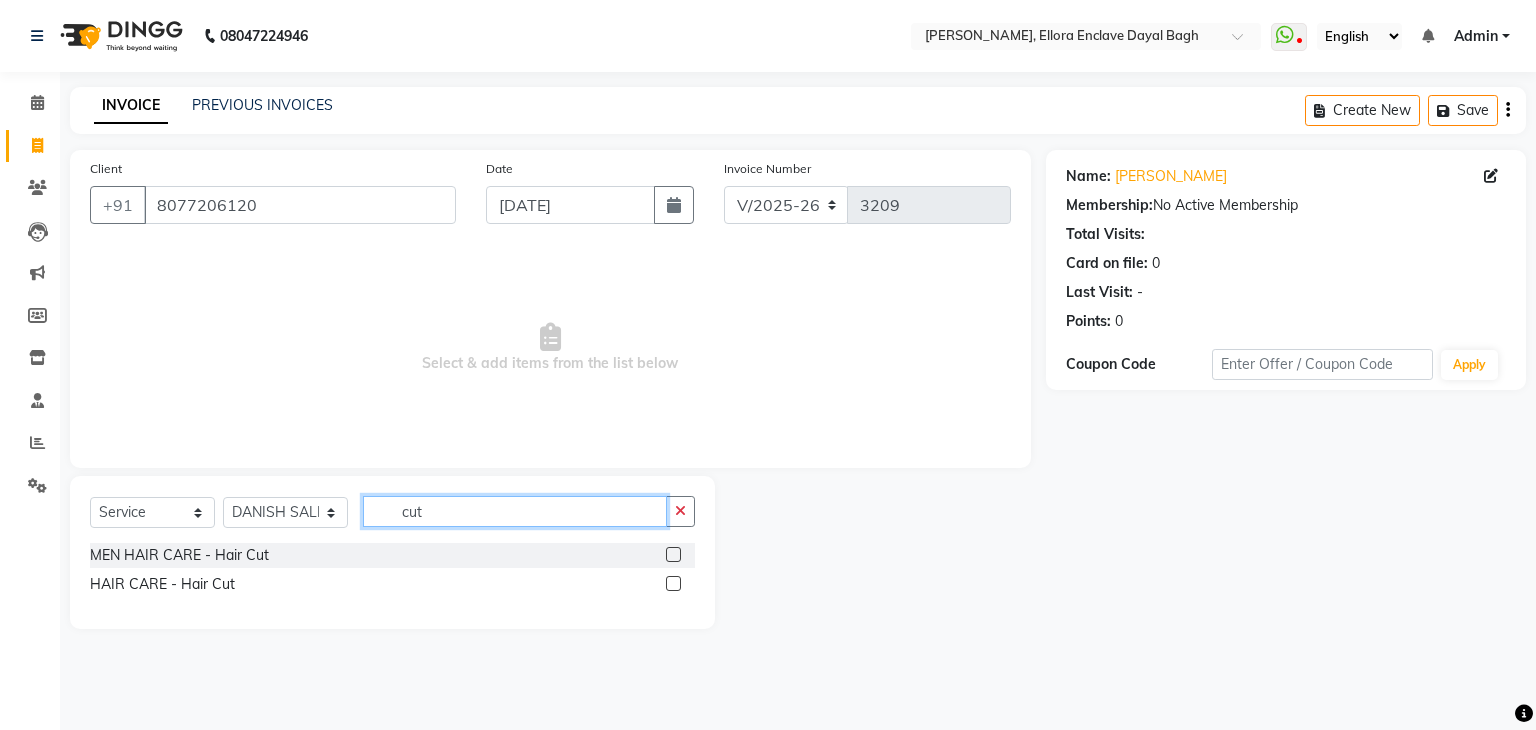 type on "cut" 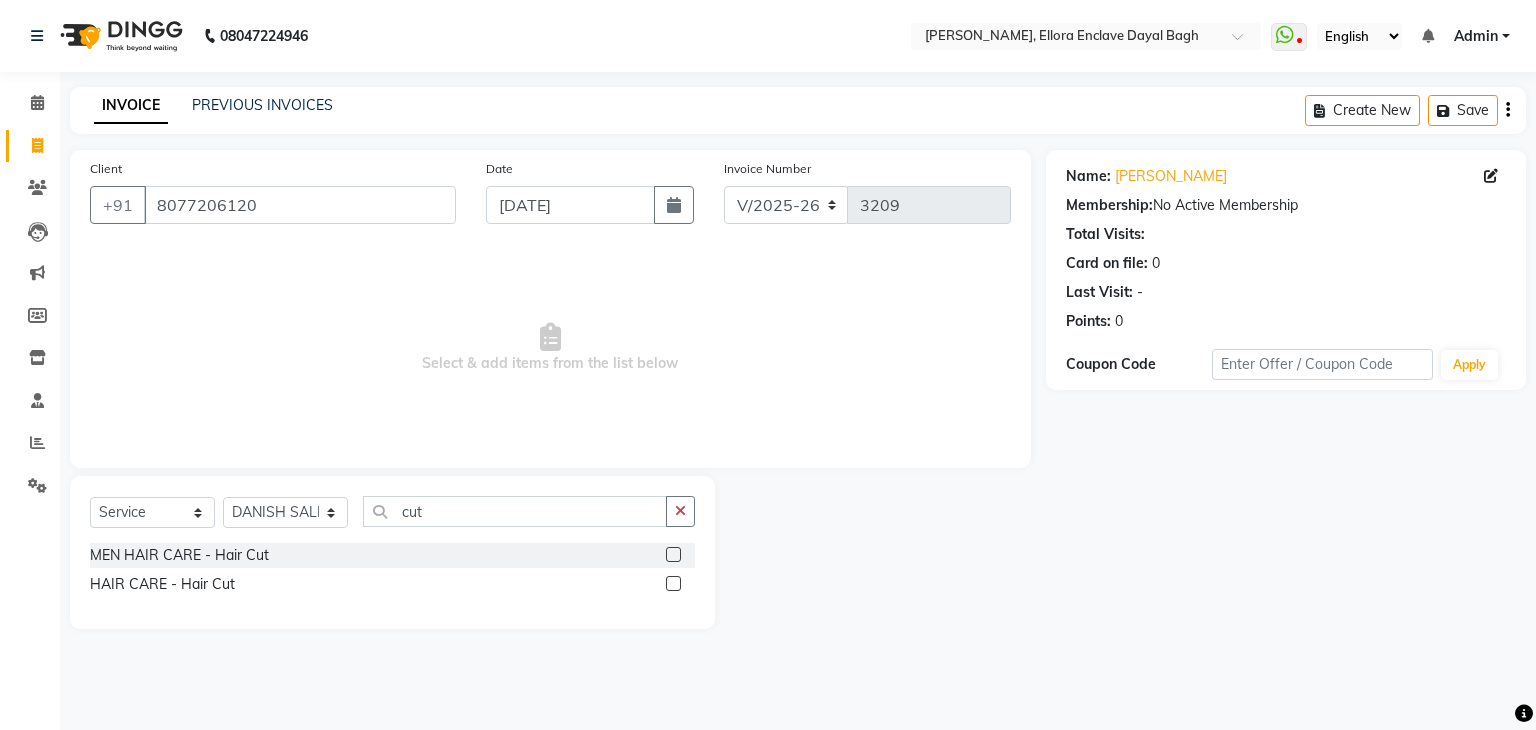 click 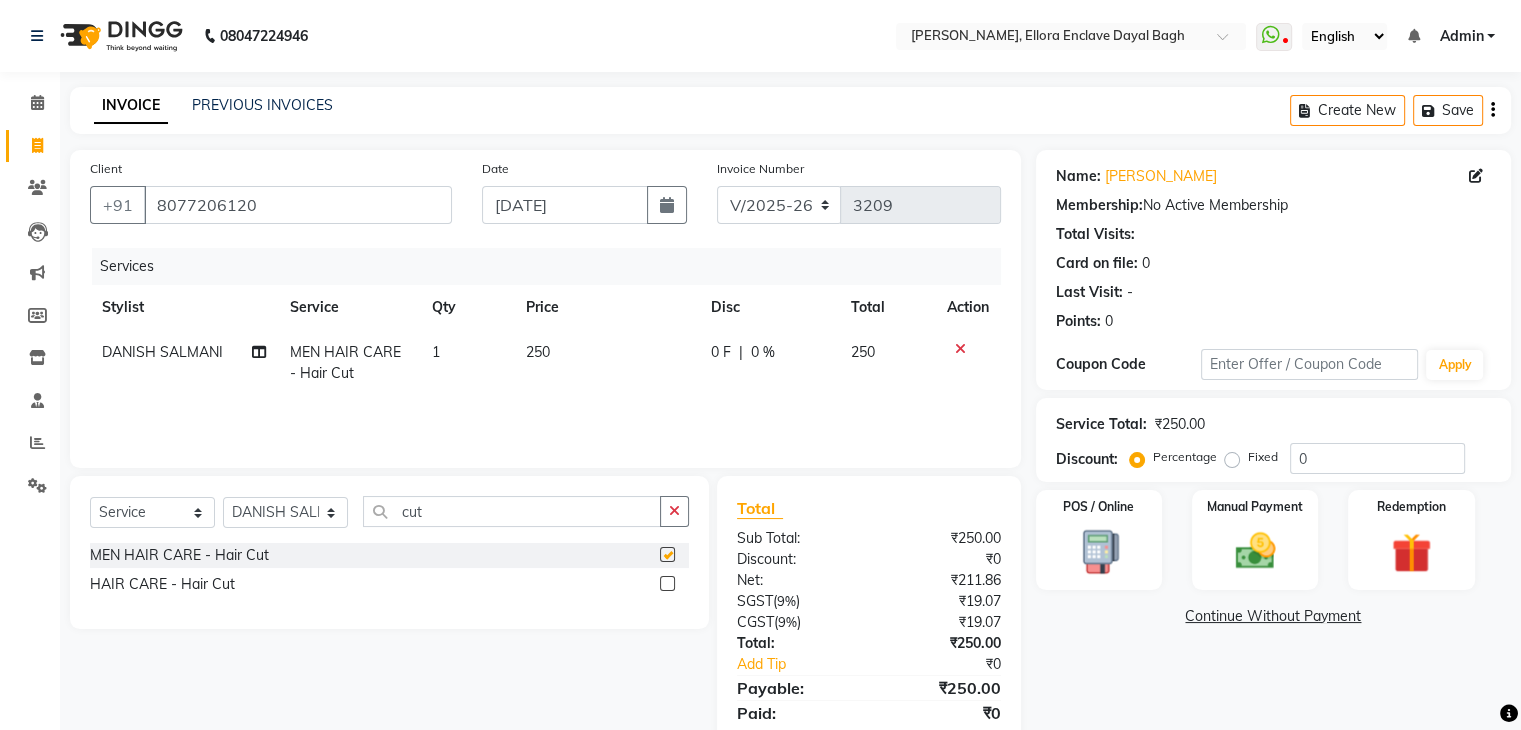 checkbox on "false" 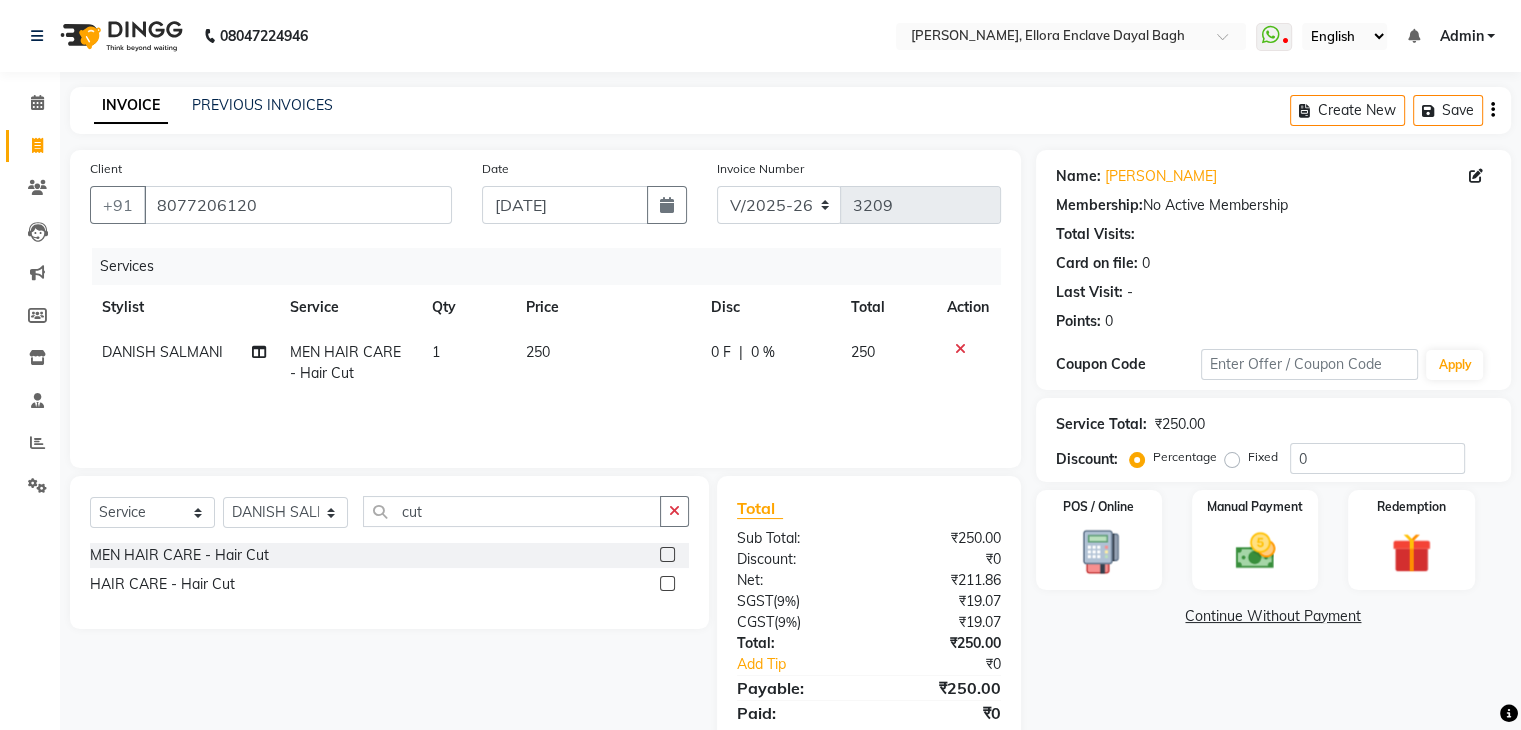 scroll, scrollTop: 71, scrollLeft: 0, axis: vertical 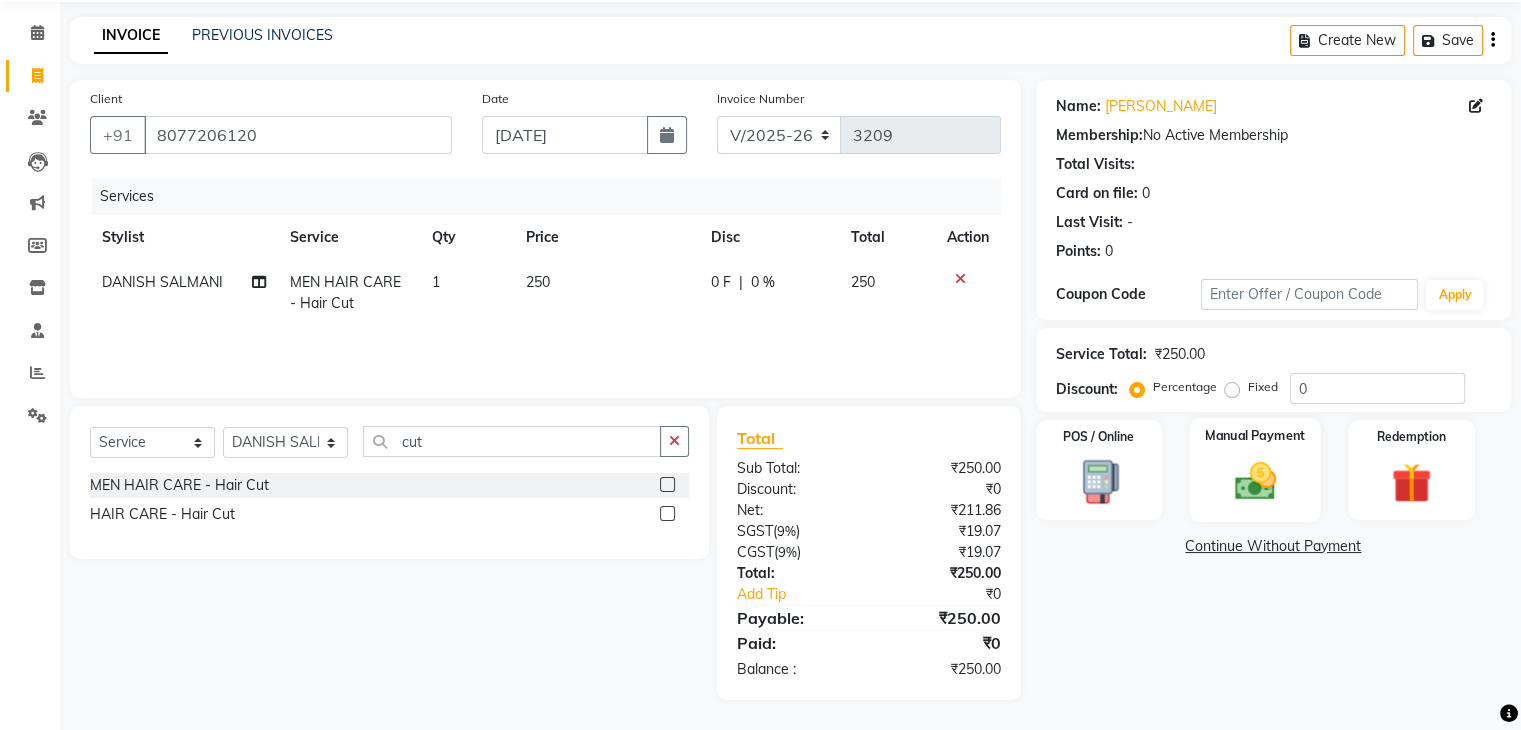 click 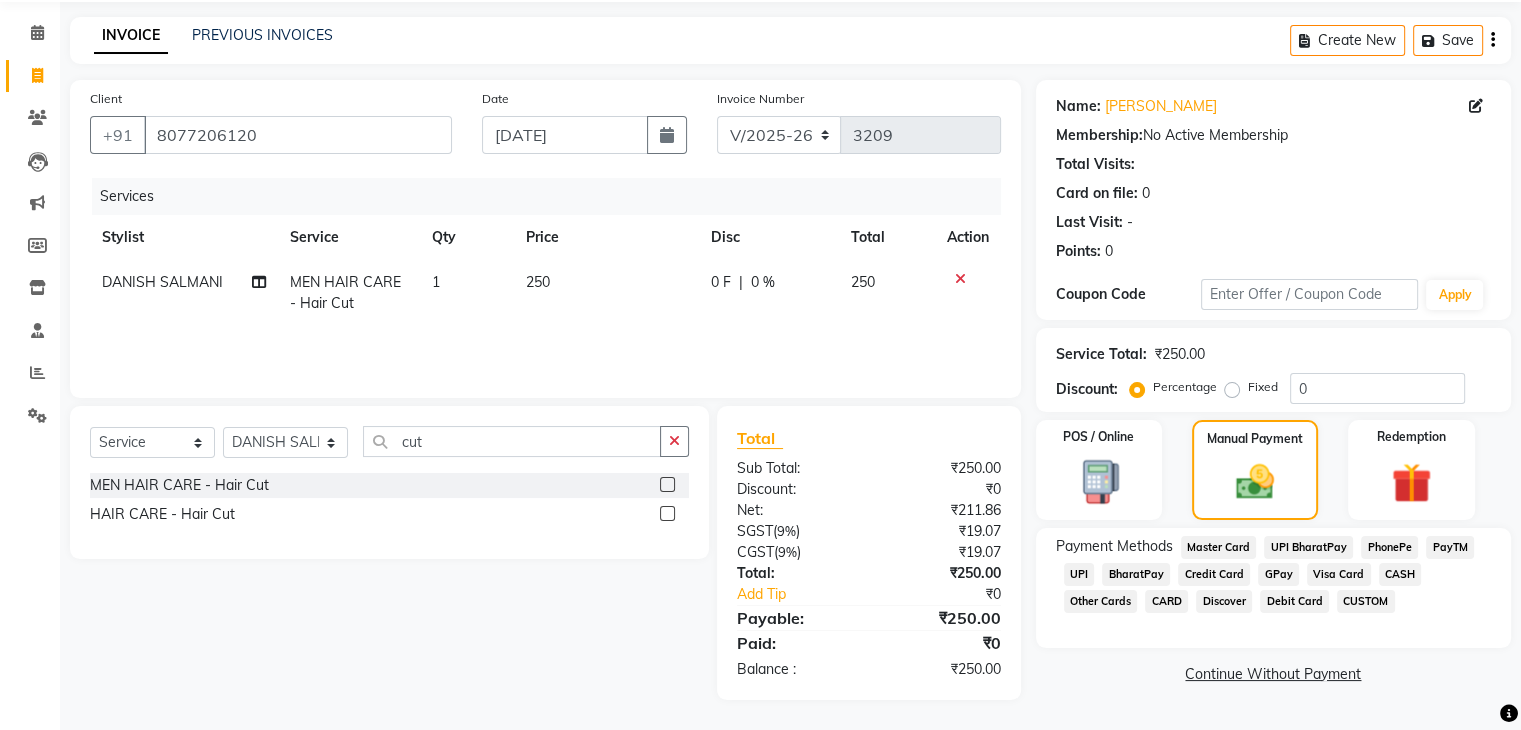 click on "CASH" 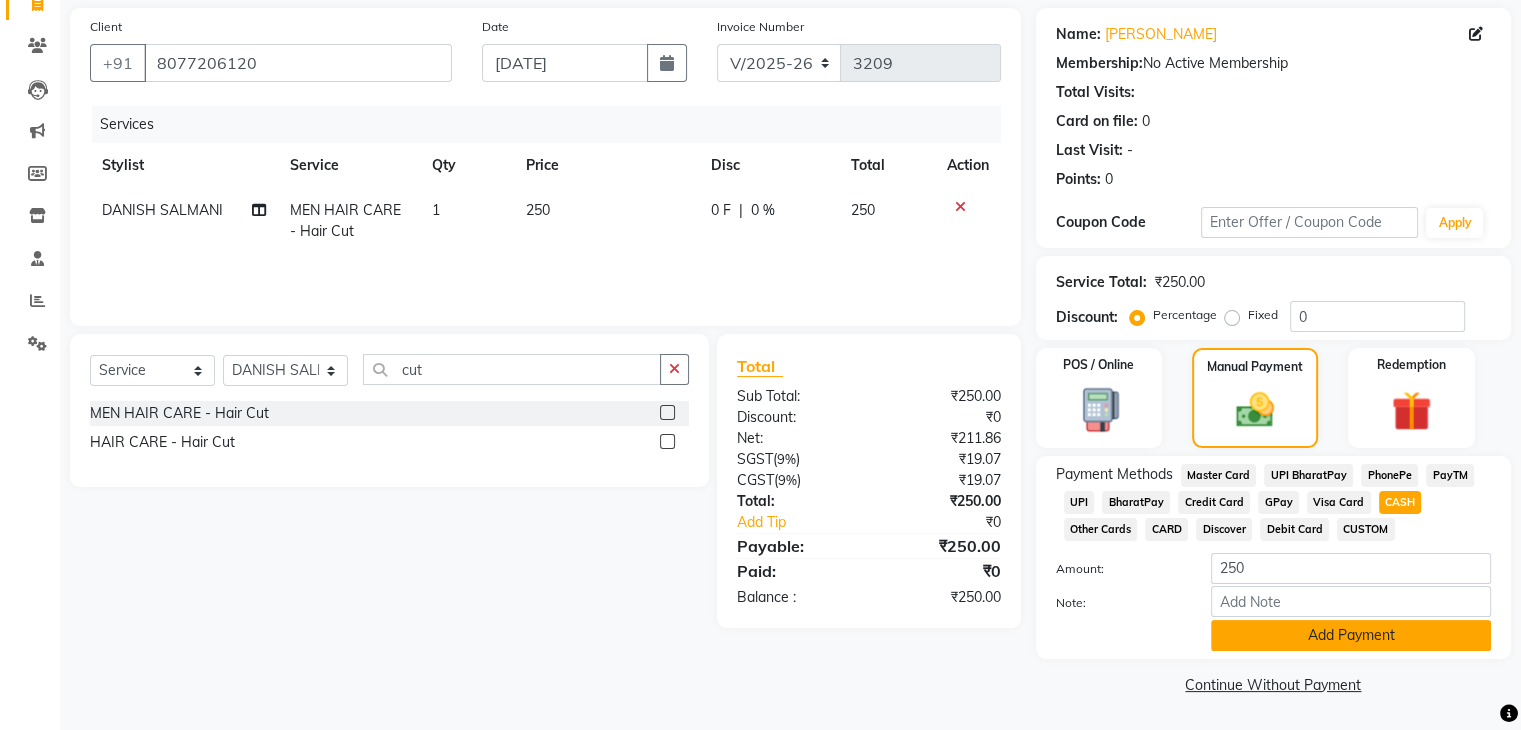 click on "Add Payment" 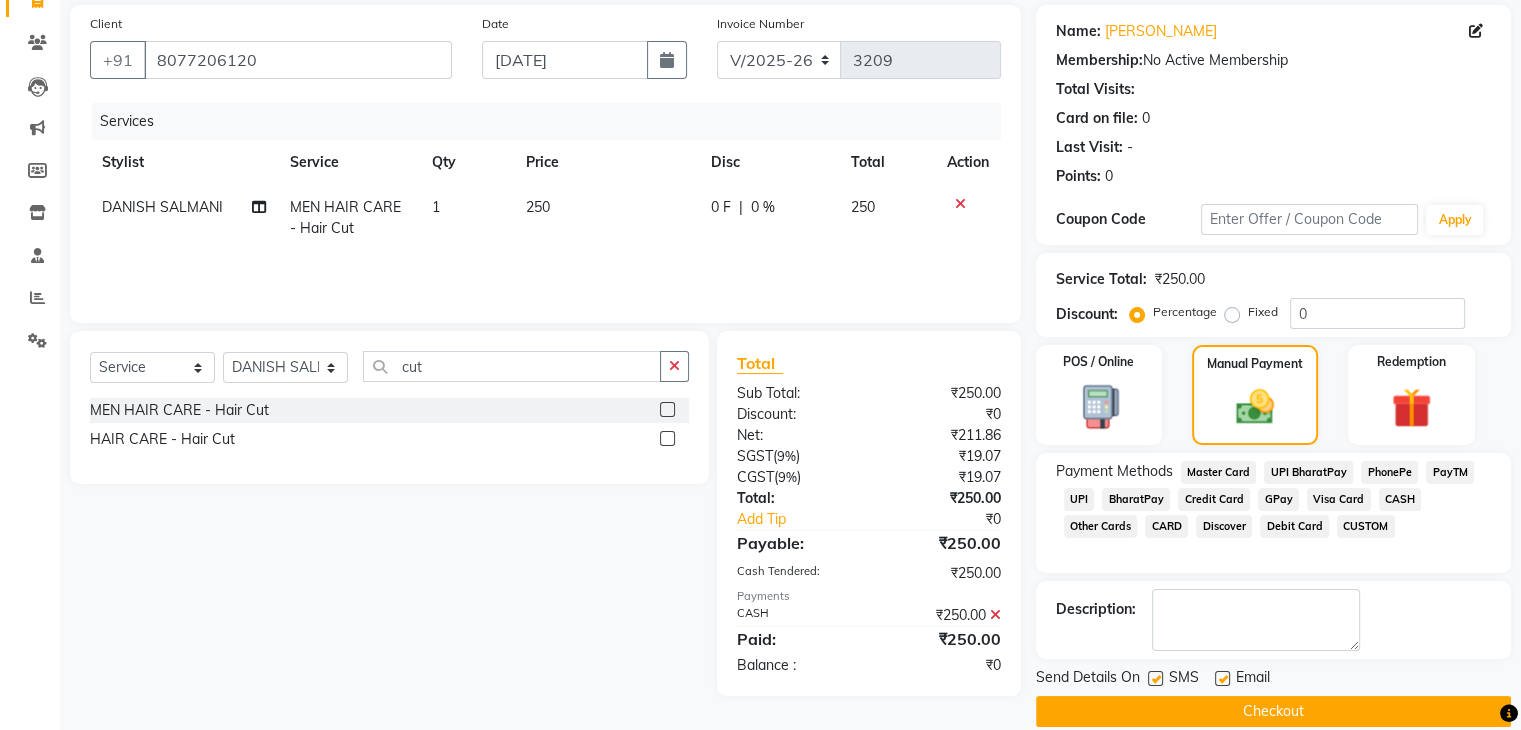 click on "Checkout" 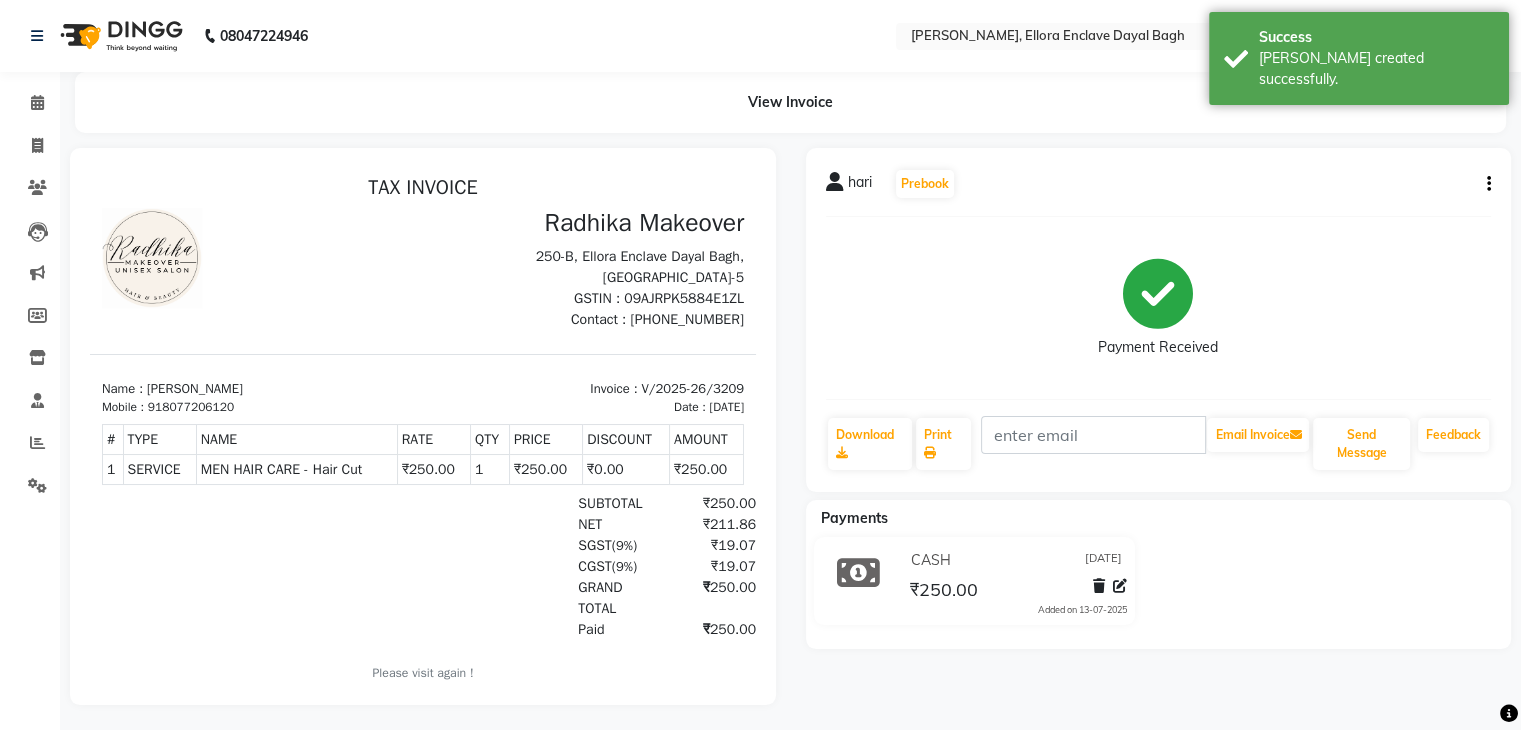 scroll, scrollTop: 0, scrollLeft: 0, axis: both 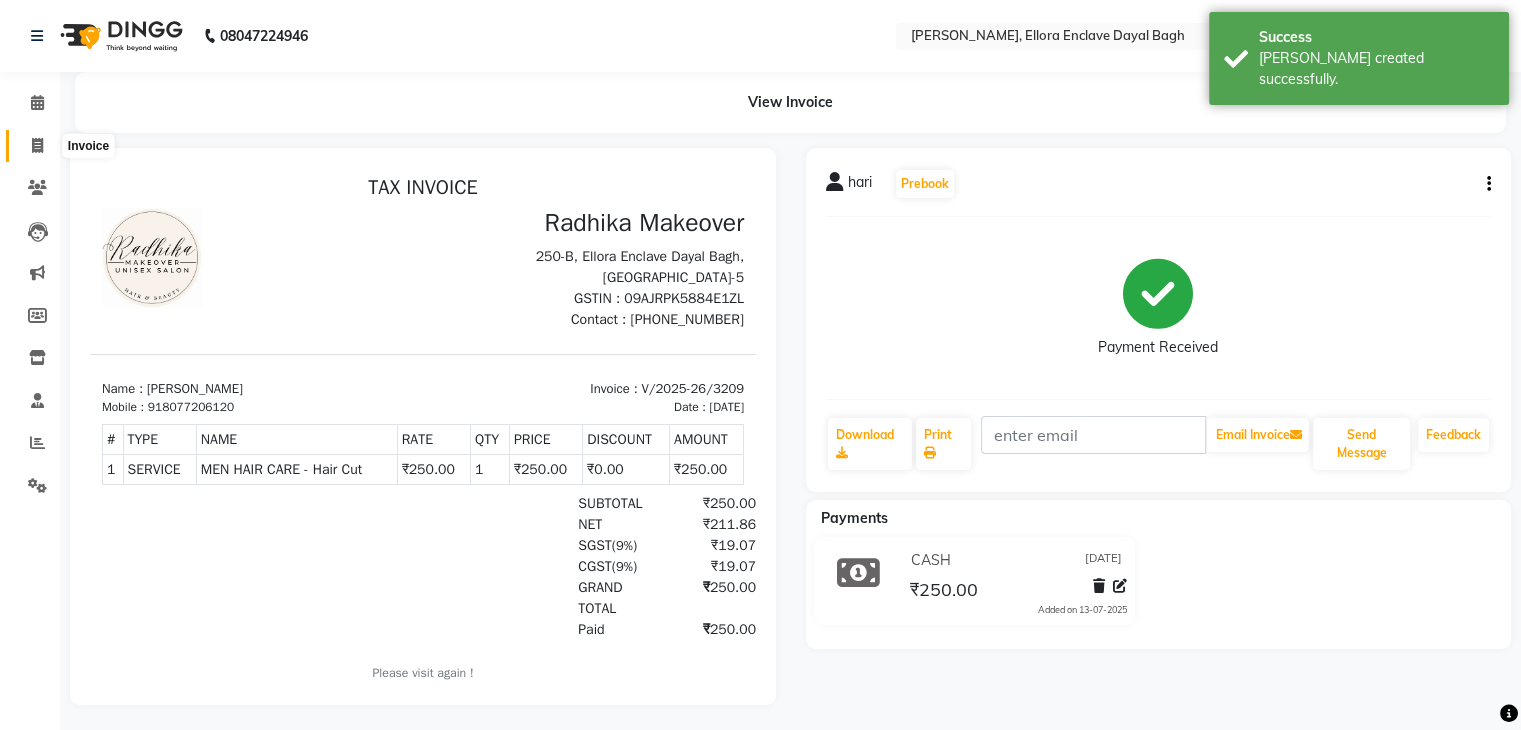 click 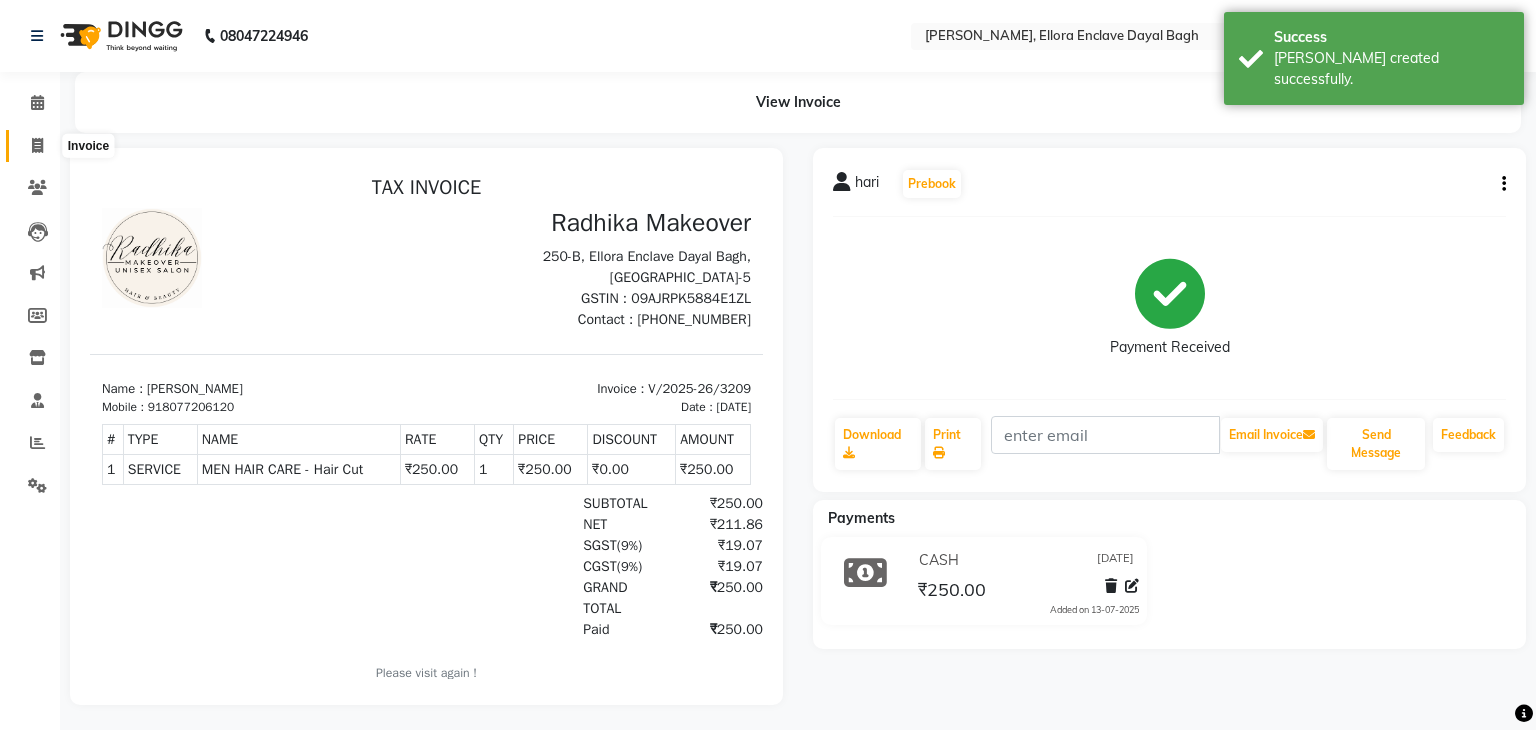 select on "6880" 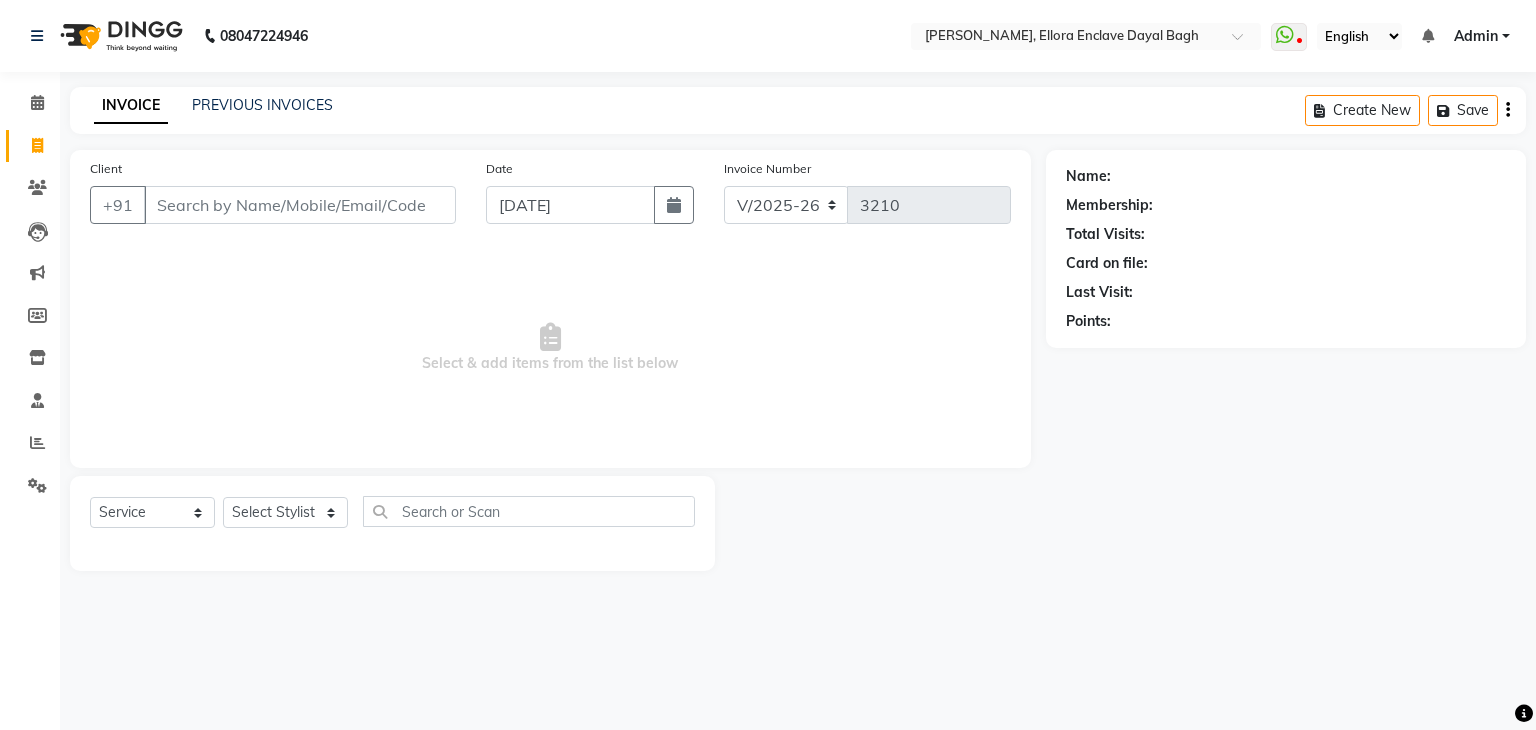 click on "Client" at bounding box center [300, 205] 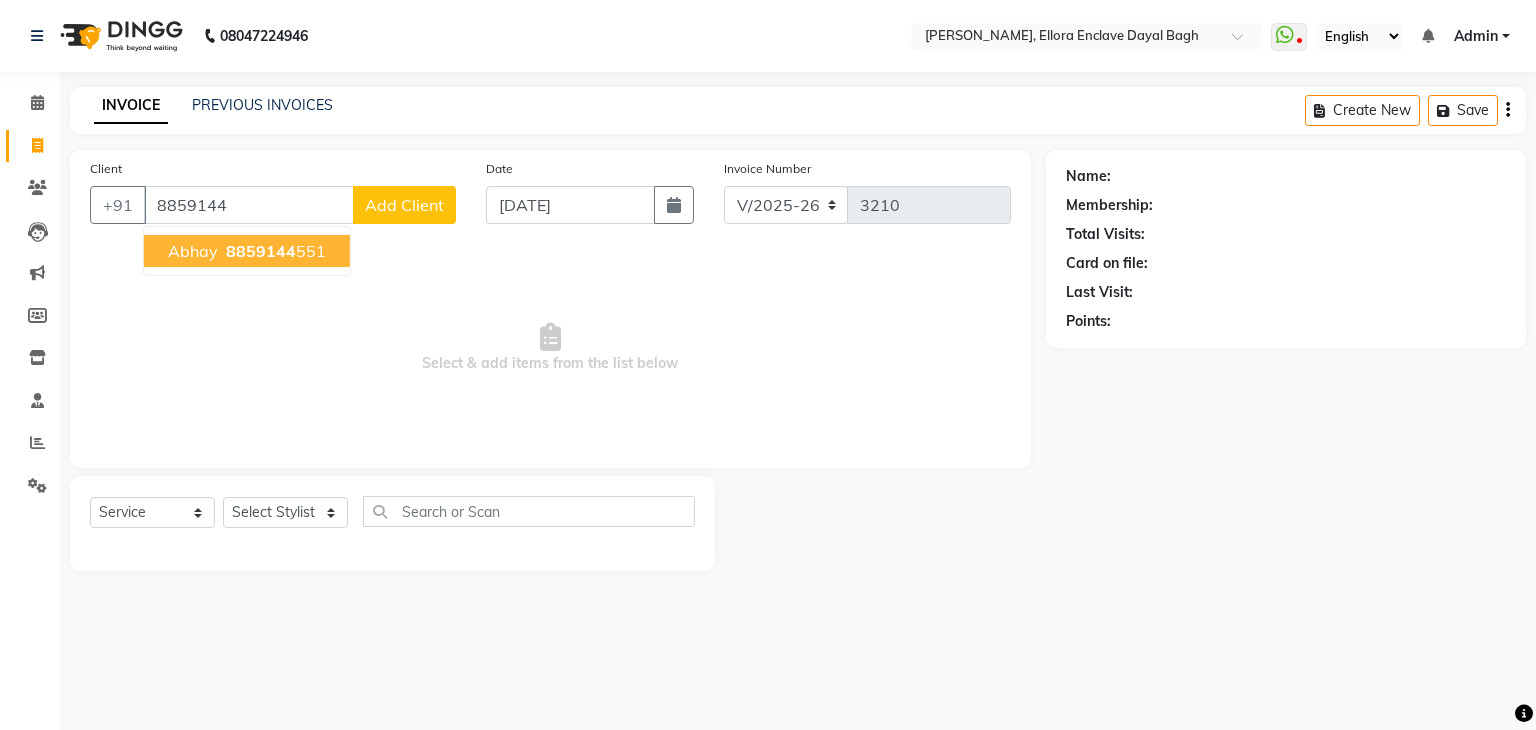 click on "8859144" at bounding box center (261, 251) 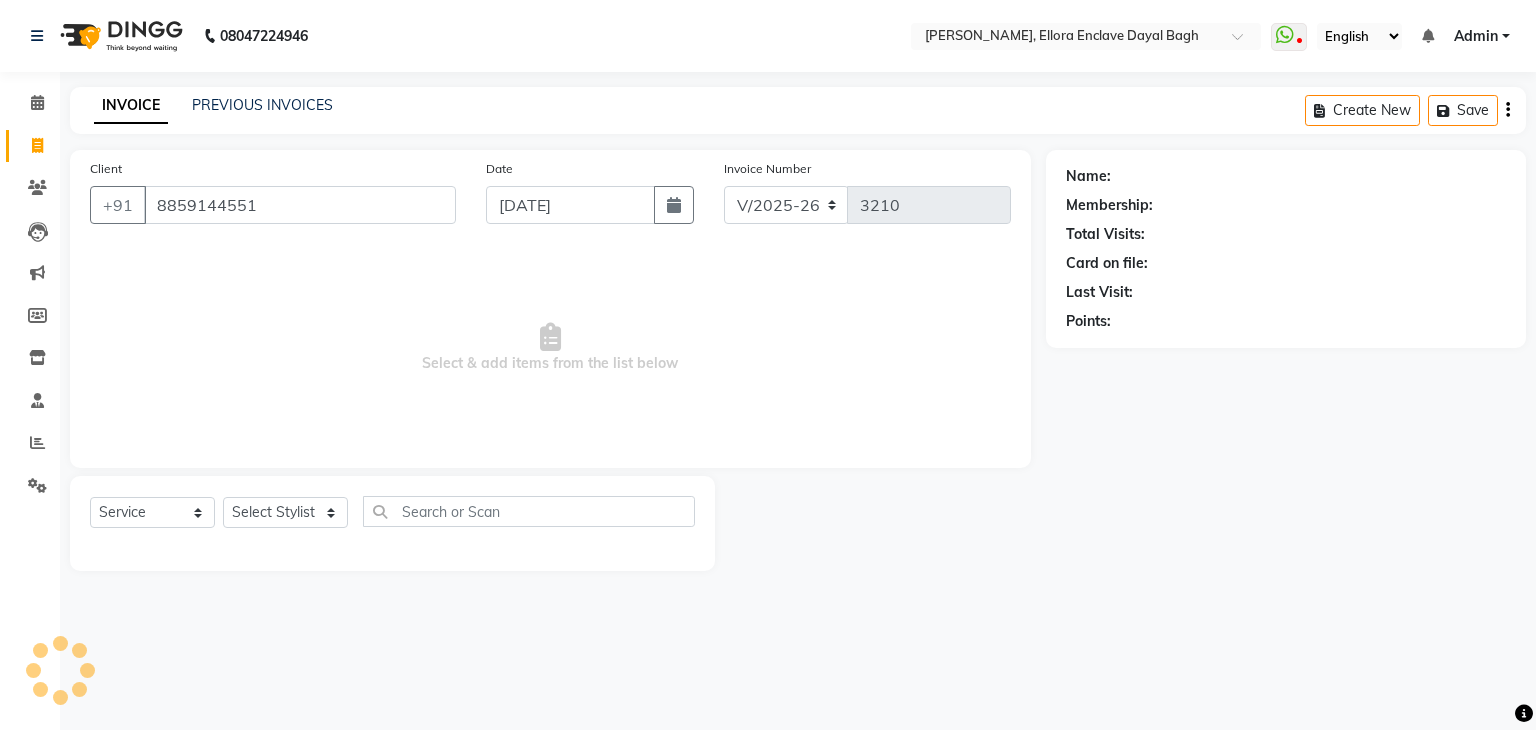 type on "8859144551" 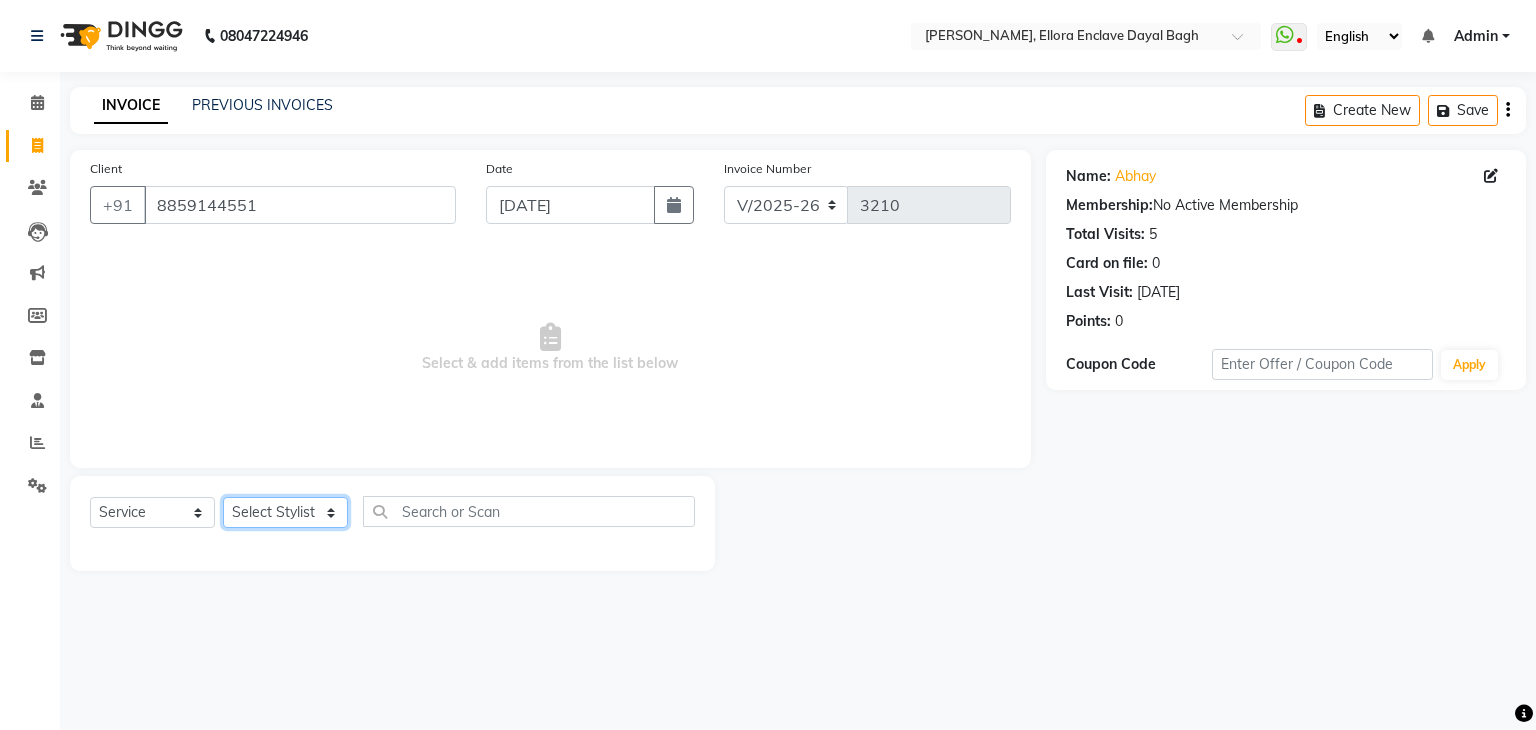 click on "Select Stylist AMAN DANISH SALMANI GOPAL PACHORI KANU KAVITA KIRAN KUMARI MEENU KUMARI NEHA NIKHIL CHAUDHARY PRIYANKA YADAV RASHMI SANDHYA SHAGUFTA SHWETA SONA SAXENA SOUMYA TUSHAR OTWAL VINAY KUMAR" 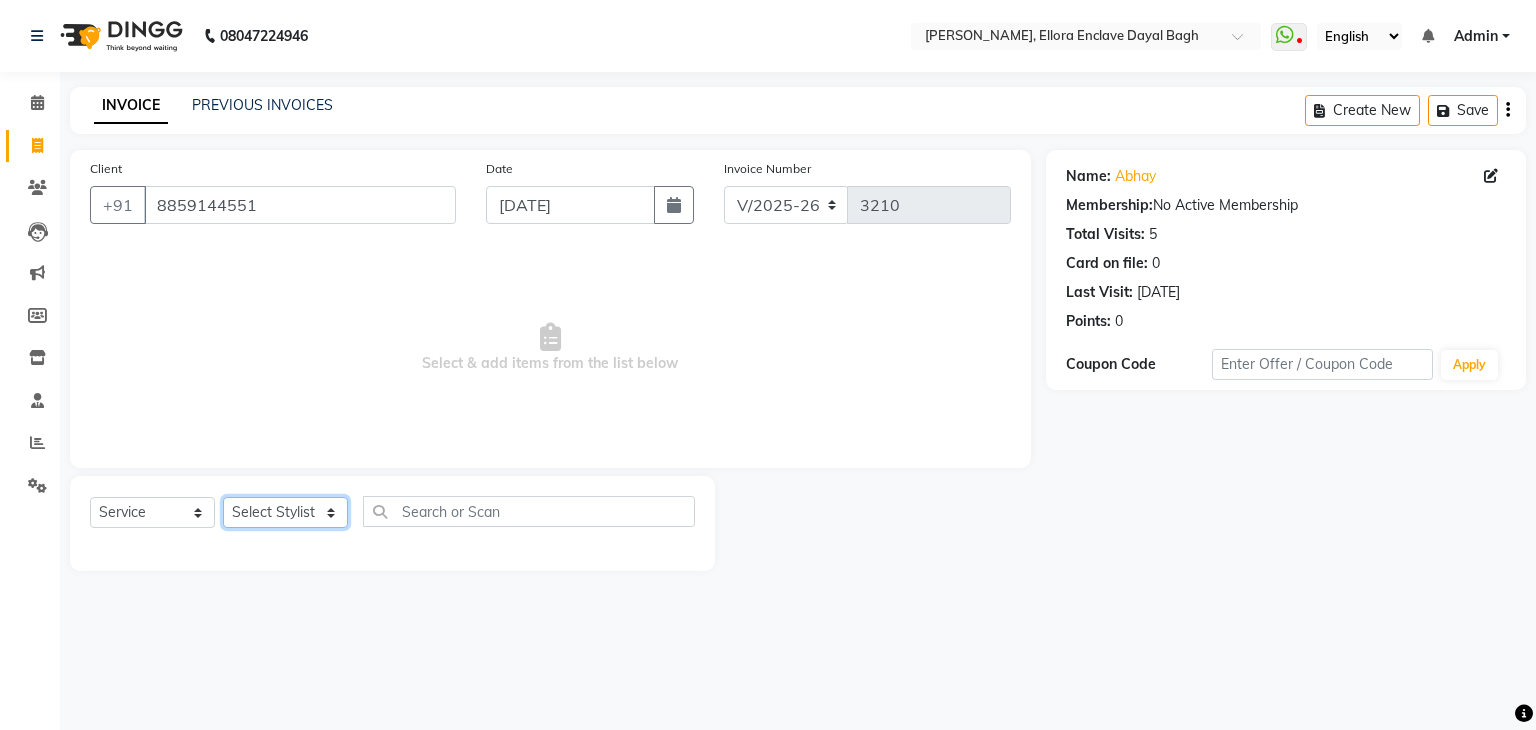 select on "58738" 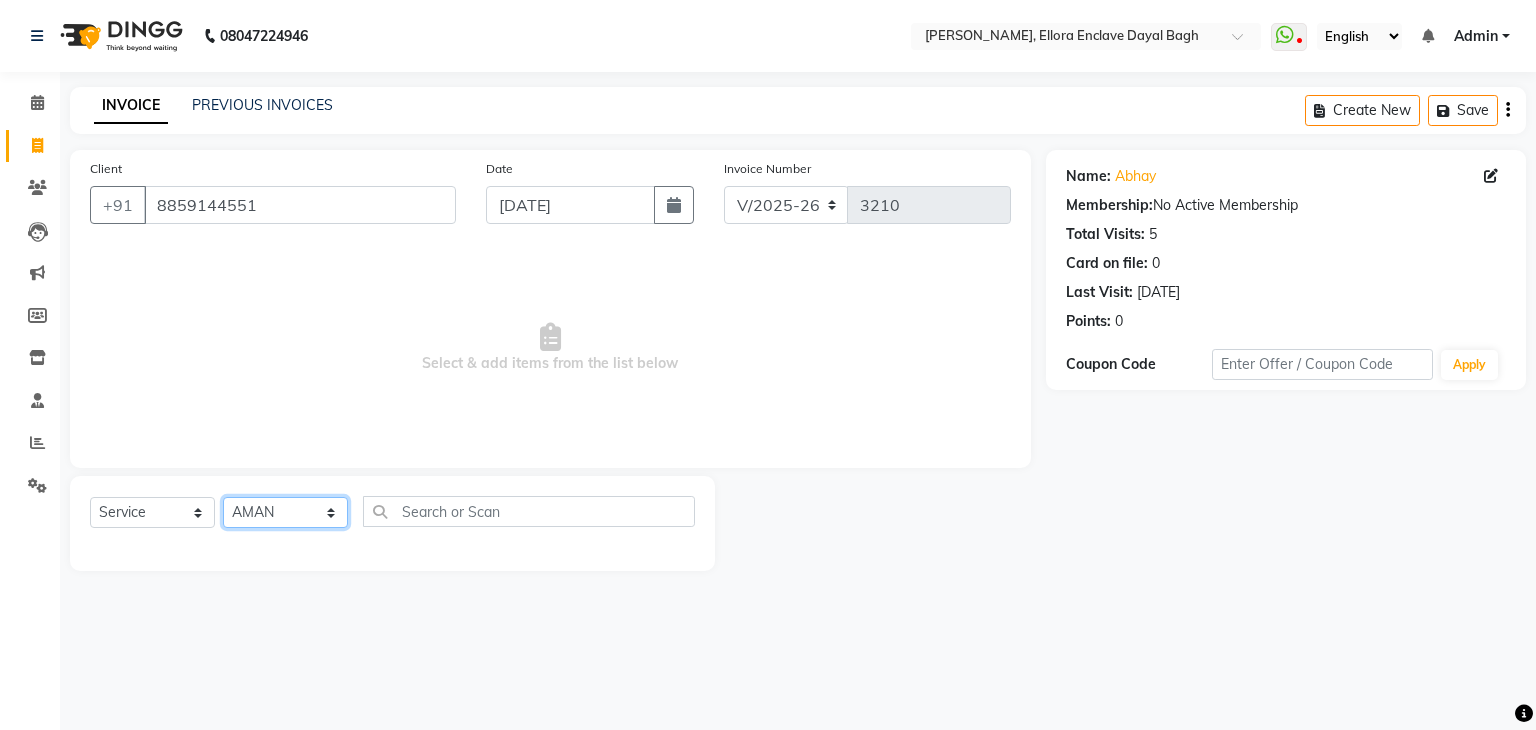 click on "Select Stylist AMAN DANISH SALMANI GOPAL PACHORI KANU KAVITA KIRAN KUMARI MEENU KUMARI NEHA NIKHIL CHAUDHARY PRIYANKA YADAV RASHMI SANDHYA SHAGUFTA SHWETA SONA SAXENA SOUMYA TUSHAR OTWAL VINAY KUMAR" 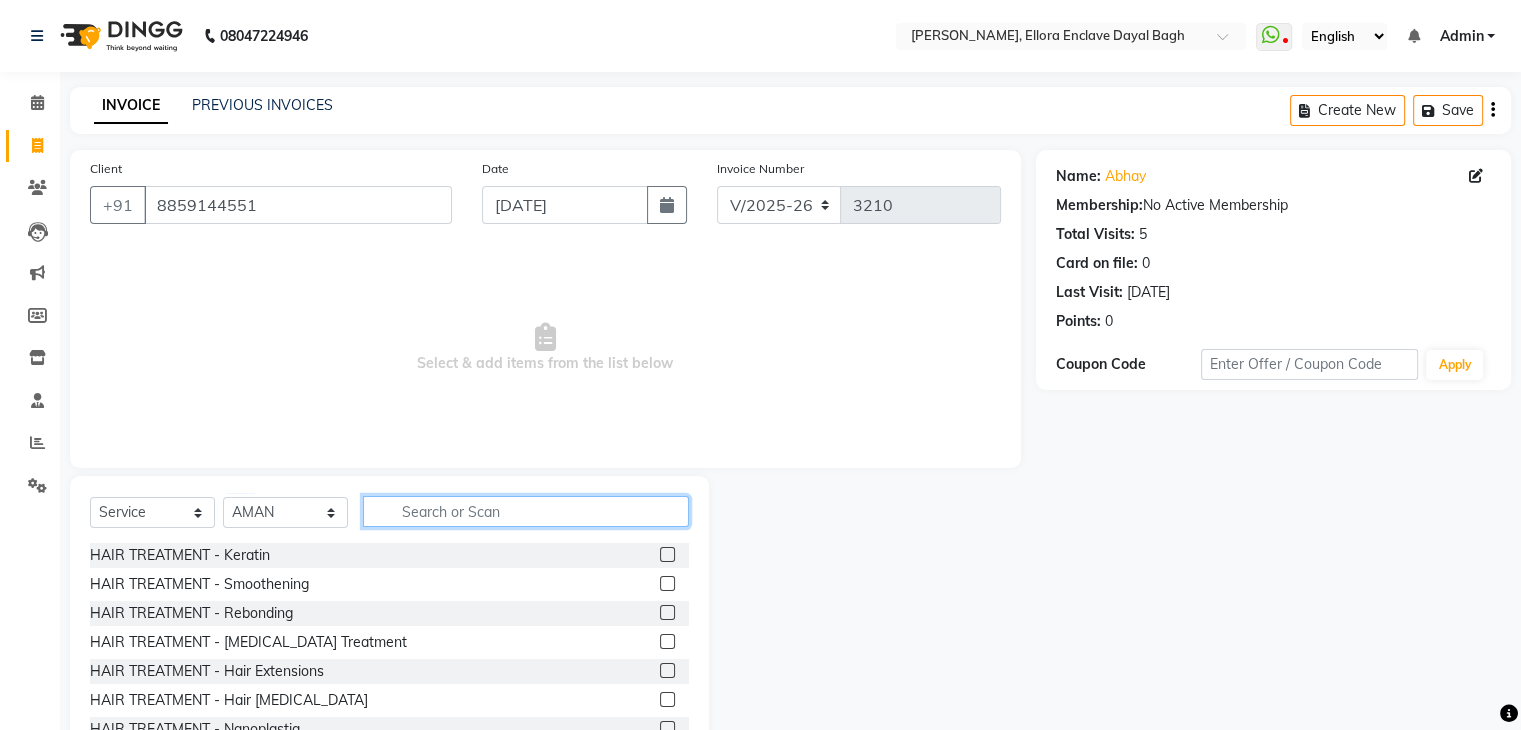 click 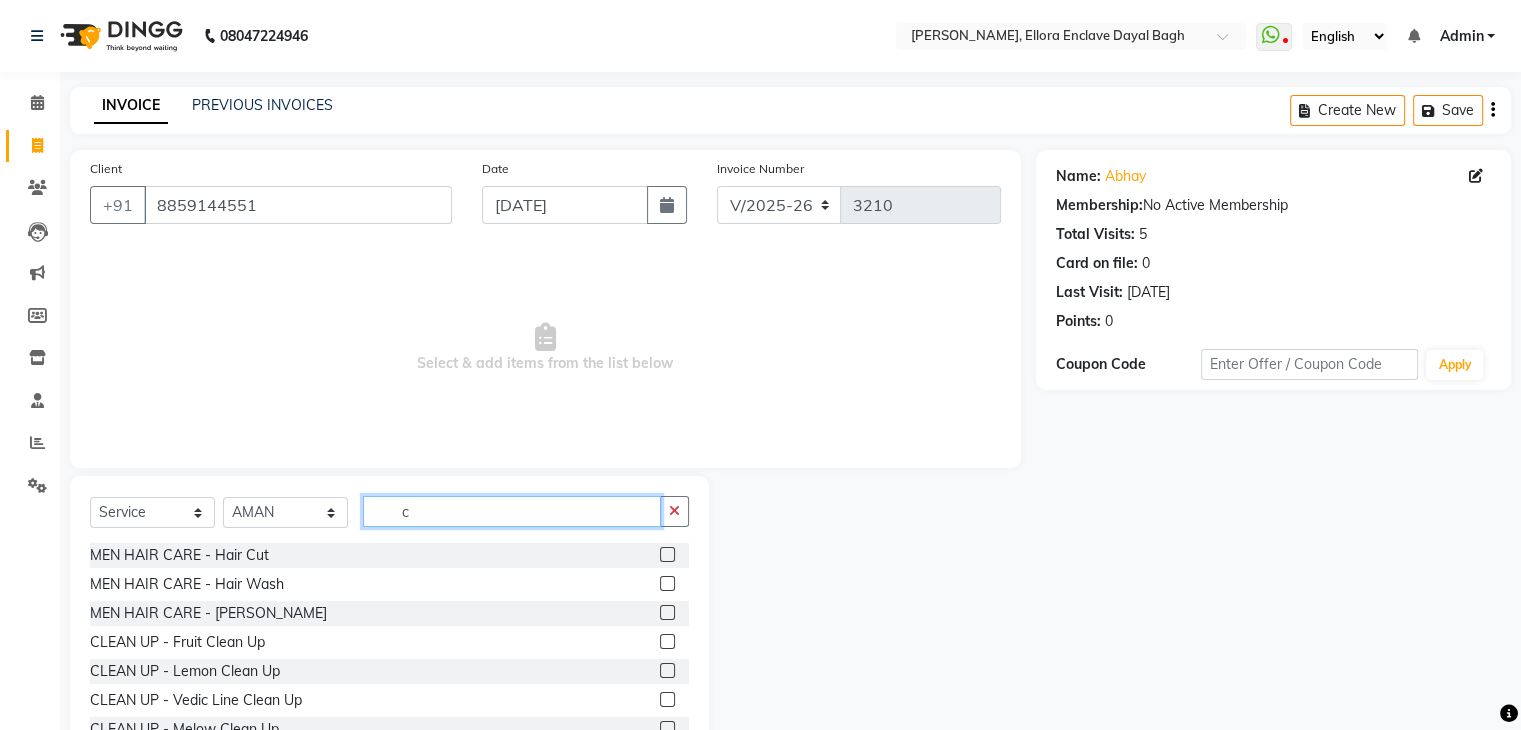 click on "c" 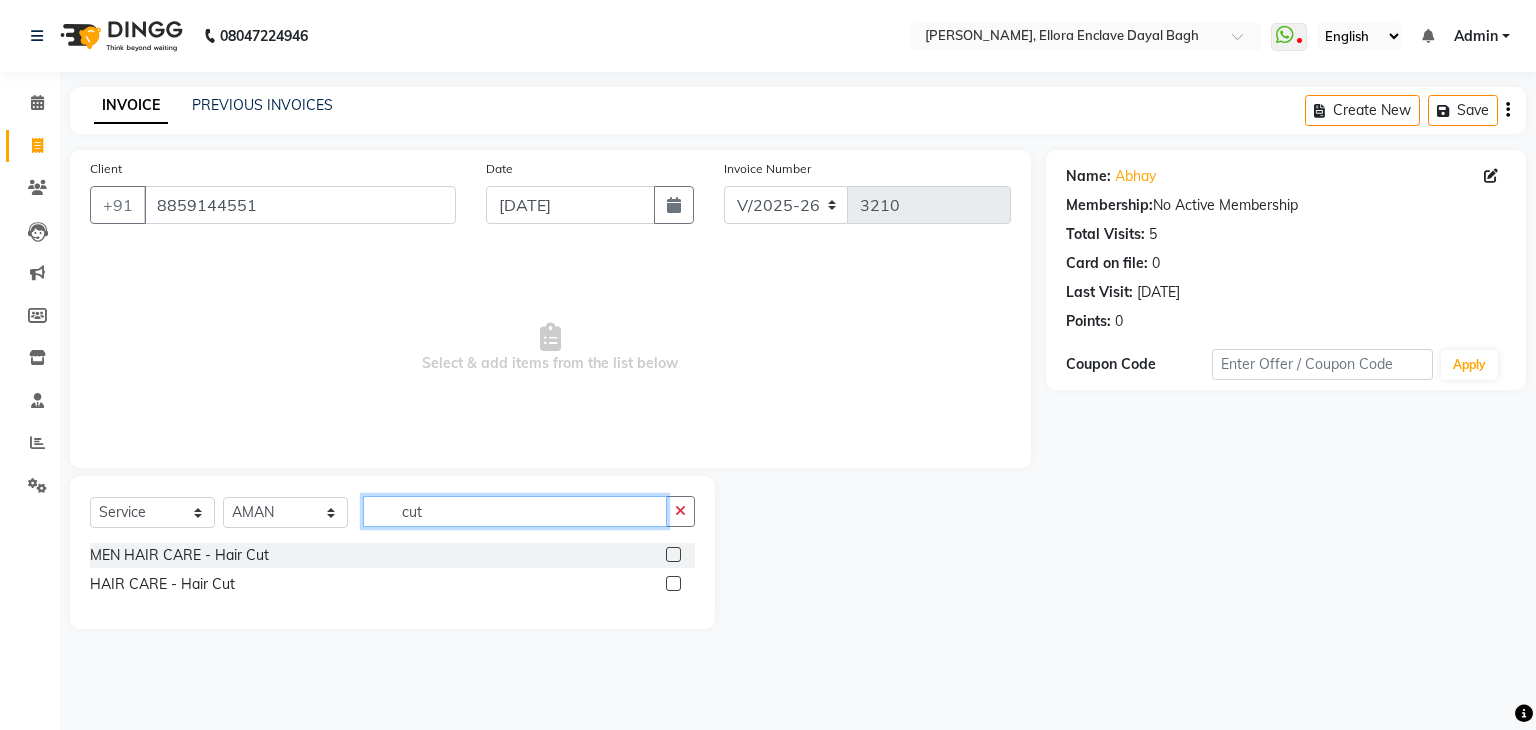 type on "cut" 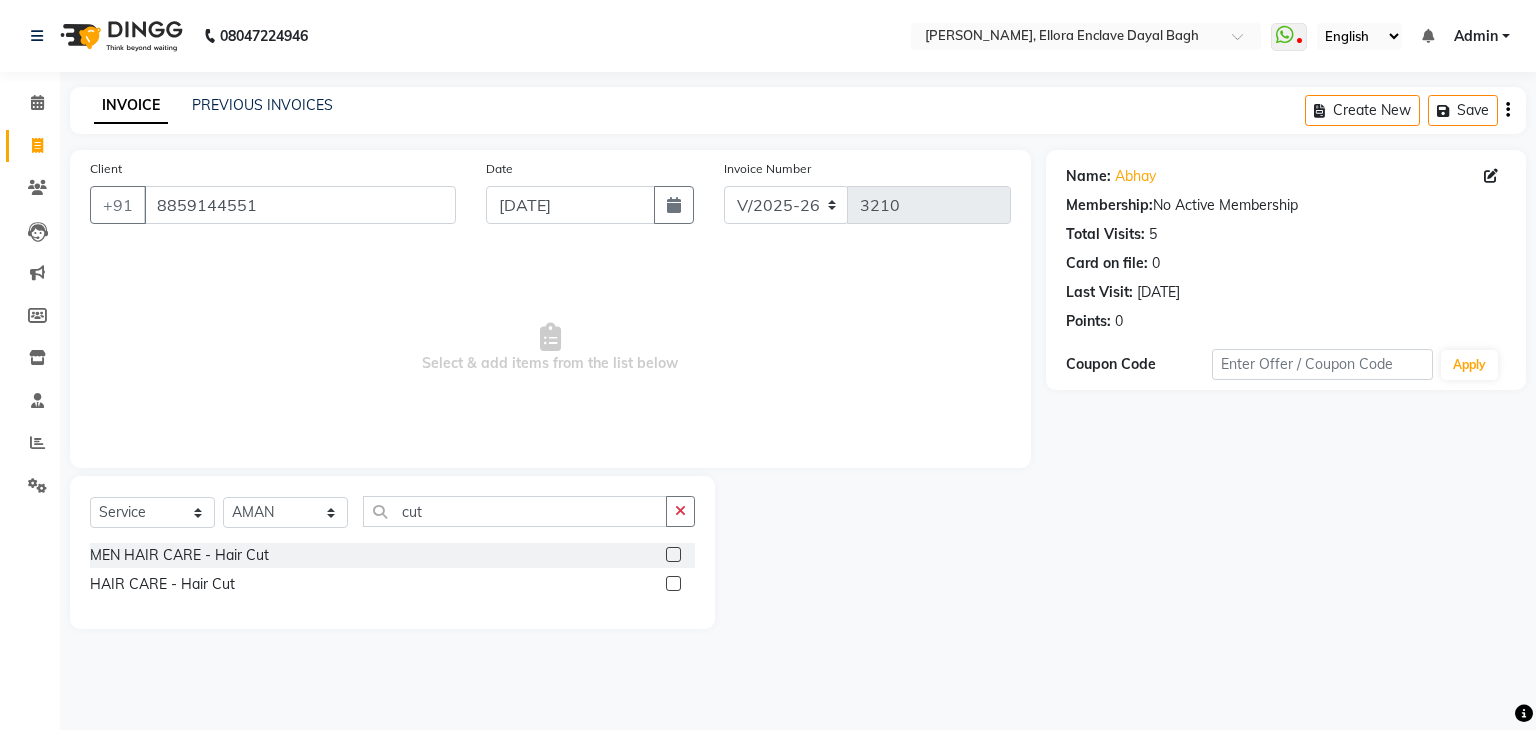 click 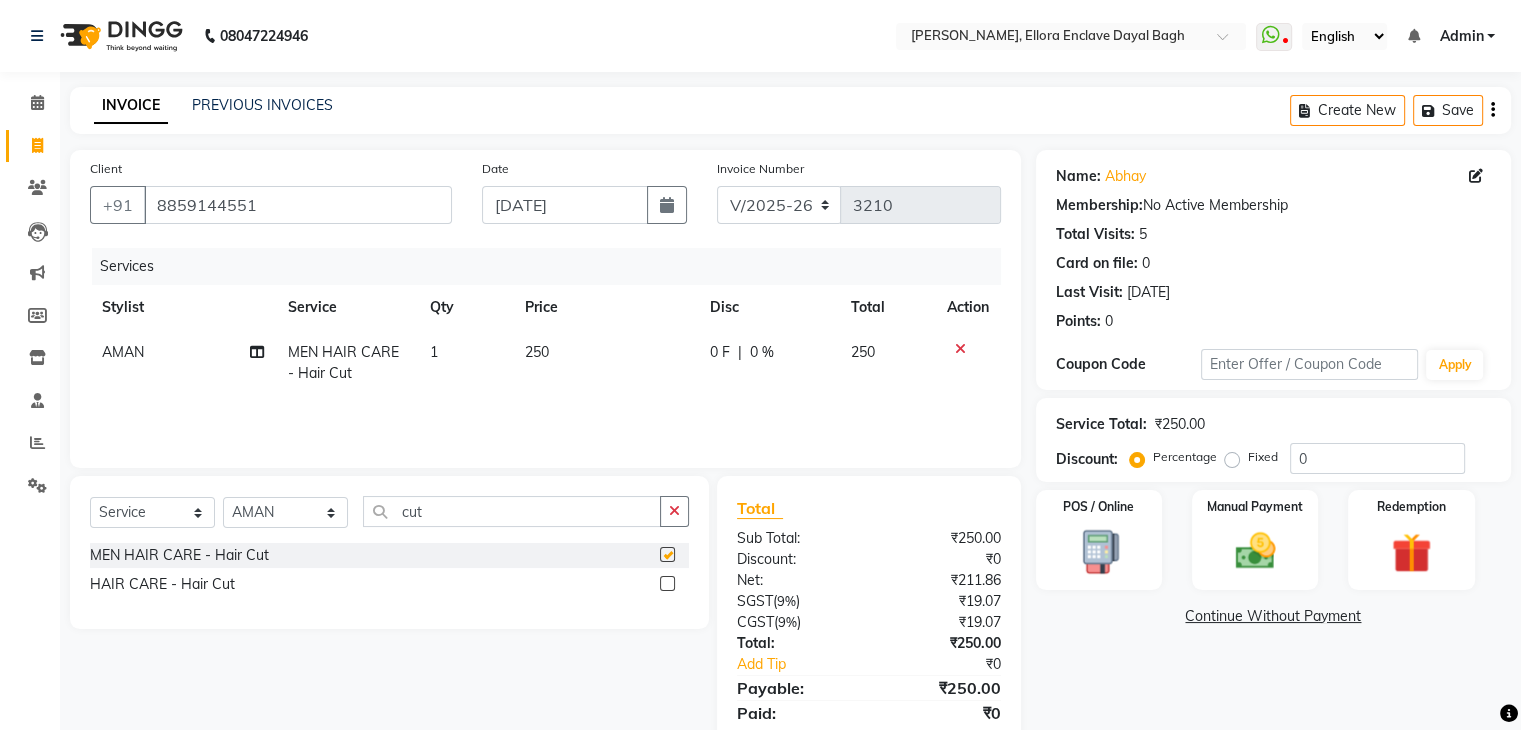 checkbox on "false" 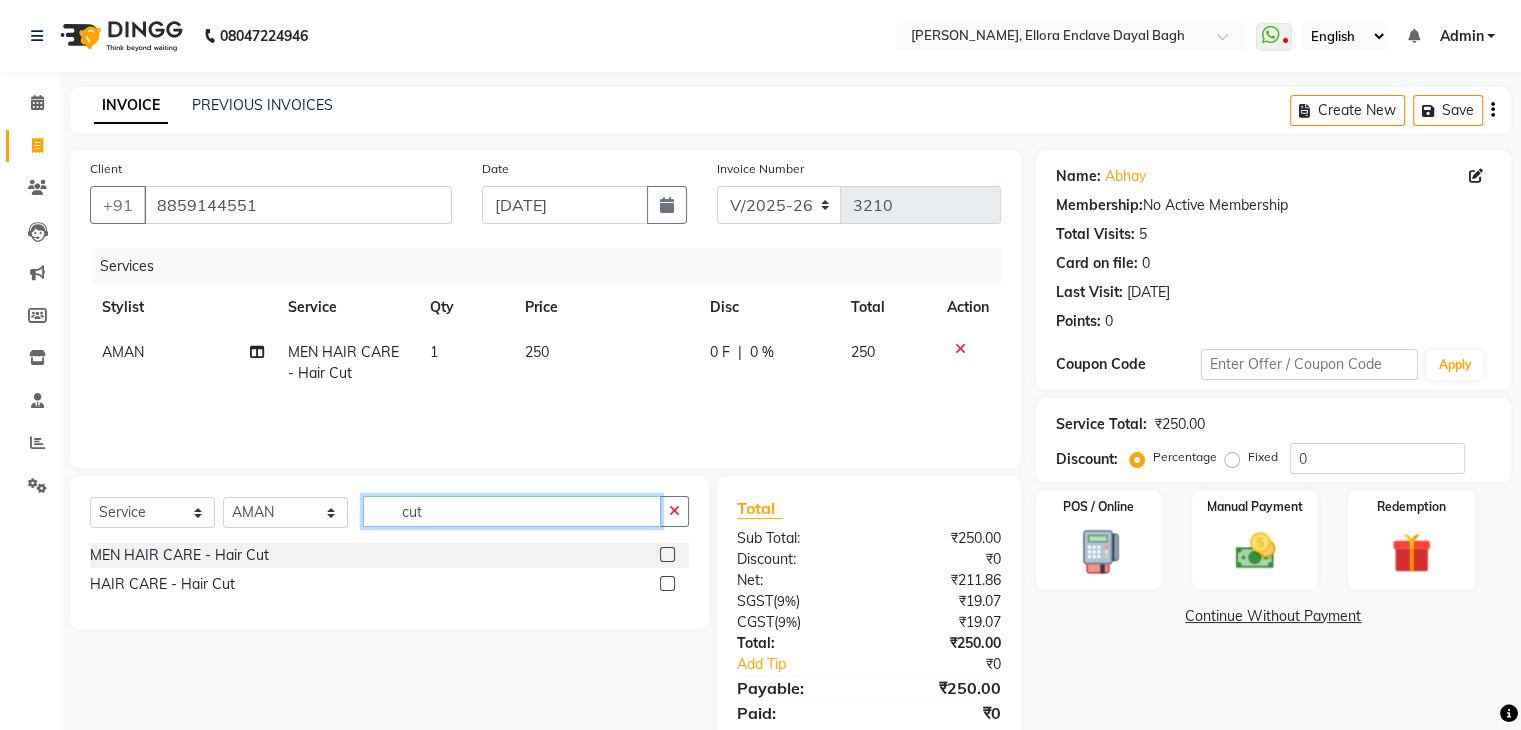 click on "cut" 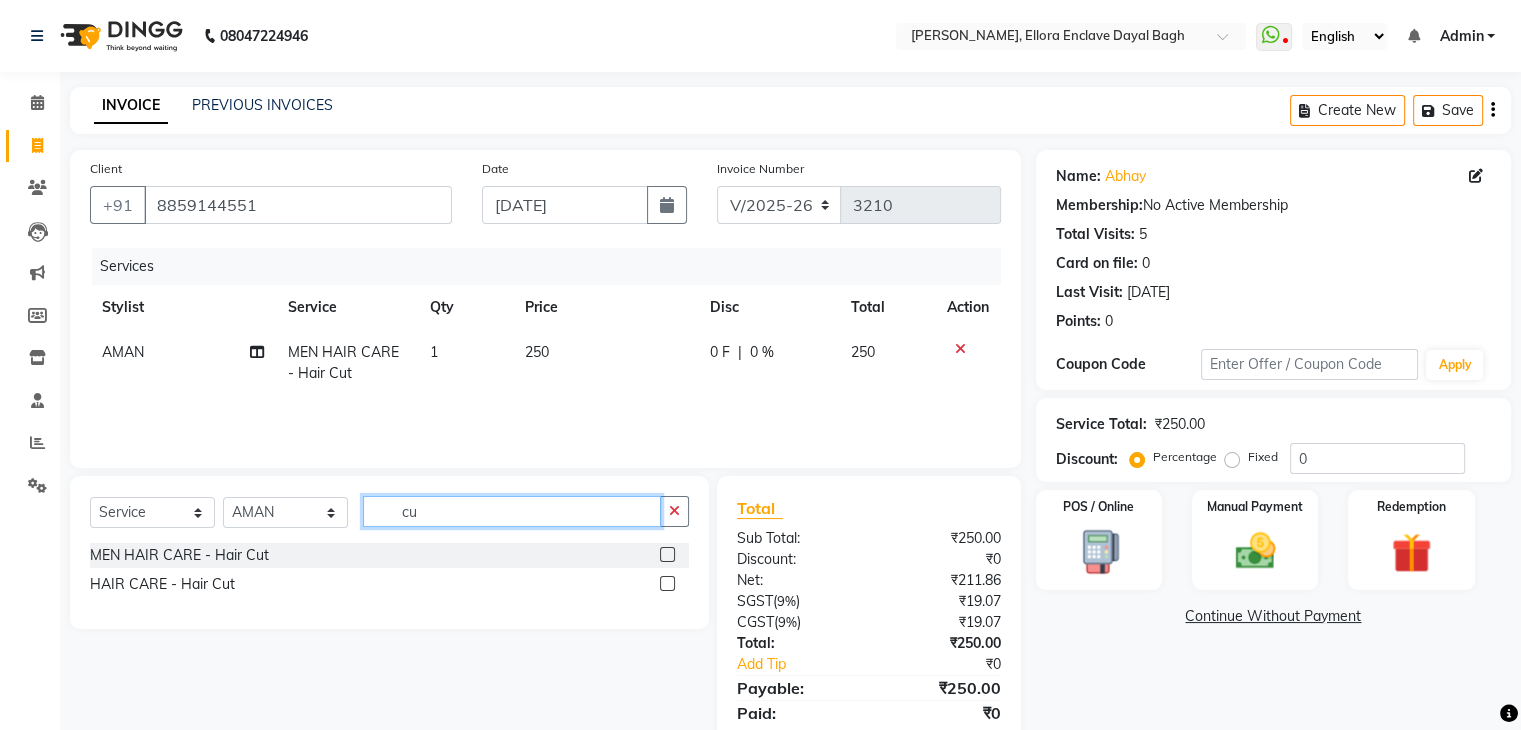 type on "c" 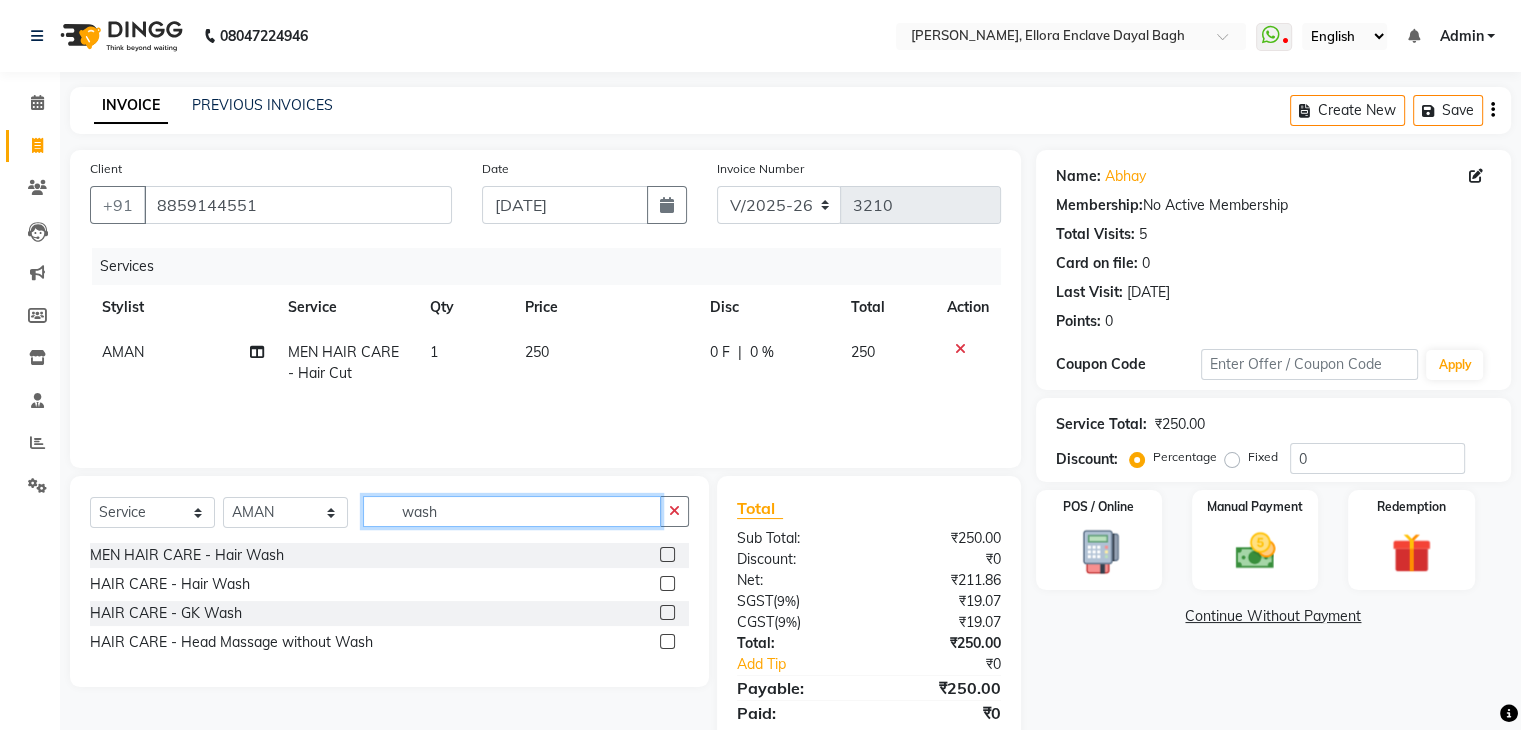 type on "wash" 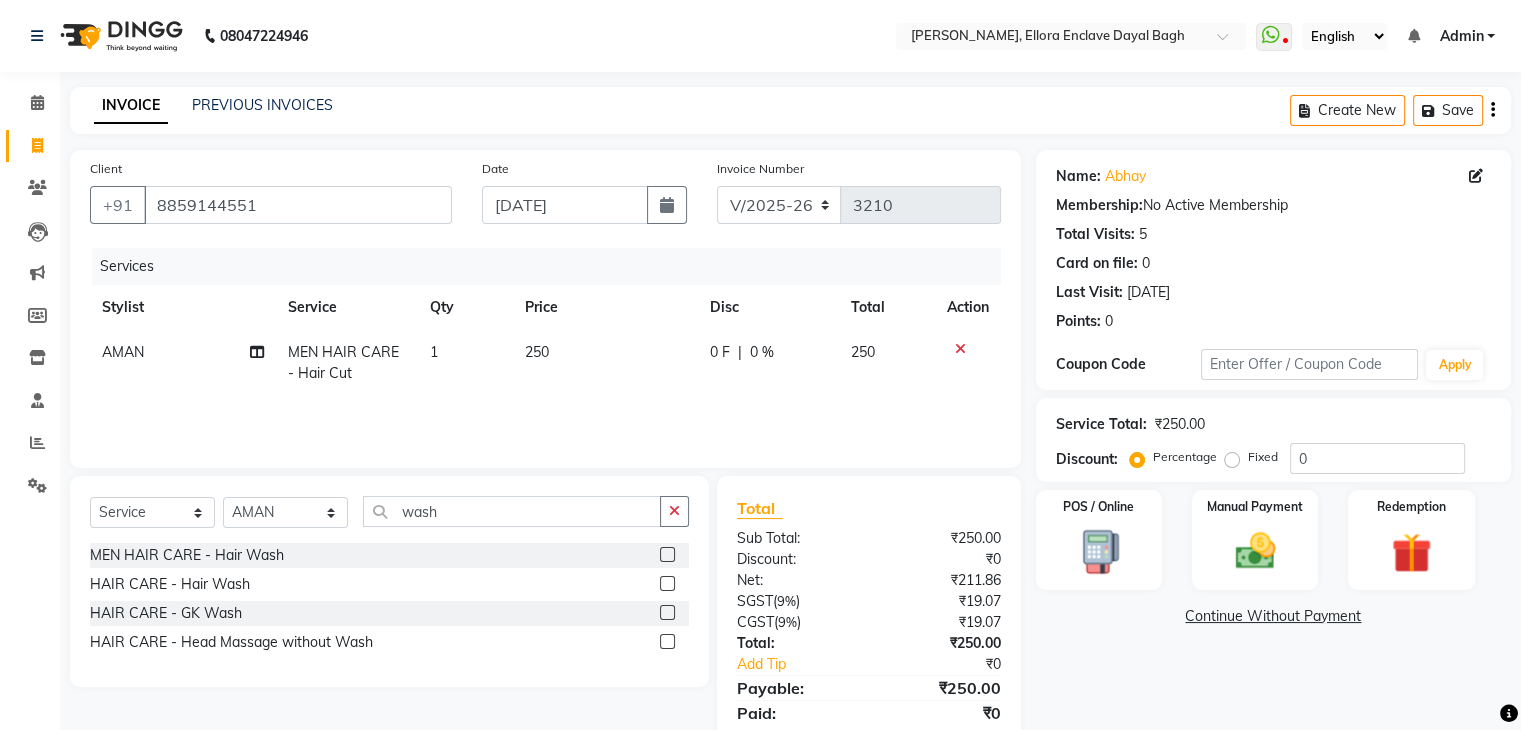 click 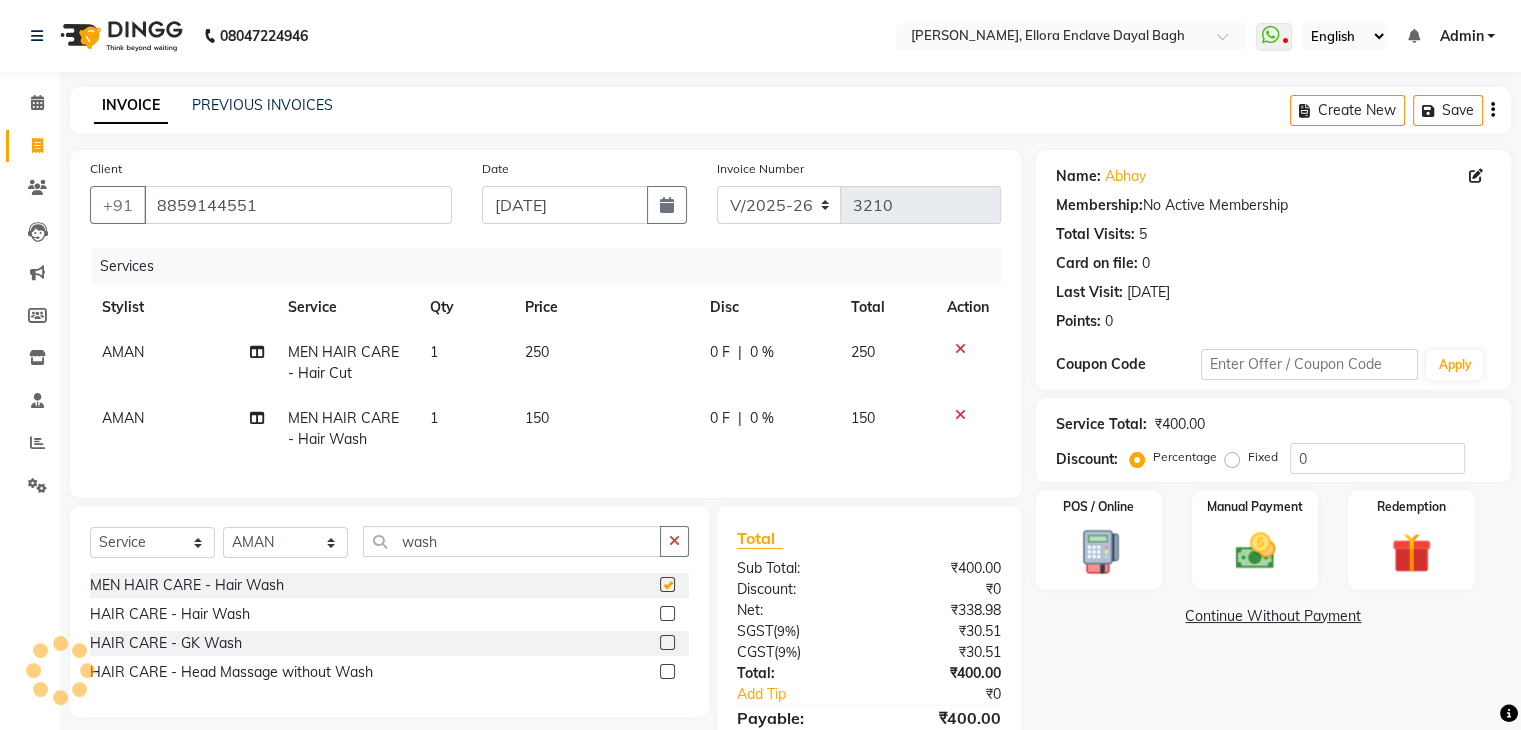 checkbox on "false" 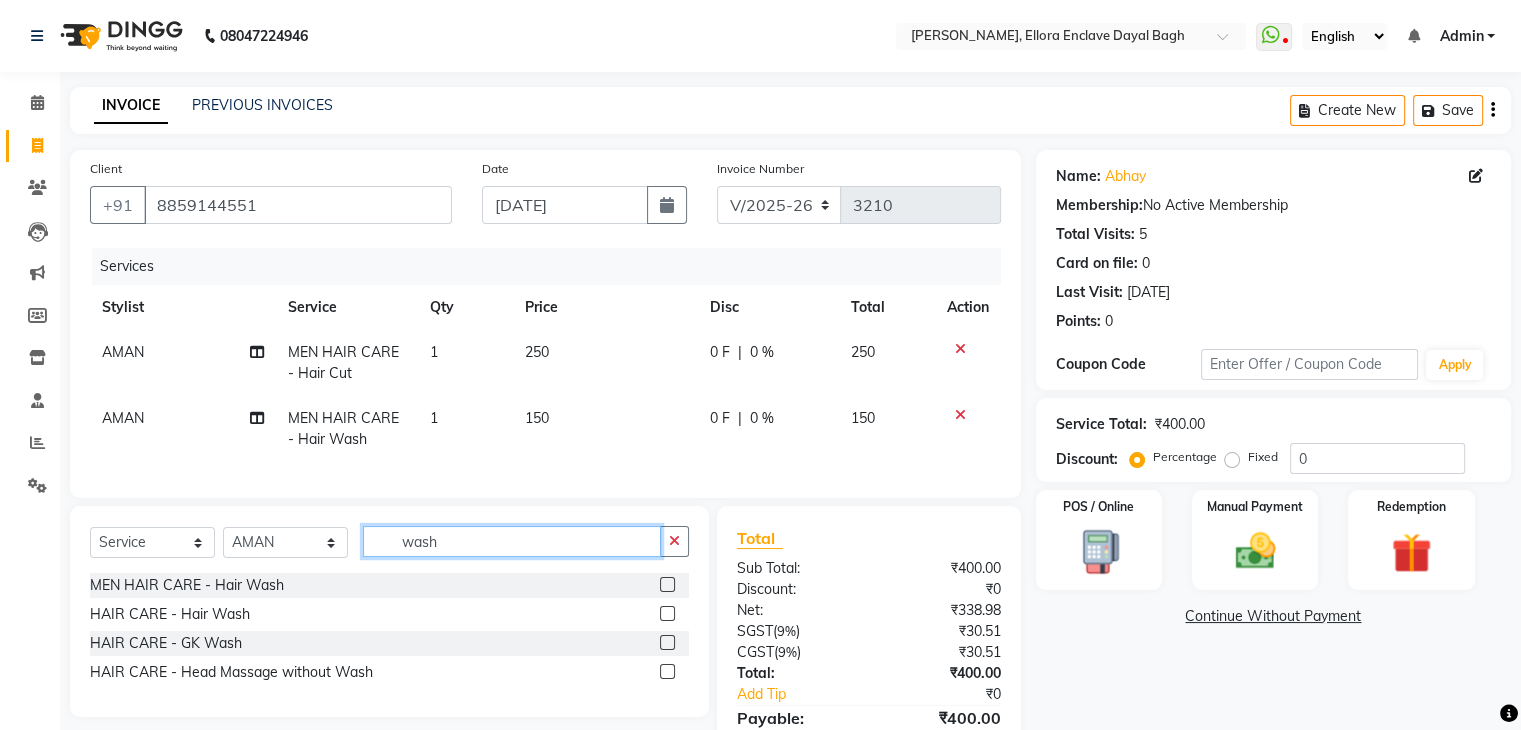 click on "wash" 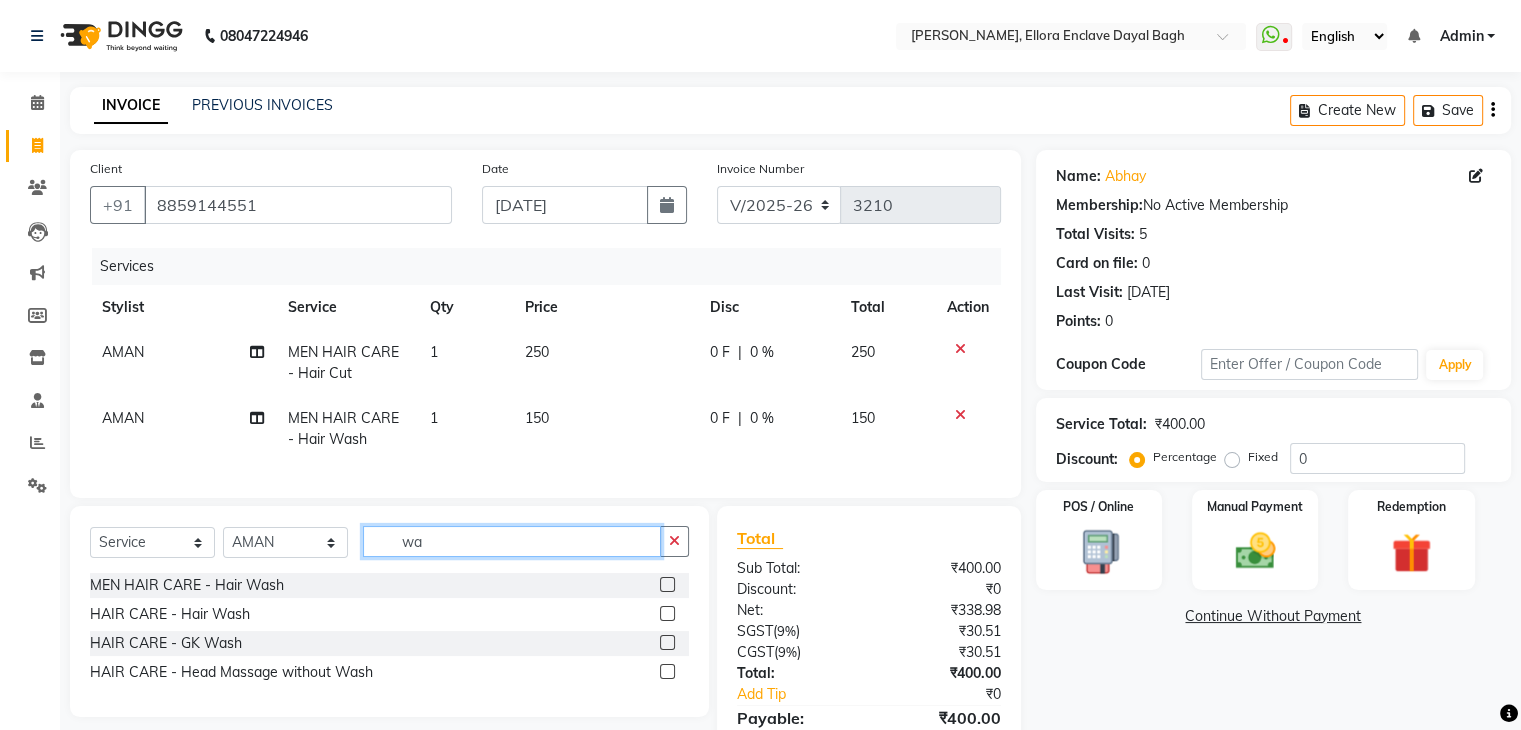 type on "w" 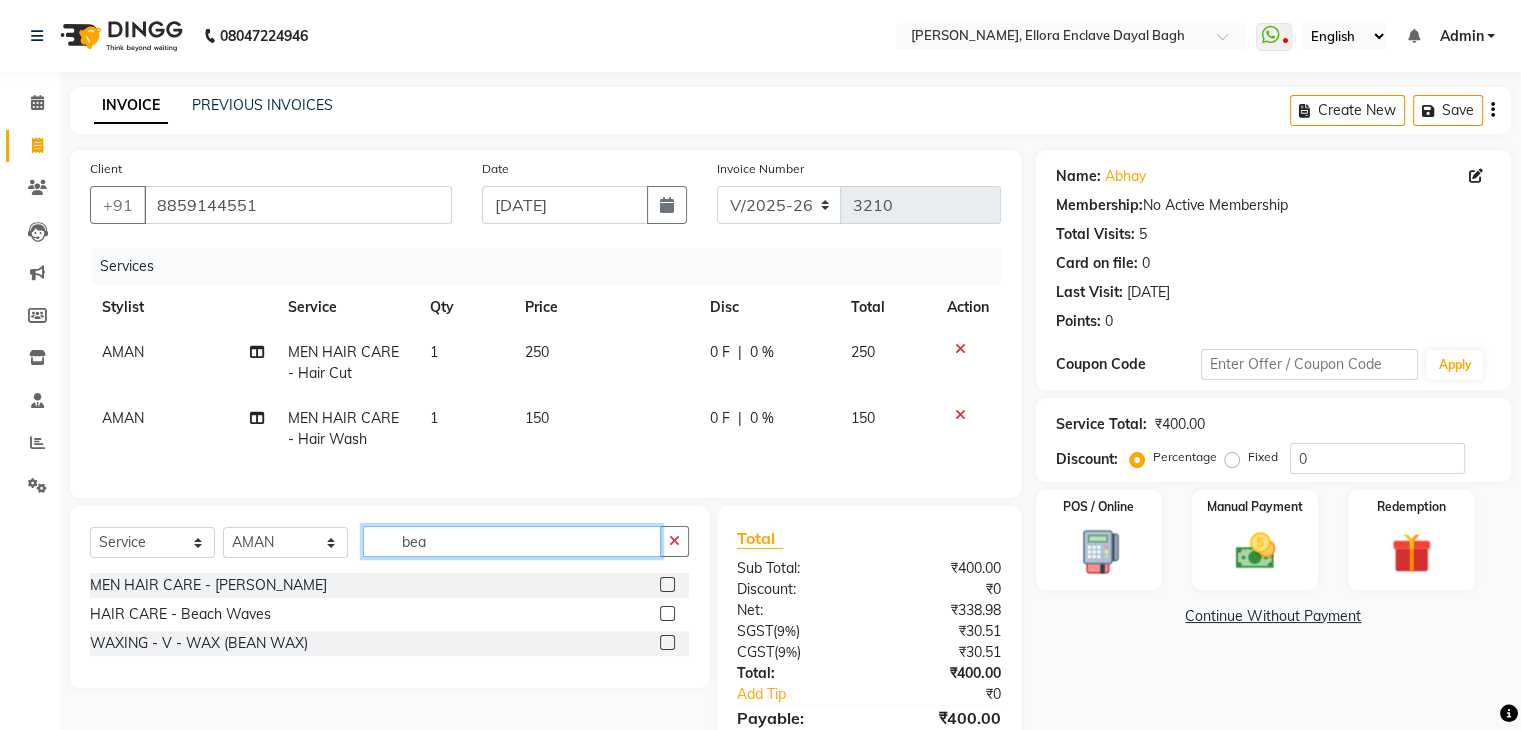 type on "bea" 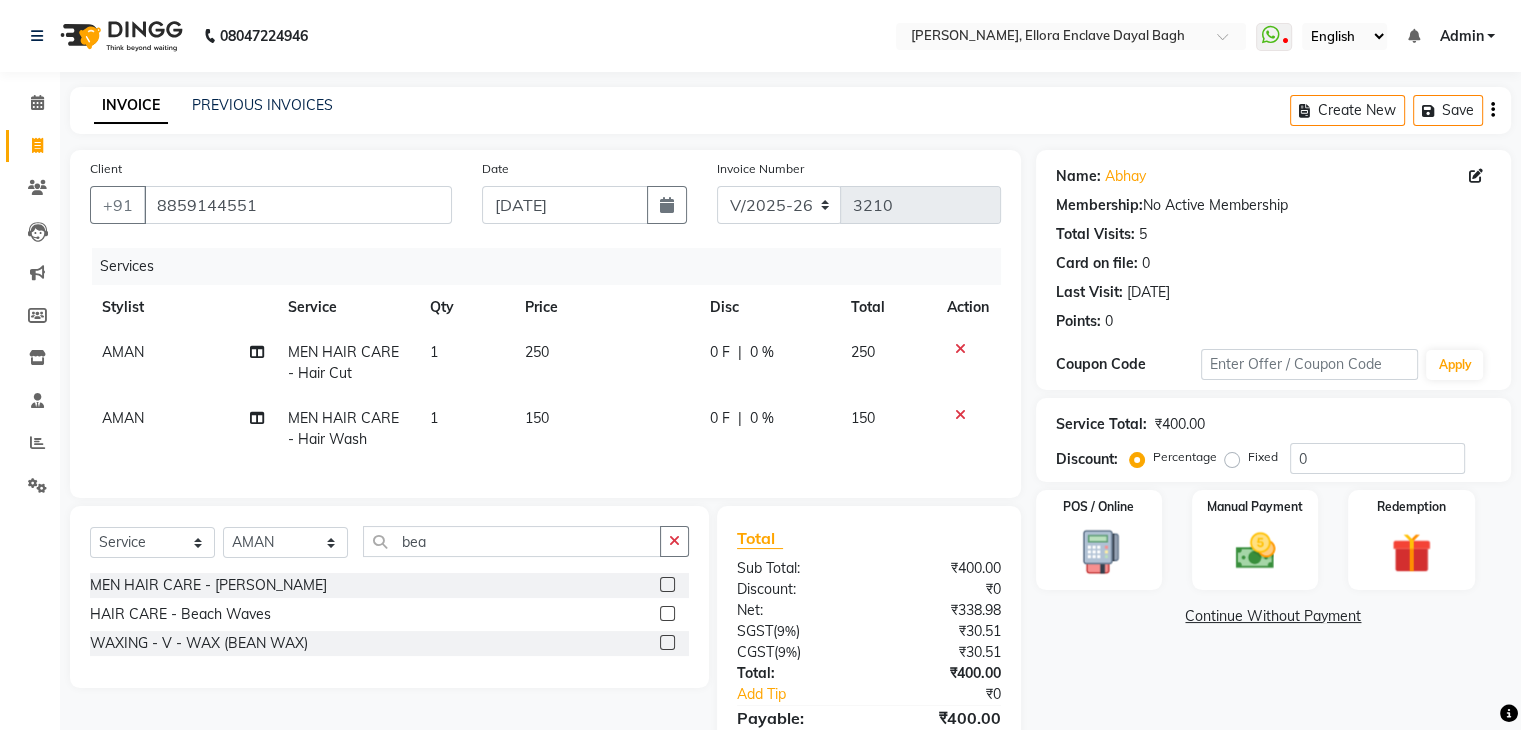 click 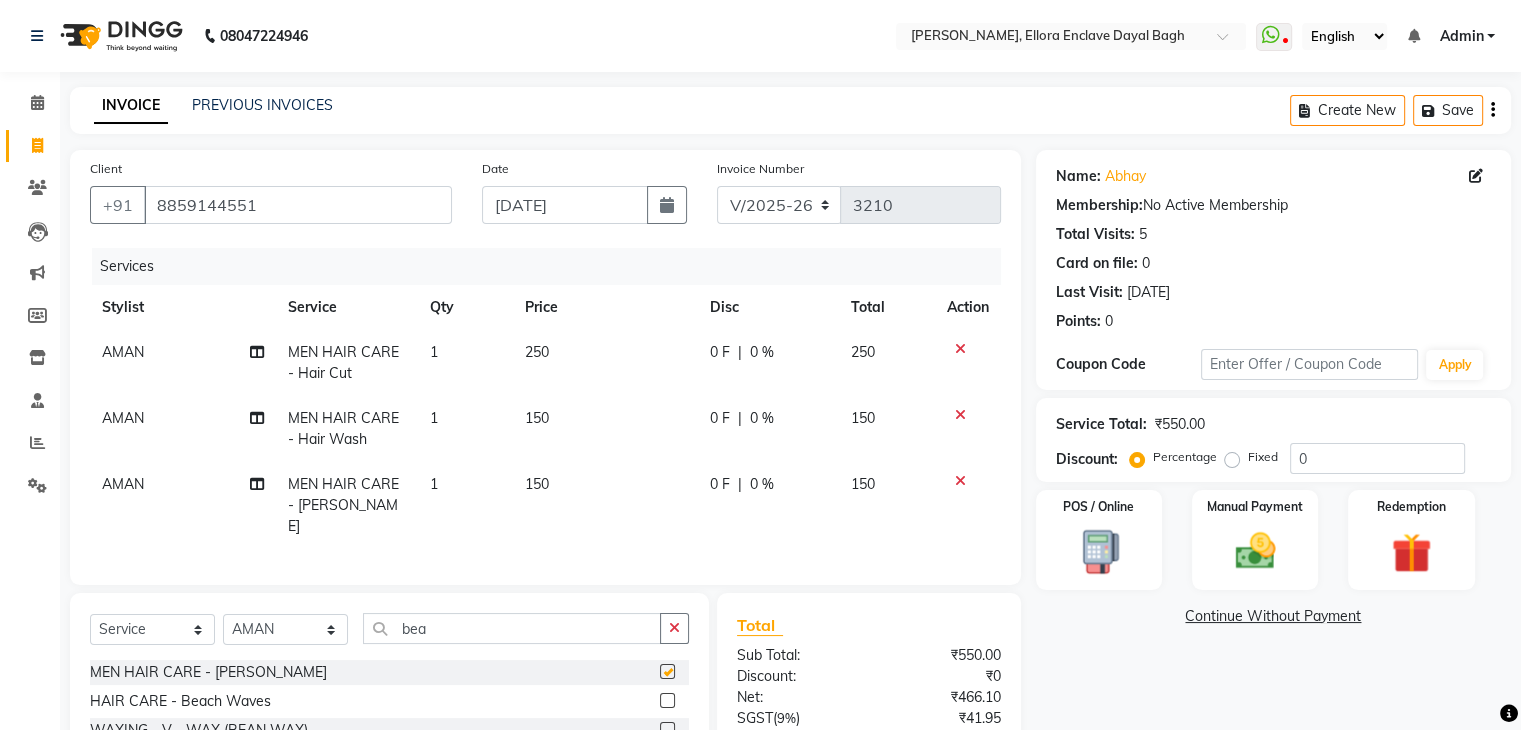 checkbox on "false" 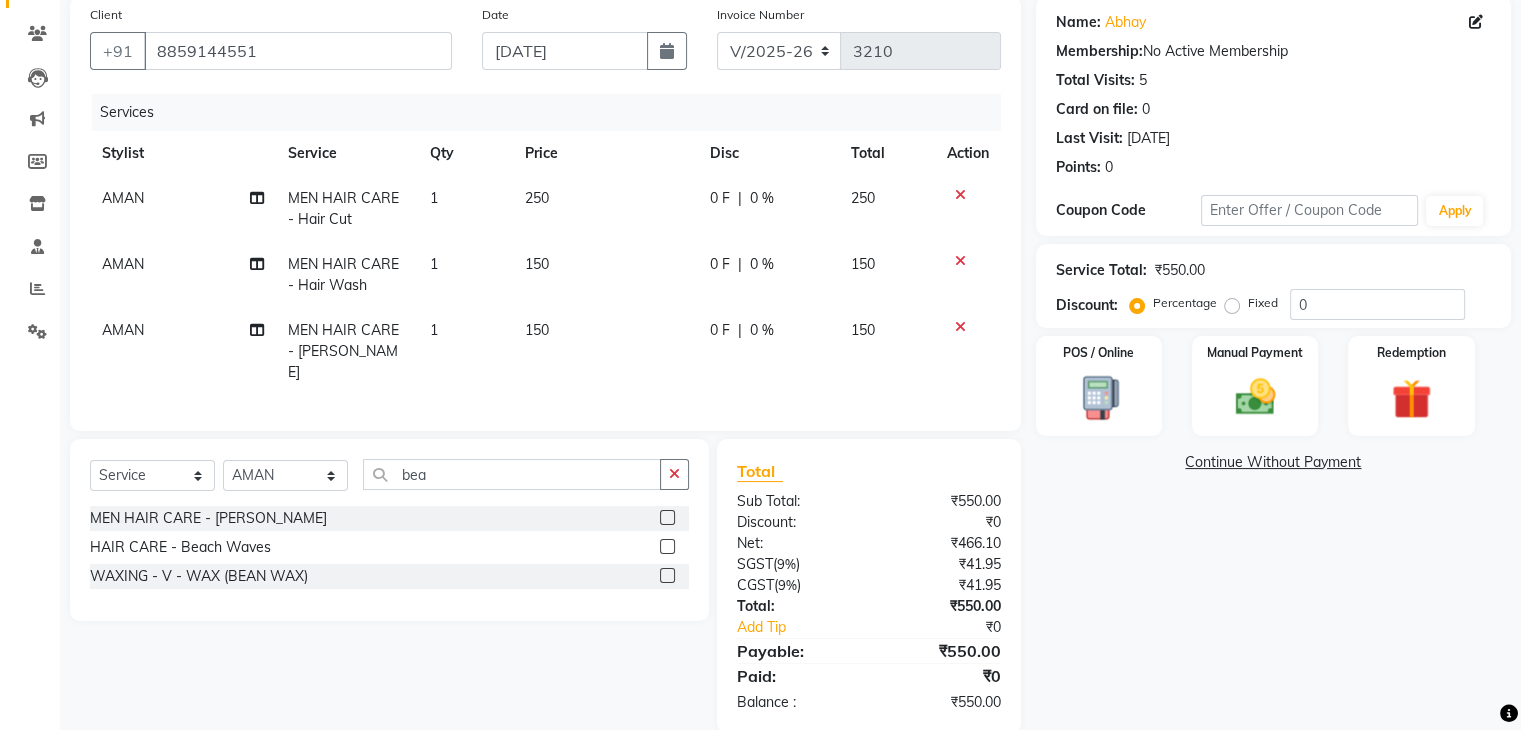 scroll, scrollTop: 160, scrollLeft: 0, axis: vertical 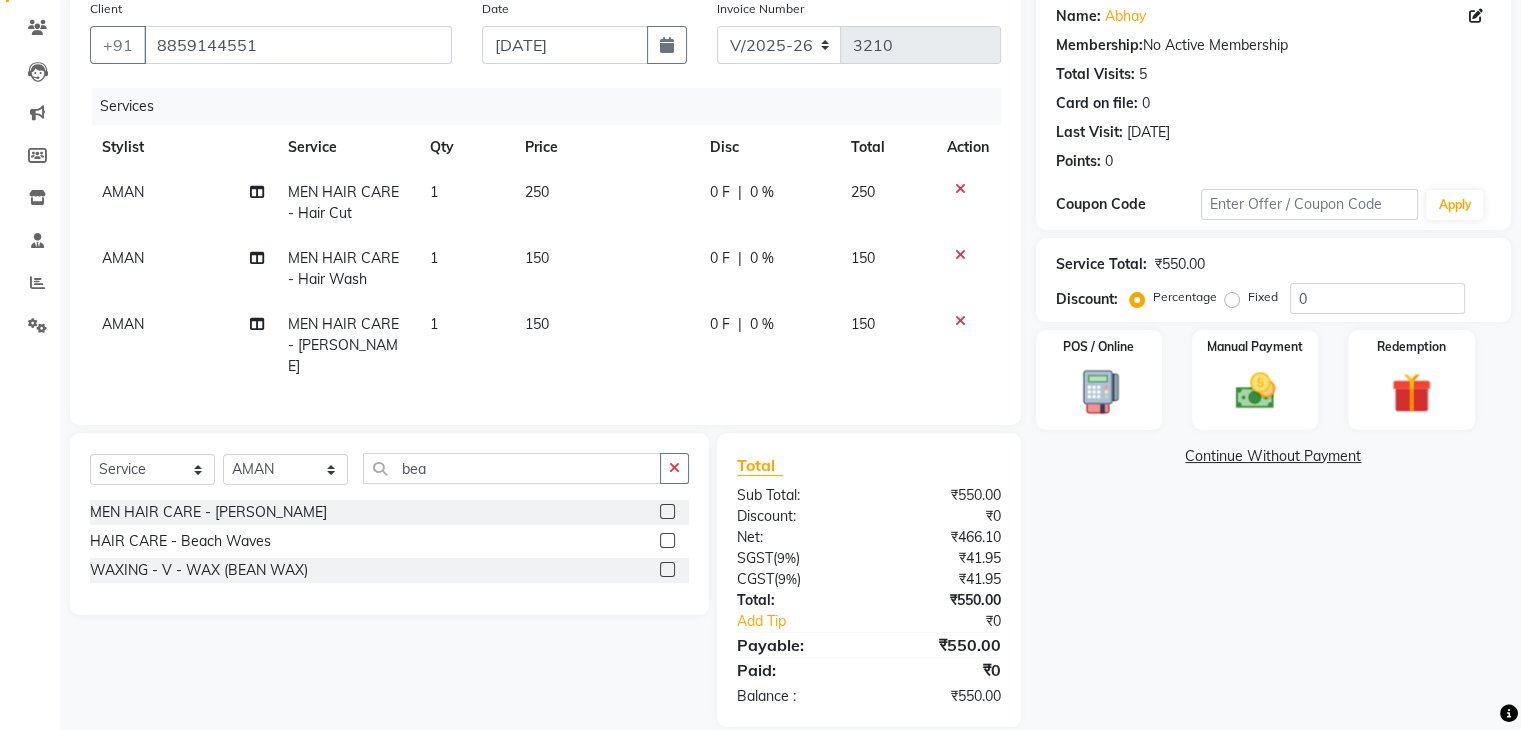 click on "Name: Abhay  Membership:  No Active Membership  Total Visits:  5 Card on file:  0 Last Visit:   30-05-2025 Points:   0  Coupon Code Apply Service Total:  ₹550.00  Discount:  Percentage   Fixed  0 POS / Online  Manual Payment Redemption  Continue Without Payment" 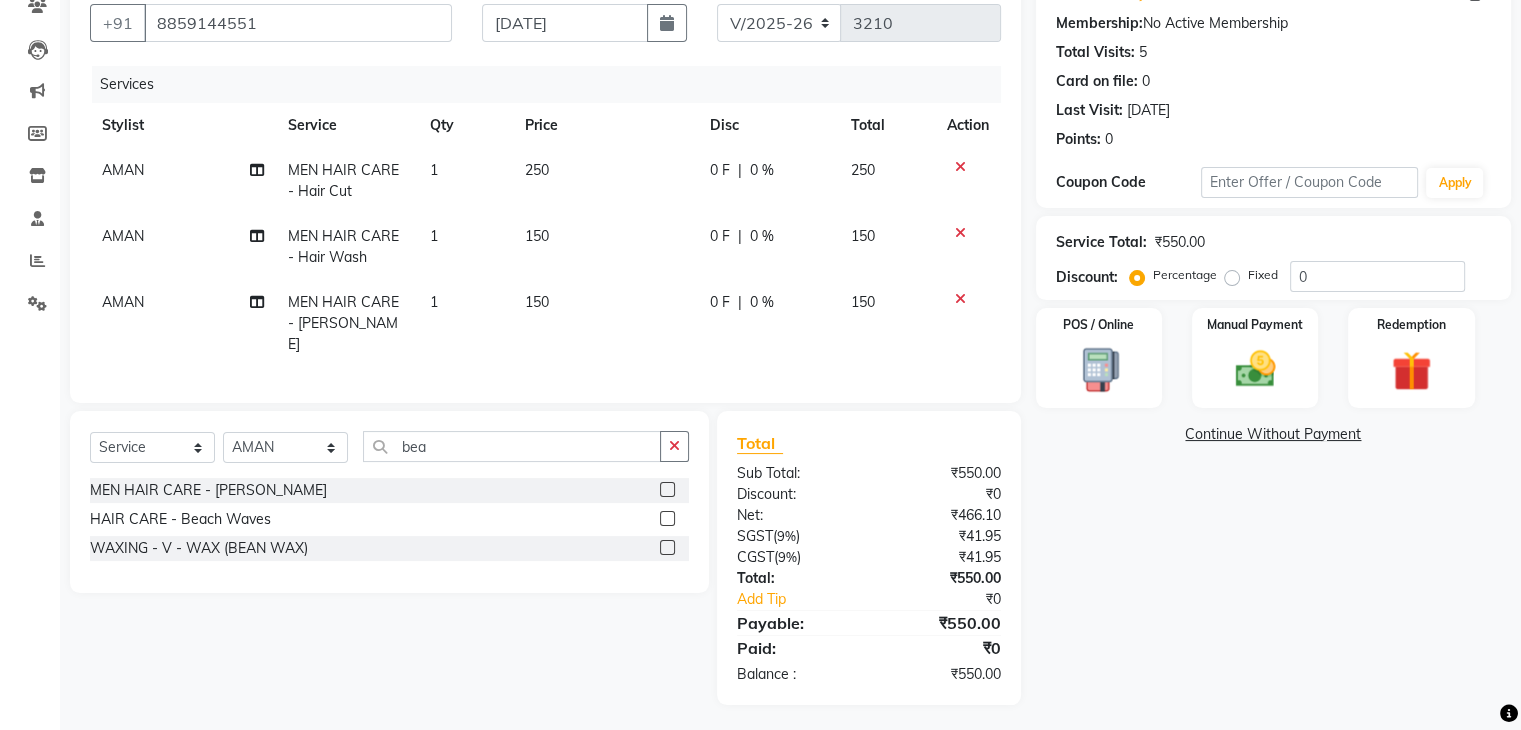 drag, startPoint x: 1232, startPoint y: 278, endPoint x: 1309, endPoint y: 281, distance: 77.05842 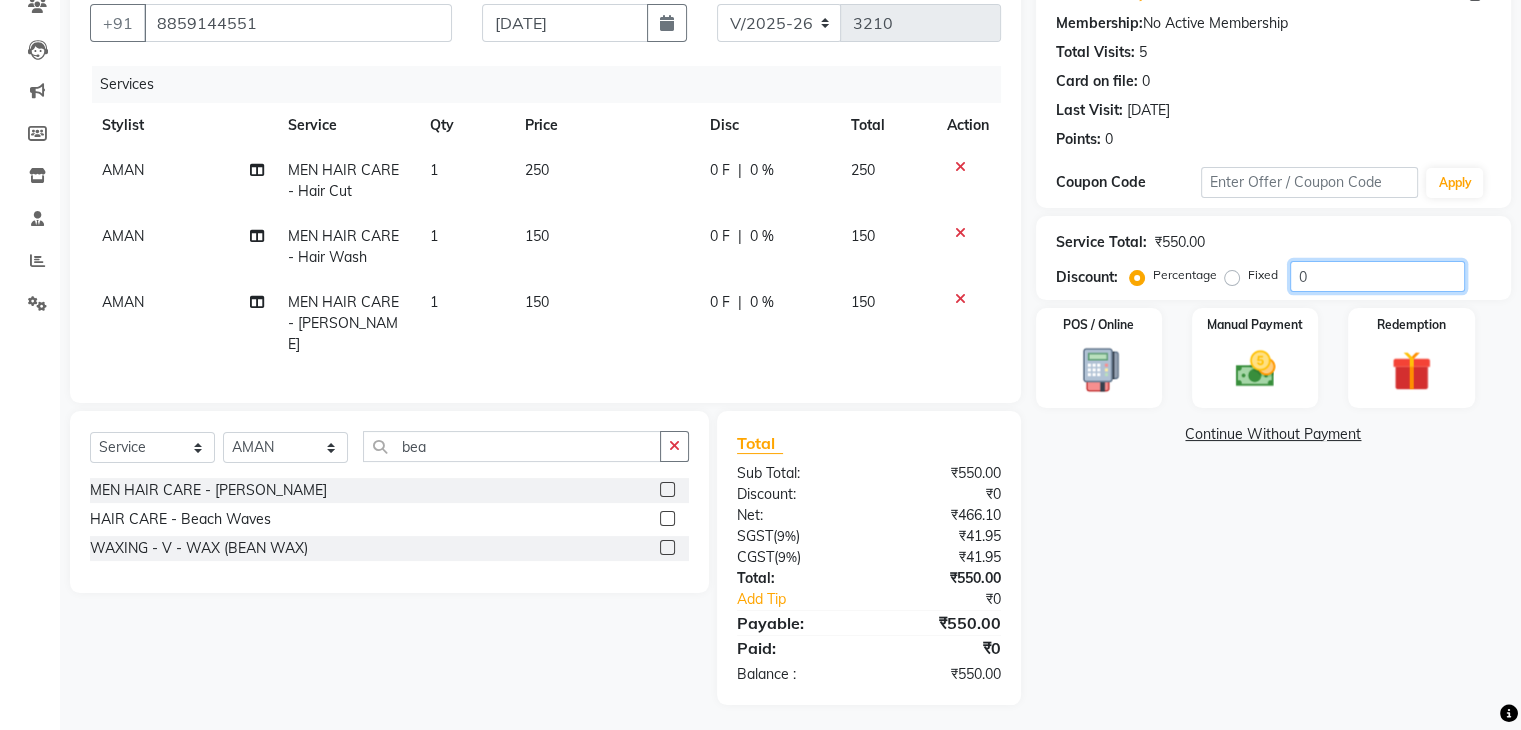 click on "0" 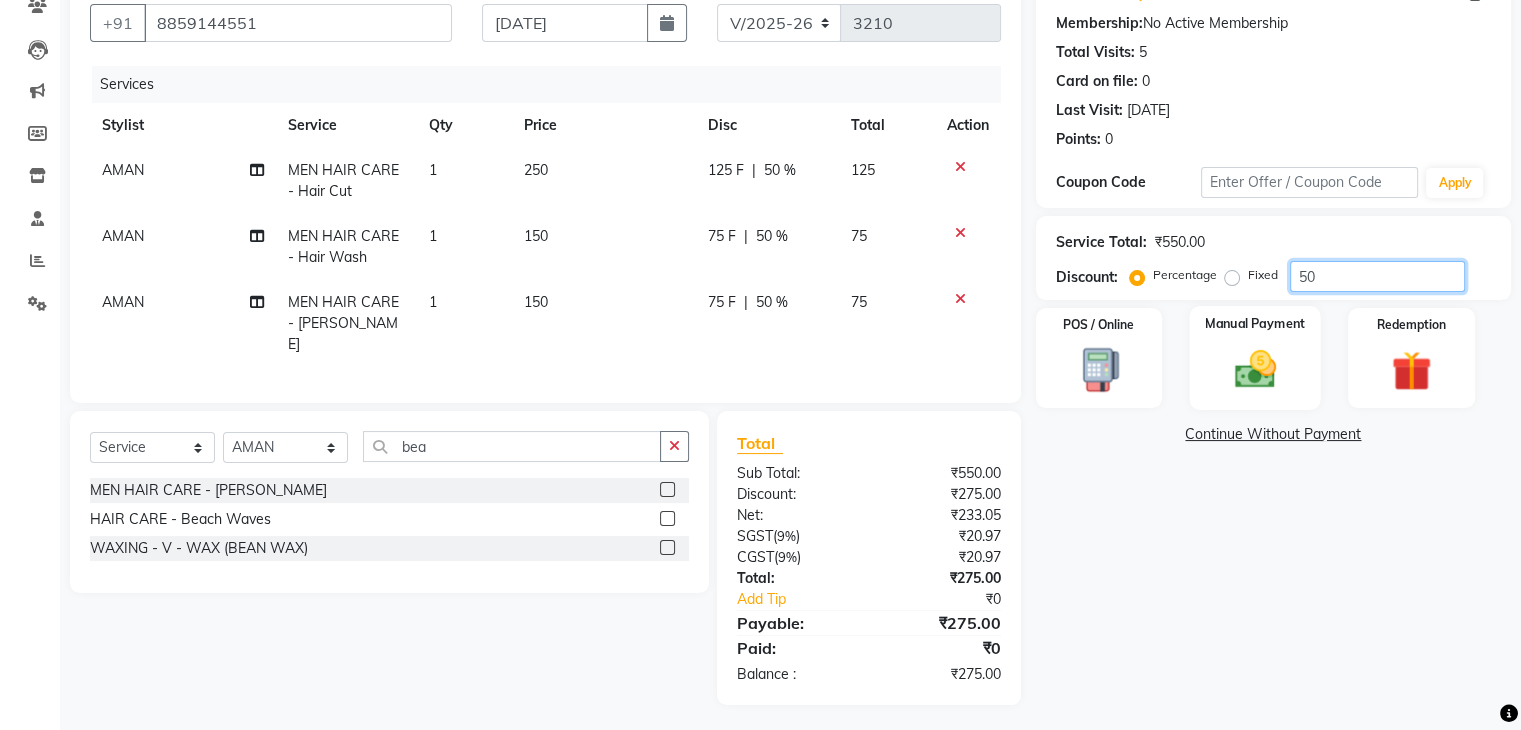 type on "50" 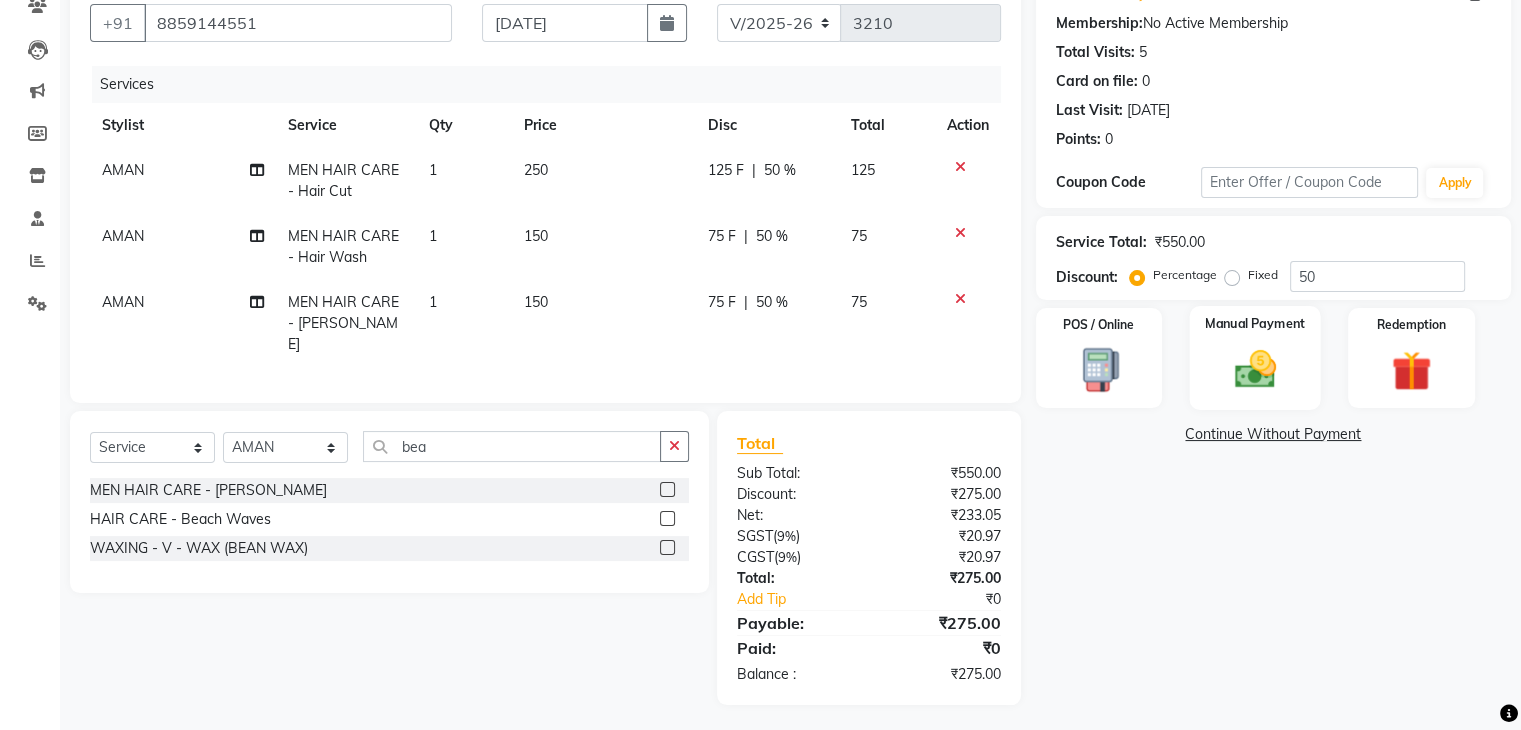 click 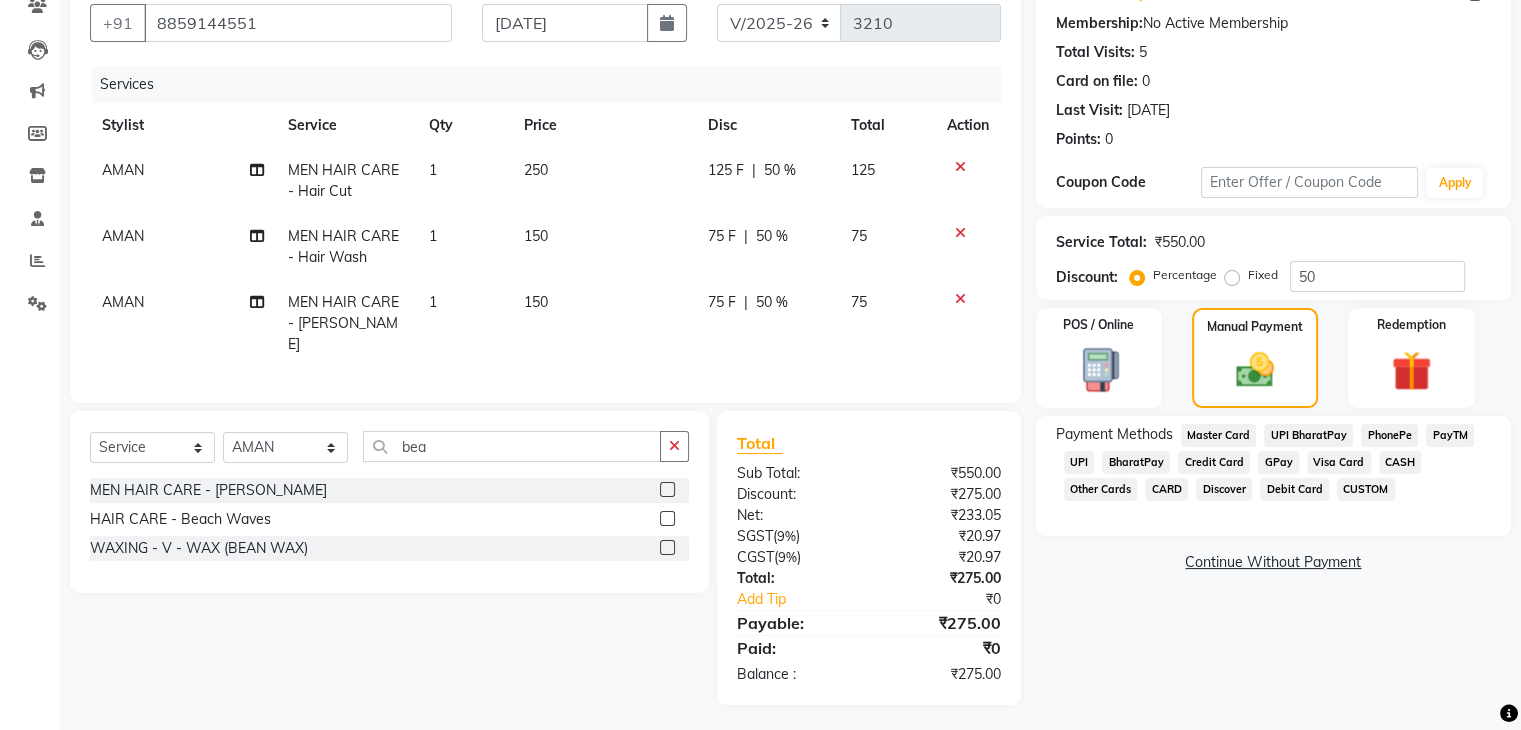 click on "CASH" 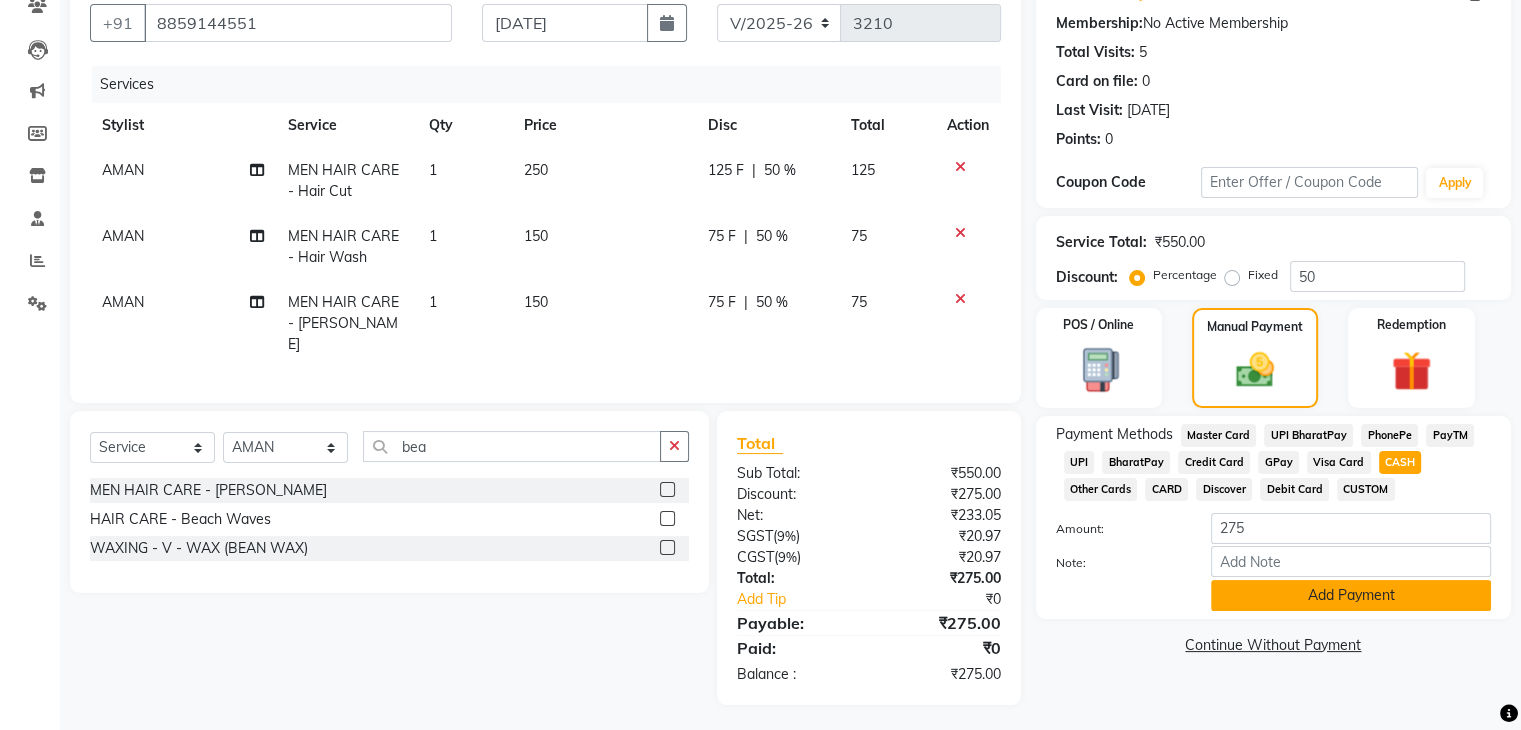 click on "Add Payment" 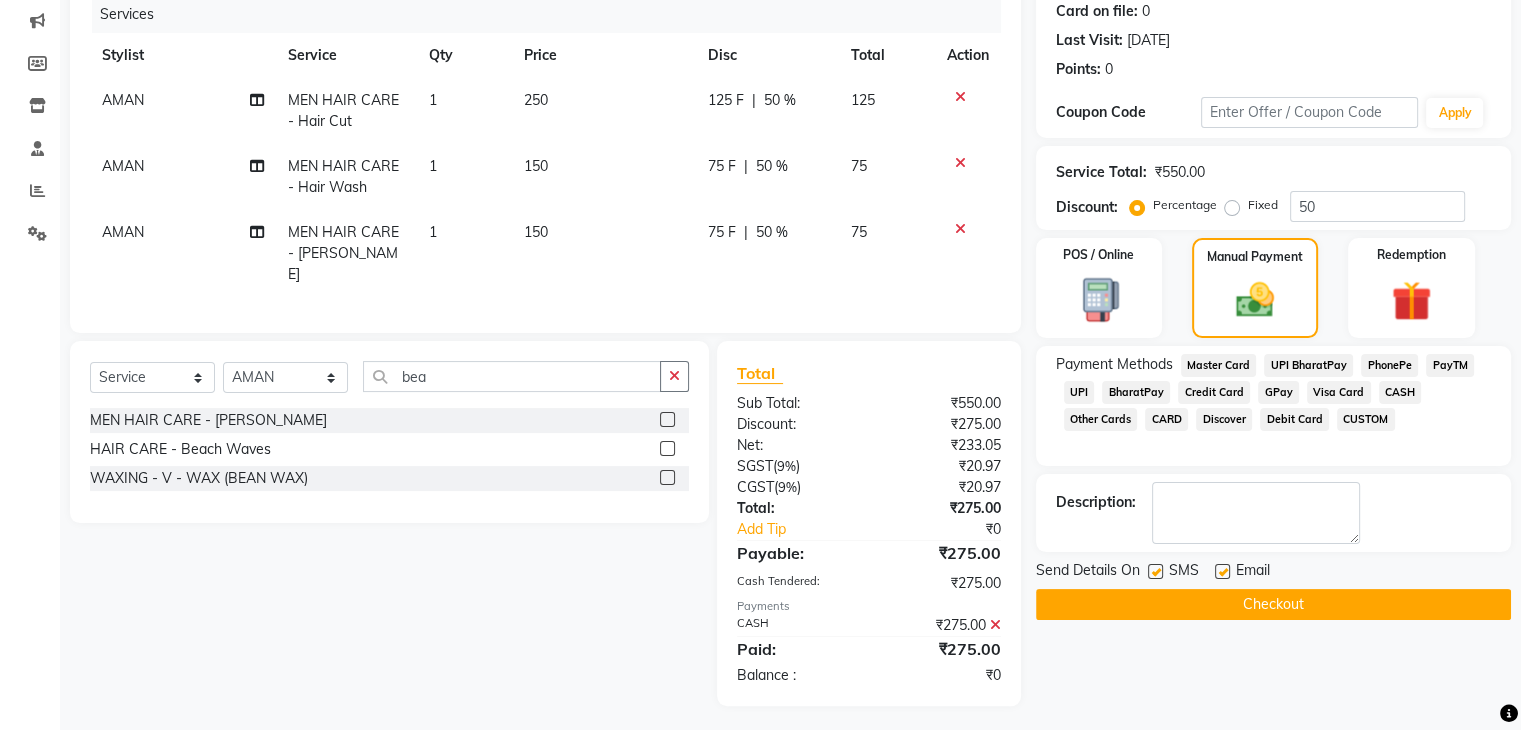 click on "Checkout" 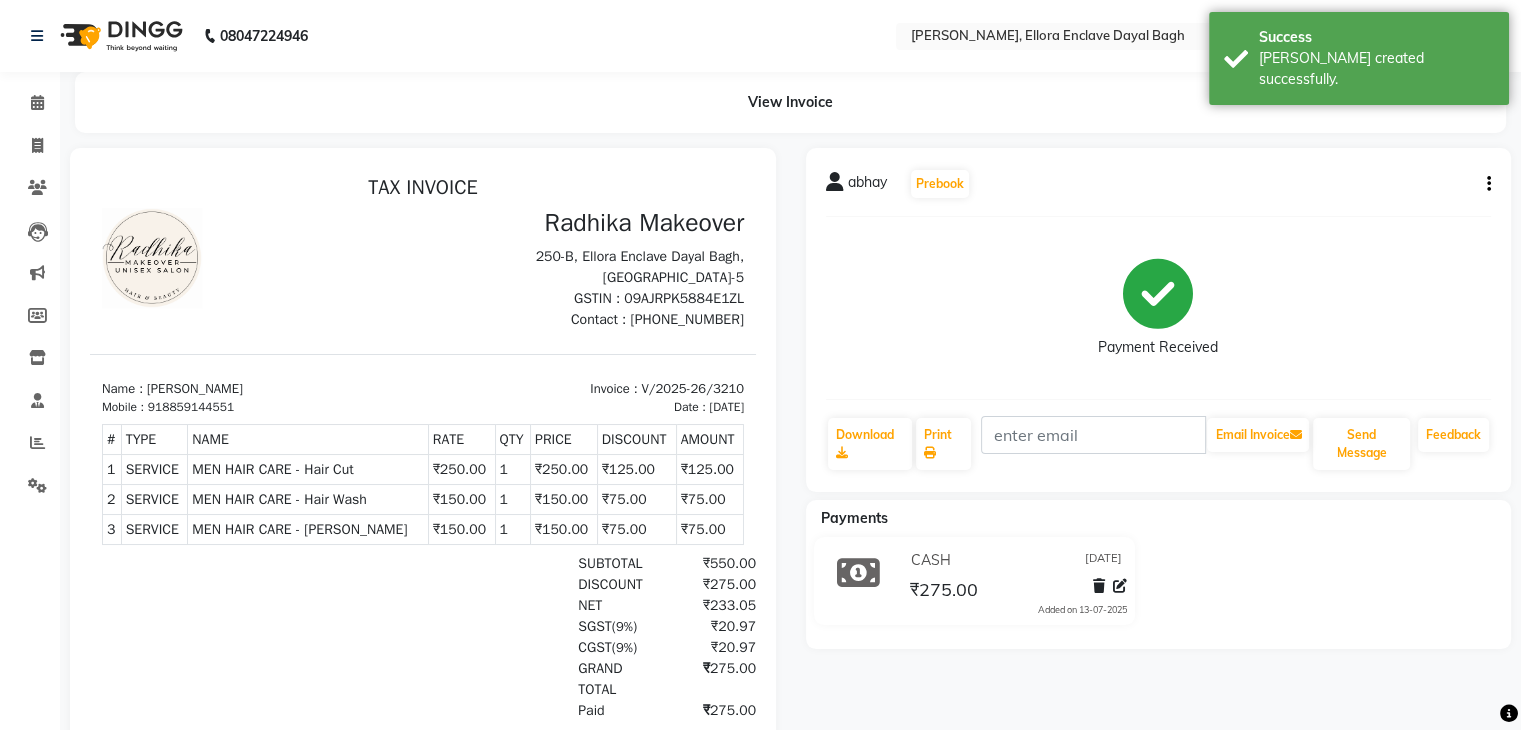 scroll, scrollTop: 0, scrollLeft: 0, axis: both 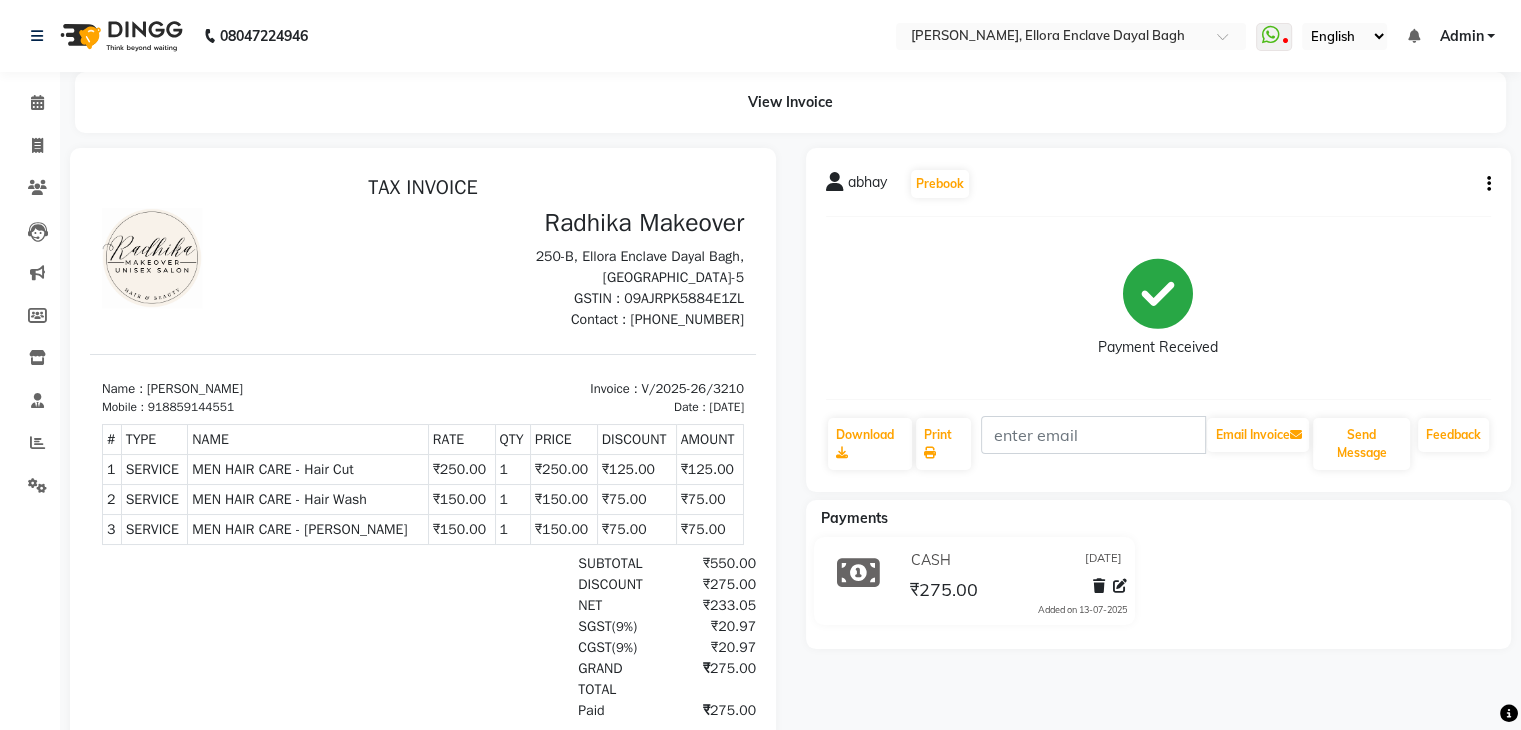 click 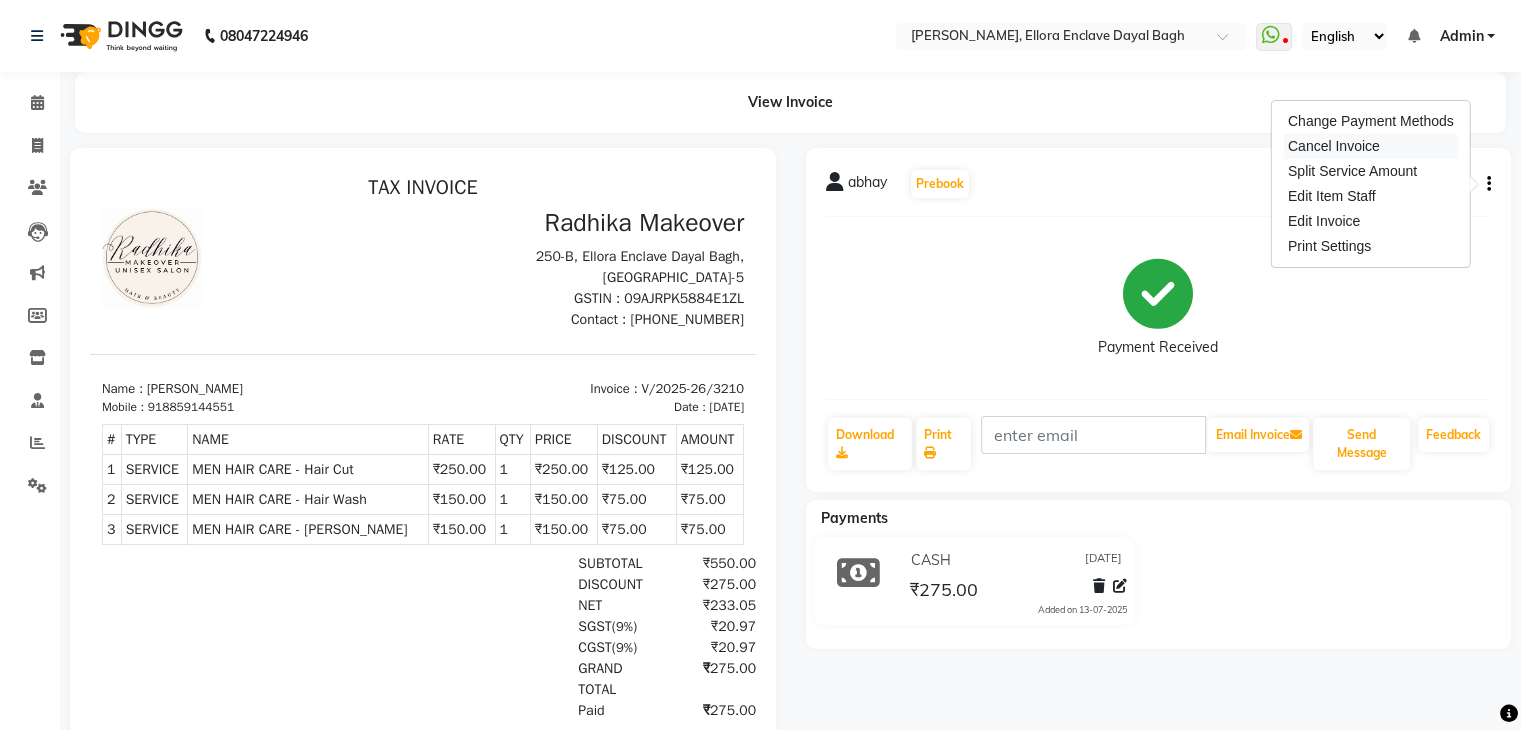 click on "Cancel Invoice" at bounding box center (1371, 146) 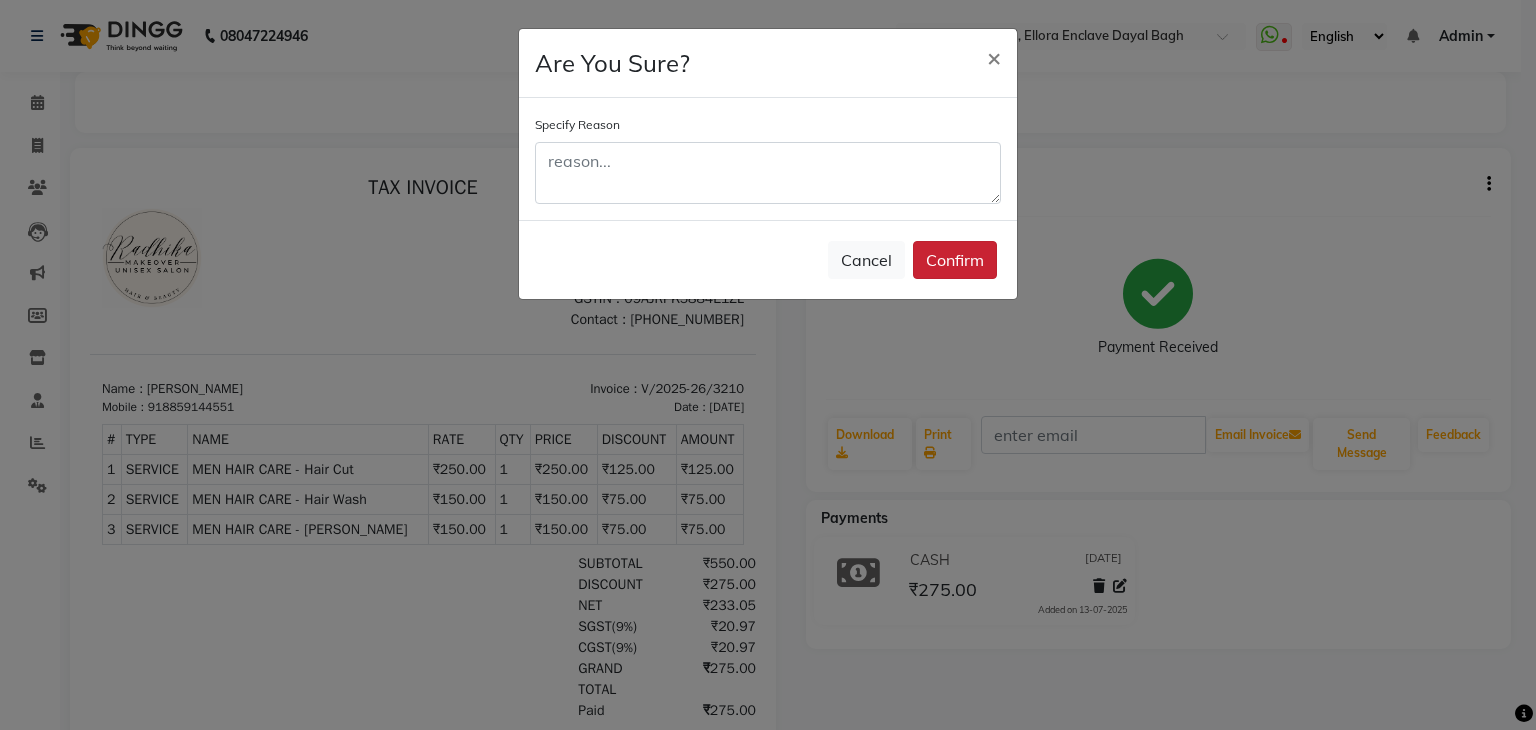 click on "Confirm" 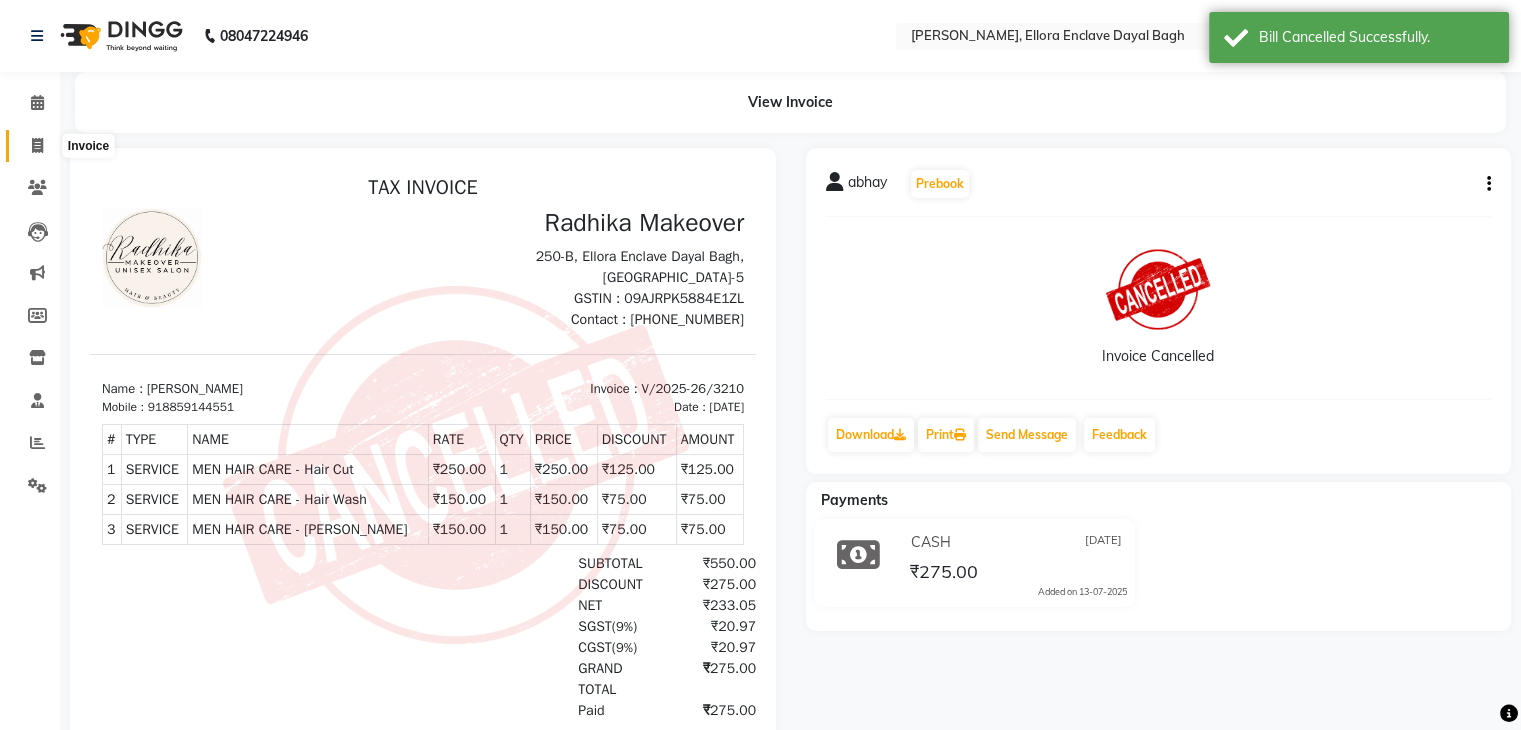 click 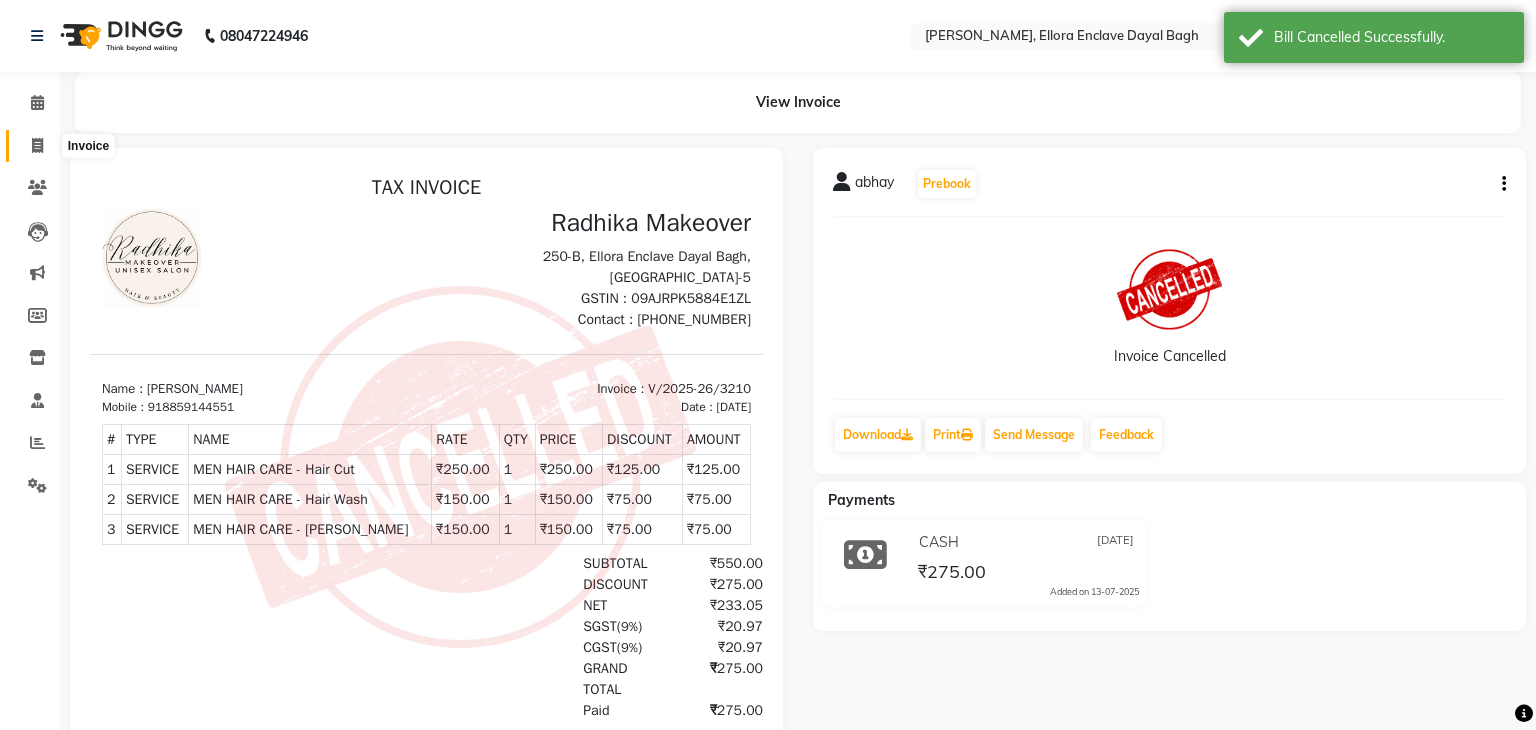 select on "6880" 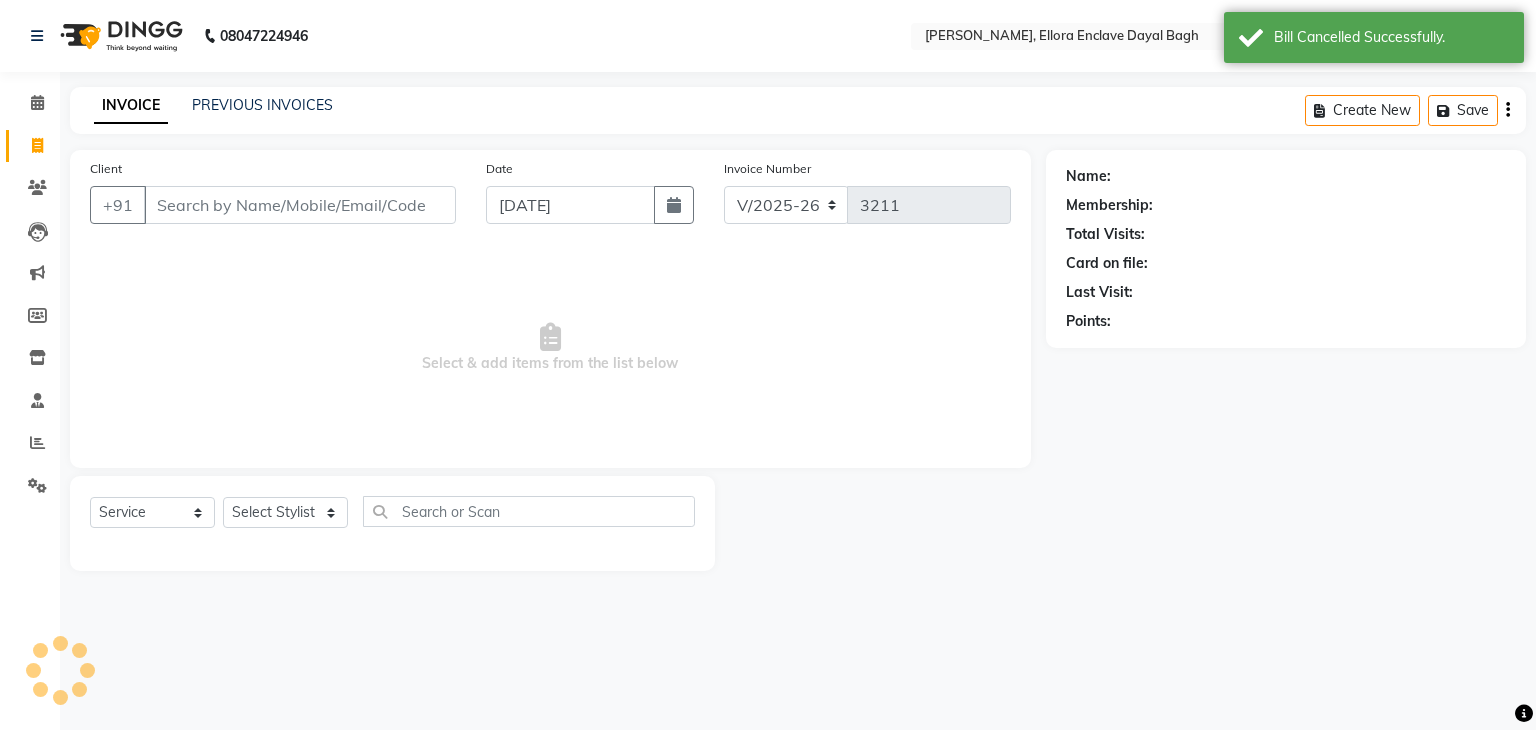 click on "Client" at bounding box center [300, 205] 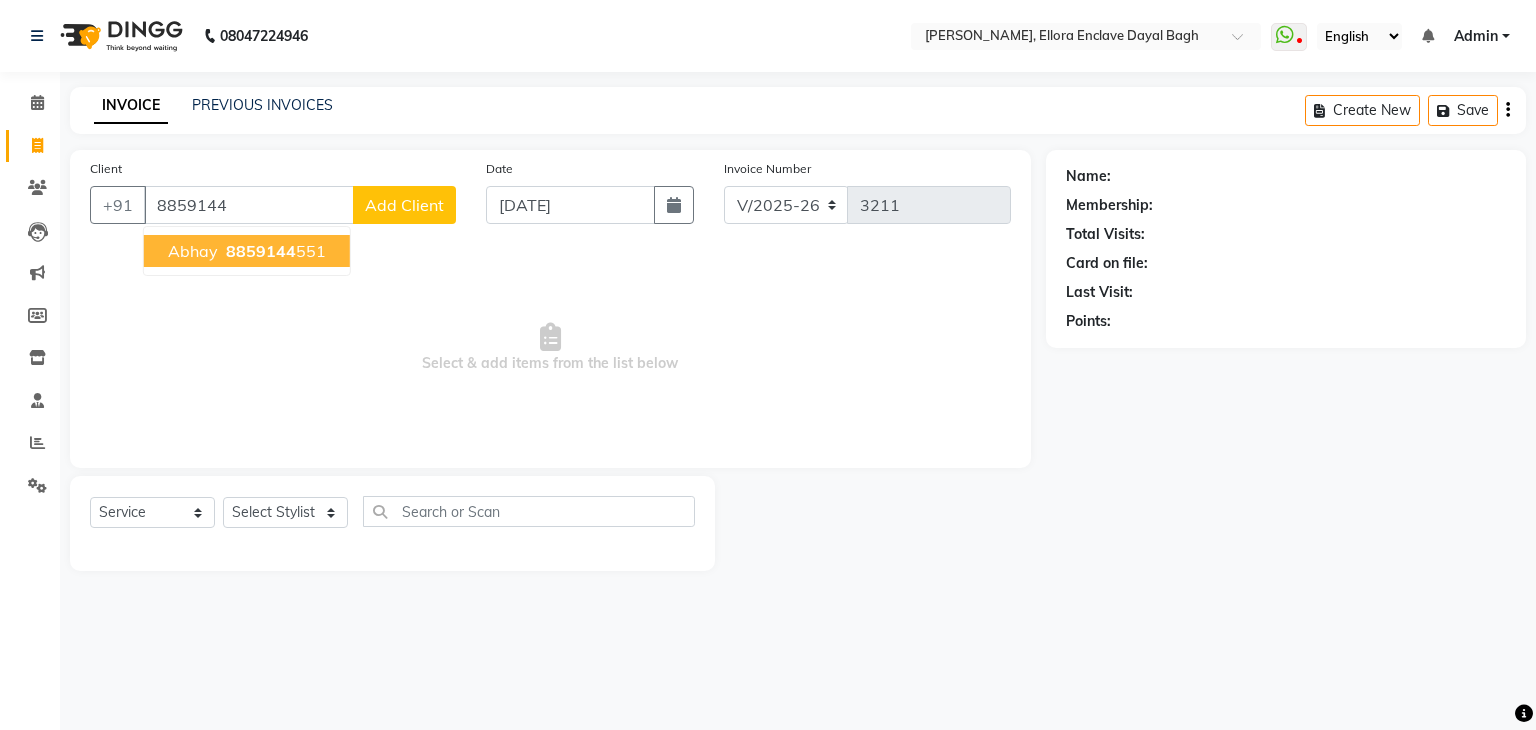 click on "8859144 551" at bounding box center [274, 251] 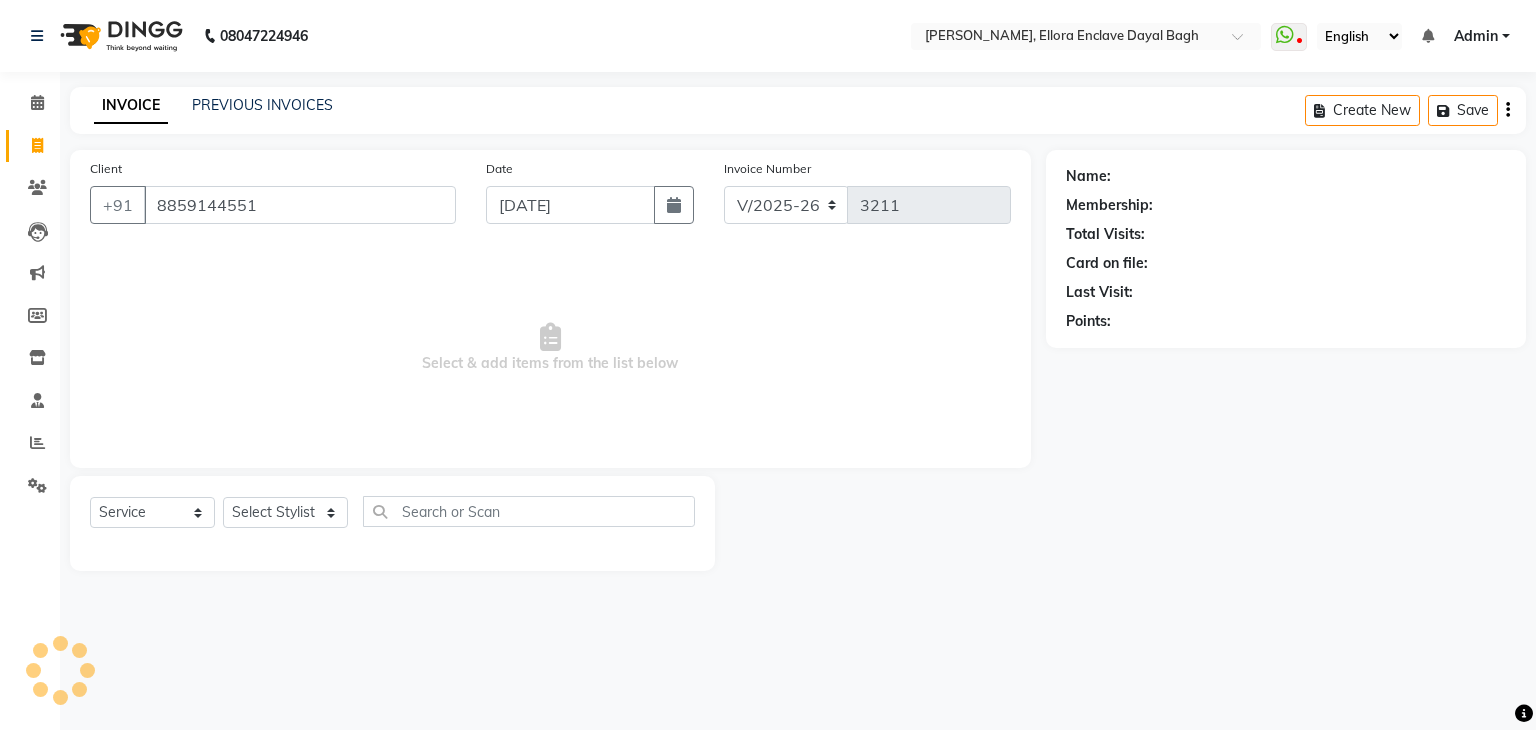 type on "8859144551" 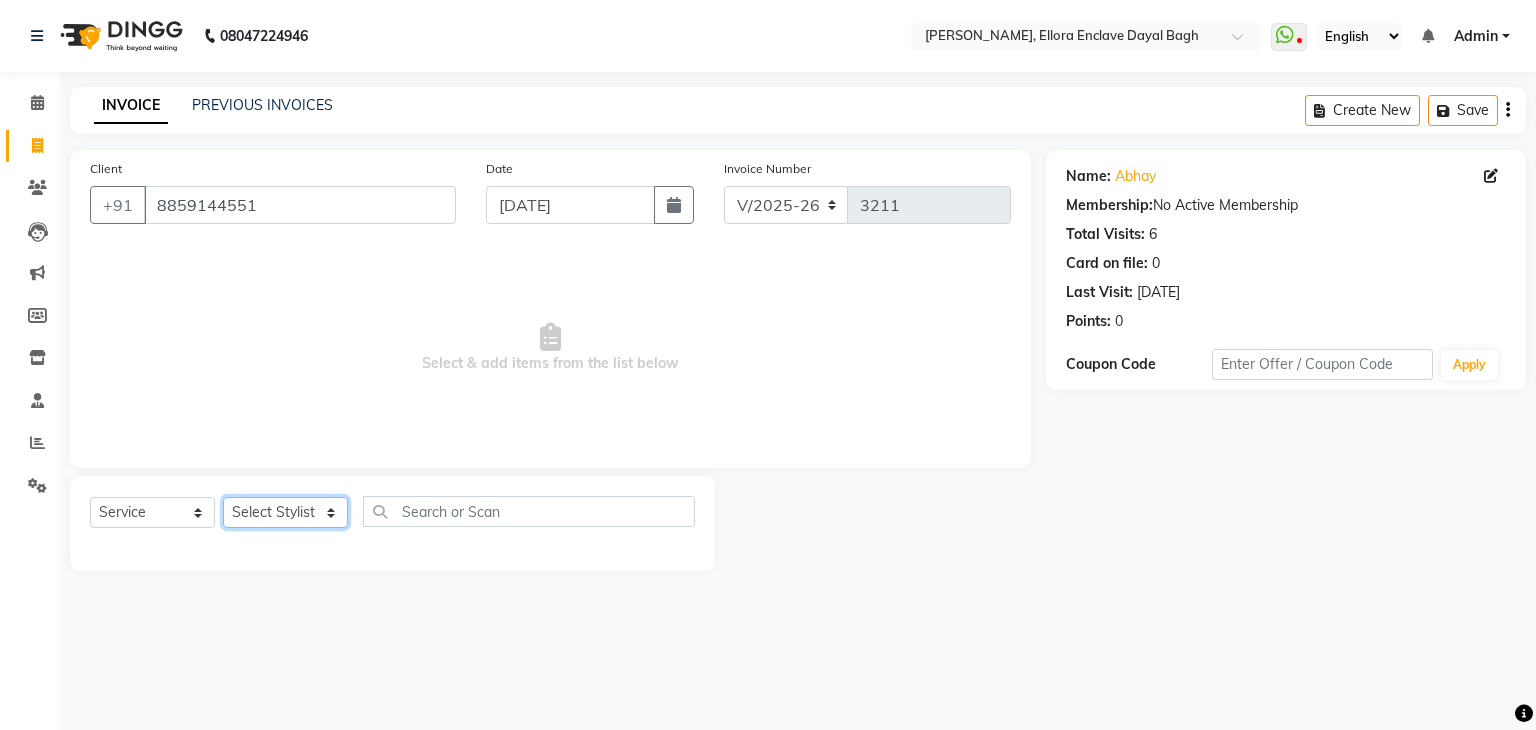 click on "Select Stylist AMAN DANISH SALMANI GOPAL PACHORI KANU KAVITA KIRAN KUMARI MEENU KUMARI NEHA NIKHIL CHAUDHARY PRIYANKA YADAV RASHMI SANDHYA SHAGUFTA SHWETA SONA SAXENA SOUMYA TUSHAR OTWAL VINAY KUMAR" 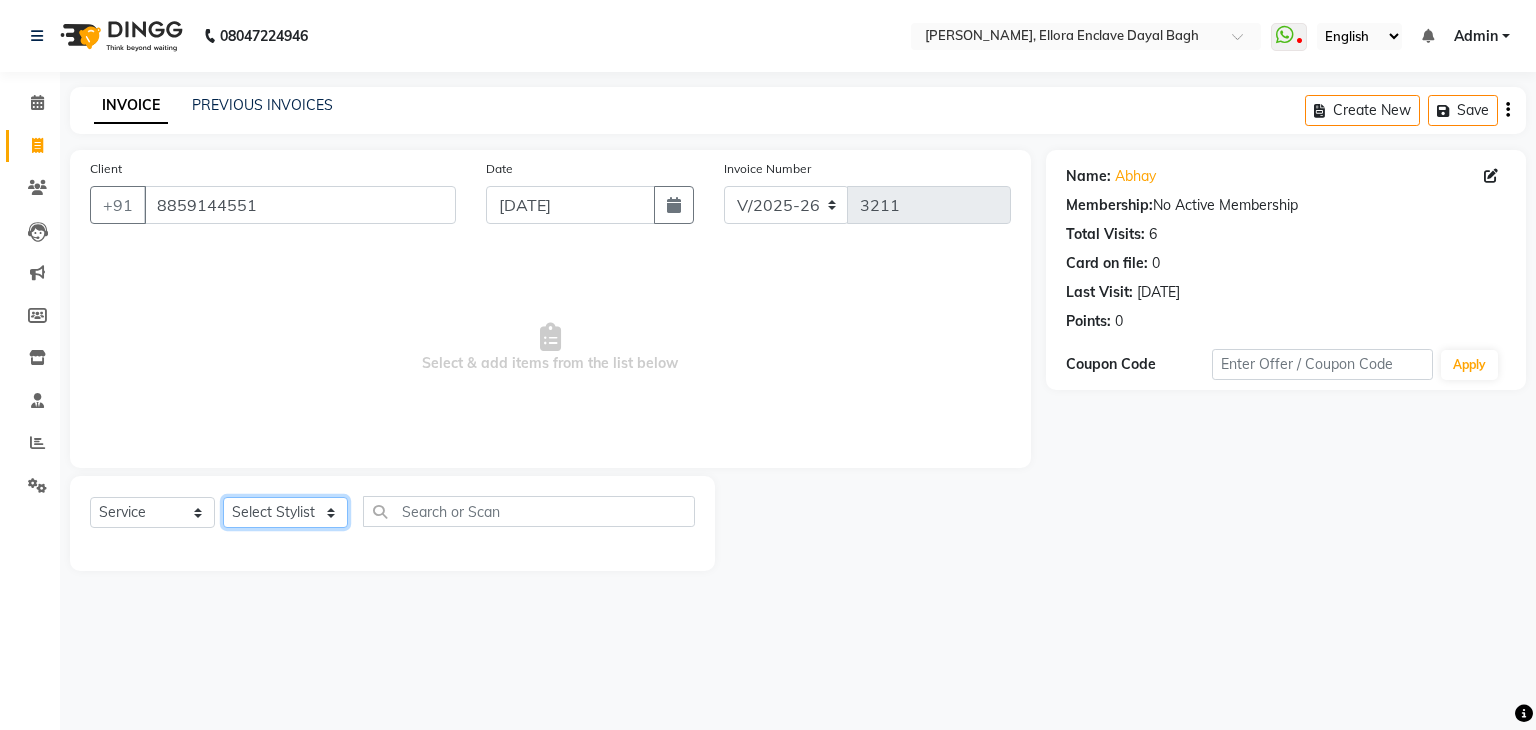 select on "58738" 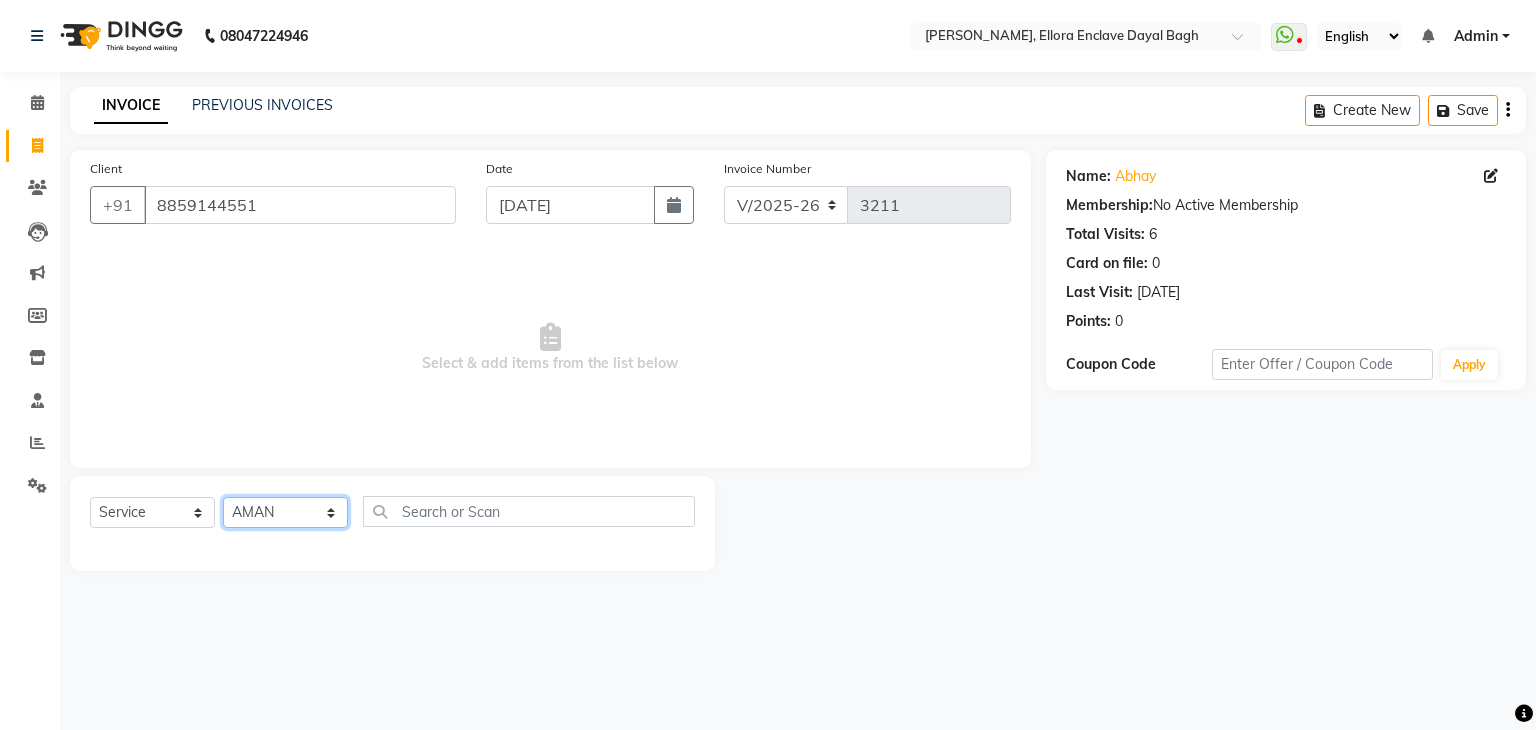 click on "Select Stylist AMAN DANISH SALMANI GOPAL PACHORI KANU KAVITA KIRAN KUMARI MEENU KUMARI NEHA NIKHIL CHAUDHARY PRIYANKA YADAV RASHMI SANDHYA SHAGUFTA SHWETA SONA SAXENA SOUMYA TUSHAR OTWAL VINAY KUMAR" 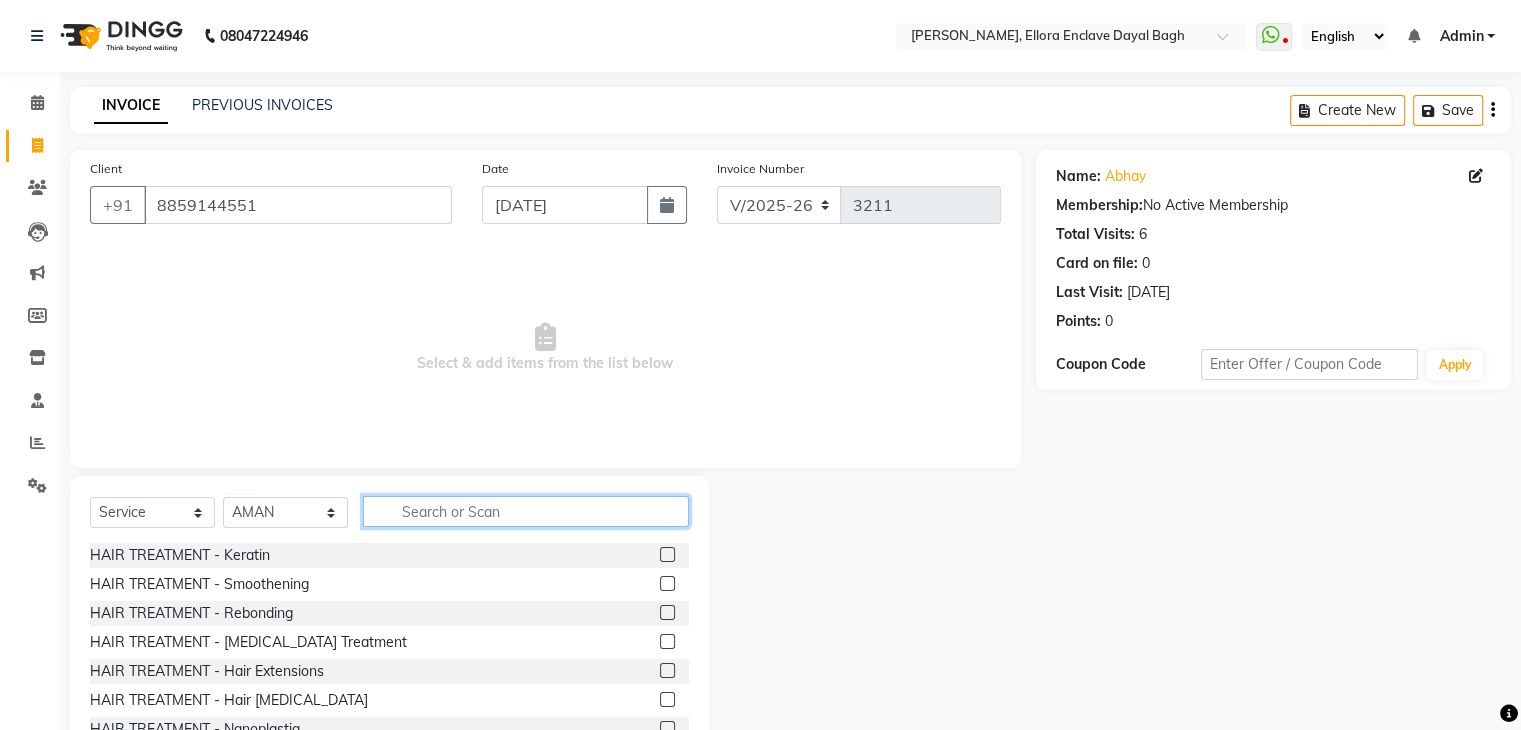 click 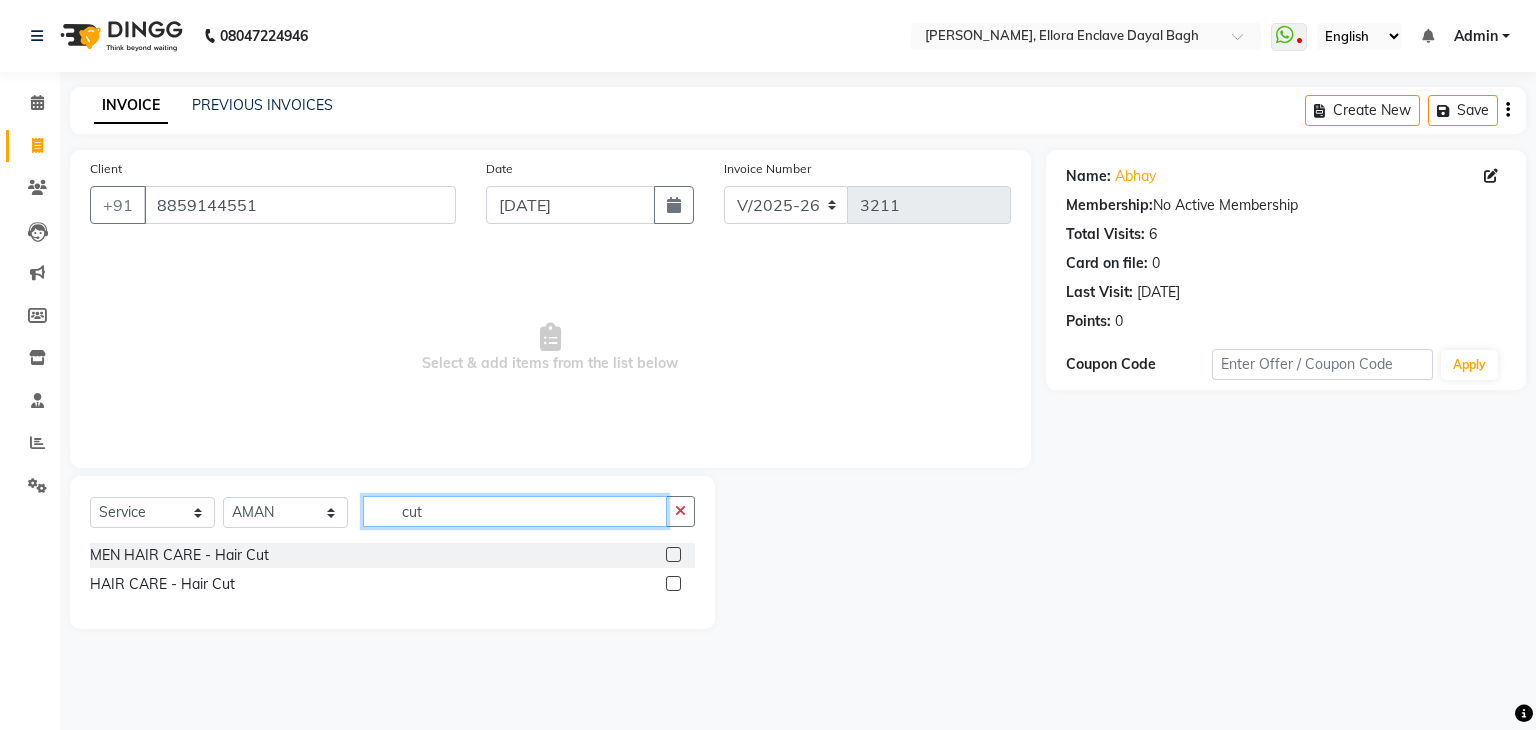 type on "cut" 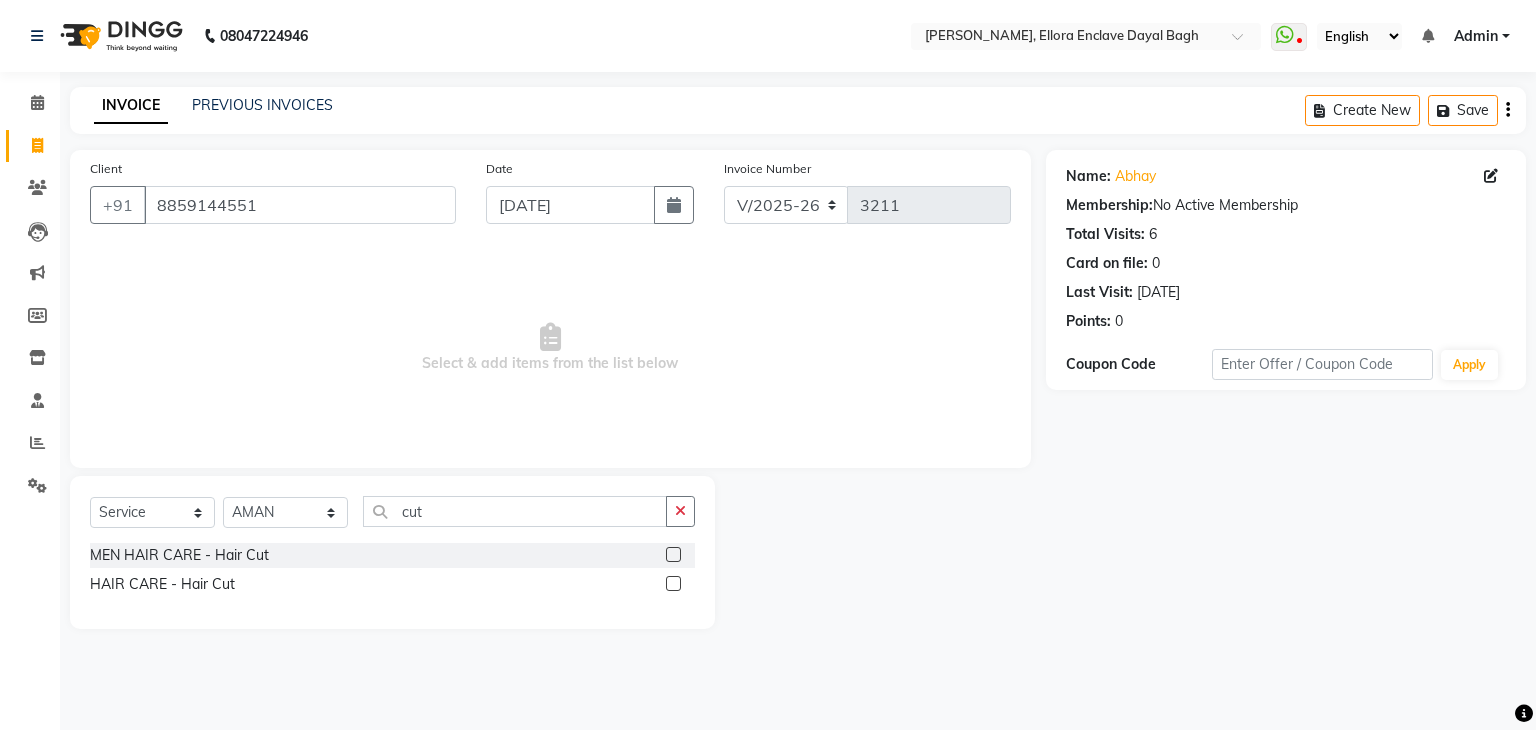 click 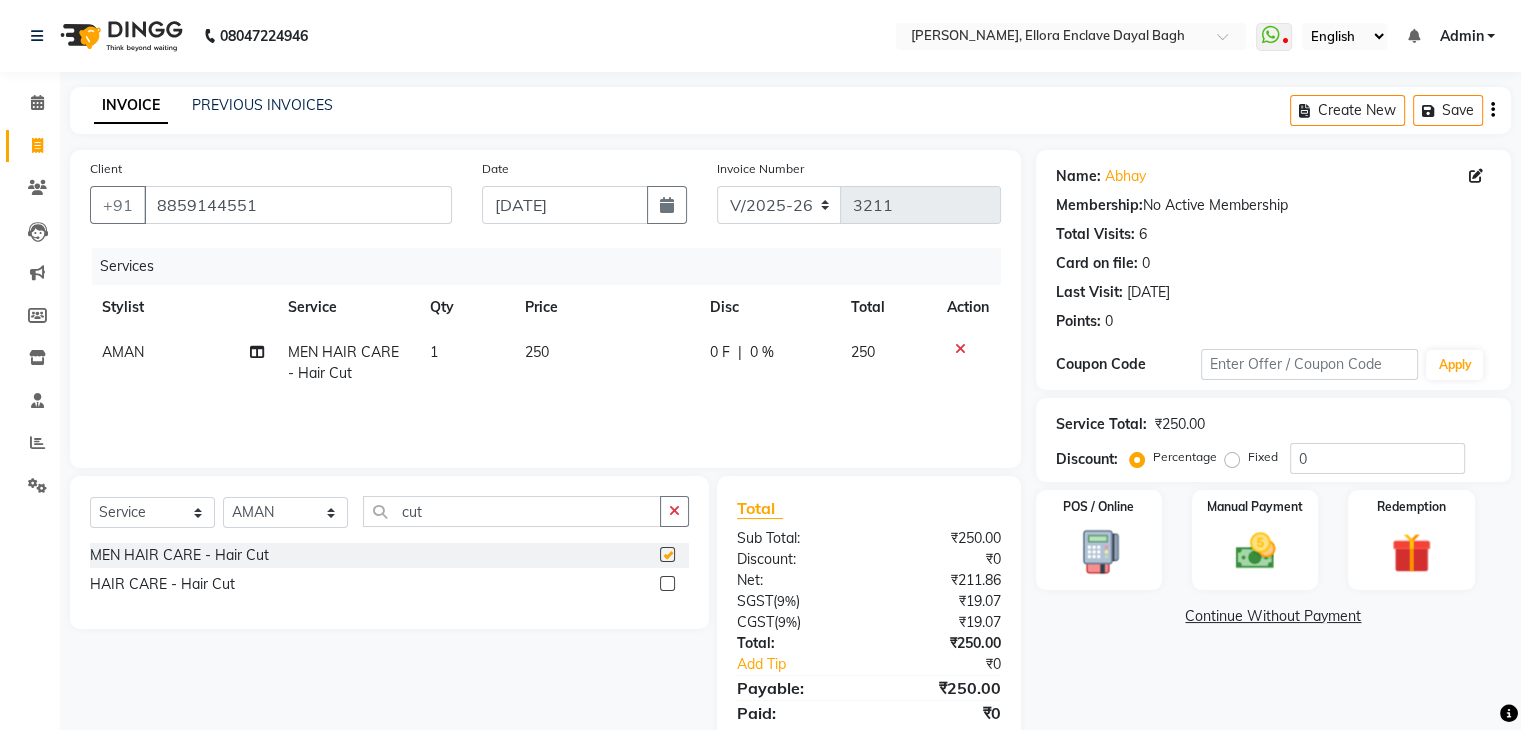 checkbox on "false" 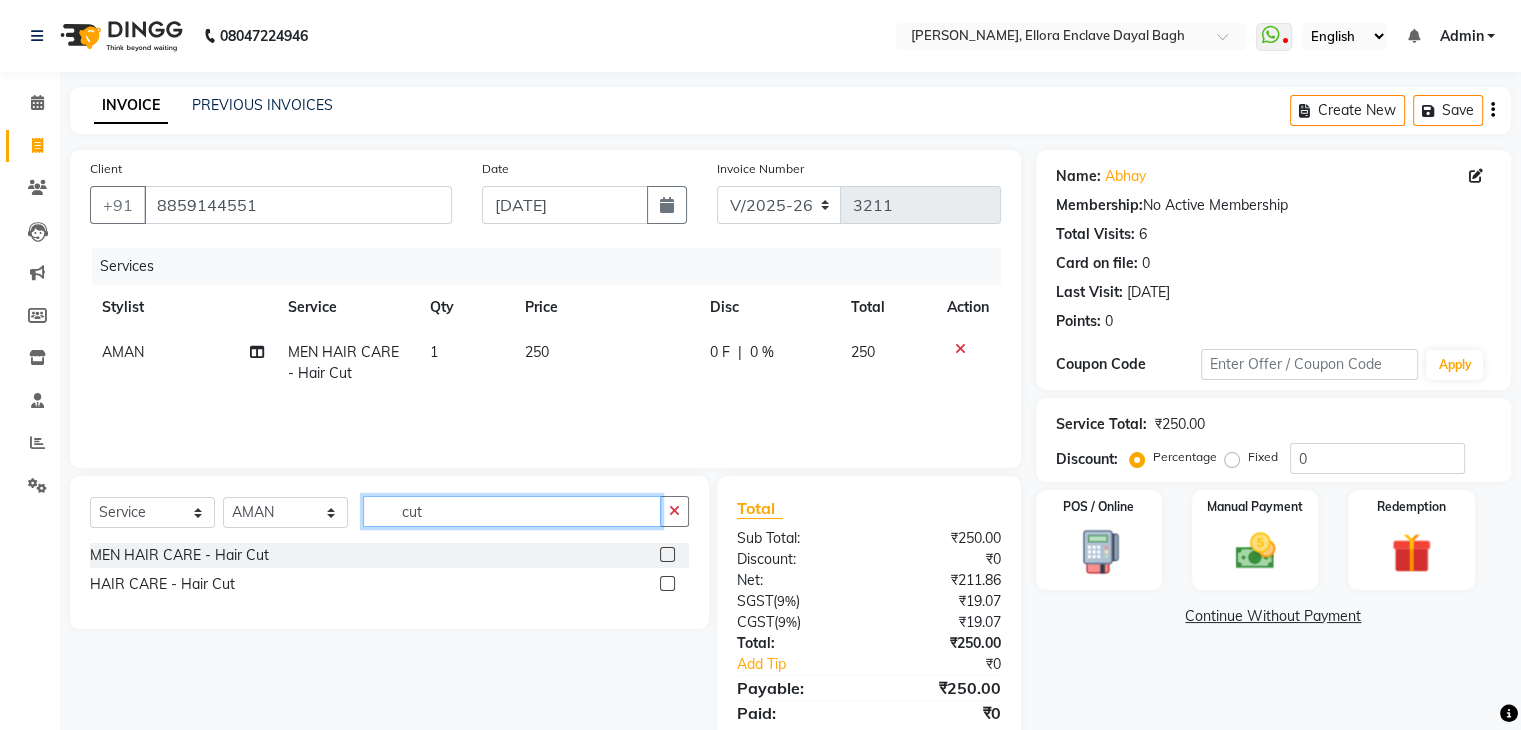 click on "cut" 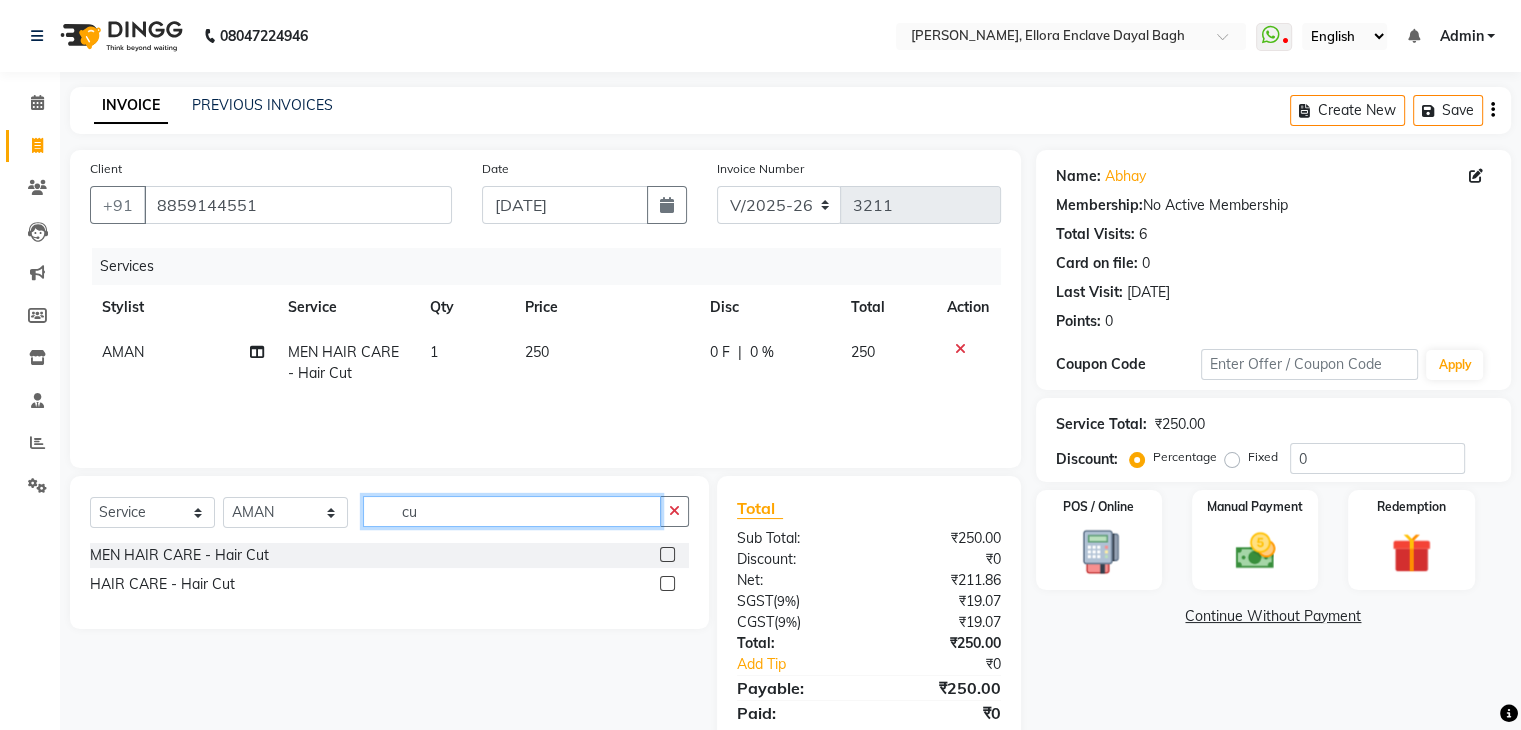 type on "c" 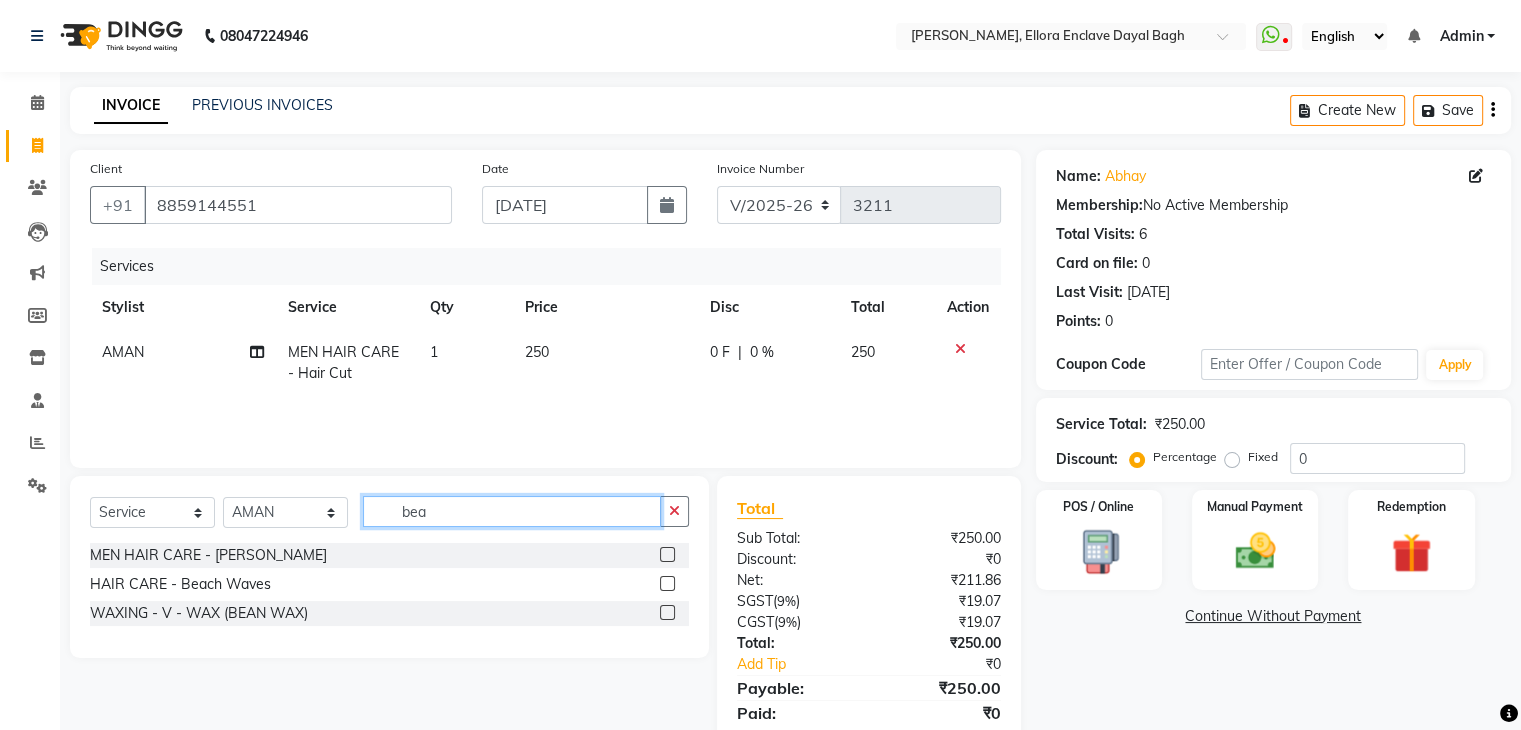 type on "bea" 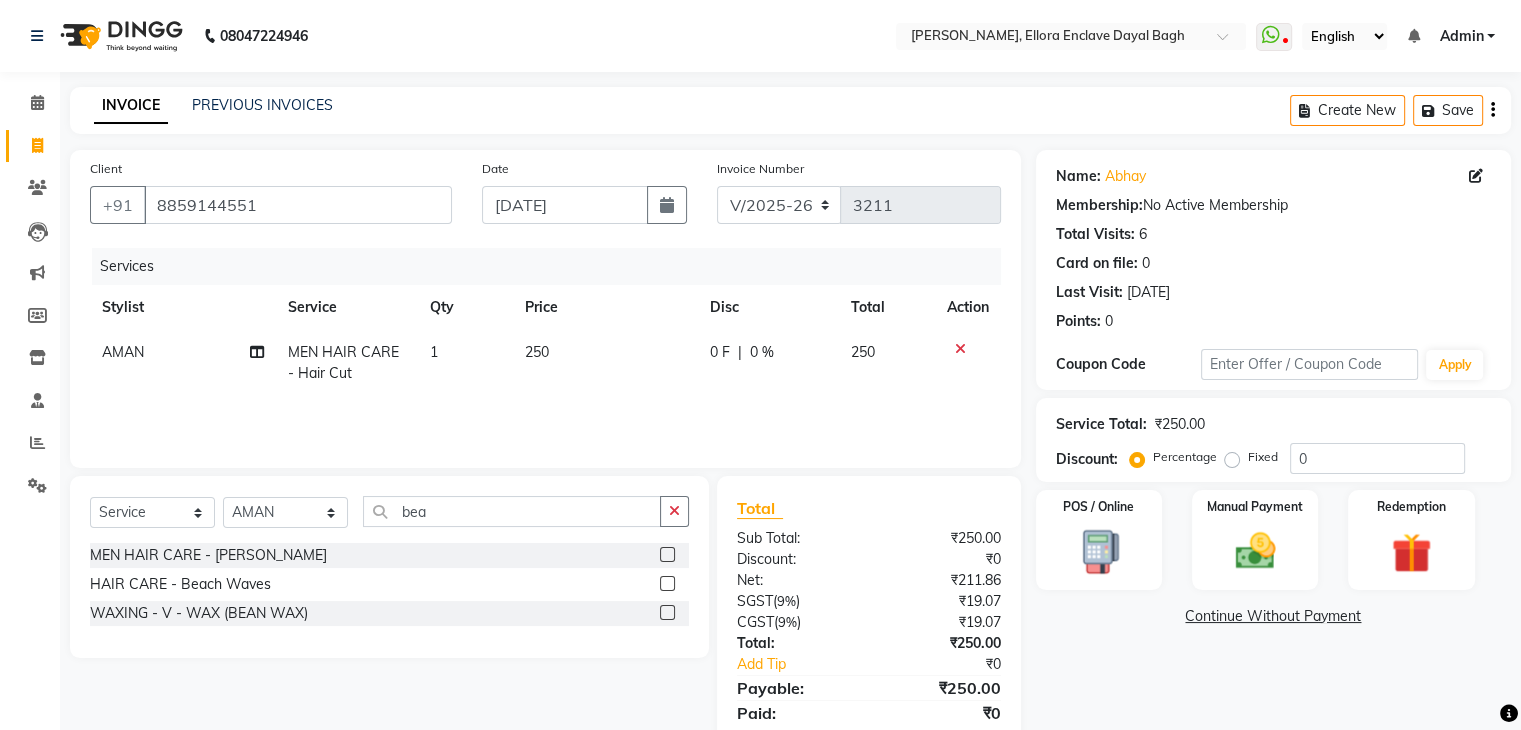 click 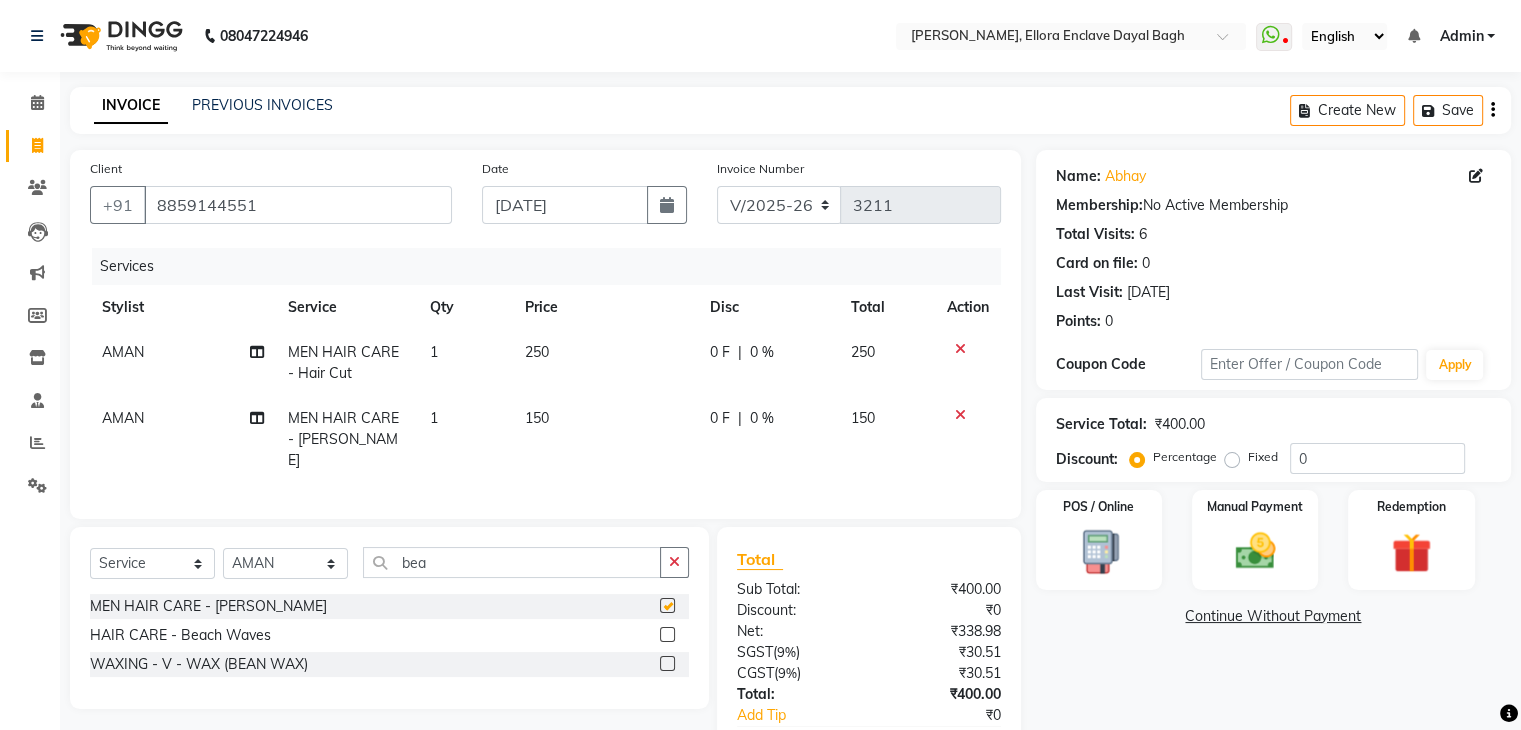 checkbox on "false" 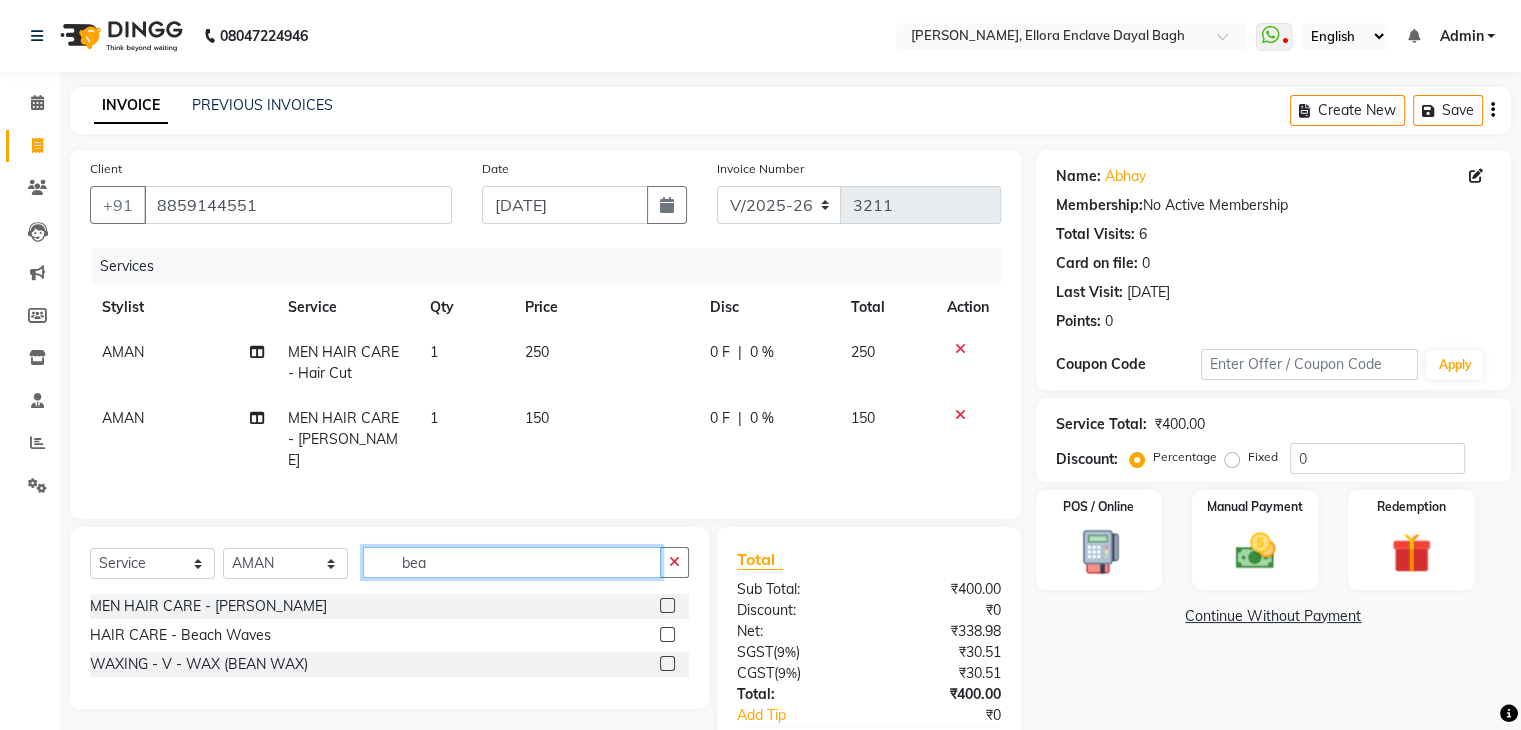 click on "bea" 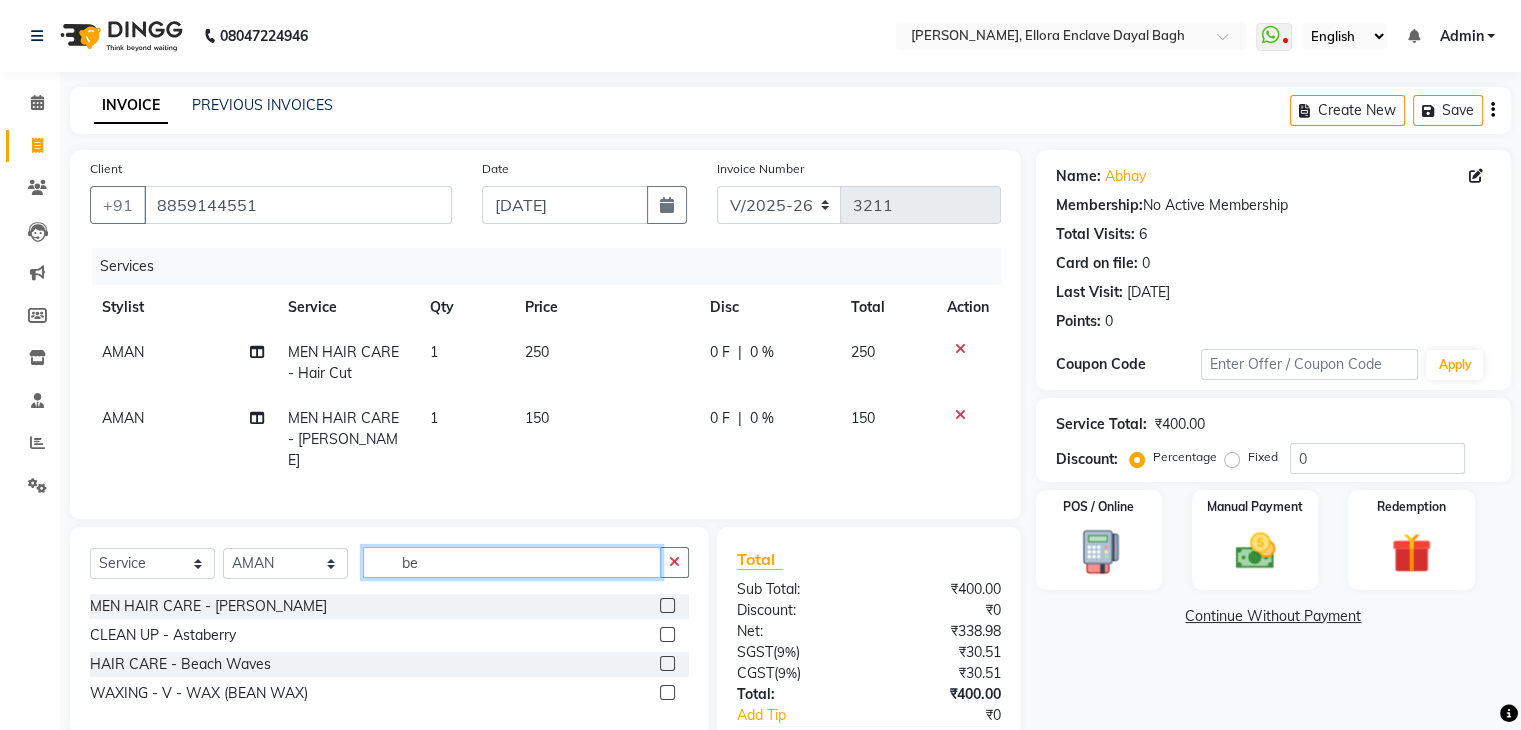 type on "b" 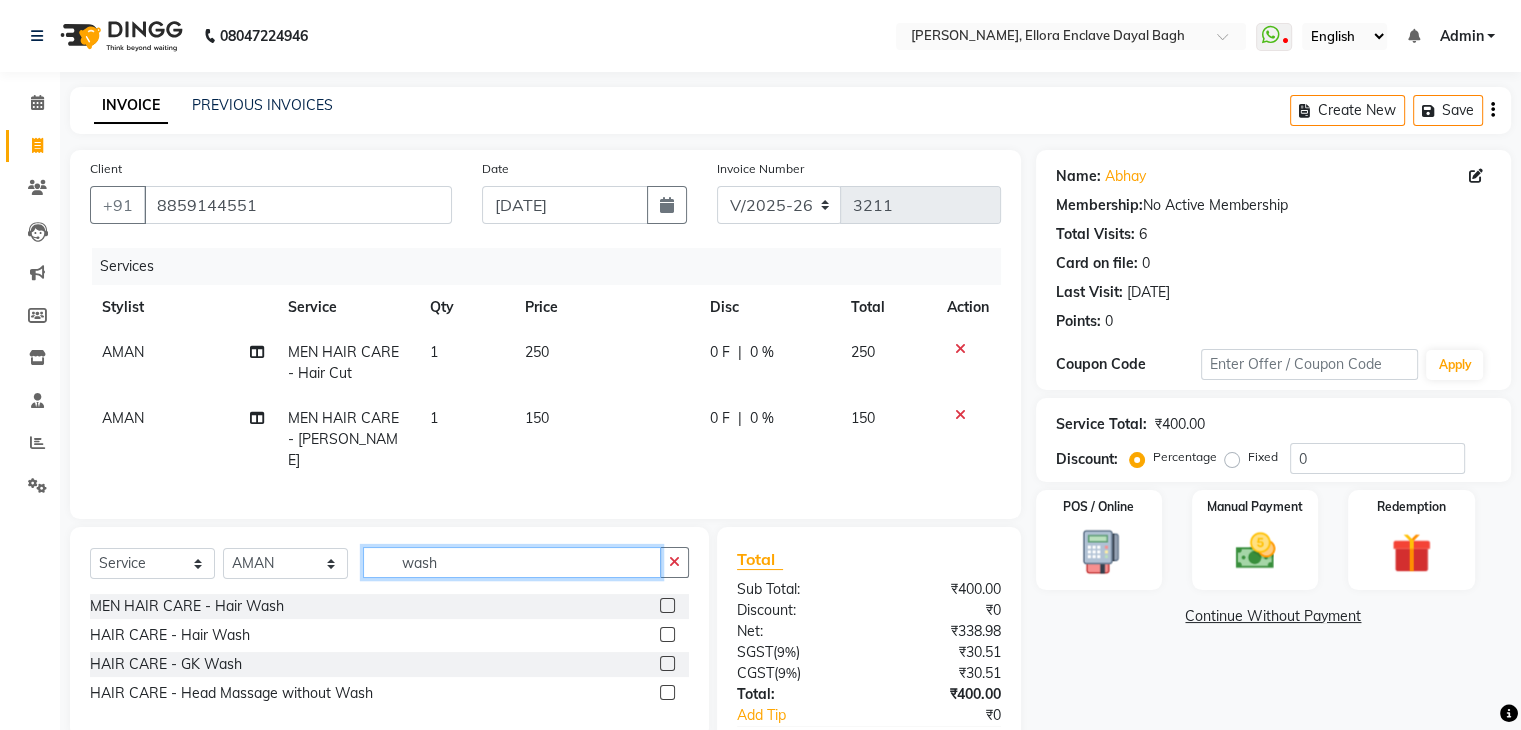 type on "wash" 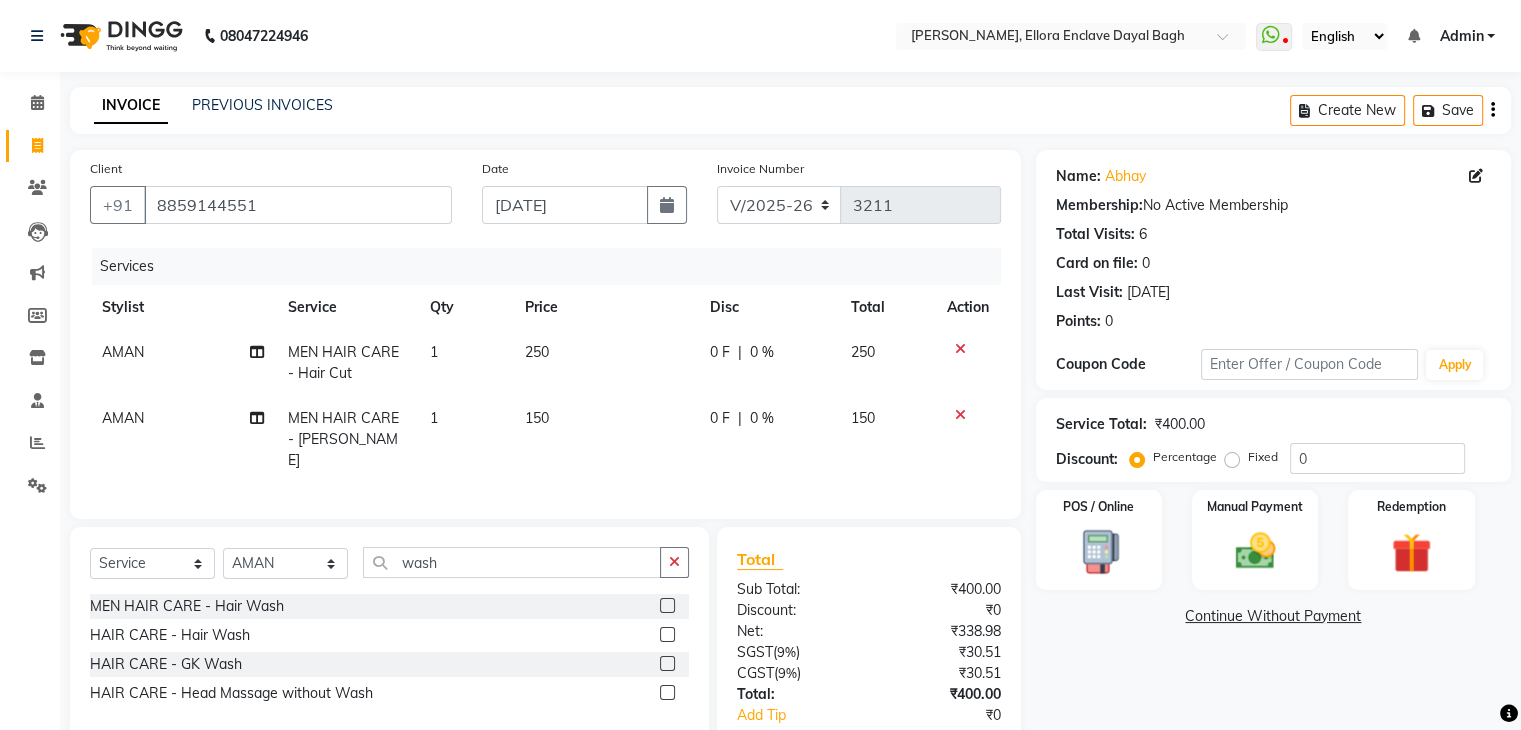 click 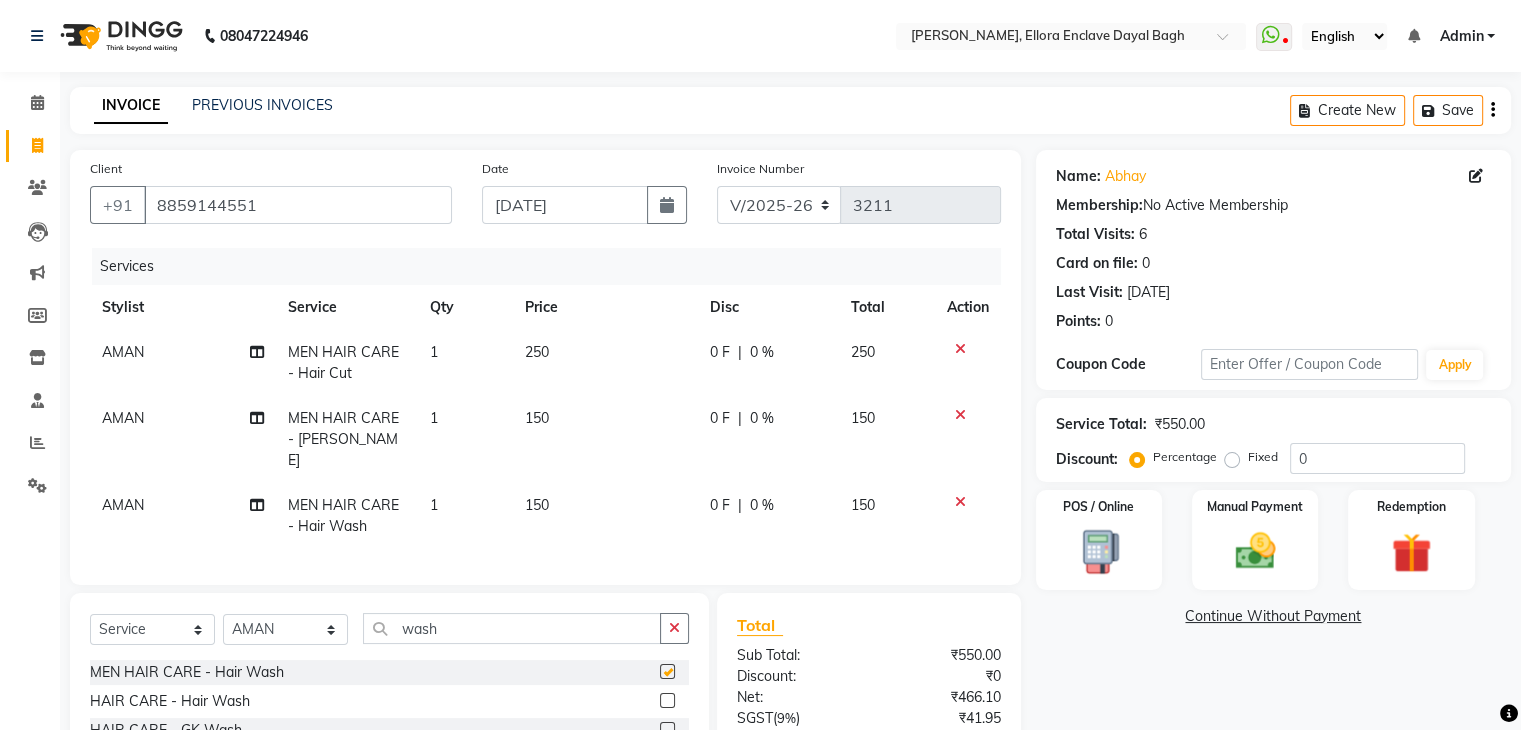 checkbox on "false" 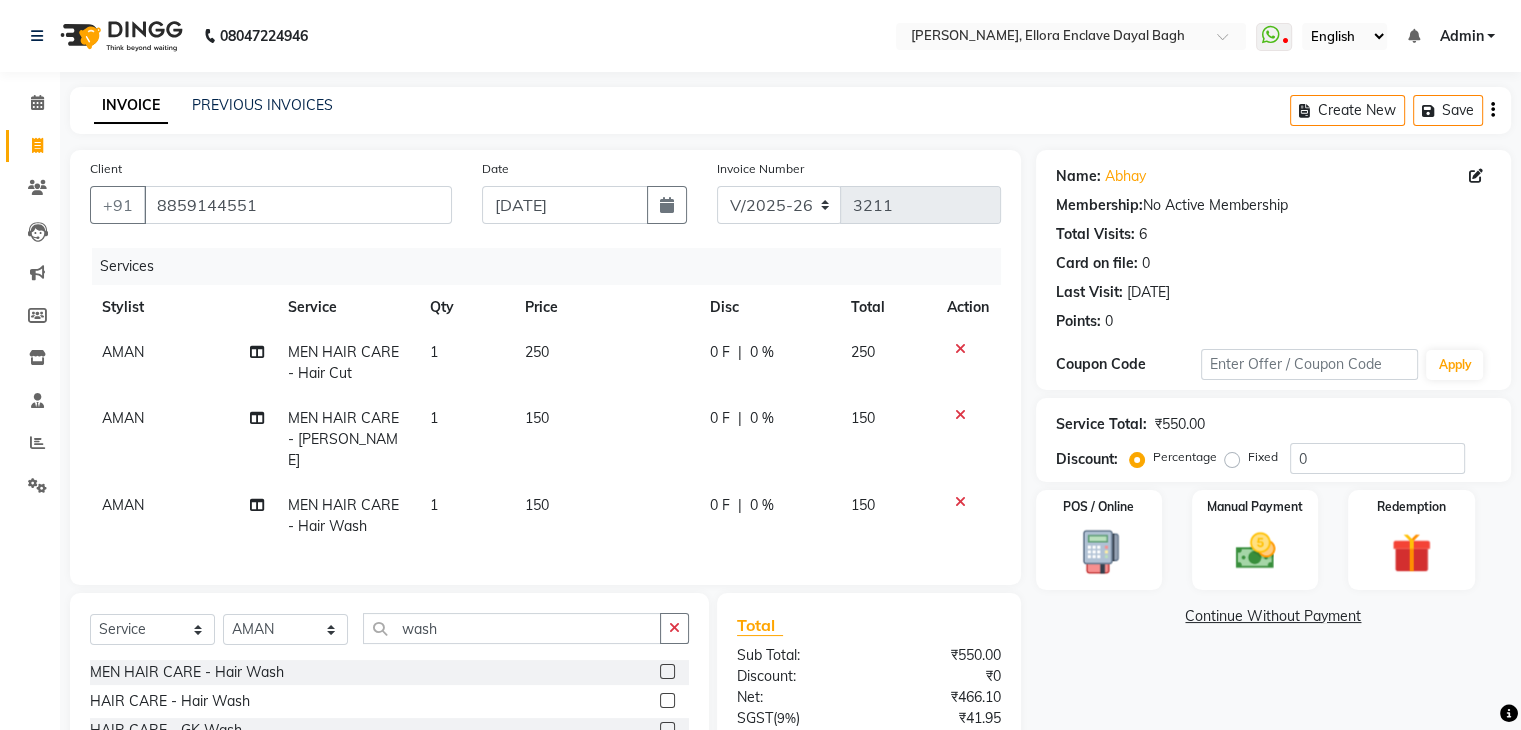 scroll, scrollTop: 182, scrollLeft: 0, axis: vertical 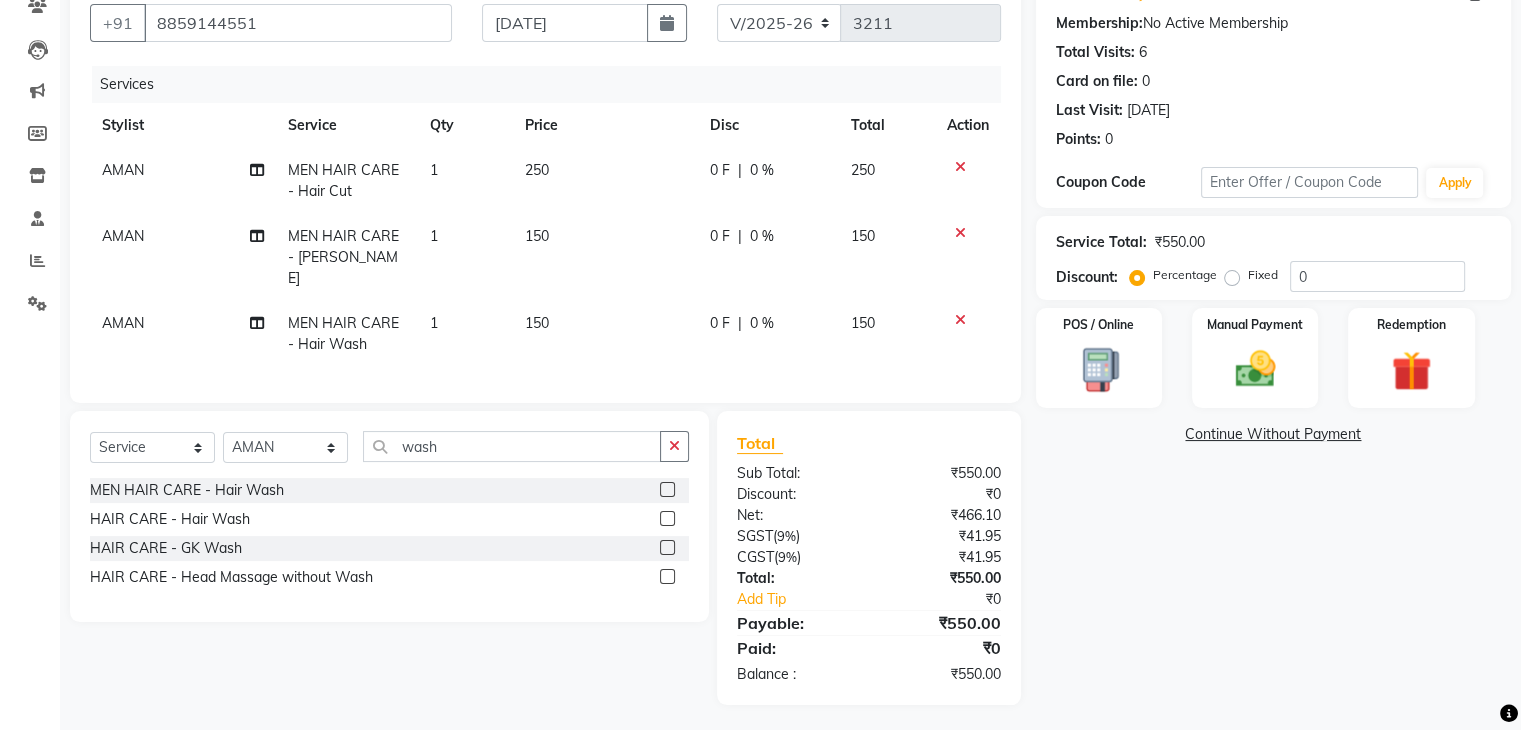 click on "Fixed" 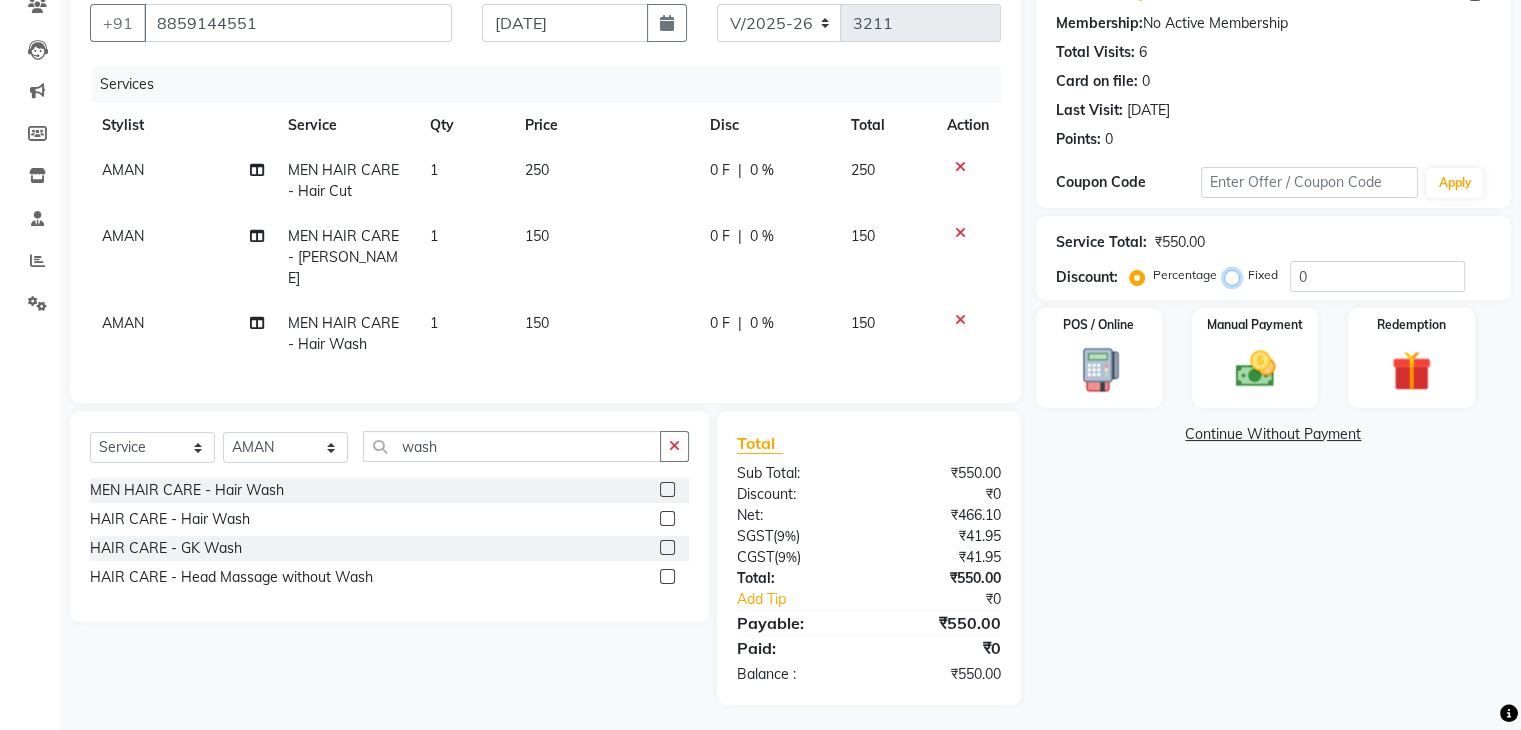 click on "Fixed" at bounding box center [1236, 275] 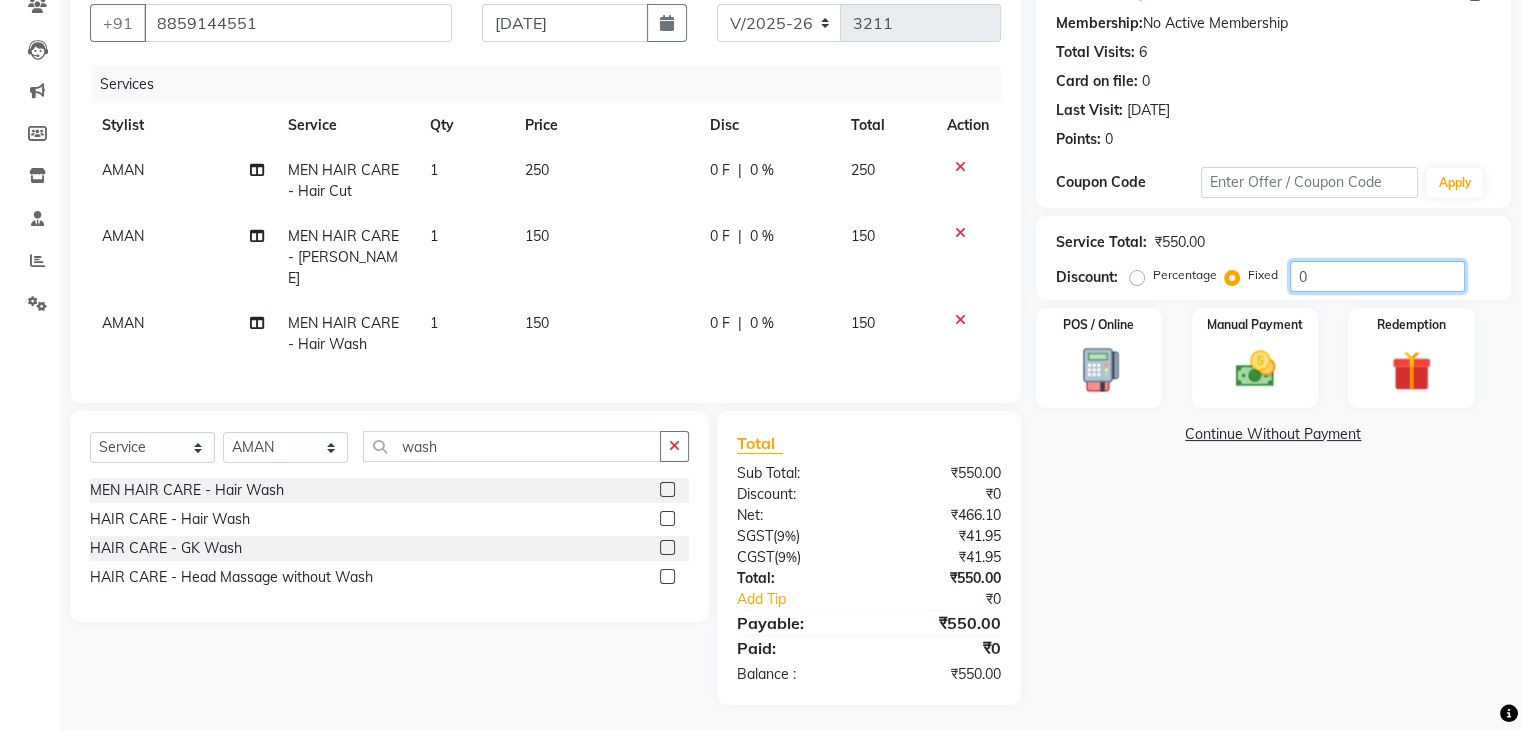 click on "0" 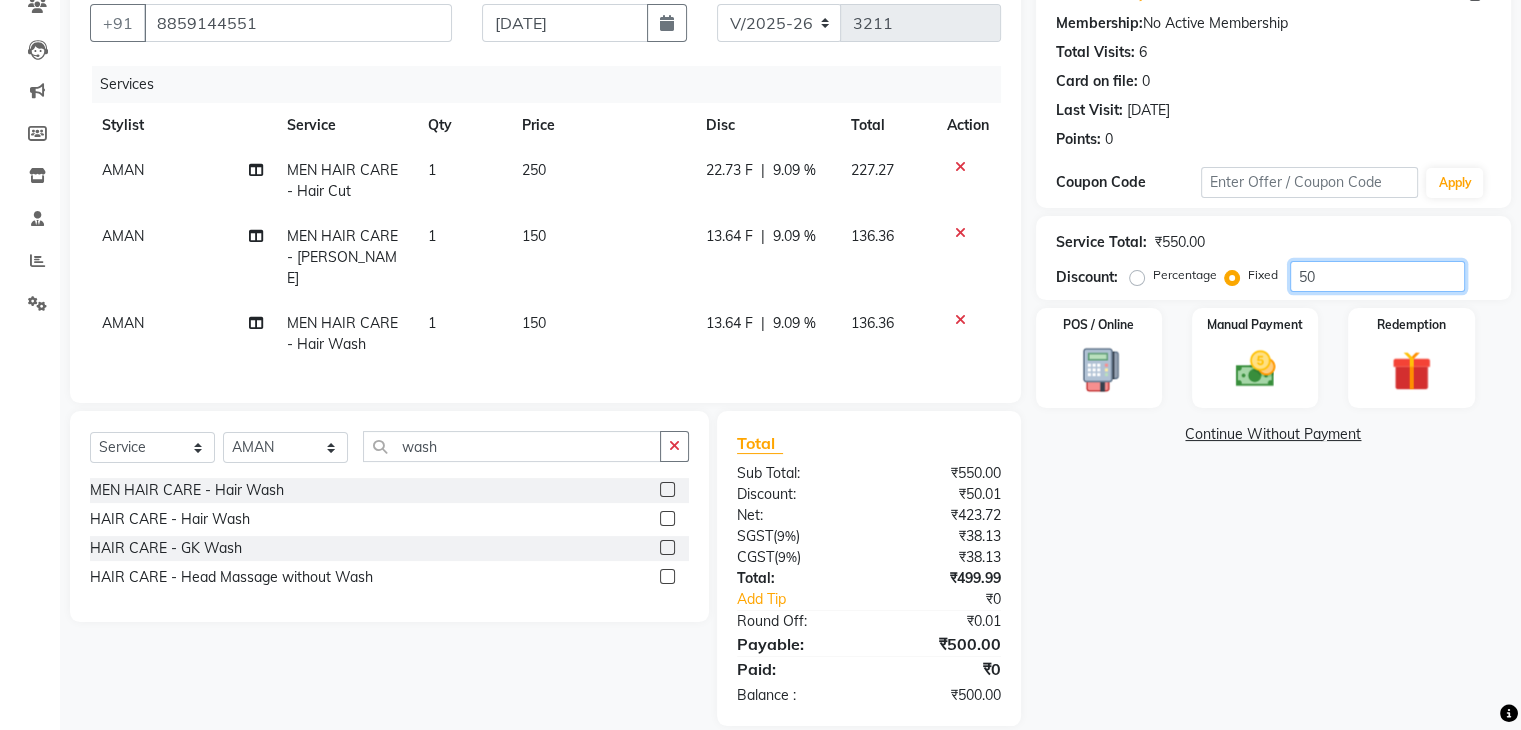 scroll, scrollTop: 203, scrollLeft: 0, axis: vertical 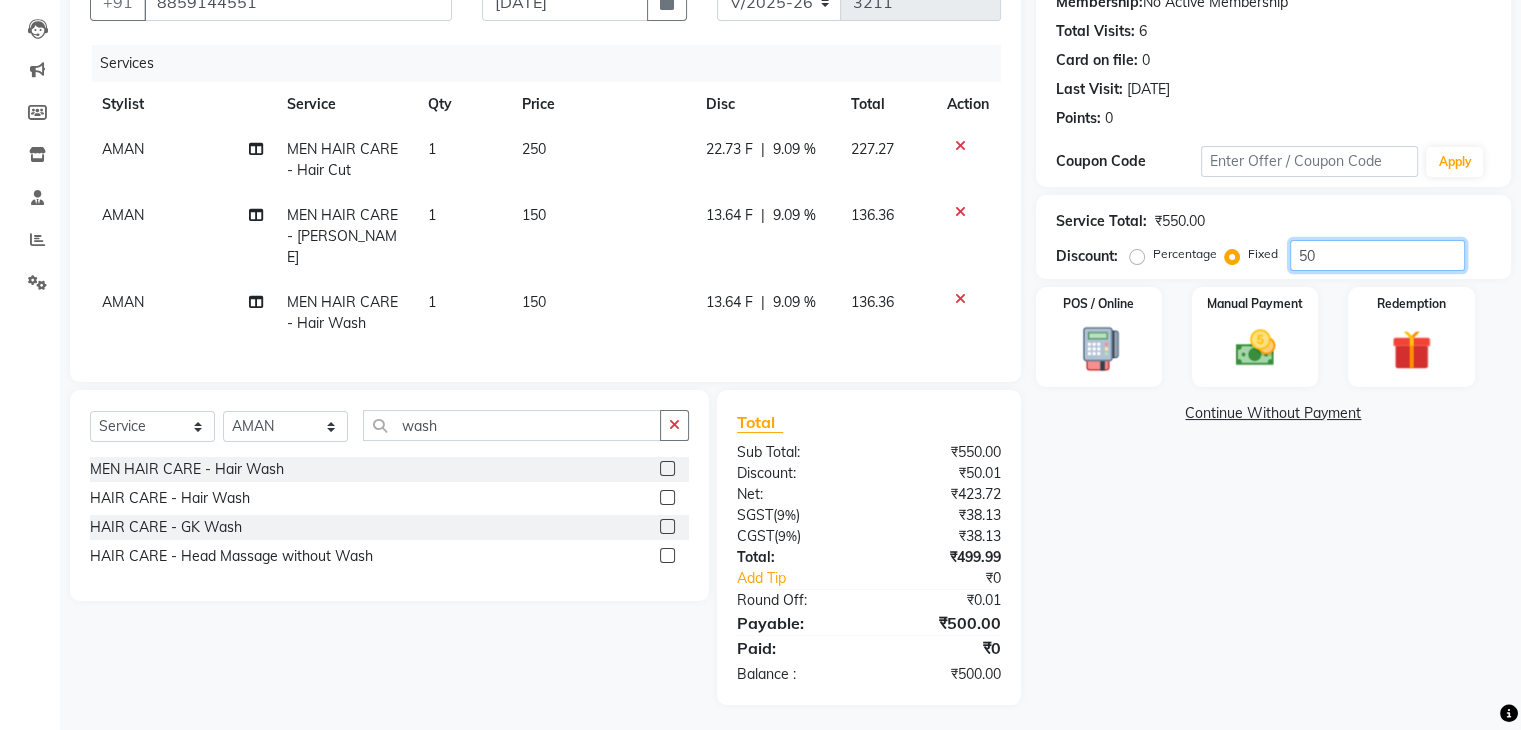 type on "50" 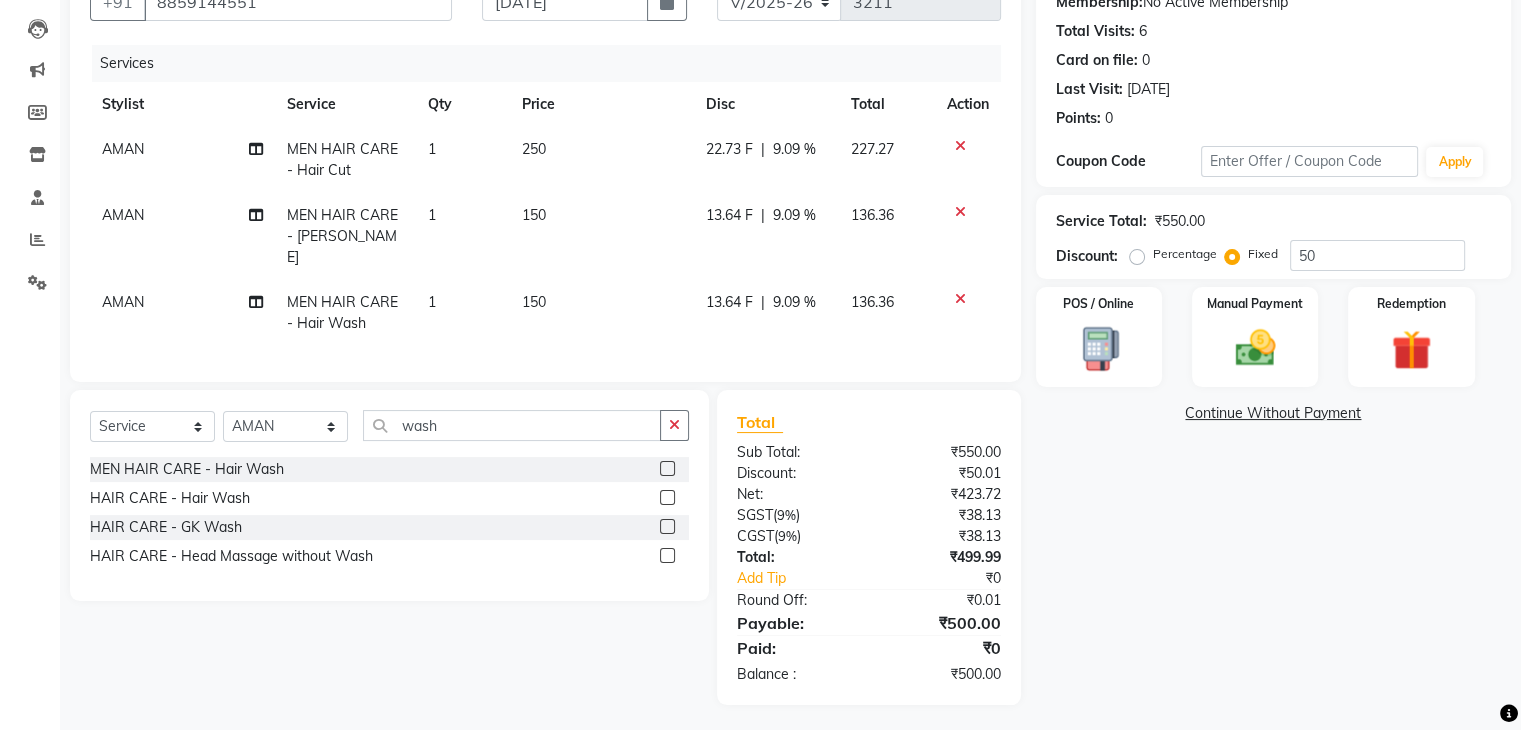 click on "Name: Abhay  Membership:  No Active Membership  Total Visits:  6 Card on file:  0 Last Visit:   13-07-2025 Points:   0  Coupon Code Apply Service Total:  ₹550.00  Discount:  Percentage   Fixed  50 POS / Online  Manual Payment Redemption  Continue Without Payment" 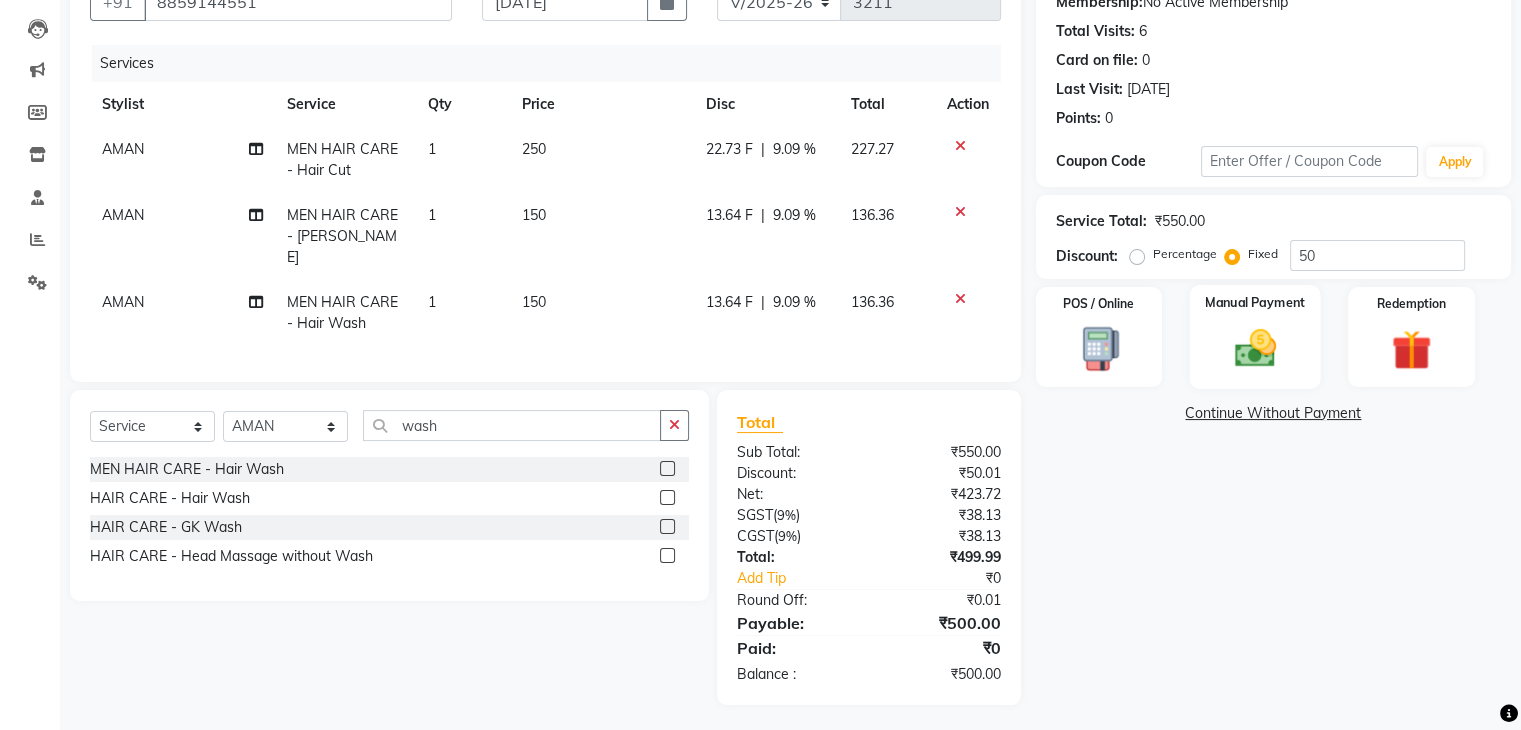 click on "Manual Payment" 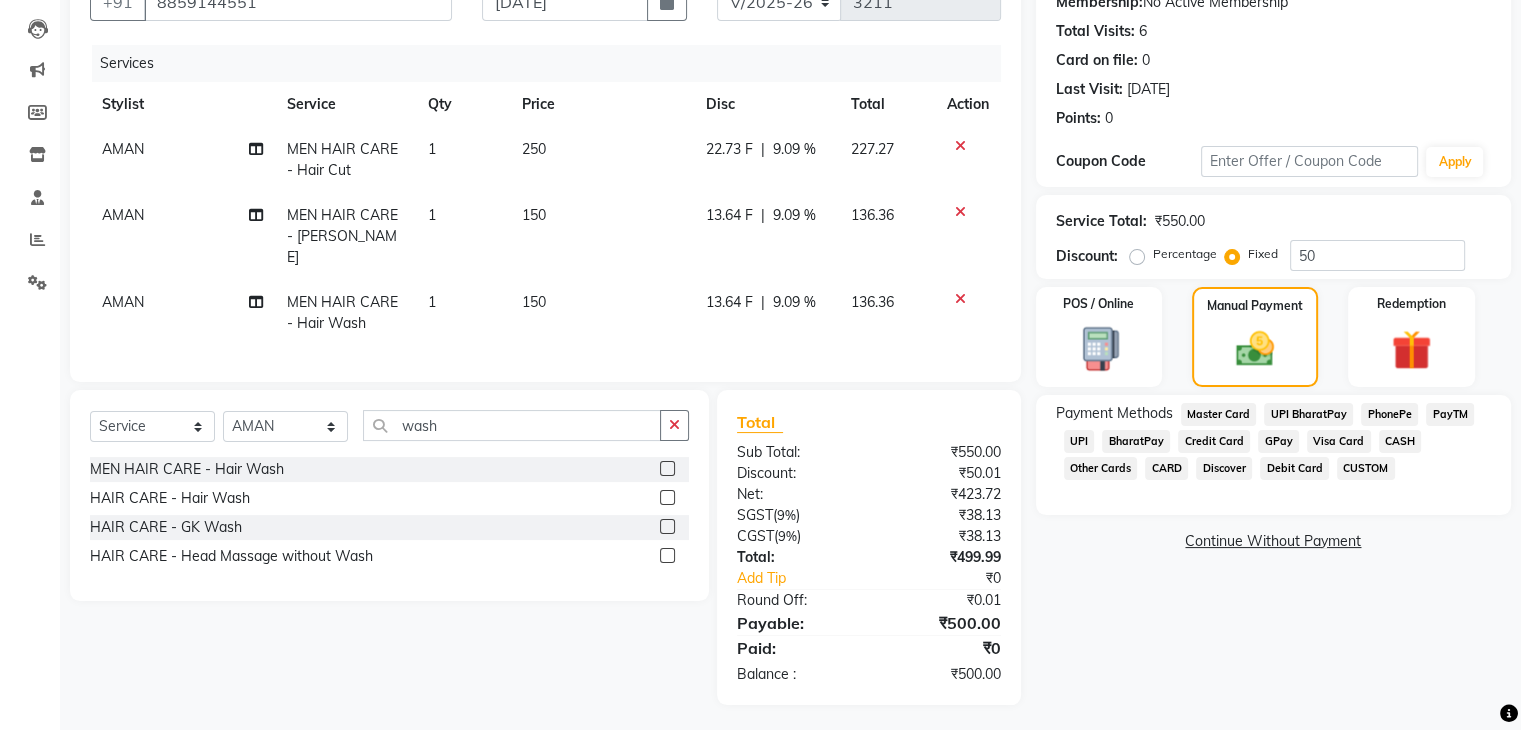 click on "CASH" 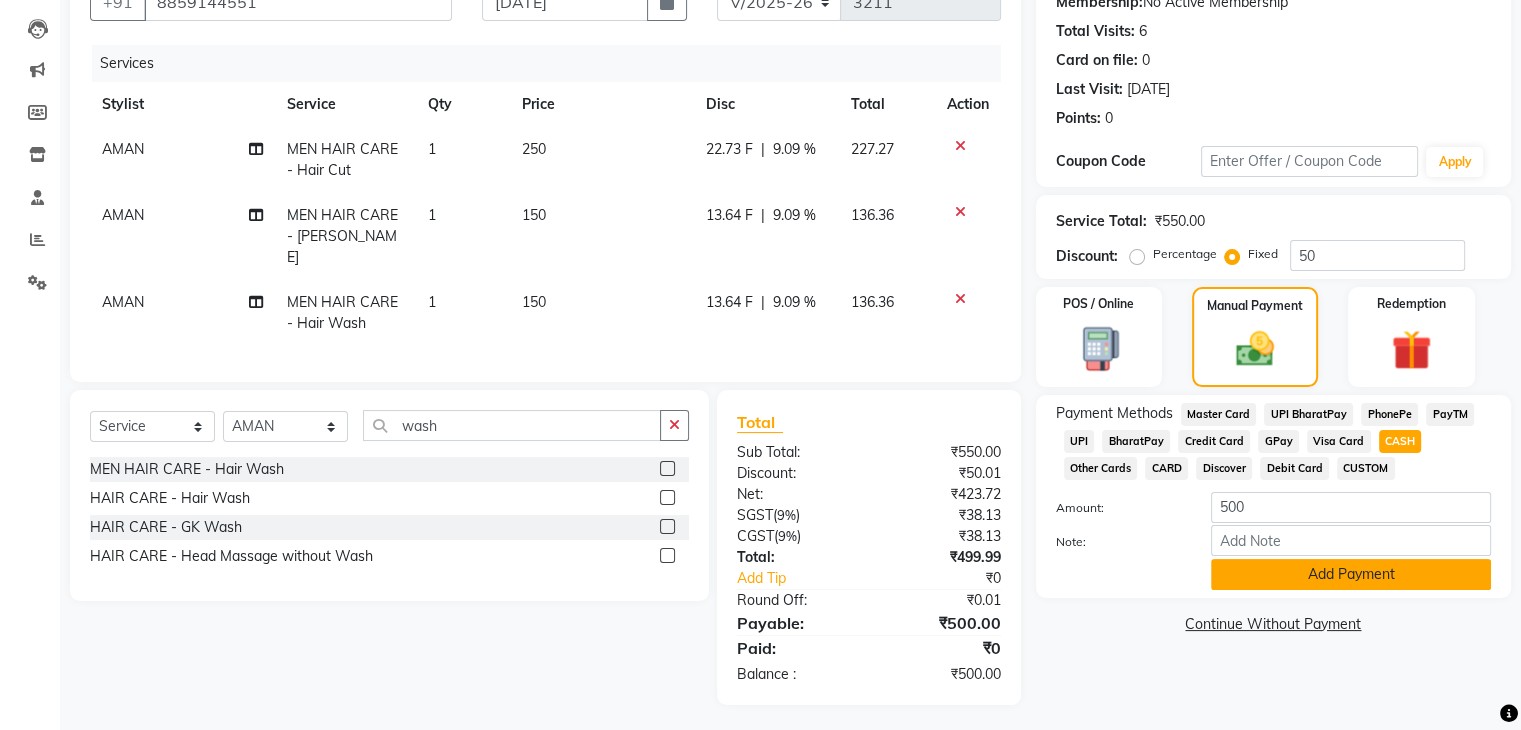 click on "Add Payment" 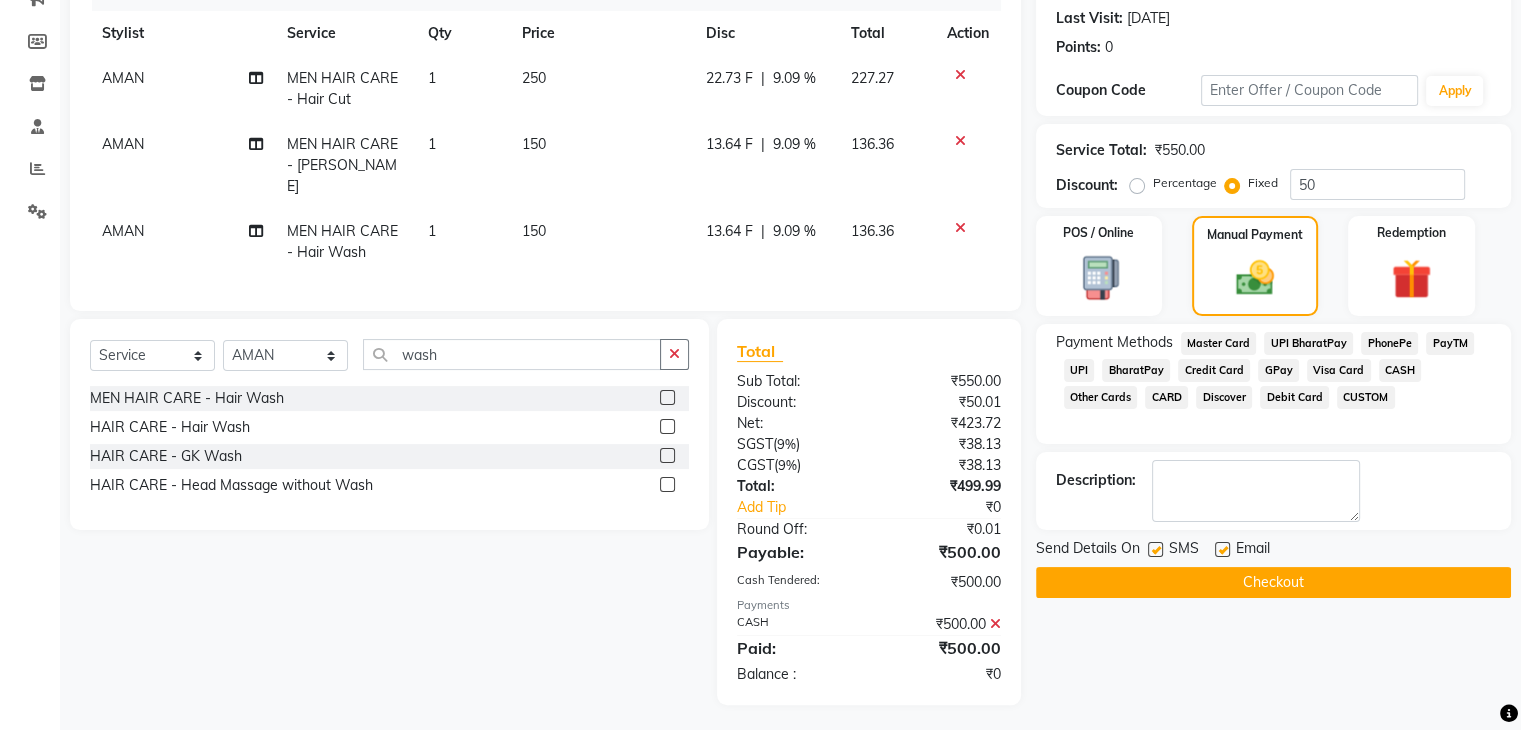 click on "Checkout" 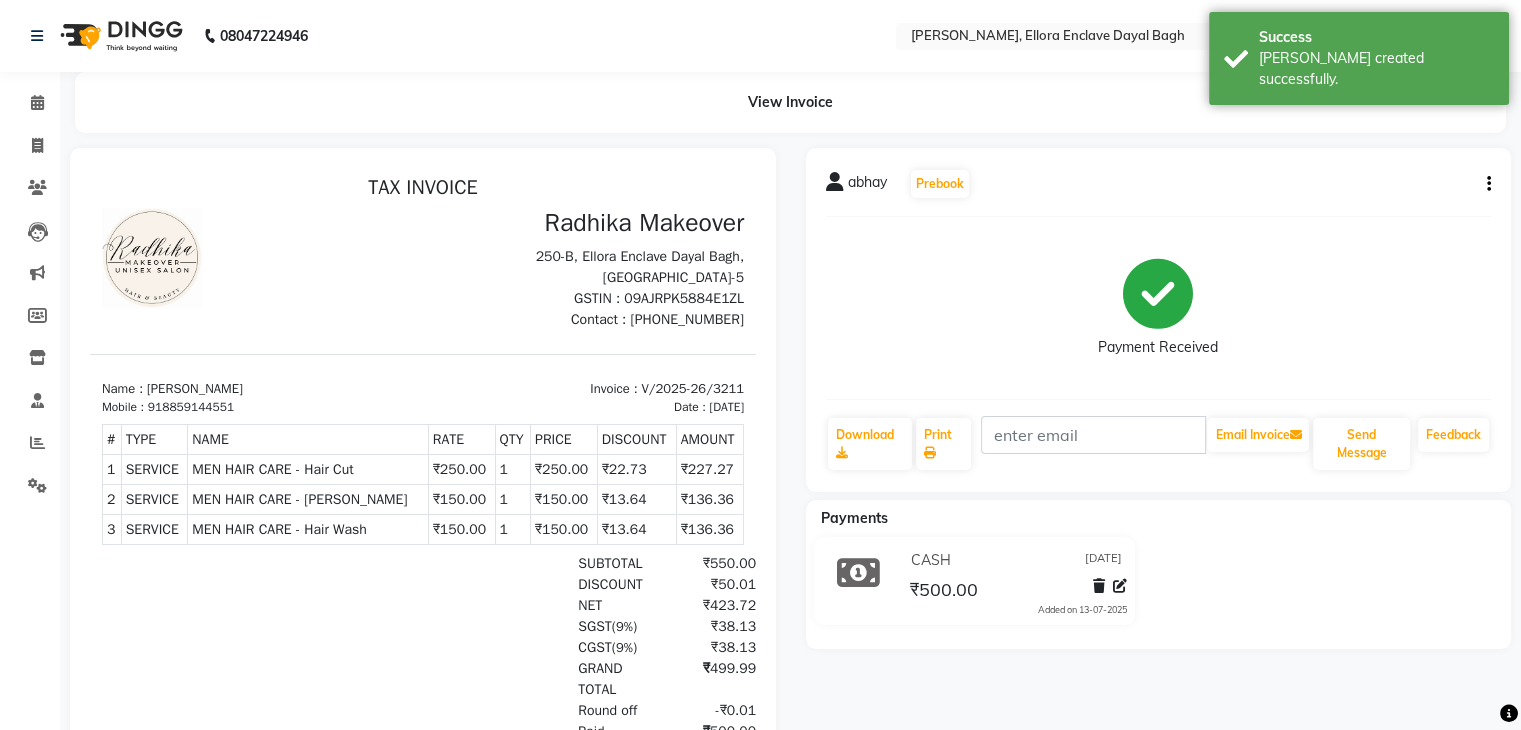 scroll, scrollTop: 0, scrollLeft: 0, axis: both 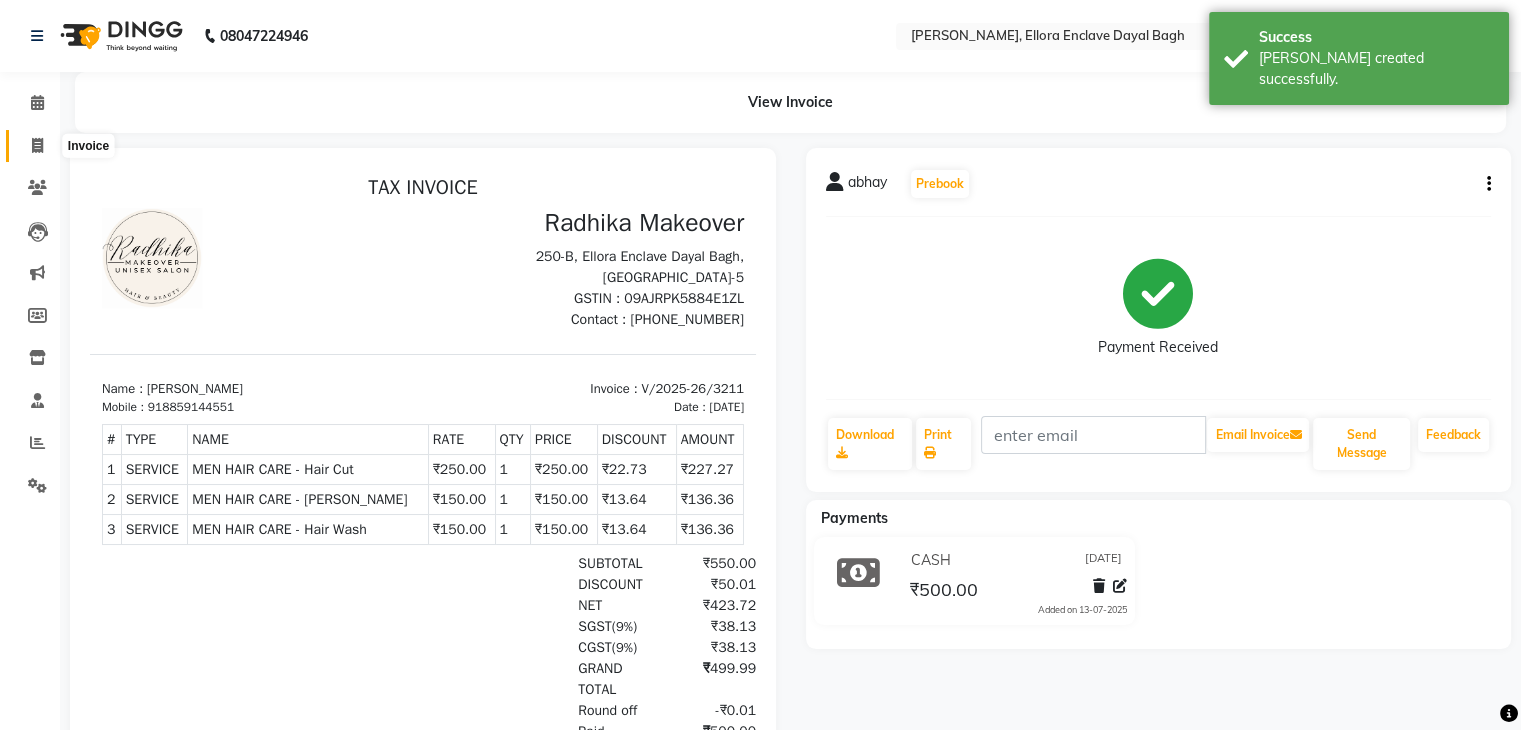 click 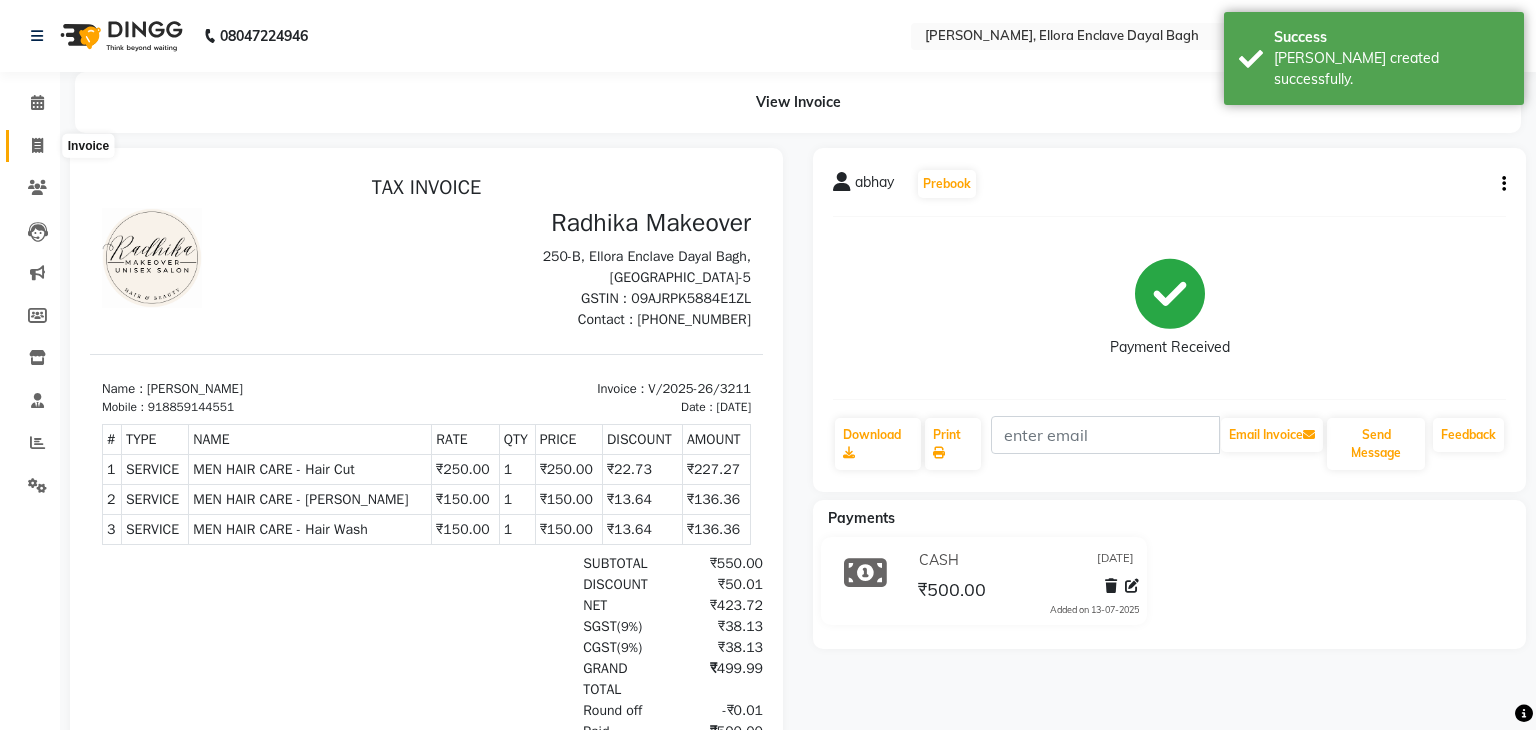 select on "6880" 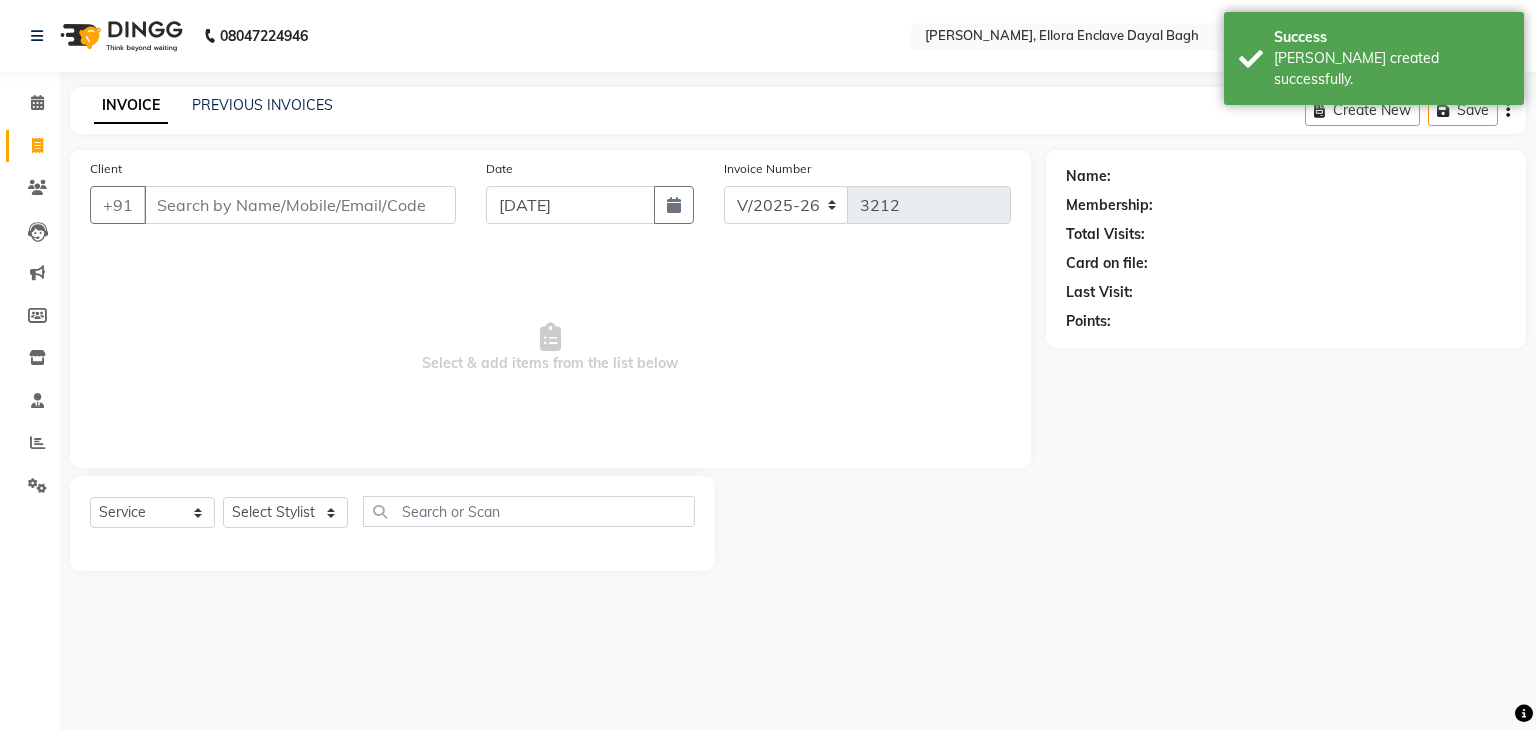 click on "Client" at bounding box center (300, 205) 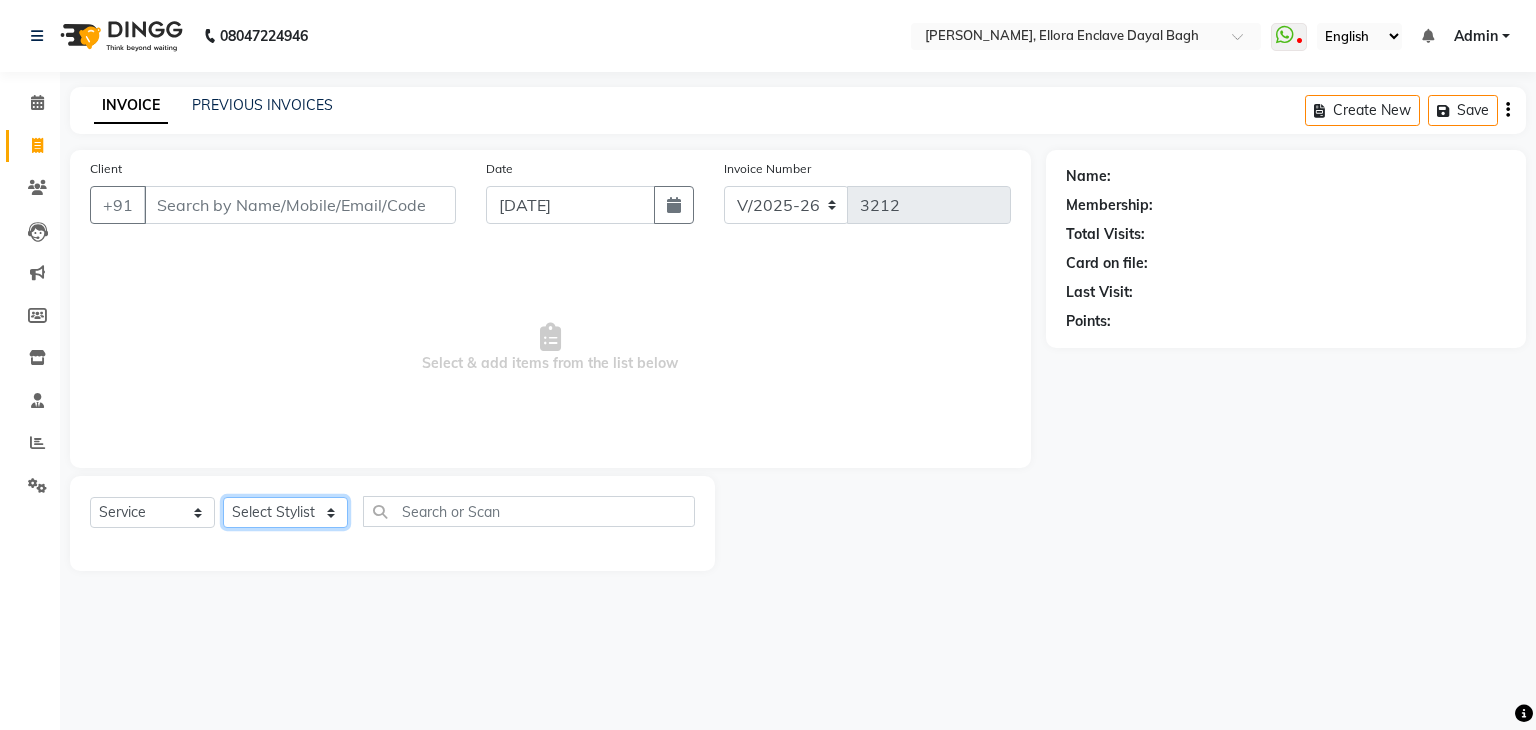 click on "Select Stylist AMAN DANISH SALMANI GOPAL PACHORI KANU KAVITA KIRAN KUMARI MEENU KUMARI NEHA NIKHIL CHAUDHARY PRIYANKA YADAV RASHMI SANDHYA SHAGUFTA SHWETA SONA SAXENA SOUMYA TUSHAR OTWAL VINAY KUMAR" 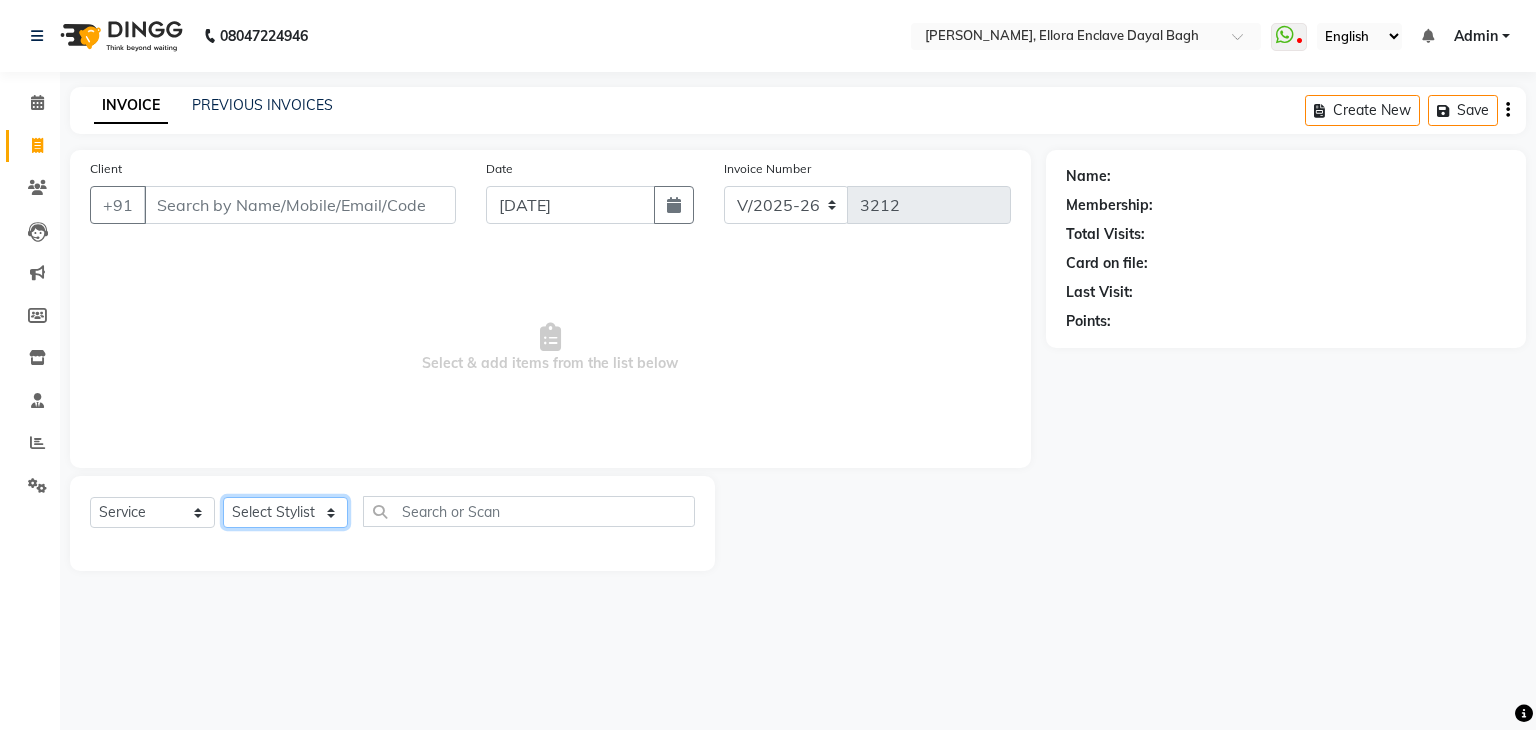 select on "53879" 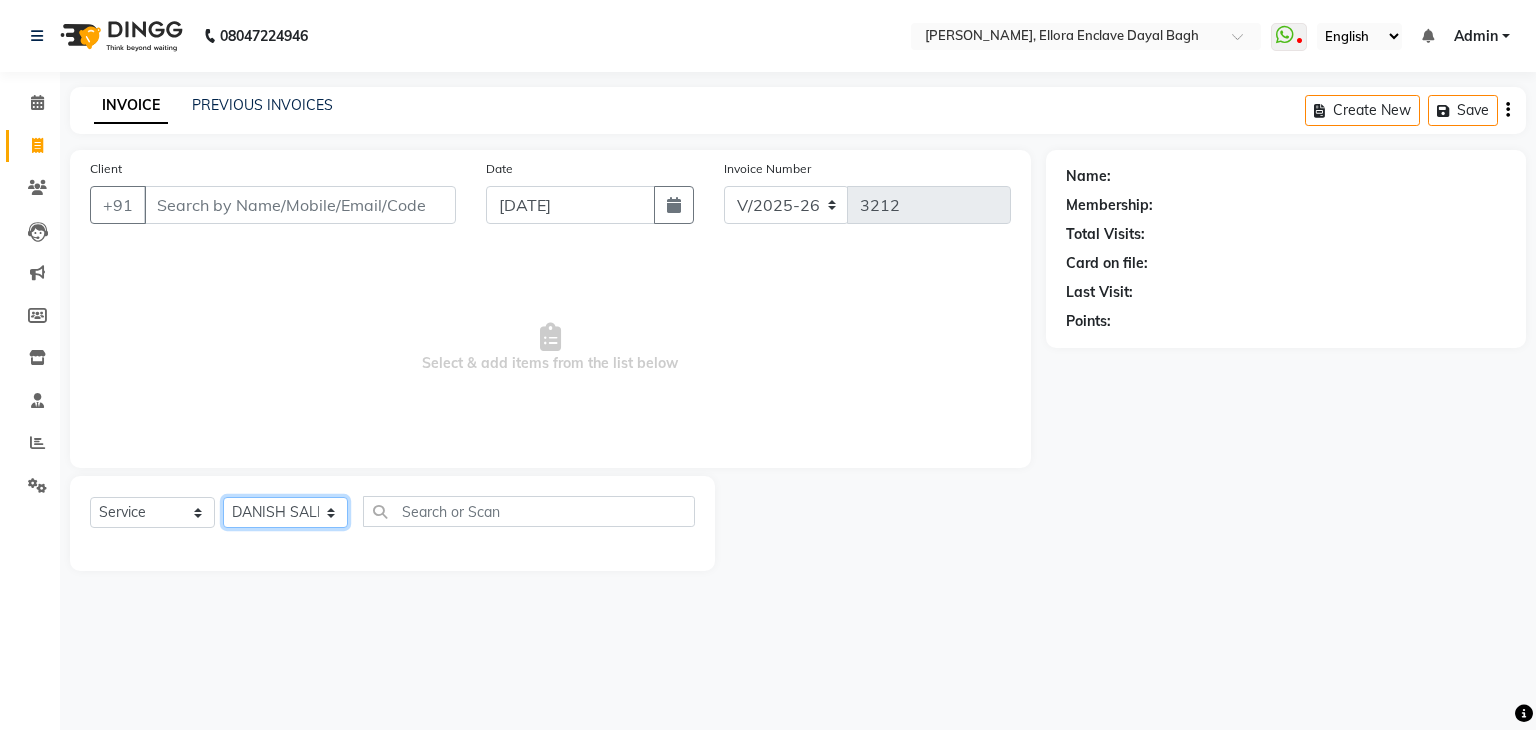 click on "Select Stylist AMAN DANISH SALMANI GOPAL PACHORI KANU KAVITA KIRAN KUMARI MEENU KUMARI NEHA NIKHIL CHAUDHARY PRIYANKA YADAV RASHMI SANDHYA SHAGUFTA SHWETA SONA SAXENA SOUMYA TUSHAR OTWAL VINAY KUMAR" 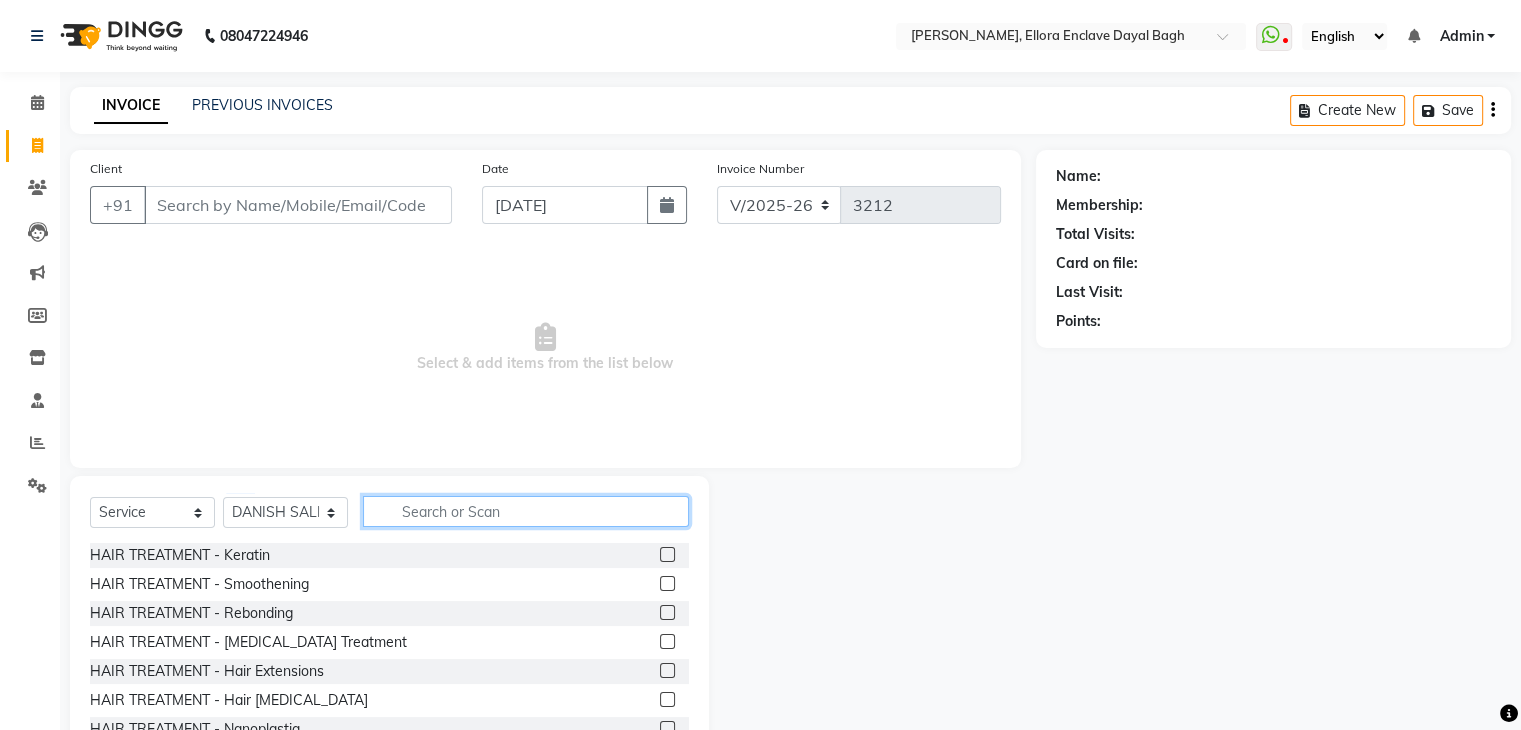 click 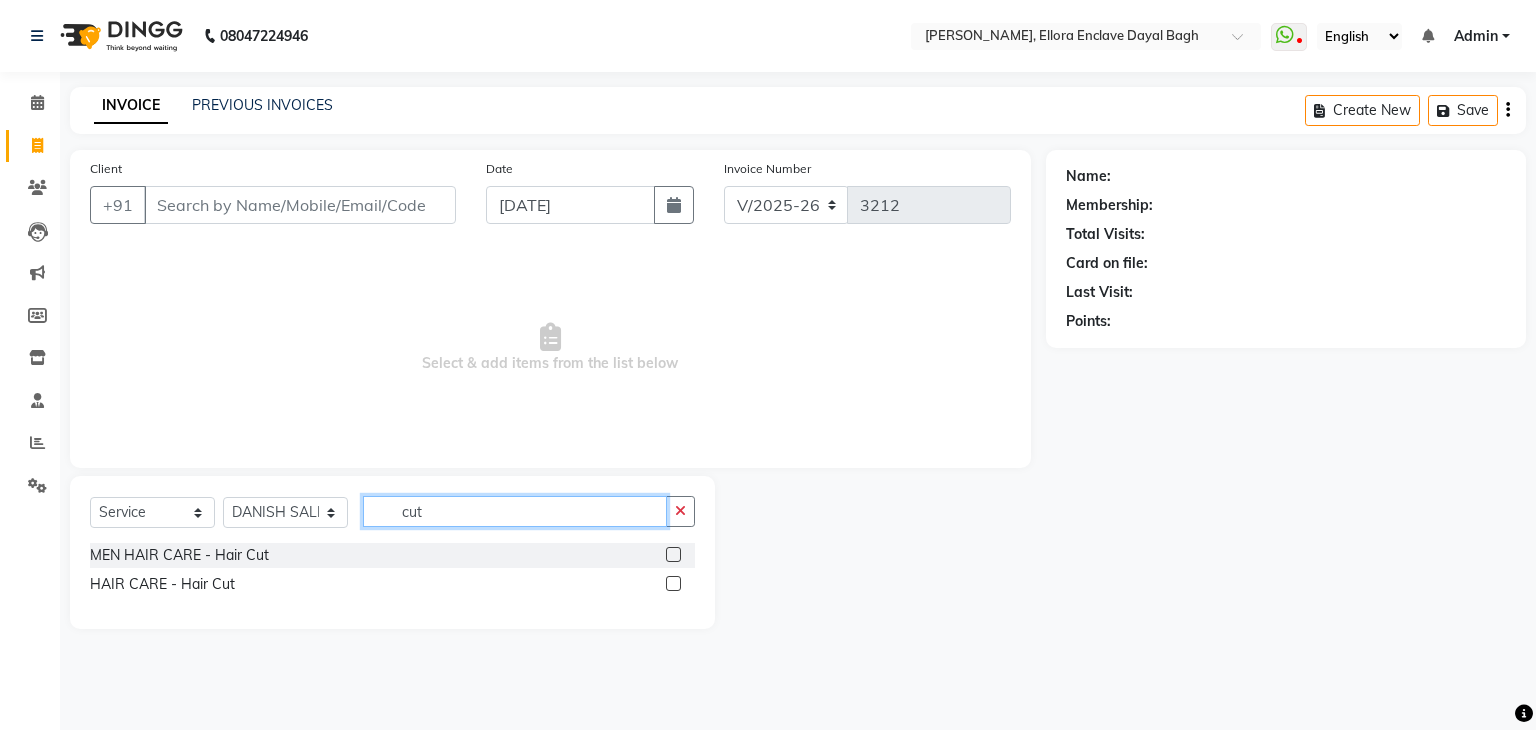 type on "cut" 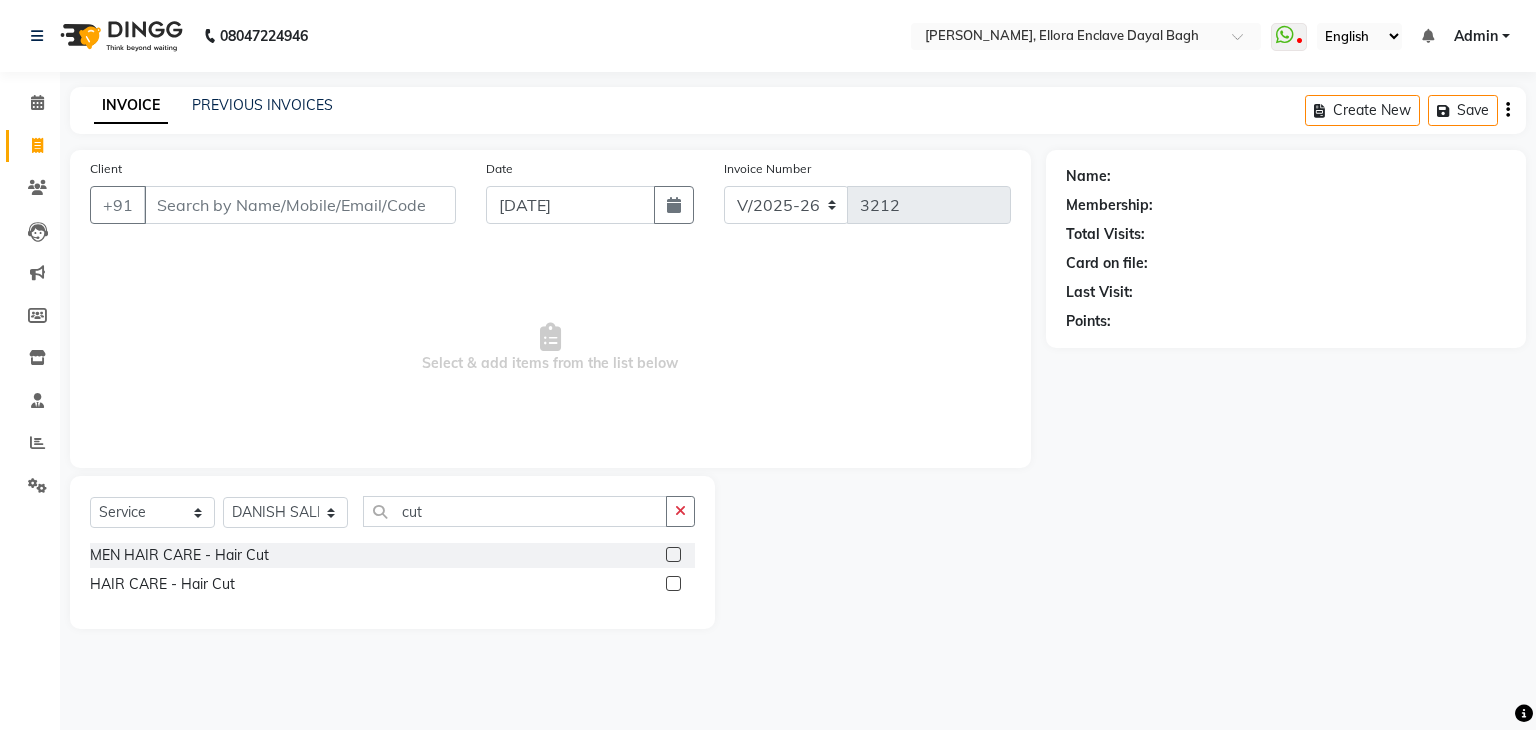 click 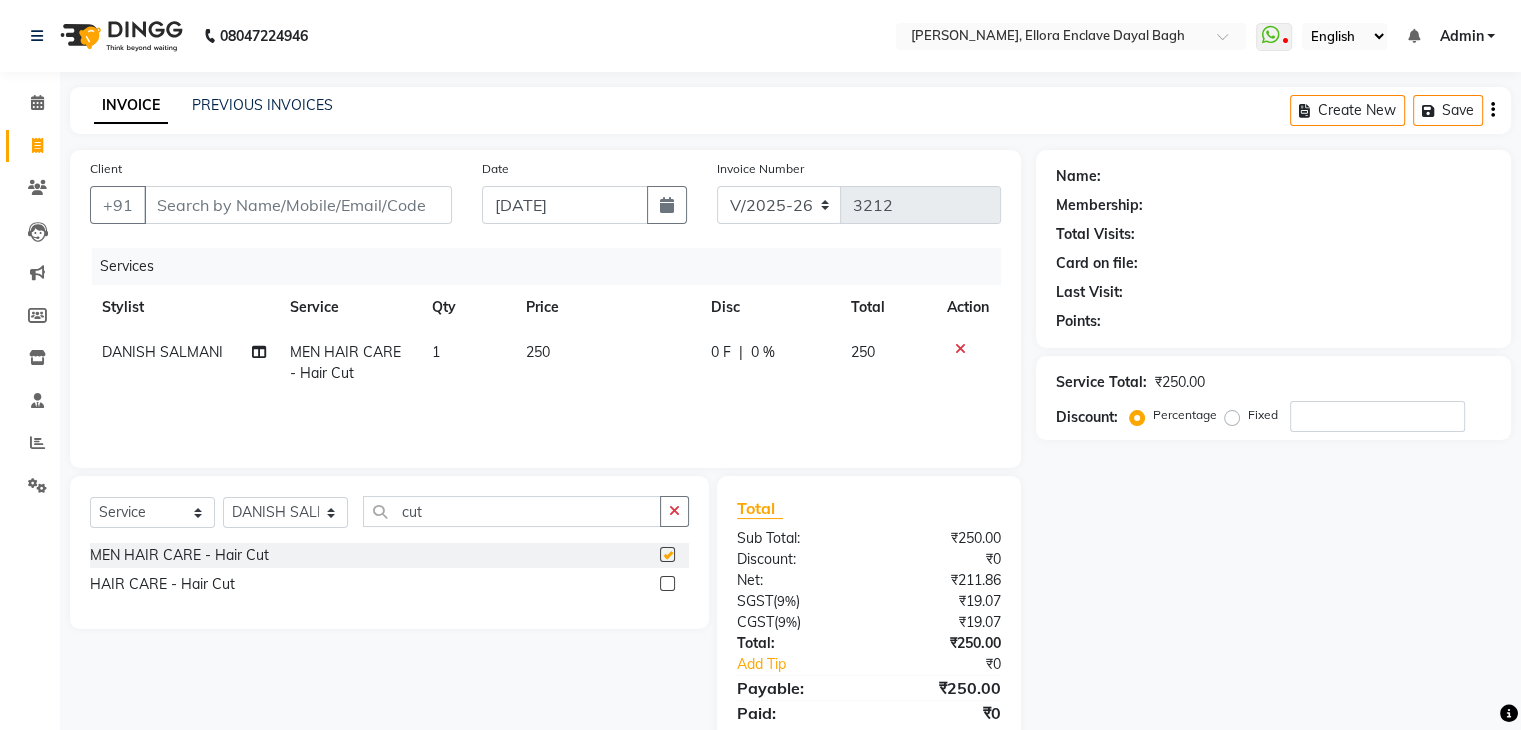 checkbox on "false" 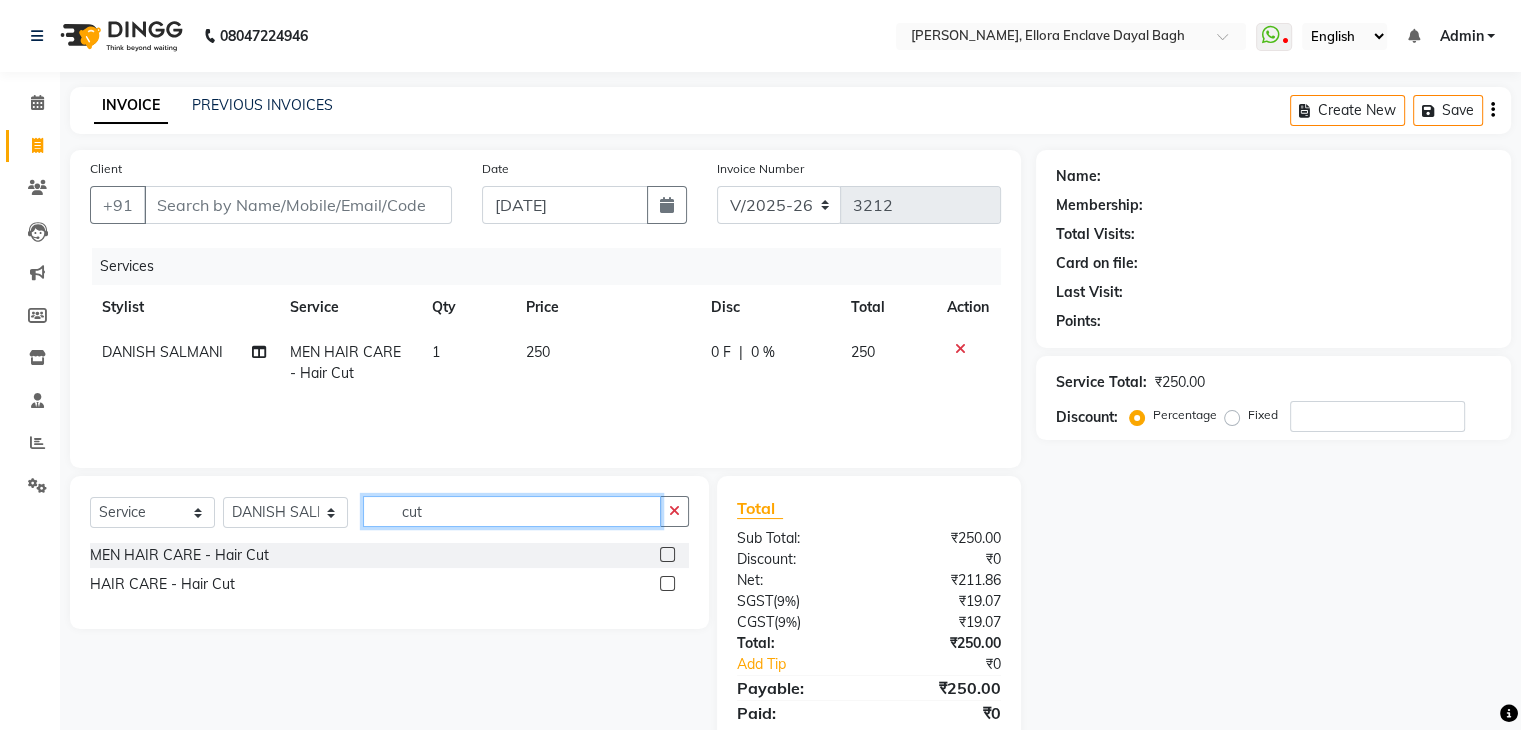 click on "cut" 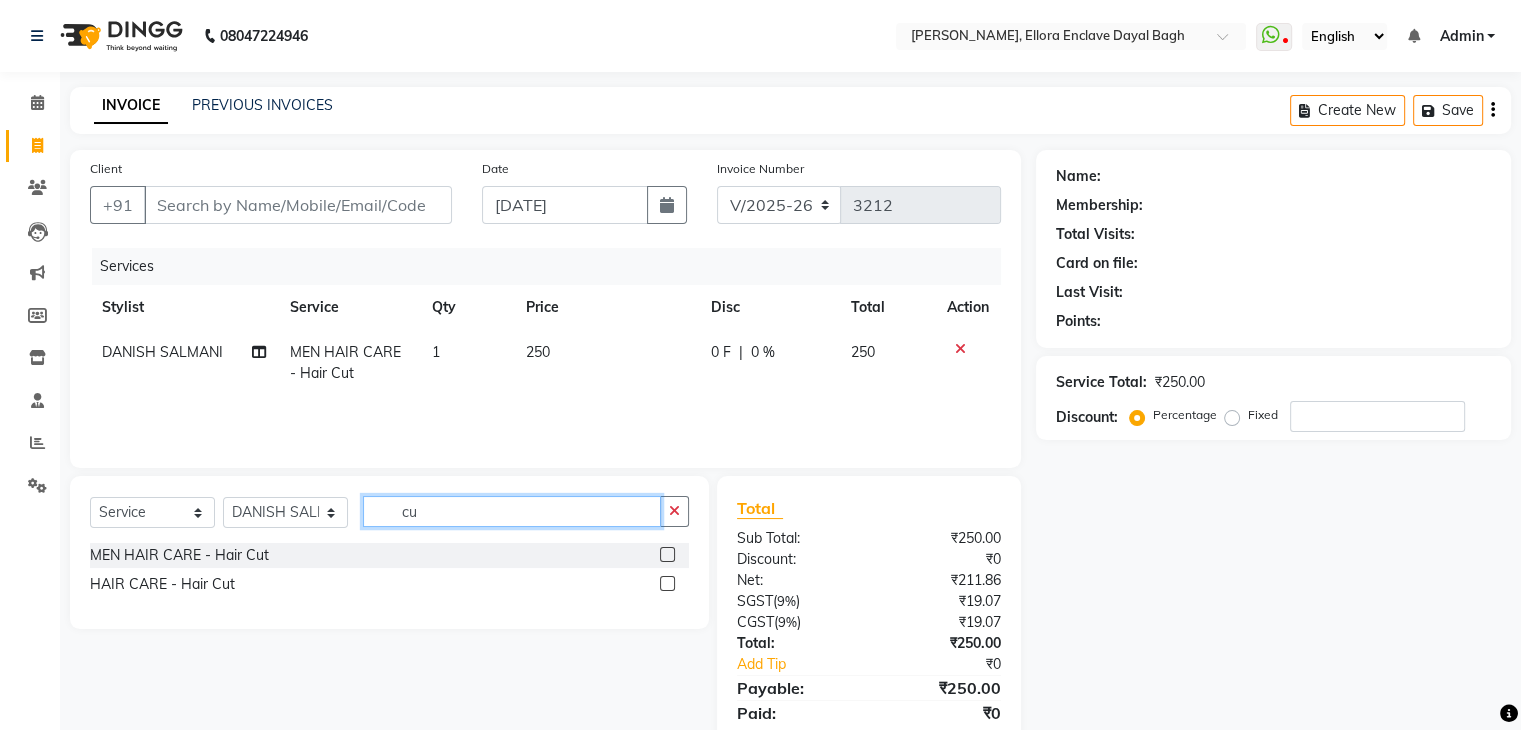 type on "c" 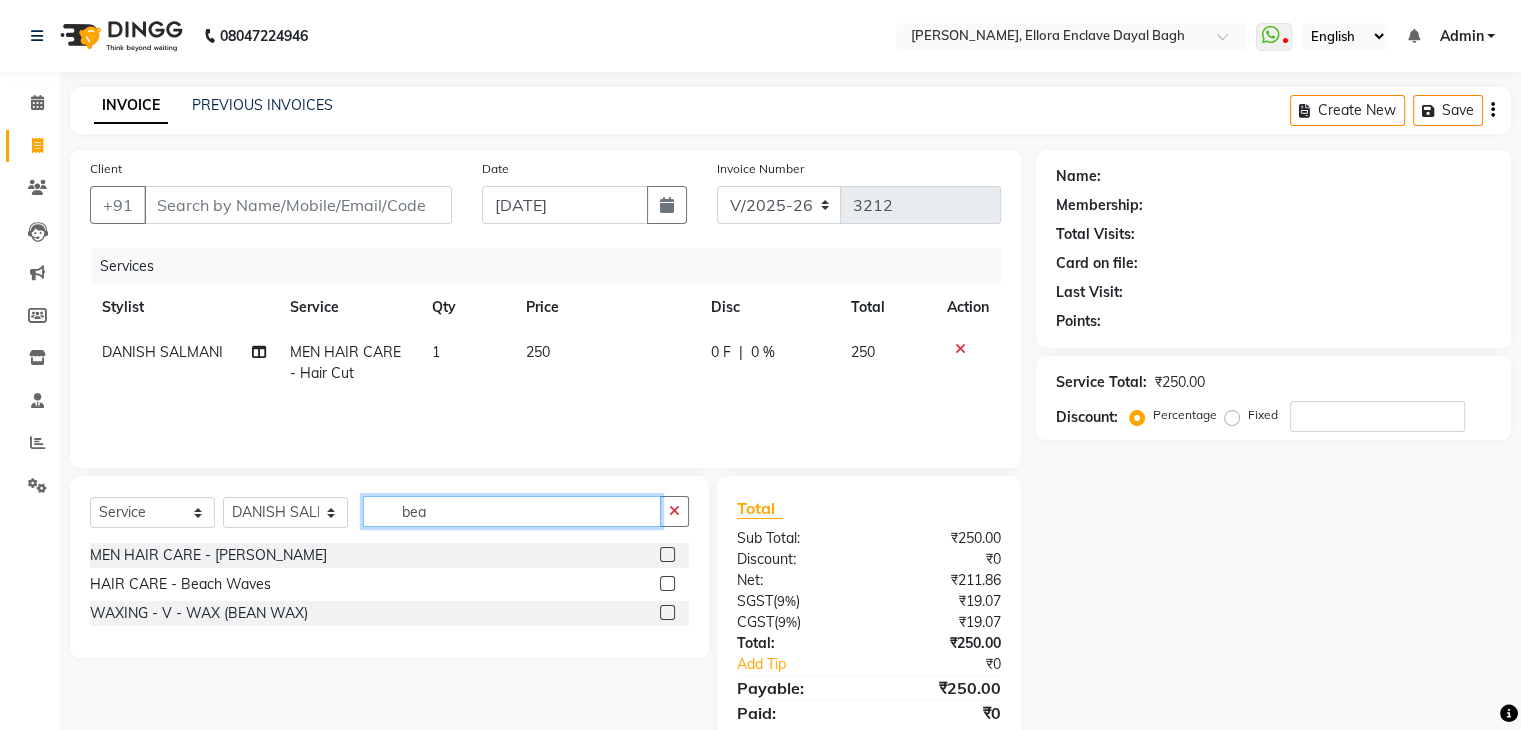 type on "bea" 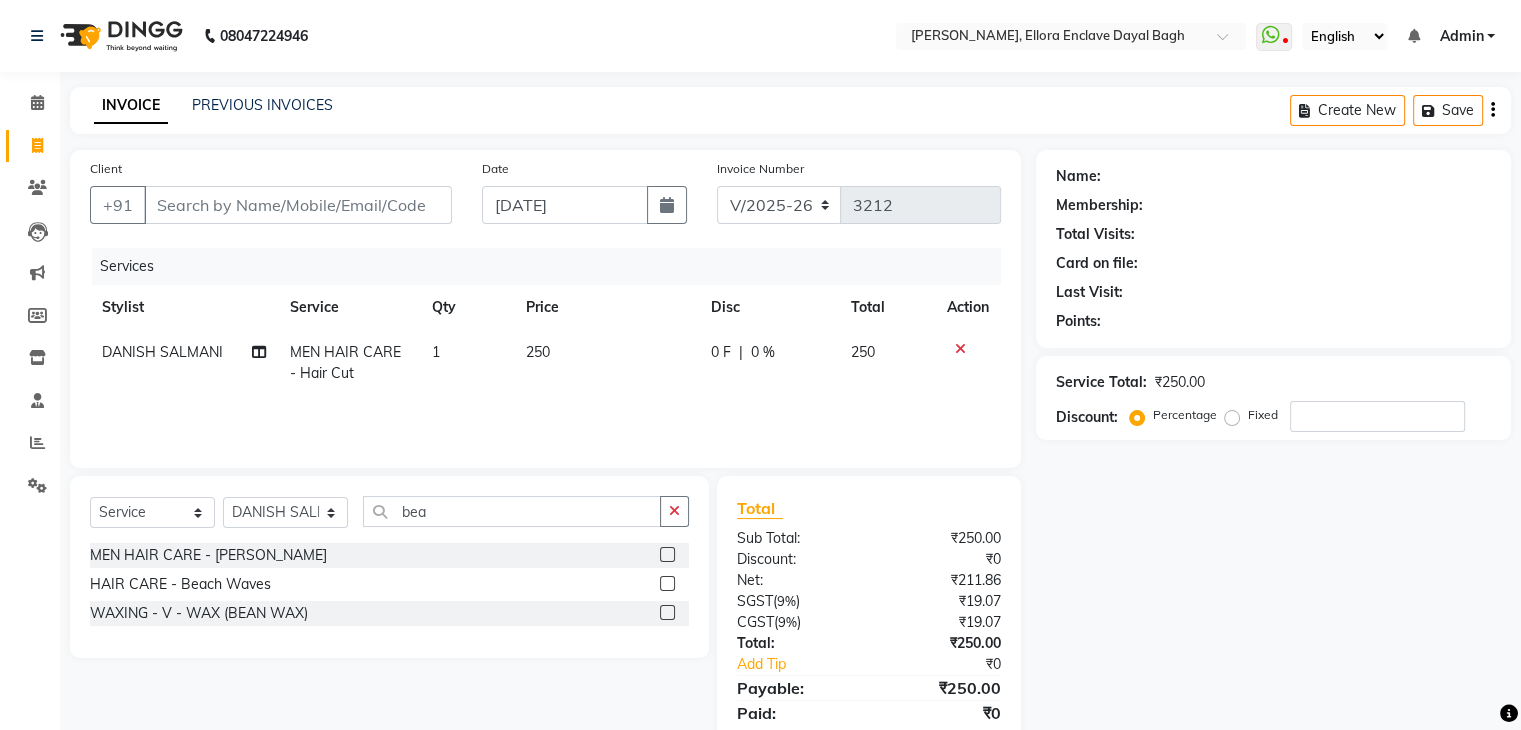 click 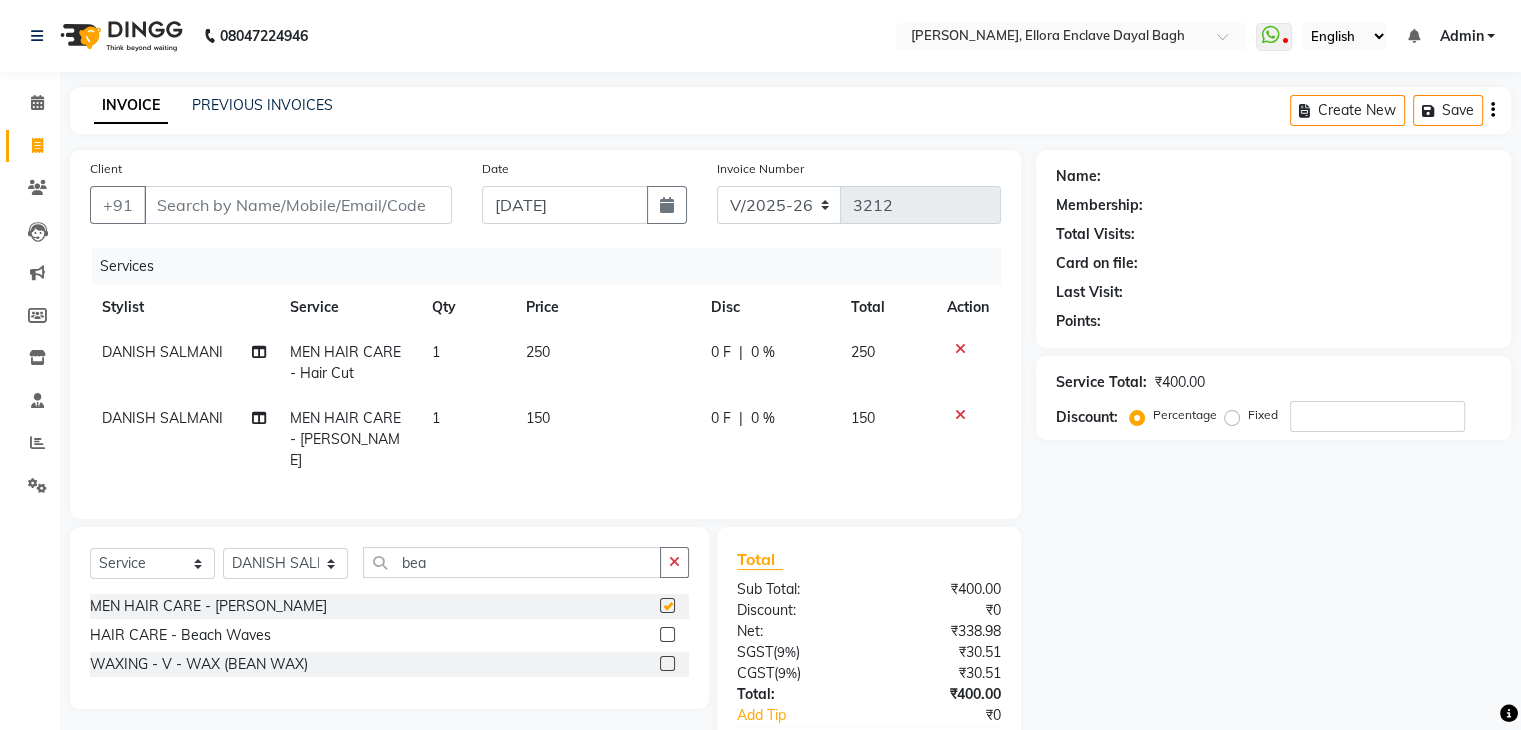 checkbox on "false" 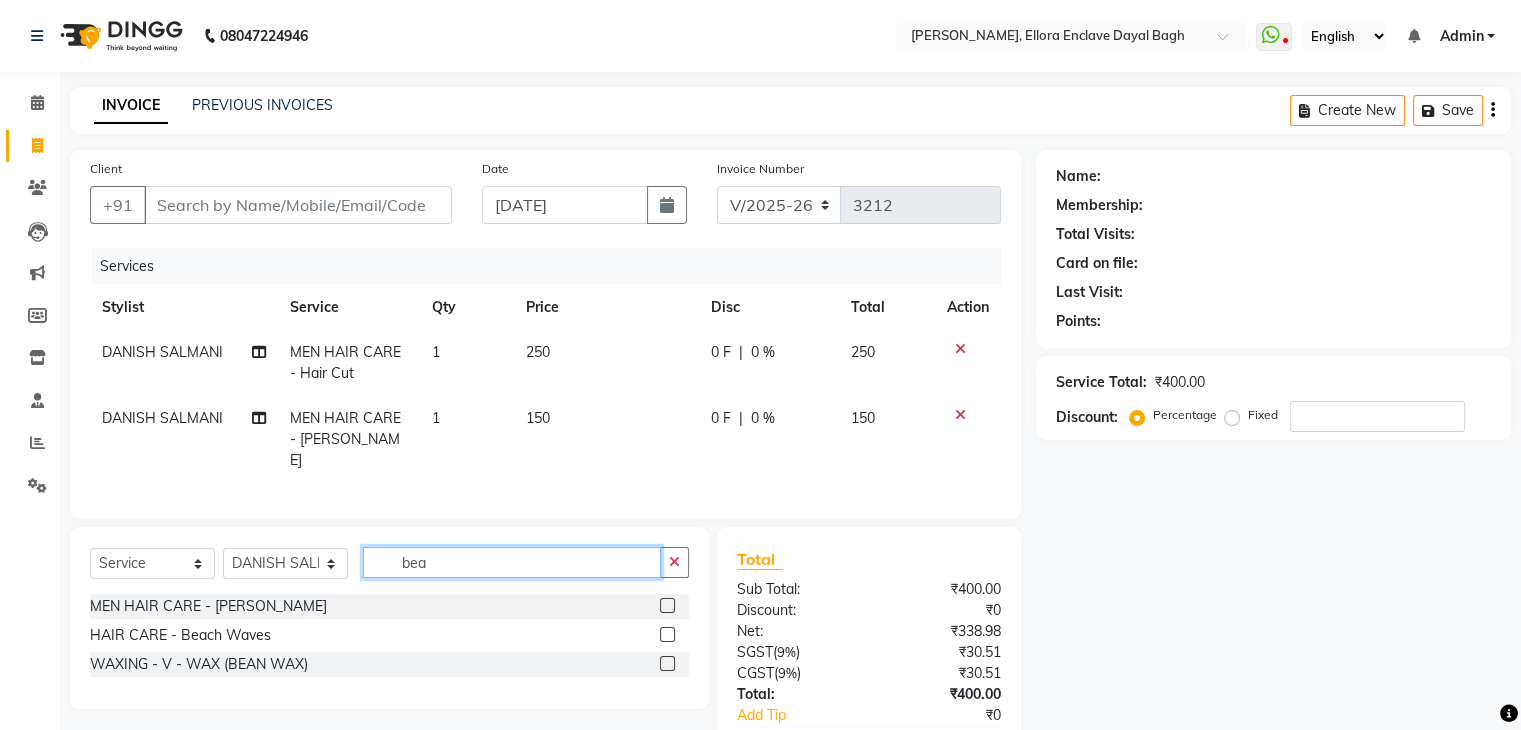 click on "bea" 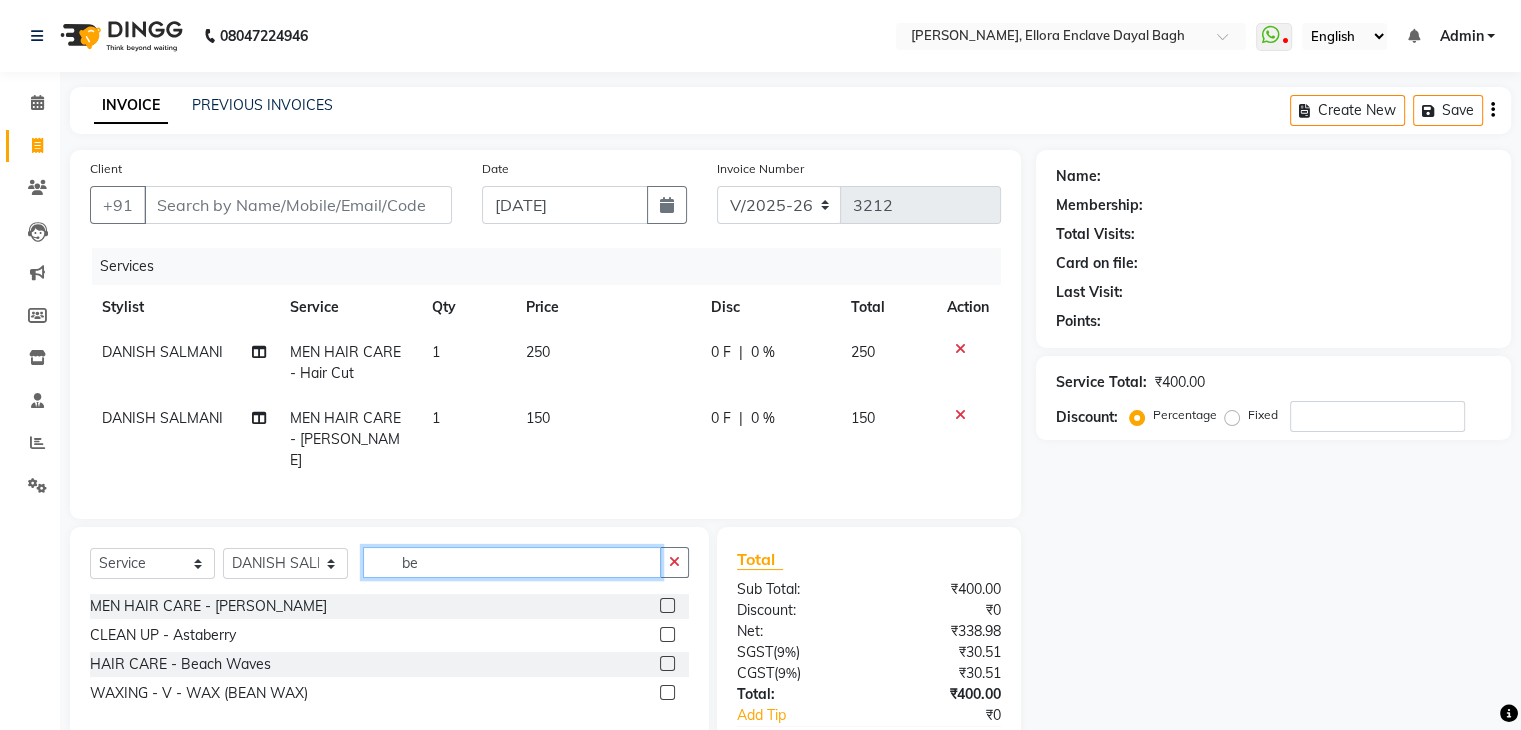 type on "b" 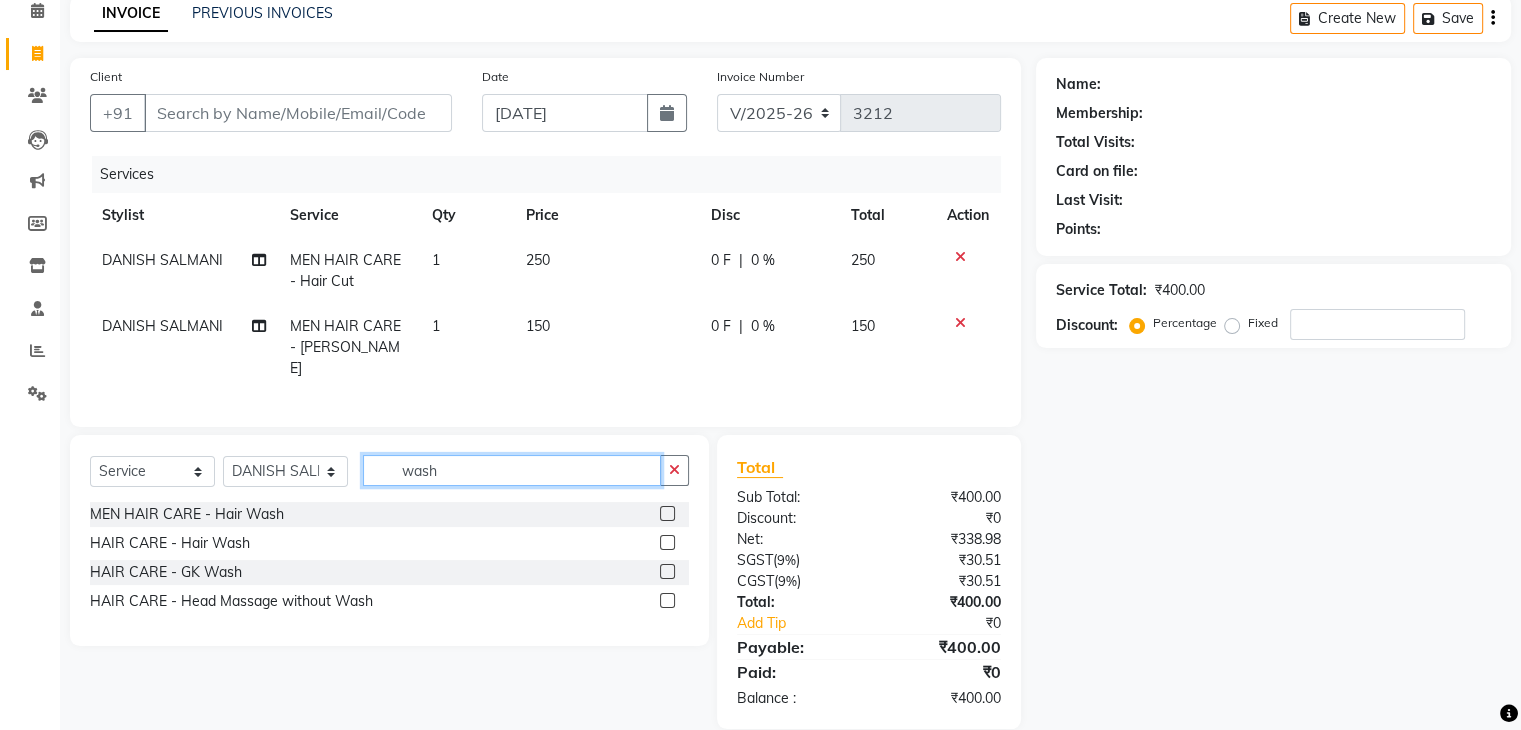 scroll, scrollTop: 96, scrollLeft: 0, axis: vertical 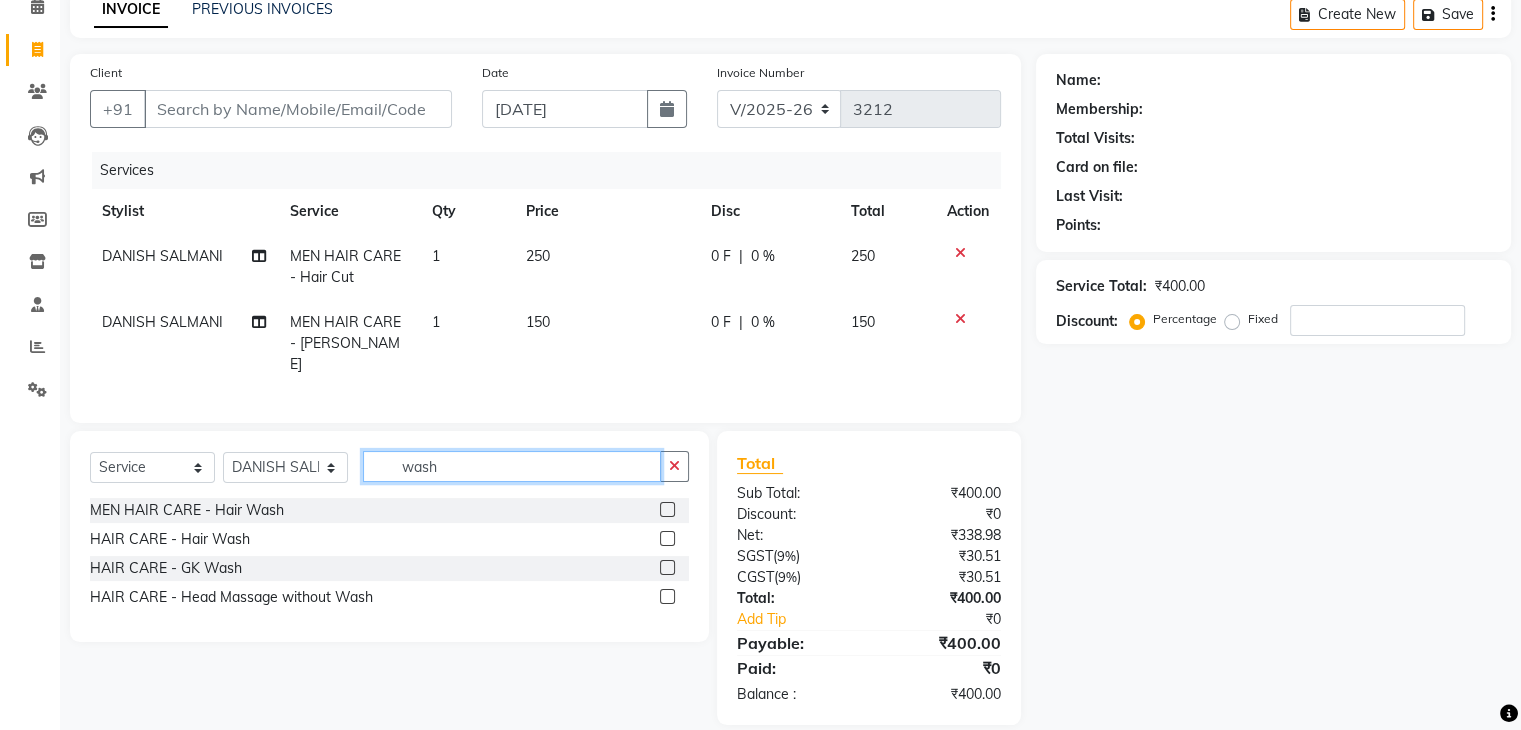 type on "wash" 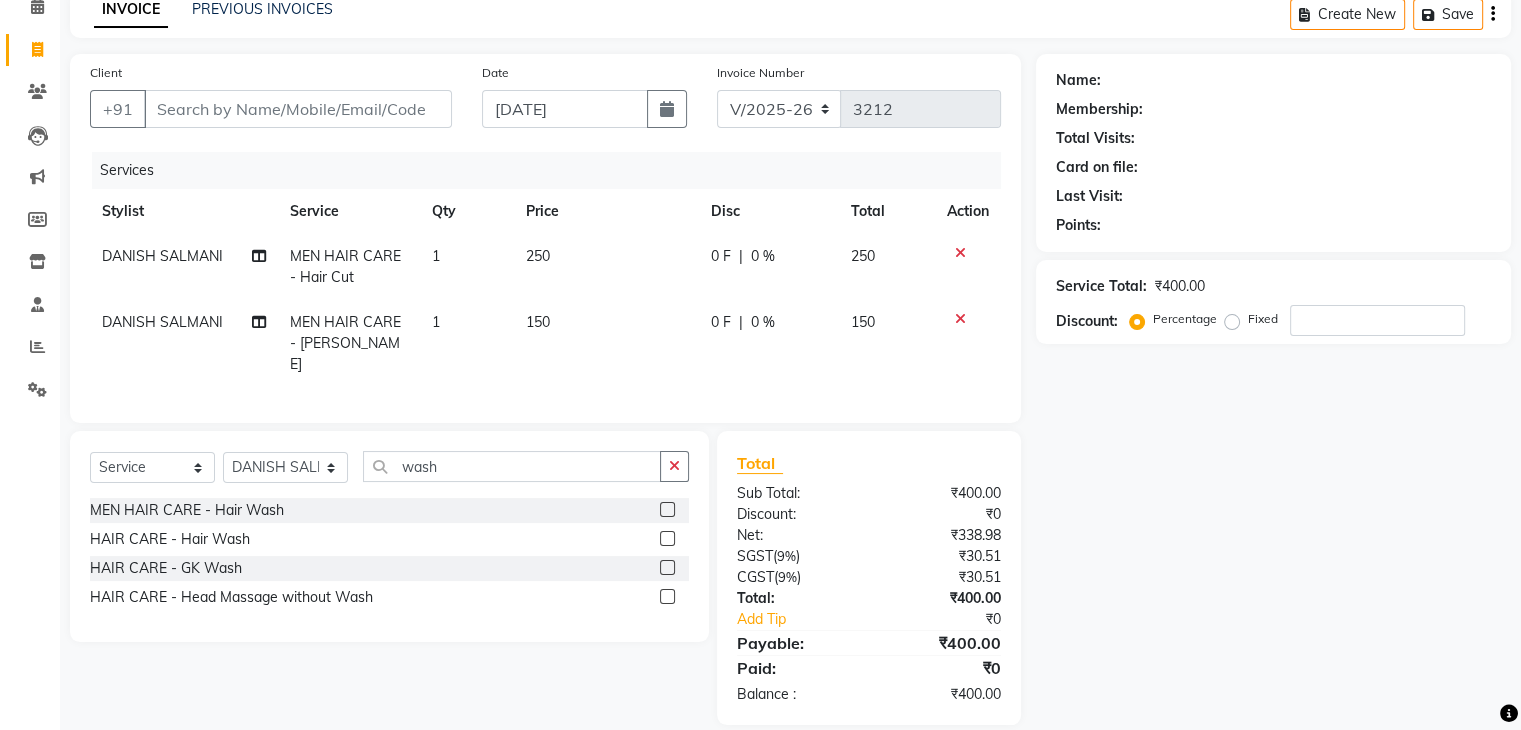 click 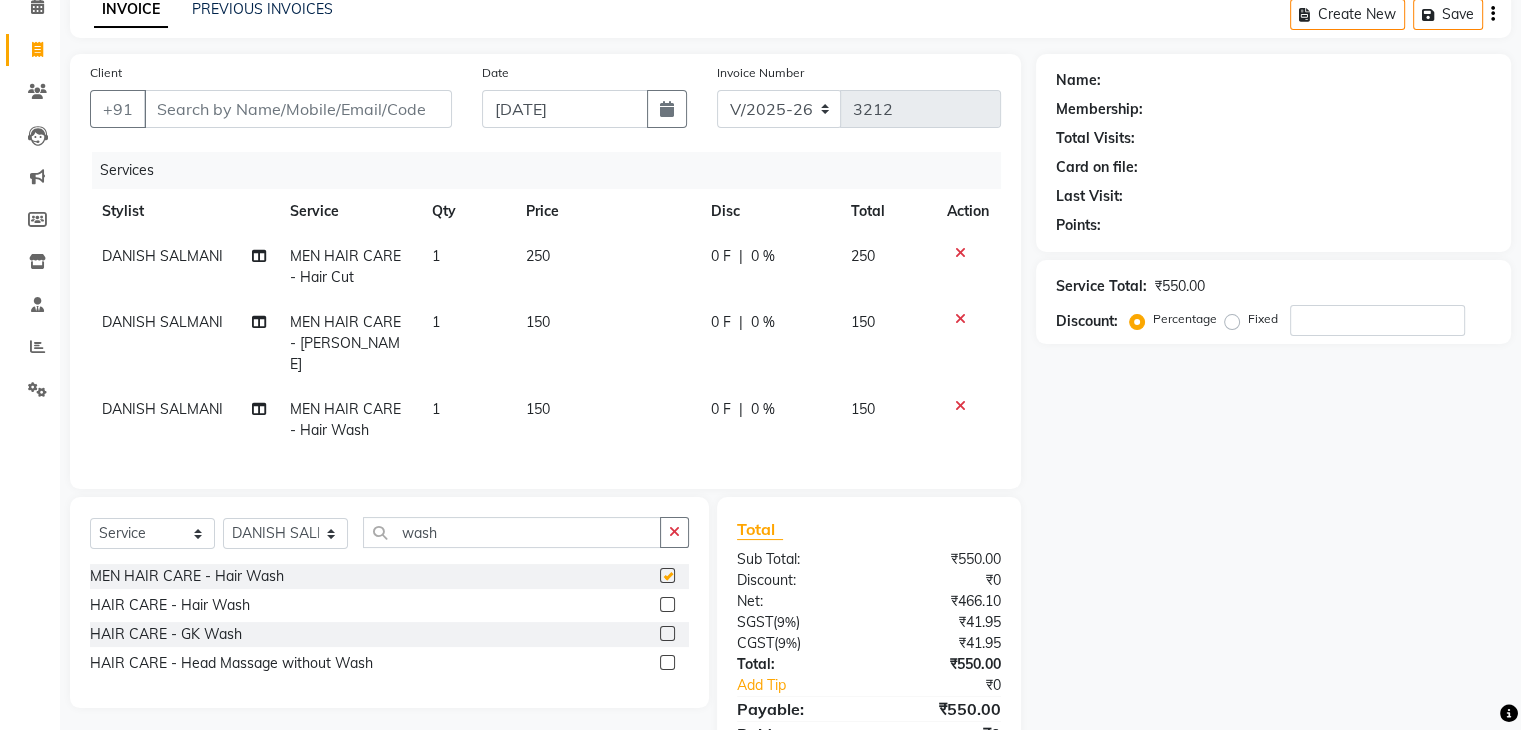 checkbox on "false" 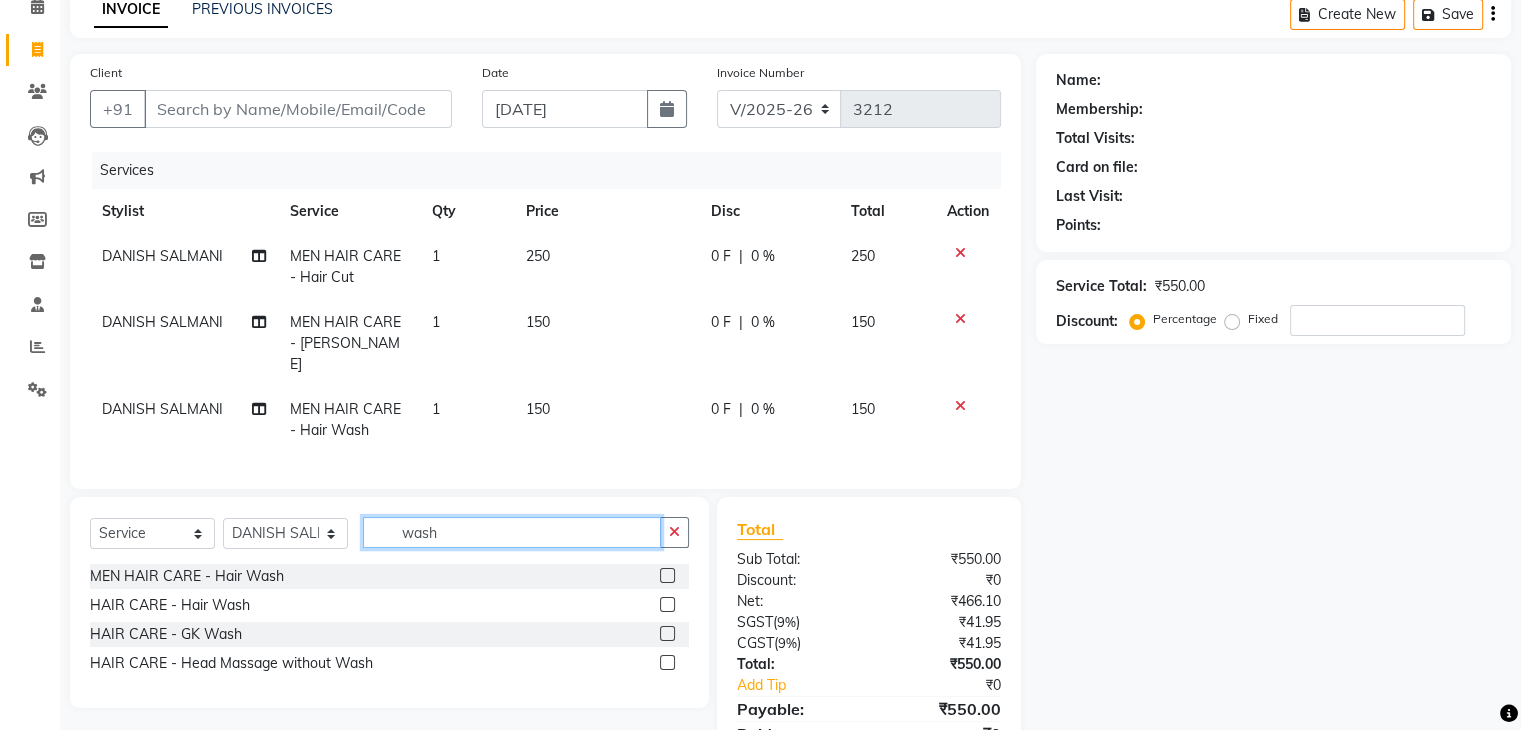 click on "wash" 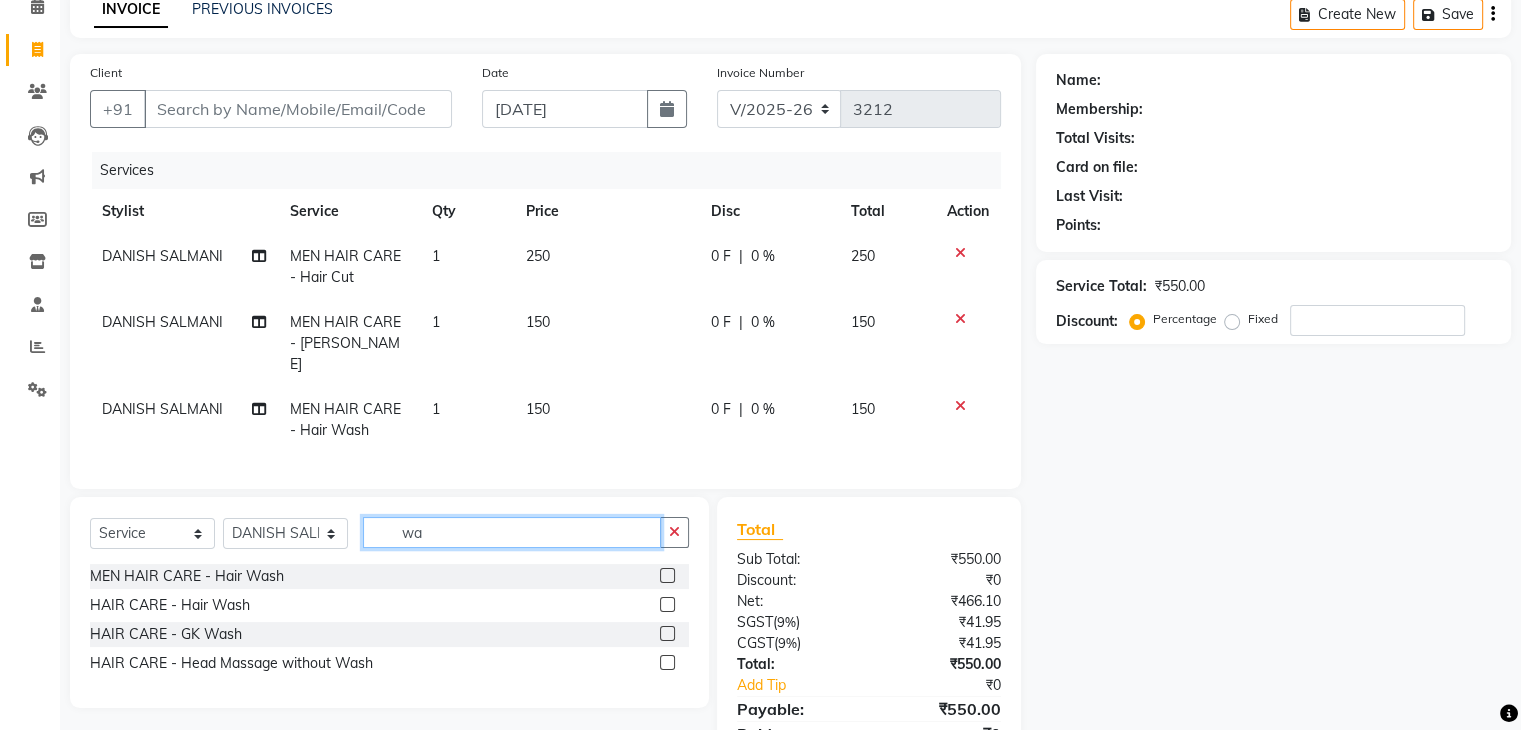 type on "w" 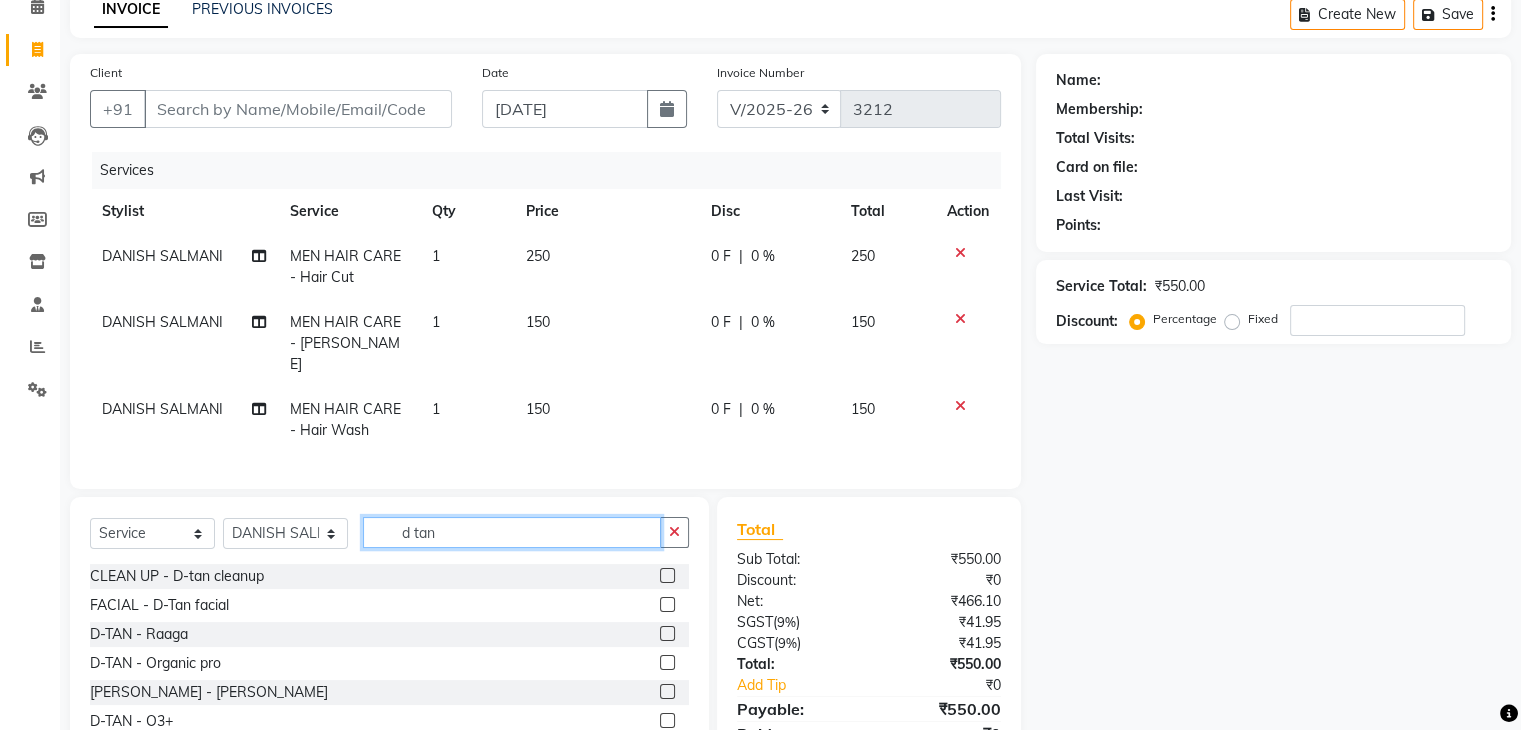 scroll, scrollTop: 182, scrollLeft: 0, axis: vertical 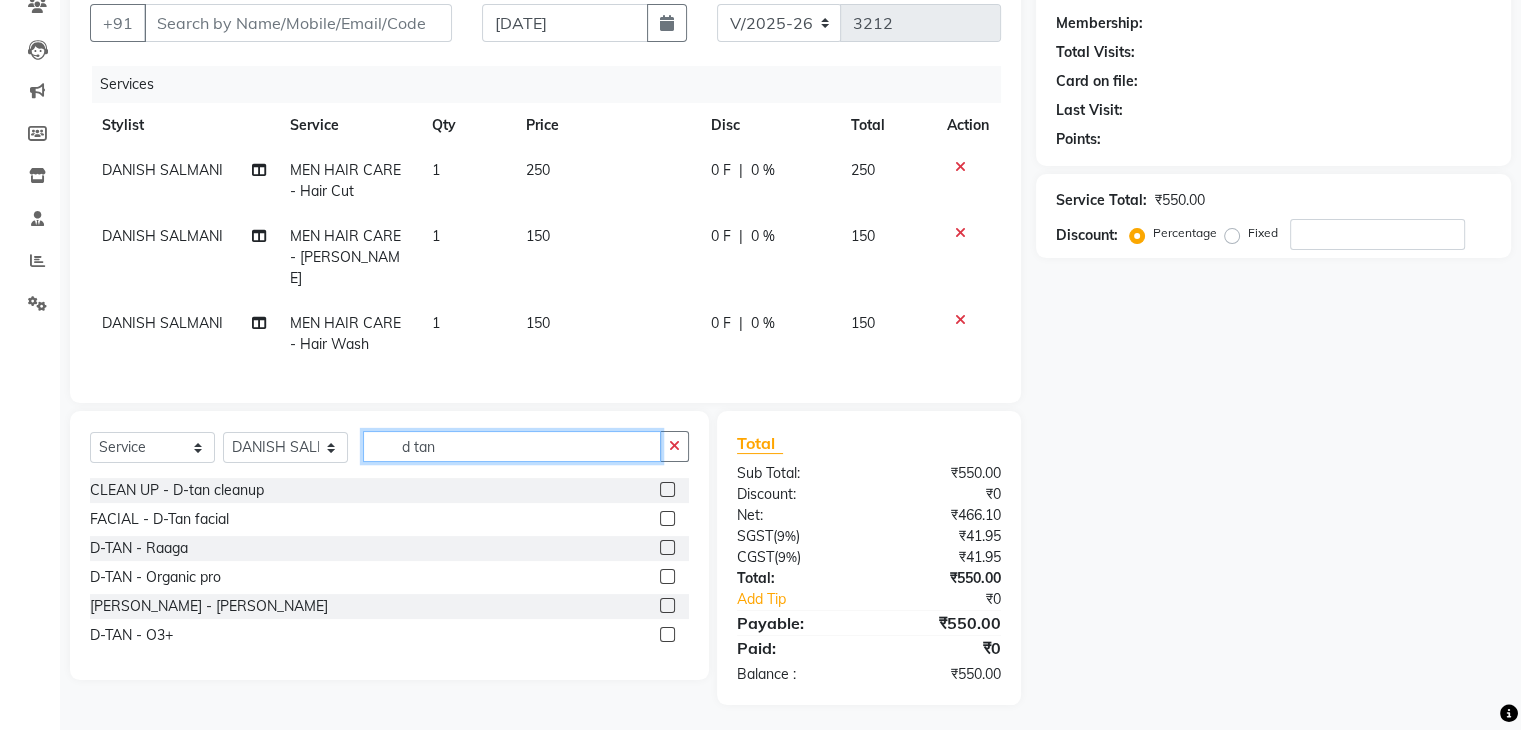 type on "d tan" 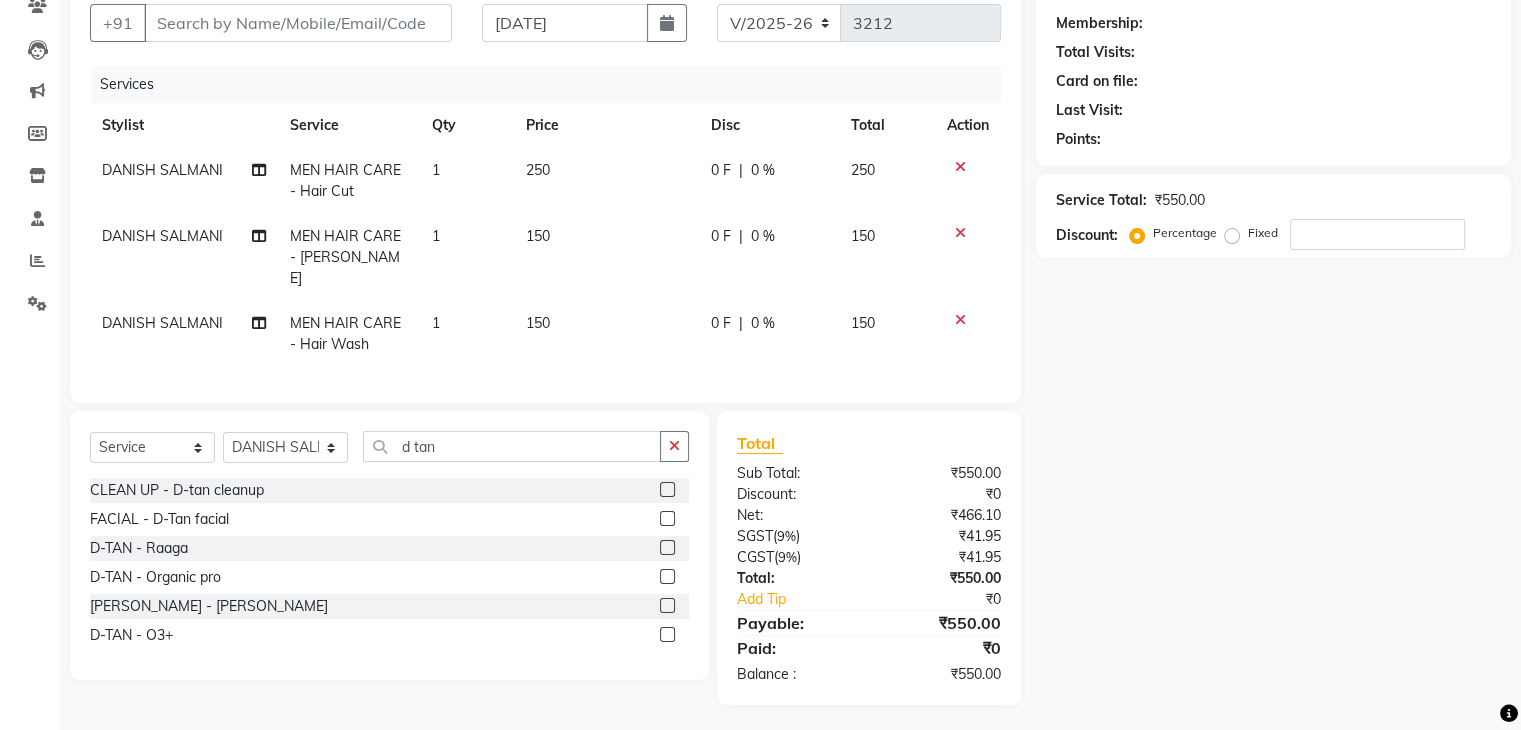 click 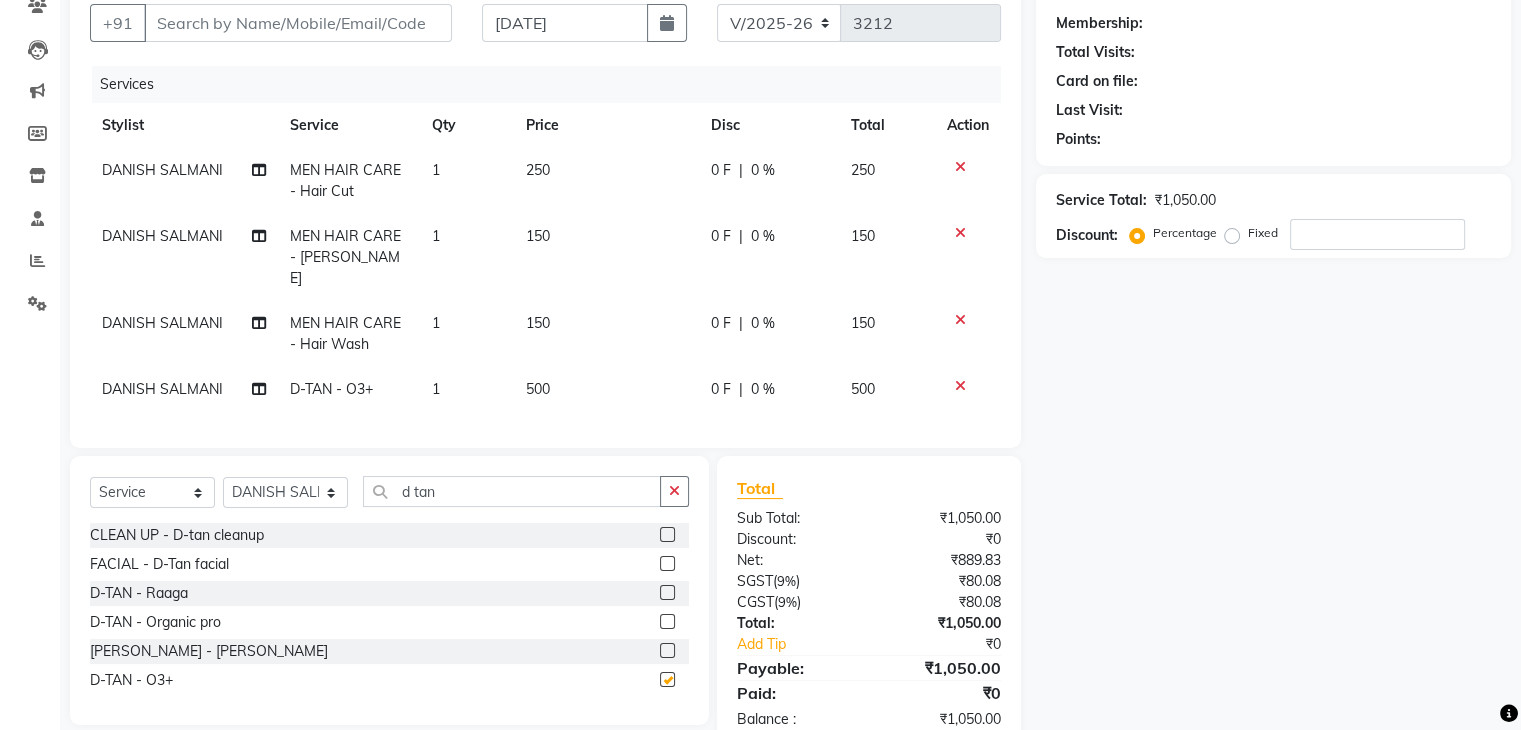 checkbox on "false" 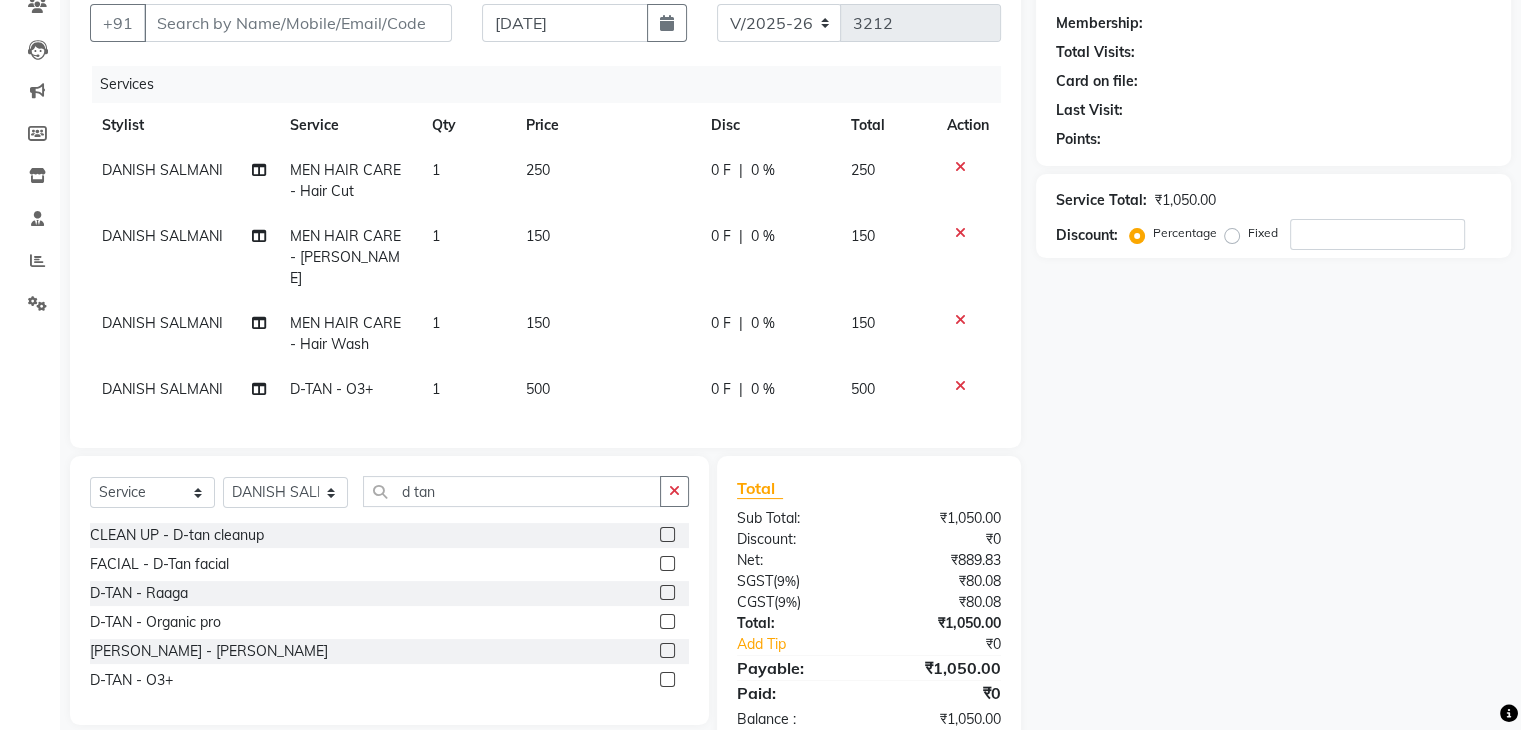 scroll, scrollTop: 227, scrollLeft: 0, axis: vertical 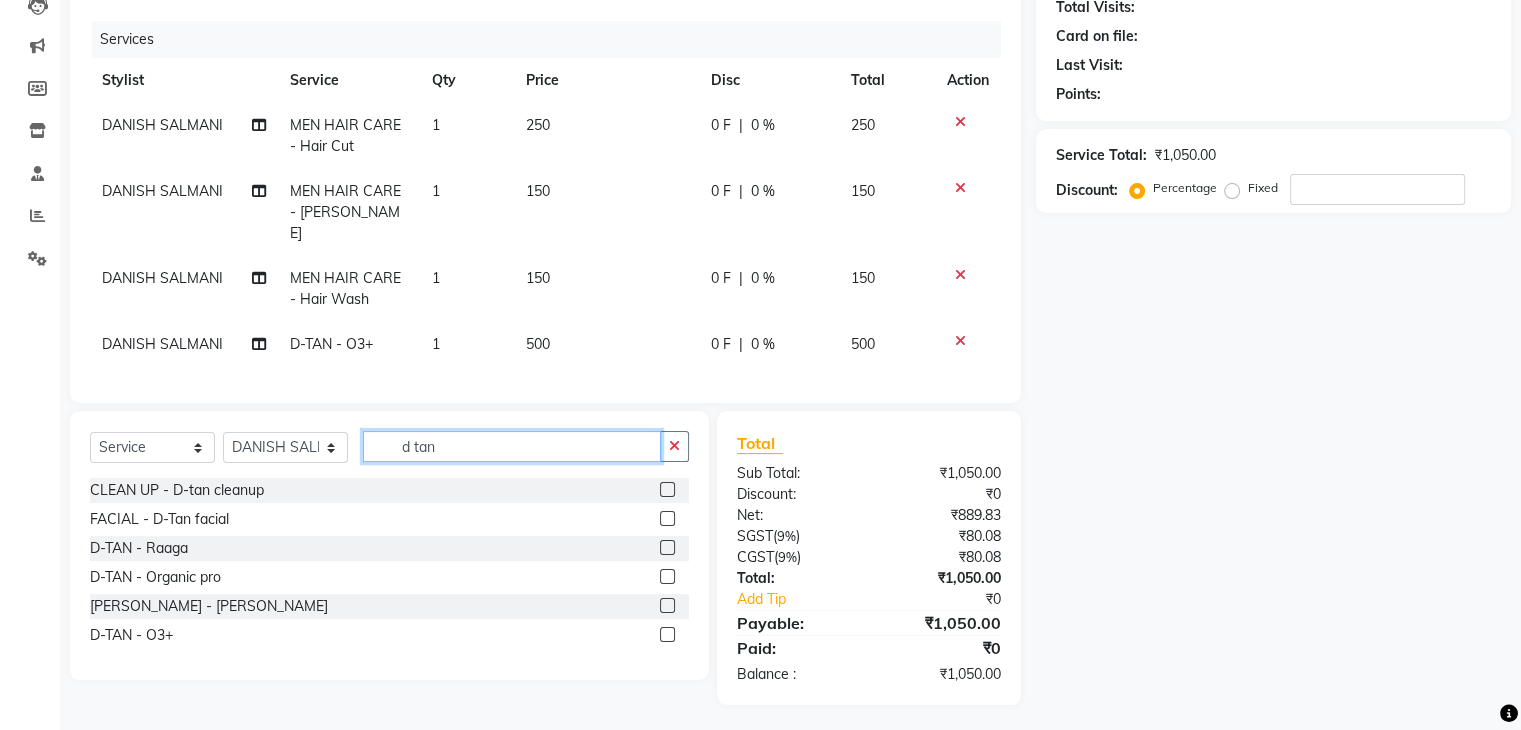 click on "d tan" 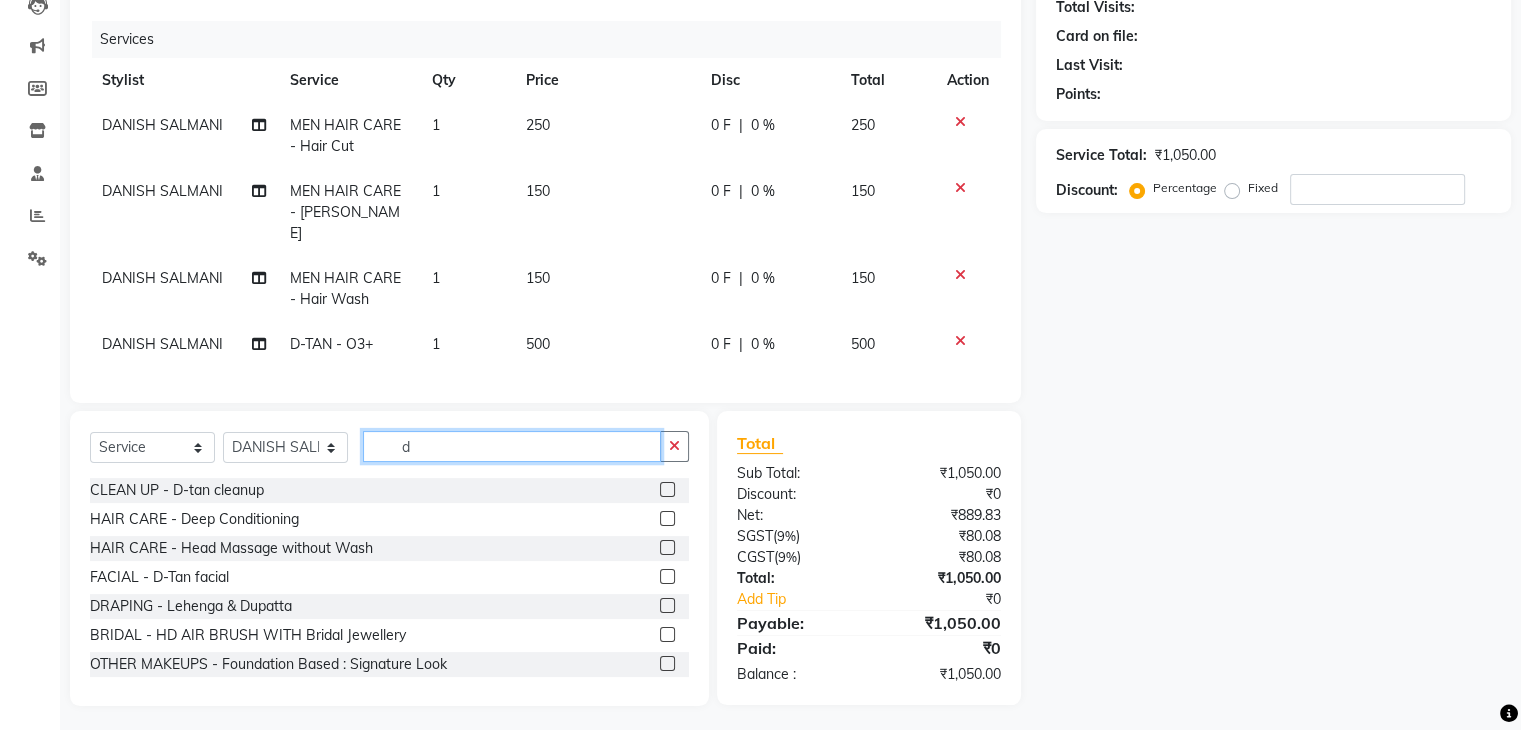 type on "d" 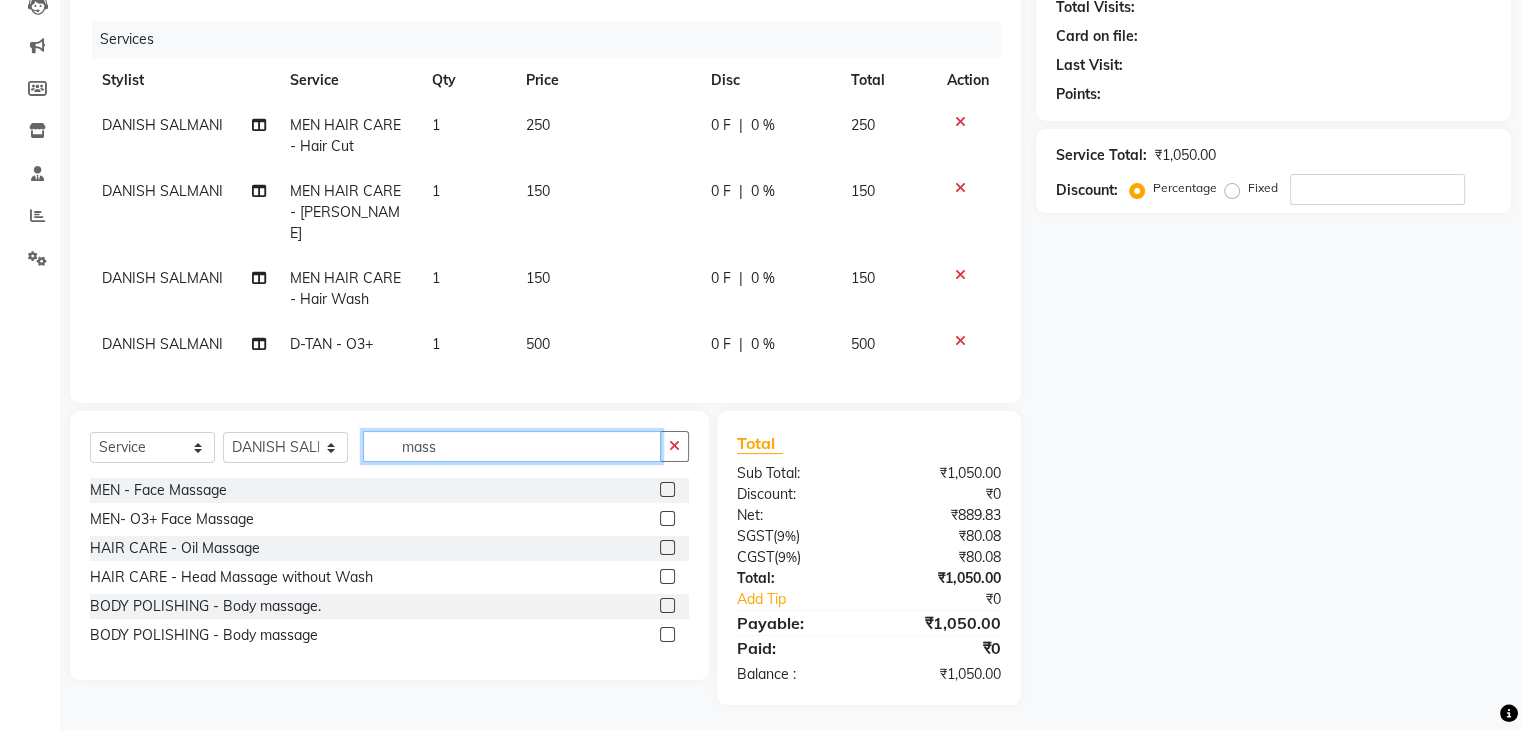 type on "mass" 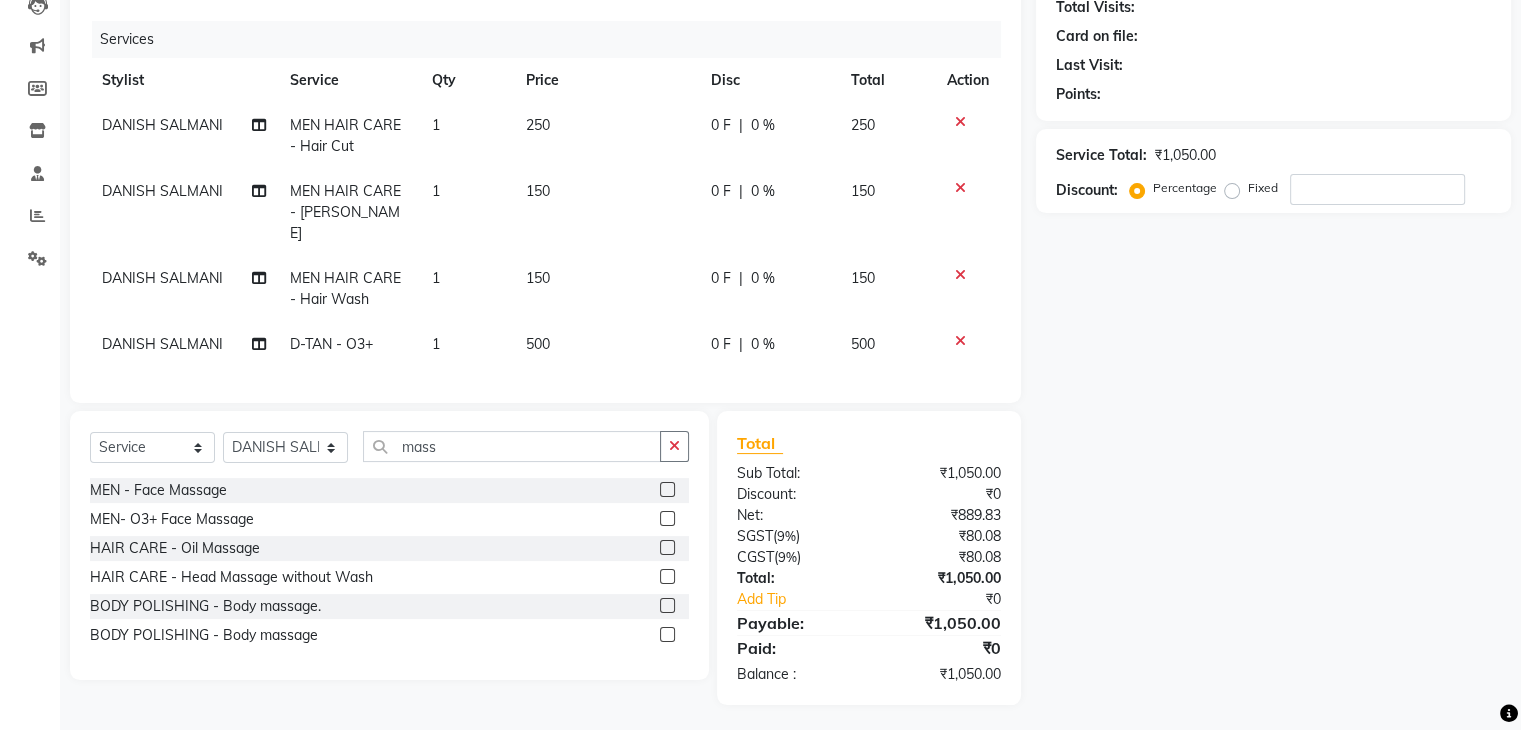 click 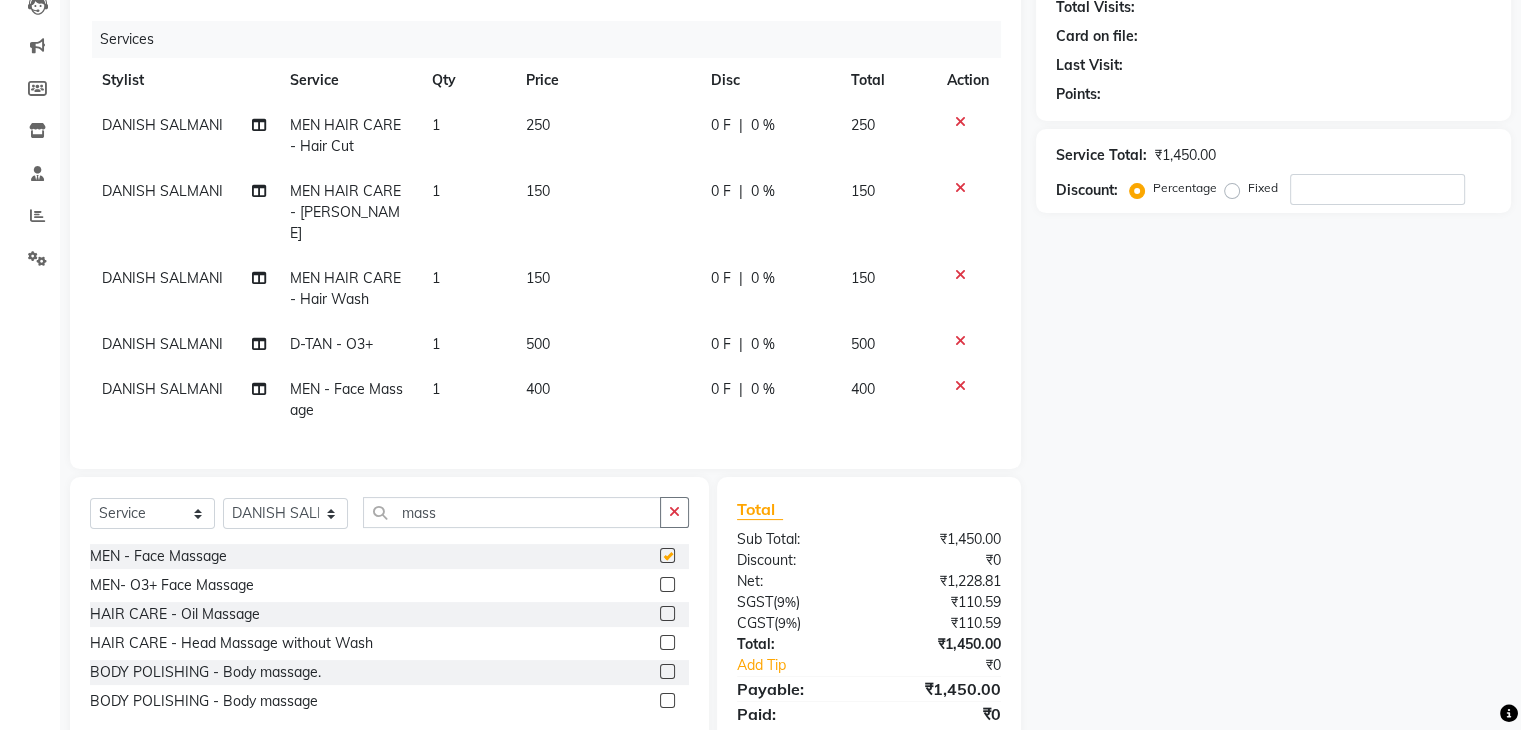checkbox on "false" 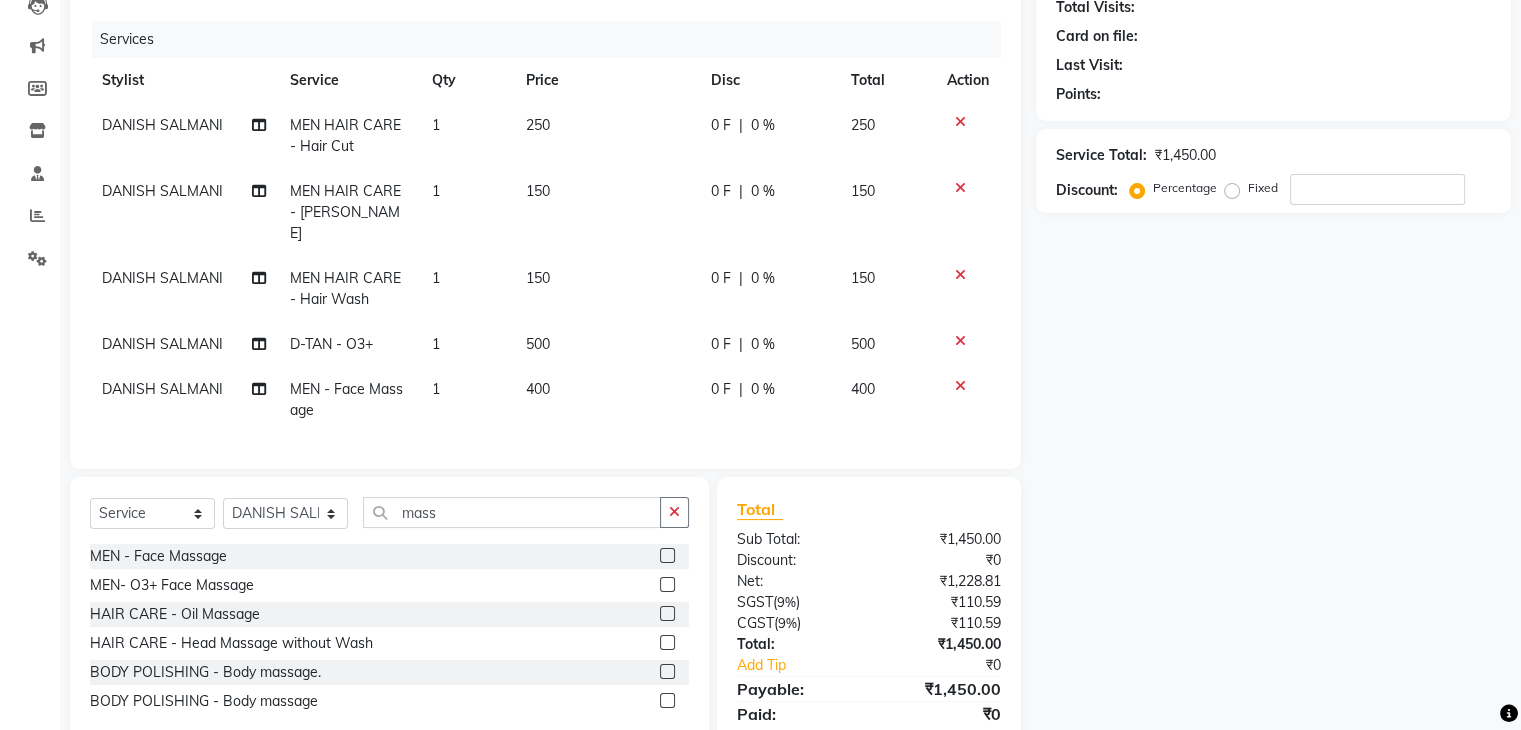 scroll, scrollTop: 293, scrollLeft: 0, axis: vertical 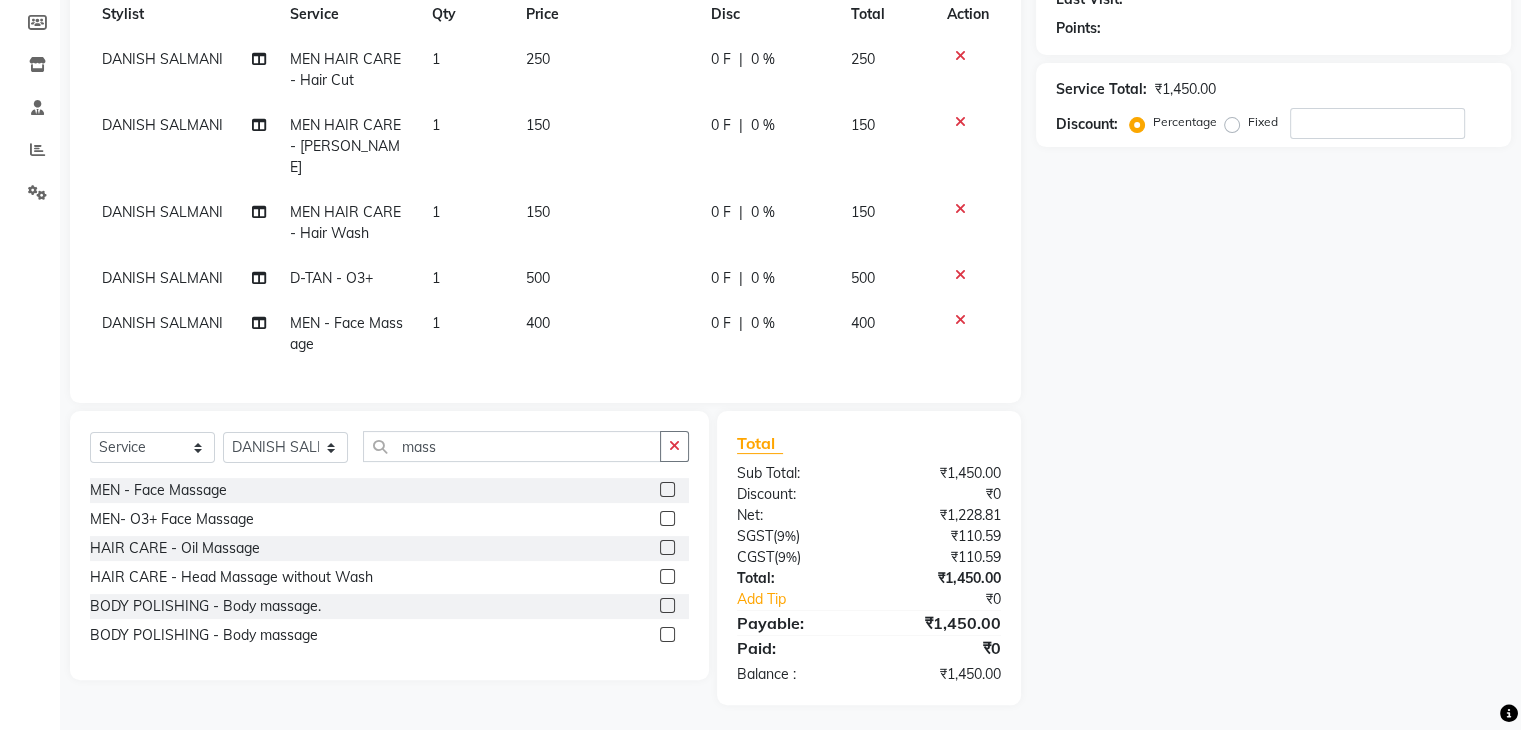 click on "Name: Membership: Total Visits: Card on file: Last Visit:  Points:  Service Total:  ₹1,450.00  Discount:  Percentage   Fixed" 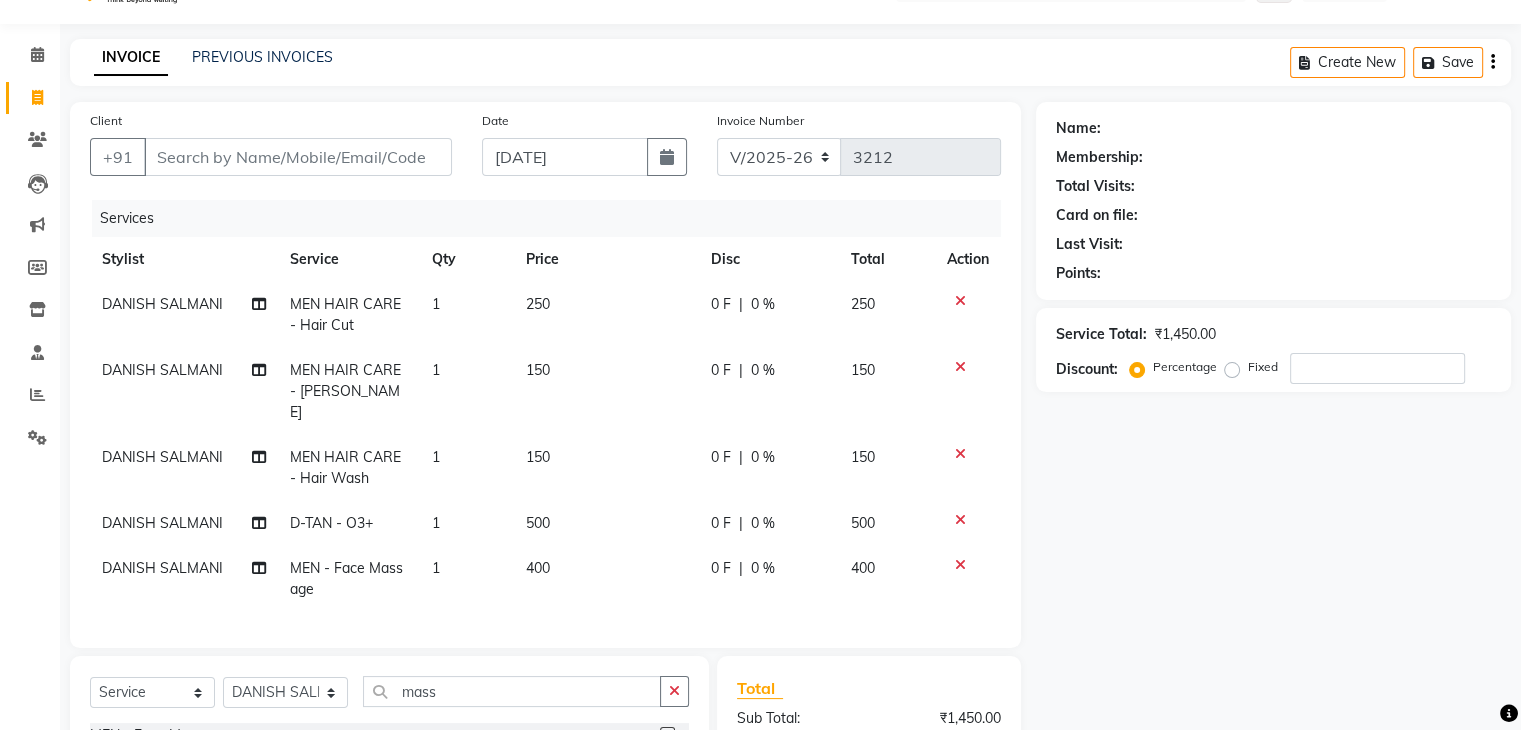 select on "53879" 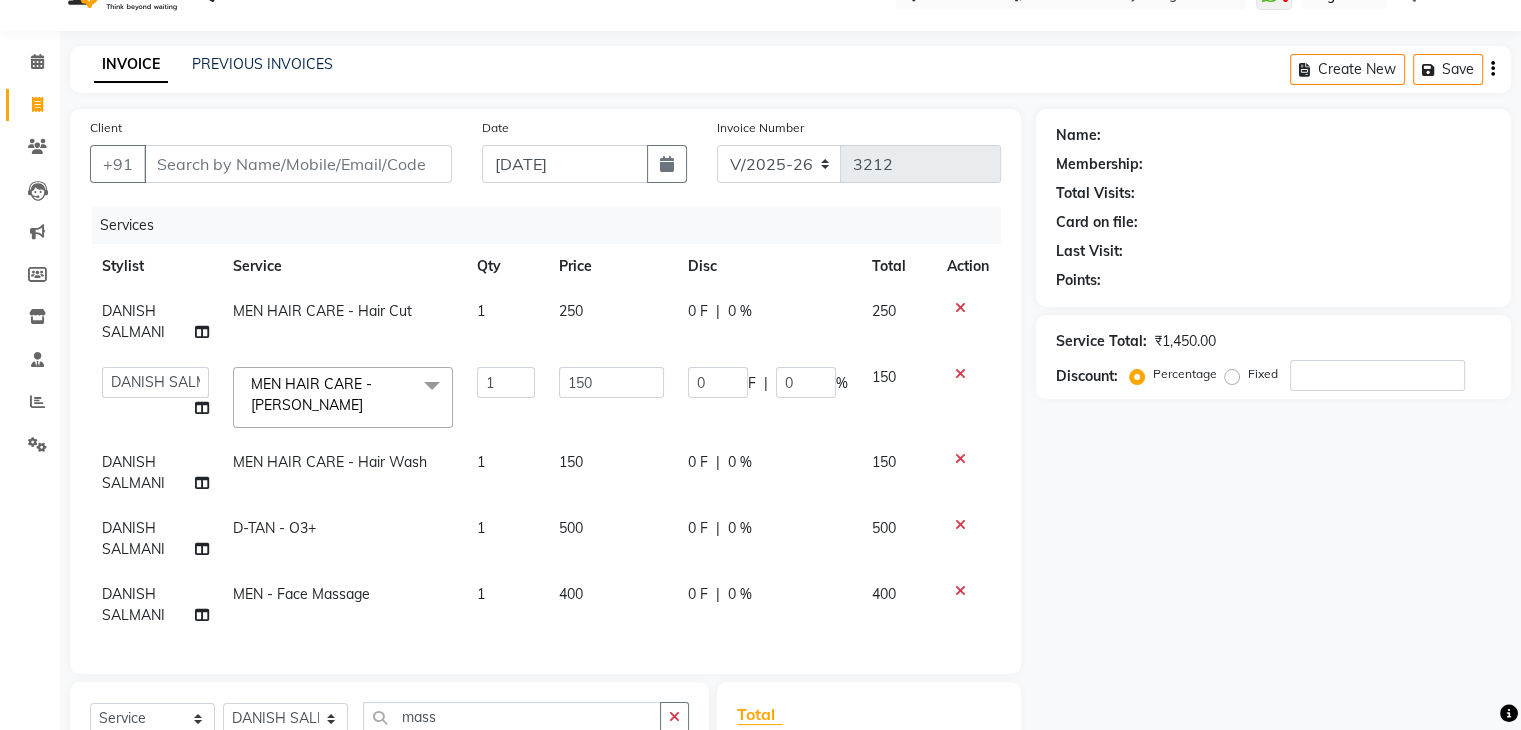 scroll, scrollTop: 38, scrollLeft: 0, axis: vertical 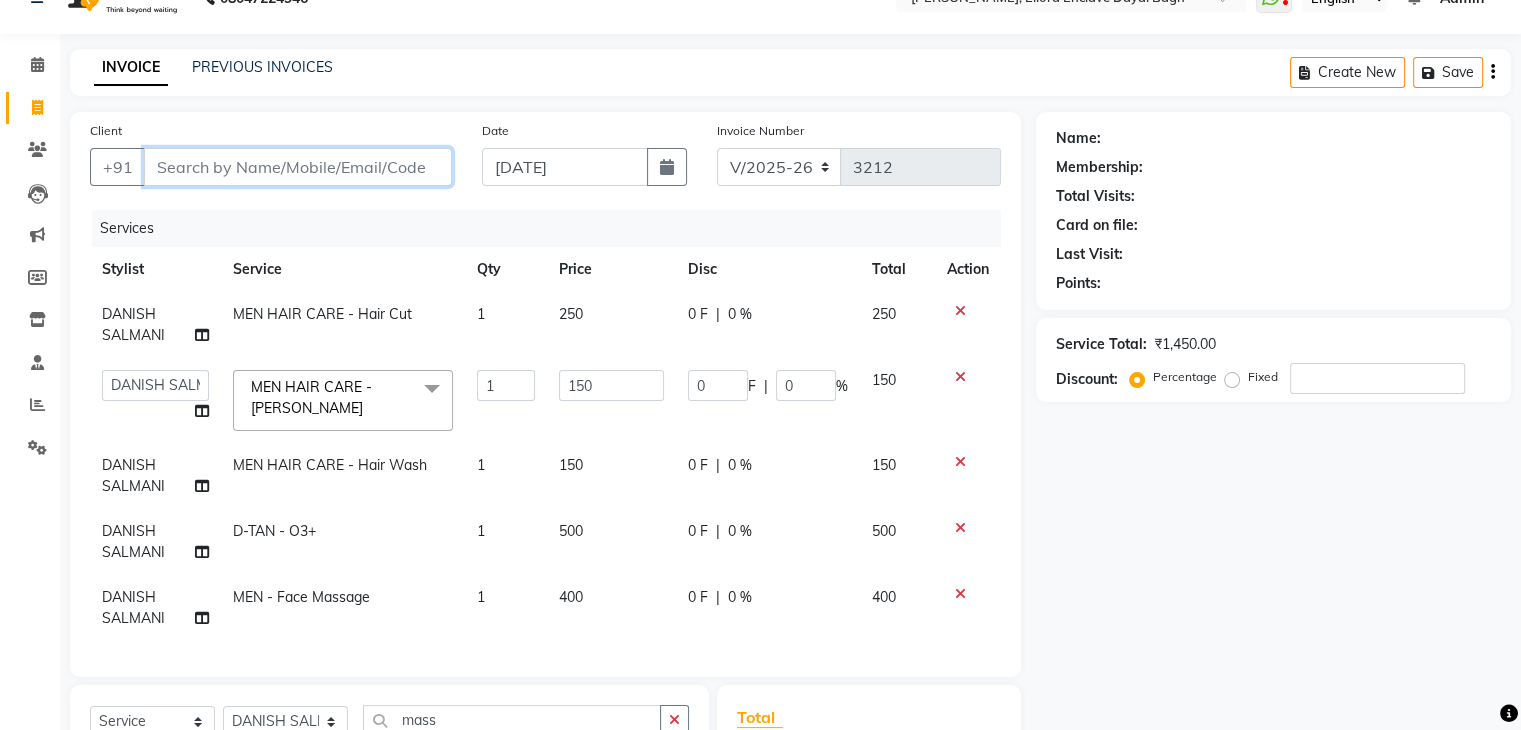 click on "Client" at bounding box center (298, 167) 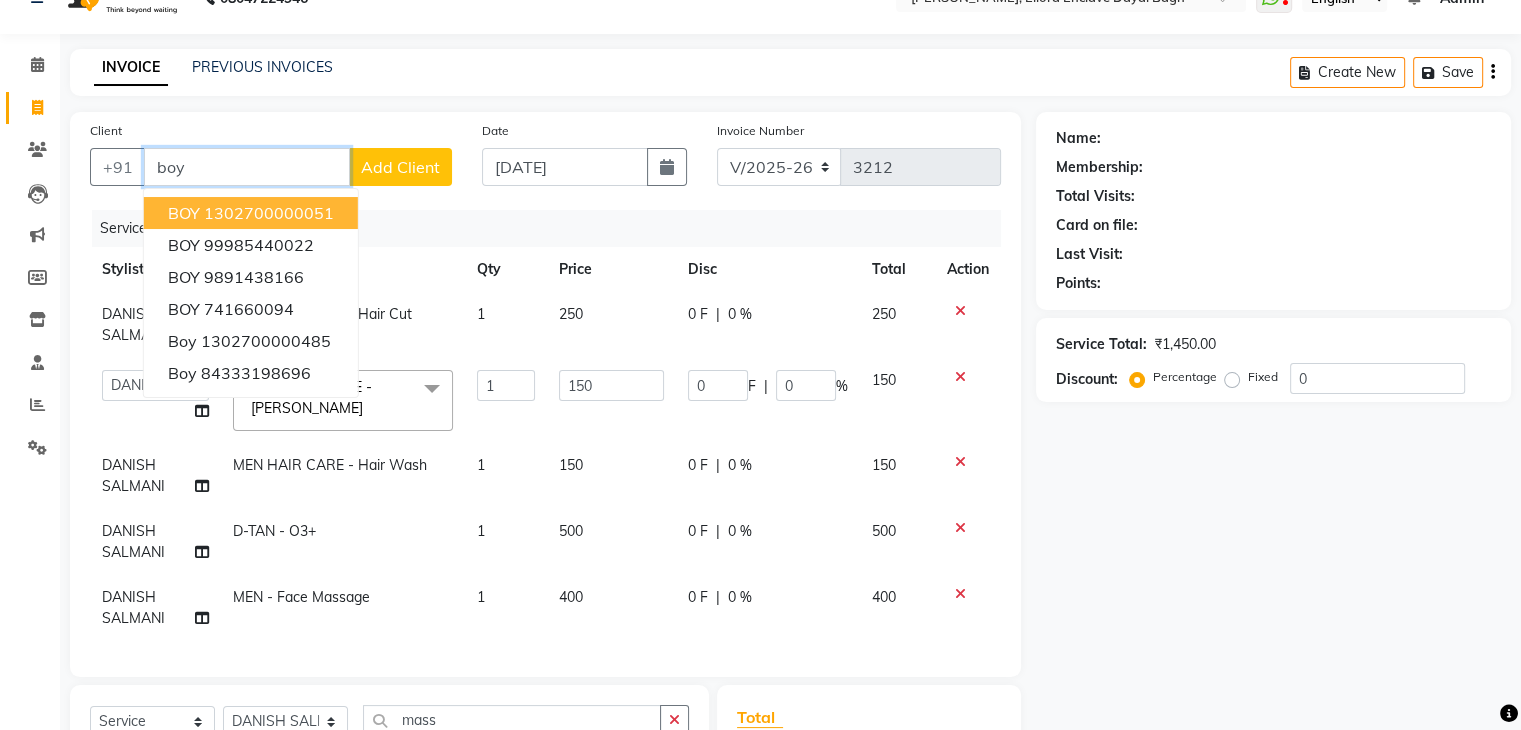 click on "1302700000051" at bounding box center [269, 213] 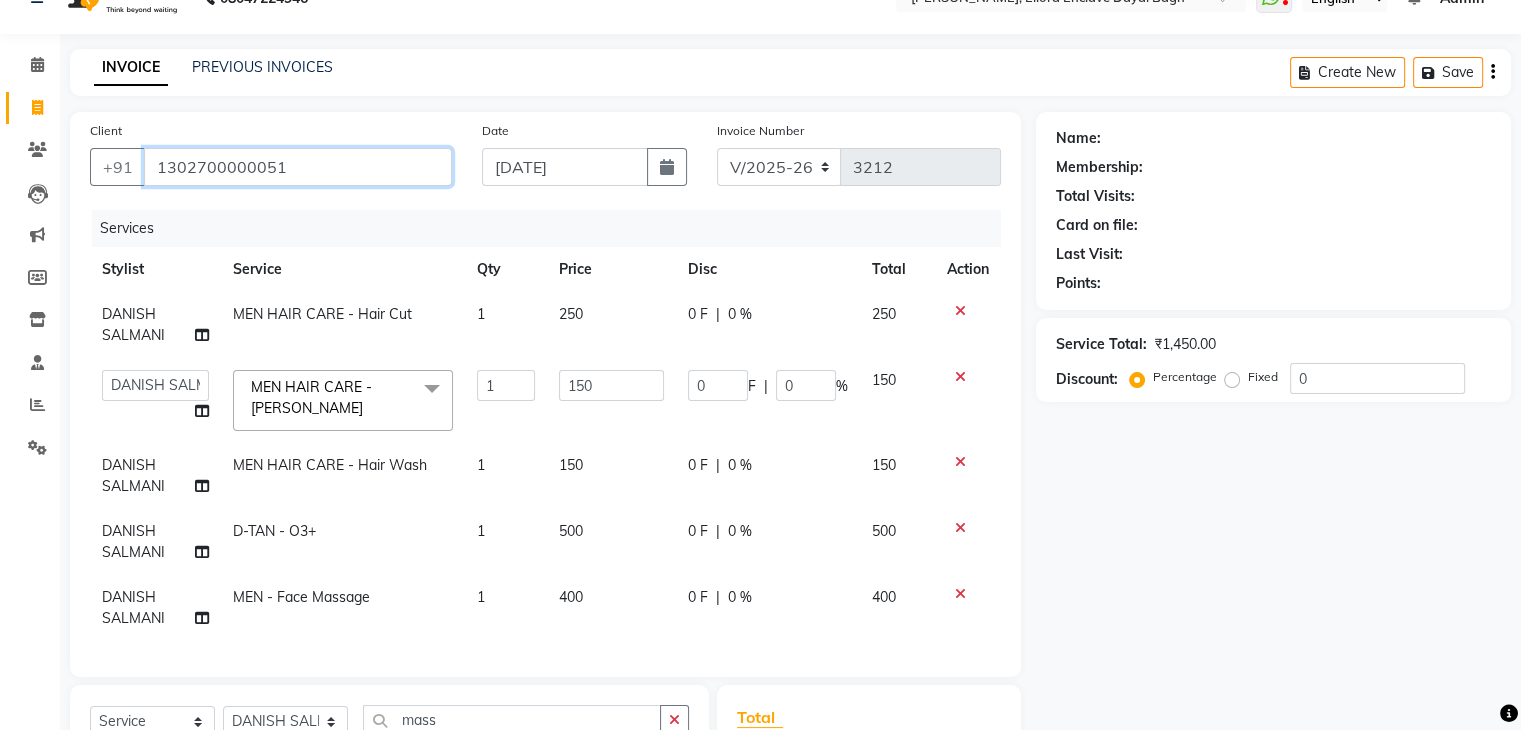 type on "1302700000051" 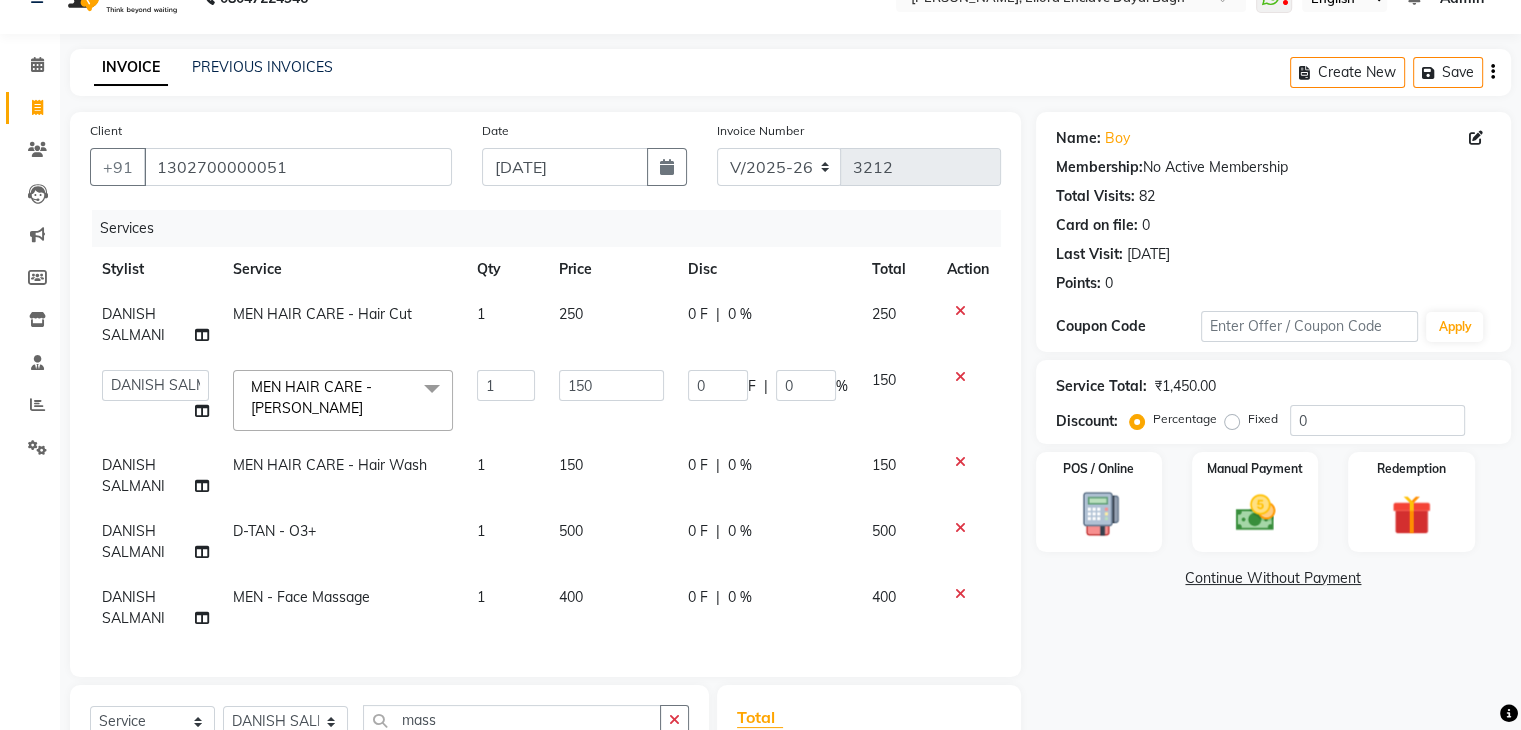 scroll, scrollTop: 332, scrollLeft: 0, axis: vertical 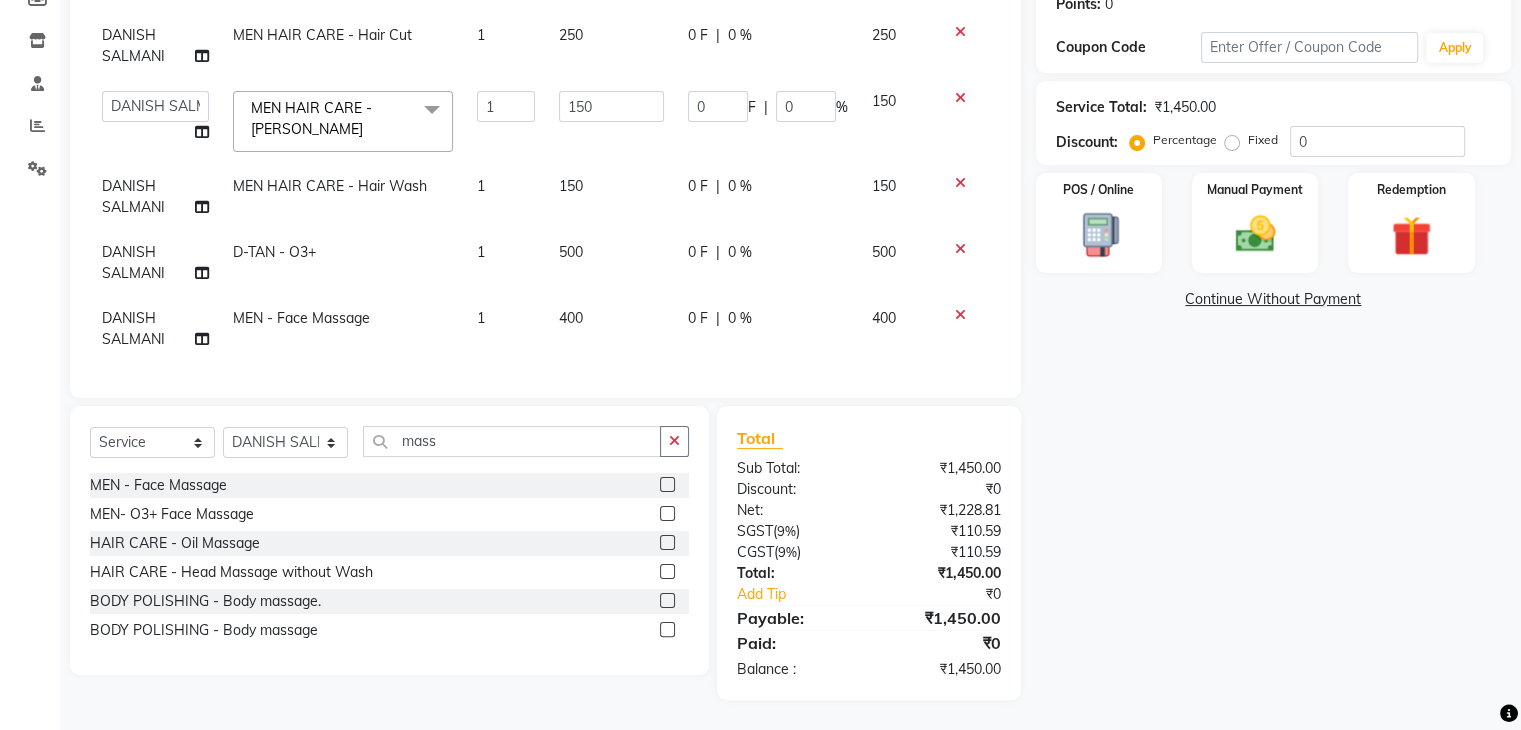 click on "Fixed" 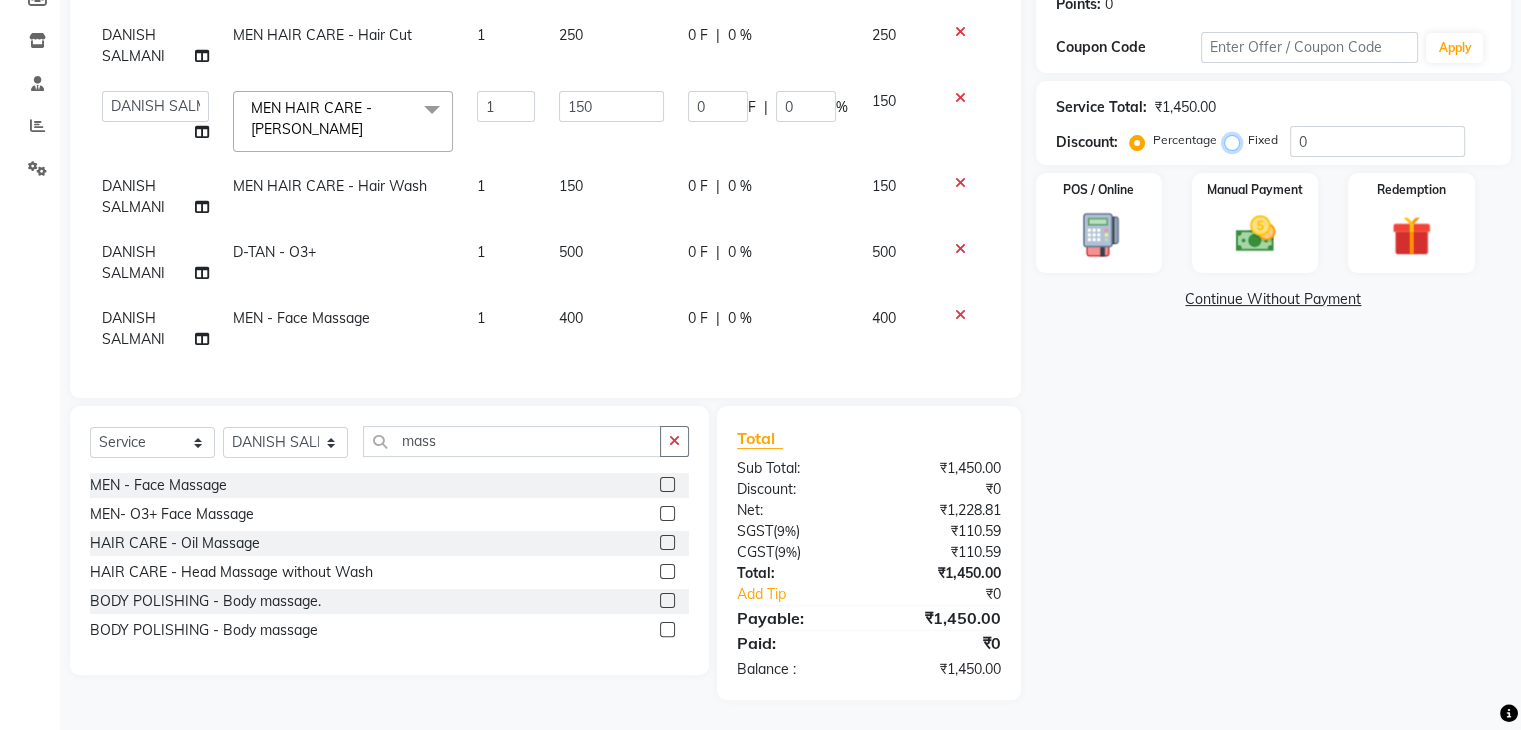 click on "Fixed" at bounding box center (1236, 140) 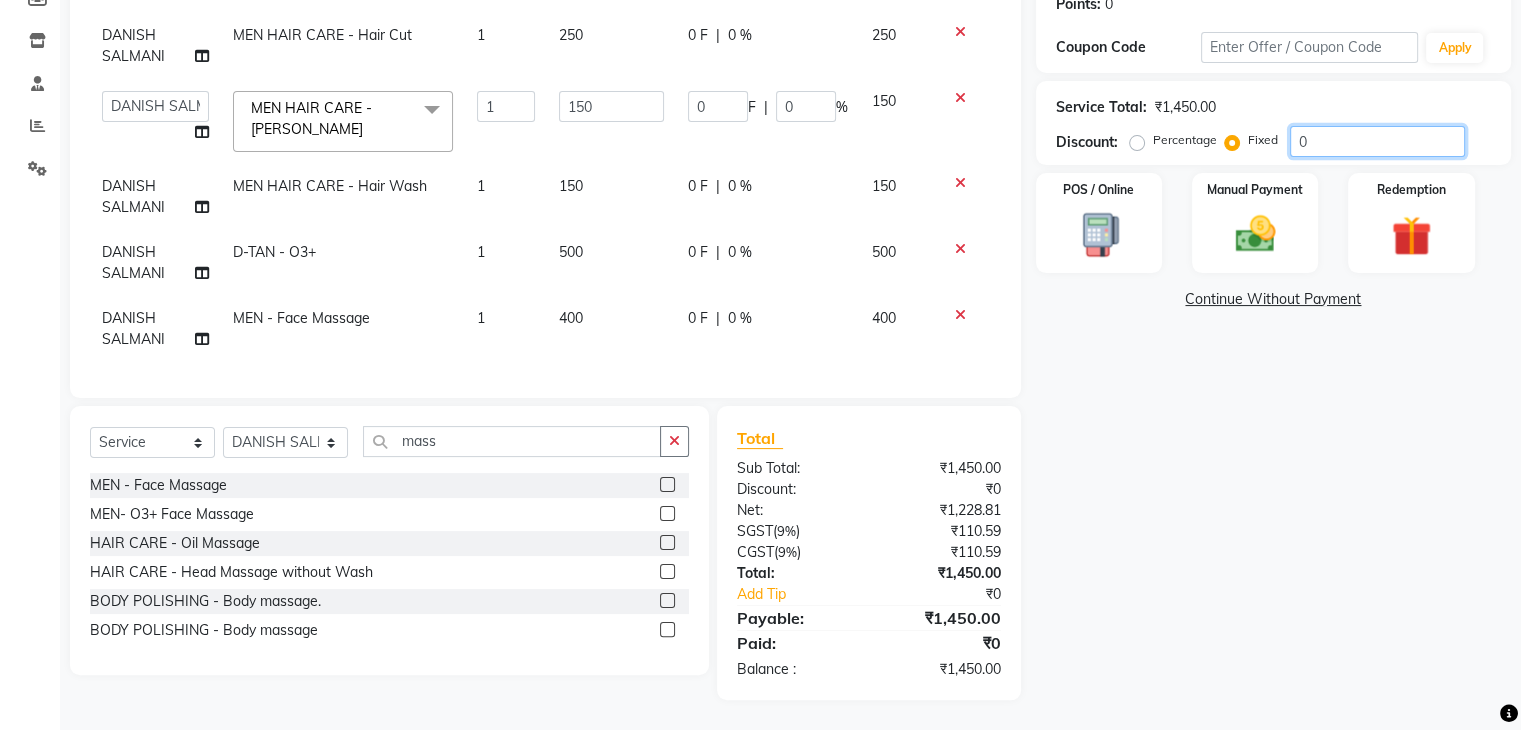 click on "0" 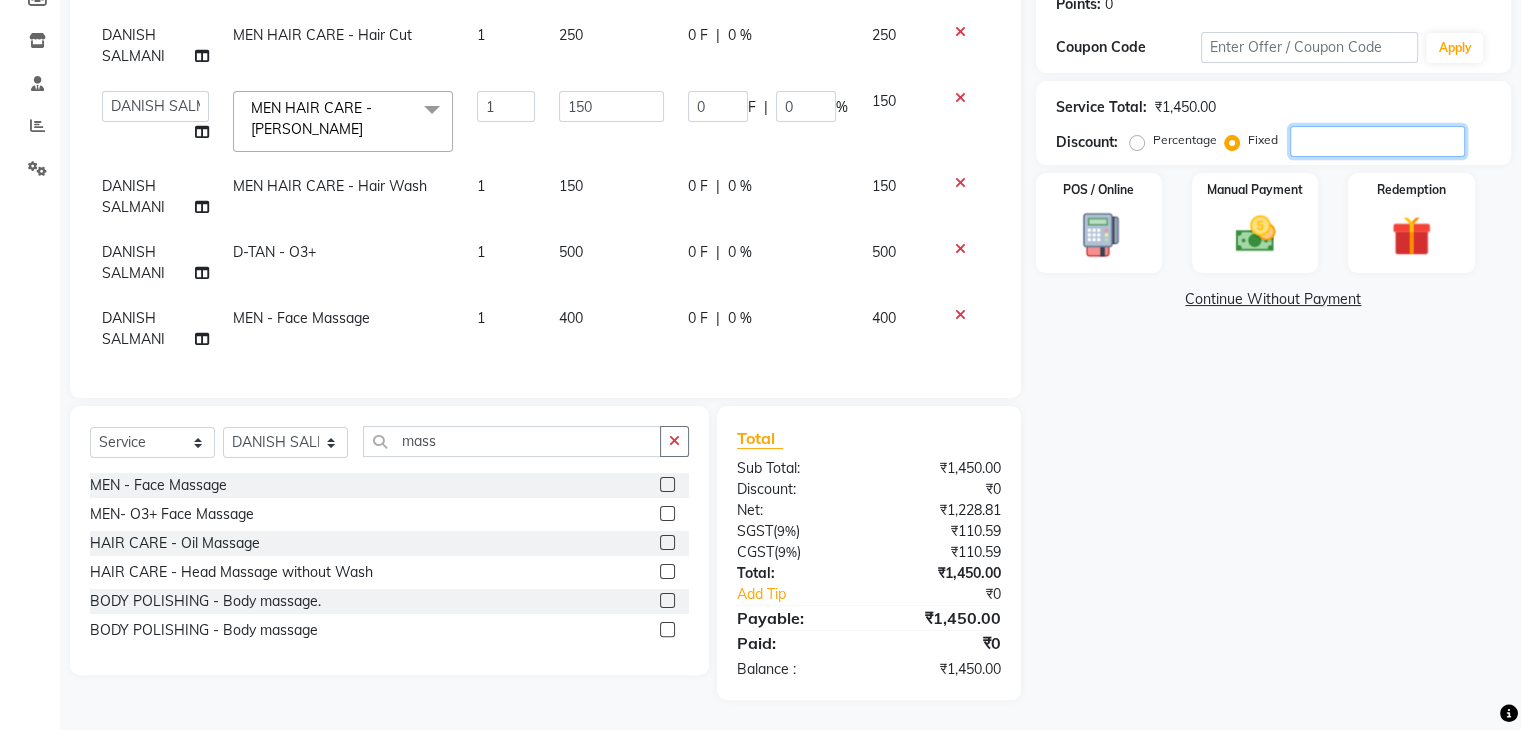 type on "5" 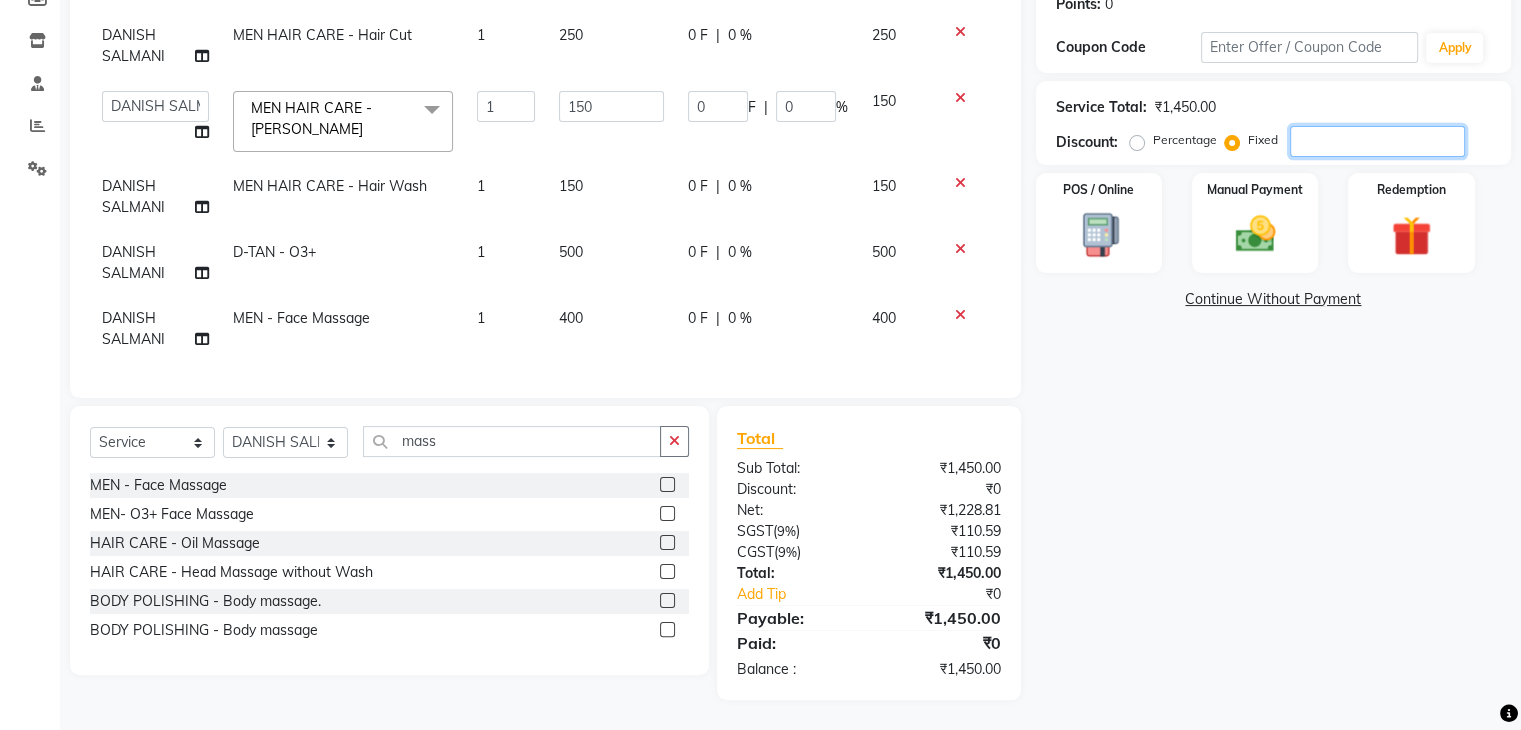 type on "0.52" 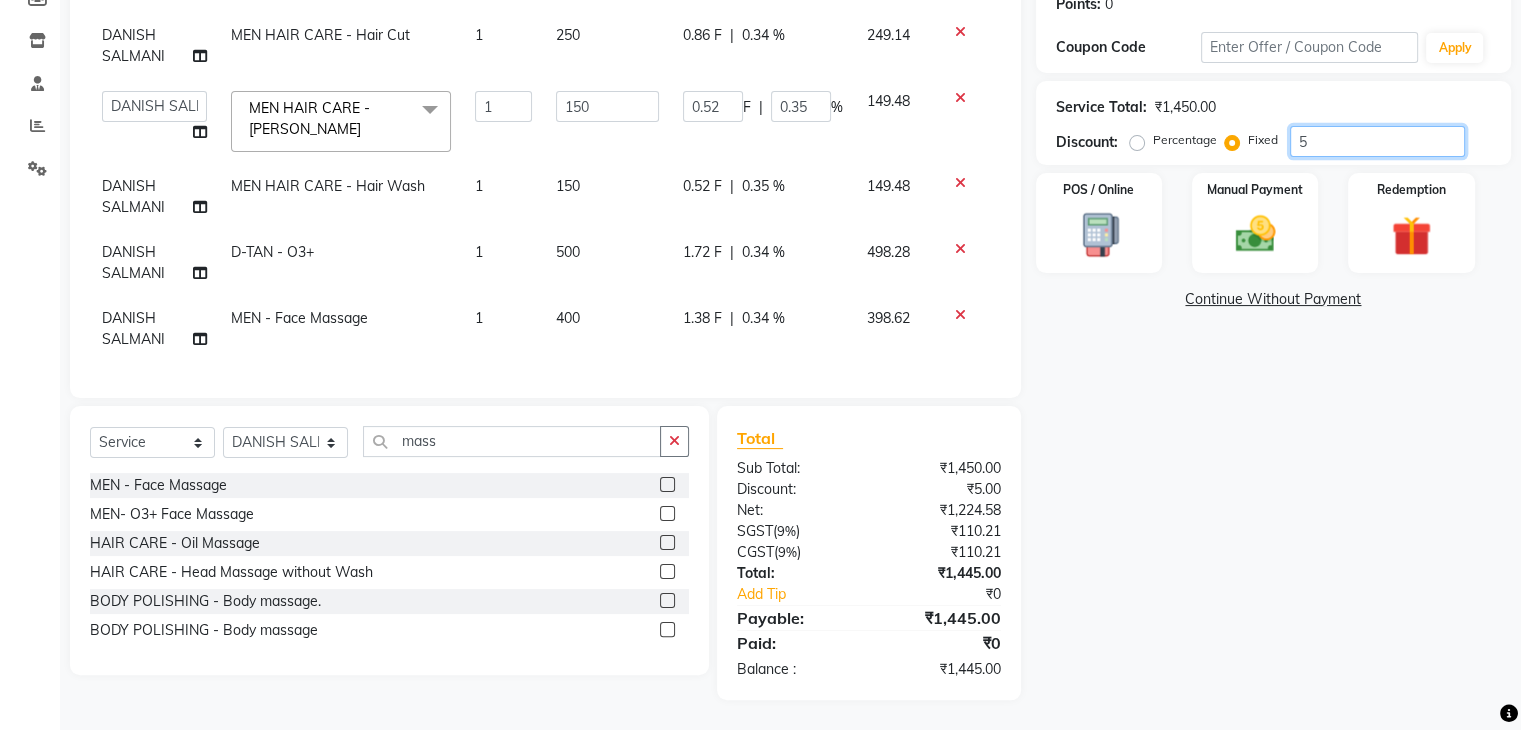 type on "50" 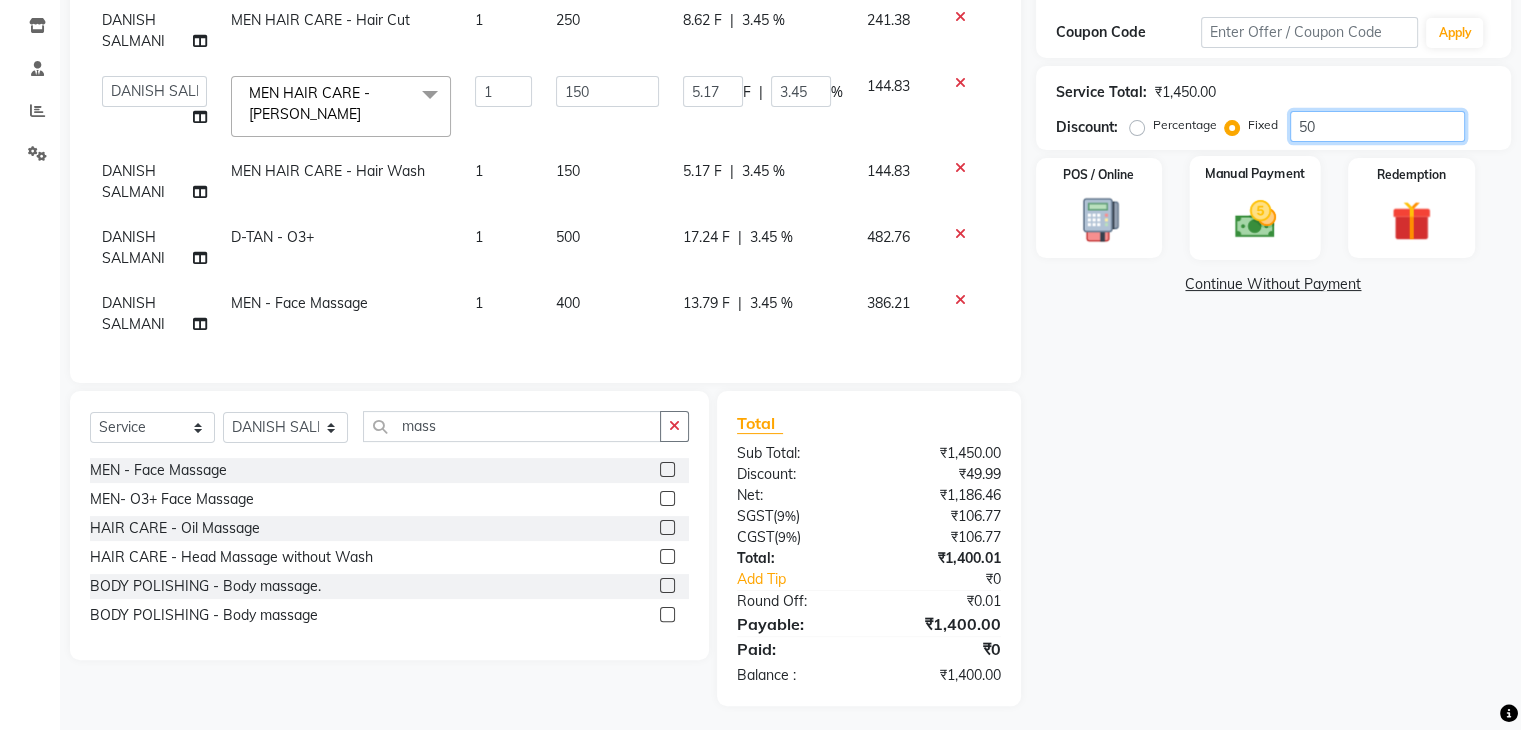 type on "50" 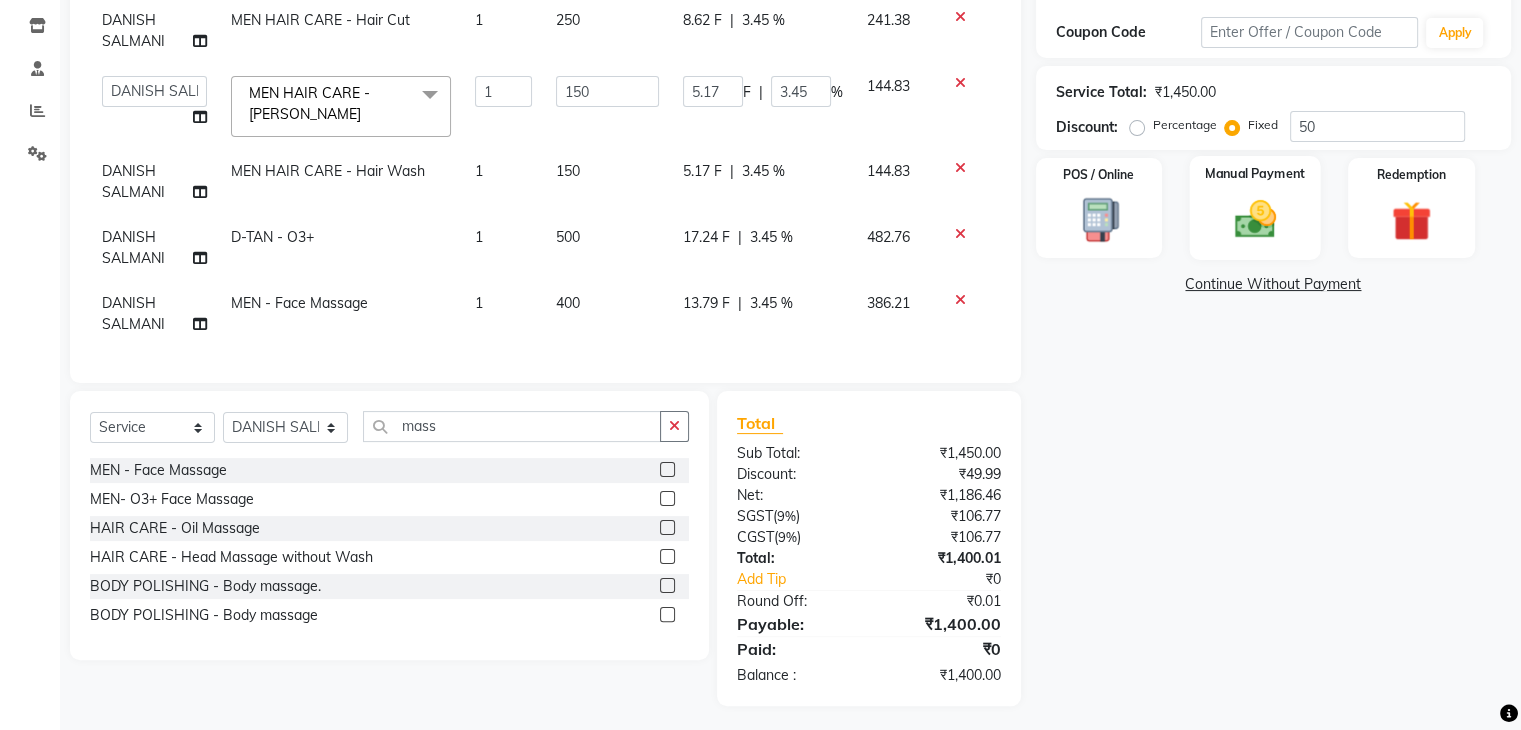 click on "Manual Payment" 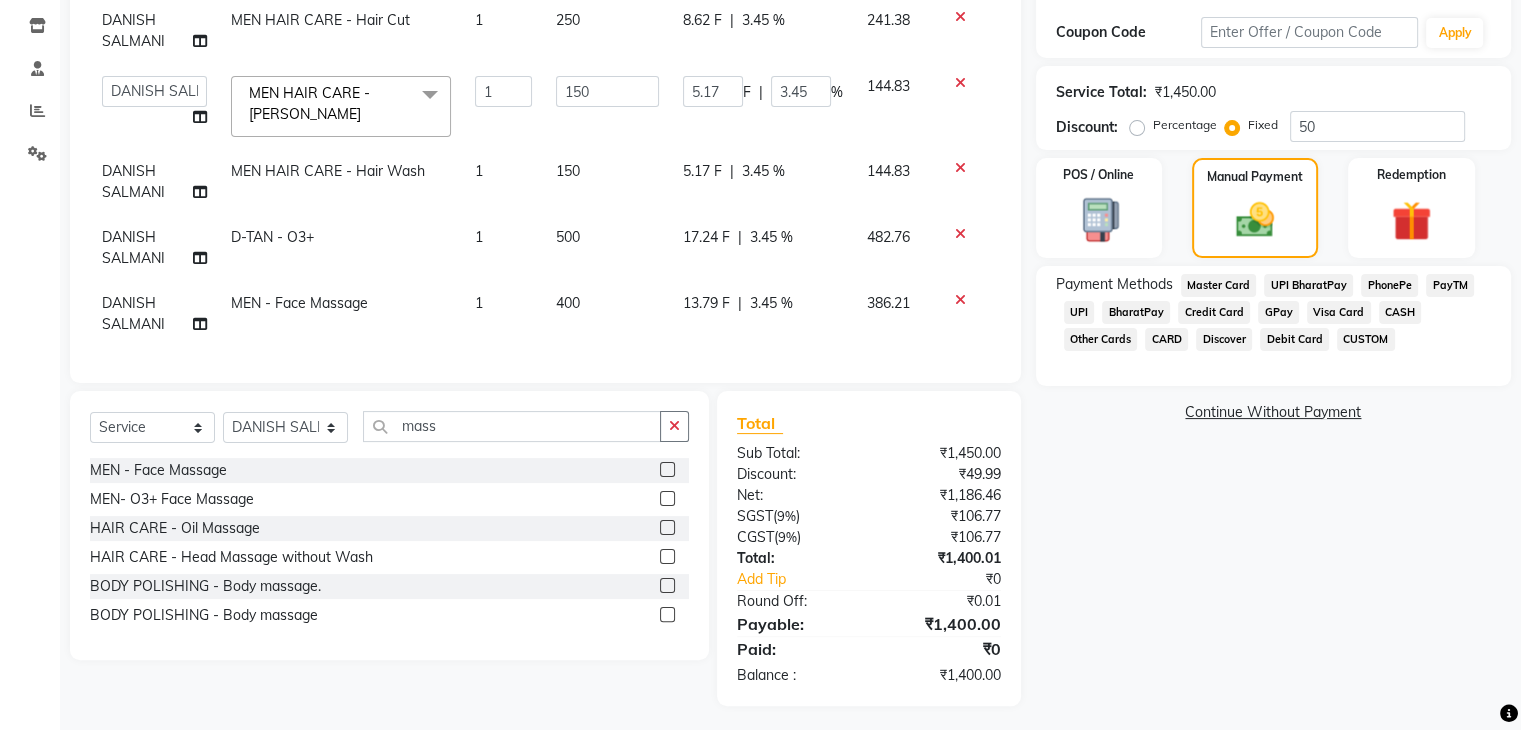 click on "CASH" 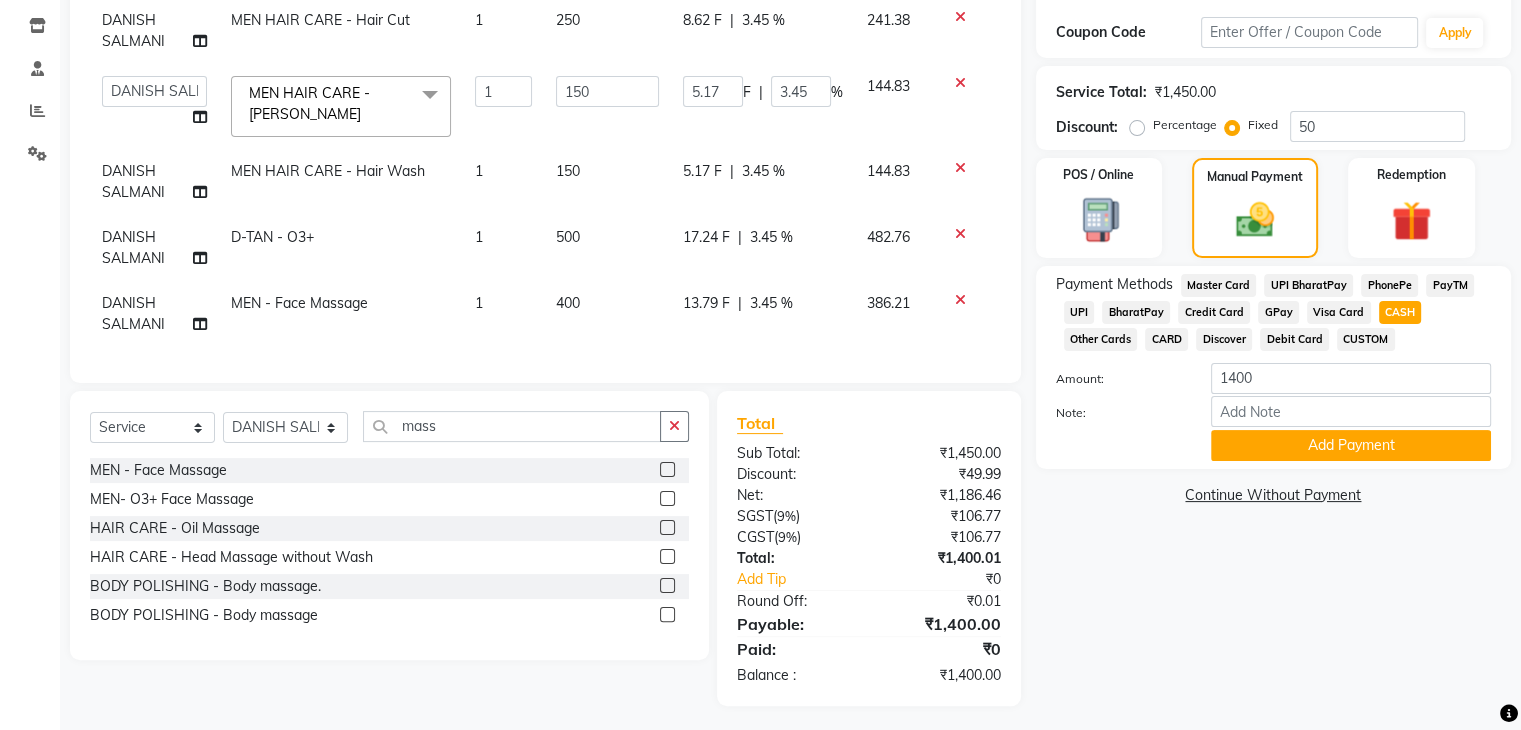 scroll, scrollTop: 353, scrollLeft: 0, axis: vertical 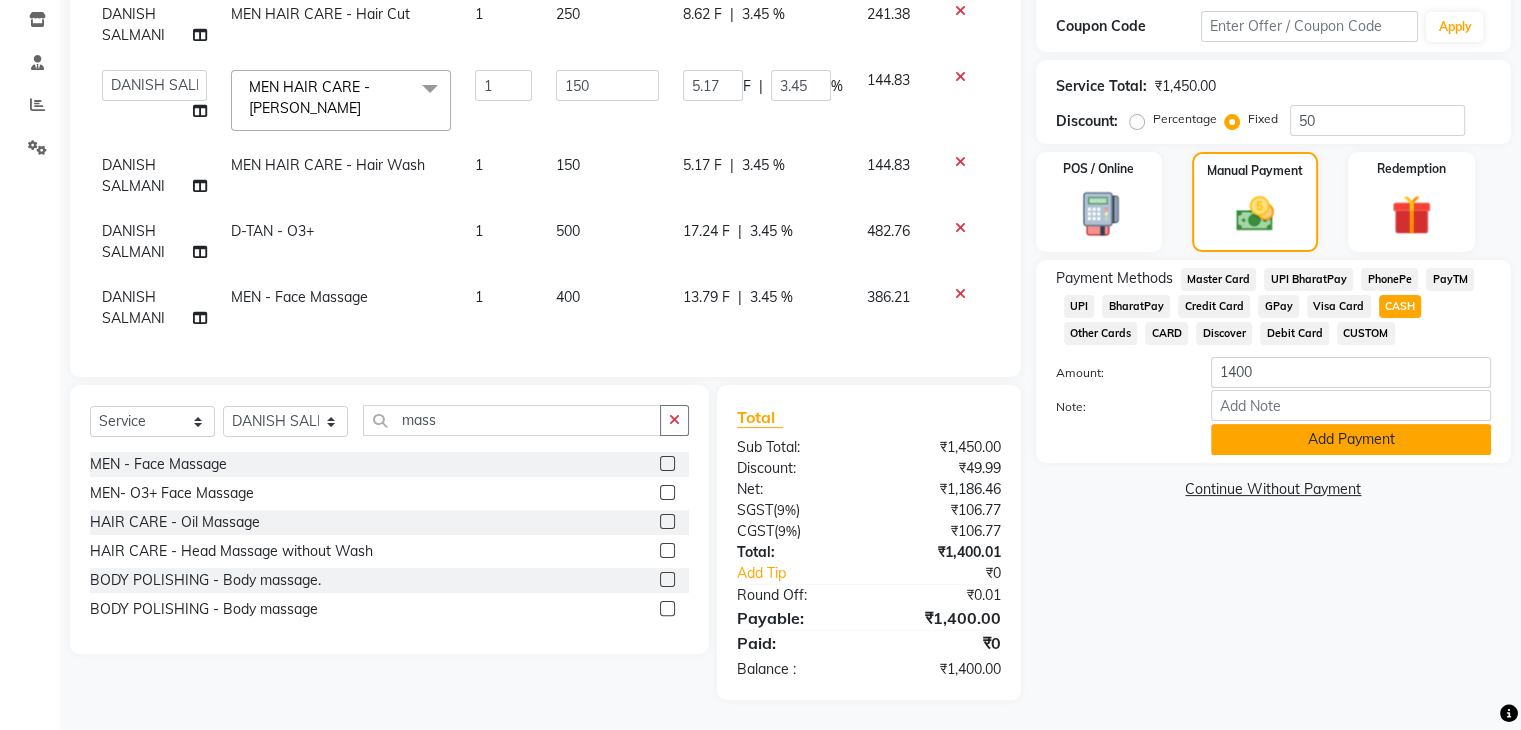 click on "Add Payment" 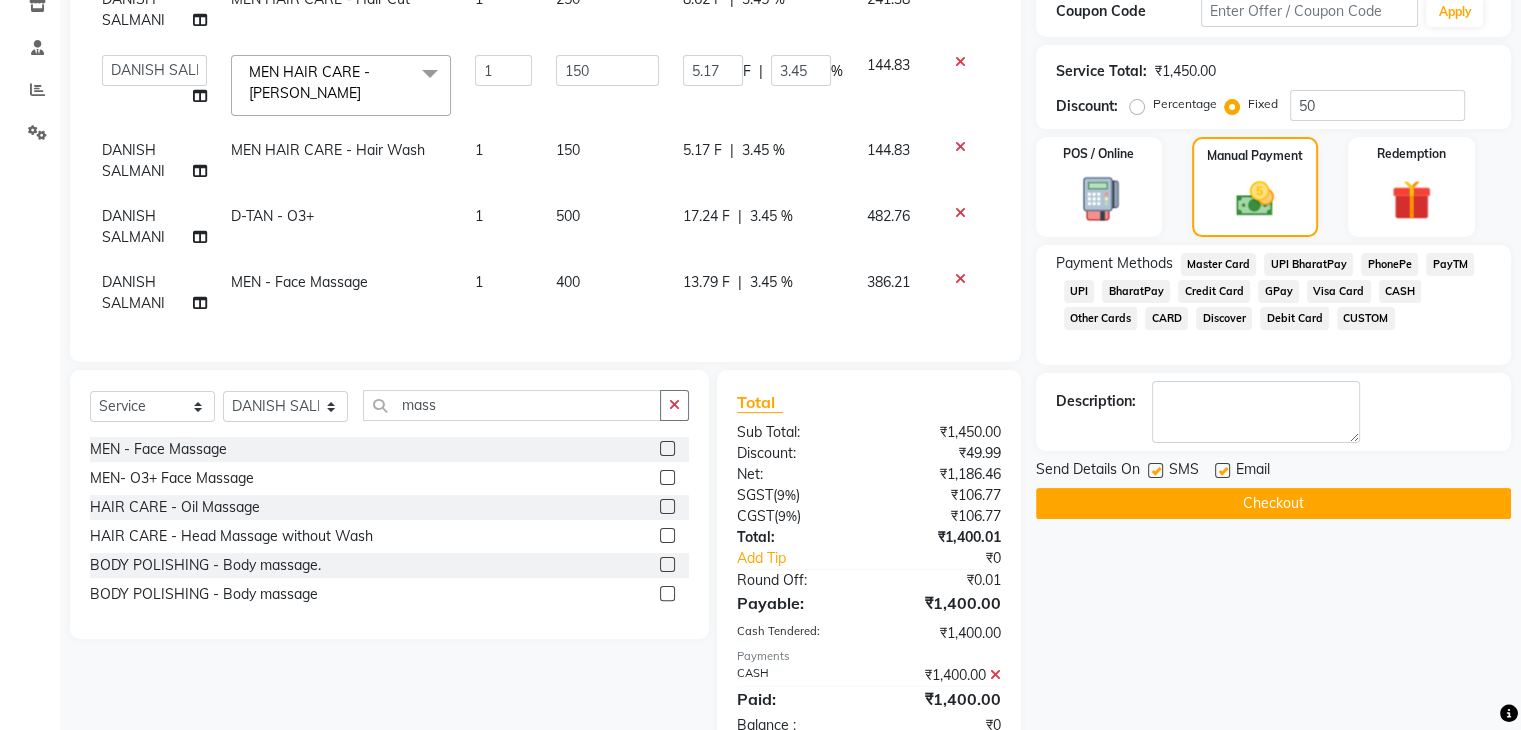 click on "Checkout" 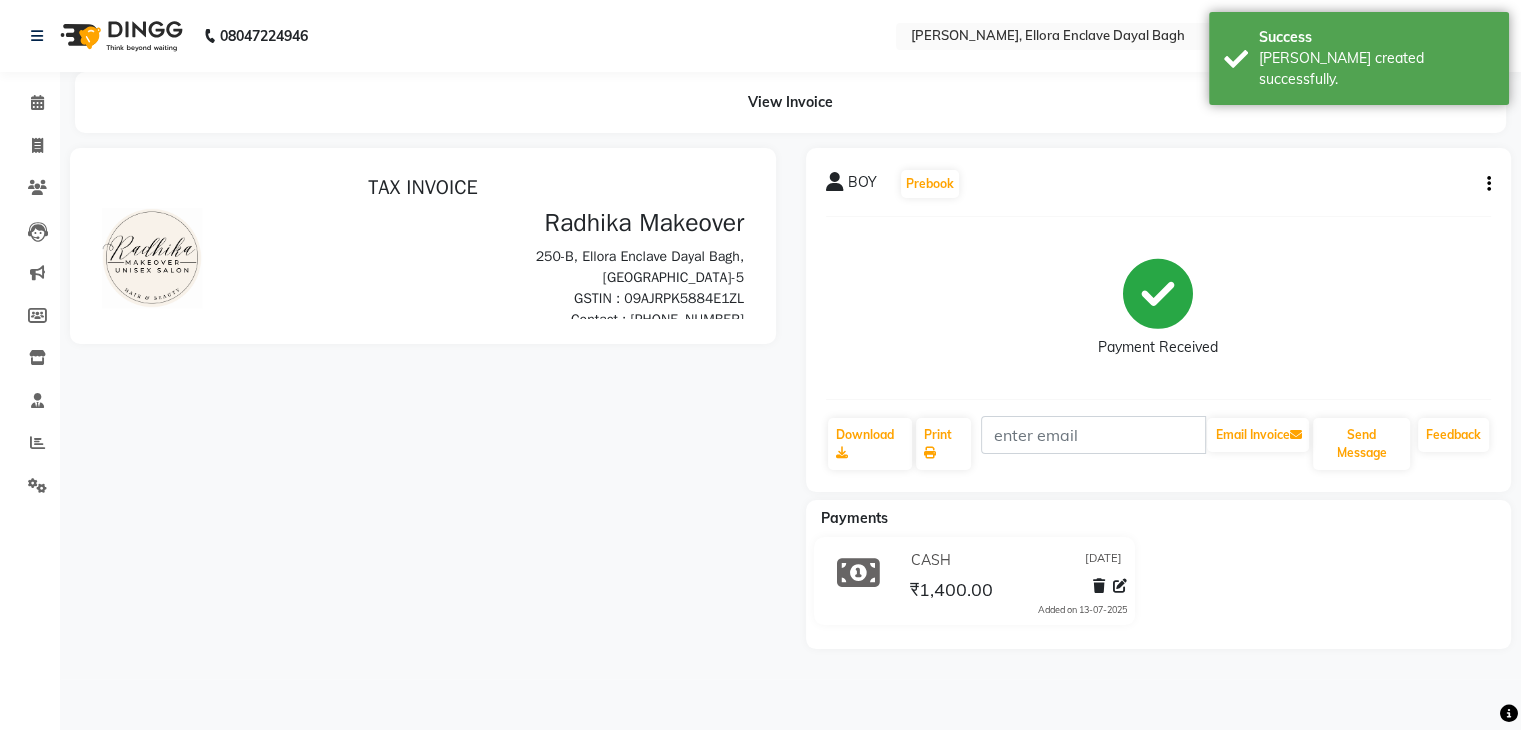 scroll, scrollTop: 0, scrollLeft: 0, axis: both 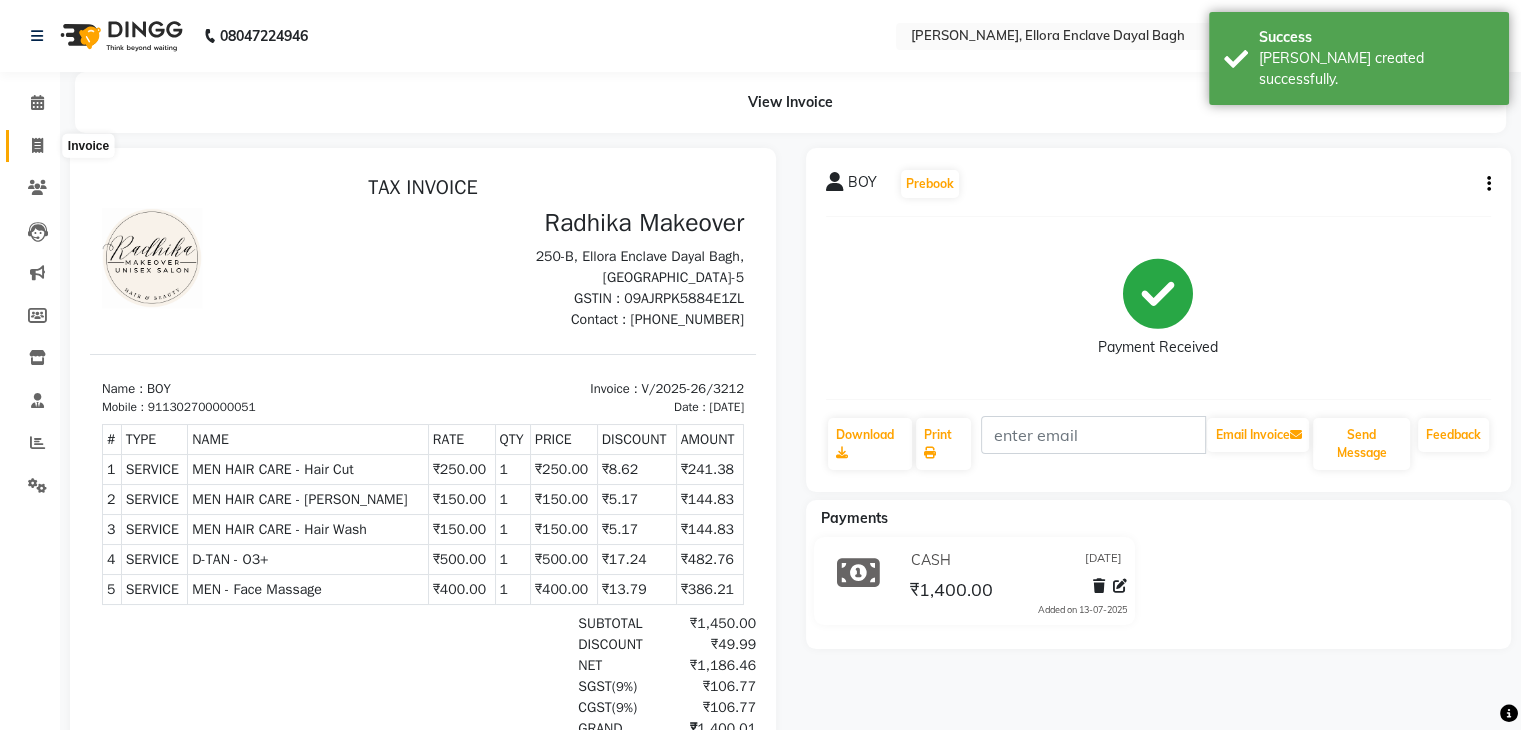 click 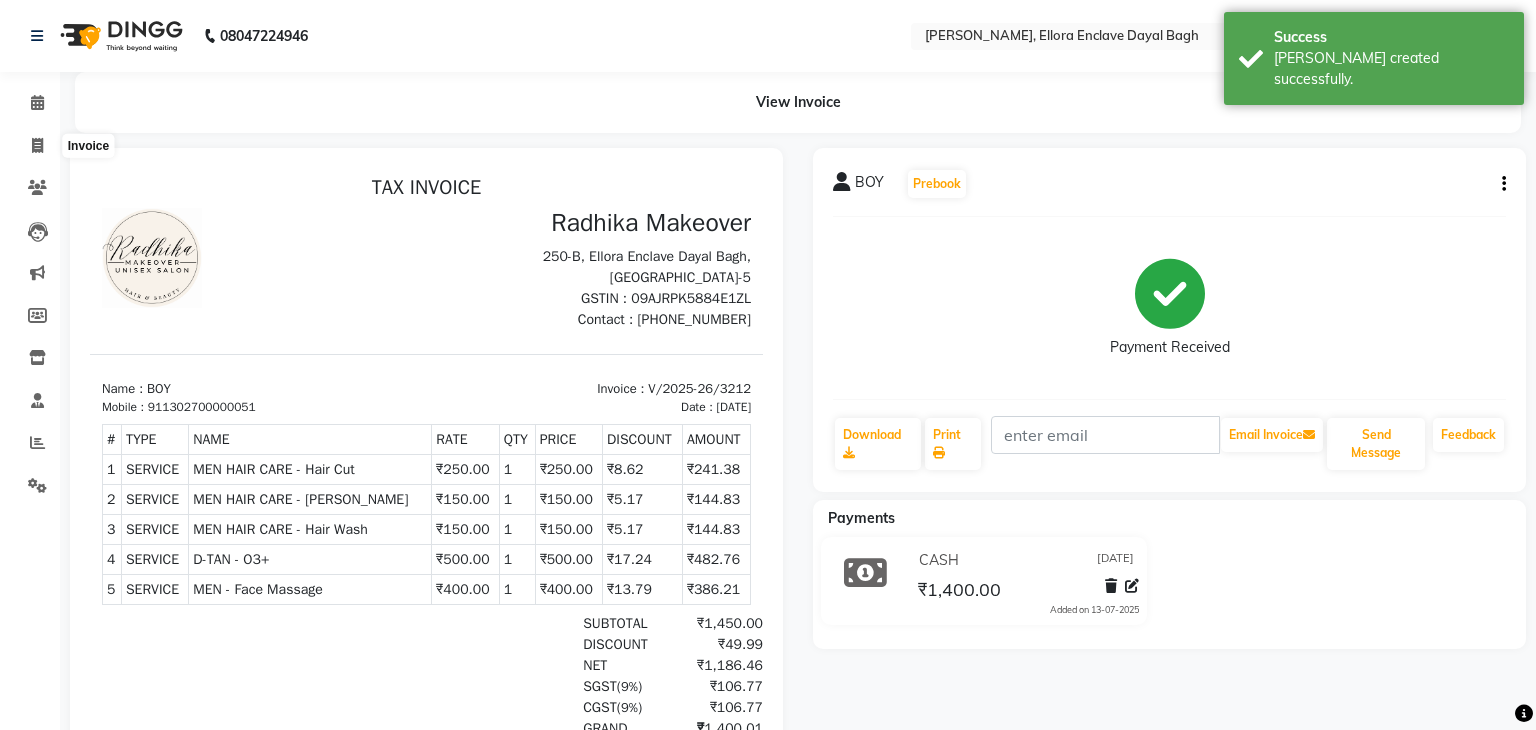 select on "service" 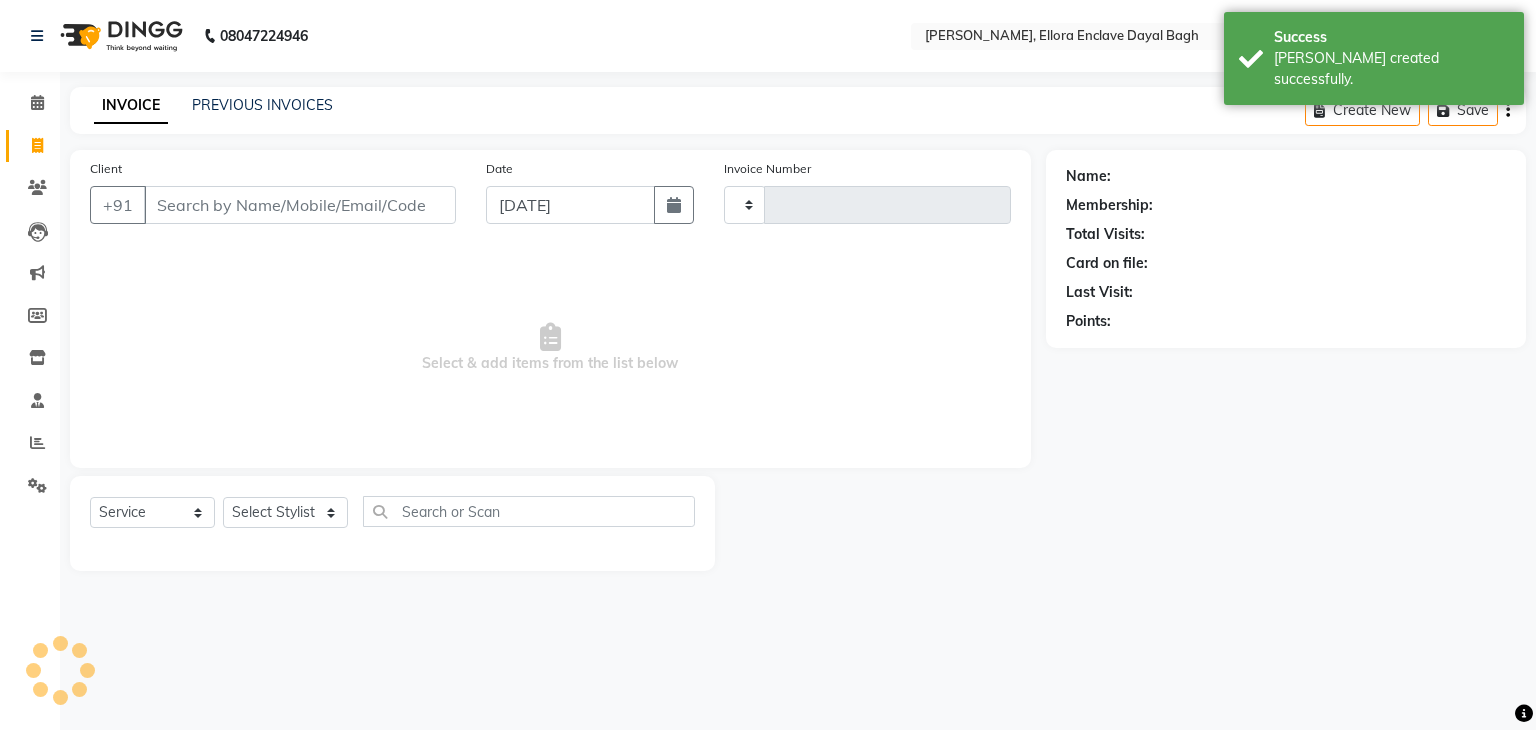 type on "3213" 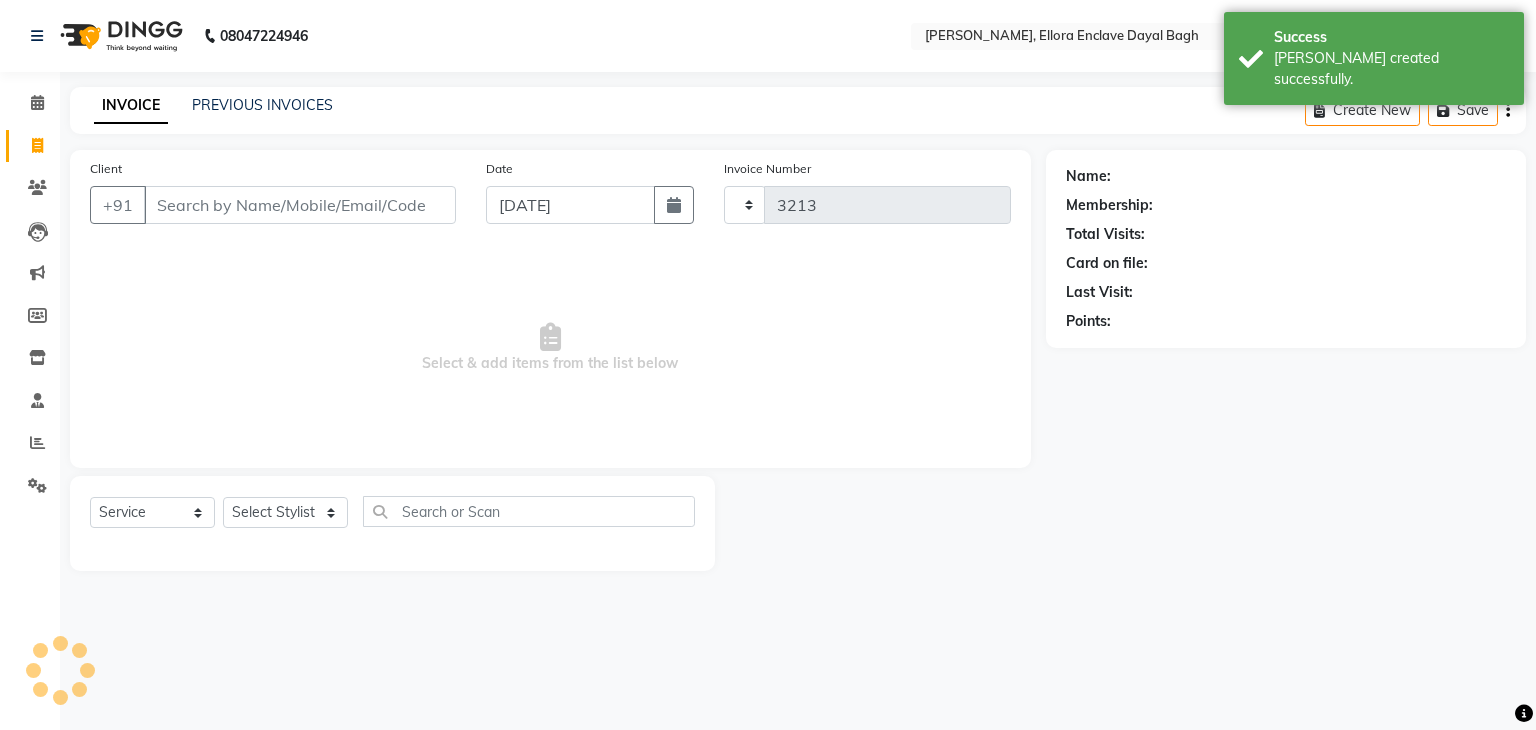select on "6880" 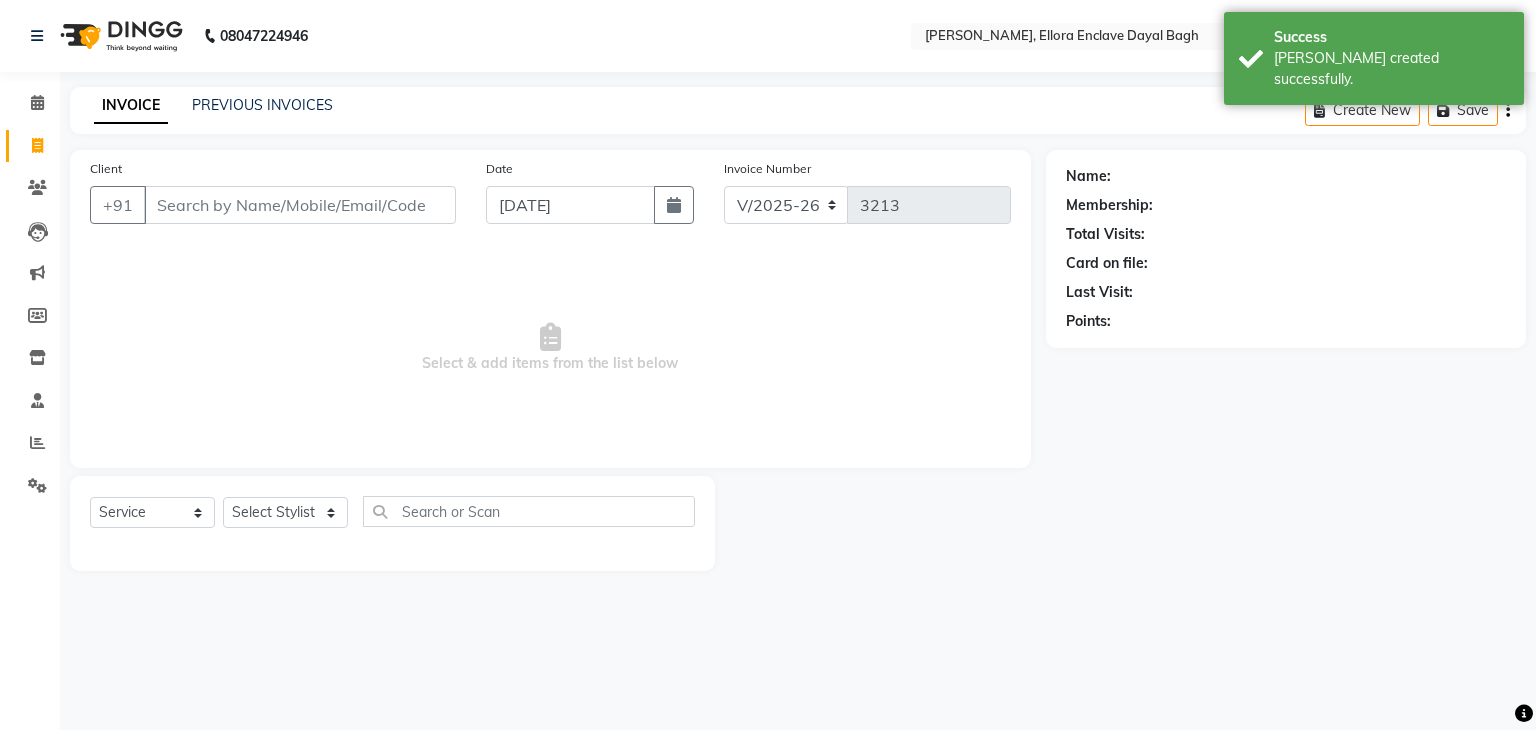 click on "Client" at bounding box center [300, 205] 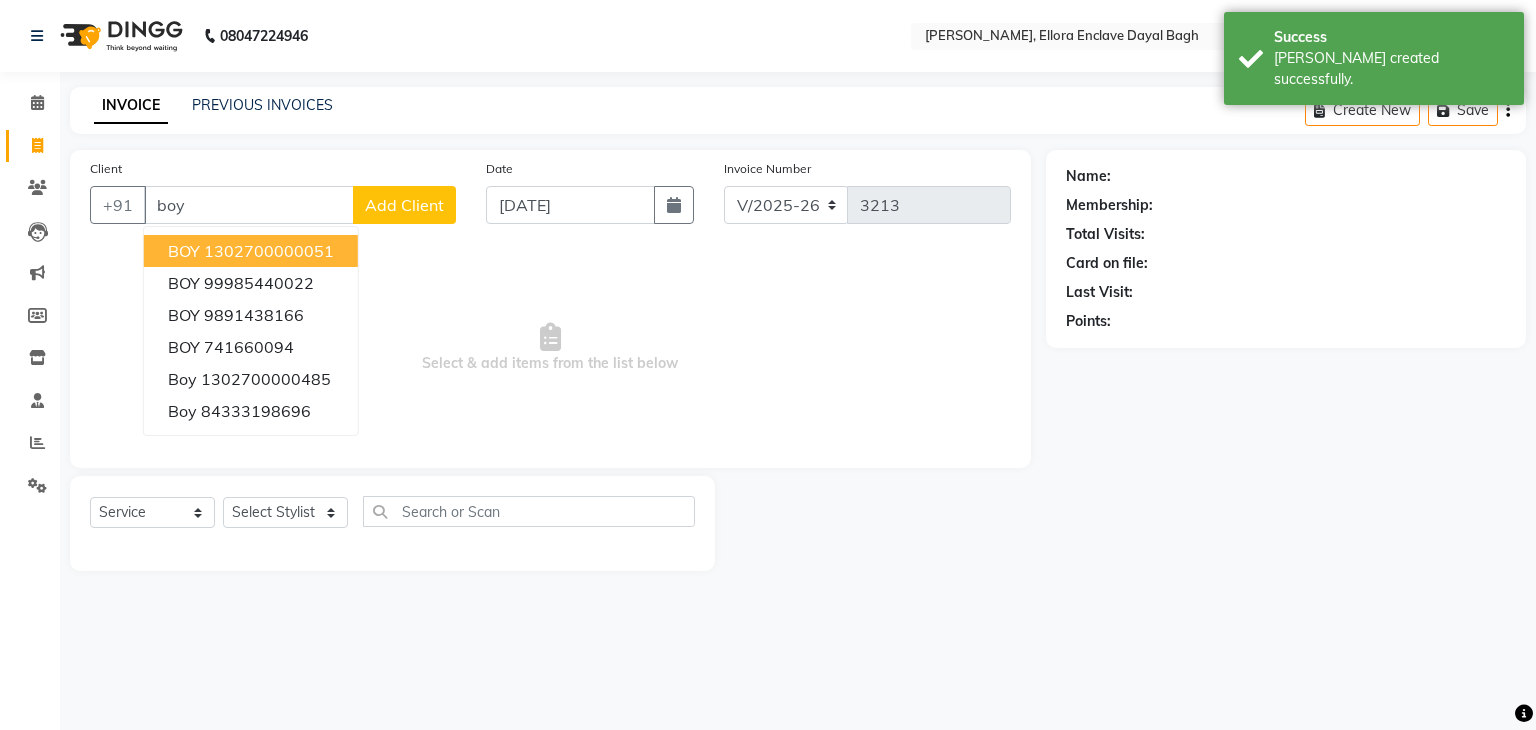 click on "1302700000051" at bounding box center (269, 251) 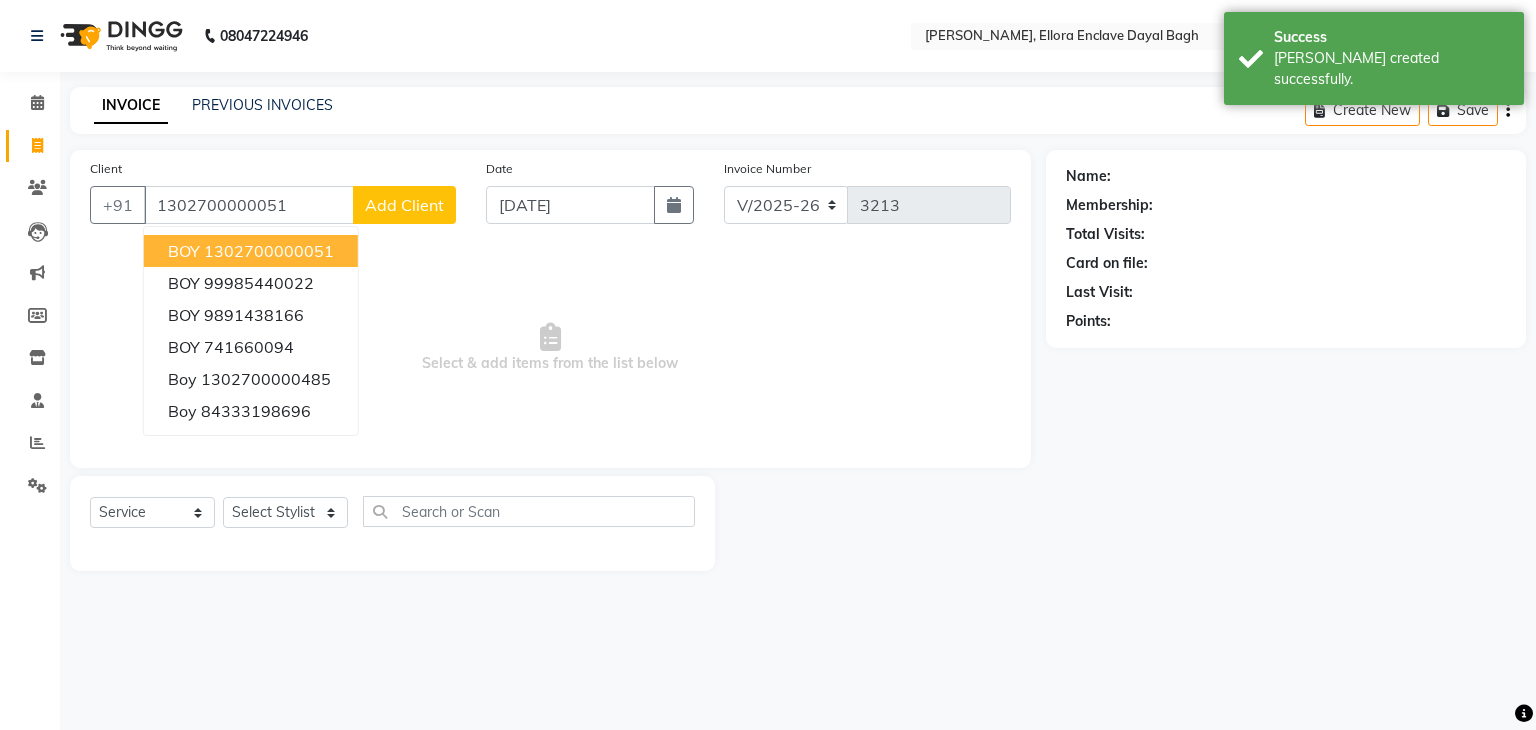 type on "1302700000051" 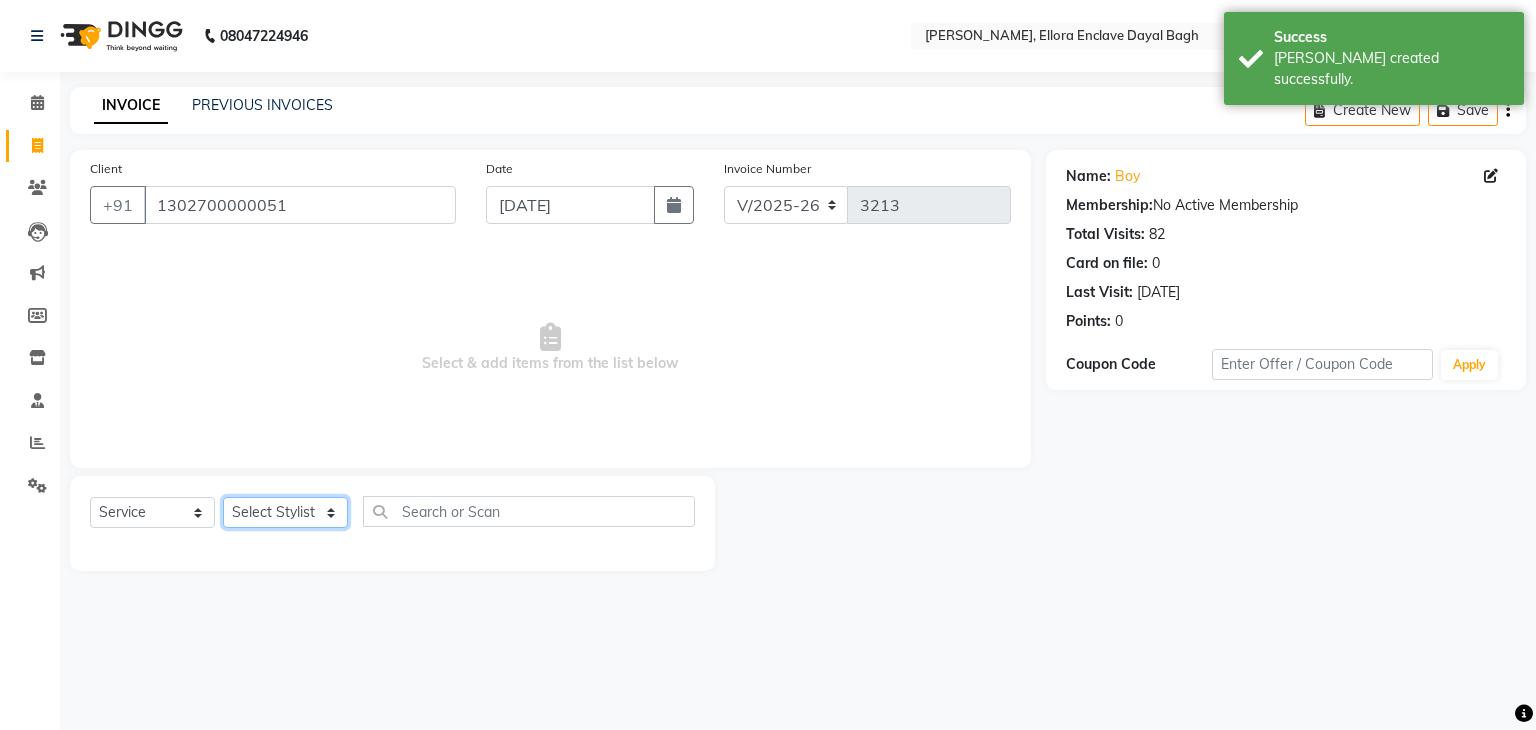 click on "Select Stylist AMAN DANISH SALMANI GOPAL PACHORI KANU KAVITA KIRAN KUMARI MEENU KUMARI NEHA NIKHIL CHAUDHARY PRIYANKA YADAV RASHMI SANDHYA SHAGUFTA SHWETA SONA SAXENA SOUMYA TUSHAR OTWAL VINAY KUMAR" 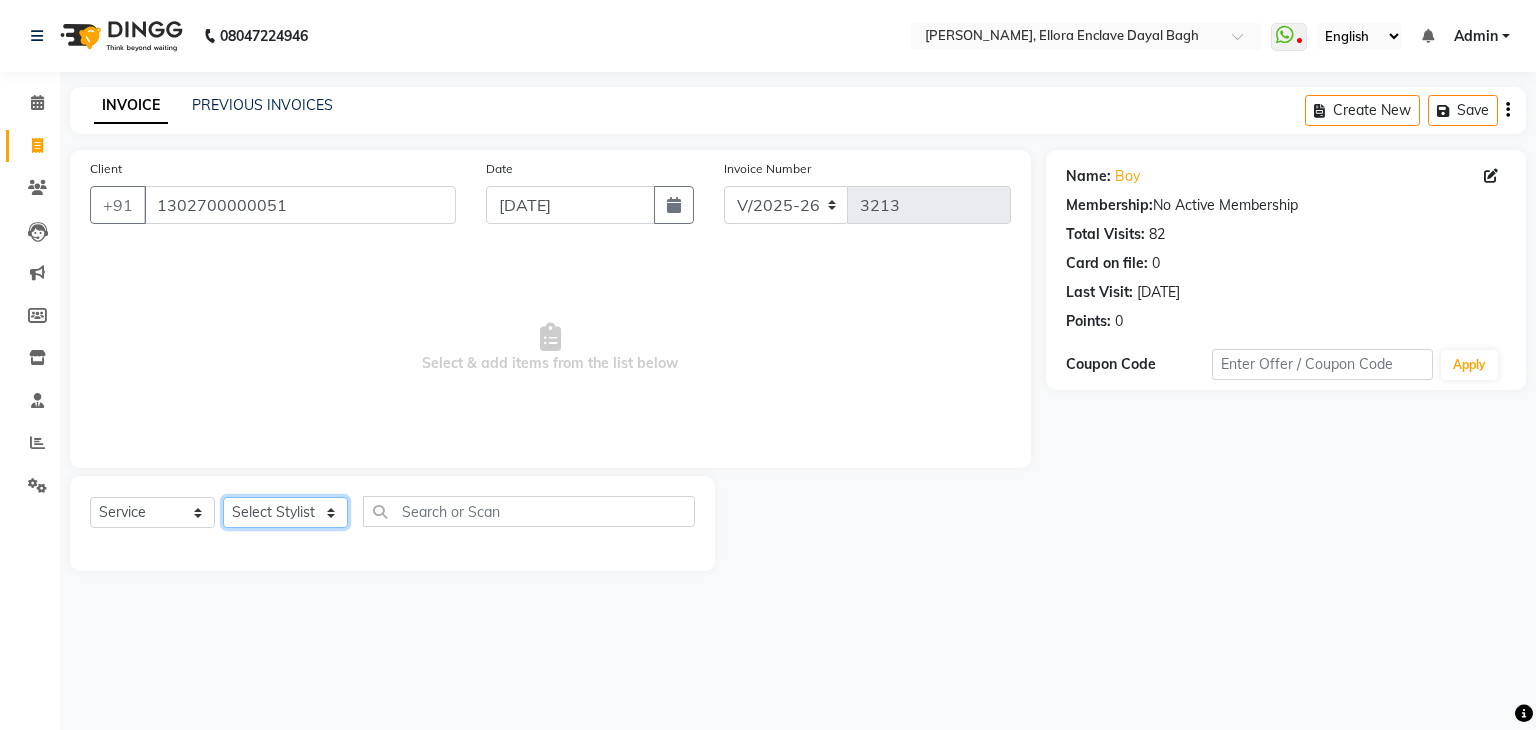 select on "58738" 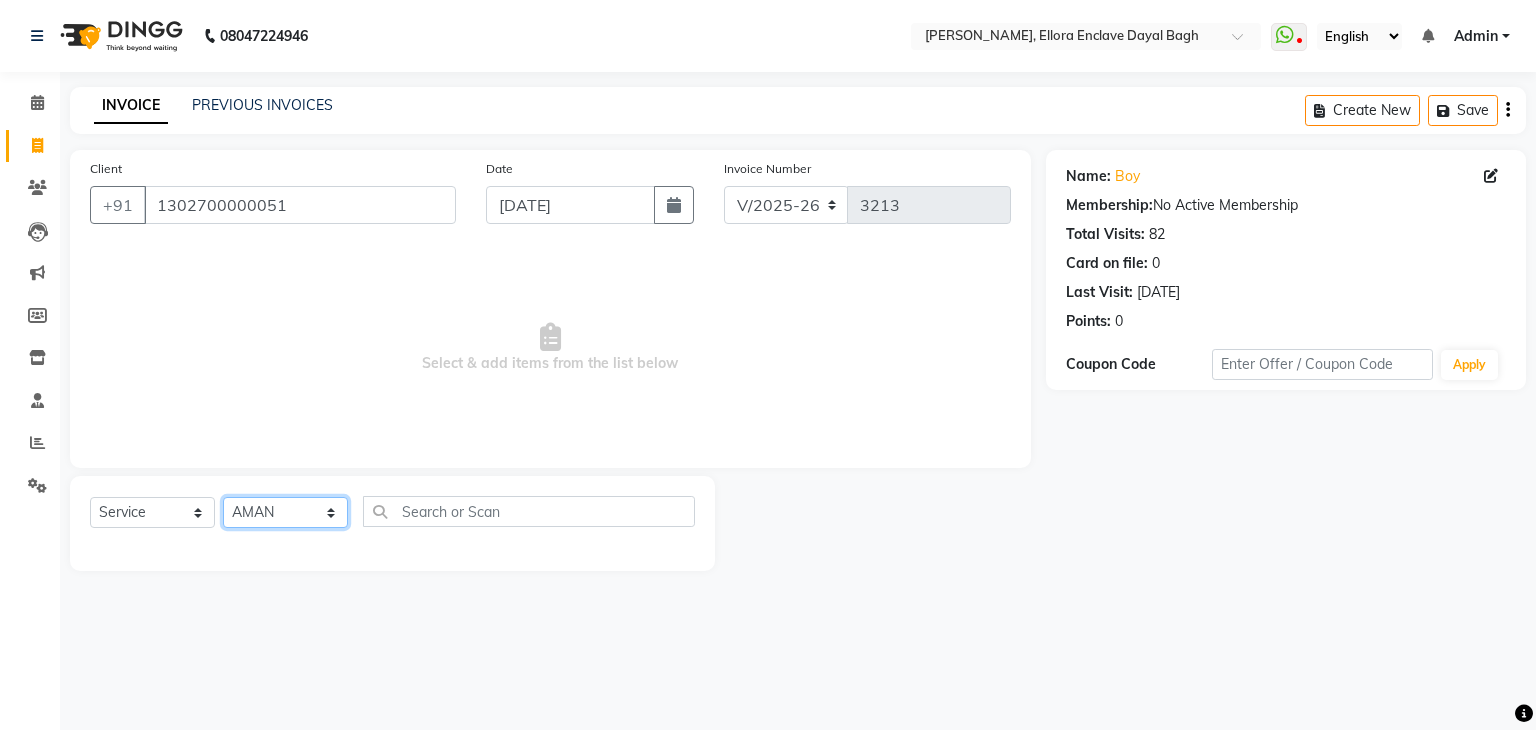 click on "Select Stylist AMAN DANISH SALMANI GOPAL PACHORI KANU KAVITA KIRAN KUMARI MEENU KUMARI NEHA NIKHIL CHAUDHARY PRIYANKA YADAV RASHMI SANDHYA SHAGUFTA SHWETA SONA SAXENA SOUMYA TUSHAR OTWAL VINAY KUMAR" 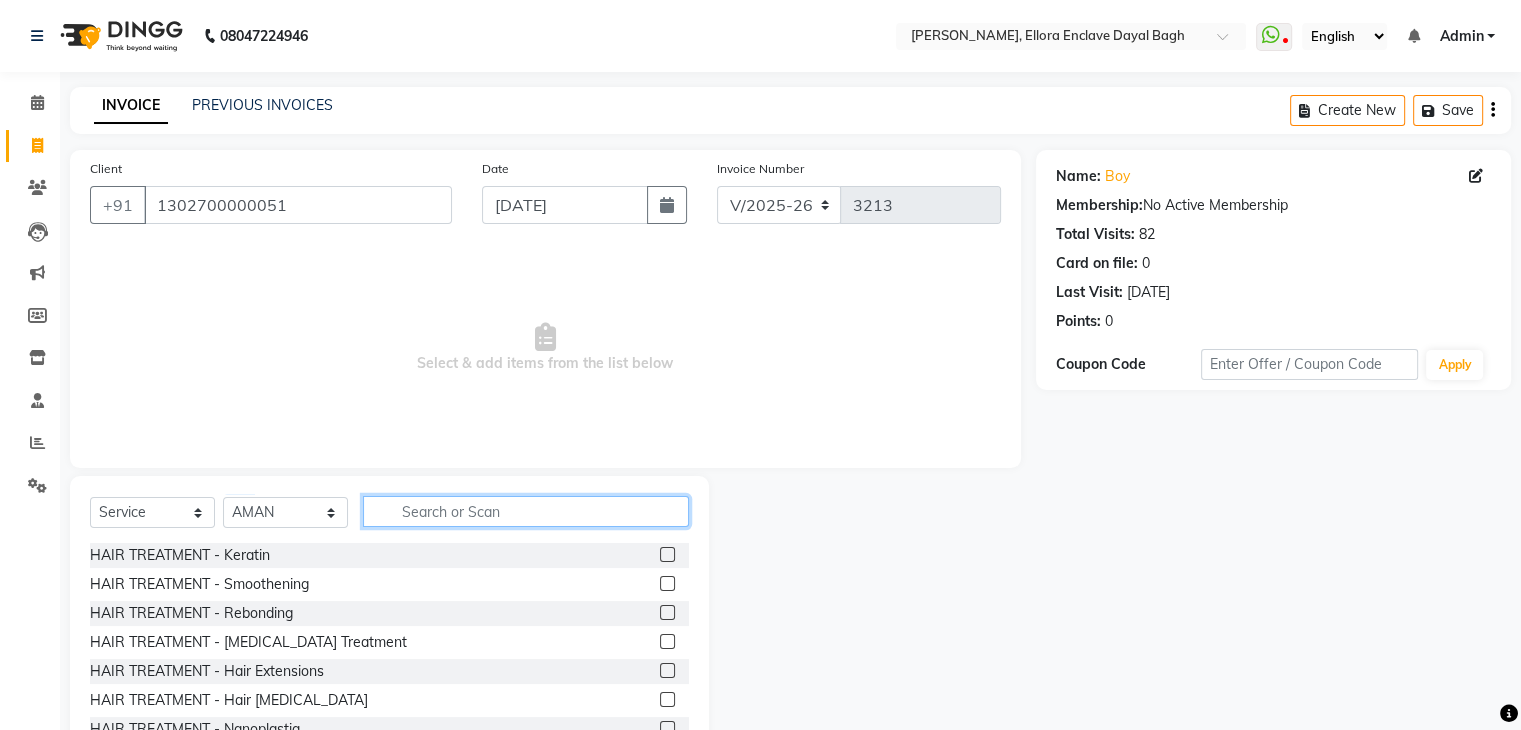 click 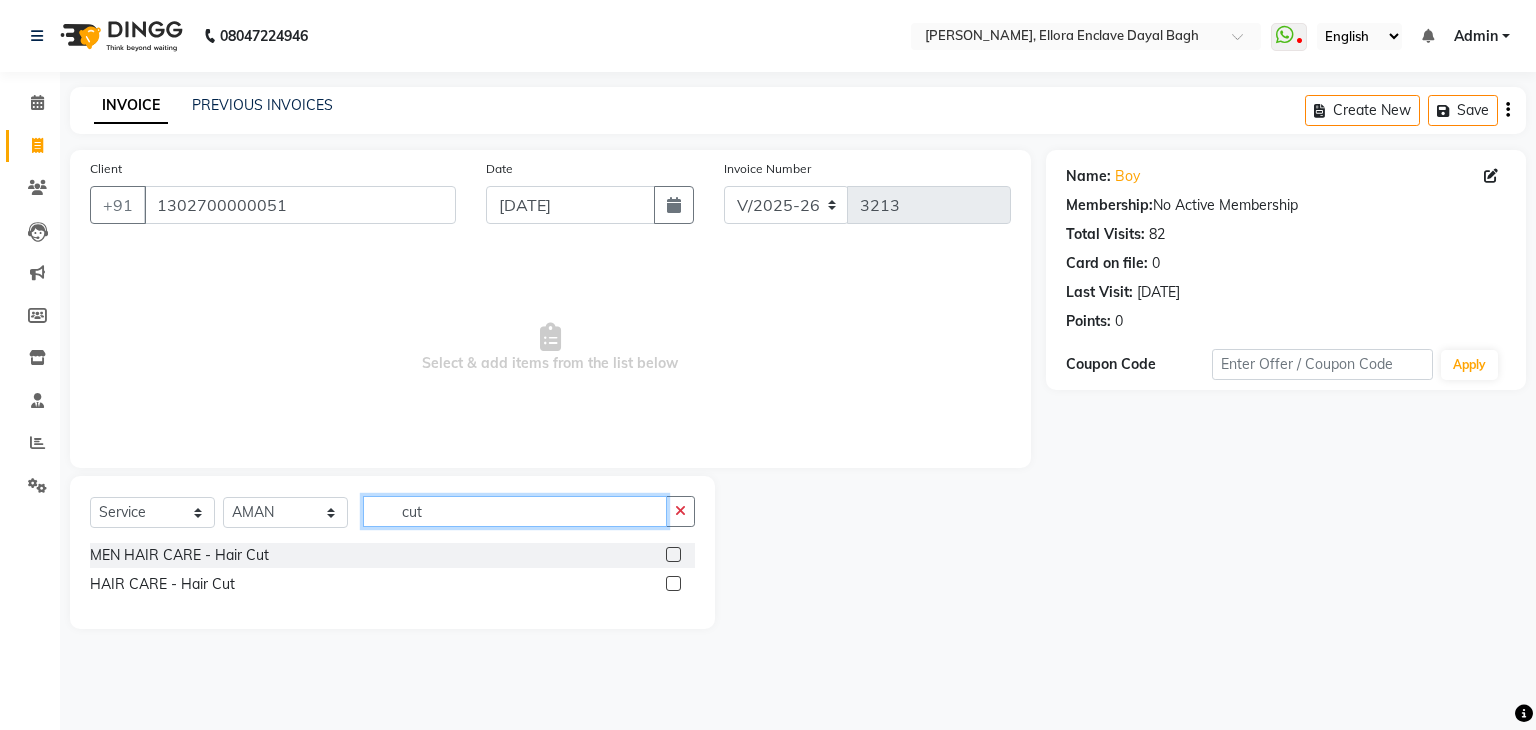 type on "cut" 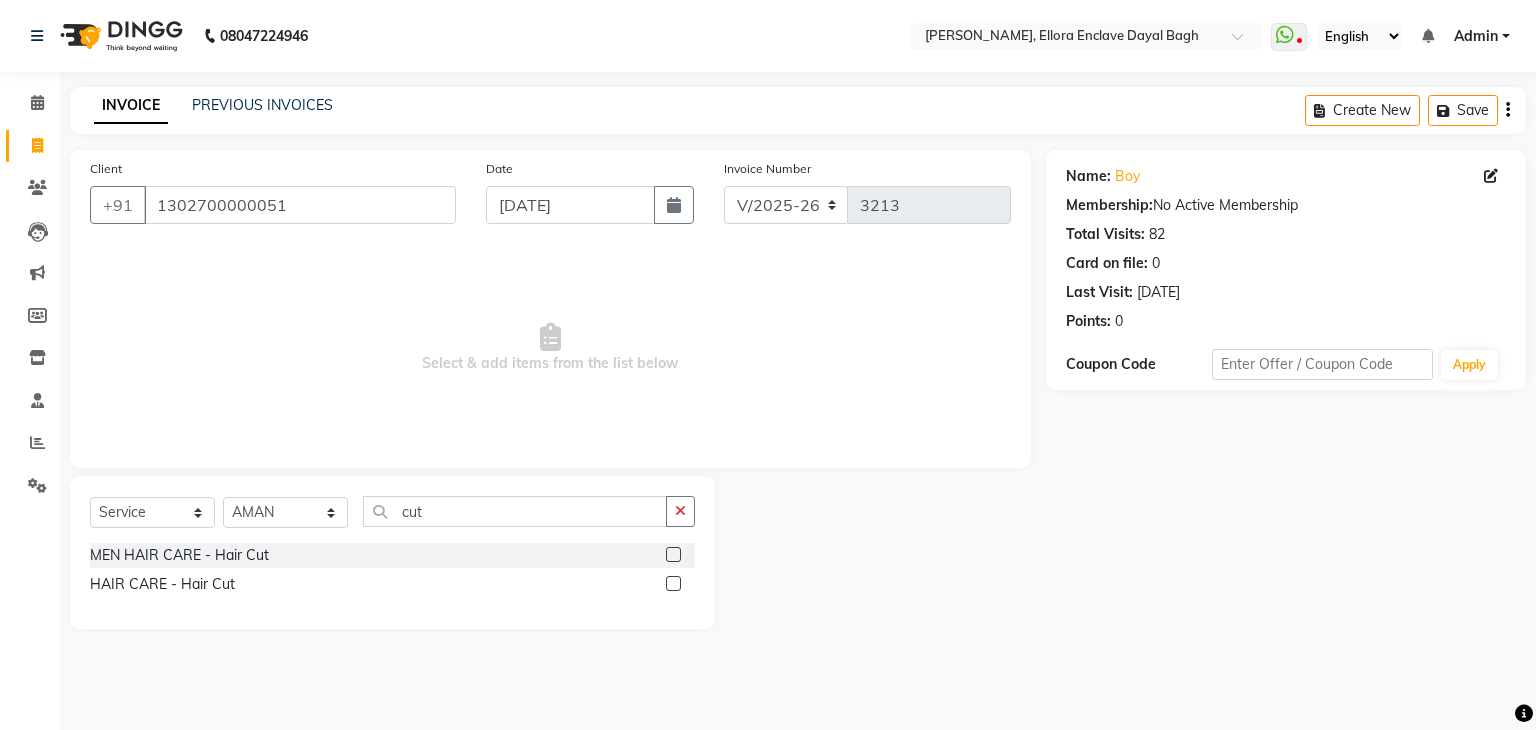 click 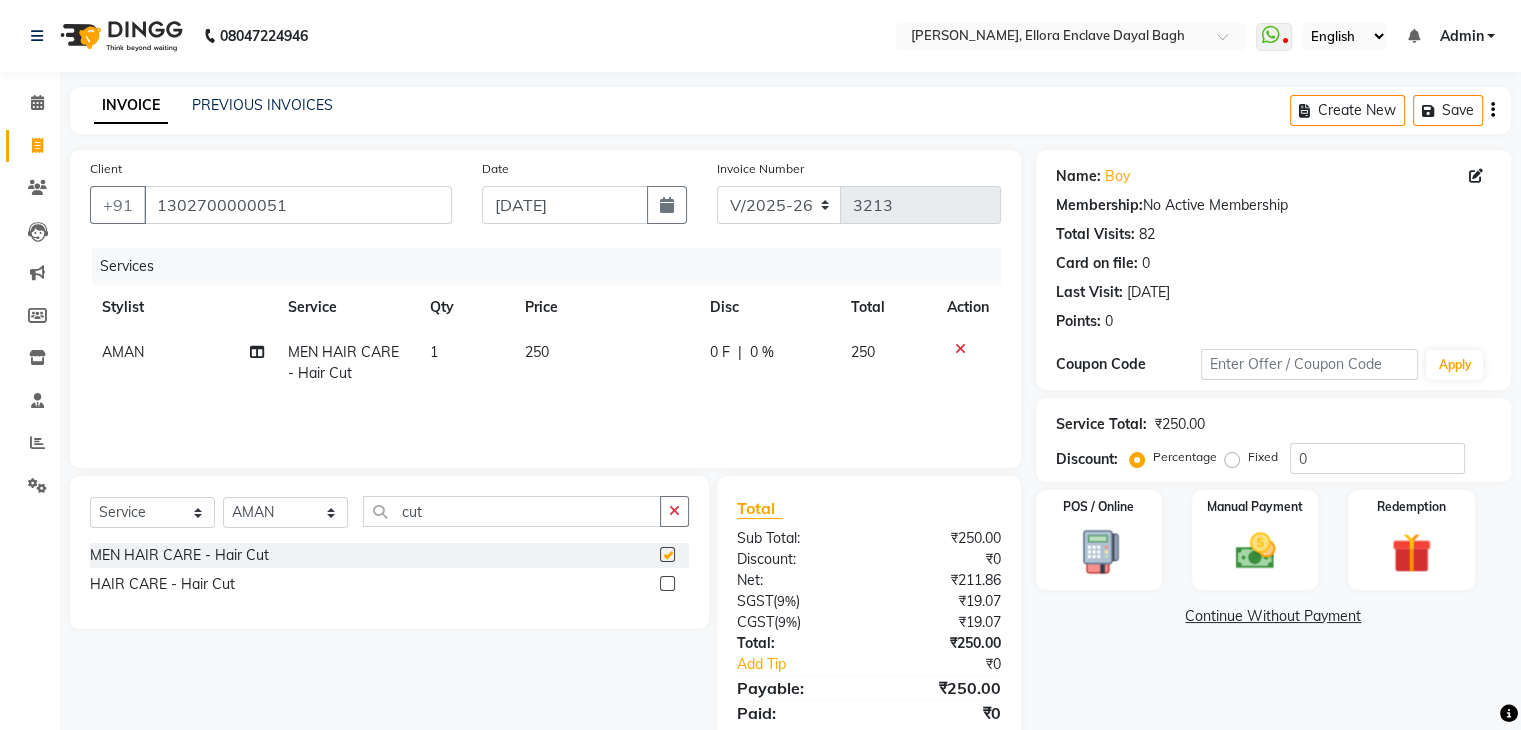 checkbox on "false" 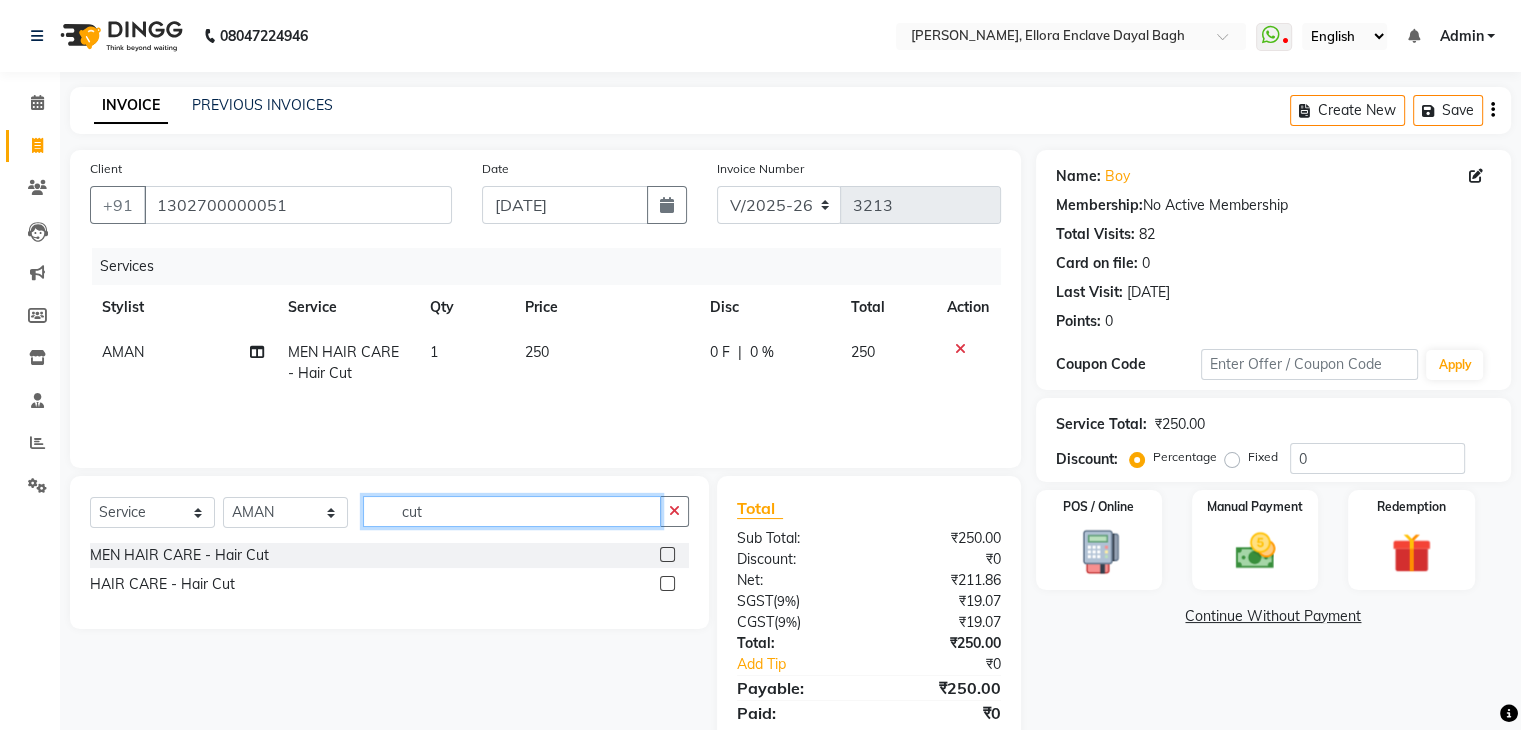 click on "cut" 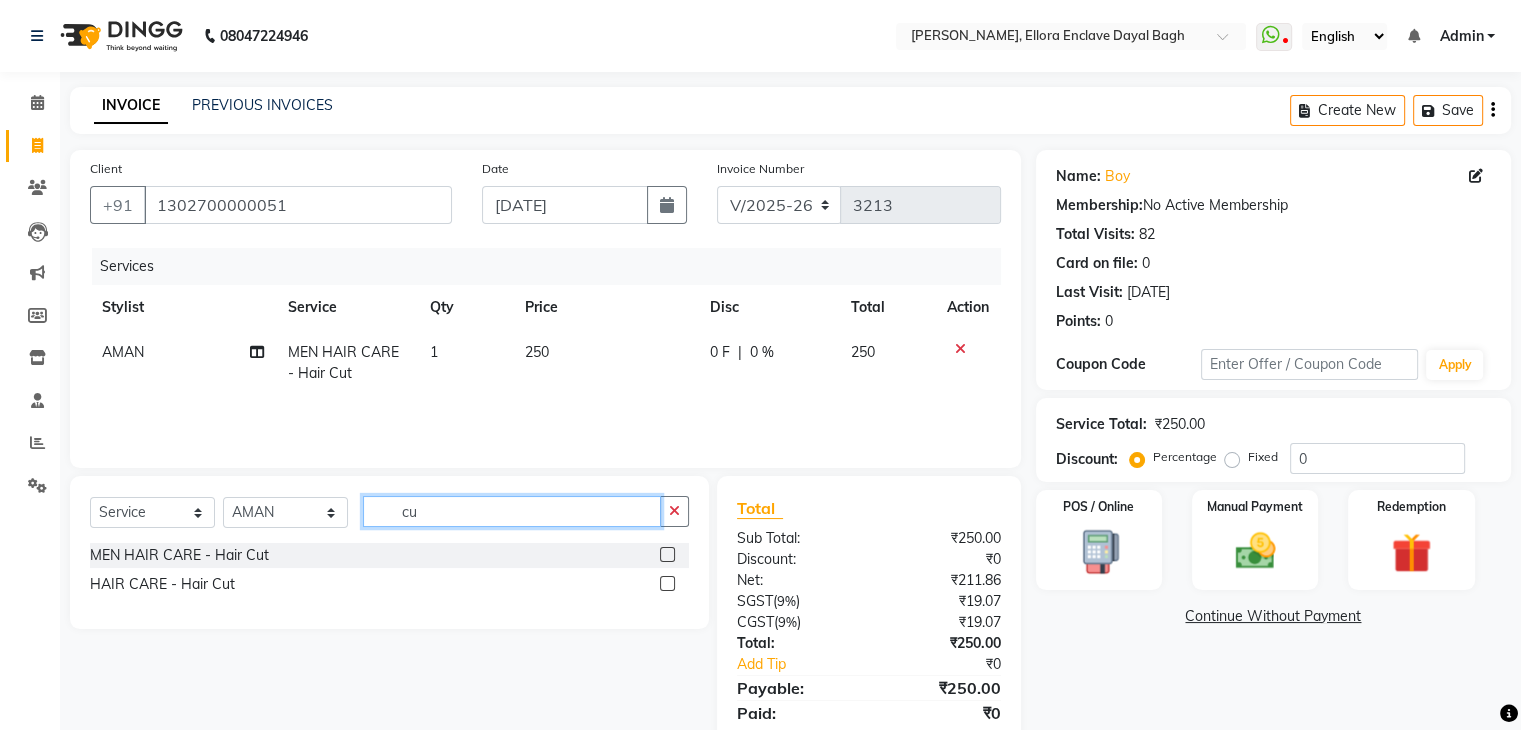 type on "c" 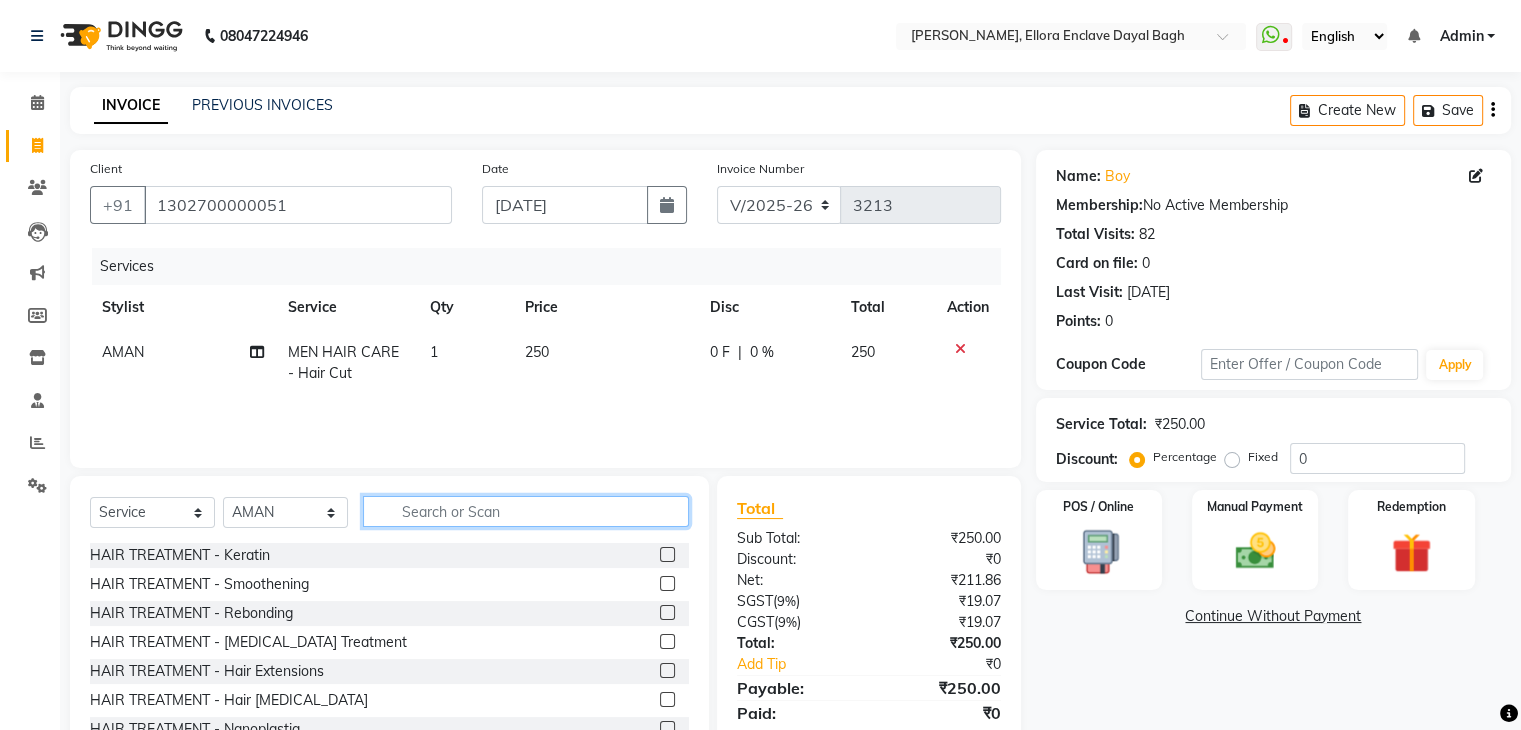 type on "w" 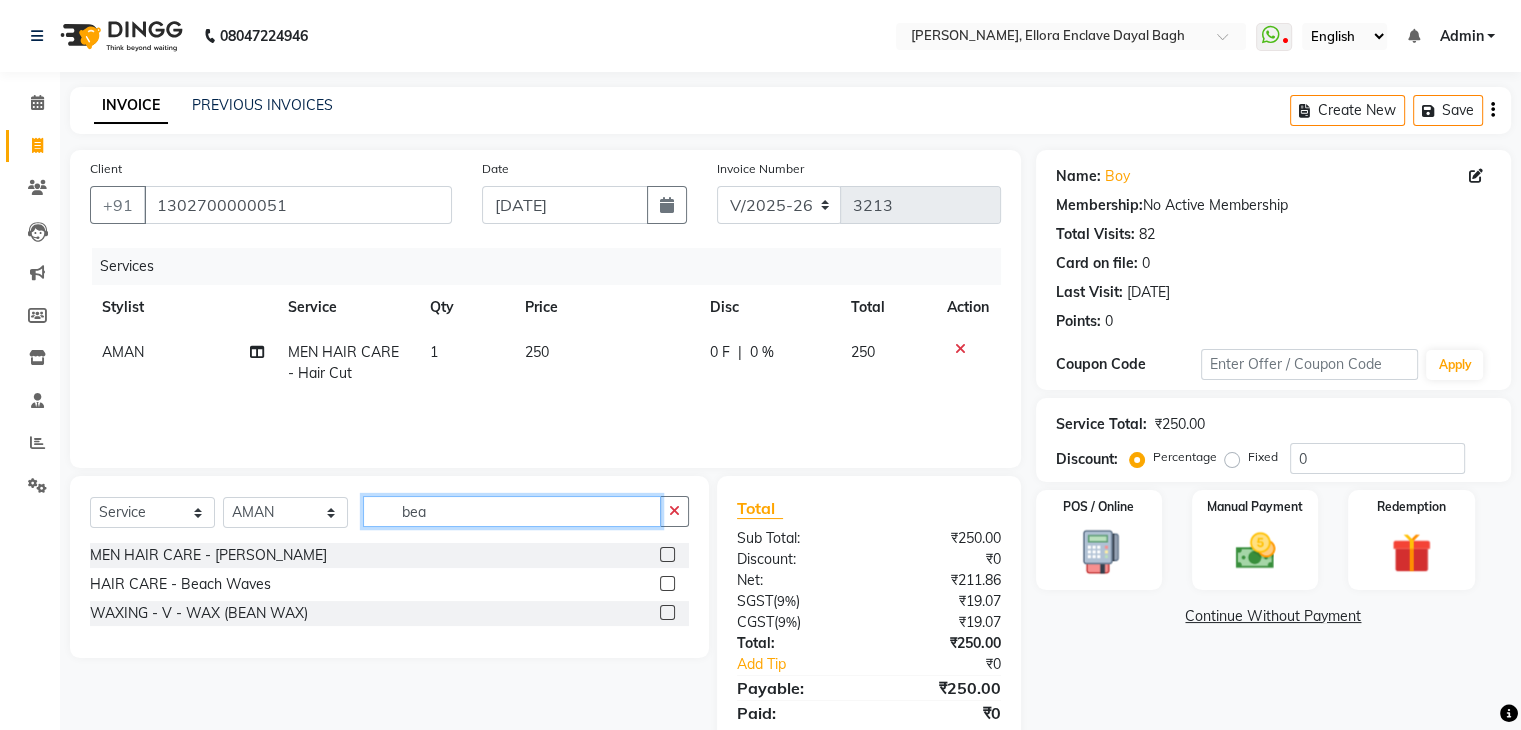 type on "bea" 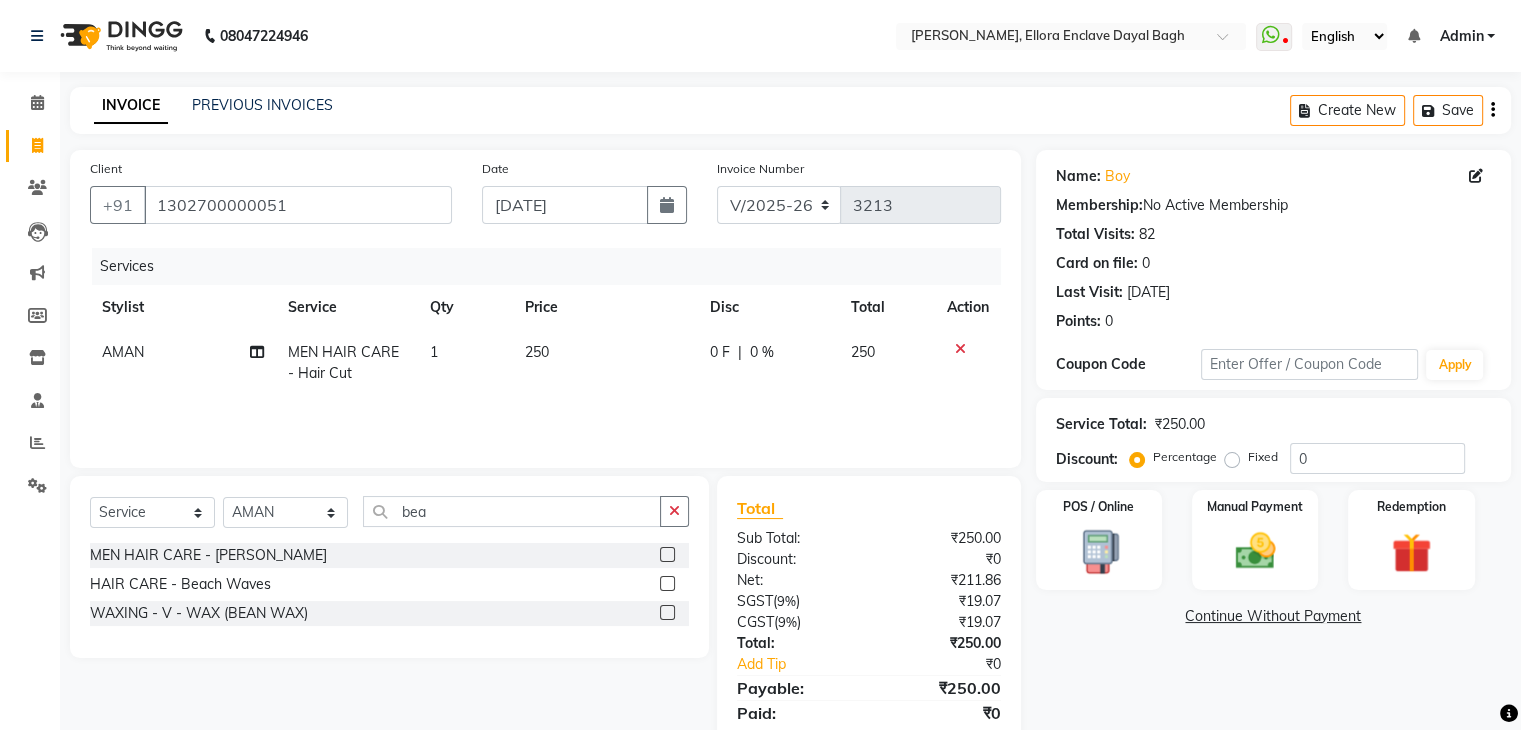 click 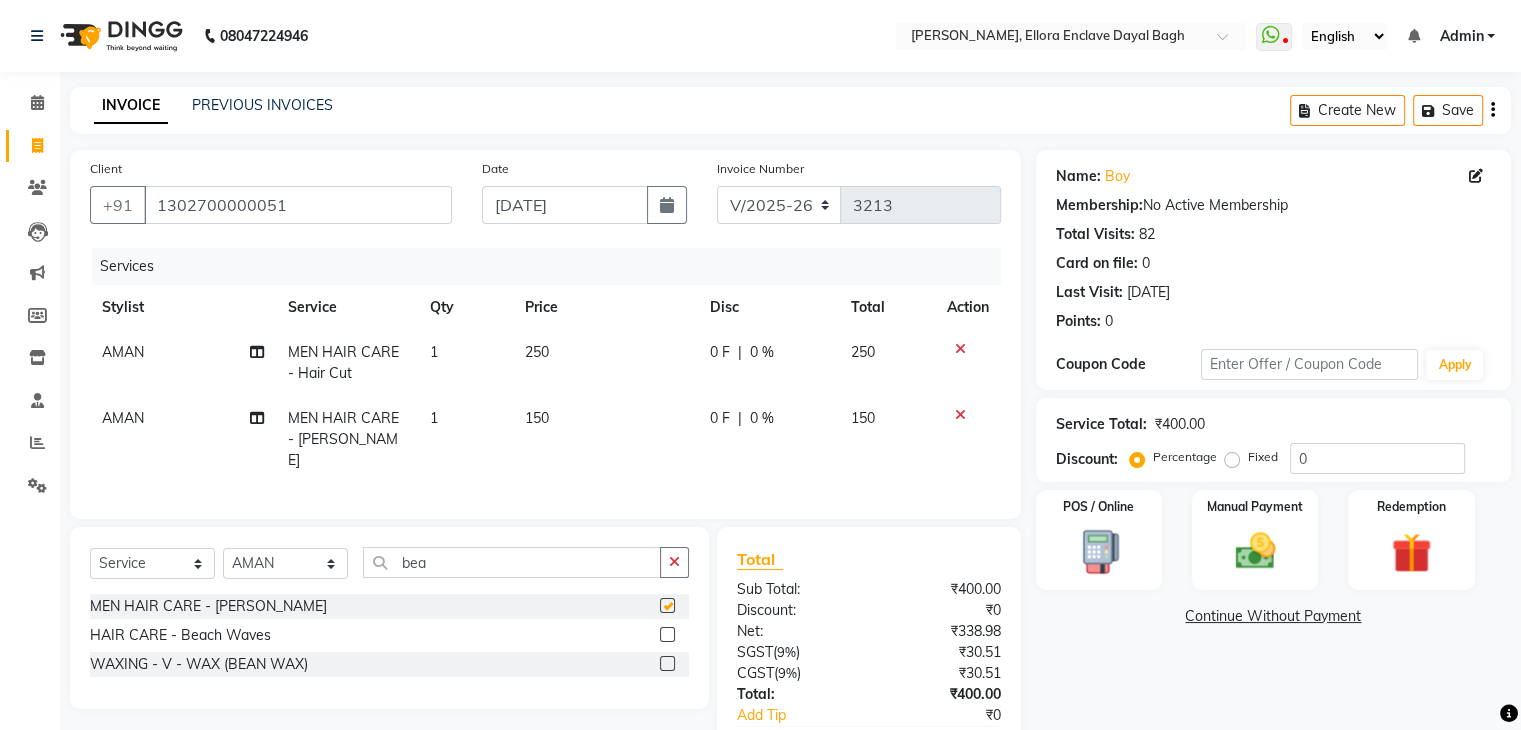 checkbox on "false" 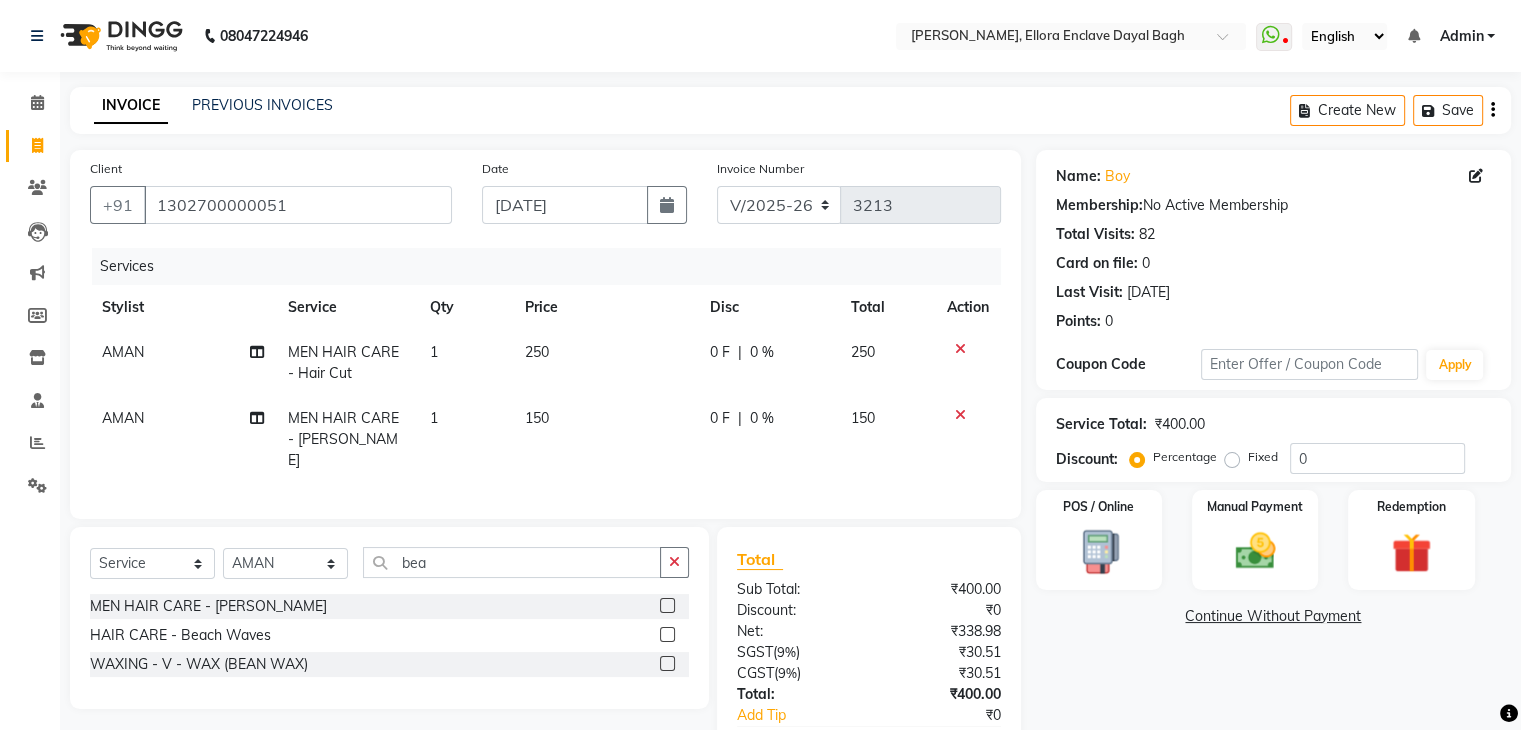 scroll, scrollTop: 116, scrollLeft: 0, axis: vertical 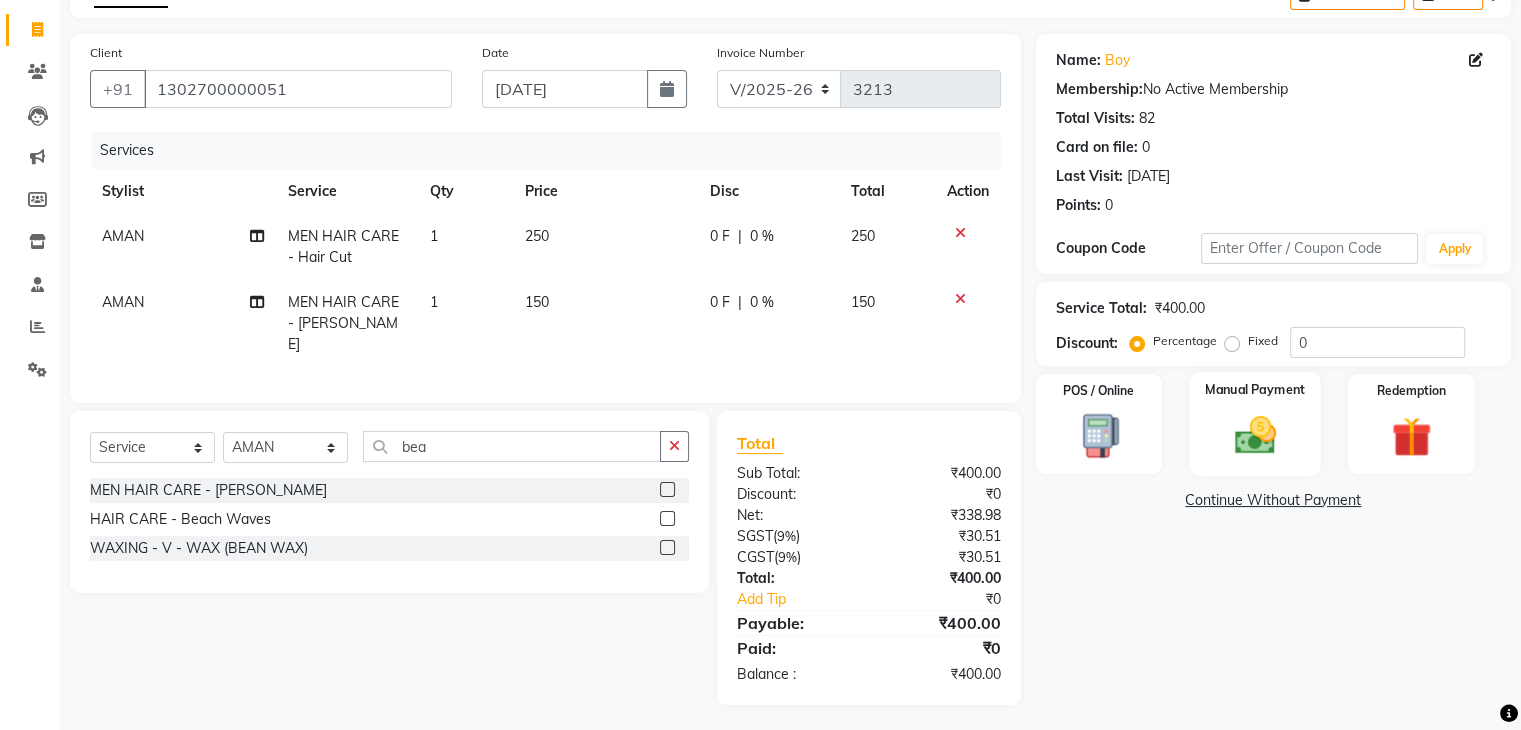 click 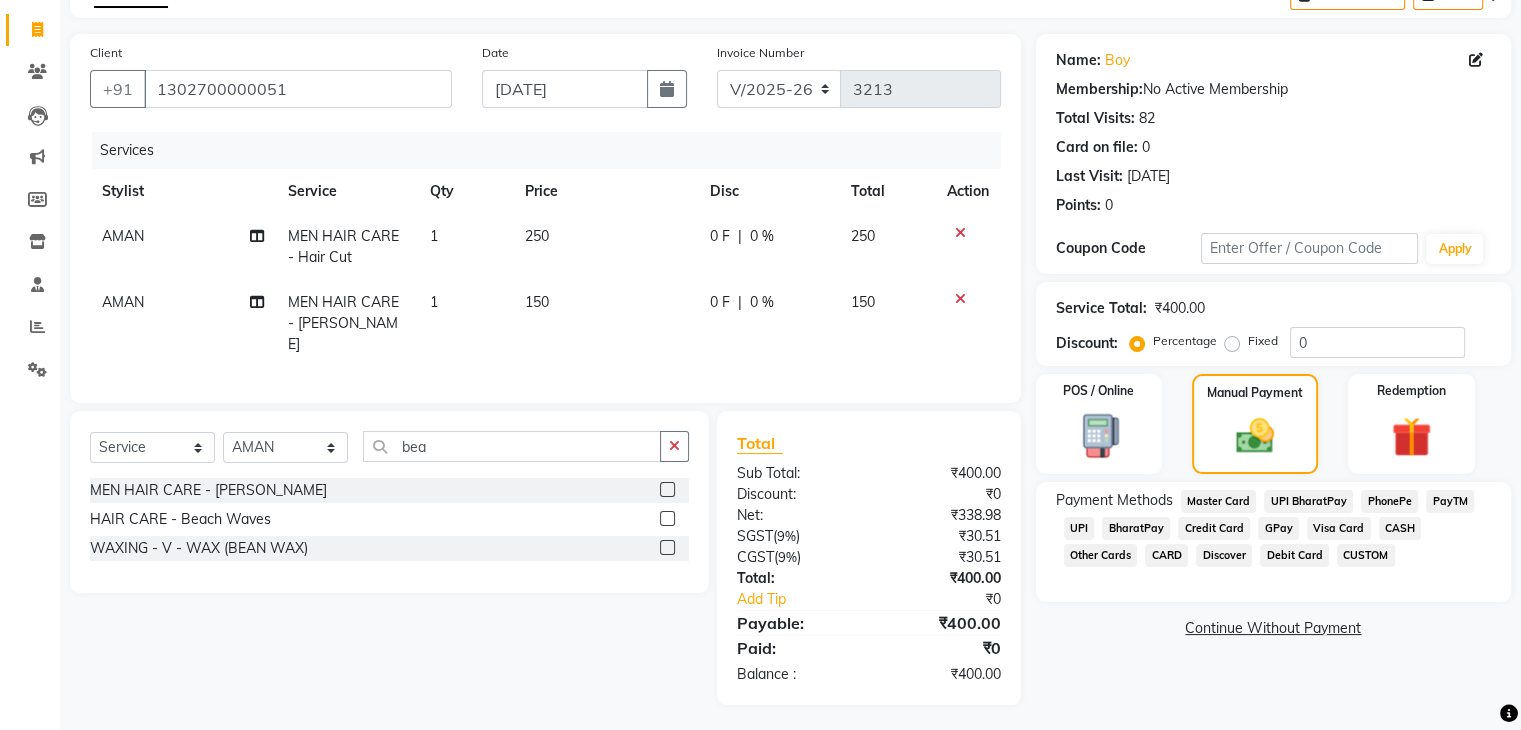 click on "CASH" 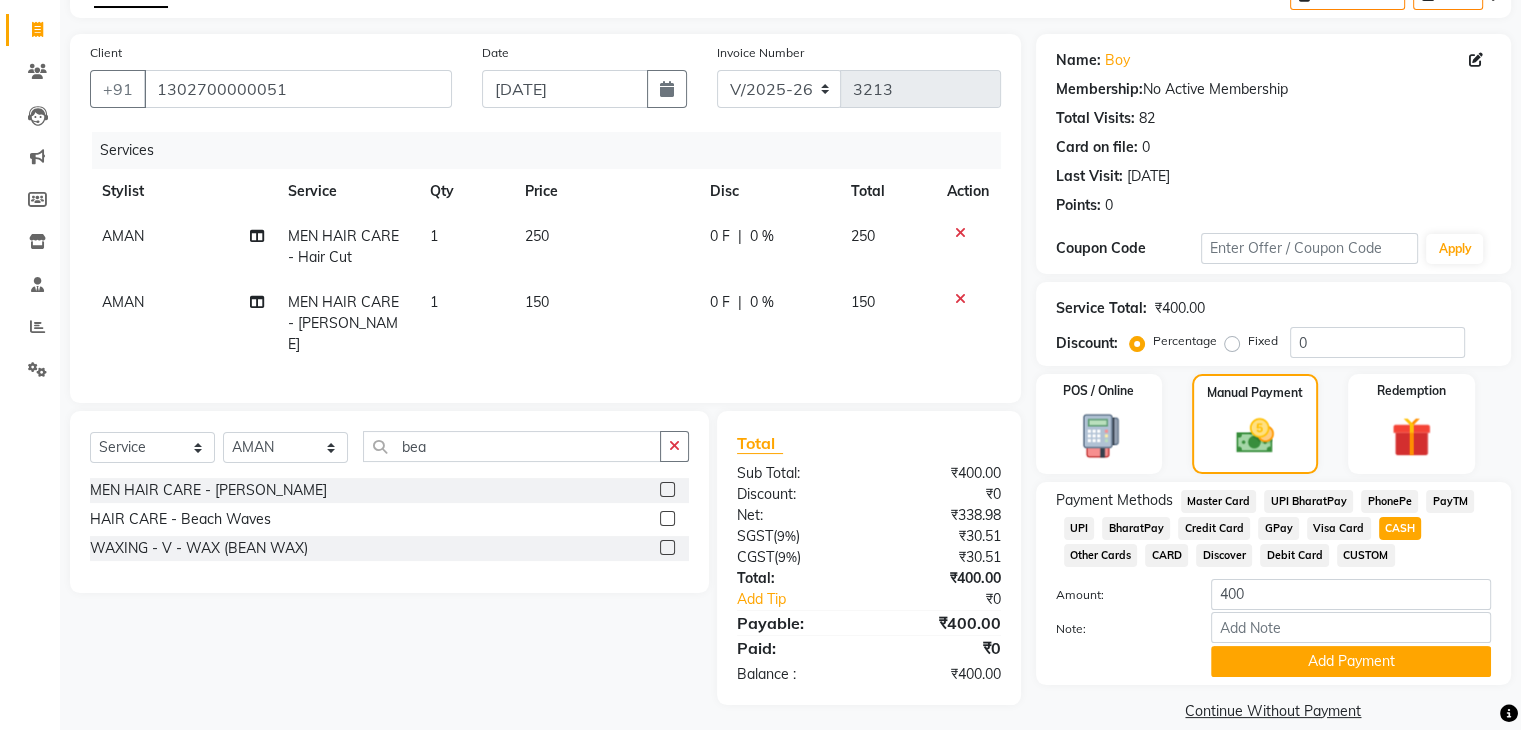scroll, scrollTop: 145, scrollLeft: 0, axis: vertical 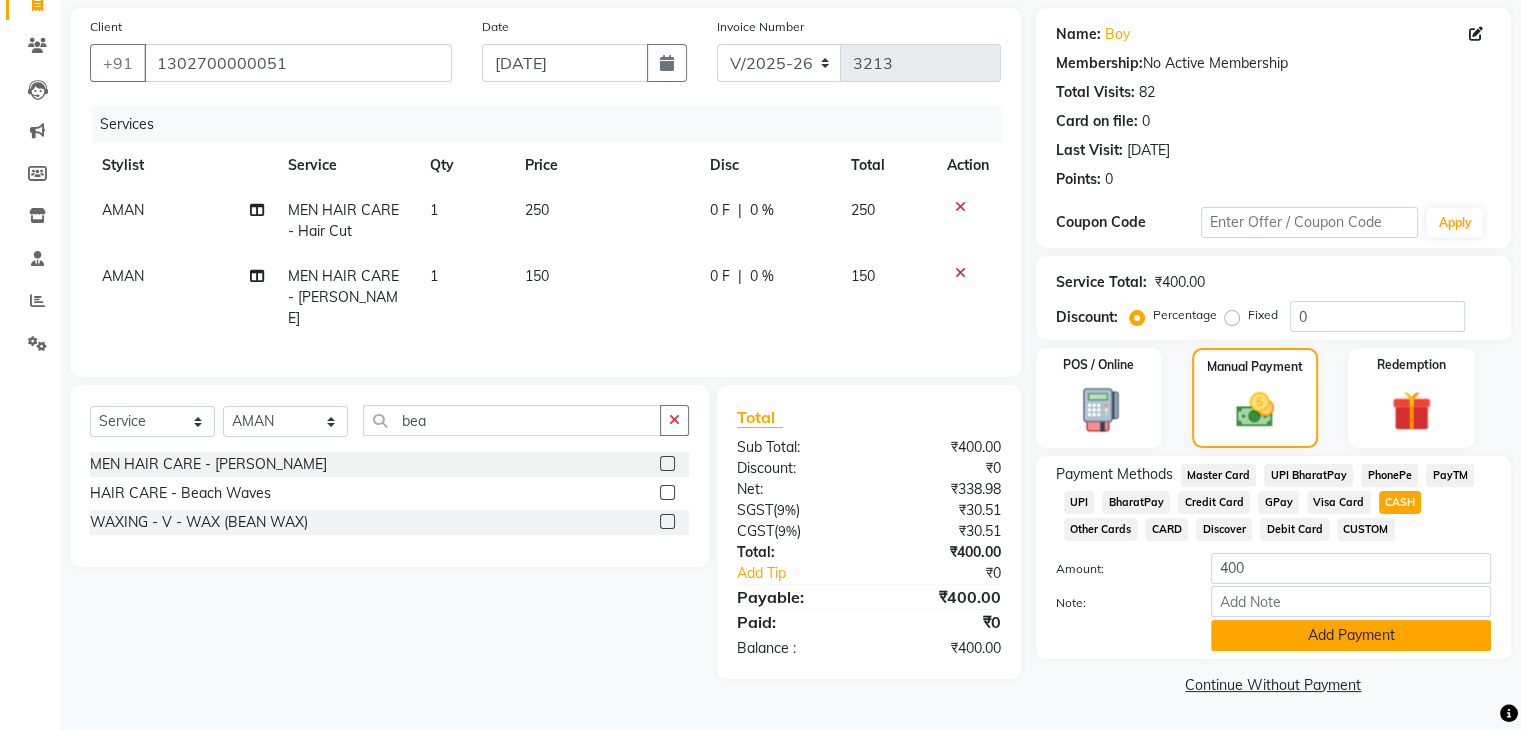 click on "Add Payment" 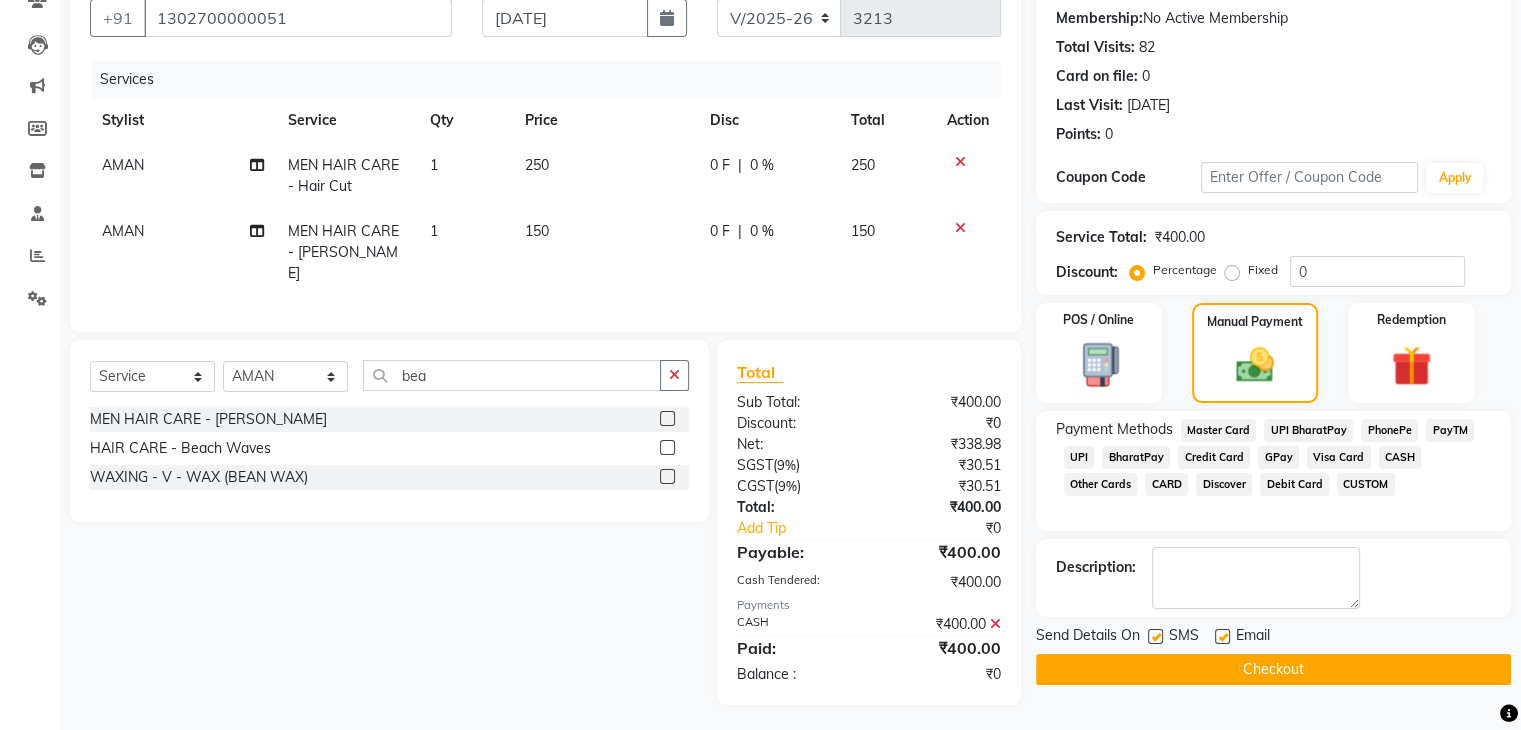 click on "Checkout" 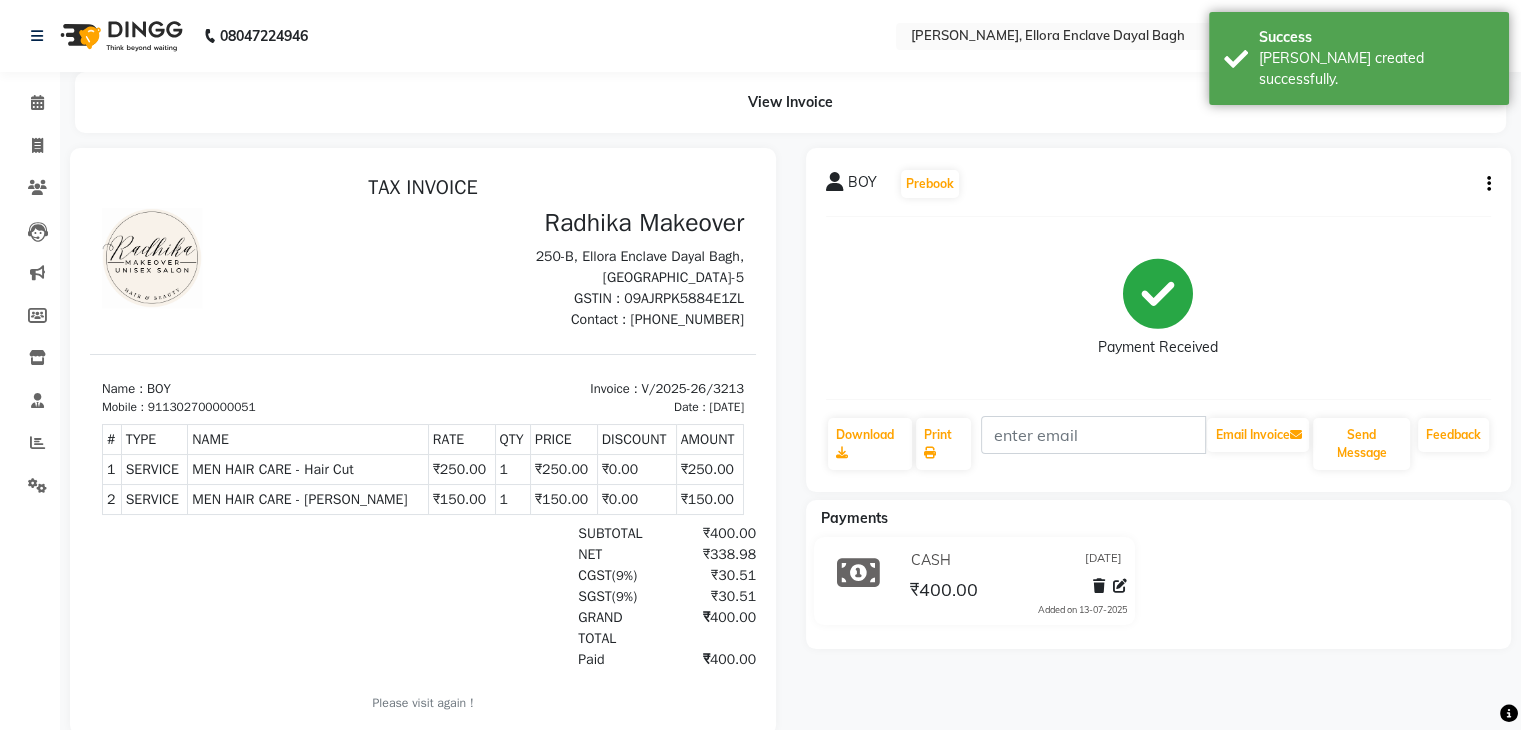 scroll, scrollTop: 0, scrollLeft: 0, axis: both 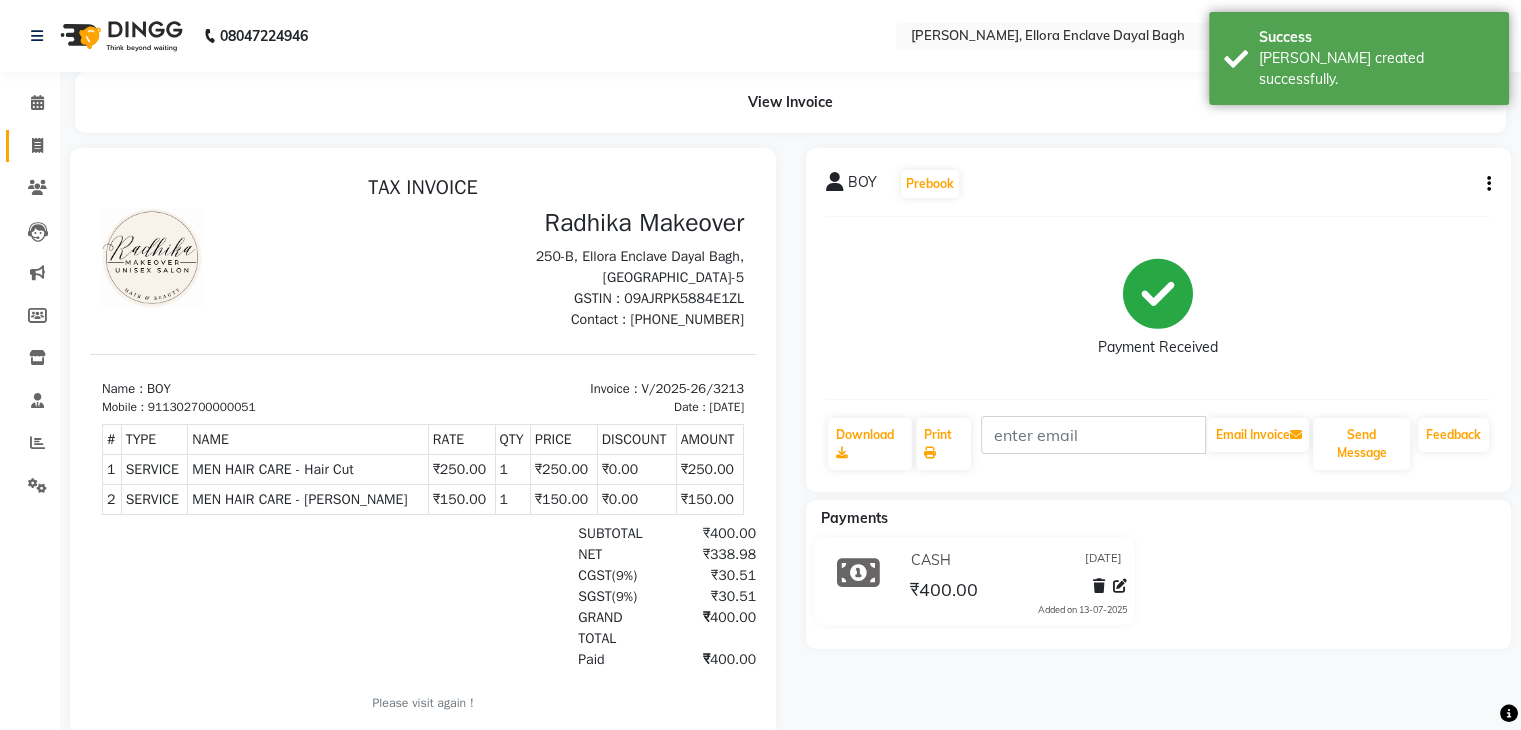 click on "Invoice" 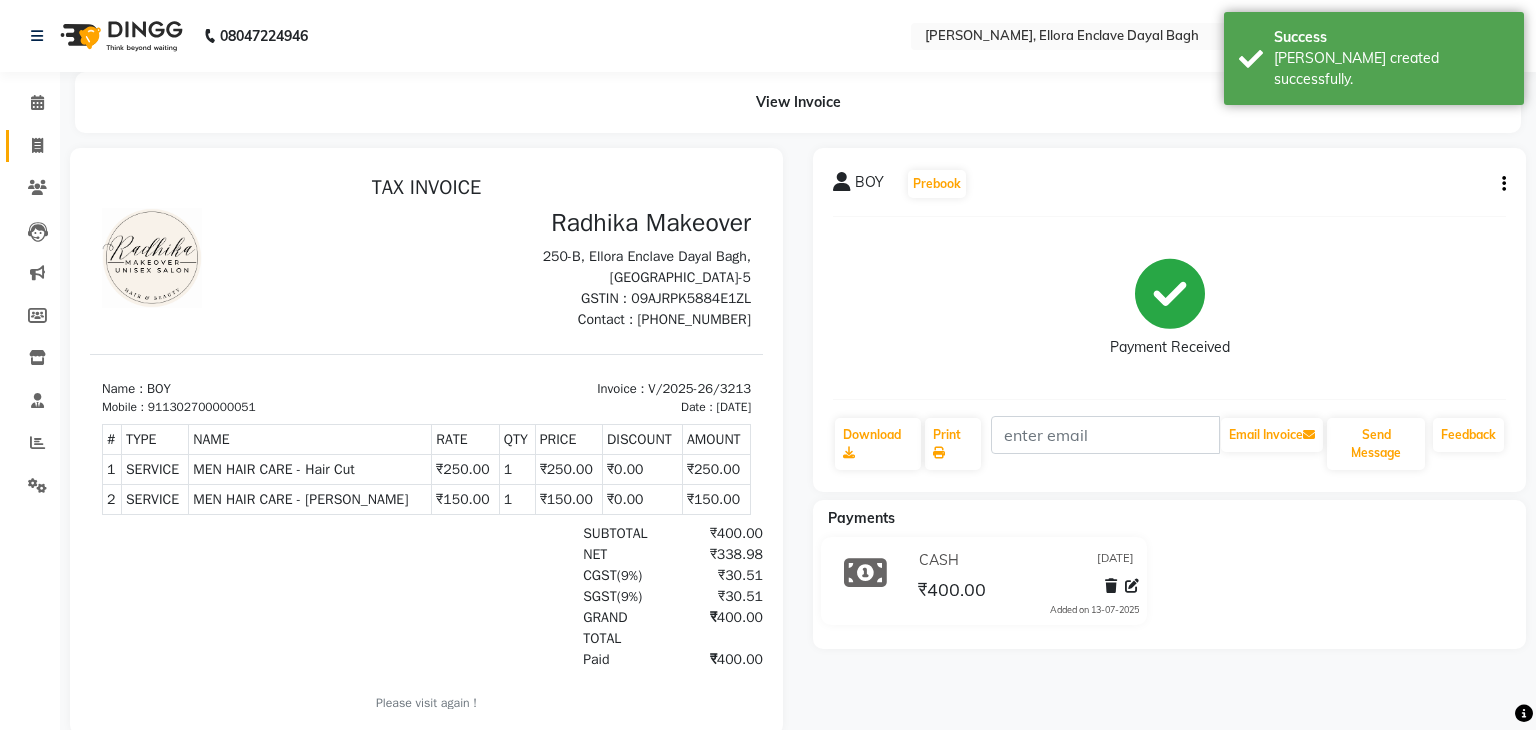 select on "6880" 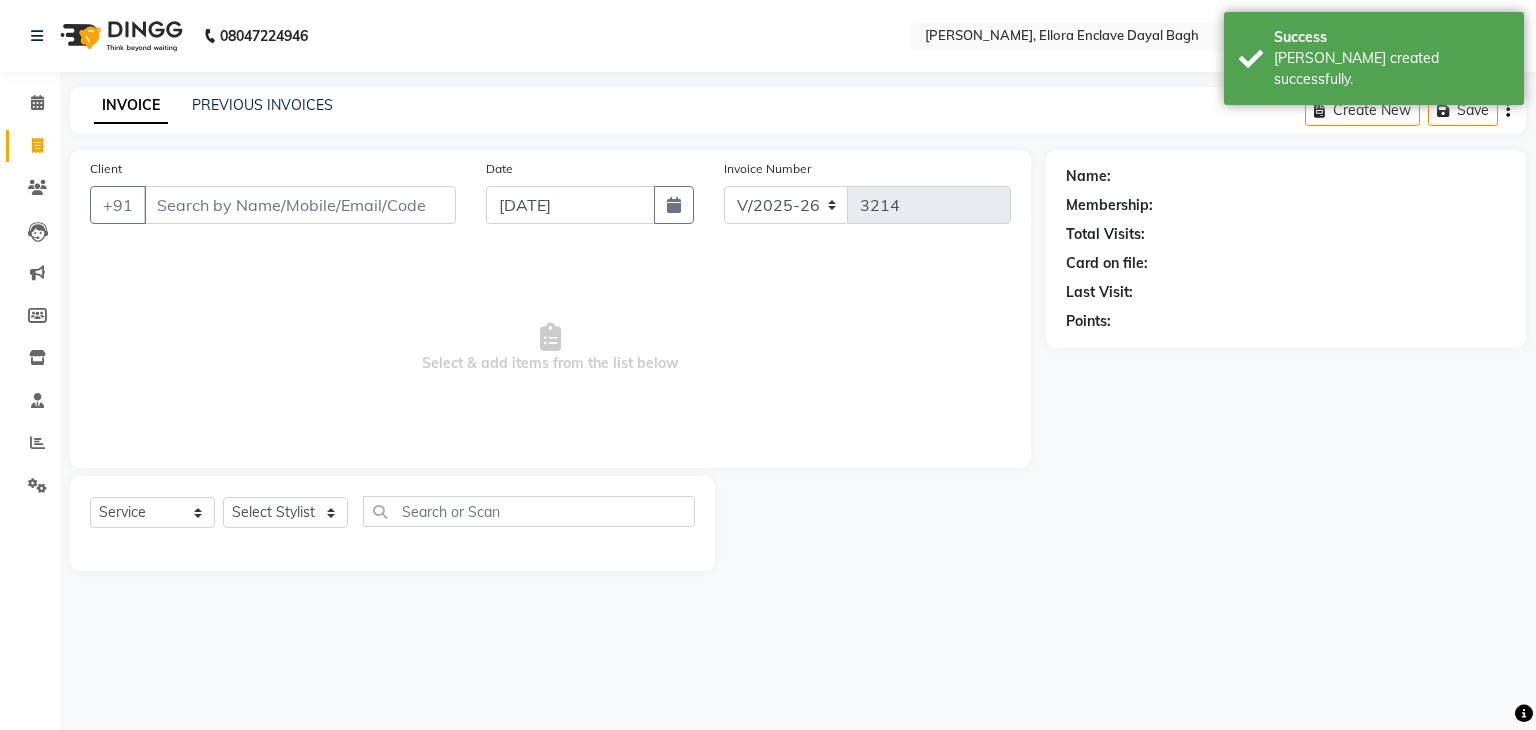 click on "Client +91" 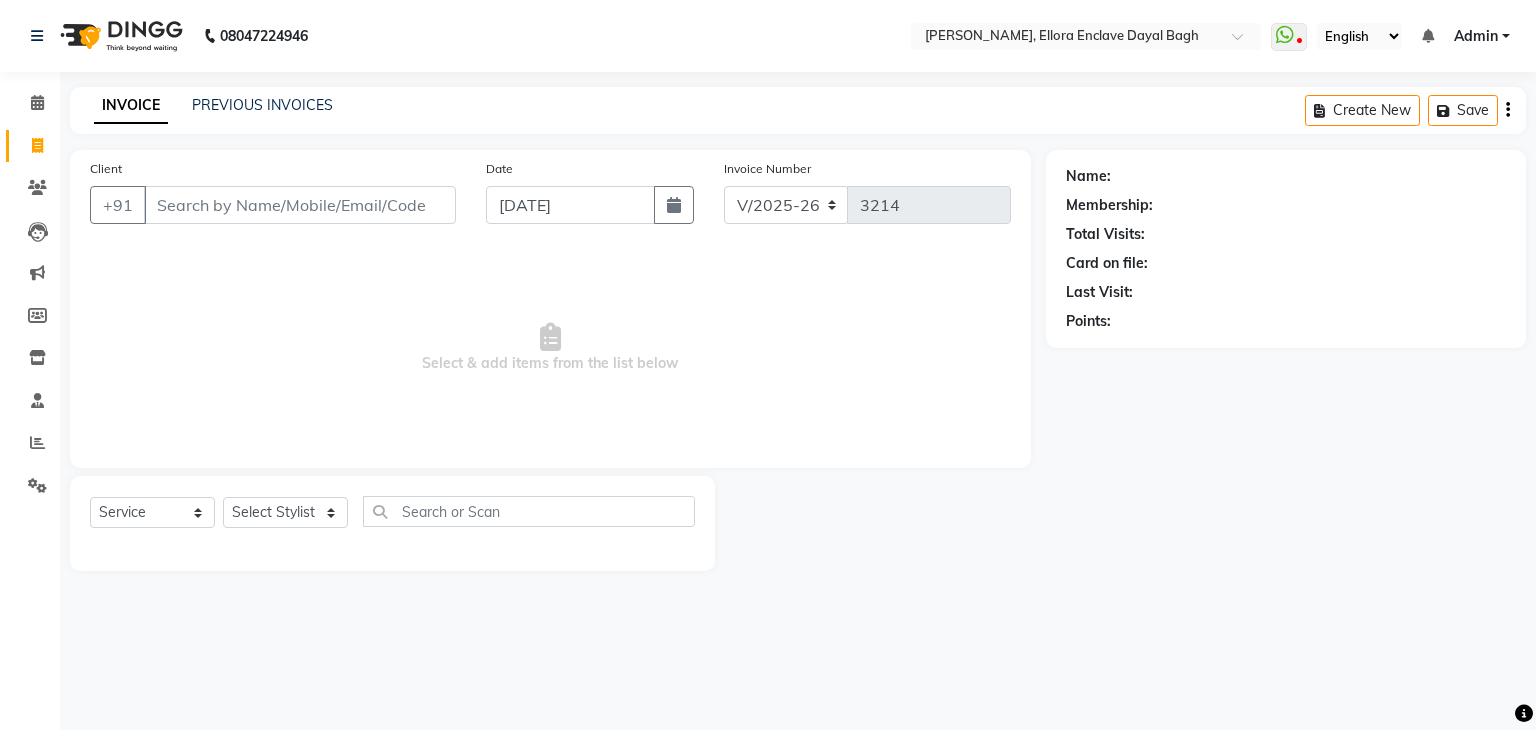 click on "Client +91" 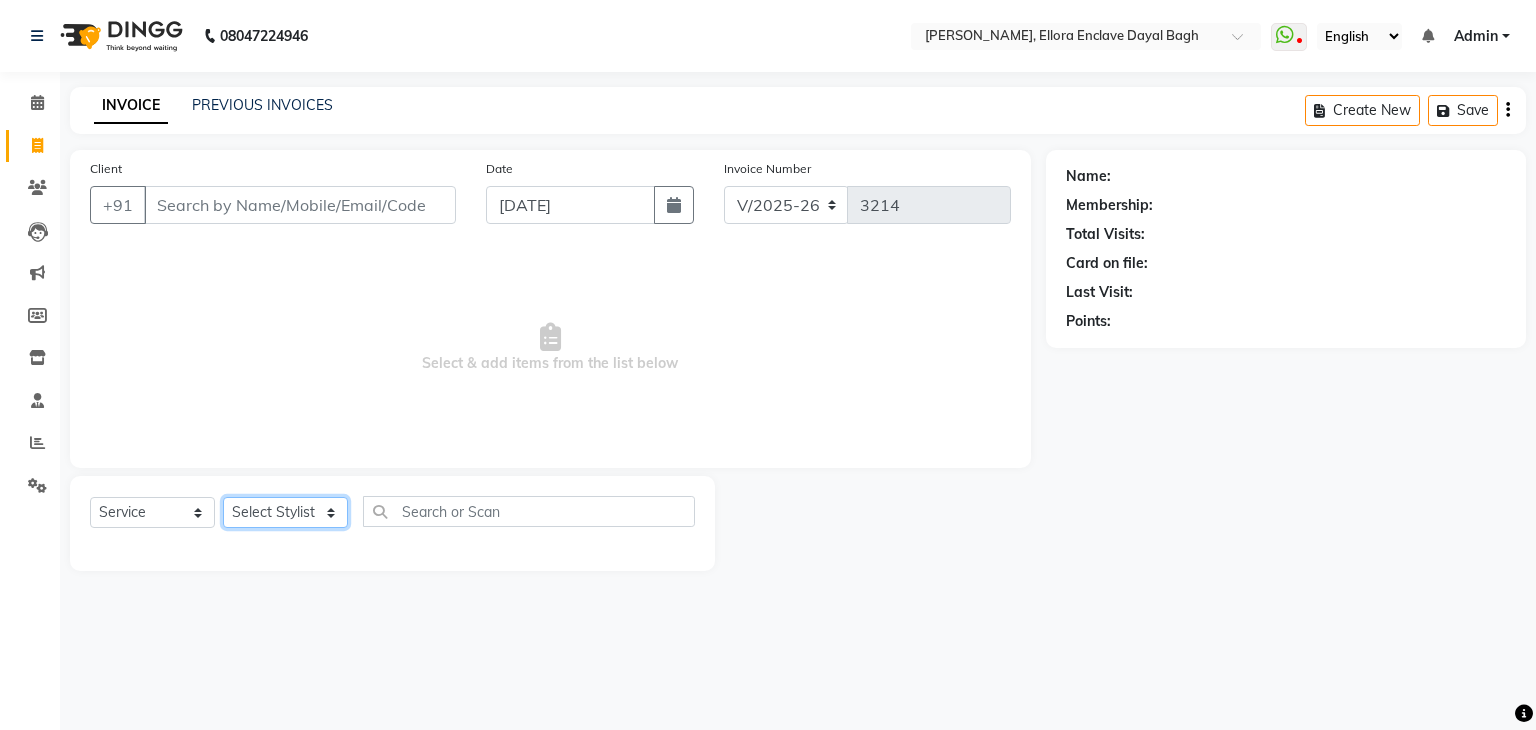 click on "Select Stylist AMAN DANISH SALMANI GOPAL PACHORI KANU KAVITA KIRAN KUMARI MEENU KUMARI NEHA NIKHIL CHAUDHARY PRIYANKA YADAV RASHMI SANDHYA SHAGUFTA SHWETA SONA SAXENA SOUMYA TUSHAR OTWAL VINAY KUMAR" 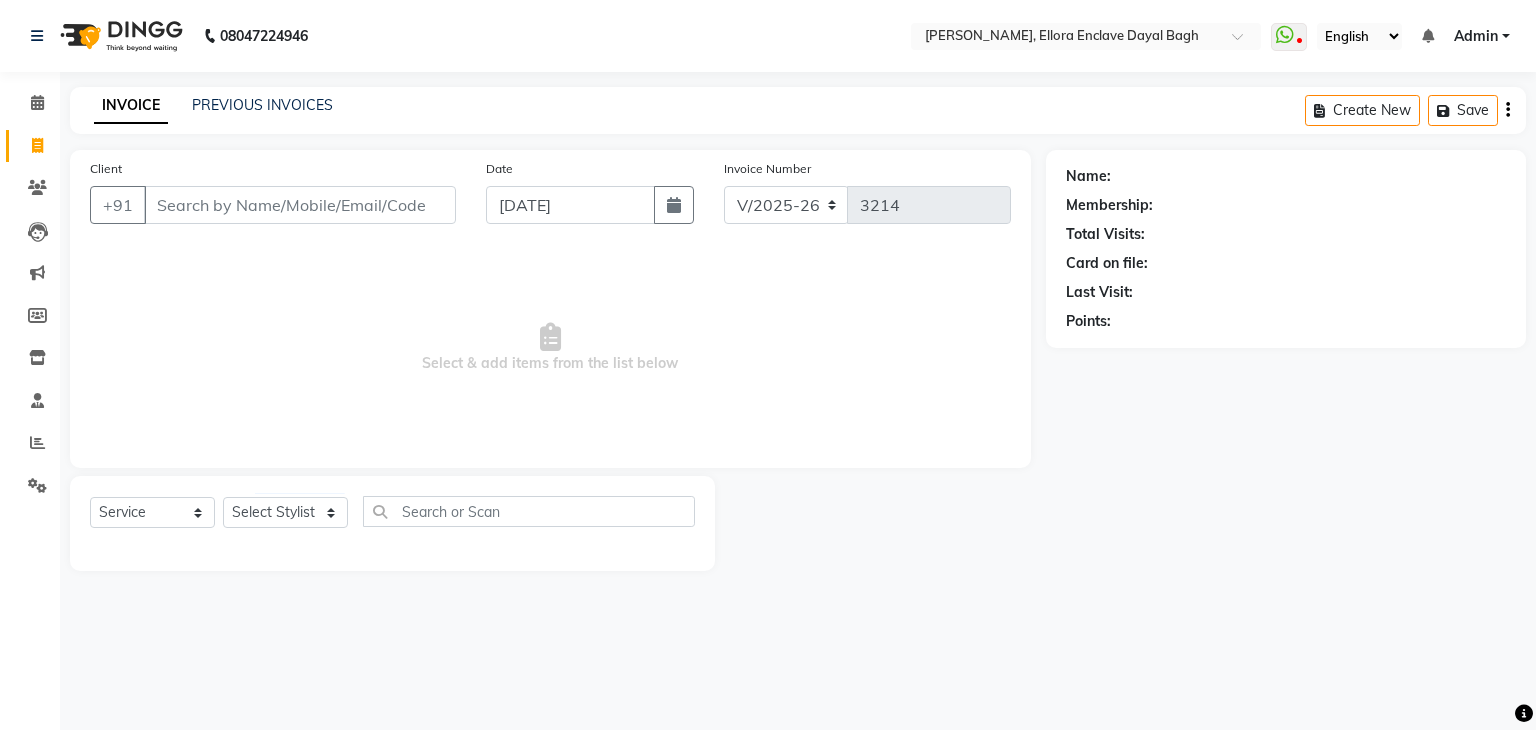 click on "Client +91 Date 13-07-2025 Invoice Number V/2025 V/2025-26 3214  Select & add items from the list below" 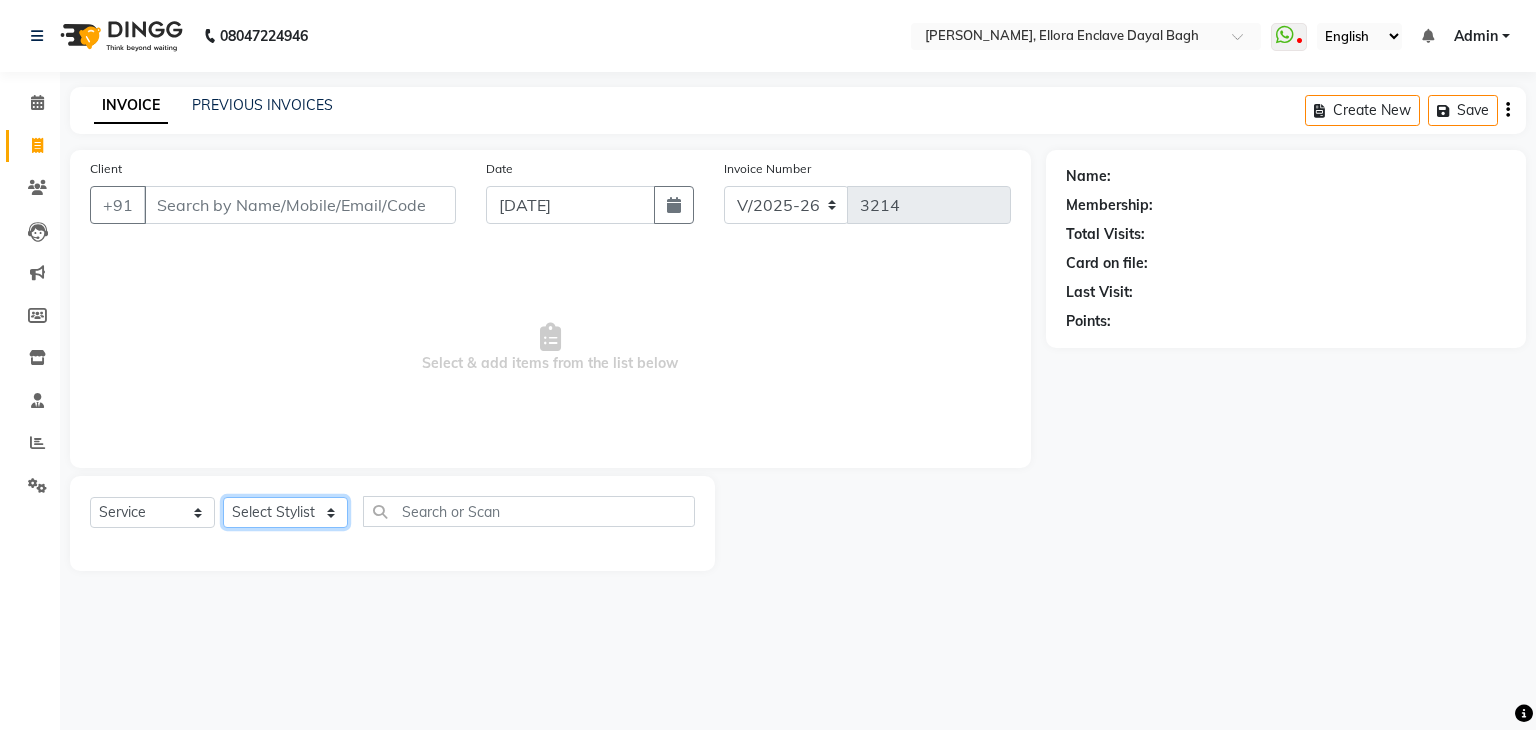 click on "Select Stylist AMAN DANISH SALMANI GOPAL PACHORI KANU KAVITA KIRAN KUMARI MEENU KUMARI NEHA NIKHIL CHAUDHARY PRIYANKA YADAV RASHMI SANDHYA SHAGUFTA SHWETA SONA SAXENA SOUMYA TUSHAR OTWAL VINAY KUMAR" 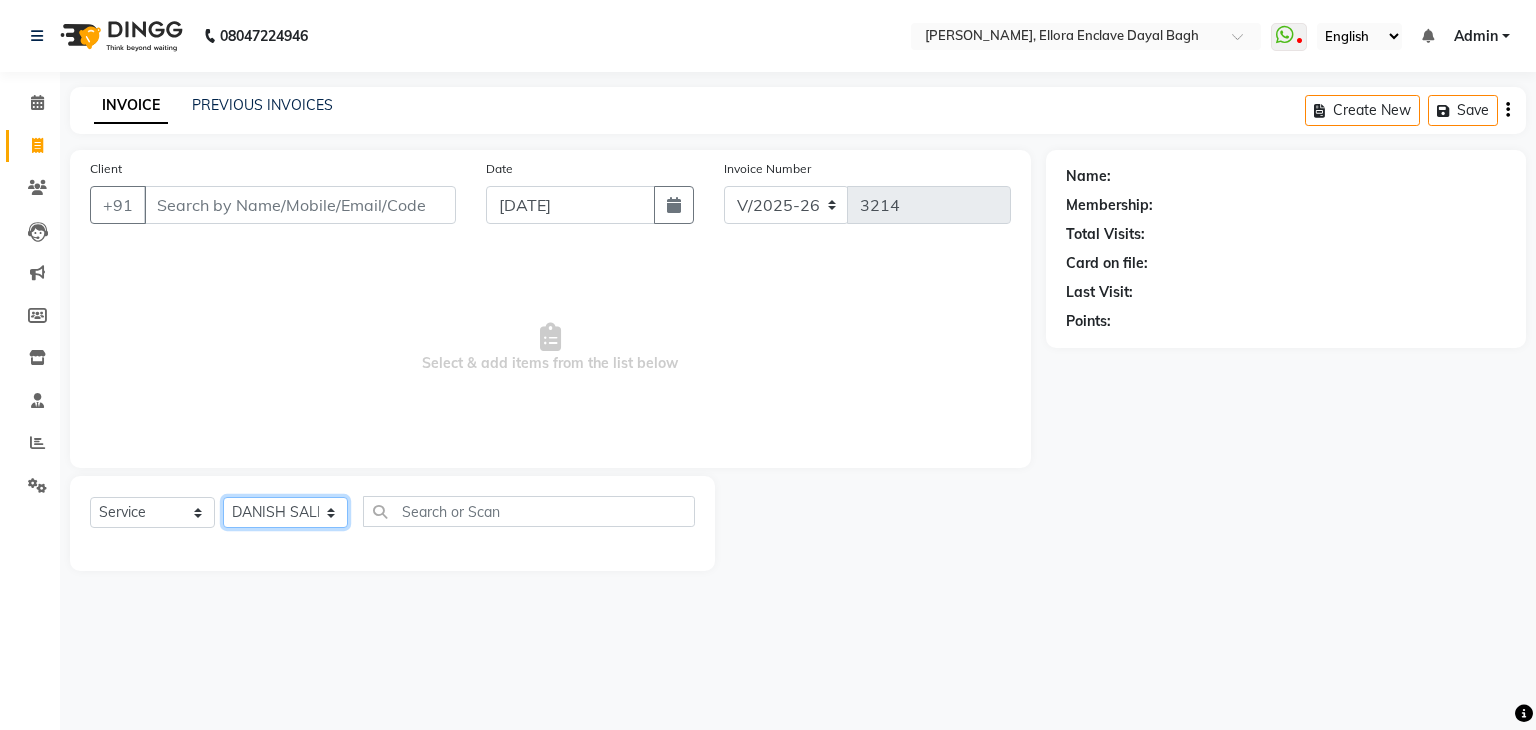 click on "Select Stylist AMAN DANISH SALMANI GOPAL PACHORI KANU KAVITA KIRAN KUMARI MEENU KUMARI NEHA NIKHIL CHAUDHARY PRIYANKA YADAV RASHMI SANDHYA SHAGUFTA SHWETA SONA SAXENA SOUMYA TUSHAR OTWAL VINAY KUMAR" 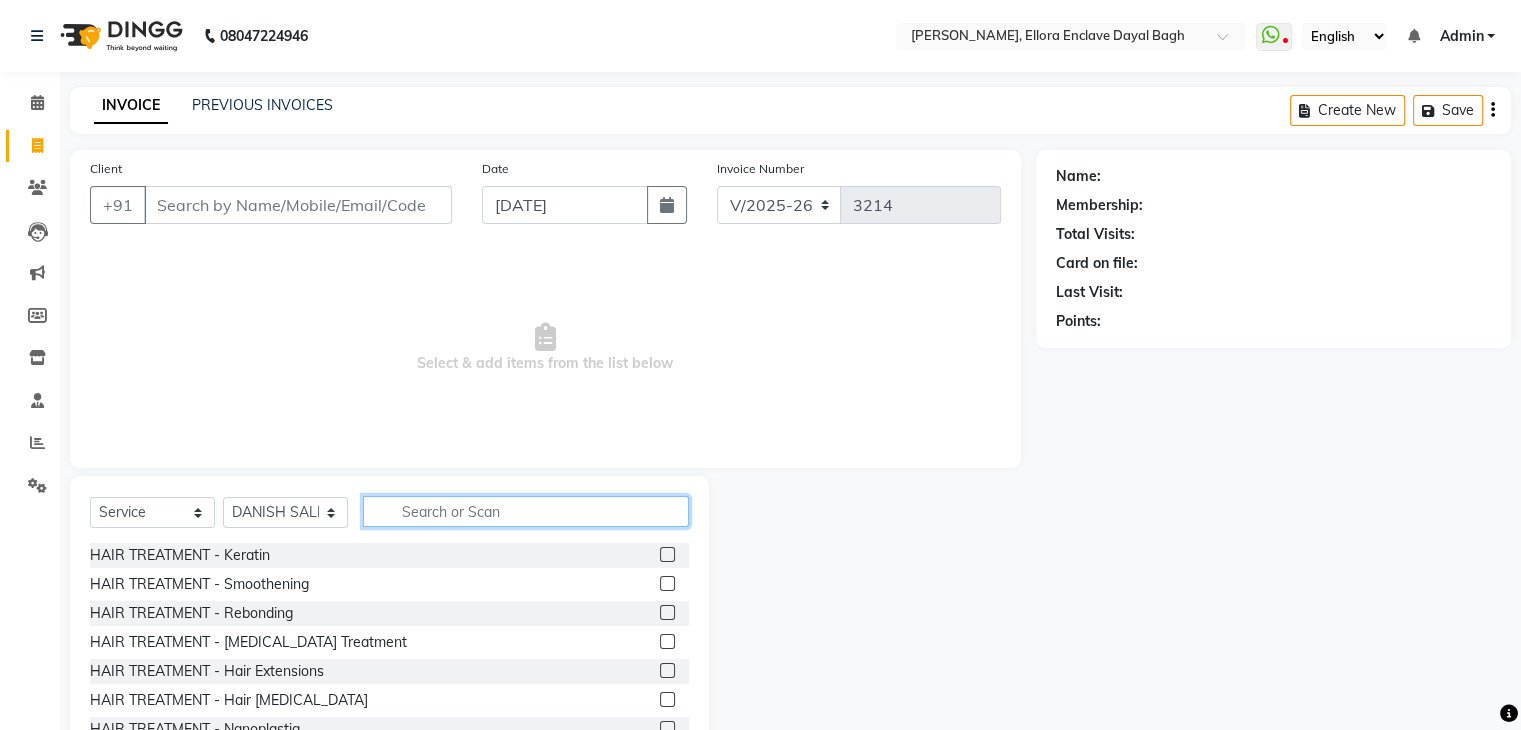 click 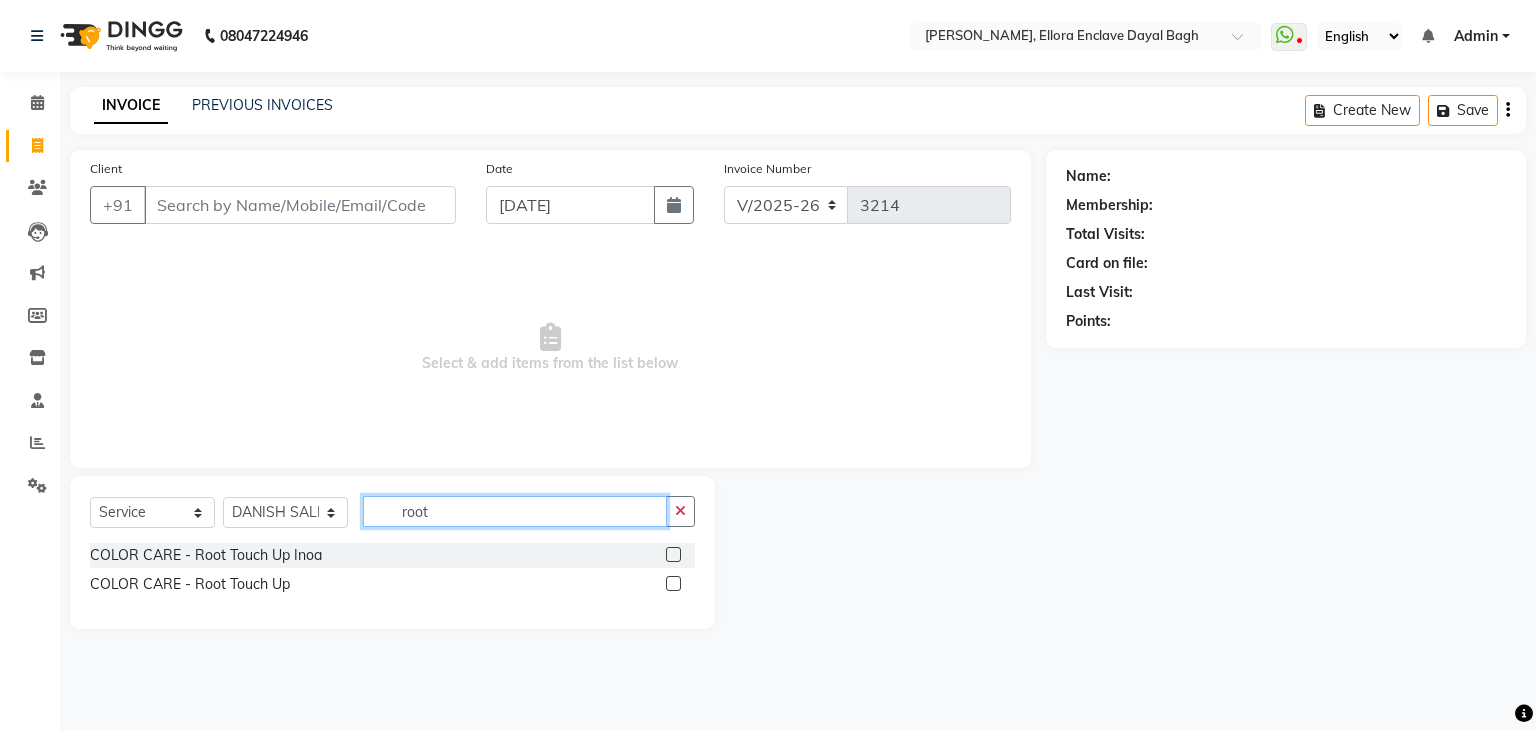 type on "root" 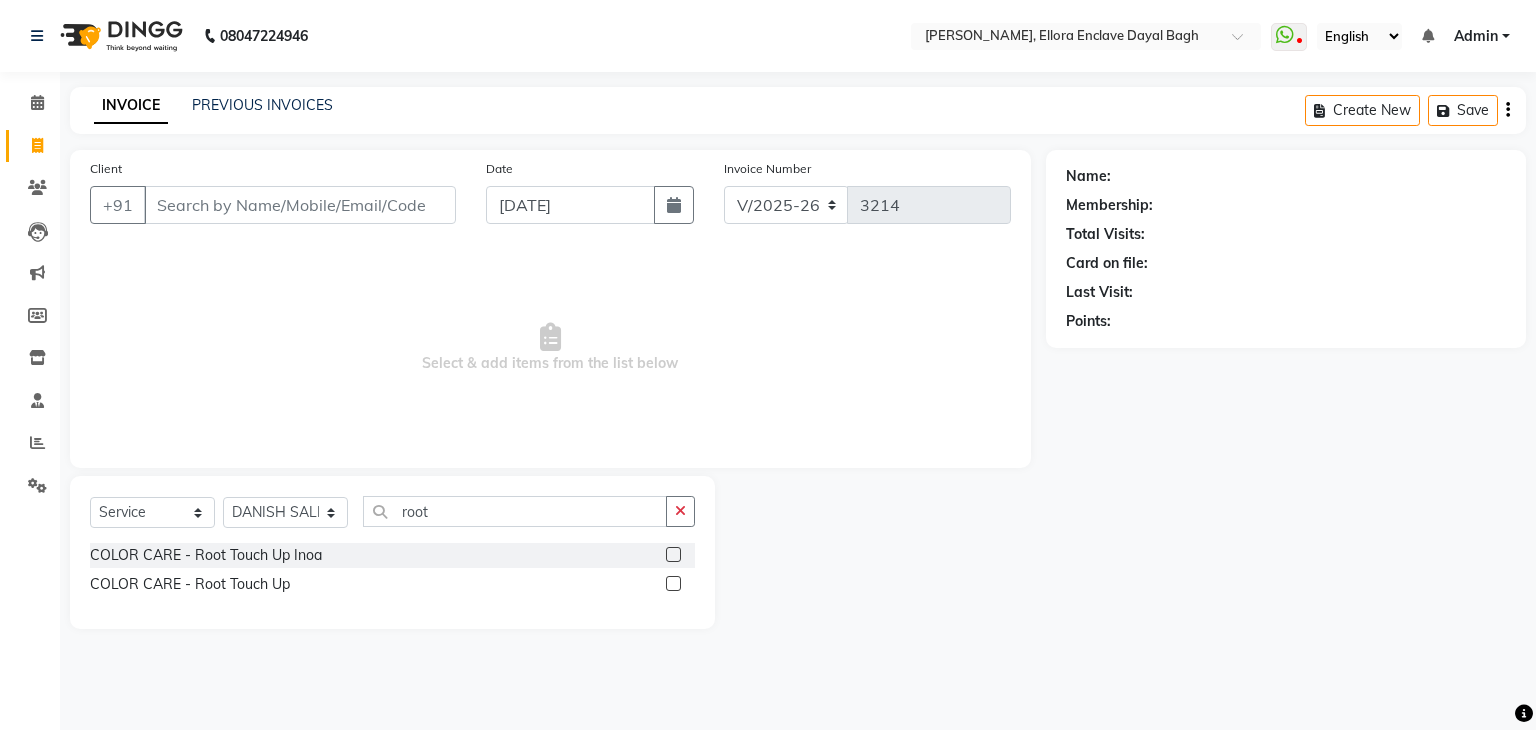 click 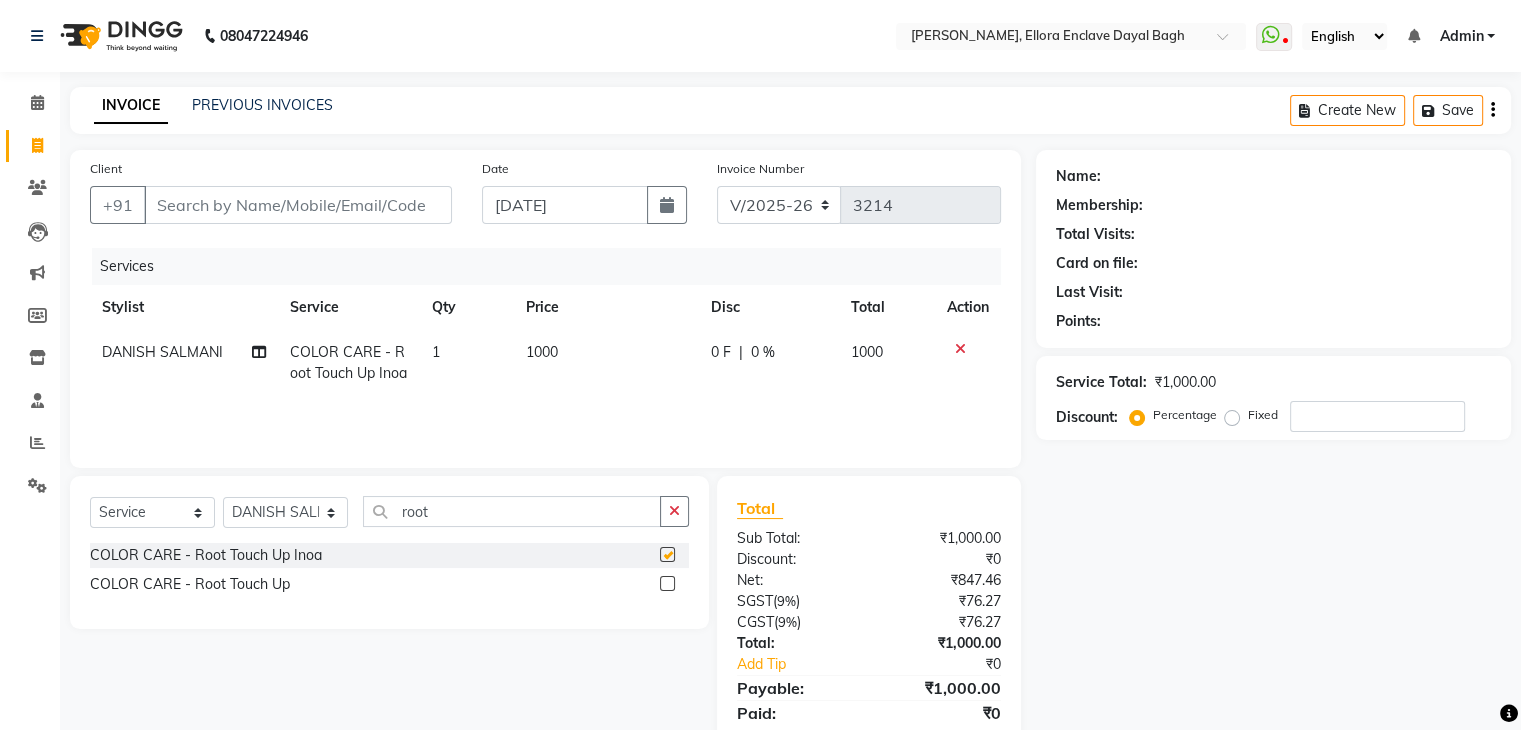 checkbox on "false" 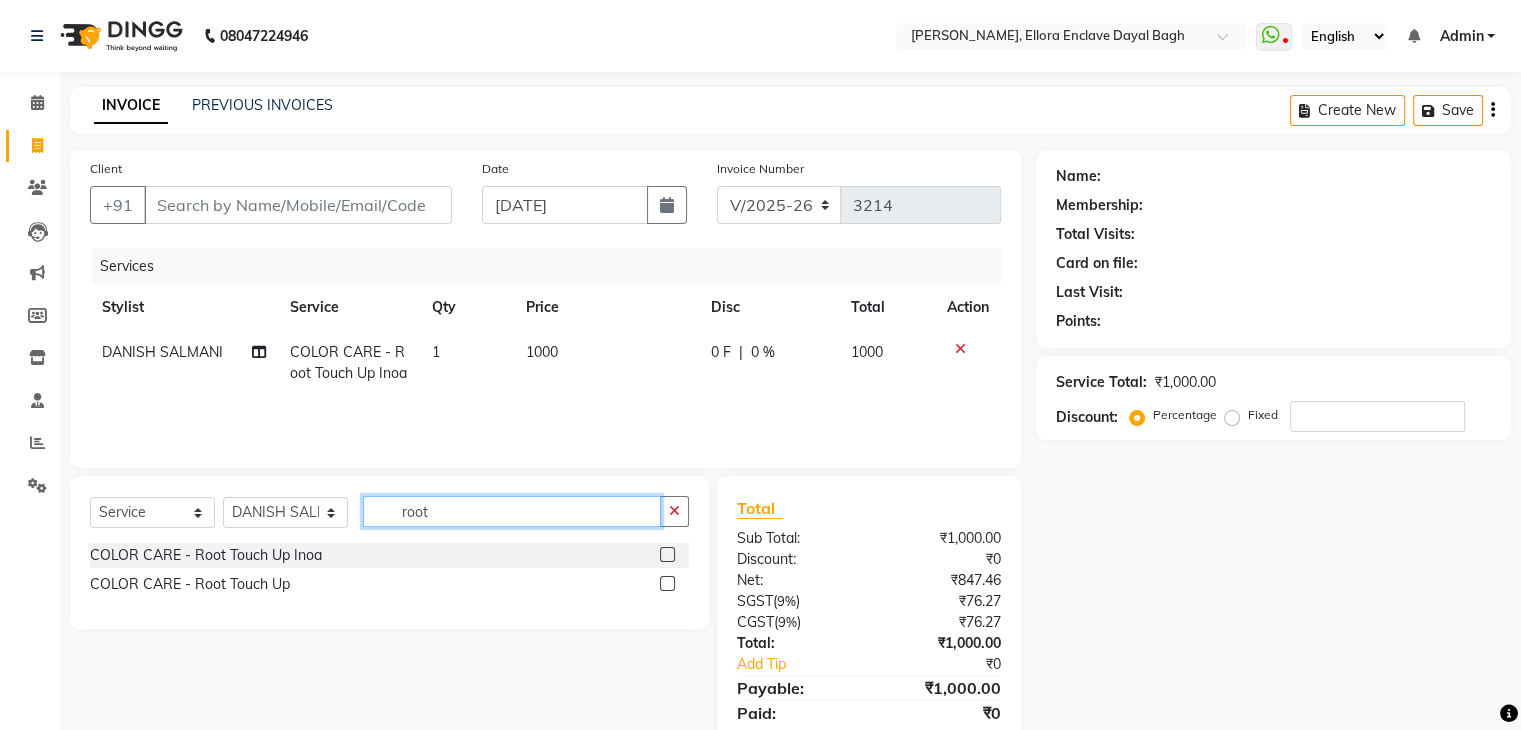 click on "root" 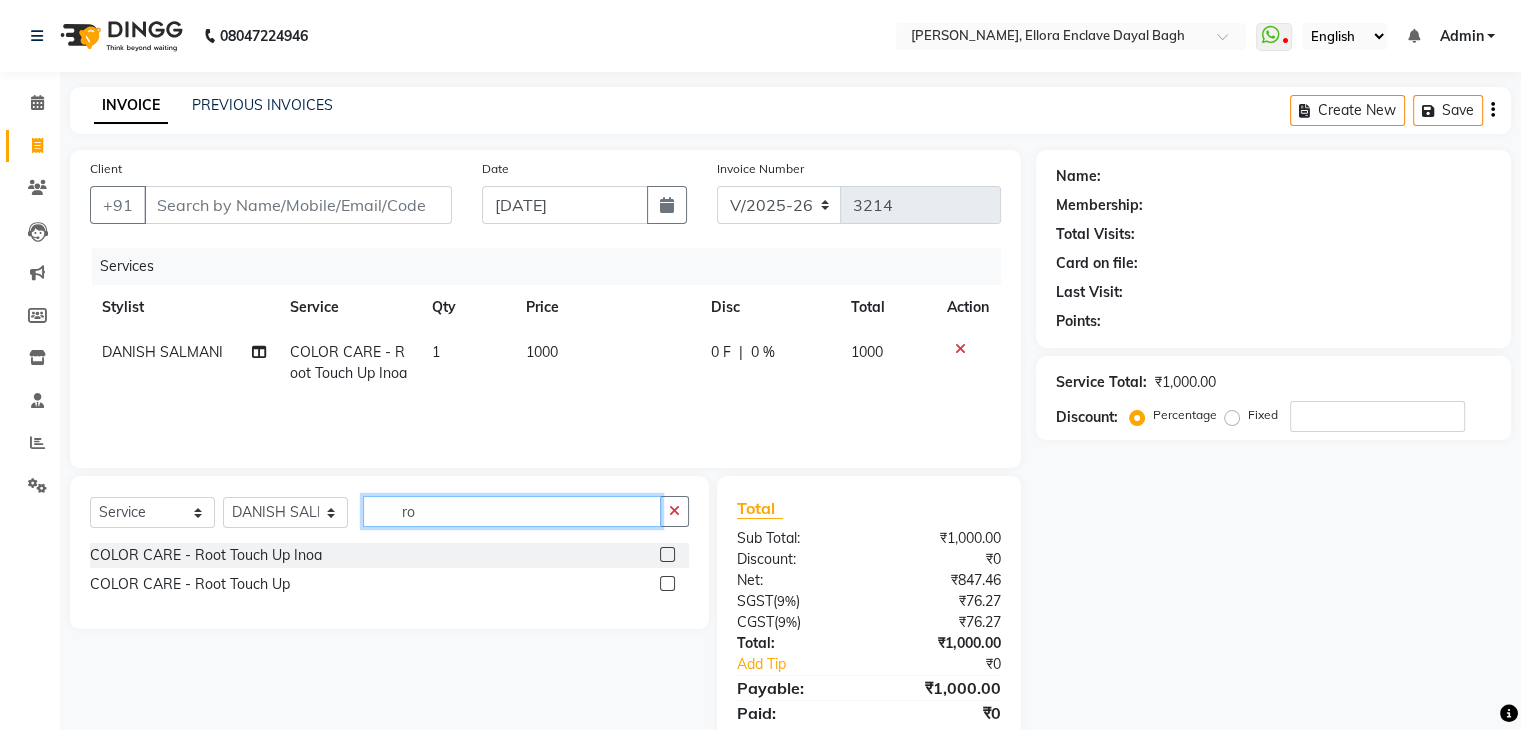 type on "r" 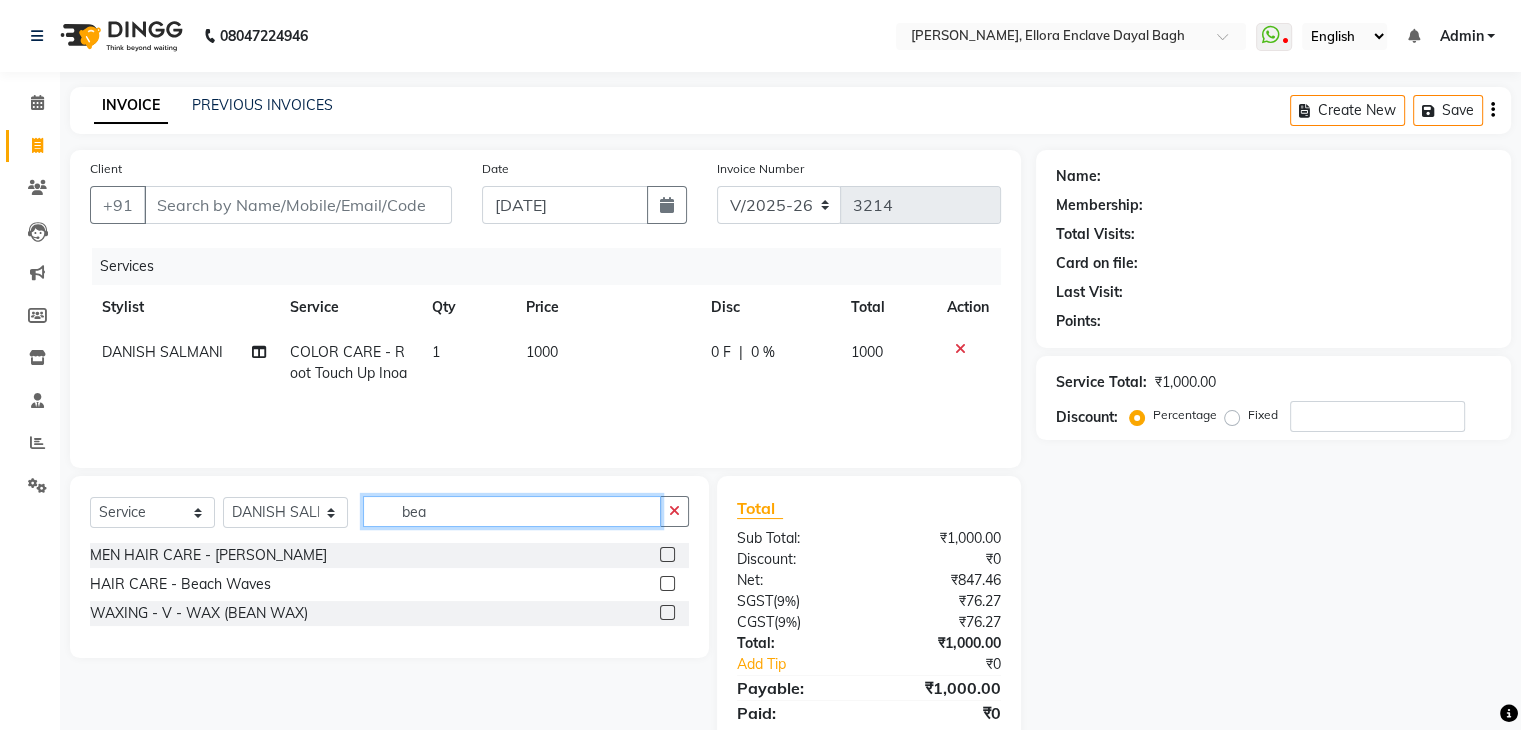type on "bea" 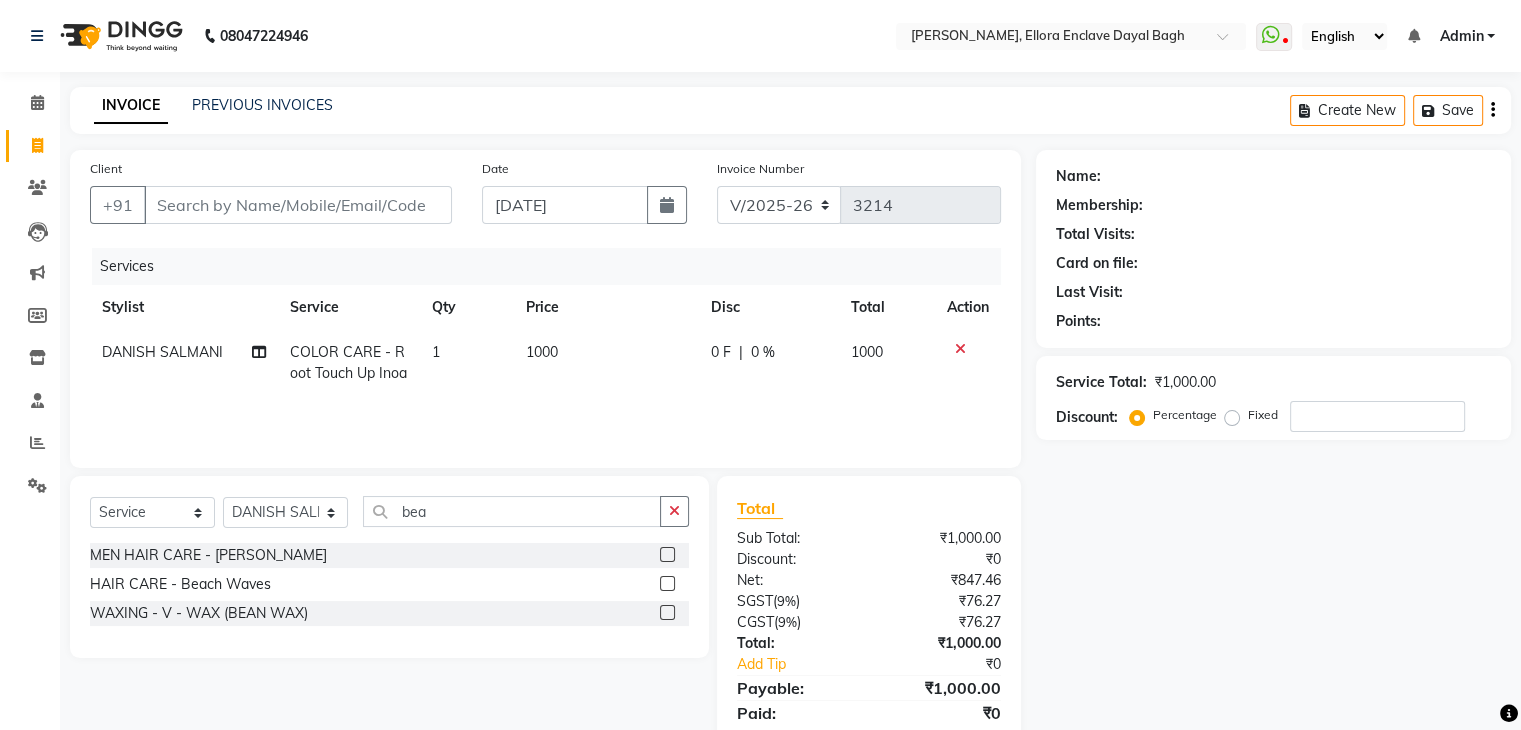 click 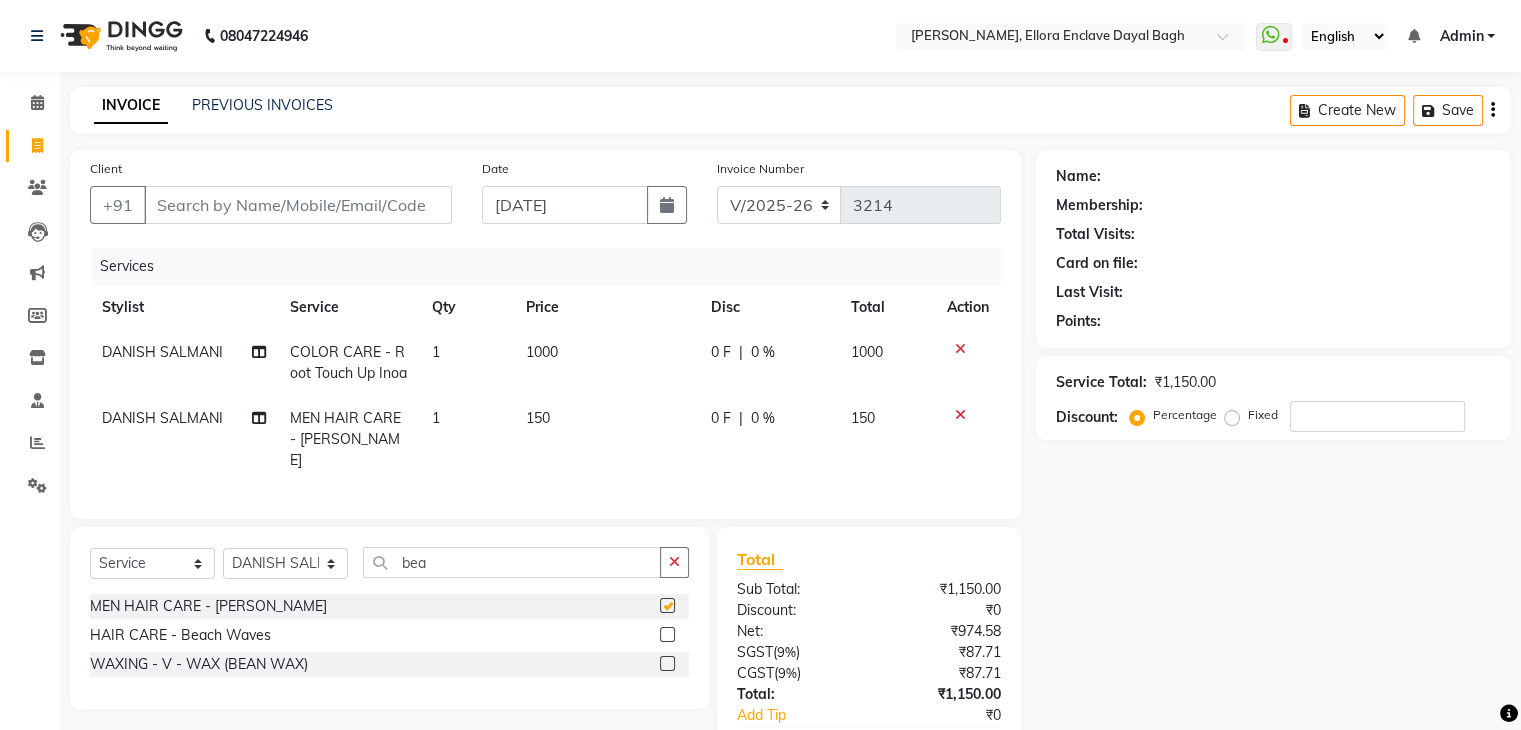 checkbox on "false" 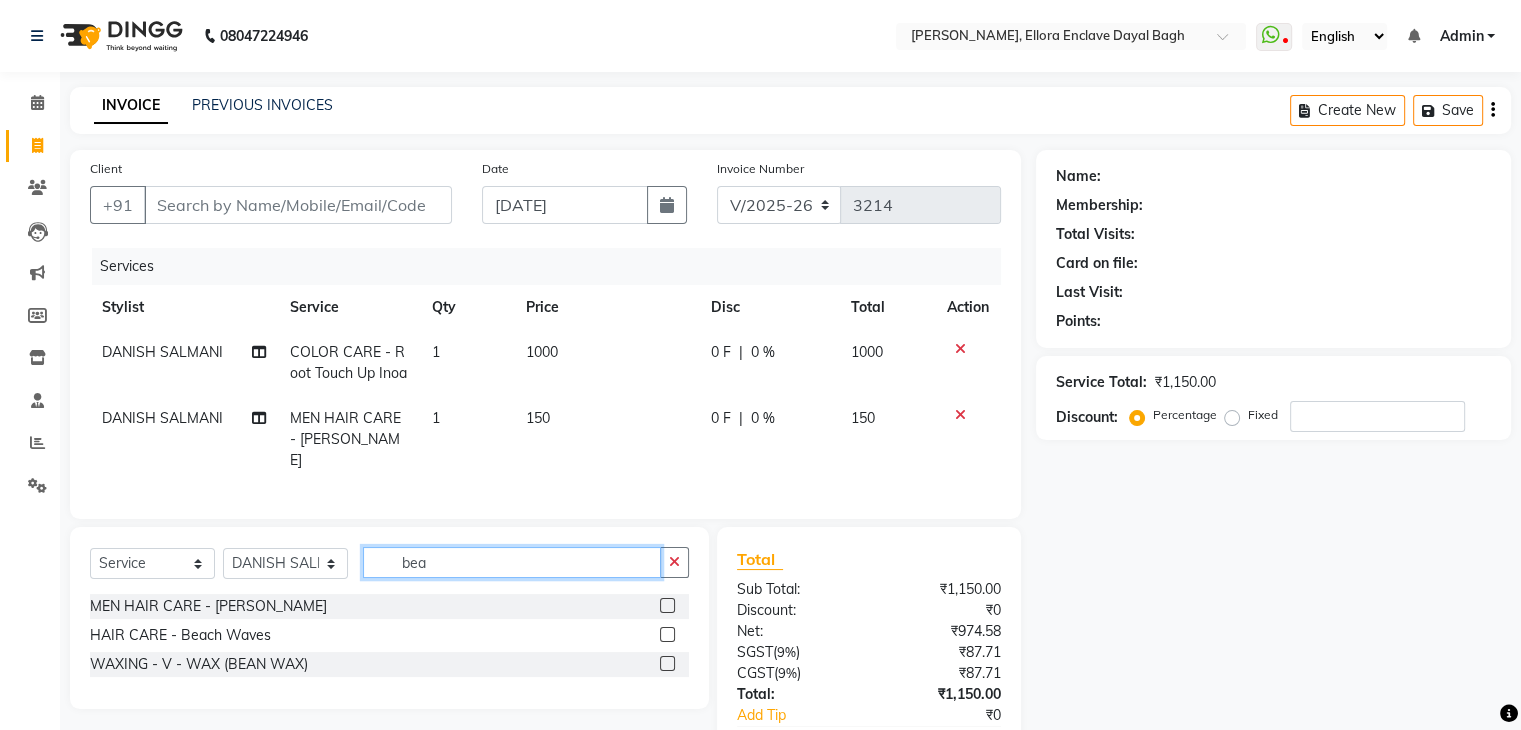 click on "bea" 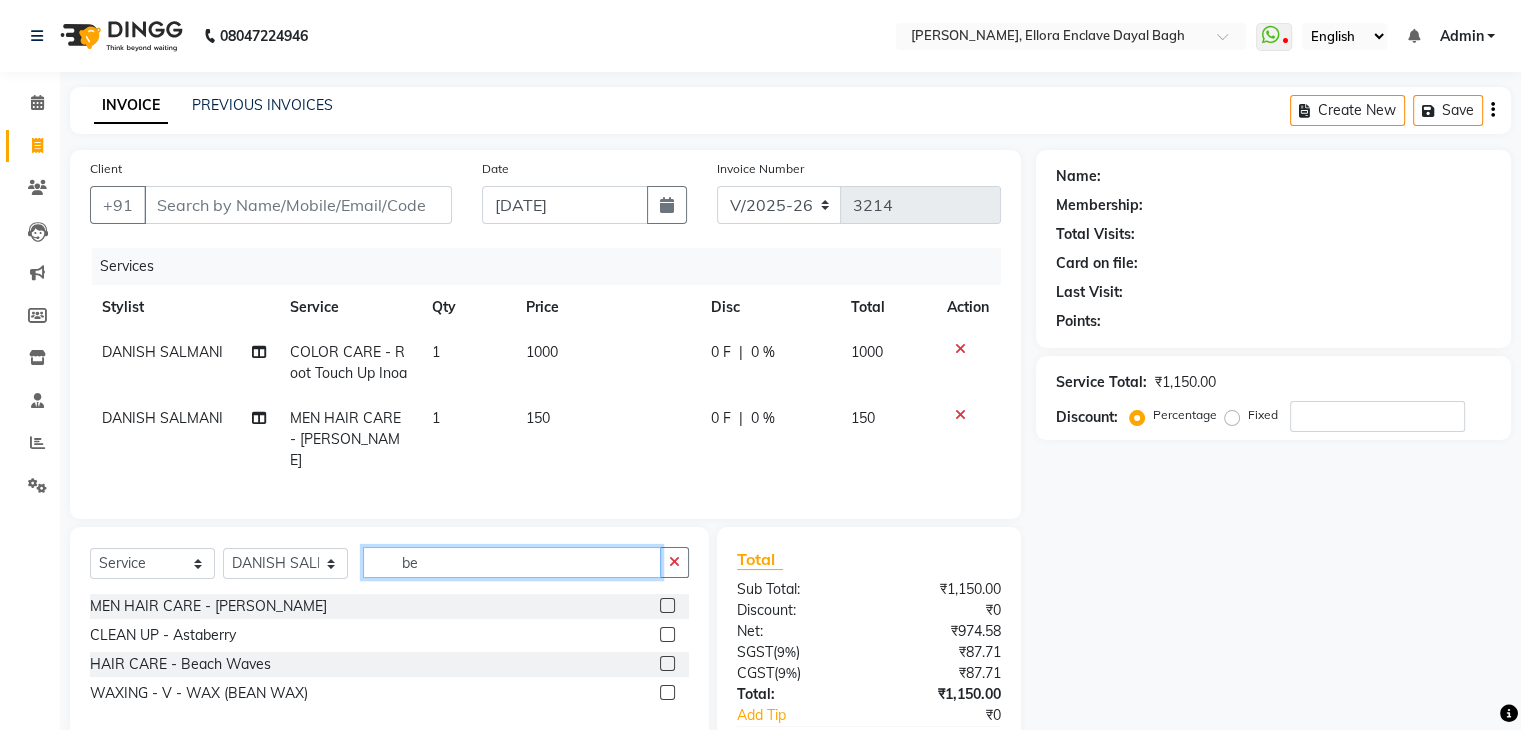type on "b" 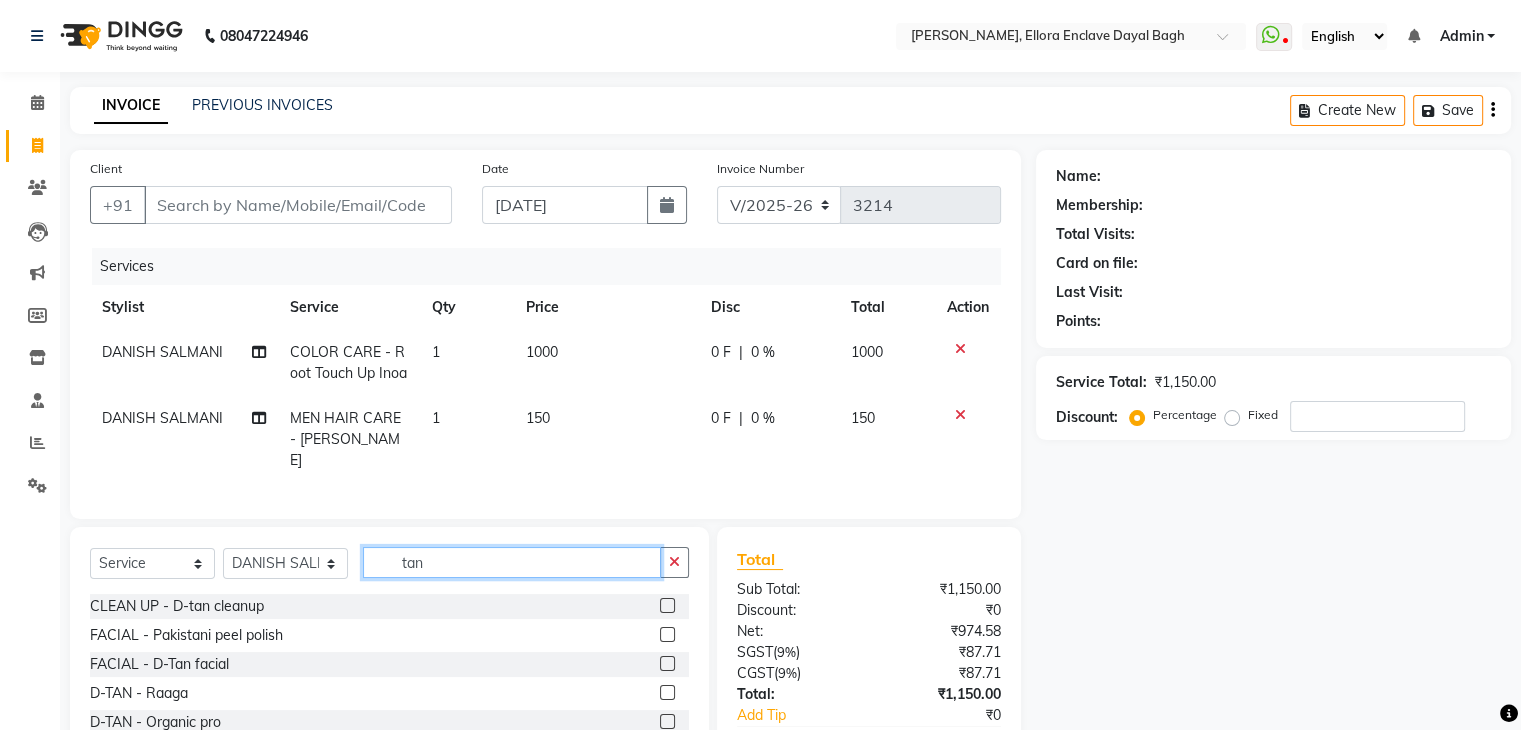 scroll, scrollTop: 3, scrollLeft: 0, axis: vertical 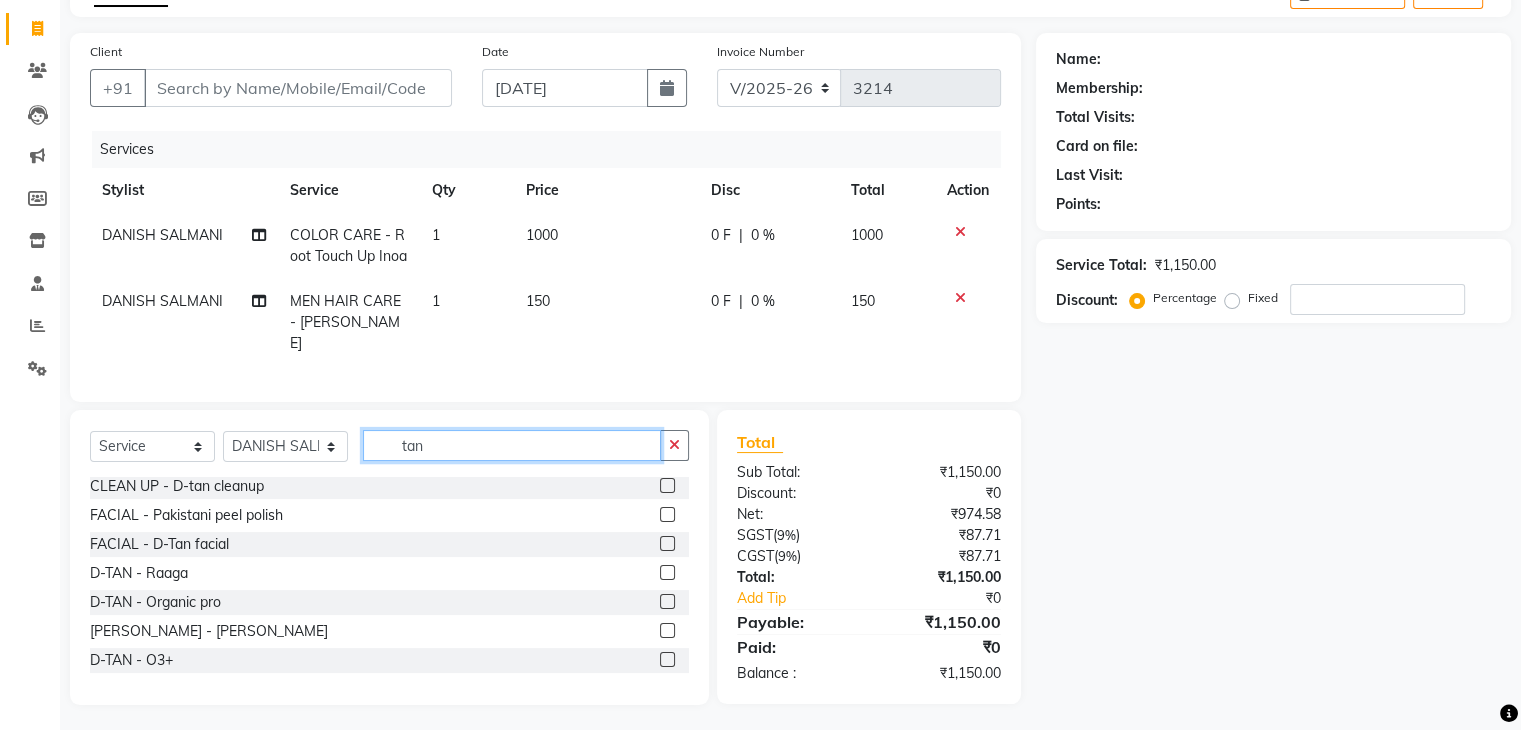 type on "tan" 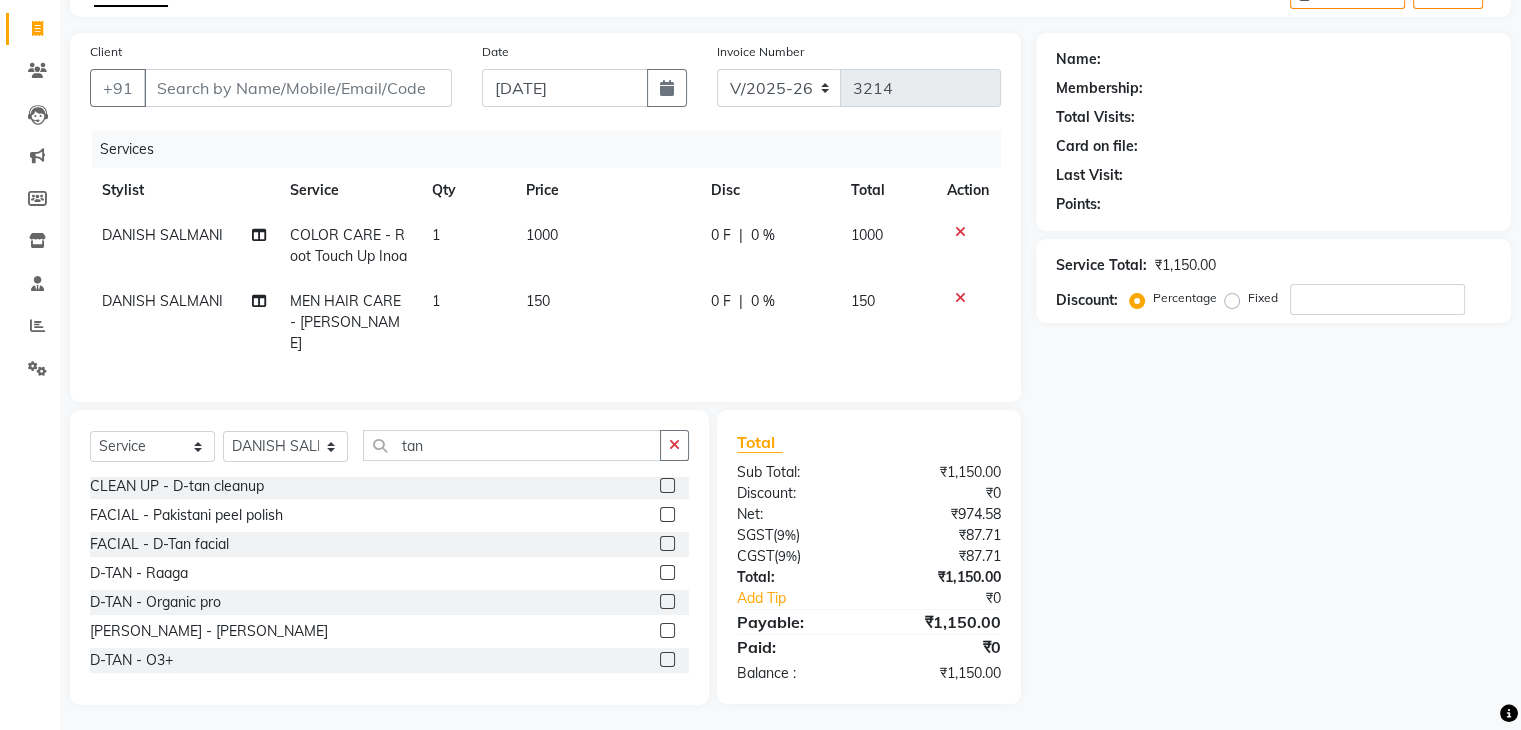 click 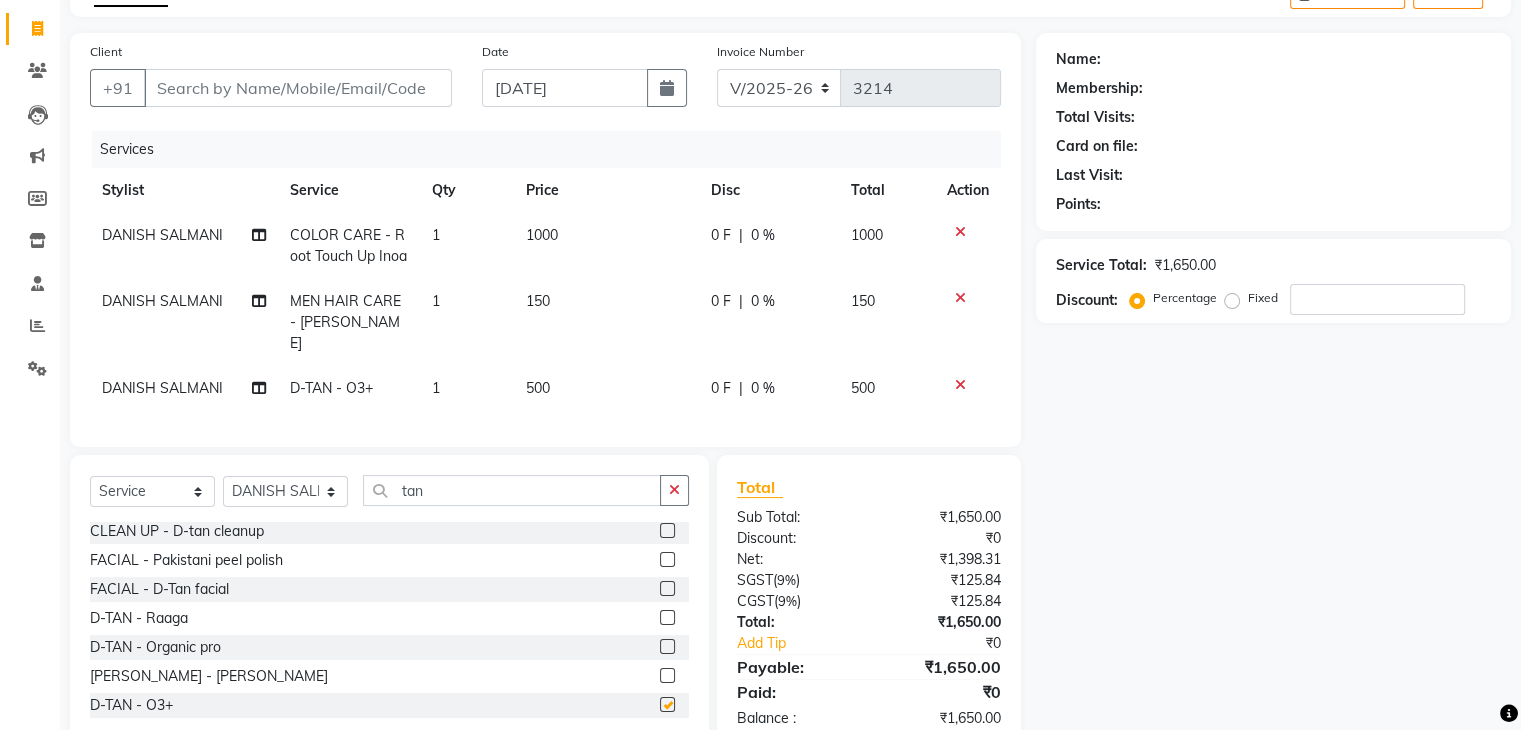 checkbox on "false" 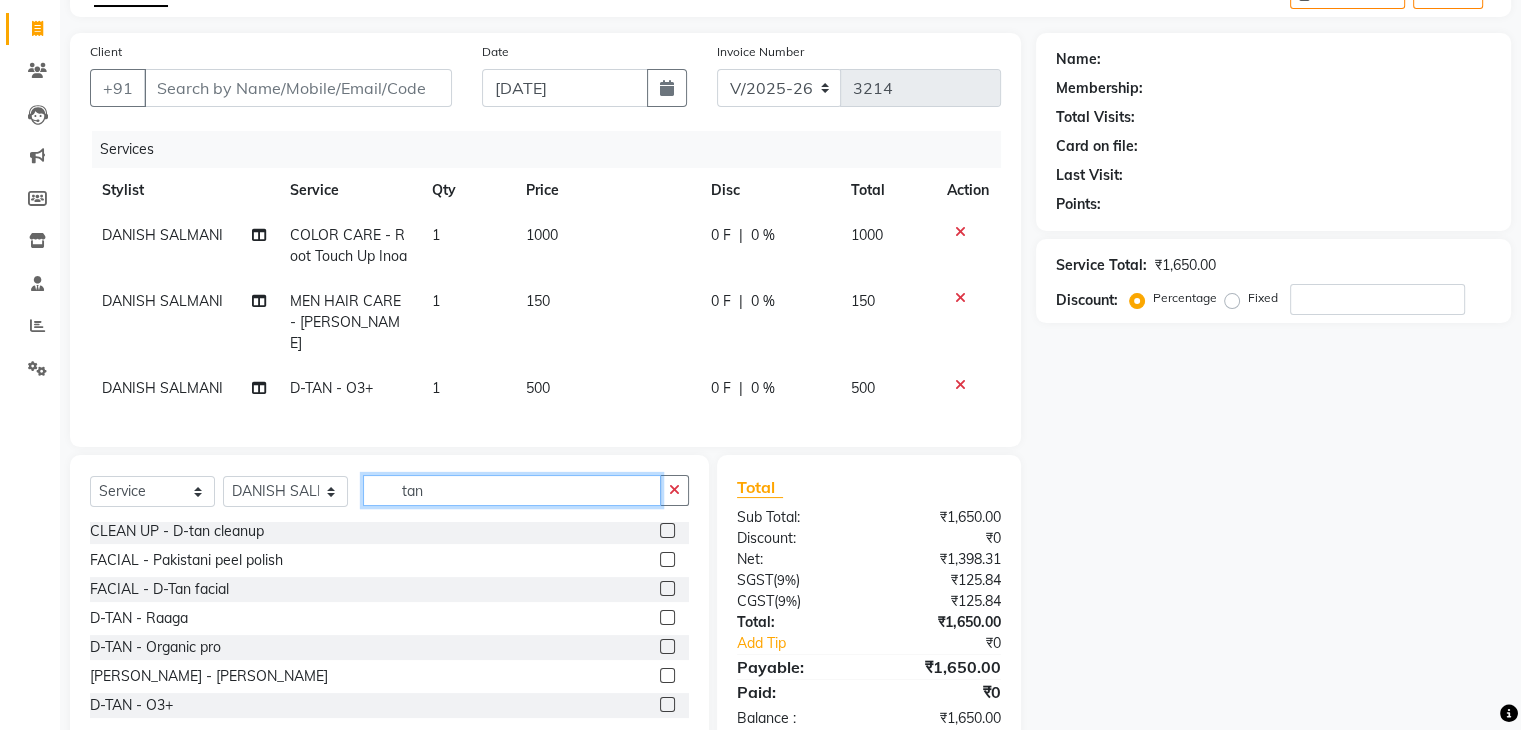 click on "tan" 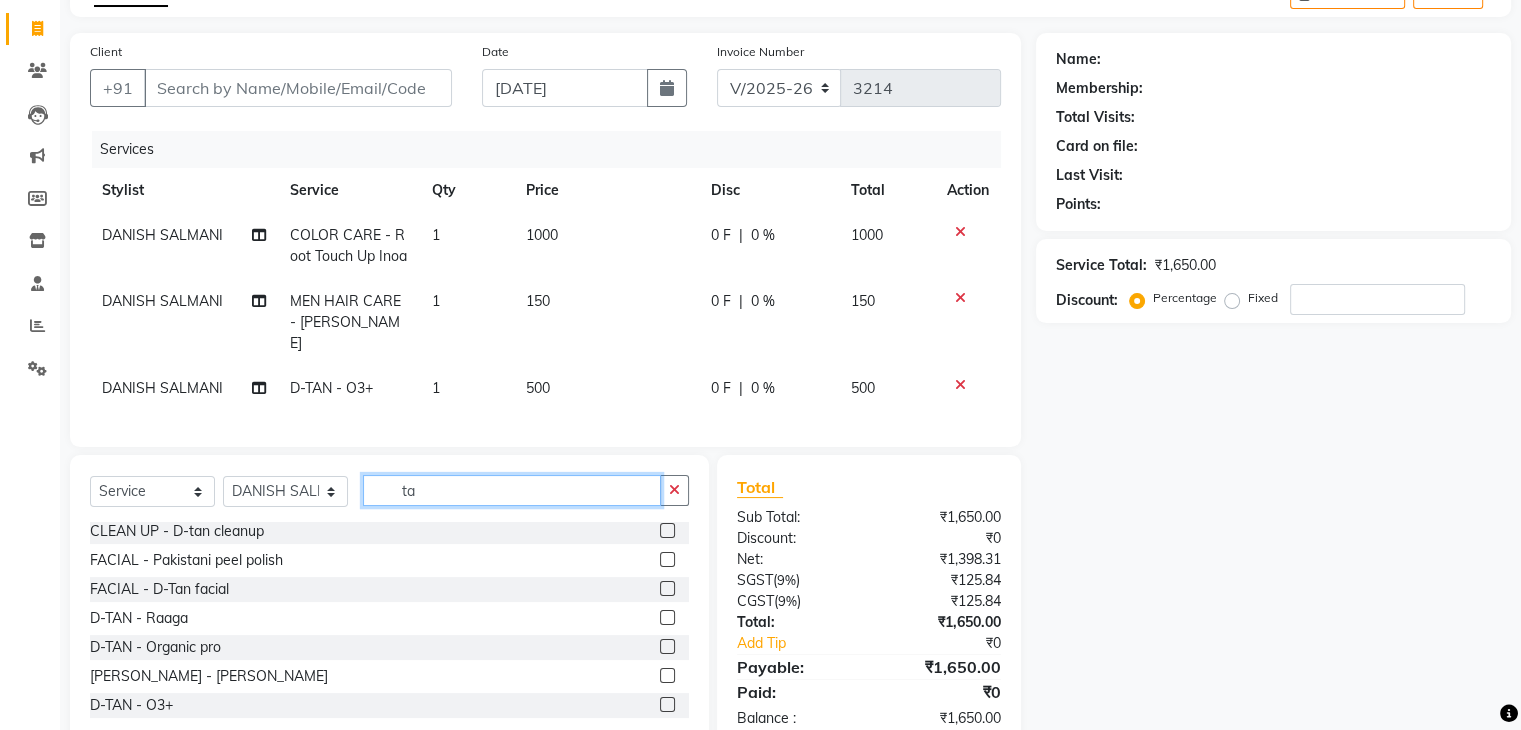 type on "t" 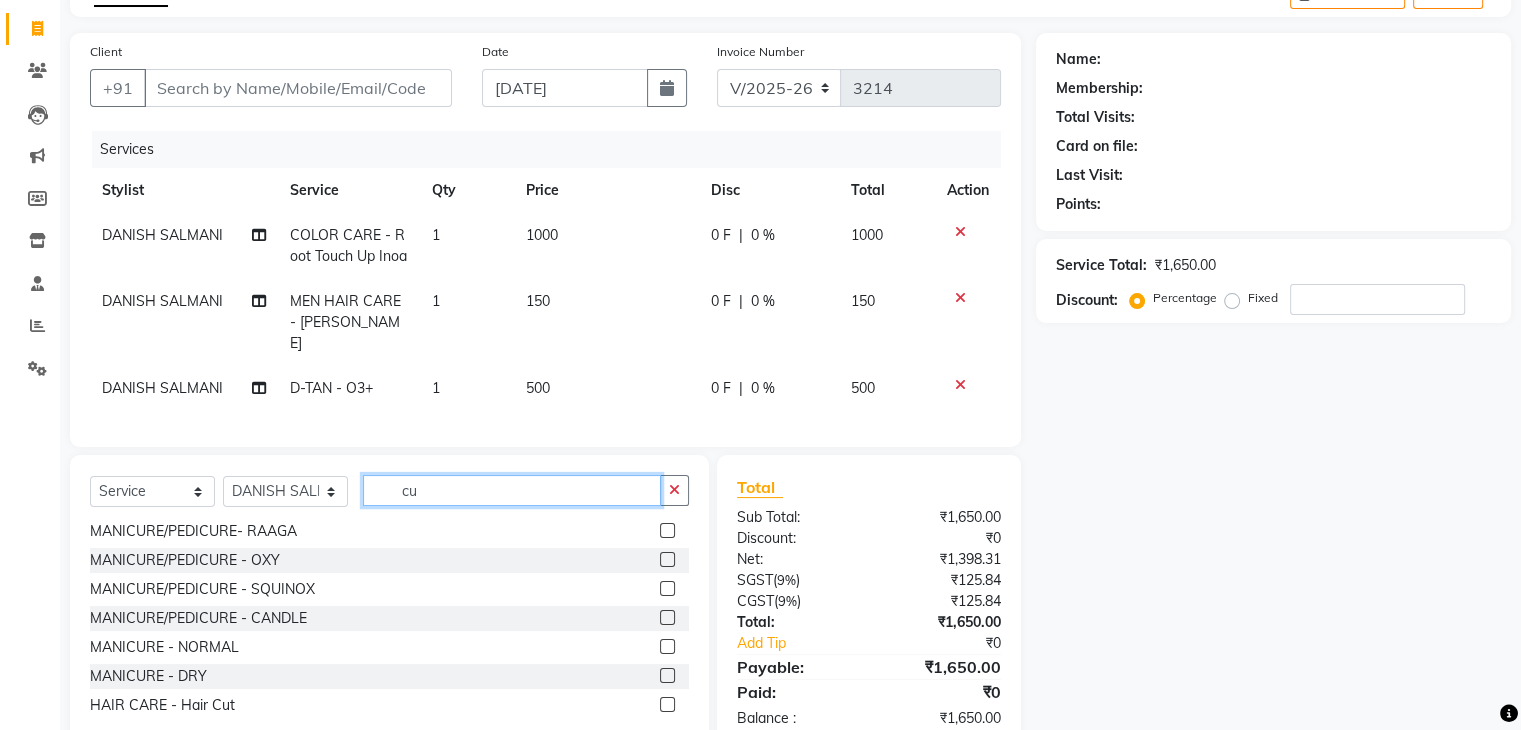 scroll, scrollTop: 0, scrollLeft: 0, axis: both 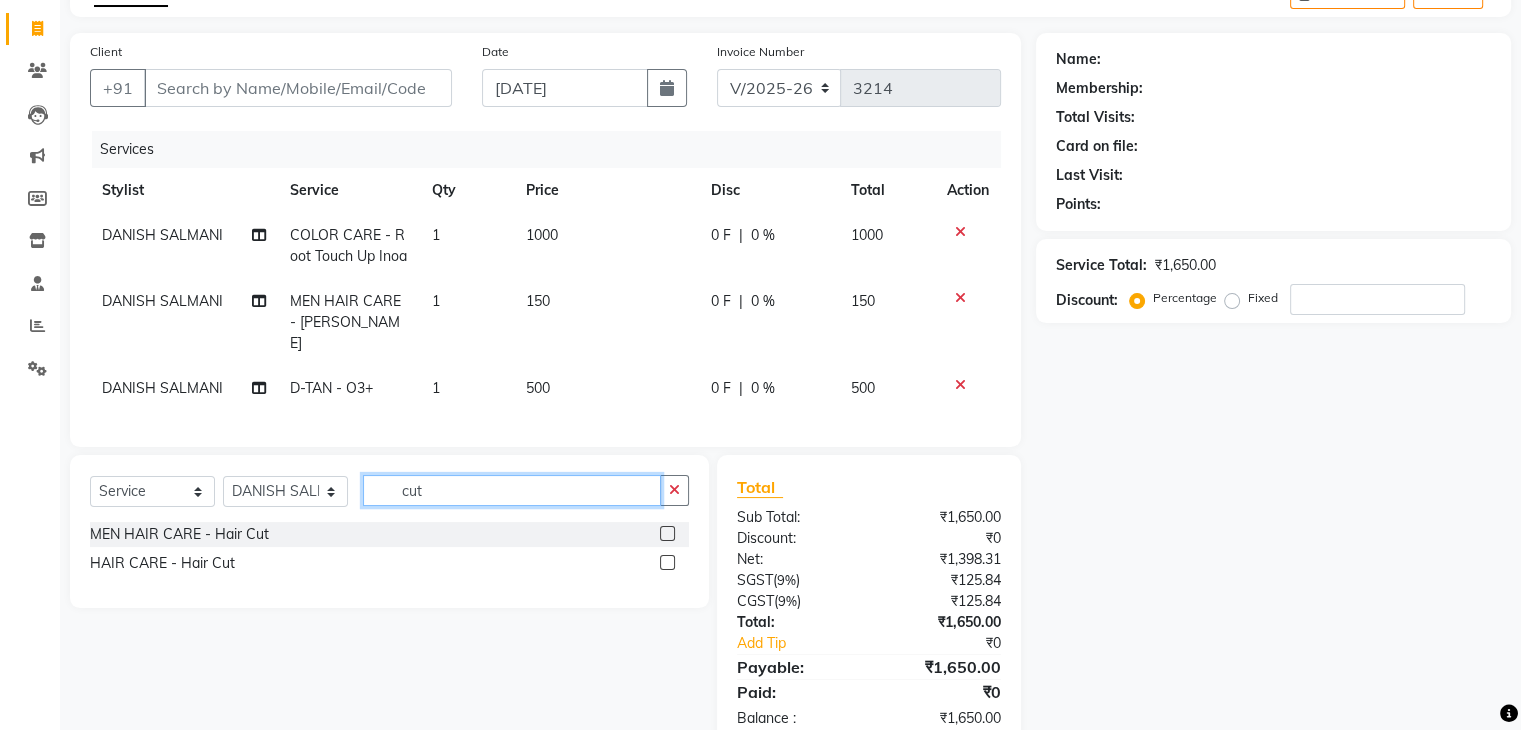 type on "cut" 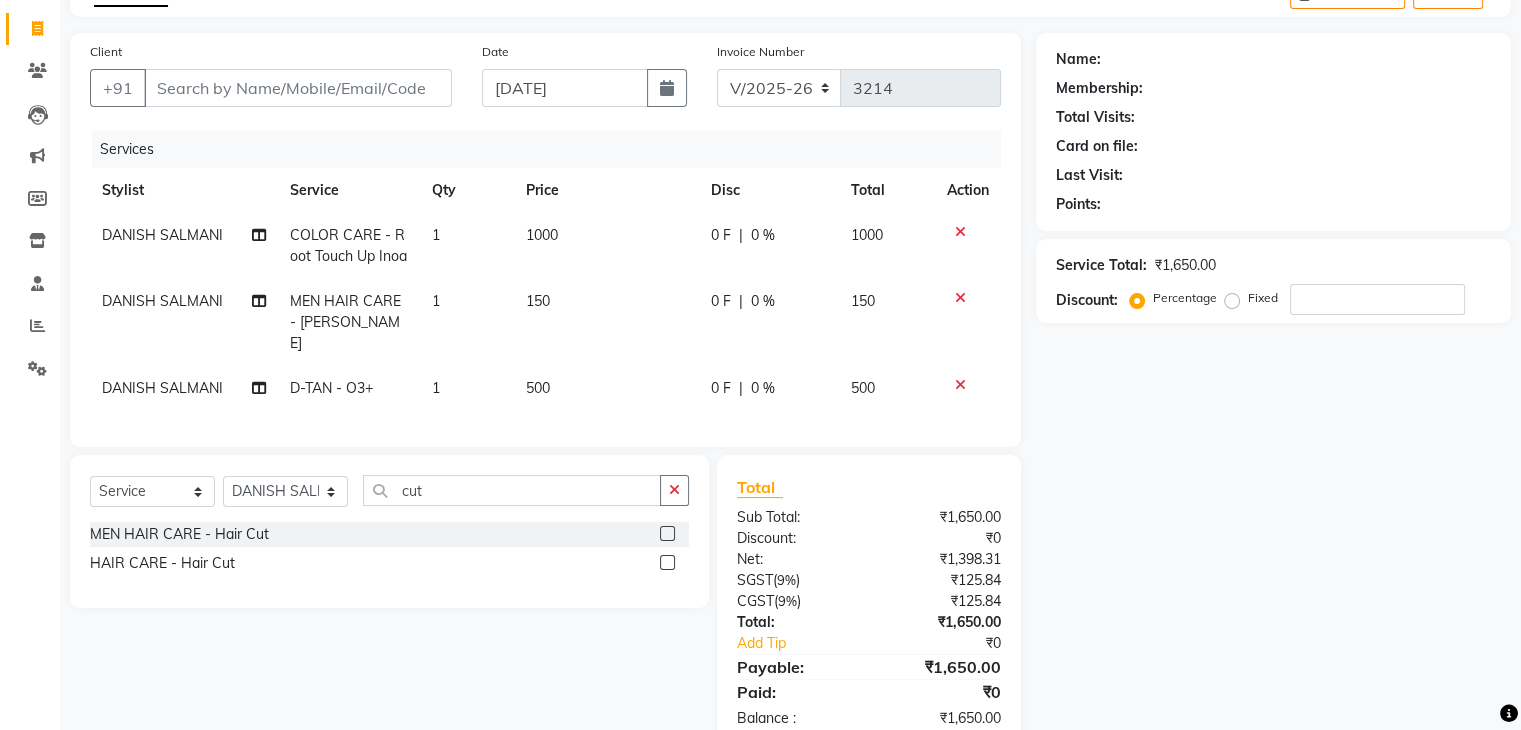 click 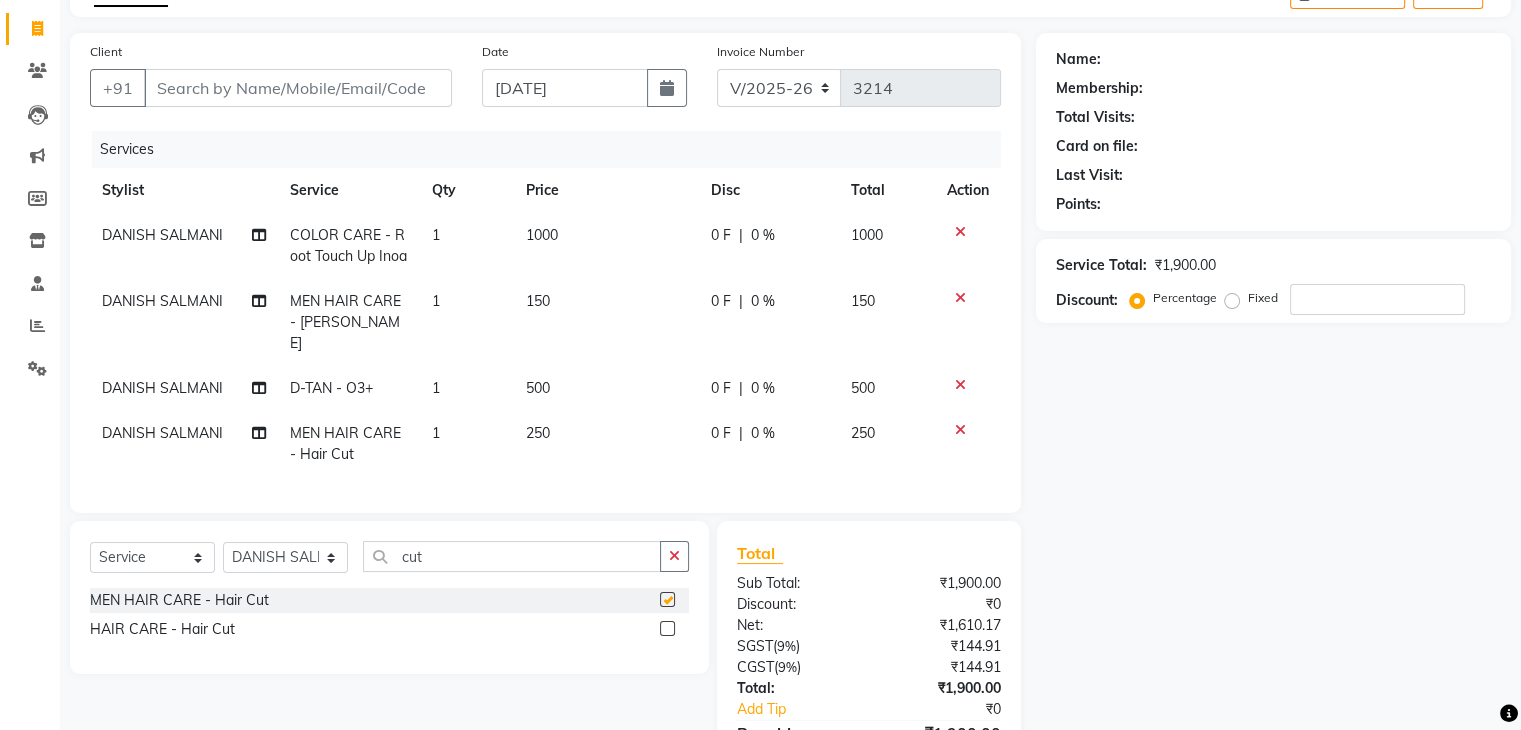 checkbox on "false" 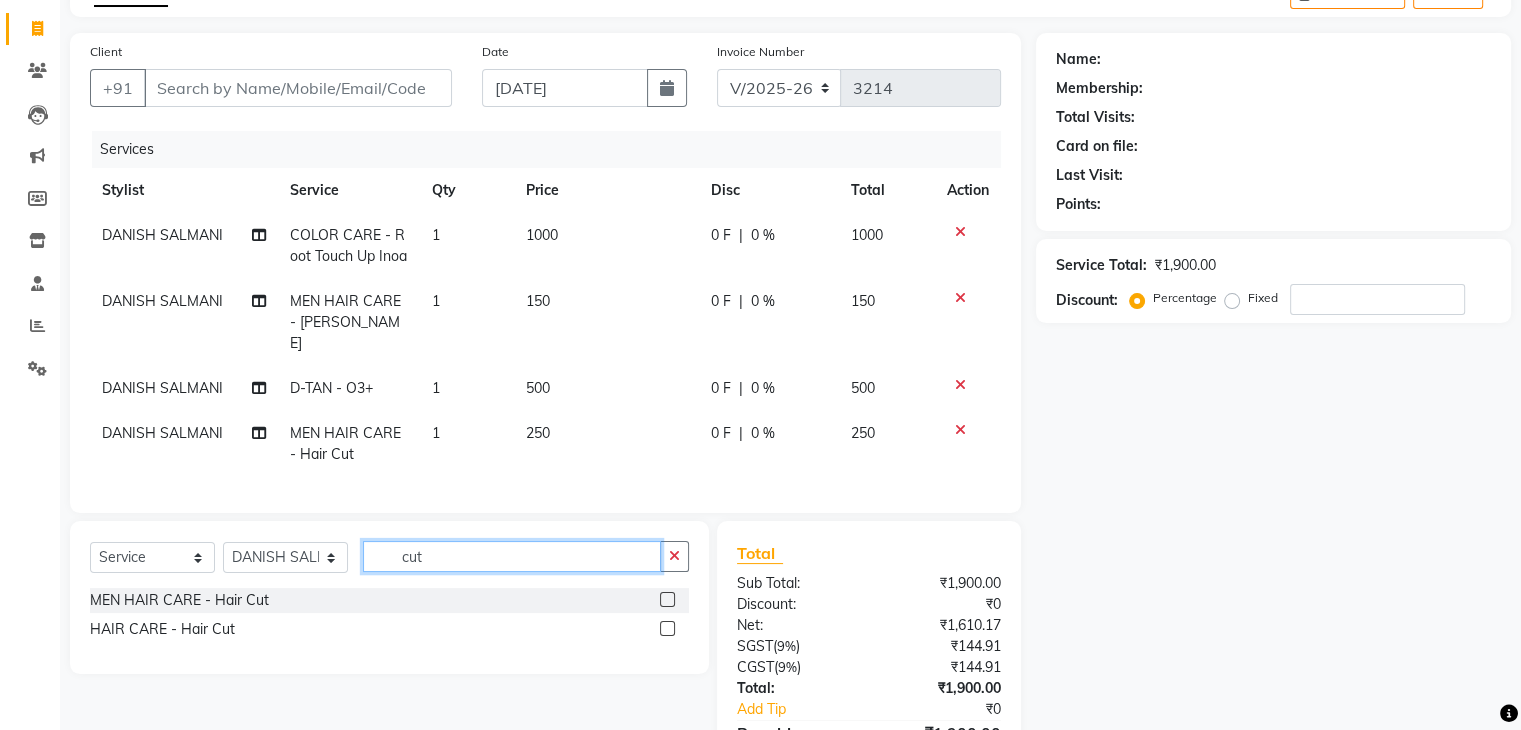click on "cut" 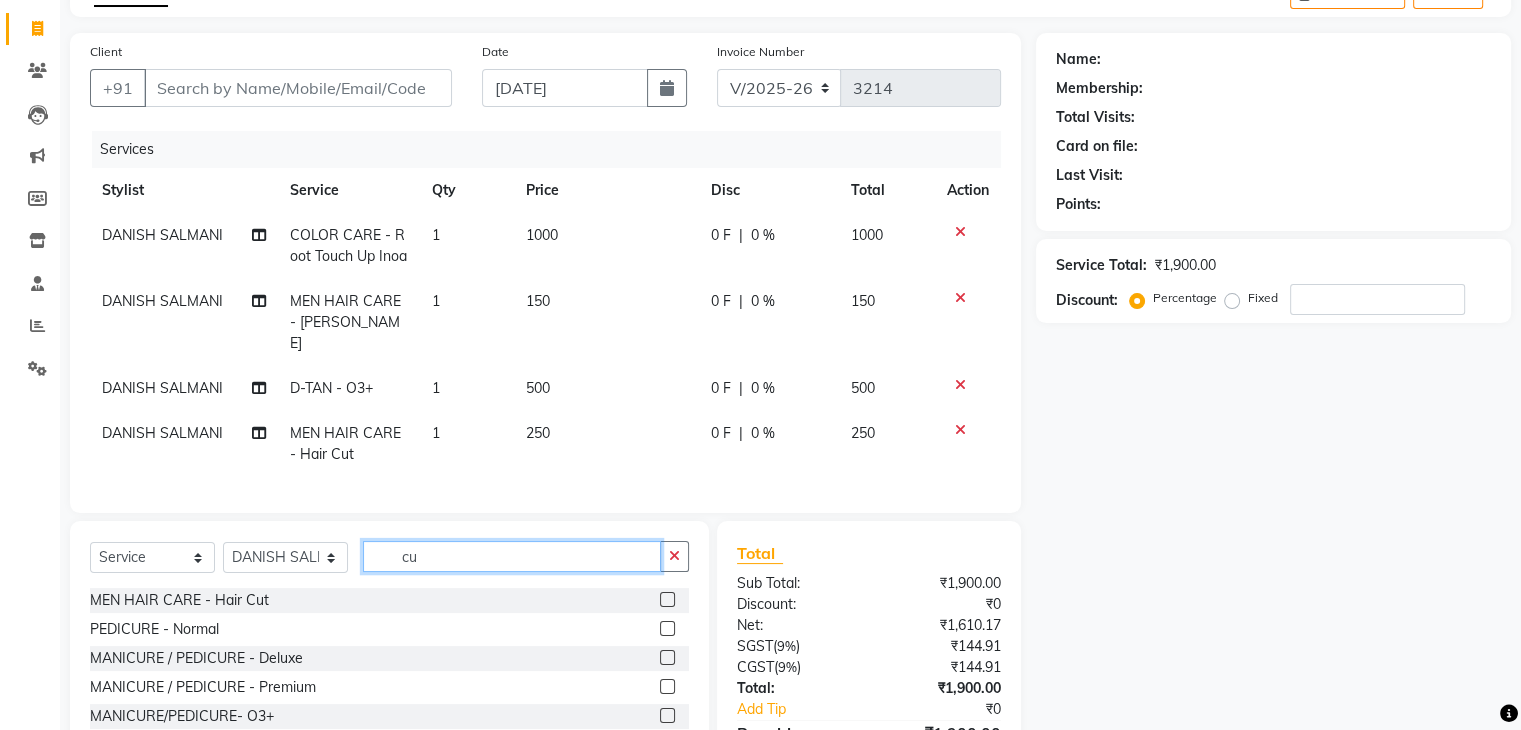 type on "c" 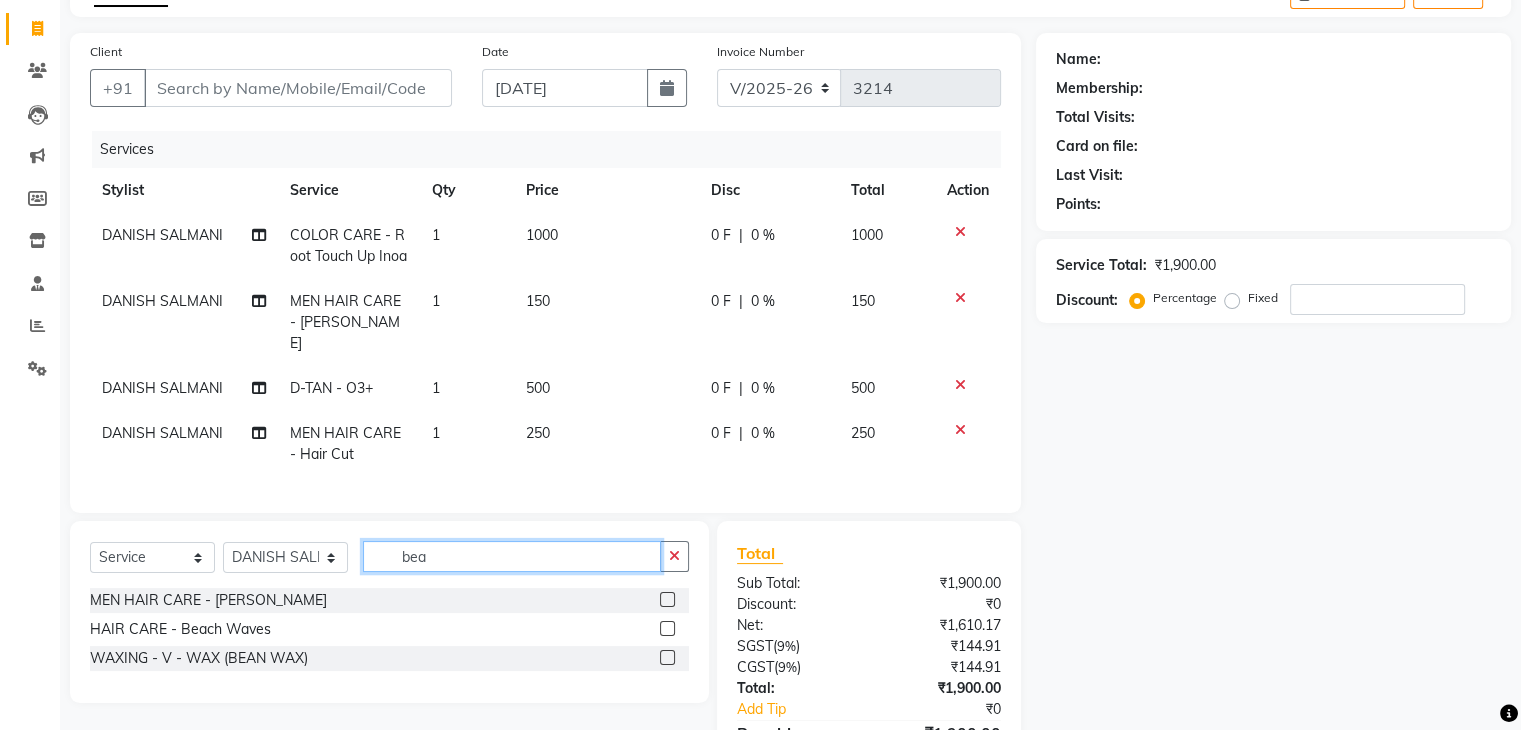 type on "bea" 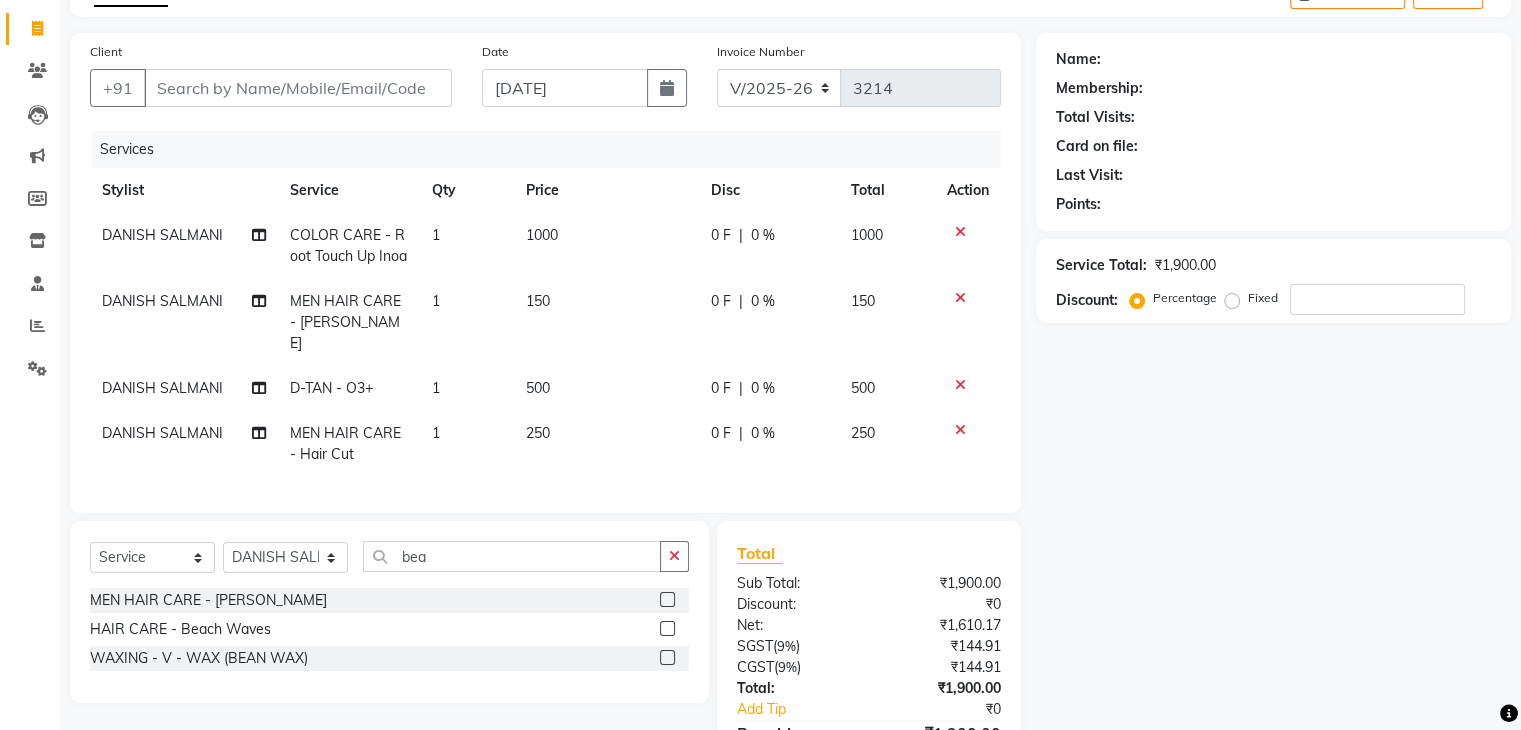 click 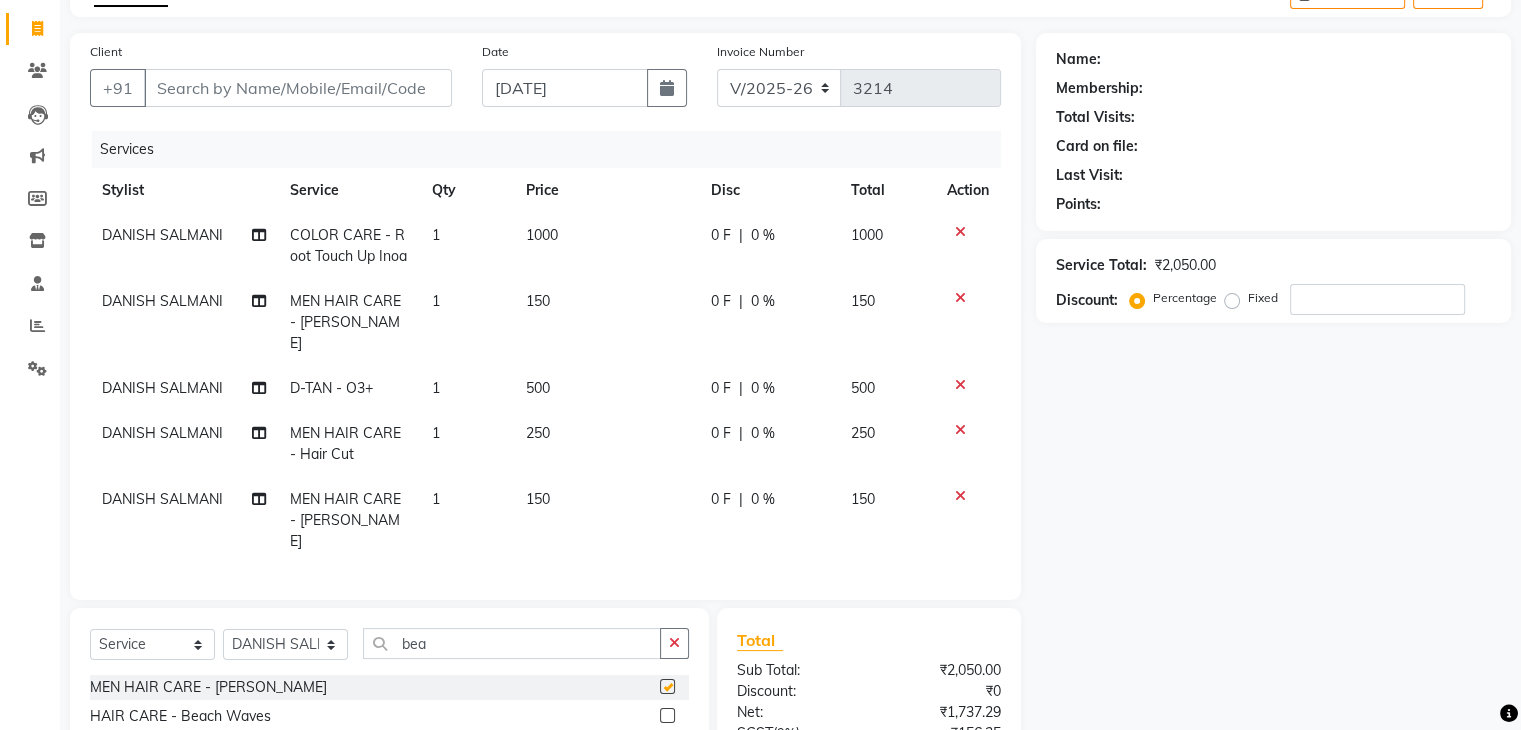 checkbox on "false" 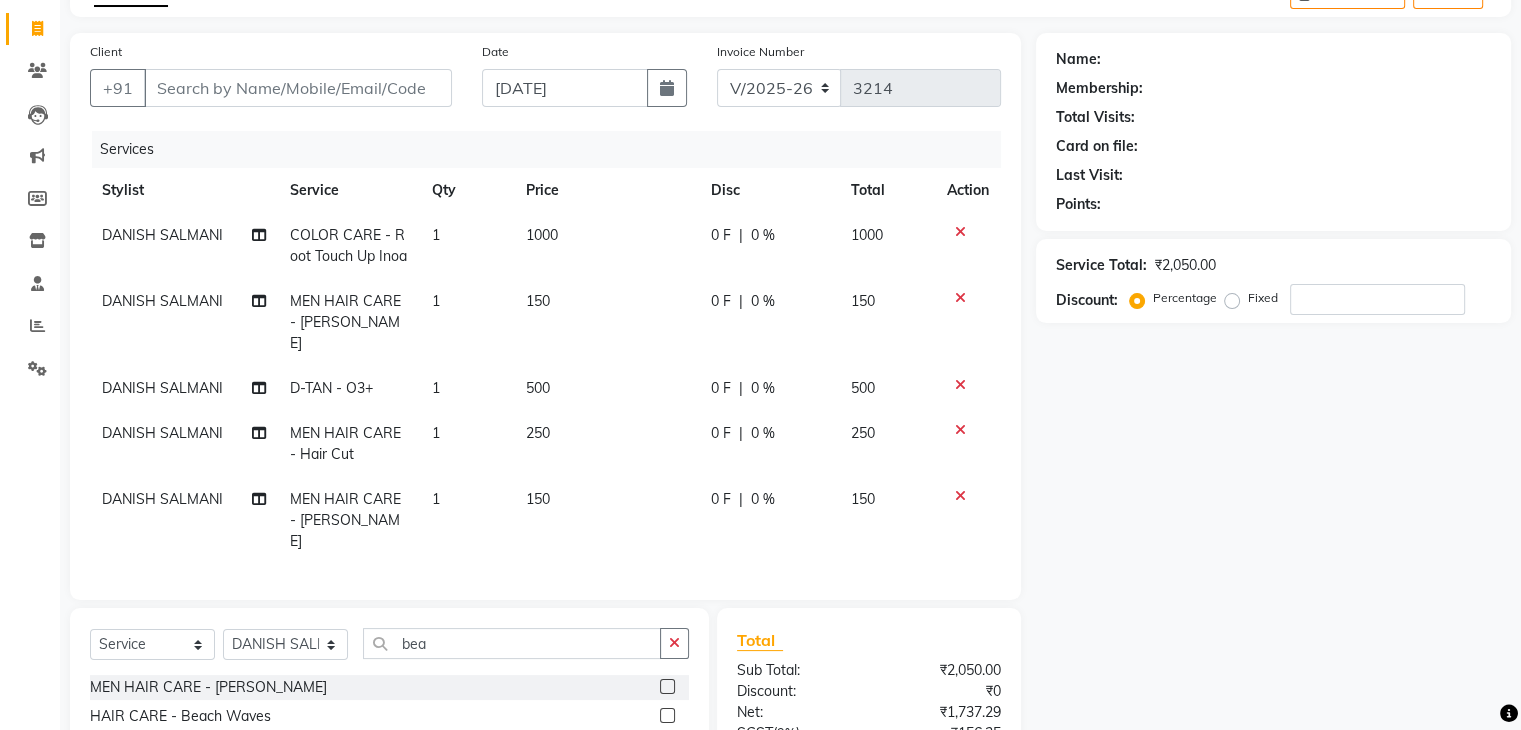 click on "150" 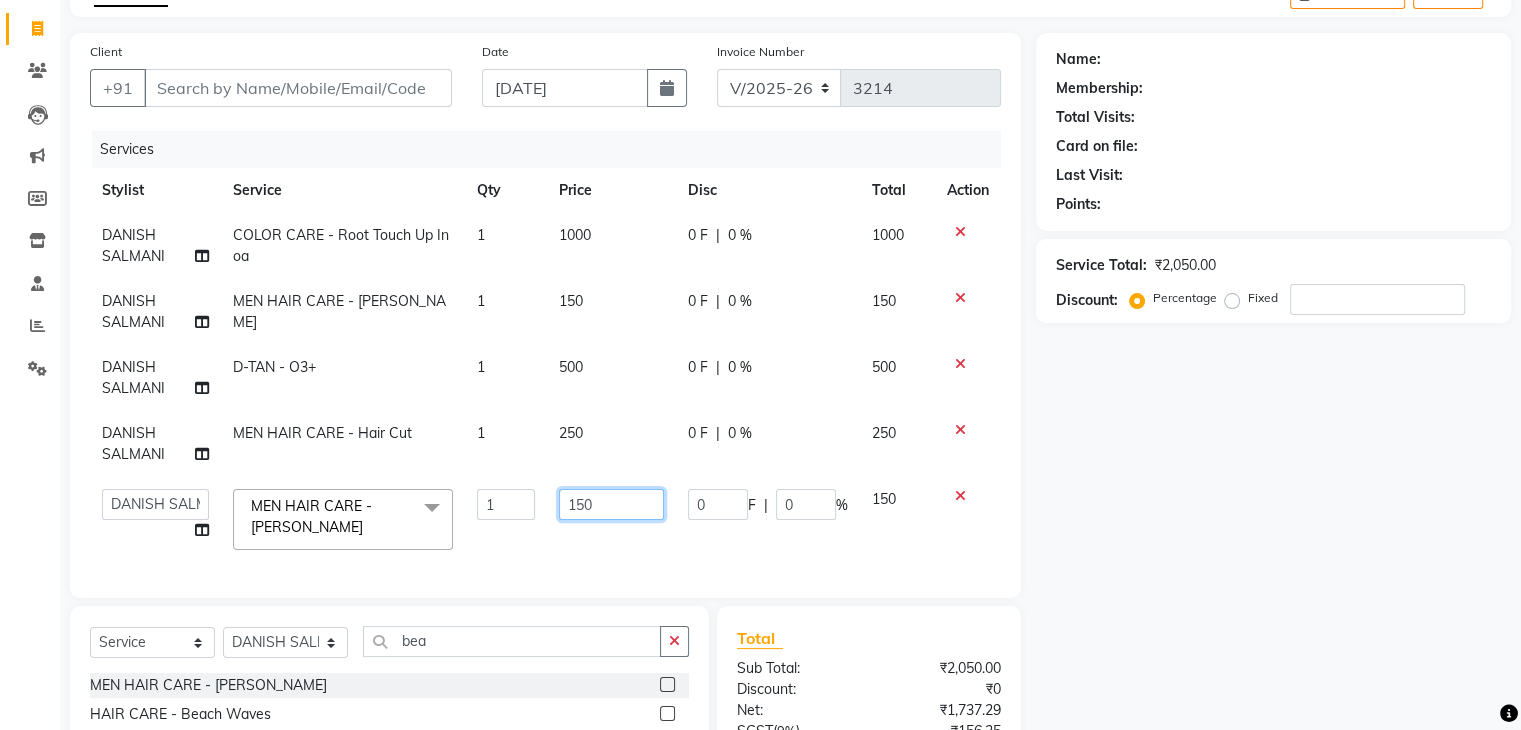 click on "150" 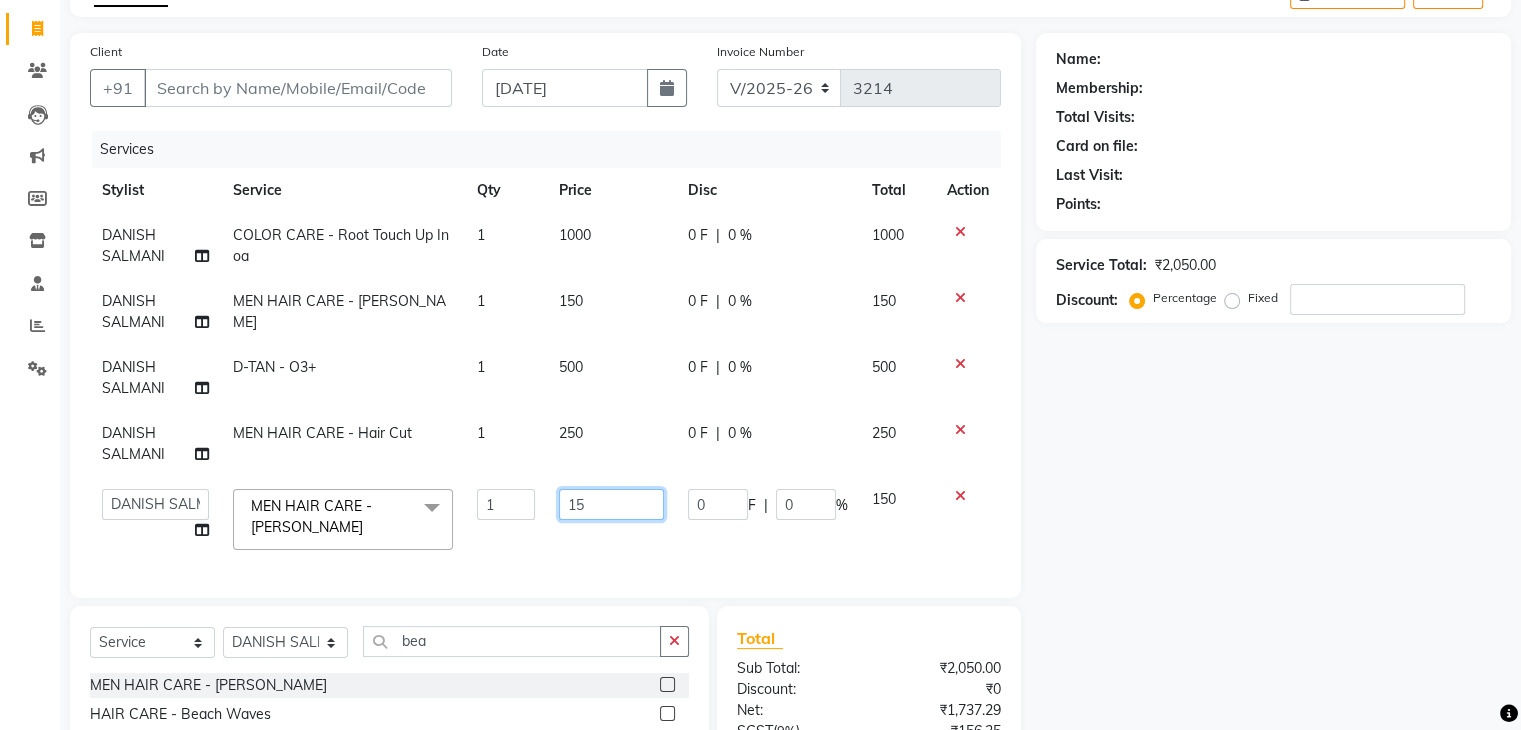 type on "1" 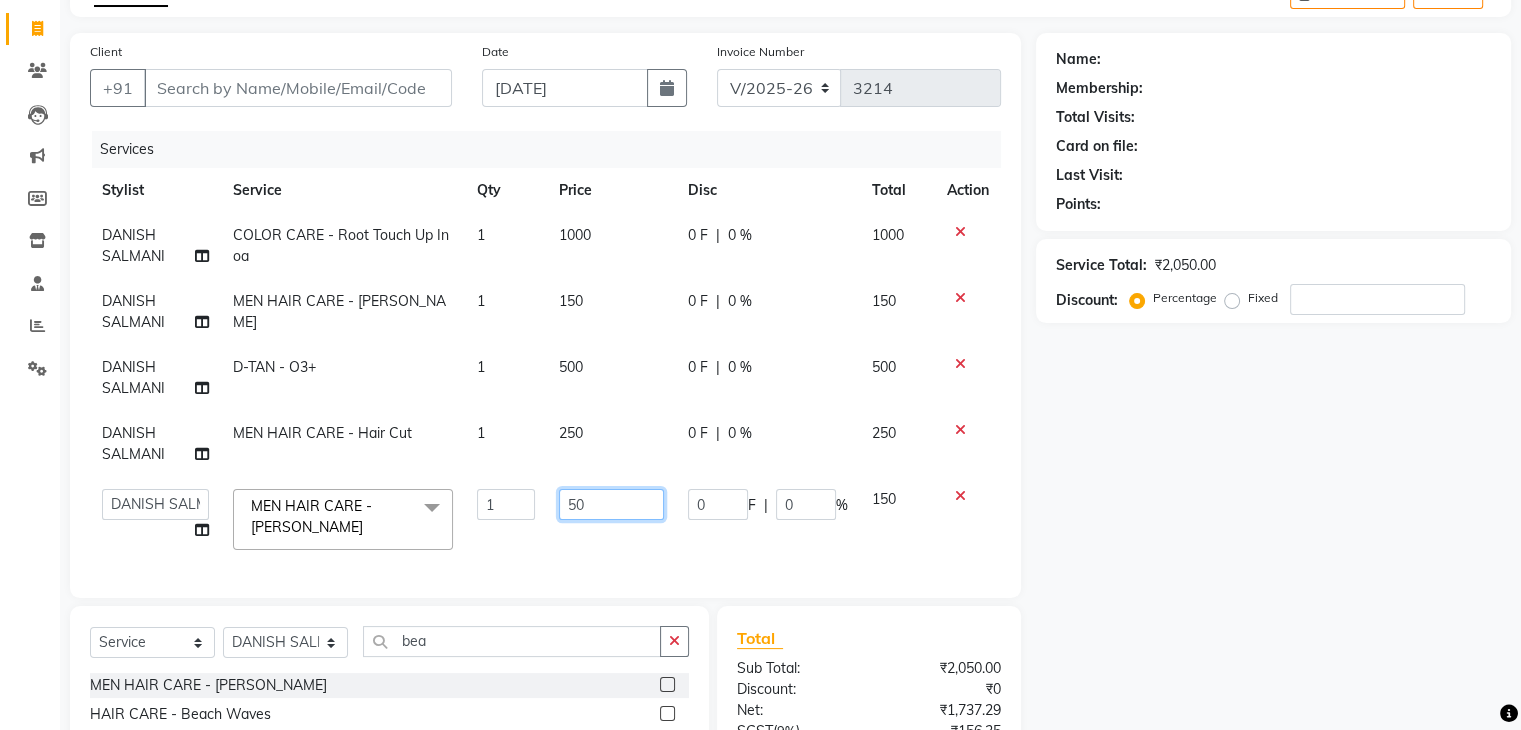 type on "500" 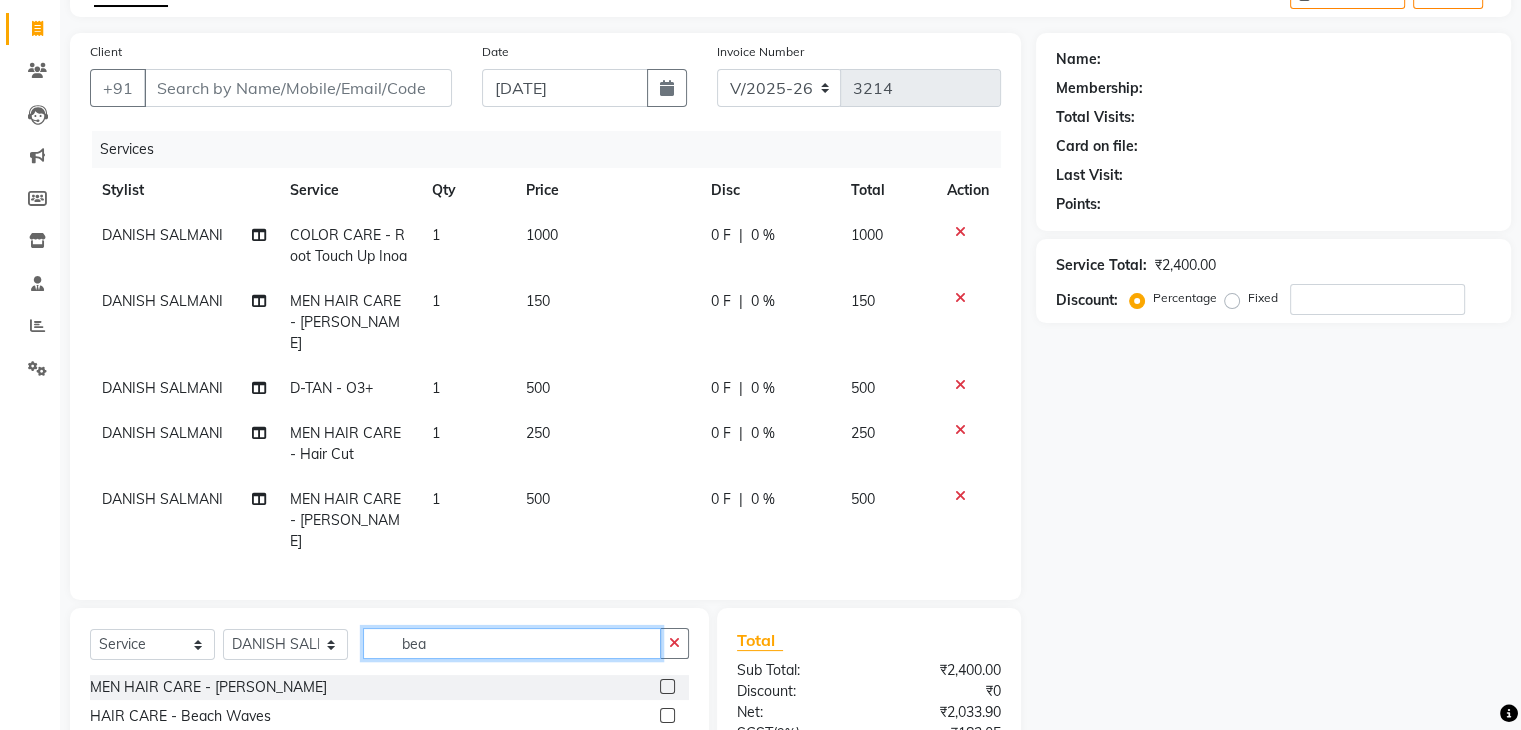 click on "Select  Service  Product  Membership  Package Voucher Prepaid Gift Card  Select Stylist AMAN DANISH SALMANI GOPAL PACHORI KANU KAVITA KIRAN KUMARI MEENU KUMARI NEHA NIKHIL CHAUDHARY PRIYANKA YADAV RASHMI SANDHYA SHAGUFTA SHWETA SONA SAXENA SOUMYA TUSHAR OTWAL VINAY KUMAR bea MEN HAIR CARE - Beard  HAIR CARE - Beach Waves  WAXING - V - WAX (BEAN WAX)" 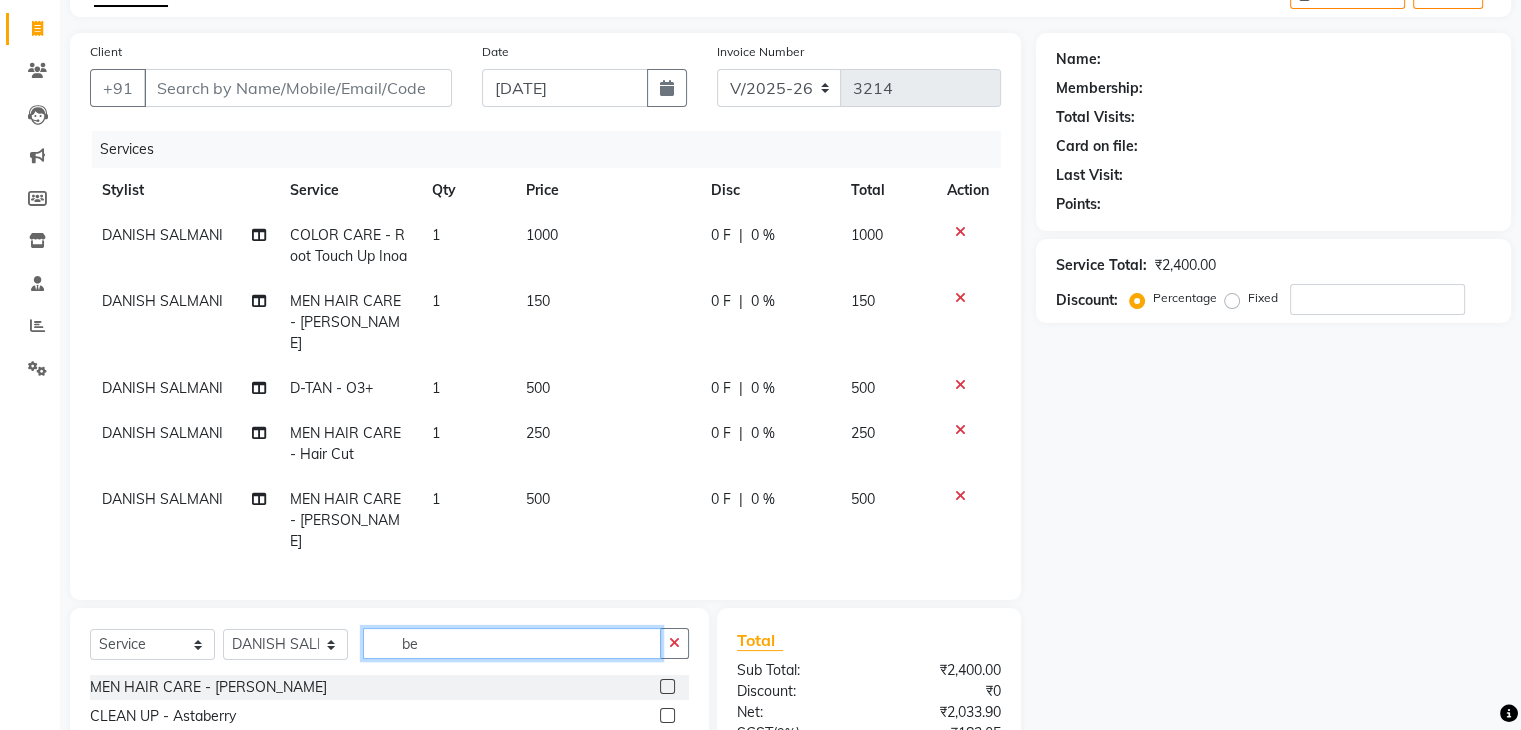 type on "b" 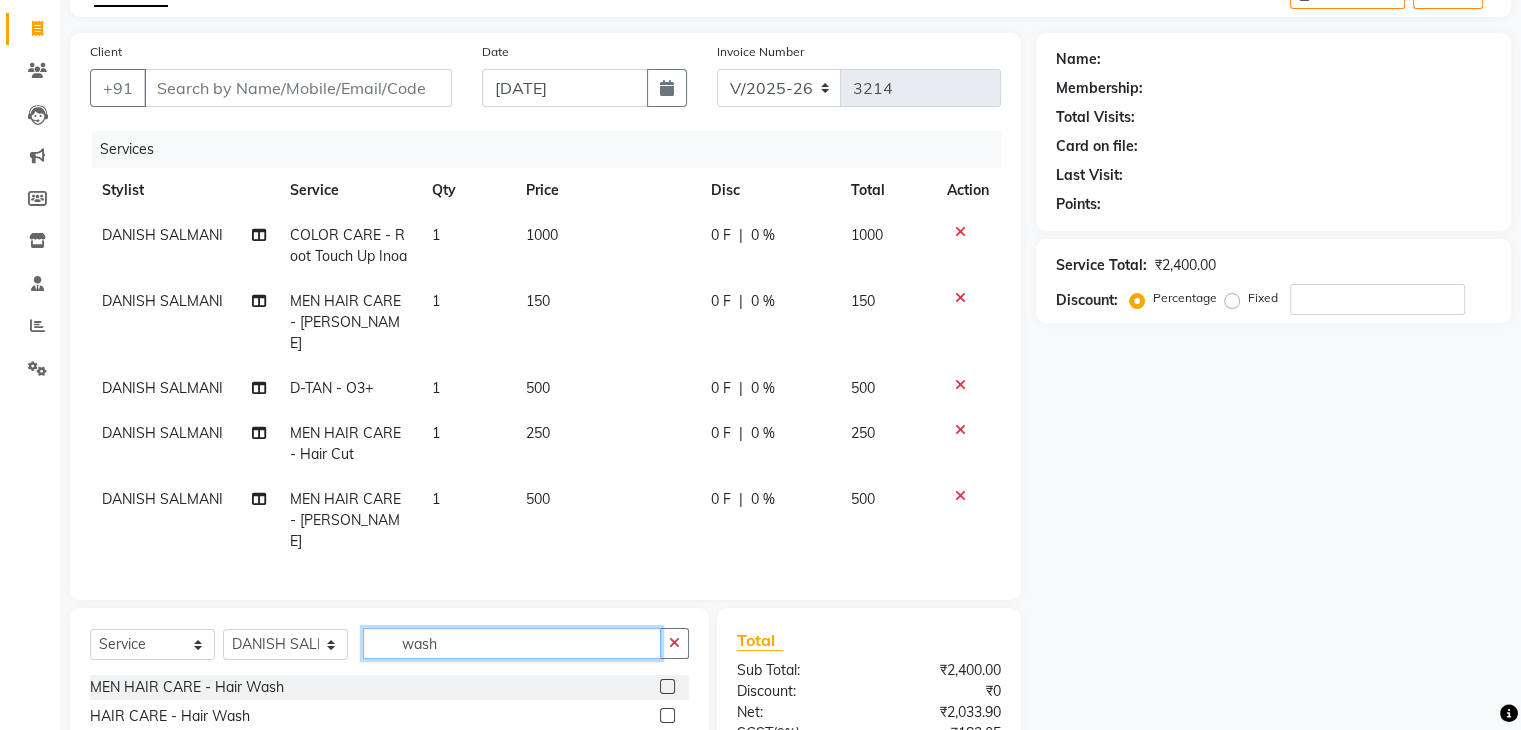 scroll, scrollTop: 293, scrollLeft: 0, axis: vertical 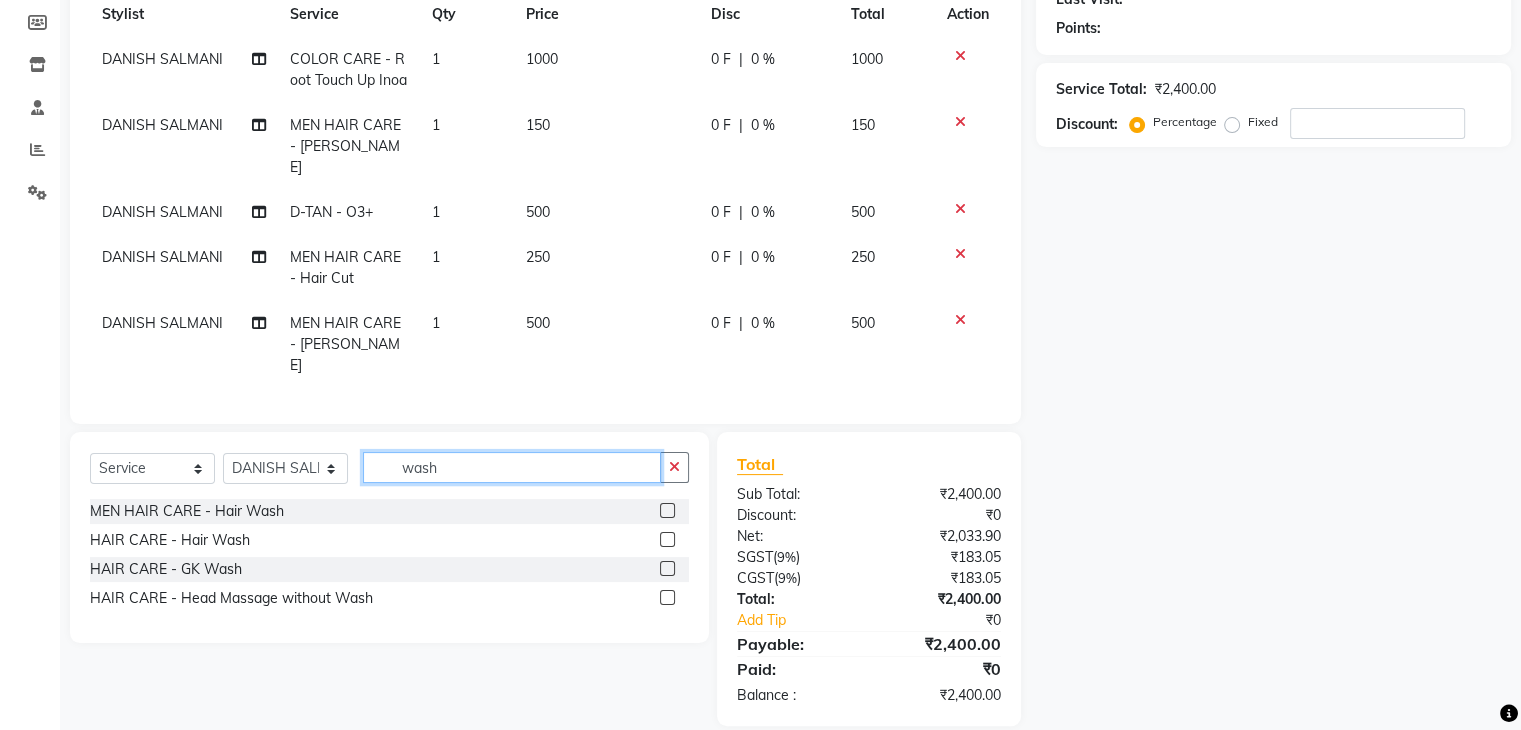 type on "wash" 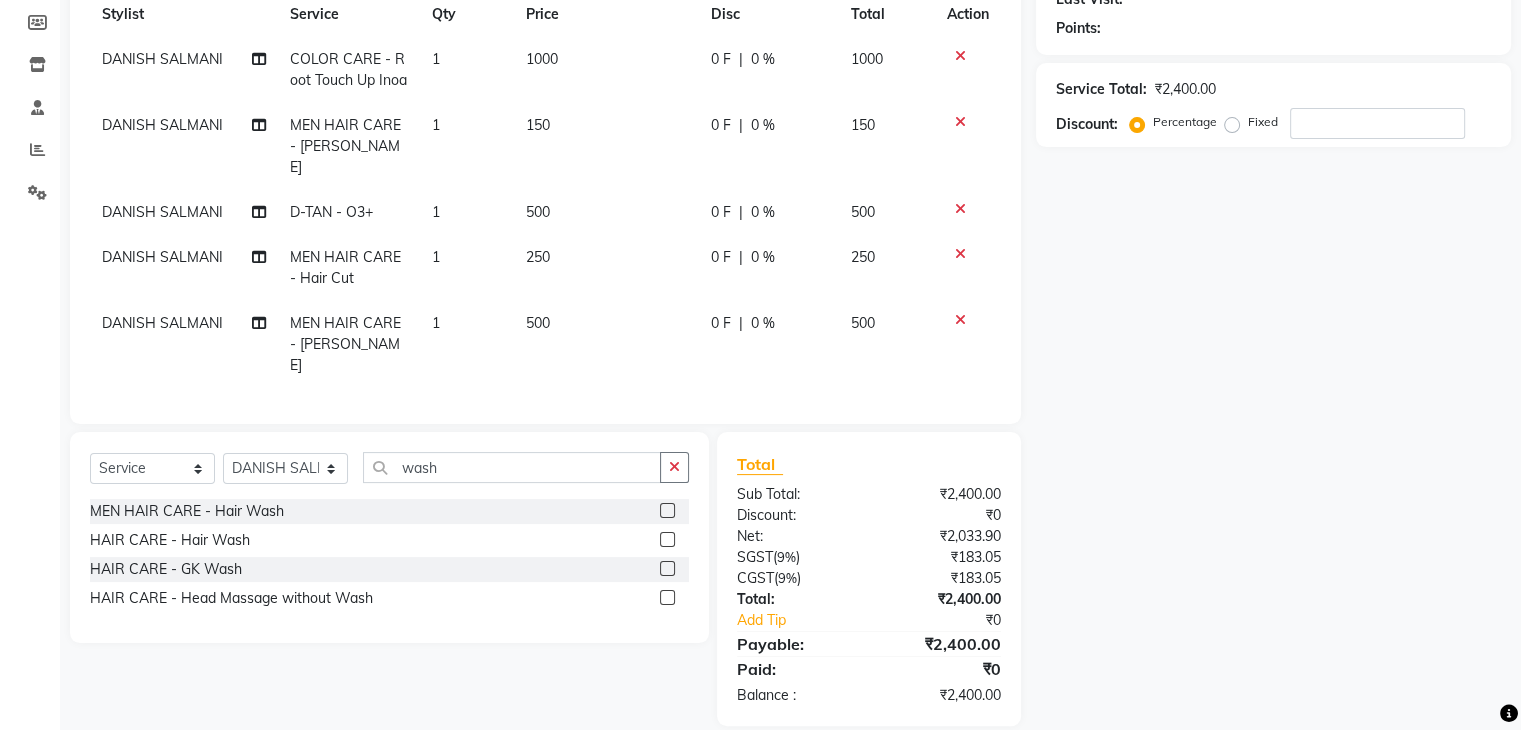 click 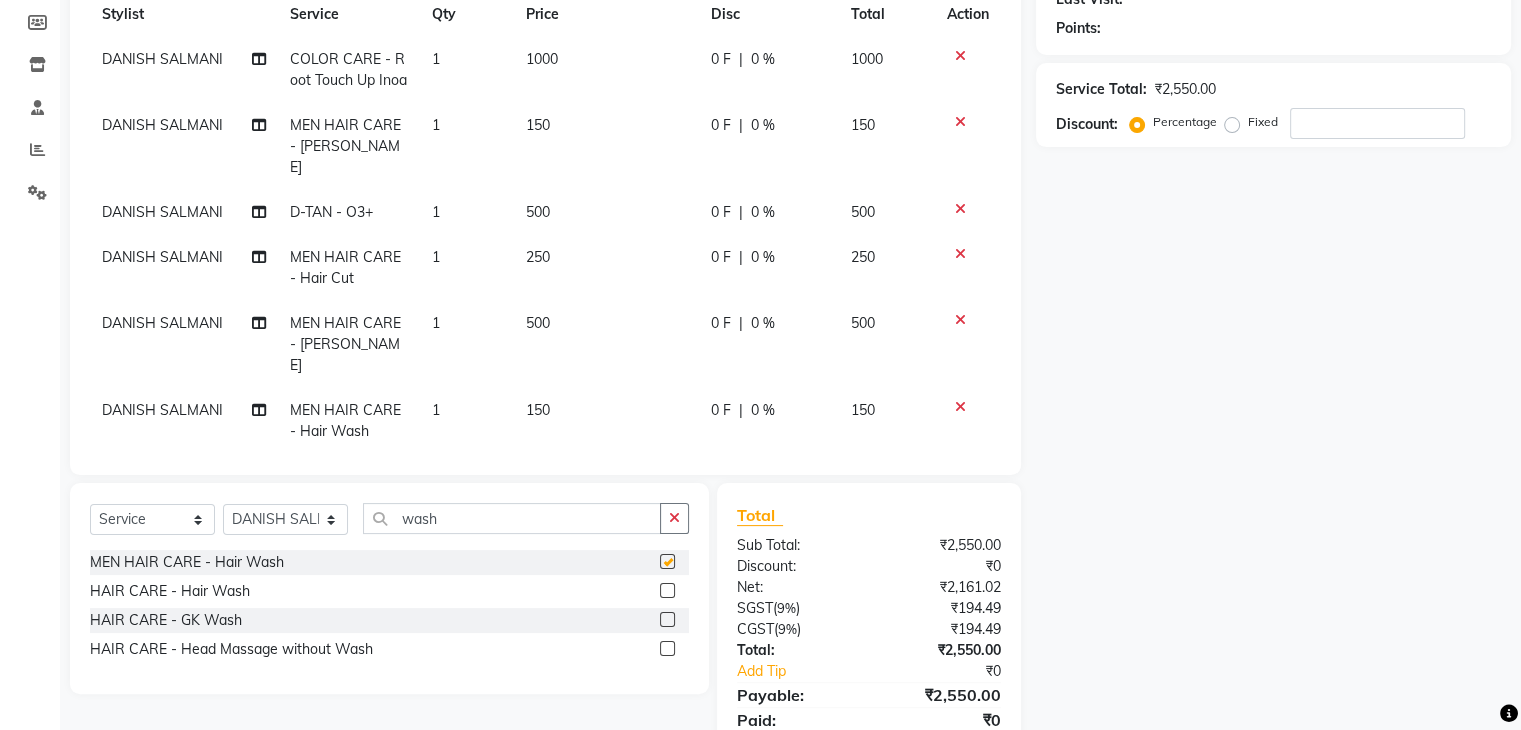 checkbox on "false" 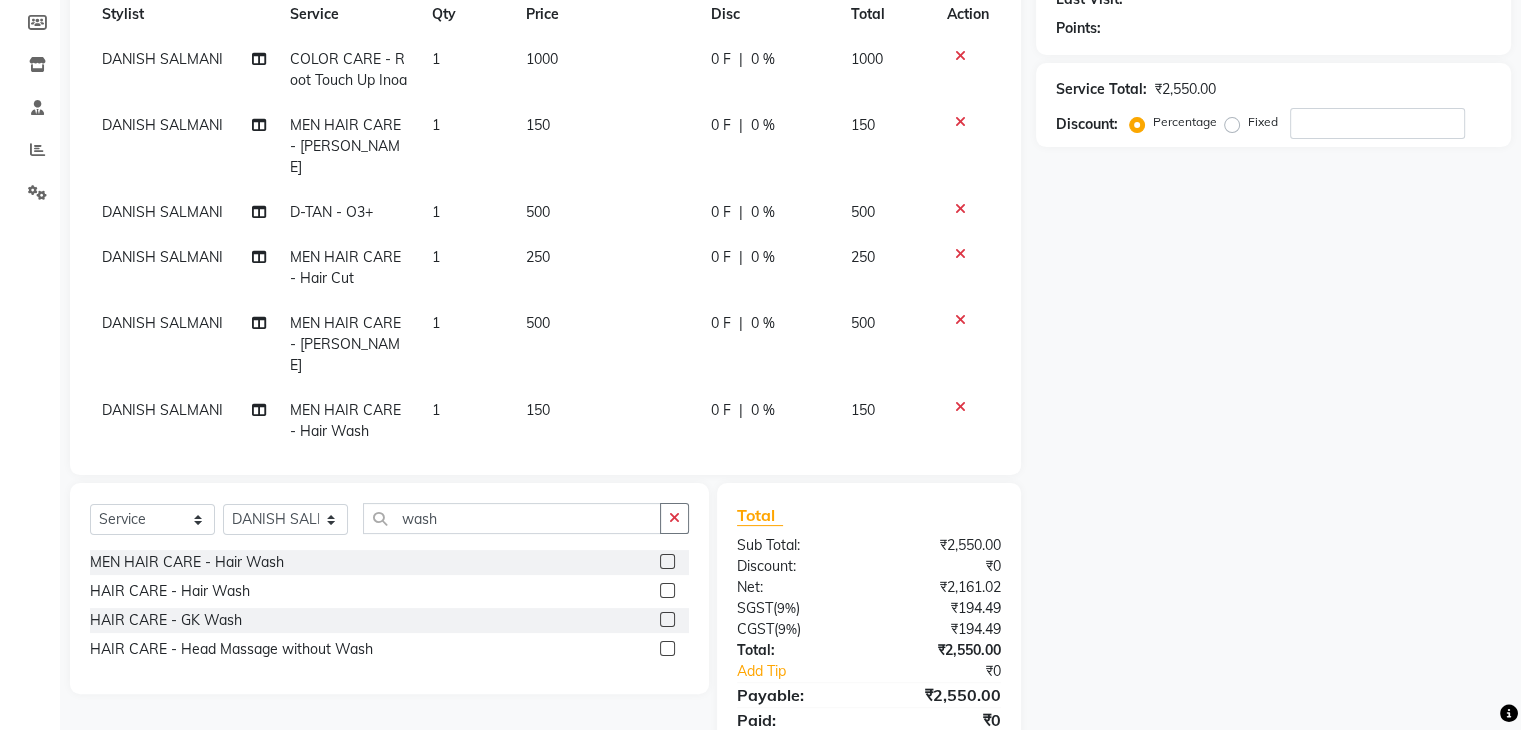 scroll, scrollTop: 359, scrollLeft: 0, axis: vertical 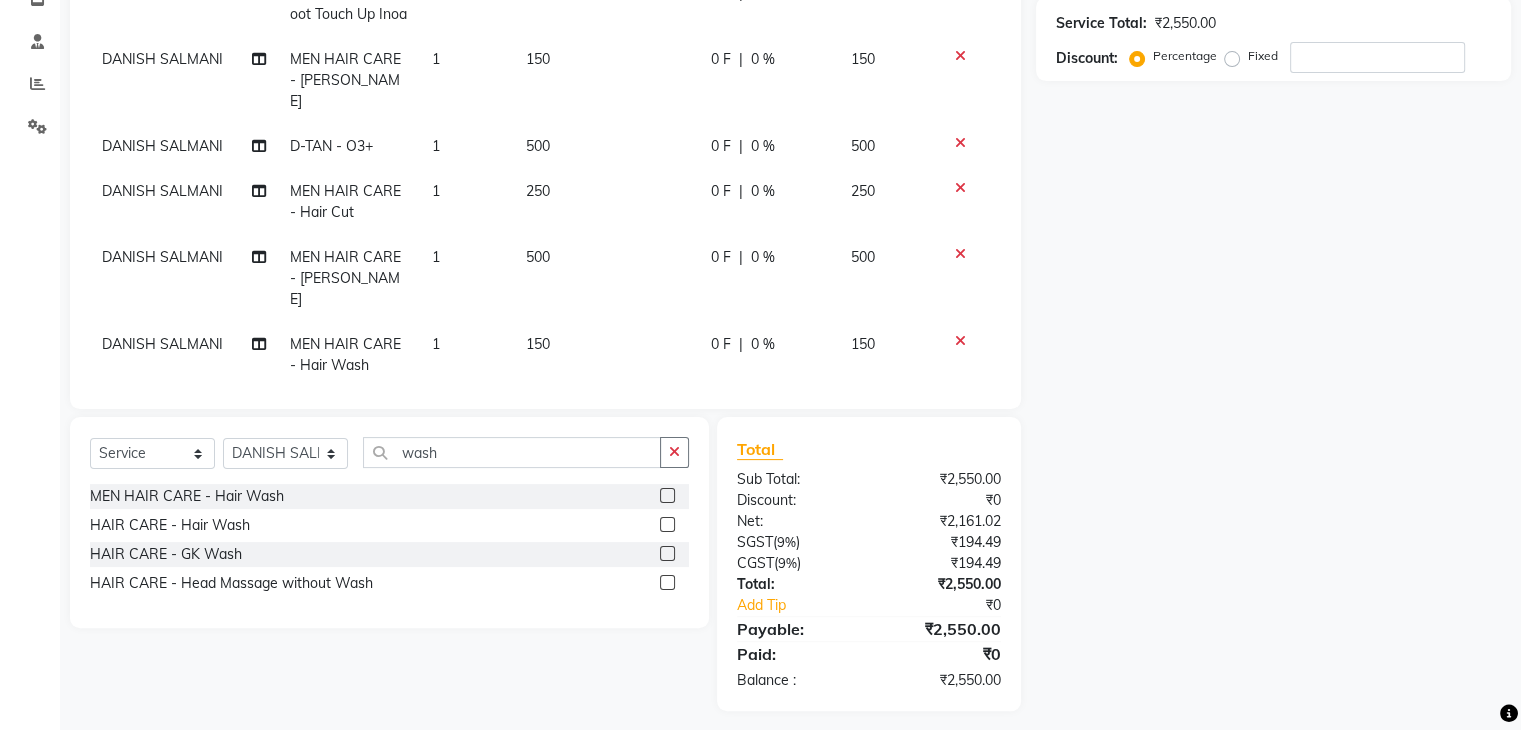 drag, startPoint x: 611, startPoint y: 320, endPoint x: 1372, endPoint y: 358, distance: 761.9482 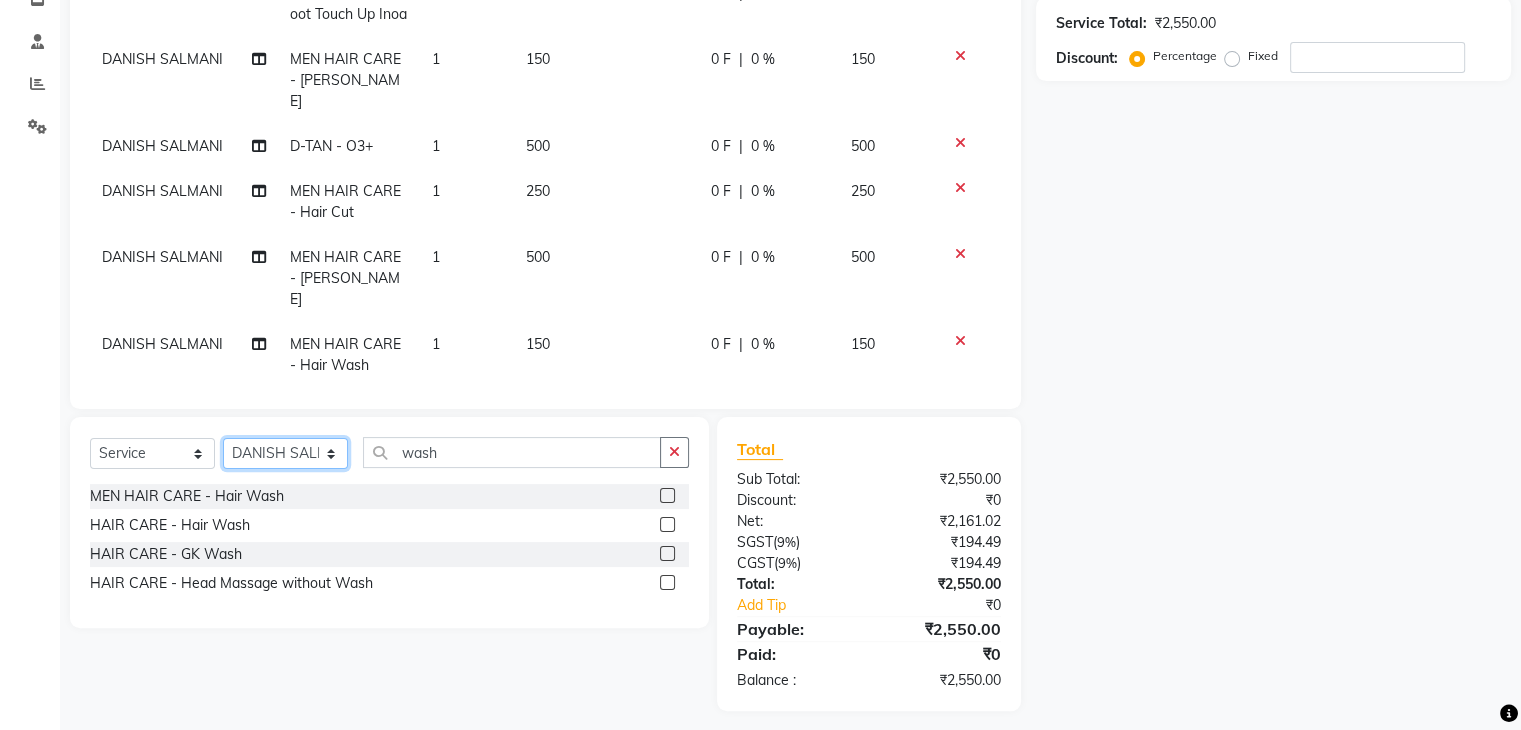 click on "Select Stylist AMAN DANISH SALMANI GOPAL PACHORI KANU KAVITA KIRAN KUMARI MEENU KUMARI NEHA NIKHIL CHAUDHARY PRIYANKA YADAV RASHMI SANDHYA SHAGUFTA SHWETA SONA SAXENA SOUMYA TUSHAR OTWAL VINAY KUMAR" 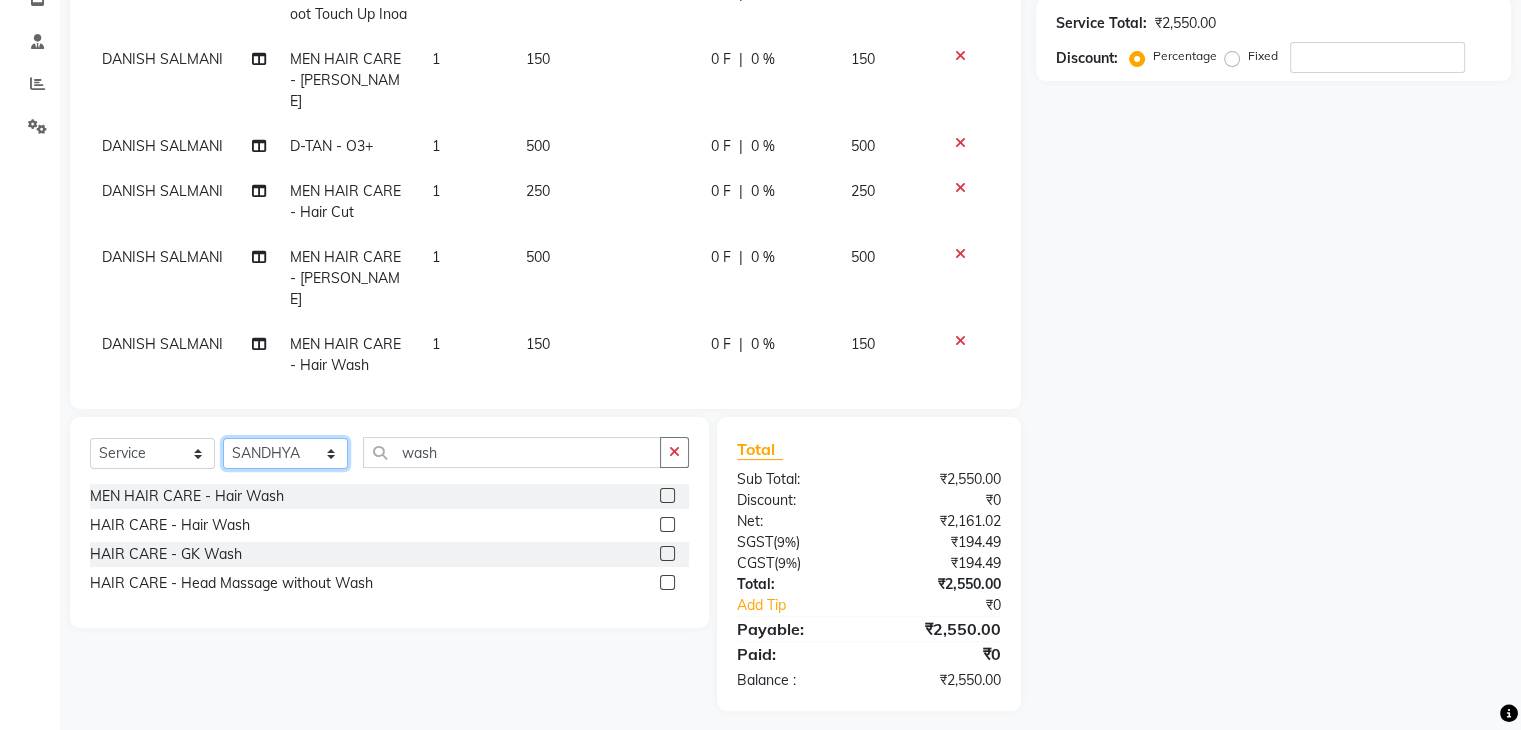 click on "Select Stylist AMAN DANISH SALMANI GOPAL PACHORI KANU KAVITA KIRAN KUMARI MEENU KUMARI NEHA NIKHIL CHAUDHARY PRIYANKA YADAV RASHMI SANDHYA SHAGUFTA SHWETA SONA SAXENA SOUMYA TUSHAR OTWAL VINAY KUMAR" 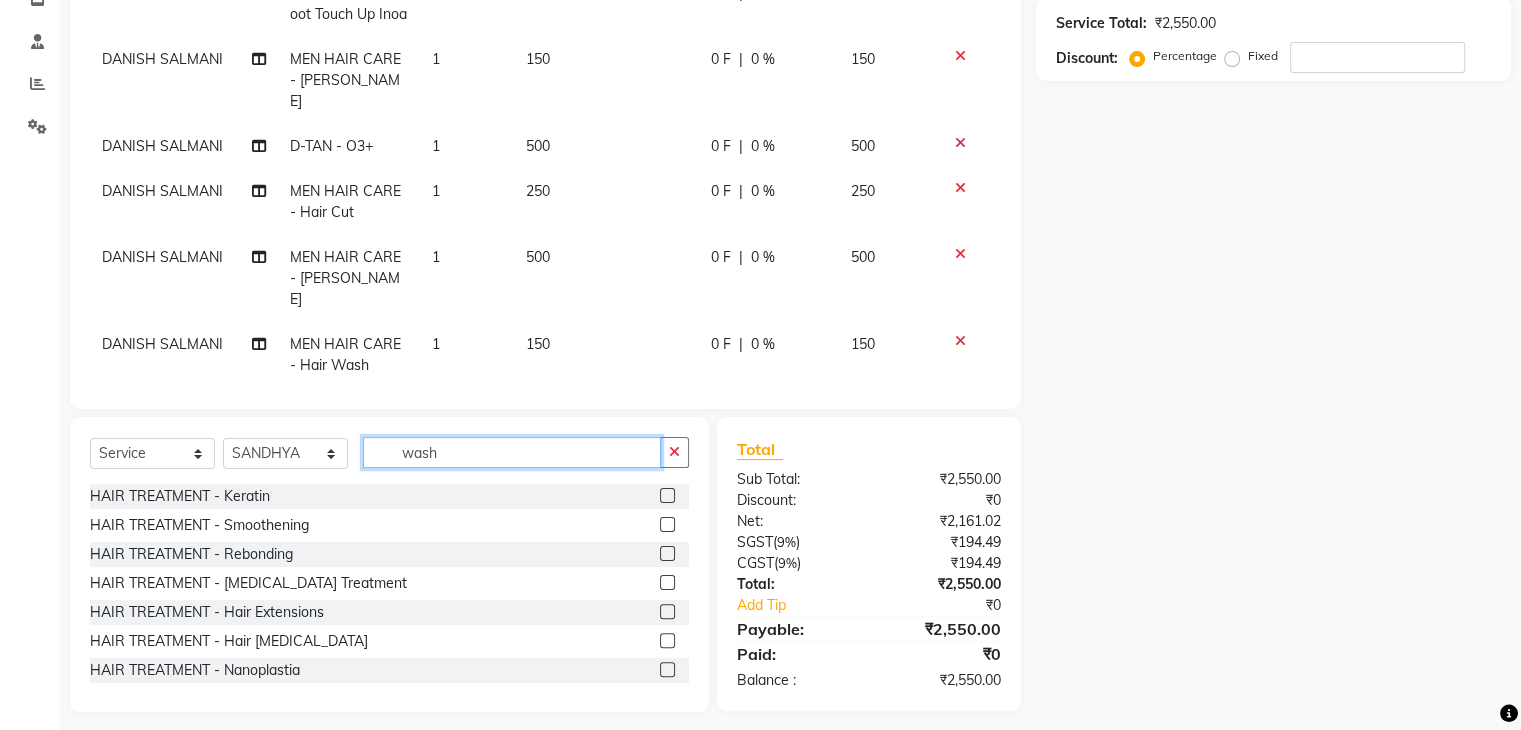 click on "wash" 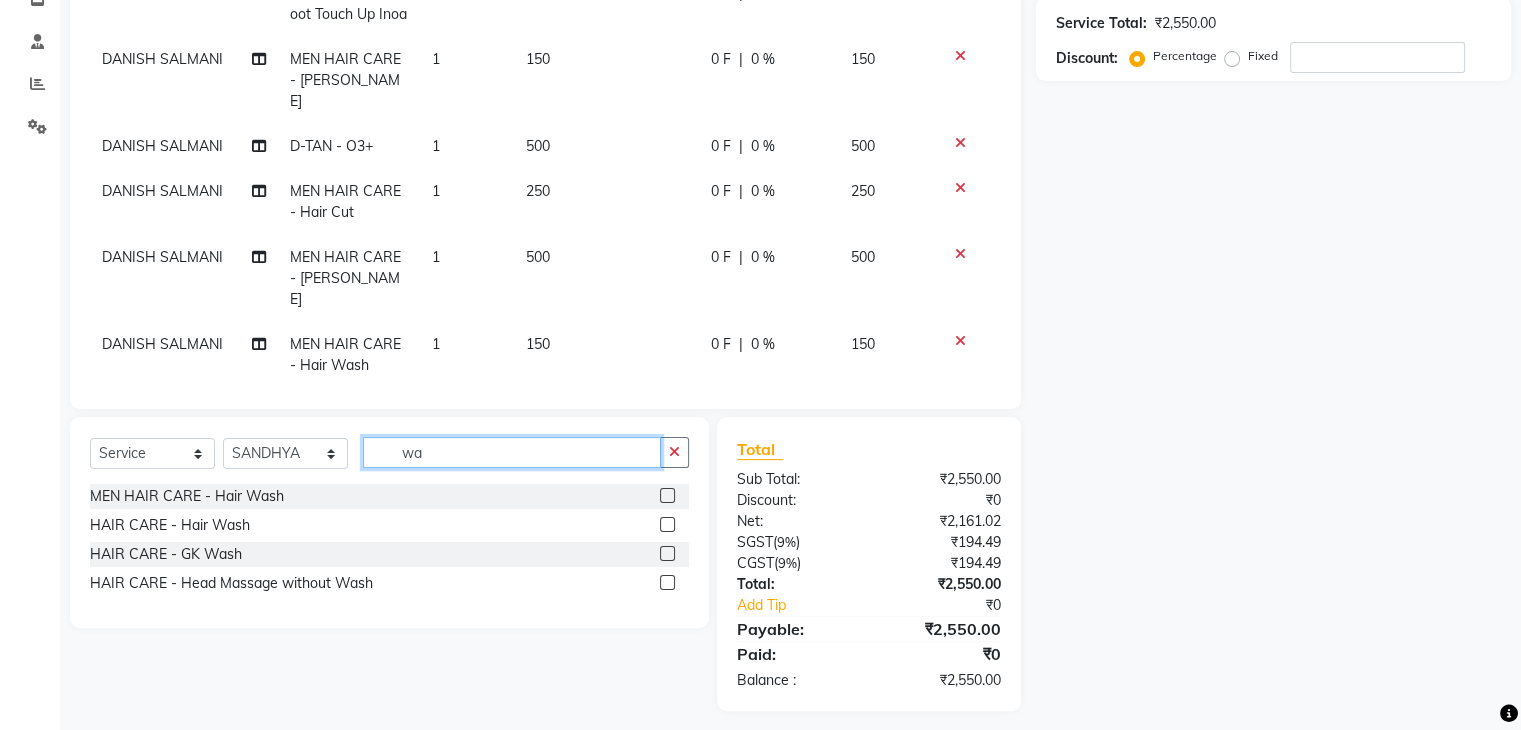 type on "w" 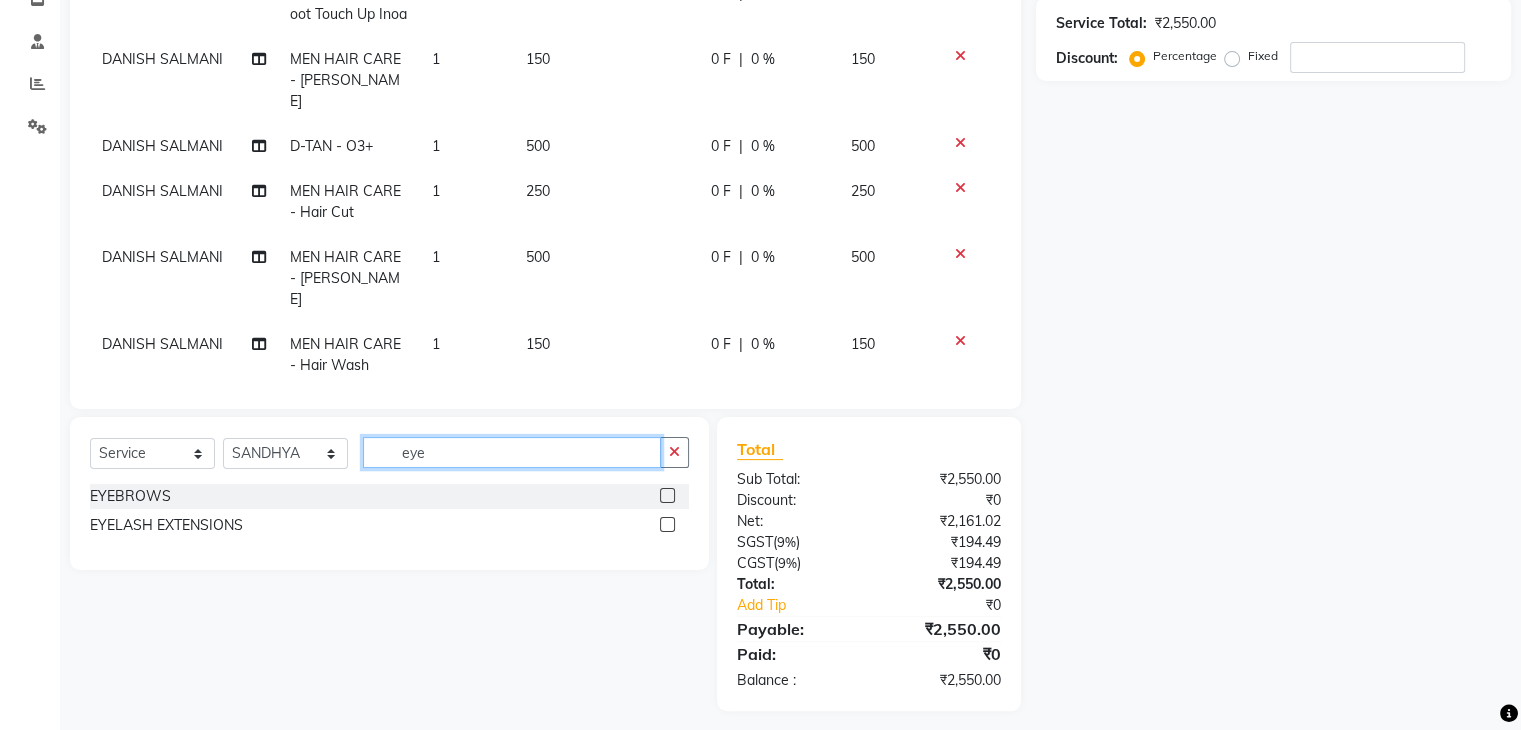 type on "eye" 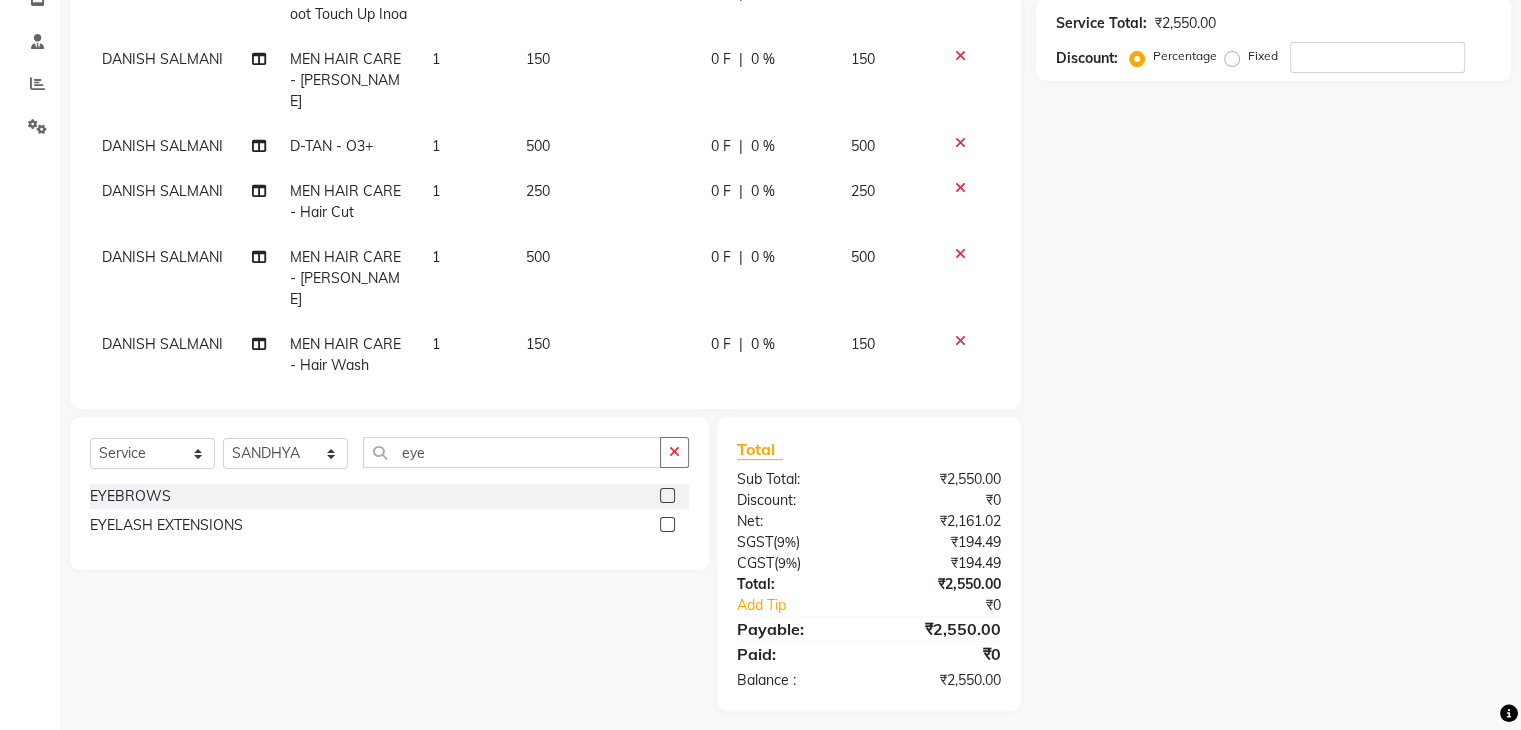 click 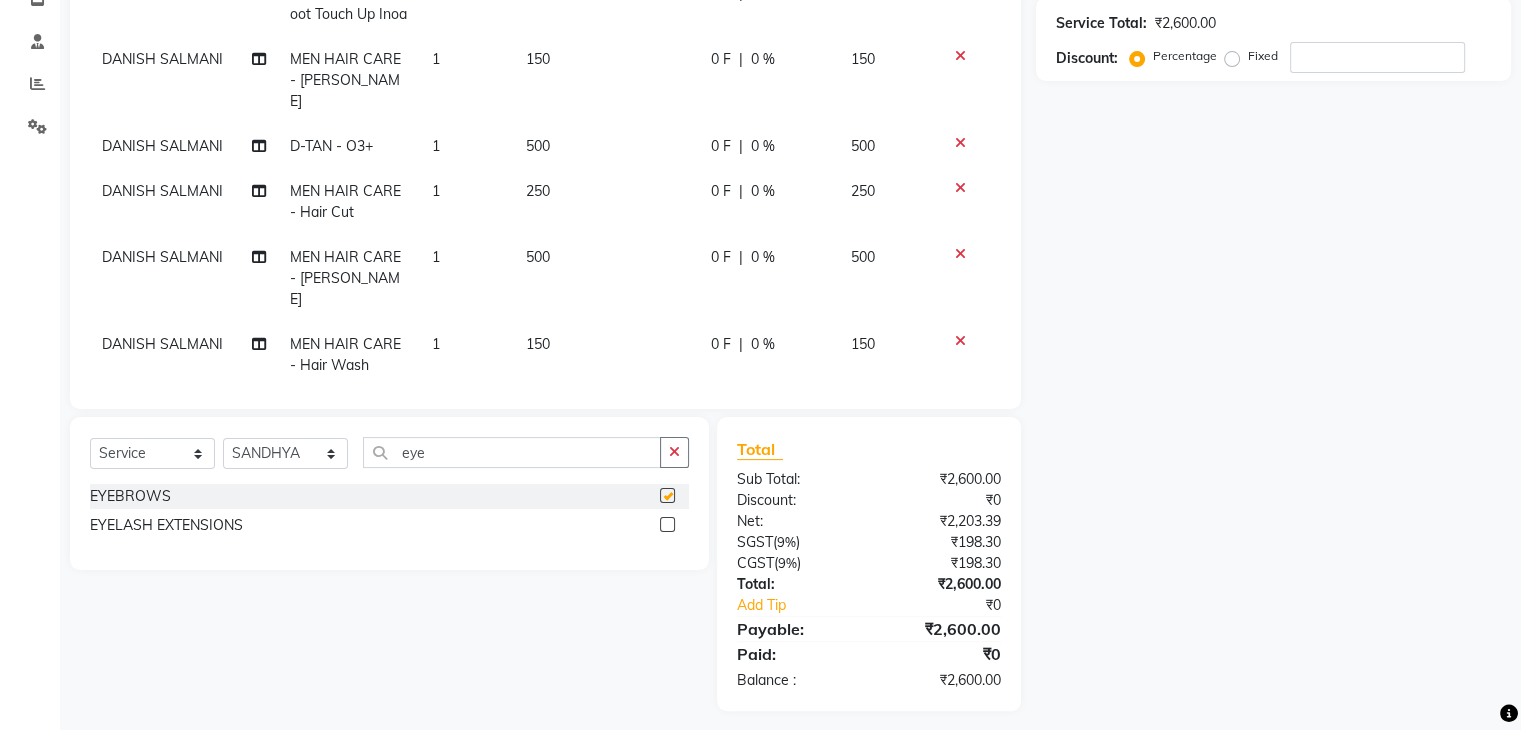 checkbox on "false" 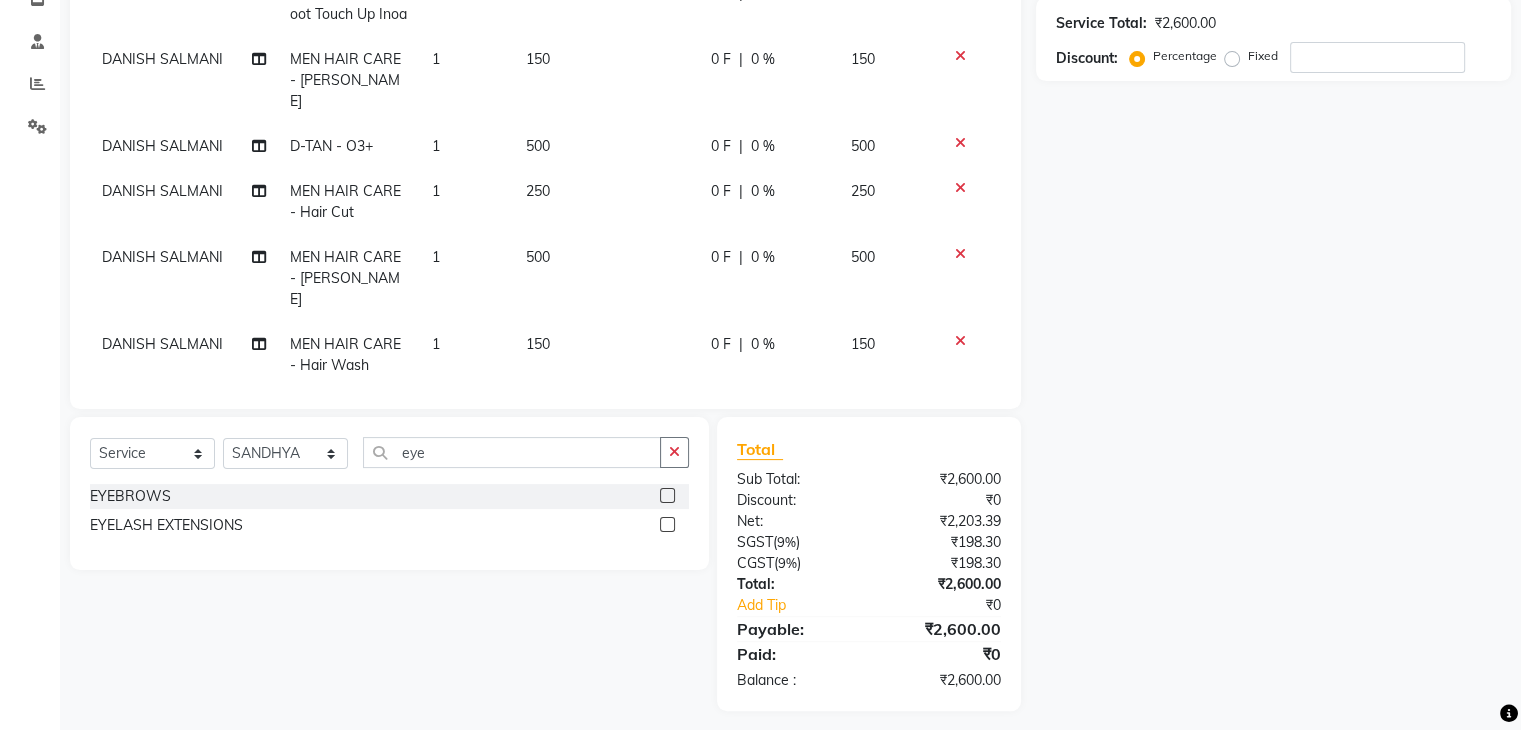 scroll, scrollTop: 54, scrollLeft: 0, axis: vertical 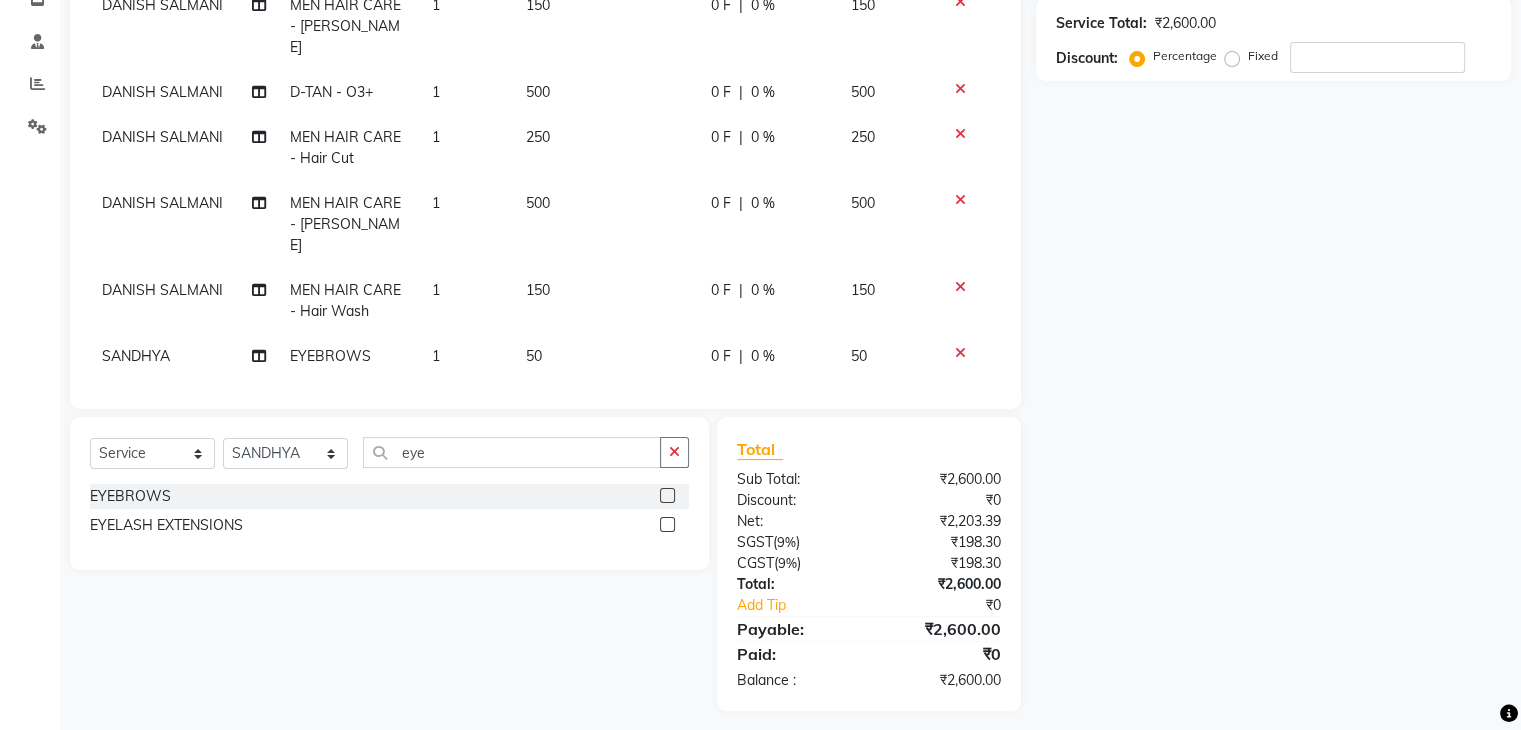 click on "50" 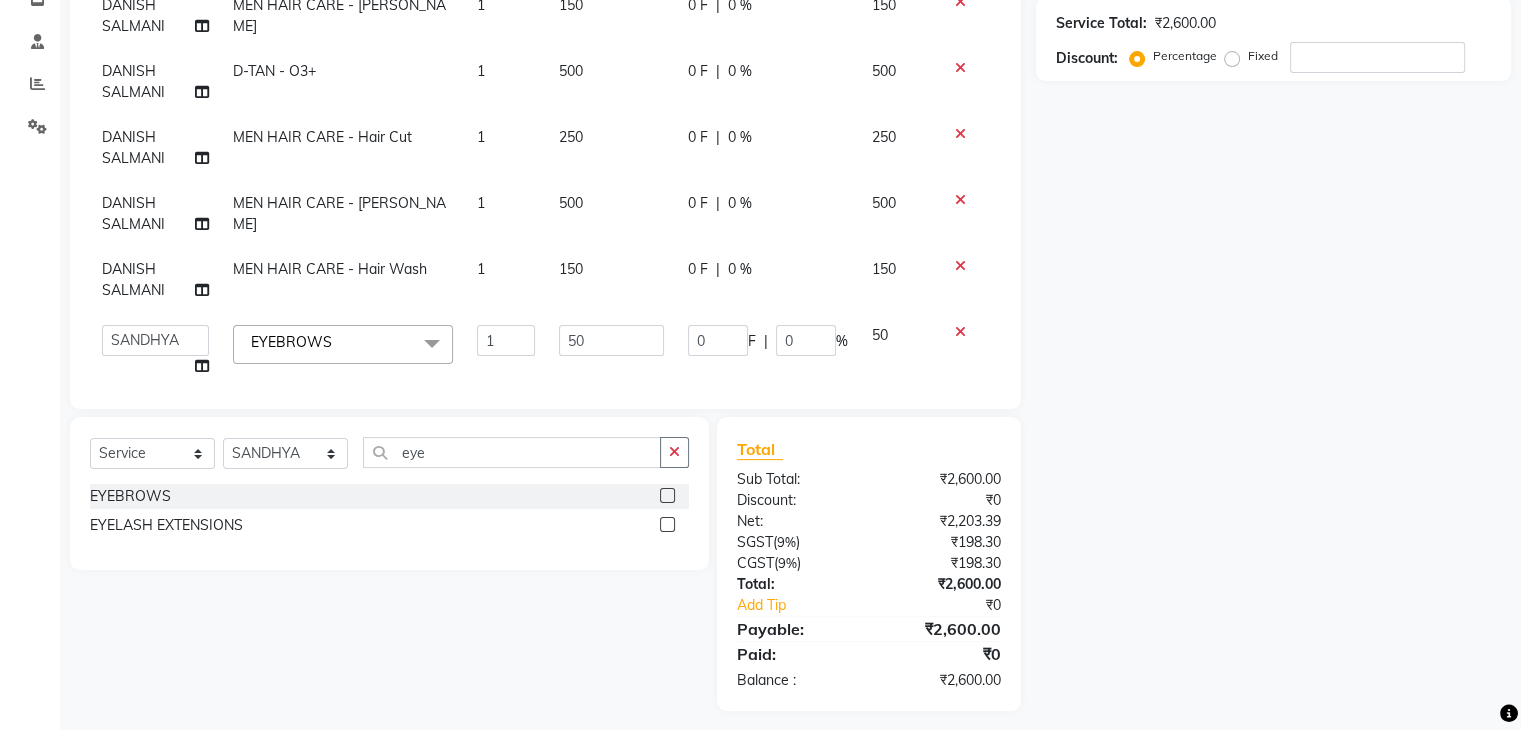 click on "50" 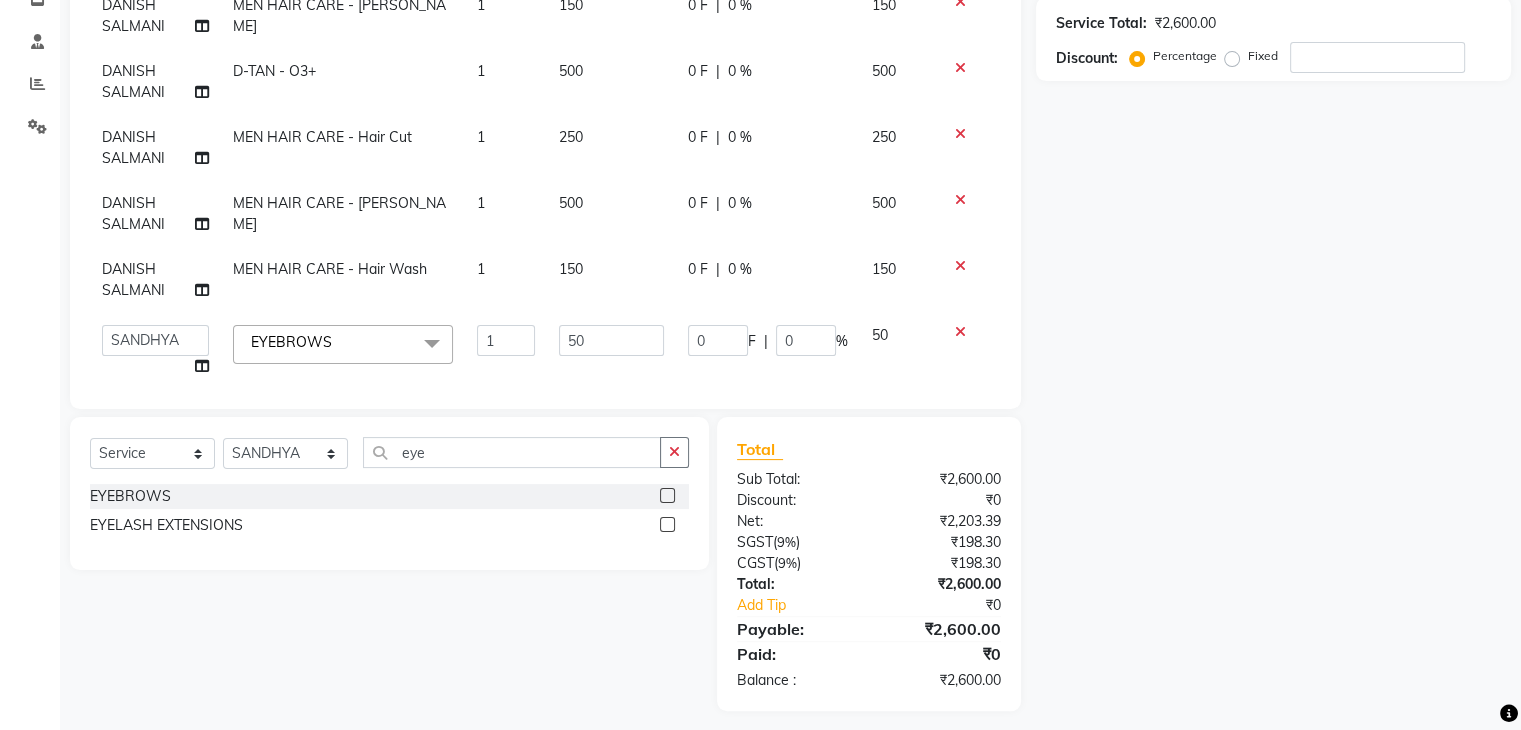 click on "50" 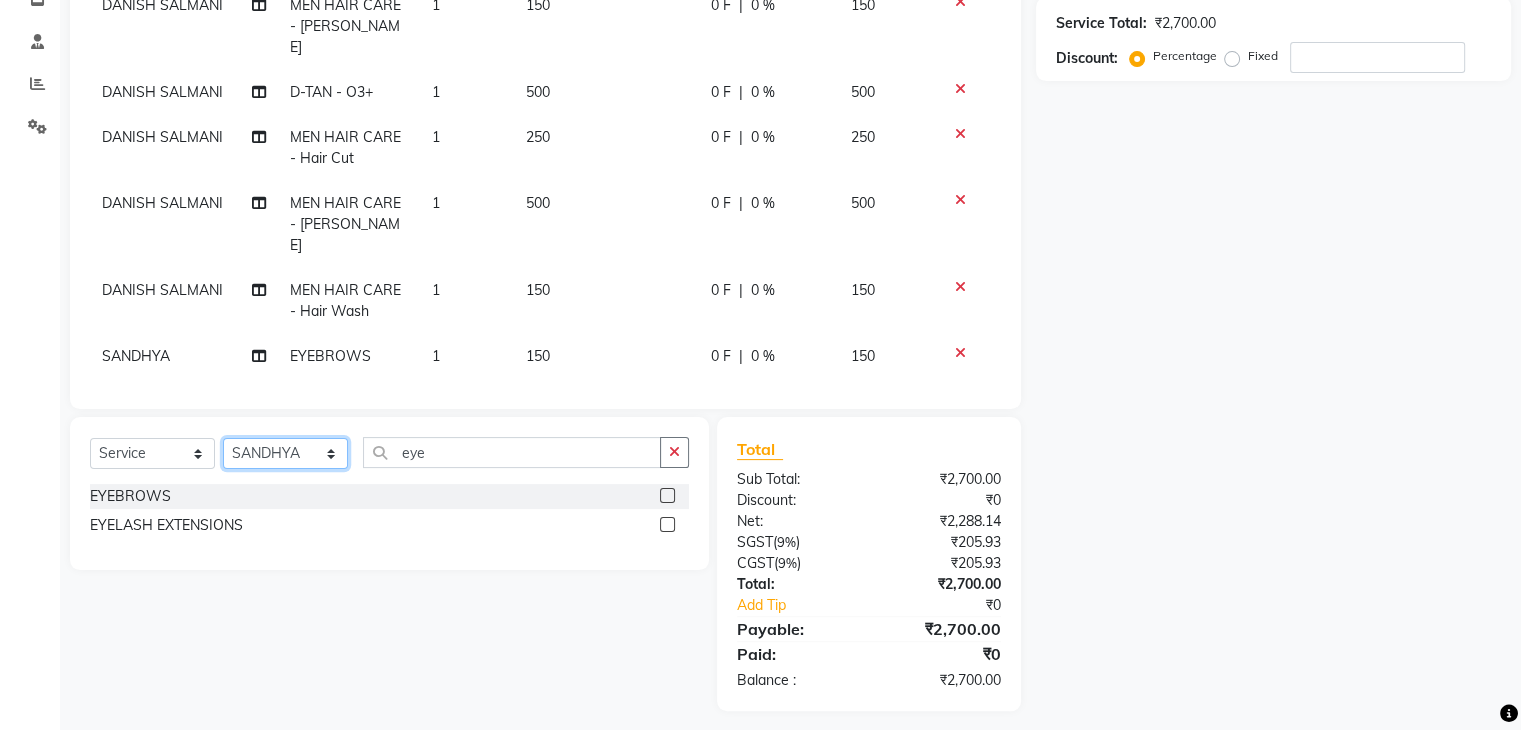 click on "Select Stylist AMAN DANISH SALMANI GOPAL PACHORI KANU KAVITA KIRAN KUMARI MEENU KUMARI NEHA NIKHIL CHAUDHARY PRIYANKA YADAV RASHMI SANDHYA SHAGUFTA SHWETA SONA SAXENA SOUMYA TUSHAR OTWAL VINAY KUMAR" 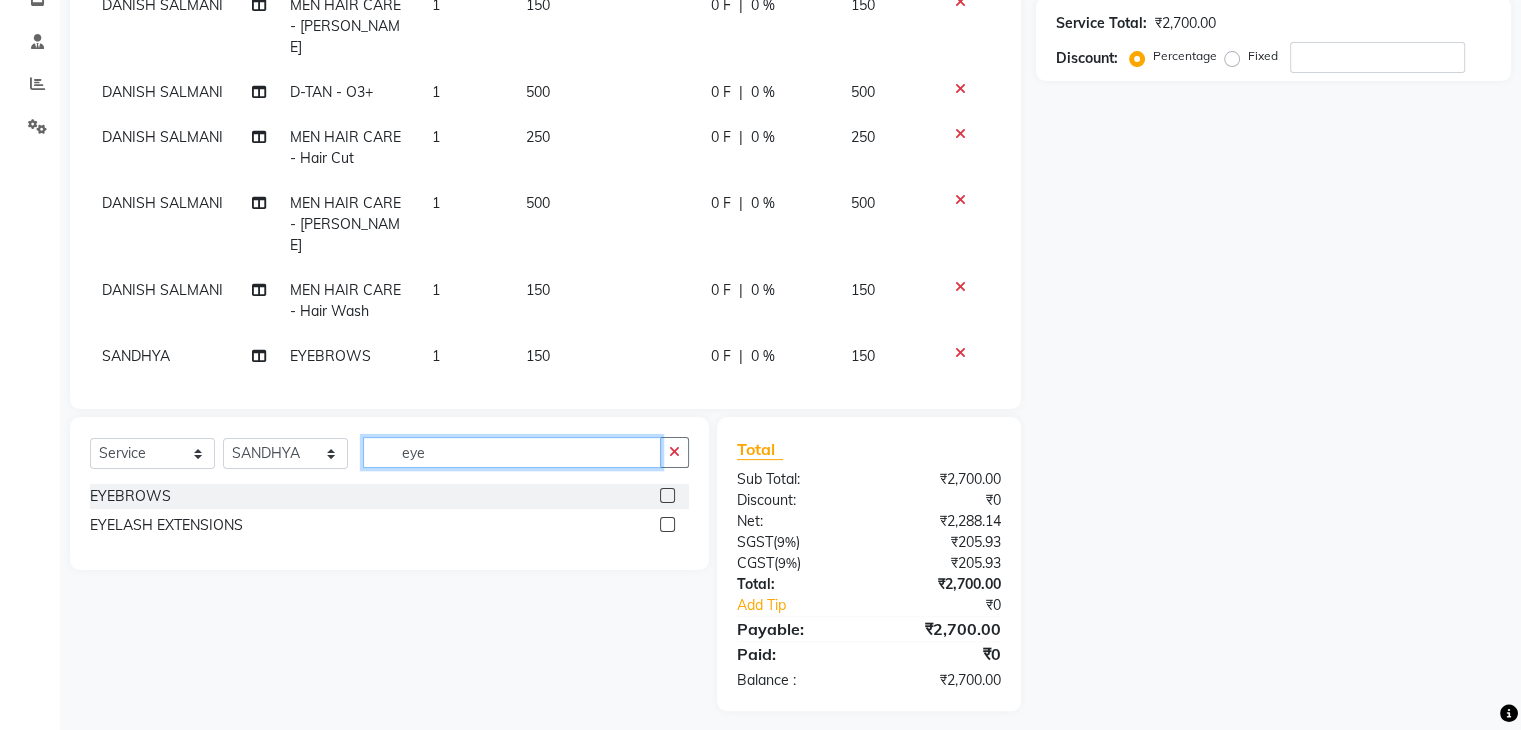 click on "eye" 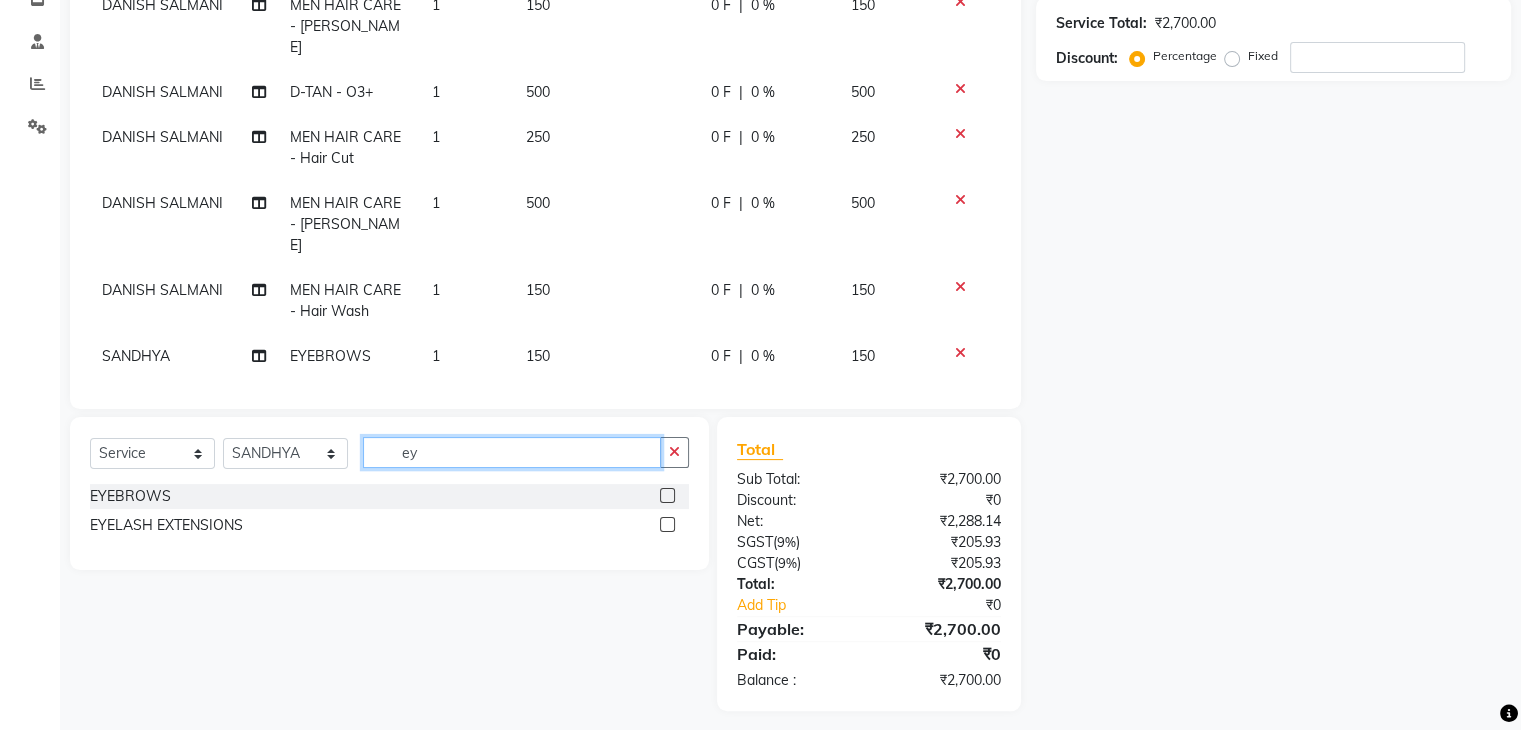 type on "e" 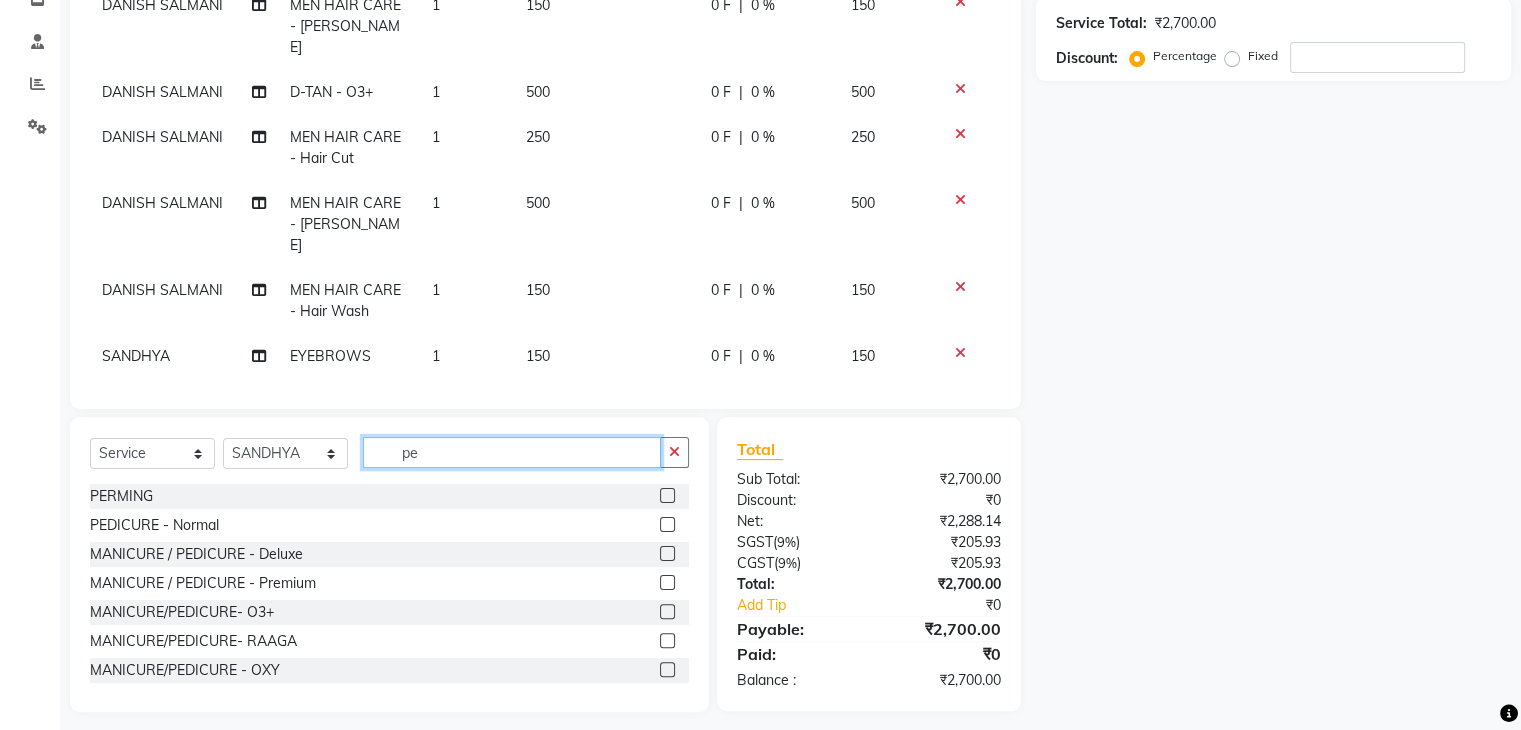 type on "pe" 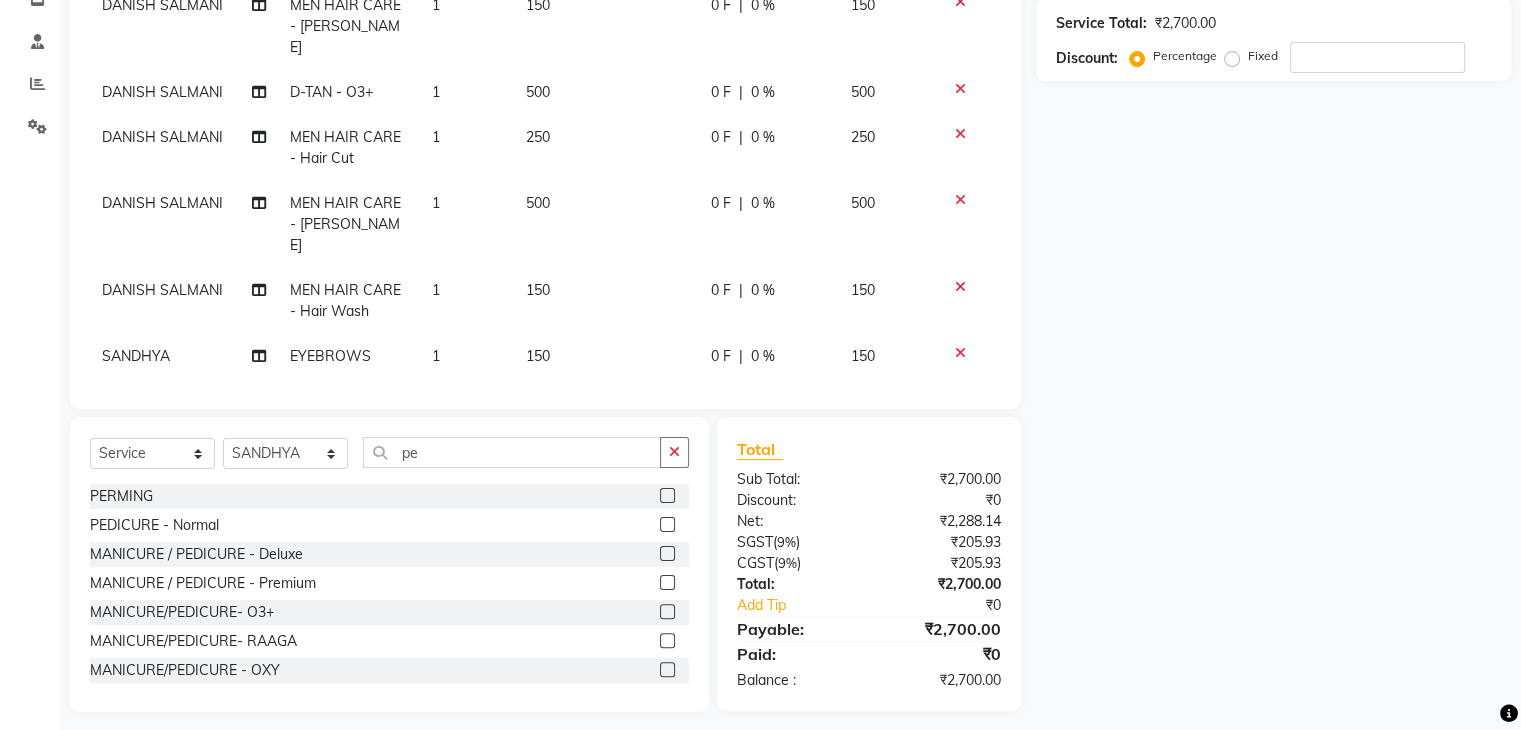 click 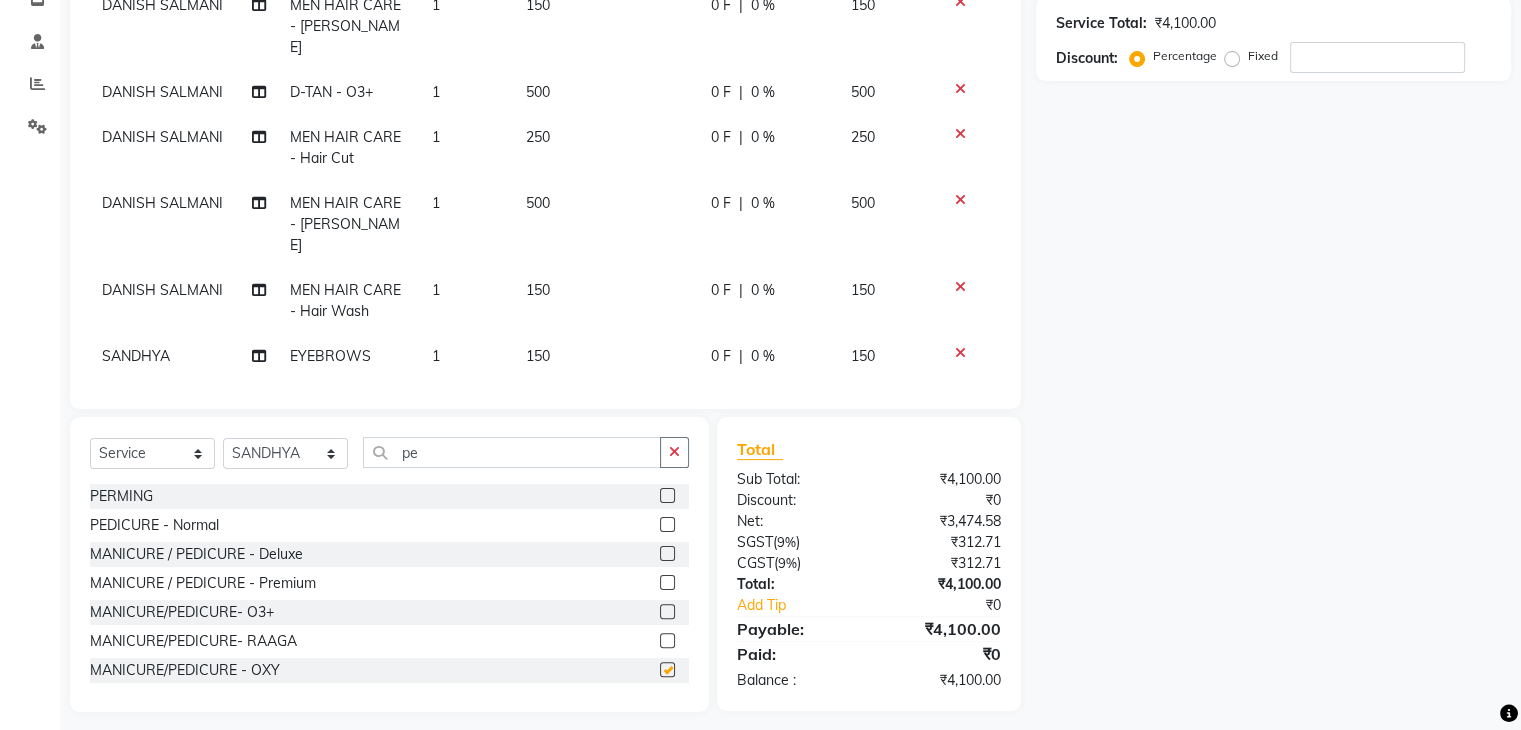 checkbox on "false" 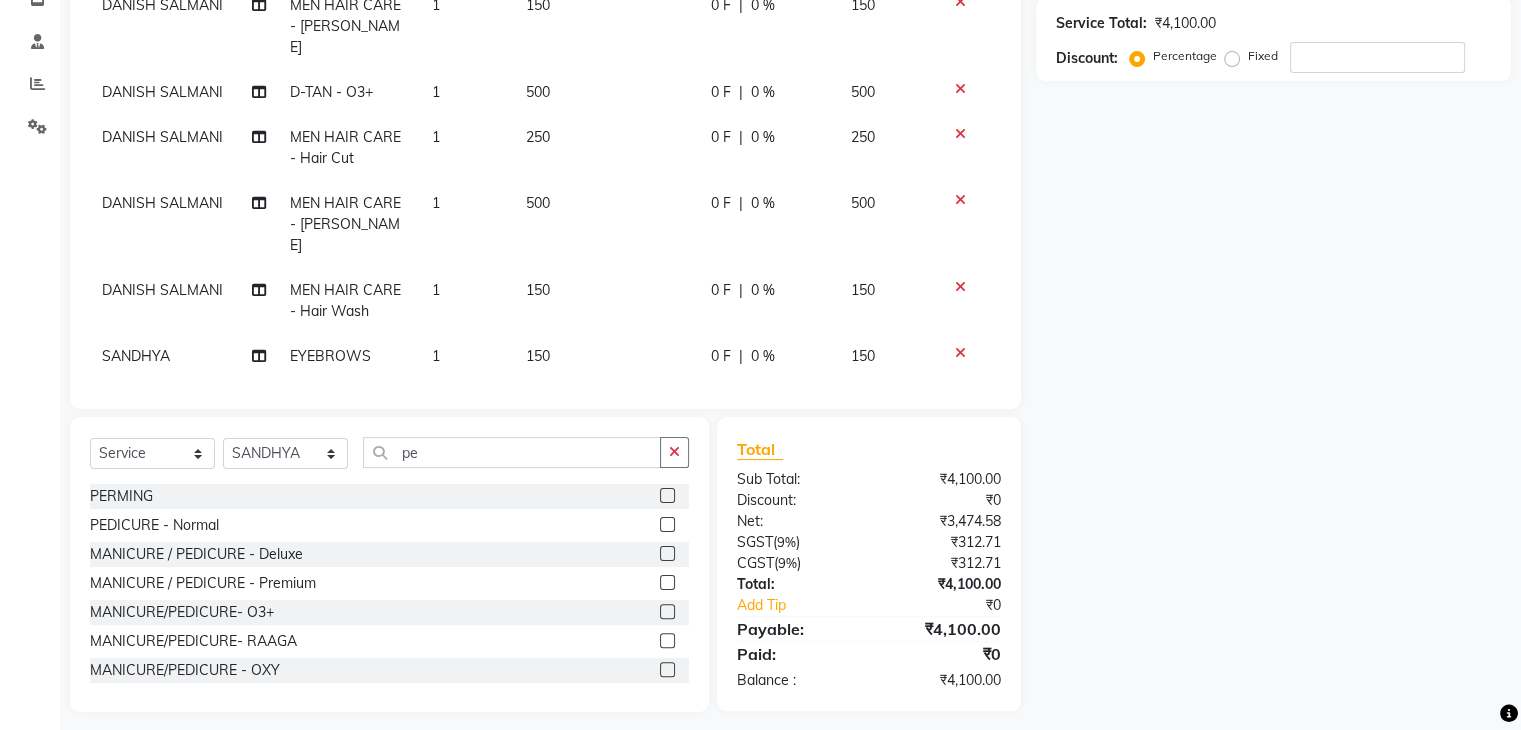 scroll, scrollTop: 120, scrollLeft: 0, axis: vertical 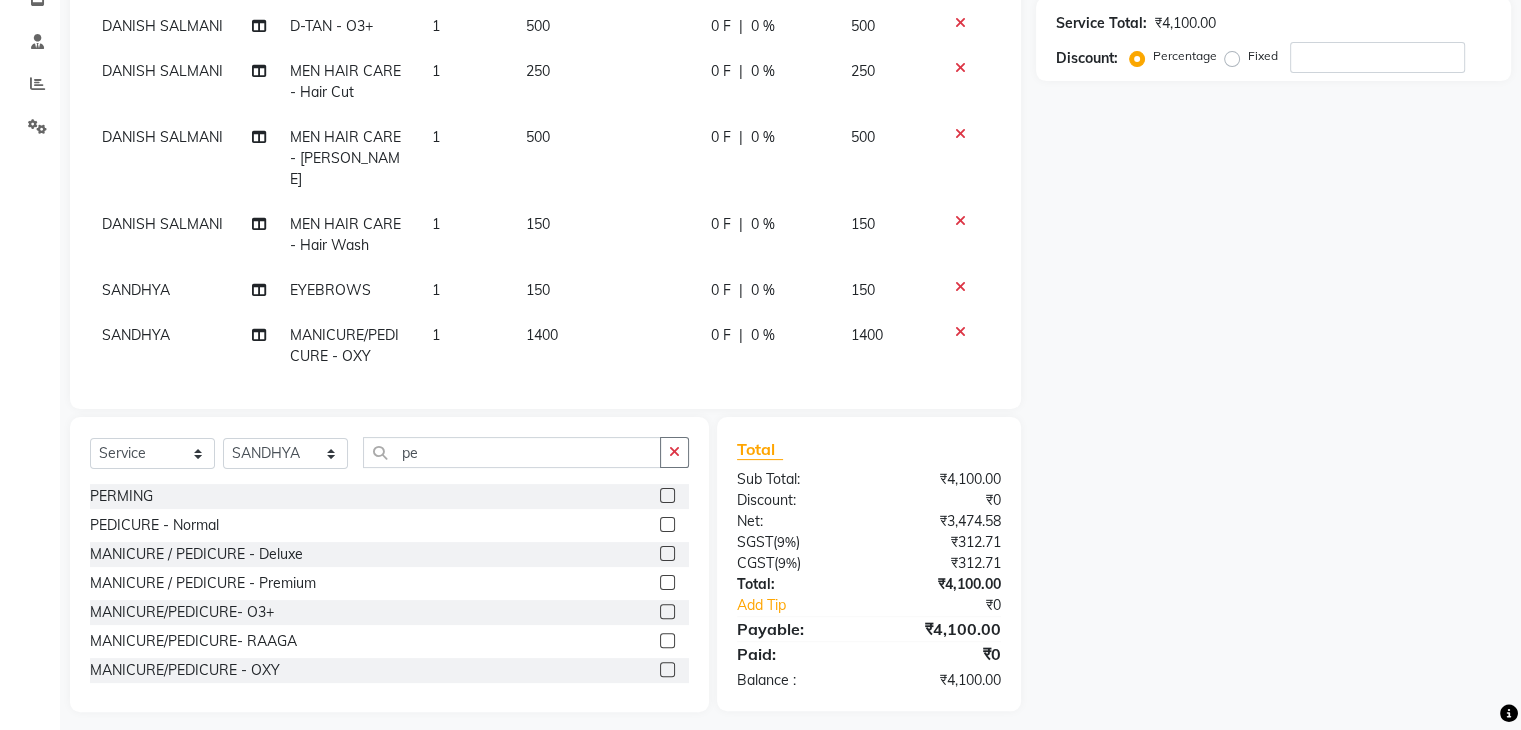 click on "1400" 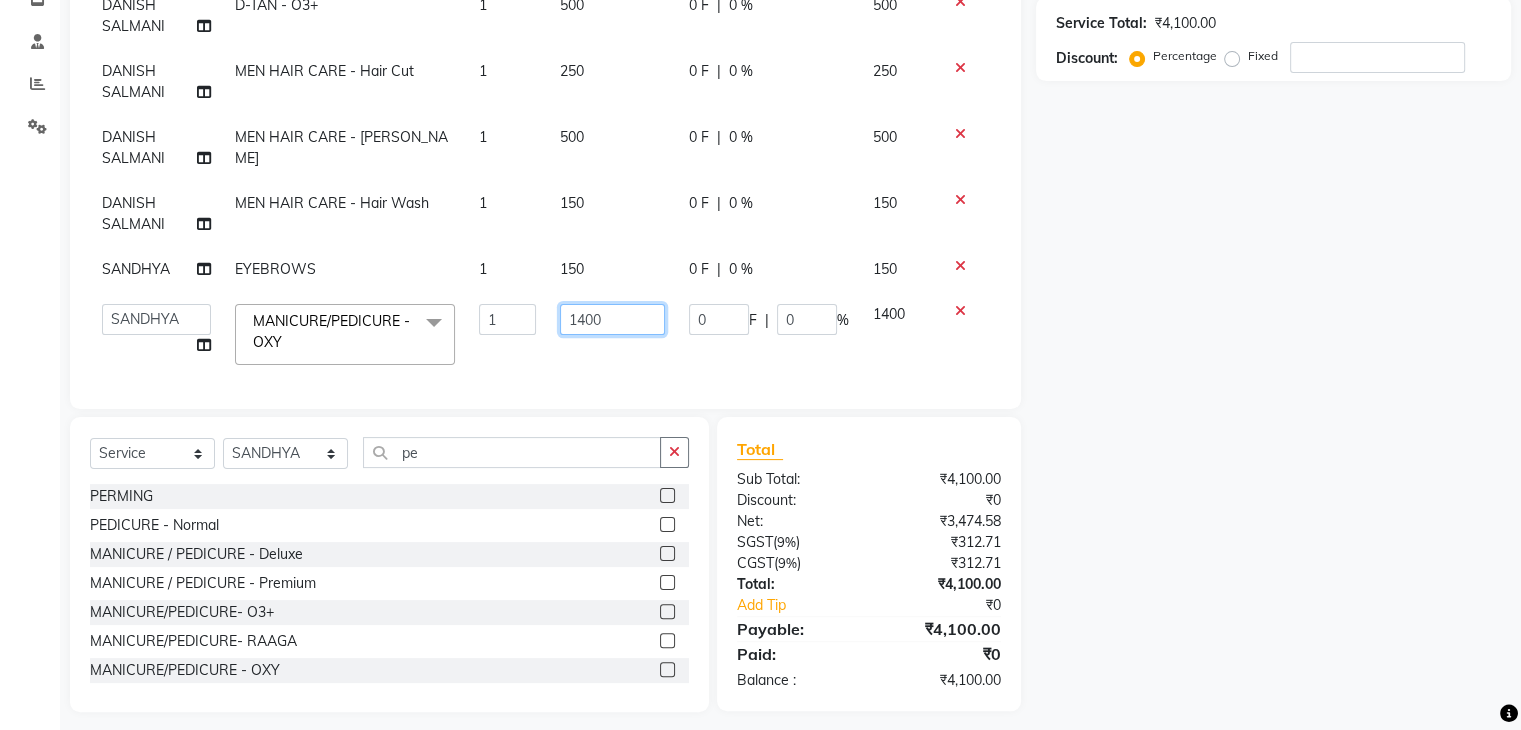 click on "1400" 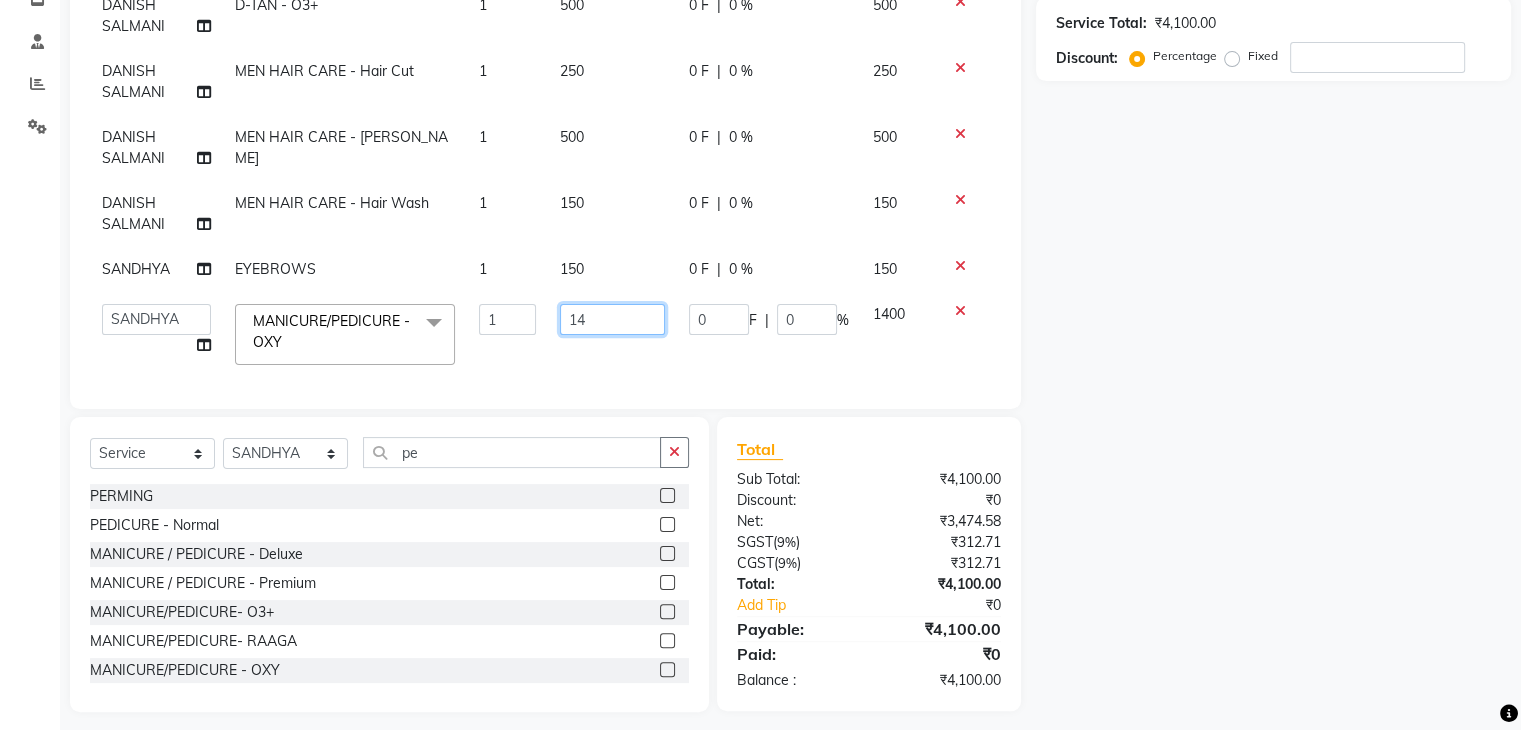 type on "1" 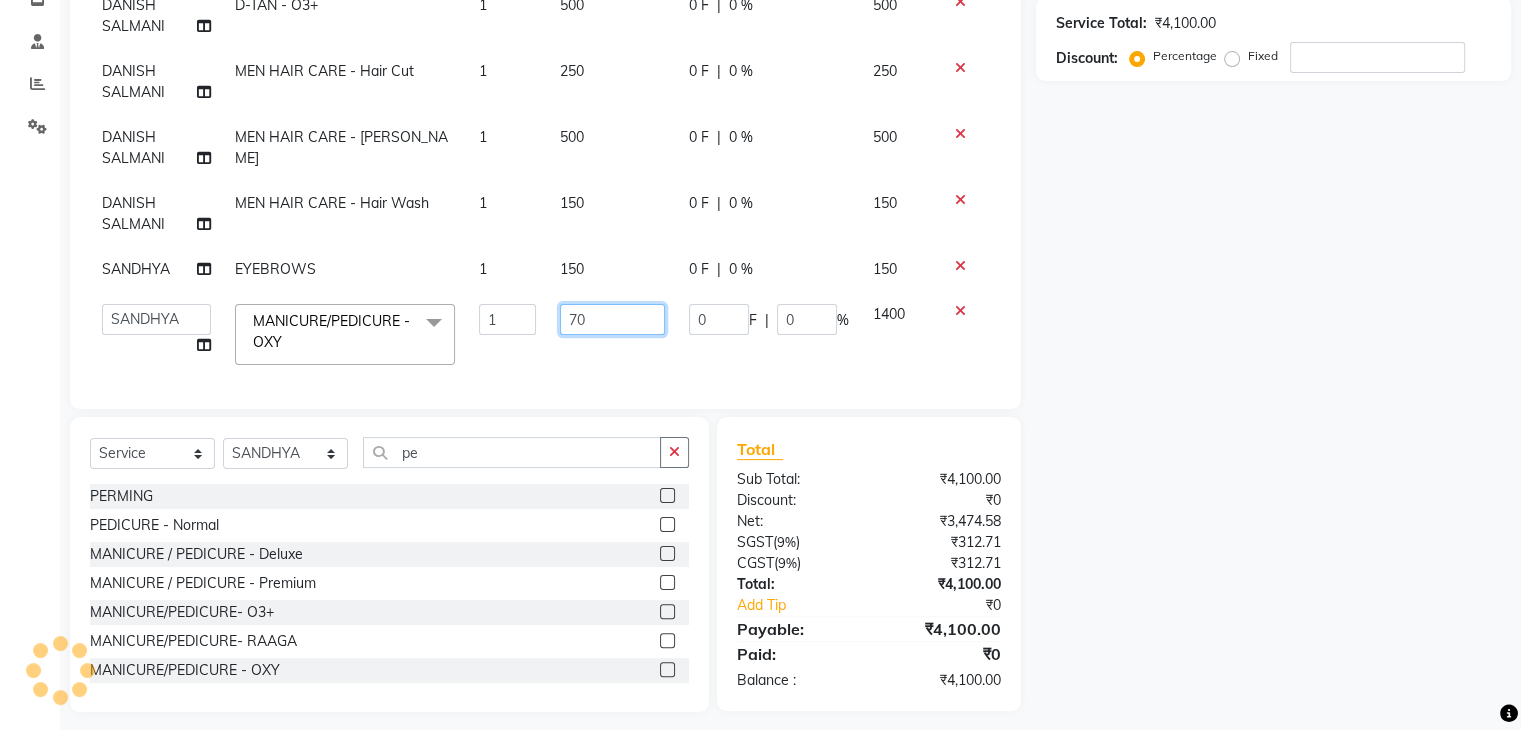 type on "700" 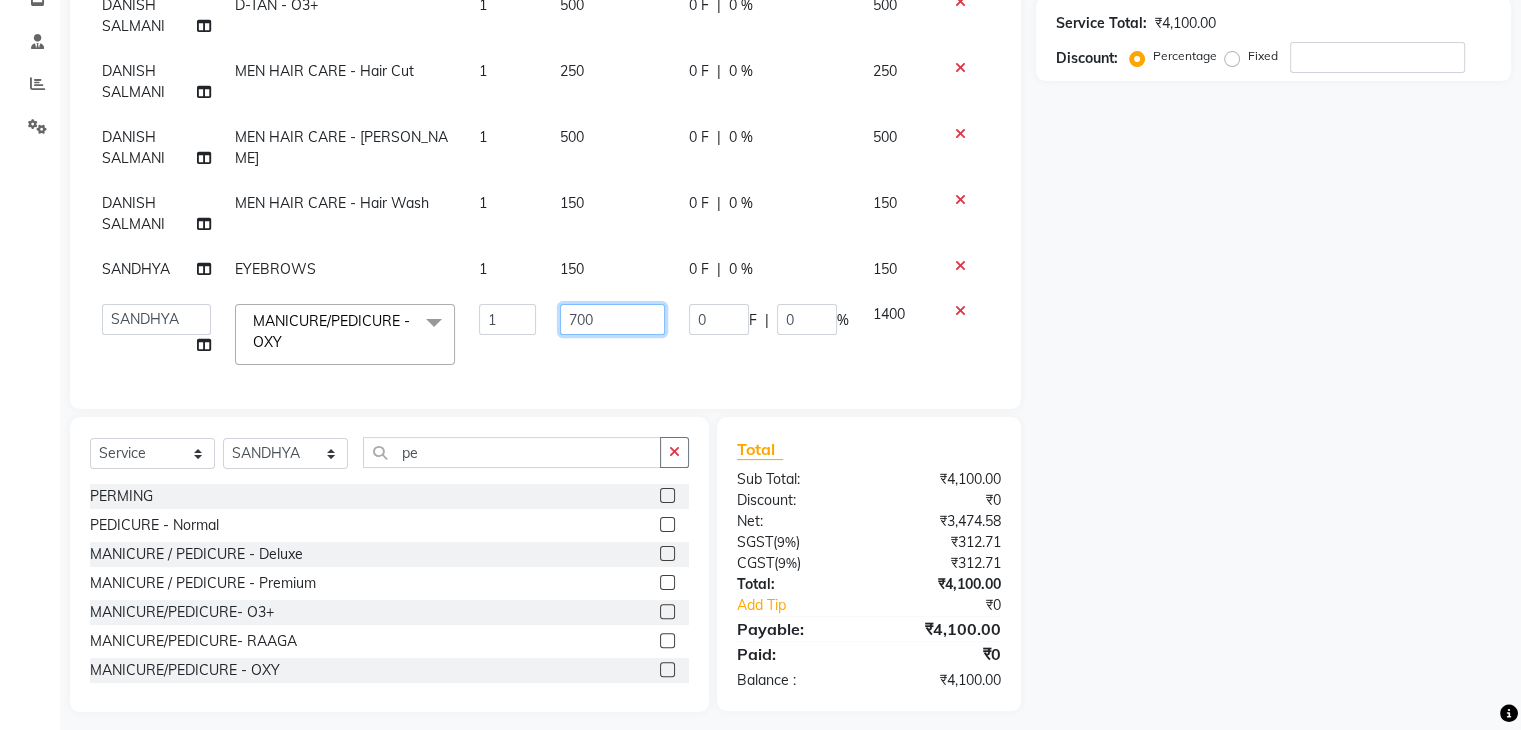 scroll, scrollTop: 138, scrollLeft: 0, axis: vertical 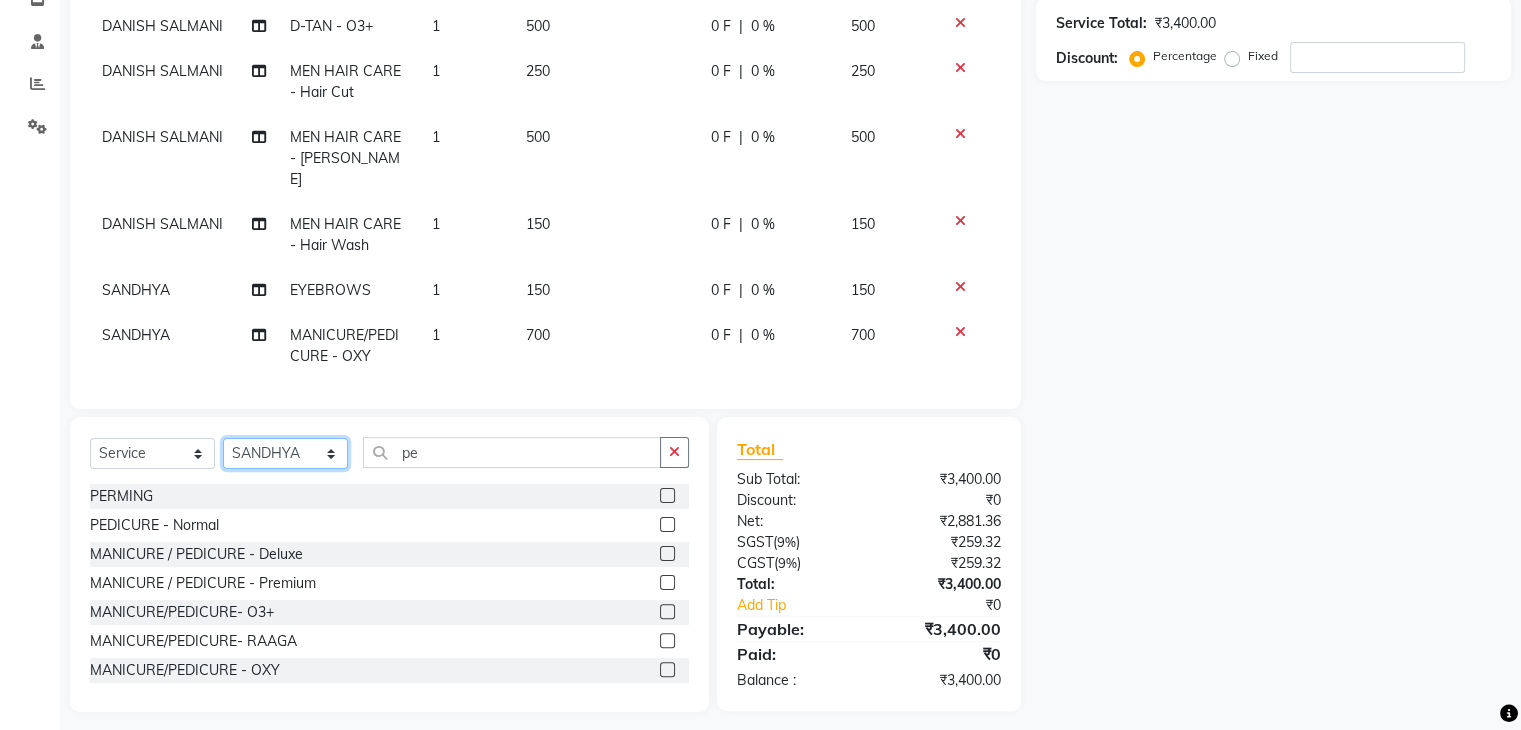 click on "Select Stylist AMAN DANISH SALMANI GOPAL PACHORI KANU KAVITA KIRAN KUMARI MEENU KUMARI NEHA NIKHIL CHAUDHARY PRIYANKA YADAV RASHMI SANDHYA SHAGUFTA SHWETA SONA SAXENA SOUMYA TUSHAR OTWAL VINAY KUMAR" 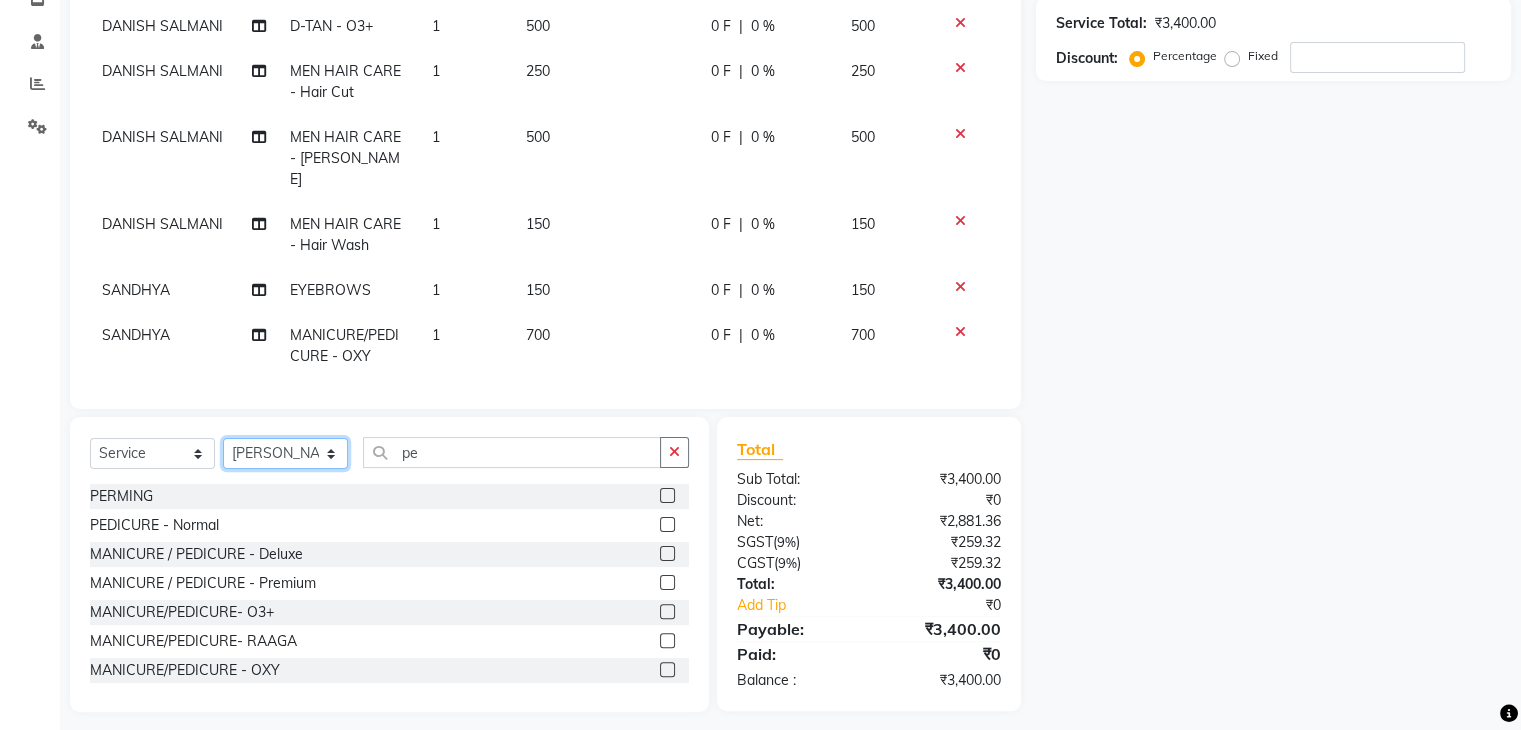 click on "Select Stylist AMAN DANISH SALMANI GOPAL PACHORI KANU KAVITA KIRAN KUMARI MEENU KUMARI NEHA NIKHIL CHAUDHARY PRIYANKA YADAV RASHMI SANDHYA SHAGUFTA SHWETA SONA SAXENA SOUMYA TUSHAR OTWAL VINAY KUMAR" 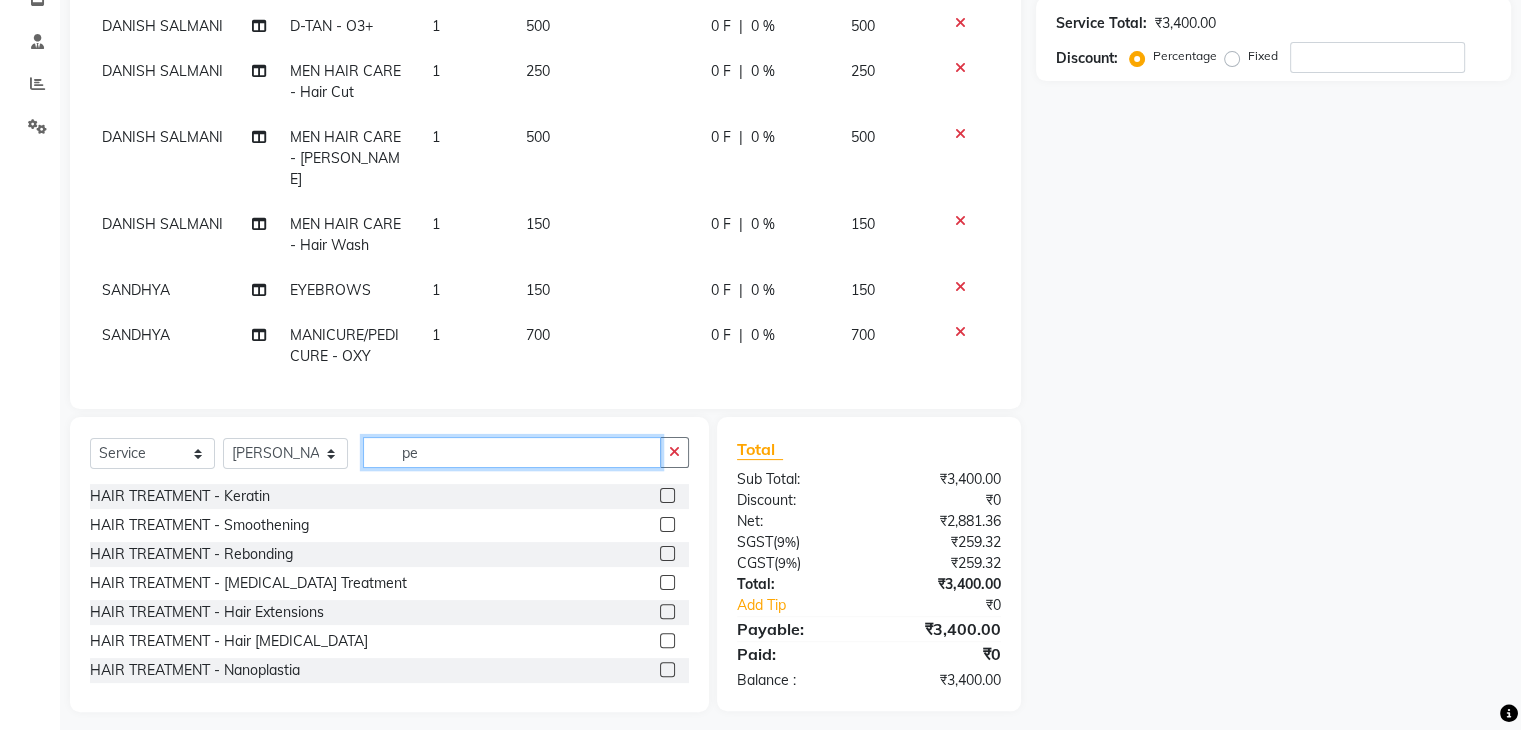 click on "pe" 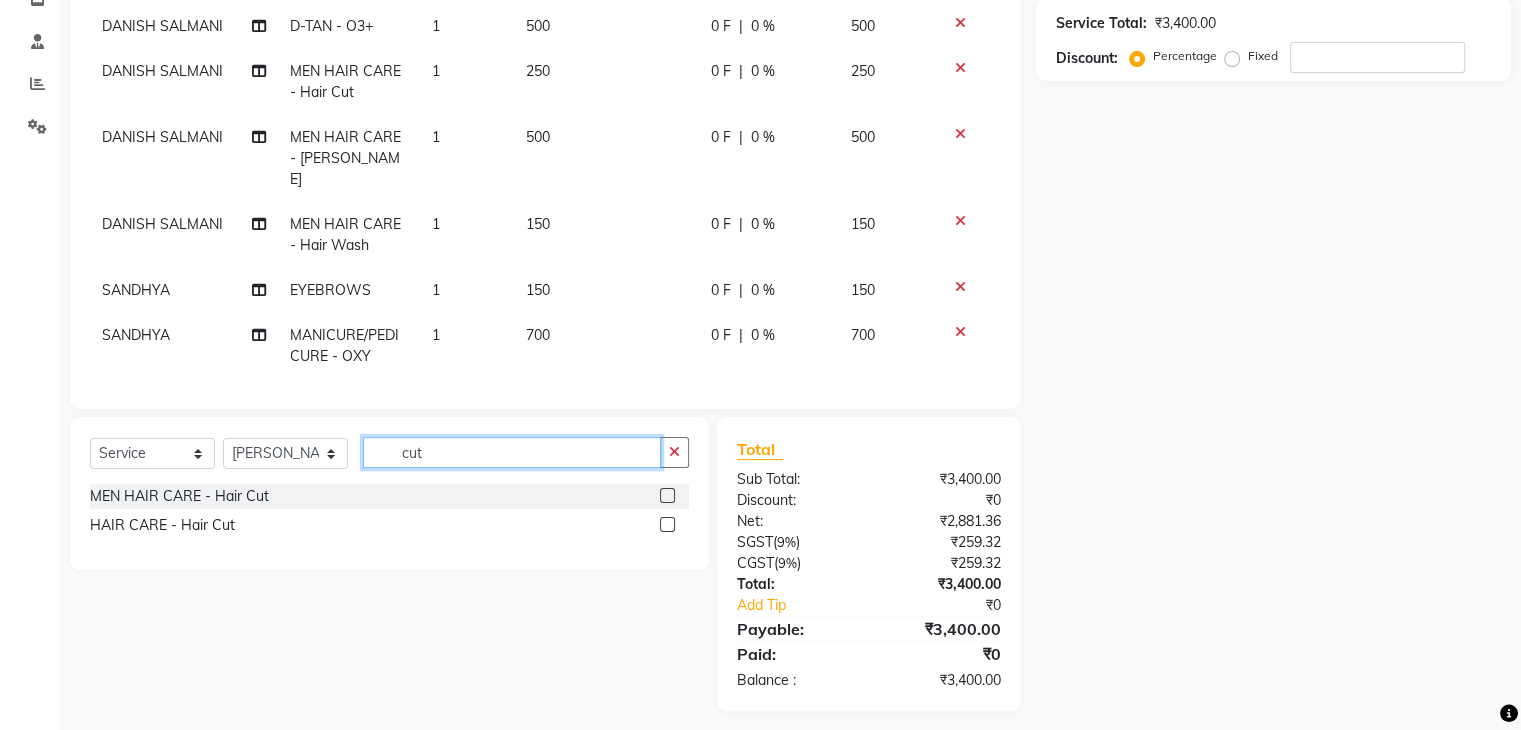 type on "cut" 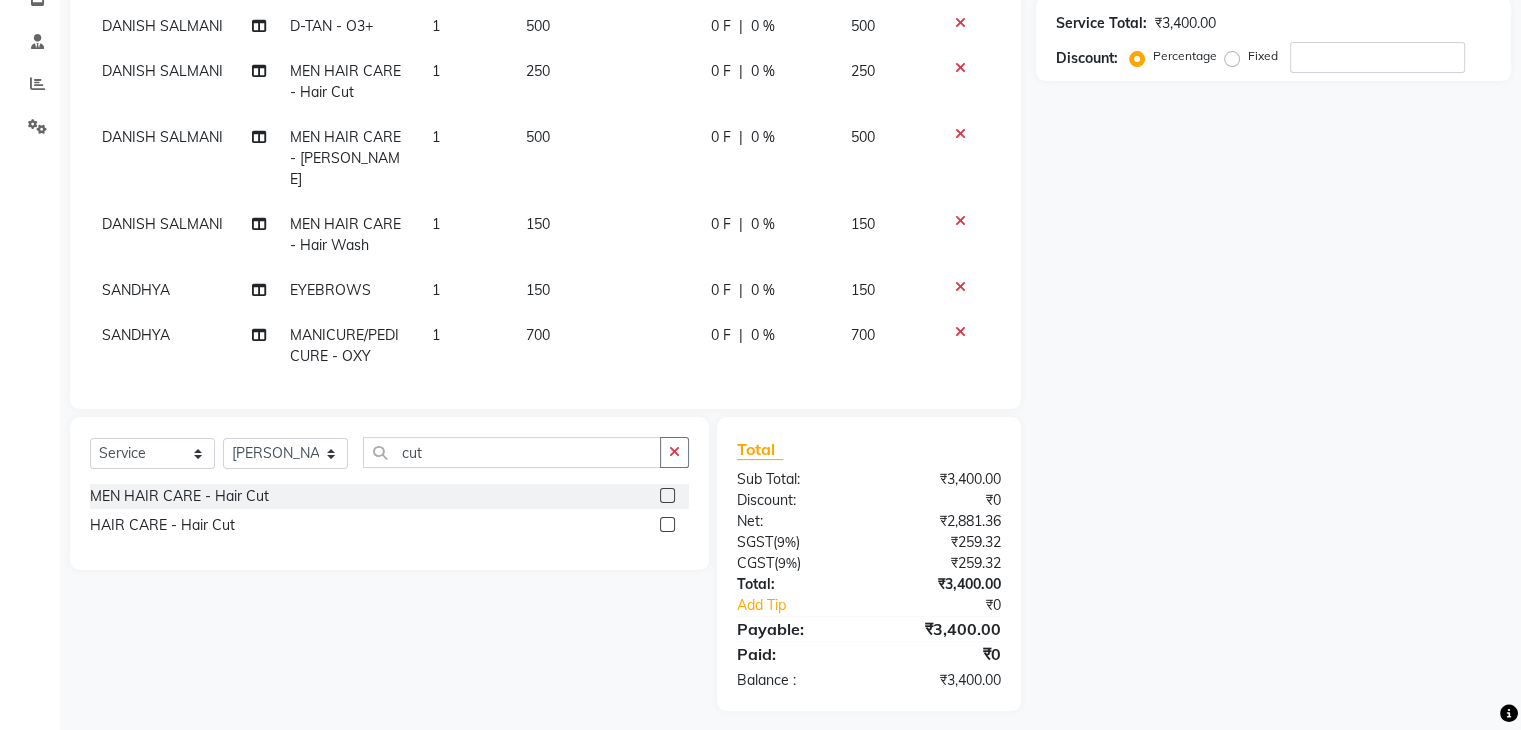 click 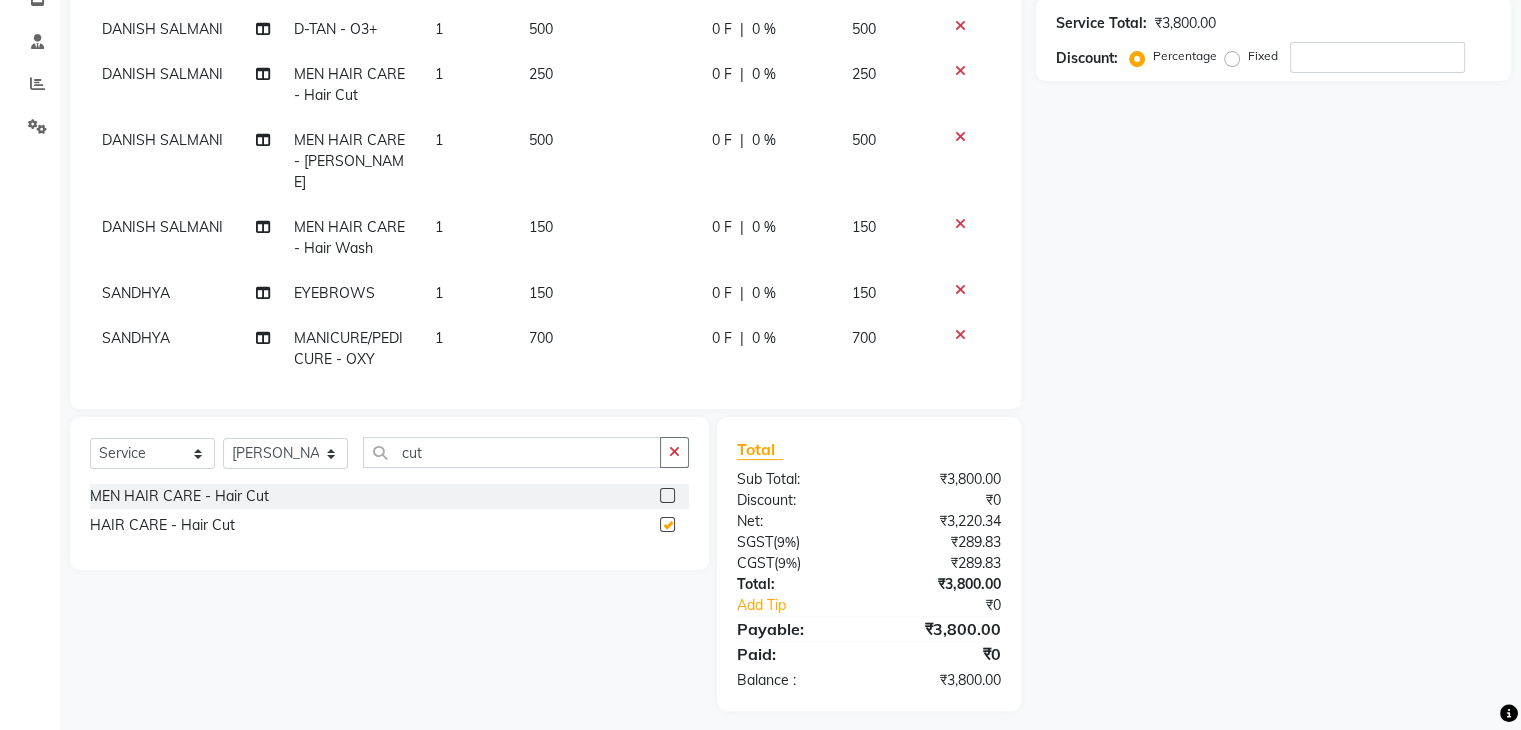 checkbox on "false" 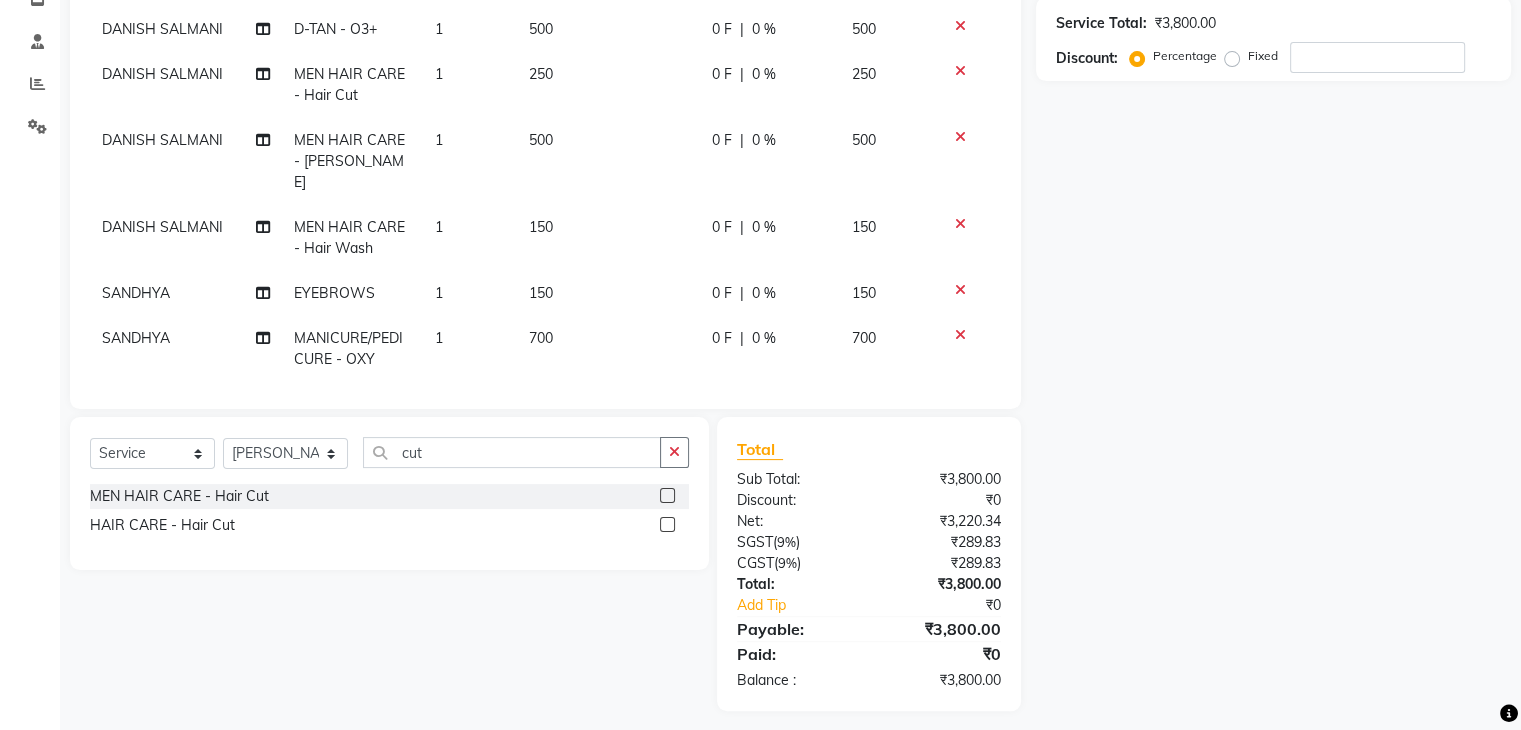 scroll, scrollTop: 186, scrollLeft: 0, axis: vertical 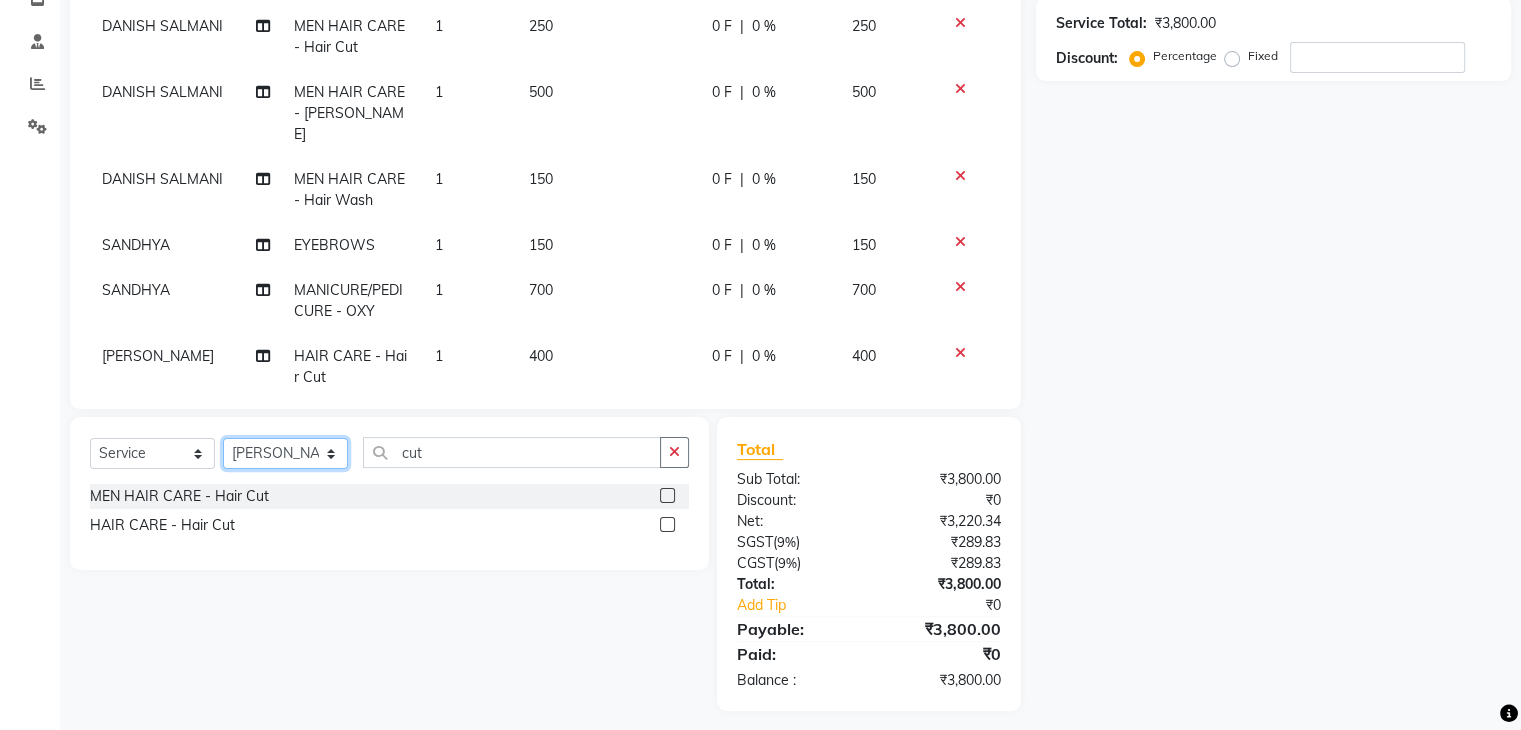 click on "Select Stylist AMAN DANISH SALMANI GOPAL PACHORI KANU KAVITA KIRAN KUMARI MEENU KUMARI NEHA NIKHIL CHAUDHARY PRIYANKA YADAV RASHMI SANDHYA SHAGUFTA SHWETA SONA SAXENA SOUMYA TUSHAR OTWAL VINAY KUMAR" 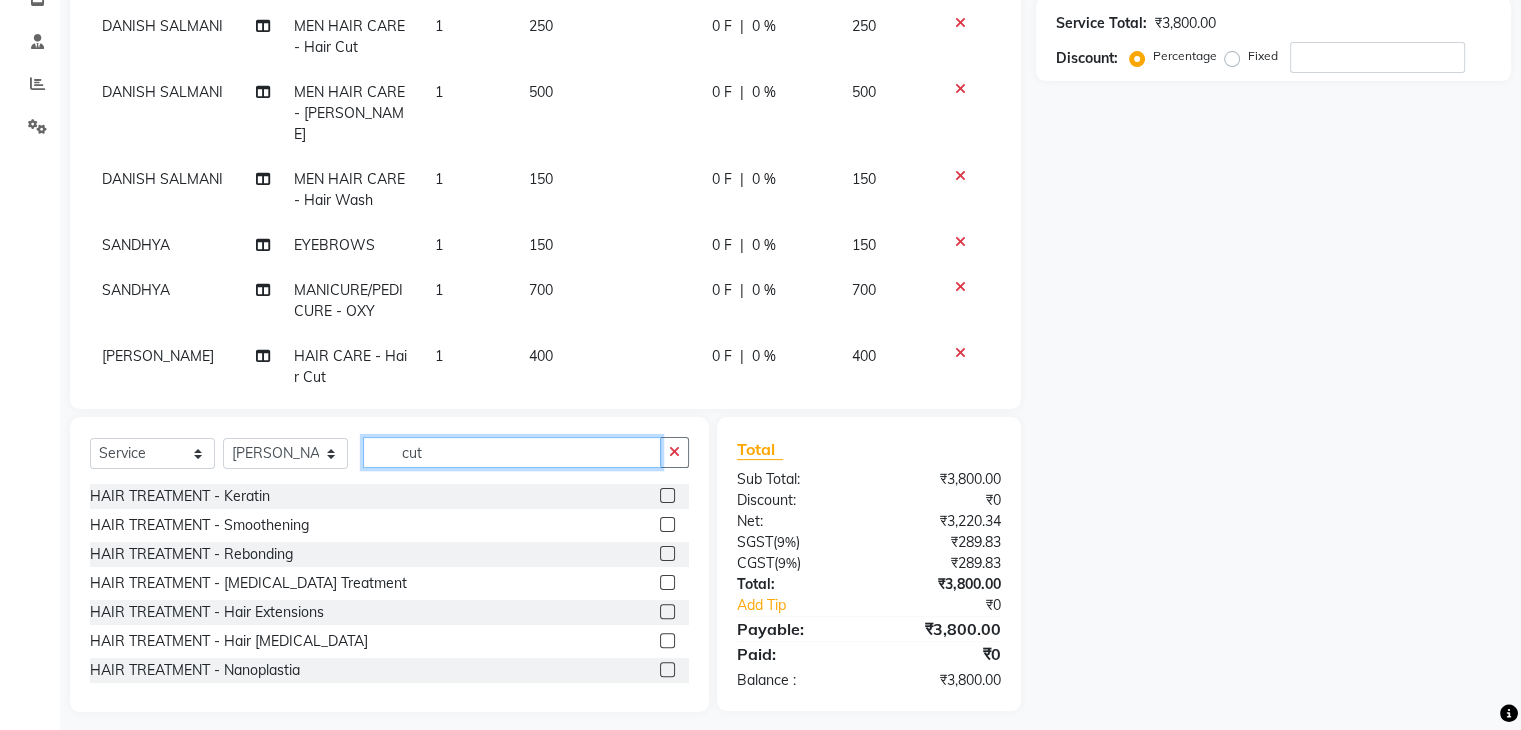 click on "cut" 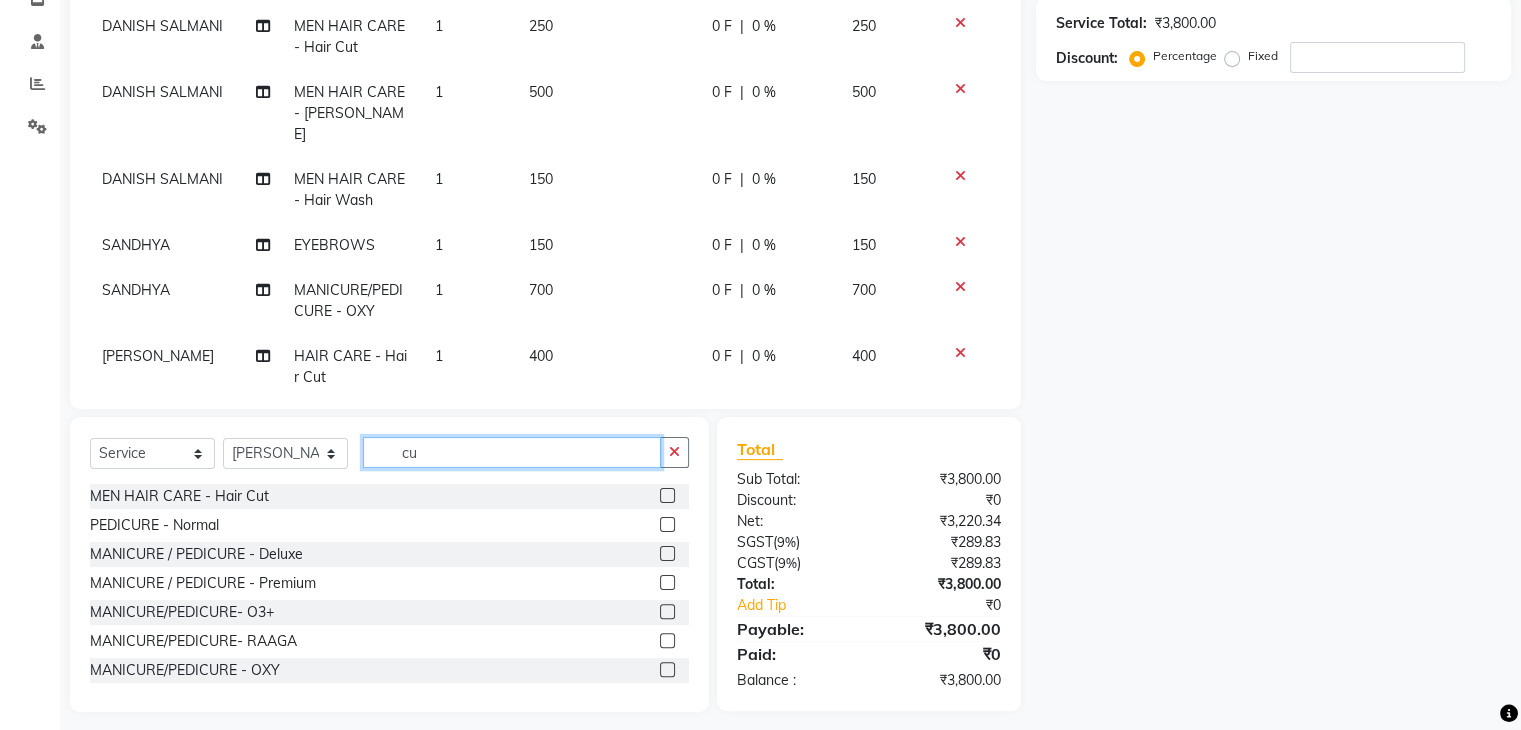 type 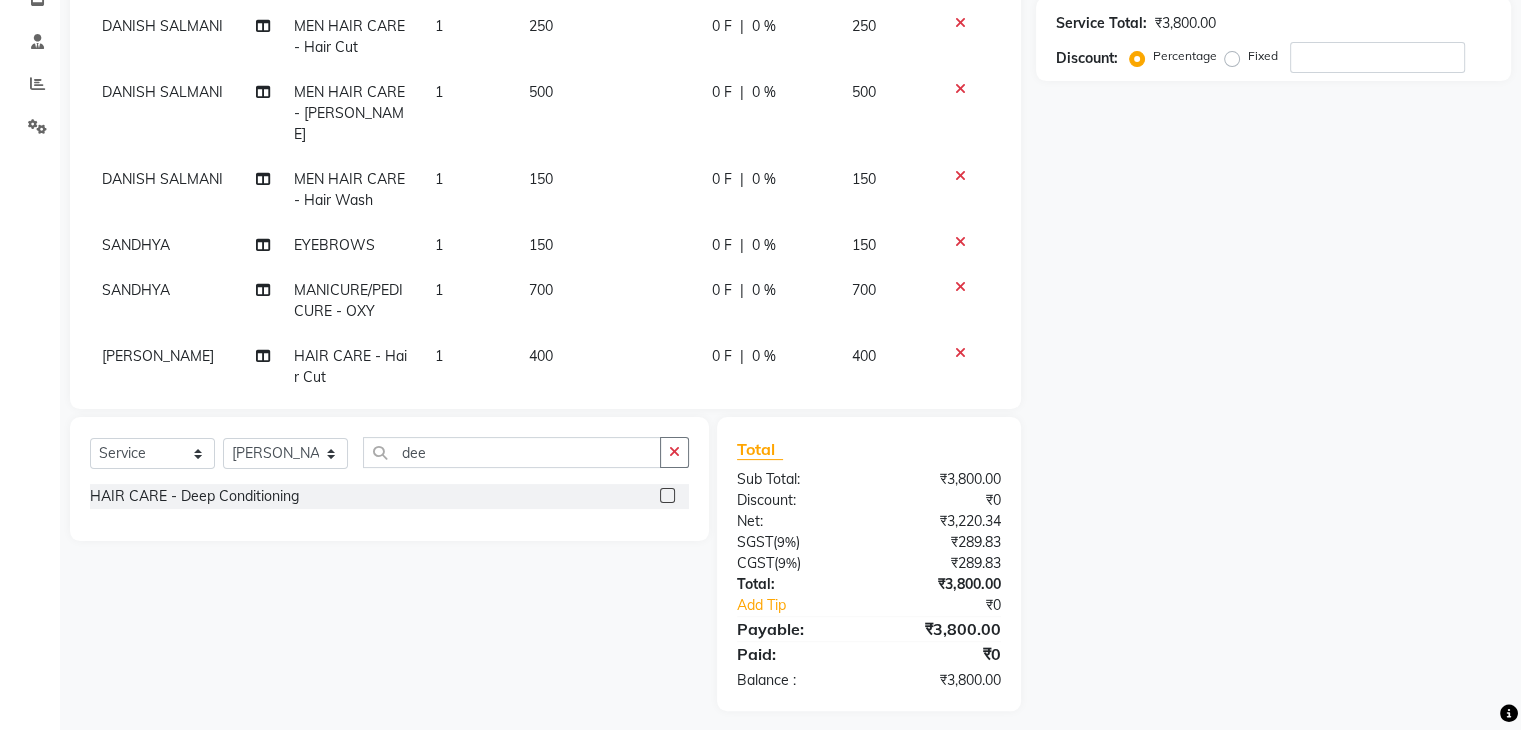 click 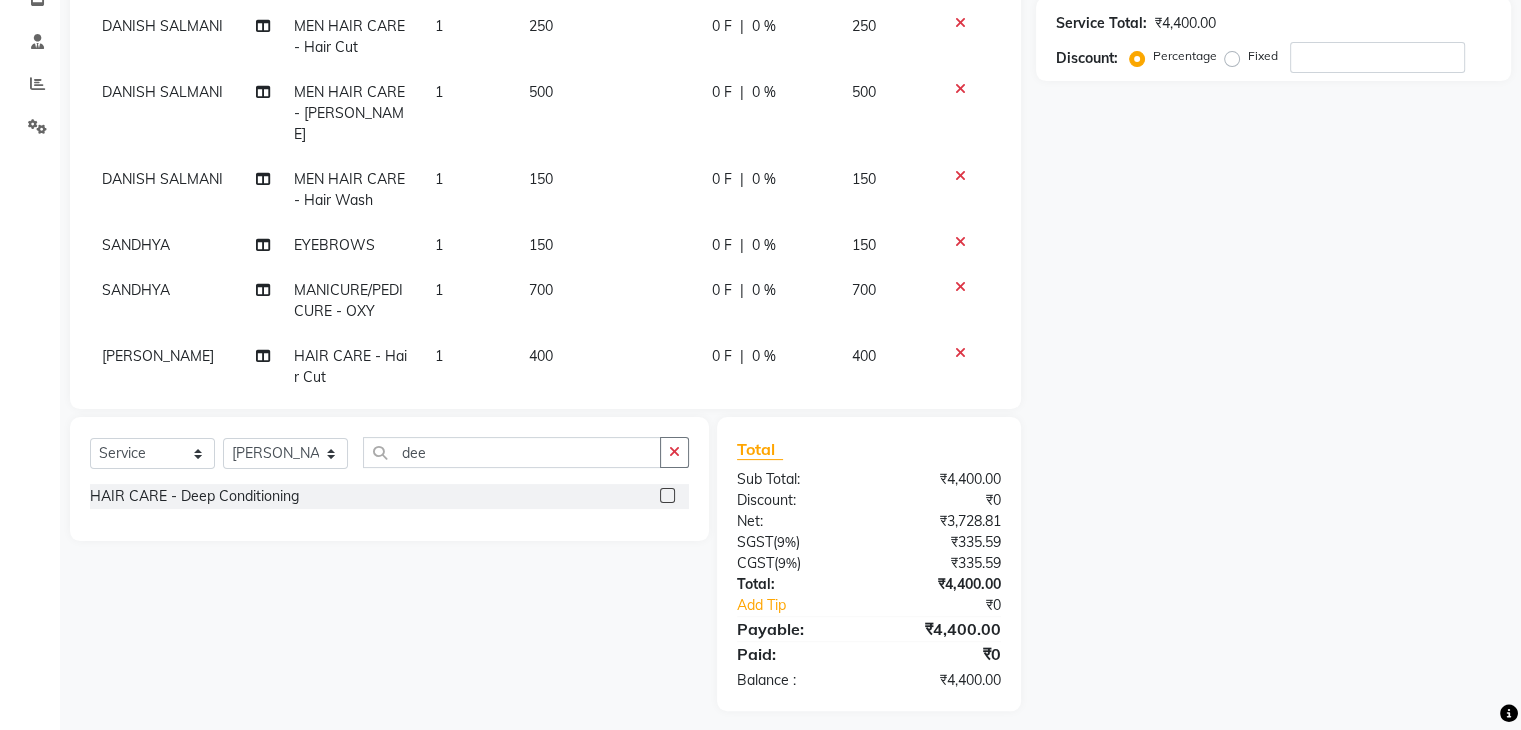 scroll, scrollTop: 252, scrollLeft: 0, axis: vertical 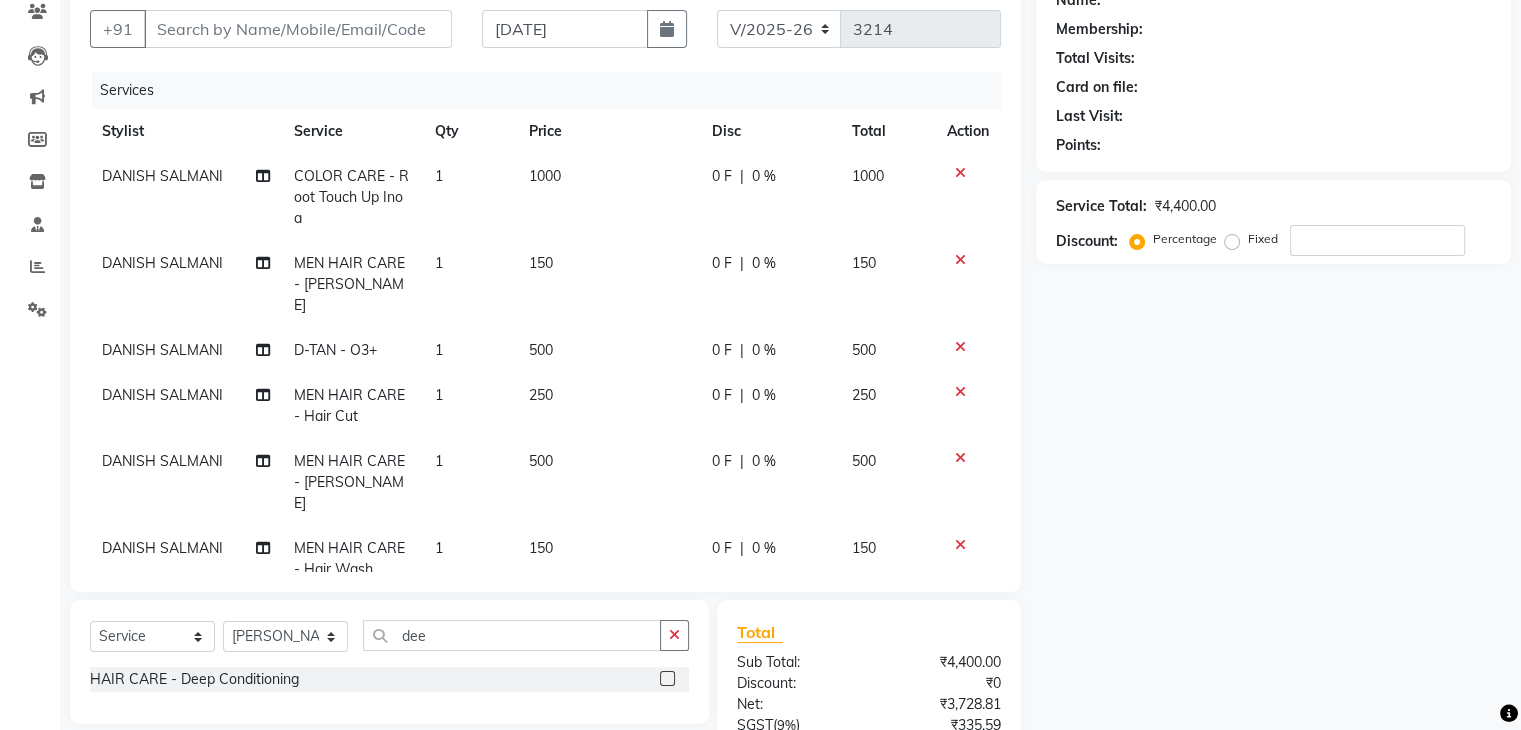 click on "150" 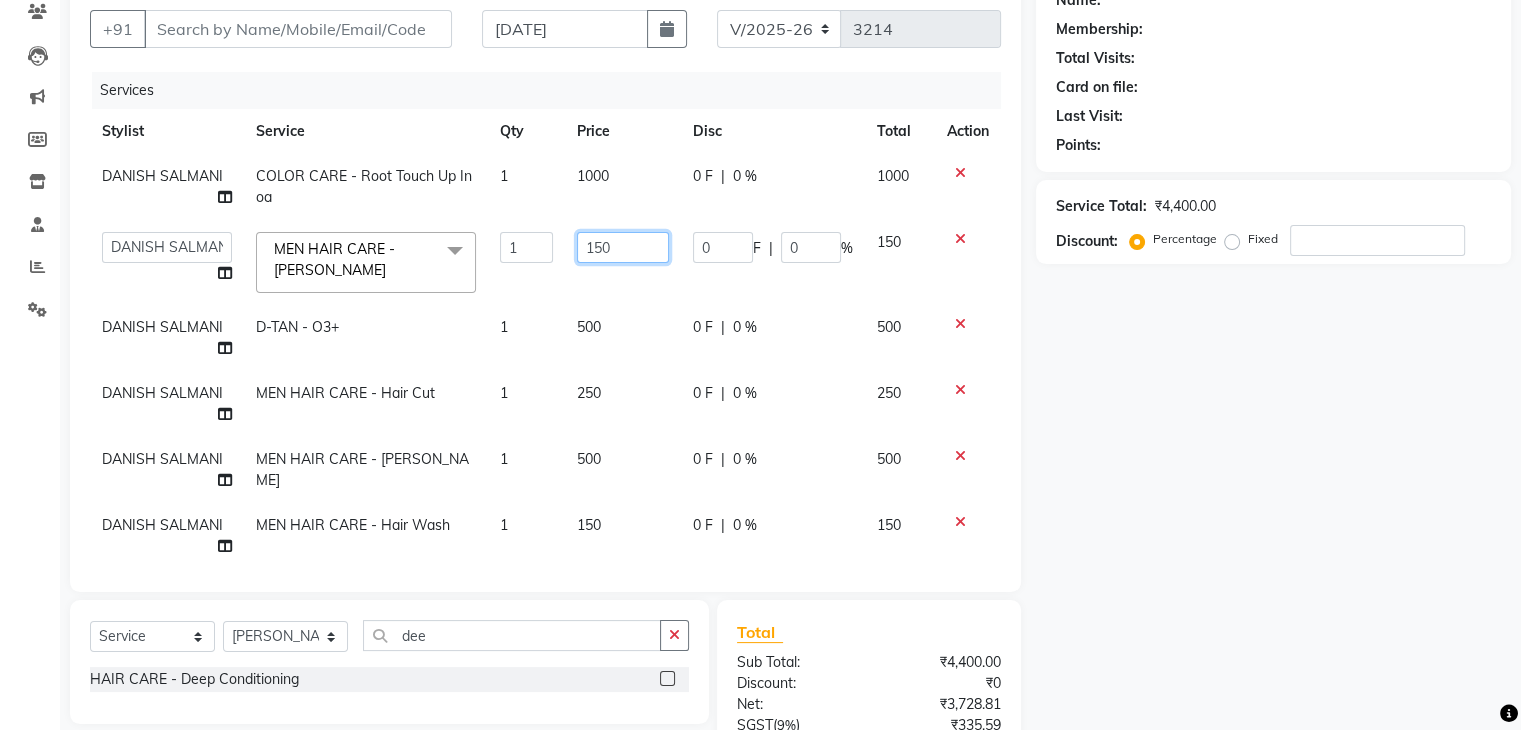 click on "150" 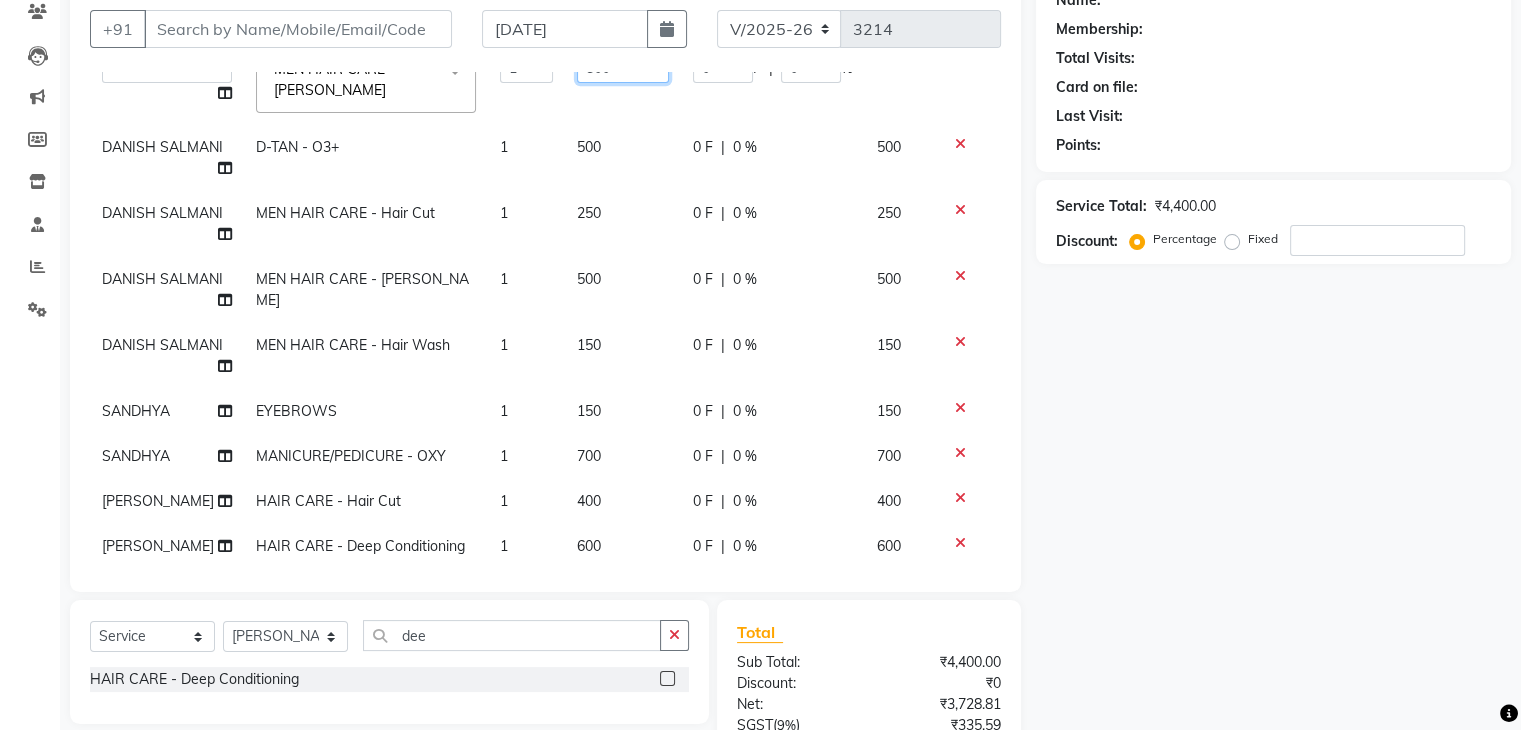 scroll, scrollTop: 198, scrollLeft: 0, axis: vertical 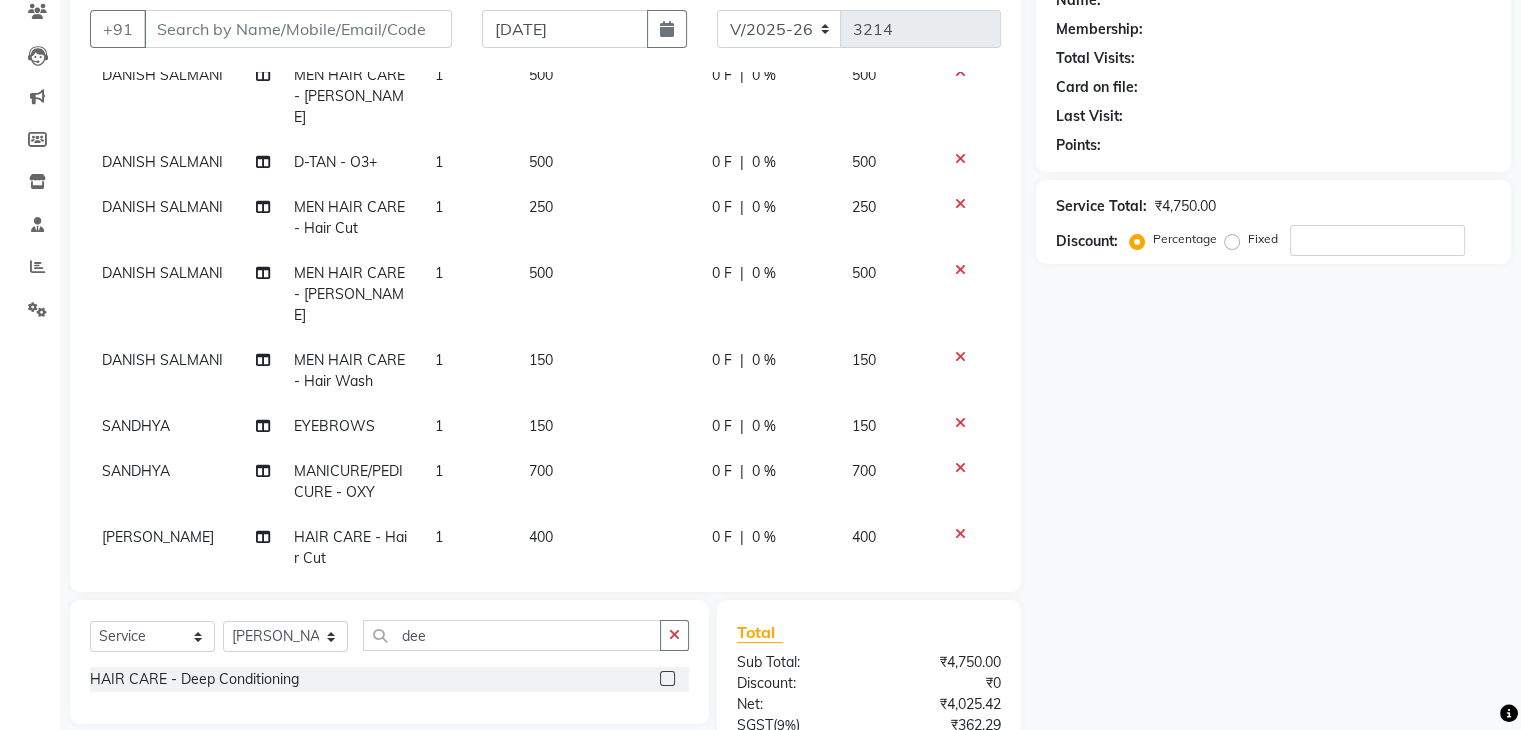 click on "500" 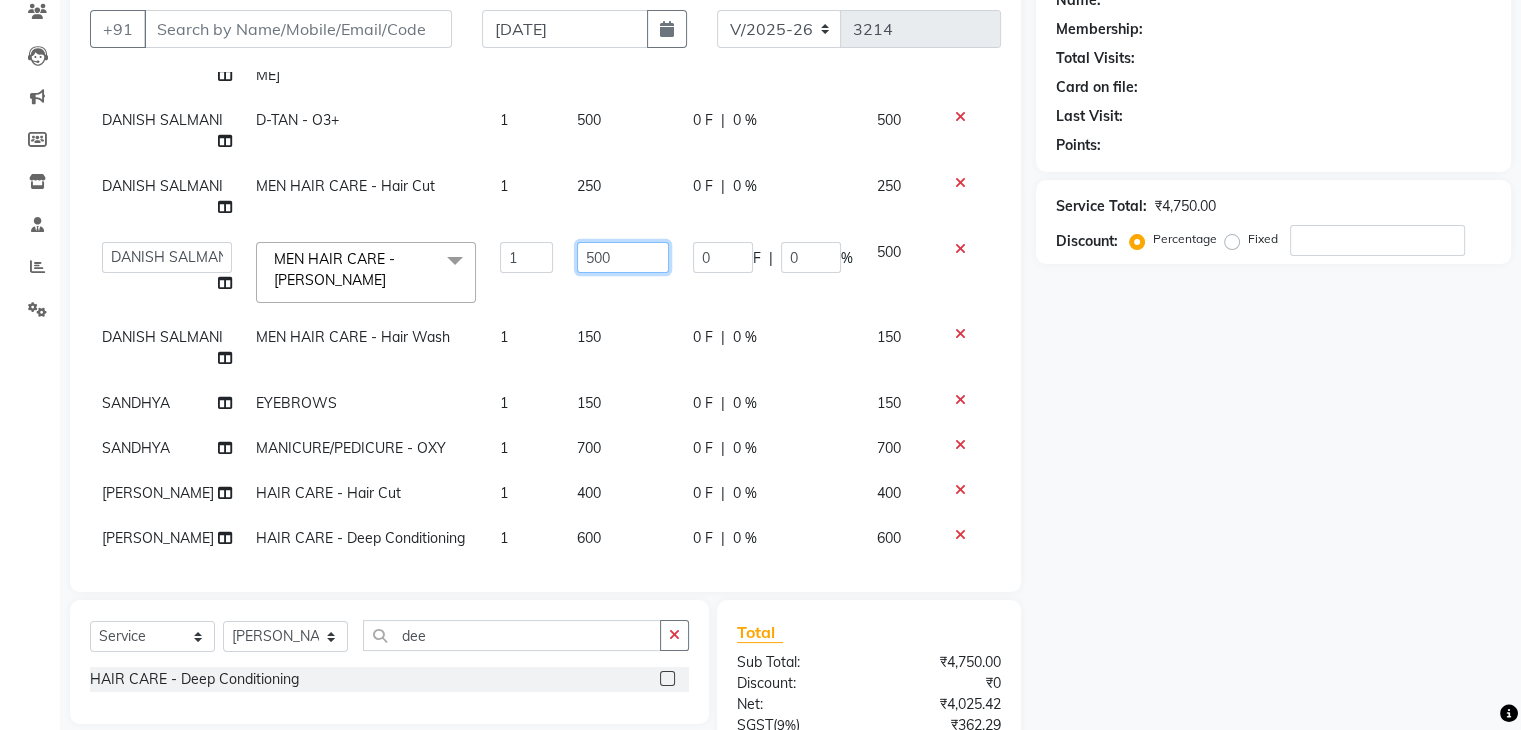 click on "500" 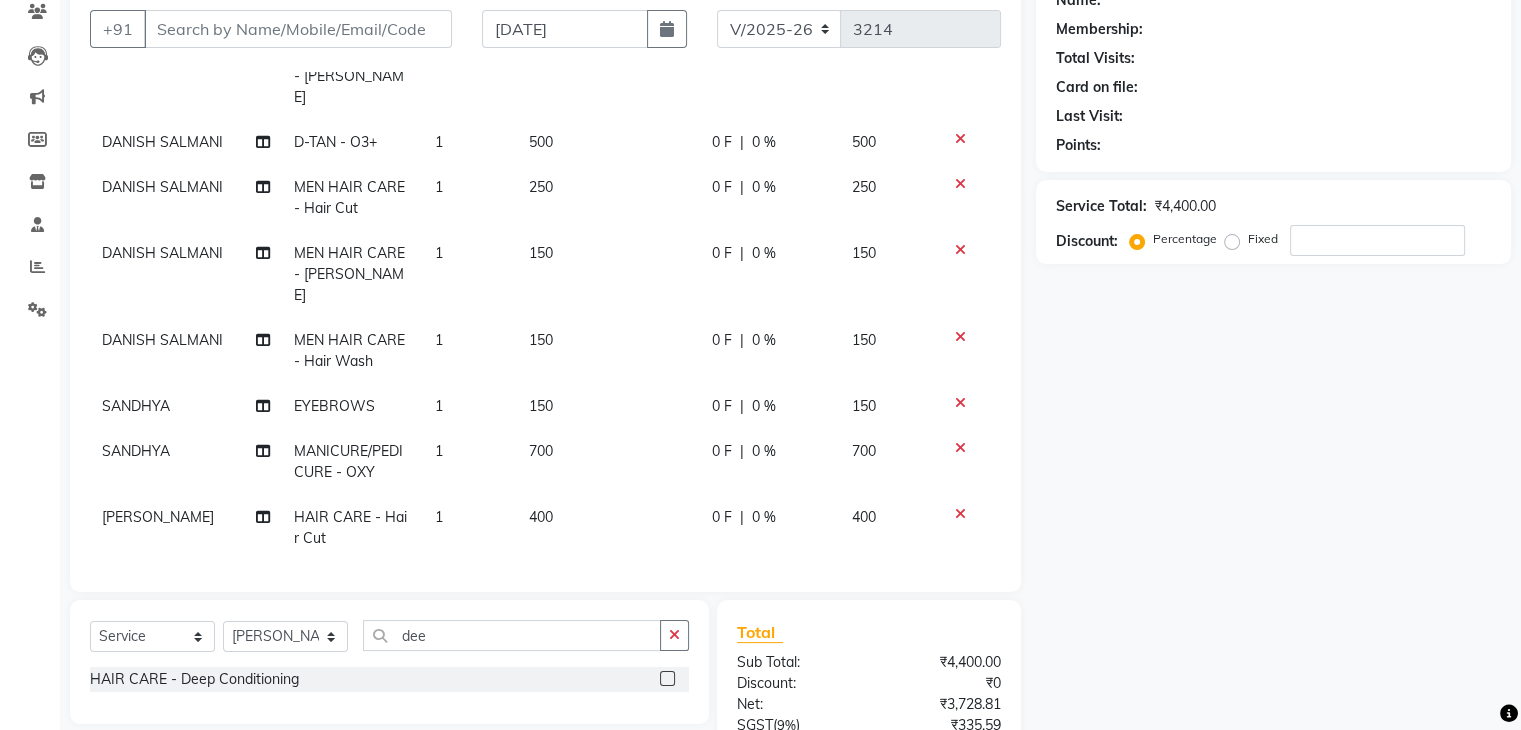 click on "Name: Membership: Total Visits: Card on file: Last Visit:  Points:  Service Total:  ₹4,400.00  Discount:  Percentage   Fixed" 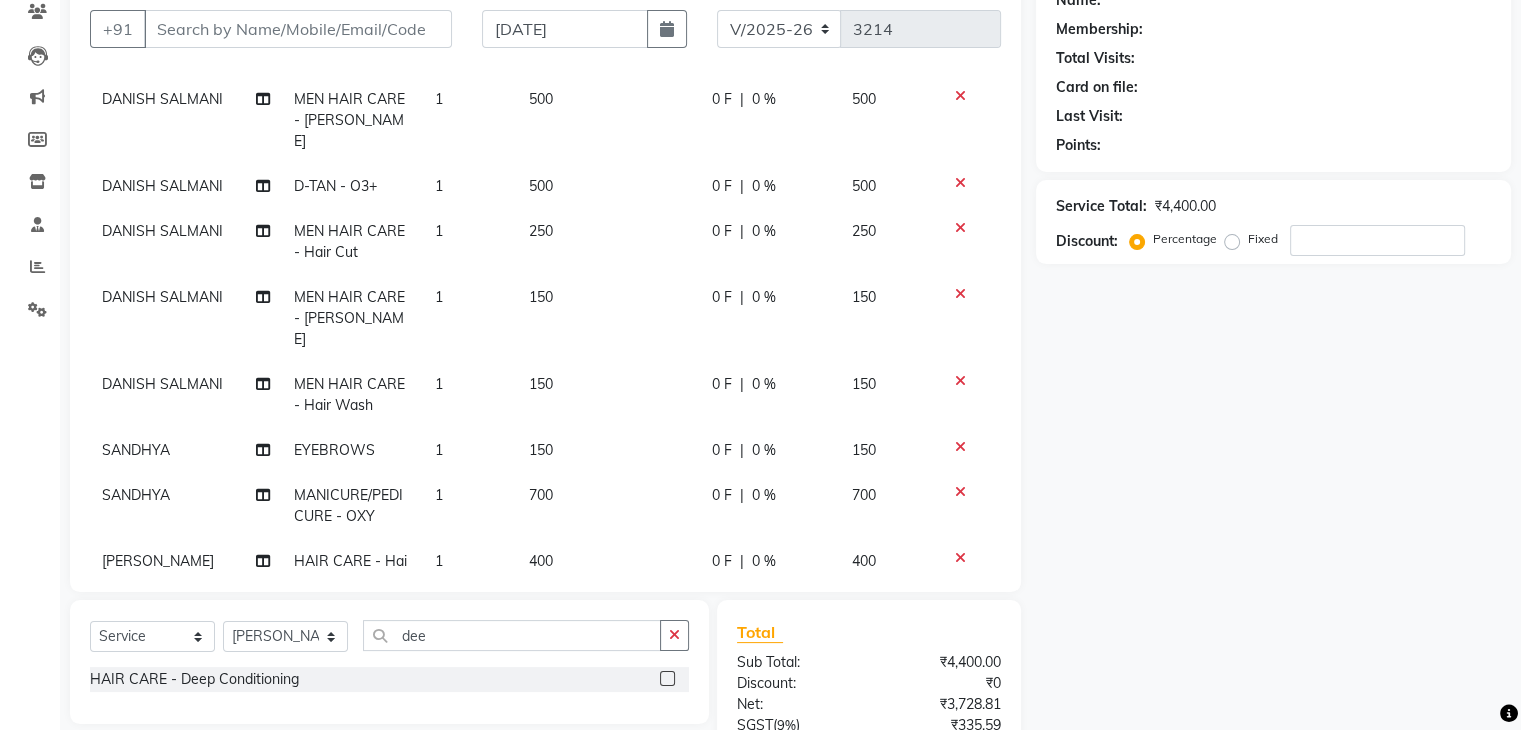 scroll, scrollTop: 252, scrollLeft: 0, axis: vertical 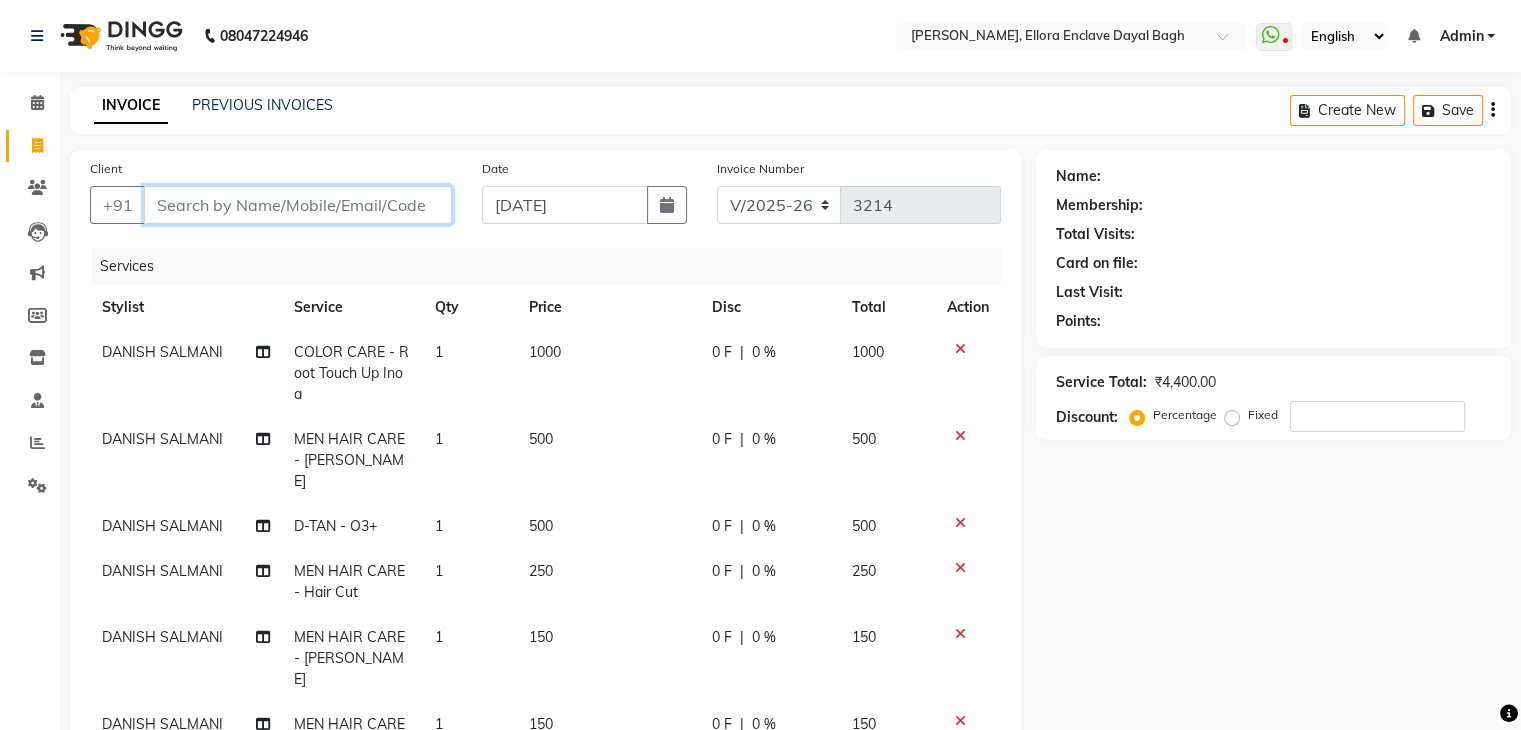 click on "Client" at bounding box center [298, 205] 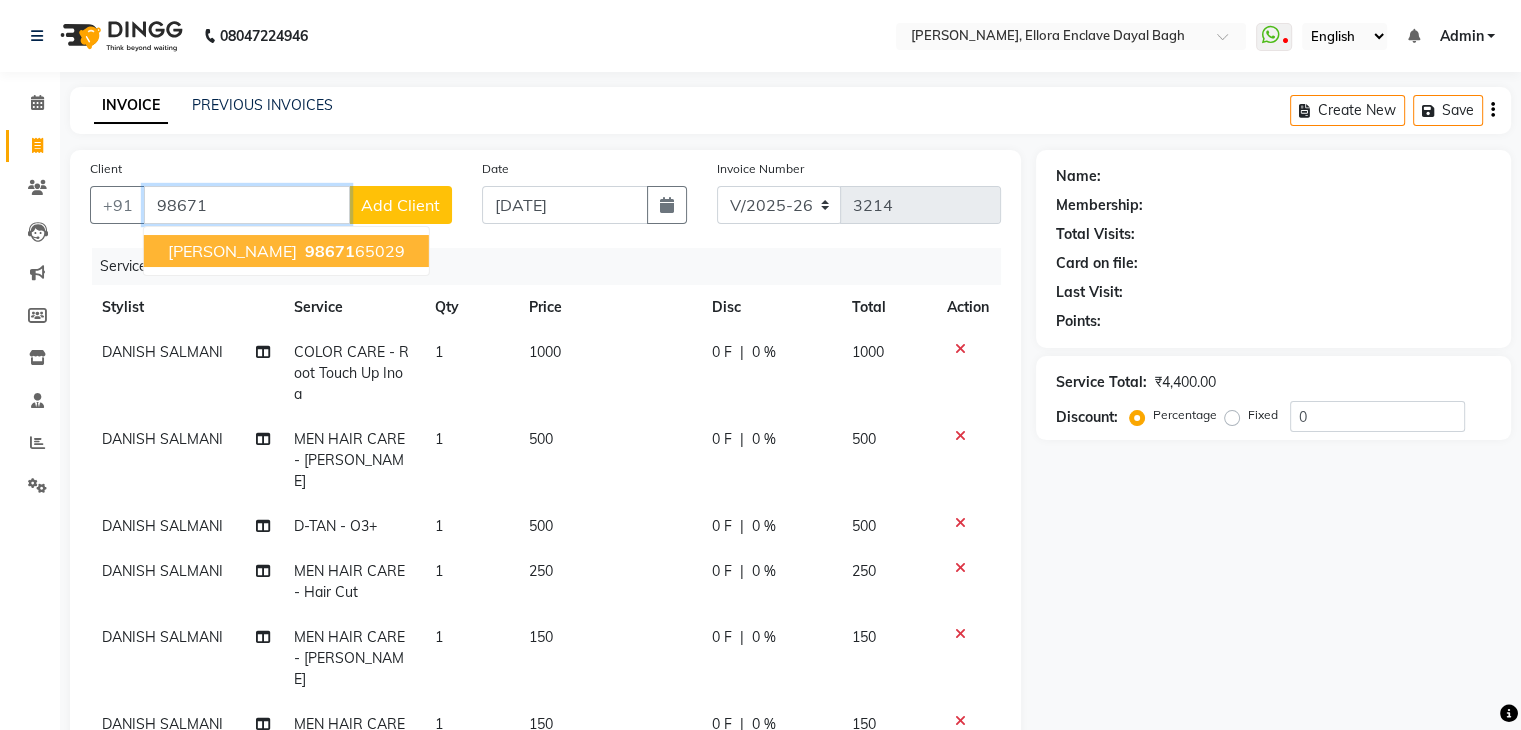 click on "98671 65029" at bounding box center [353, 251] 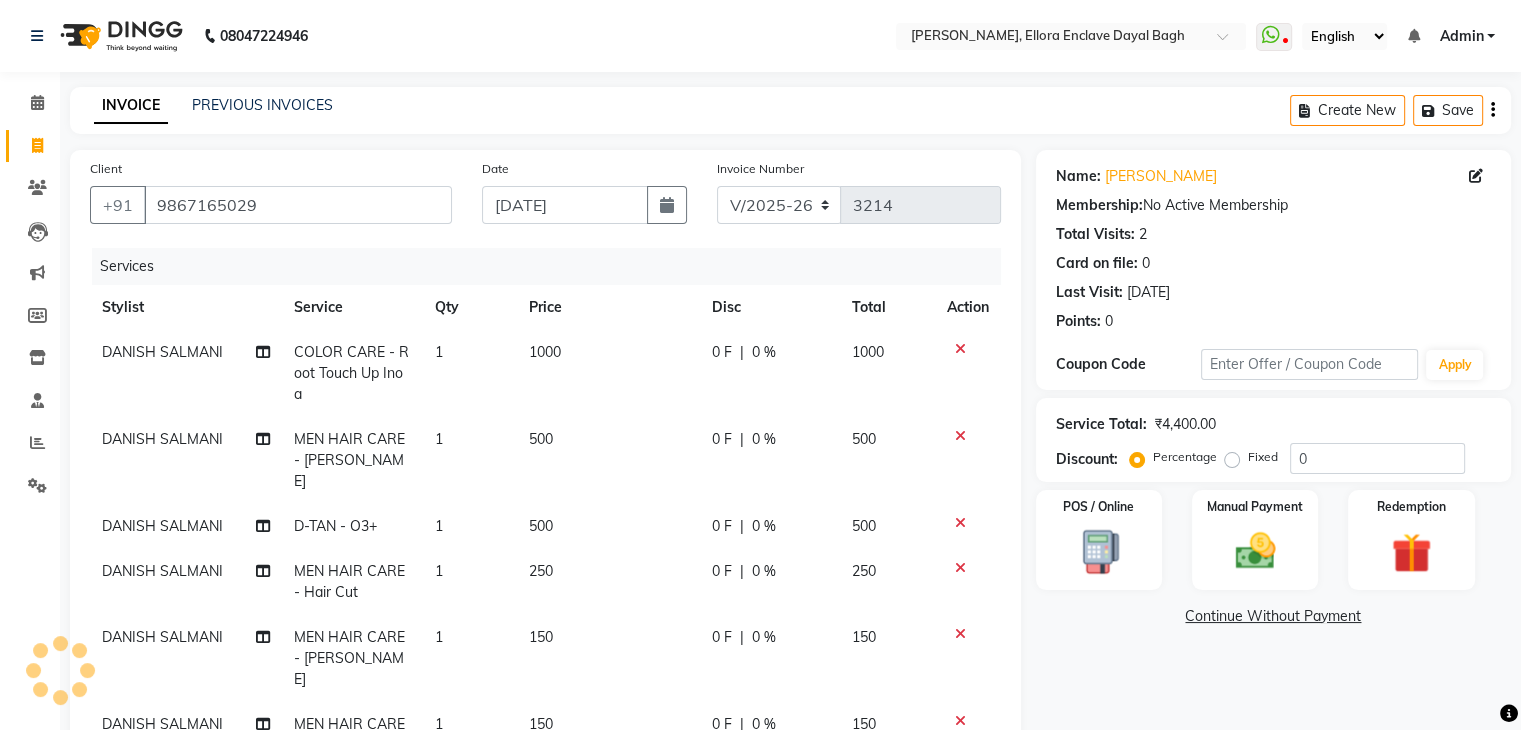 scroll, scrollTop: 252, scrollLeft: 0, axis: vertical 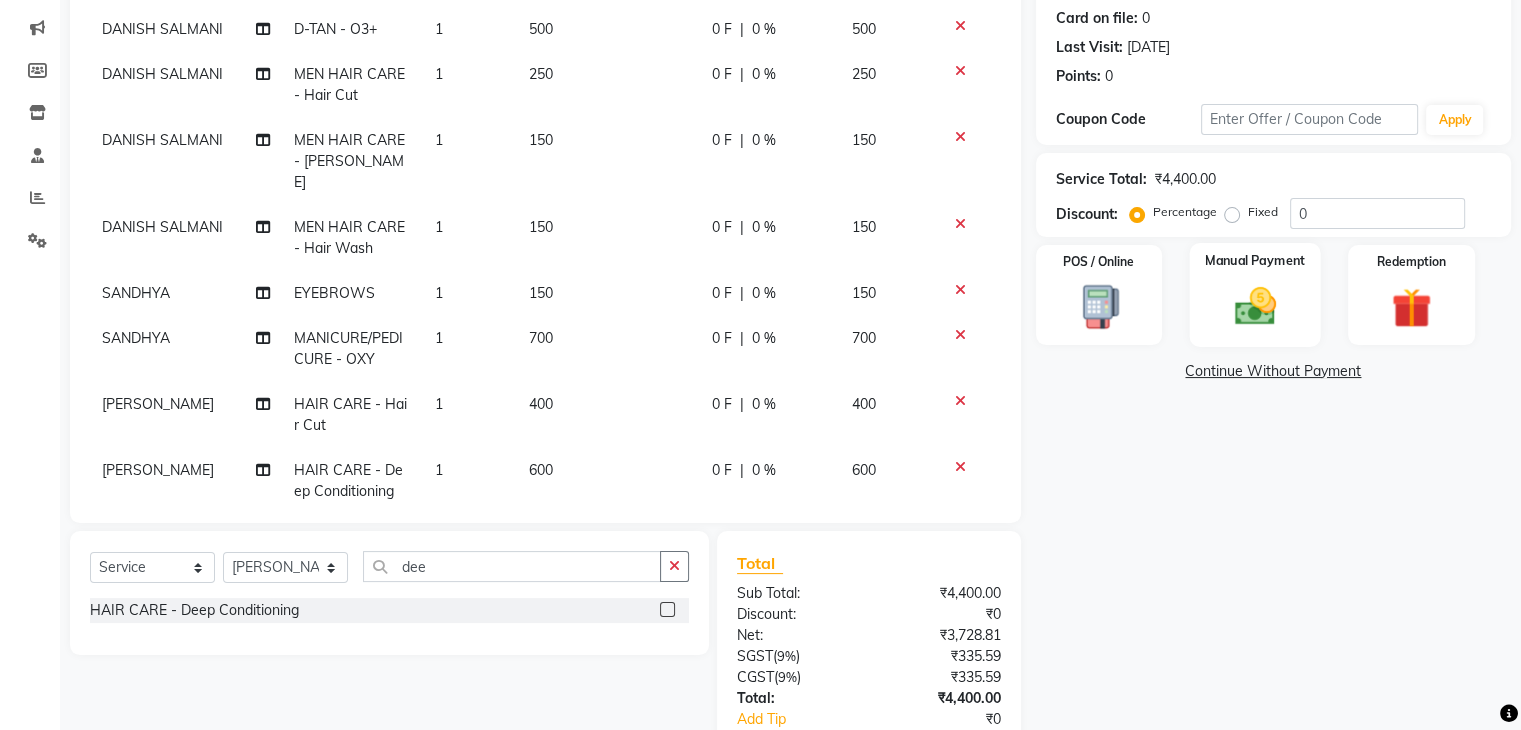 click 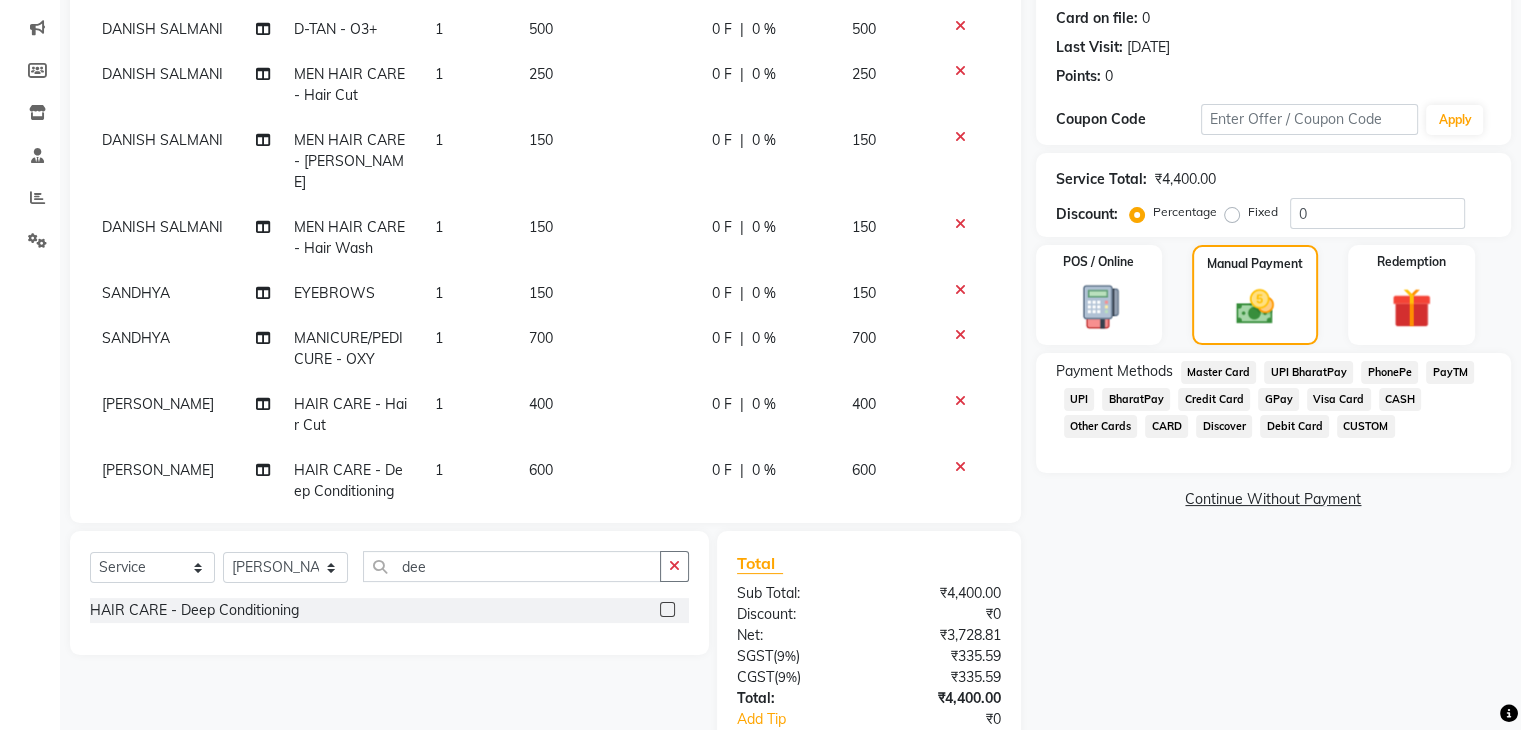 click on "CASH" 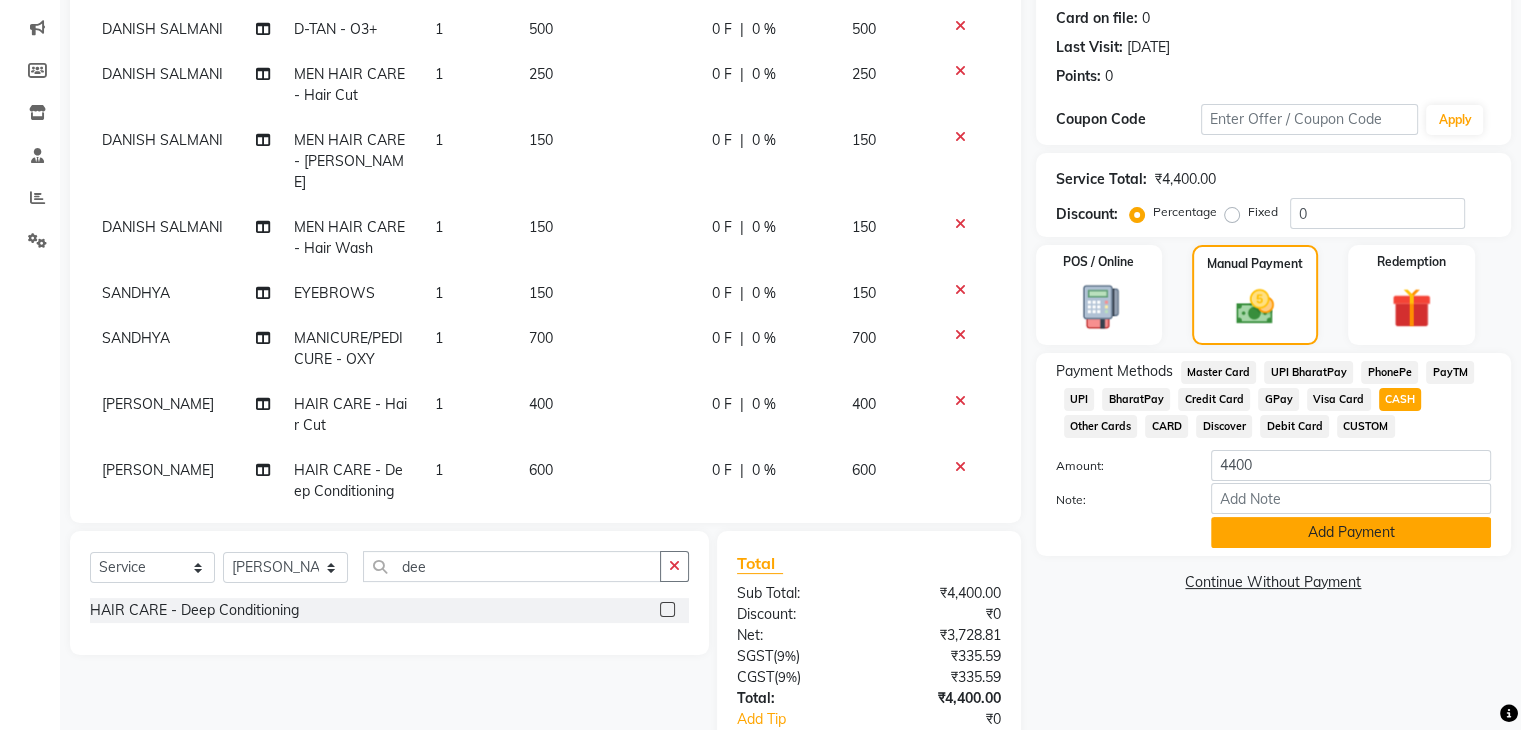 click on "Add Payment" 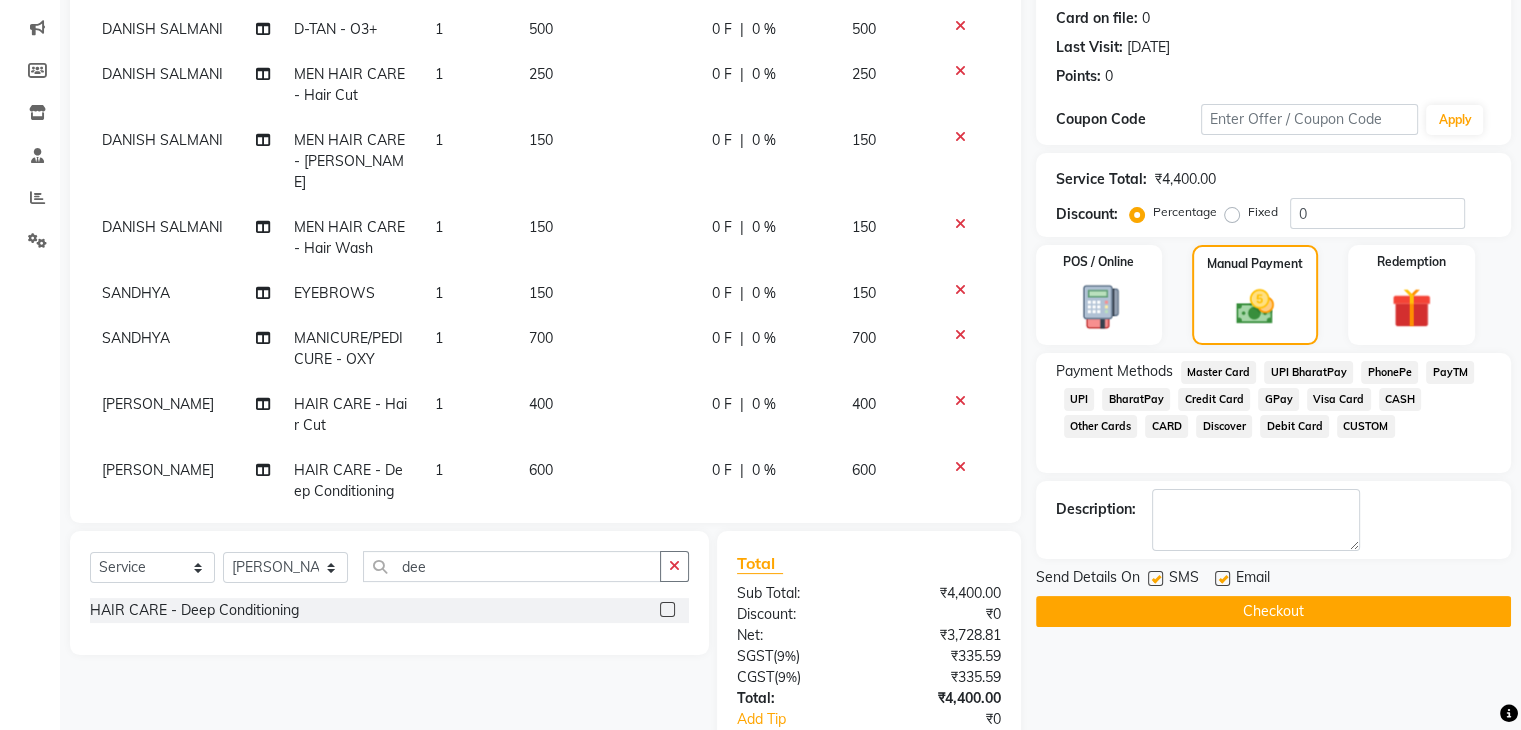 click on "Checkout" 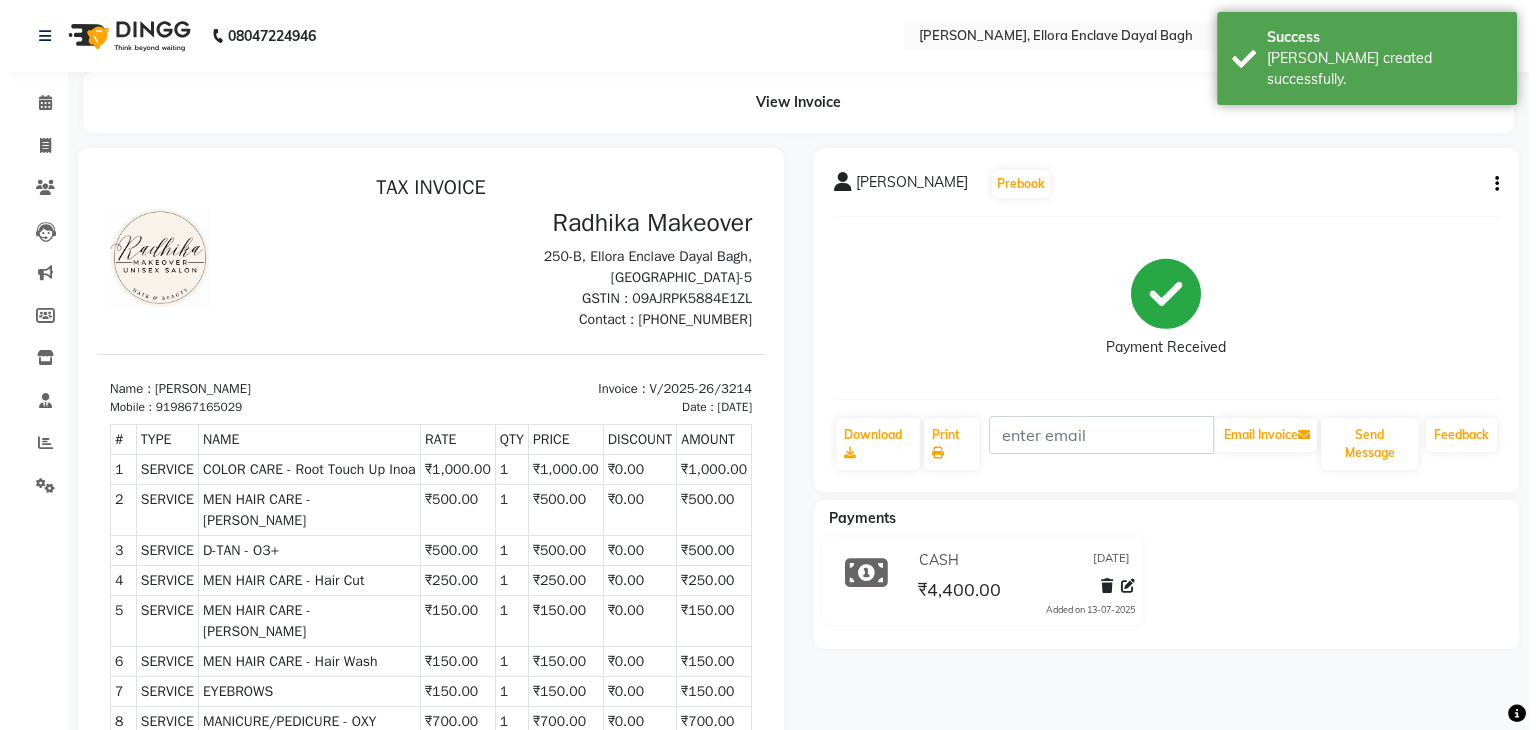 scroll, scrollTop: 0, scrollLeft: 0, axis: both 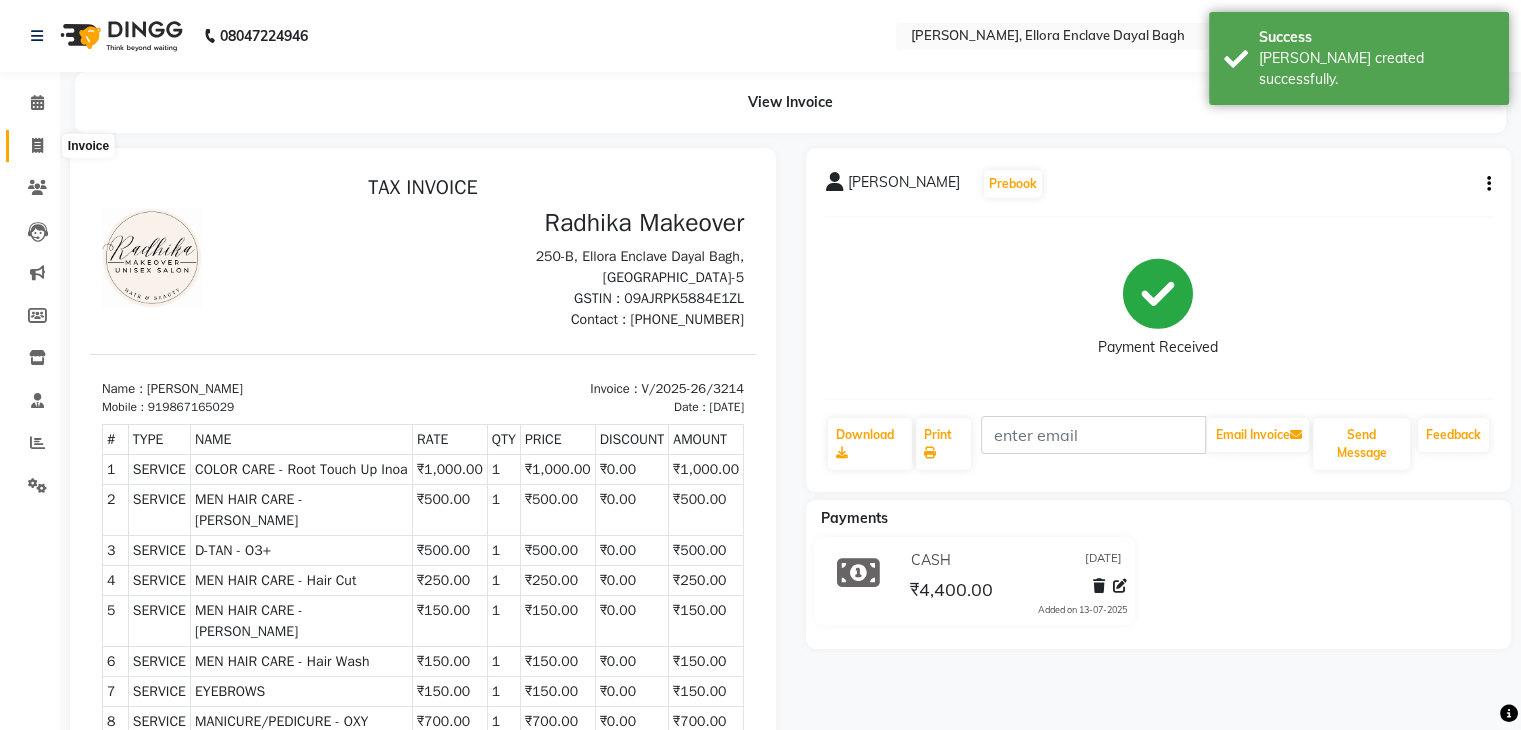 click 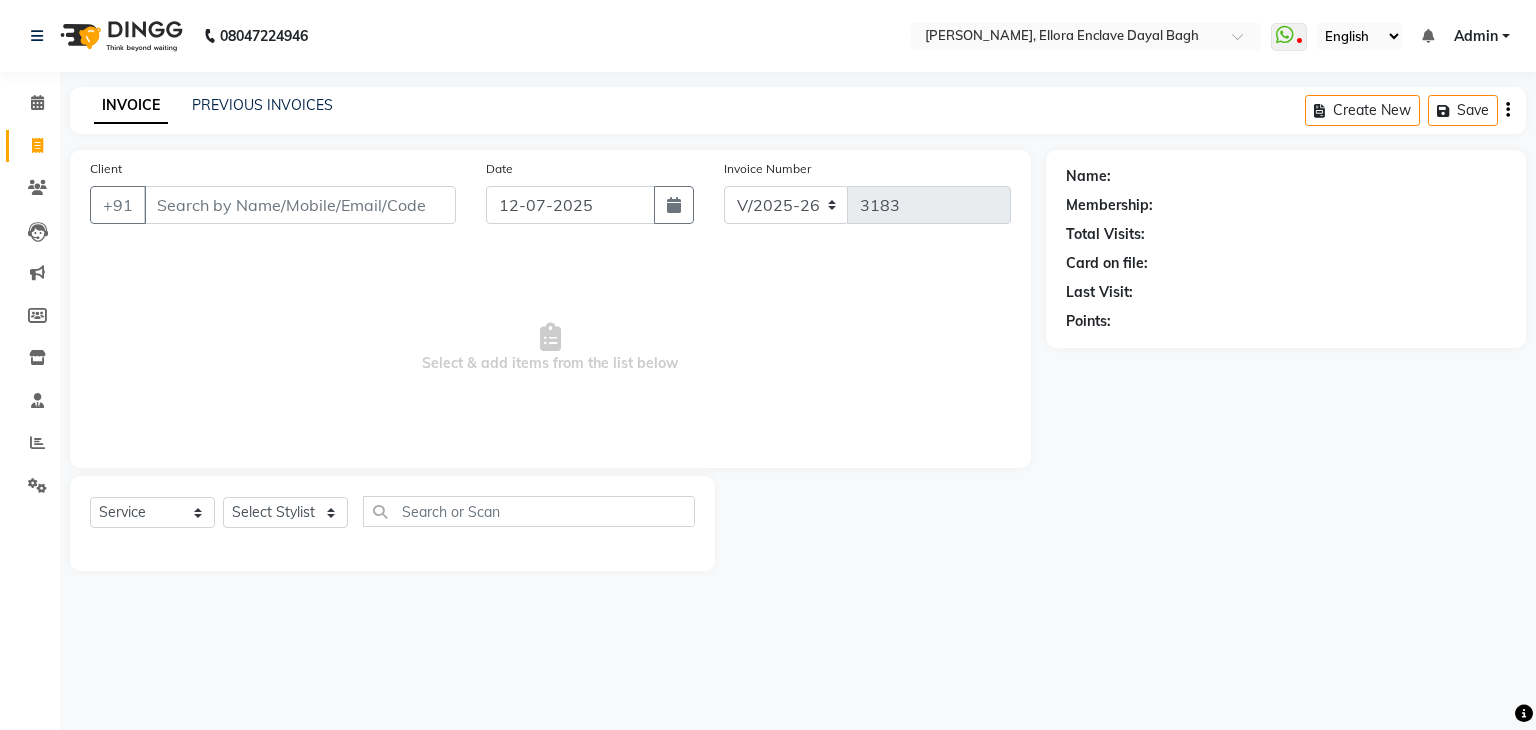 select on "6880" 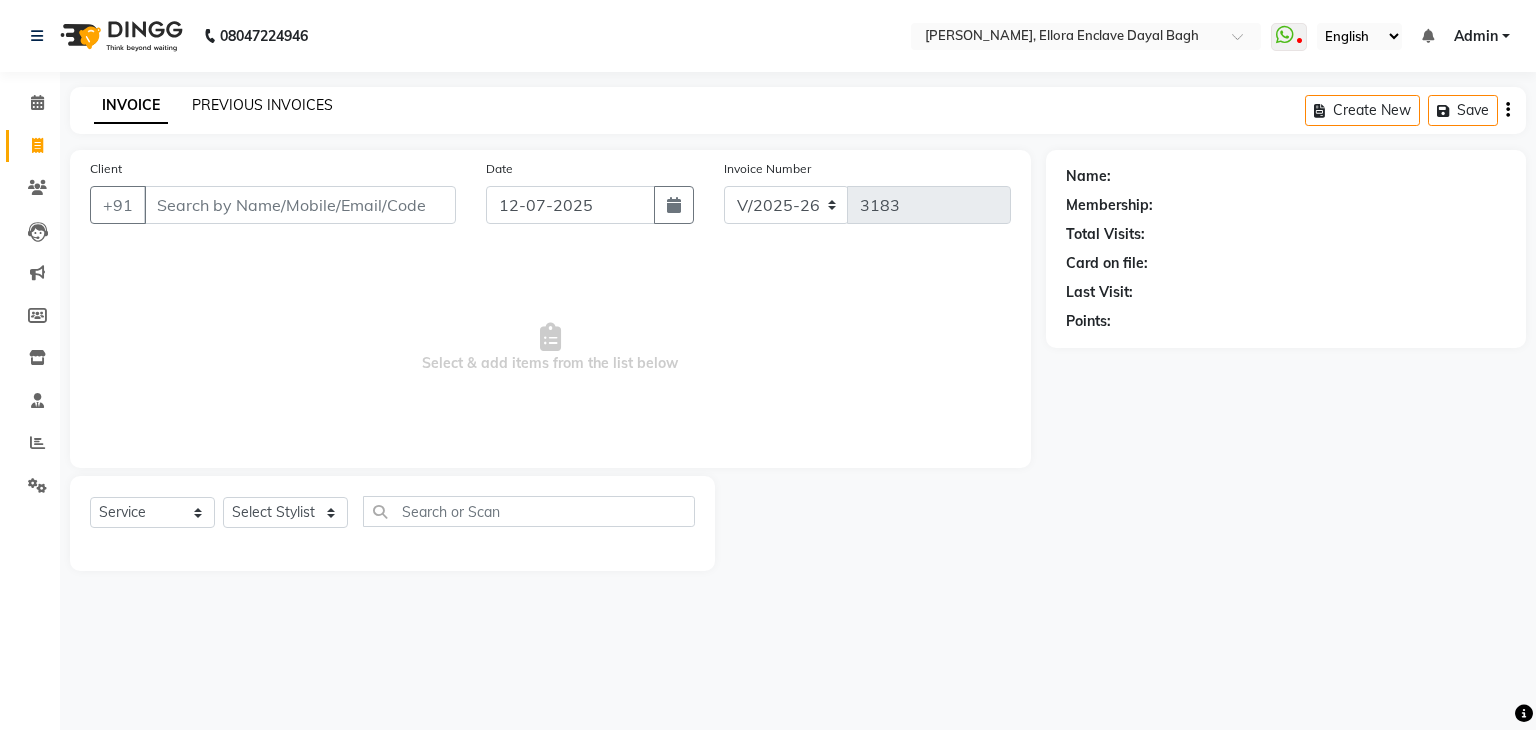 scroll, scrollTop: 0, scrollLeft: 0, axis: both 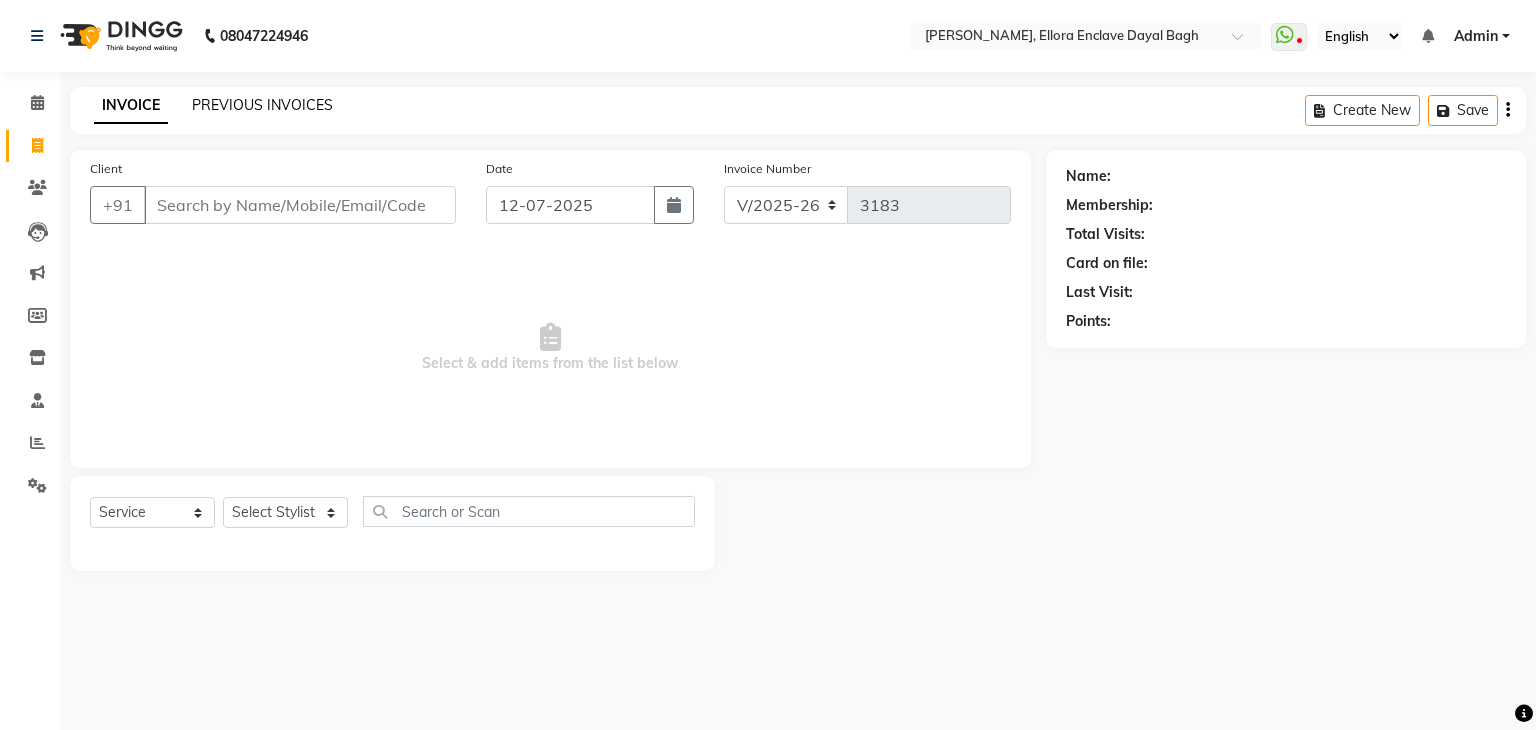 click on "PREVIOUS INVOICES" 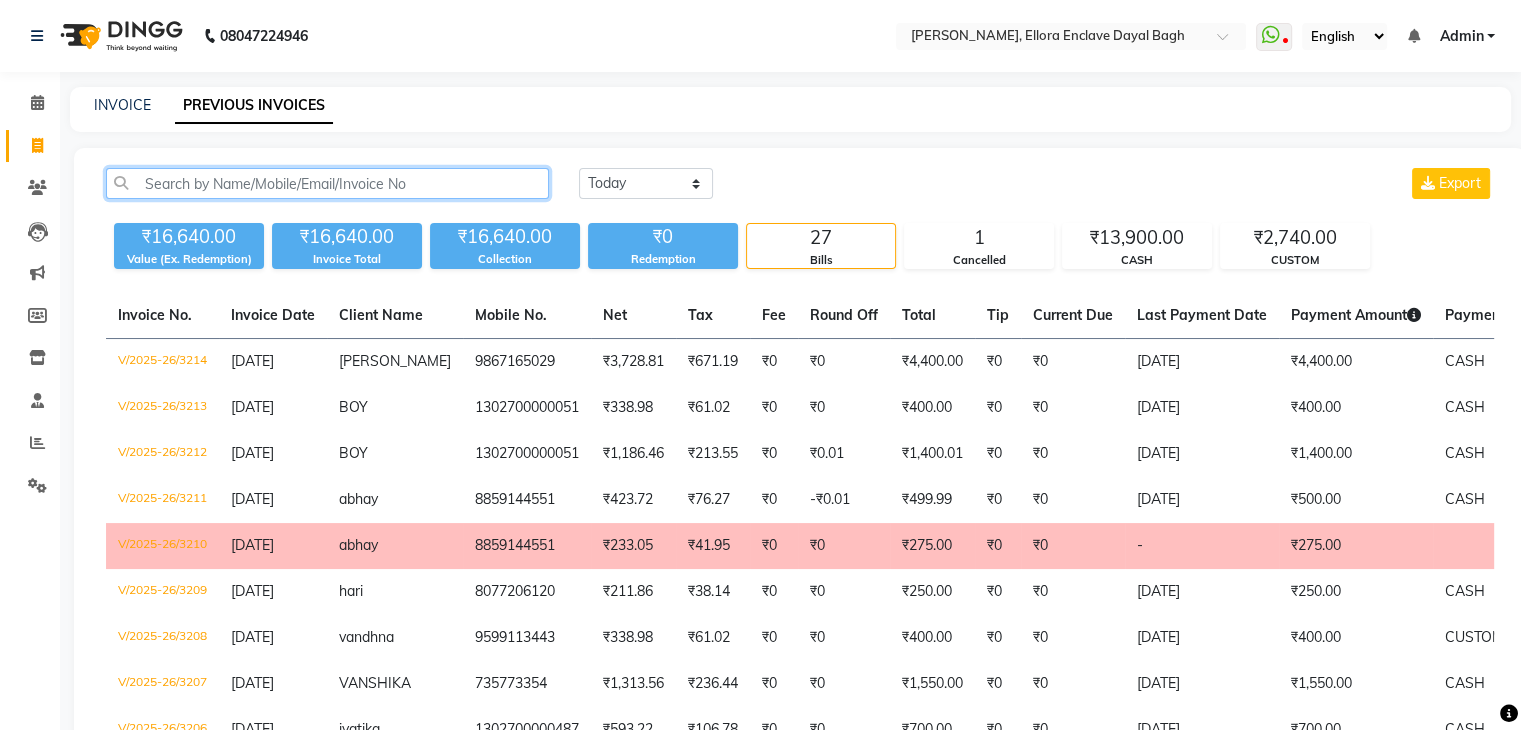 click 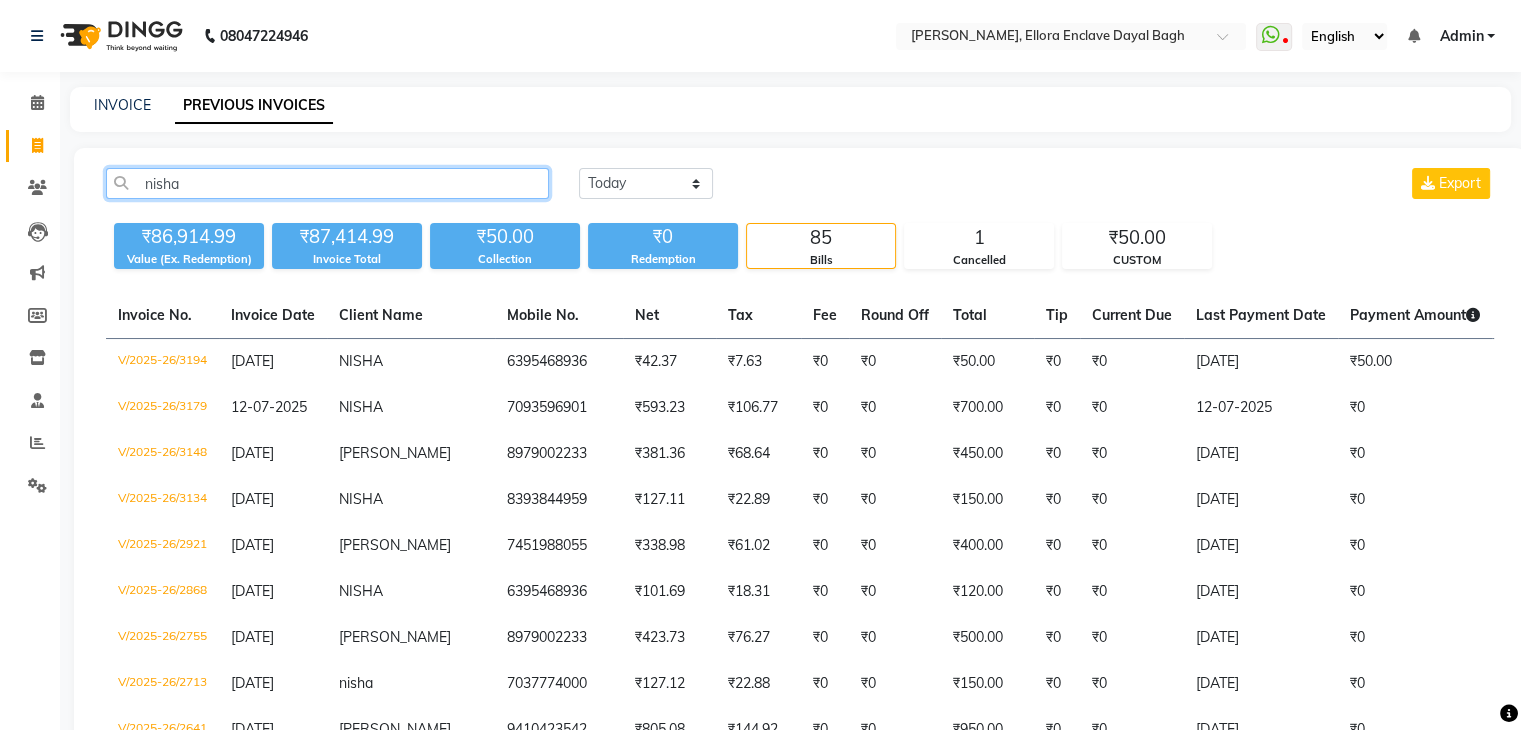 scroll, scrollTop: 0, scrollLeft: 0, axis: both 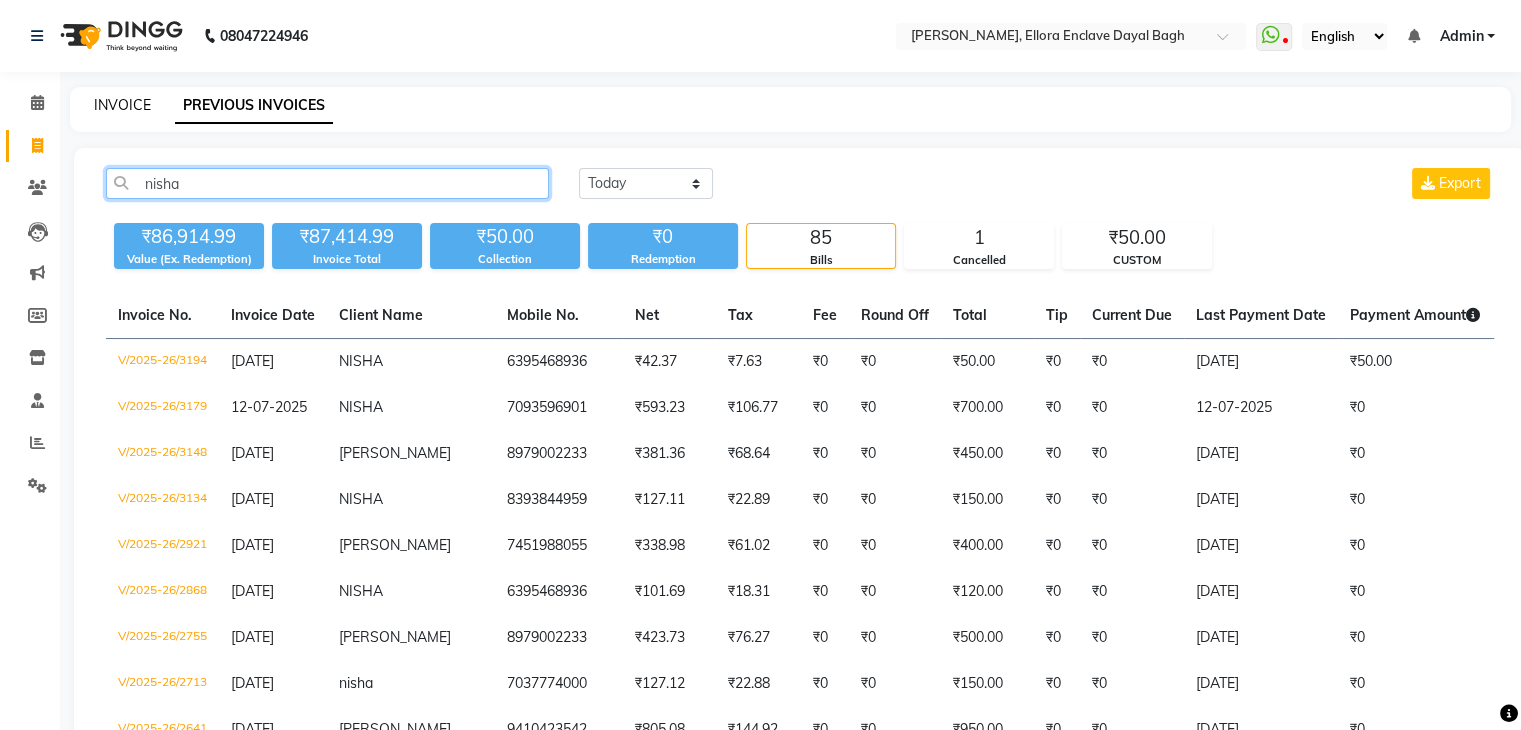 type on "nisha" 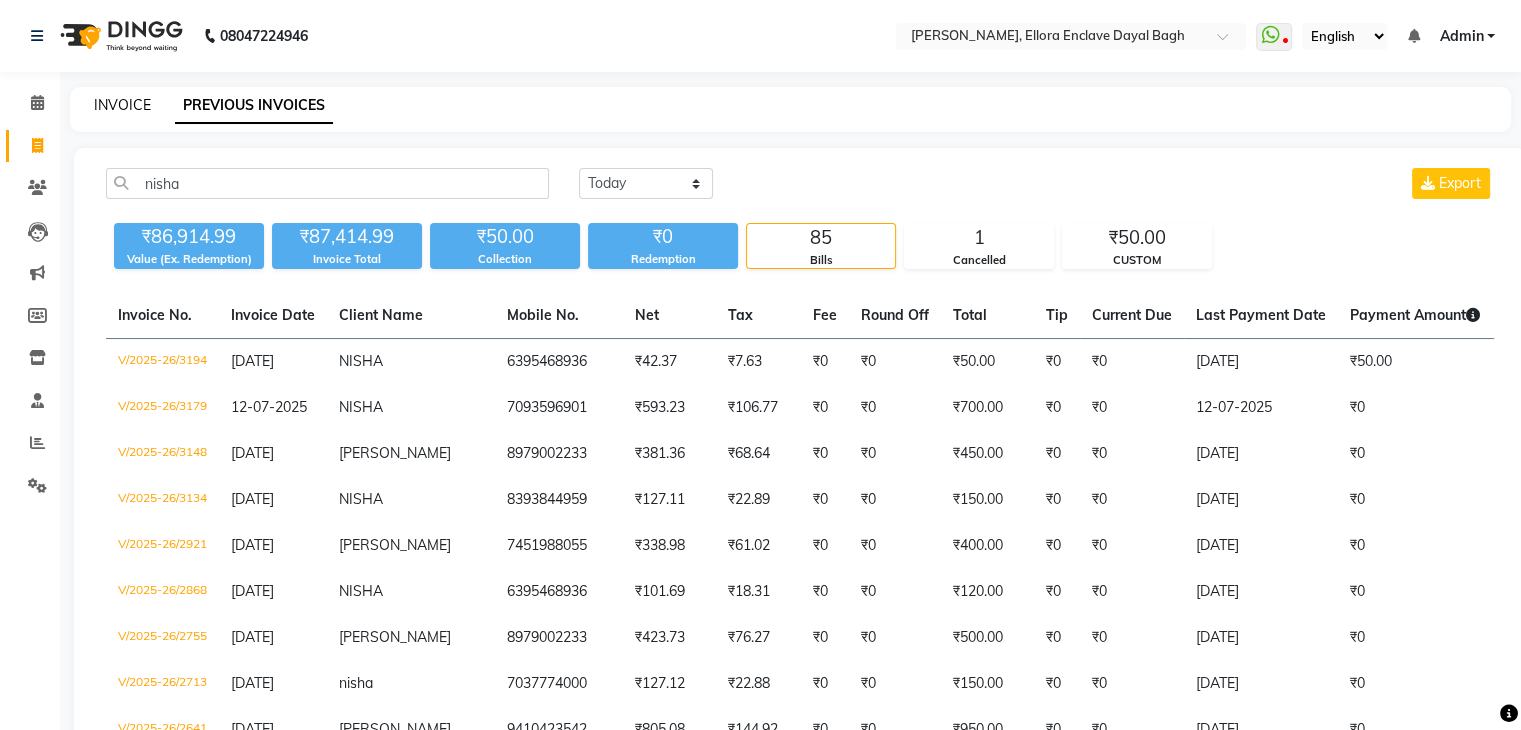 click on "INVOICE" 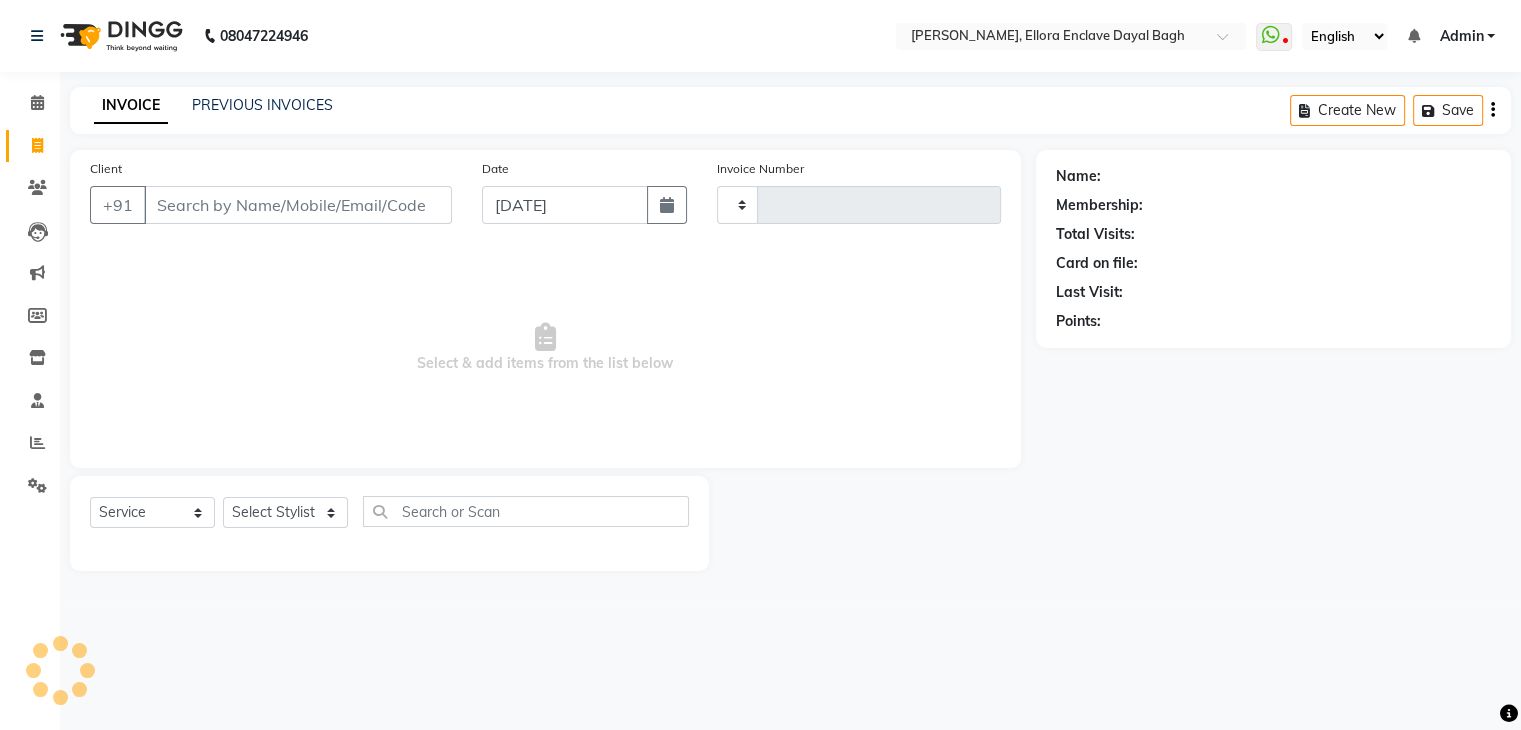 type on "3215" 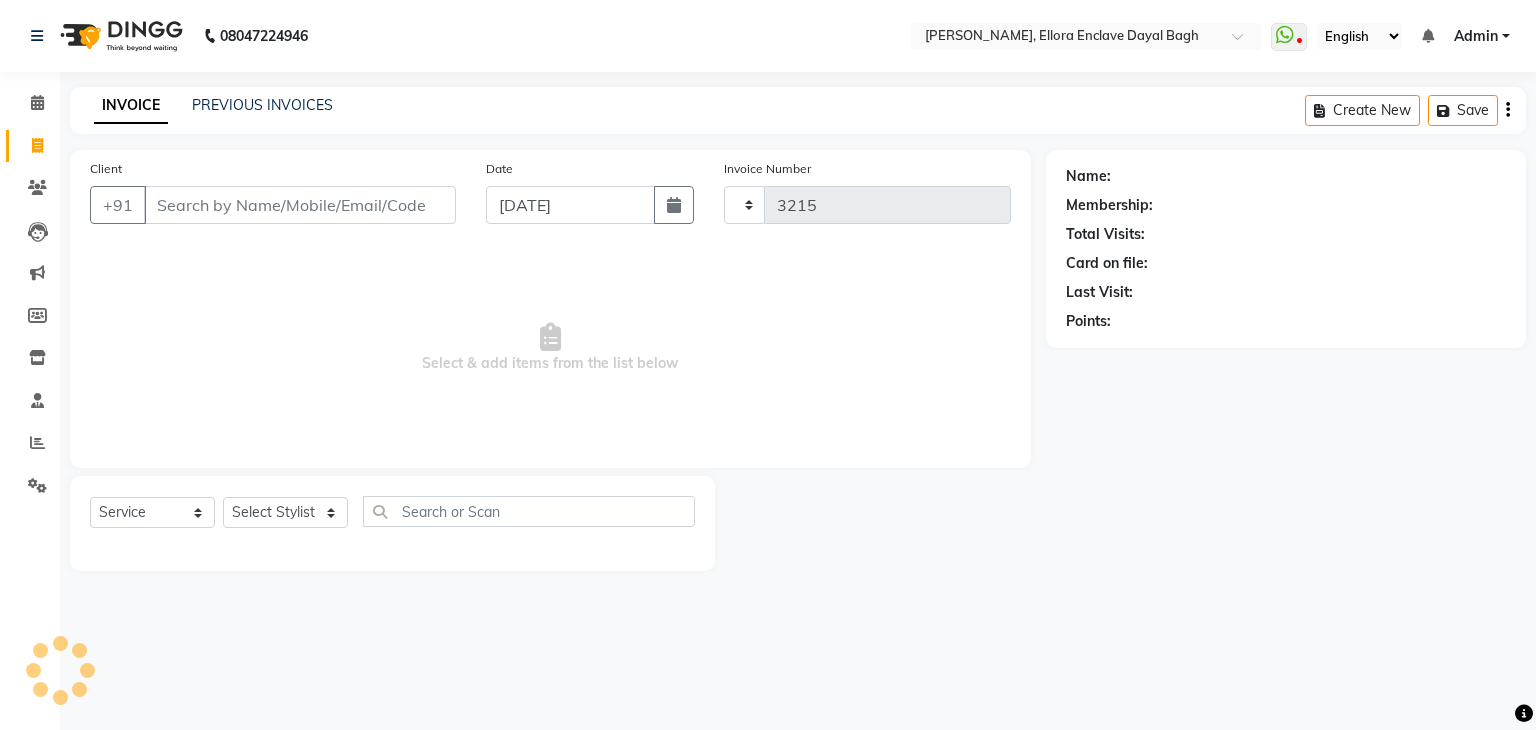 select on "6880" 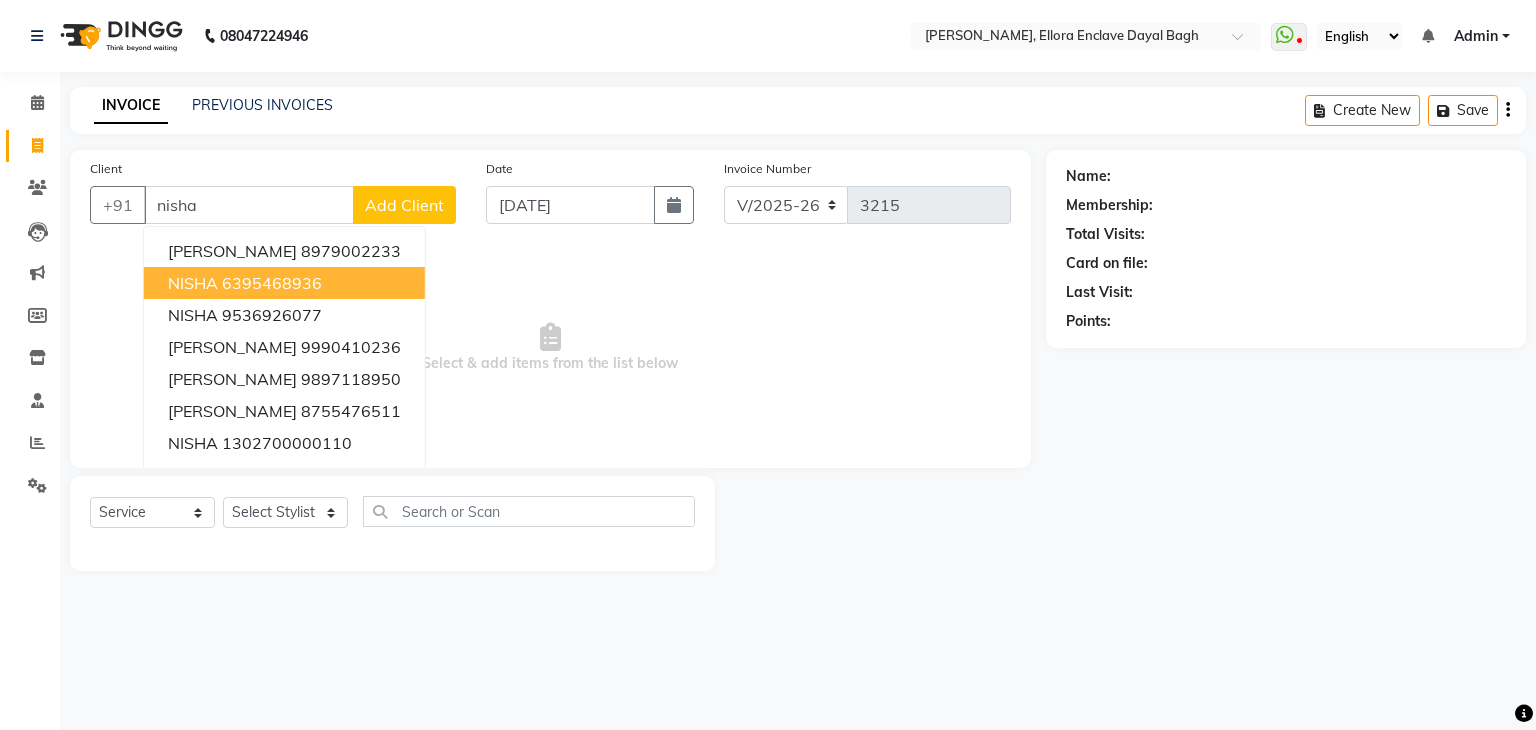 click on "6395468936" at bounding box center [272, 283] 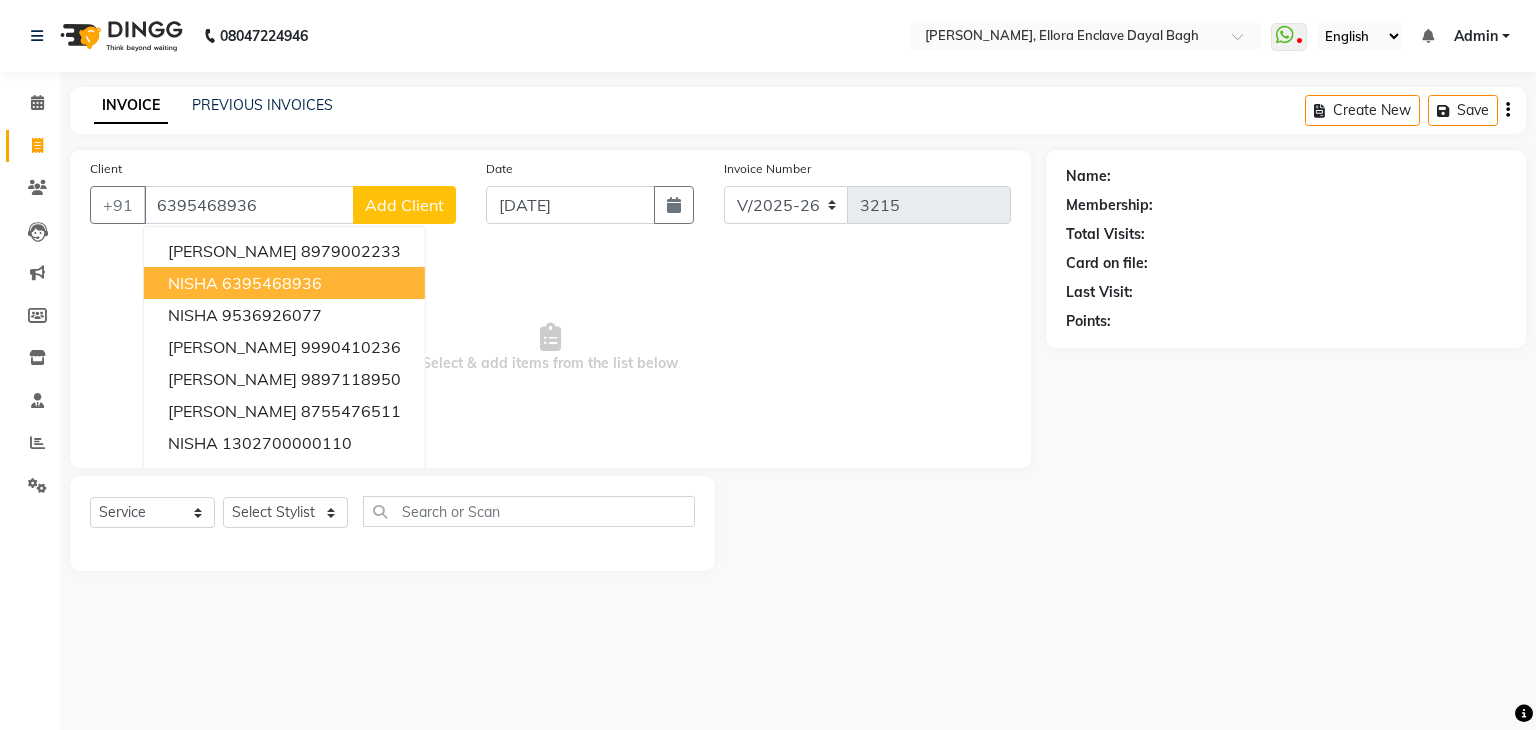 type on "6395468936" 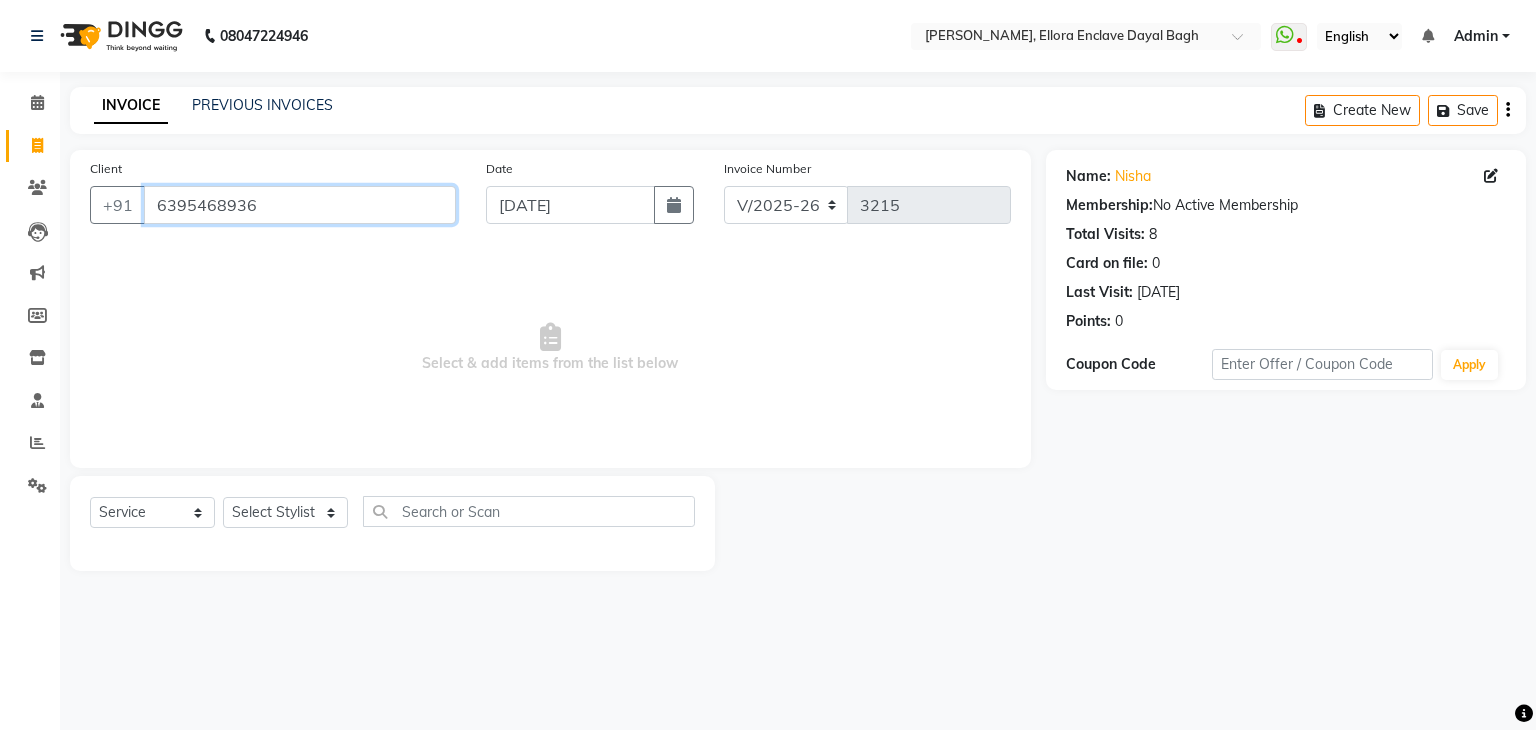 drag, startPoint x: 309, startPoint y: 194, endPoint x: 60, endPoint y: 198, distance: 249.03212 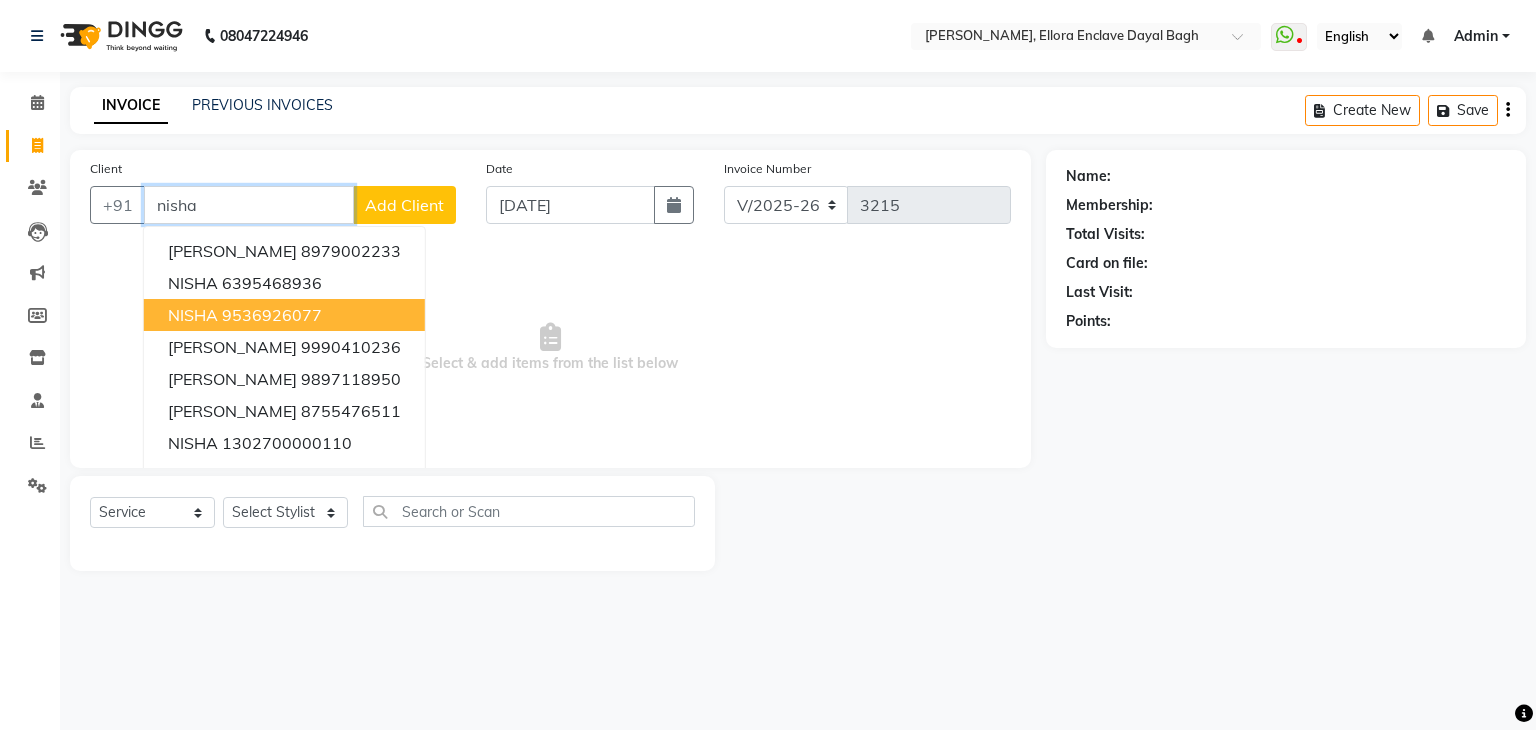 click on "NISHA" at bounding box center (193, 315) 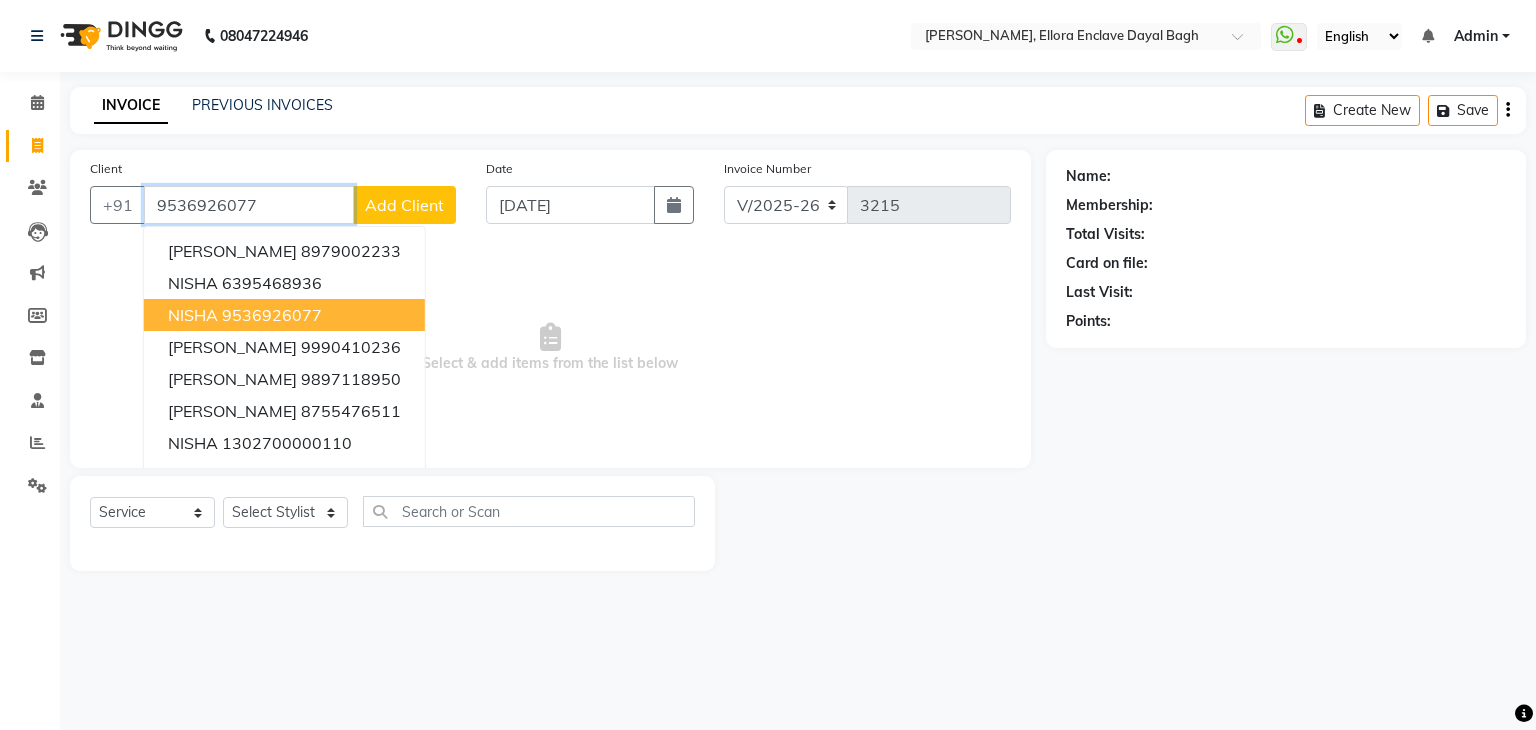 type on "9536926077" 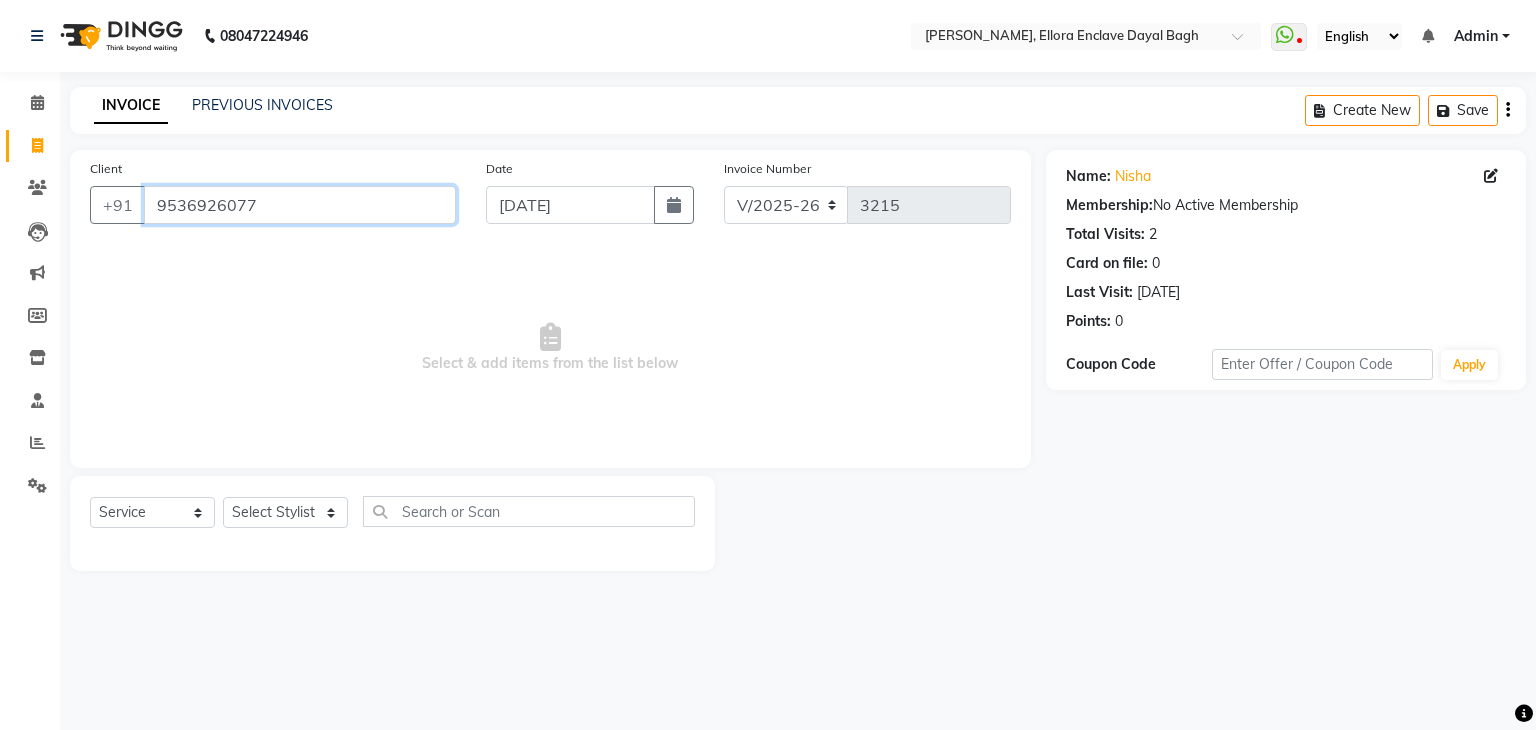 drag, startPoint x: 387, startPoint y: 213, endPoint x: 0, endPoint y: 164, distance: 390.08972 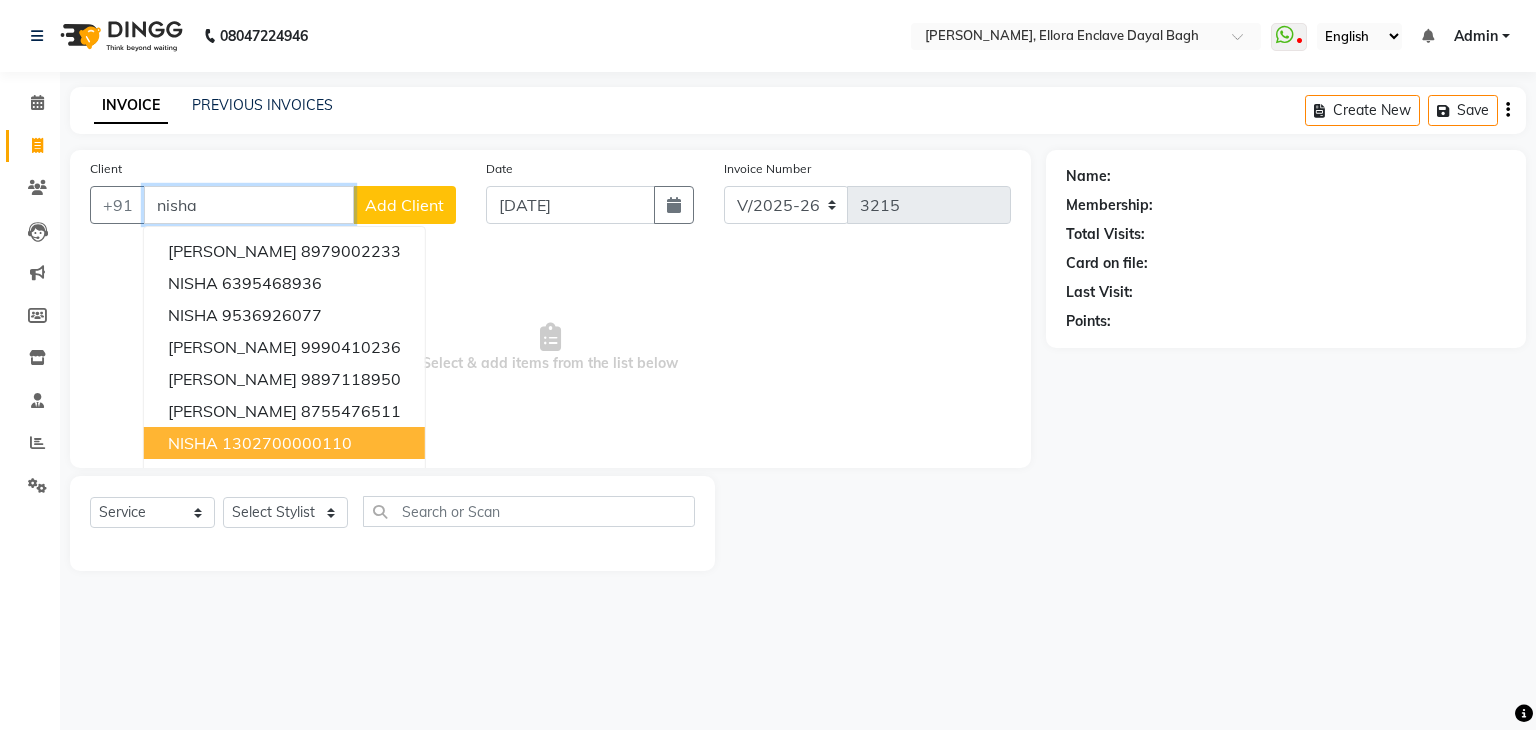 click on "1302700000110" at bounding box center [287, 443] 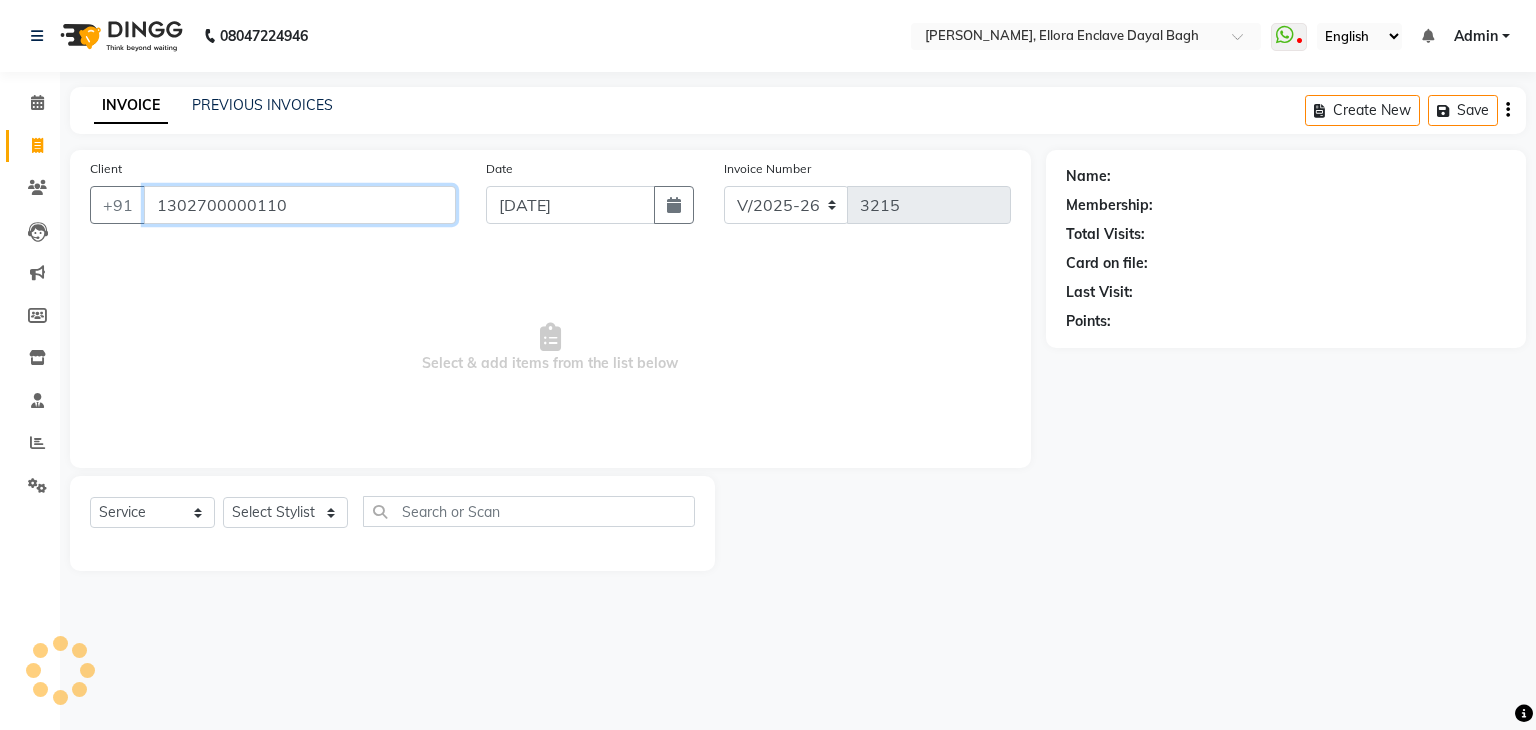 type on "1302700000110" 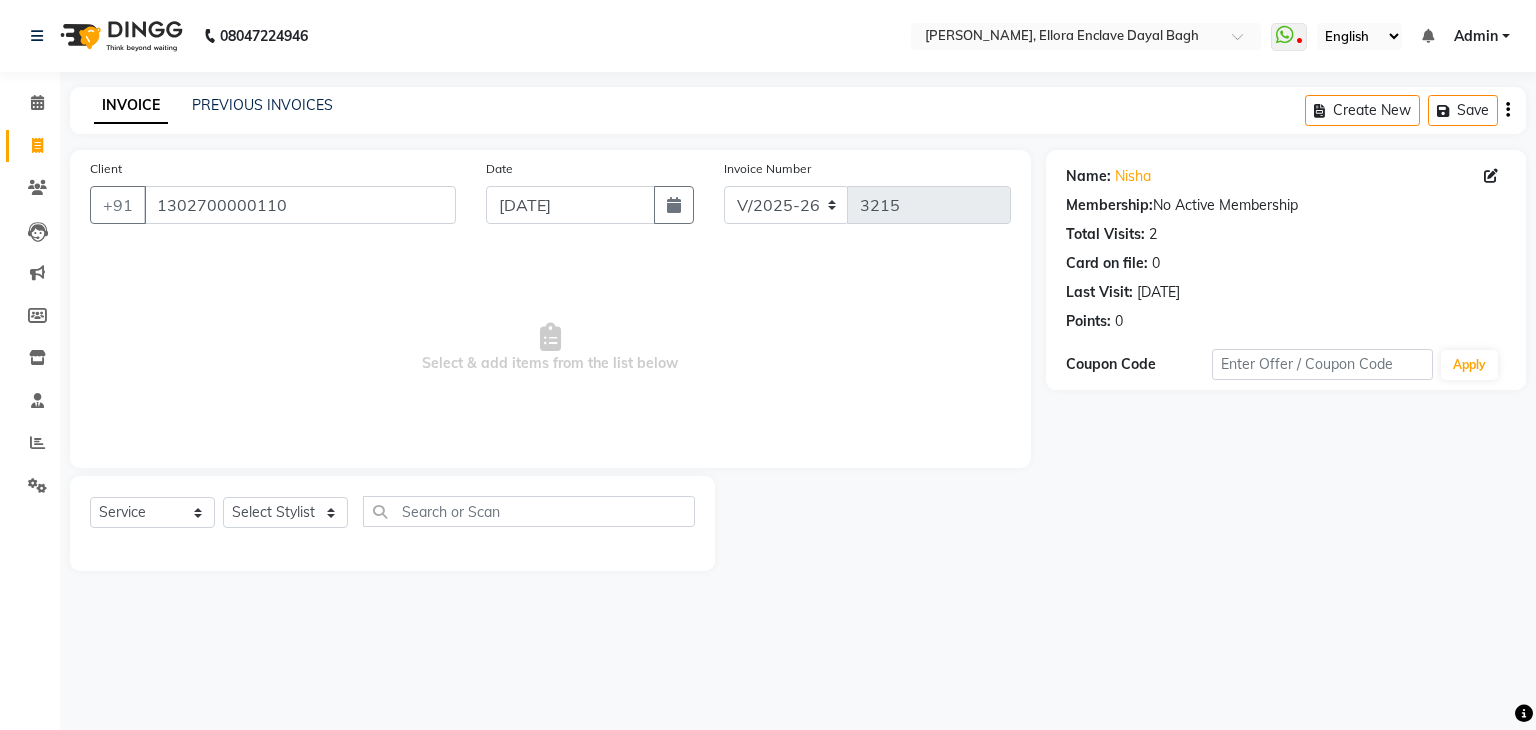 drag, startPoint x: 358, startPoint y: 225, endPoint x: 348, endPoint y: 216, distance: 13.453624 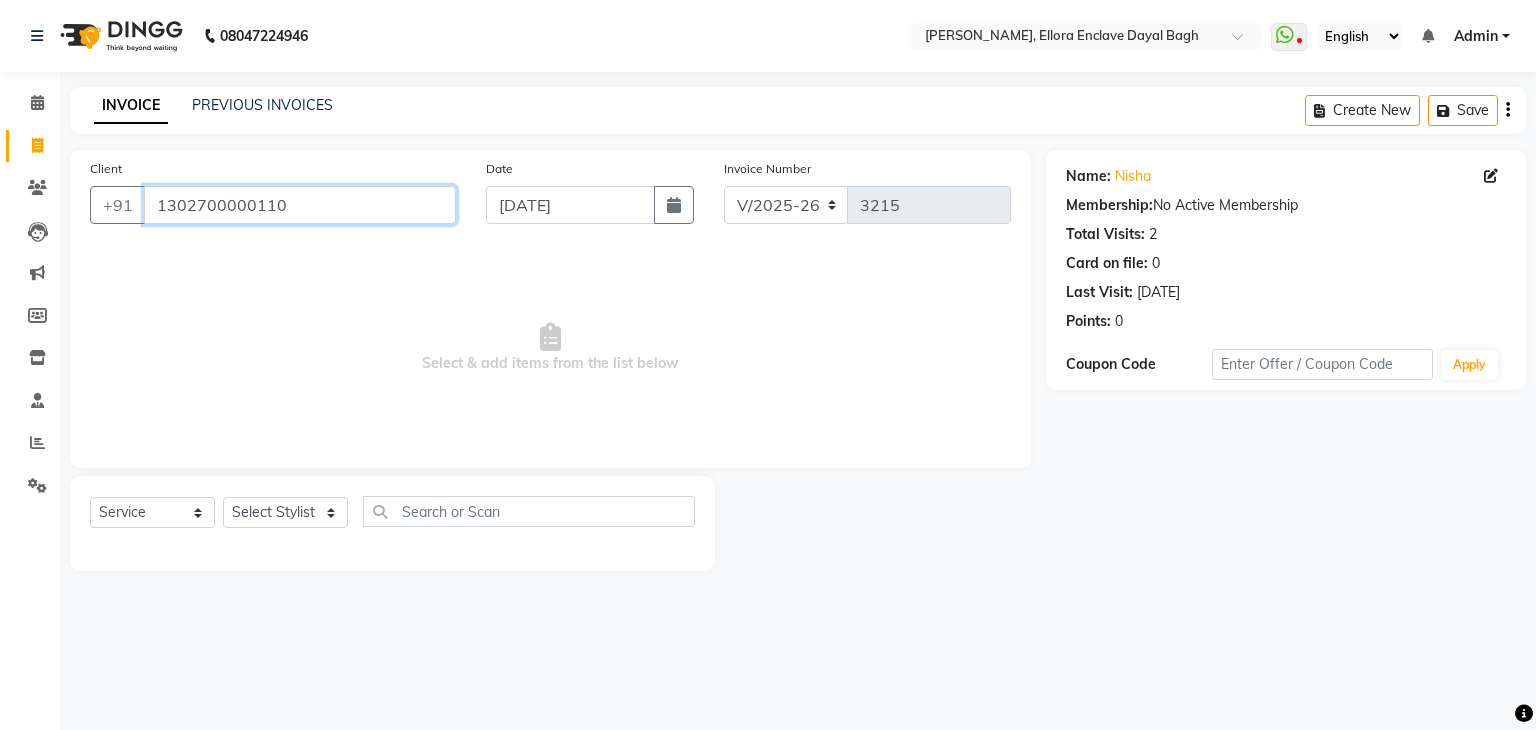 drag, startPoint x: 348, startPoint y: 216, endPoint x: 164, endPoint y: 225, distance: 184.21997 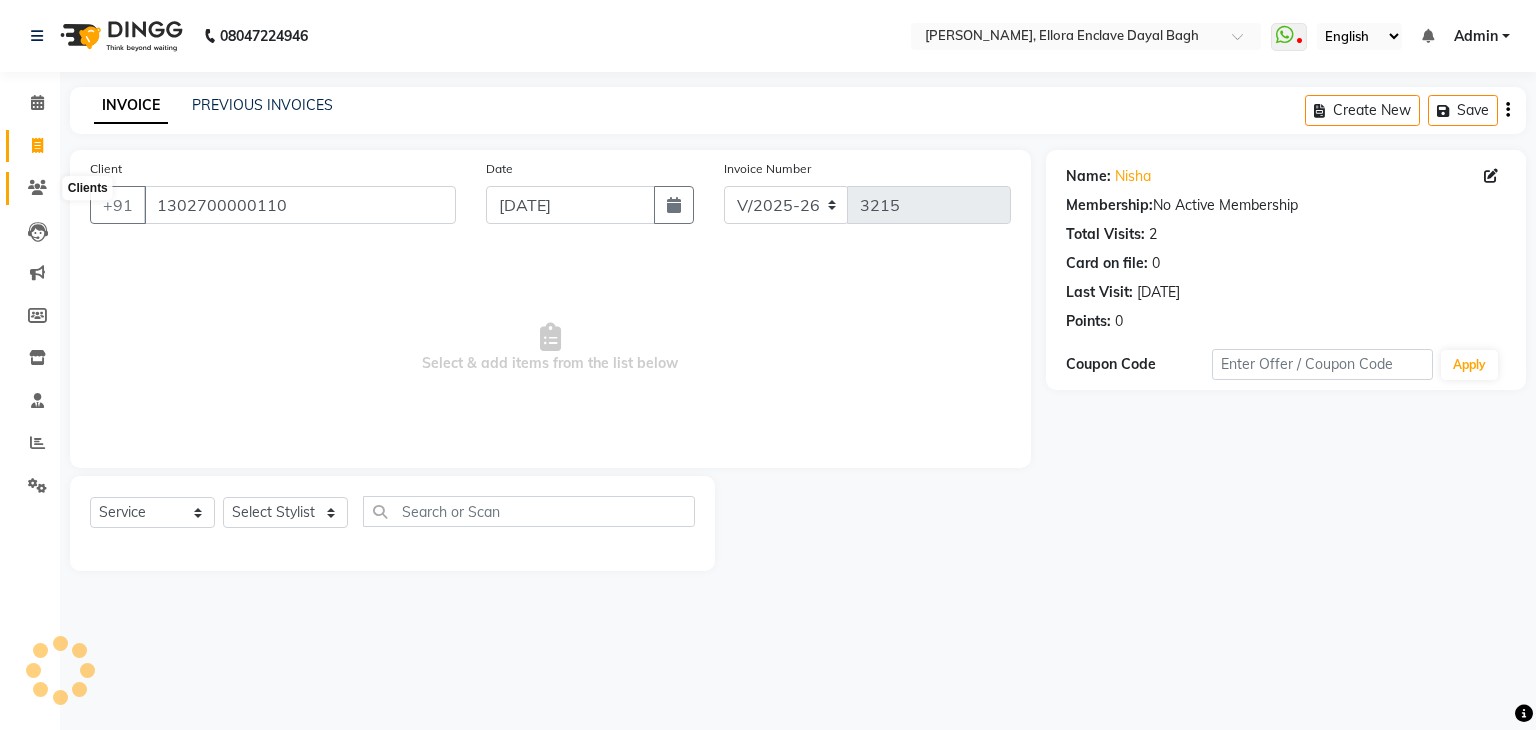 click 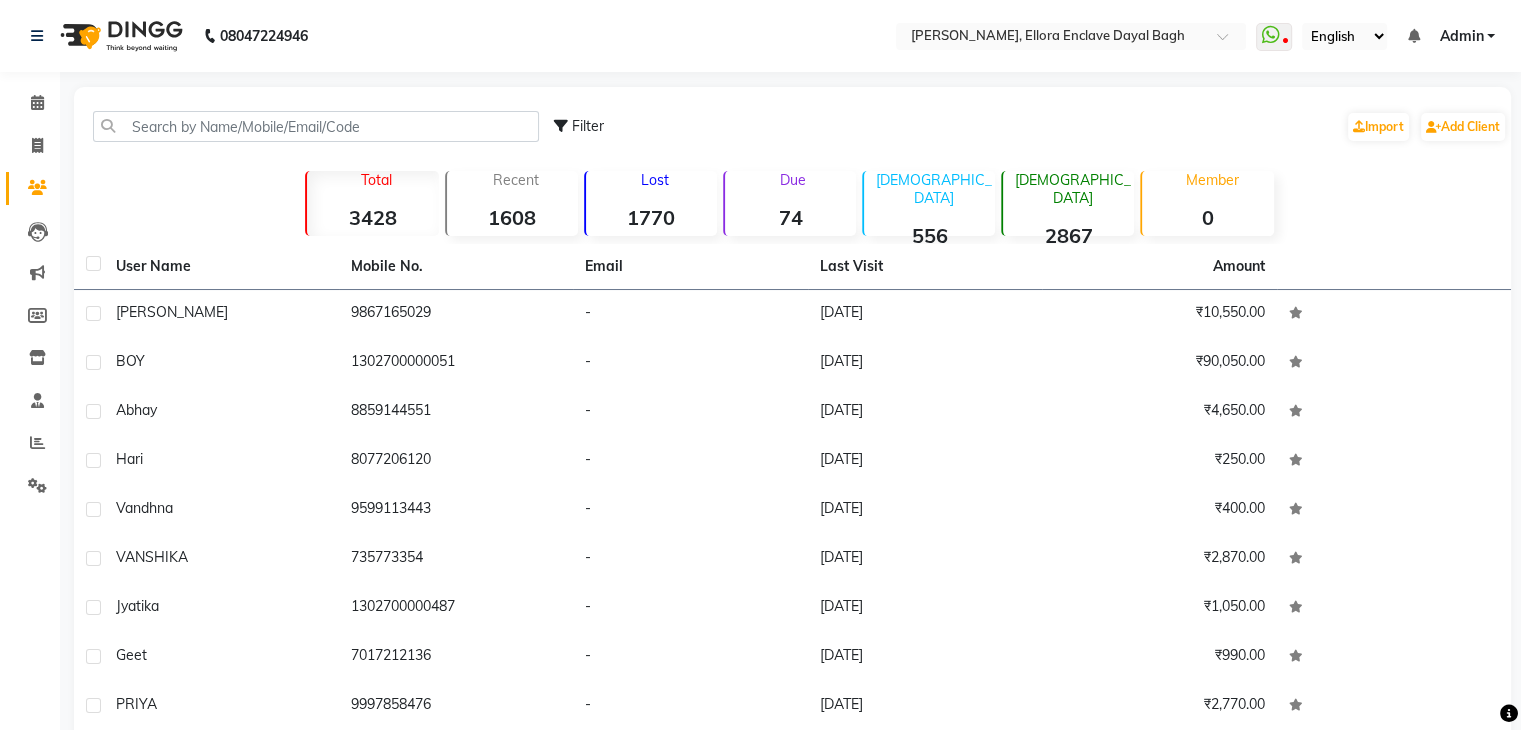 click on "74" 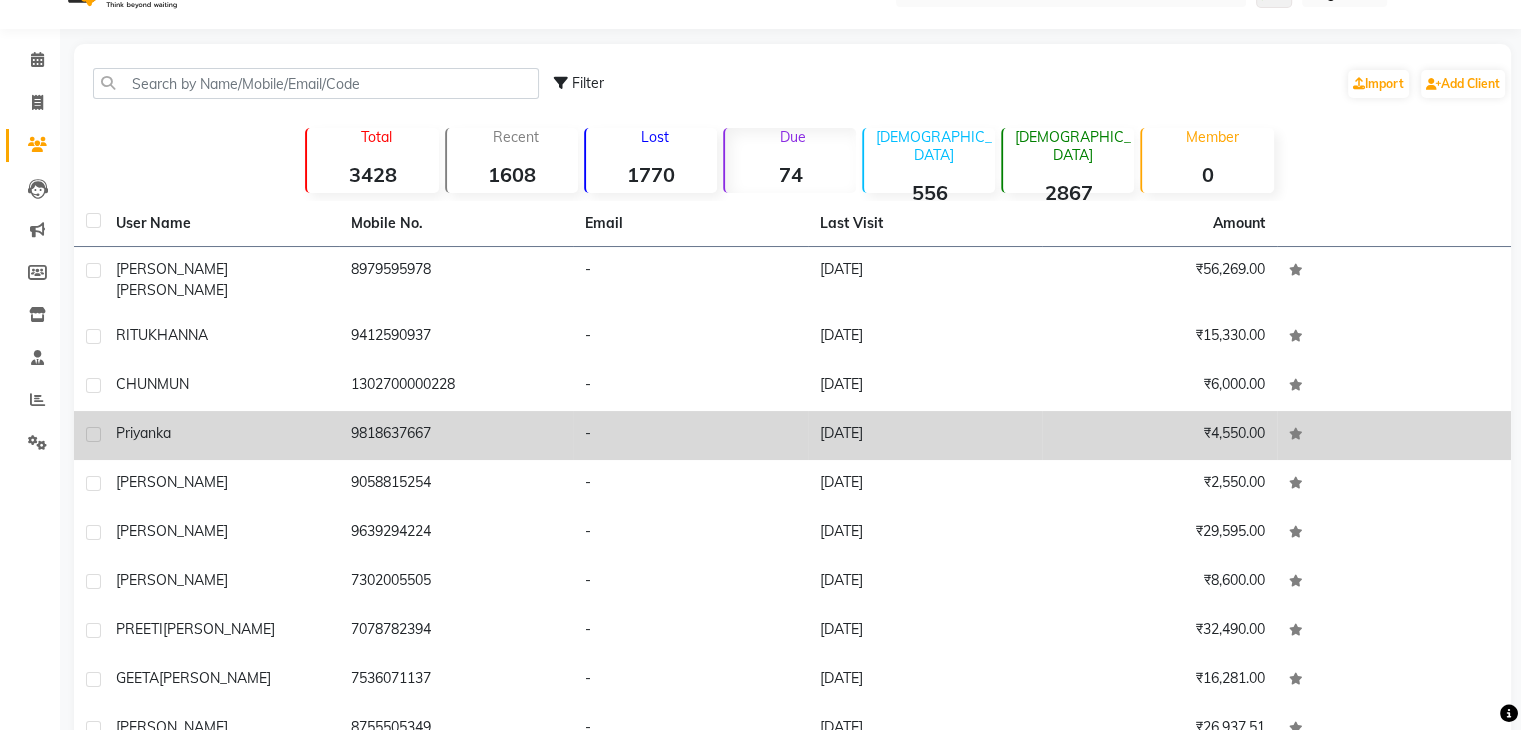 scroll, scrollTop: 44, scrollLeft: 0, axis: vertical 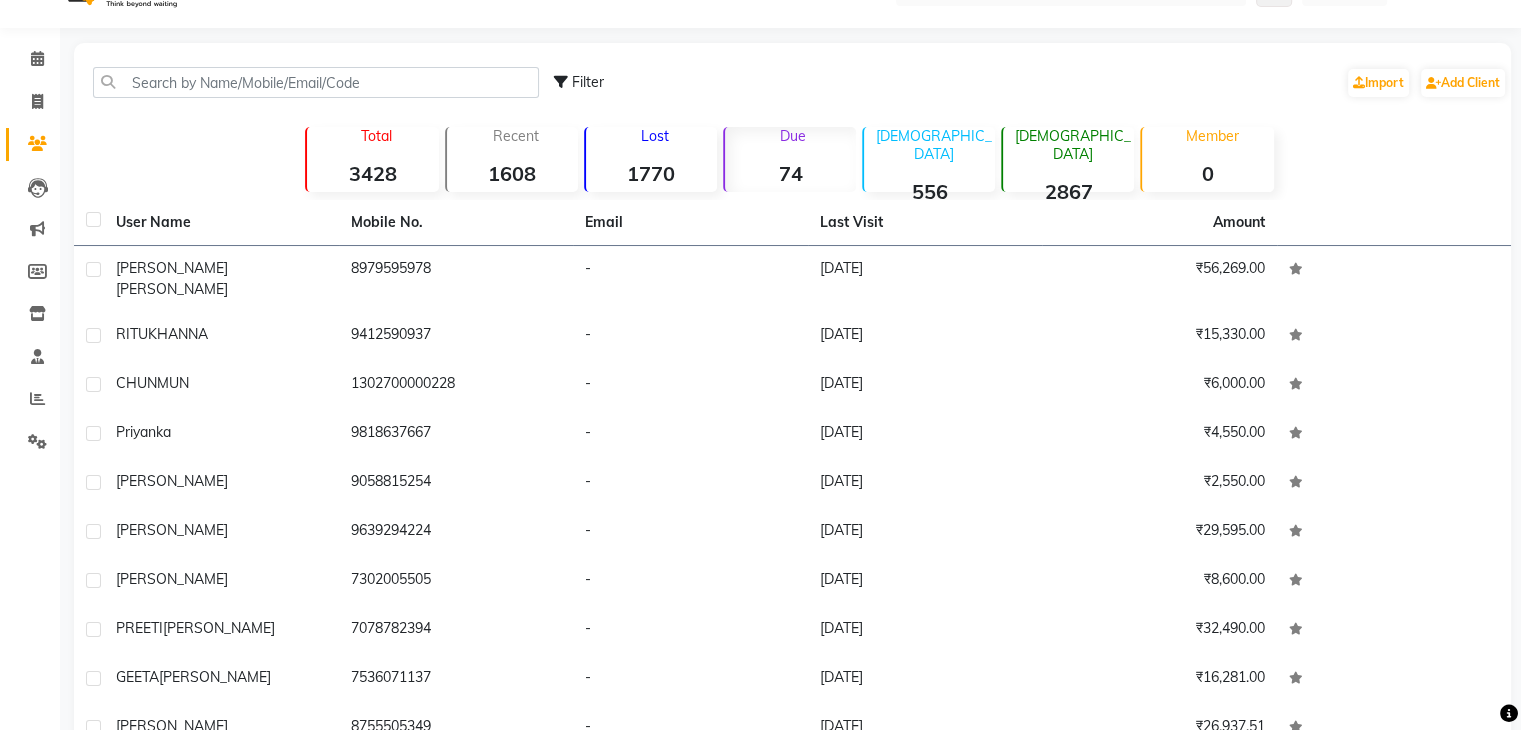 click on "Due  74" 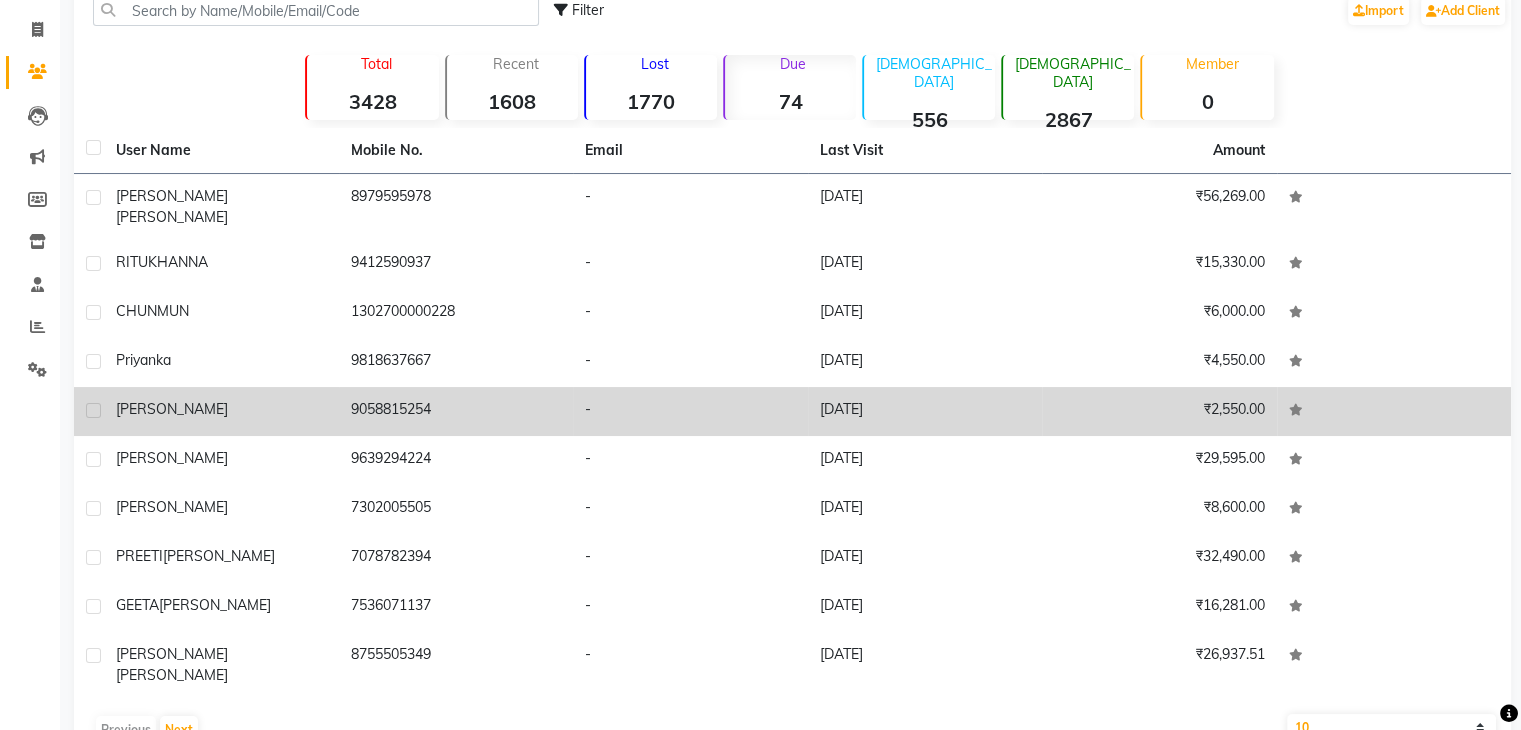 scroll, scrollTop: 136, scrollLeft: 0, axis: vertical 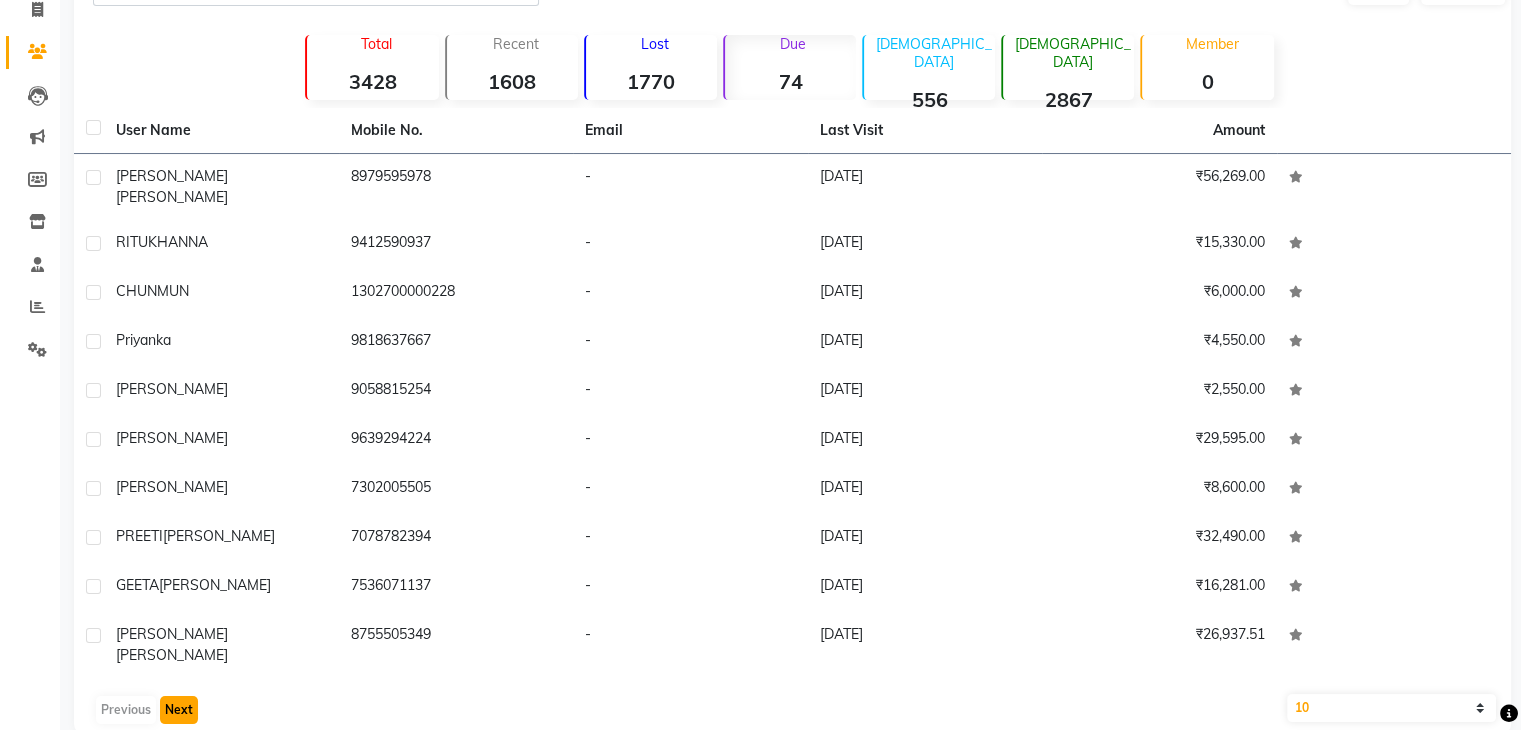 click on "Next" 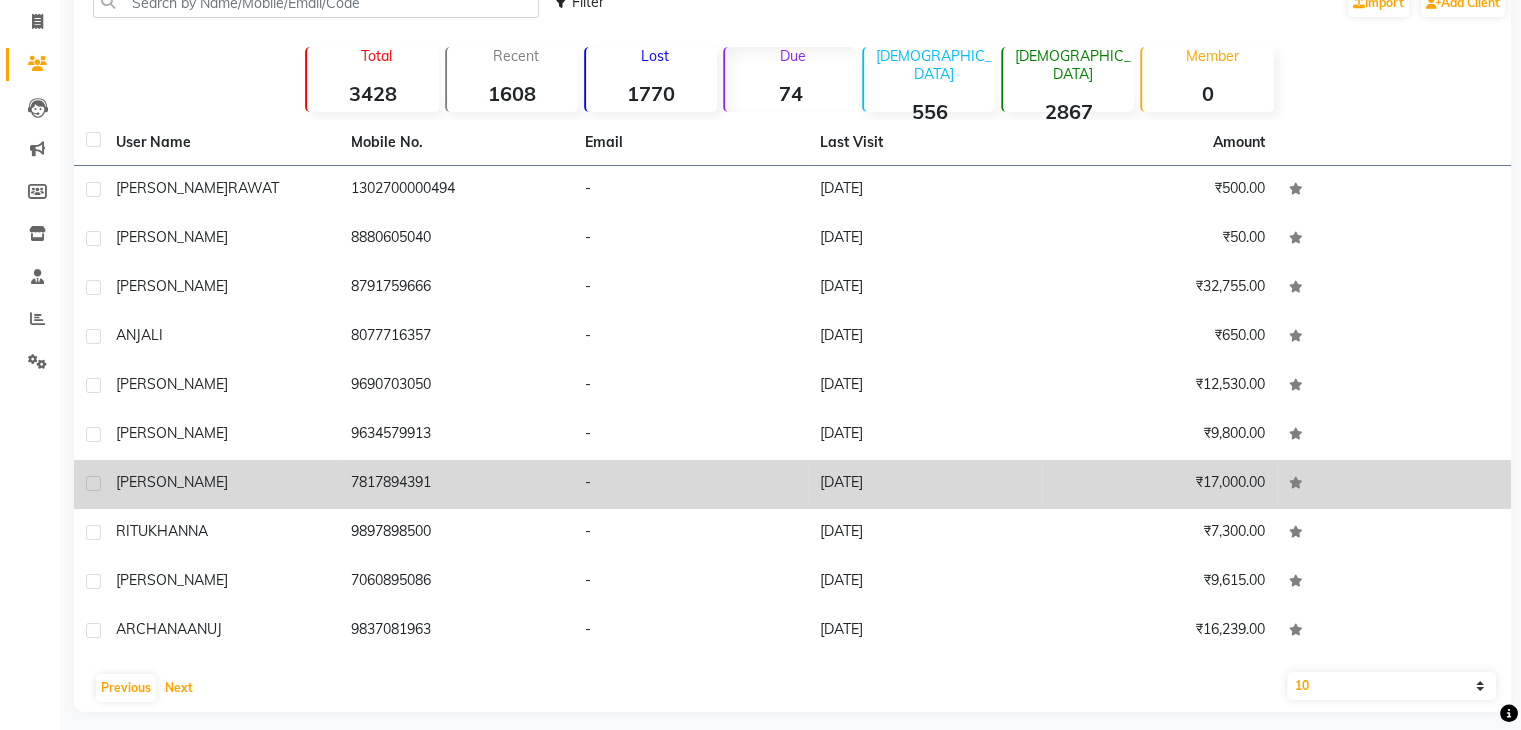 scroll, scrollTop: 130, scrollLeft: 0, axis: vertical 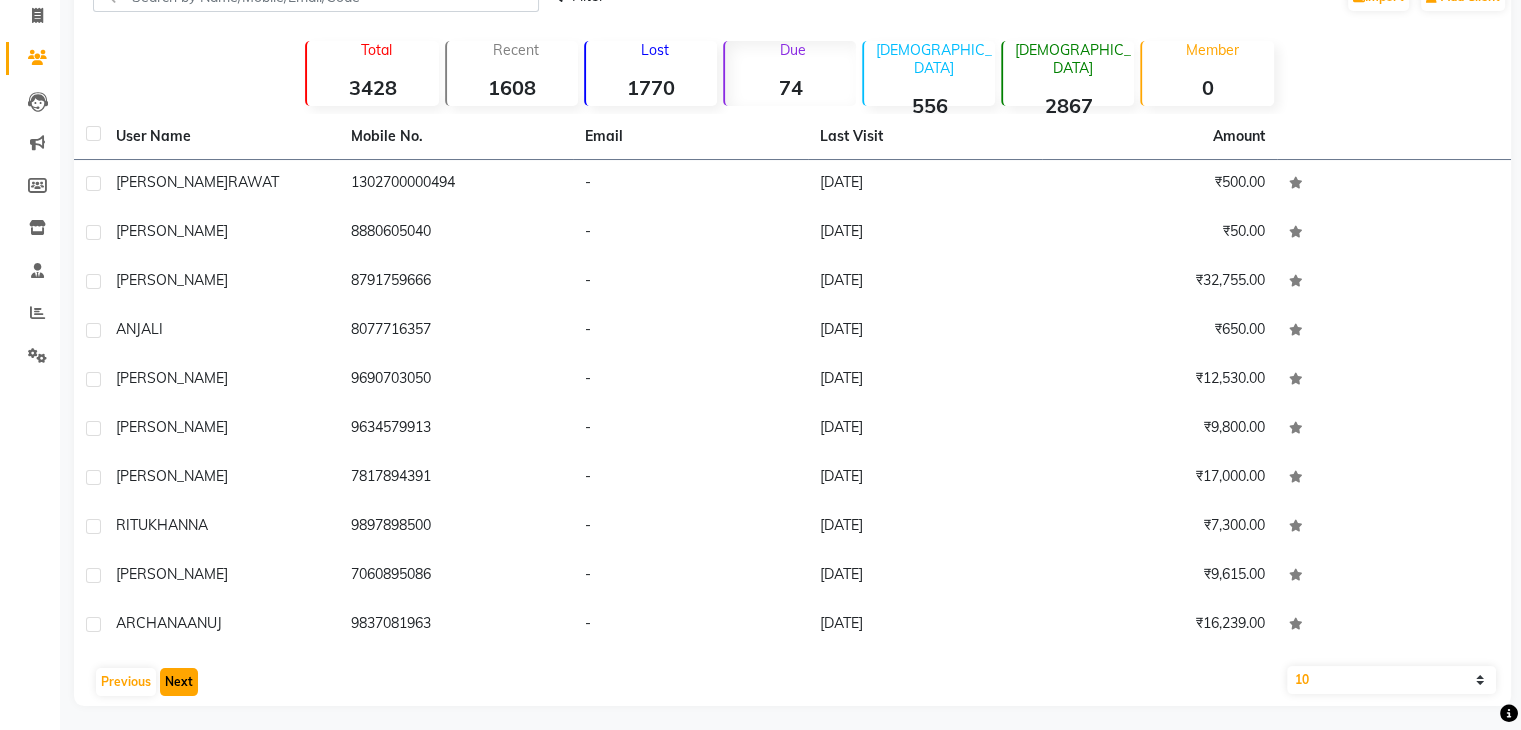 click on "Next" 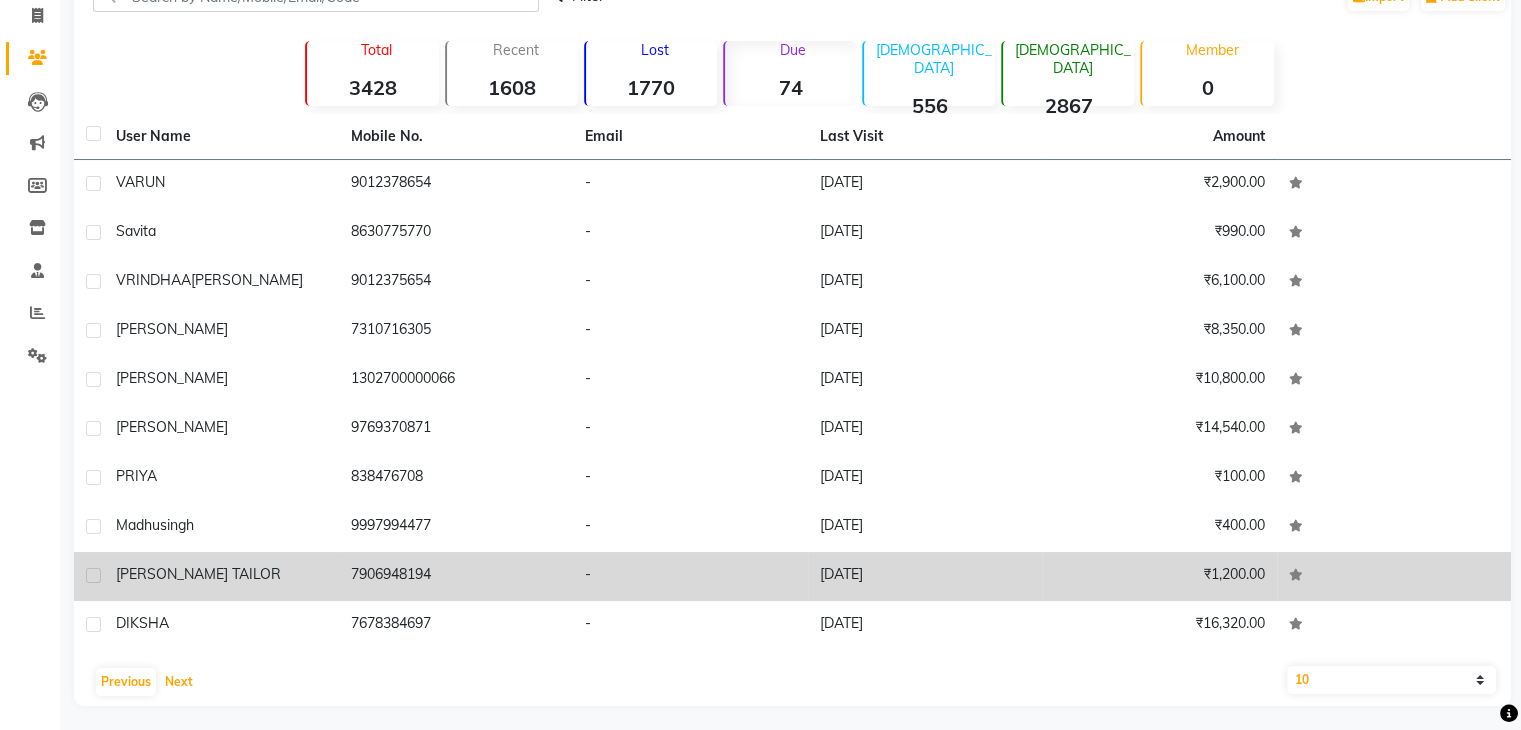 scroll, scrollTop: 136, scrollLeft: 0, axis: vertical 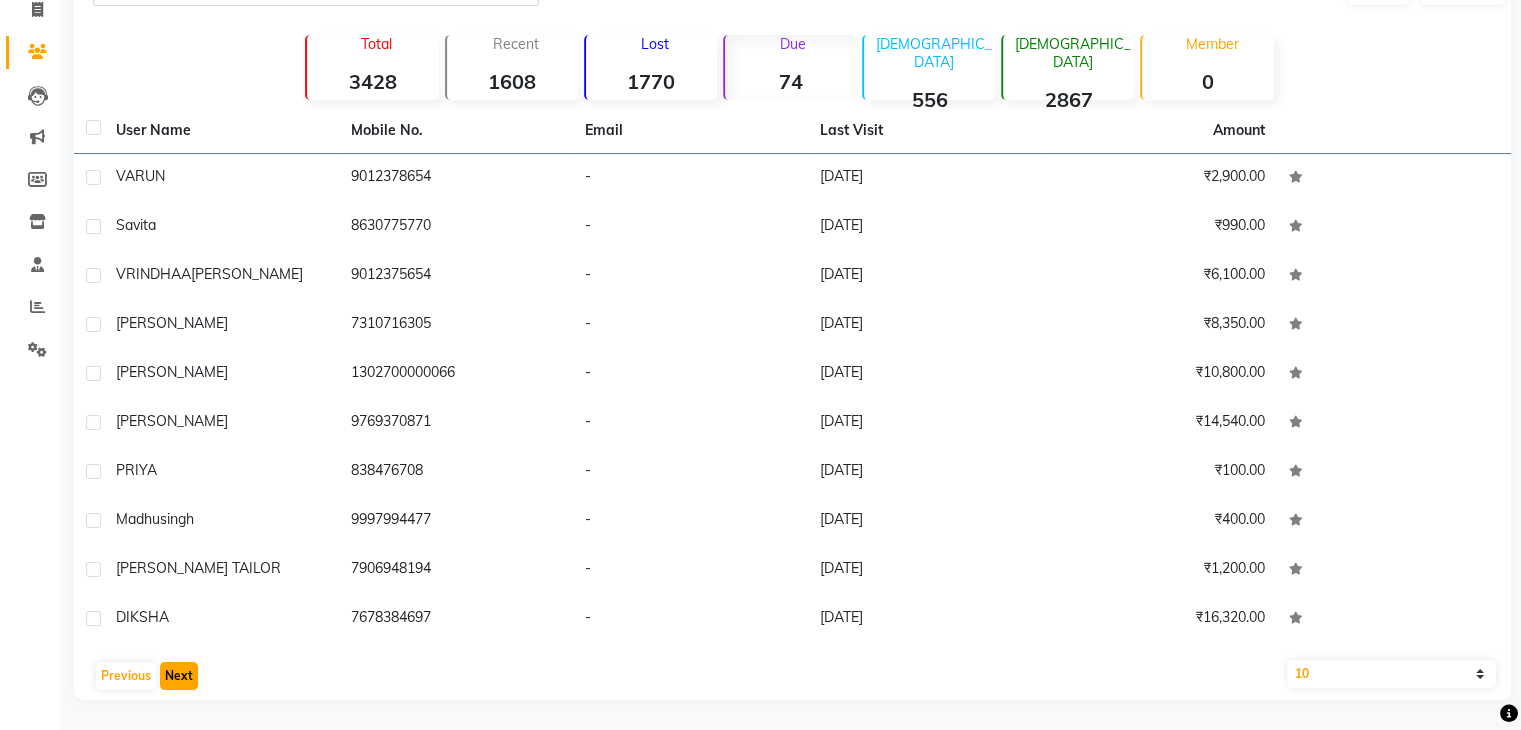 click on "Next" 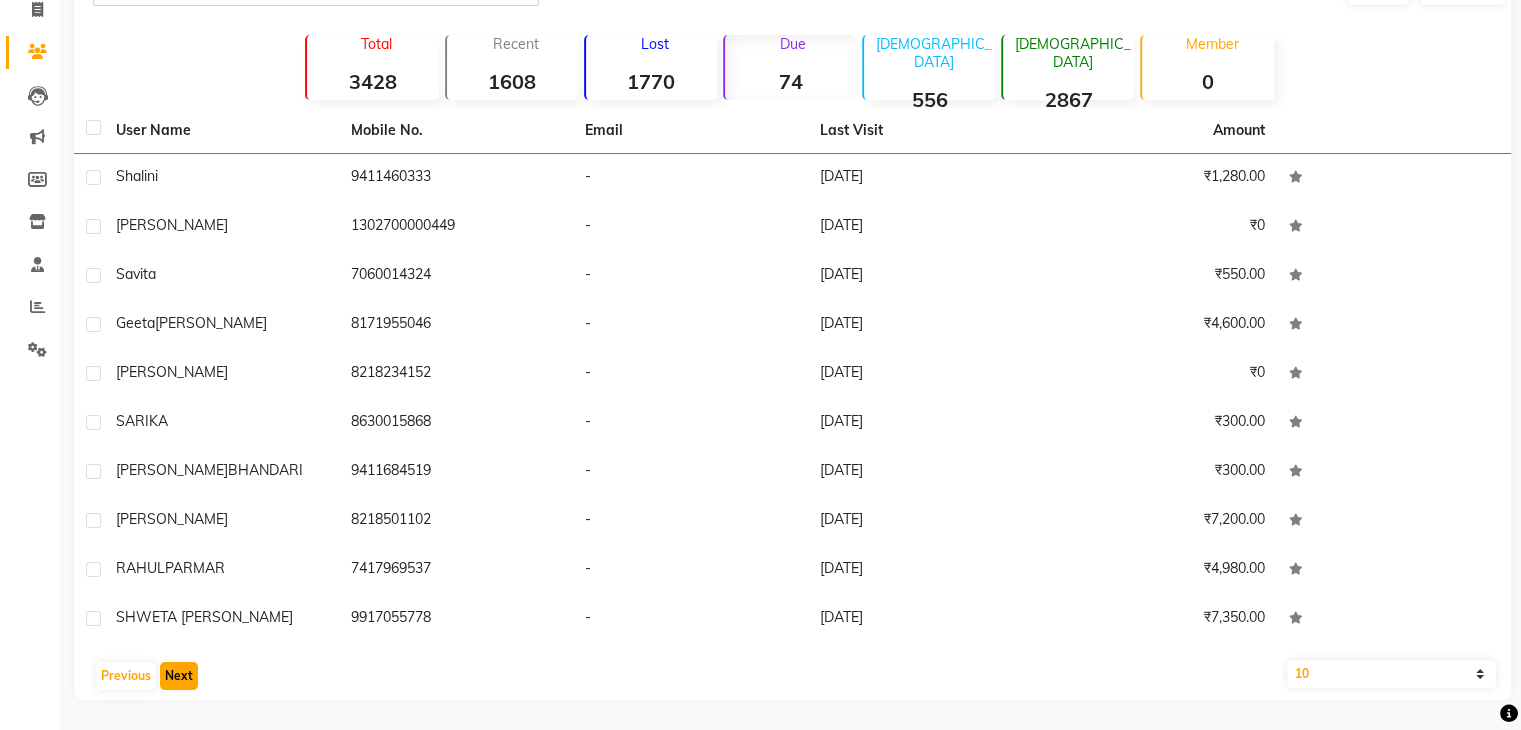 click on "Next" 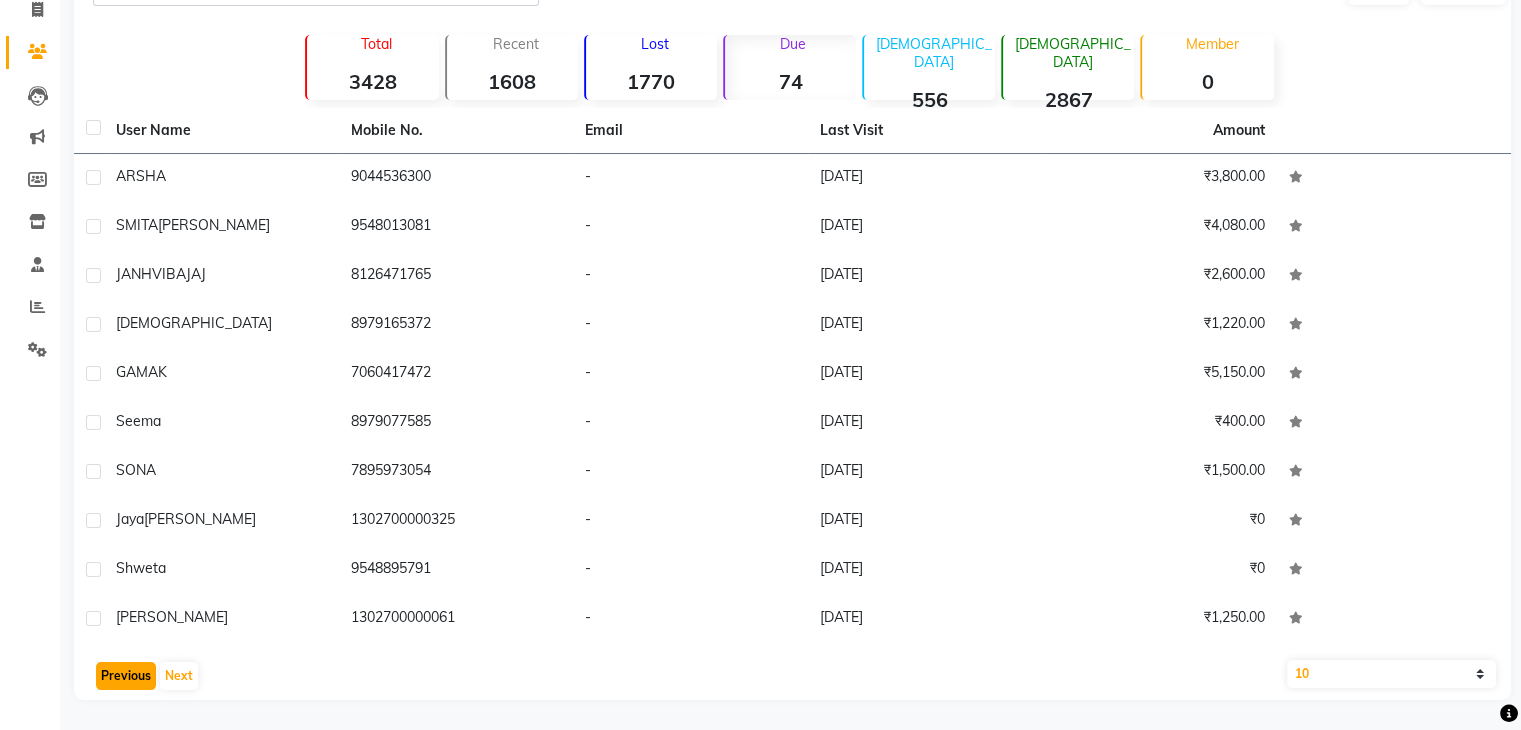 click on "Previous" 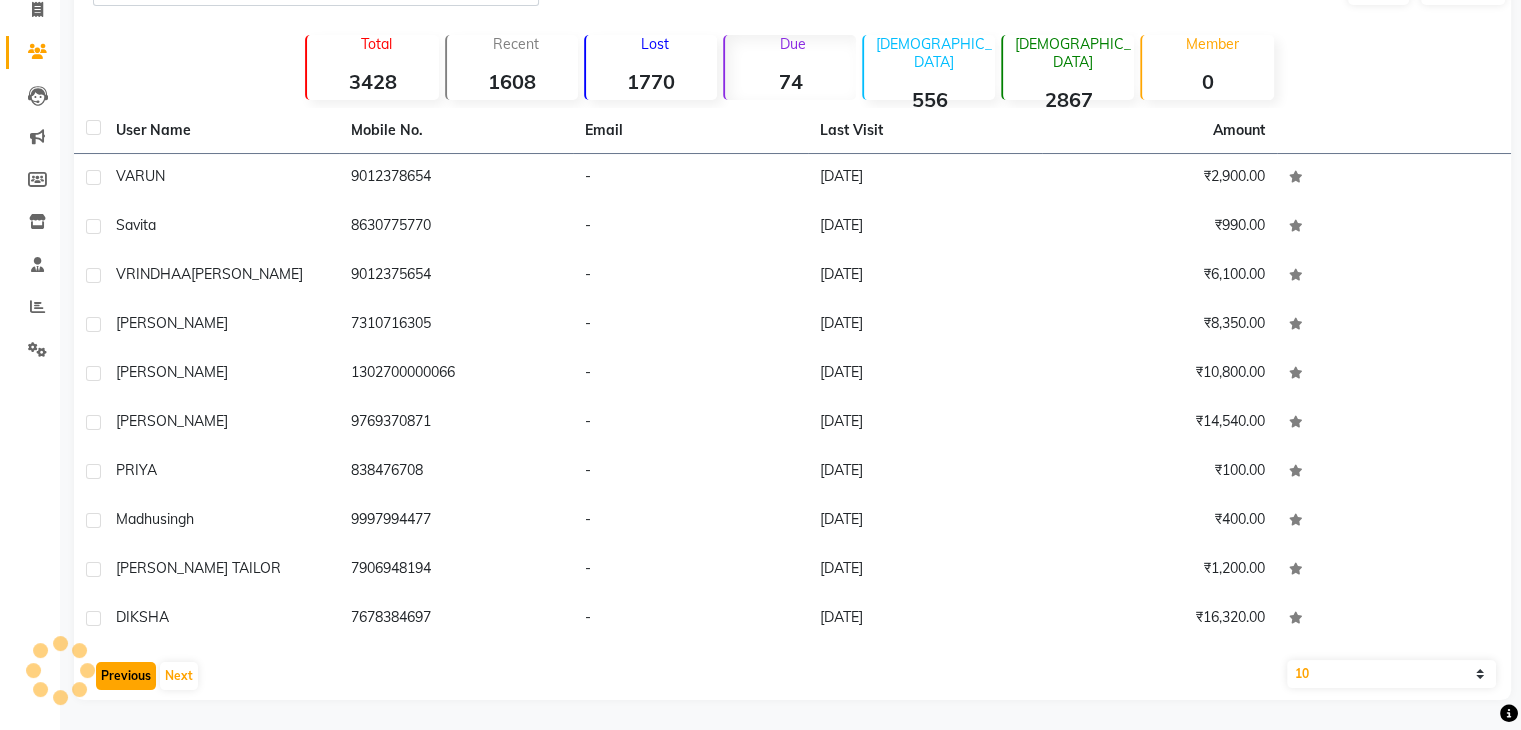 click on "Previous" 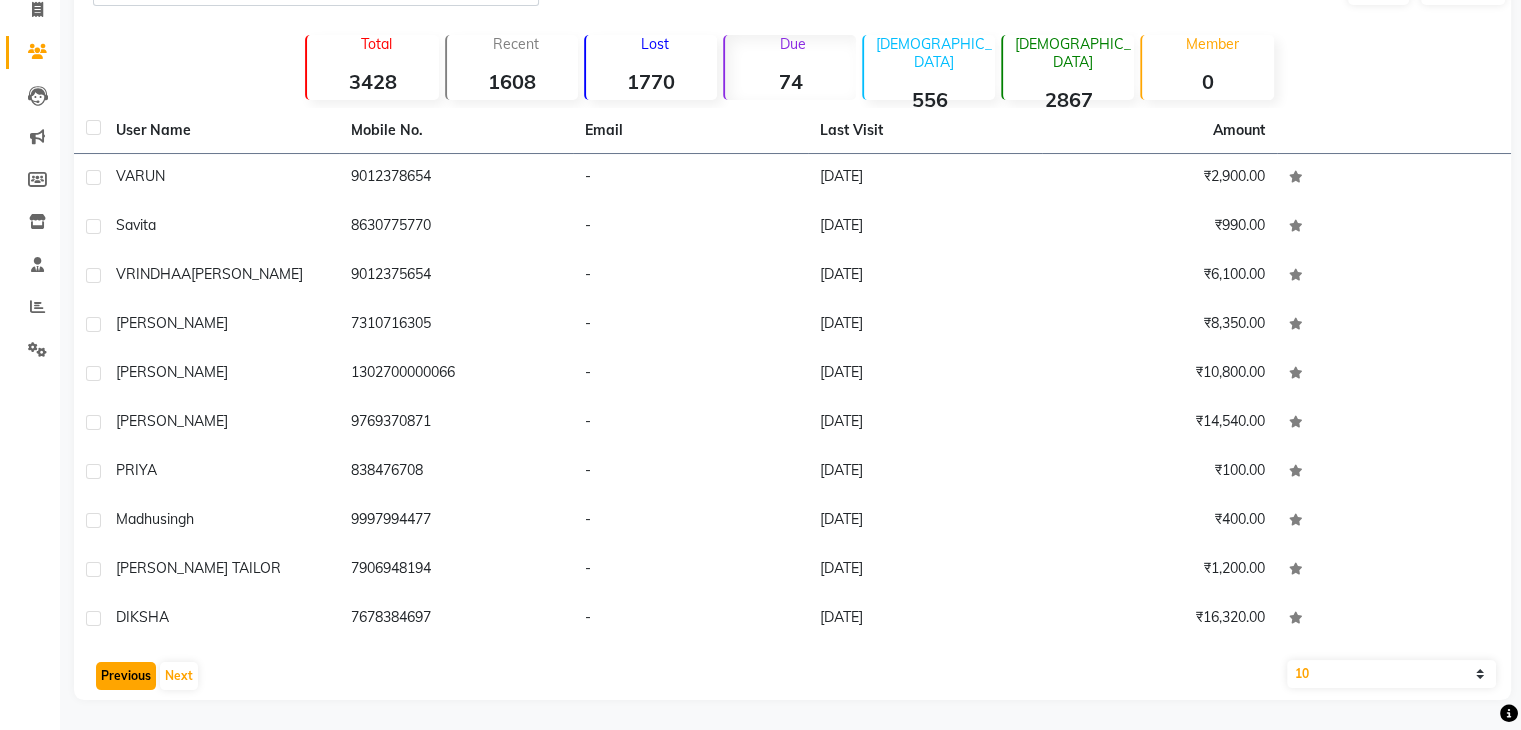click on "Previous" 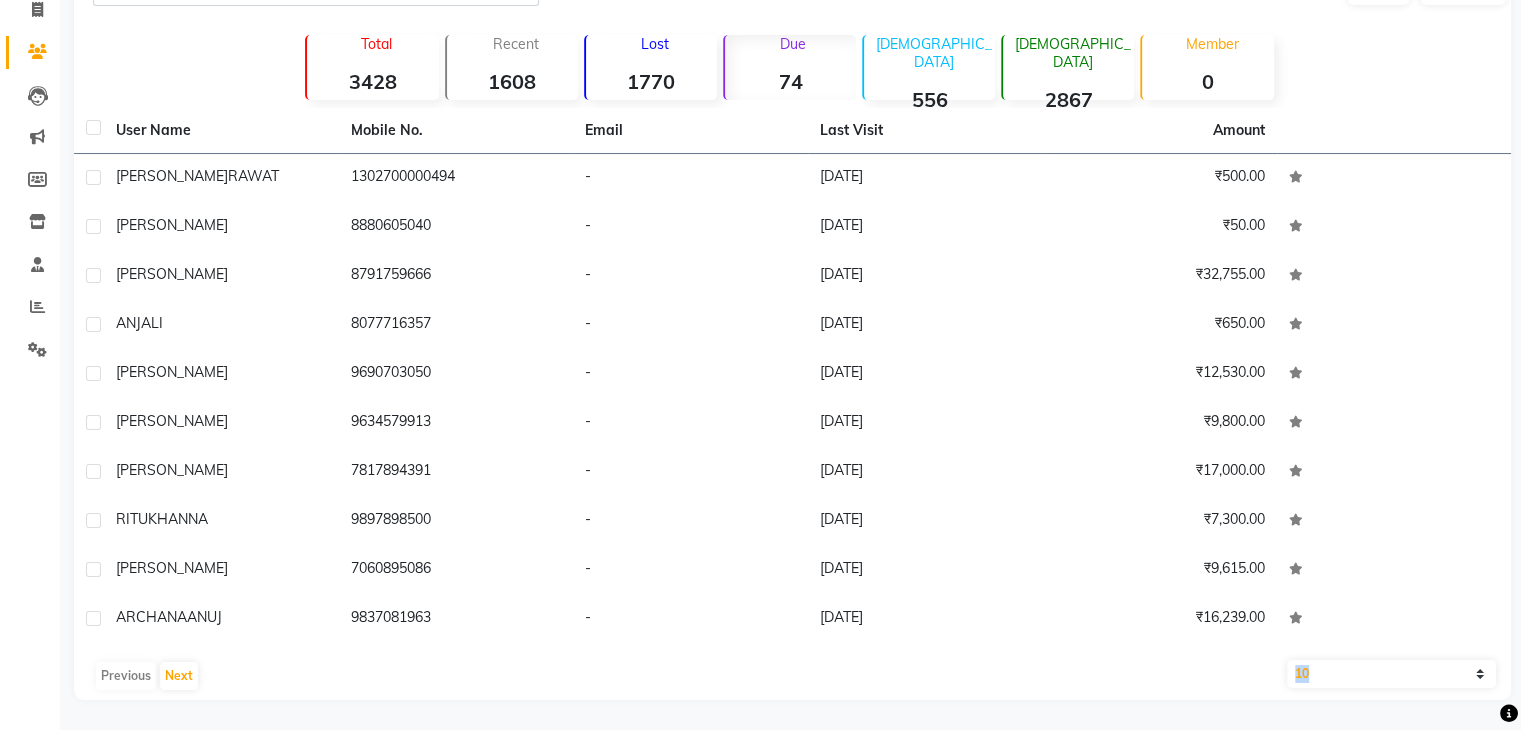 click on "Previous   Next" 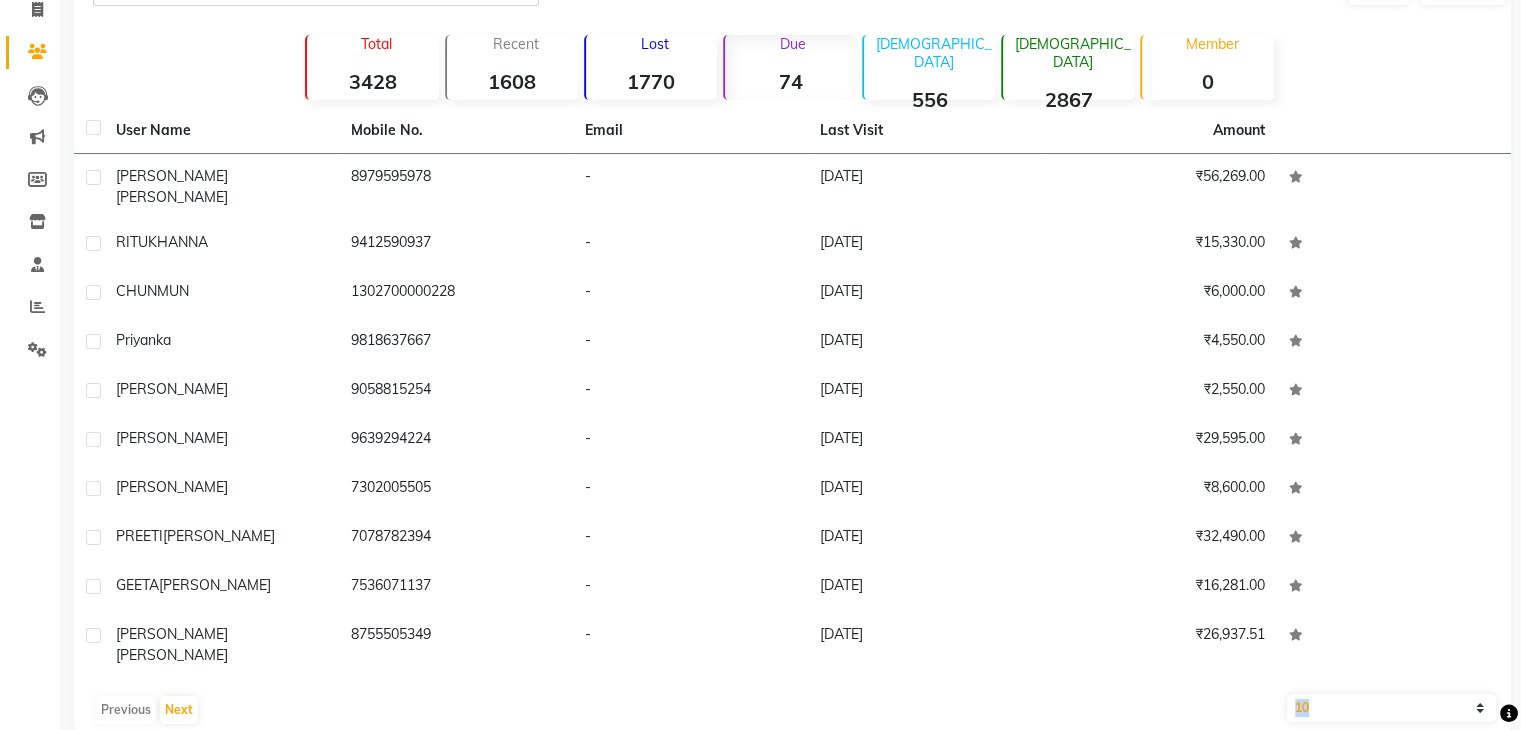 click on "Previous   Next" 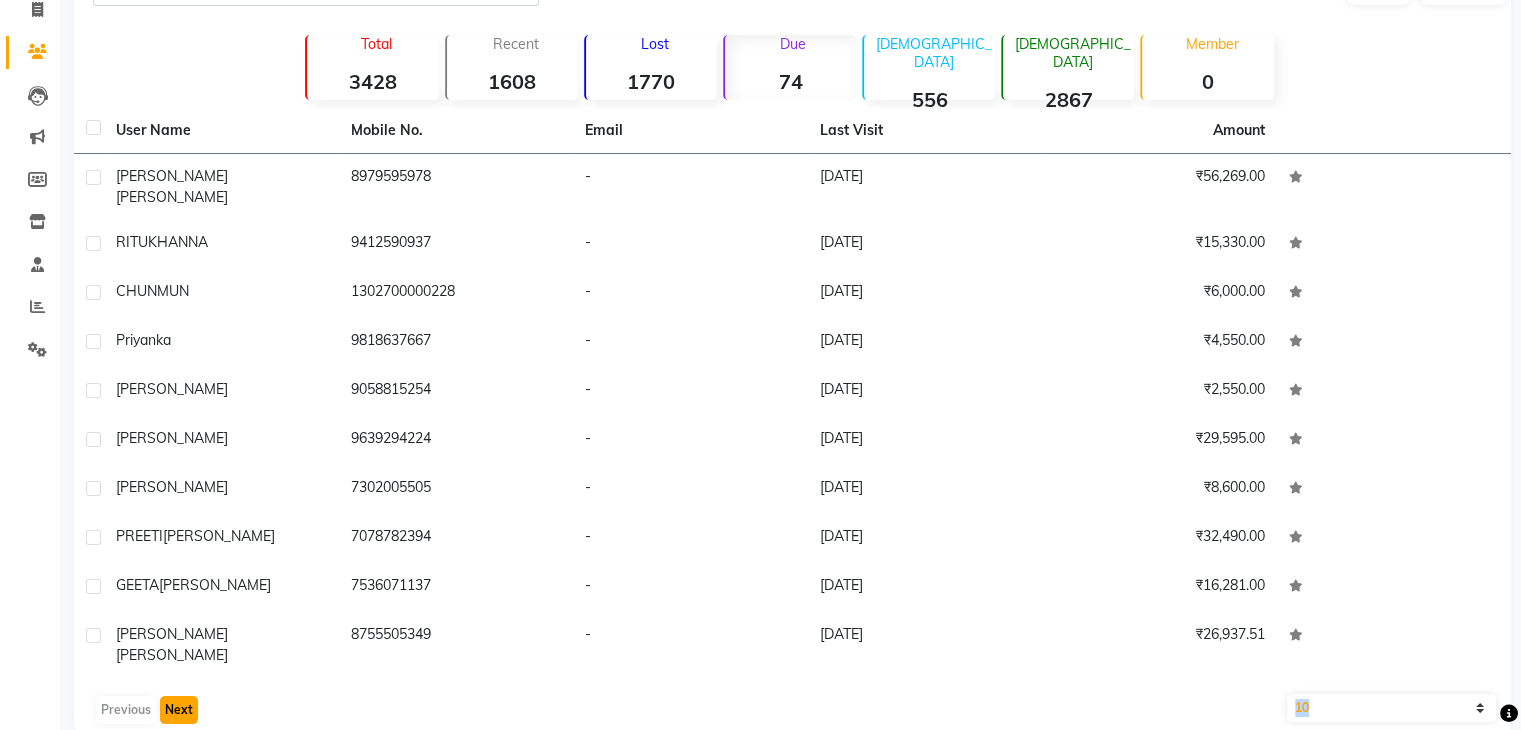 click on "Next" 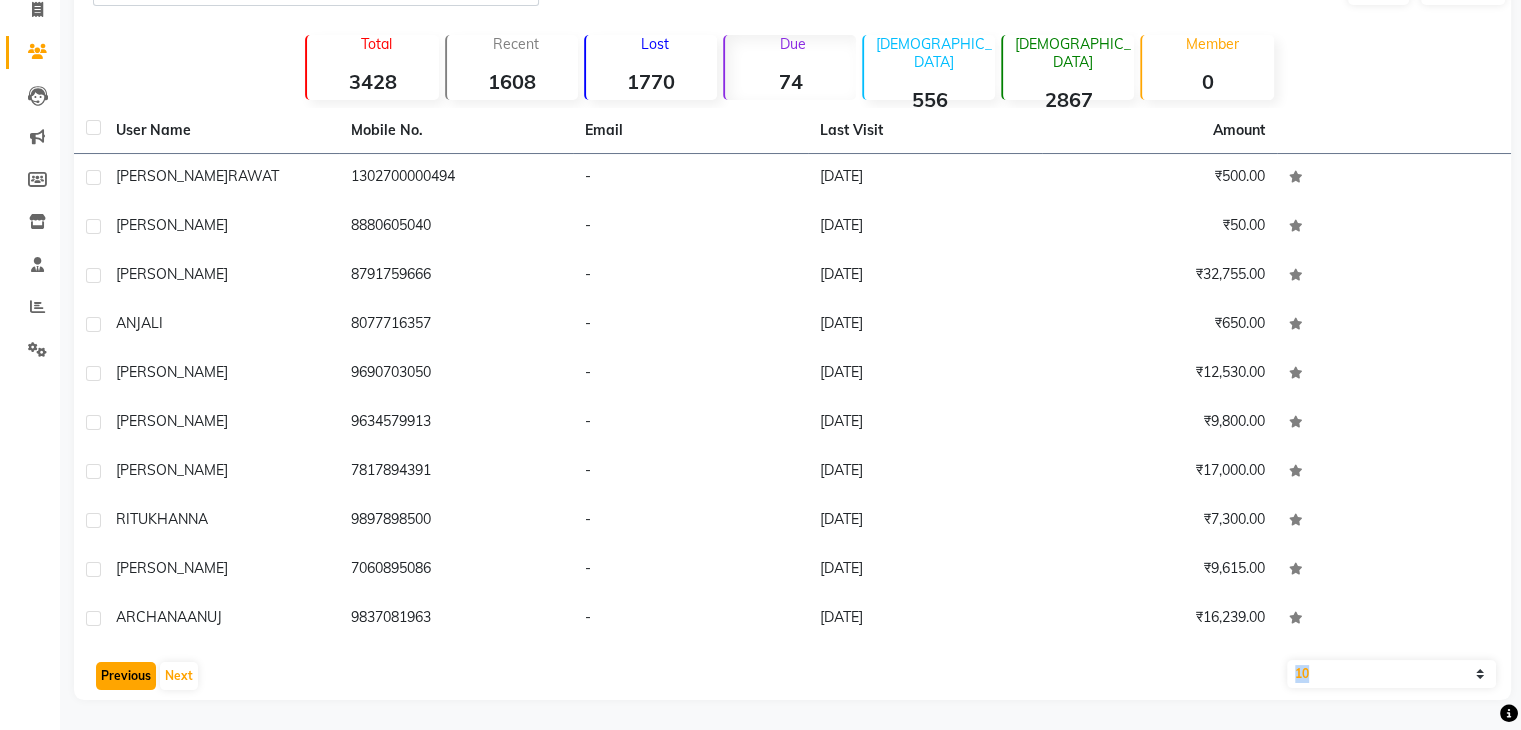 click on "Previous" 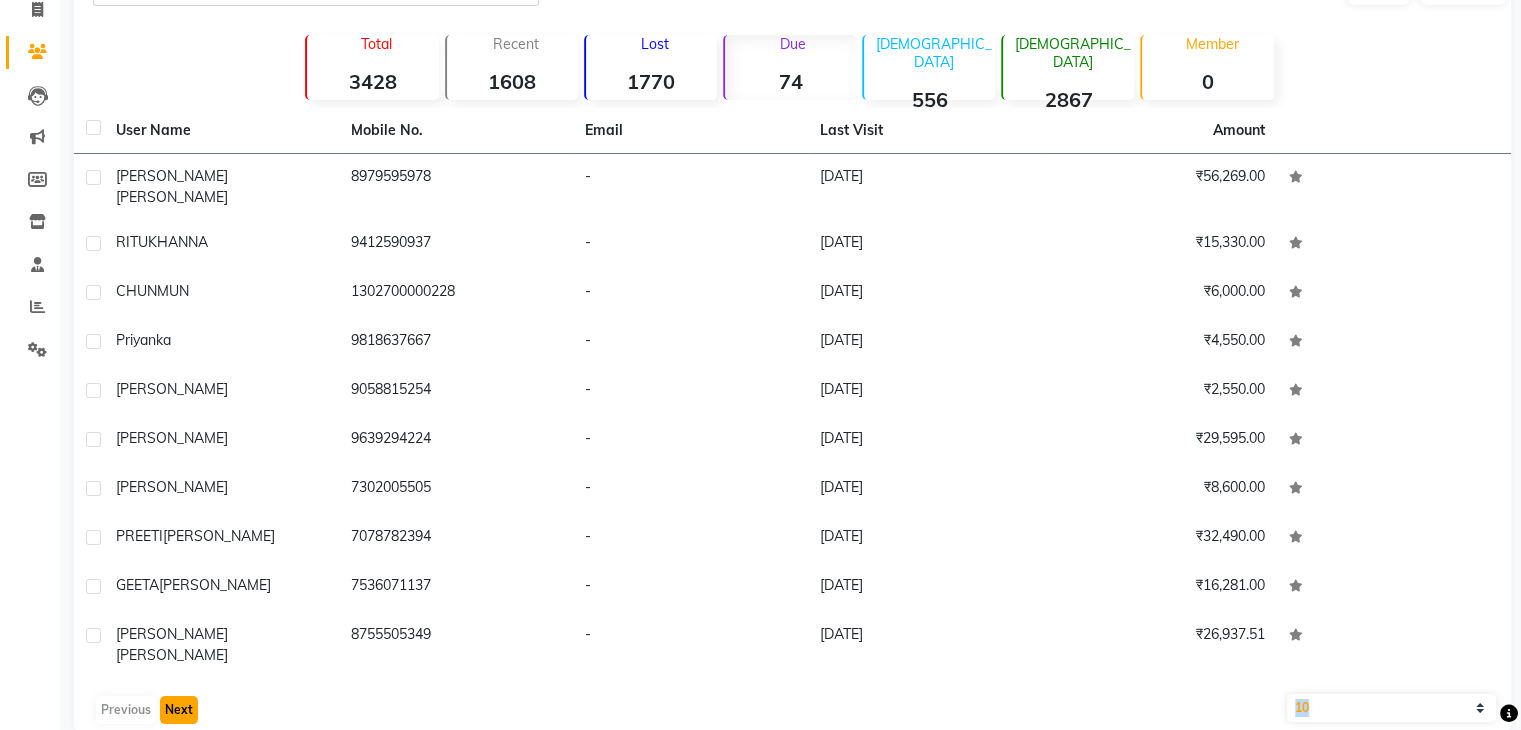 click on "Next" 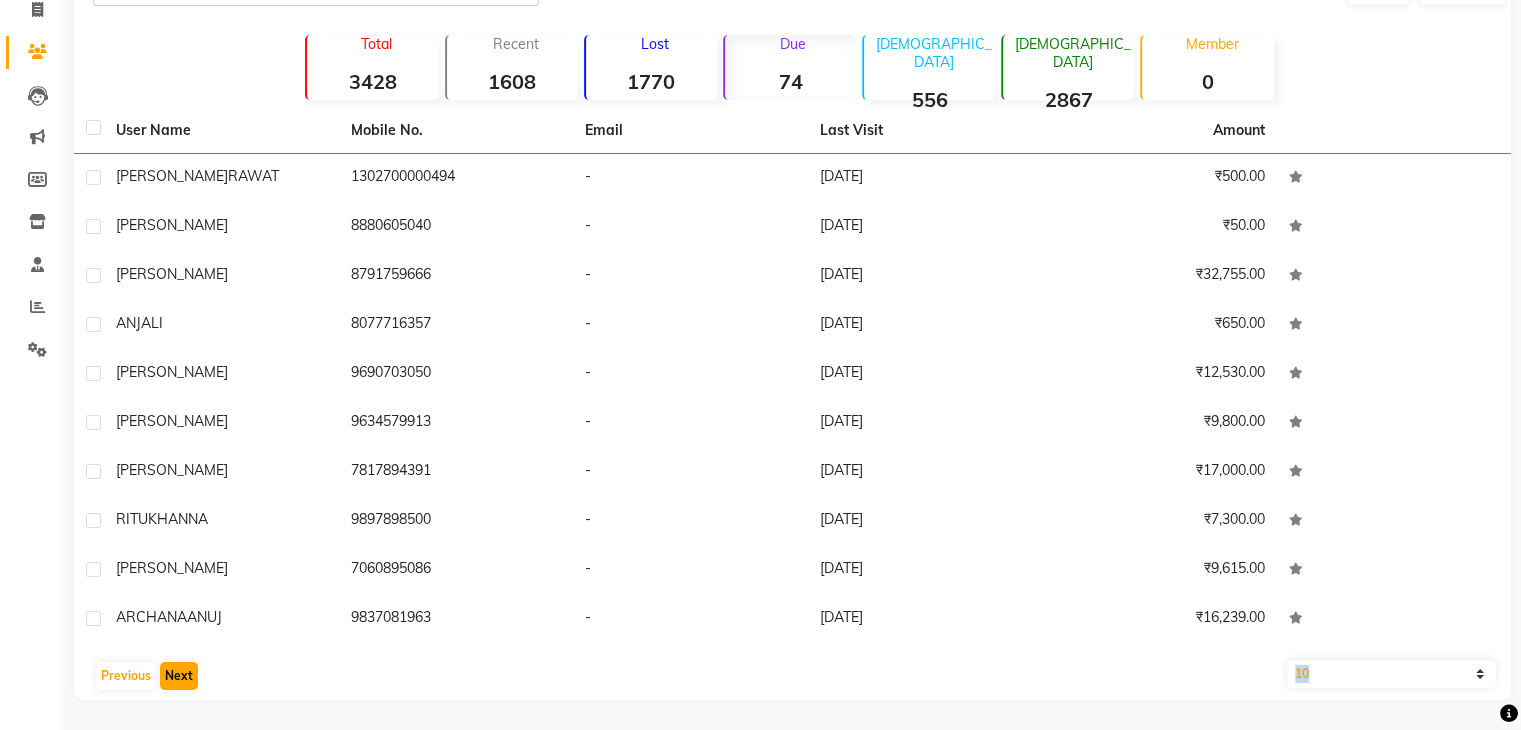 click on "Next" 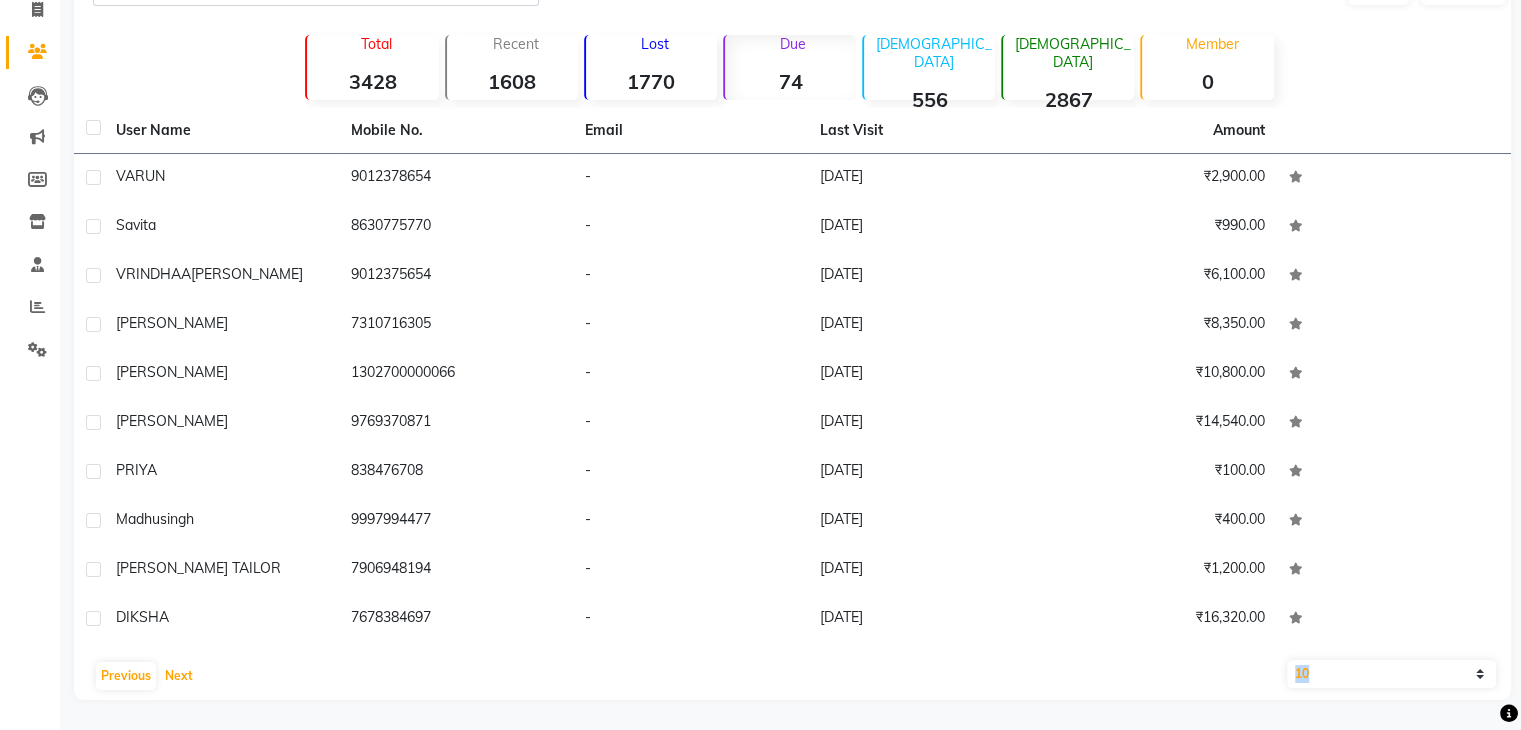 scroll, scrollTop: 0, scrollLeft: 0, axis: both 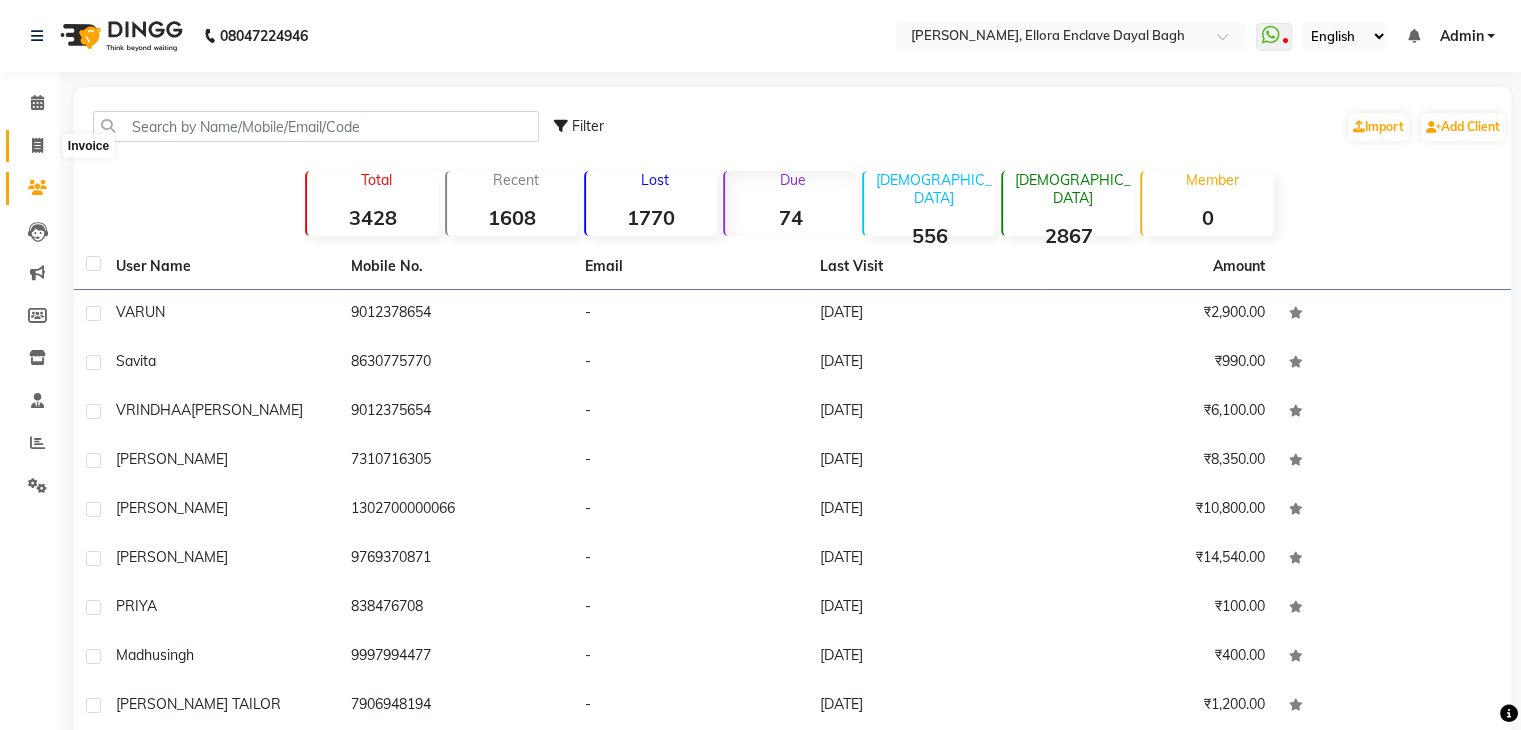 click 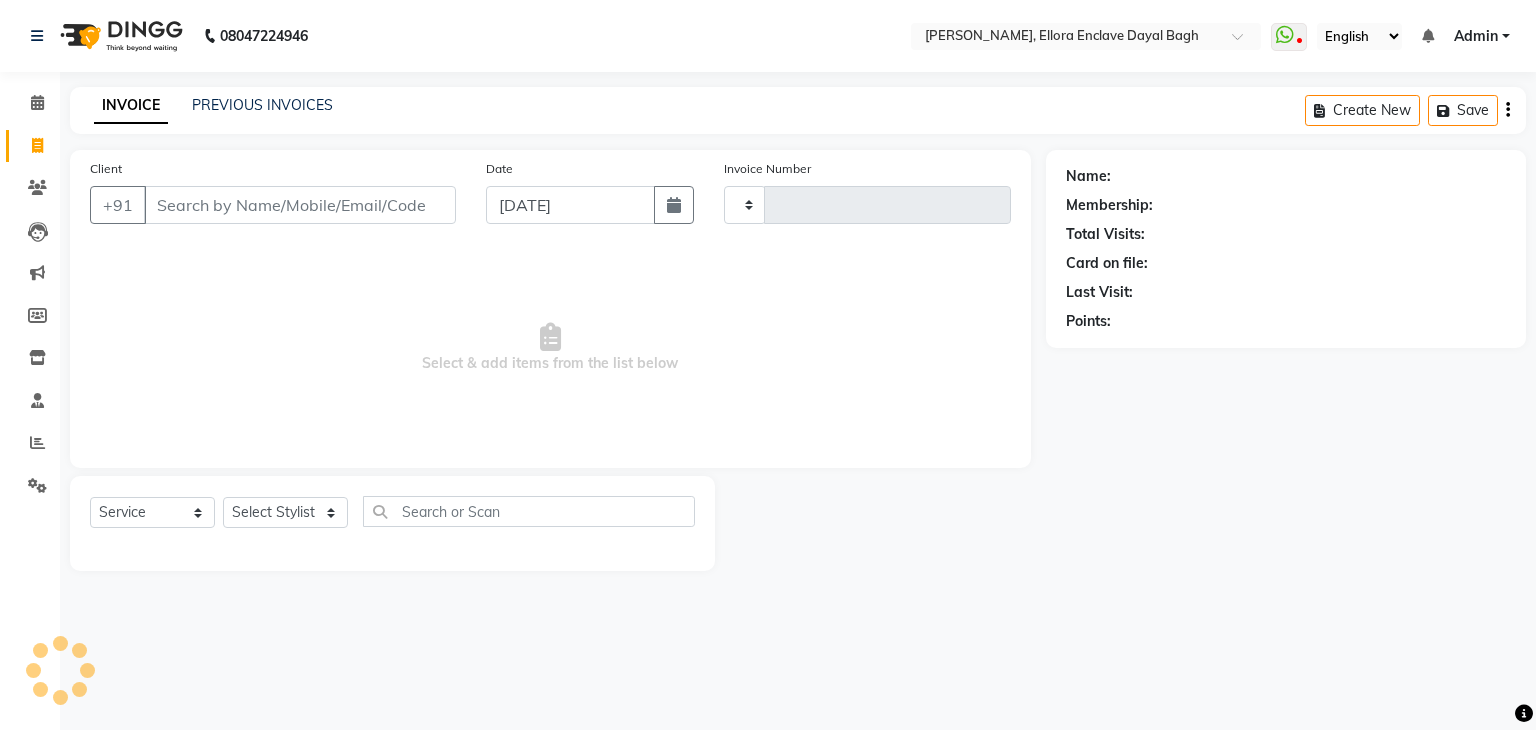 type on "3215" 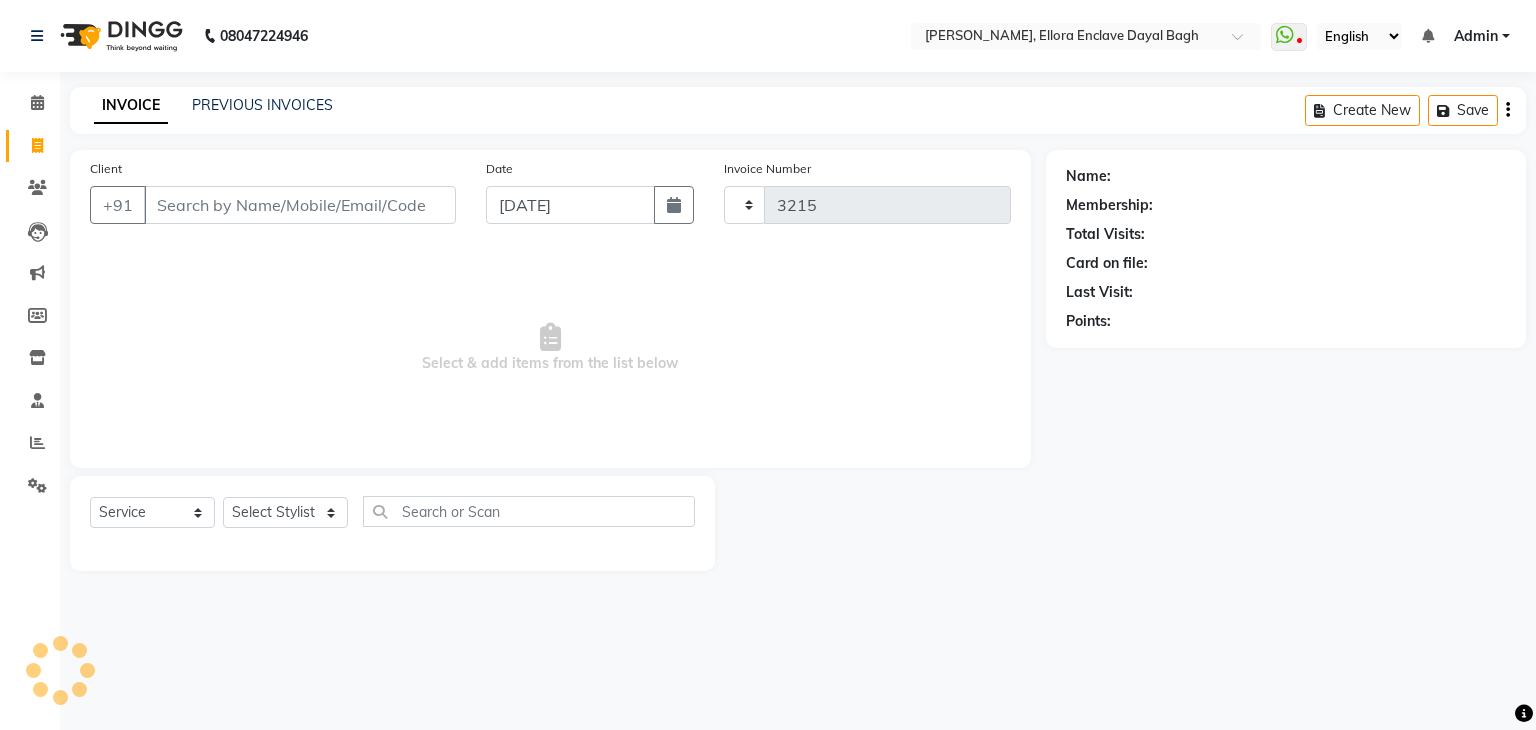 select on "6880" 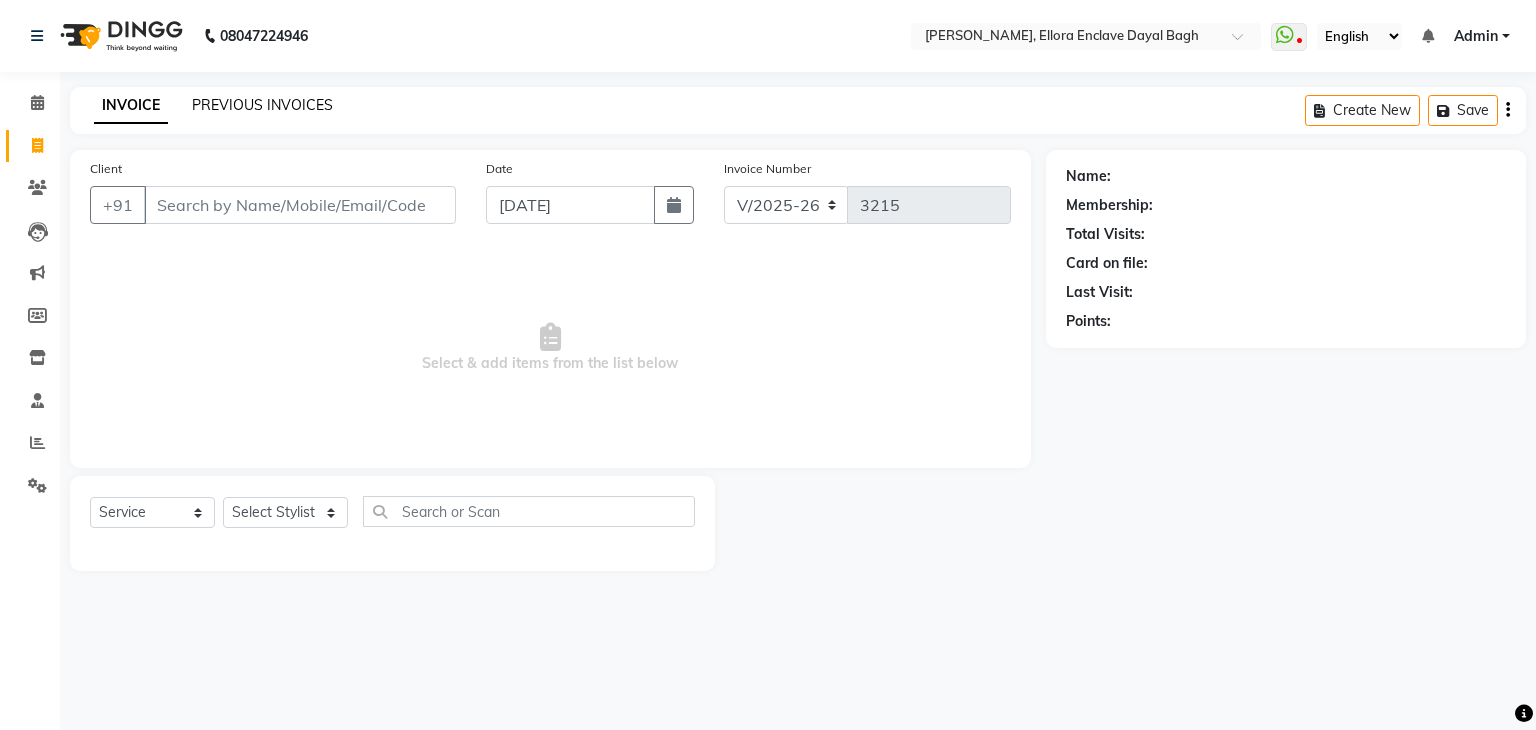 click on "PREVIOUS INVOICES" 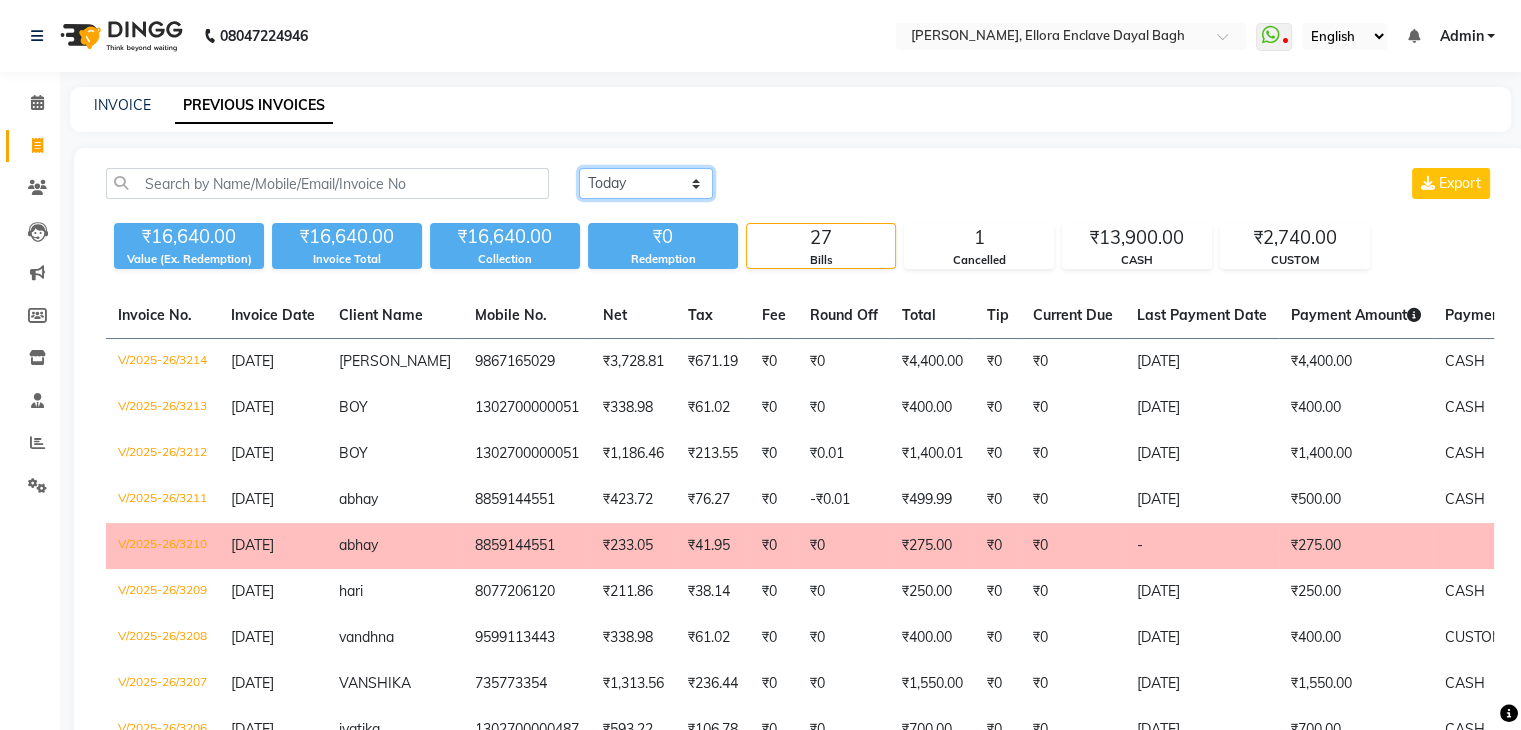 click on "Today Yesterday Custom Range" 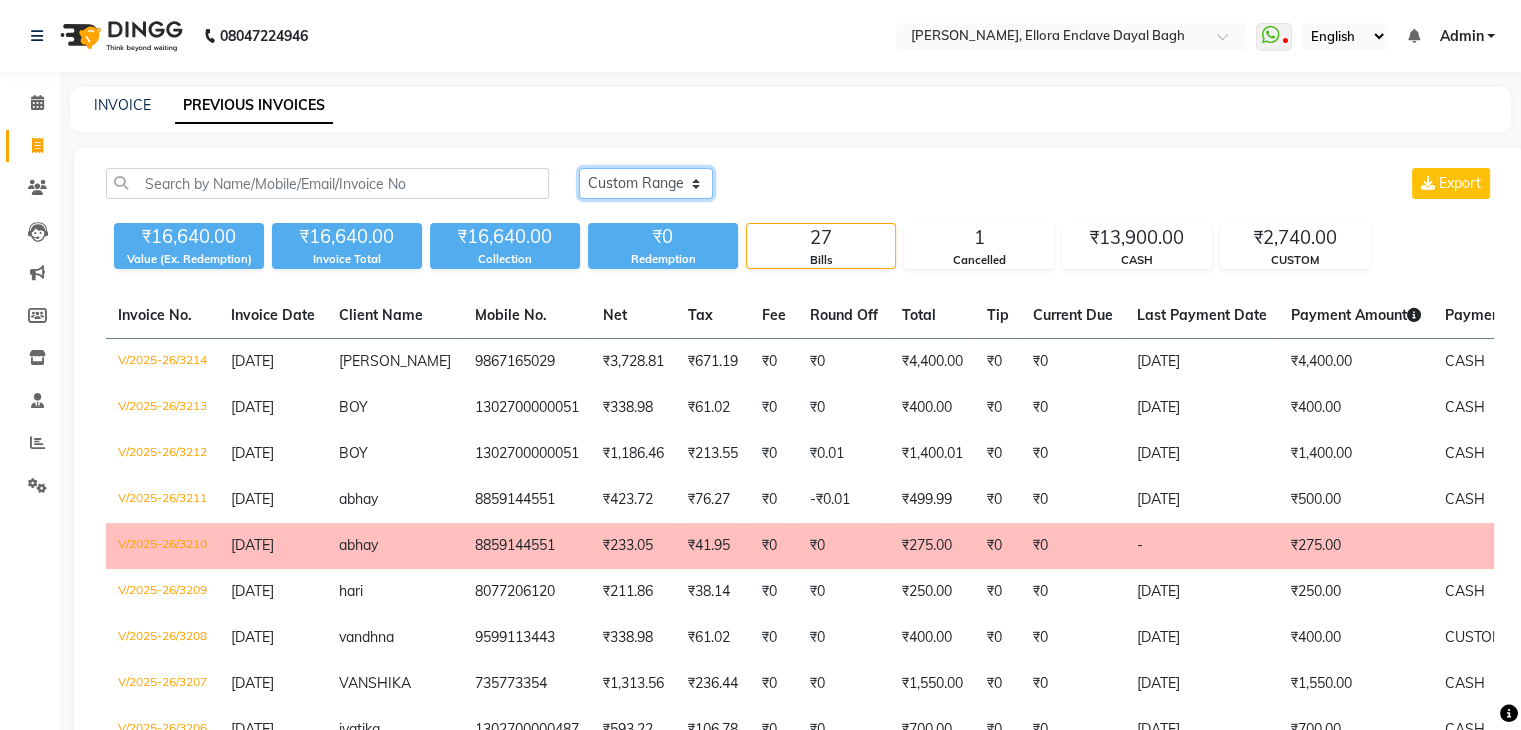 click on "Today Yesterday Custom Range" 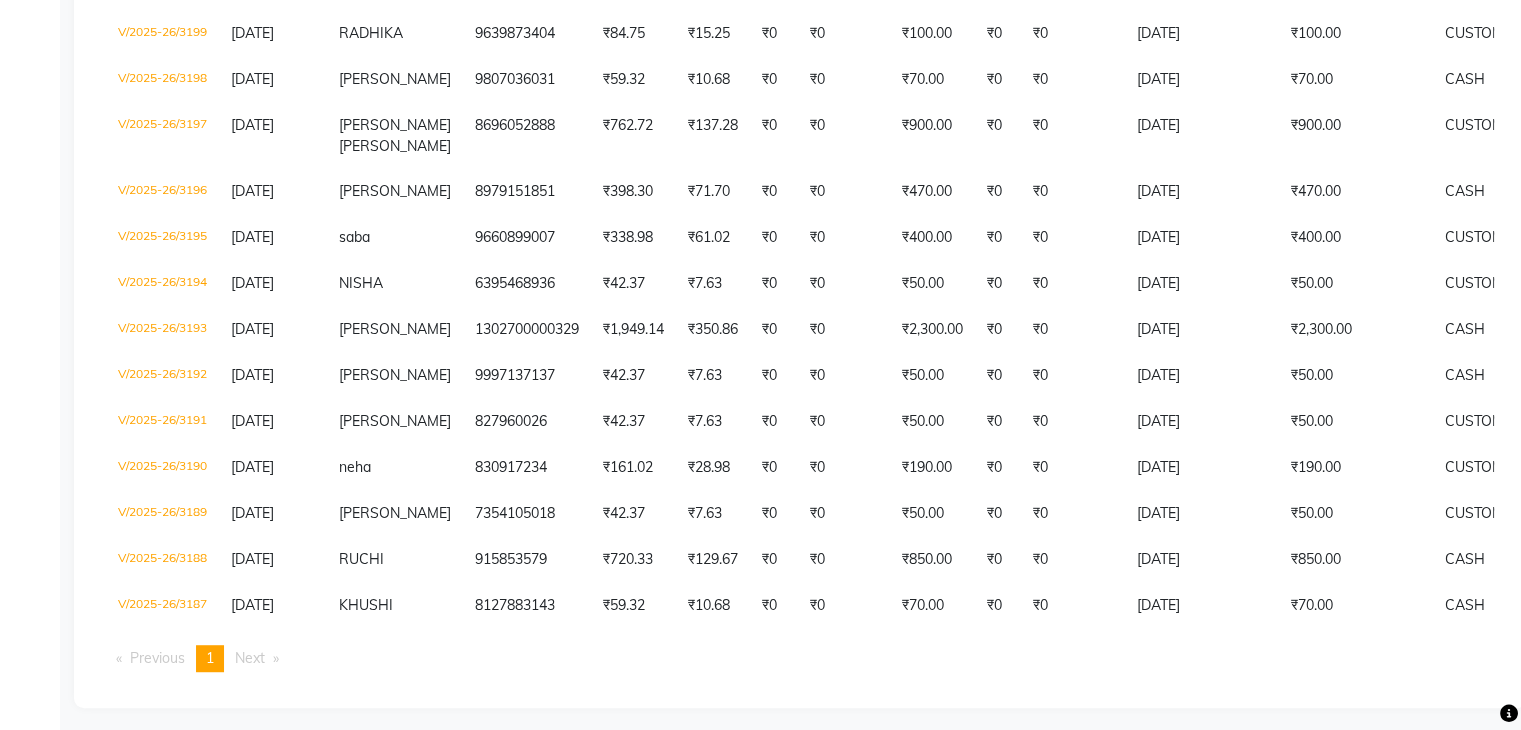 scroll, scrollTop: 1066, scrollLeft: 0, axis: vertical 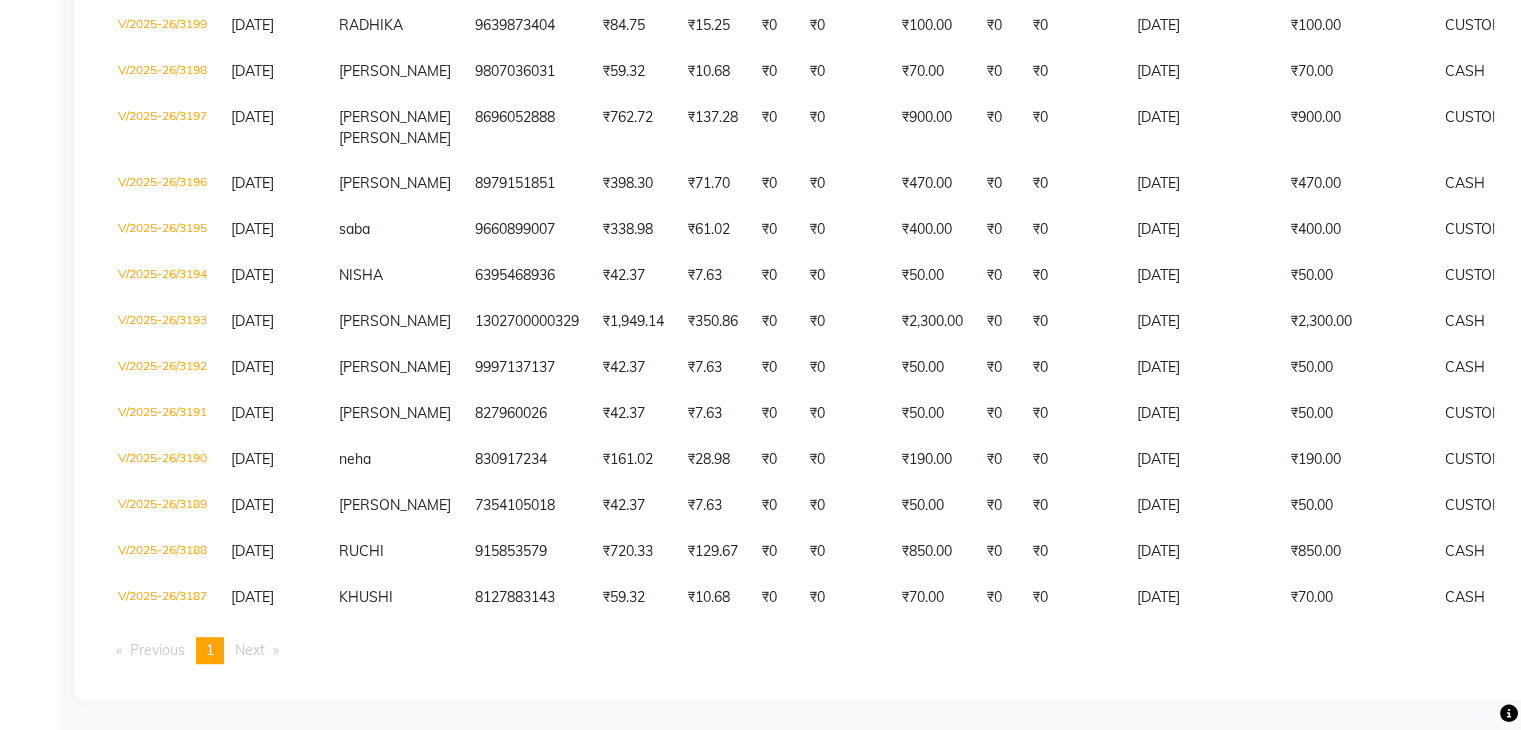 click on "Next  page" at bounding box center (250, 650) 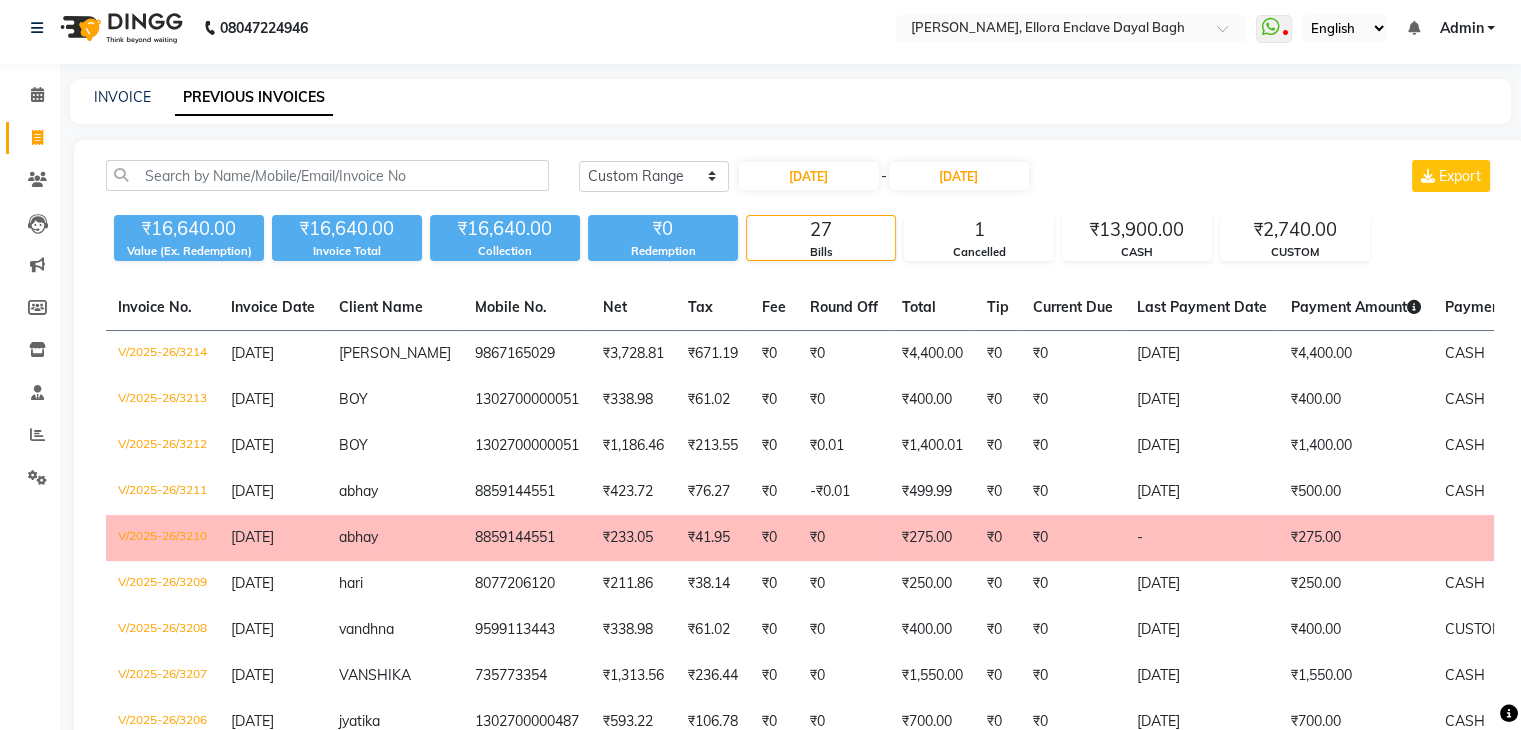 scroll, scrollTop: 0, scrollLeft: 0, axis: both 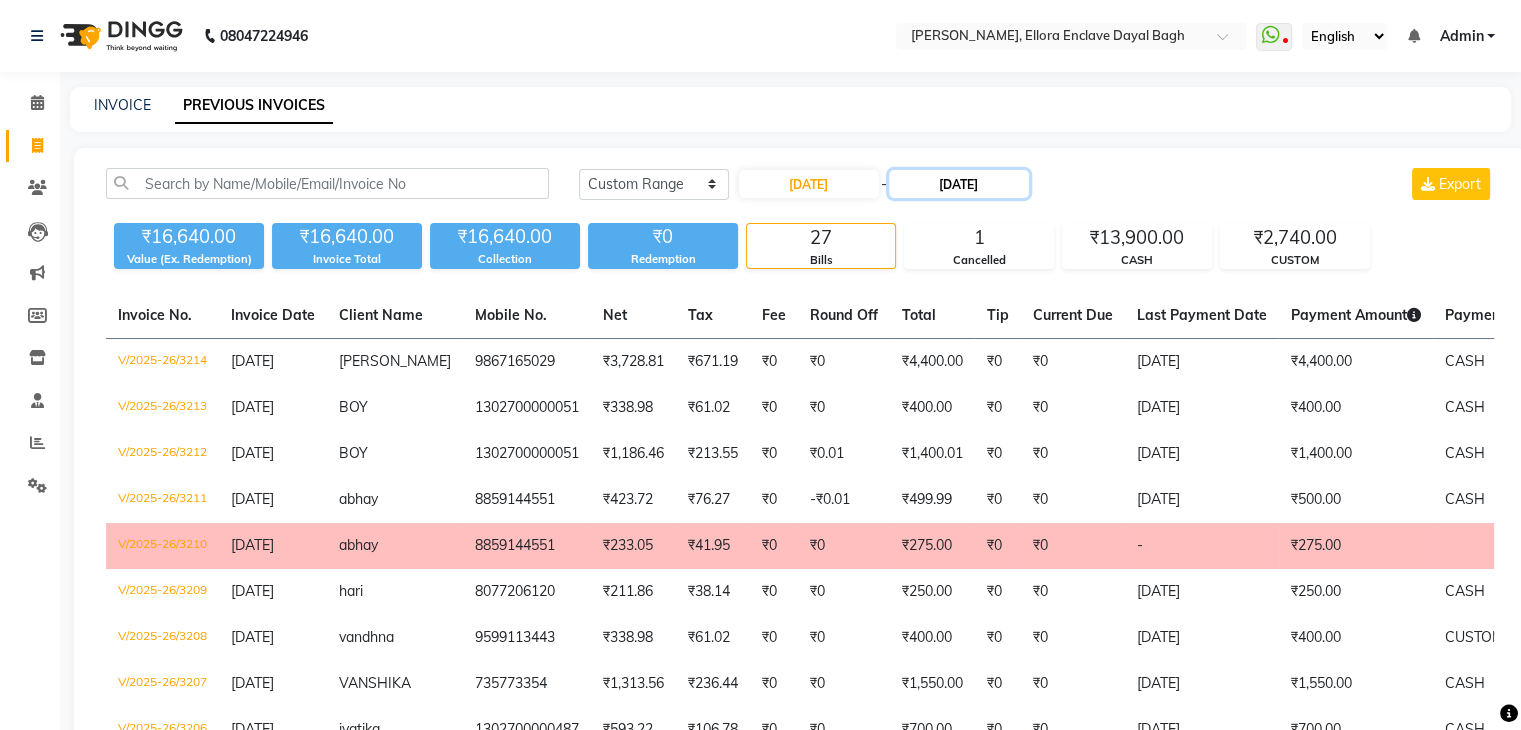 click on "13-07-2025" 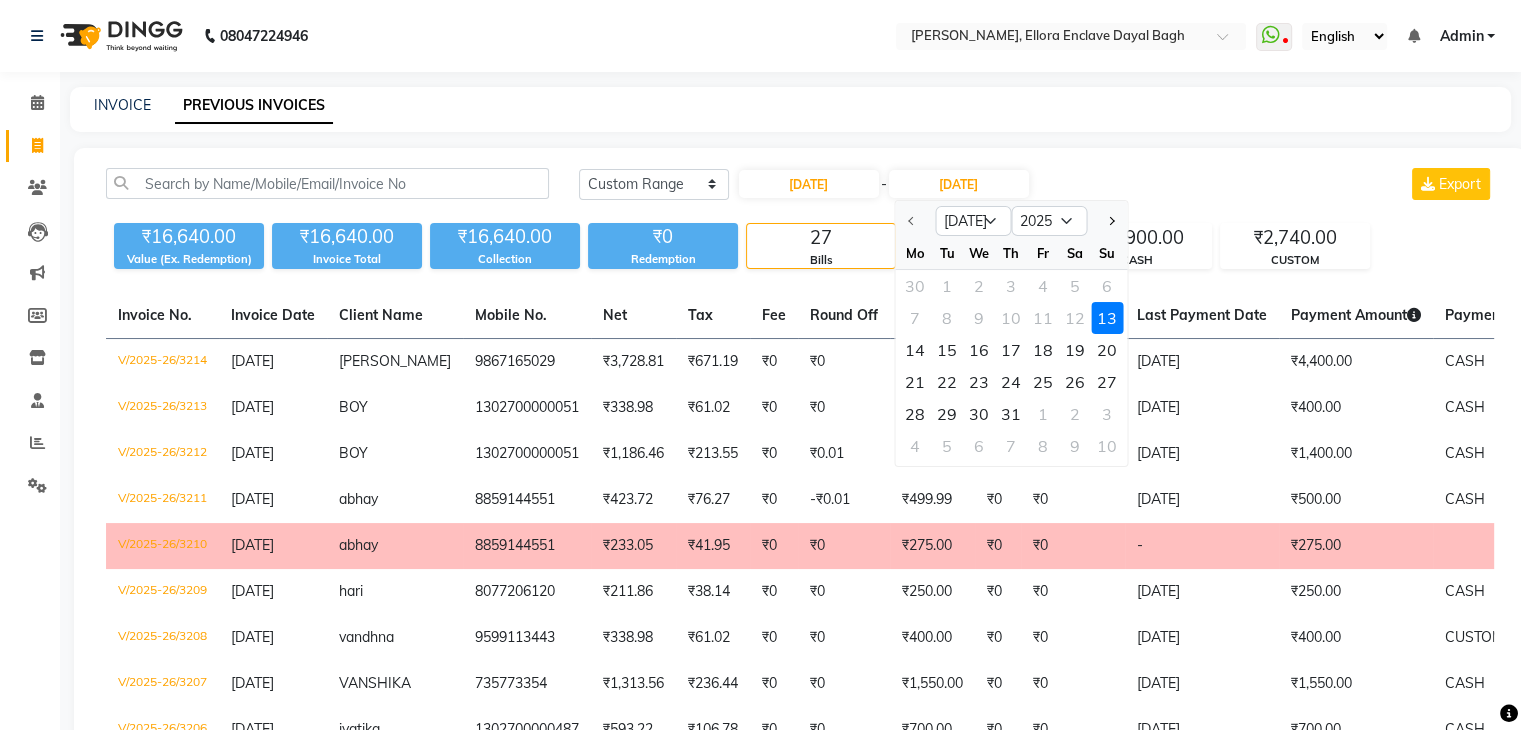 click on "Today Yesterday Custom Range 13-07-2025 - 13-07-2025 Jul Aug Sep Oct Nov Dec 2025 2026 2027 2028 2029 2030 2031 2032 2033 2034 2035 Mo Tu We Th Fr Sa Su 30 1 2 3 4 5 6 7 8 9 10 11 12 13 14 15 16 17 18 19 20 21 22 23 24 25 26 27 28 29 30 31 1 2 3 4 5 6 7 8 9 10 Export" 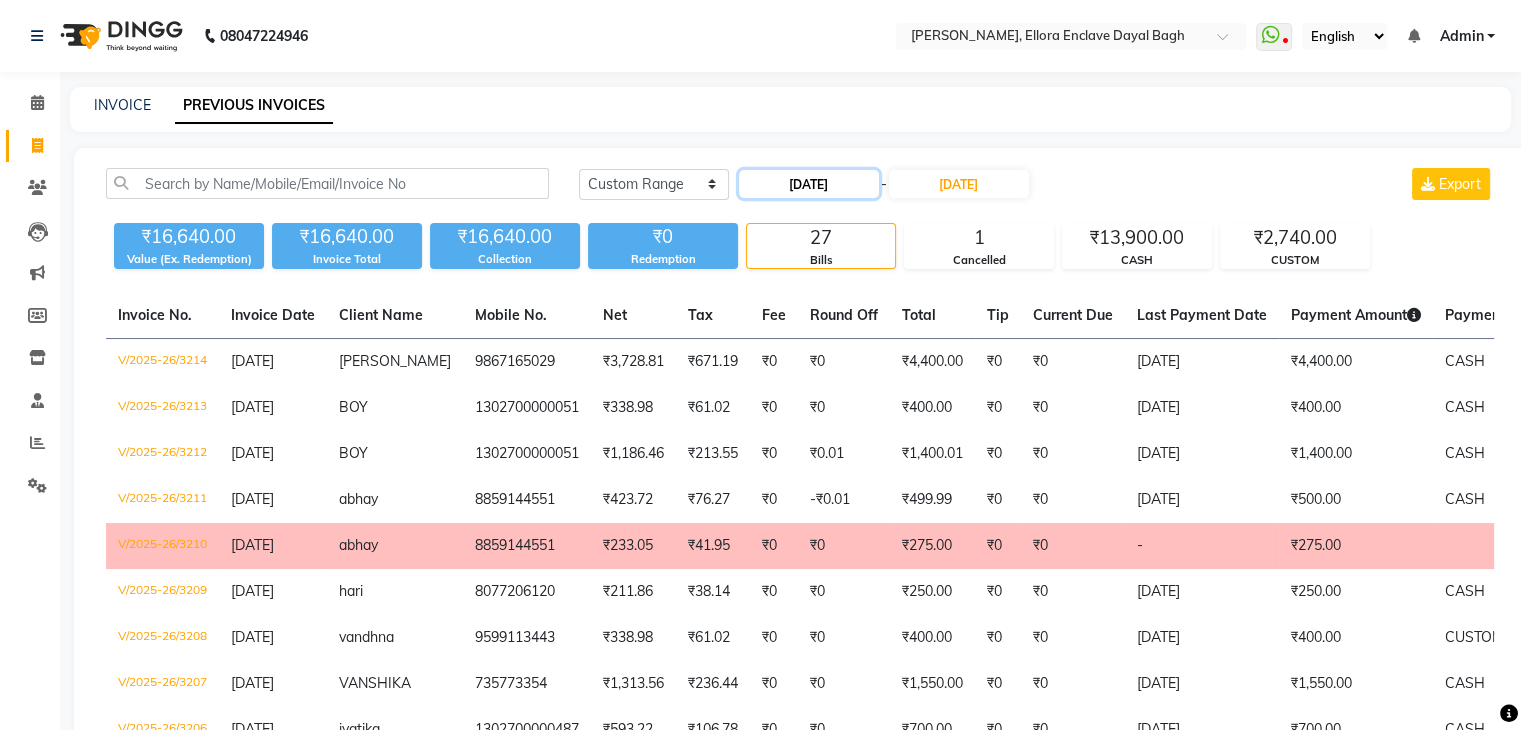 click on "13-07-2025" 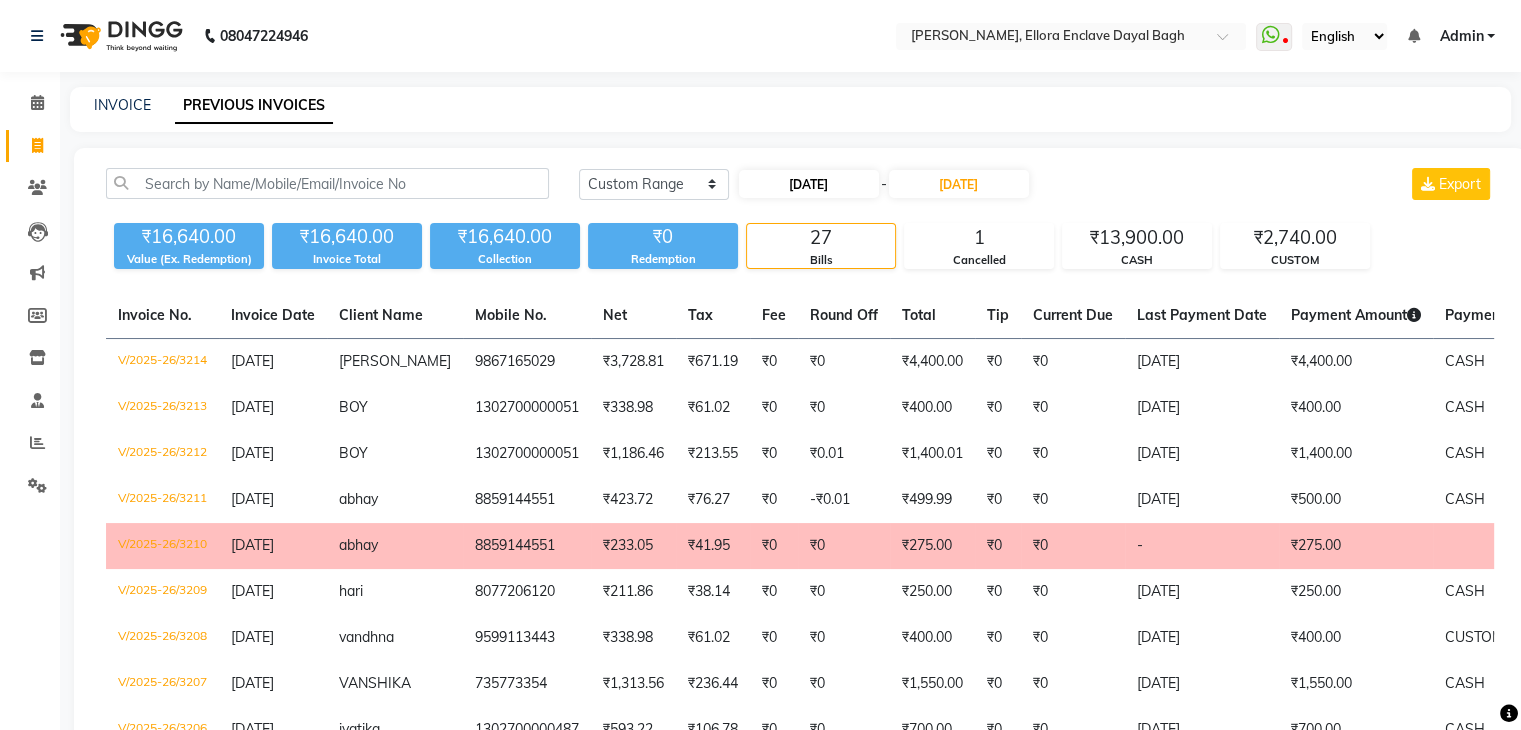select on "7" 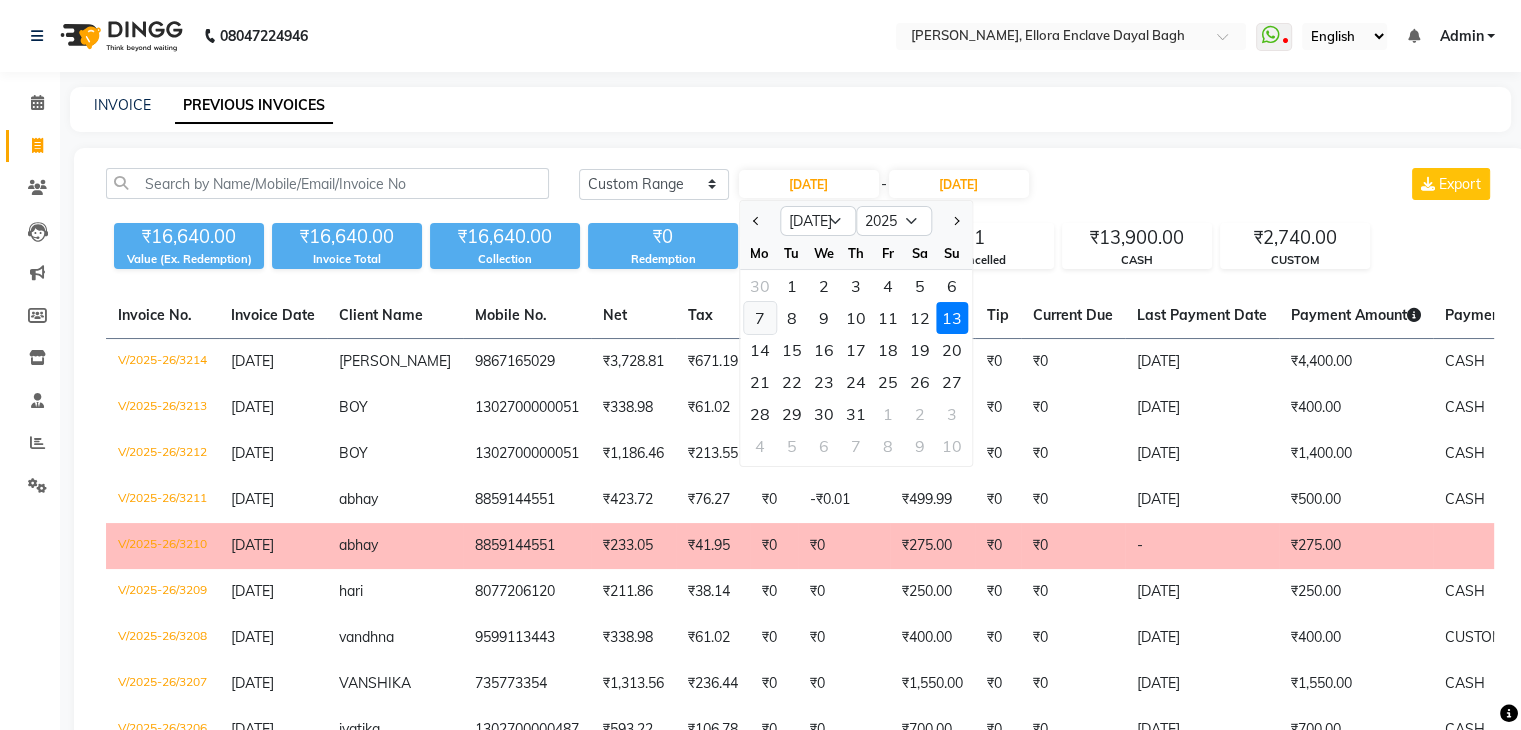 click on "7" 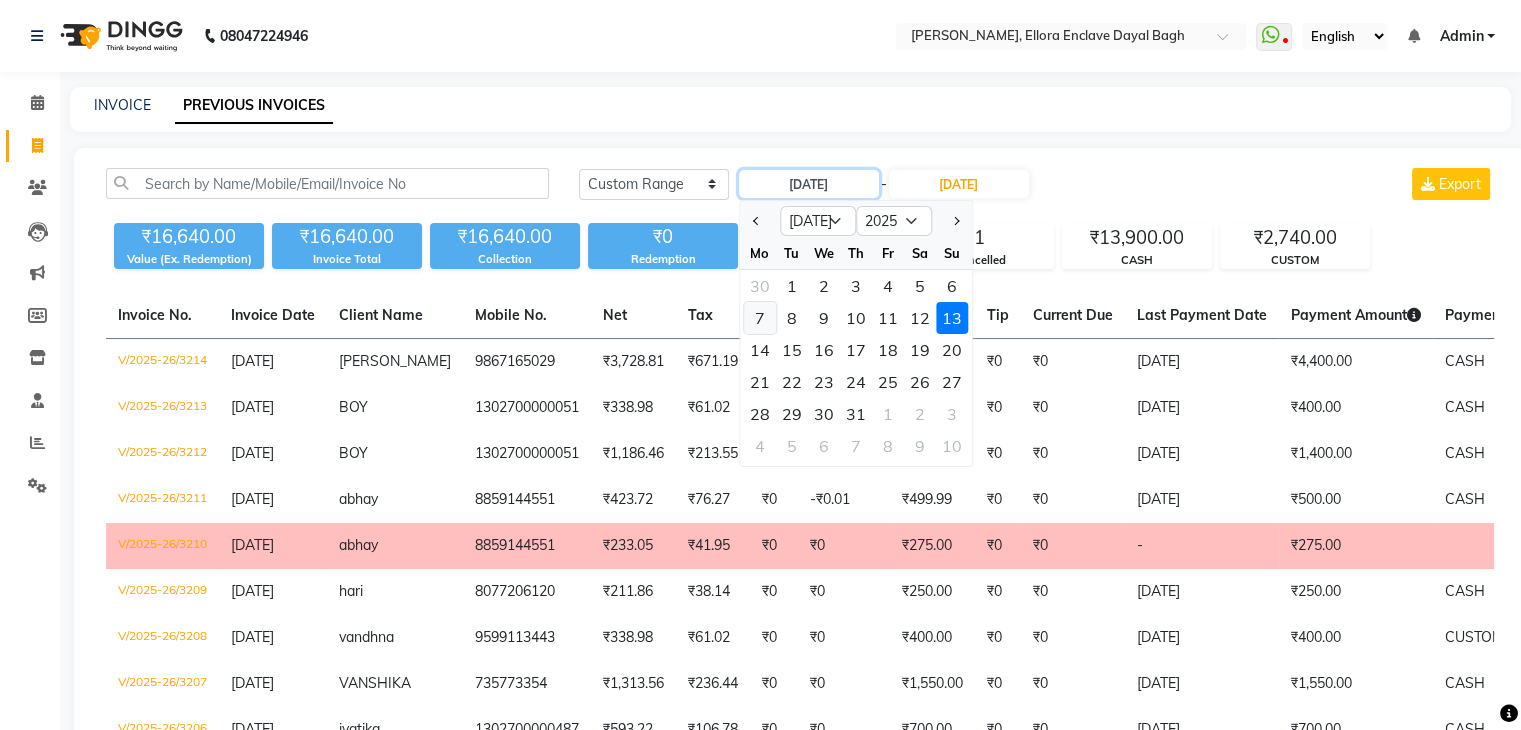 type on "07-07-2025" 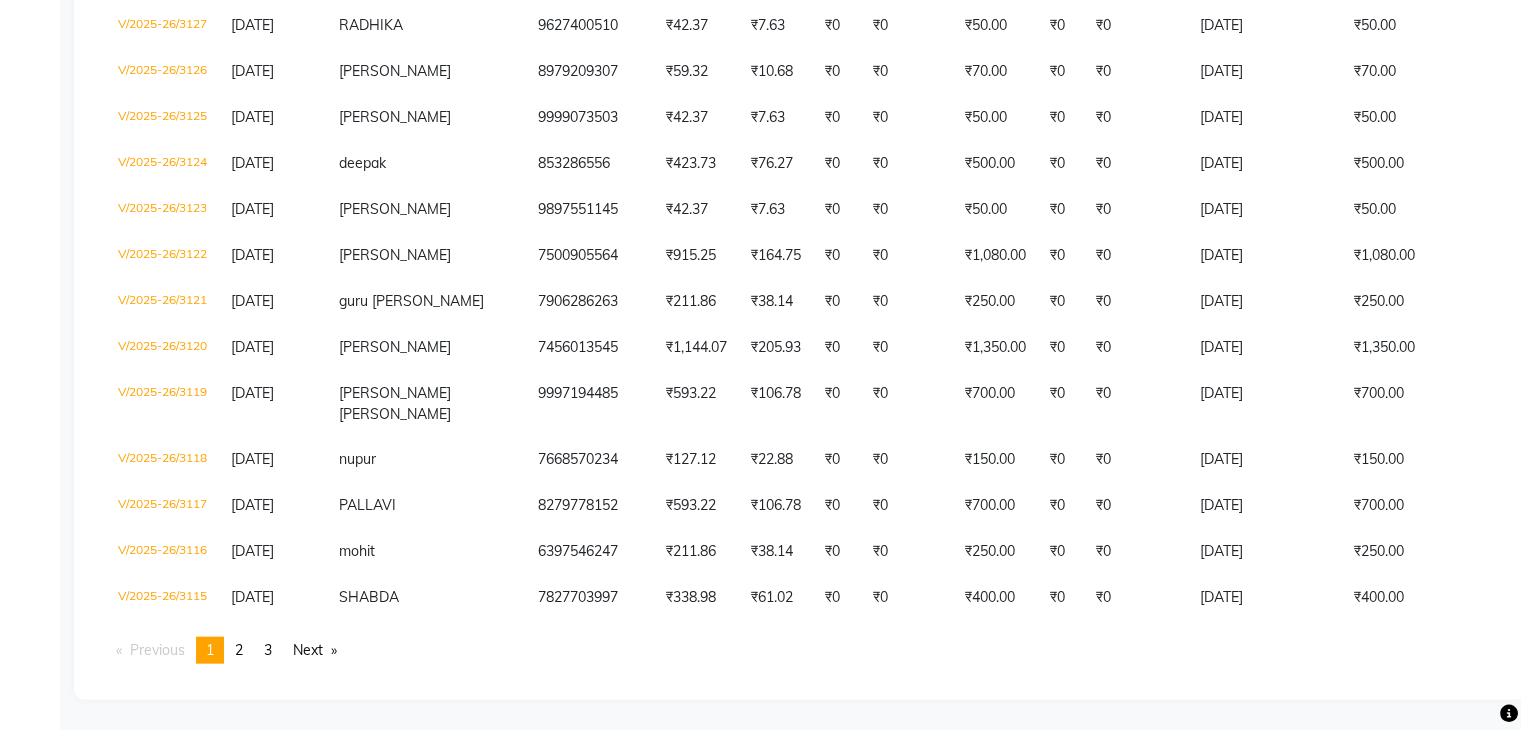 scroll, scrollTop: 4684, scrollLeft: 0, axis: vertical 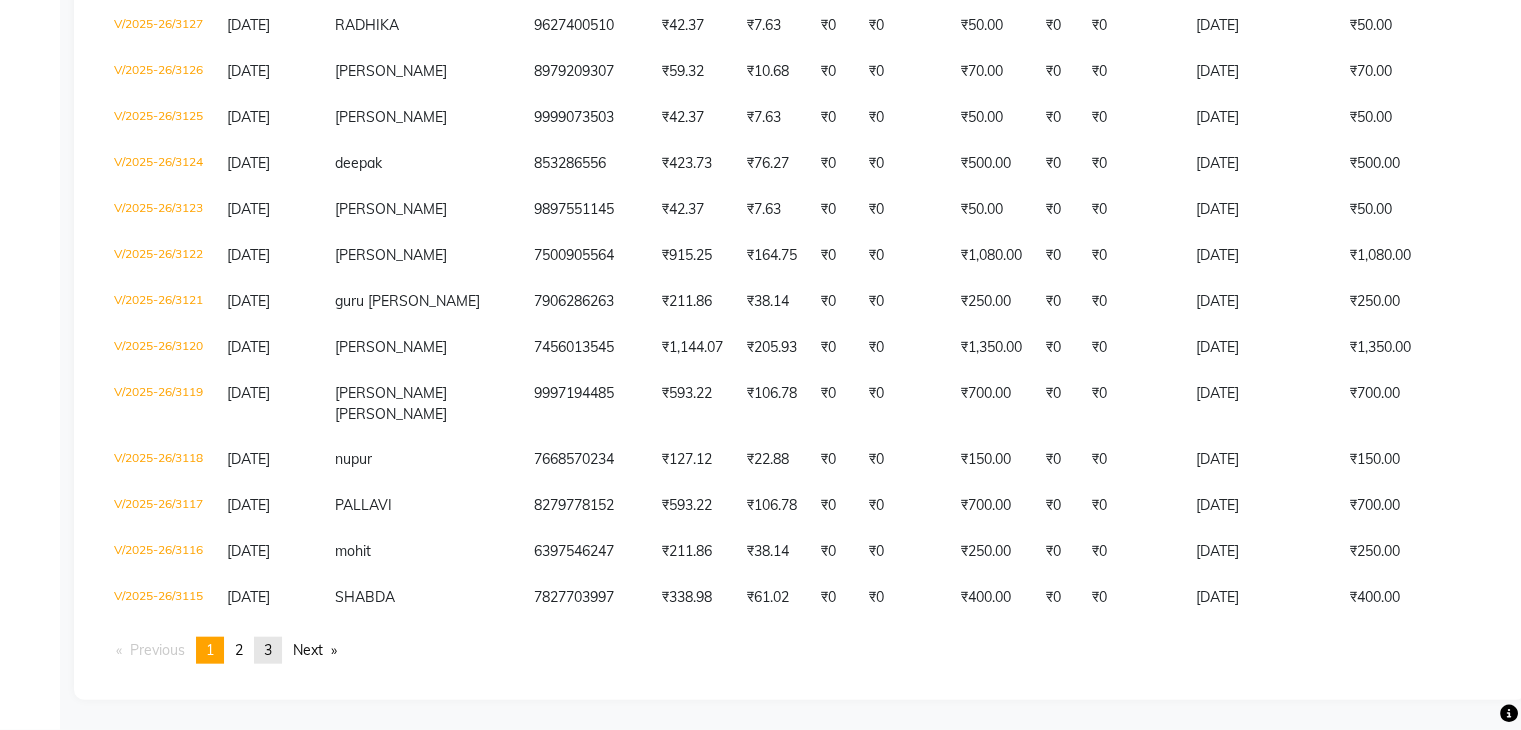 click on "3" at bounding box center (268, 650) 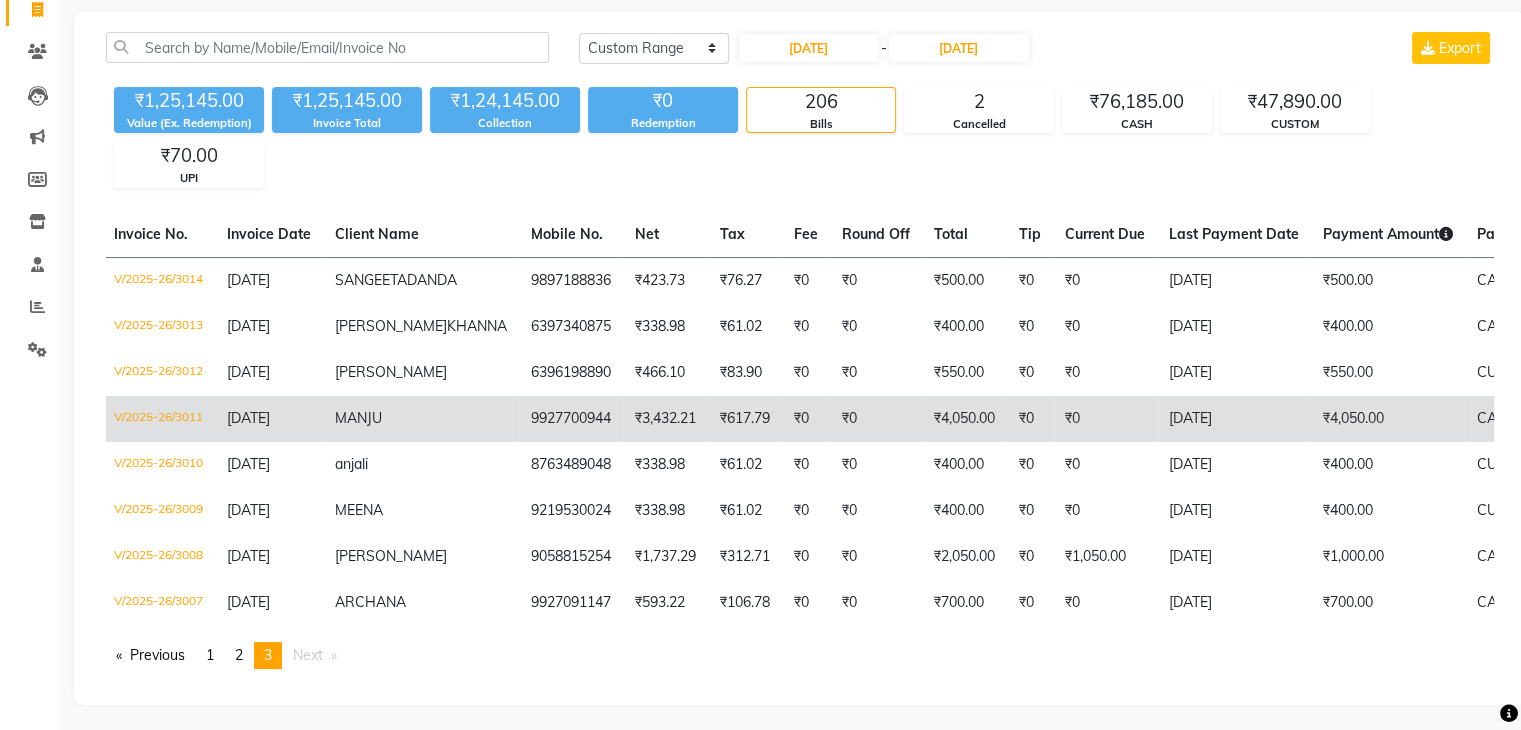 scroll, scrollTop: 124, scrollLeft: 0, axis: vertical 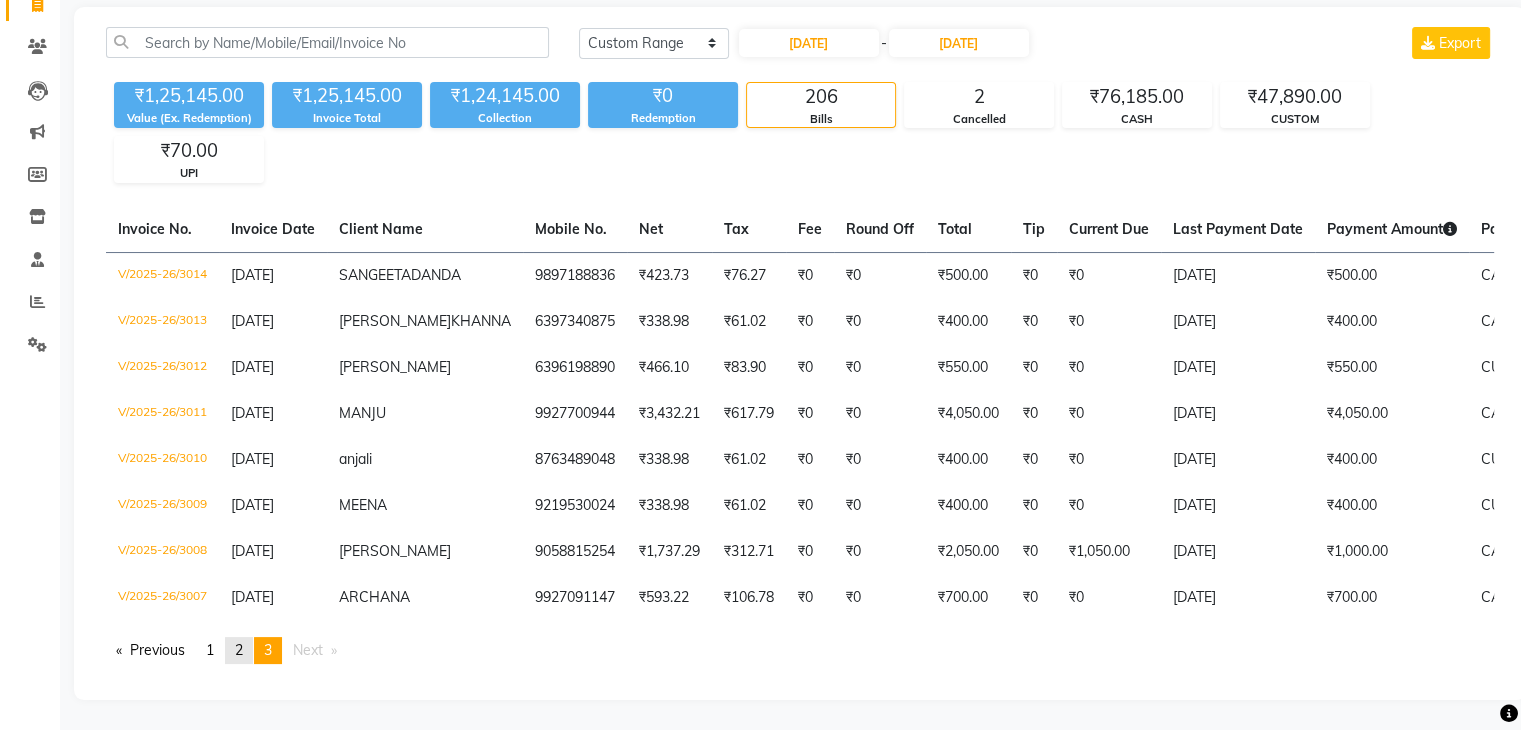 click on "page  2" at bounding box center (239, 650) 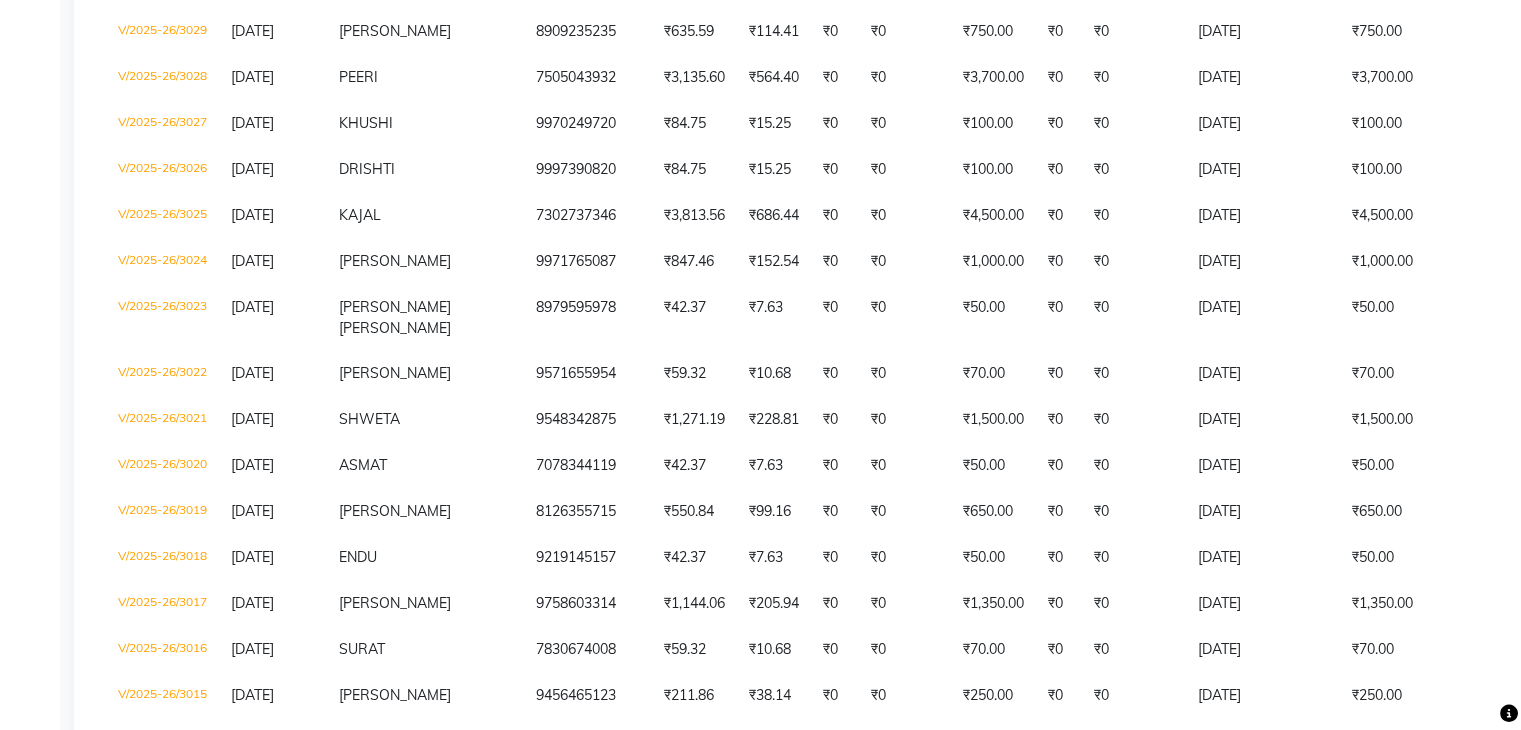 scroll, scrollTop: 4744, scrollLeft: 0, axis: vertical 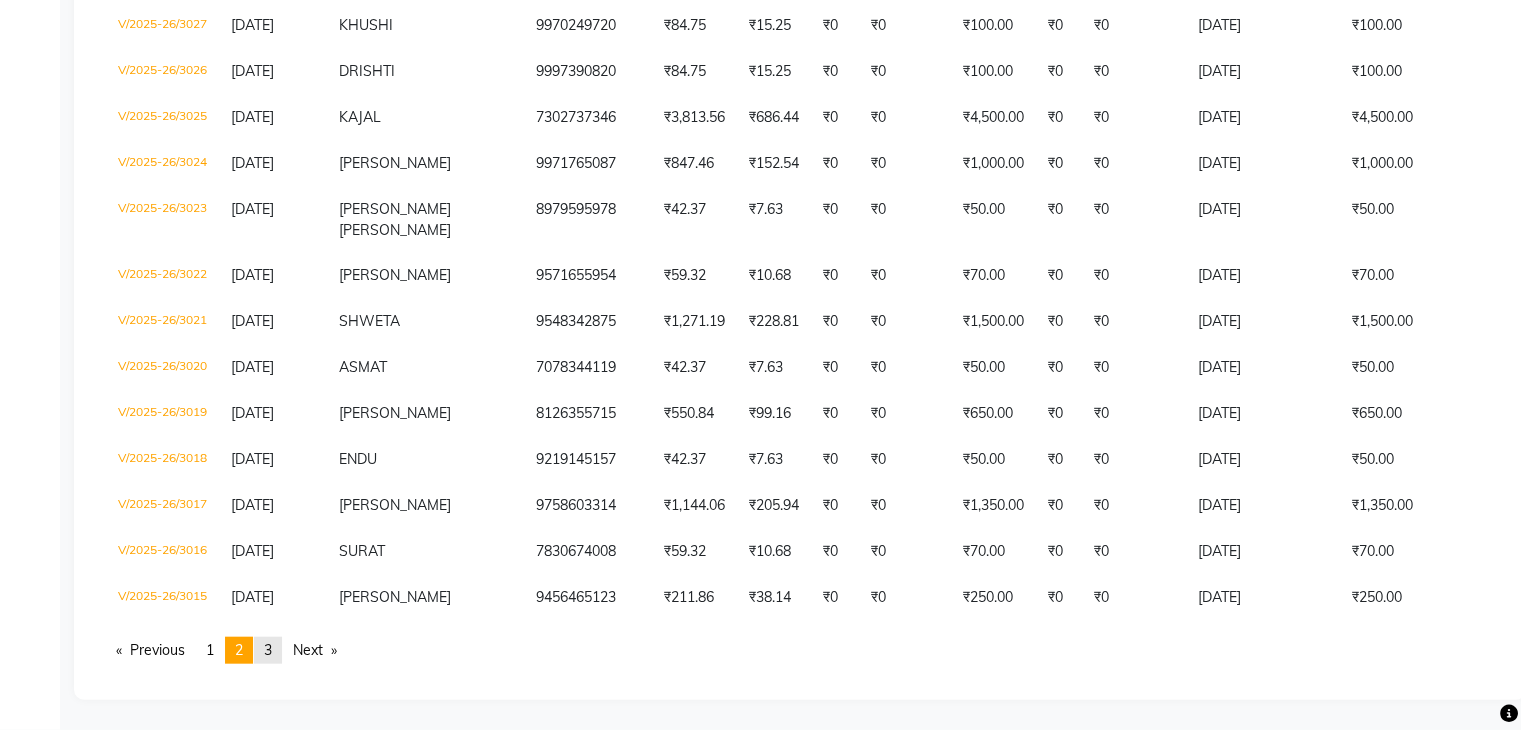 click on "3" at bounding box center [268, 650] 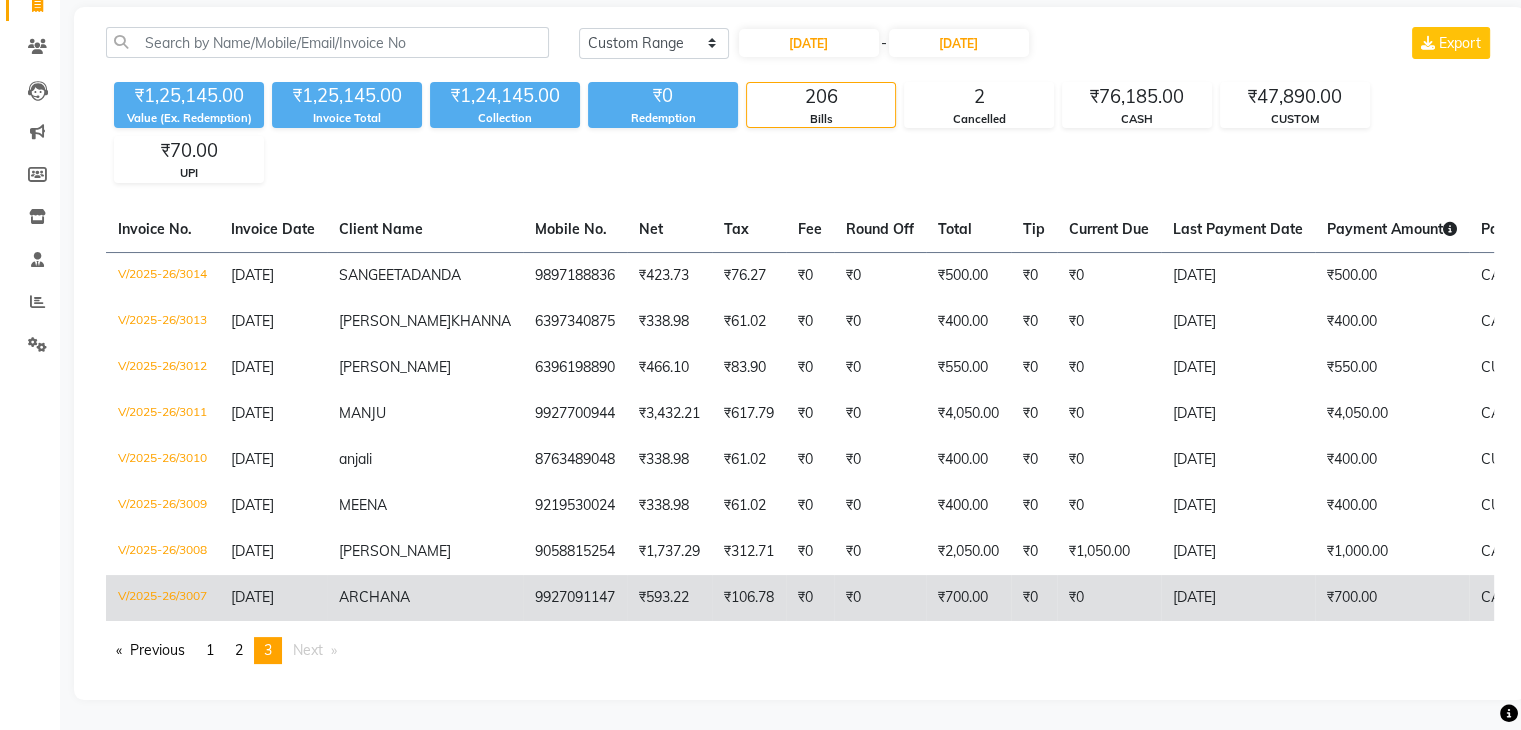 click on "07-07-2025" 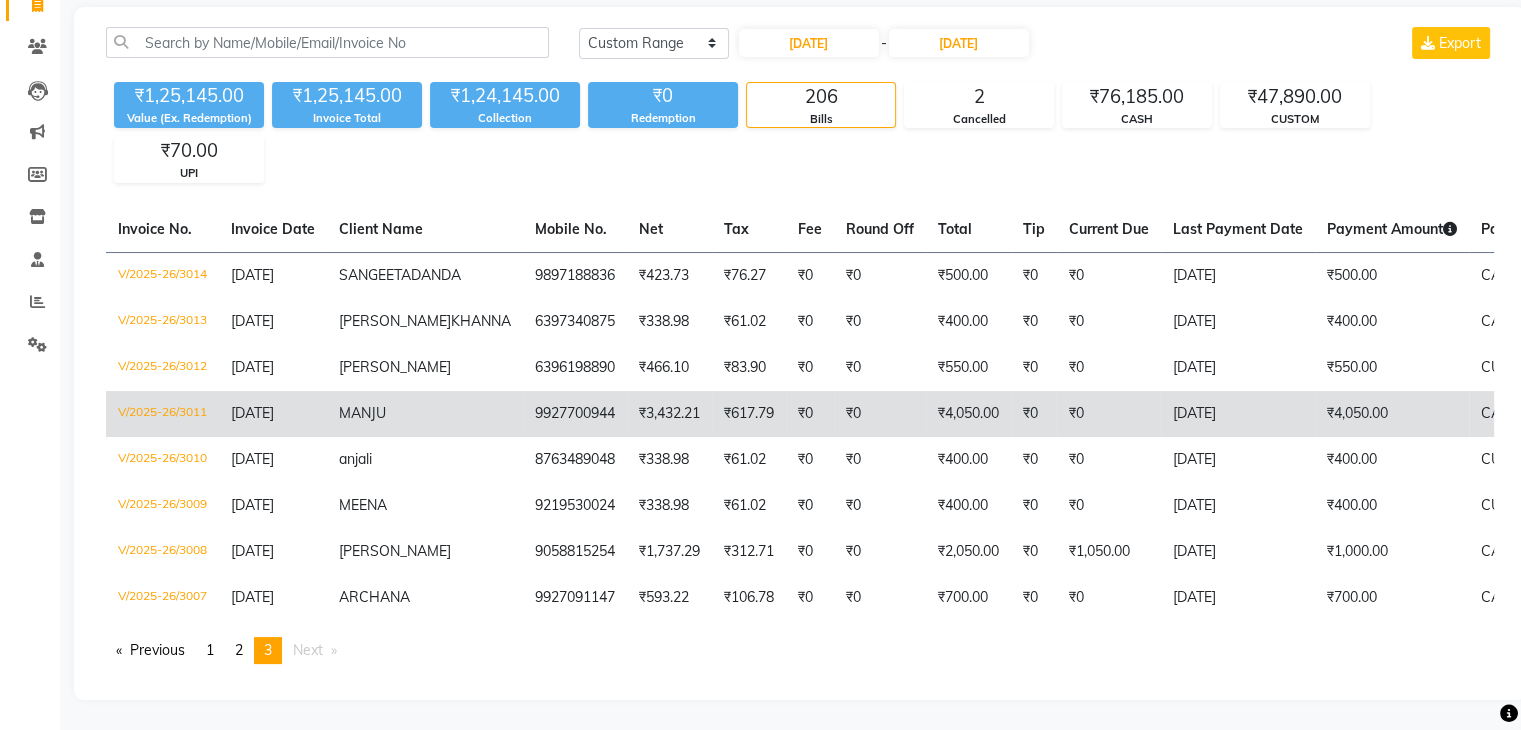 scroll, scrollTop: 216, scrollLeft: 0, axis: vertical 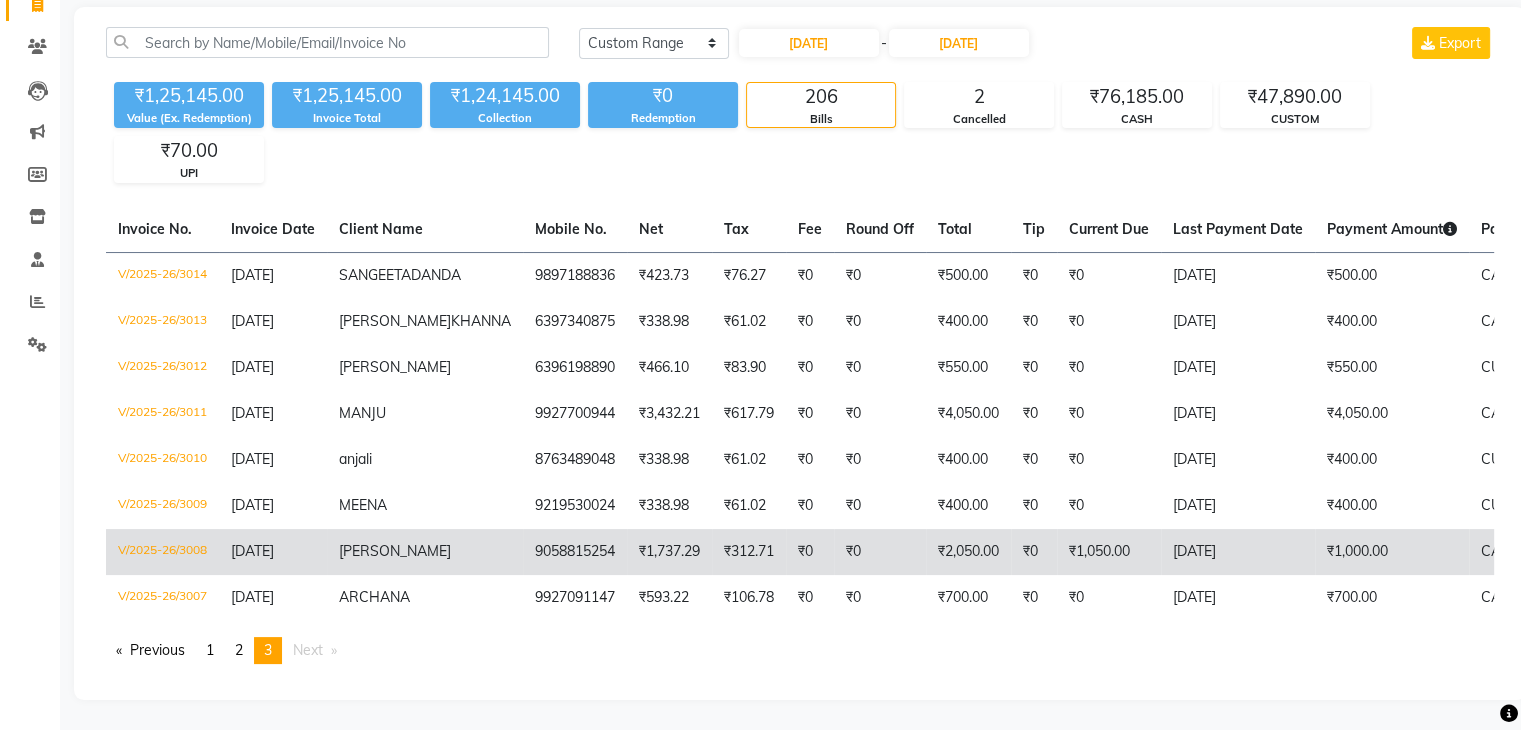 click on "arjun fauzdar" 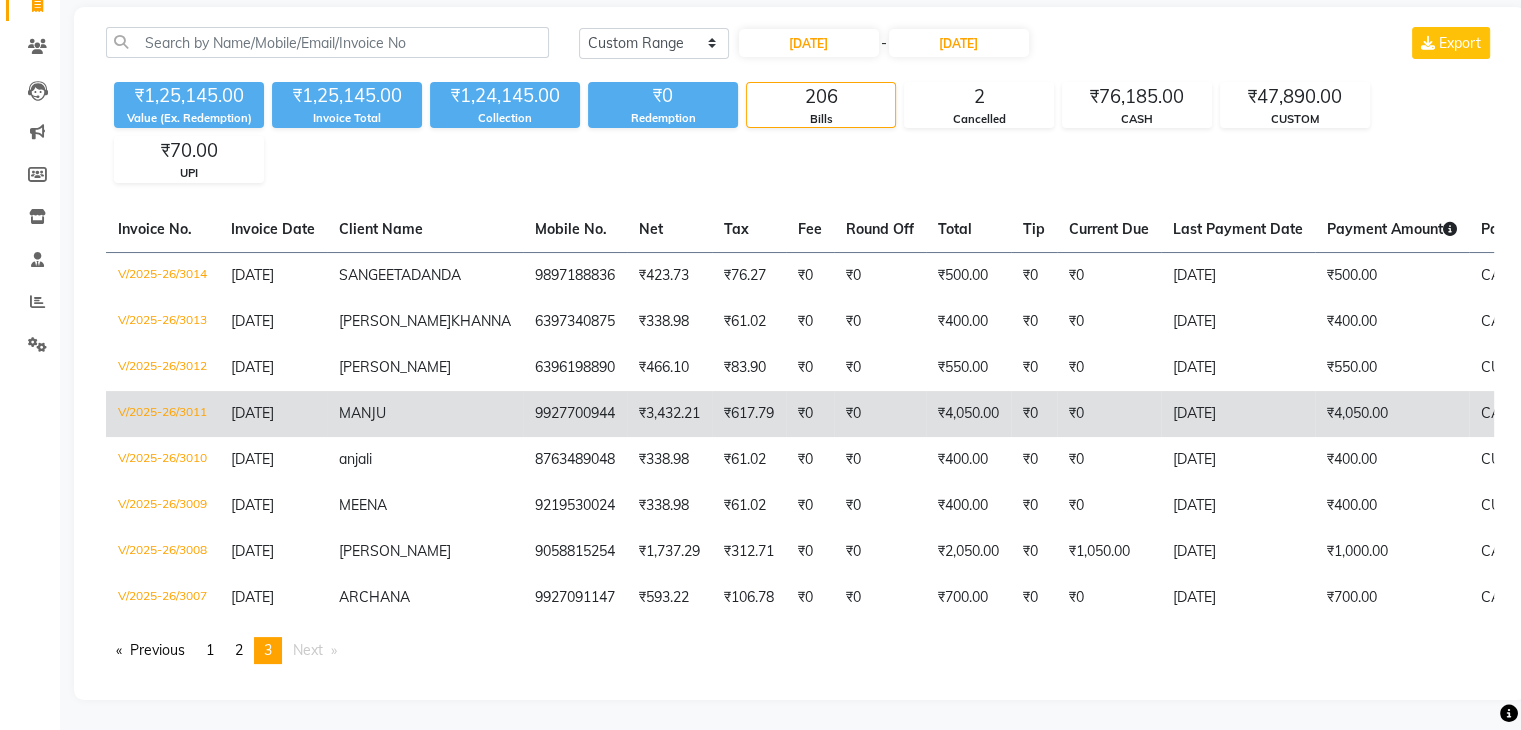 click on "9927700944" 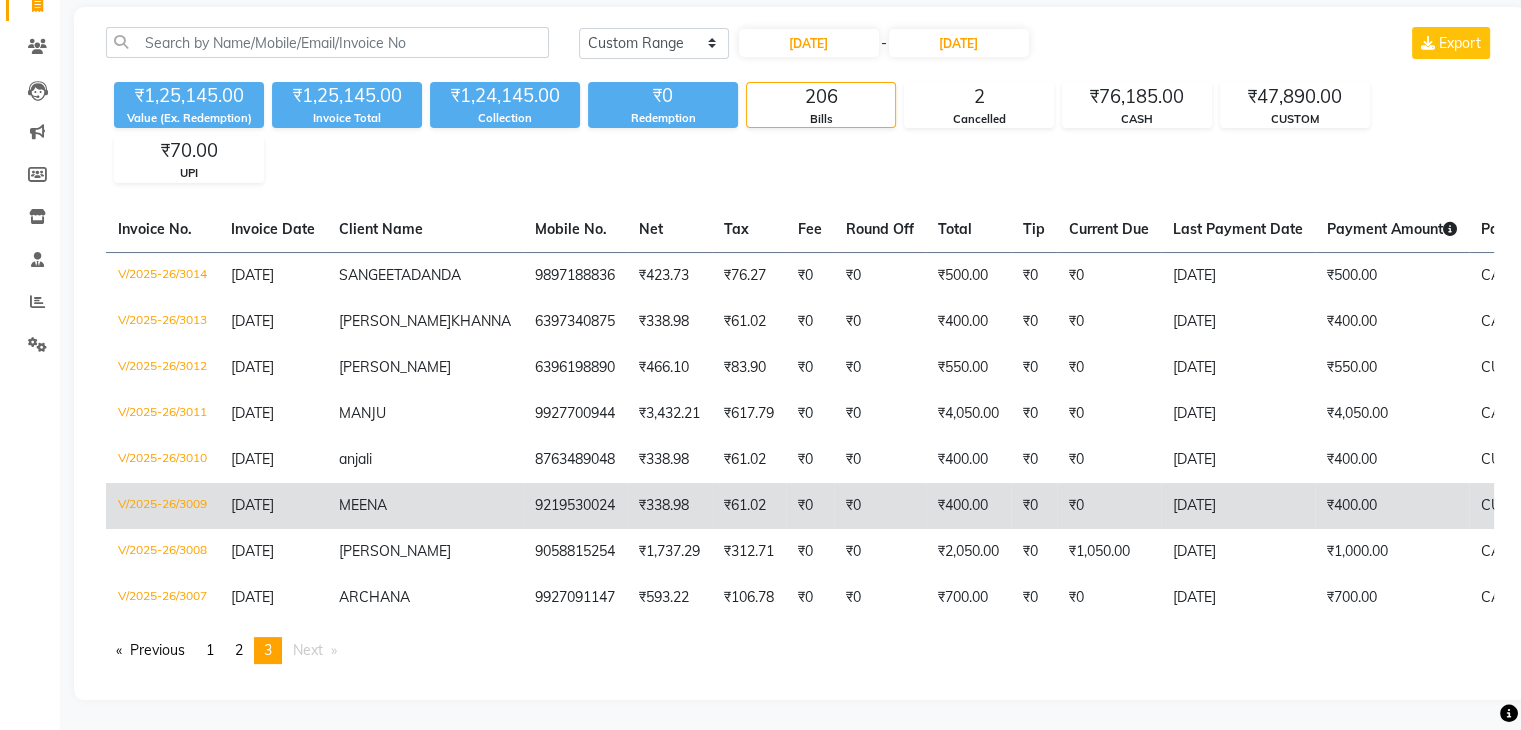 scroll, scrollTop: 216, scrollLeft: 0, axis: vertical 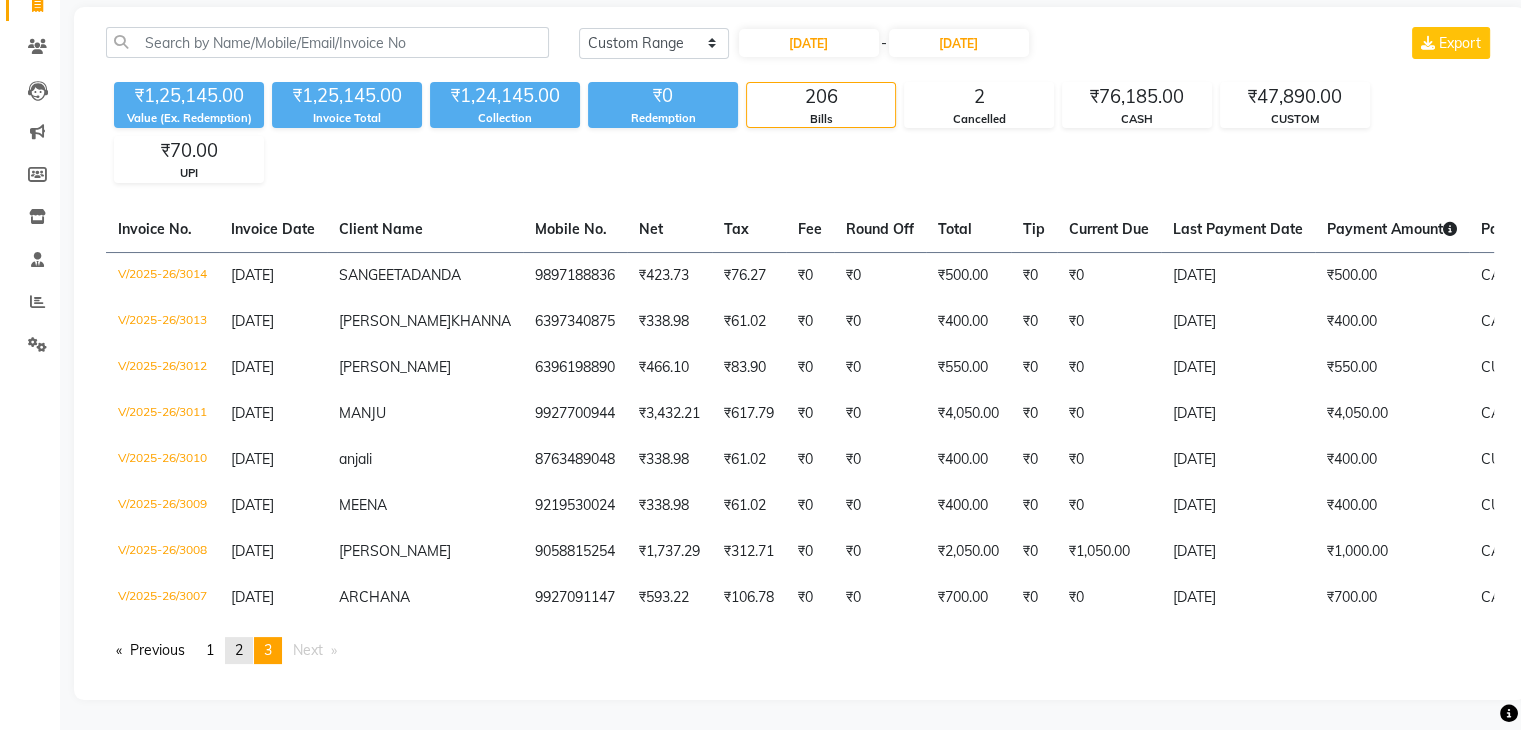 click on "page  2" at bounding box center [239, 650] 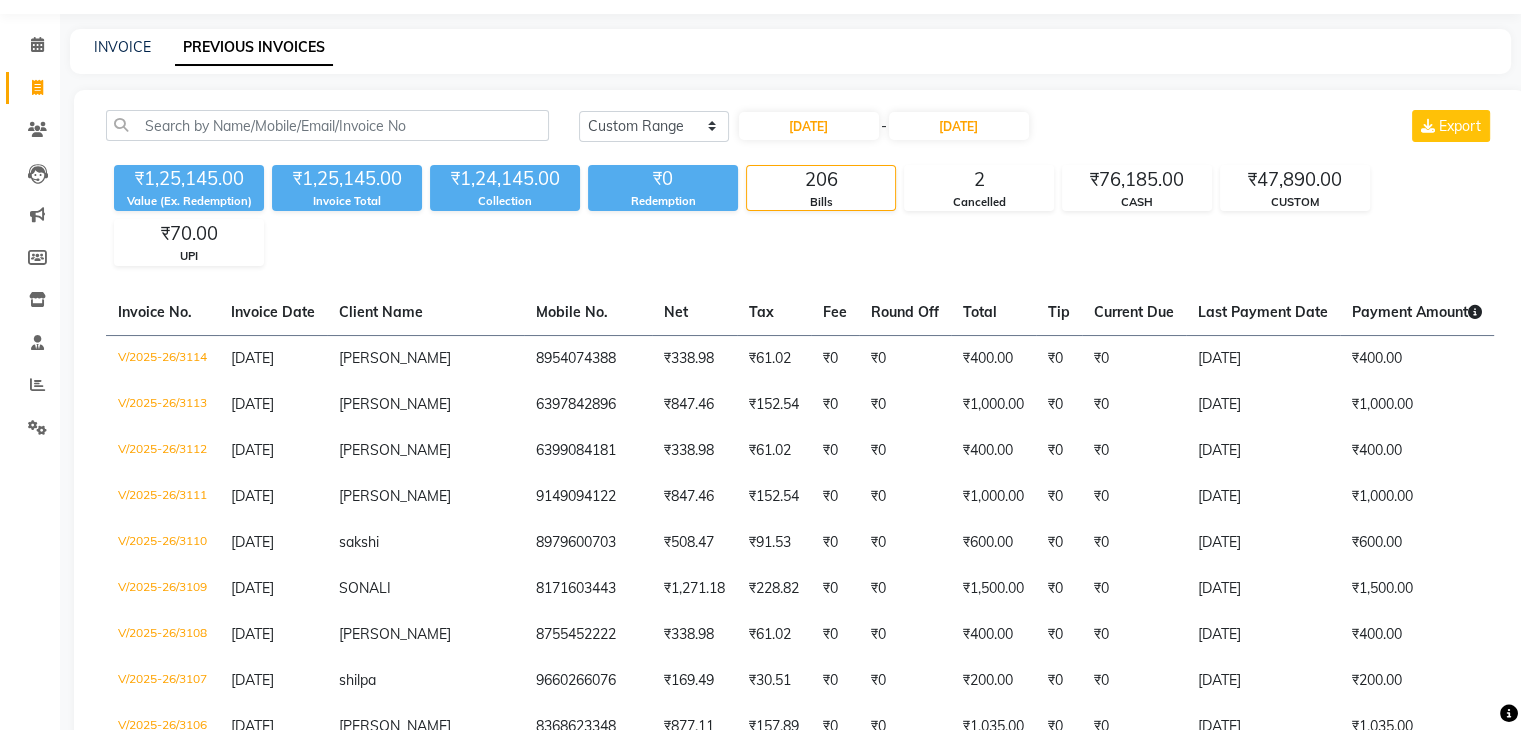 scroll, scrollTop: 0, scrollLeft: 0, axis: both 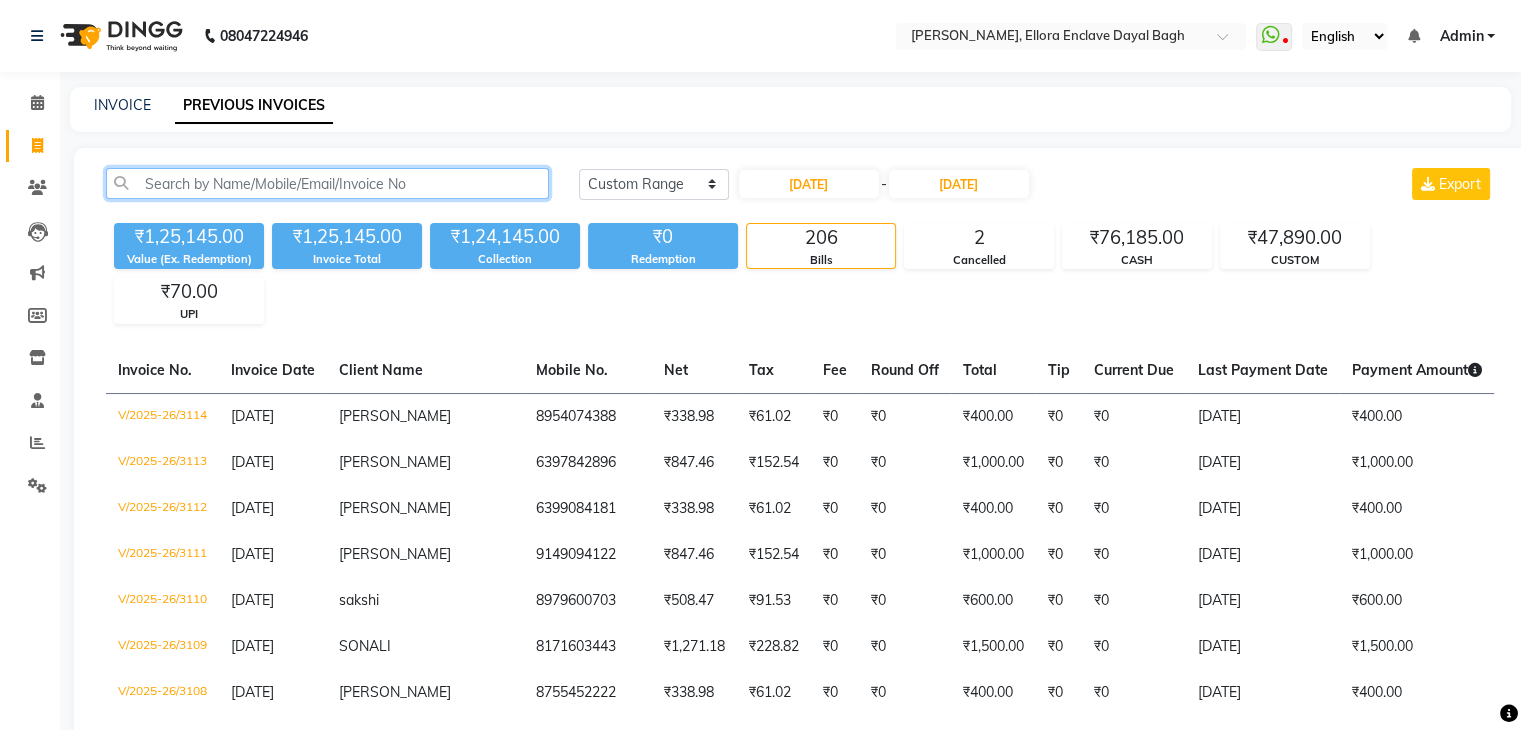 click 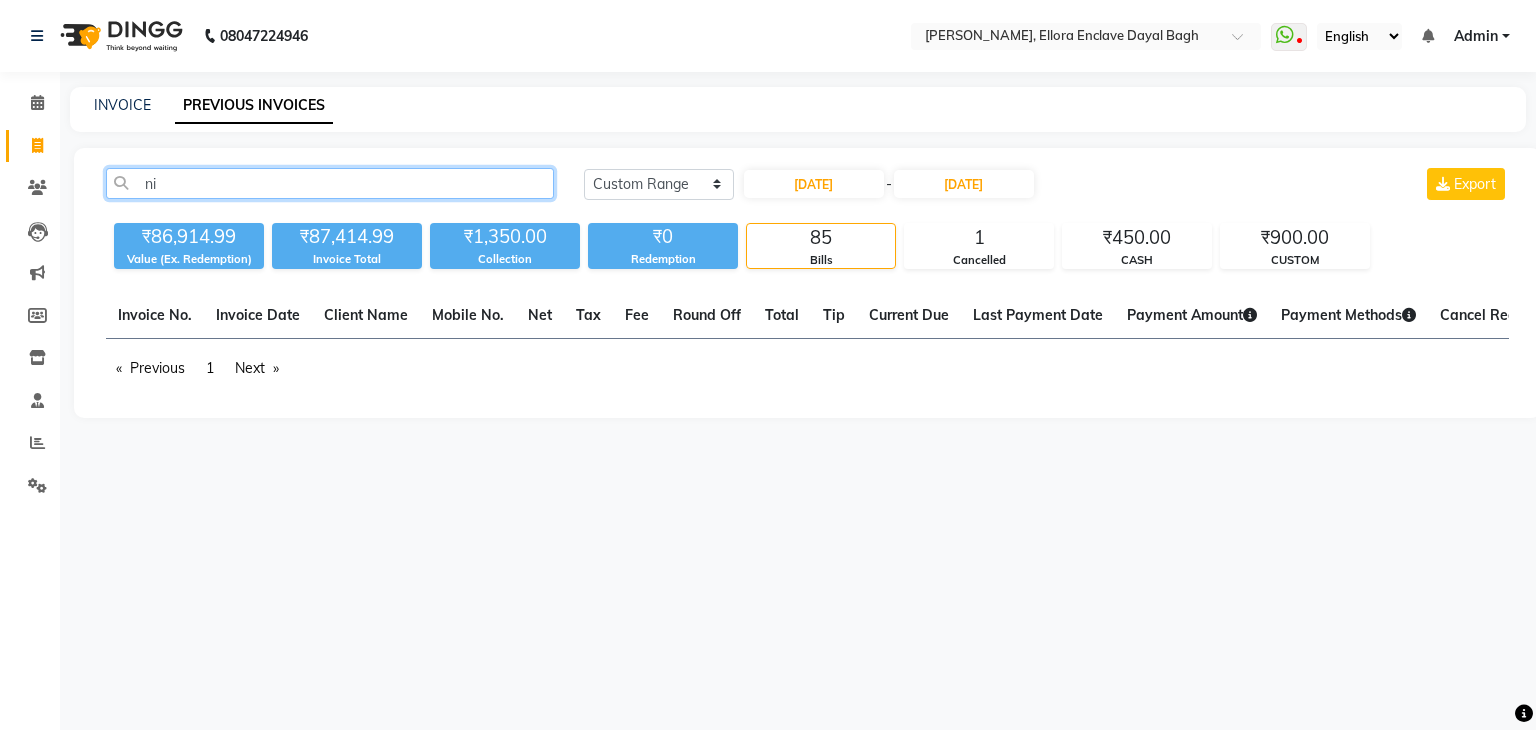 type on "n" 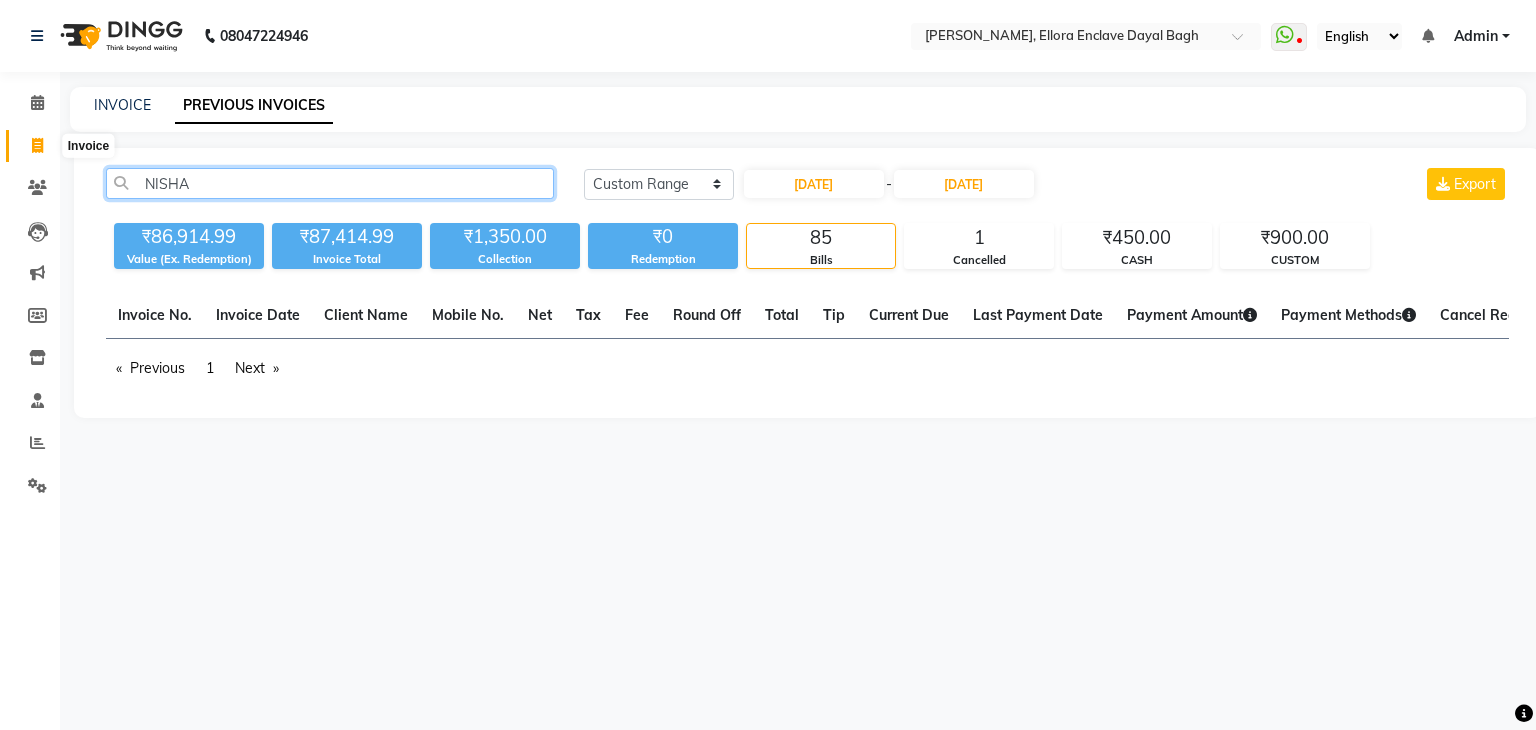 type on "NISHA" 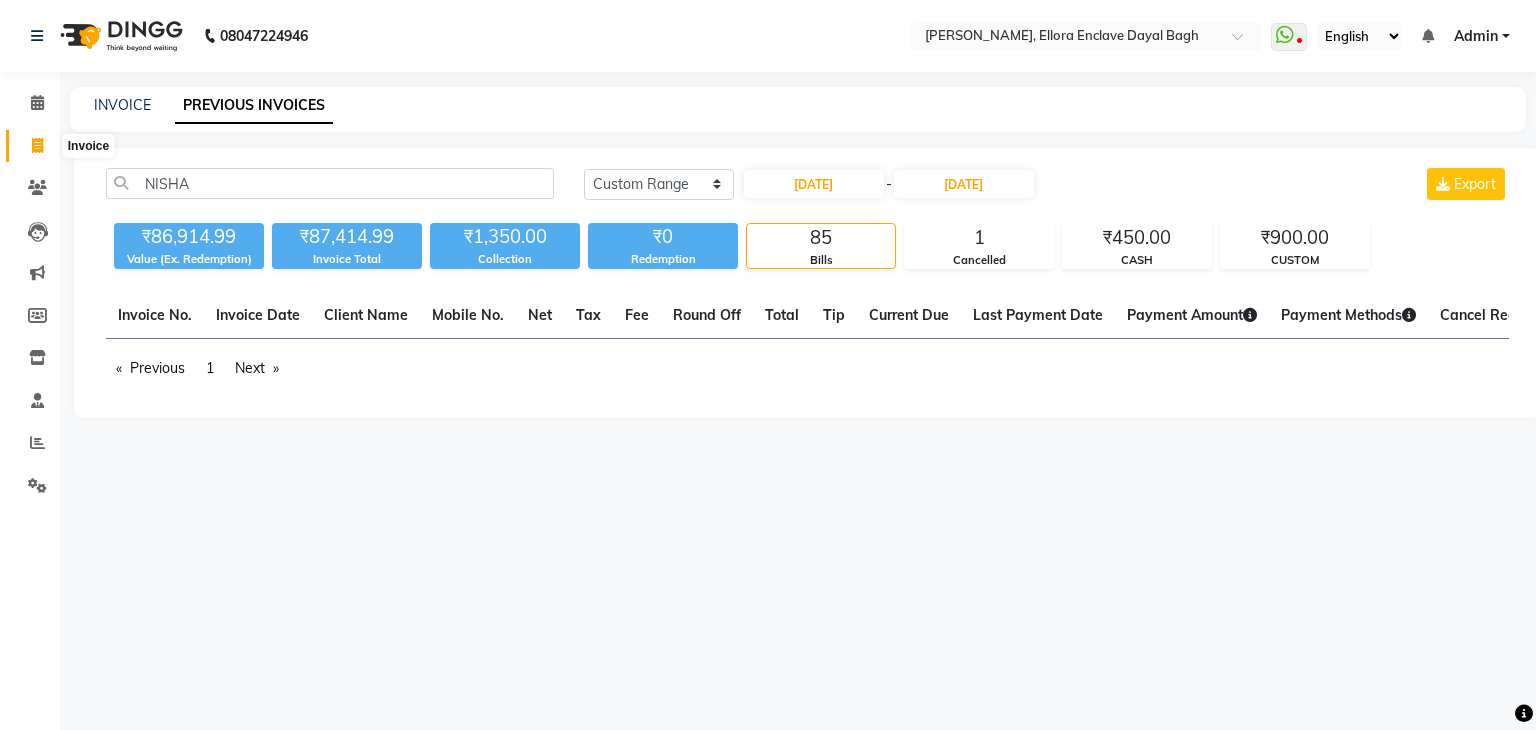 click 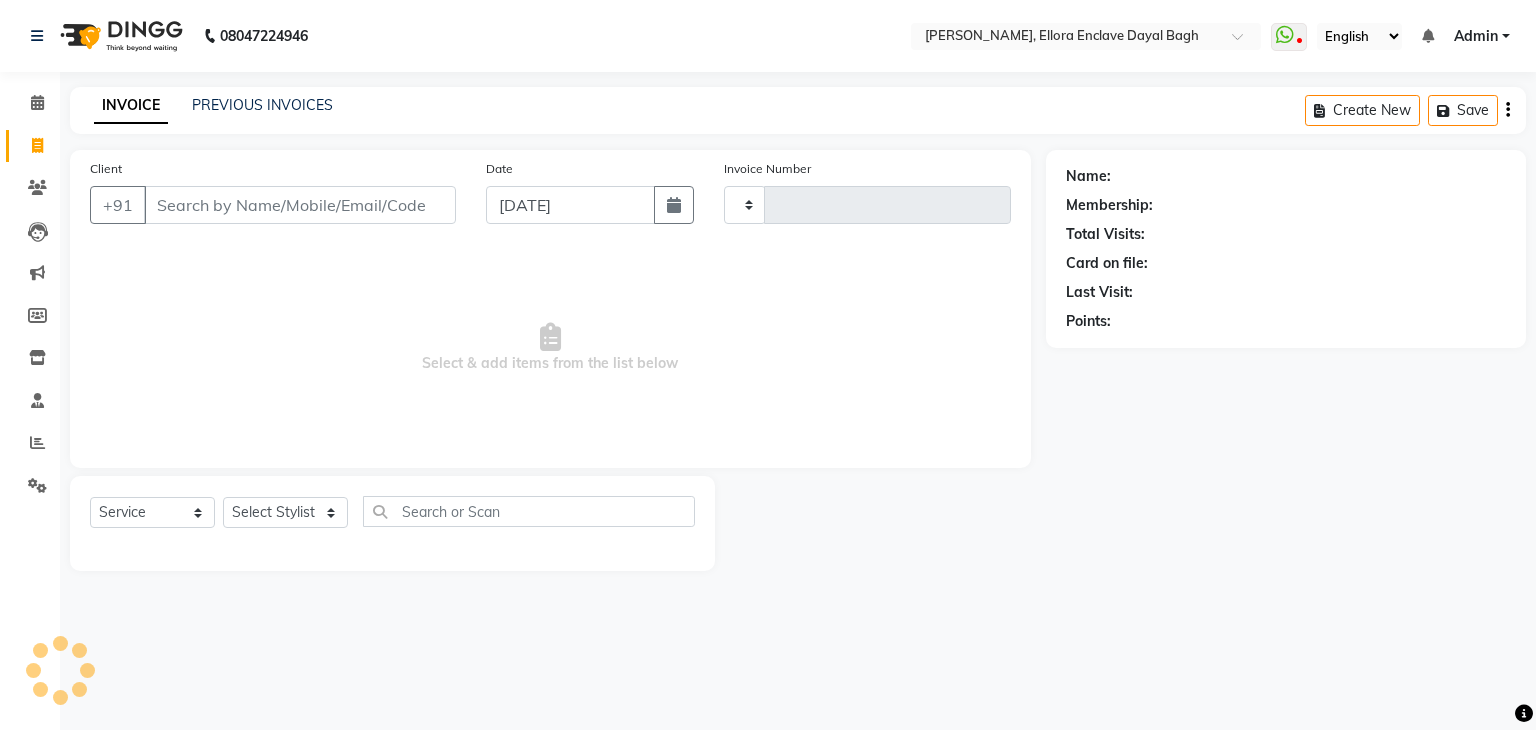 type on "3215" 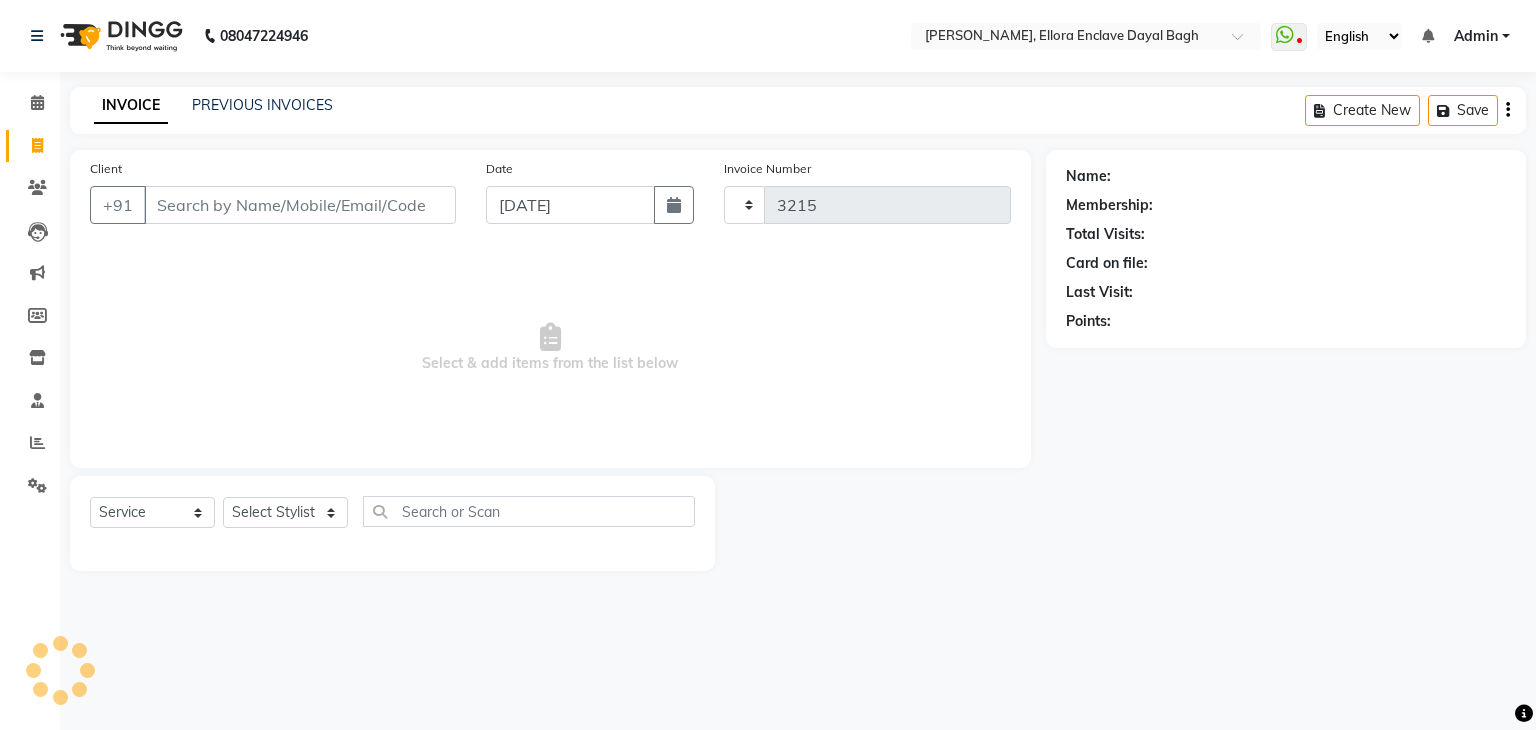 select on "6880" 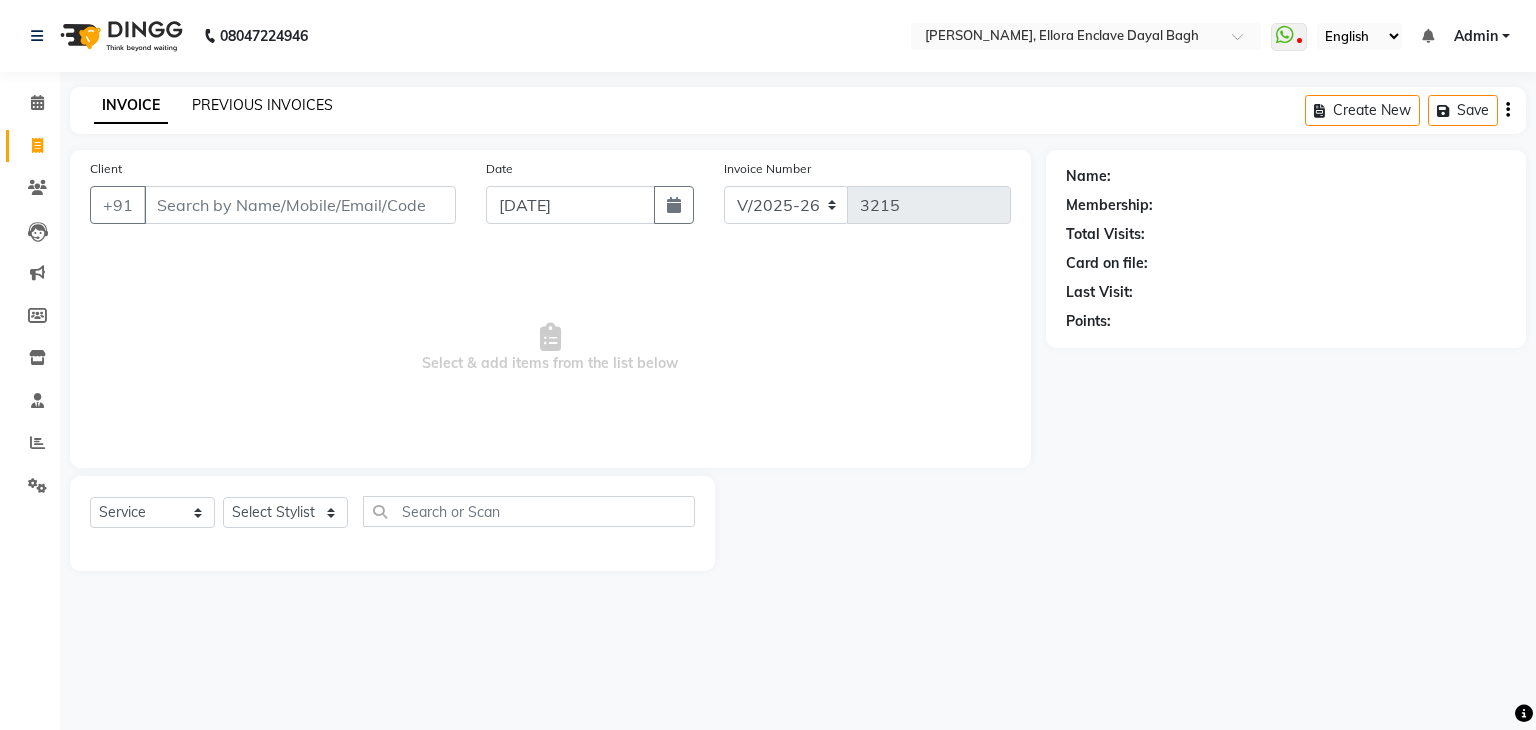 click on "PREVIOUS INVOICES" 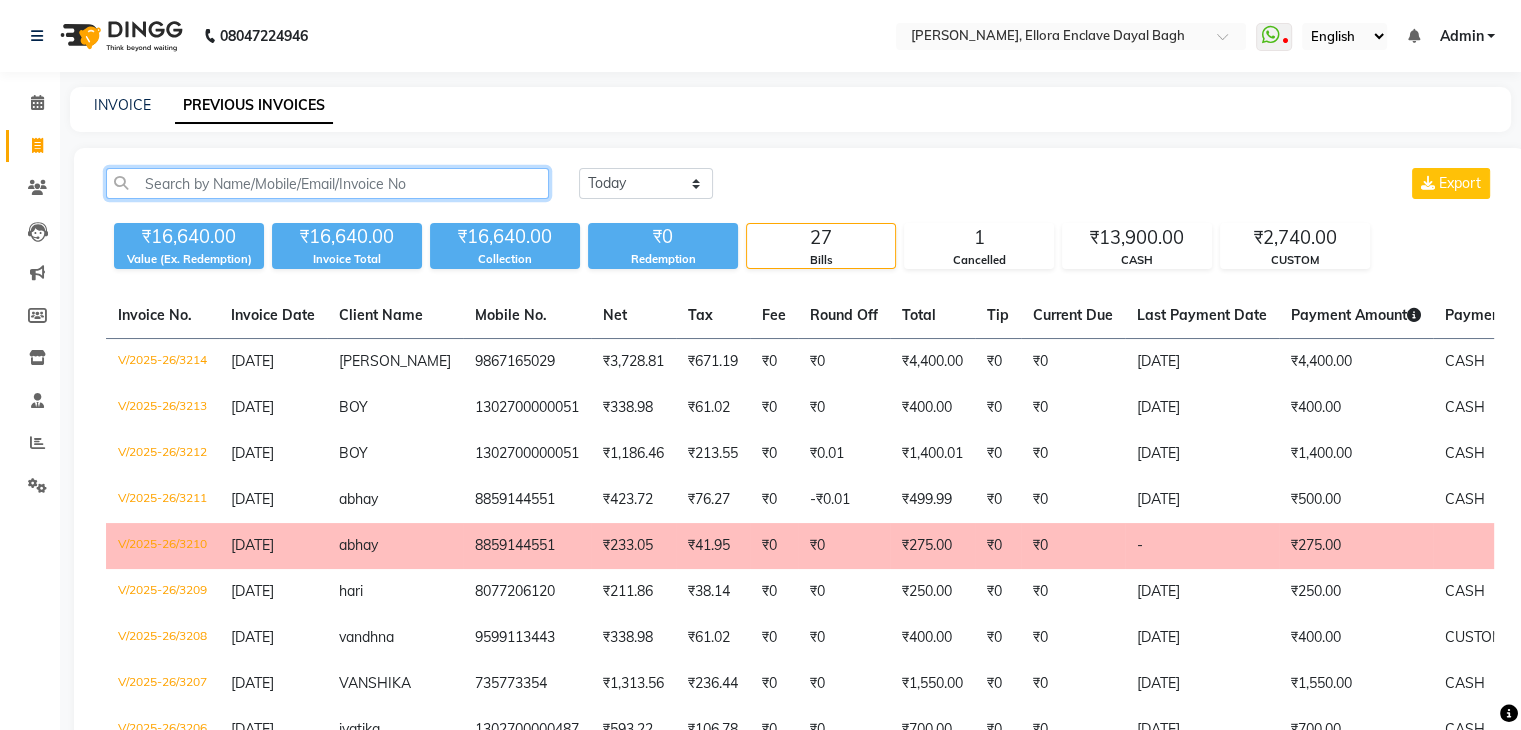 click 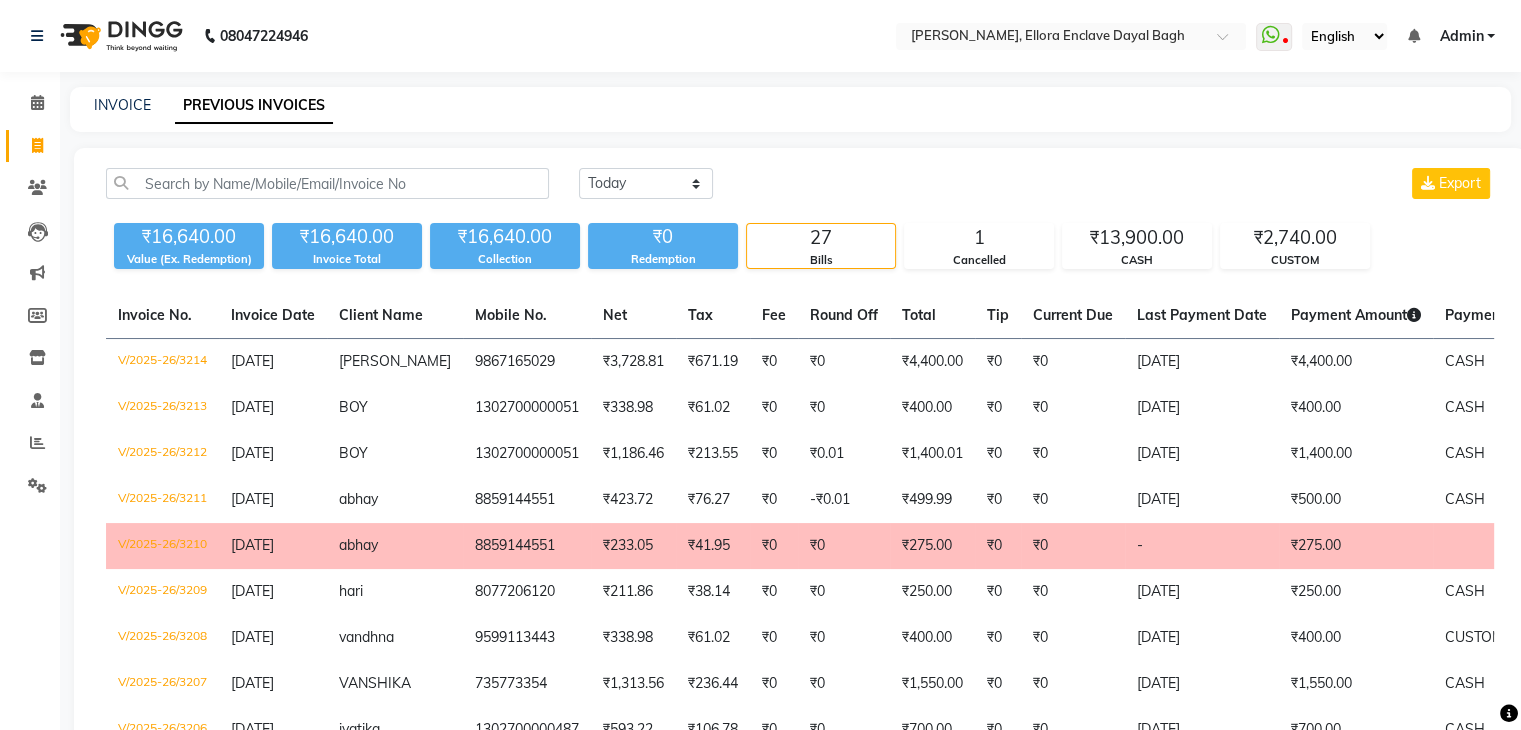 click on "abhay" 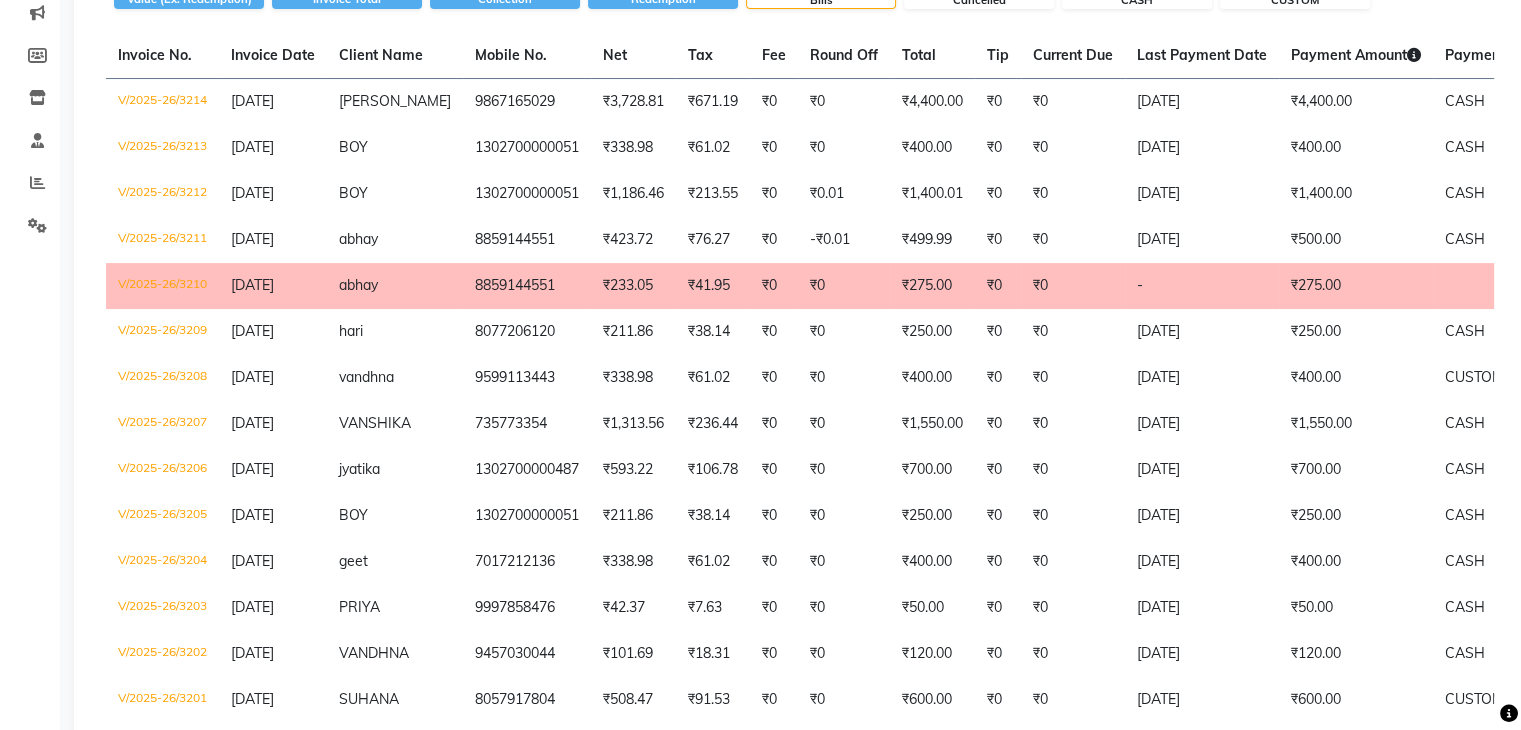 scroll, scrollTop: 0, scrollLeft: 0, axis: both 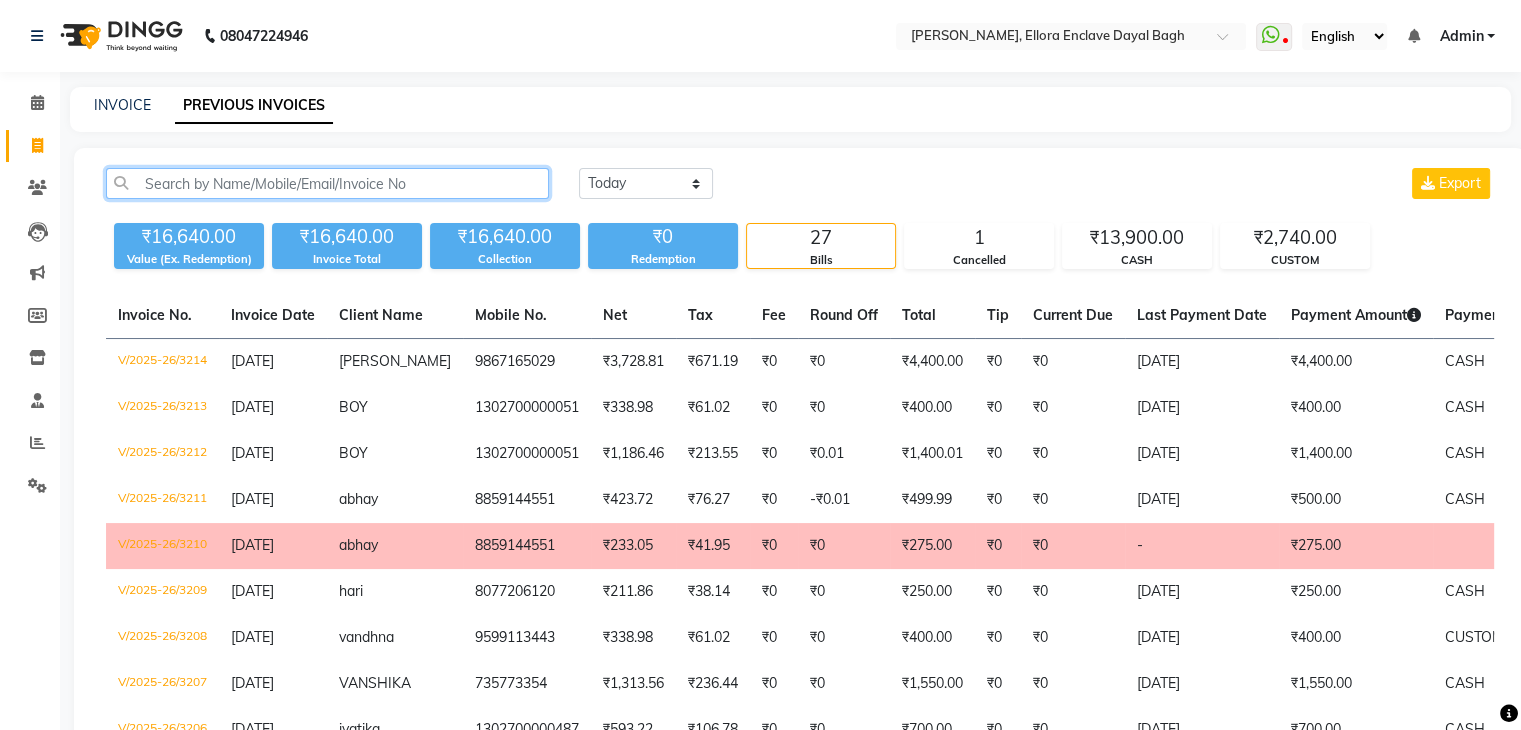 click 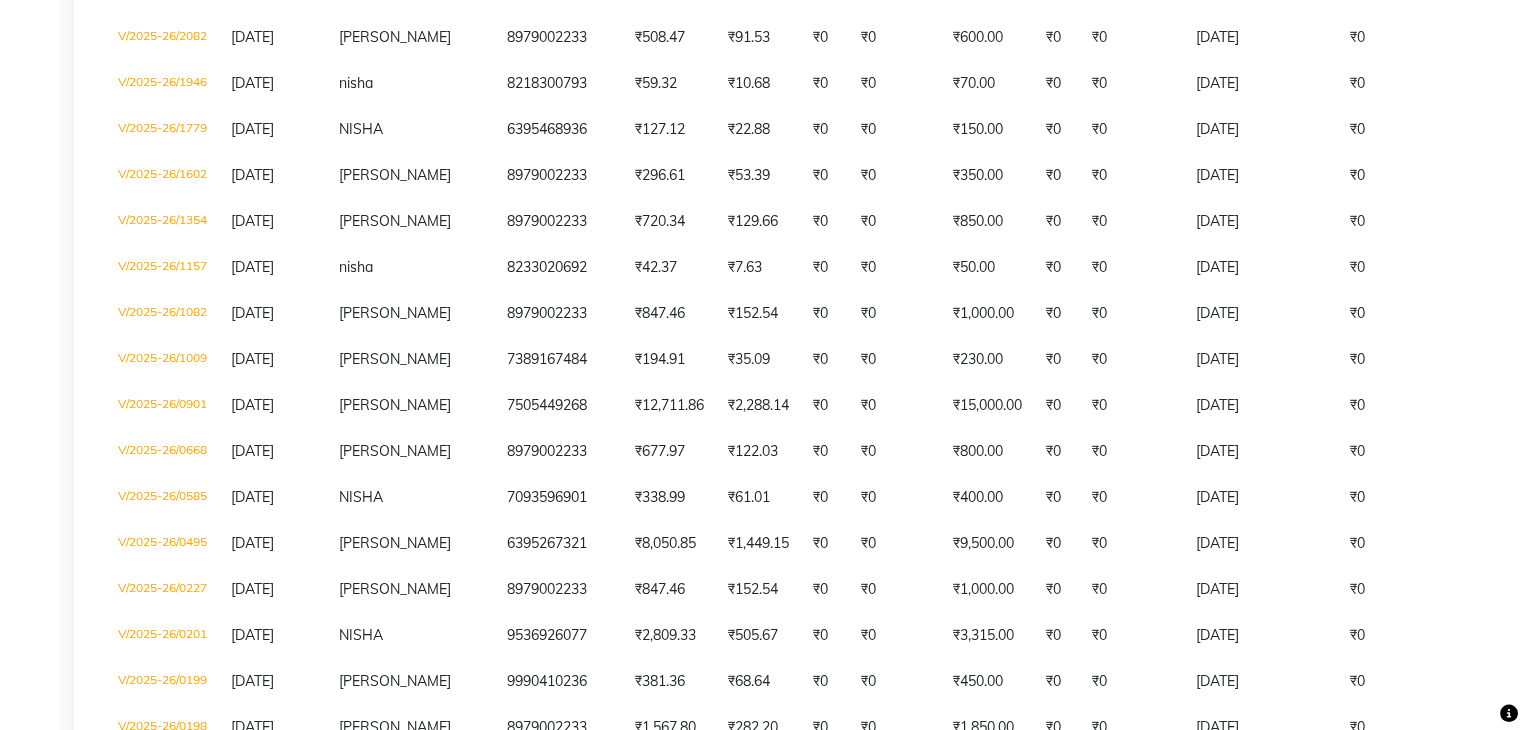 scroll, scrollTop: 786, scrollLeft: 0, axis: vertical 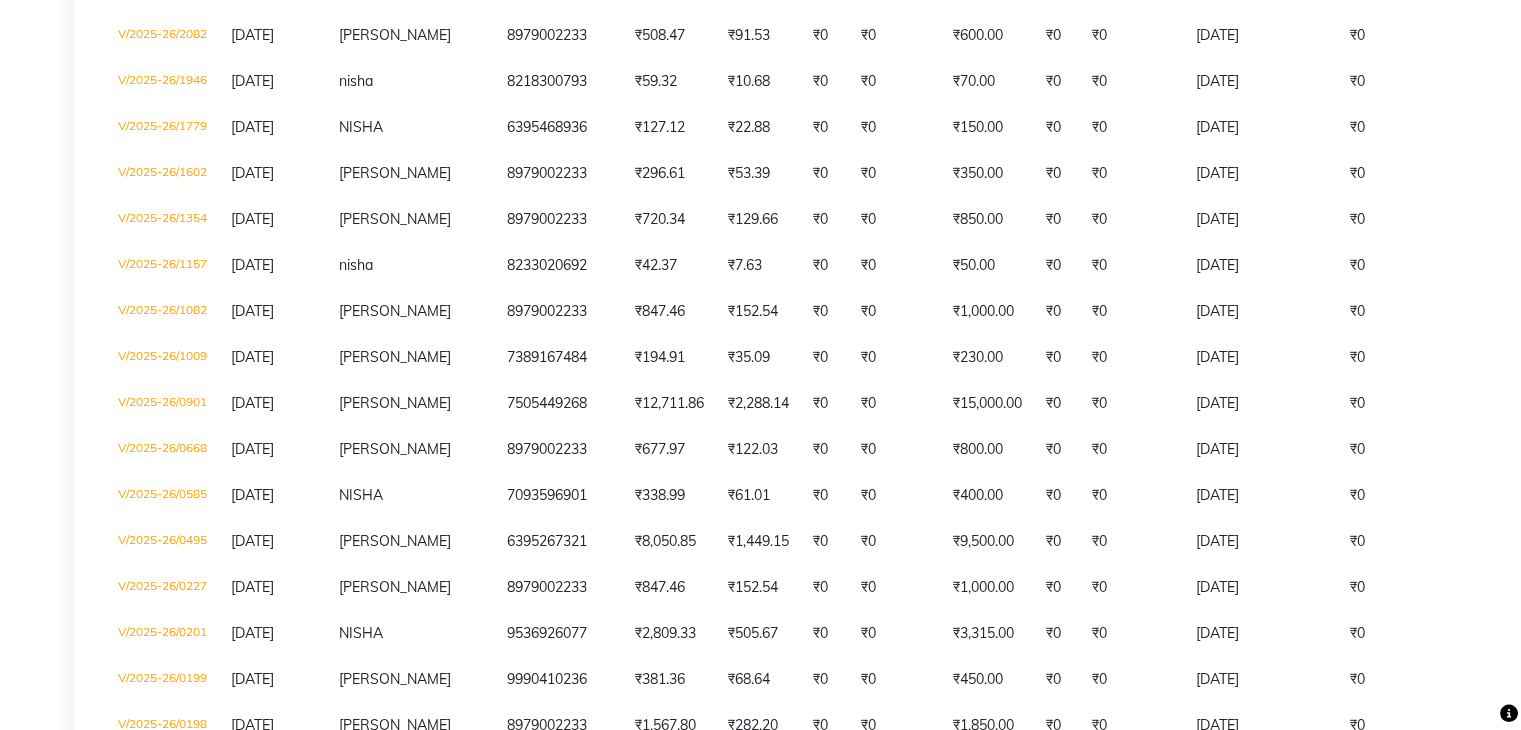drag, startPoint x: 616, startPoint y: 352, endPoint x: 0, endPoint y: 189, distance: 637.2009 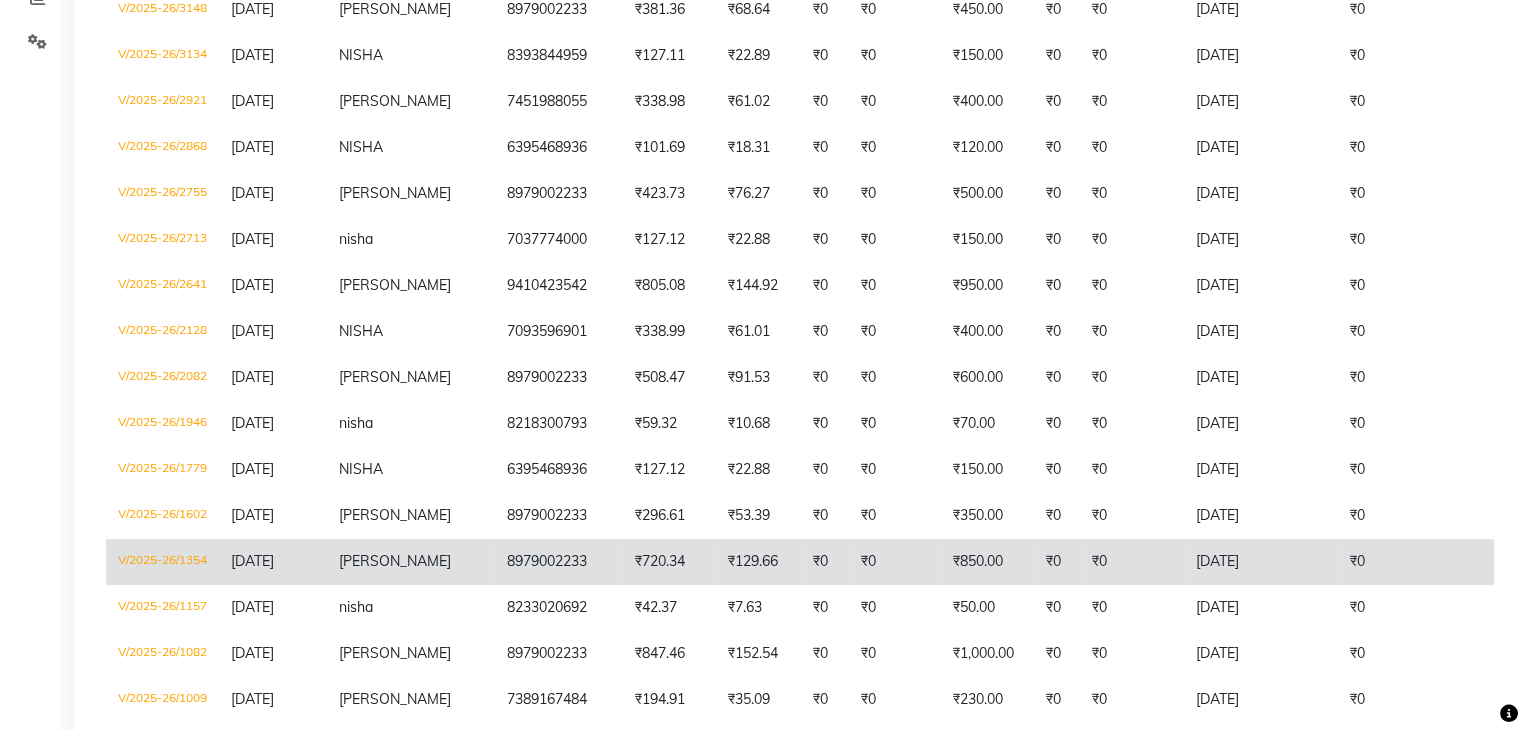 scroll, scrollTop: 439, scrollLeft: 0, axis: vertical 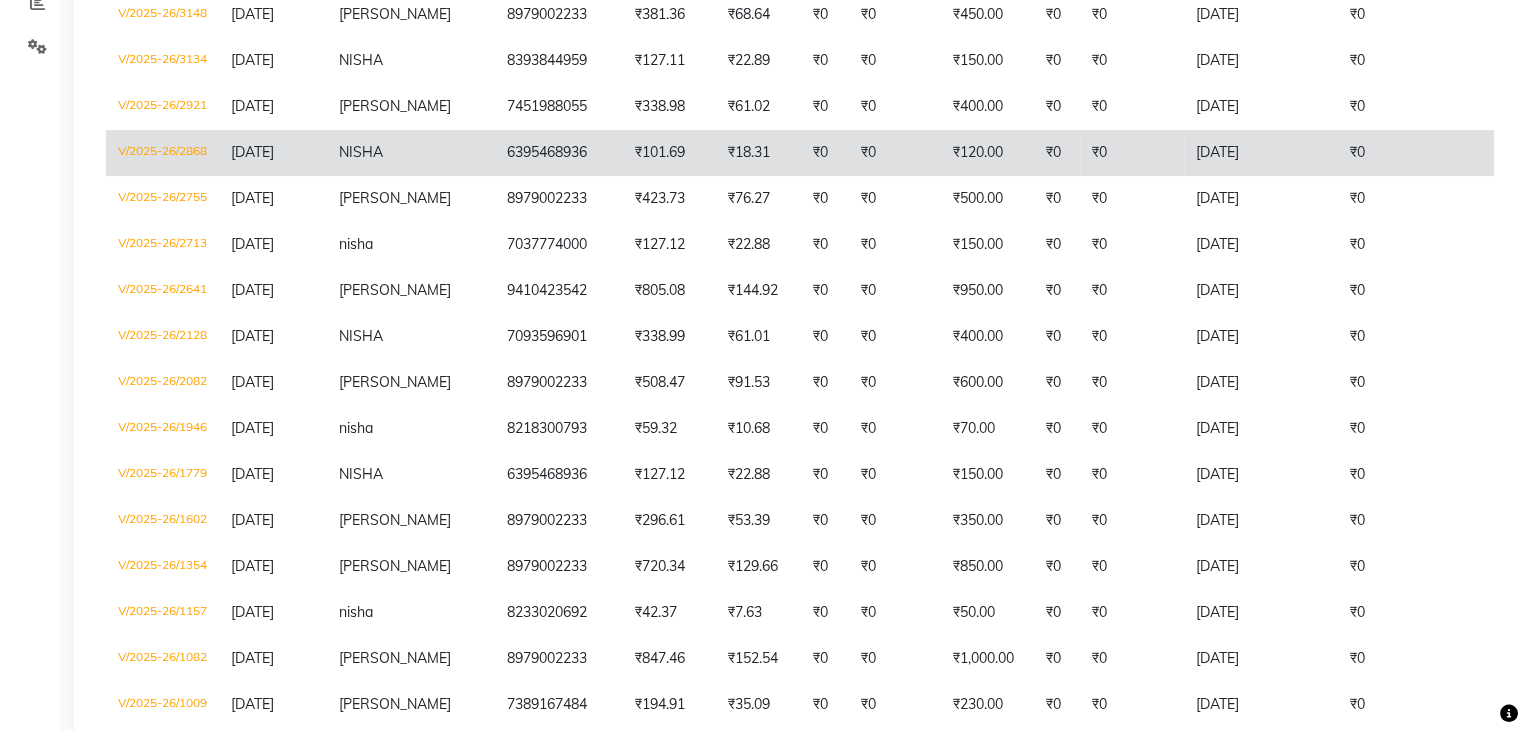 click on "NISHA" 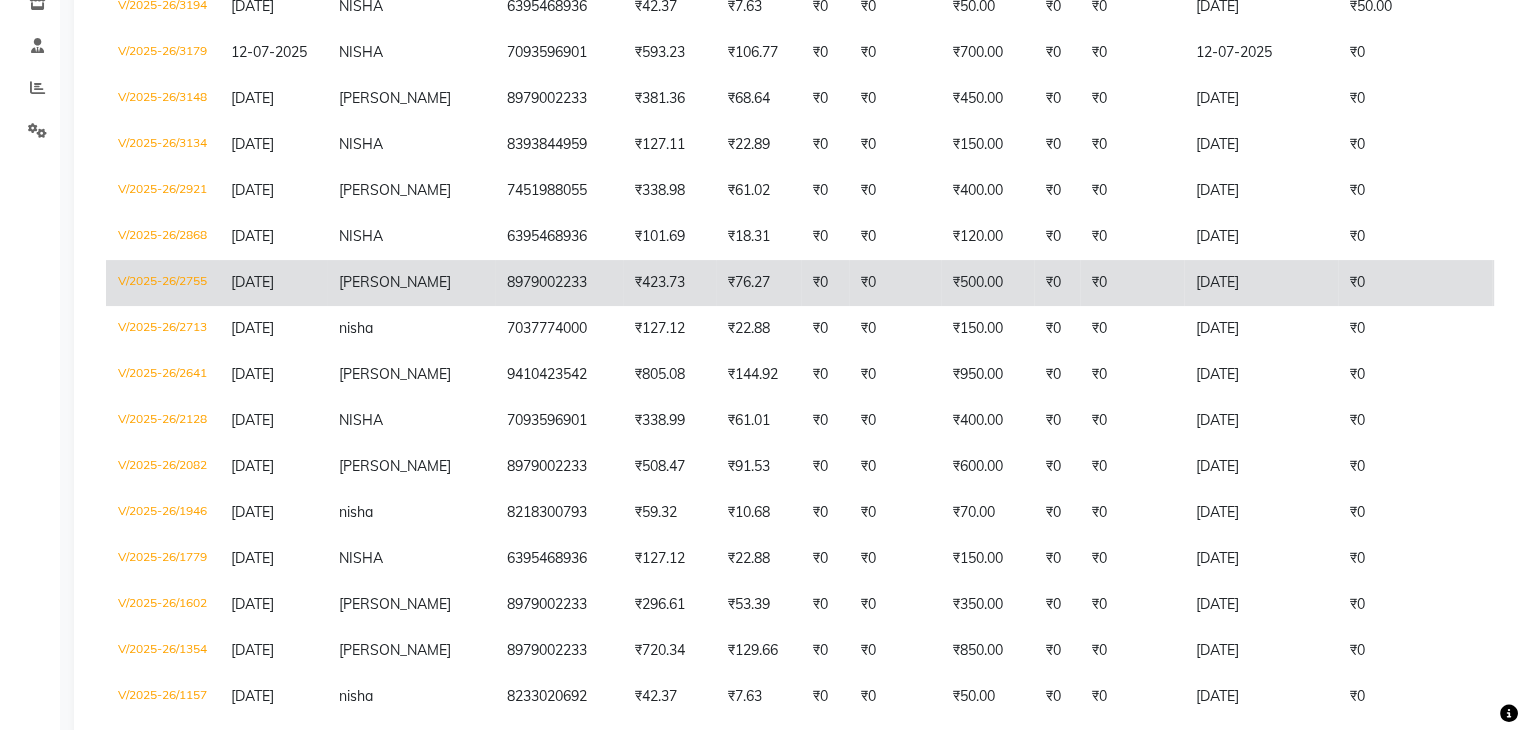 scroll, scrollTop: 352, scrollLeft: 0, axis: vertical 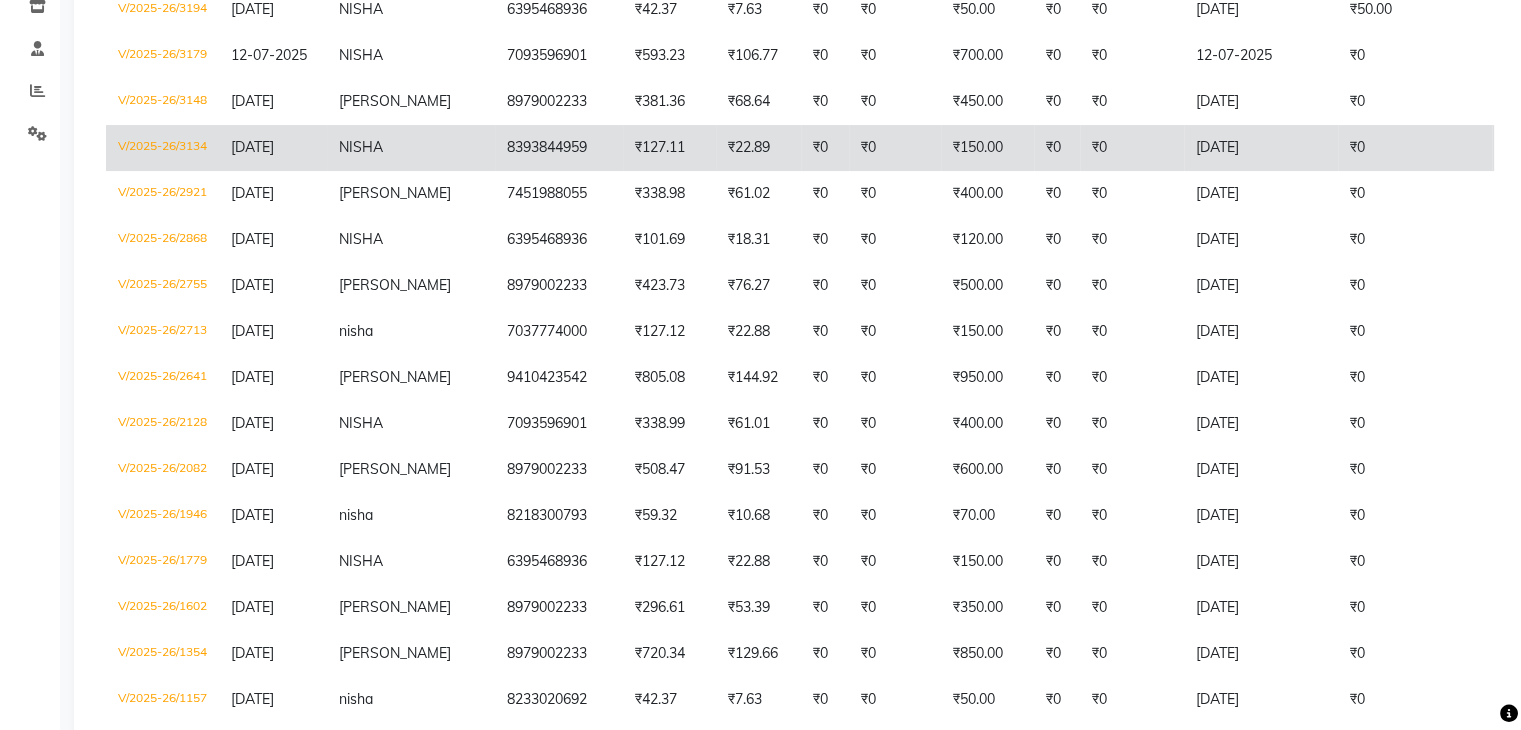 click on "₹127.11" 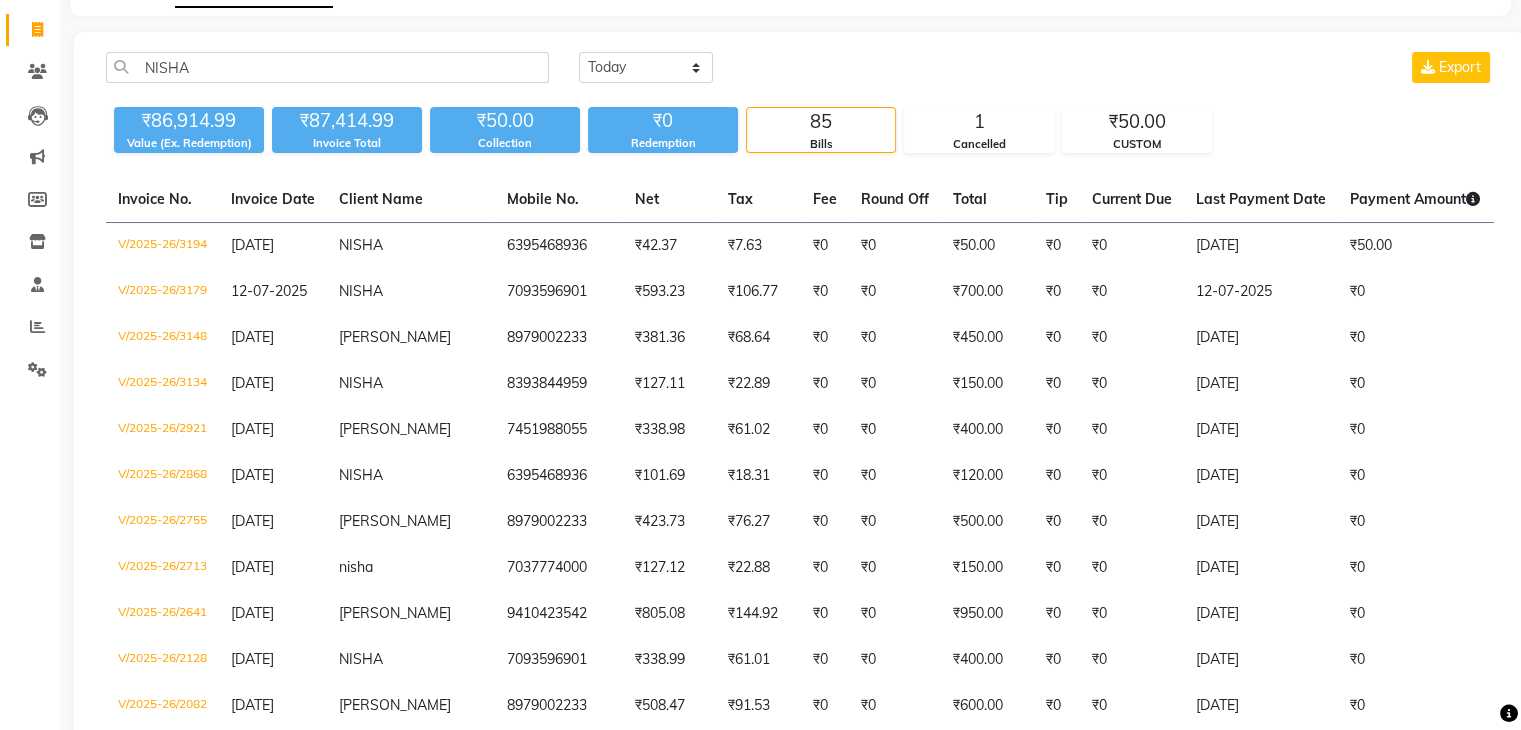 scroll, scrollTop: 0, scrollLeft: 0, axis: both 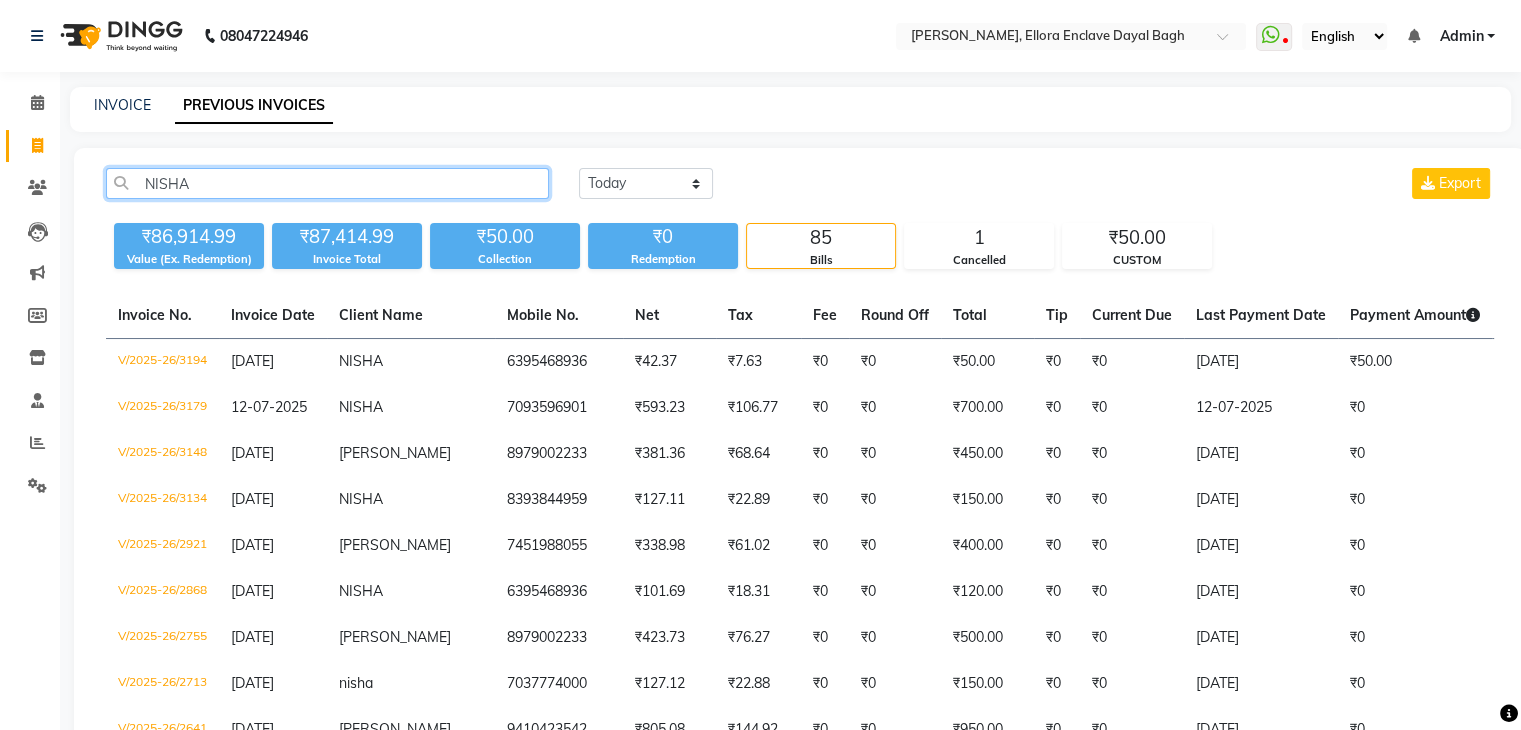 click on "NISHA" 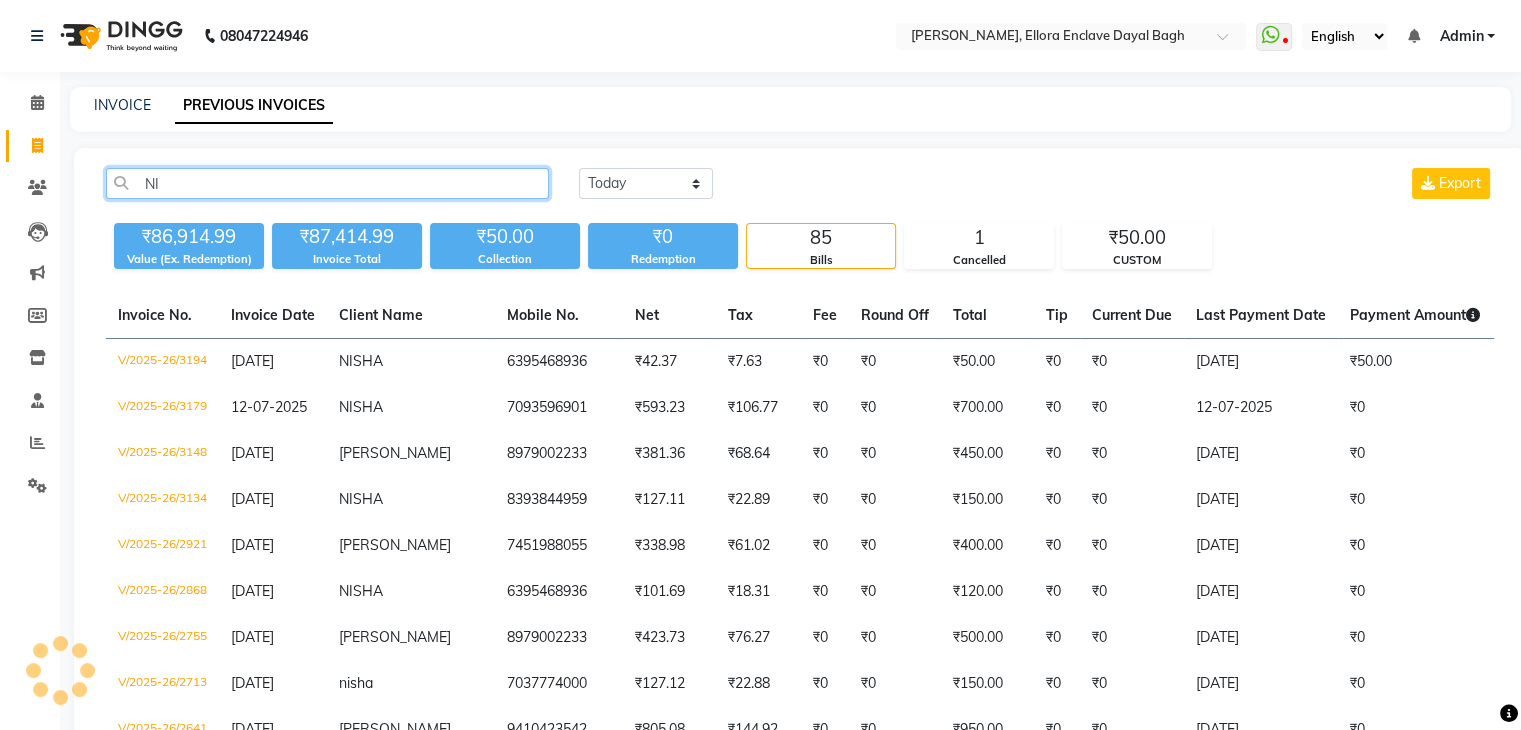 type on "N" 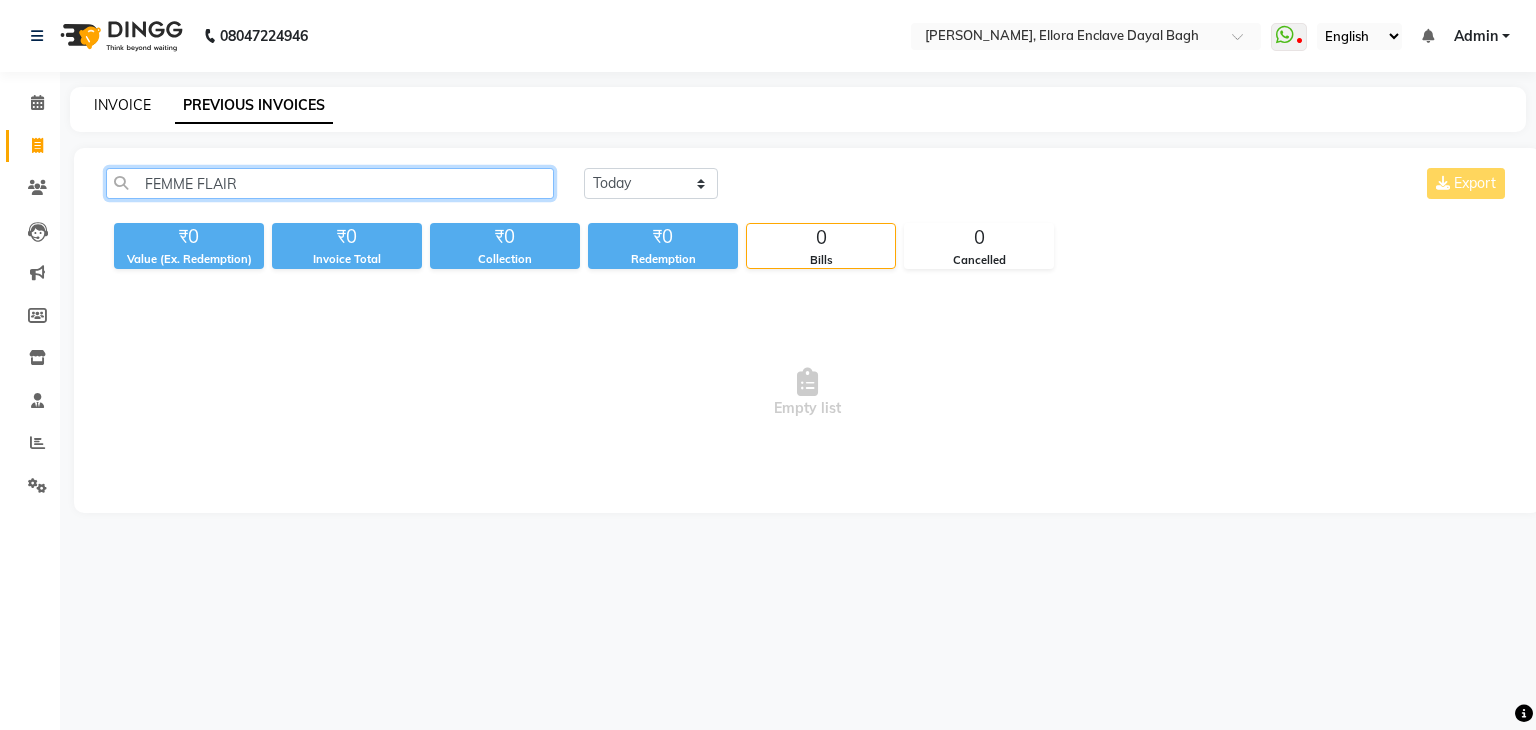 type on "FEMME FLAIR" 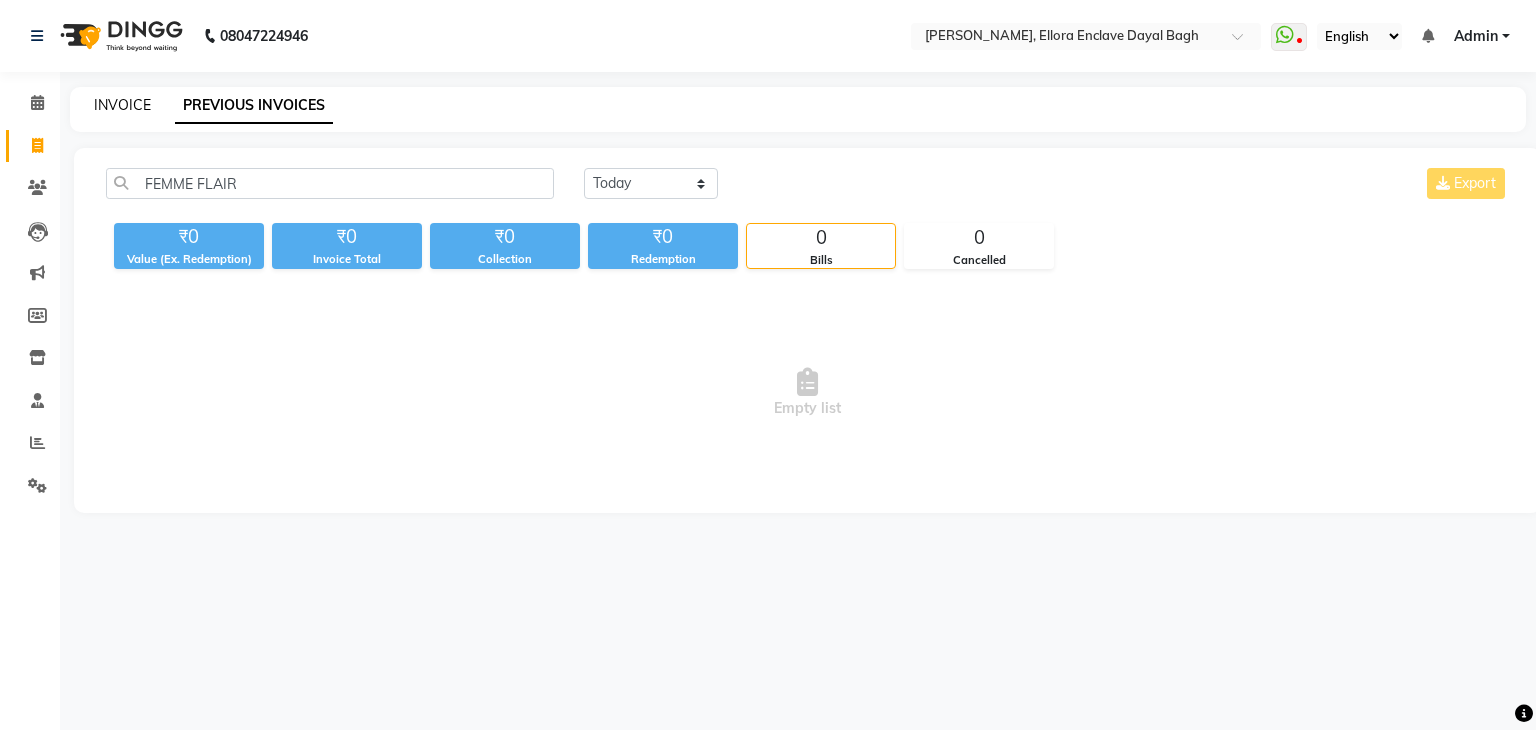 click on "INVOICE" 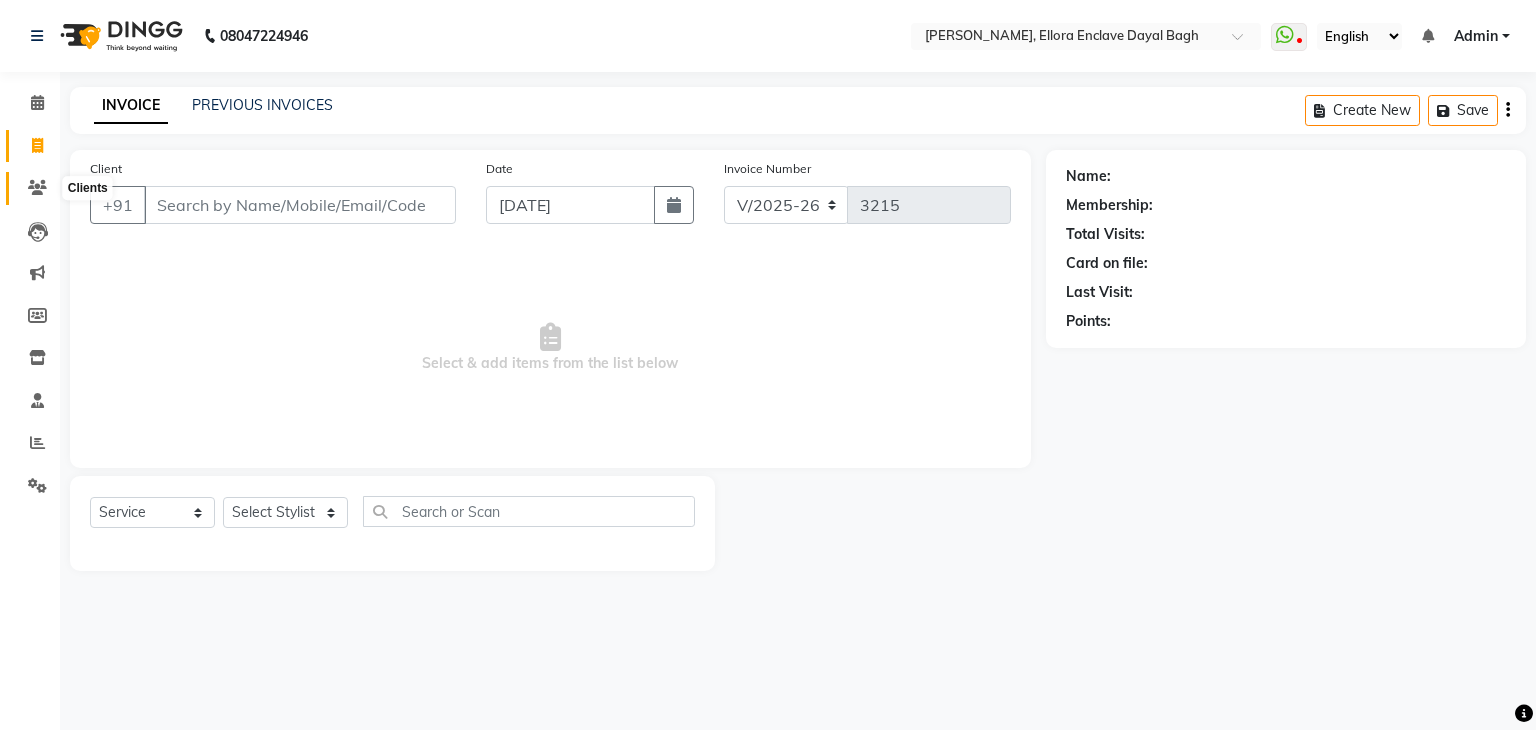click 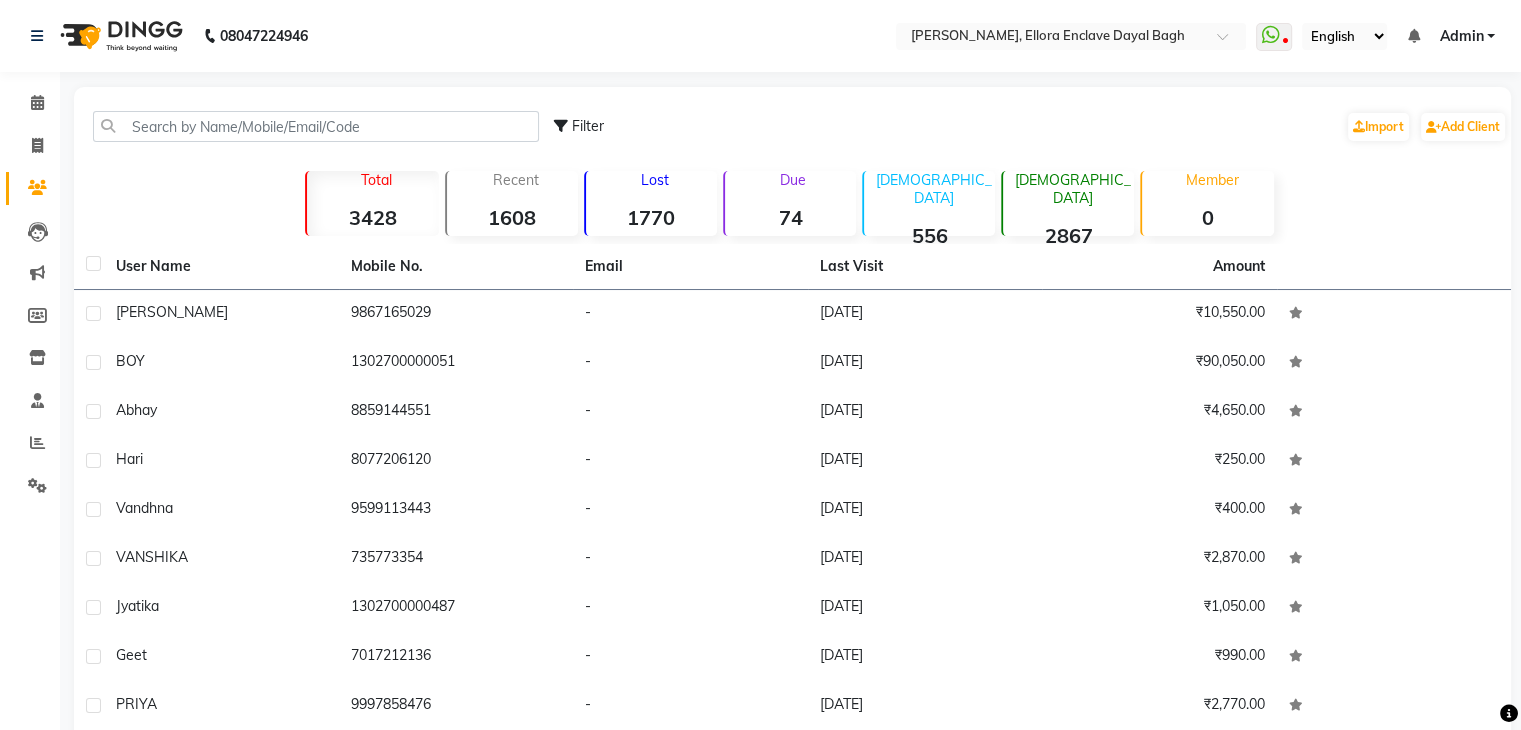 click on "Due  74" 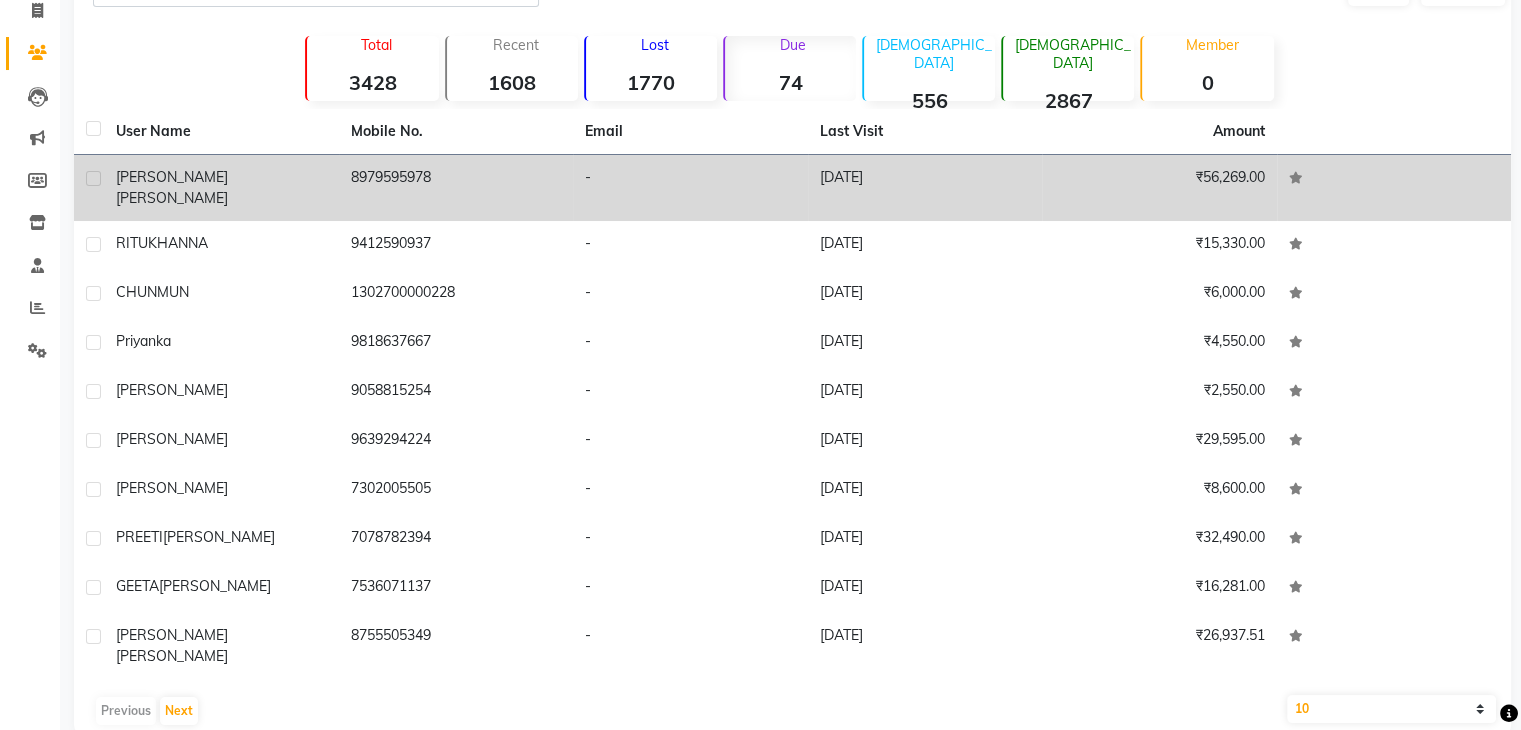 scroll, scrollTop: 136, scrollLeft: 0, axis: vertical 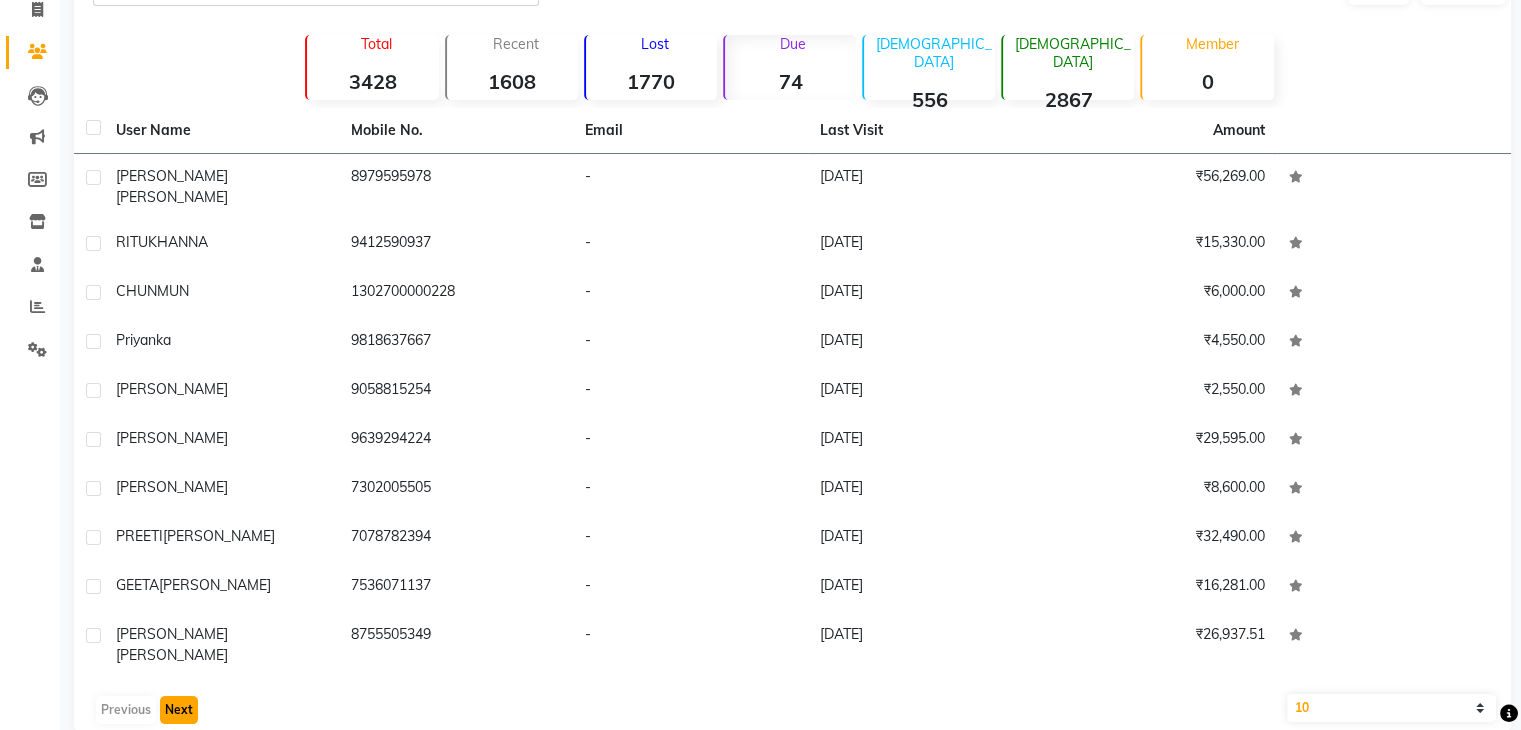 click on "Next" 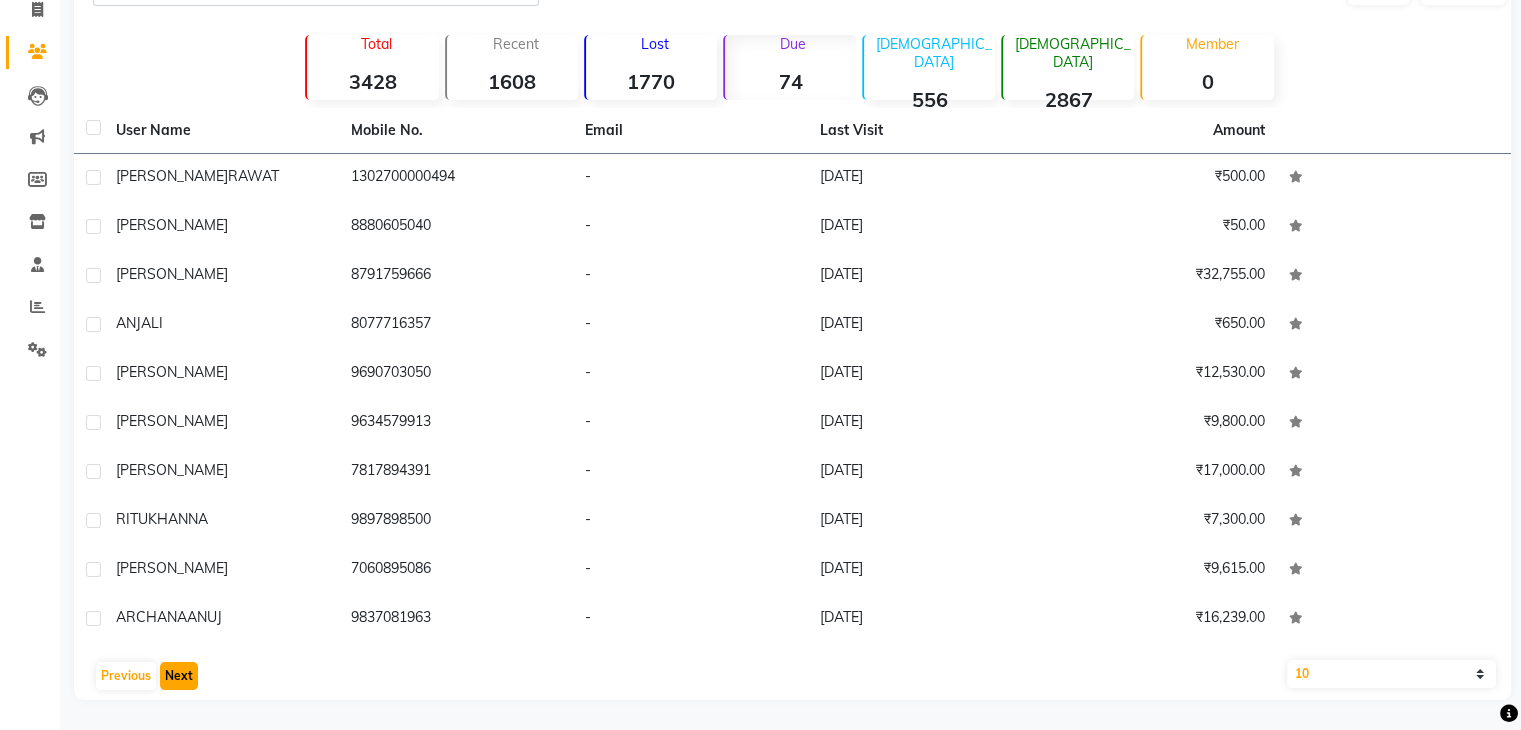 click on "Next" 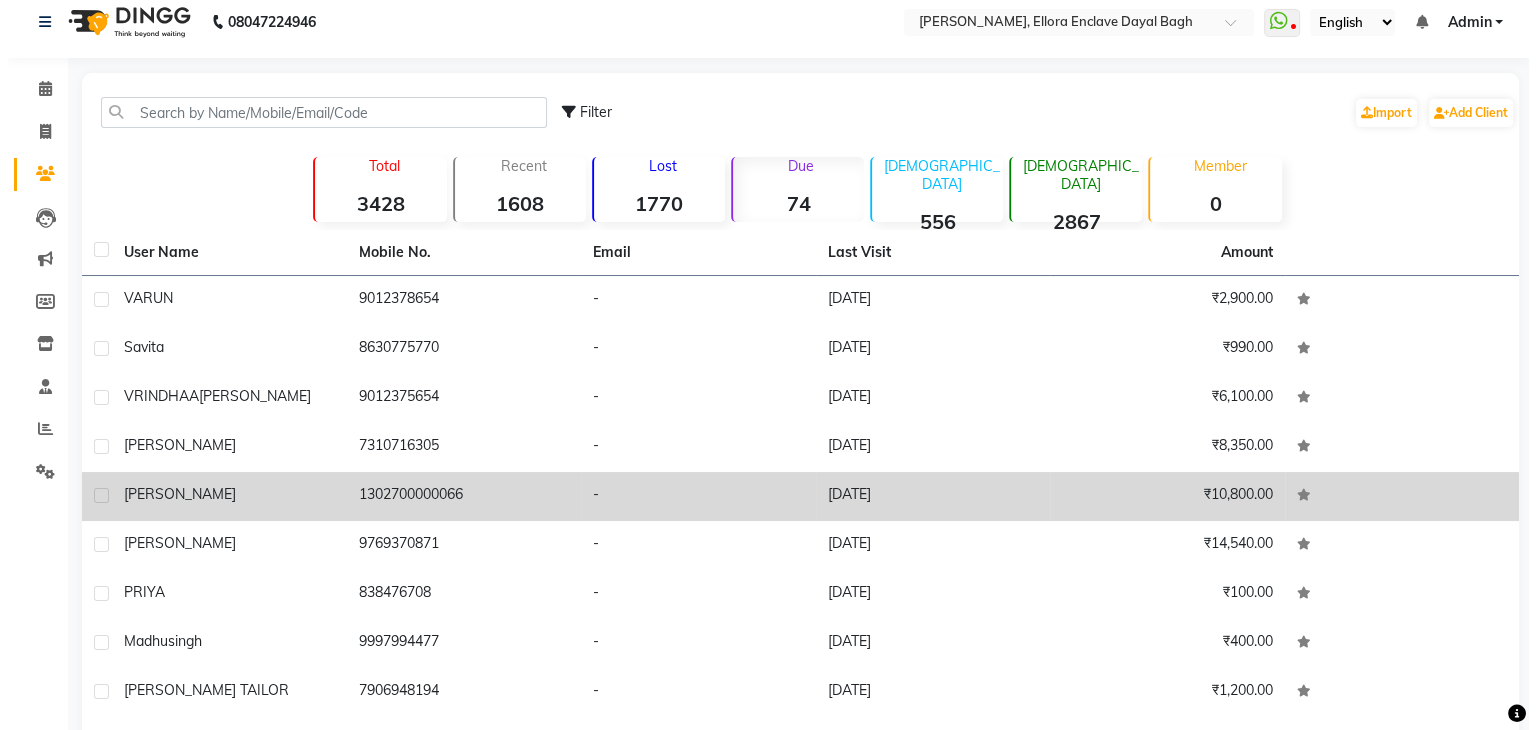 scroll, scrollTop: 0, scrollLeft: 0, axis: both 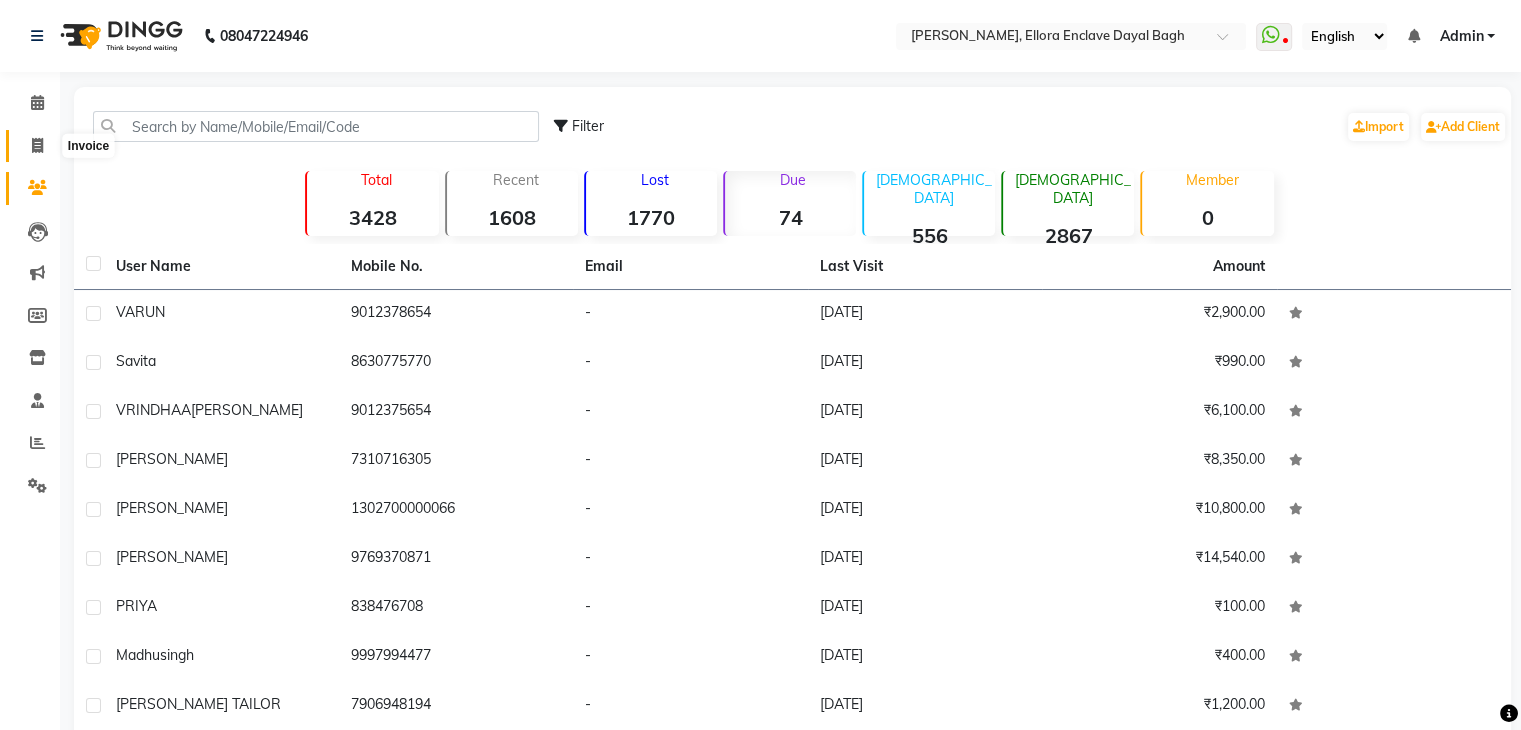 click 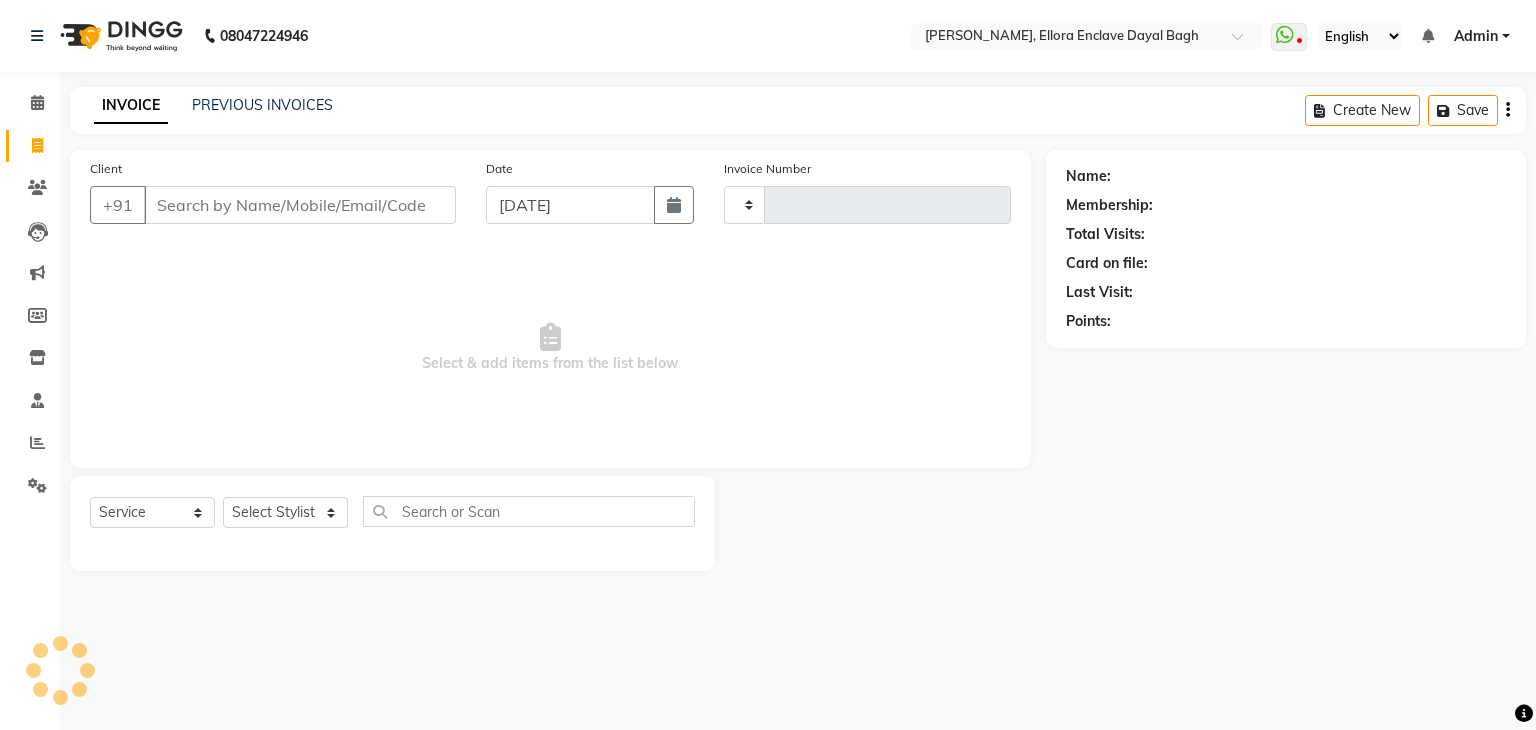 type on "3215" 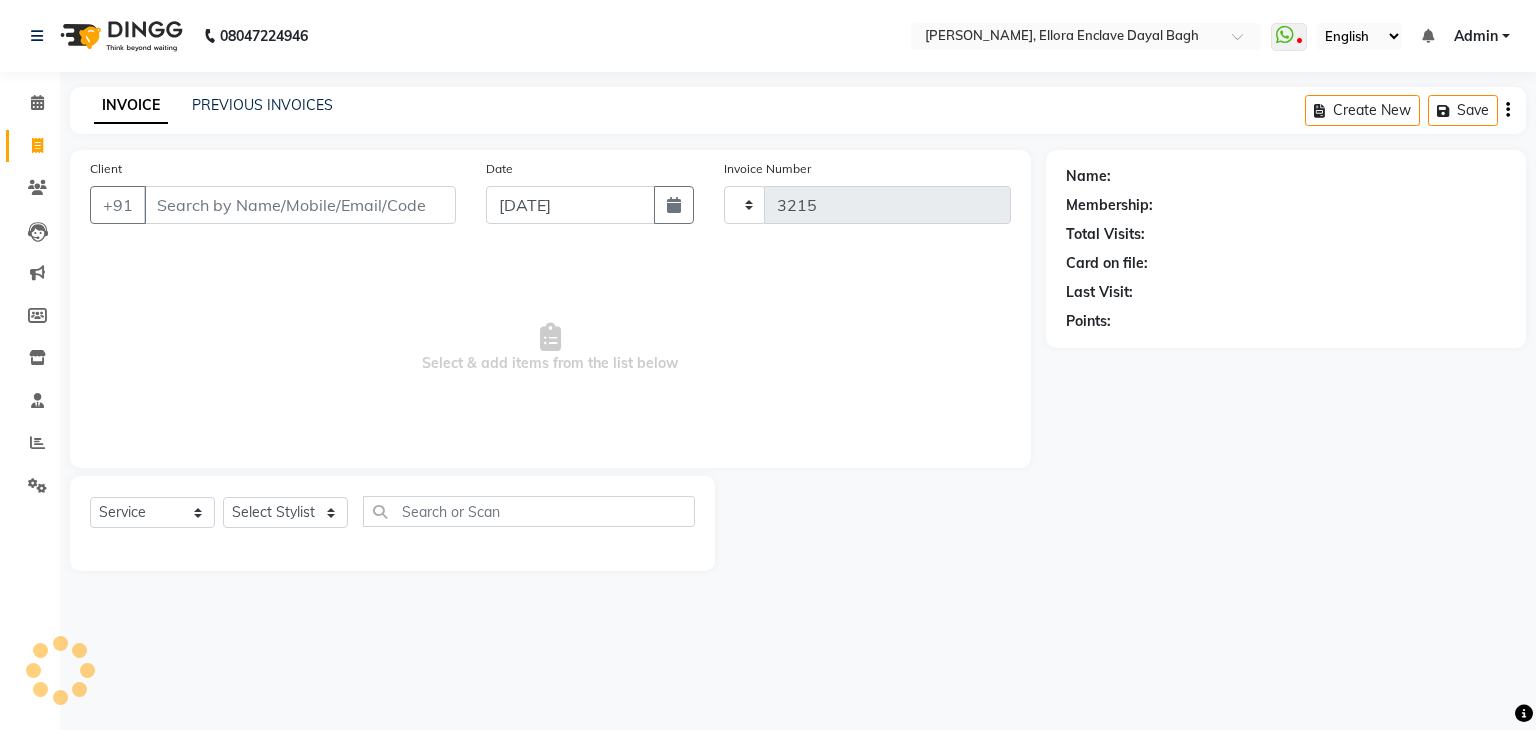 select on "6880" 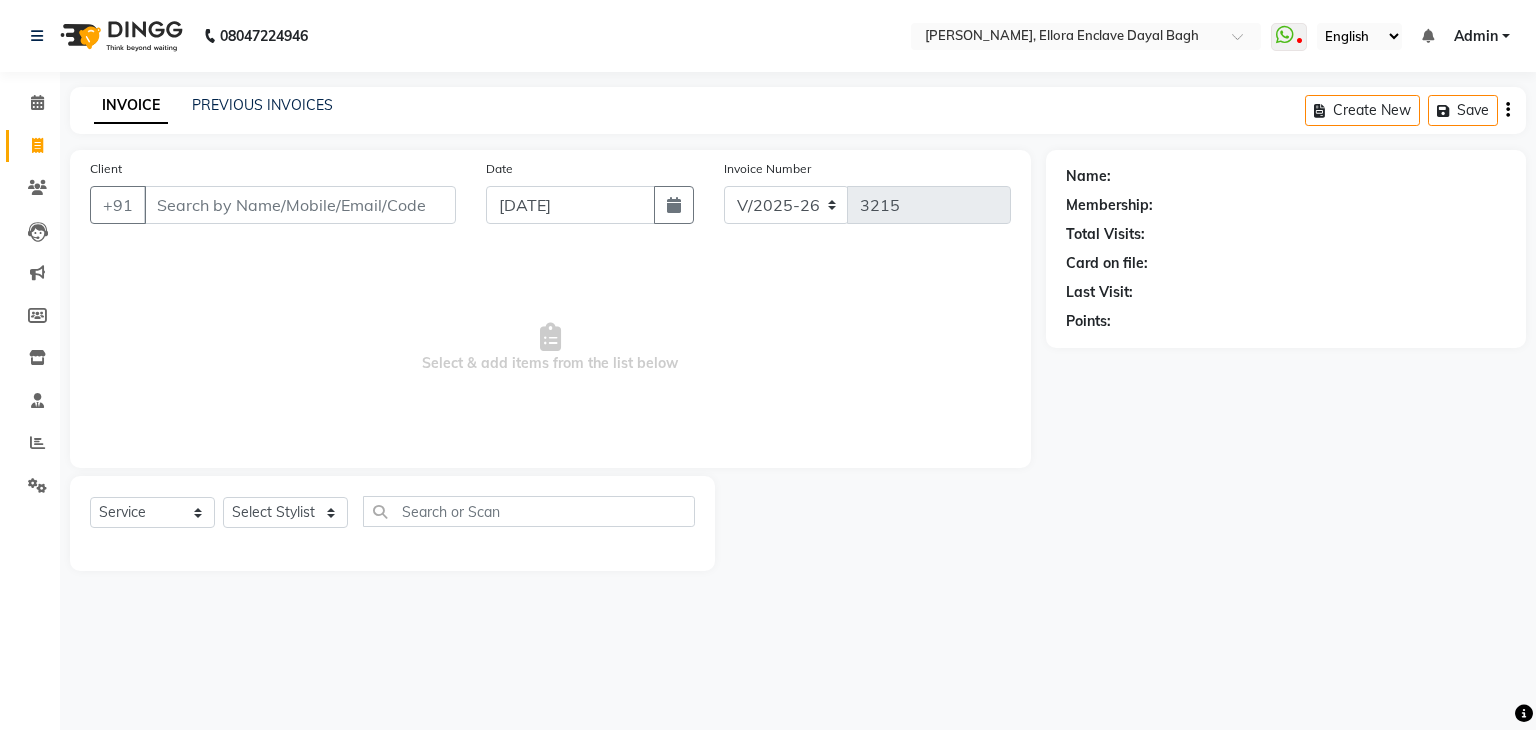 click on "INVOICE PREVIOUS INVOICES Create New   Save  Client +91 Date 13-07-2025 Invoice Number V/2025 V/2025-26 3215  Select & add items from the list below  Select  Service  Product  Membership  Package Voucher Prepaid Gift Card  Select Stylist AMAN DANISH SALMANI GOPAL PACHORI KANU KAVITA KIRAN KUMARI MEENU KUMARI NEHA NIKHIL CHAUDHARY PRIYANKA YADAV RASHMI SANDHYA SHAGUFTA SHWETA SONA SAXENA SOUMYA TUSHAR OTWAL VINAY KUMAR Name: Membership: Total Visits: Card on file: Last Visit:  Points:" 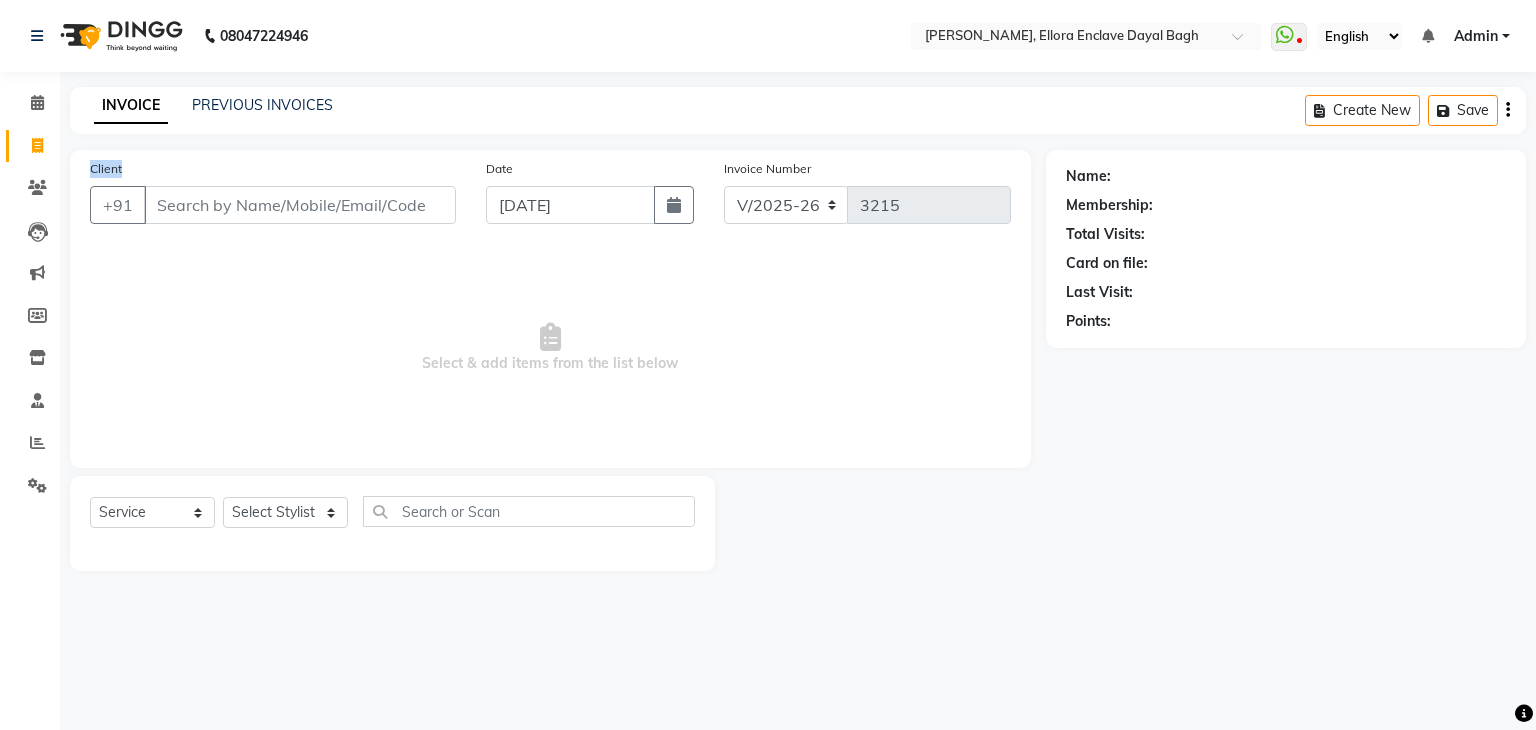 drag, startPoint x: 152, startPoint y: 138, endPoint x: 526, endPoint y: 117, distance: 374.5891 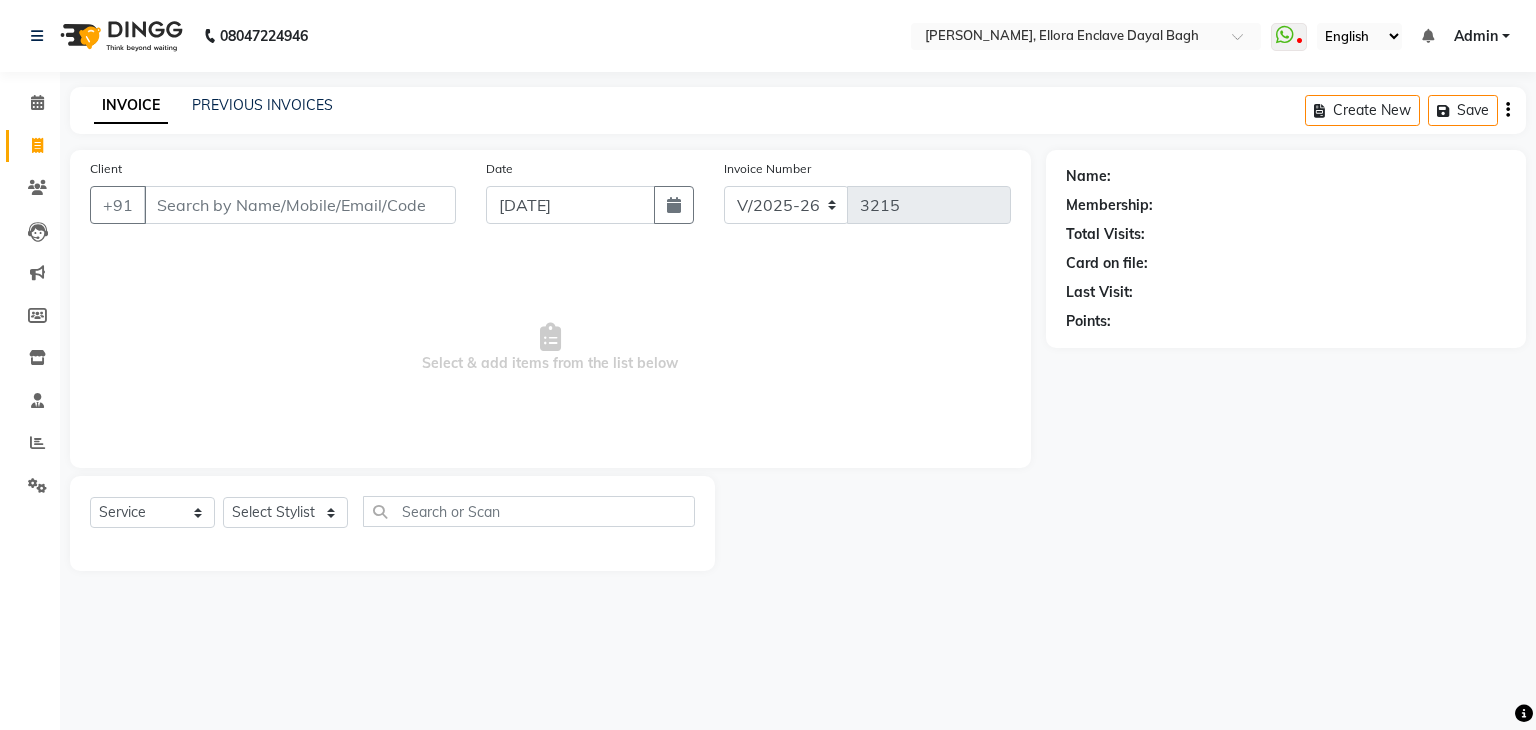 click on "Select & add items from the list below" at bounding box center (550, 348) 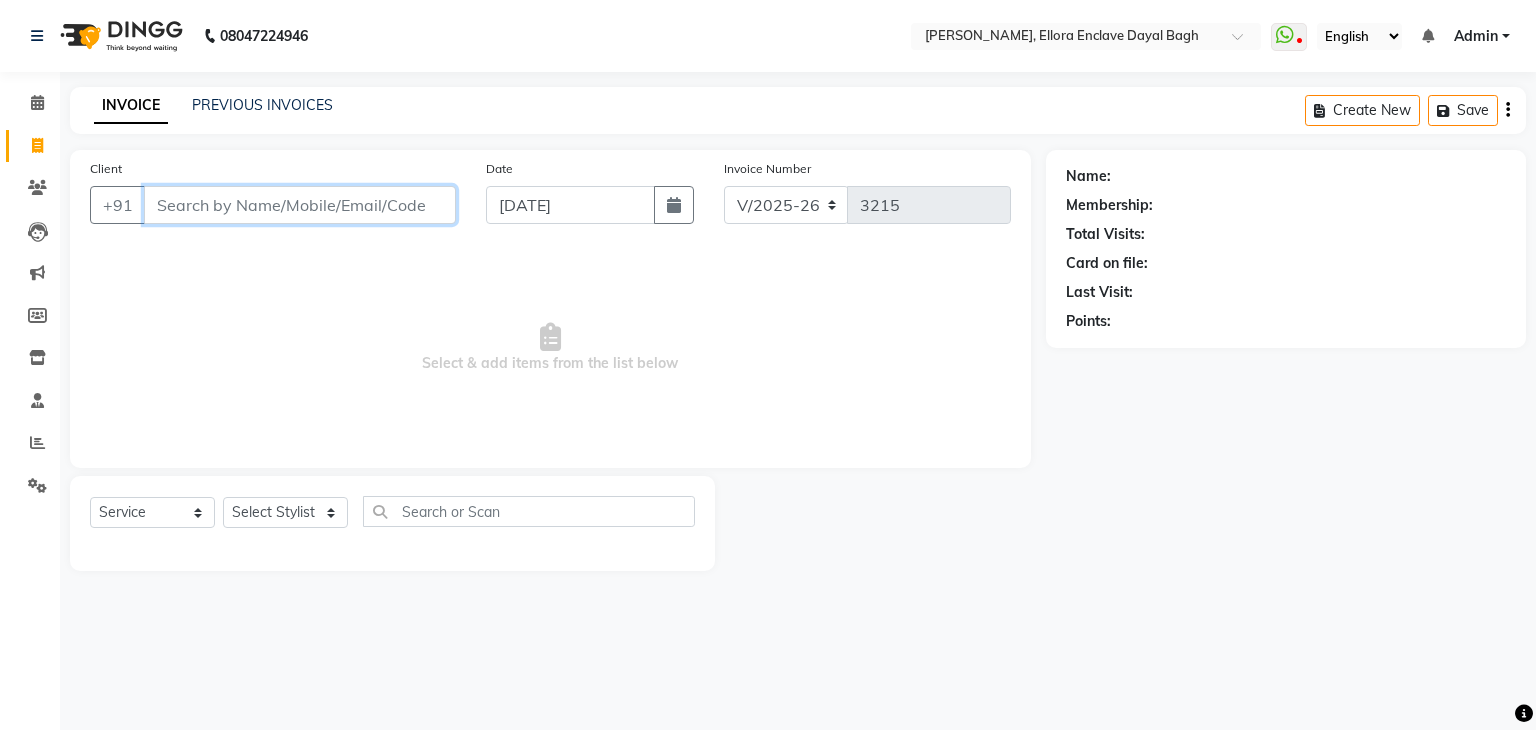 click on "Client" at bounding box center (300, 205) 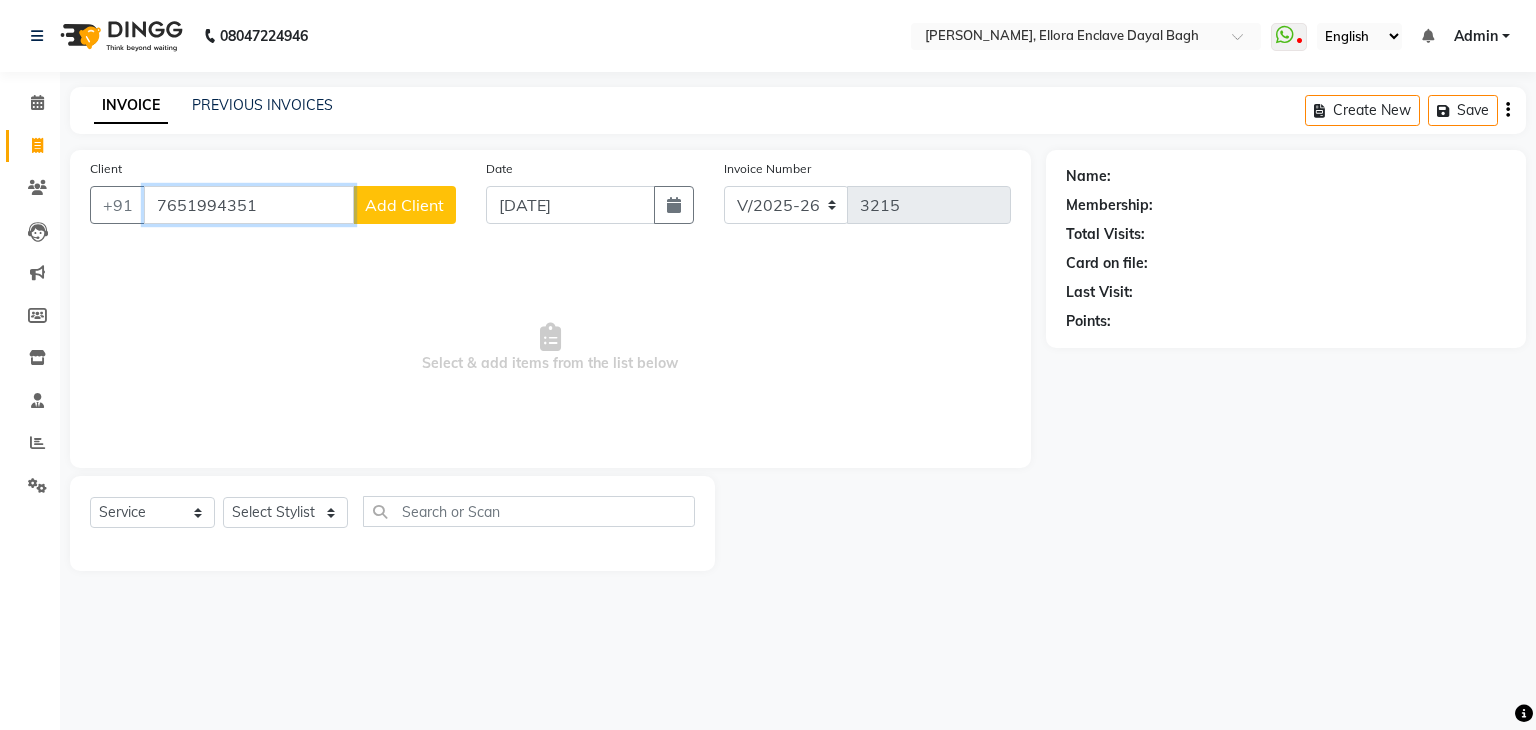 type on "7651994351" 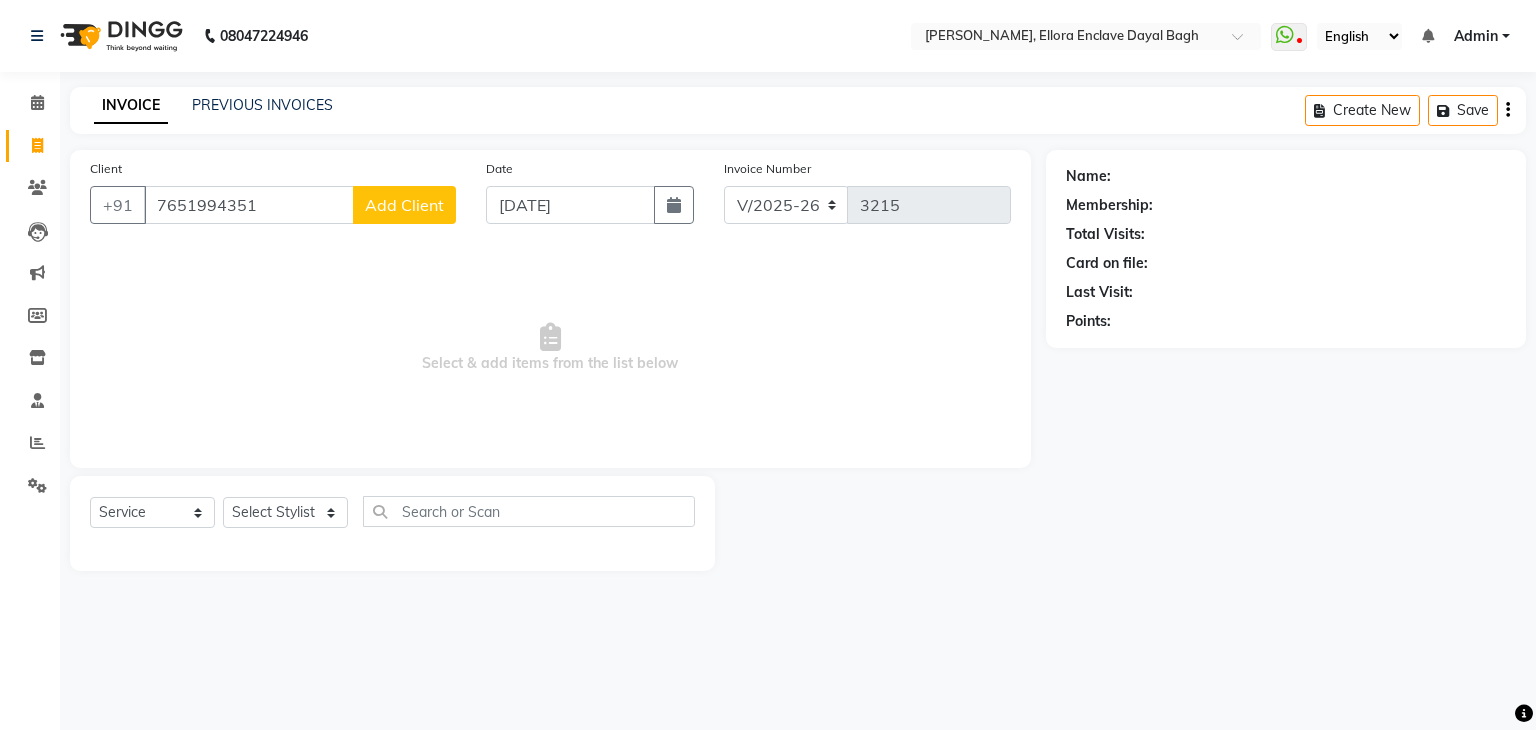 click on "Add Client" 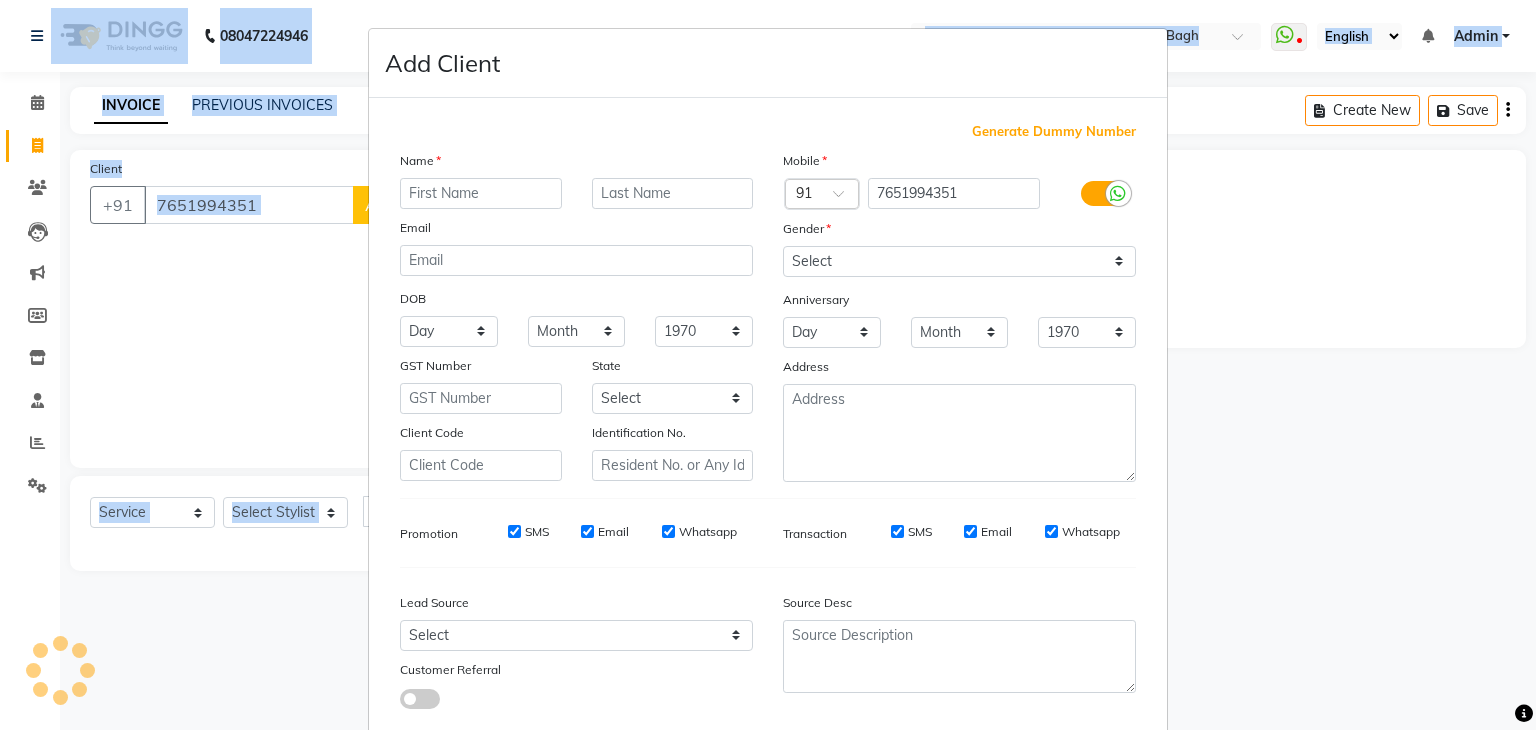 click on "Name Email DOB Day 01 02 03 04 05 06 07 08 09 10 11 12 13 14 15 16 17 18 19 20 21 22 23 24 25 26 27 28 29 30 31 Month January February March April May June July August September October November December 1940 1941 1942 1943 1944 1945 1946 1947 1948 1949 1950 1951 1952 1953 1954 1955 1956 1957 1958 1959 1960 1961 1962 1963 1964 1965 1966 1967 1968 1969 1970 1971 1972 1973 1974 1975 1976 1977 1978 1979 1980 1981 1982 1983 1984 1985 1986 1987 1988 1989 1990 1991 1992 1993 1994 1995 1996 1997 1998 1999 2000 2001 2002 2003 2004 2005 2006 2007 2008 2009 2010 2011 2012 2013 2014 2015 2016 2017 2018 2019 2020 2021 2022 2023 2024 GST Number State Select Andaman and Nicobar Islands Andhra Pradesh Arunachal Pradesh Assam Bihar Chandigarh Chhattisgarh Dadra and Nagar Haveli Daman and Diu Delhi Goa Gujarat Haryana Himachal Pradesh Jammu and Kashmir Jharkhand Karnataka Kerala Lakshadweep Madhya Pradesh Maharashtra Manipur Meghalaya Mizoram Nagaland Odisha Pondicherry Punjab Rajasthan Sikkim Tamil Nadu Telangana Tripura" at bounding box center (576, 316) 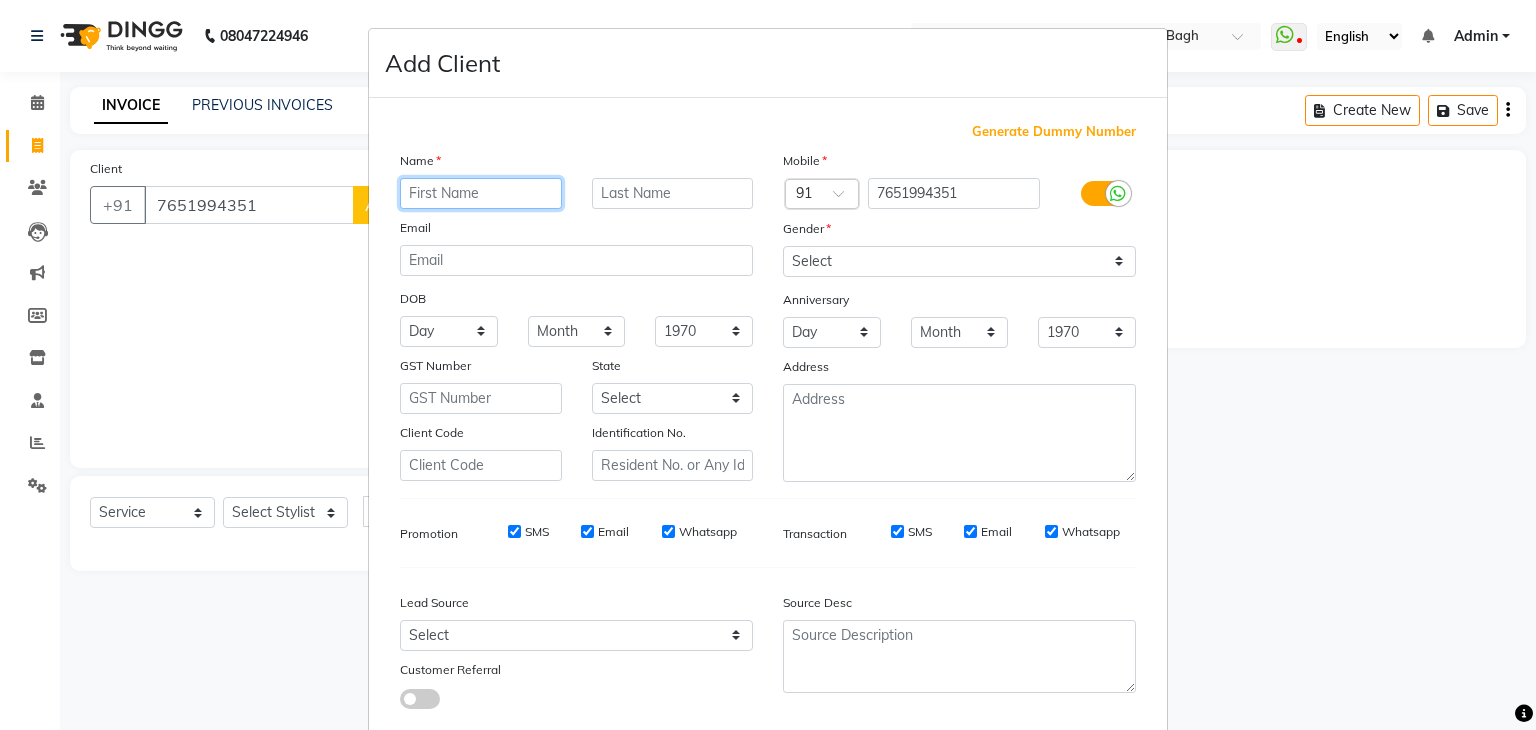 click at bounding box center [481, 193] 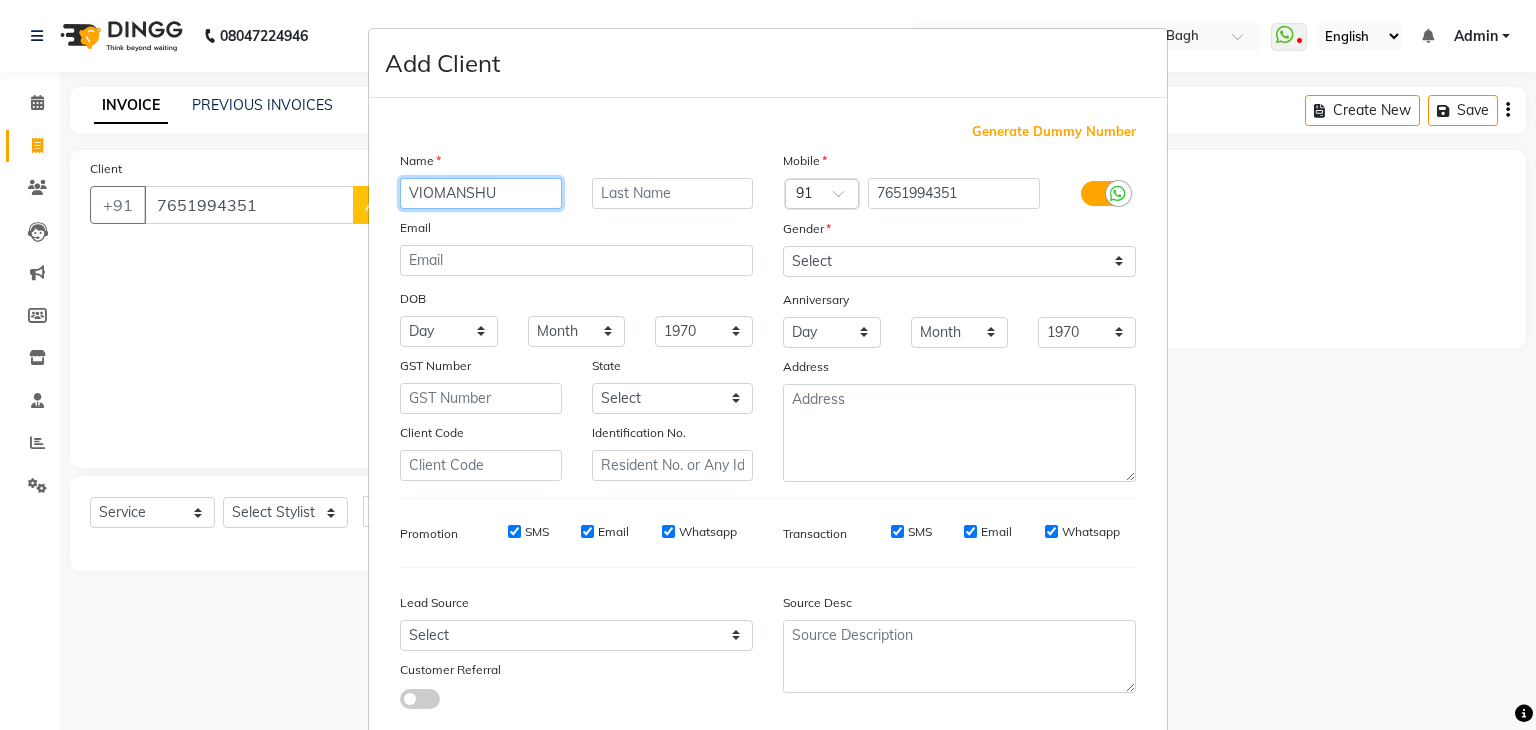 click on "VIOMANSHU" at bounding box center [481, 193] 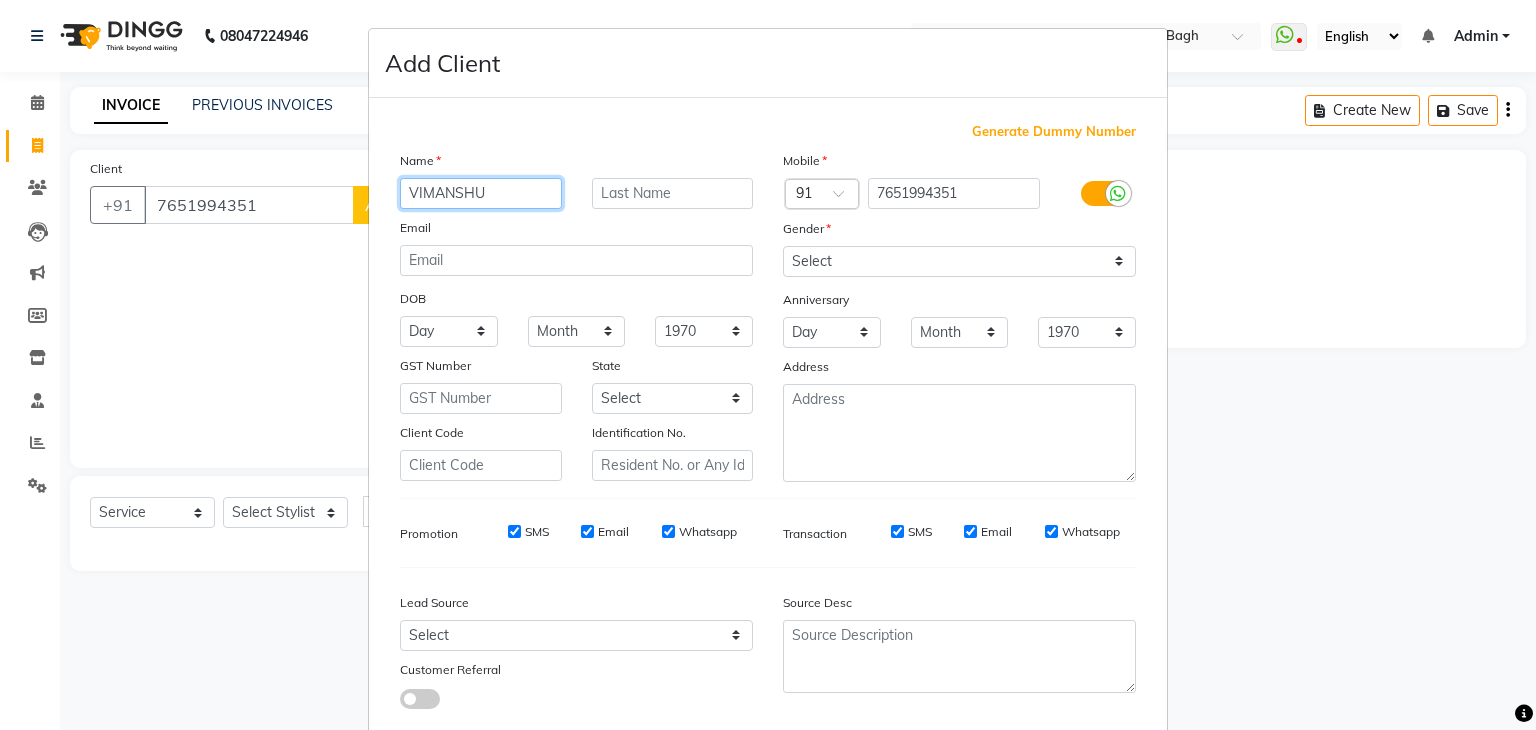 type on "VIMANSHU" 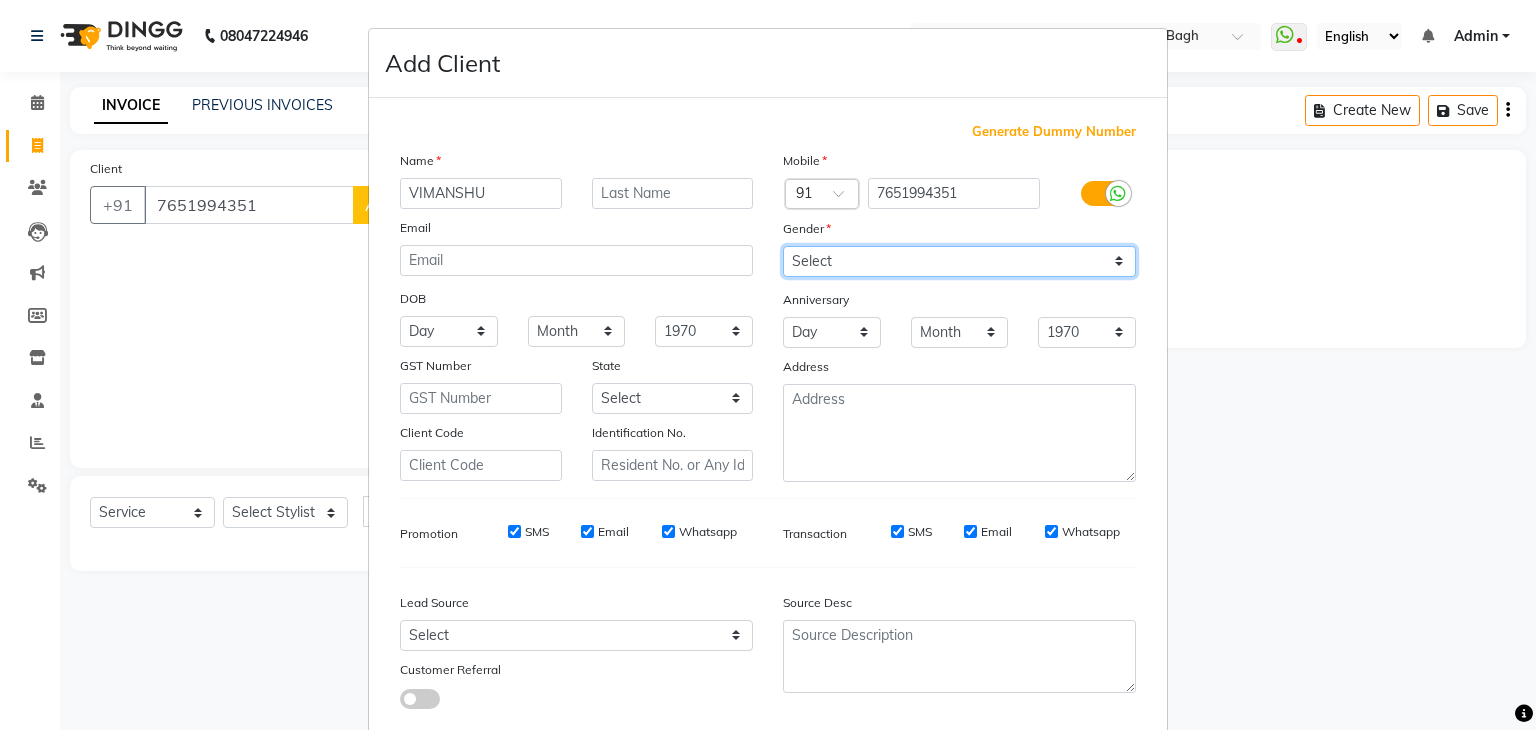 click on "Select Male Female Other Prefer Not To Say" at bounding box center (959, 261) 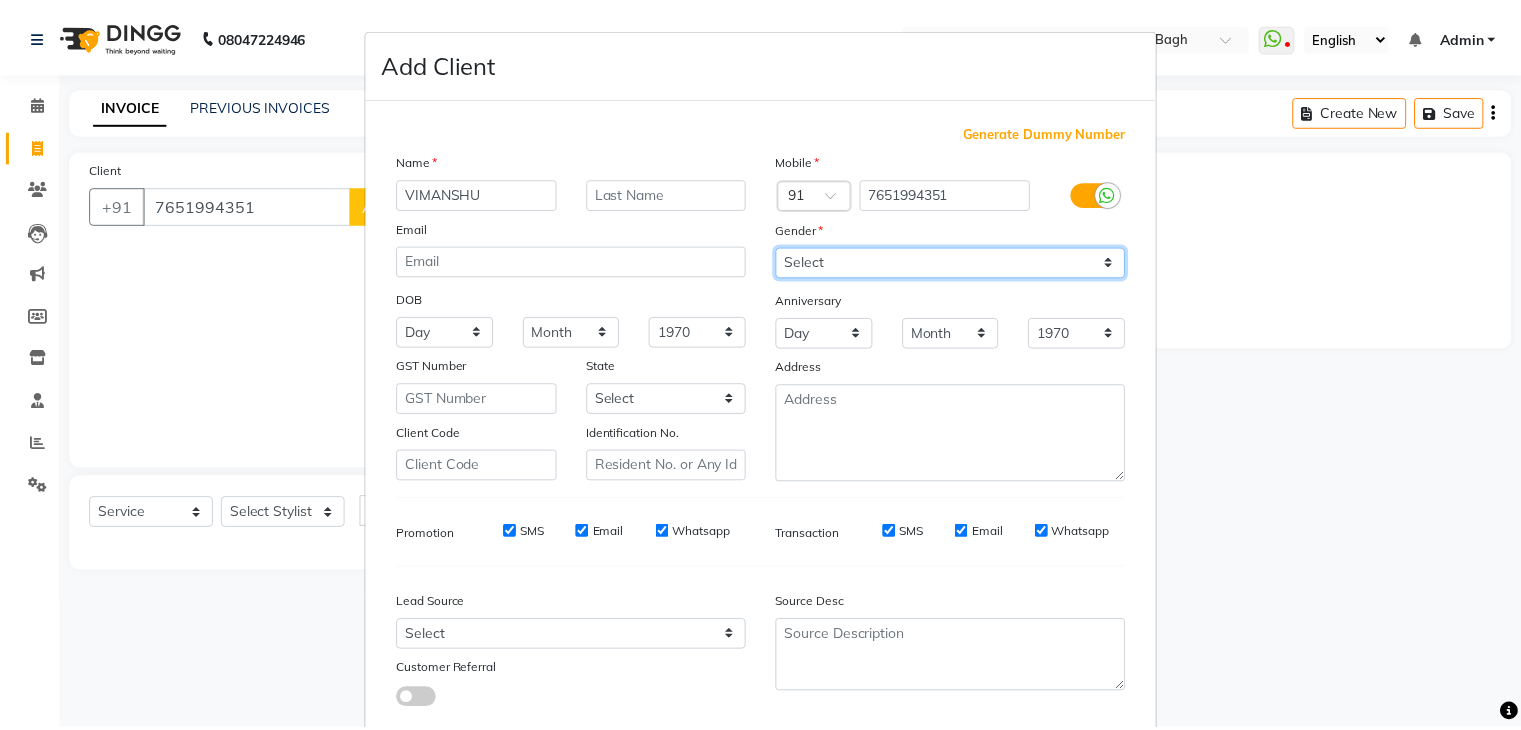 scroll, scrollTop: 127, scrollLeft: 0, axis: vertical 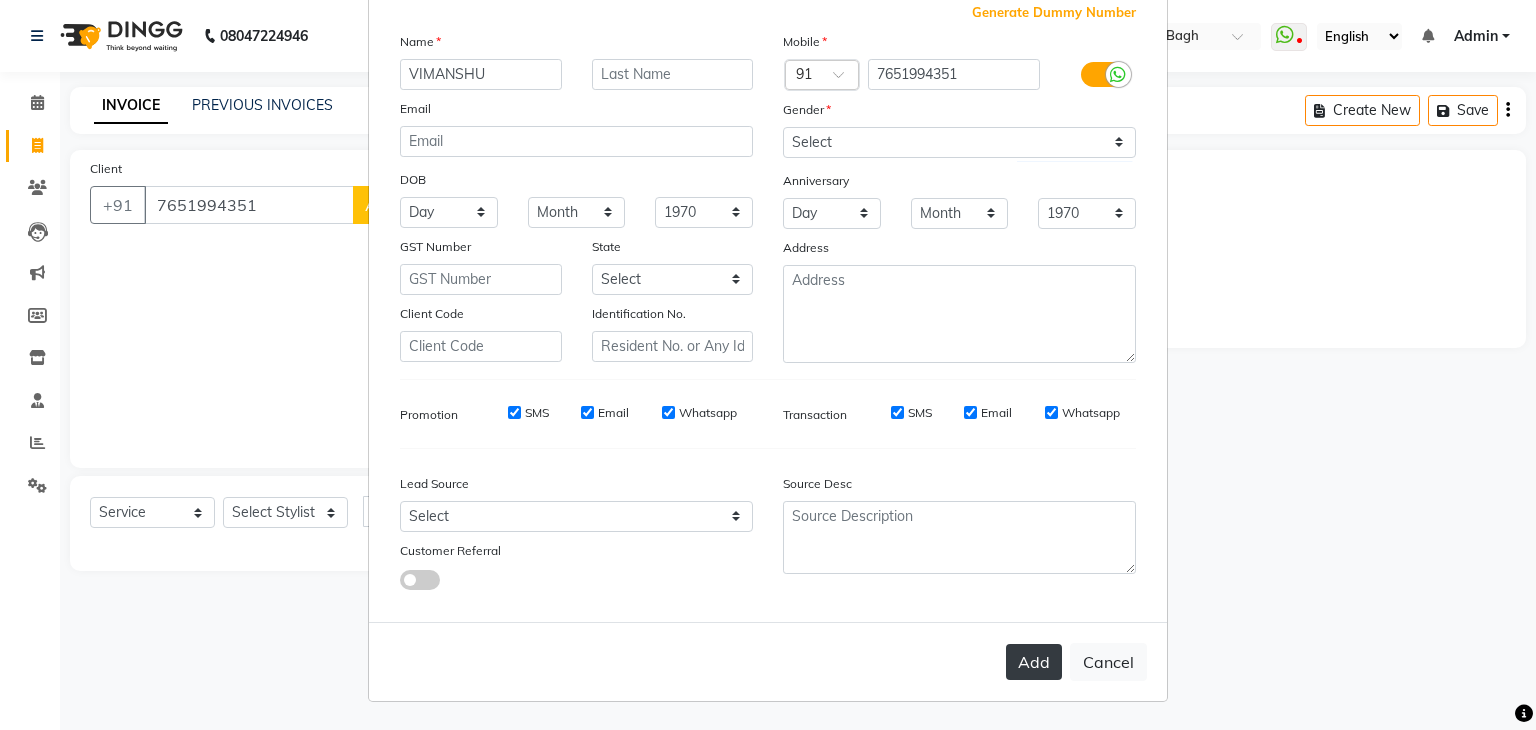 click on "Add" at bounding box center [1034, 662] 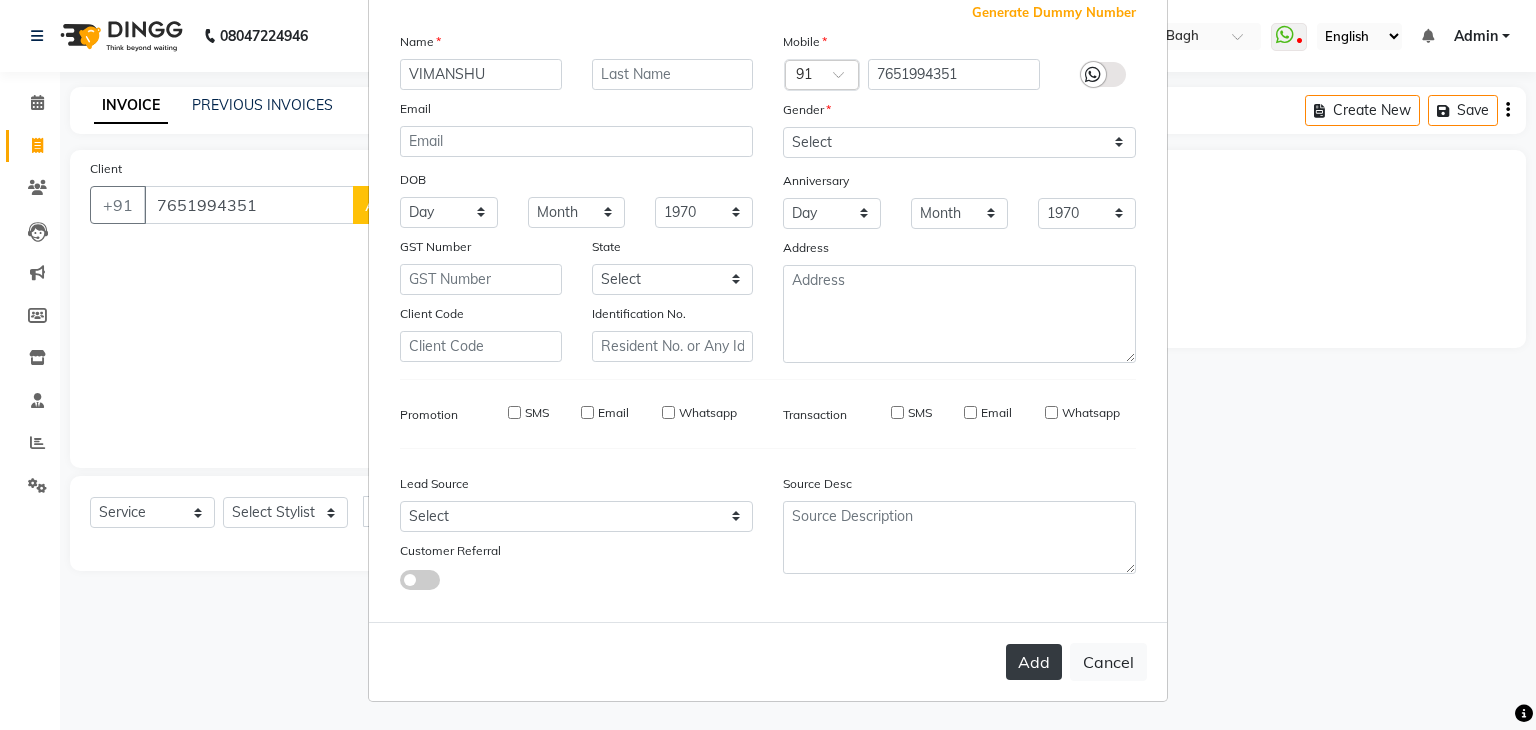 type 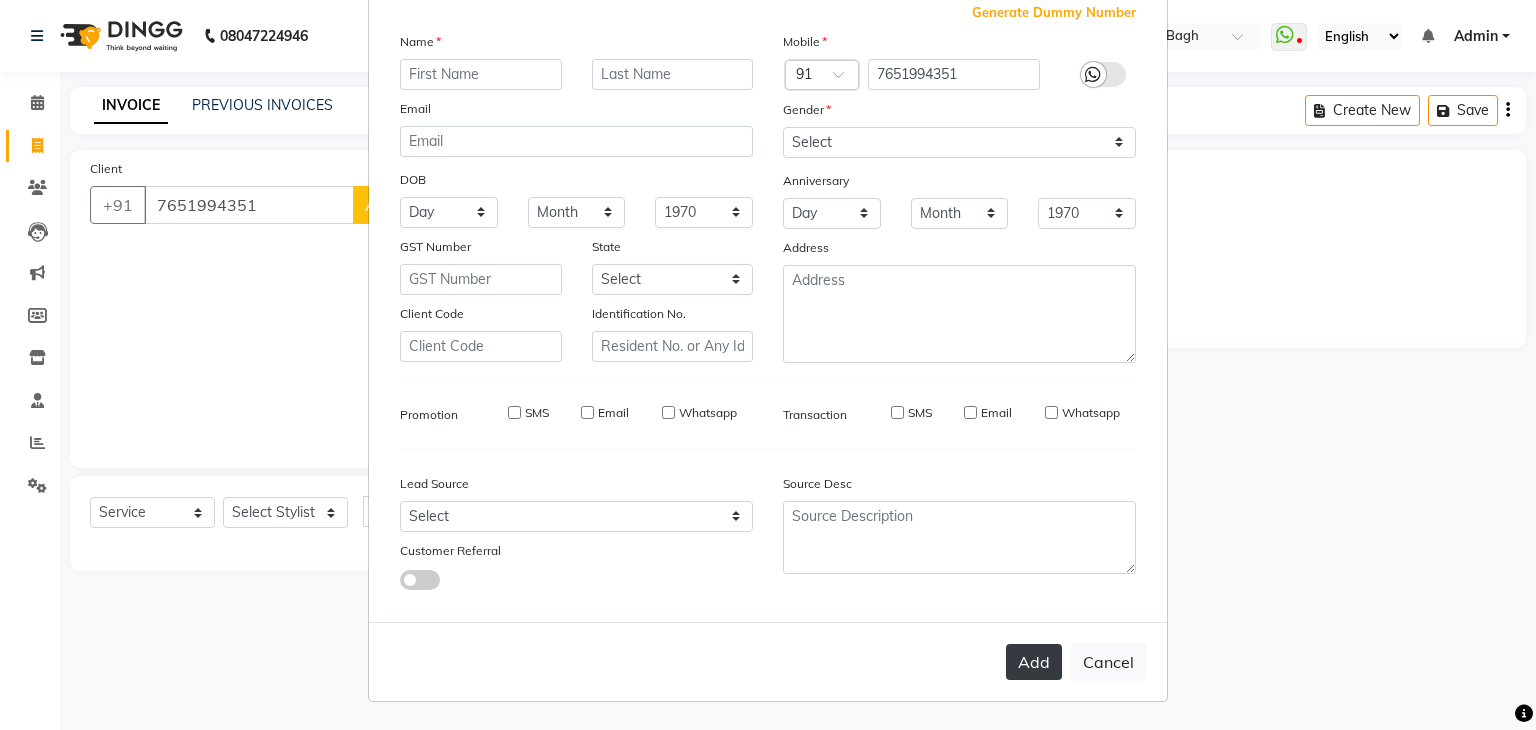 select 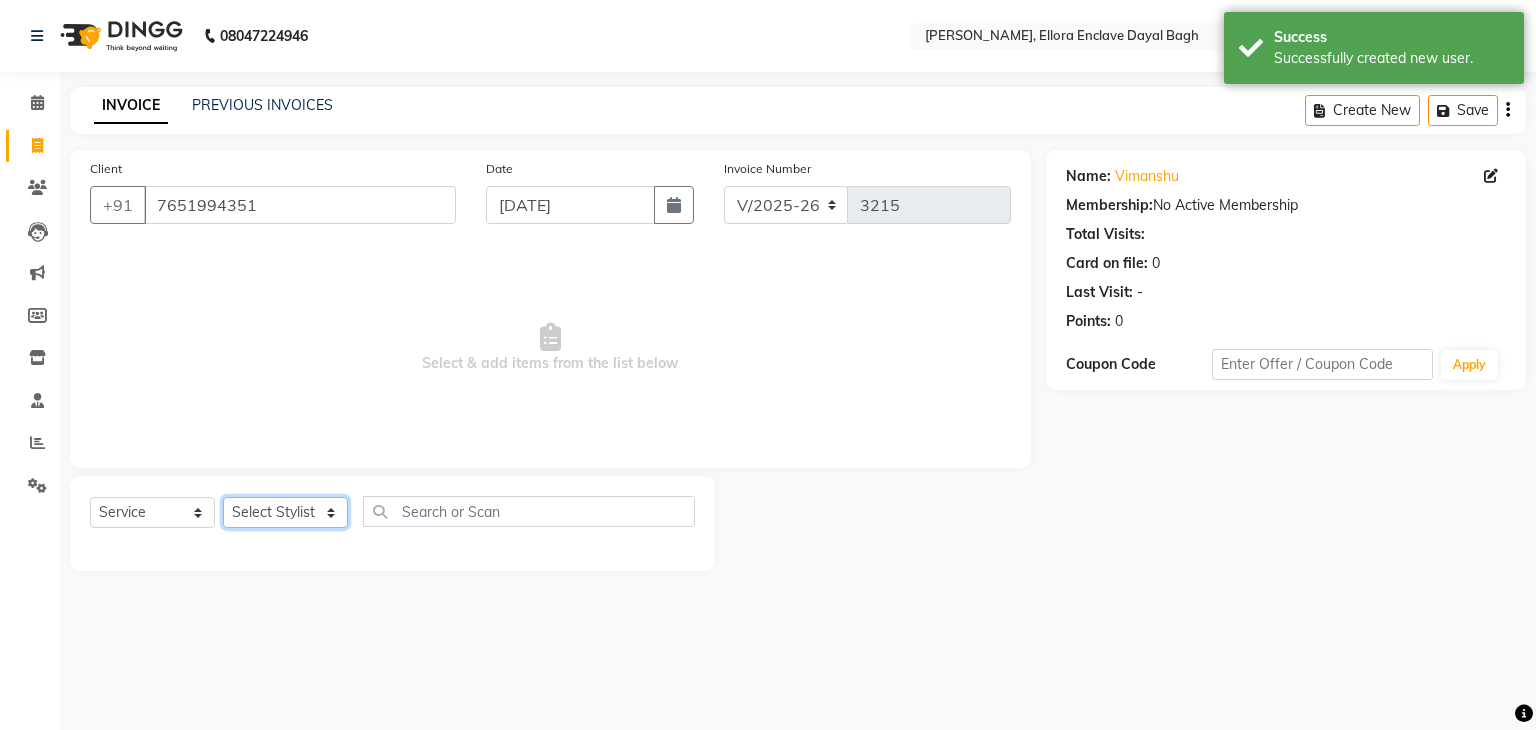 click on "Select Stylist AMAN DANISH SALMANI GOPAL PACHORI KANU KAVITA KIRAN KUMARI MEENU KUMARI NEHA NIKHIL CHAUDHARY PRIYANKA YADAV RASHMI SANDHYA SHAGUFTA SHWETA SONA SAXENA SOUMYA TUSHAR OTWAL VINAY KUMAR" 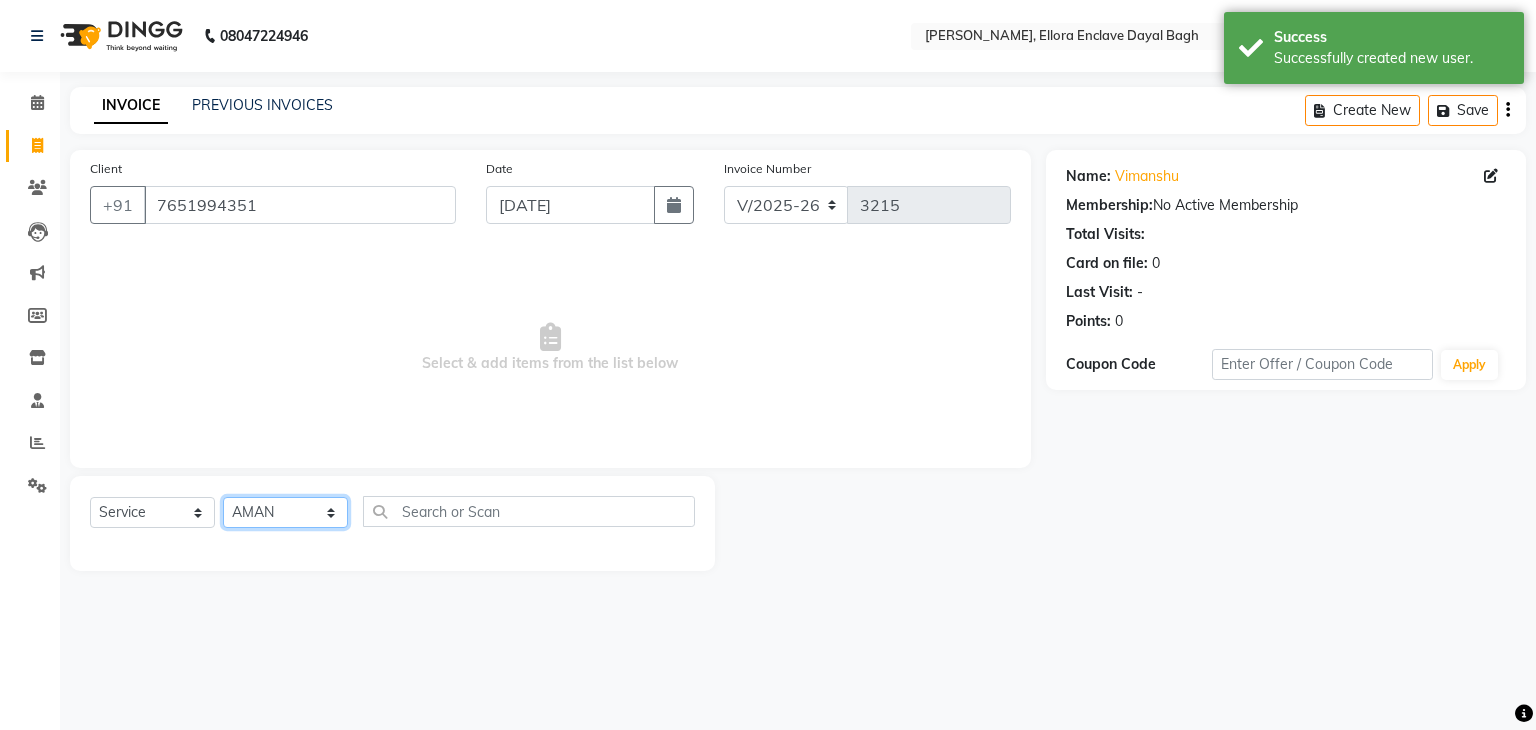 click on "Select Stylist AMAN DANISH SALMANI GOPAL PACHORI KANU KAVITA KIRAN KUMARI MEENU KUMARI NEHA NIKHIL CHAUDHARY PRIYANKA YADAV RASHMI SANDHYA SHAGUFTA SHWETA SONA SAXENA SOUMYA TUSHAR OTWAL VINAY KUMAR" 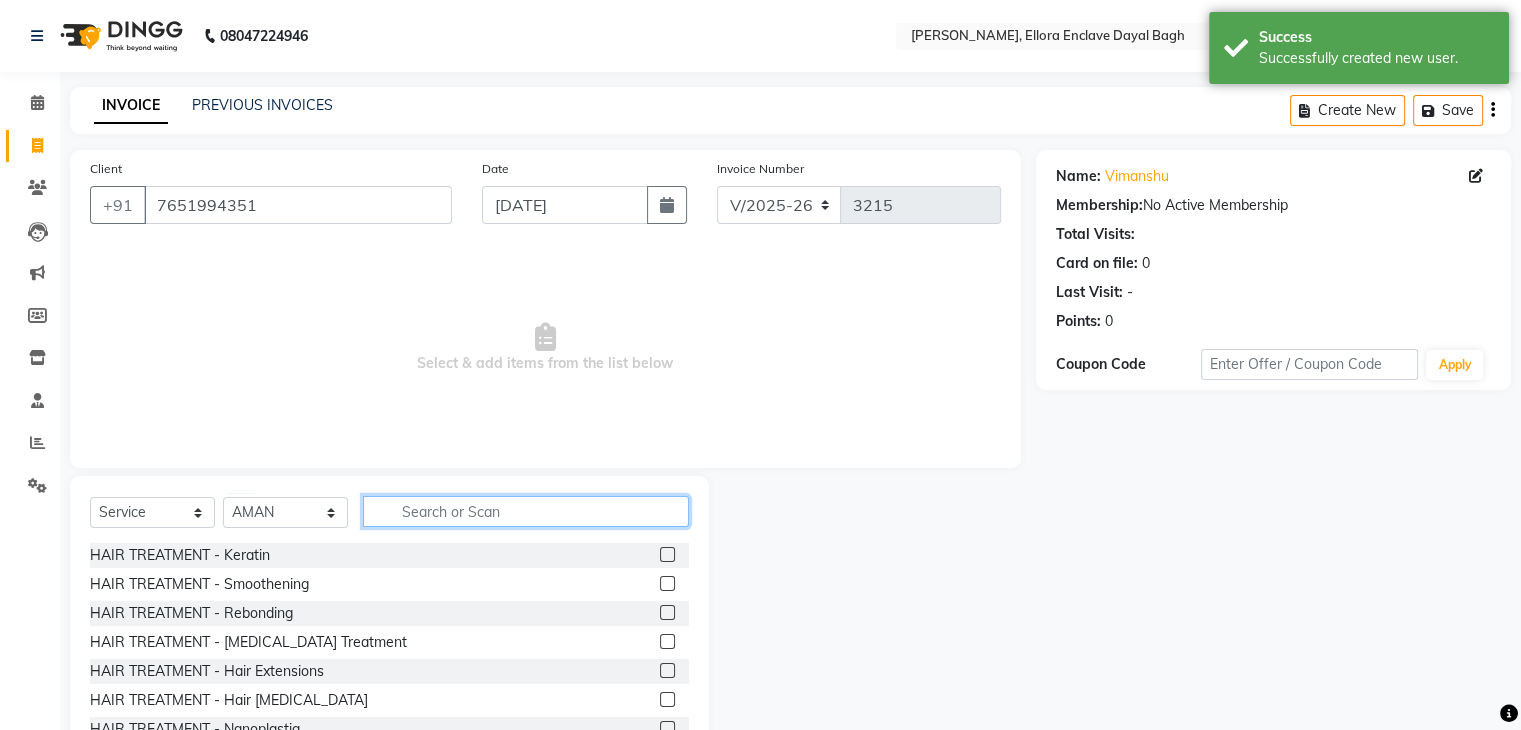 click 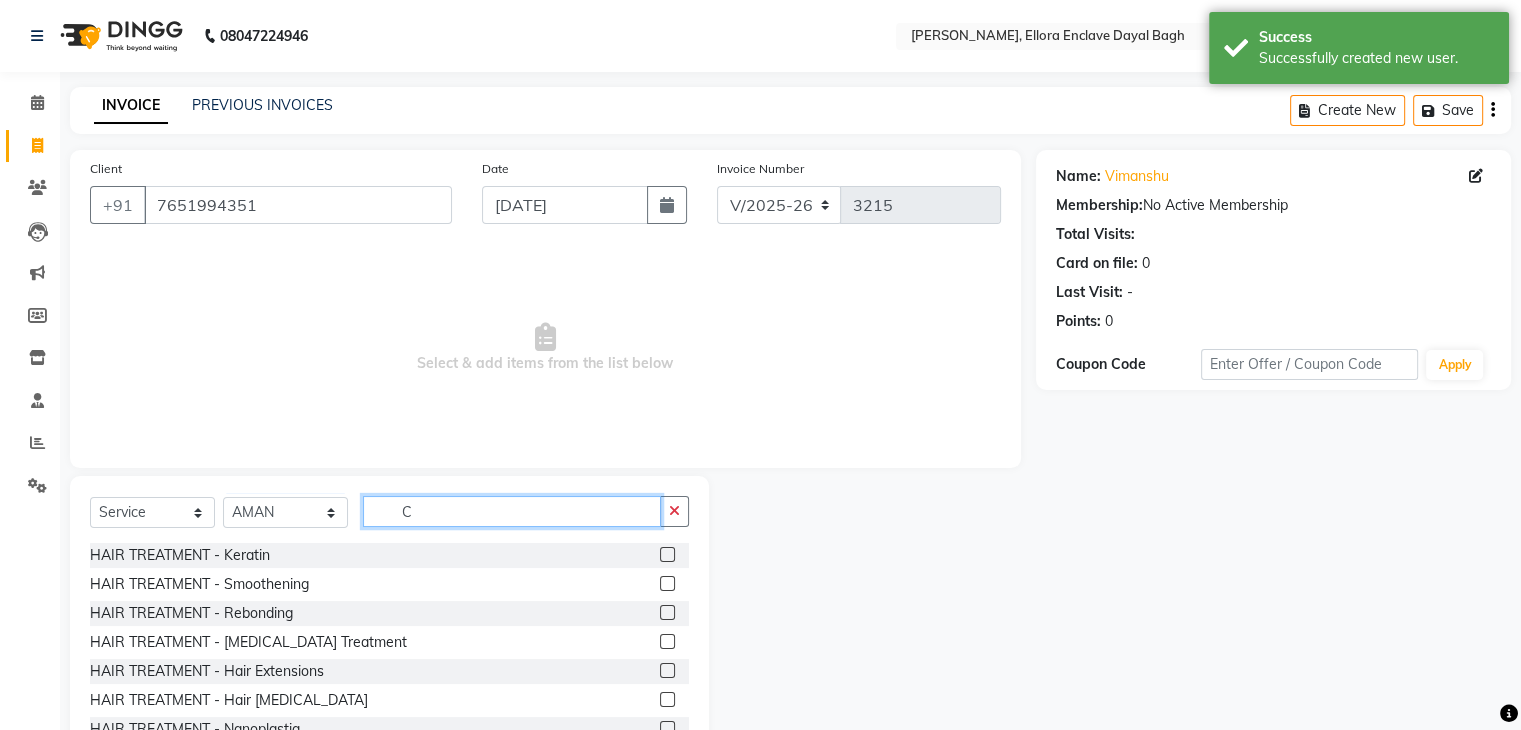 click on "C" 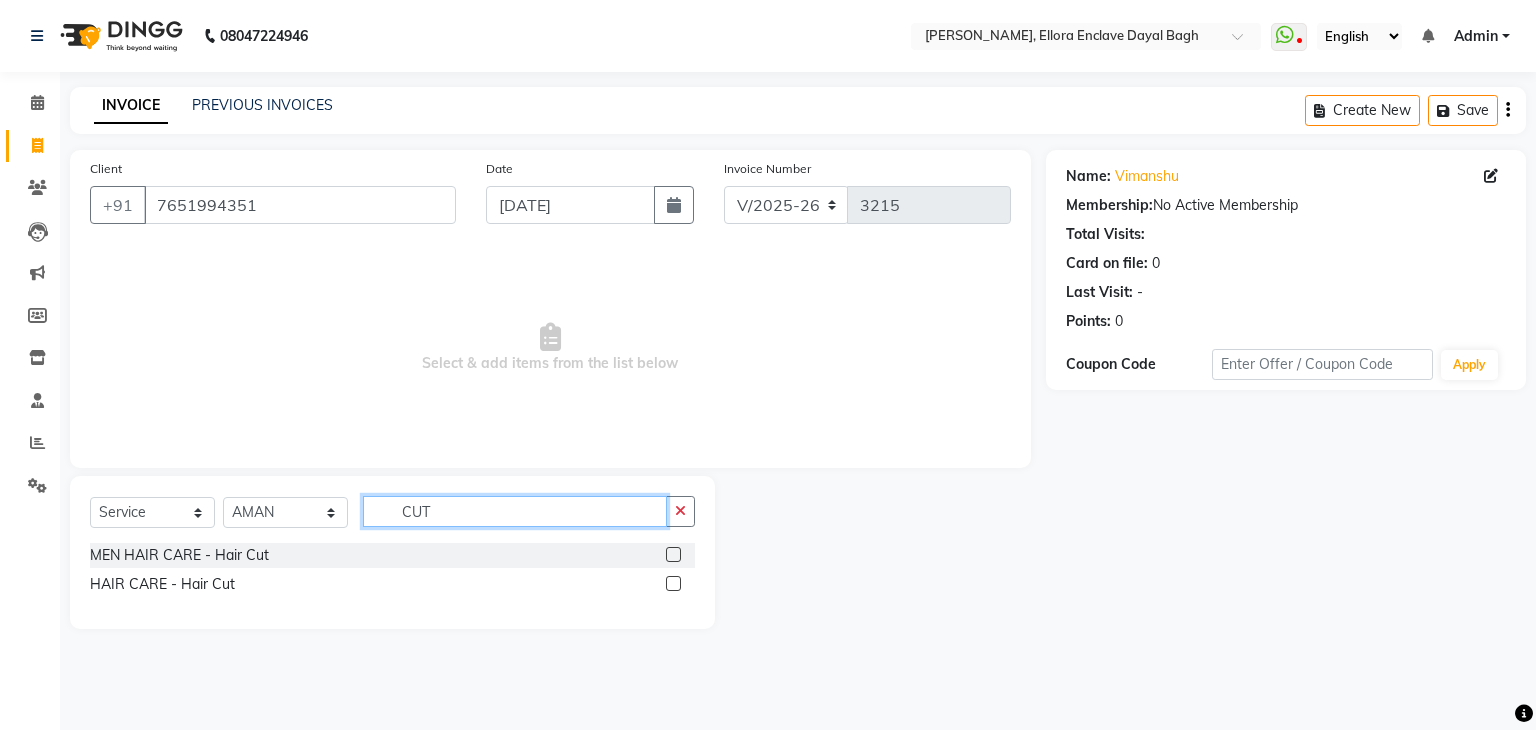 type on "CUT" 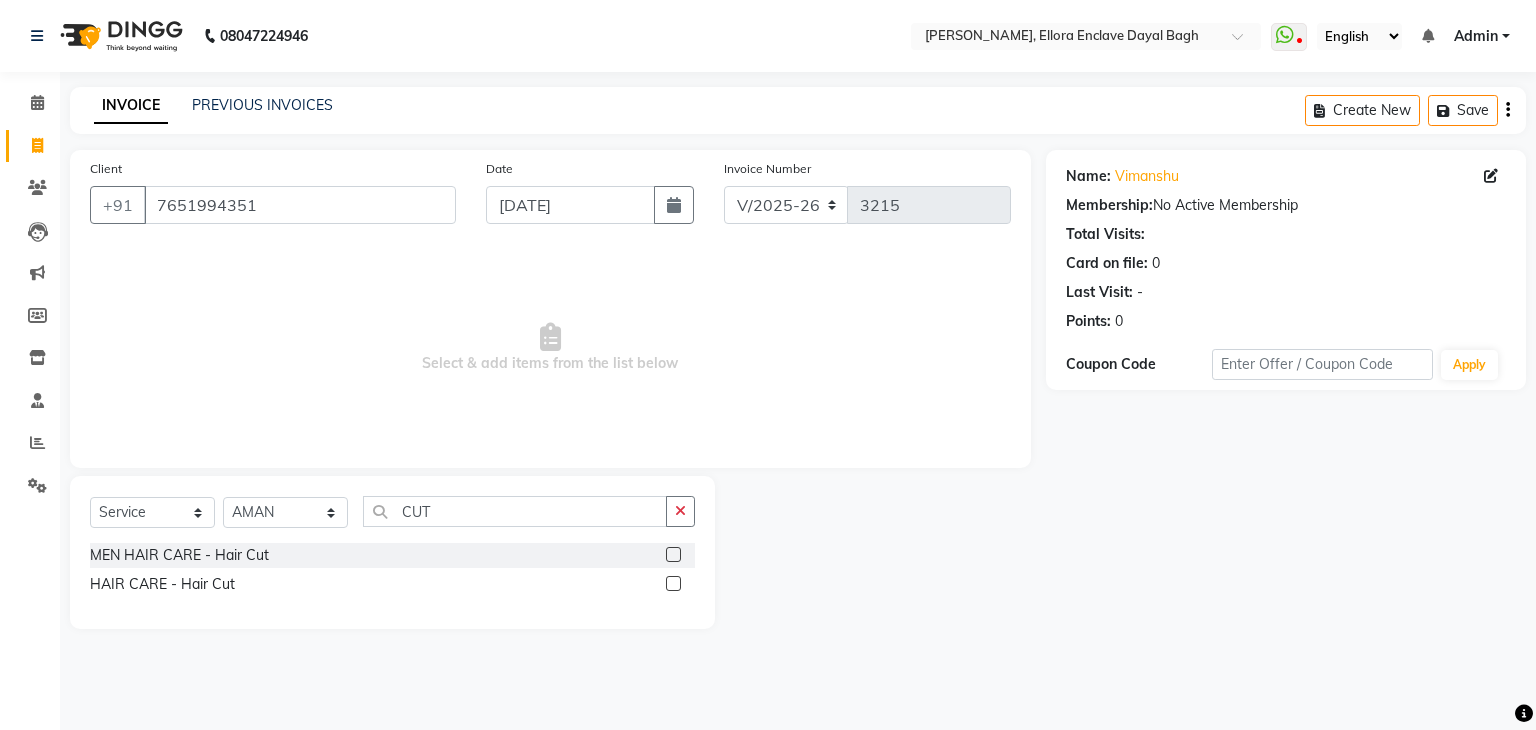 click 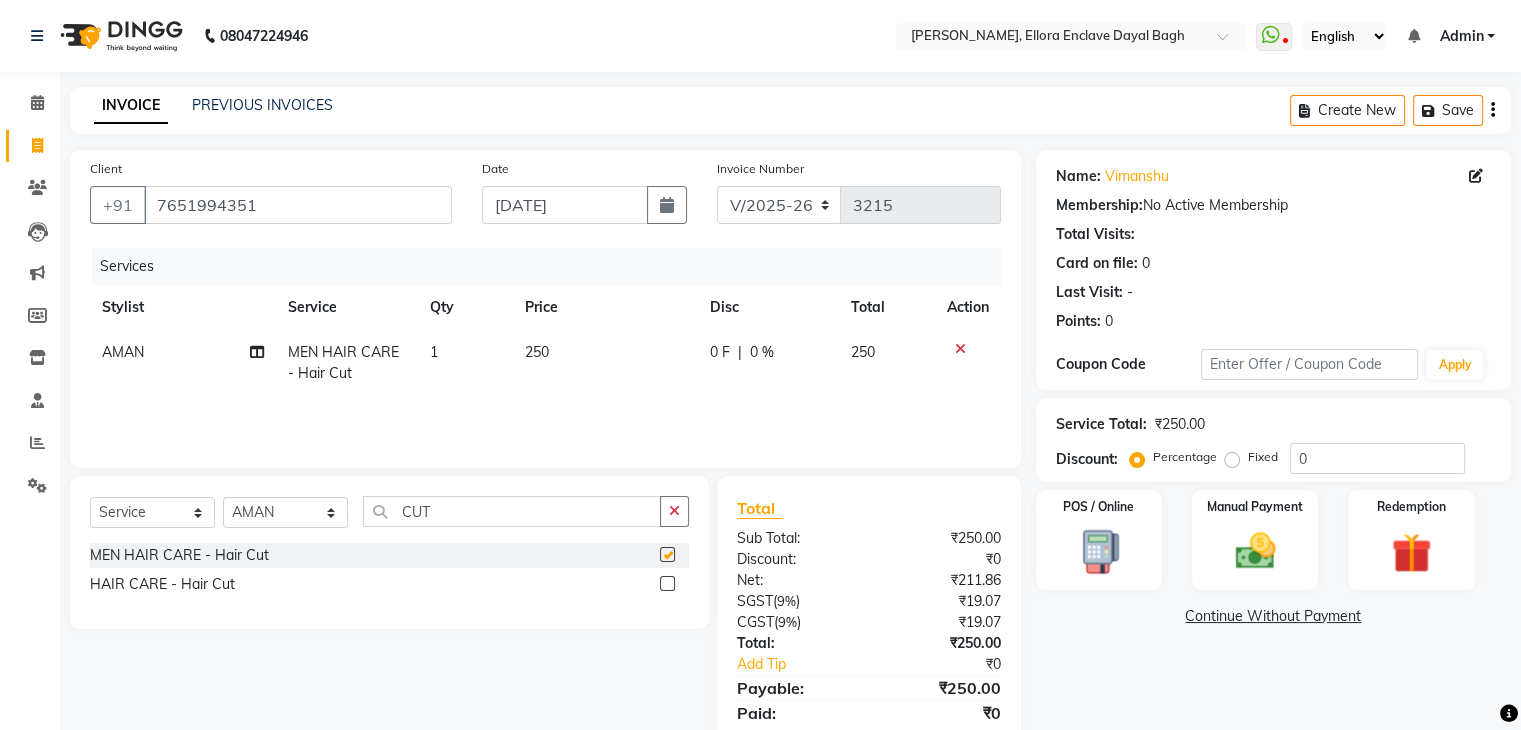 checkbox on "false" 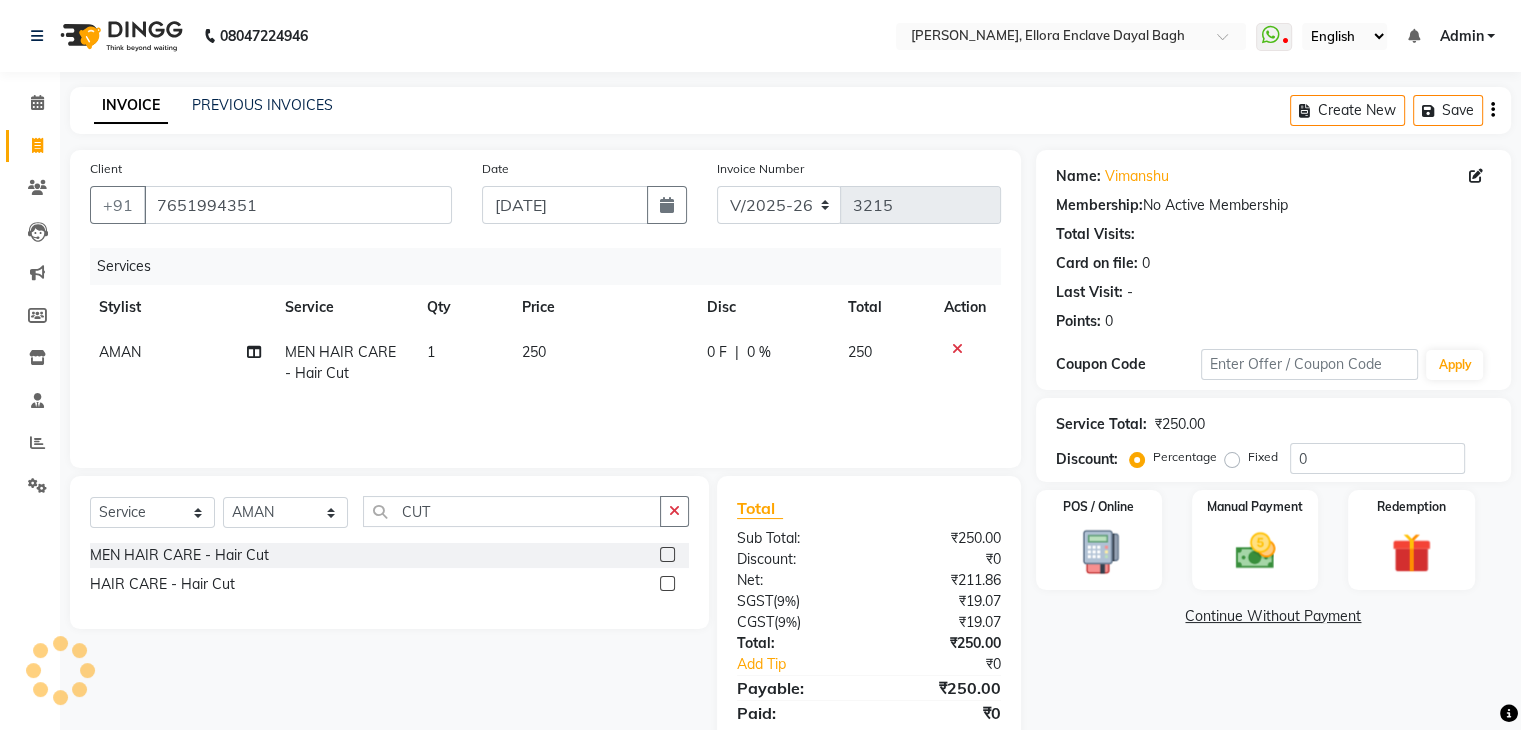 scroll, scrollTop: 0, scrollLeft: 0, axis: both 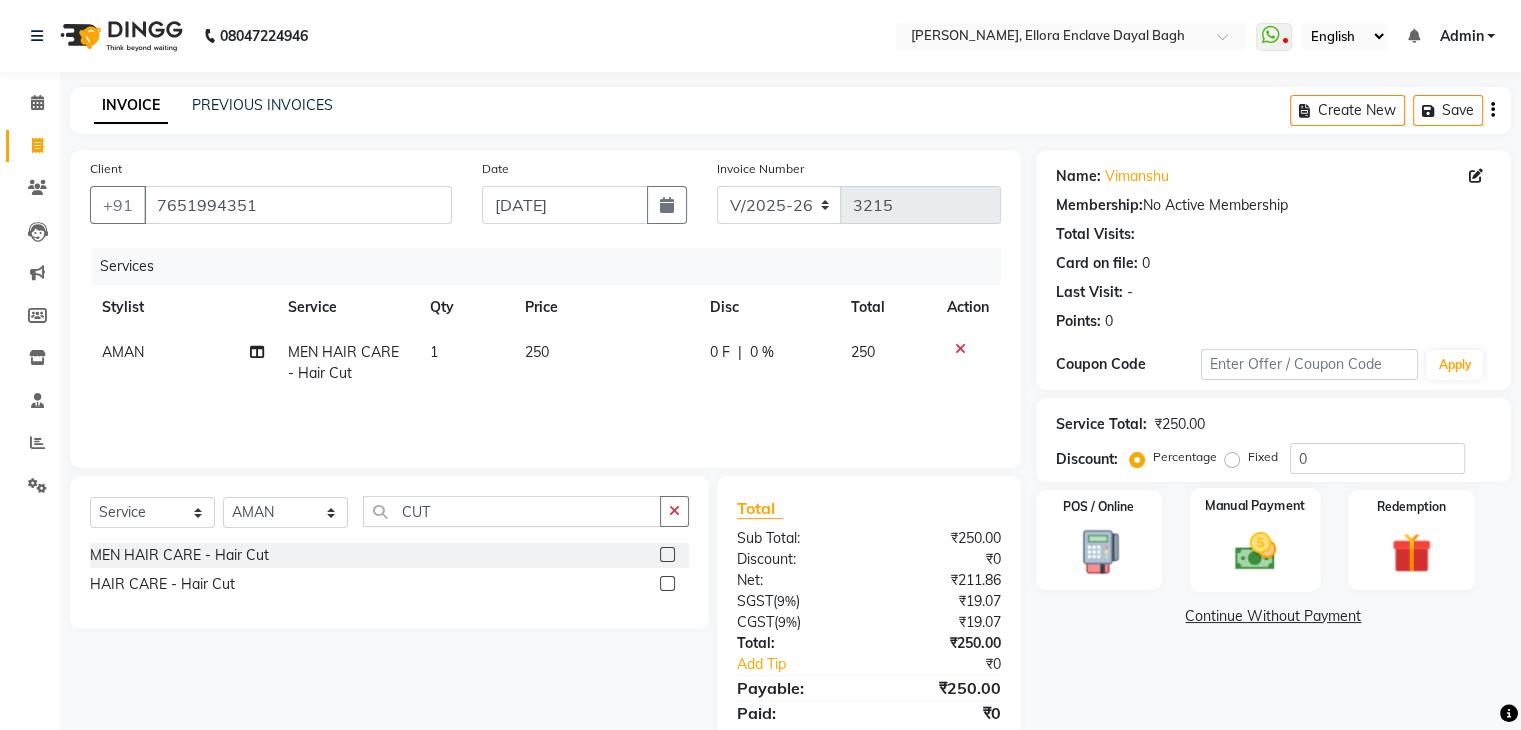 click on "Manual Payment" 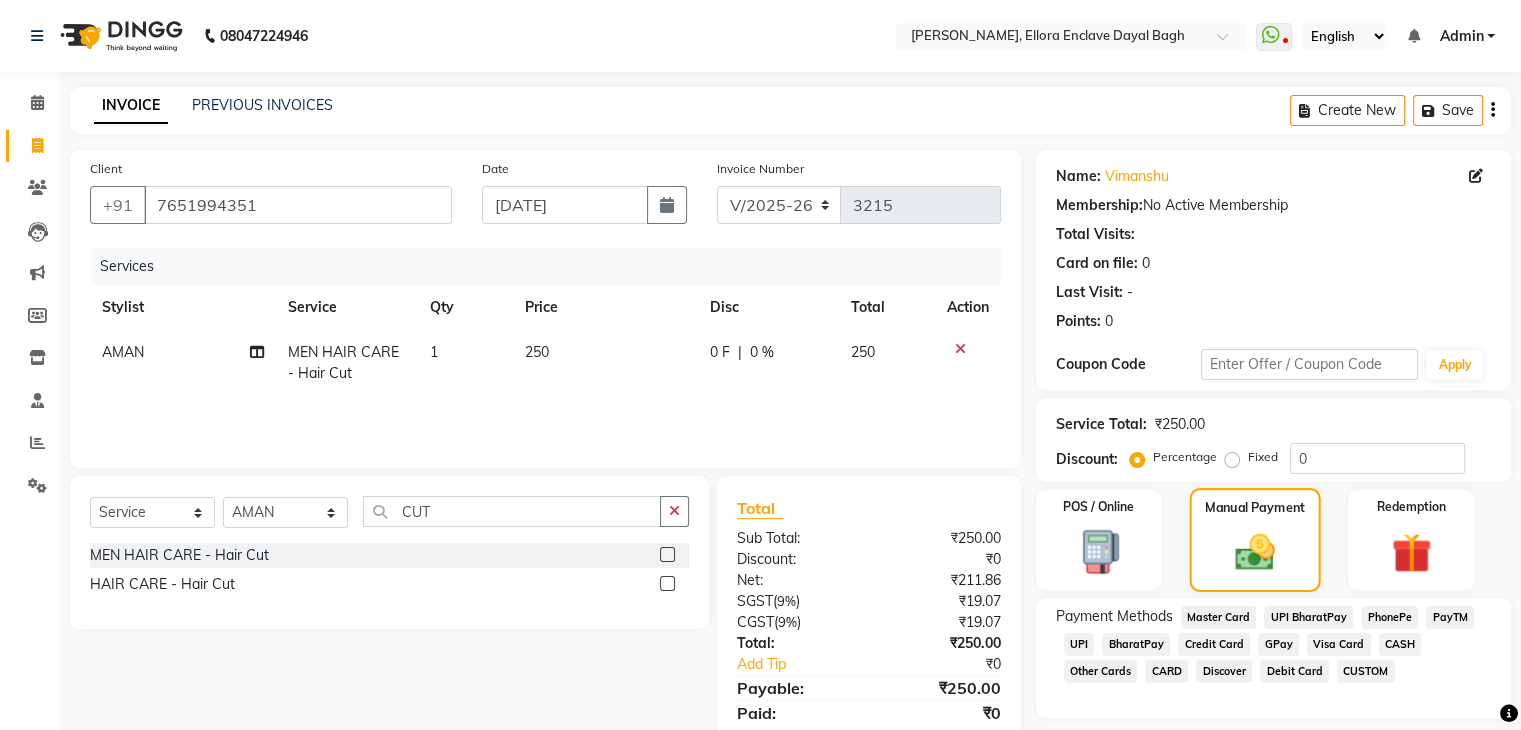 scroll, scrollTop: 71, scrollLeft: 0, axis: vertical 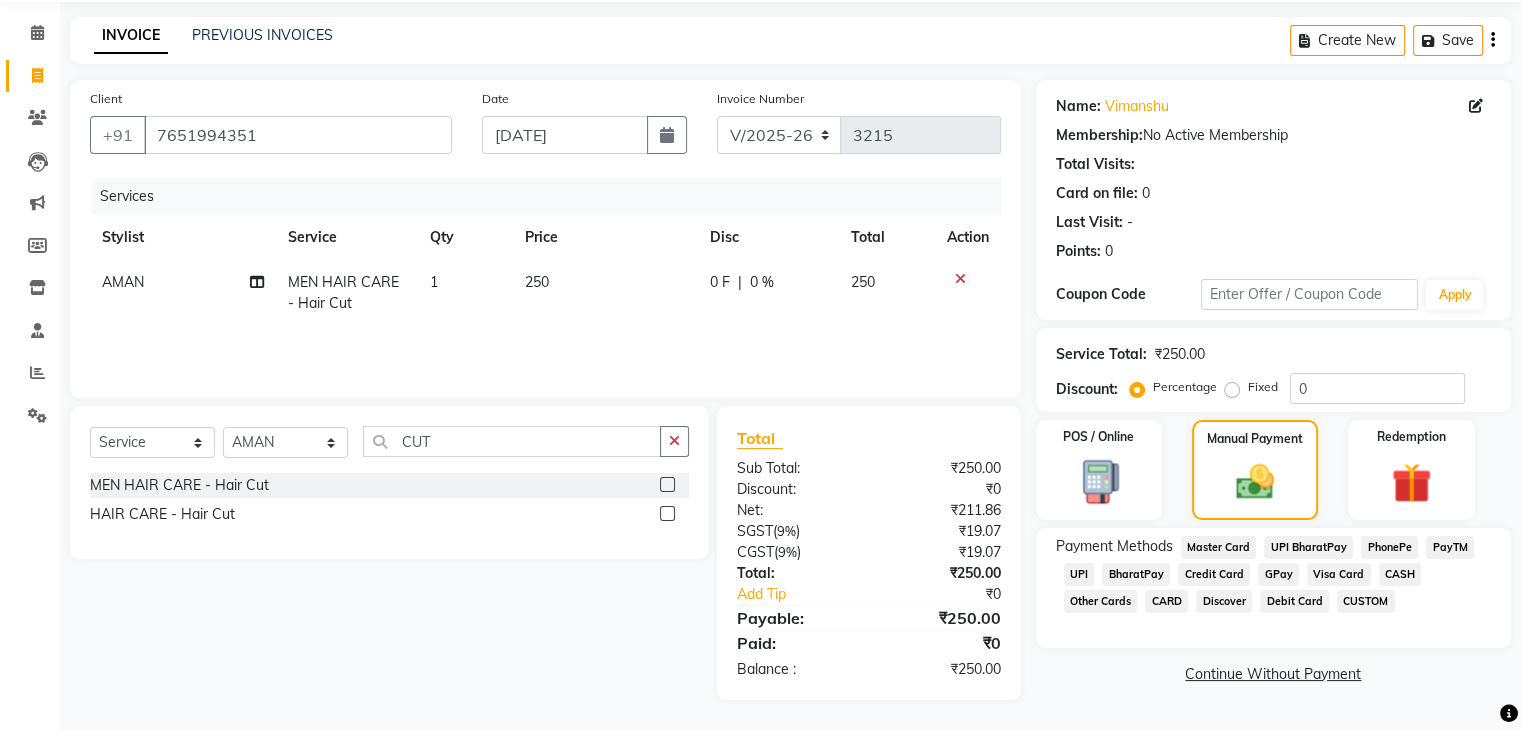 click on "CUSTOM" 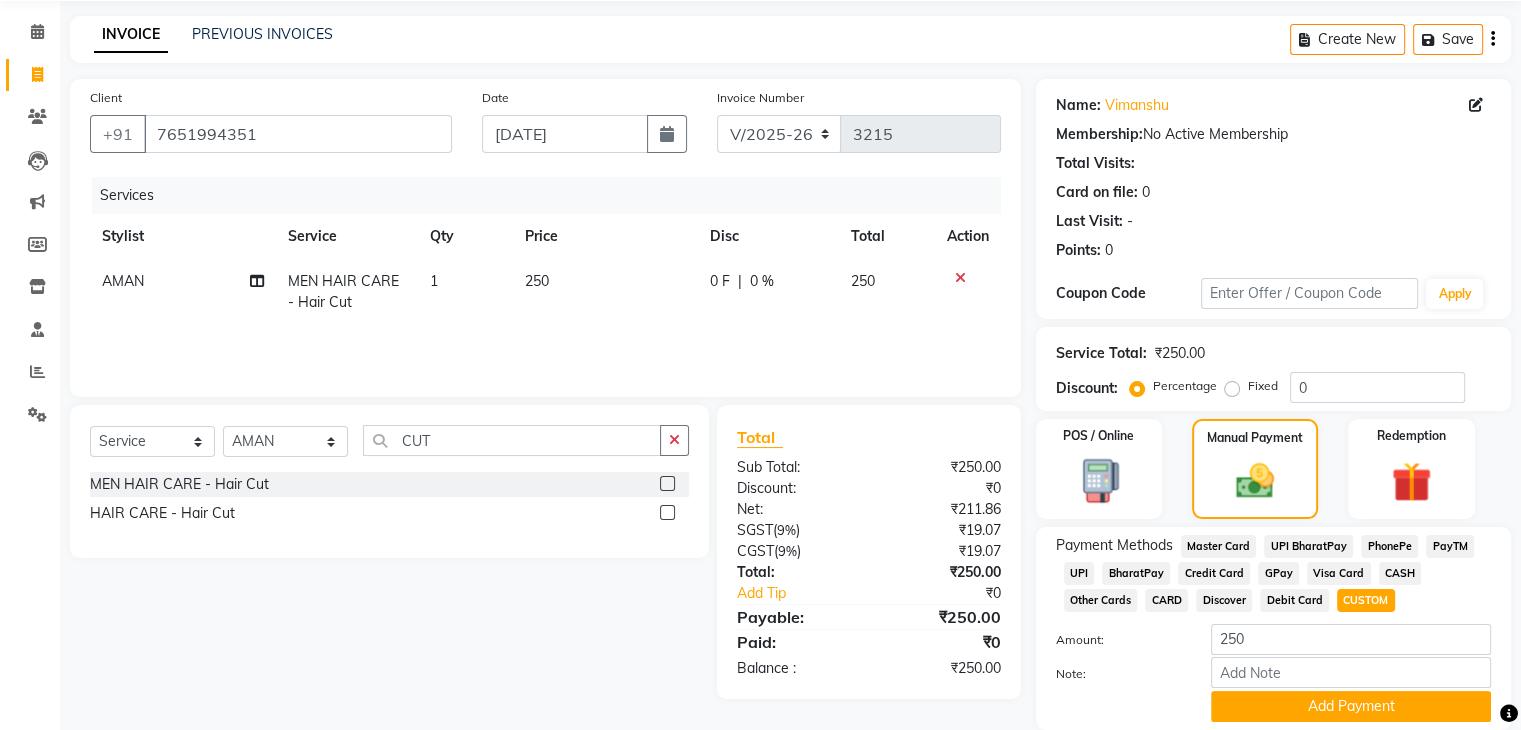 scroll, scrollTop: 145, scrollLeft: 0, axis: vertical 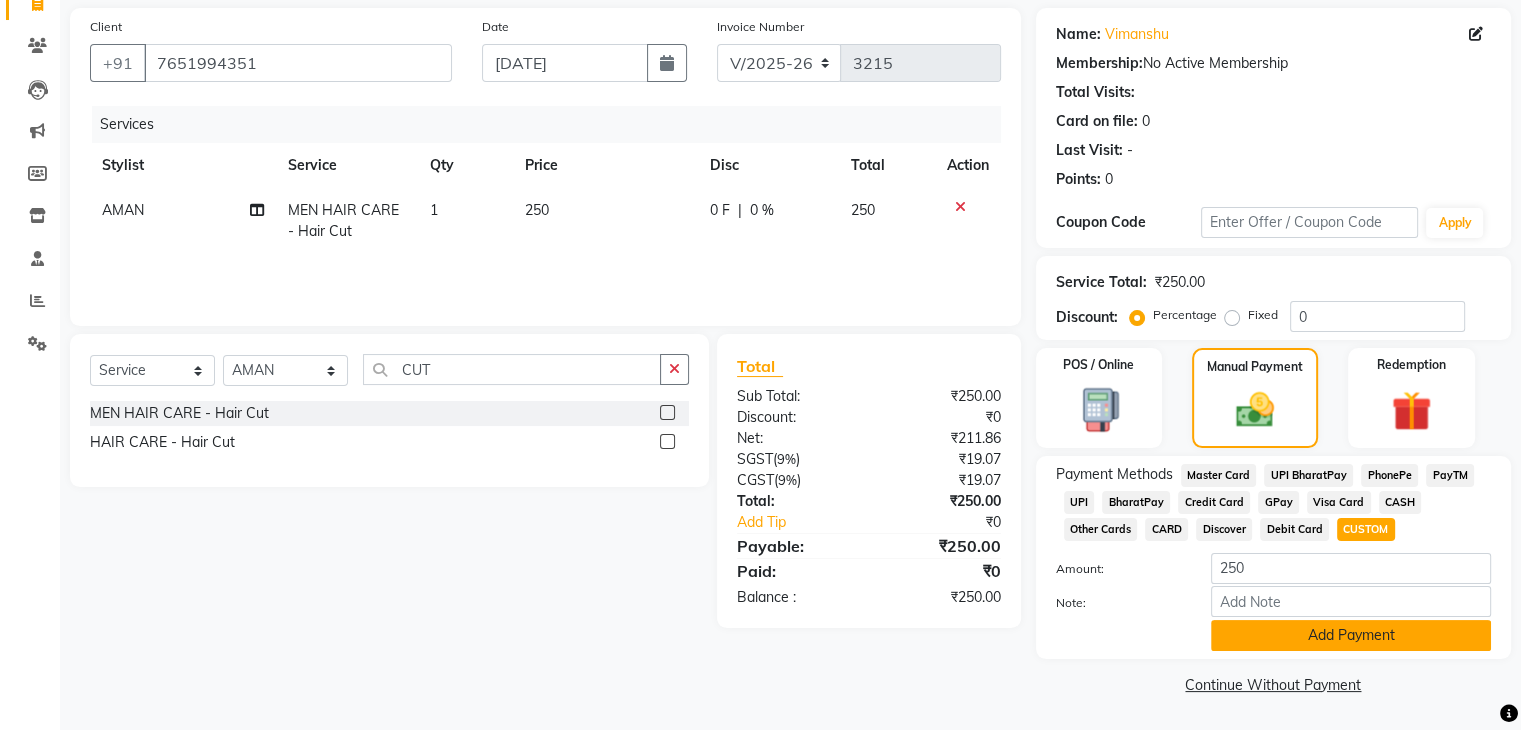 click on "Add Payment" 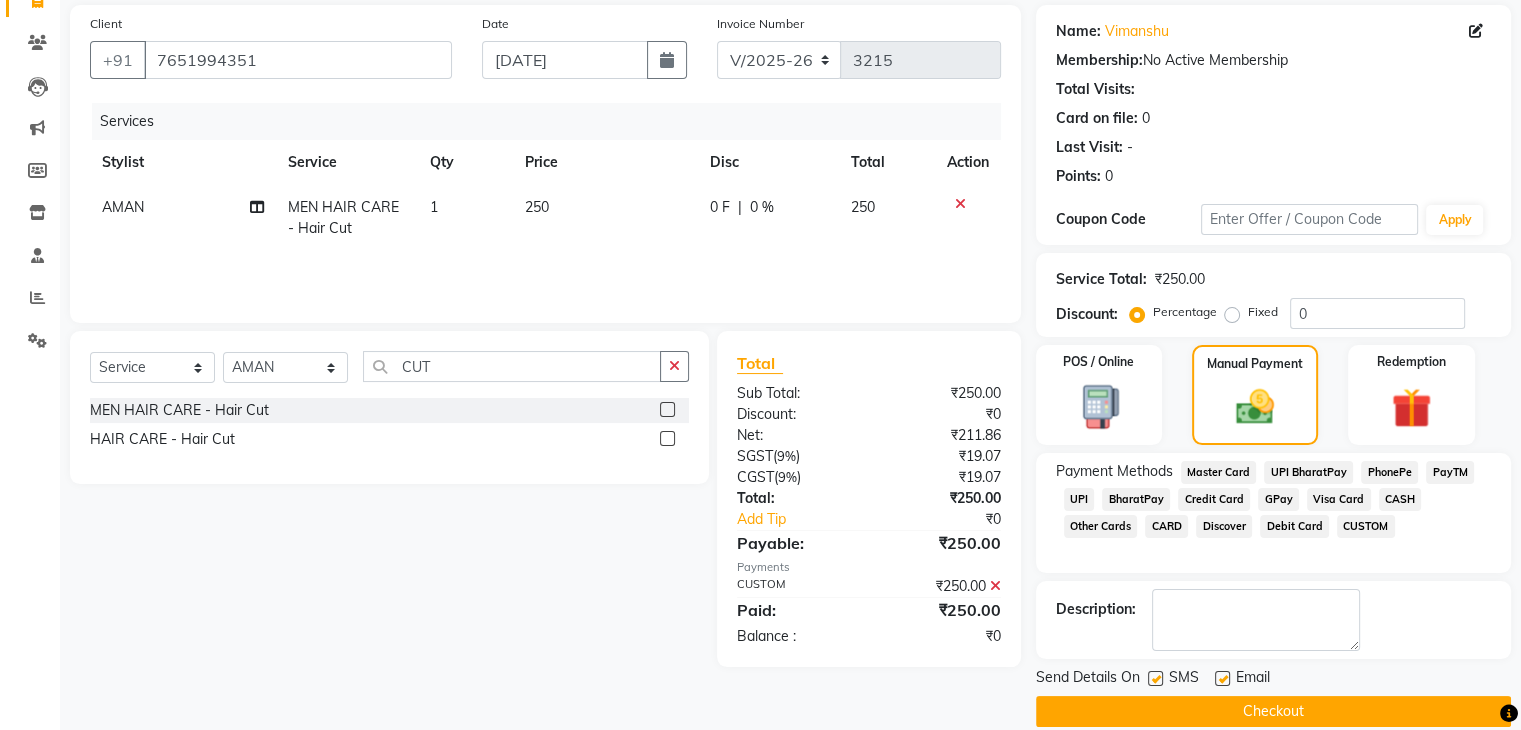 click on "Checkout" 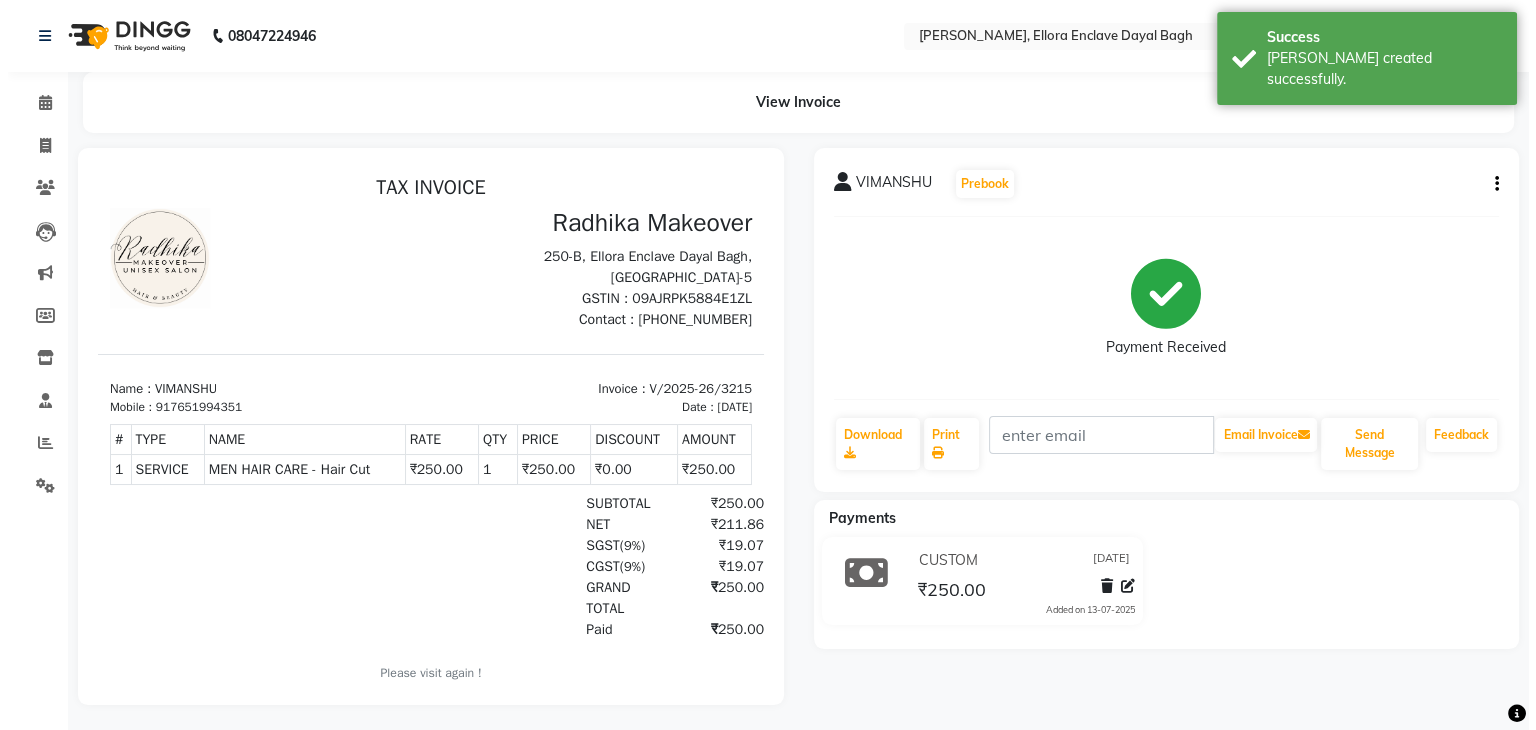 scroll, scrollTop: 0, scrollLeft: 0, axis: both 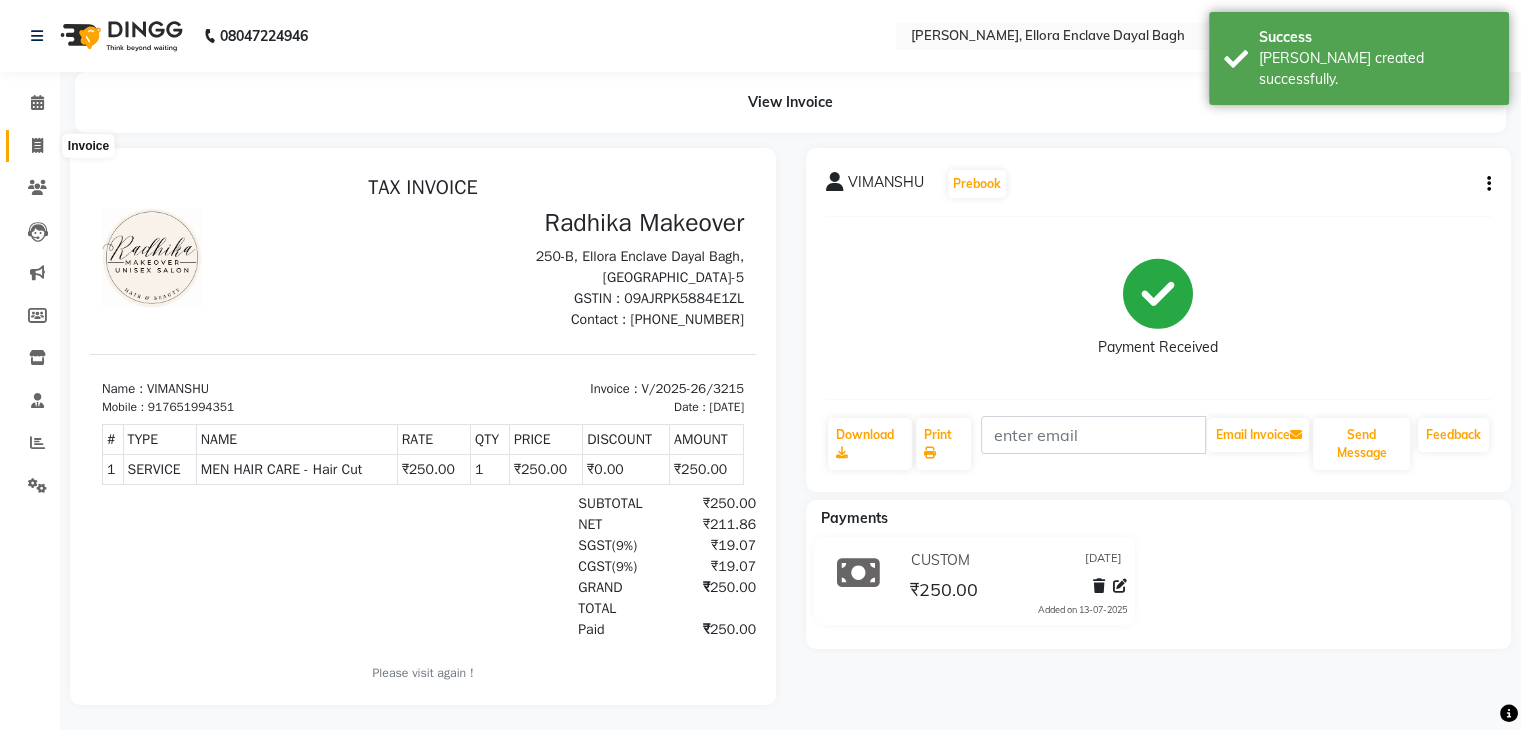 click 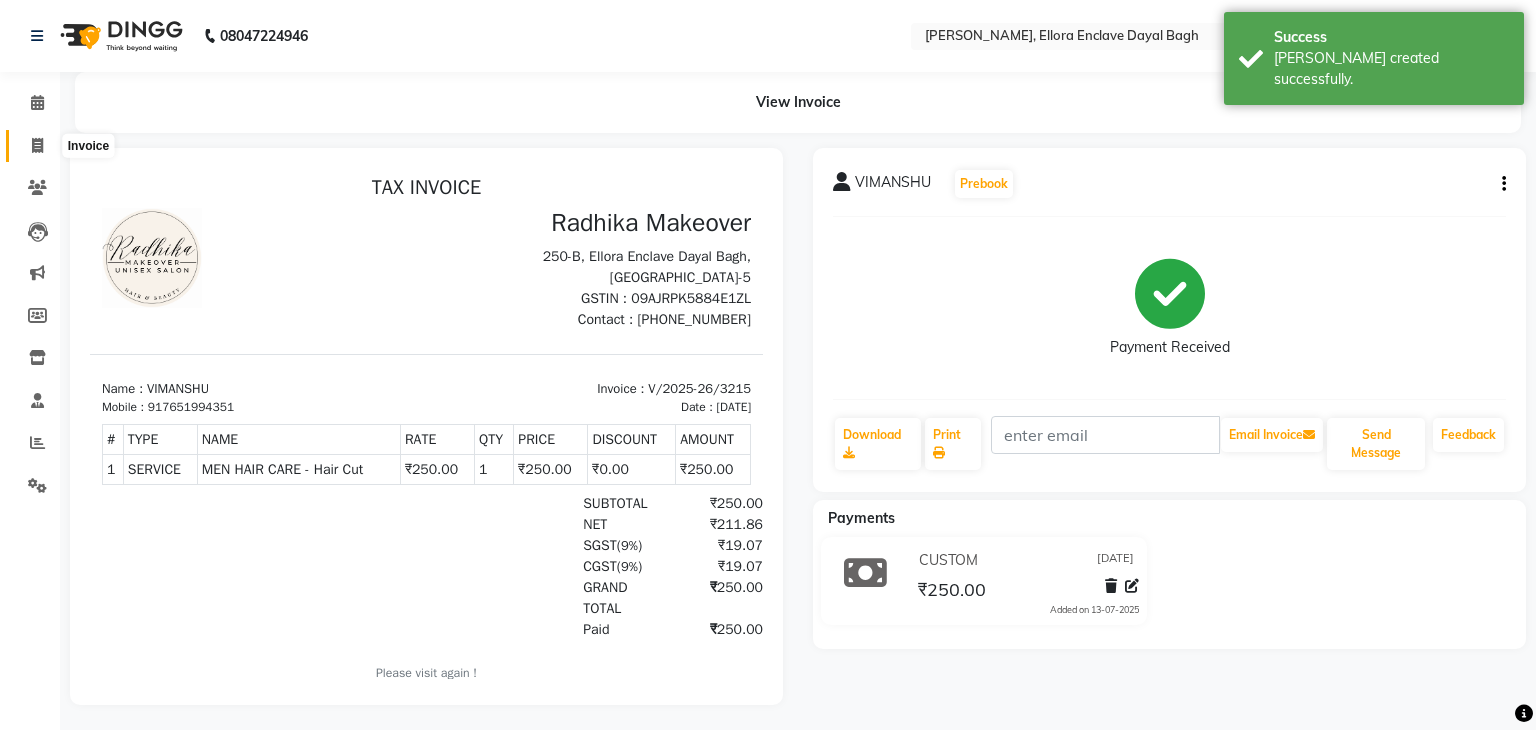 select on "6880" 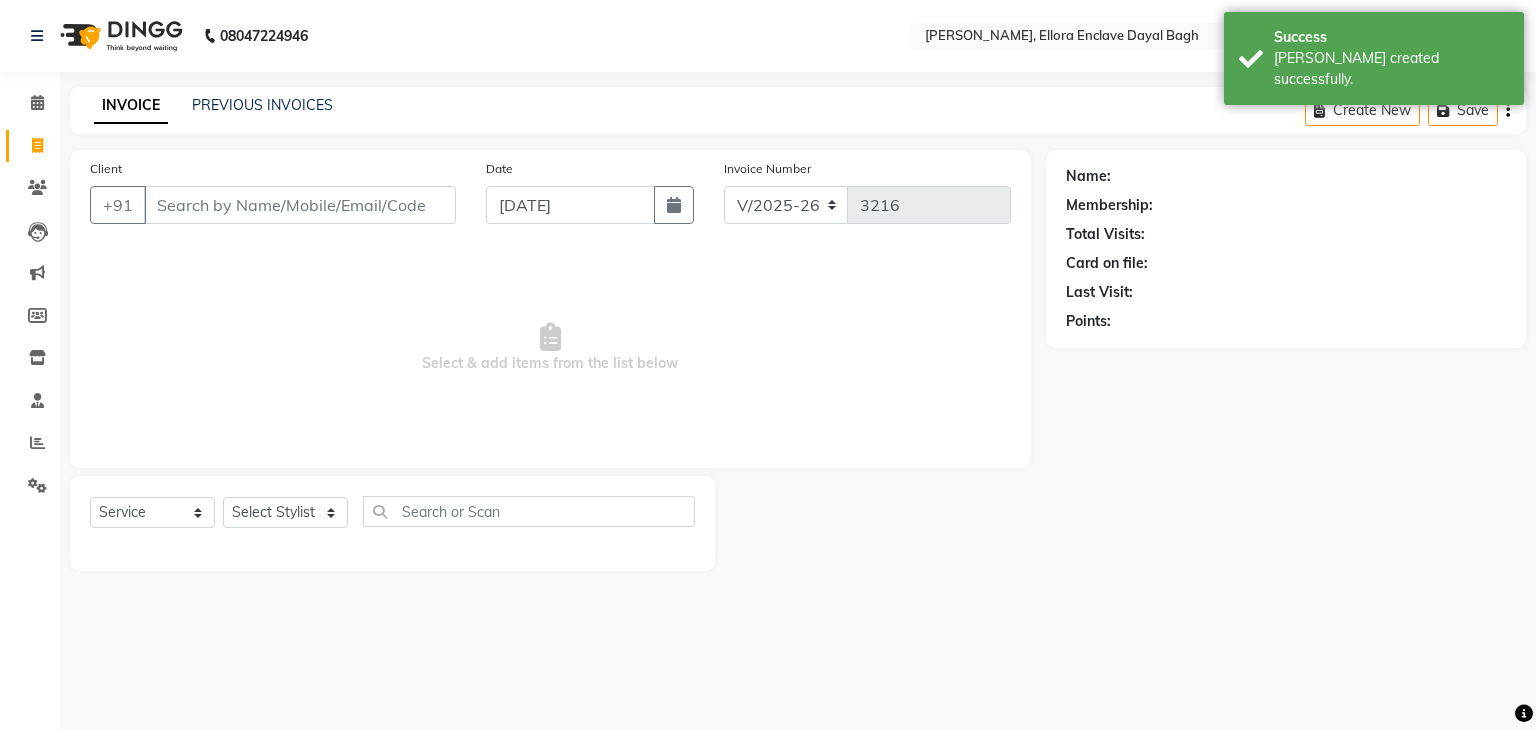click on "Client" at bounding box center (300, 205) 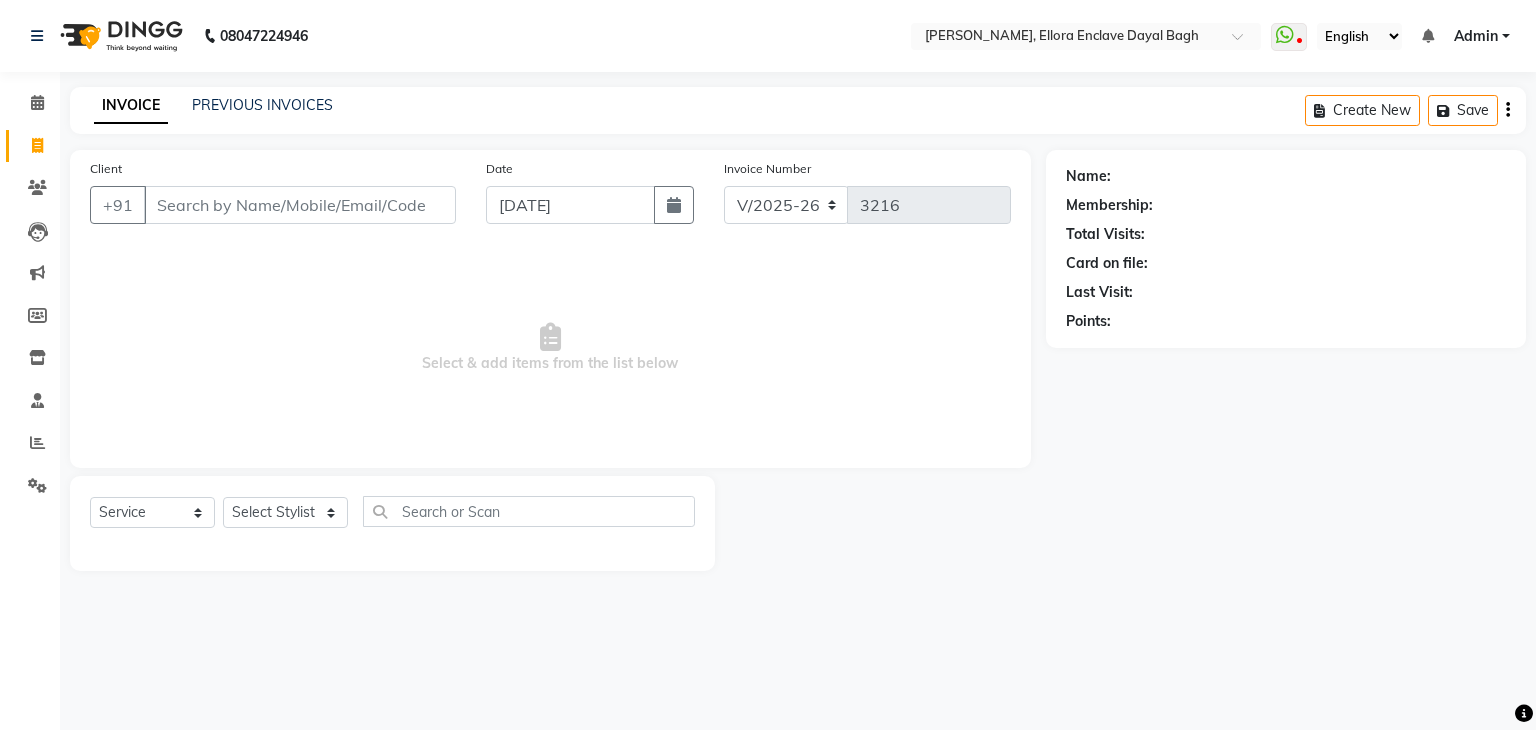 click on "Select & add items from the list below" at bounding box center [550, 348] 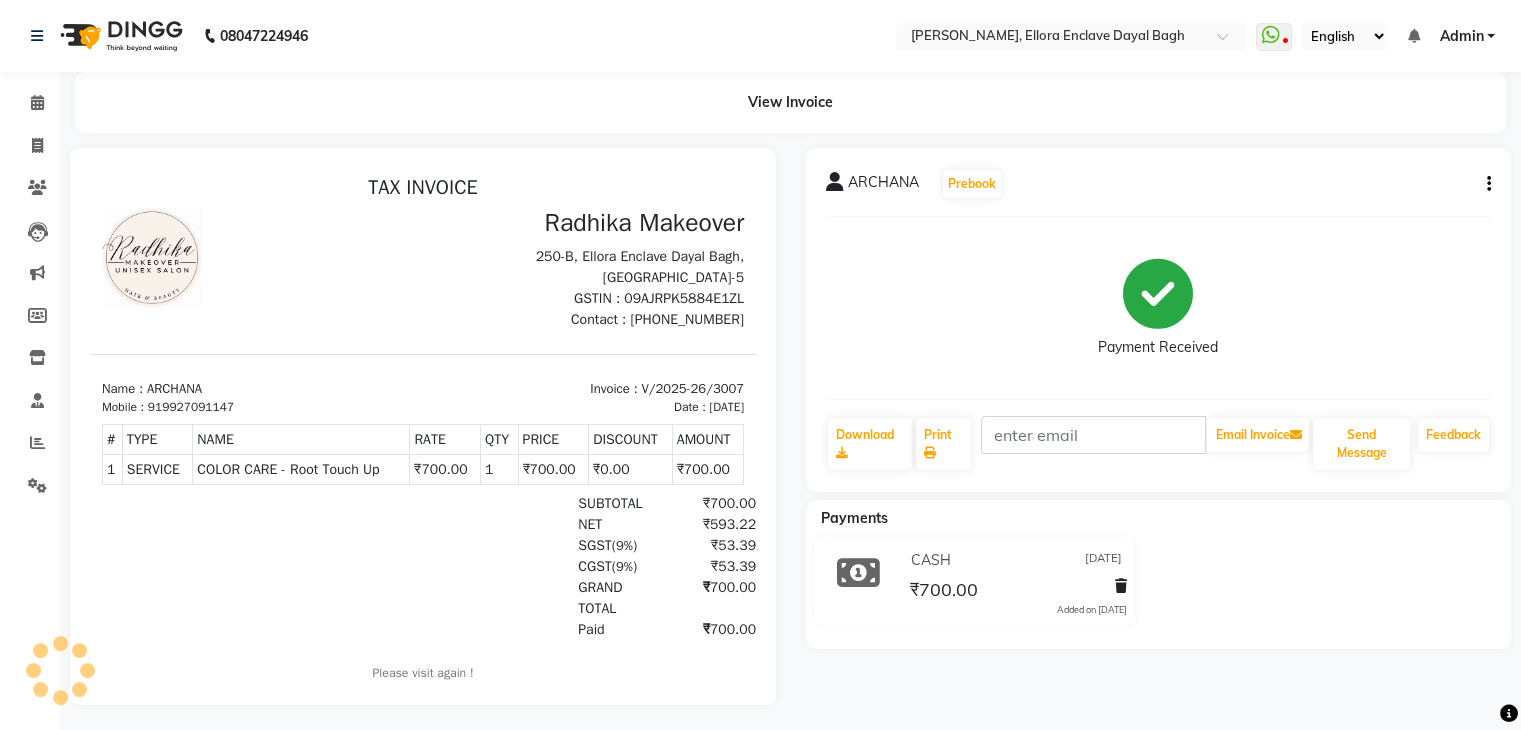 scroll, scrollTop: 0, scrollLeft: 0, axis: both 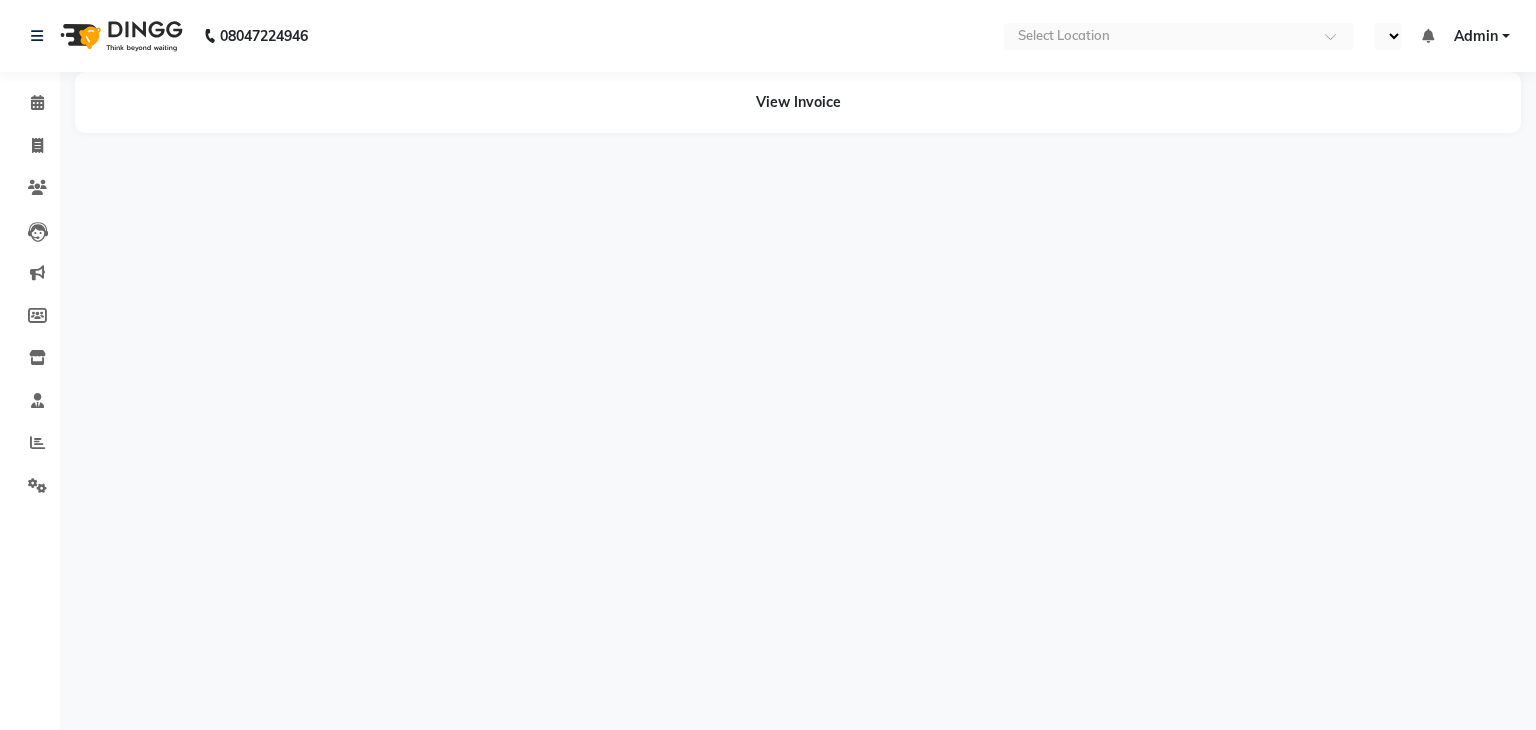 select on "en" 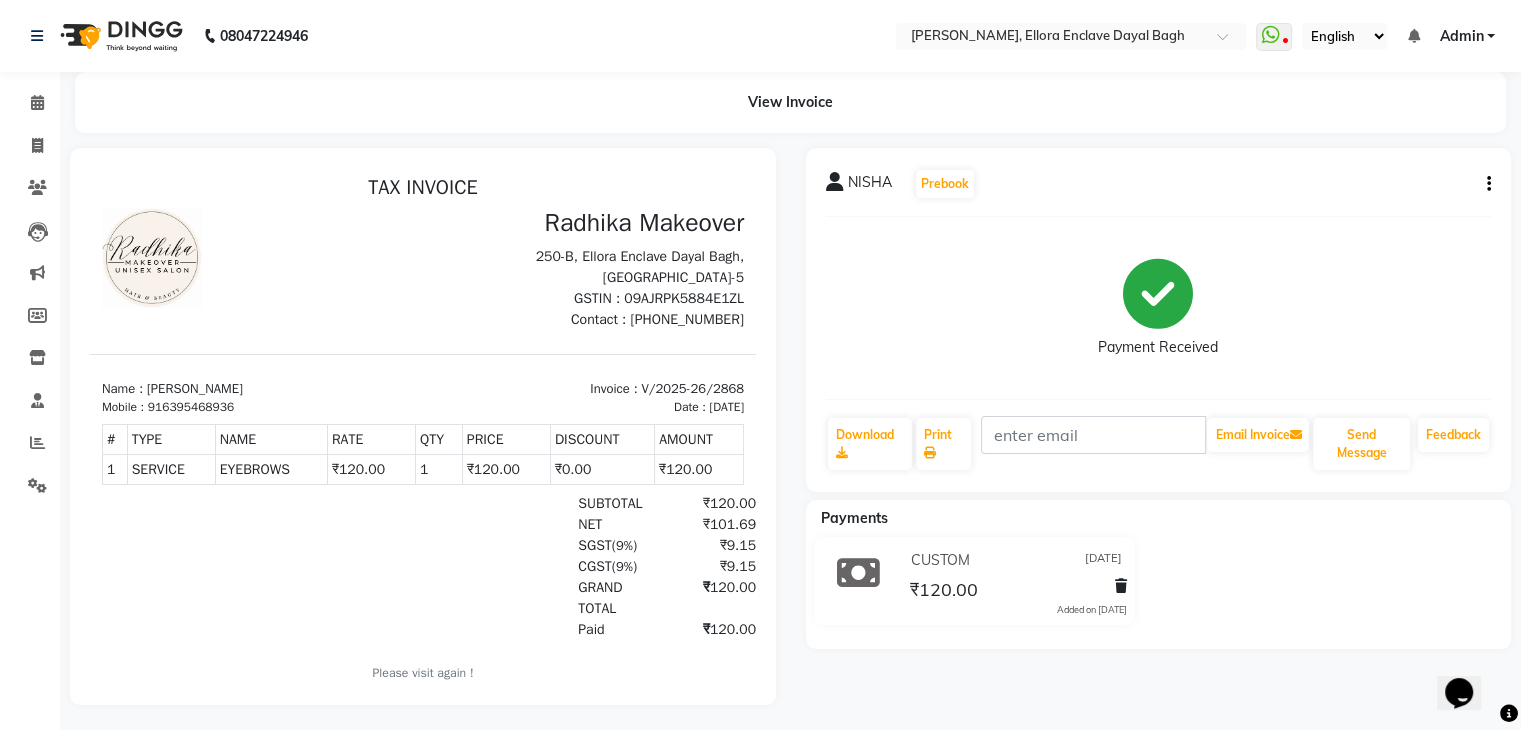 scroll, scrollTop: 0, scrollLeft: 0, axis: both 